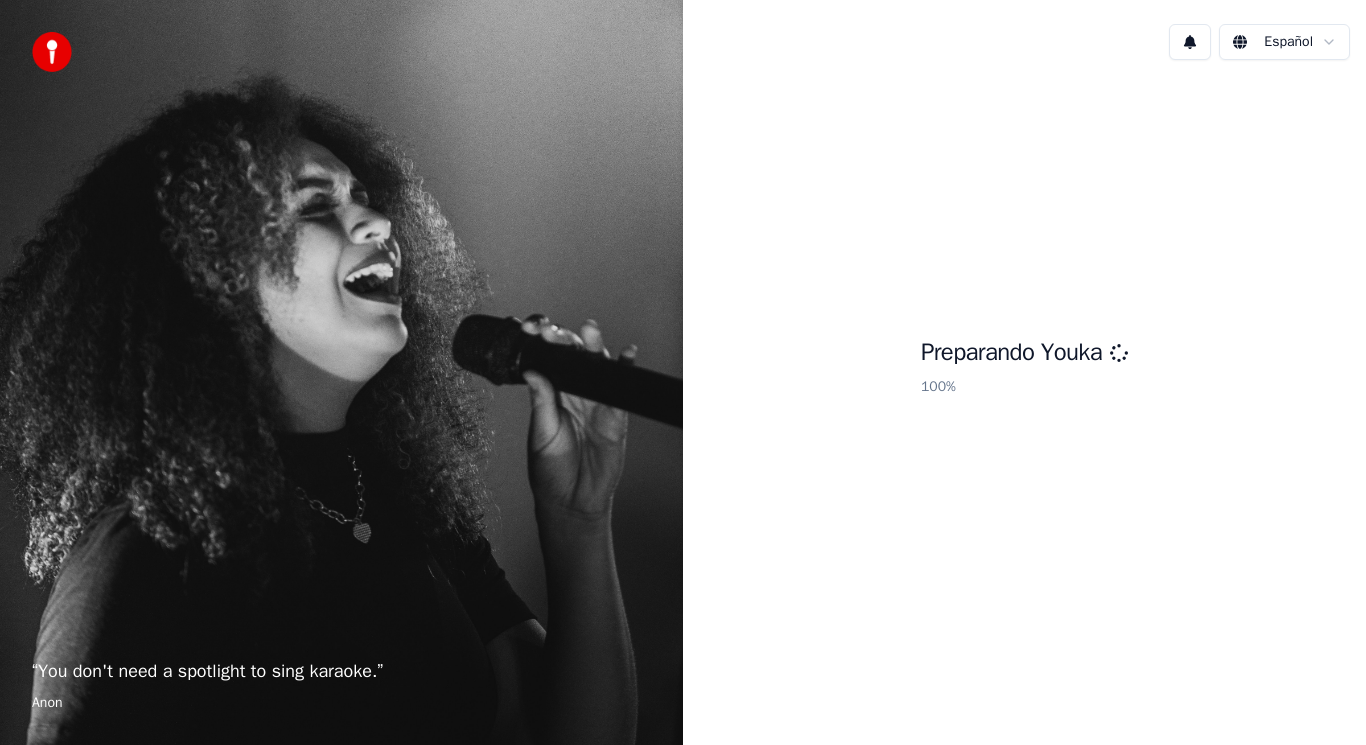 scroll, scrollTop: 0, scrollLeft: 0, axis: both 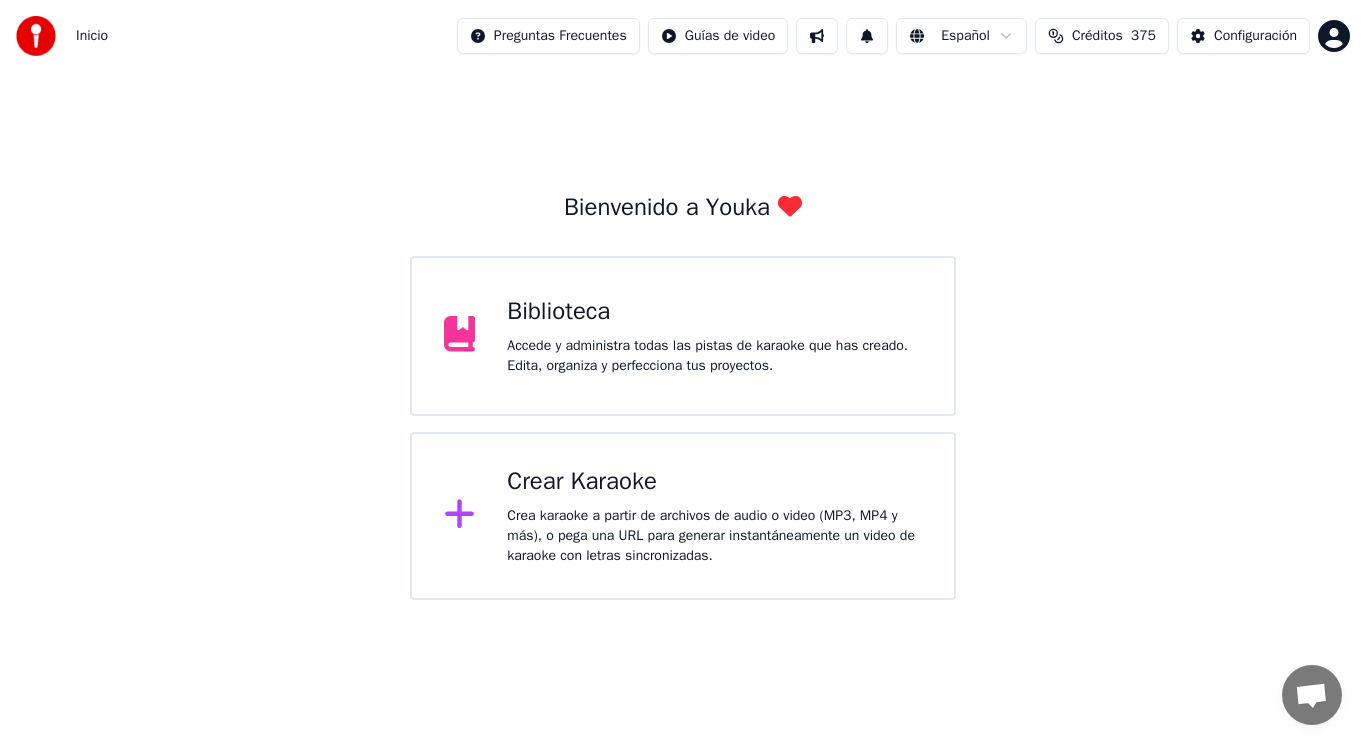 click on "Accede y administra todas las pistas de karaoke que has creado. Edita, organiza y perfecciona tus proyectos." at bounding box center [714, 356] 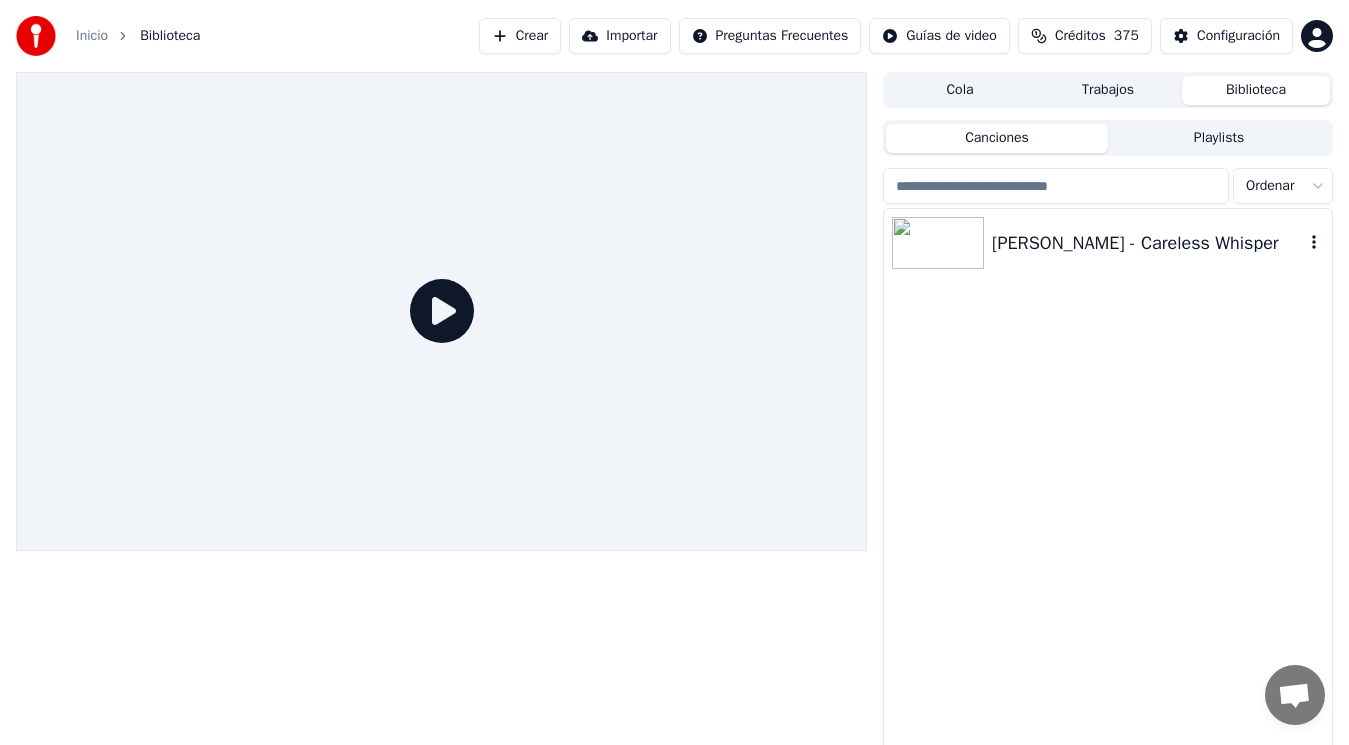 click on "George Michael - Careless Whisper" at bounding box center (1148, 243) 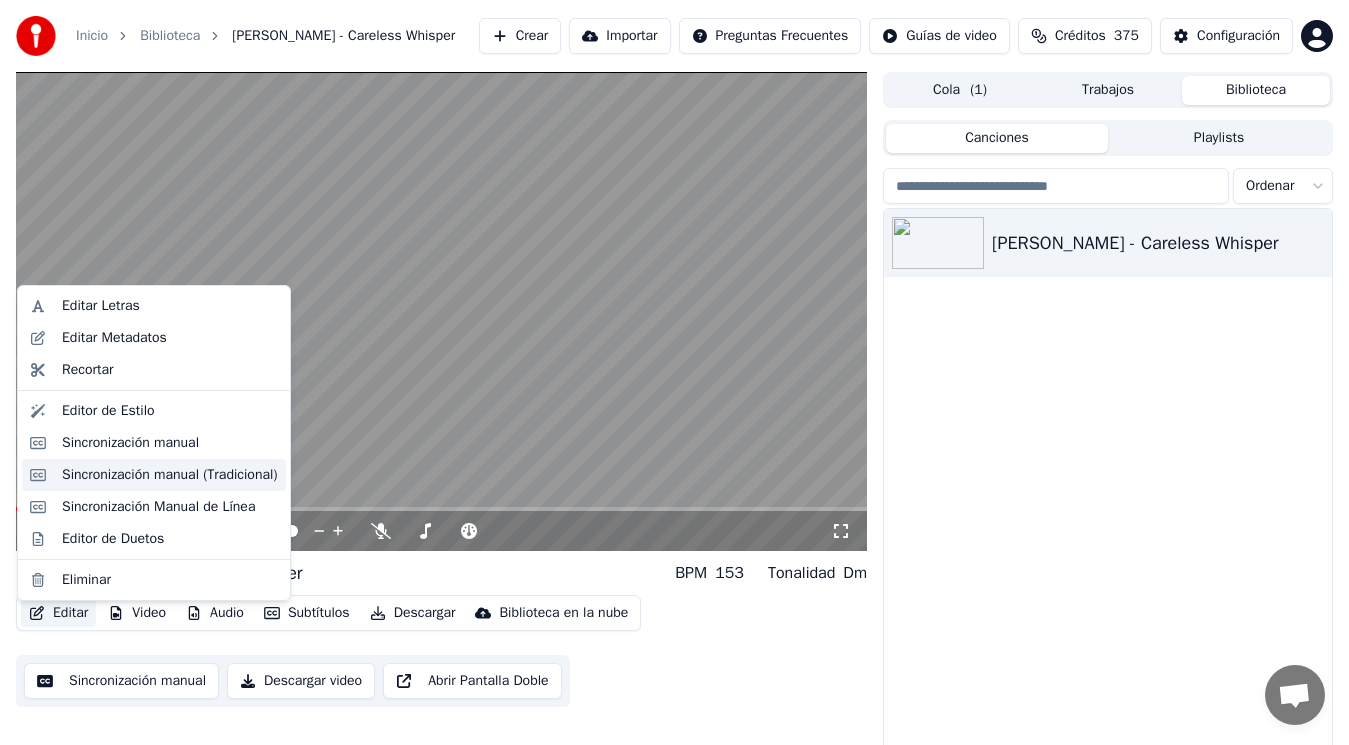 click on "Sincronización manual (Tradicional)" at bounding box center (170, 475) 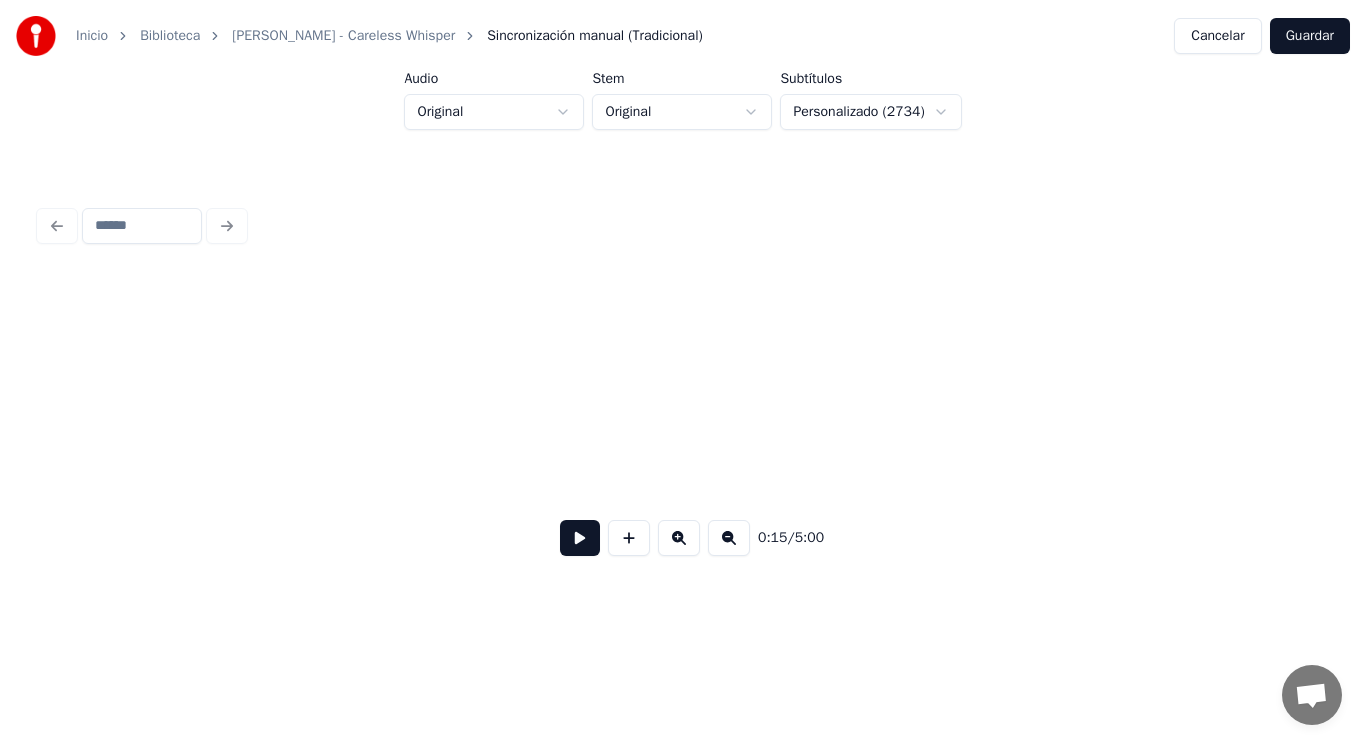 scroll, scrollTop: 0, scrollLeft: 21084, axis: horizontal 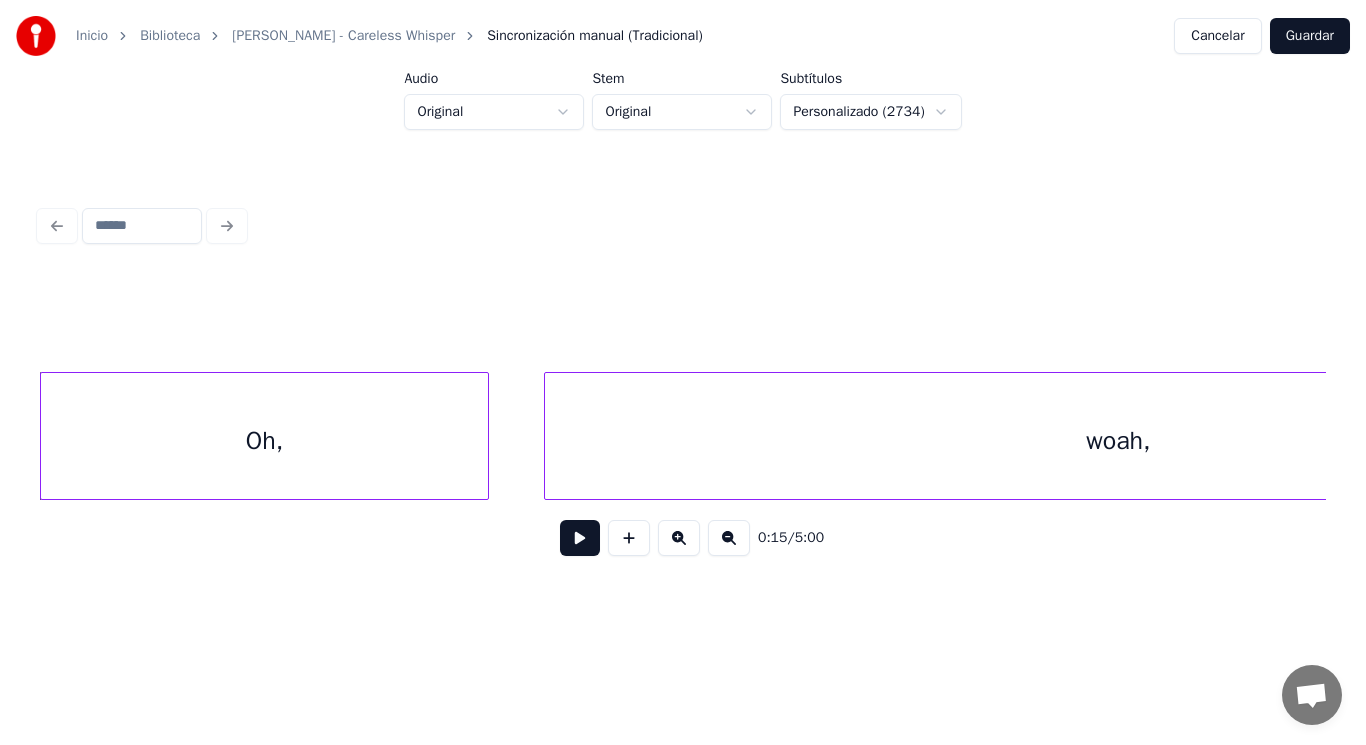 click on "Oh," at bounding box center (264, 441) 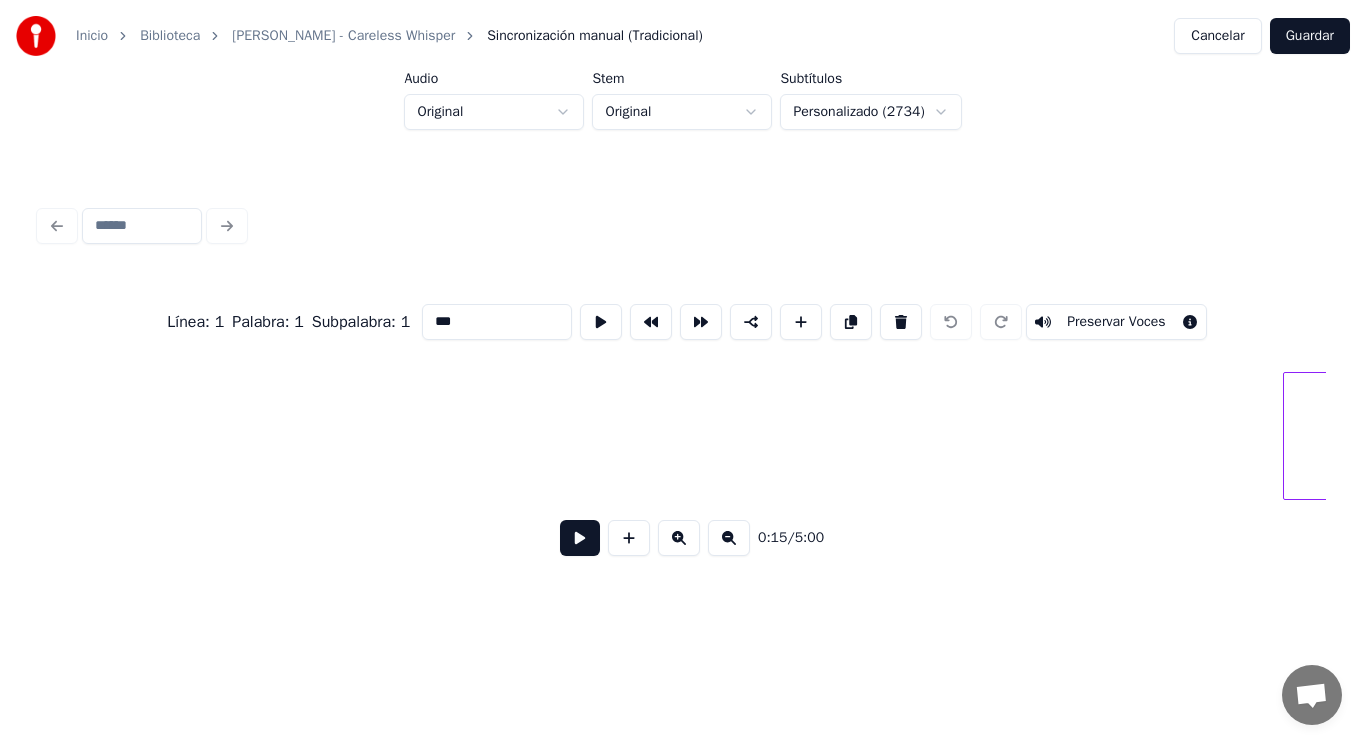 scroll, scrollTop: 0, scrollLeft: 57100, axis: horizontal 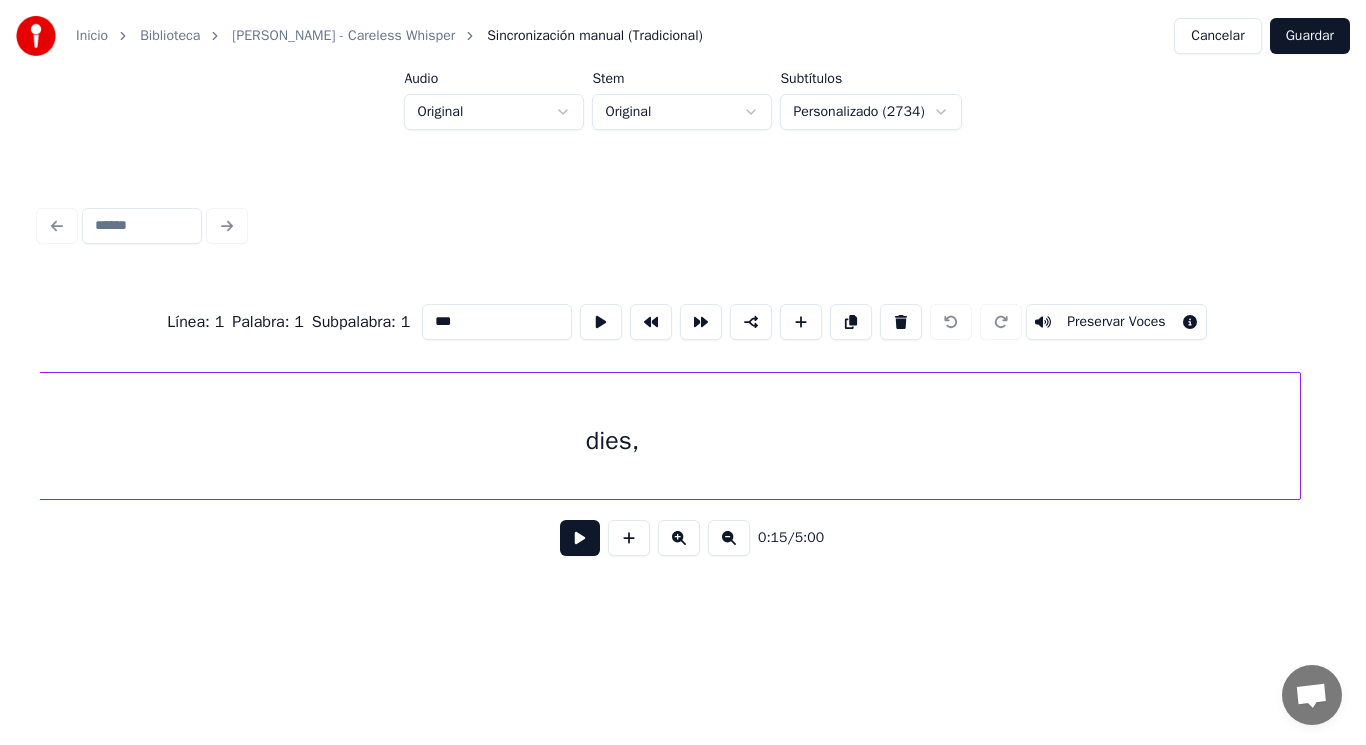 click on "dies," at bounding box center [612, 441] 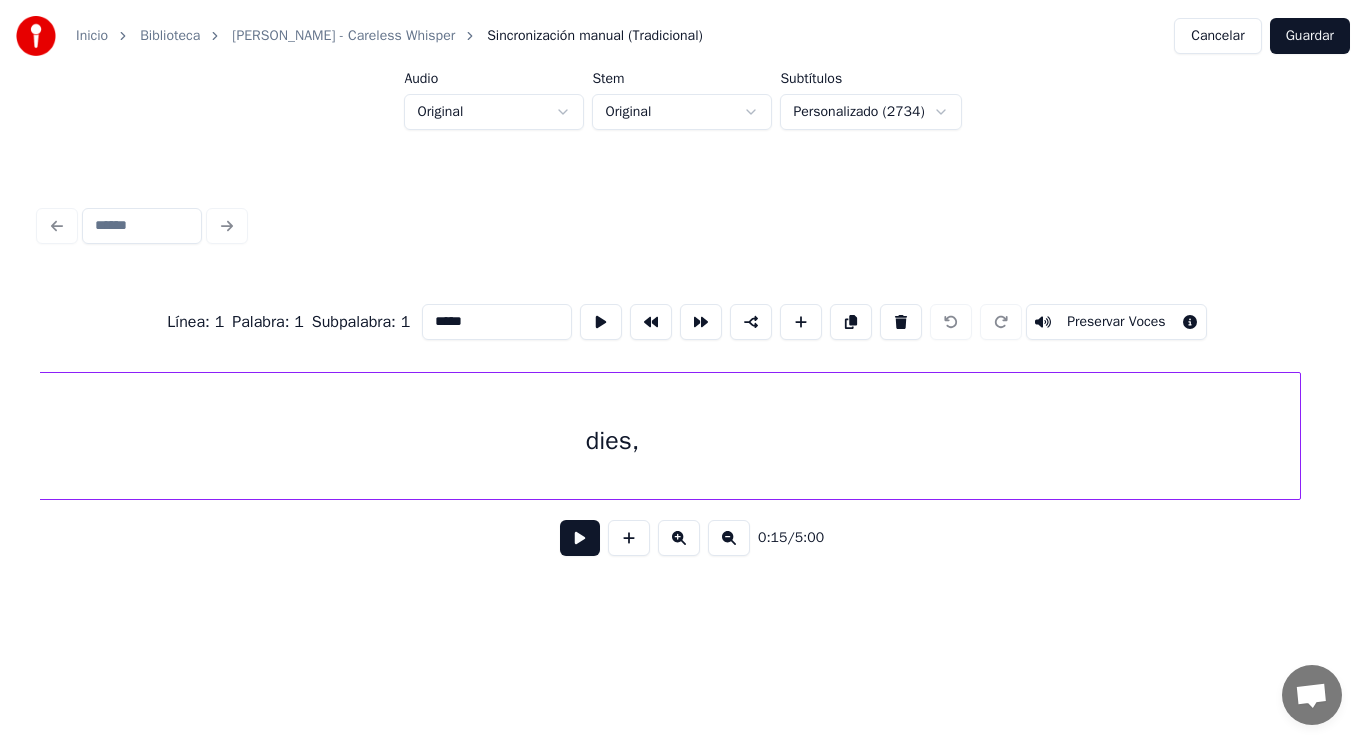 scroll, scrollTop: 0, scrollLeft: 56985, axis: horizontal 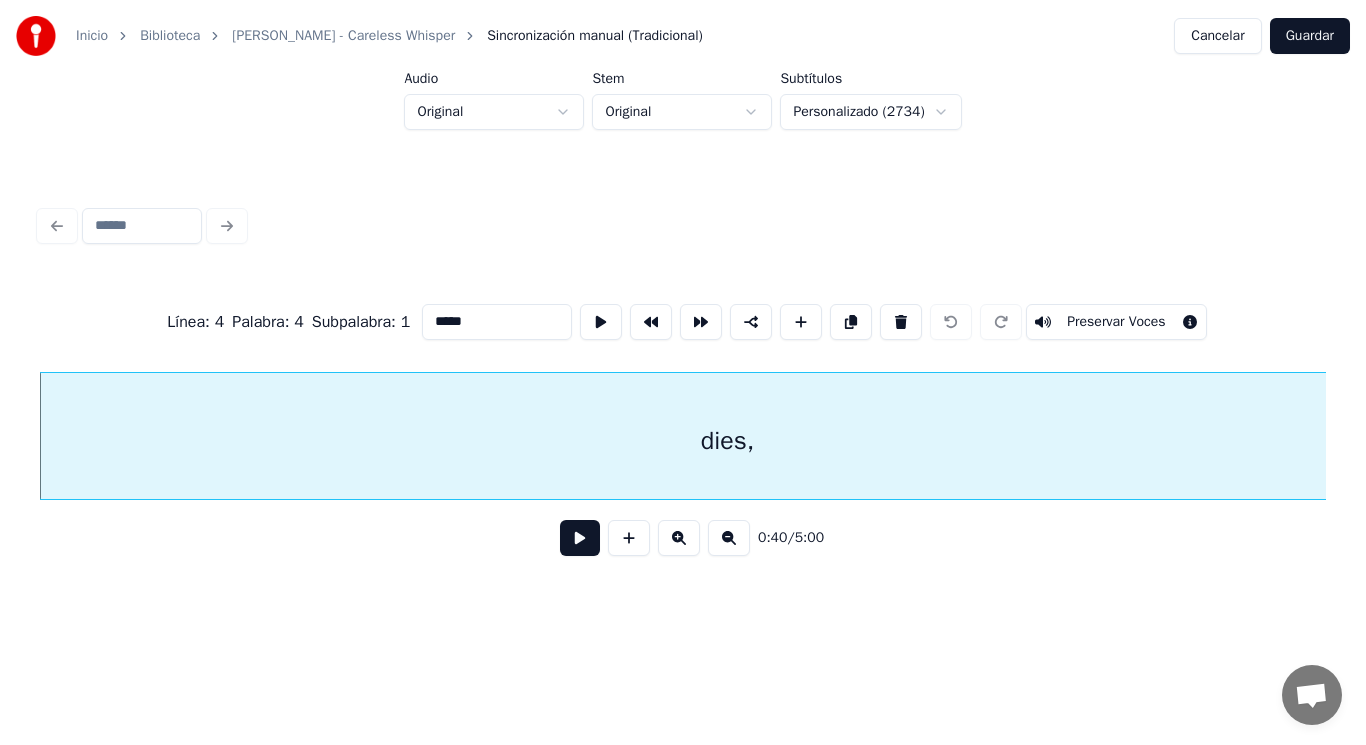 click at bounding box center (580, 538) 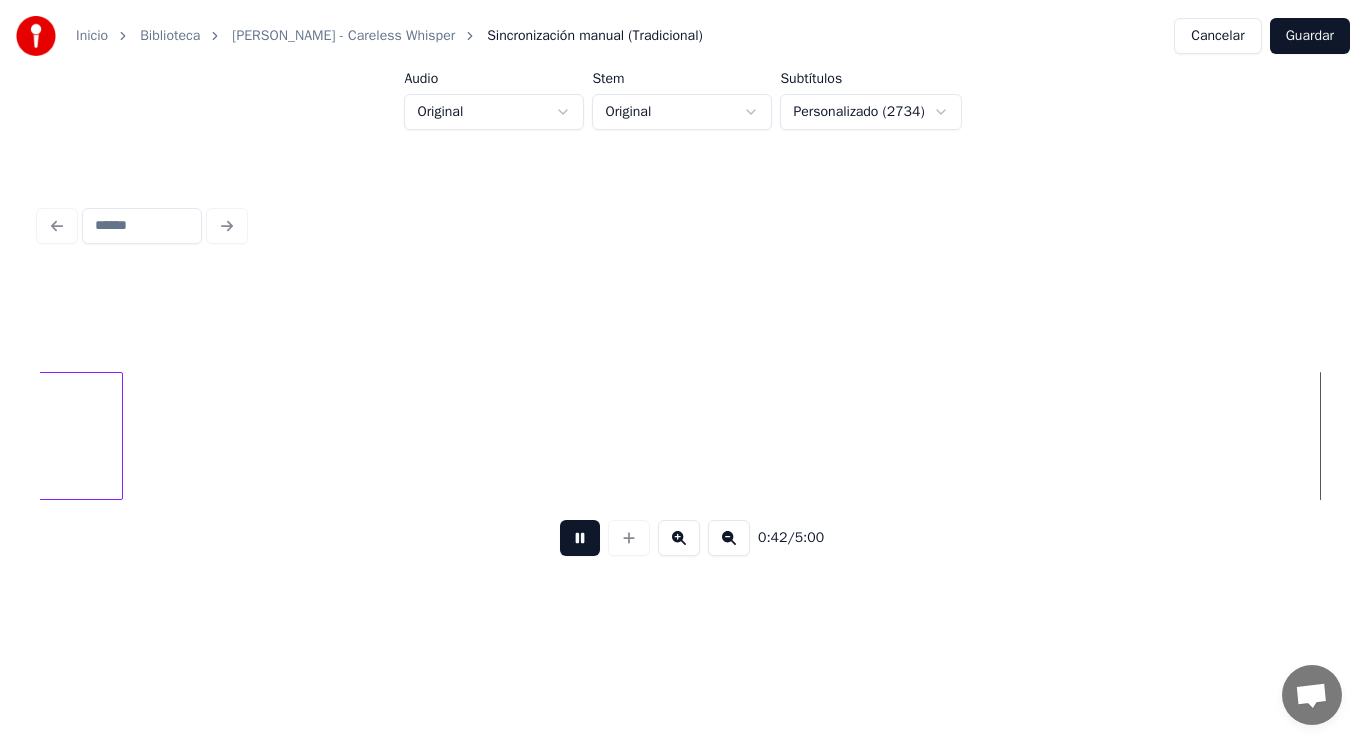 scroll, scrollTop: 0, scrollLeft: 59587, axis: horizontal 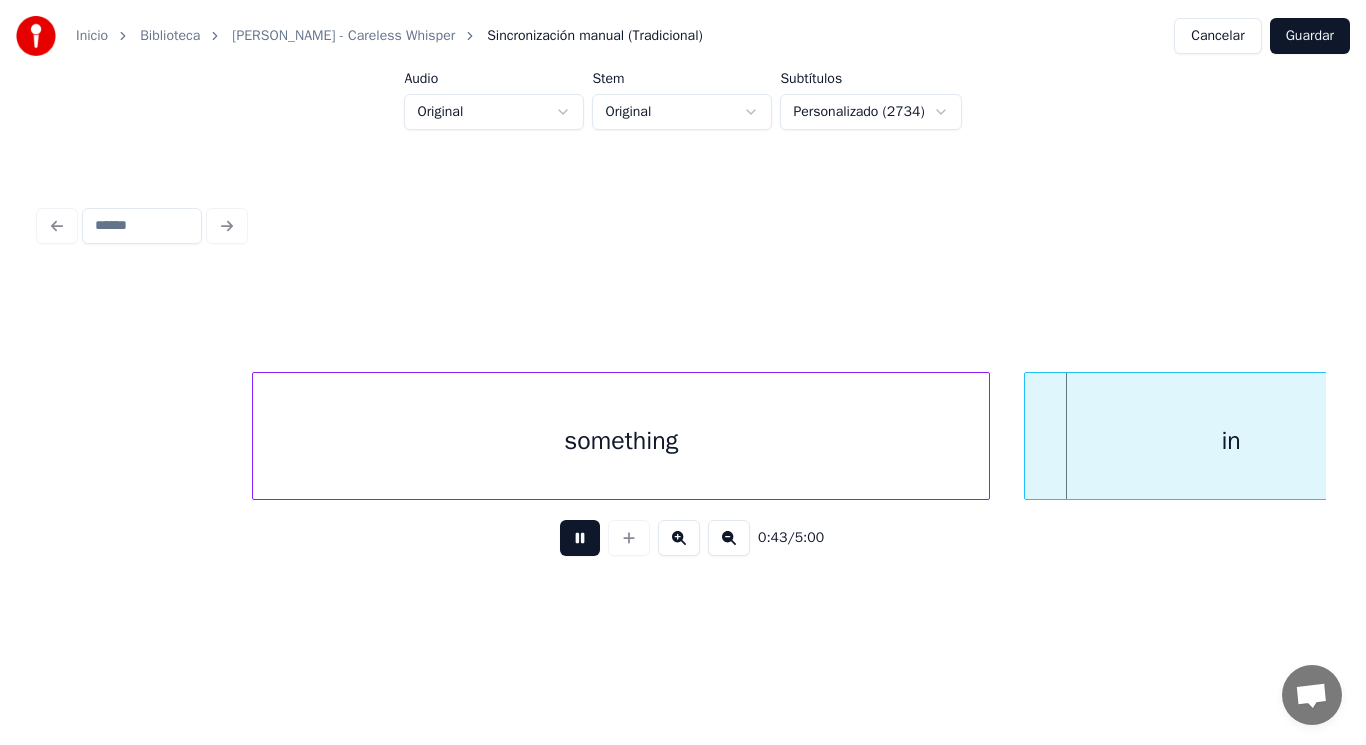 click at bounding box center (580, 538) 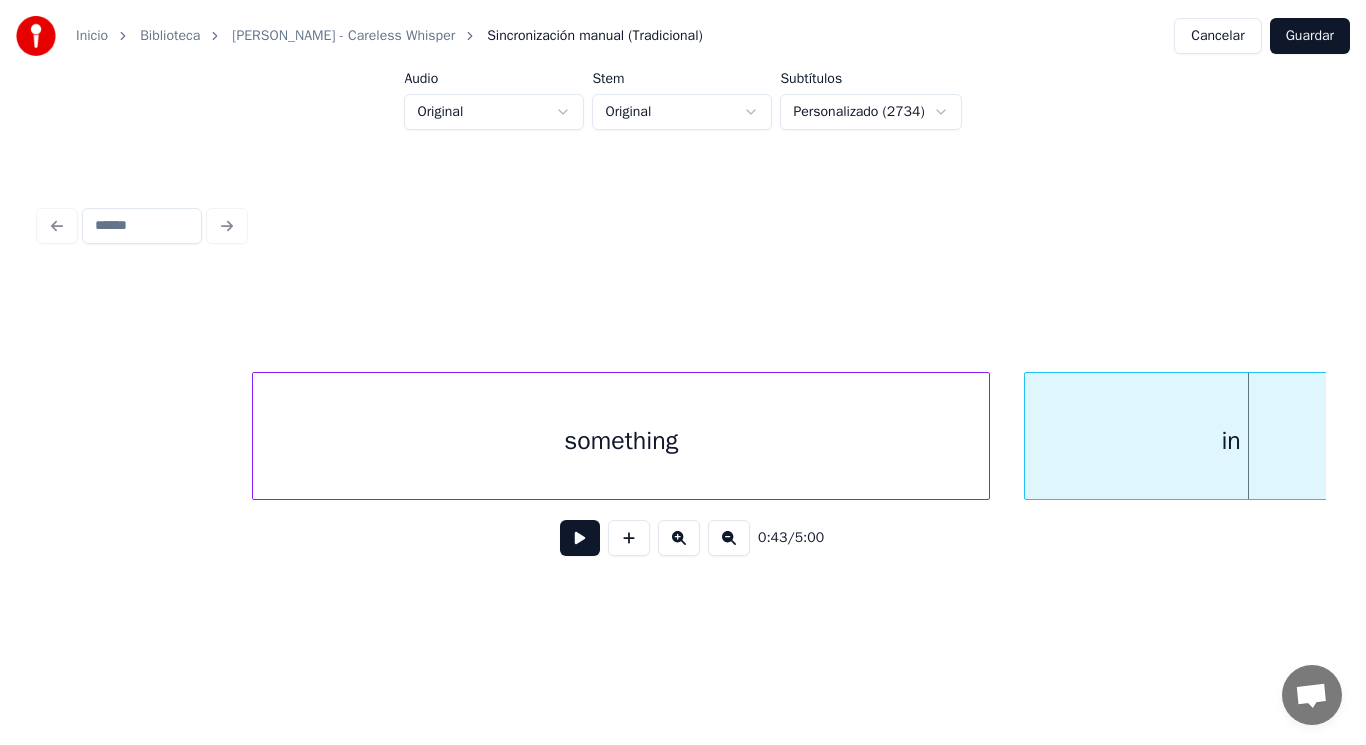 click on "something in" at bounding box center [150975, 436] 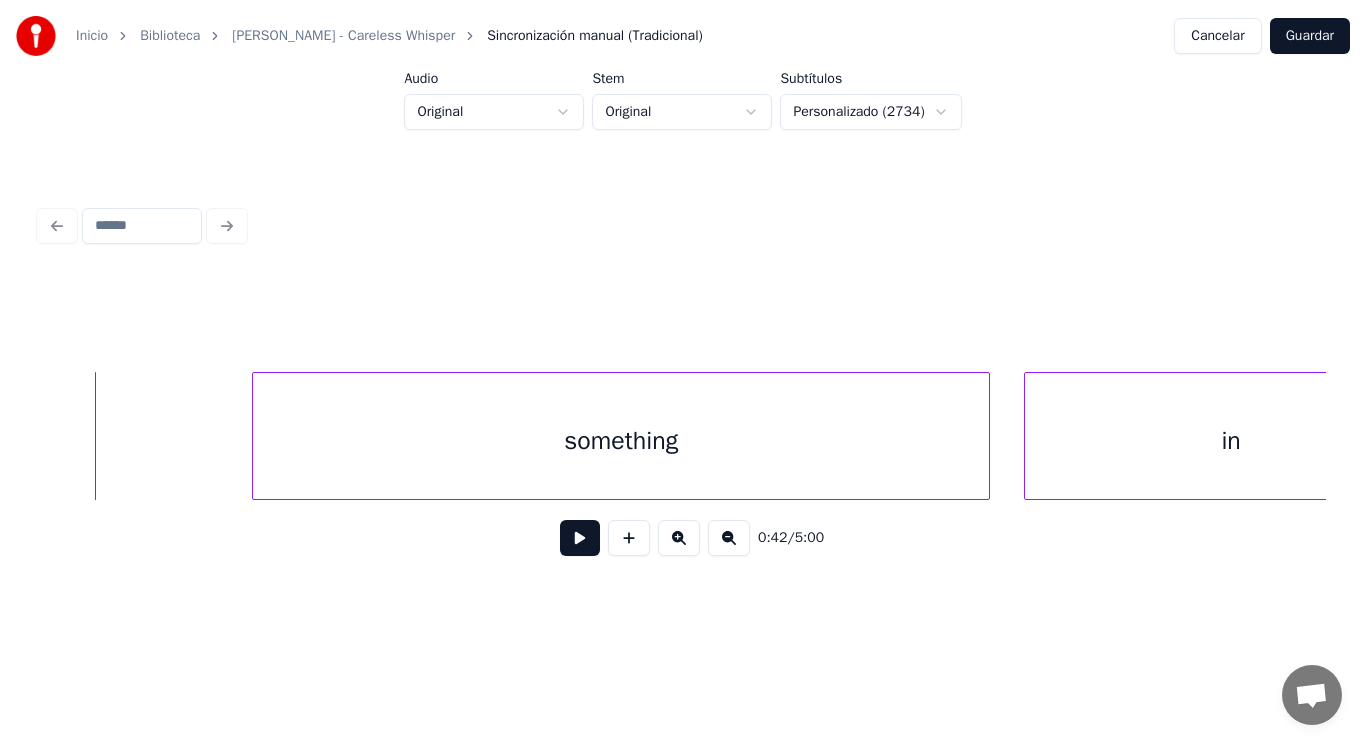 click at bounding box center [580, 538] 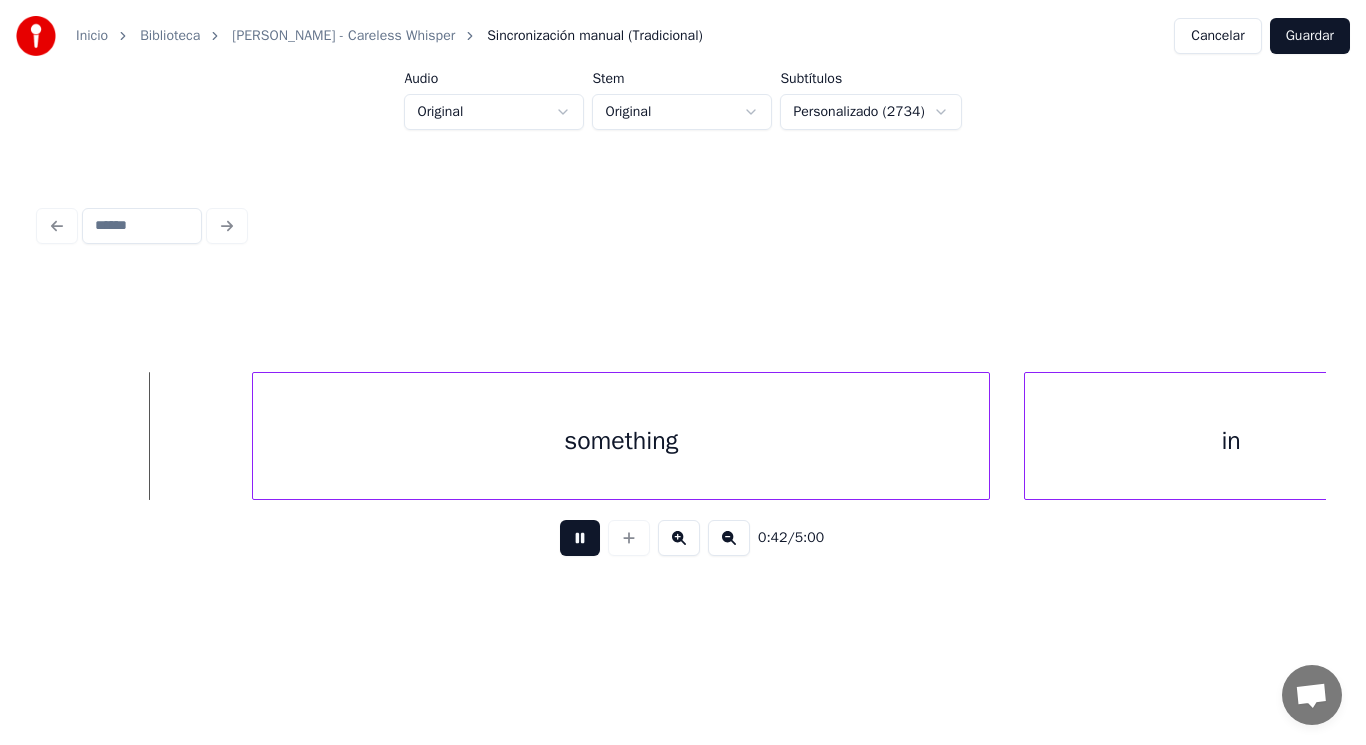 click at bounding box center [580, 538] 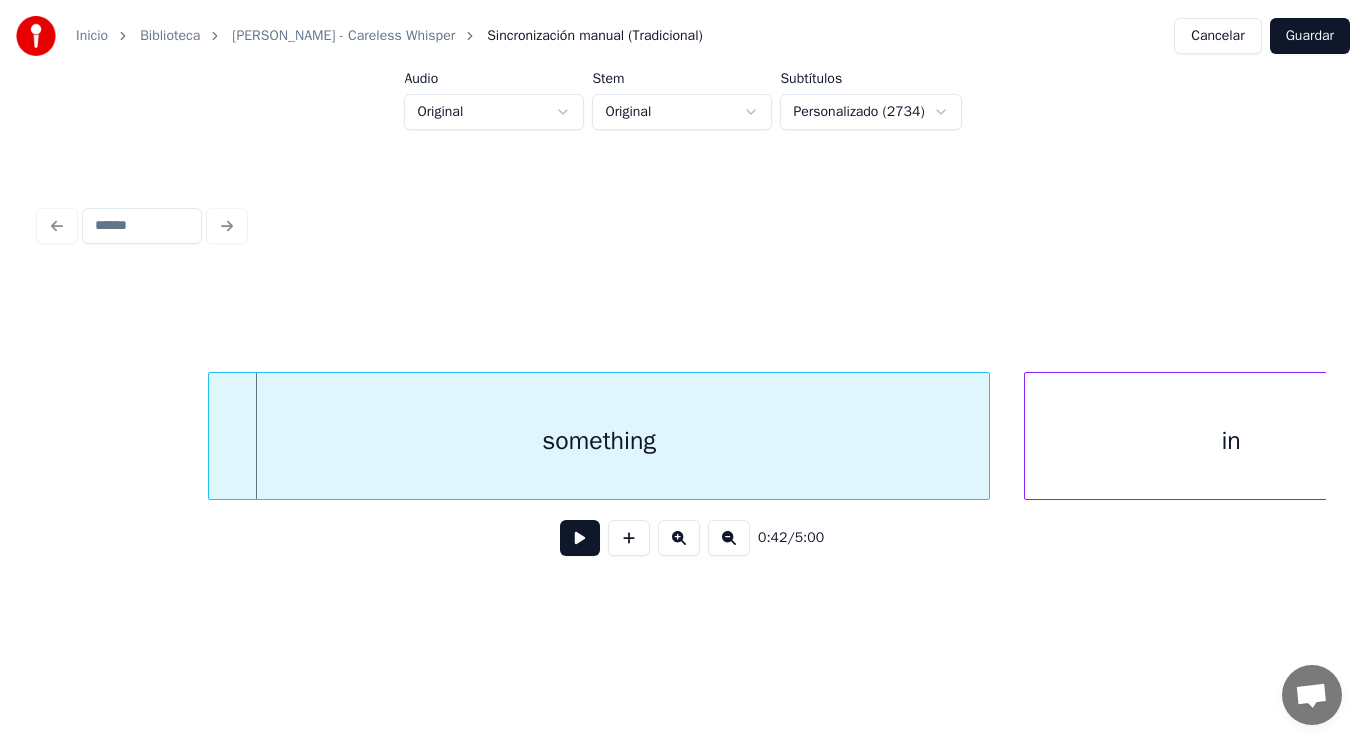 click at bounding box center [212, 436] 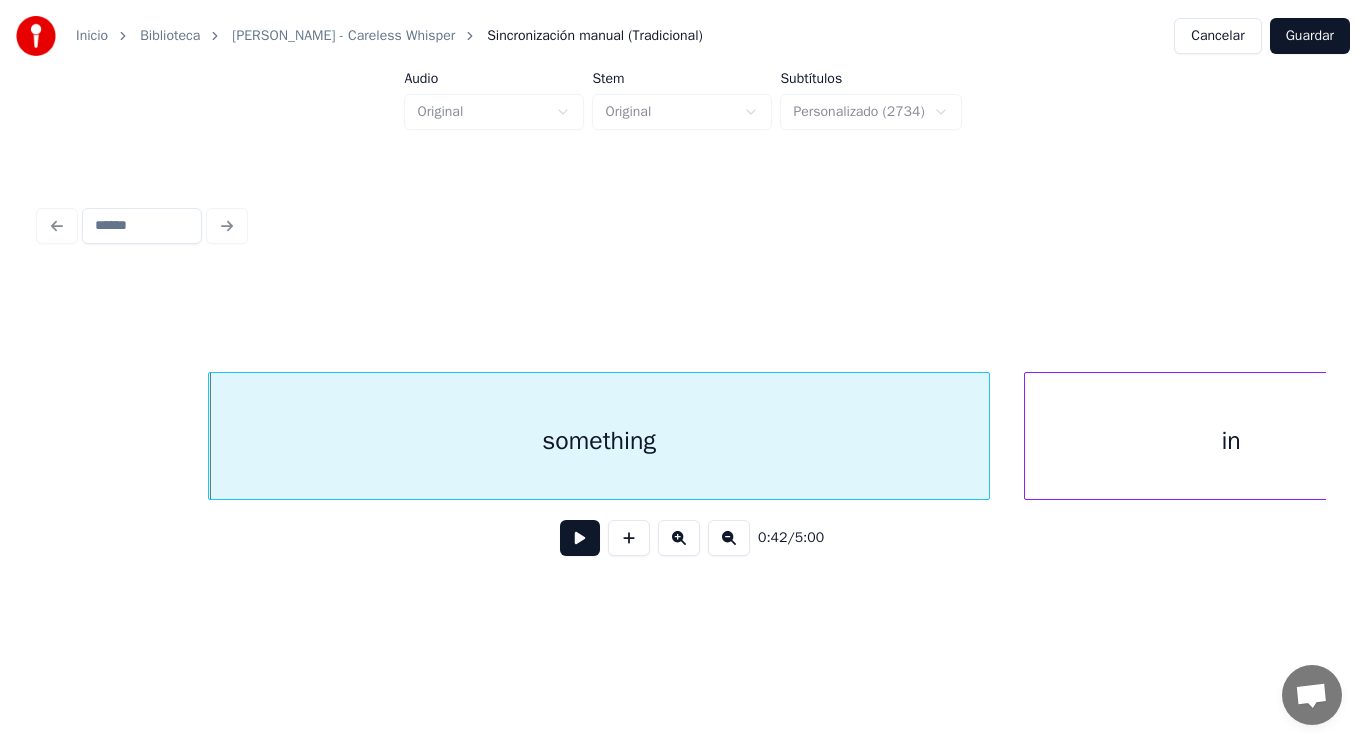 click at bounding box center (580, 538) 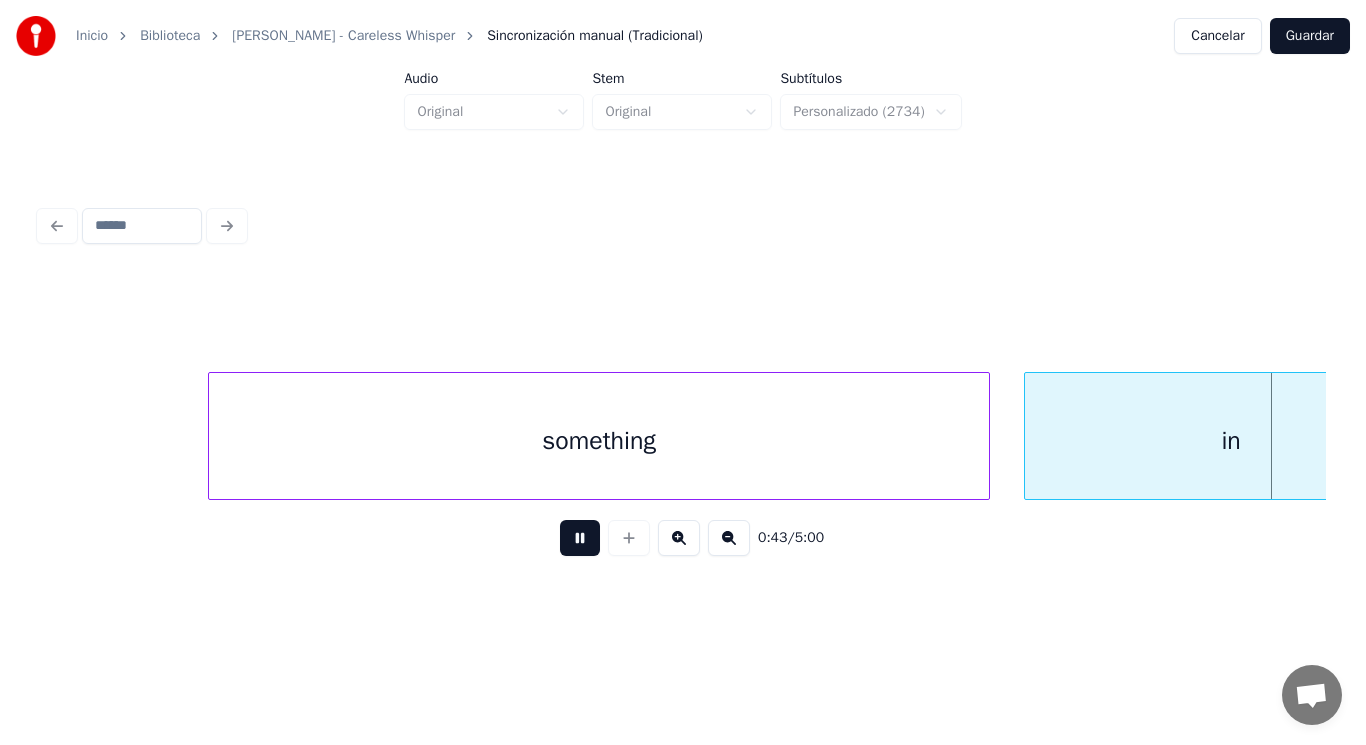 scroll, scrollTop: 0, scrollLeft: 60873, axis: horizontal 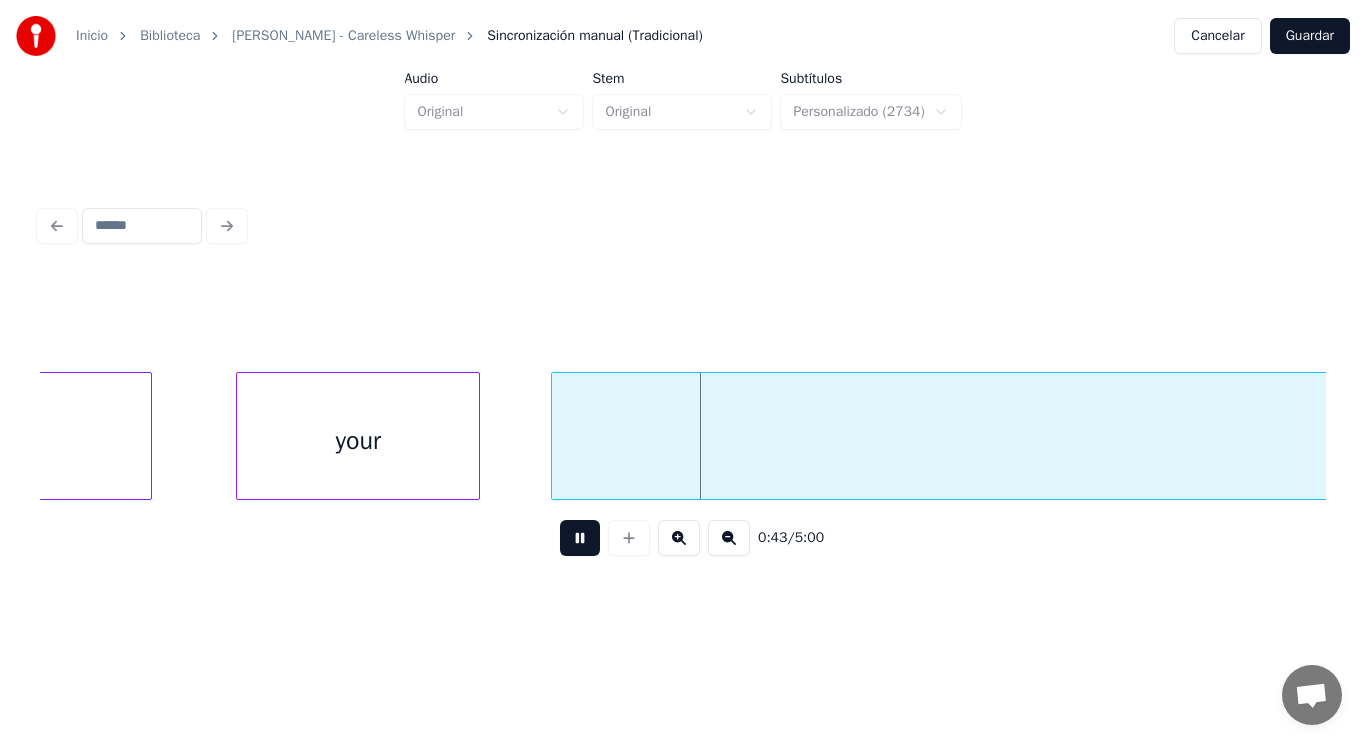 click at bounding box center (580, 538) 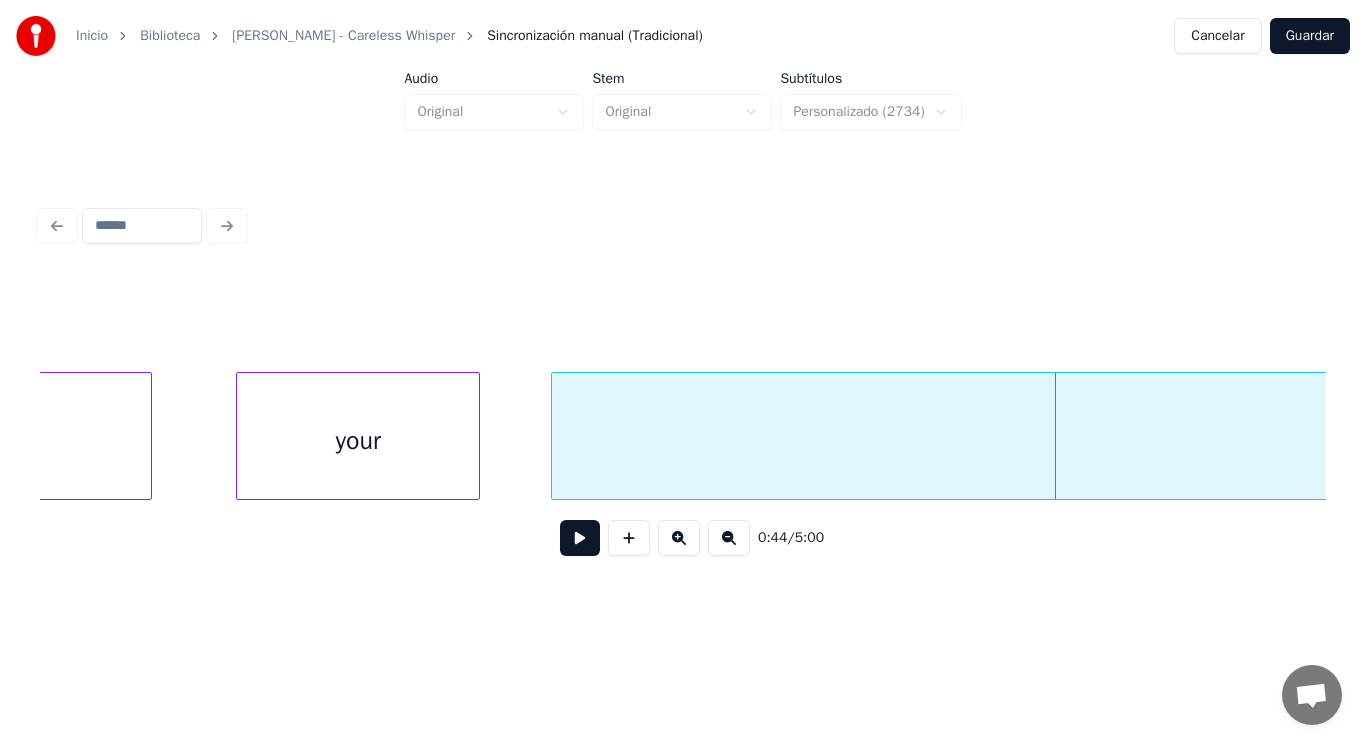 click at bounding box center (580, 538) 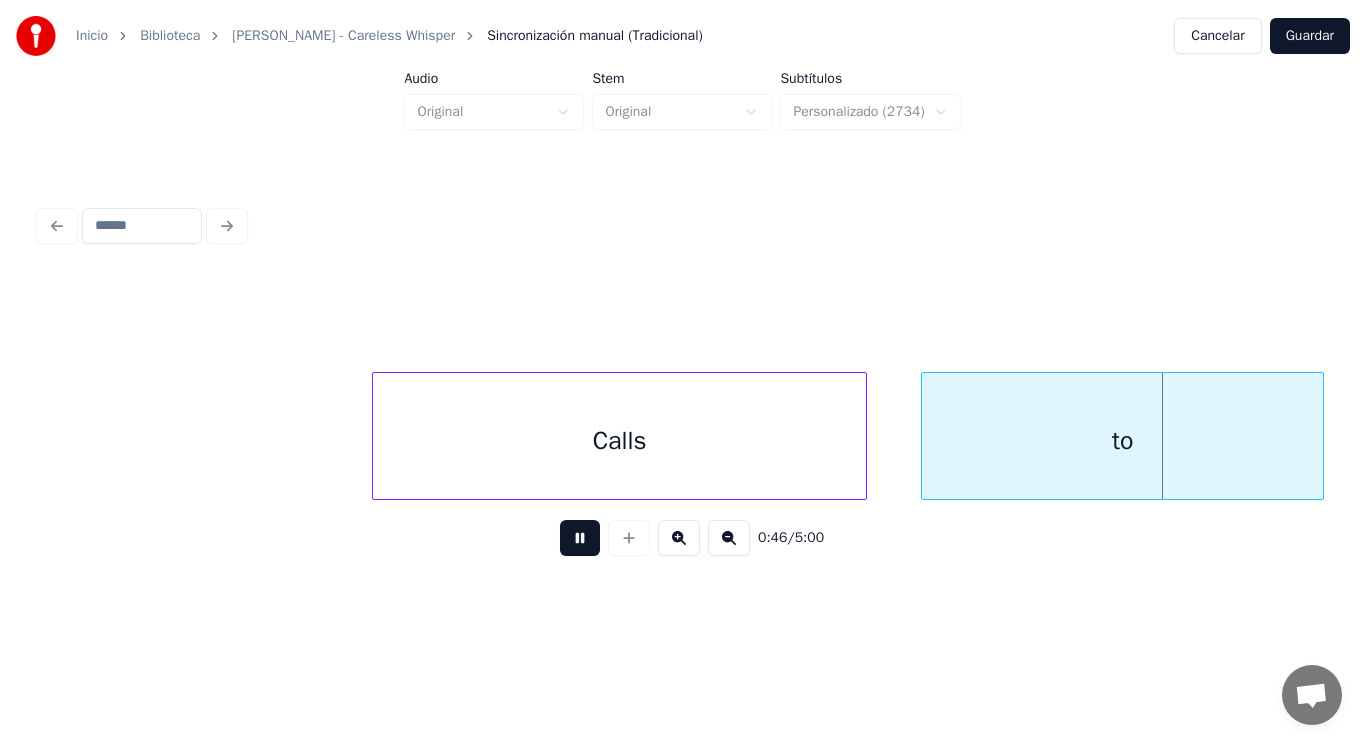 scroll, scrollTop: 0, scrollLeft: 64777, axis: horizontal 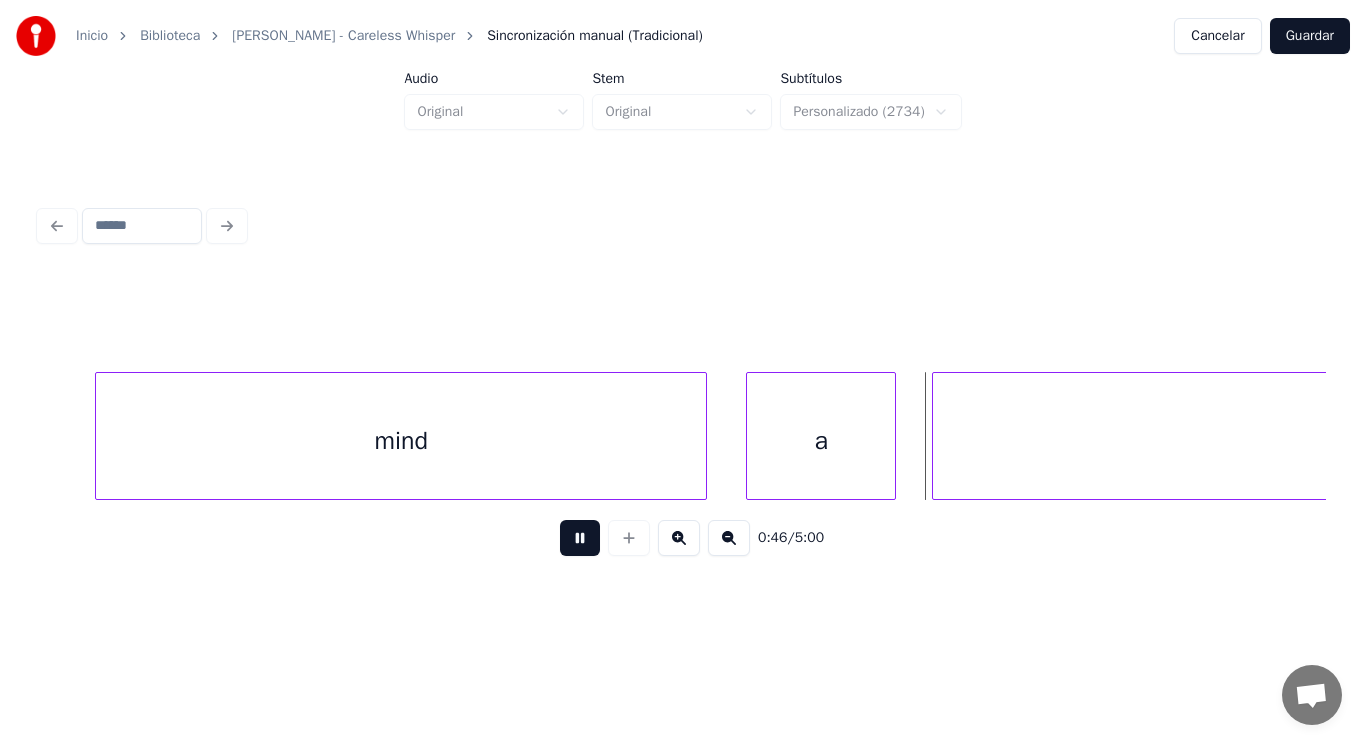 click at bounding box center (580, 538) 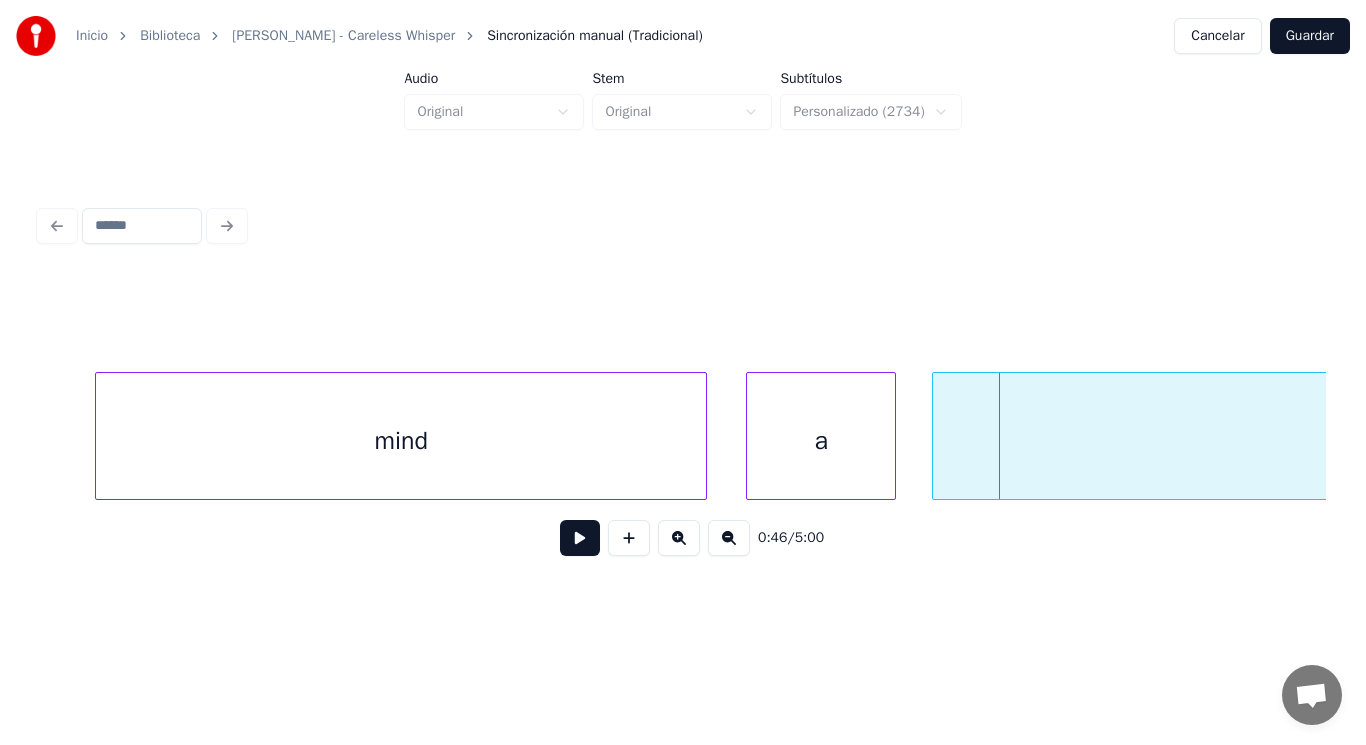 click at bounding box center [580, 538] 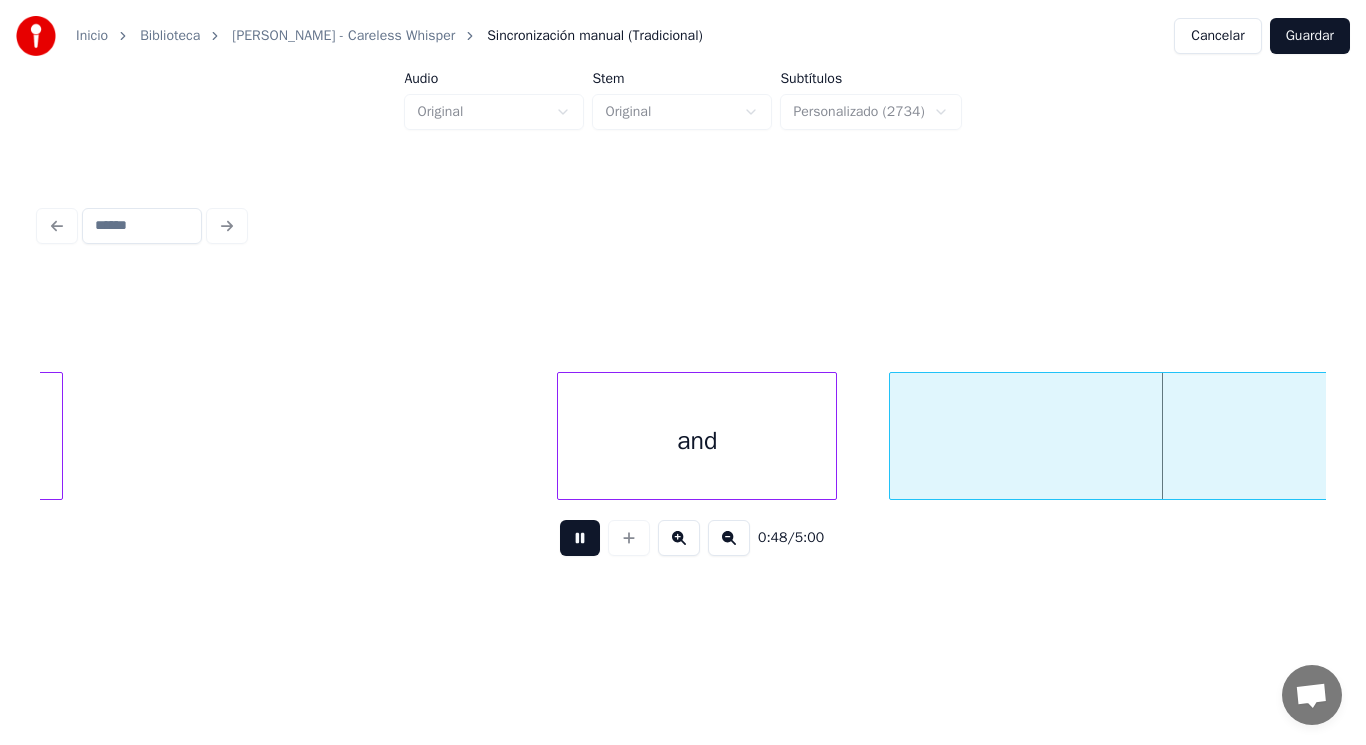 scroll, scrollTop: 0, scrollLeft: 68691, axis: horizontal 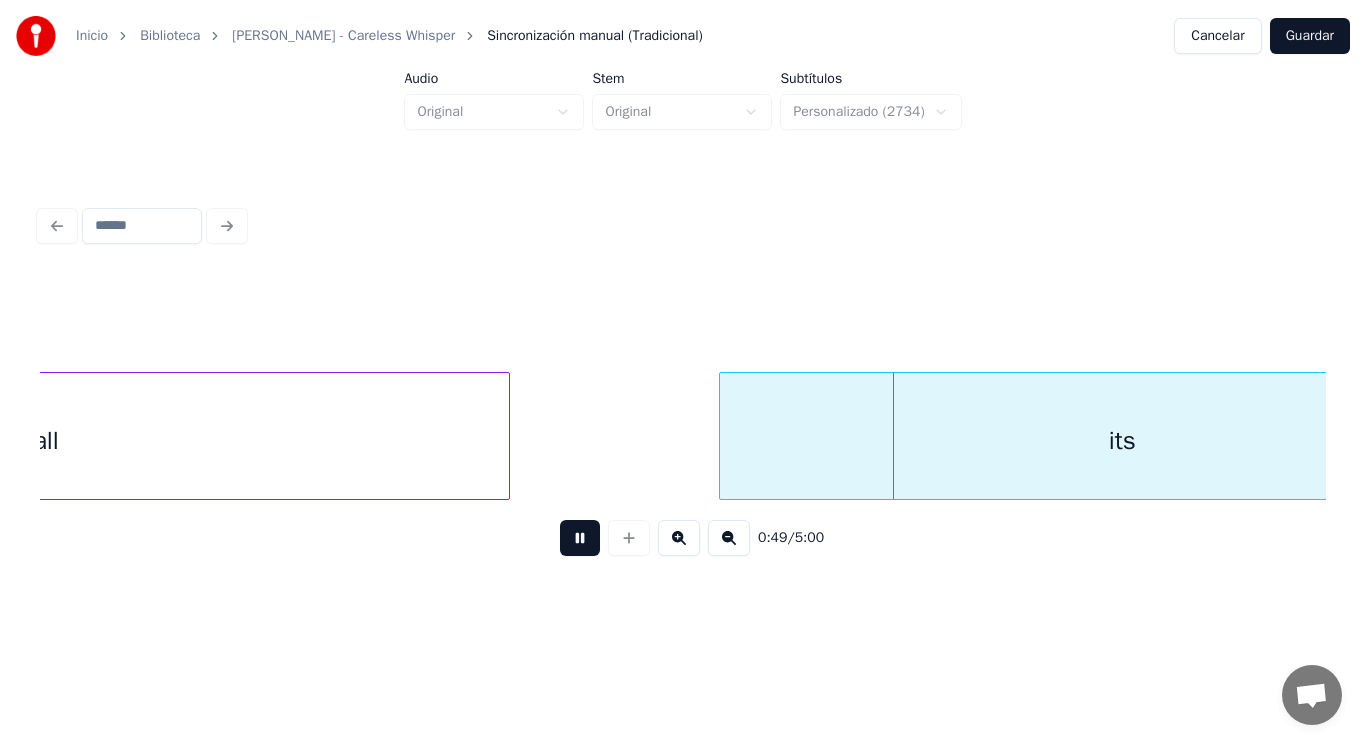 click at bounding box center [580, 538] 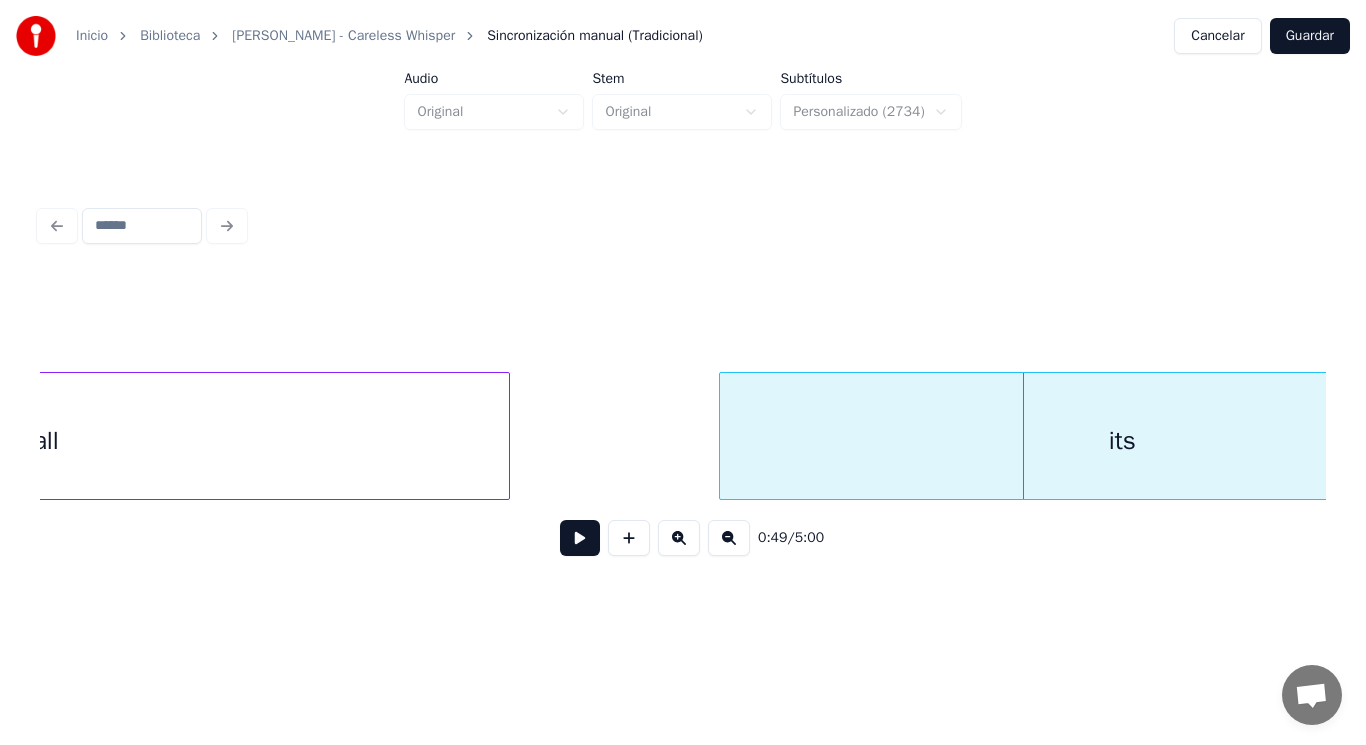 click on "all" at bounding box center (46, 441) 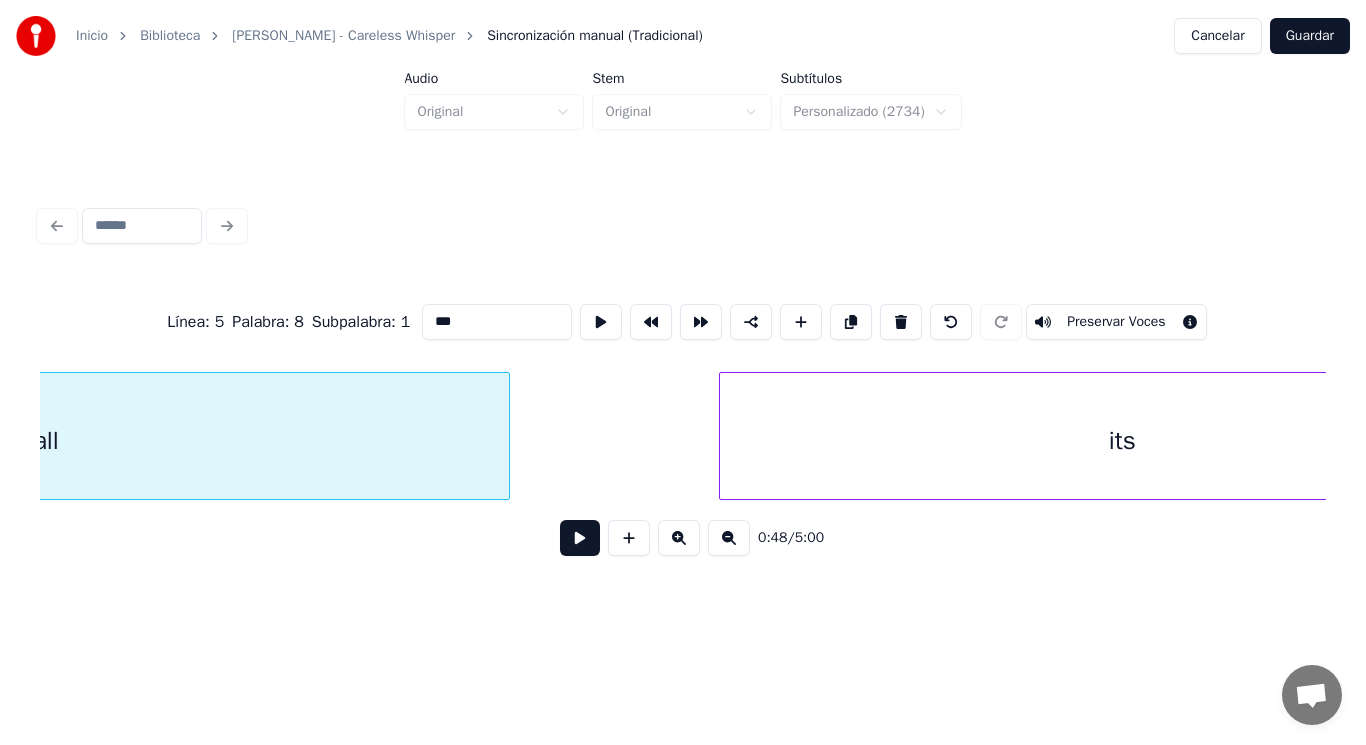 scroll, scrollTop: 0, scrollLeft: 68234, axis: horizontal 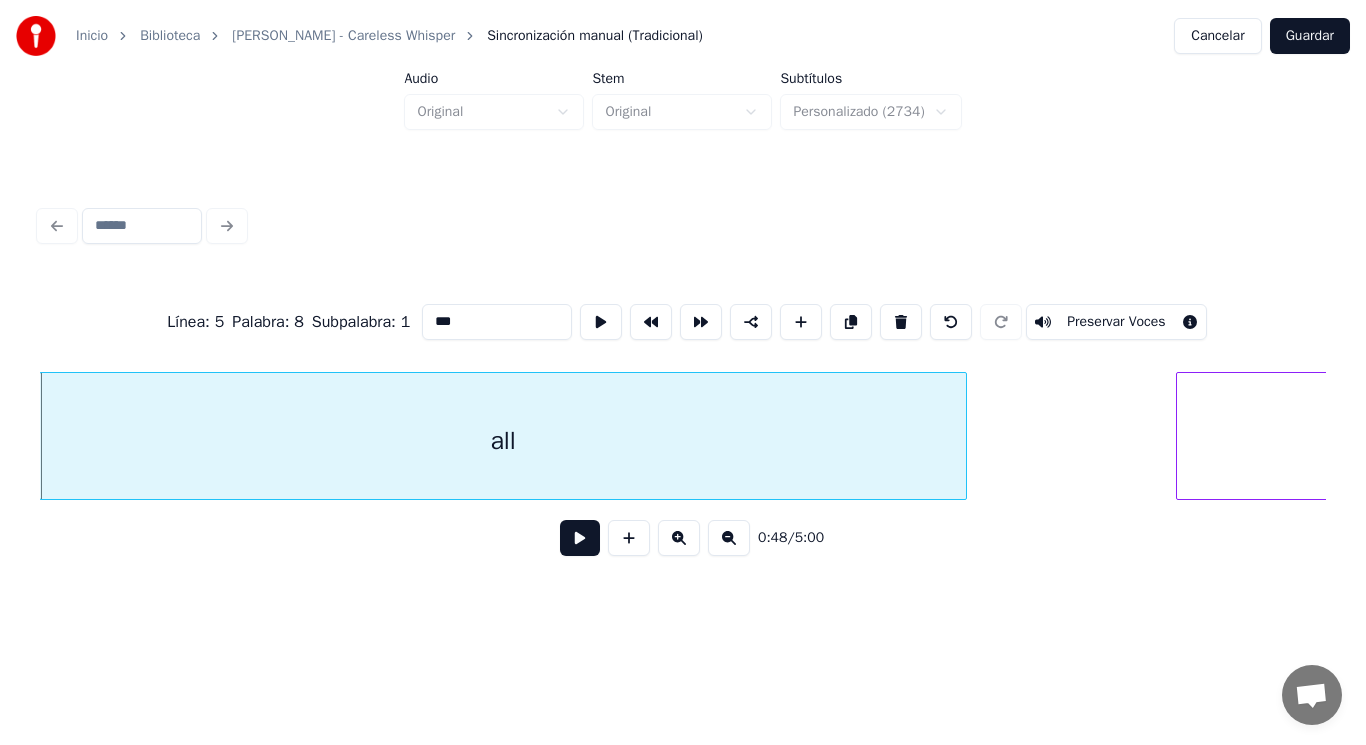 click at bounding box center (580, 538) 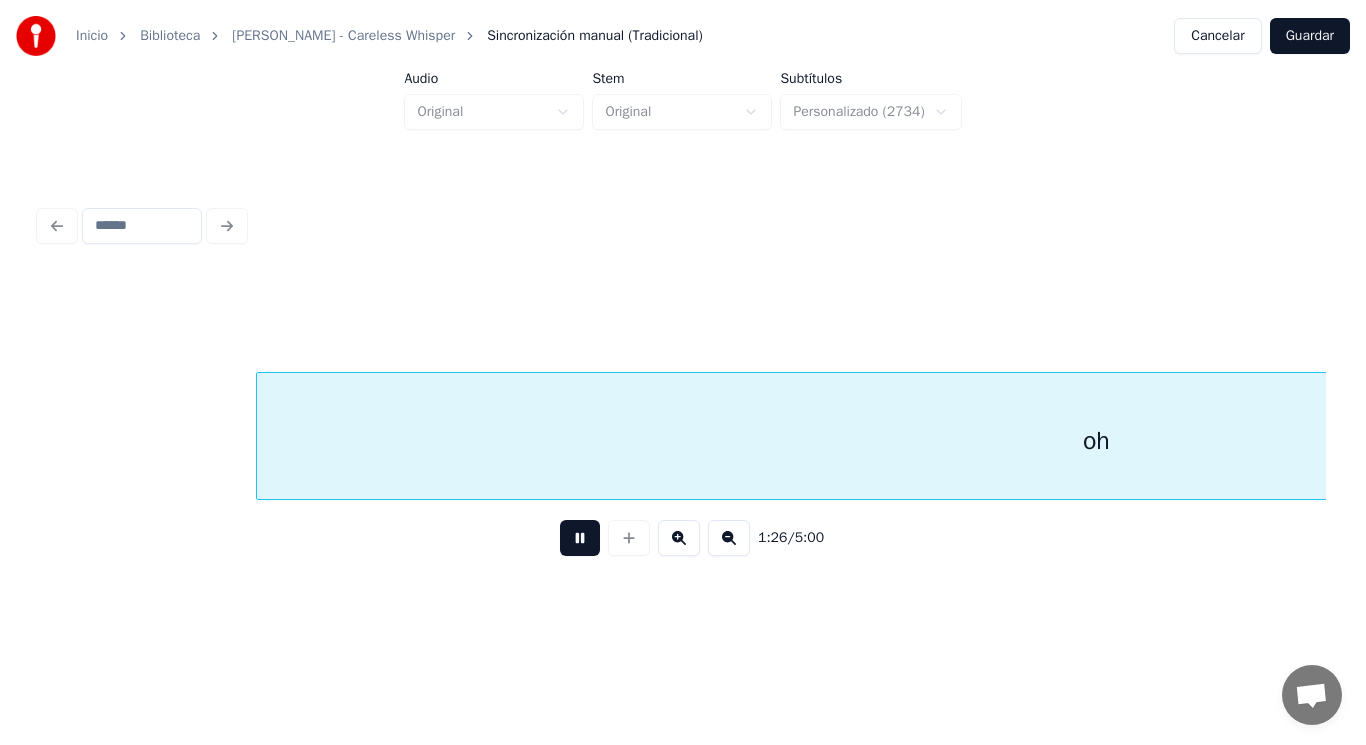 scroll, scrollTop: 0, scrollLeft: 121689, axis: horizontal 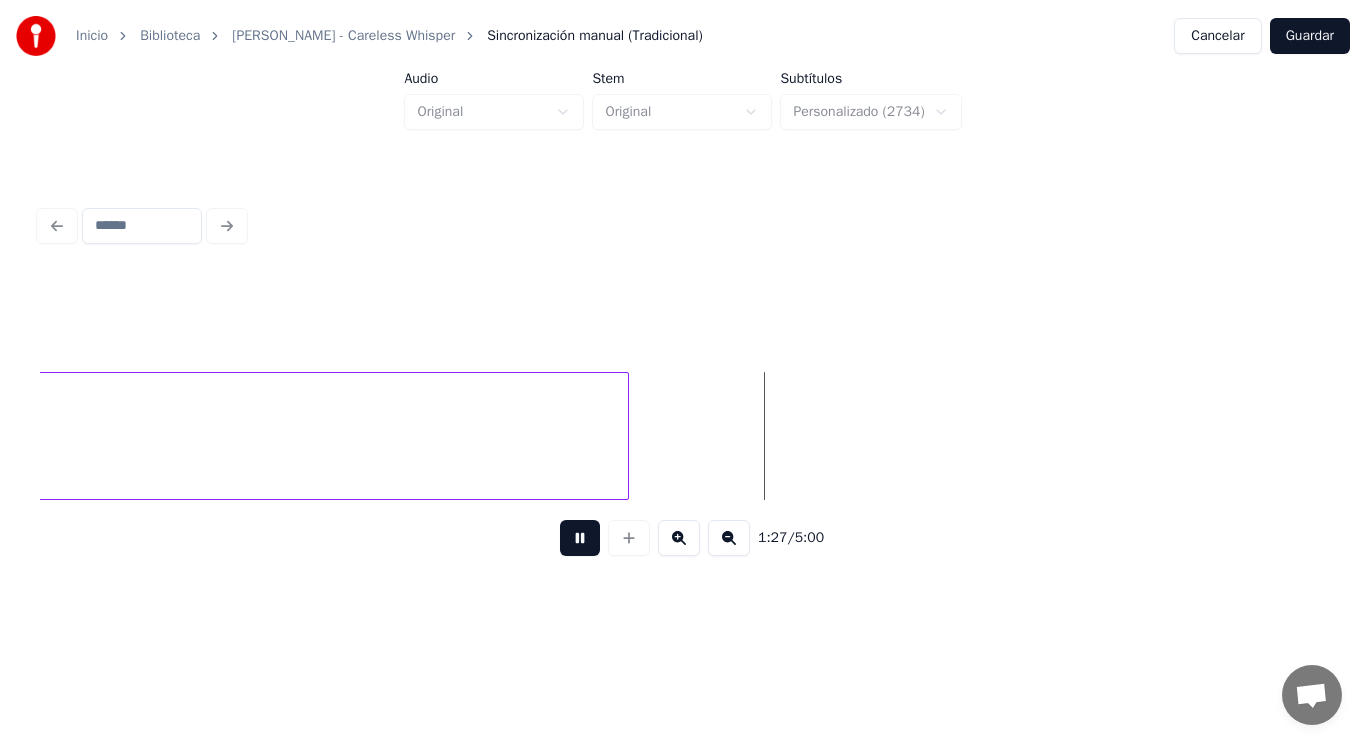 click at bounding box center (580, 538) 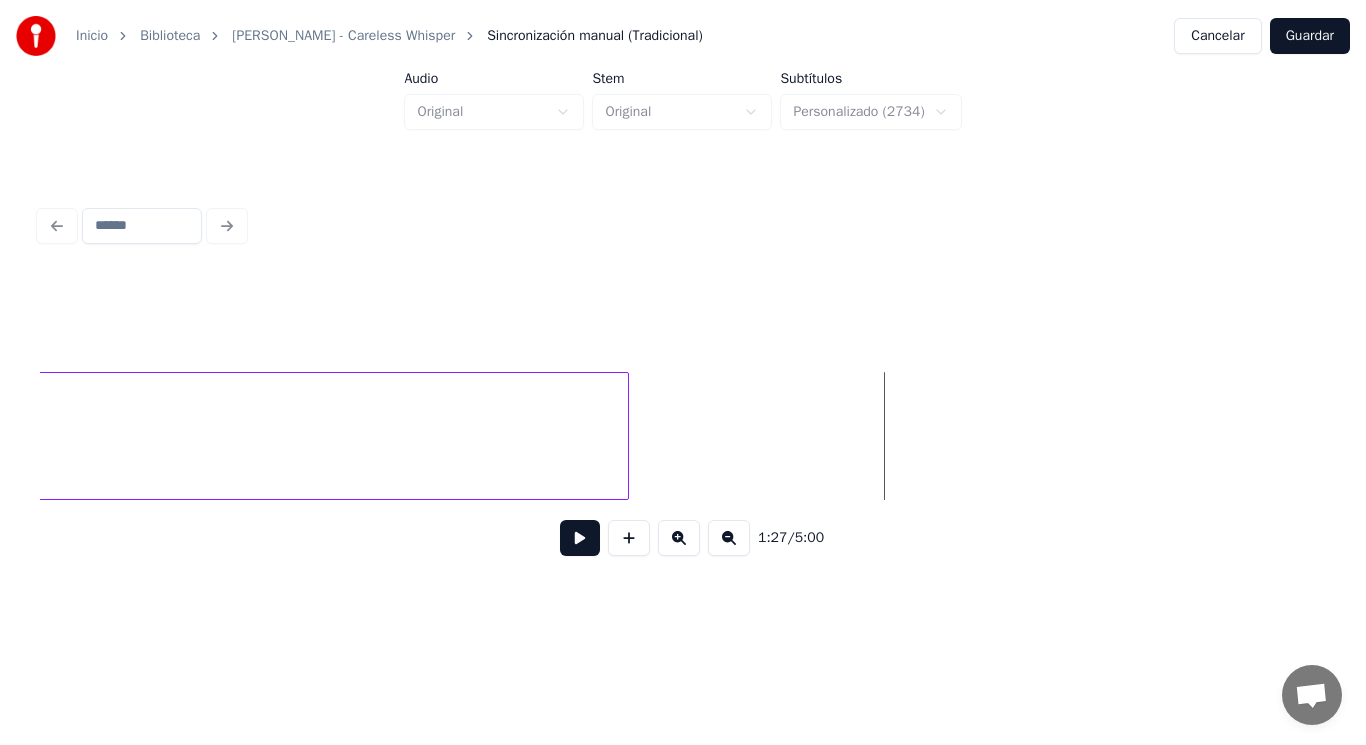 click on "oh" at bounding box center [-211, 441] 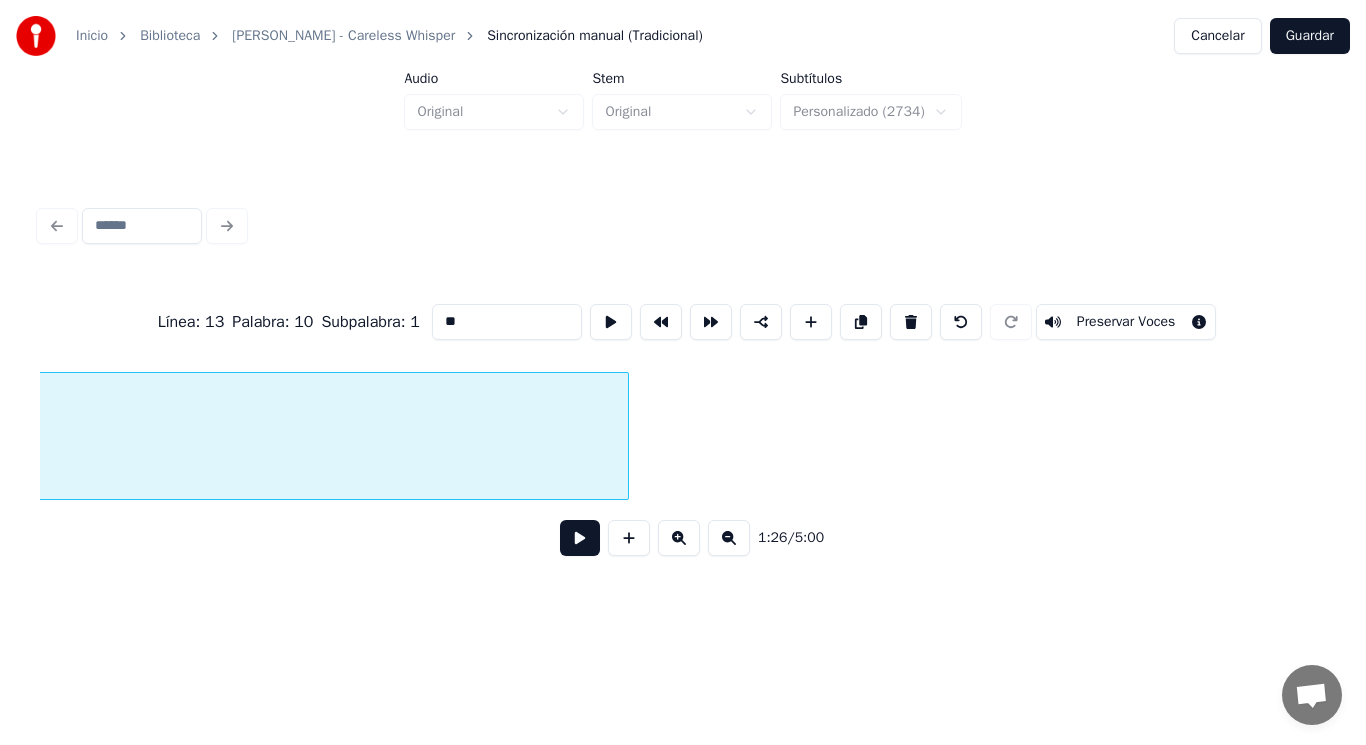 scroll, scrollTop: 0, scrollLeft: 120599, axis: horizontal 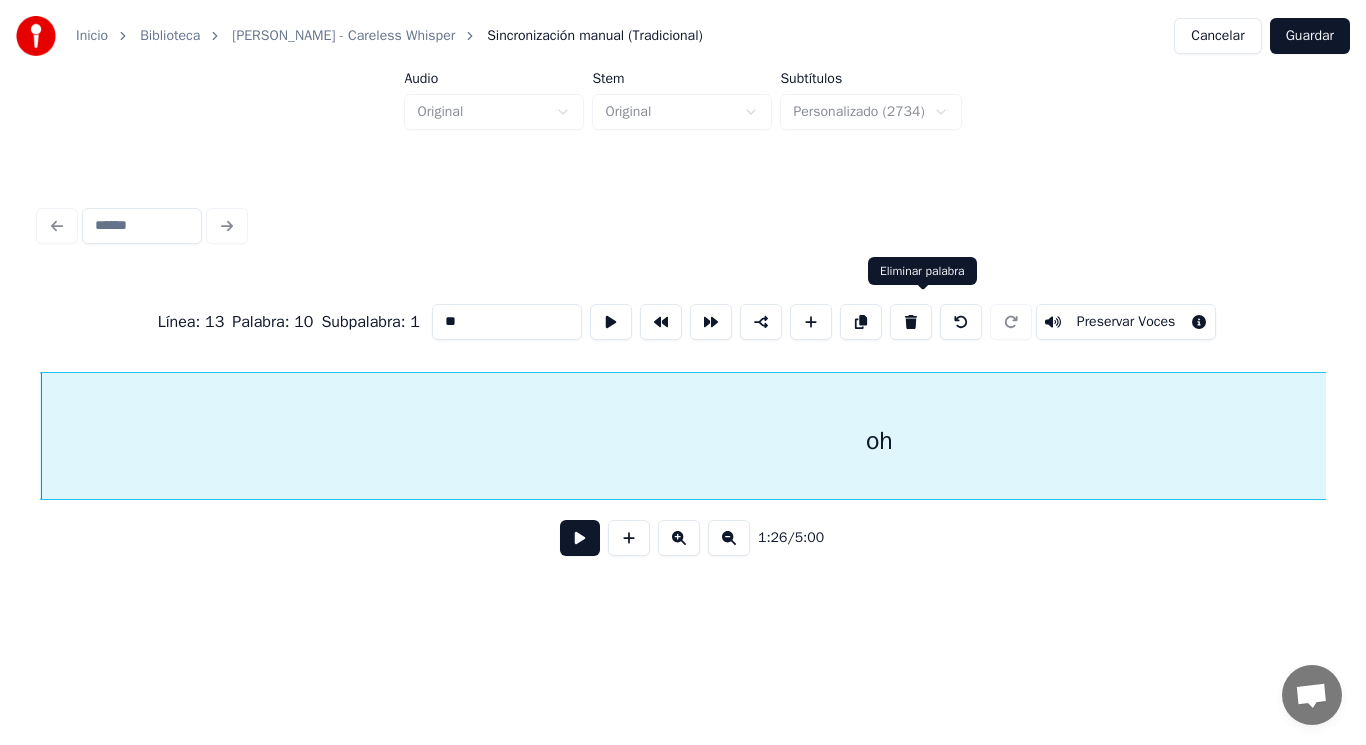 click at bounding box center (911, 322) 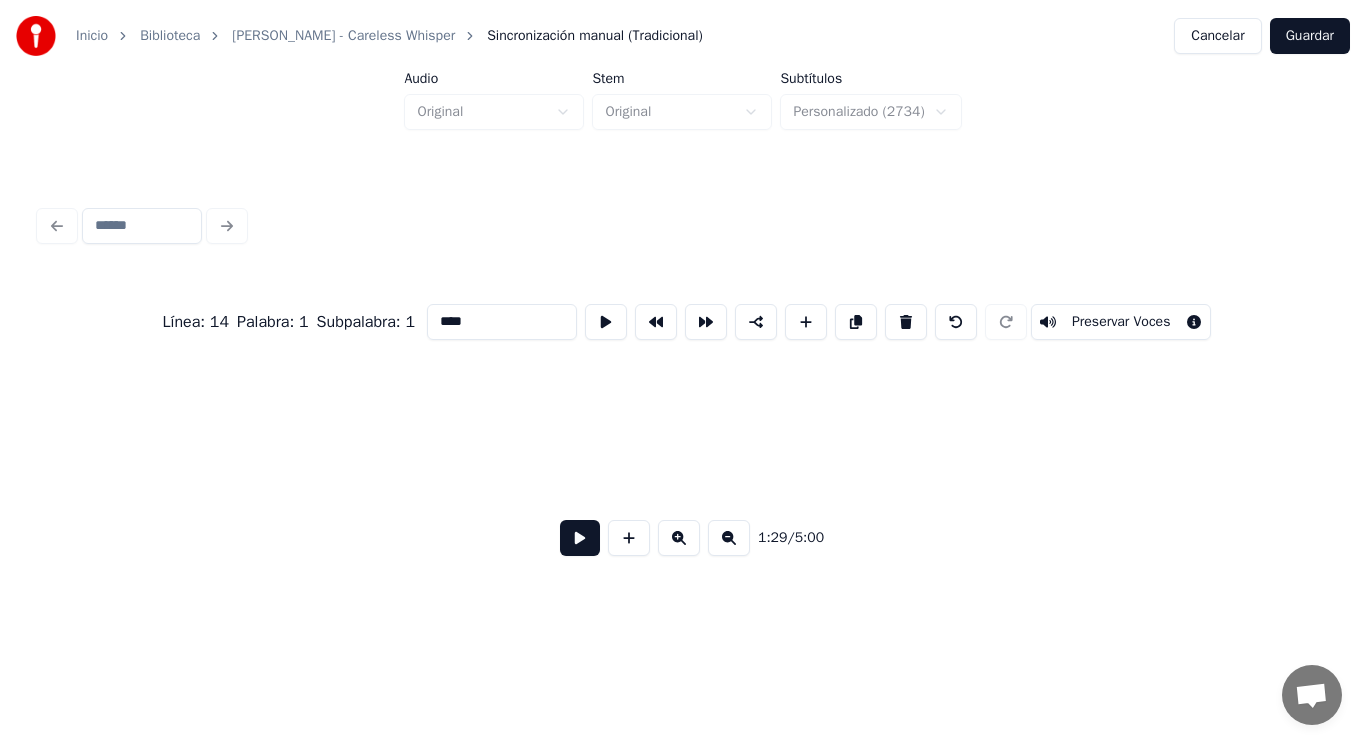 scroll, scrollTop: 0, scrollLeft: 125527, axis: horizontal 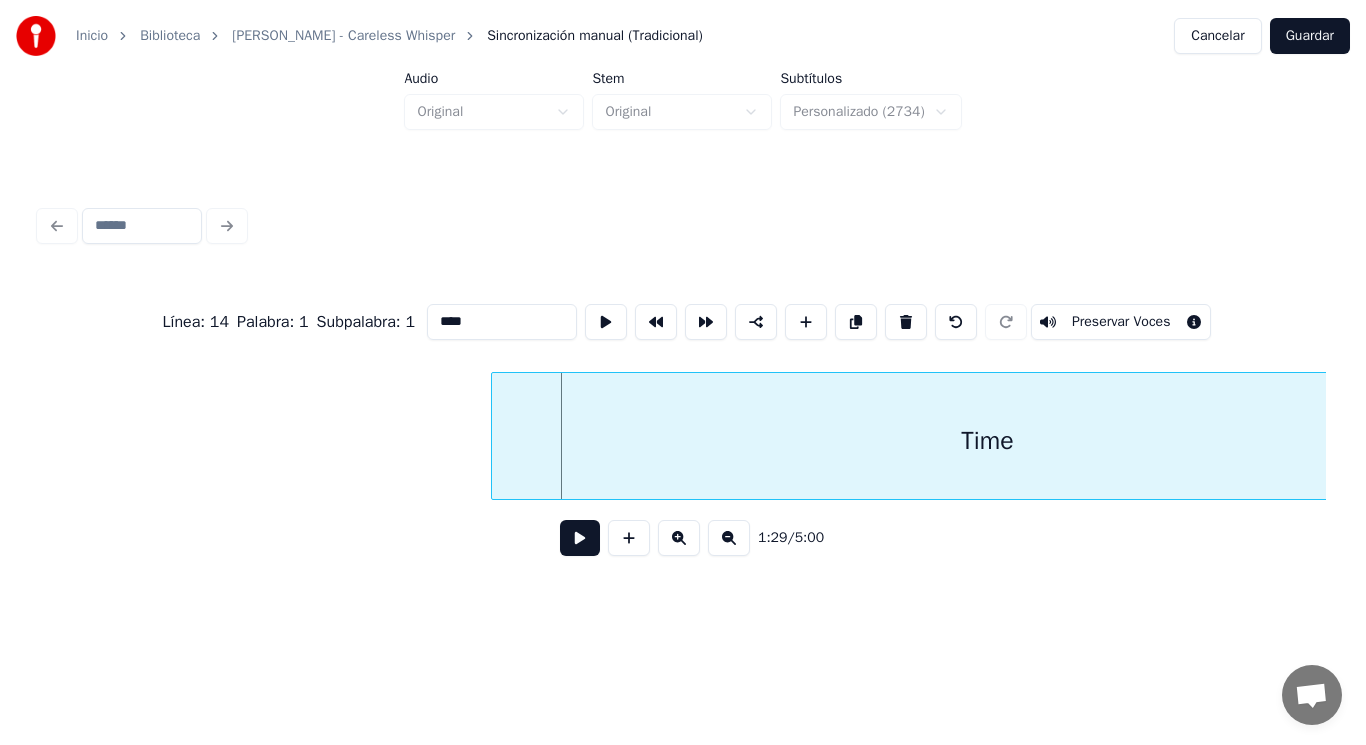 click at bounding box center [495, 436] 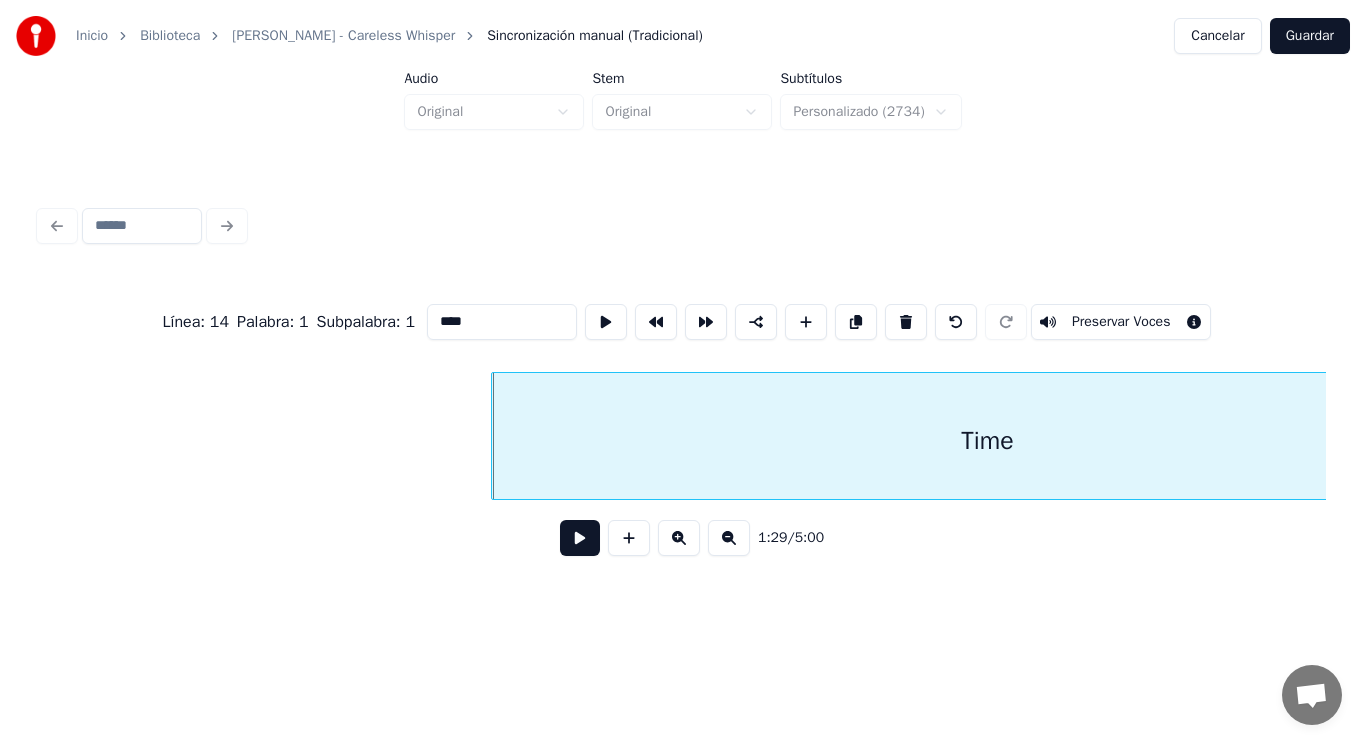 click at bounding box center (580, 538) 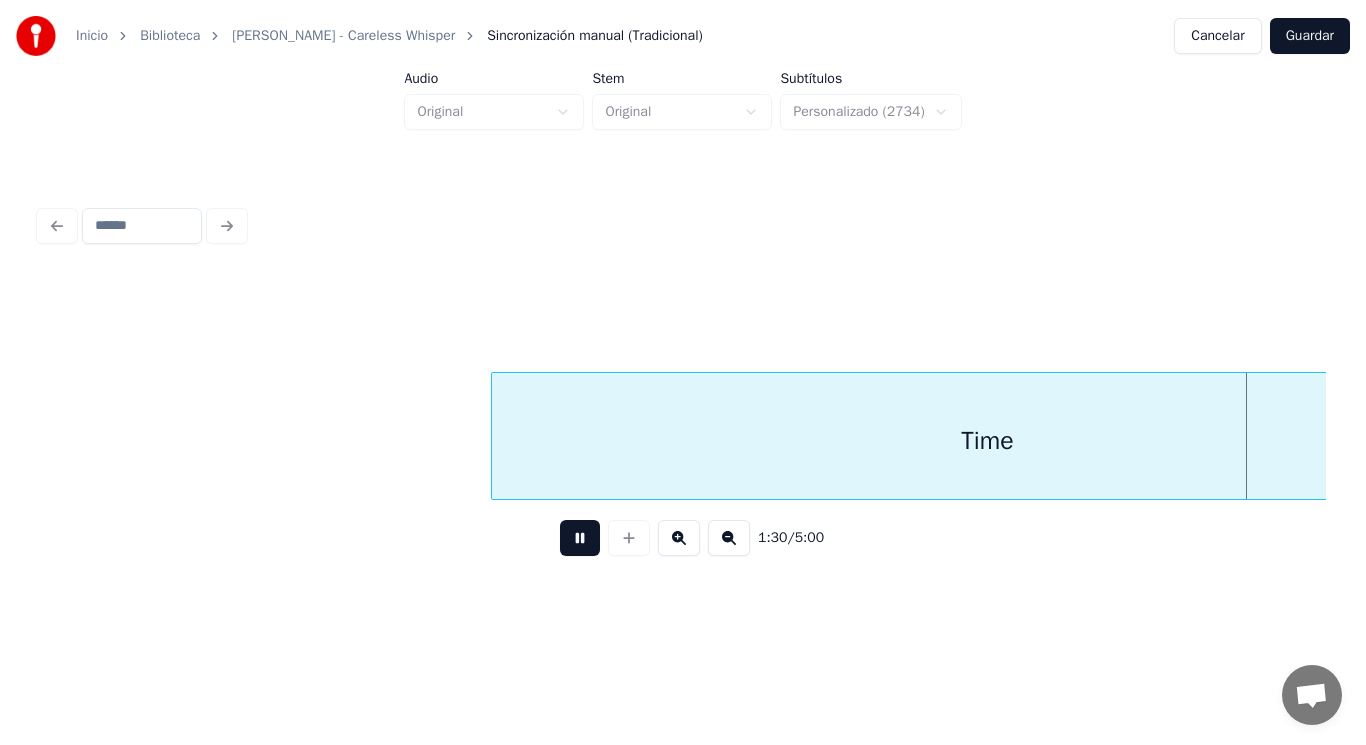 scroll, scrollTop: 0, scrollLeft: 126319, axis: horizontal 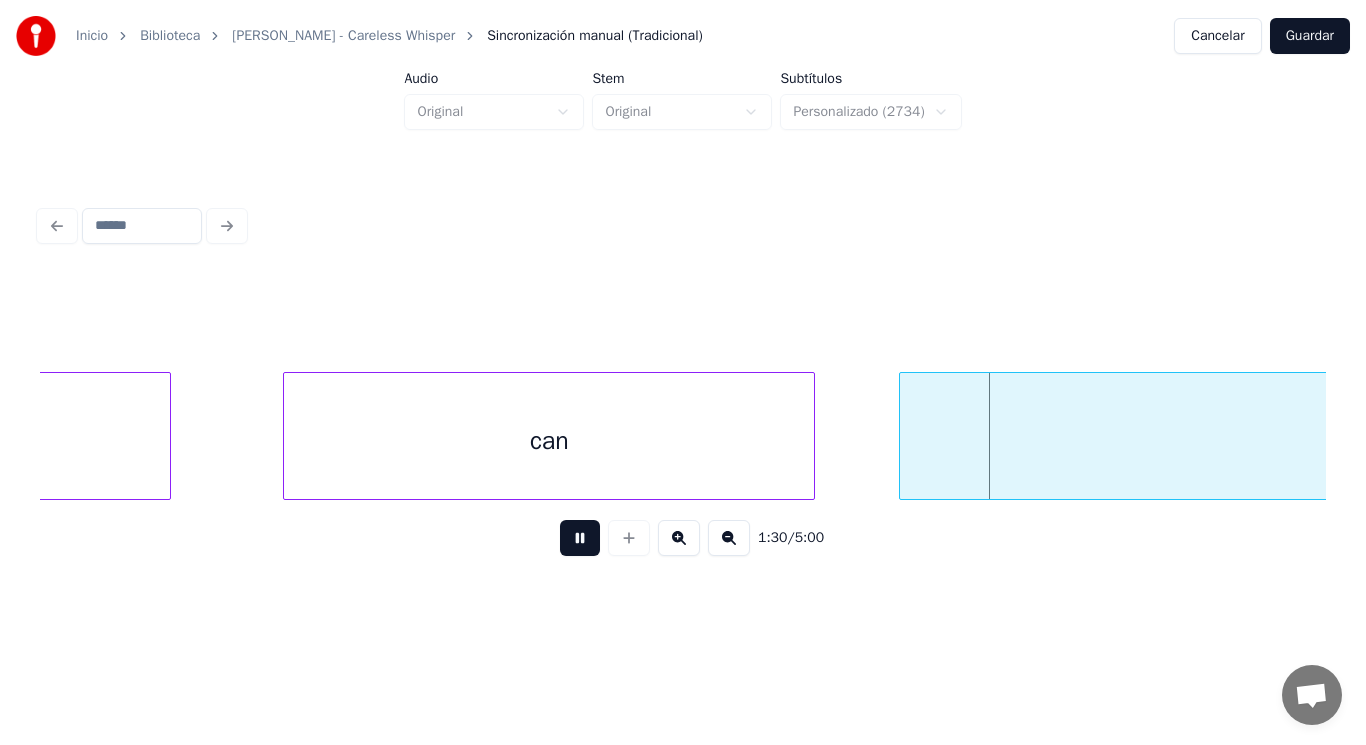 click at bounding box center (580, 538) 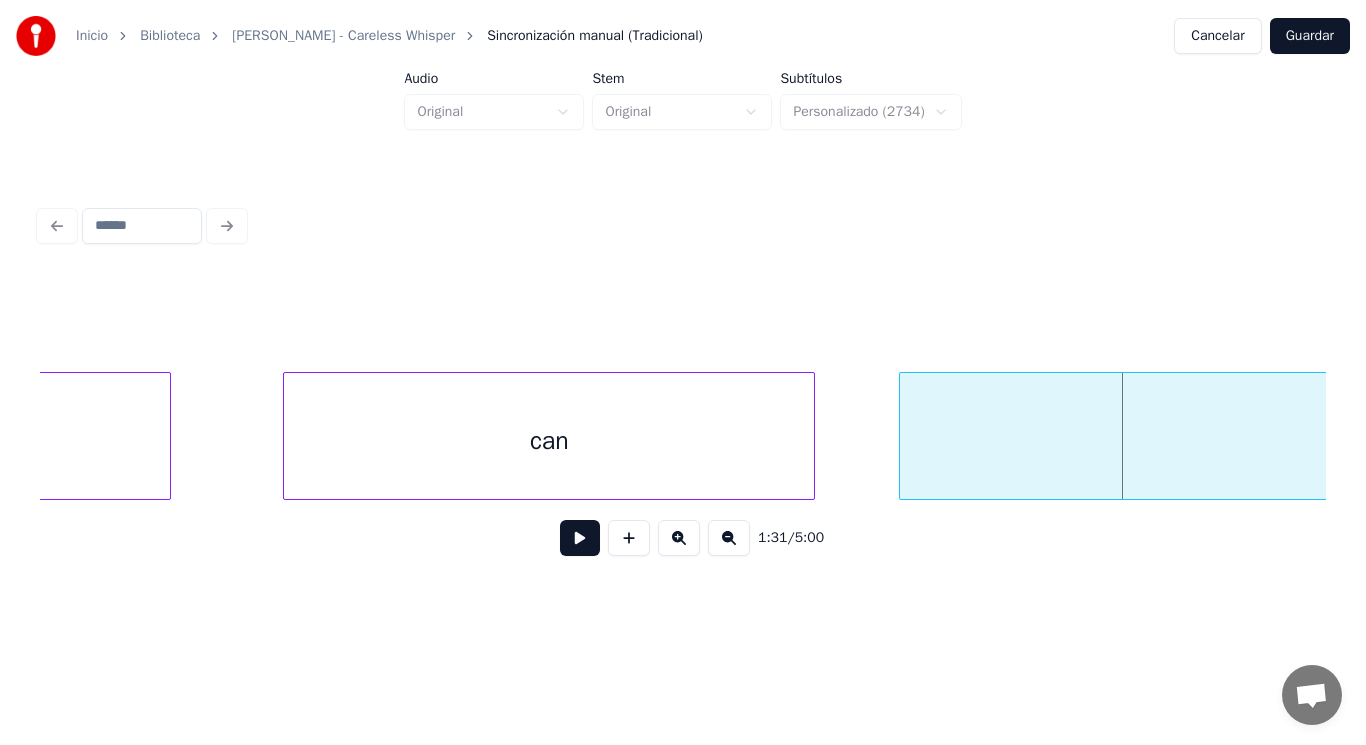 click at bounding box center (580, 538) 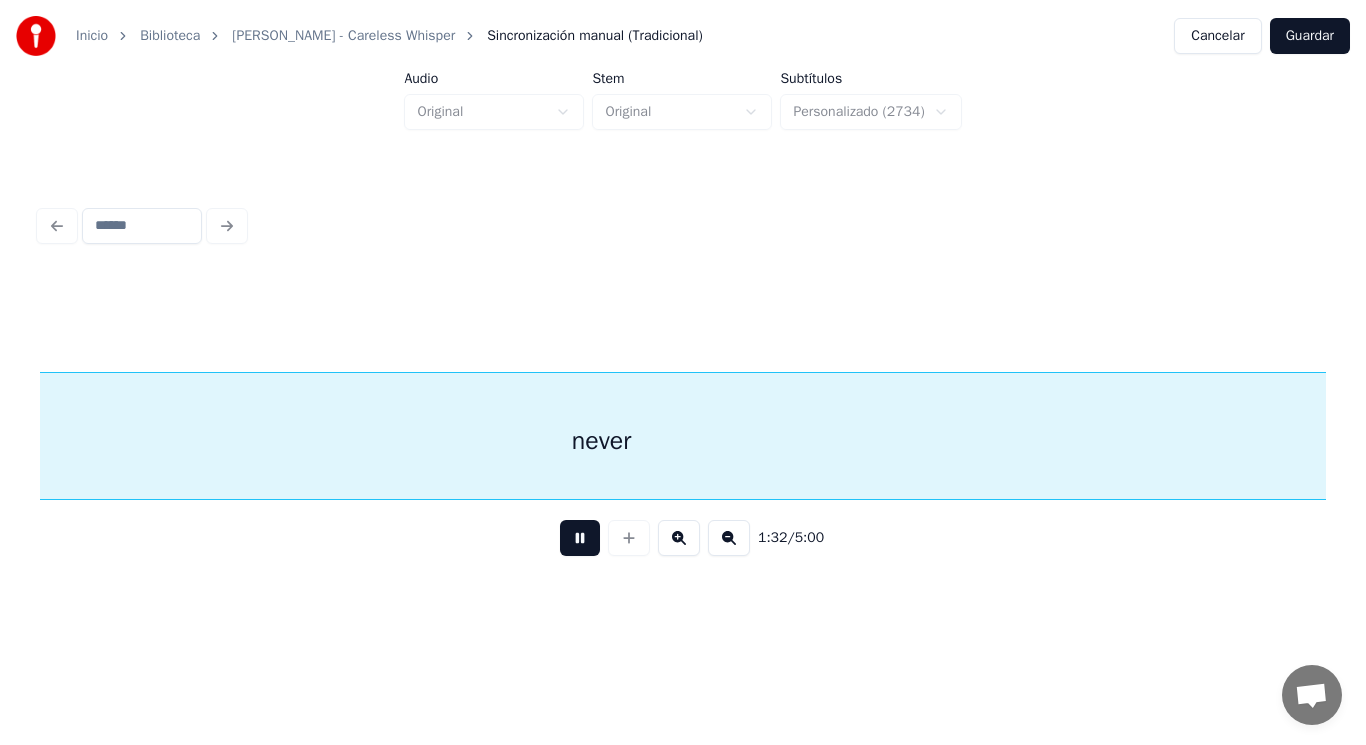 scroll, scrollTop: 0, scrollLeft: 128918, axis: horizontal 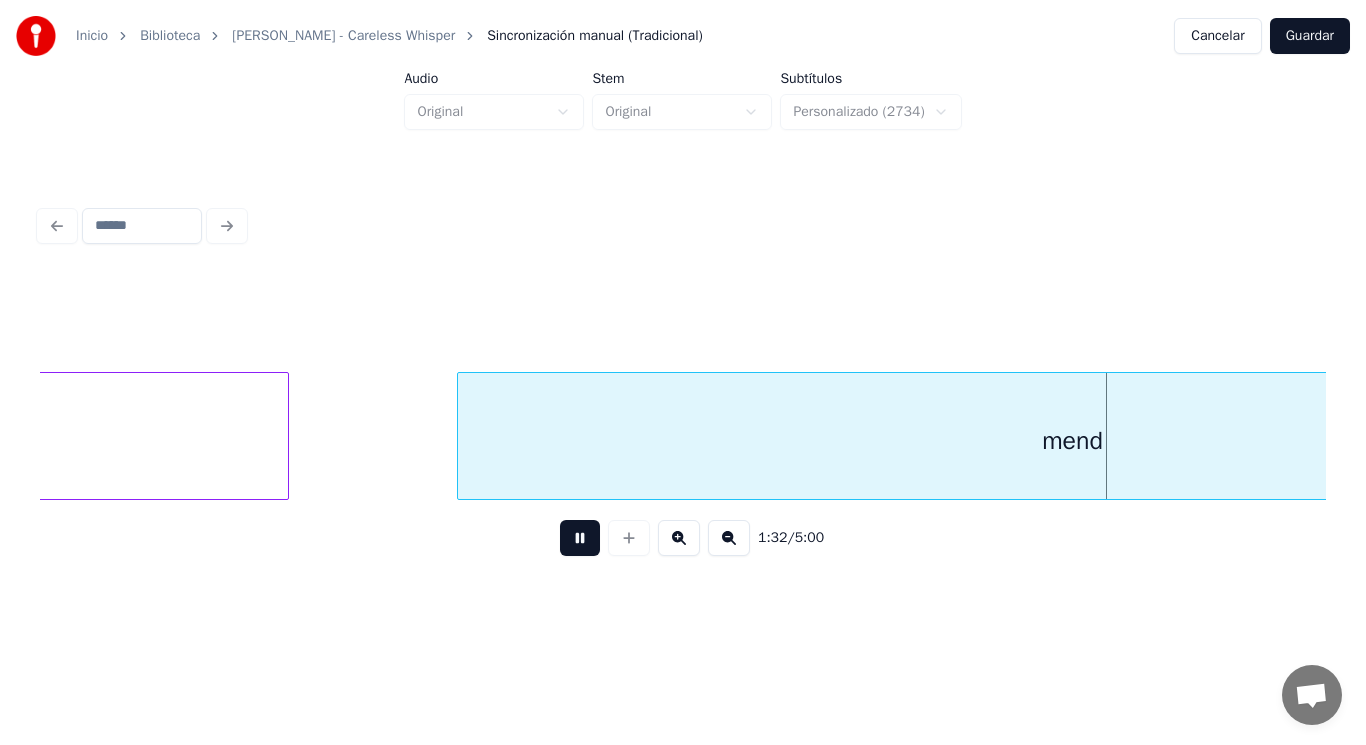 click at bounding box center (580, 538) 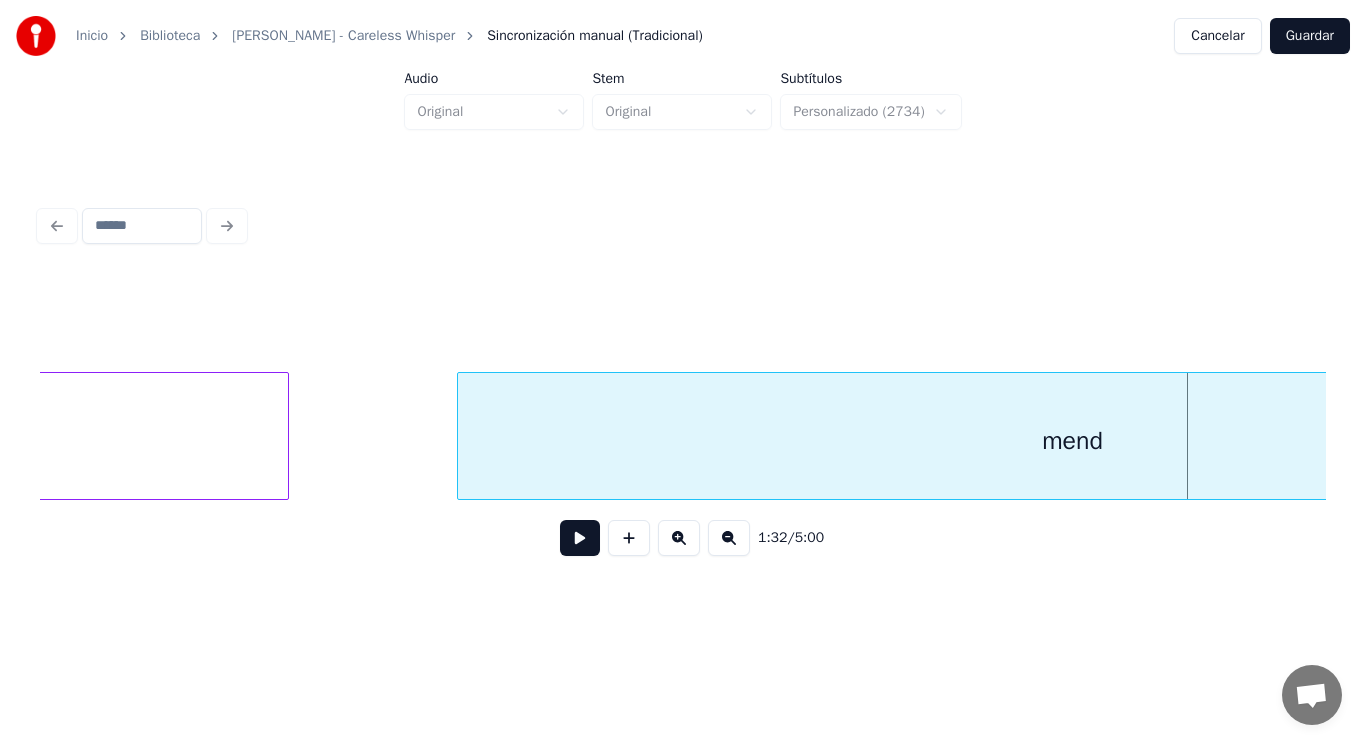 click on "mend" at bounding box center [1073, 441] 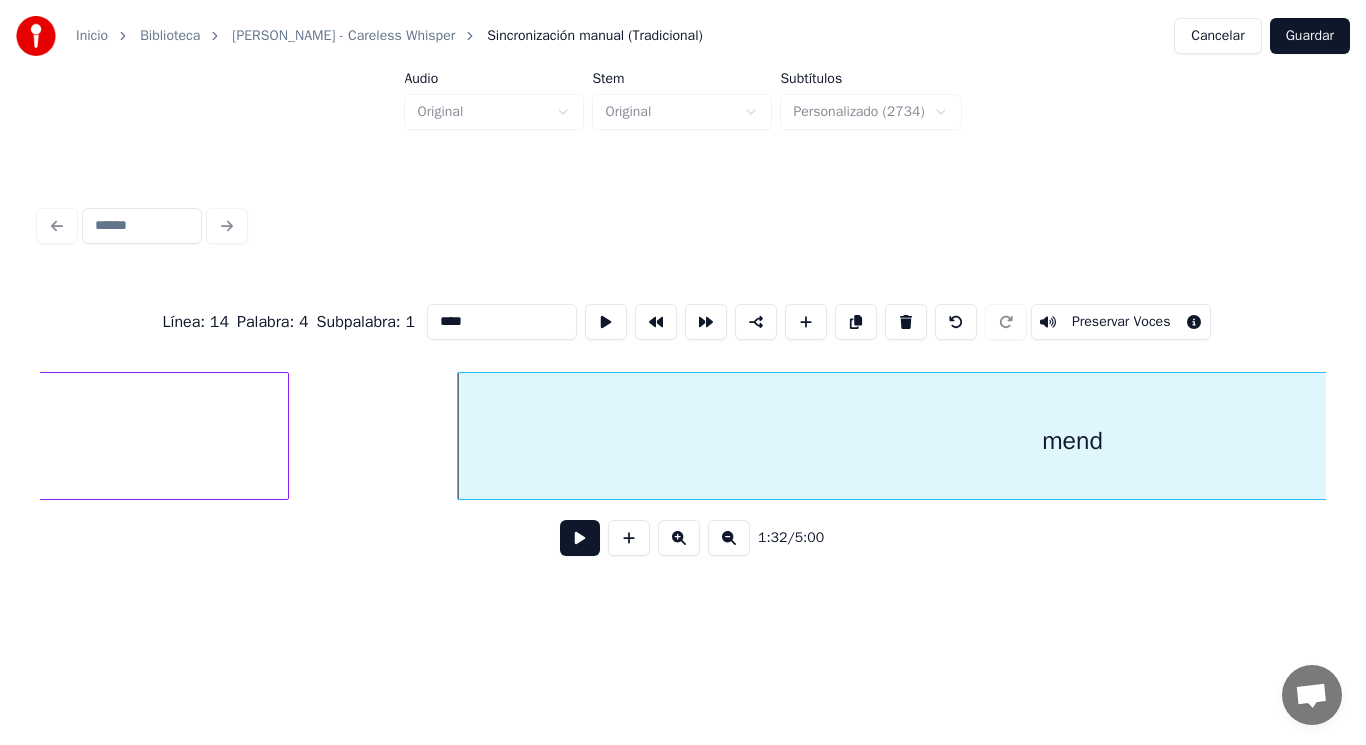 click at bounding box center [580, 538] 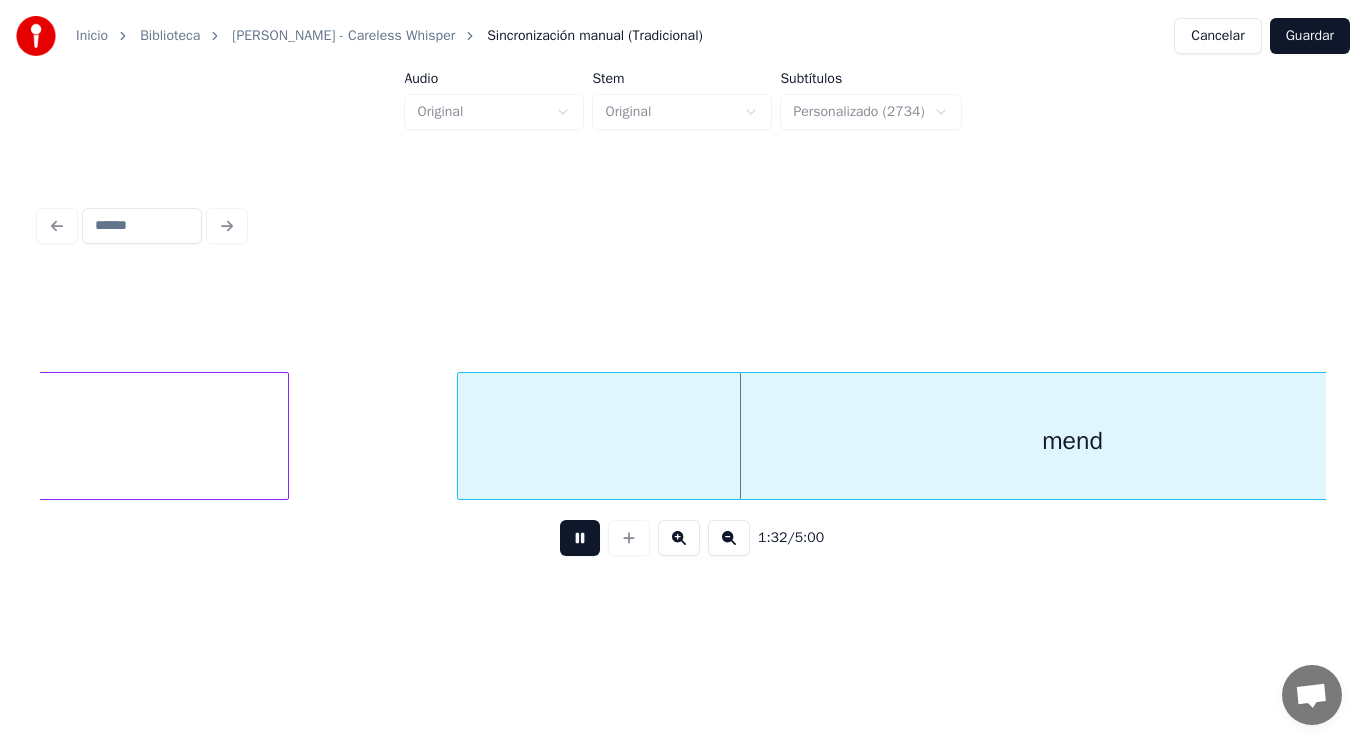 click at bounding box center [580, 538] 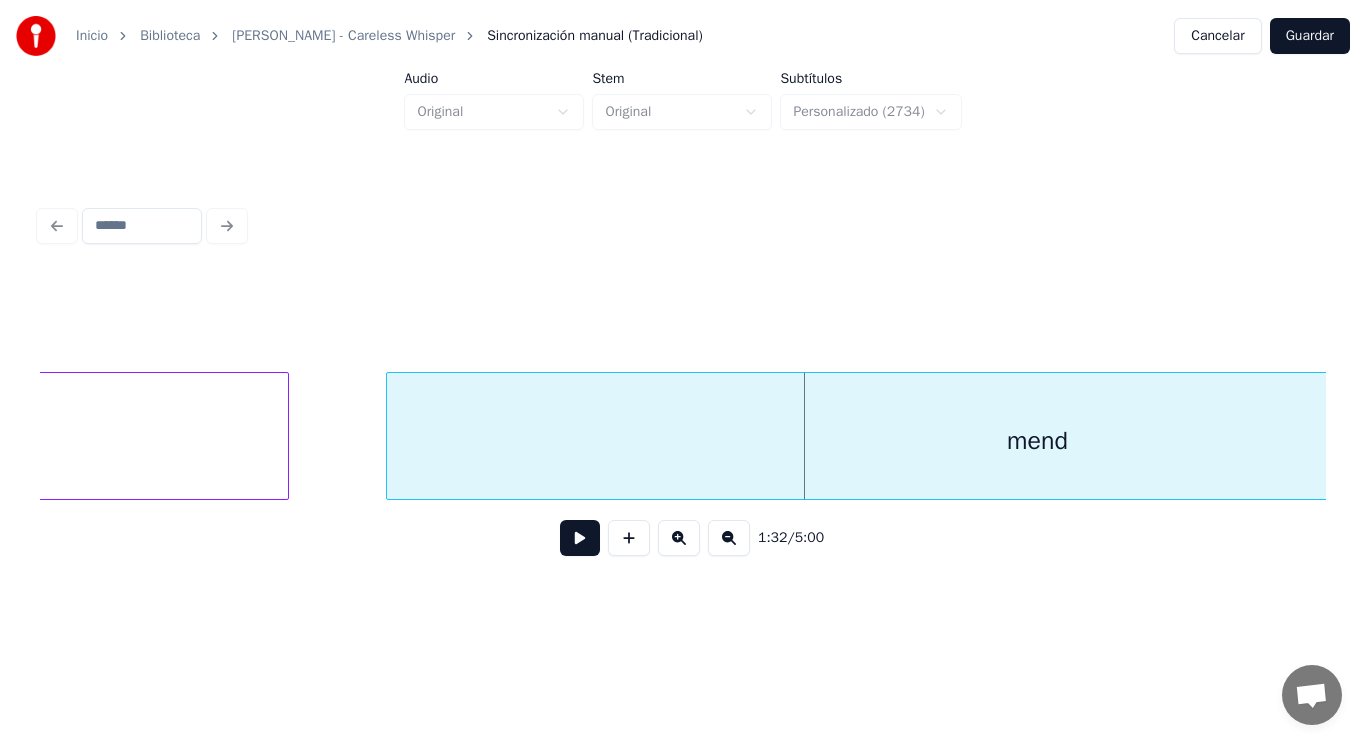click at bounding box center [390, 436] 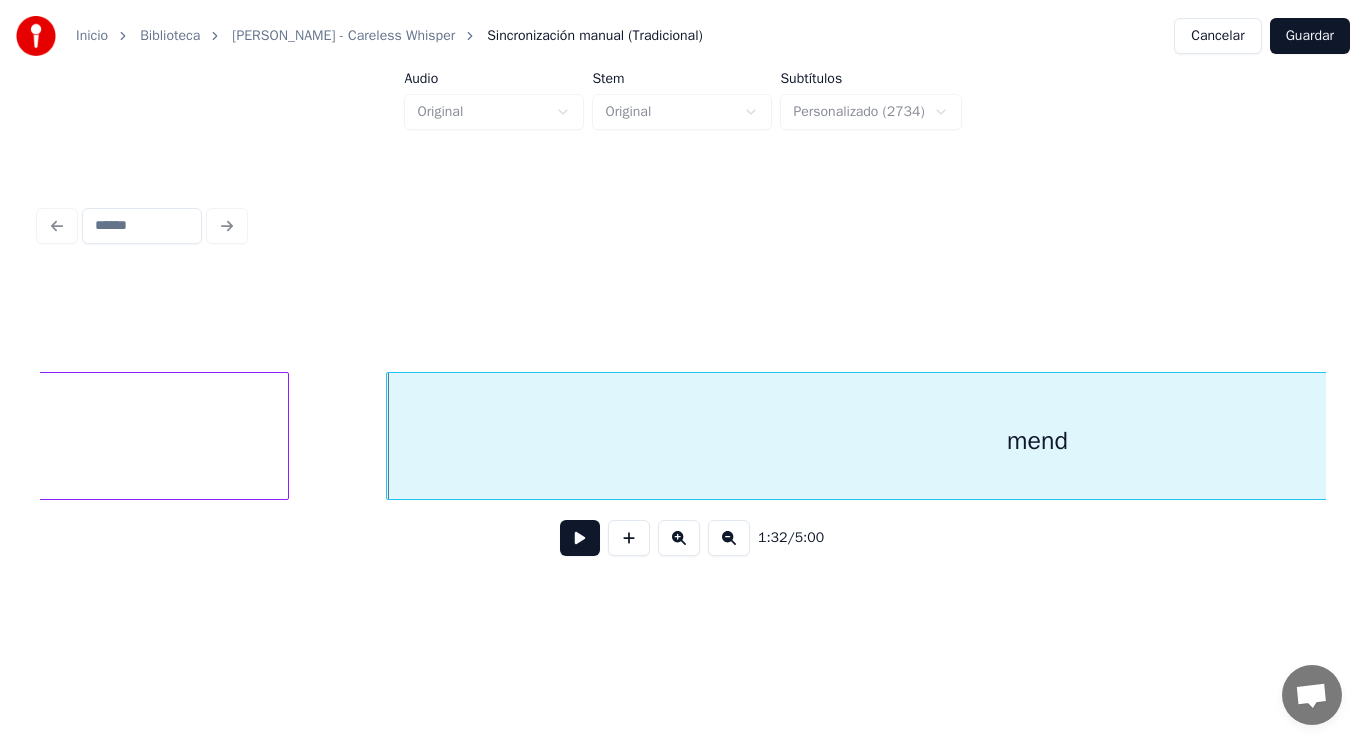 click at bounding box center (580, 538) 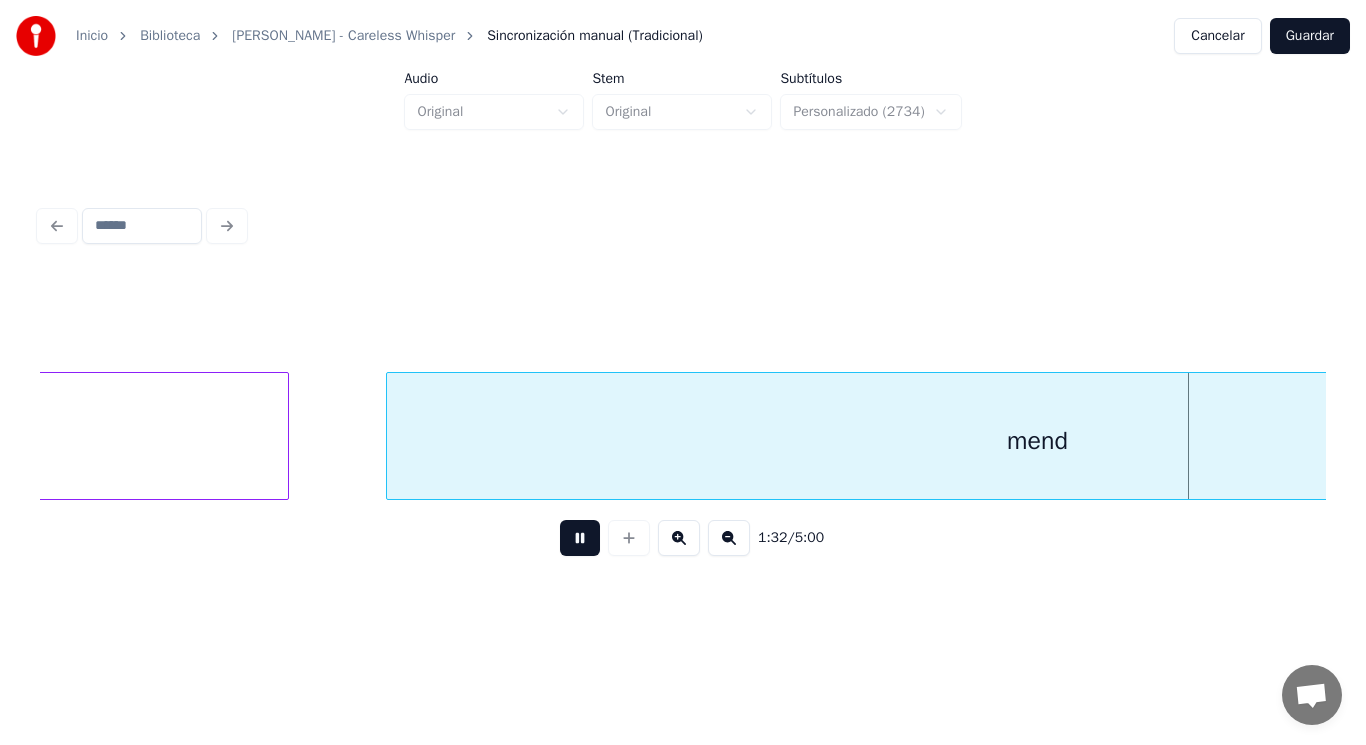 scroll, scrollTop: 0, scrollLeft: 130211, axis: horizontal 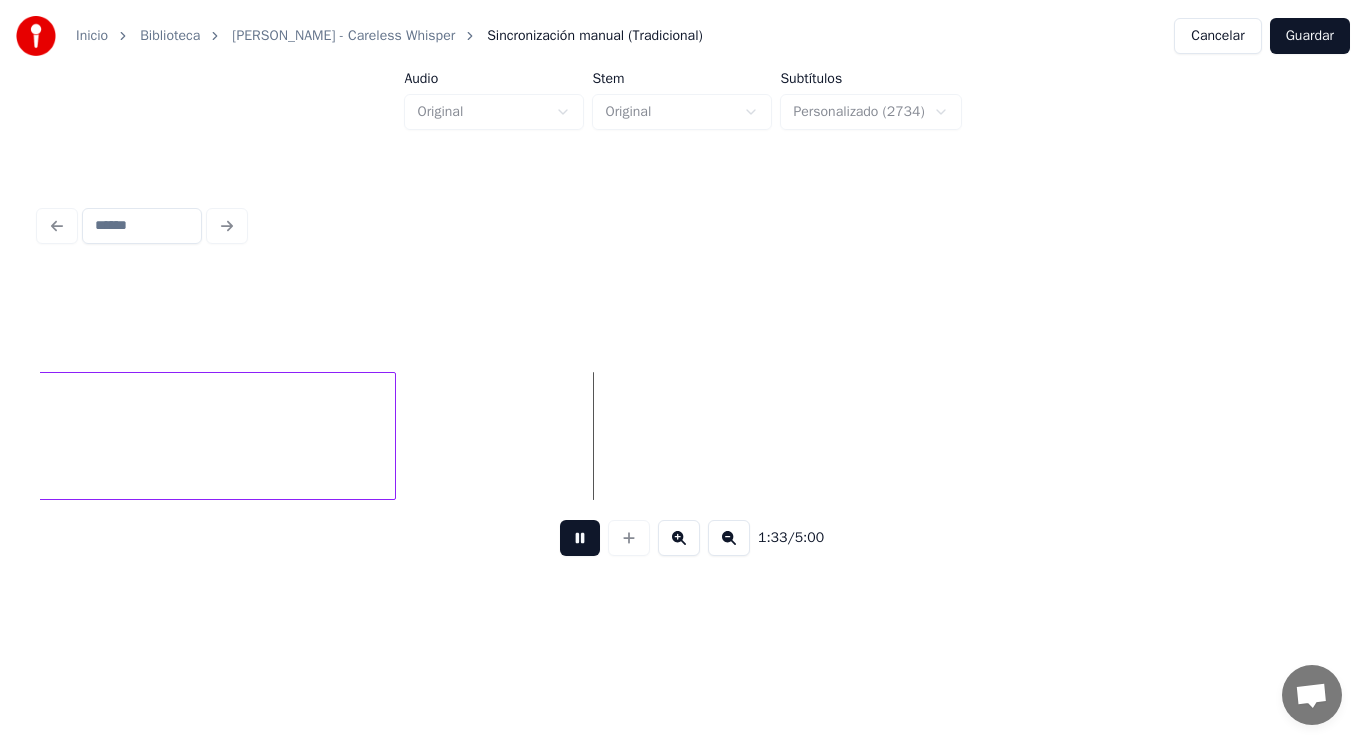 click at bounding box center [580, 538] 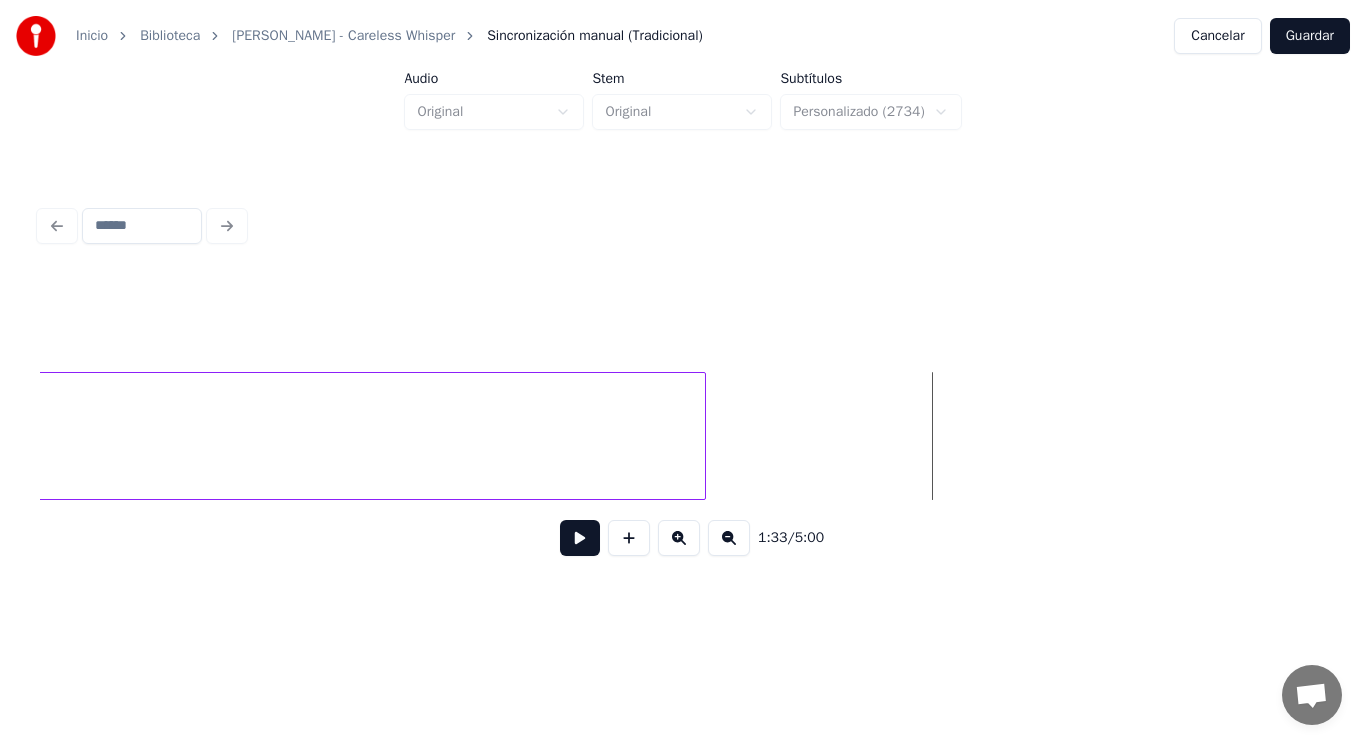 click at bounding box center [702, 436] 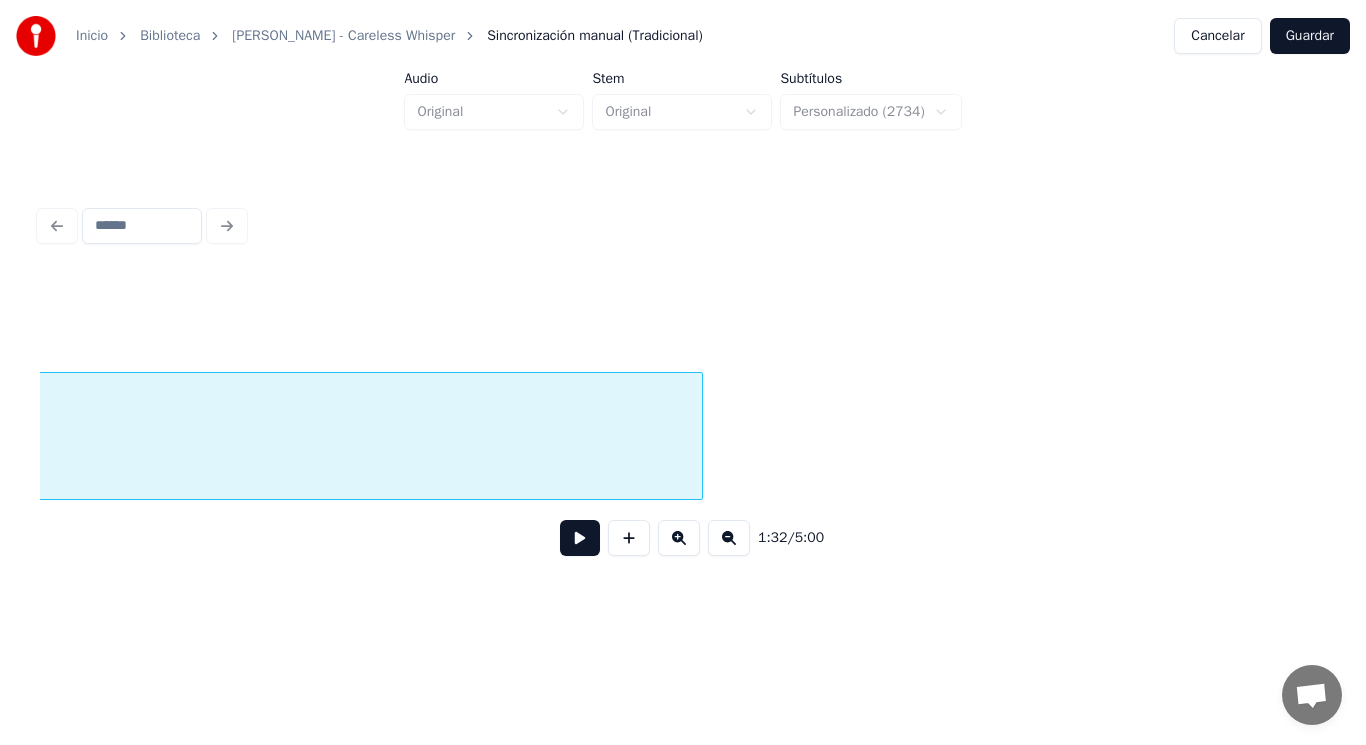 scroll, scrollTop: 0, scrollLeft: 129265, axis: horizontal 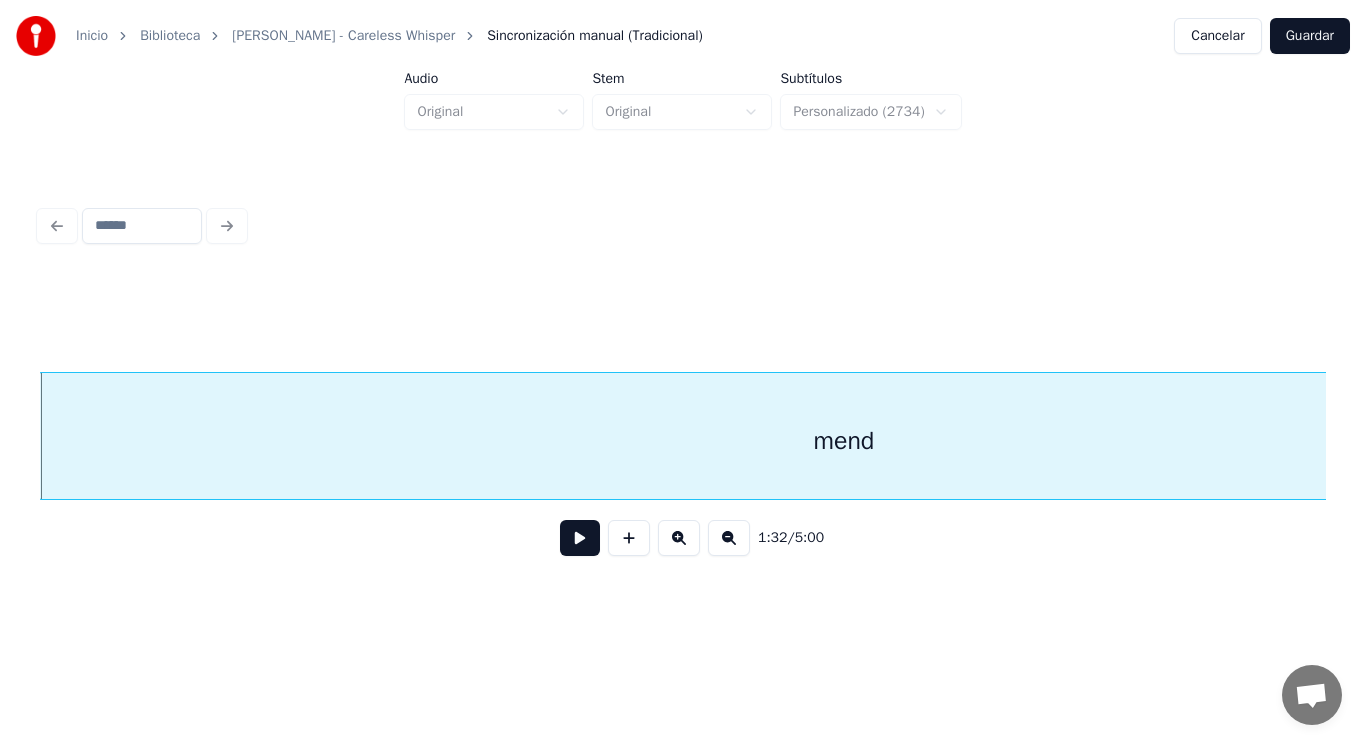 click at bounding box center [580, 538] 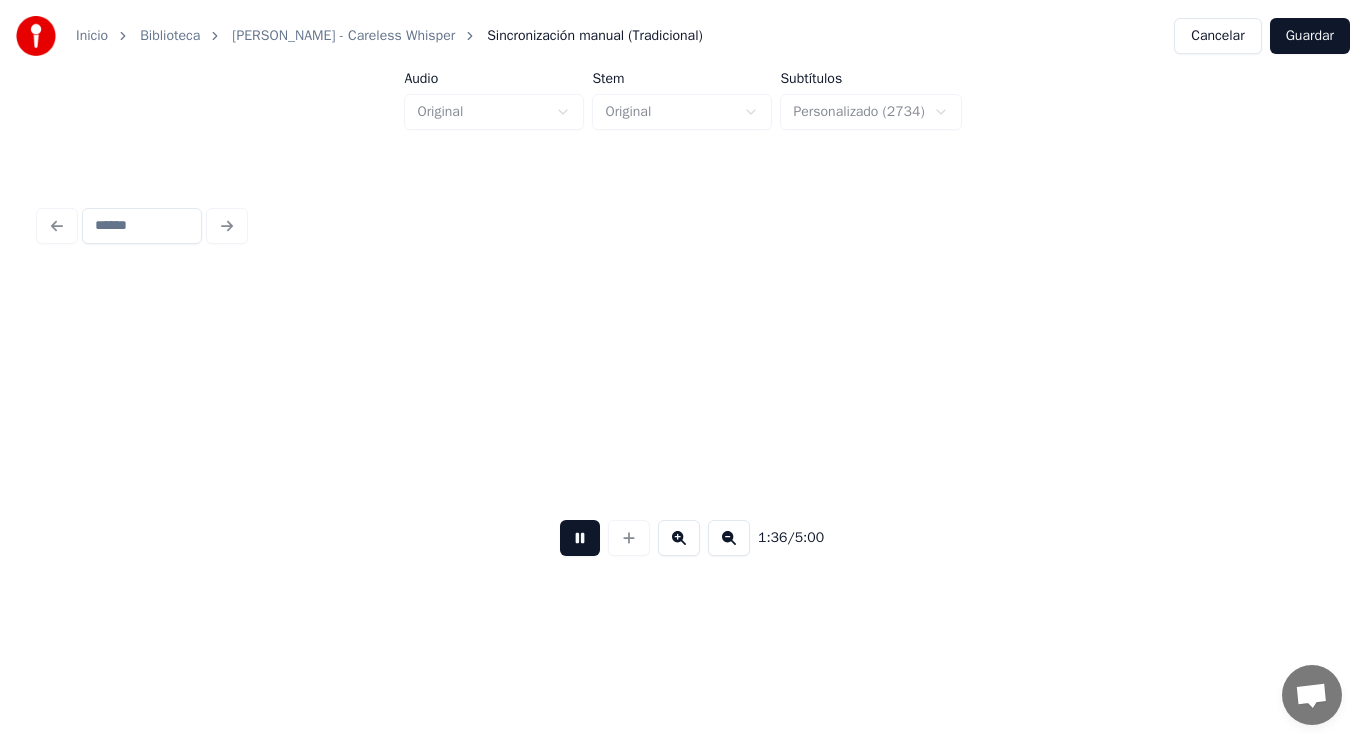 scroll, scrollTop: 0, scrollLeft: 135777, axis: horizontal 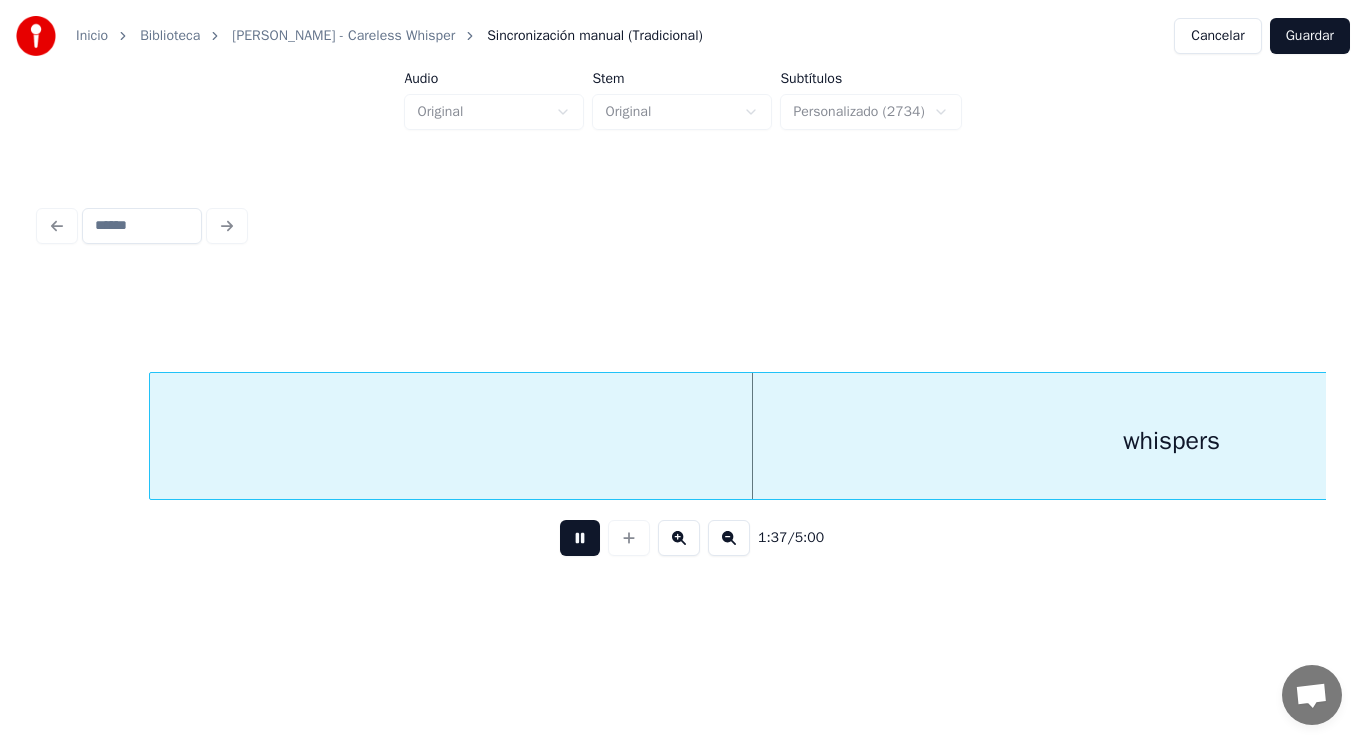 click at bounding box center [580, 538] 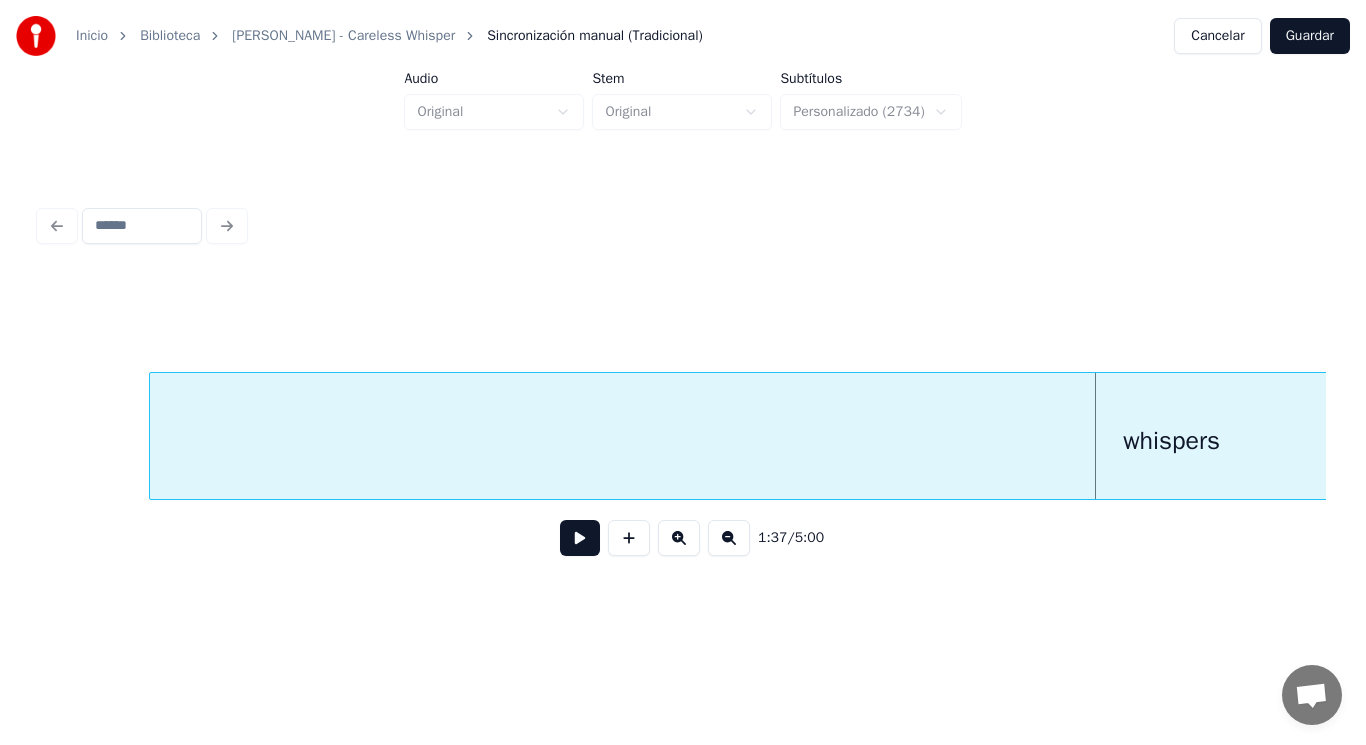 click on "whispers" at bounding box center [1171, 441] 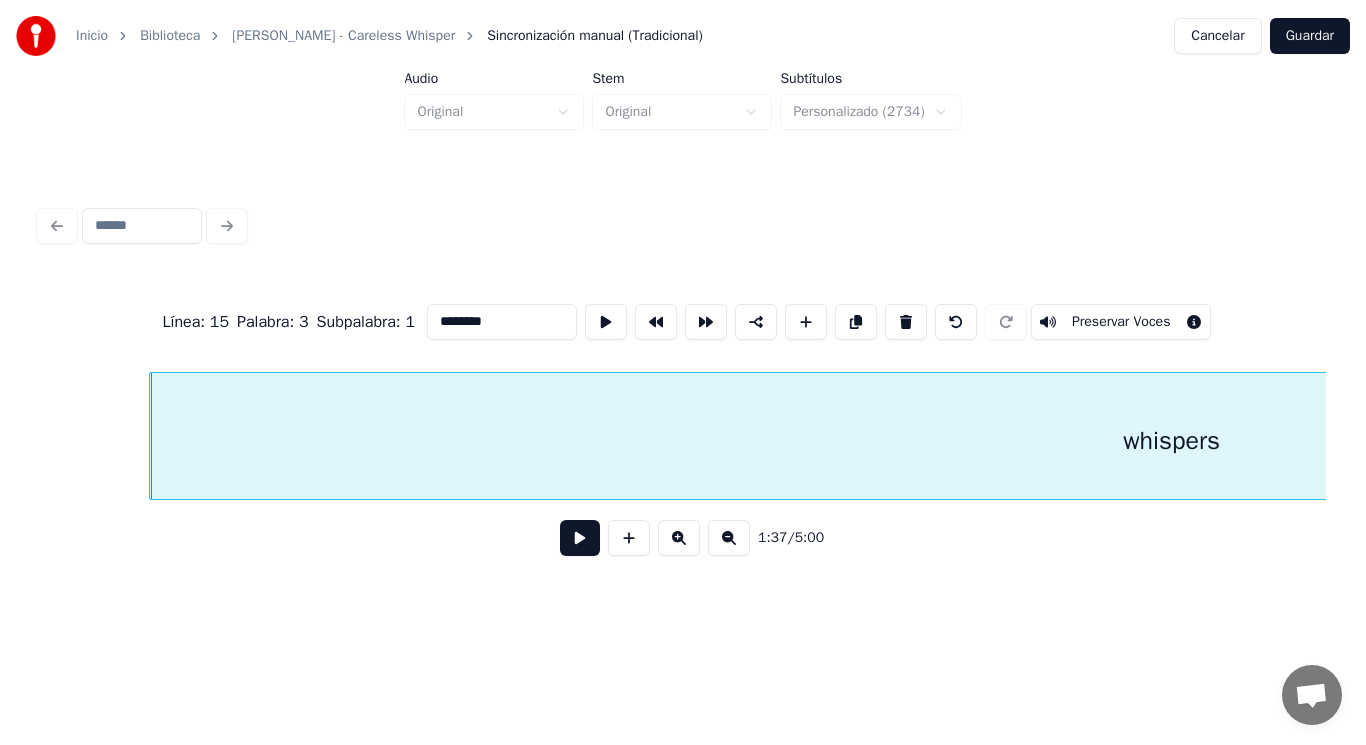 click at bounding box center [580, 538] 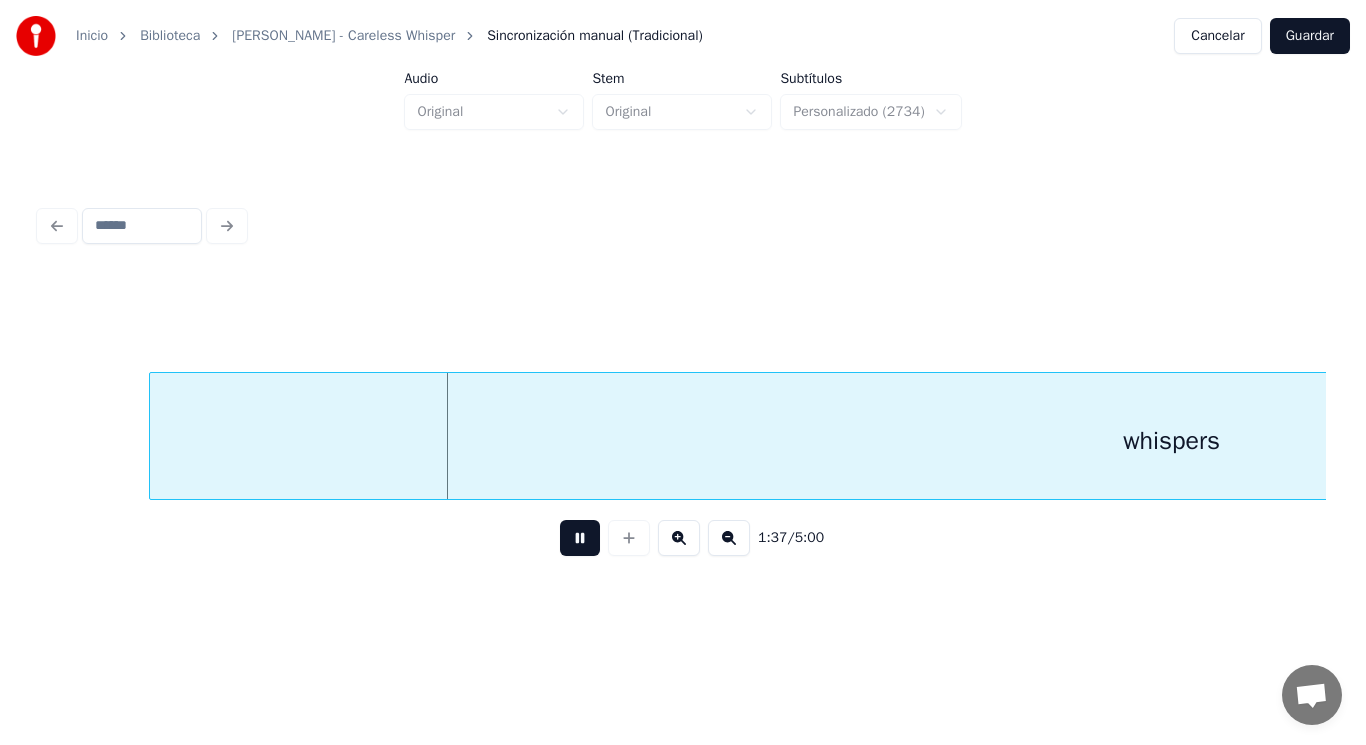click at bounding box center (580, 538) 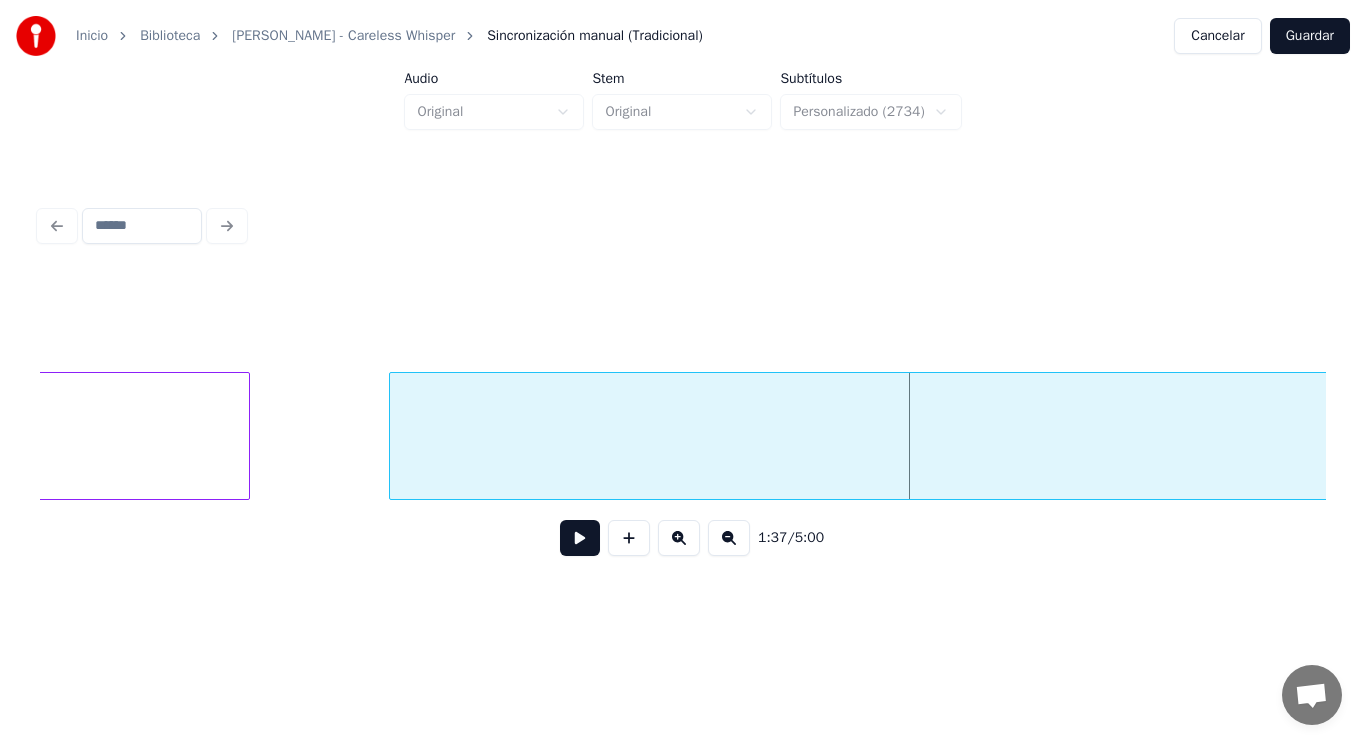 click on "careless" at bounding box center [-492, 441] 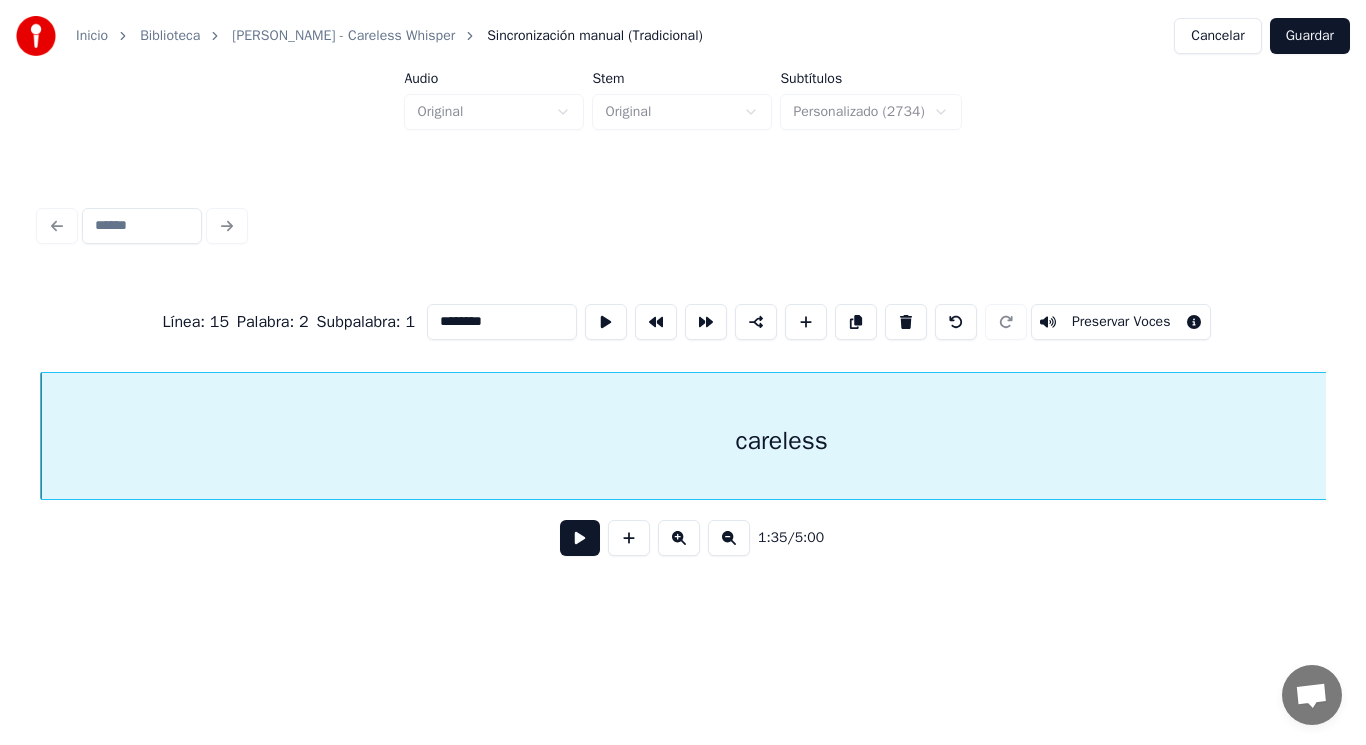 click at bounding box center [580, 538] 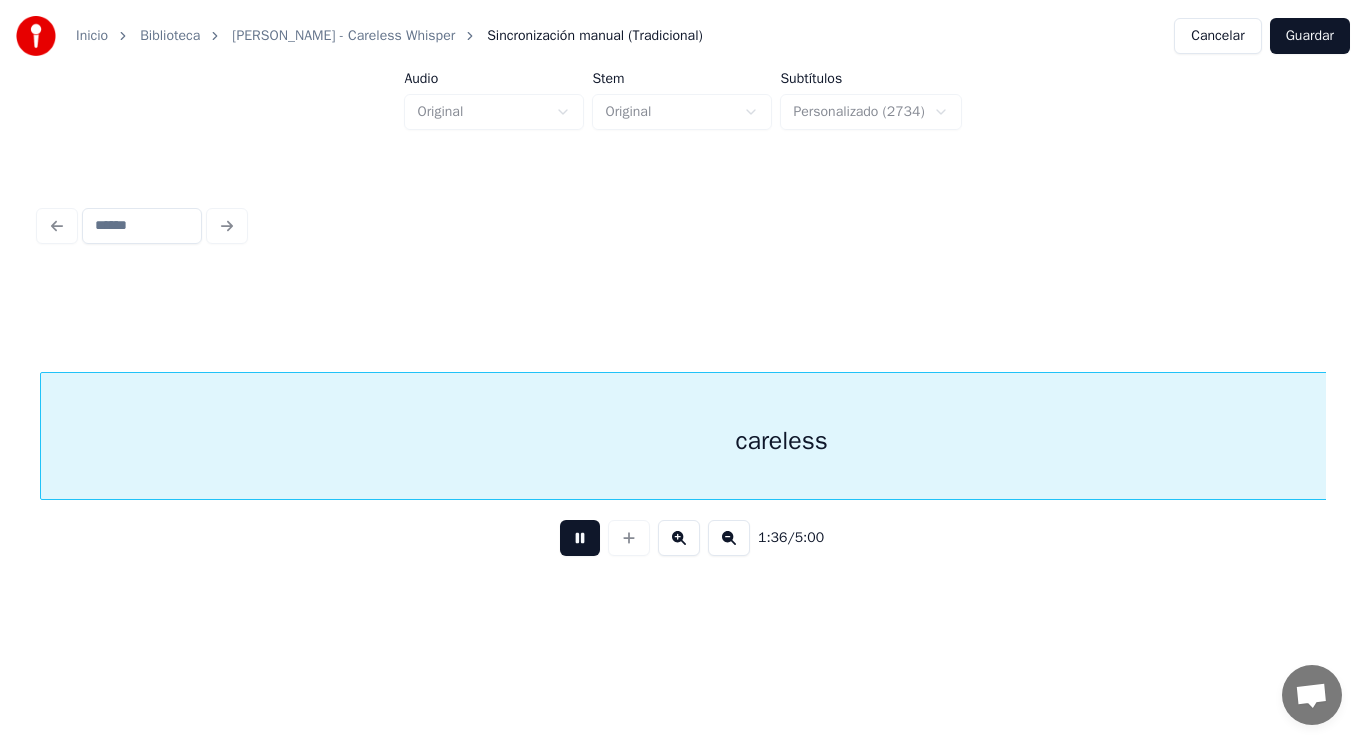 scroll, scrollTop: 0, scrollLeft: 135567, axis: horizontal 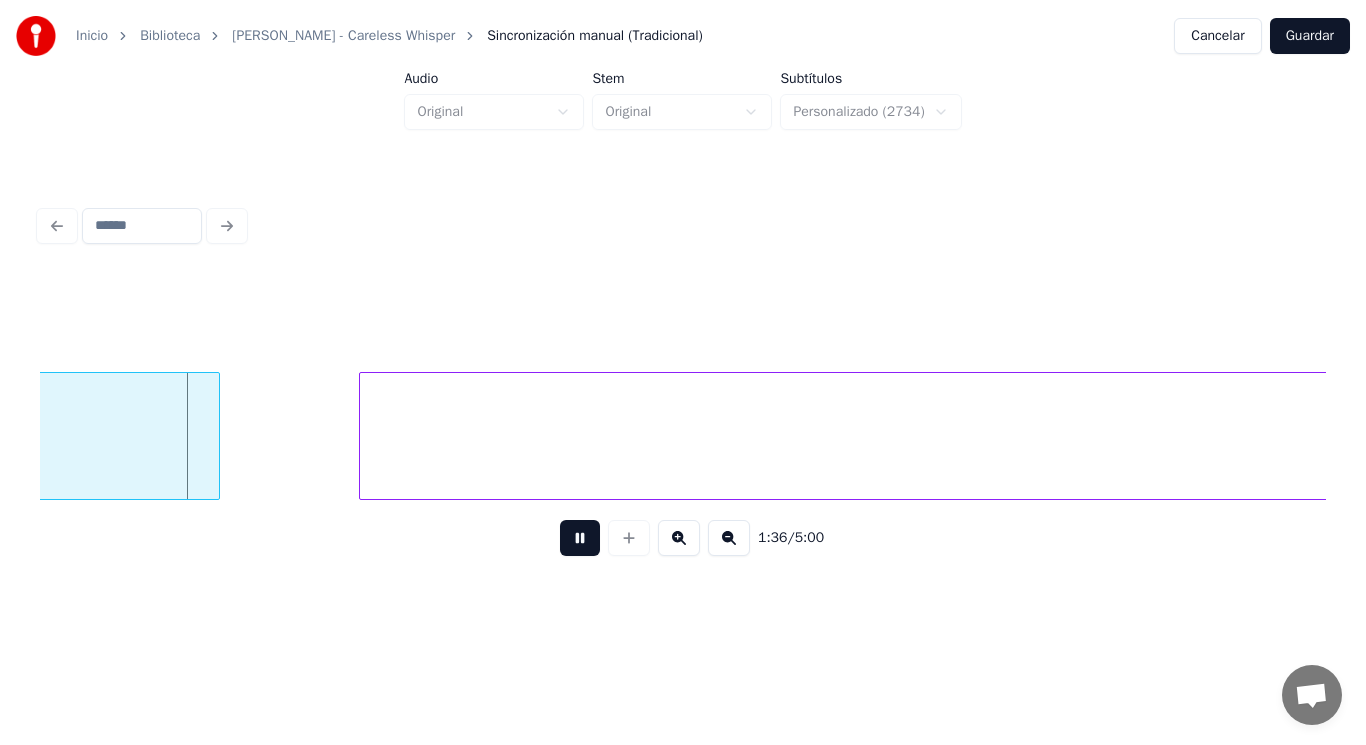 click at bounding box center [580, 538] 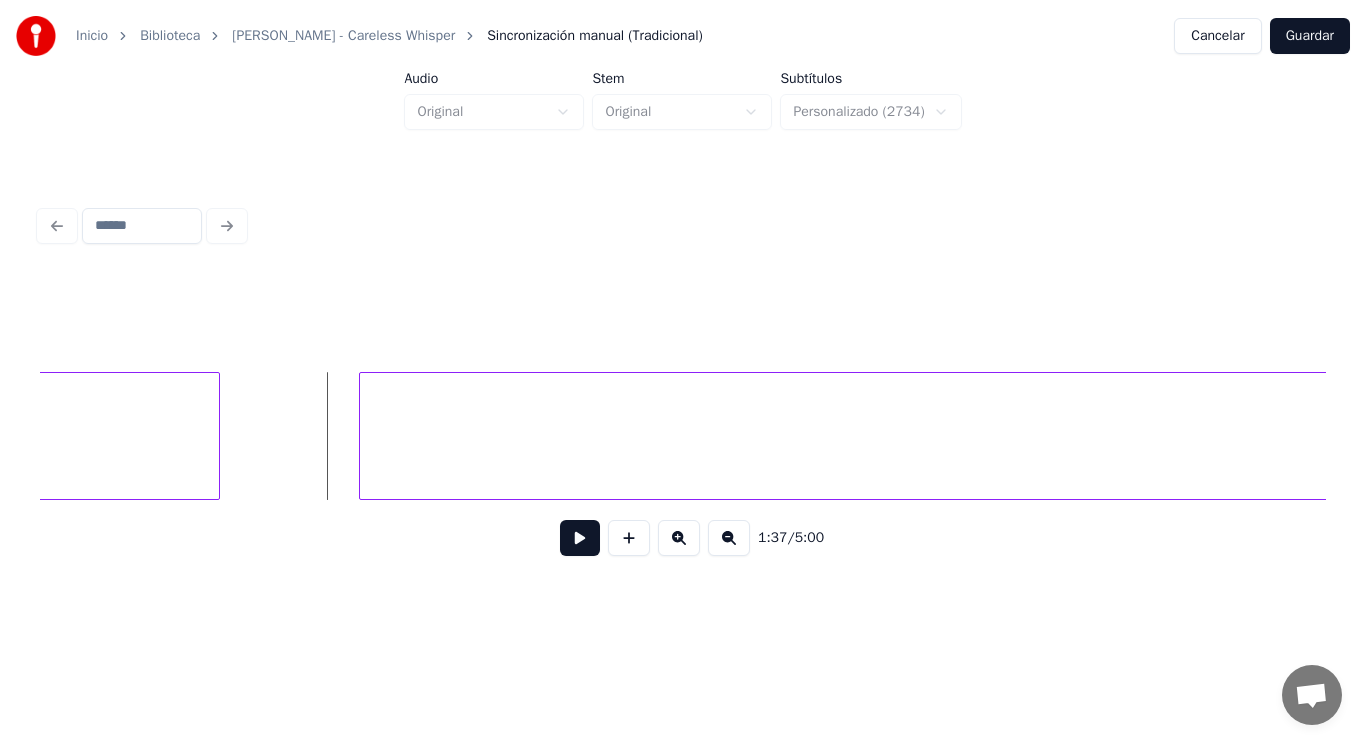 click on "careless whispers" at bounding box center [74995, 436] 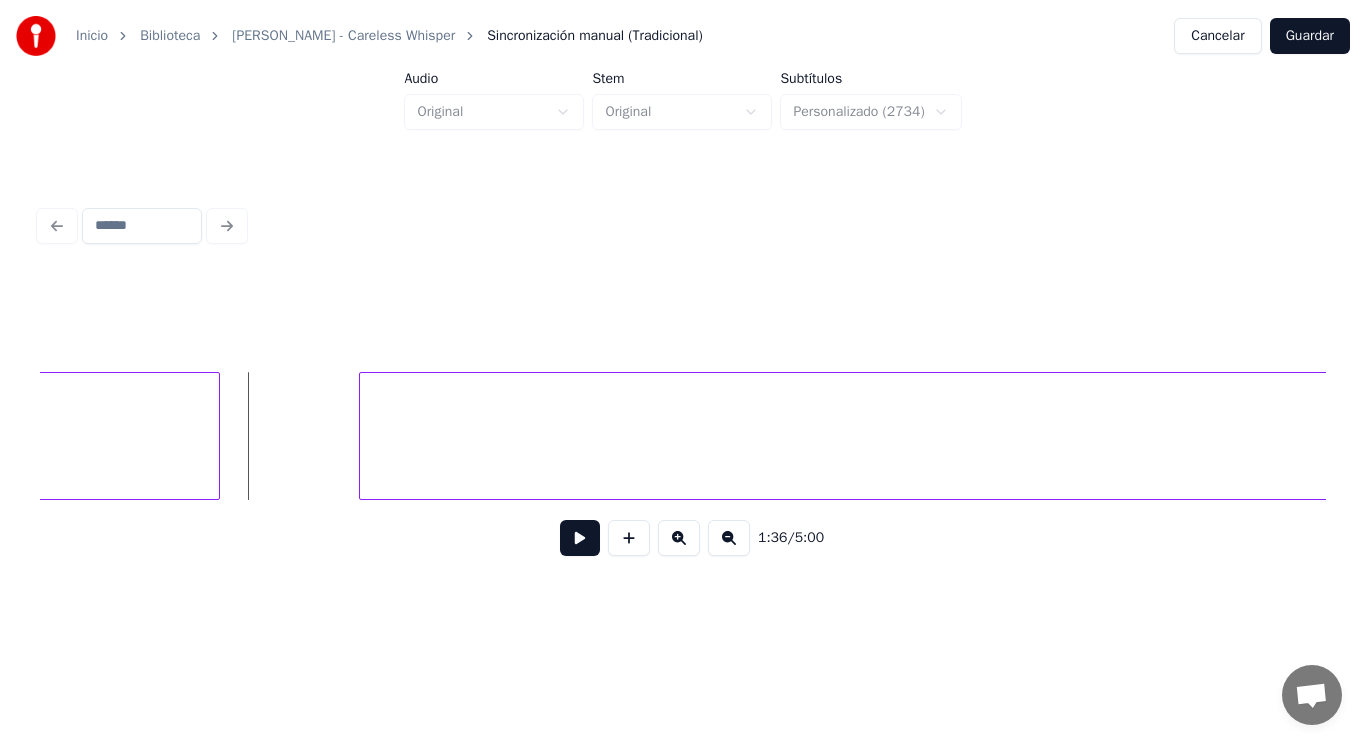 click at bounding box center (580, 538) 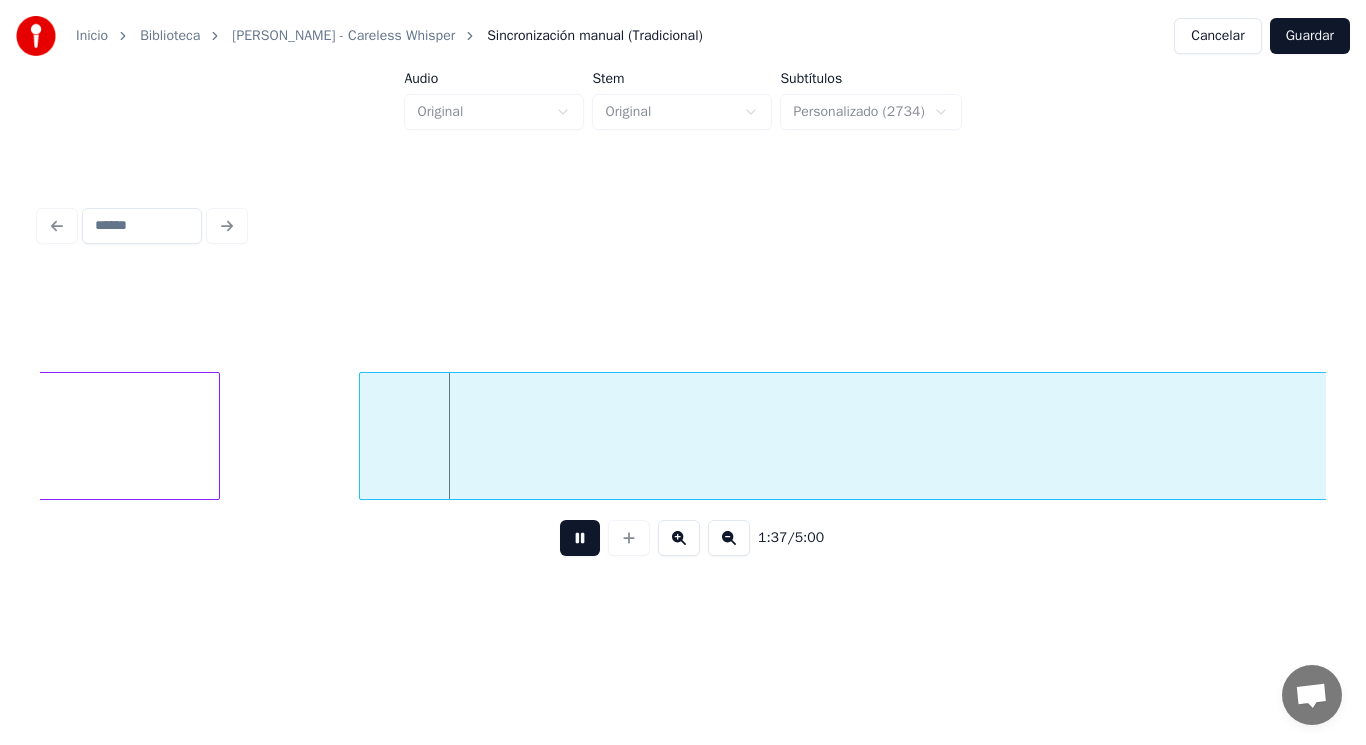 click at bounding box center [580, 538] 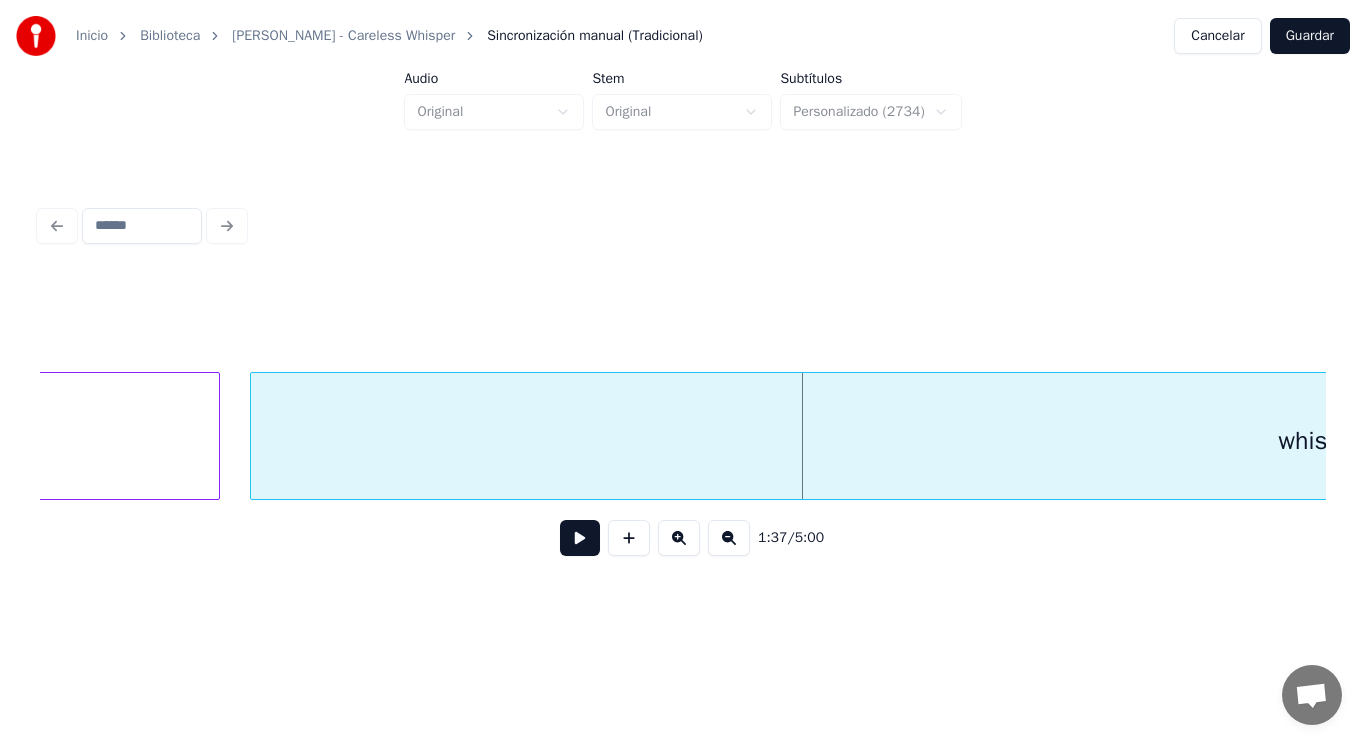 click at bounding box center (254, 436) 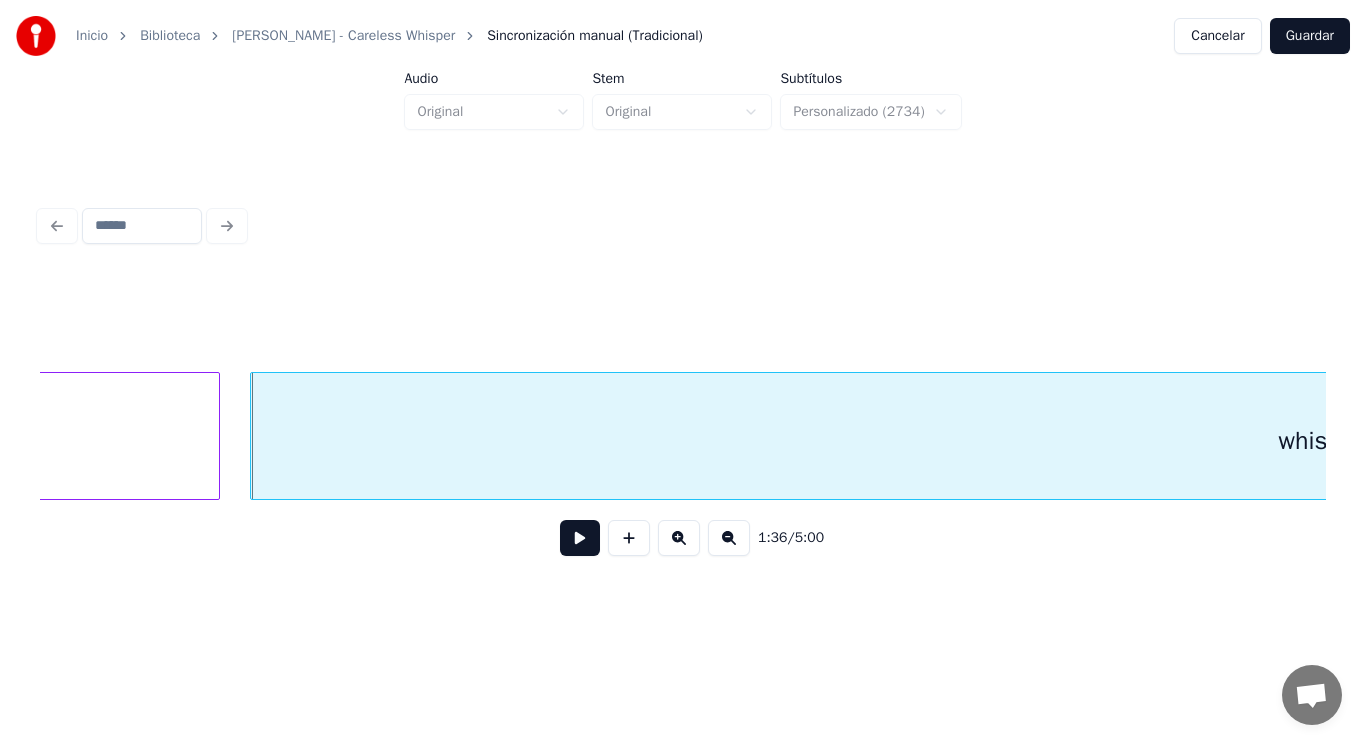 click at bounding box center (580, 538) 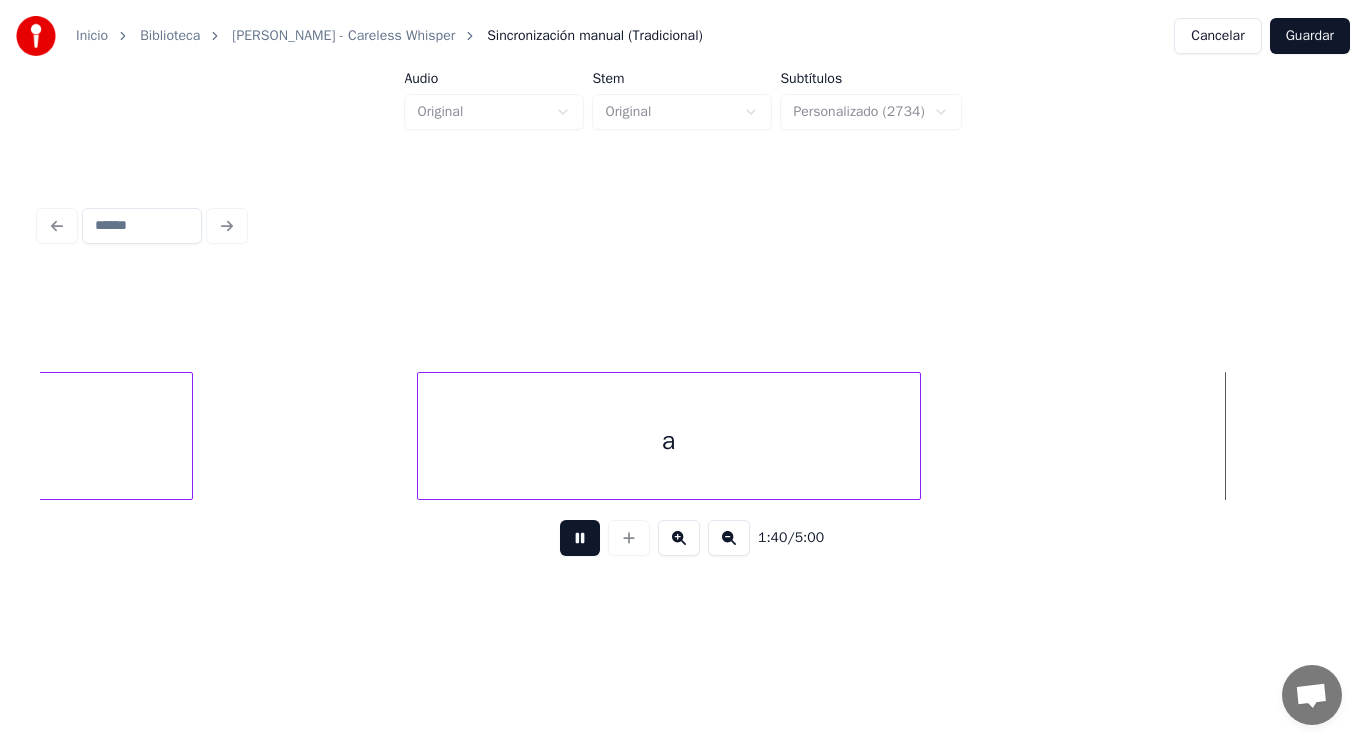 scroll, scrollTop: 0, scrollLeft: 140765, axis: horizontal 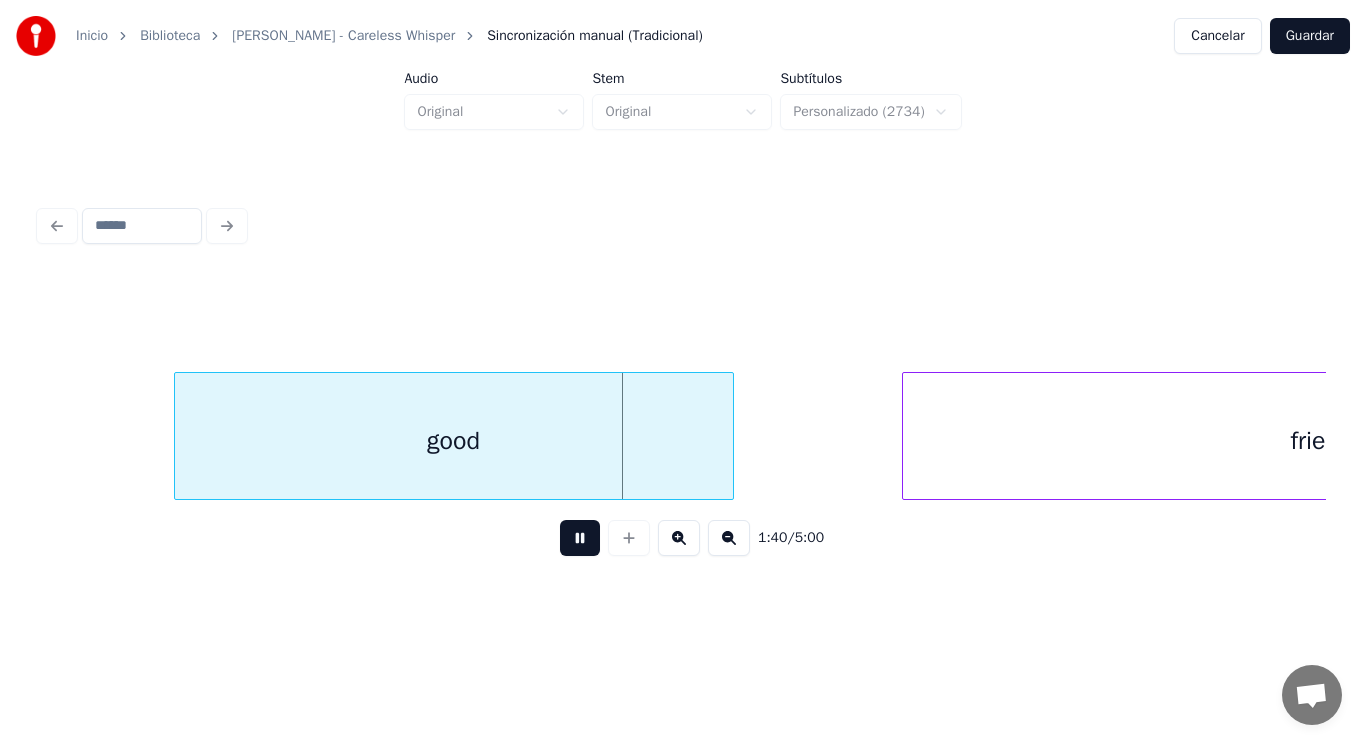 click at bounding box center [580, 538] 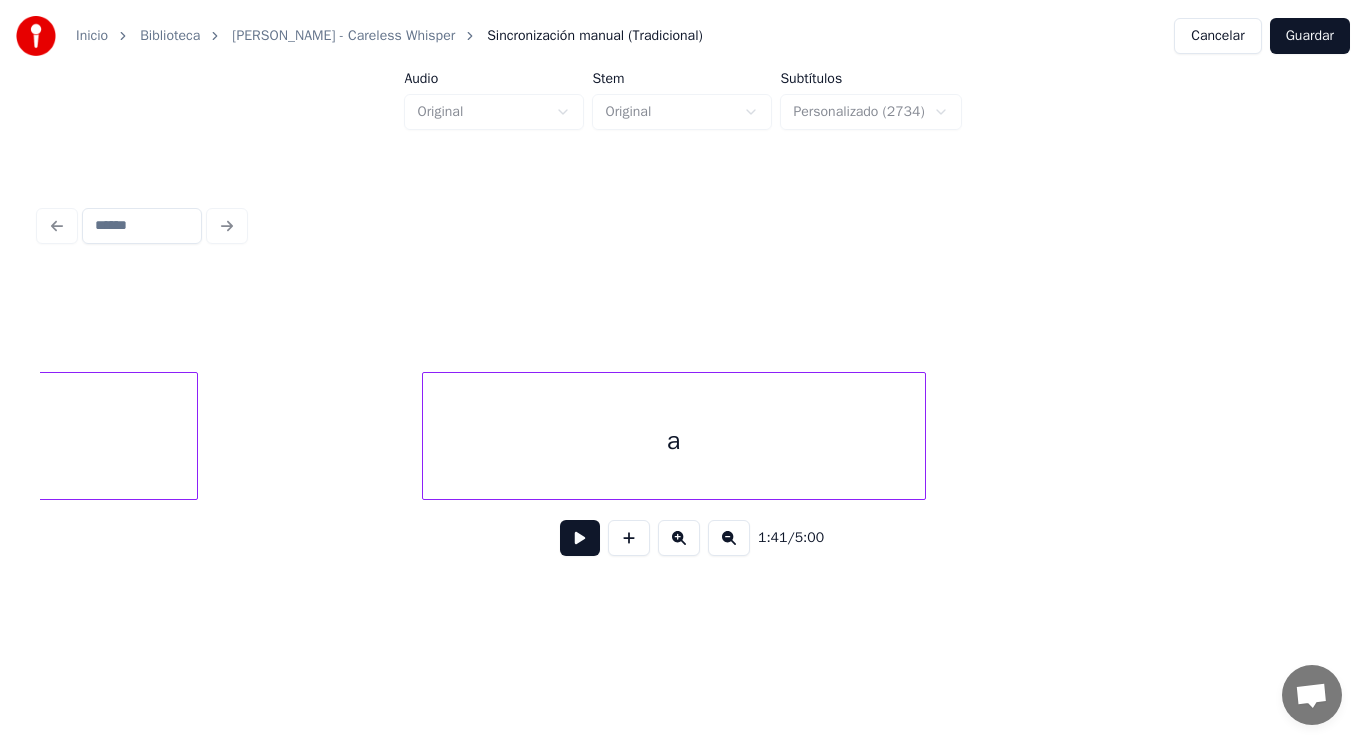 scroll, scrollTop: 0, scrollLeft: 139405, axis: horizontal 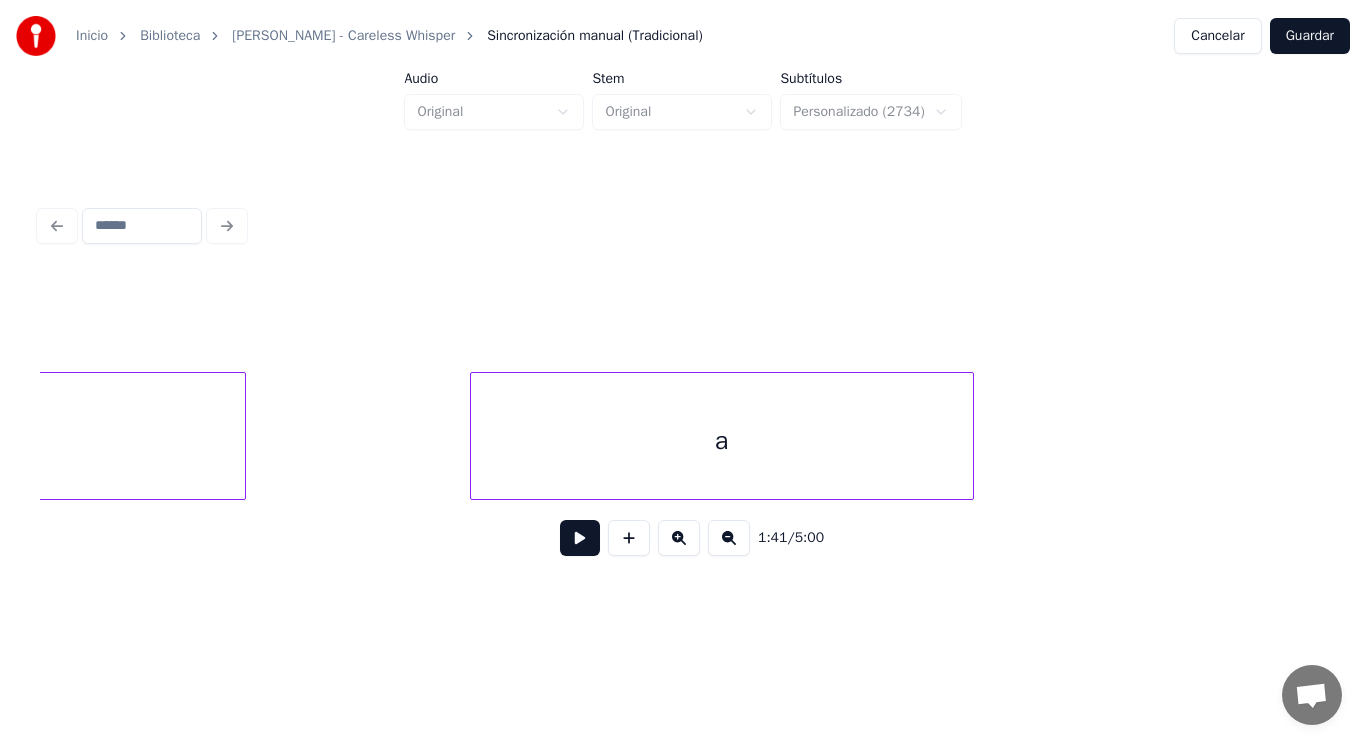 click on "a" at bounding box center [722, 441] 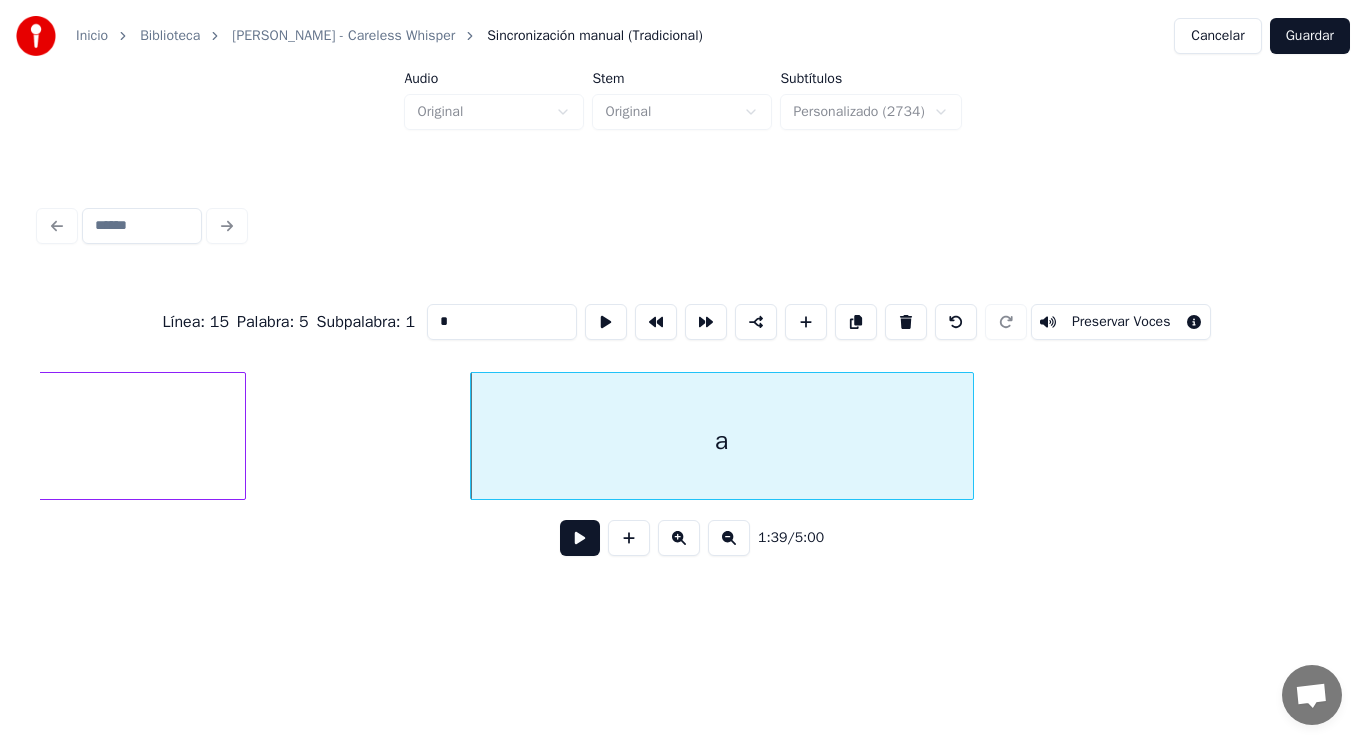 click at bounding box center (580, 538) 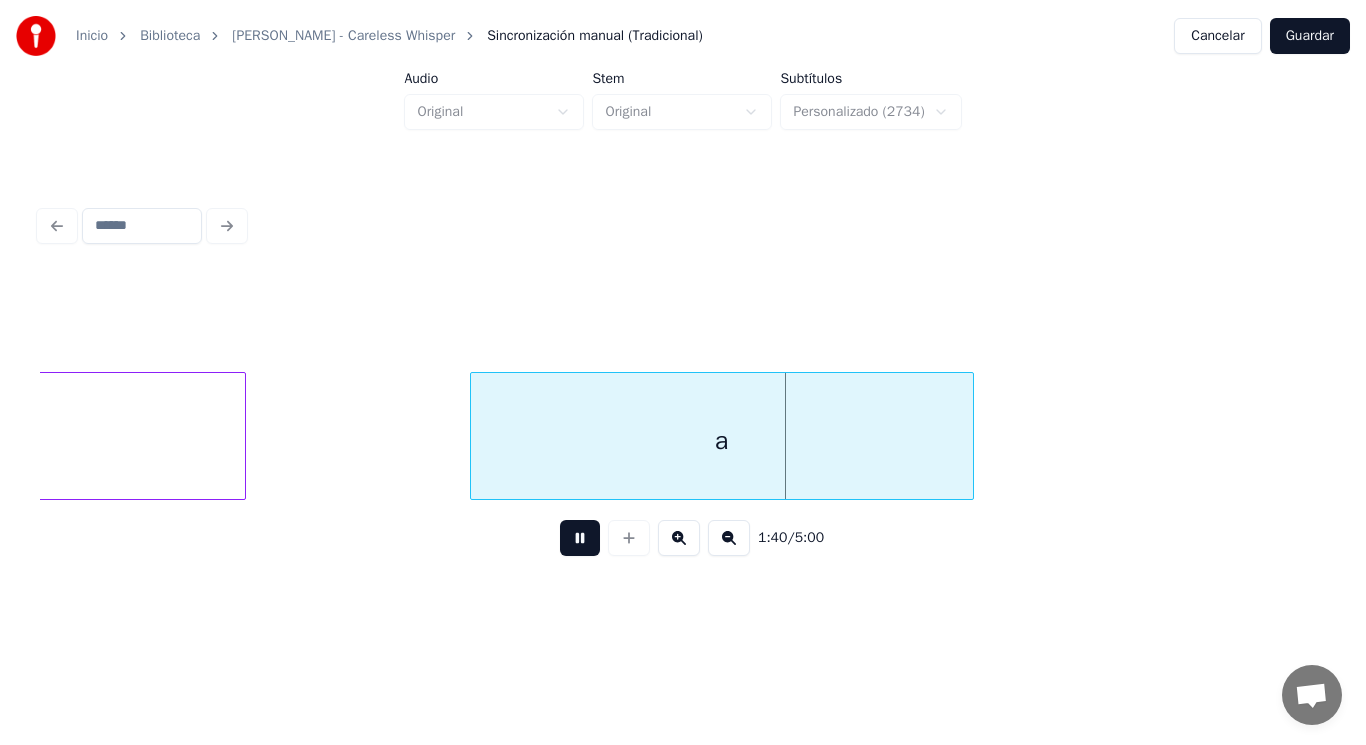 click at bounding box center [580, 538] 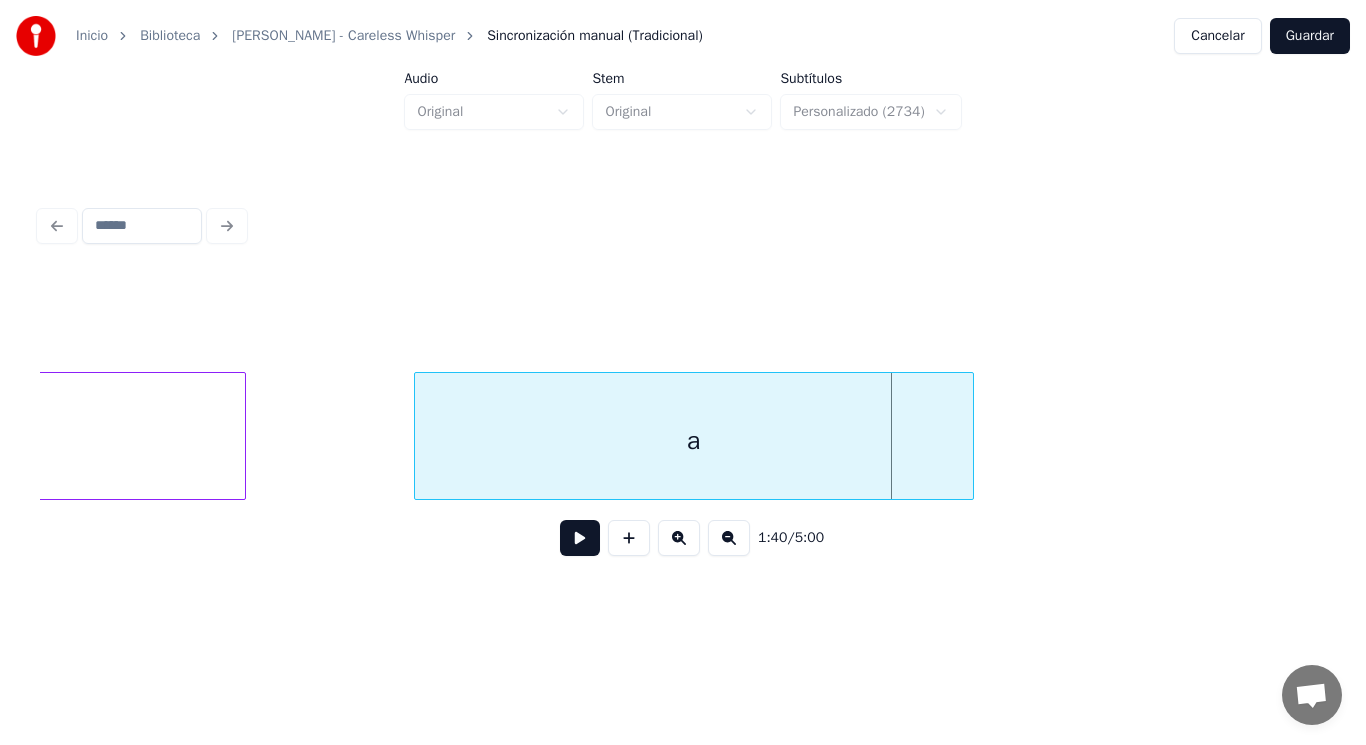 click at bounding box center (418, 436) 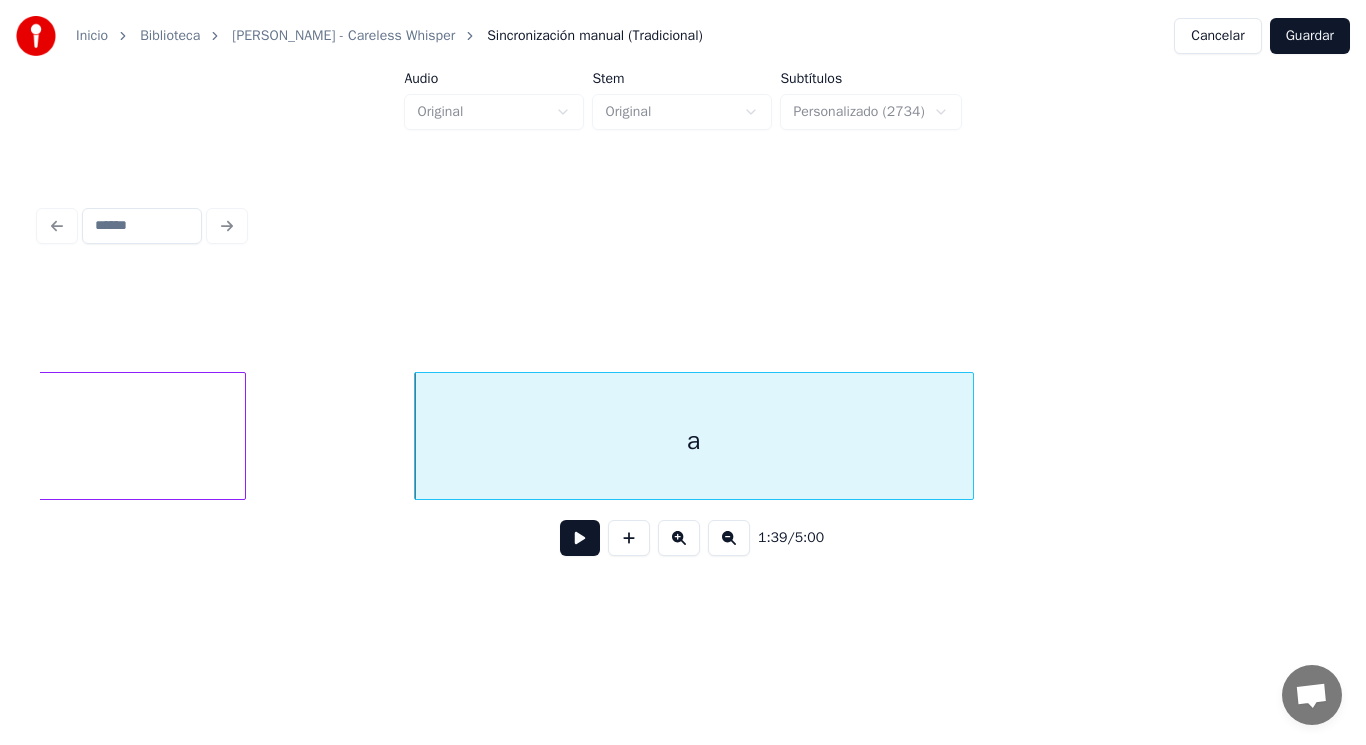 click on "of" at bounding box center (-273, 441) 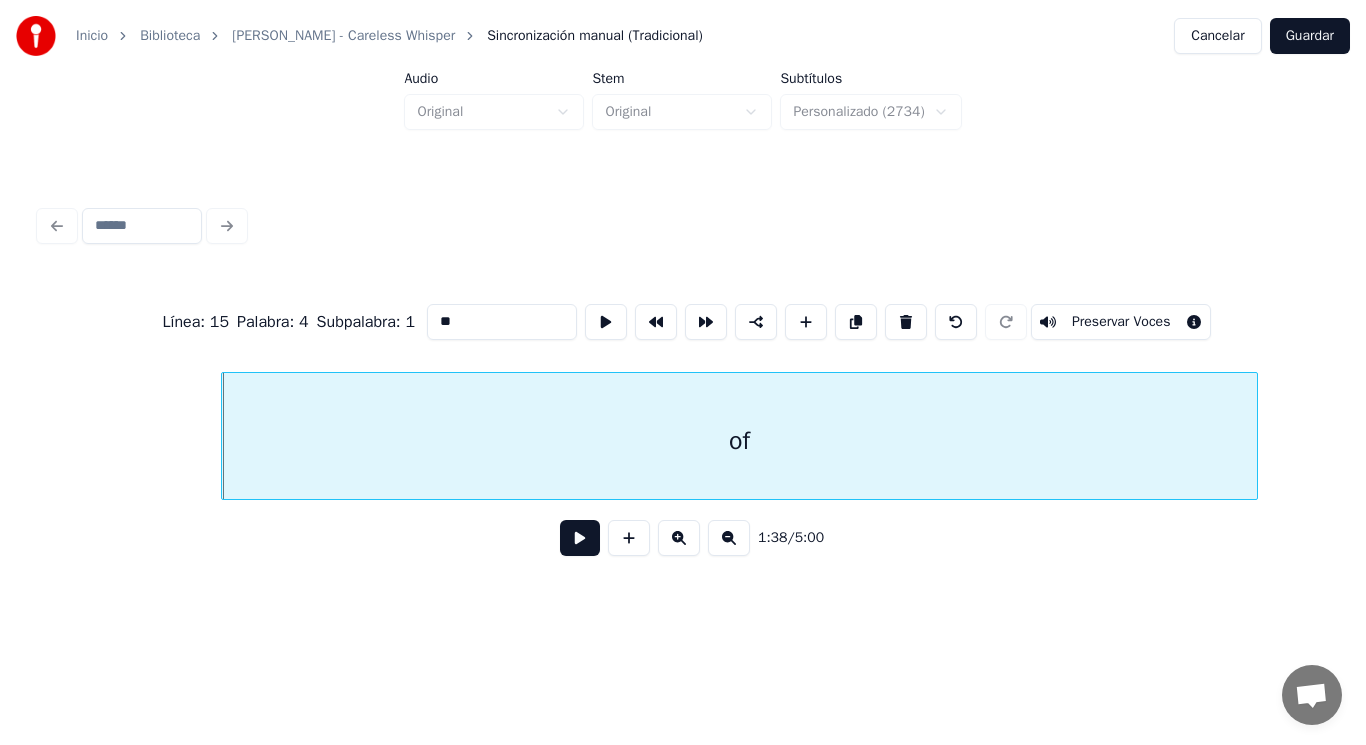 scroll, scrollTop: 0, scrollLeft: 138256, axis: horizontal 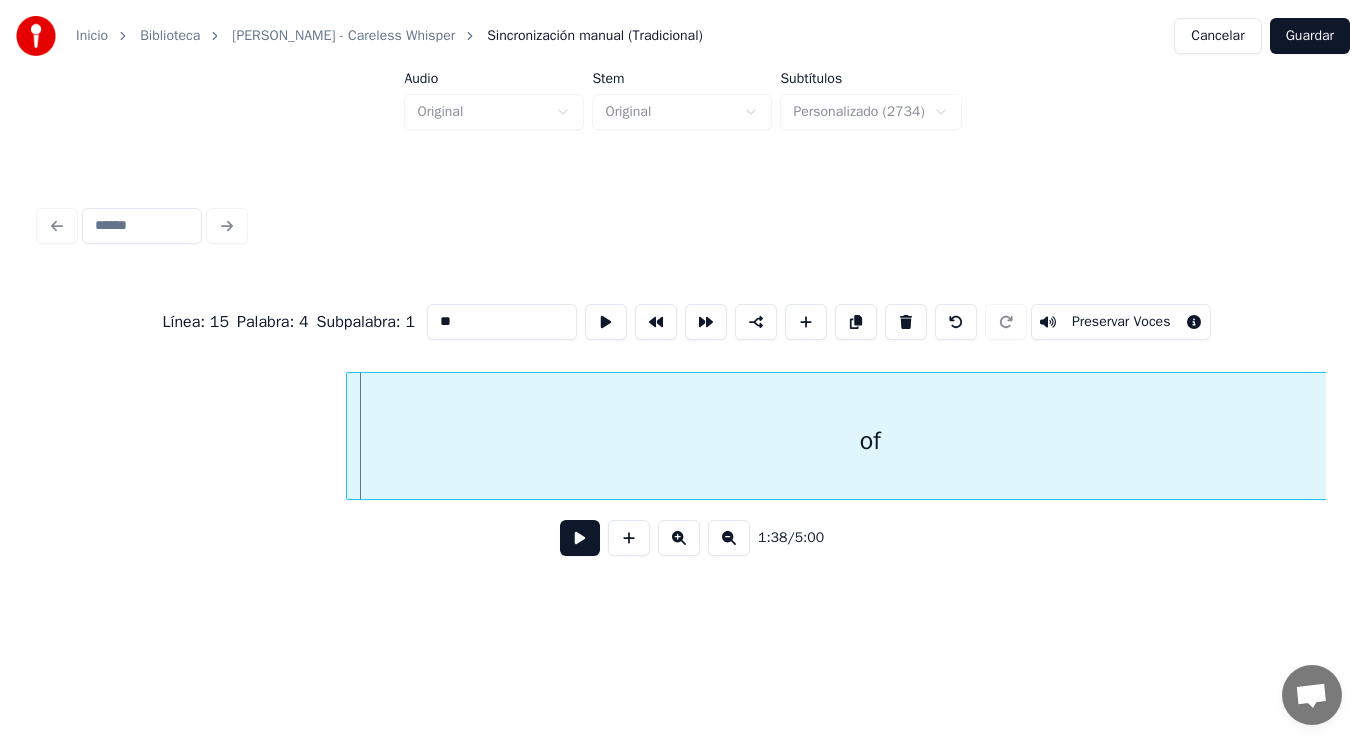 click at bounding box center [350, 436] 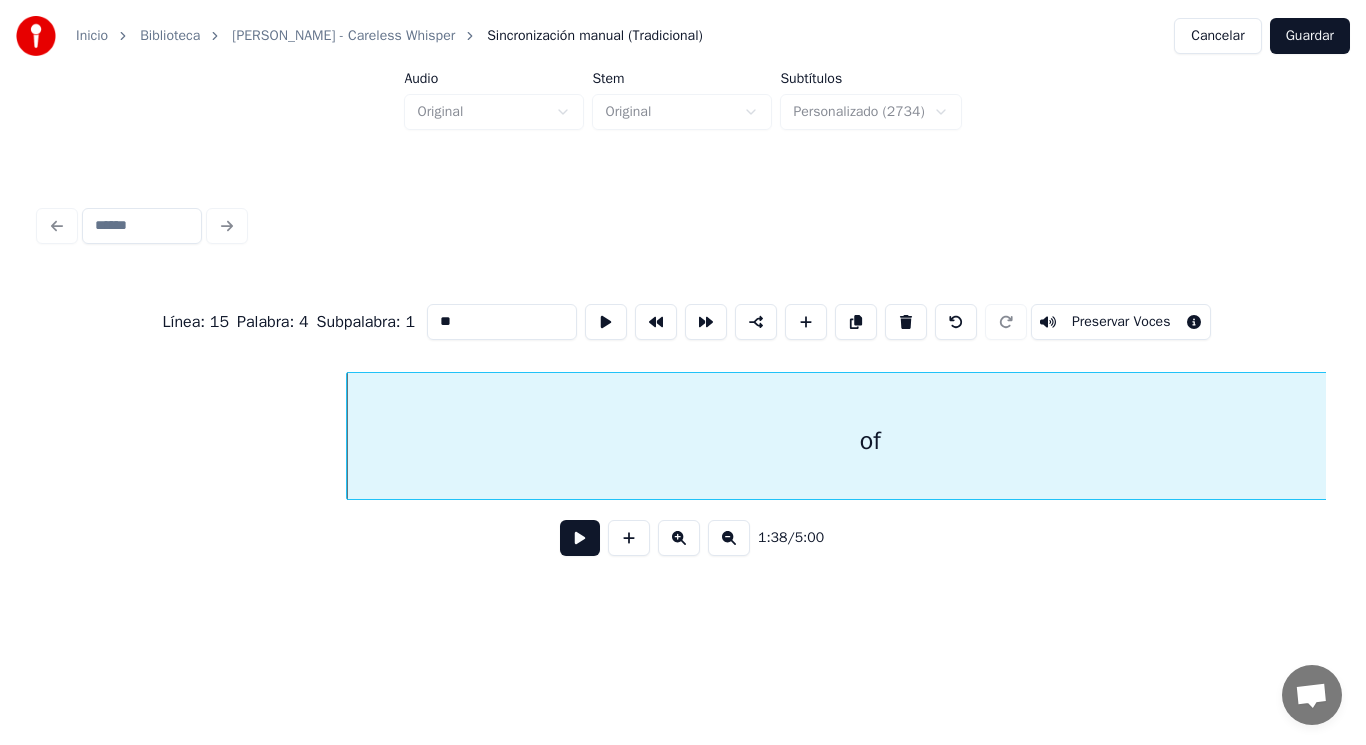 click at bounding box center (580, 538) 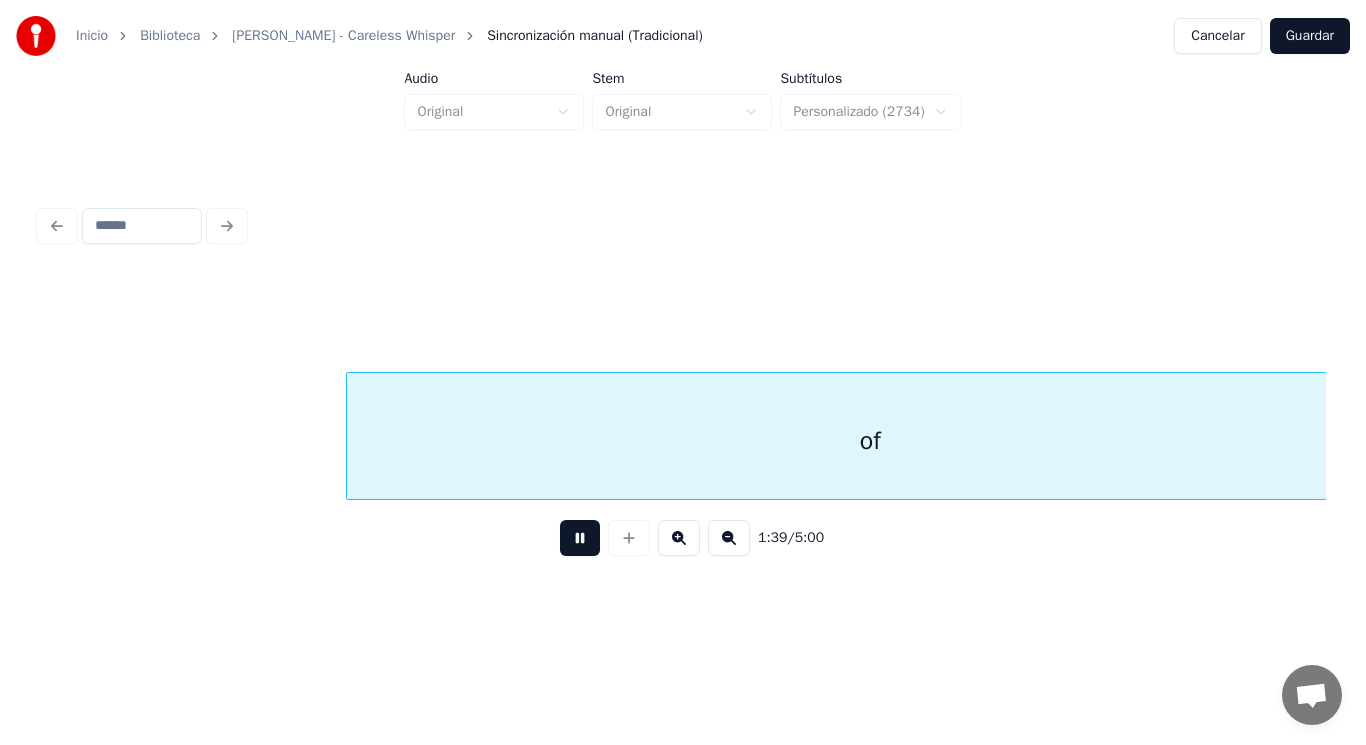 scroll, scrollTop: 0, scrollLeft: 139557, axis: horizontal 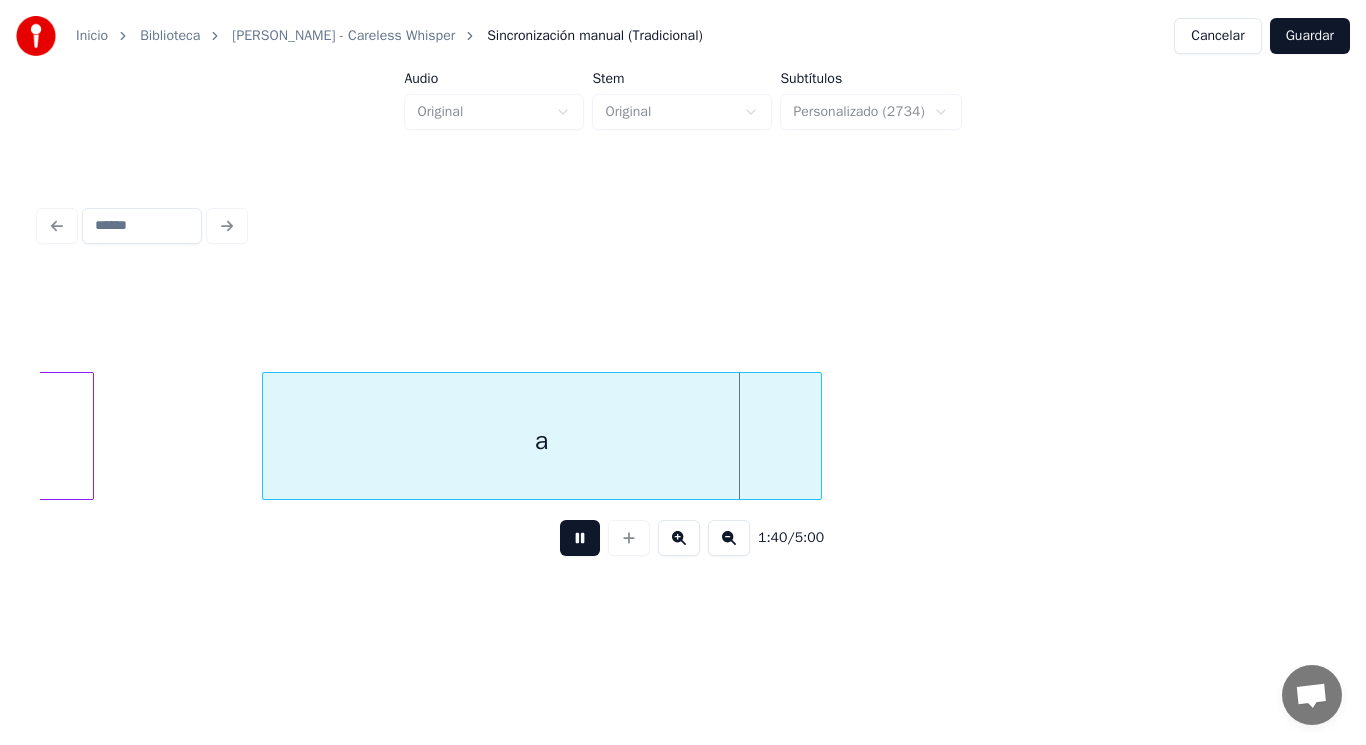 click at bounding box center [580, 538] 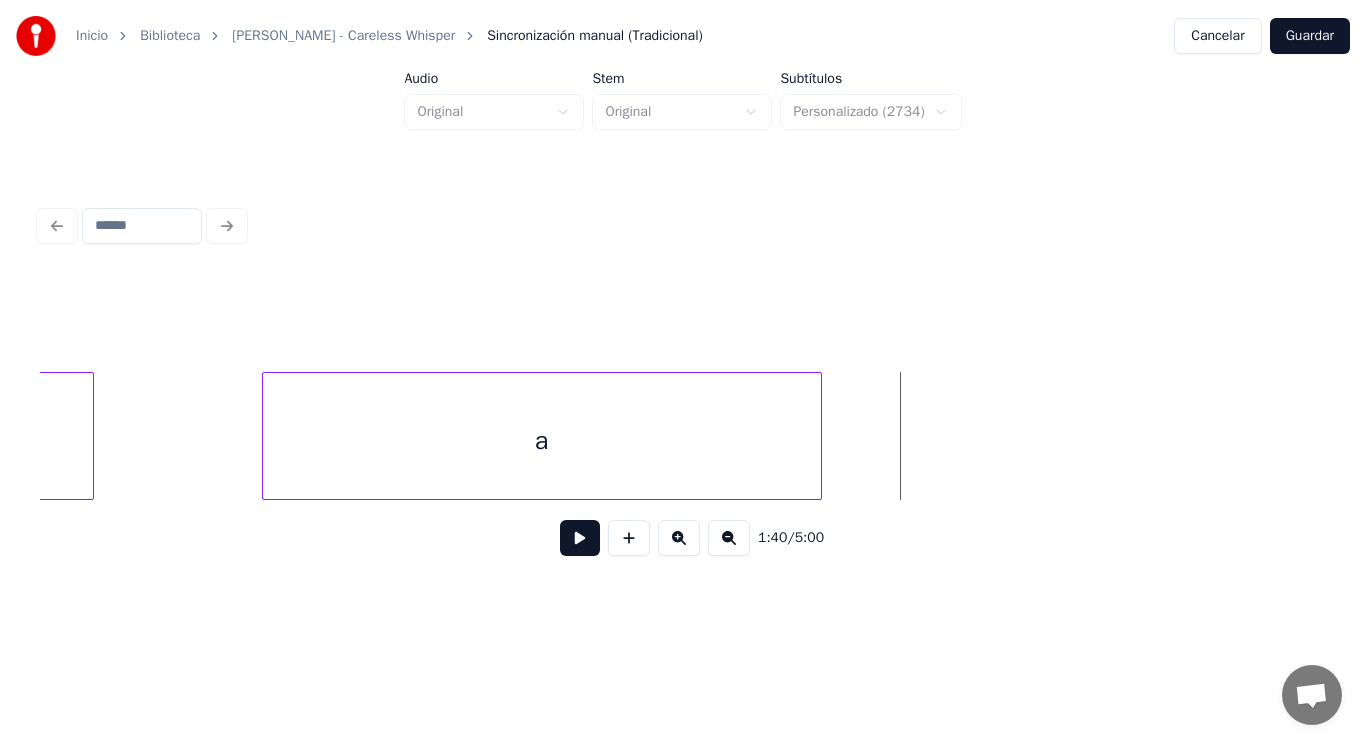 click on "a" at bounding box center [542, 441] 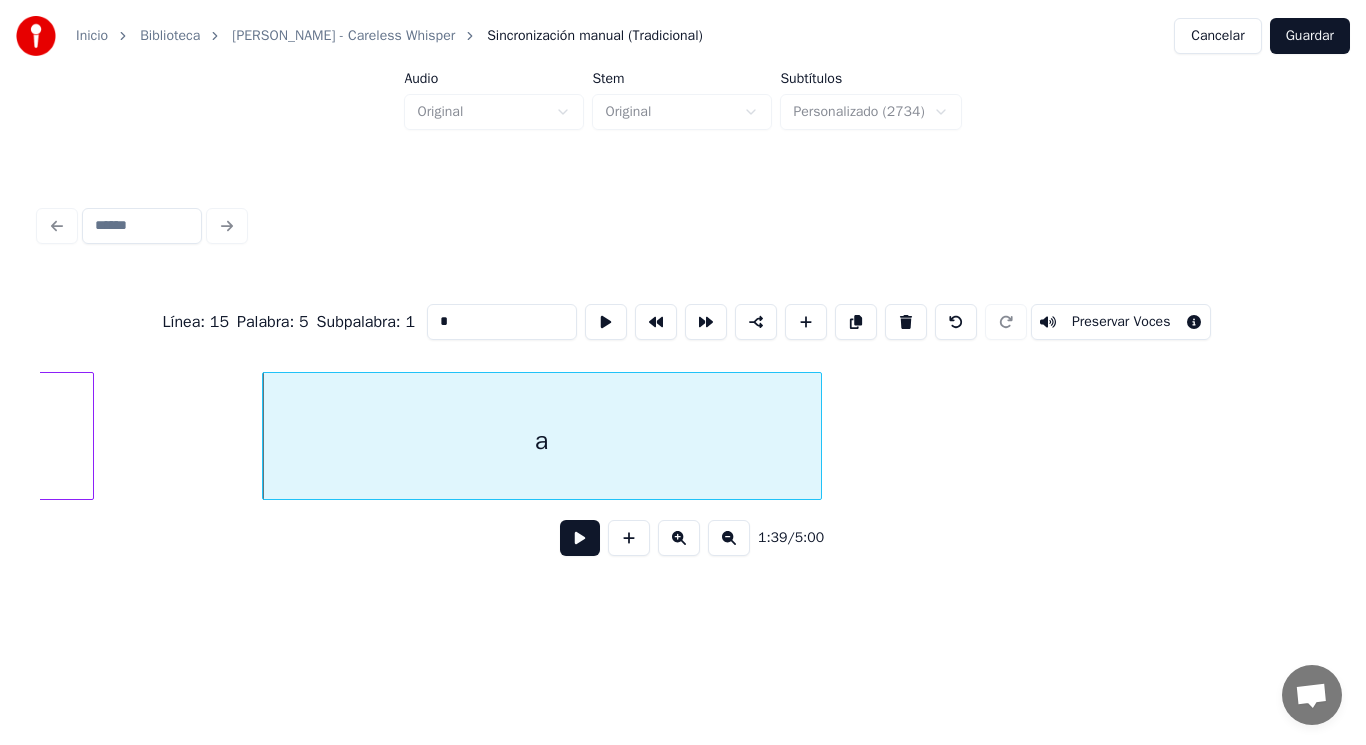 click at bounding box center [580, 538] 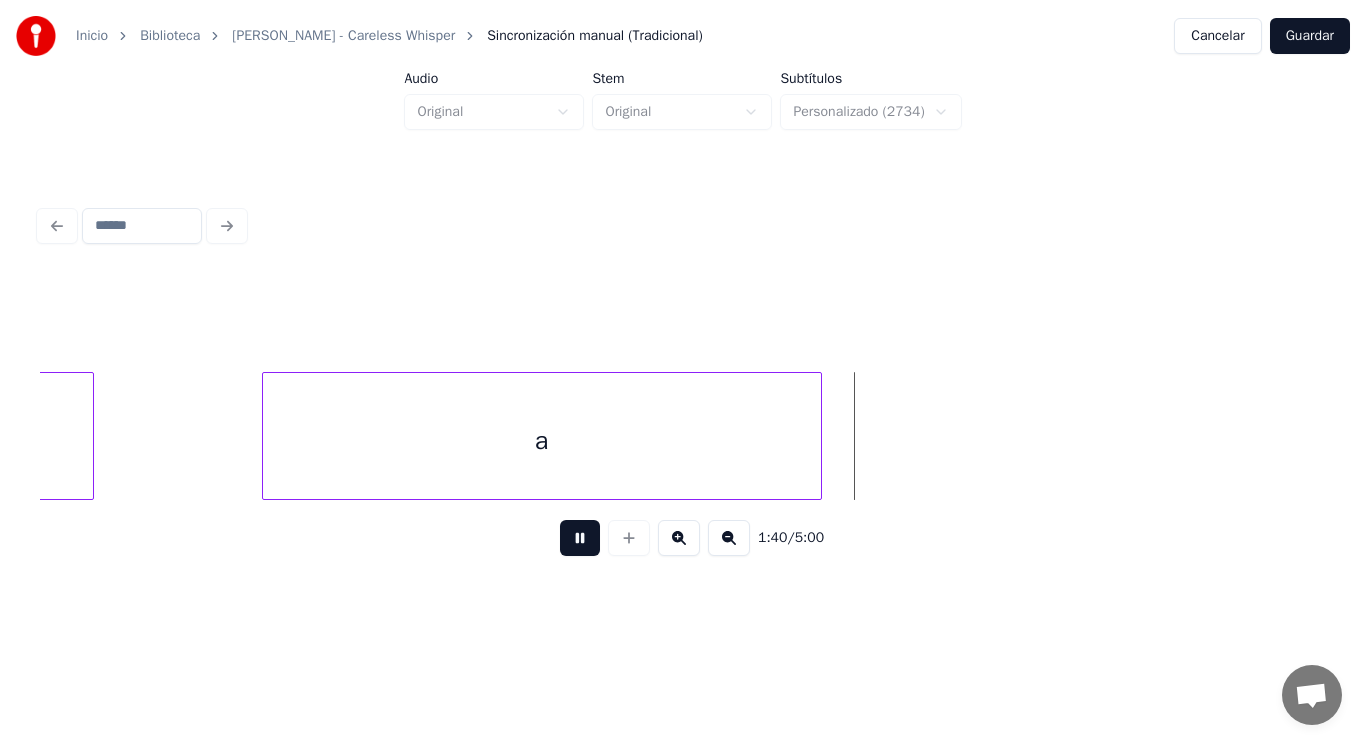 click at bounding box center [580, 538] 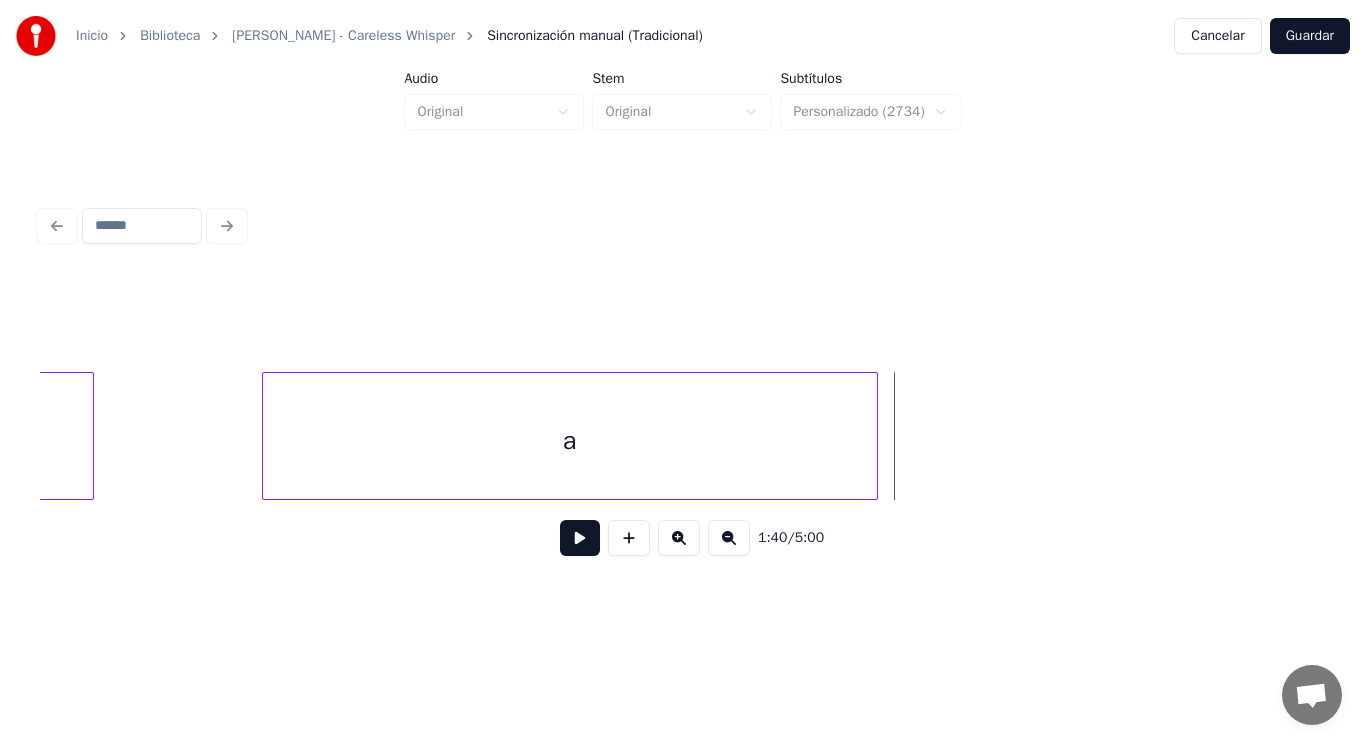 click at bounding box center [874, 436] 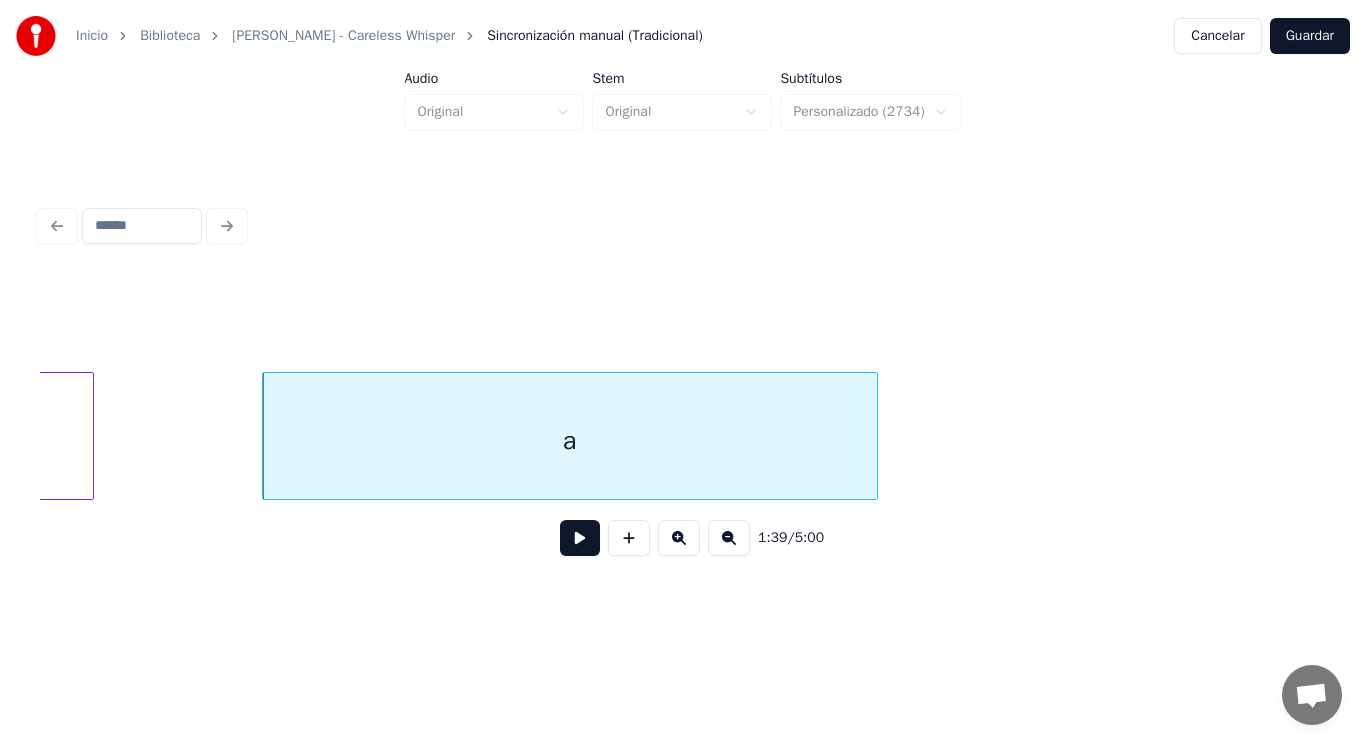 click at bounding box center [580, 538] 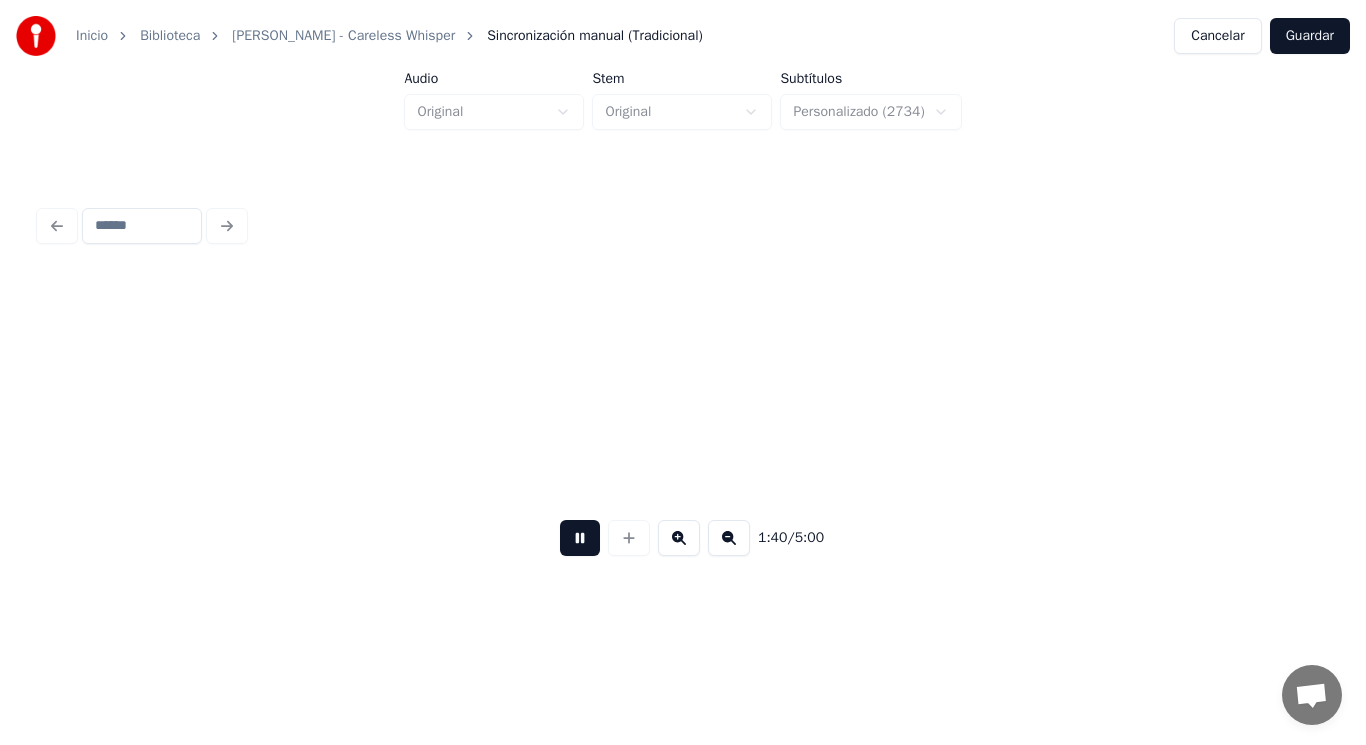 scroll, scrollTop: 0, scrollLeft: 140865, axis: horizontal 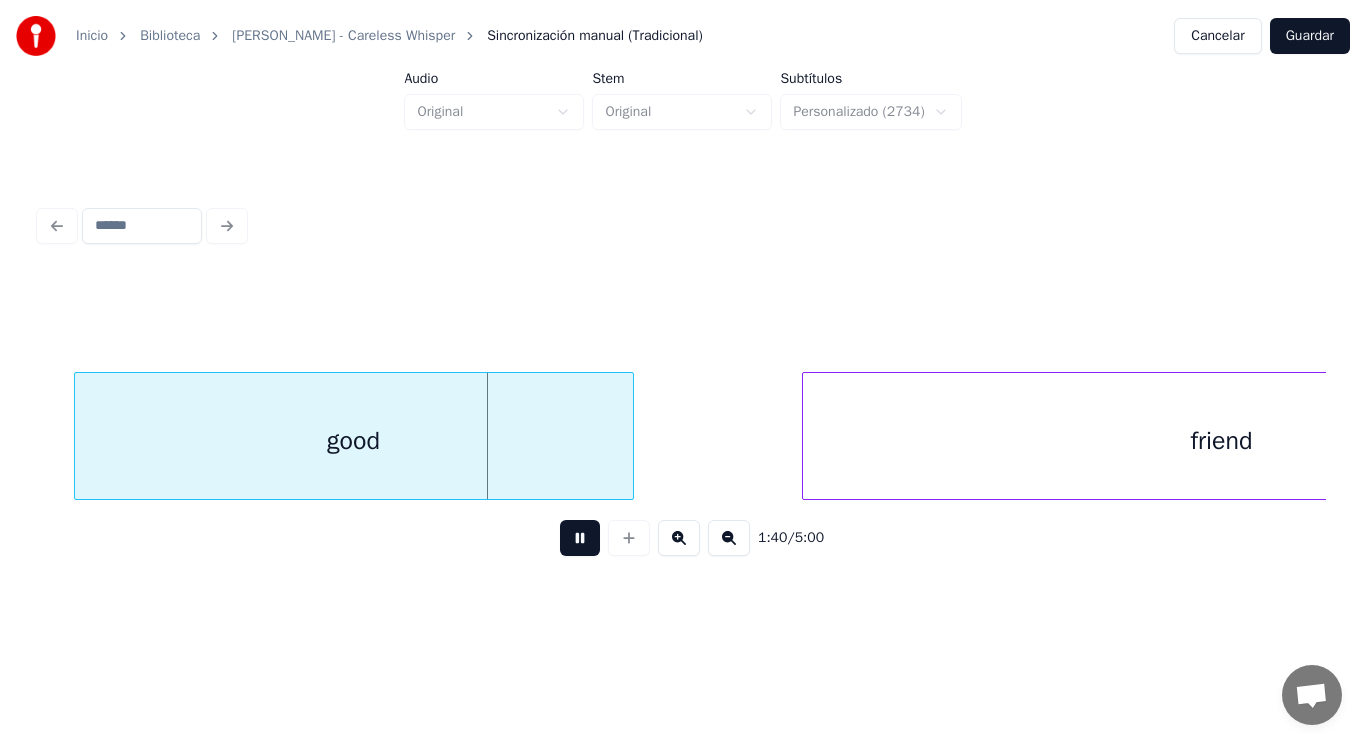 click at bounding box center (580, 538) 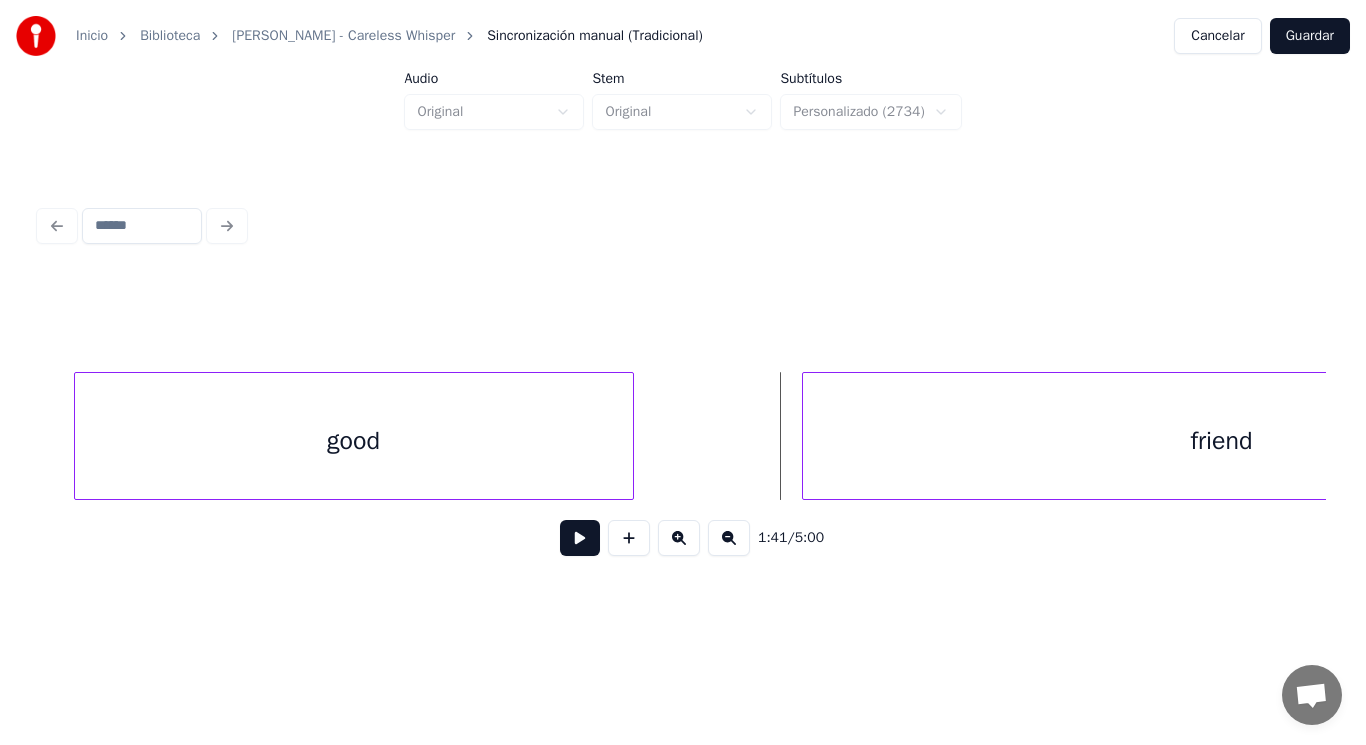 click on "good" at bounding box center (354, 441) 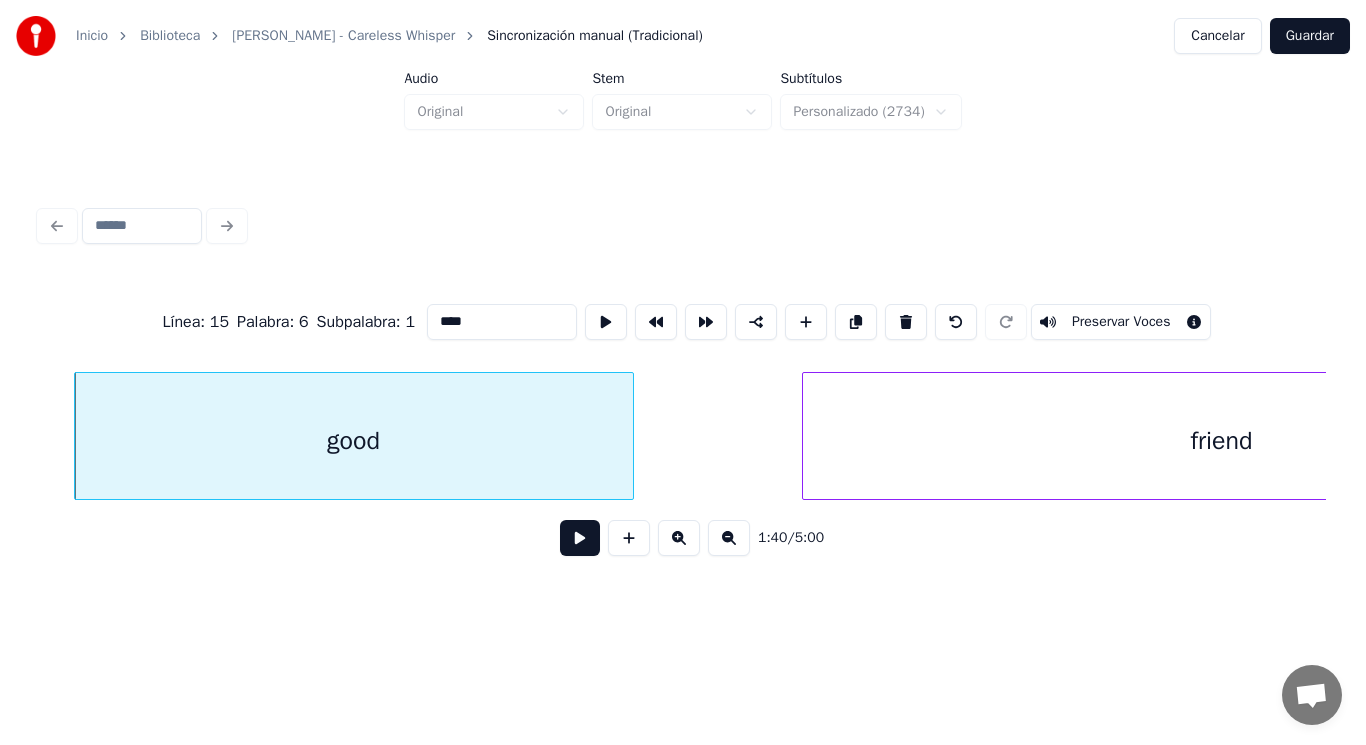 click at bounding box center [580, 538] 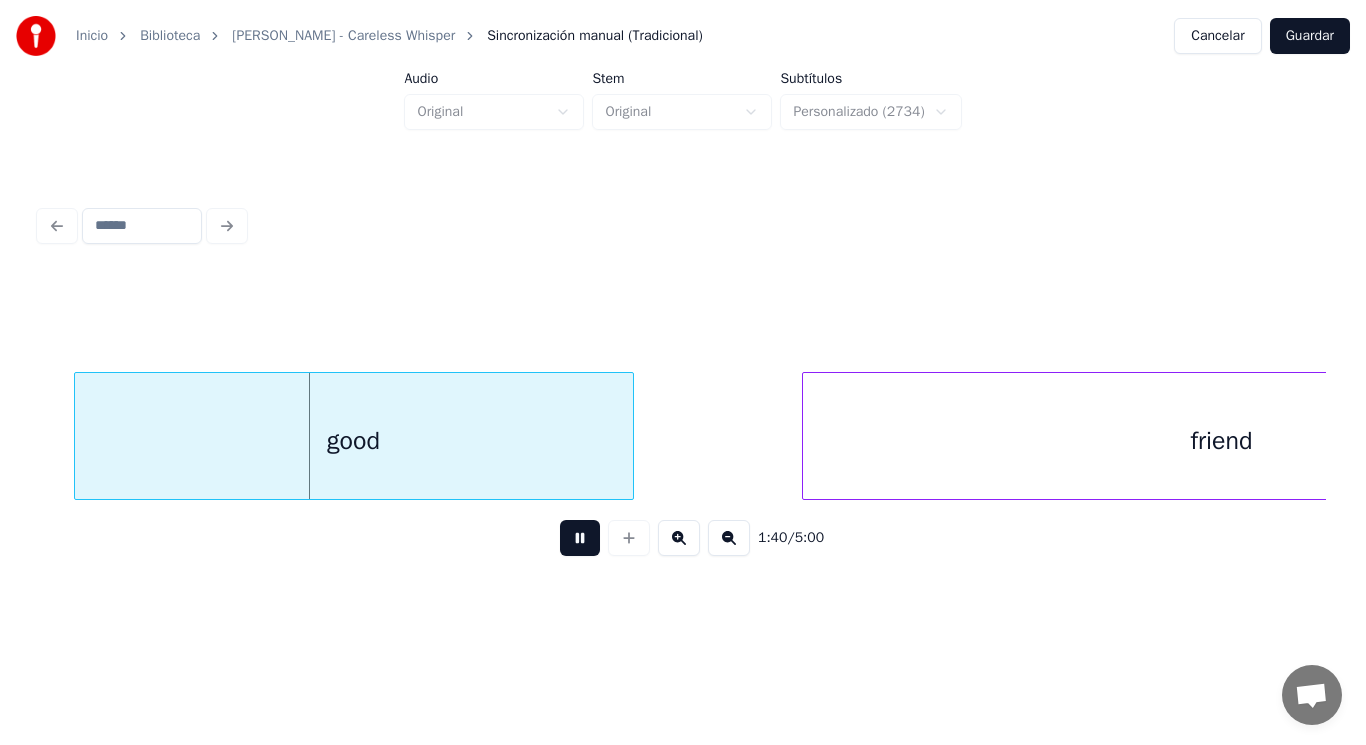 click at bounding box center (580, 538) 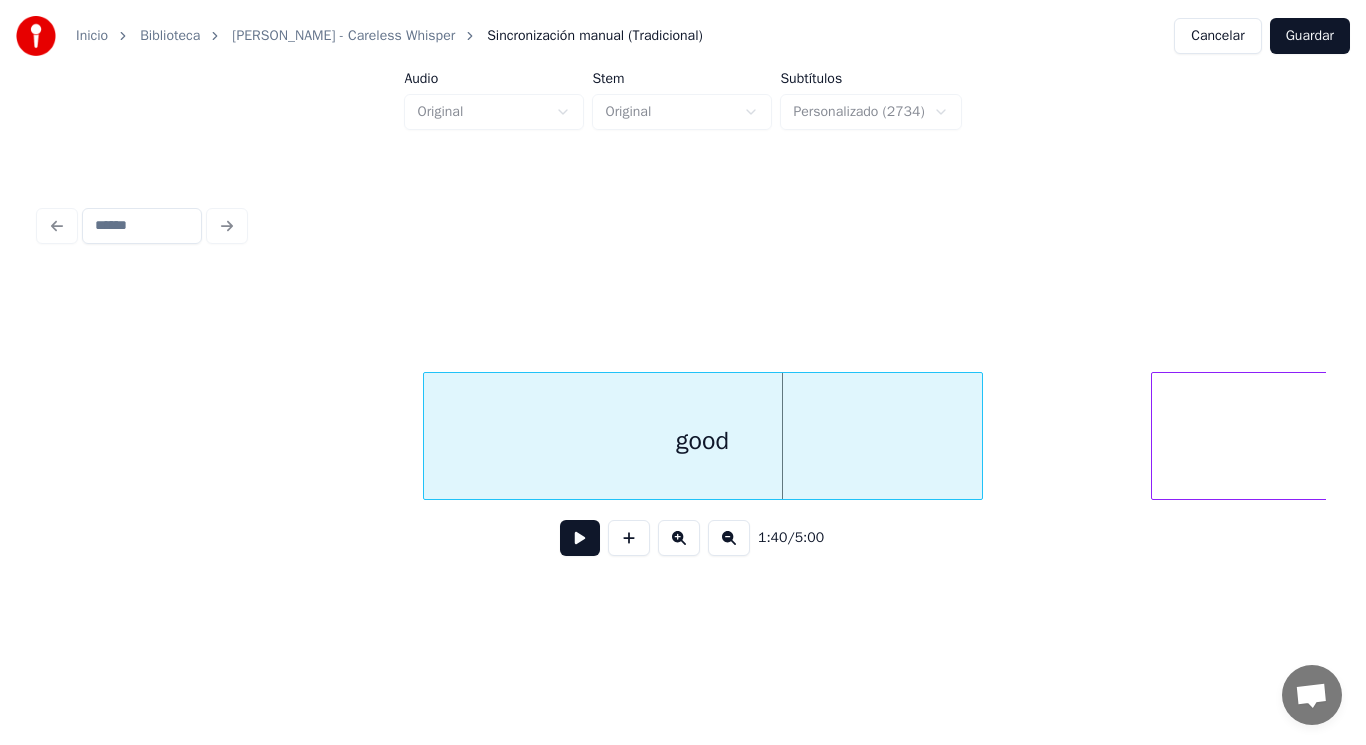 scroll, scrollTop: 0, scrollLeft: 140505, axis: horizontal 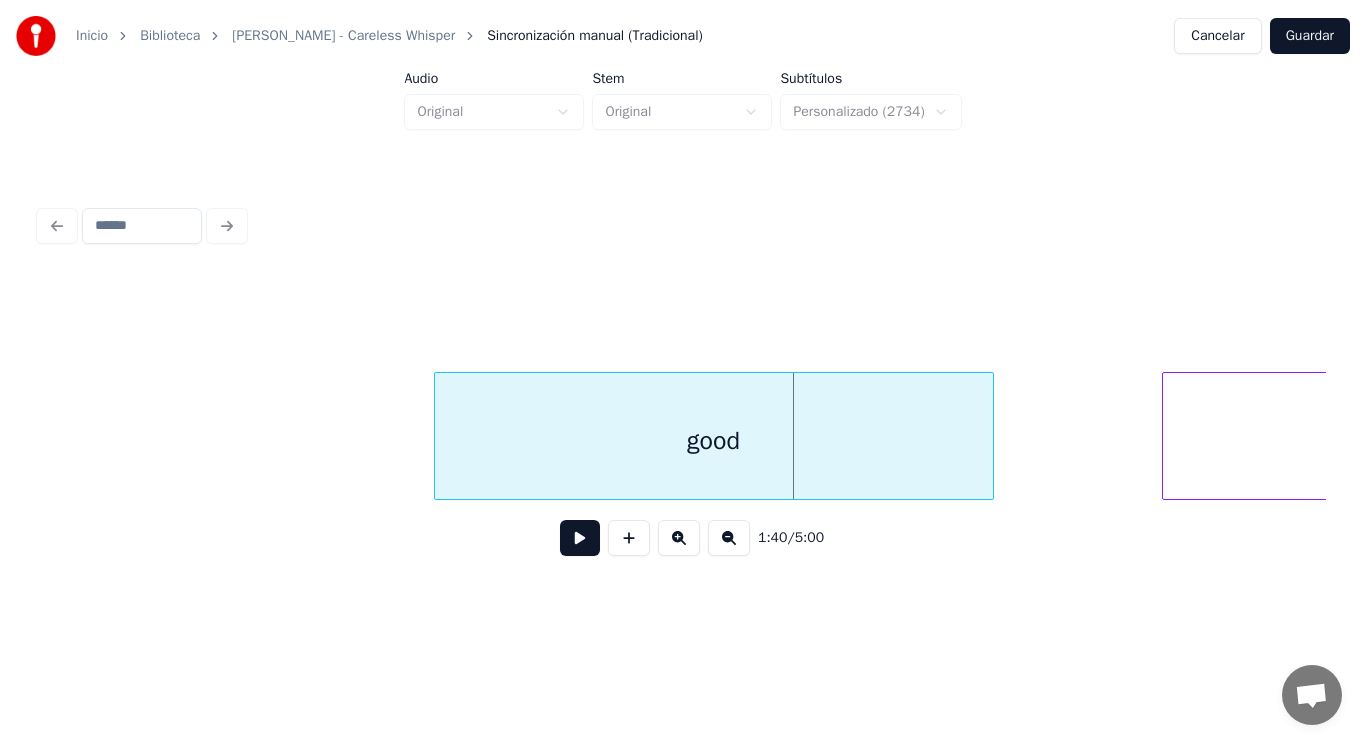 click on "good friend" at bounding box center [70057, 436] 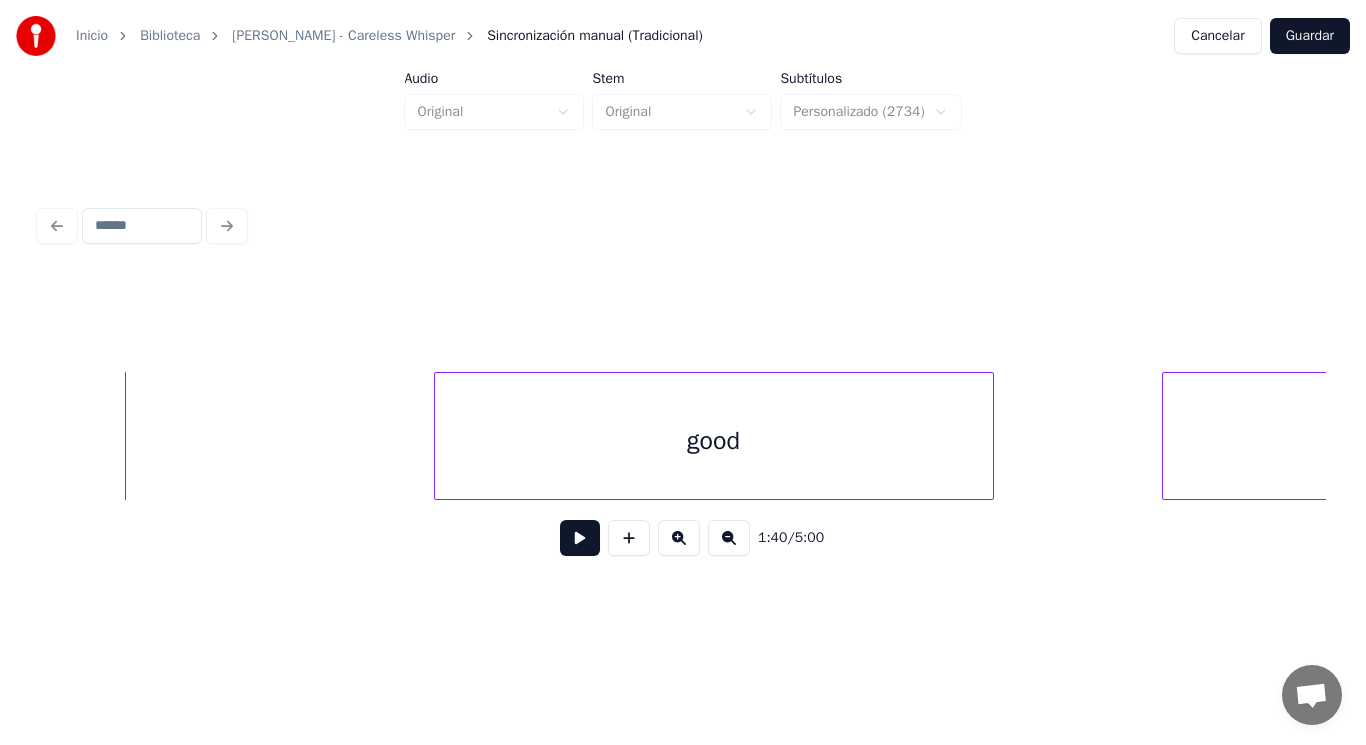 click at bounding box center [580, 538] 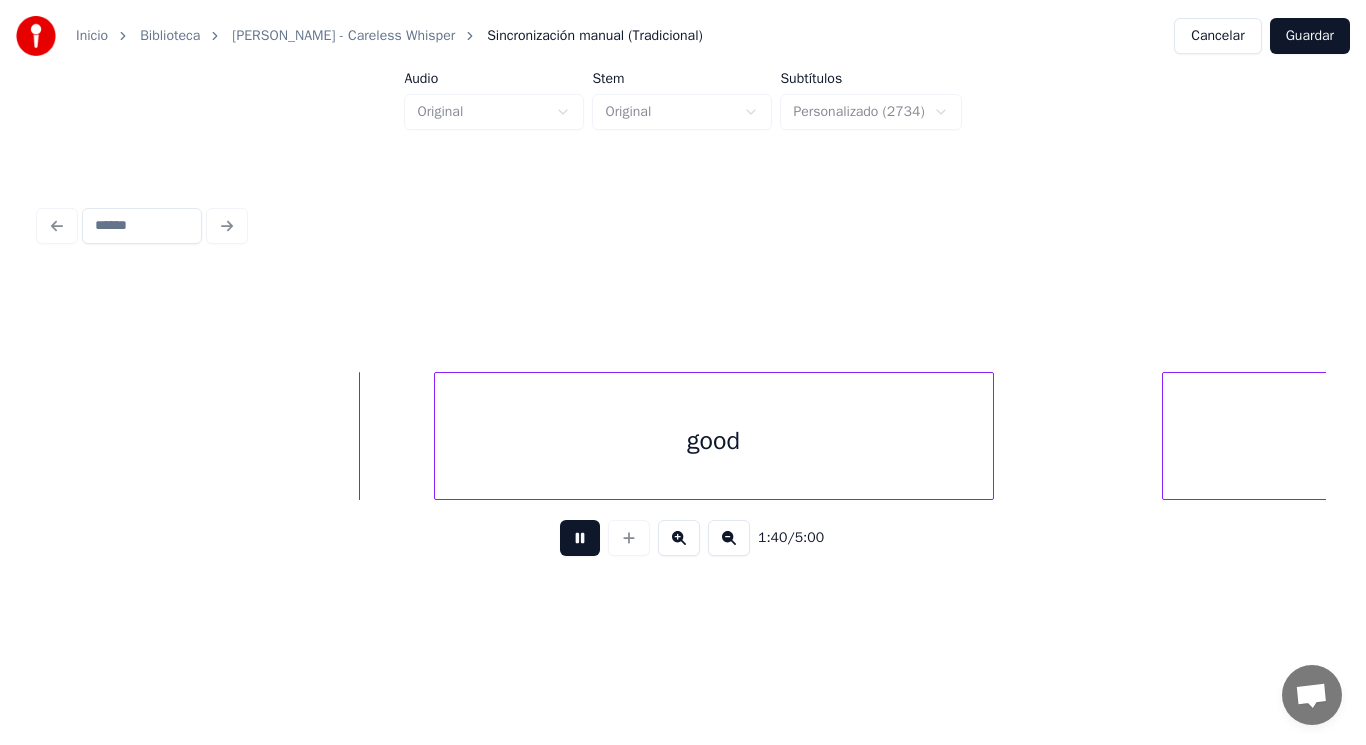 click at bounding box center [580, 538] 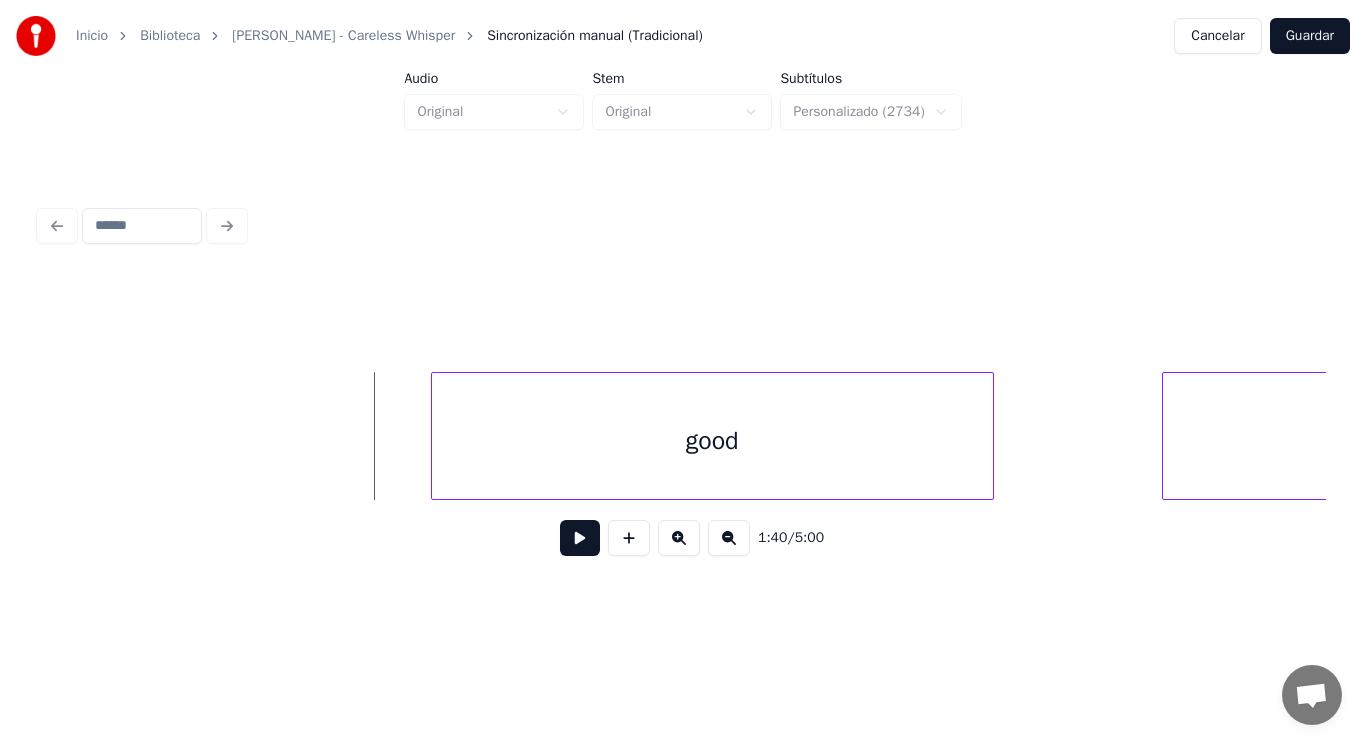 click at bounding box center (435, 436) 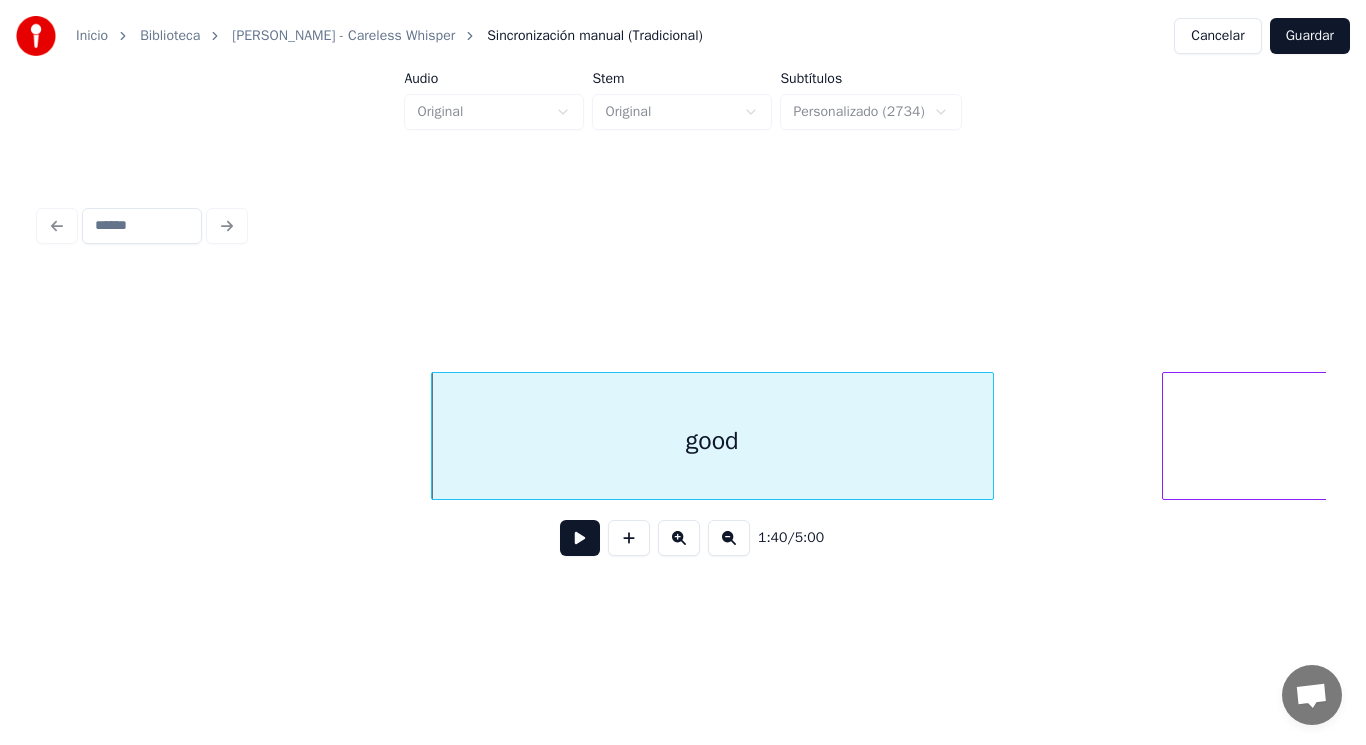 click at bounding box center [580, 538] 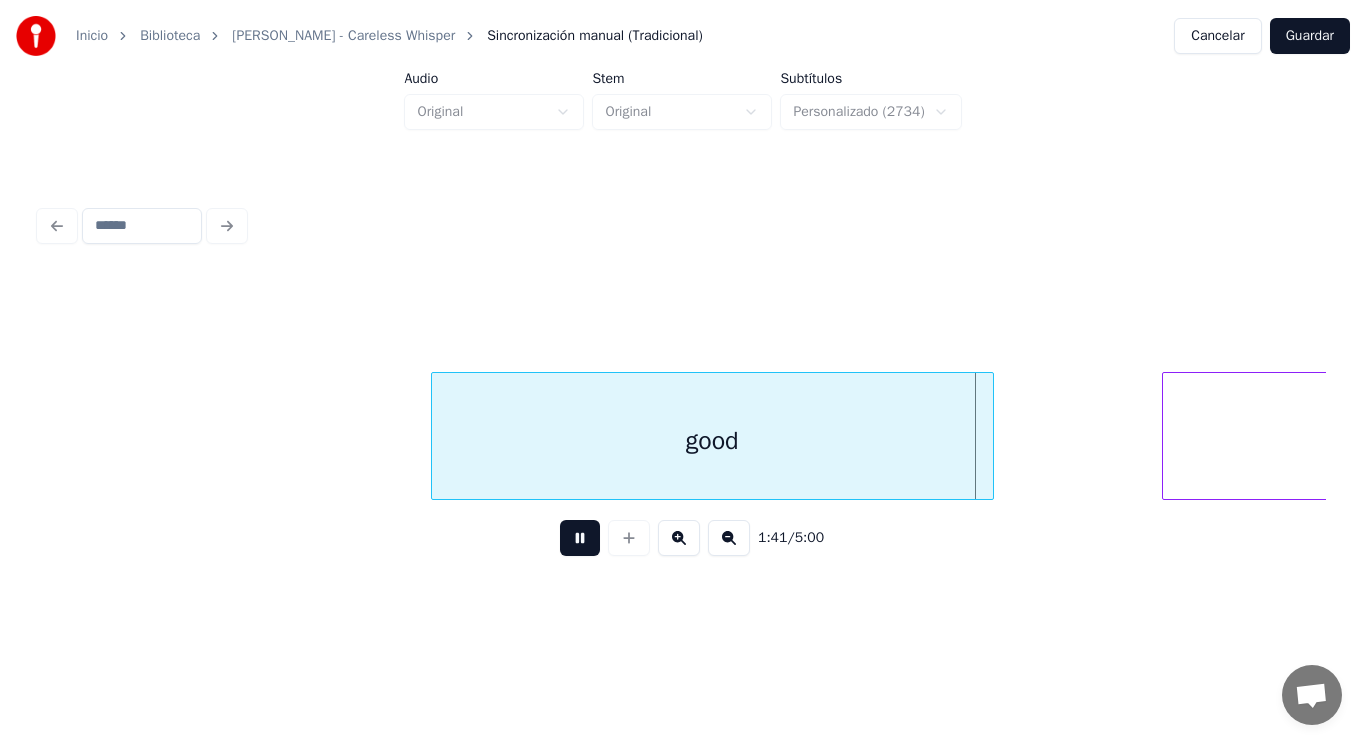 click at bounding box center [580, 538] 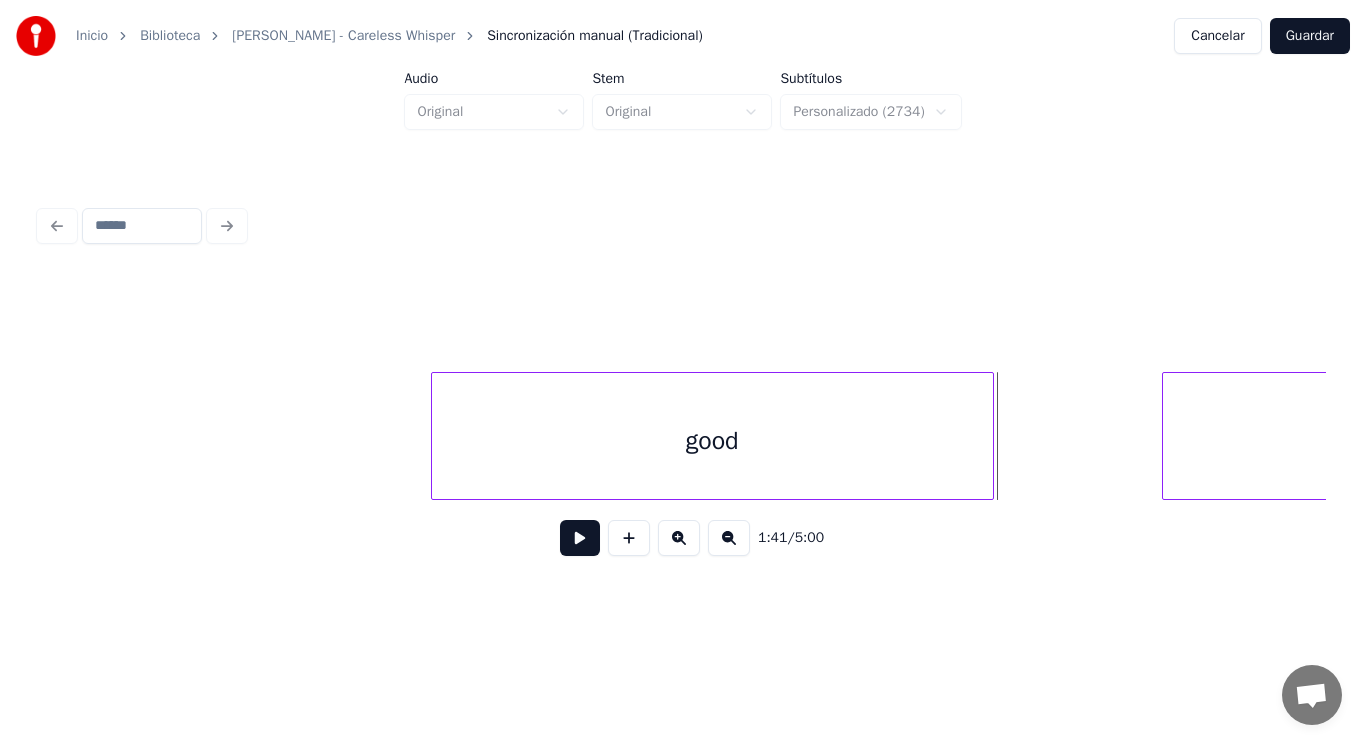 click on "good" at bounding box center (712, 441) 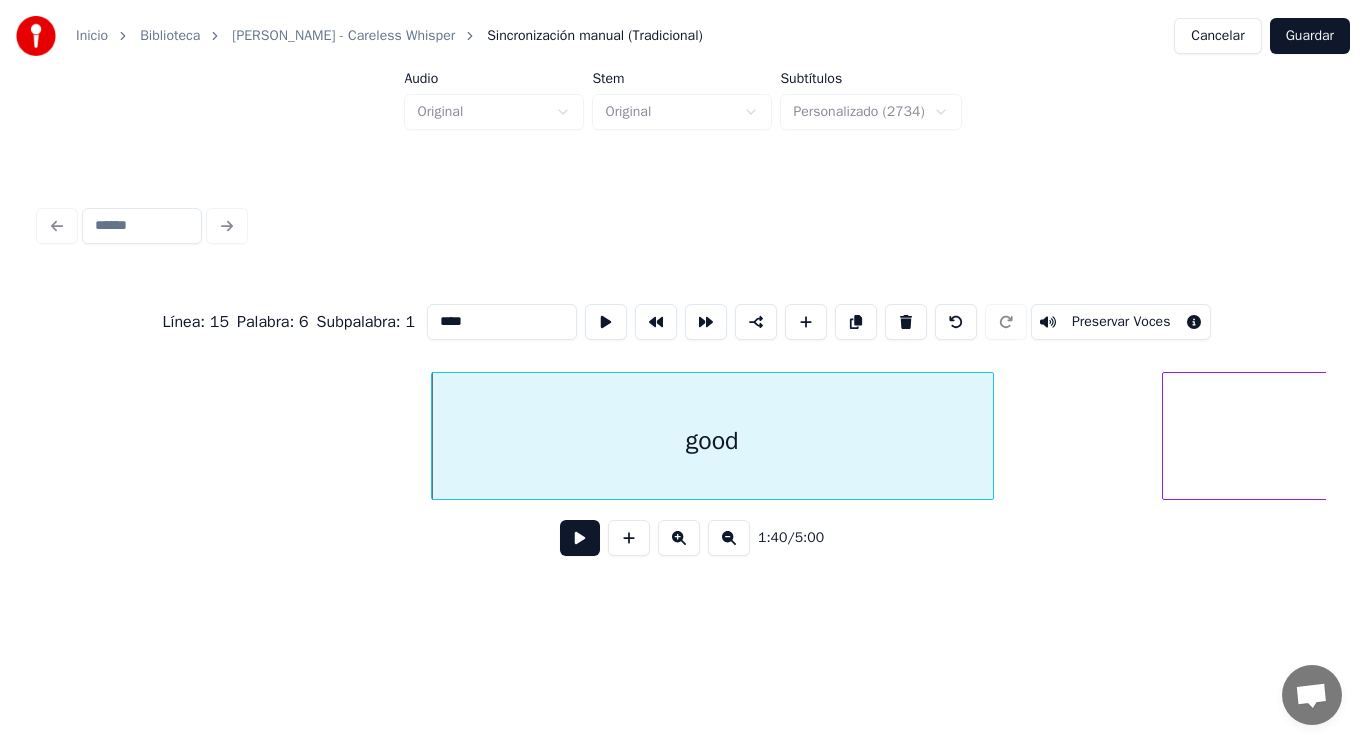 click at bounding box center [580, 538] 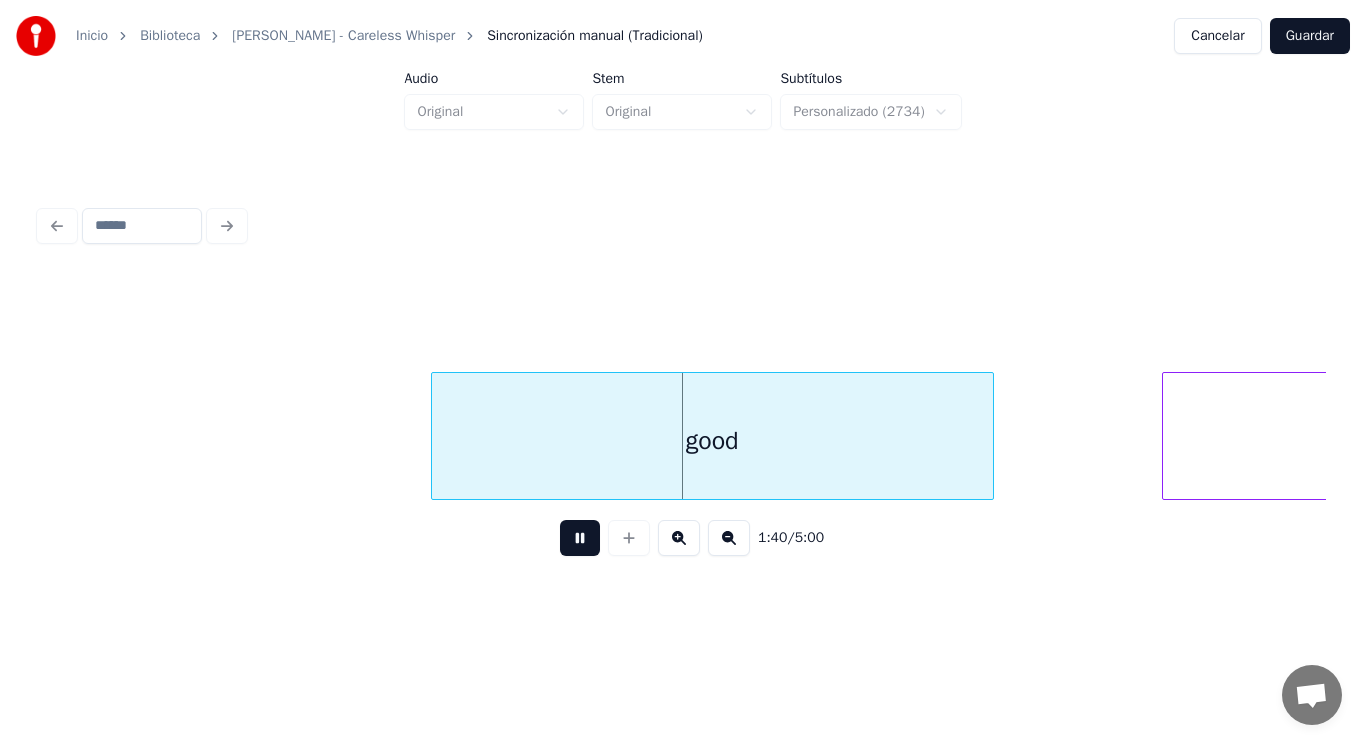 click at bounding box center [580, 538] 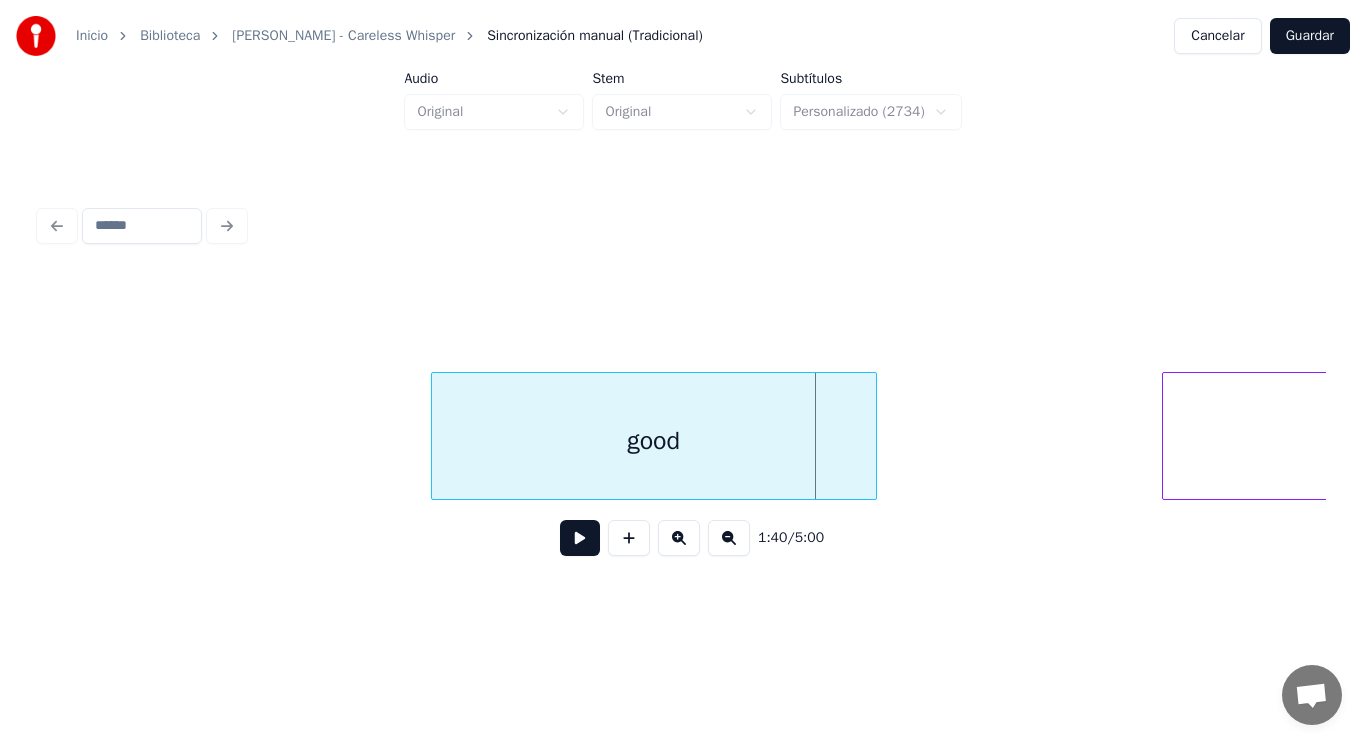 click at bounding box center [873, 436] 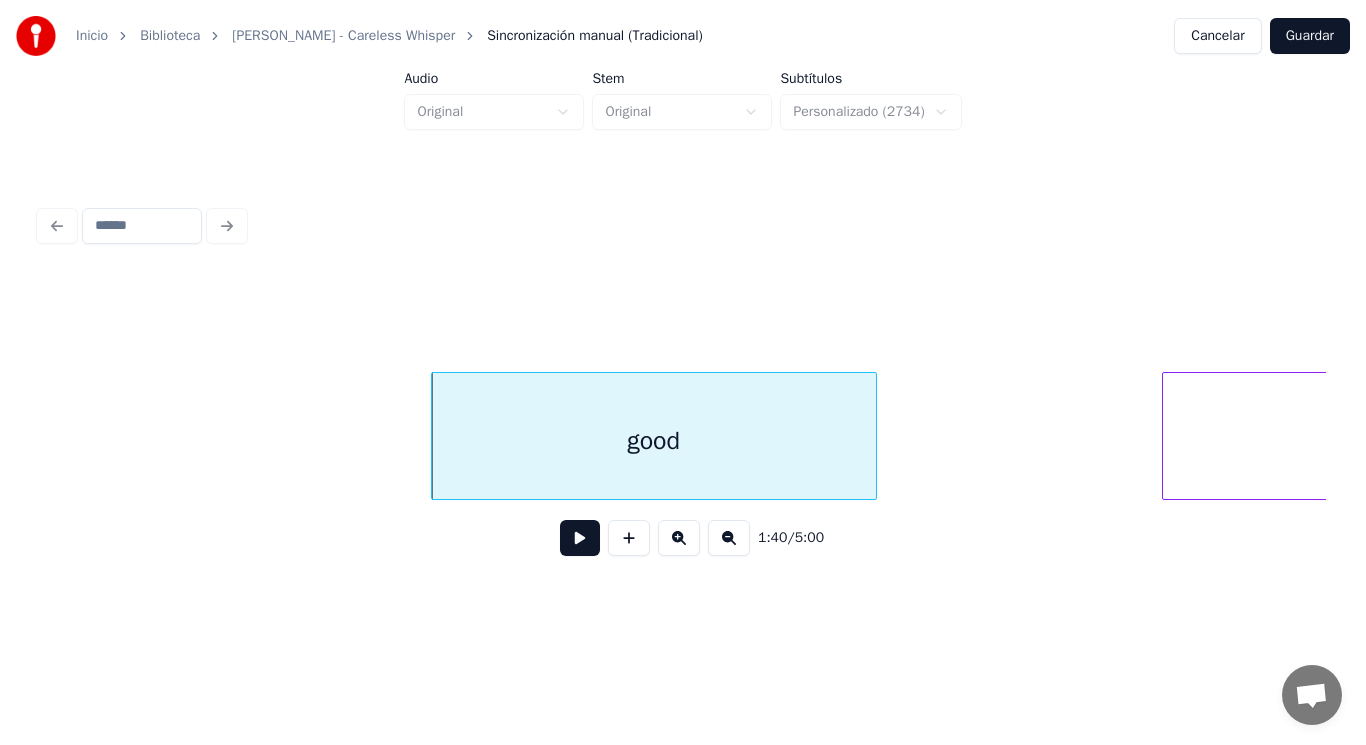click at bounding box center (580, 538) 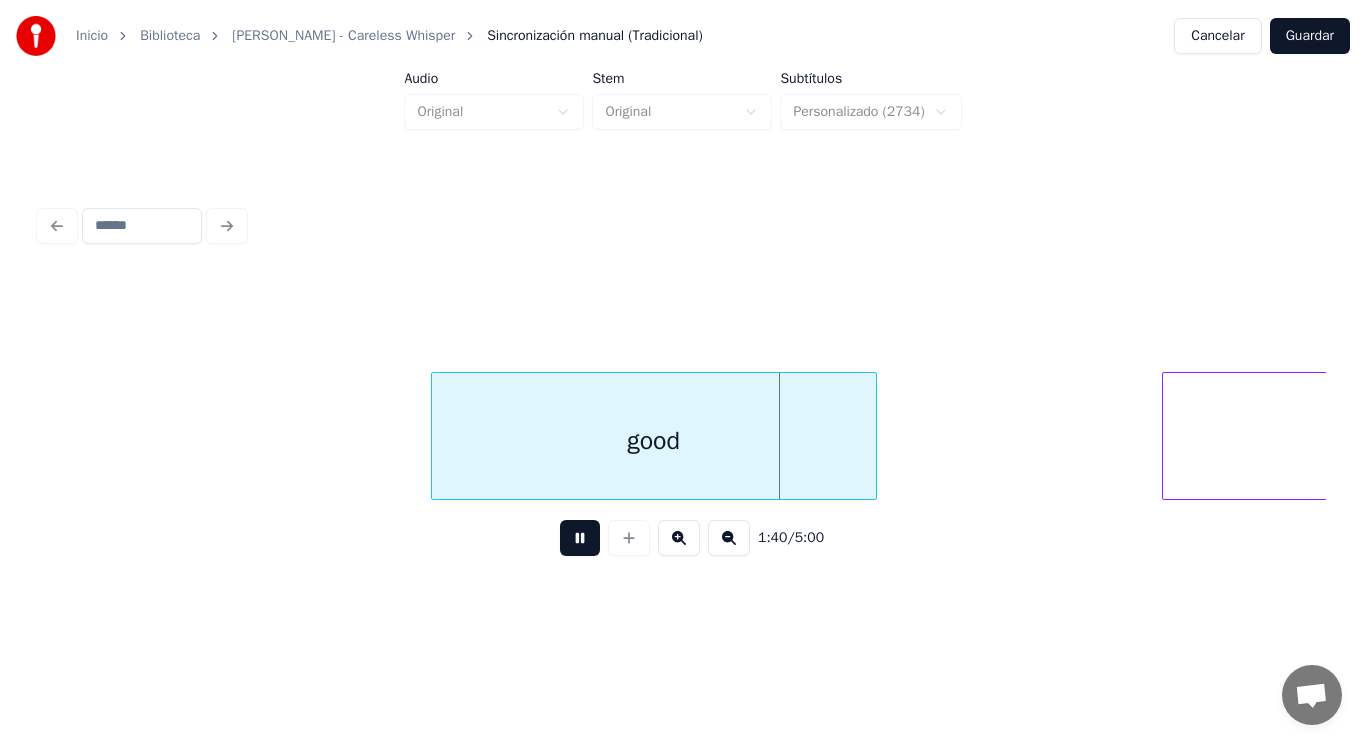 click at bounding box center (580, 538) 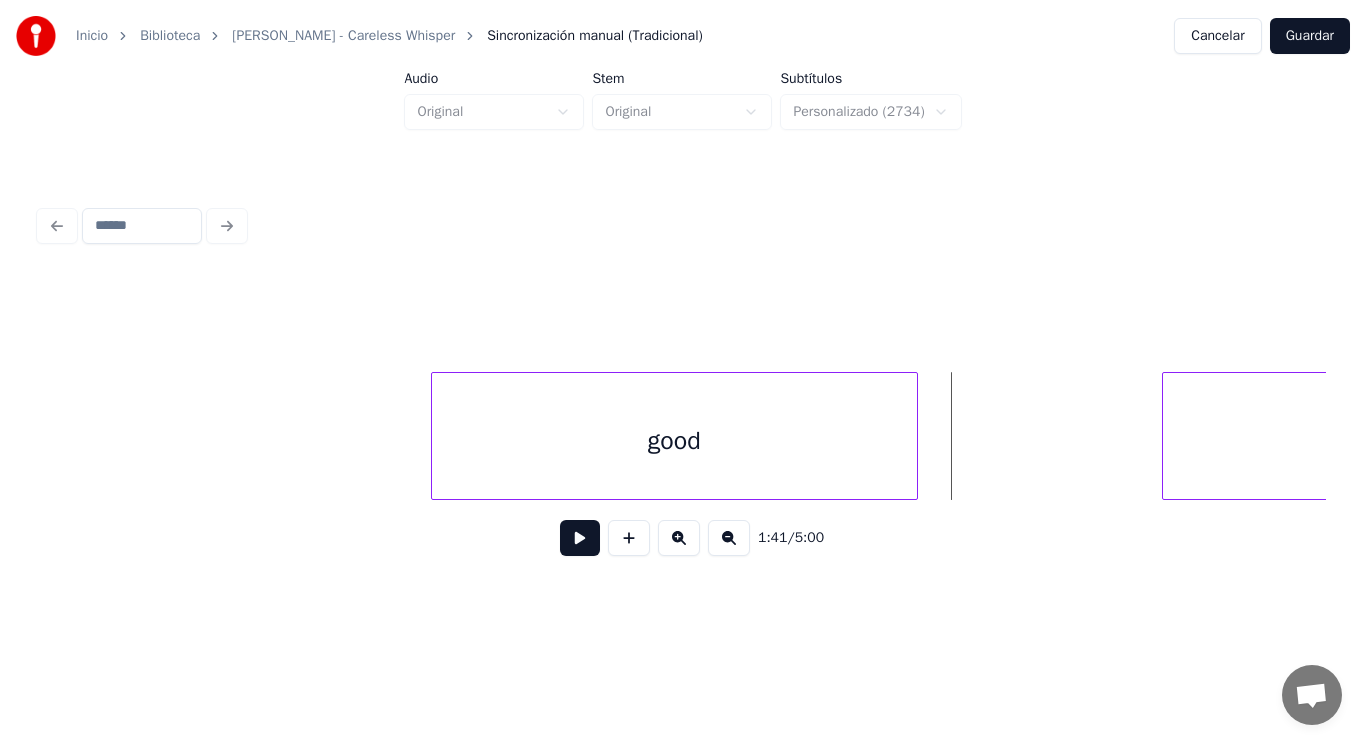 click at bounding box center [914, 436] 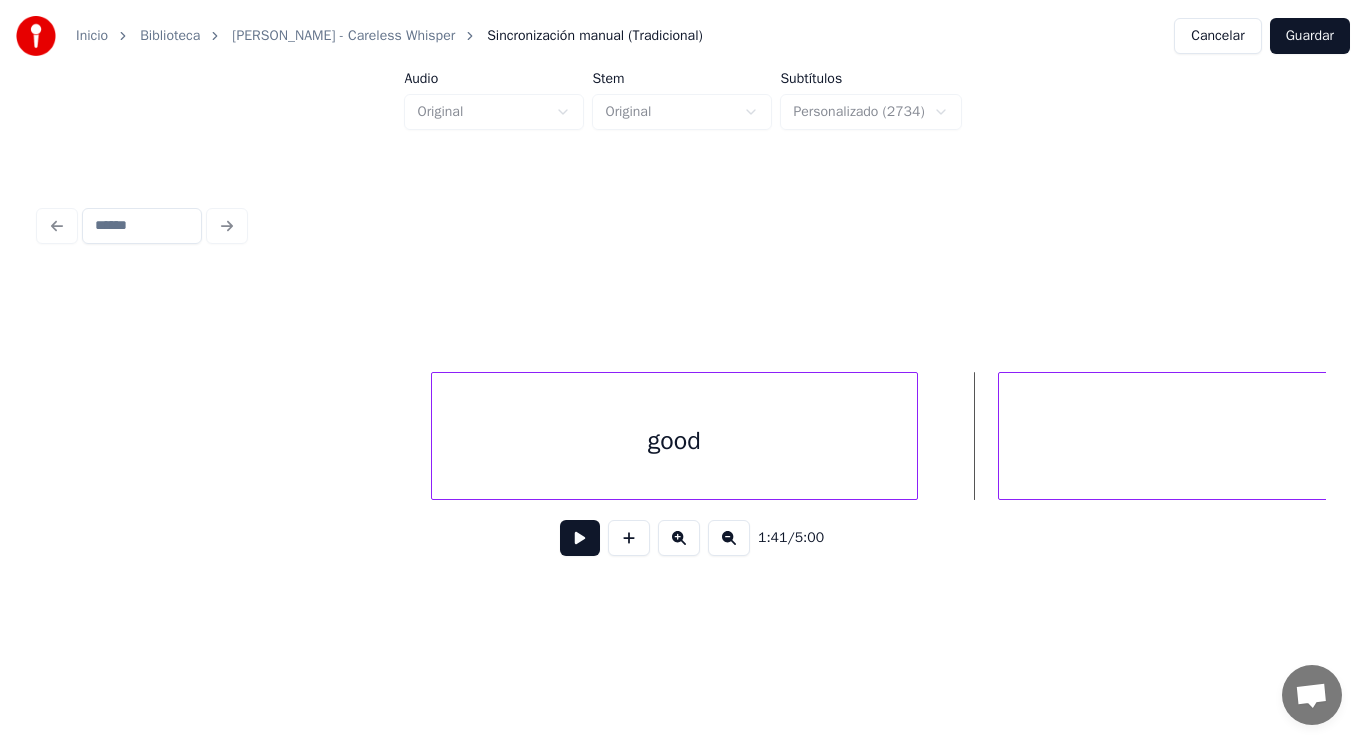 click at bounding box center (1002, 436) 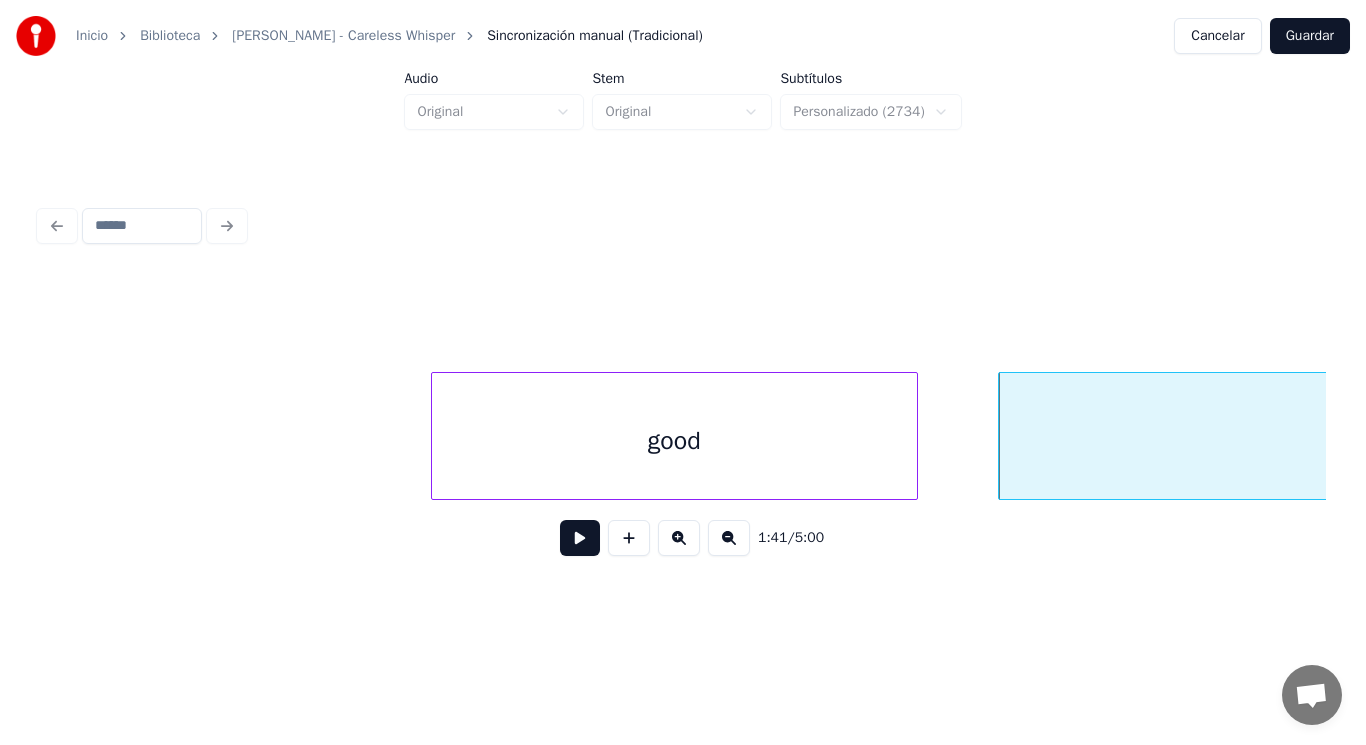 click at bounding box center [580, 538] 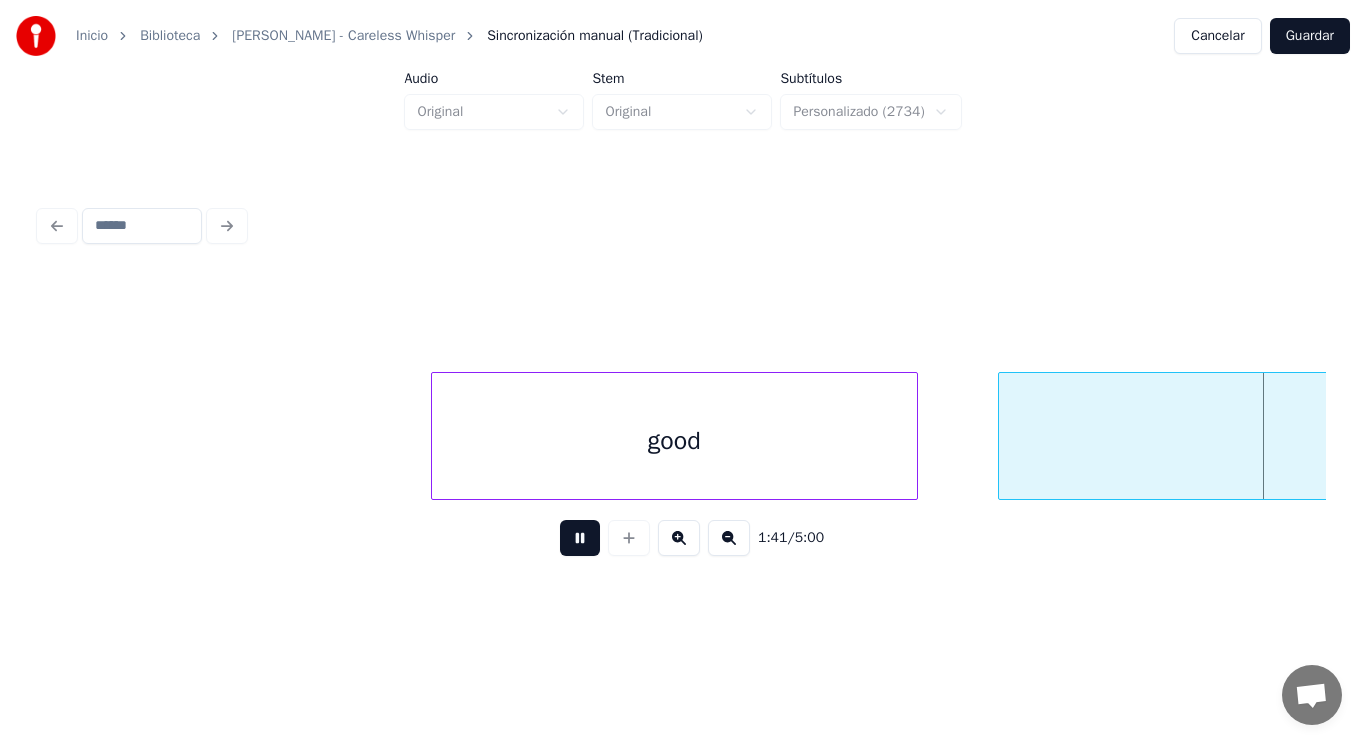 scroll, scrollTop: 0, scrollLeft: 141811, axis: horizontal 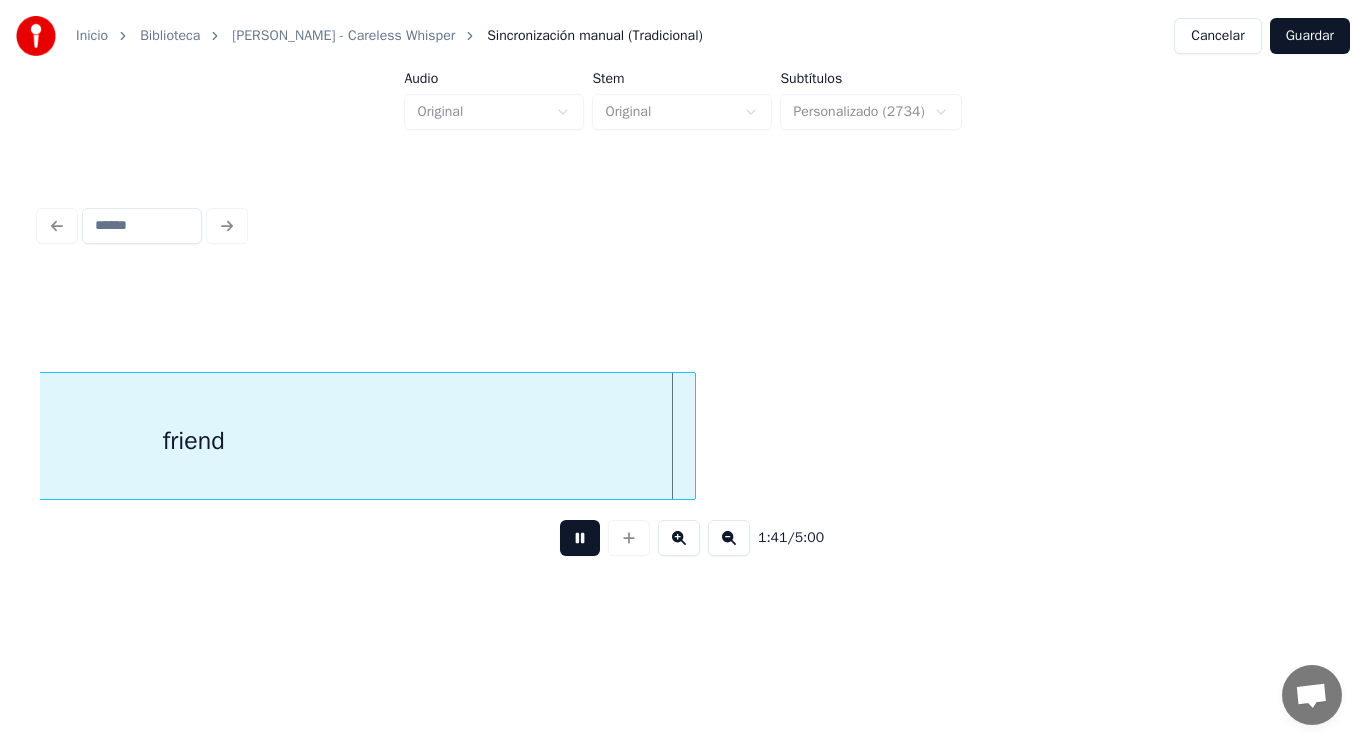 click at bounding box center (580, 538) 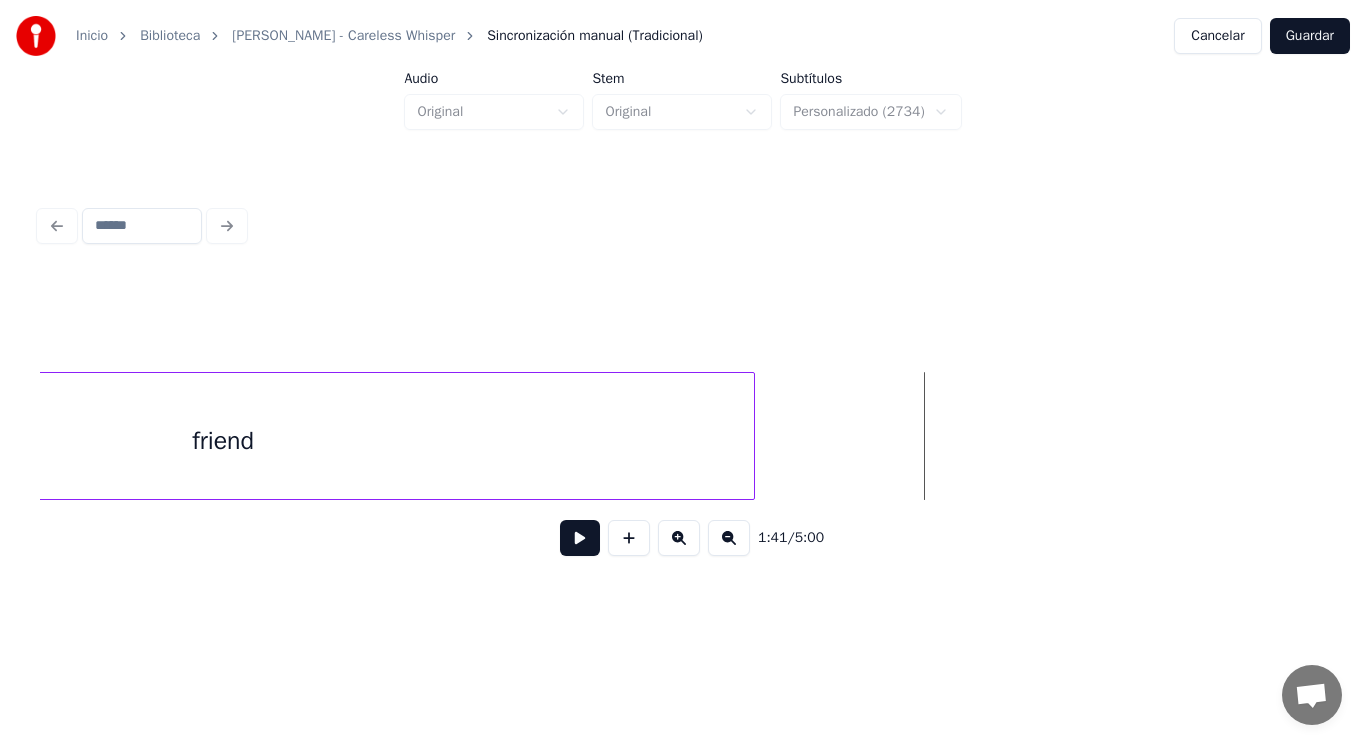 click at bounding box center [751, 436] 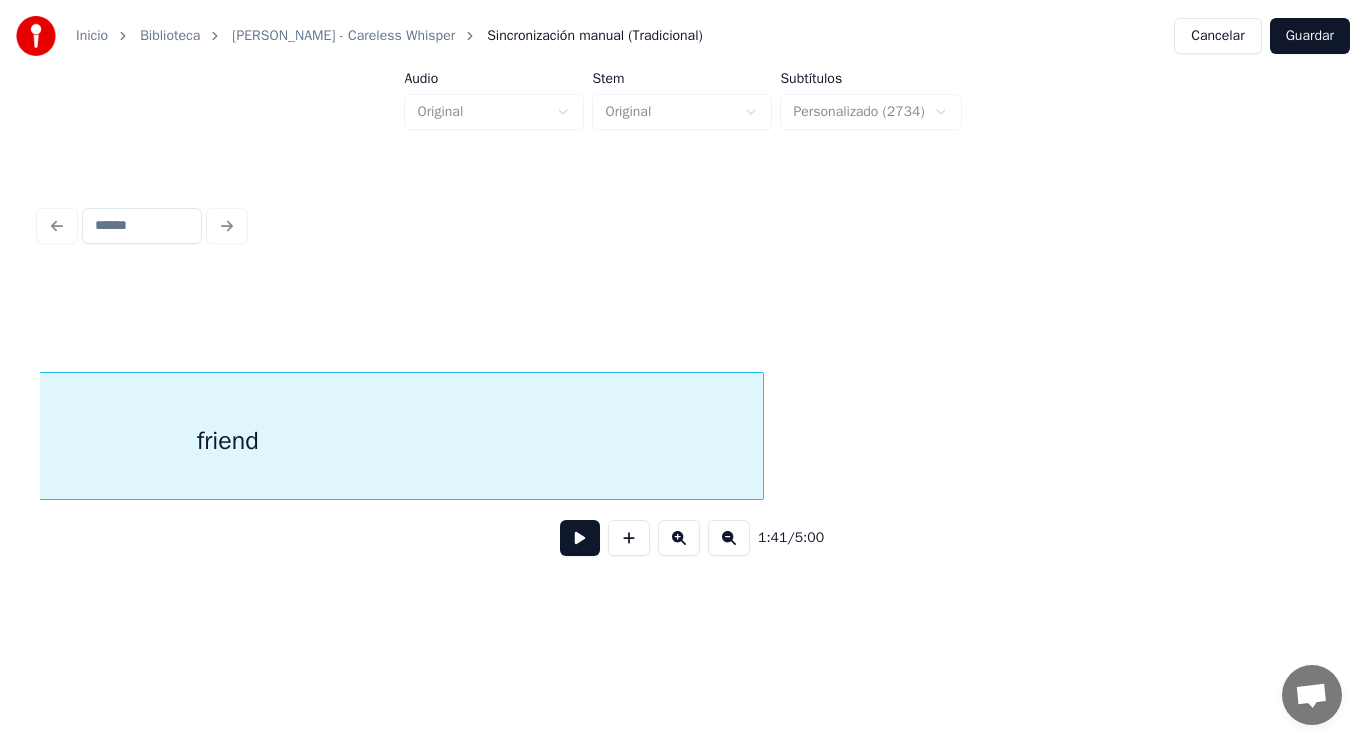 scroll, scrollTop: 0, scrollLeft: 141464, axis: horizontal 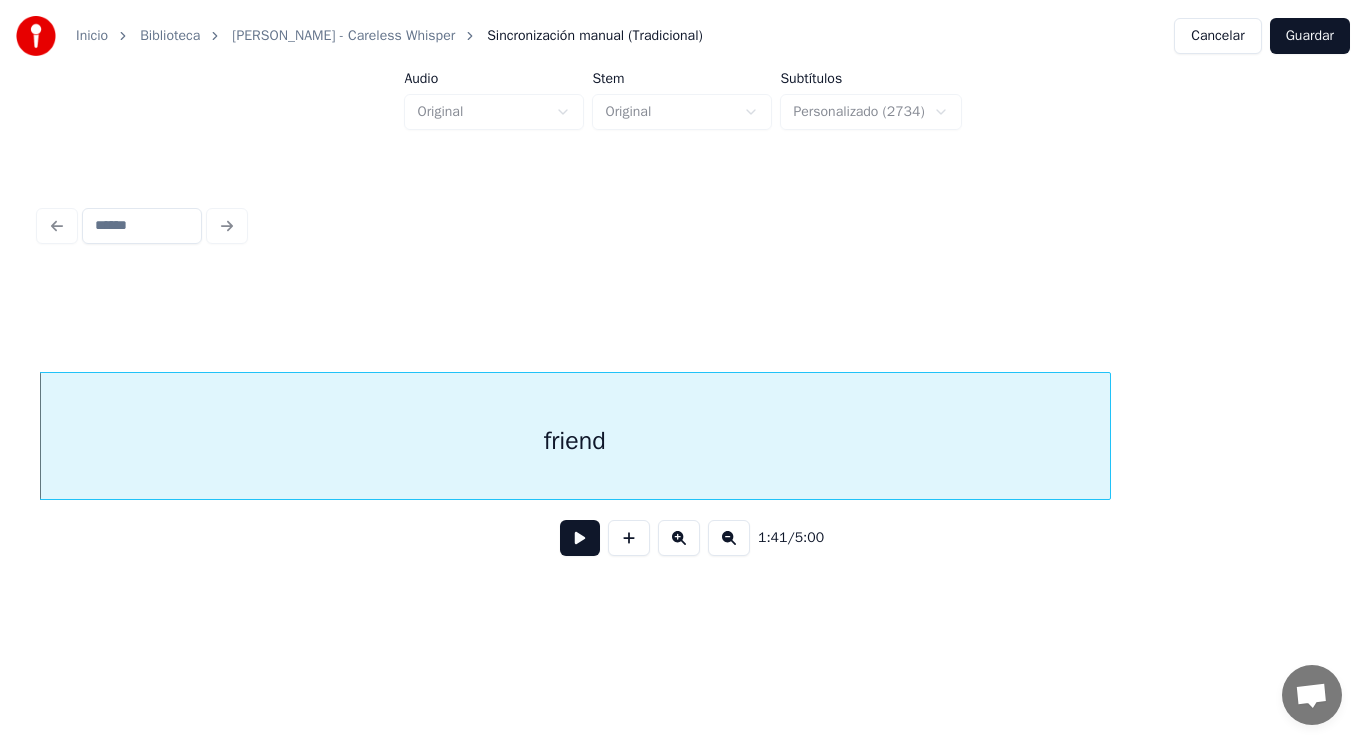 click at bounding box center (580, 538) 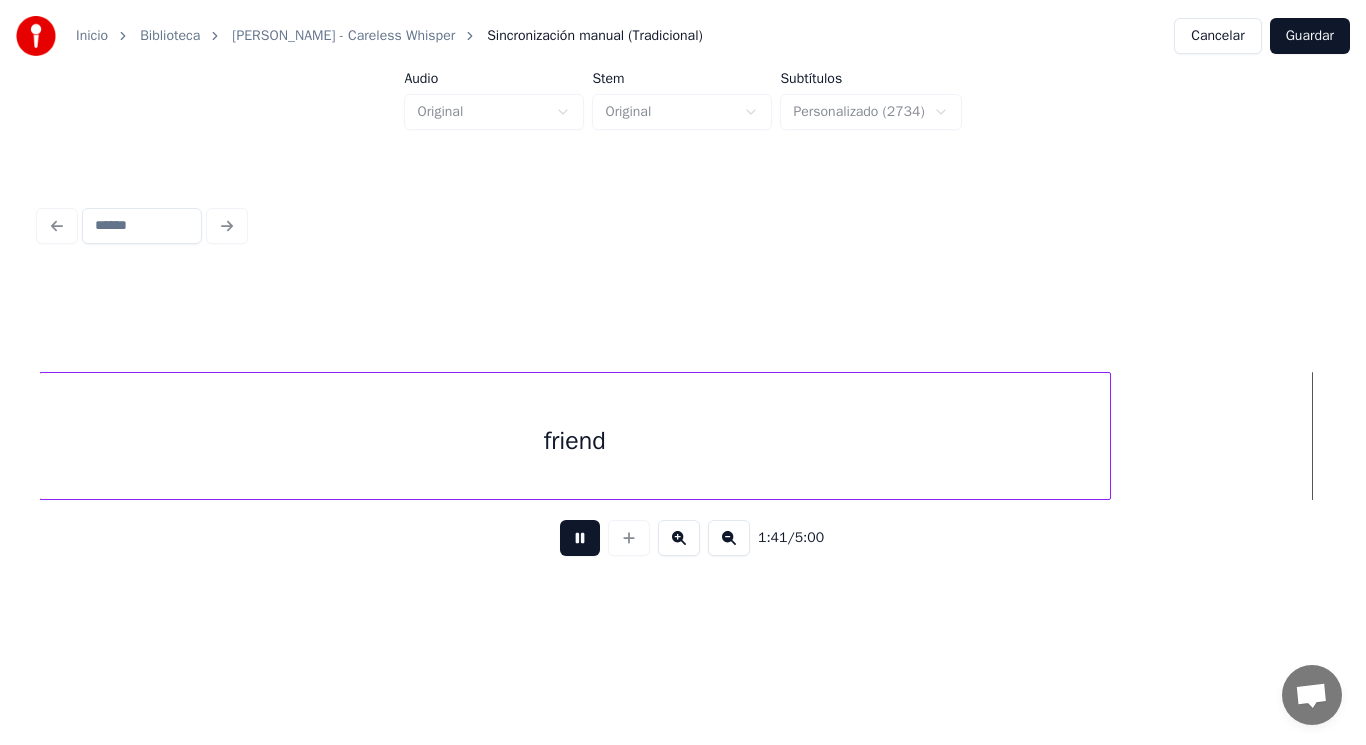 scroll, scrollTop: 0, scrollLeft: 142763, axis: horizontal 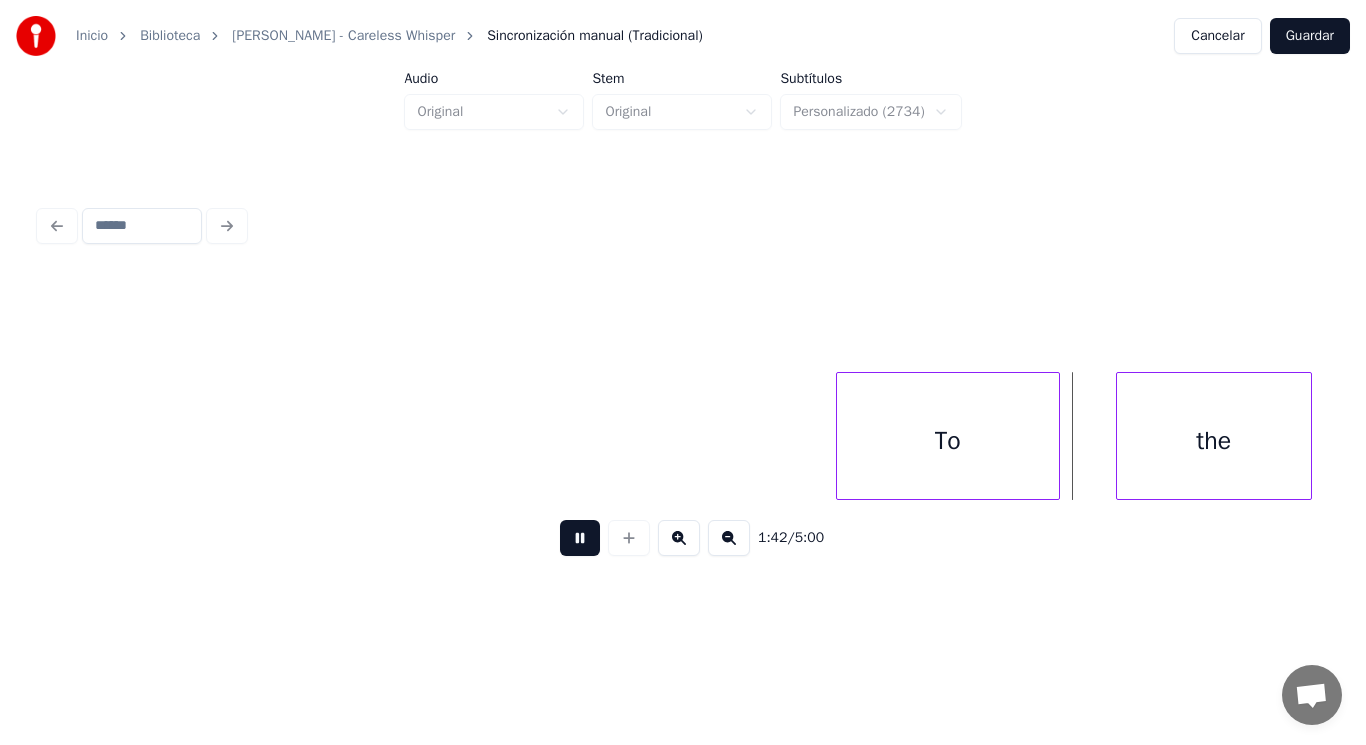 click at bounding box center [580, 538] 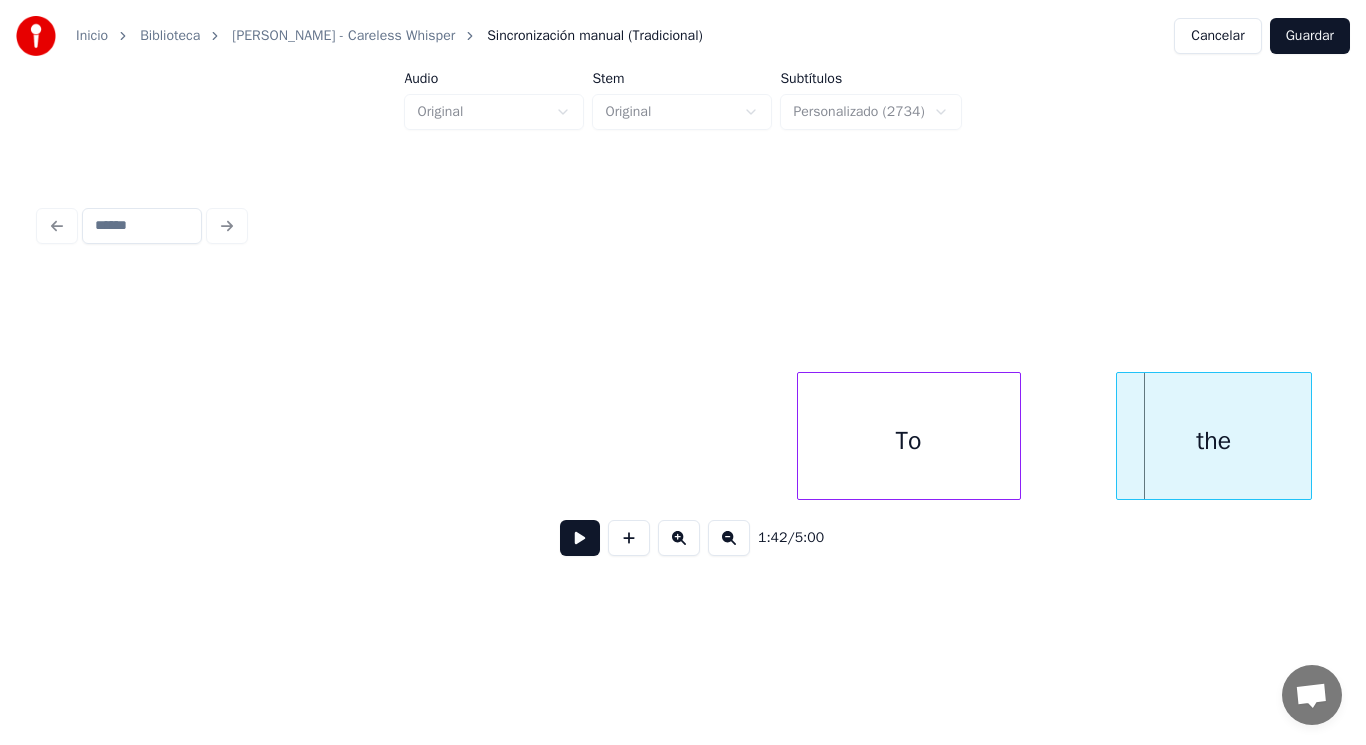 click on "To" at bounding box center (909, 441) 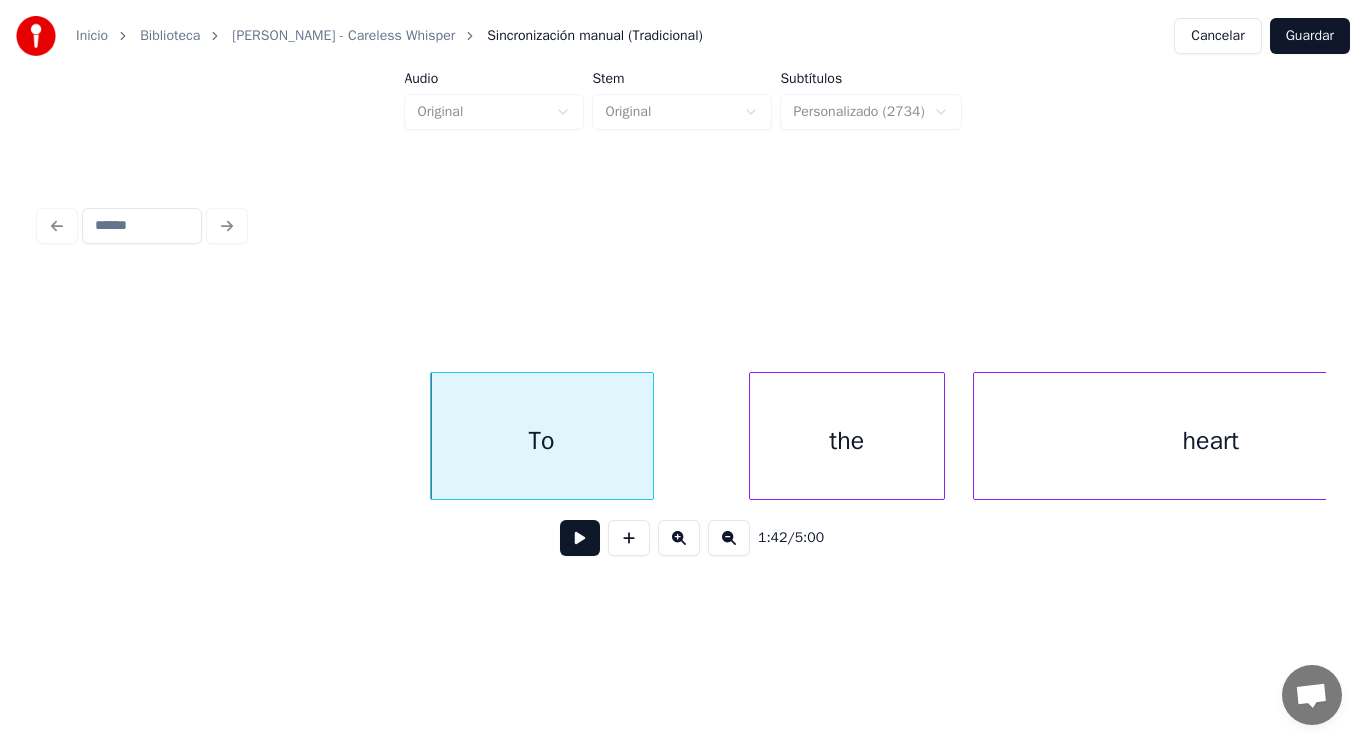 scroll, scrollTop: 0, scrollLeft: 143163, axis: horizontal 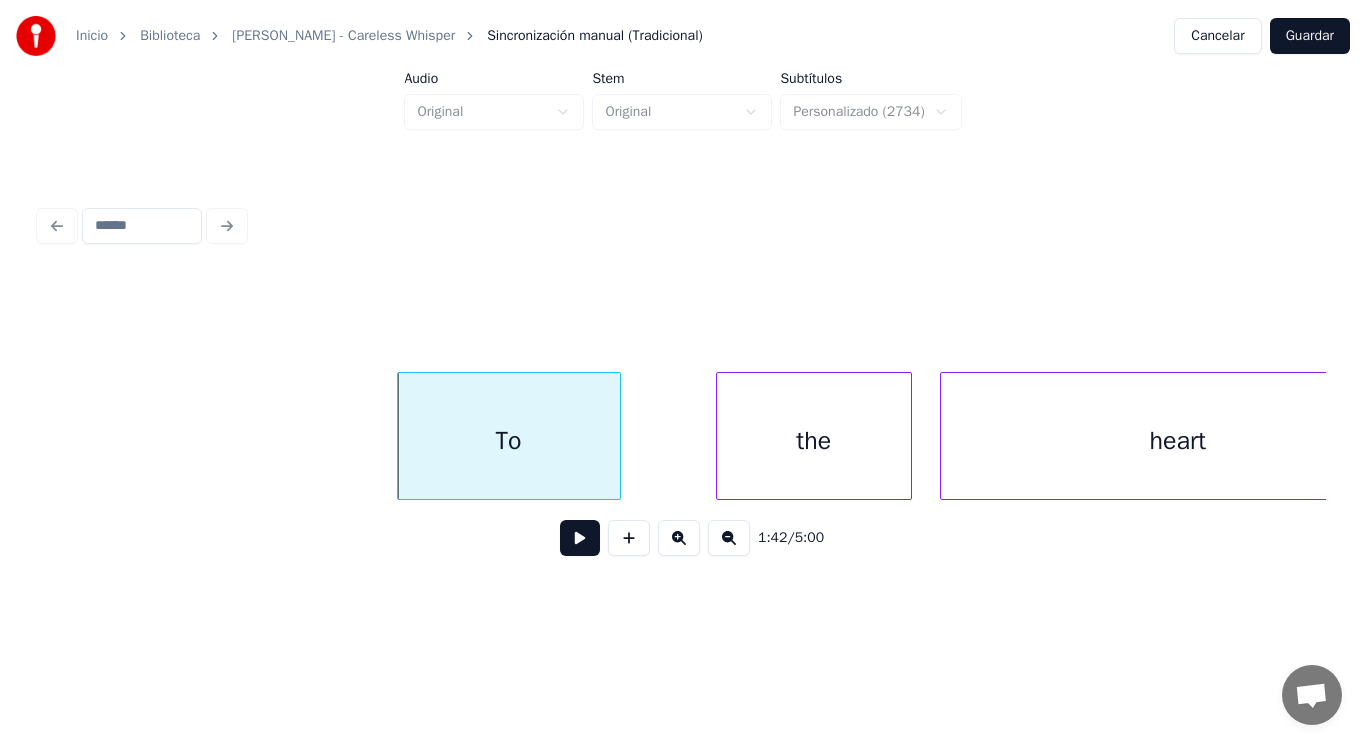 click at bounding box center (580, 538) 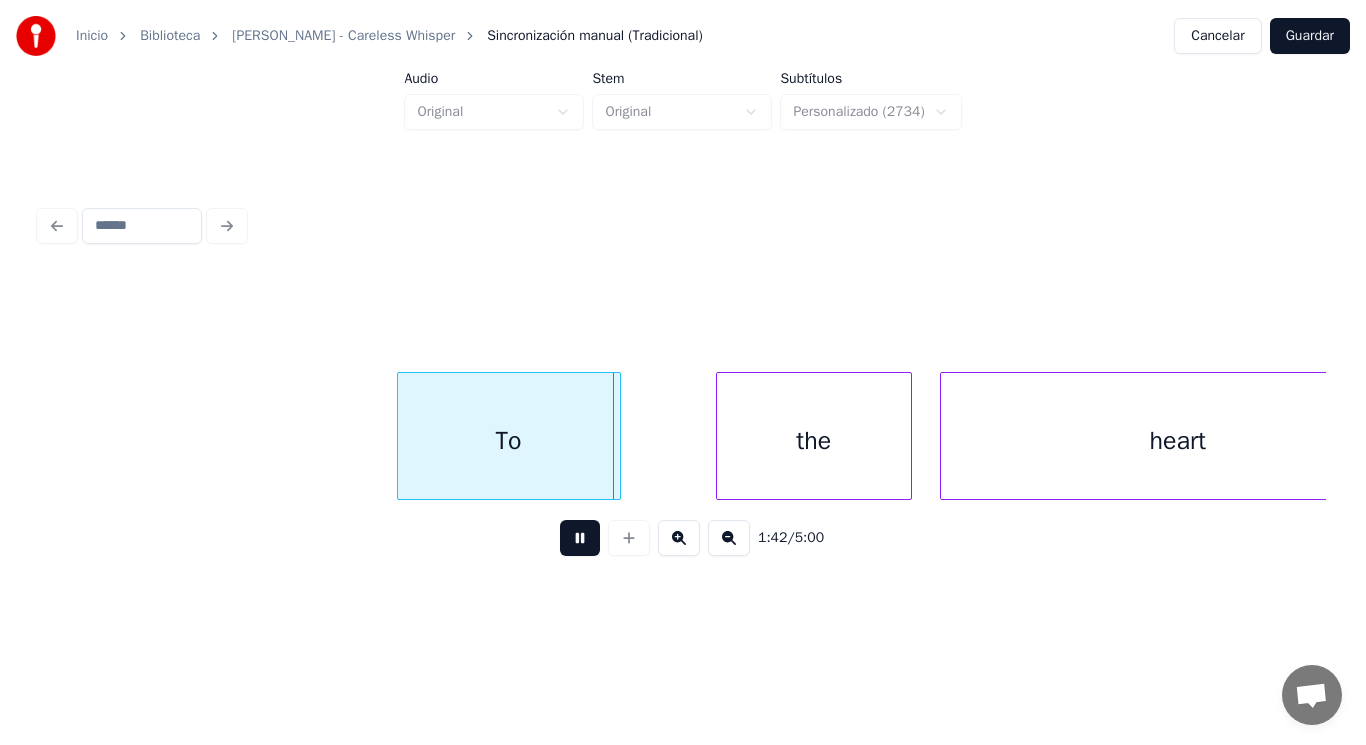 click at bounding box center [580, 538] 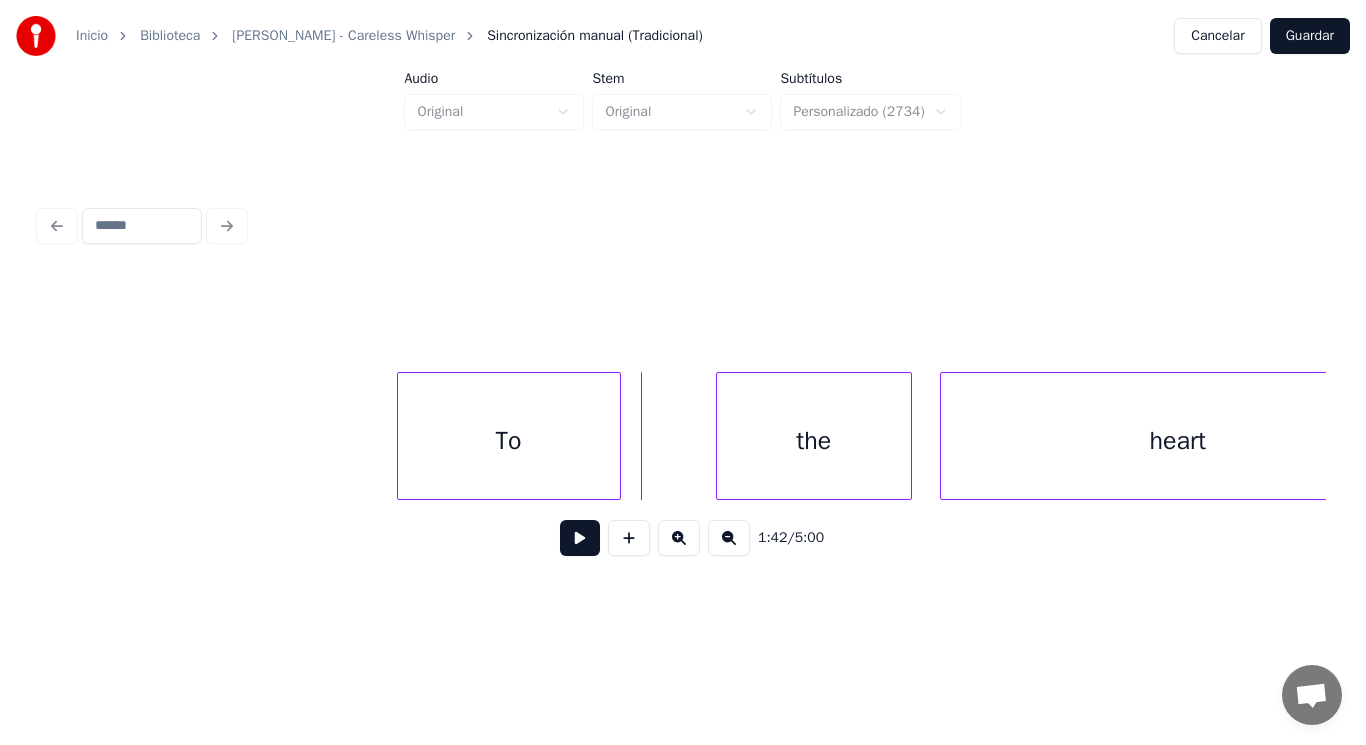 click on "To" at bounding box center (509, 441) 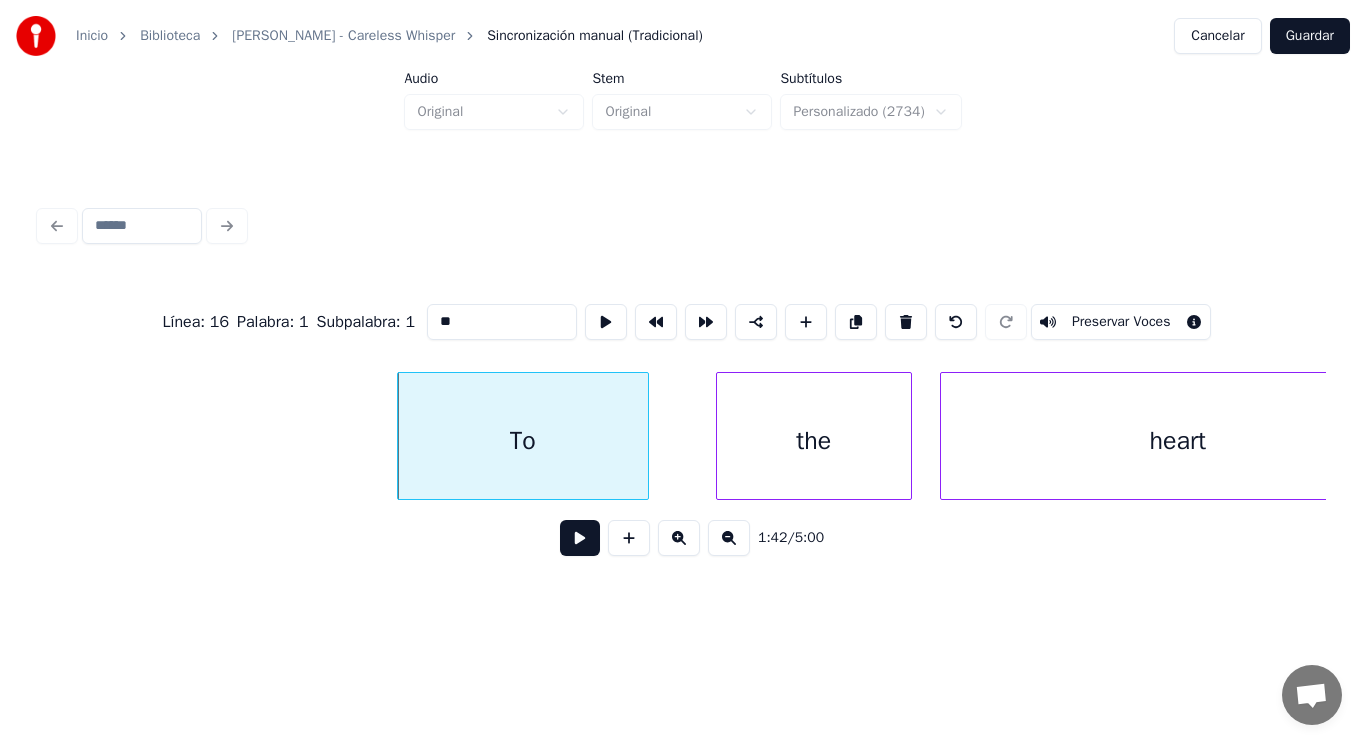 click at bounding box center (645, 436) 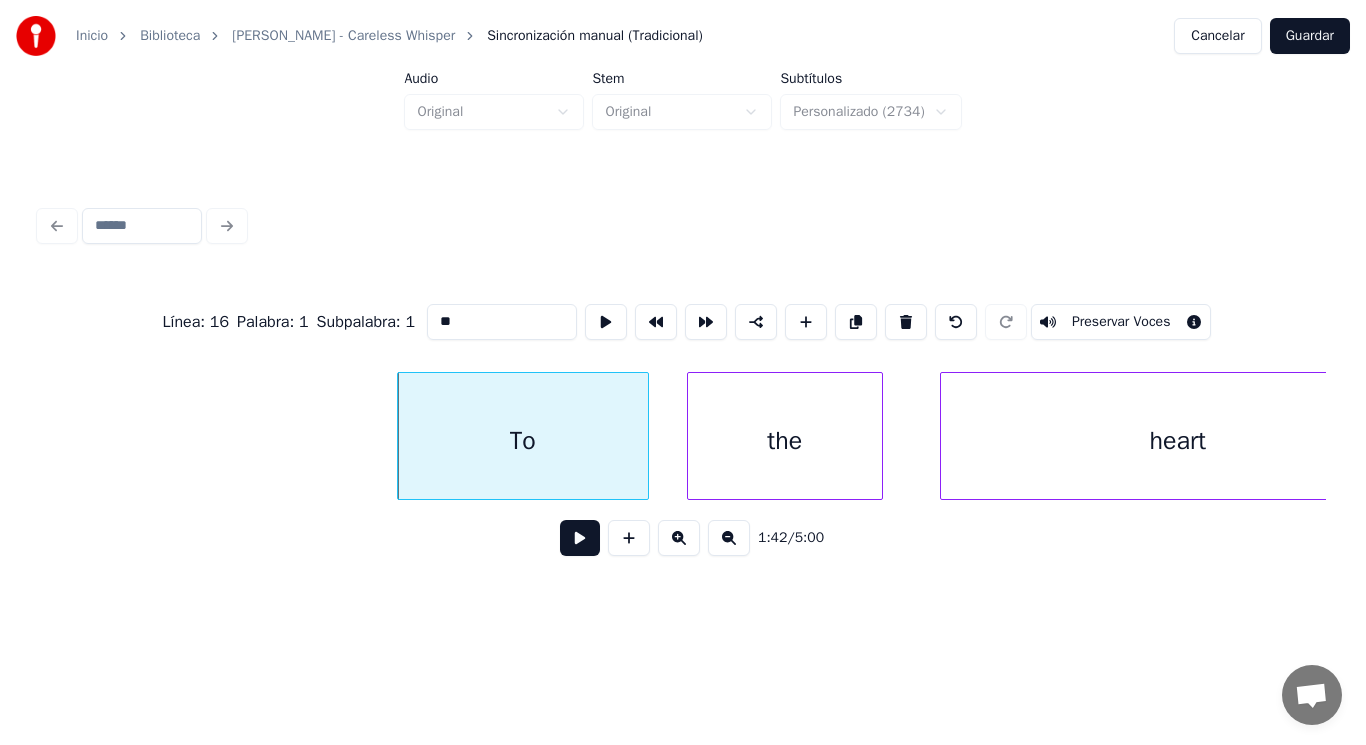 click on "the" at bounding box center [785, 441] 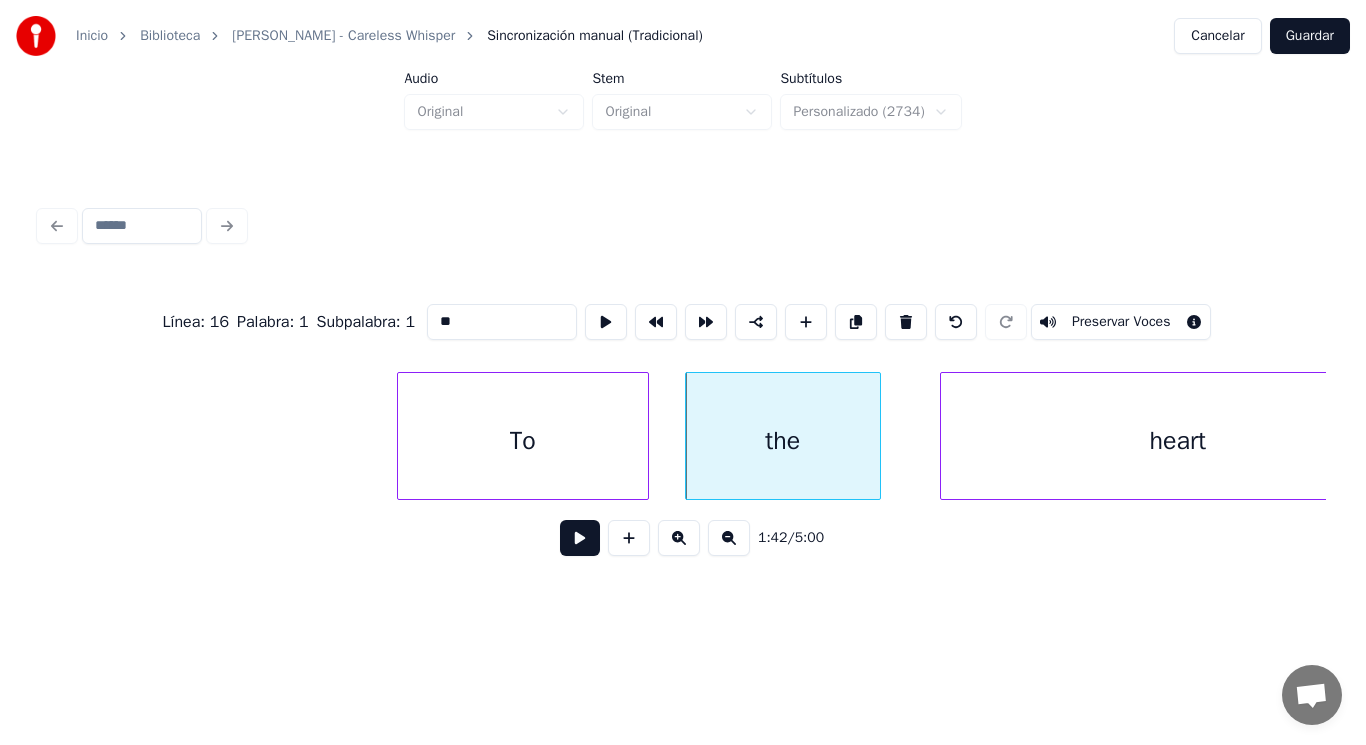 click at bounding box center (580, 538) 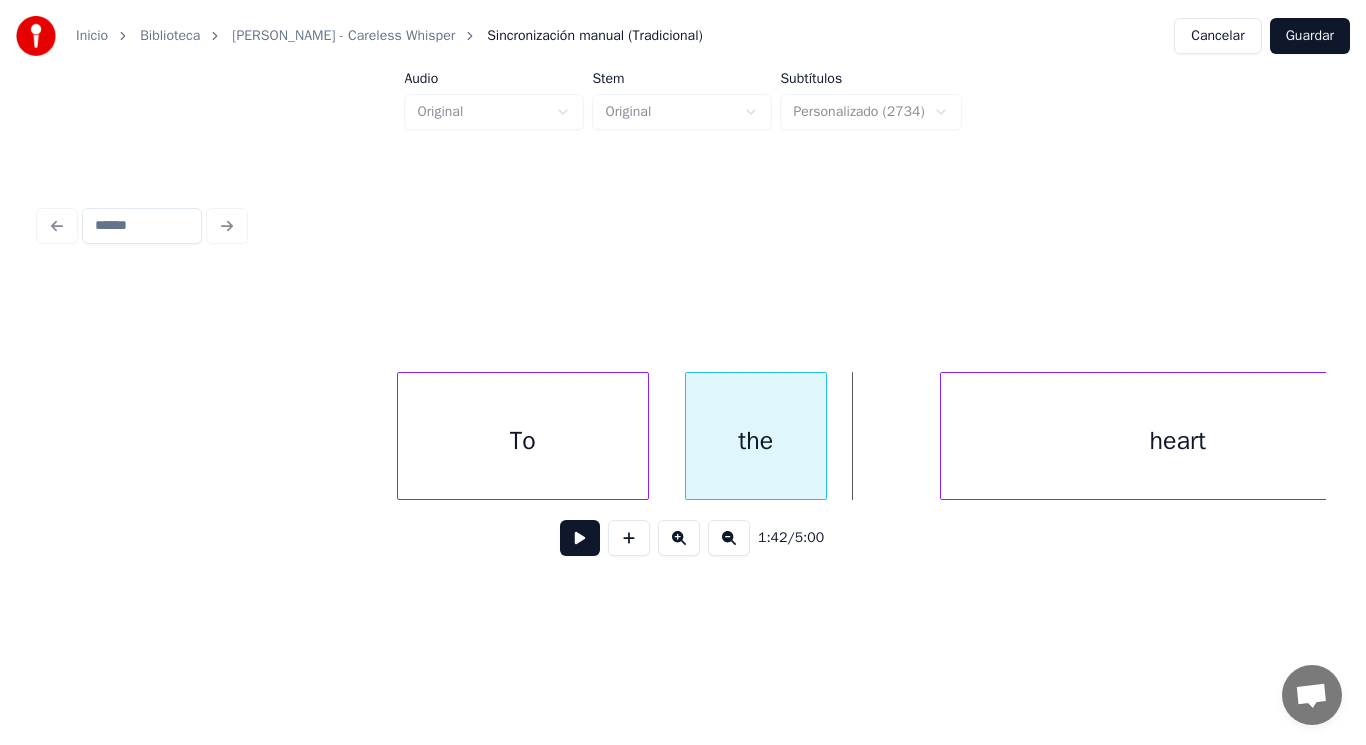 click at bounding box center [823, 436] 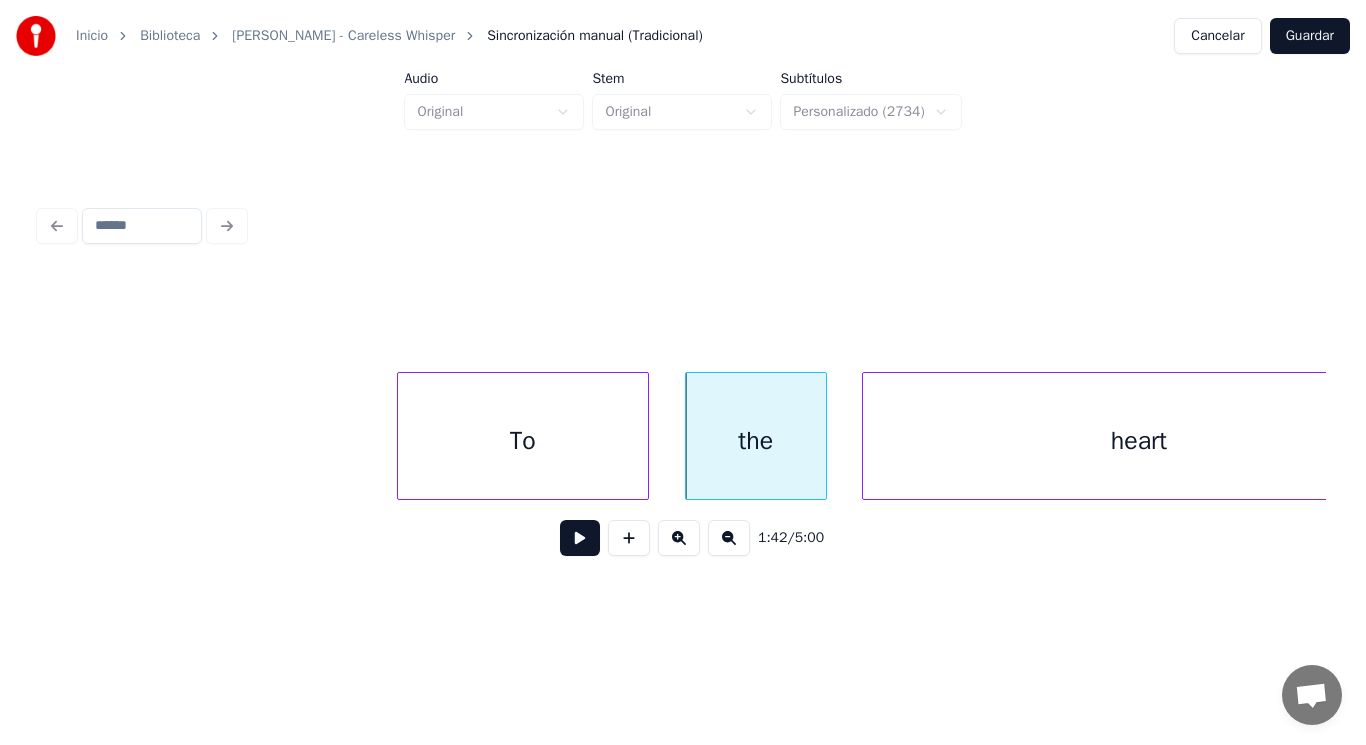 click at bounding box center [866, 436] 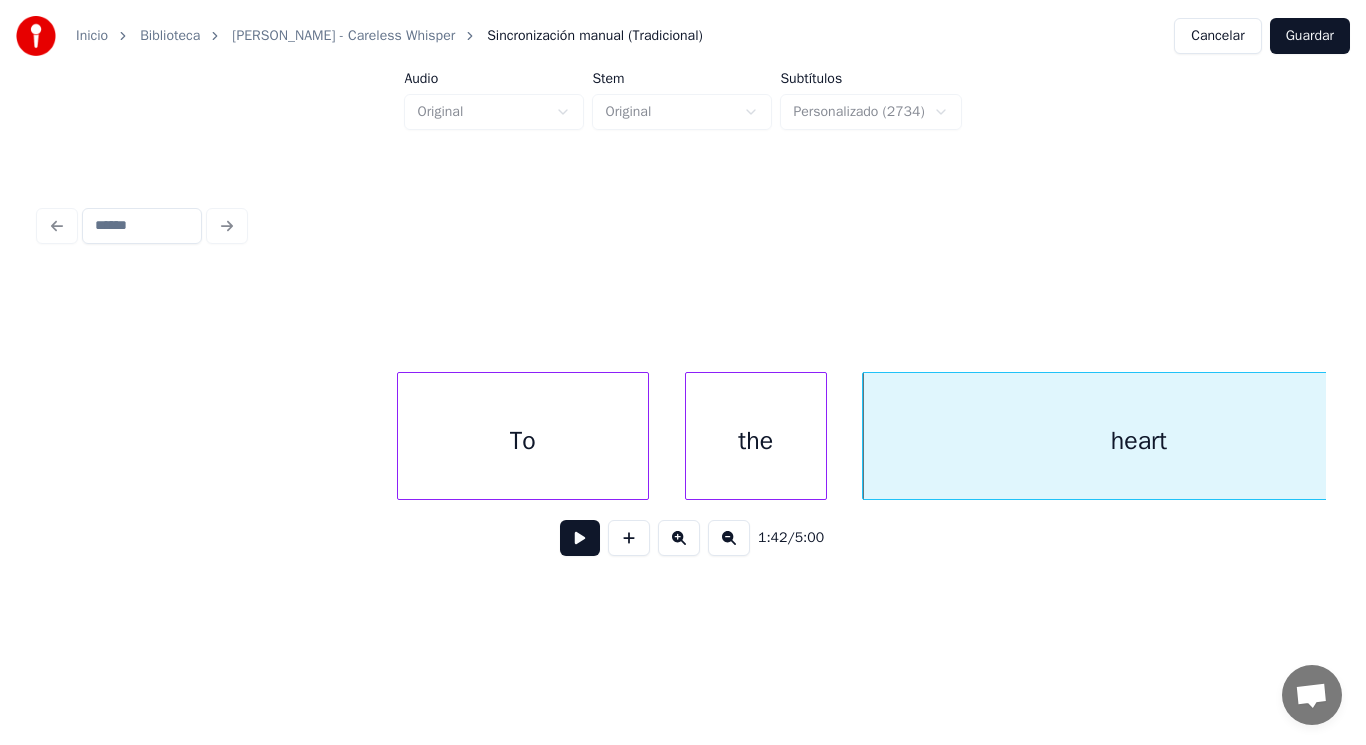 click at bounding box center [580, 538] 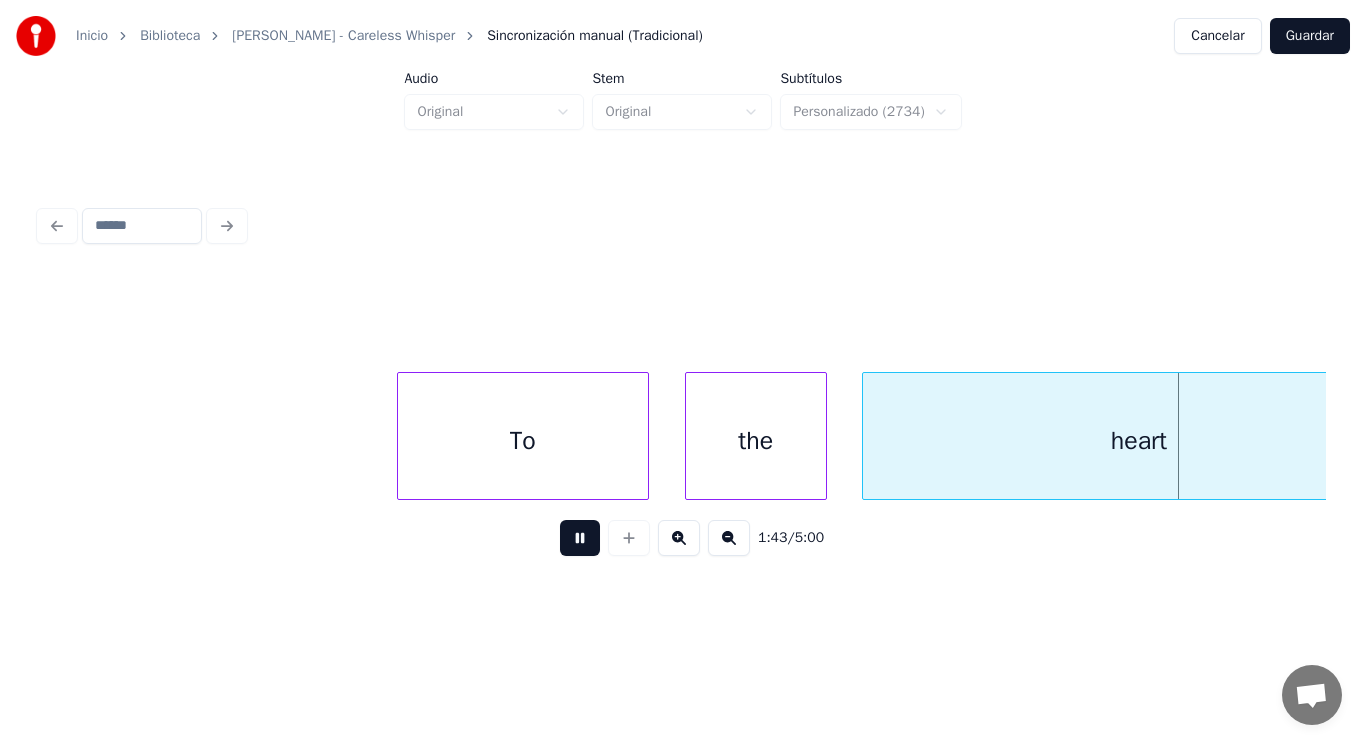 scroll, scrollTop: 0, scrollLeft: 144458, axis: horizontal 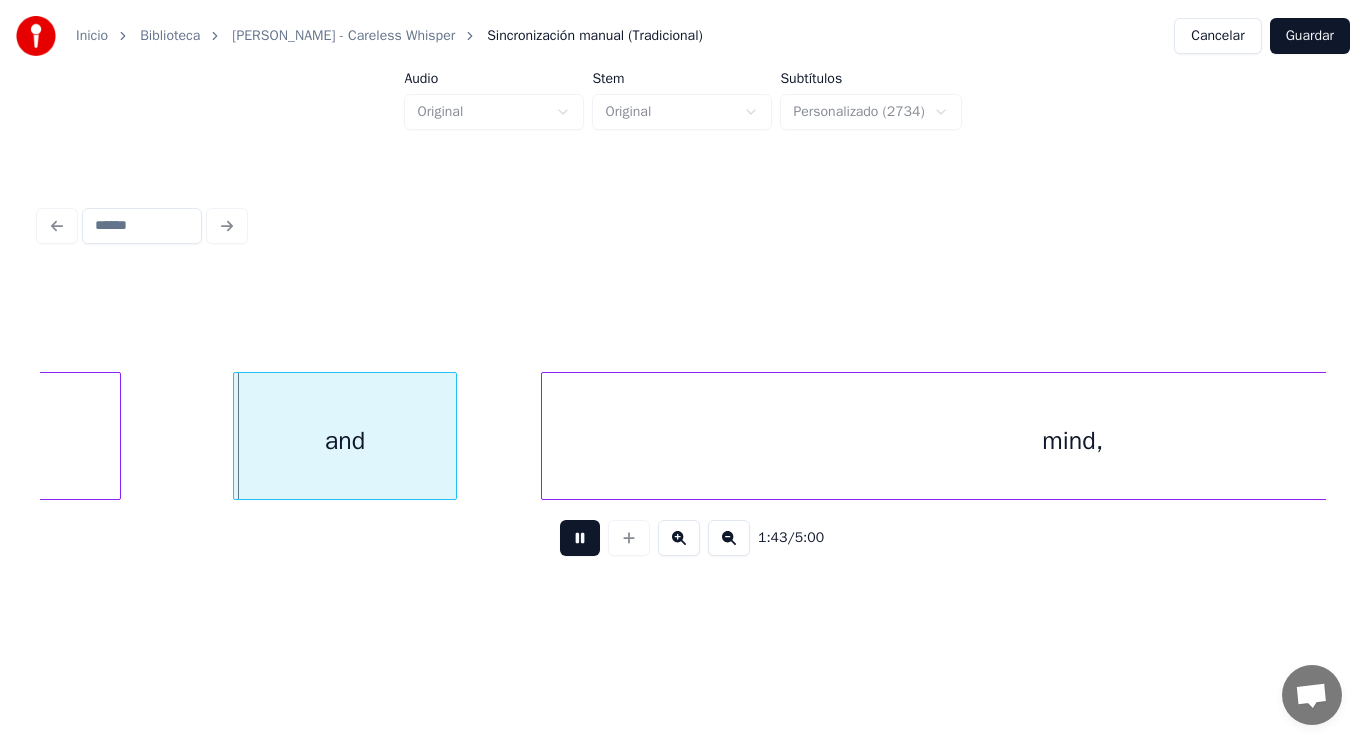click at bounding box center [580, 538] 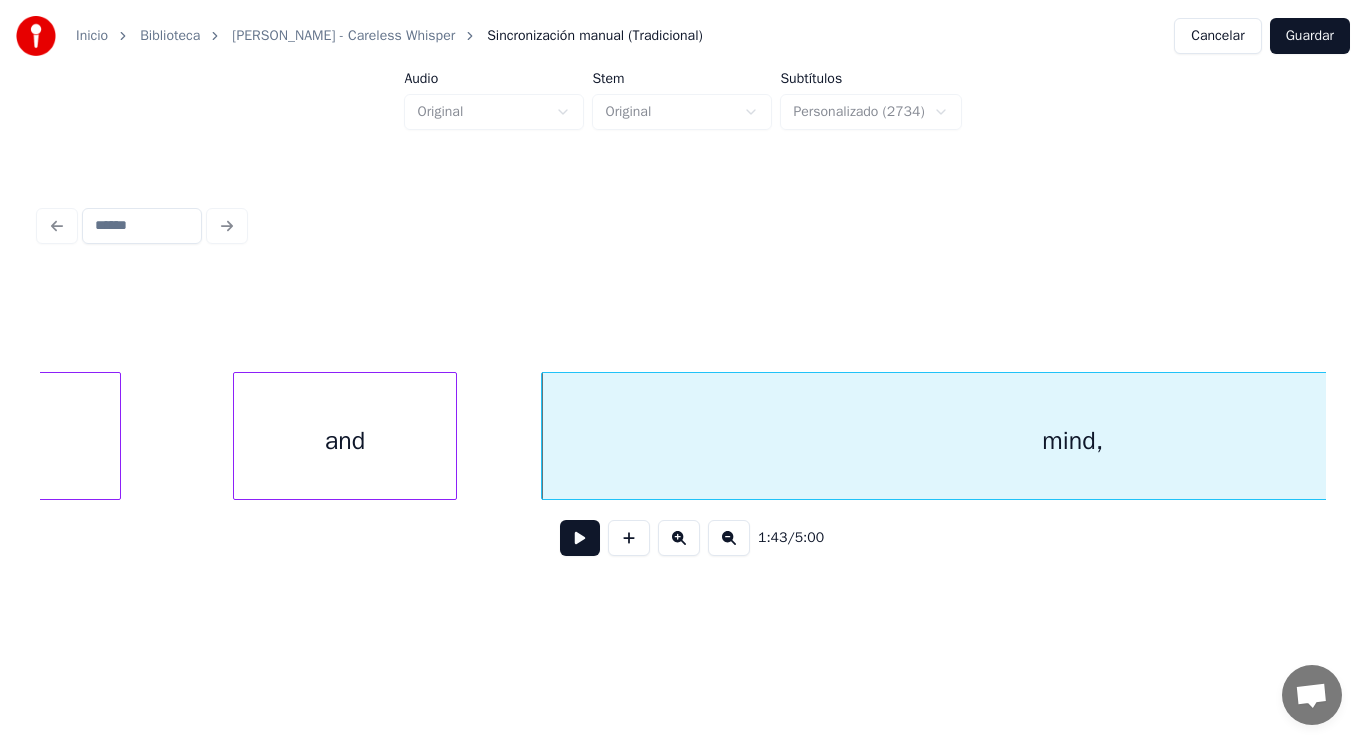 click on "and" at bounding box center [345, 441] 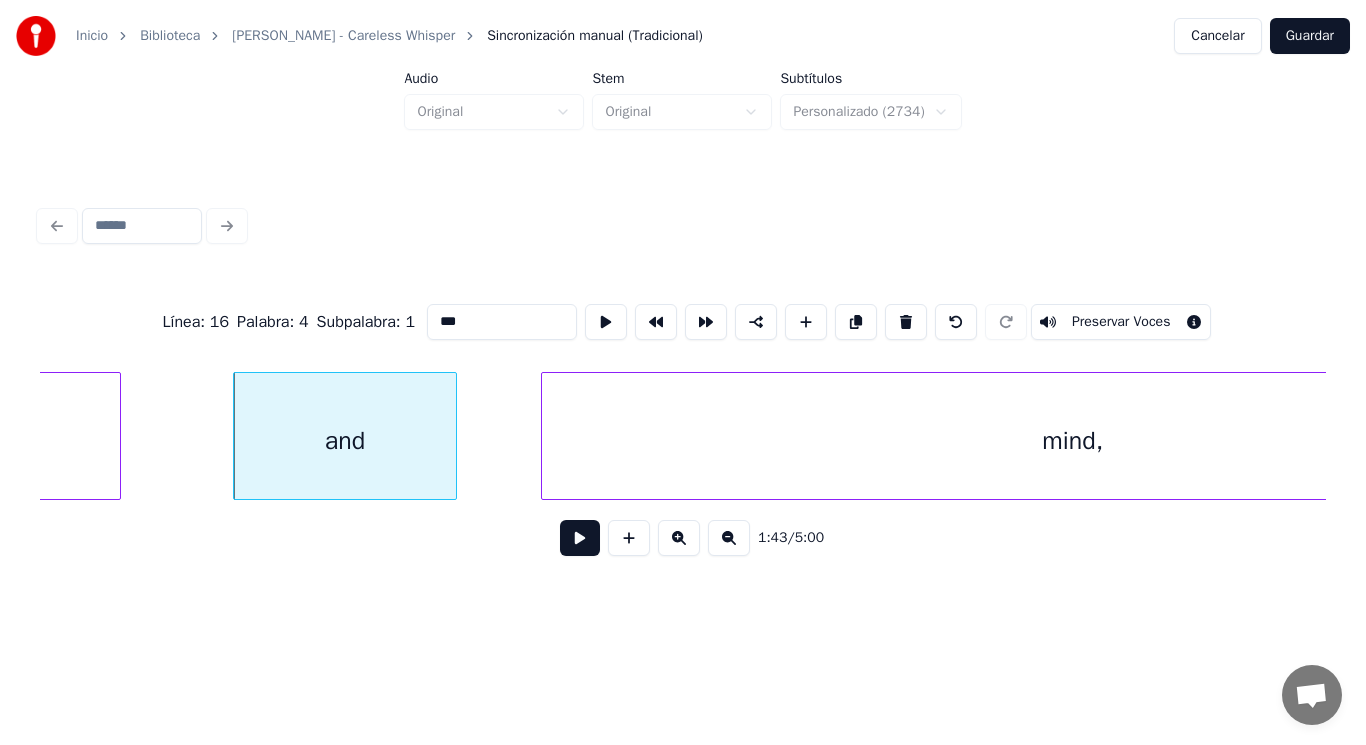 click at bounding box center [580, 538] 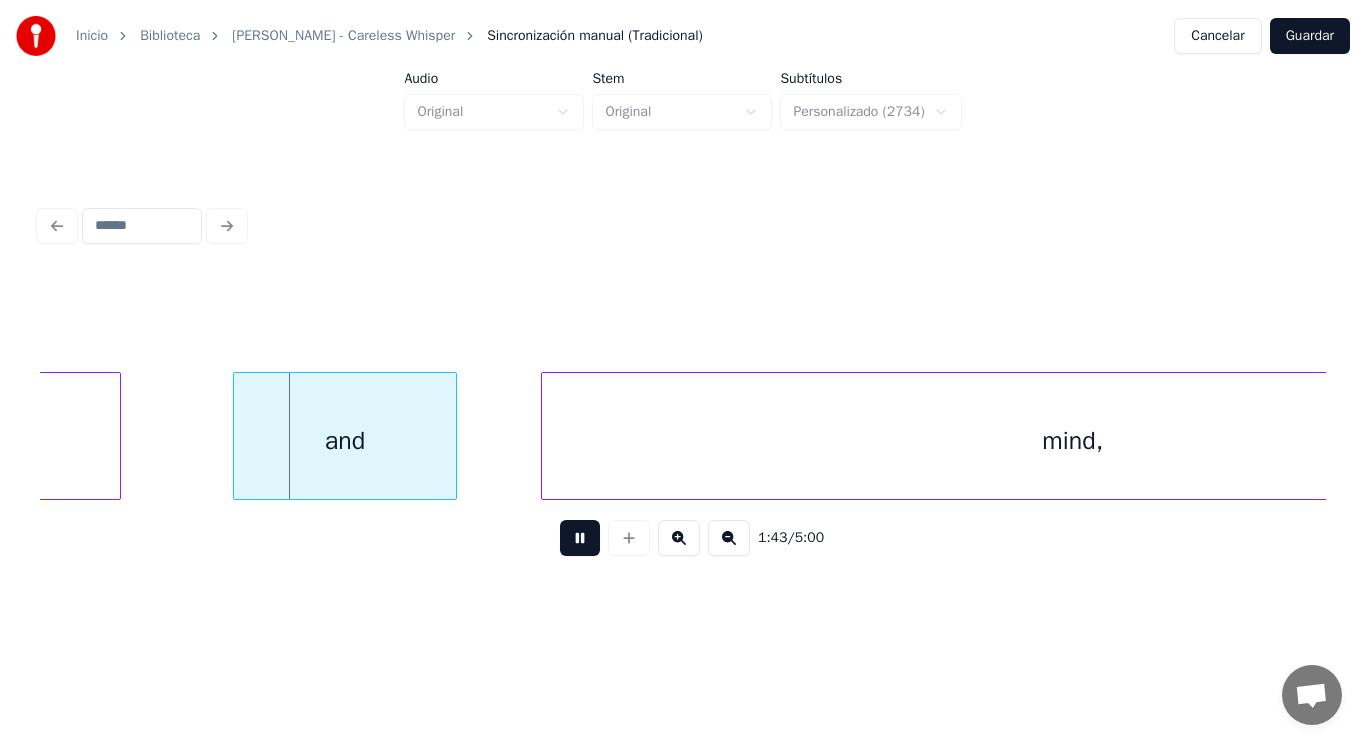 click at bounding box center (580, 538) 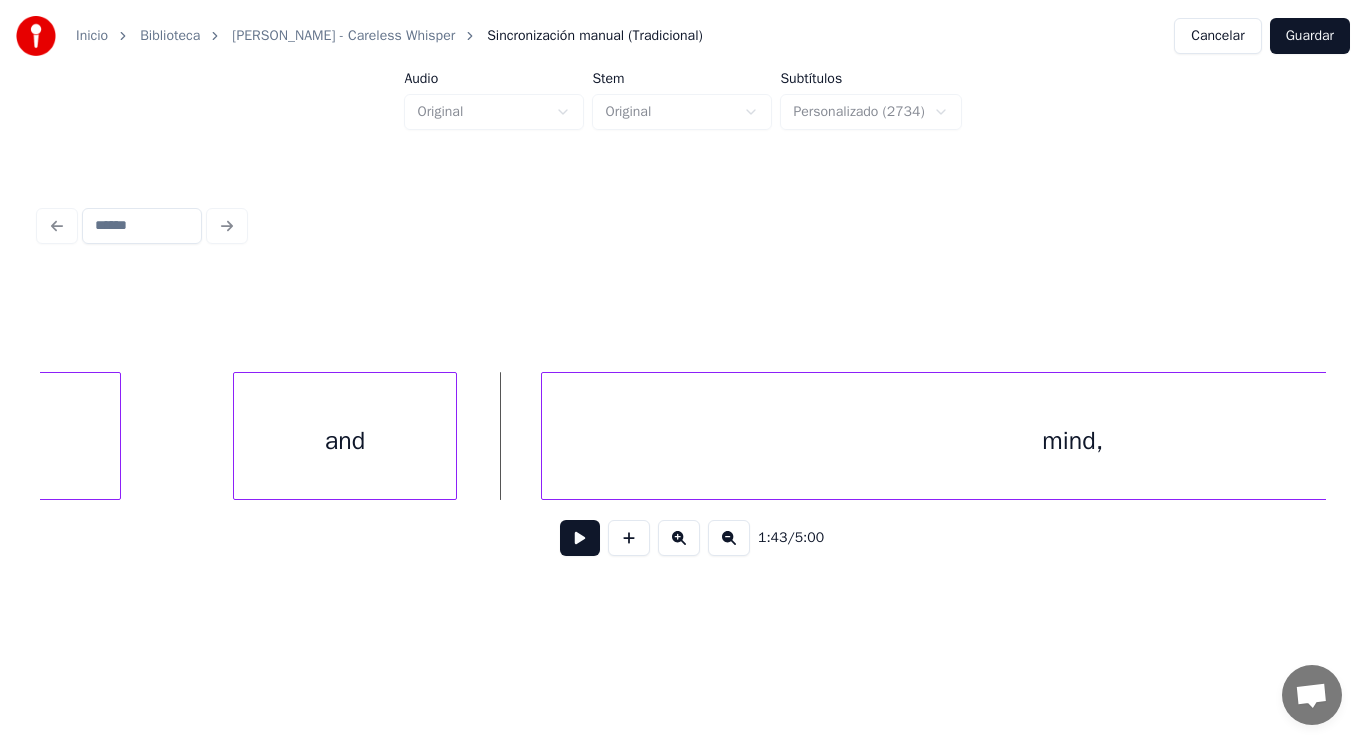 click at bounding box center (580, 538) 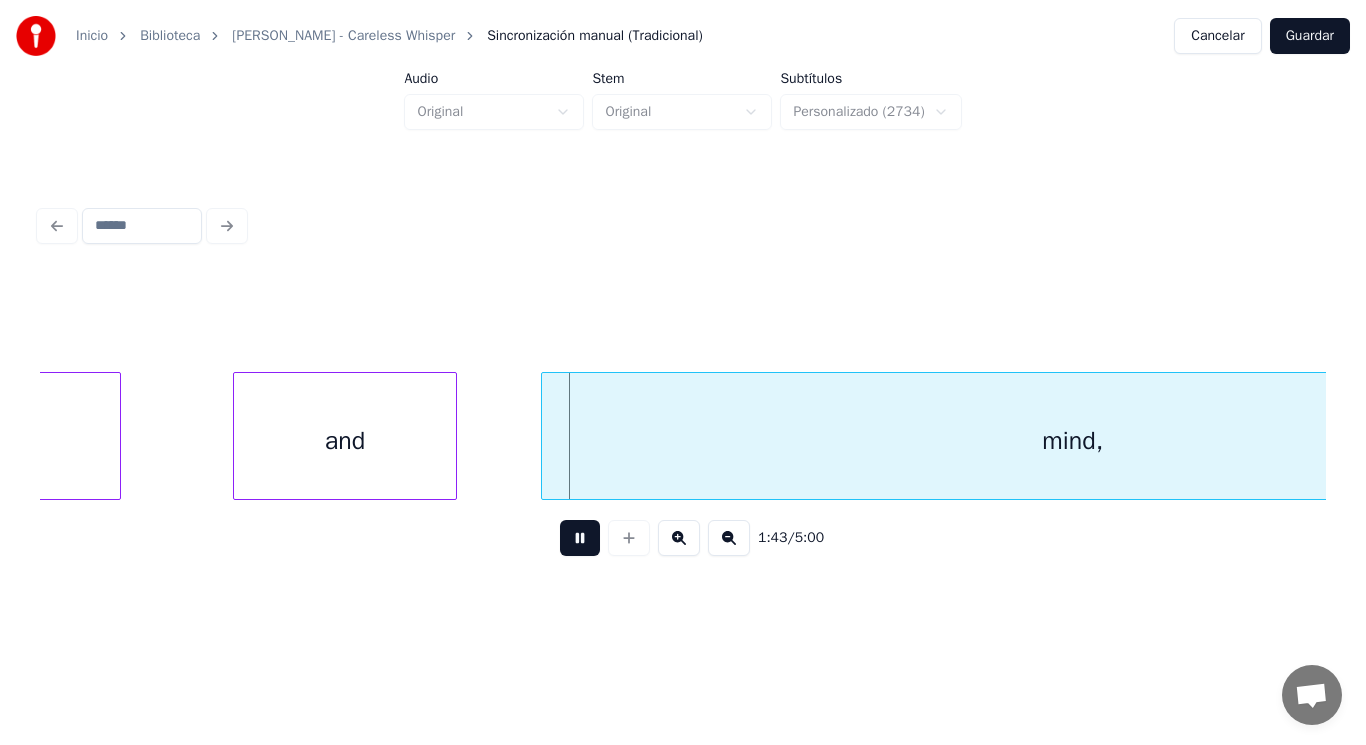 click at bounding box center (580, 538) 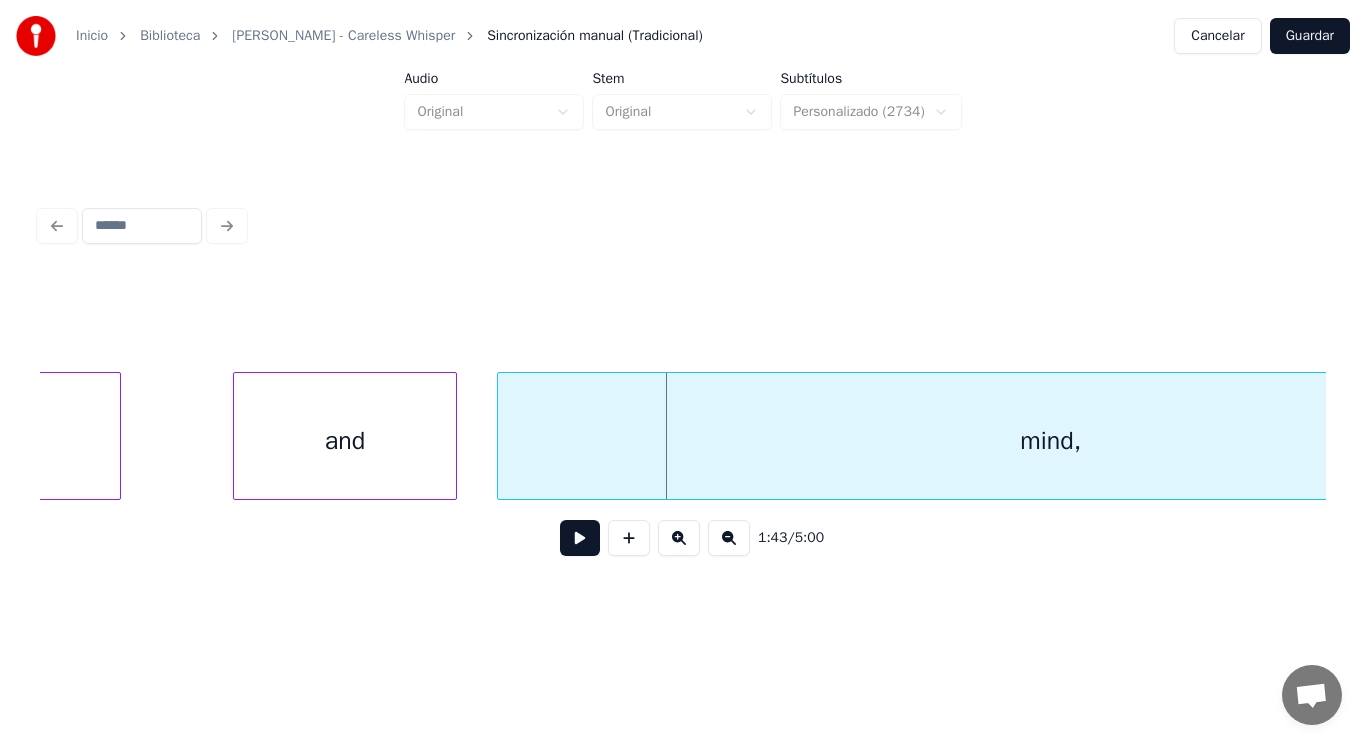 click at bounding box center [501, 436] 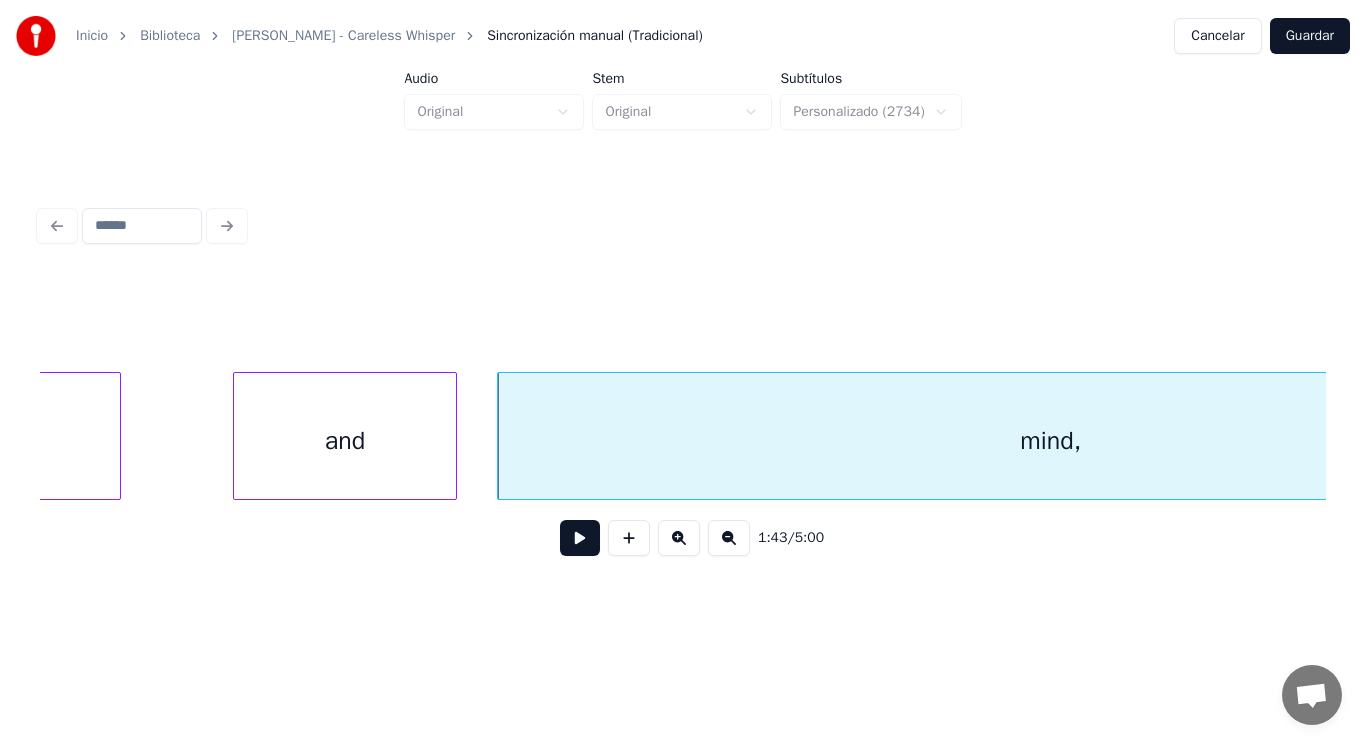 click at bounding box center (580, 538) 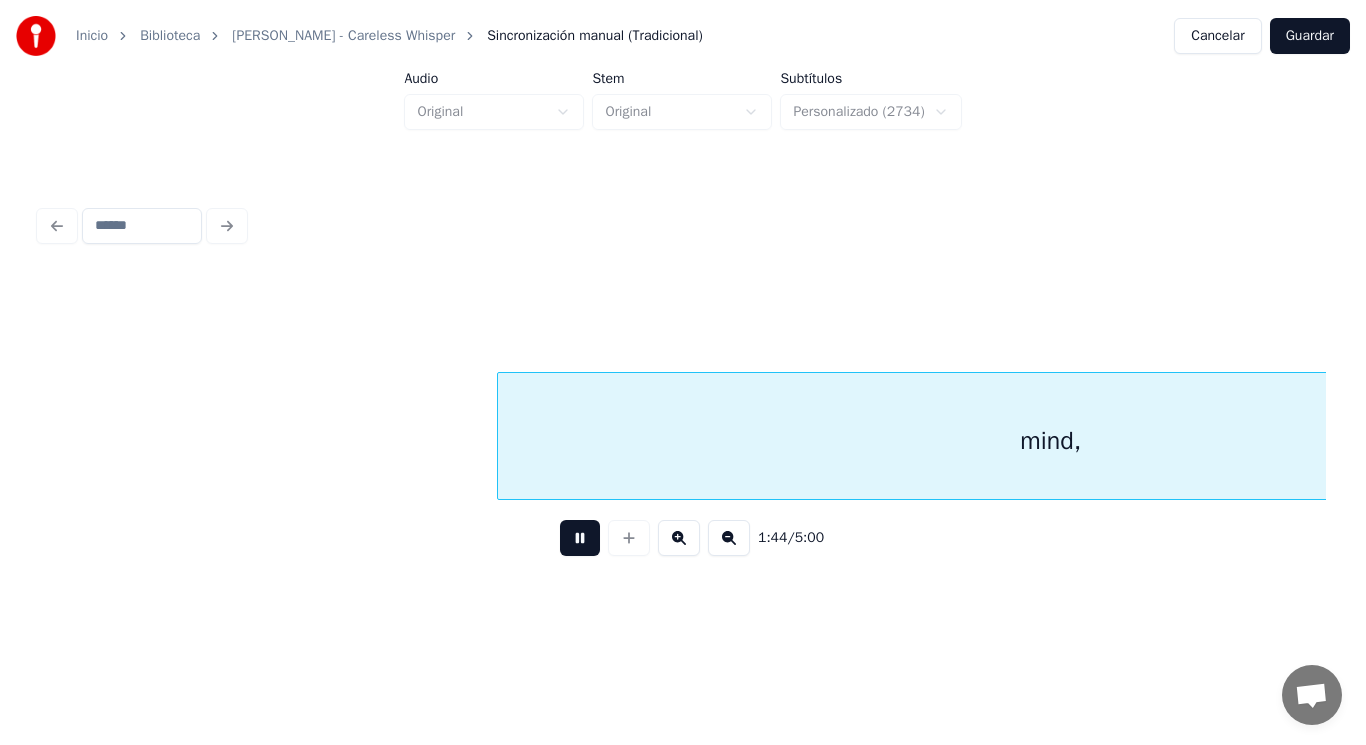 scroll, scrollTop: 0, scrollLeft: 145762, axis: horizontal 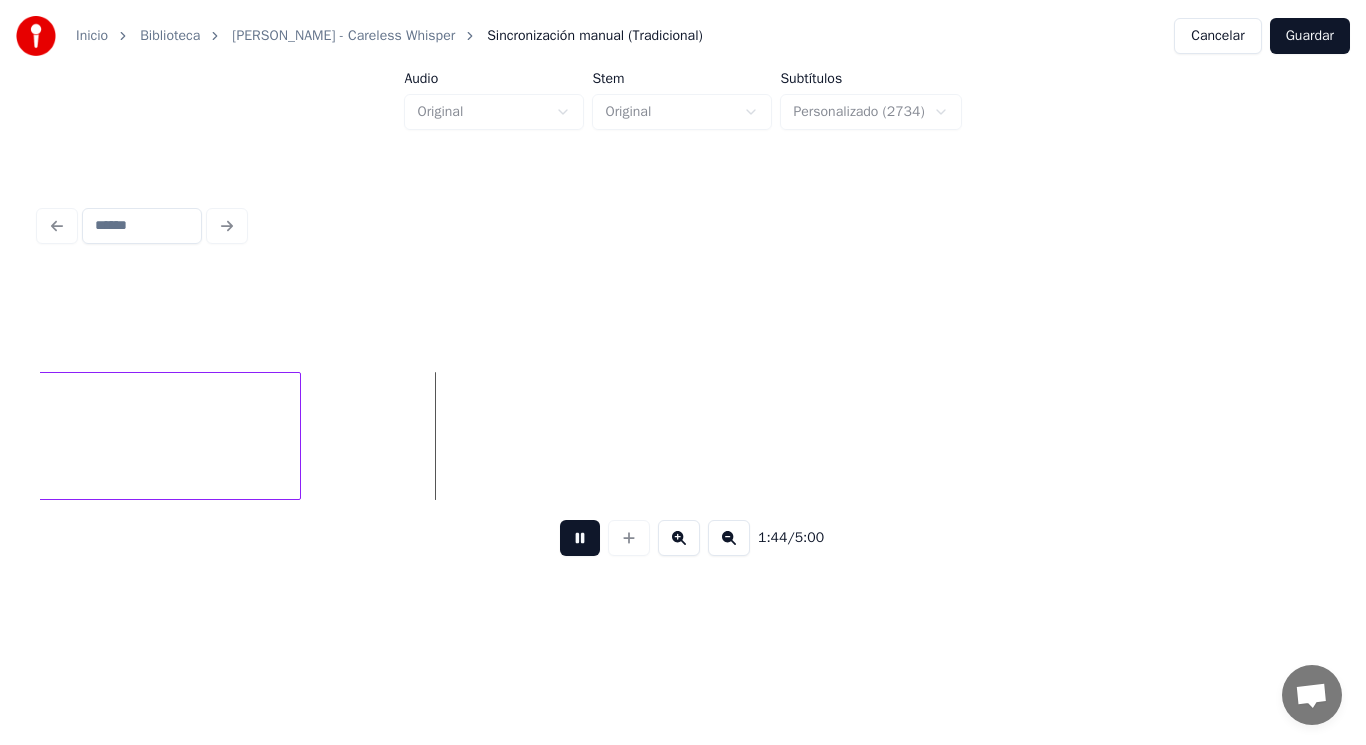 click at bounding box center [580, 538] 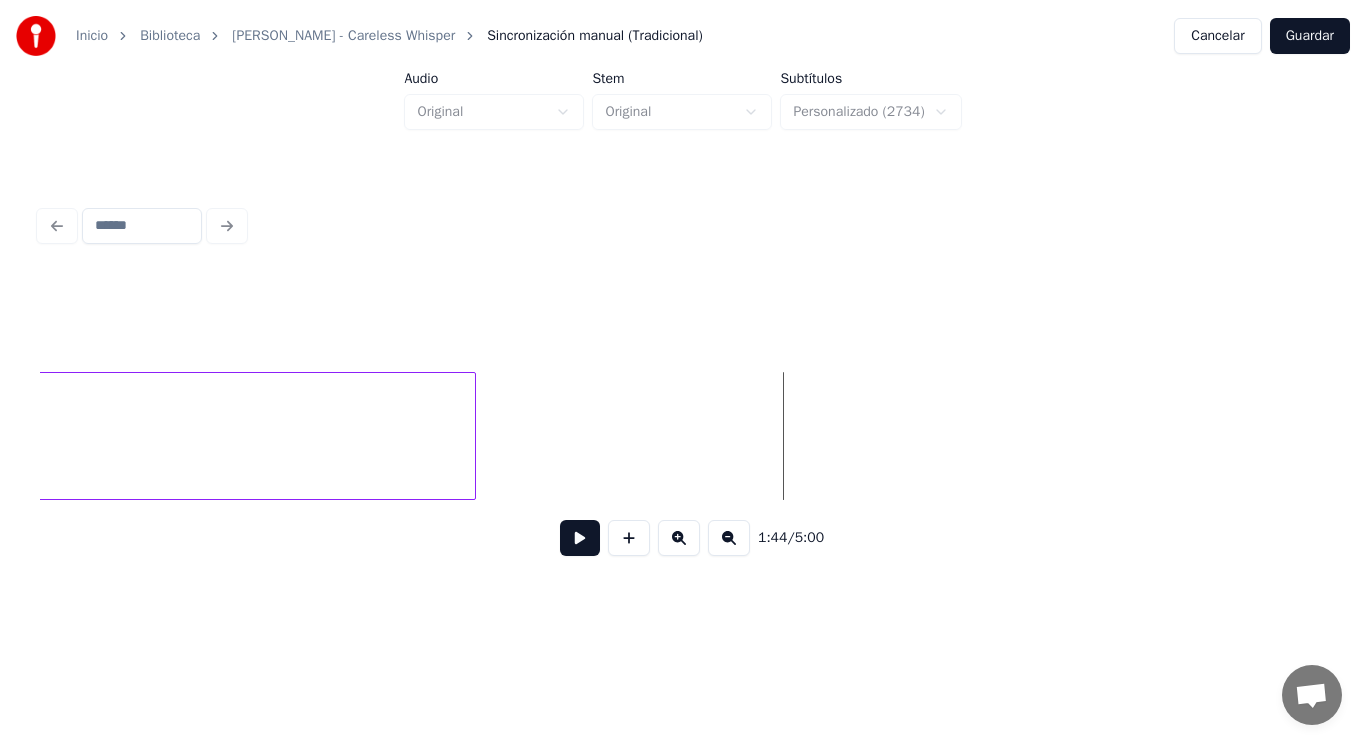 click at bounding box center [472, 436] 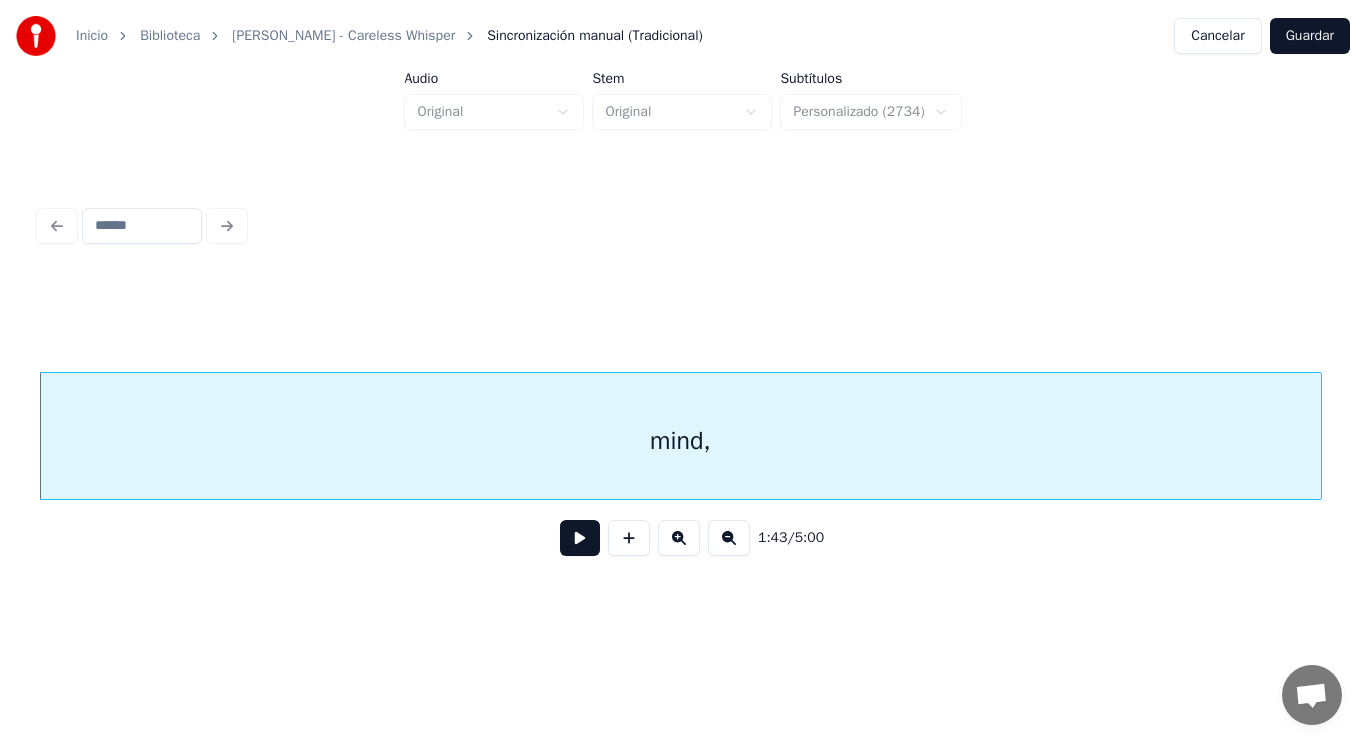 click at bounding box center [580, 538] 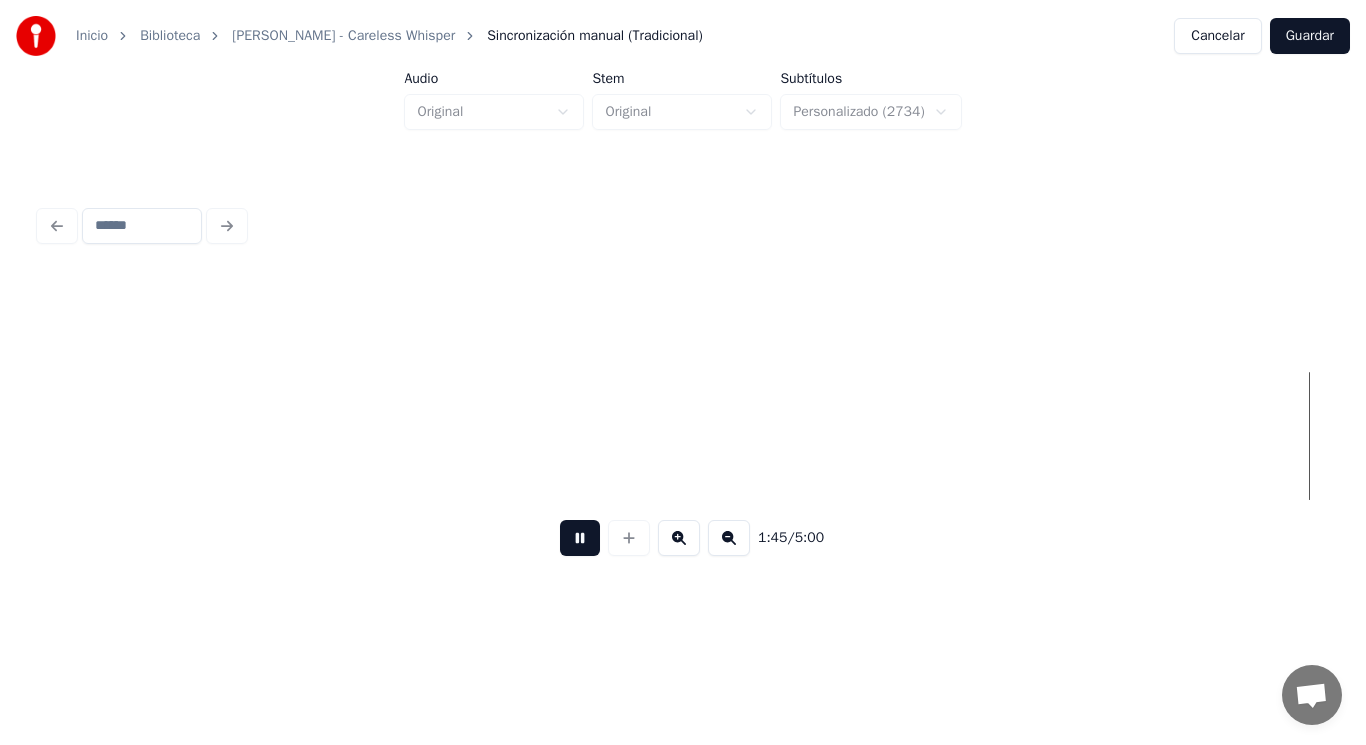 scroll, scrollTop: 0, scrollLeft: 147513, axis: horizontal 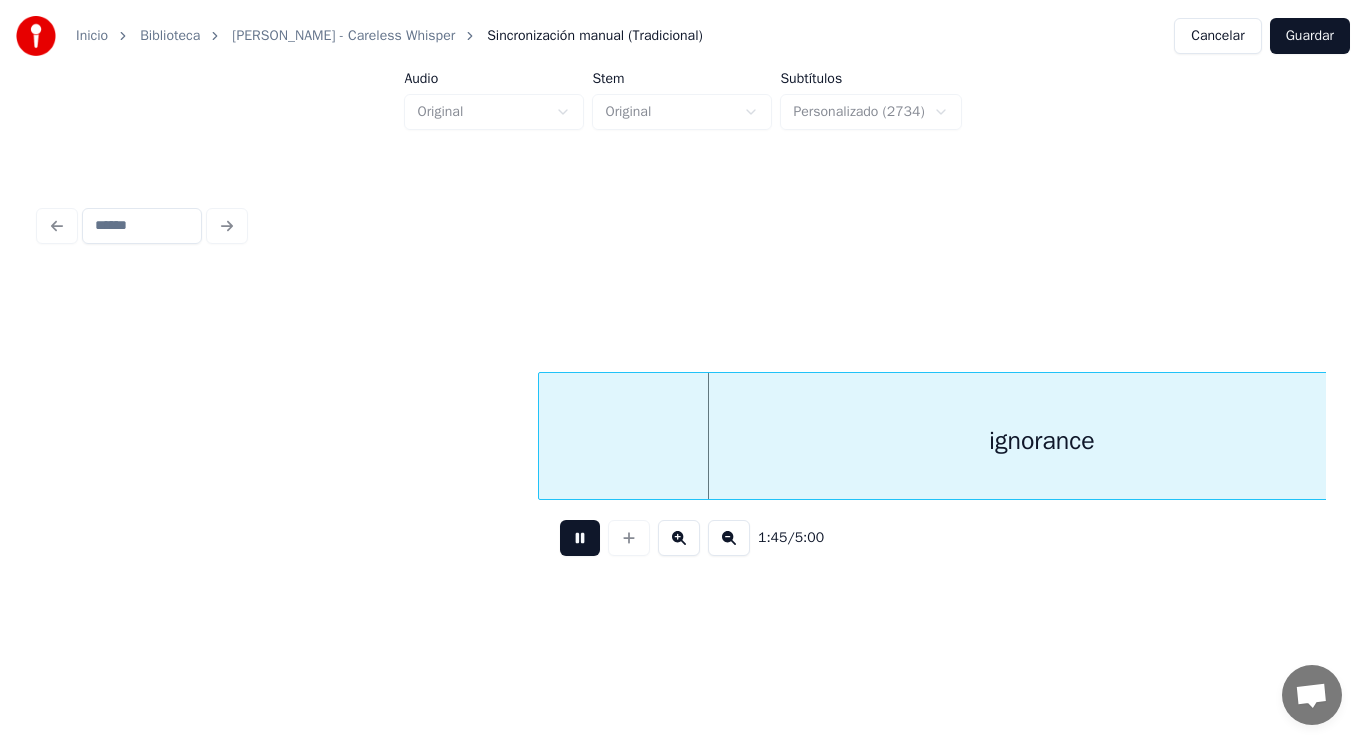 click at bounding box center [580, 538] 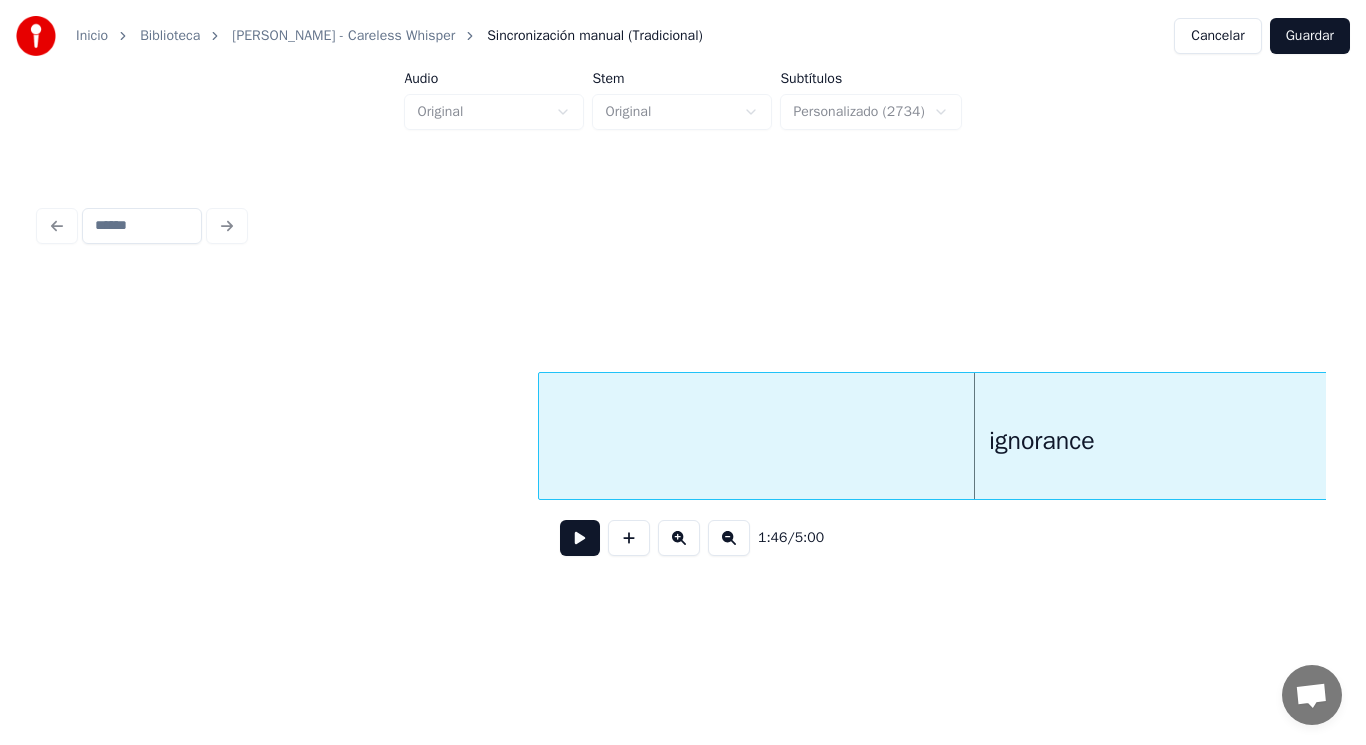 click on "ignorance" at bounding box center [63049, 436] 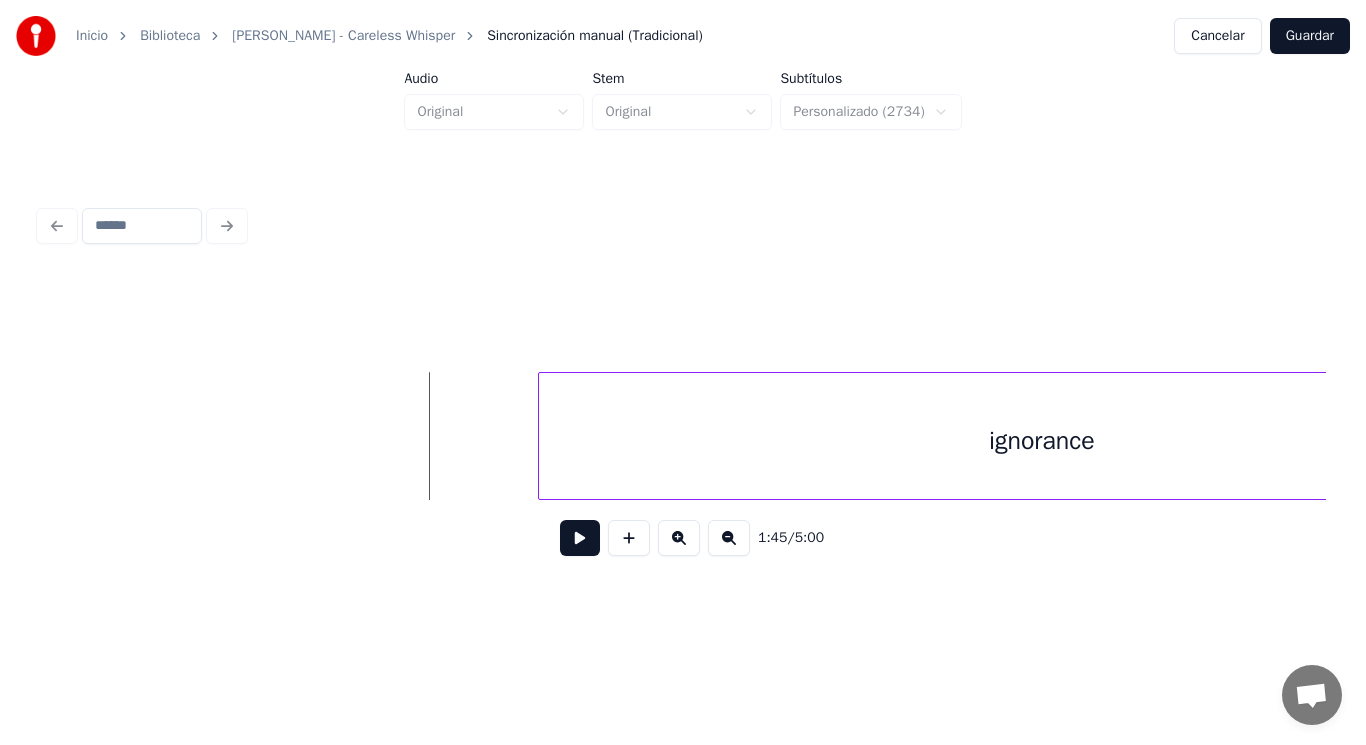 click at bounding box center [580, 538] 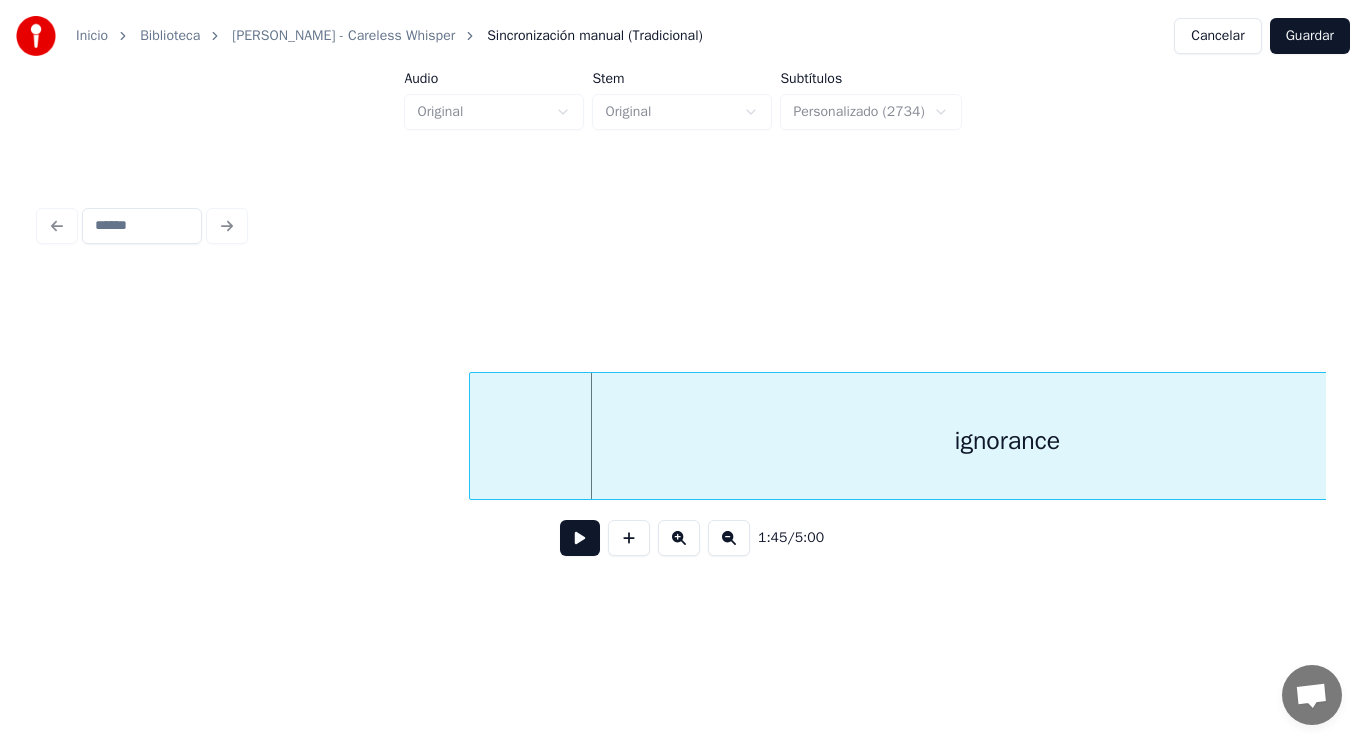 click at bounding box center (473, 436) 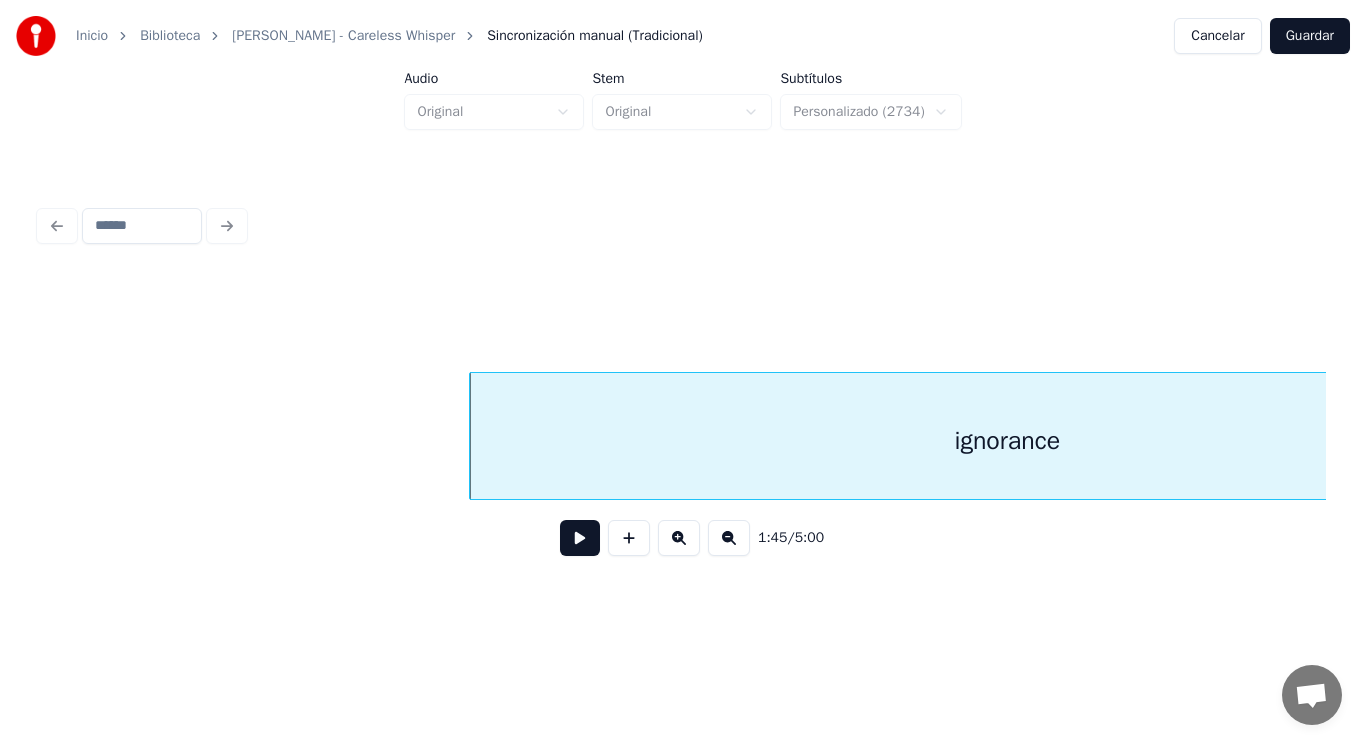 click at bounding box center (580, 538) 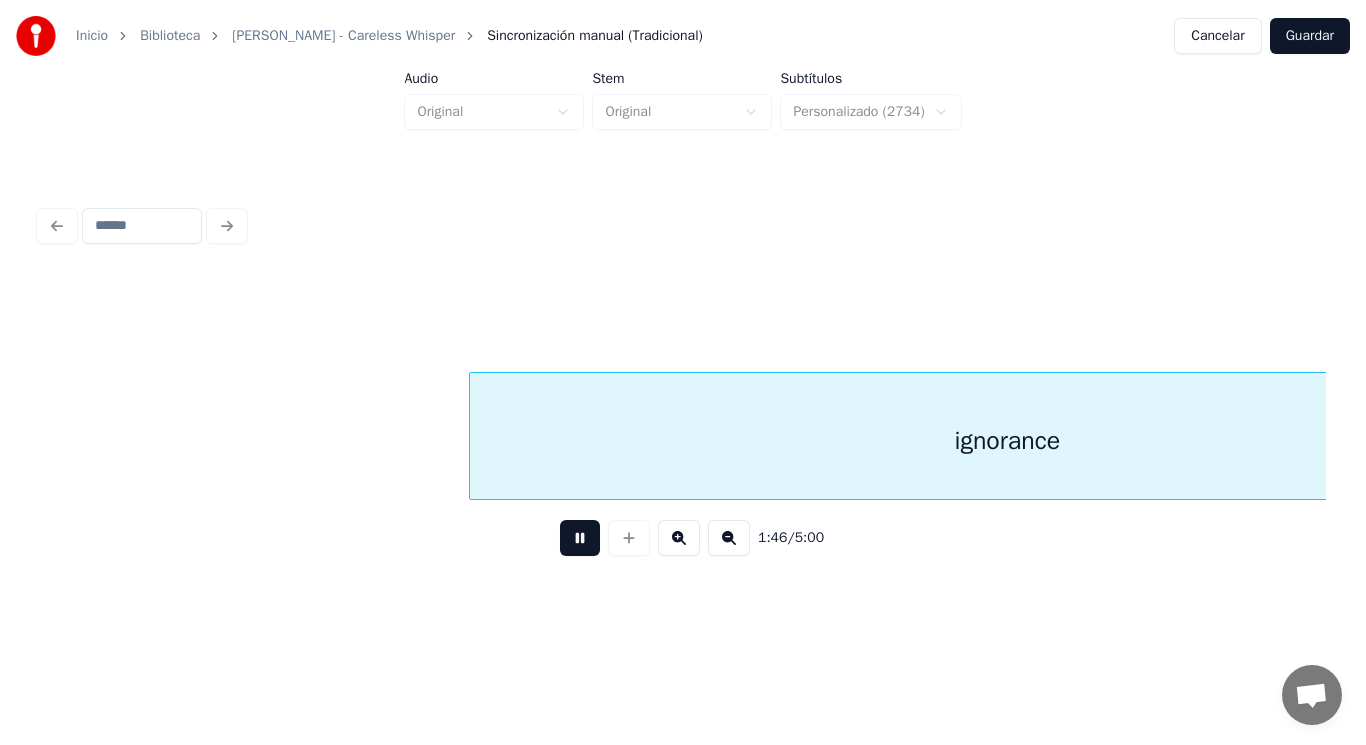 scroll, scrollTop: 0, scrollLeft: 148806, axis: horizontal 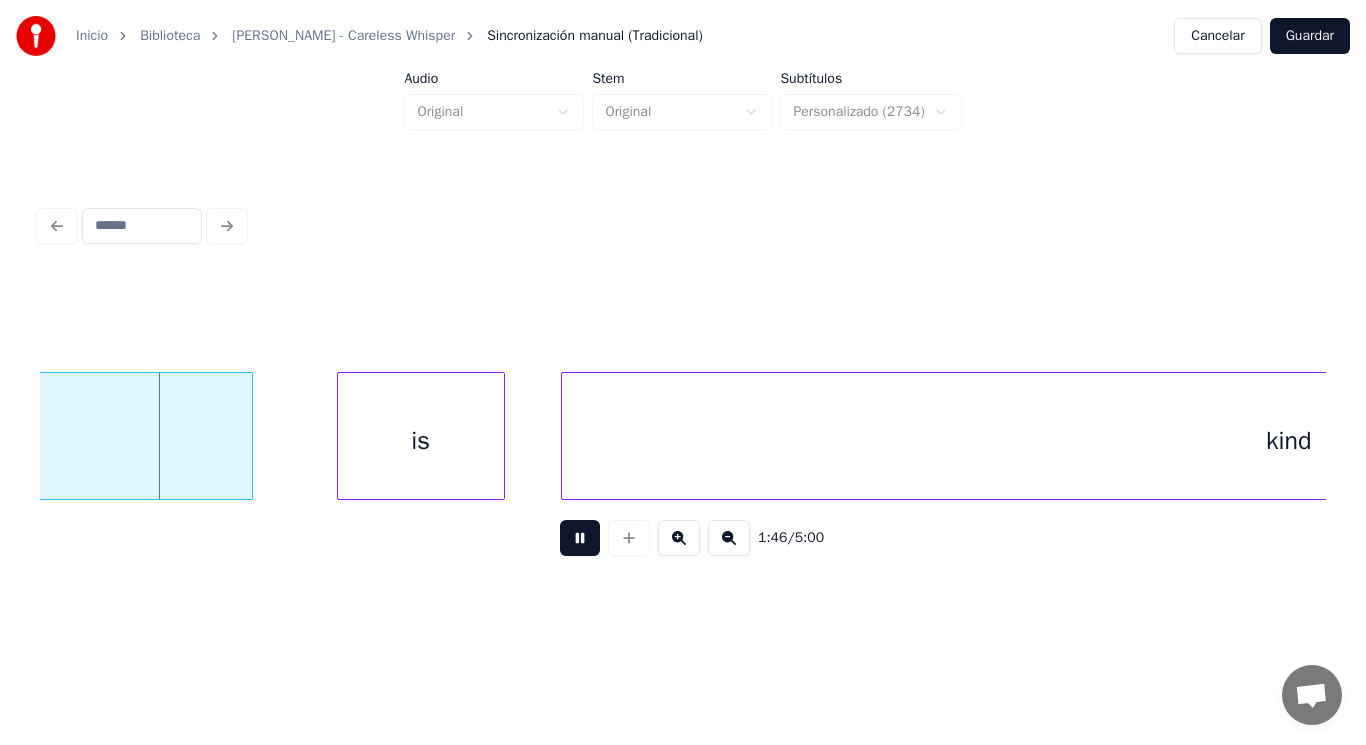 click at bounding box center (580, 538) 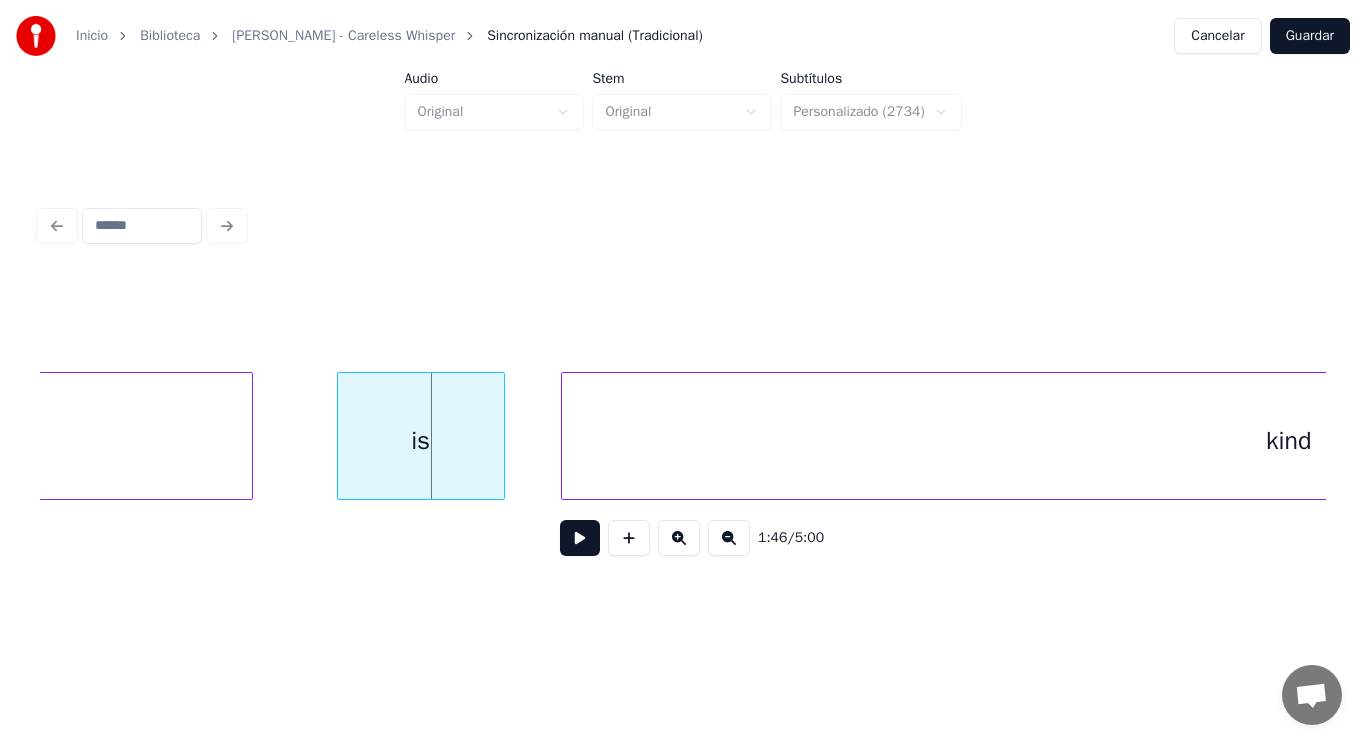 click on "ignorance" at bounding box center (-286, 441) 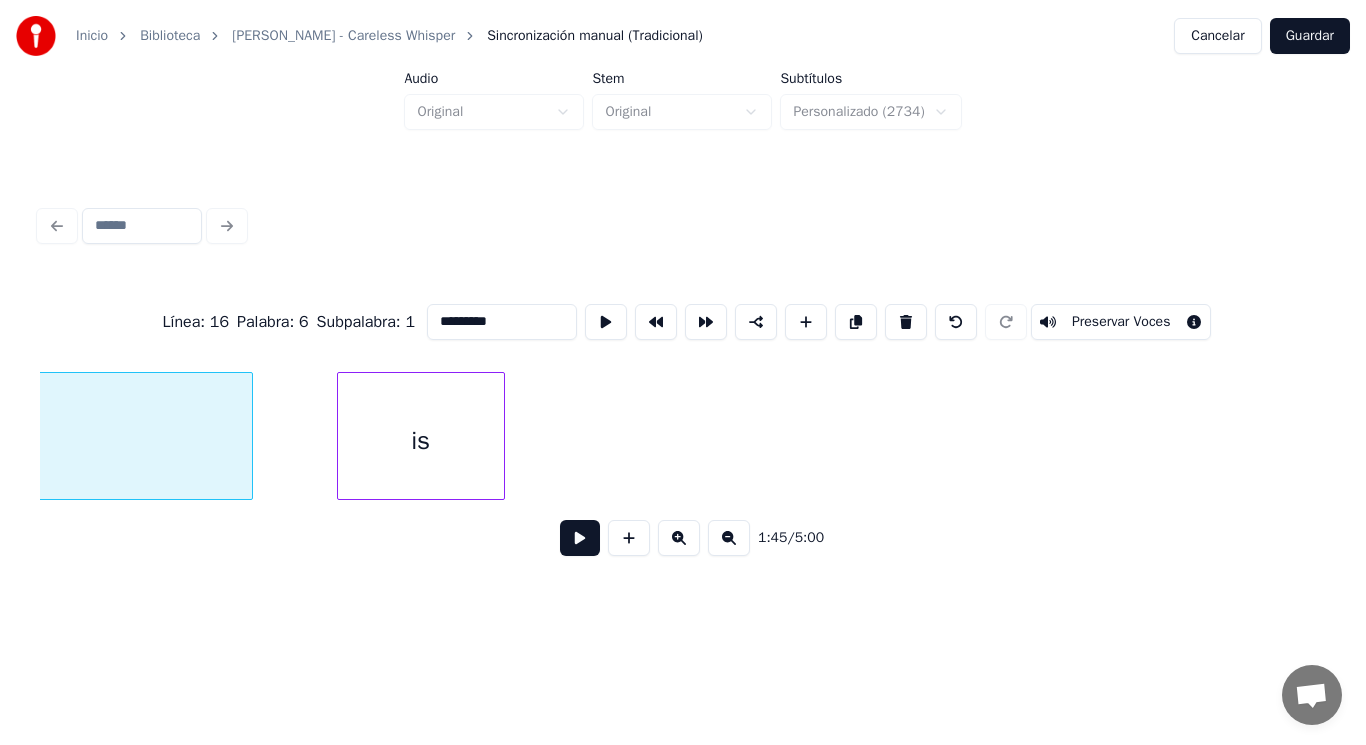 scroll, scrollTop: 0, scrollLeft: 147943, axis: horizontal 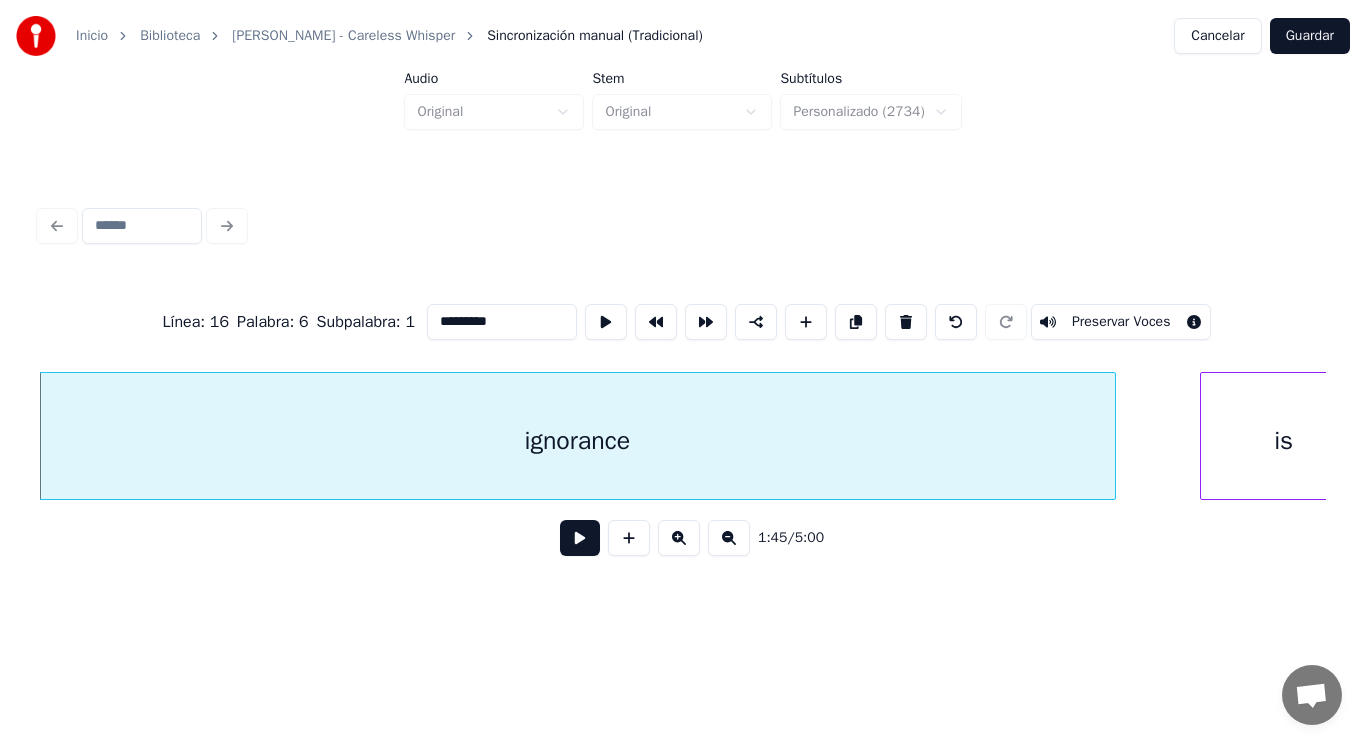 click at bounding box center [580, 538] 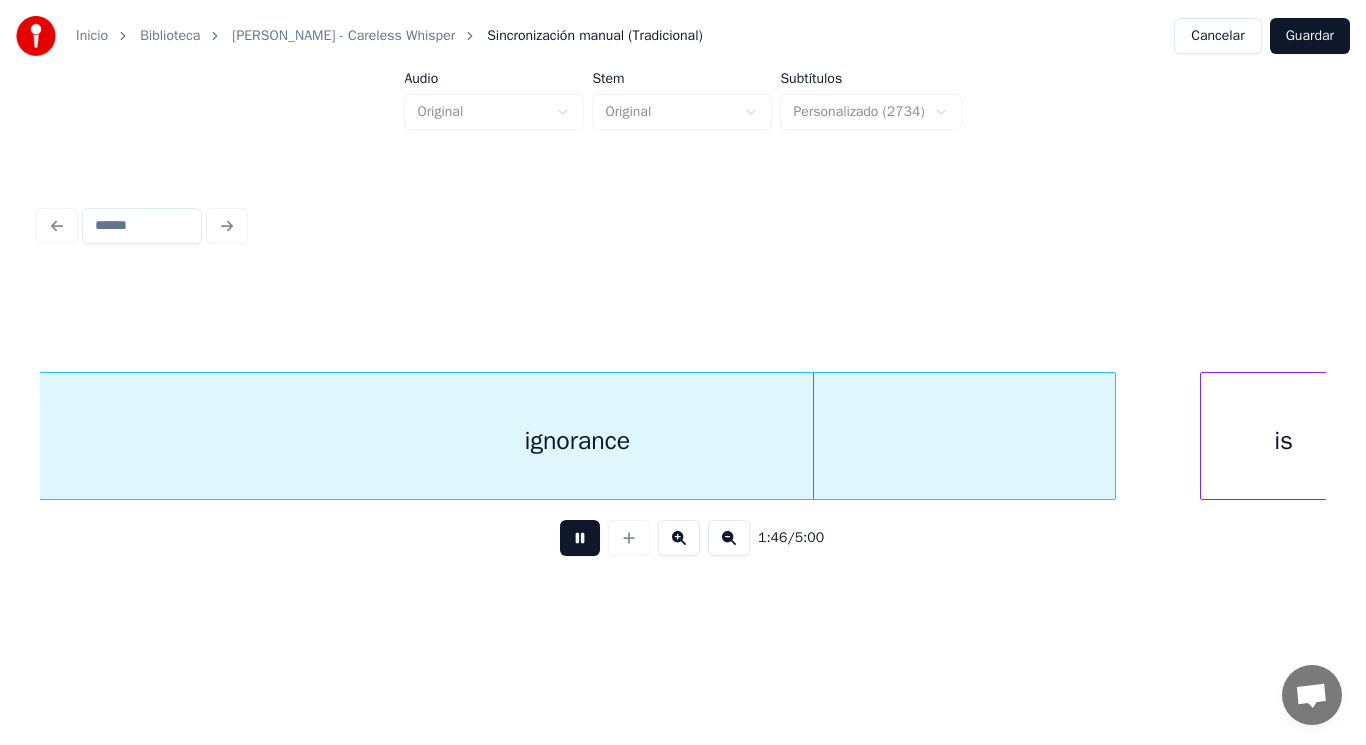 click at bounding box center [580, 538] 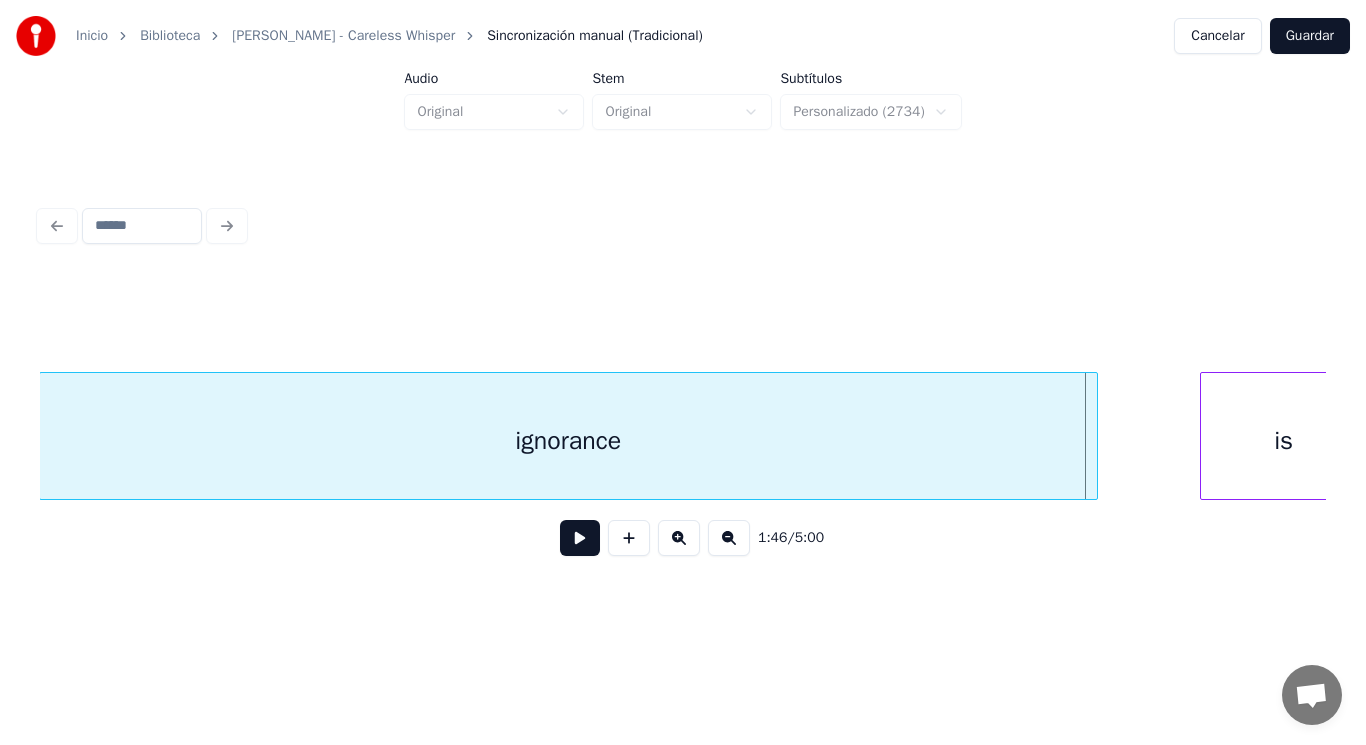 click at bounding box center (1094, 436) 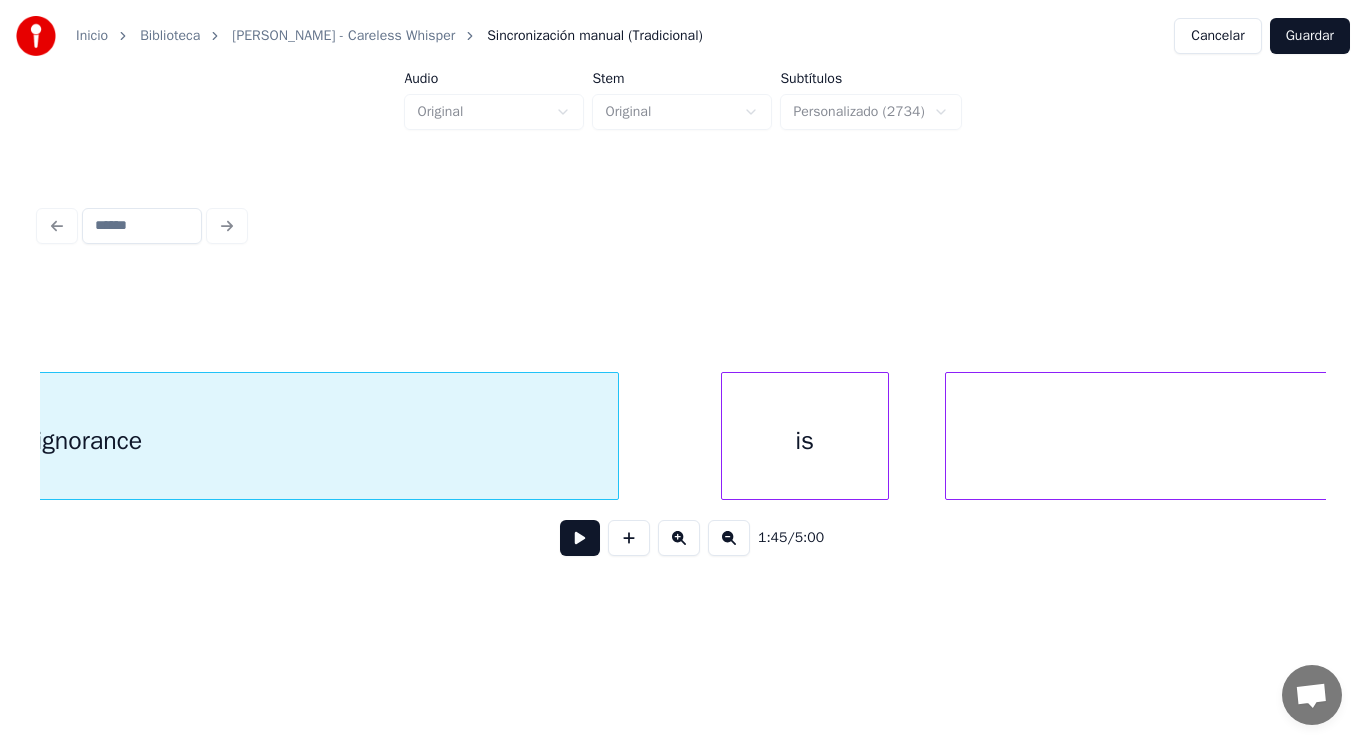 scroll, scrollTop: 0, scrollLeft: 148423, axis: horizontal 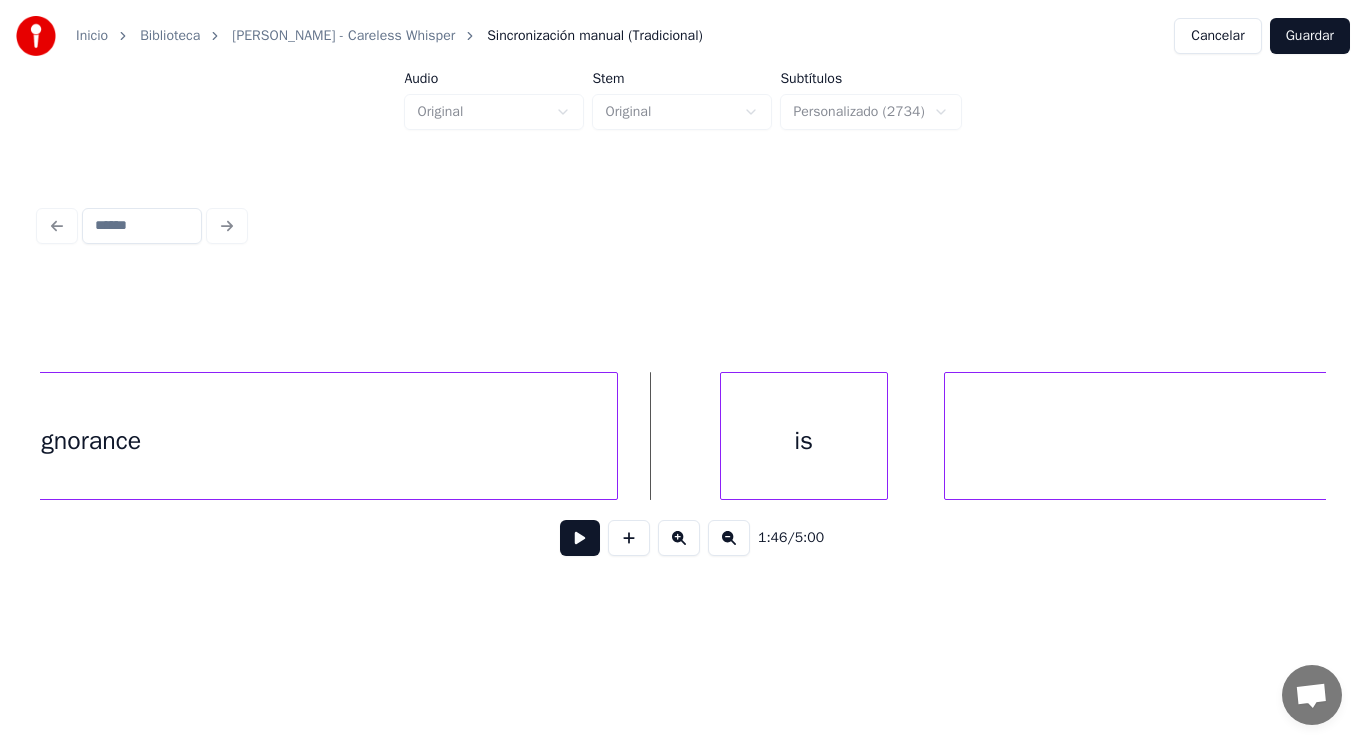 click at bounding box center [580, 538] 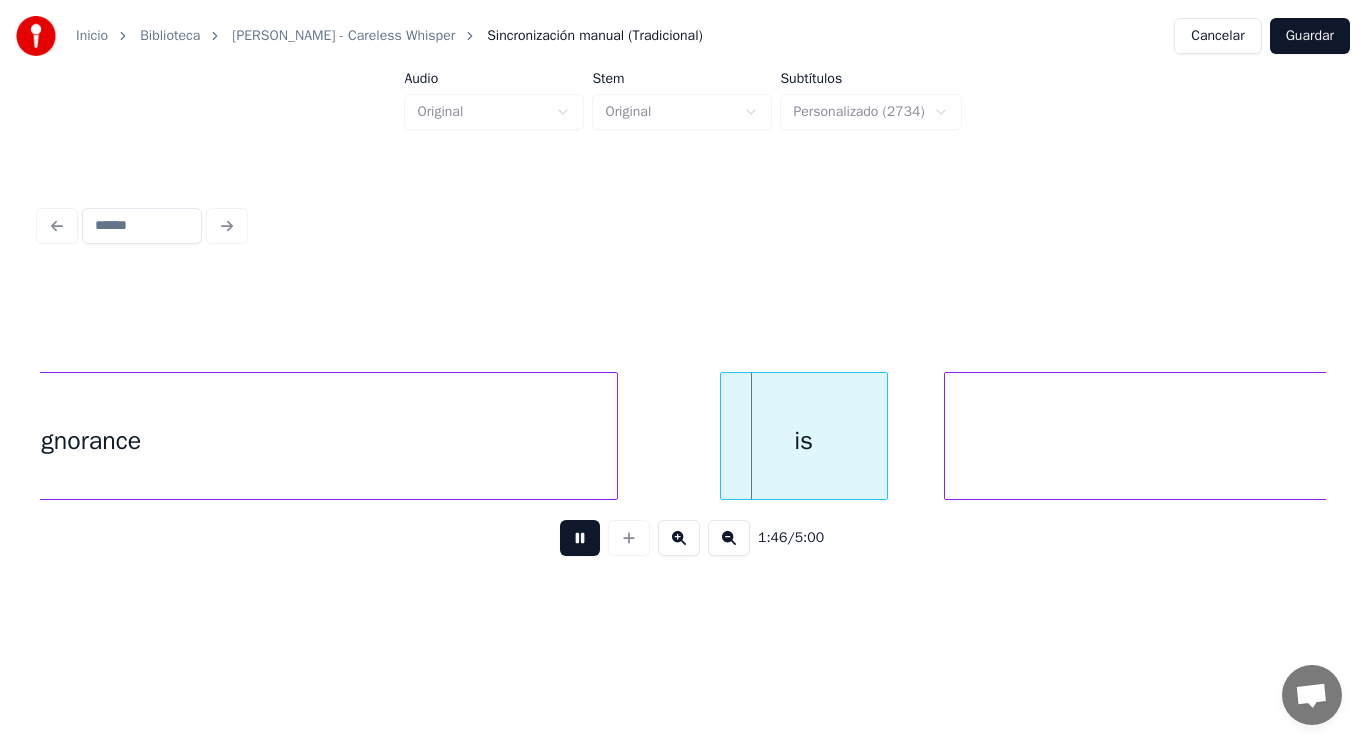 click at bounding box center (580, 538) 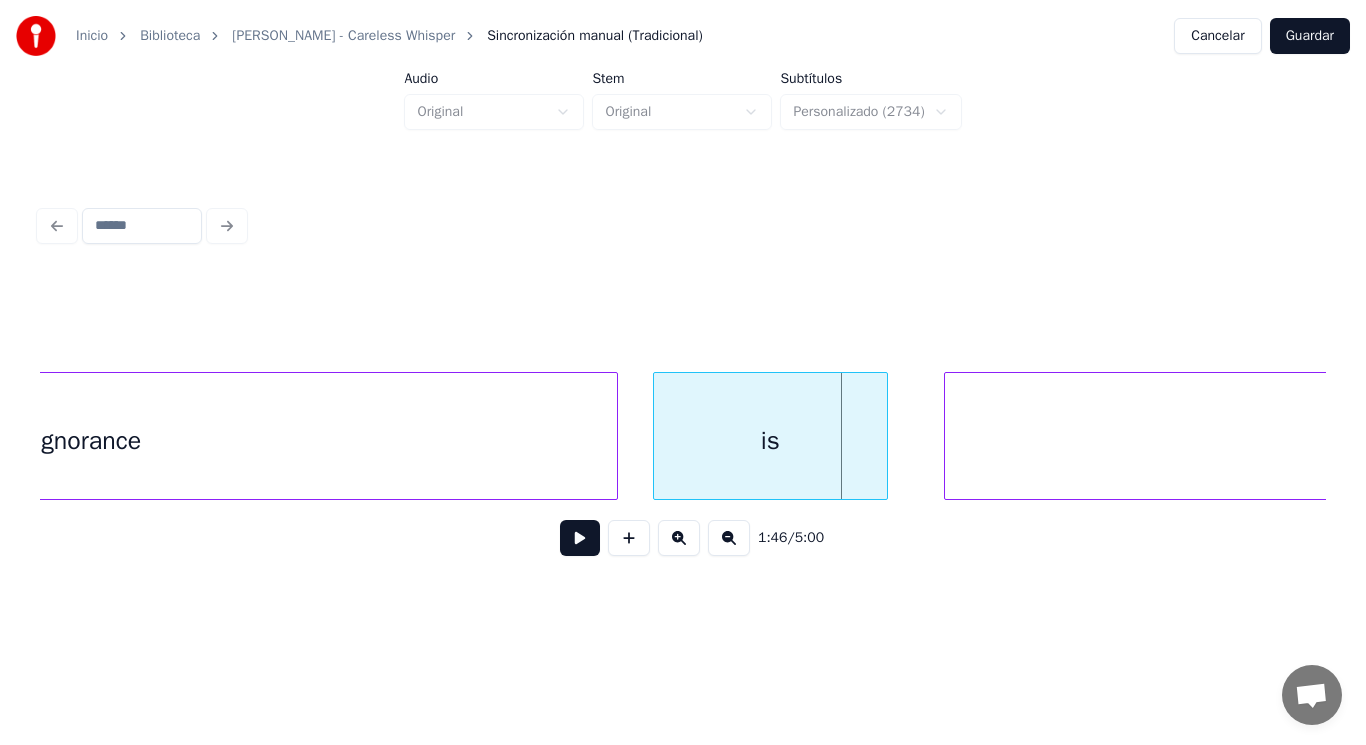 click at bounding box center [657, 436] 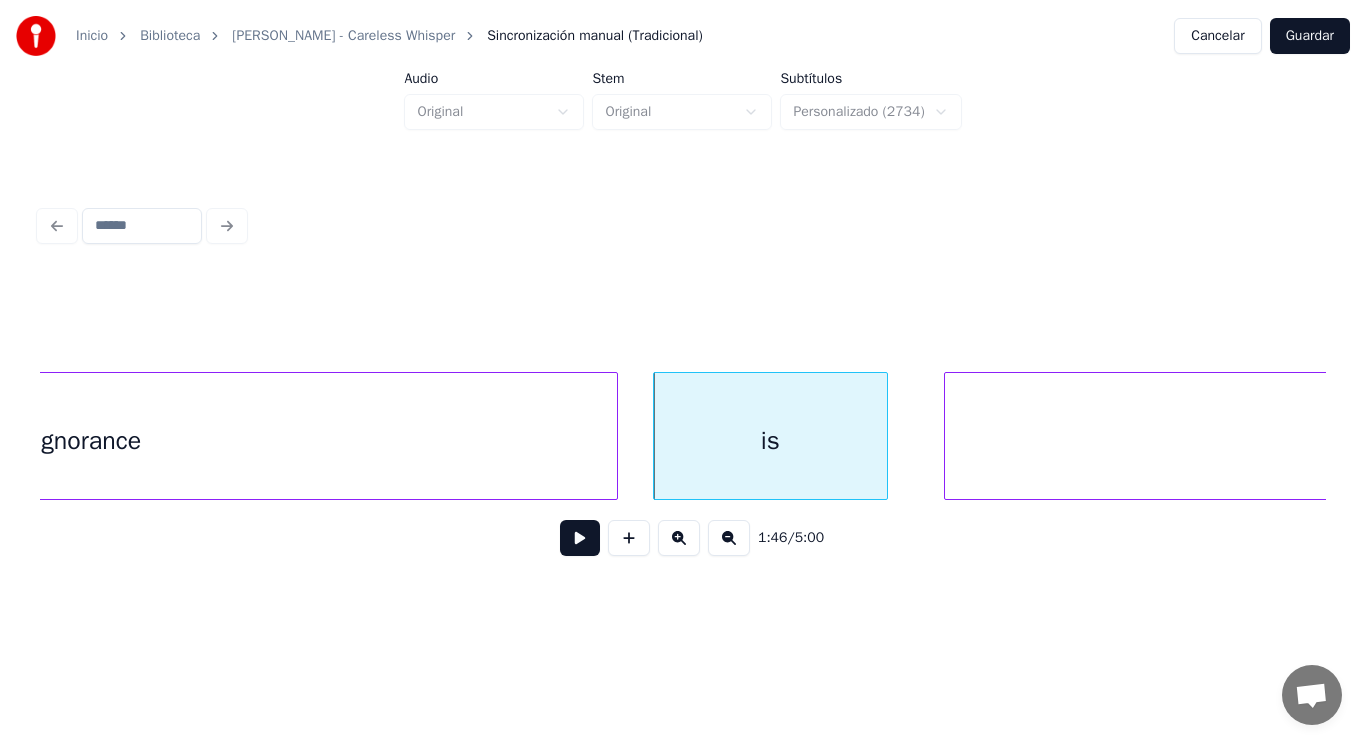 click at bounding box center (580, 538) 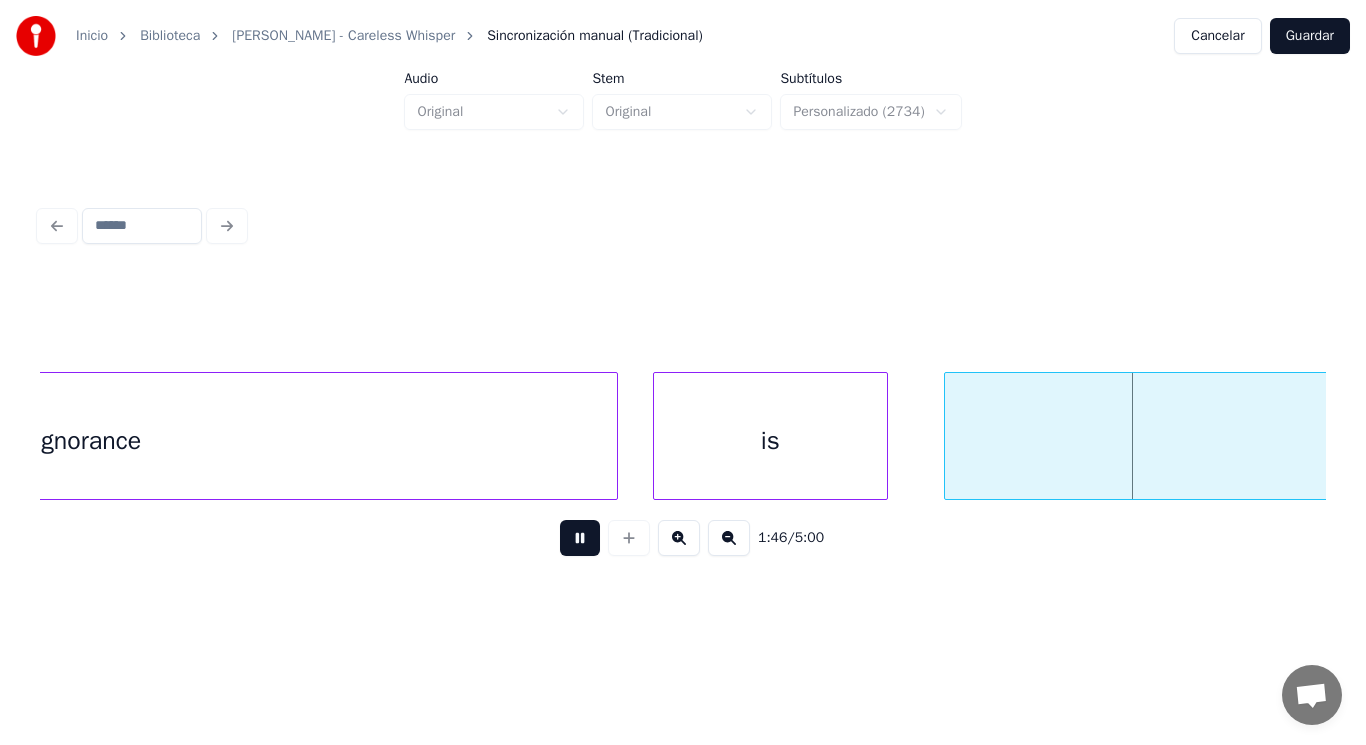 scroll, scrollTop: 0, scrollLeft: 149724, axis: horizontal 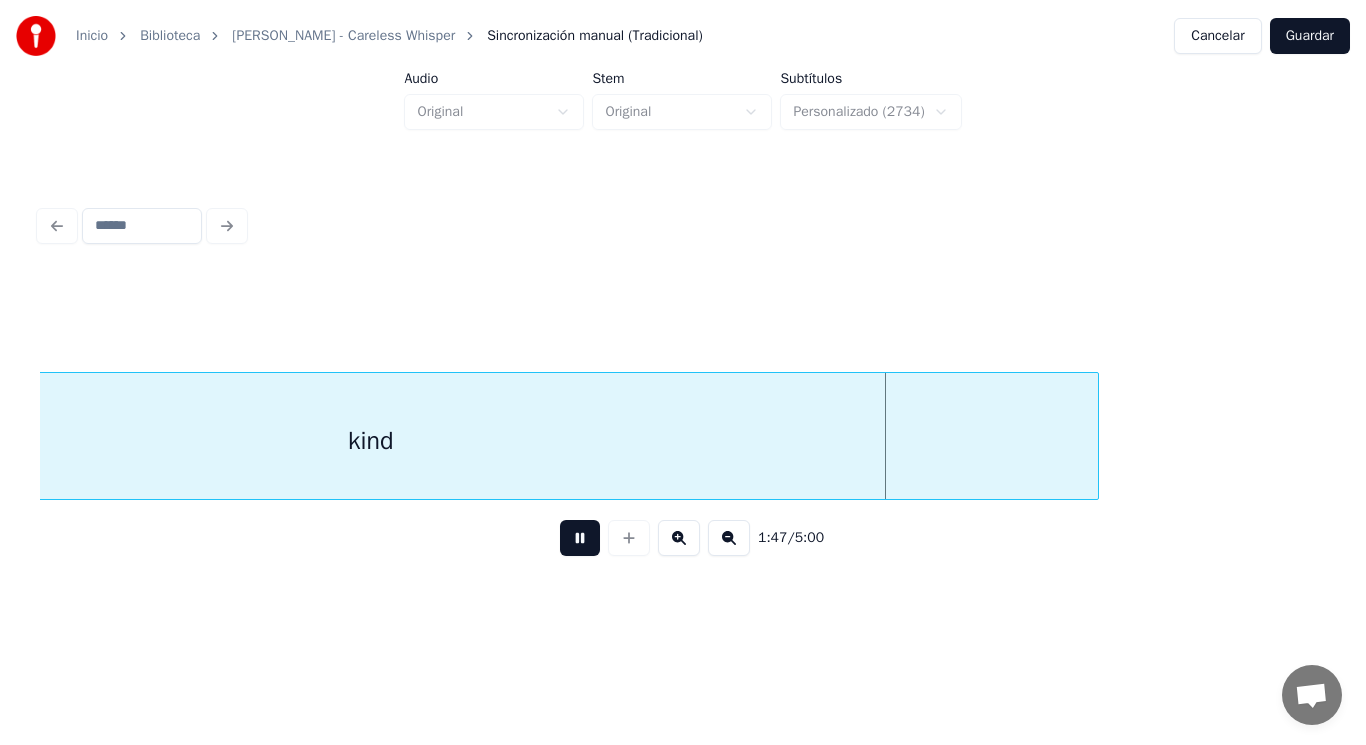 click at bounding box center (580, 538) 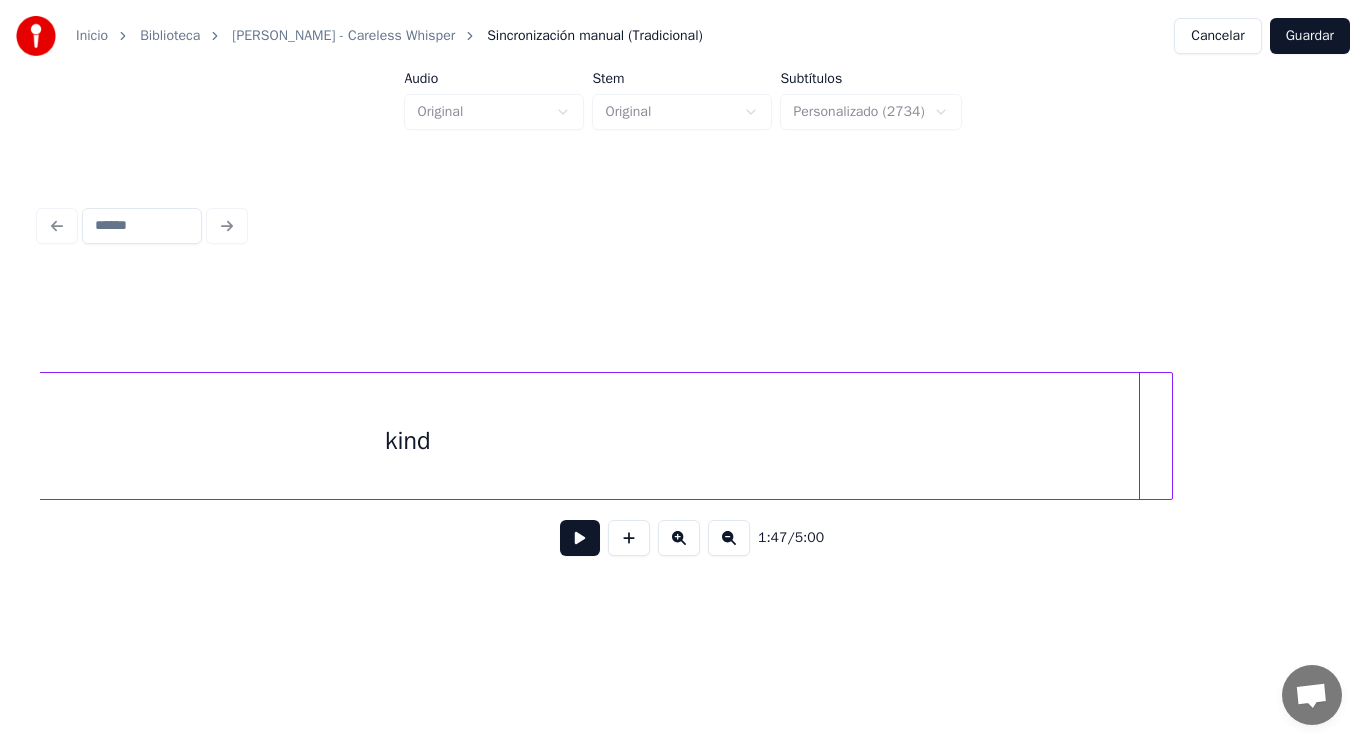 click at bounding box center (1169, 436) 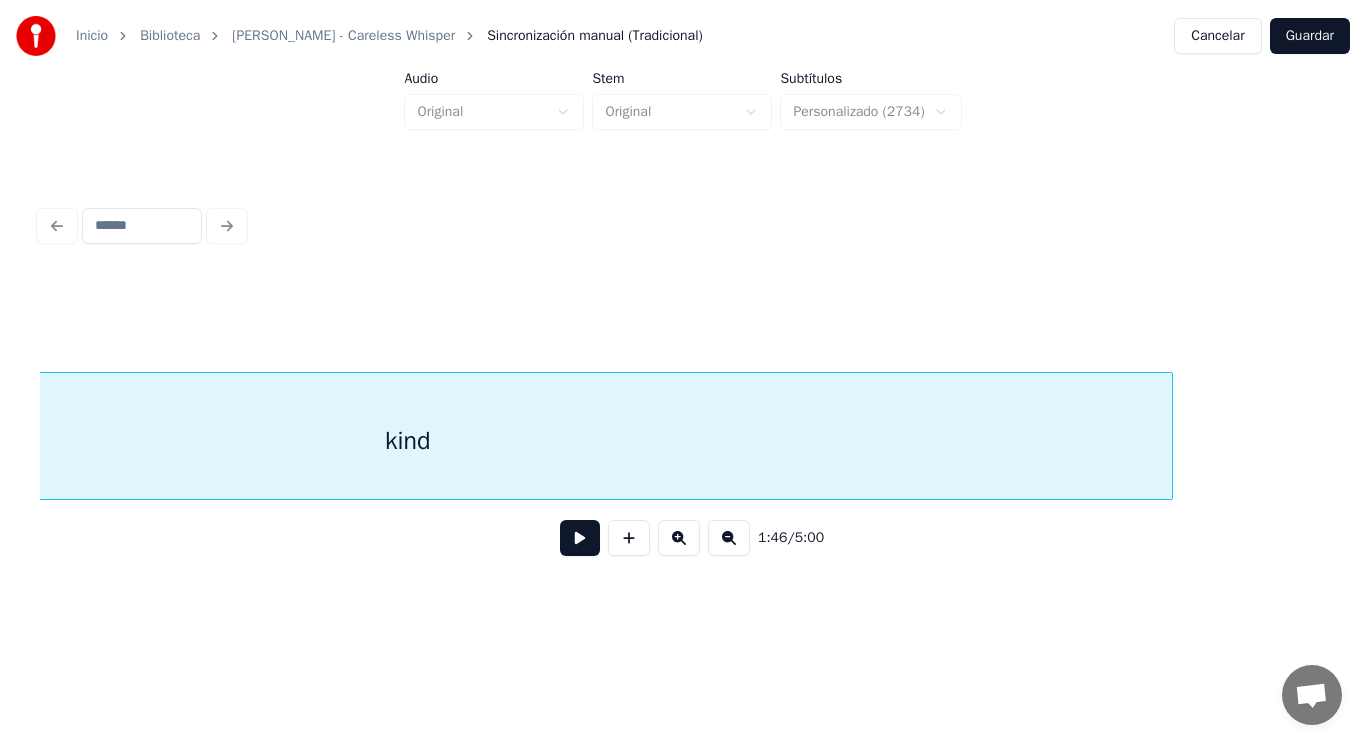 scroll, scrollTop: 0, scrollLeft: 149328, axis: horizontal 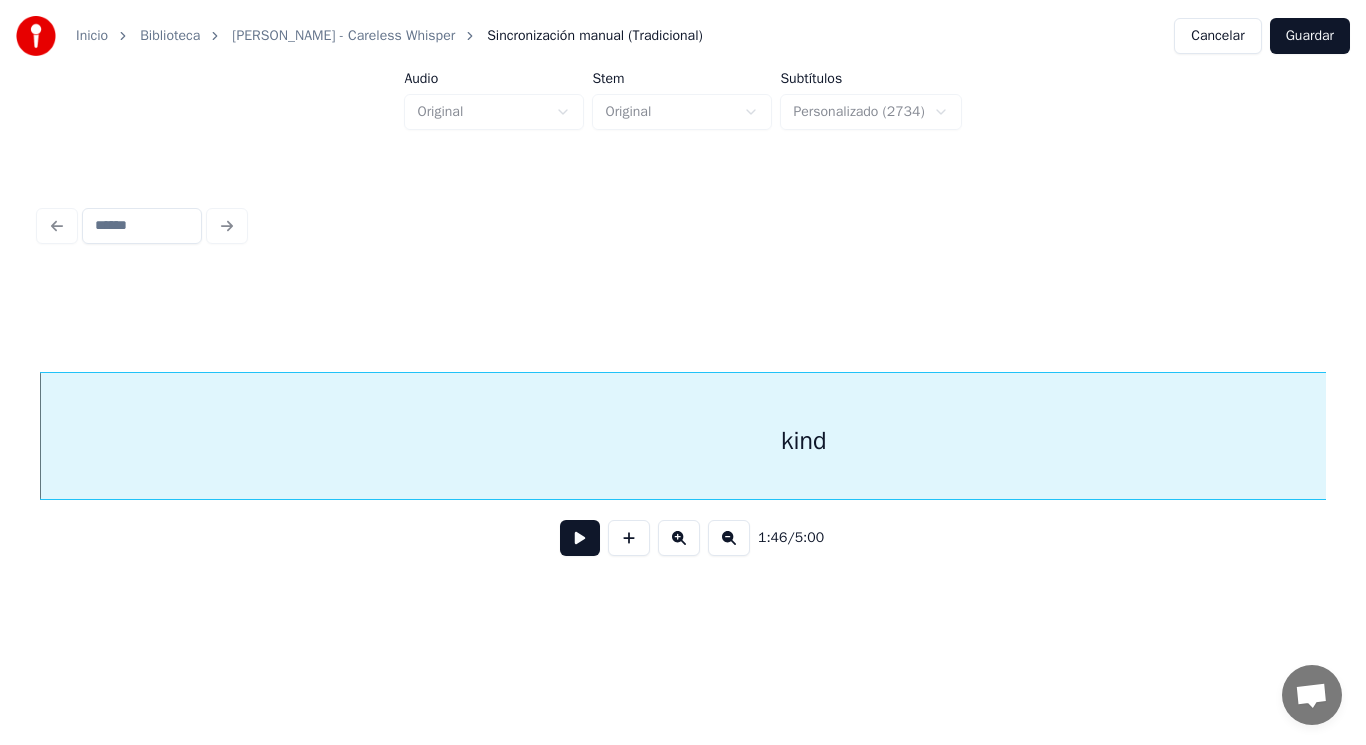click at bounding box center [580, 538] 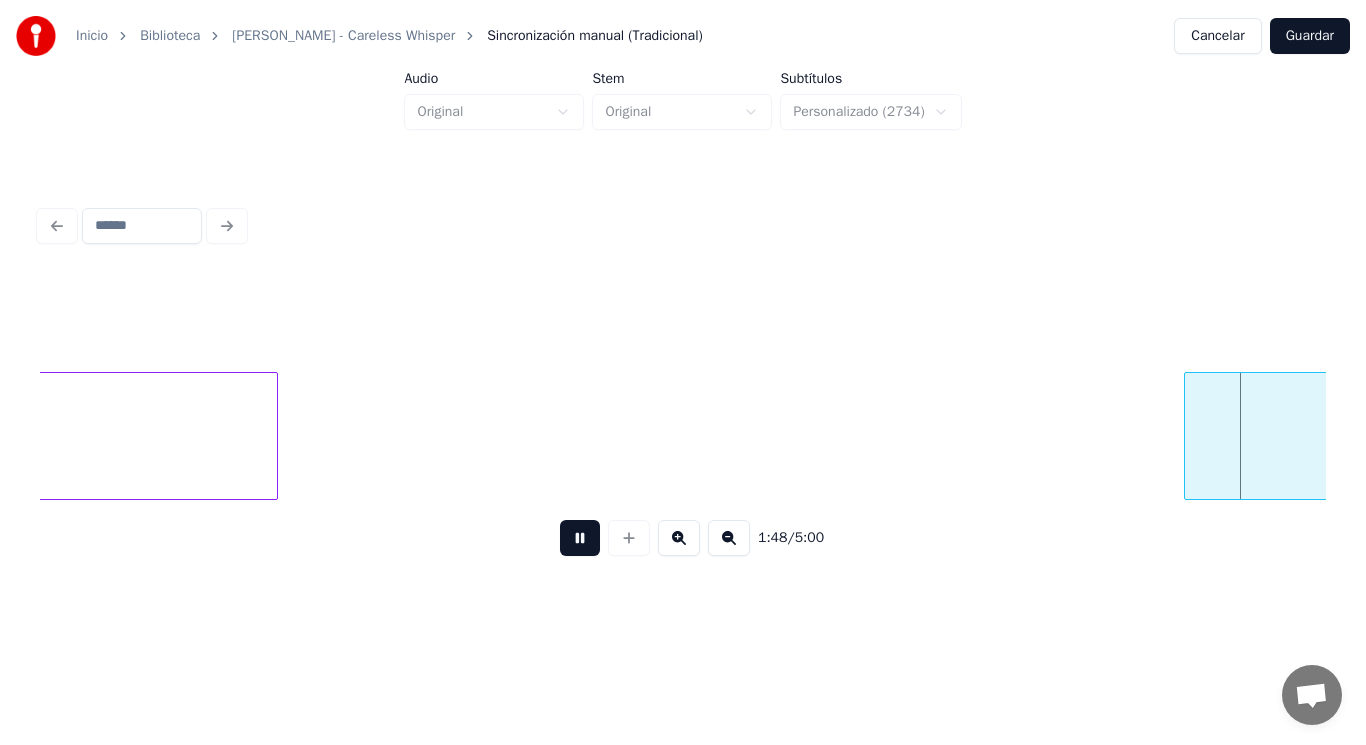 scroll, scrollTop: 0, scrollLeft: 151926, axis: horizontal 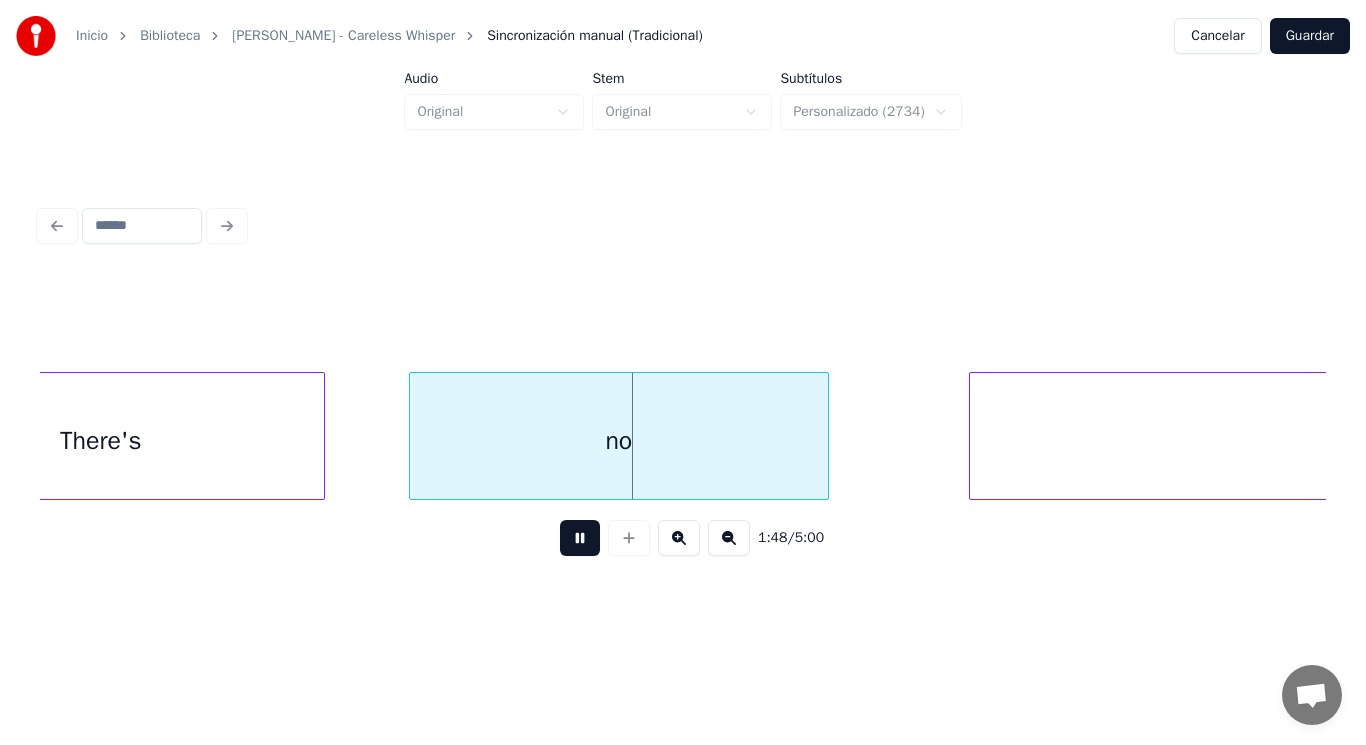 click at bounding box center [580, 538] 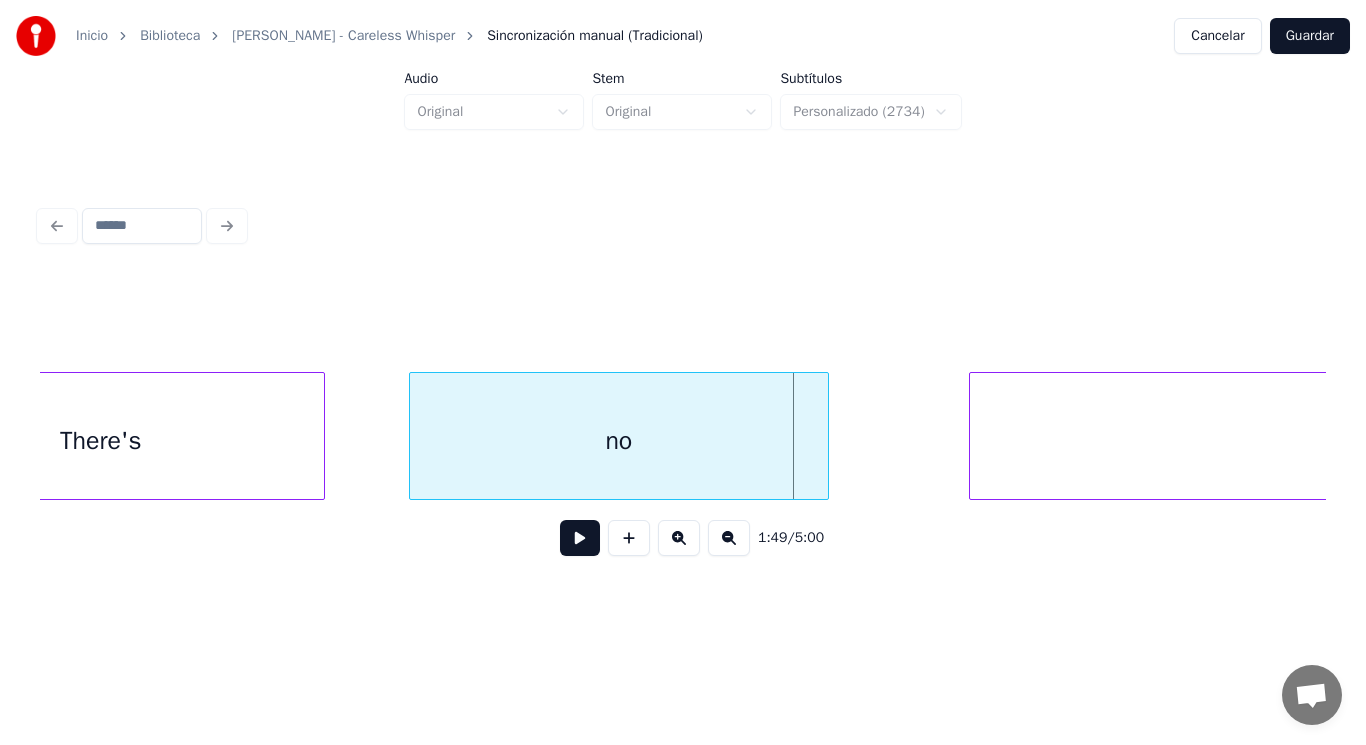 click on "There's" at bounding box center [101, 441] 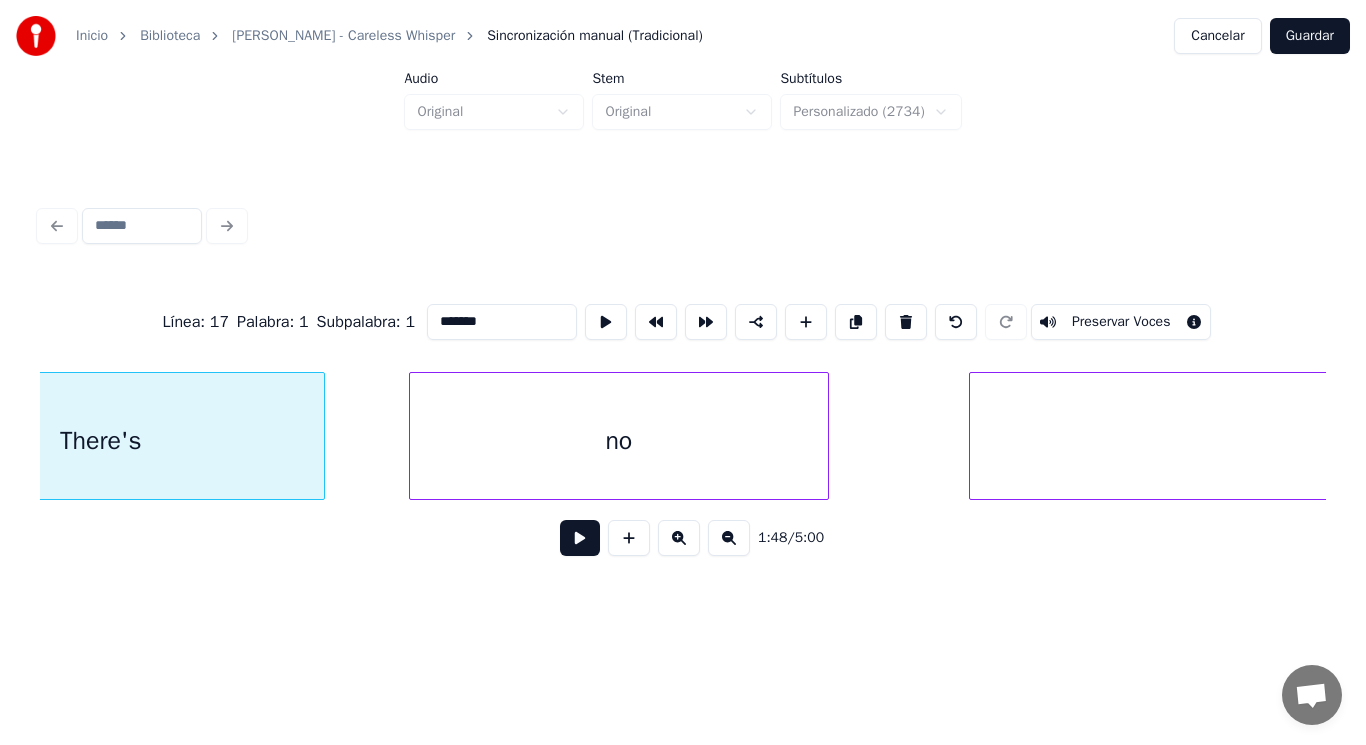 scroll, scrollTop: 0, scrollLeft: 151764, axis: horizontal 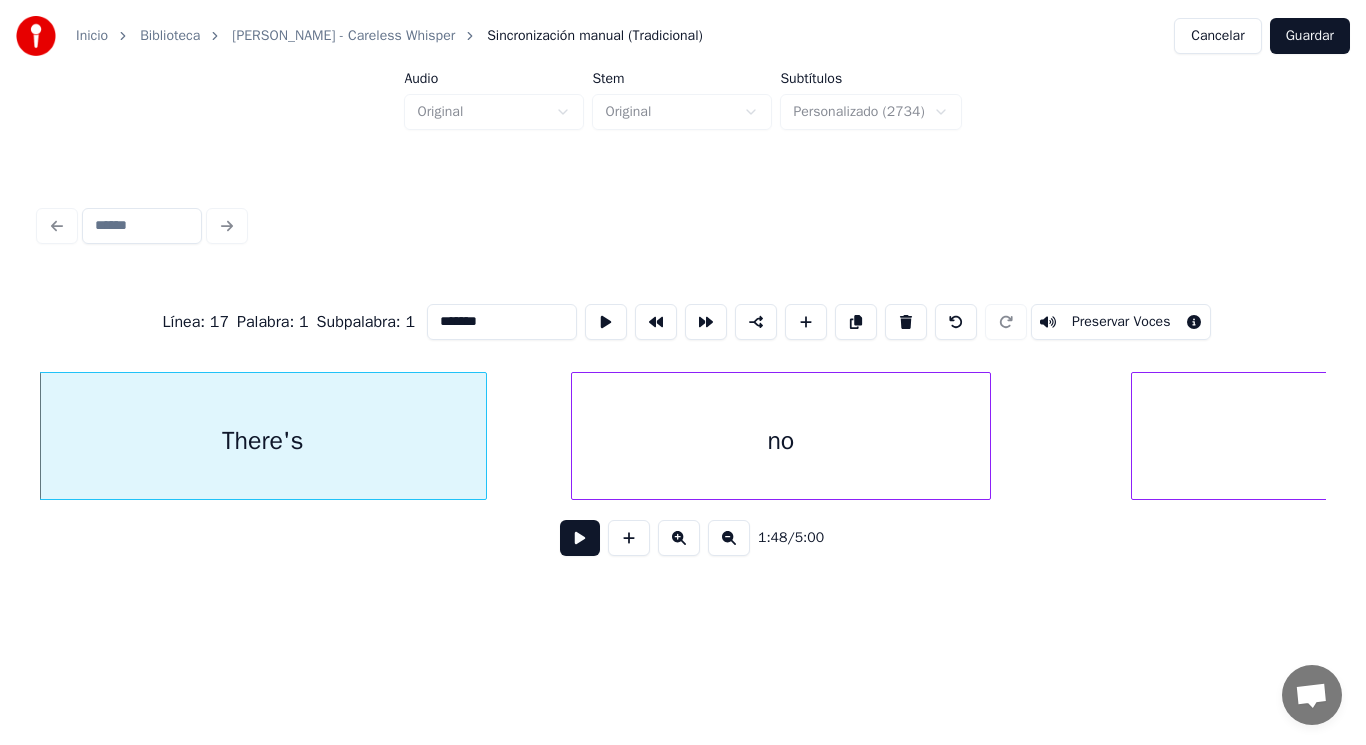 click at bounding box center [580, 538] 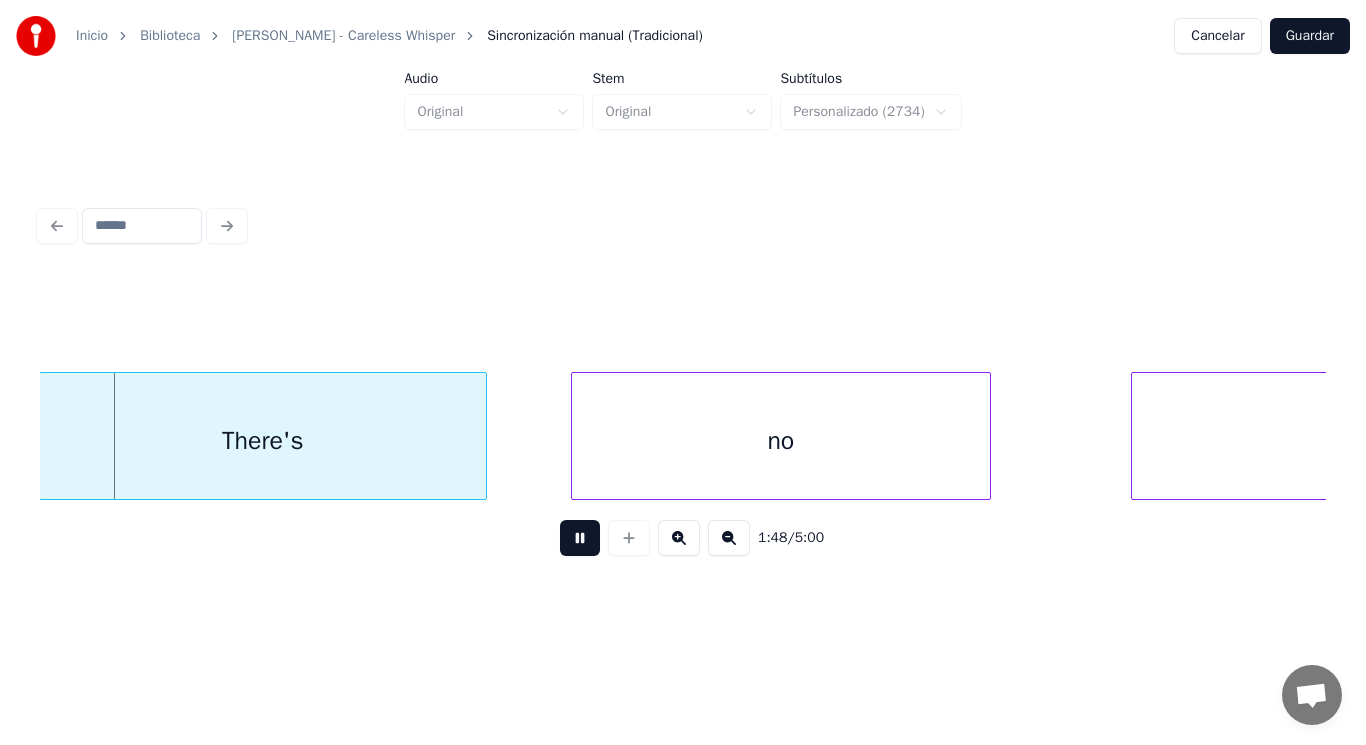 click at bounding box center (580, 538) 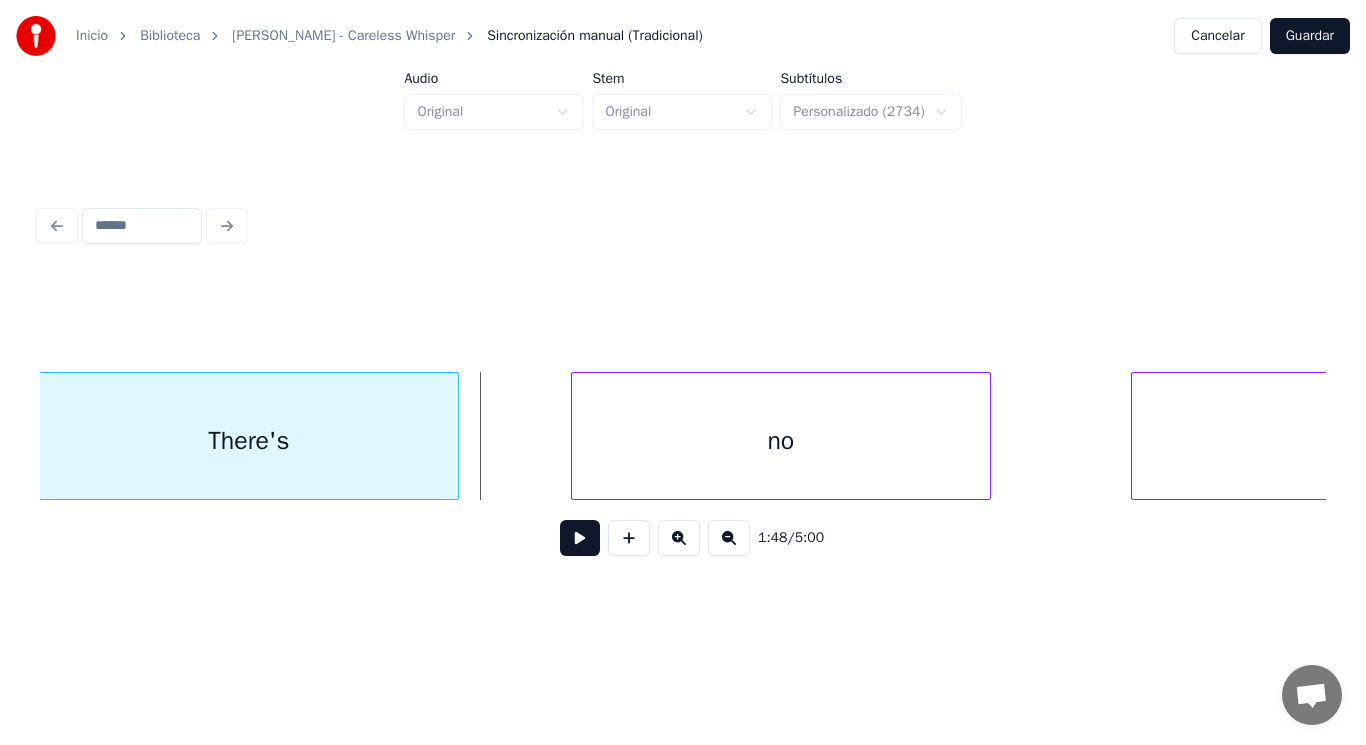 click at bounding box center (455, 436) 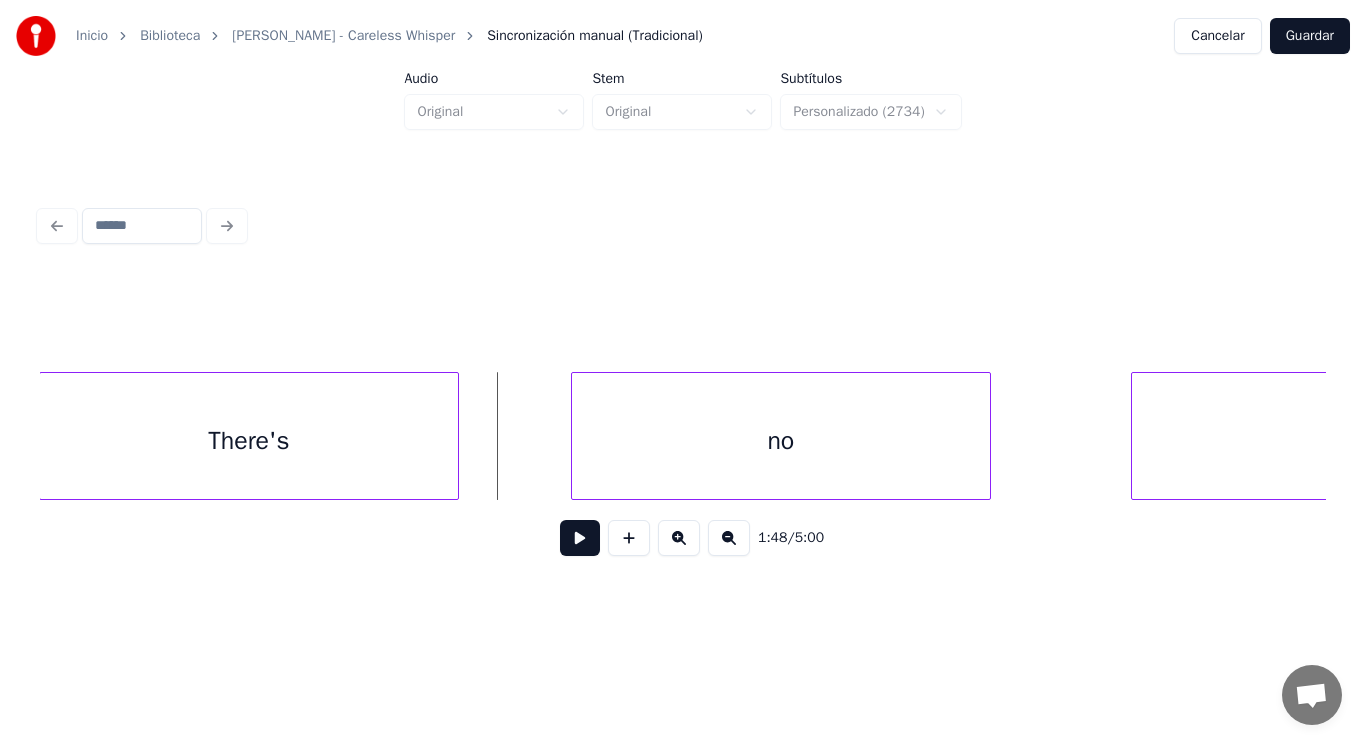 click at bounding box center [580, 538] 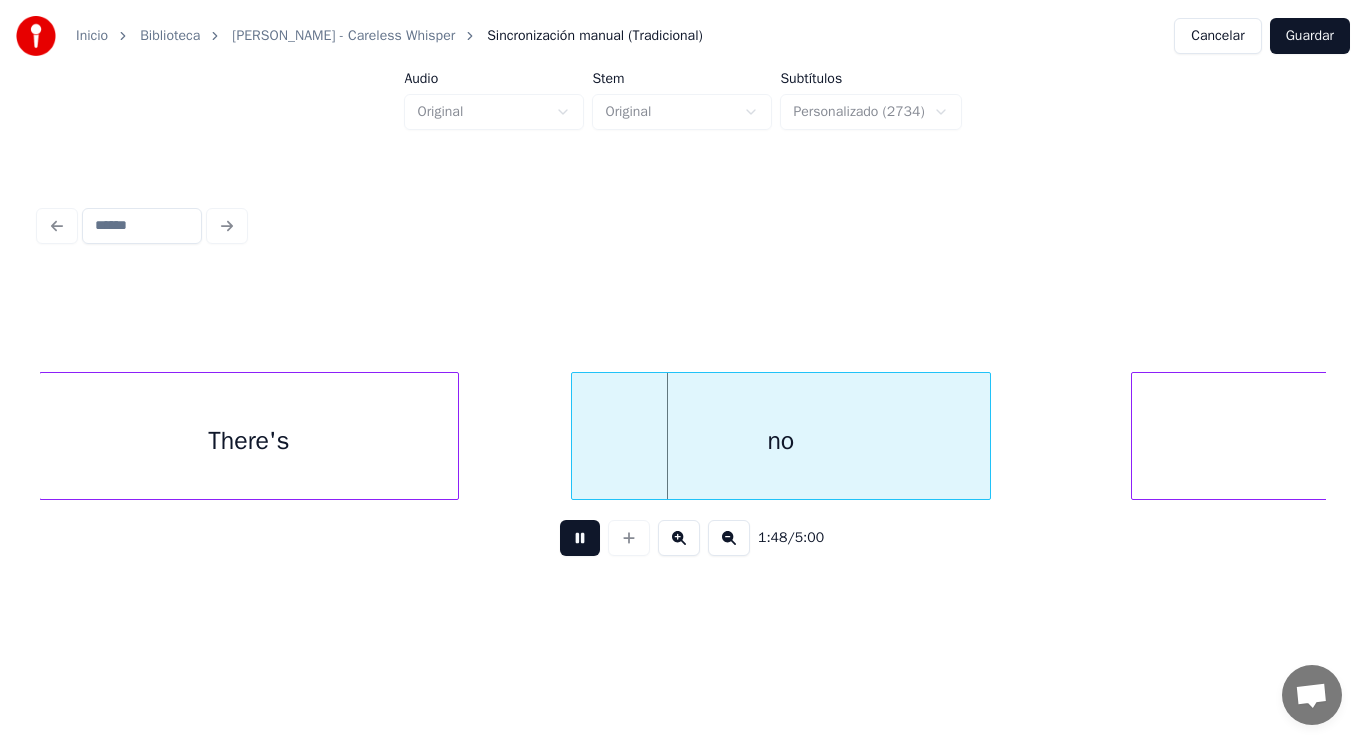 click at bounding box center [580, 538] 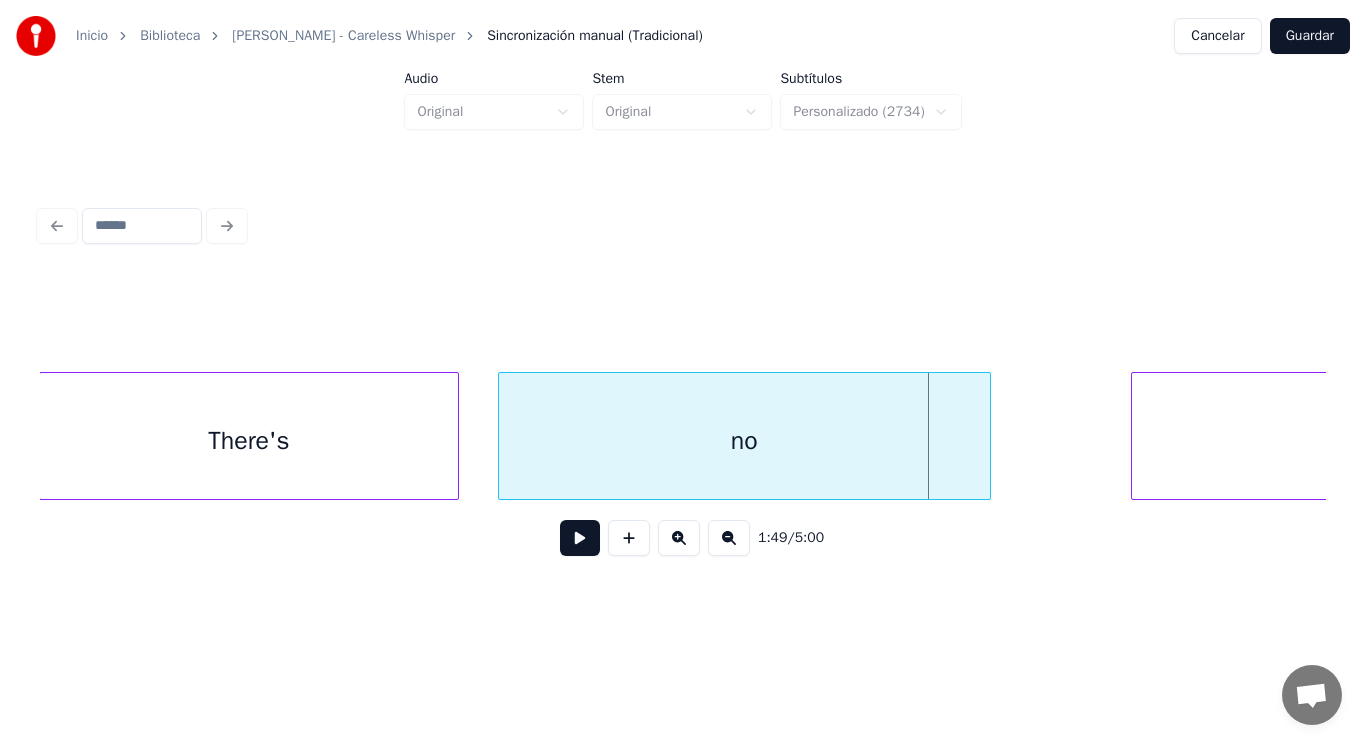 click at bounding box center [502, 436] 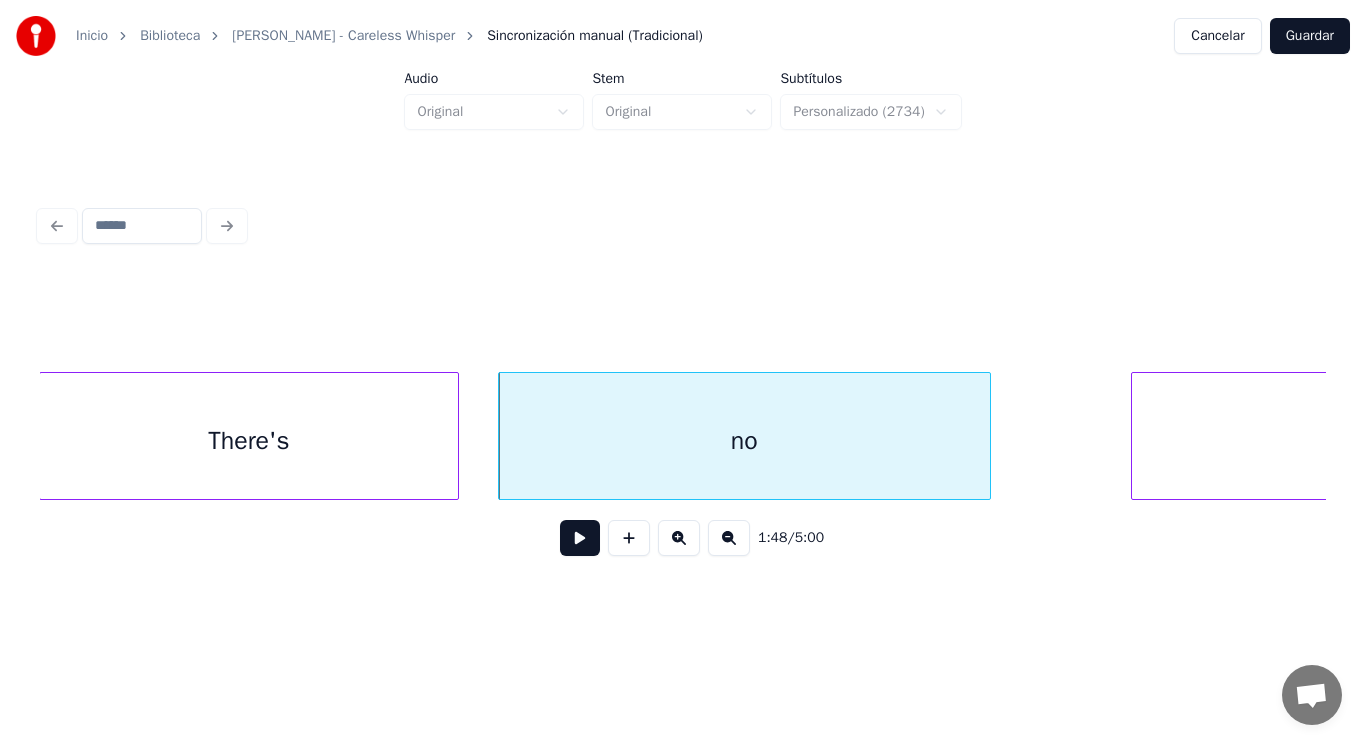 click at bounding box center (580, 538) 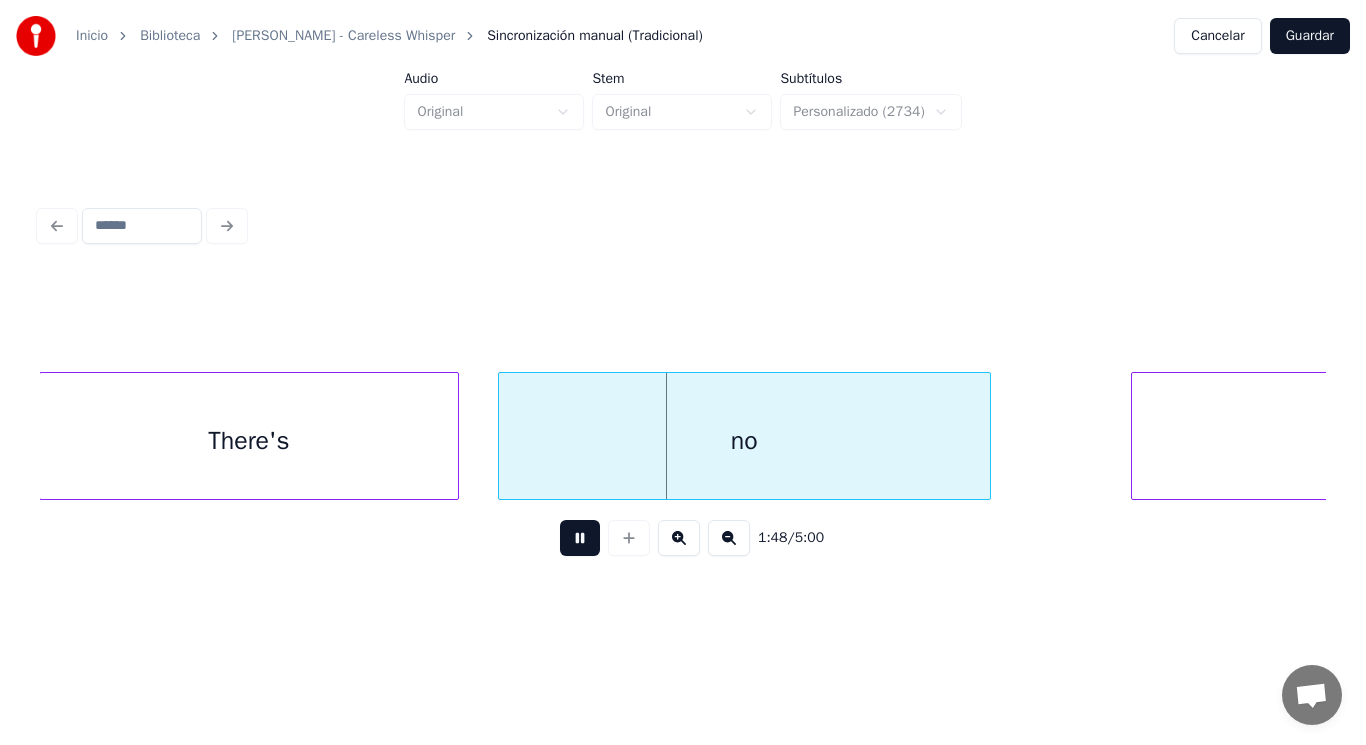 click at bounding box center [580, 538] 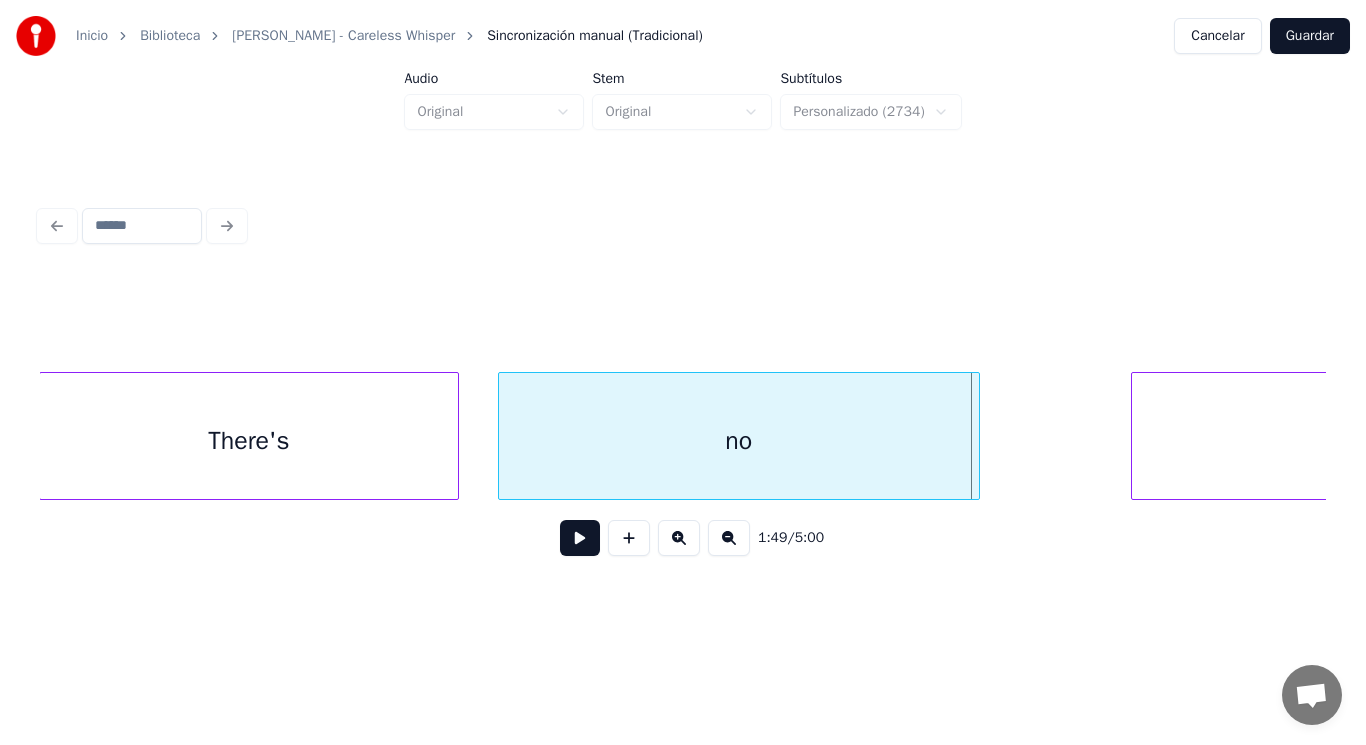 click at bounding box center (976, 436) 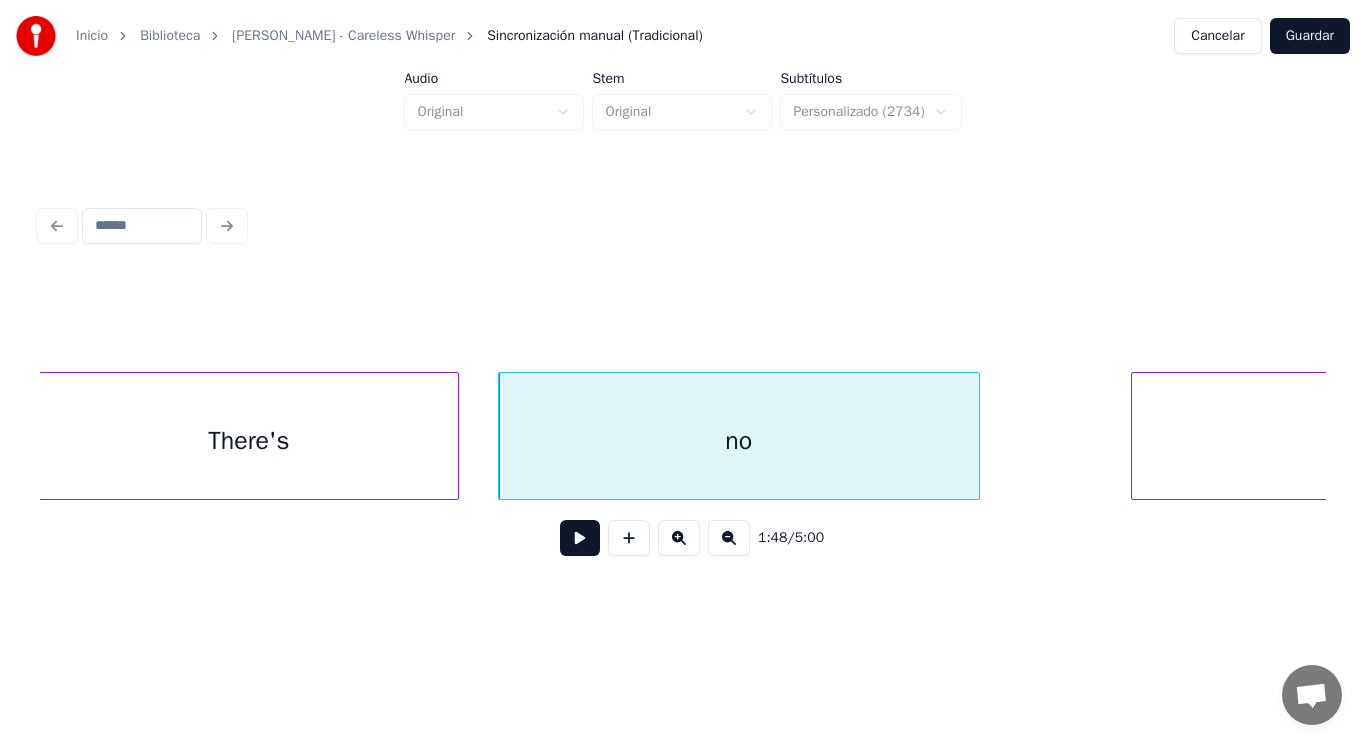click at bounding box center [580, 538] 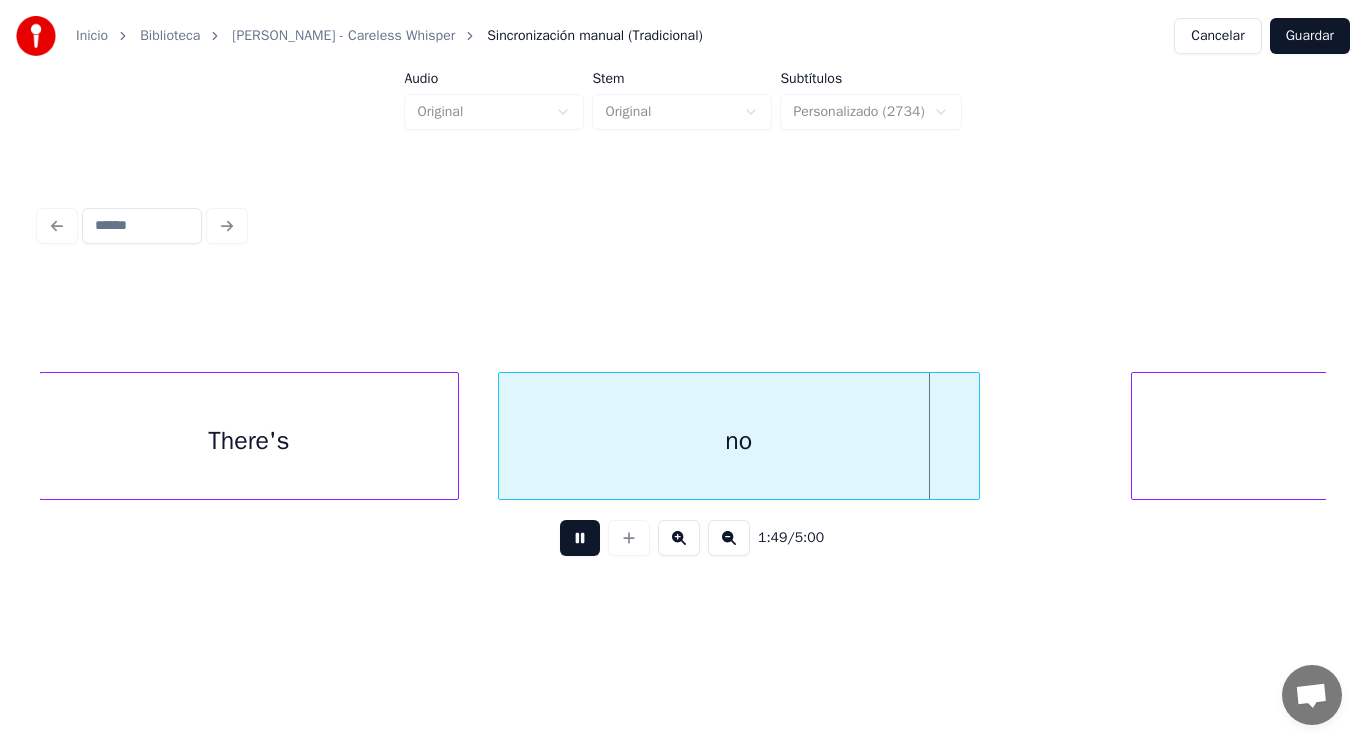 click at bounding box center [580, 538] 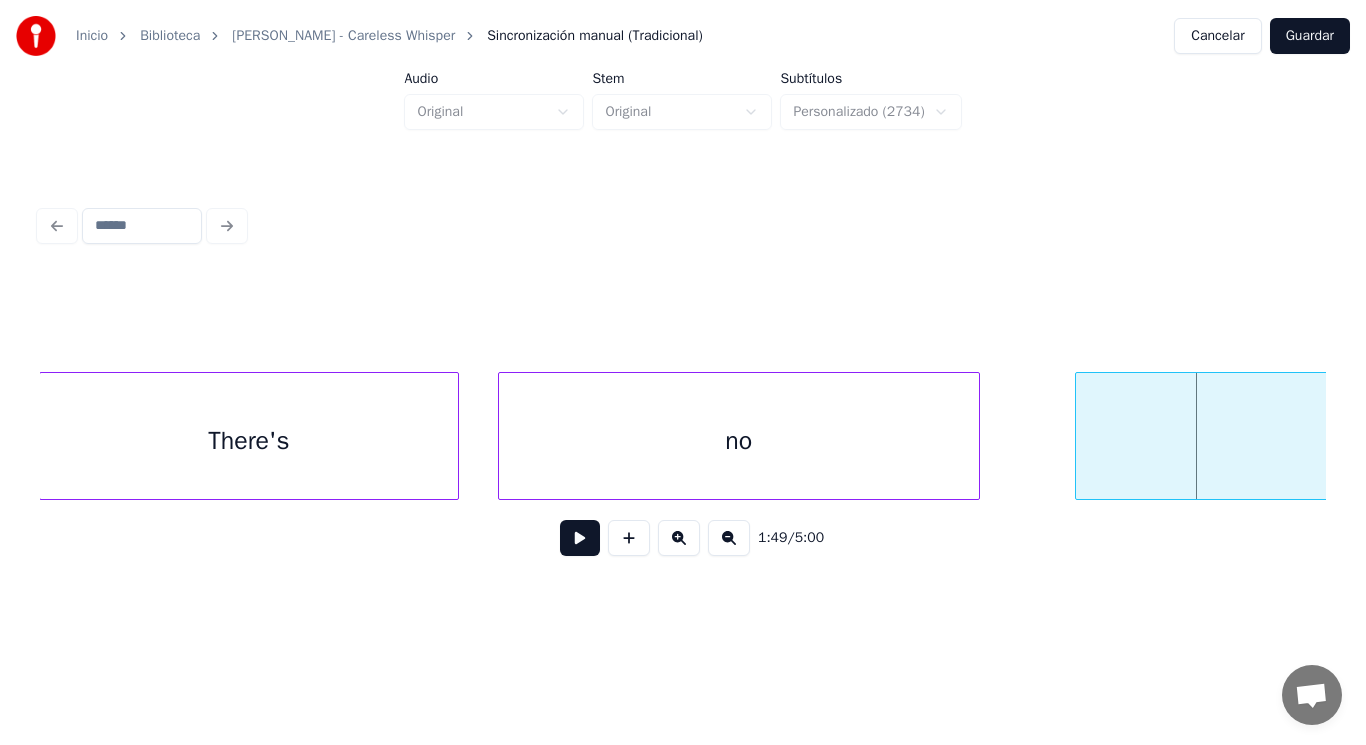 click at bounding box center (1079, 436) 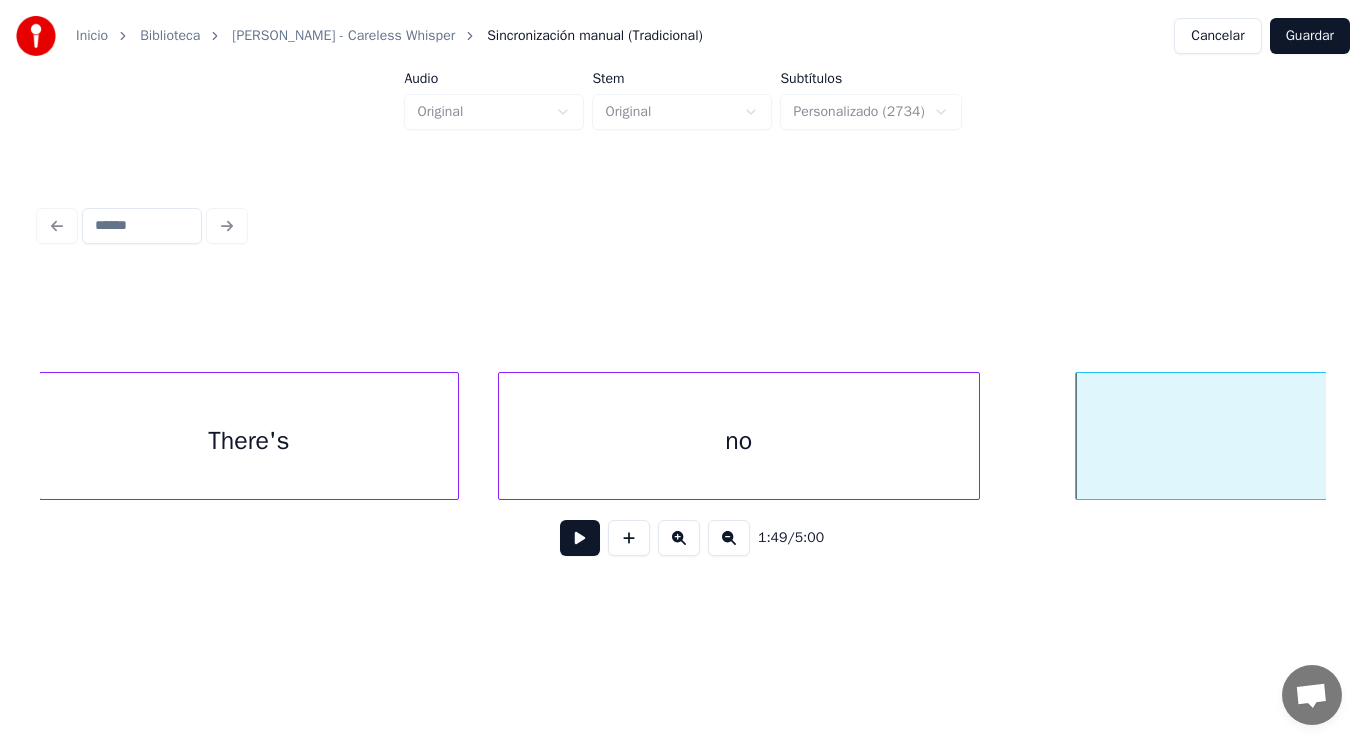 click at bounding box center [580, 538] 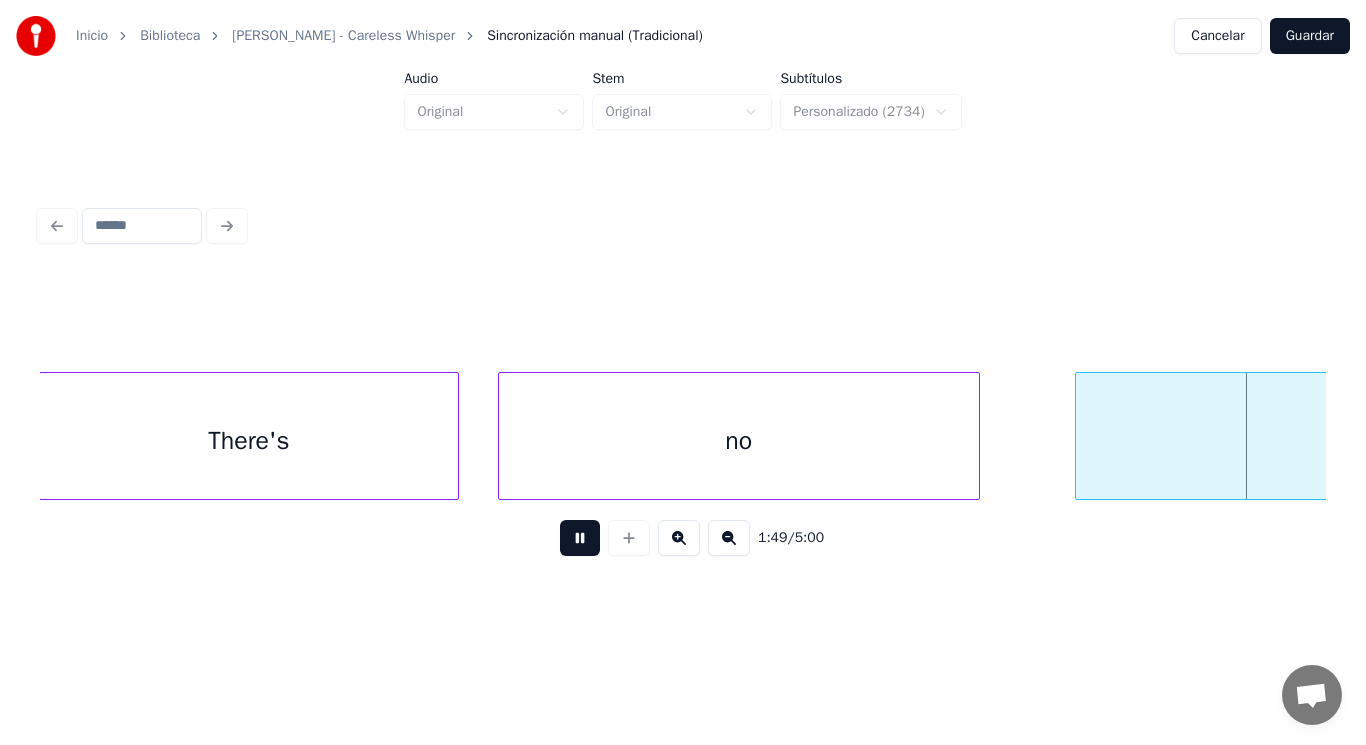scroll, scrollTop: 0, scrollLeft: 153059, axis: horizontal 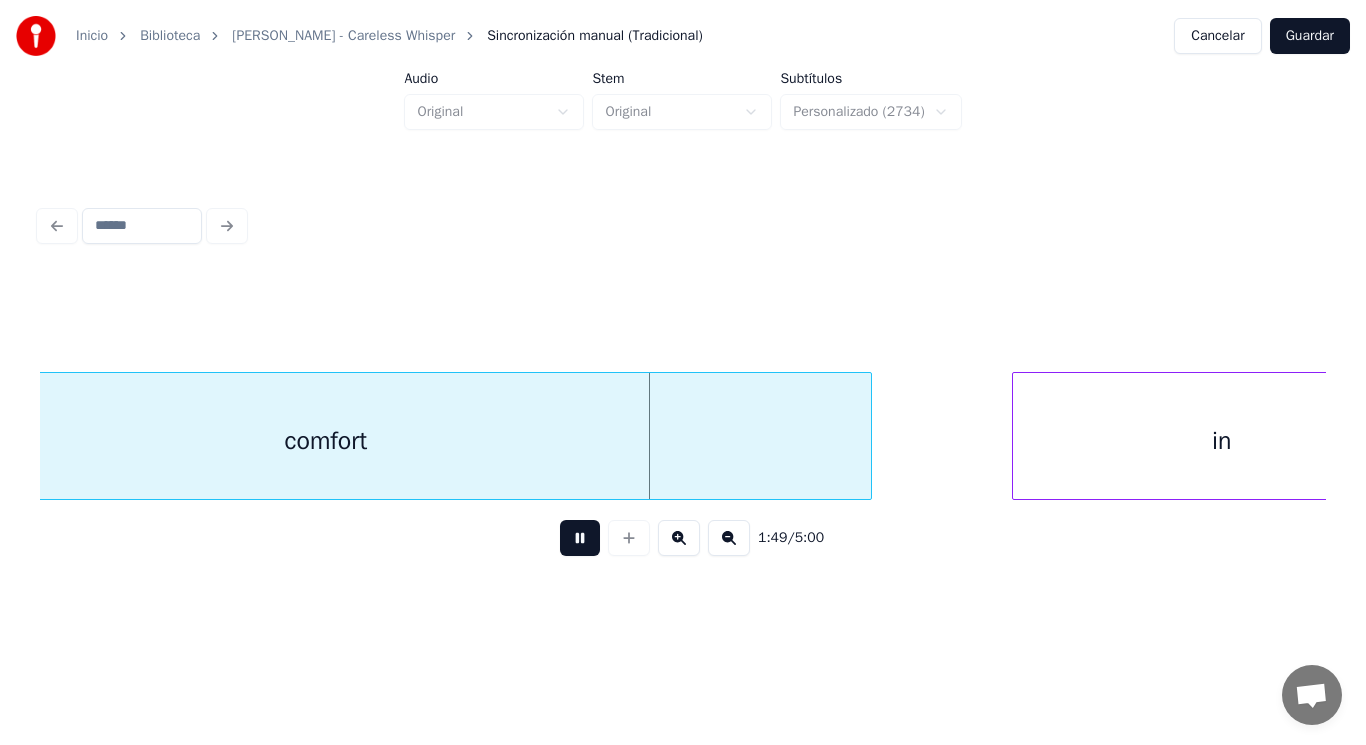 click at bounding box center (580, 538) 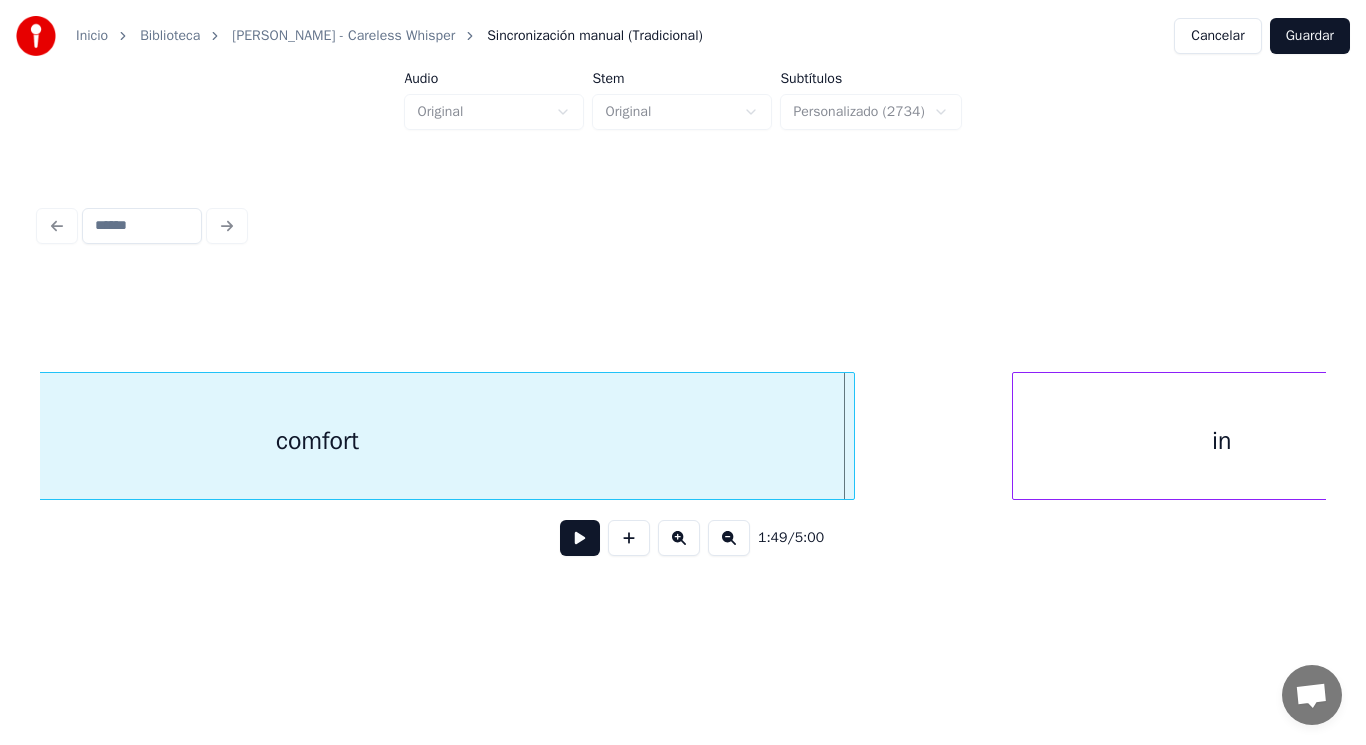 click at bounding box center [851, 436] 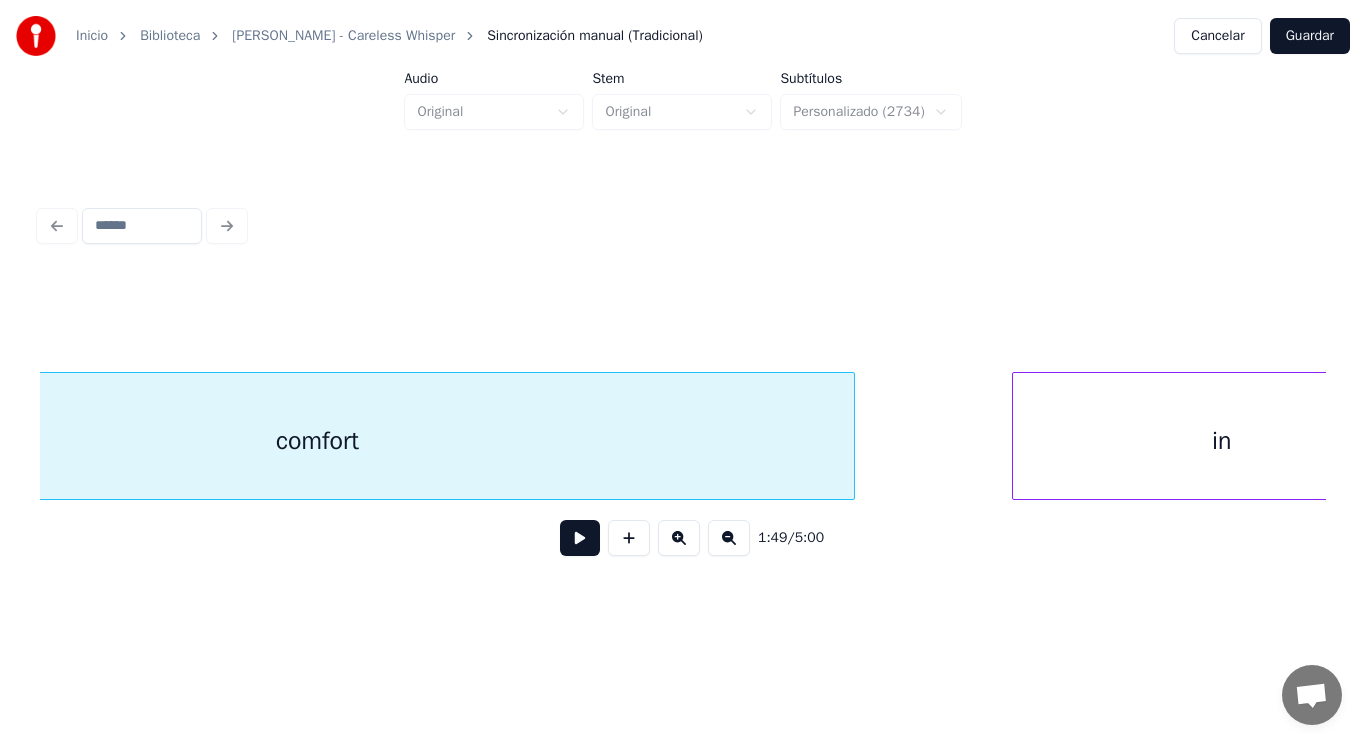 scroll, scrollTop: 0, scrollLeft: 152800, axis: horizontal 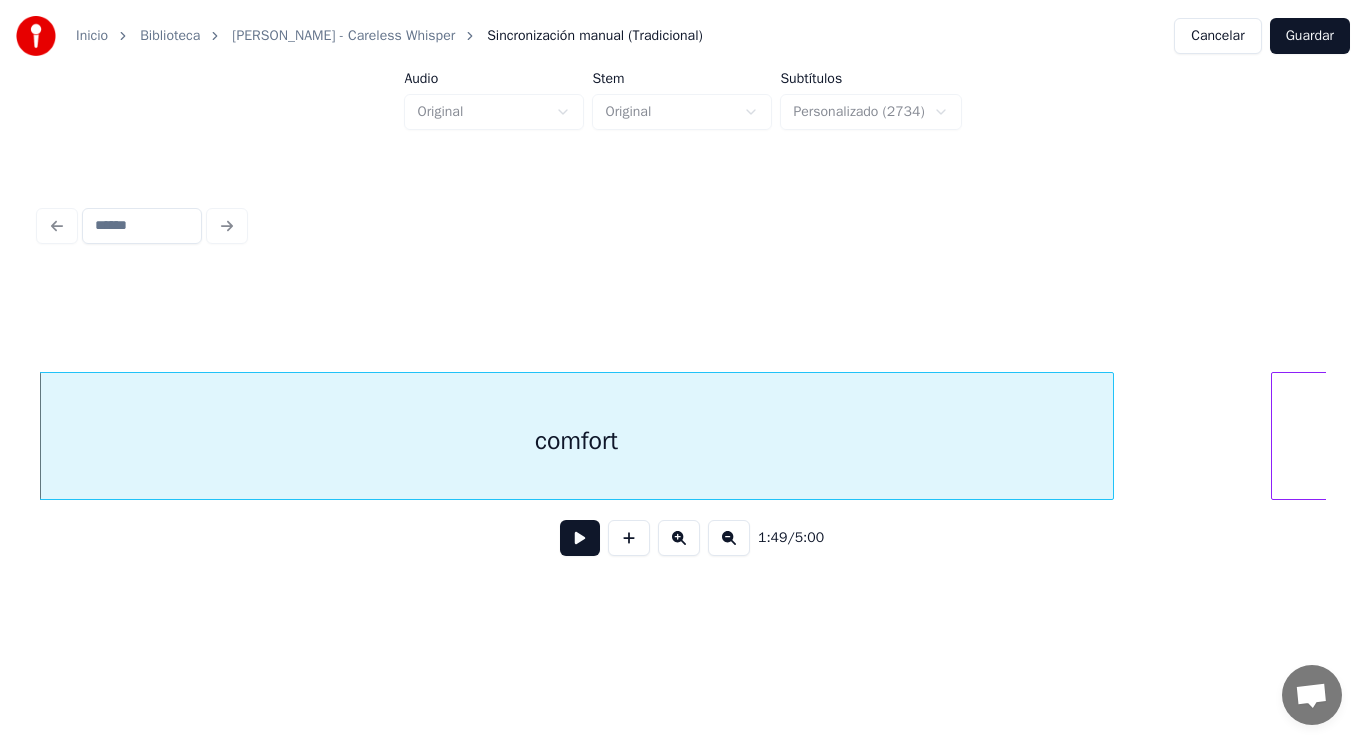 click at bounding box center (580, 538) 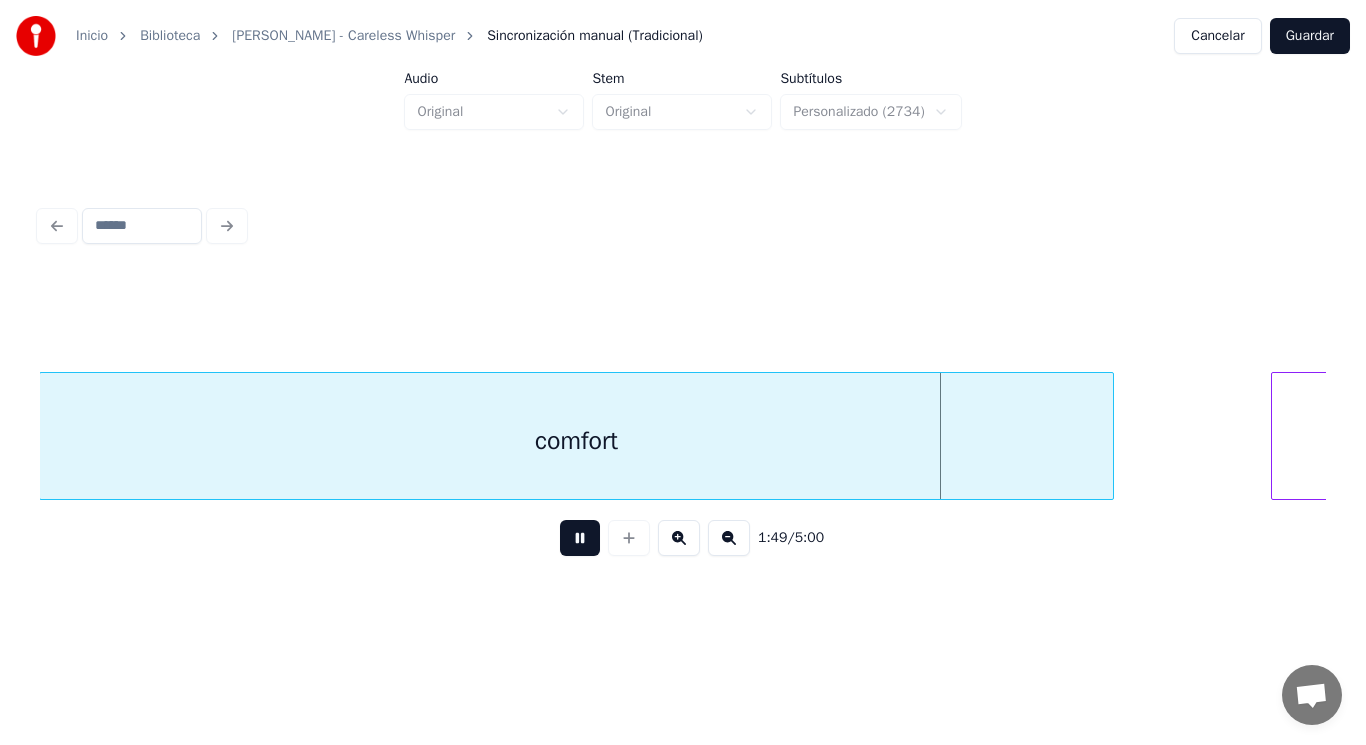 click at bounding box center (580, 538) 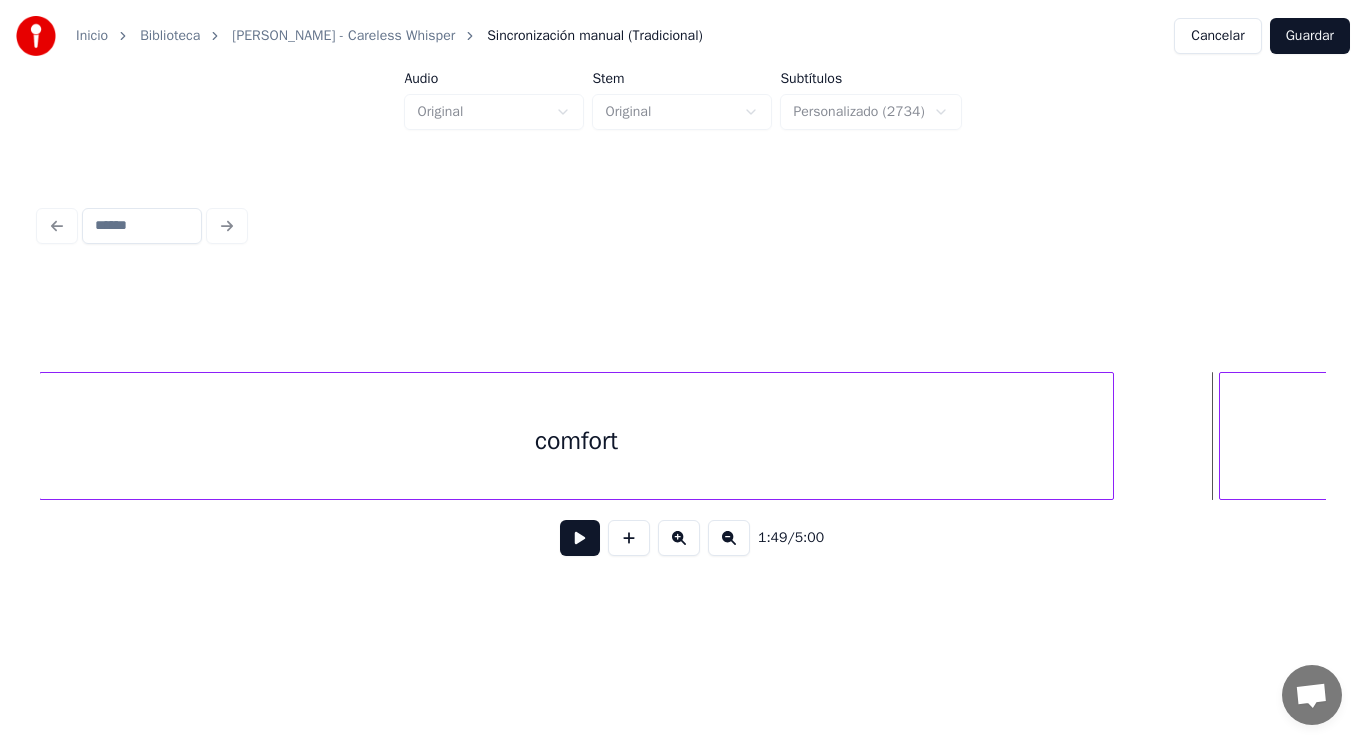 click at bounding box center (1223, 436) 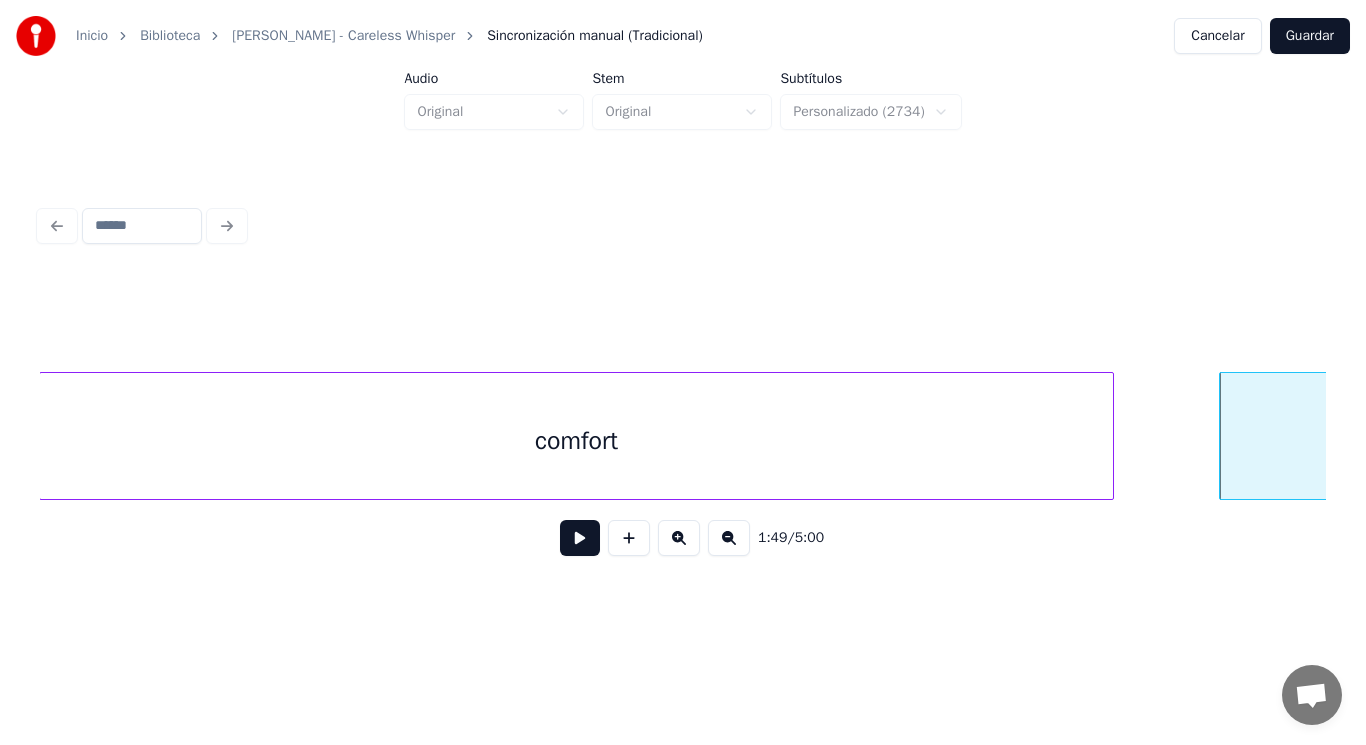 click at bounding box center (580, 538) 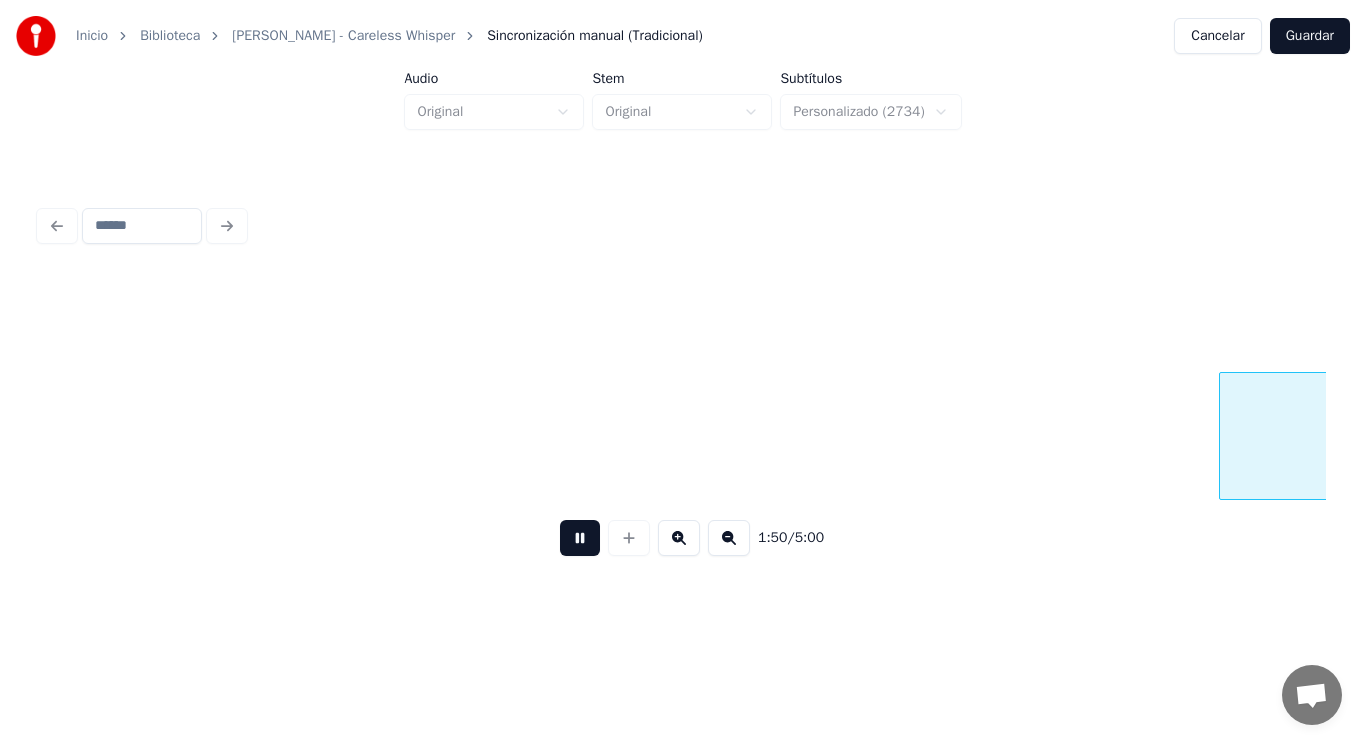 scroll, scrollTop: 0, scrollLeft: 154086, axis: horizontal 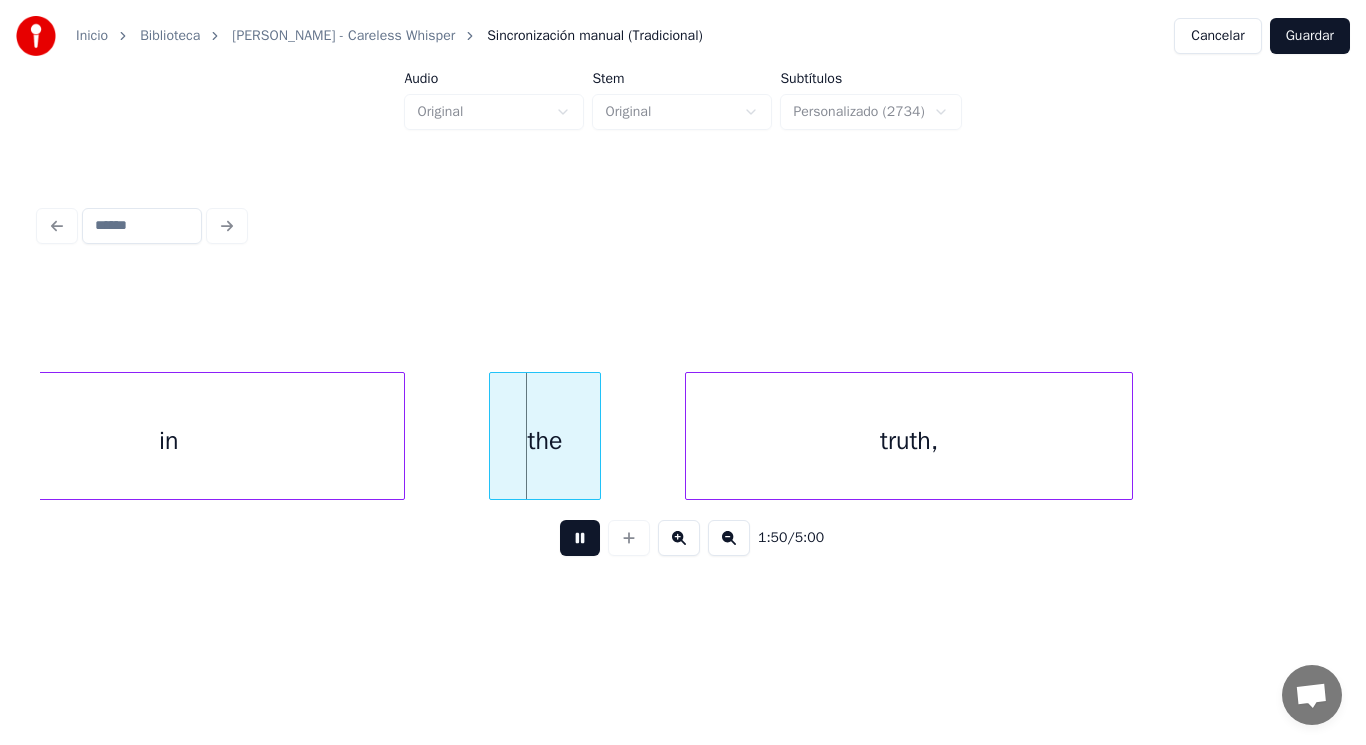 click at bounding box center (580, 538) 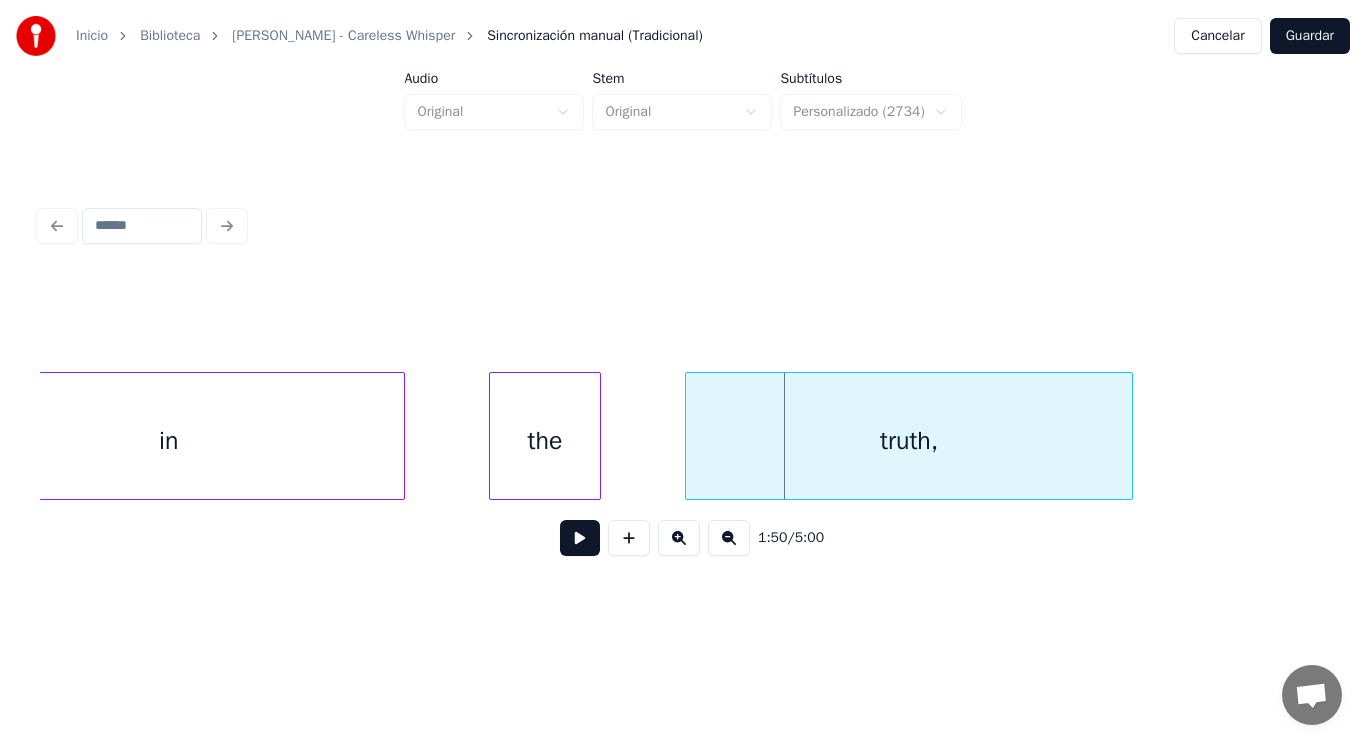 click on "in" at bounding box center [169, 441] 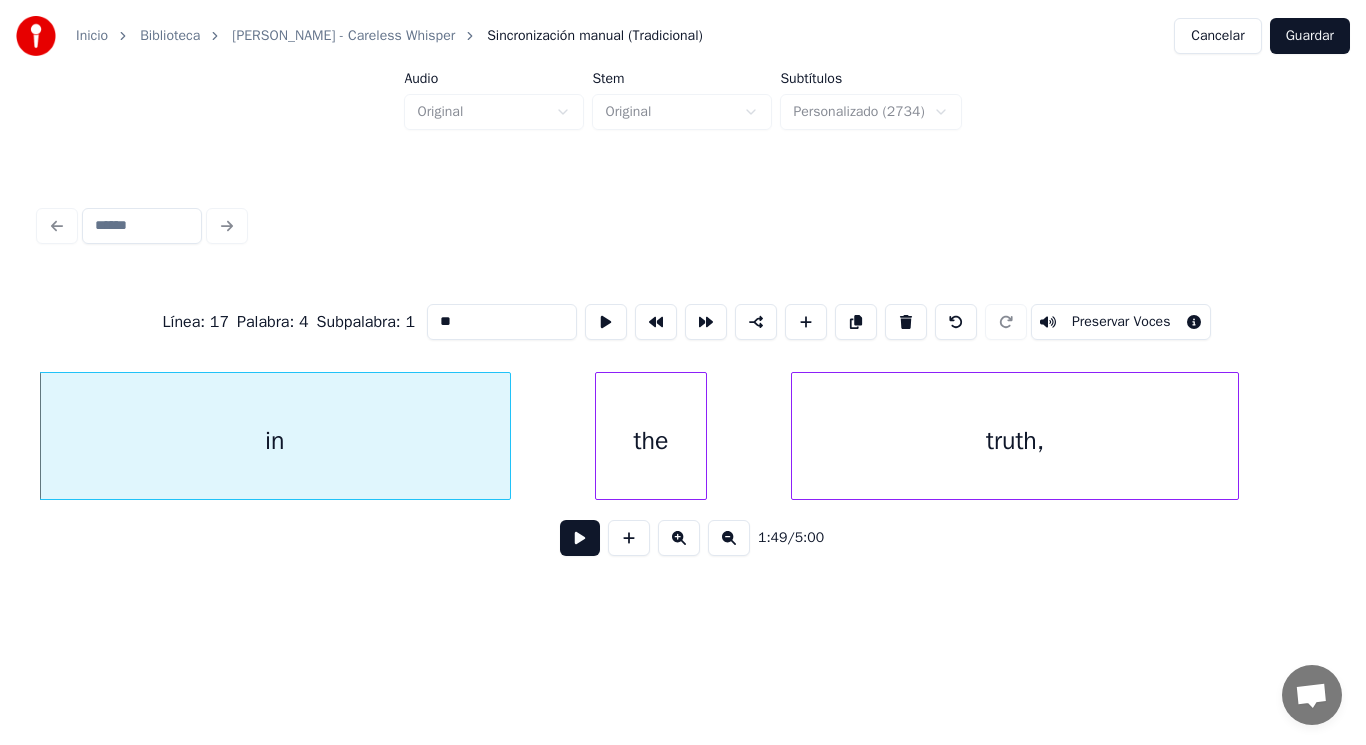 click at bounding box center (580, 538) 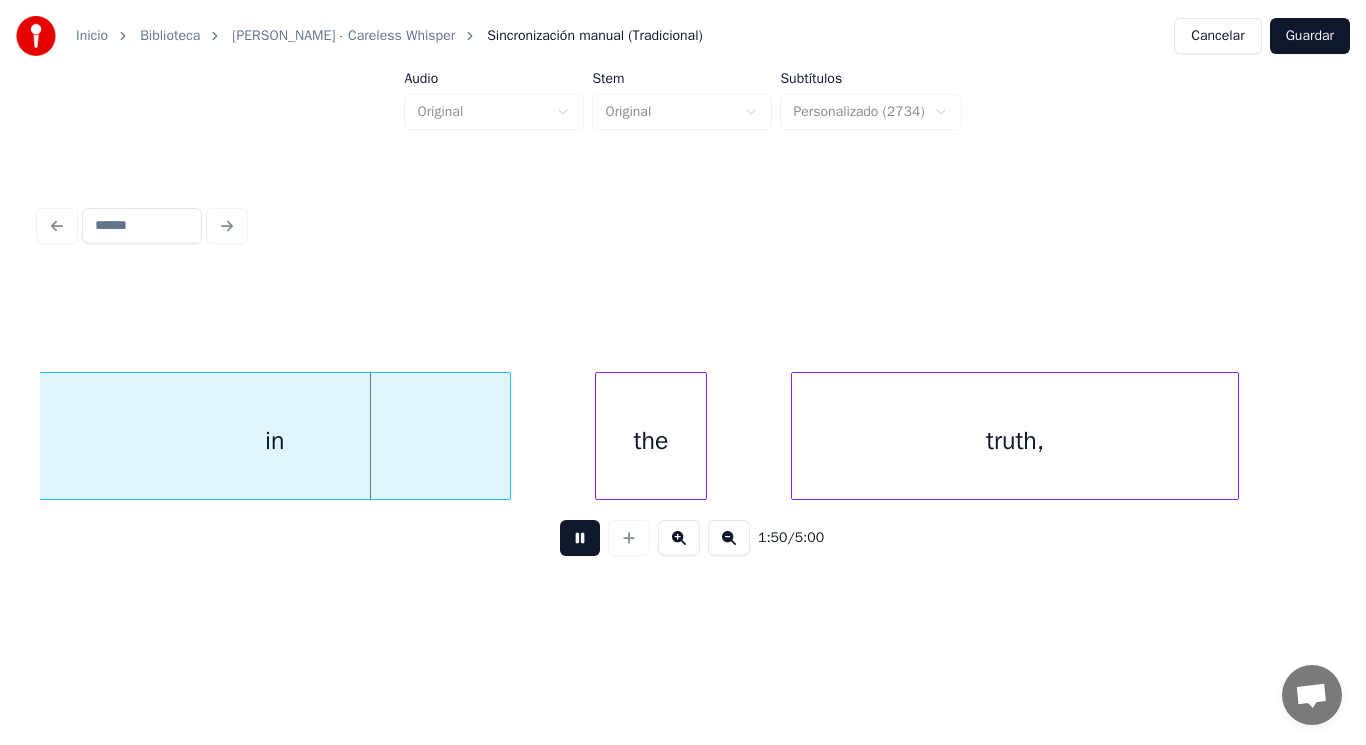 click at bounding box center (580, 538) 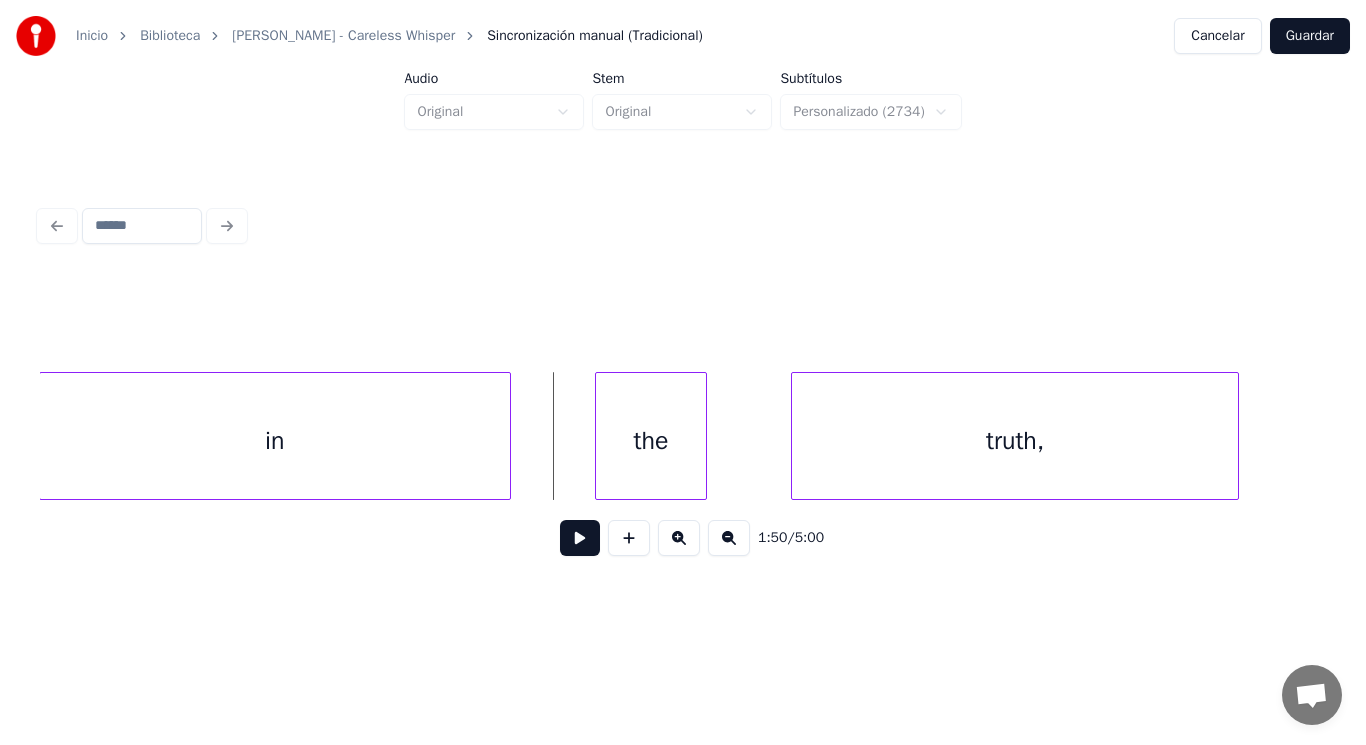 click at bounding box center [580, 538] 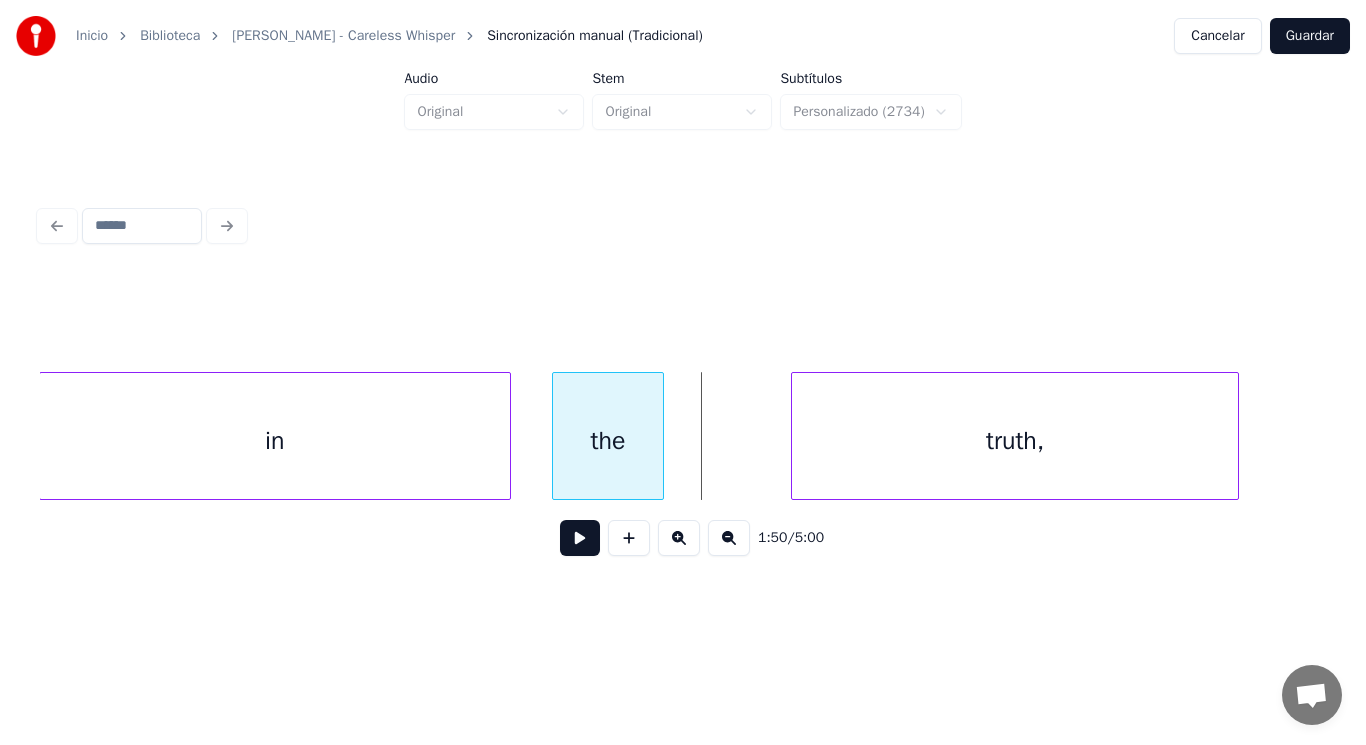 click on "the" at bounding box center (608, 441) 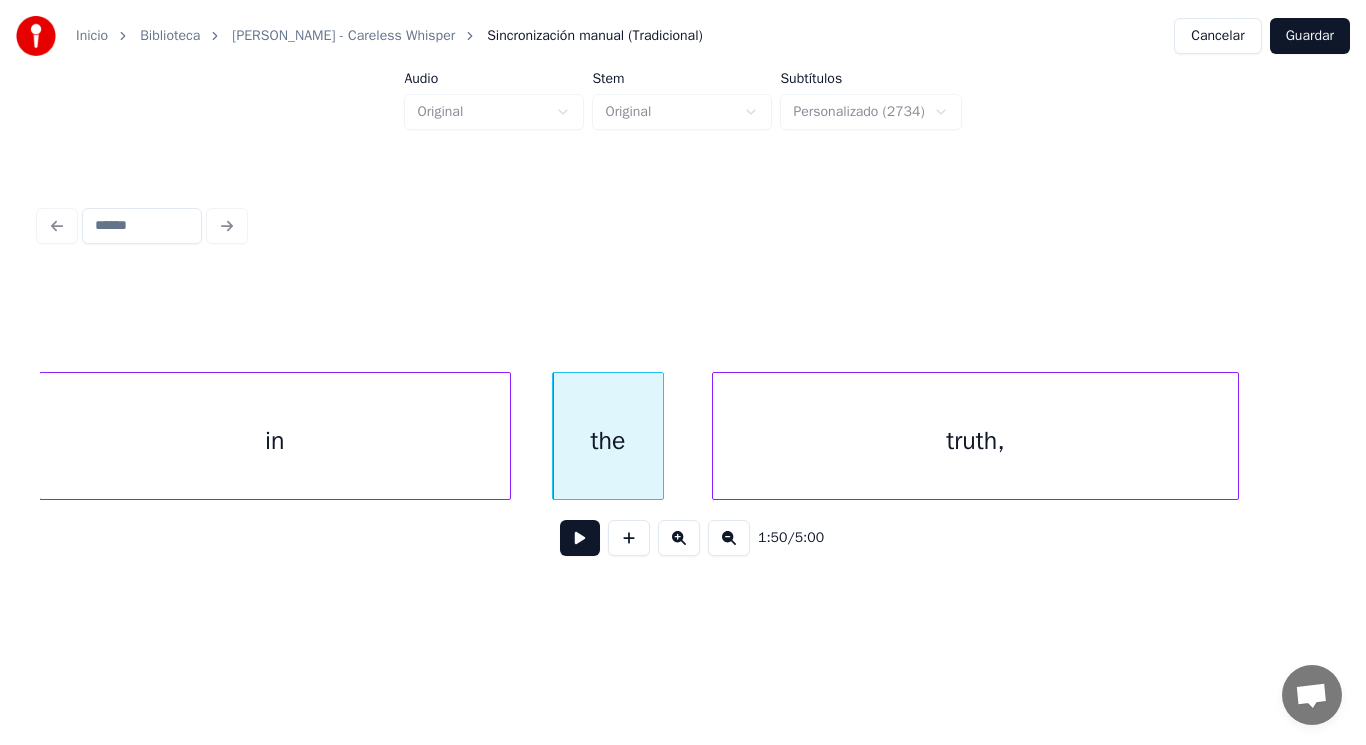 click at bounding box center (716, 436) 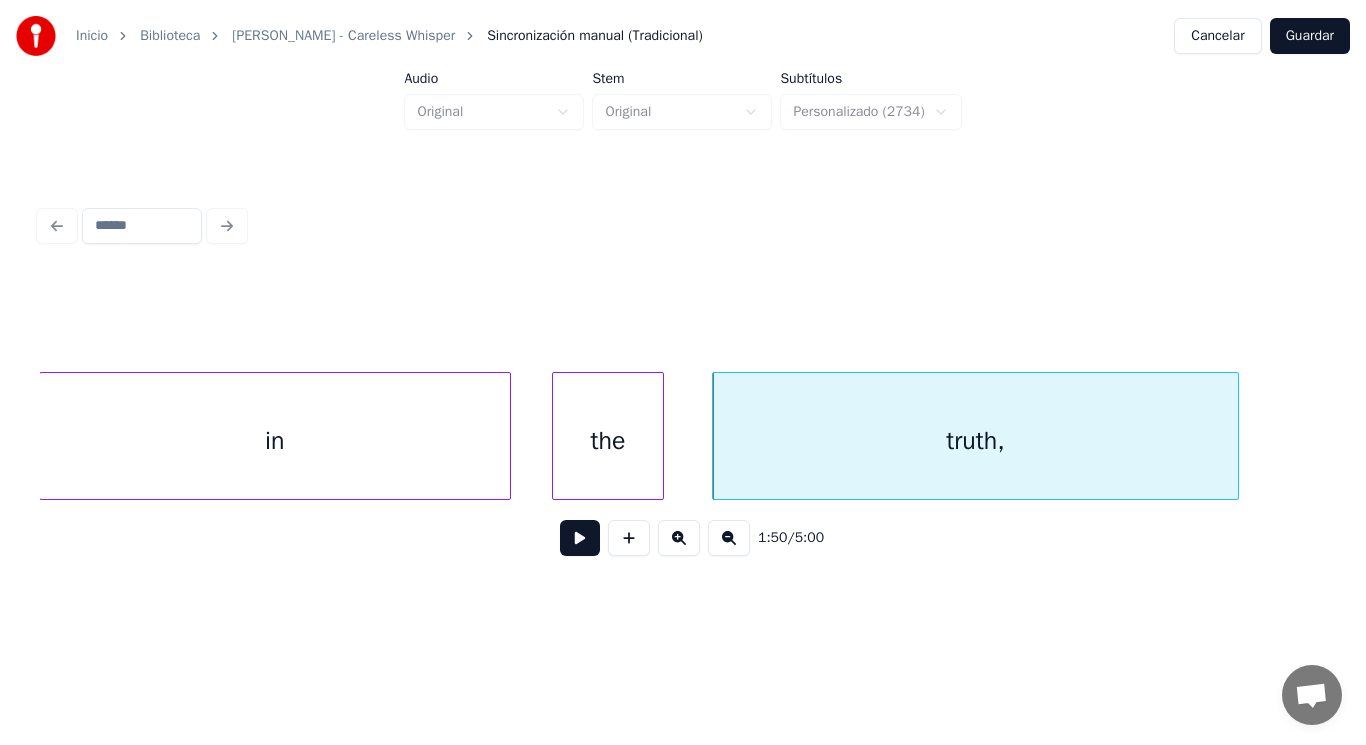 click at bounding box center (580, 538) 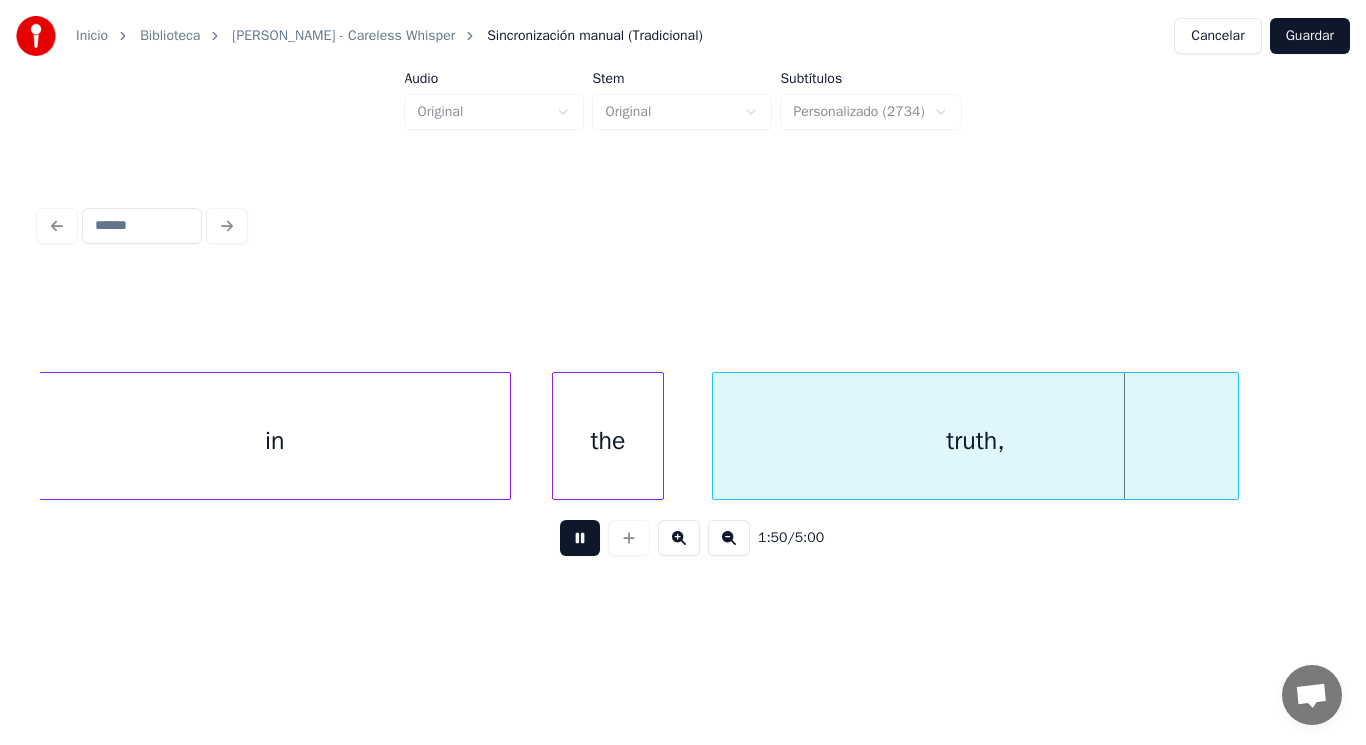click at bounding box center (580, 538) 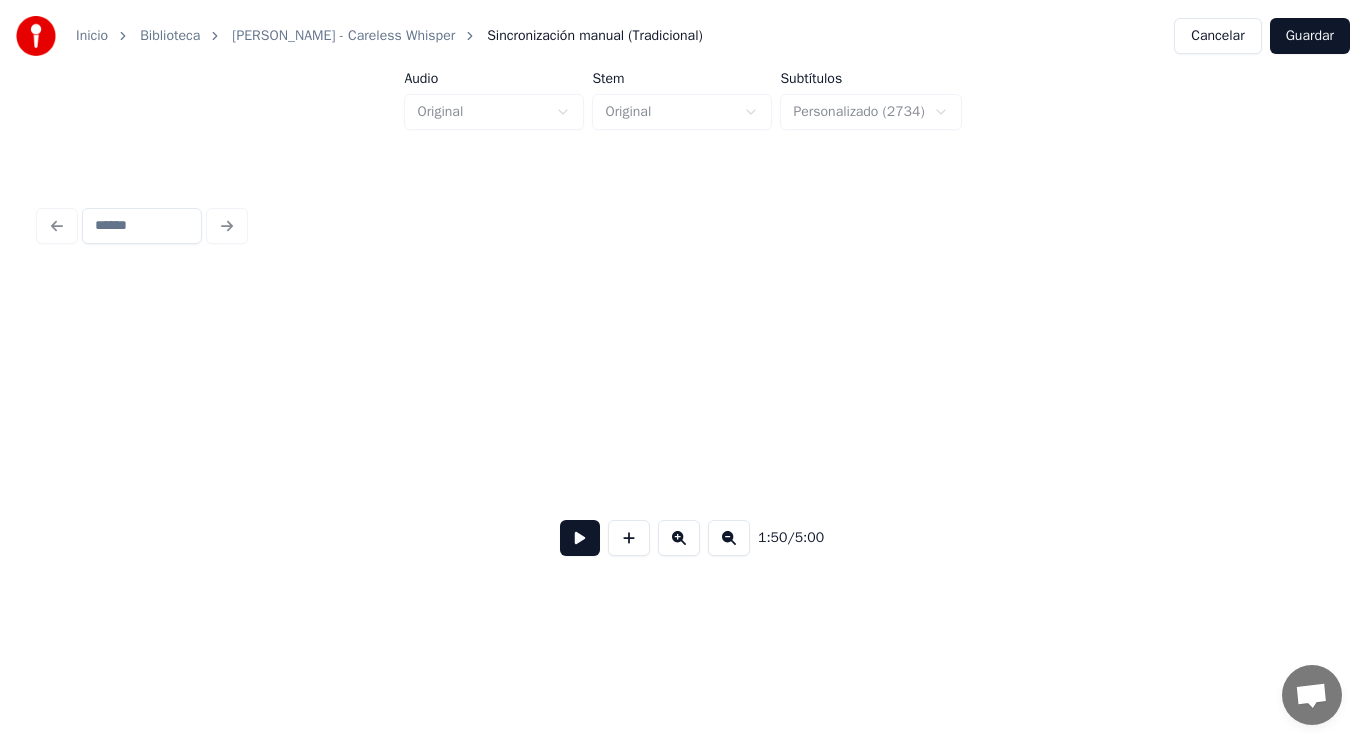 scroll, scrollTop: 0, scrollLeft: 155277, axis: horizontal 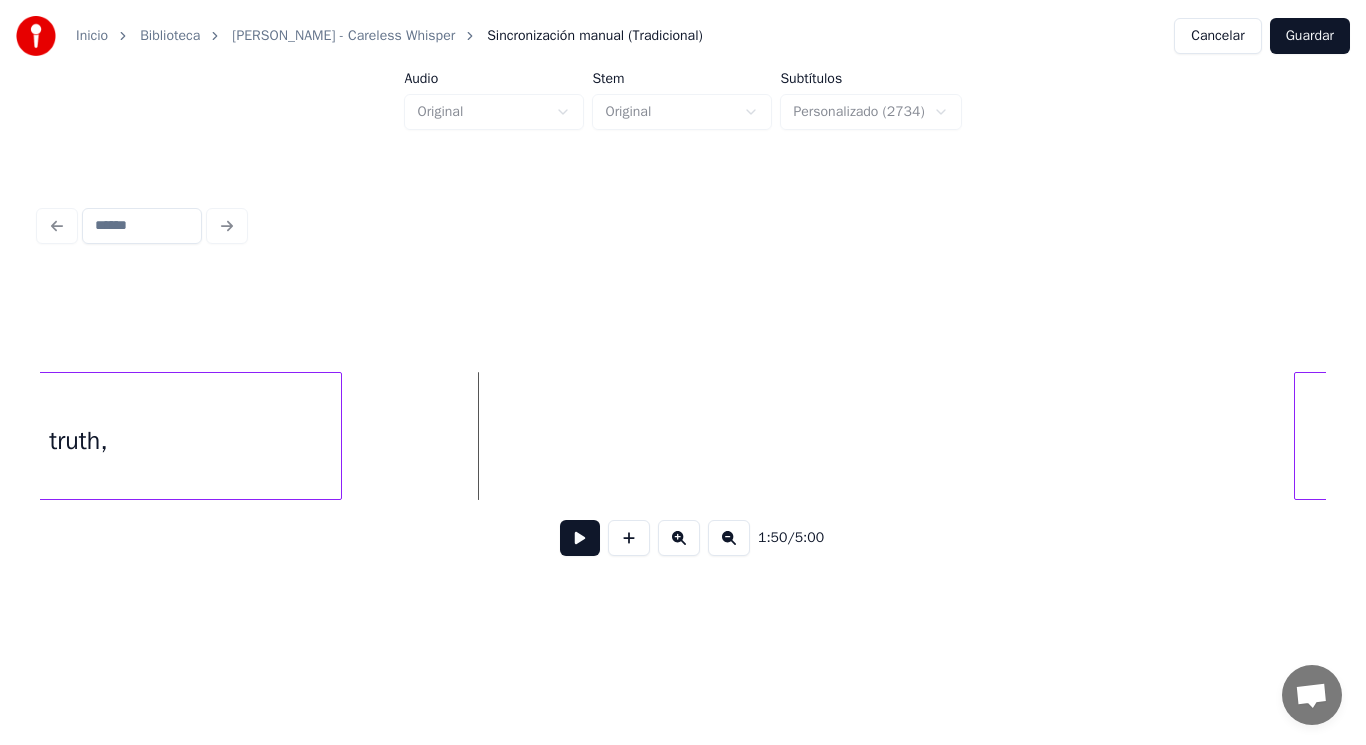 click on "truth," at bounding box center [78, 441] 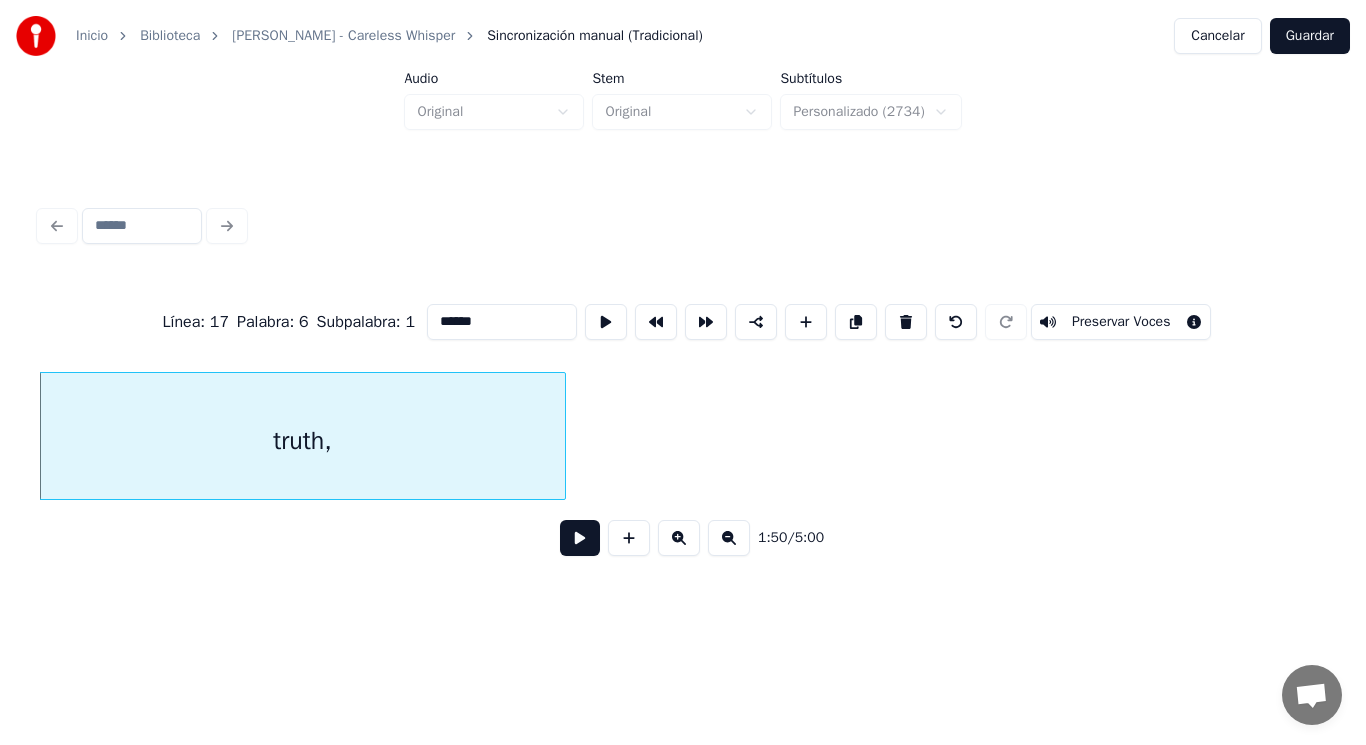 click at bounding box center [580, 538] 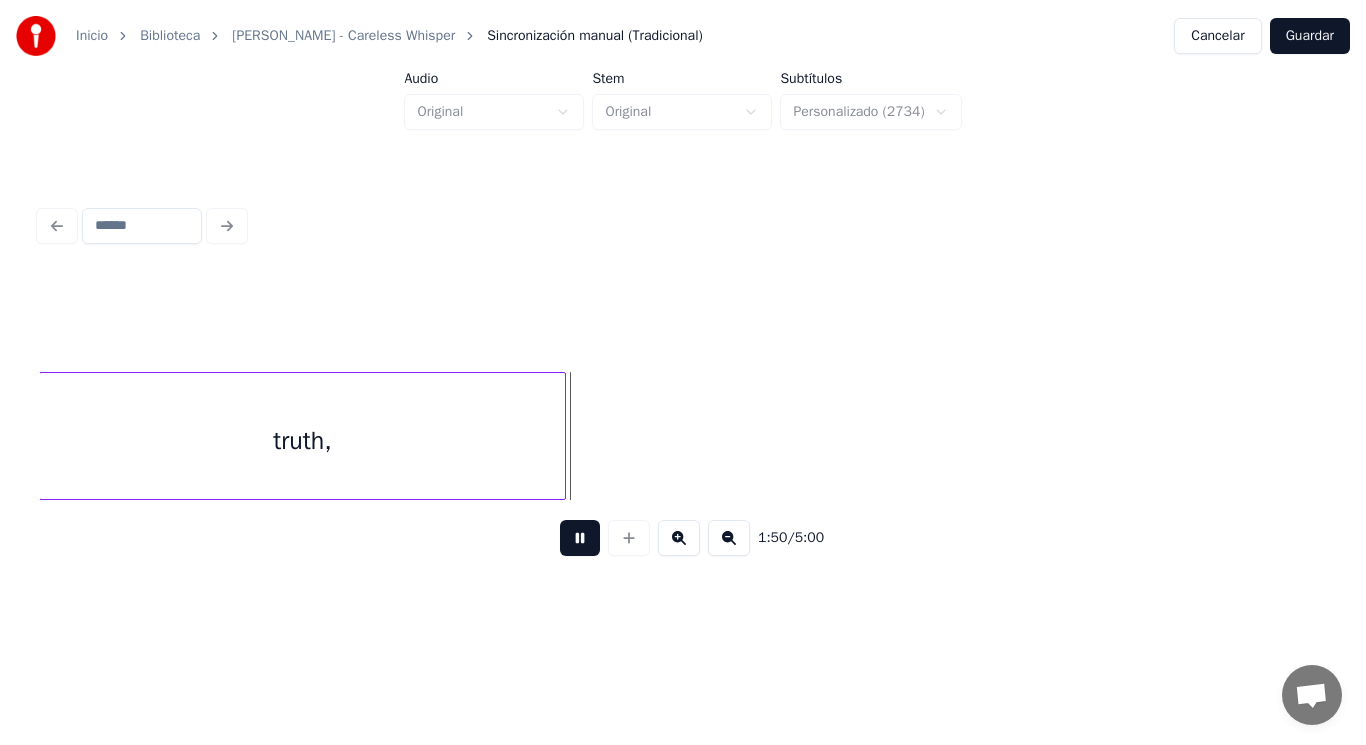 click at bounding box center [580, 538] 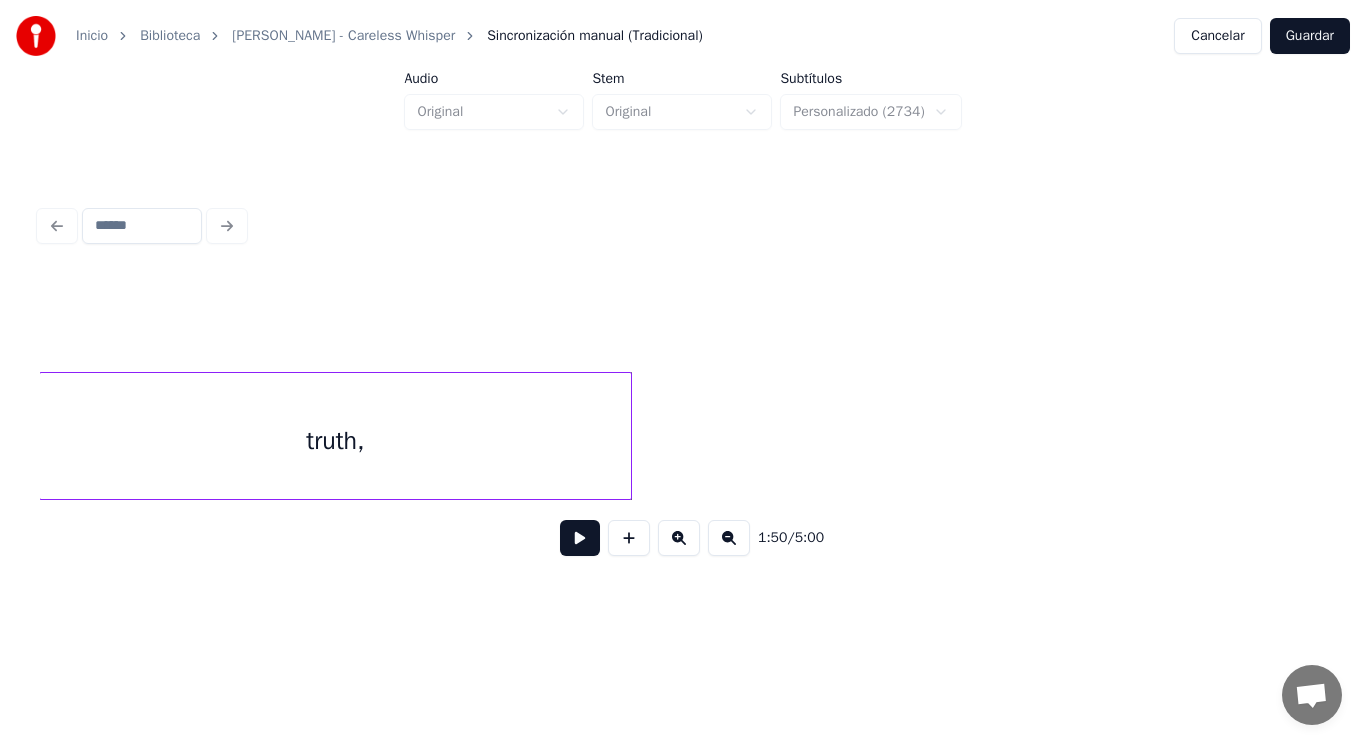 click at bounding box center [628, 436] 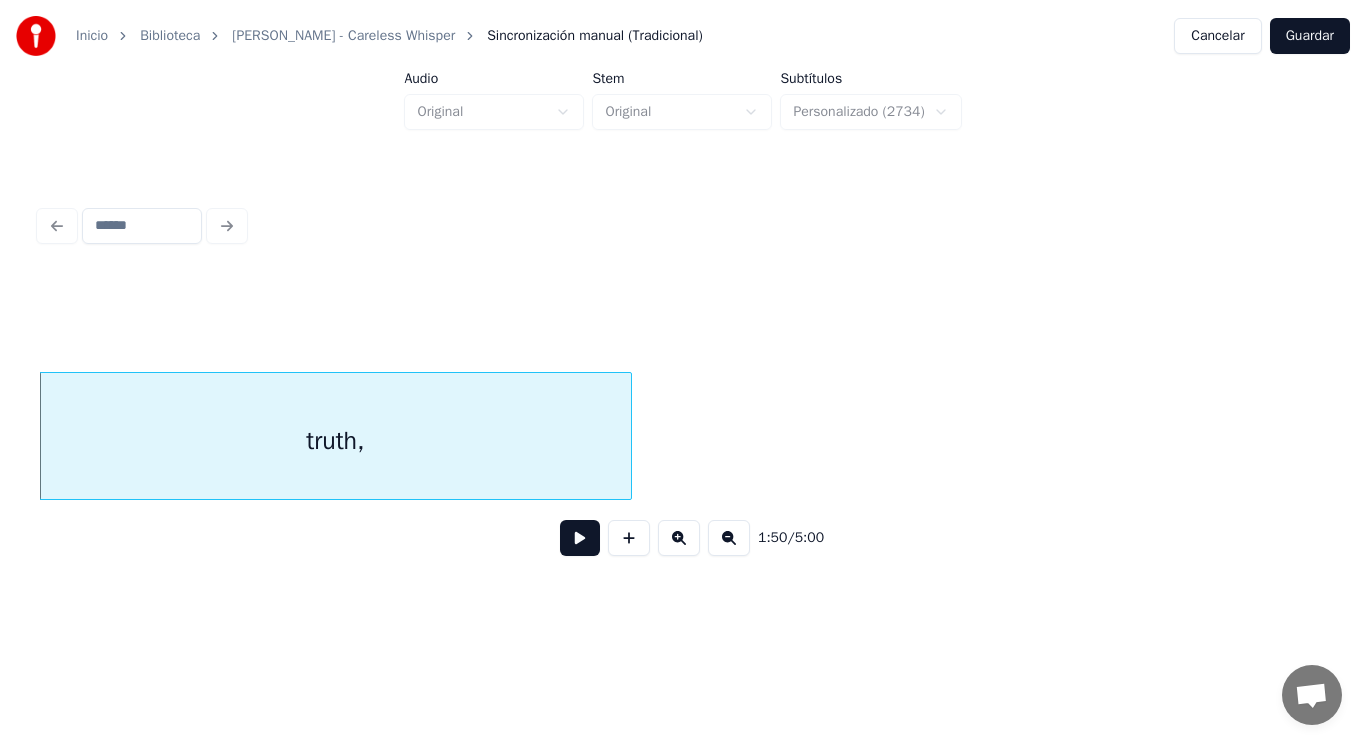 click at bounding box center [580, 538] 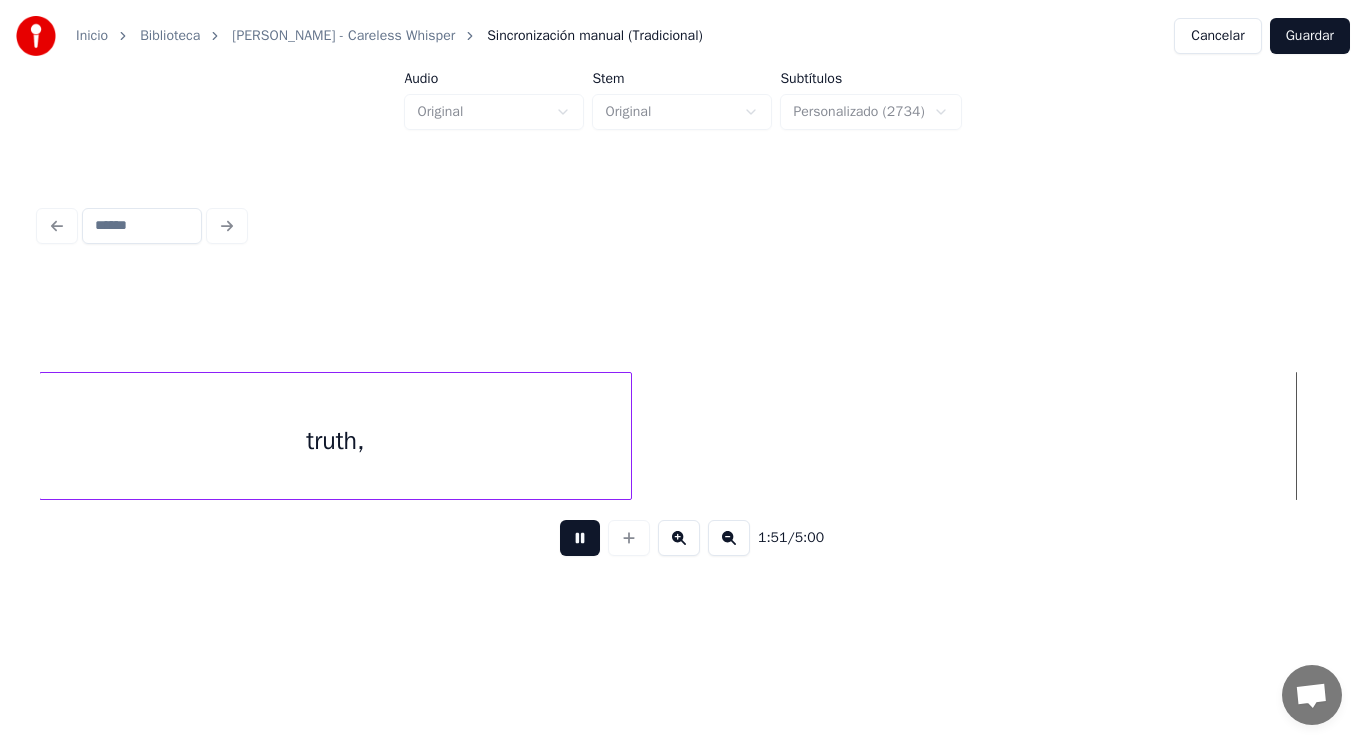 scroll, scrollTop: 0, scrollLeft: 155948, axis: horizontal 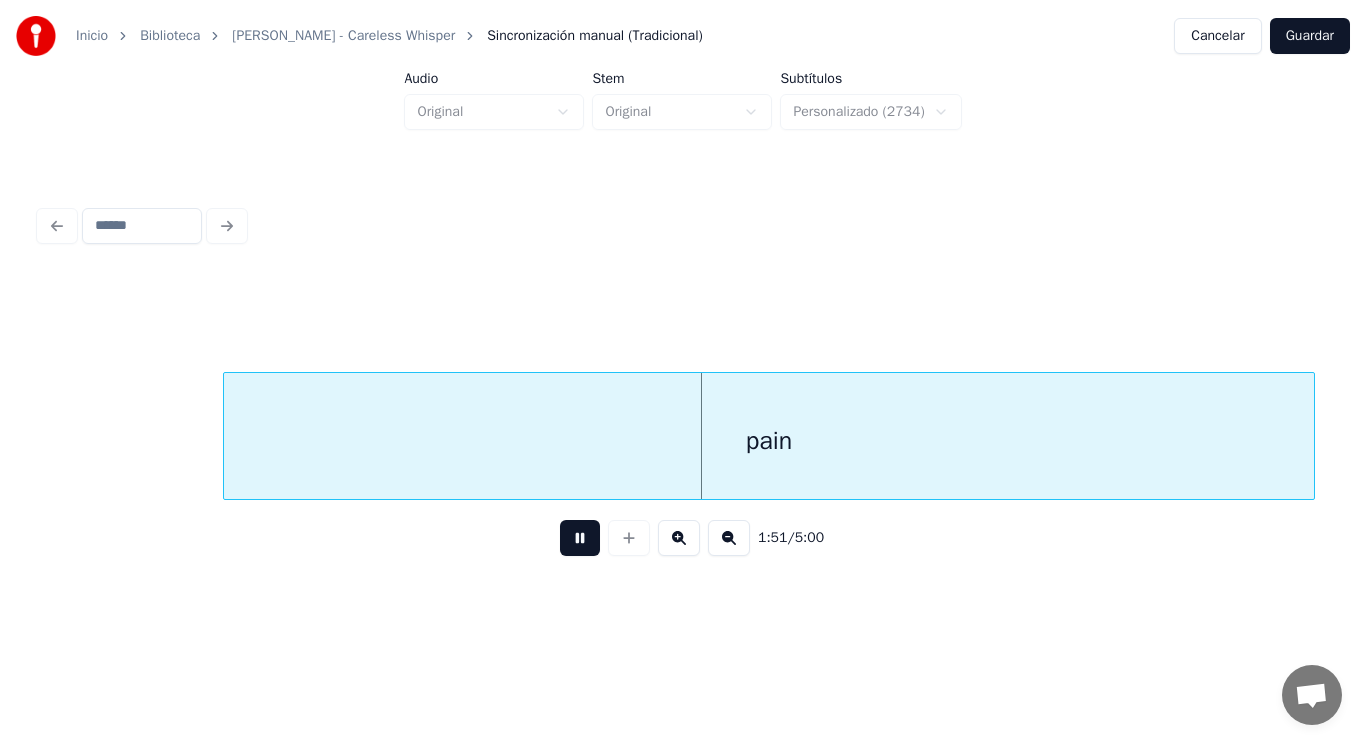 click at bounding box center (580, 538) 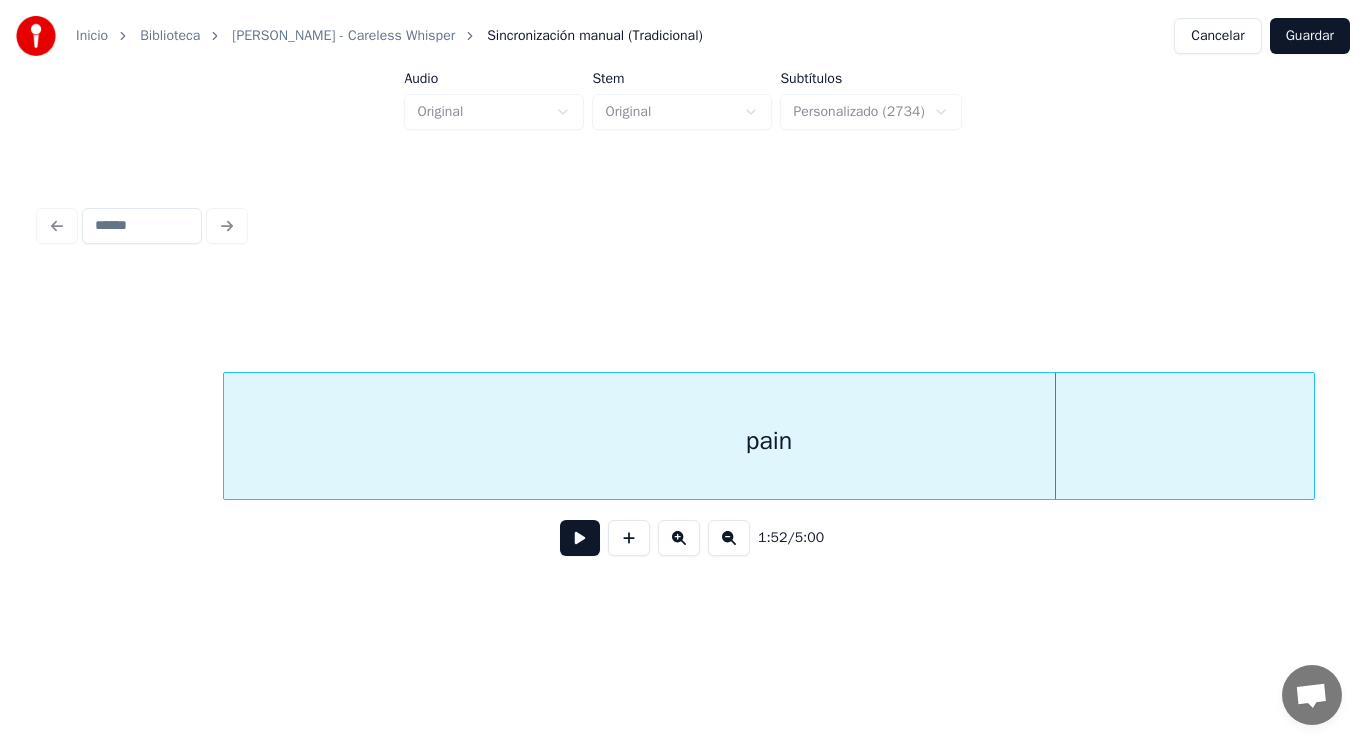 click on "pain" at bounding box center (769, 441) 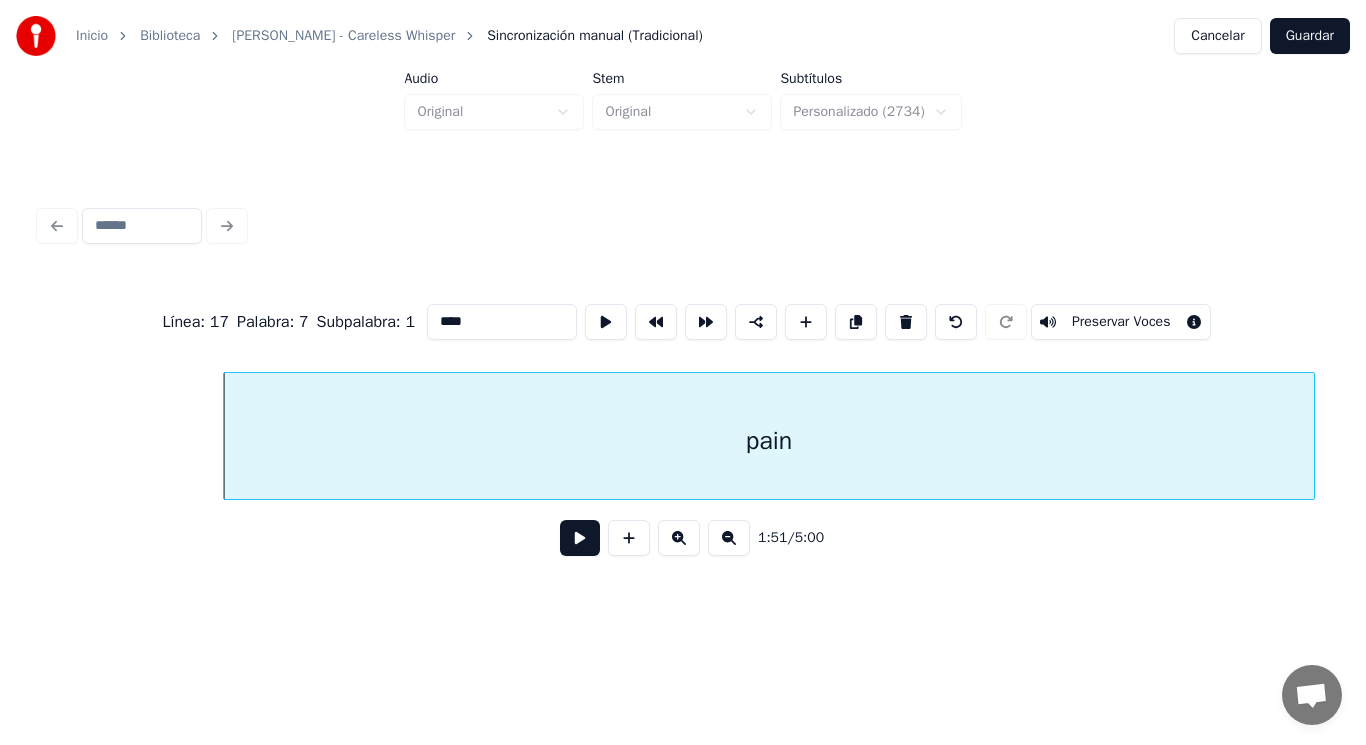 click at bounding box center [580, 538] 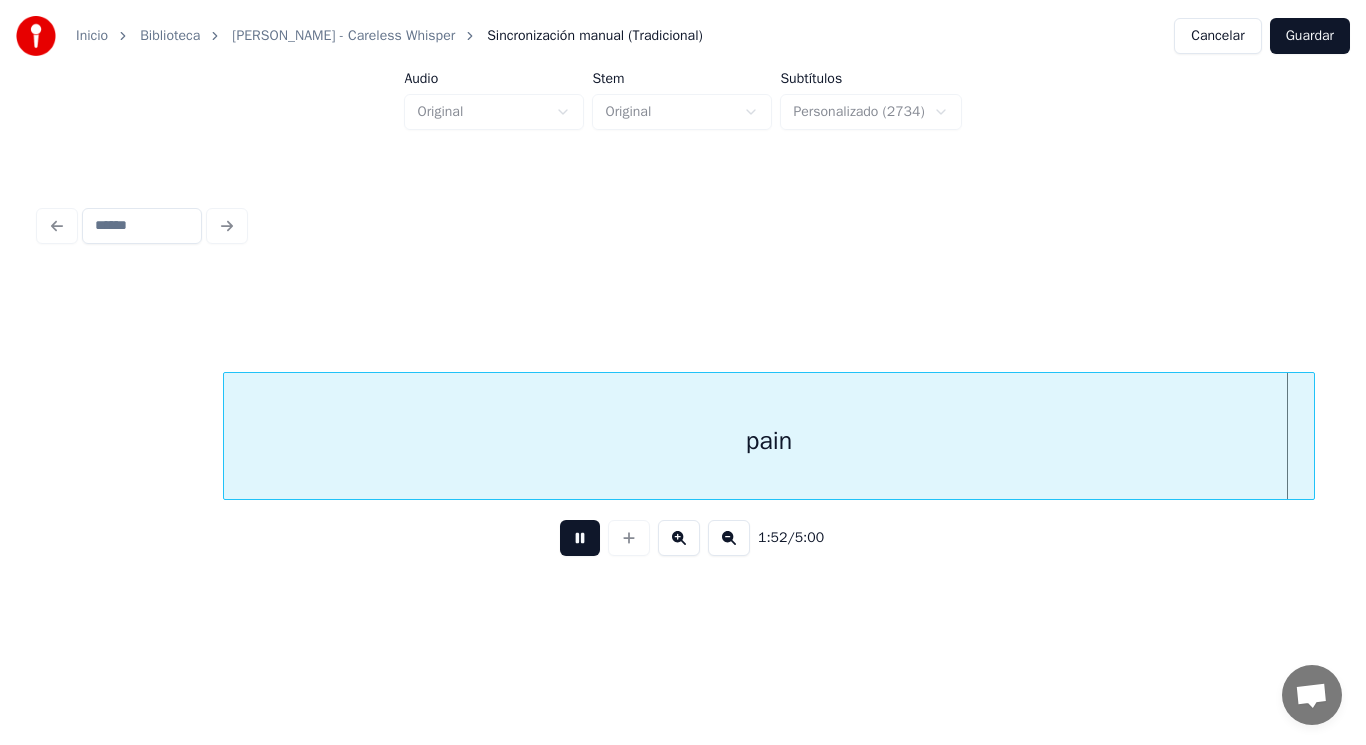 scroll, scrollTop: 0, scrollLeft: 157250, axis: horizontal 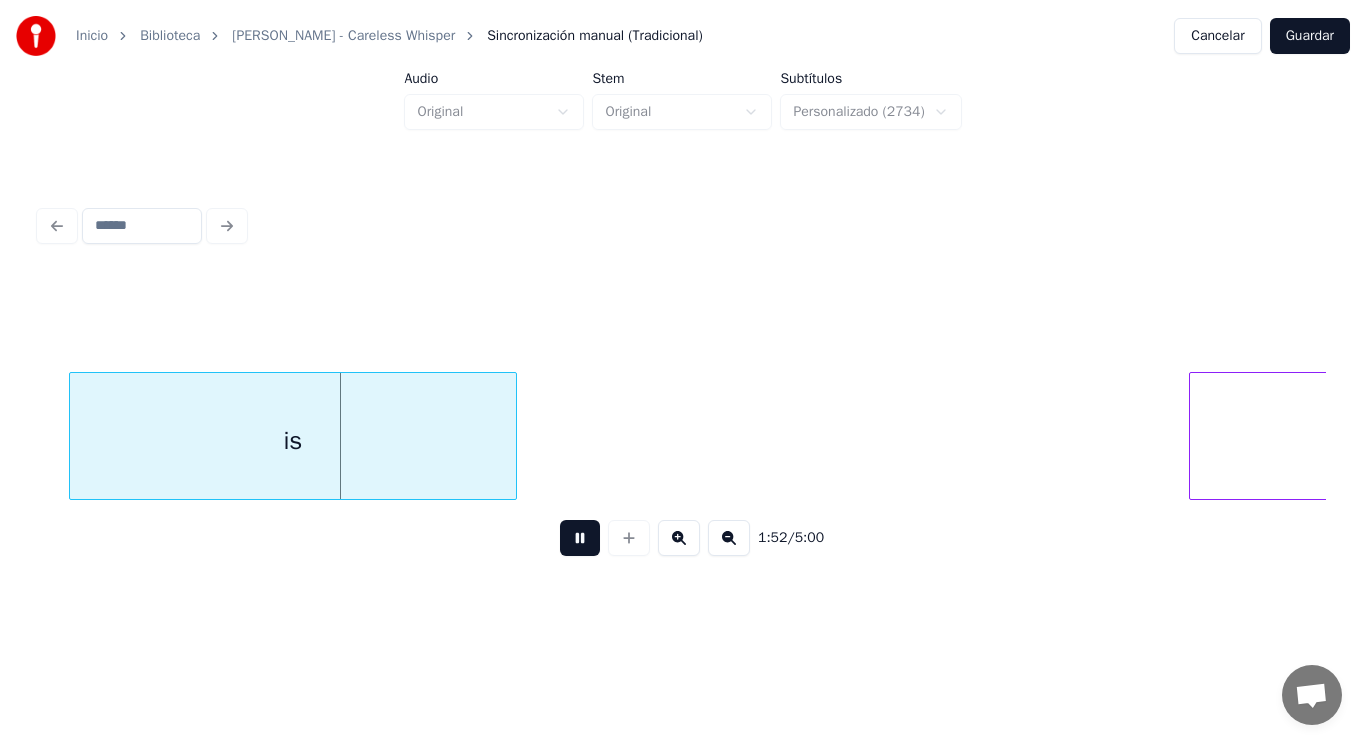 click at bounding box center (580, 538) 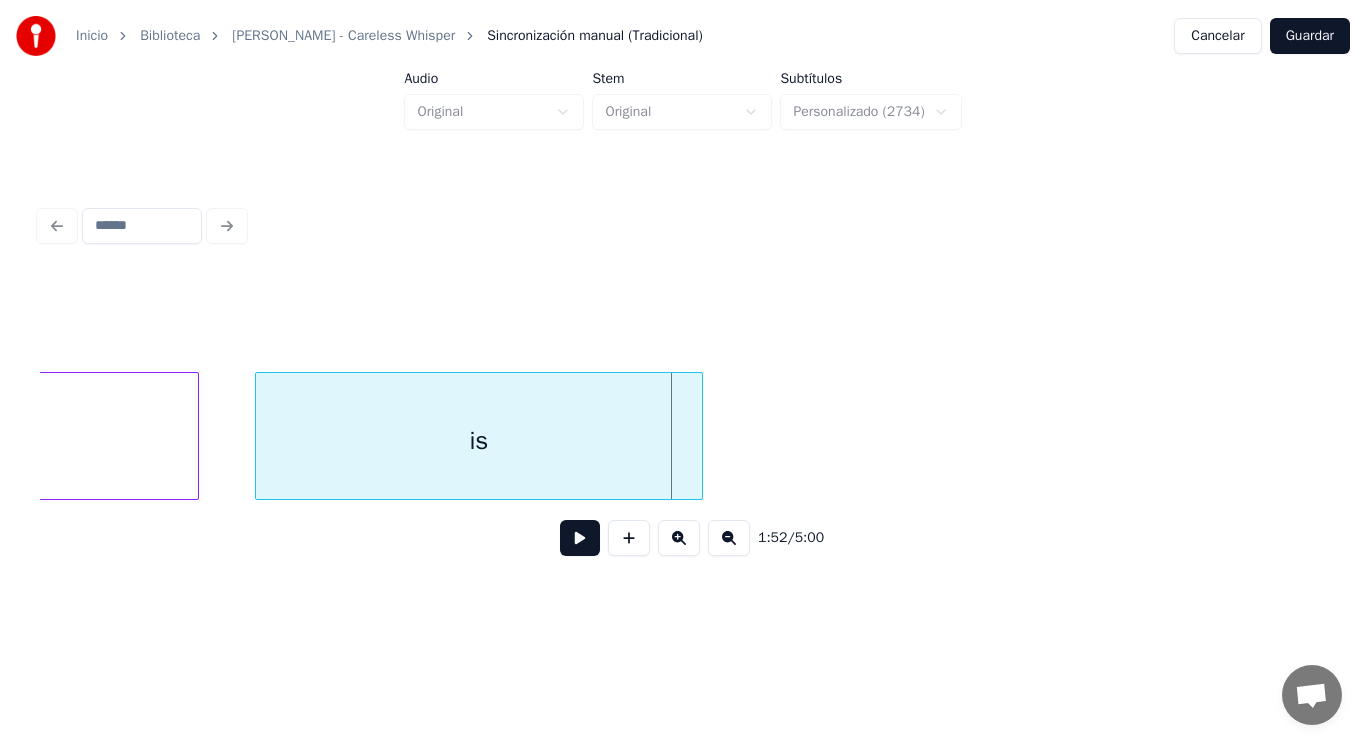 scroll, scrollTop: 0, scrollLeft: 157010, axis: horizontal 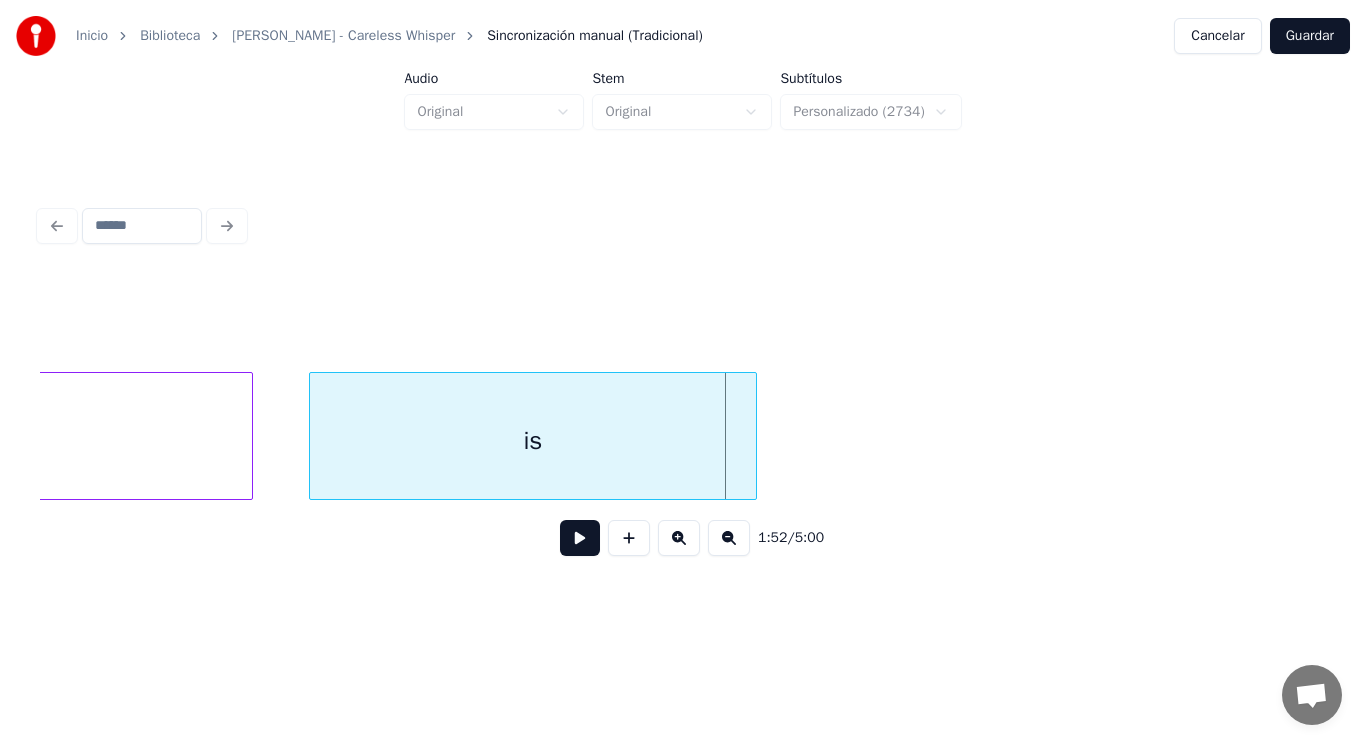 click on "is" at bounding box center (533, 441) 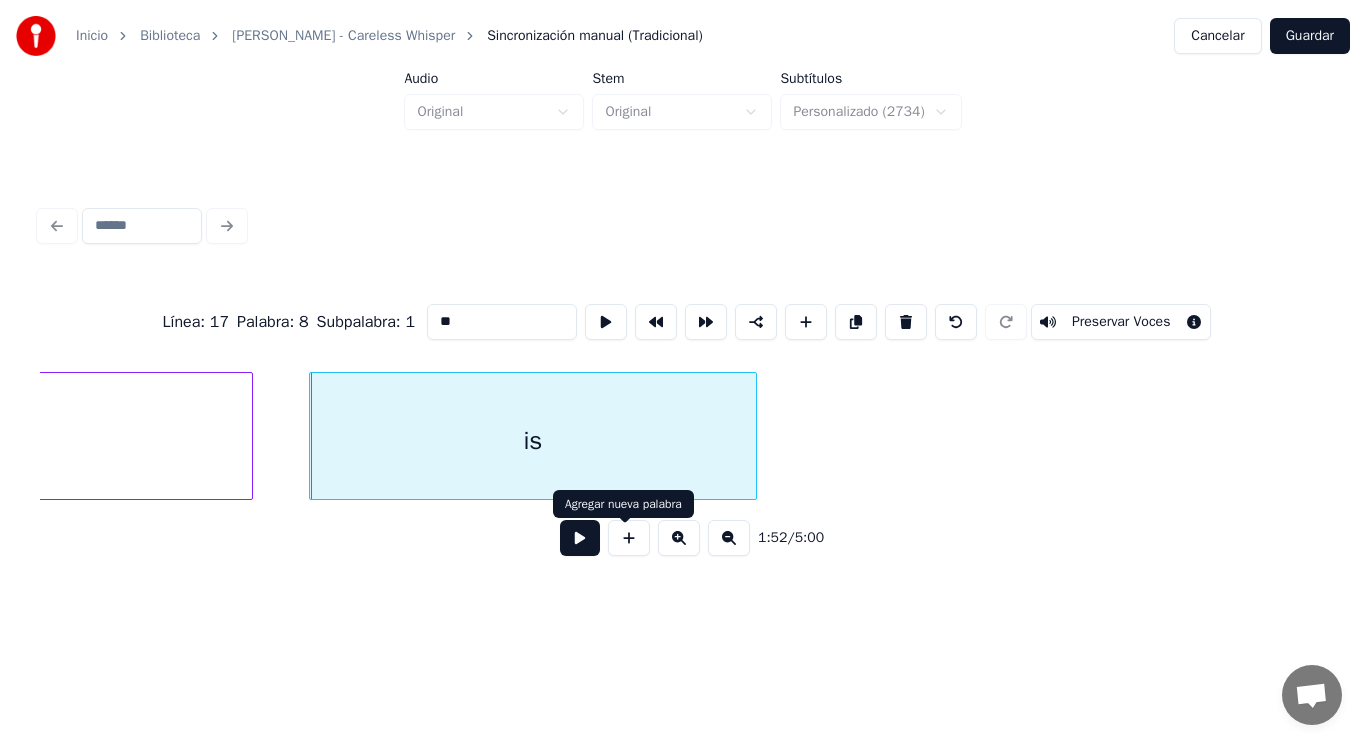click at bounding box center [580, 538] 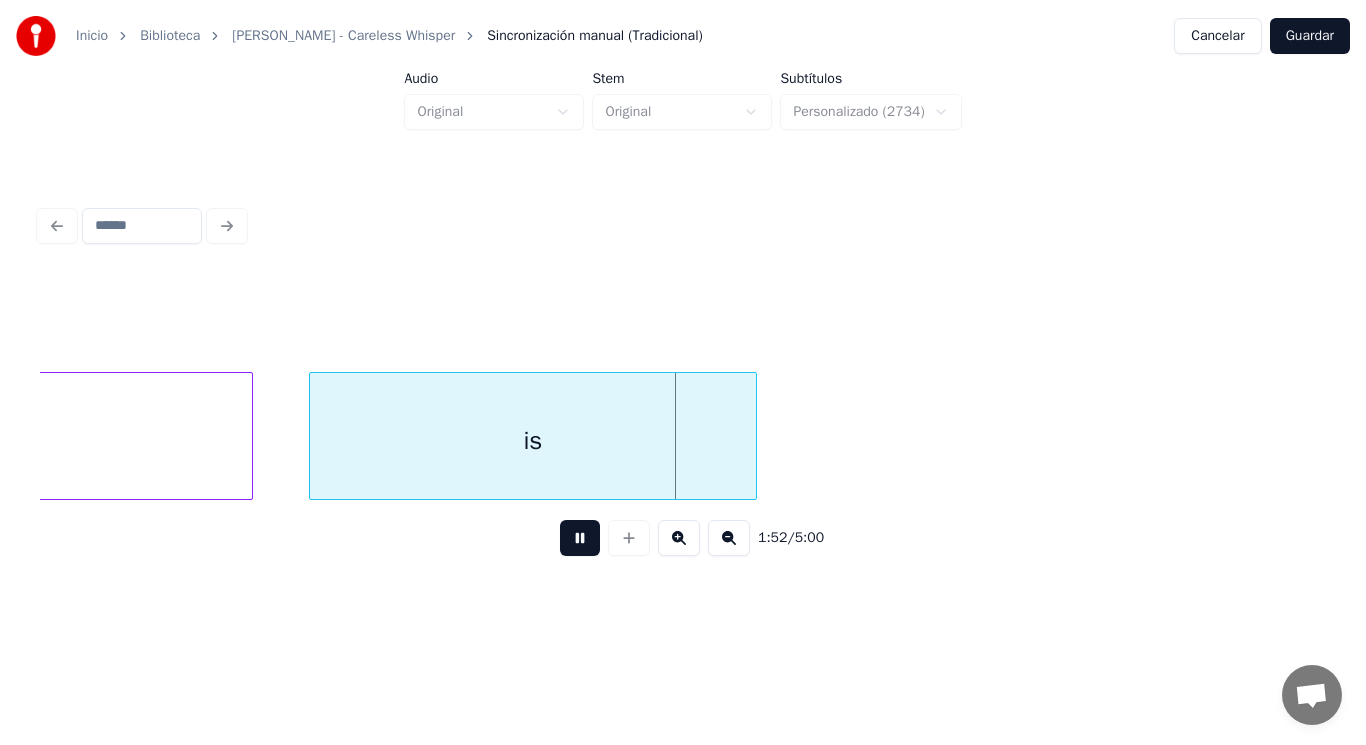click at bounding box center [580, 538] 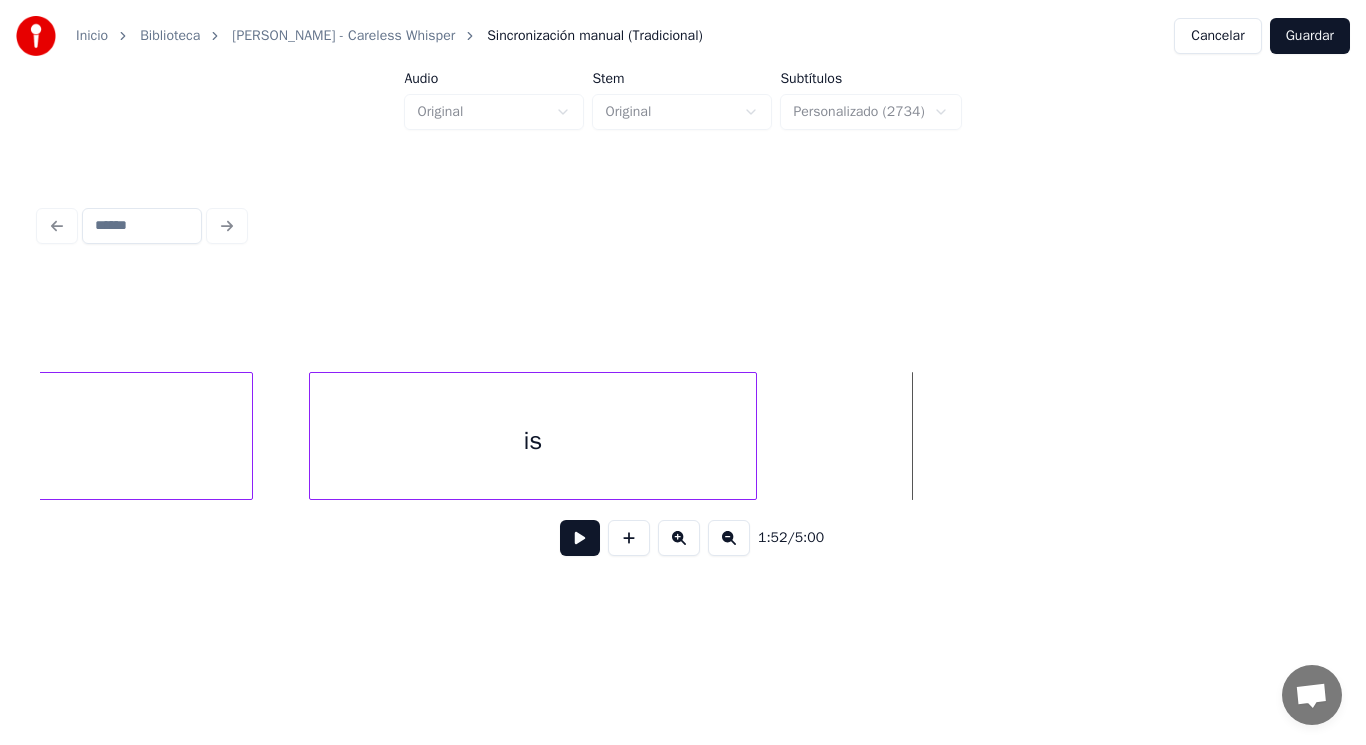 click on "is pain" at bounding box center (53552, 436) 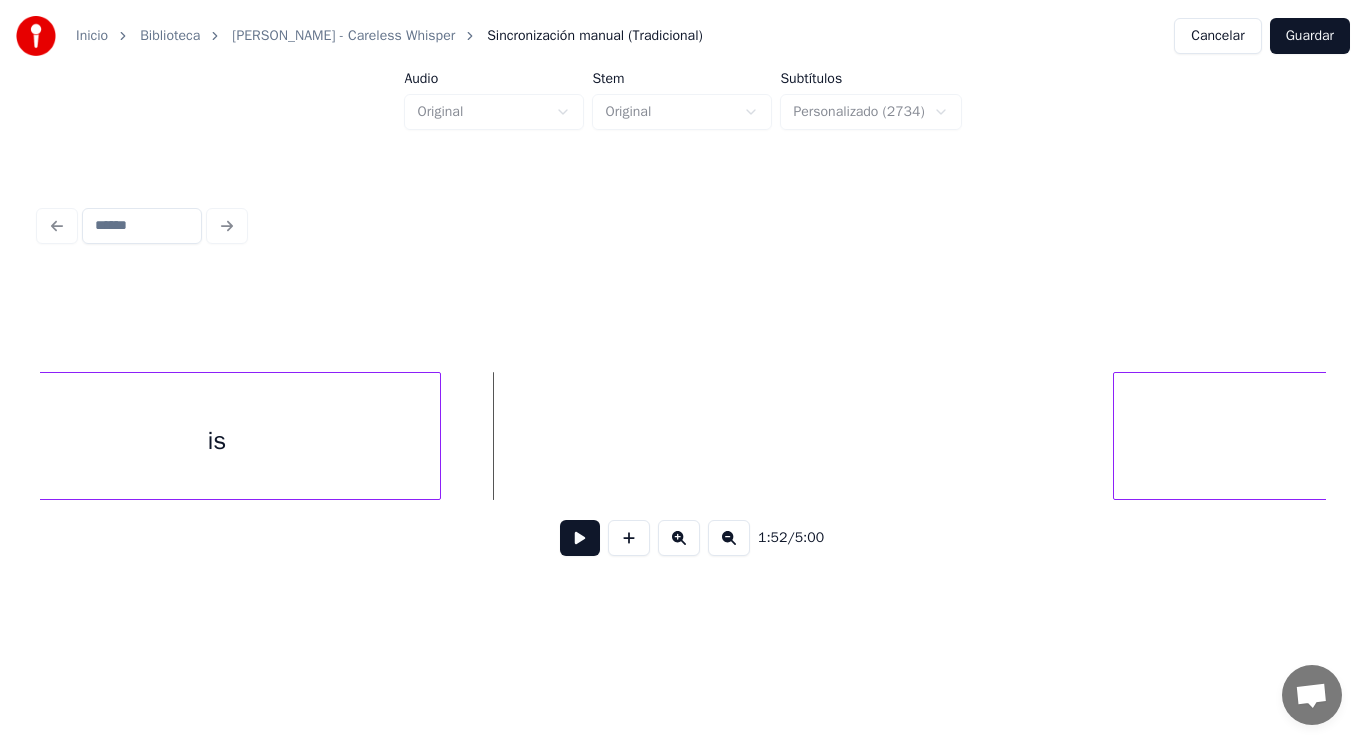 scroll, scrollTop: 0, scrollLeft: 157330, axis: horizontal 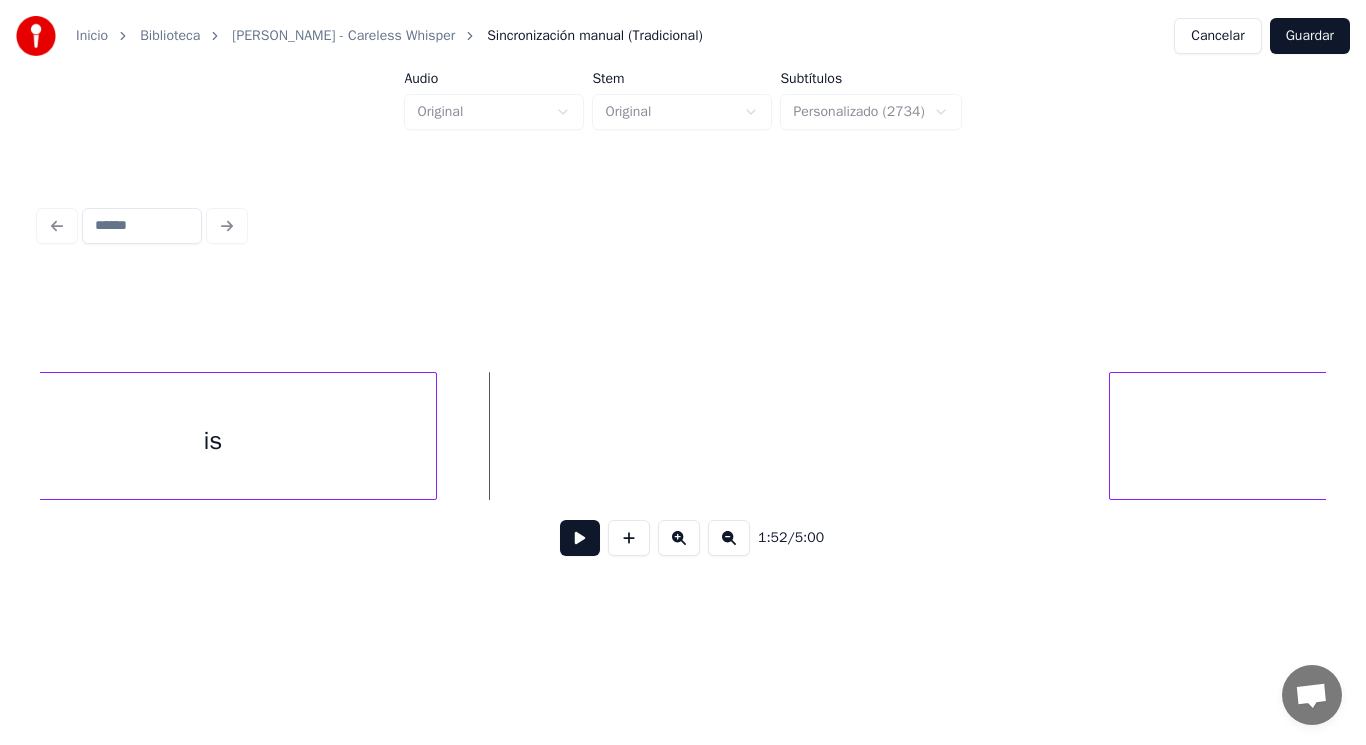 click on "all" at bounding box center [1627, 441] 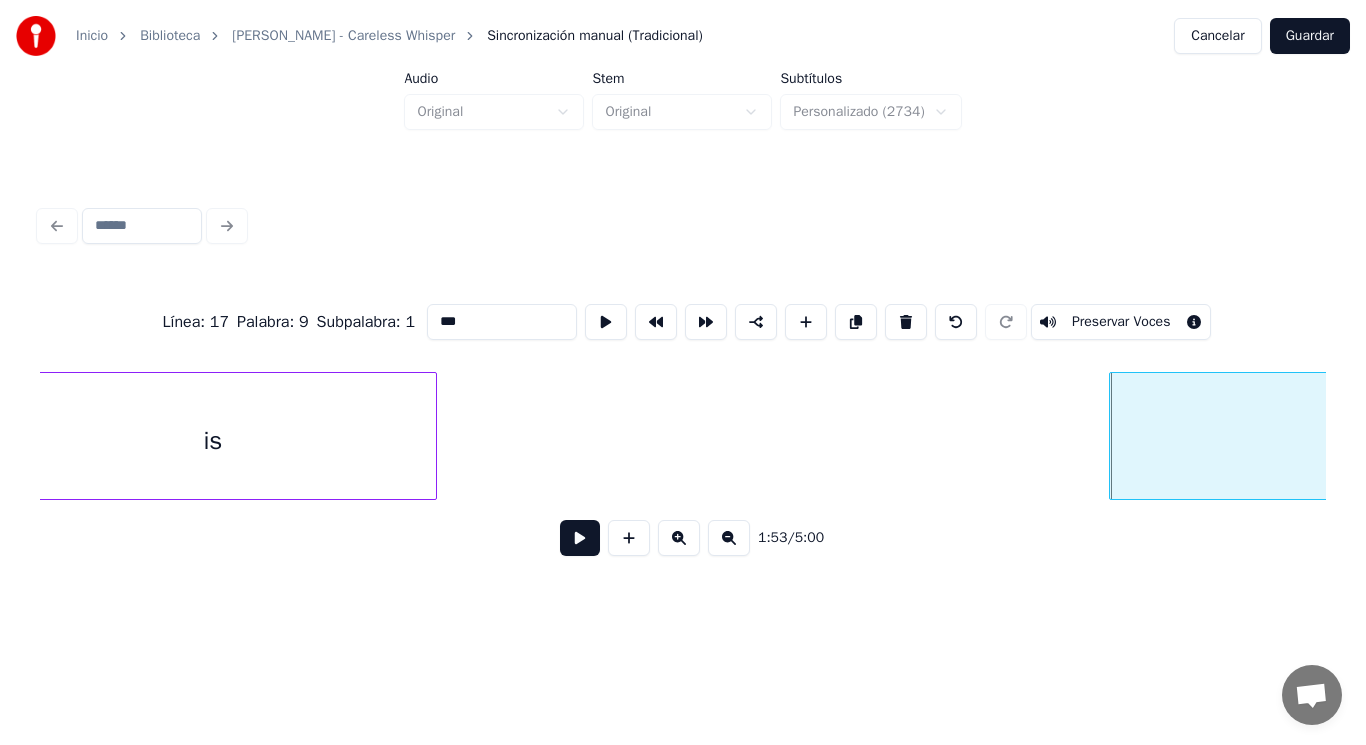 click on "is all" at bounding box center [53232, 436] 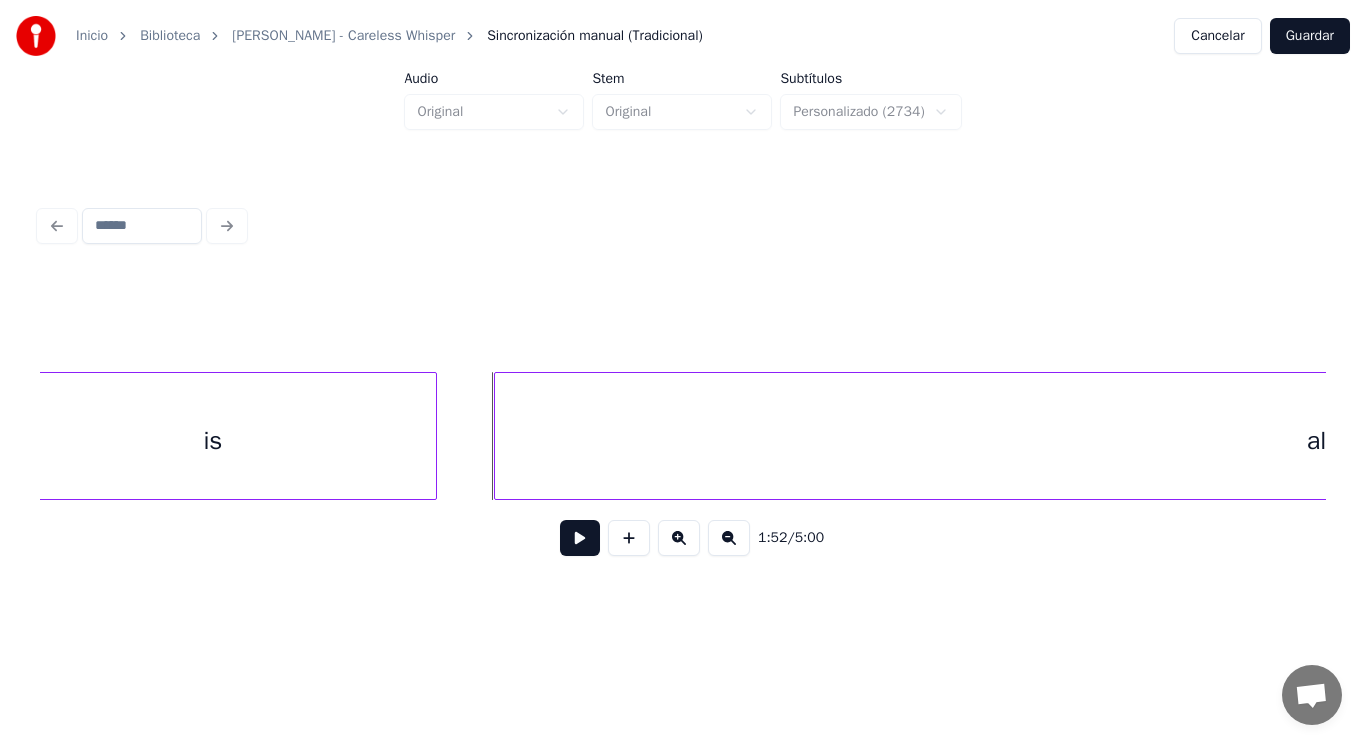 click at bounding box center (498, 436) 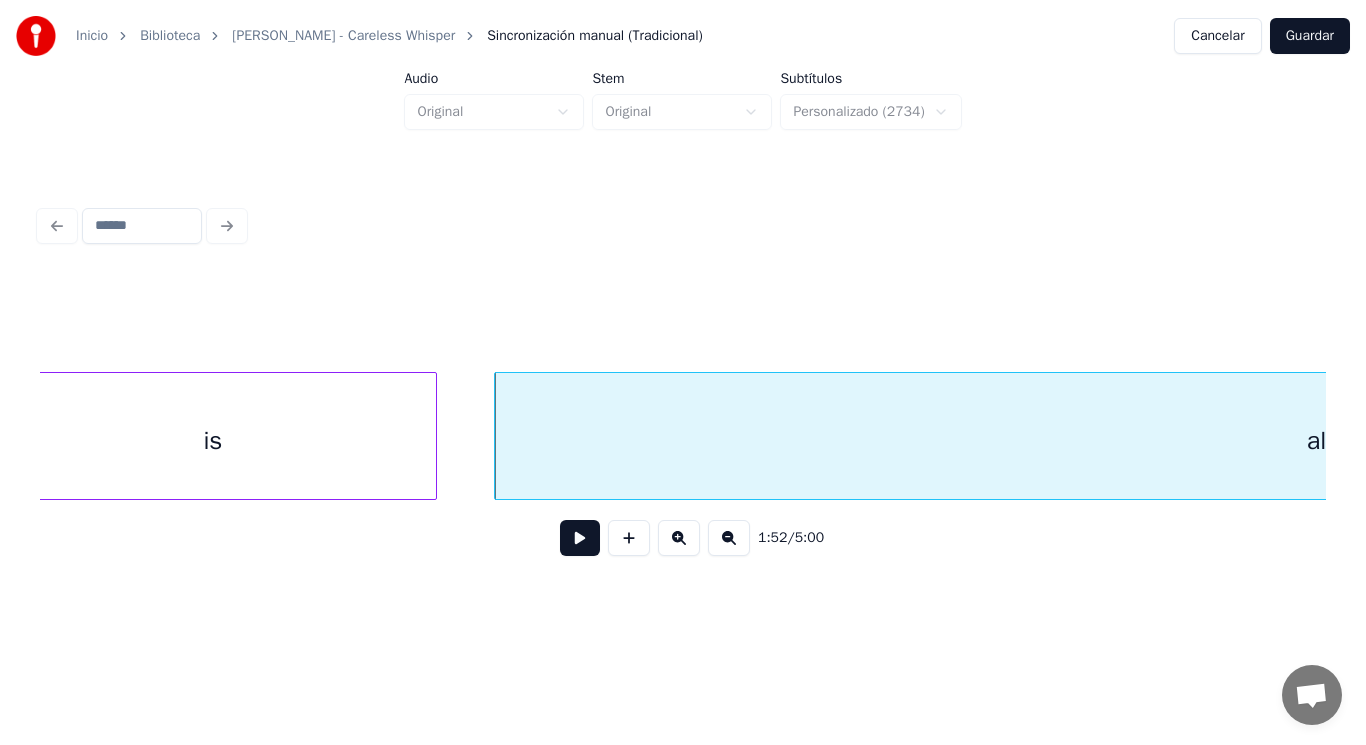 click at bounding box center (580, 538) 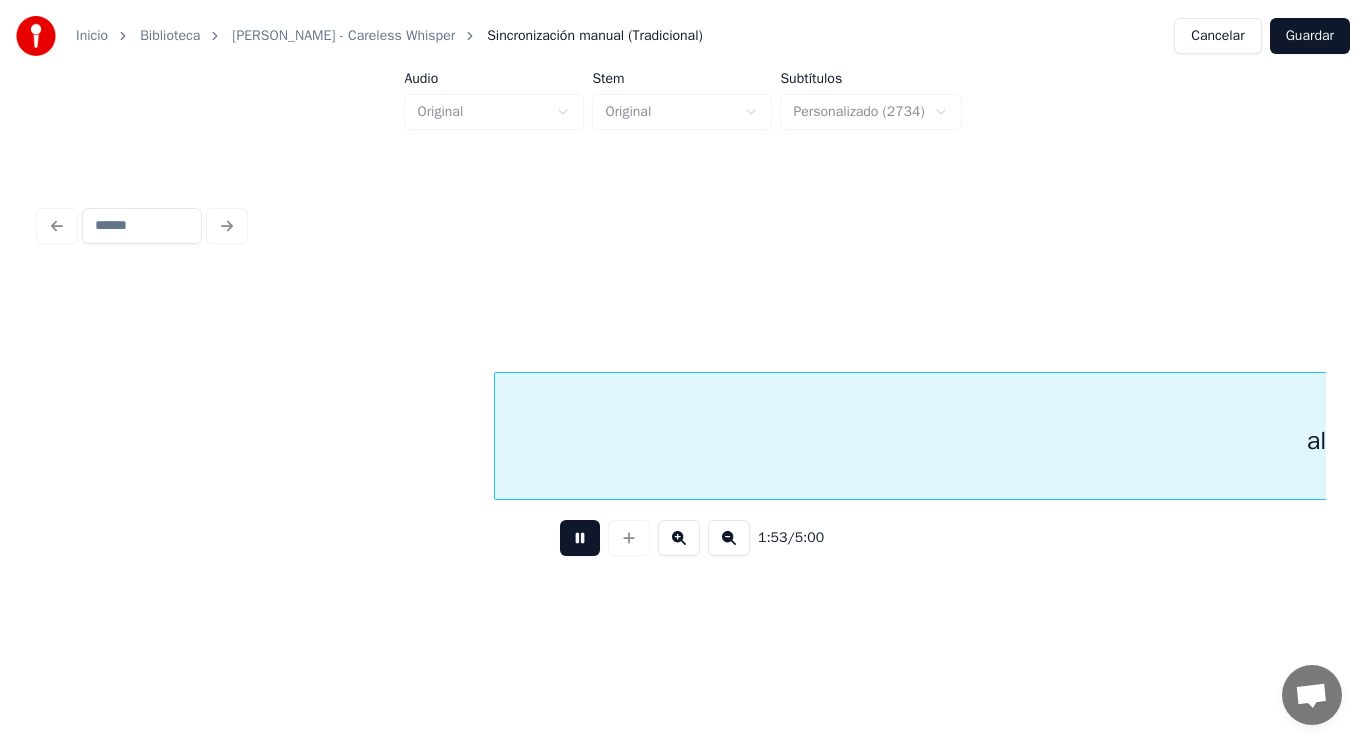 scroll, scrollTop: 0, scrollLeft: 158638, axis: horizontal 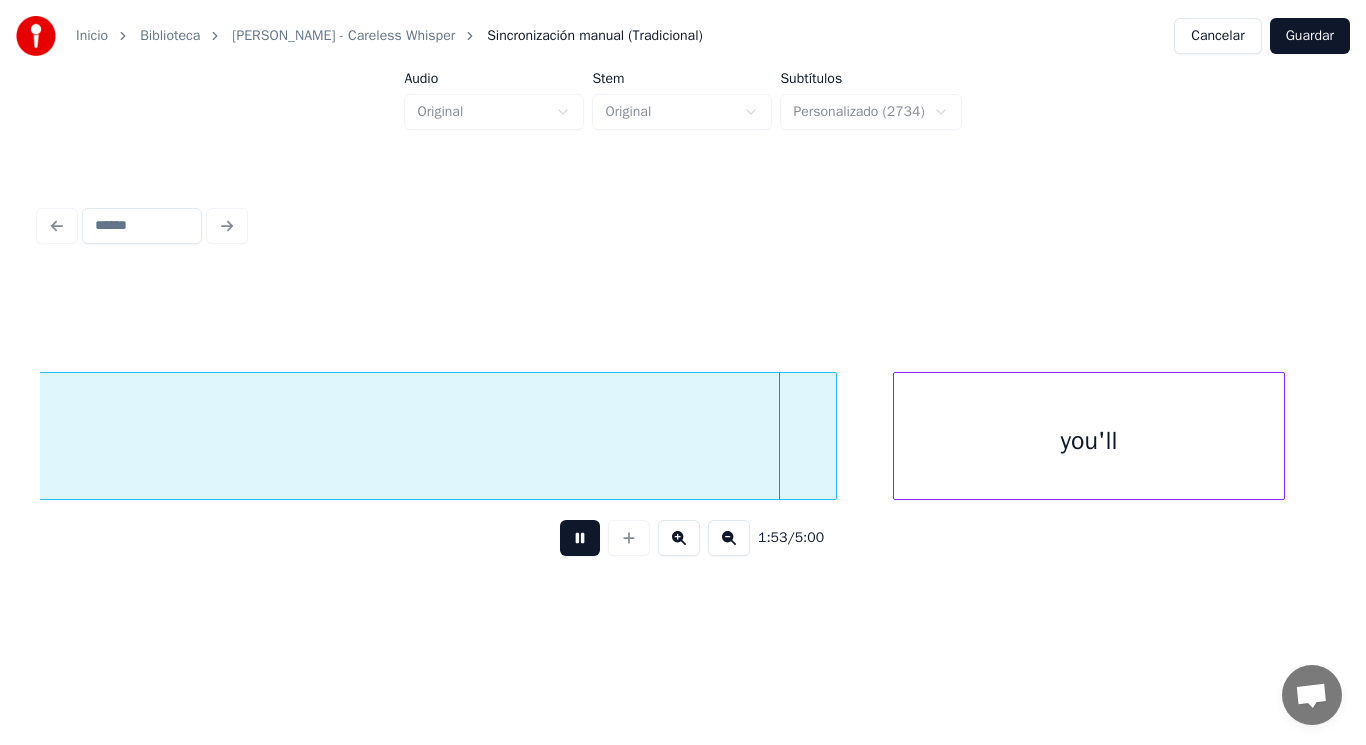 click at bounding box center [580, 538] 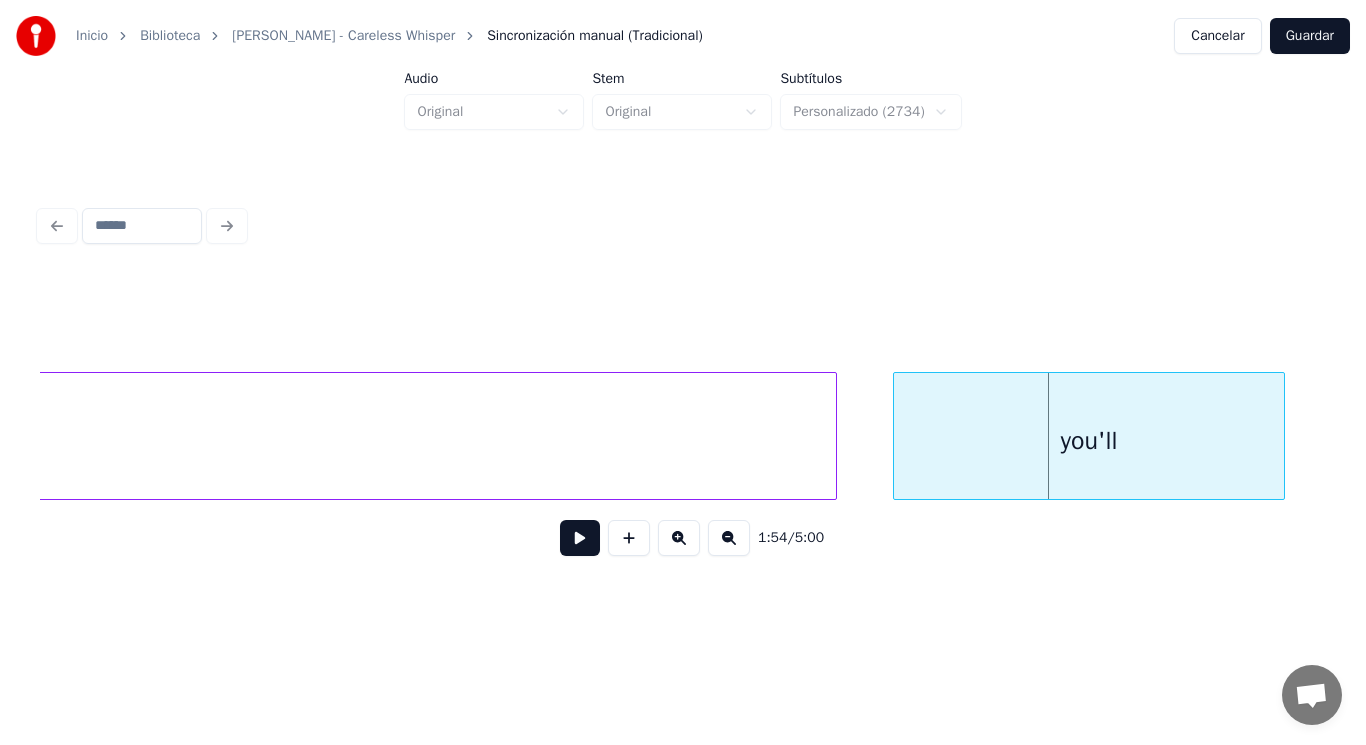click on "all" at bounding box center (11, 441) 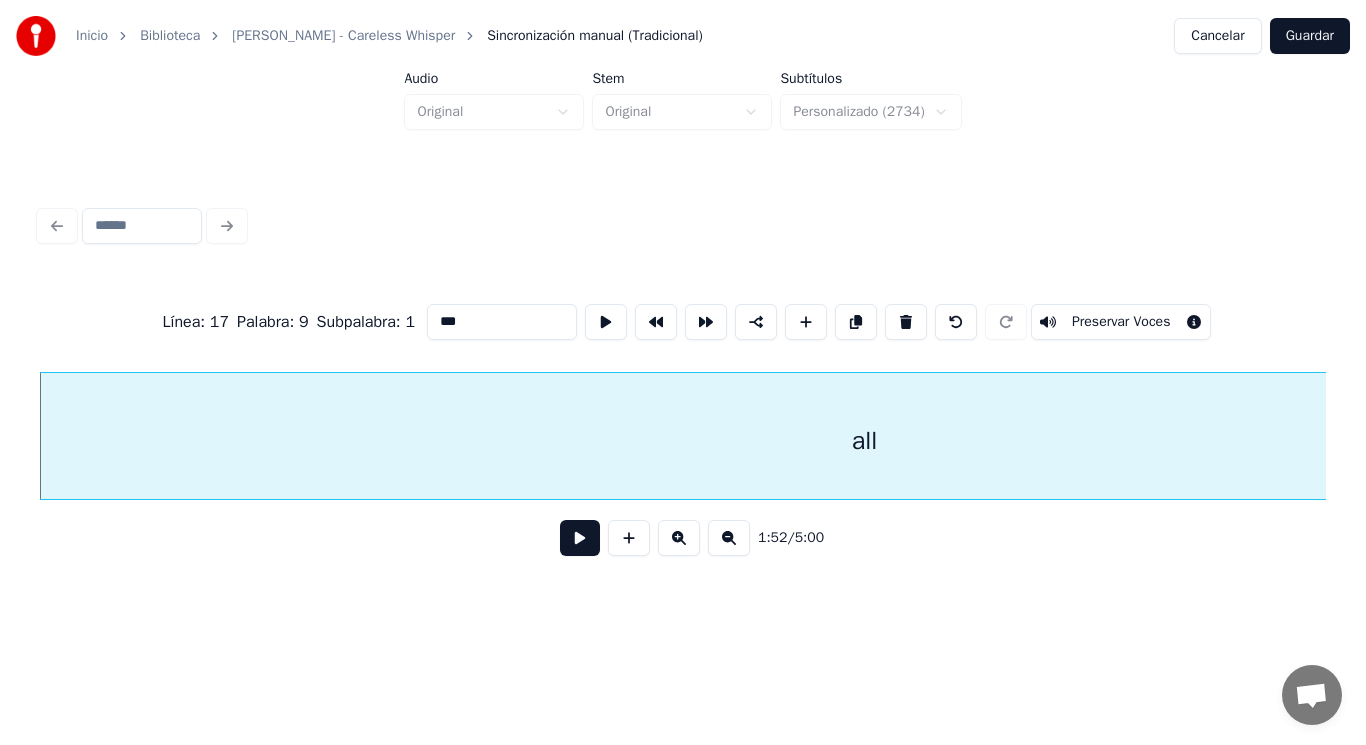 click at bounding box center [580, 538] 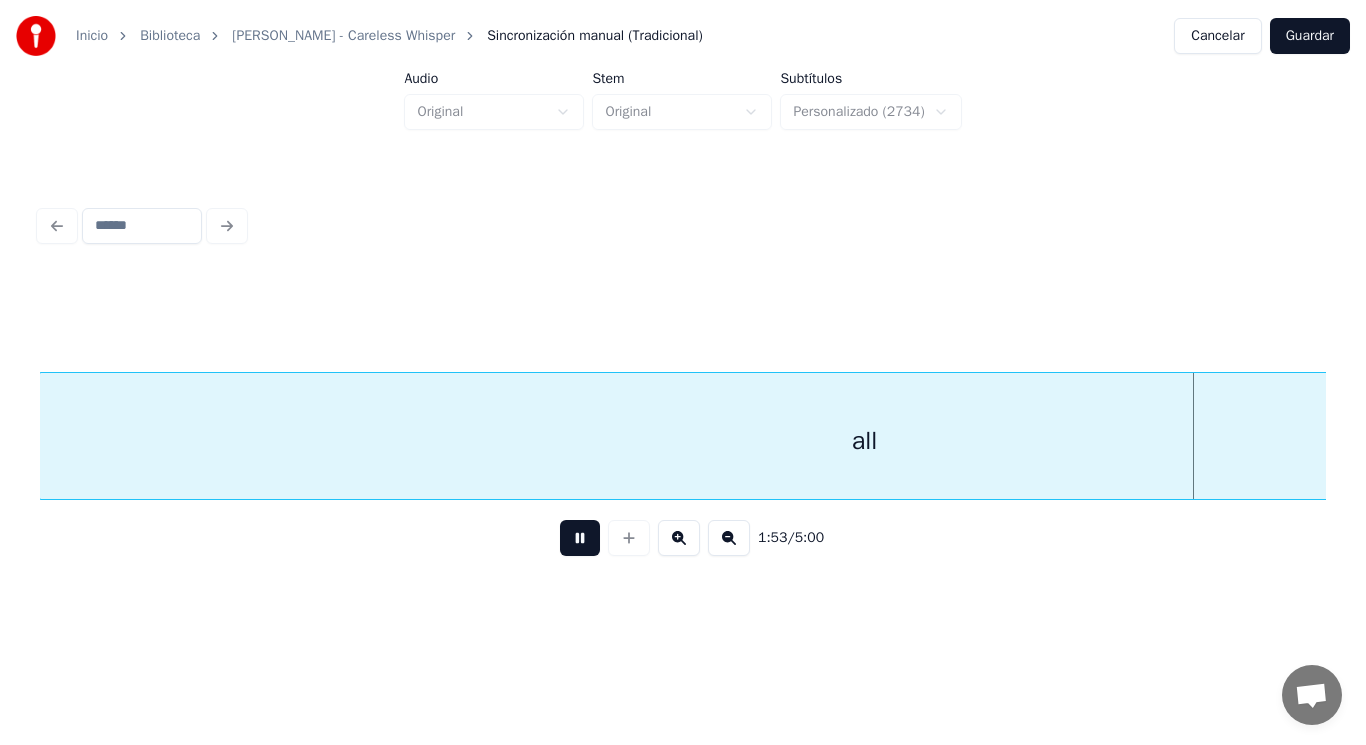 scroll, scrollTop: 0, scrollLeft: 159096, axis: horizontal 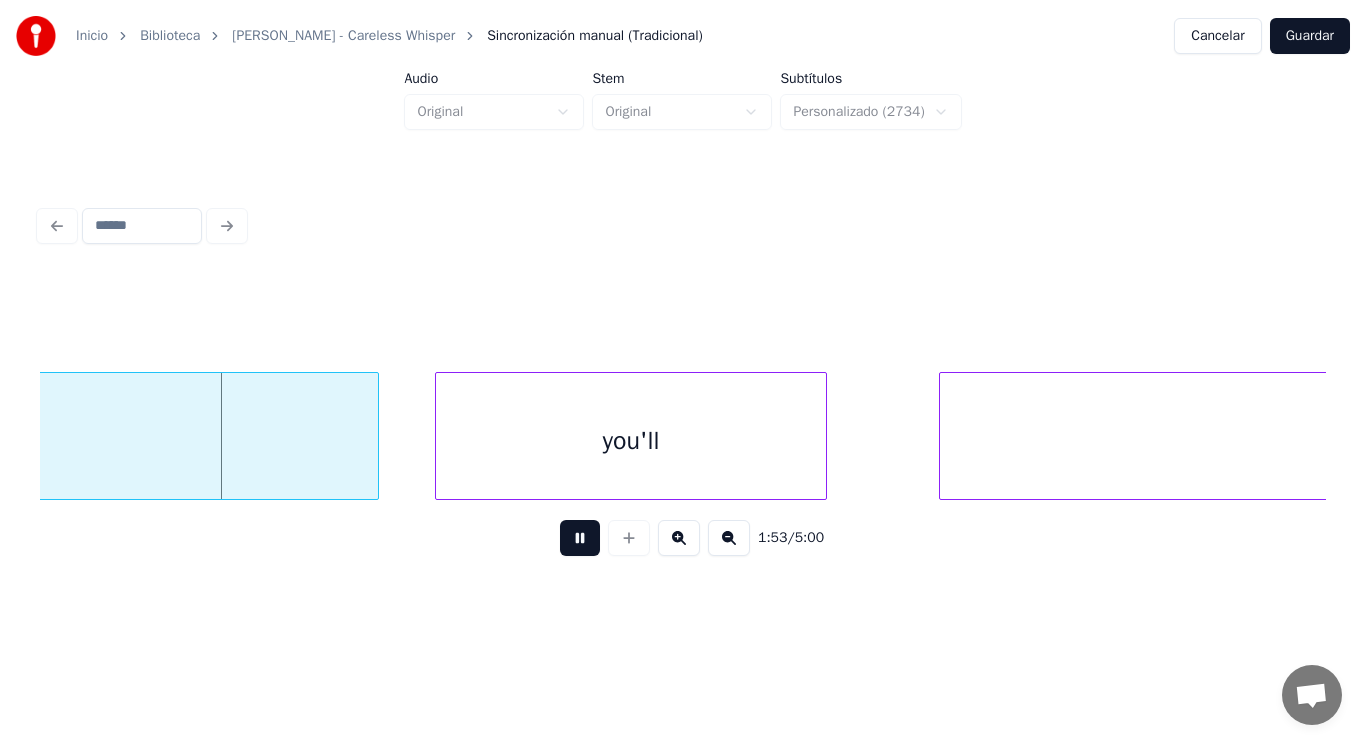 click at bounding box center [580, 538] 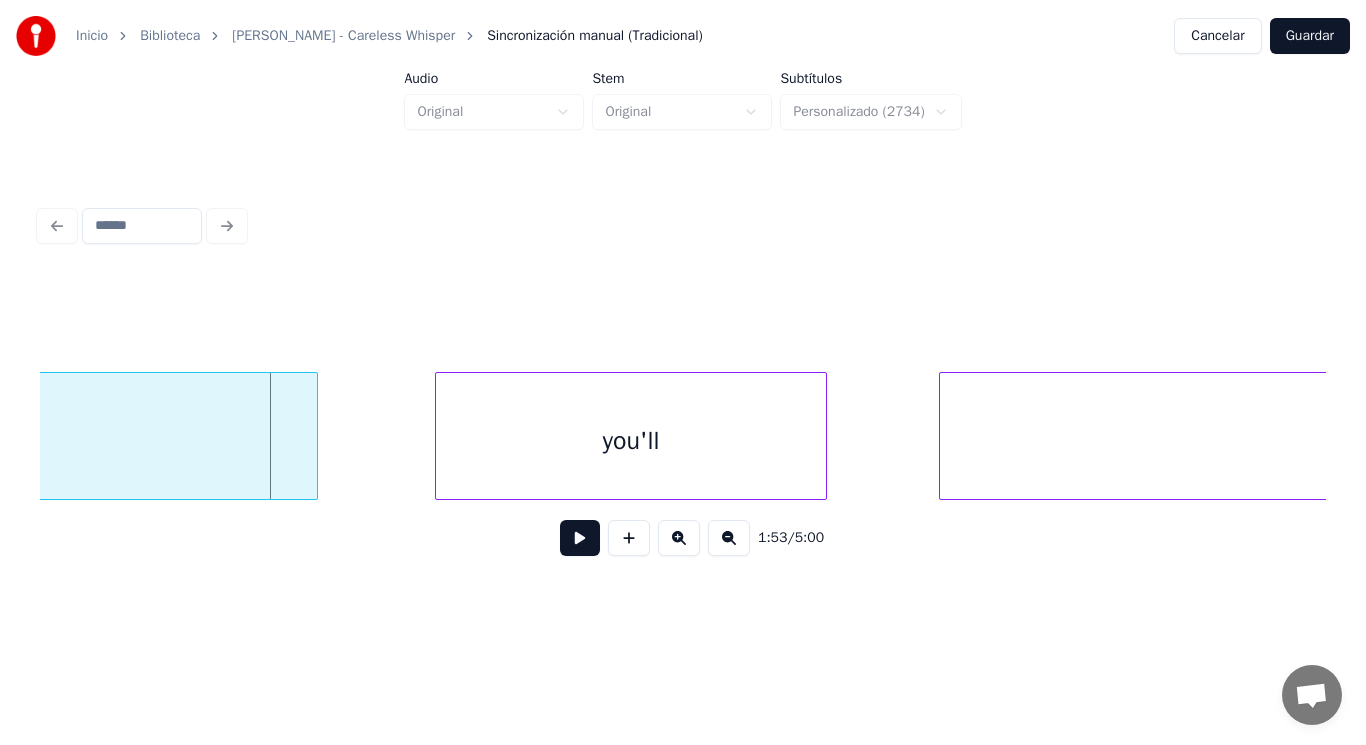 click at bounding box center [314, 436] 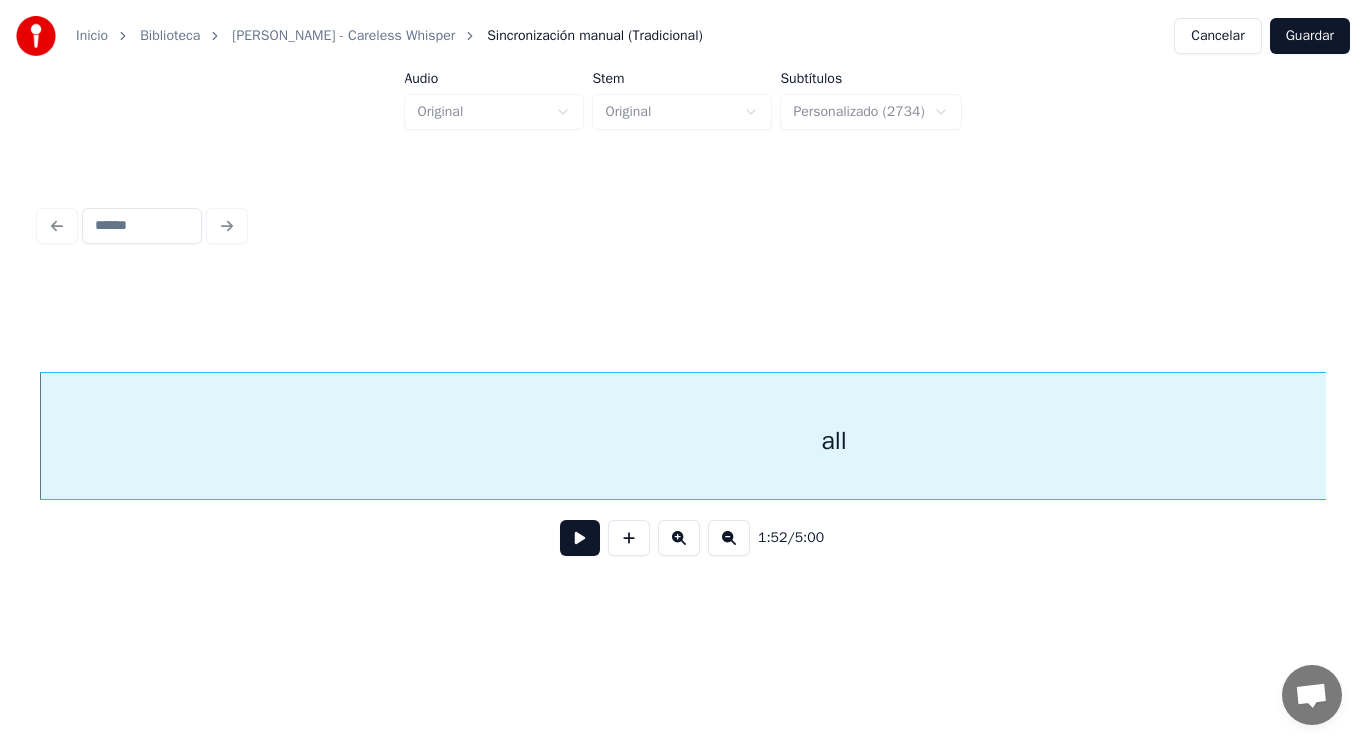 click at bounding box center (580, 538) 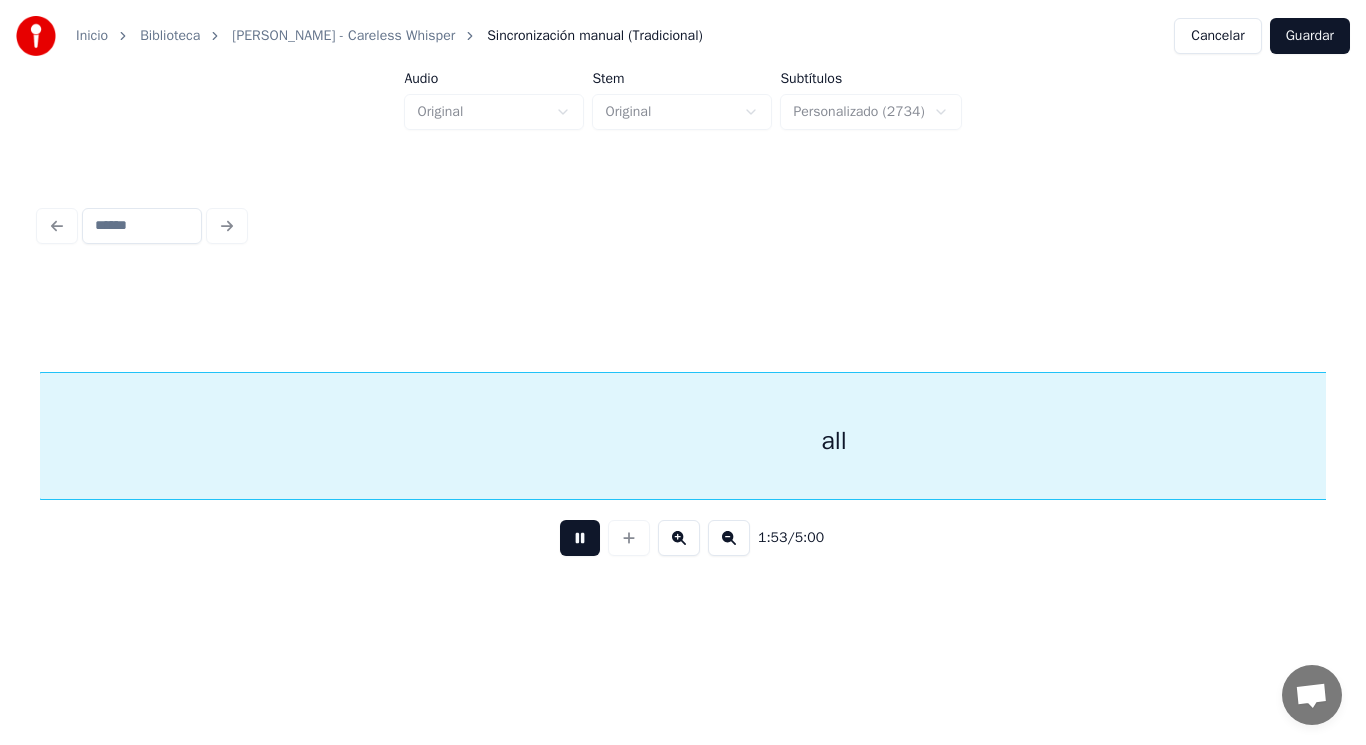scroll, scrollTop: 0, scrollLeft: 159082, axis: horizontal 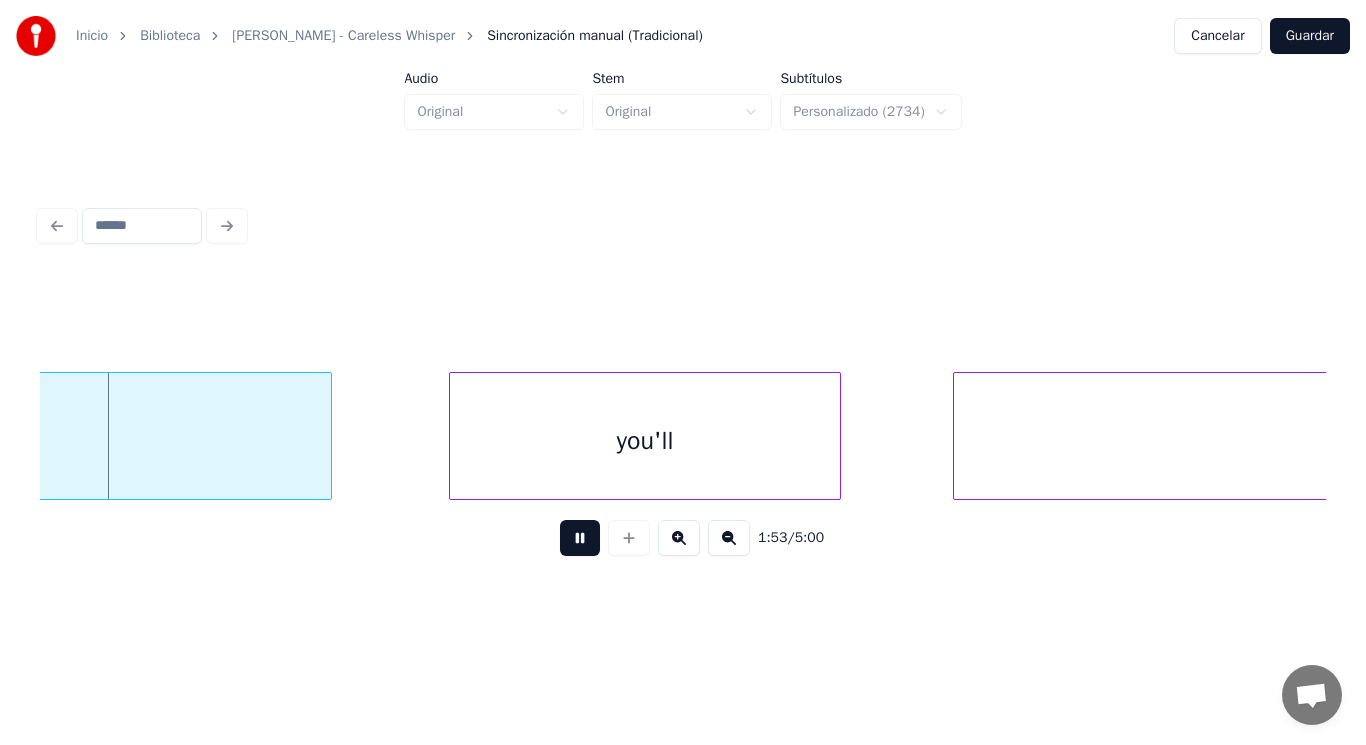 click at bounding box center [580, 538] 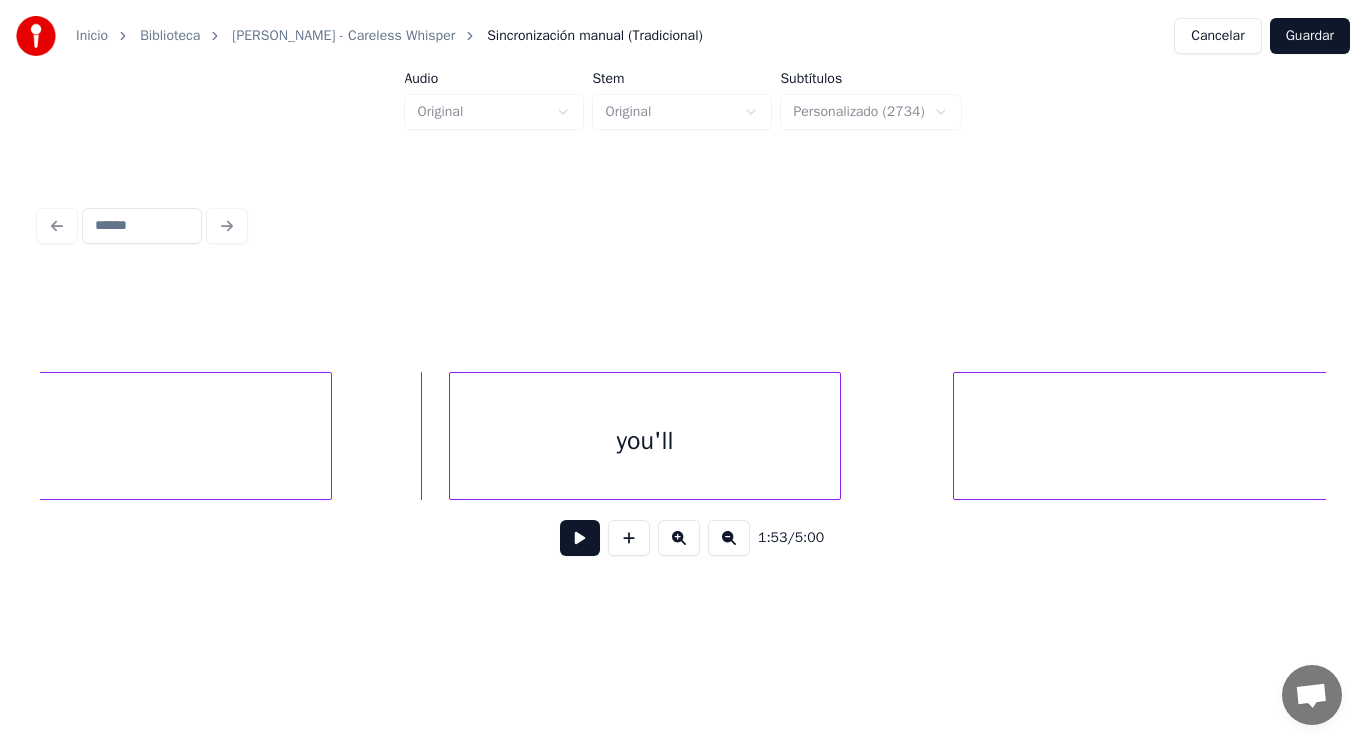 click on "all you'll find" at bounding box center [51480, 436] 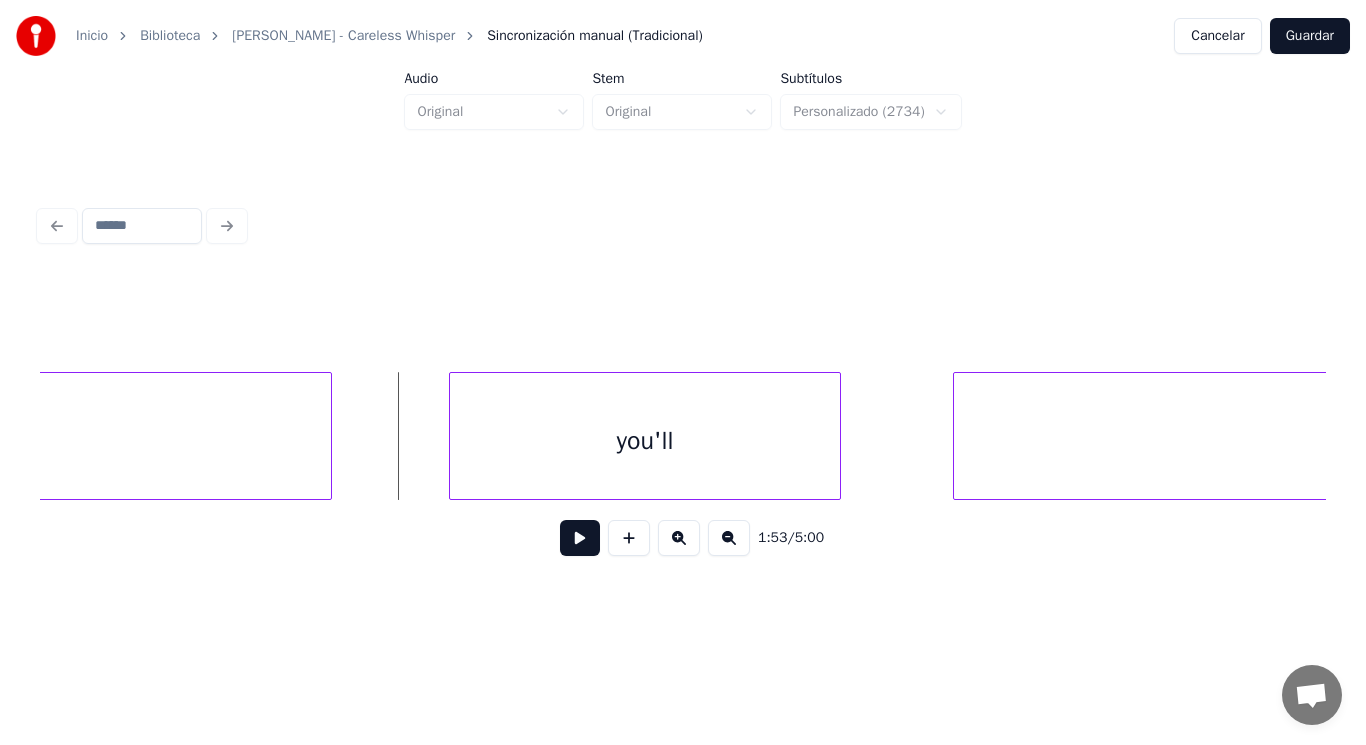 click at bounding box center [580, 538] 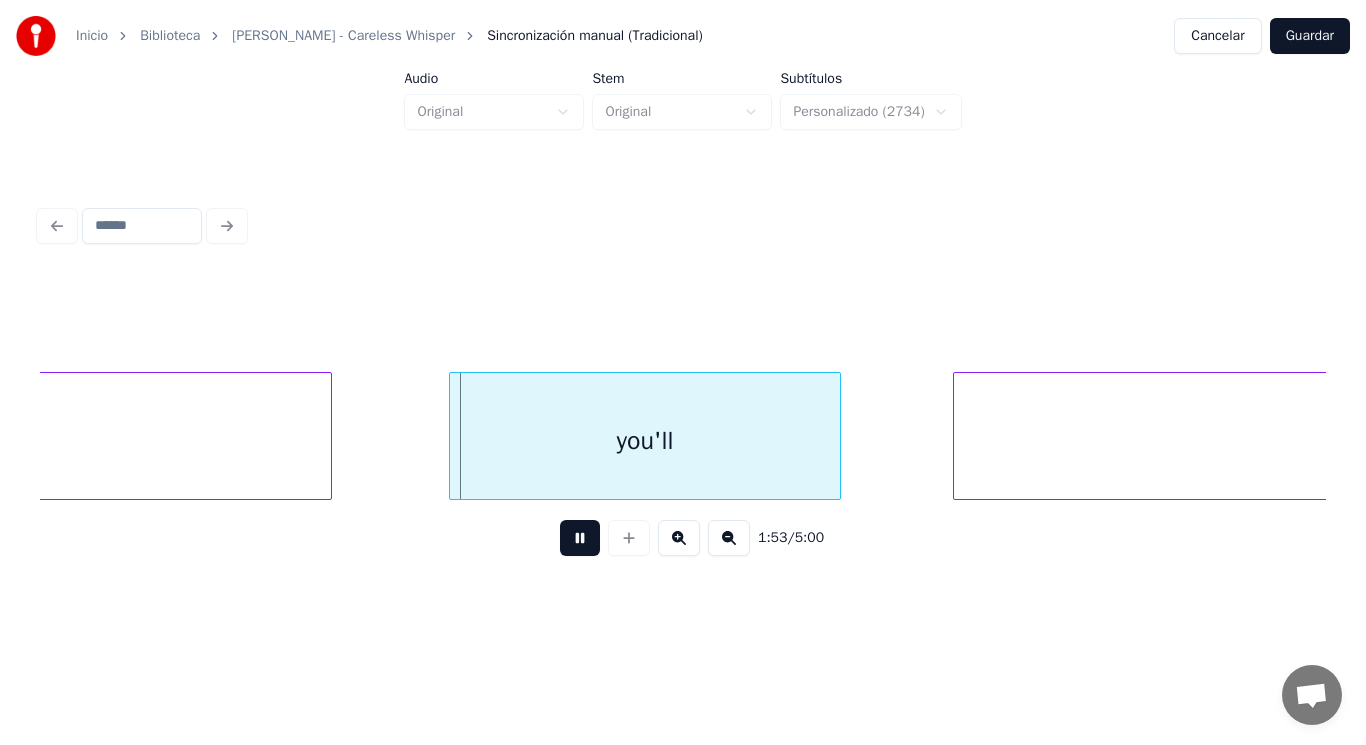 click at bounding box center (580, 538) 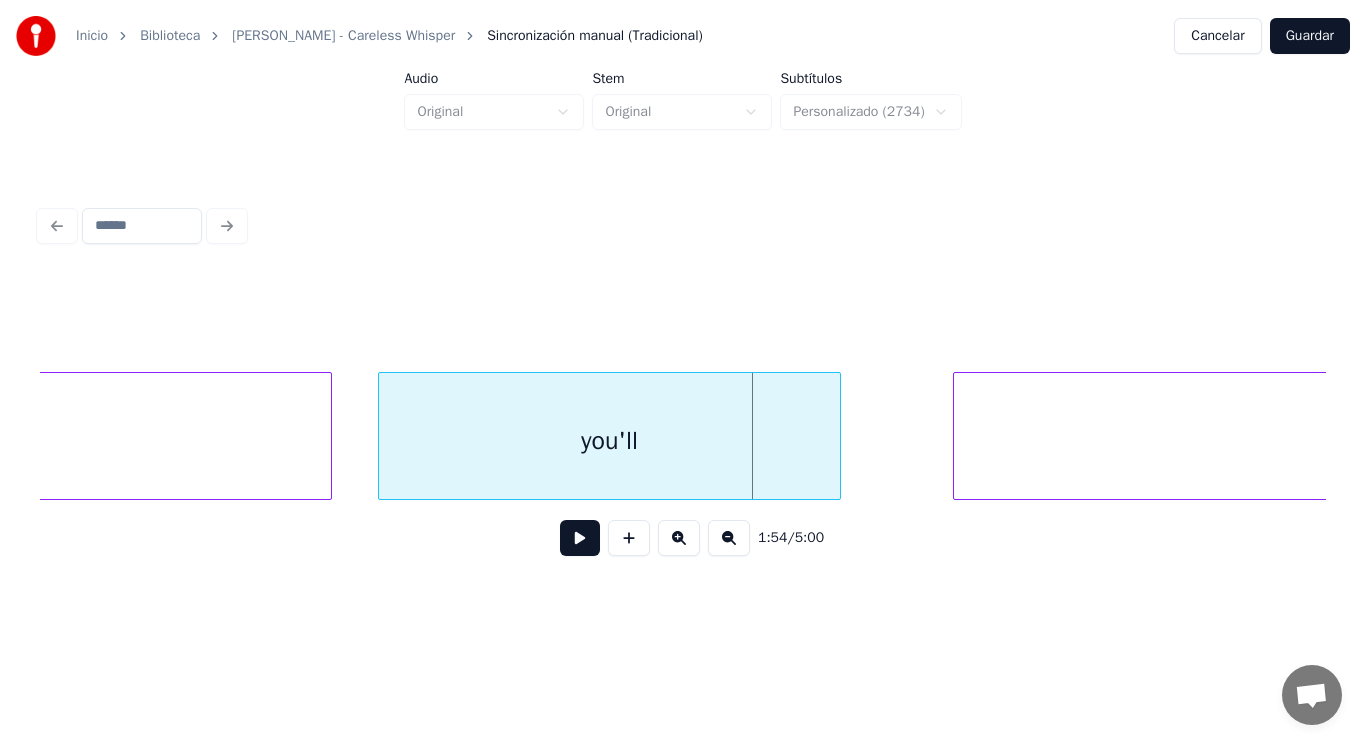 click at bounding box center (382, 436) 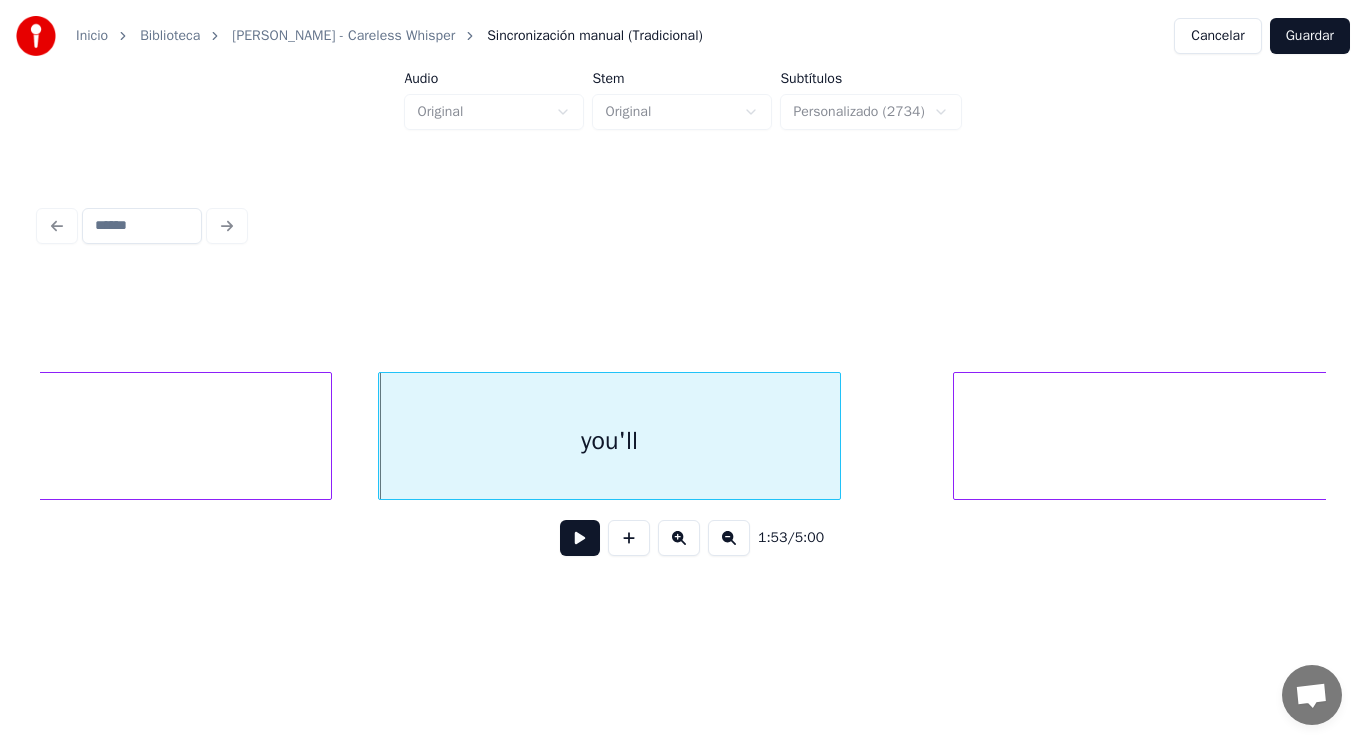 click at bounding box center (580, 538) 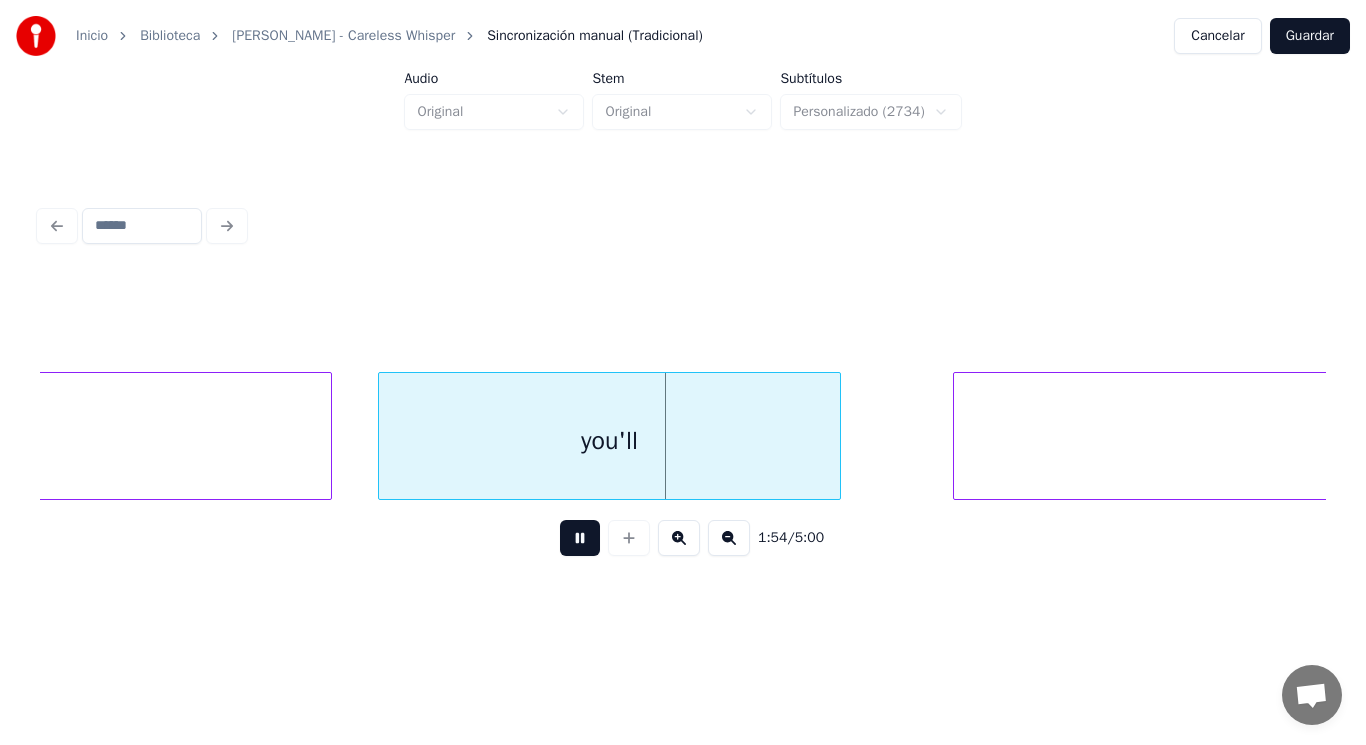 click at bounding box center [580, 538] 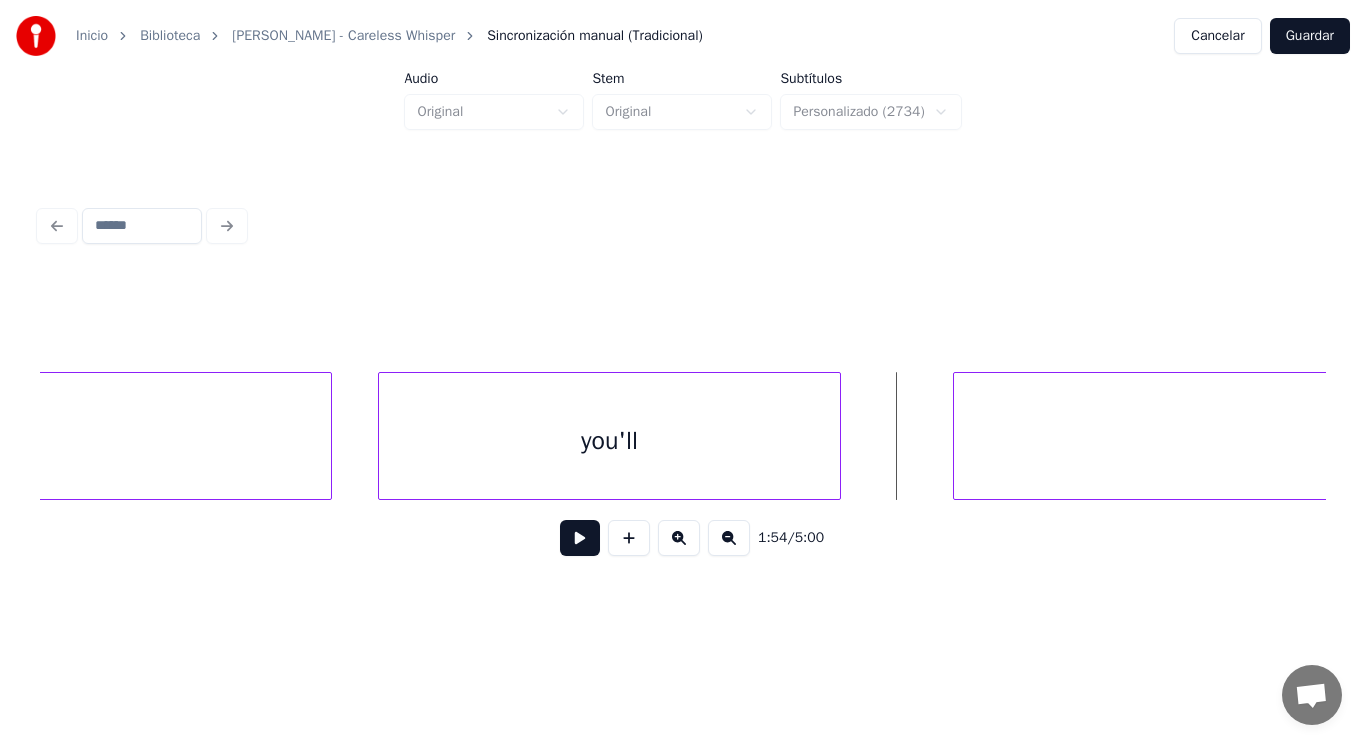 click on "find" at bounding box center [1569, 441] 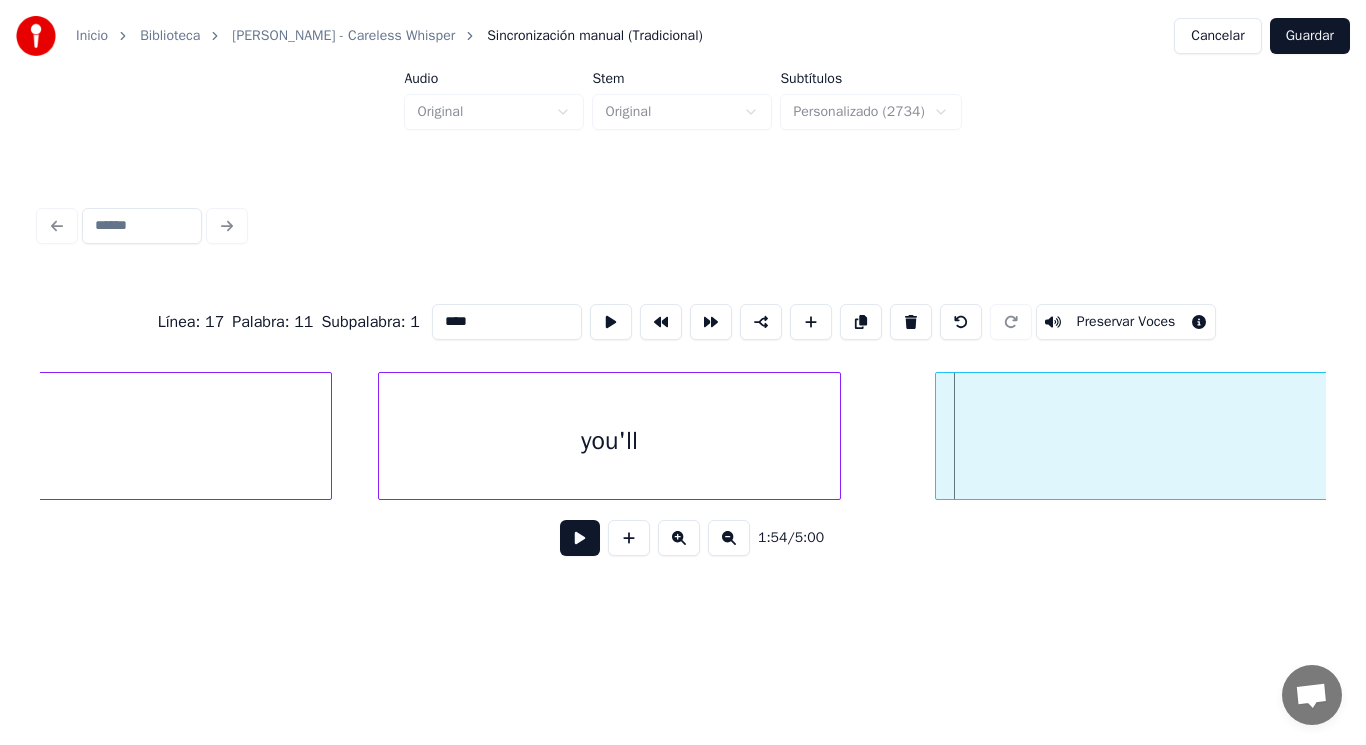 click at bounding box center [939, 436] 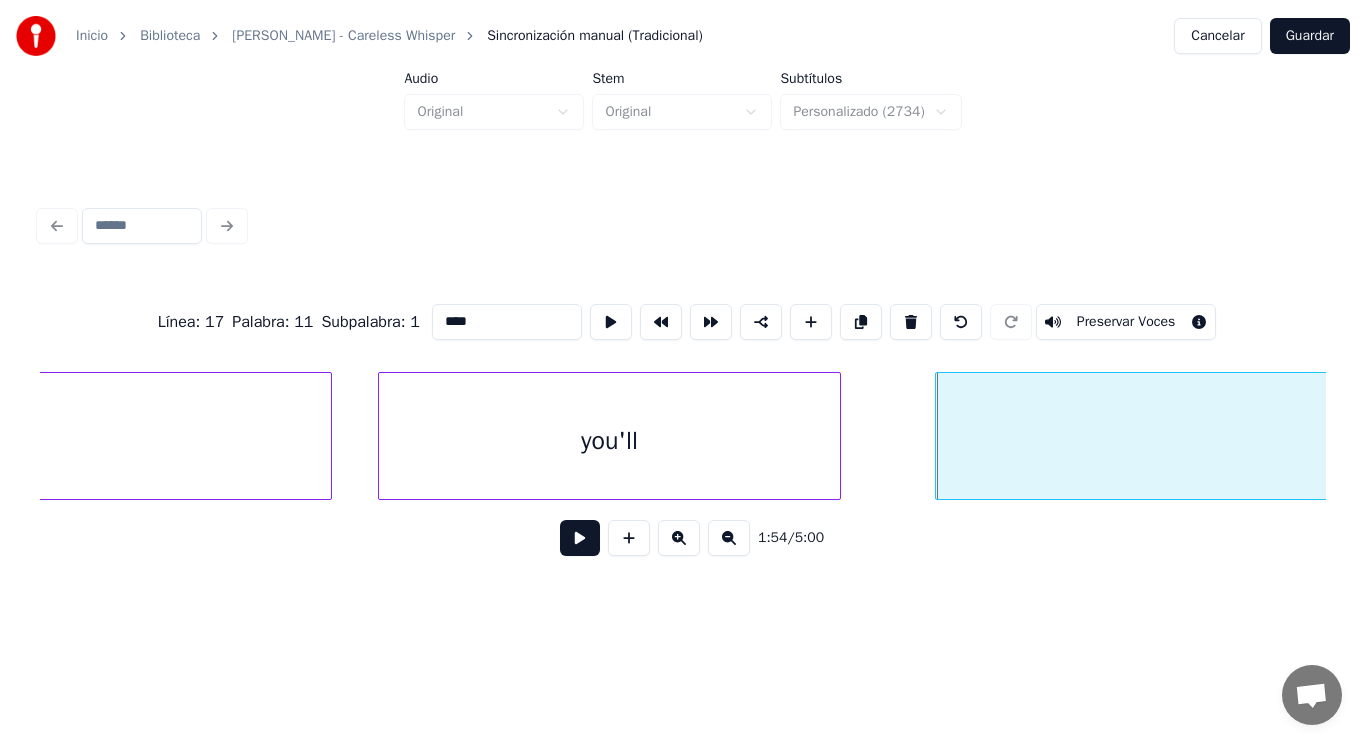 click at bounding box center [580, 538] 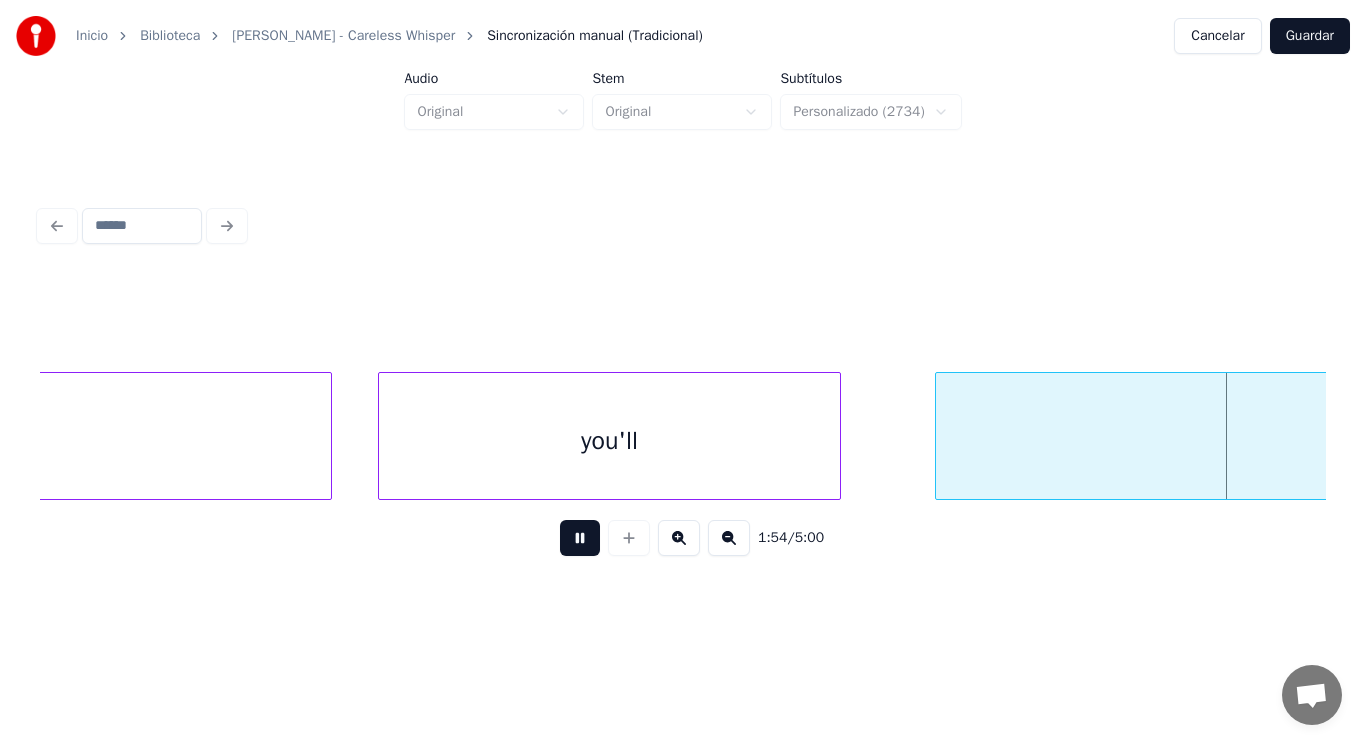 scroll, scrollTop: 0, scrollLeft: 160390, axis: horizontal 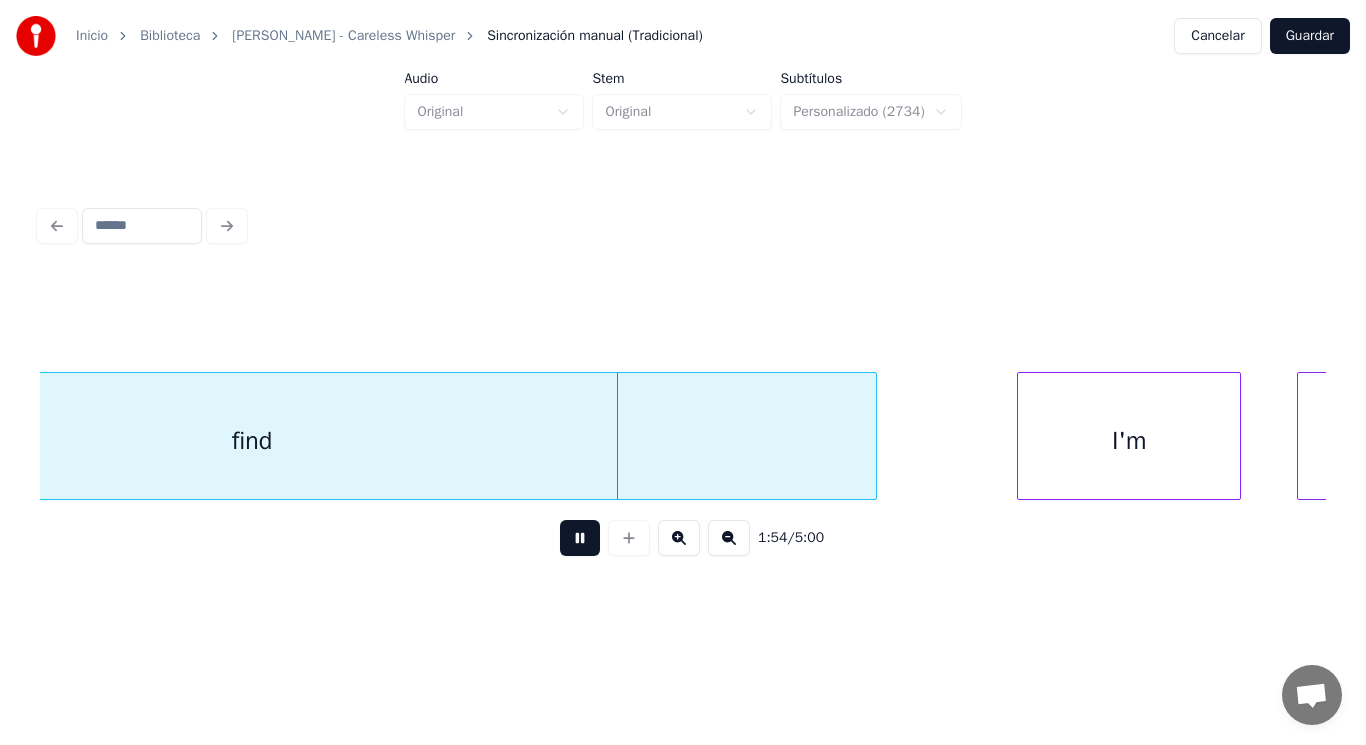 click at bounding box center [580, 538] 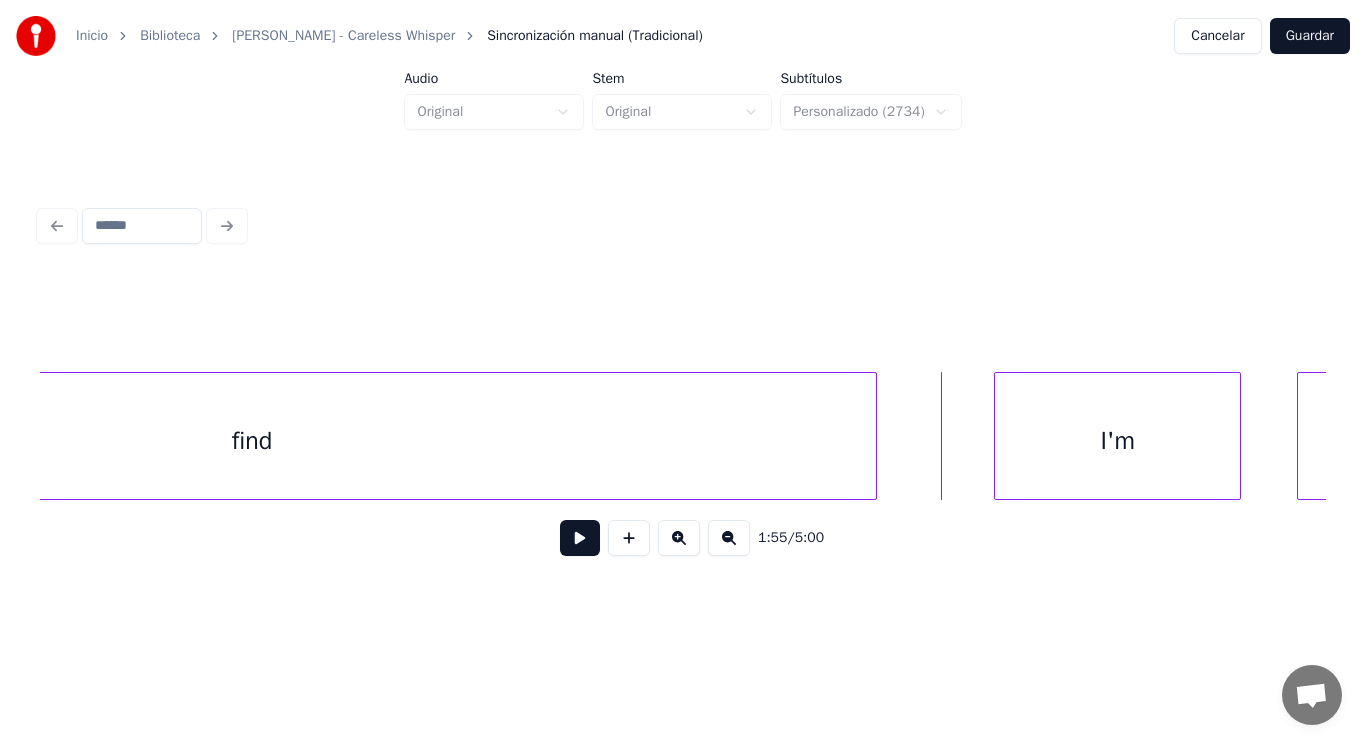 click at bounding box center (998, 436) 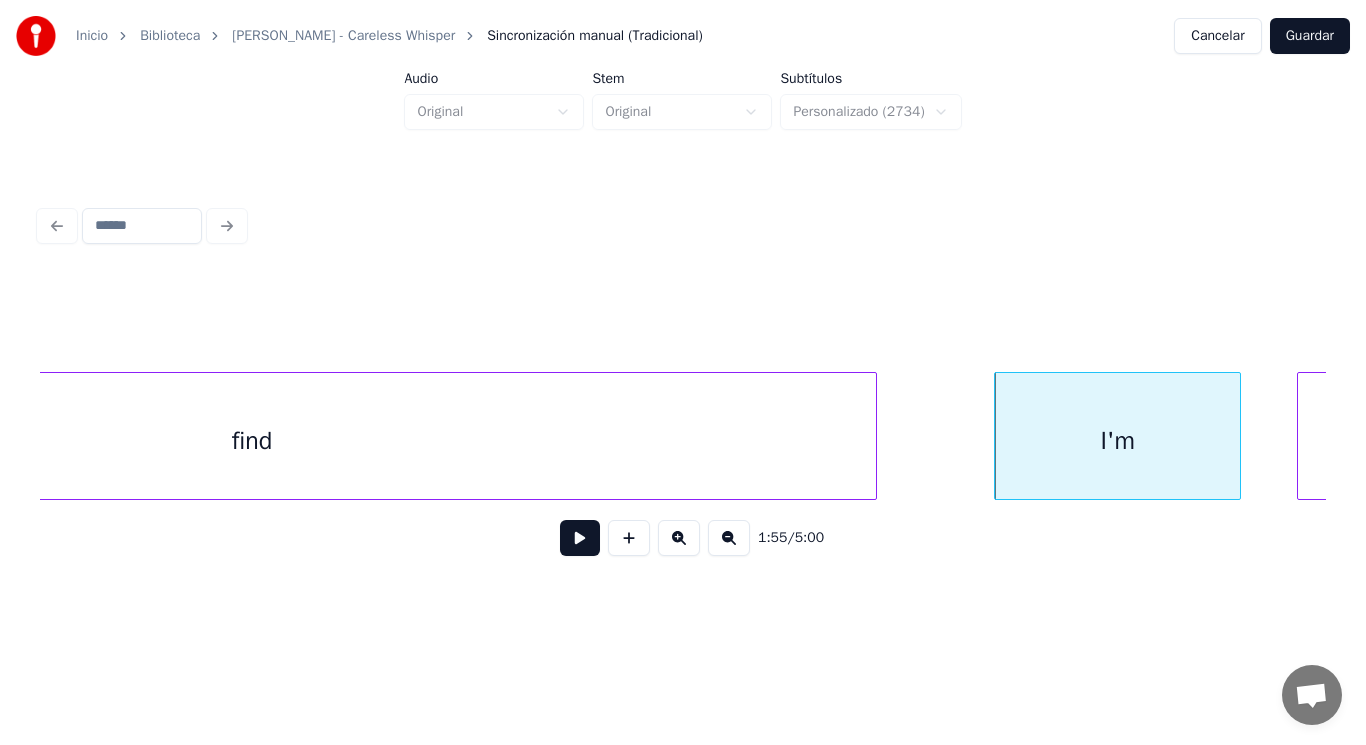 click at bounding box center (580, 538) 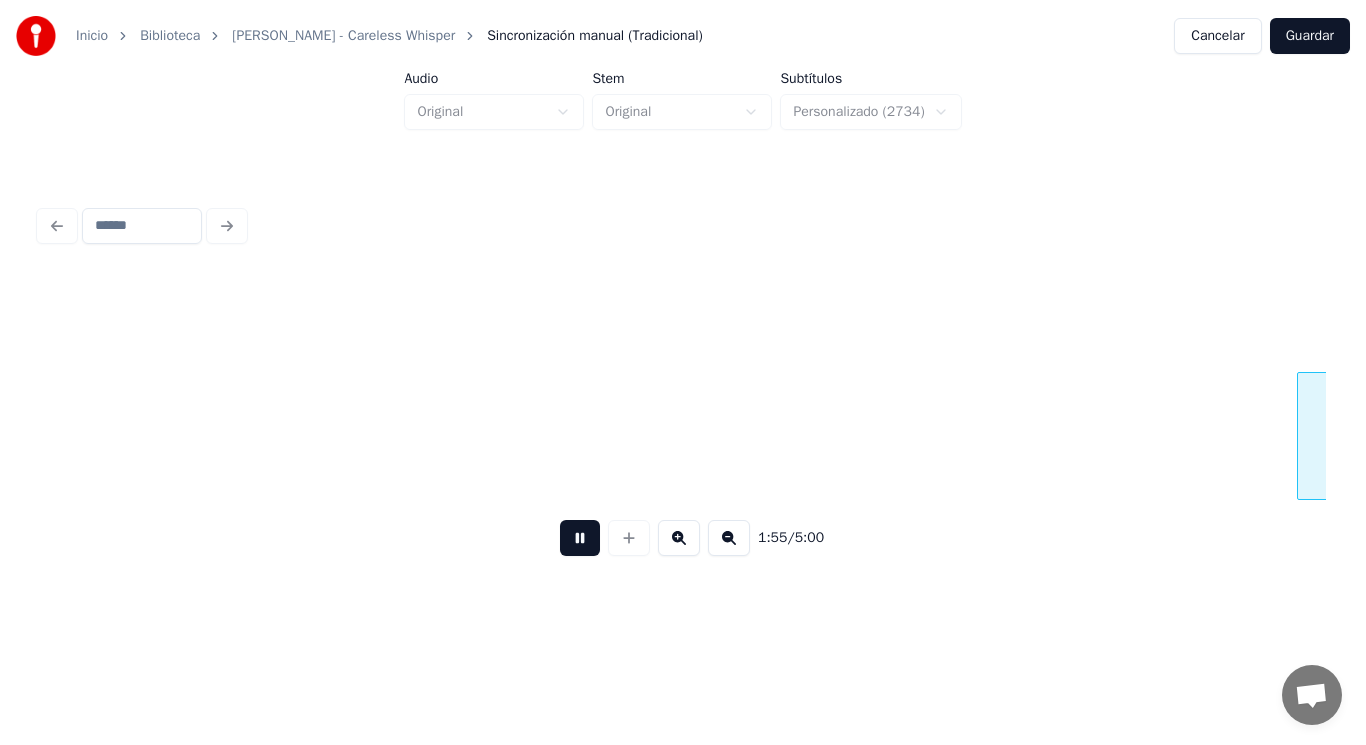 scroll, scrollTop: 0, scrollLeft: 161690, axis: horizontal 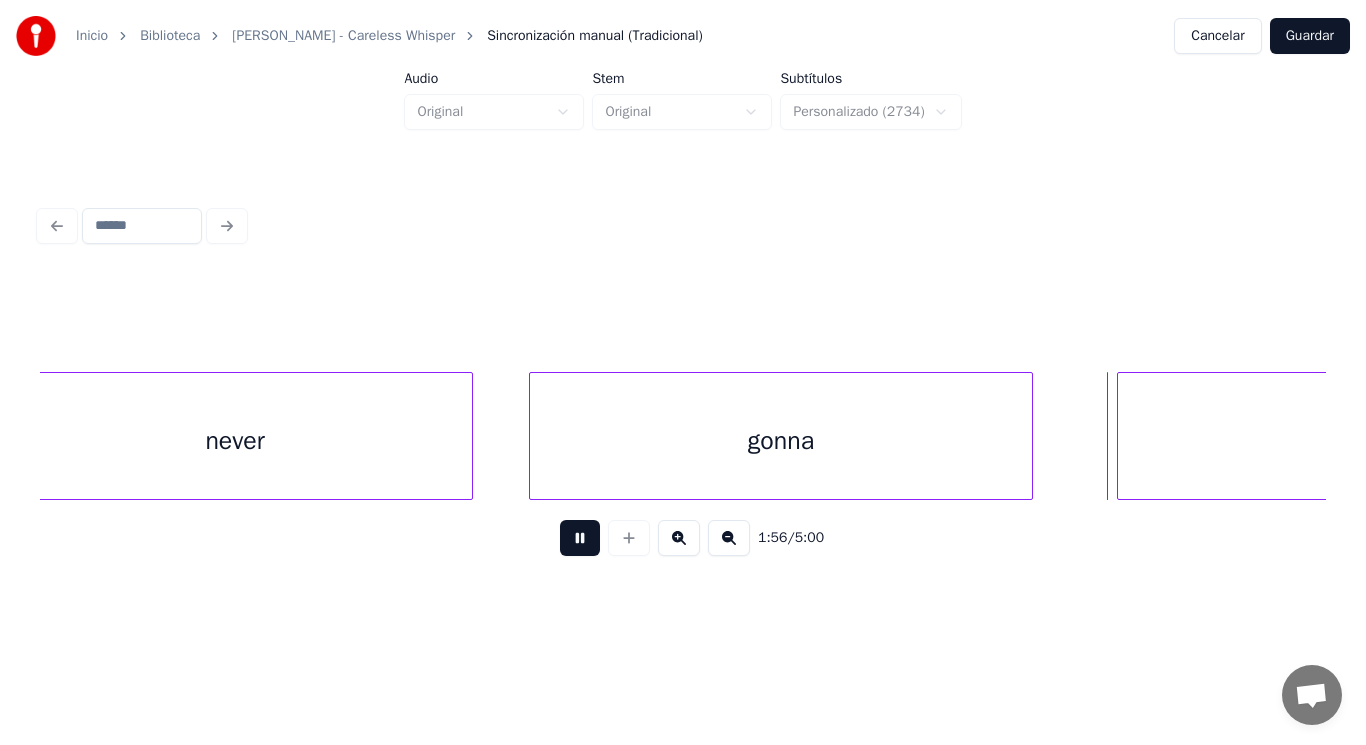 click at bounding box center (580, 538) 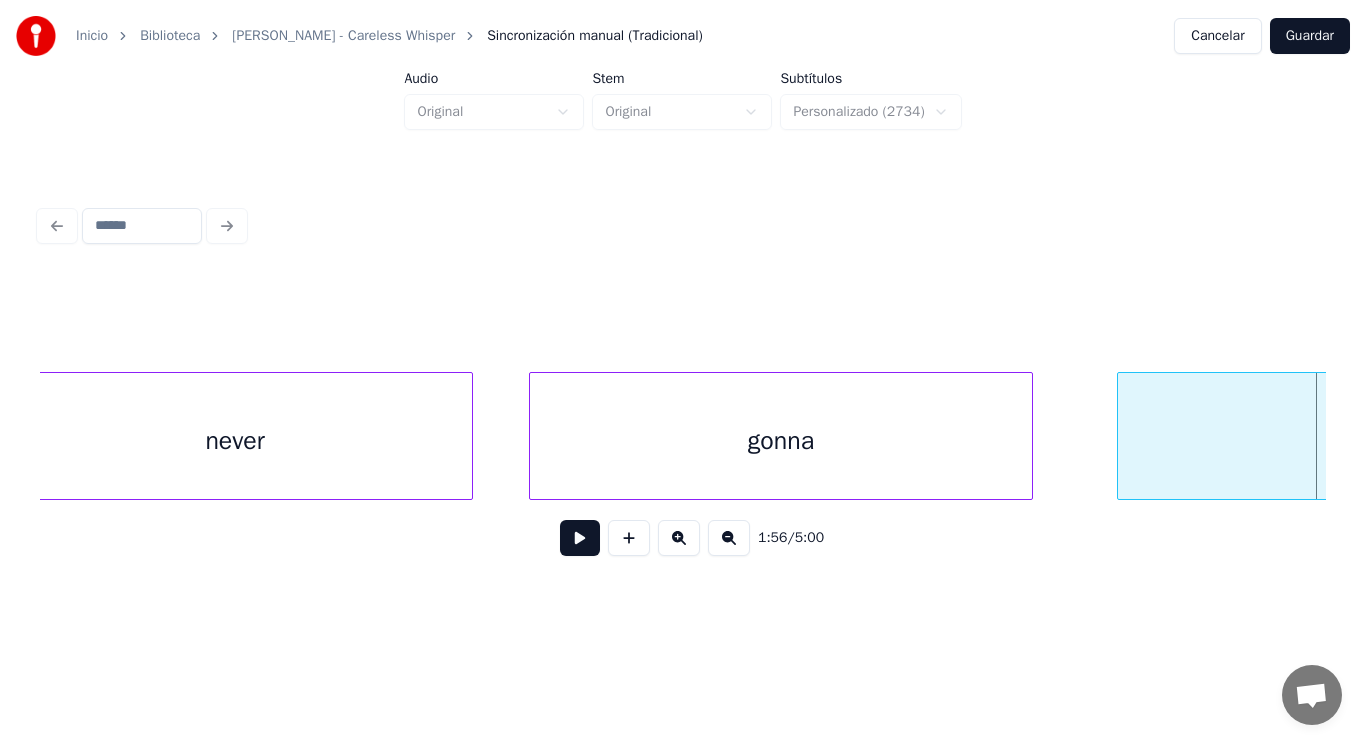 click at bounding box center [580, 538] 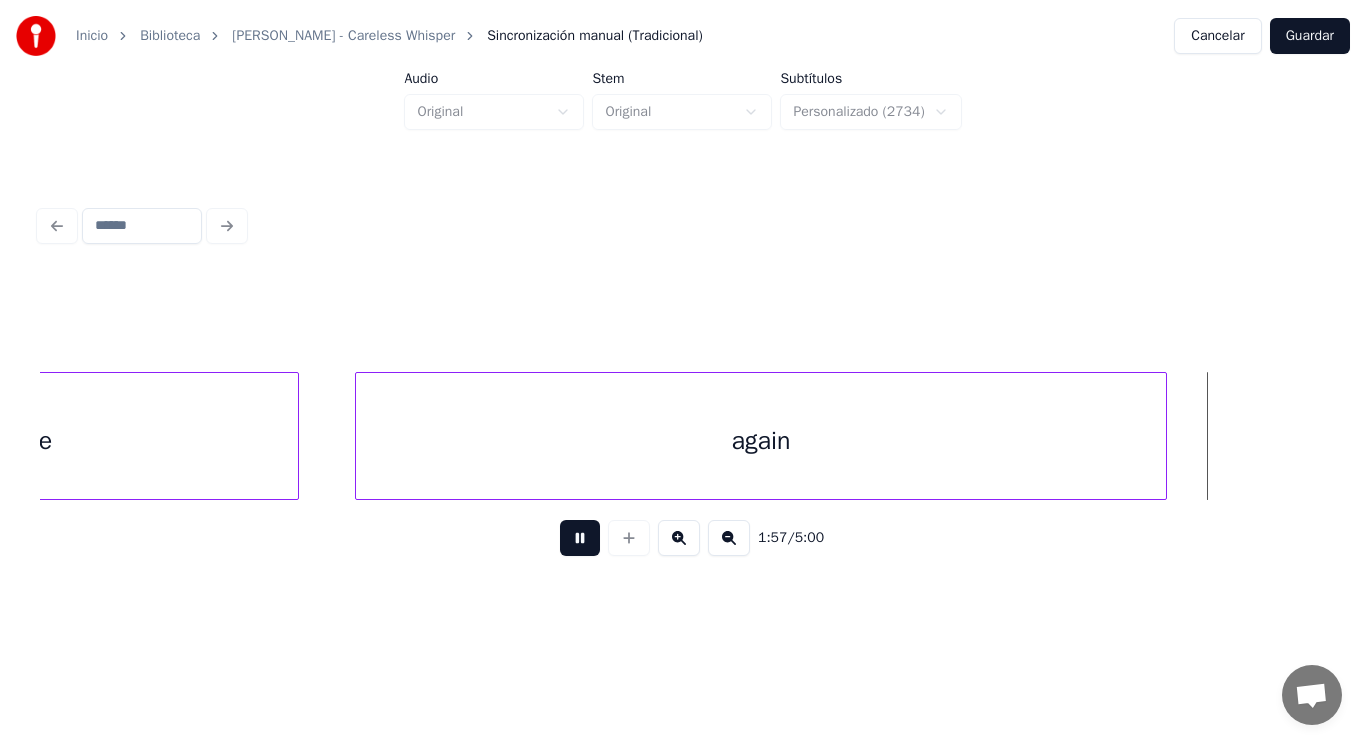 click at bounding box center (580, 538) 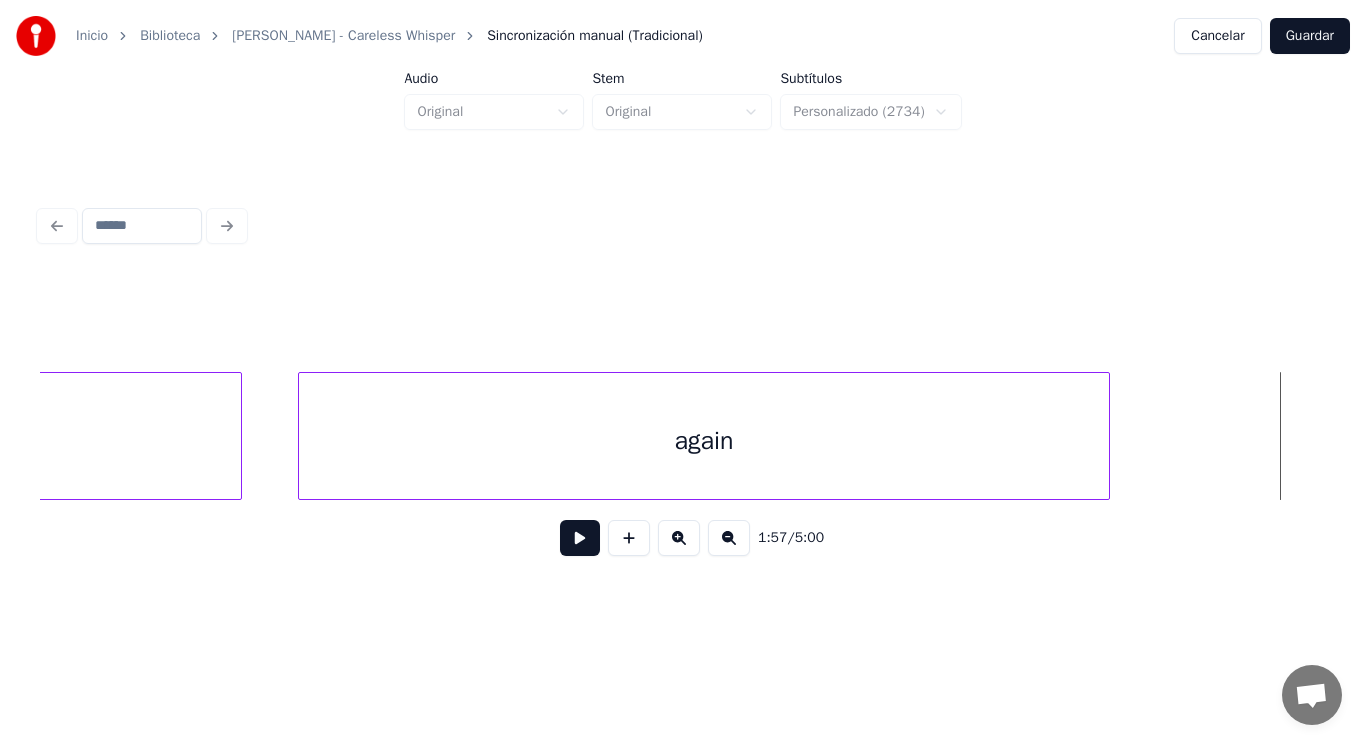 click on "dance" at bounding box center (-38, 441) 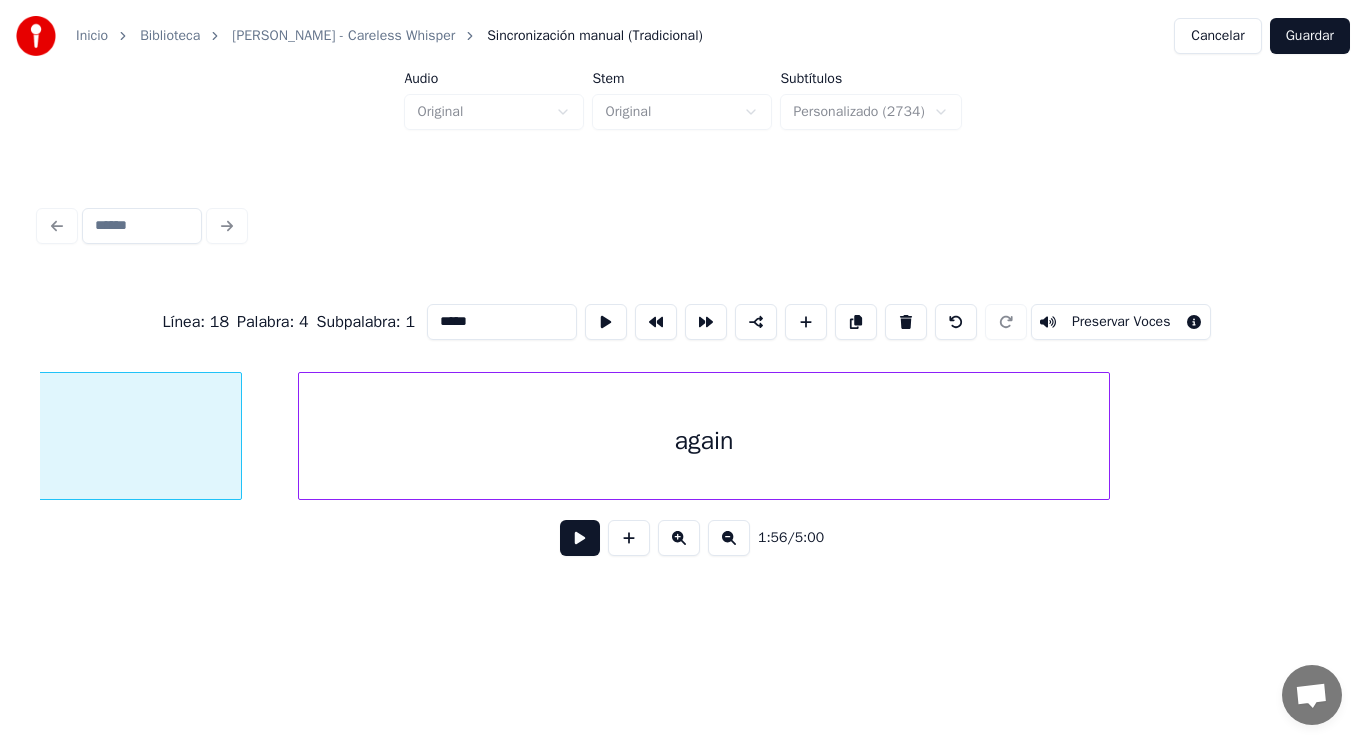 scroll, scrollTop: 0, scrollLeft: 162768, axis: horizontal 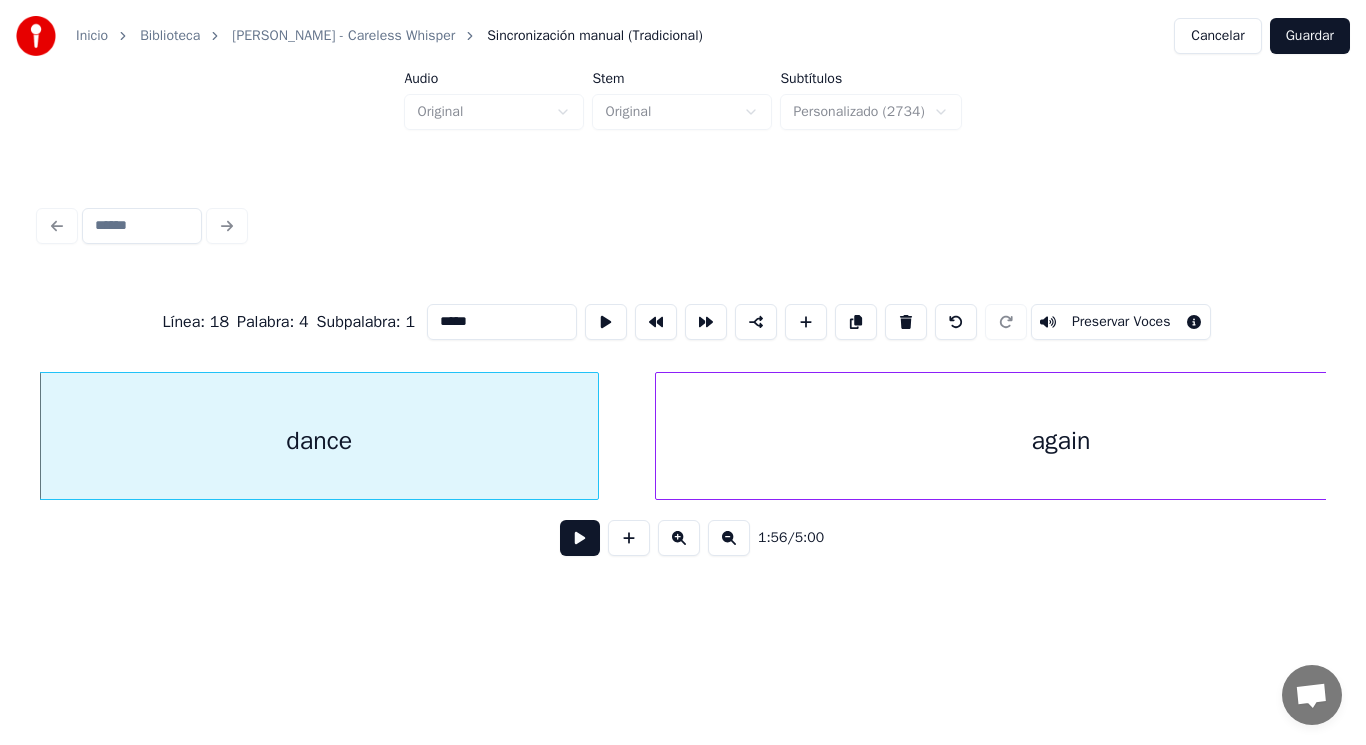 click at bounding box center [580, 538] 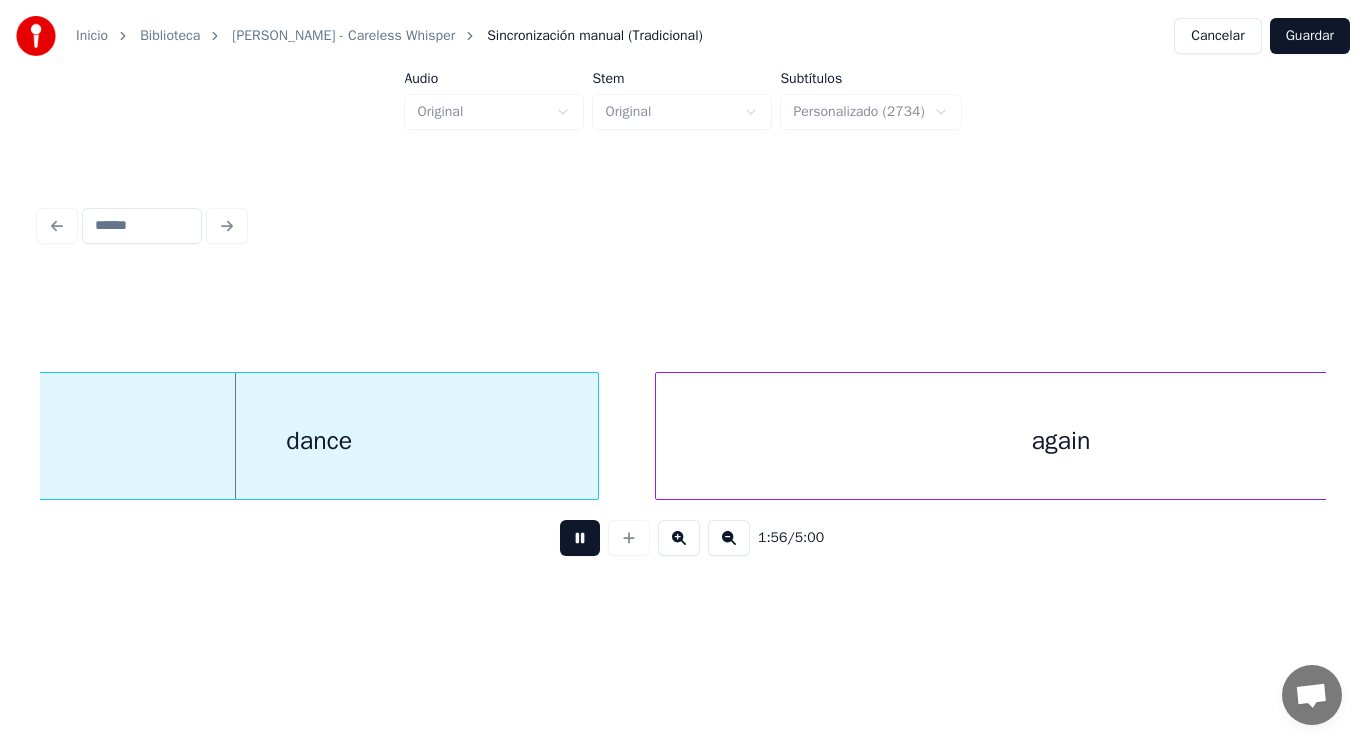 click at bounding box center (580, 538) 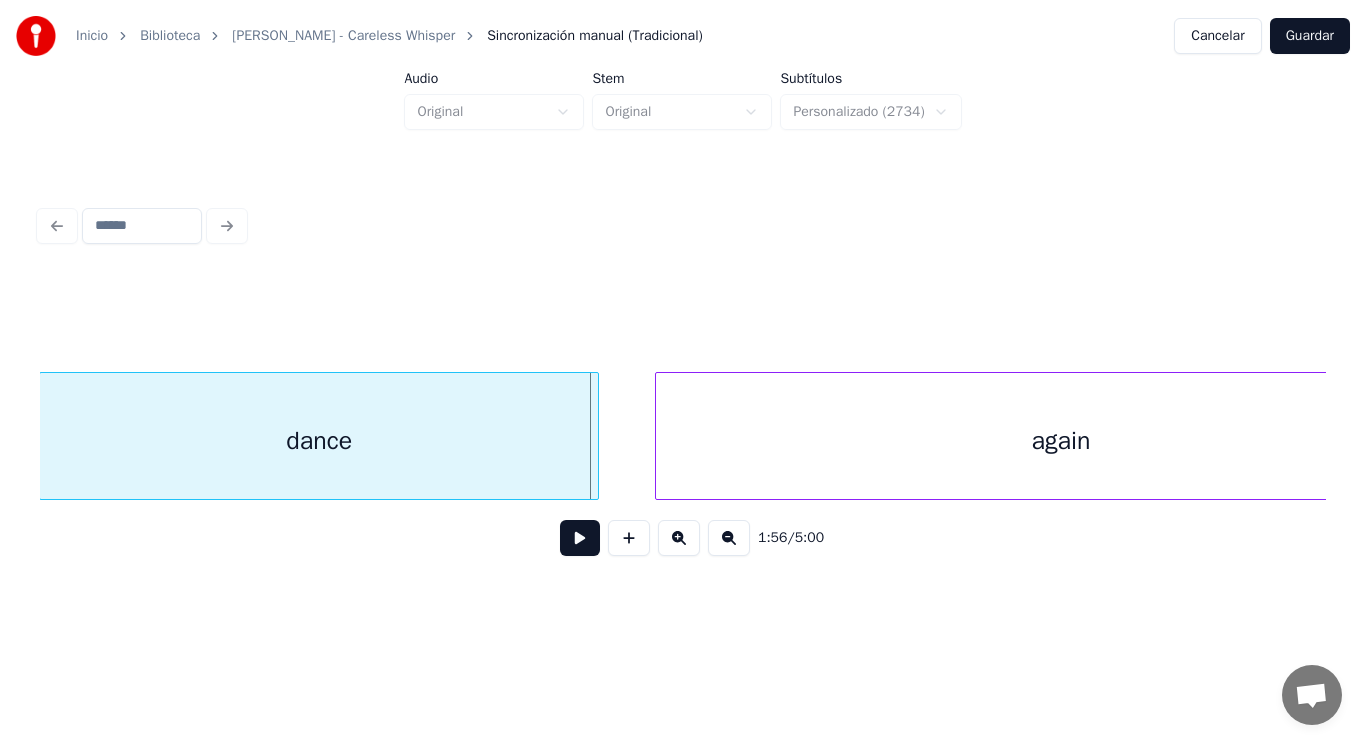 click on "dance" at bounding box center (319, 441) 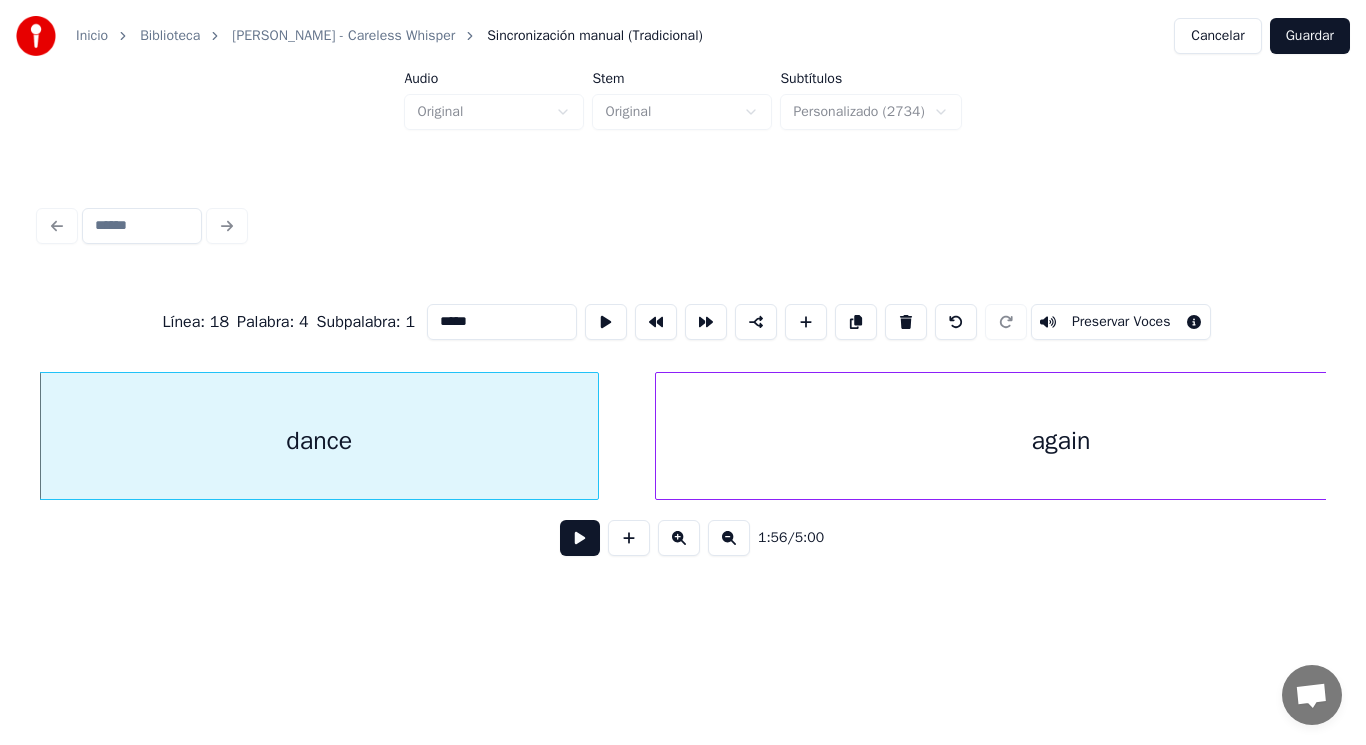 click on "1:56  /  5:00" at bounding box center [683, 538] 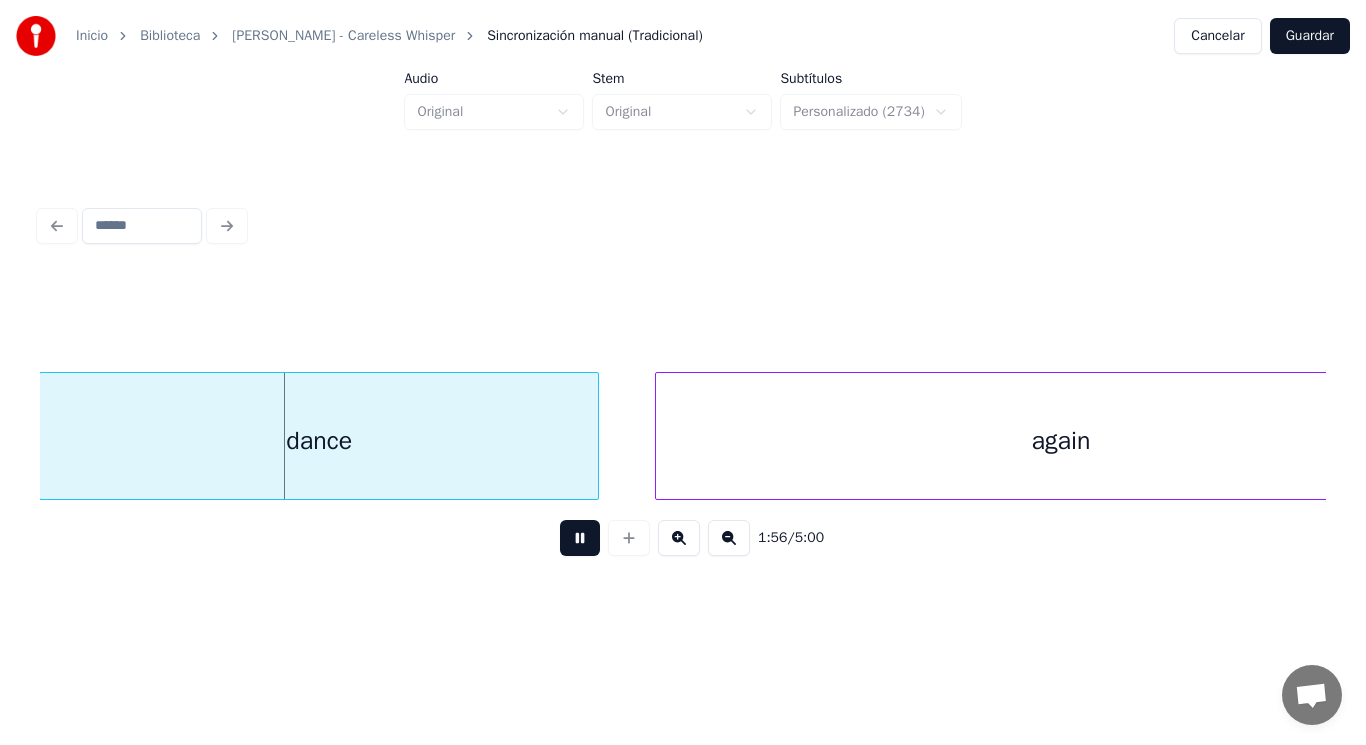 click at bounding box center [580, 538] 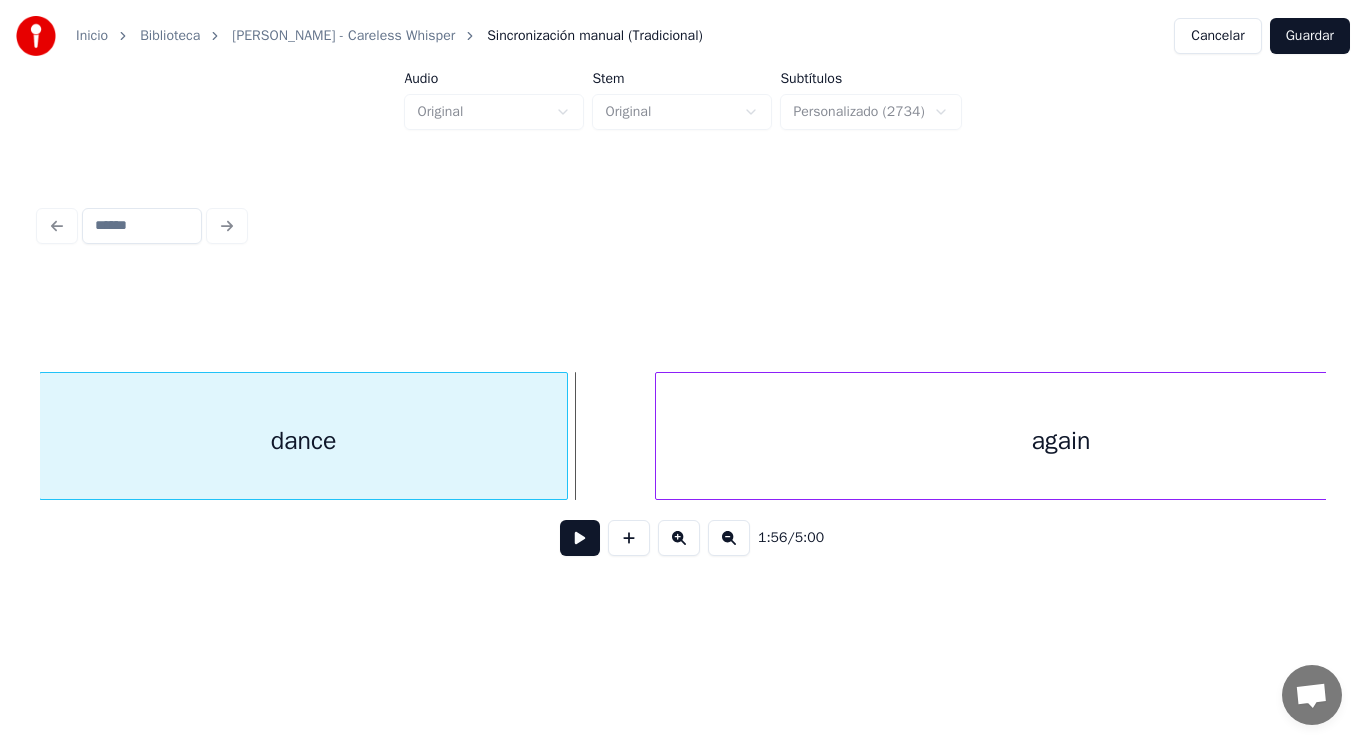 click at bounding box center (564, 436) 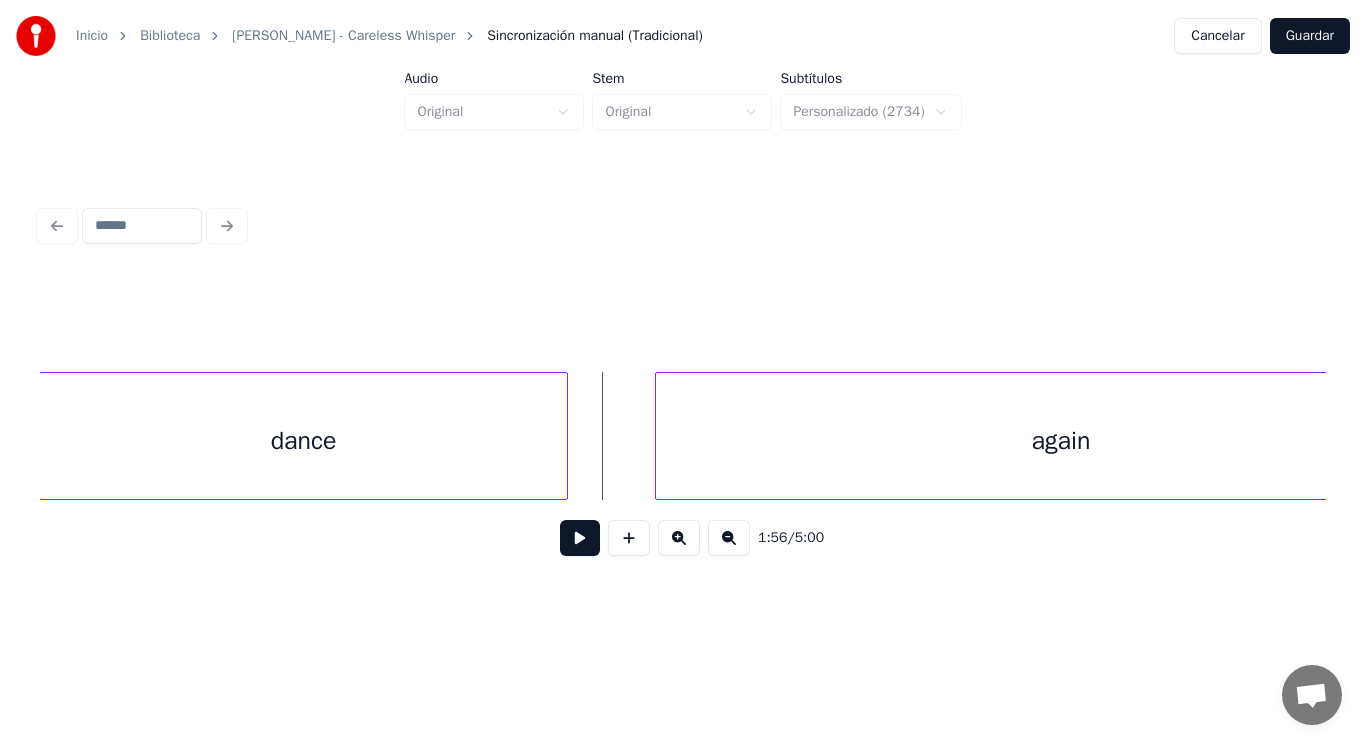 click at bounding box center [580, 538] 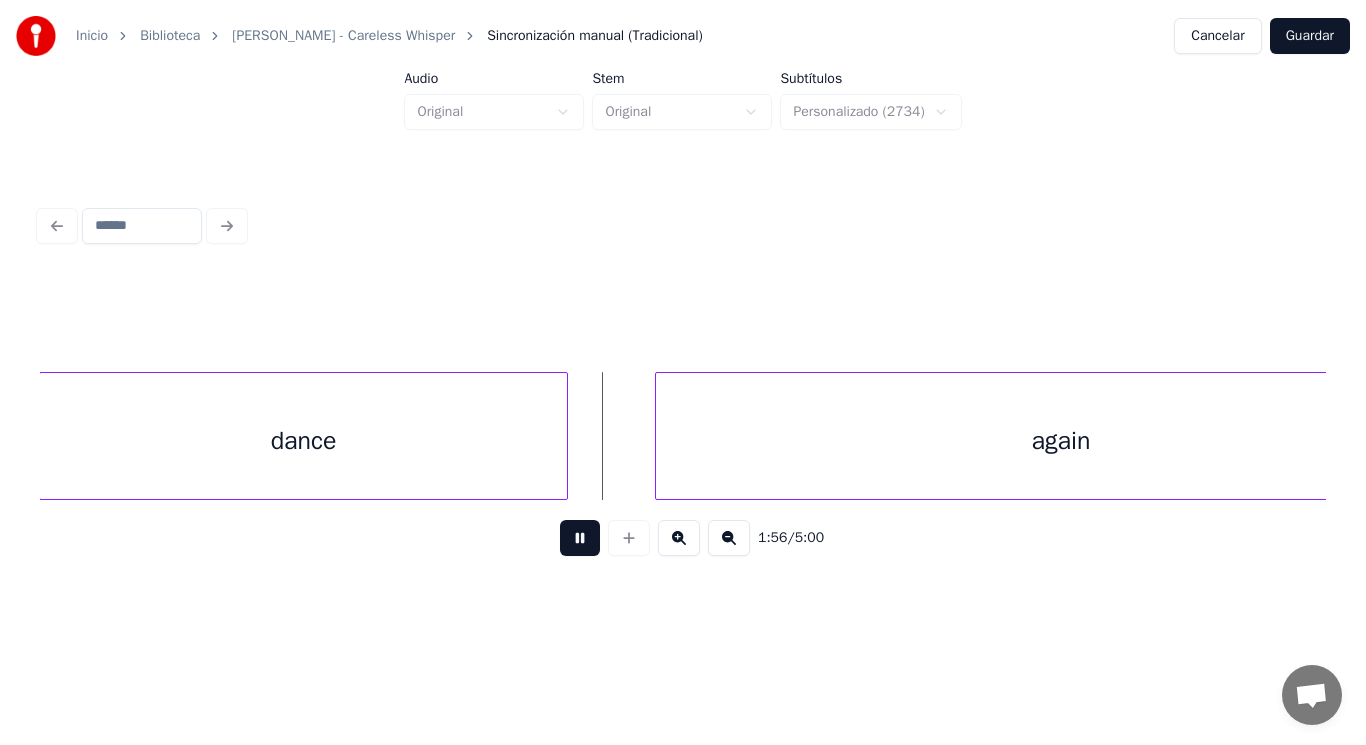 click at bounding box center [580, 538] 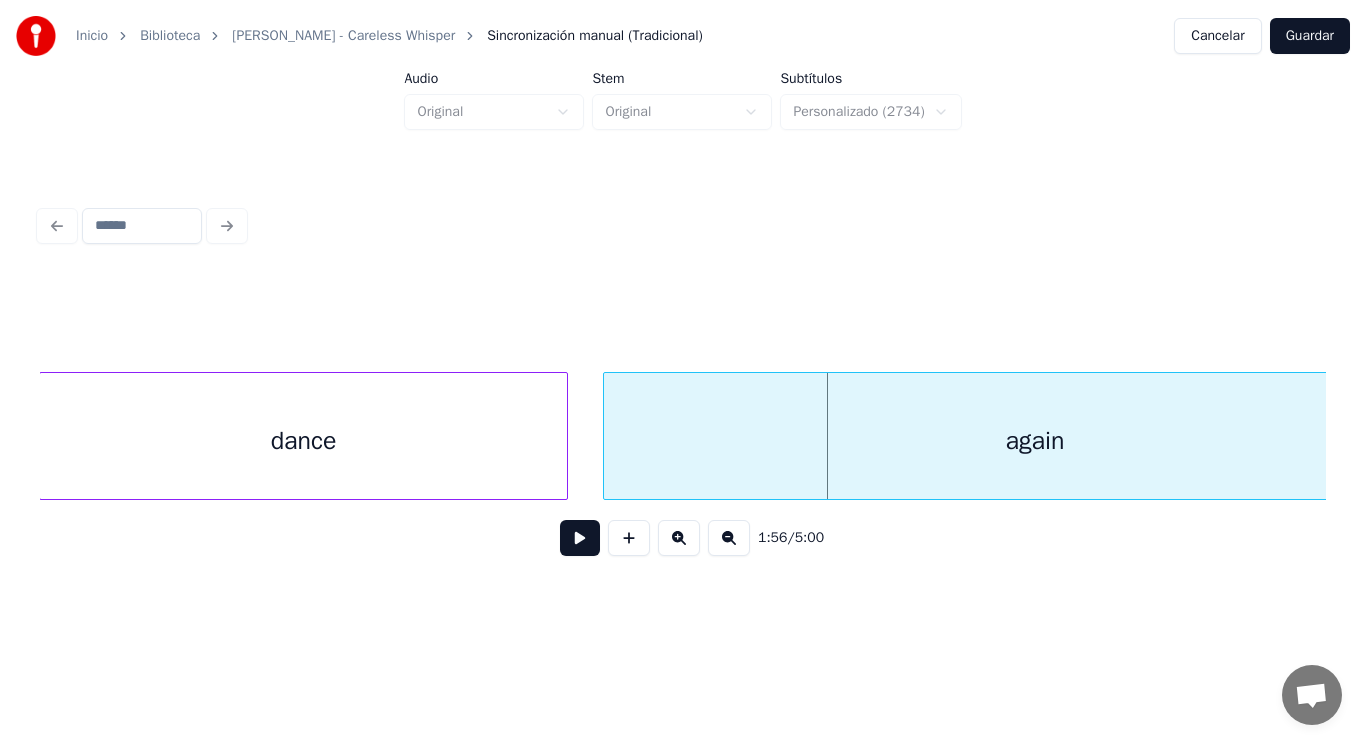 click at bounding box center [607, 436] 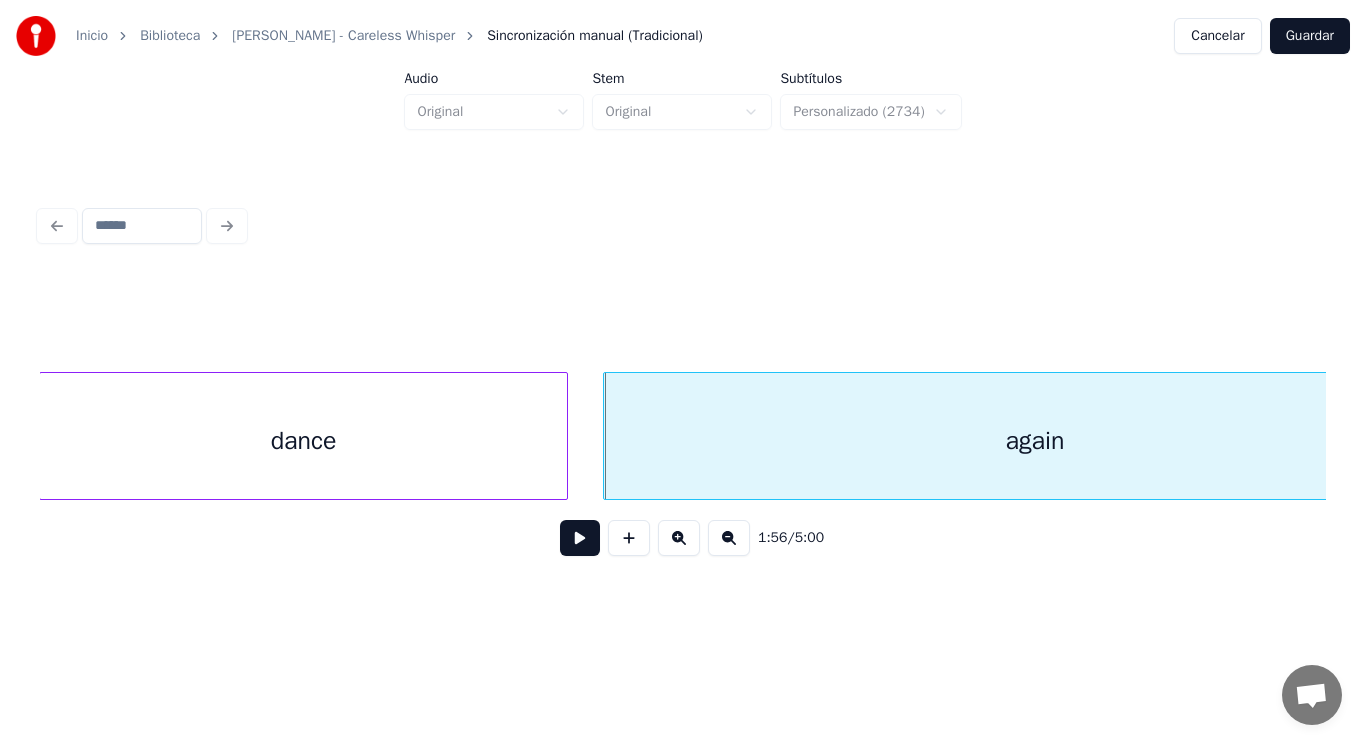 click at bounding box center [580, 538] 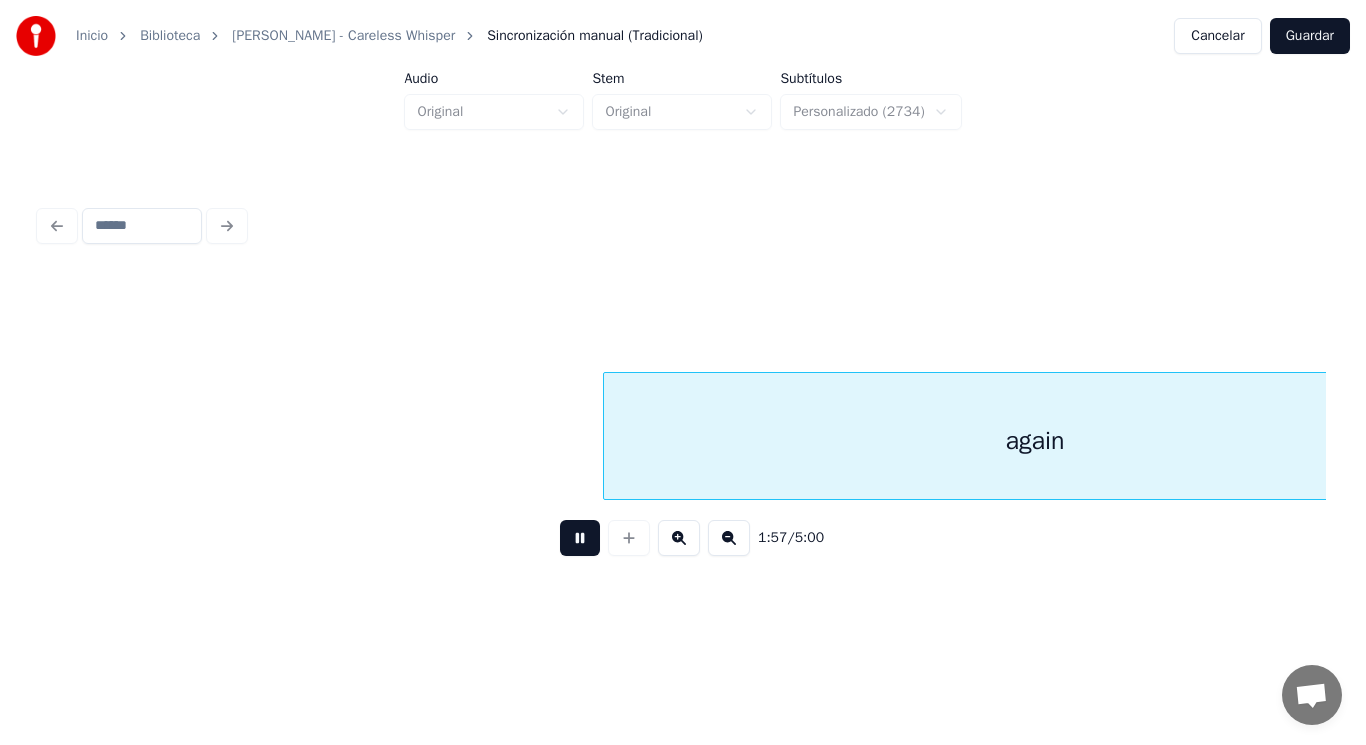 scroll, scrollTop: 0, scrollLeft: 164076, axis: horizontal 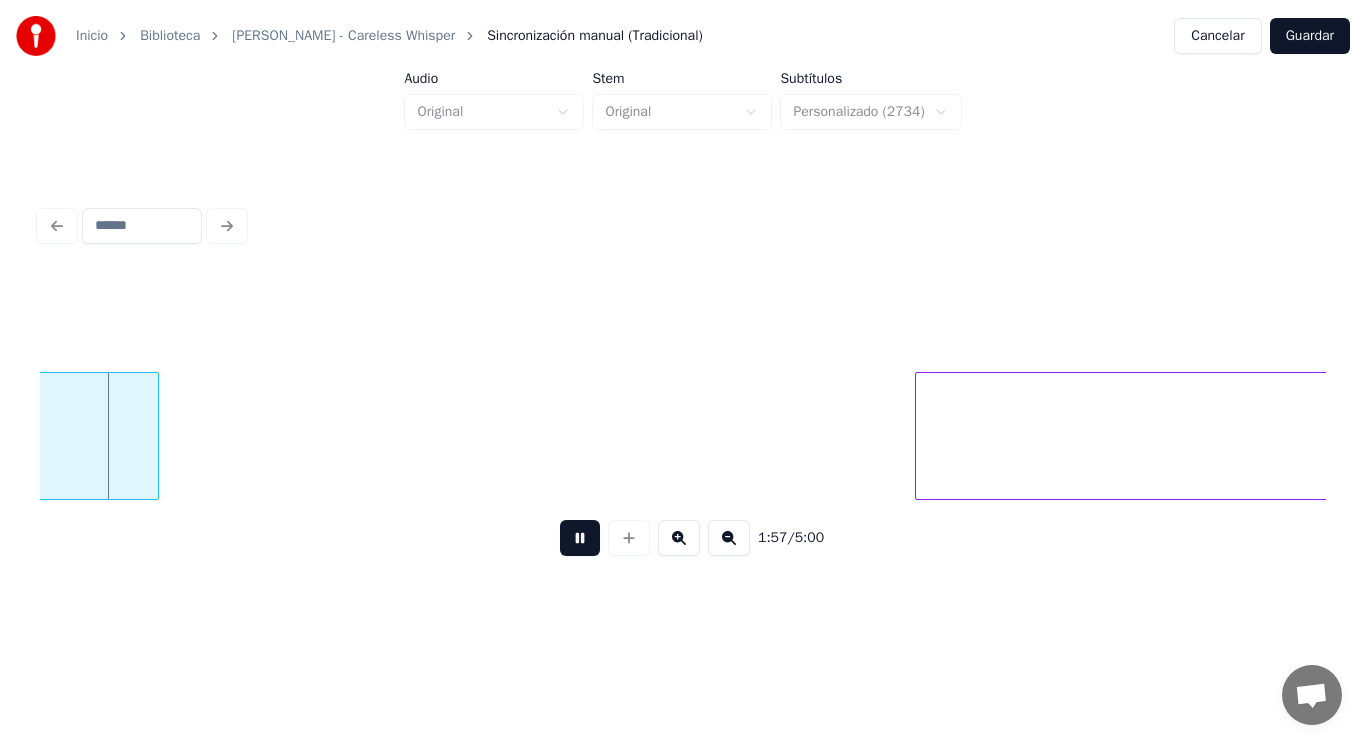 click at bounding box center [580, 538] 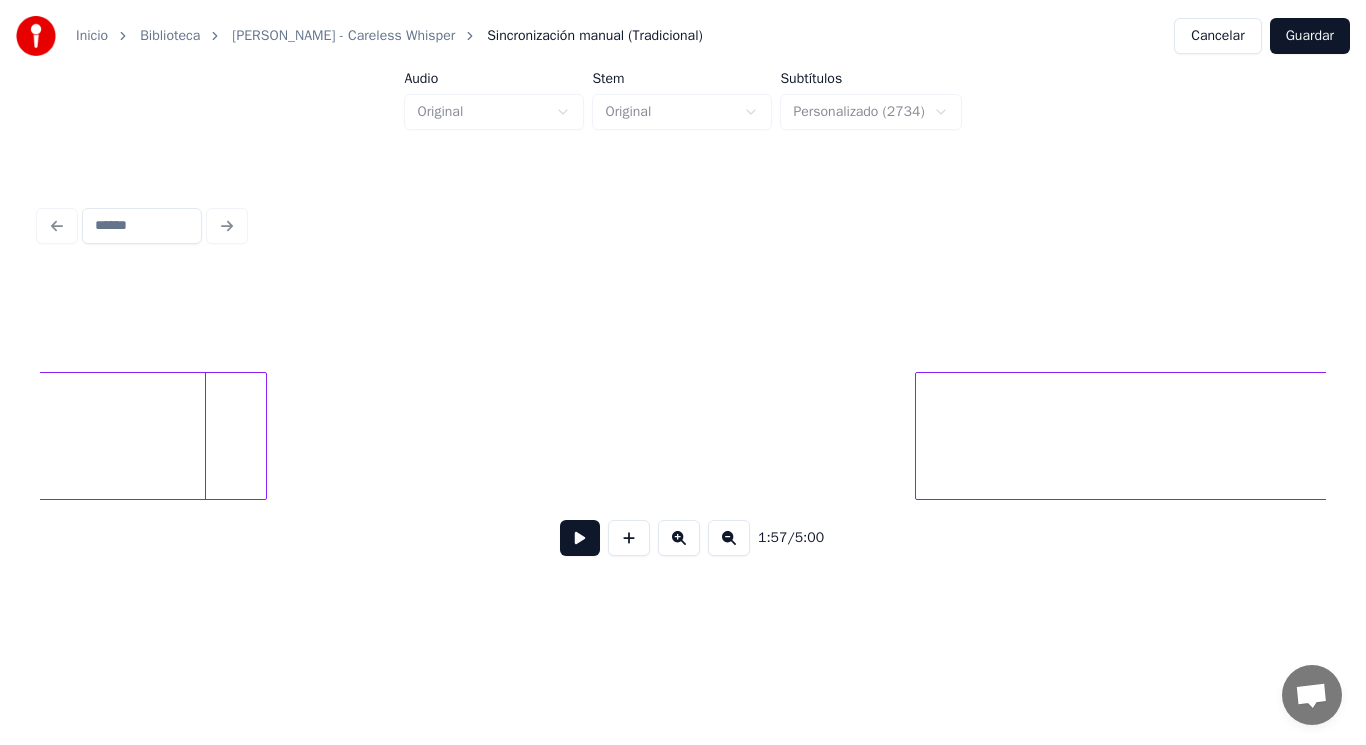 click at bounding box center (263, 436) 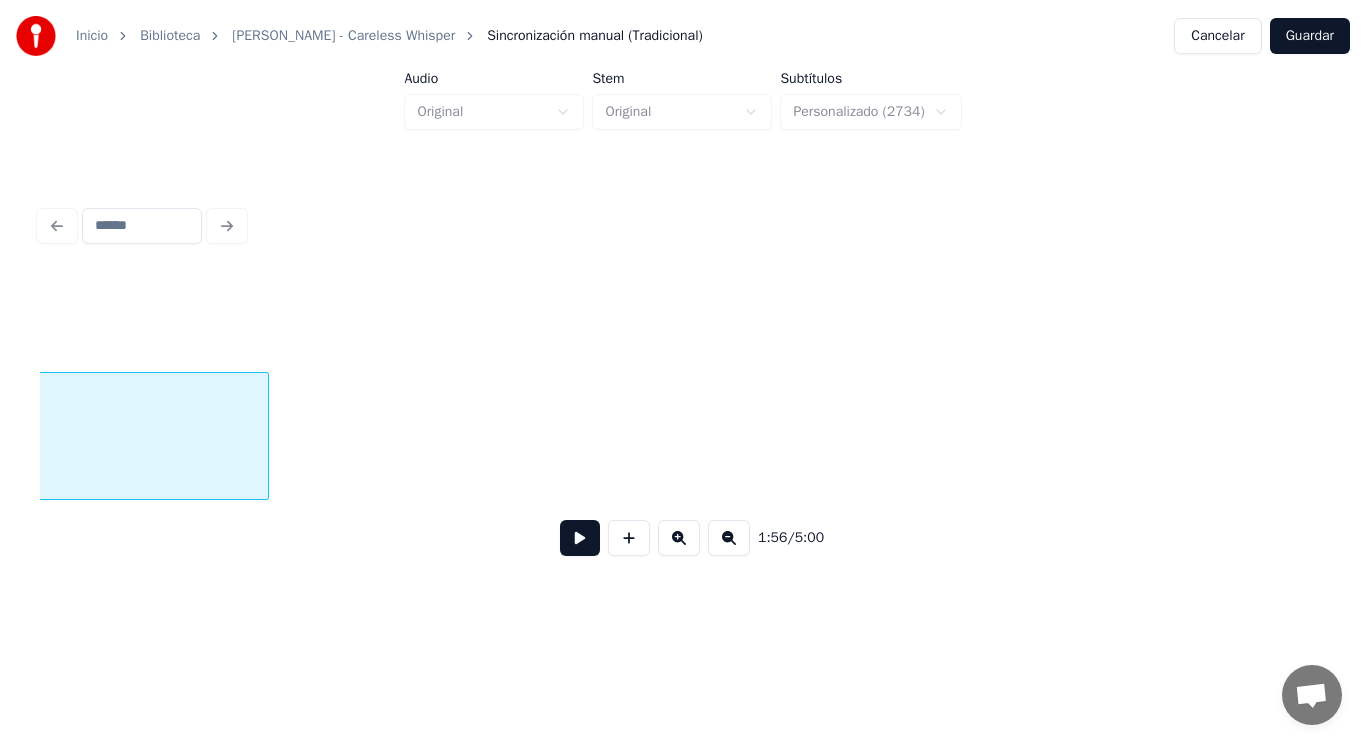 scroll, scrollTop: 0, scrollLeft: 163332, axis: horizontal 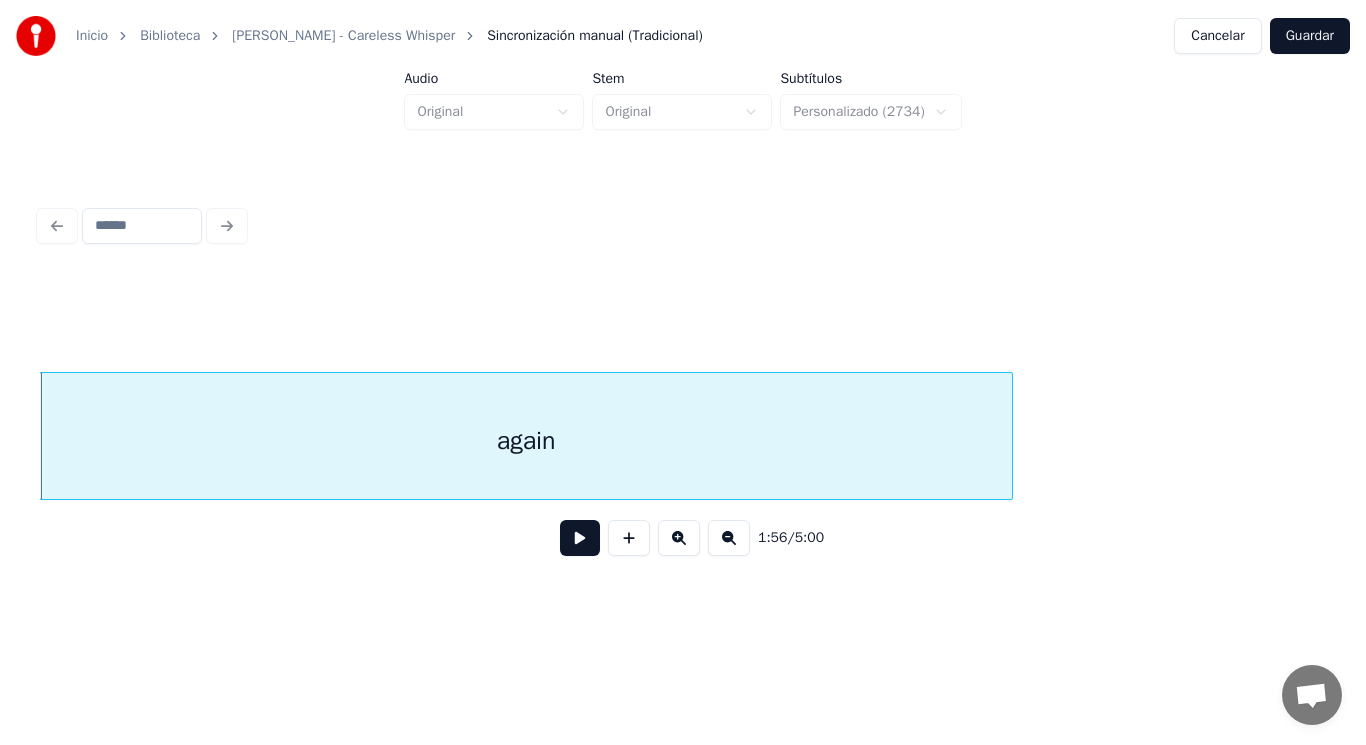 click at bounding box center (580, 538) 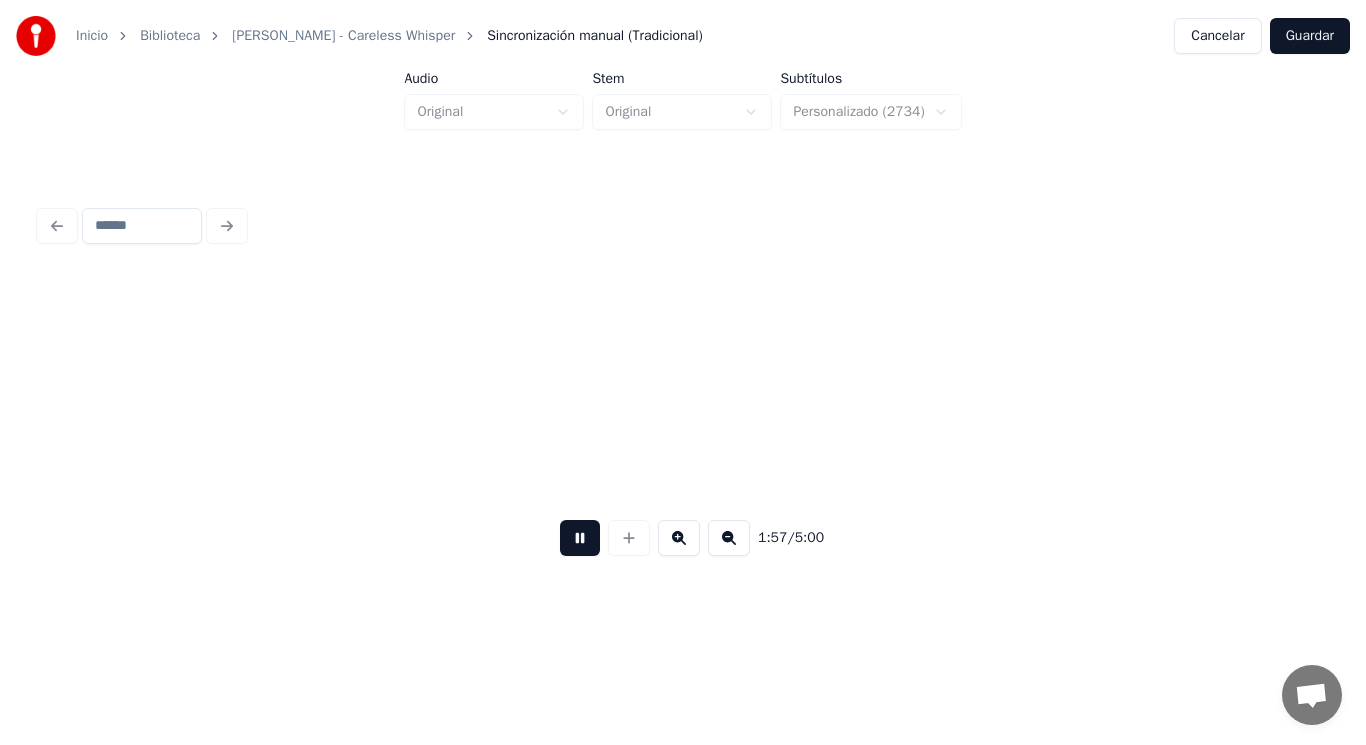 scroll, scrollTop: 0, scrollLeft: 164643, axis: horizontal 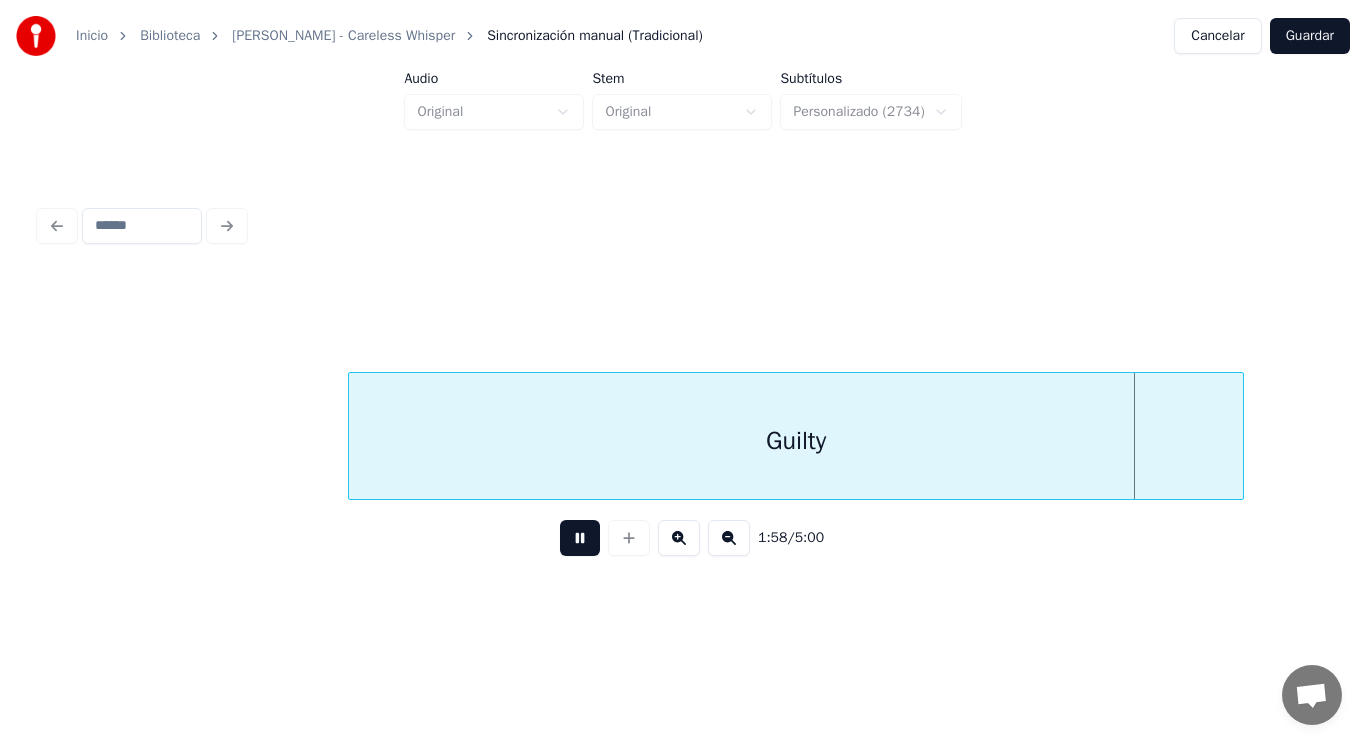 click at bounding box center (580, 538) 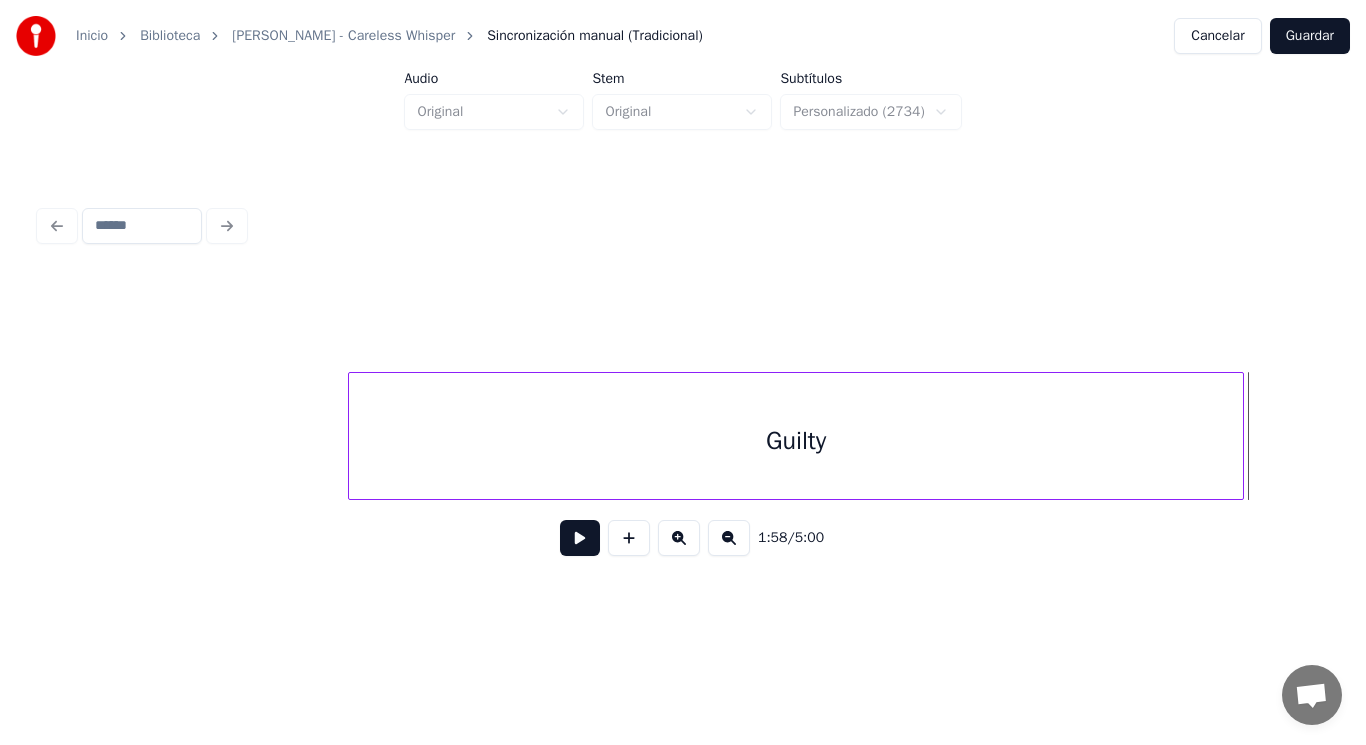 click on "Guilty" at bounding box center [796, 441] 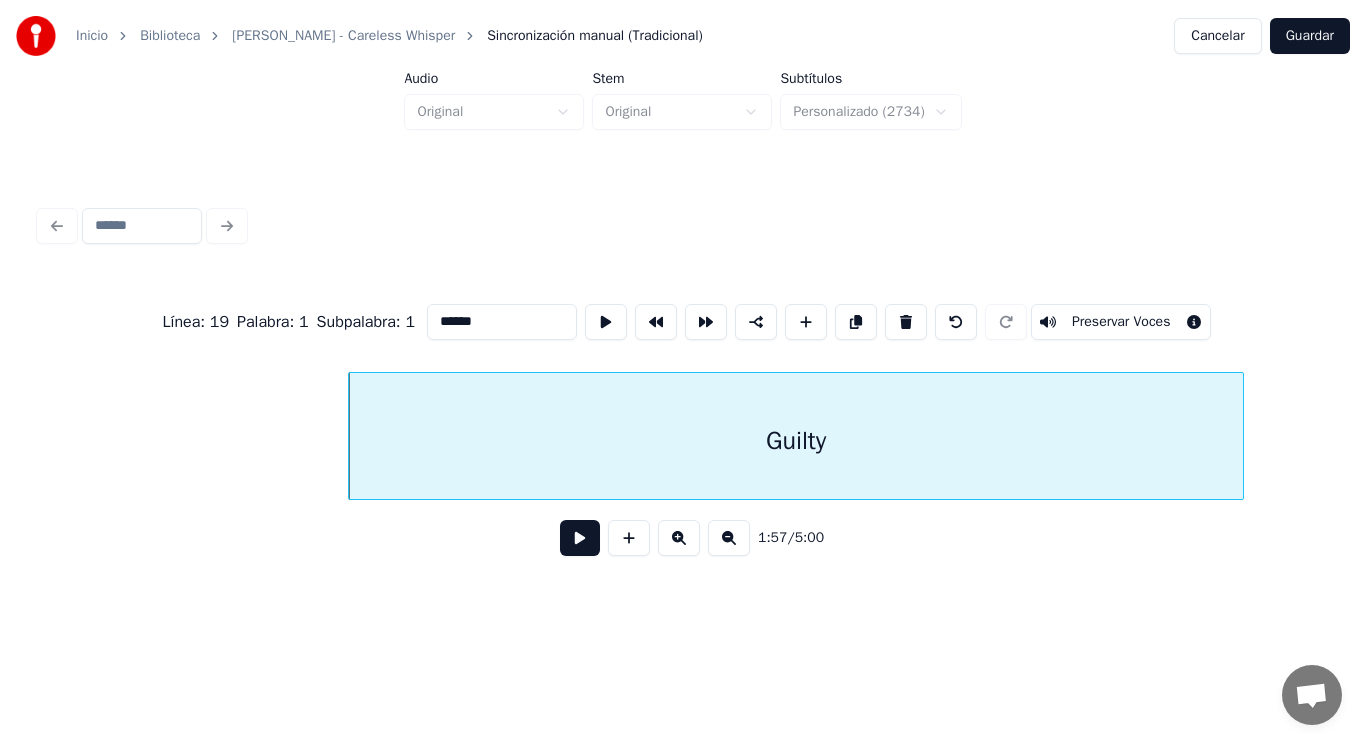 click at bounding box center (580, 538) 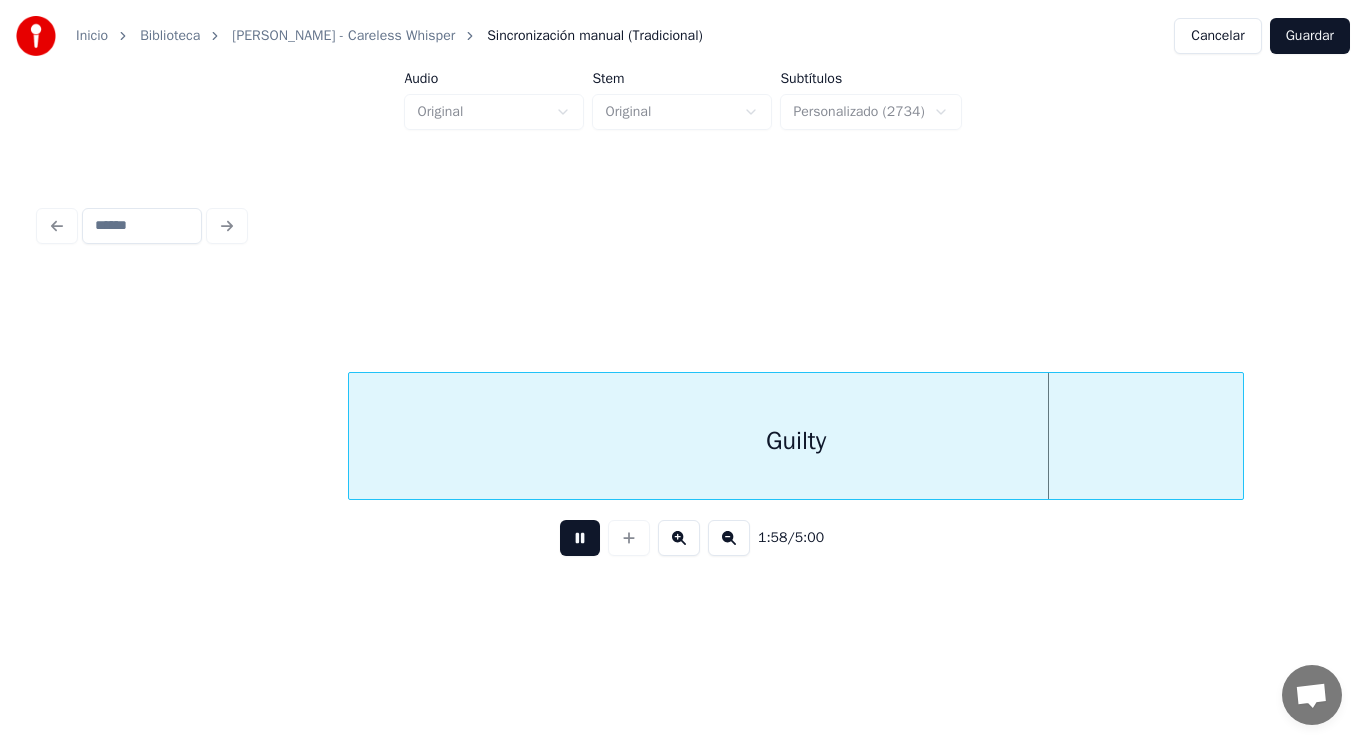 click at bounding box center (580, 538) 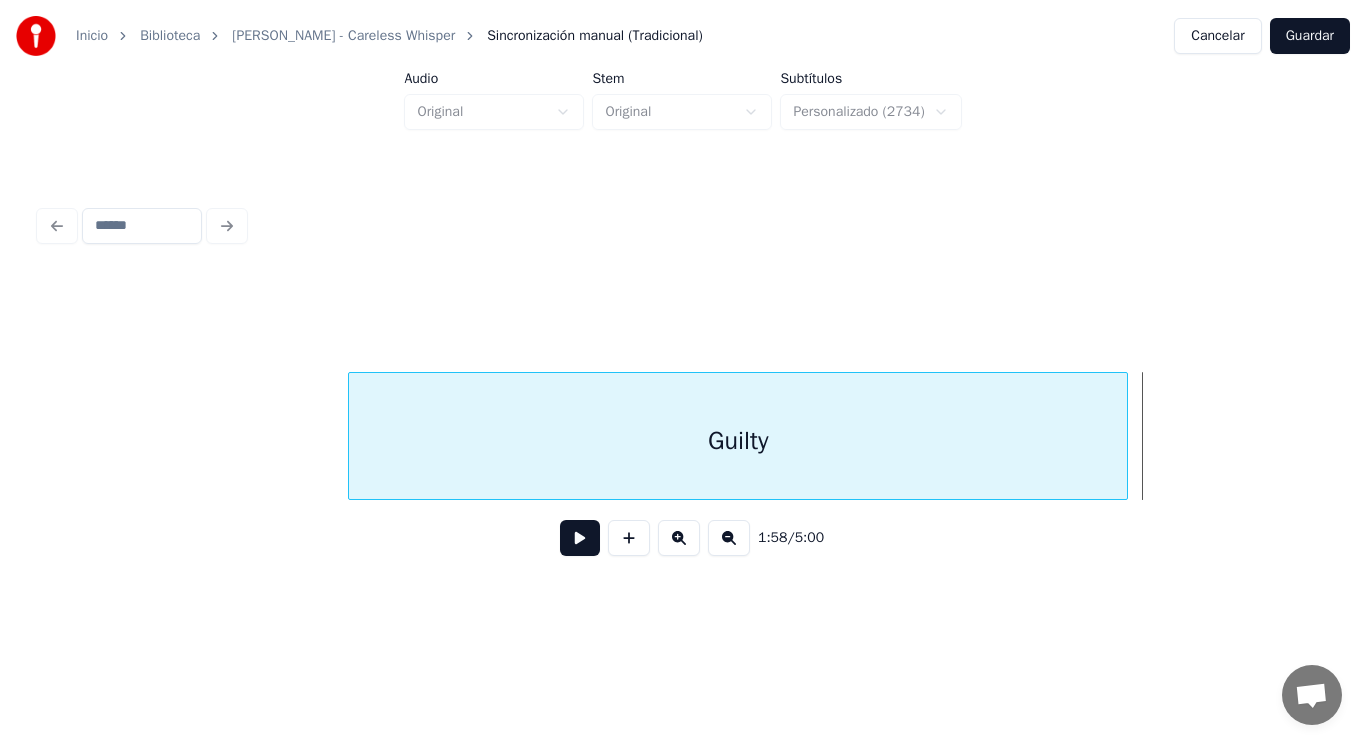 click at bounding box center [1124, 436] 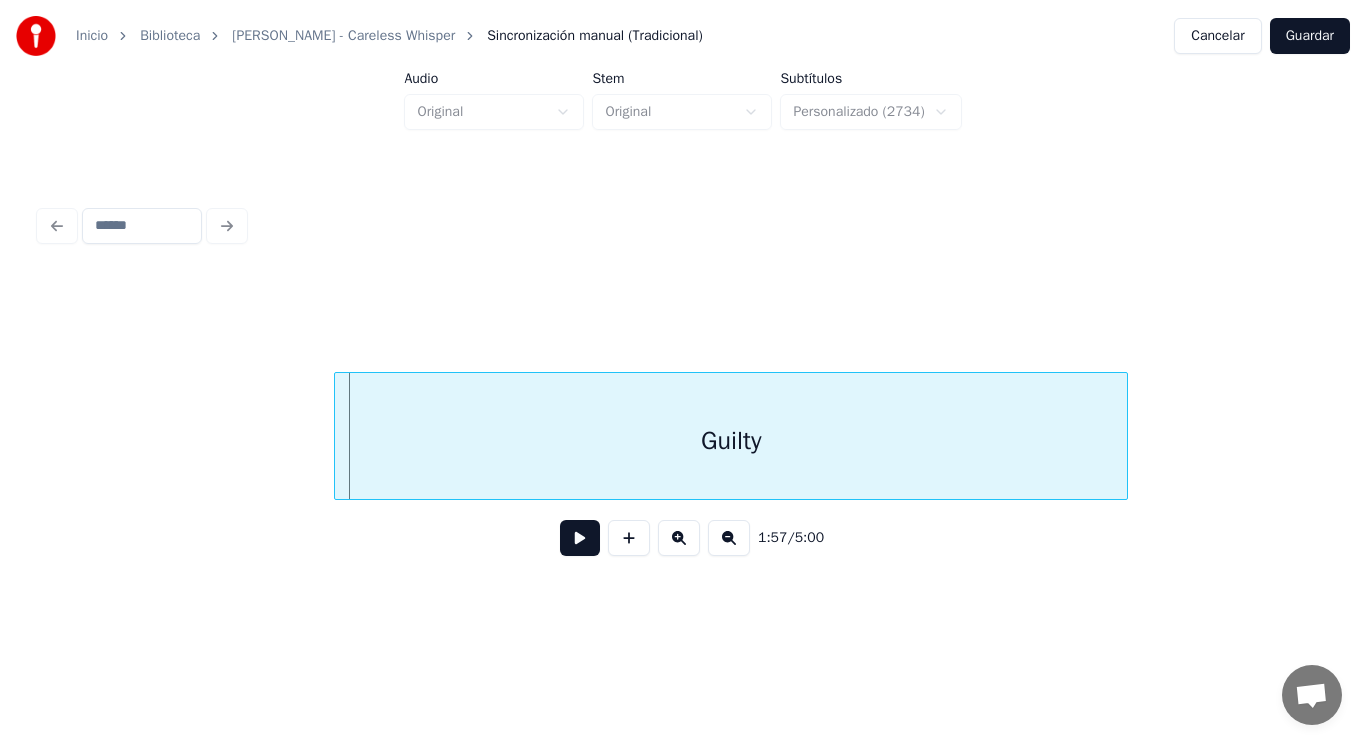 click at bounding box center (338, 436) 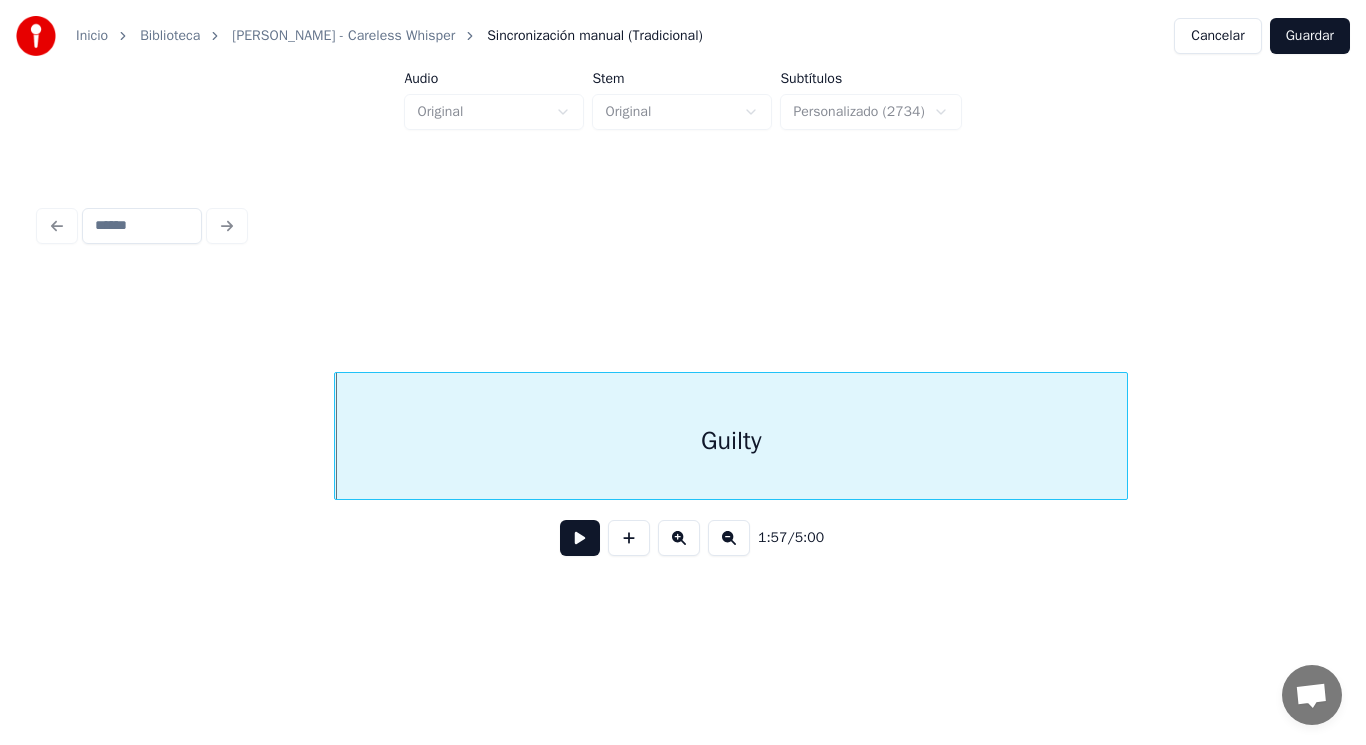 click at bounding box center (580, 538) 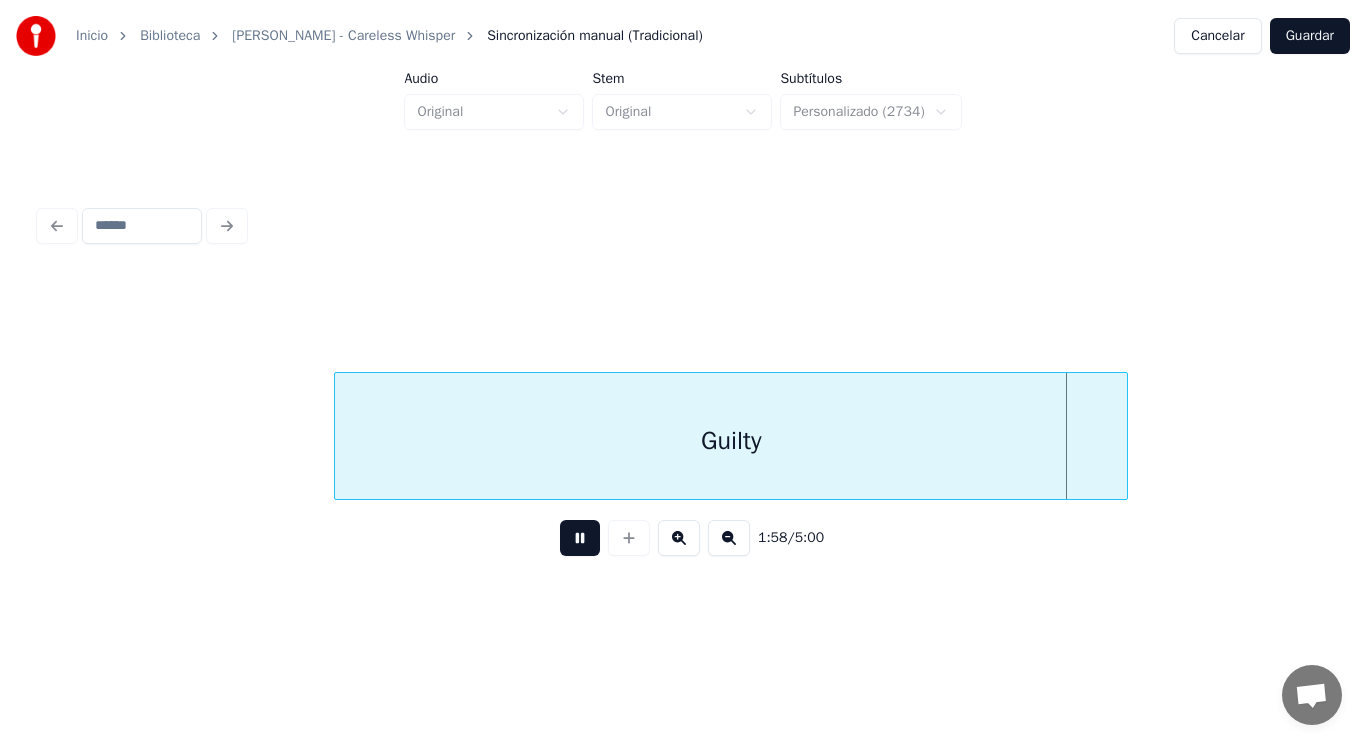 click at bounding box center [580, 538] 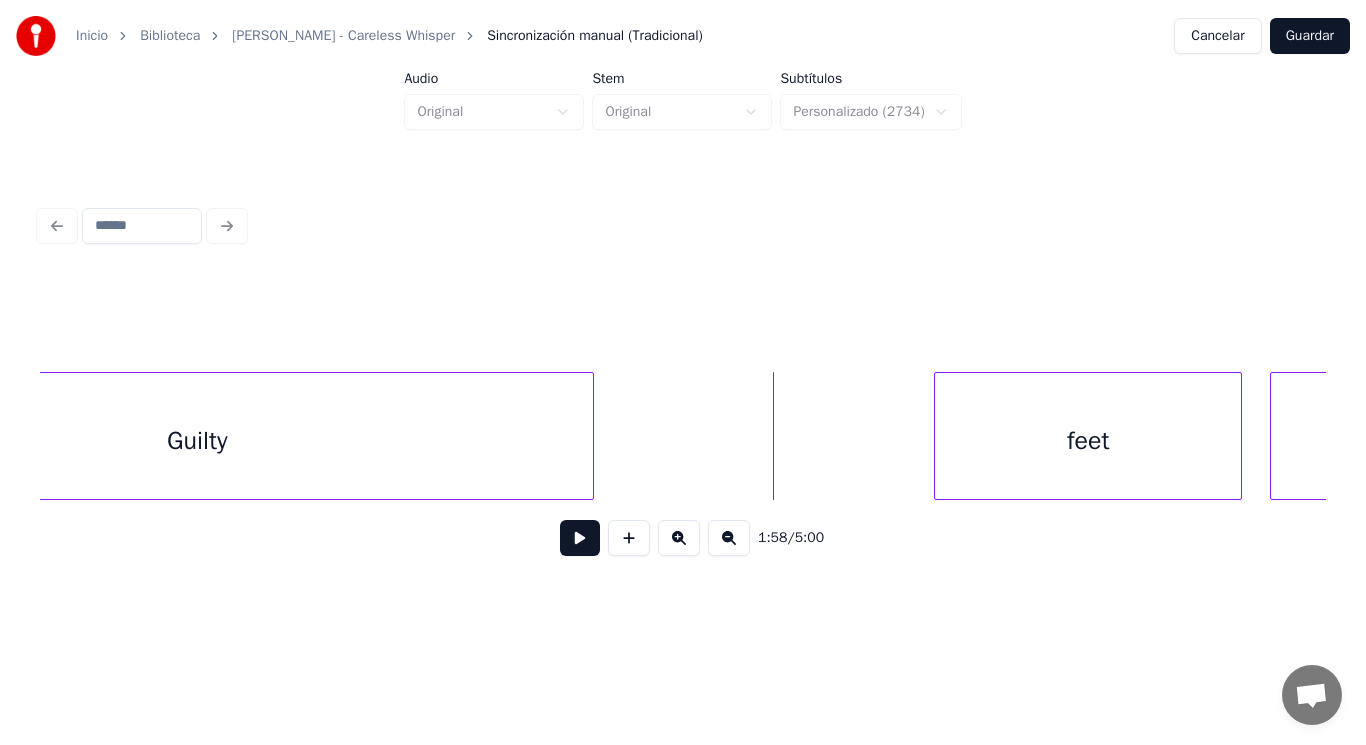 scroll, scrollTop: 0, scrollLeft: 165283, axis: horizontal 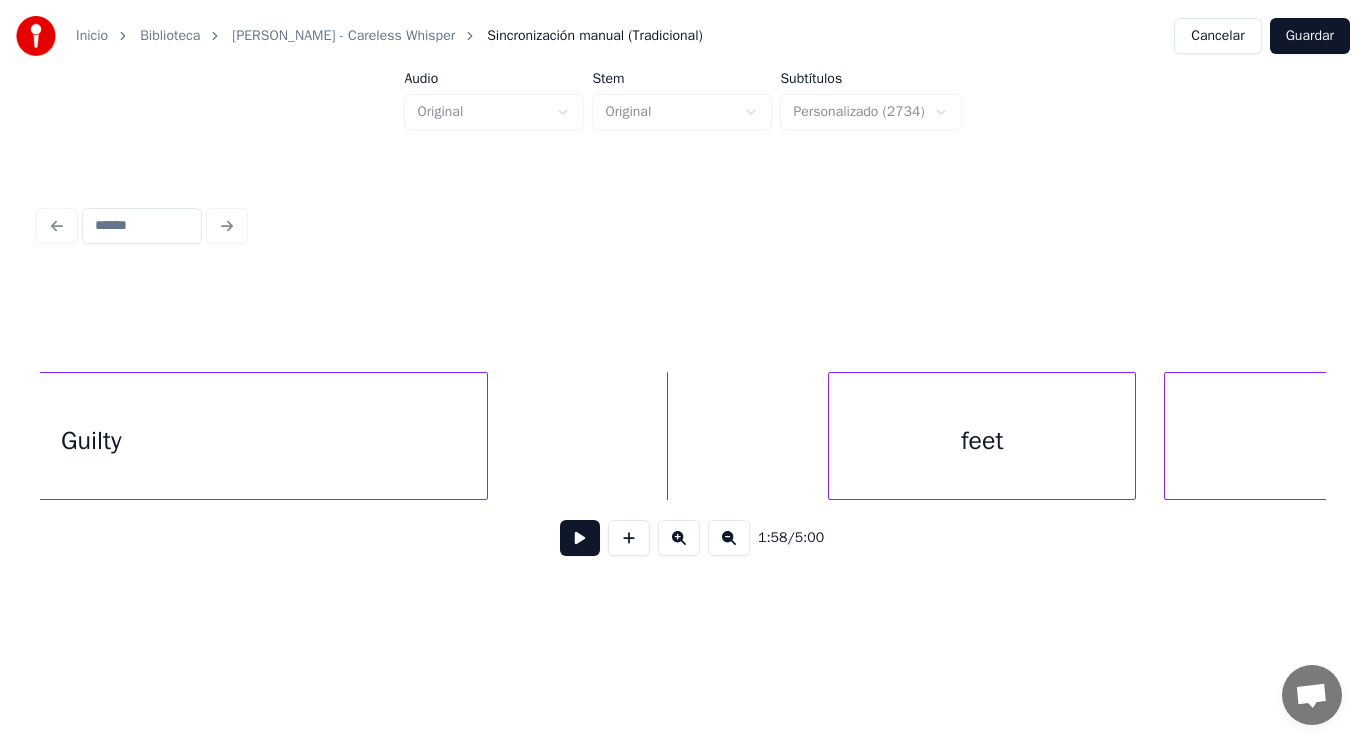 click on "Guilty feet have" at bounding box center [45279, 436] 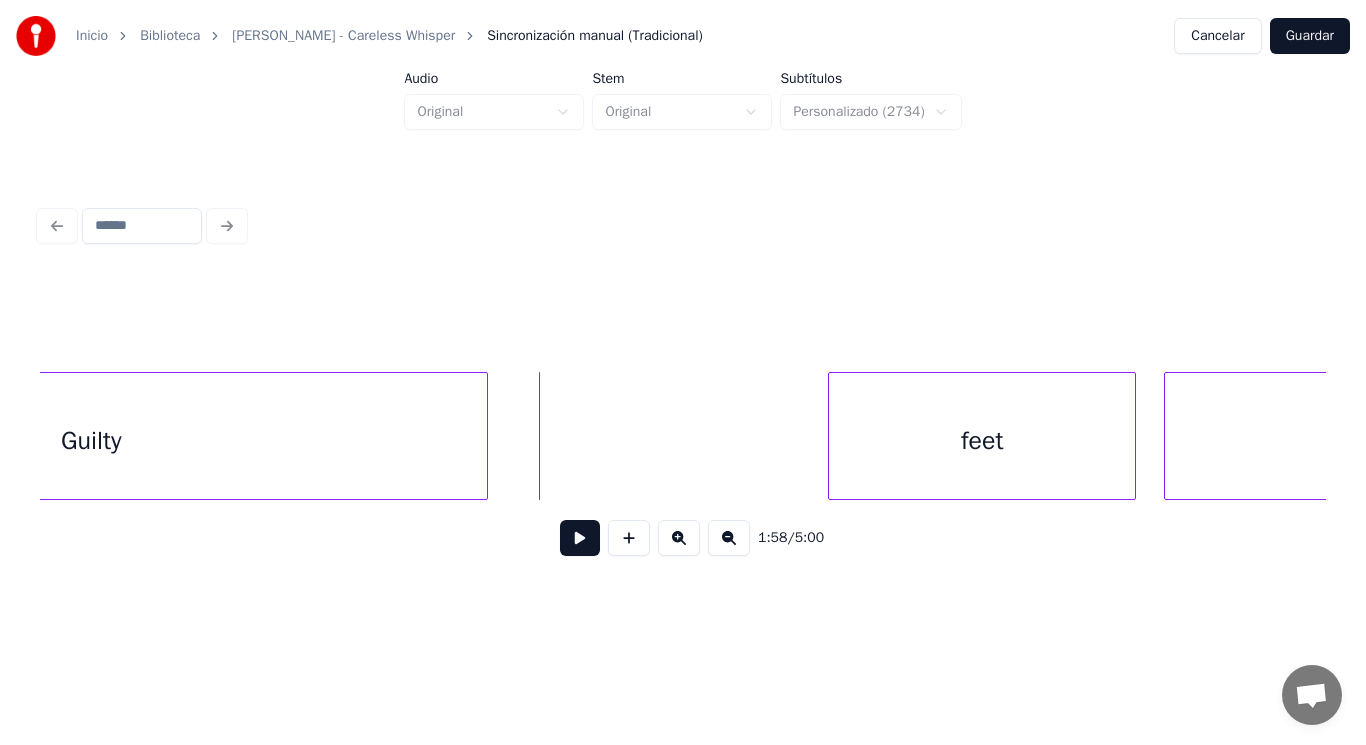 click at bounding box center (580, 538) 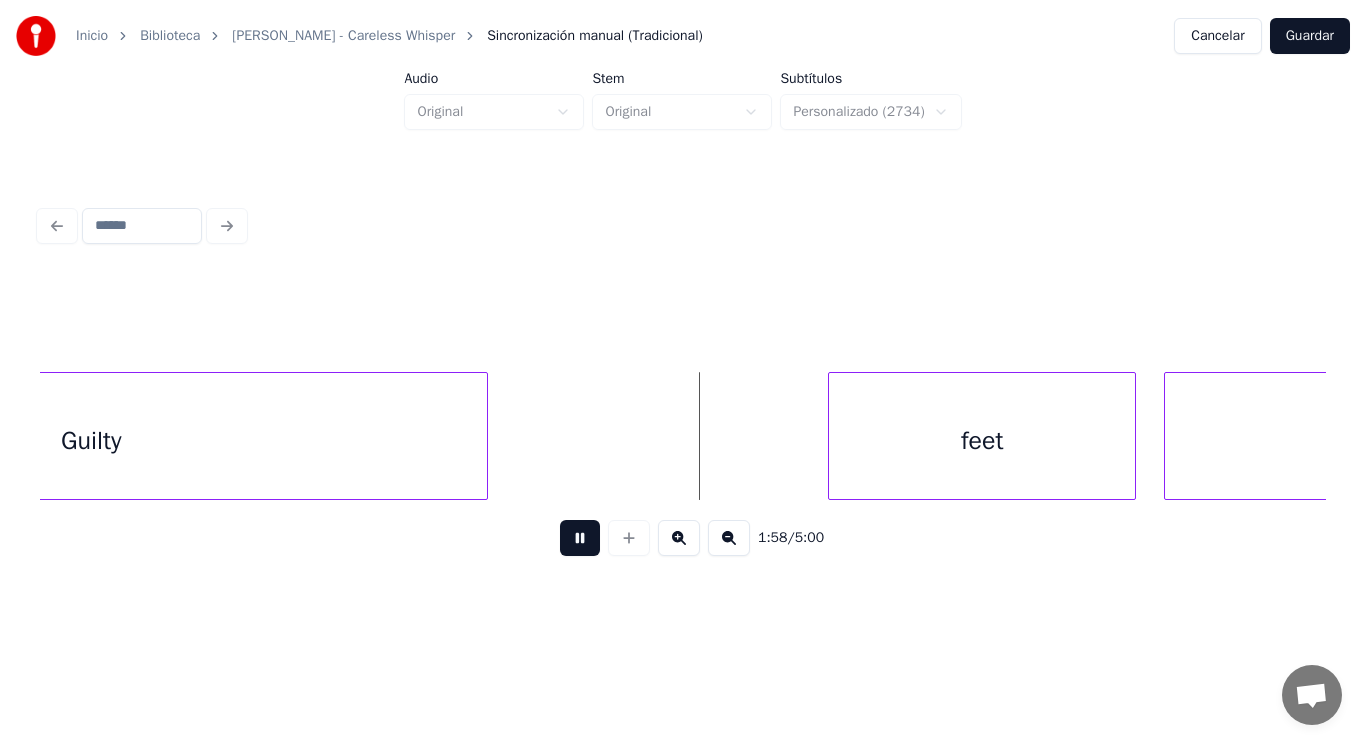 click at bounding box center (580, 538) 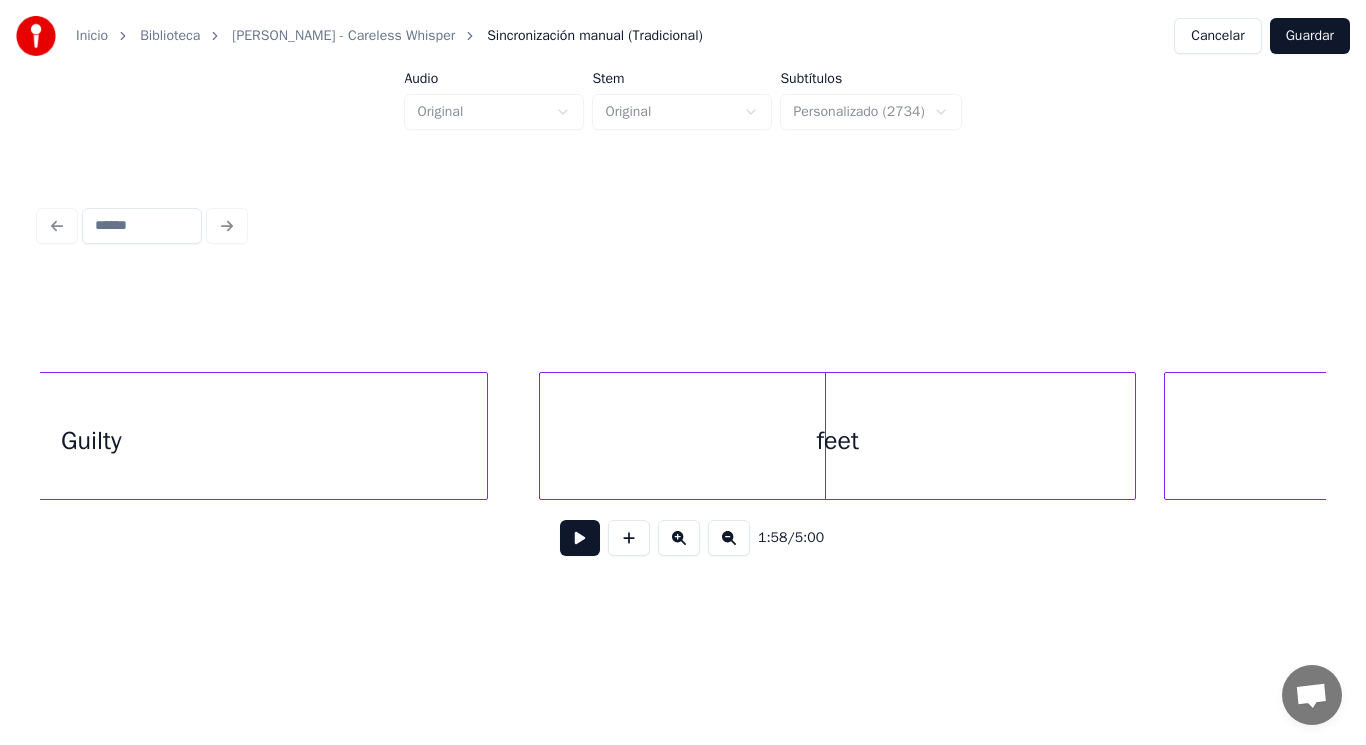 click at bounding box center (543, 436) 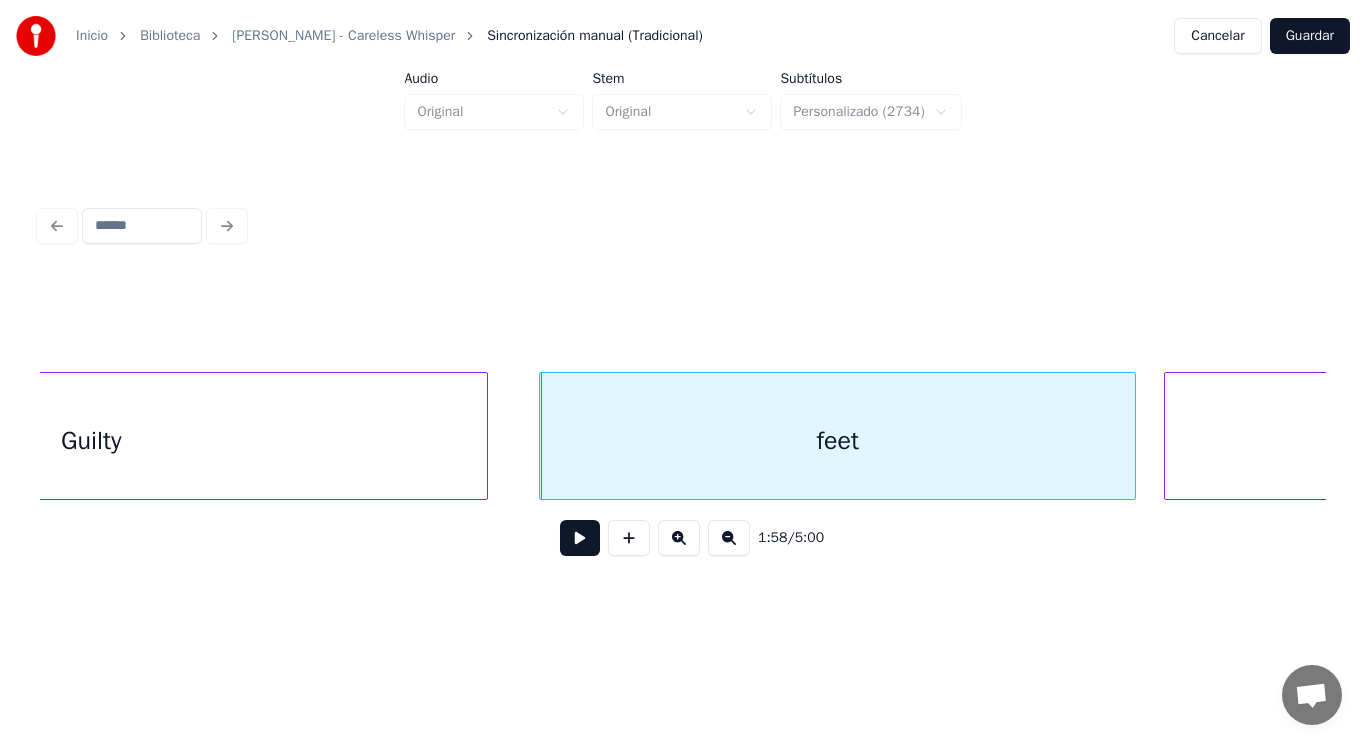 click at bounding box center (580, 538) 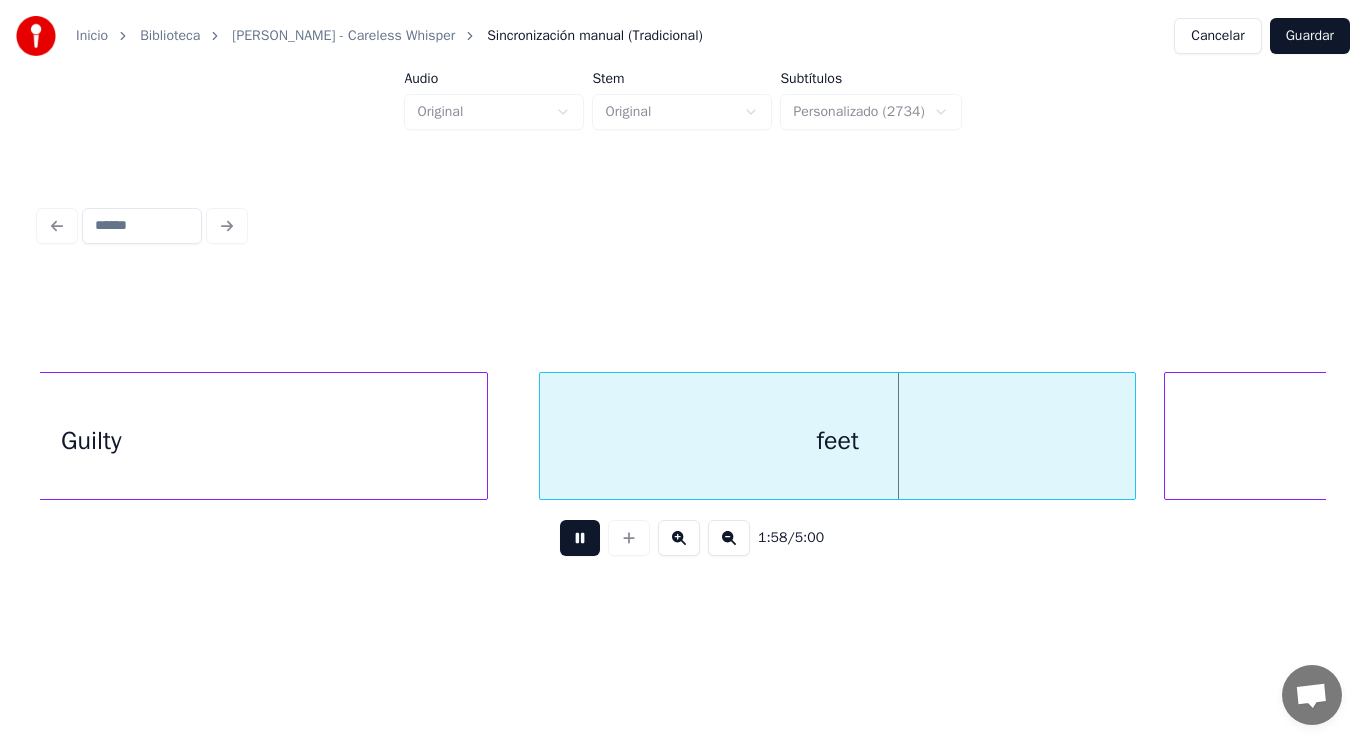 click at bounding box center (580, 538) 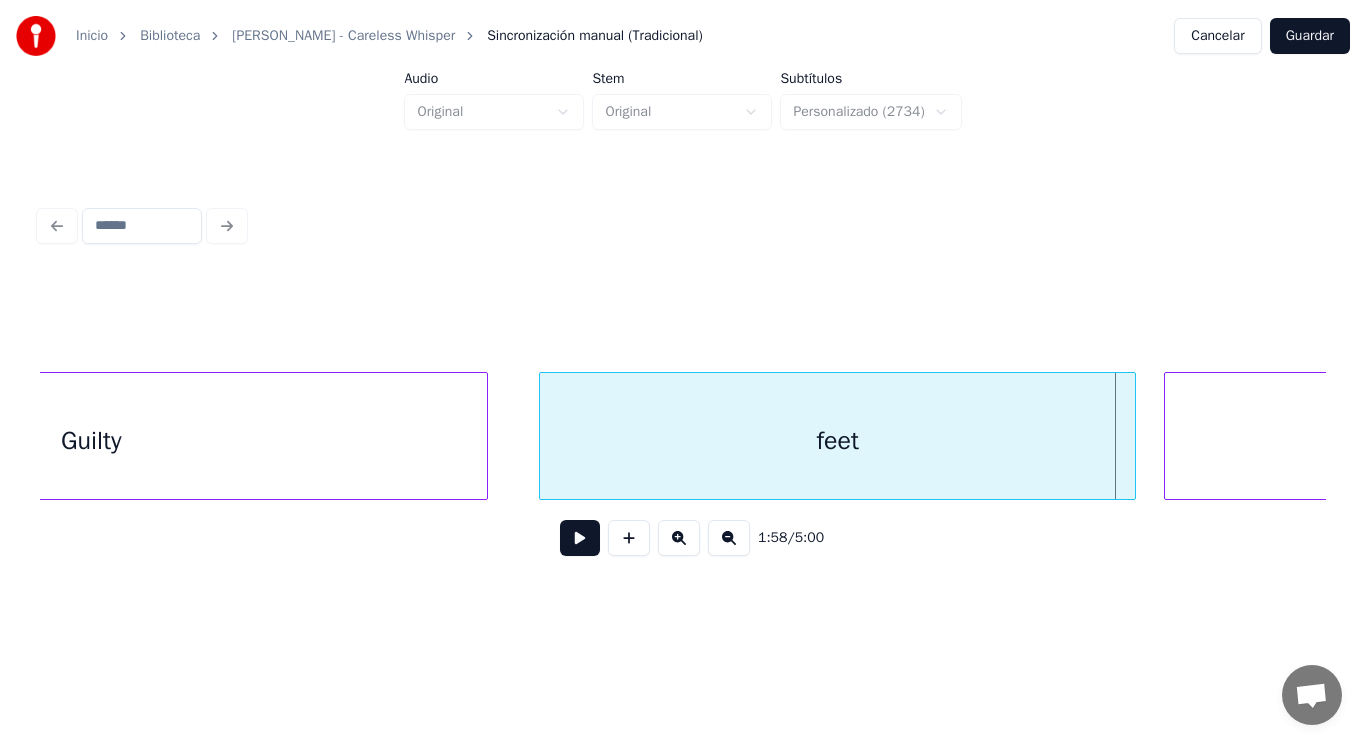 click on "feet" at bounding box center [837, 441] 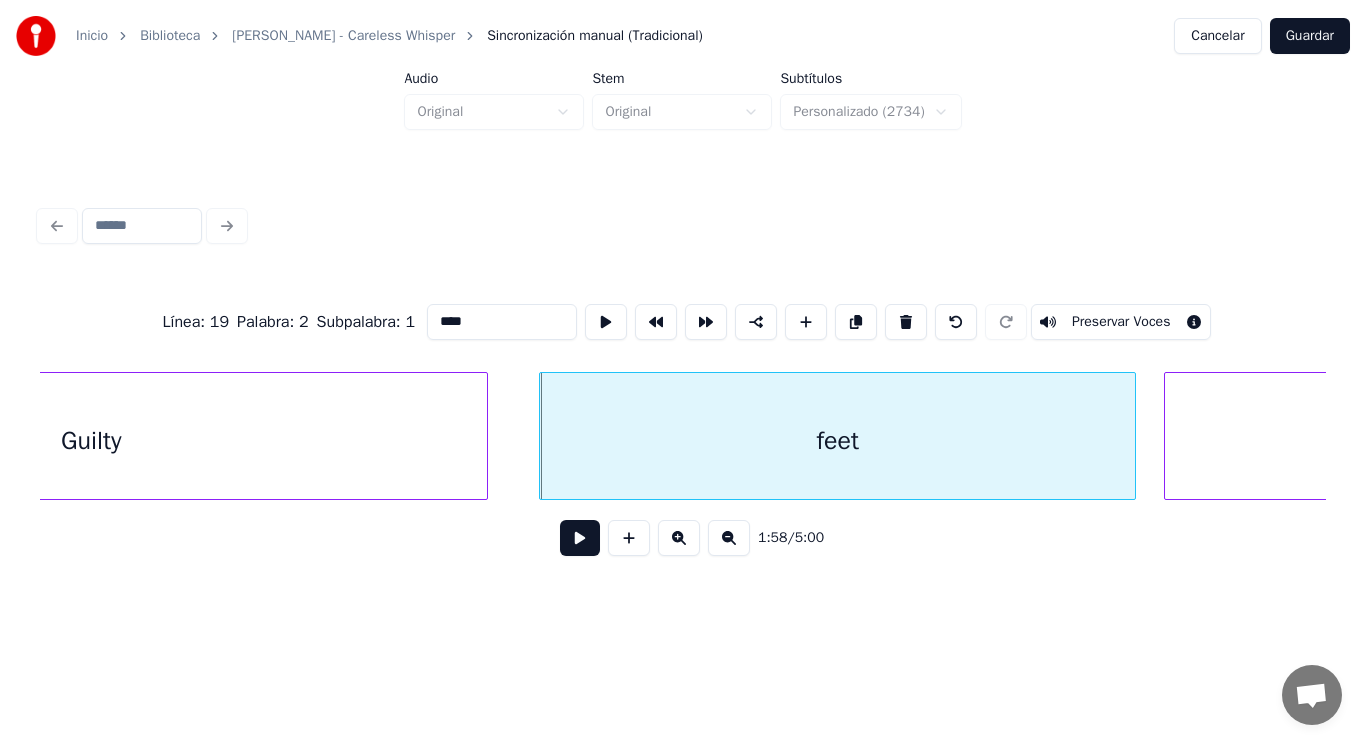 click at bounding box center [580, 538] 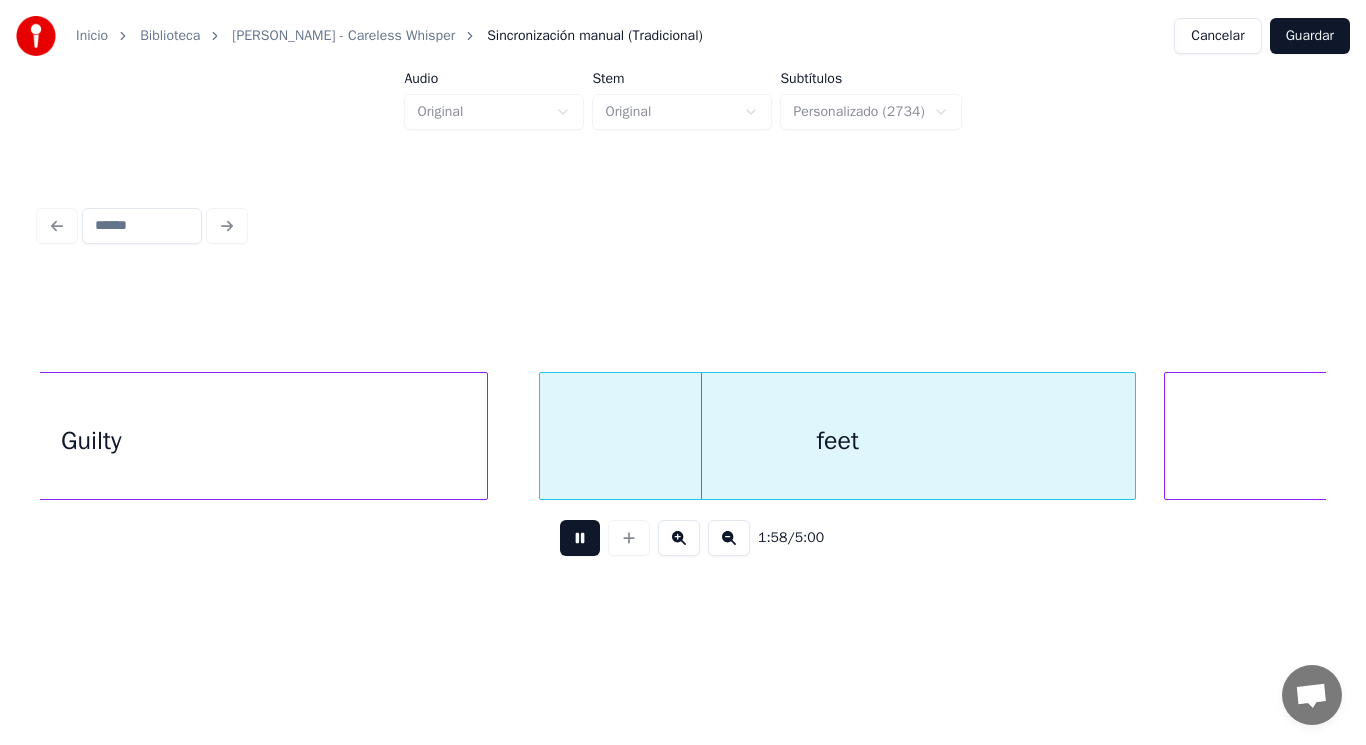 click at bounding box center (580, 538) 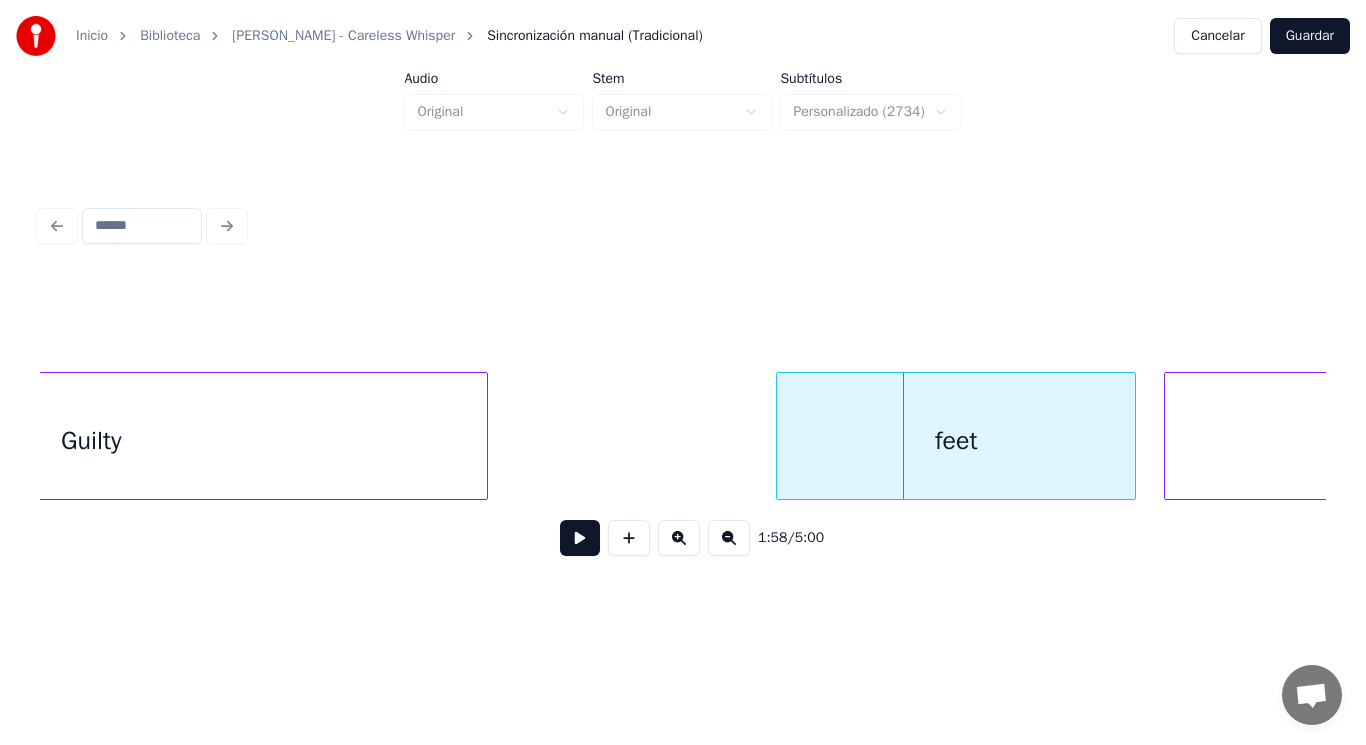 click at bounding box center [780, 436] 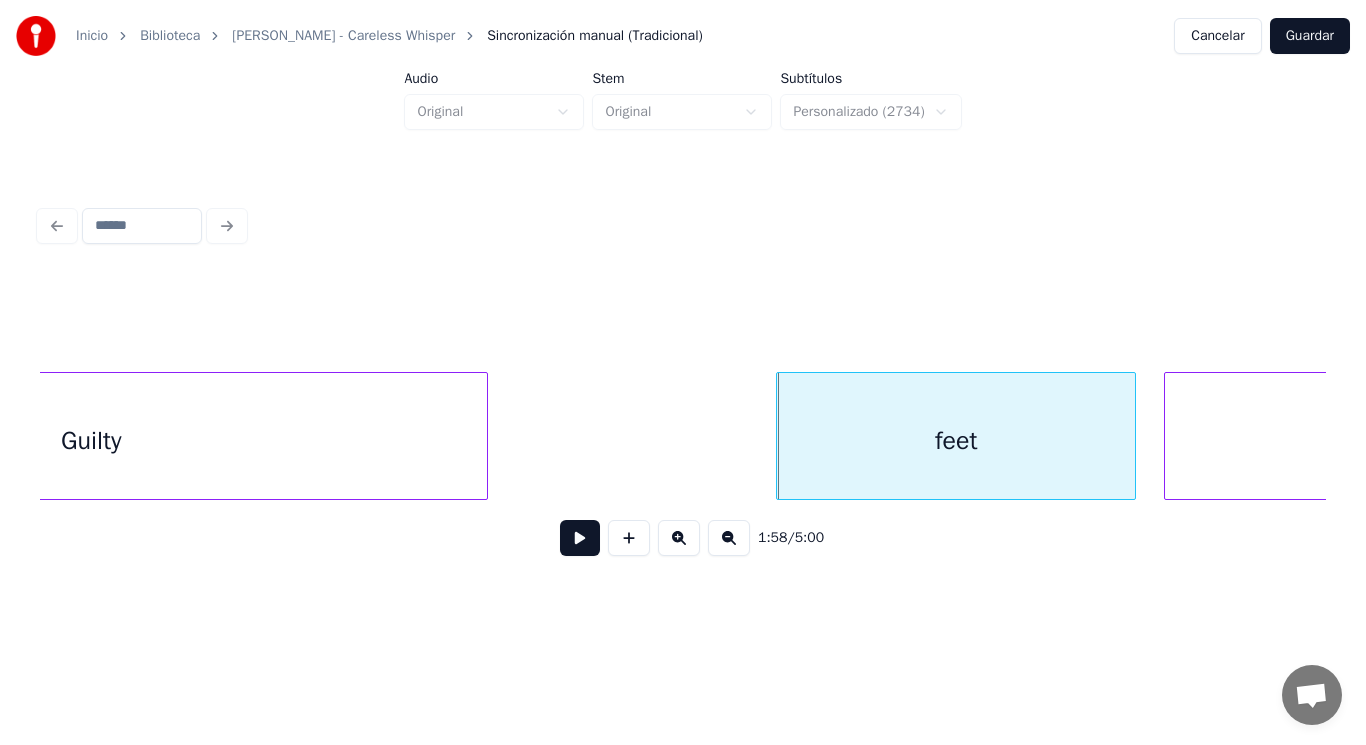 click at bounding box center (580, 538) 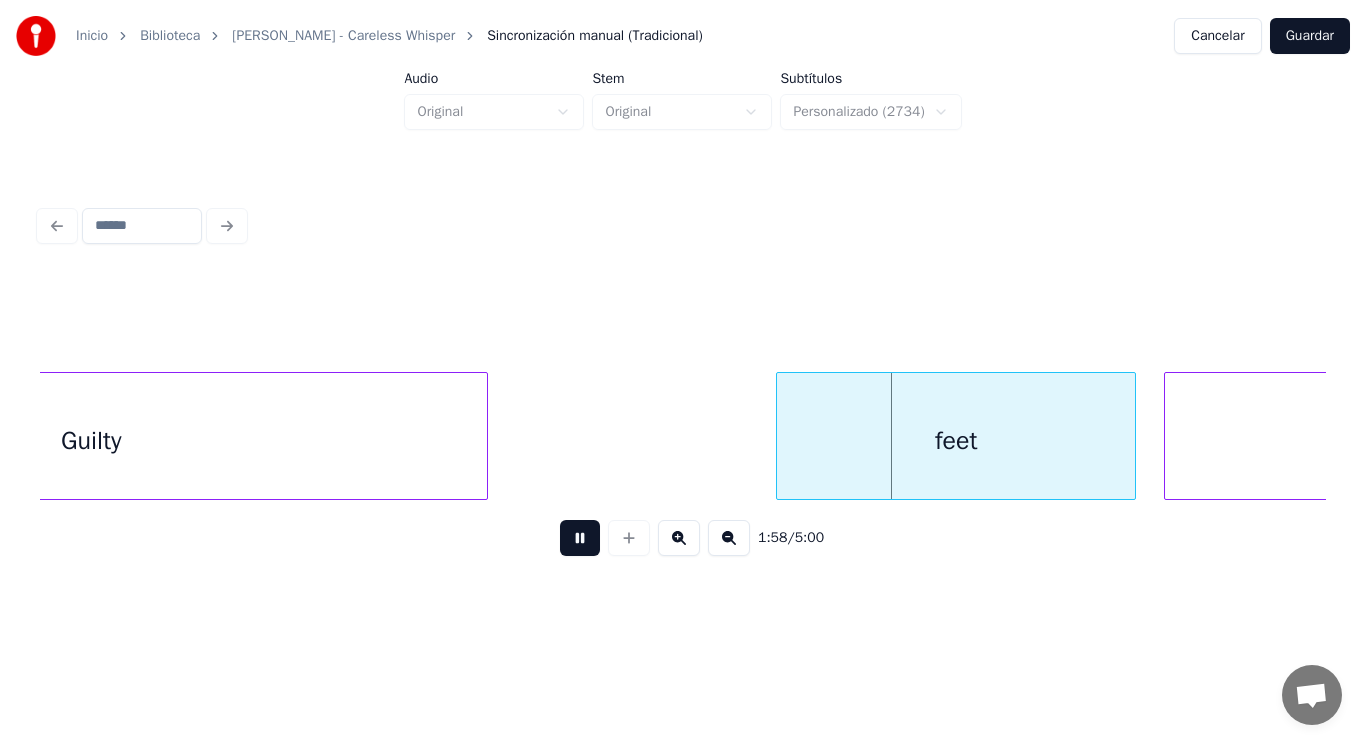 click at bounding box center (580, 538) 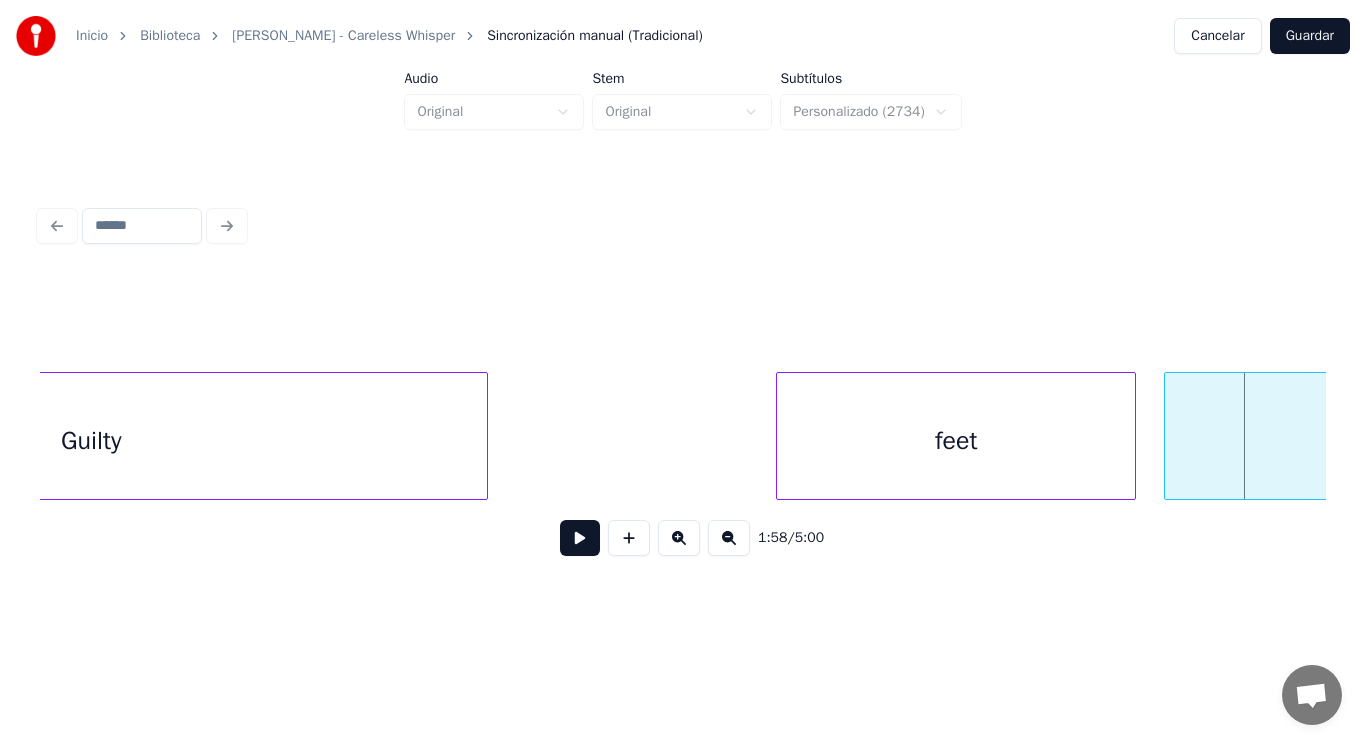 click on "feet" at bounding box center (956, 441) 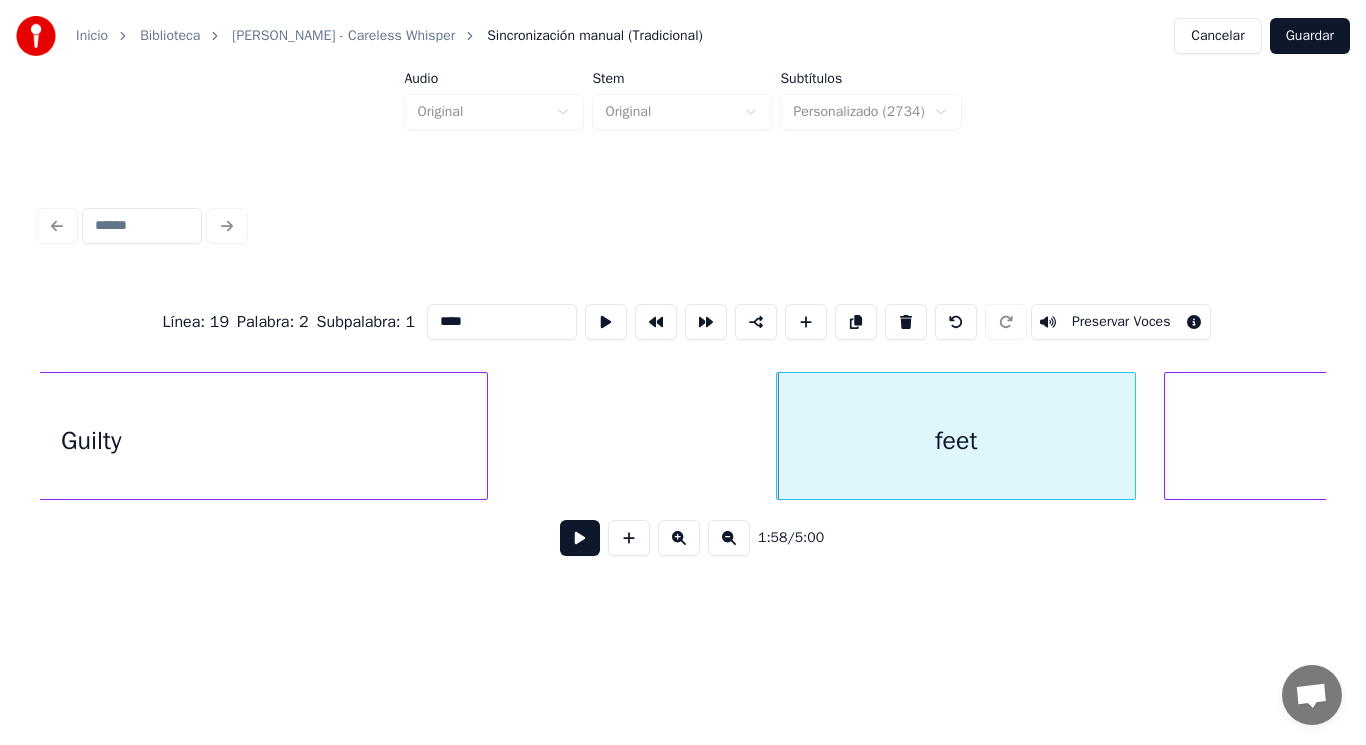 click at bounding box center [580, 538] 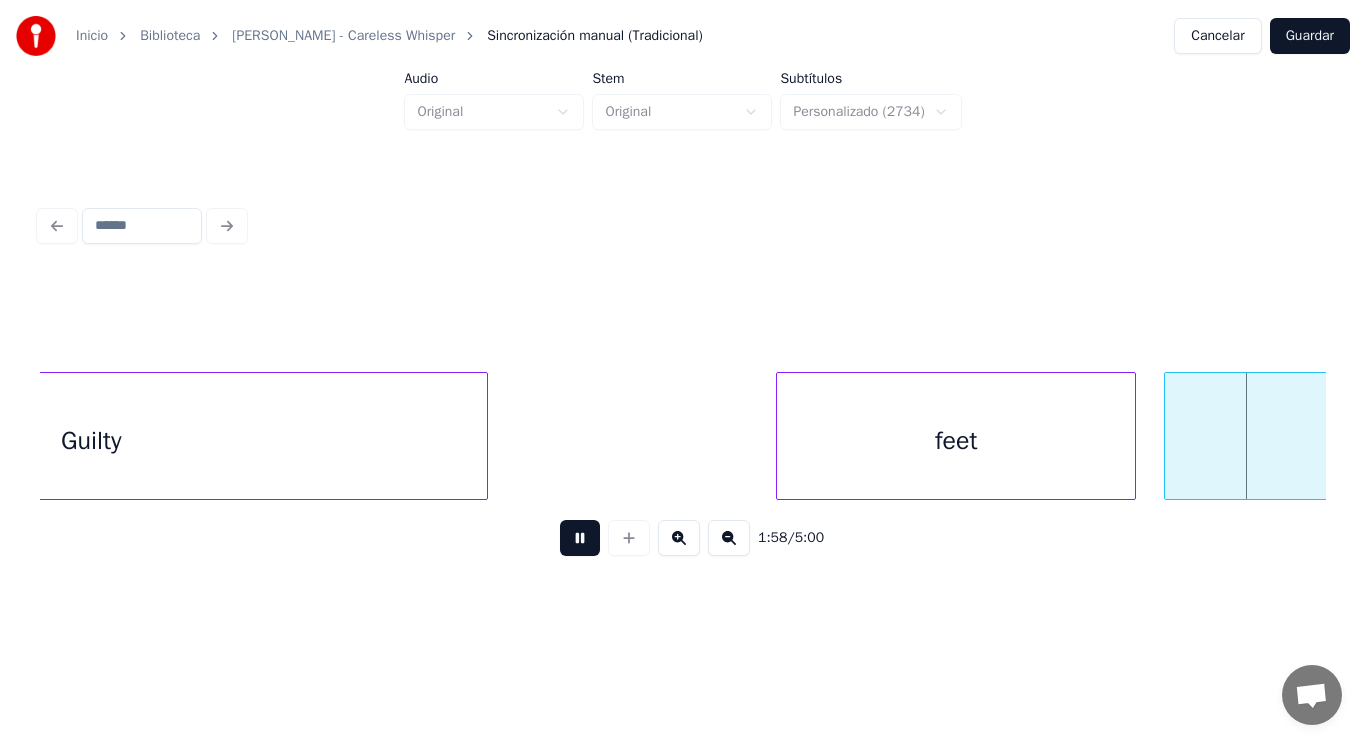 scroll, scrollTop: 0, scrollLeft: 166595, axis: horizontal 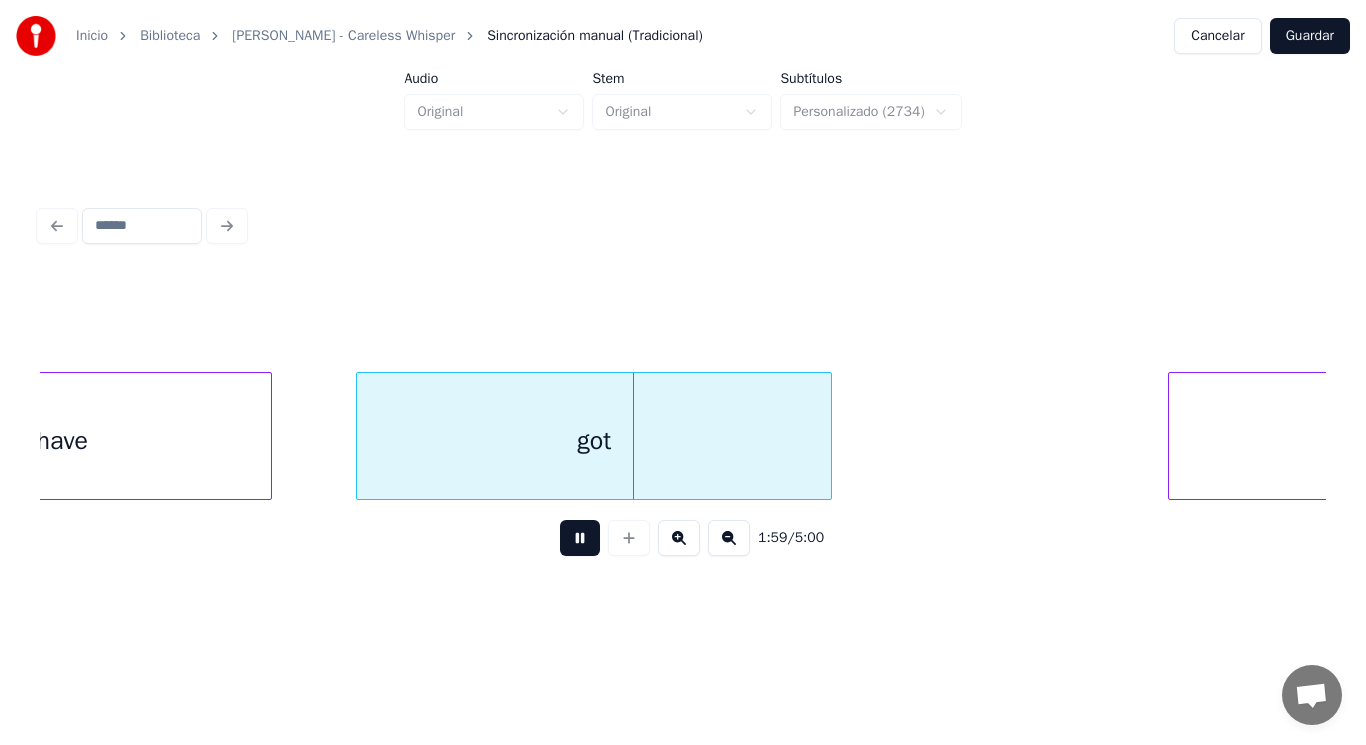 click at bounding box center (580, 538) 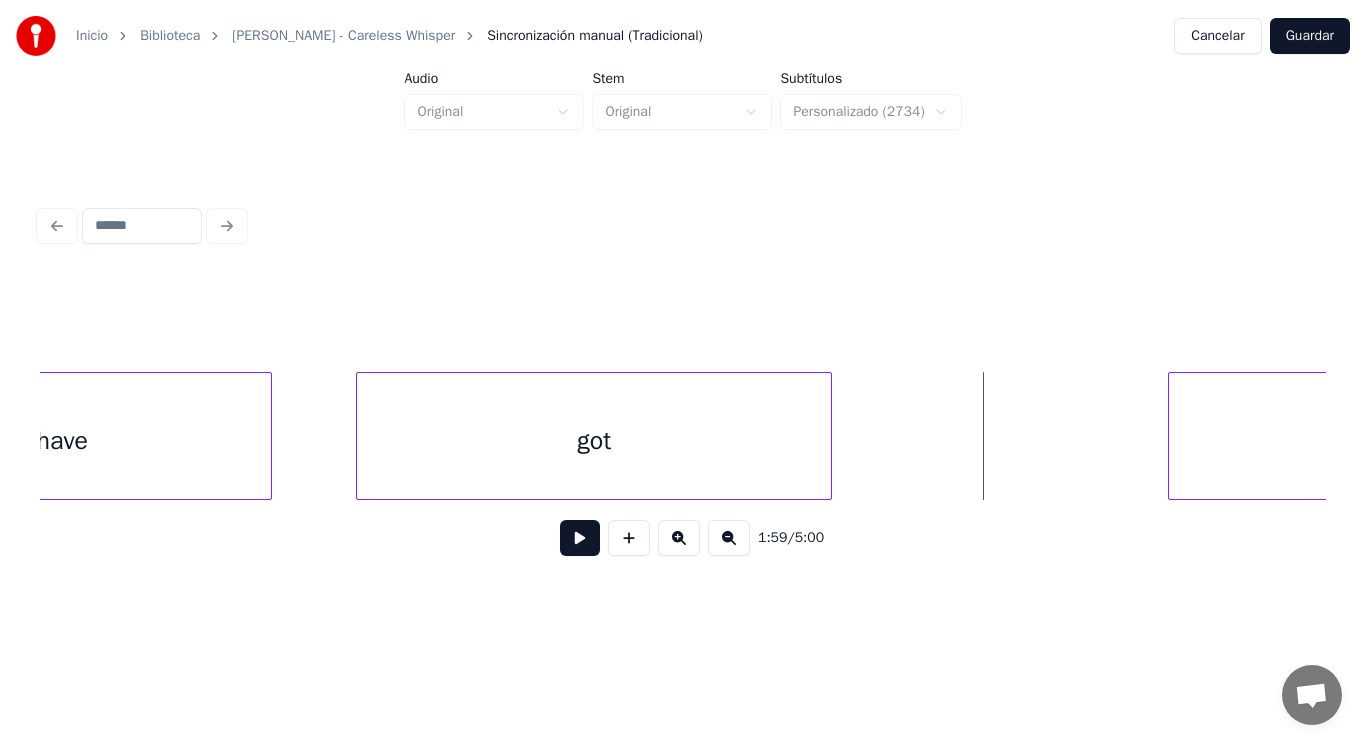 click on "have" at bounding box center (62, 441) 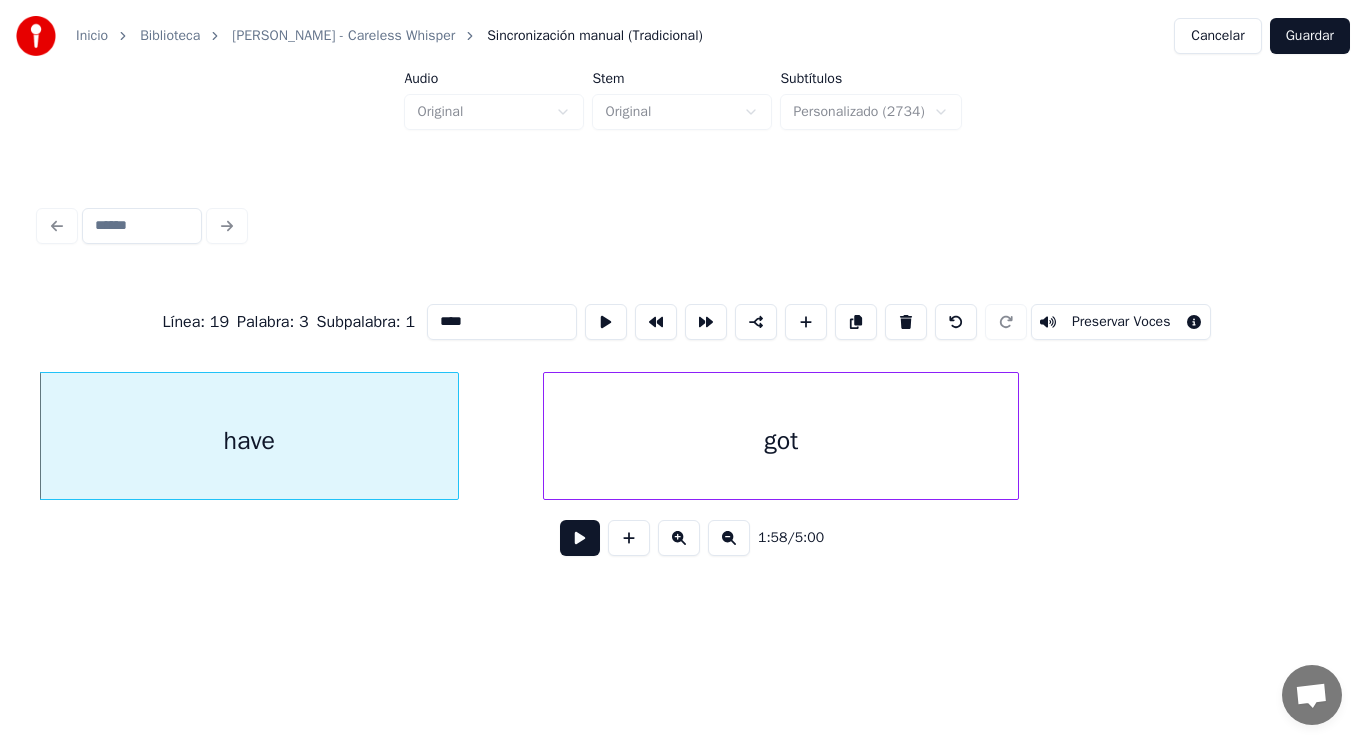 click at bounding box center [580, 538] 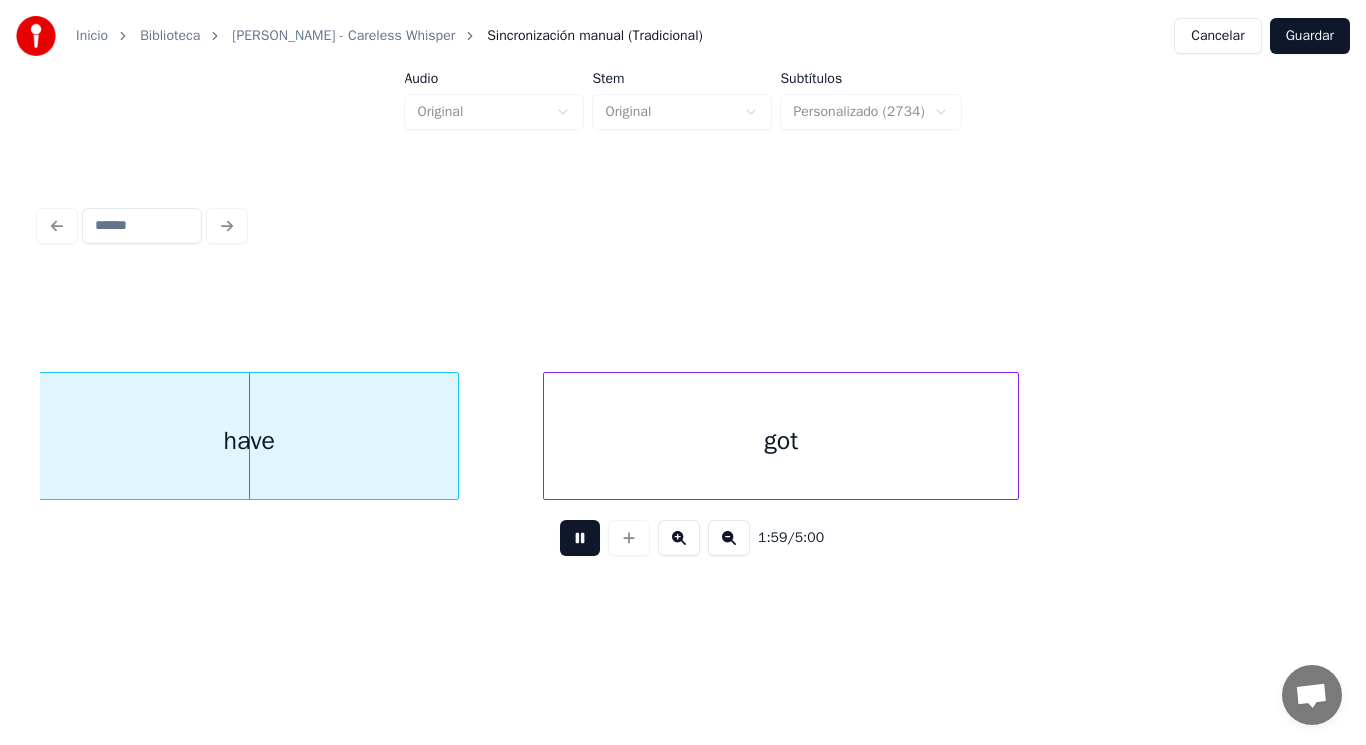 click at bounding box center [580, 538] 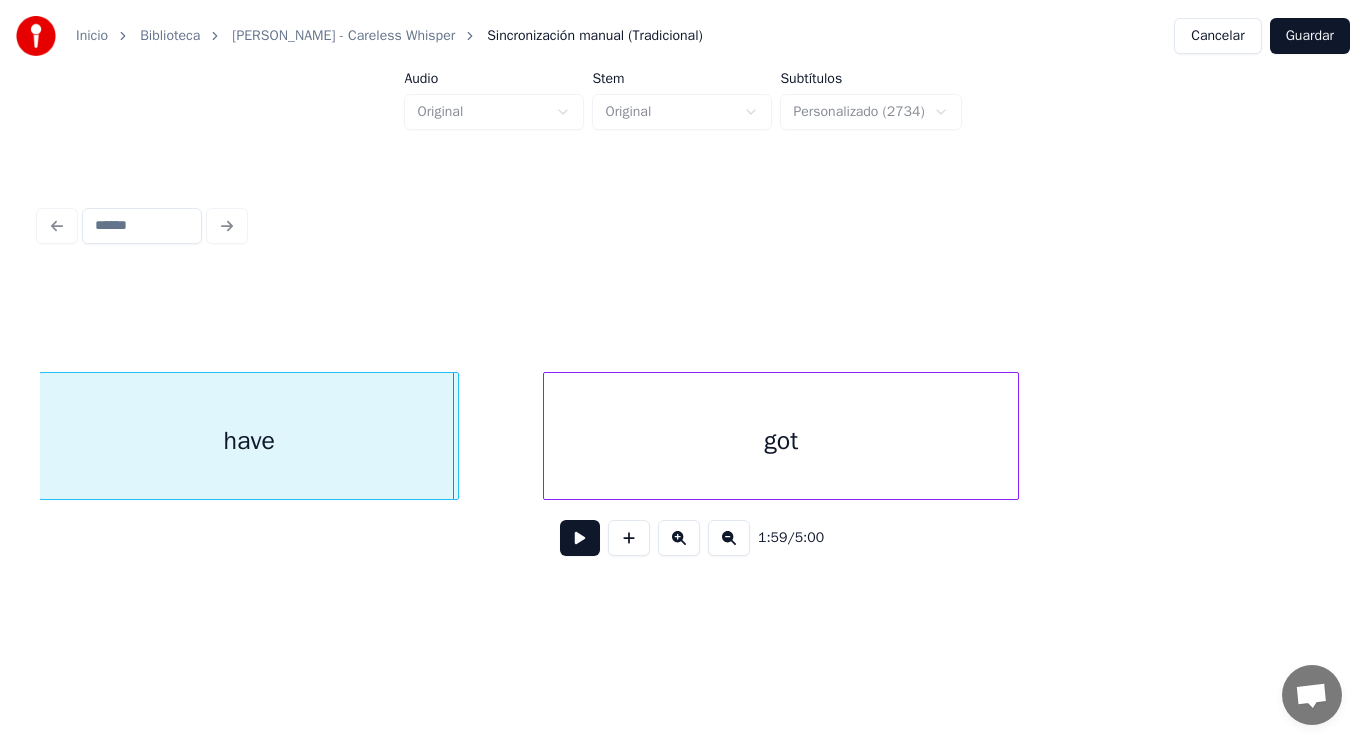 click on "have" at bounding box center (249, 441) 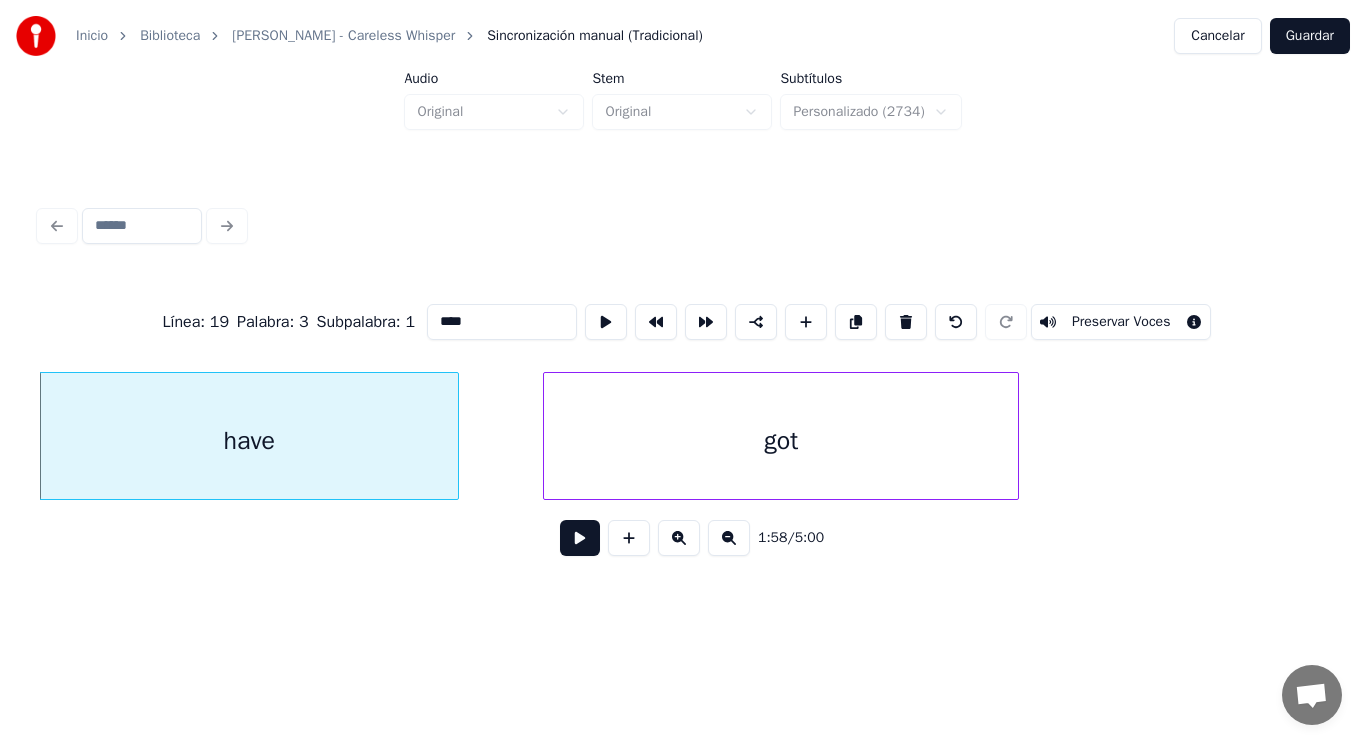 click at bounding box center (580, 538) 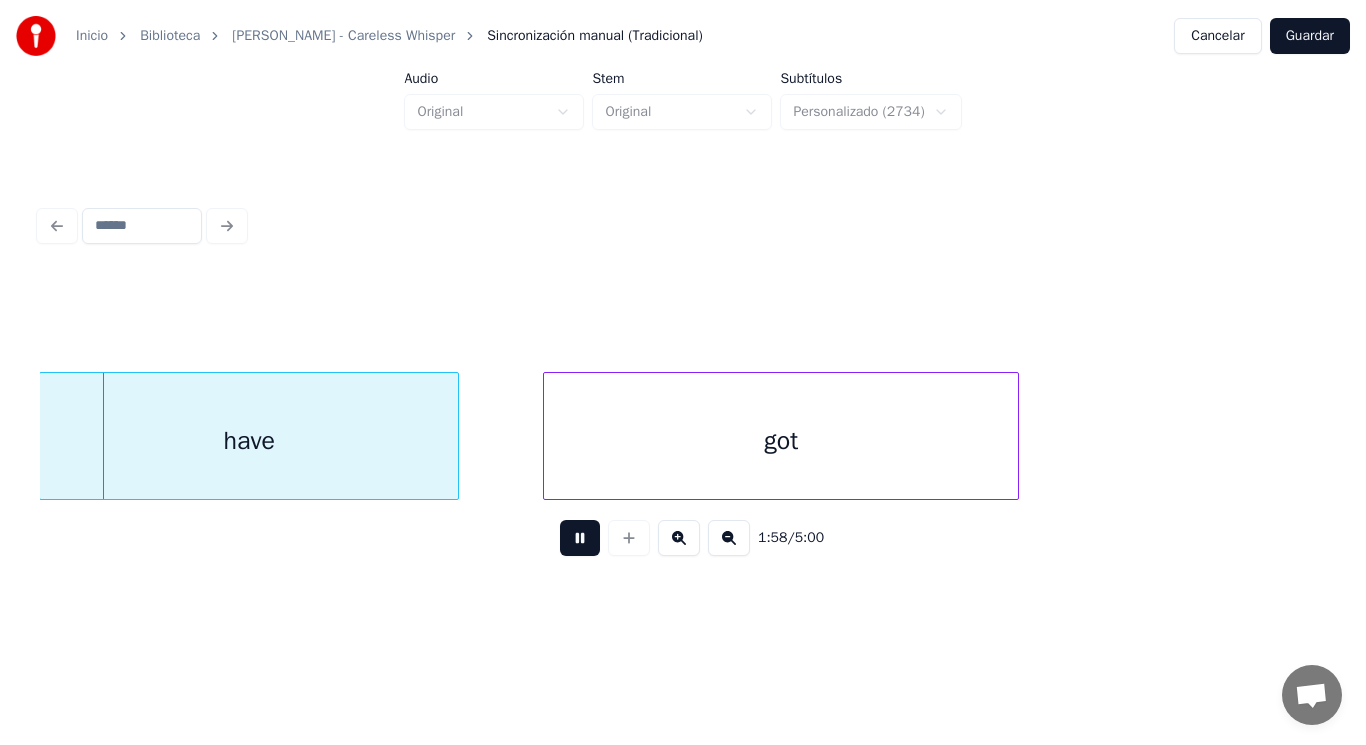 click at bounding box center (580, 538) 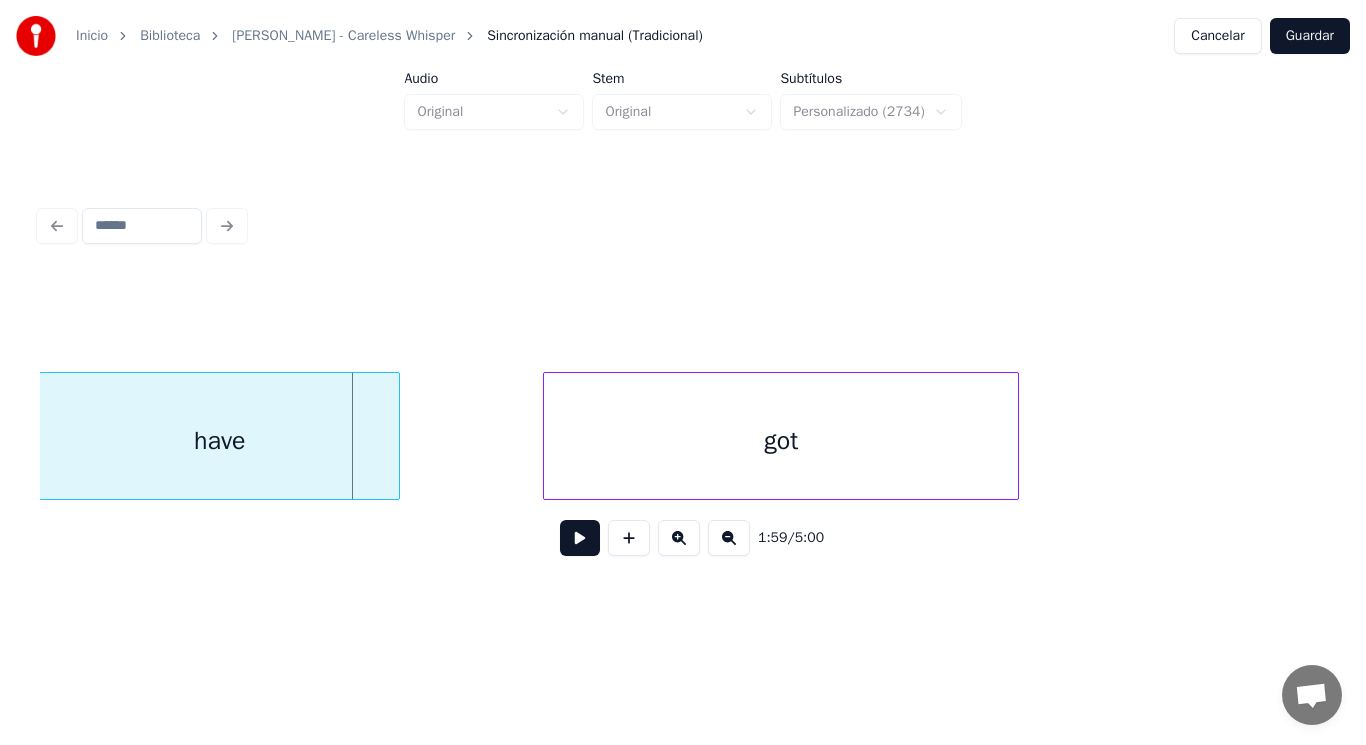 click at bounding box center [396, 436] 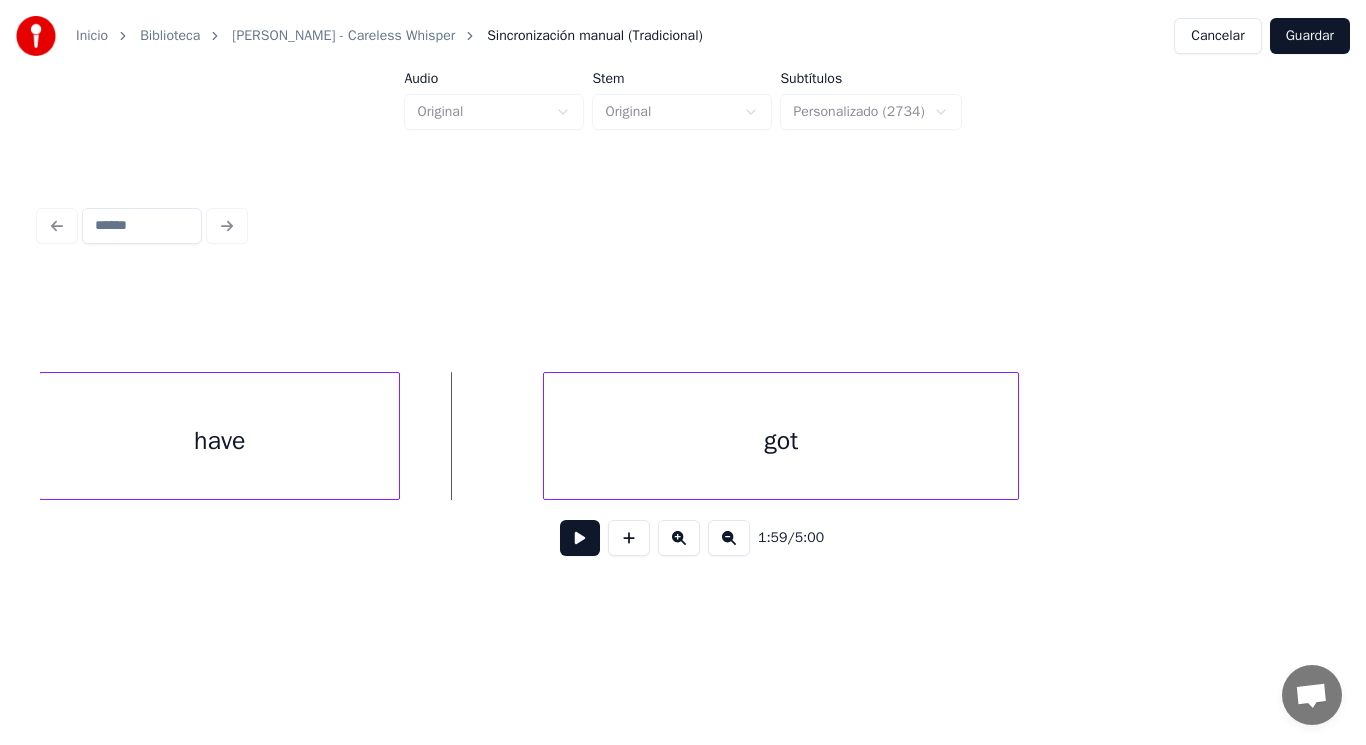 click at bounding box center (580, 538) 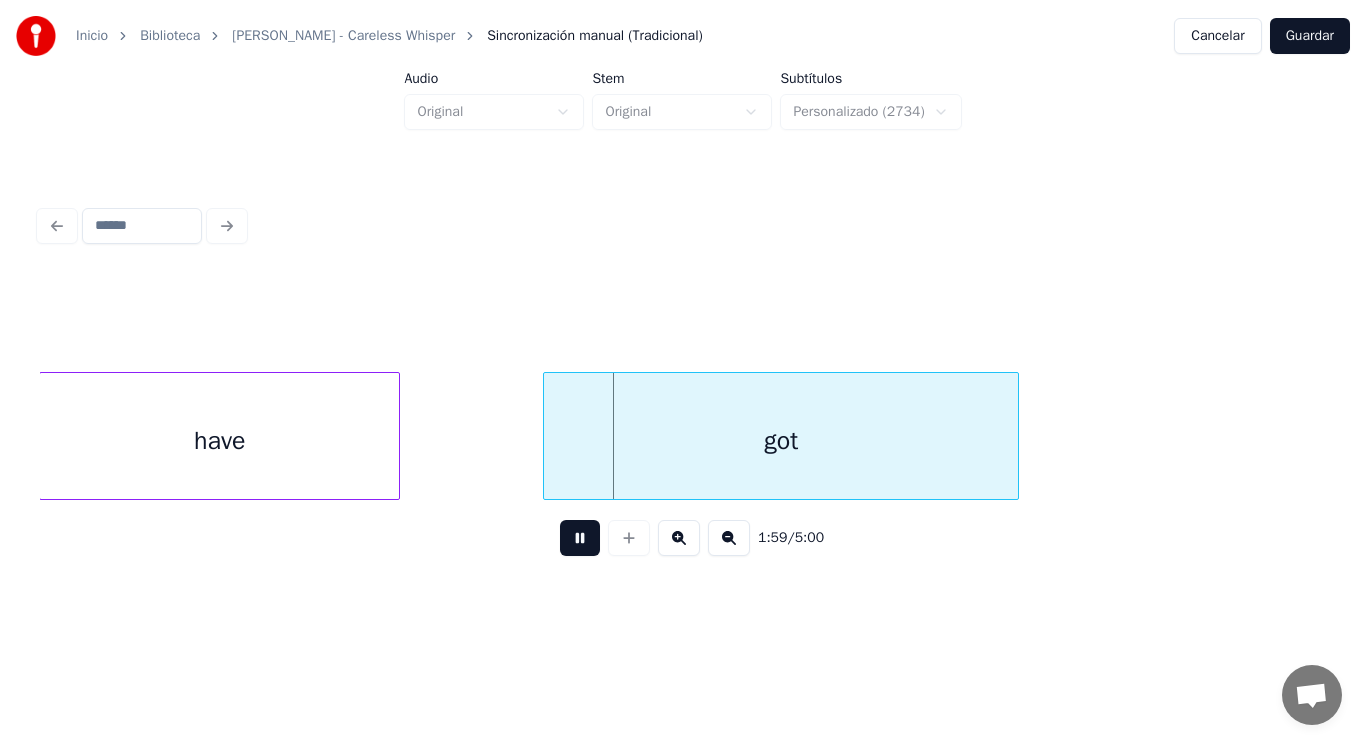 click at bounding box center [580, 538] 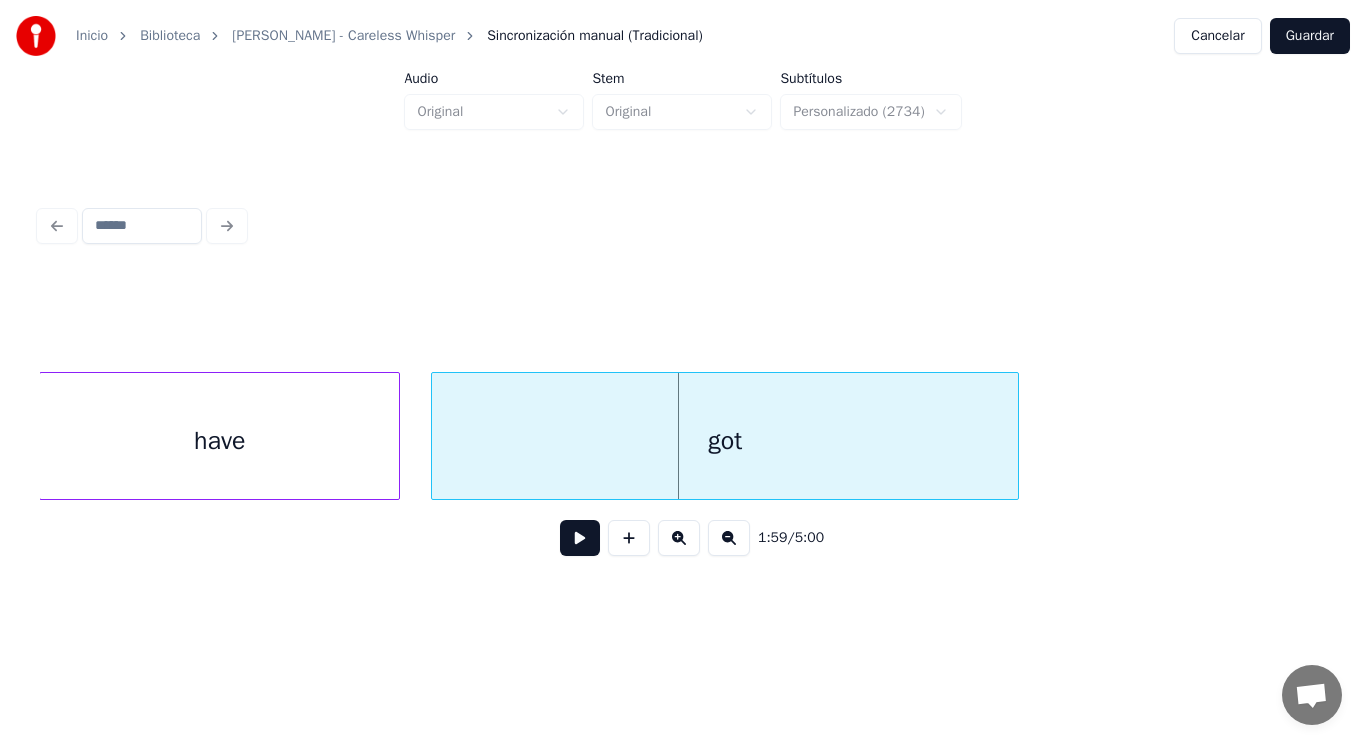 click at bounding box center [435, 436] 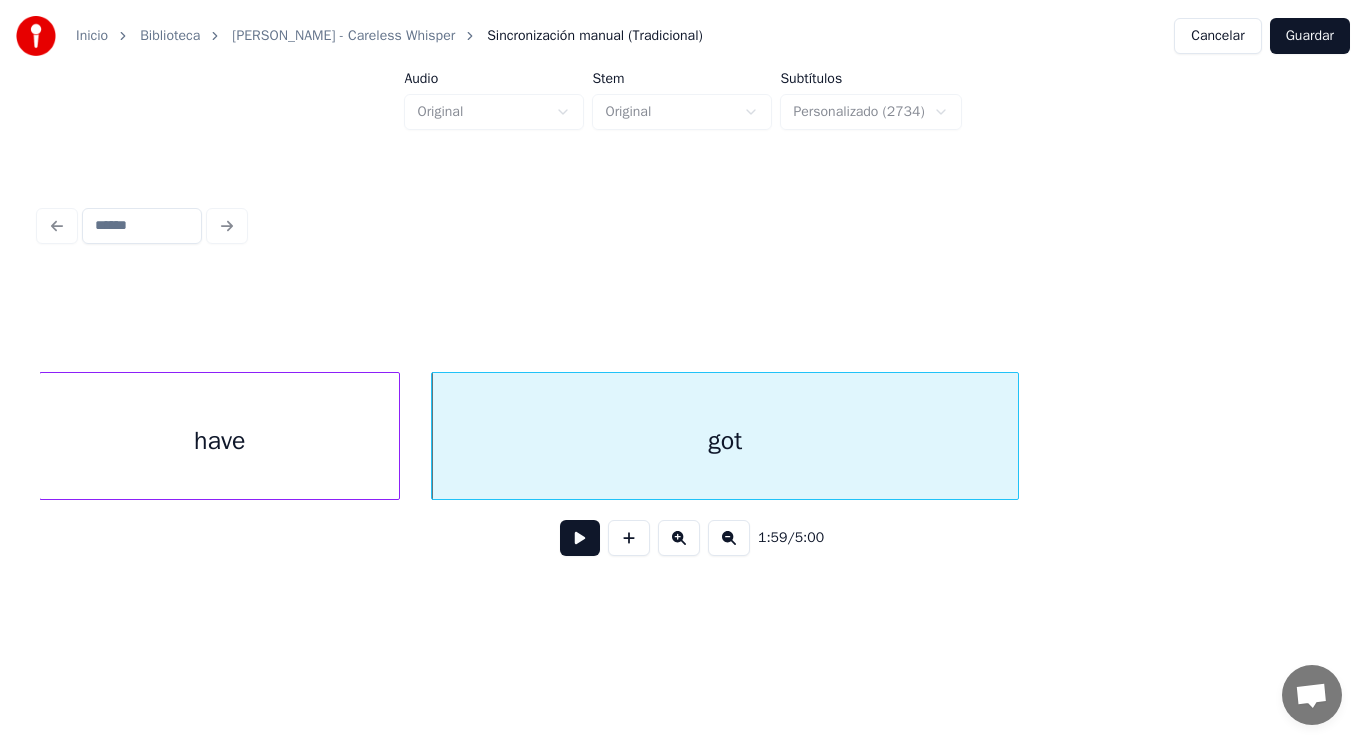 click at bounding box center (580, 538) 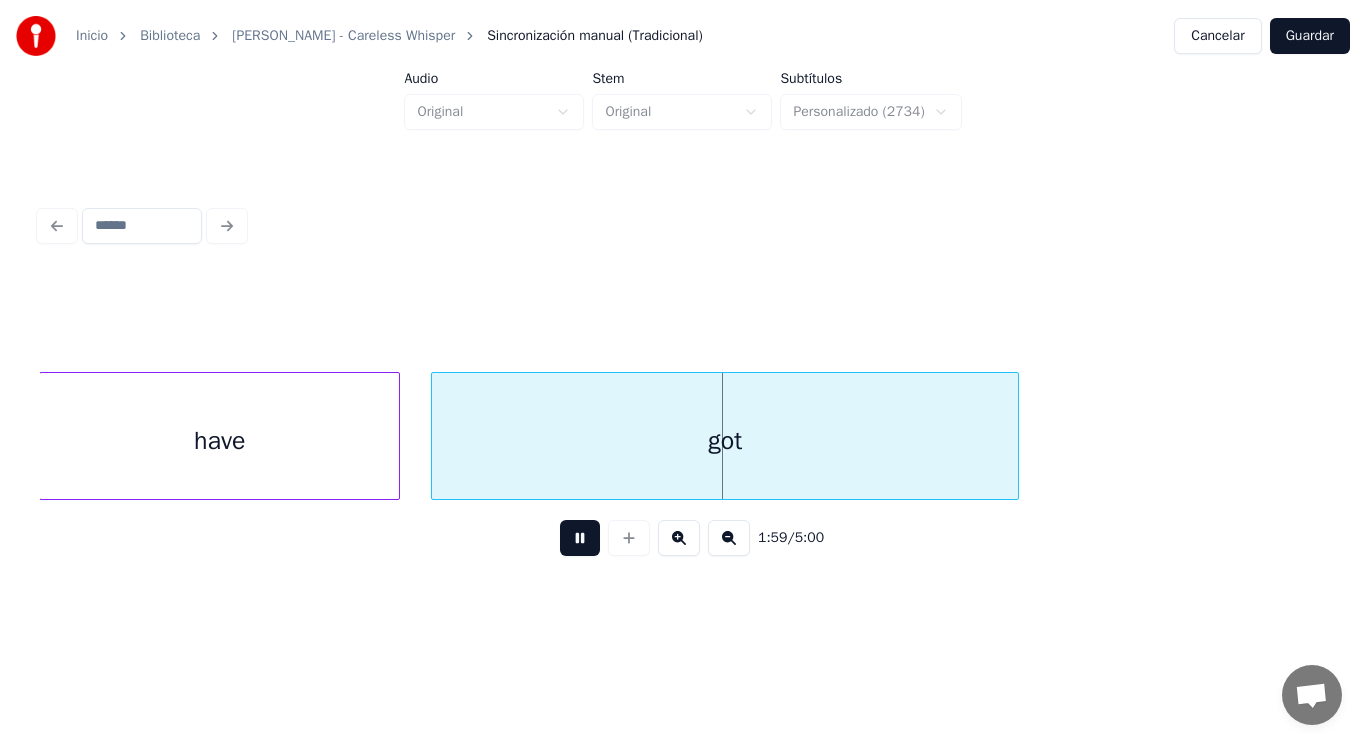 click at bounding box center [580, 538] 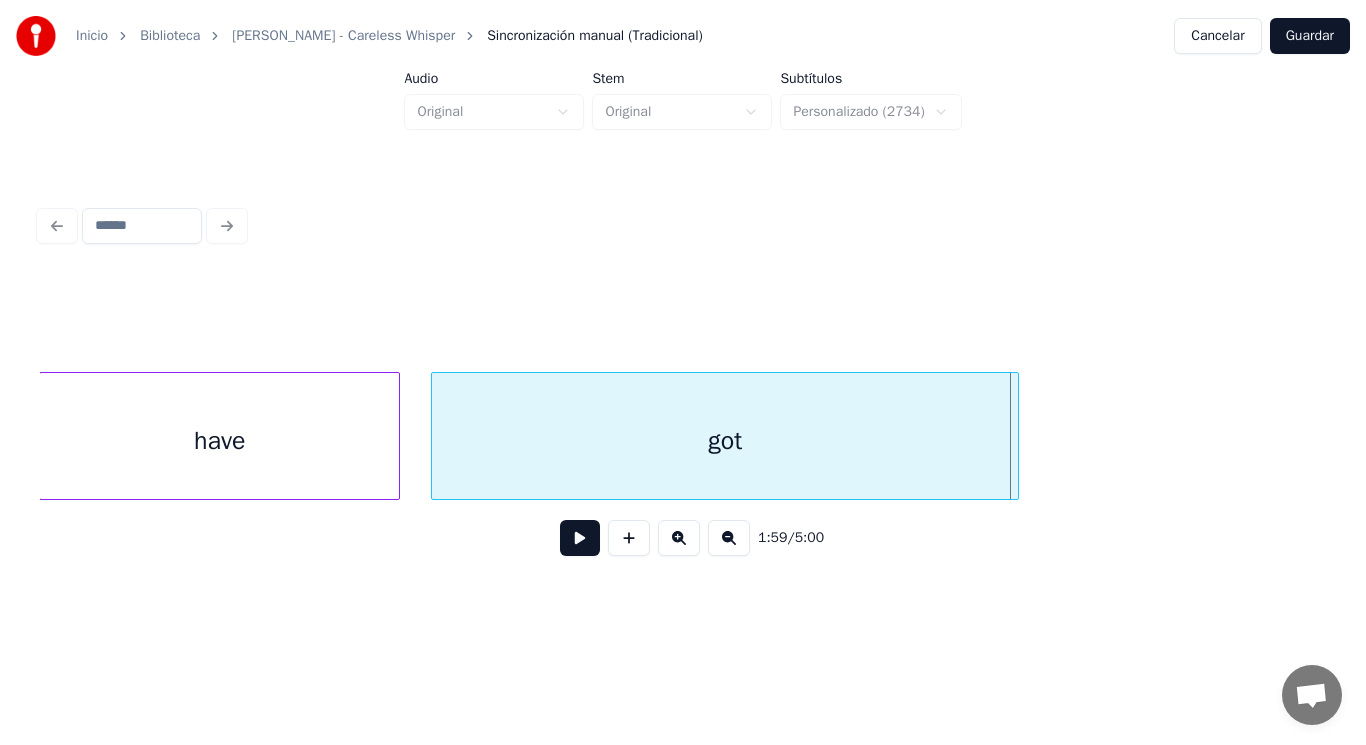 click at bounding box center [580, 538] 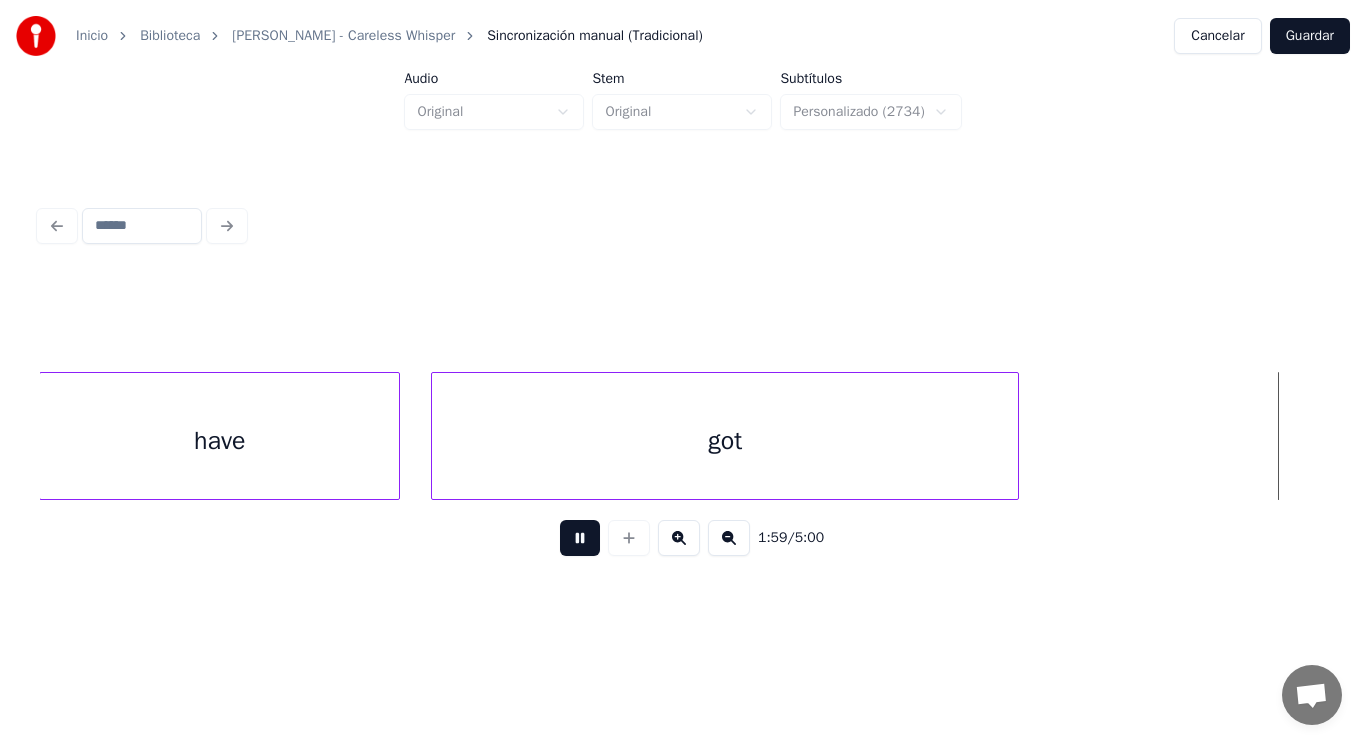 scroll, scrollTop: 0, scrollLeft: 167700, axis: horizontal 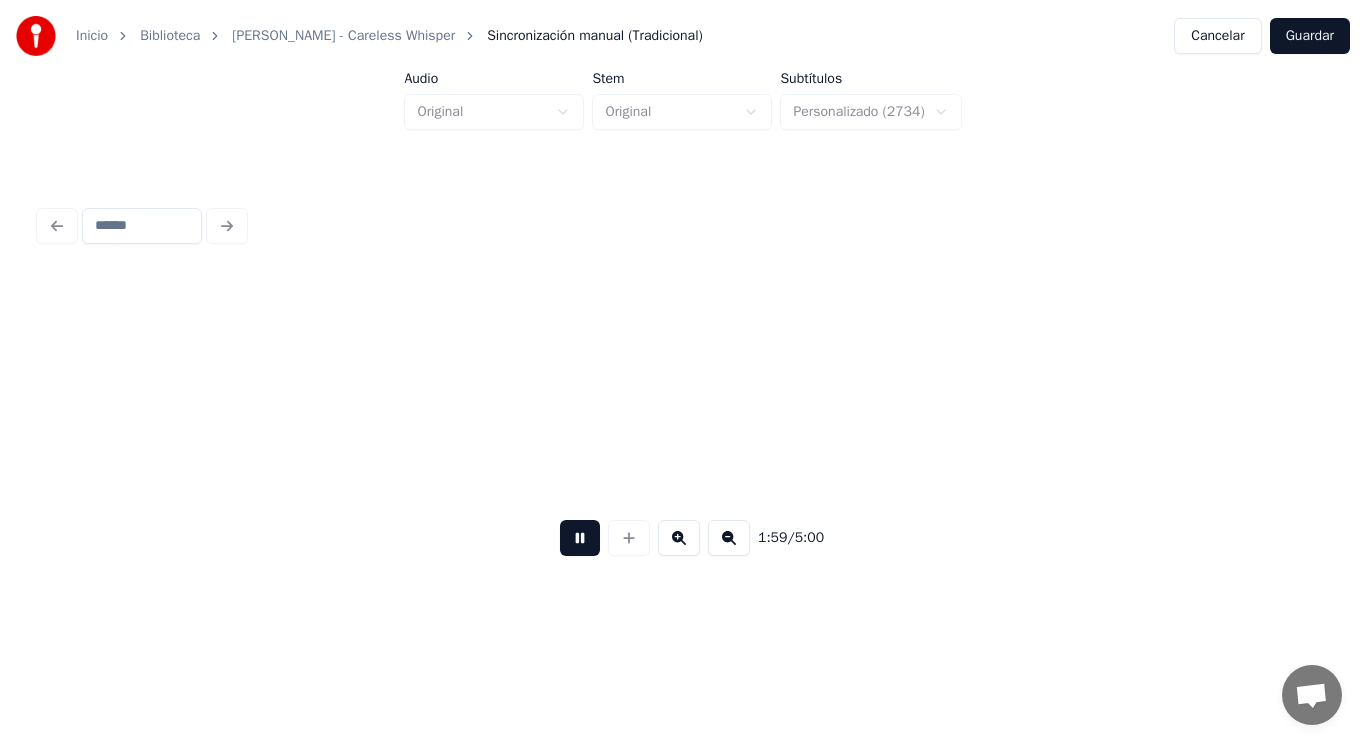 click at bounding box center (580, 538) 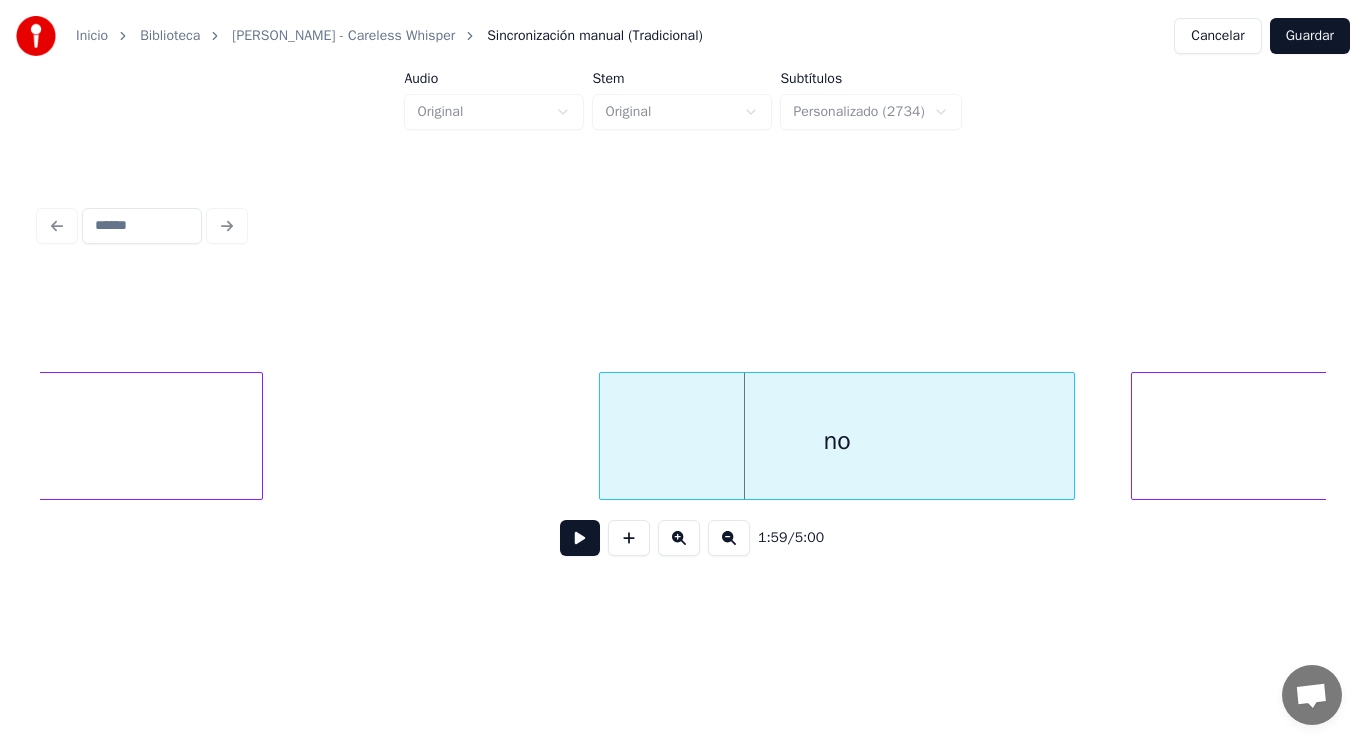 scroll, scrollTop: 0, scrollLeft: 167020, axis: horizontal 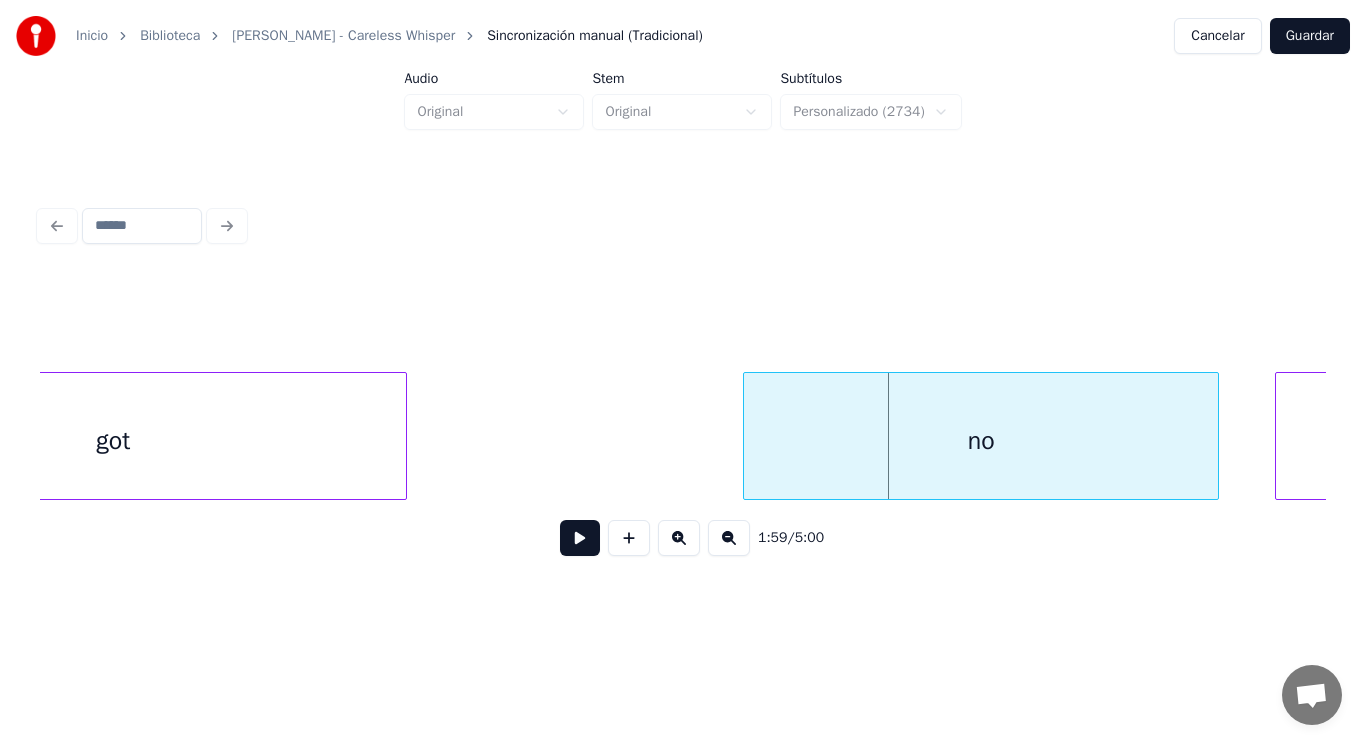 click on "no rhythm got" at bounding box center [43542, 436] 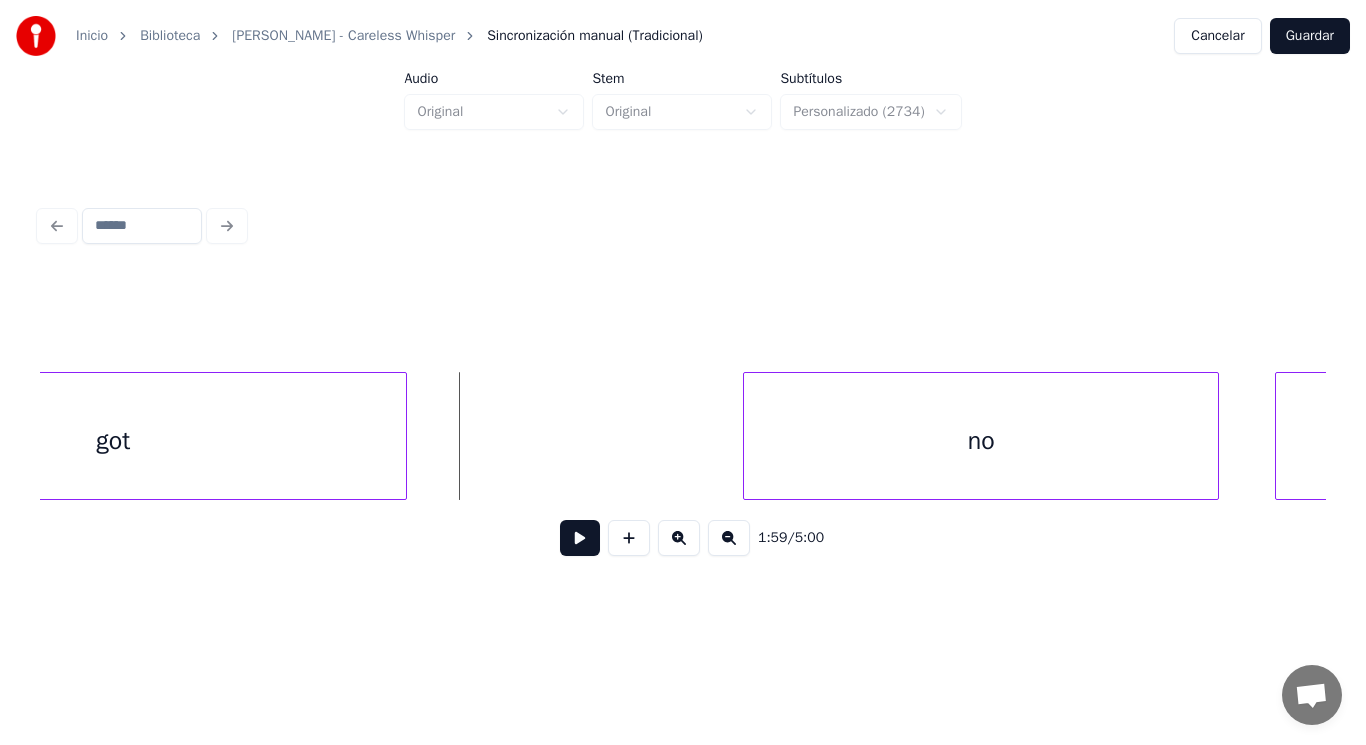 click at bounding box center [580, 538] 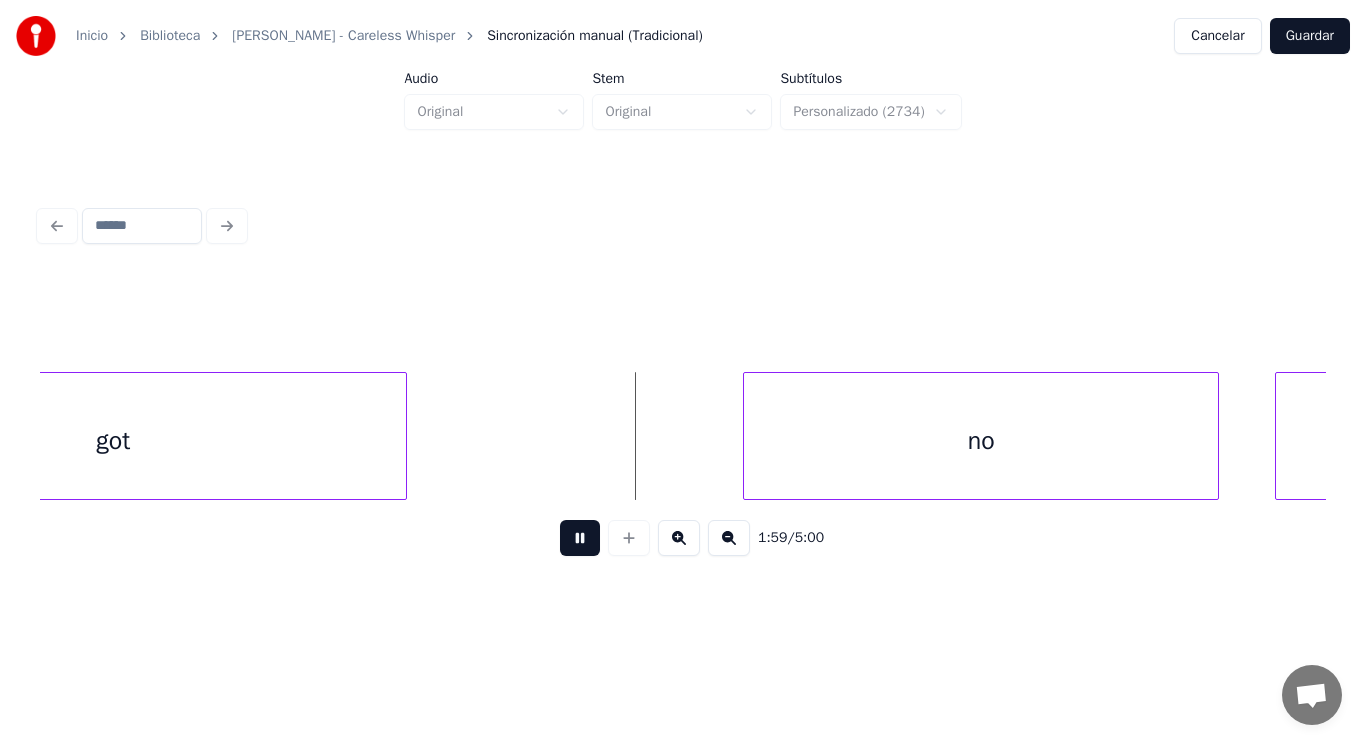 click at bounding box center [580, 538] 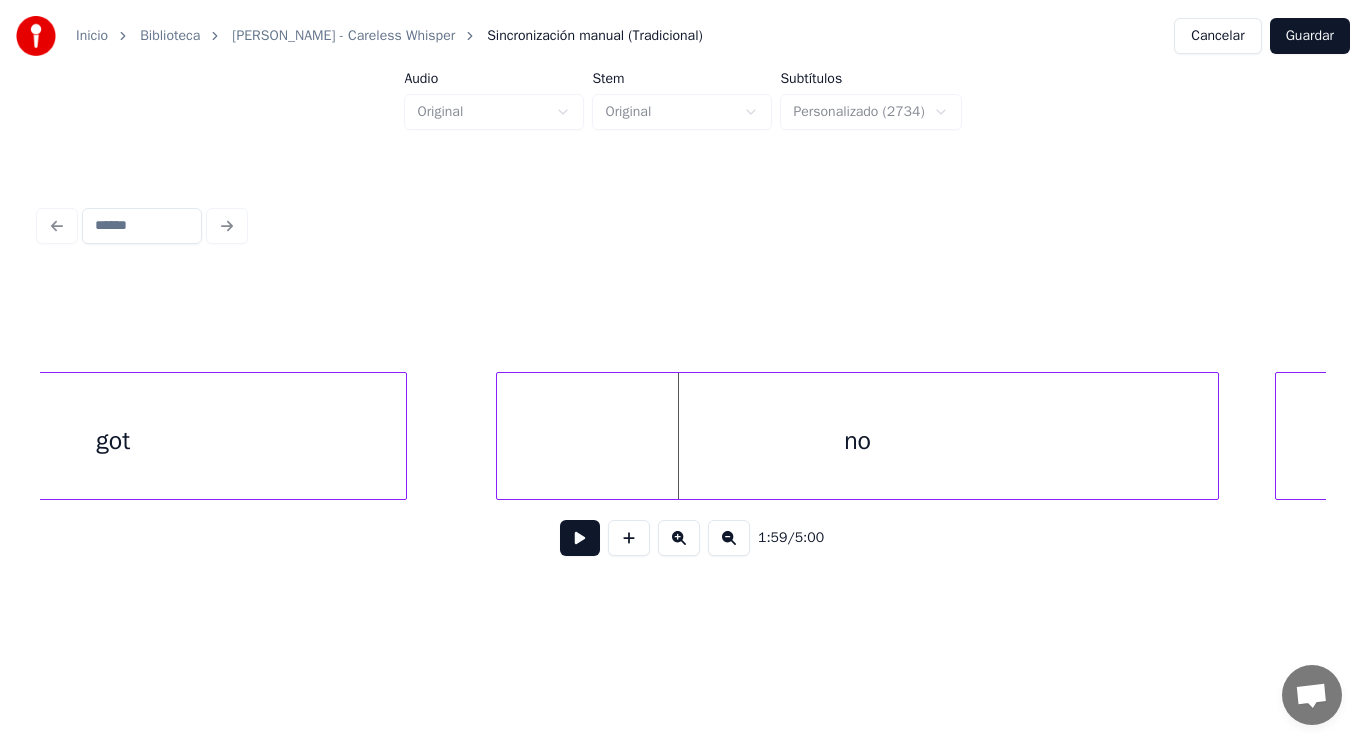 click at bounding box center (500, 436) 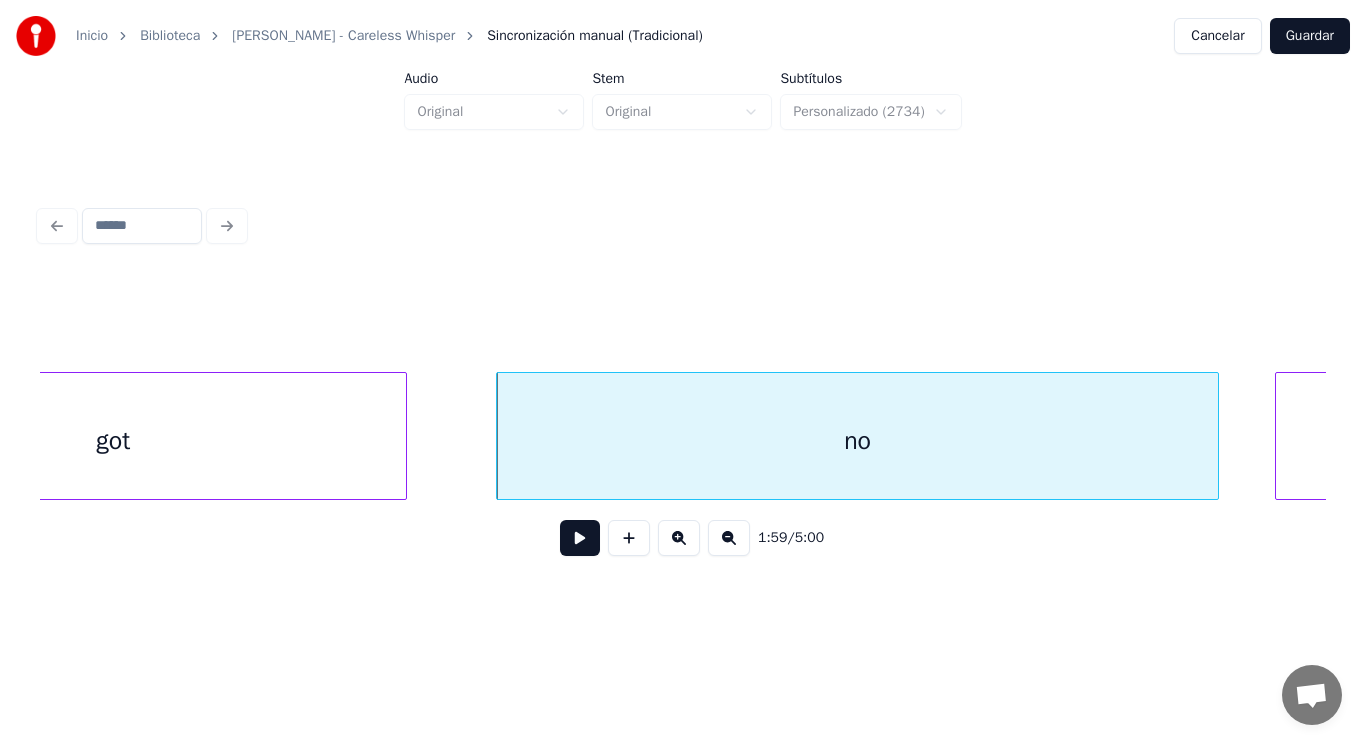 click at bounding box center (580, 538) 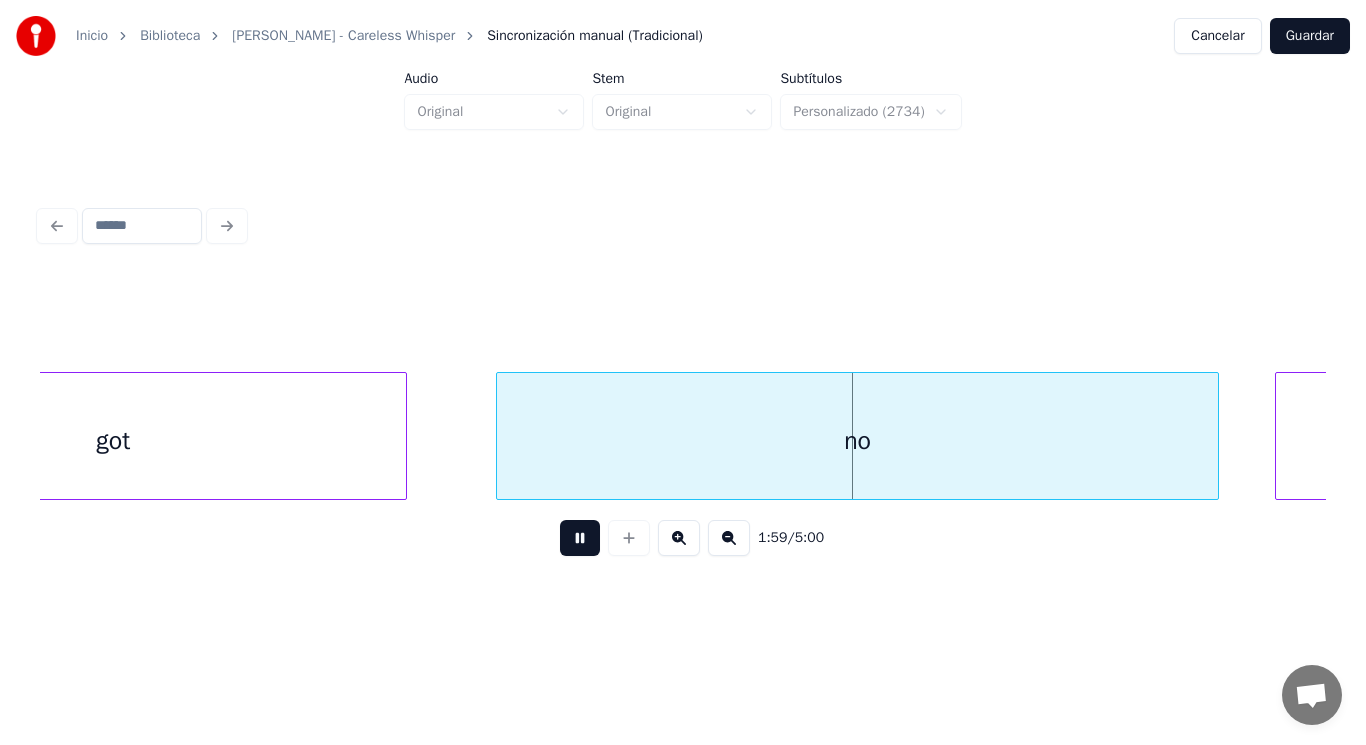click at bounding box center [580, 538] 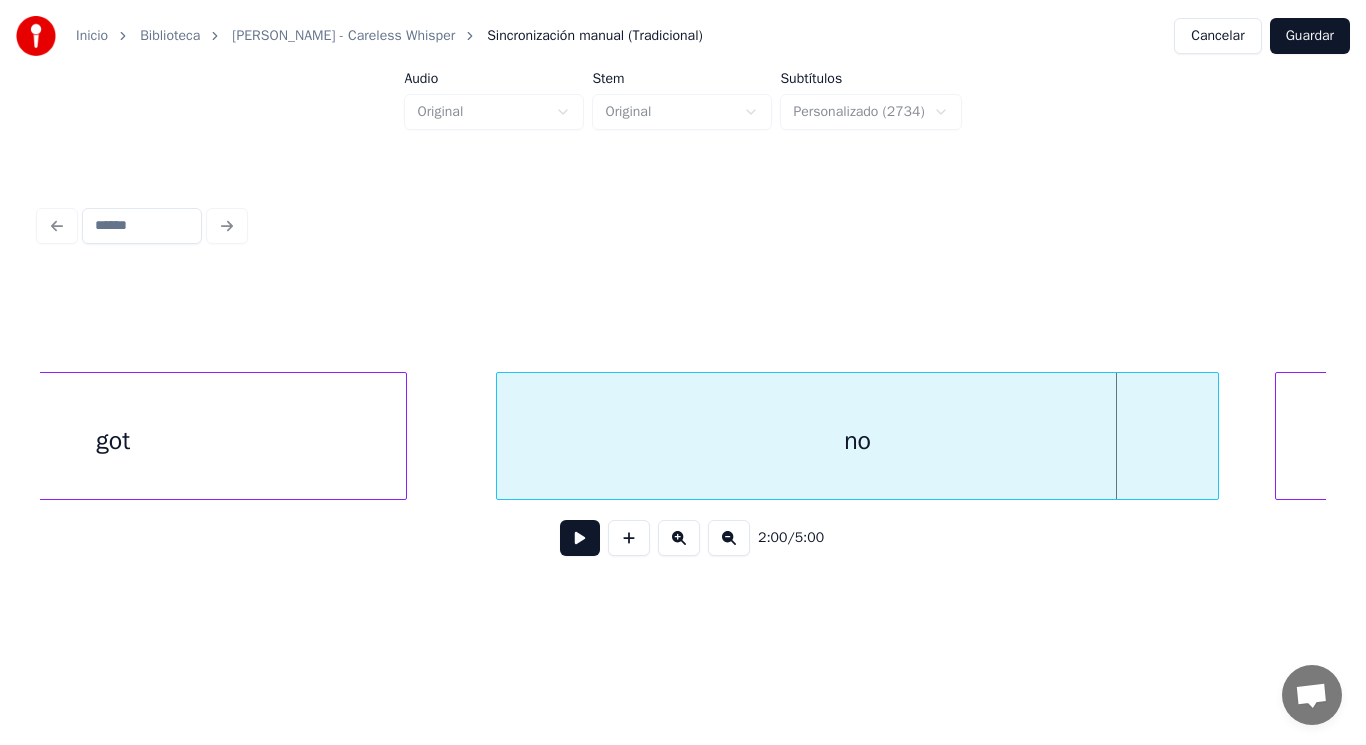 click on "got" at bounding box center (113, 441) 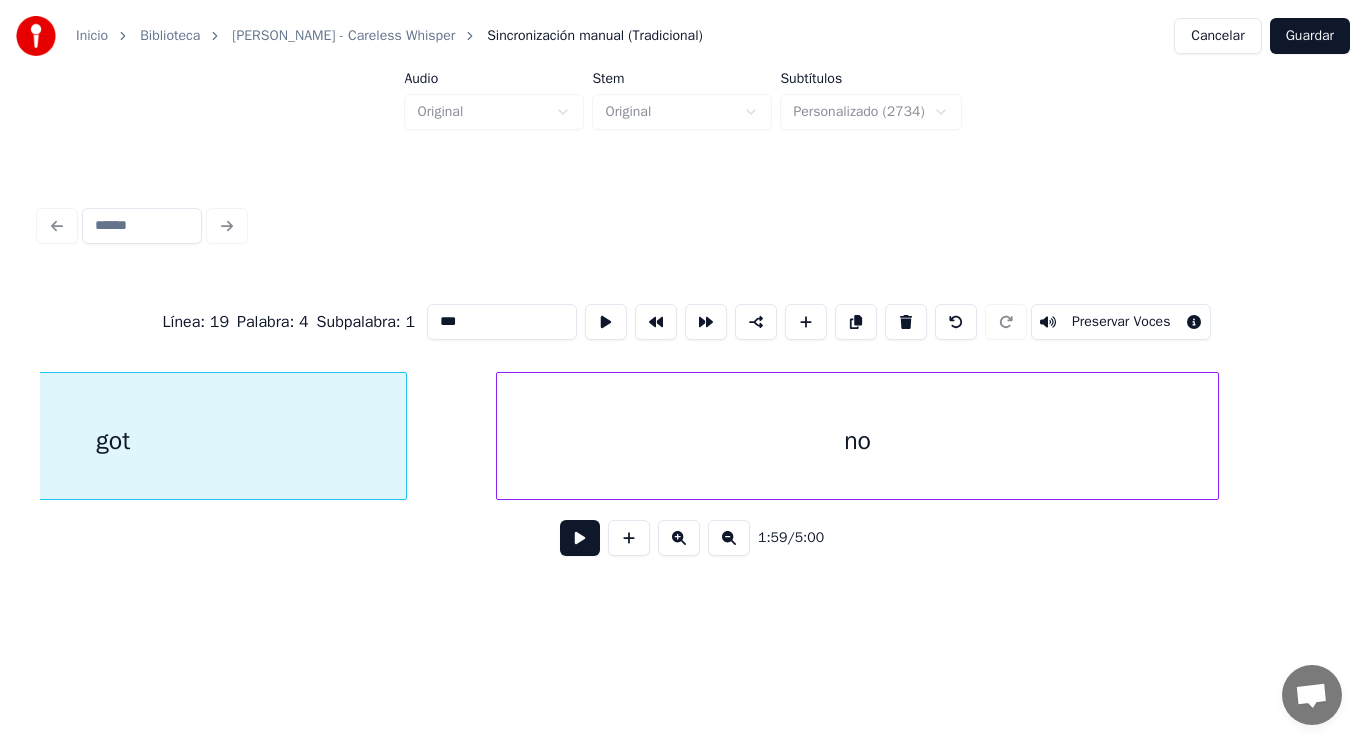 scroll, scrollTop: 0, scrollLeft: 166800, axis: horizontal 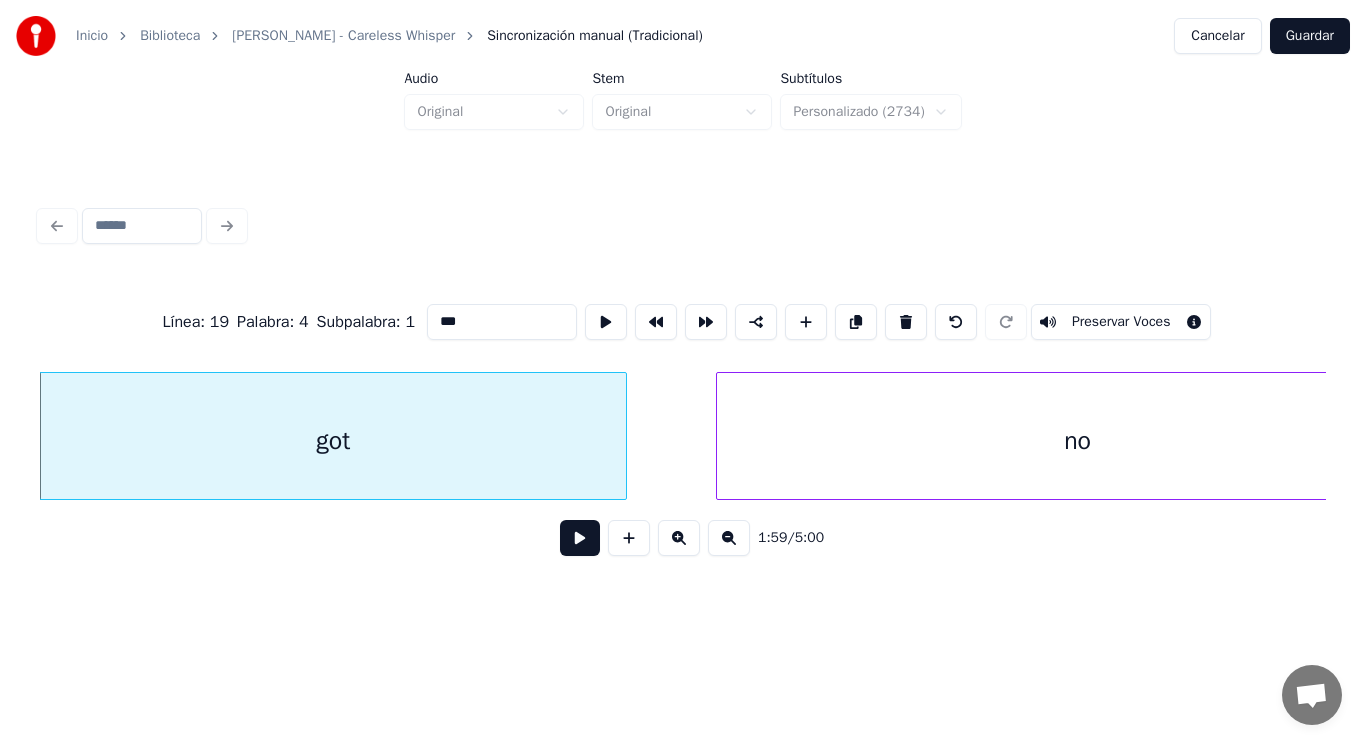 click at bounding box center [580, 538] 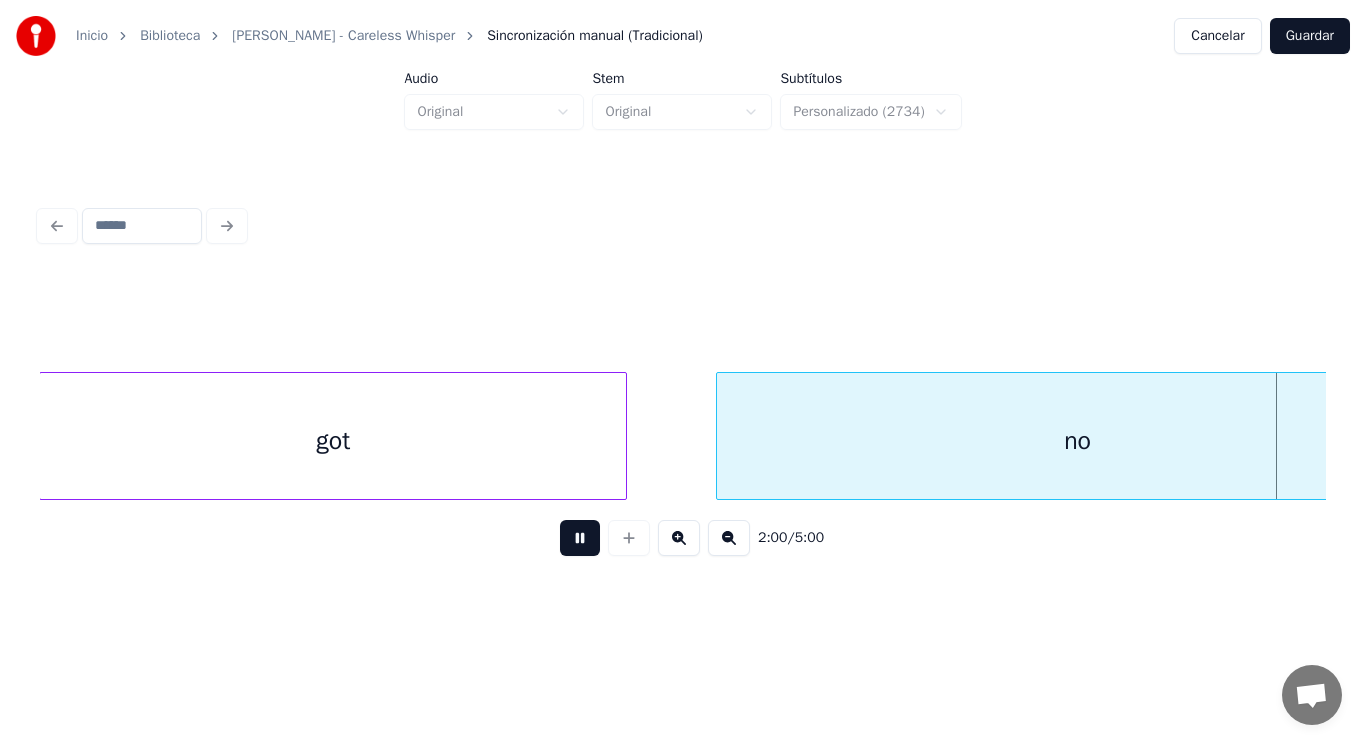 click at bounding box center [580, 538] 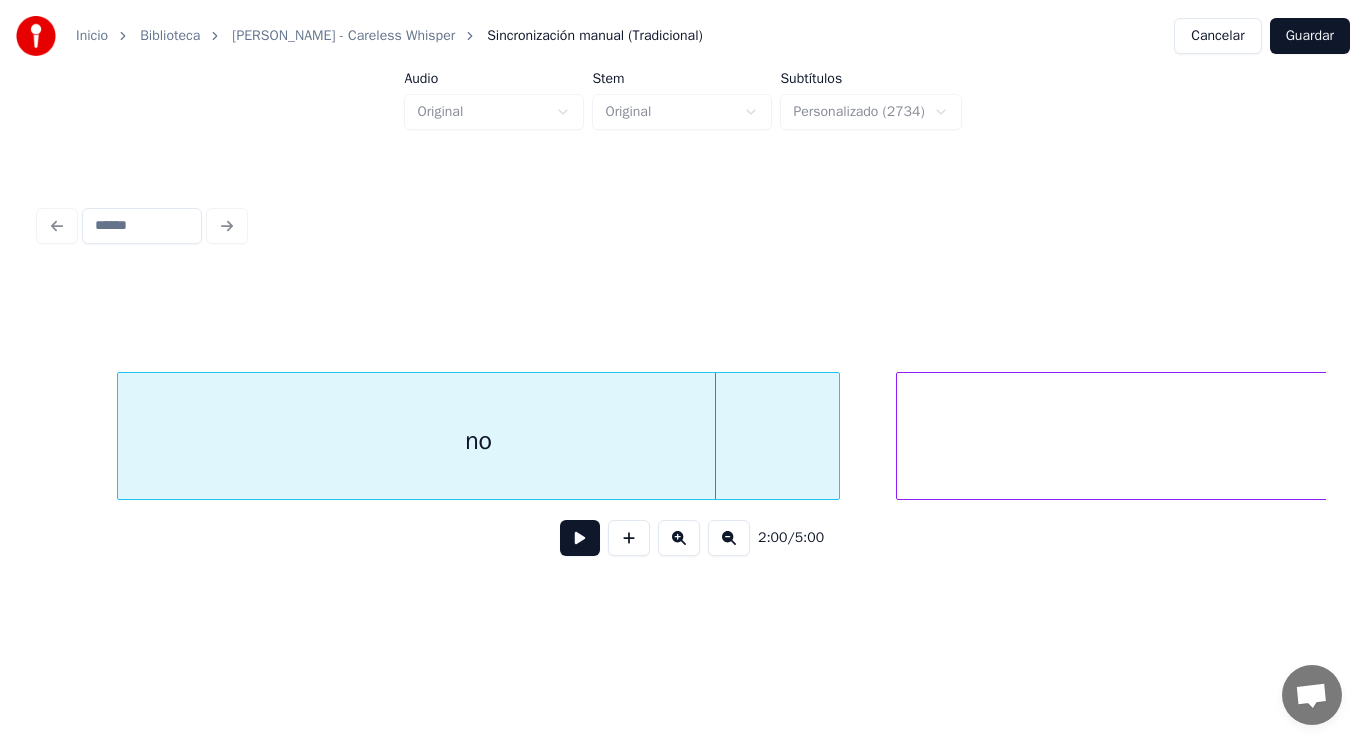 scroll, scrollTop: 0, scrollLeft: 167400, axis: horizontal 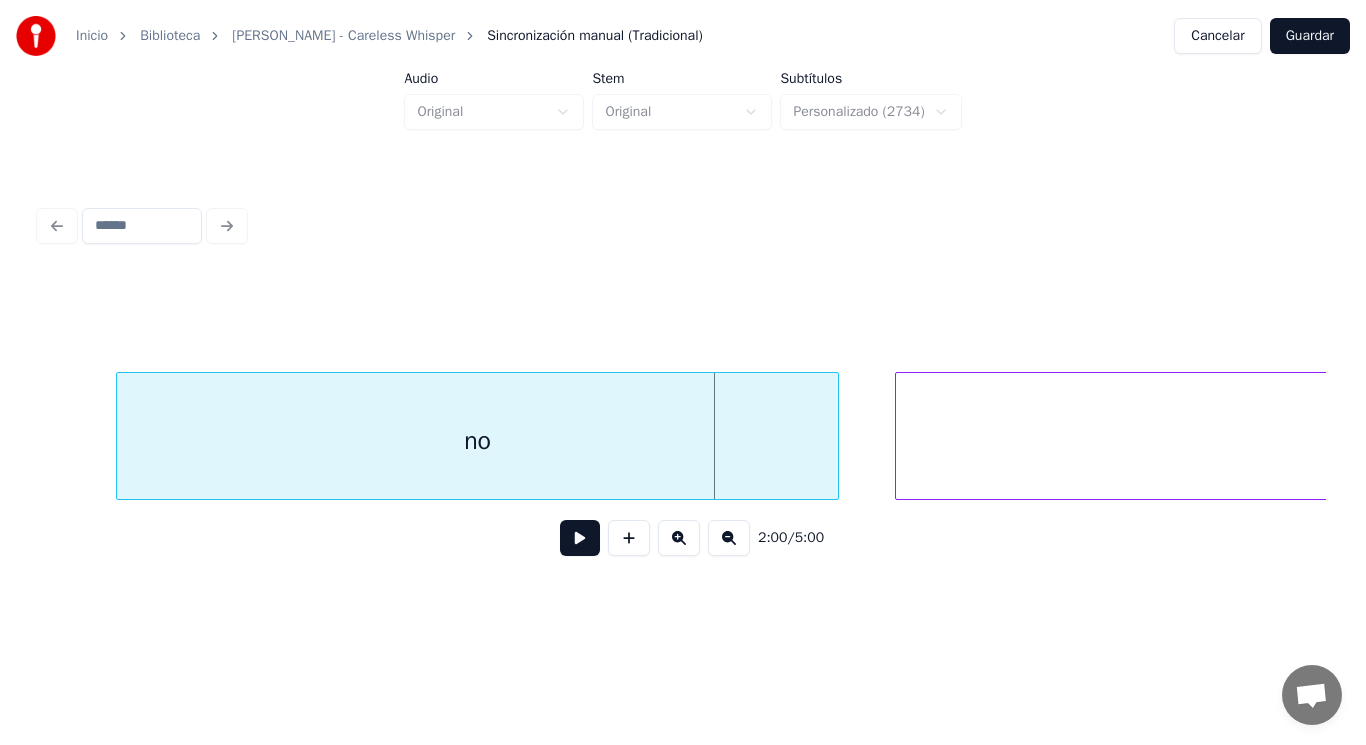 click on "no" at bounding box center (477, 441) 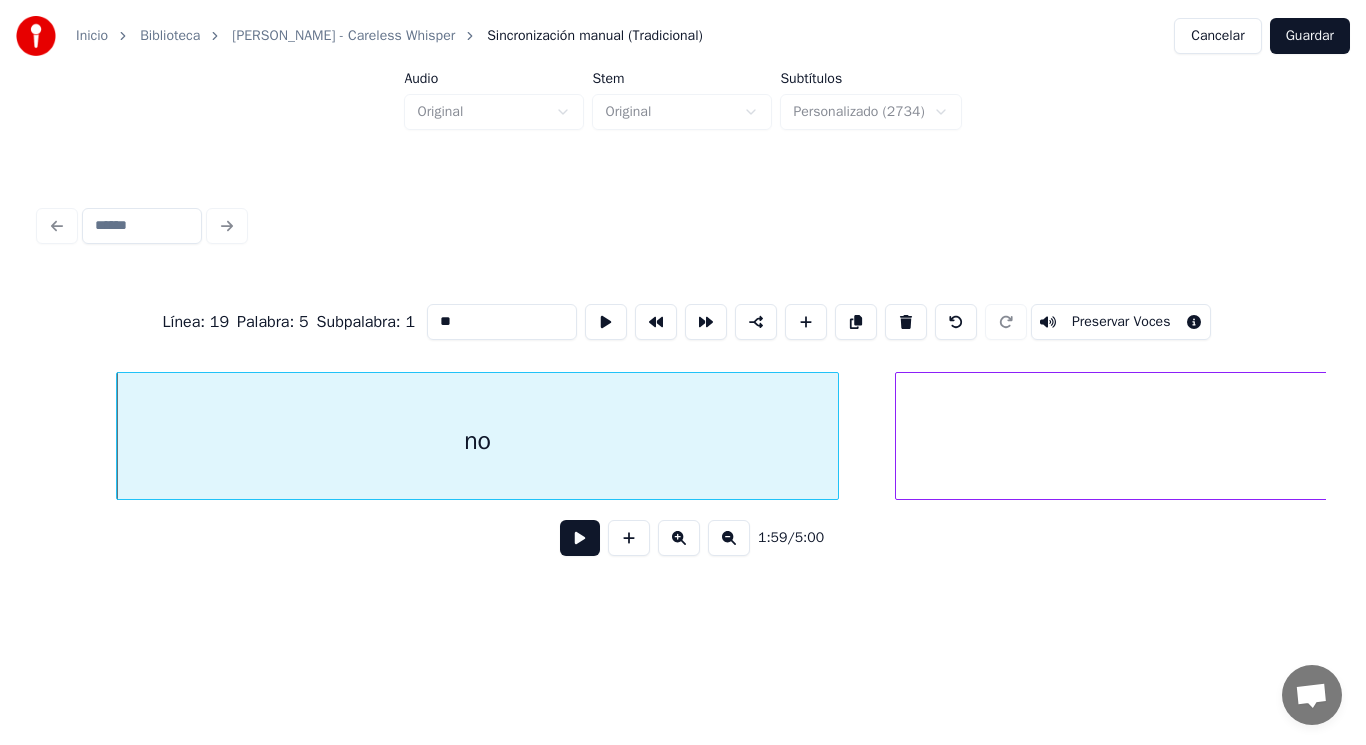 click at bounding box center (580, 538) 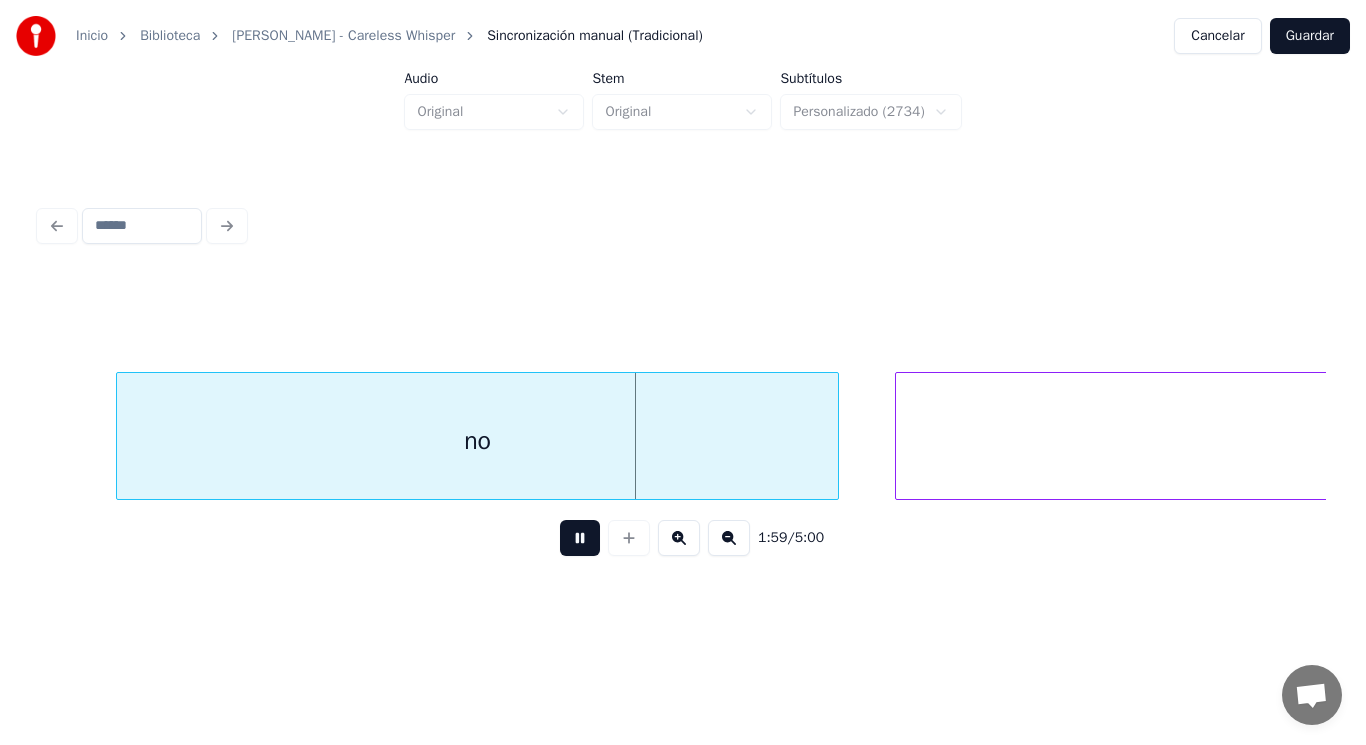 click at bounding box center (580, 538) 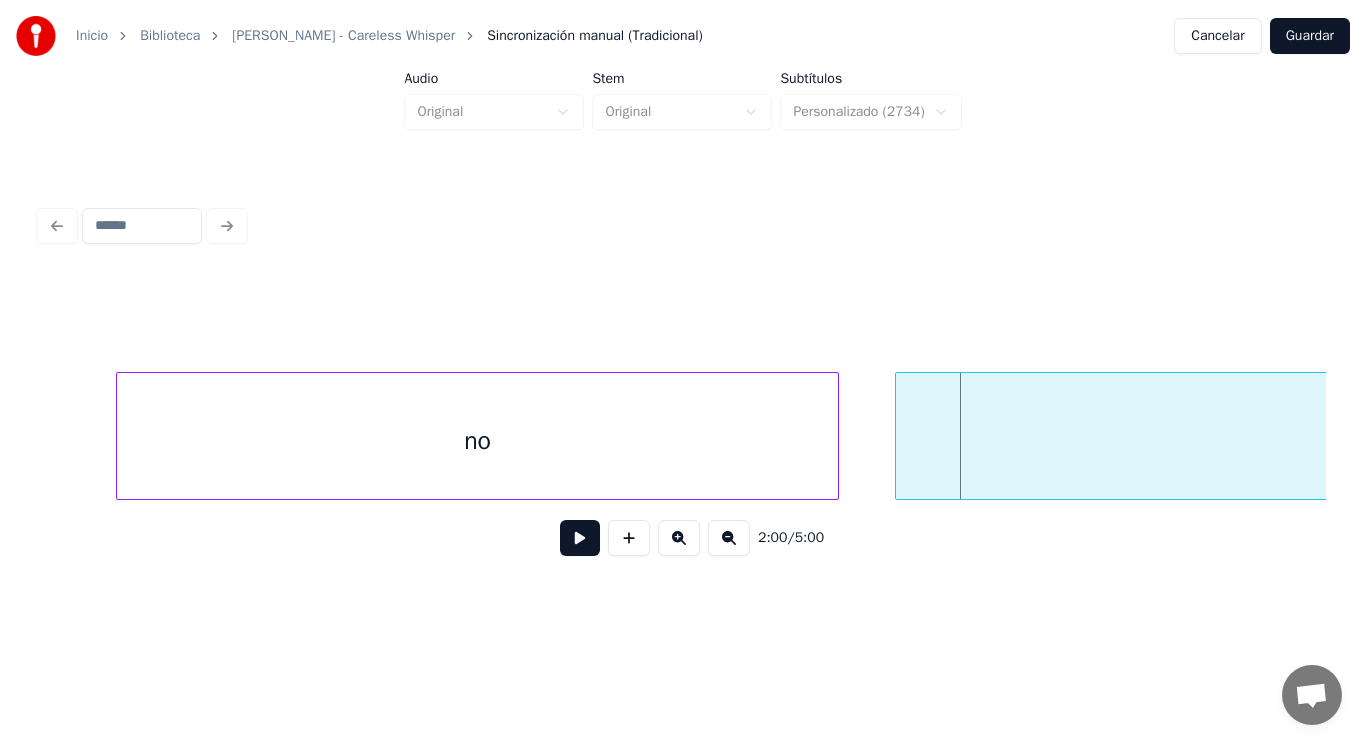 click on "rhythm" at bounding box center (1469, 441) 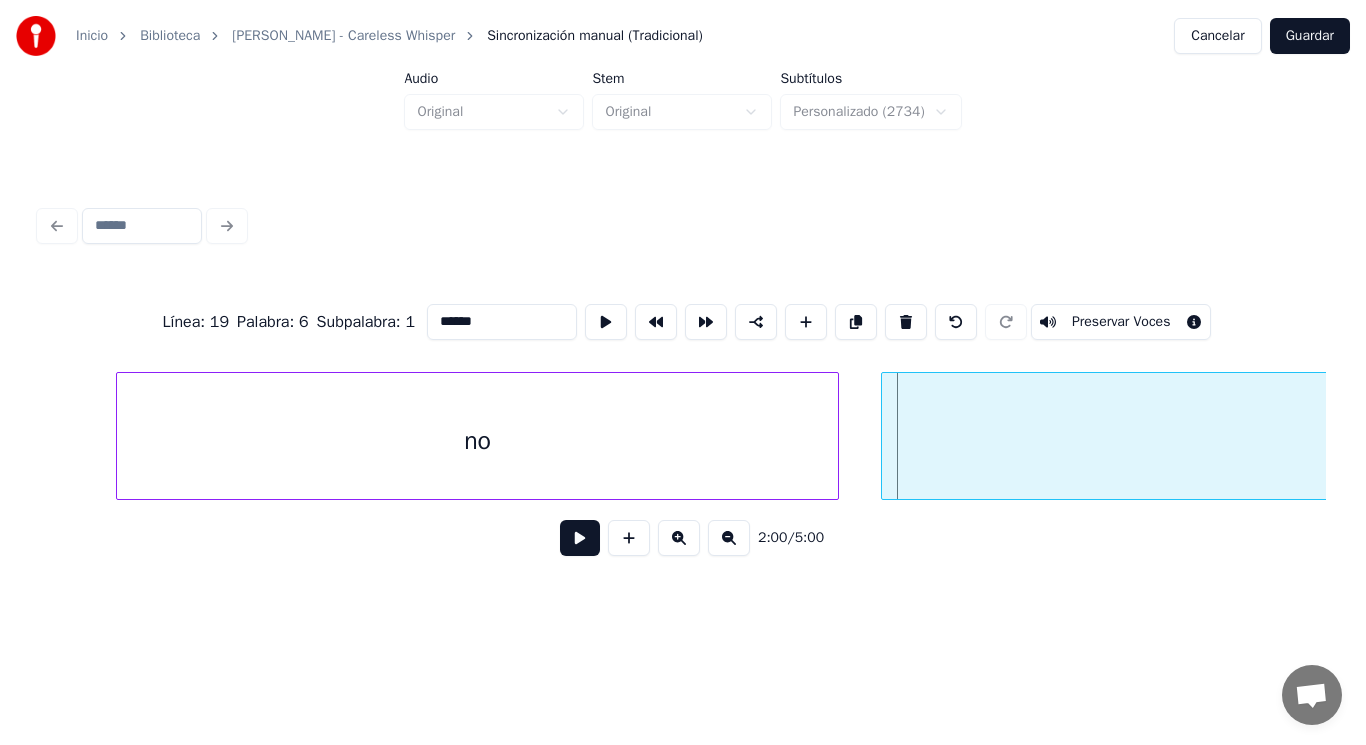 click at bounding box center [885, 436] 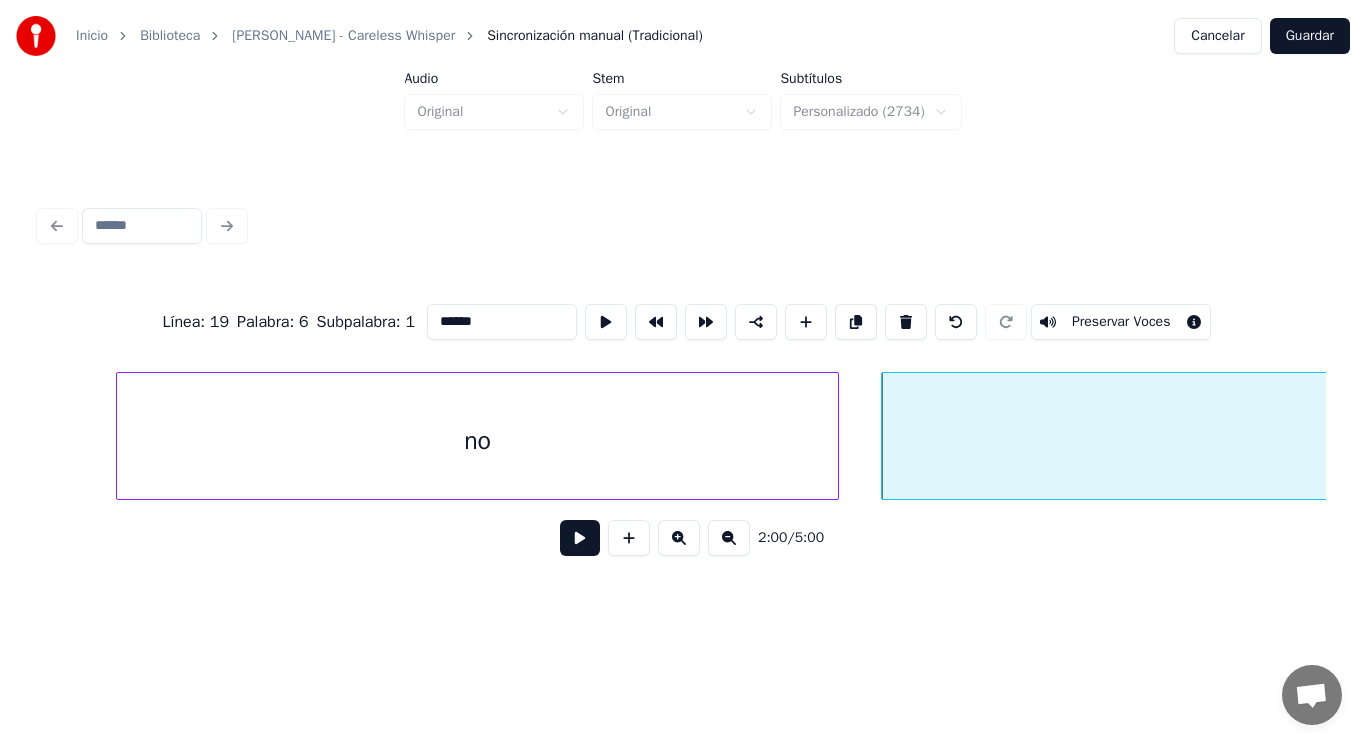 click at bounding box center [580, 538] 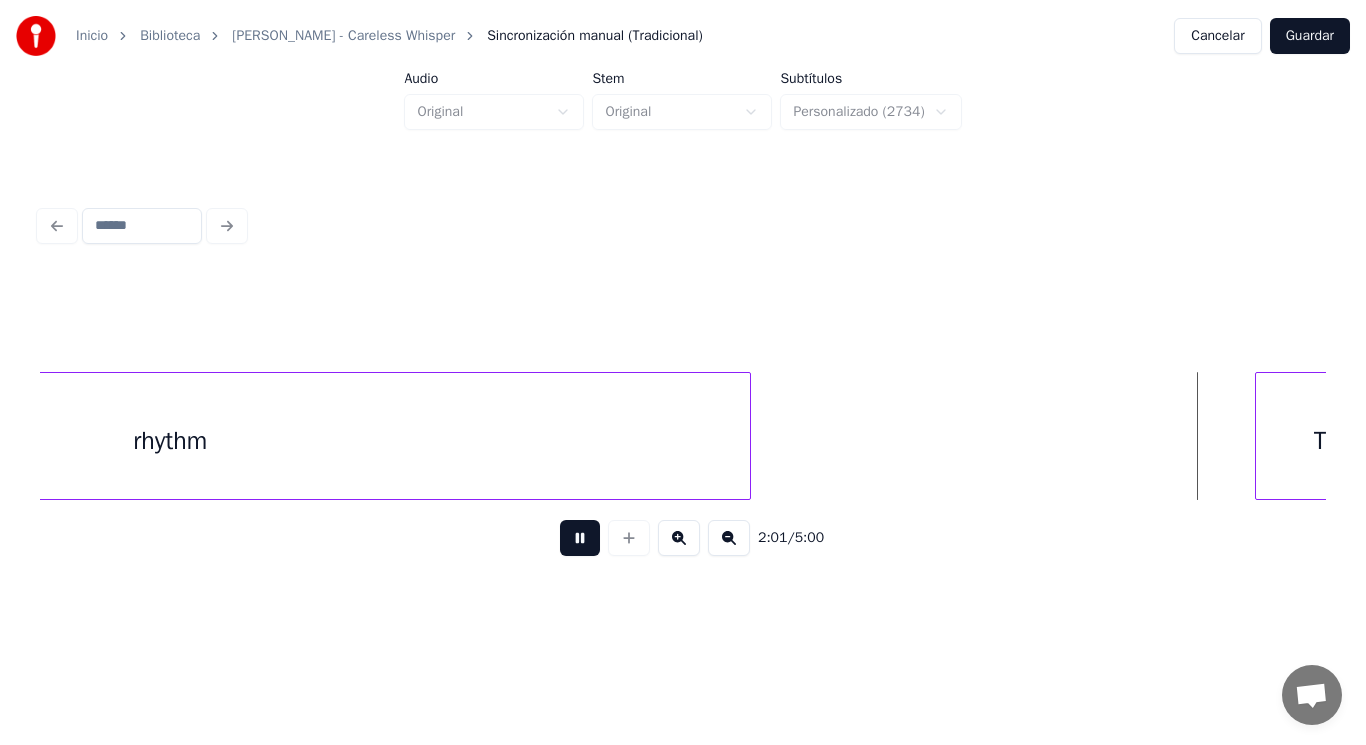 scroll, scrollTop: 0, scrollLeft: 169995, axis: horizontal 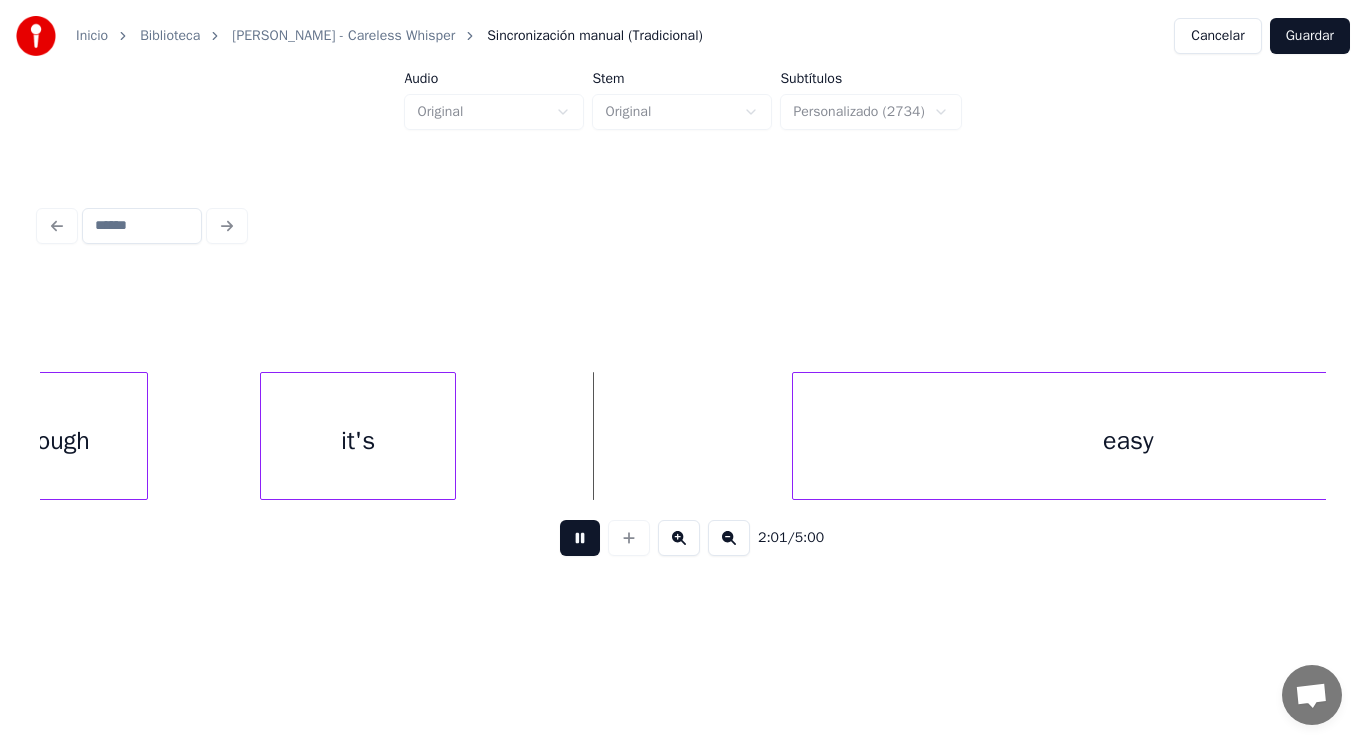 click at bounding box center [580, 538] 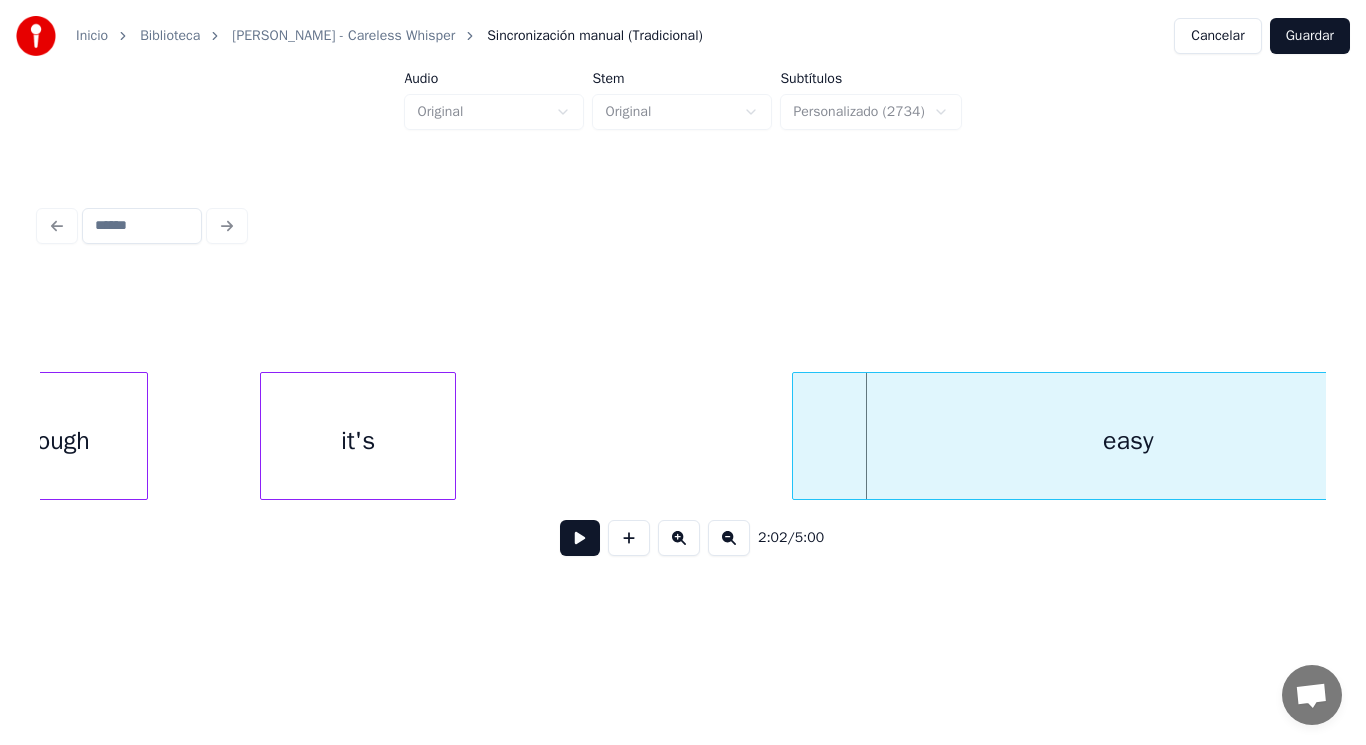 click on "Though" at bounding box center (50, 441) 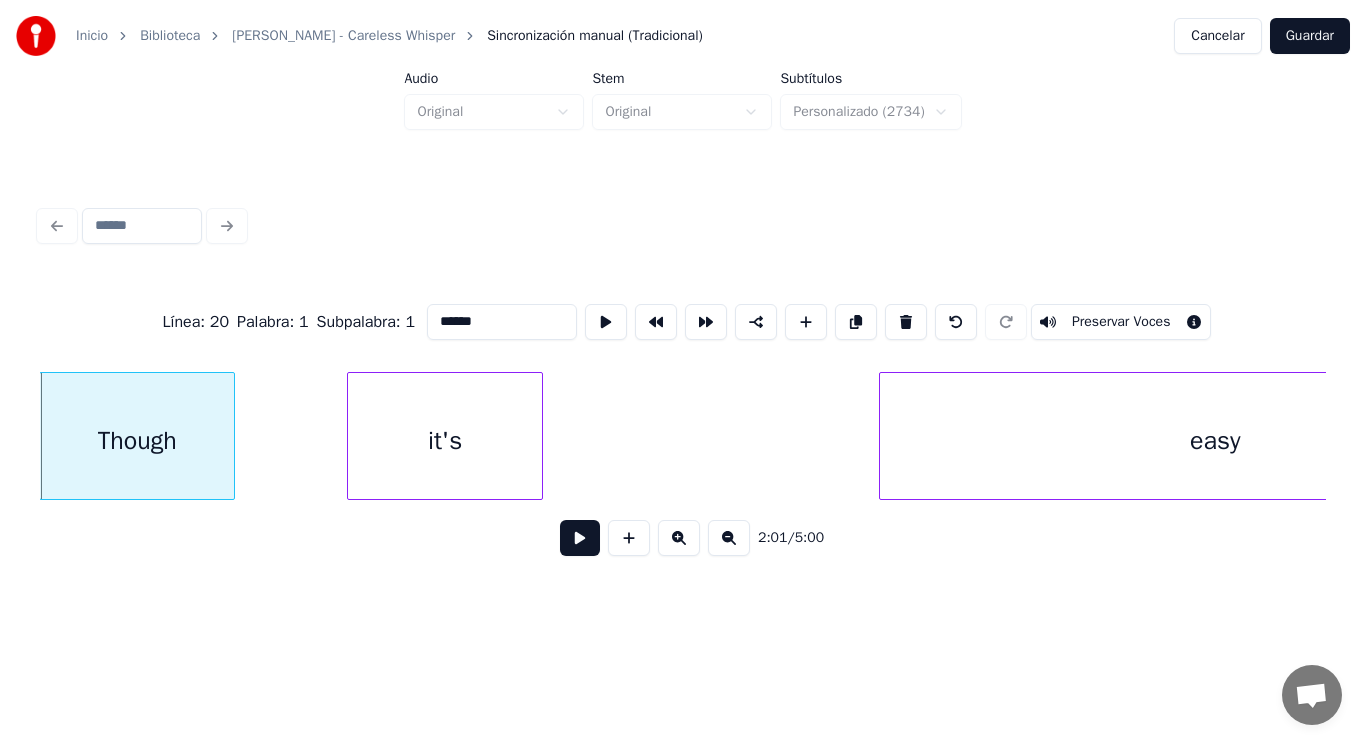 click at bounding box center [580, 538] 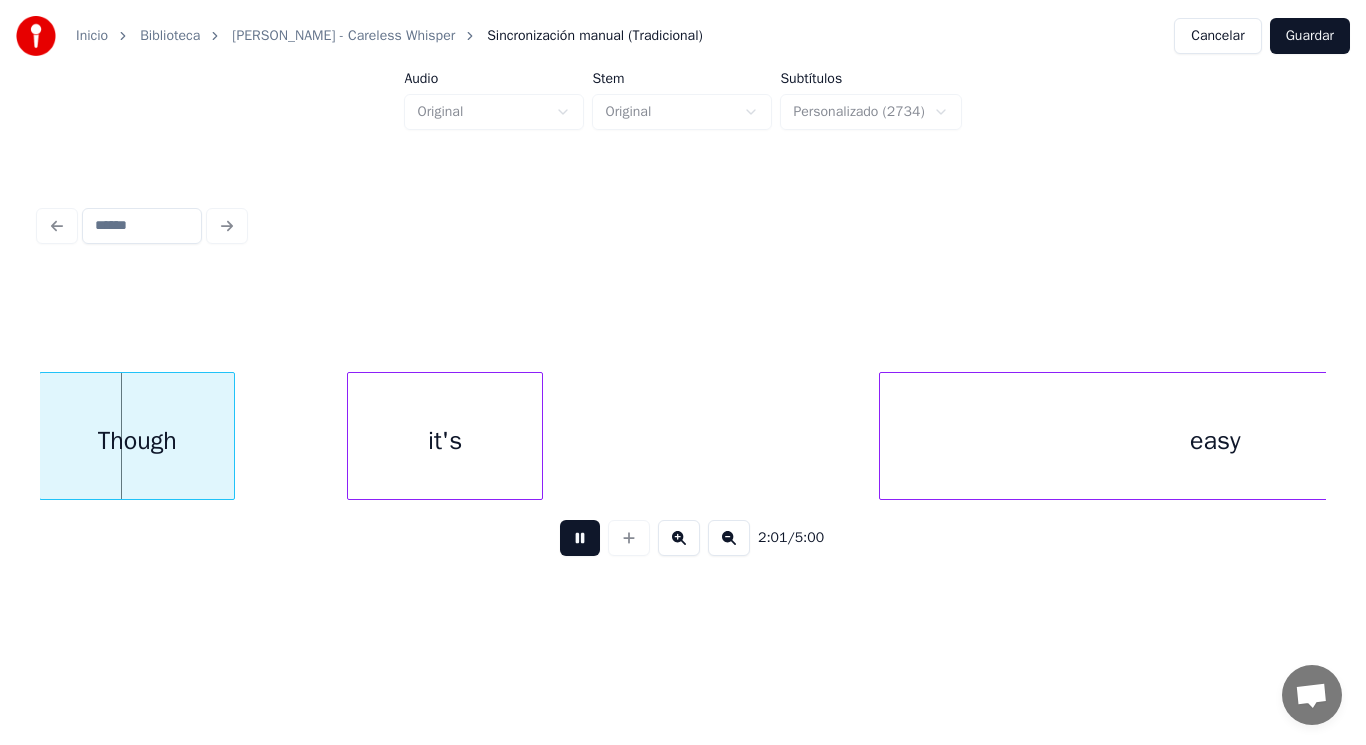 click at bounding box center [580, 538] 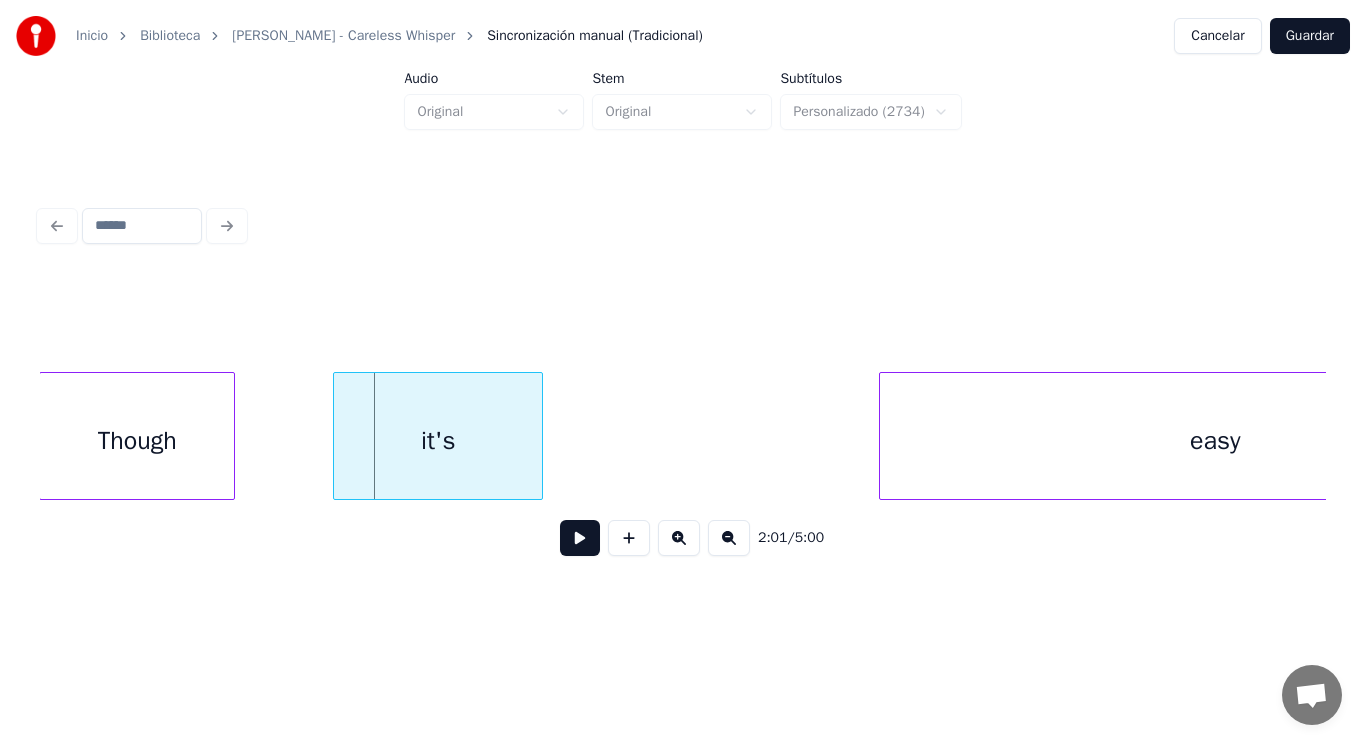 click at bounding box center [337, 436] 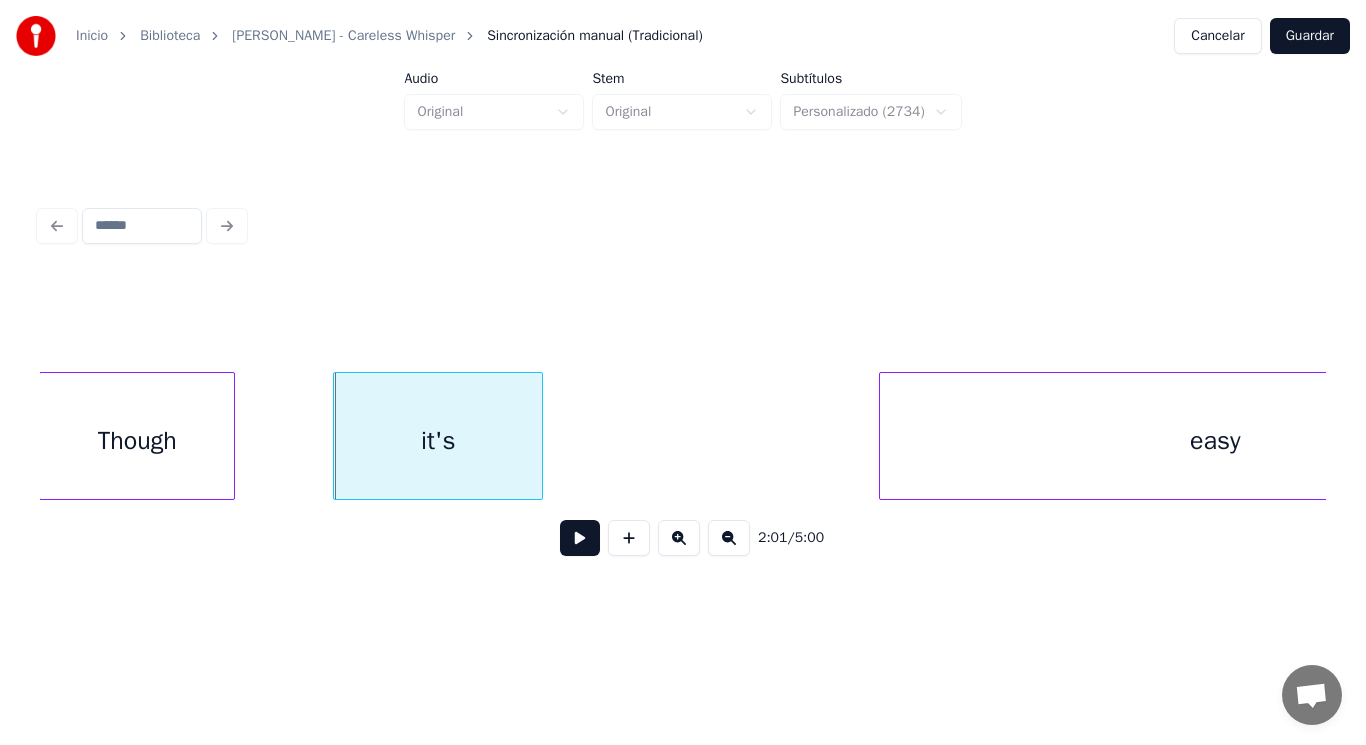 click at bounding box center [580, 538] 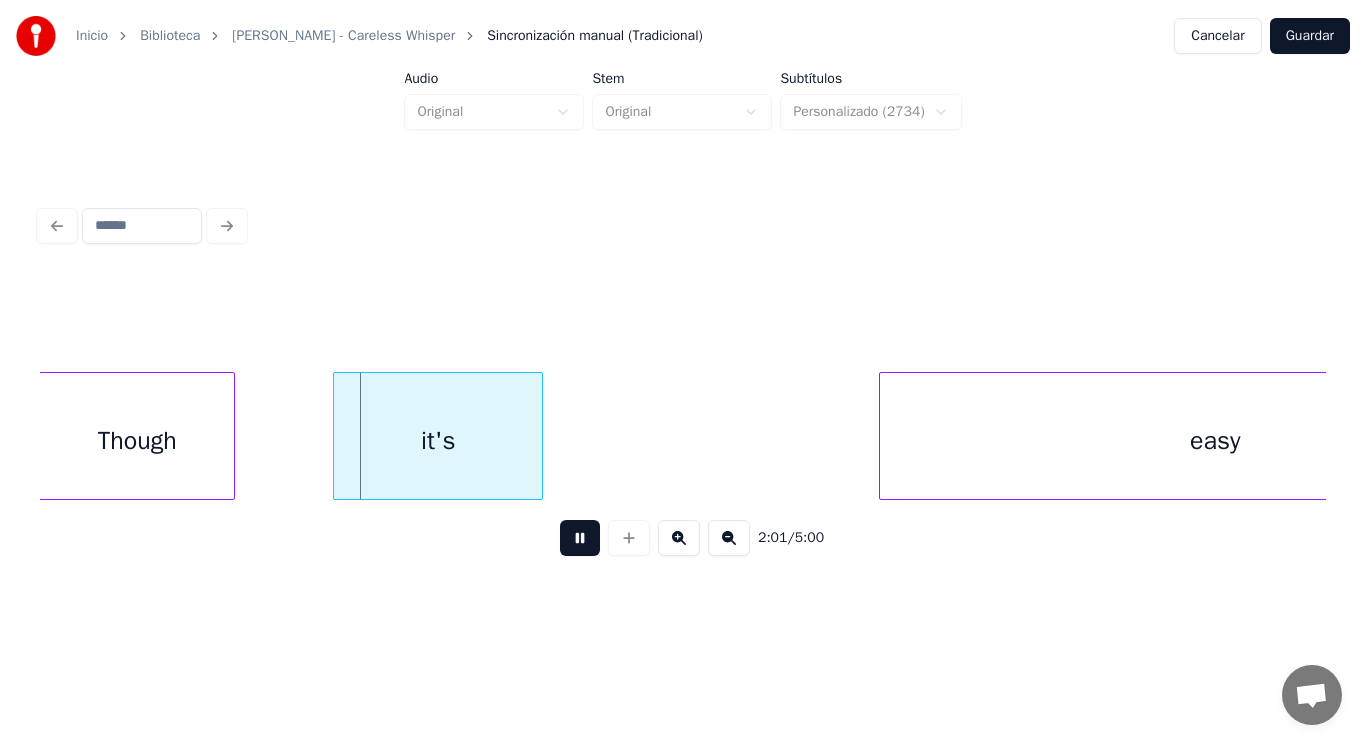 click at bounding box center (580, 538) 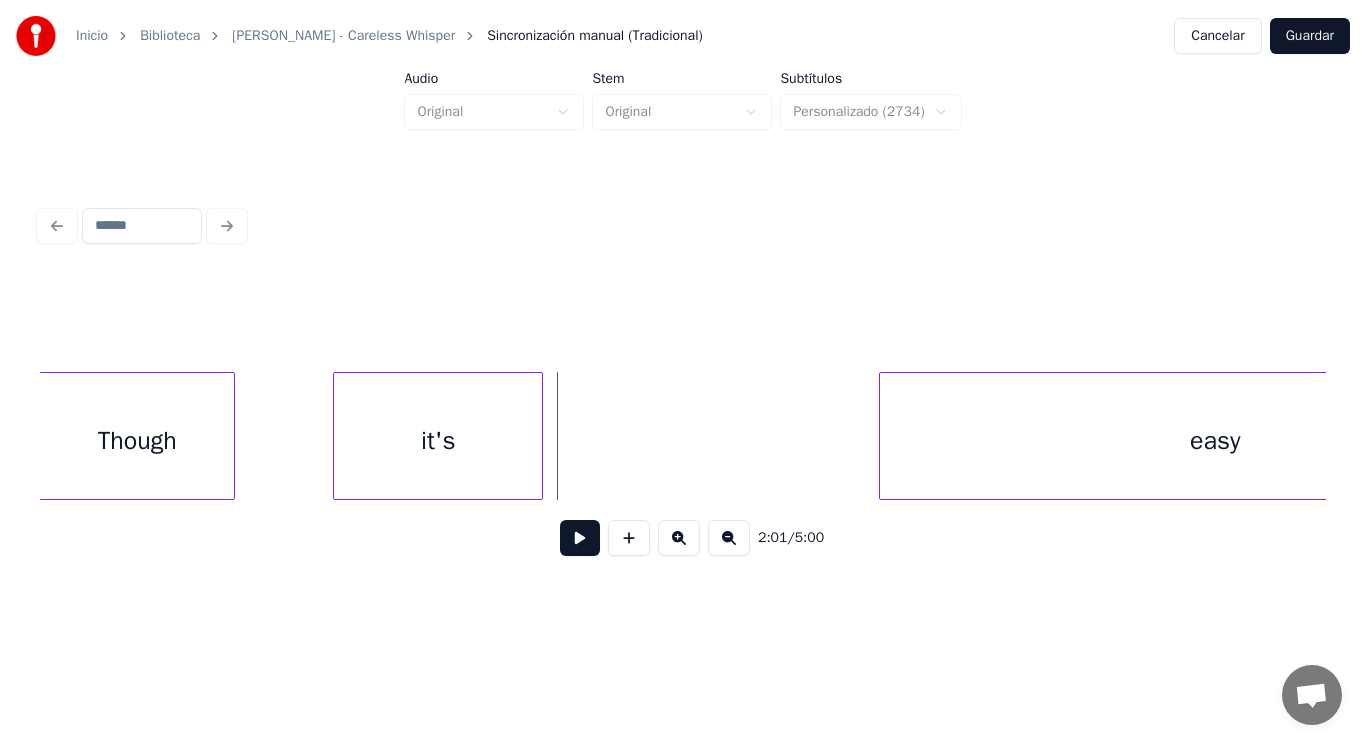 click on "Though" at bounding box center (137, 441) 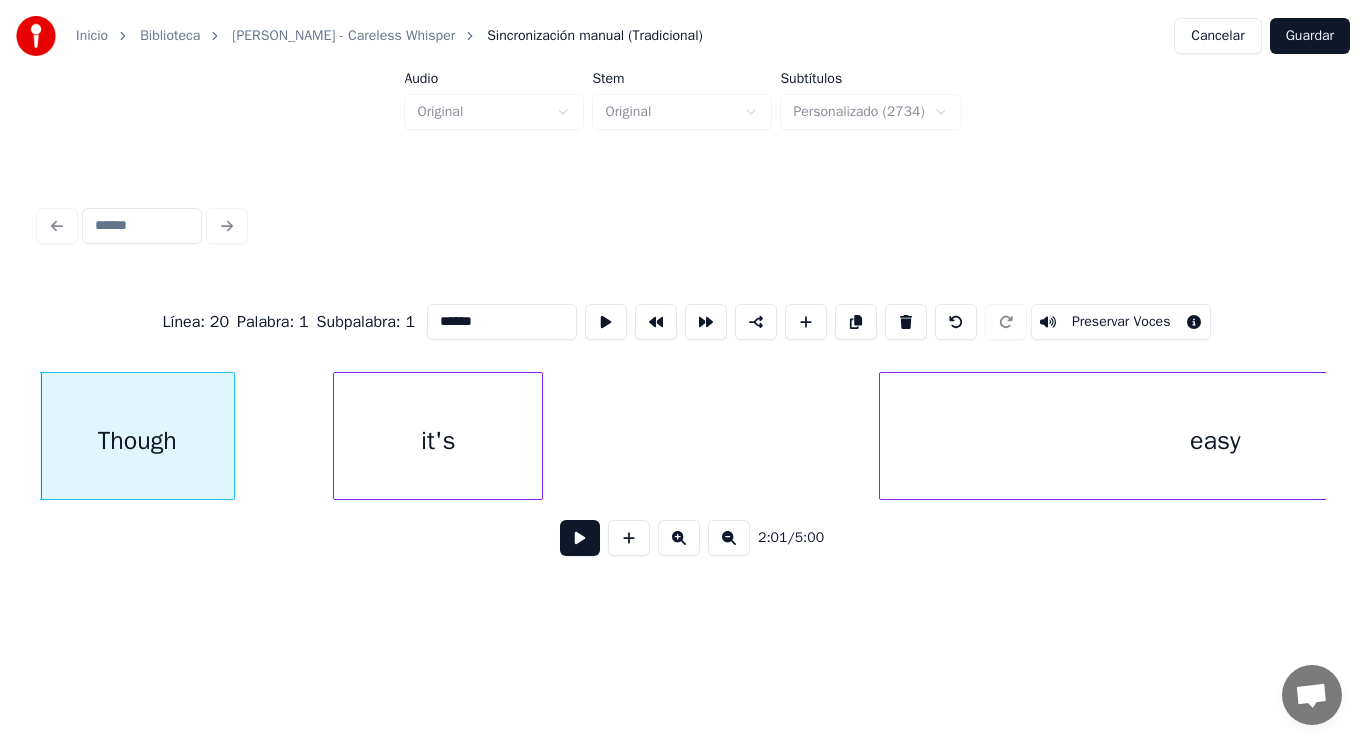 click at bounding box center [580, 538] 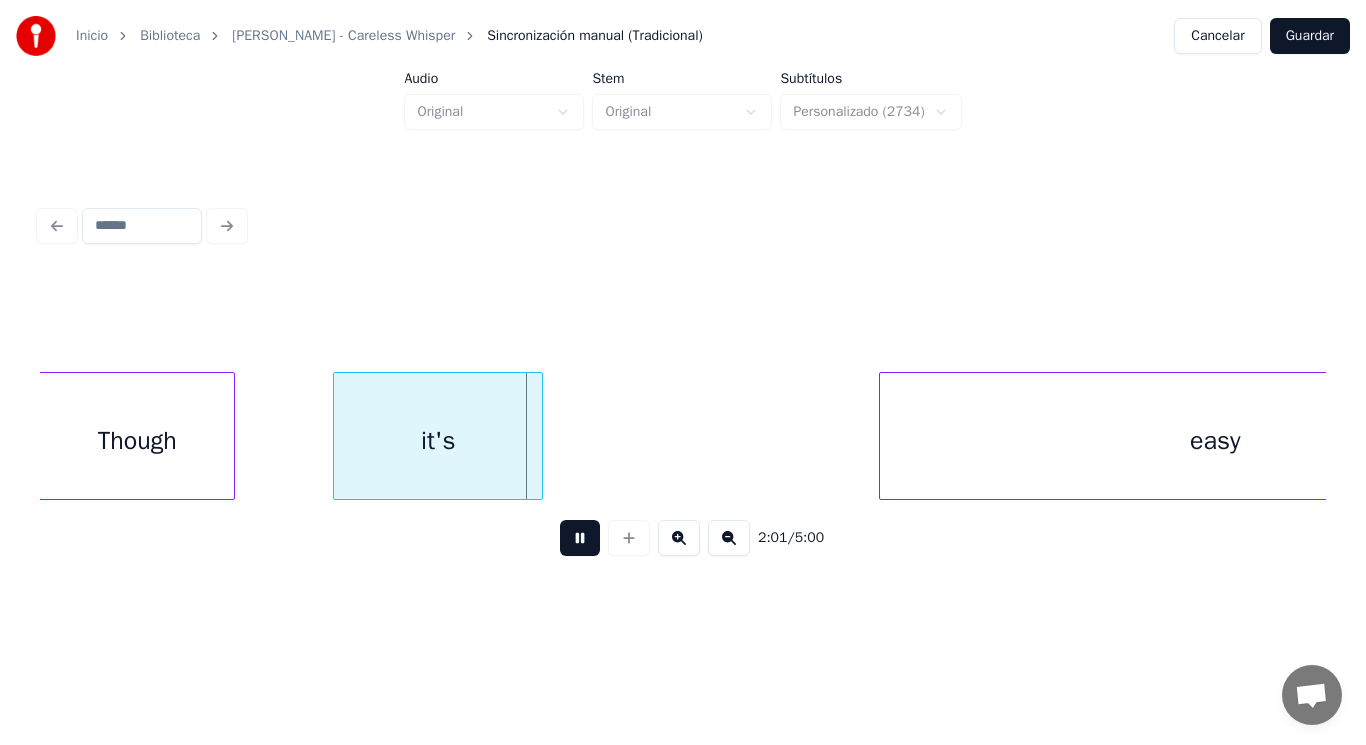 click at bounding box center [580, 538] 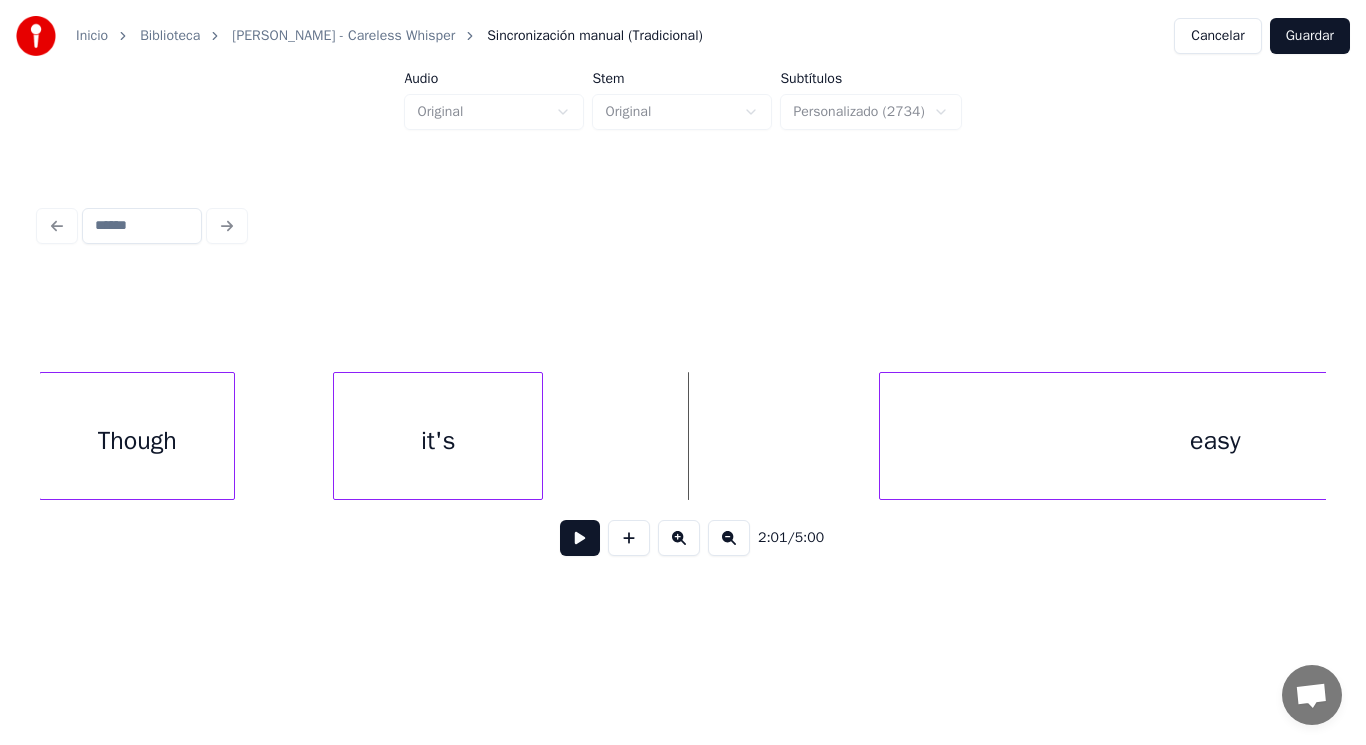 click on "Though it's easy" at bounding box center (40654, 436) 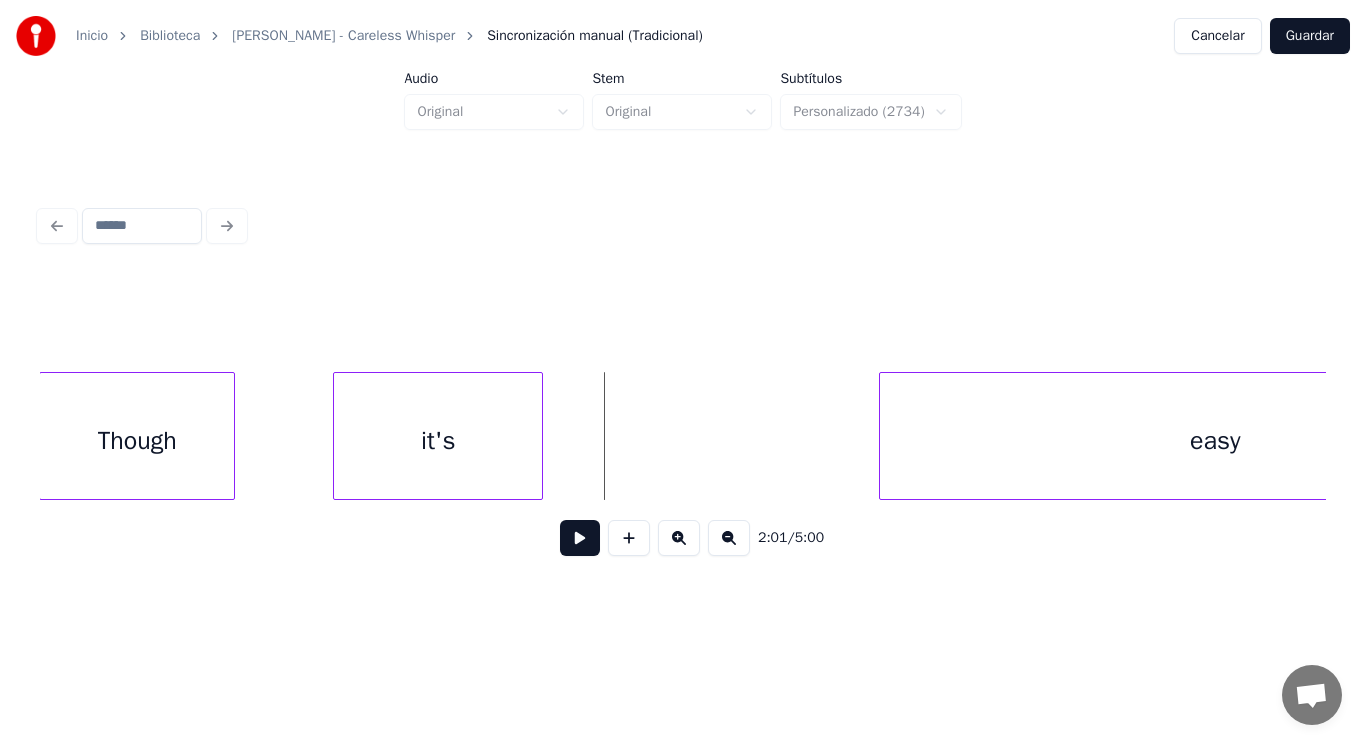 click at bounding box center (580, 538) 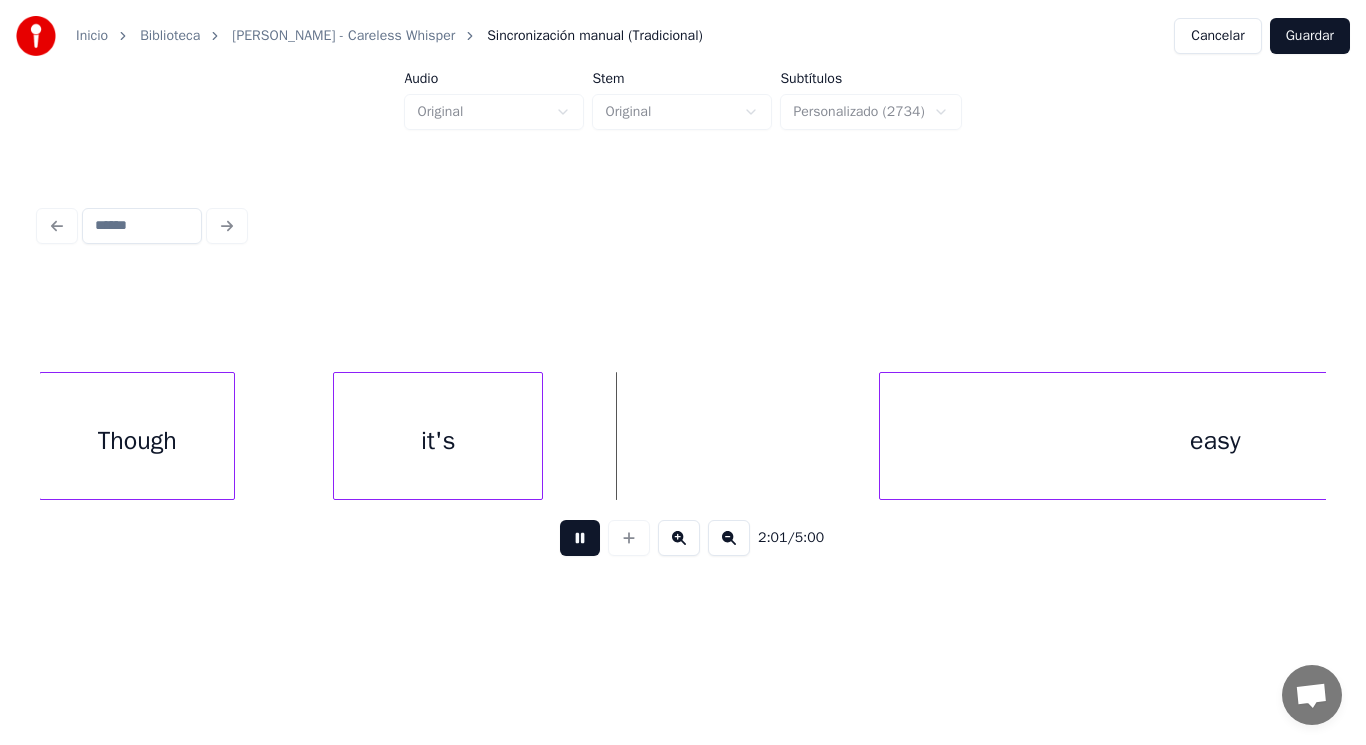 click at bounding box center [580, 538] 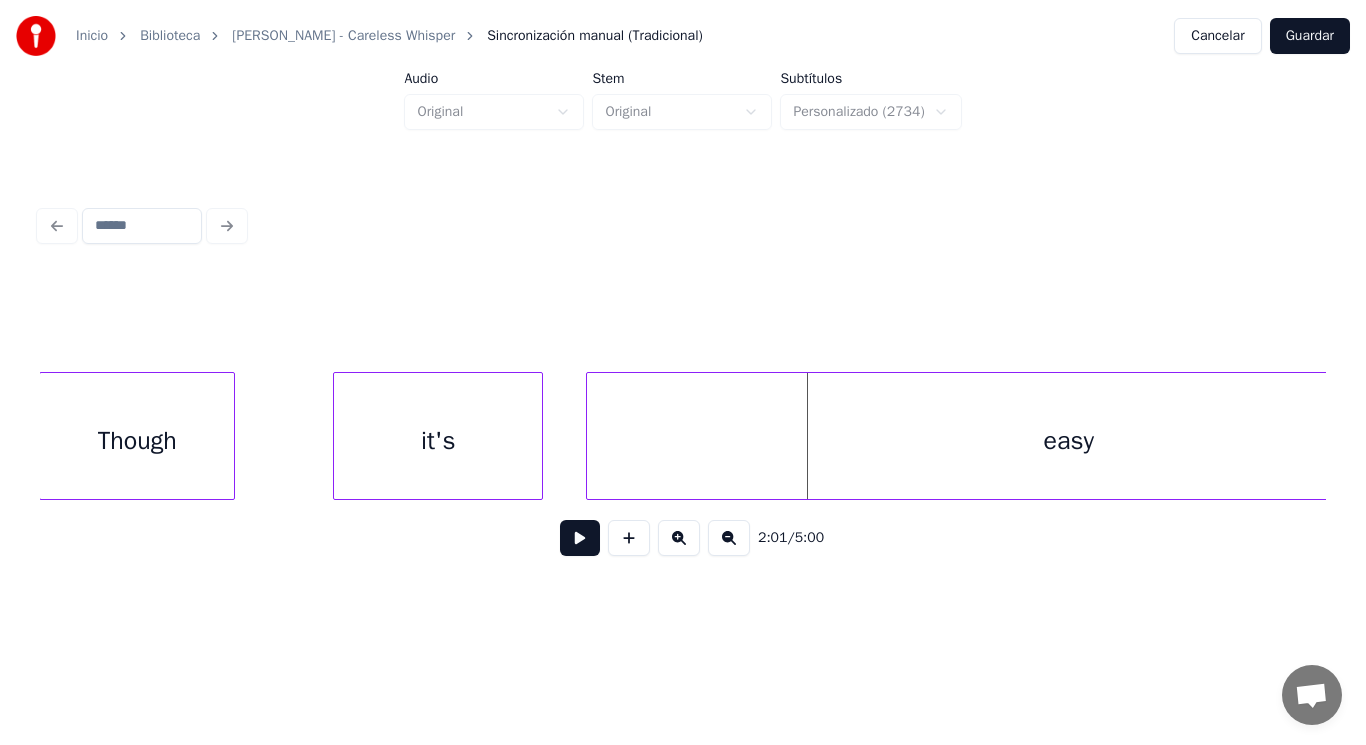 click at bounding box center (590, 436) 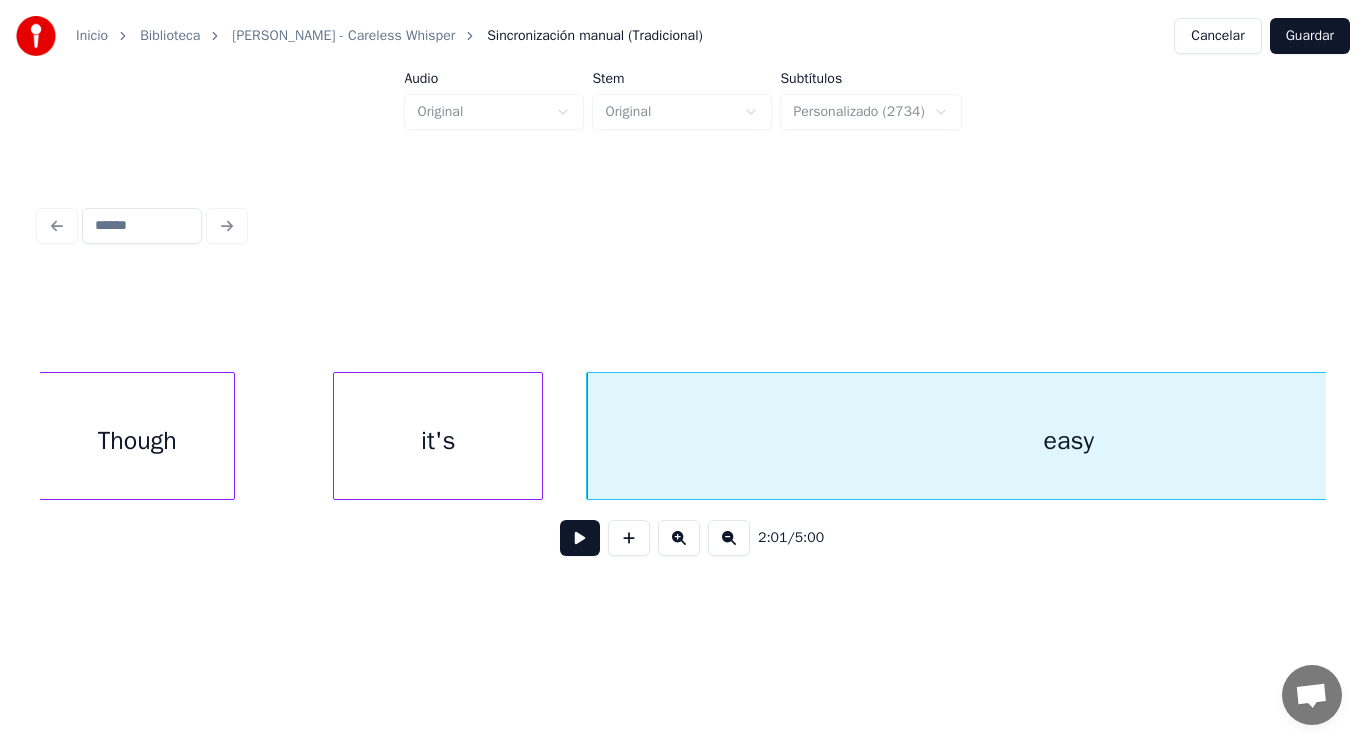 click at bounding box center [580, 538] 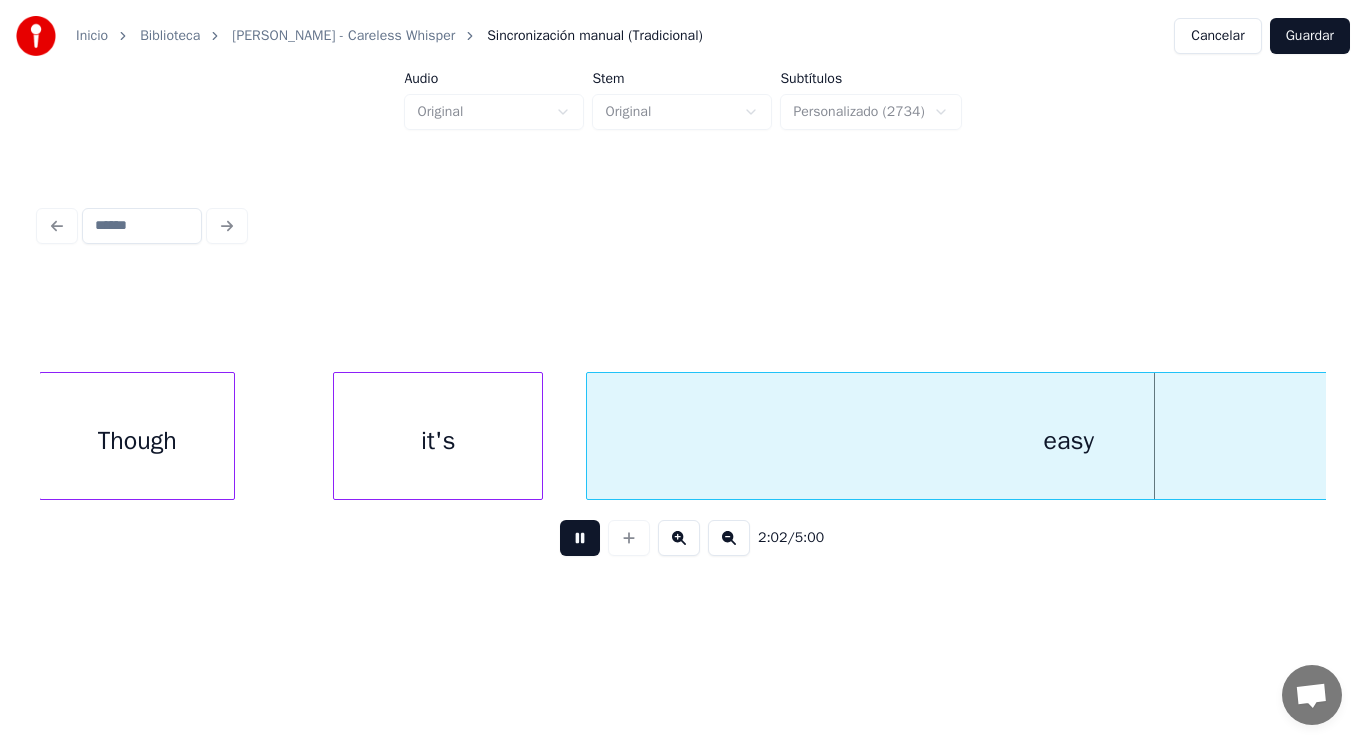 scroll, scrollTop: 0, scrollLeft: 171196, axis: horizontal 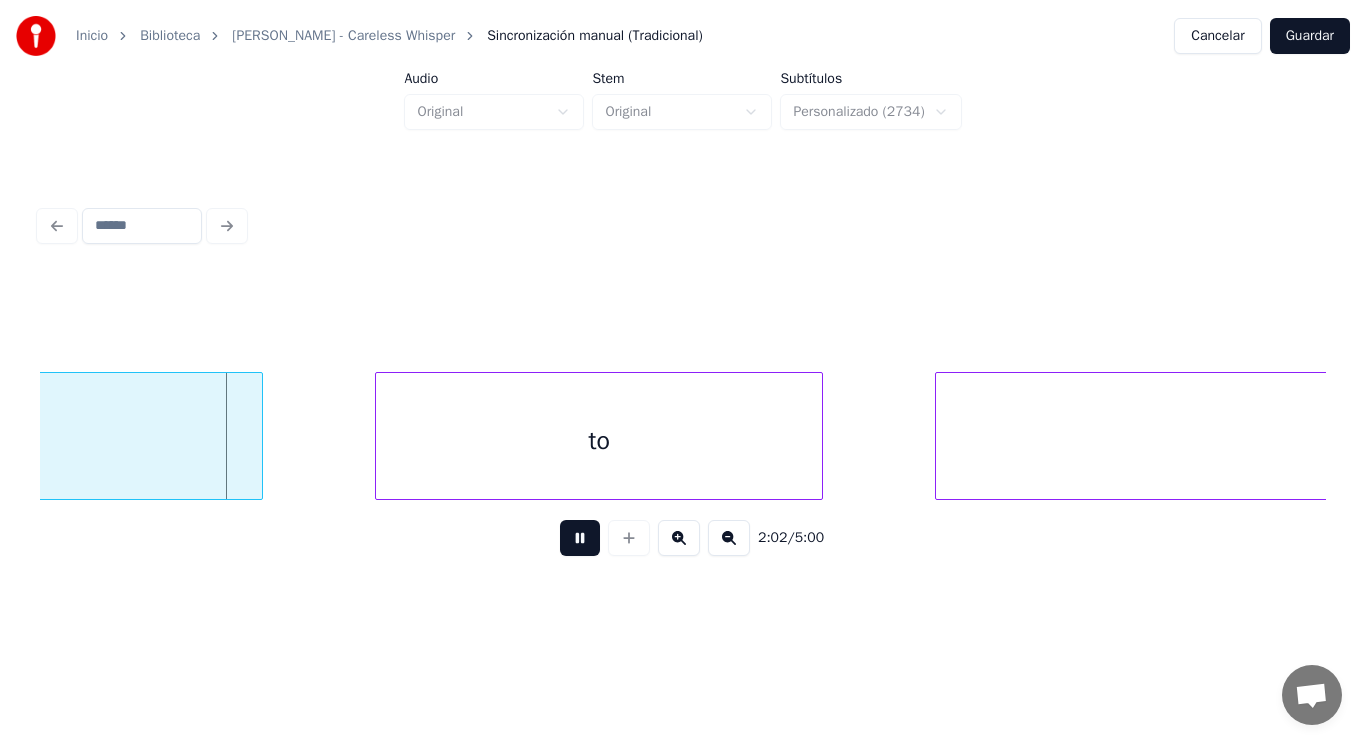 click at bounding box center [580, 538] 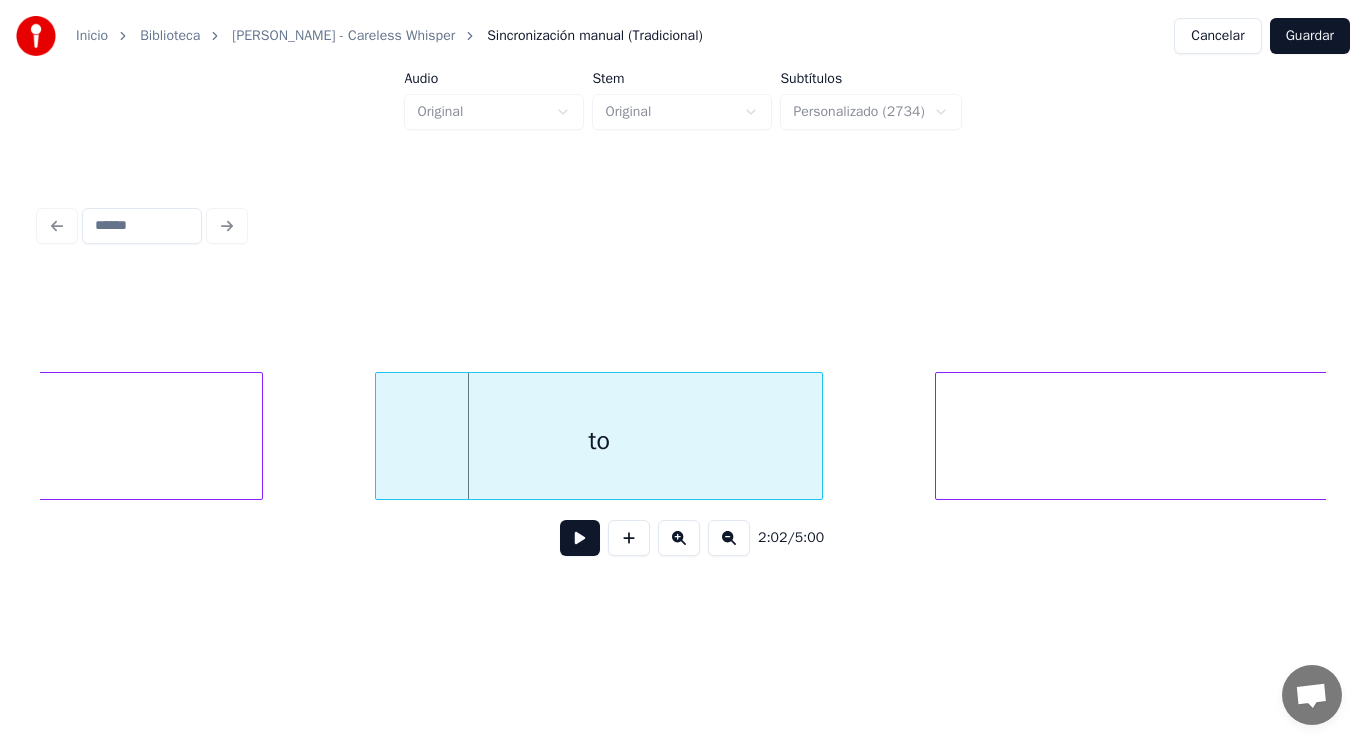 click on "easy" at bounding box center [-220, 441] 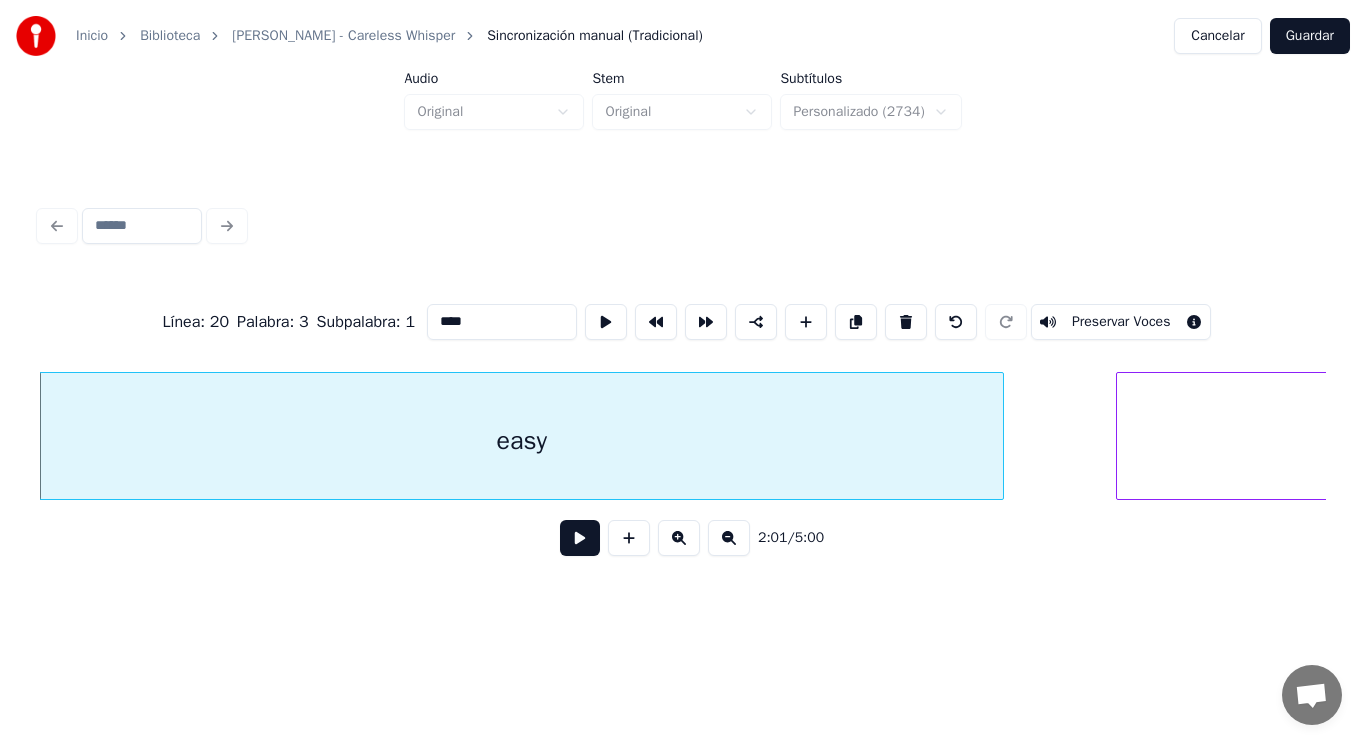 click at bounding box center [580, 538] 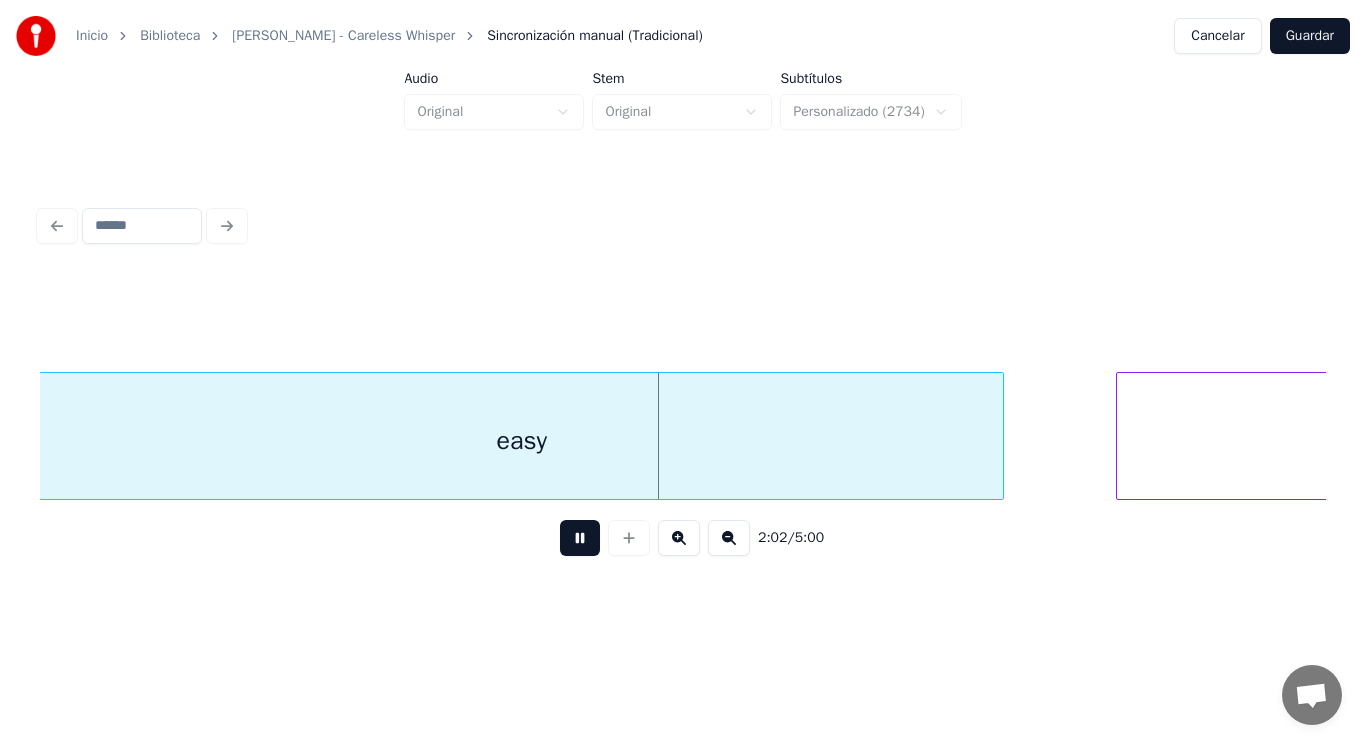 click at bounding box center (580, 538) 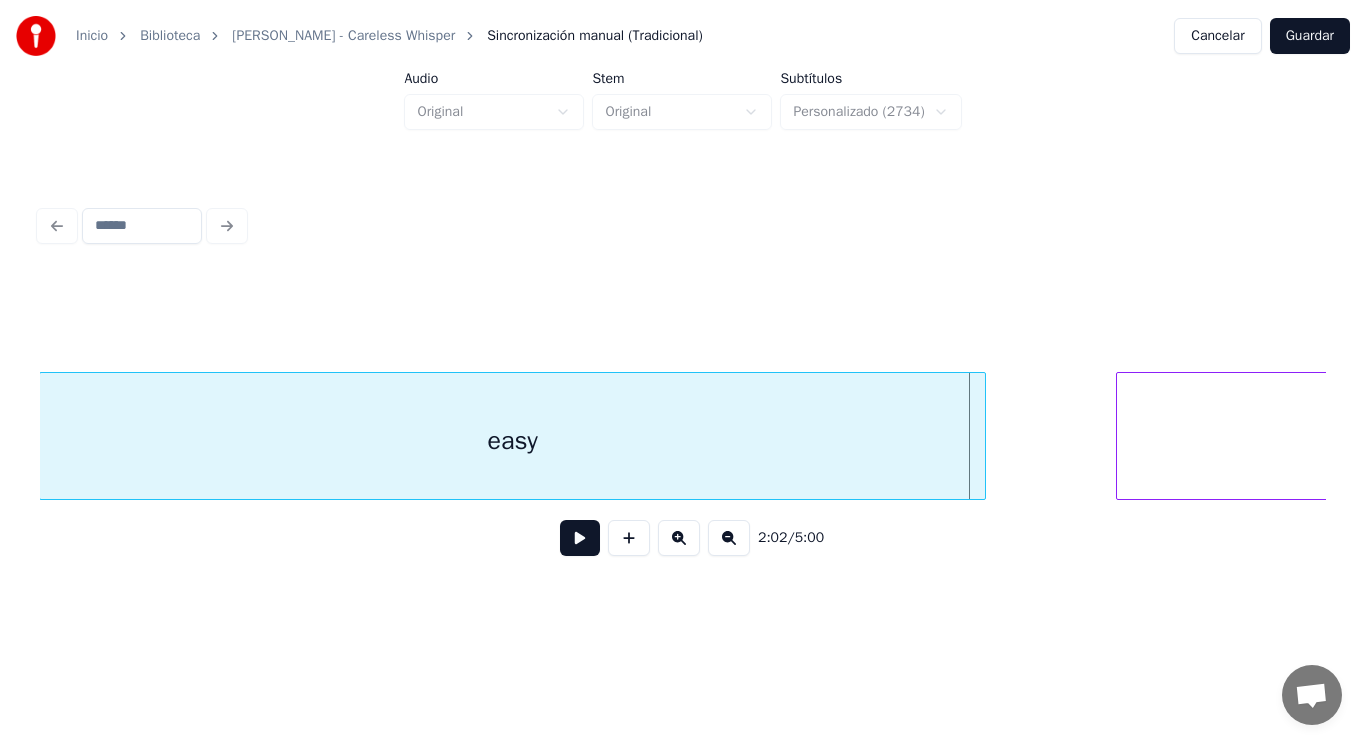 click at bounding box center (982, 436) 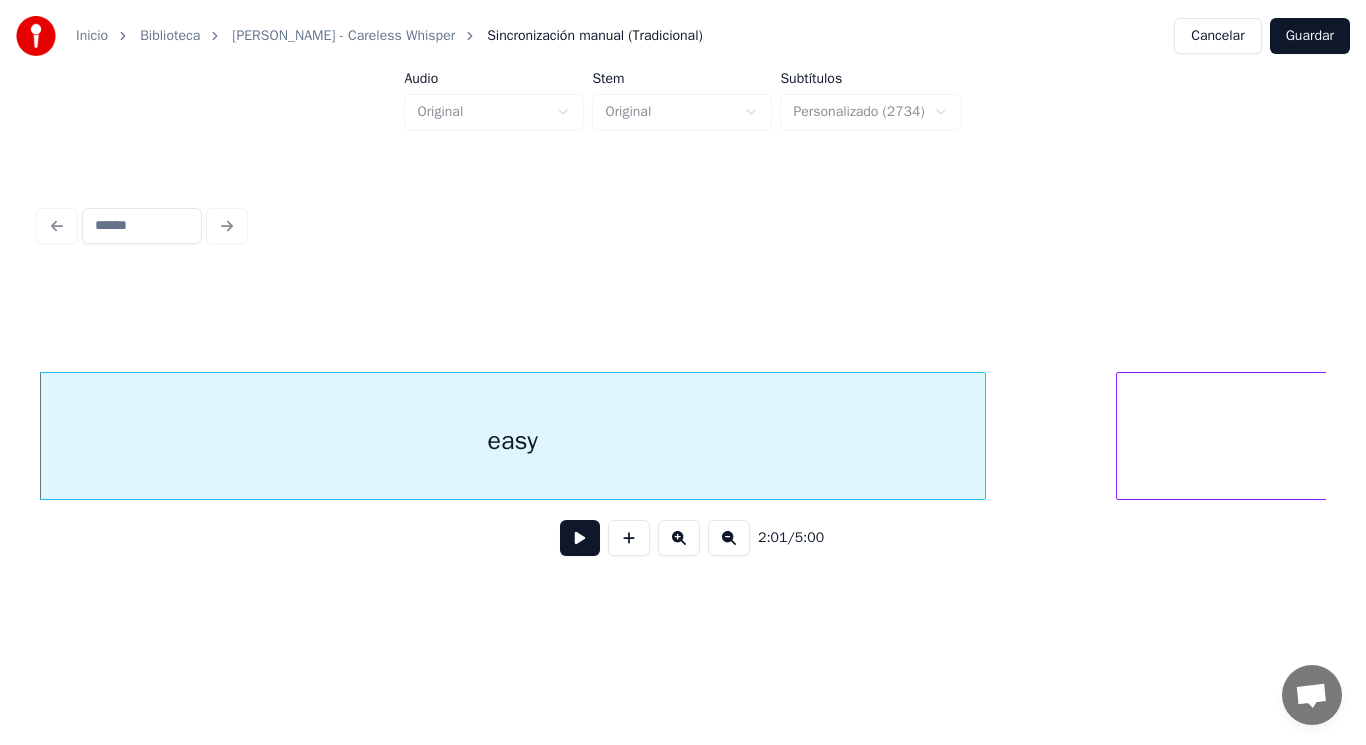 click at bounding box center [580, 538] 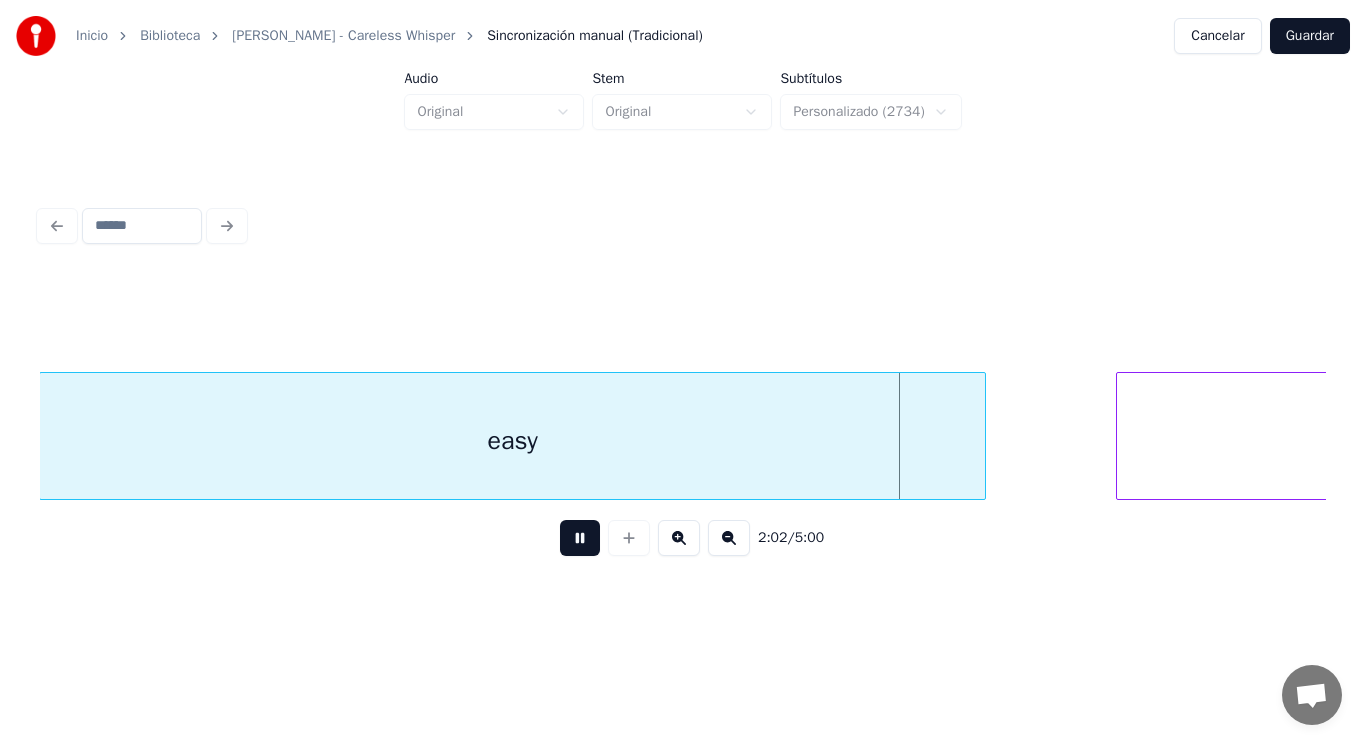 click at bounding box center [580, 538] 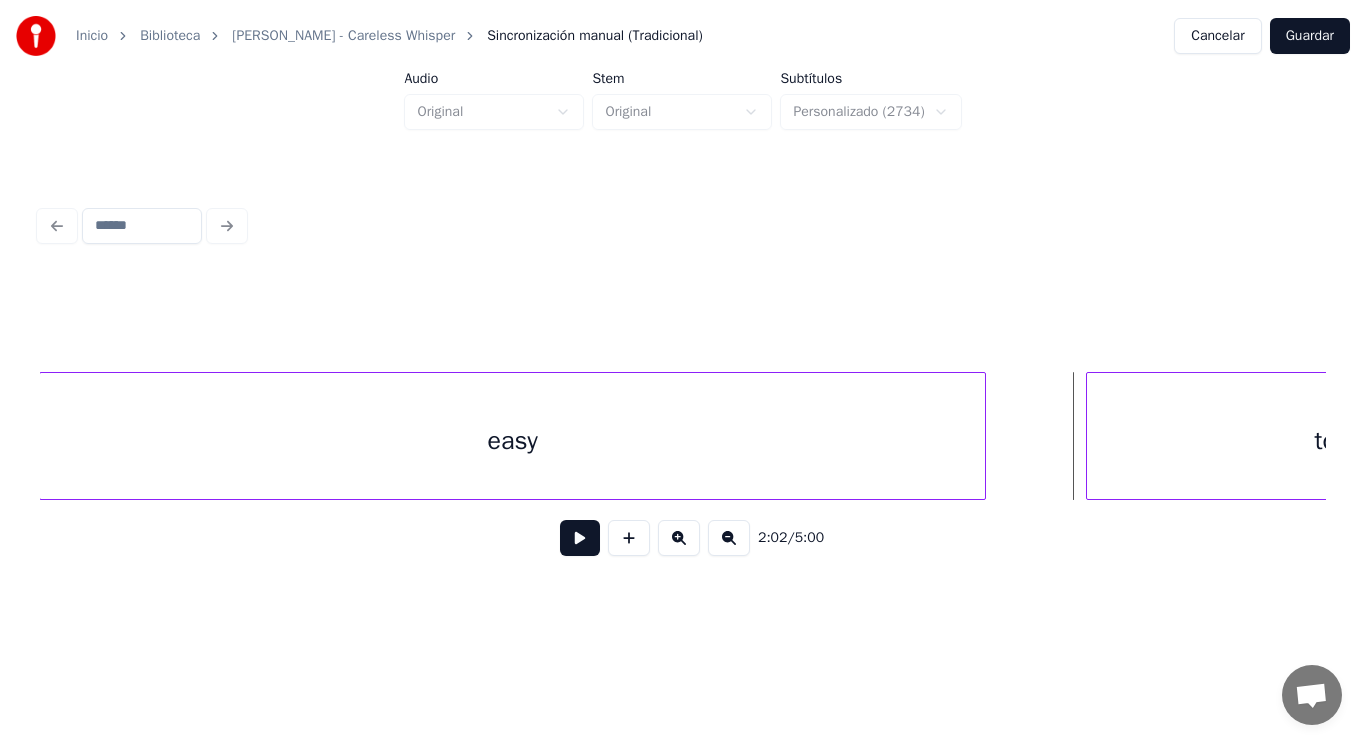 click at bounding box center (1090, 436) 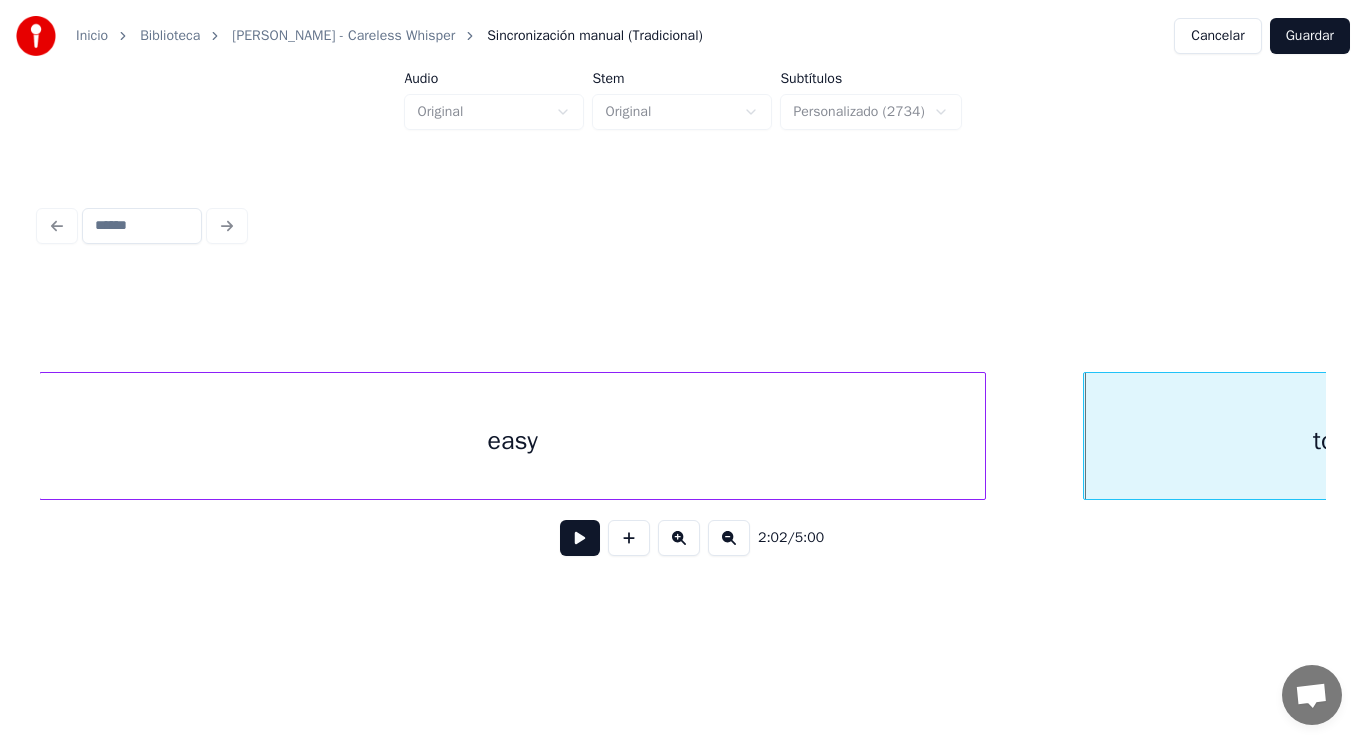 click at bounding box center [580, 538] 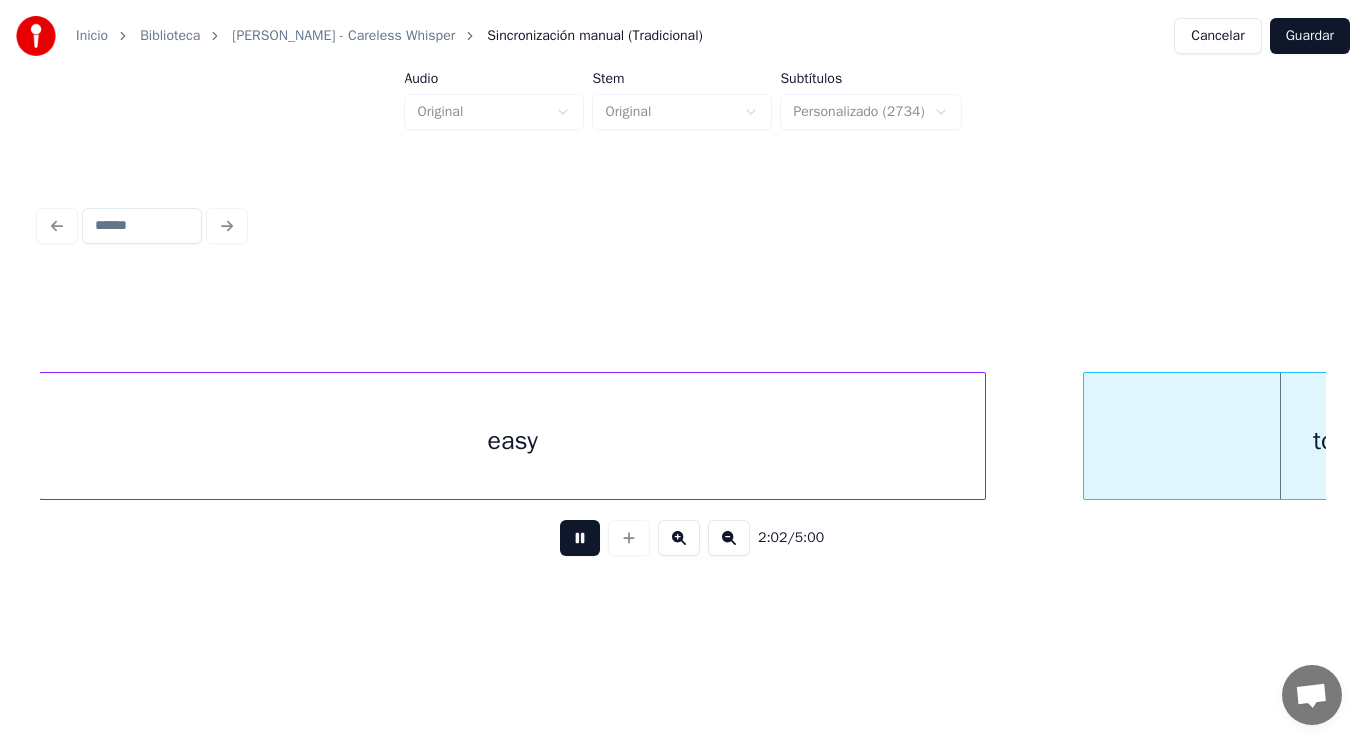 scroll, scrollTop: 0, scrollLeft: 171757, axis: horizontal 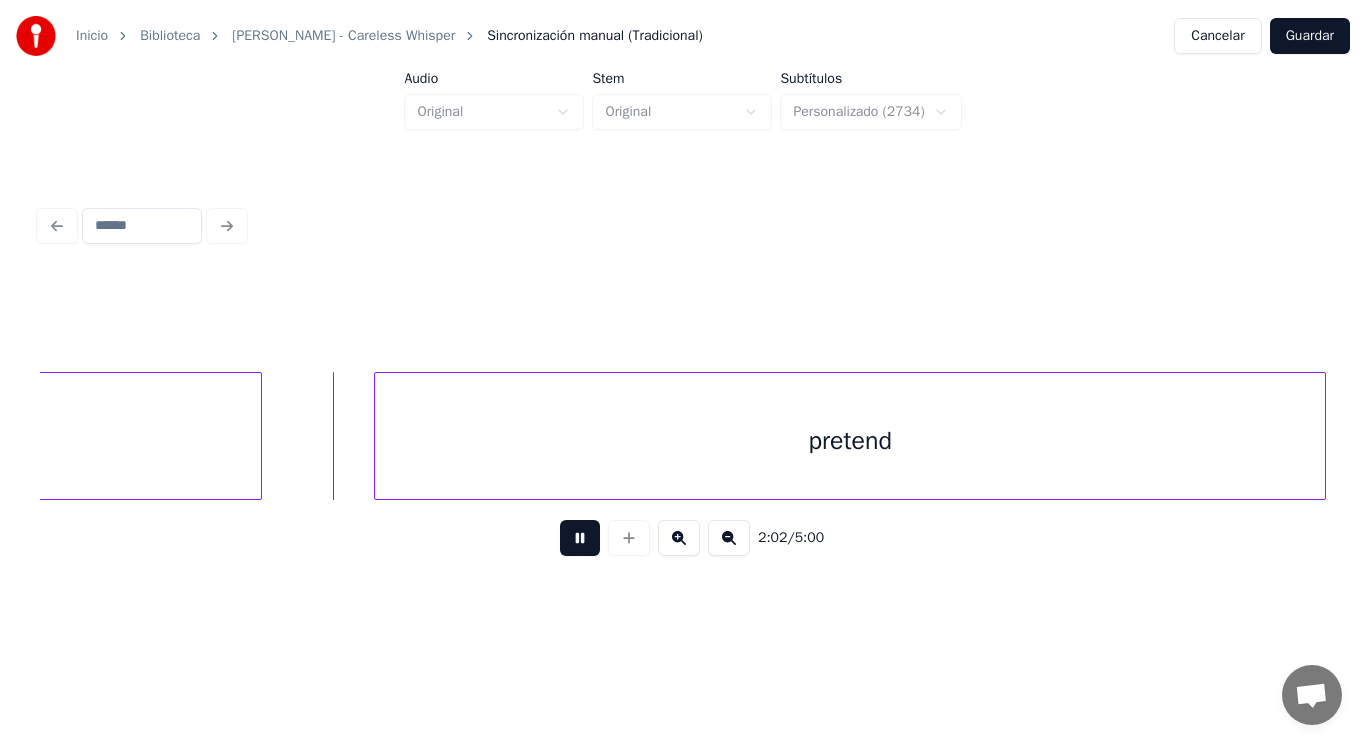 click at bounding box center (580, 538) 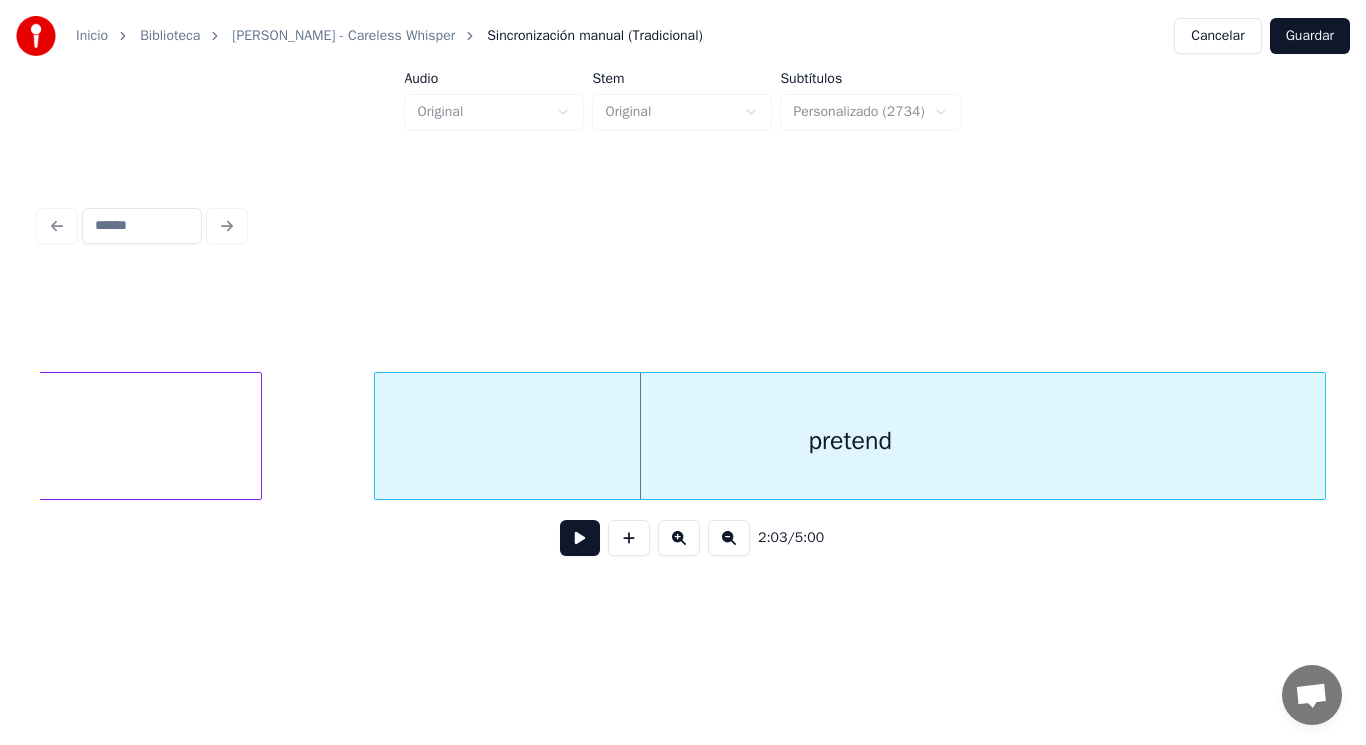 click on "pretend" at bounding box center (850, 441) 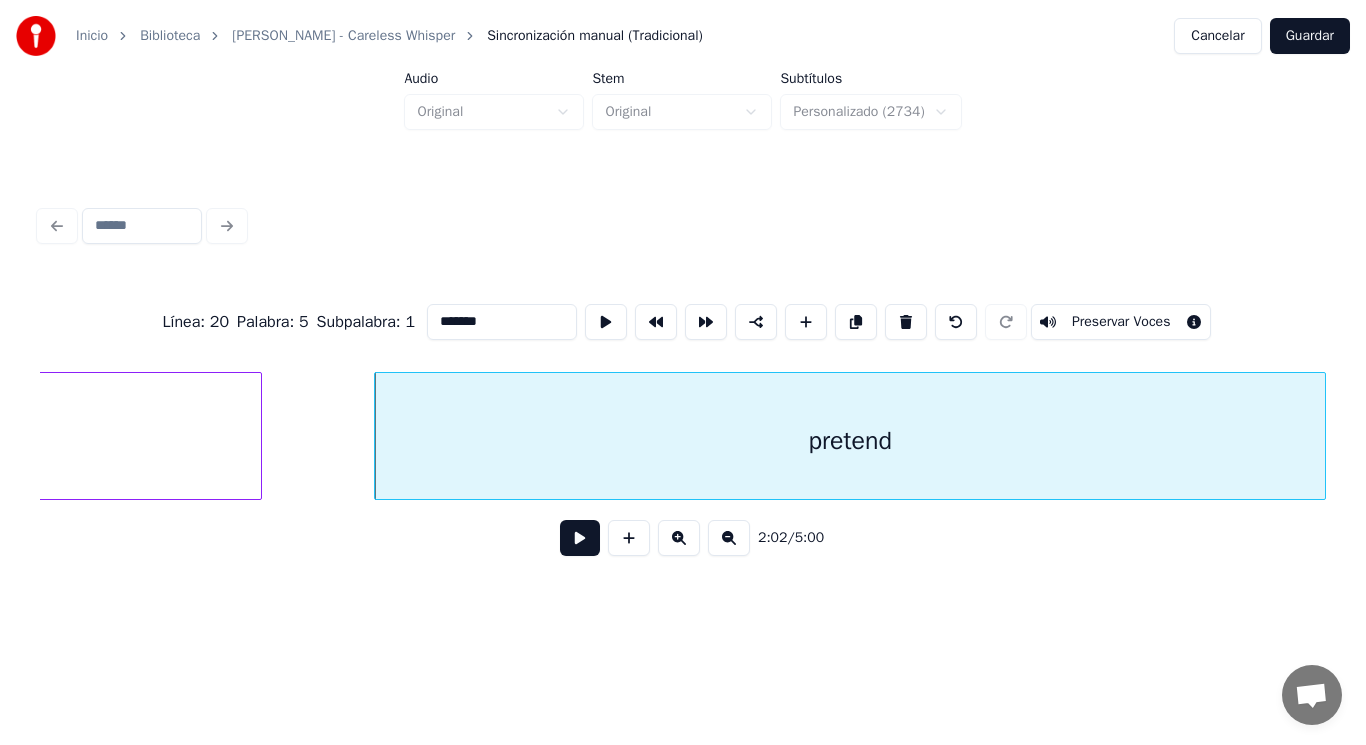 click at bounding box center (580, 538) 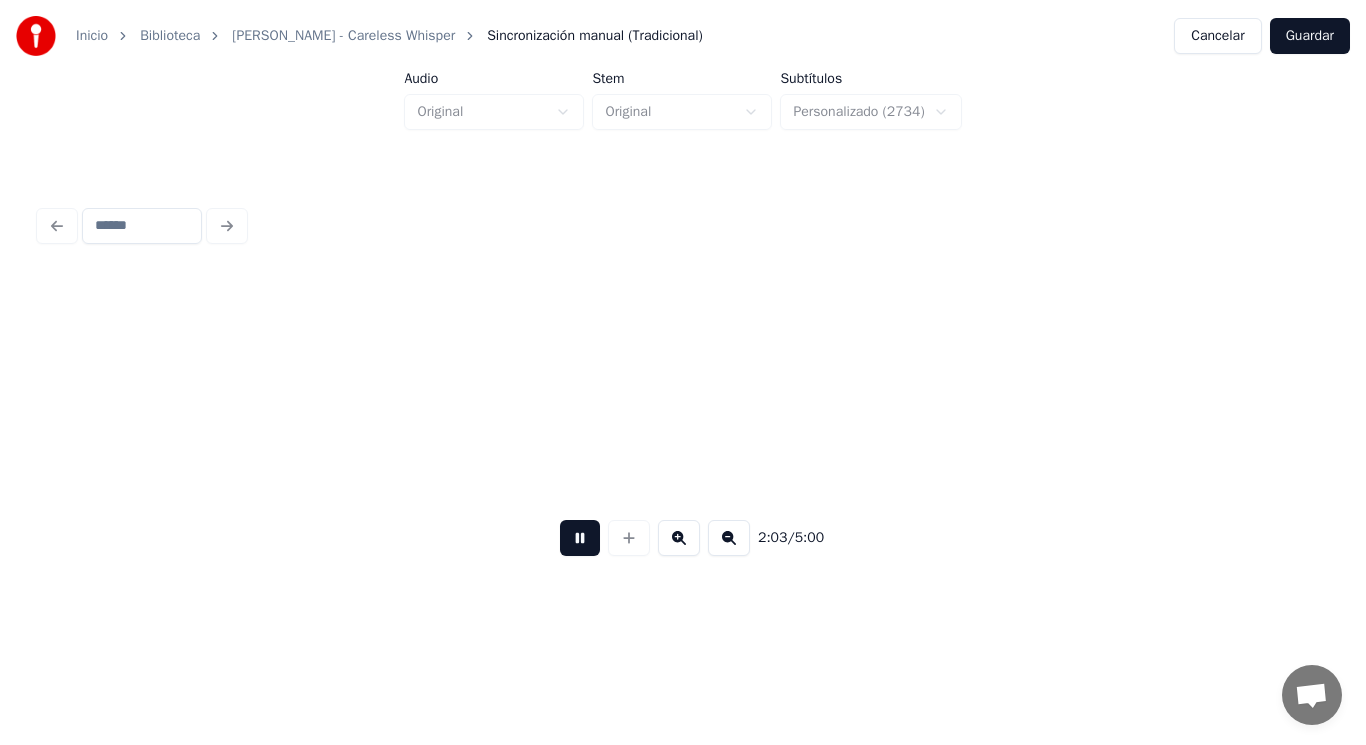 scroll, scrollTop: 0, scrollLeft: 173051, axis: horizontal 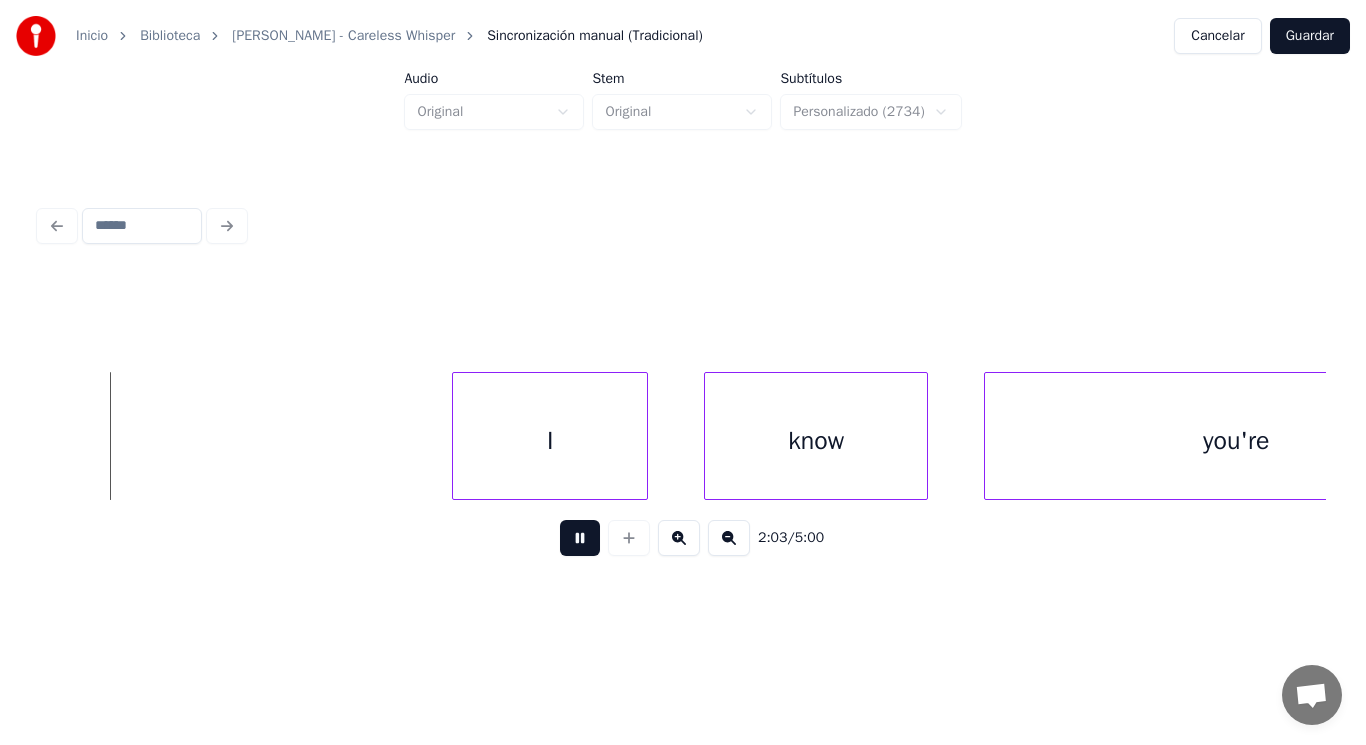 click at bounding box center [580, 538] 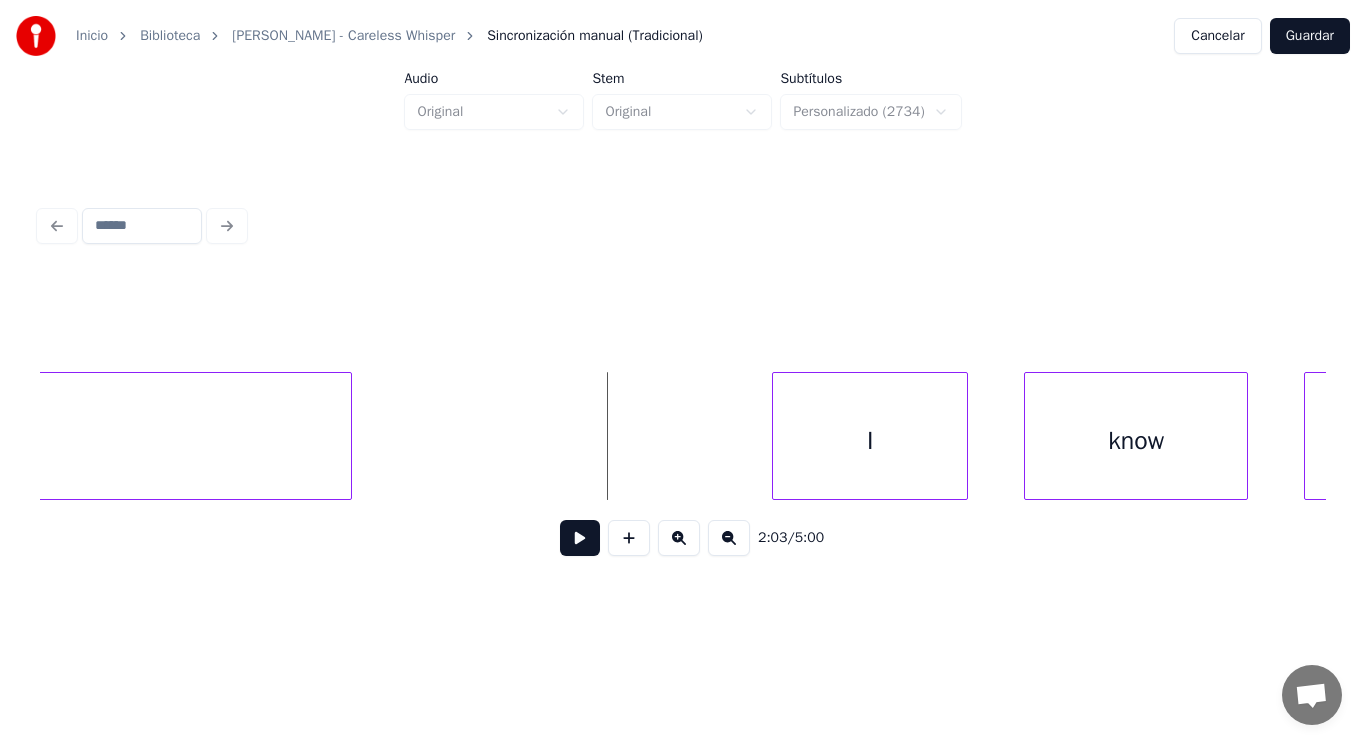click on "pretend" at bounding box center (-124, 441) 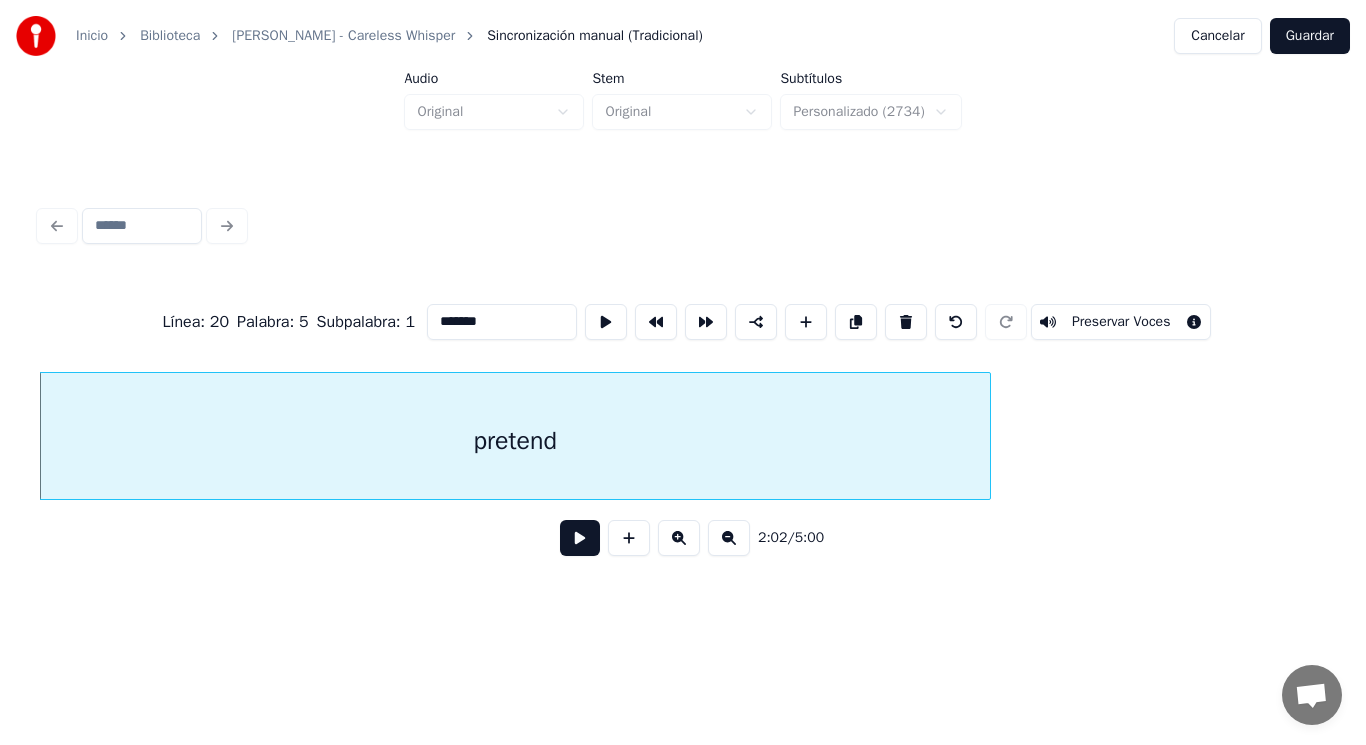 click at bounding box center (580, 538) 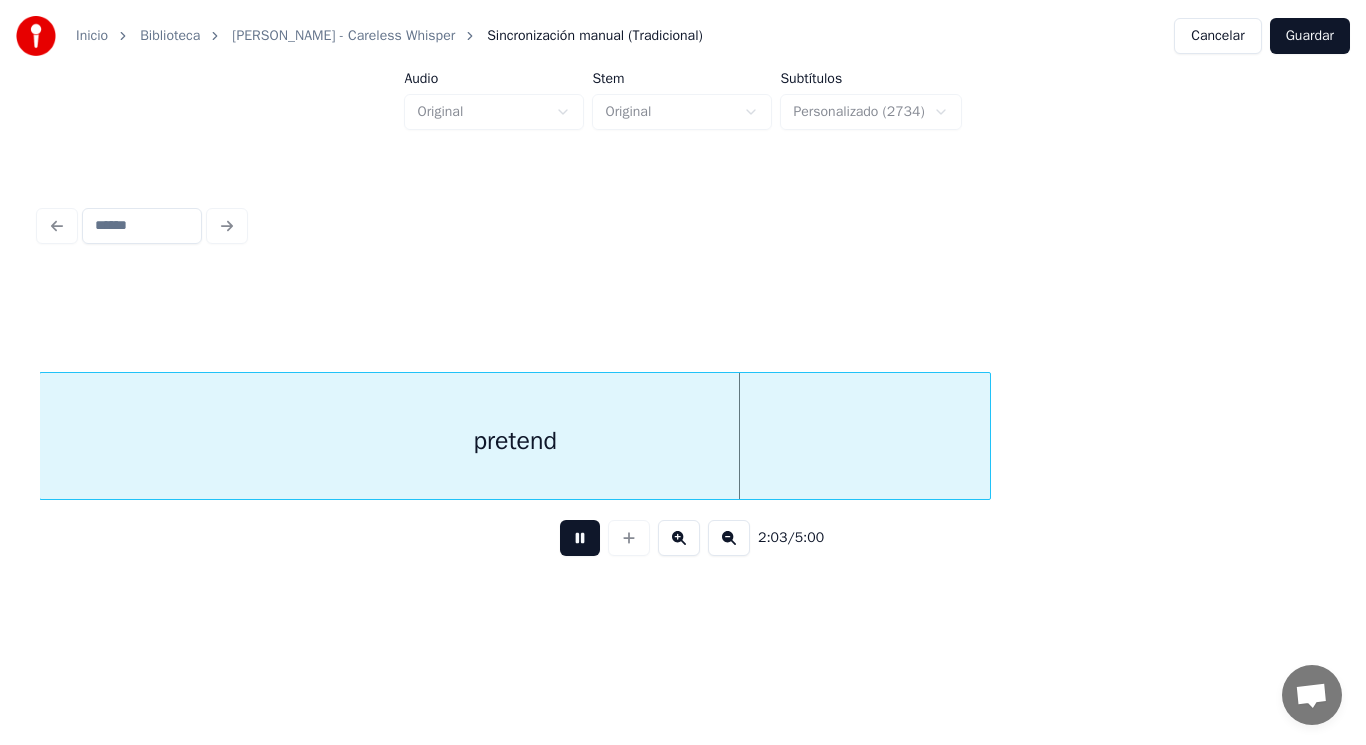 click at bounding box center (580, 538) 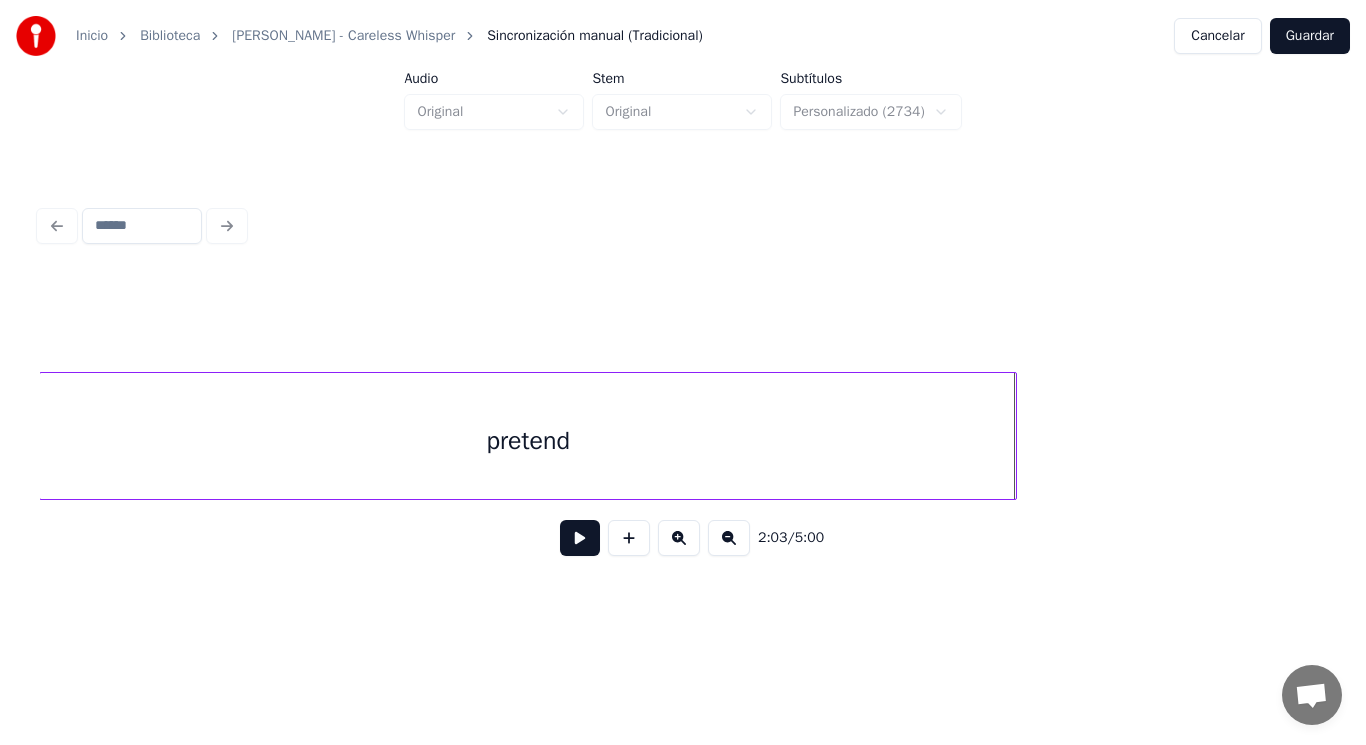 click at bounding box center [1013, 436] 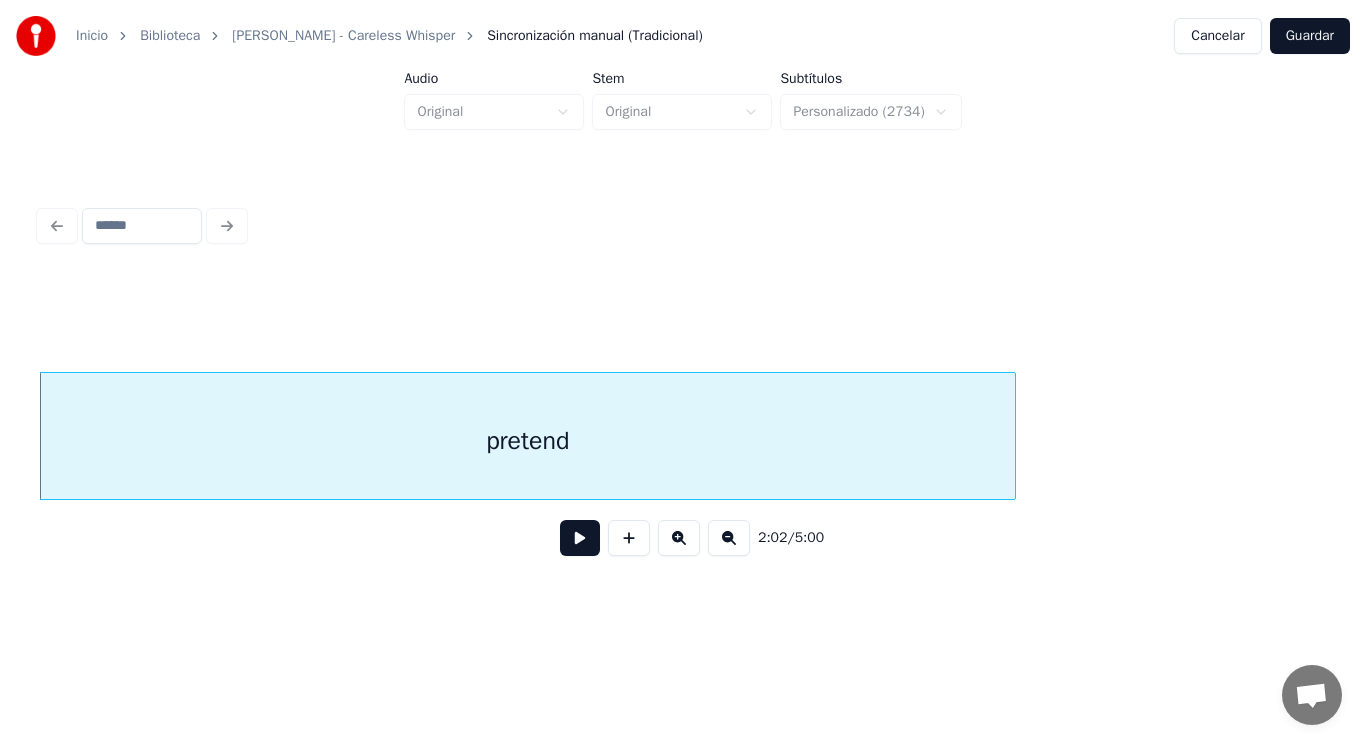 click at bounding box center (580, 538) 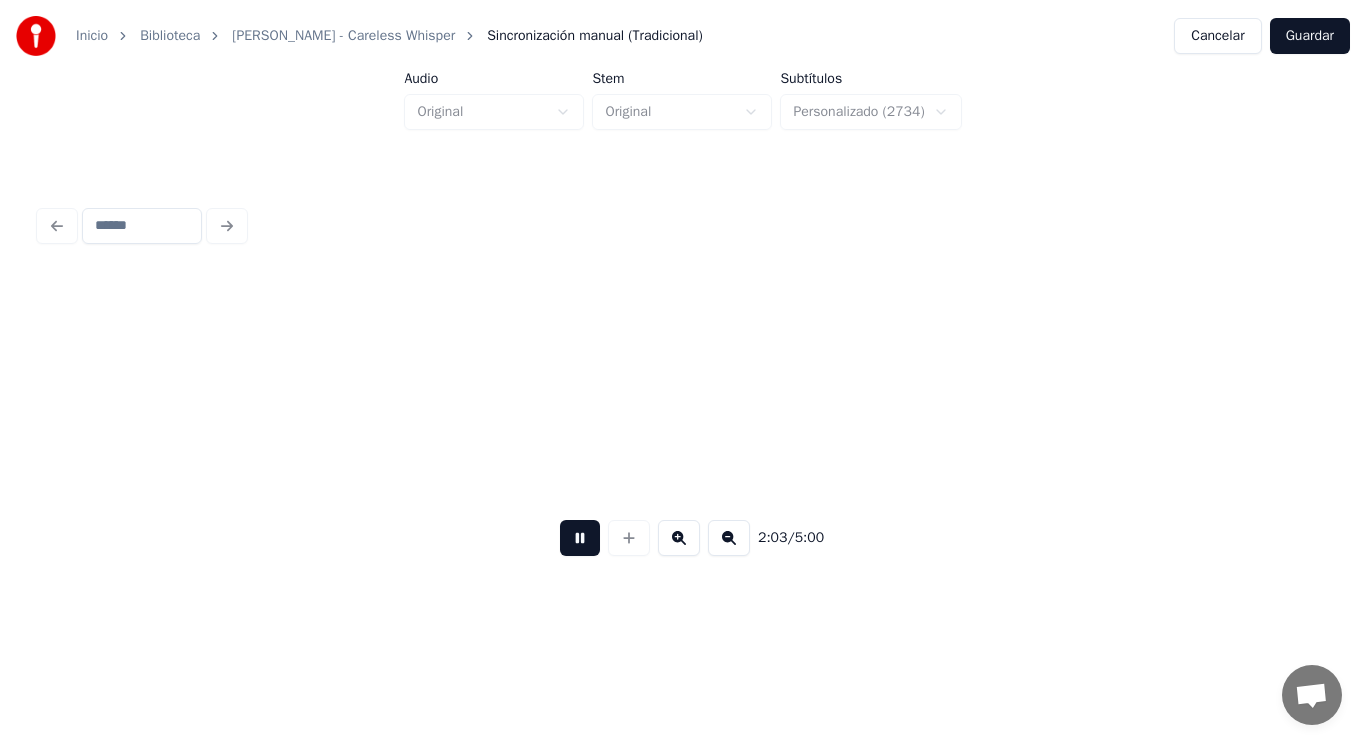 scroll, scrollTop: 0, scrollLeft: 173385, axis: horizontal 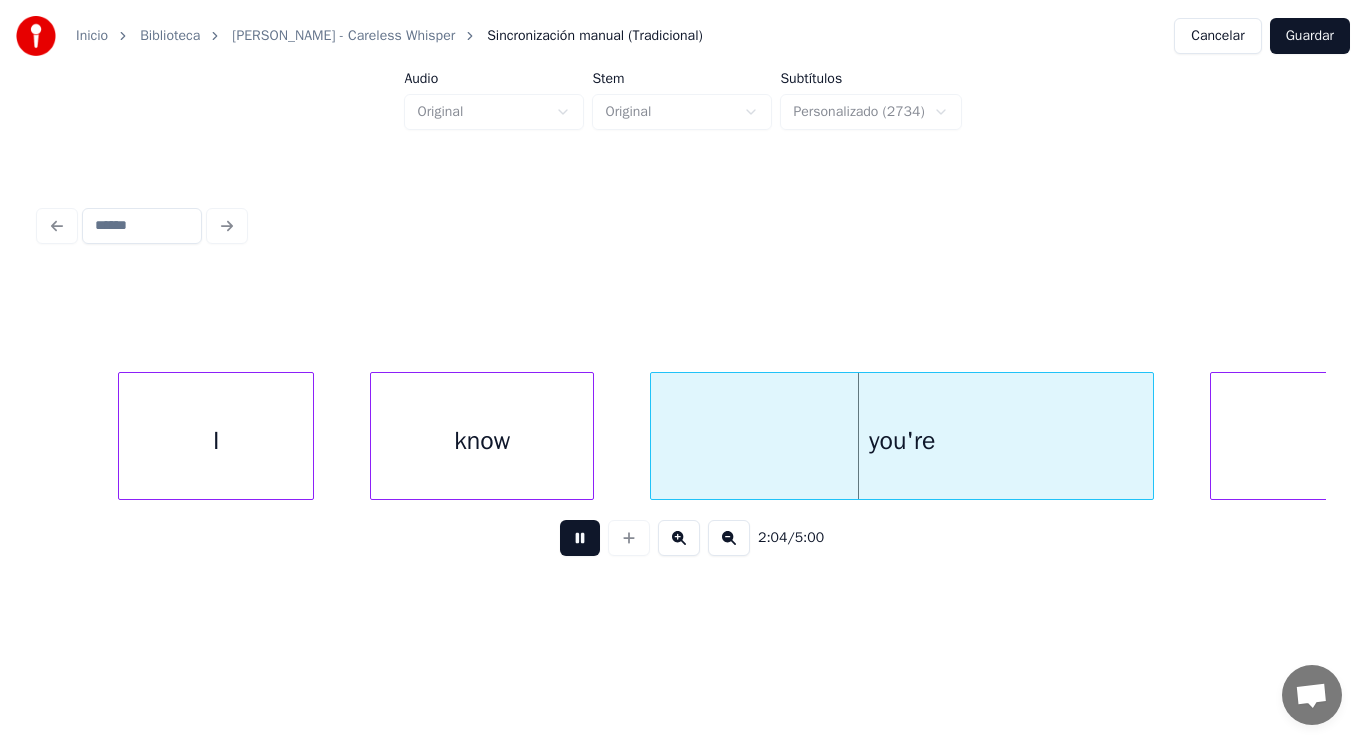 click at bounding box center (580, 538) 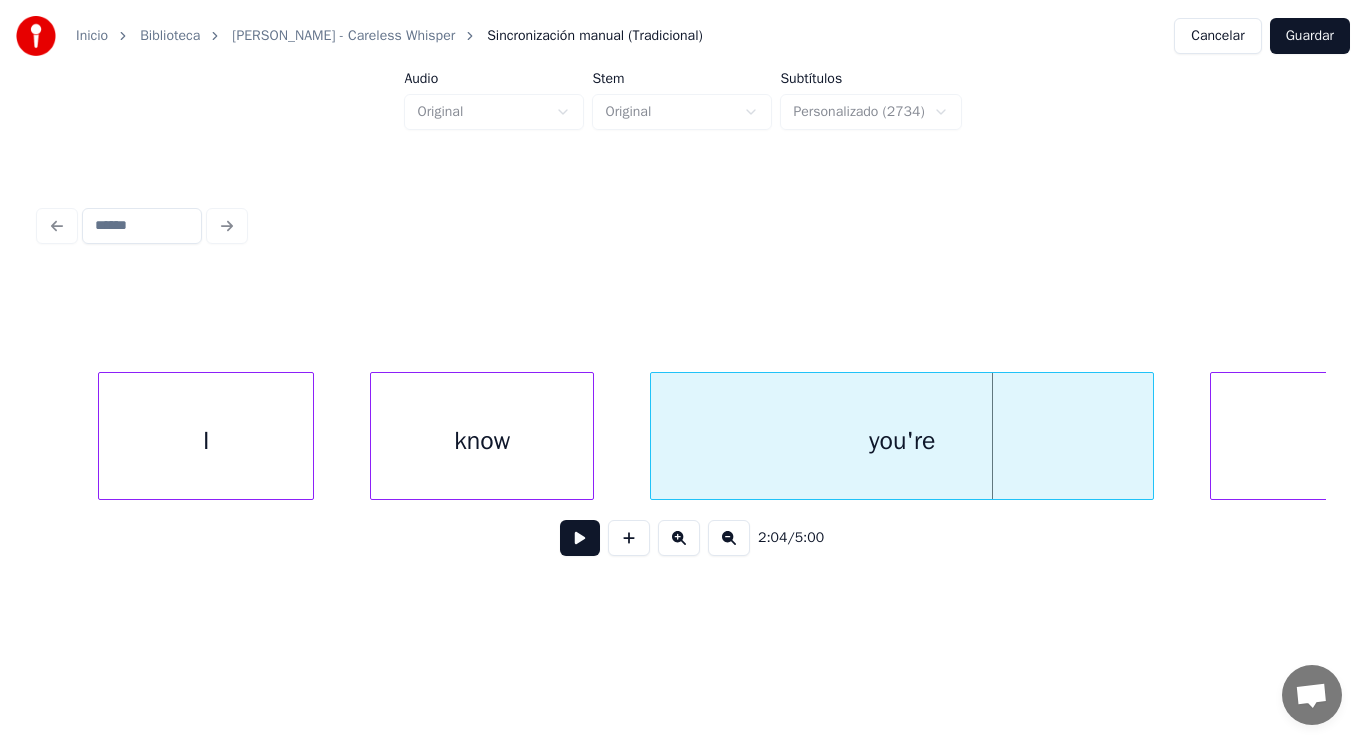 click at bounding box center [102, 436] 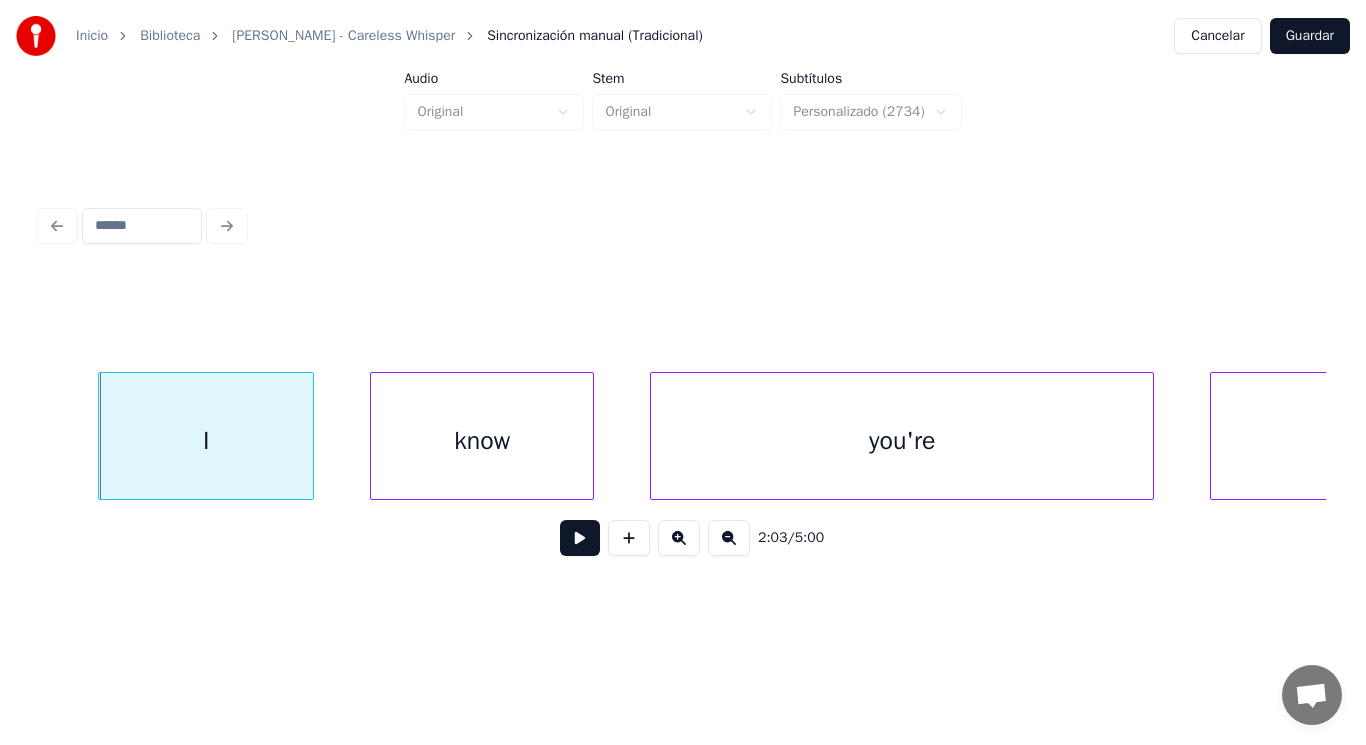 click at bounding box center [580, 538] 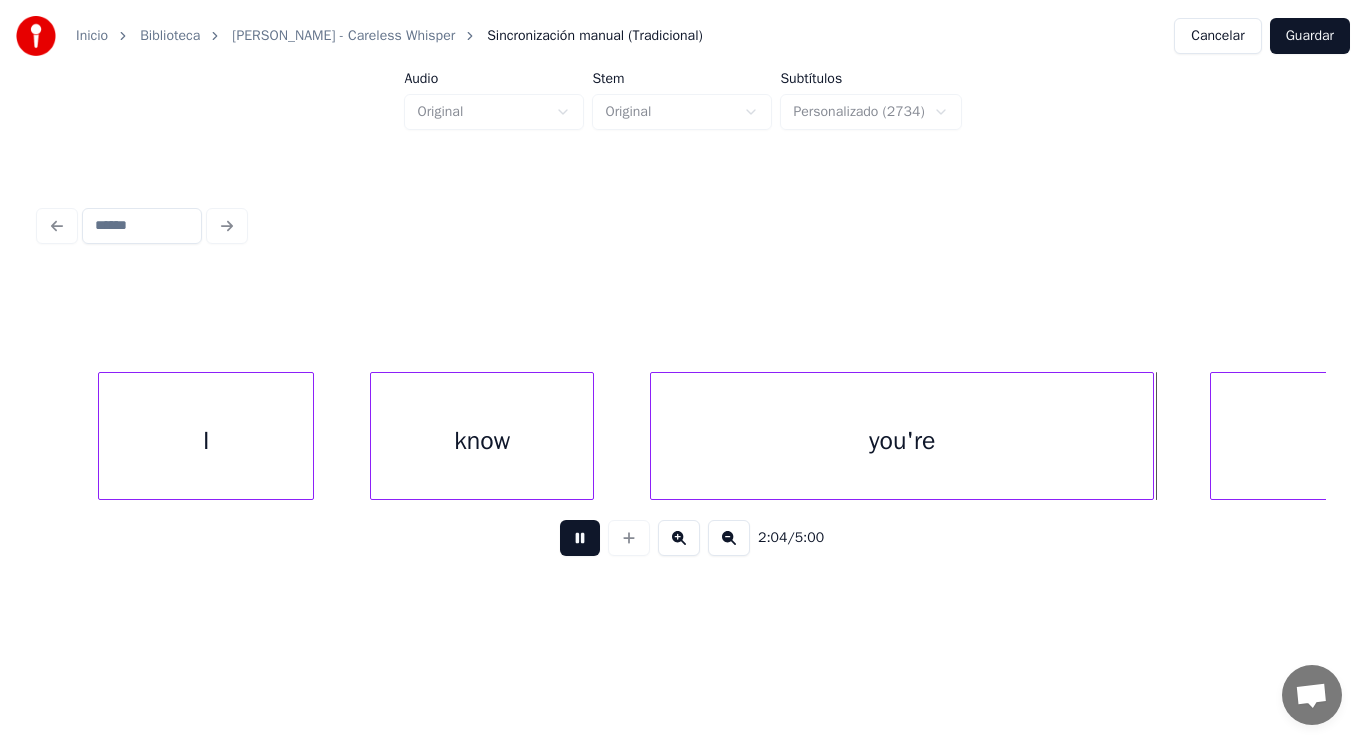 scroll, scrollTop: 0, scrollLeft: 174675, axis: horizontal 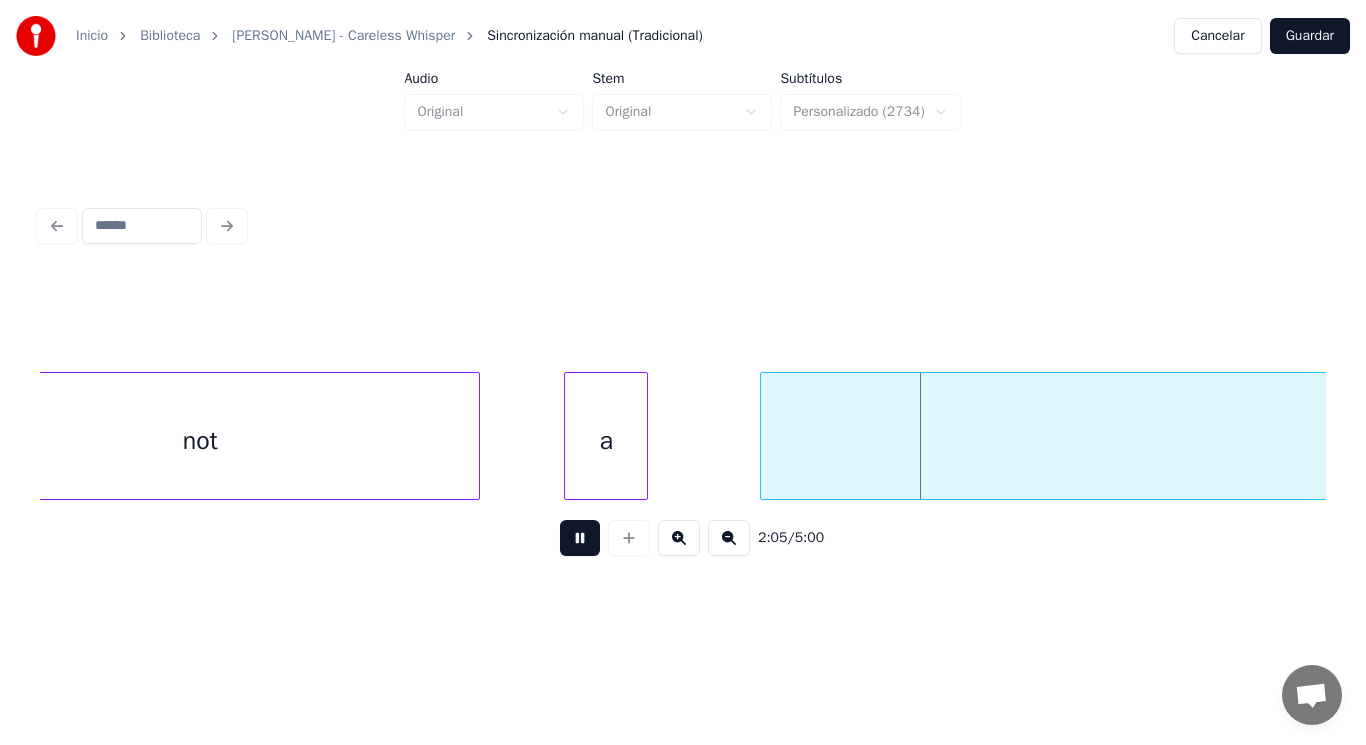 drag, startPoint x: 574, startPoint y: 554, endPoint x: 434, endPoint y: 470, distance: 163.26665 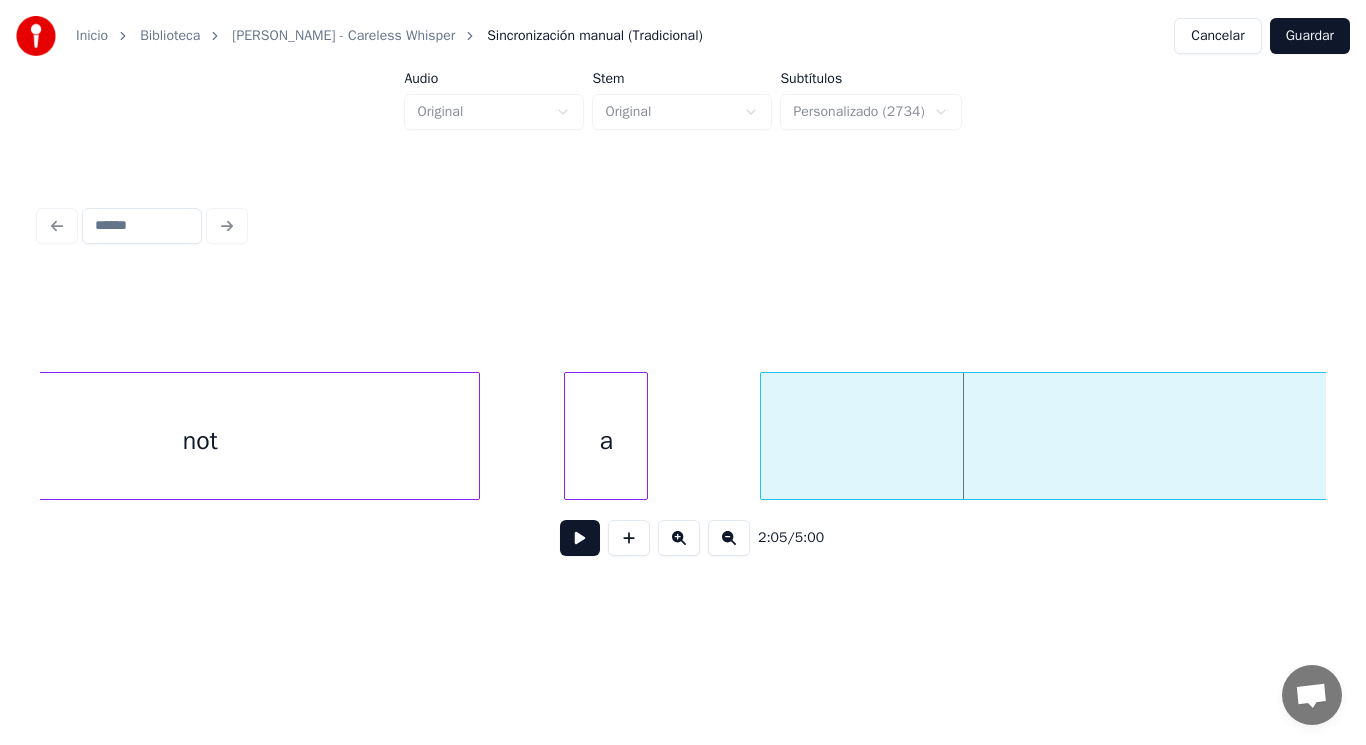 click on "not" at bounding box center [200, 441] 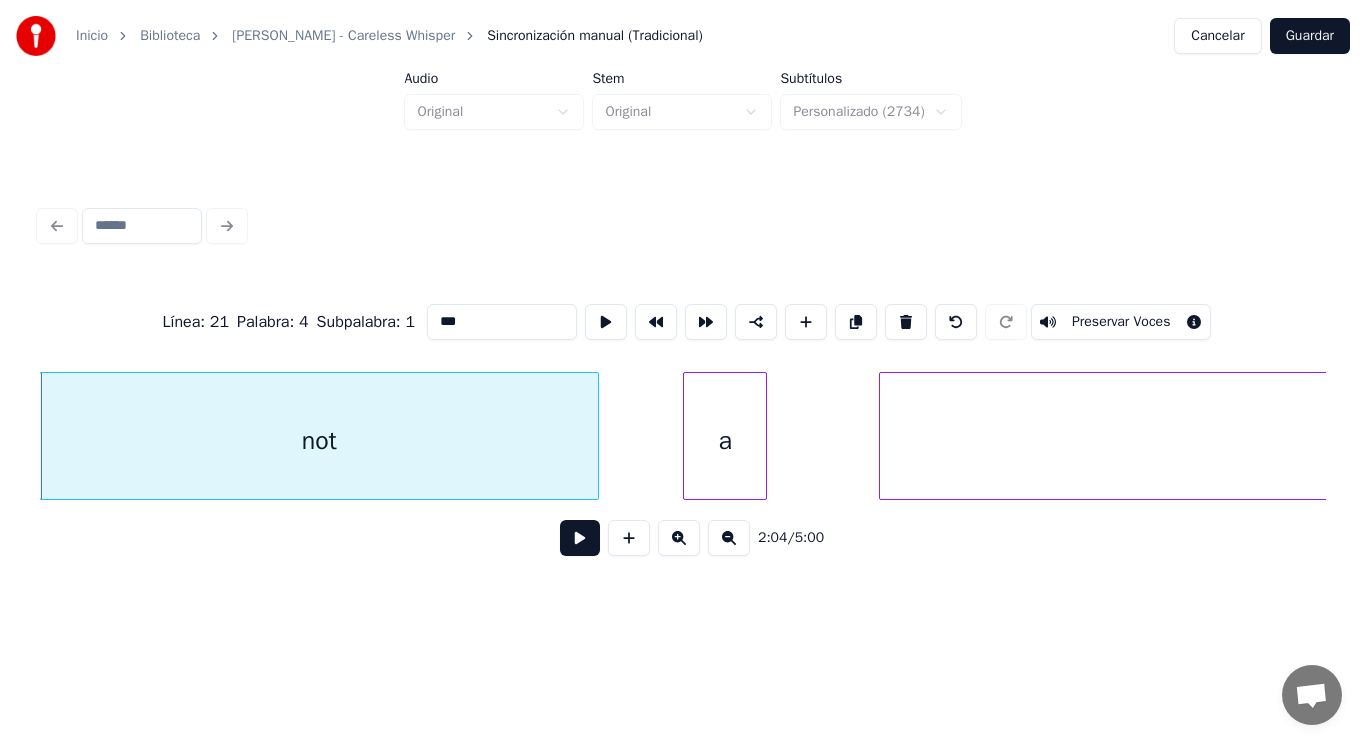 click at bounding box center (580, 538) 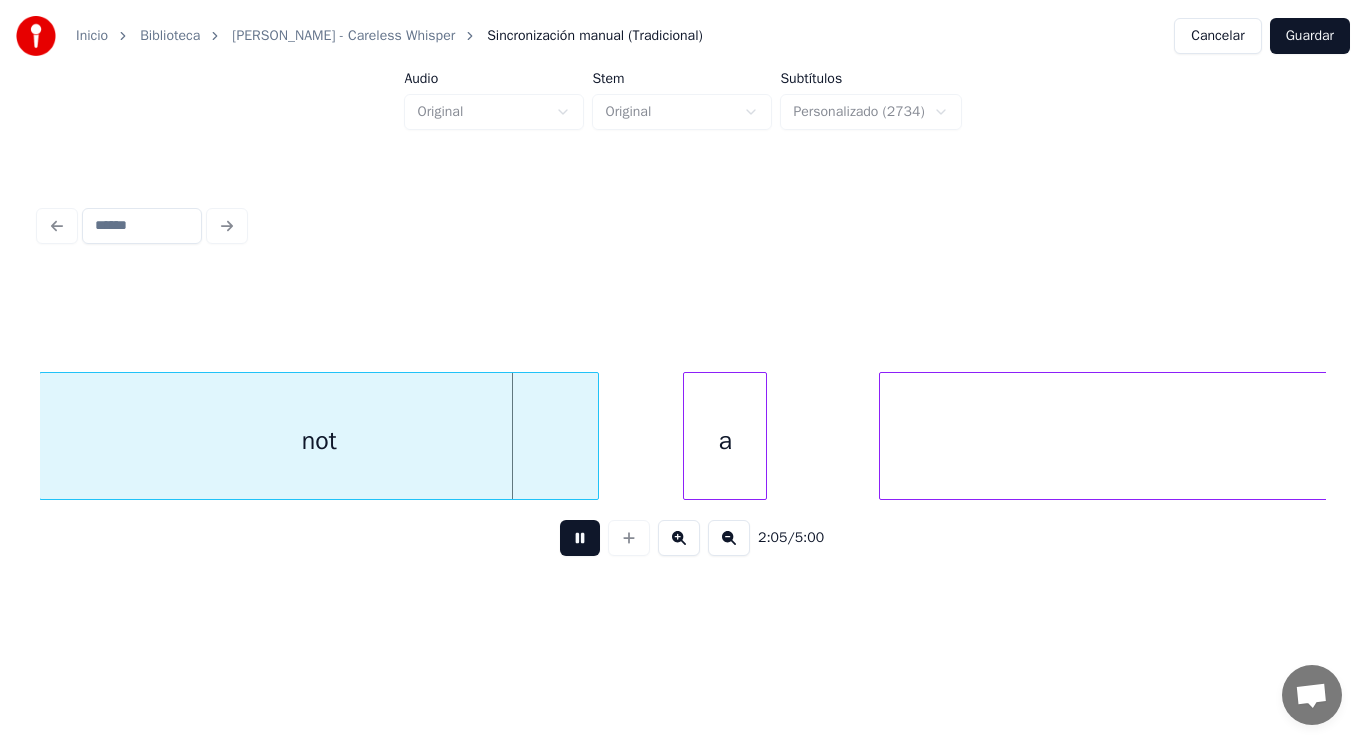 click at bounding box center (580, 538) 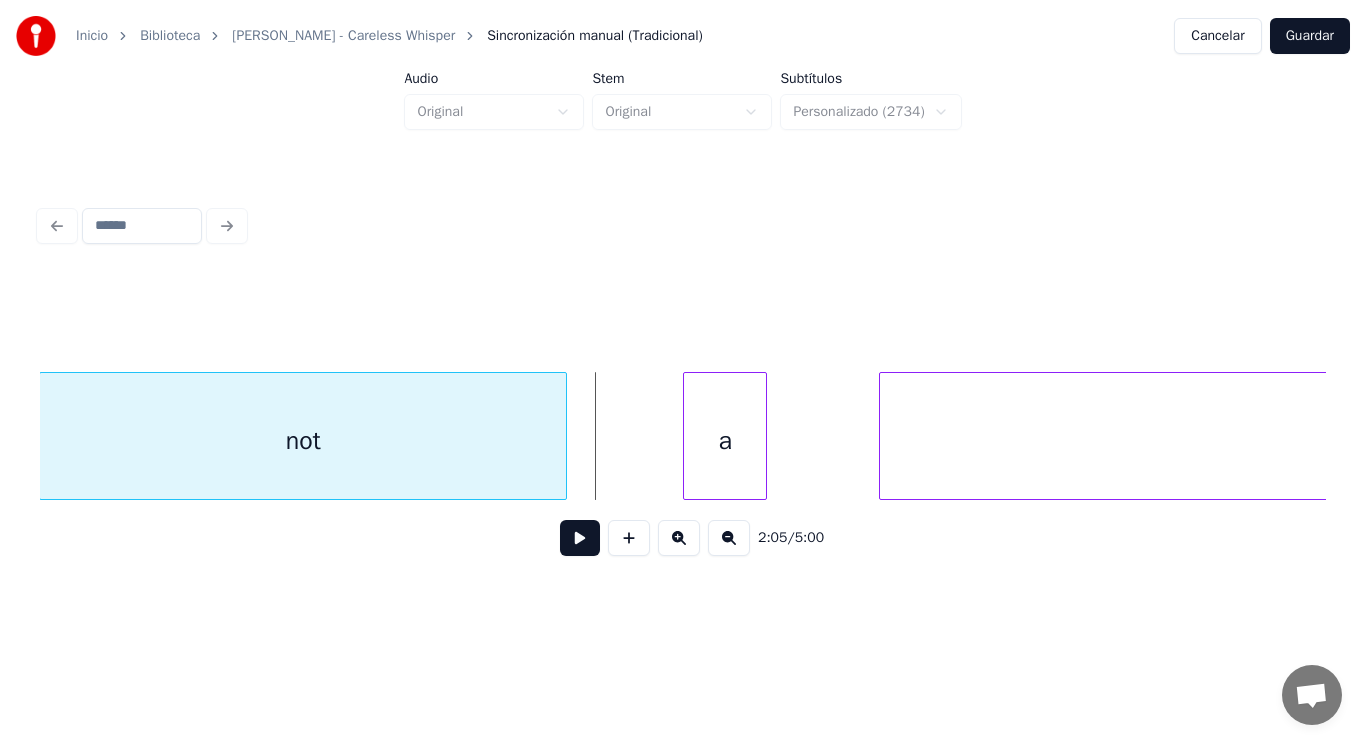 click at bounding box center (563, 436) 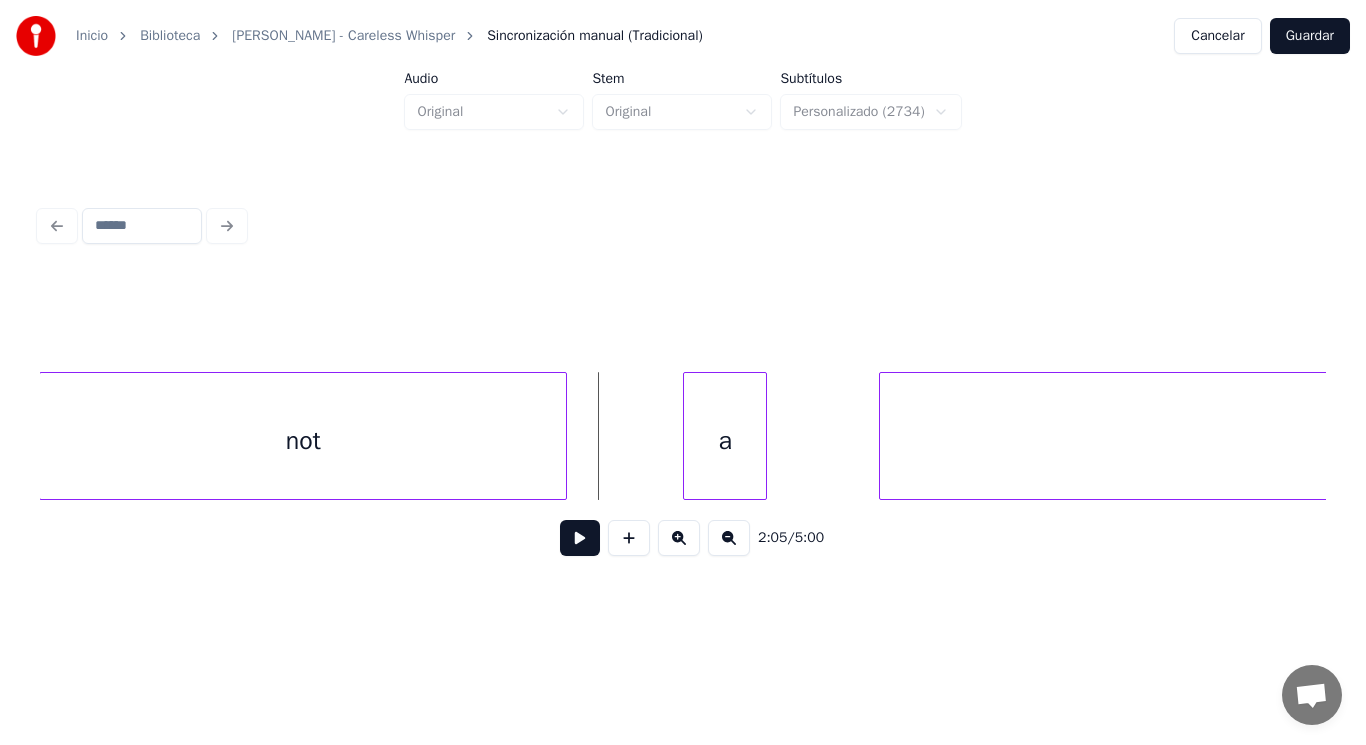 click at bounding box center (580, 538) 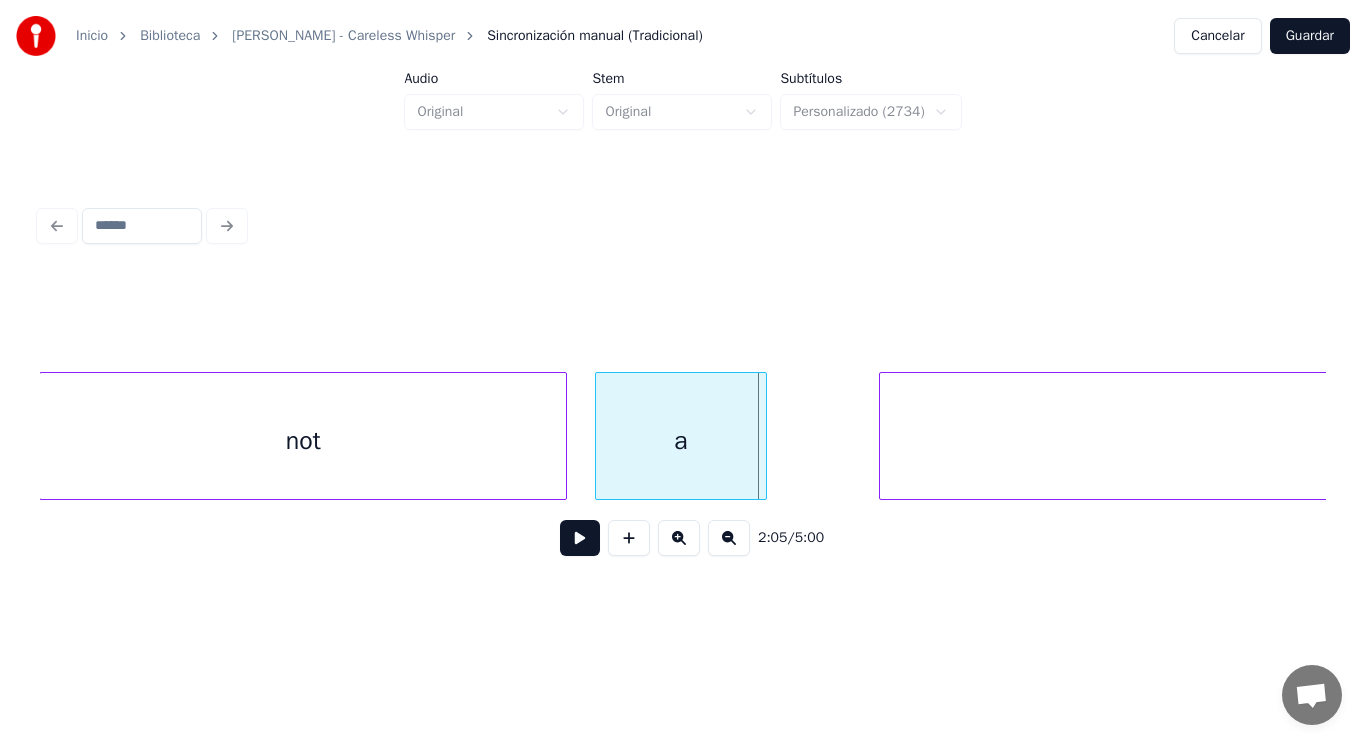 click at bounding box center (599, 436) 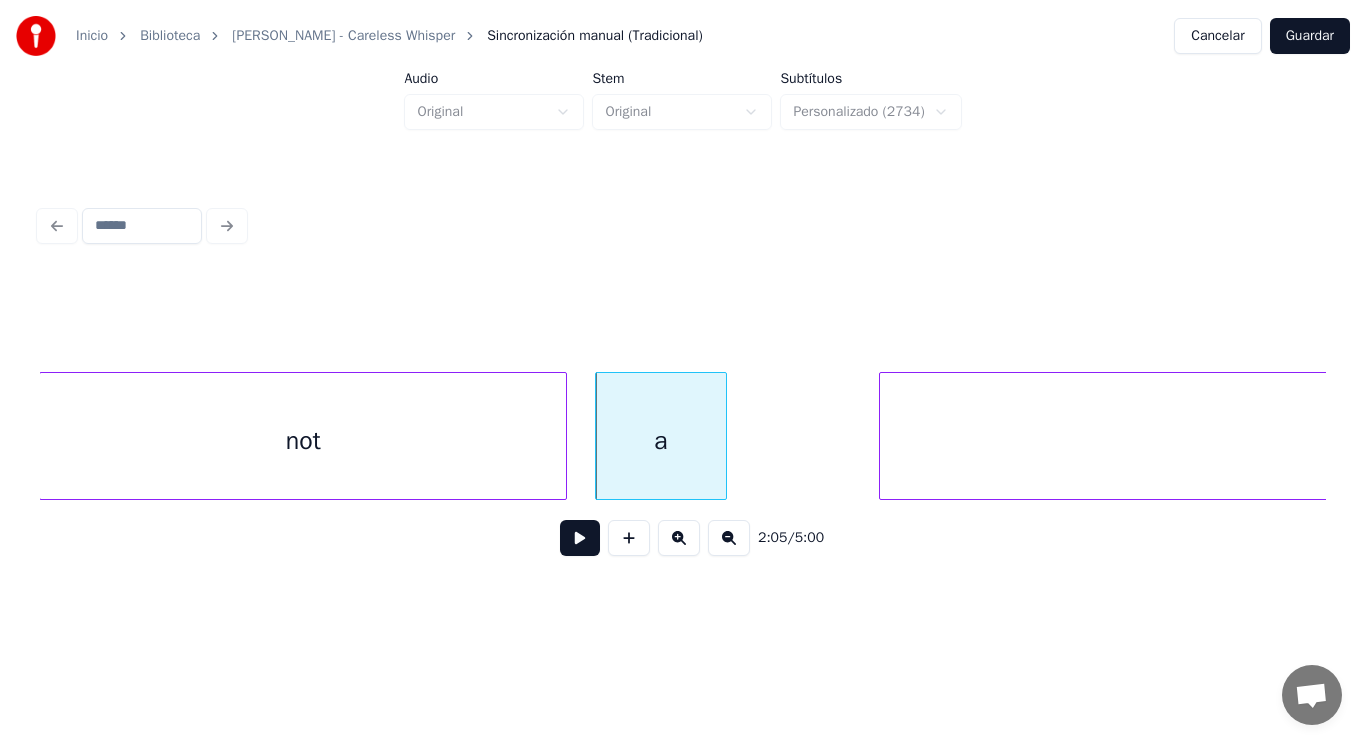 click at bounding box center [723, 436] 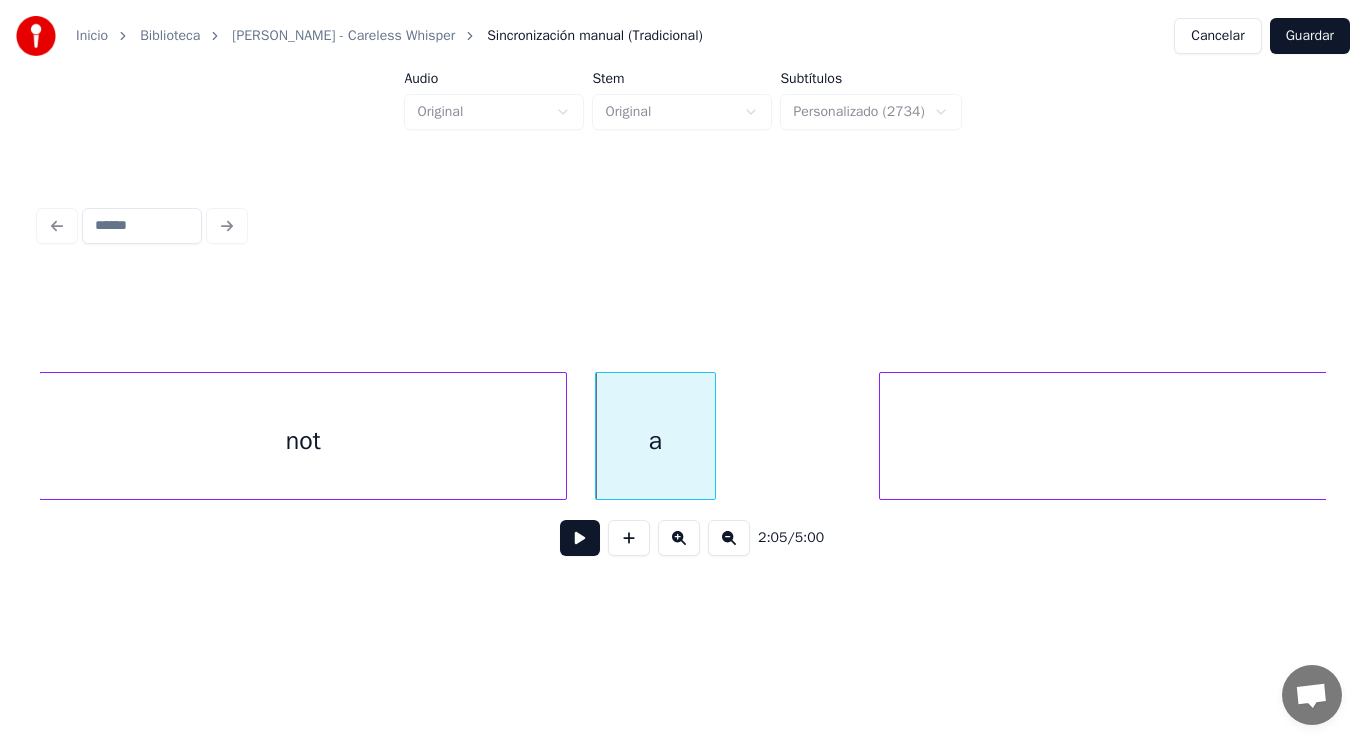 click at bounding box center (712, 436) 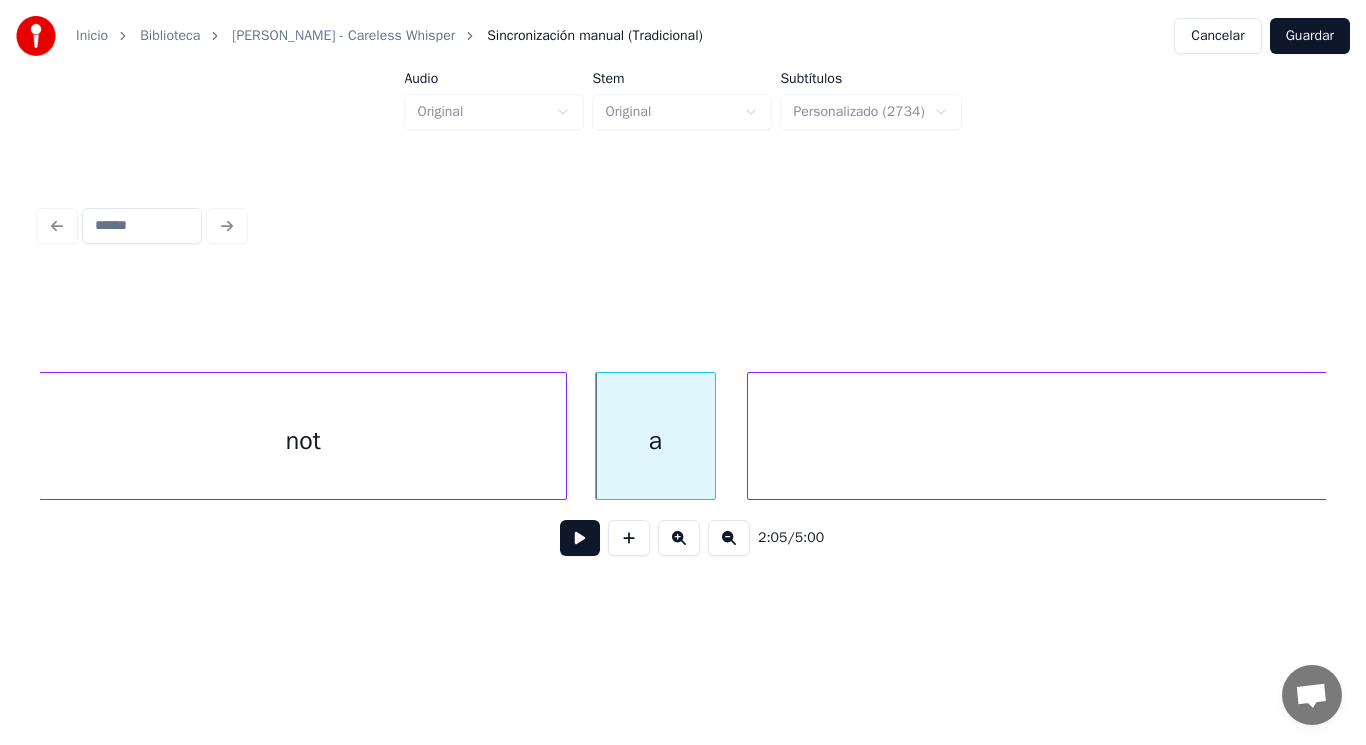 click at bounding box center (751, 436) 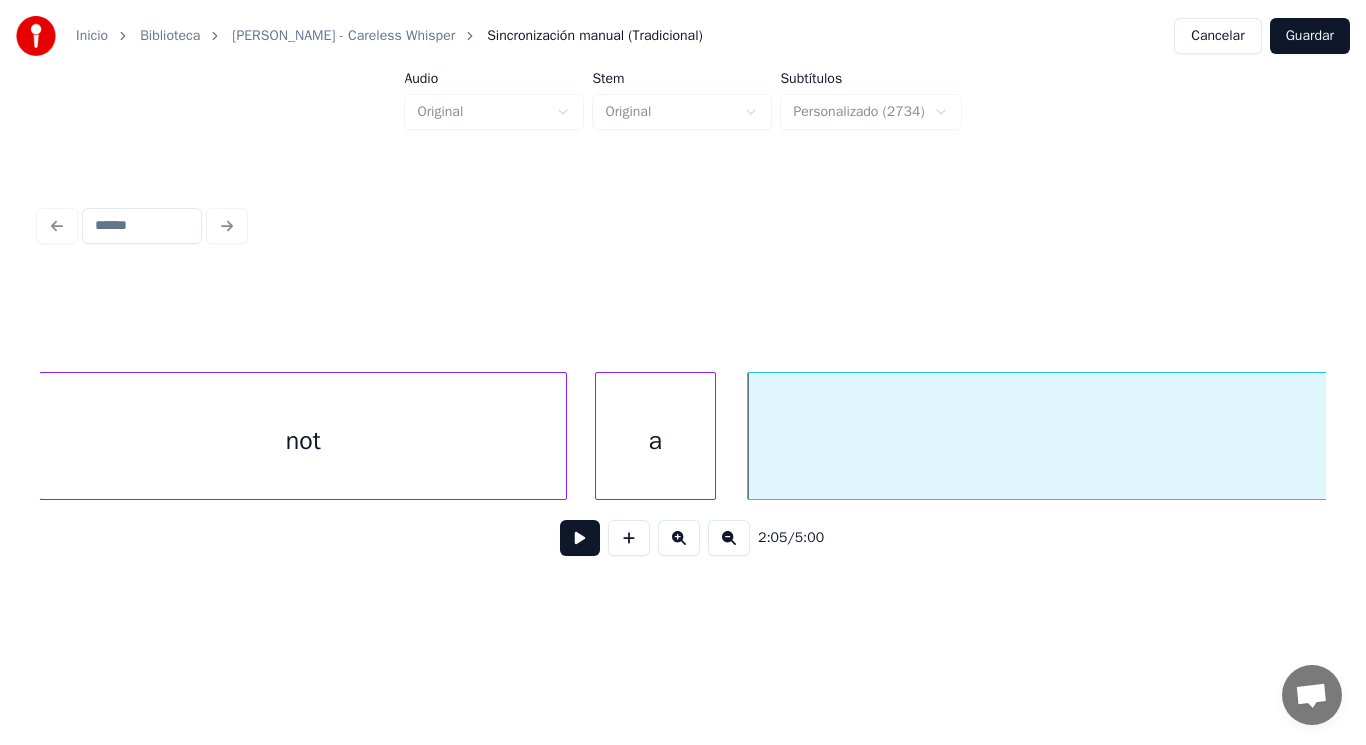 click at bounding box center [580, 538] 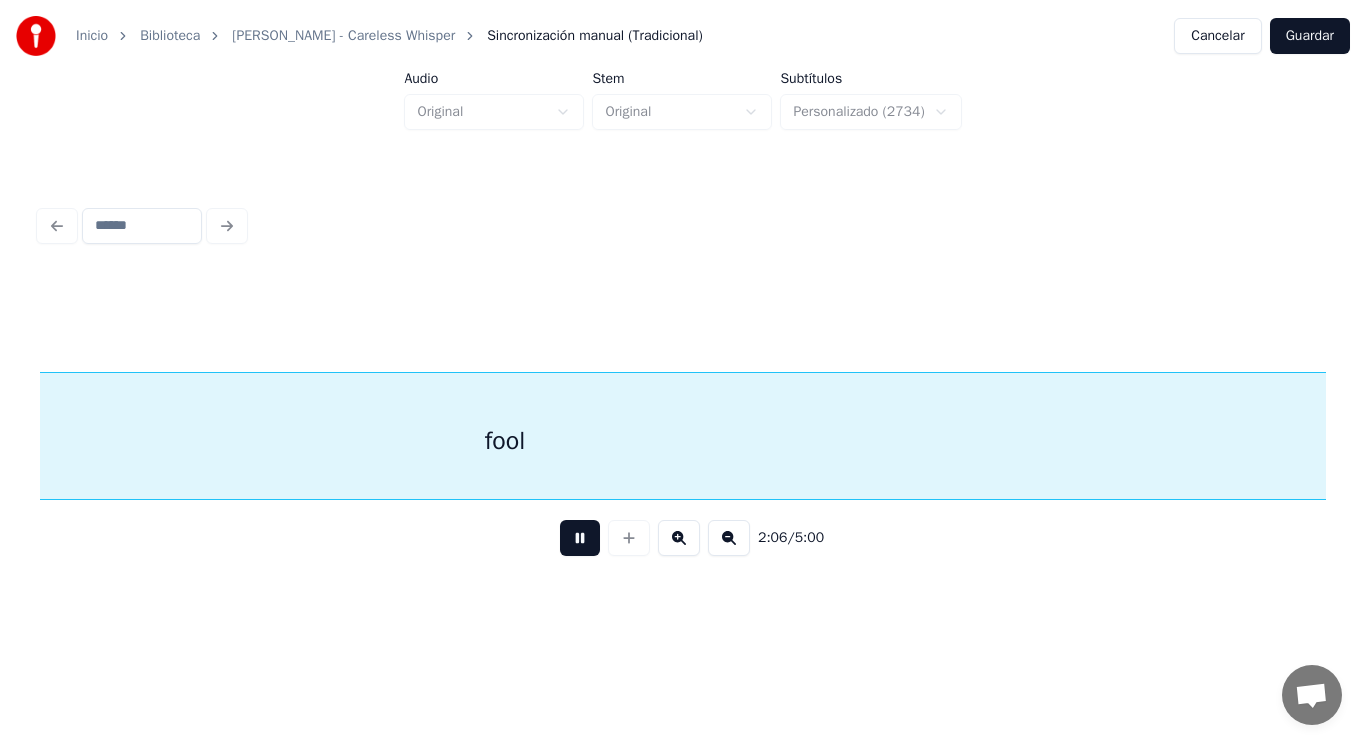 scroll, scrollTop: 0, scrollLeft: 177165, axis: horizontal 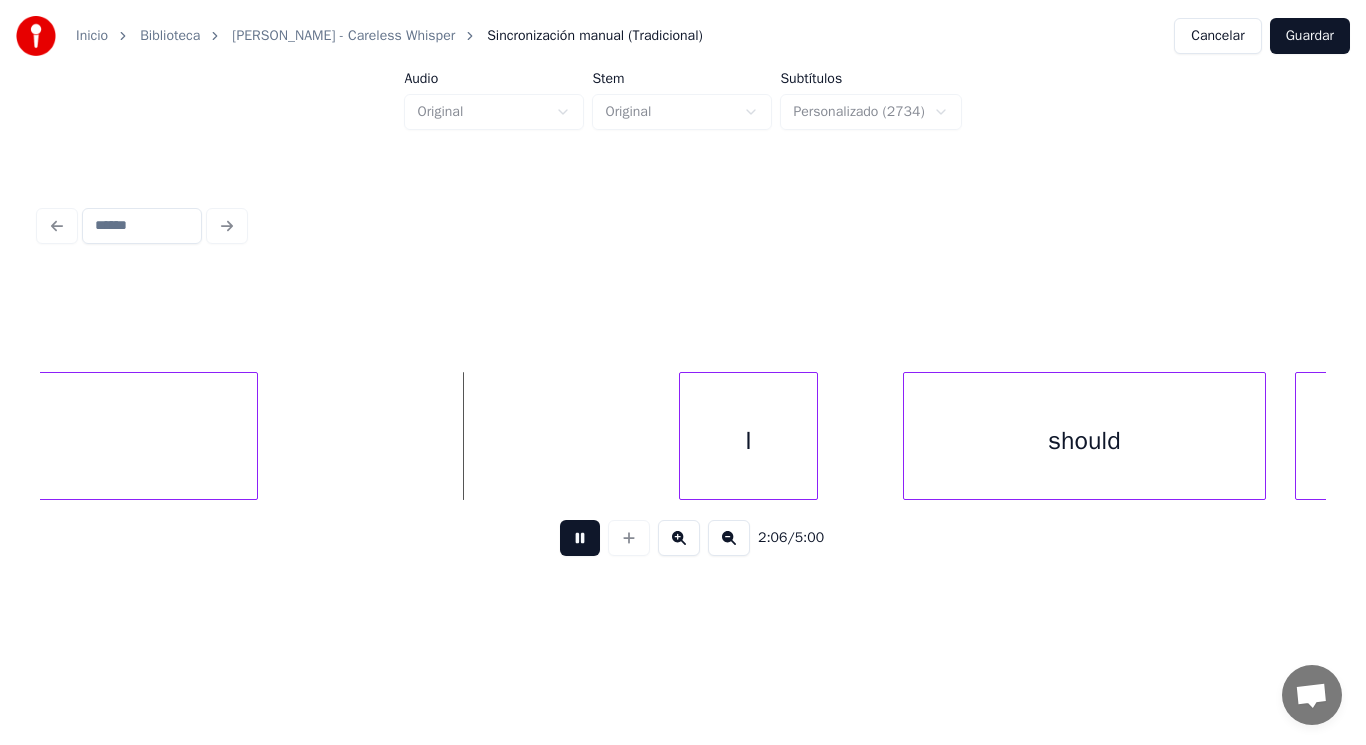 click at bounding box center [580, 538] 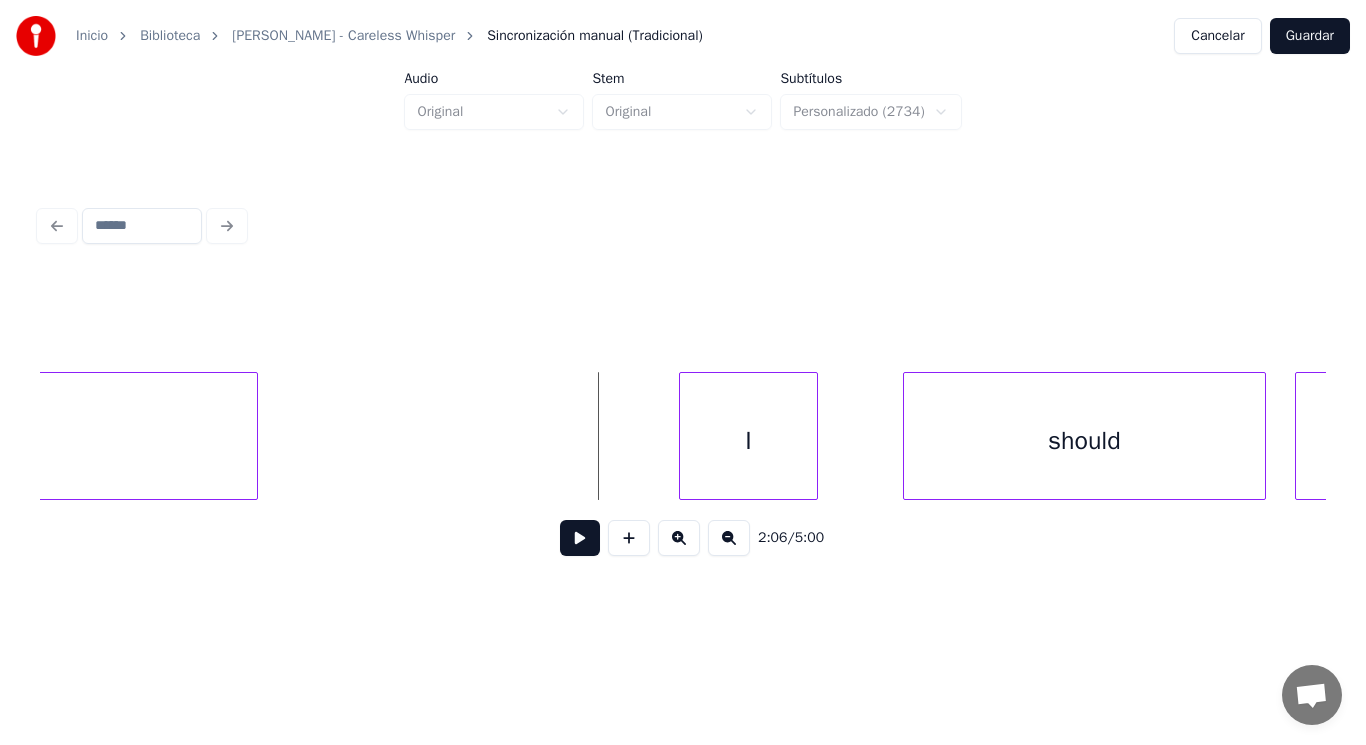 click at bounding box center [580, 538] 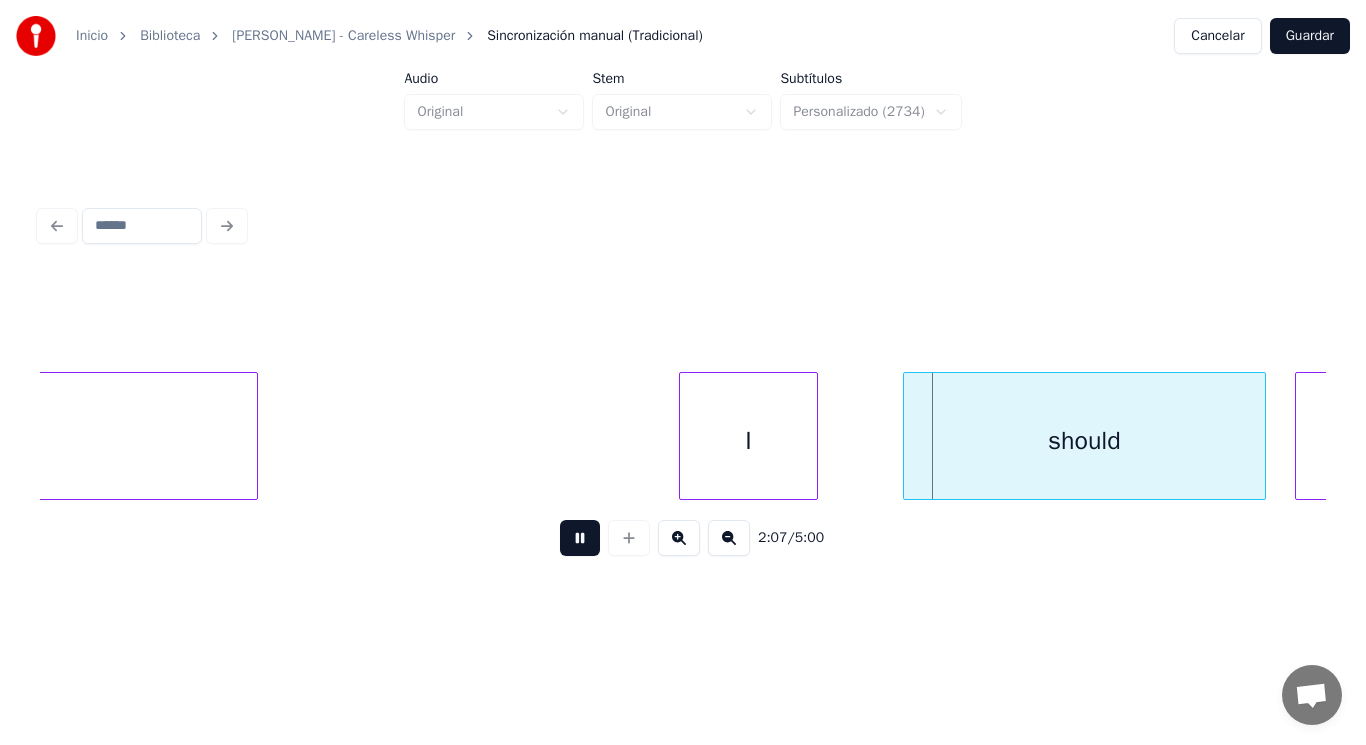 click at bounding box center (580, 538) 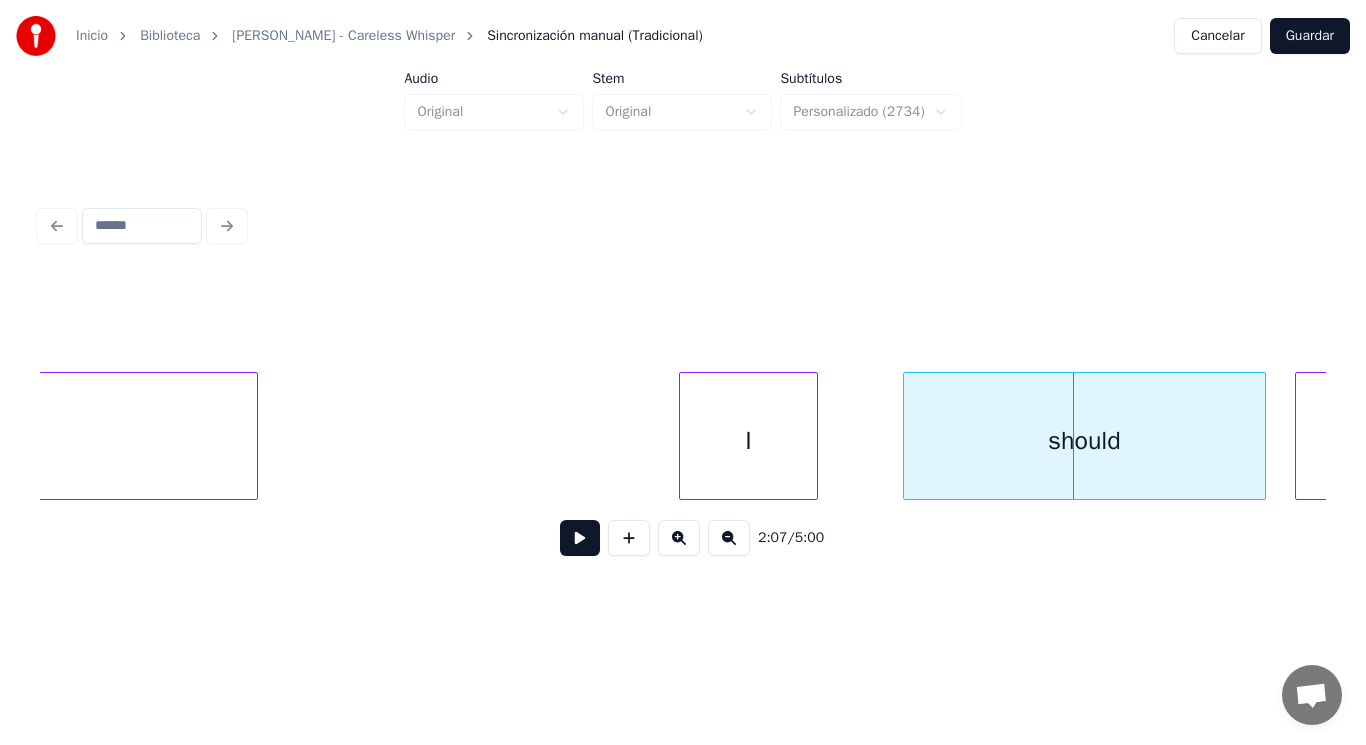 click on "fool I should have" at bounding box center (33397, 436) 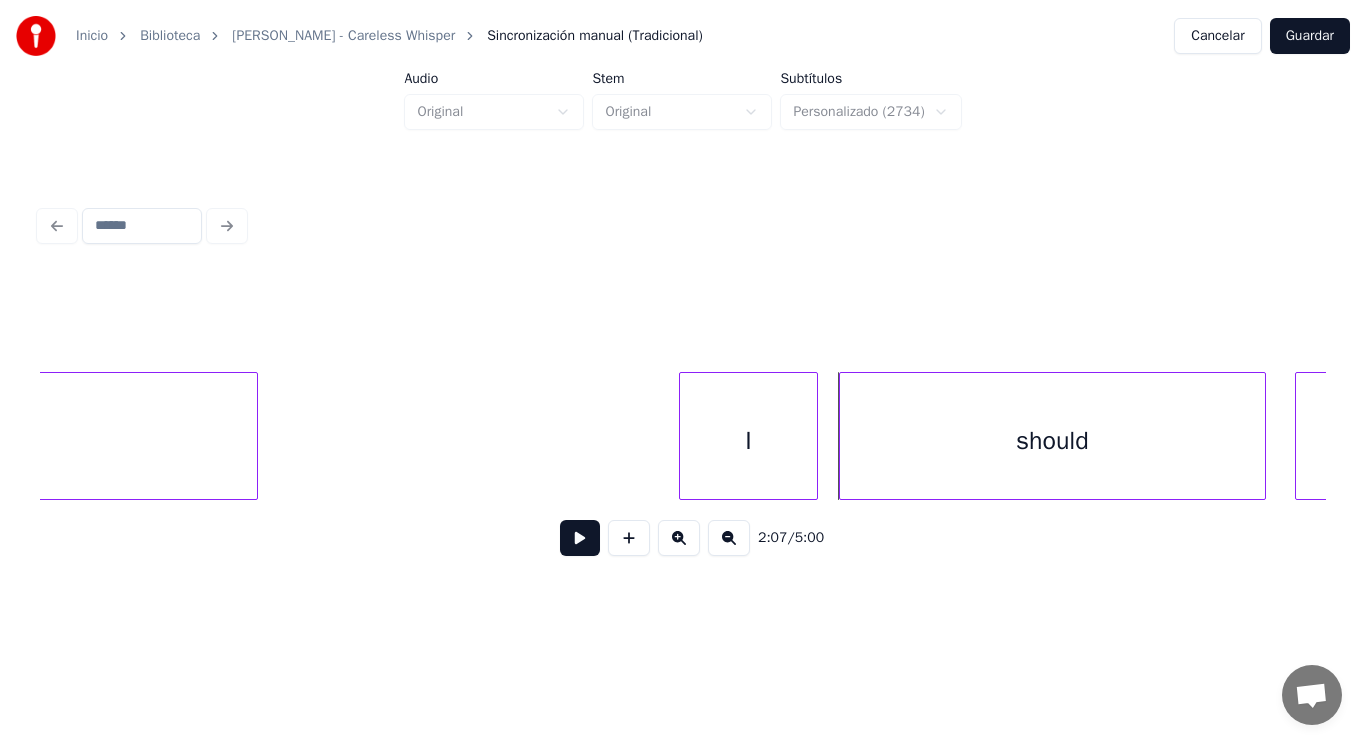 click at bounding box center [843, 436] 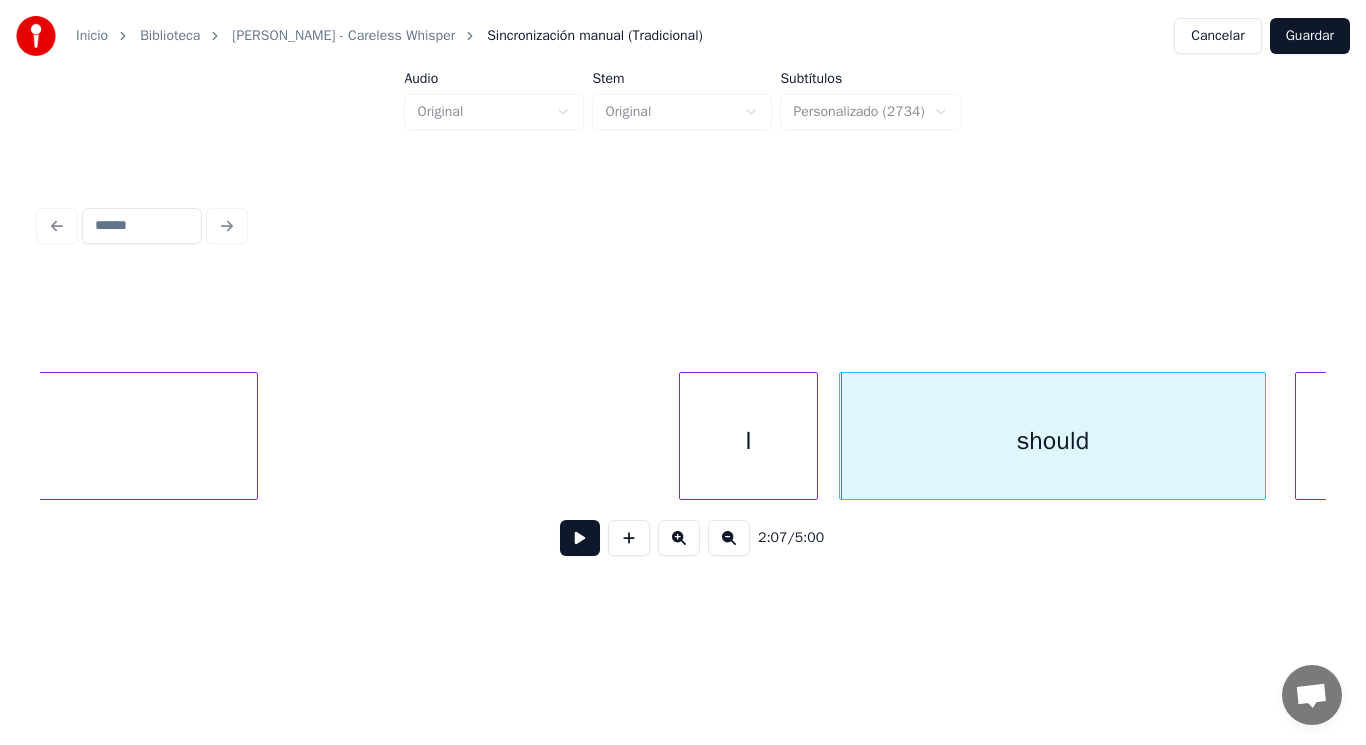 click on "I" at bounding box center (749, 441) 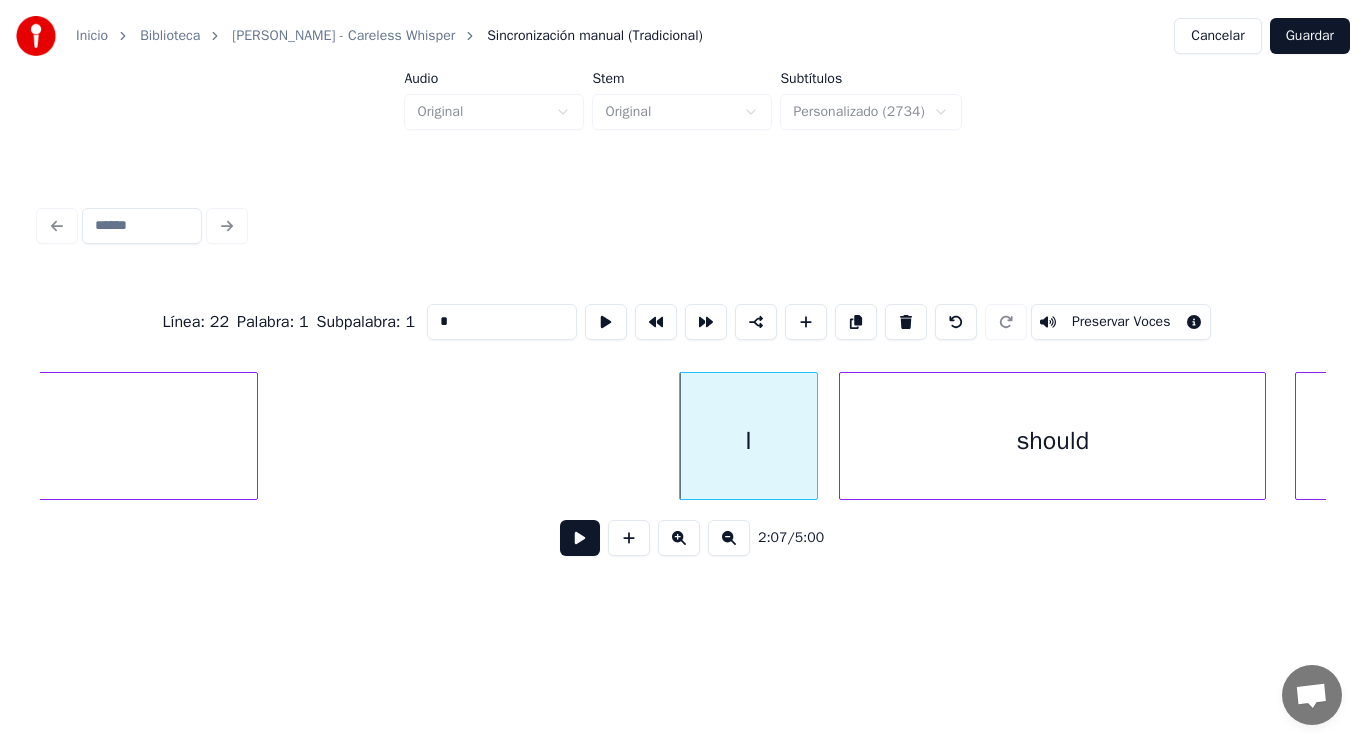 click on "should" at bounding box center [1052, 441] 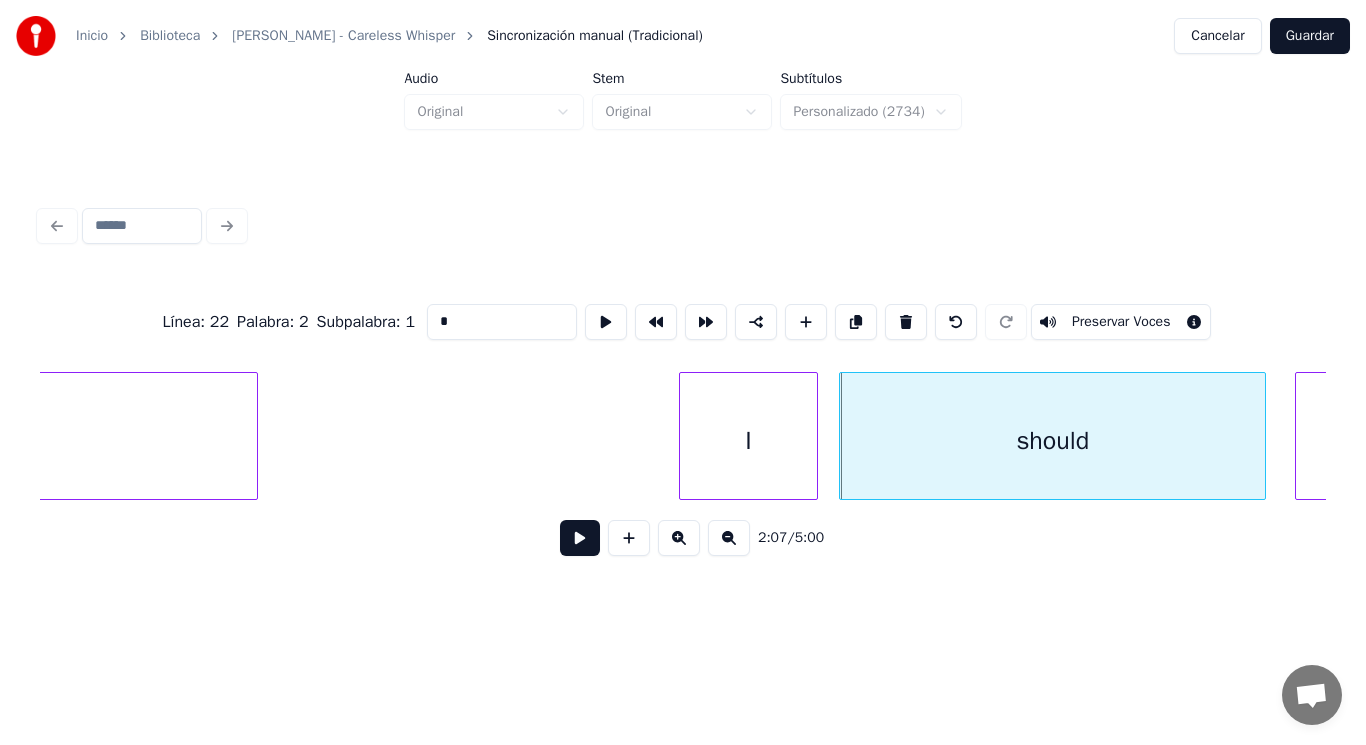 type on "******" 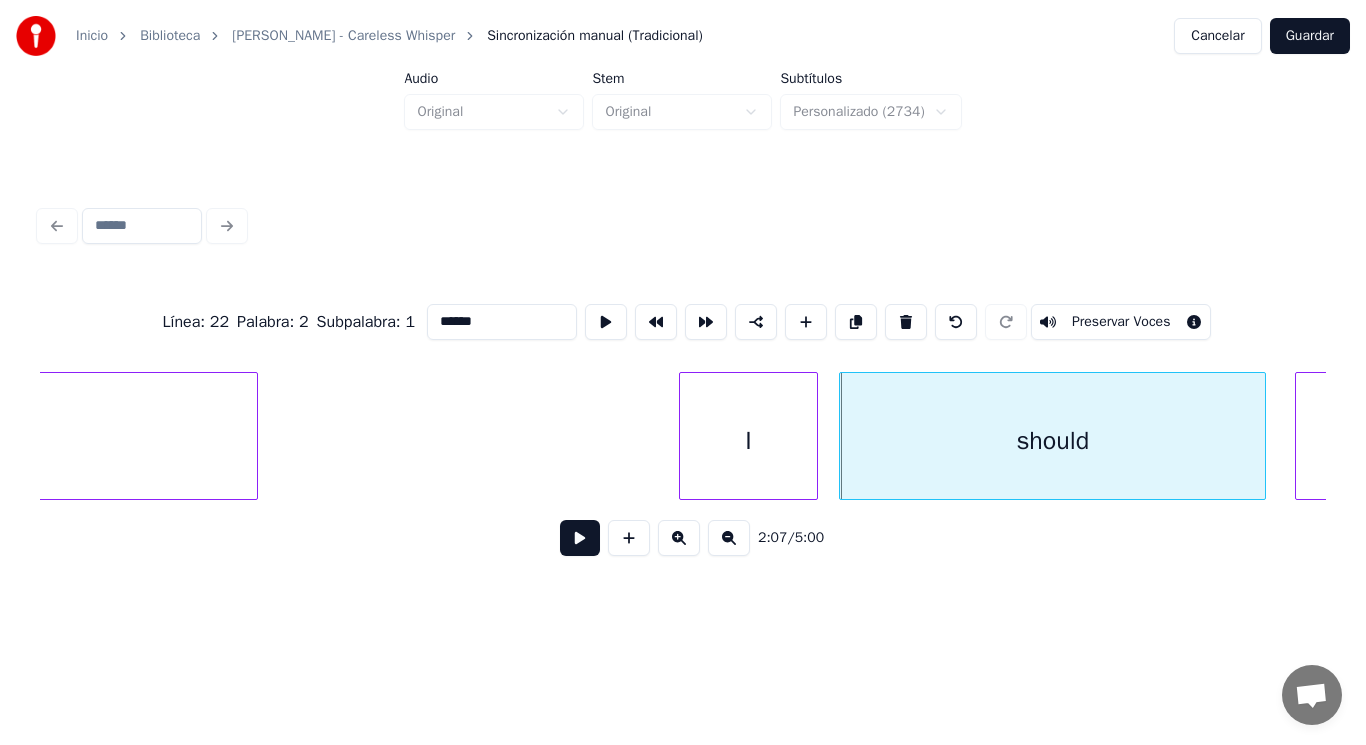 click at bounding box center [580, 538] 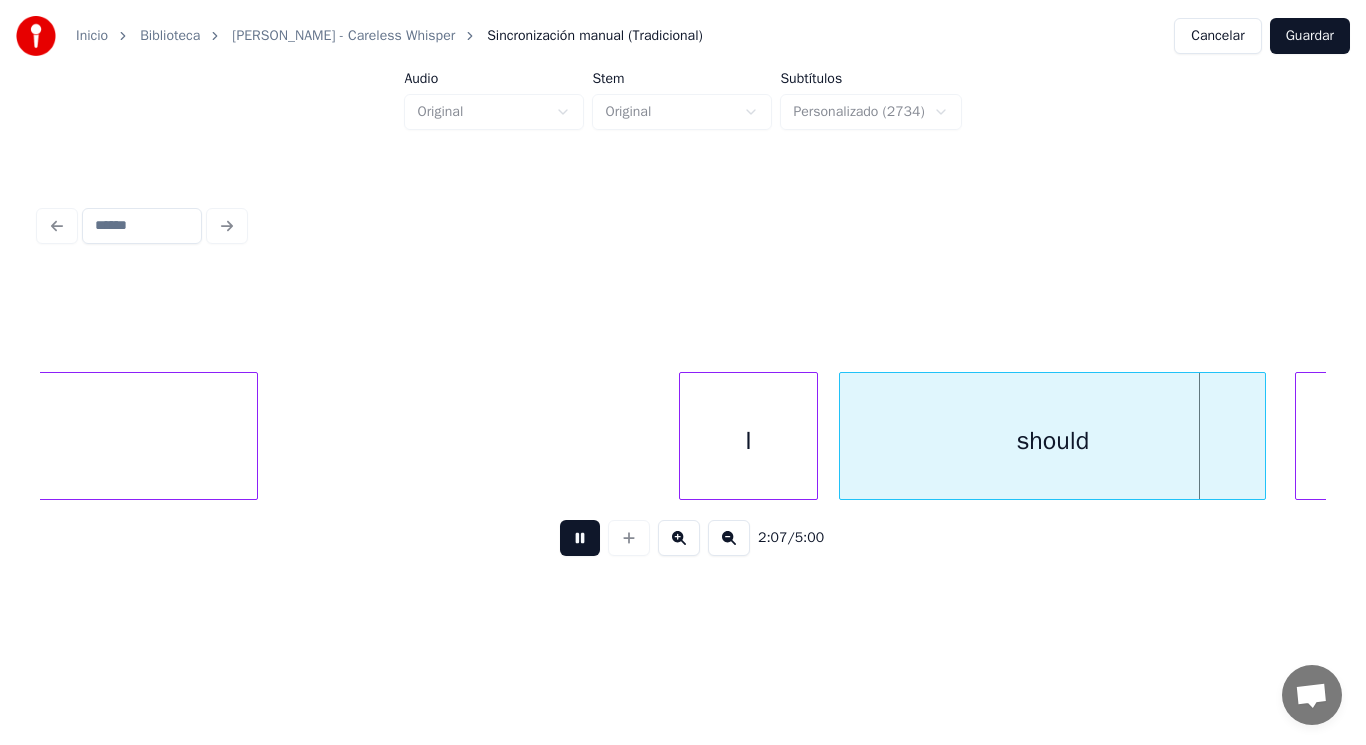 scroll, scrollTop: 0, scrollLeft: 178469, axis: horizontal 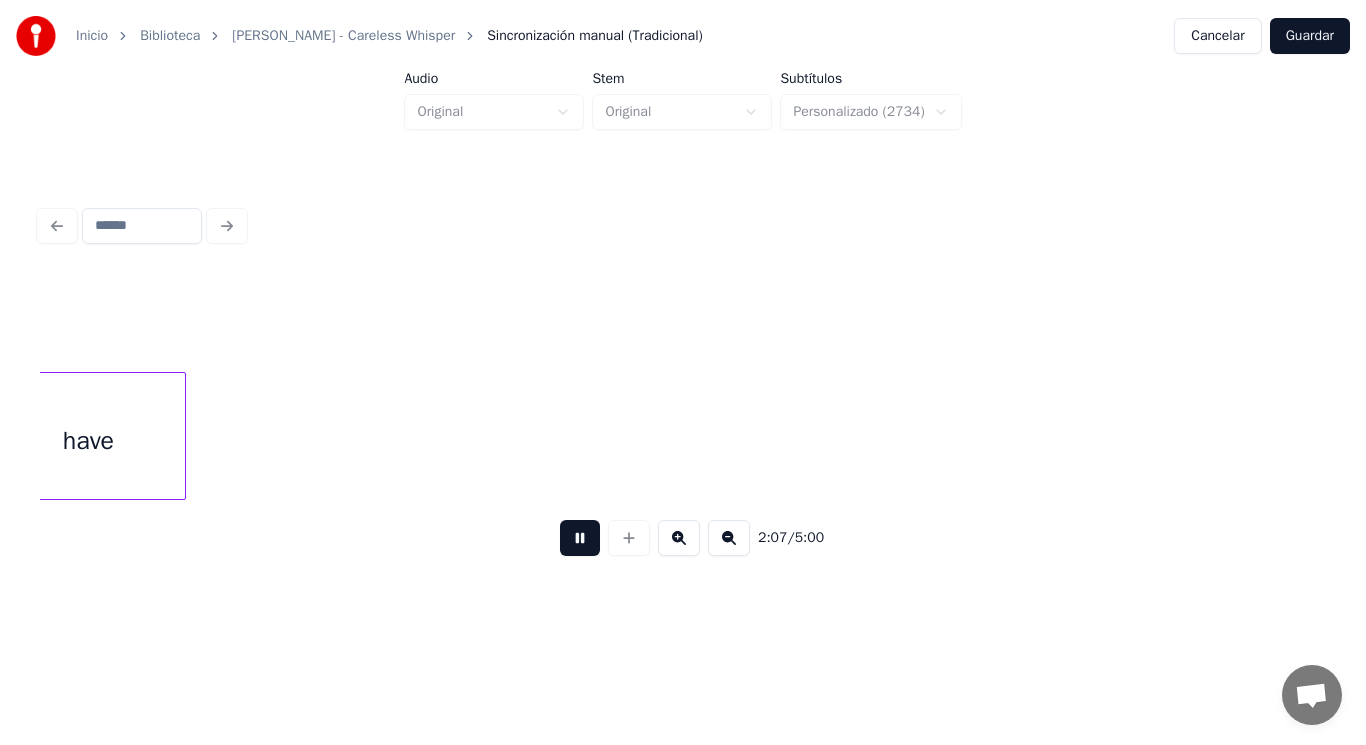 click at bounding box center (580, 538) 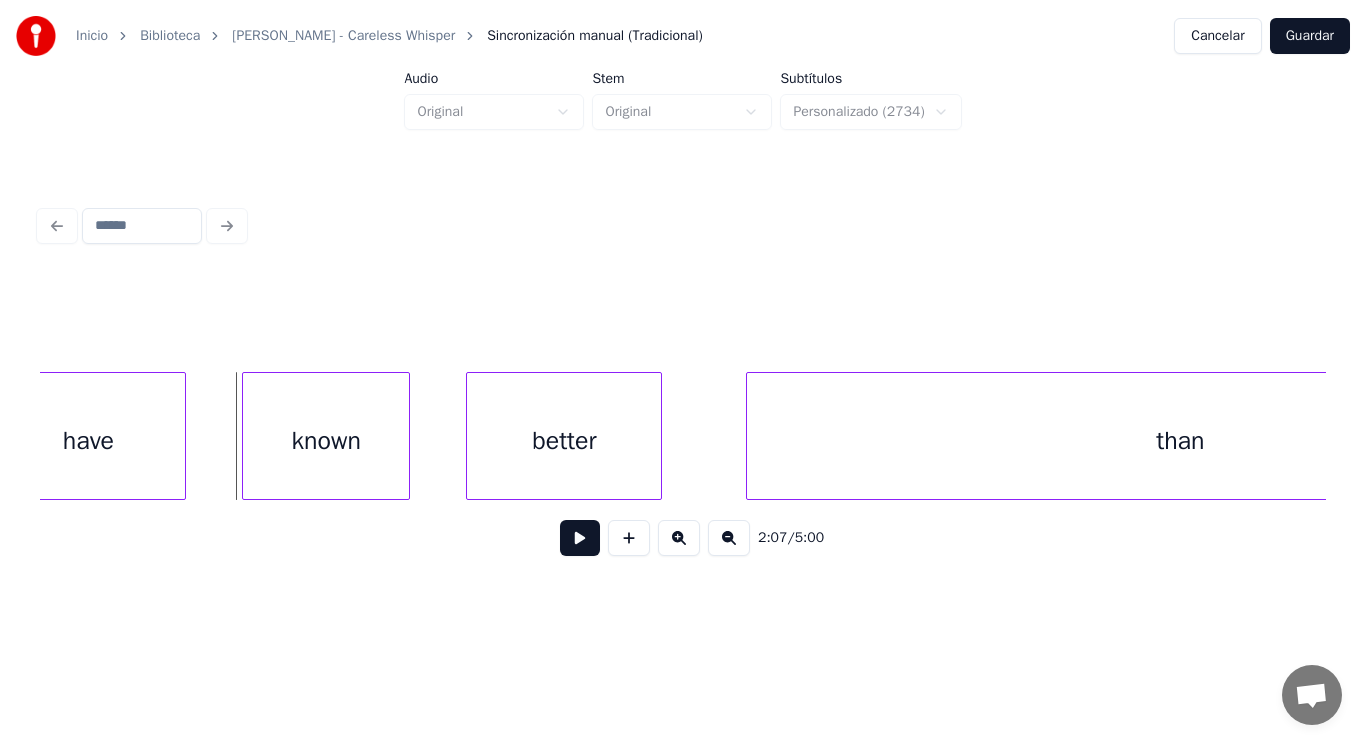 click at bounding box center (580, 538) 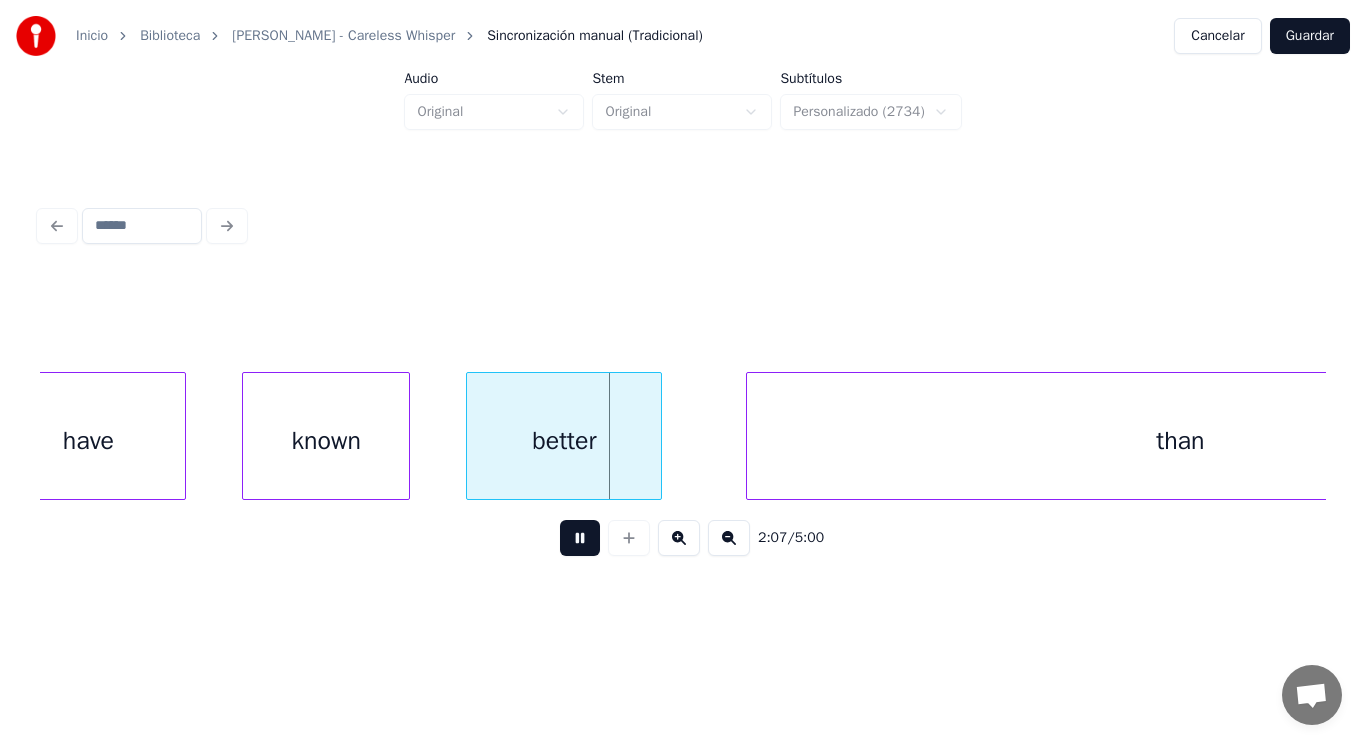 click at bounding box center [580, 538] 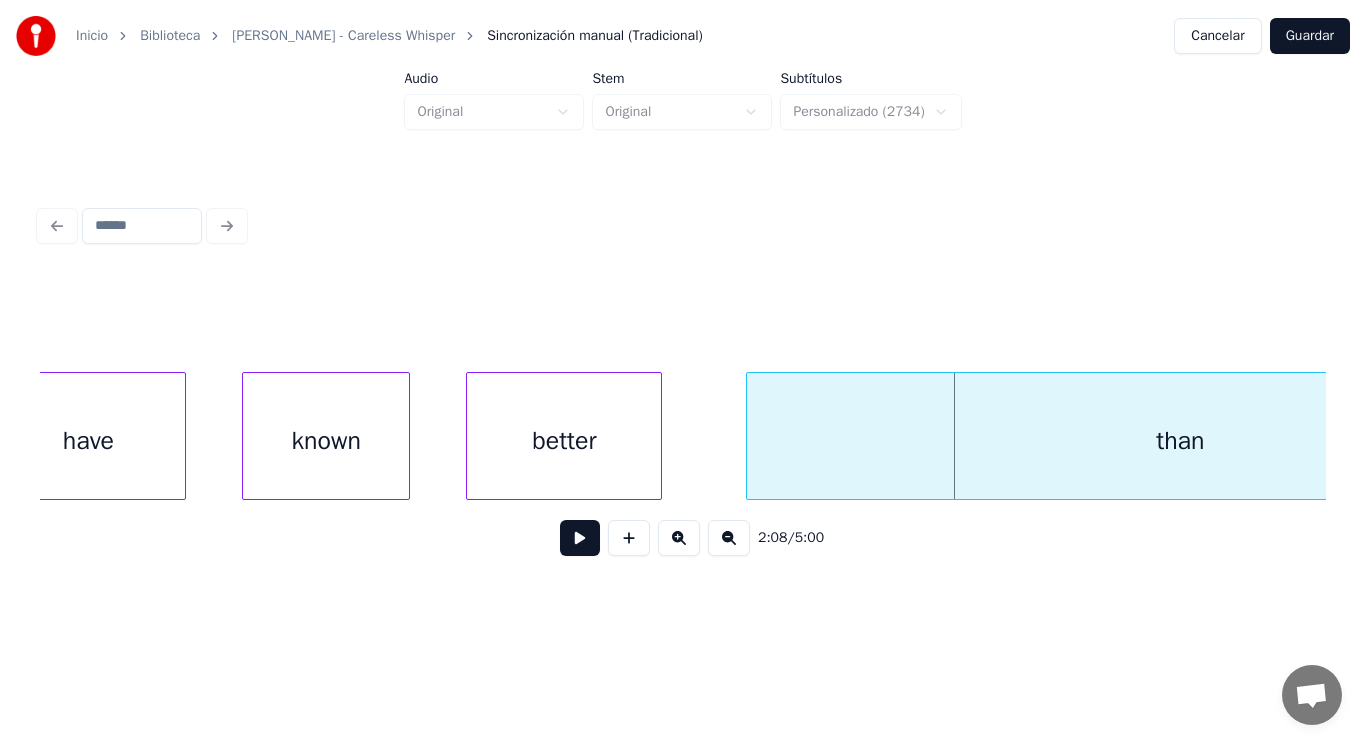 click on "have" at bounding box center [89, 441] 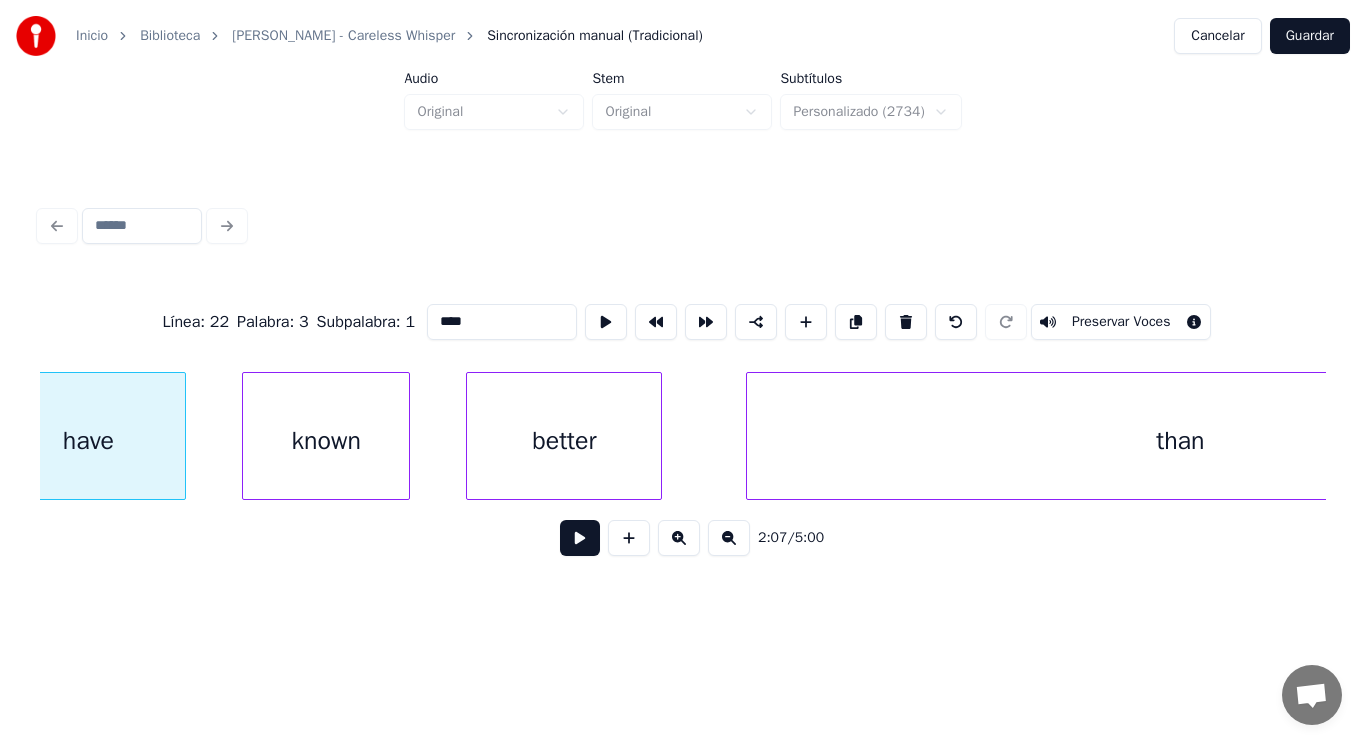 scroll, scrollTop: 0, scrollLeft: 178420, axis: horizontal 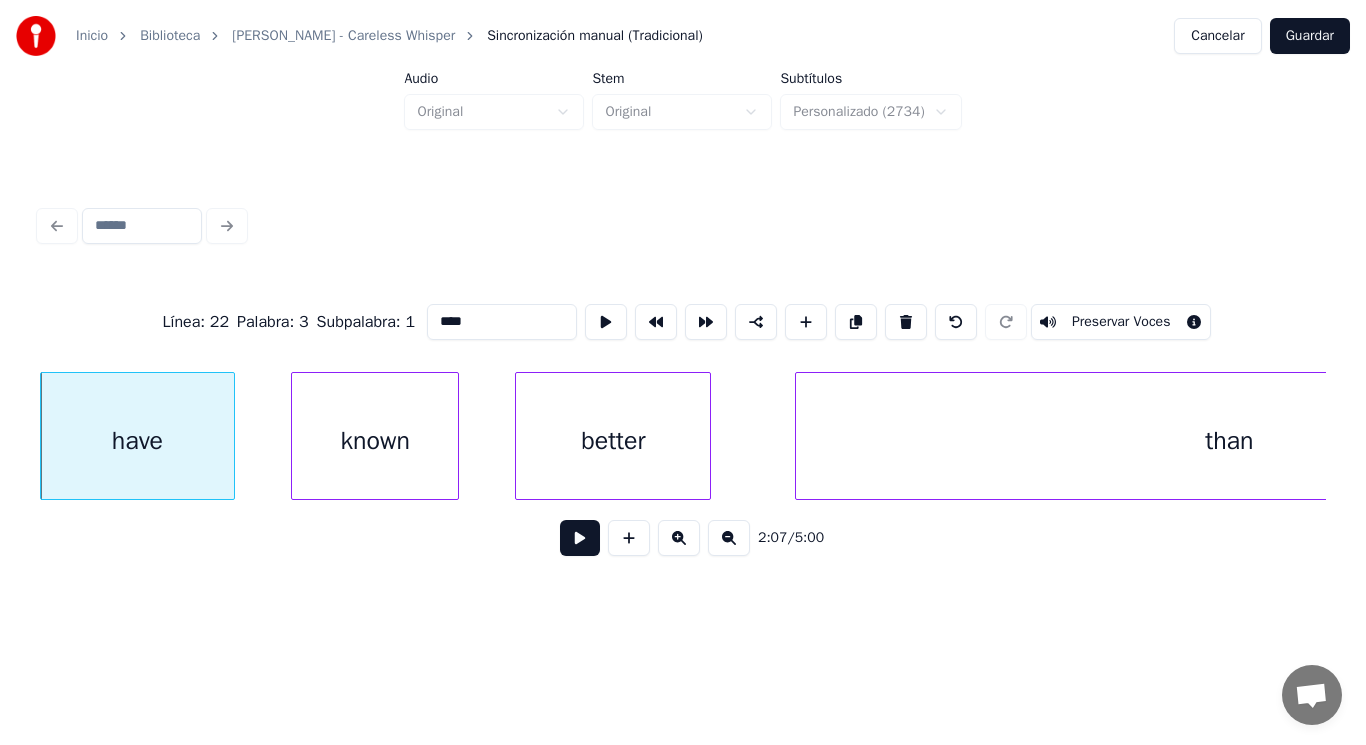 click at bounding box center (580, 538) 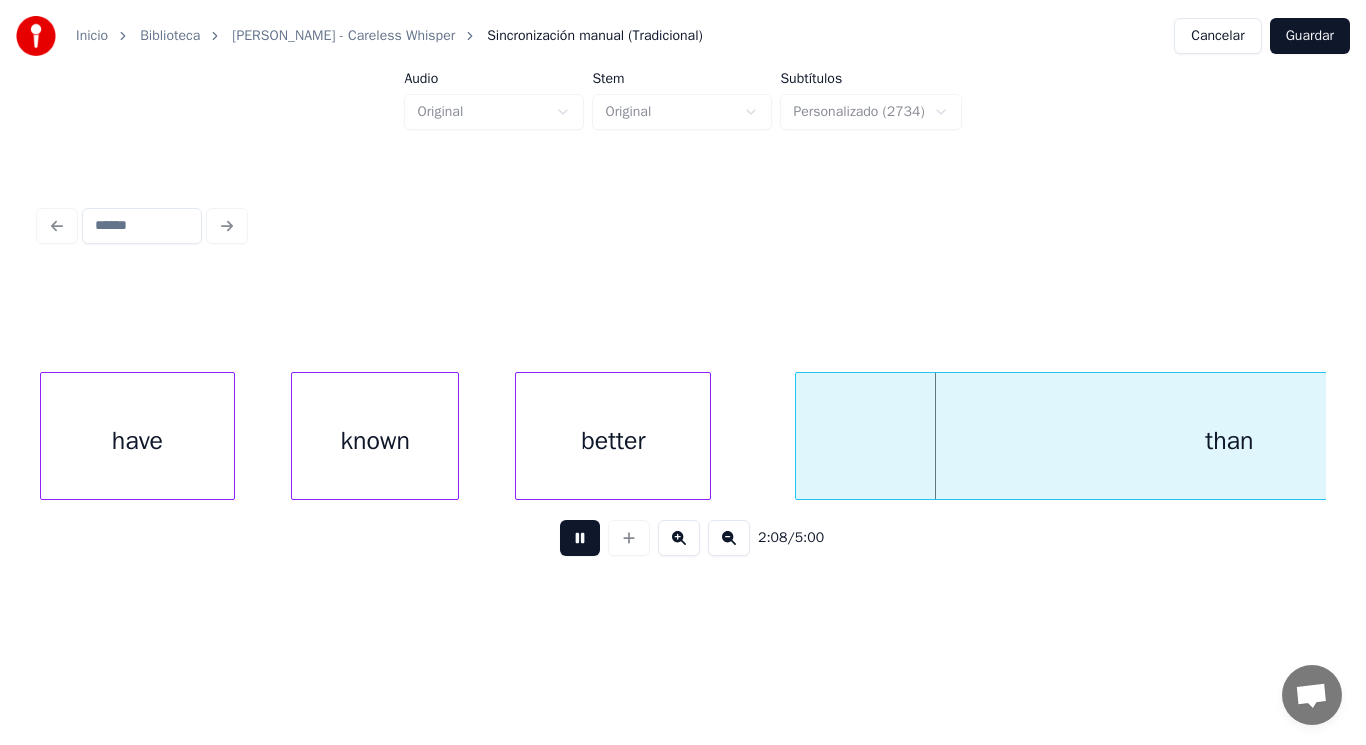 click at bounding box center [580, 538] 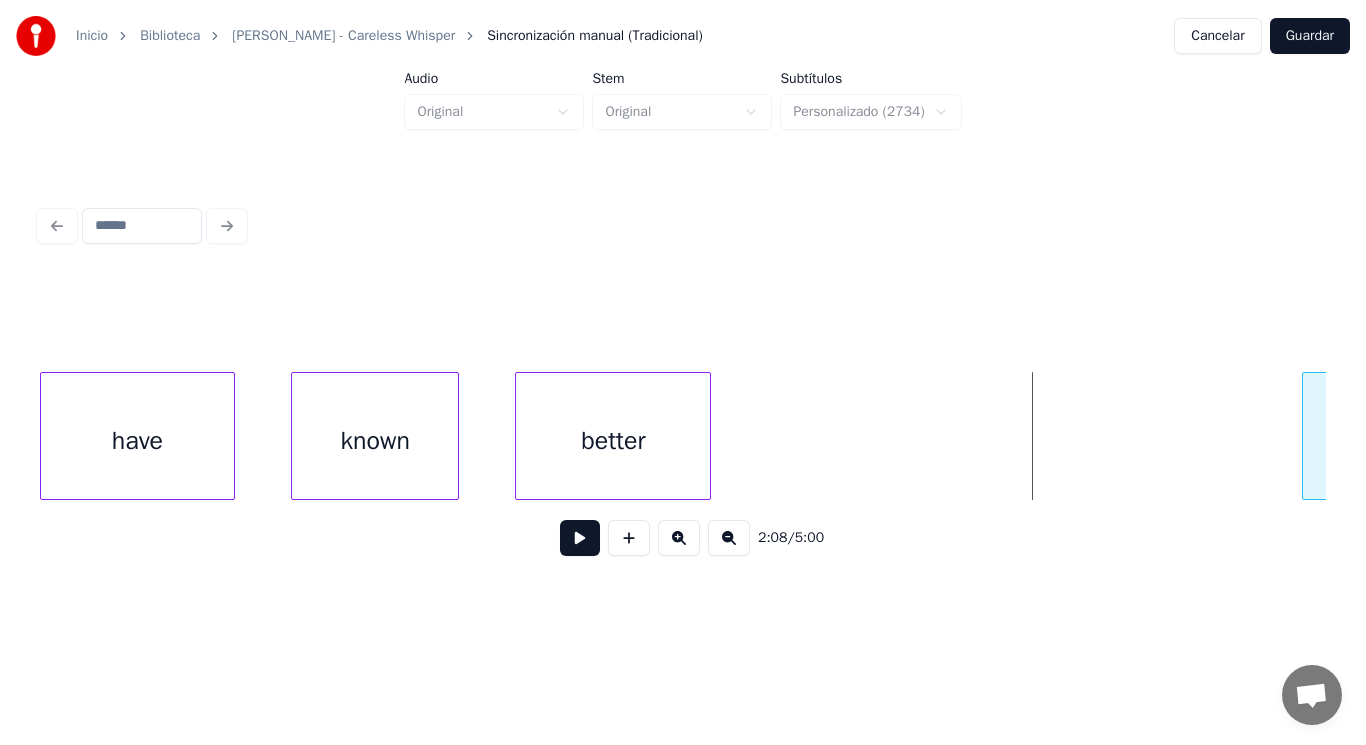 click at bounding box center [1306, 436] 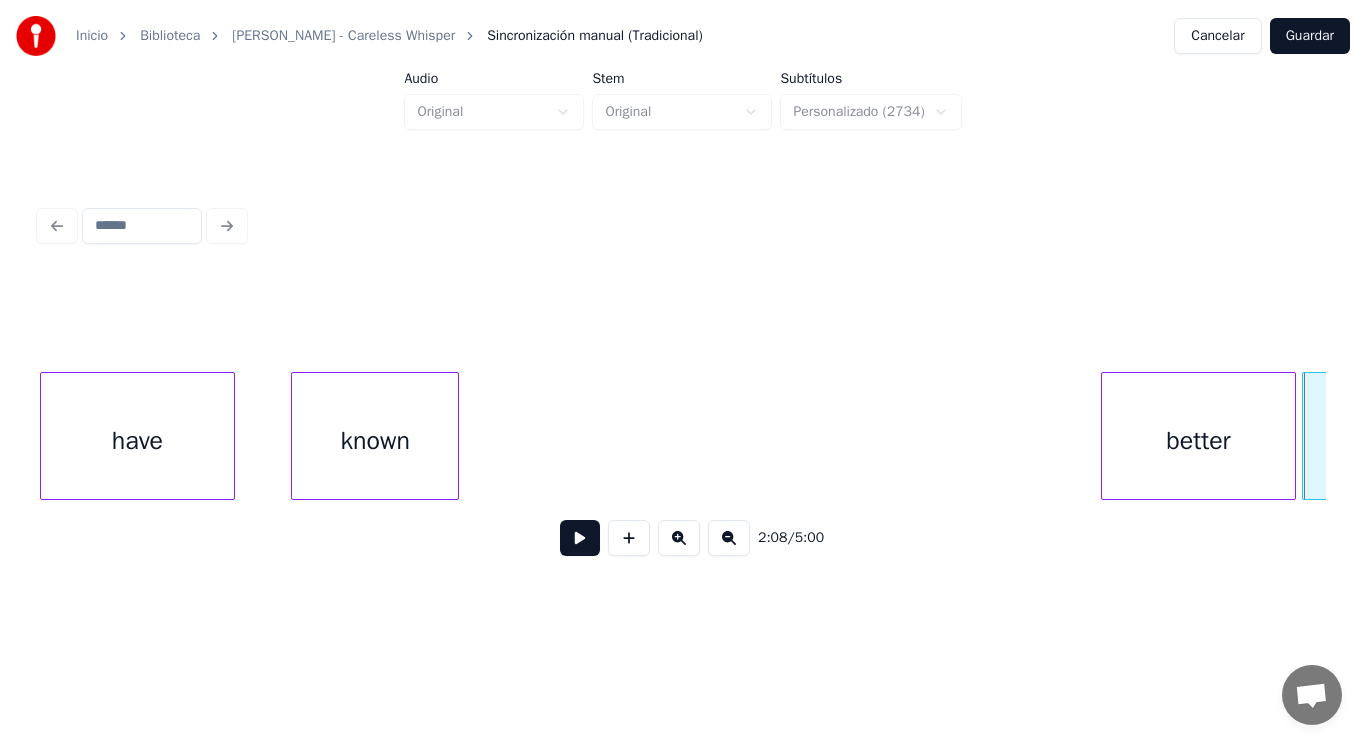 click on "better" at bounding box center (1199, 441) 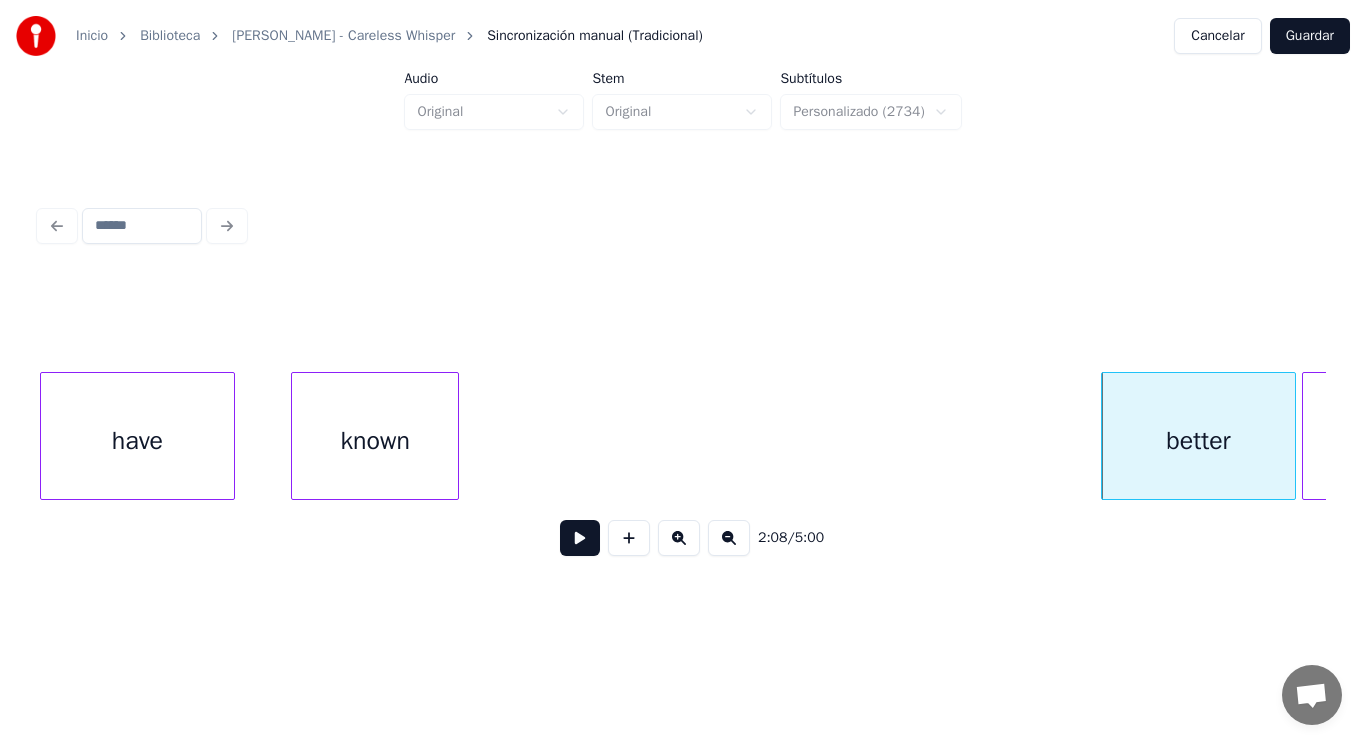 click on "known" at bounding box center [375, 441] 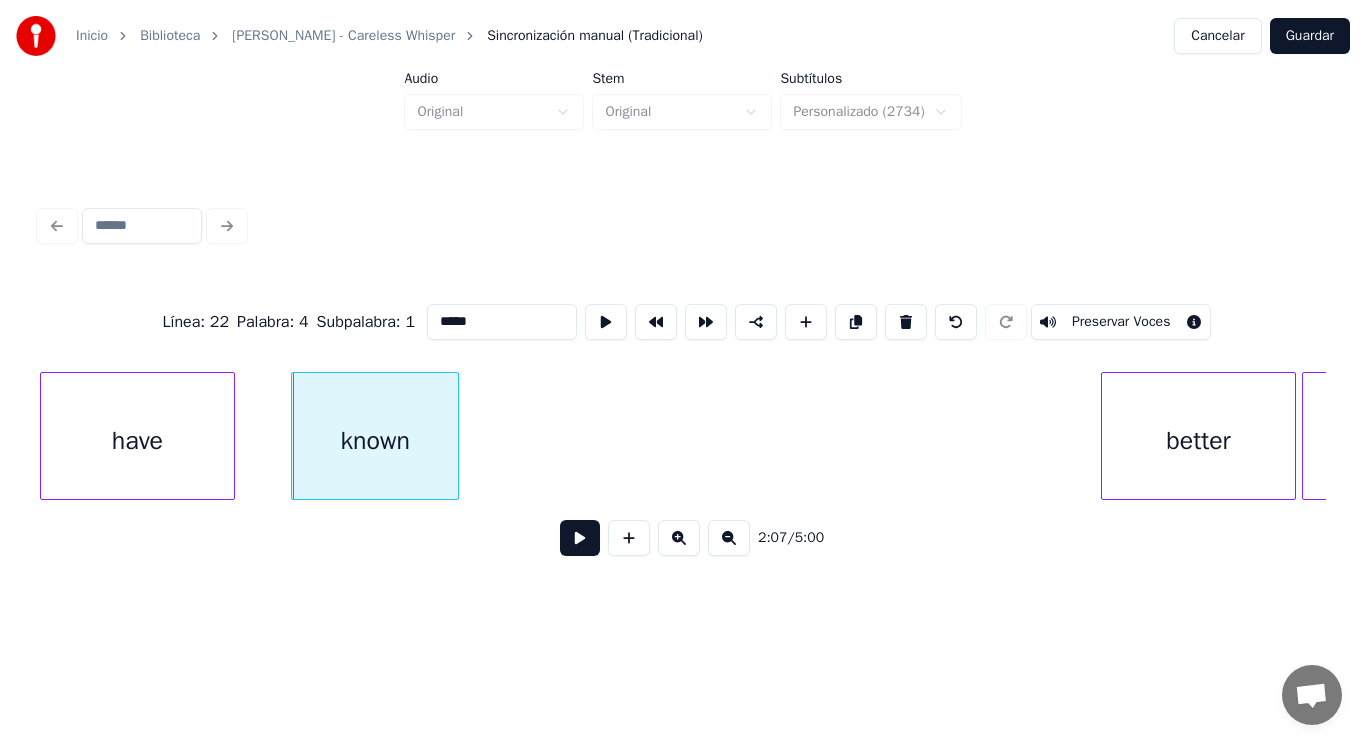 click at bounding box center [580, 538] 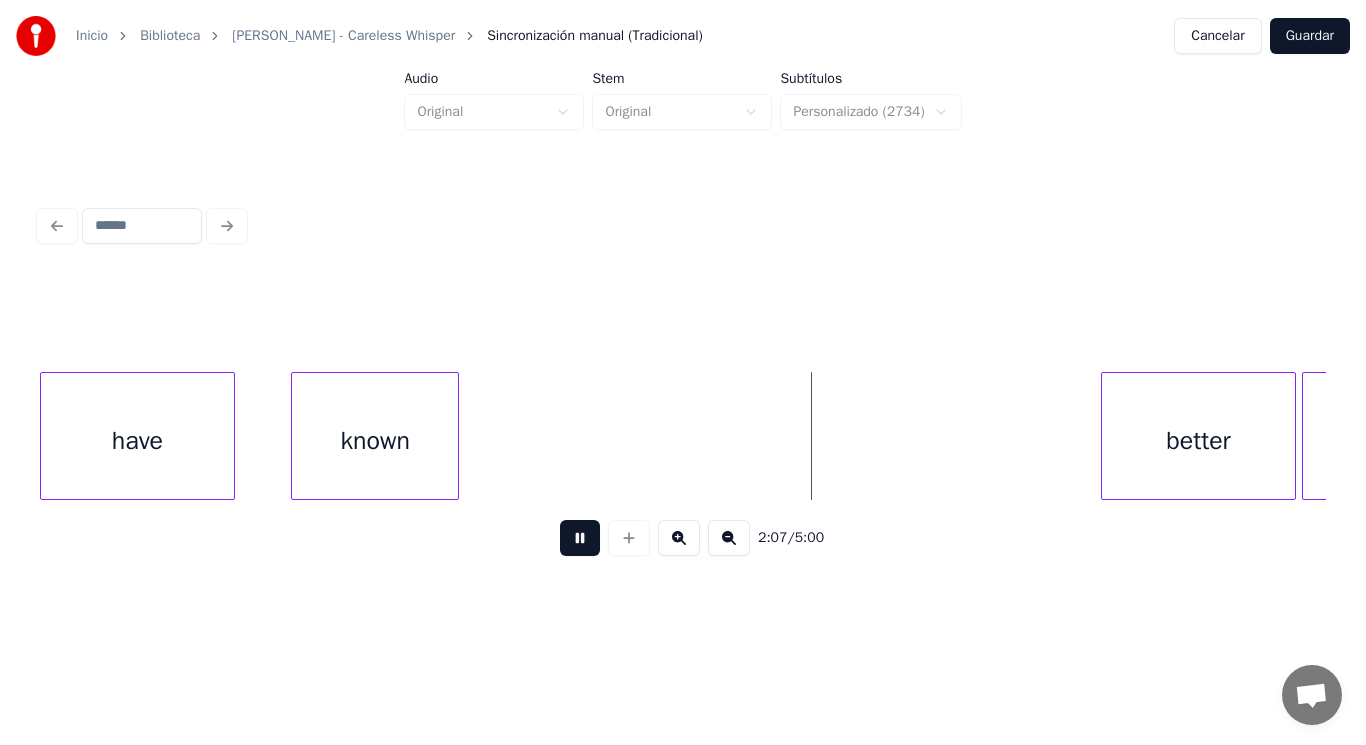 click at bounding box center (580, 538) 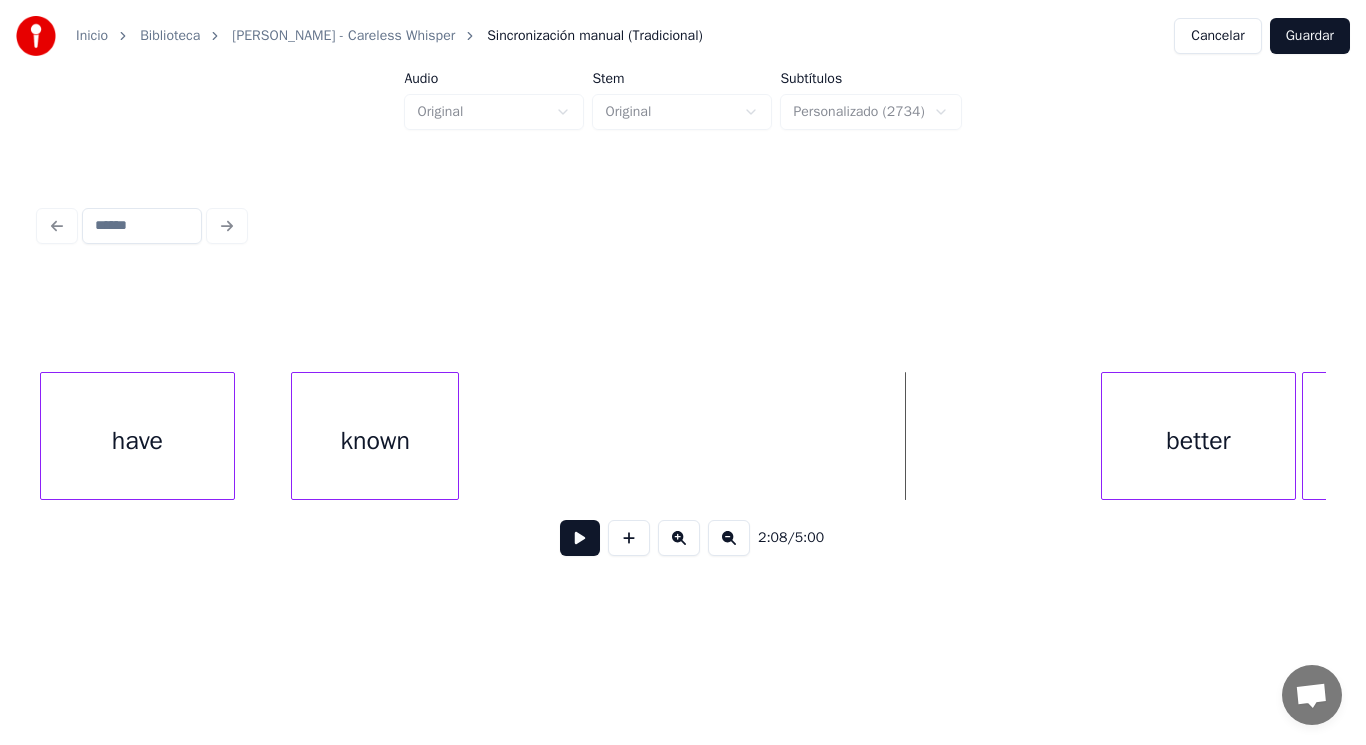 click on "known" at bounding box center (375, 441) 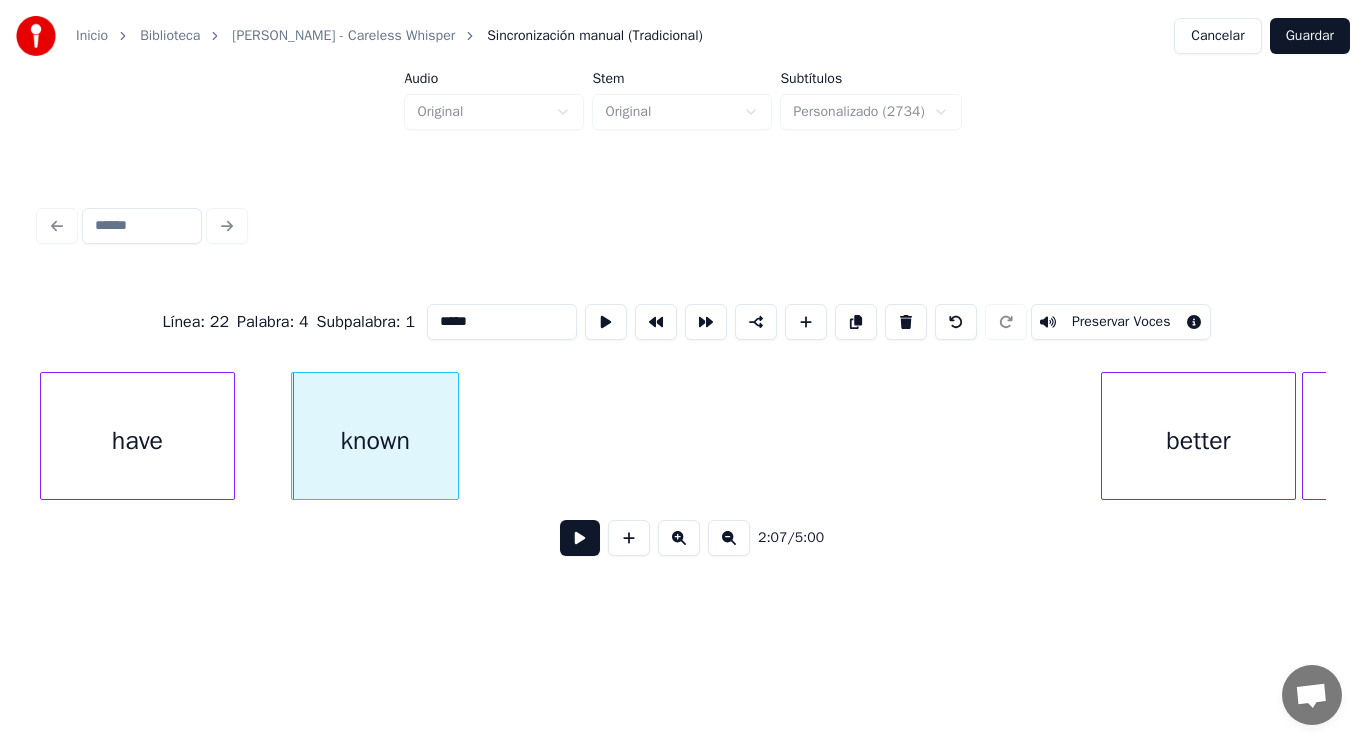 click at bounding box center (580, 538) 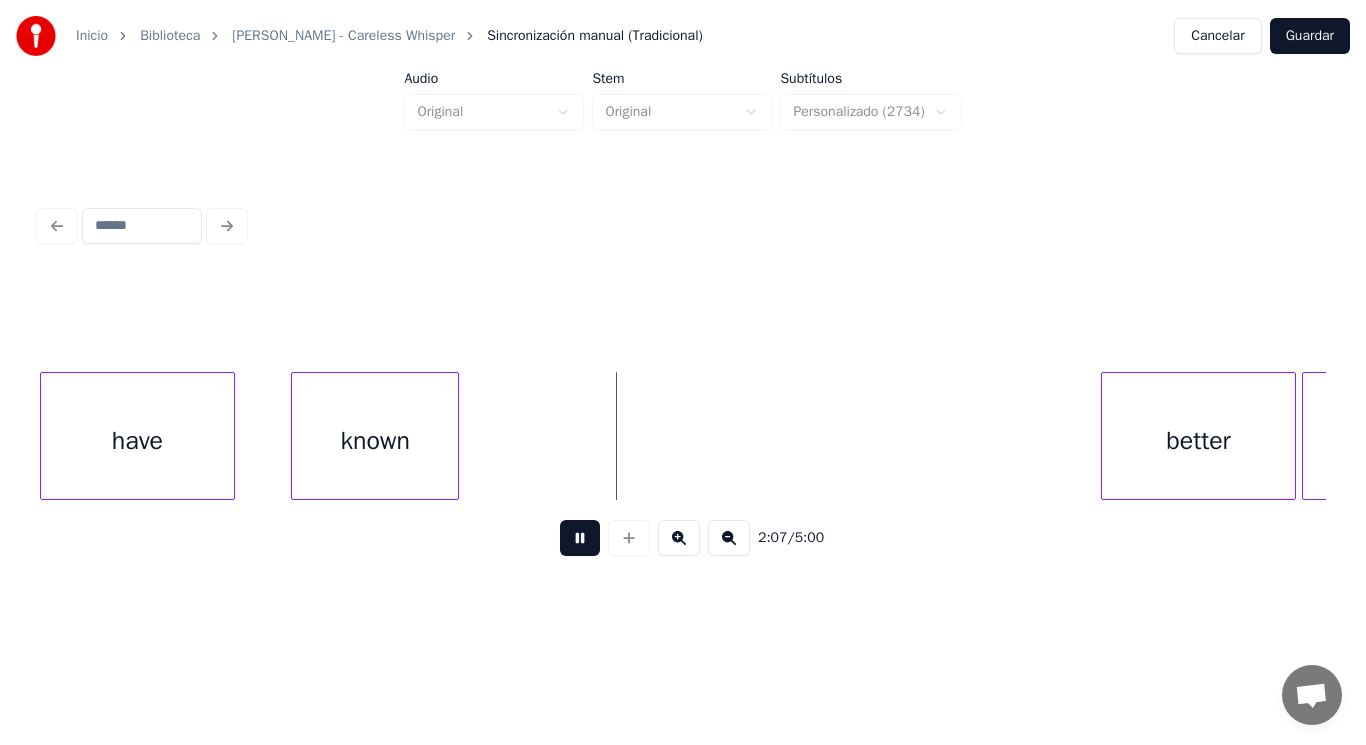 click at bounding box center (580, 538) 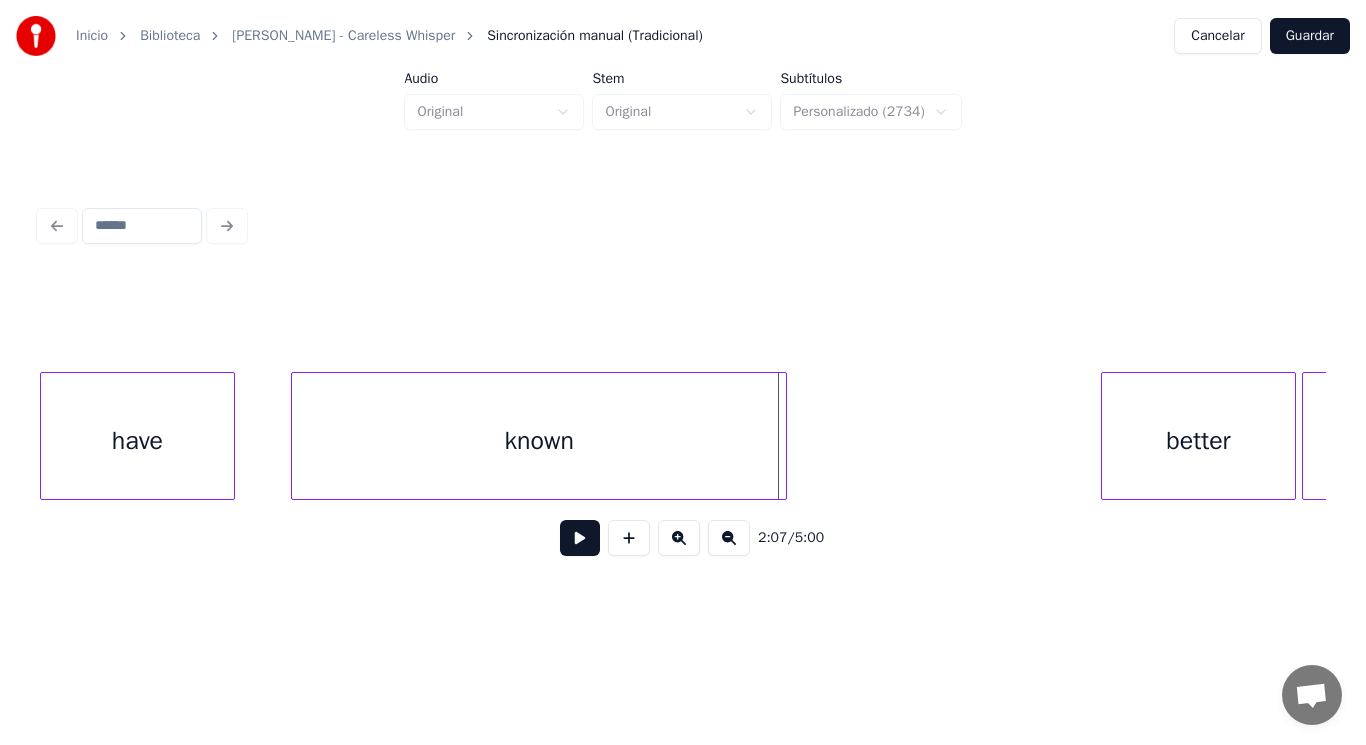 click at bounding box center [783, 436] 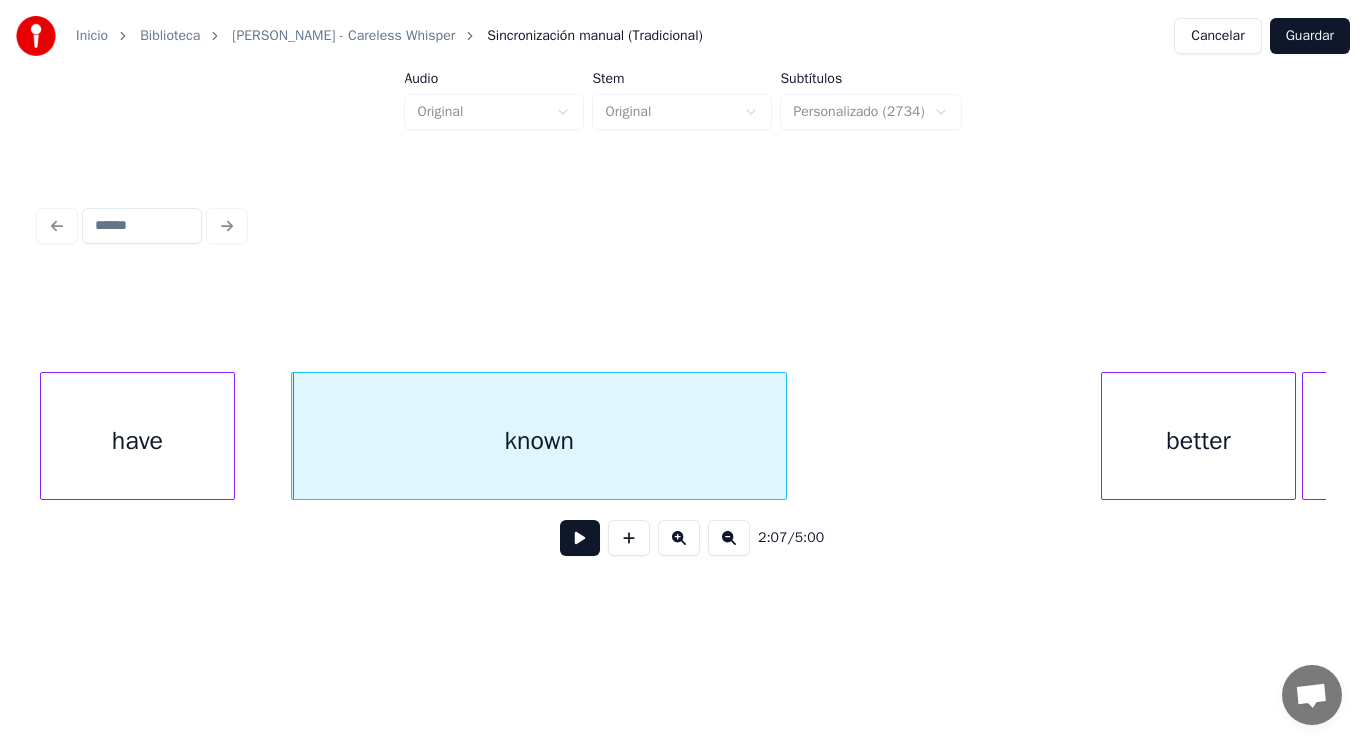 click at bounding box center (580, 538) 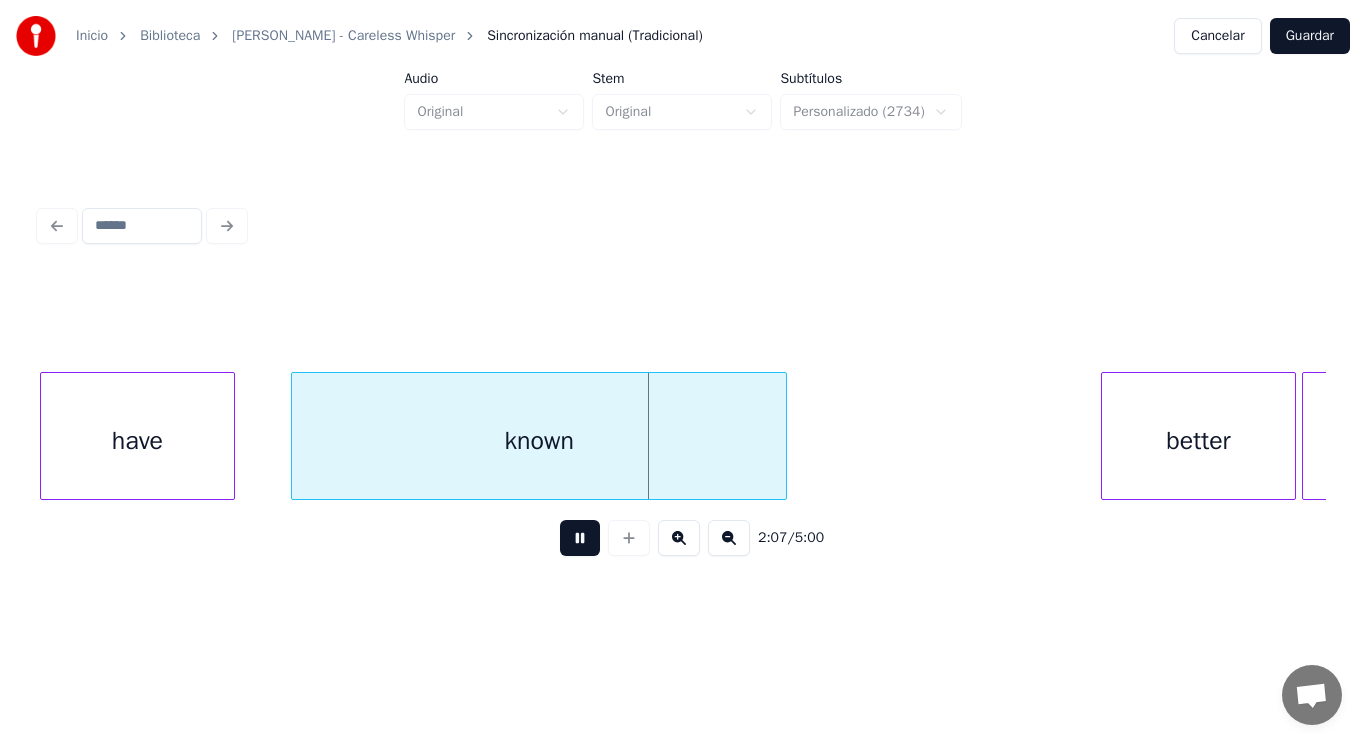 click at bounding box center (580, 538) 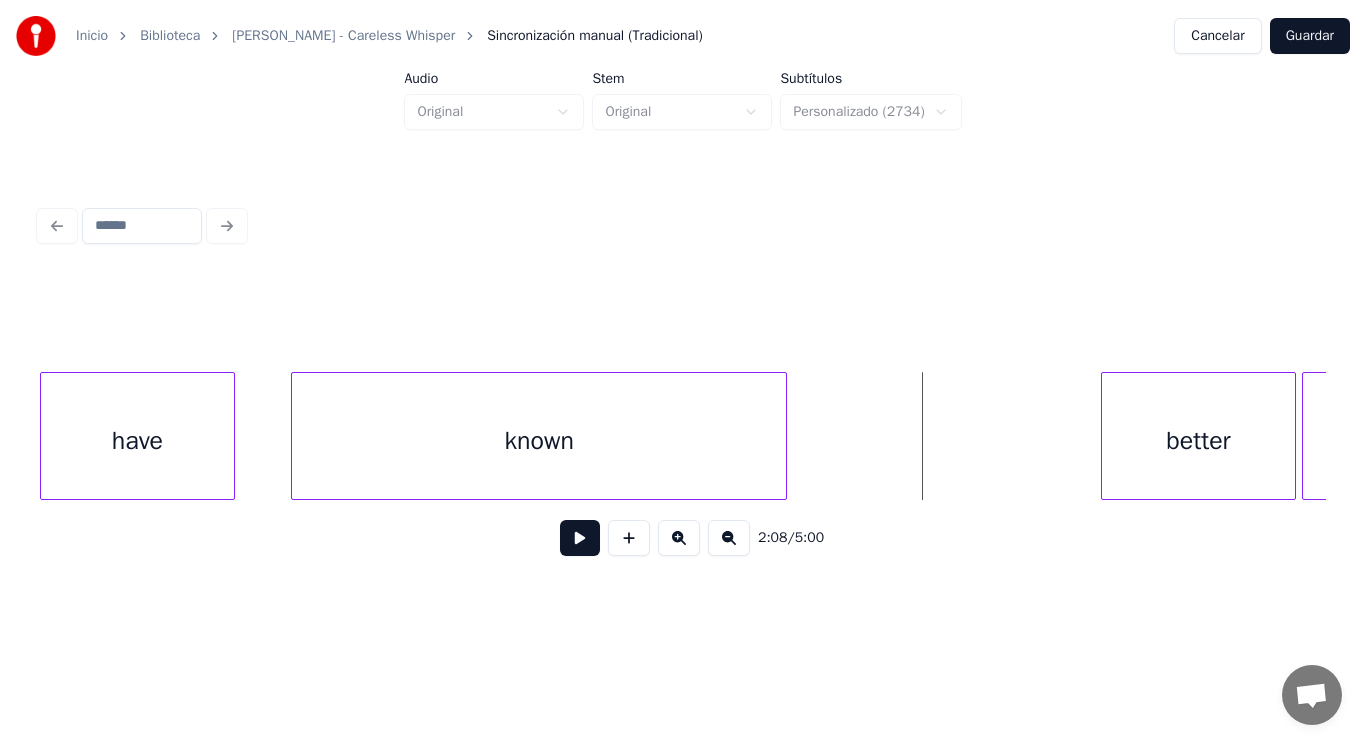 click on "have known better than" at bounding box center (32142, 436) 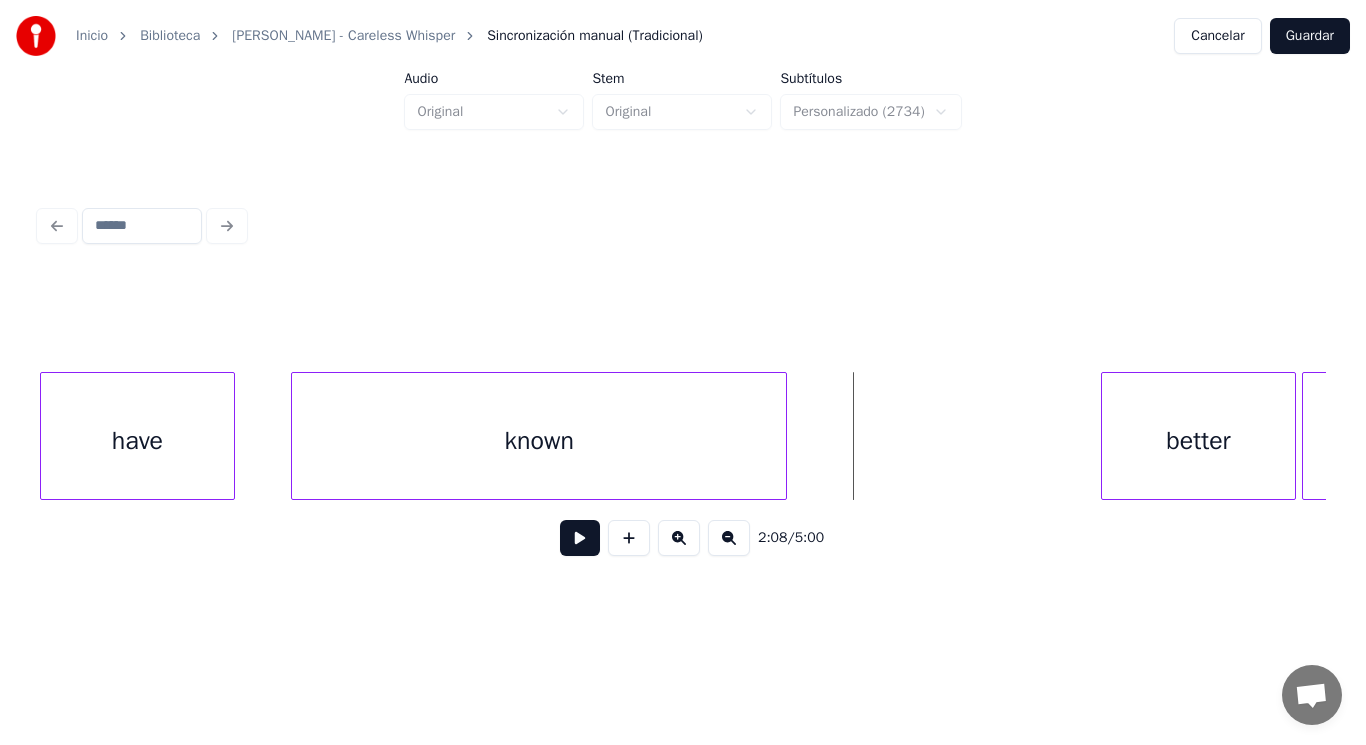 click at bounding box center [580, 538] 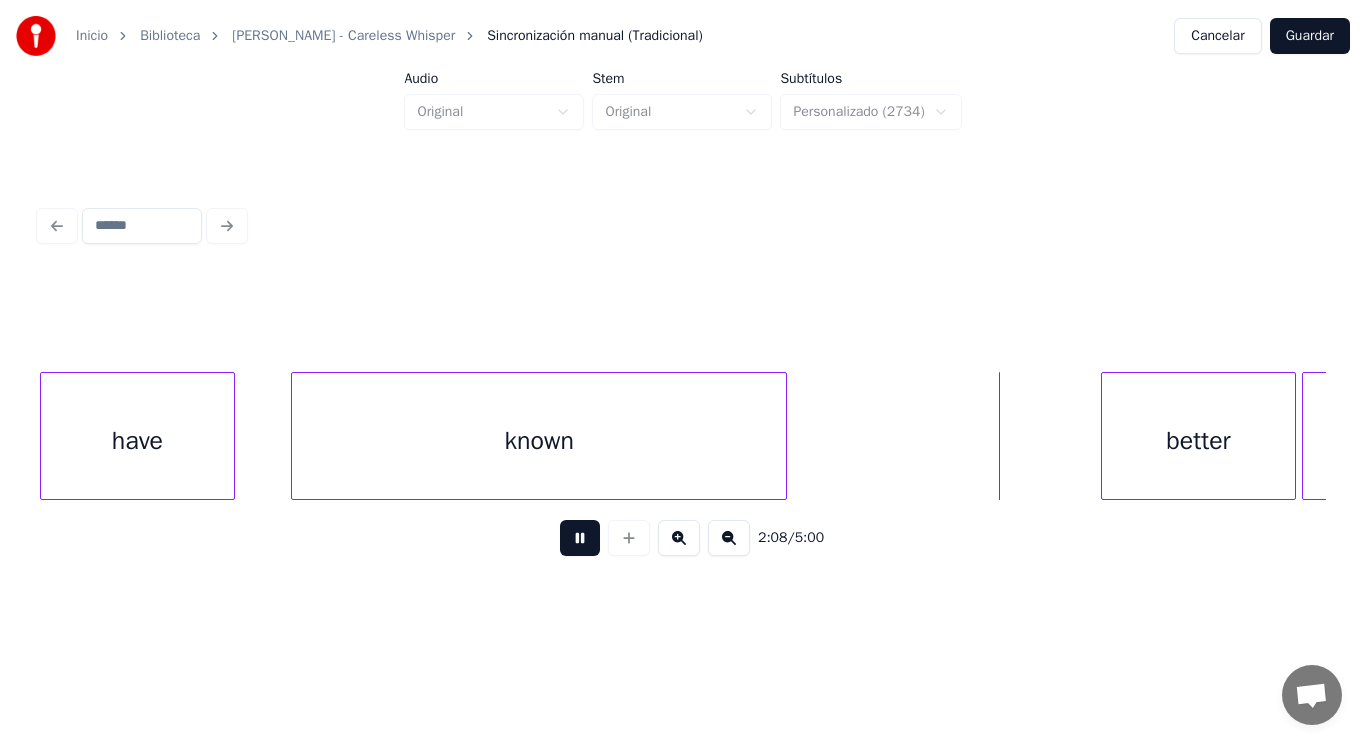 click at bounding box center [580, 538] 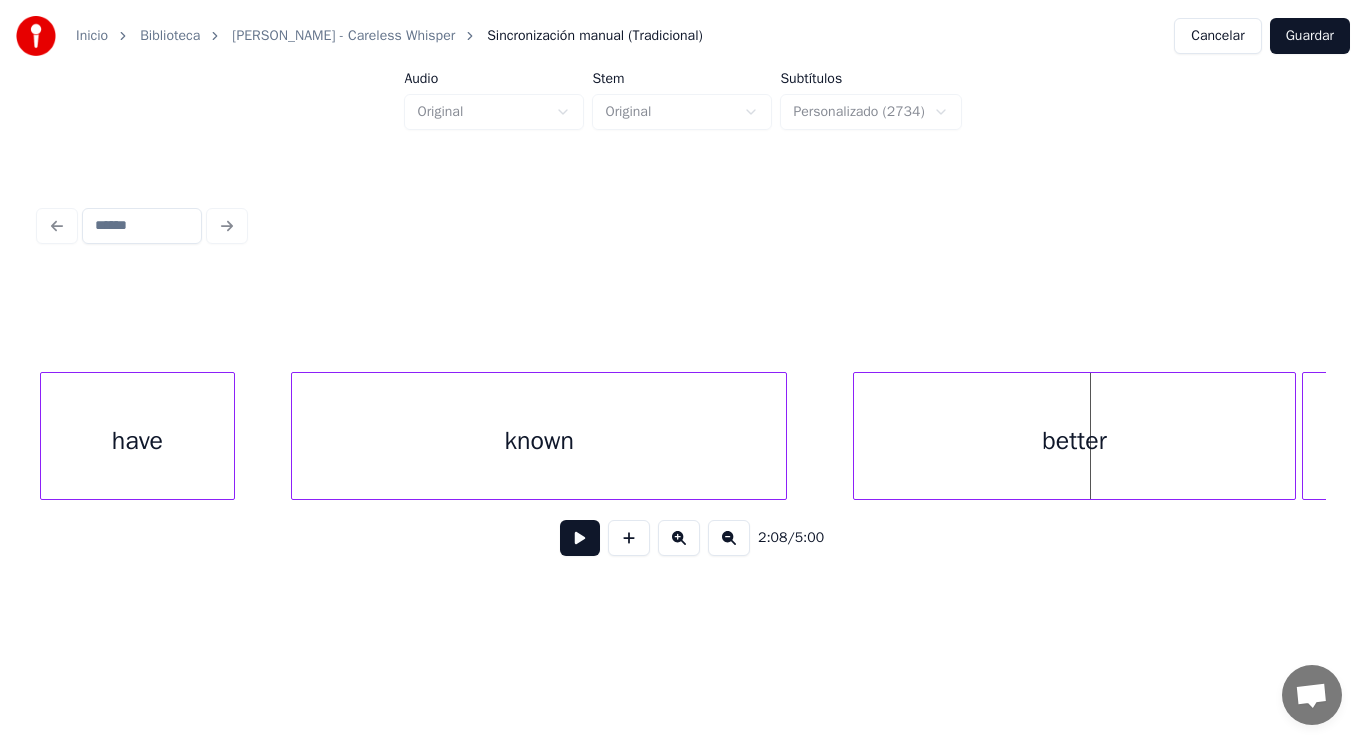 click at bounding box center [857, 436] 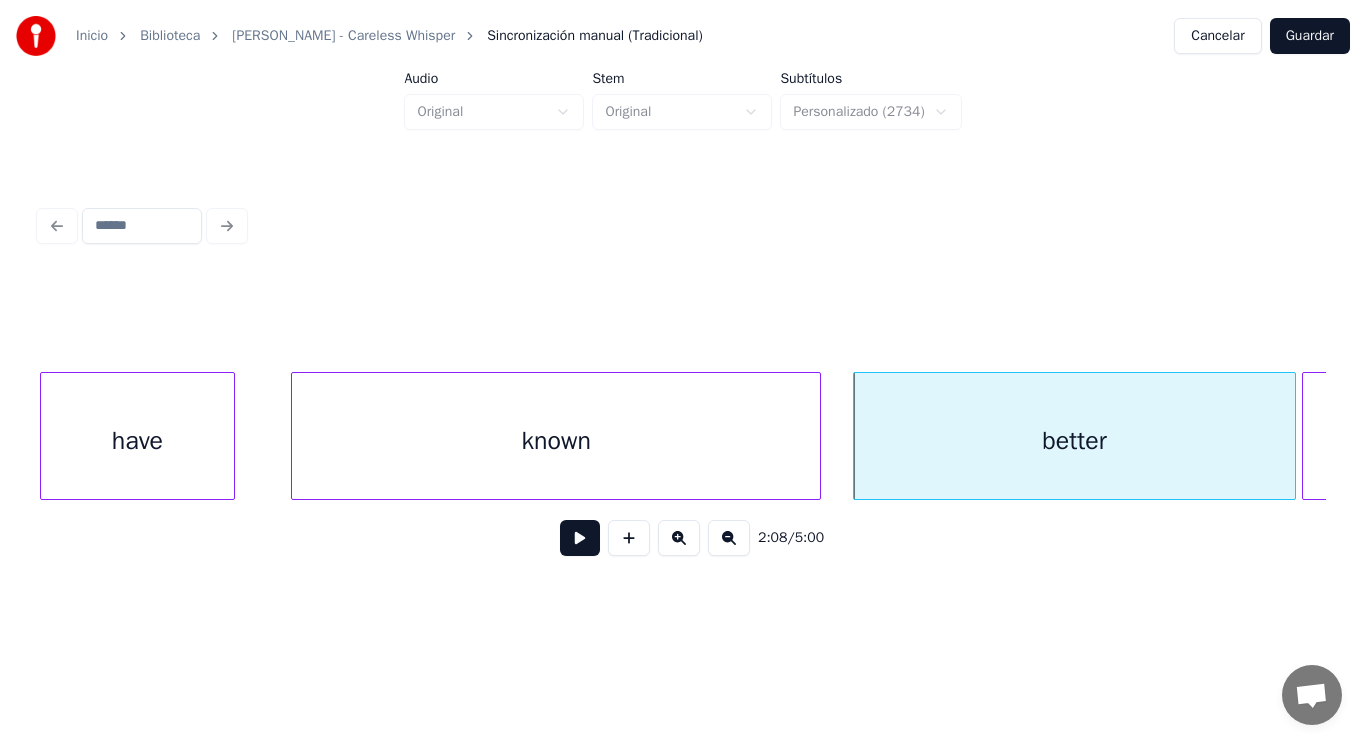 click at bounding box center (817, 436) 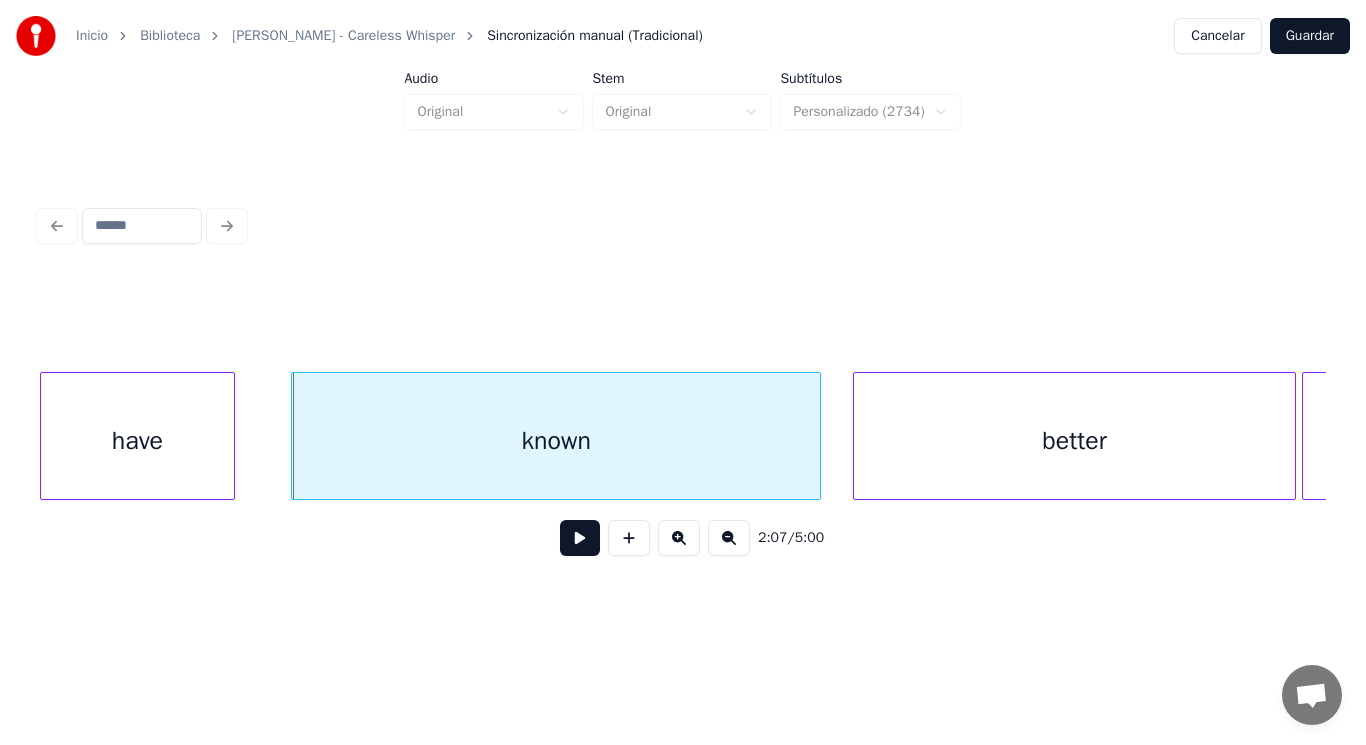 click at bounding box center [580, 538] 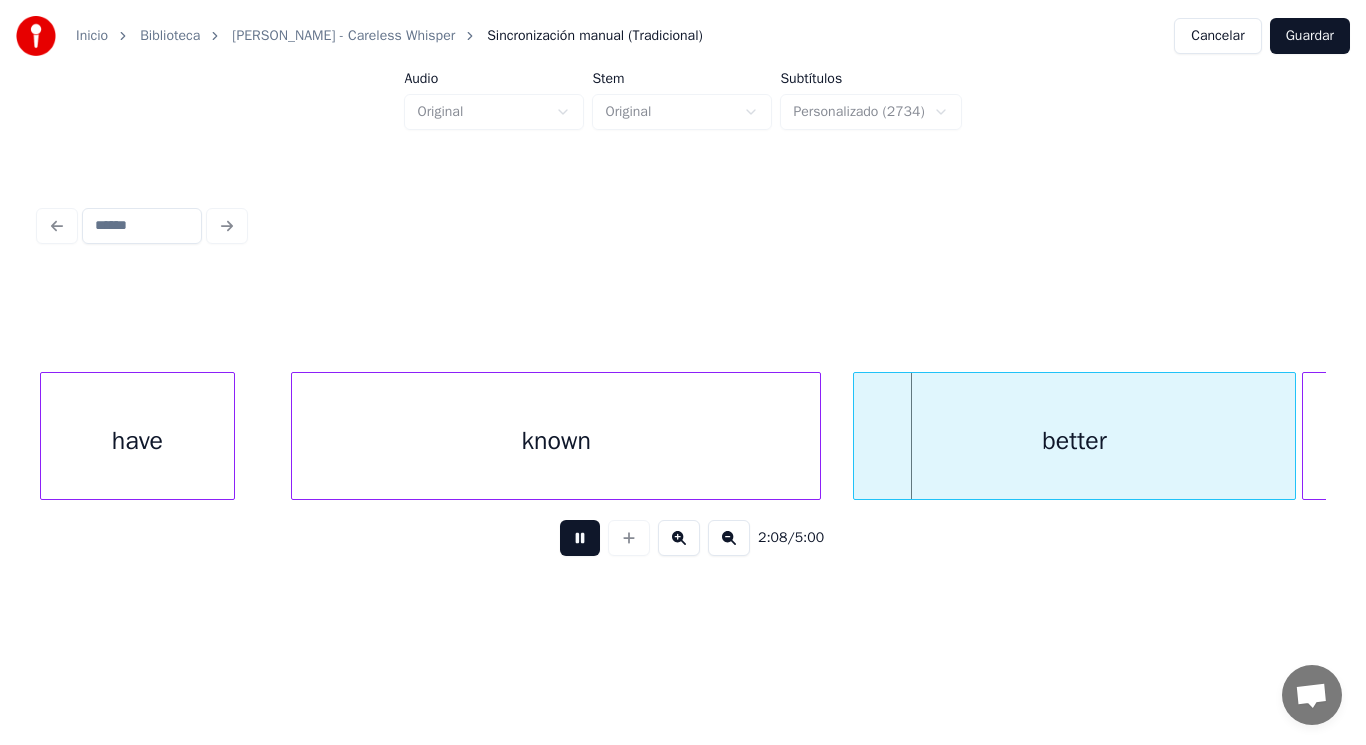 click at bounding box center [580, 538] 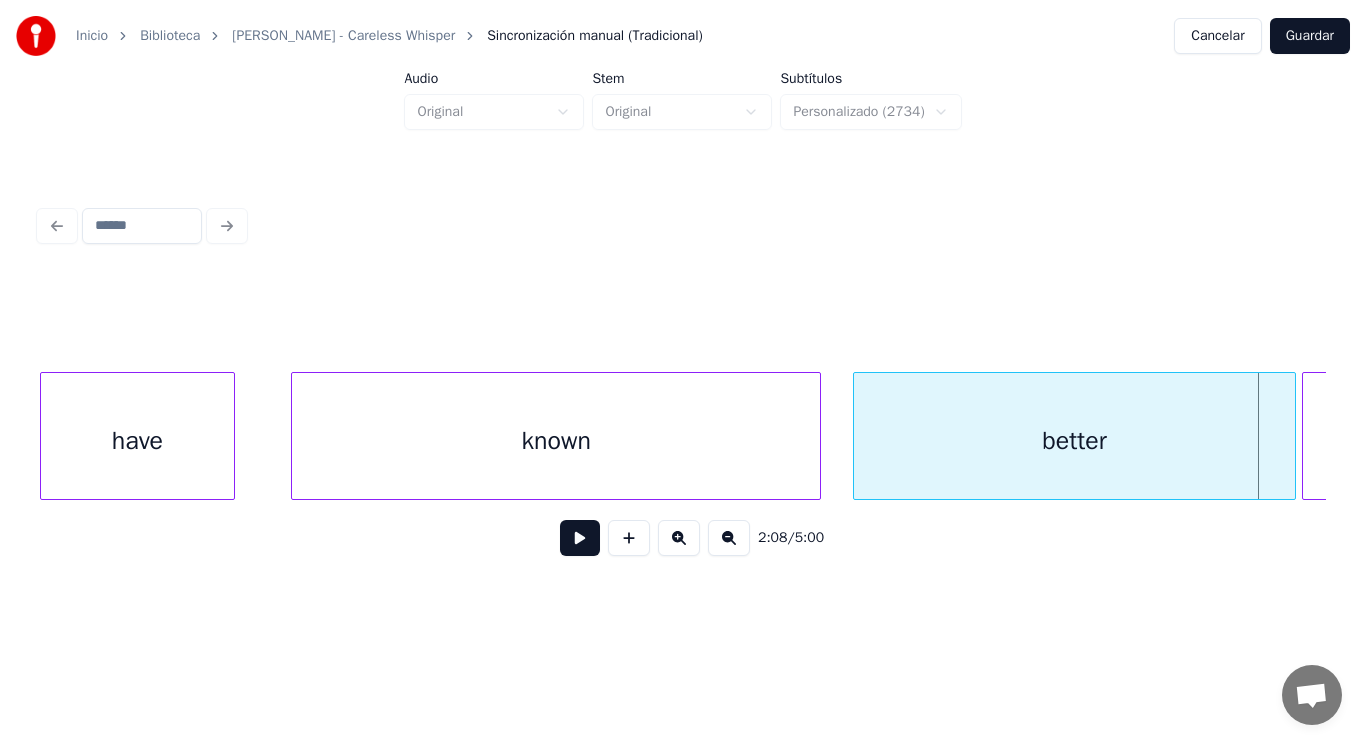click on "better" at bounding box center (1075, 441) 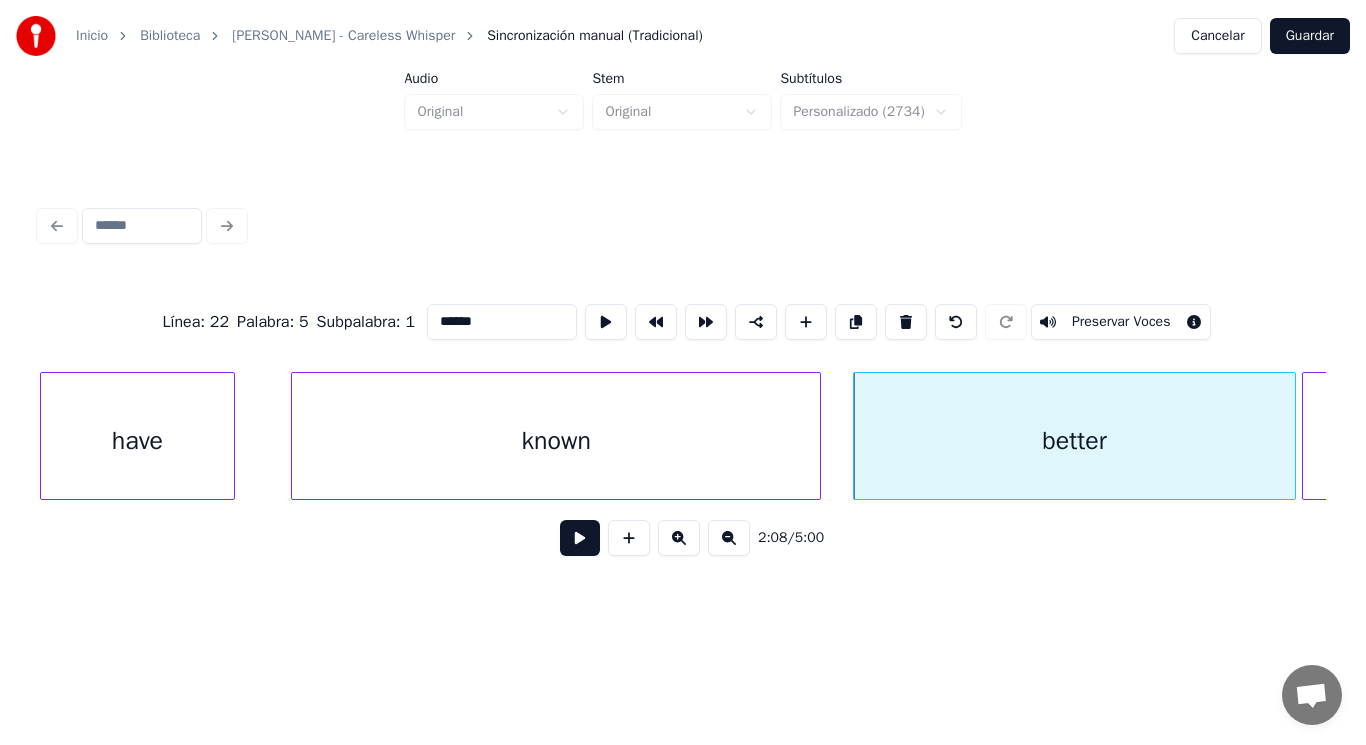 click at bounding box center (580, 538) 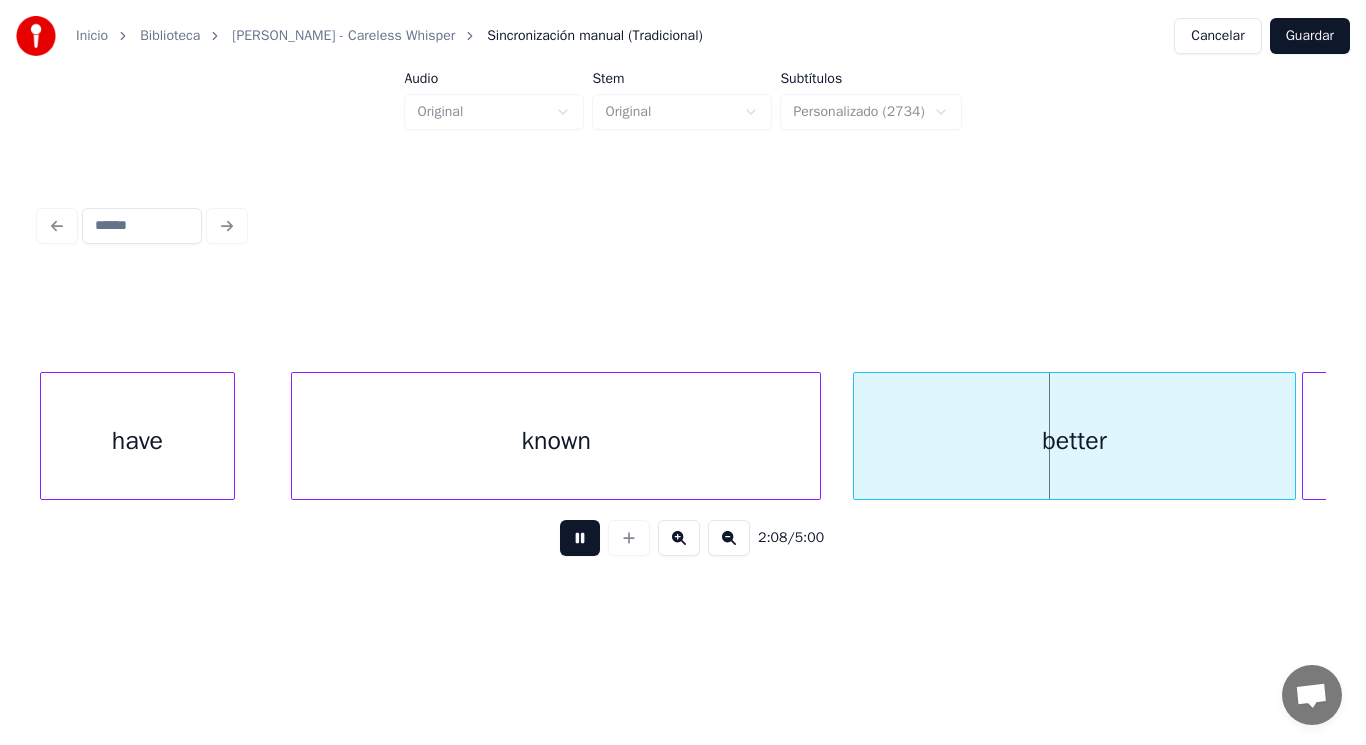 click at bounding box center [580, 538] 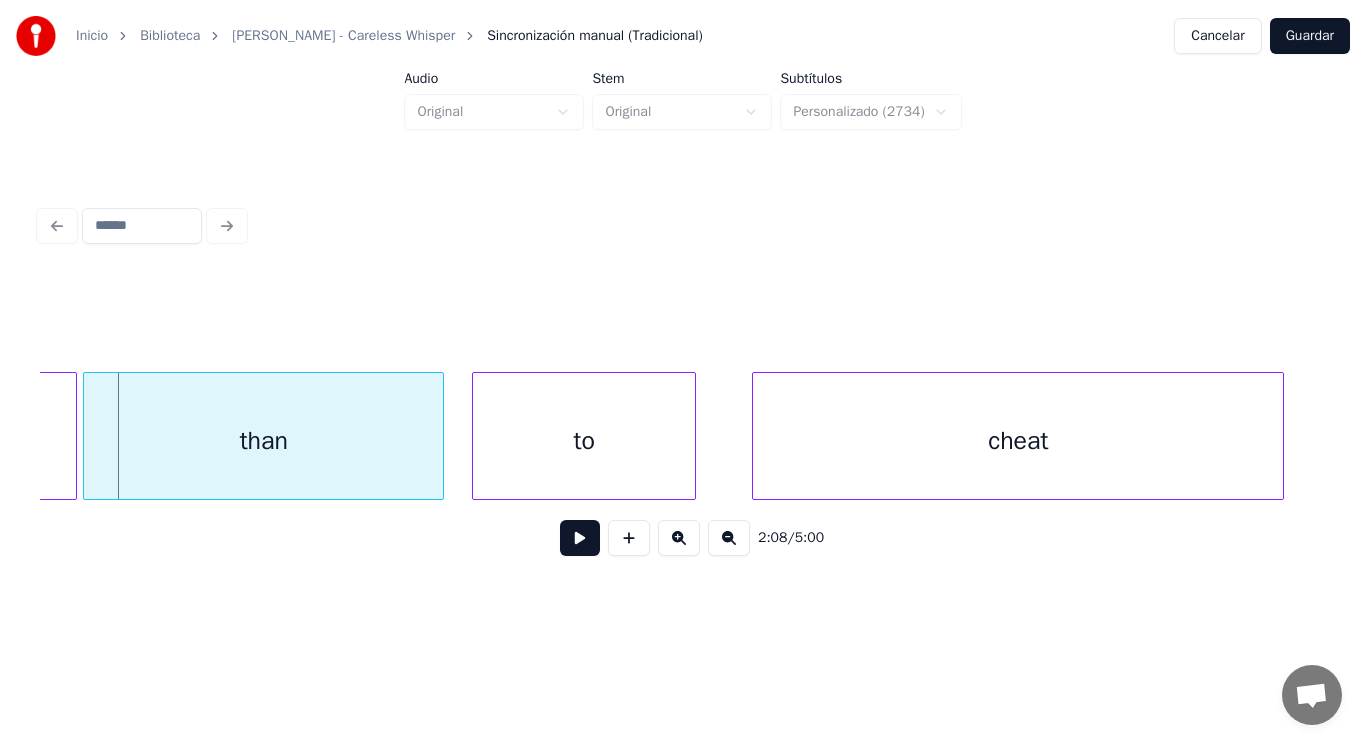 scroll, scrollTop: 0, scrollLeft: 179637, axis: horizontal 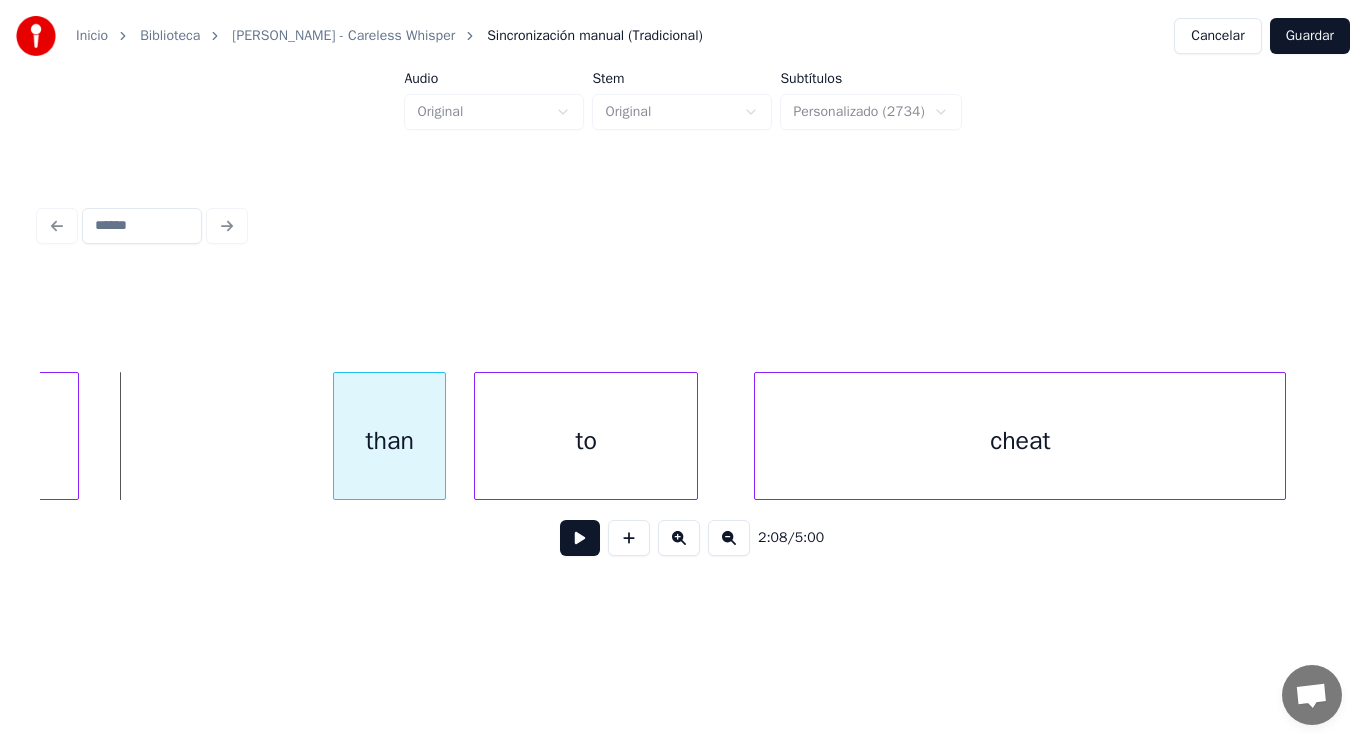 click at bounding box center (337, 436) 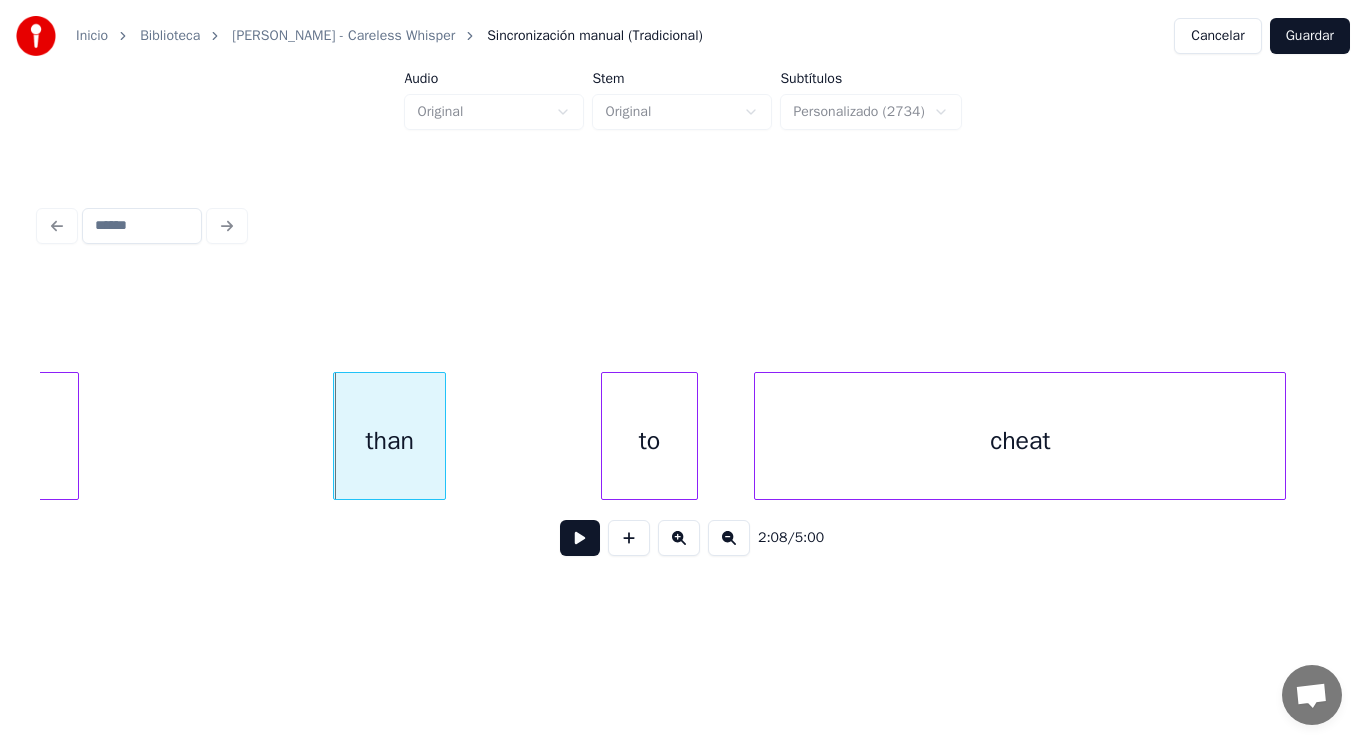 click at bounding box center [605, 436] 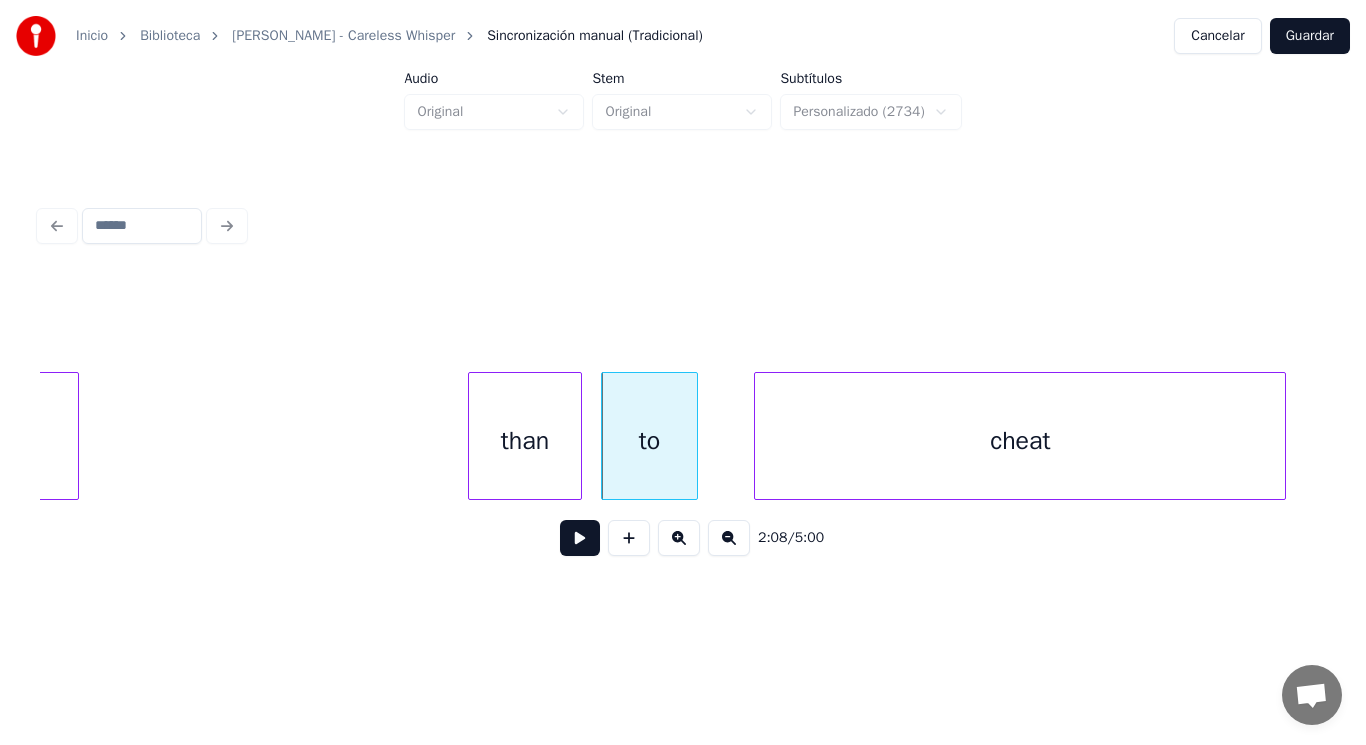 click on "than" at bounding box center [524, 441] 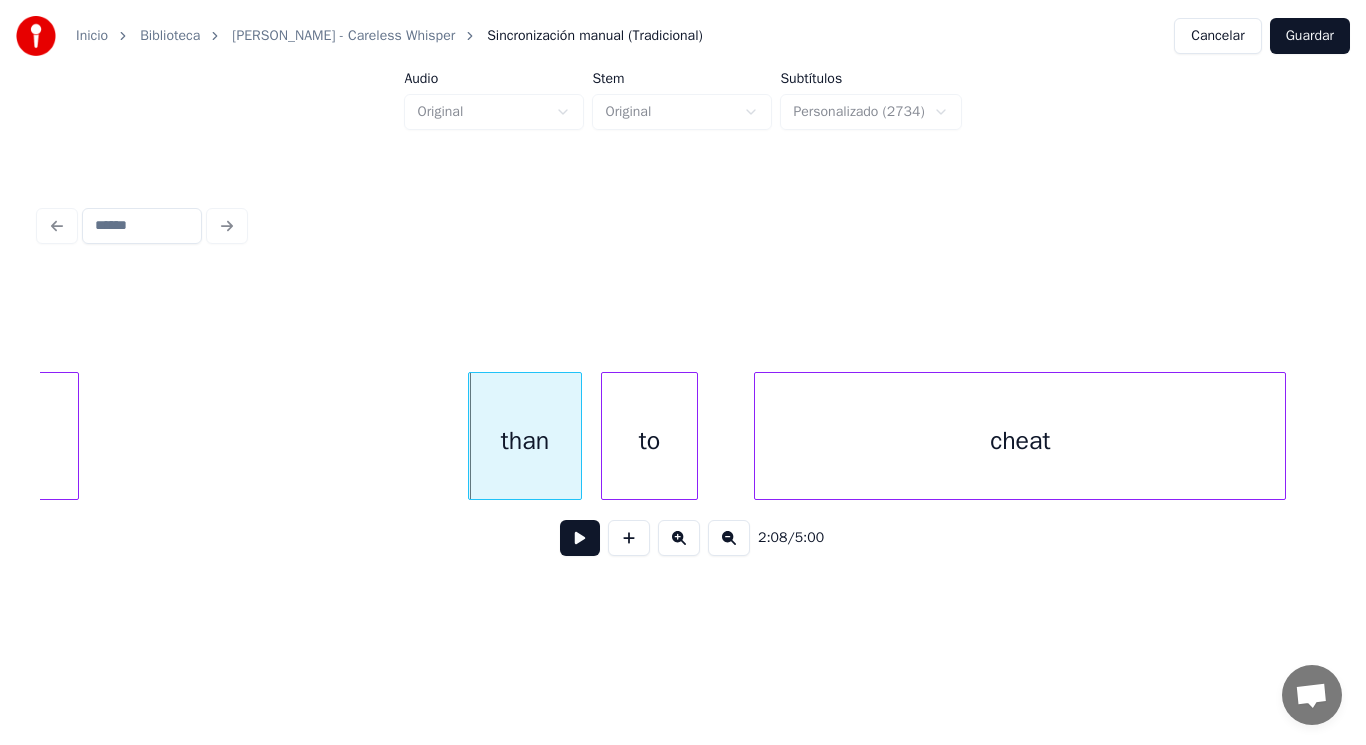 click on "better" at bounding box center (-142, 441) 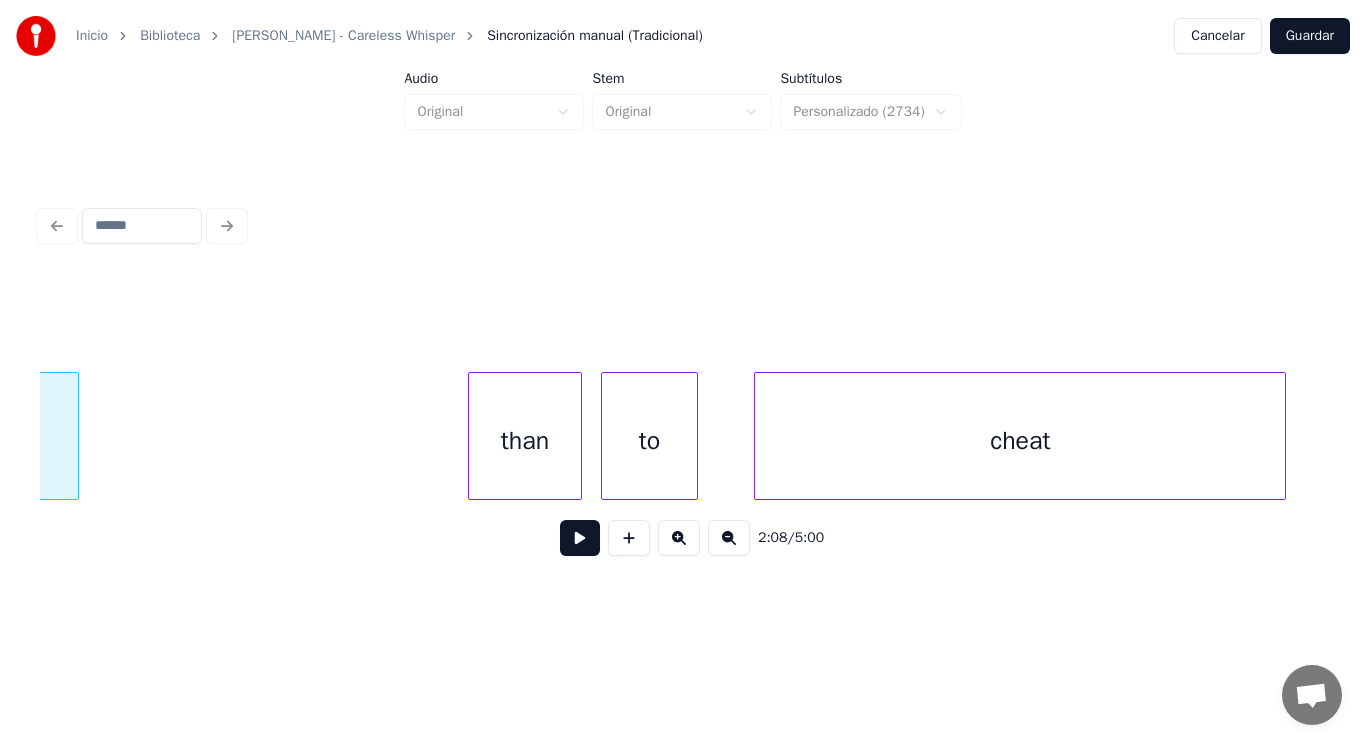 scroll, scrollTop: 0, scrollLeft: 179233, axis: horizontal 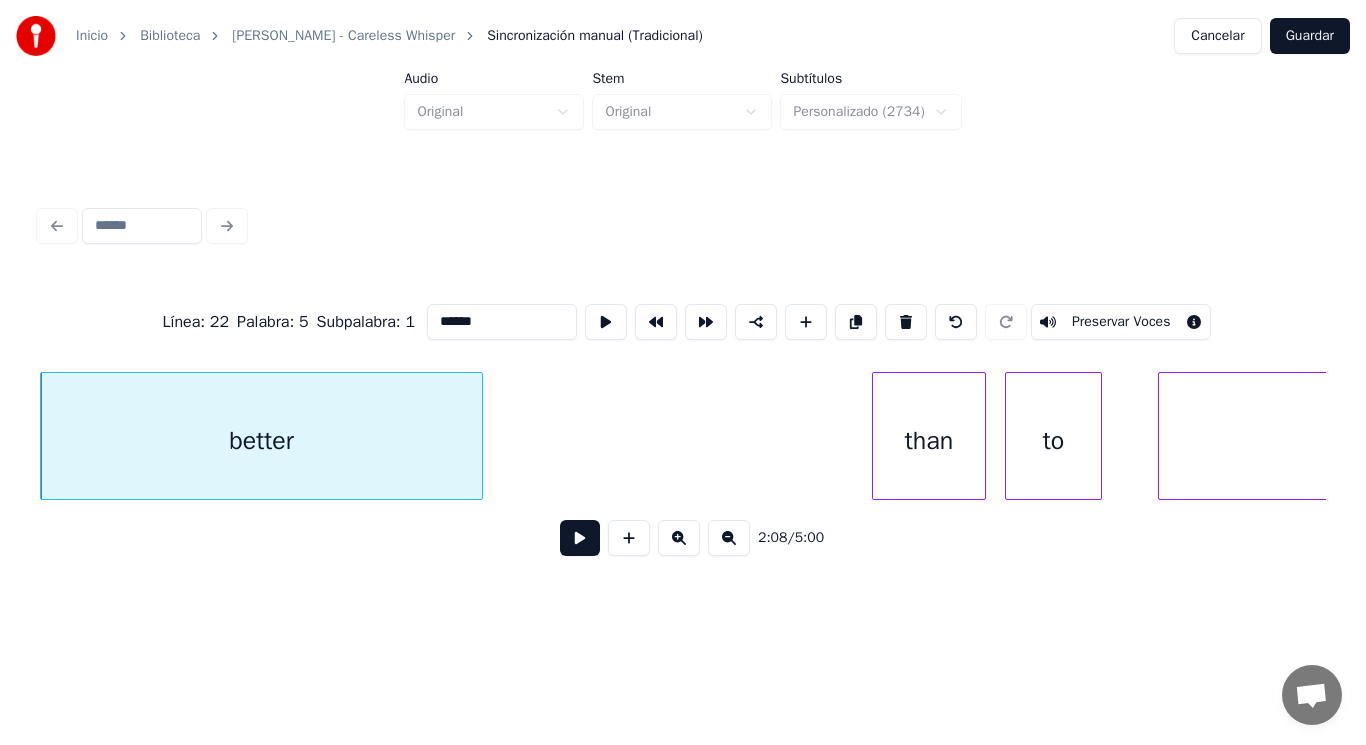 click at bounding box center [580, 538] 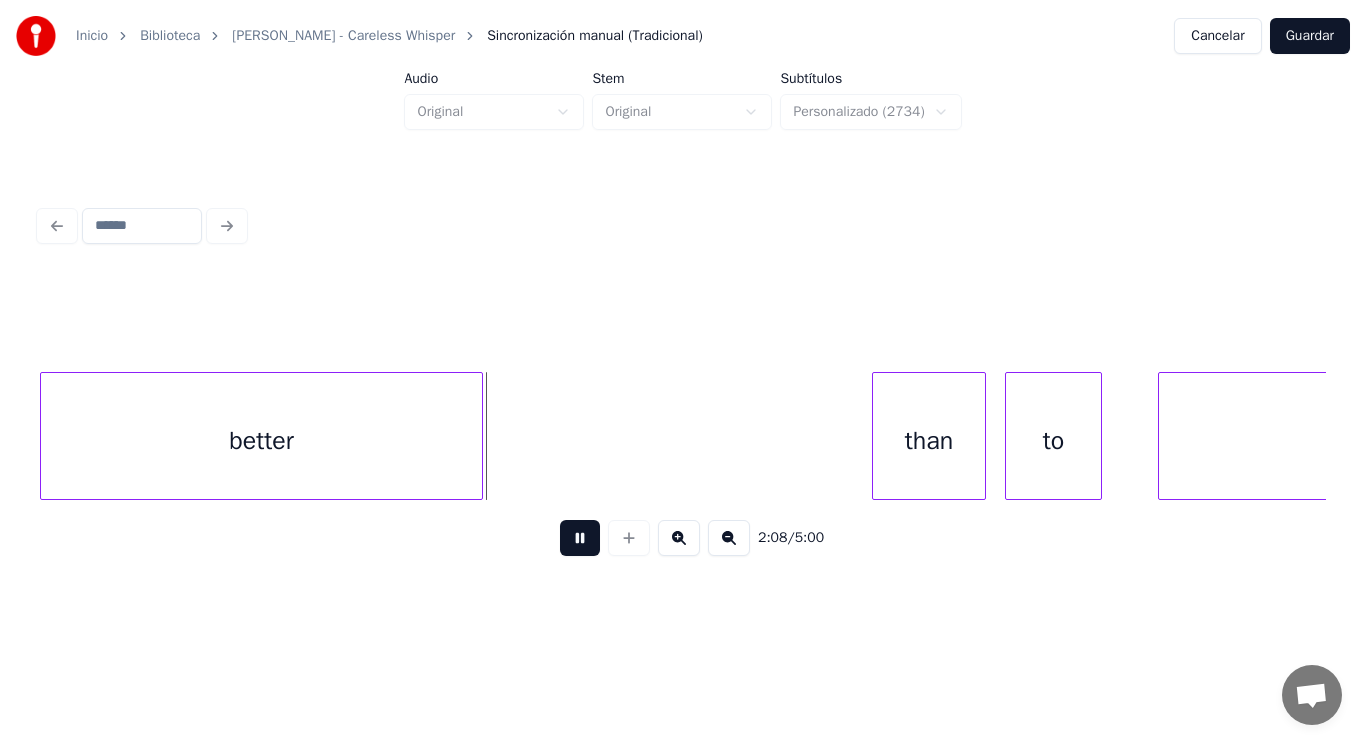 click at bounding box center [580, 538] 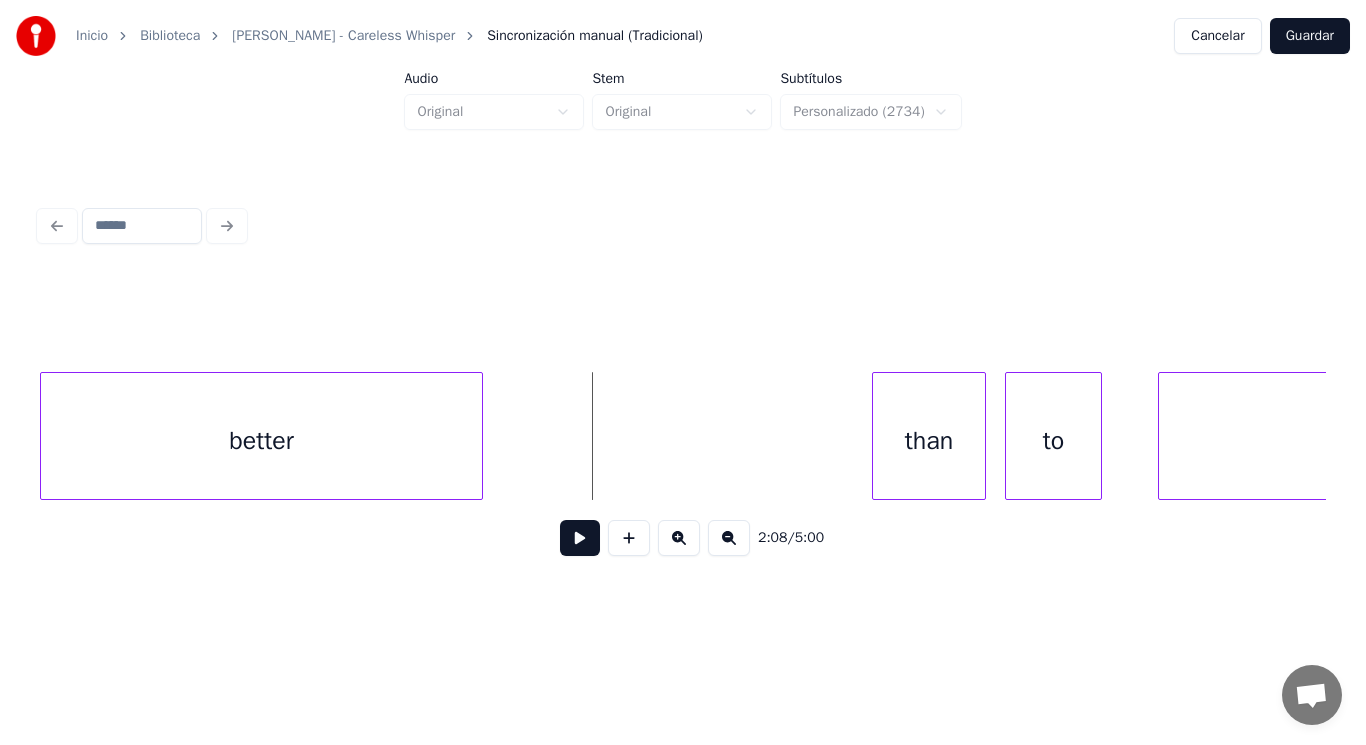 click on "better" at bounding box center (262, 441) 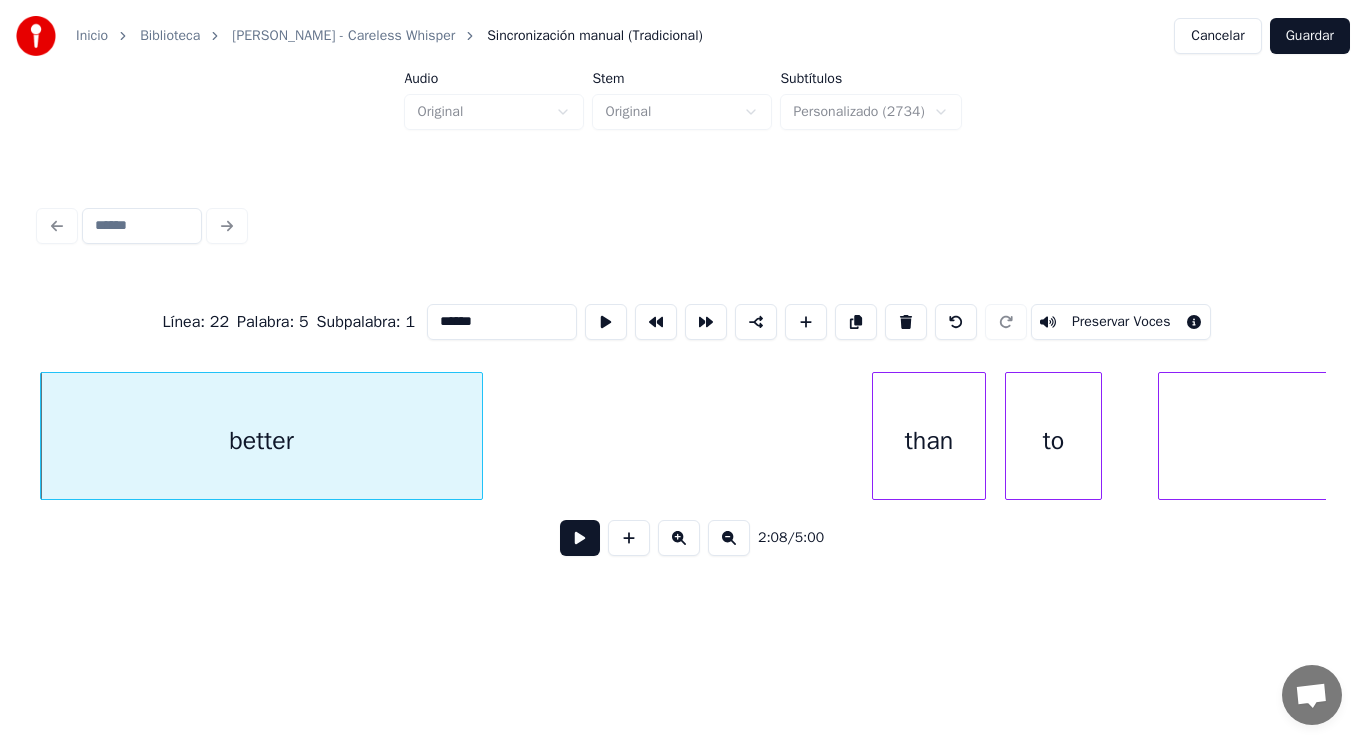 click at bounding box center [580, 538] 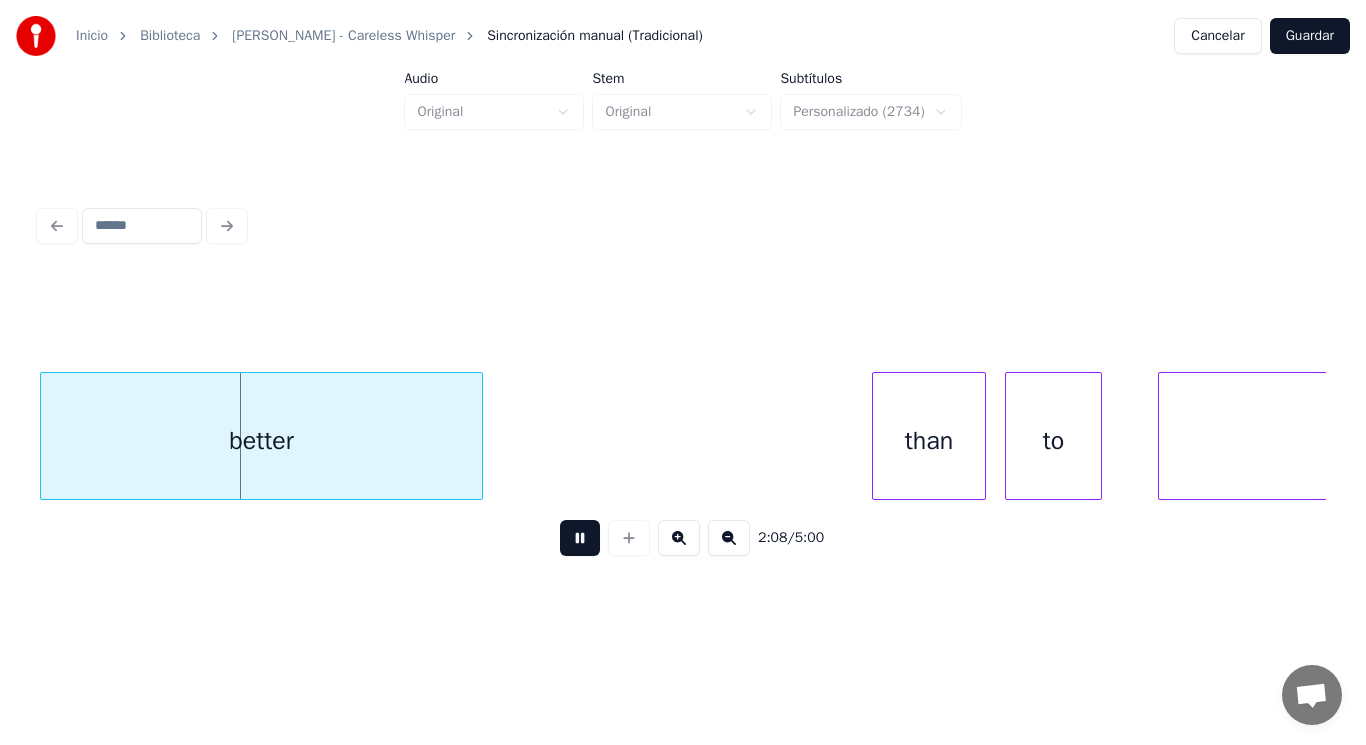 click at bounding box center (580, 538) 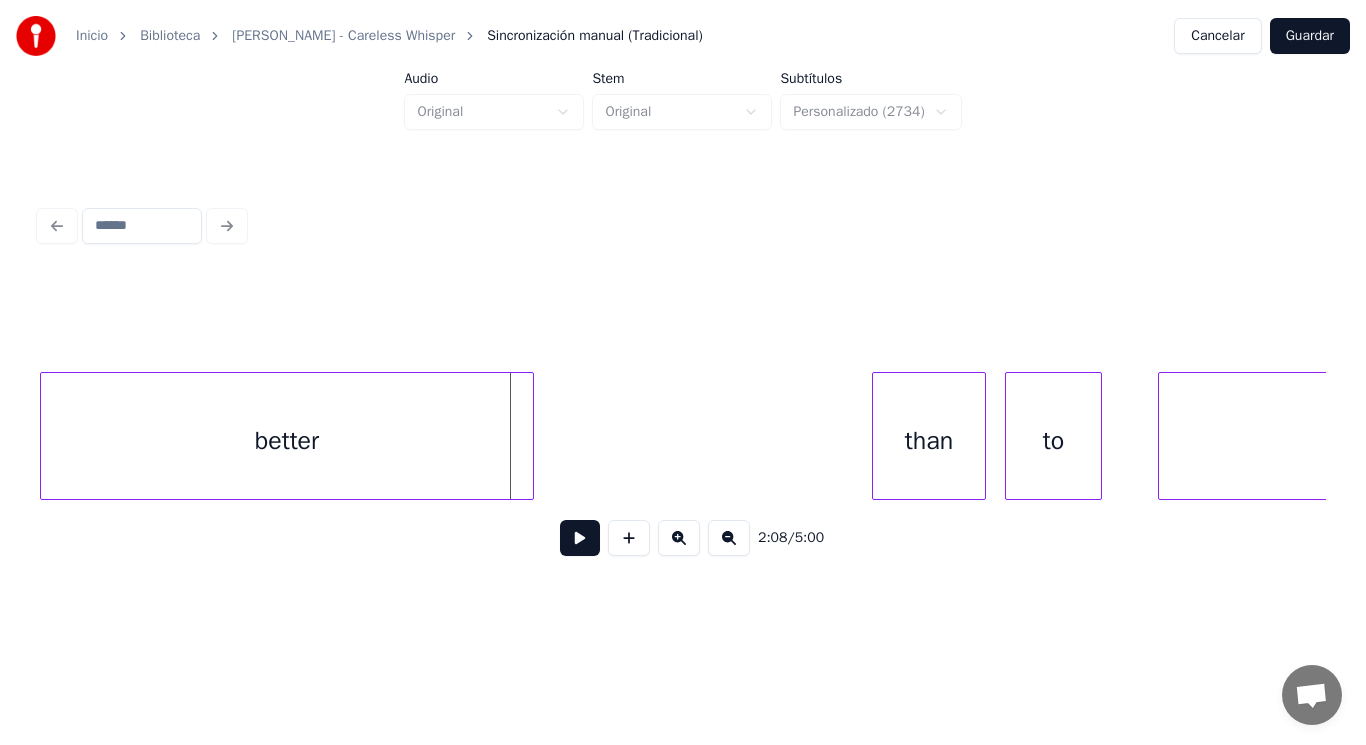 click at bounding box center (530, 436) 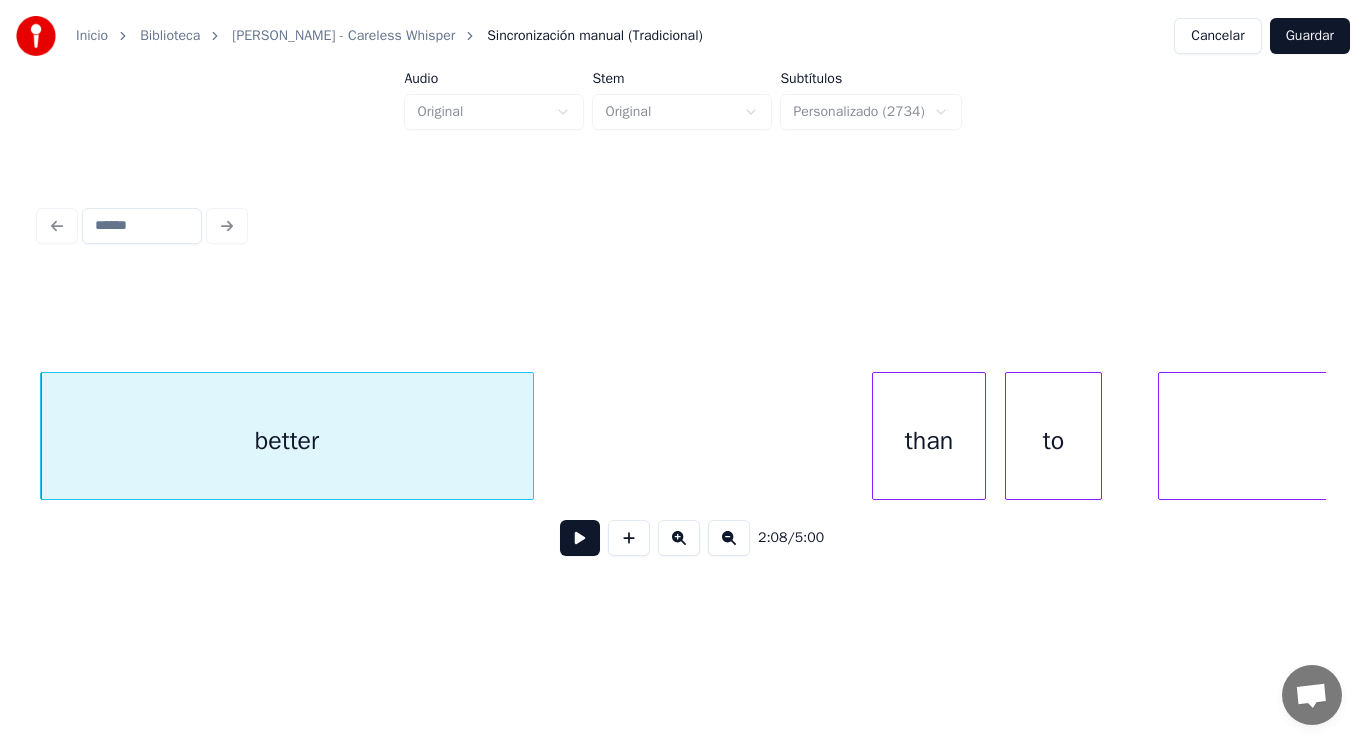 click at bounding box center [580, 538] 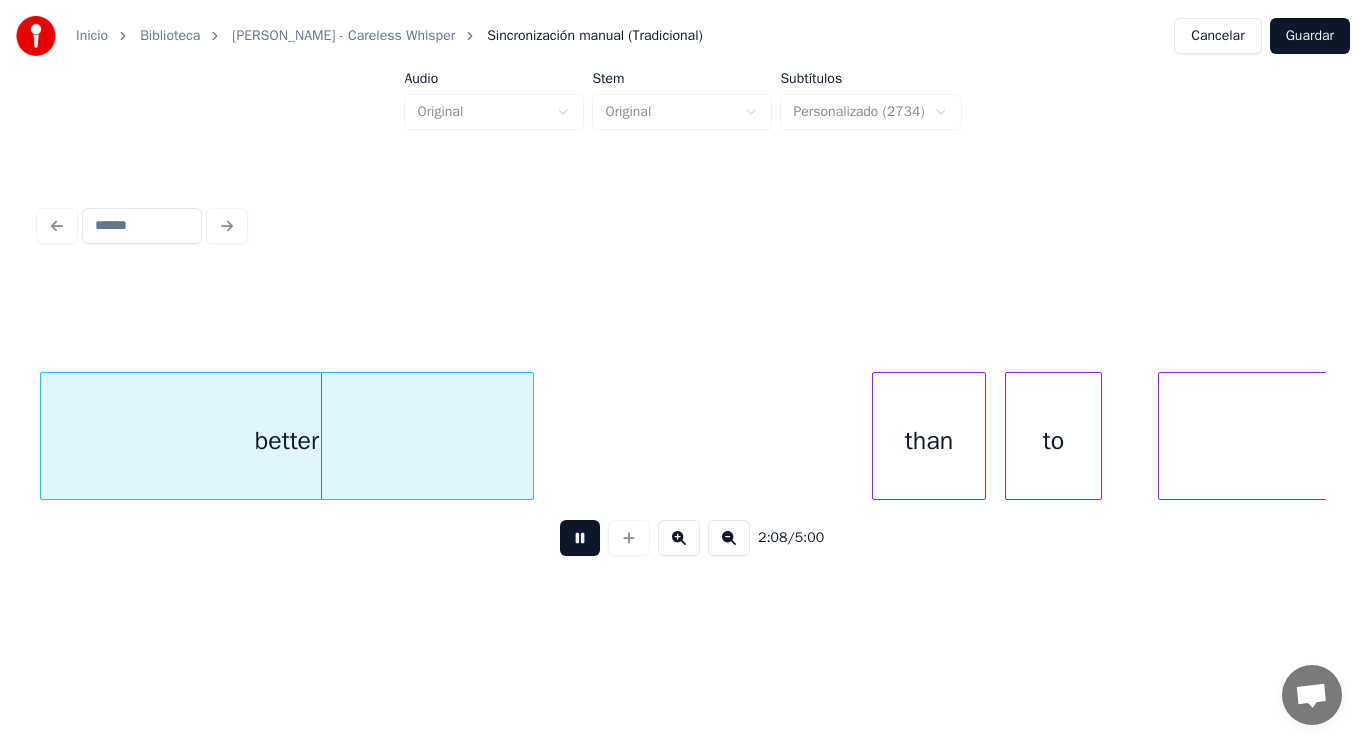 click at bounding box center [580, 538] 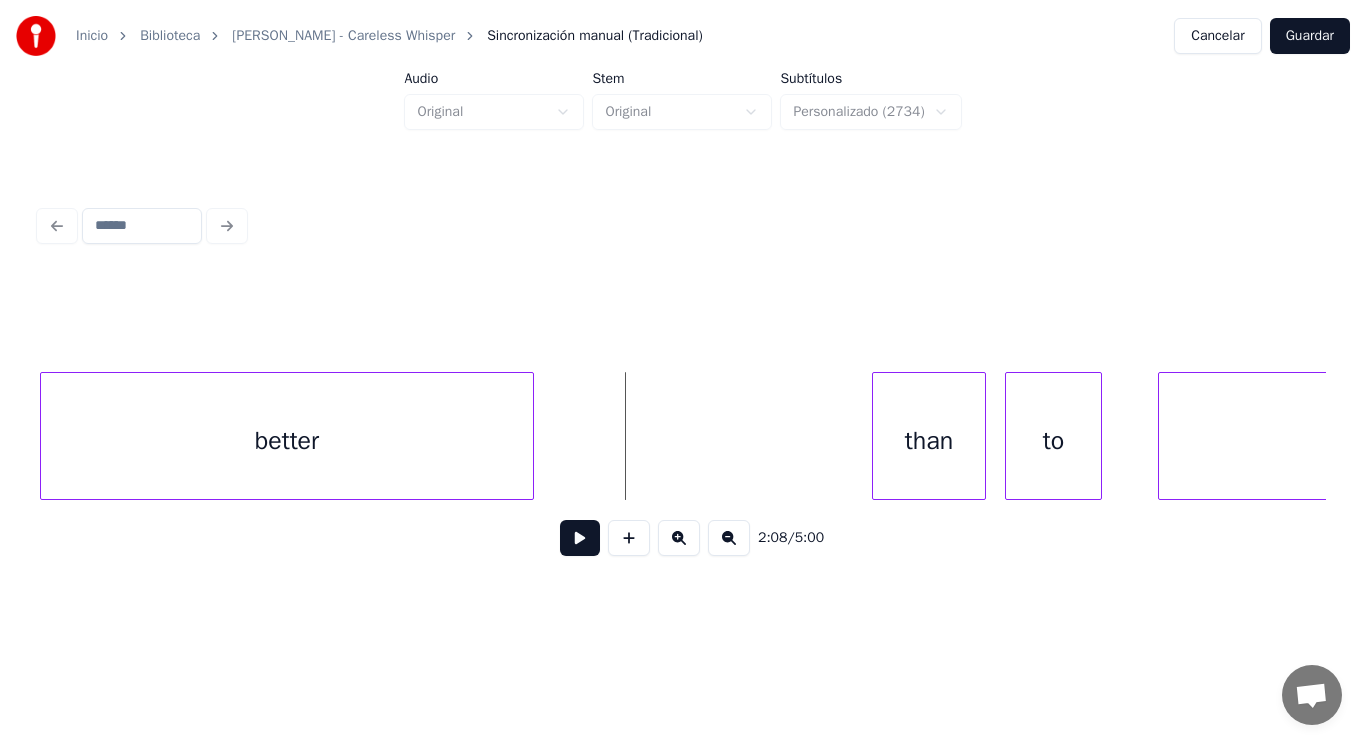 click on "than to cheat better" at bounding box center [31329, 436] 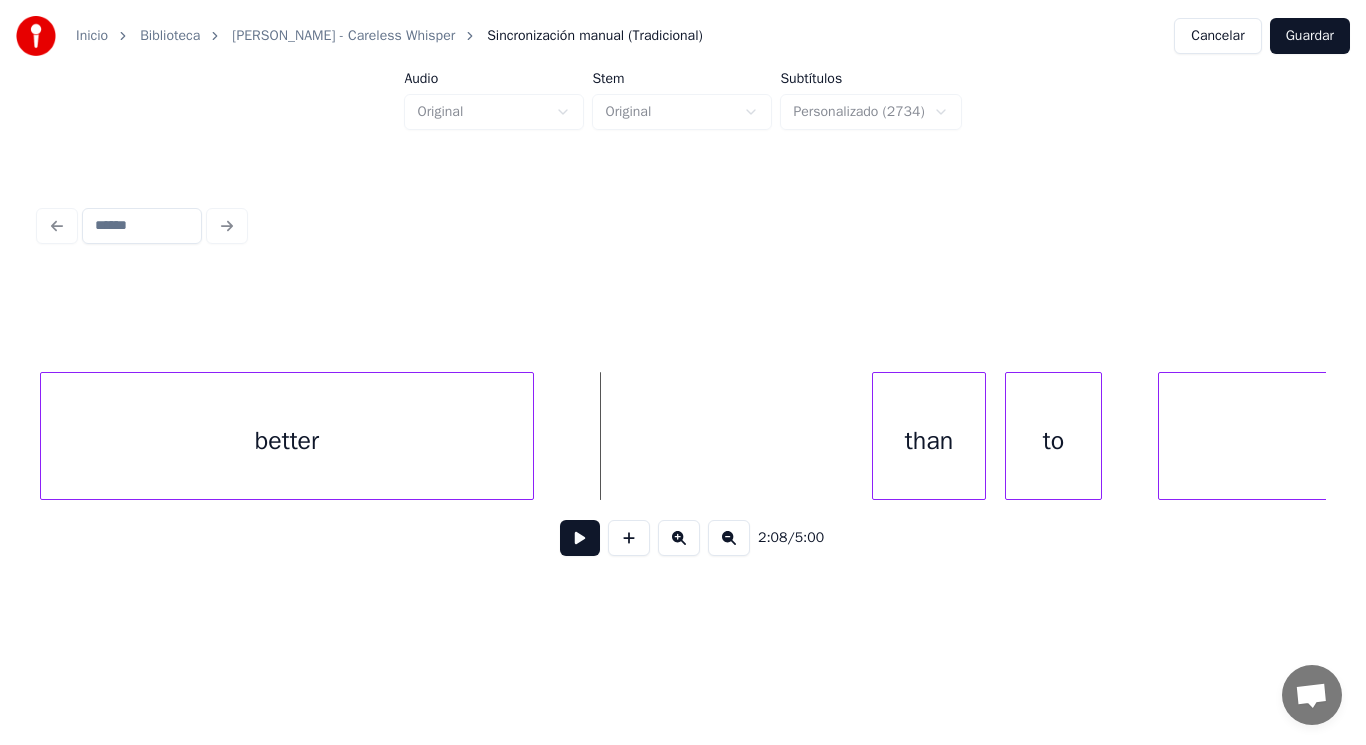 click at bounding box center (580, 538) 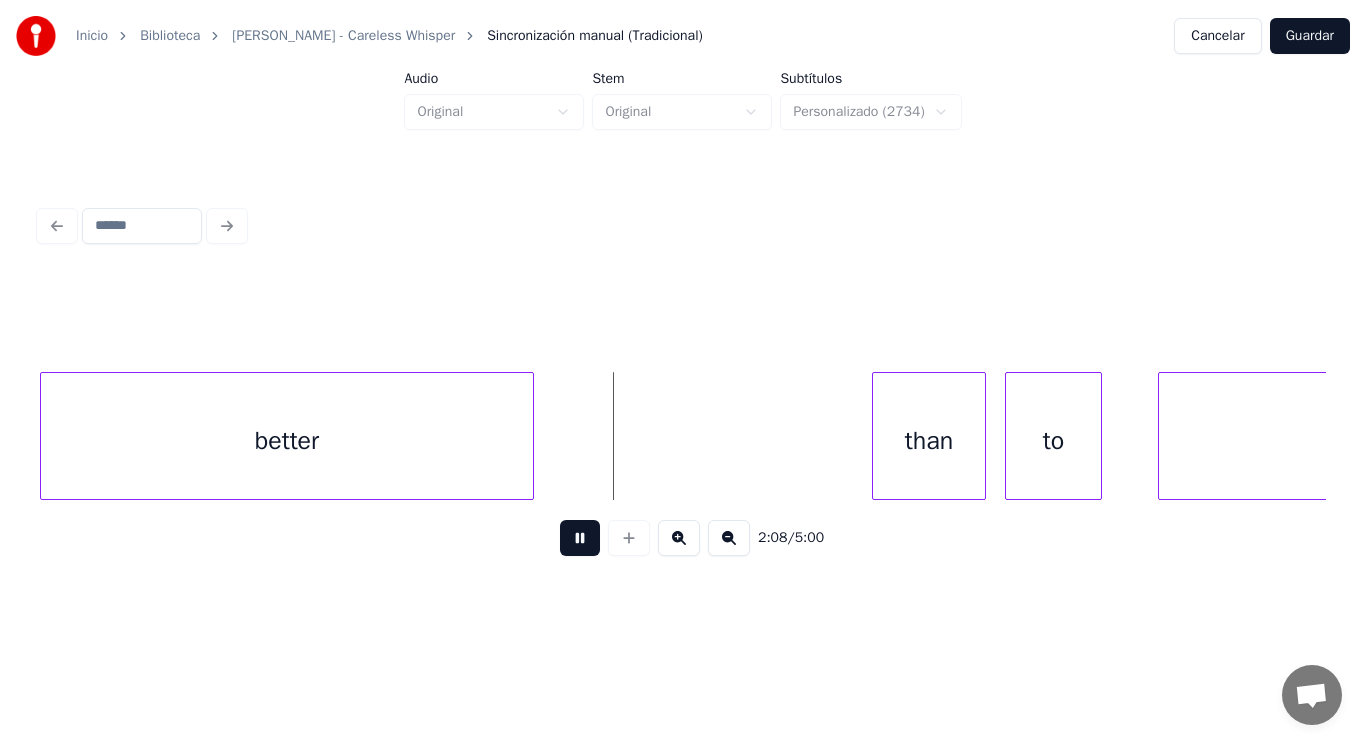 click at bounding box center (580, 538) 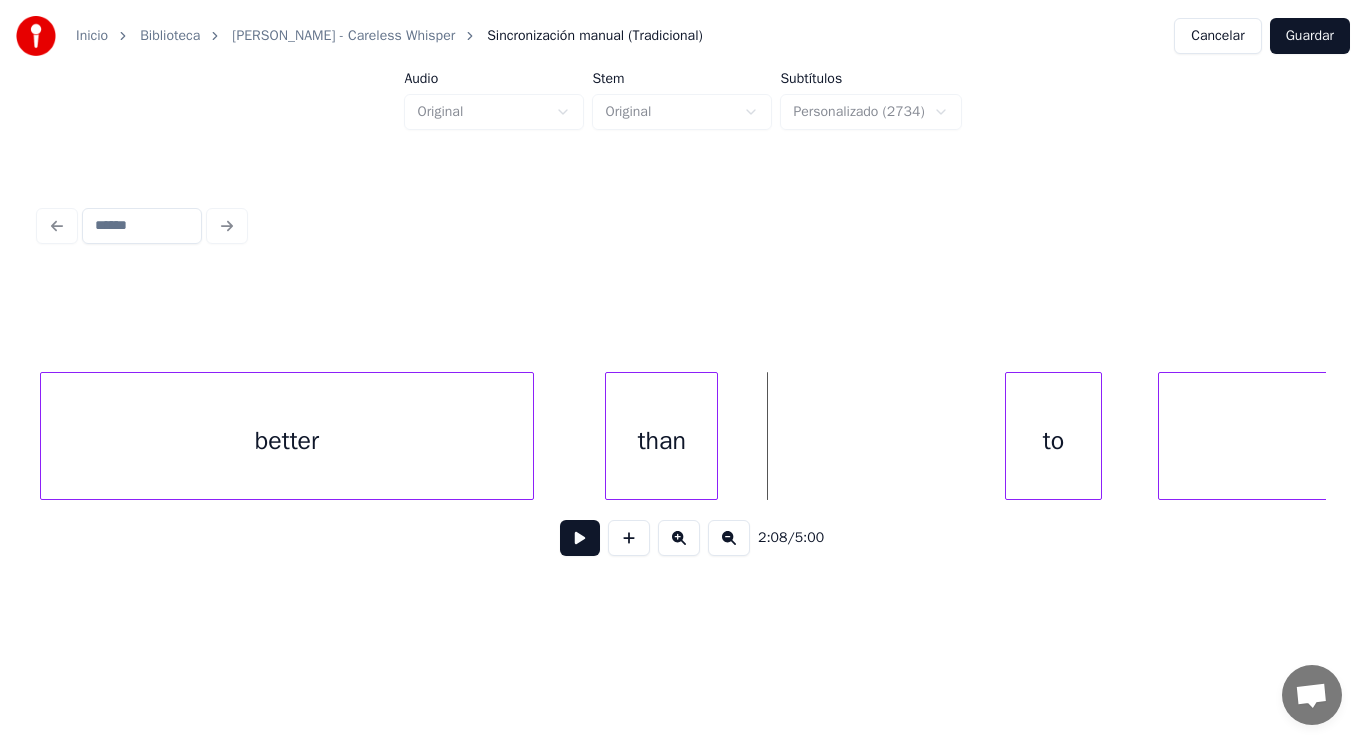 click on "than" at bounding box center [661, 441] 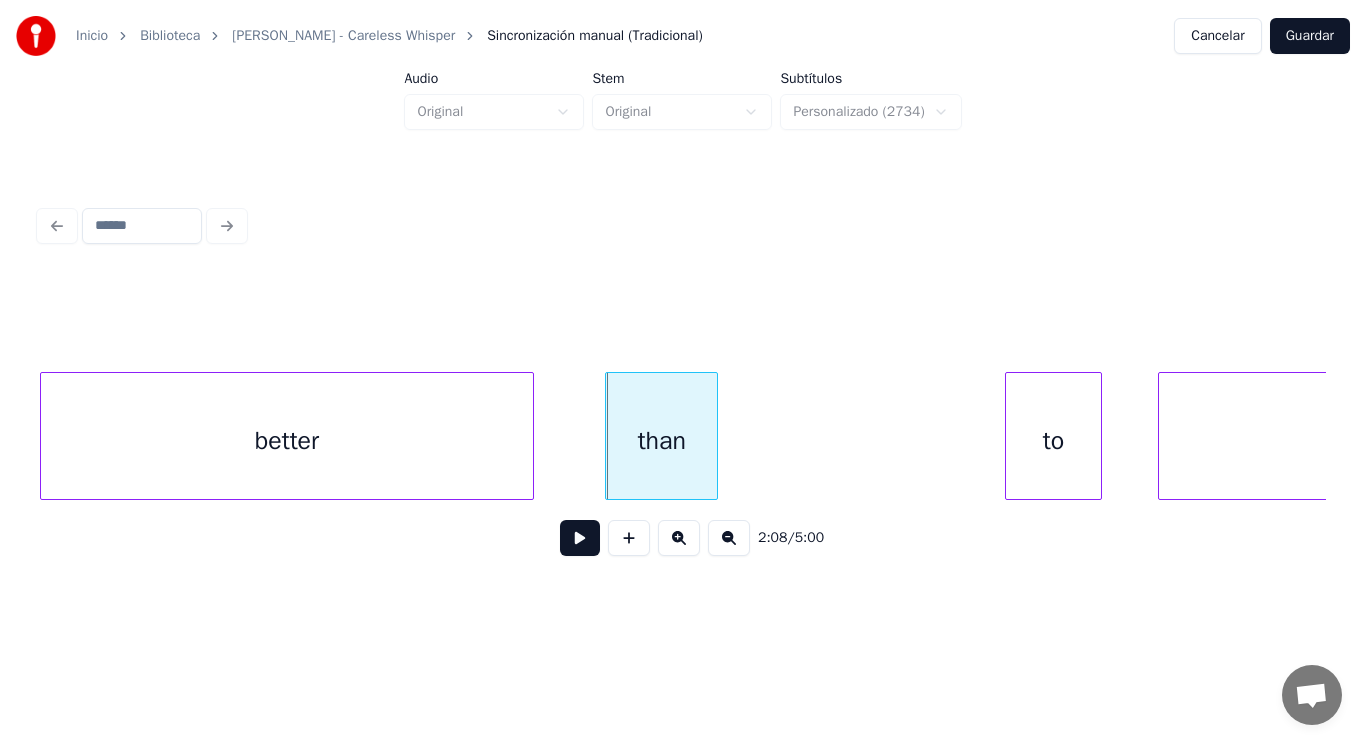 click at bounding box center (580, 538) 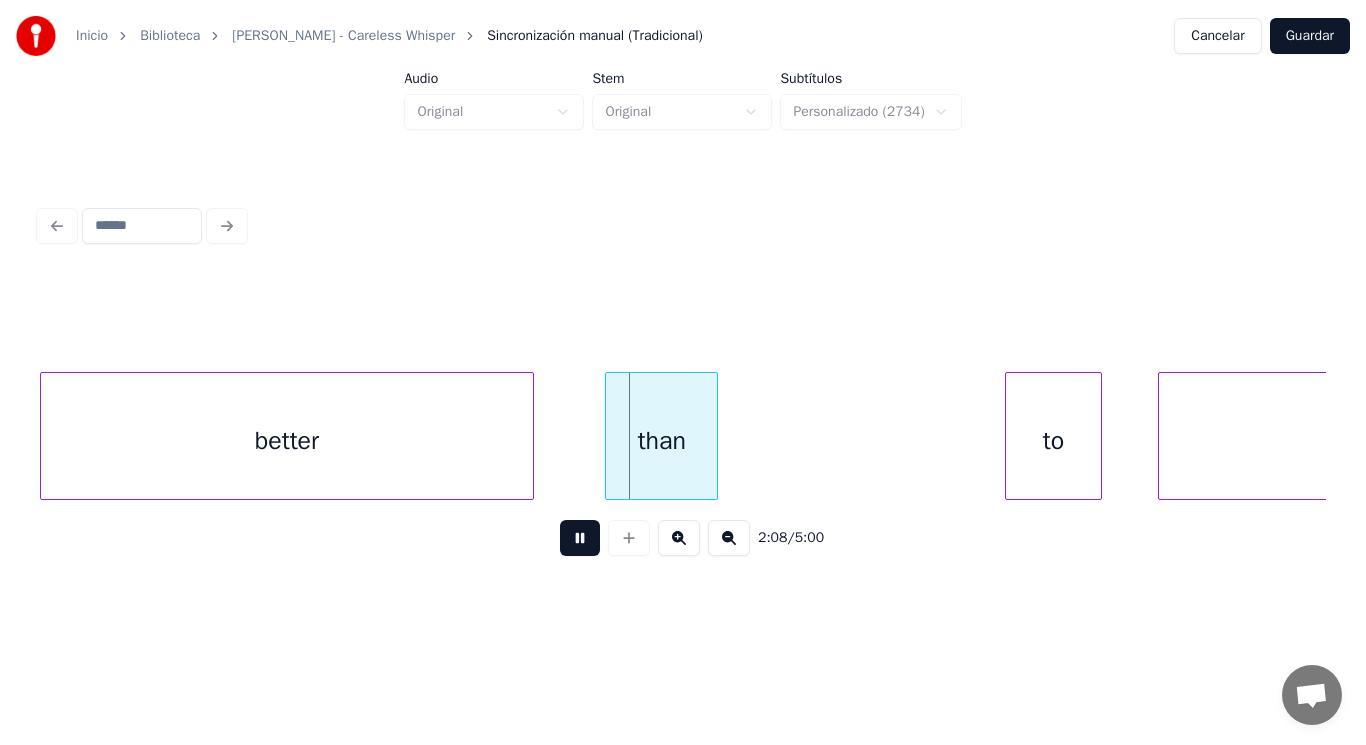 click at bounding box center (580, 538) 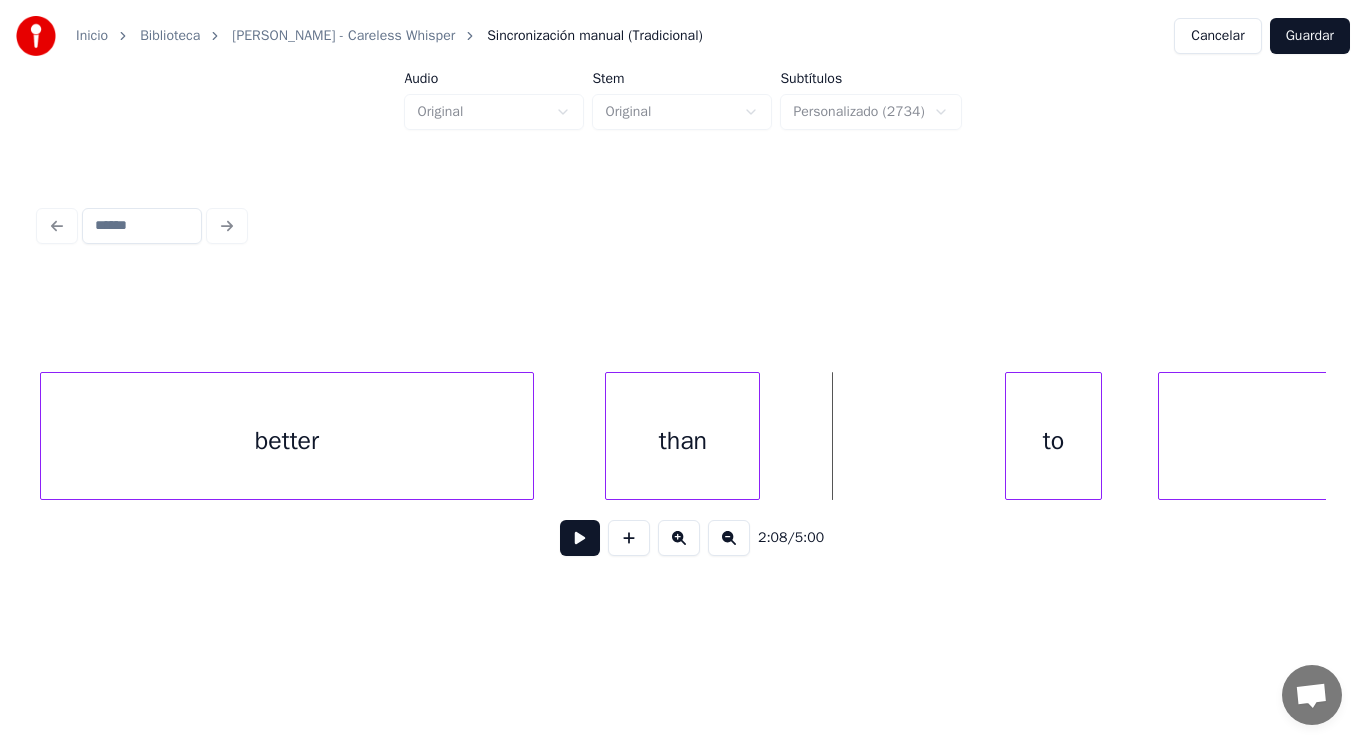 click at bounding box center [756, 436] 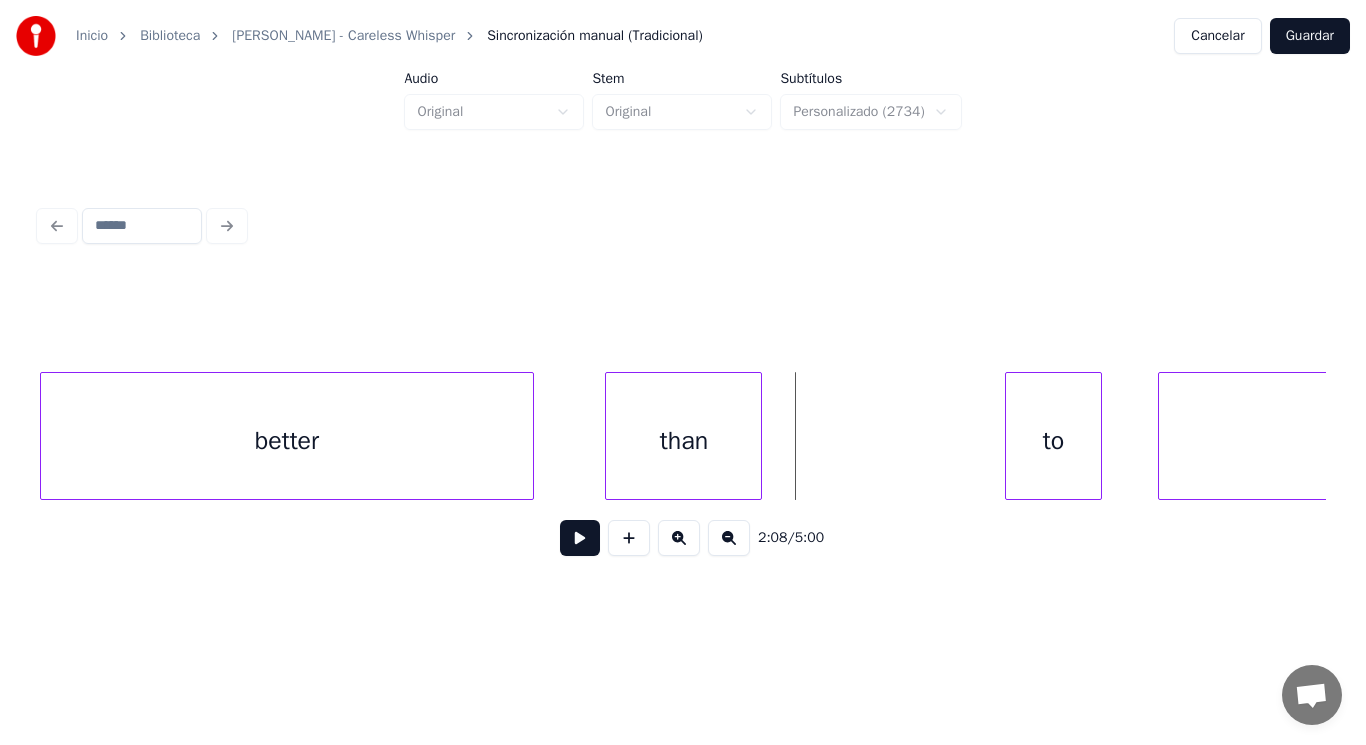 click at bounding box center (580, 538) 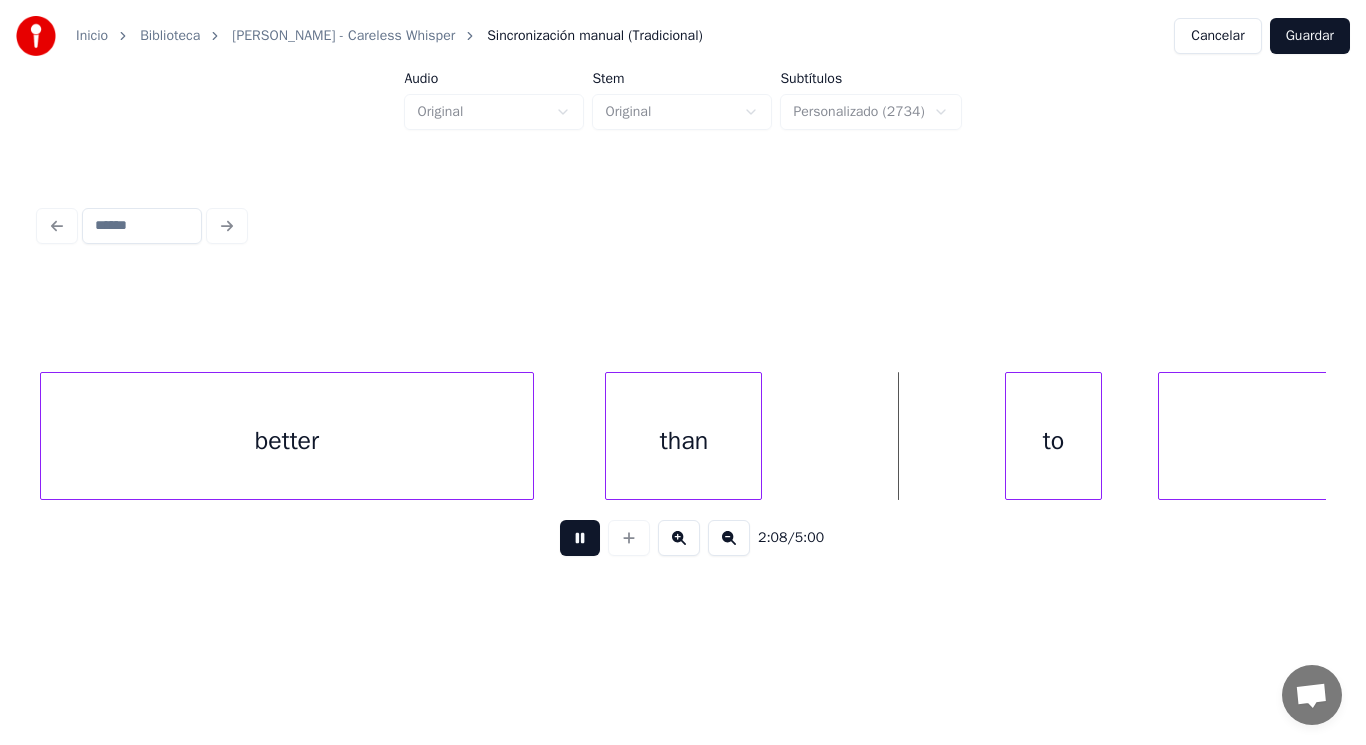 drag, startPoint x: 551, startPoint y: 554, endPoint x: 727, endPoint y: 502, distance: 183.52112 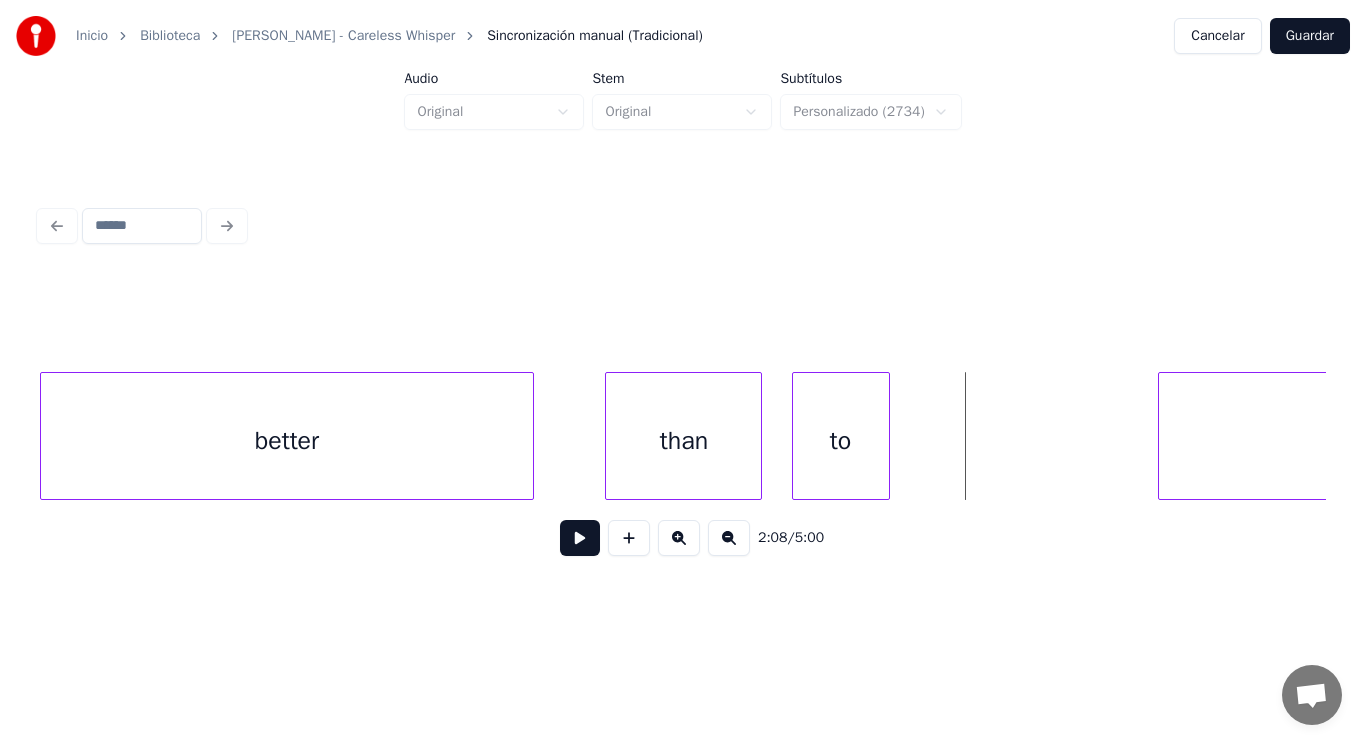 click on "to" at bounding box center [841, 441] 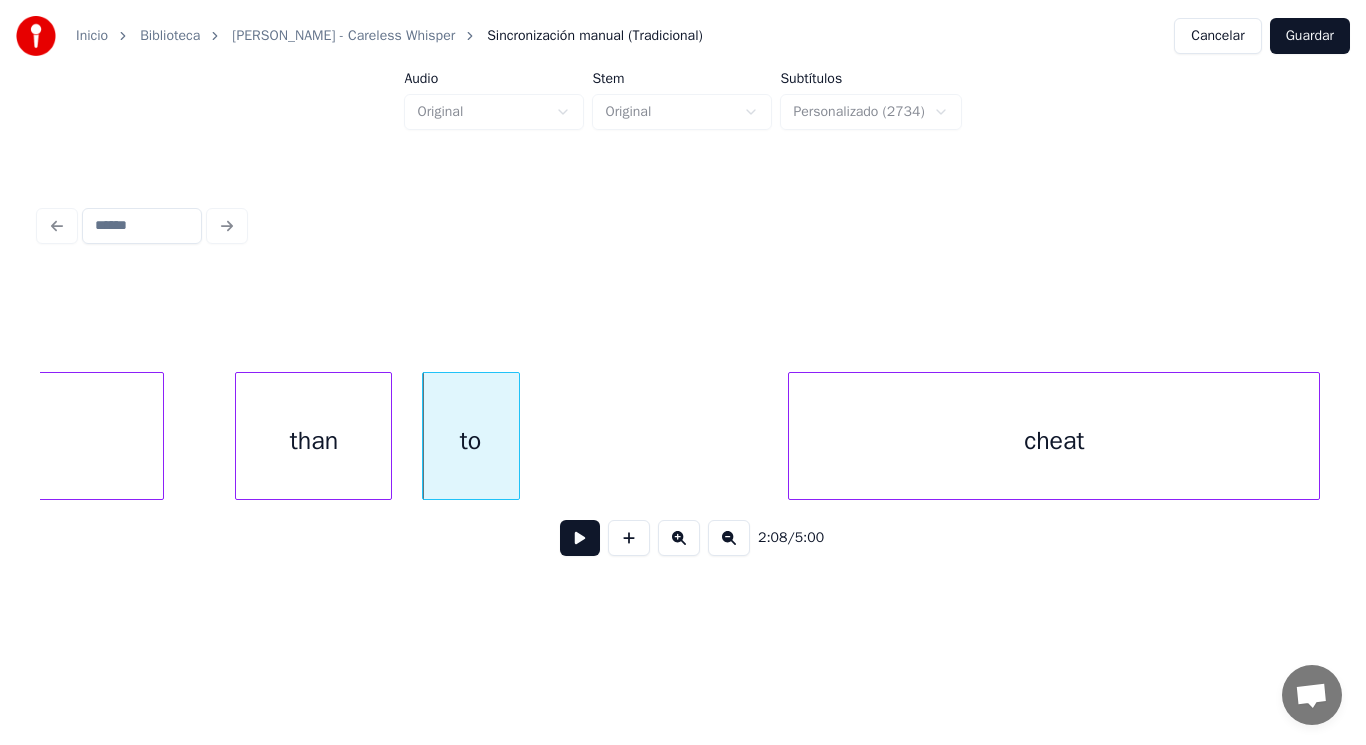 scroll, scrollTop: 0, scrollLeft: 179673, axis: horizontal 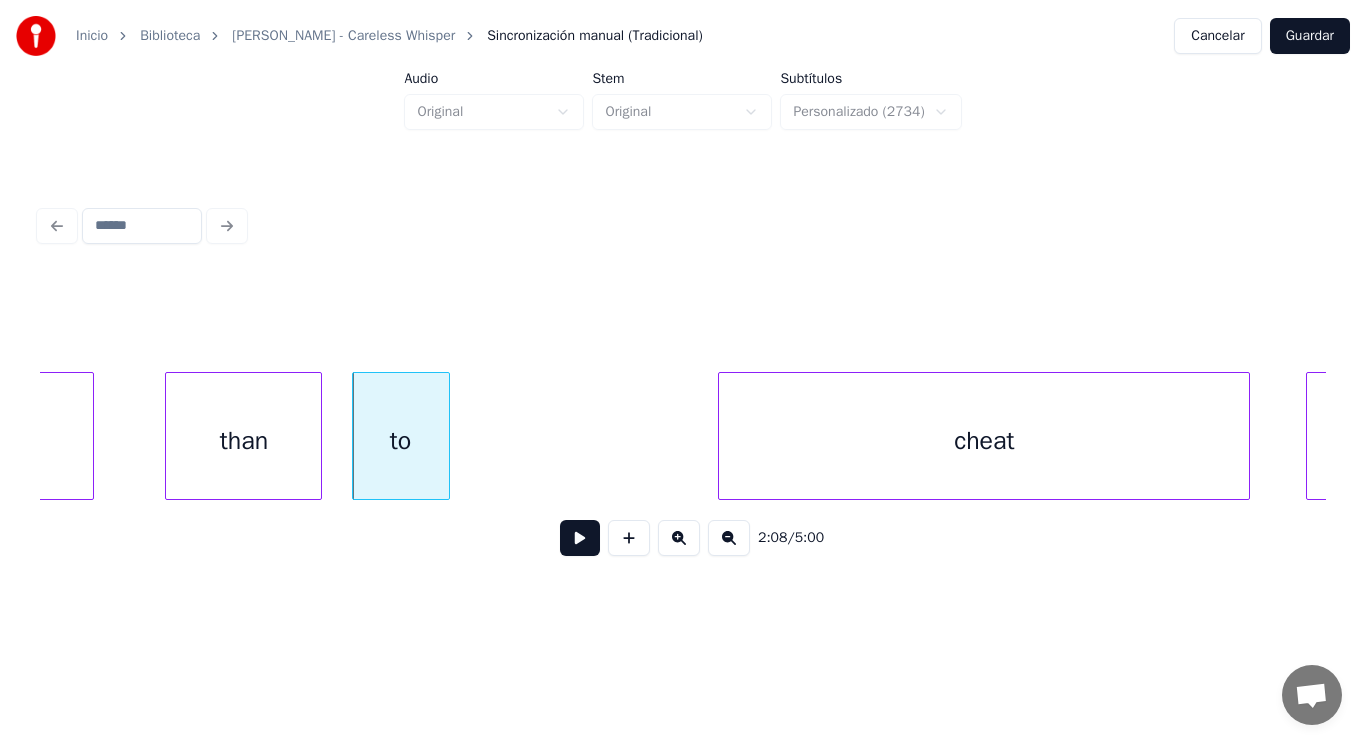 click at bounding box center [580, 538] 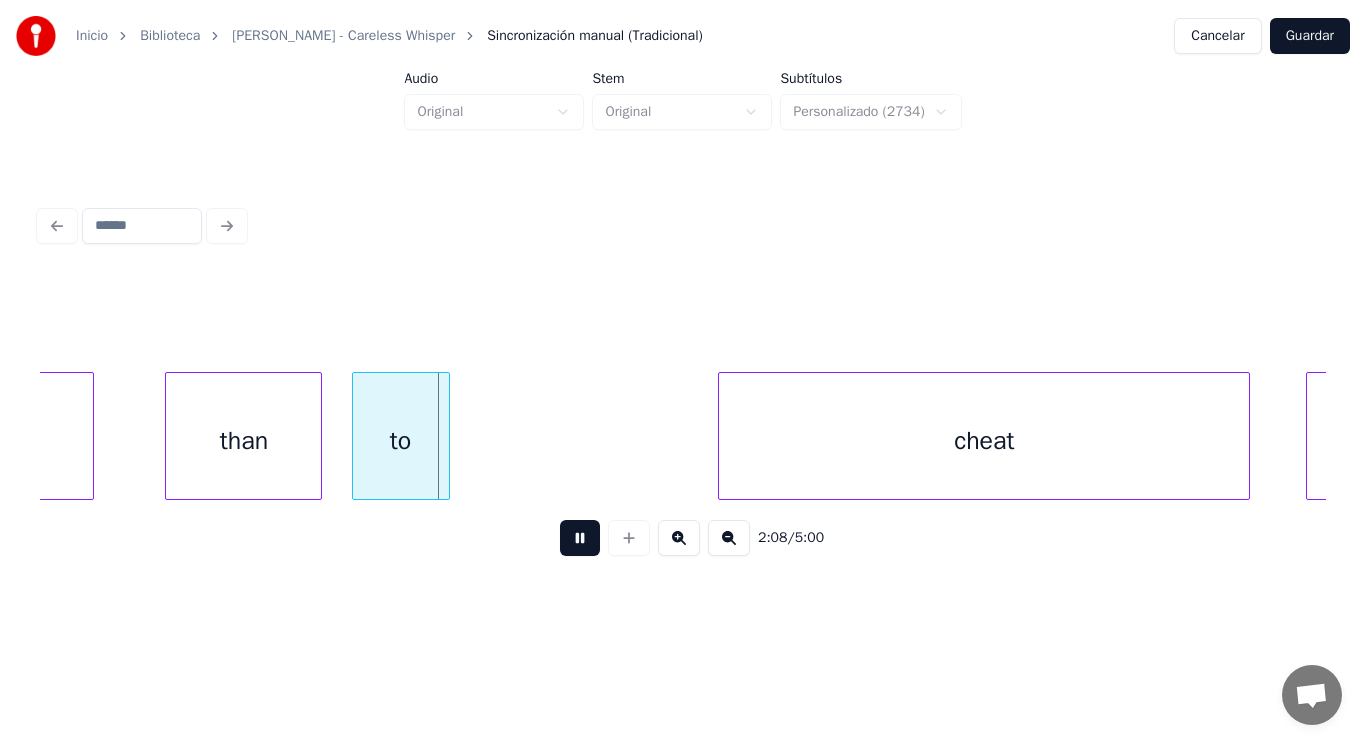 click at bounding box center [580, 538] 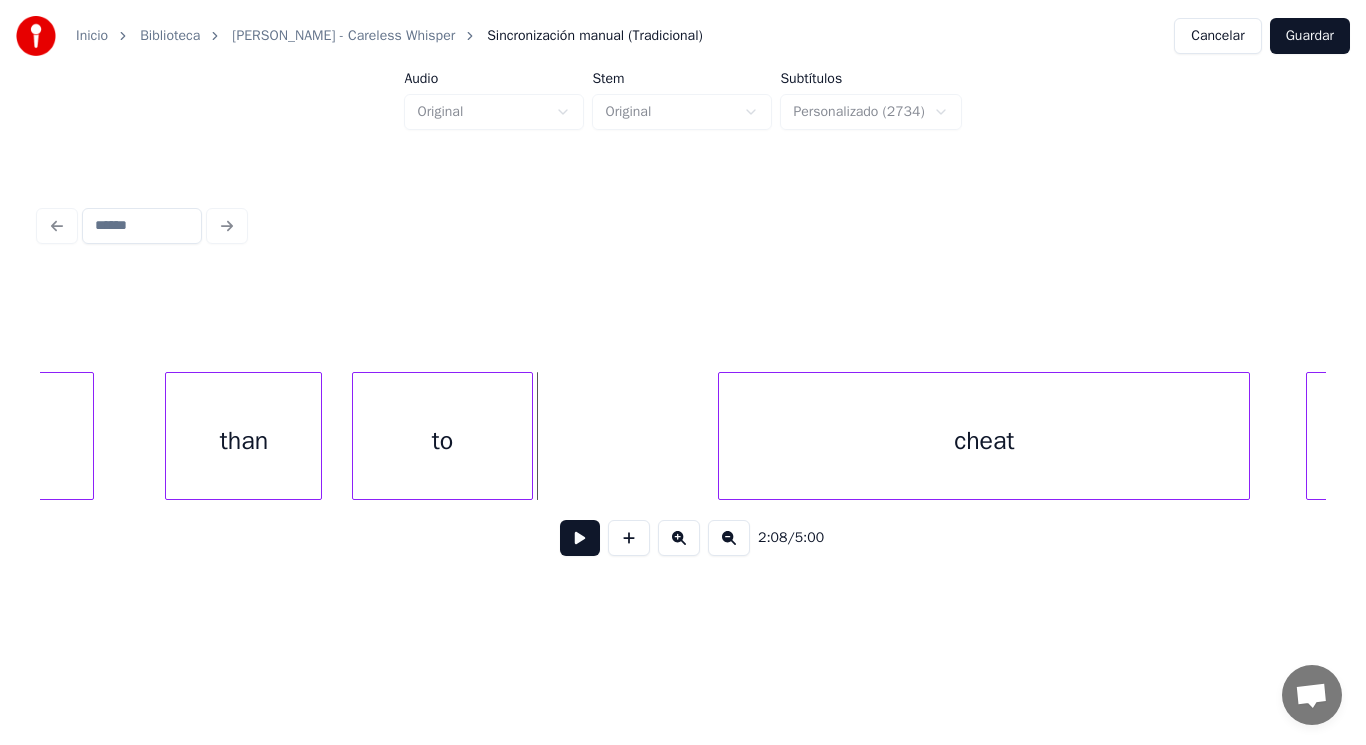 click at bounding box center (529, 436) 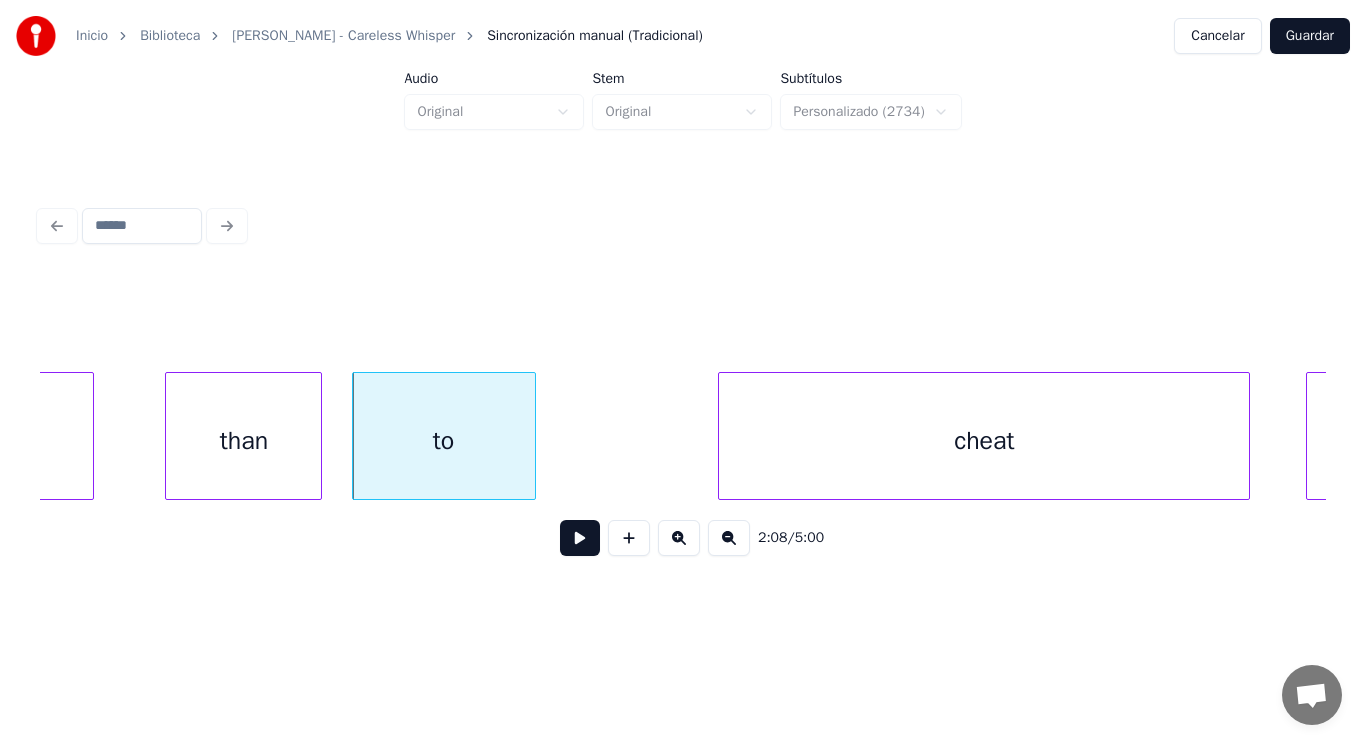 click at bounding box center [580, 538] 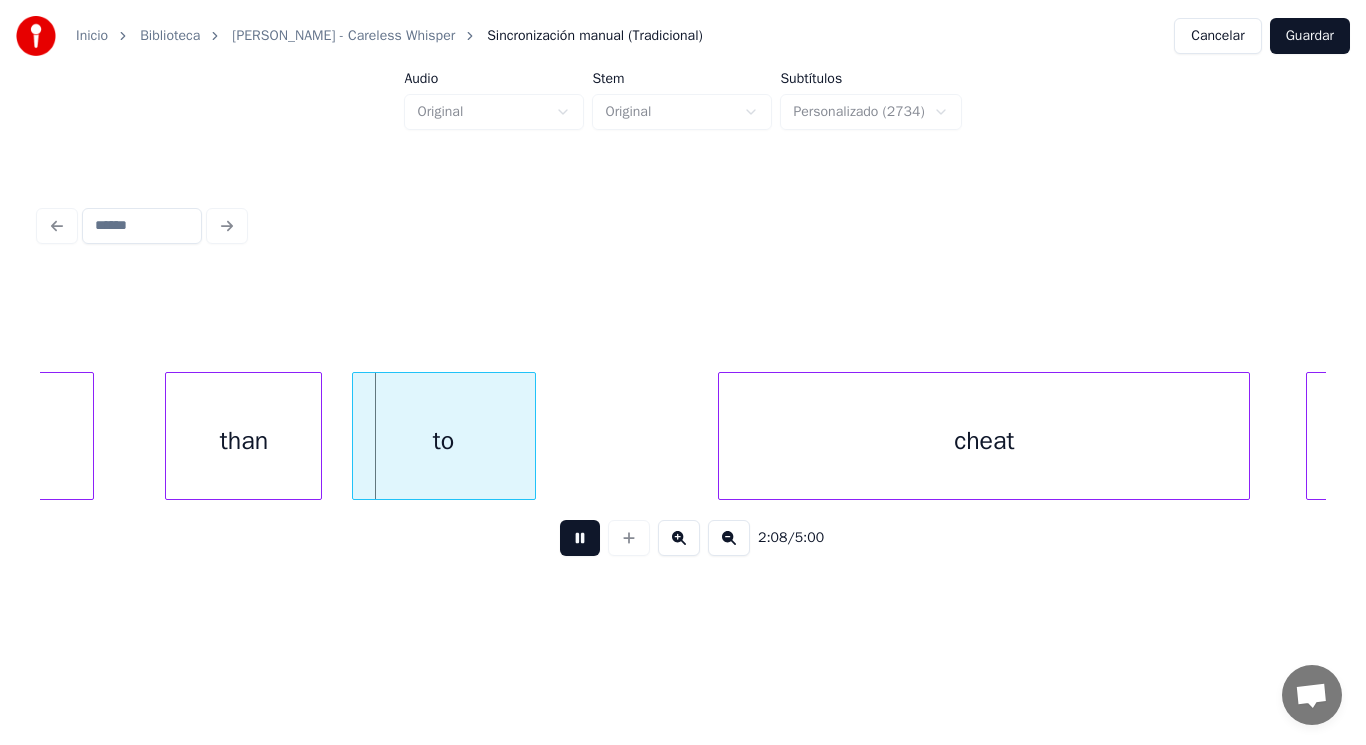 click at bounding box center [580, 538] 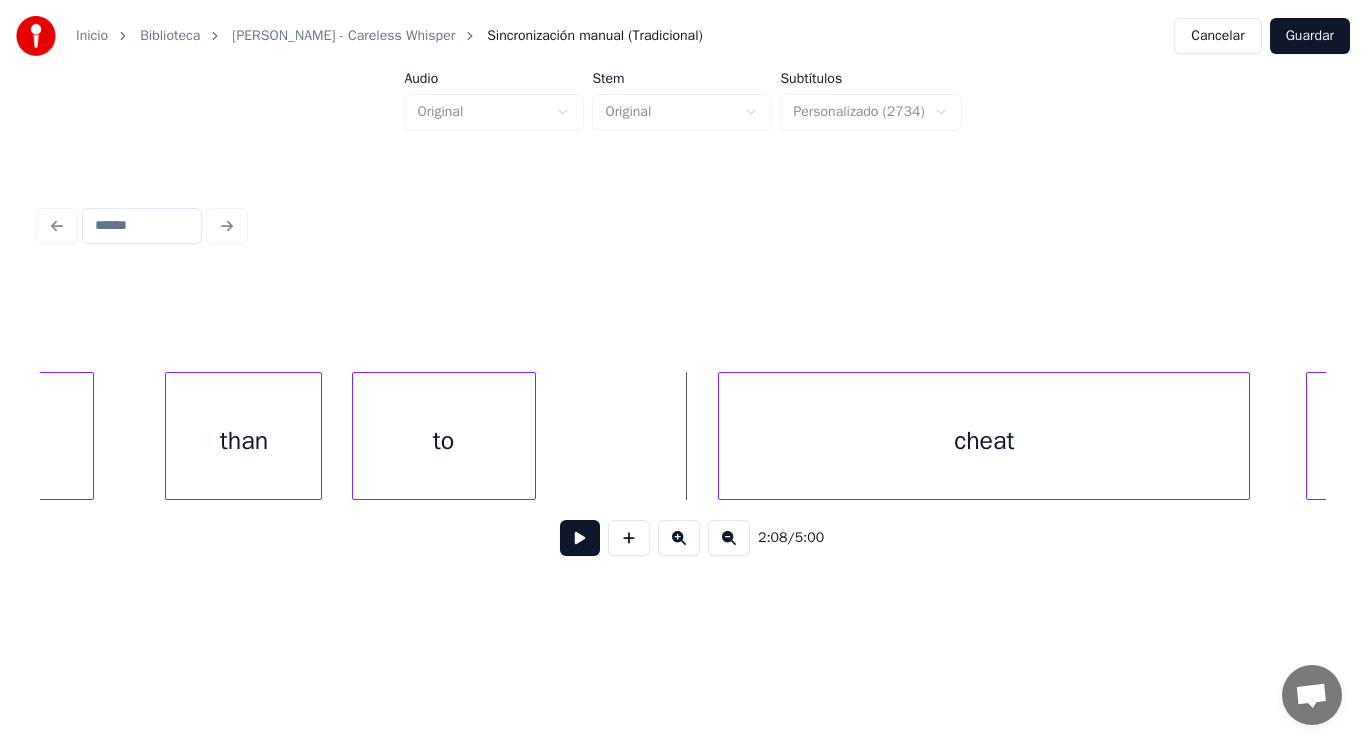 drag, startPoint x: 592, startPoint y: 458, endPoint x: 565, endPoint y: 550, distance: 95.880135 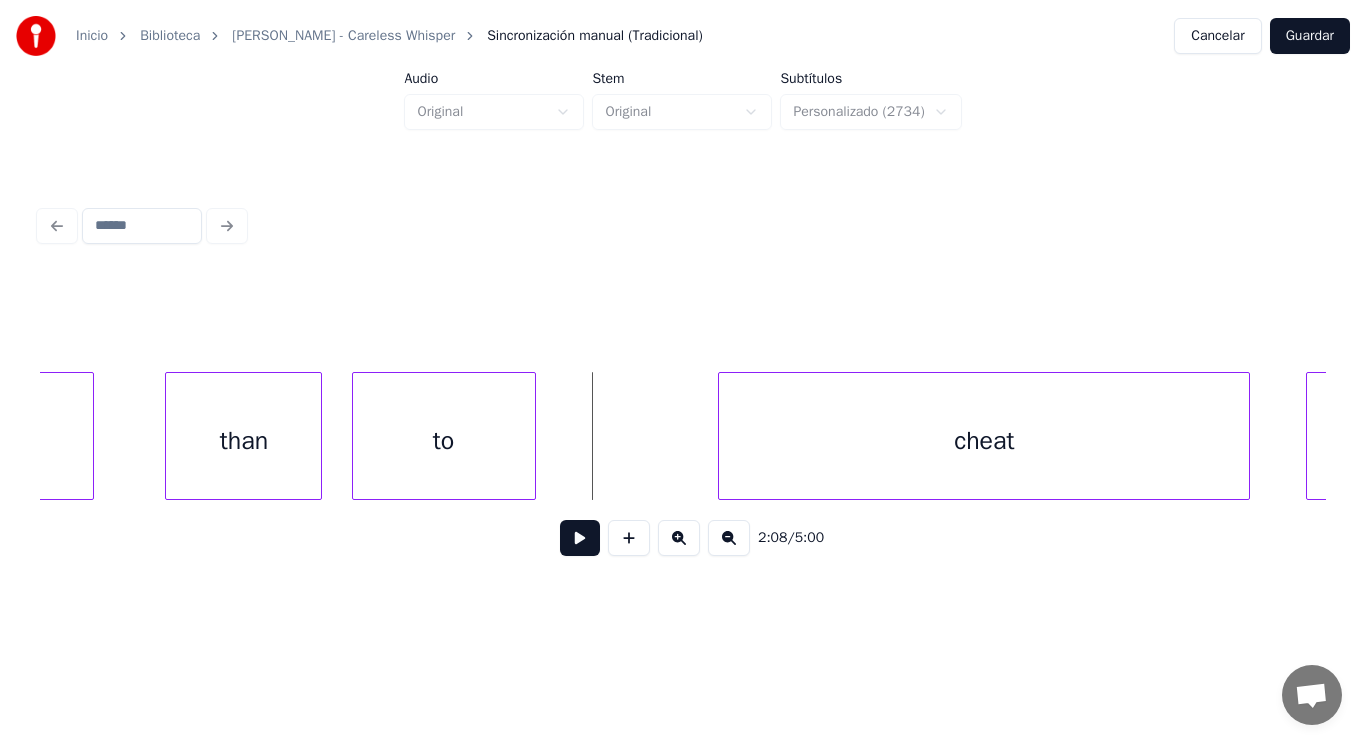 click on "2:08  /  5:00" at bounding box center (683, 538) 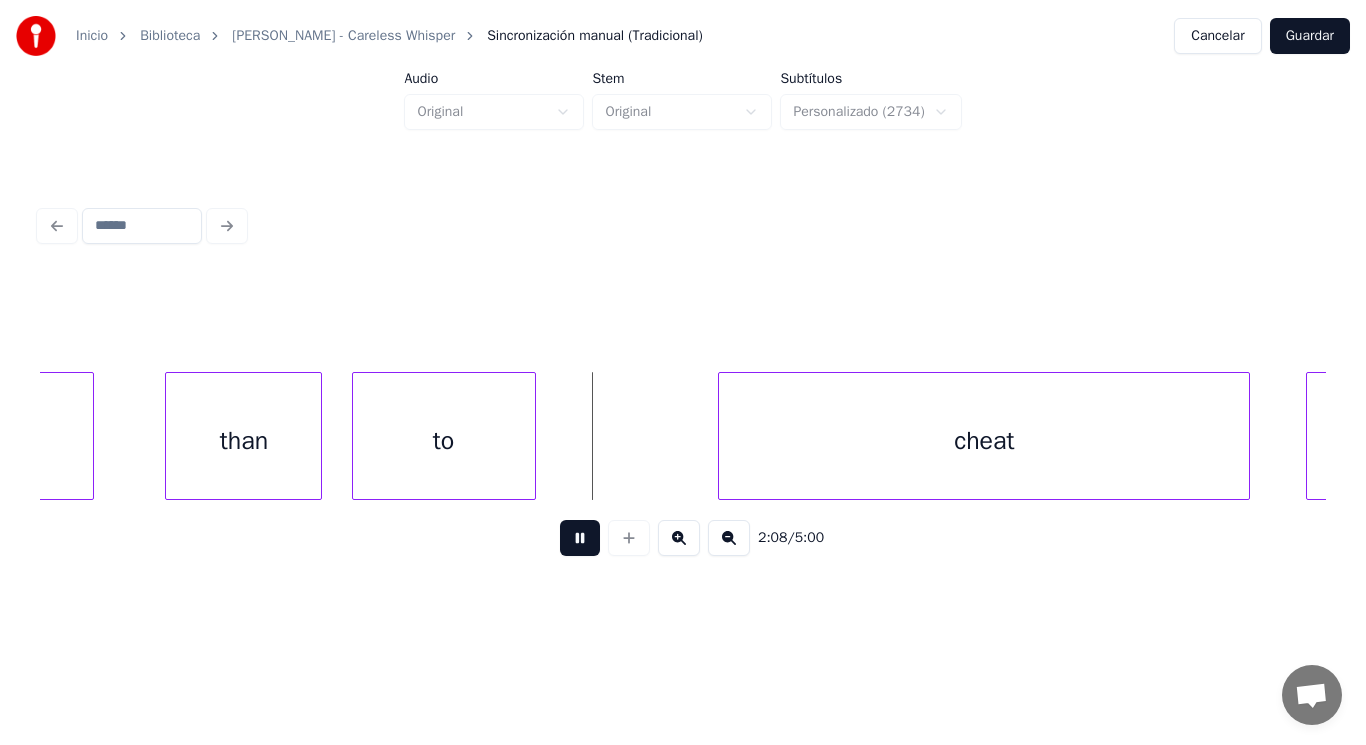 click at bounding box center [580, 538] 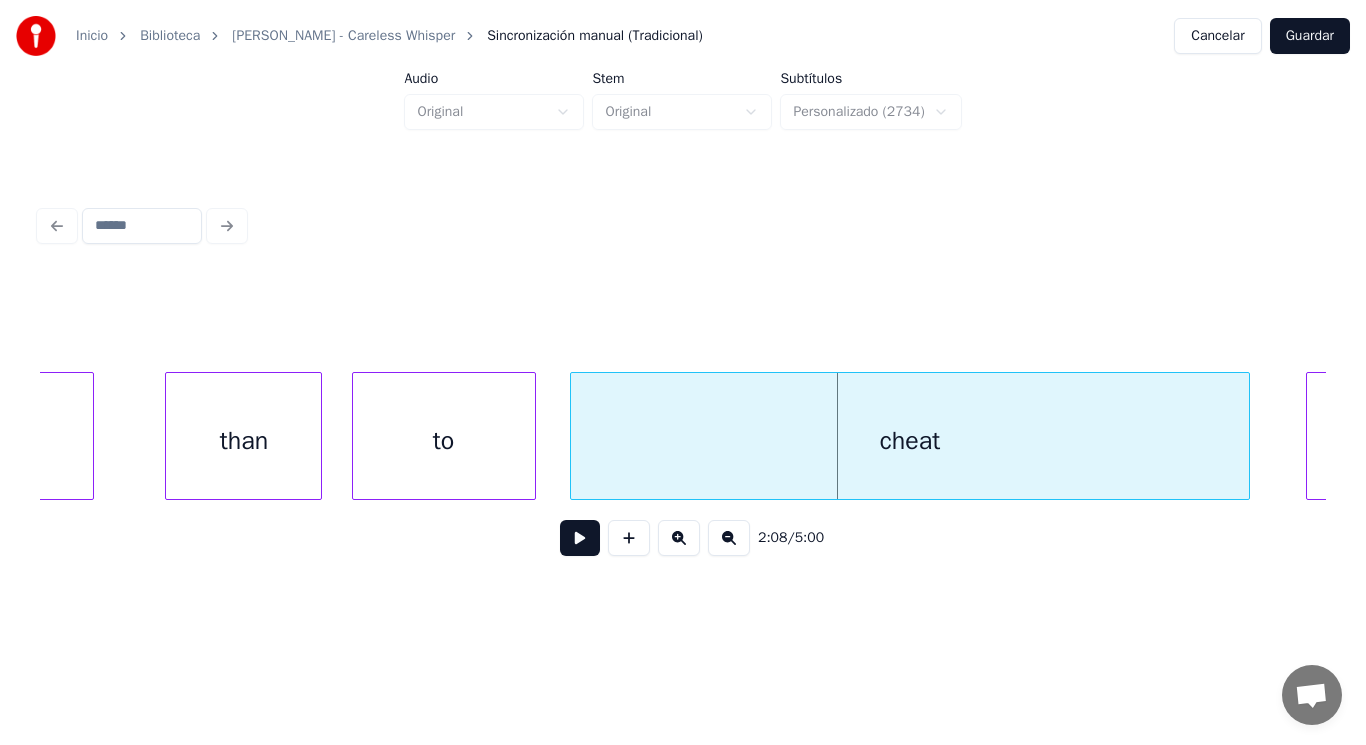 click at bounding box center (574, 436) 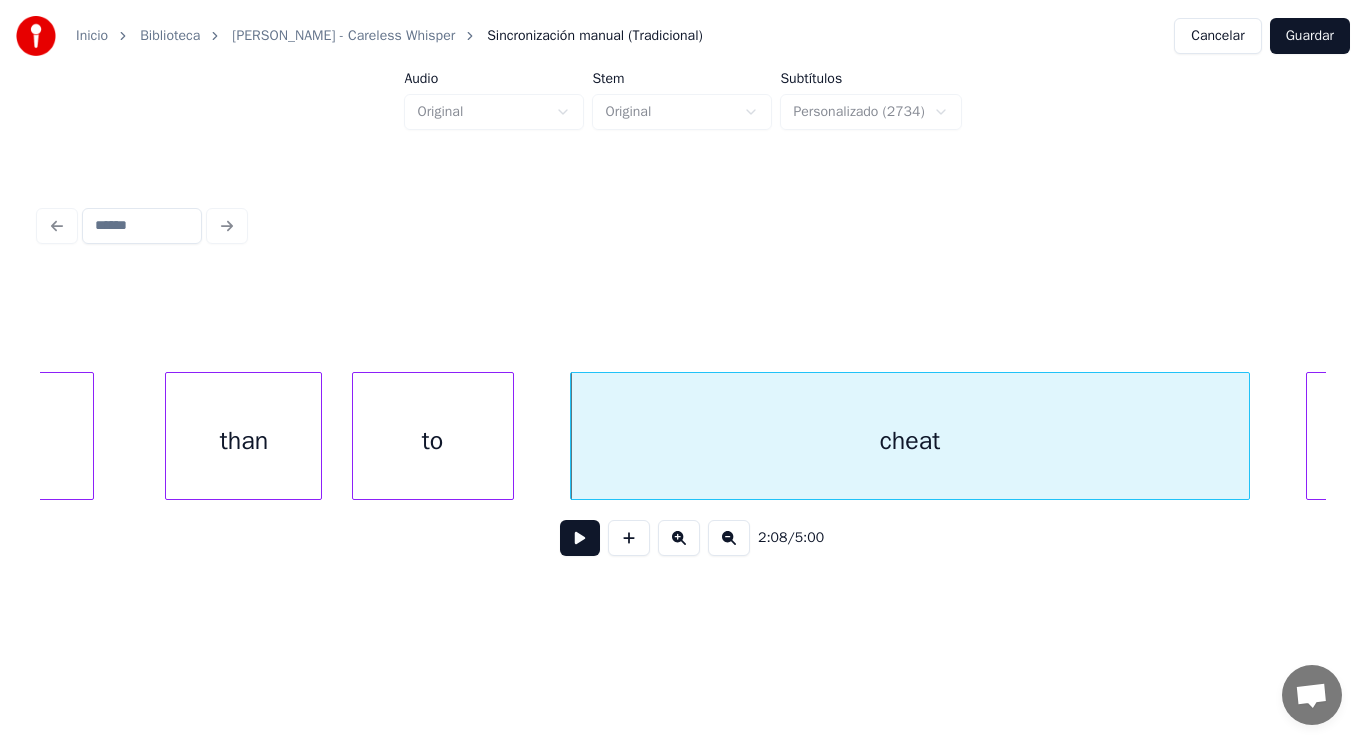click at bounding box center (510, 436) 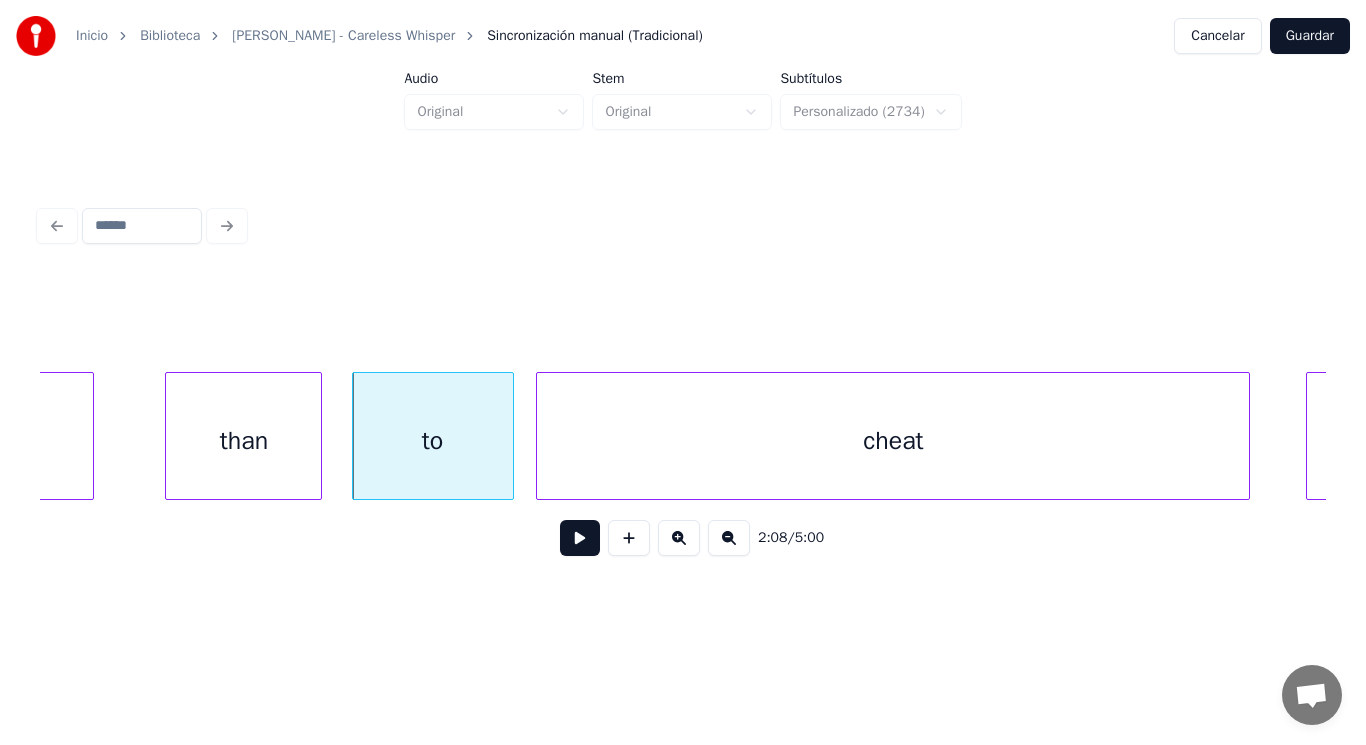 click at bounding box center (540, 436) 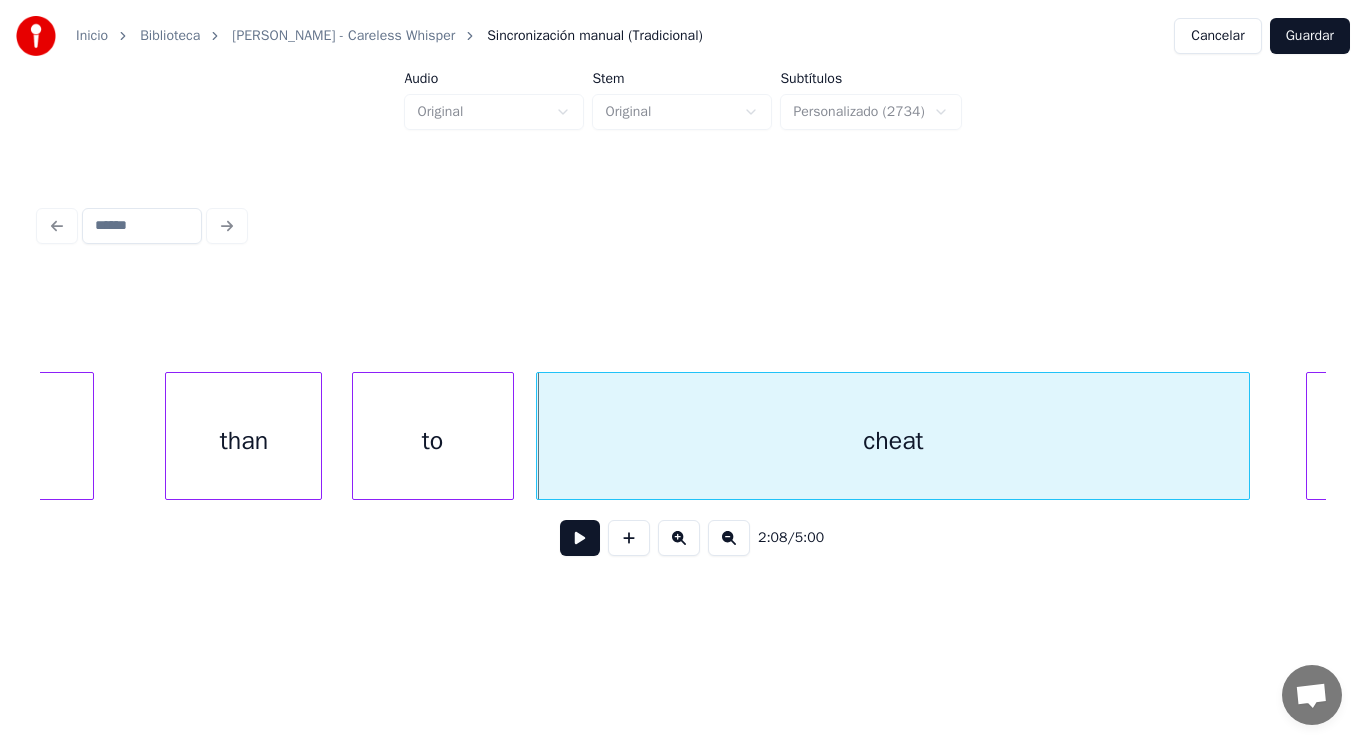 click at bounding box center (580, 538) 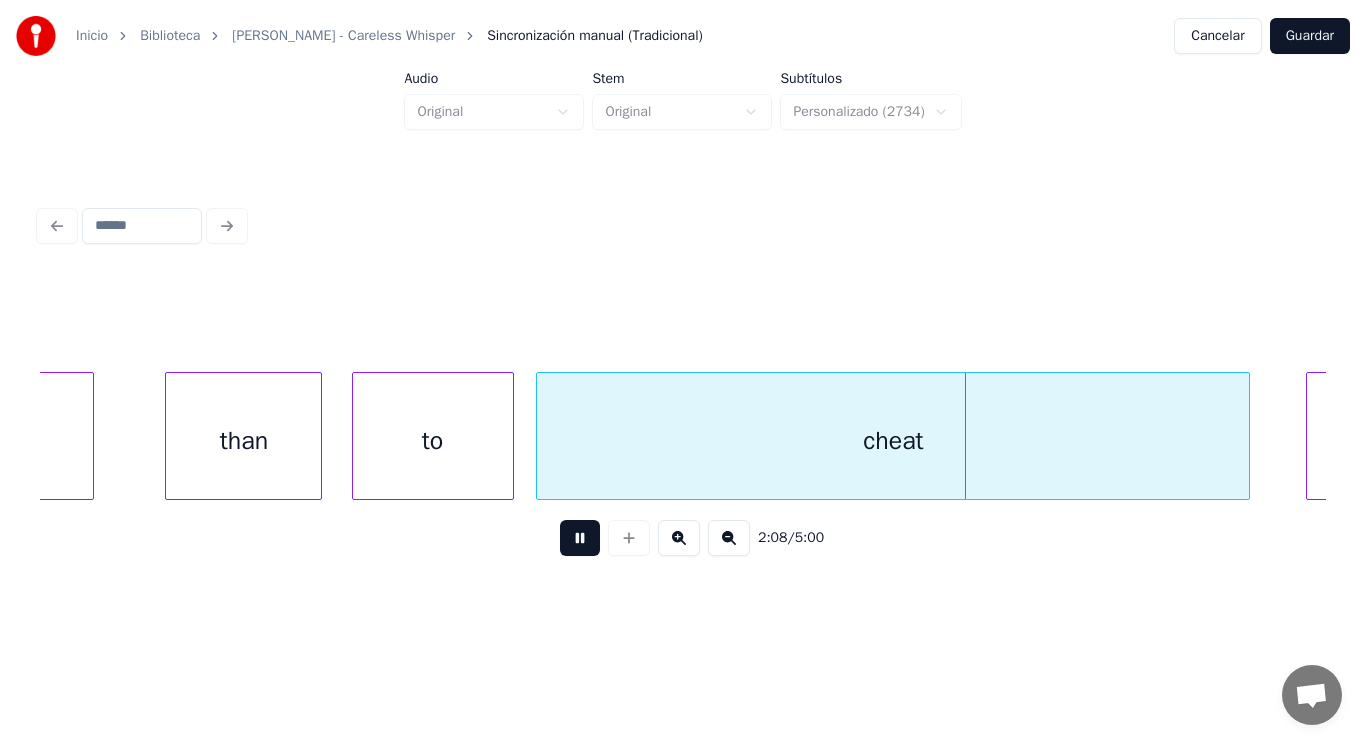 click at bounding box center [580, 538] 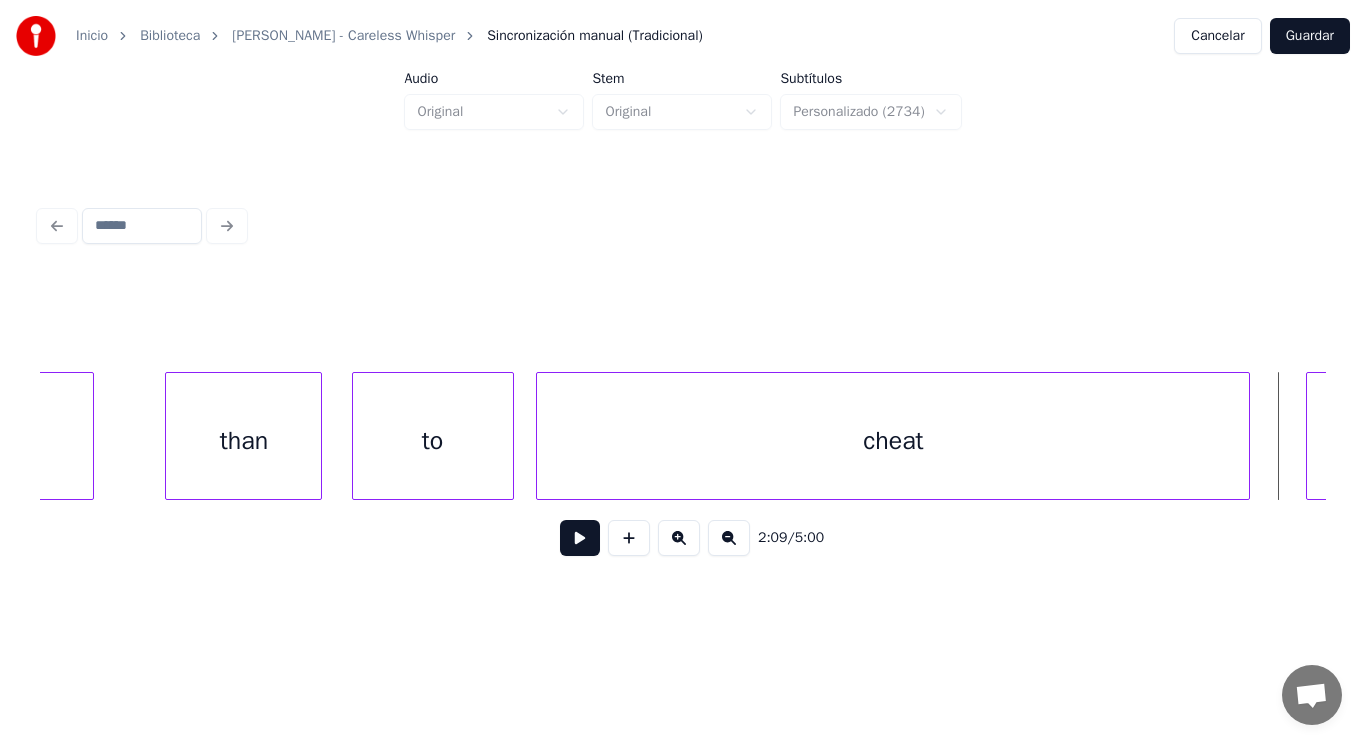 click on "than" at bounding box center [243, 441] 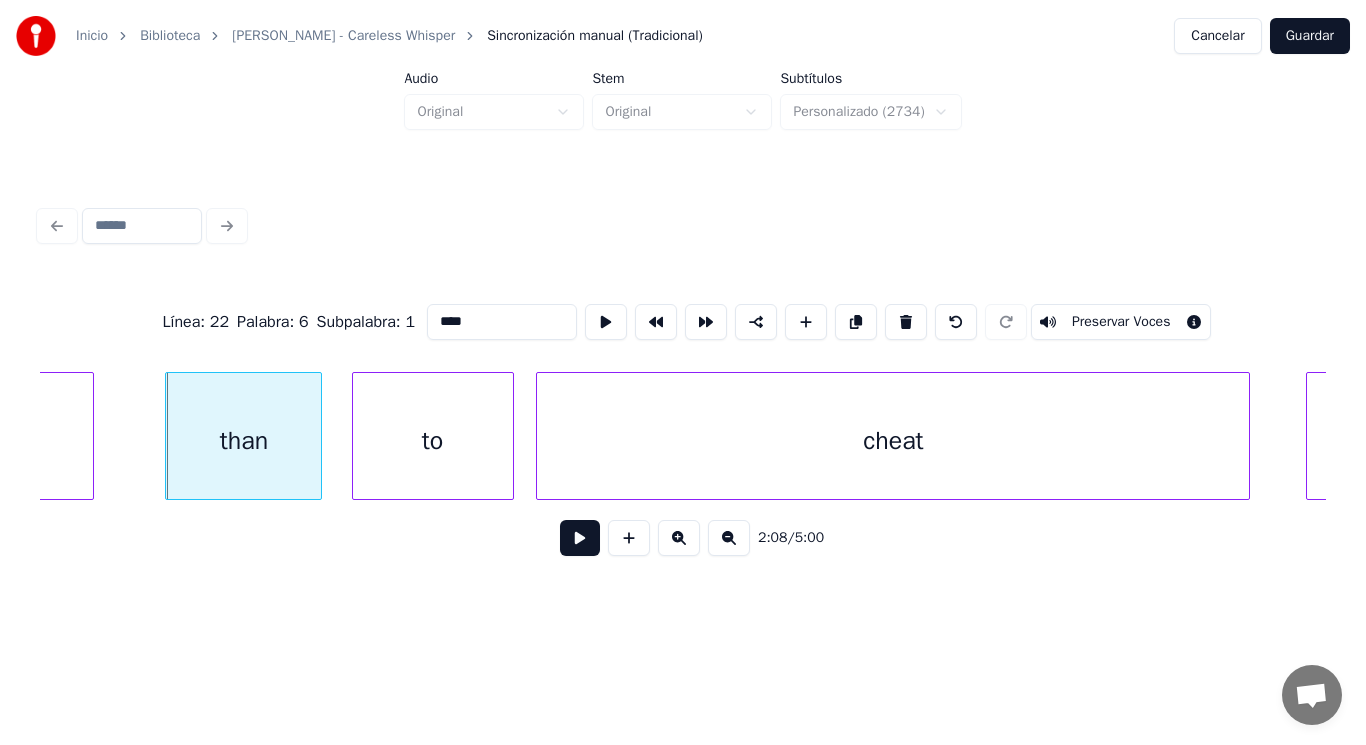 click at bounding box center [580, 538] 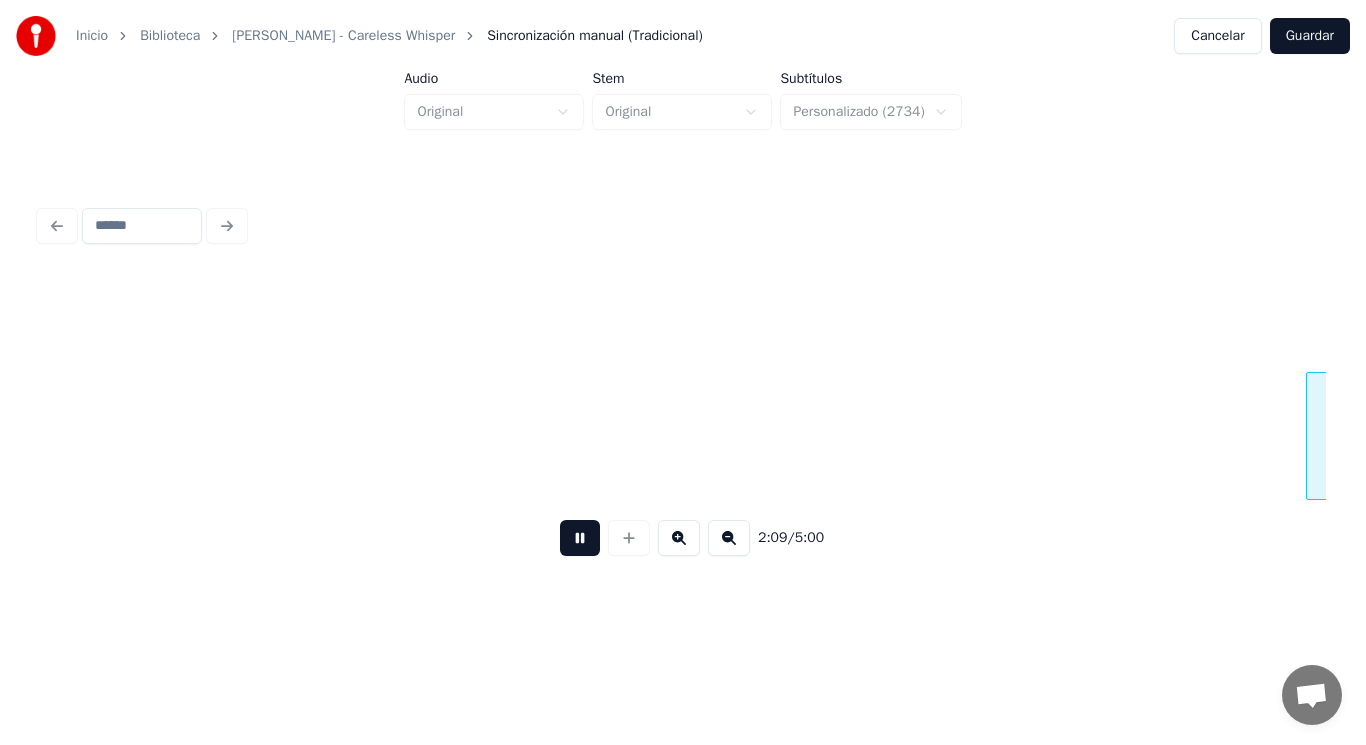 click at bounding box center [580, 538] 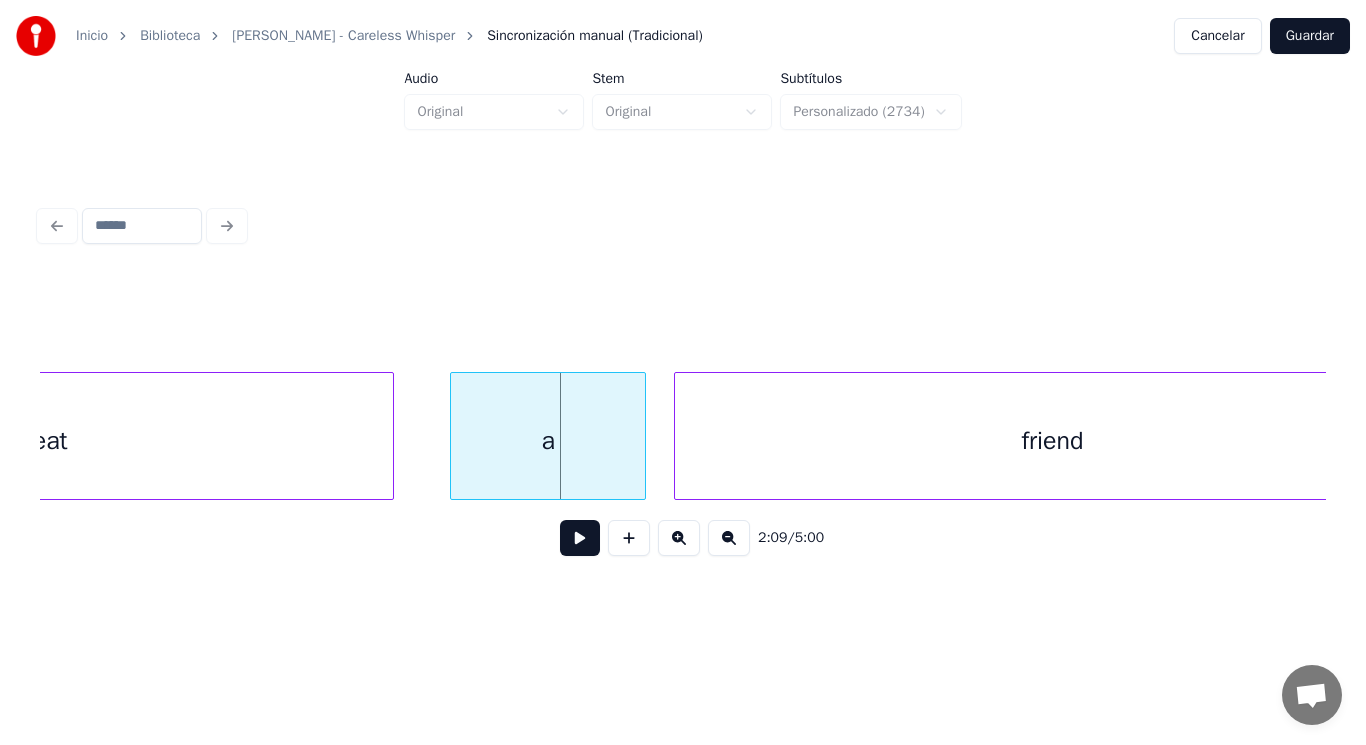 click on "cheat" at bounding box center (37, 441) 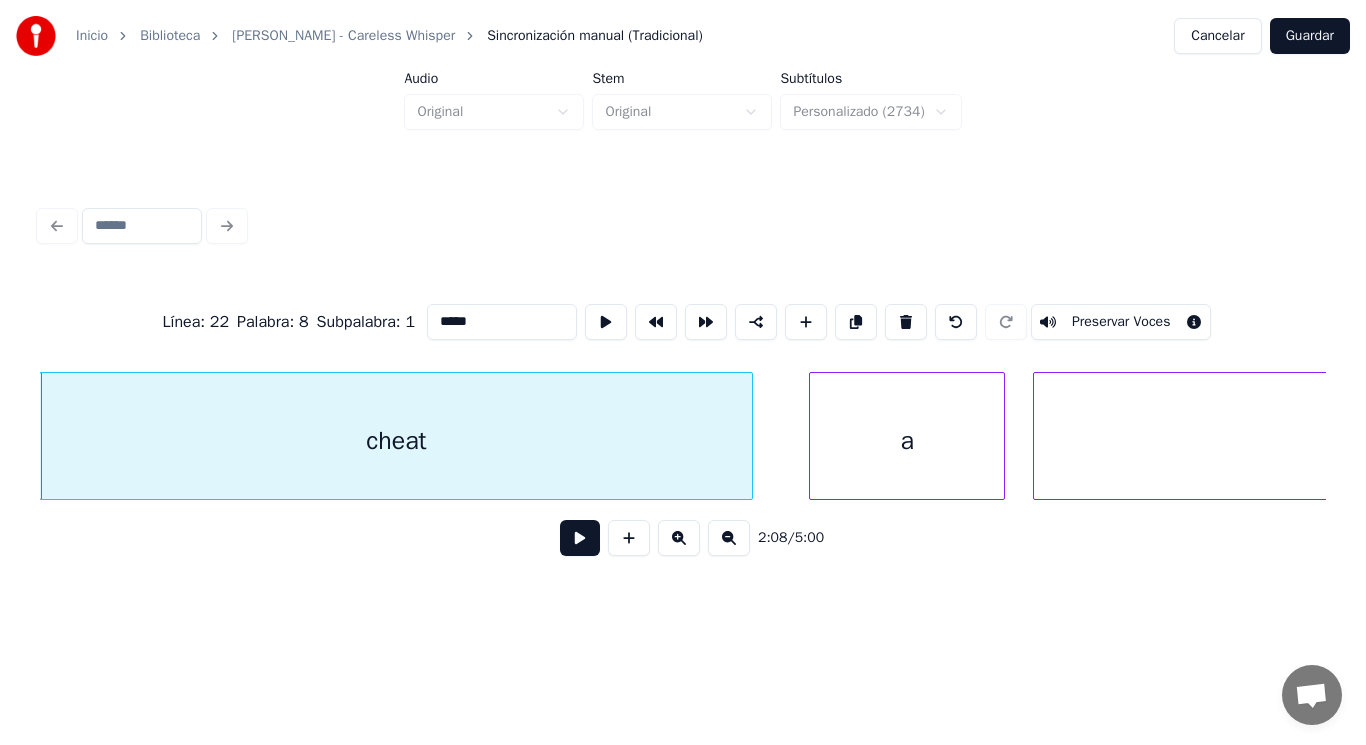 click at bounding box center (580, 538) 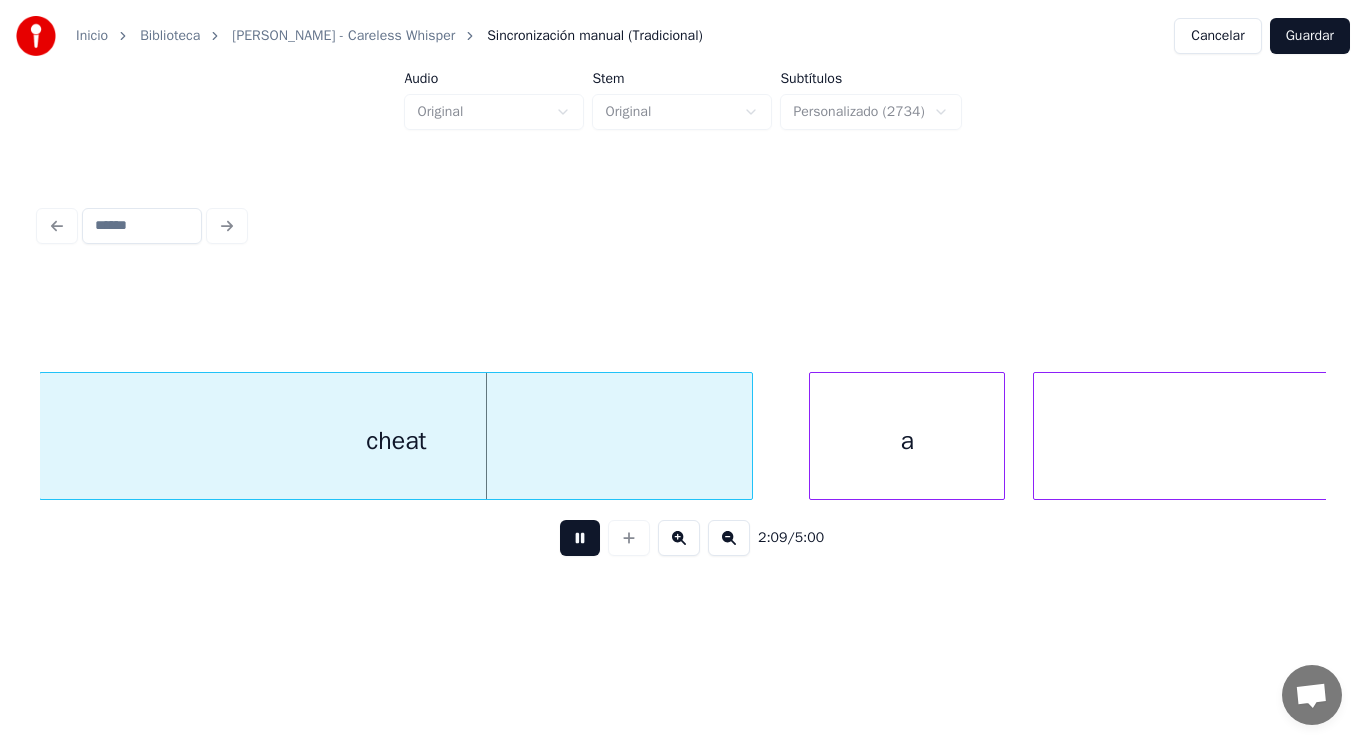 click at bounding box center (580, 538) 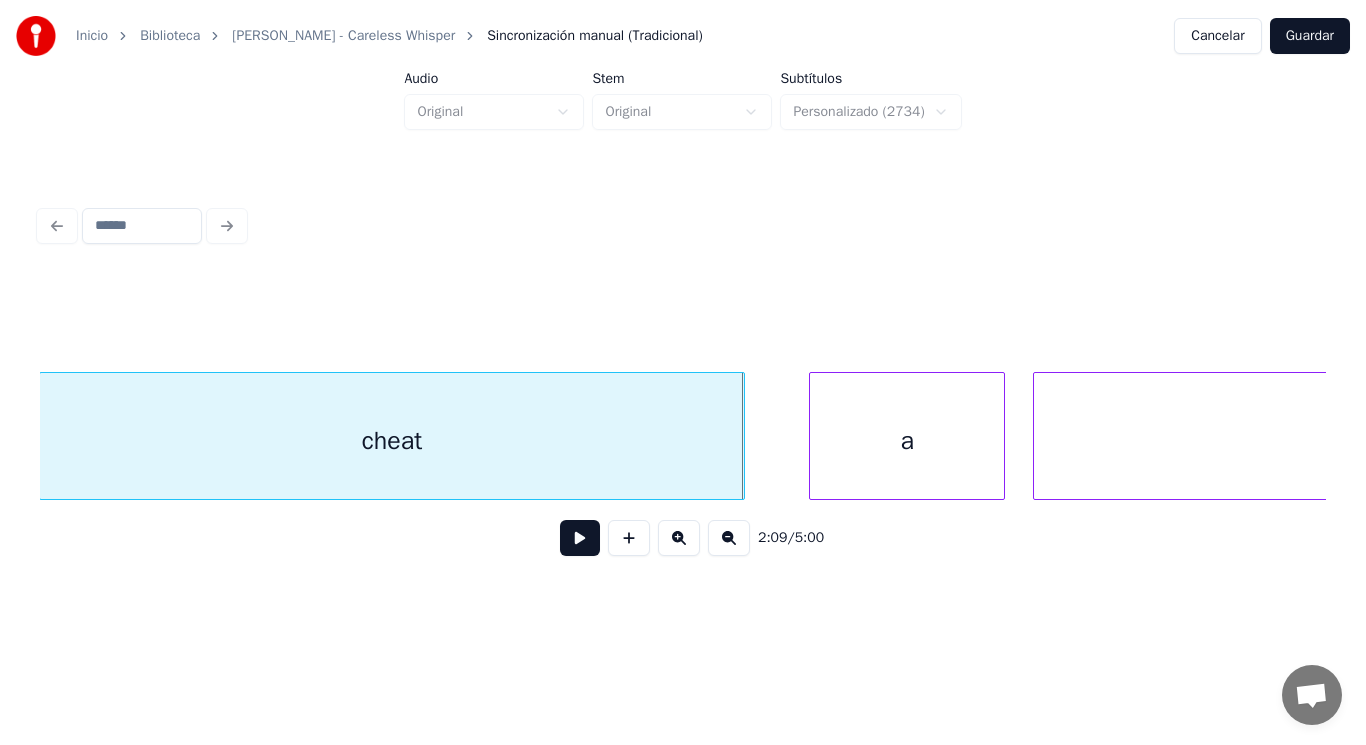 click at bounding box center (741, 436) 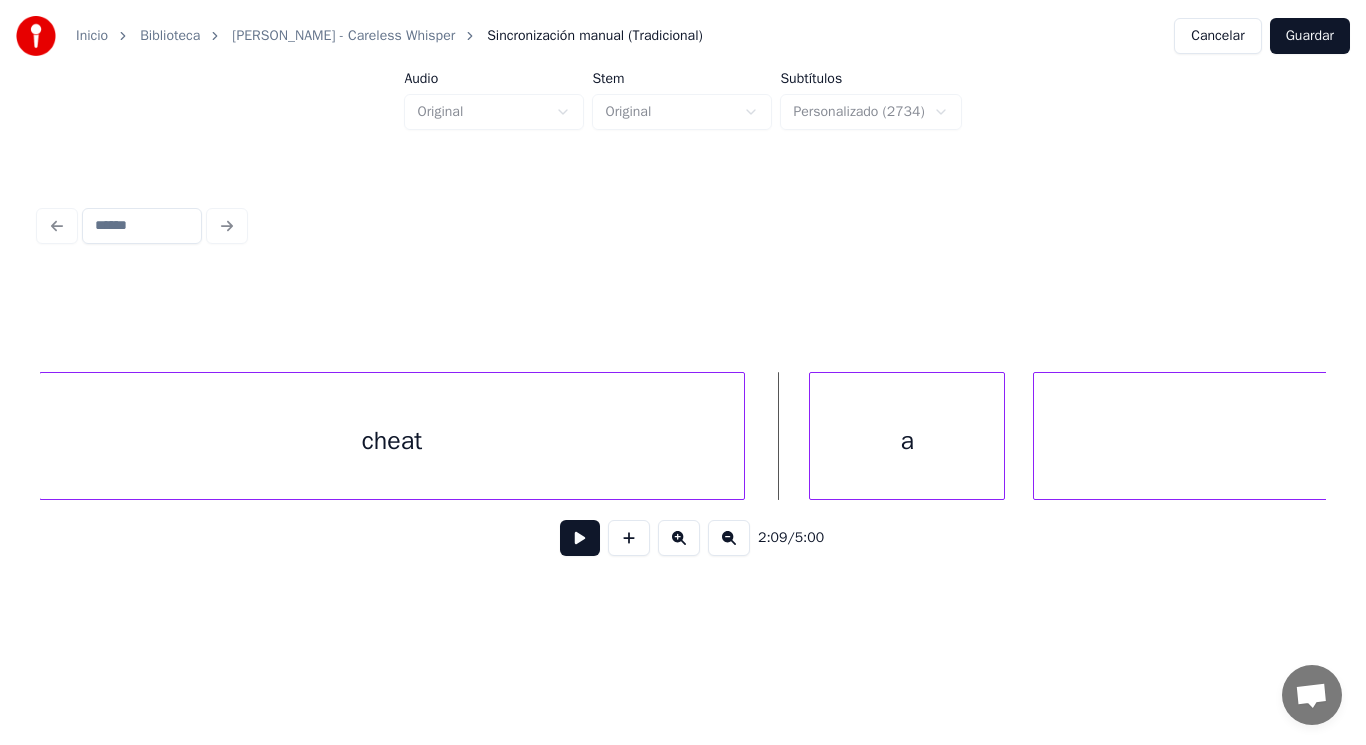 click at bounding box center (580, 538) 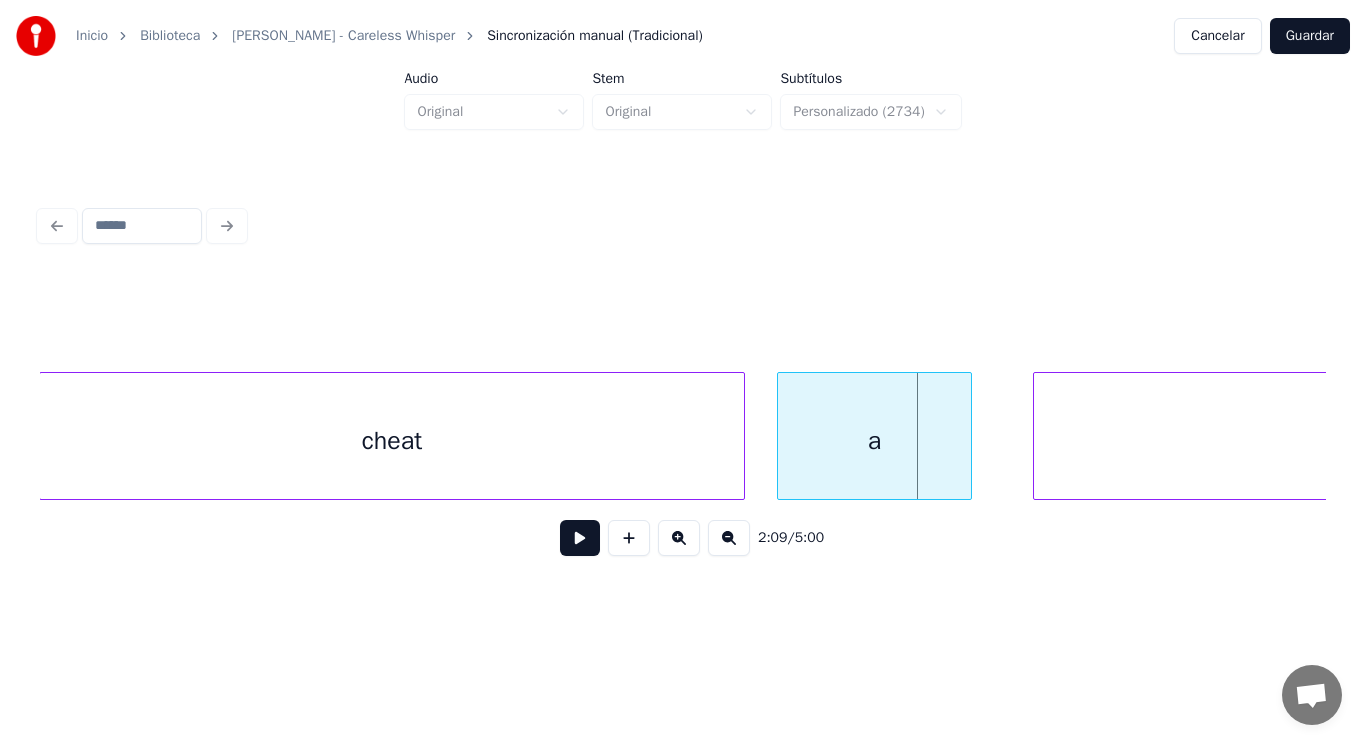 click on "a" at bounding box center (875, 441) 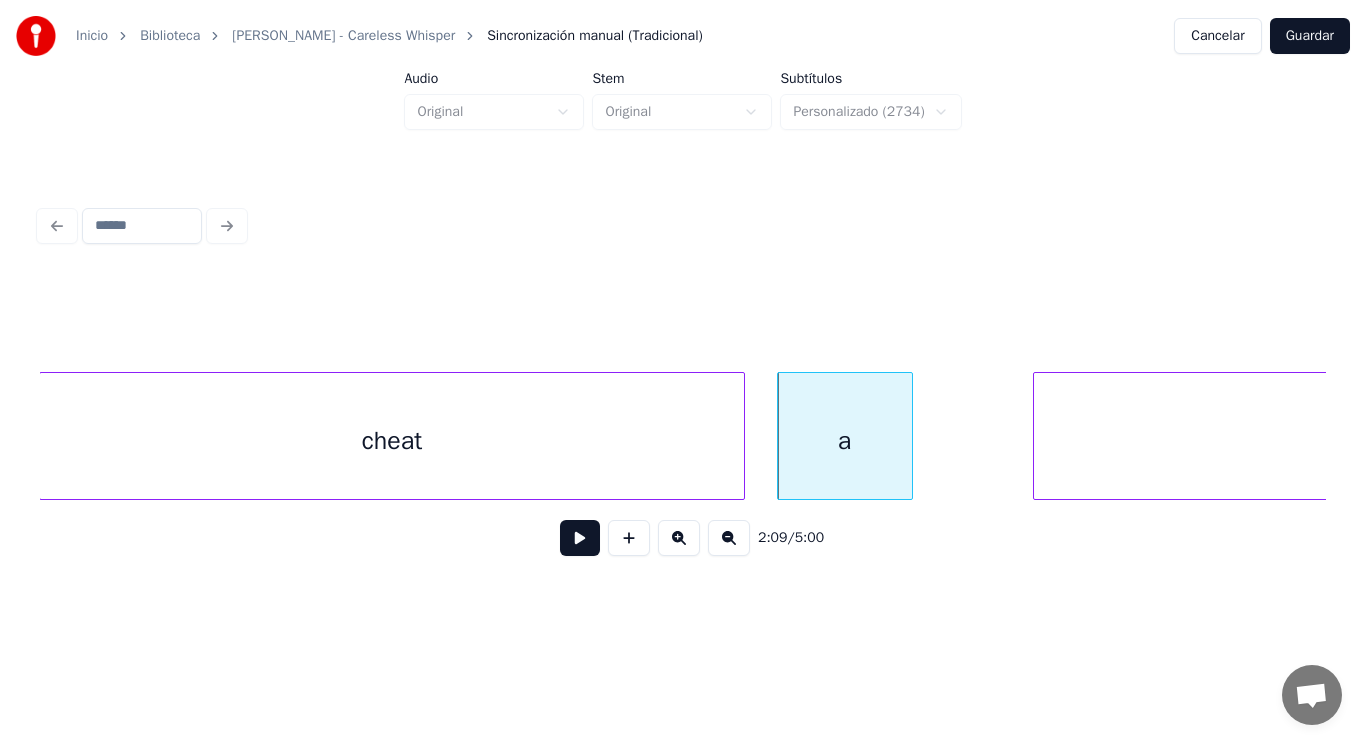 click at bounding box center (909, 436) 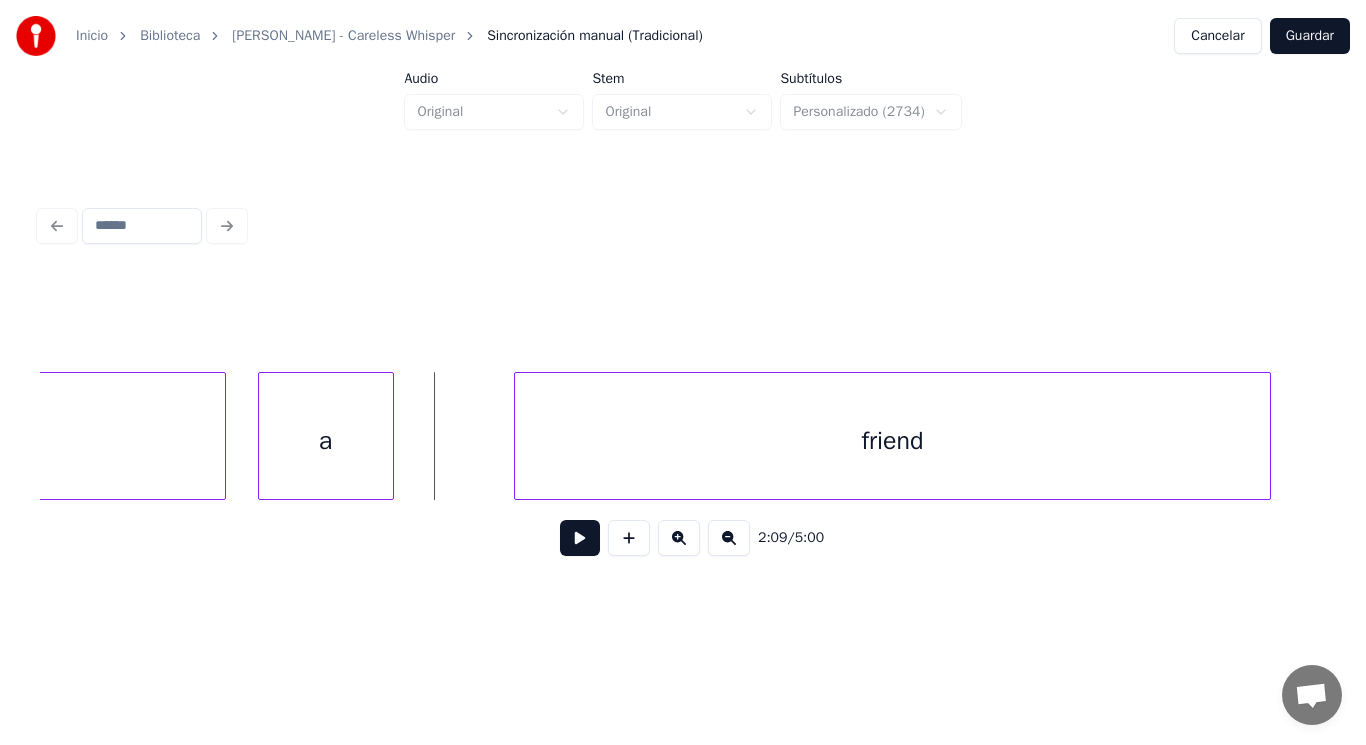 scroll, scrollTop: 0, scrollLeft: 180690, axis: horizontal 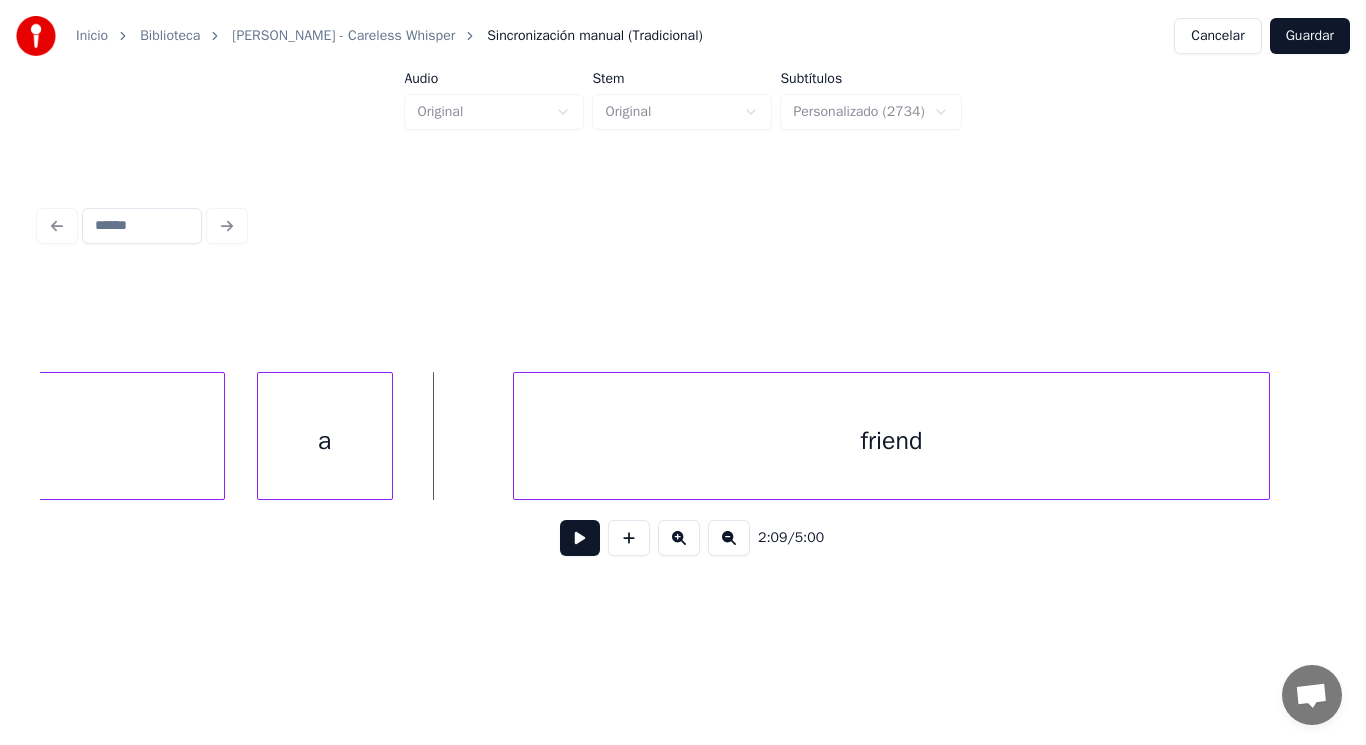 click at bounding box center [580, 538] 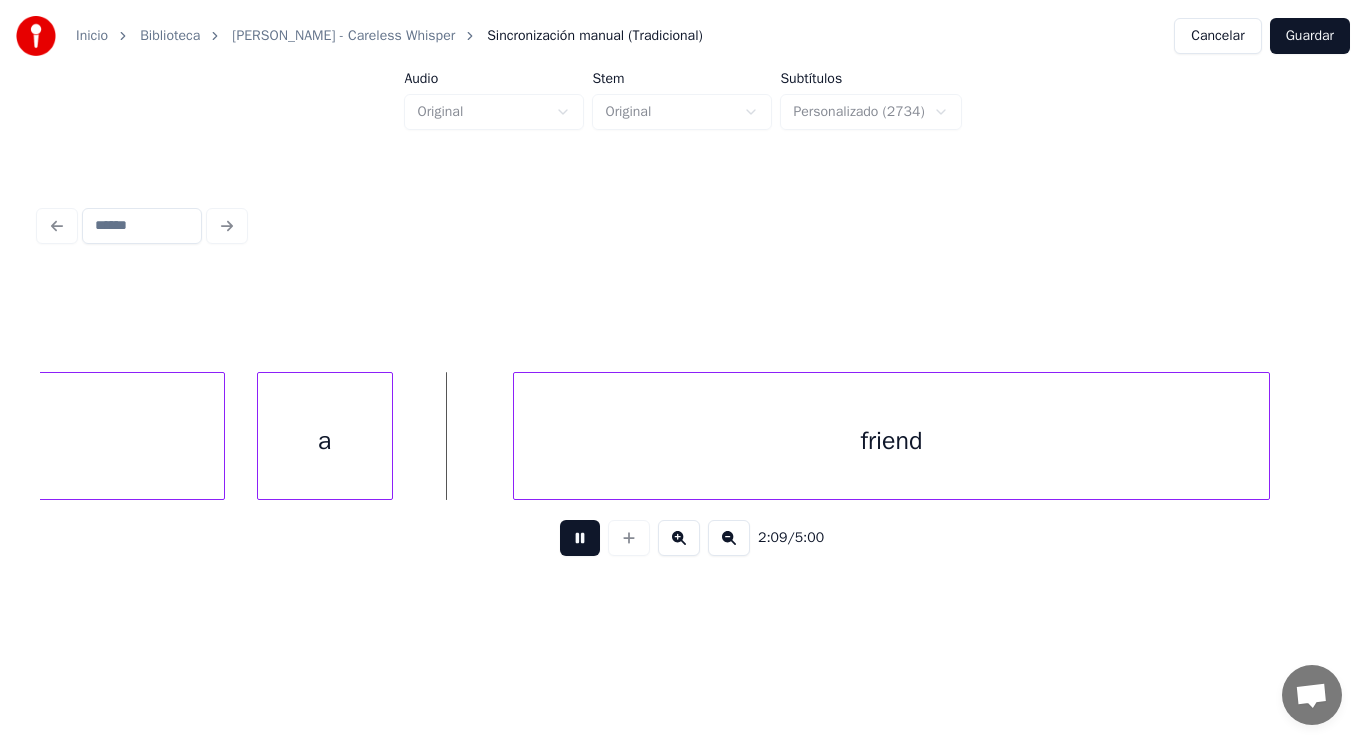 click at bounding box center [580, 538] 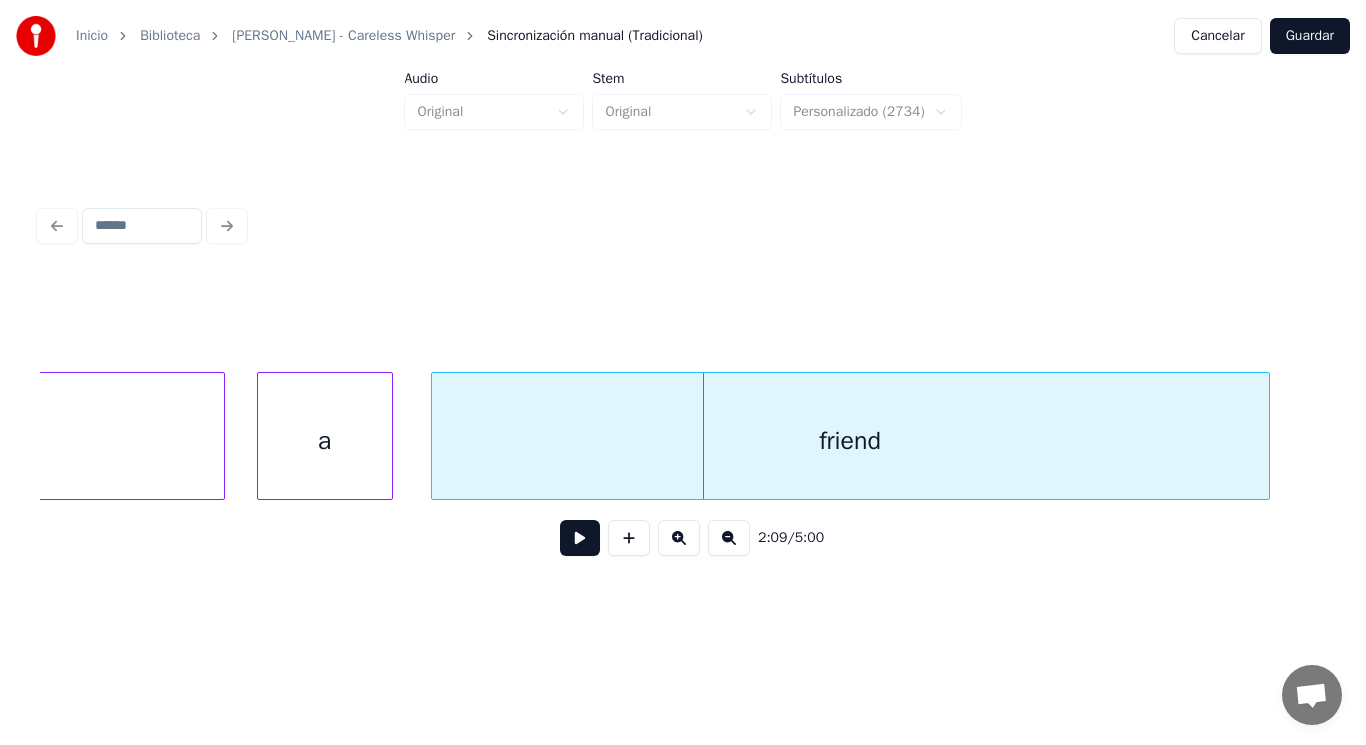 click at bounding box center [435, 436] 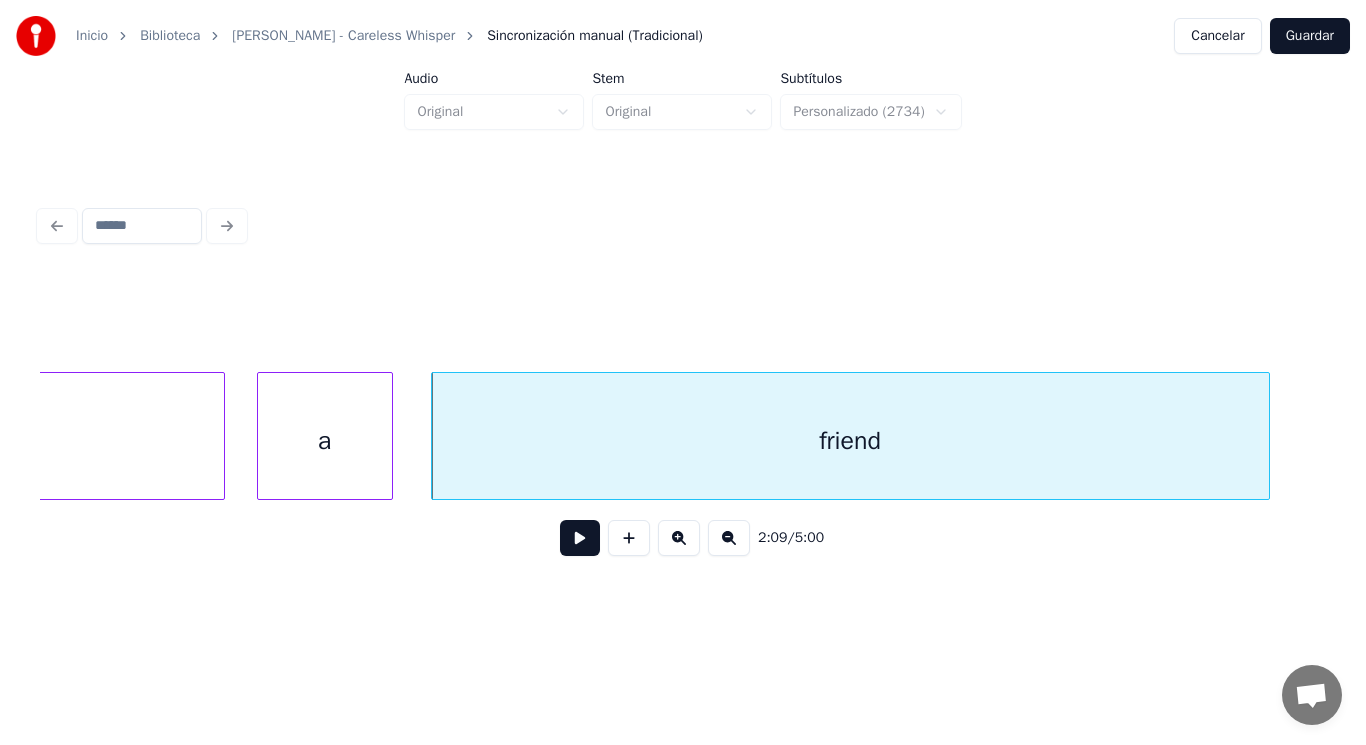 click on "cheat" at bounding box center (-129, 441) 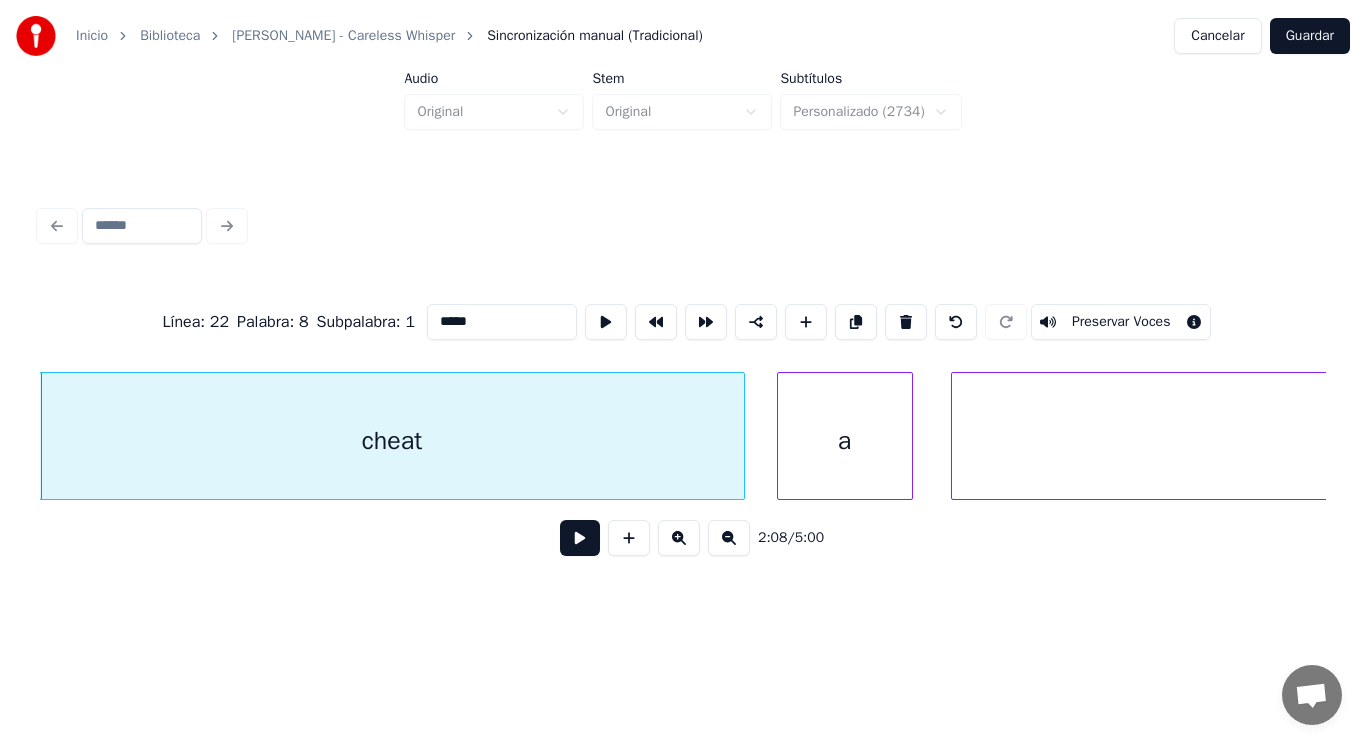 click at bounding box center [580, 538] 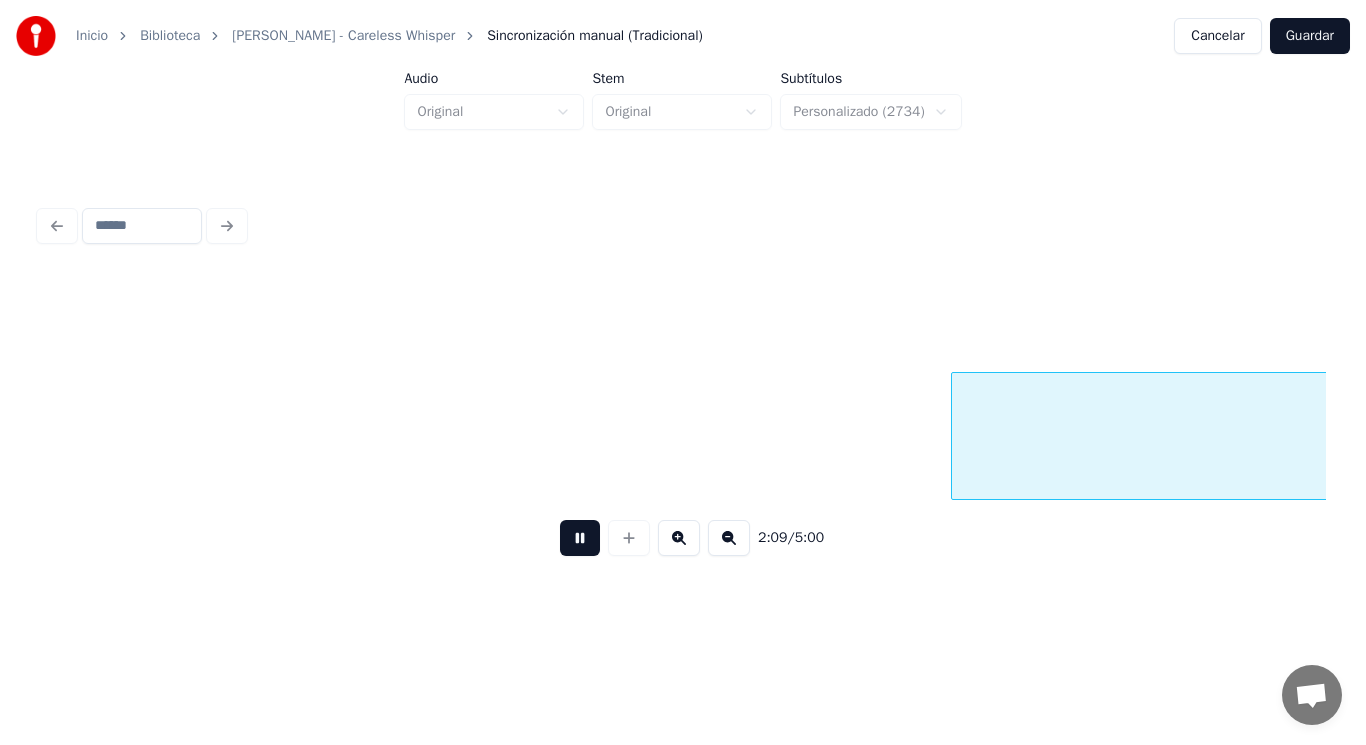 scroll, scrollTop: 0, scrollLeft: 181477, axis: horizontal 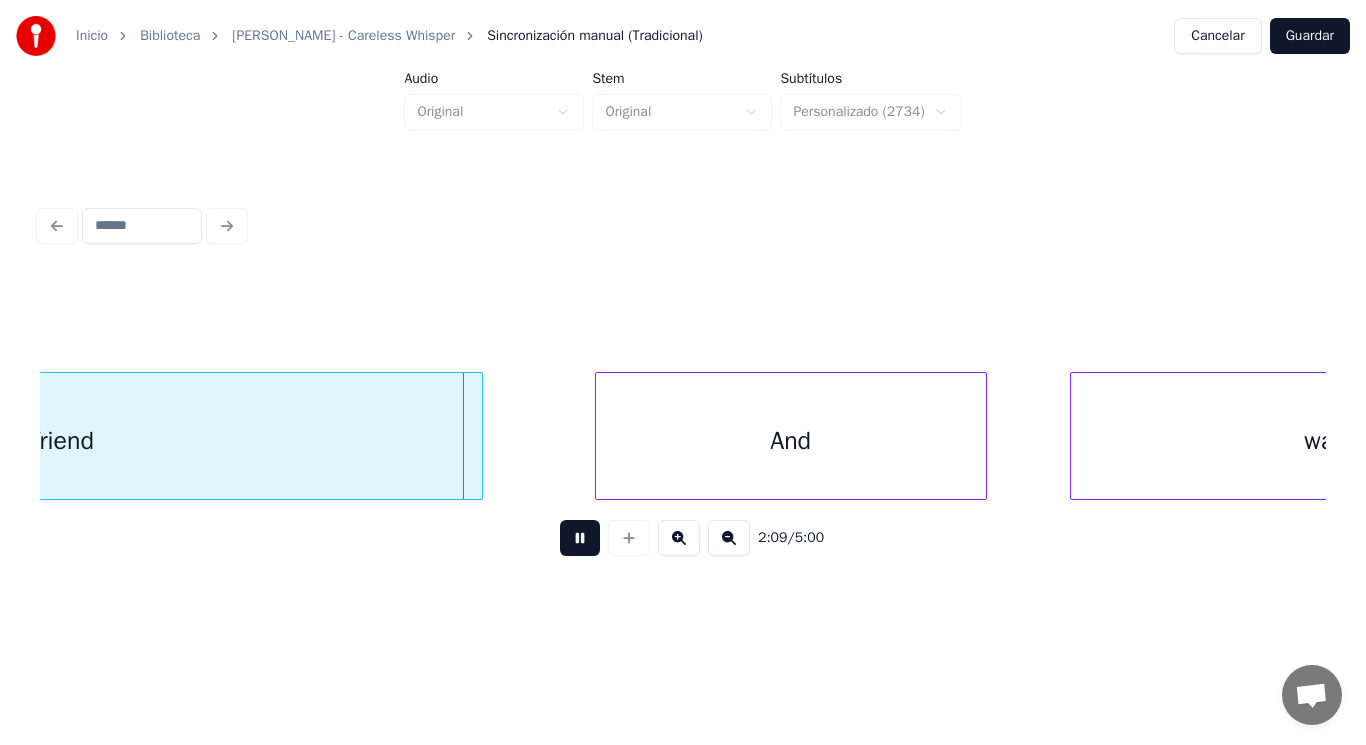 click at bounding box center (580, 538) 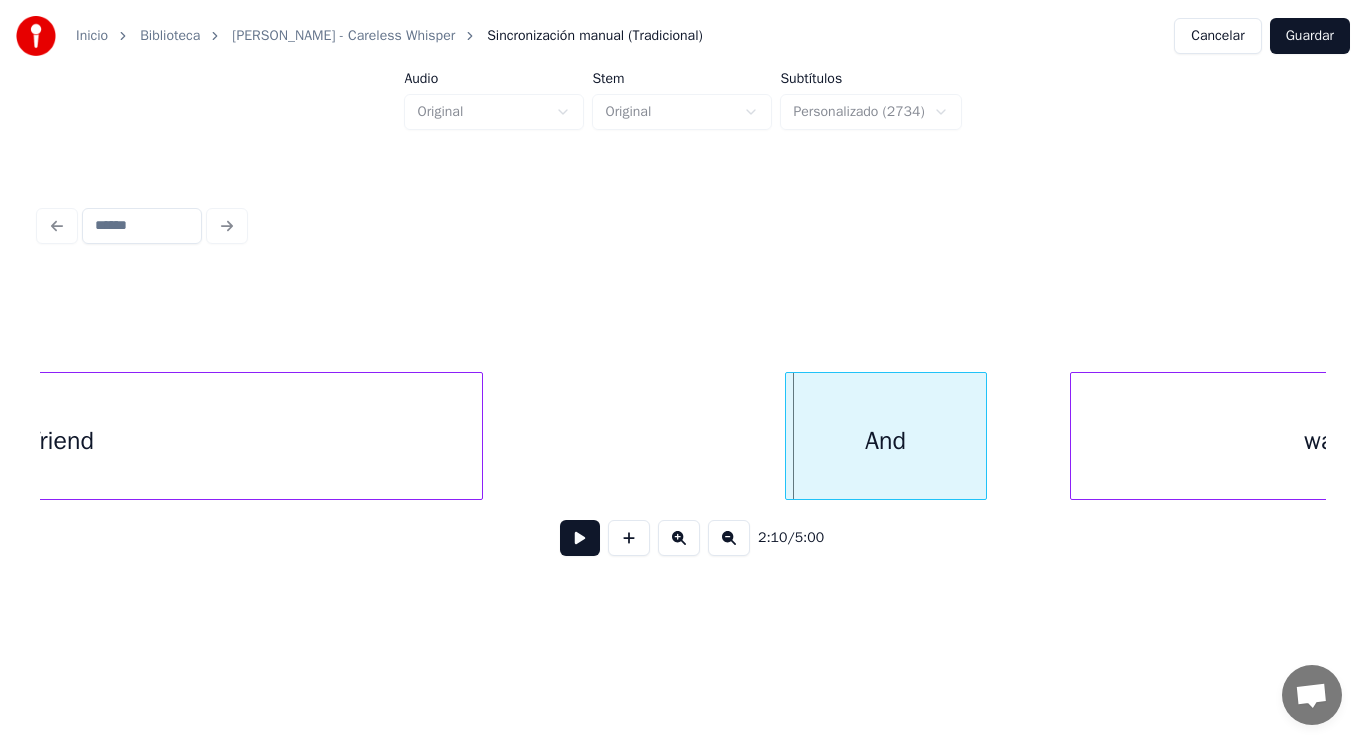 click at bounding box center [789, 436] 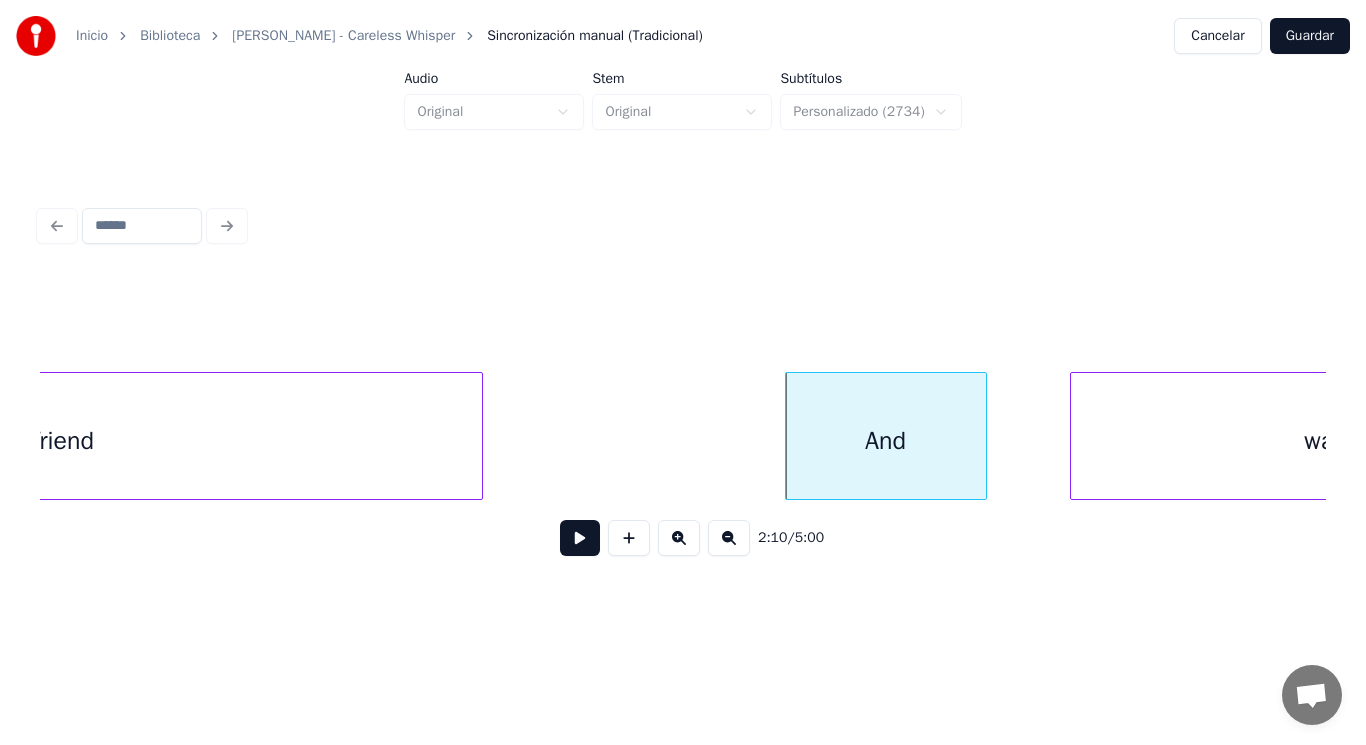 click on "friend" at bounding box center (63, 441) 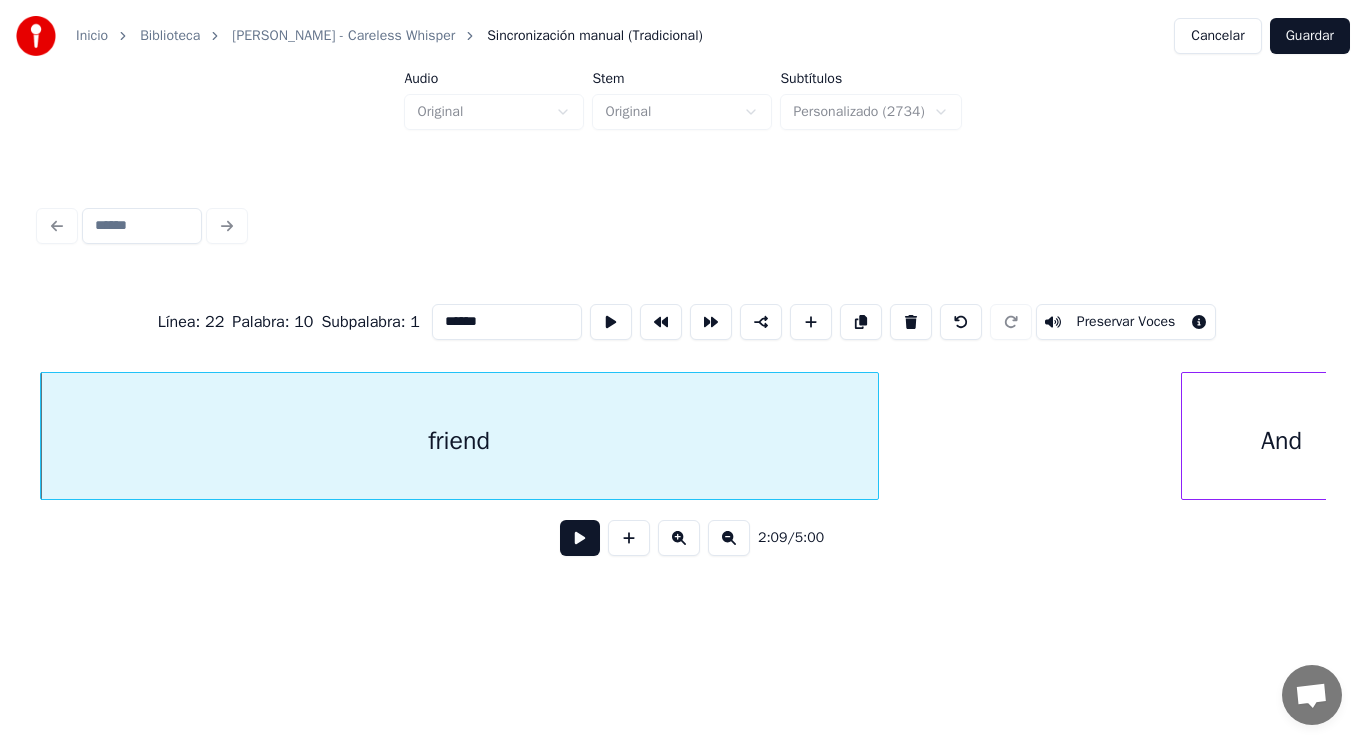 click at bounding box center (580, 538) 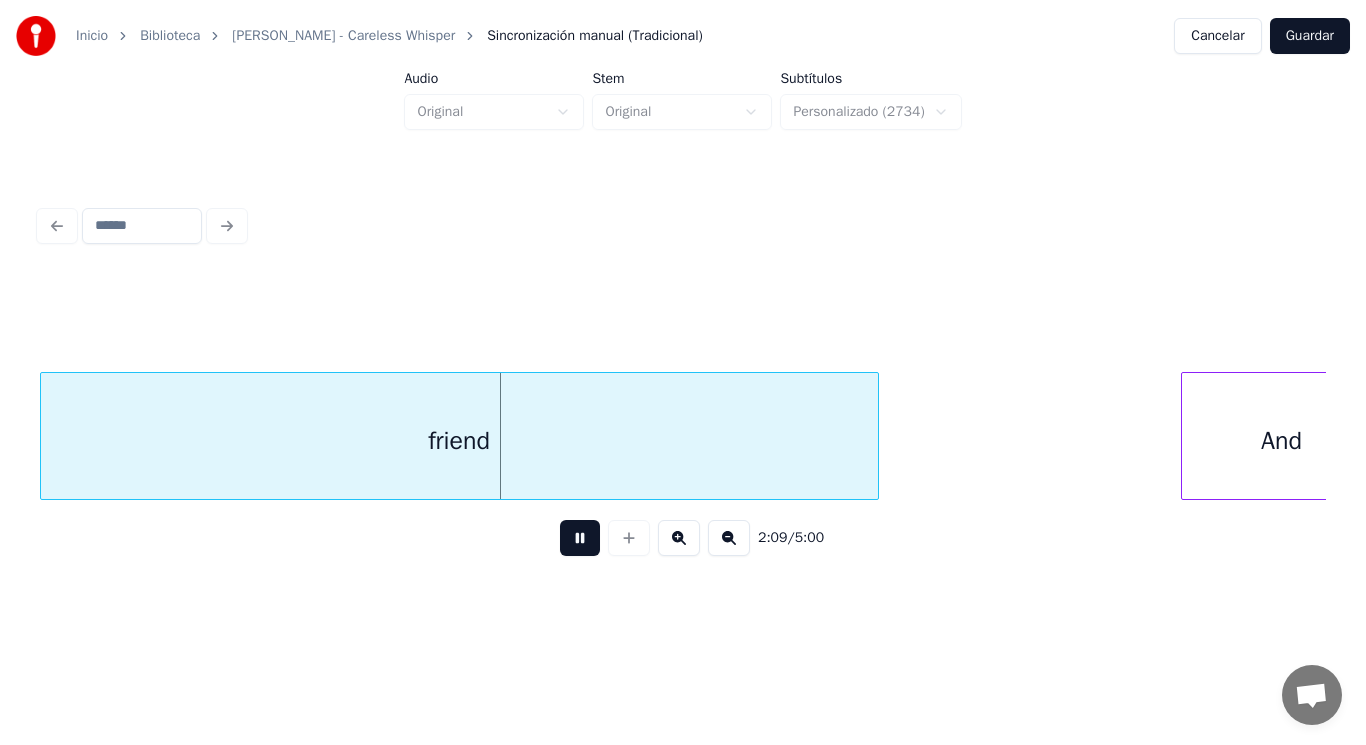 click at bounding box center (580, 538) 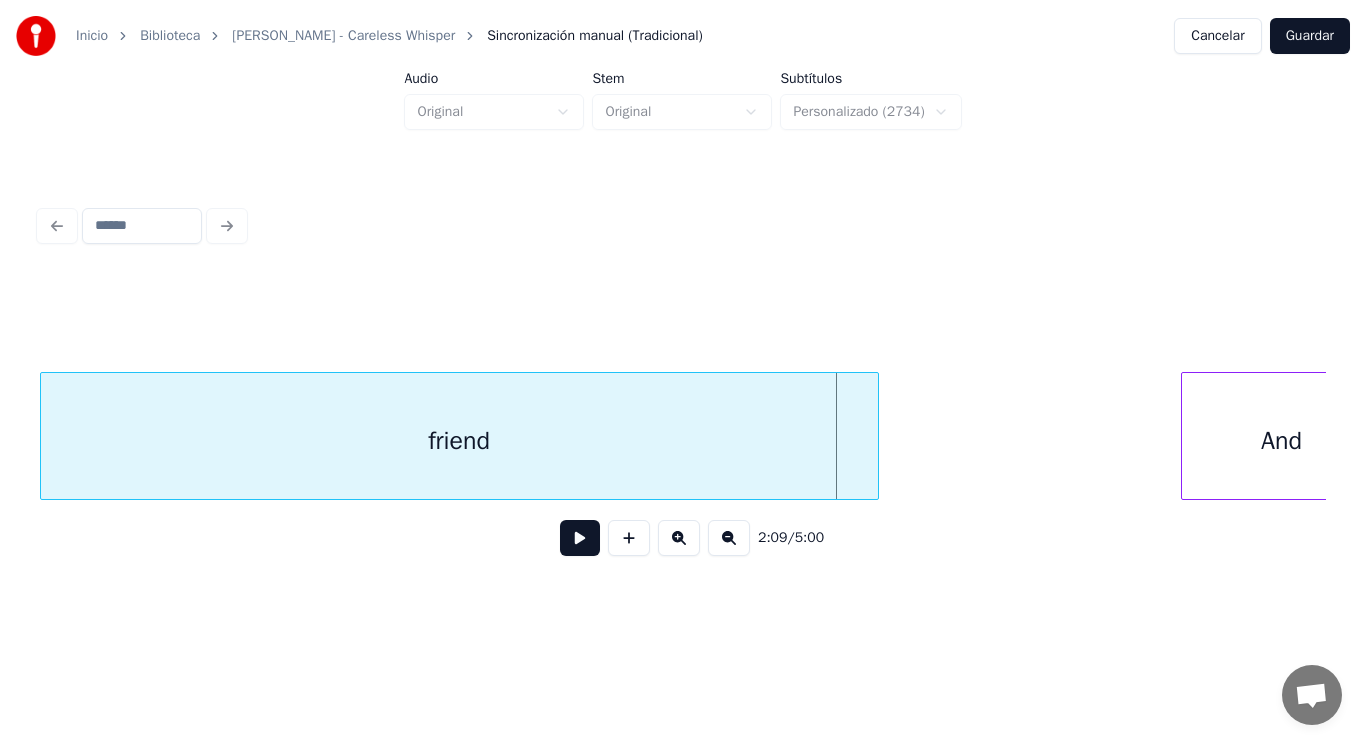 click on "friend" at bounding box center [459, 441] 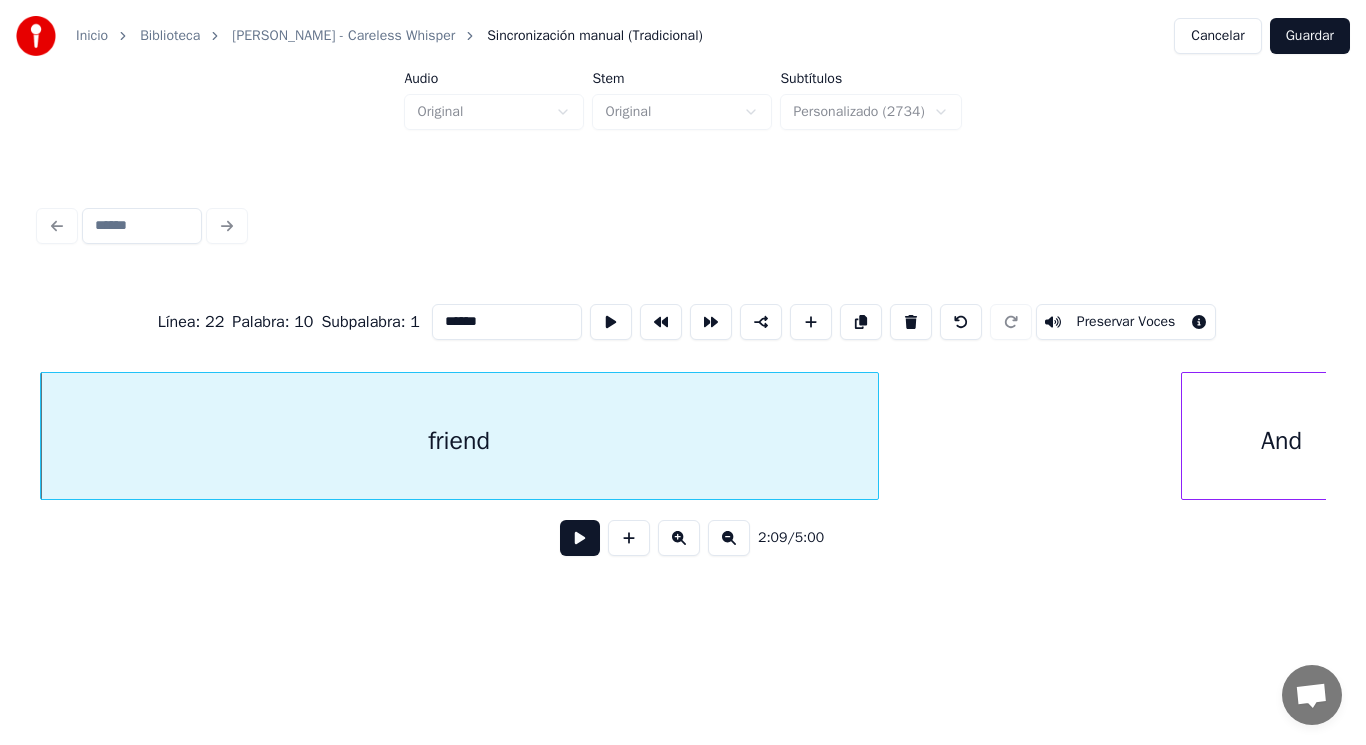 click at bounding box center (580, 538) 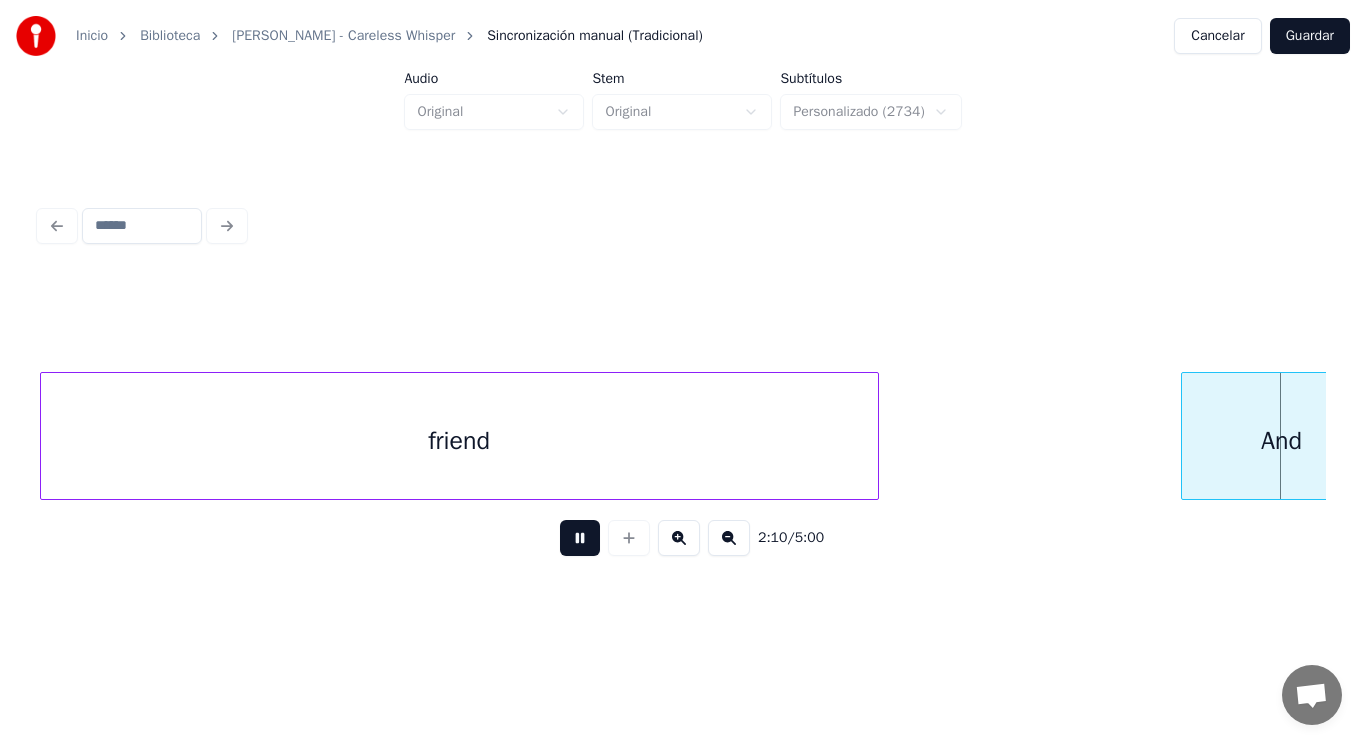 scroll, scrollTop: 0, scrollLeft: 182388, axis: horizontal 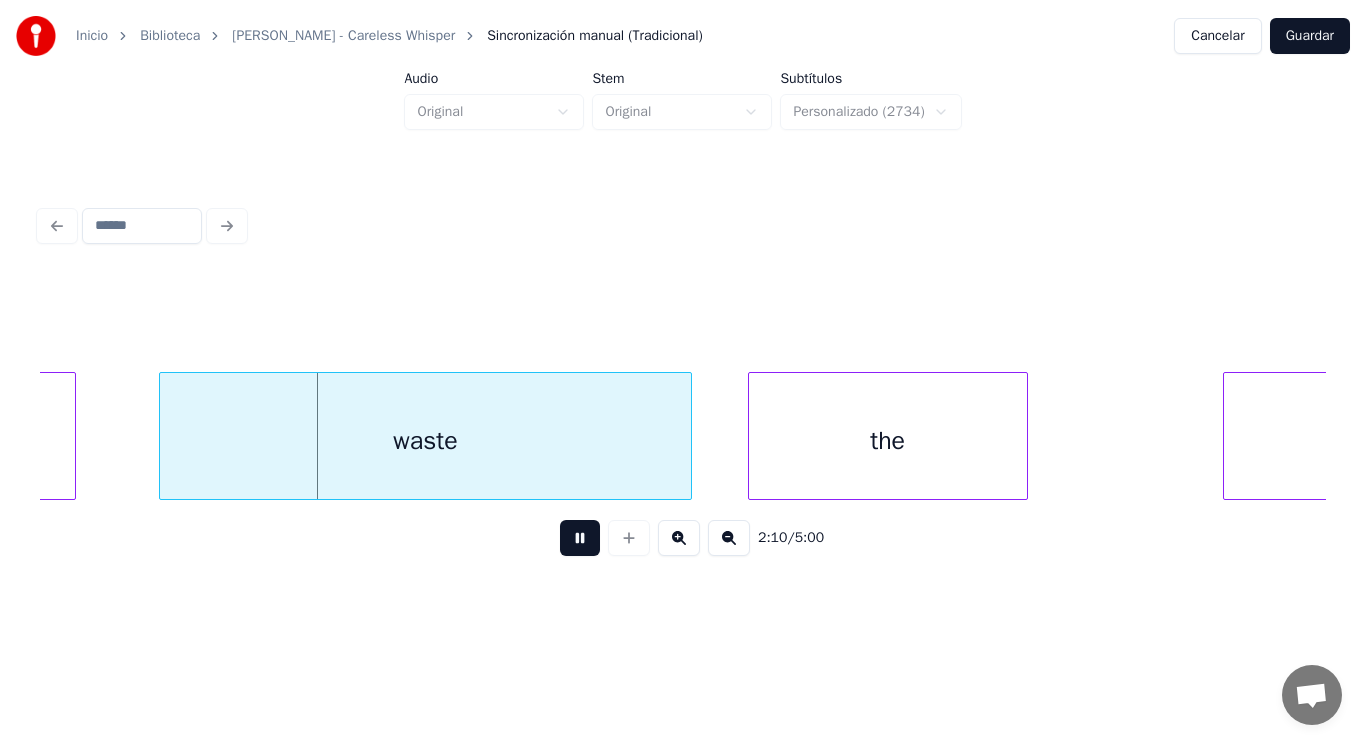 click at bounding box center (580, 538) 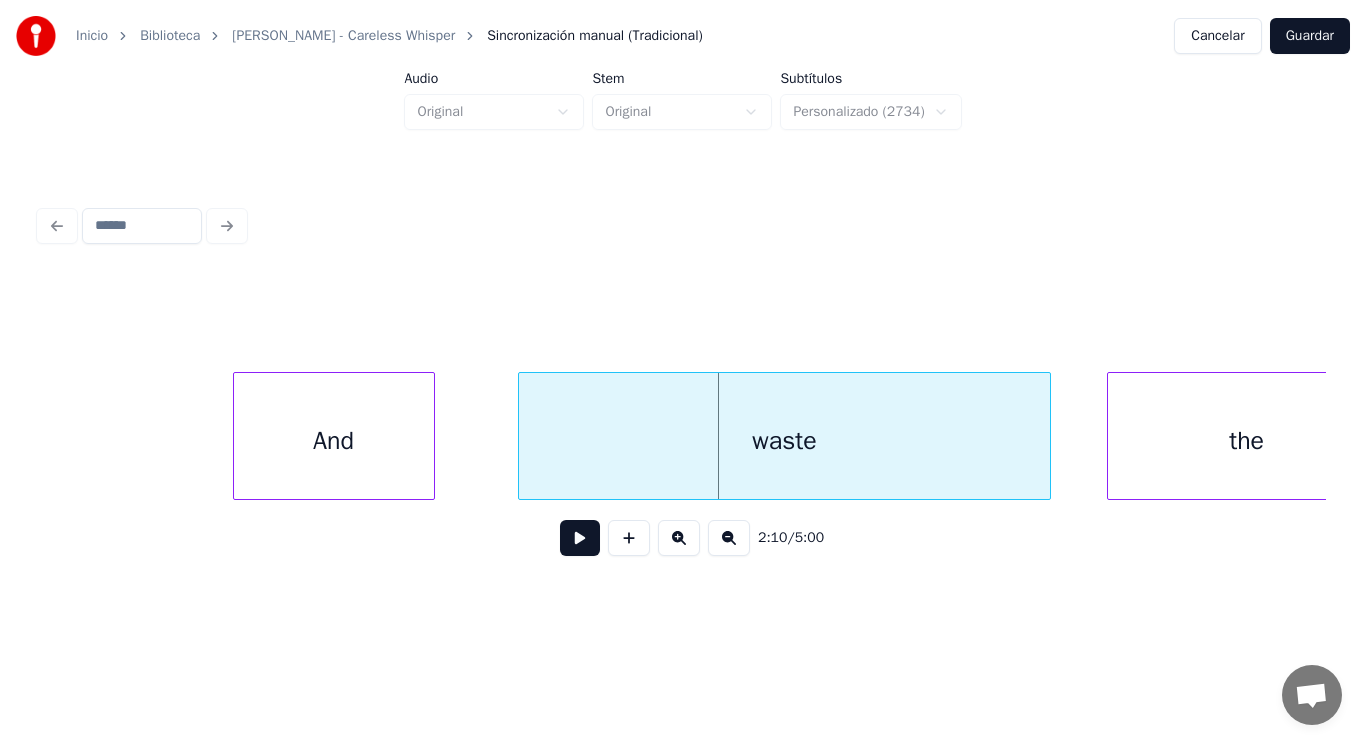 scroll, scrollTop: 0, scrollLeft: 181908, axis: horizontal 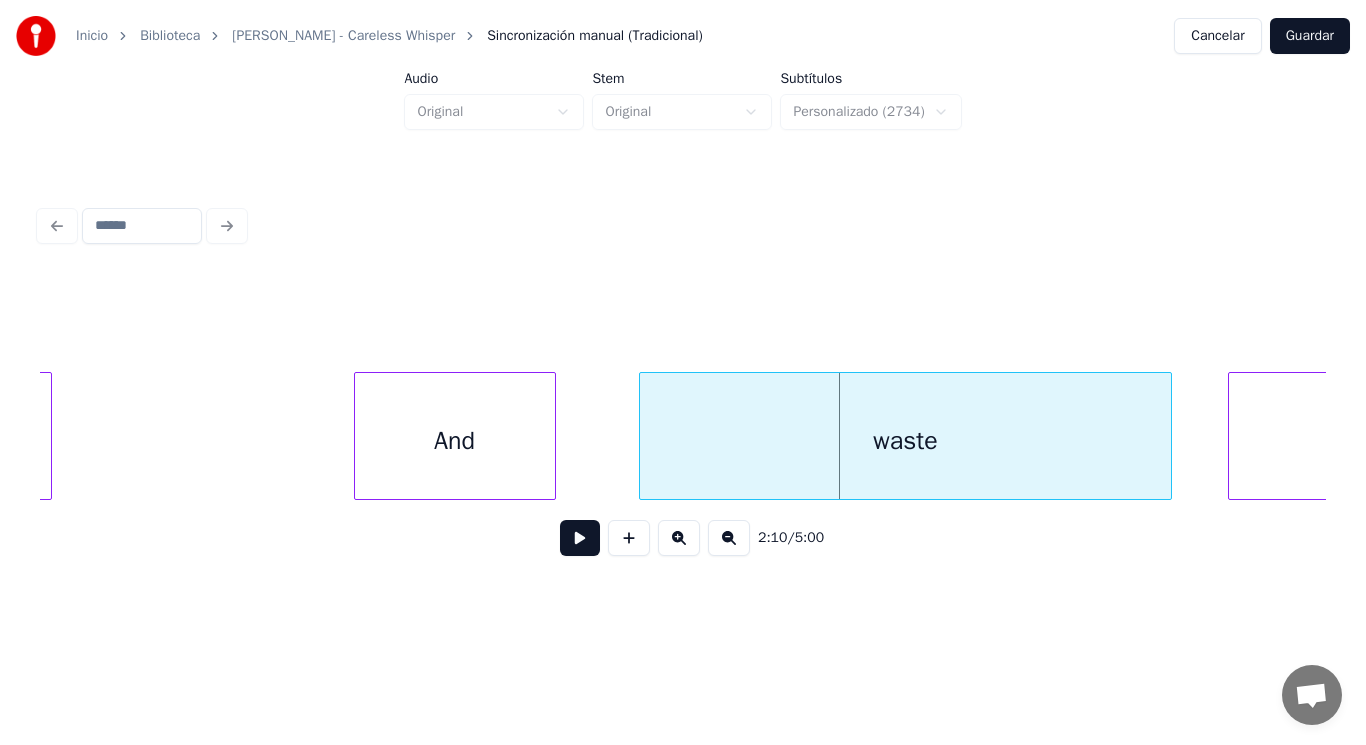 click on "And" at bounding box center [455, 441] 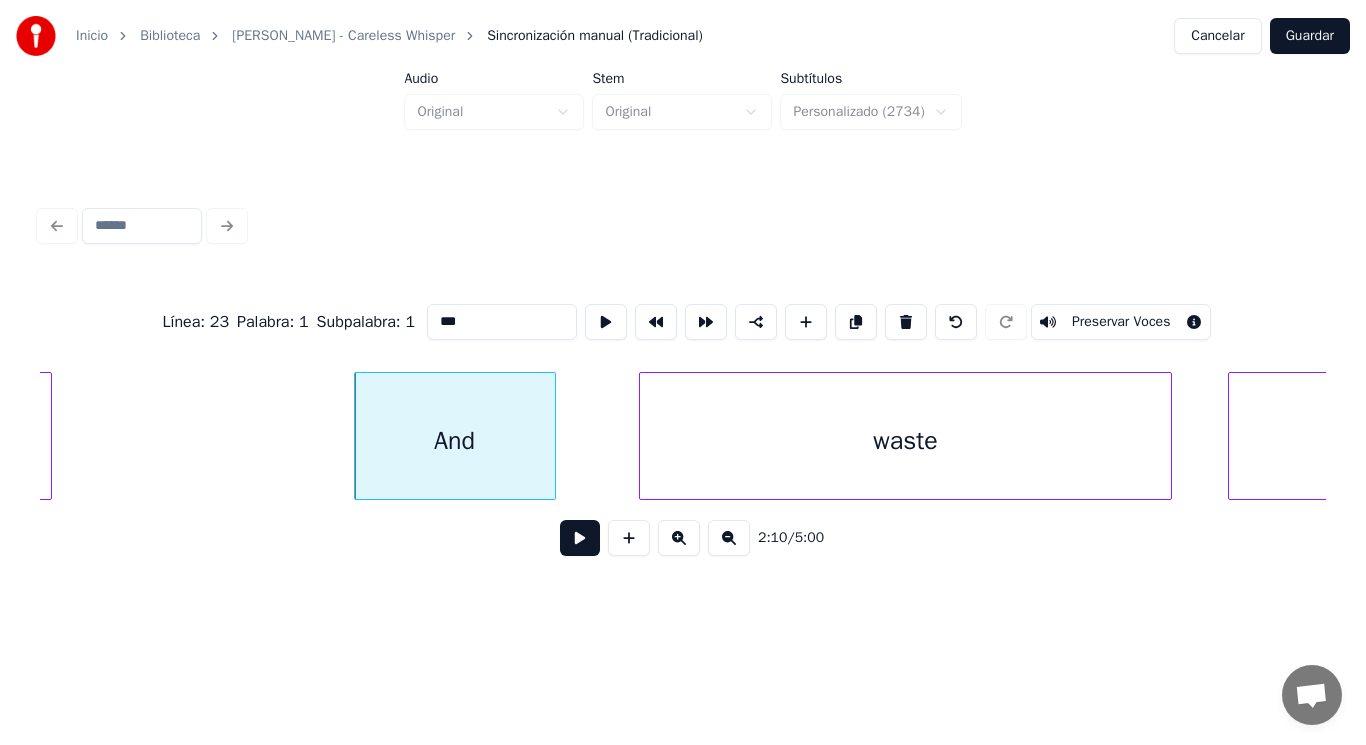 click at bounding box center (580, 538) 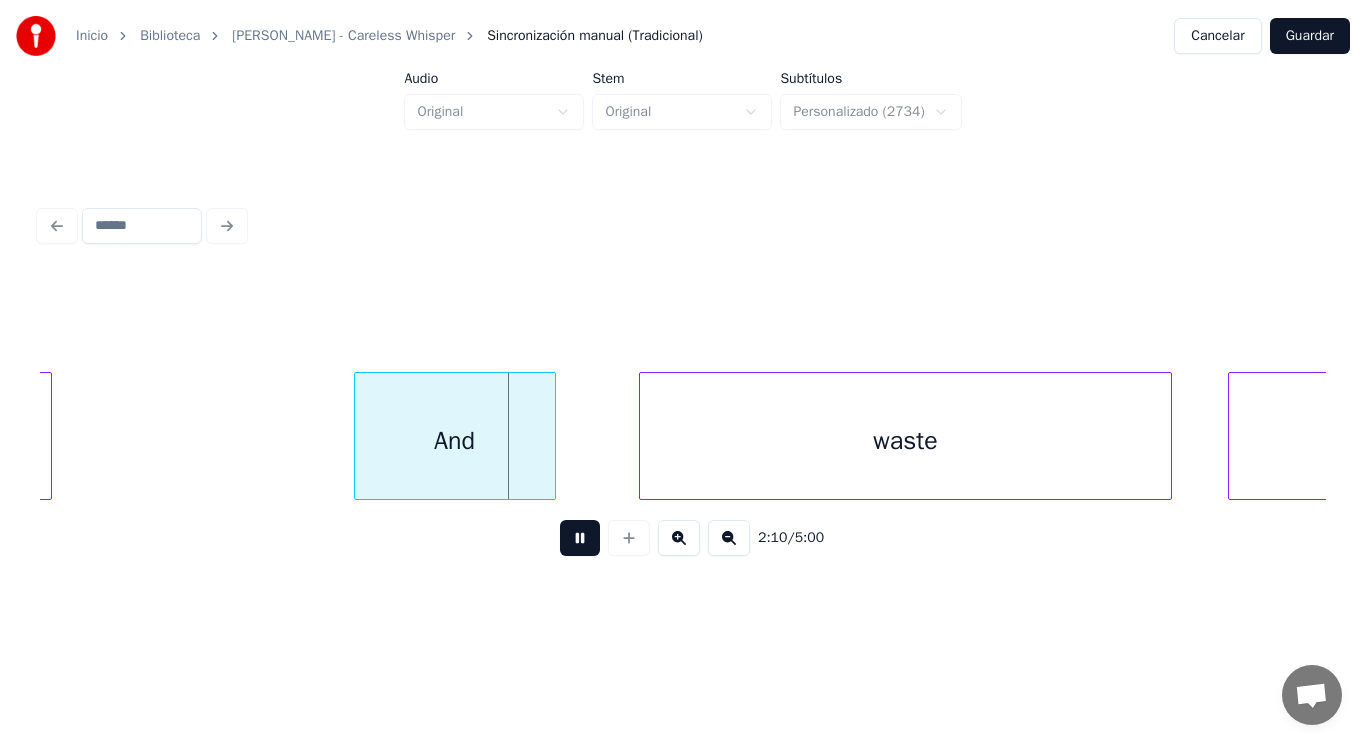 click at bounding box center [580, 538] 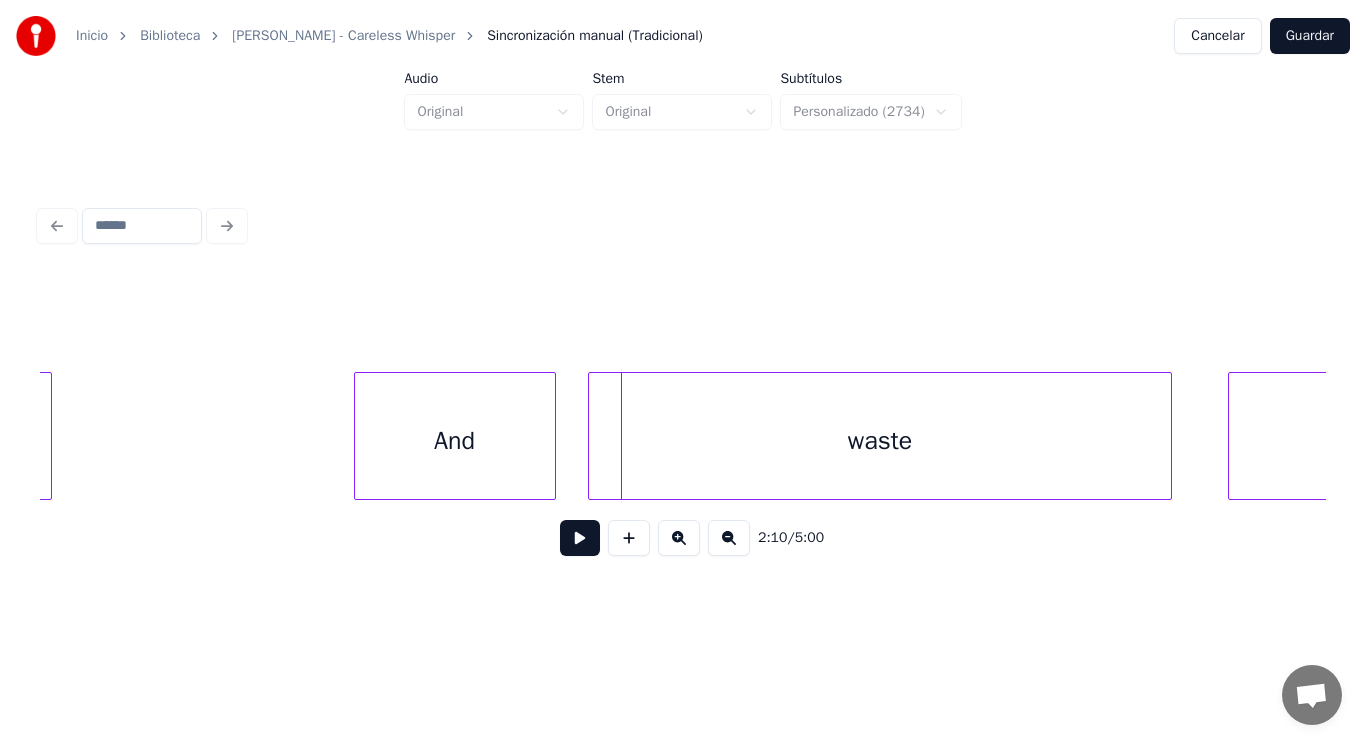 click at bounding box center (592, 436) 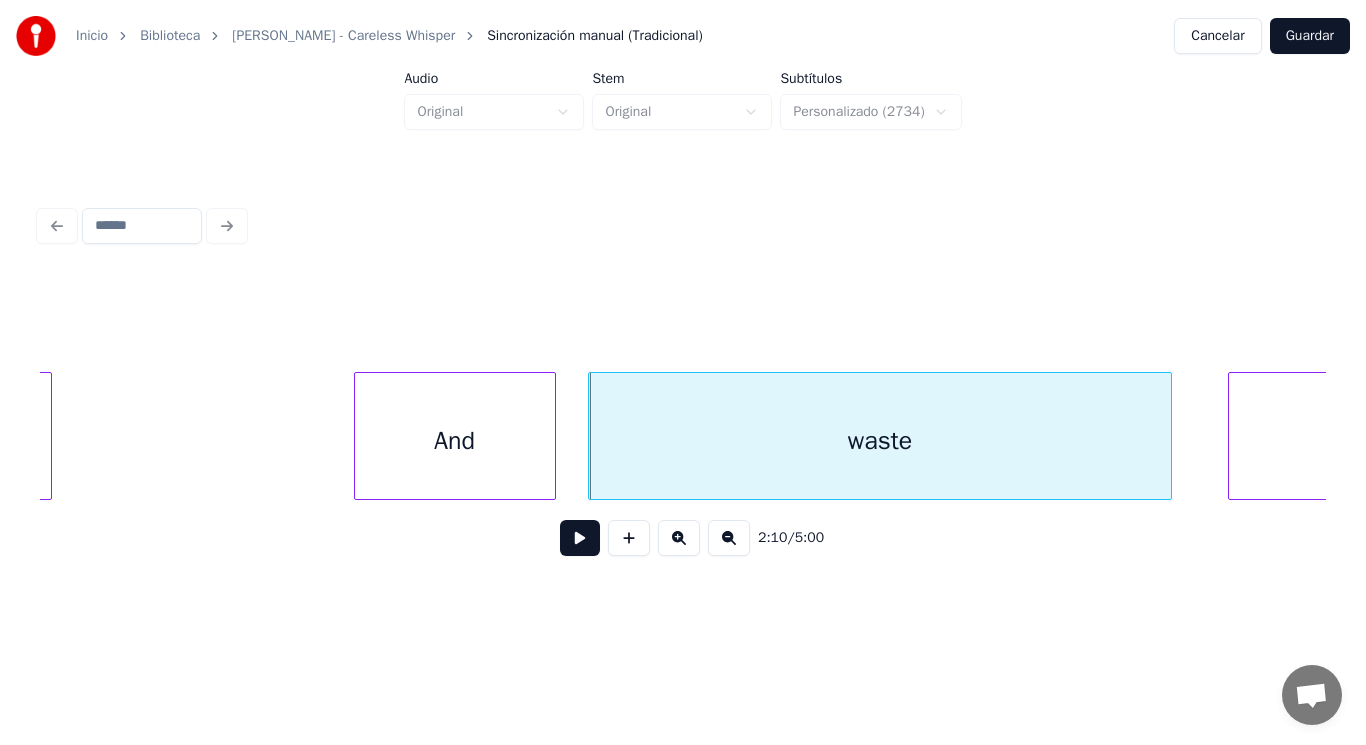 click on "And" at bounding box center [455, 441] 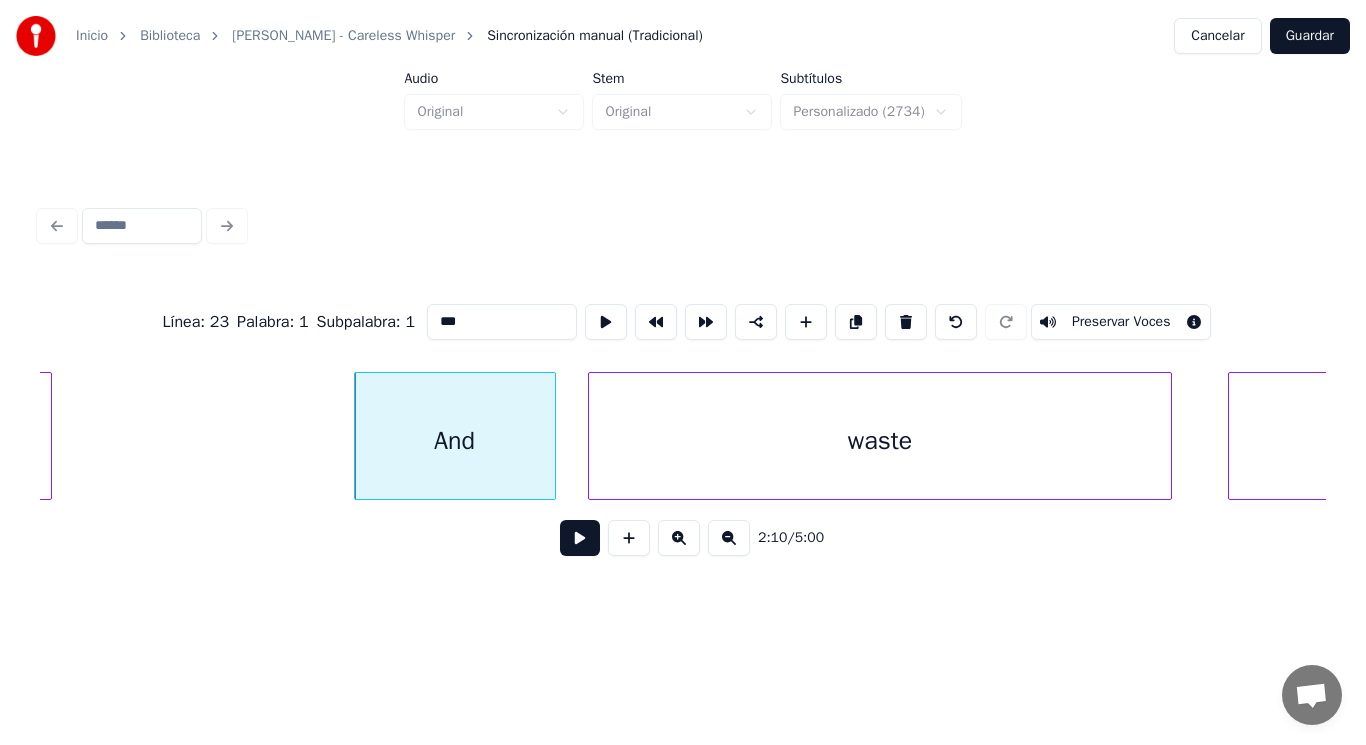 click at bounding box center (580, 538) 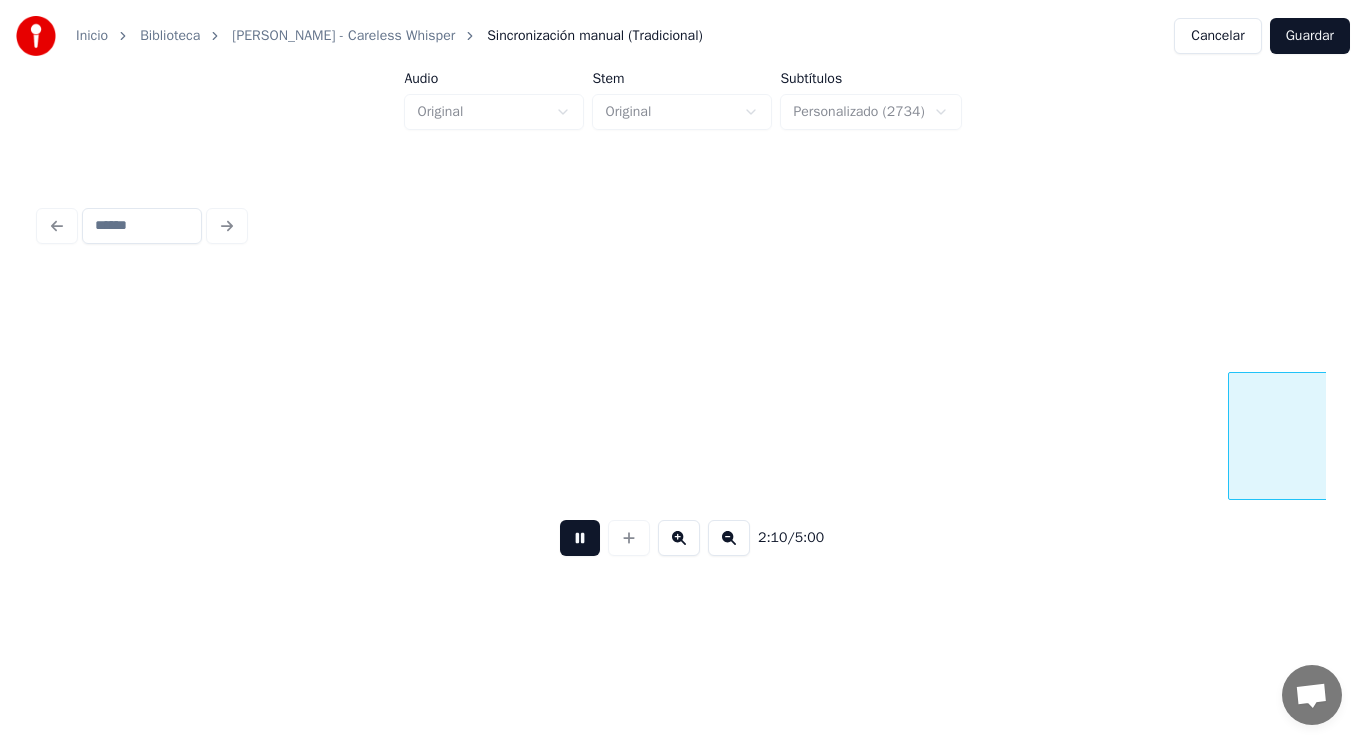 scroll, scrollTop: 0, scrollLeft: 183197, axis: horizontal 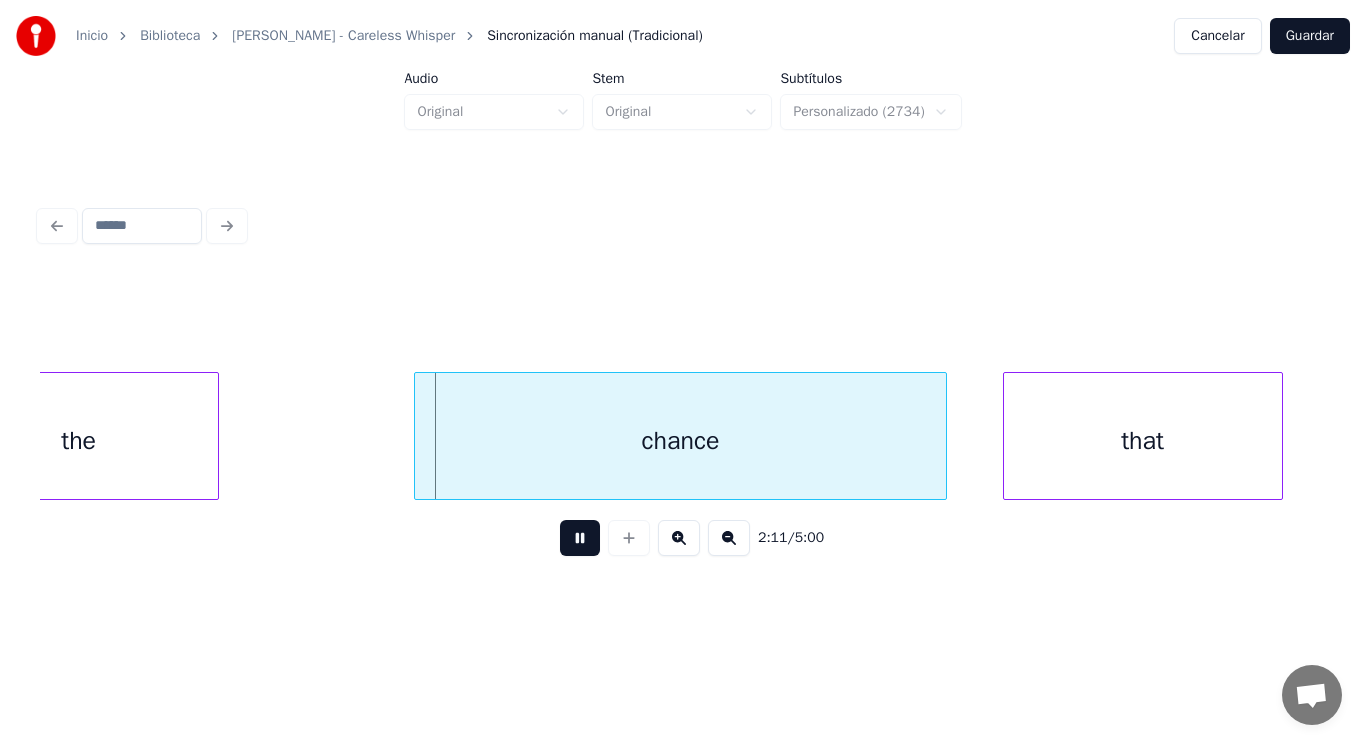 click at bounding box center (580, 538) 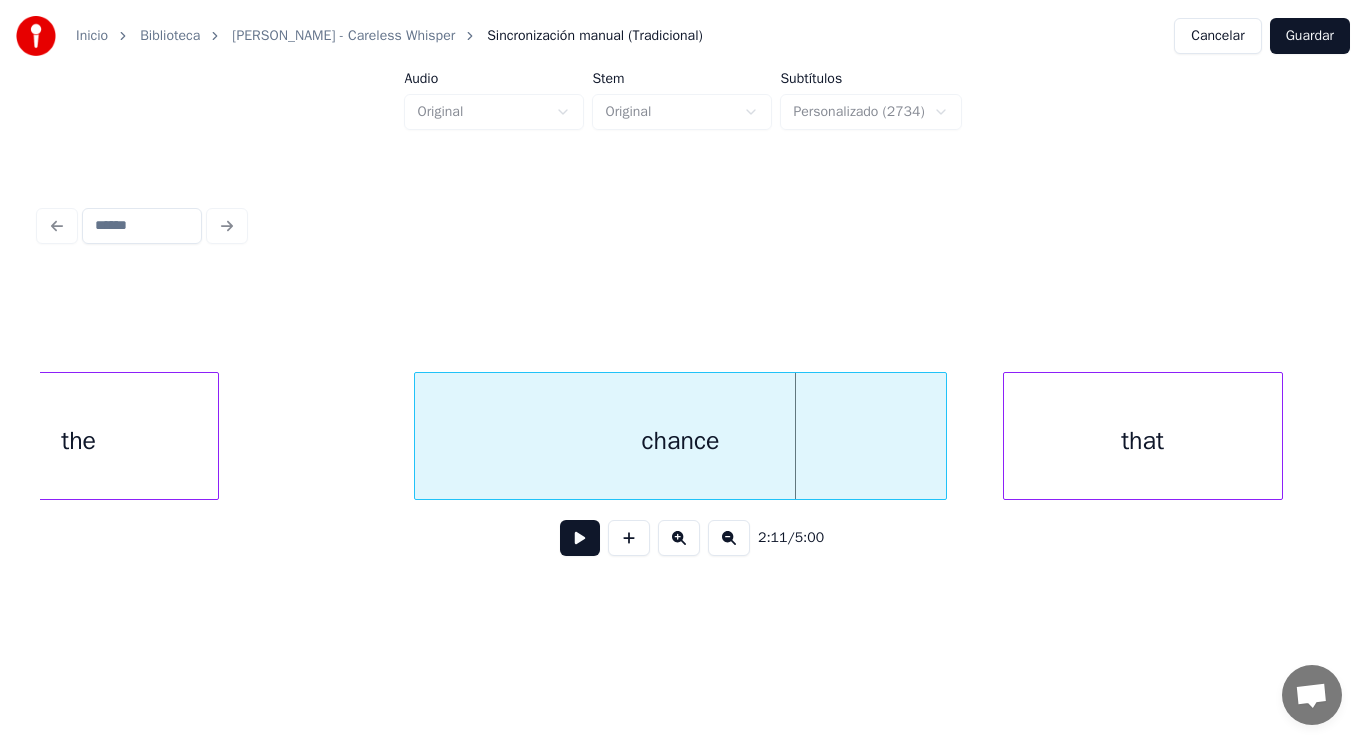 click on "the" at bounding box center [79, 441] 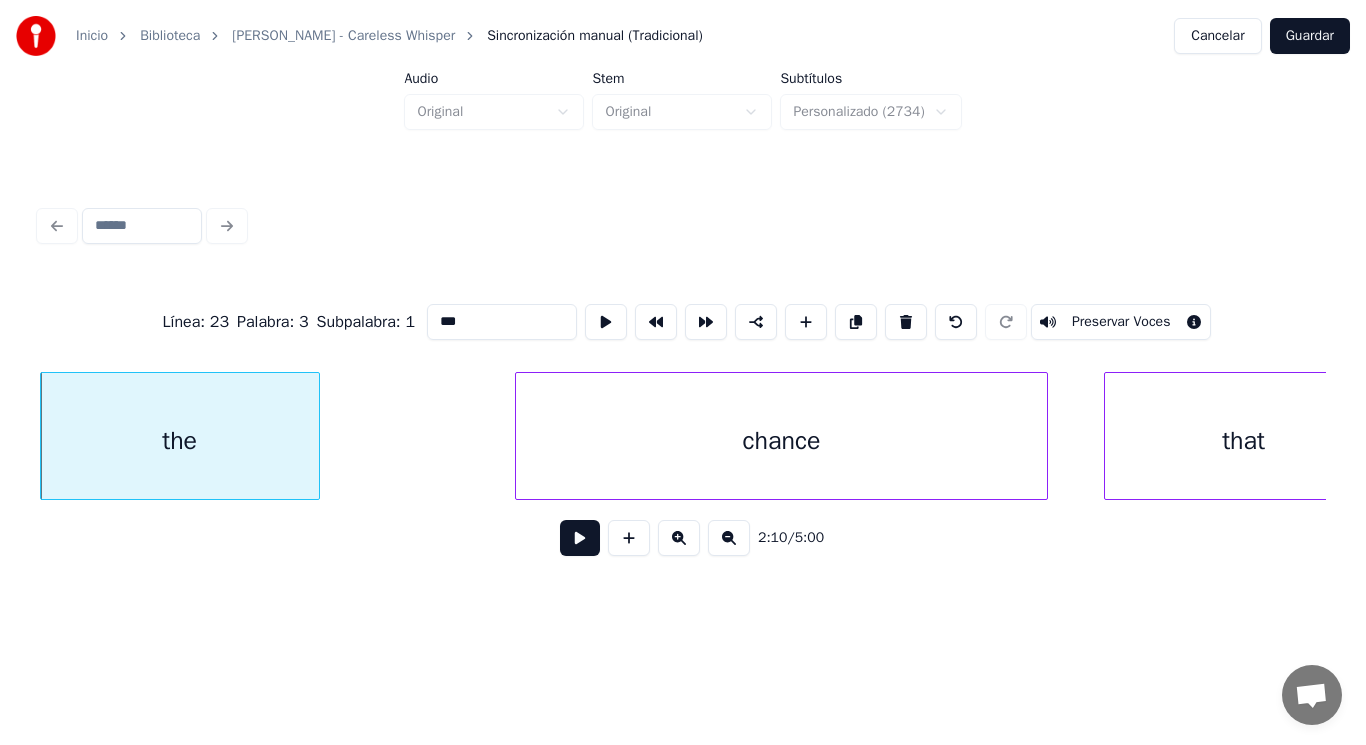 click at bounding box center [580, 538] 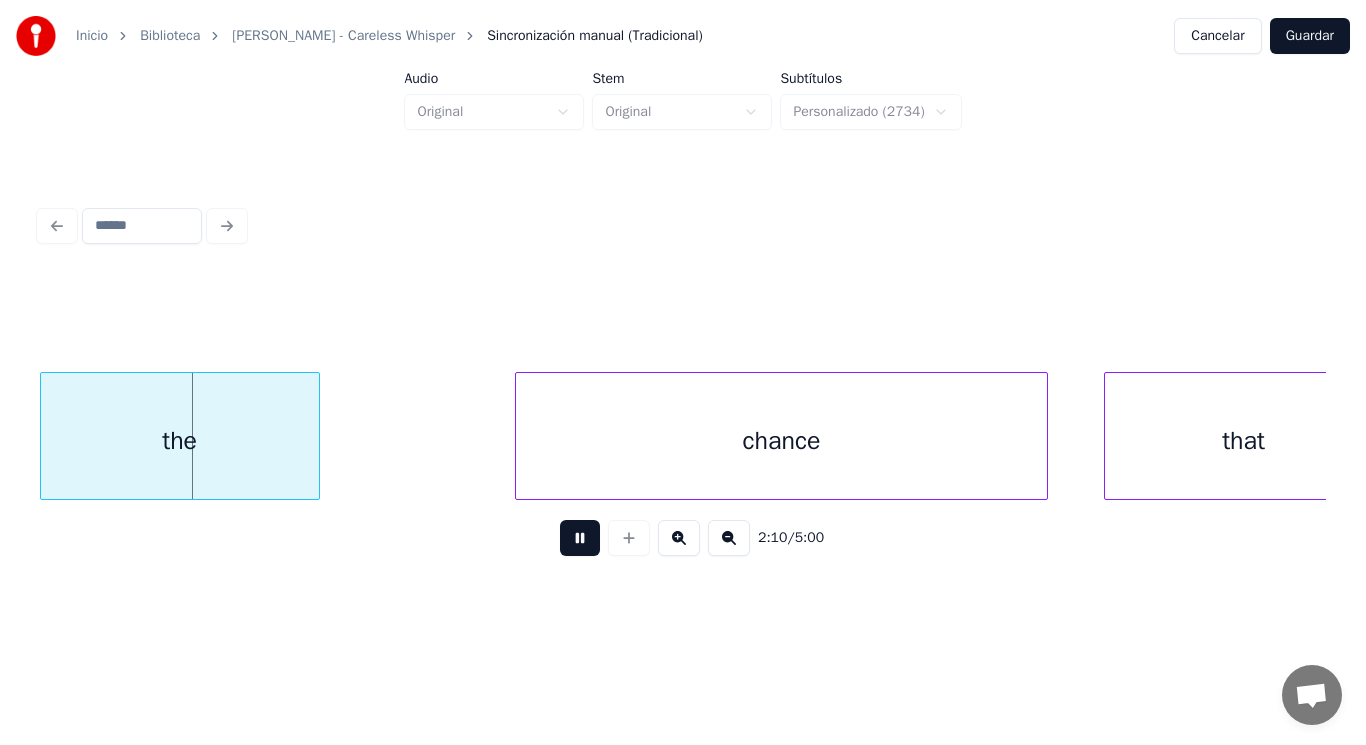 click at bounding box center (580, 538) 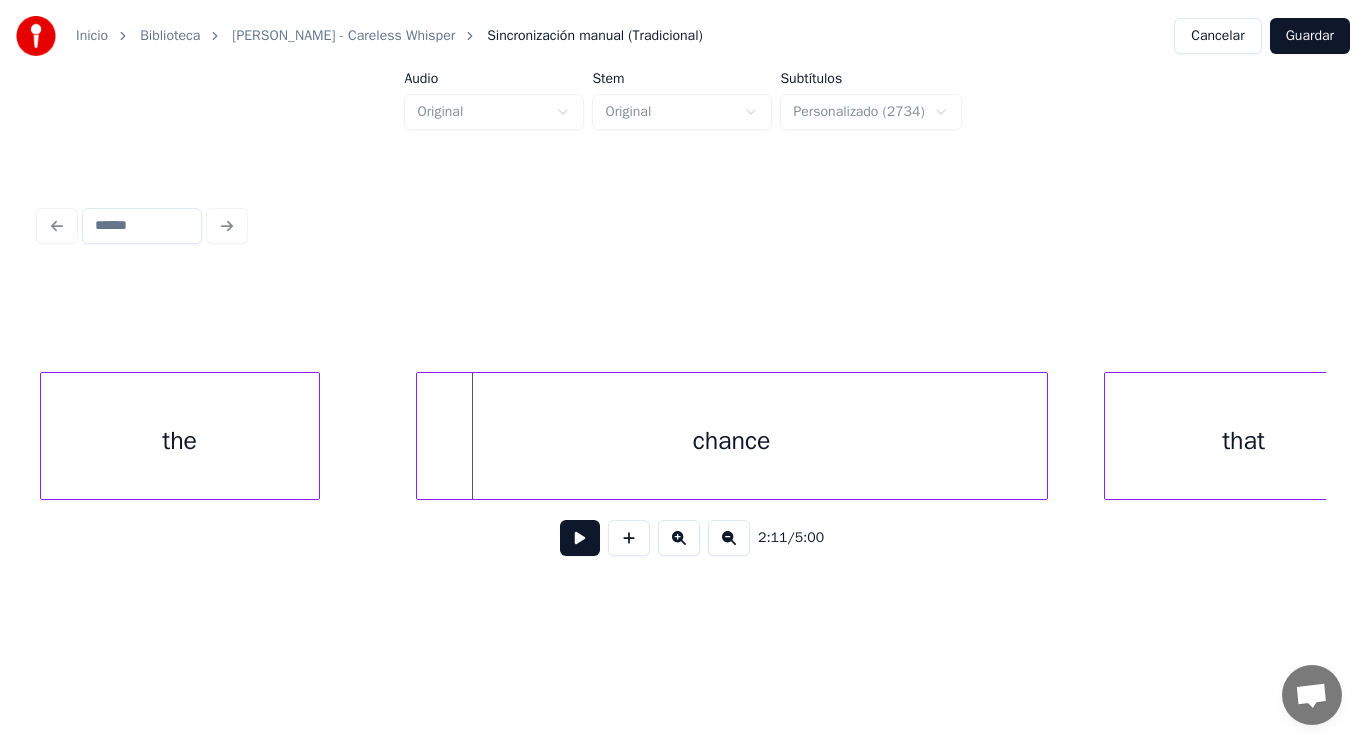 click at bounding box center [420, 436] 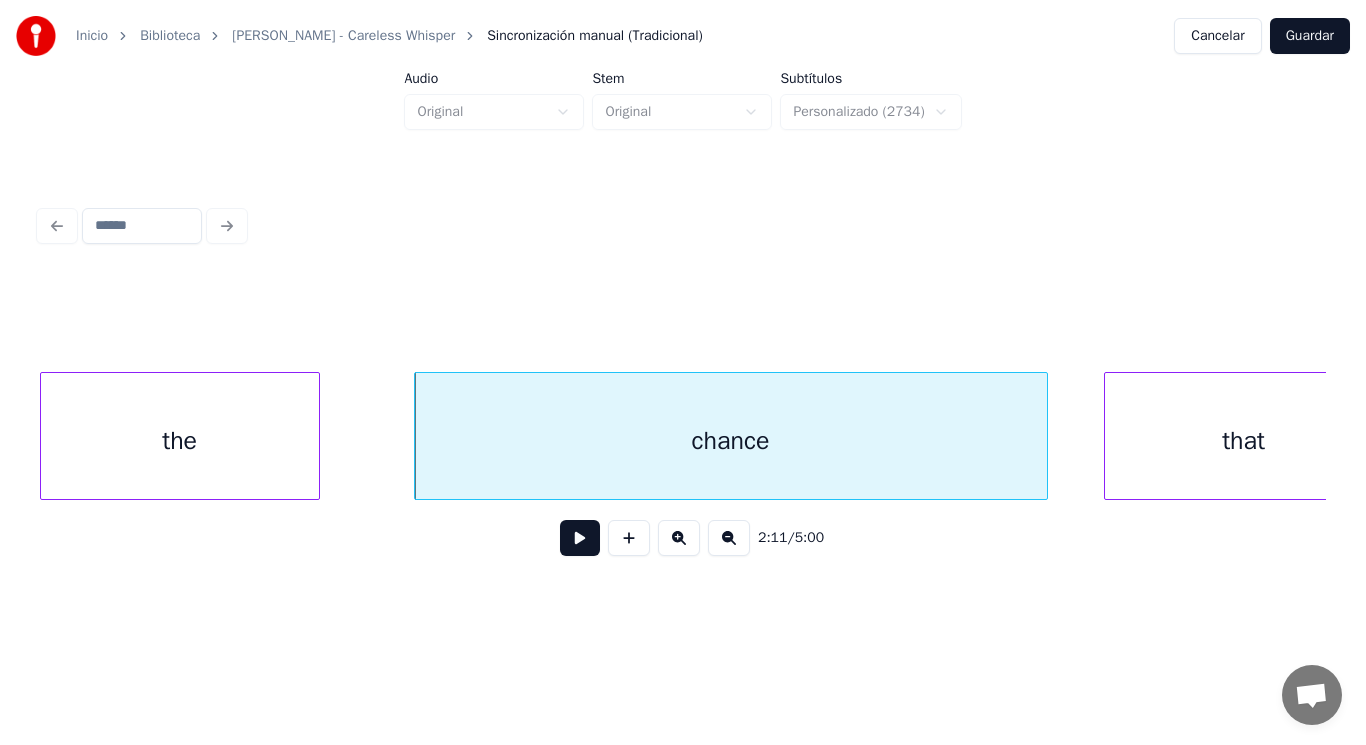 click at bounding box center [580, 538] 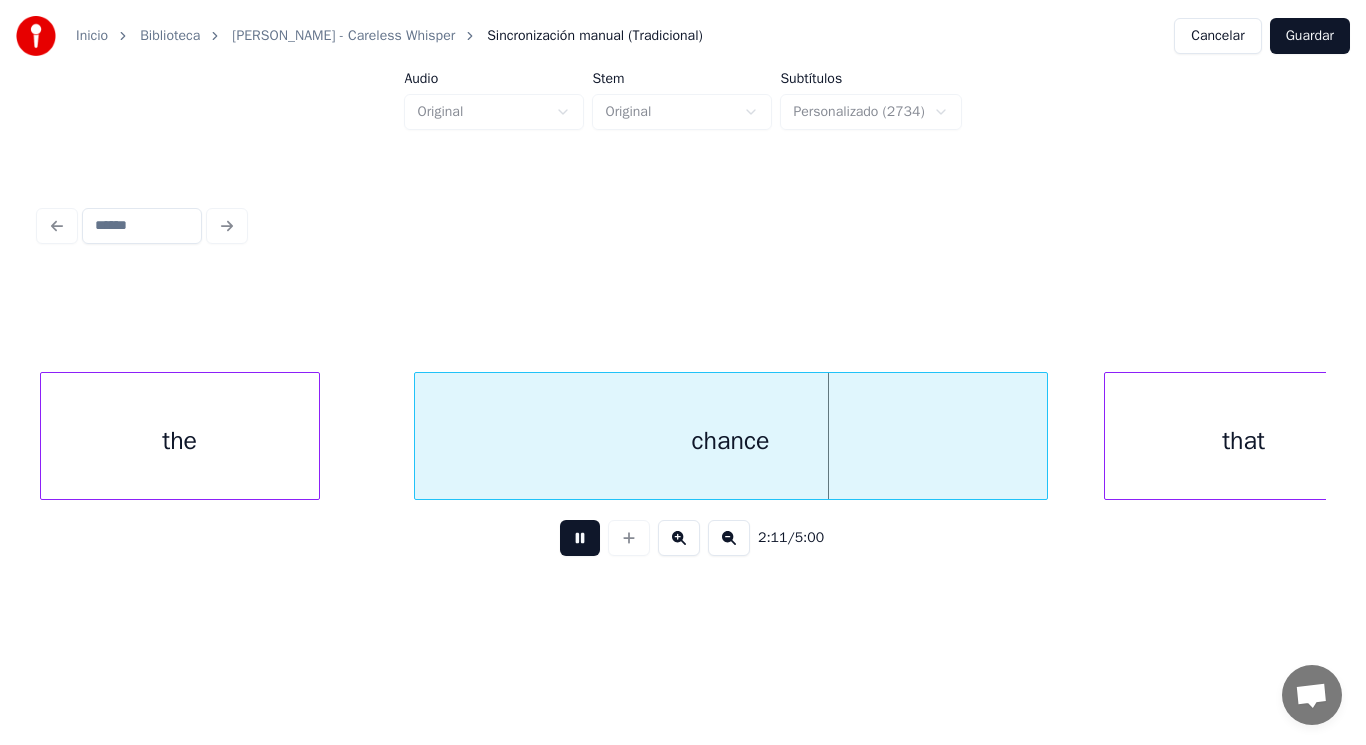 click at bounding box center [580, 538] 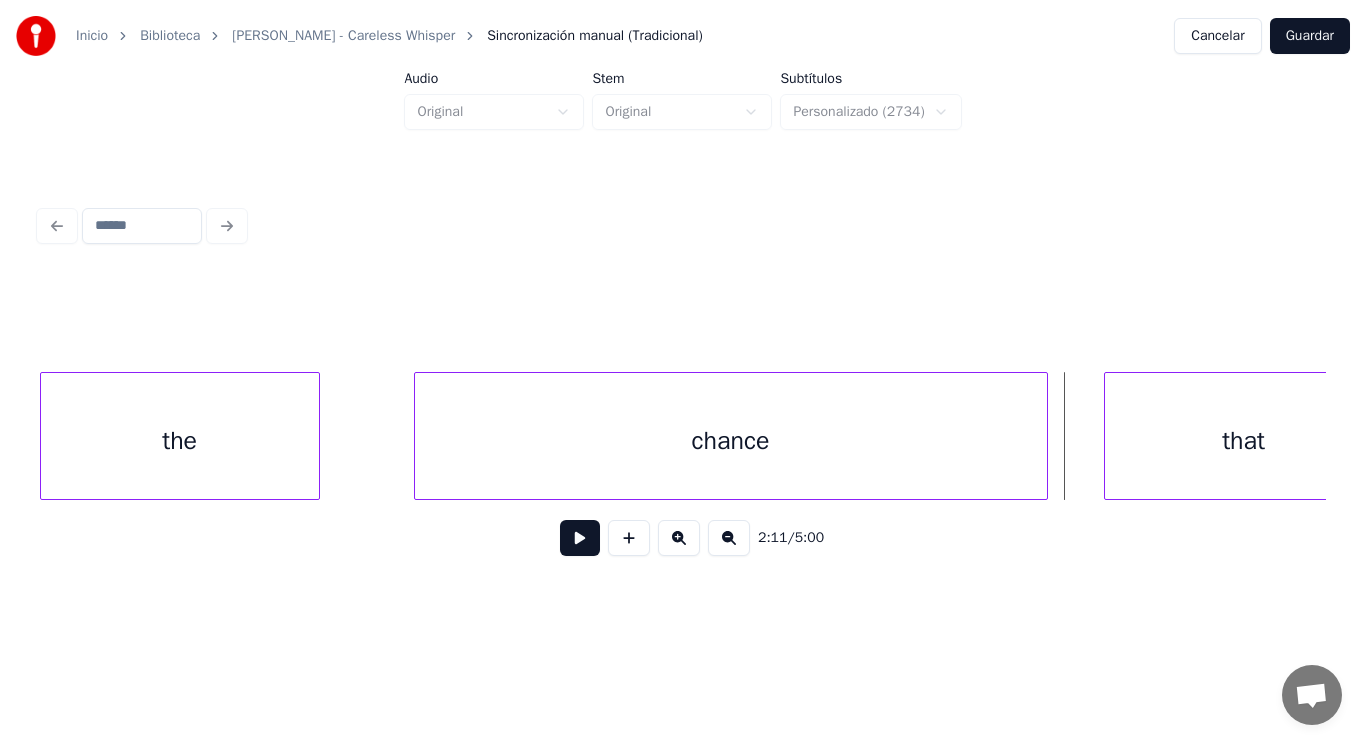 click on "chance" at bounding box center (731, 441) 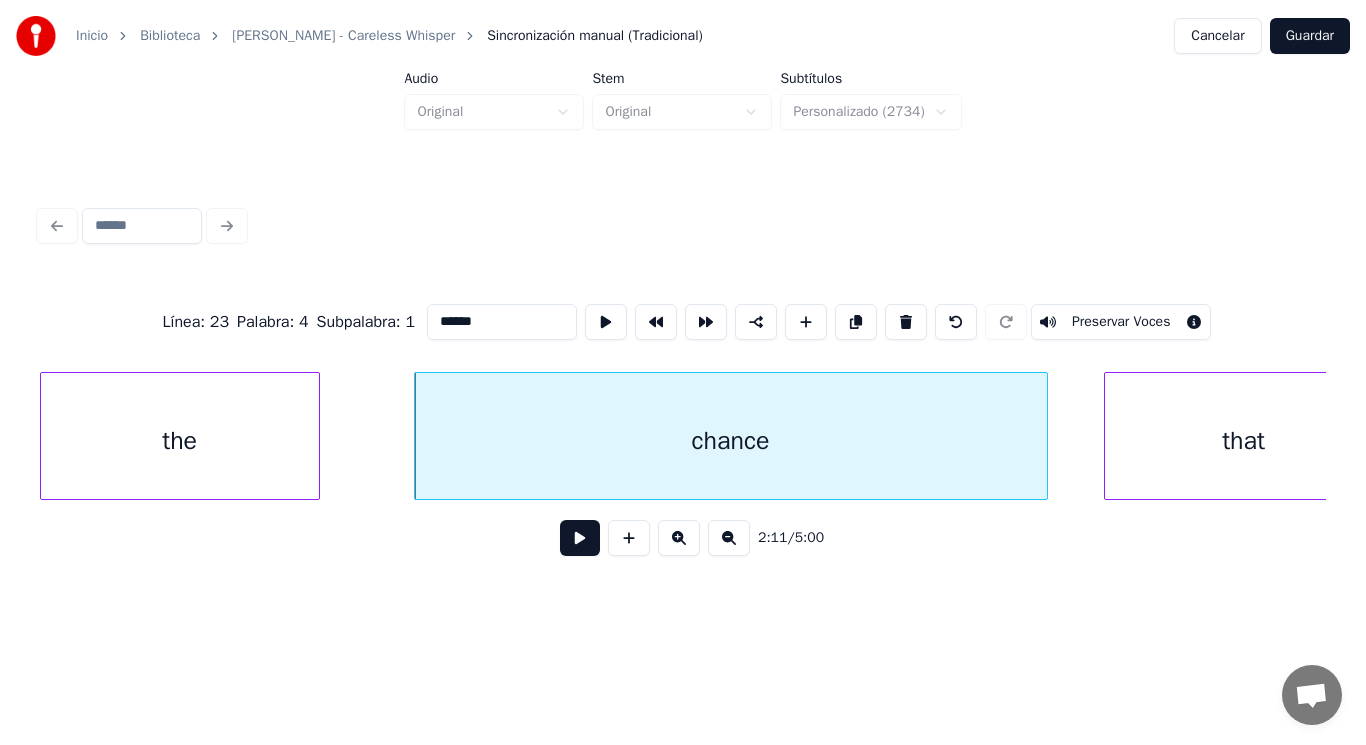 click at bounding box center (580, 538) 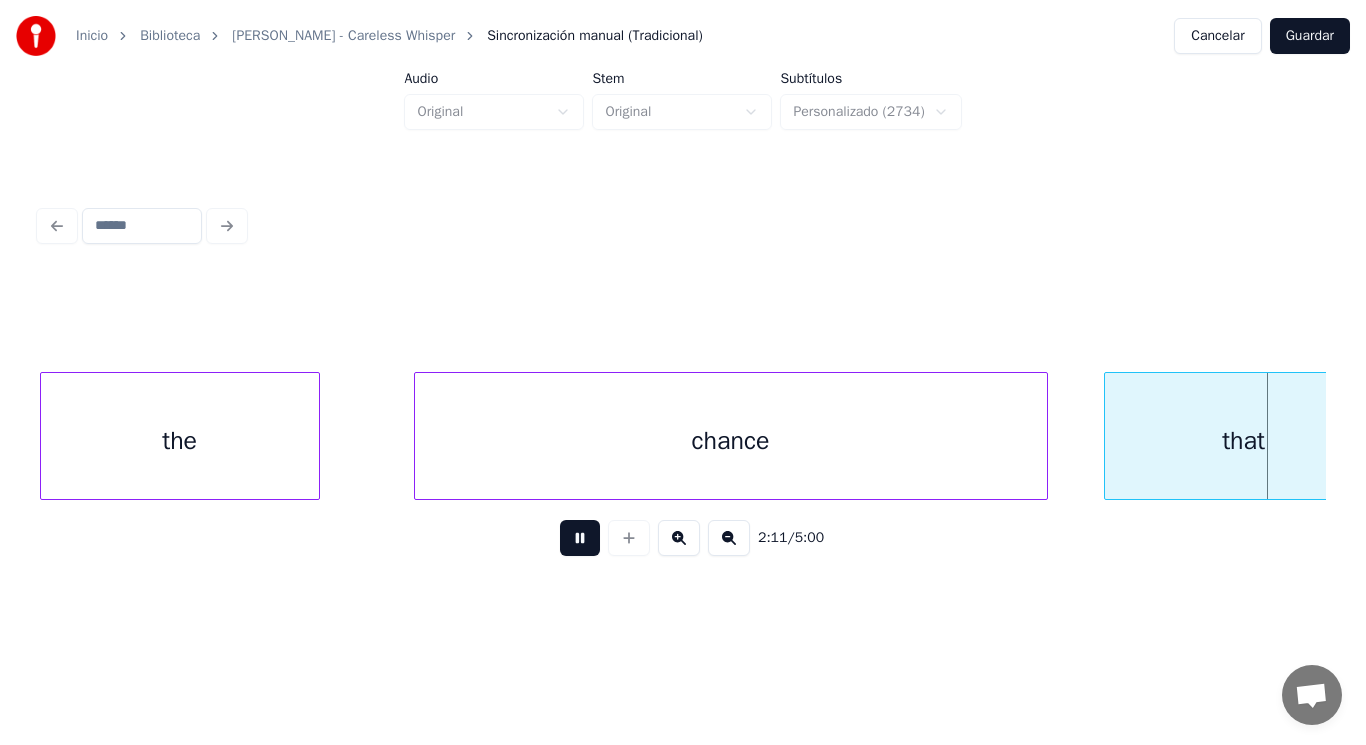 scroll, scrollTop: 0, scrollLeft: 184401, axis: horizontal 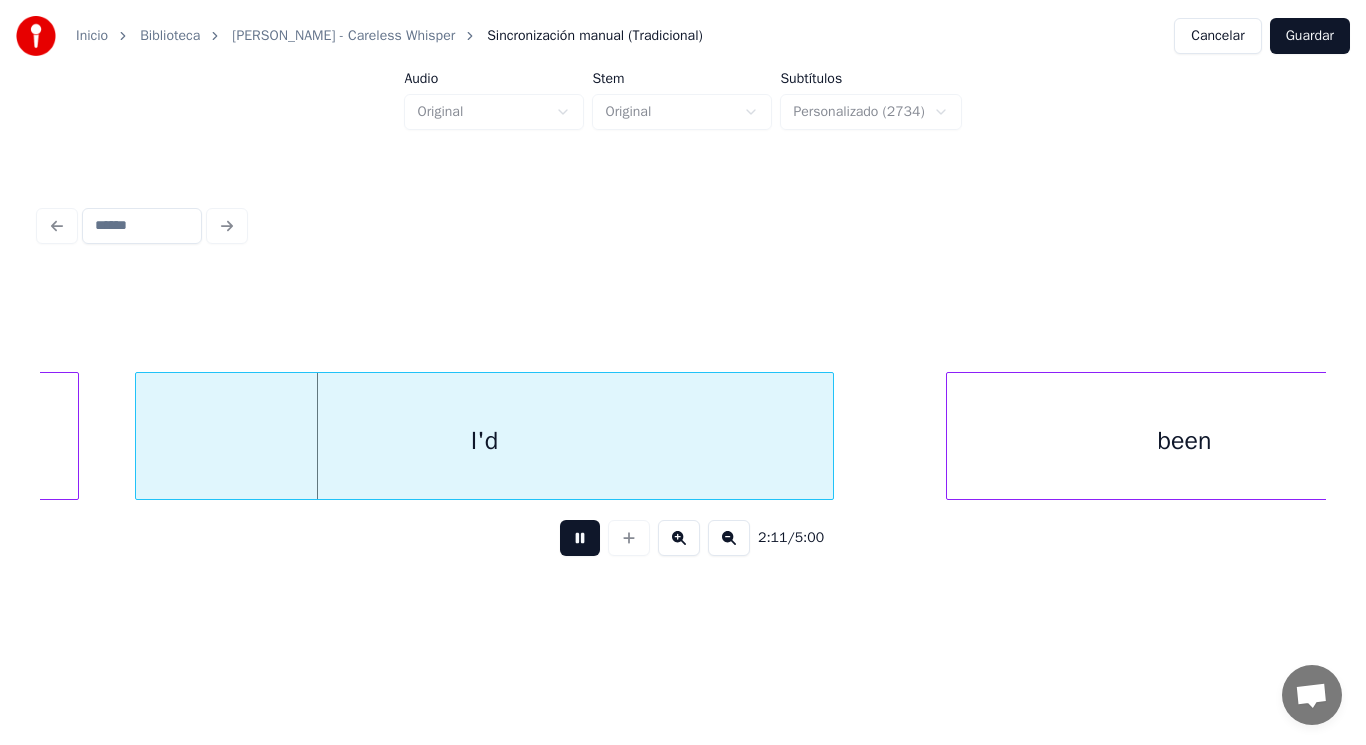 click at bounding box center (580, 538) 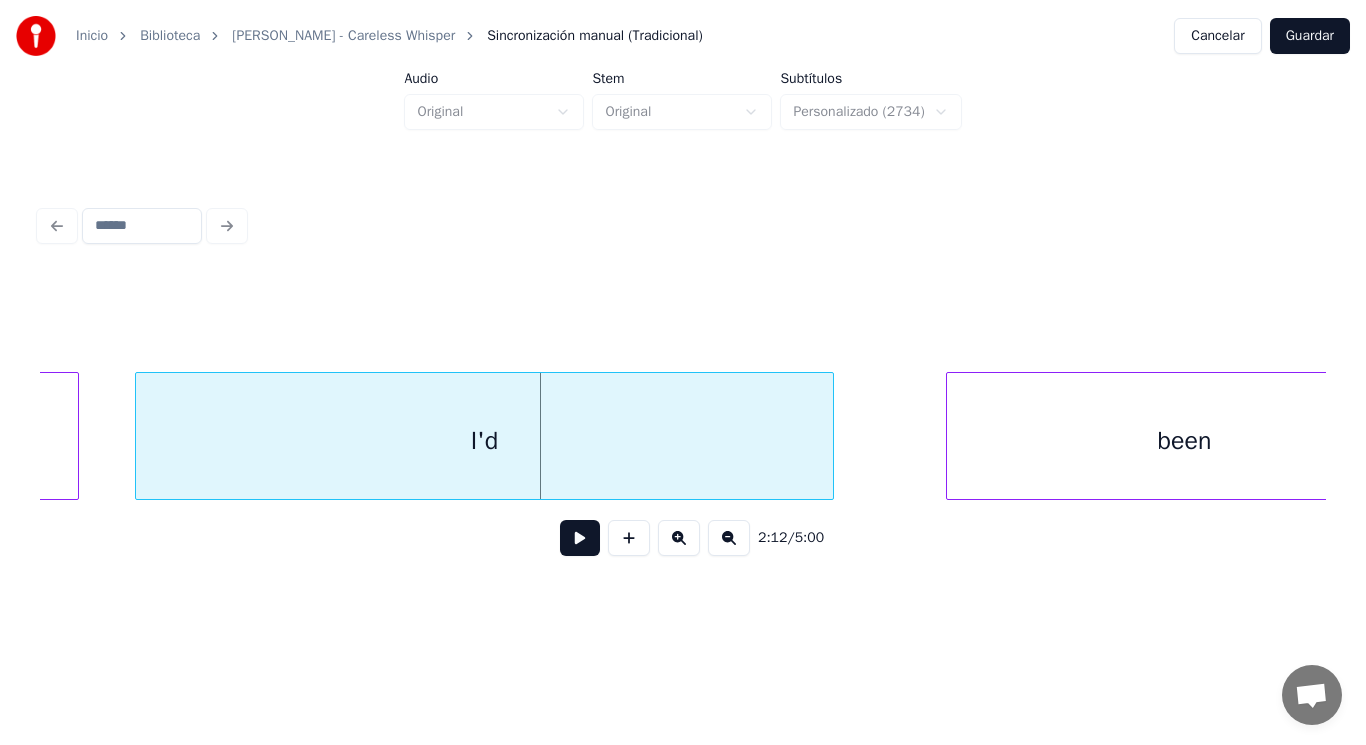 click on "I'd" at bounding box center (485, 441) 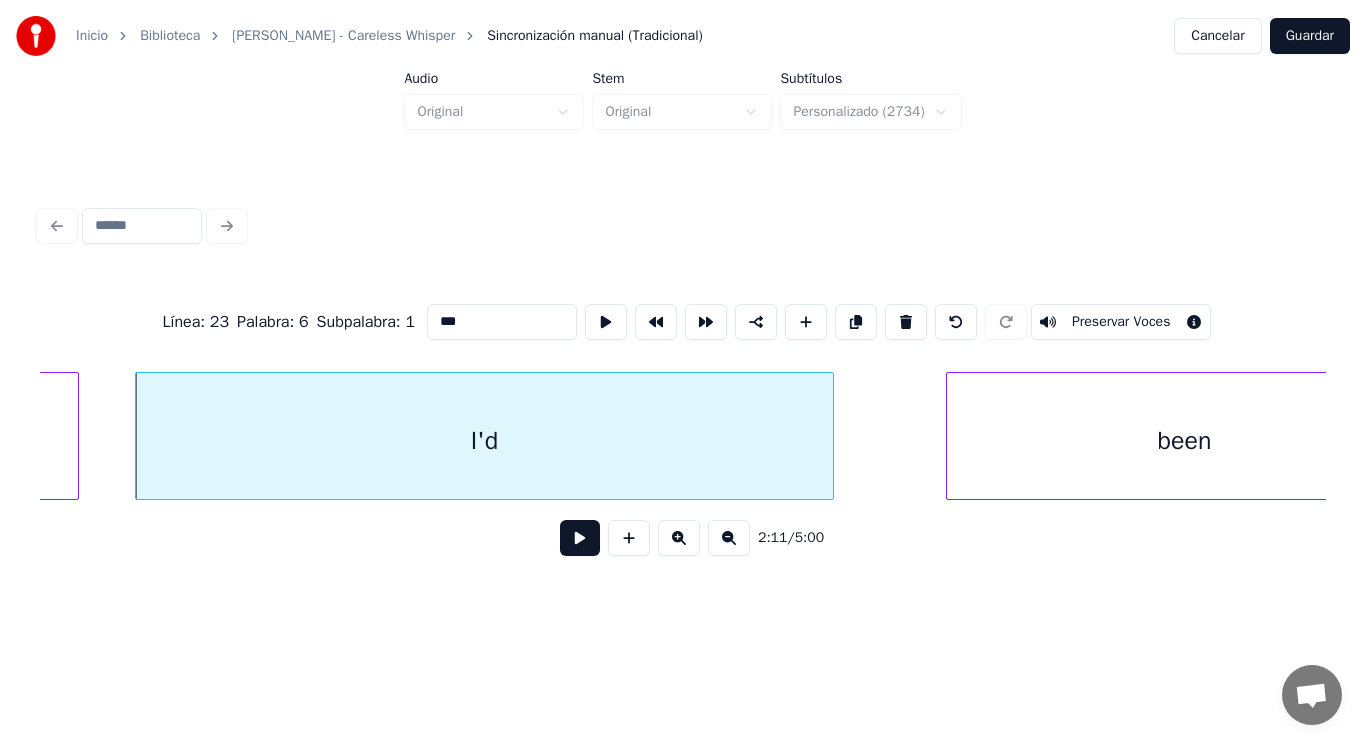 click on "that" at bounding box center [-61, 441] 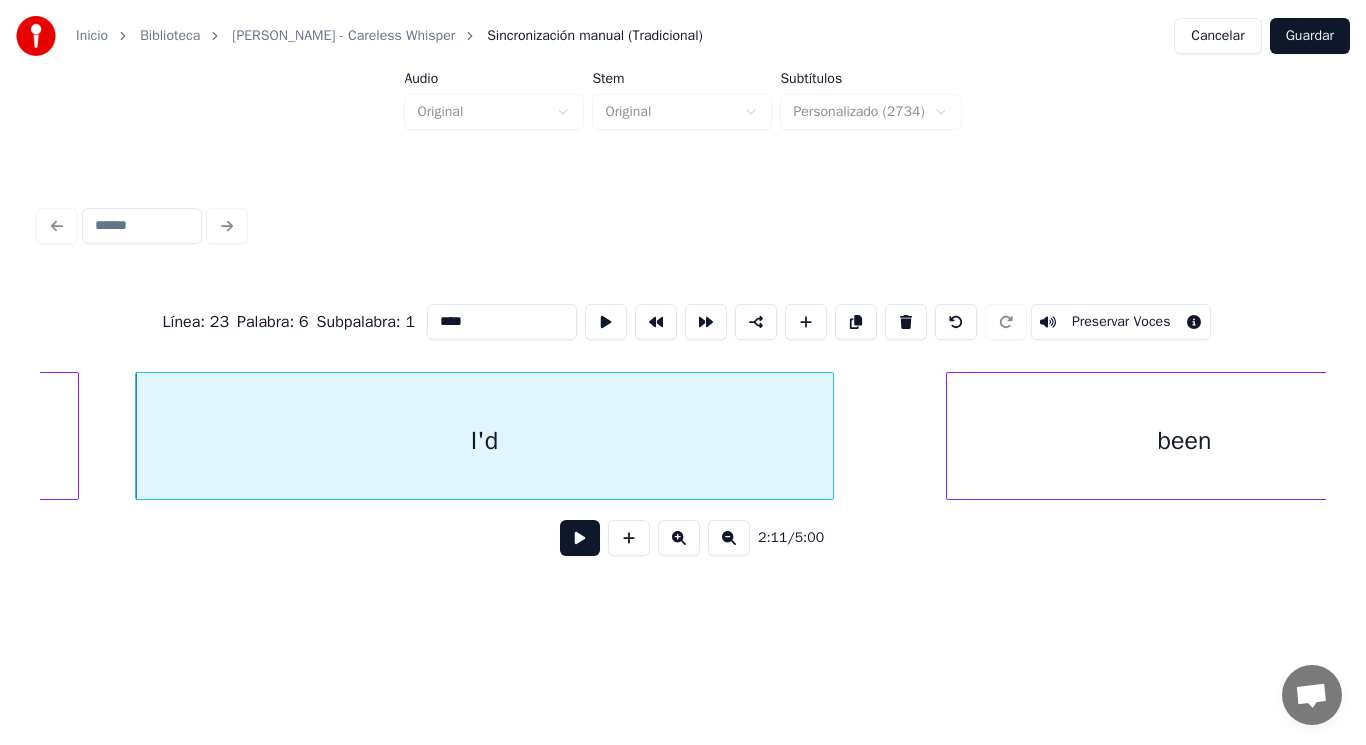 scroll, scrollTop: 0, scrollLeft: 184160, axis: horizontal 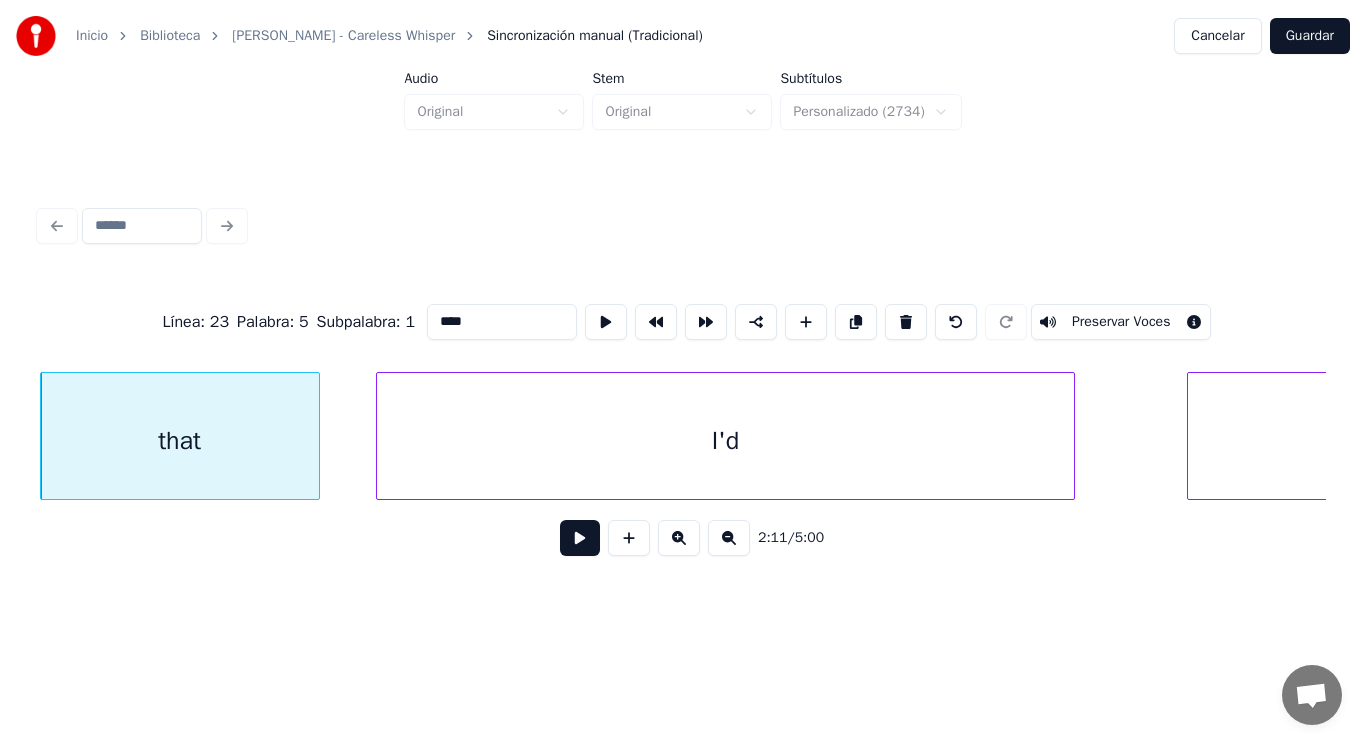 click at bounding box center (580, 538) 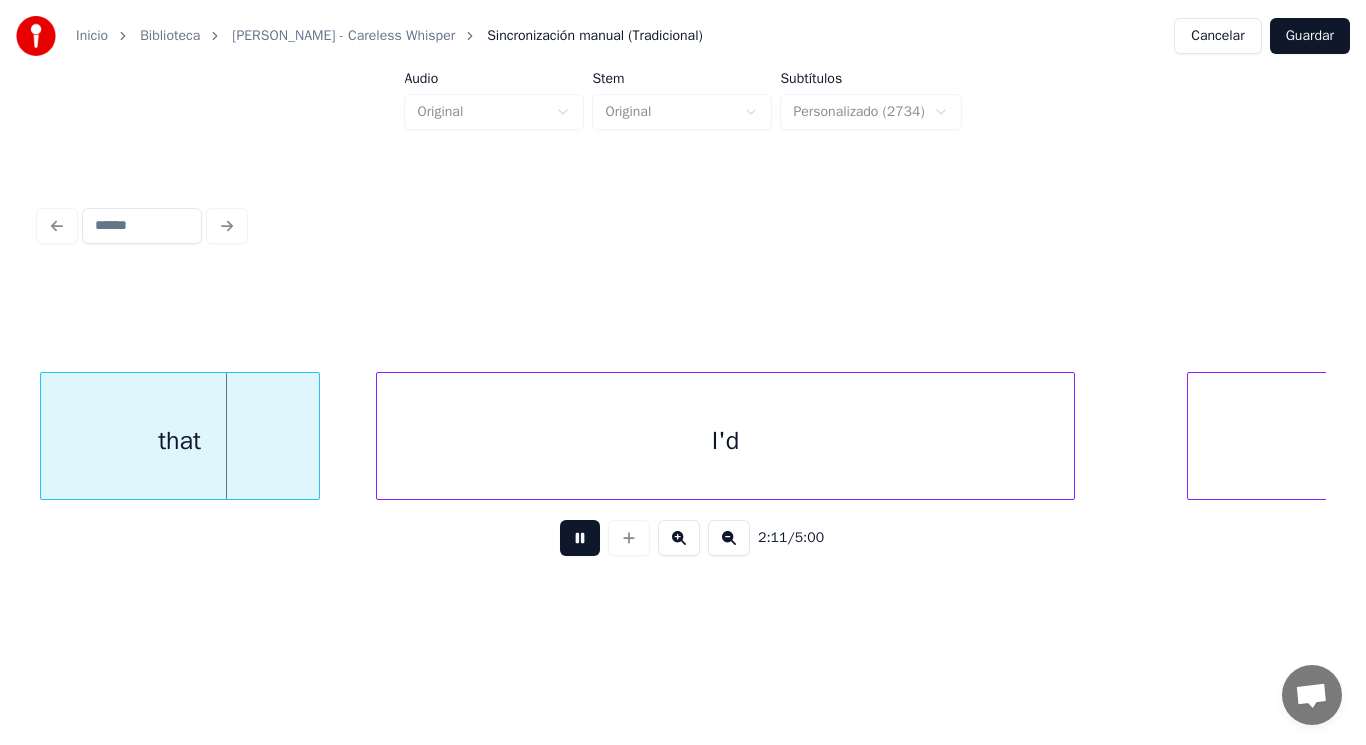 click at bounding box center [580, 538] 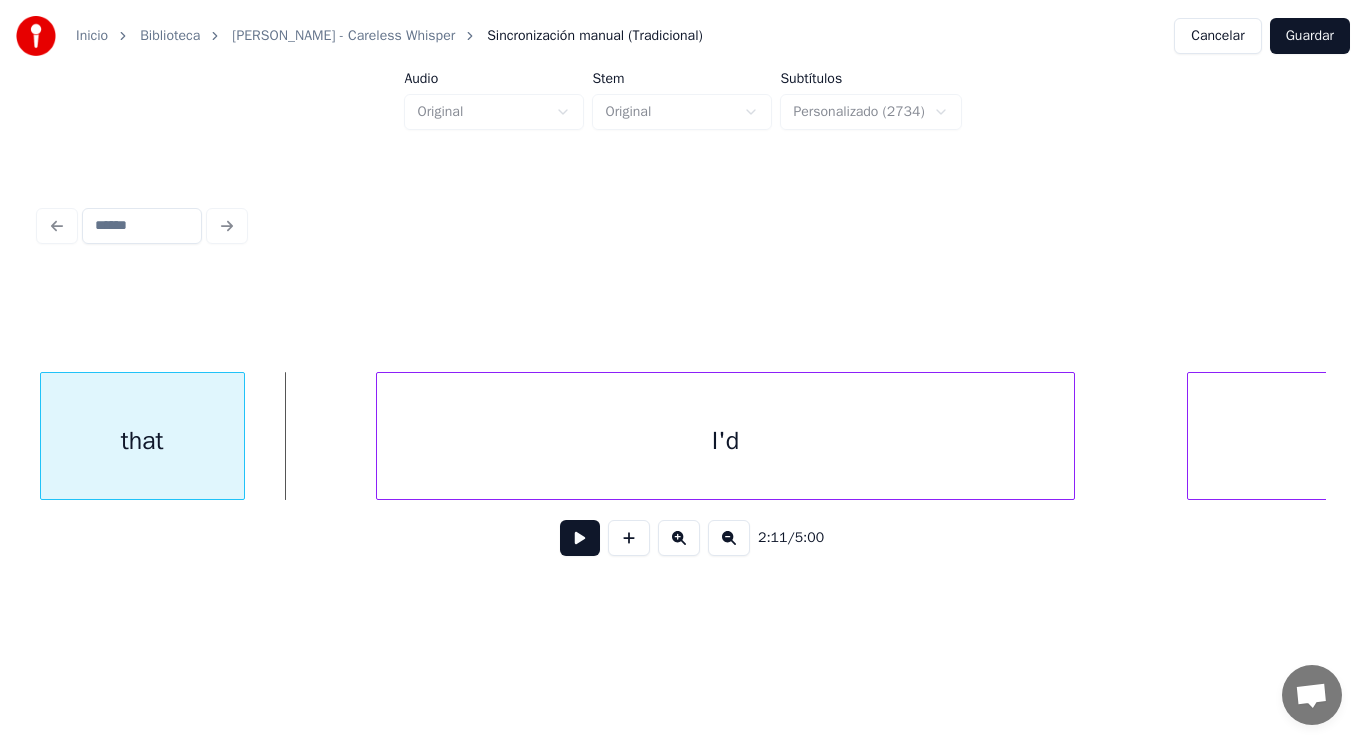 click at bounding box center [241, 436] 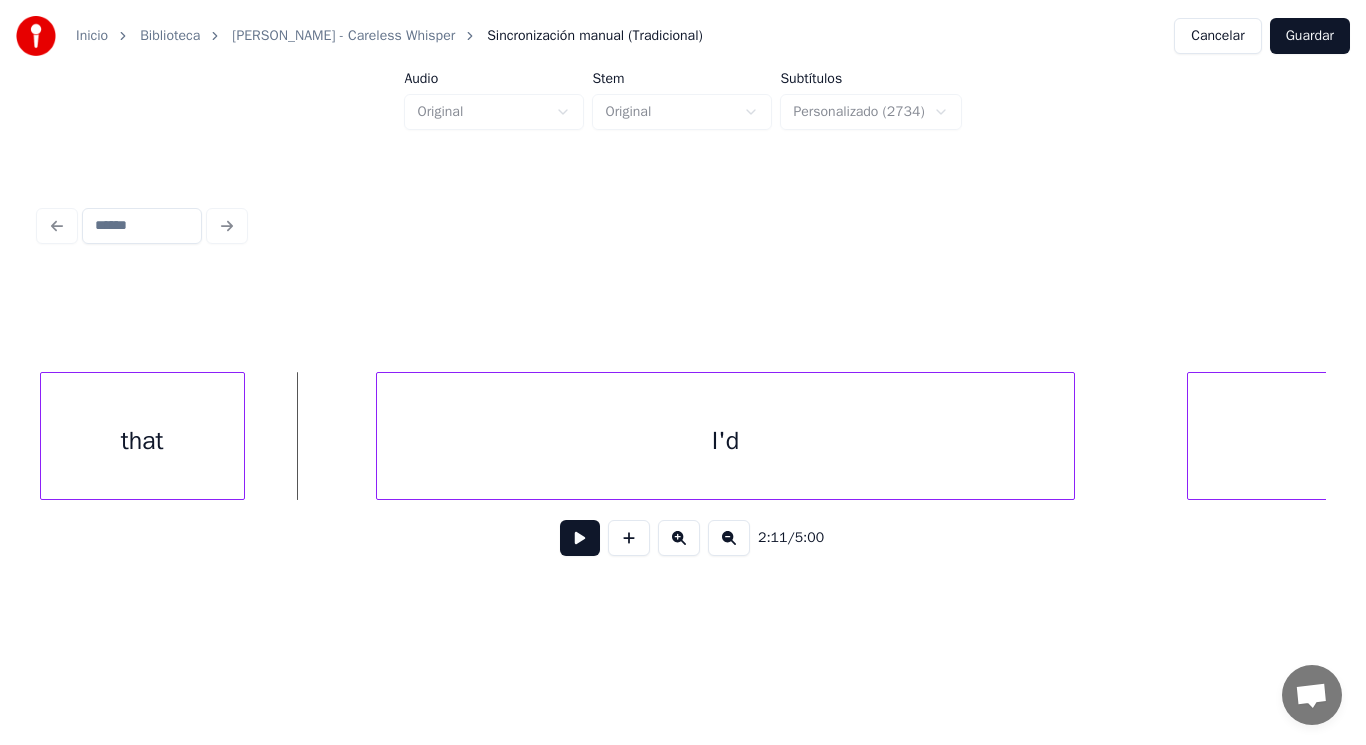 click at bounding box center [580, 538] 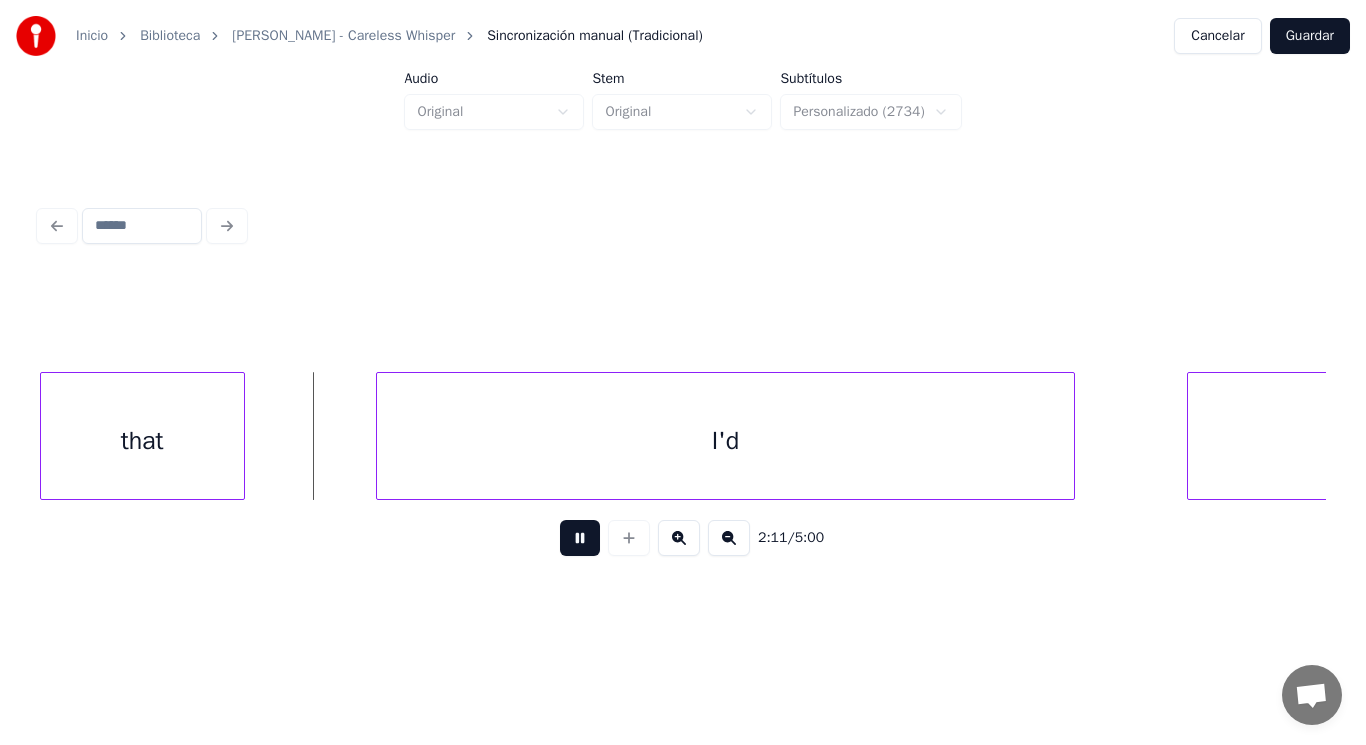click at bounding box center (580, 538) 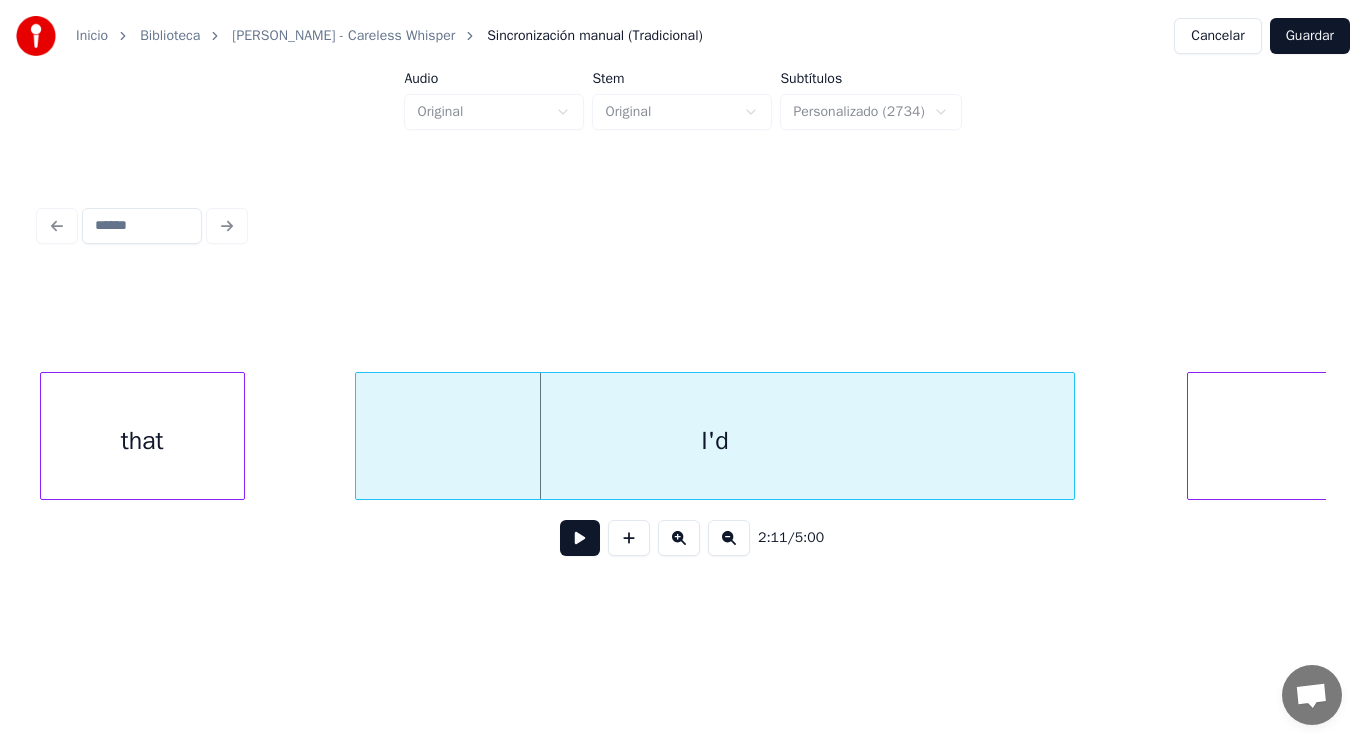 click at bounding box center [359, 436] 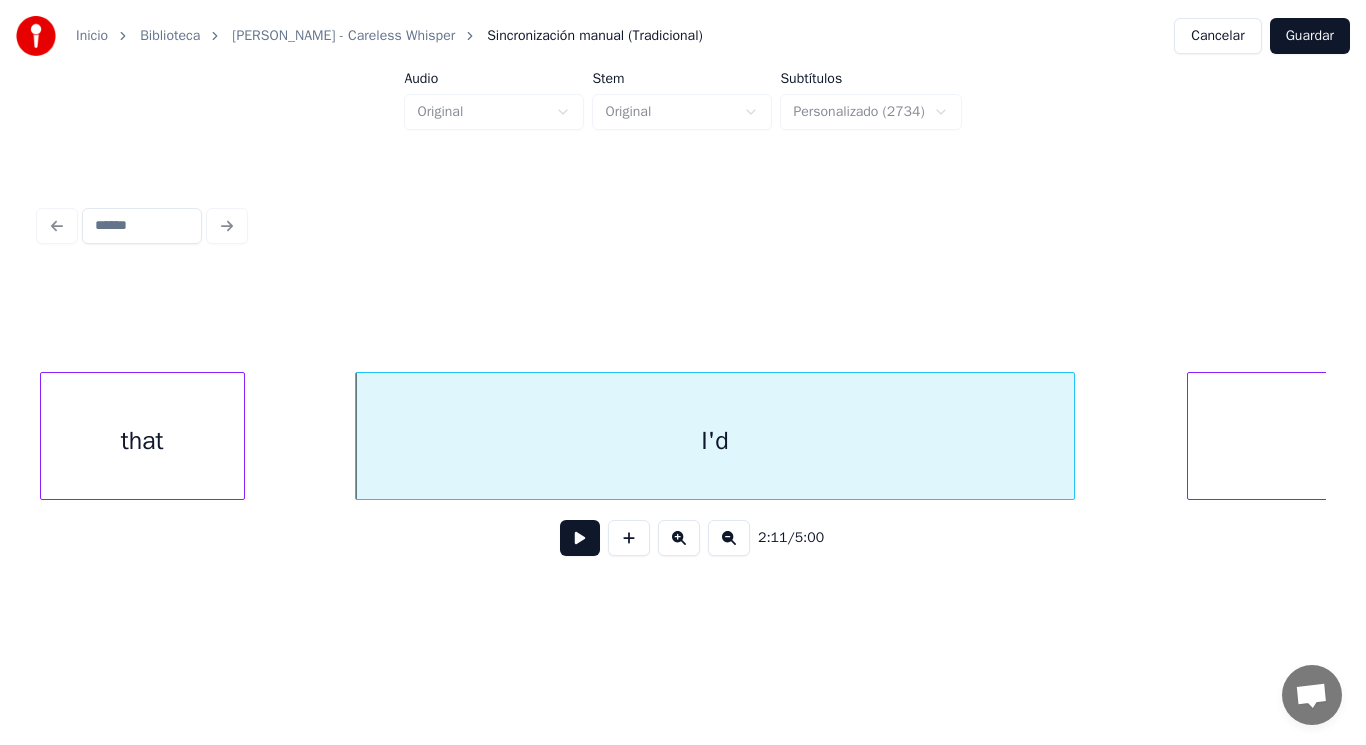 click at bounding box center [580, 538] 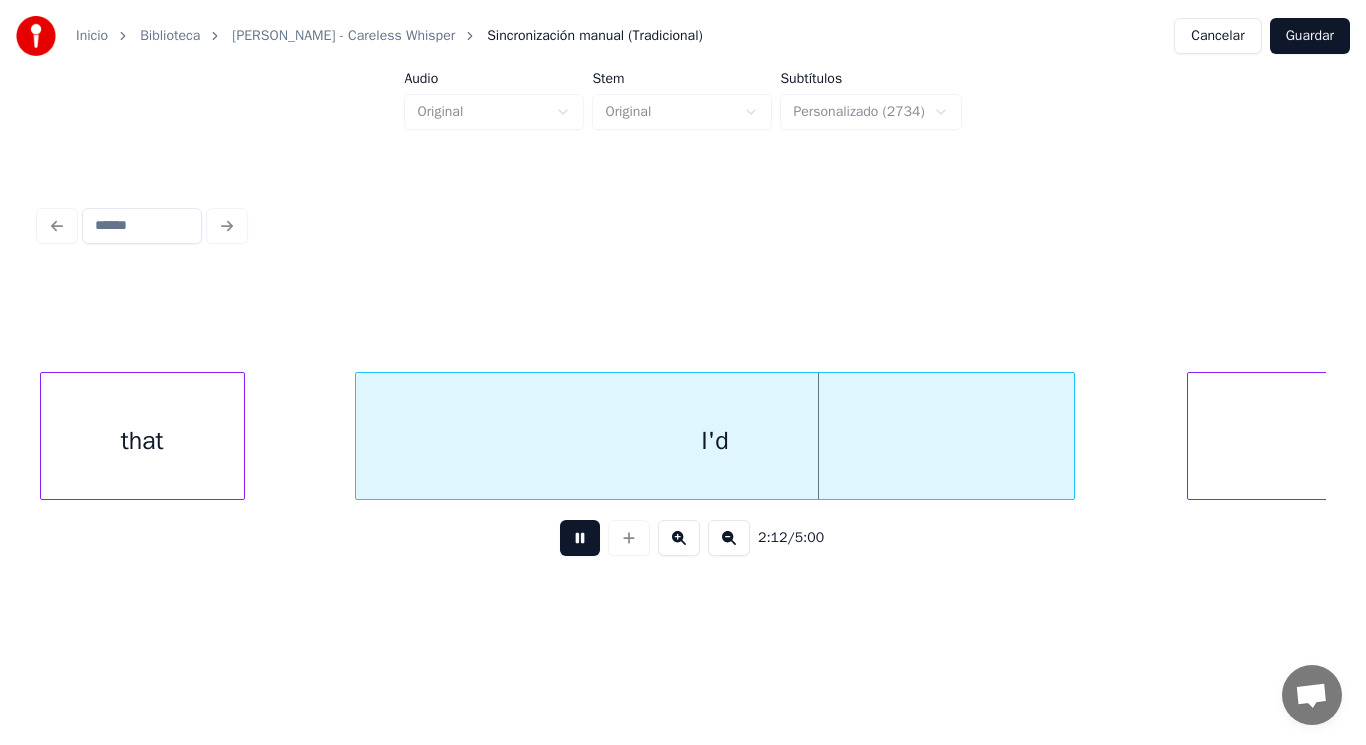 click at bounding box center (580, 538) 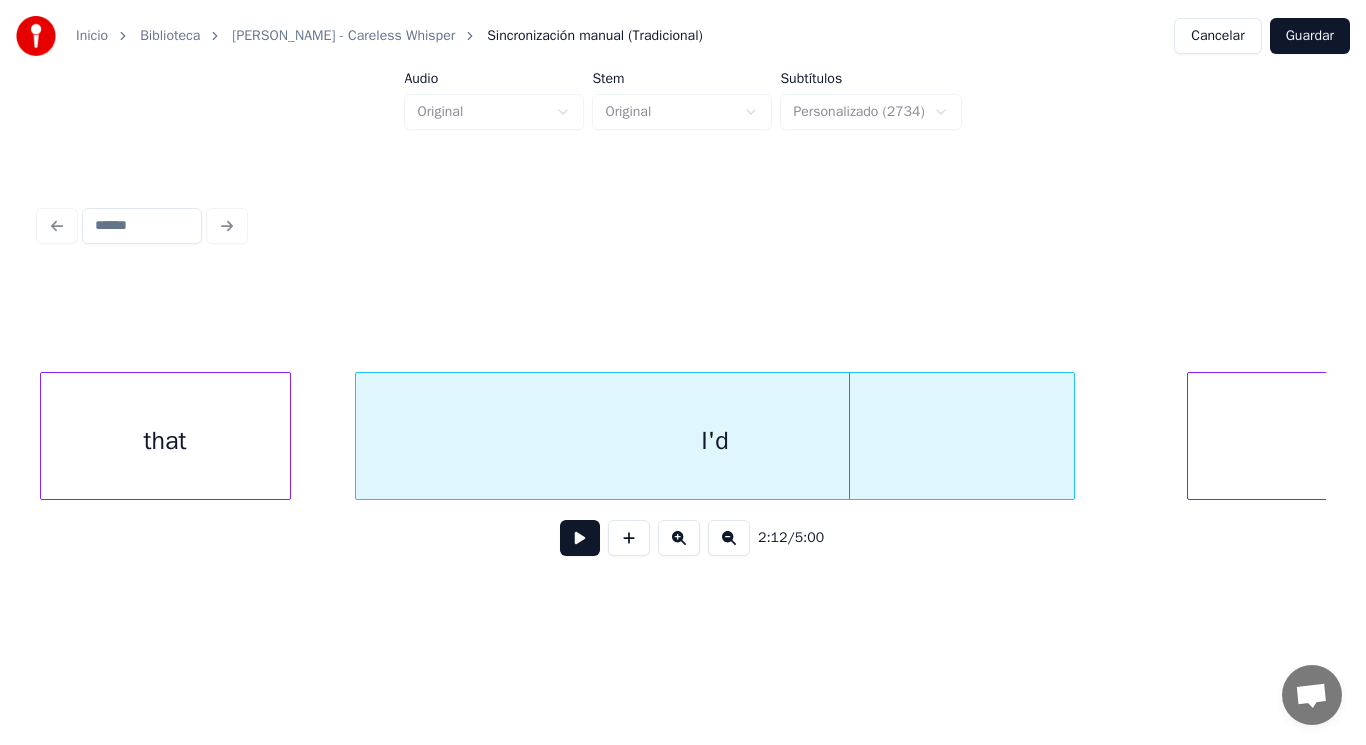 click at bounding box center [287, 436] 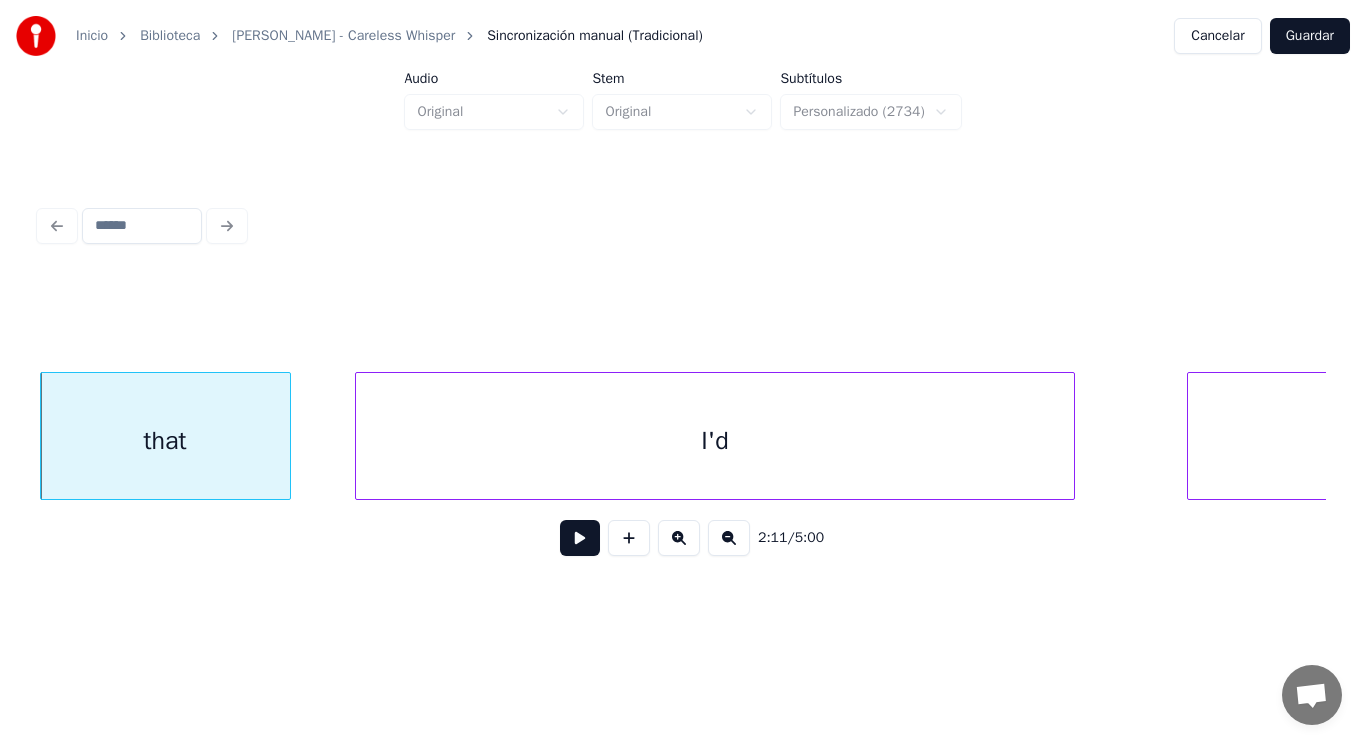 click on "2:11  /  5:00" at bounding box center [683, 538] 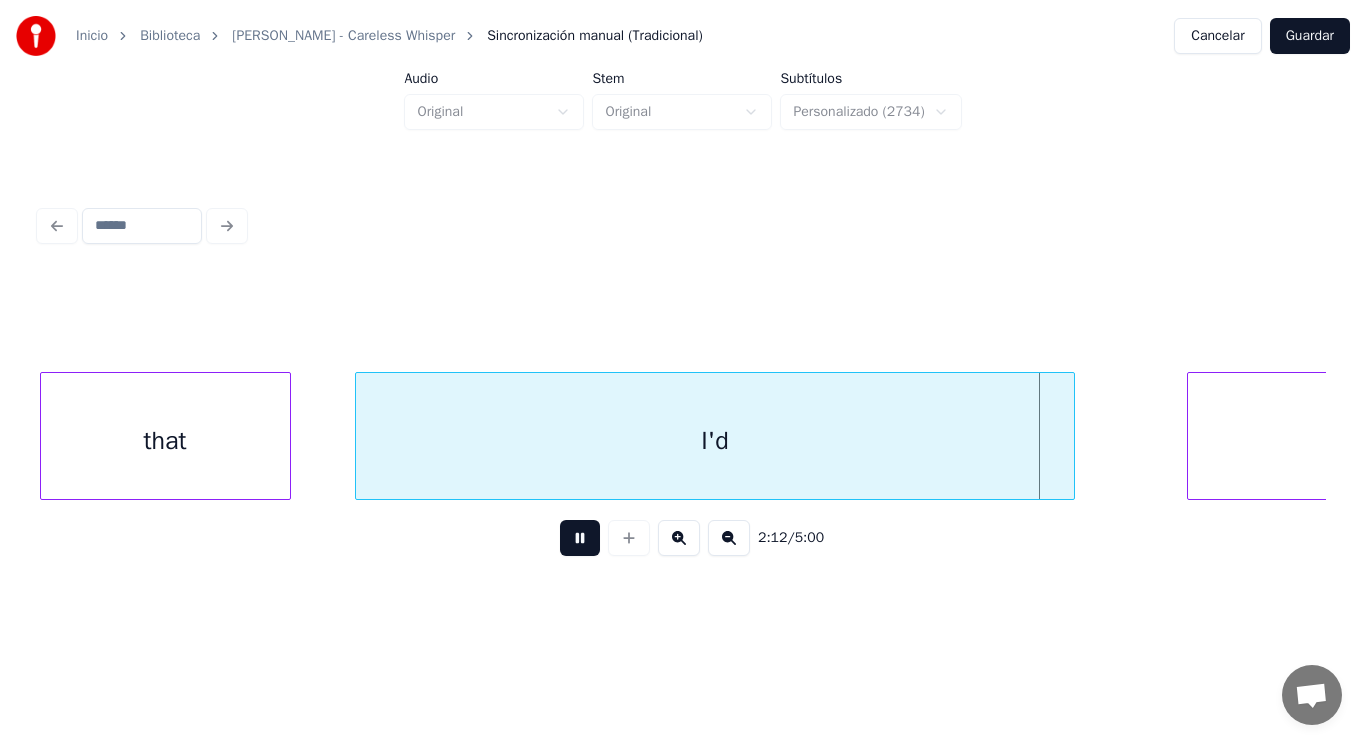 click at bounding box center (580, 538) 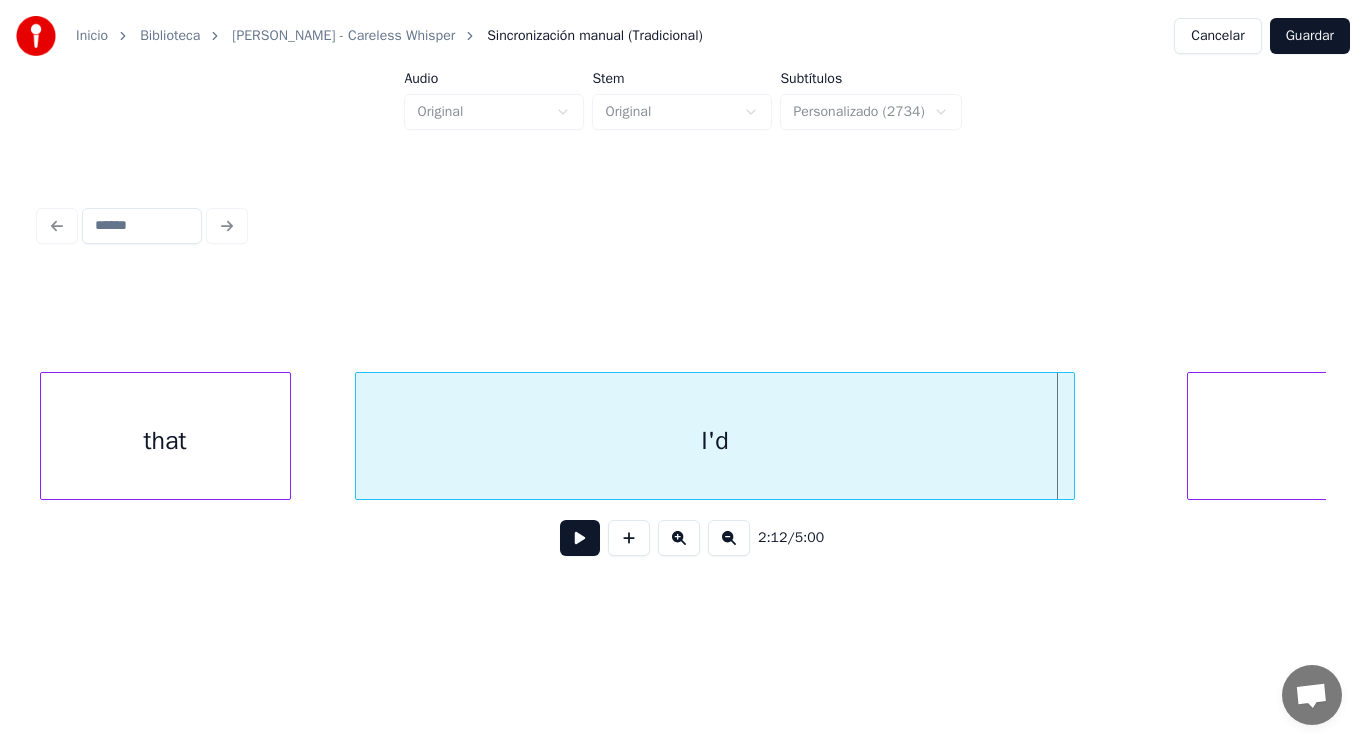 click on "I'd" at bounding box center (715, 441) 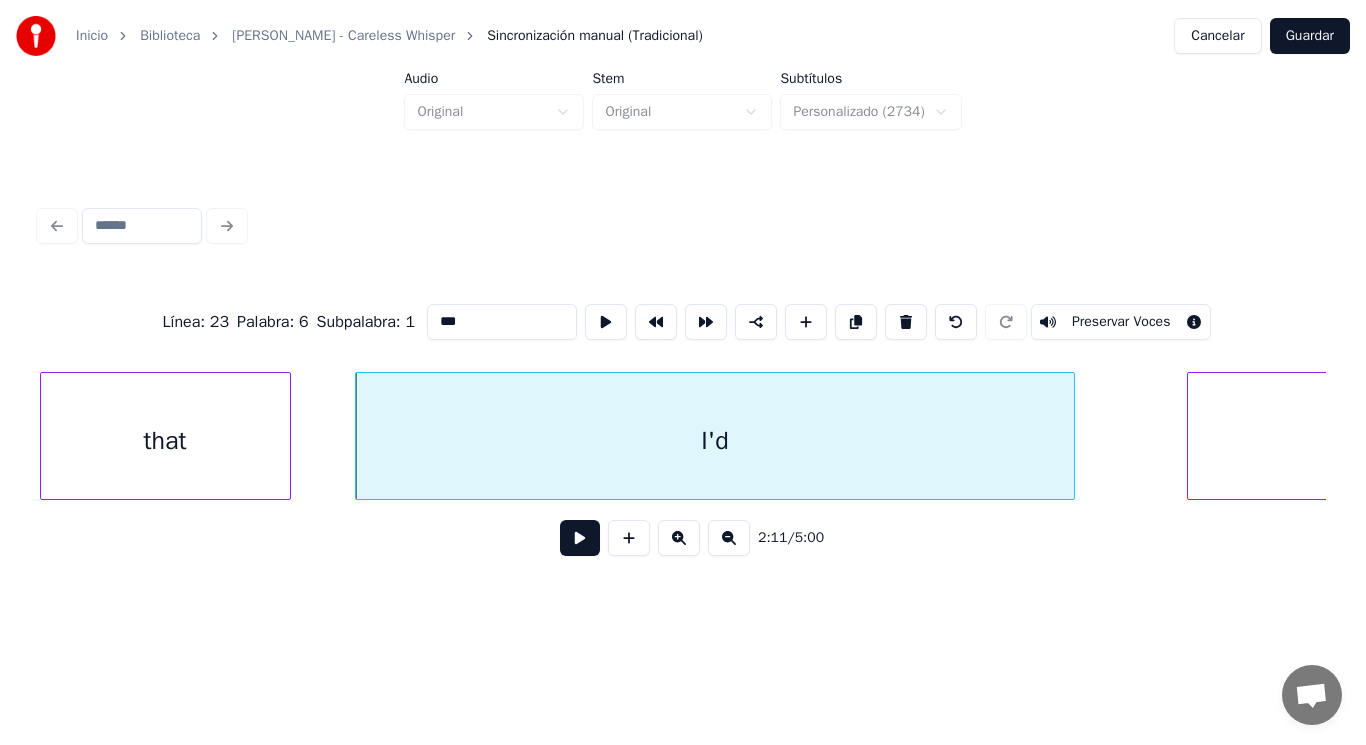 click at bounding box center (580, 538) 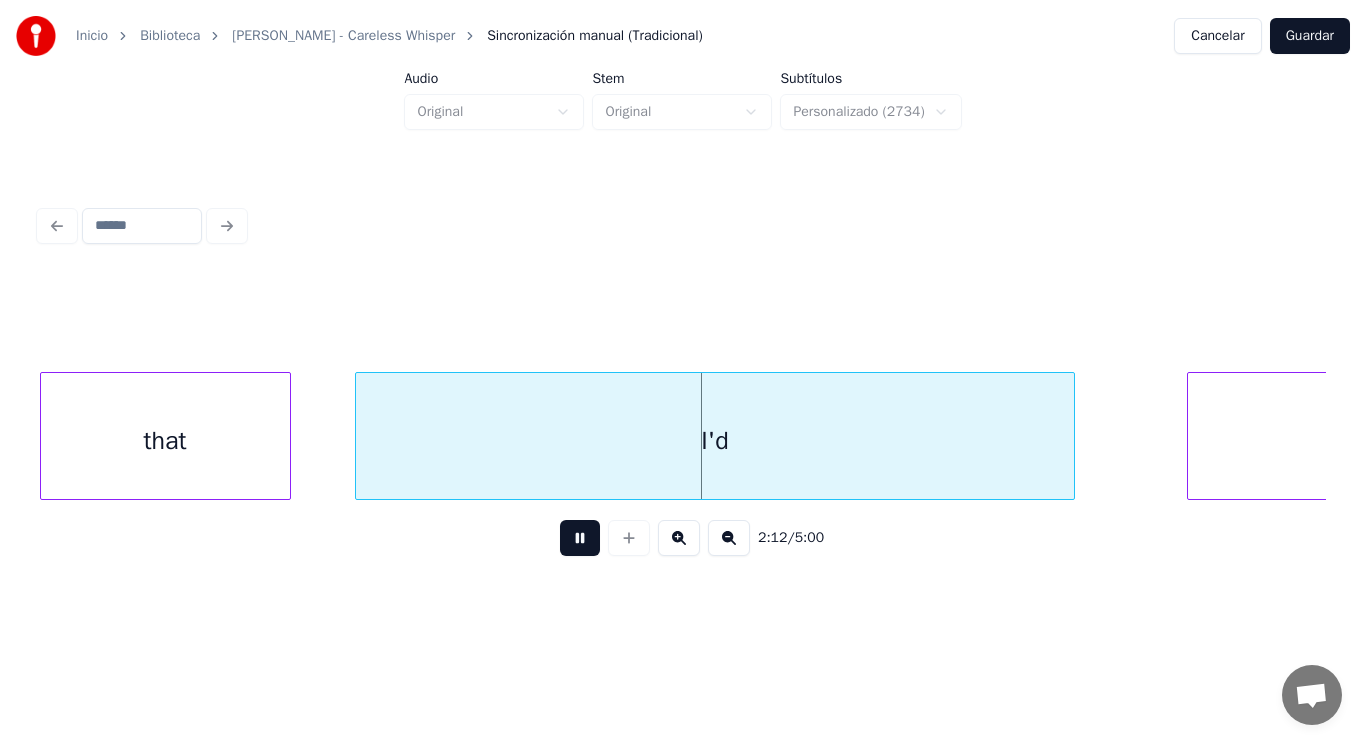 click at bounding box center [580, 538] 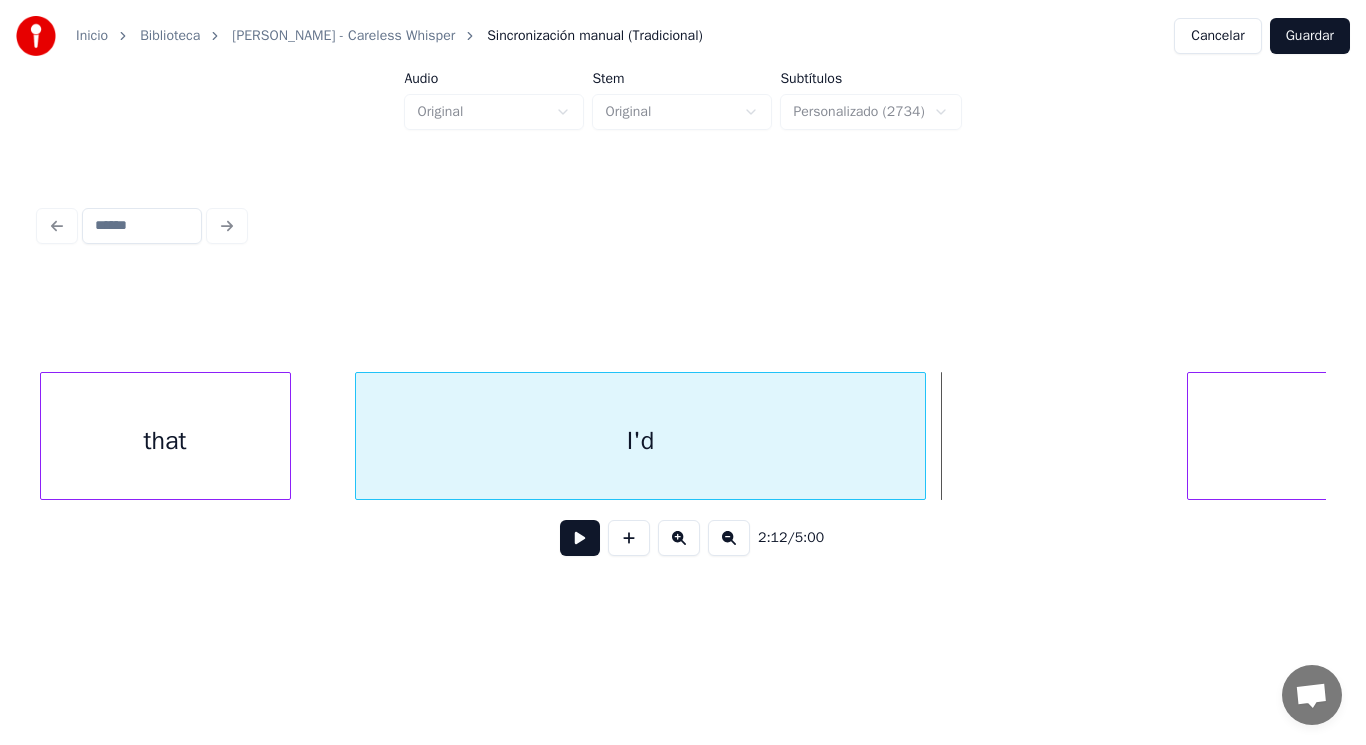 click at bounding box center [922, 436] 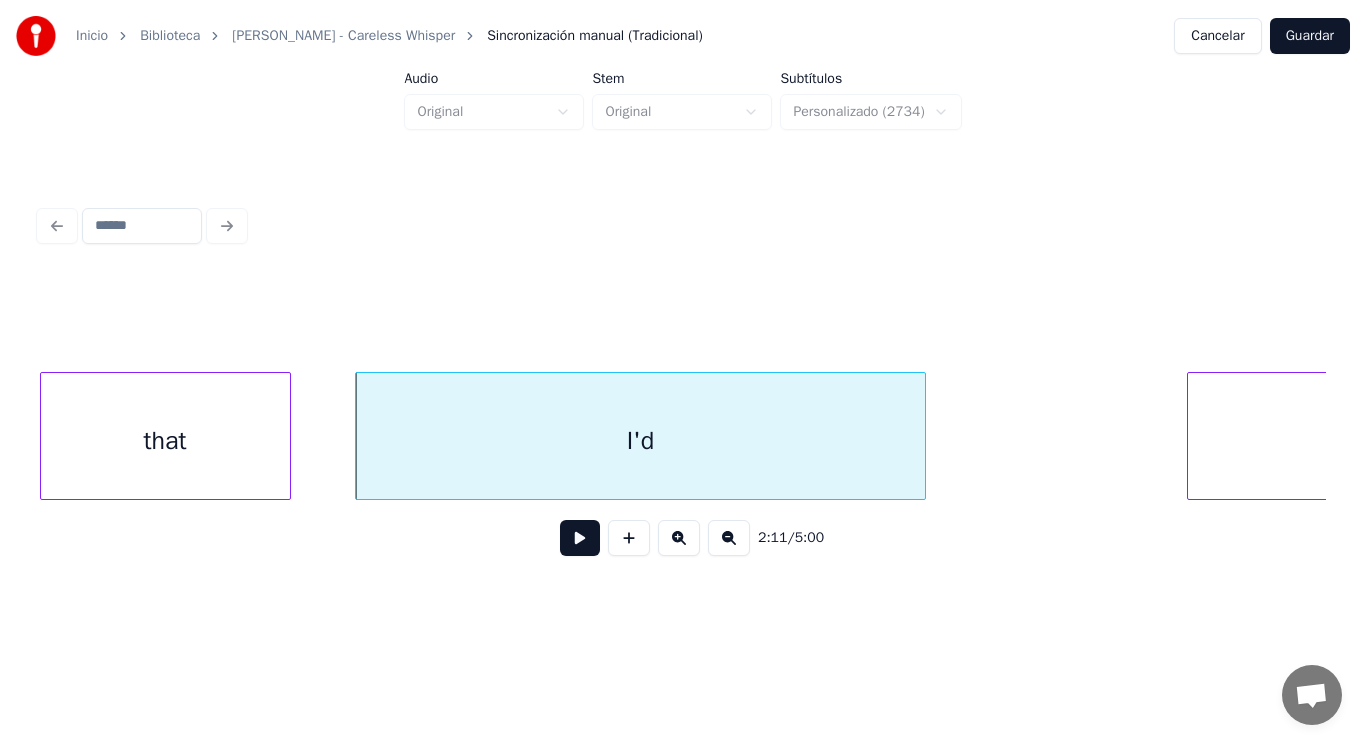 click at bounding box center [580, 538] 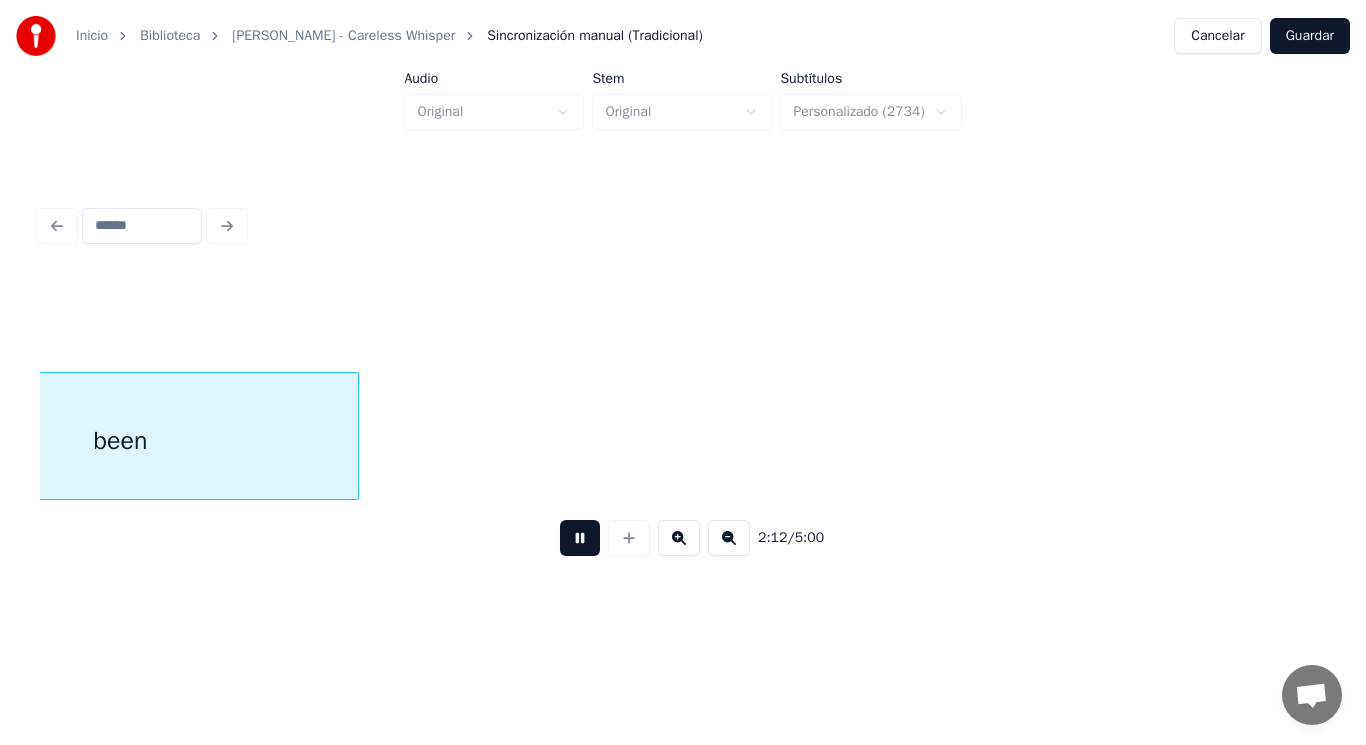 click at bounding box center [580, 538] 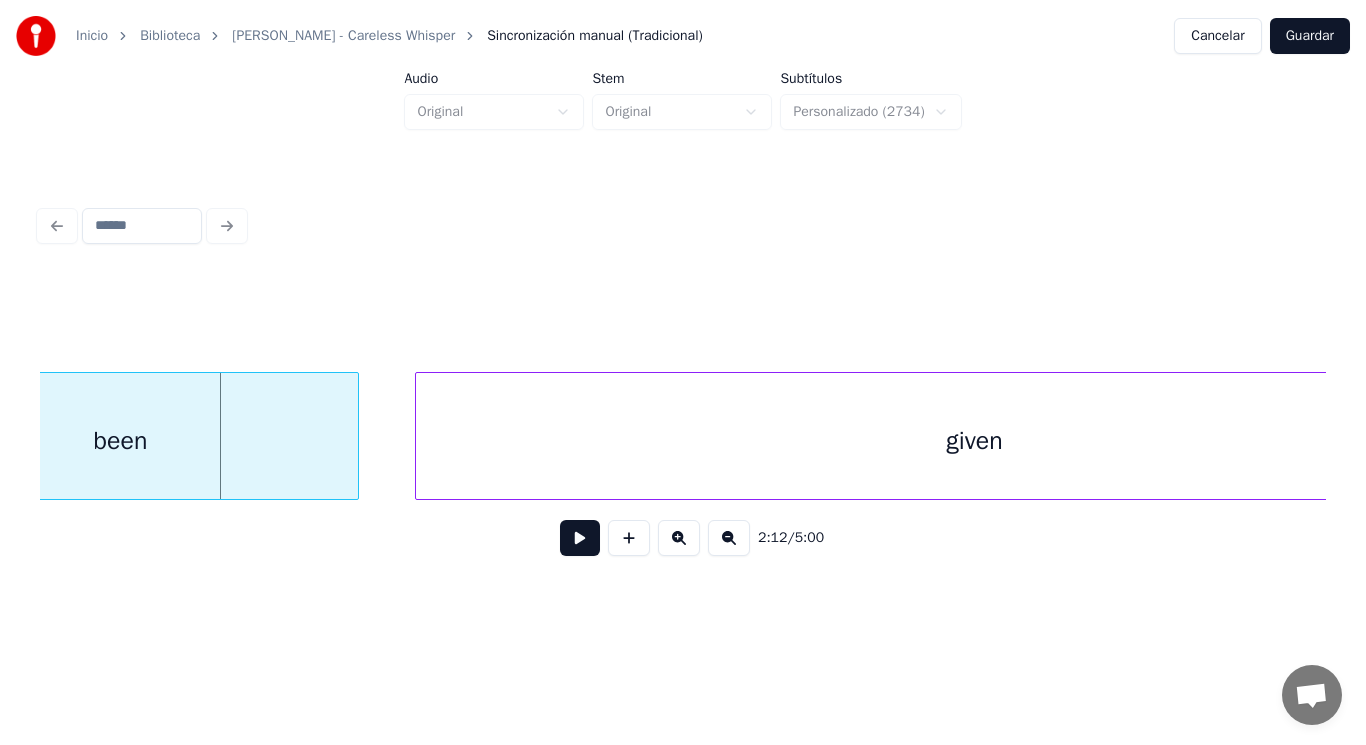 click on "been" at bounding box center (120, 441) 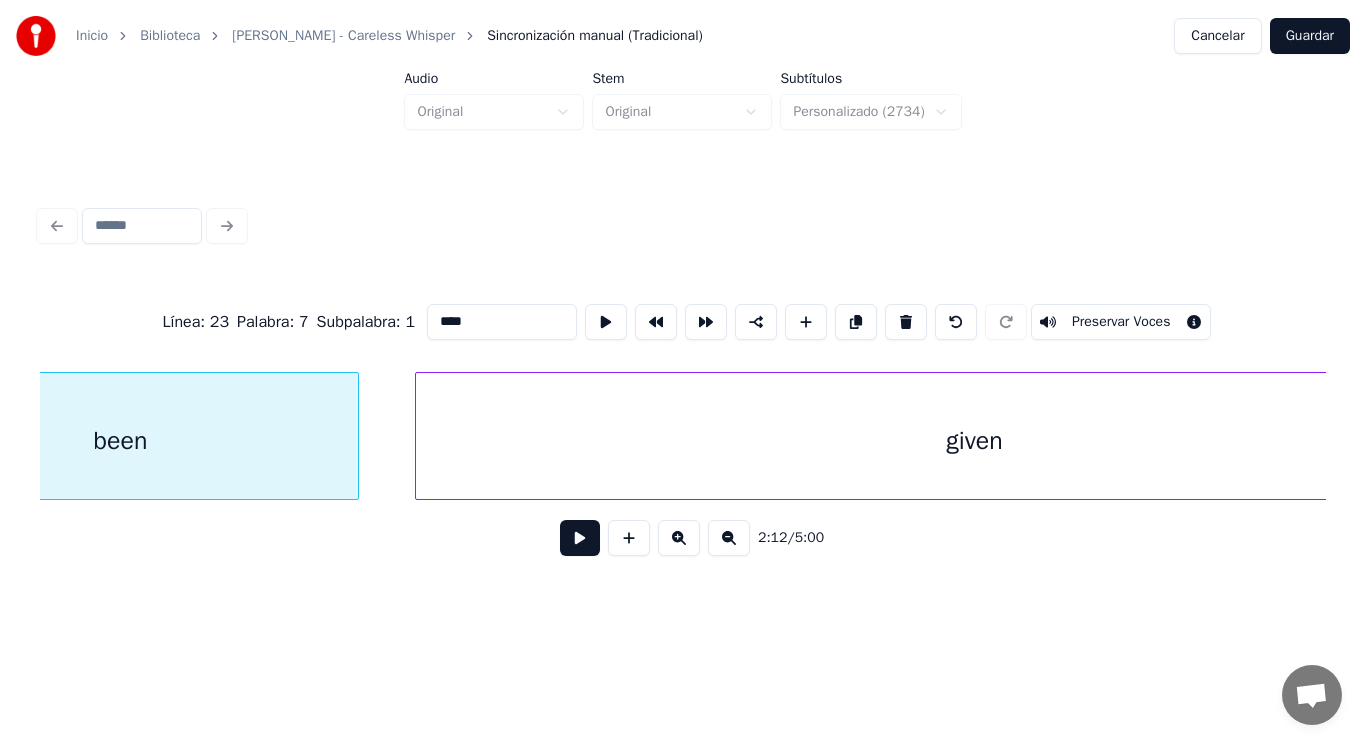 scroll, scrollTop: 0, scrollLeft: 185308, axis: horizontal 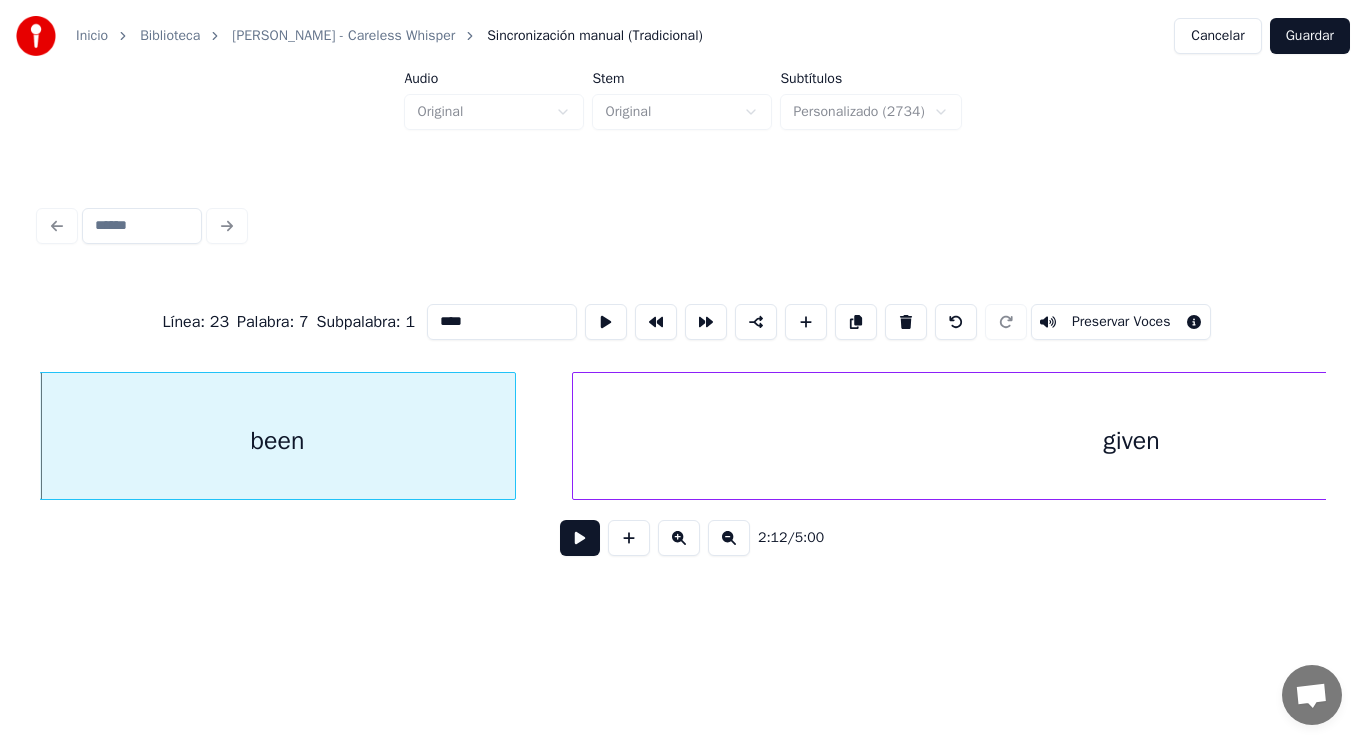 click at bounding box center [580, 538] 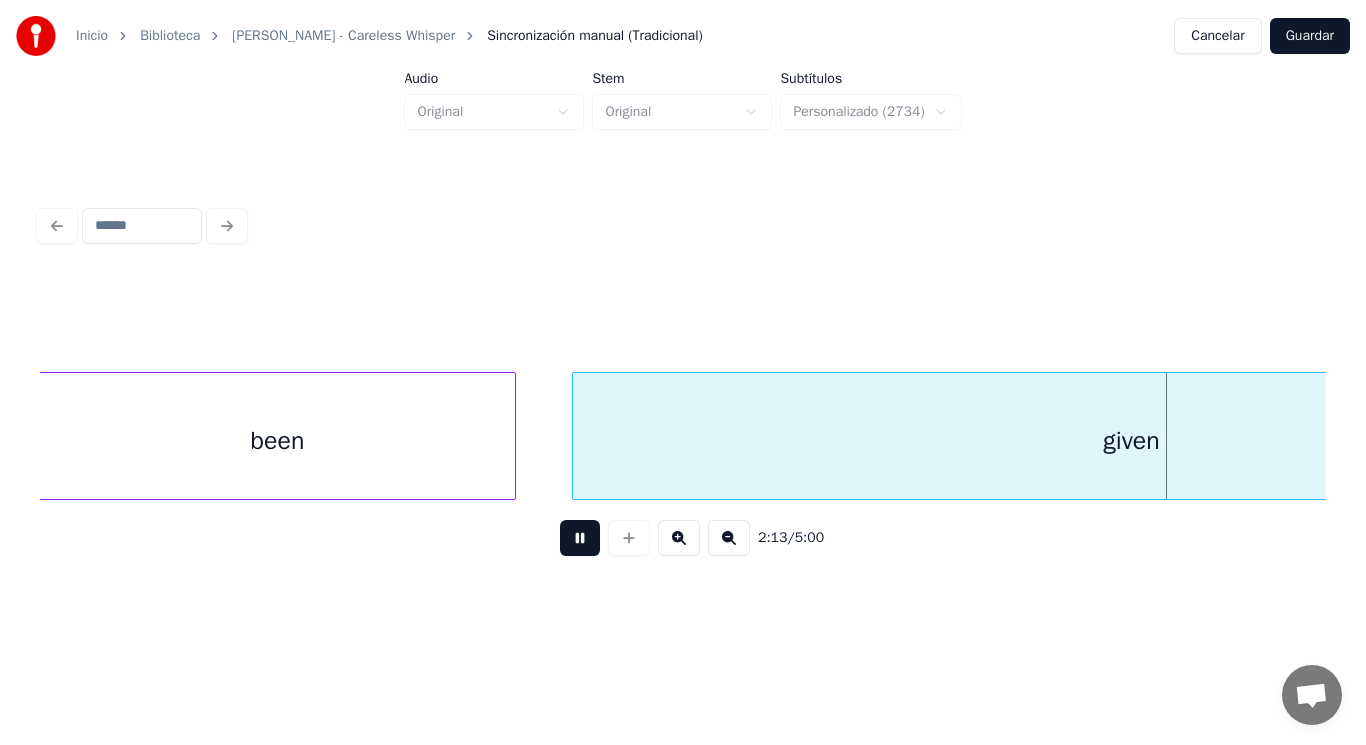 scroll, scrollTop: 0, scrollLeft: 186620, axis: horizontal 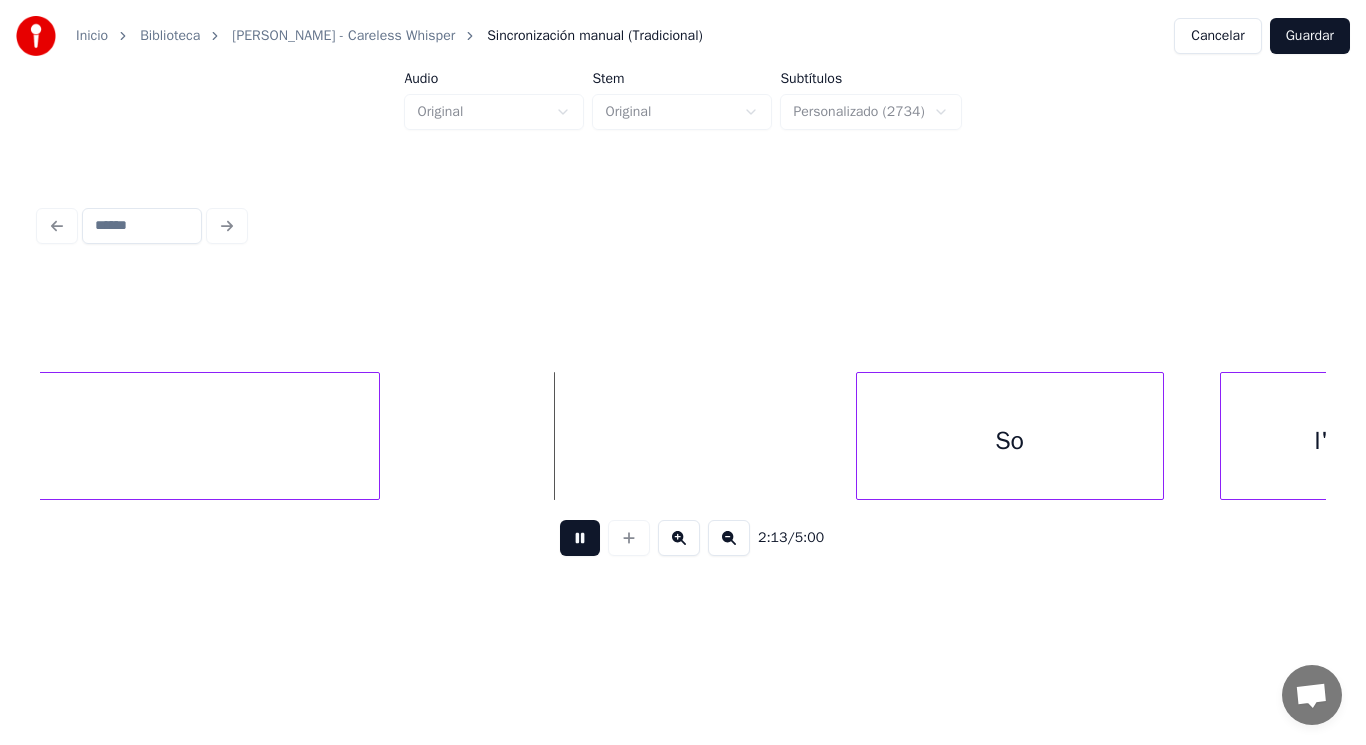click at bounding box center (580, 538) 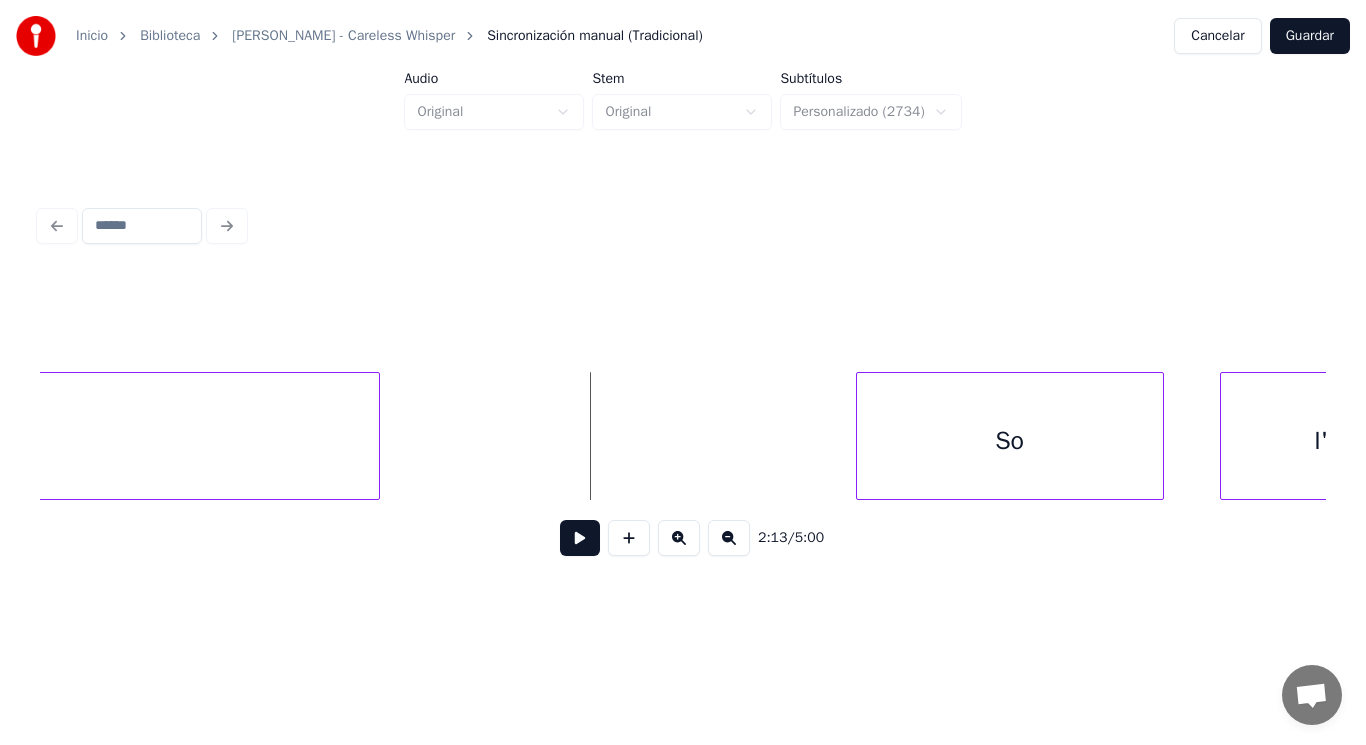 click on "given" at bounding box center (-180, 441) 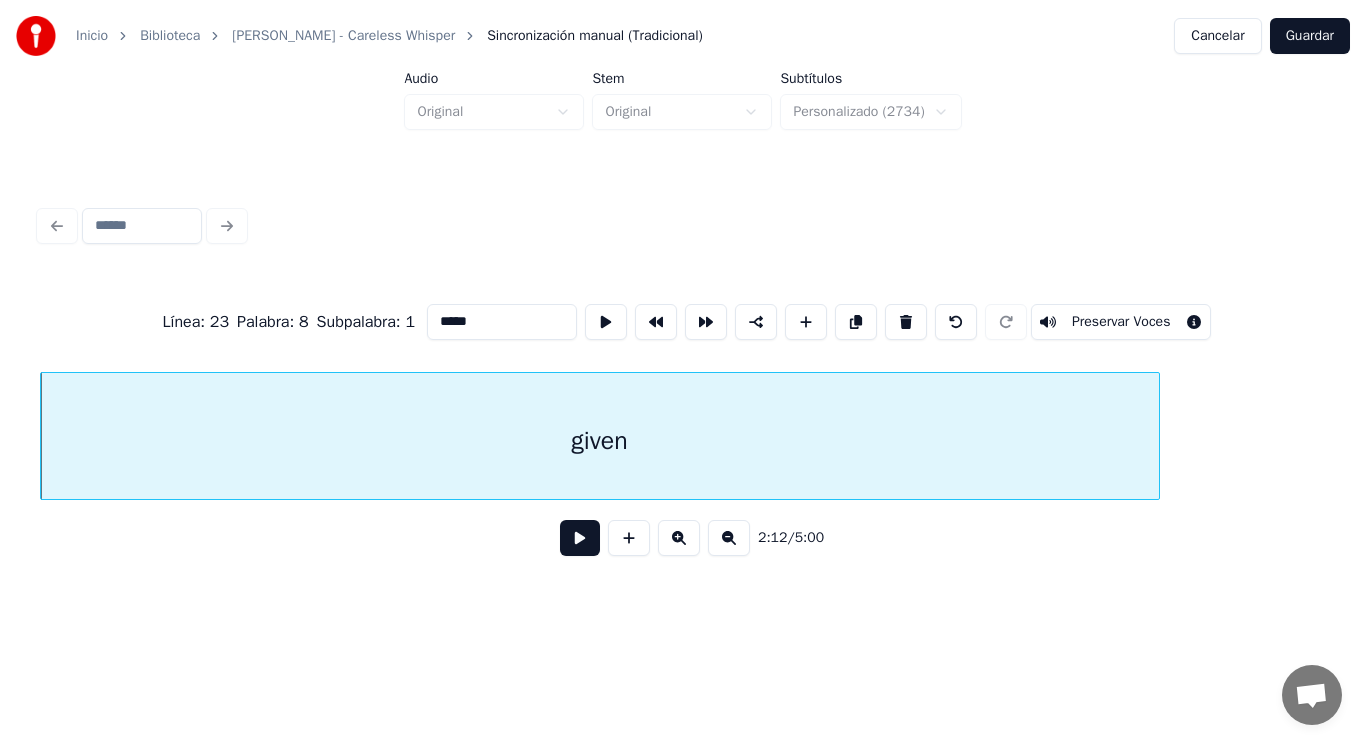 click at bounding box center (580, 538) 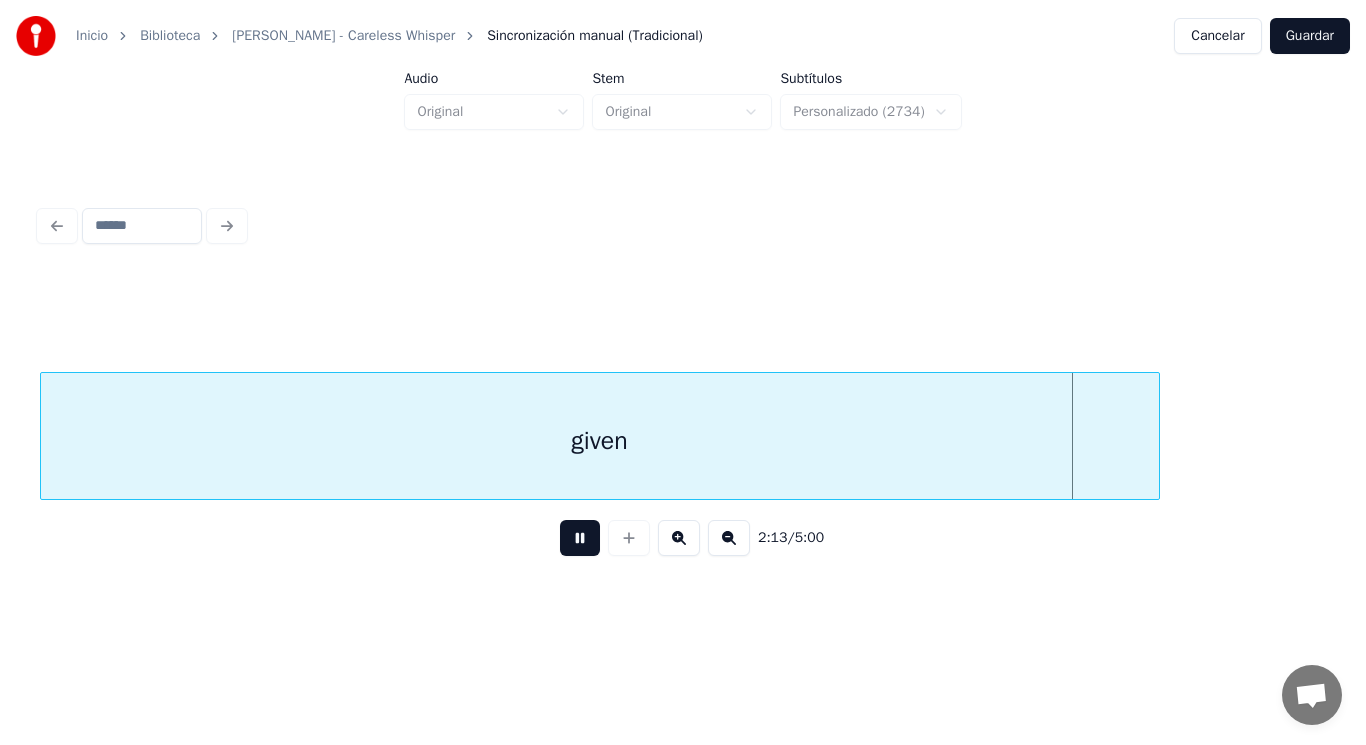 click at bounding box center (580, 538) 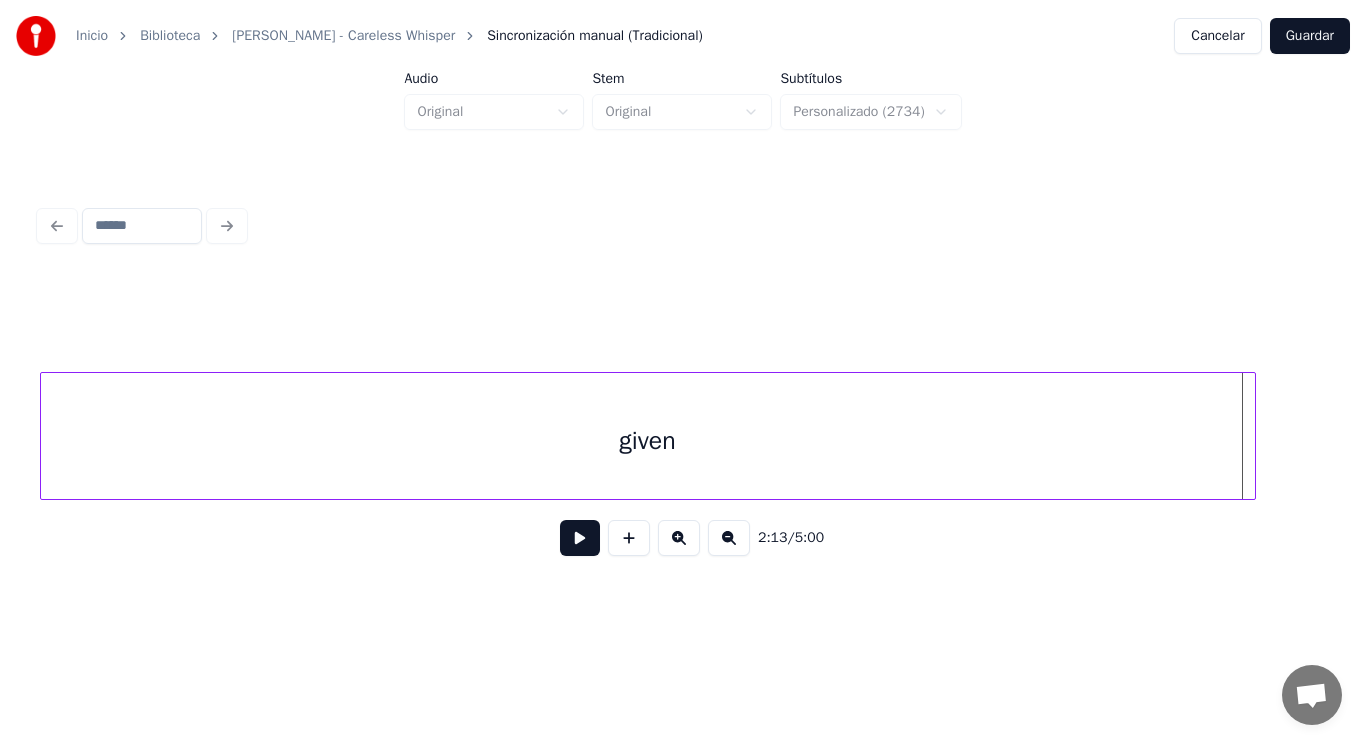 click at bounding box center [1252, 436] 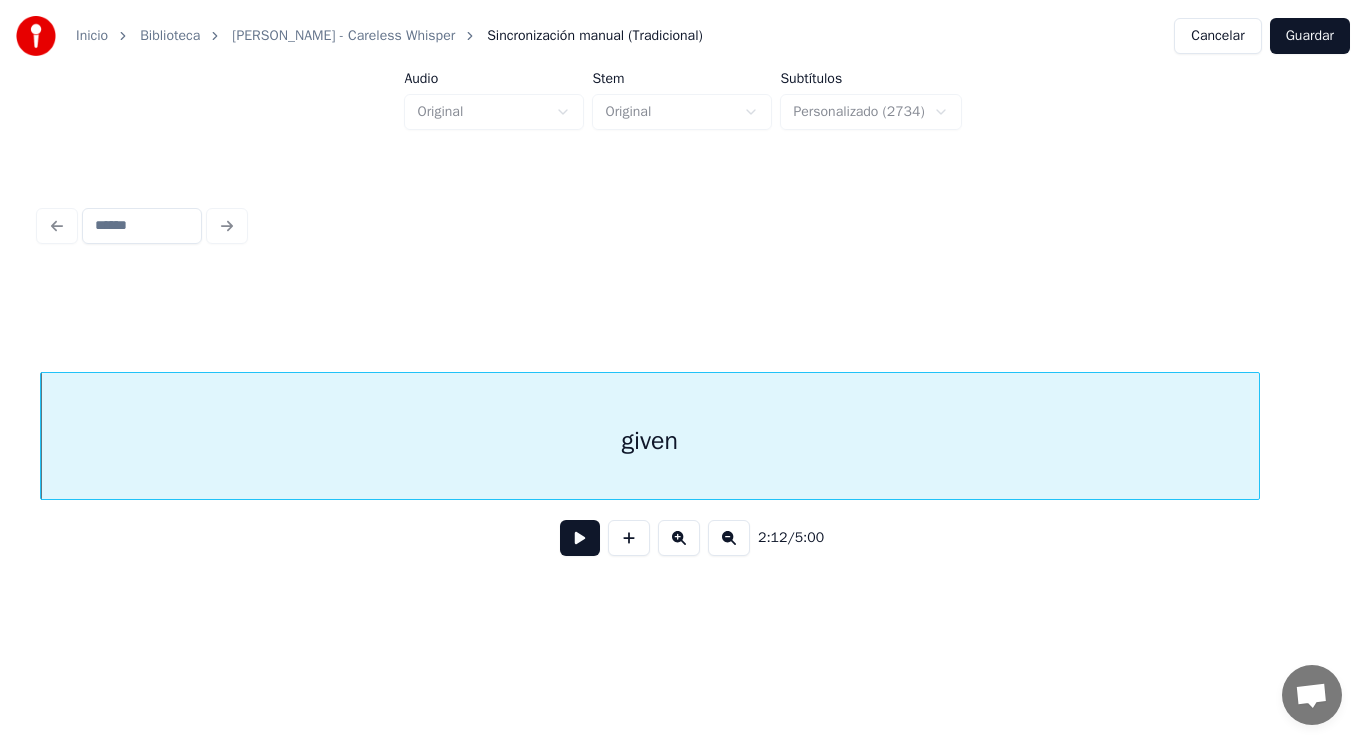 click at bounding box center (580, 538) 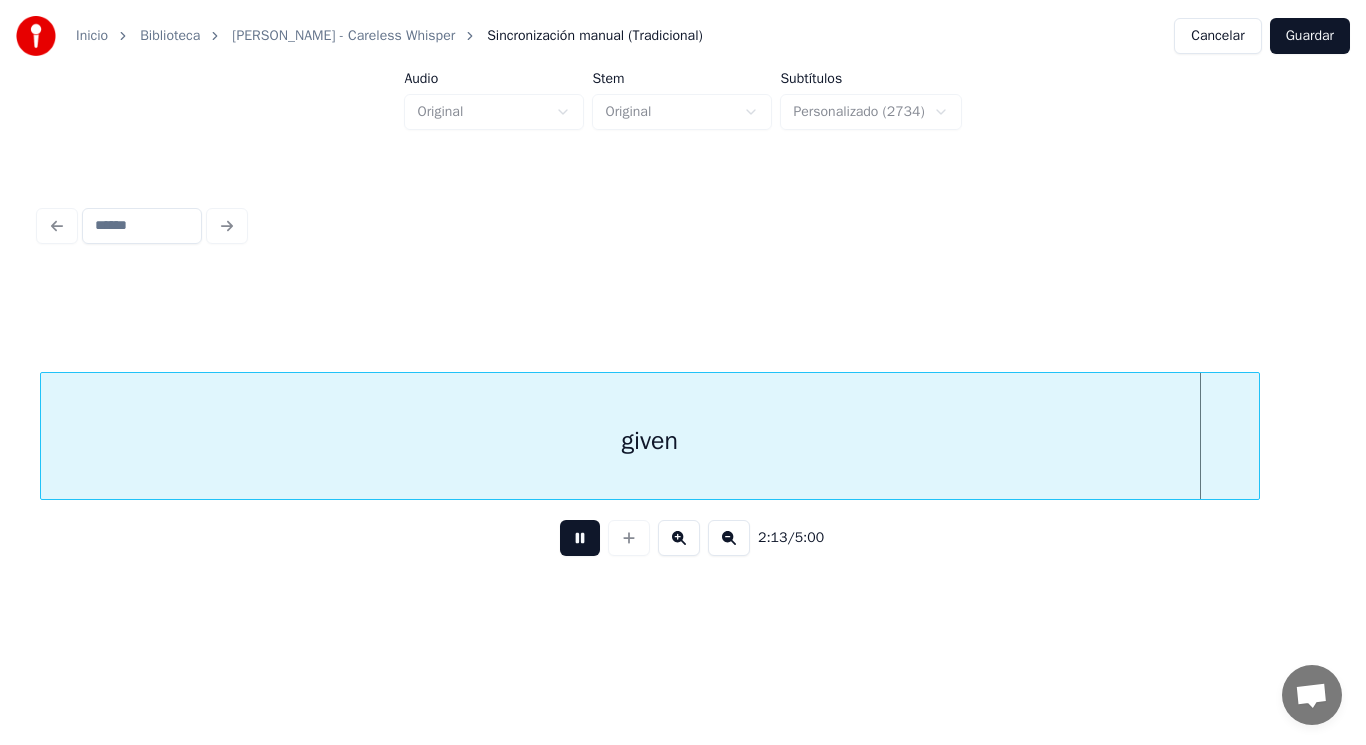 scroll, scrollTop: 0, scrollLeft: 187129, axis: horizontal 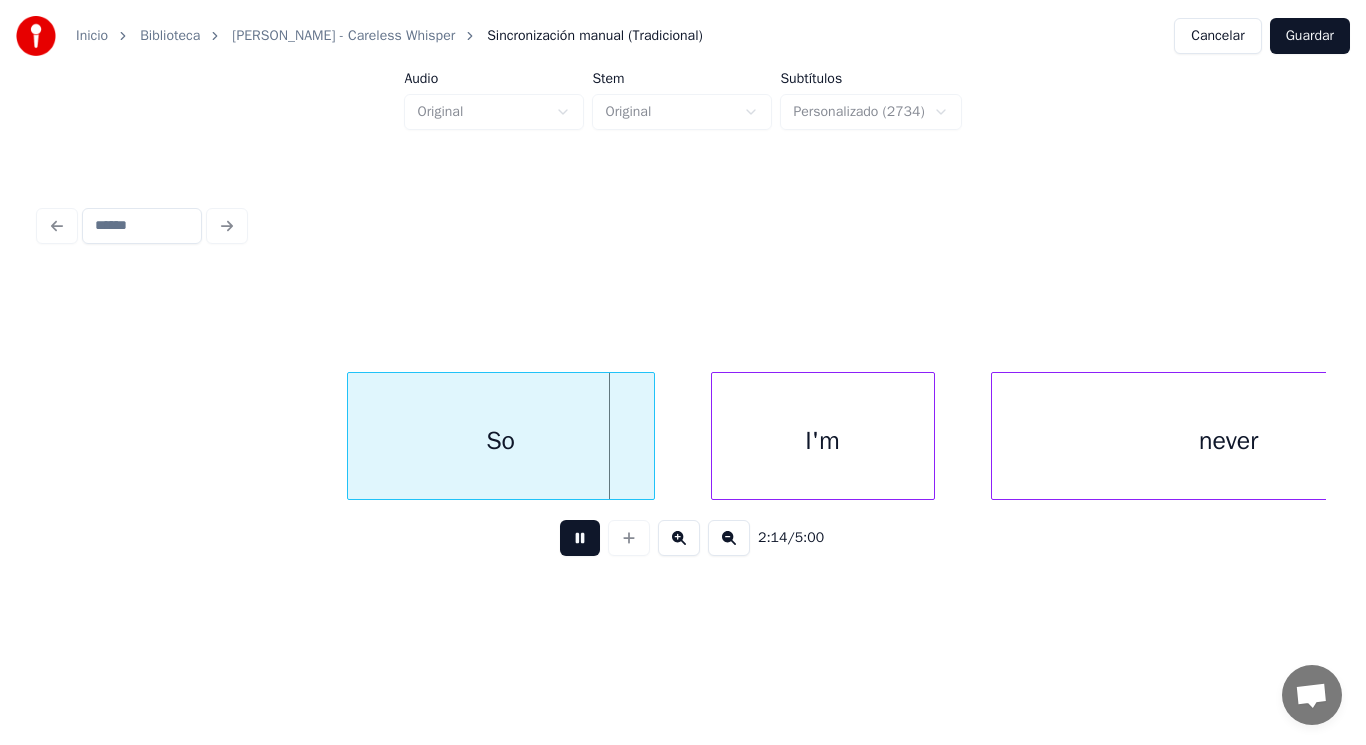click at bounding box center [580, 538] 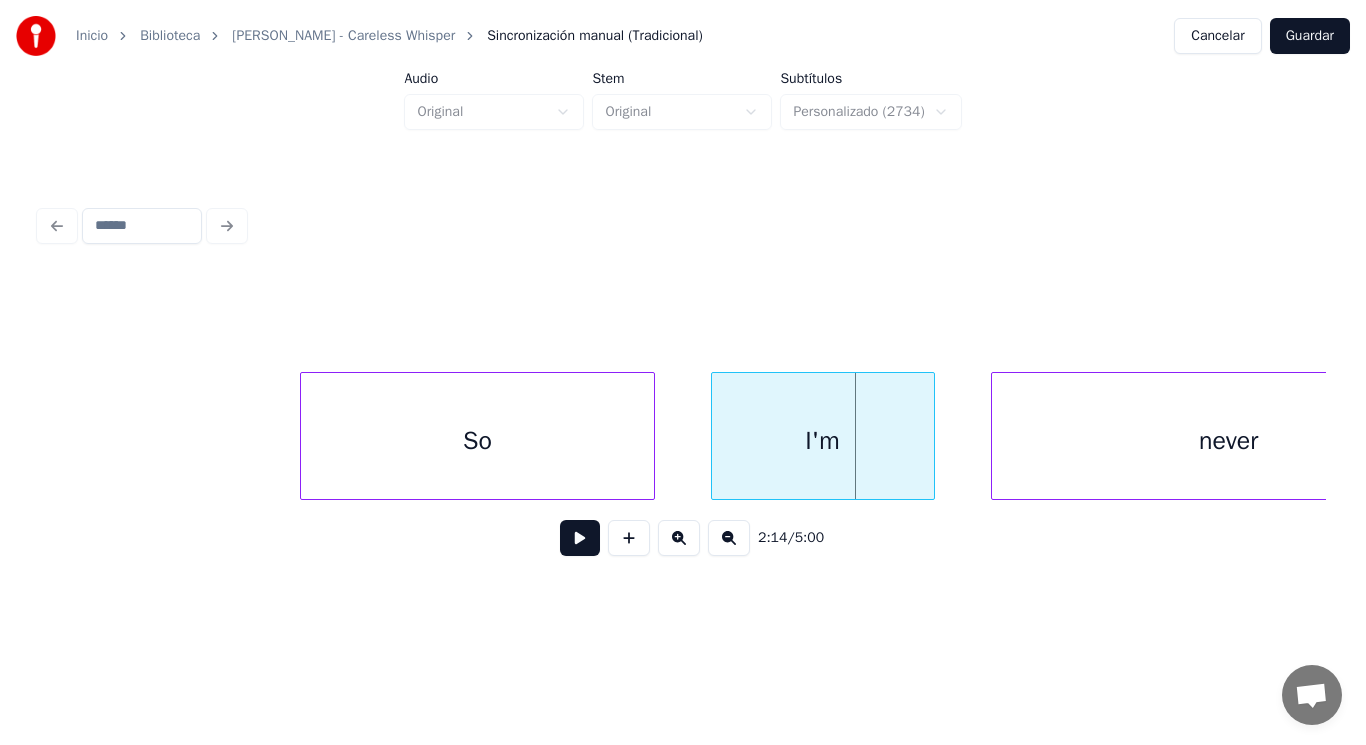 click at bounding box center [304, 436] 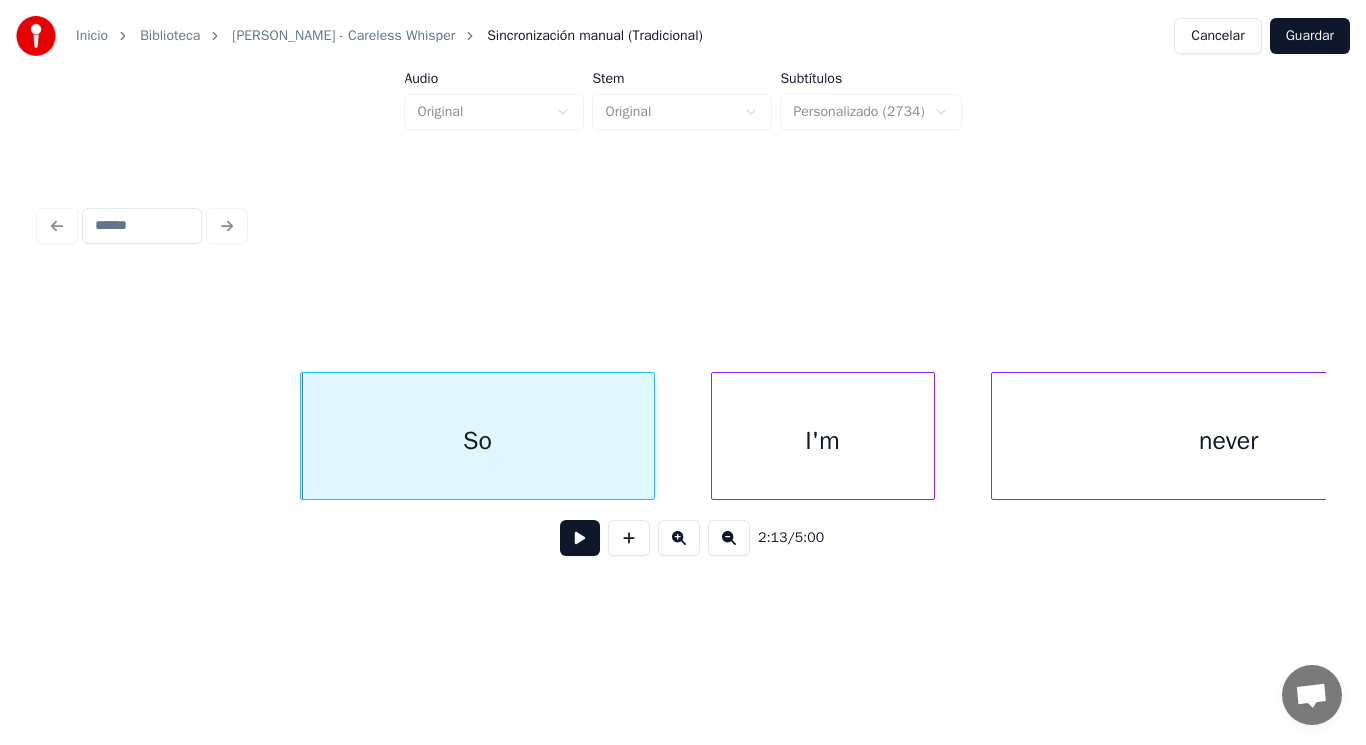 click at bounding box center [580, 538] 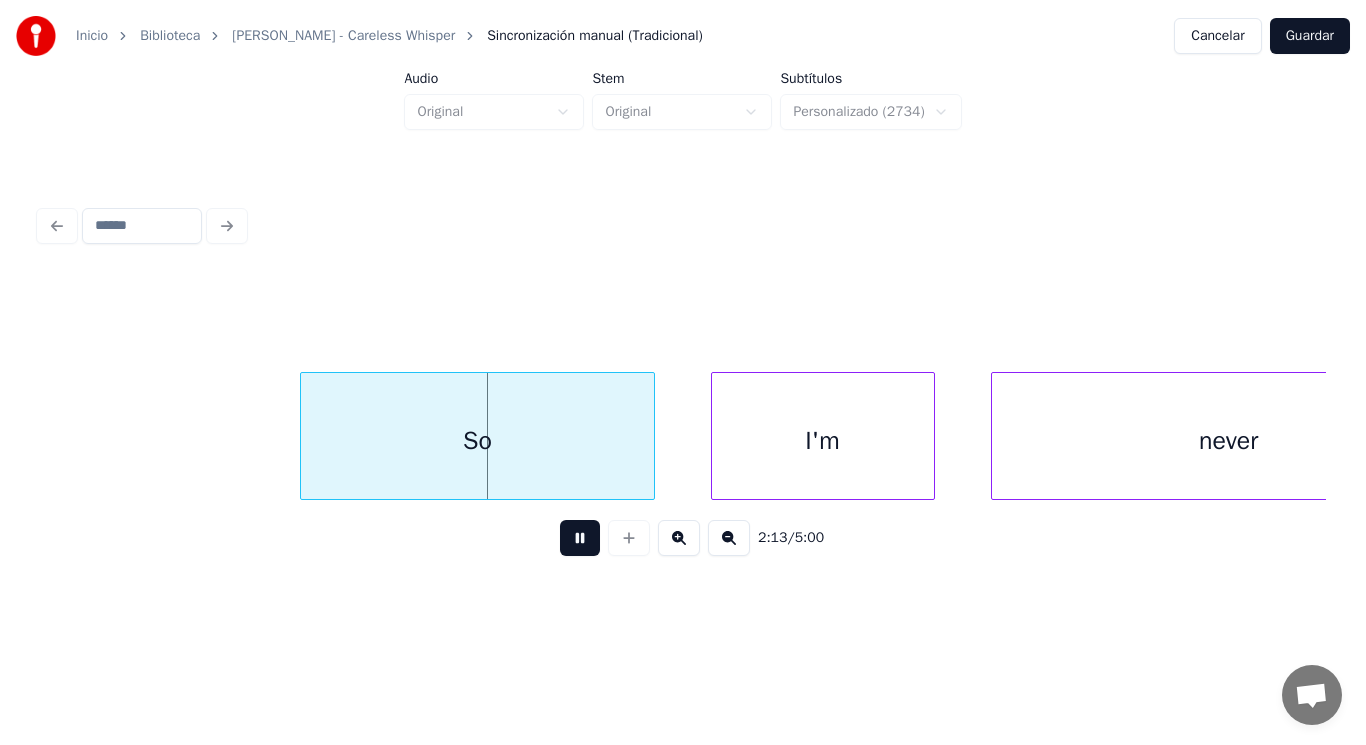 click at bounding box center [580, 538] 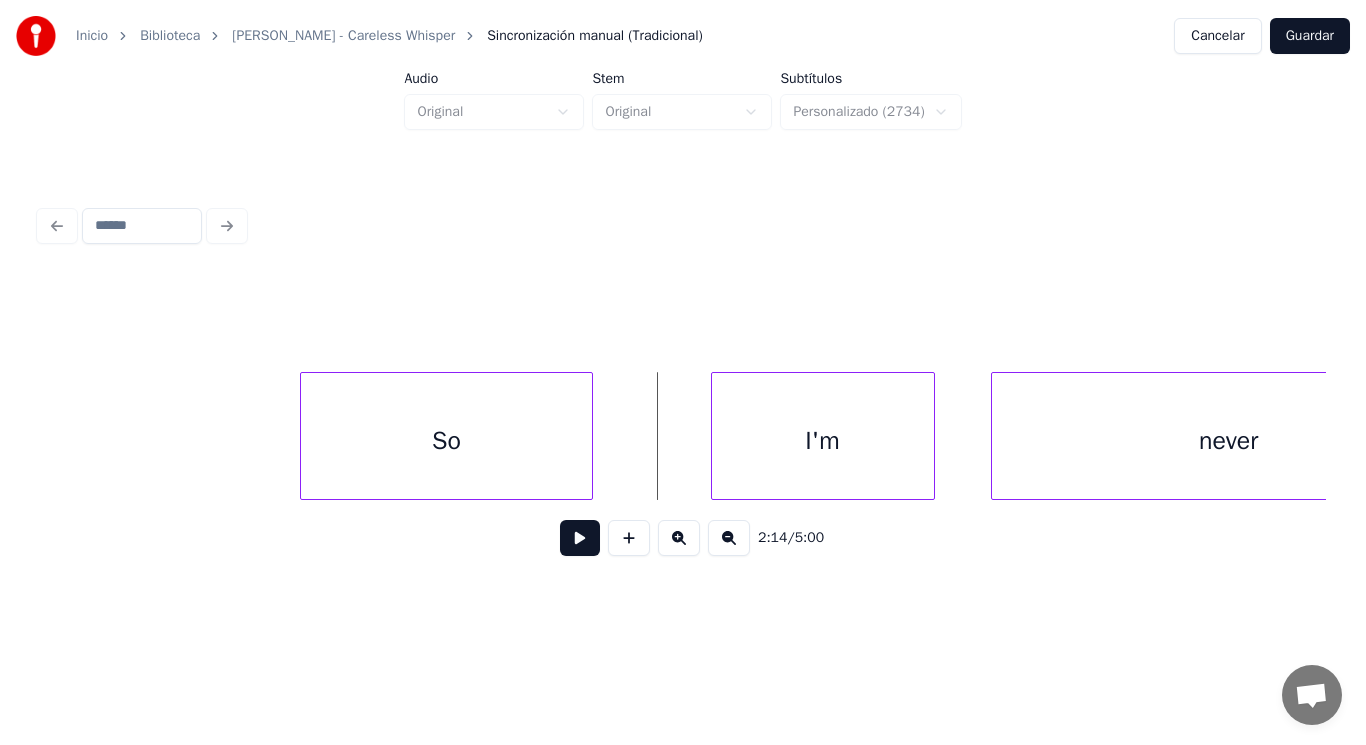 click at bounding box center [589, 436] 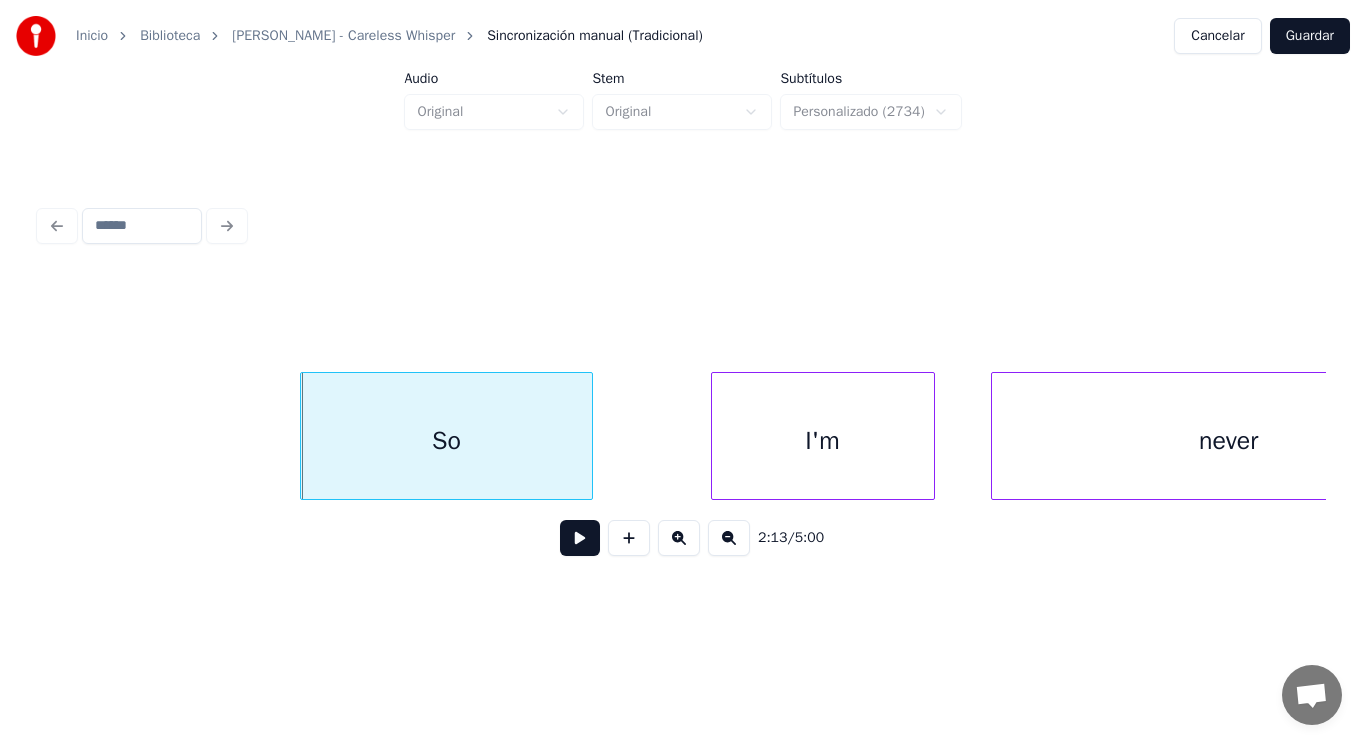 click at bounding box center [580, 538] 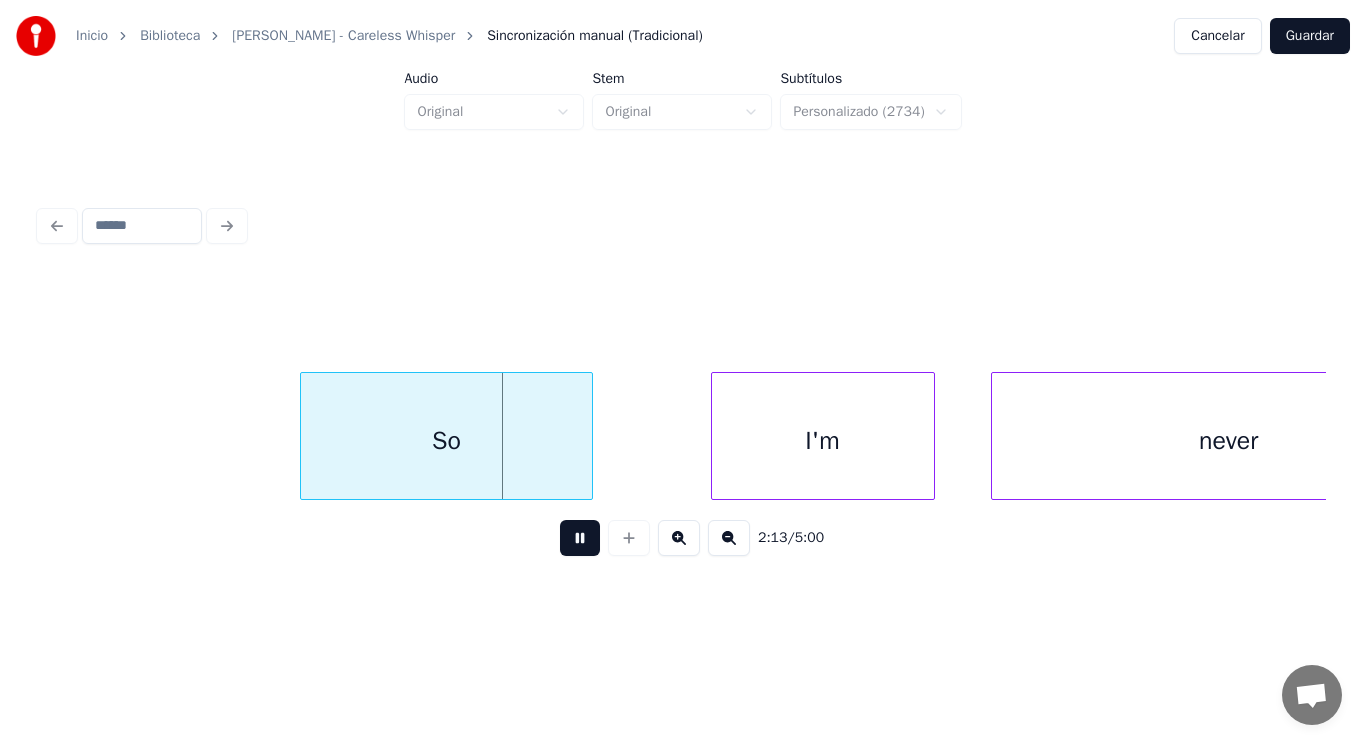 click at bounding box center [580, 538] 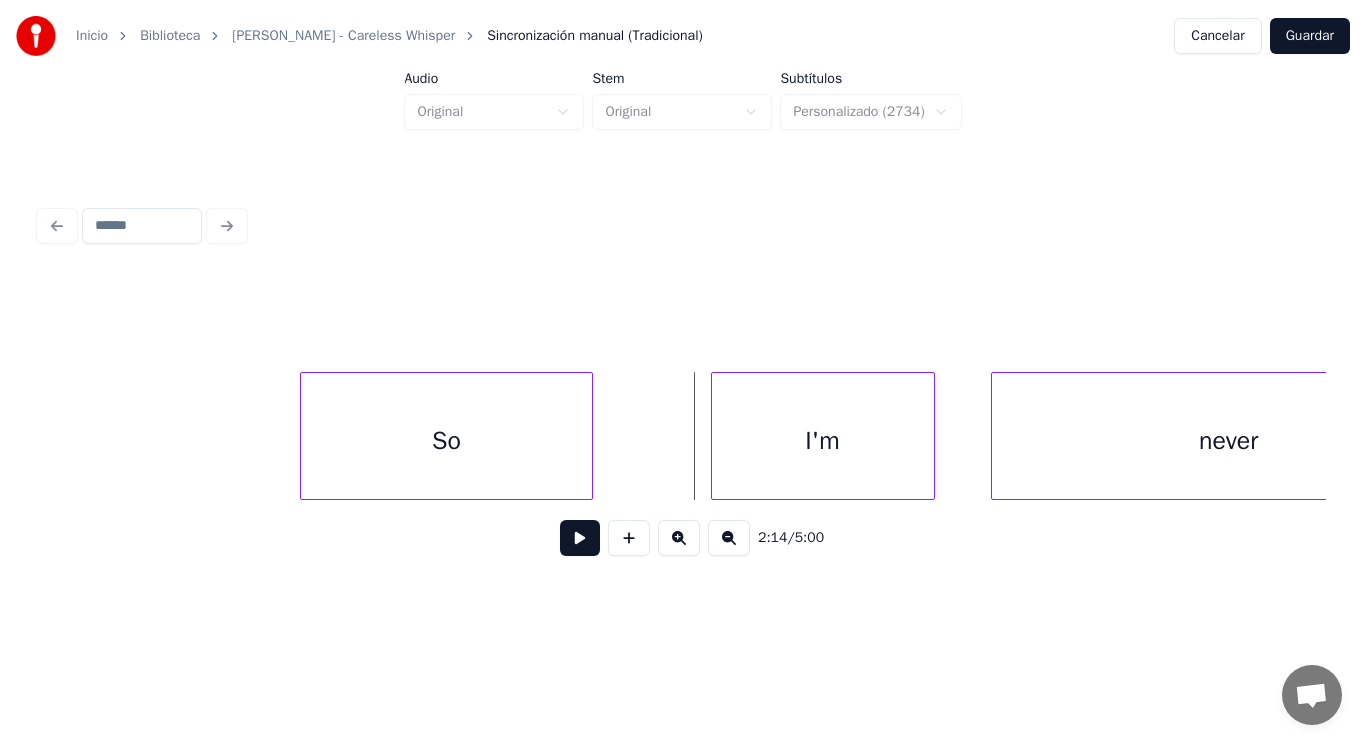 click on "So I'm never" at bounding box center [23433, 436] 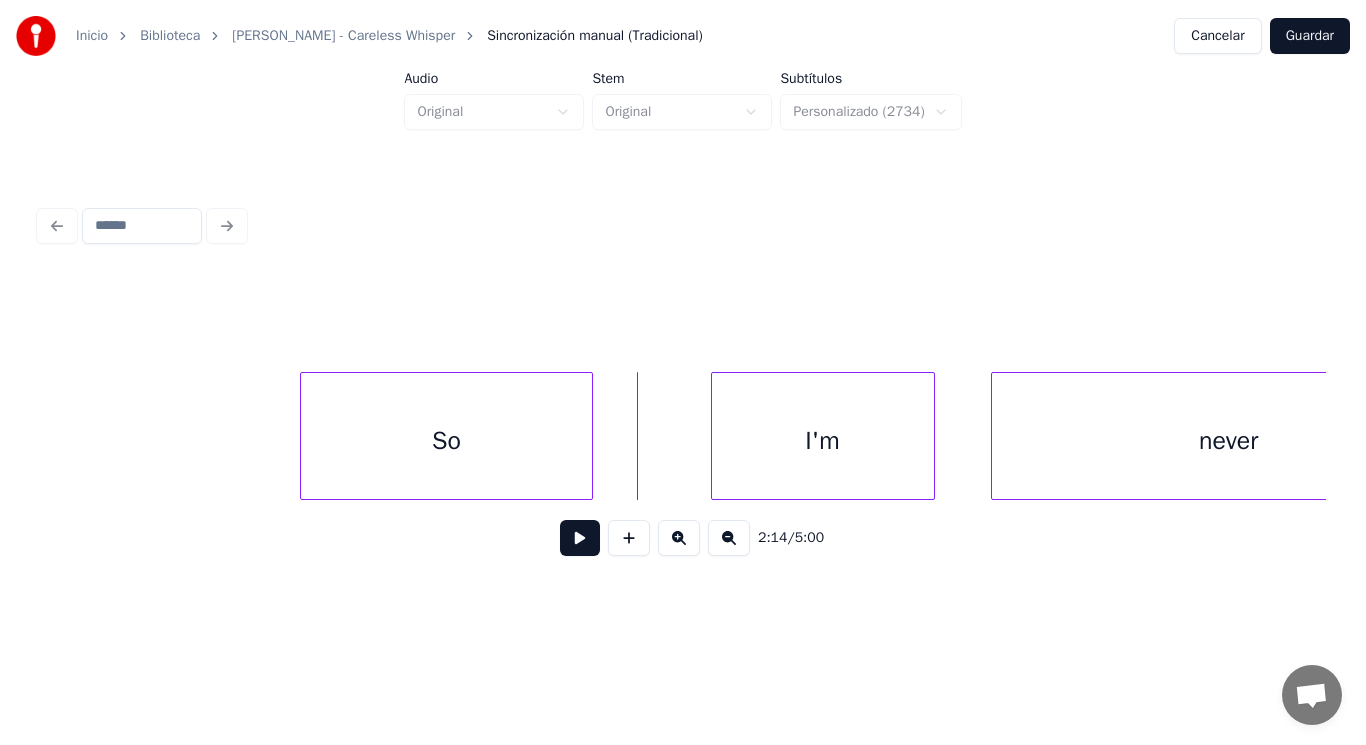 click at bounding box center [580, 538] 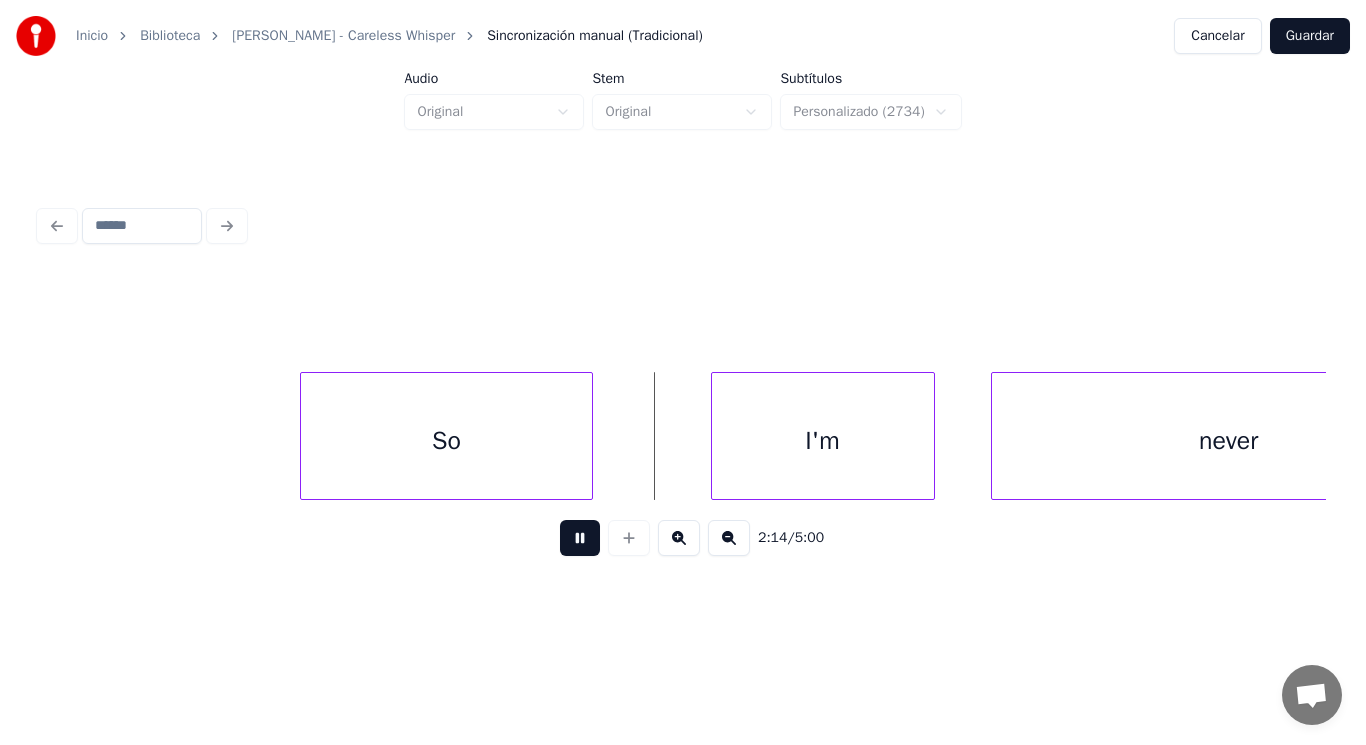 click at bounding box center [580, 538] 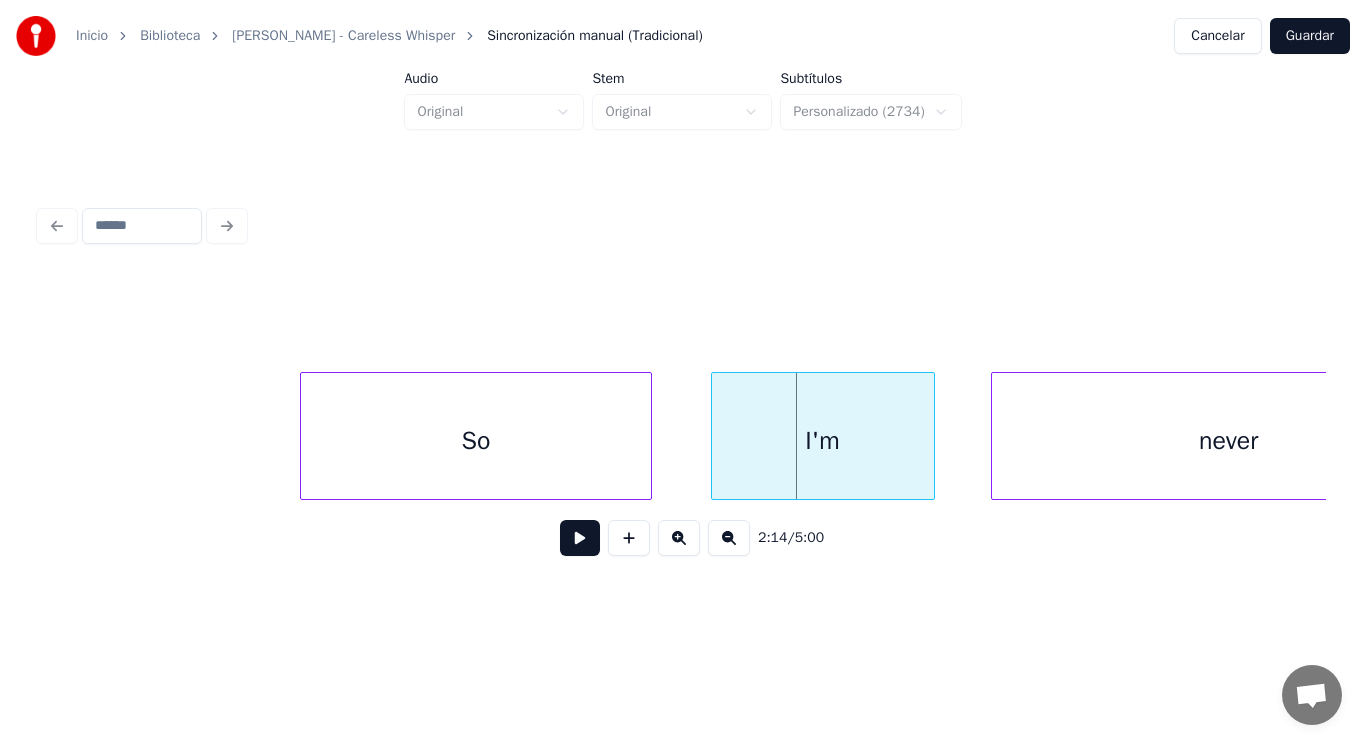 click at bounding box center (648, 436) 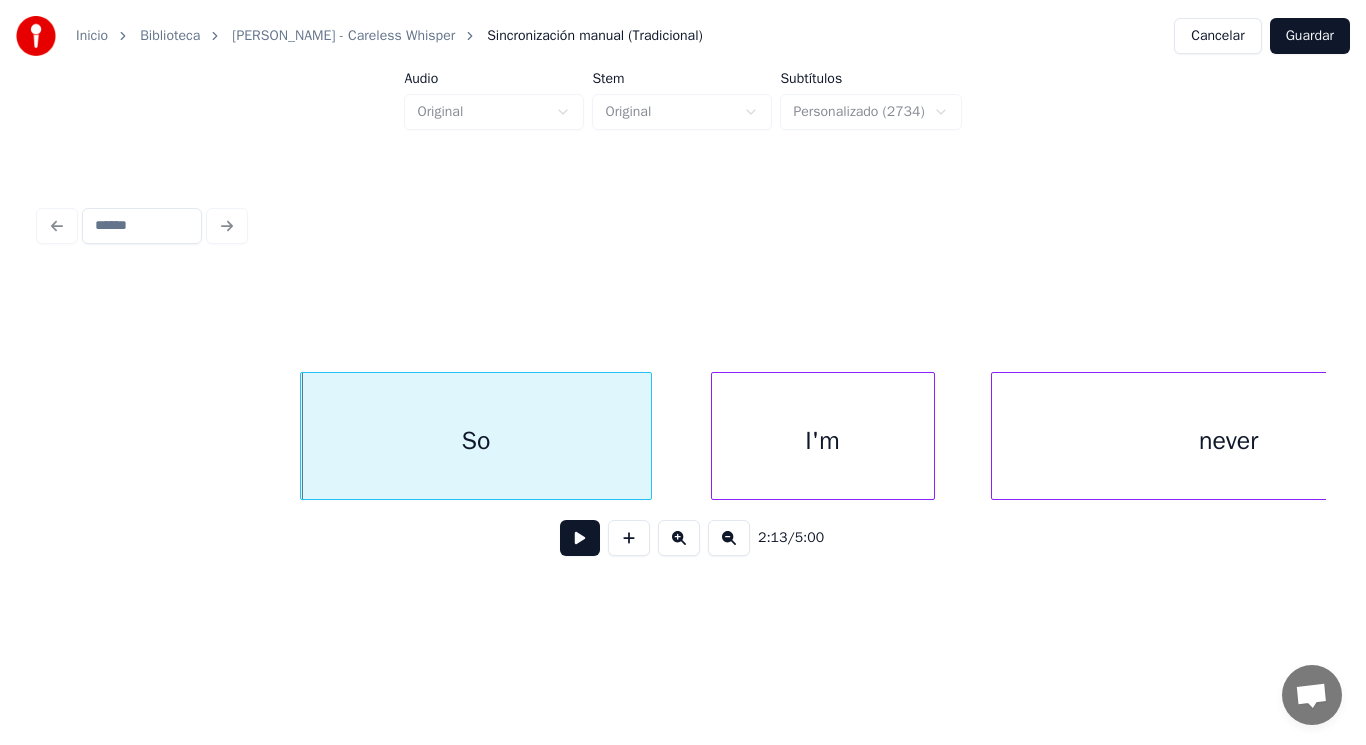 click at bounding box center (580, 538) 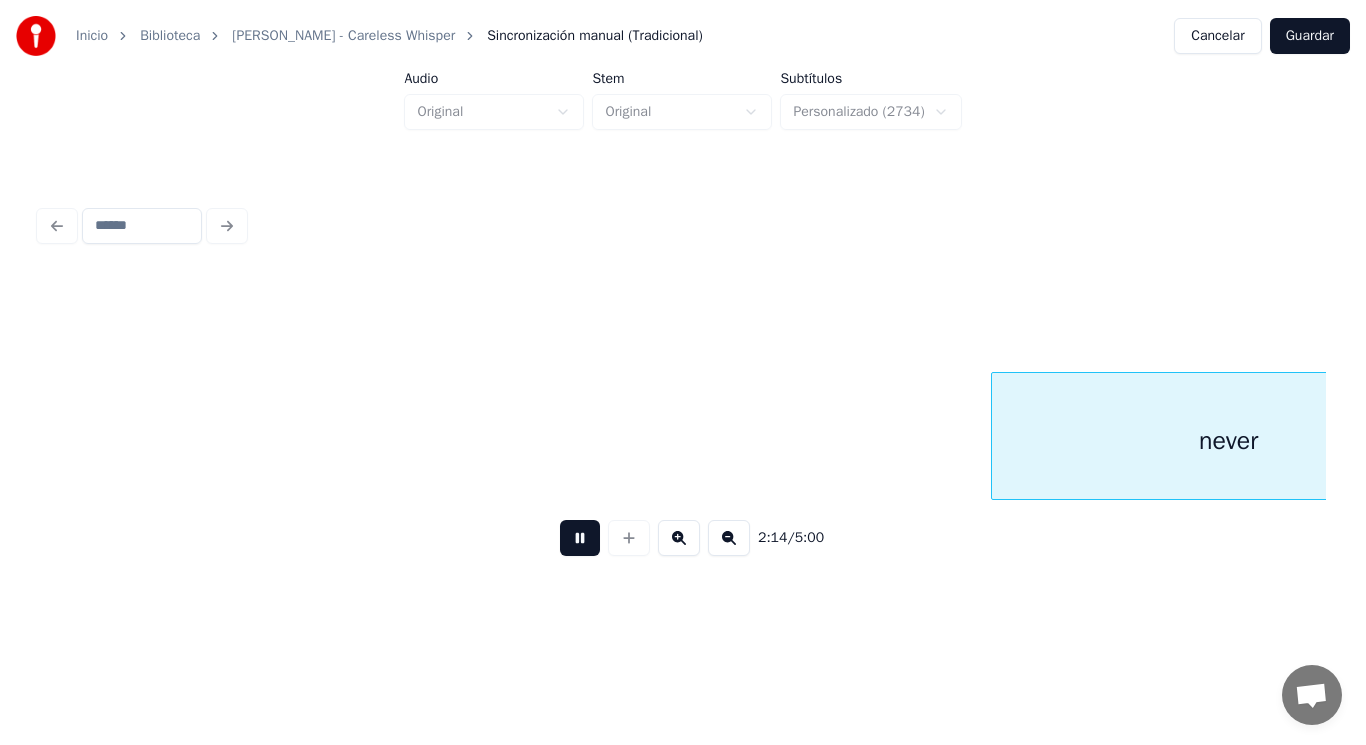 scroll, scrollTop: 0, scrollLeft: 188427, axis: horizontal 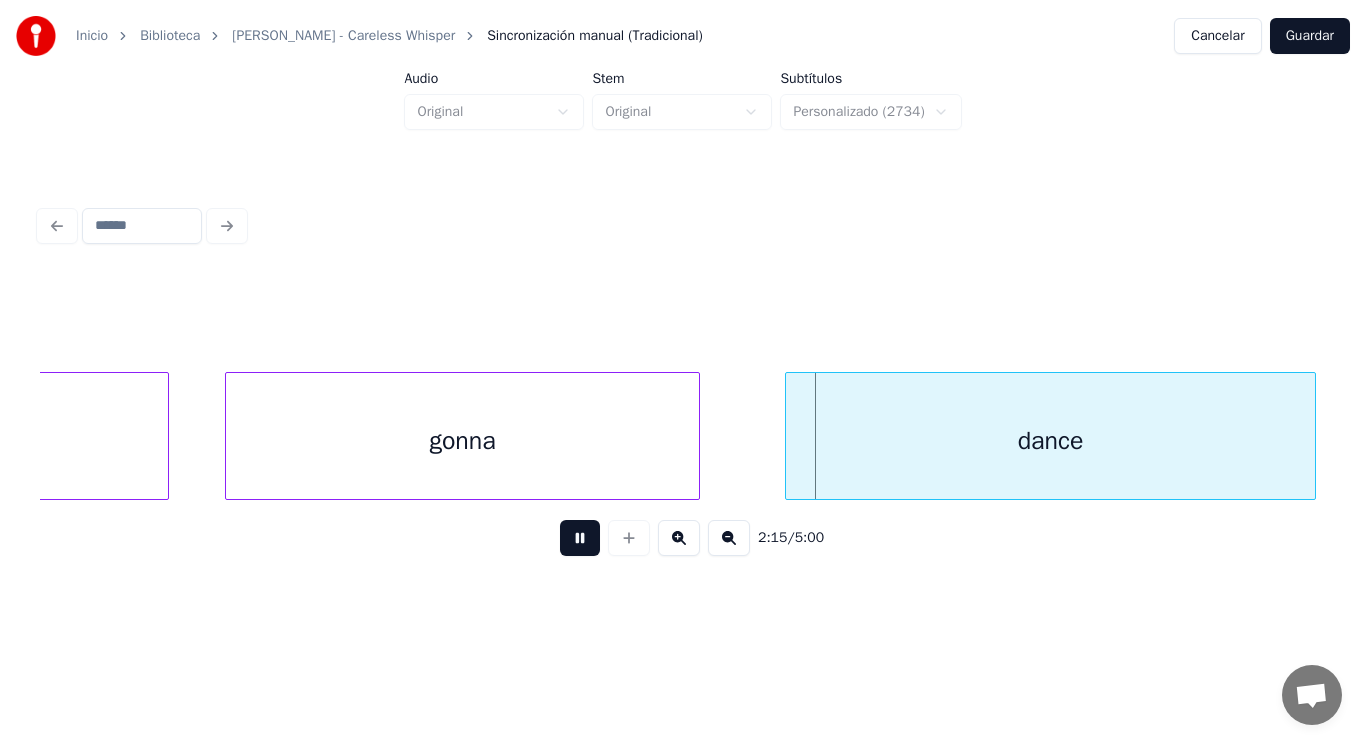 click at bounding box center (580, 538) 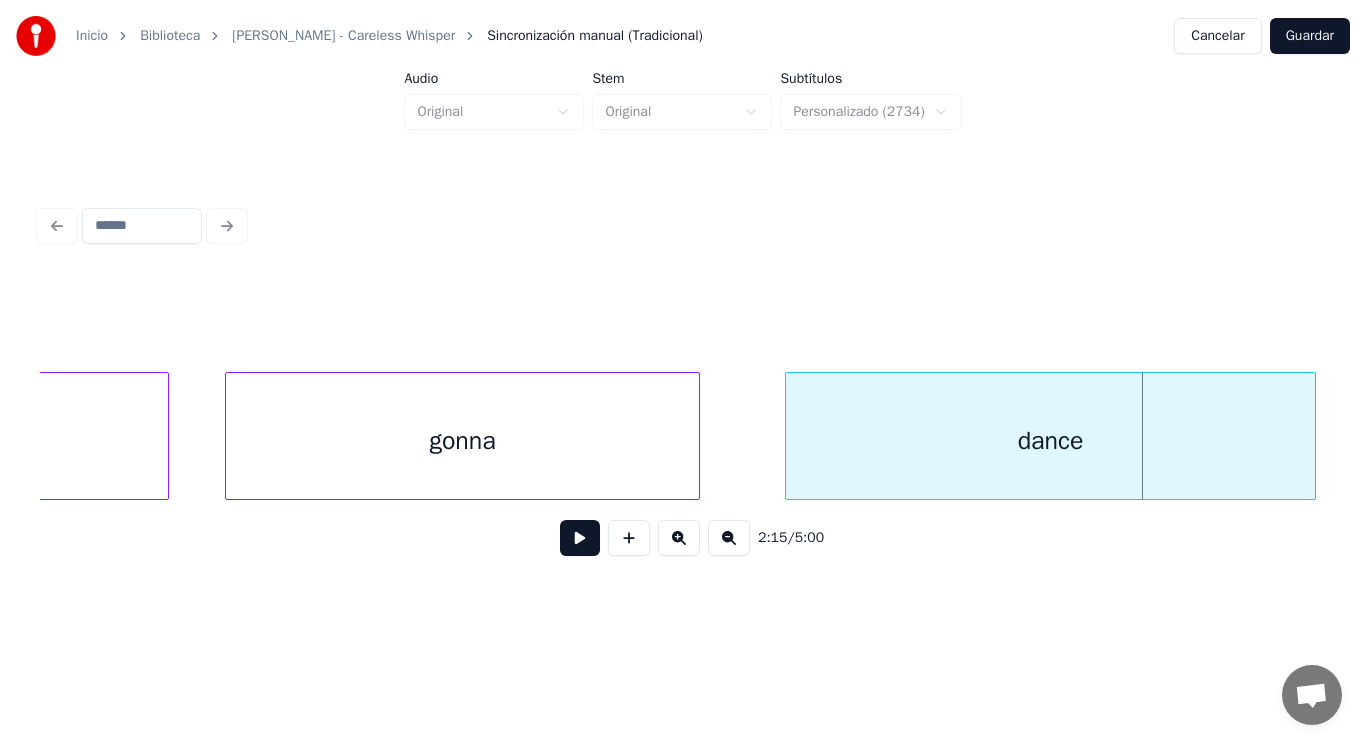 click on "gonna" at bounding box center [463, 441] 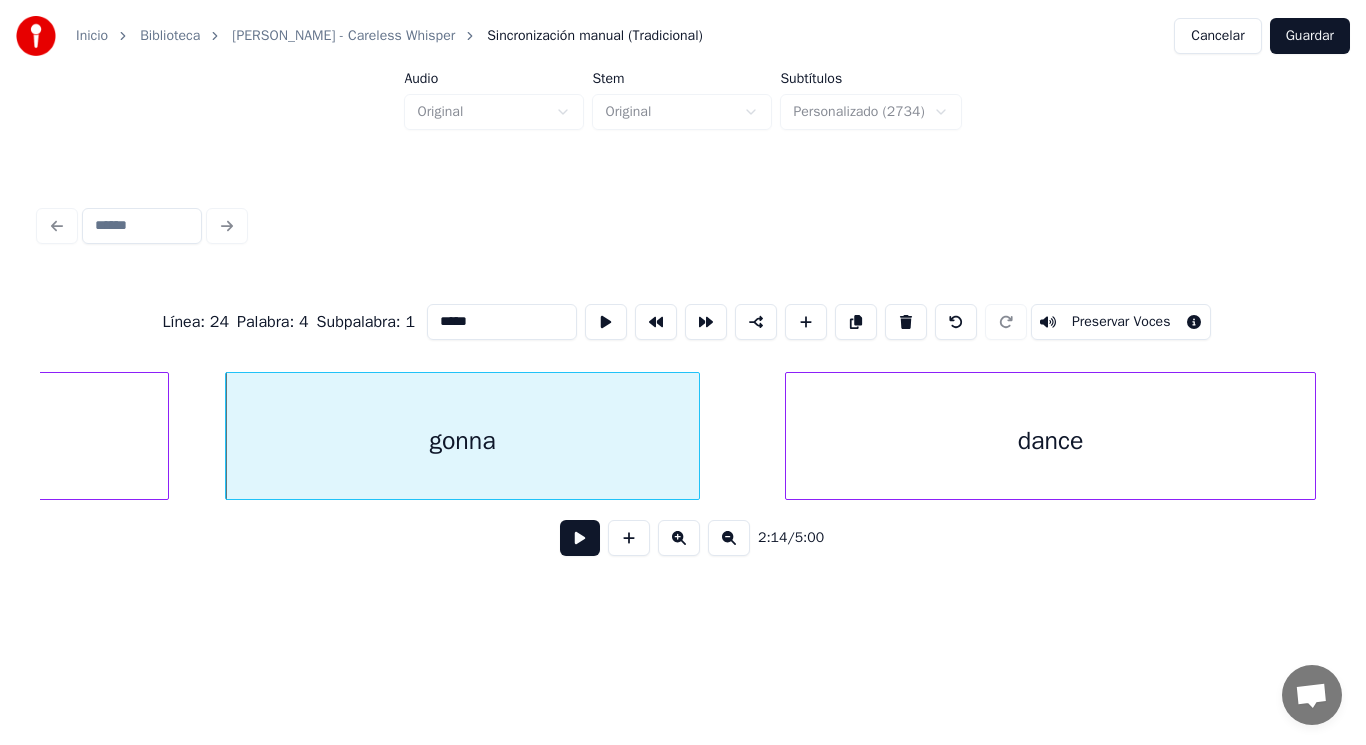 type on "*****" 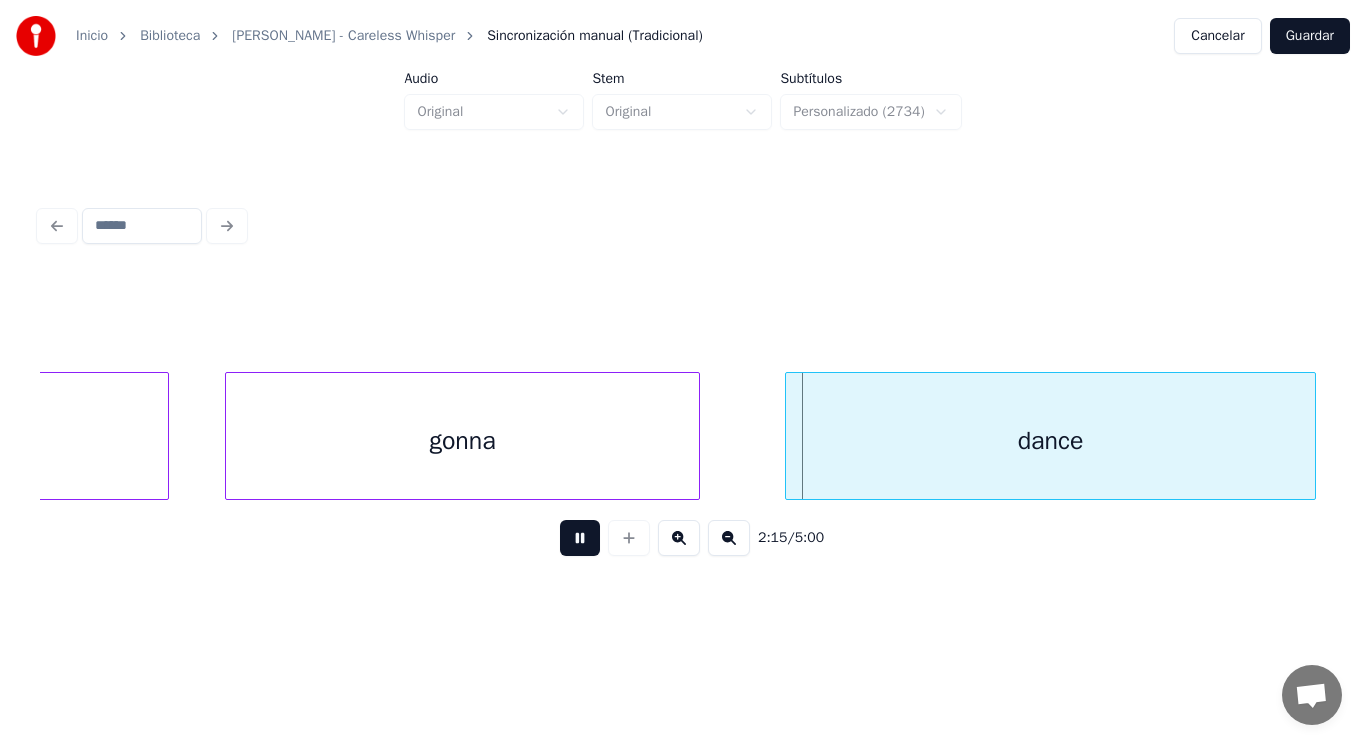 click at bounding box center [580, 538] 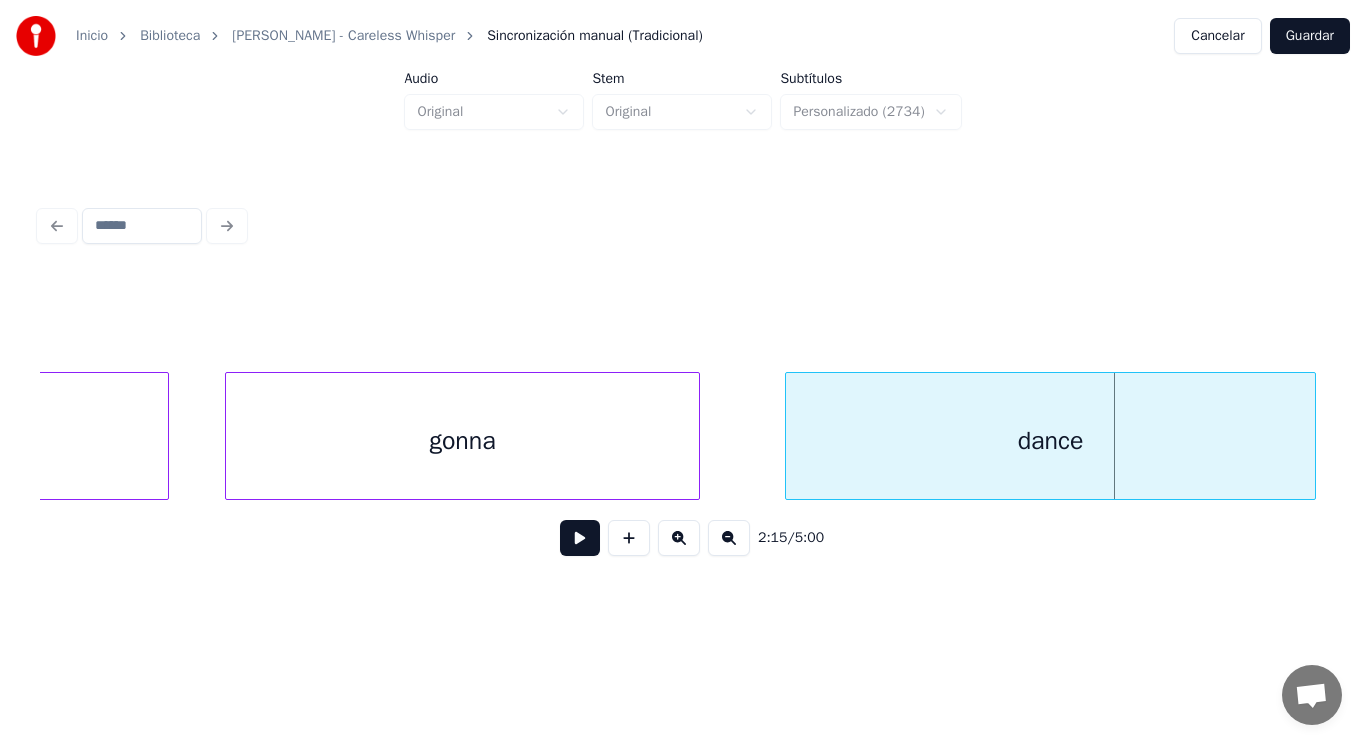click at bounding box center [580, 538] 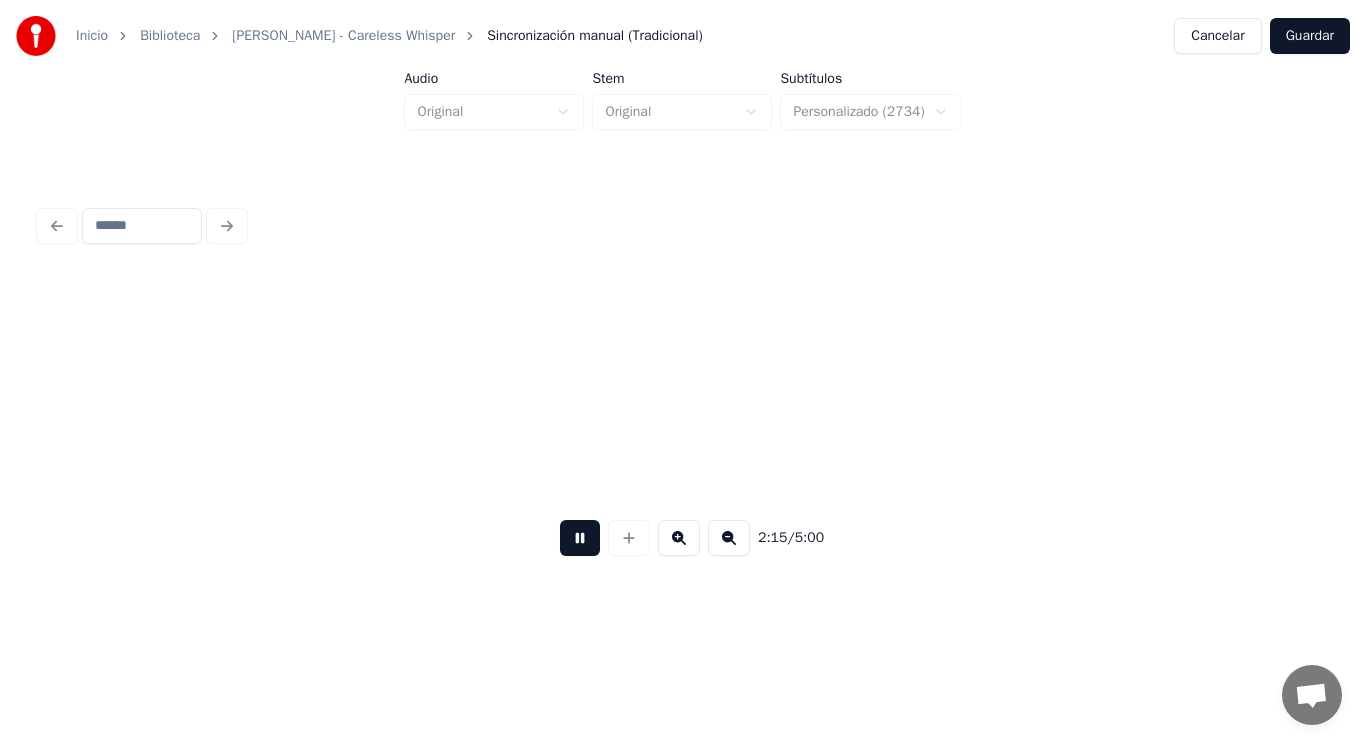 scroll, scrollTop: 0, scrollLeft: 189731, axis: horizontal 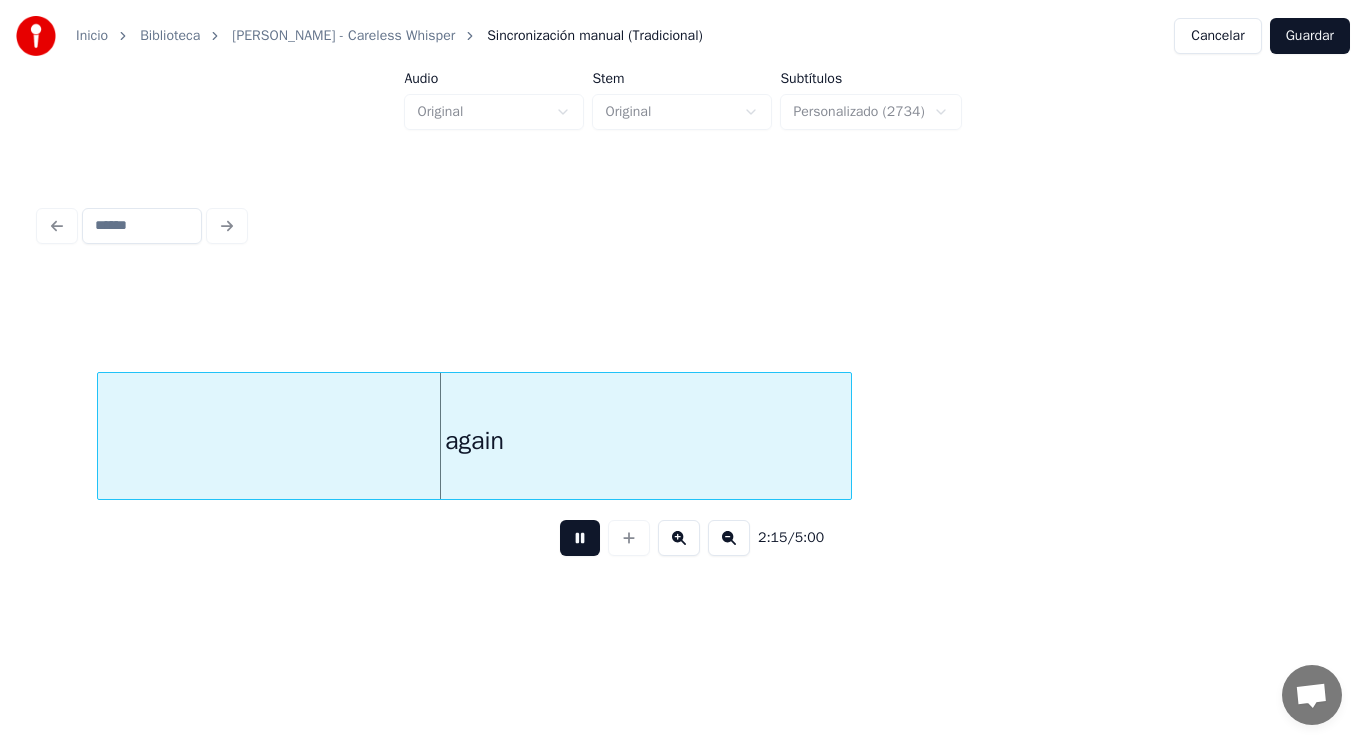 click at bounding box center (580, 538) 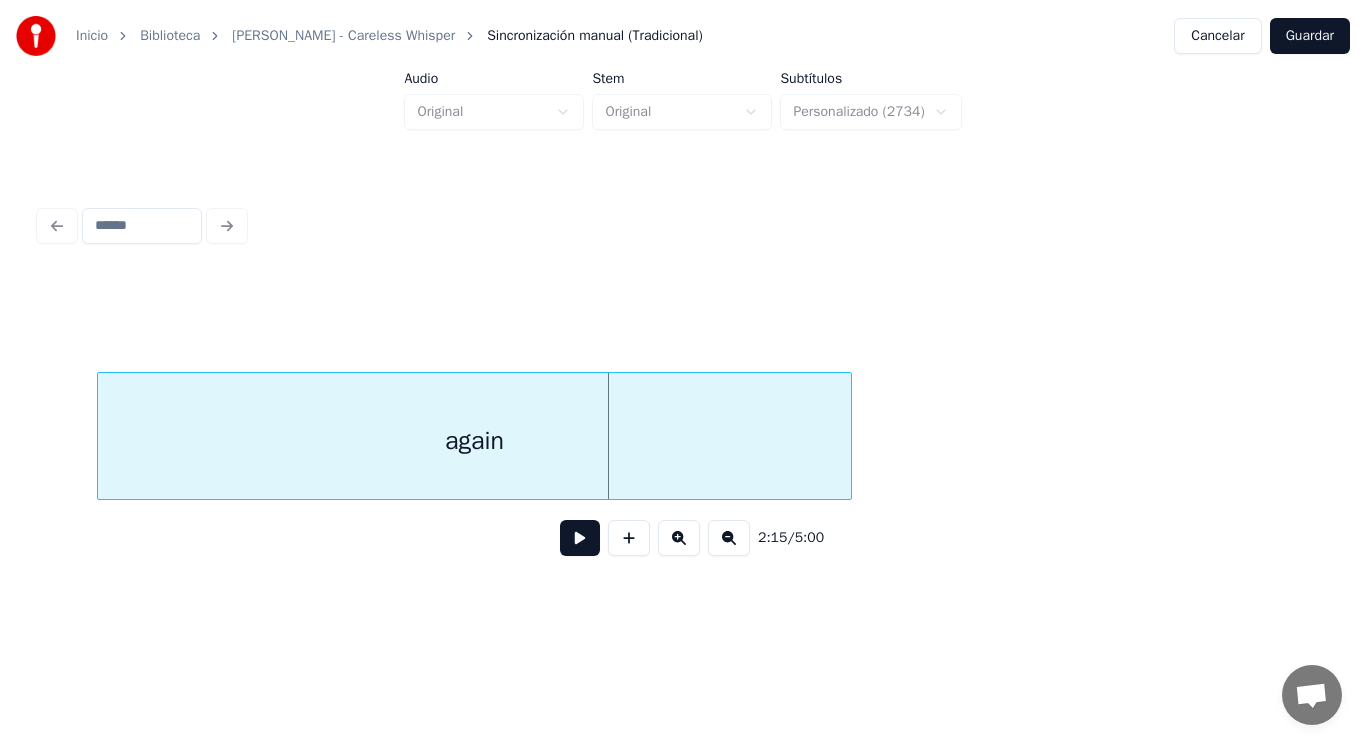 click on "again" at bounding box center [475, 441] 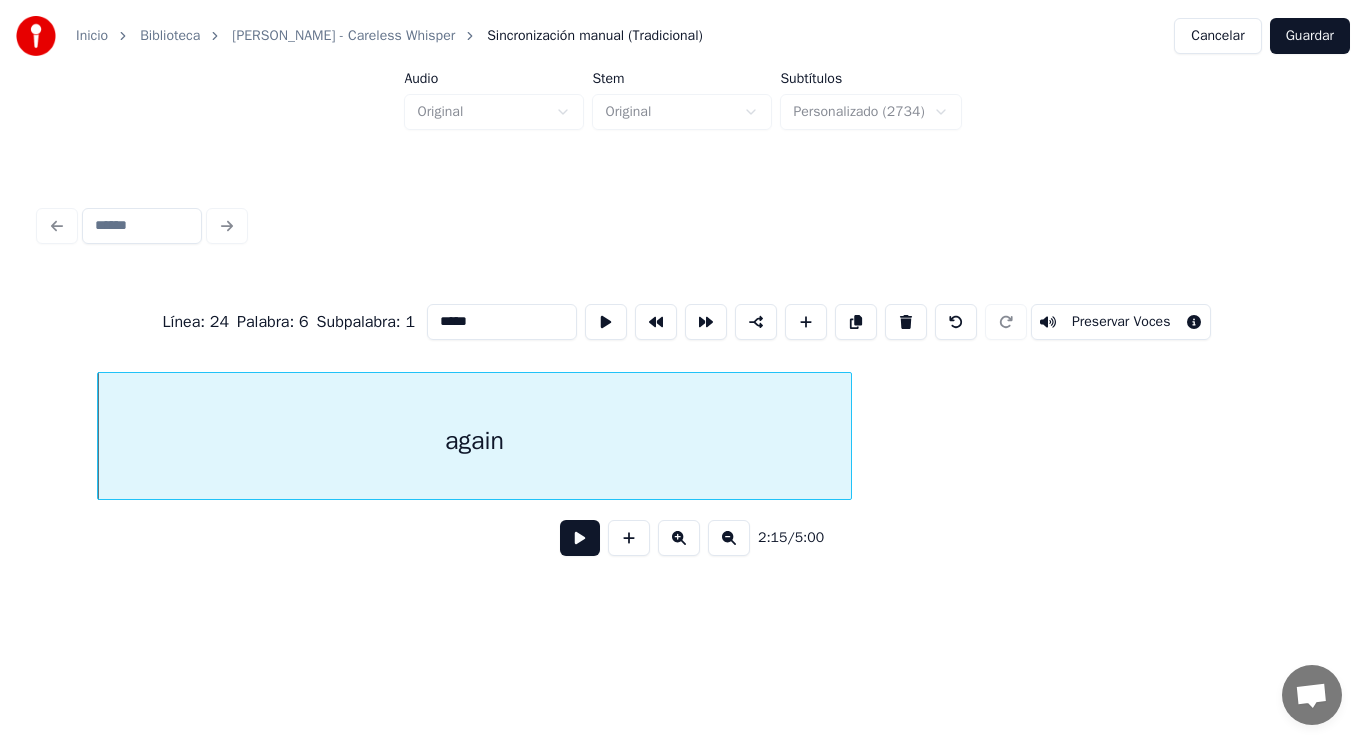 click at bounding box center [580, 538] 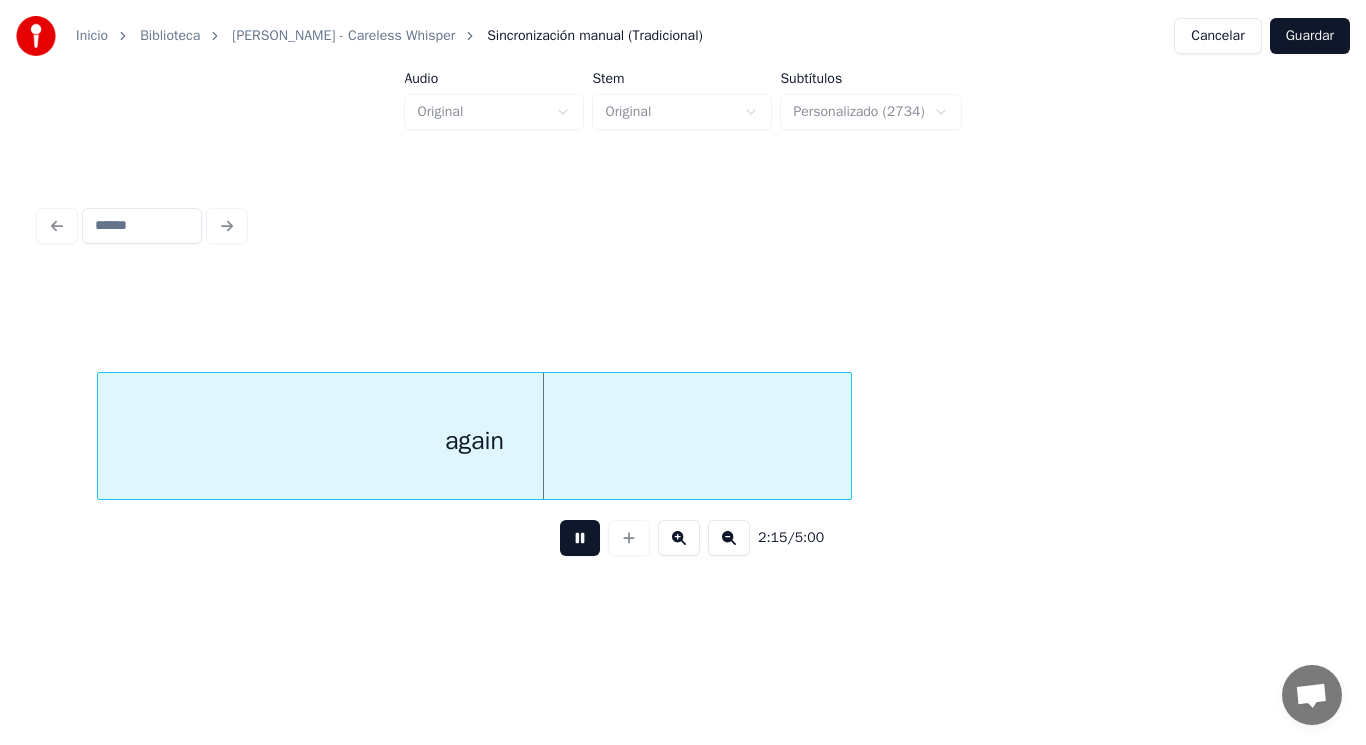 click at bounding box center [580, 538] 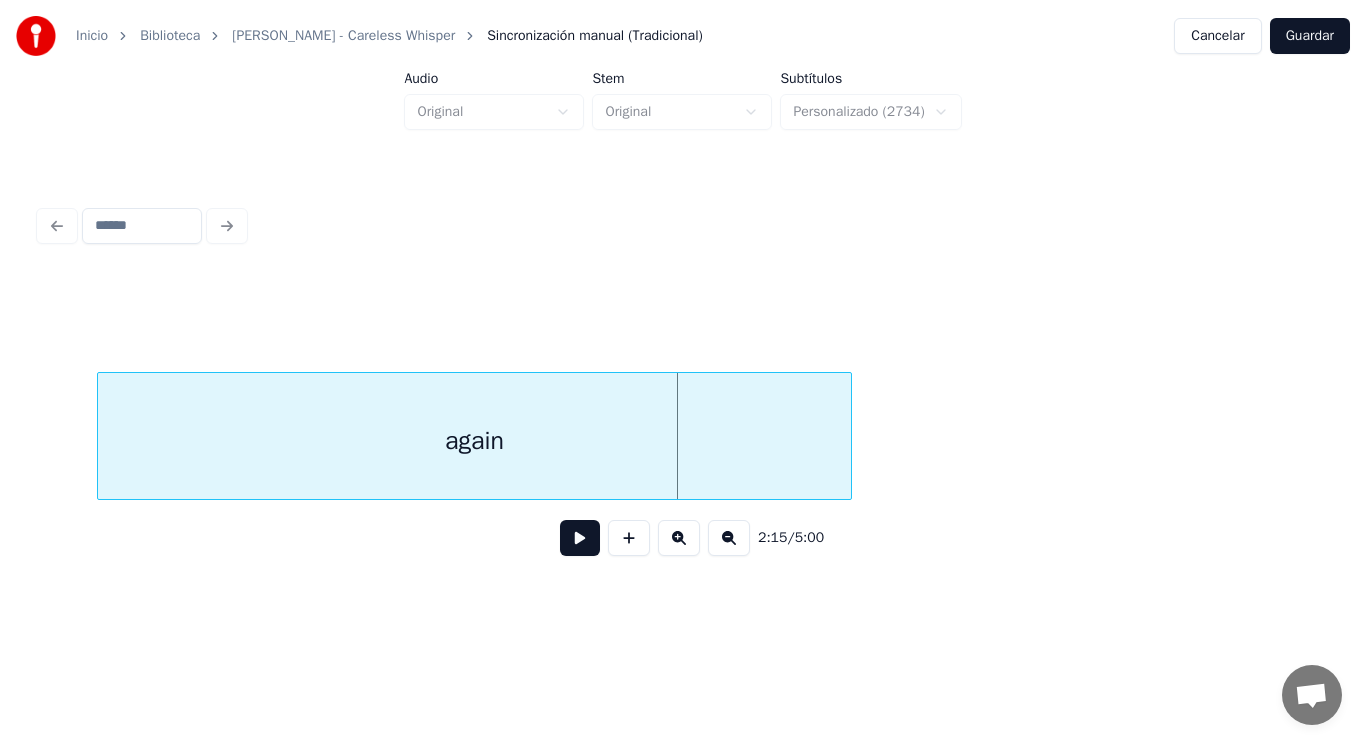 click at bounding box center (580, 538) 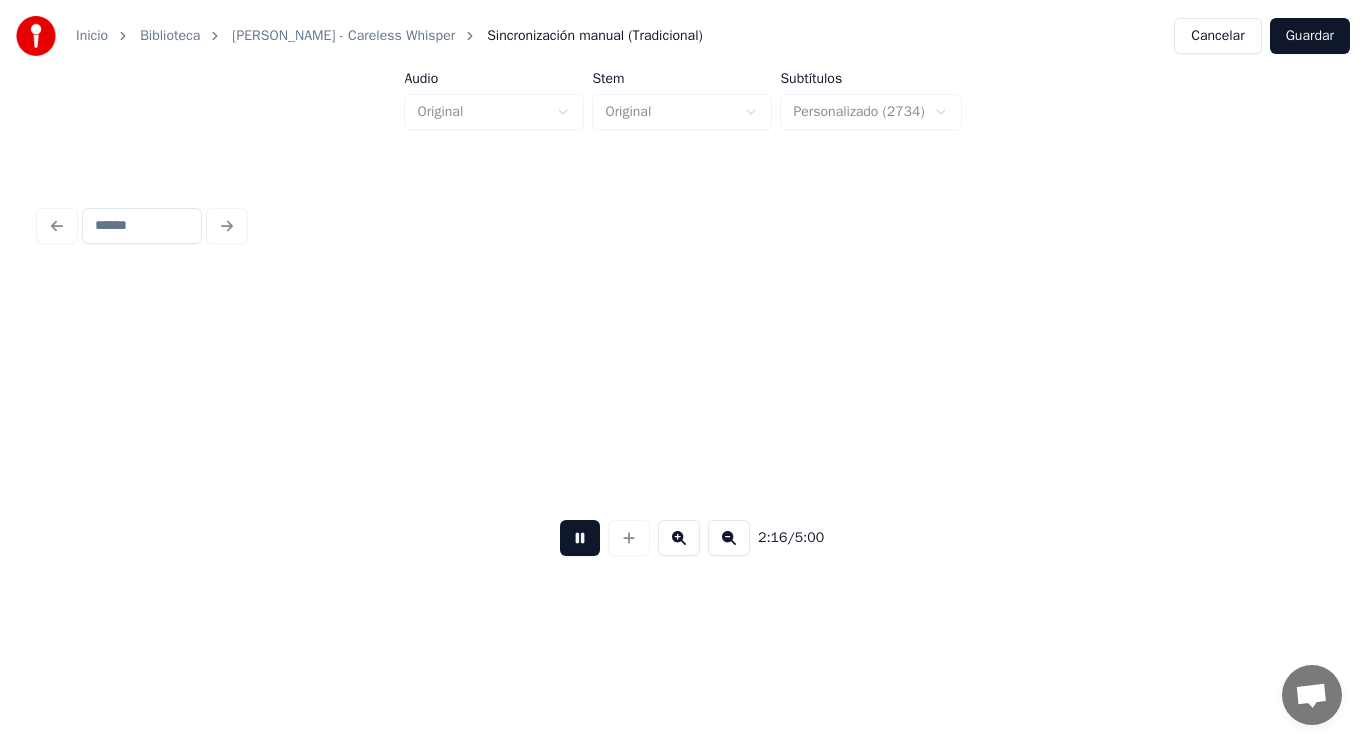 scroll, scrollTop: 0, scrollLeft: 191021, axis: horizontal 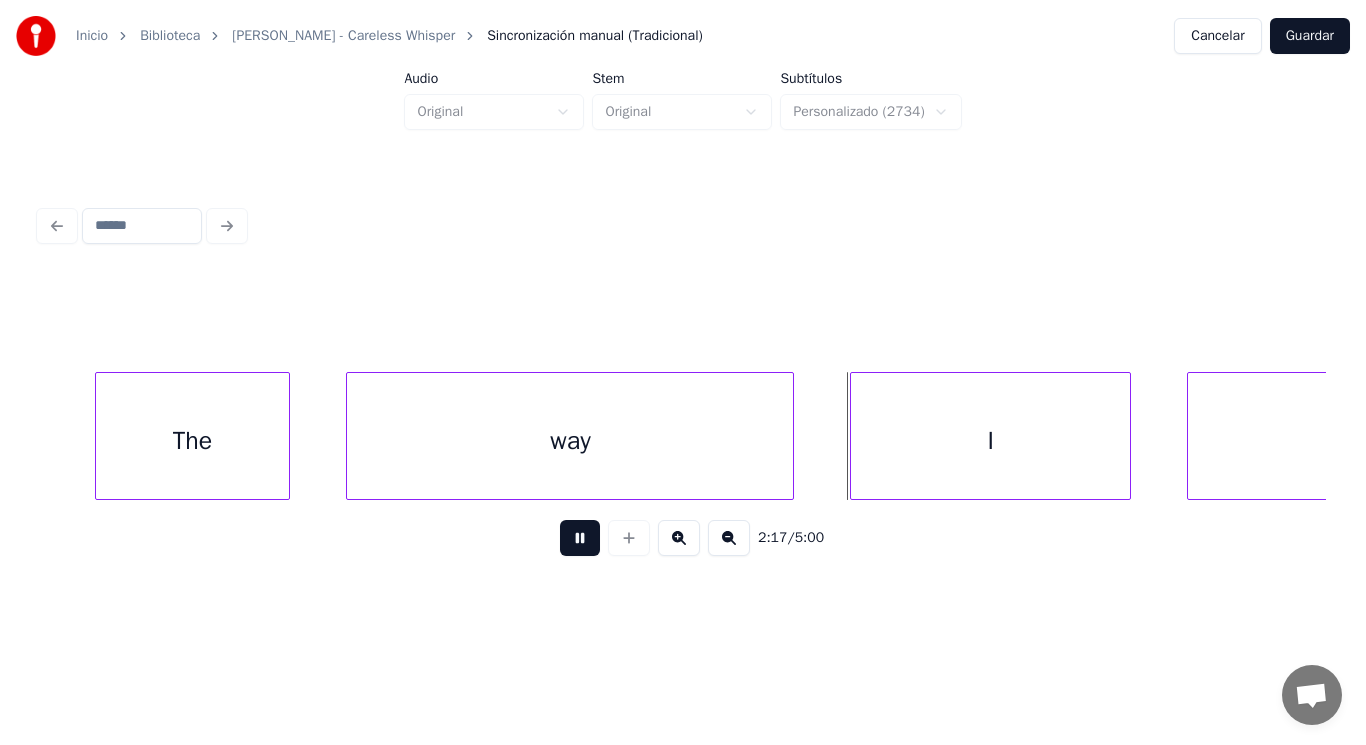 click at bounding box center (580, 538) 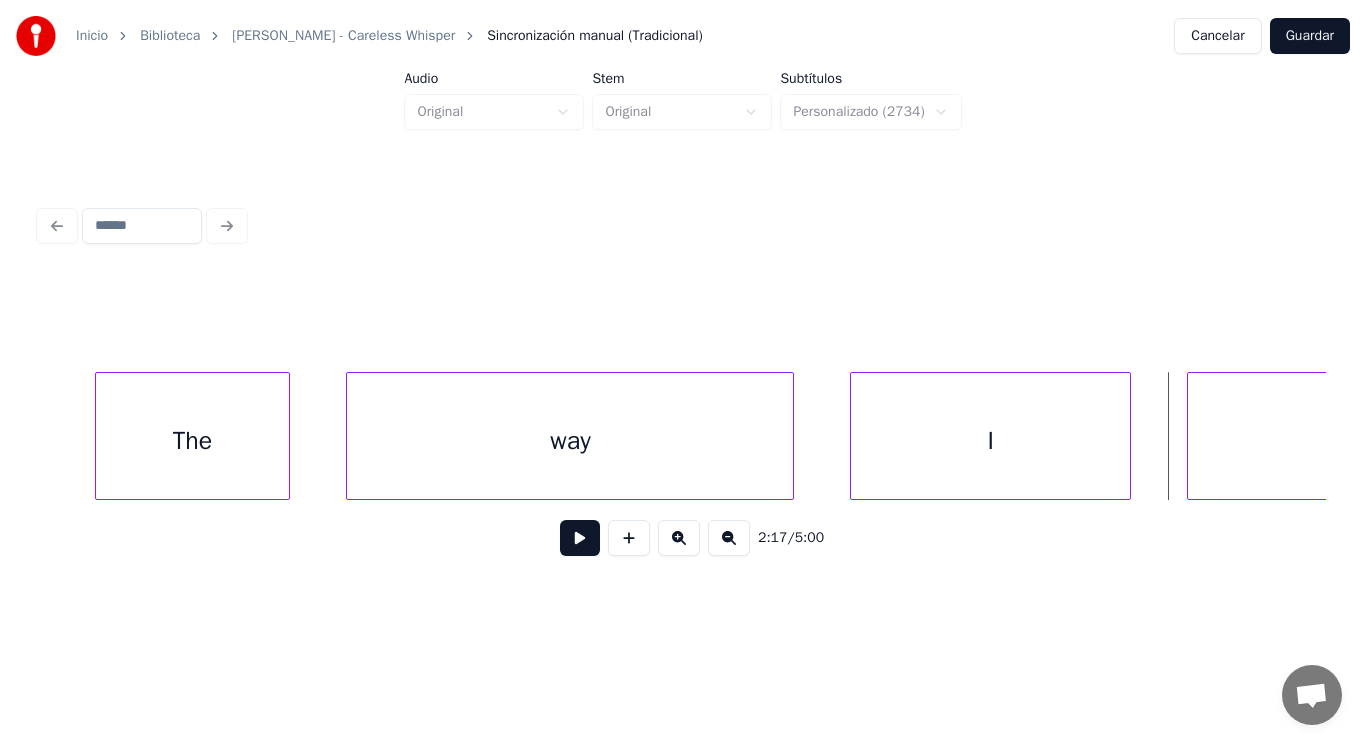 click on "way" at bounding box center [570, 441] 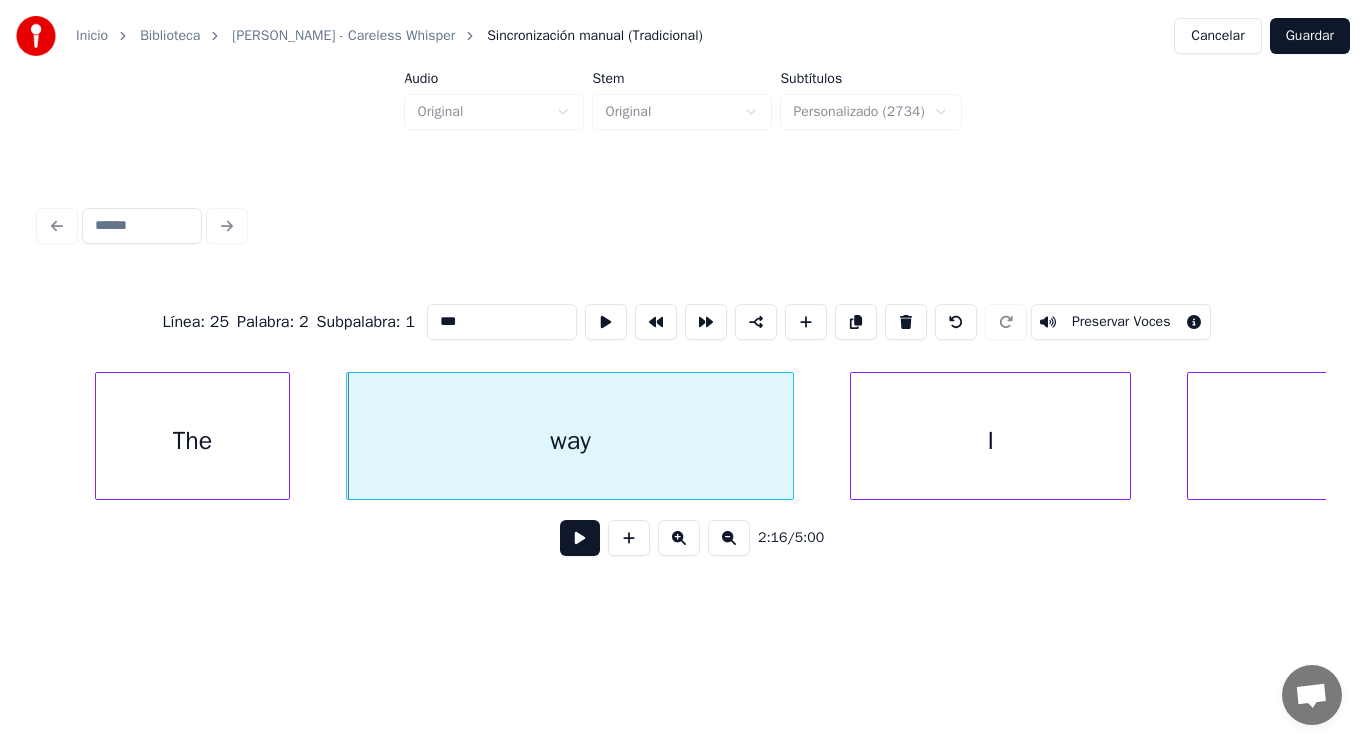 click at bounding box center [580, 538] 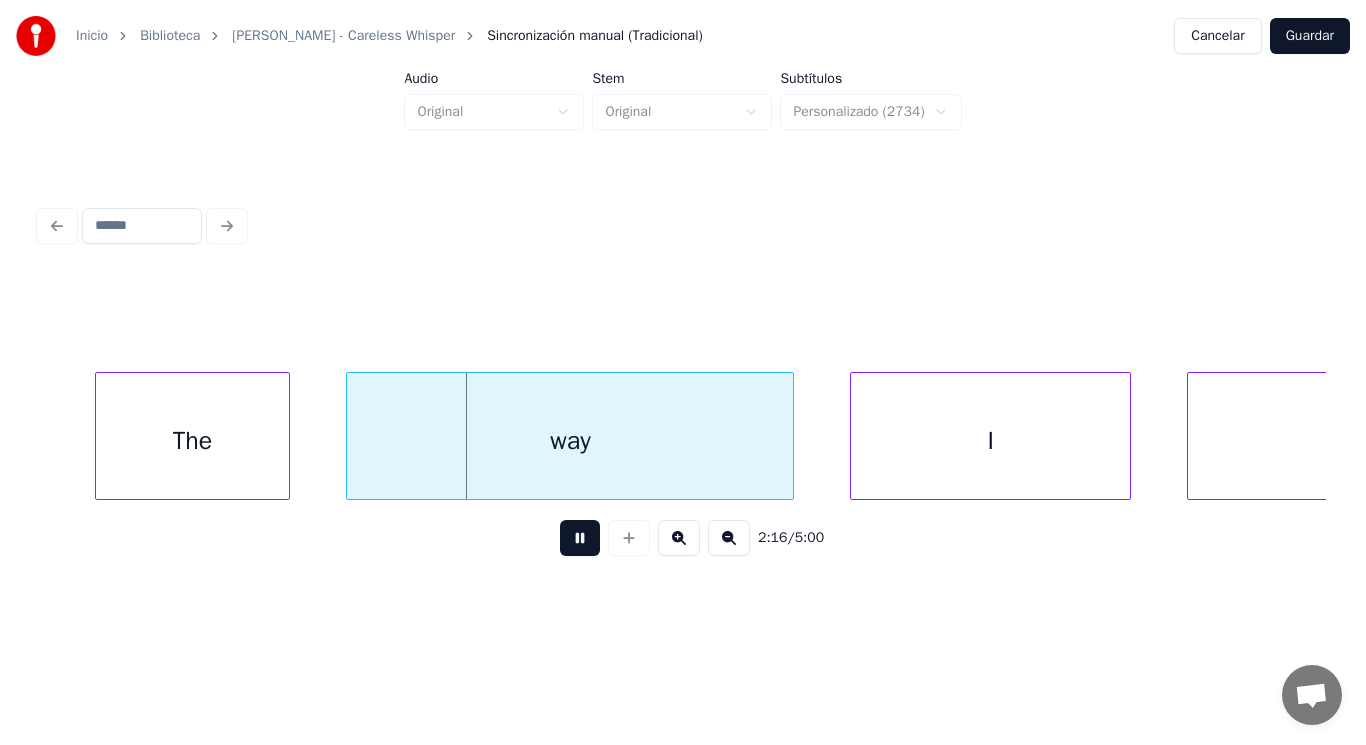 click at bounding box center (580, 538) 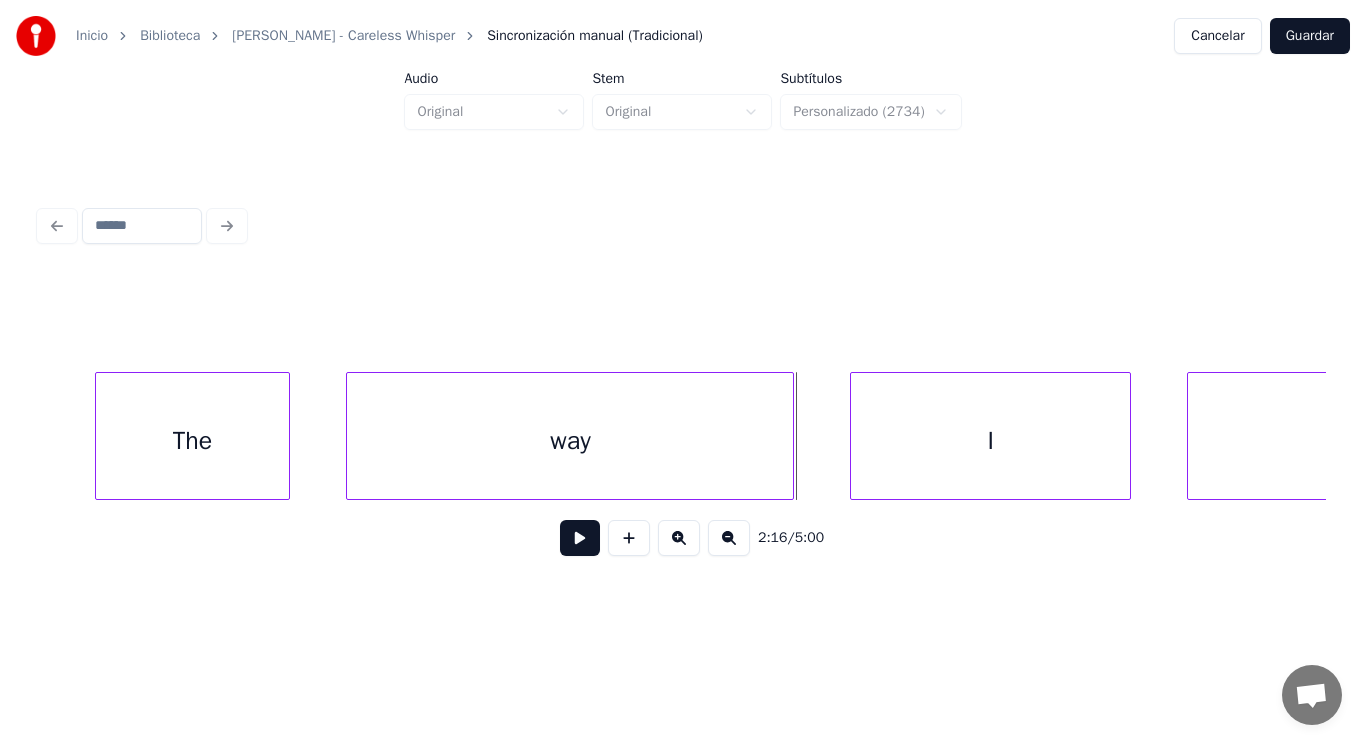 click on "way" at bounding box center [570, 441] 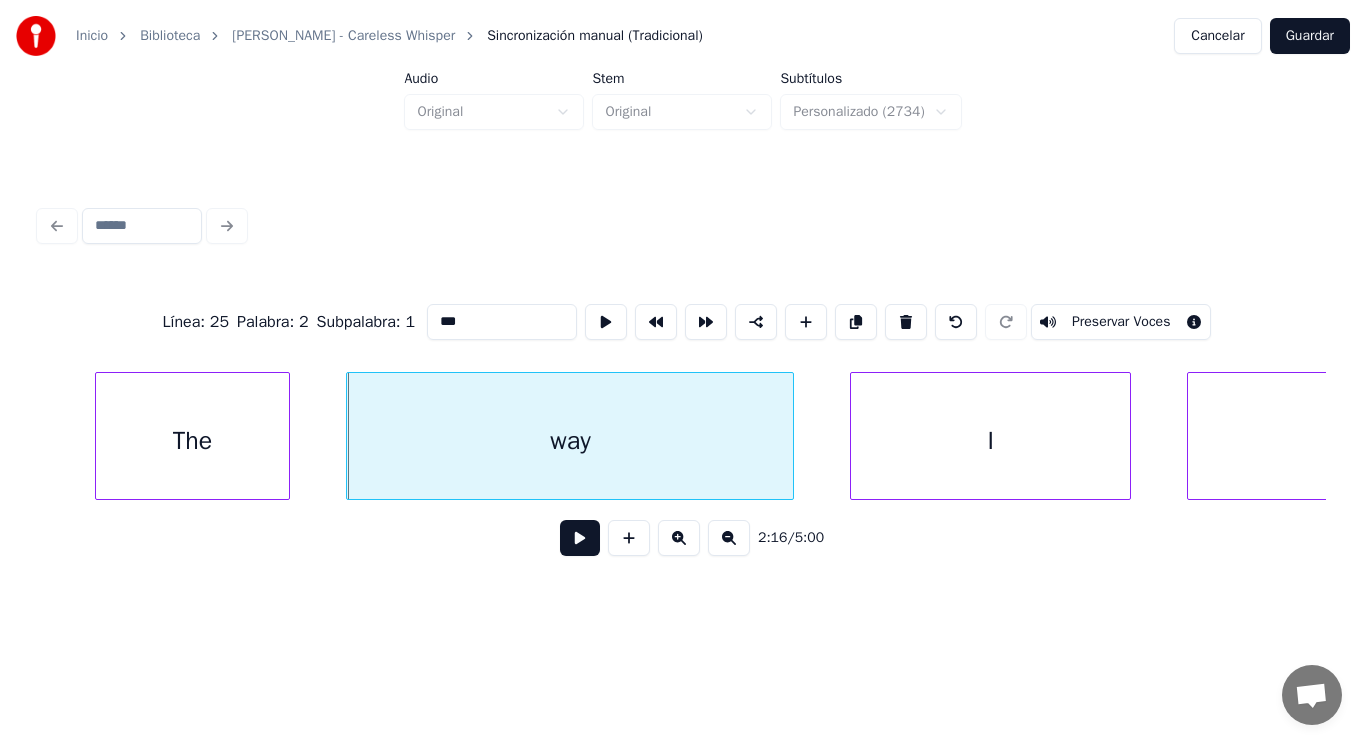 click at bounding box center (580, 538) 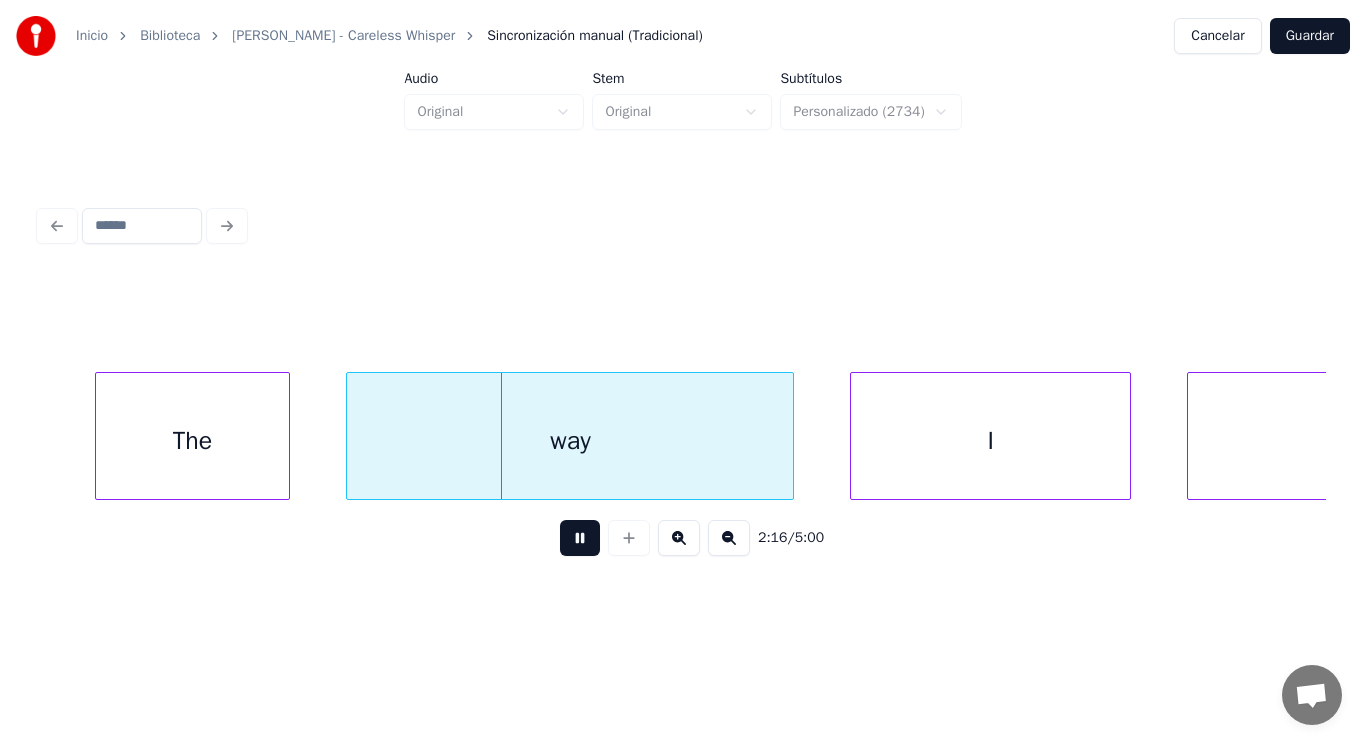 click at bounding box center [580, 538] 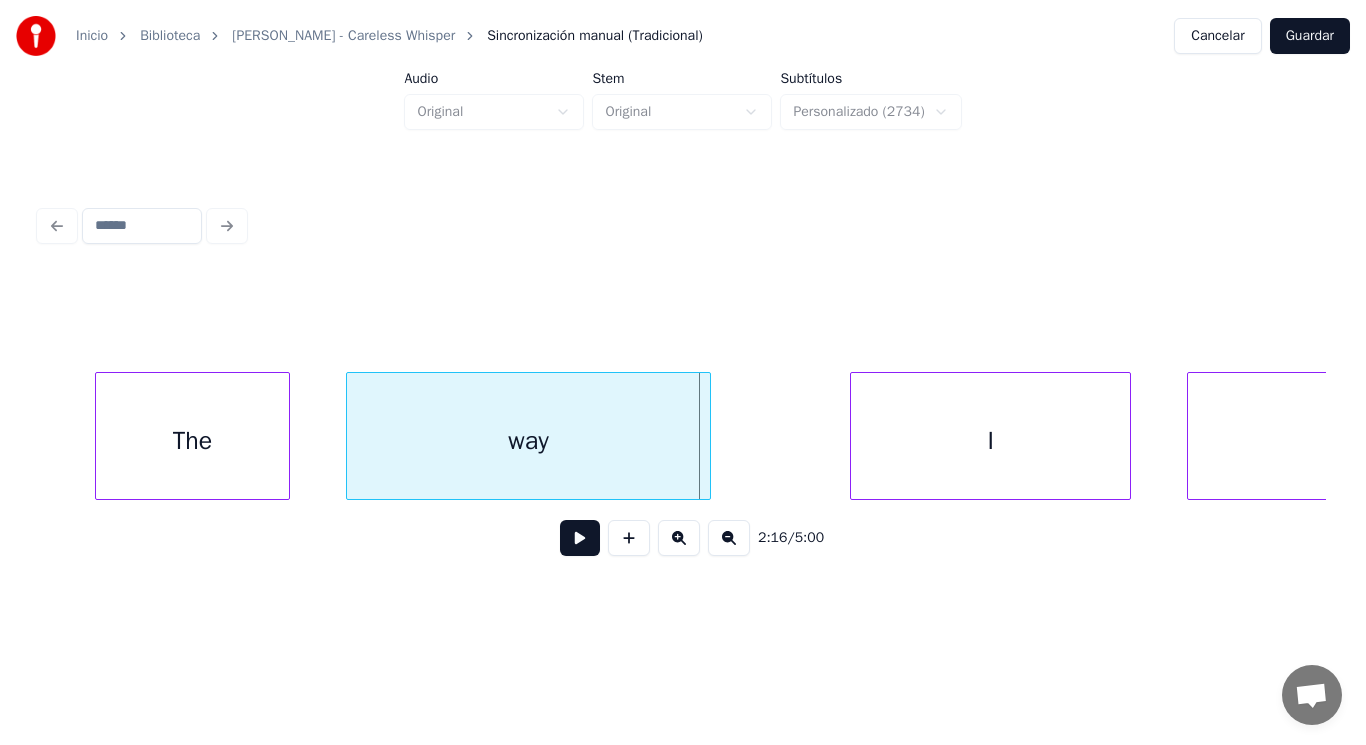 click at bounding box center (707, 436) 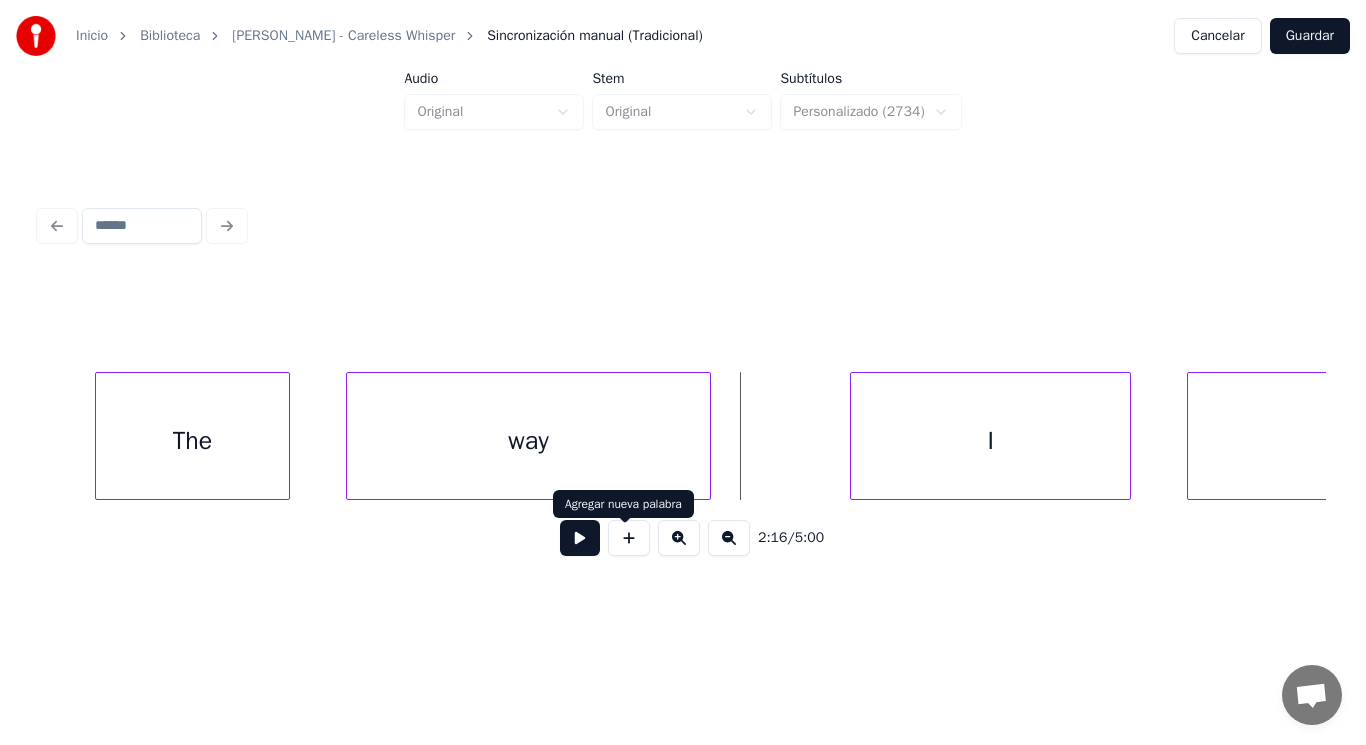 click at bounding box center [580, 538] 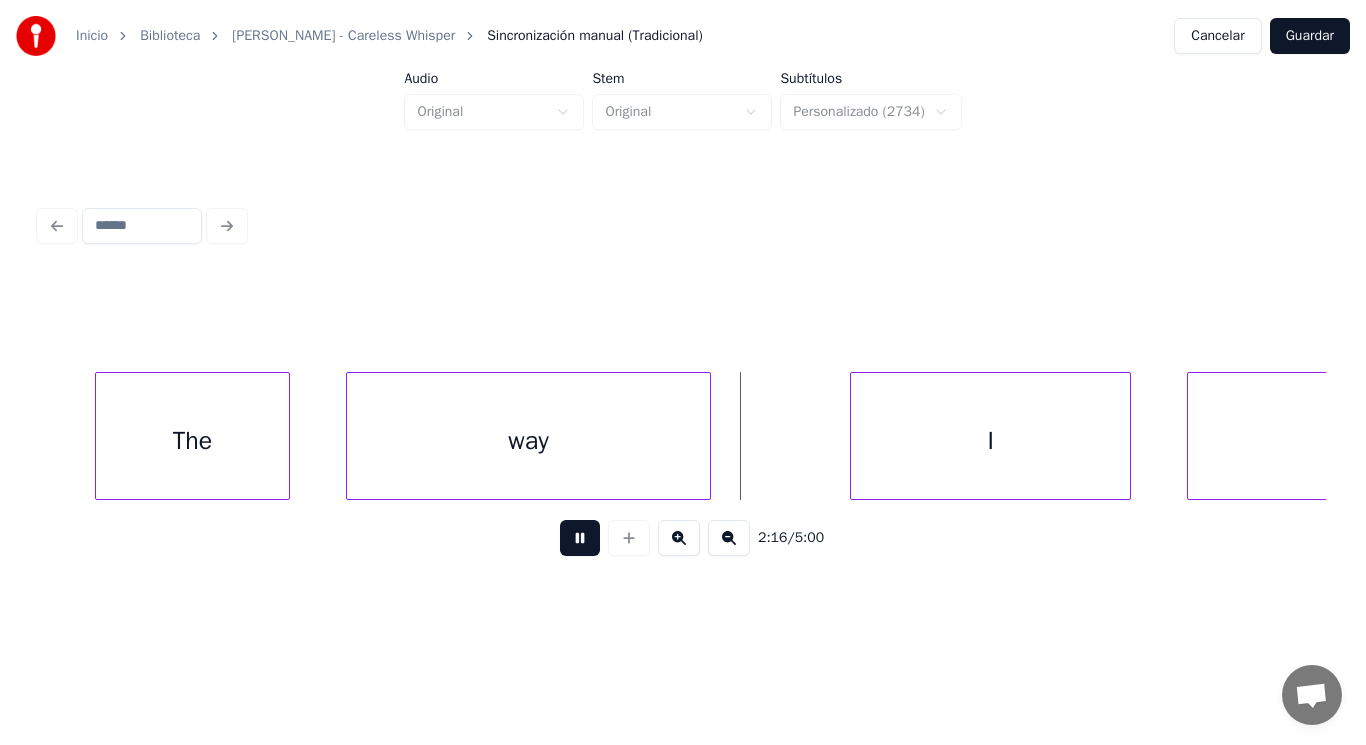 click at bounding box center (580, 538) 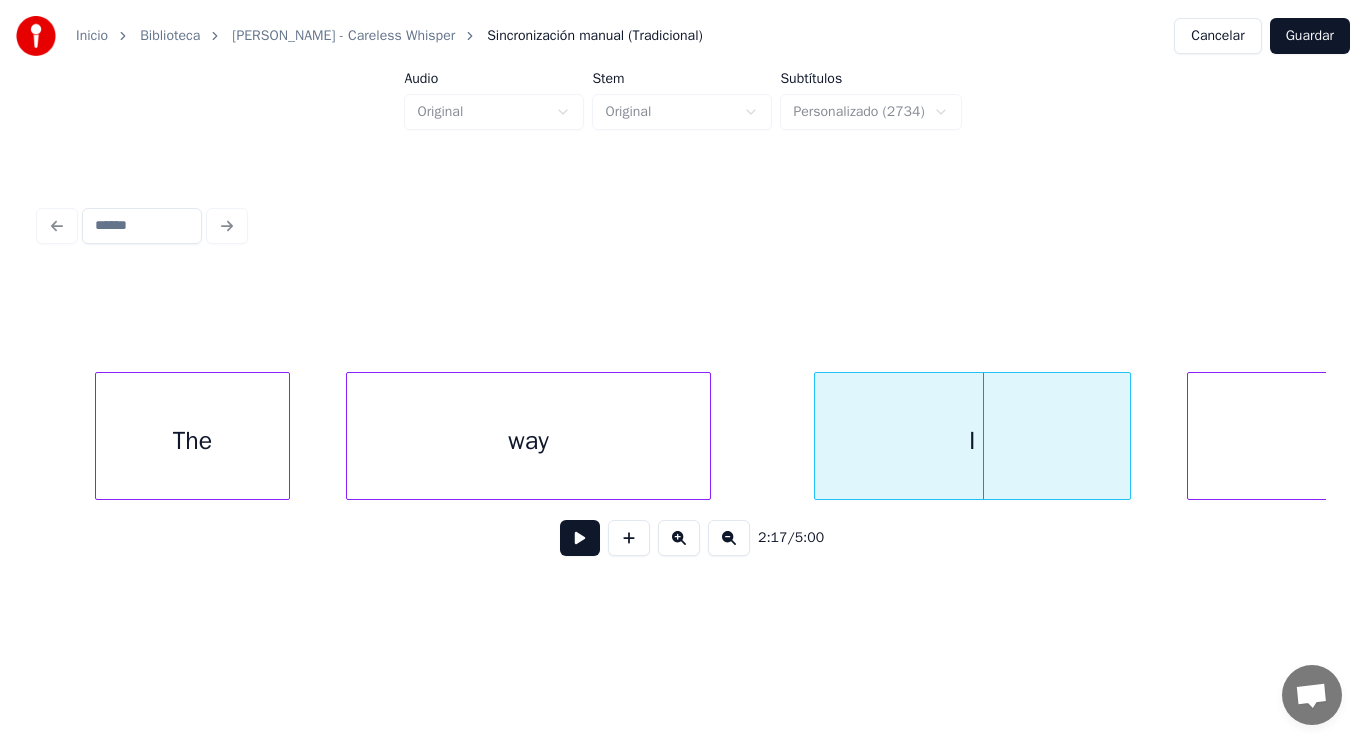 click at bounding box center [818, 436] 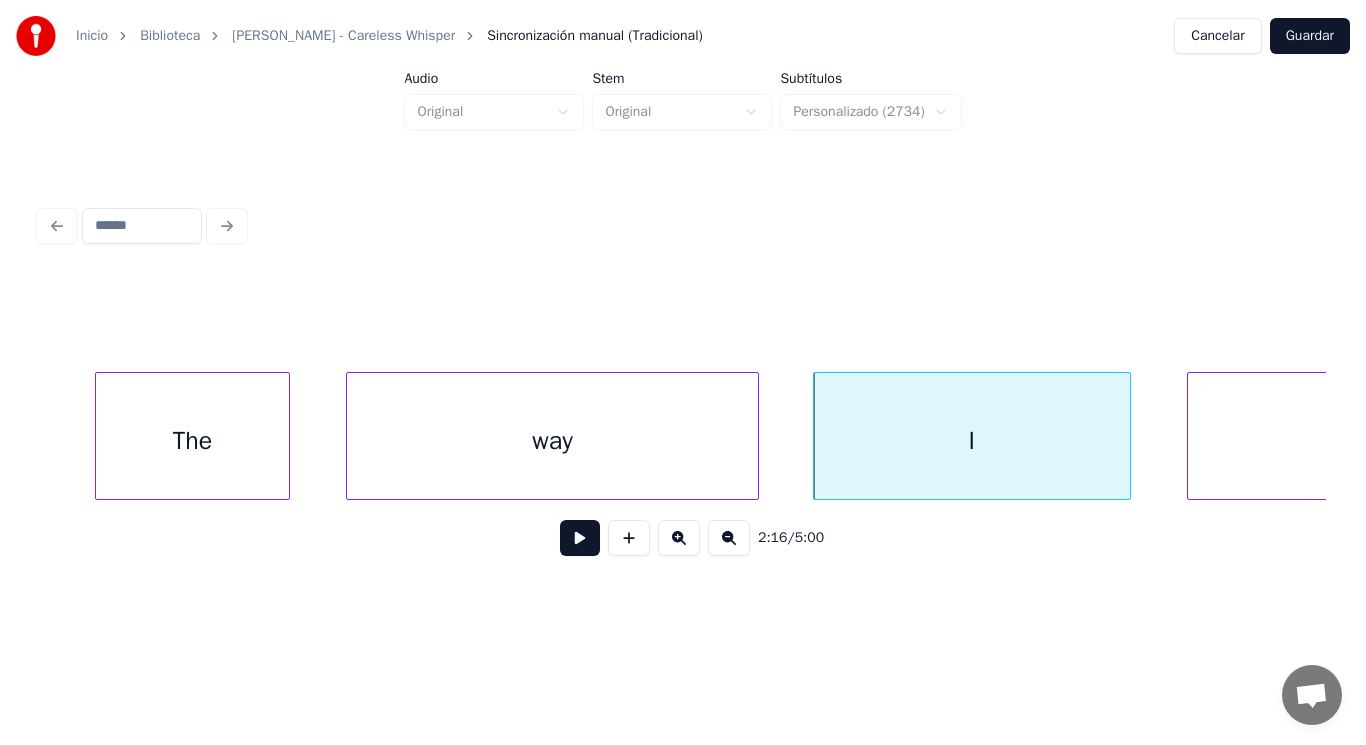 click at bounding box center [755, 436] 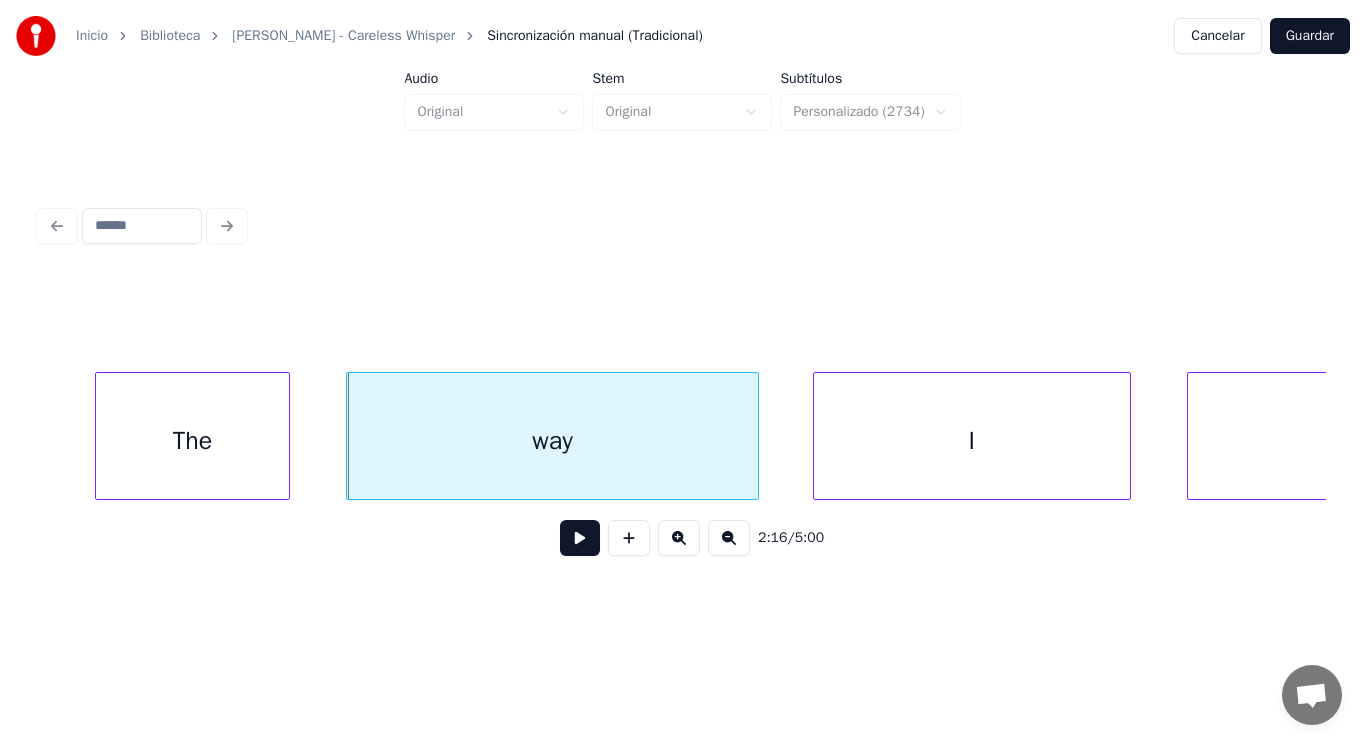 click at bounding box center [580, 538] 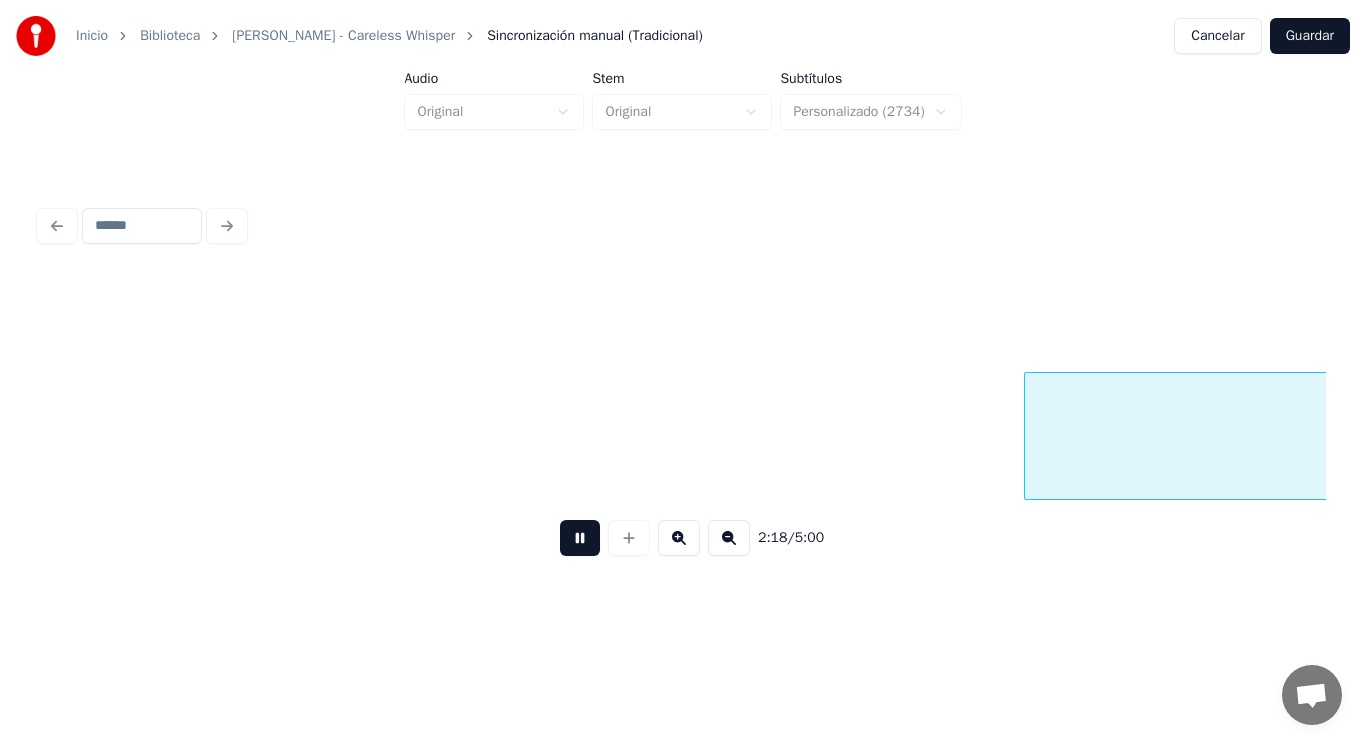 scroll, scrollTop: 0, scrollLeft: 193634, axis: horizontal 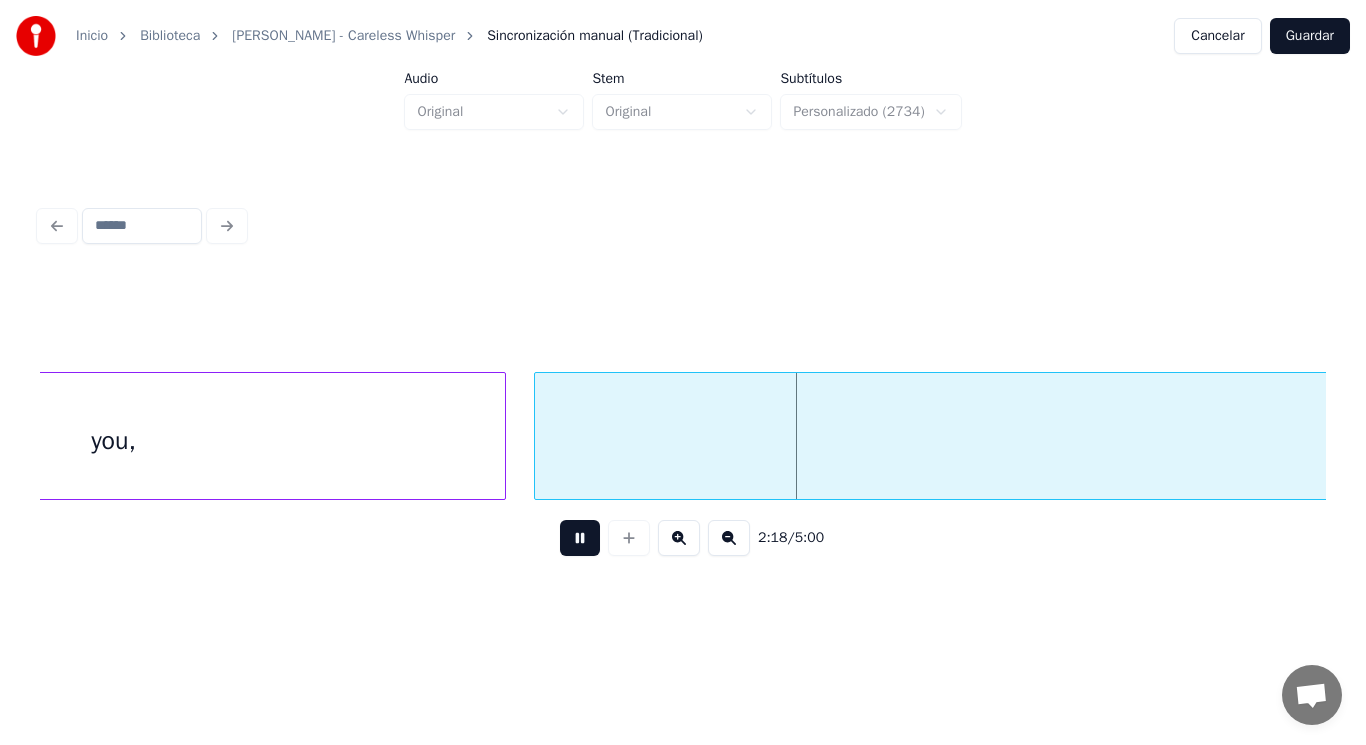 click at bounding box center (580, 538) 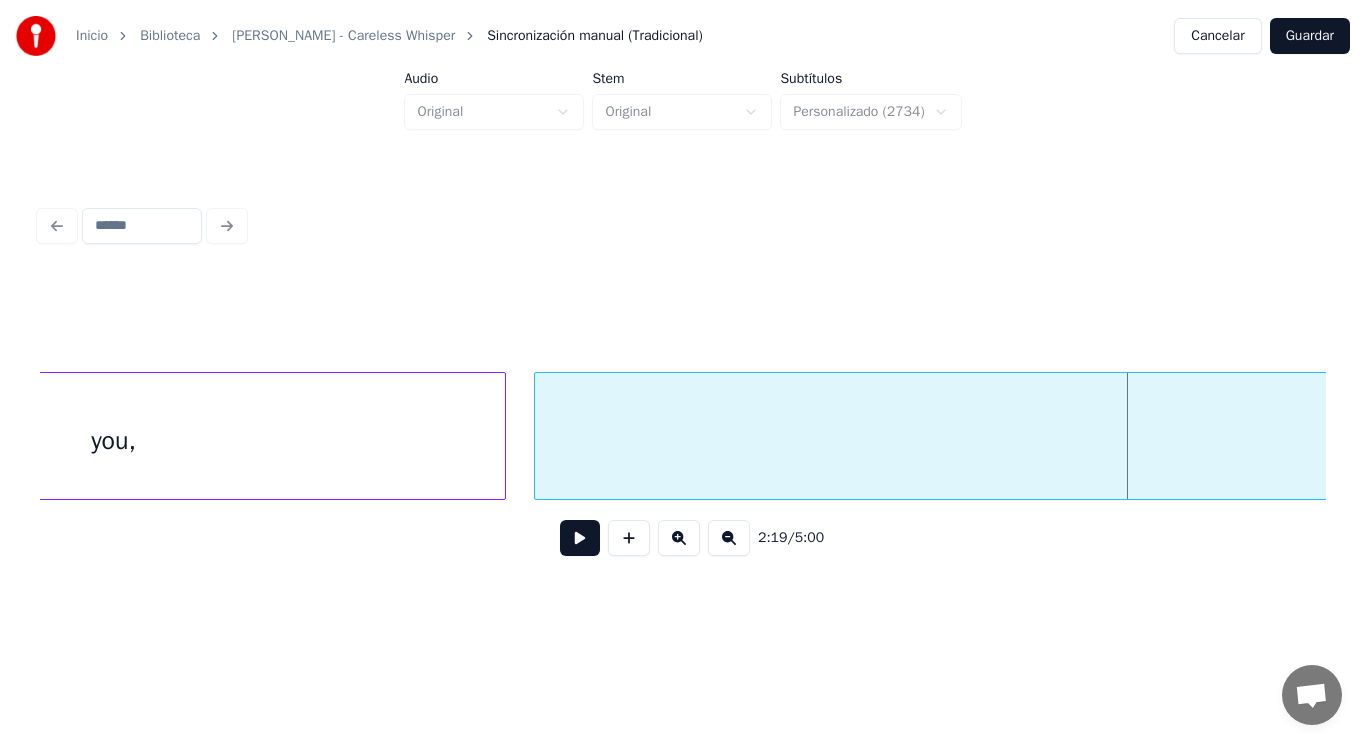 click on "you," at bounding box center [114, 441] 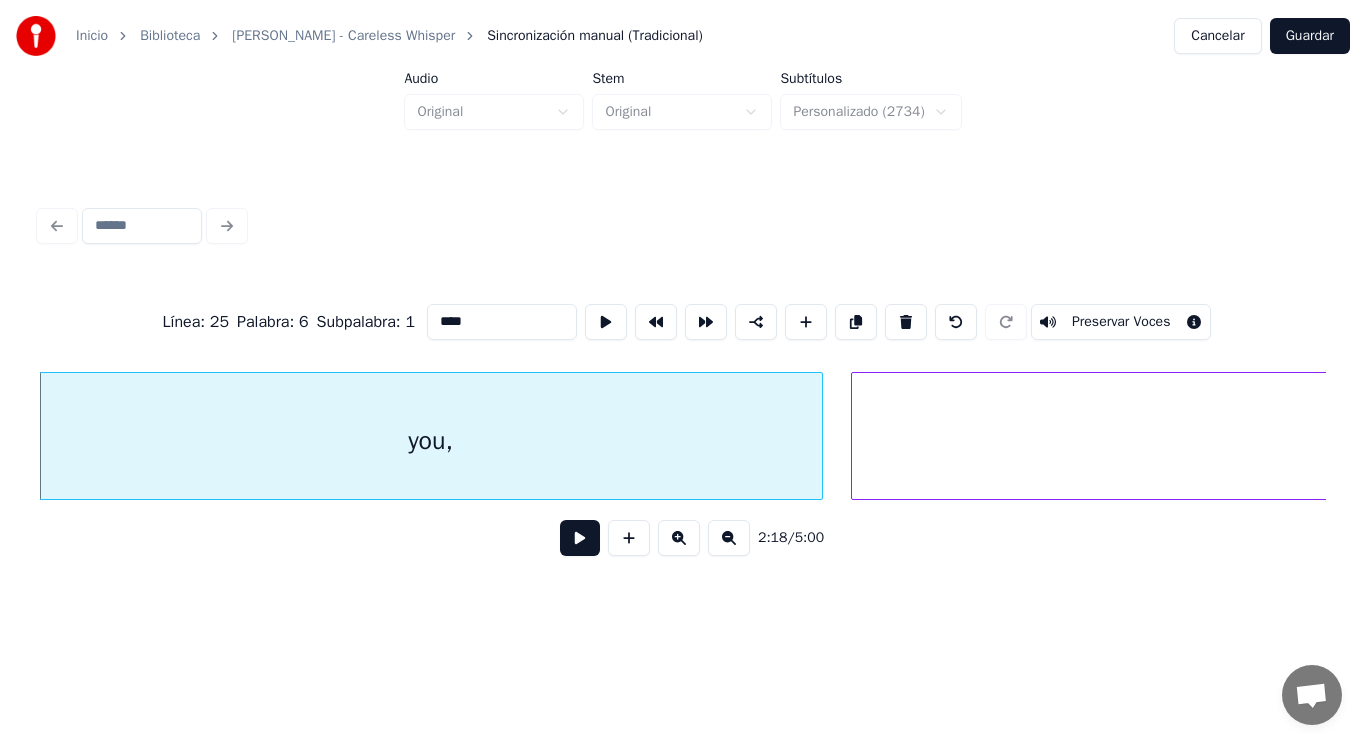 click at bounding box center (580, 538) 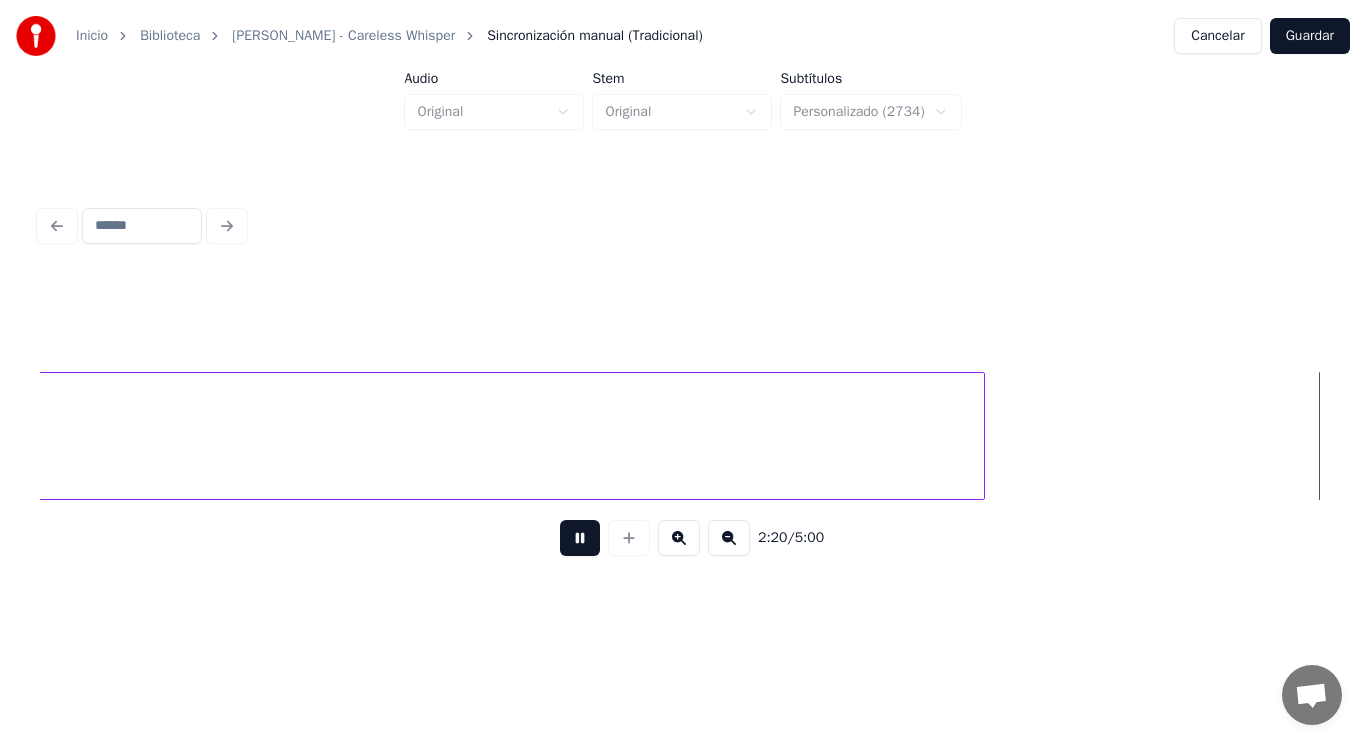 scroll, scrollTop: 0, scrollLeft: 197234, axis: horizontal 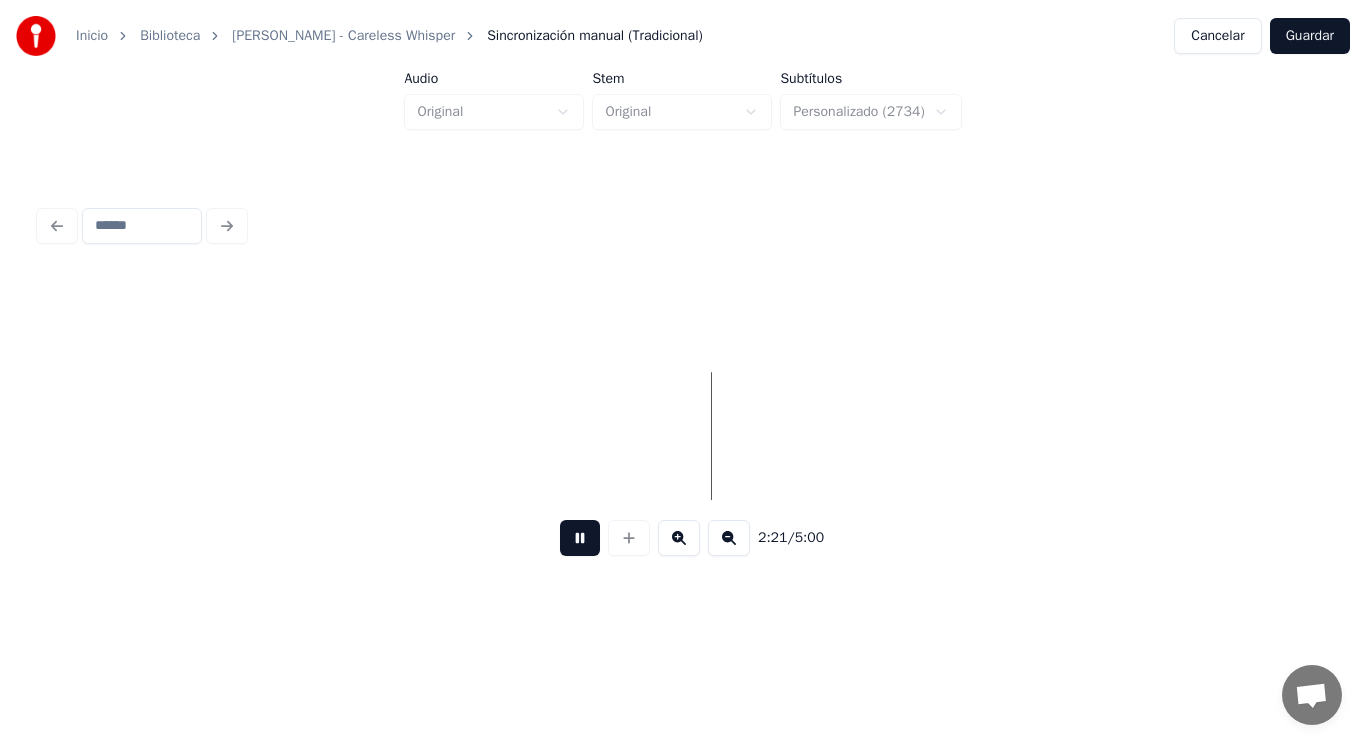 click at bounding box center (580, 538) 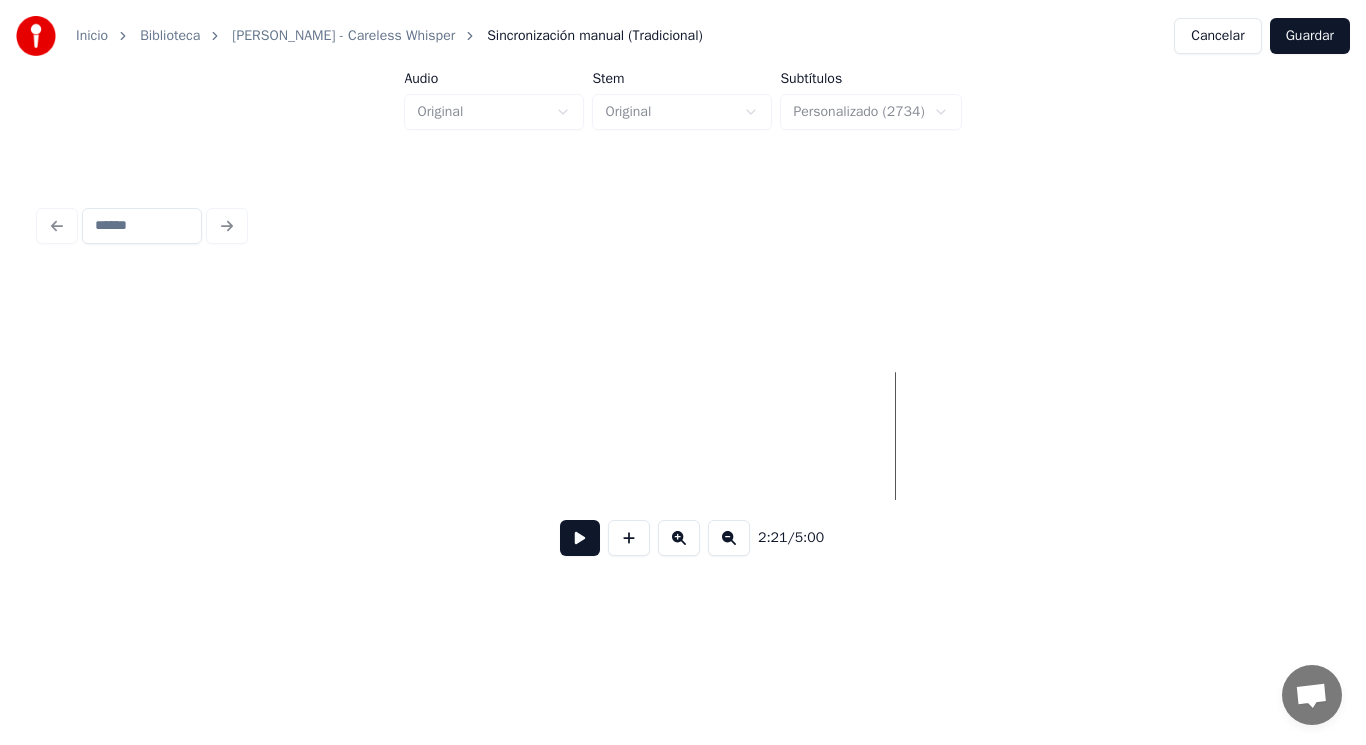 click at bounding box center (580, 538) 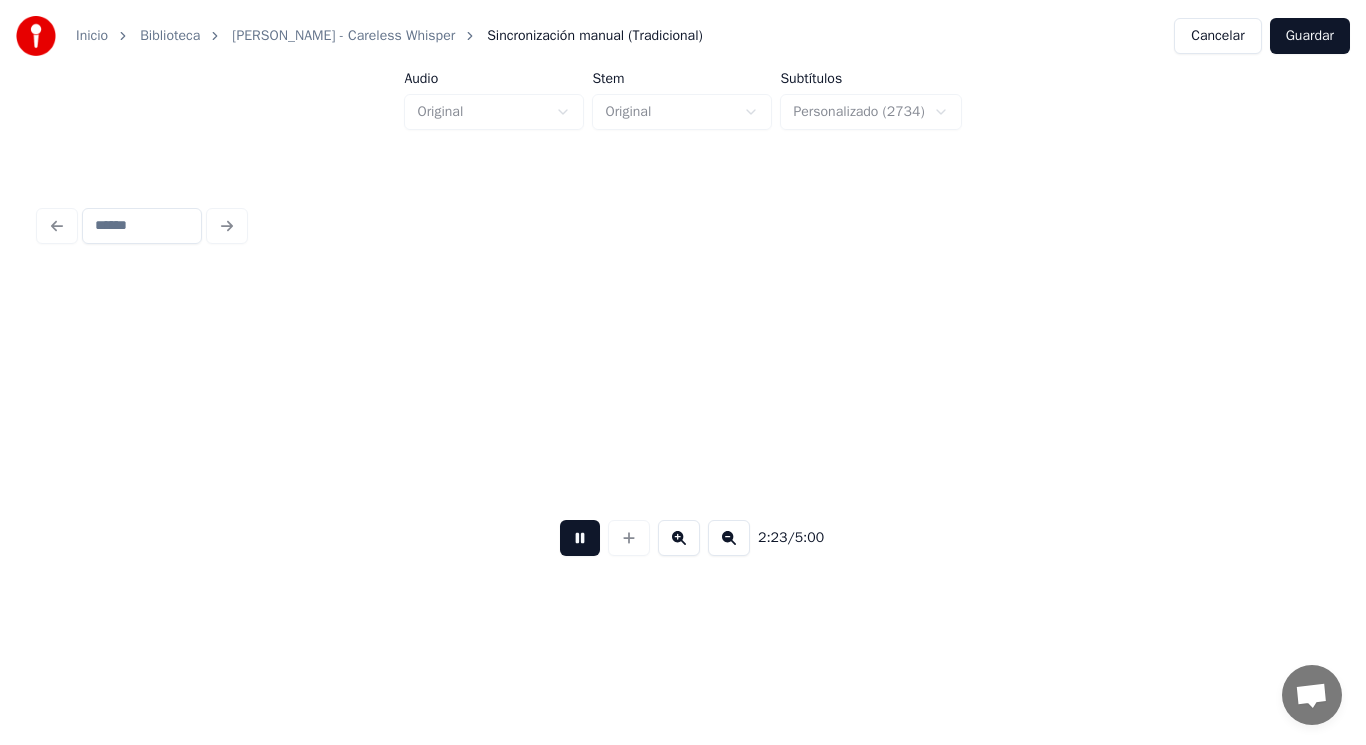 scroll, scrollTop: 0, scrollLeft: 201133, axis: horizontal 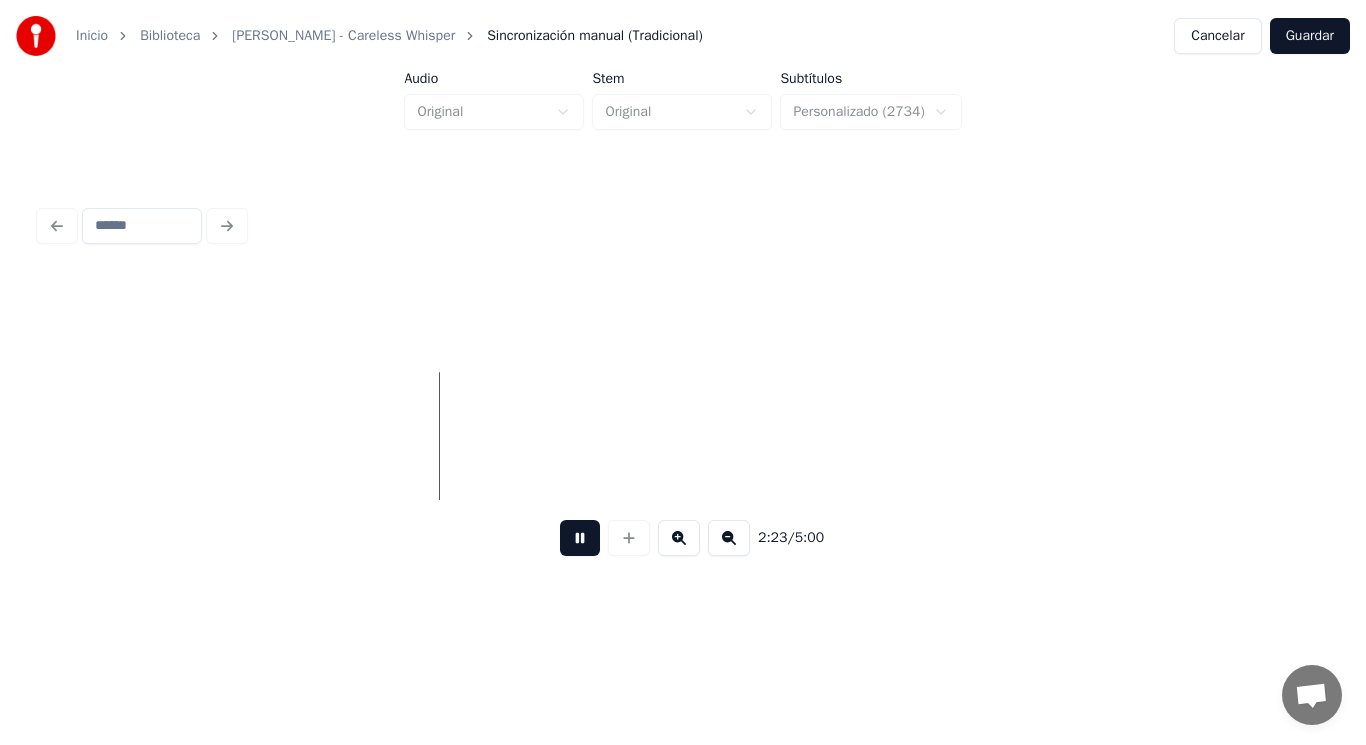 click at bounding box center (580, 538) 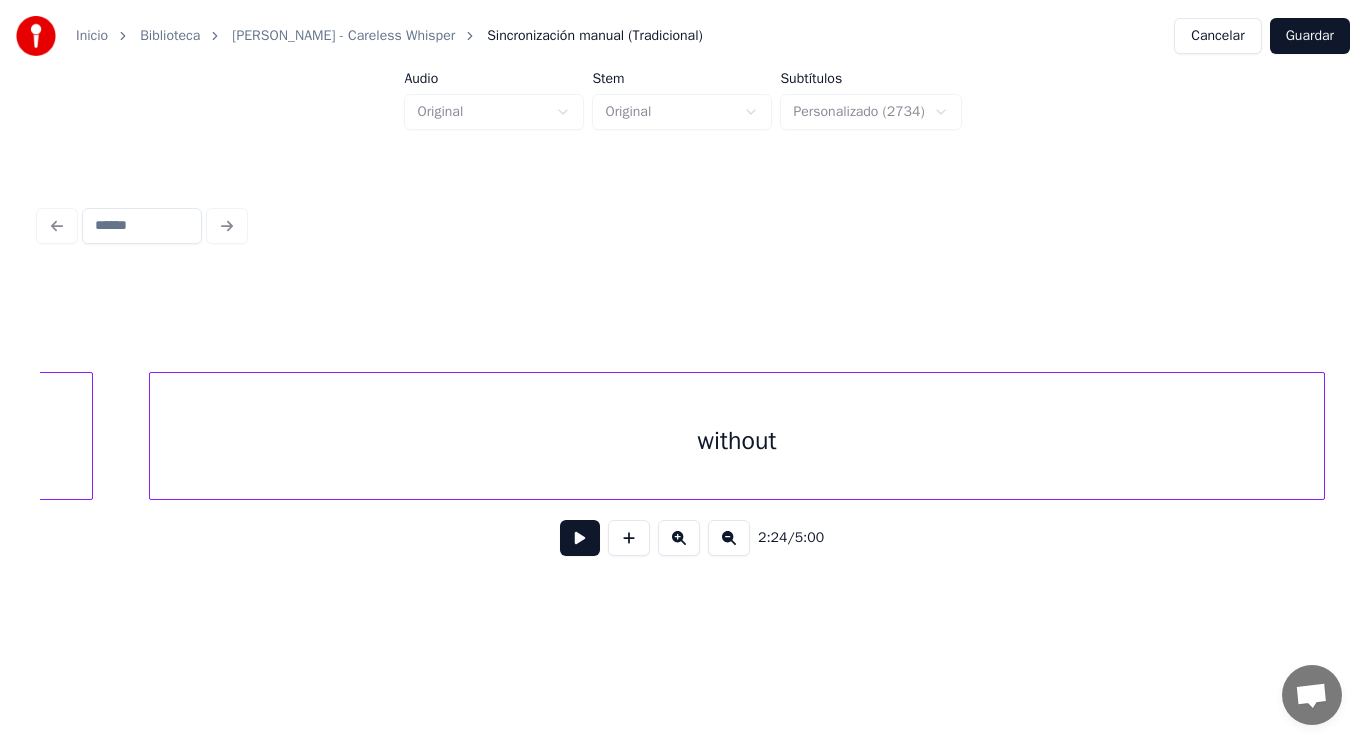 scroll, scrollTop: 0, scrollLeft: 202231, axis: horizontal 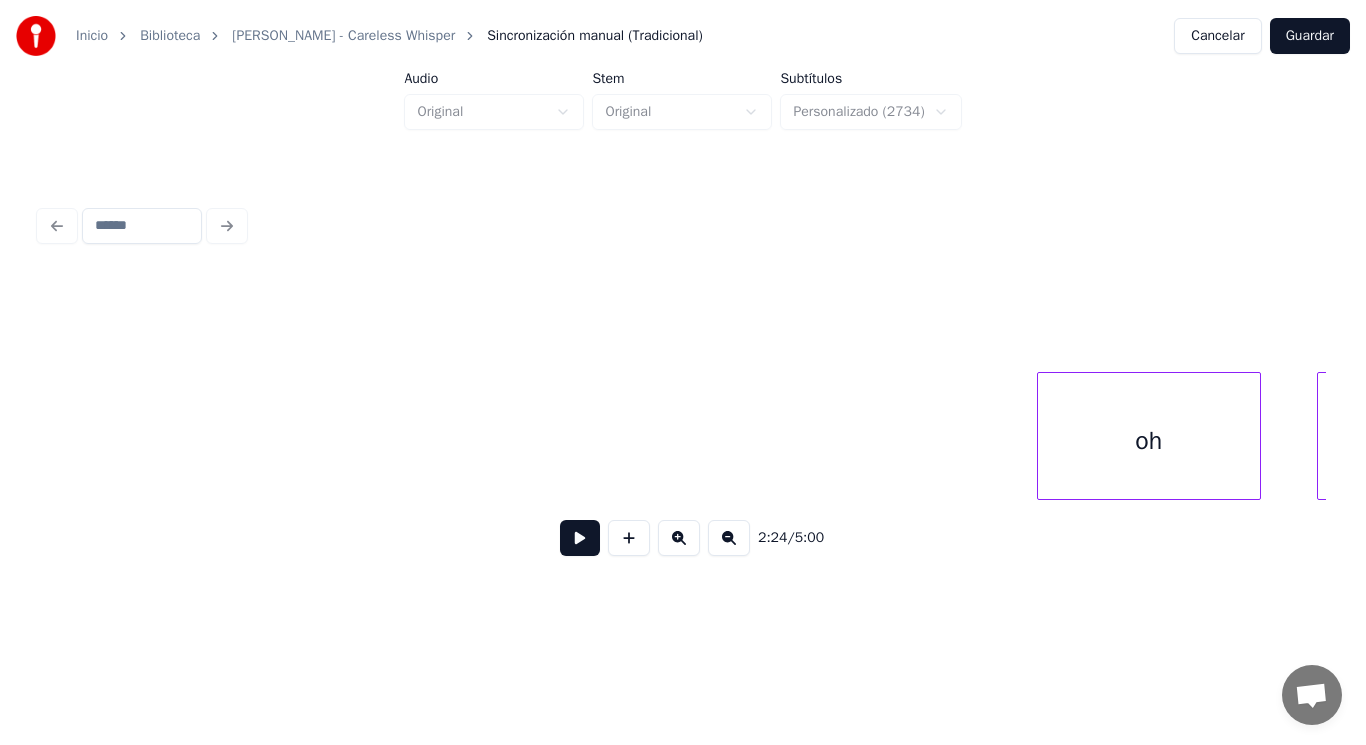 click on "oh" at bounding box center [1149, 441] 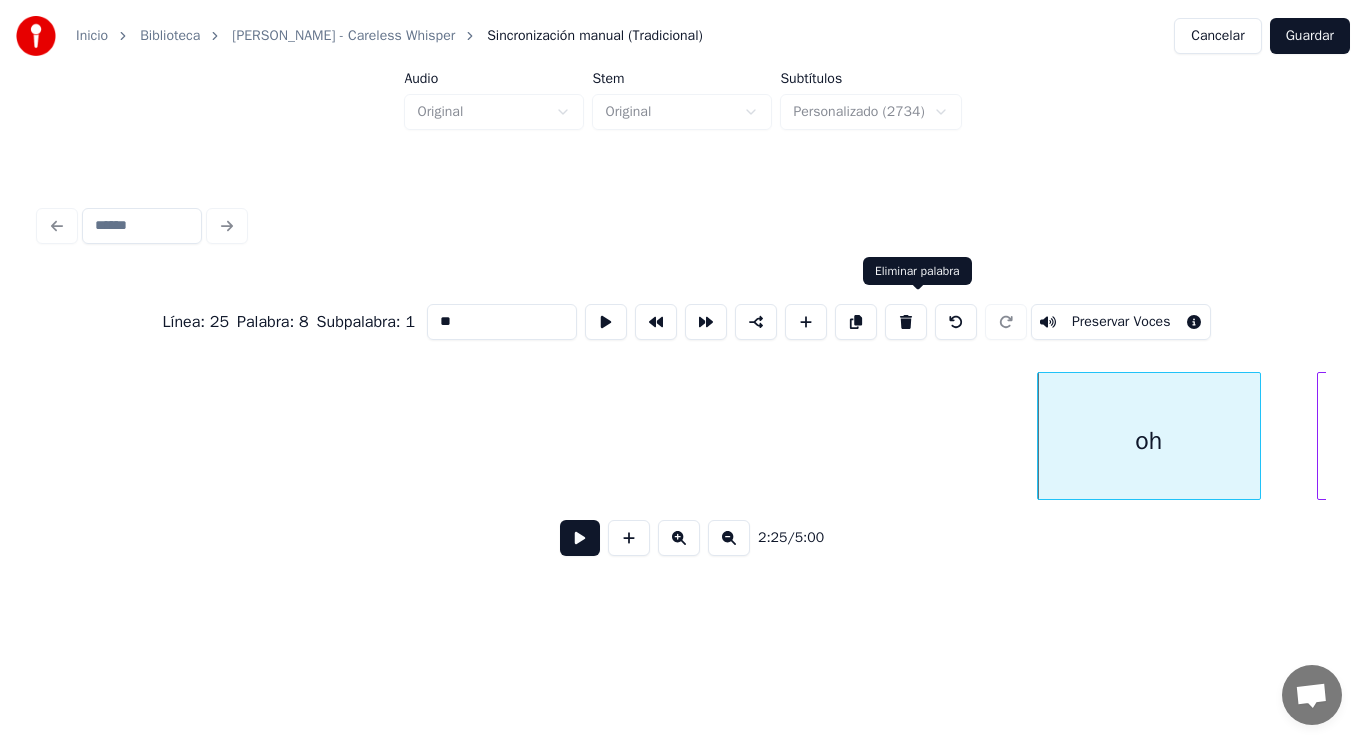 click at bounding box center [906, 322] 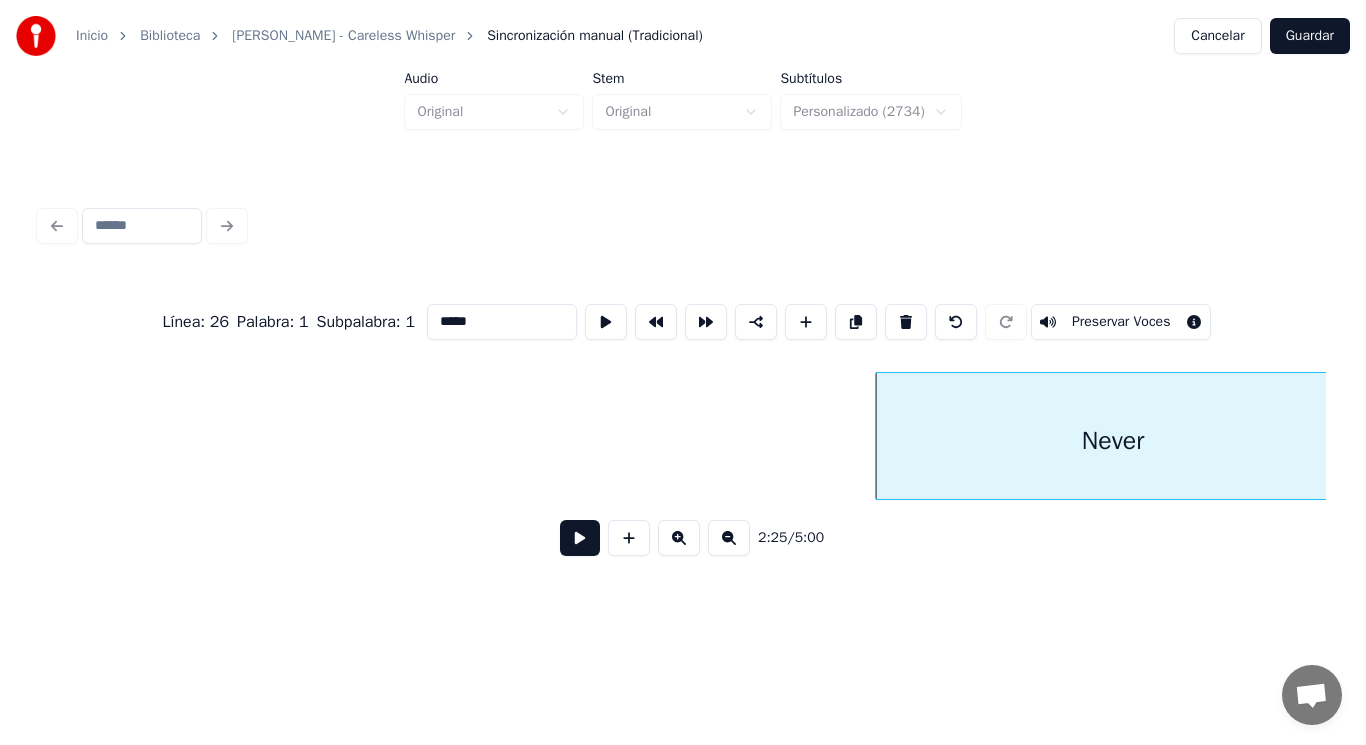 scroll, scrollTop: 0, scrollLeft: 202711, axis: horizontal 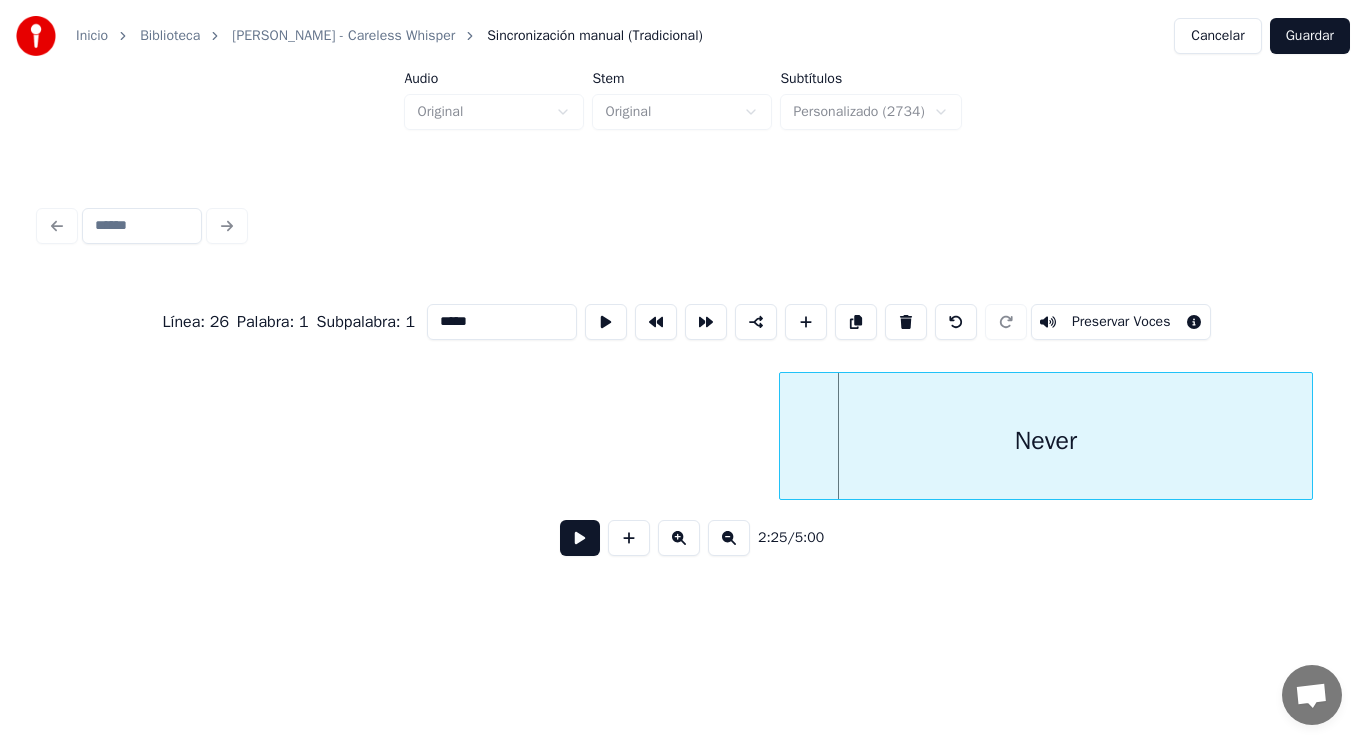 click at bounding box center (783, 436) 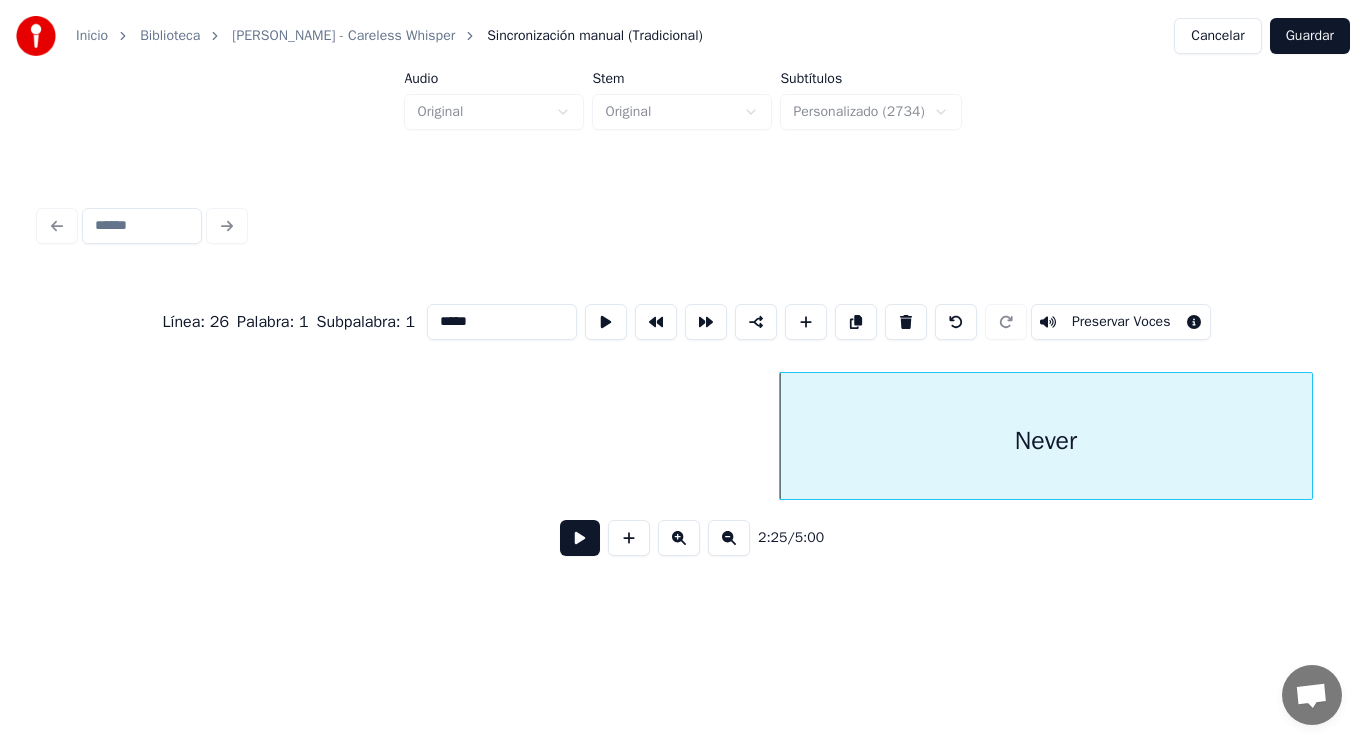 click on "Never" at bounding box center (7851, 436) 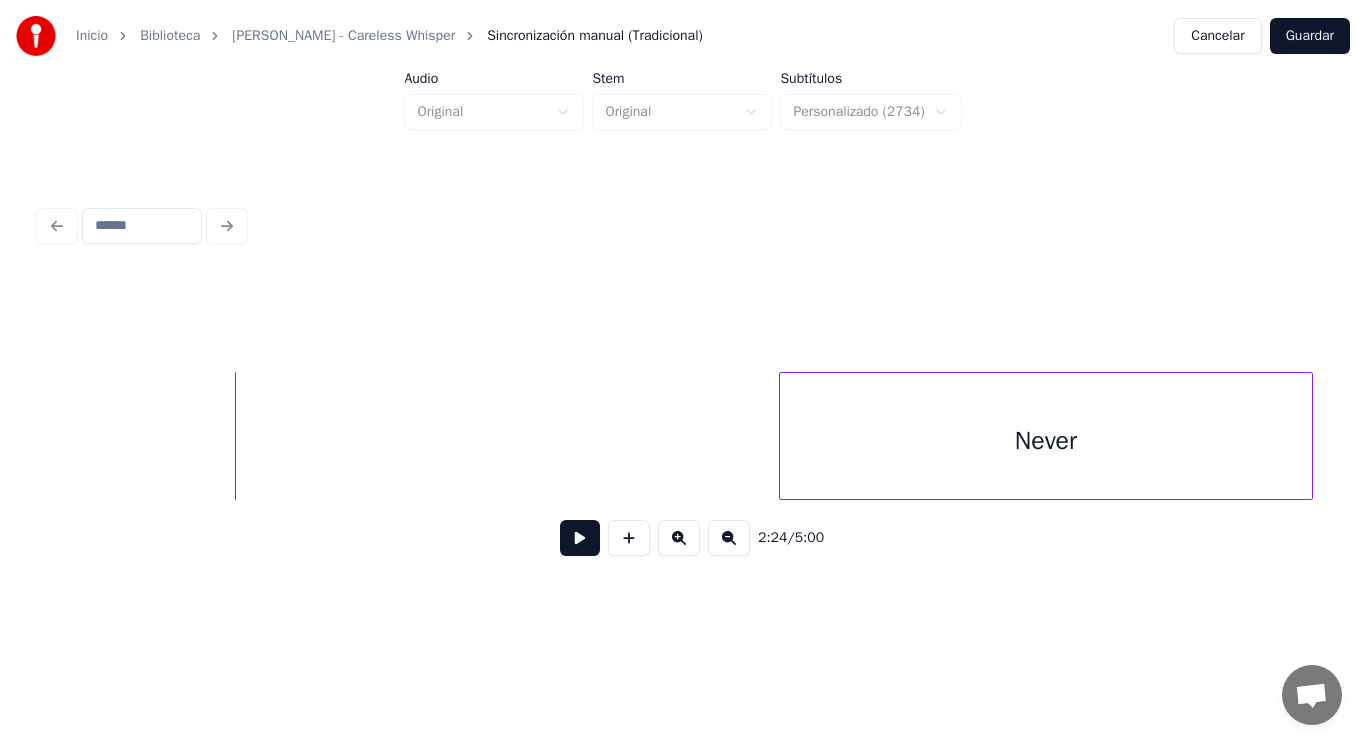 click at bounding box center (580, 538) 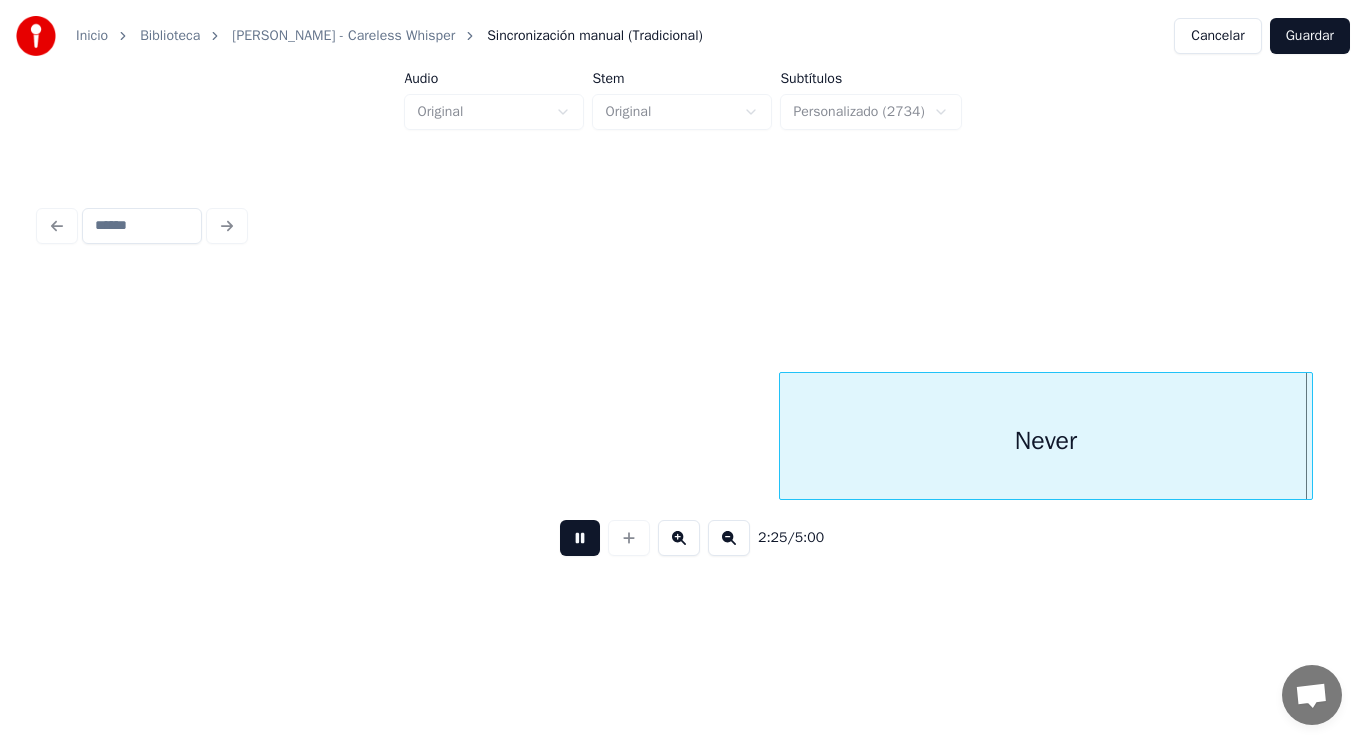 scroll, scrollTop: 0, scrollLeft: 204004, axis: horizontal 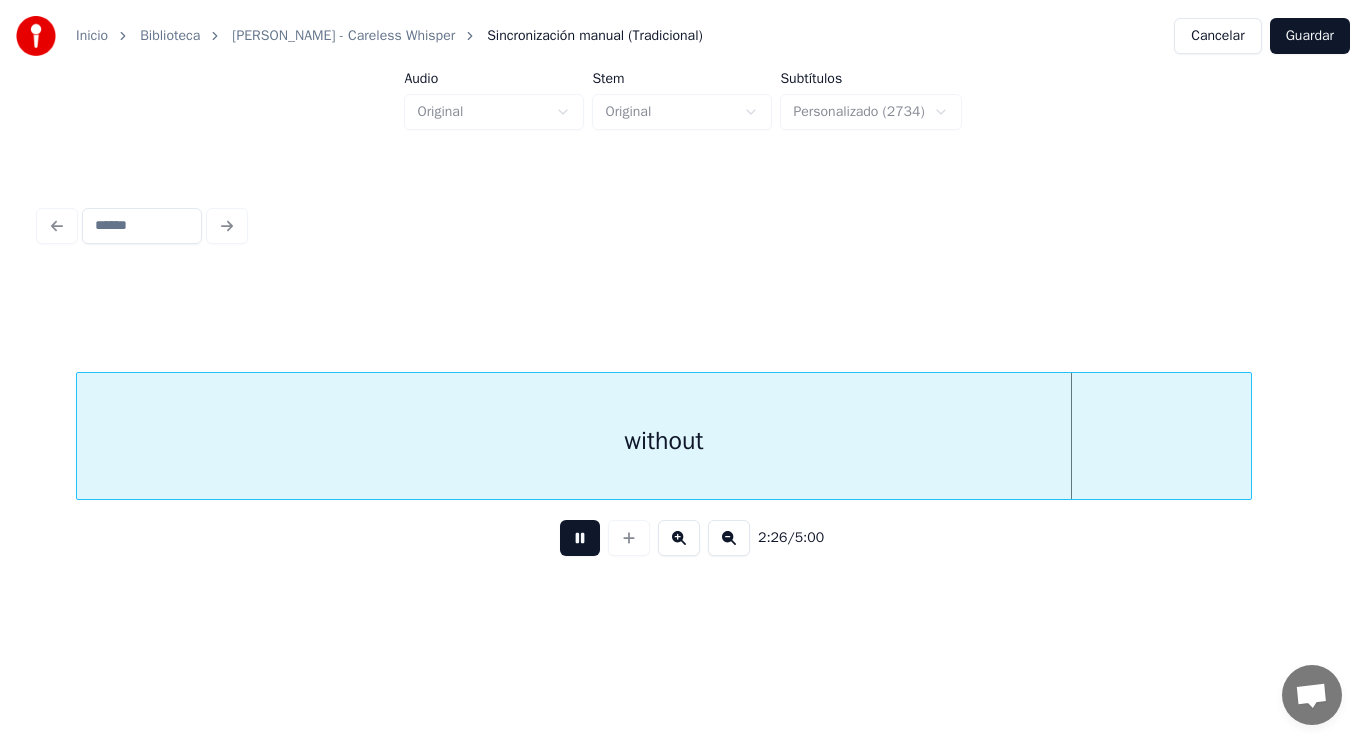 click at bounding box center (580, 538) 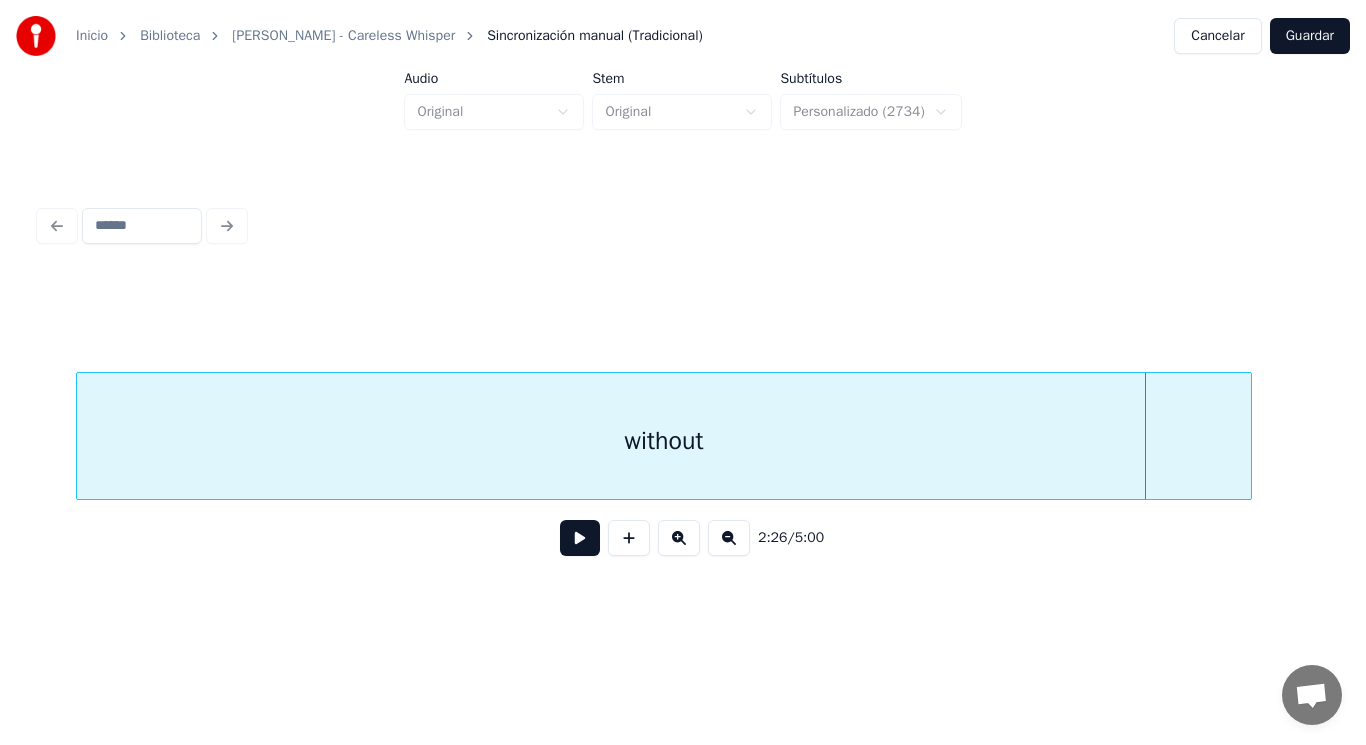 click on "without" at bounding box center [664, 441] 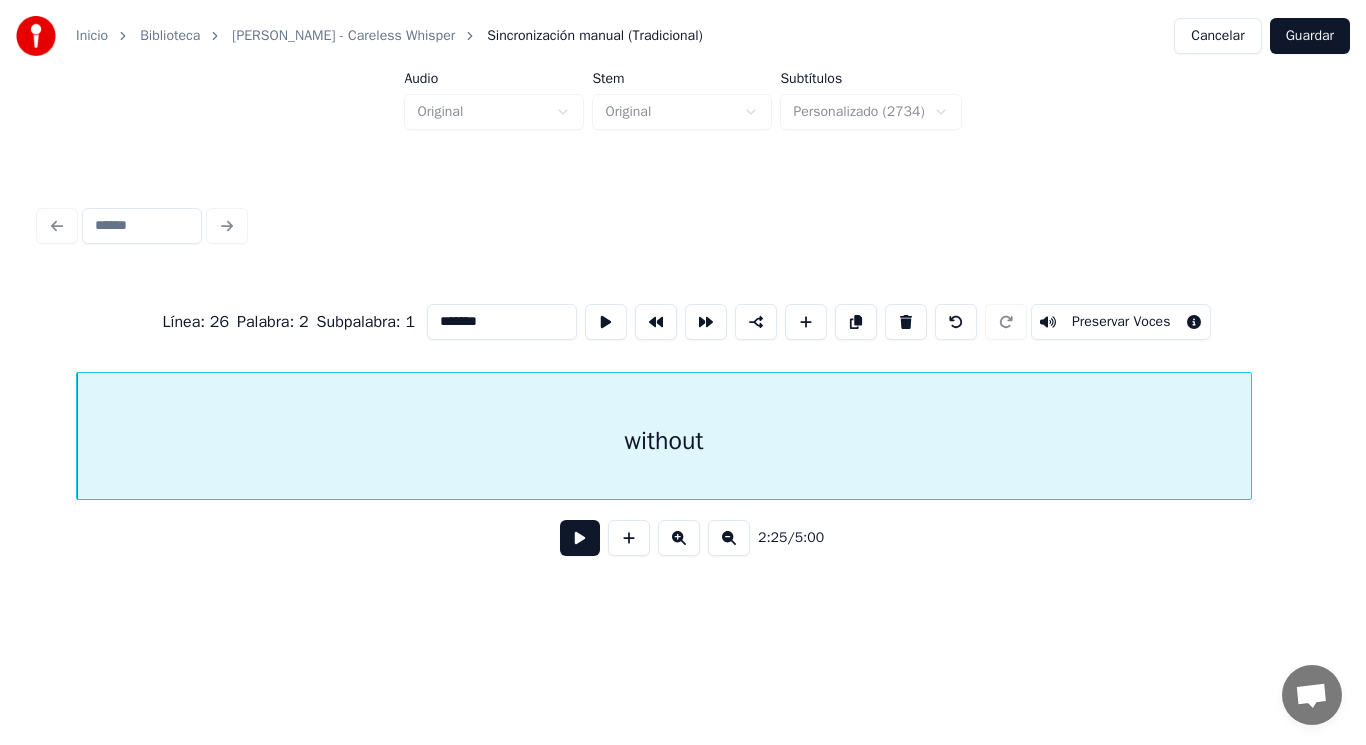 click at bounding box center (580, 538) 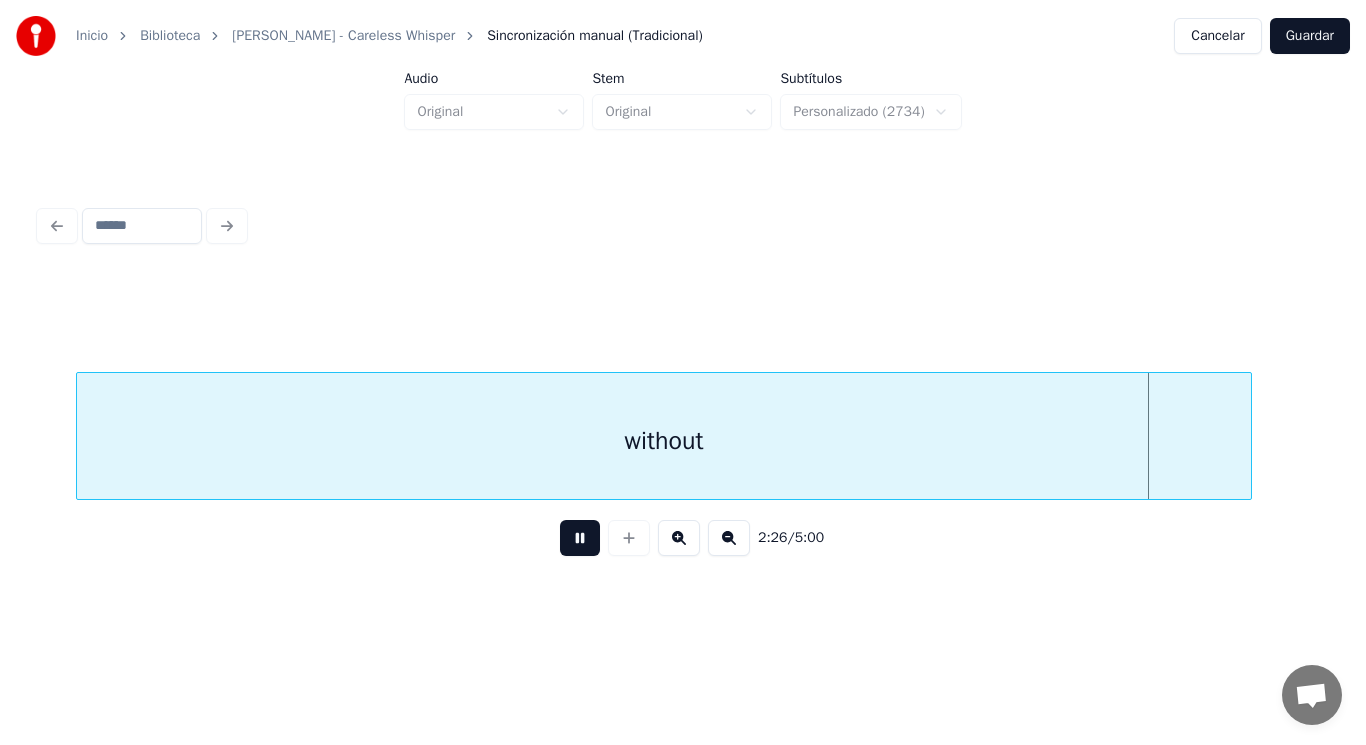 click at bounding box center (580, 538) 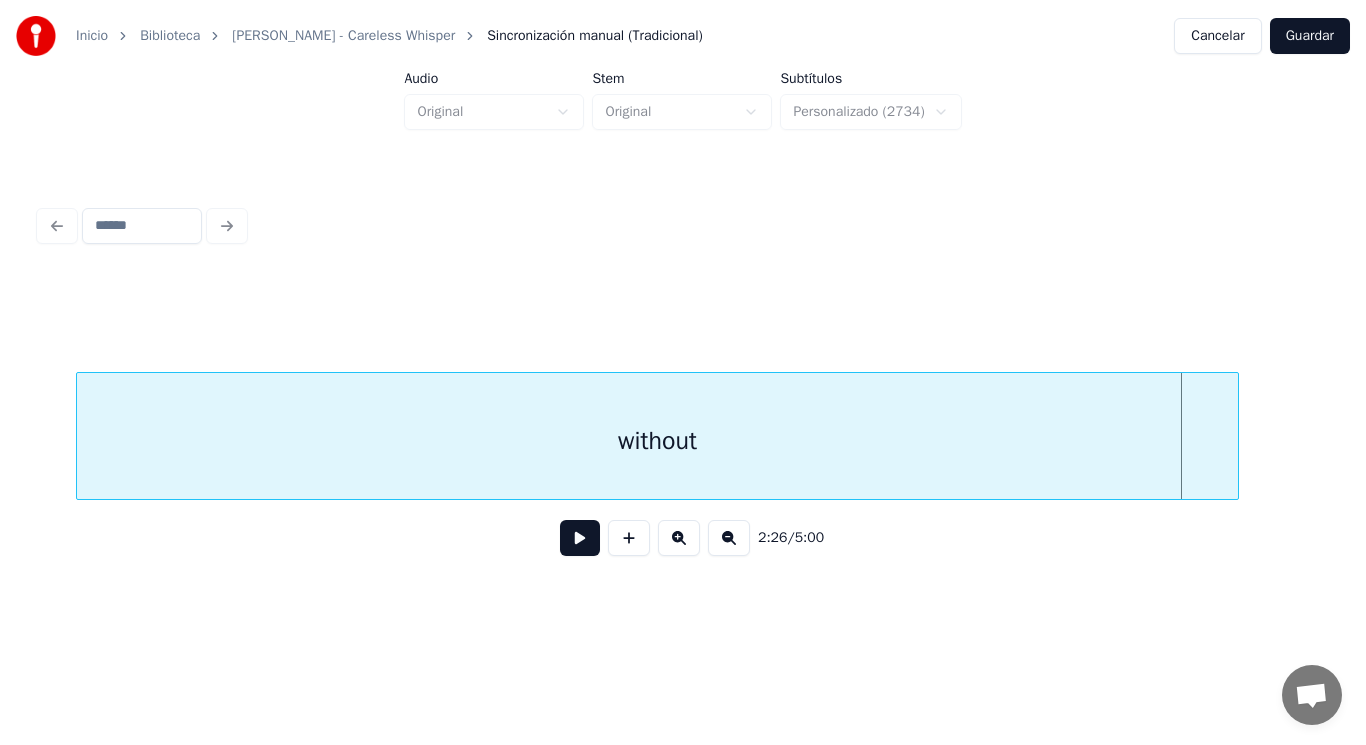 click at bounding box center [1235, 436] 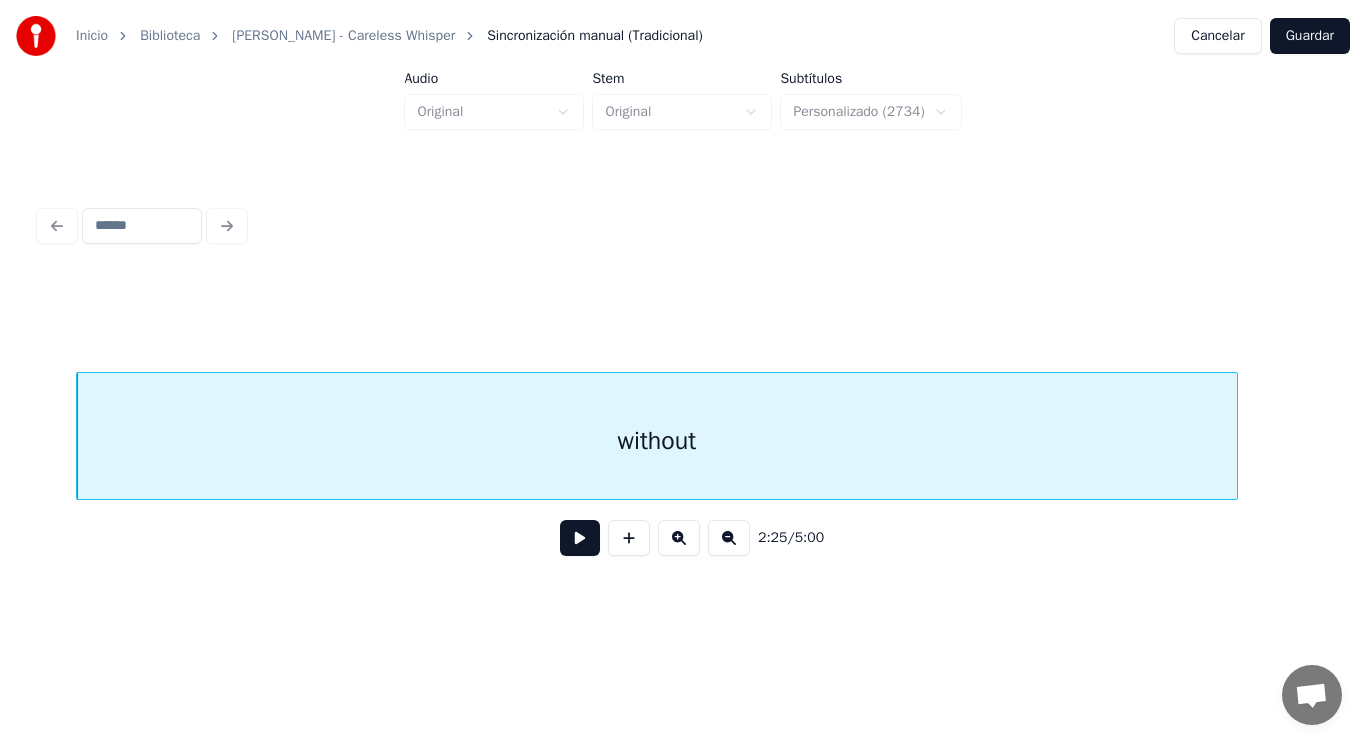 click at bounding box center (580, 538) 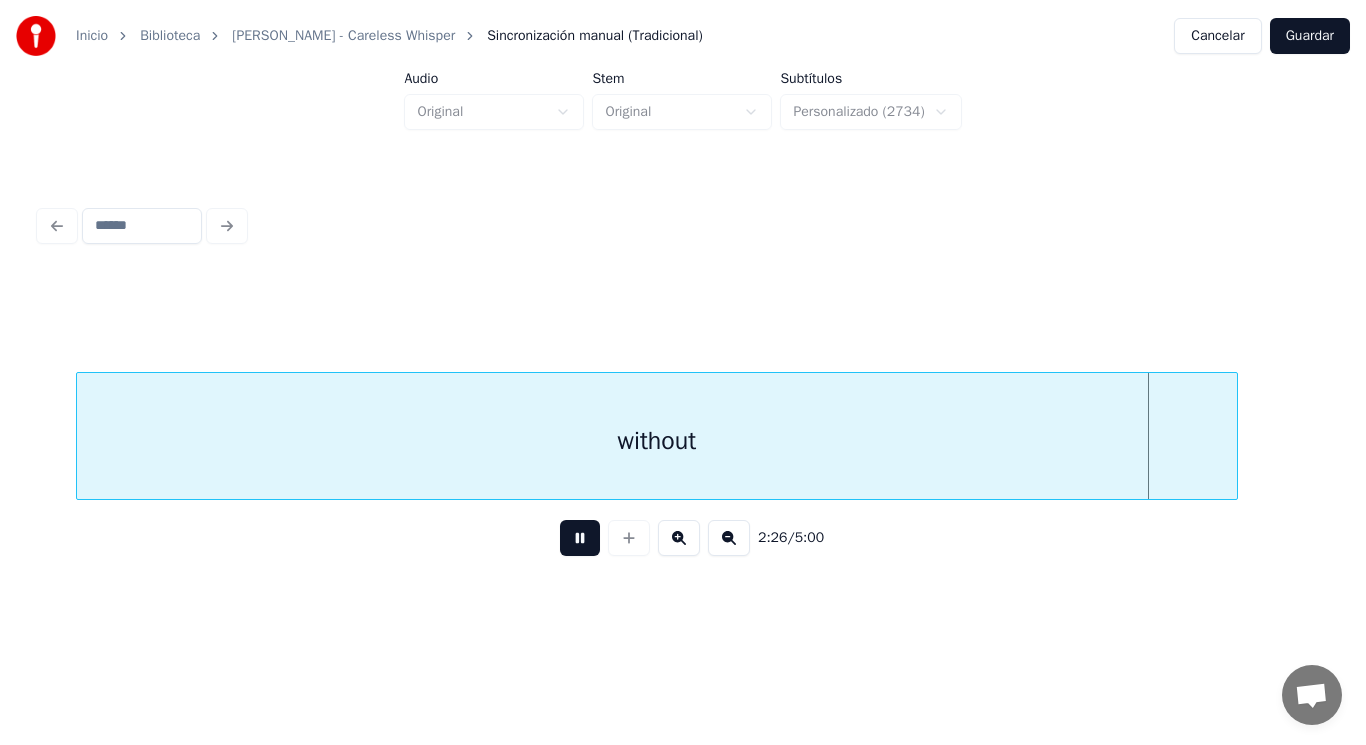 scroll, scrollTop: 0, scrollLeft: 205297, axis: horizontal 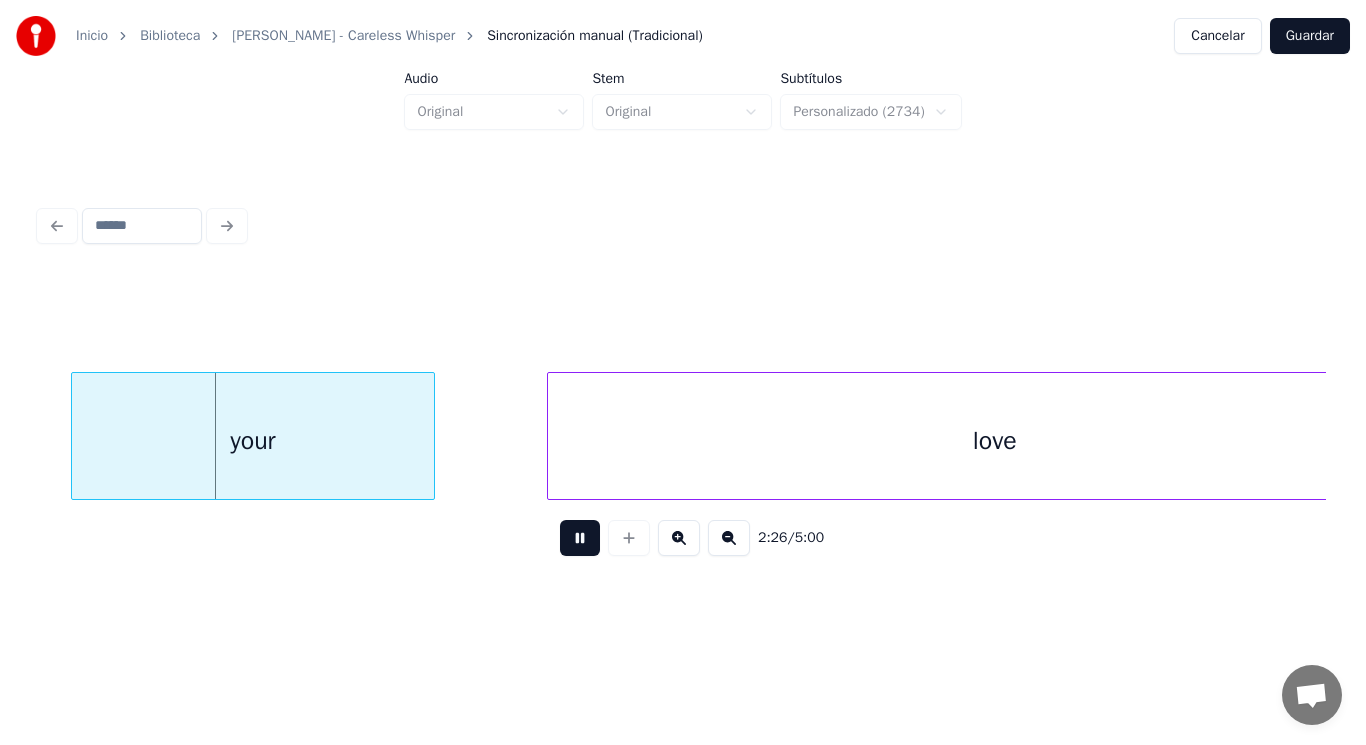 click at bounding box center [580, 538] 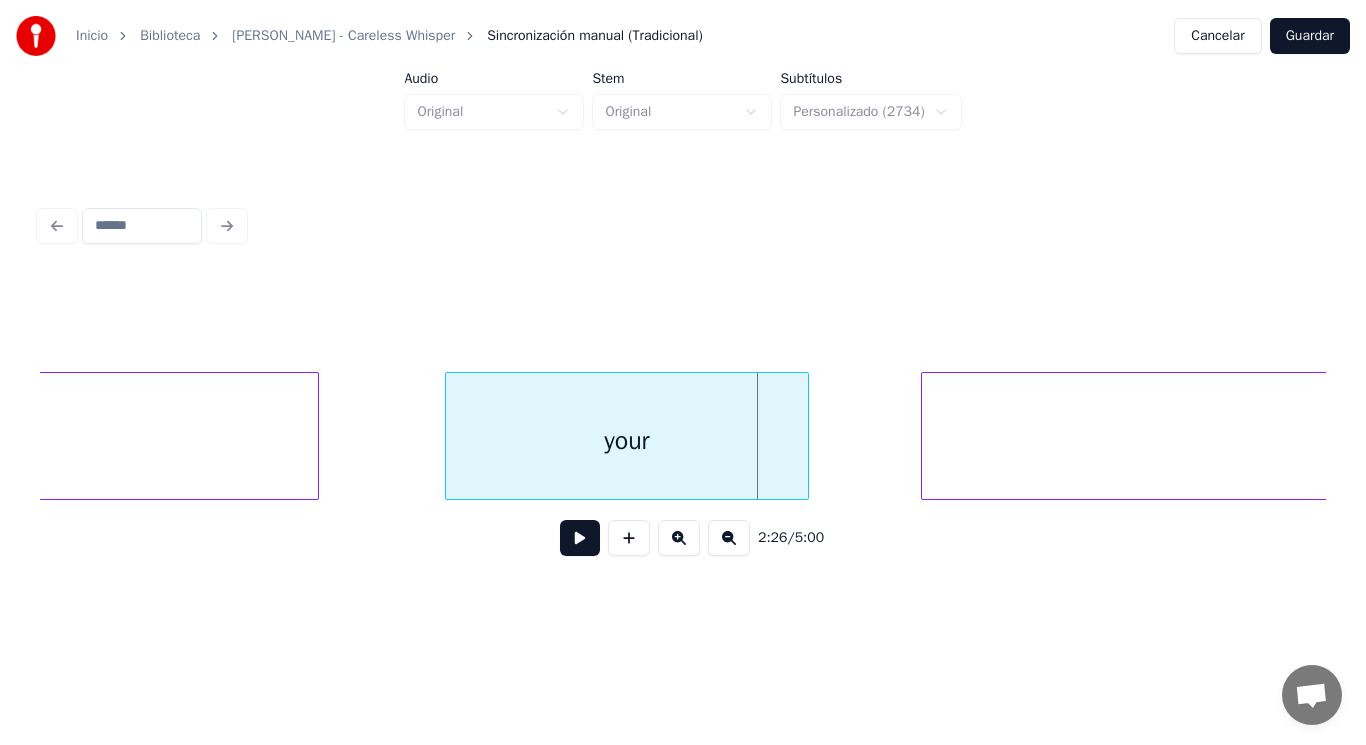 scroll, scrollTop: 0, scrollLeft: 204857, axis: horizontal 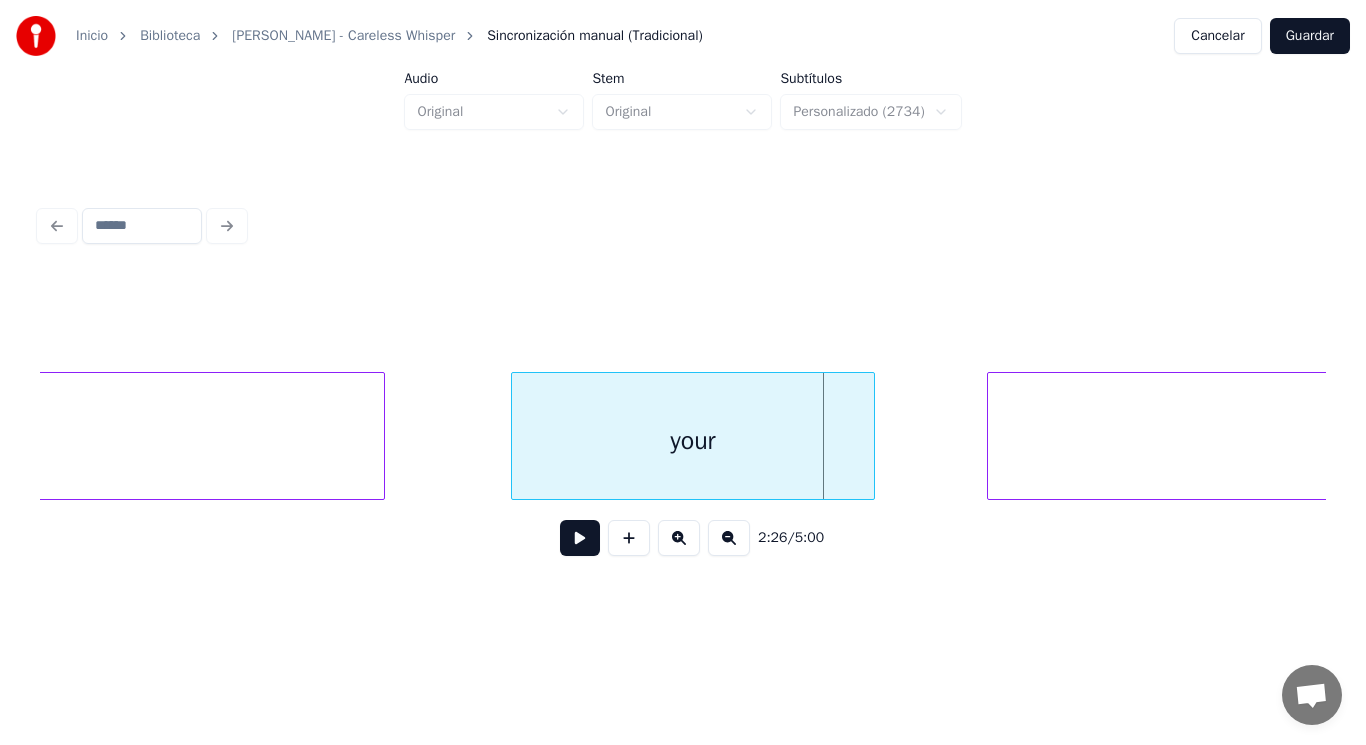 click on "your love without" at bounding box center [5705, 436] 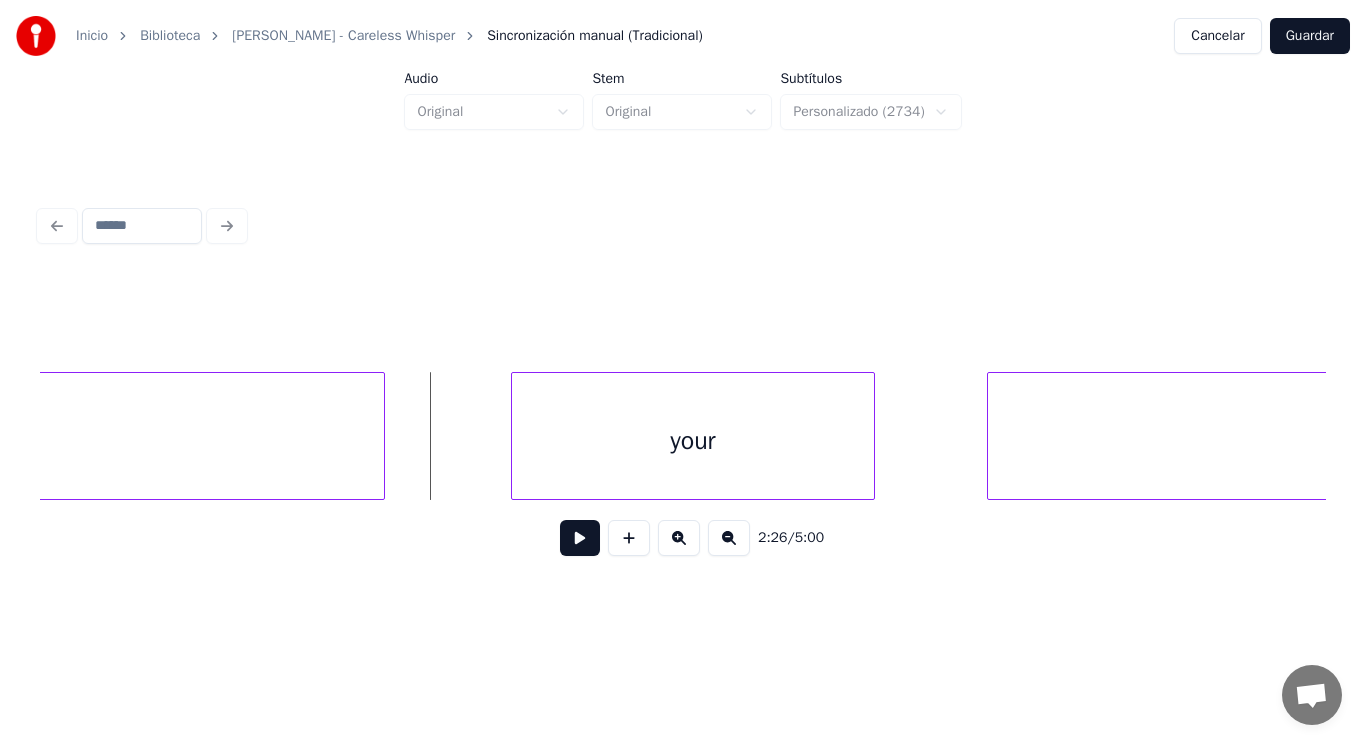 click at bounding box center (580, 538) 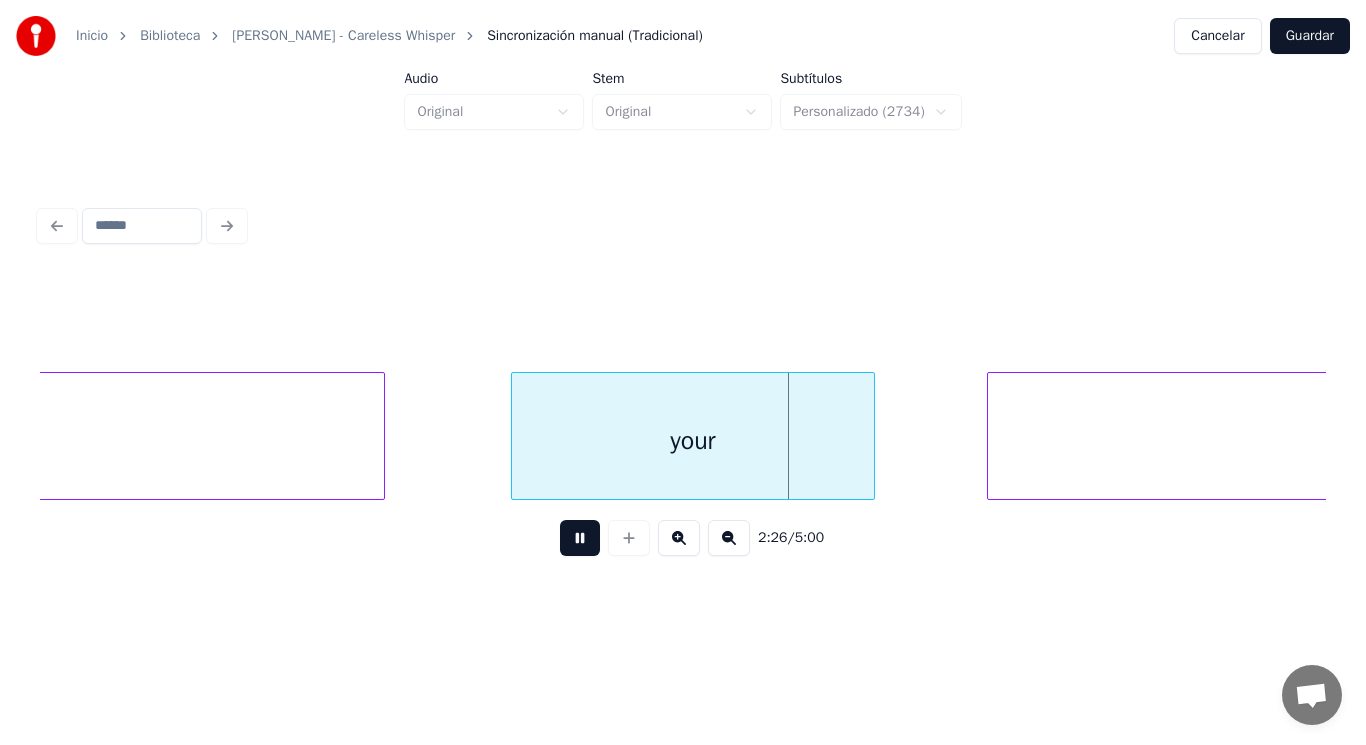 click at bounding box center [580, 538] 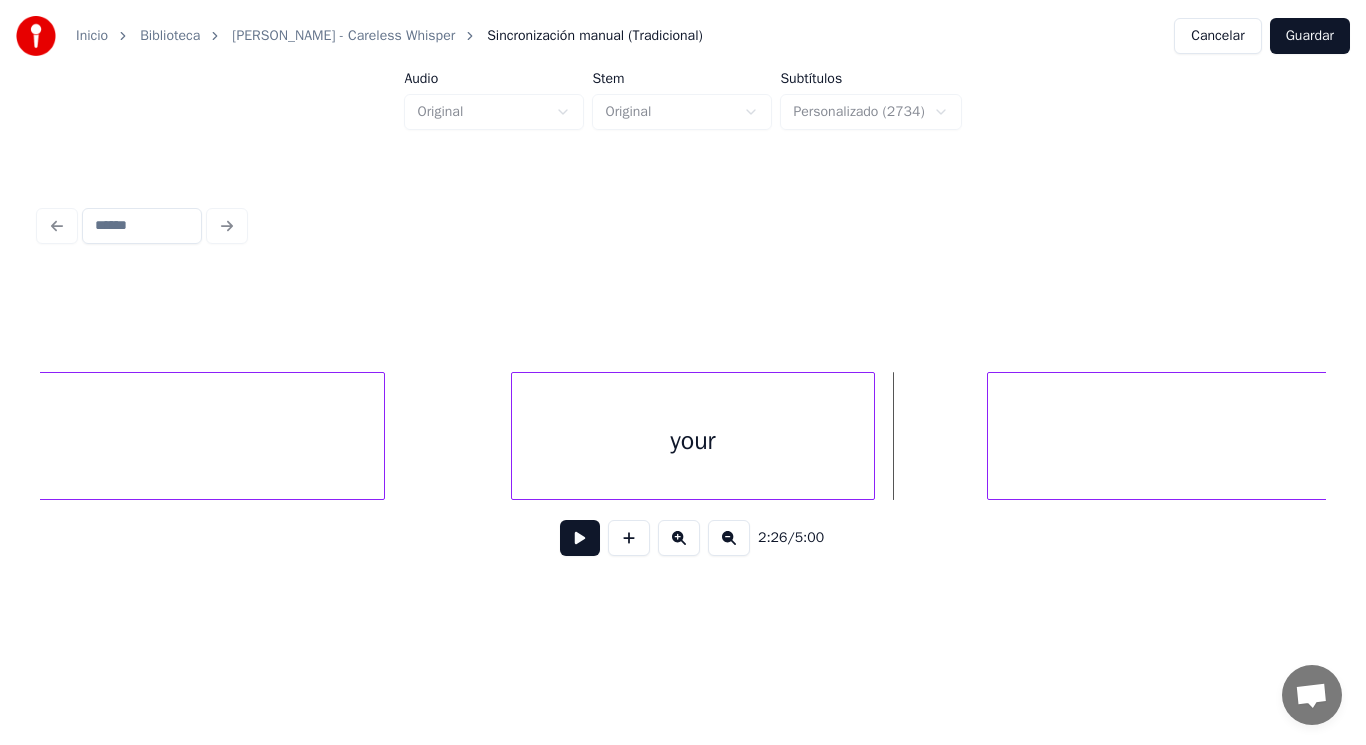 click on "without" at bounding box center (-196, 441) 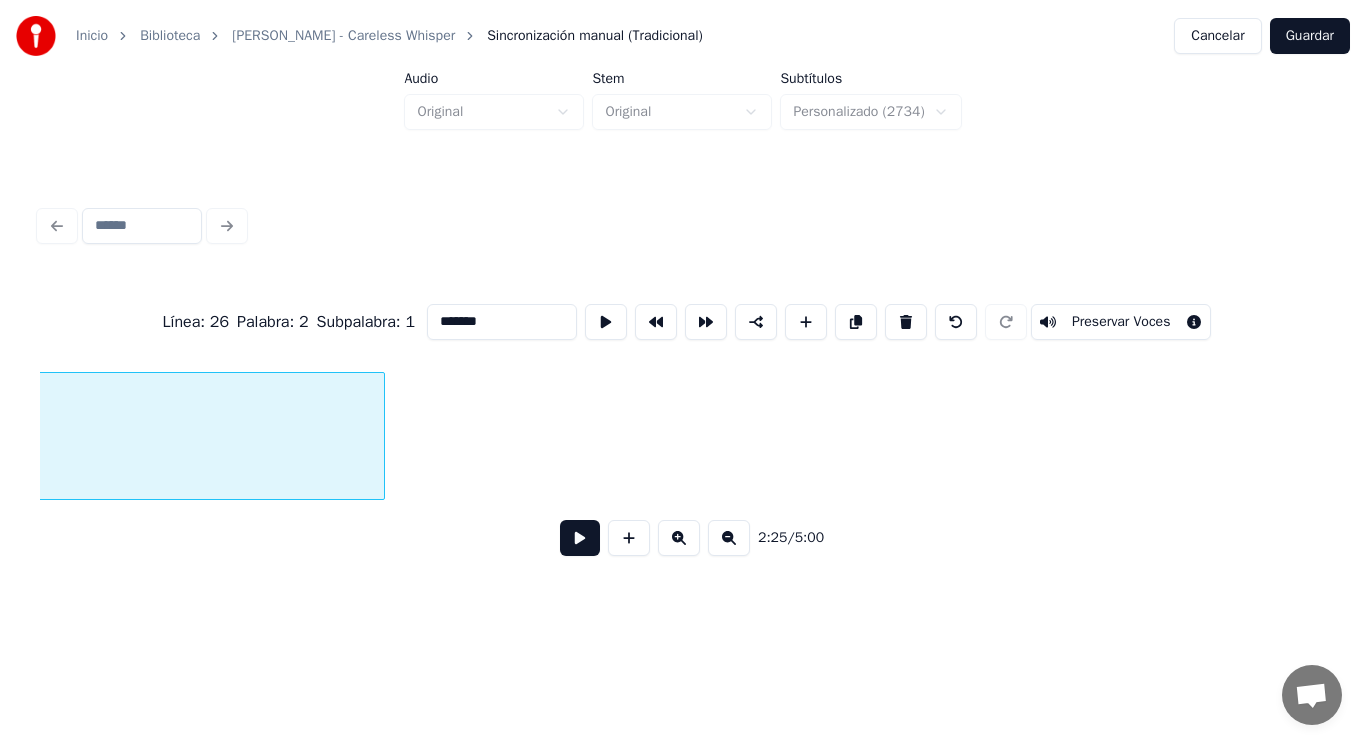 scroll, scrollTop: 0, scrollLeft: 204041, axis: horizontal 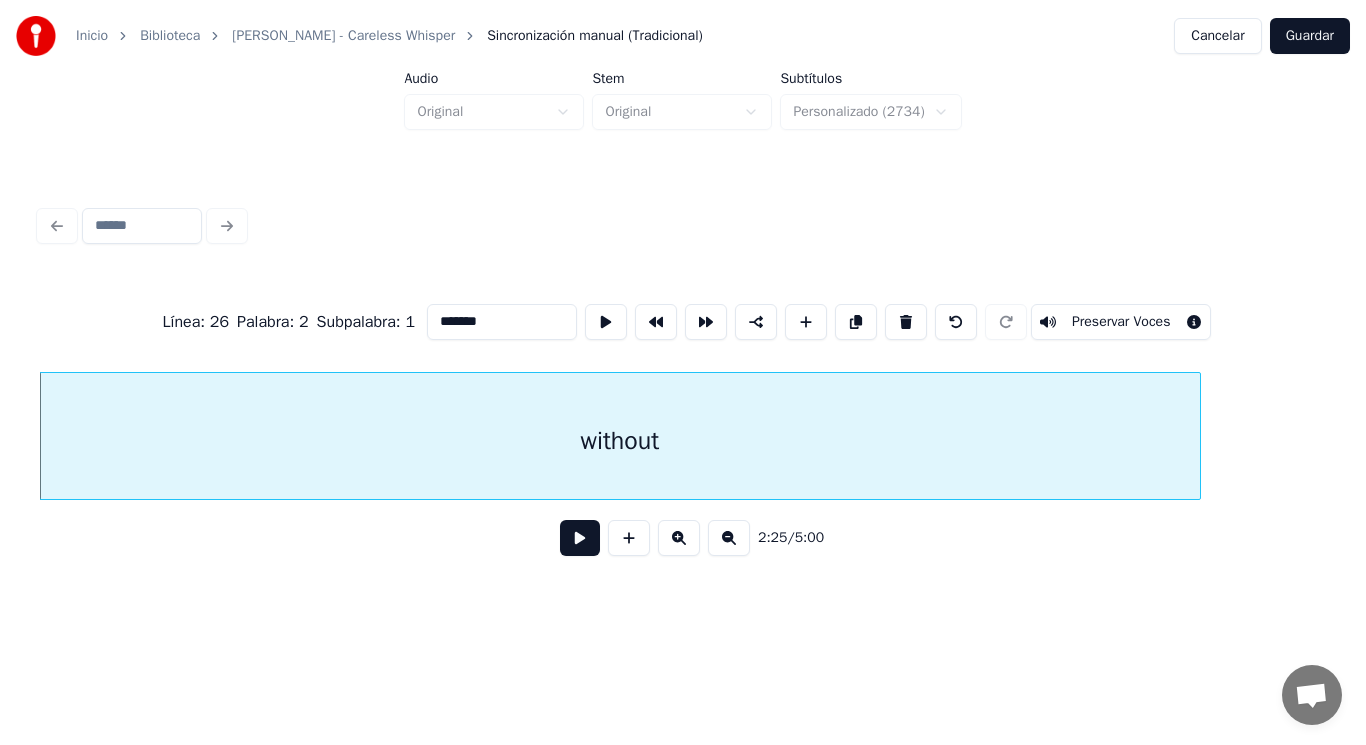click at bounding box center (580, 538) 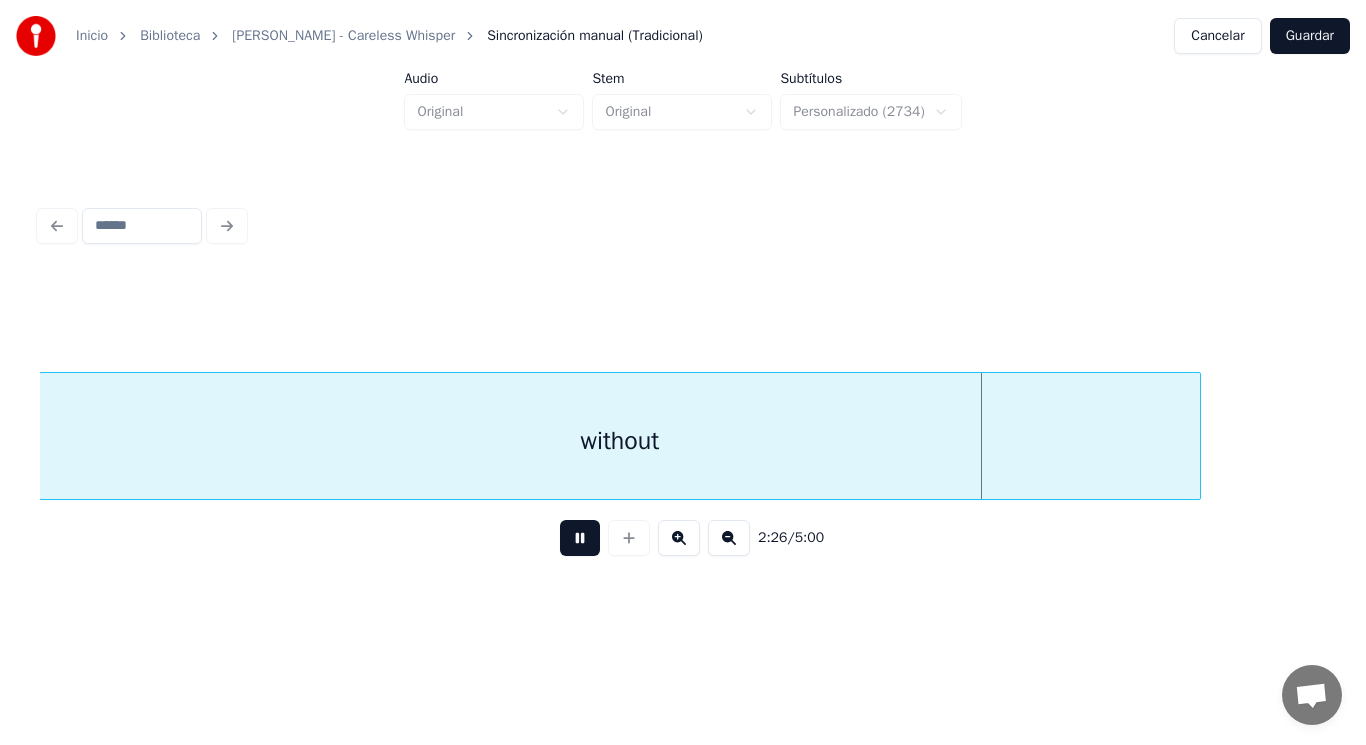 click at bounding box center [580, 538] 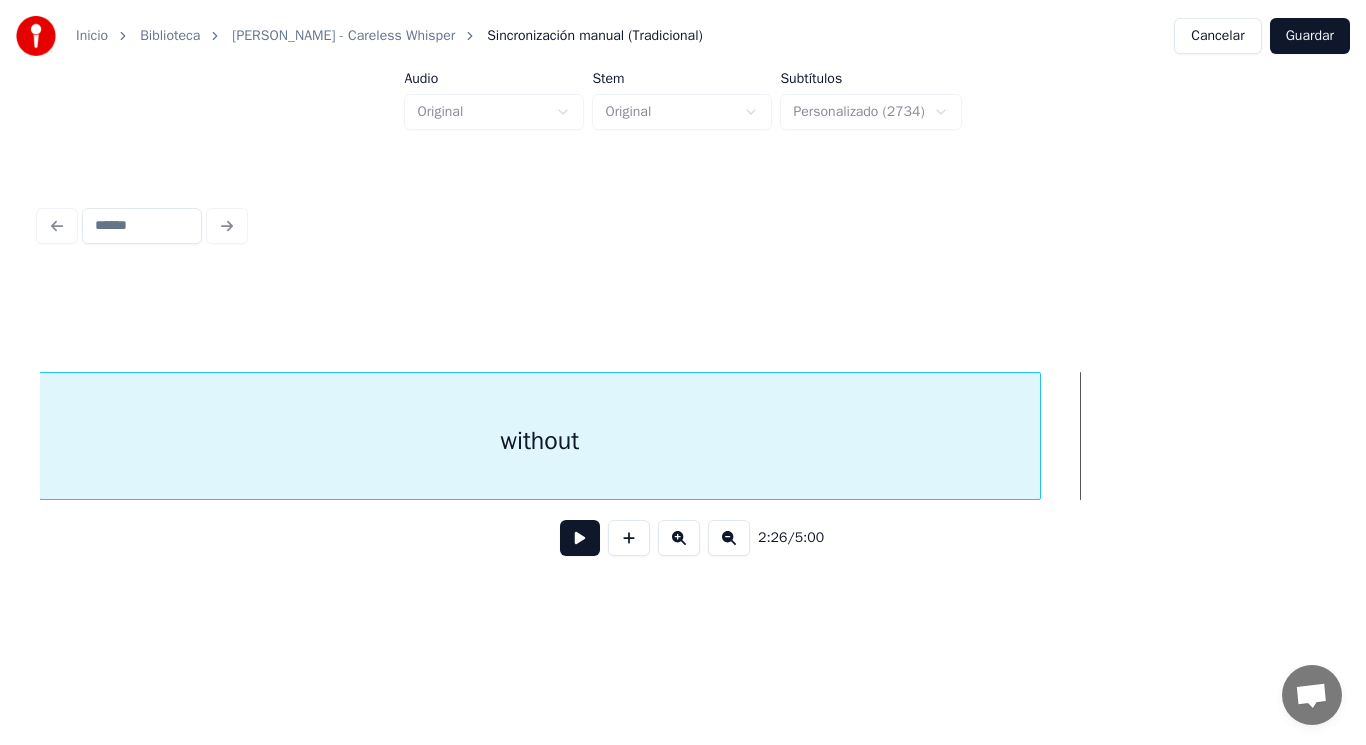 click at bounding box center [1037, 436] 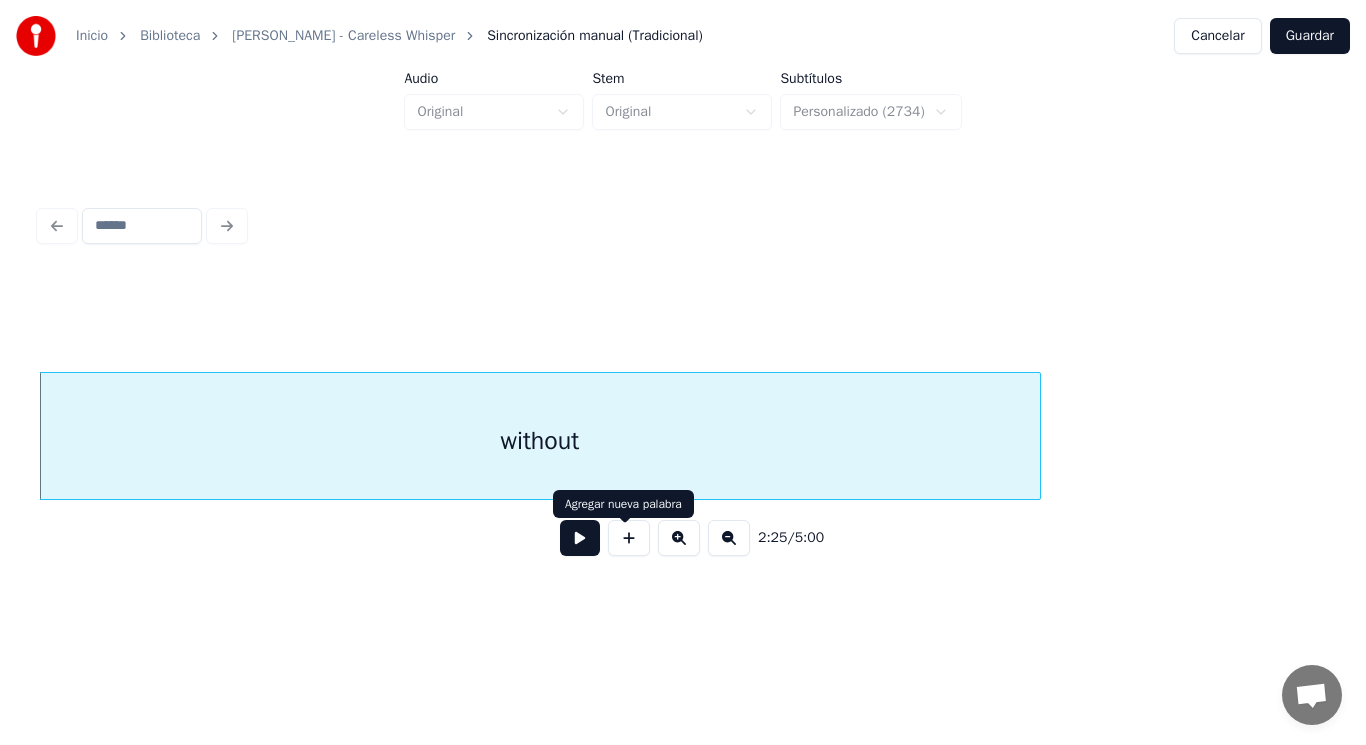 click at bounding box center [580, 538] 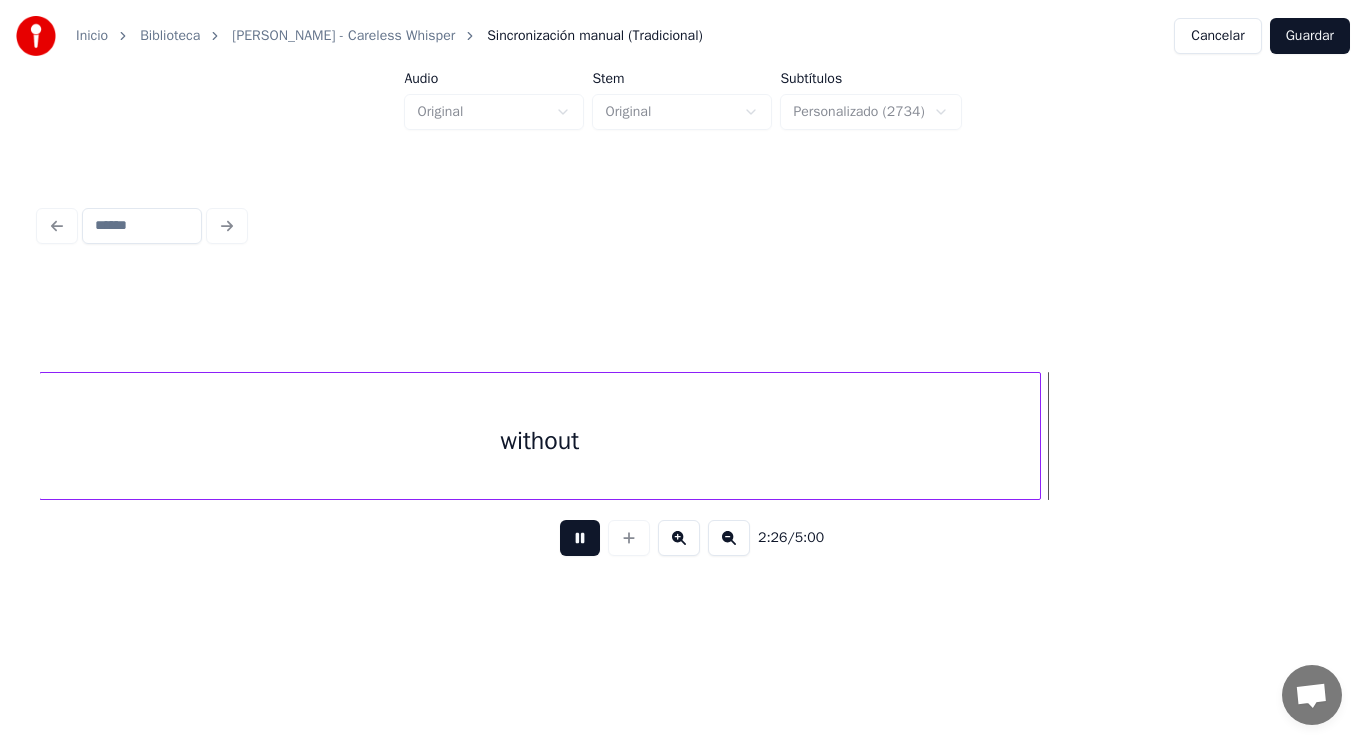 click at bounding box center [580, 538] 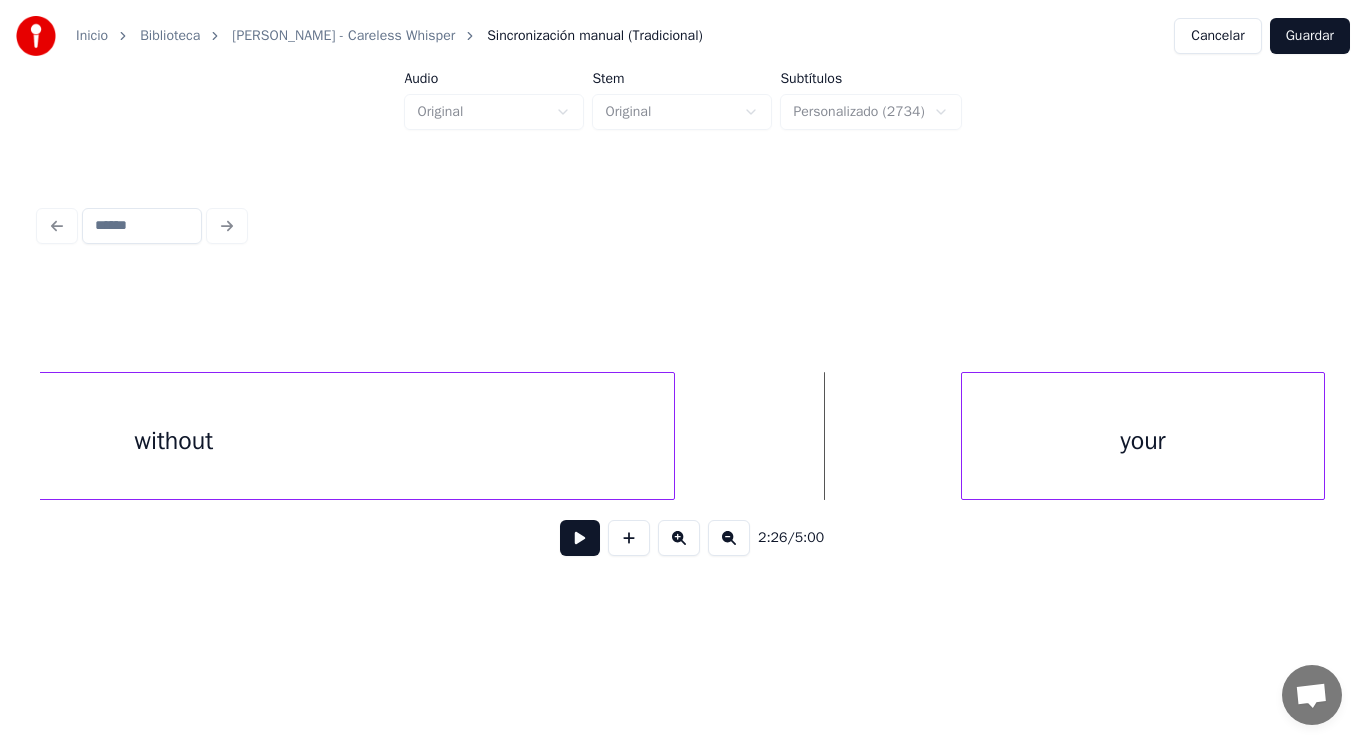 scroll, scrollTop: 0, scrollLeft: 204441, axis: horizontal 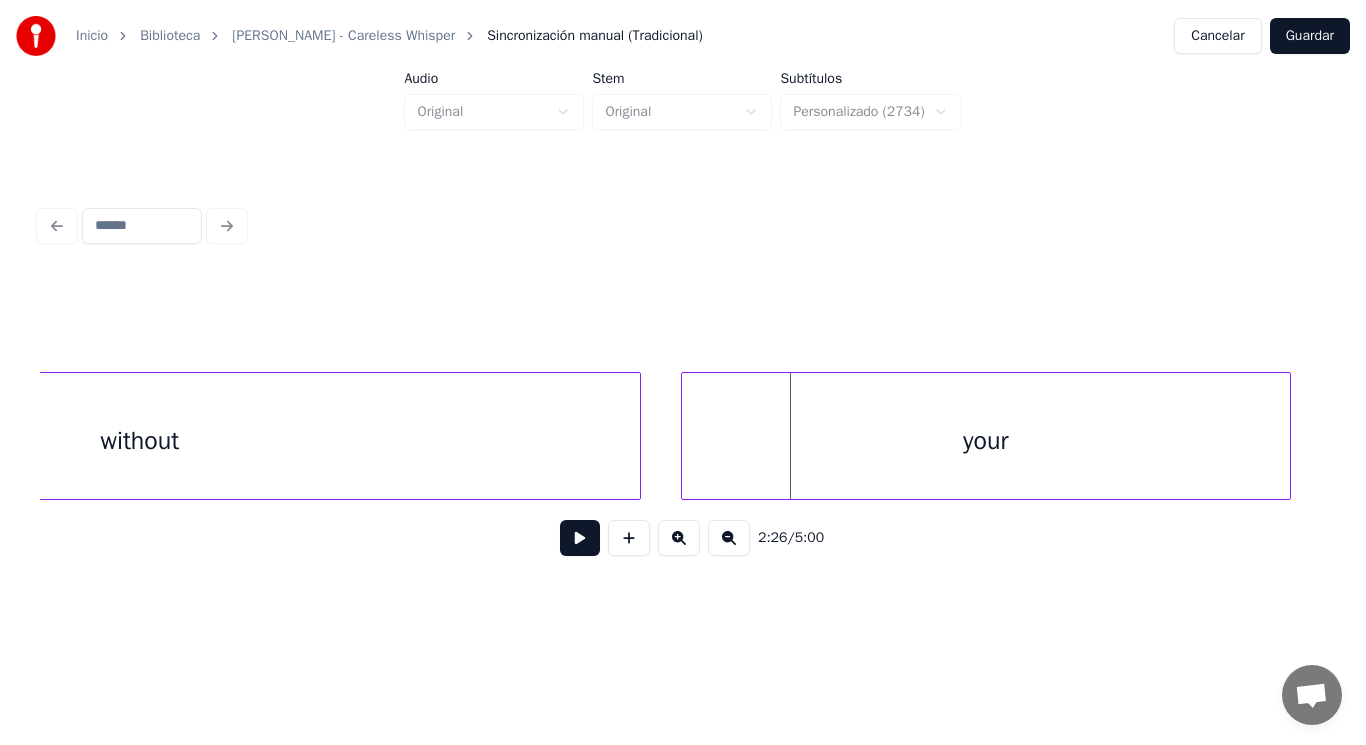 click at bounding box center [685, 436] 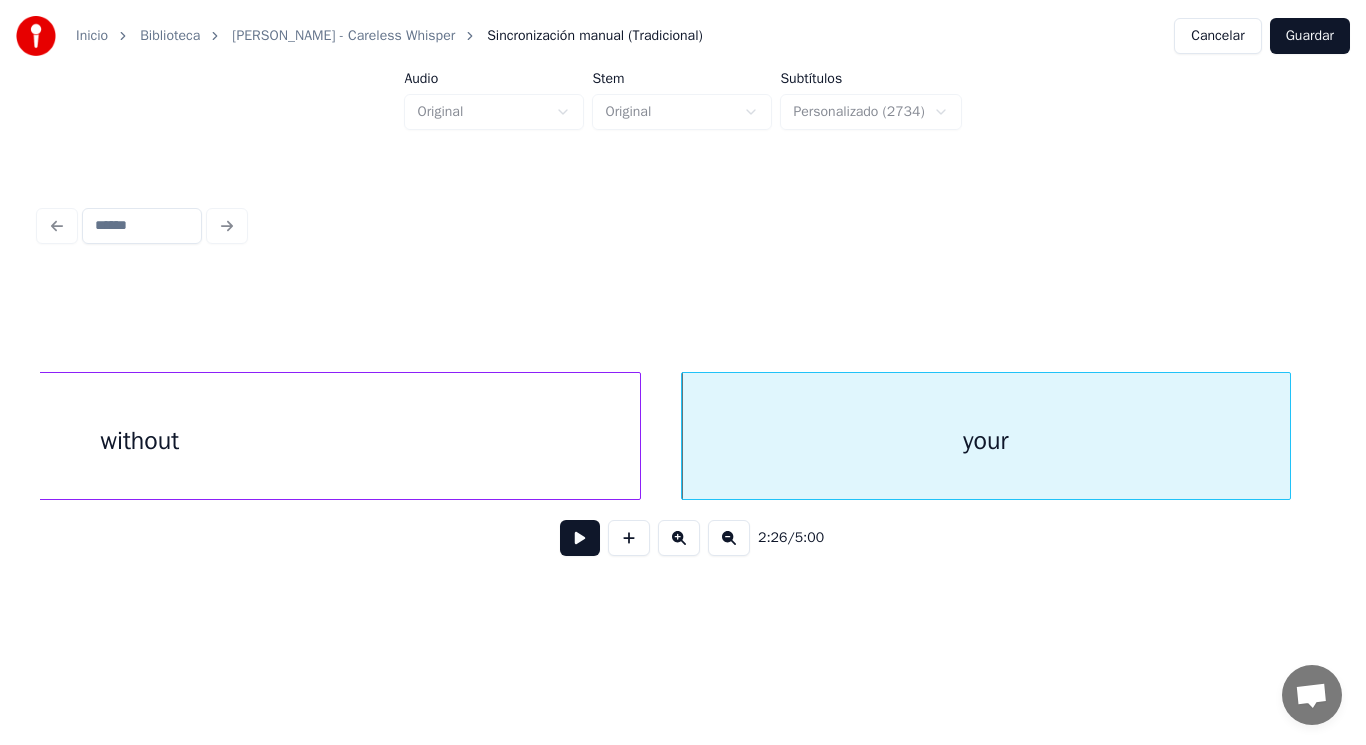 click at bounding box center [580, 538] 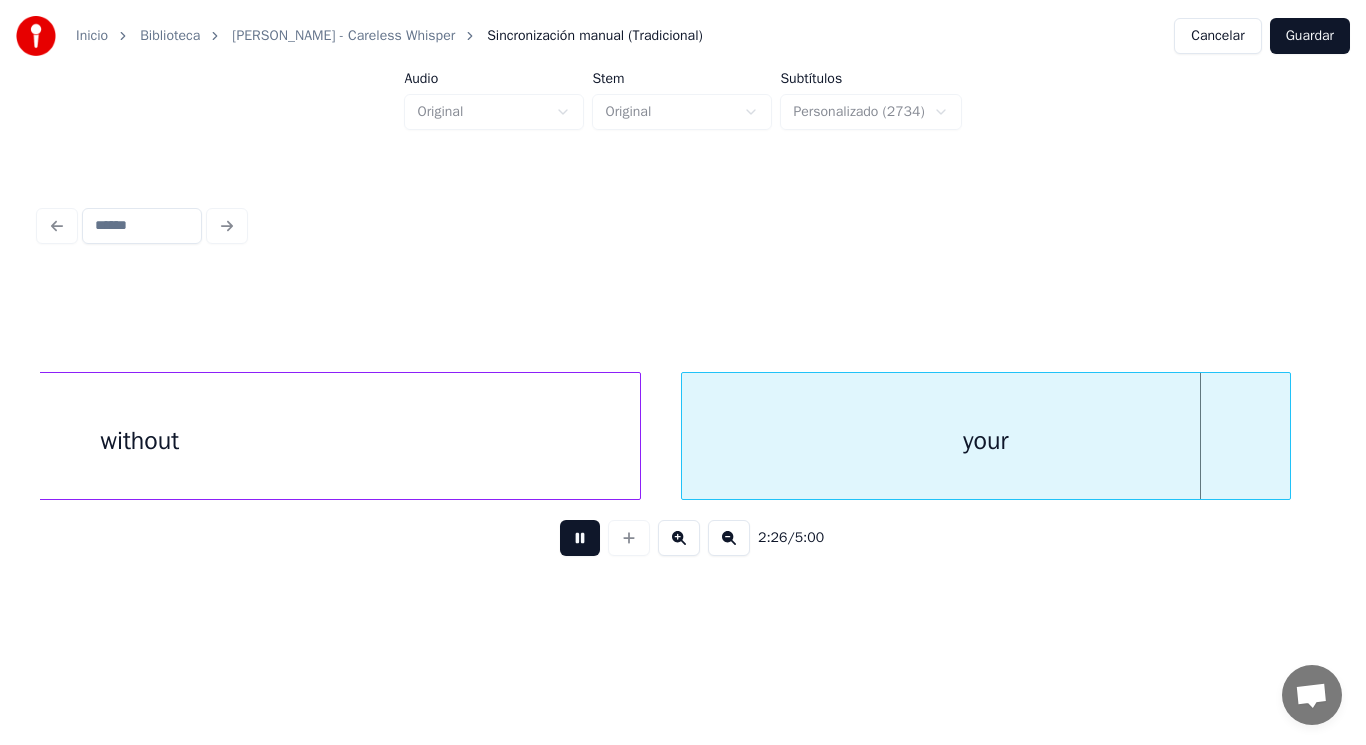 click at bounding box center (580, 538) 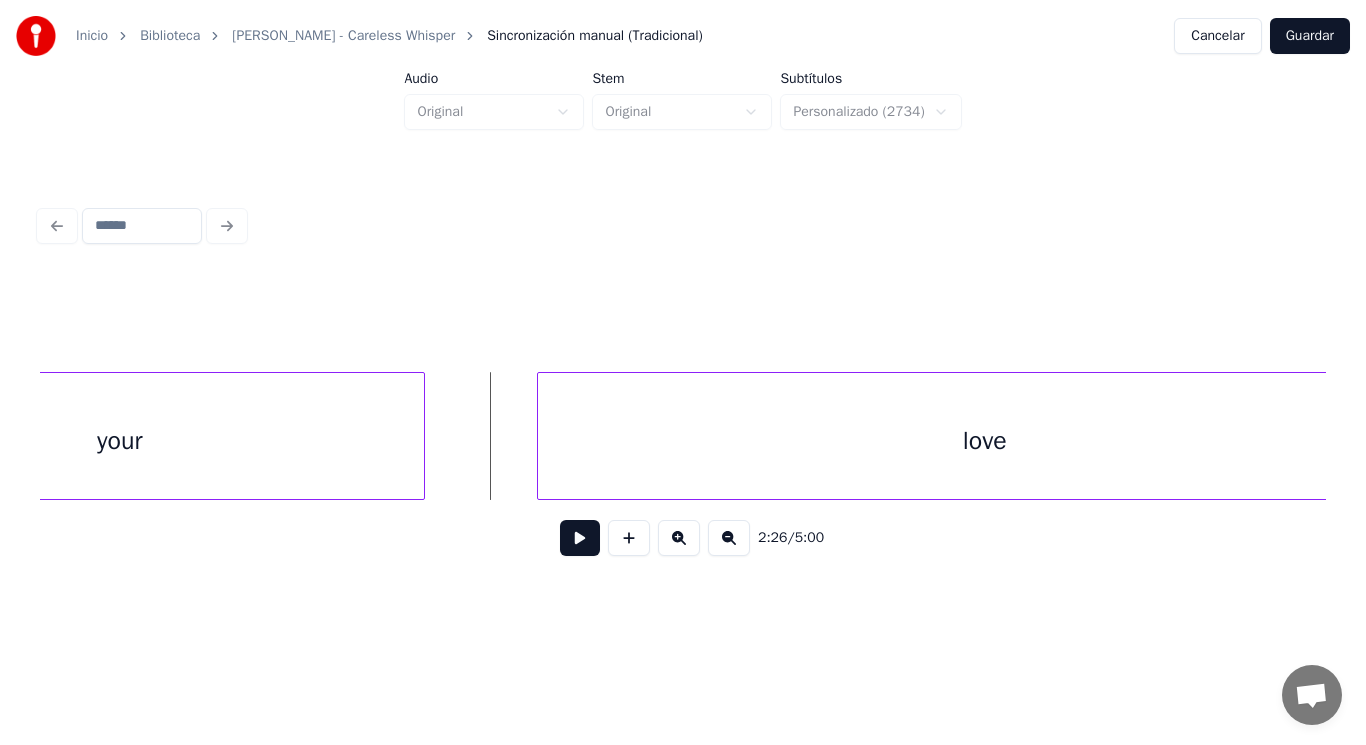 click on "your" at bounding box center (120, 441) 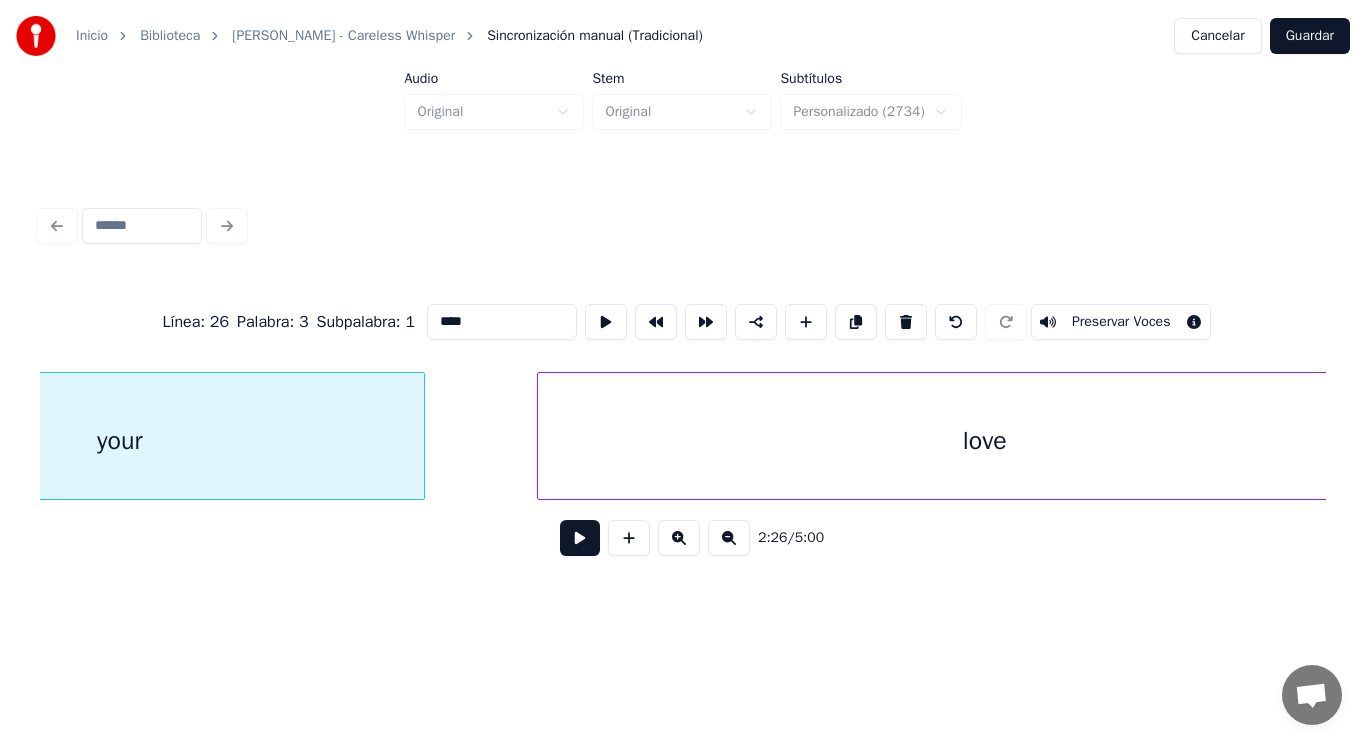 scroll, scrollTop: 0, scrollLeft: 205083, axis: horizontal 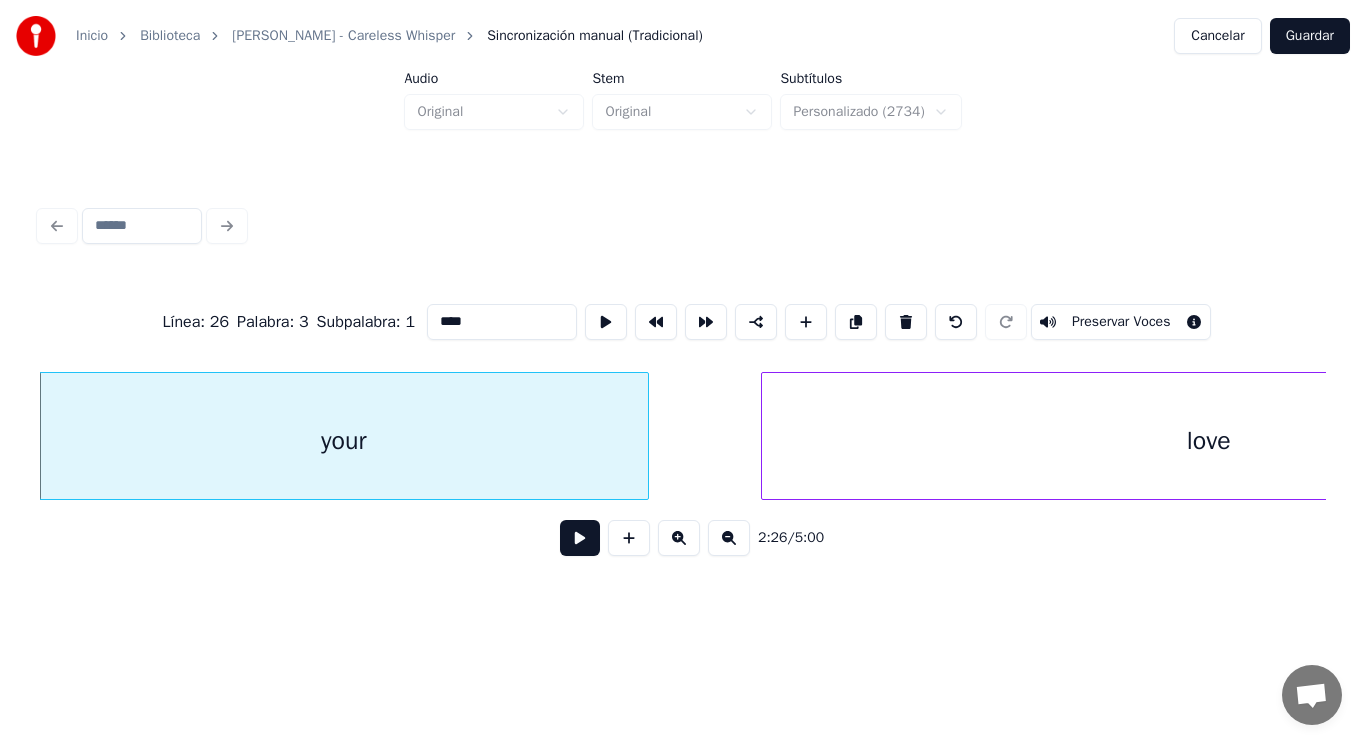 click at bounding box center (580, 538) 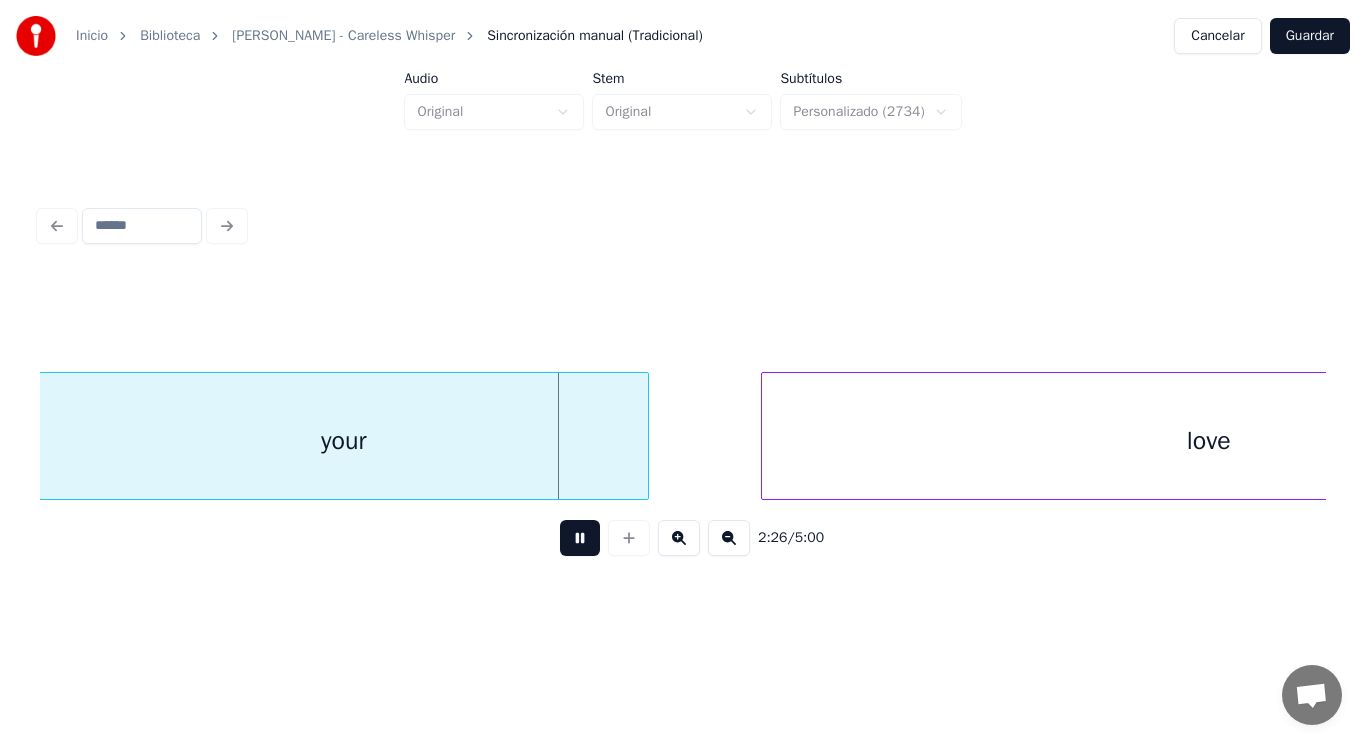 click at bounding box center [580, 538] 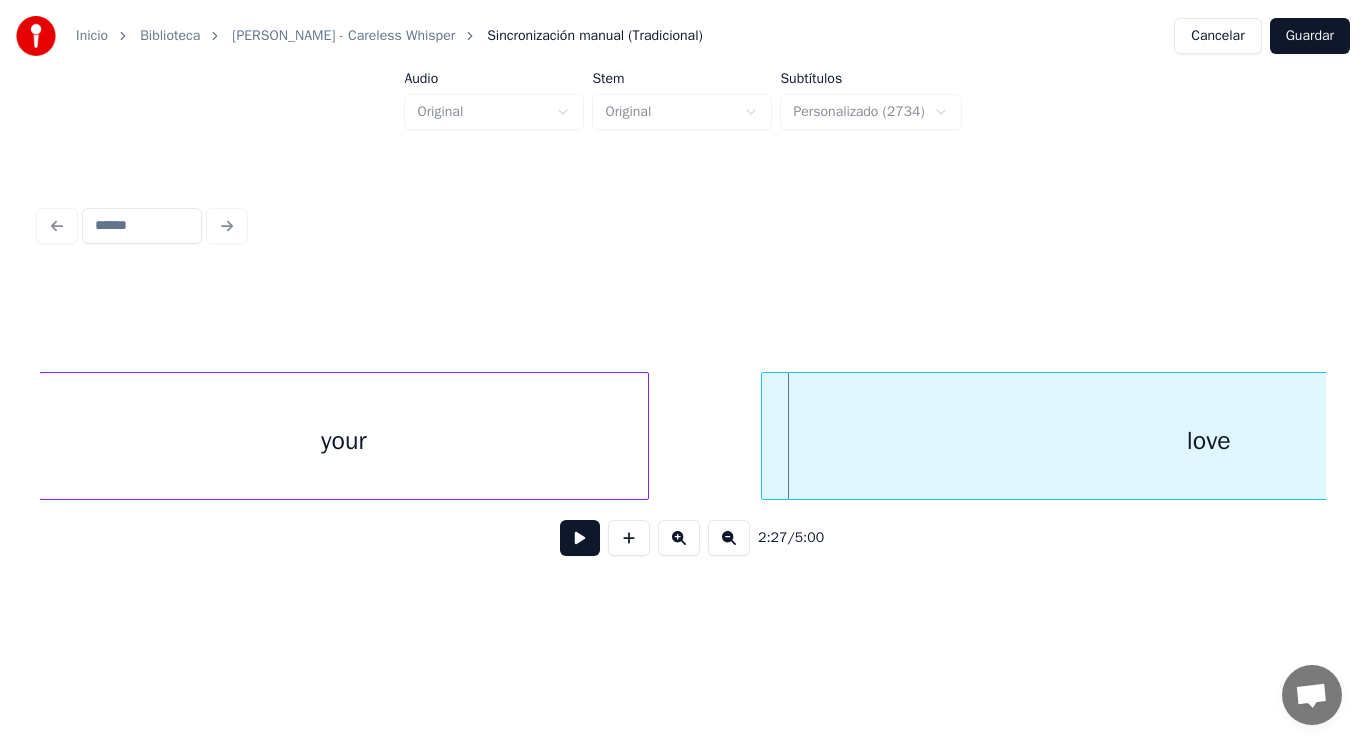 click on "your" at bounding box center (344, 441) 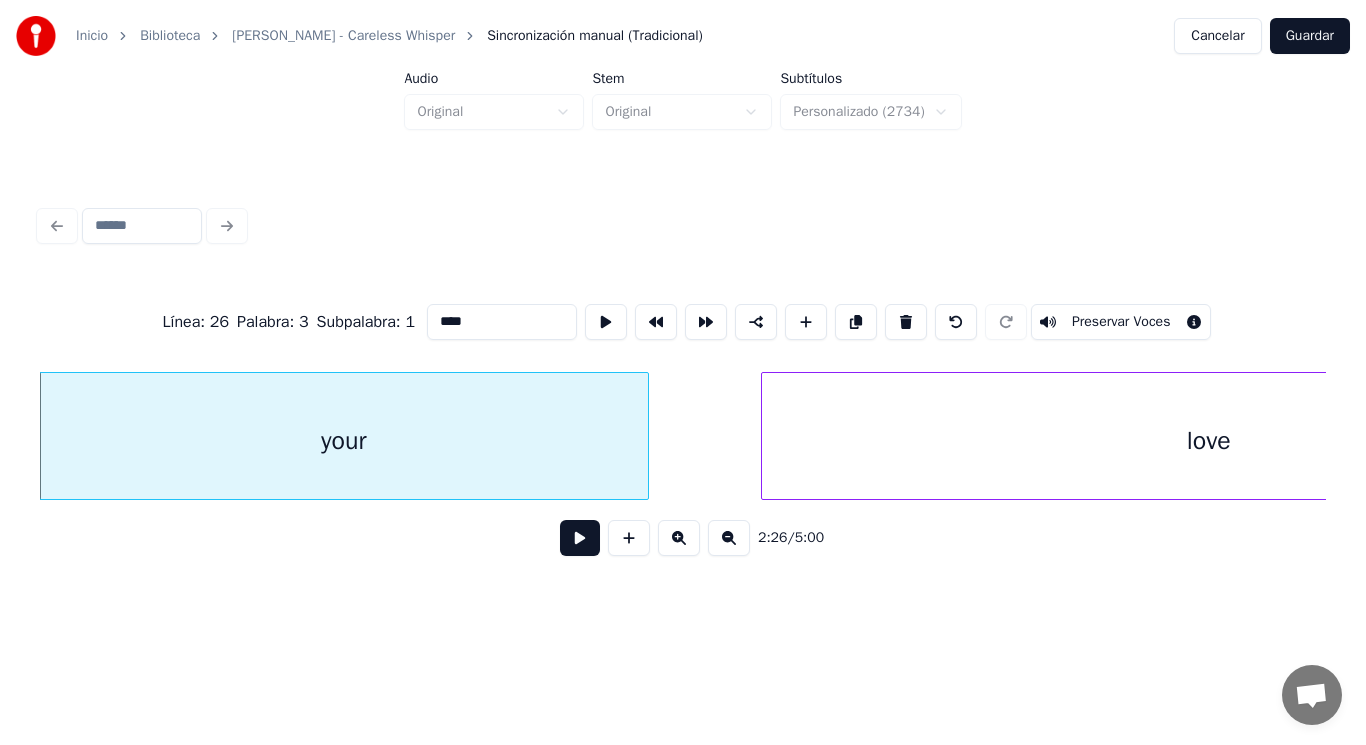 click at bounding box center (580, 538) 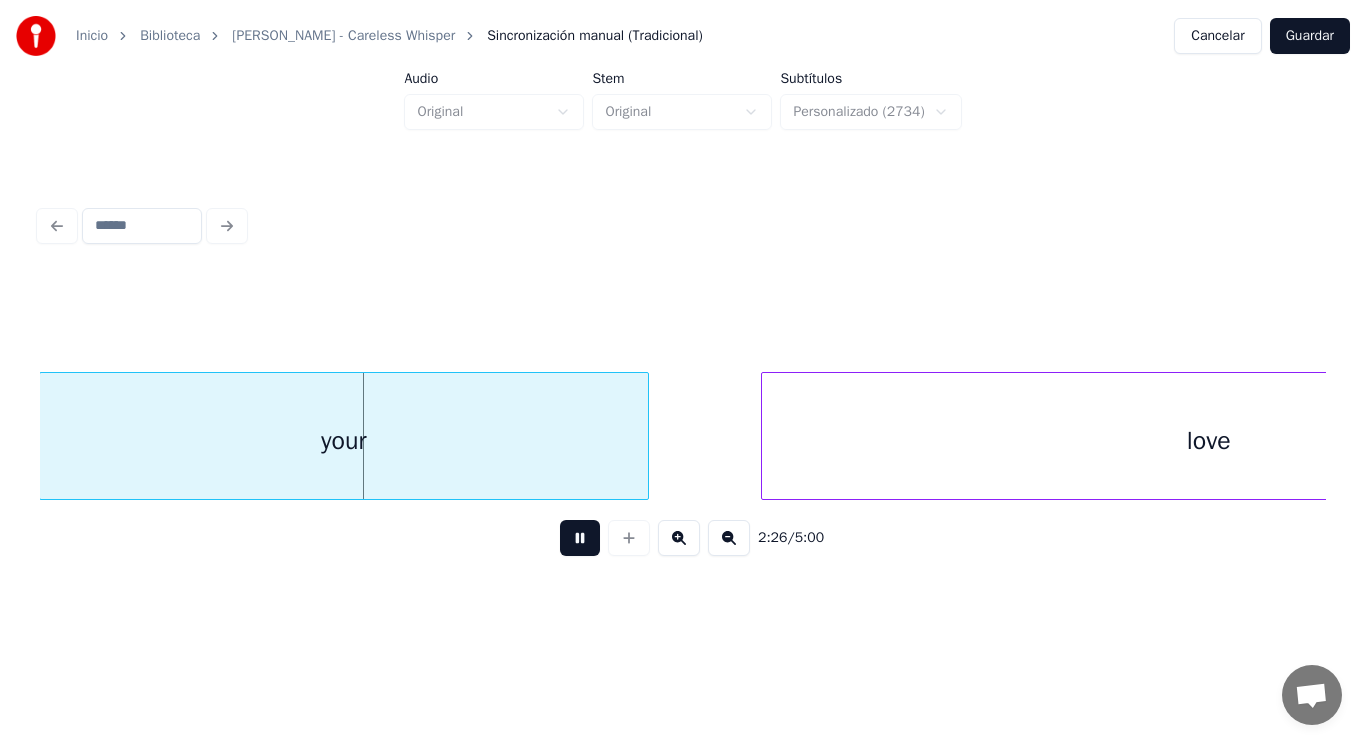 click at bounding box center [580, 538] 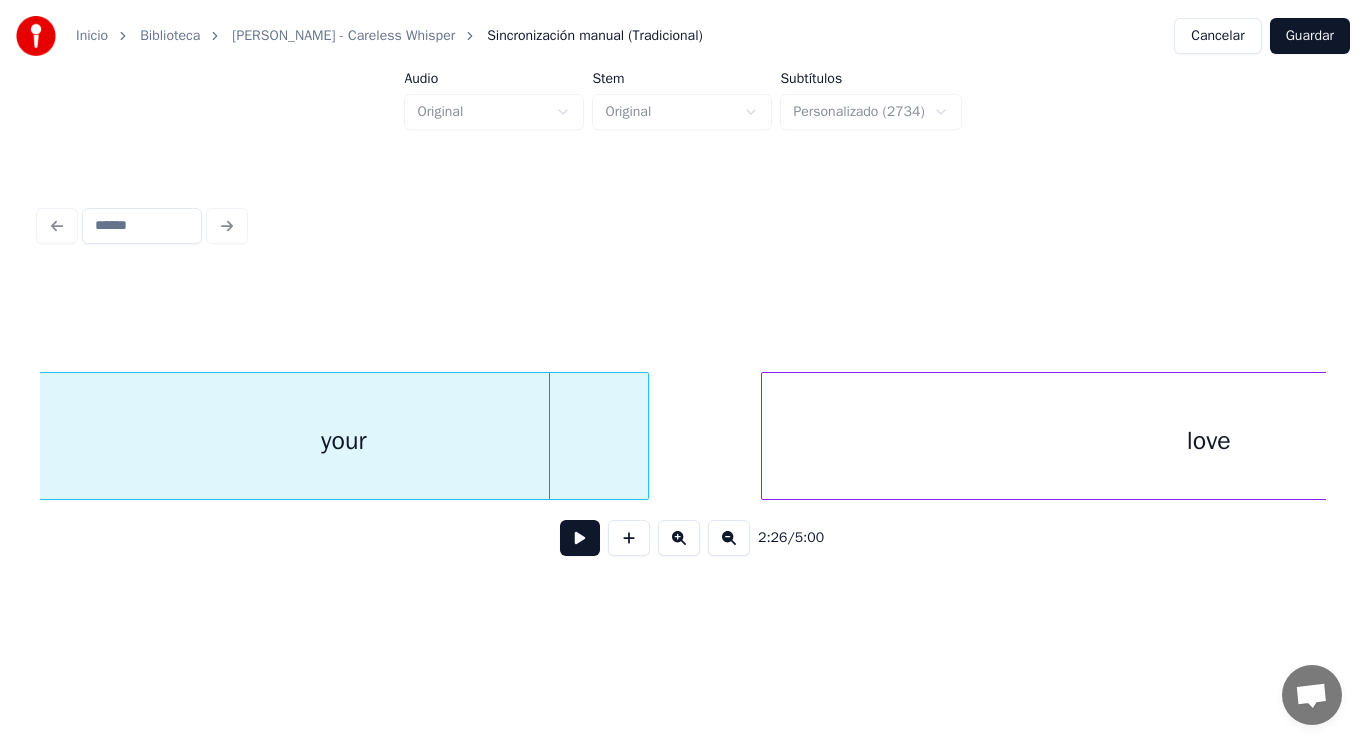 click on "your" at bounding box center [344, 441] 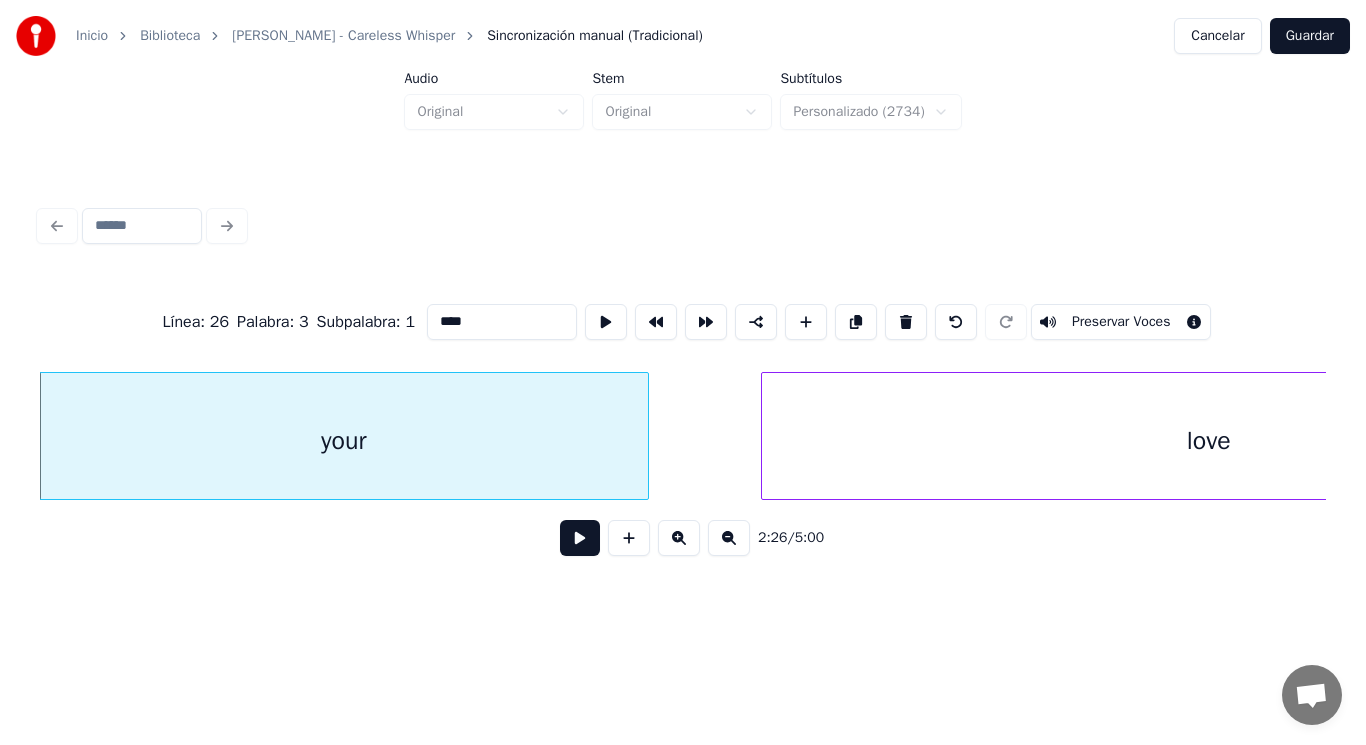 click at bounding box center (580, 538) 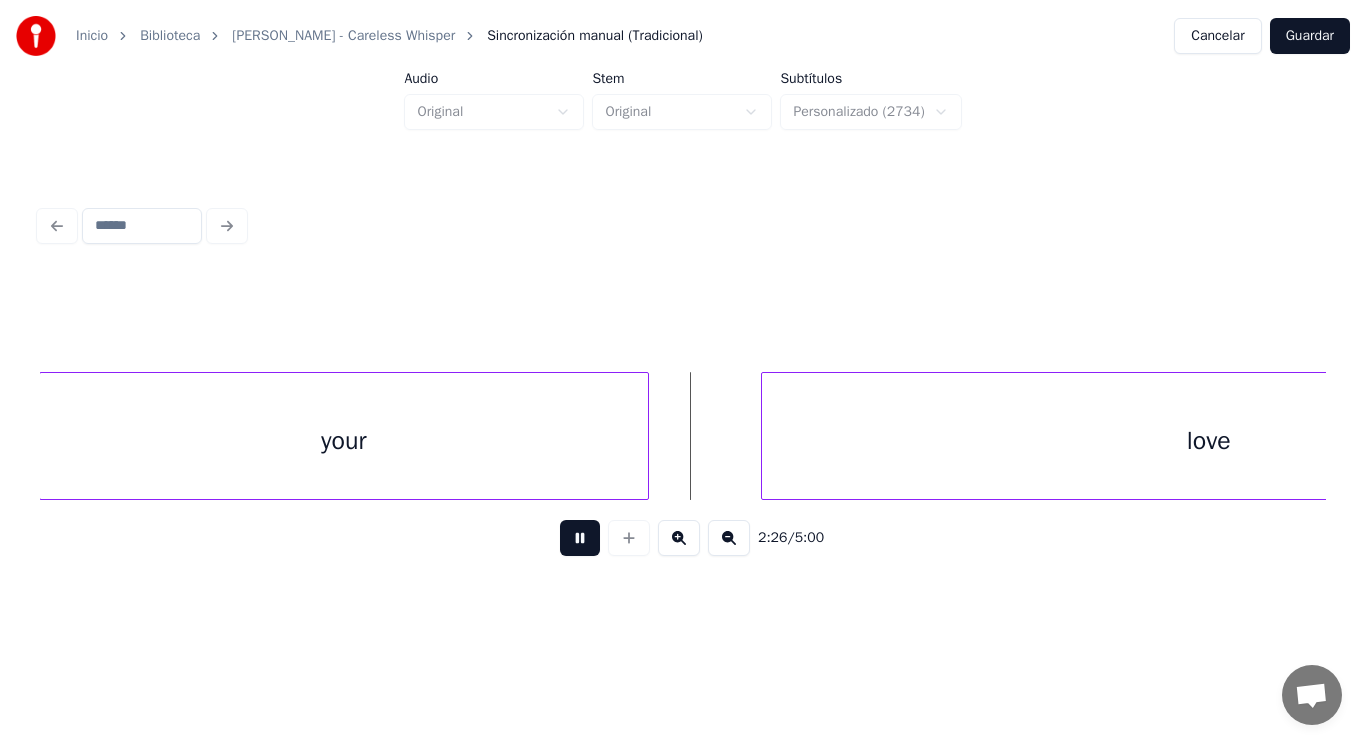 click at bounding box center [580, 538] 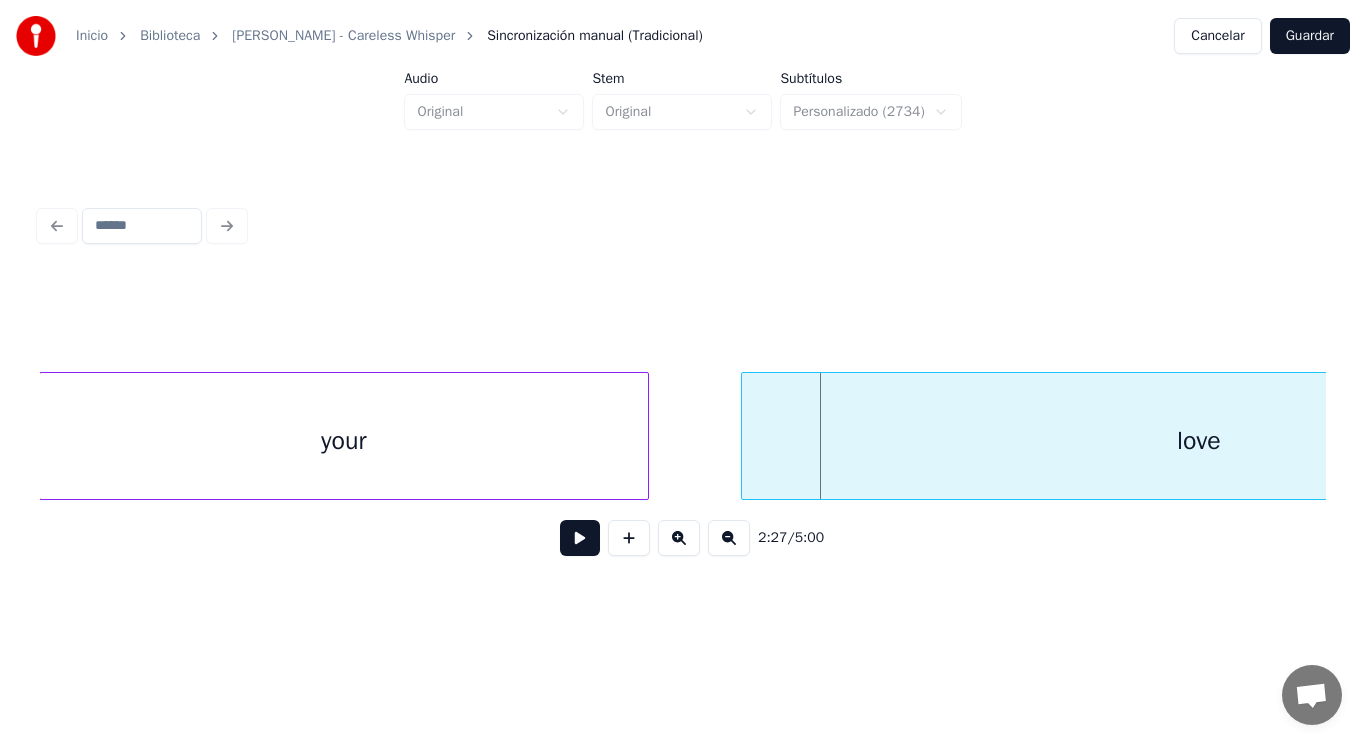 click at bounding box center (745, 436) 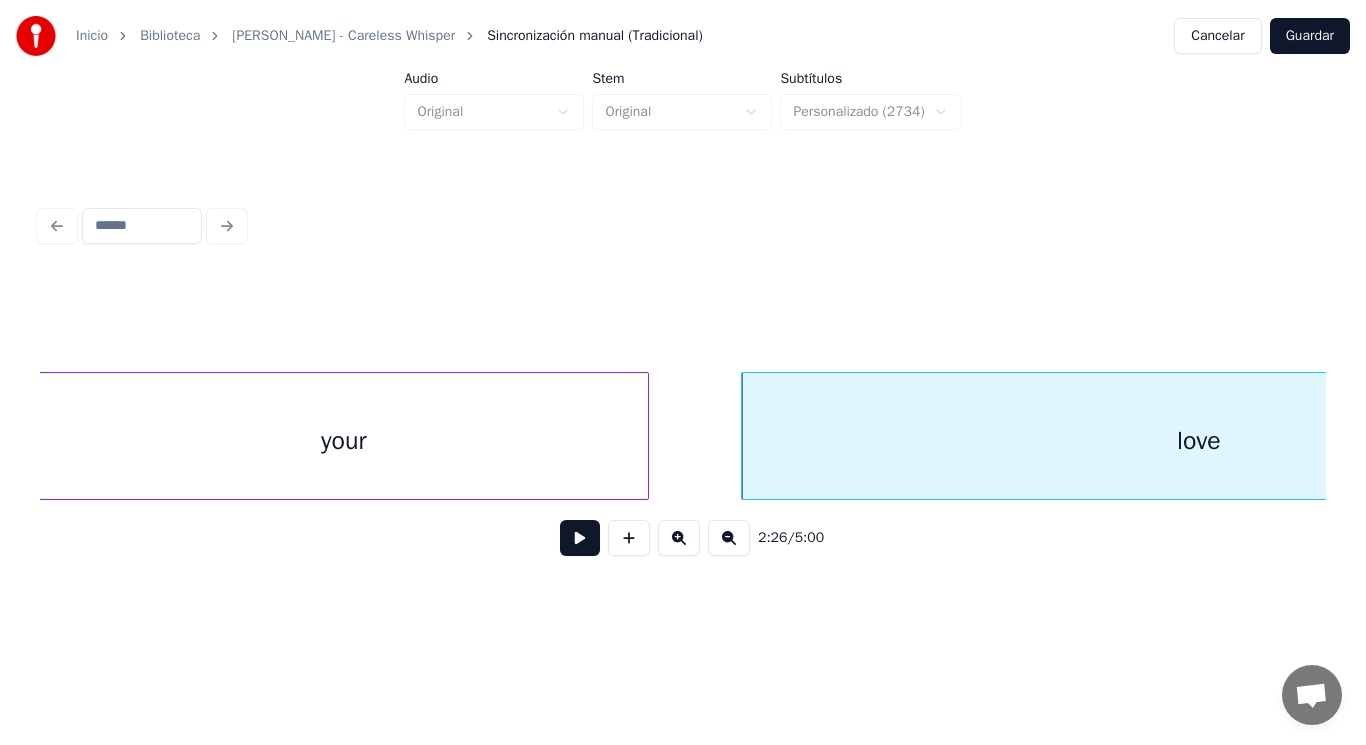 click on "your" at bounding box center (344, 441) 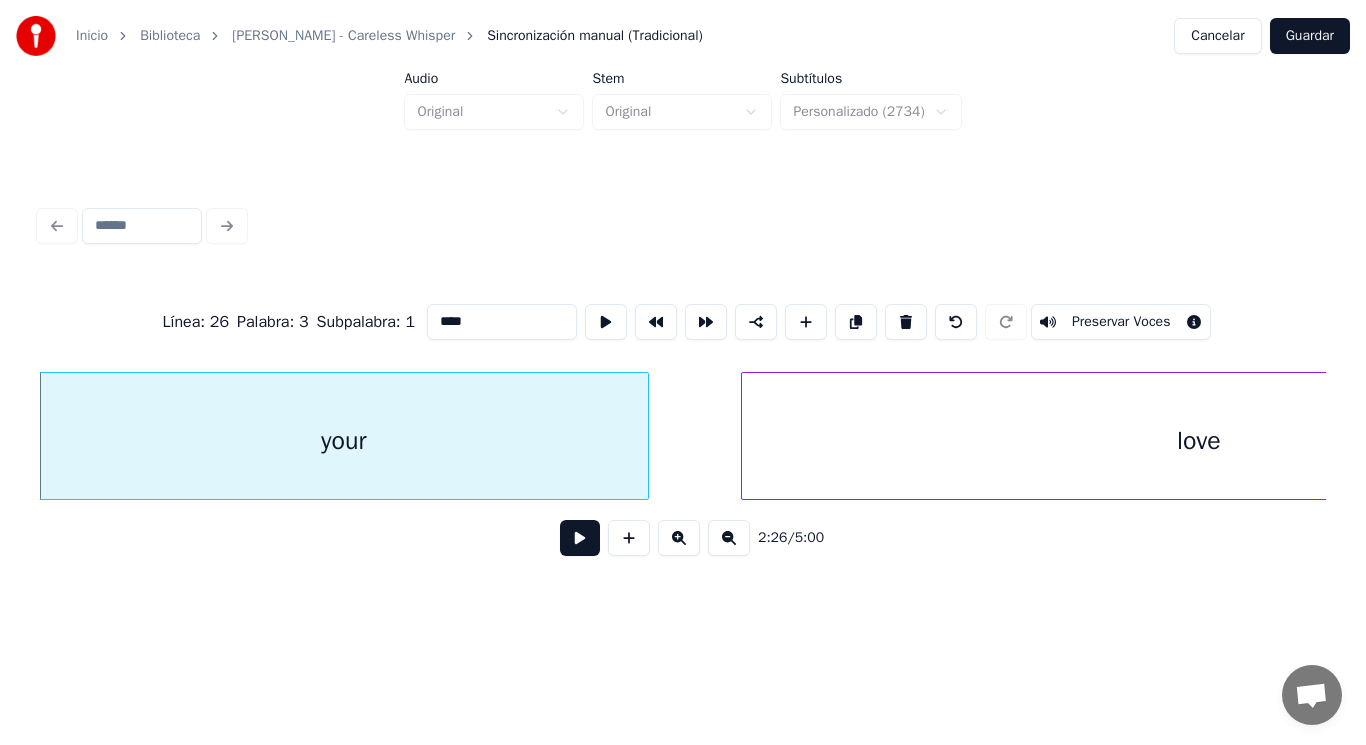 click at bounding box center [580, 538] 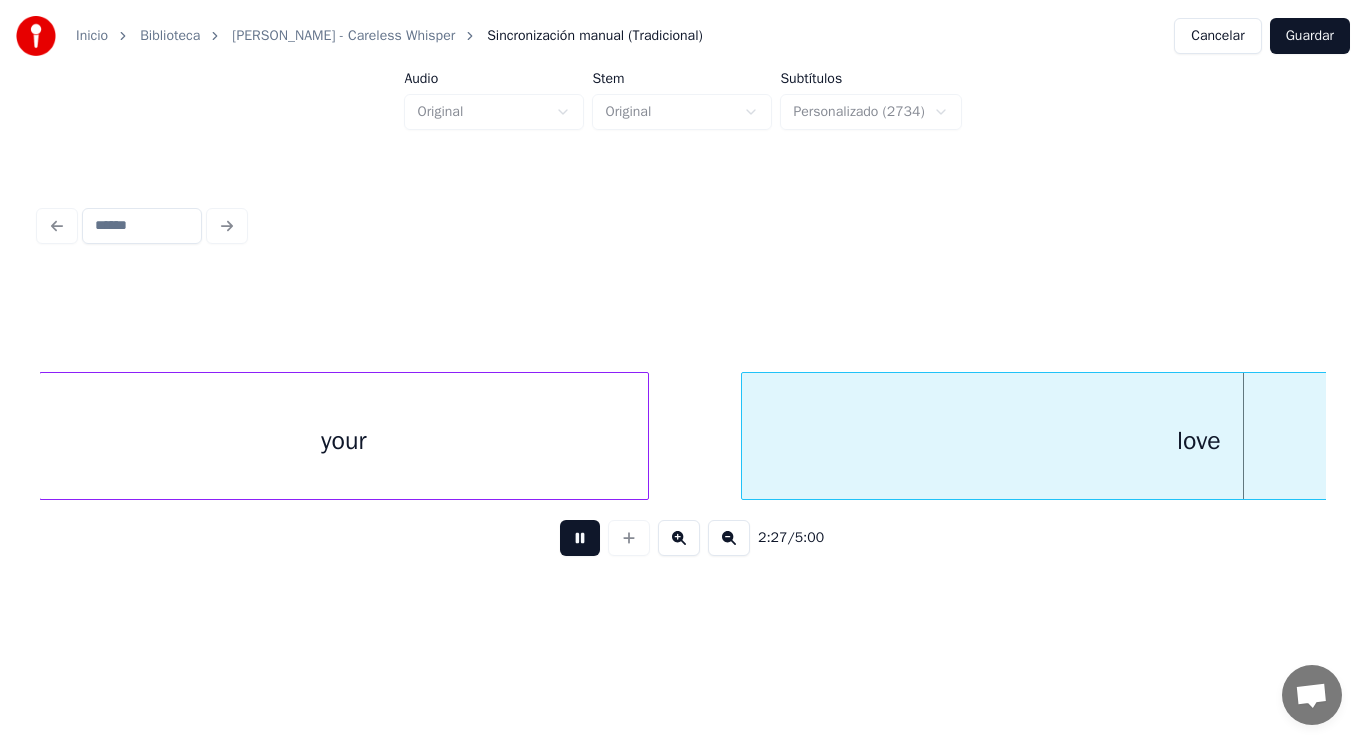 scroll, scrollTop: 0, scrollLeft: 206376, axis: horizontal 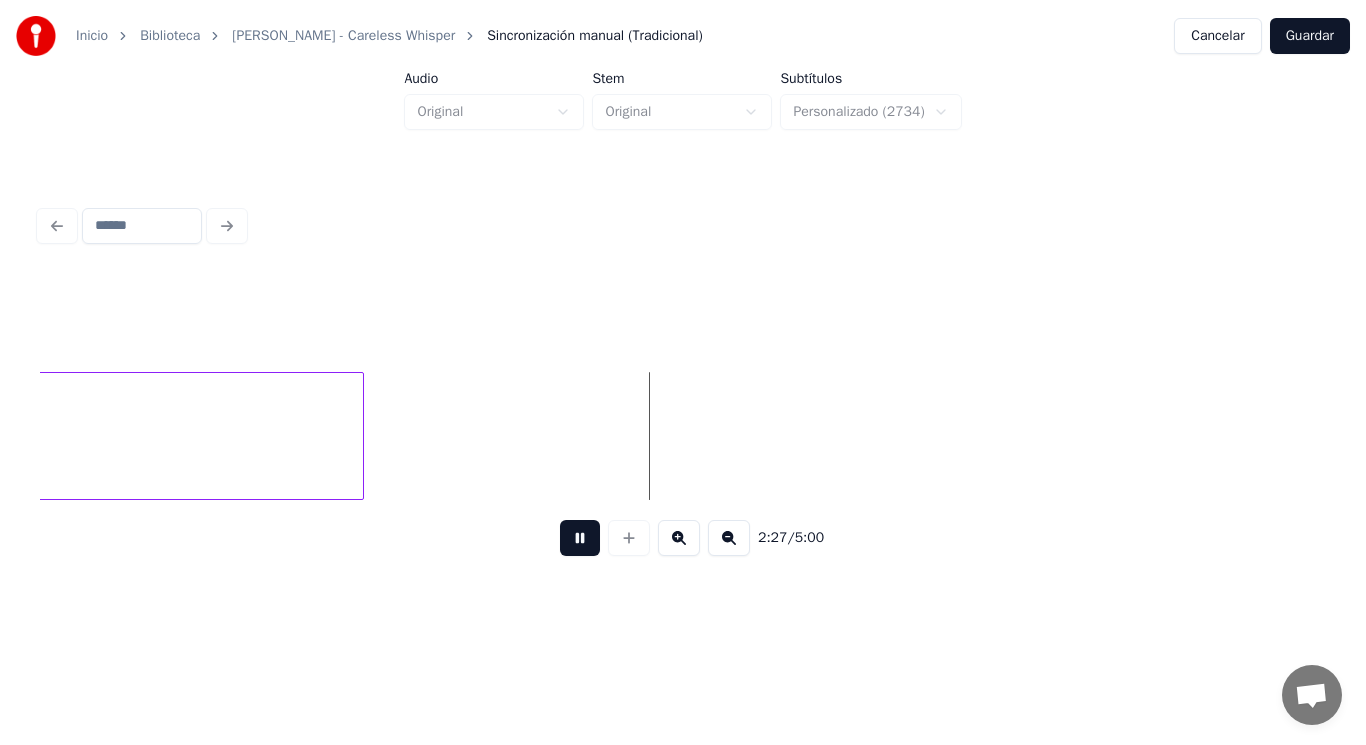 click at bounding box center [580, 538] 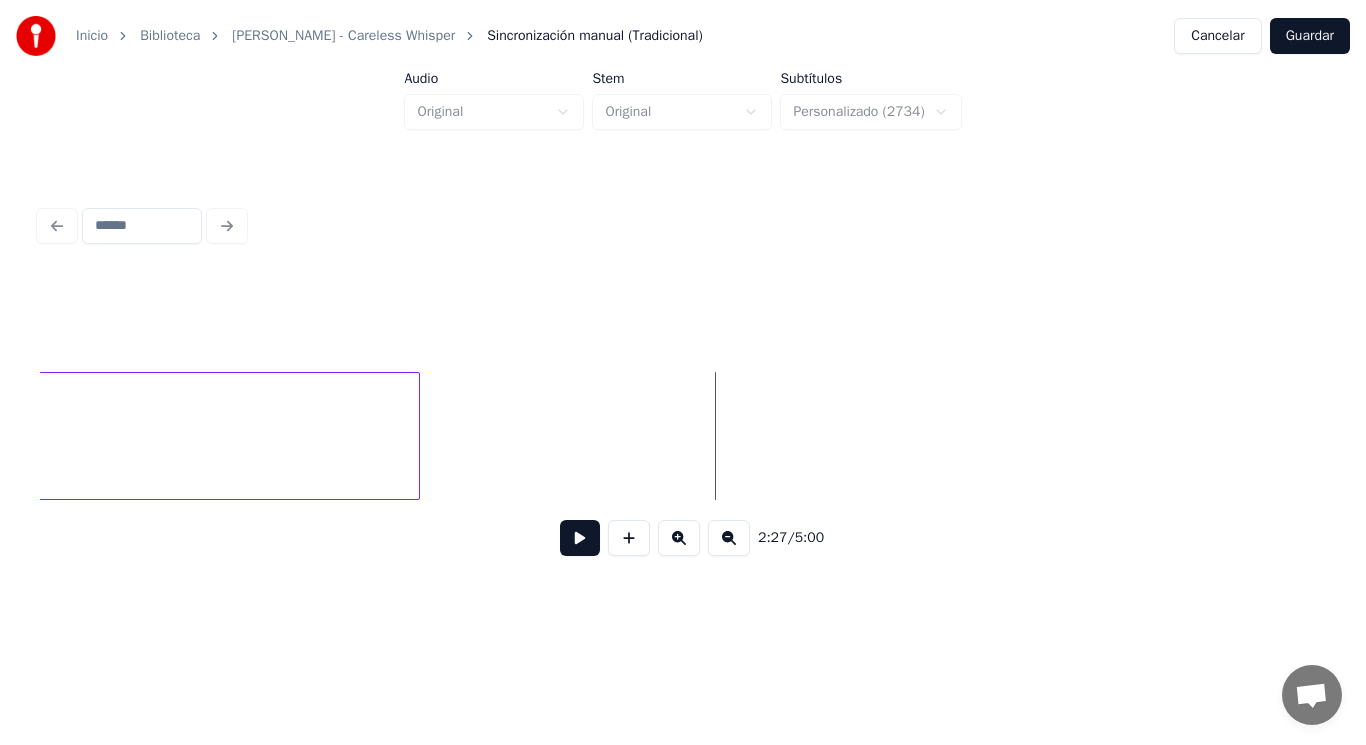 click at bounding box center [416, 436] 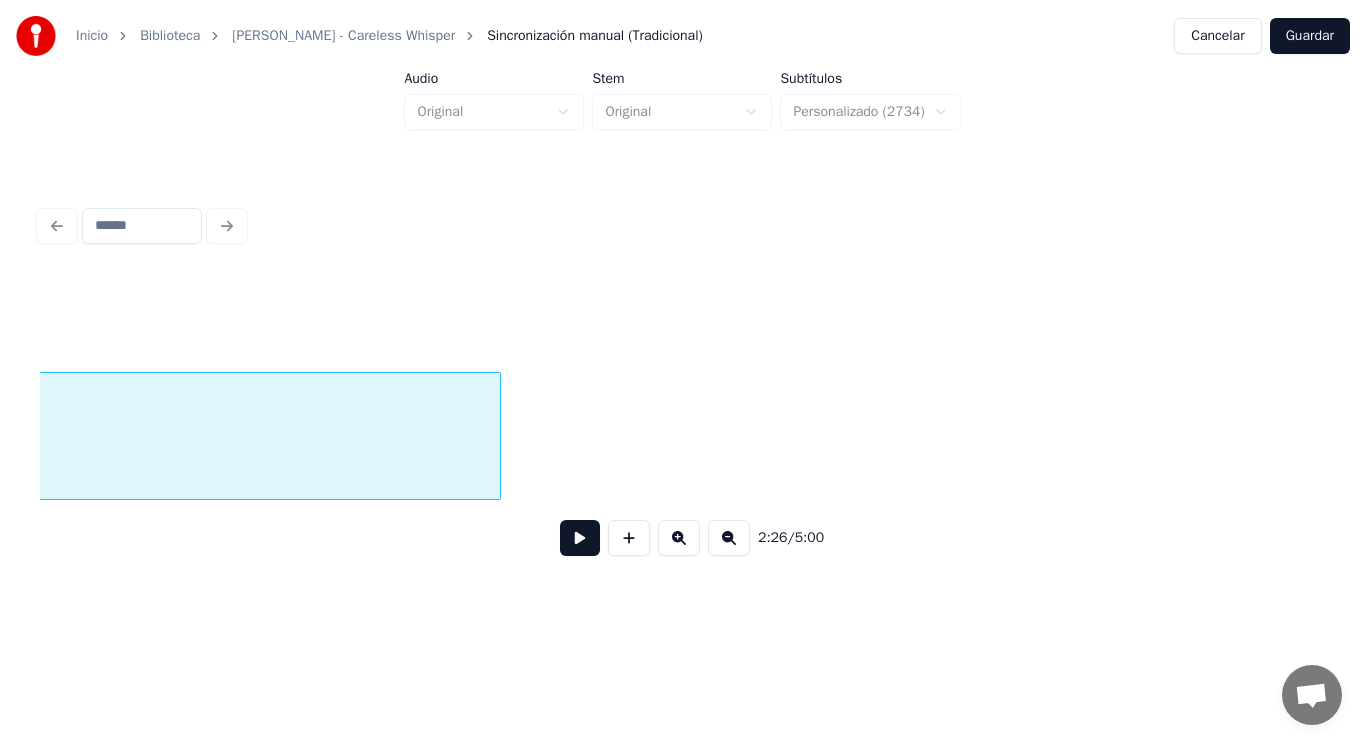 scroll, scrollTop: 0, scrollLeft: 205785, axis: horizontal 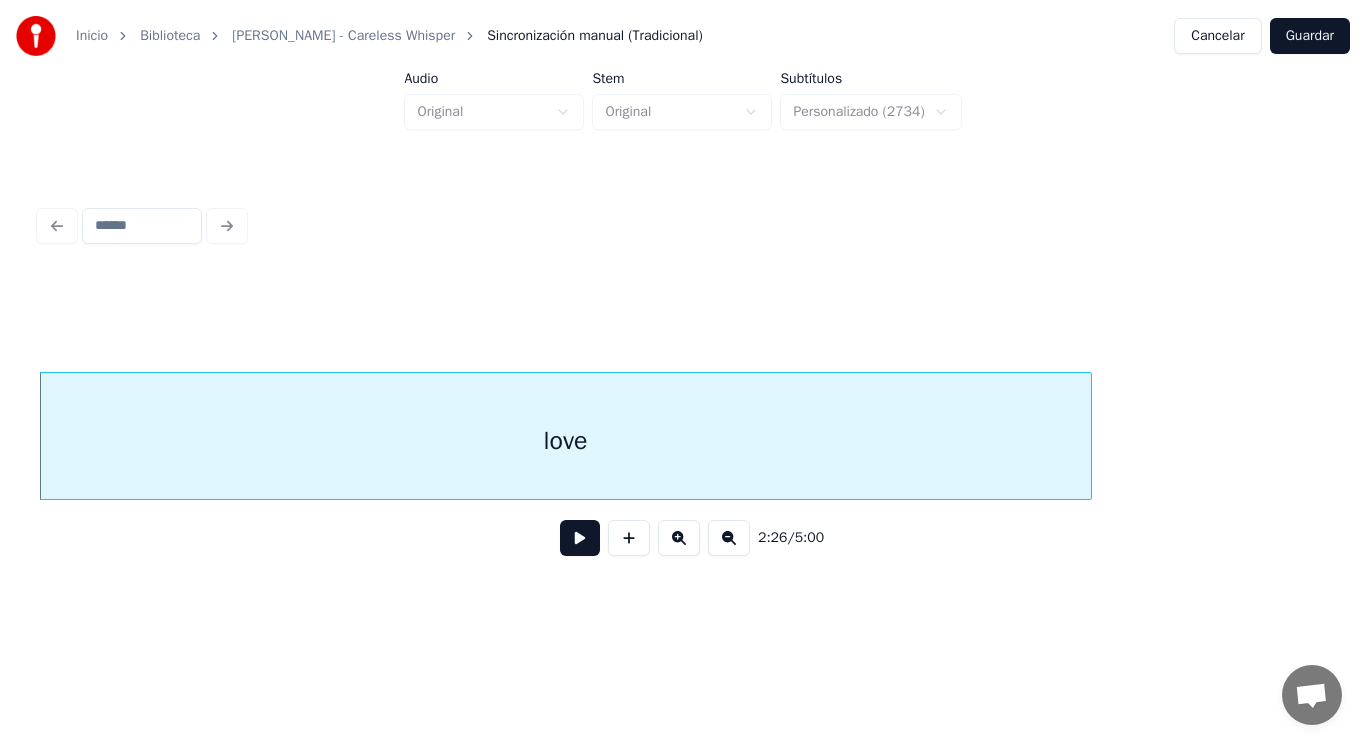 click at bounding box center (580, 538) 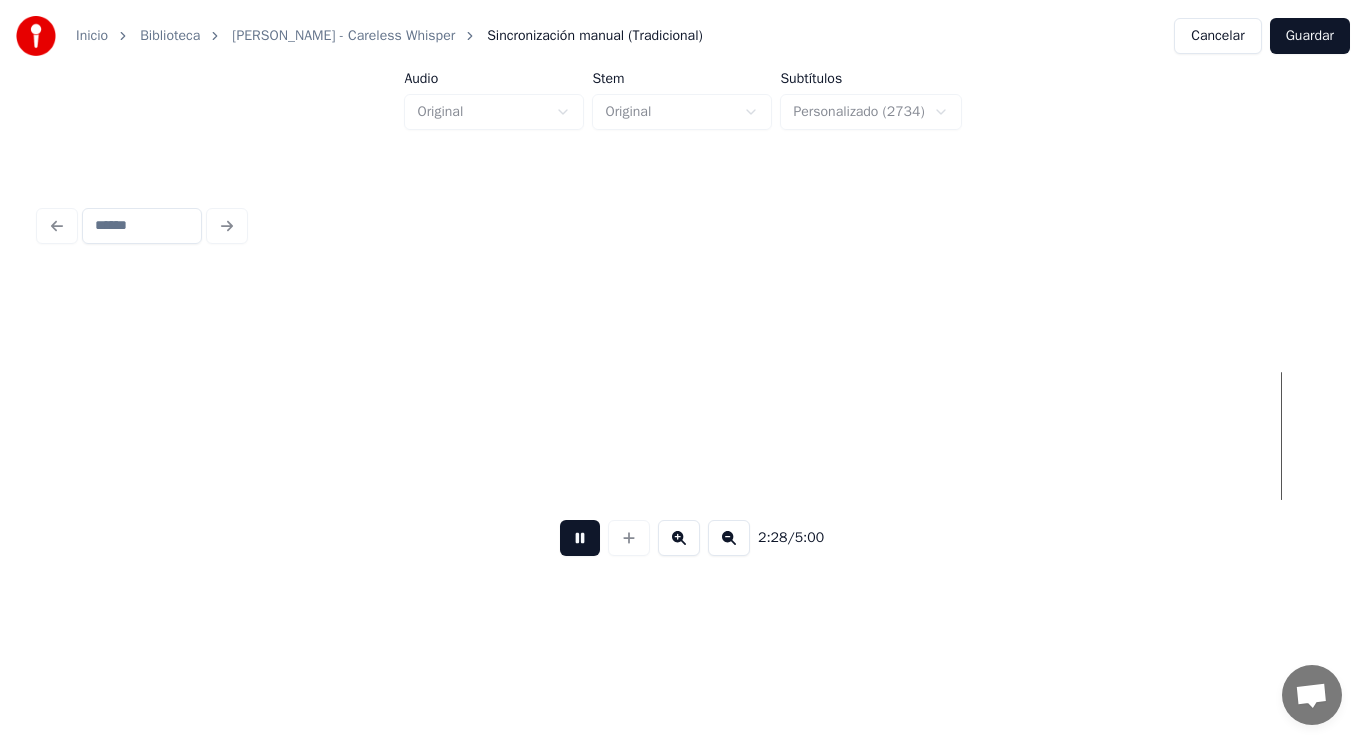 scroll, scrollTop: 0, scrollLeft: 208386, axis: horizontal 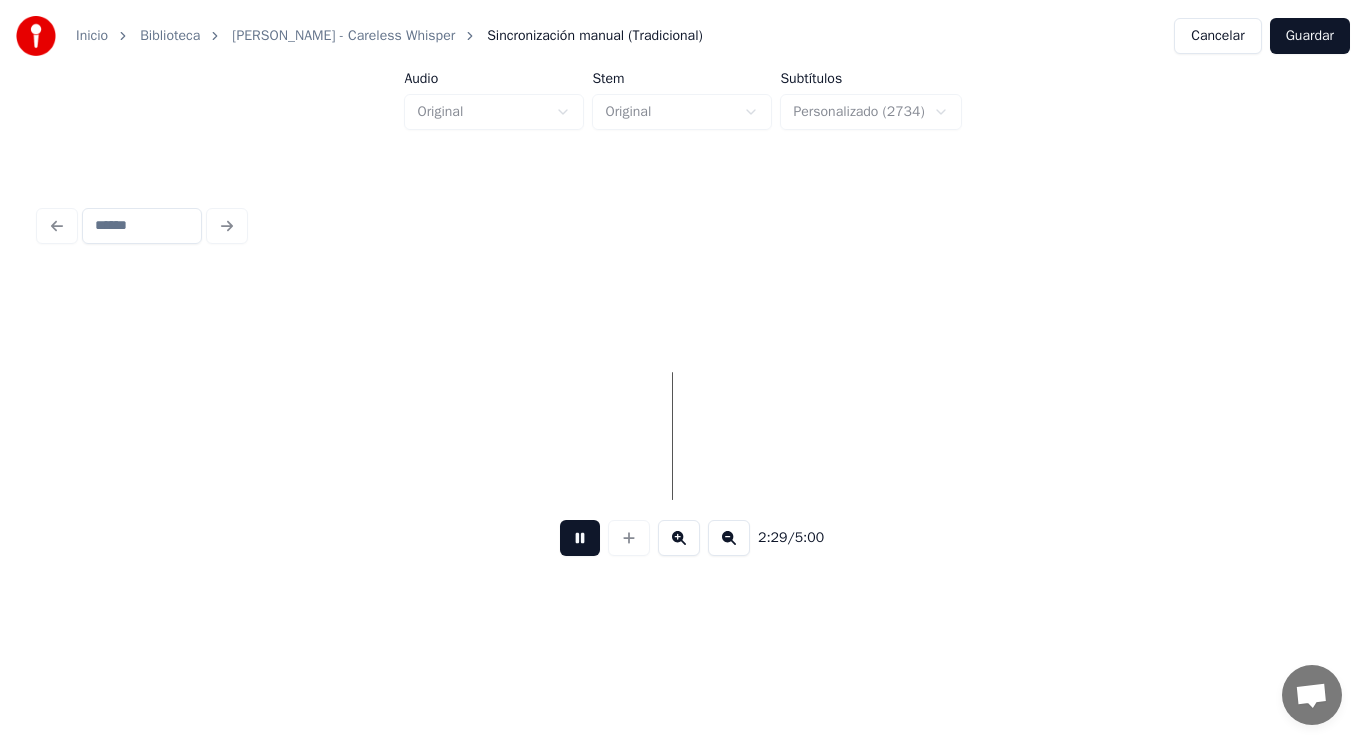 click at bounding box center [580, 538] 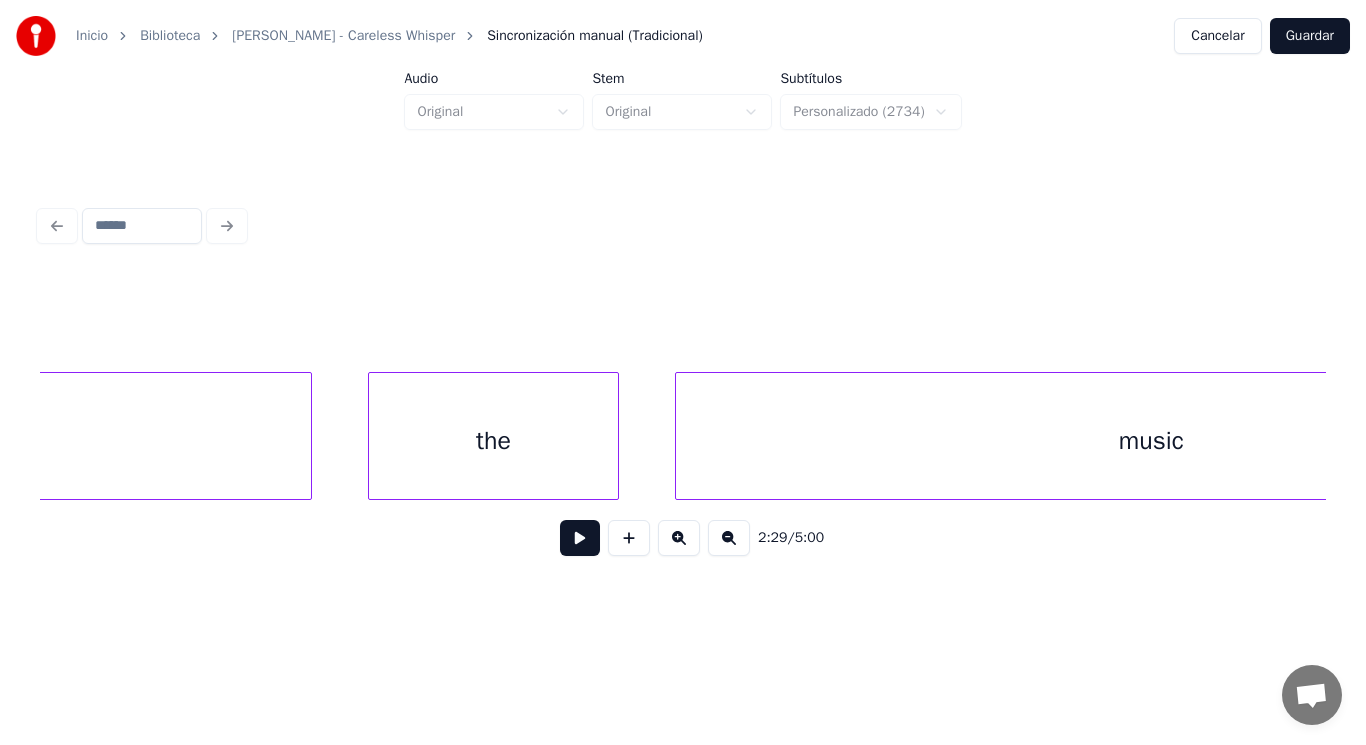 scroll, scrollTop: 0, scrollLeft: 230102, axis: horizontal 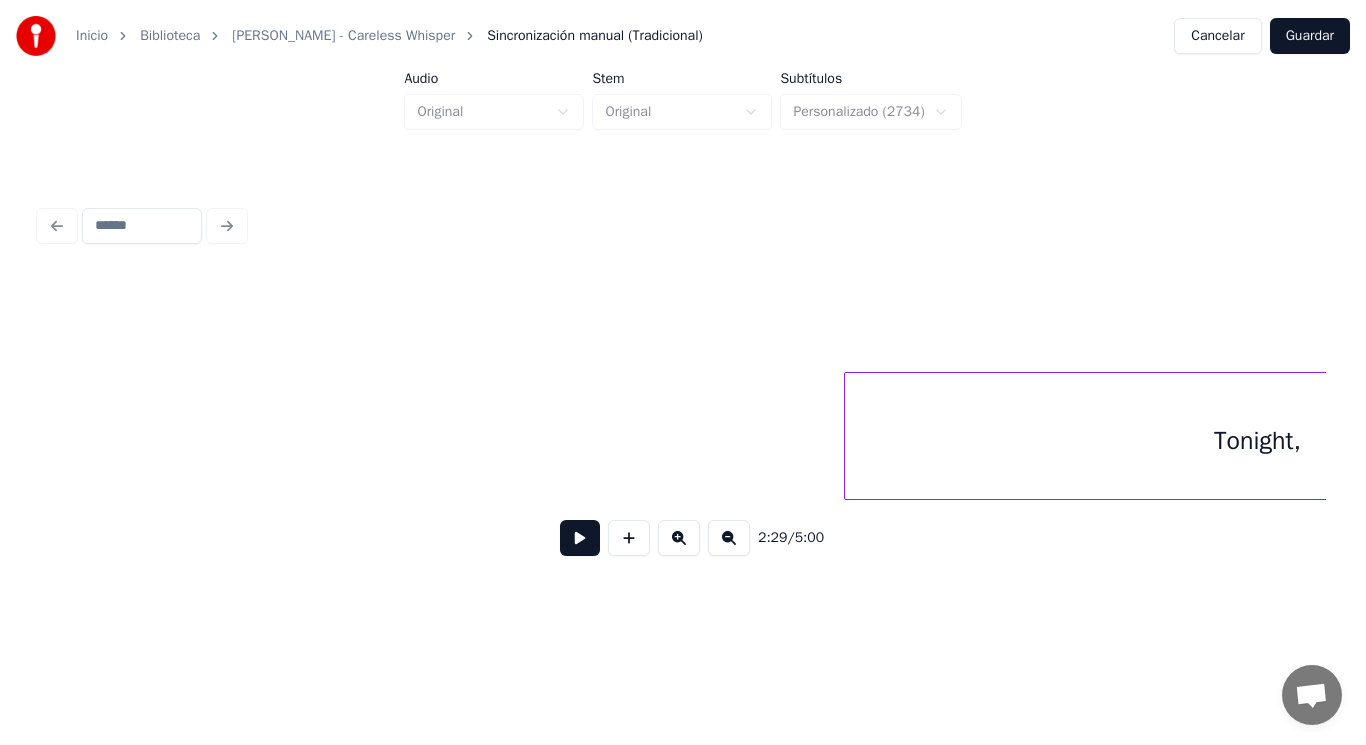 click at bounding box center [848, 436] 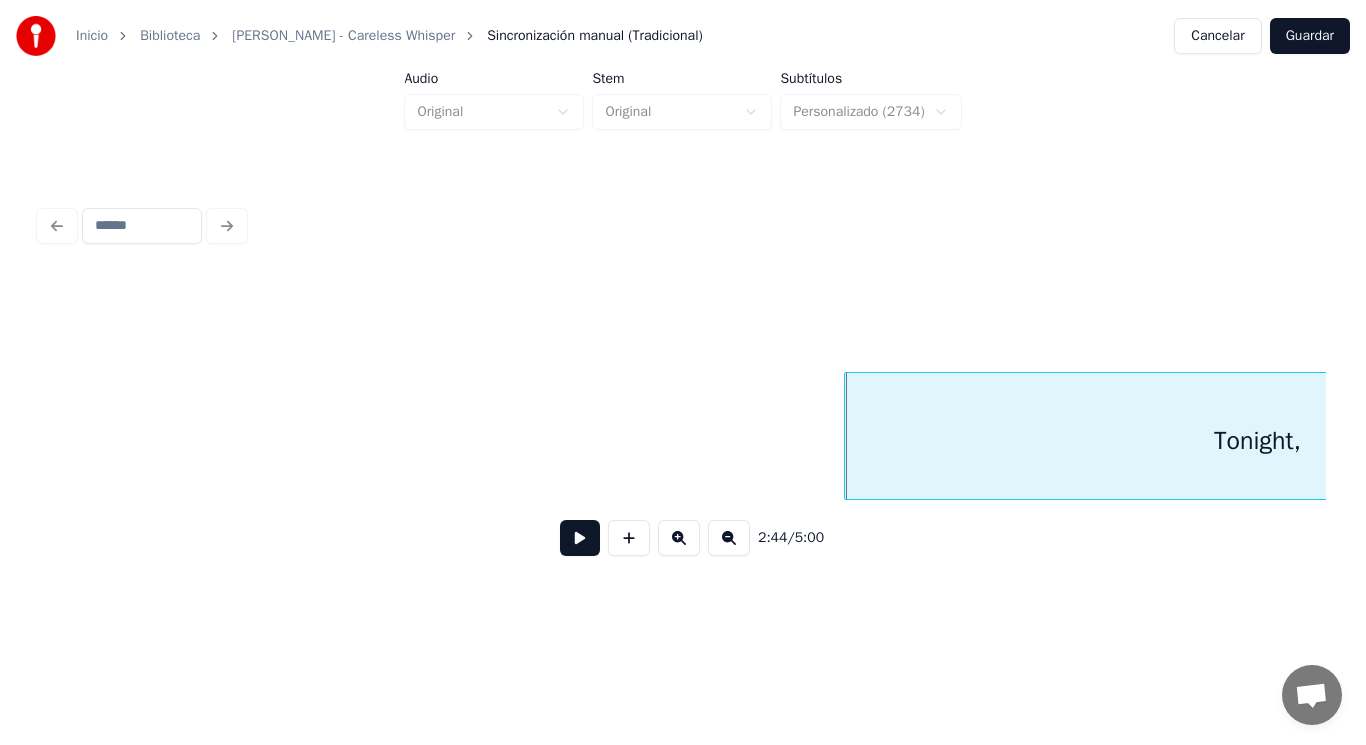 click on "2:44  /  5:00" at bounding box center [683, 538] 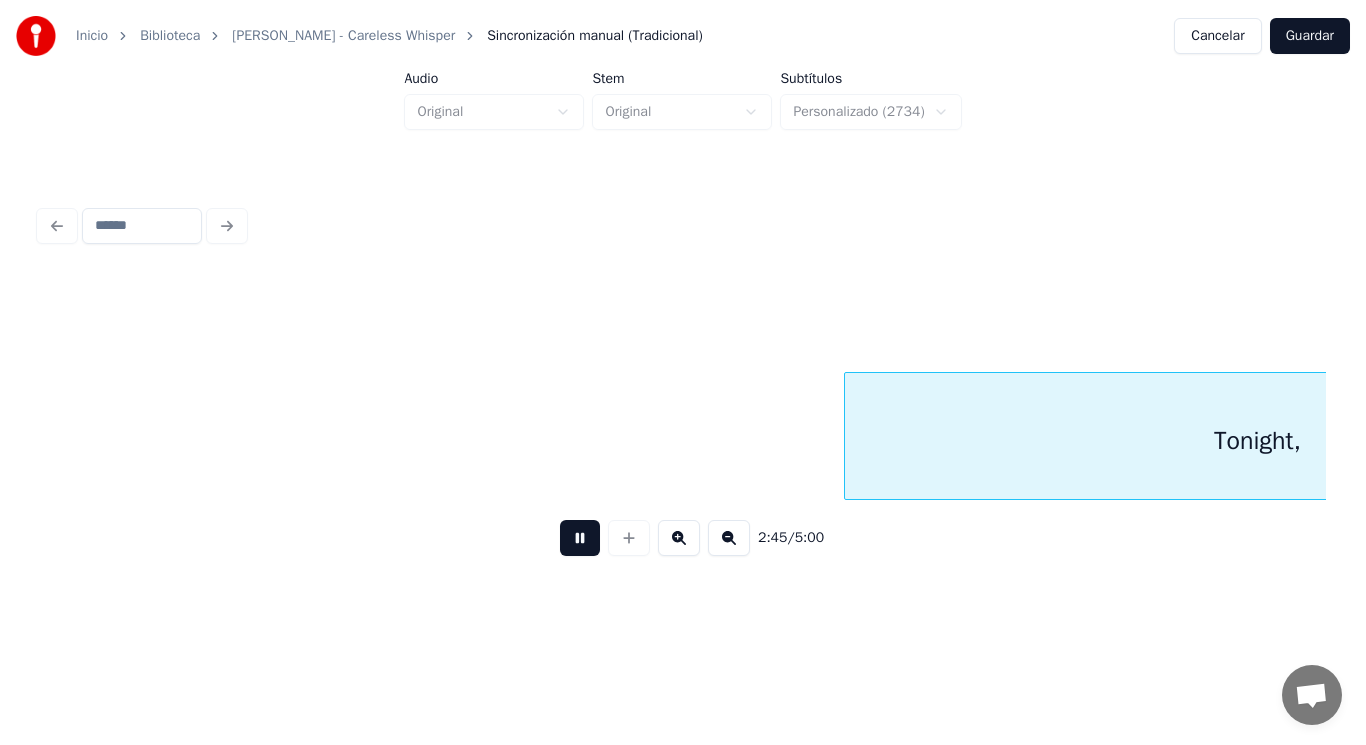 scroll, scrollTop: 0, scrollLeft: 231388, axis: horizontal 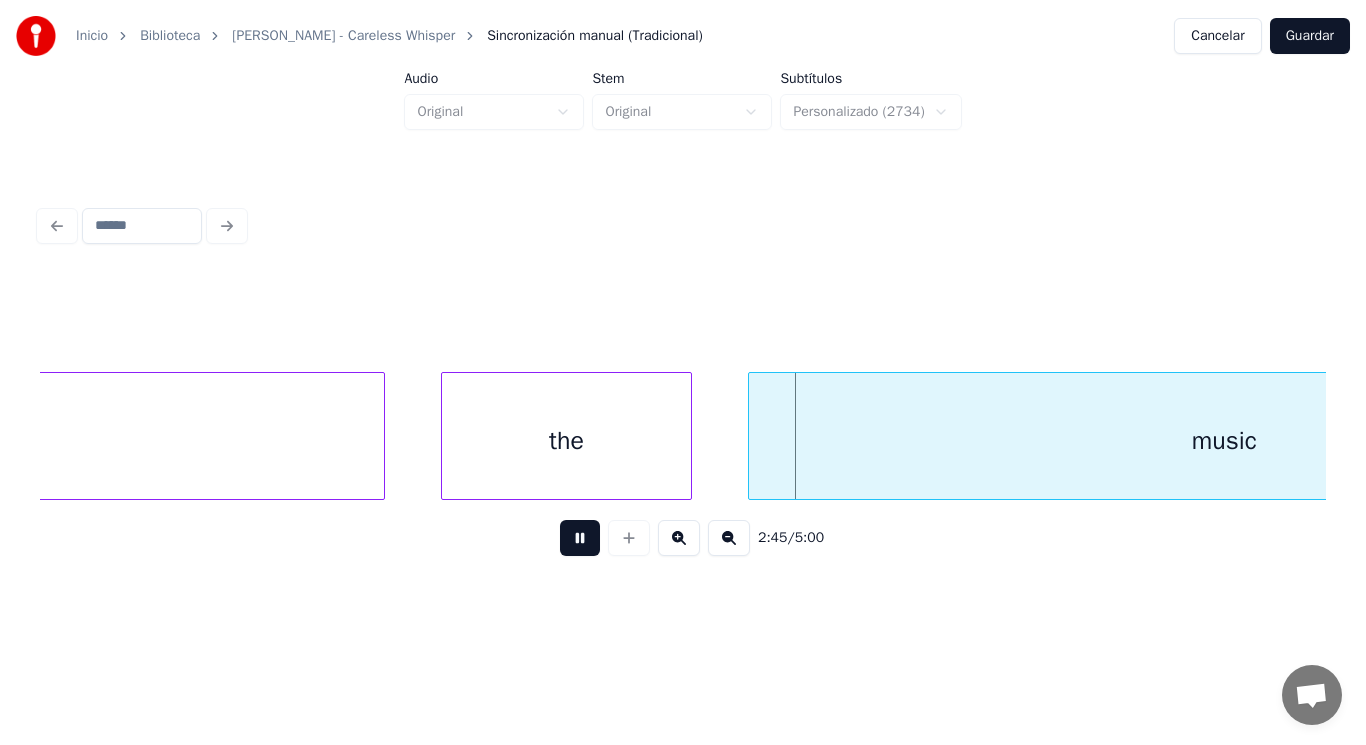 click at bounding box center (580, 538) 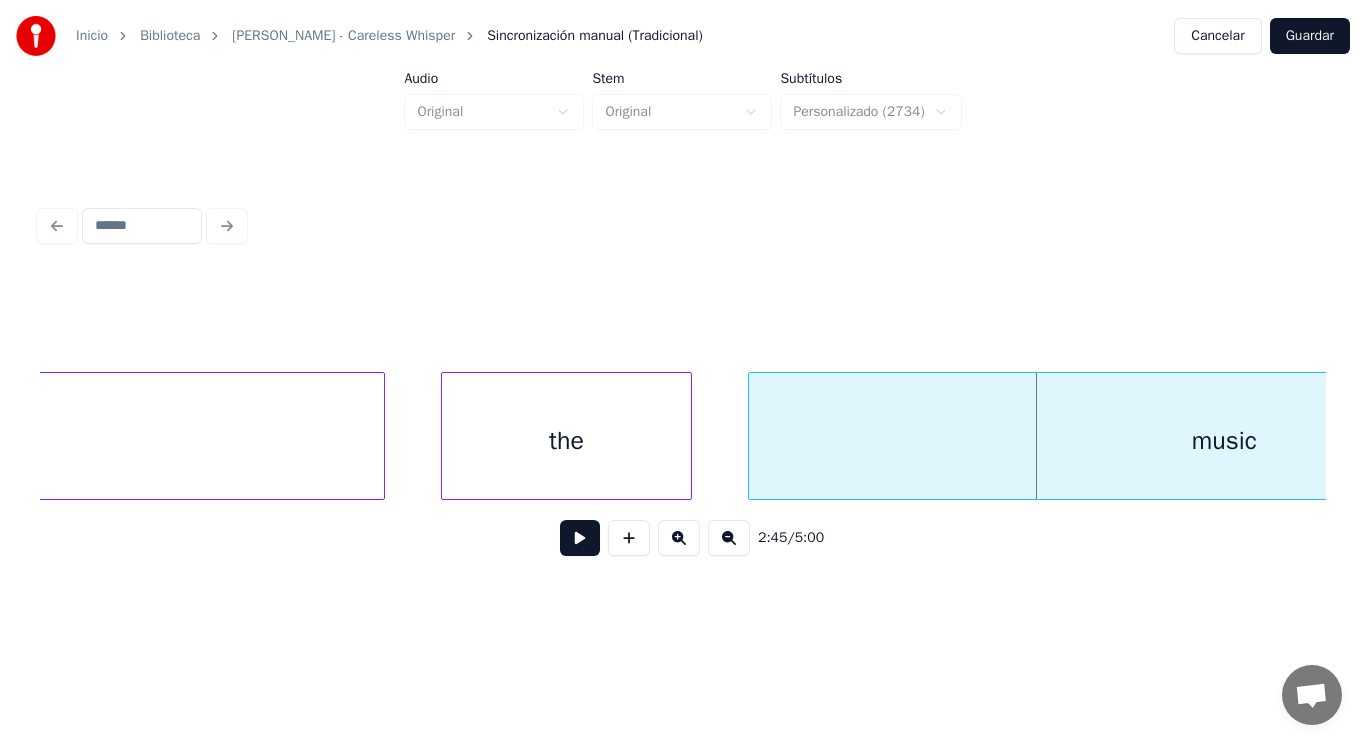 click at bounding box center [580, 538] 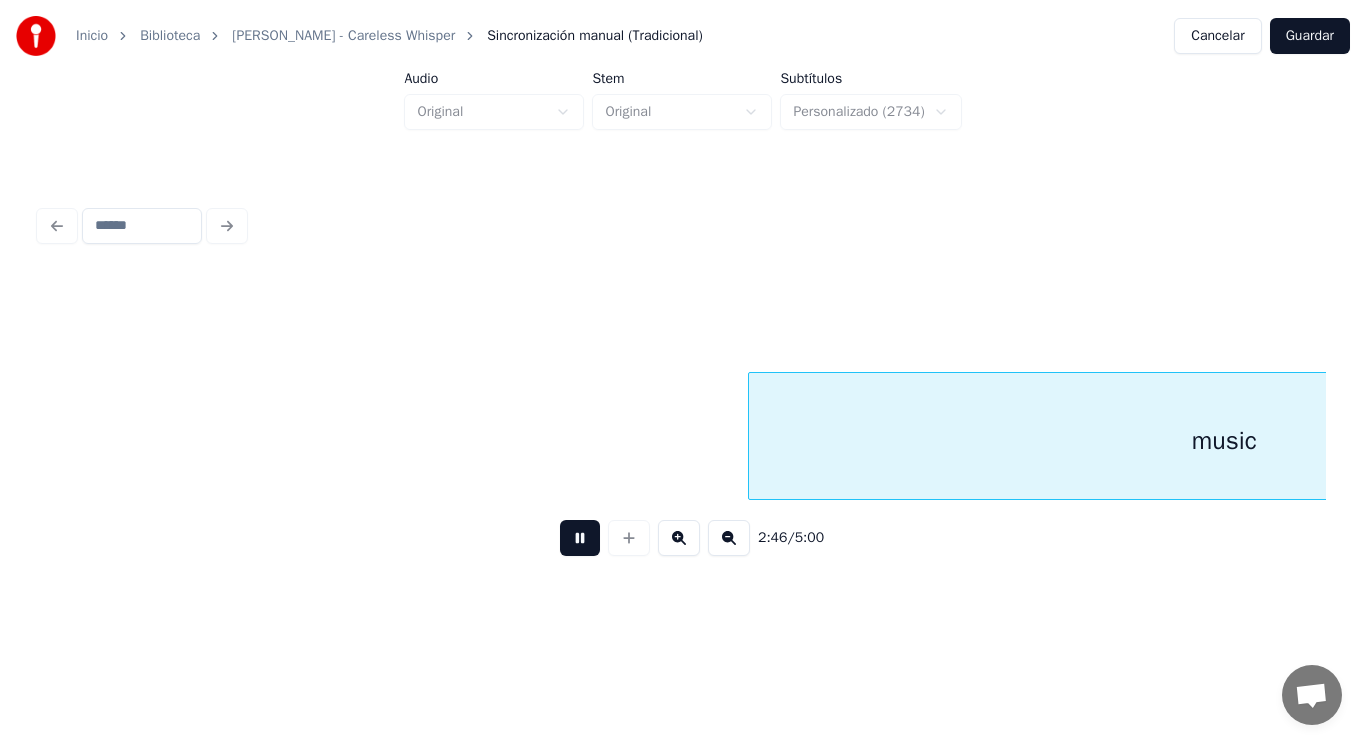 scroll, scrollTop: 0, scrollLeft: 232674, axis: horizontal 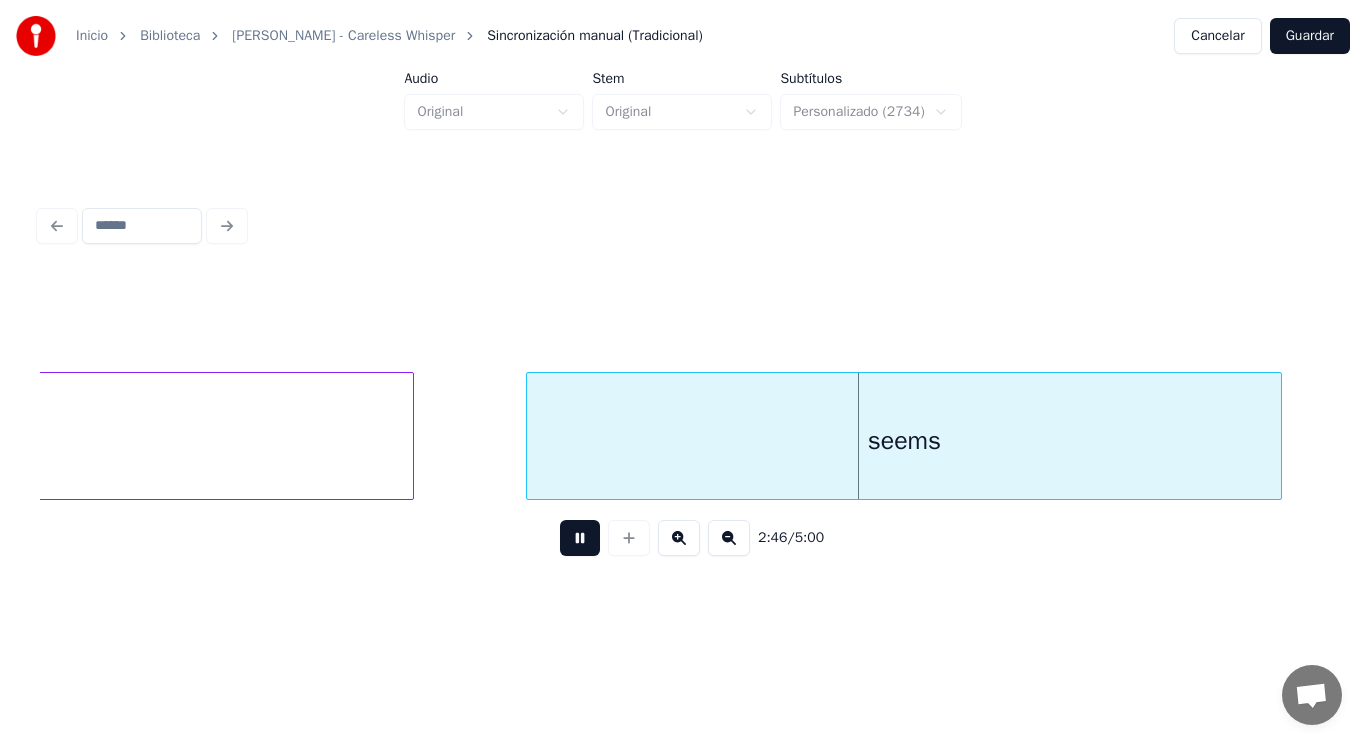 click at bounding box center [580, 538] 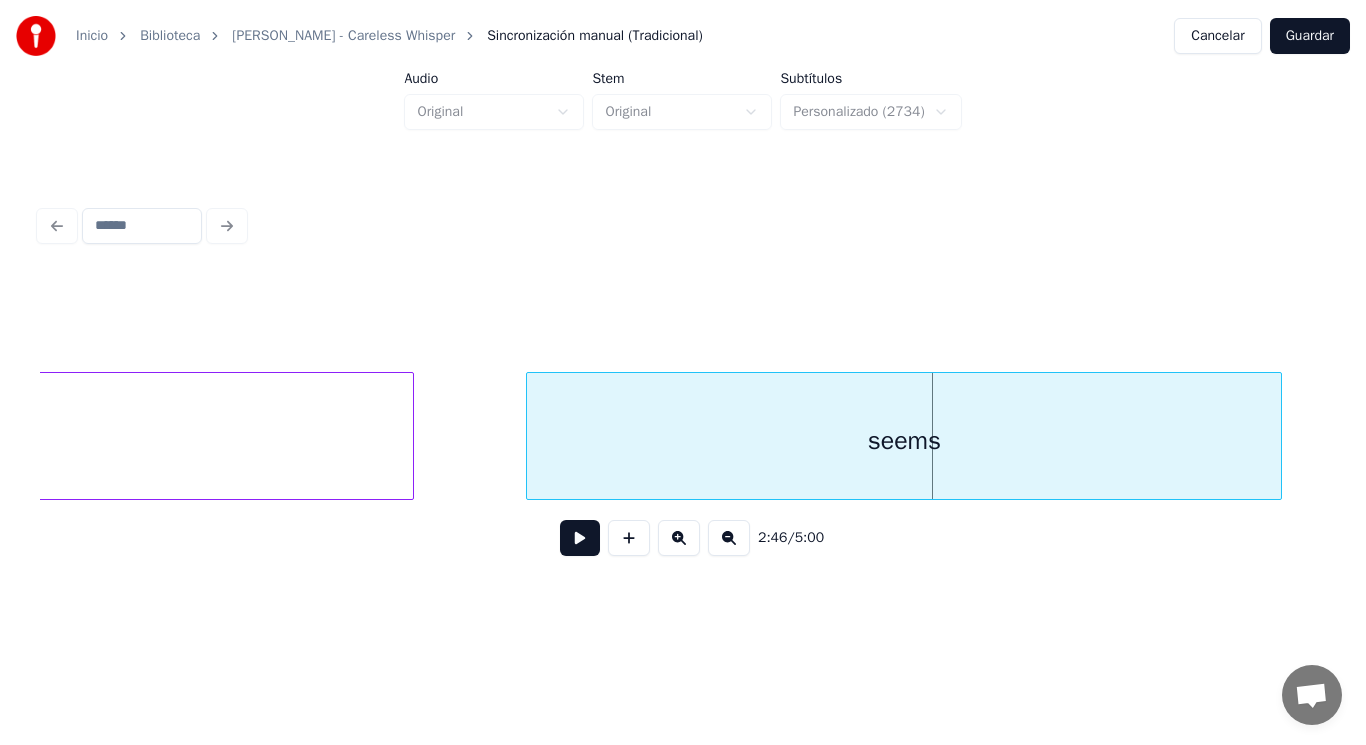 click on "music" at bounding box center (-62, 441) 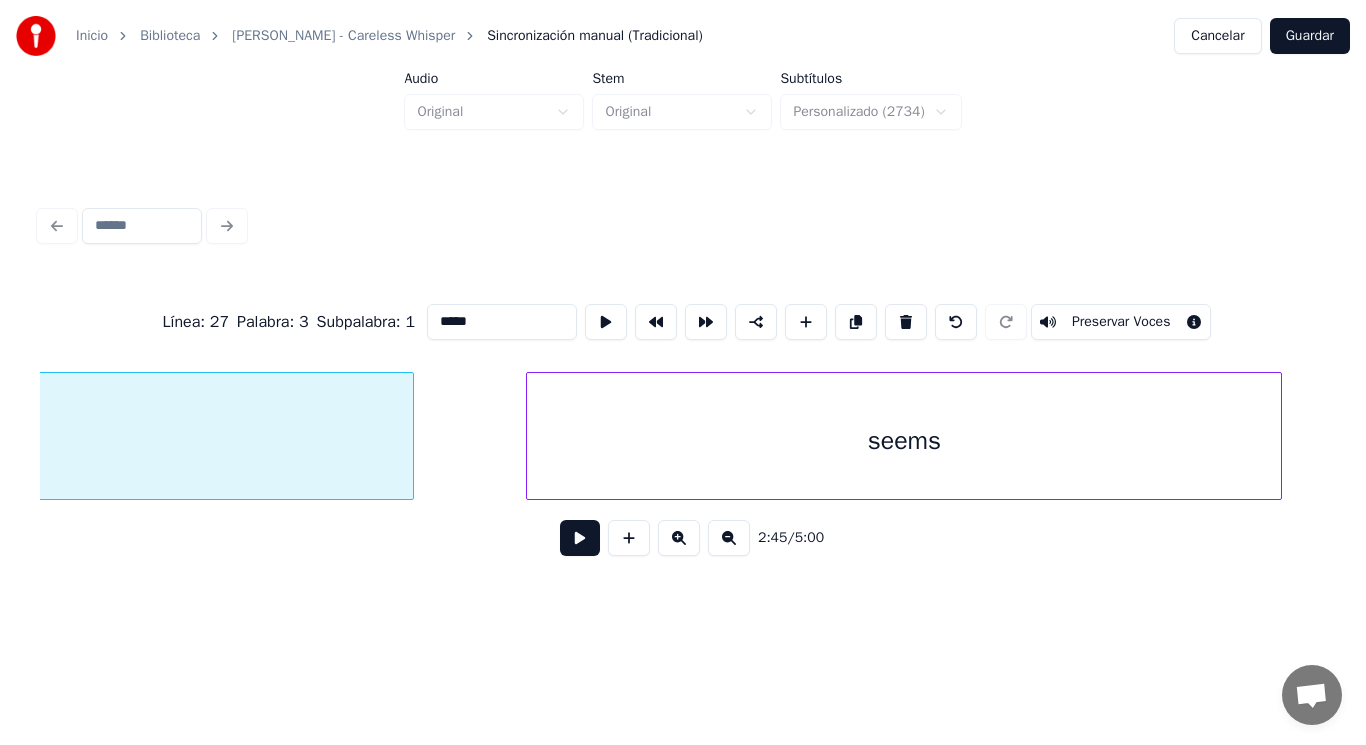 scroll, scrollTop: 0, scrollLeft: 232097, axis: horizontal 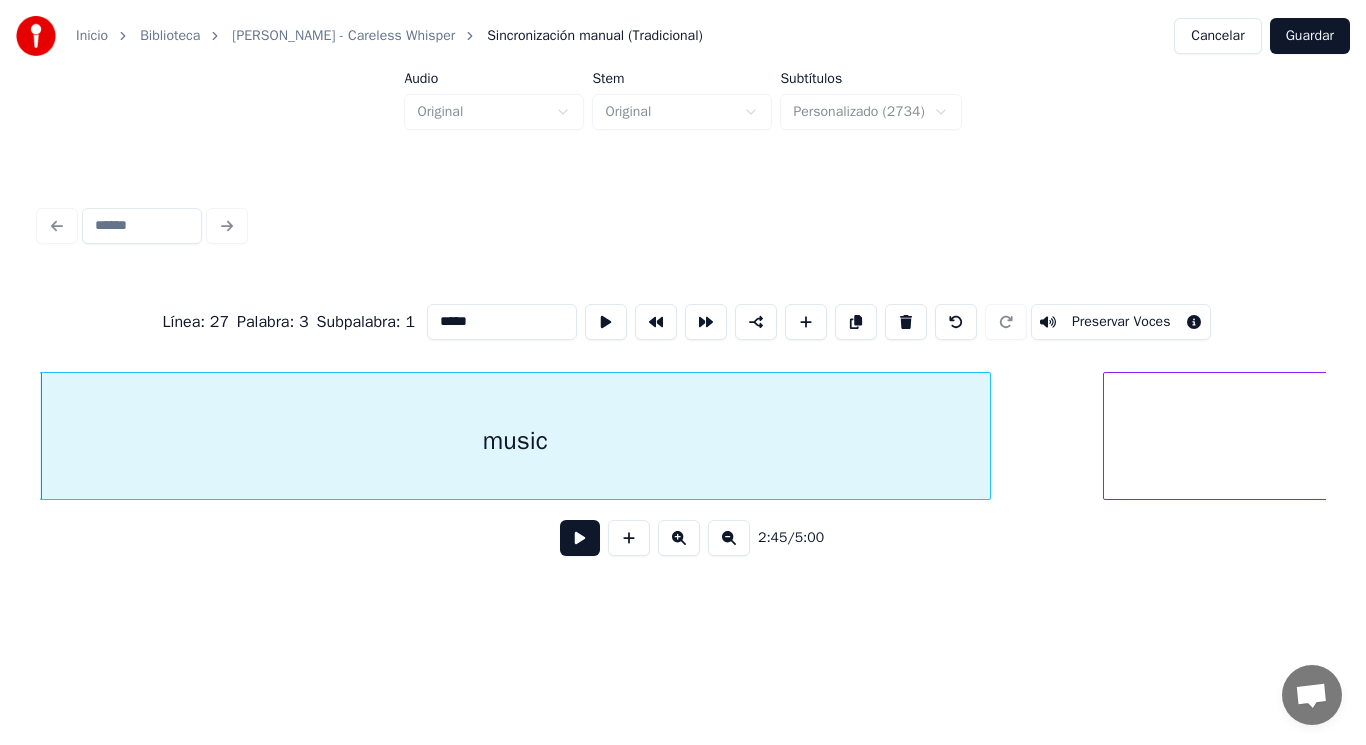 click at bounding box center (580, 538) 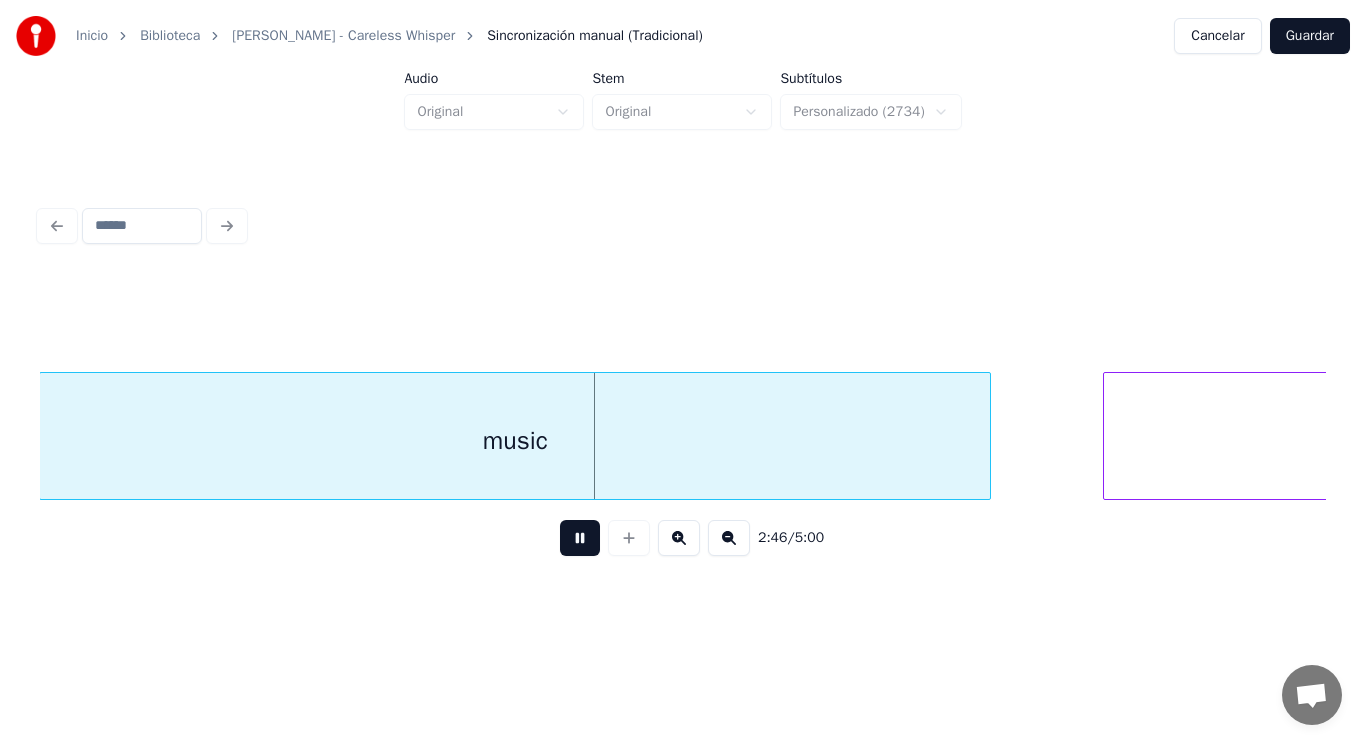 click at bounding box center [580, 538] 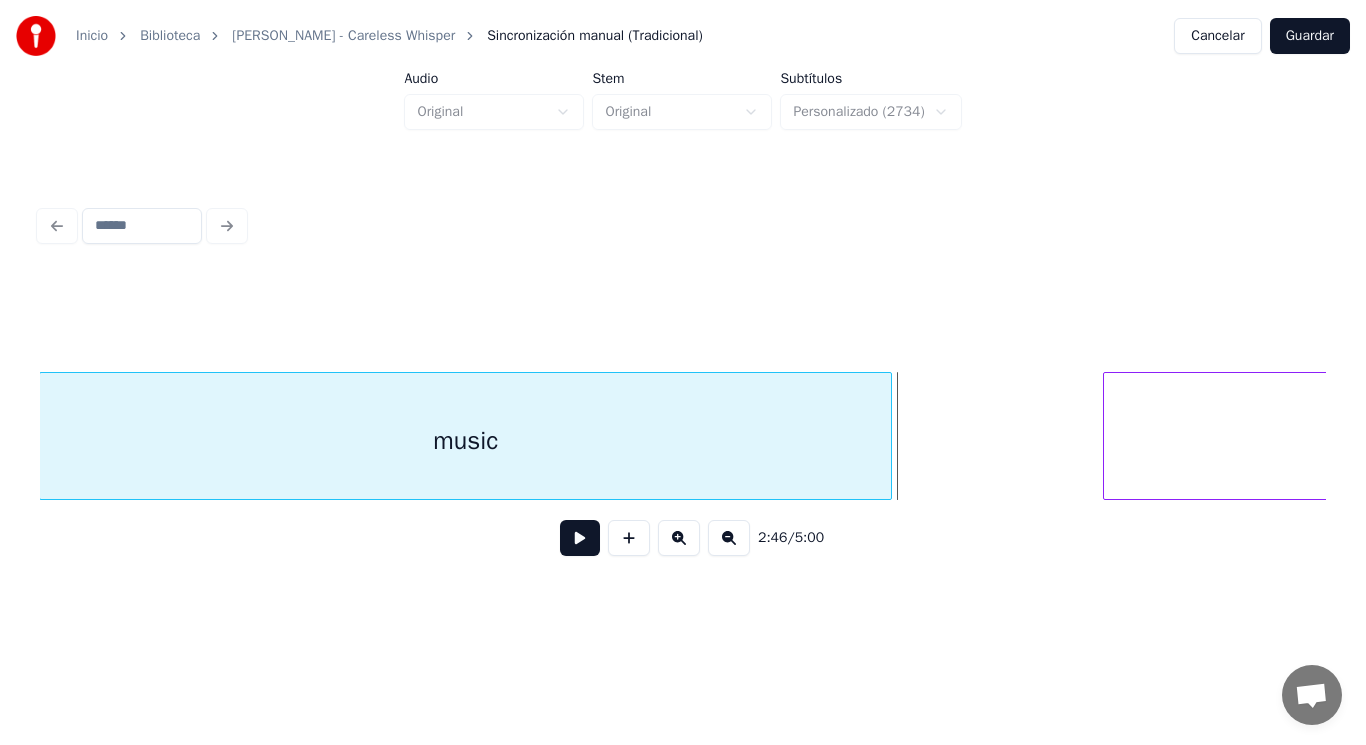 click at bounding box center [888, 436] 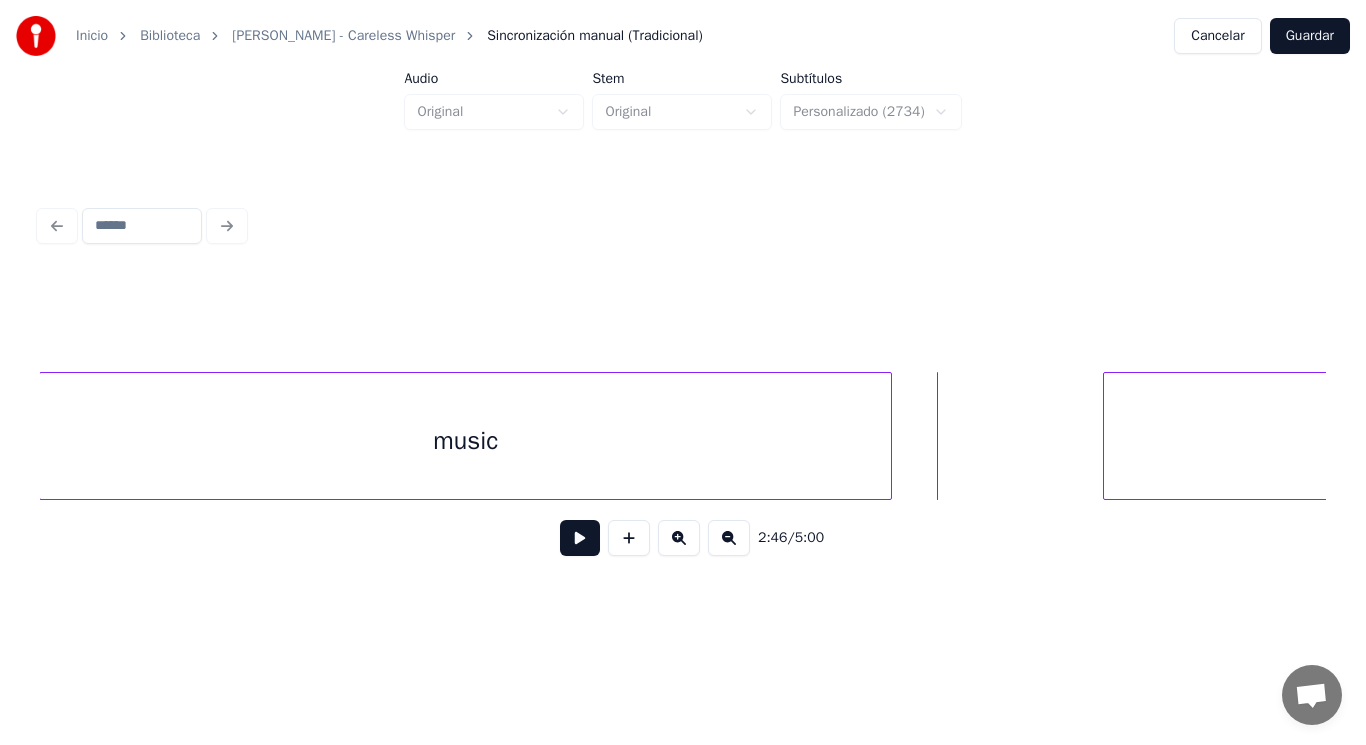 click at bounding box center (580, 538) 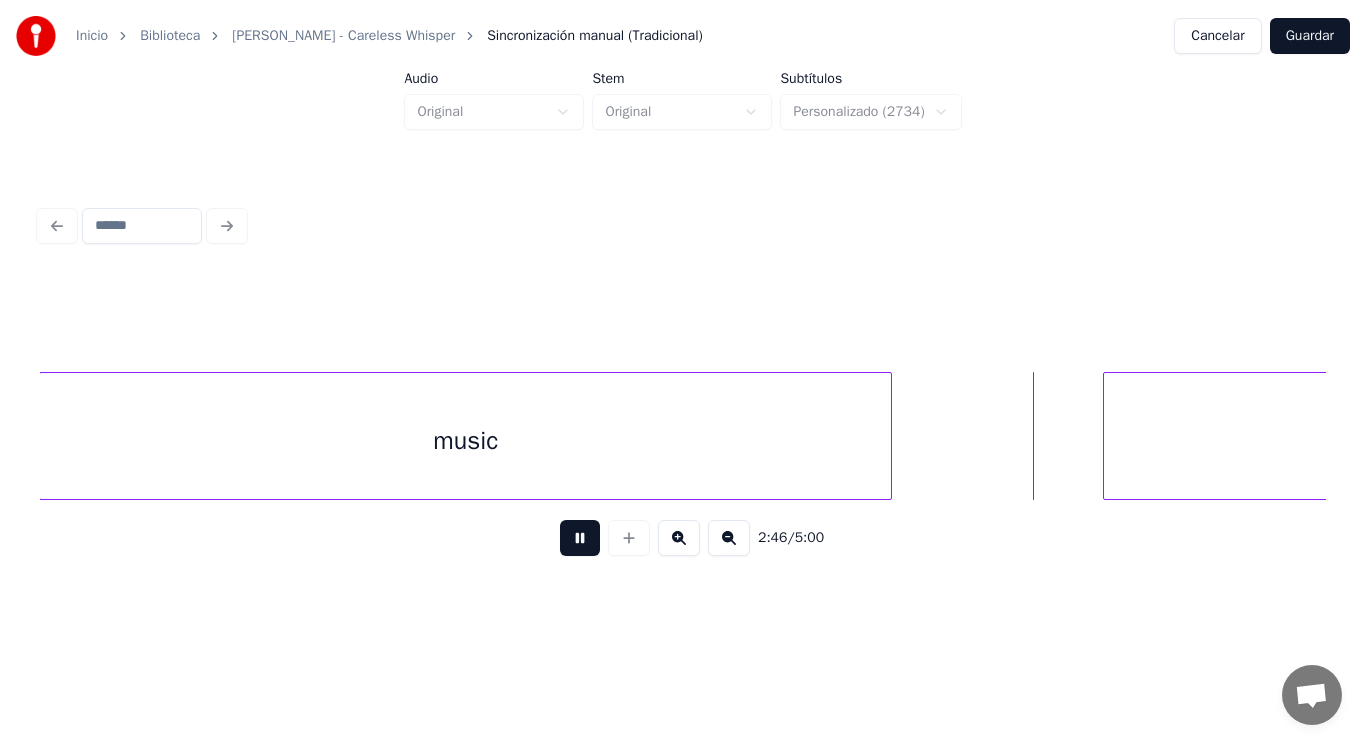 click at bounding box center [580, 538] 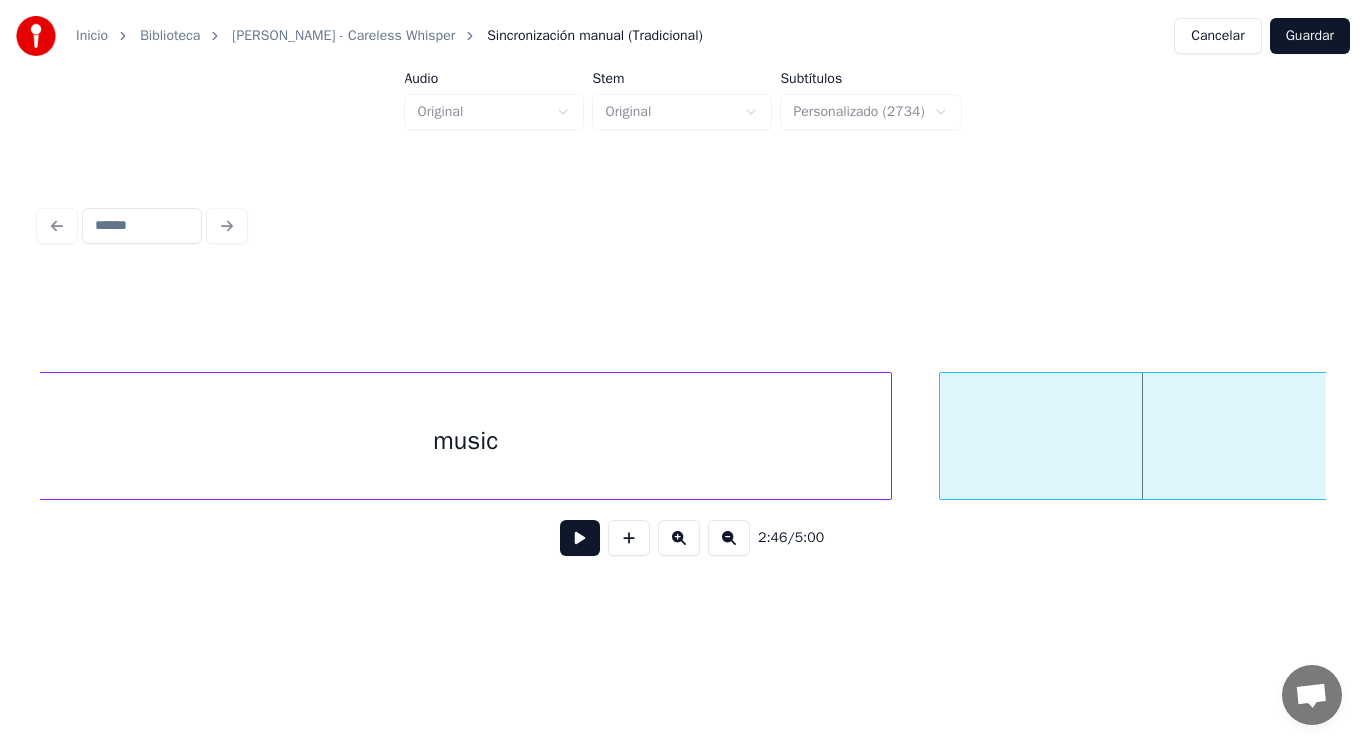 click at bounding box center [943, 436] 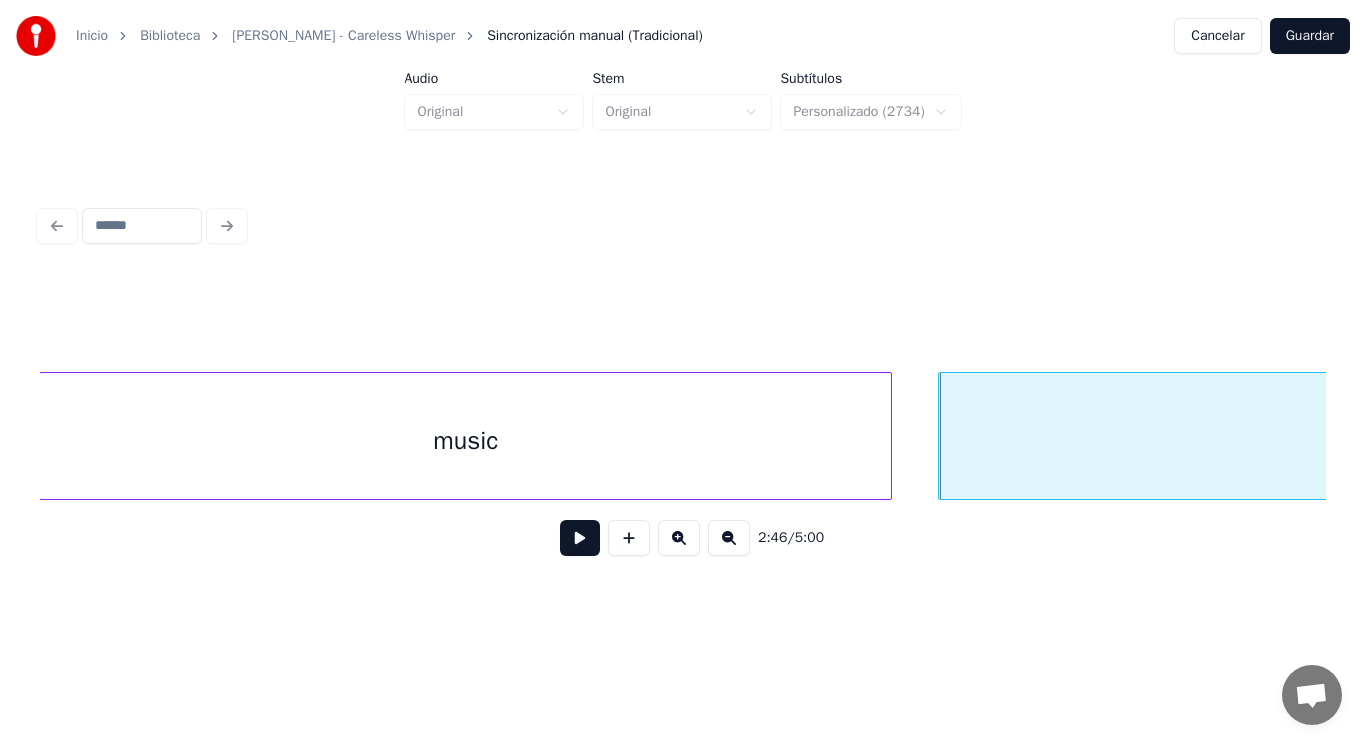 click at bounding box center (580, 538) 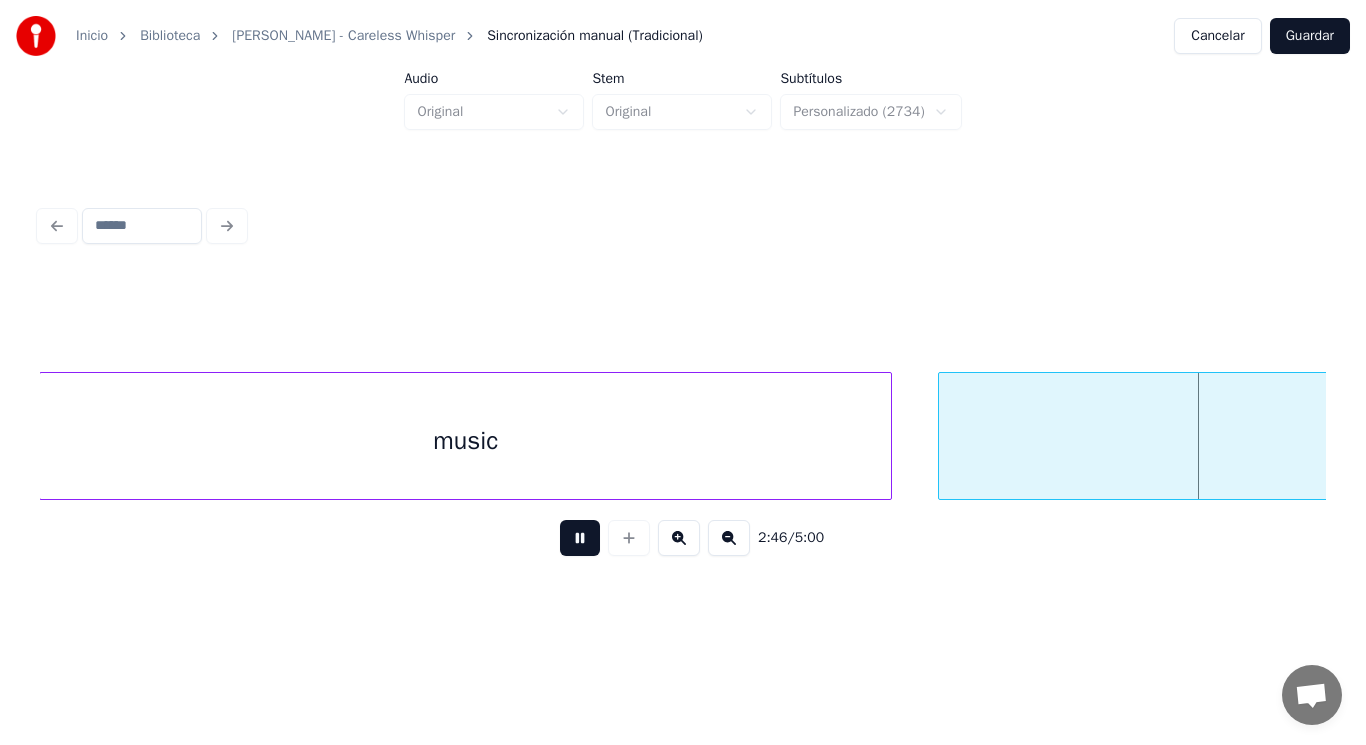 scroll, scrollTop: 0, scrollLeft: 233401, axis: horizontal 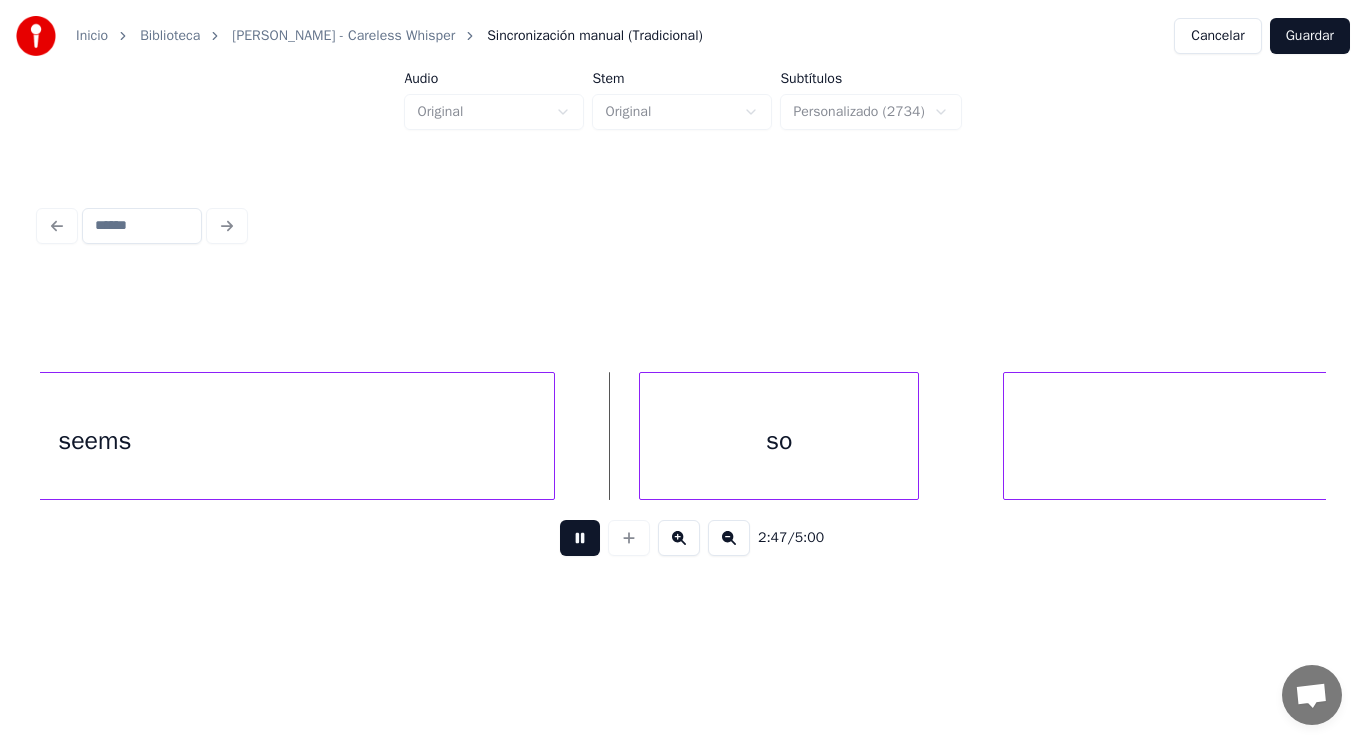click at bounding box center (580, 538) 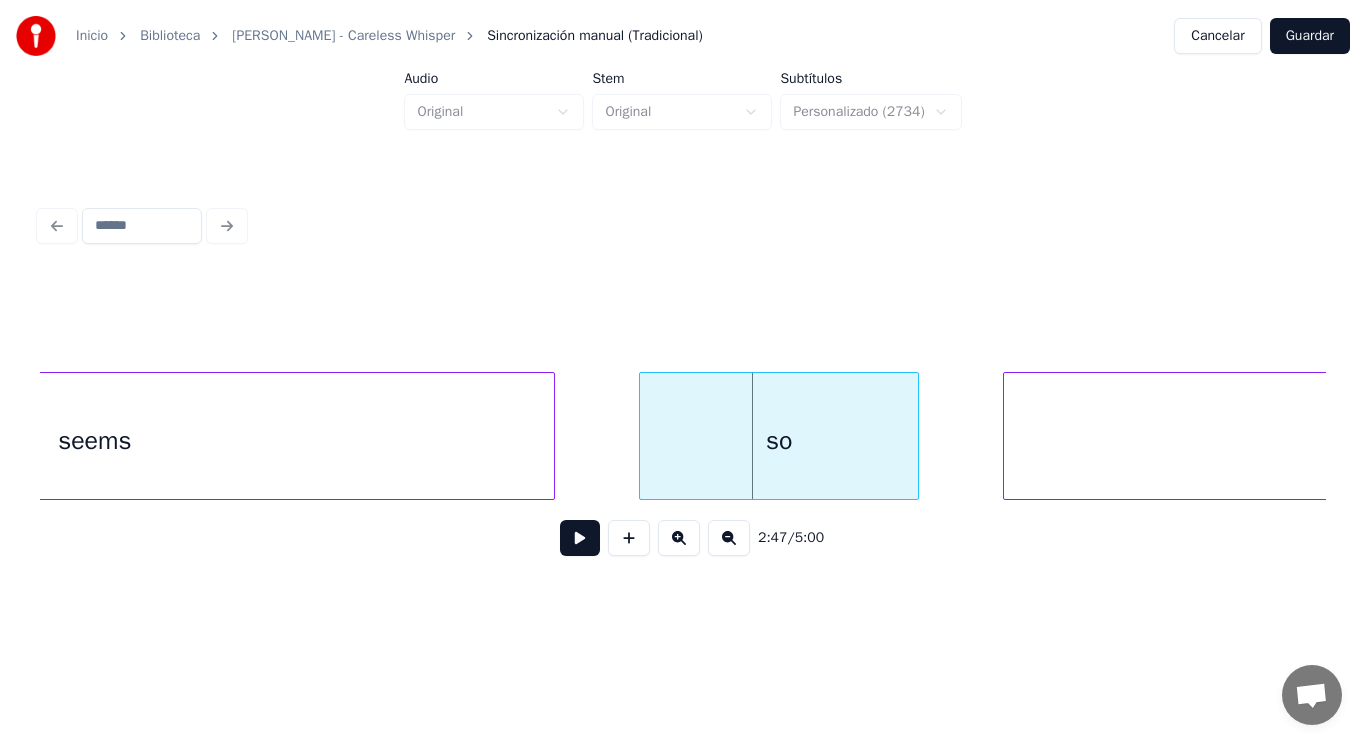 click on "seems" at bounding box center [94, 441] 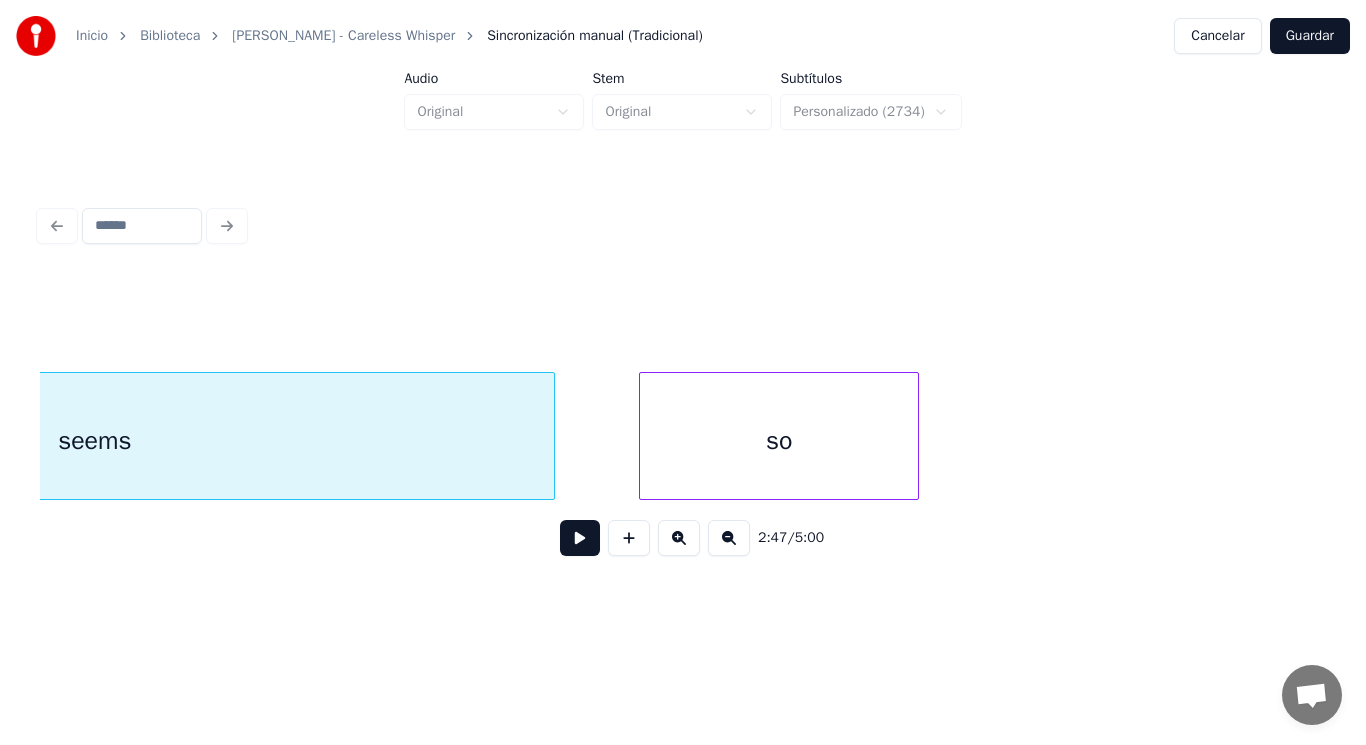 scroll, scrollTop: 0, scrollLeft: 232996, axis: horizontal 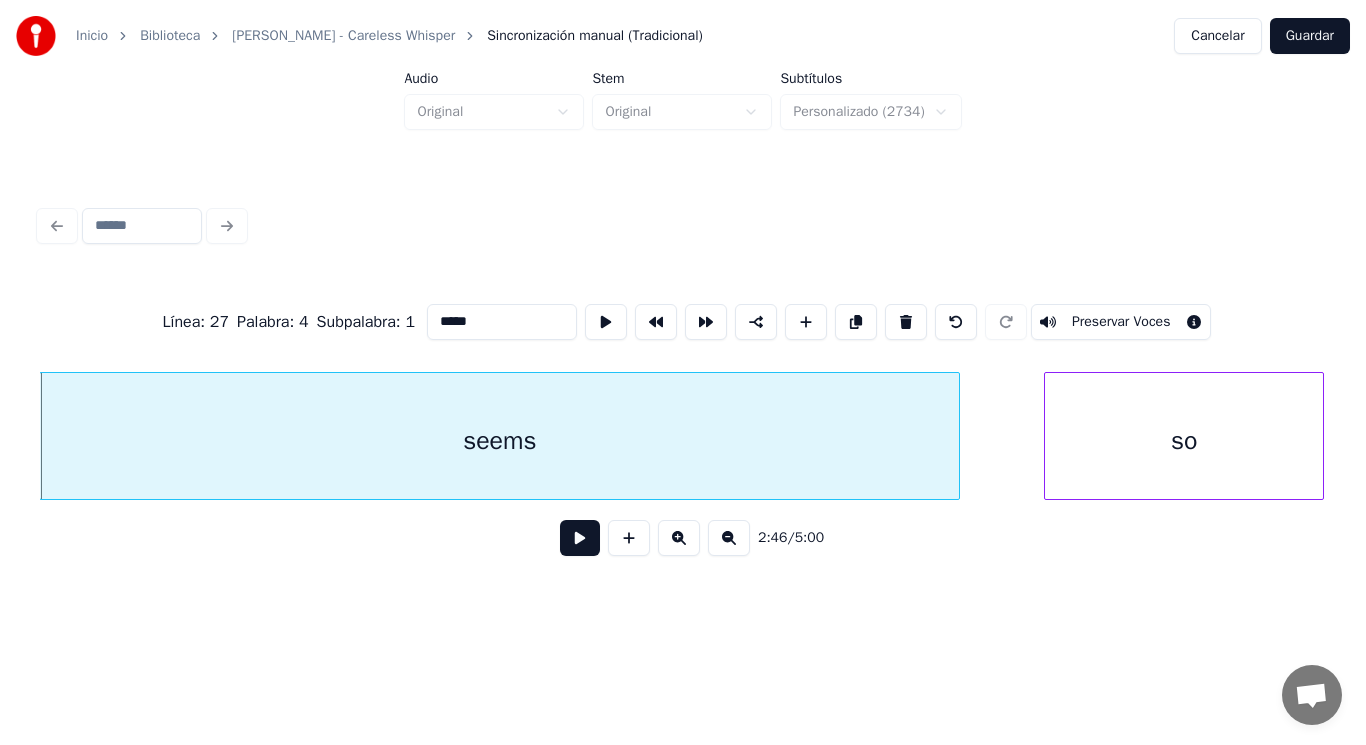 click at bounding box center [580, 538] 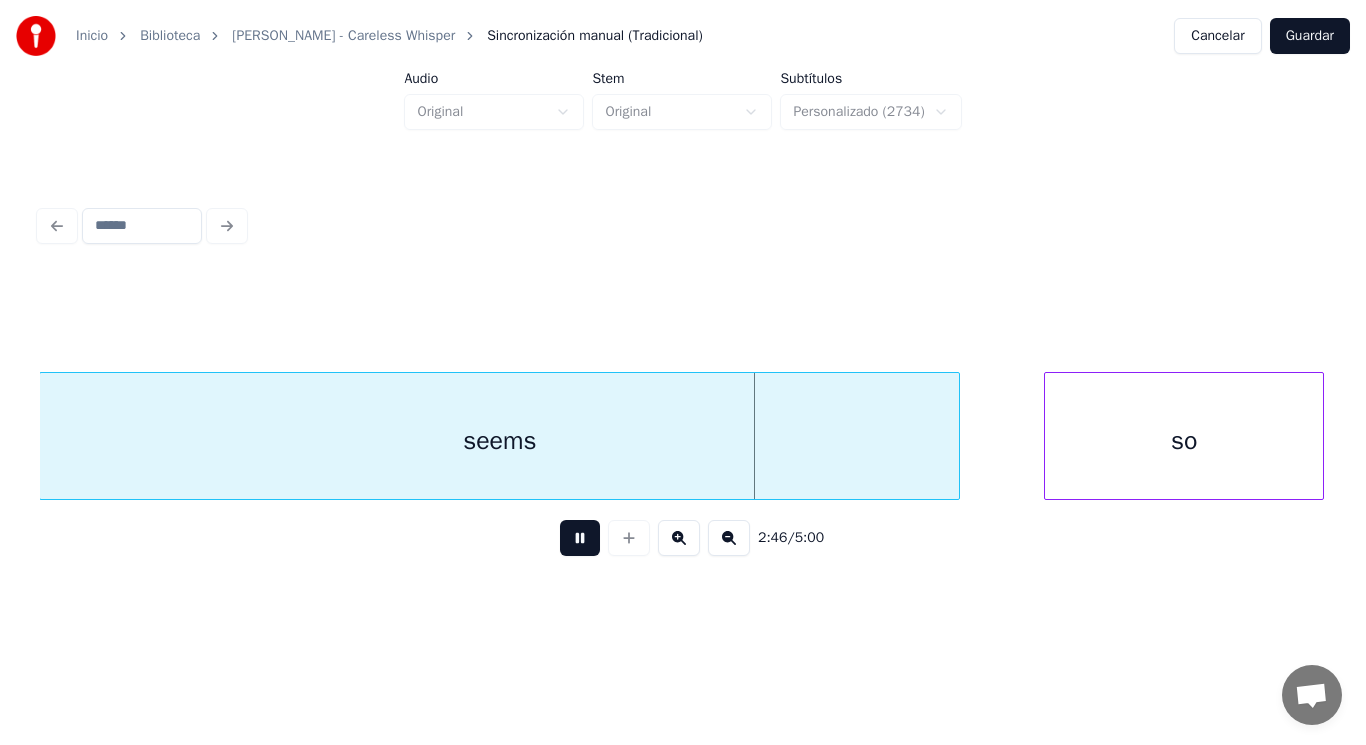 click at bounding box center [580, 538] 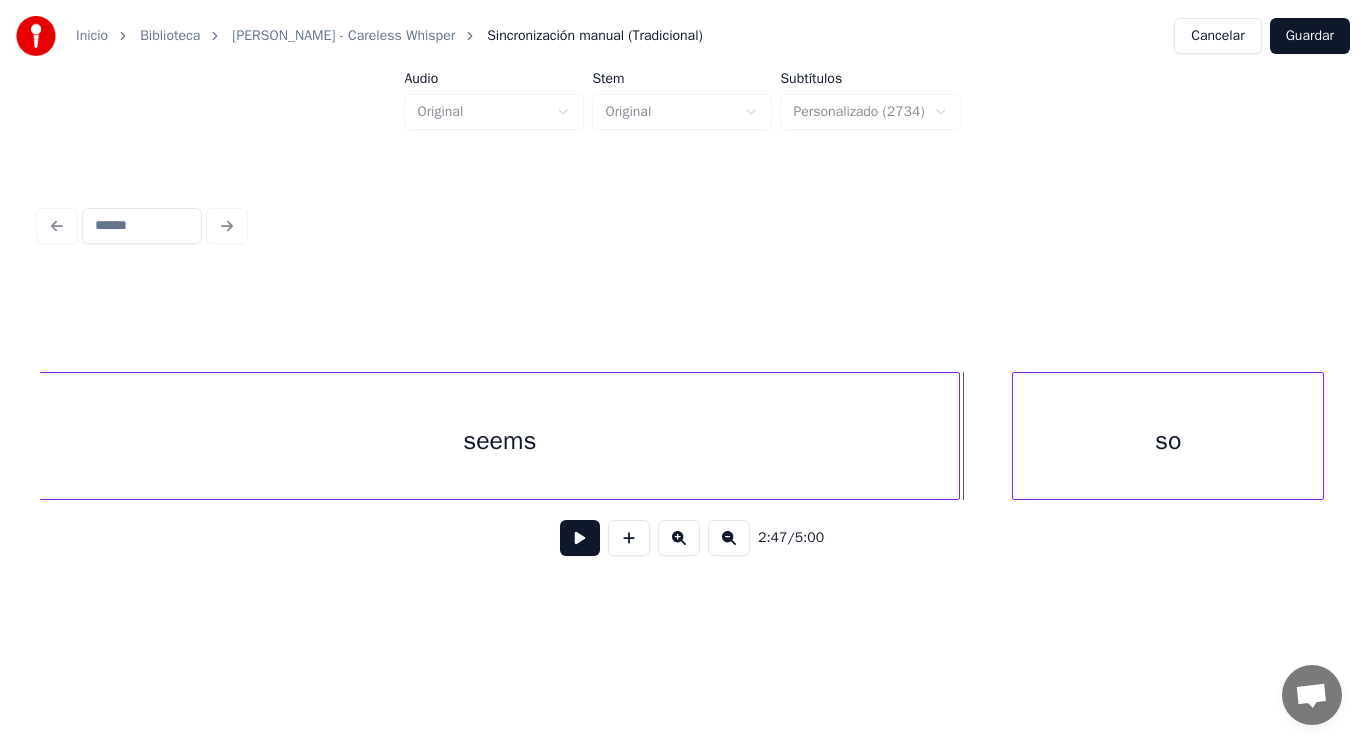 click at bounding box center [1016, 436] 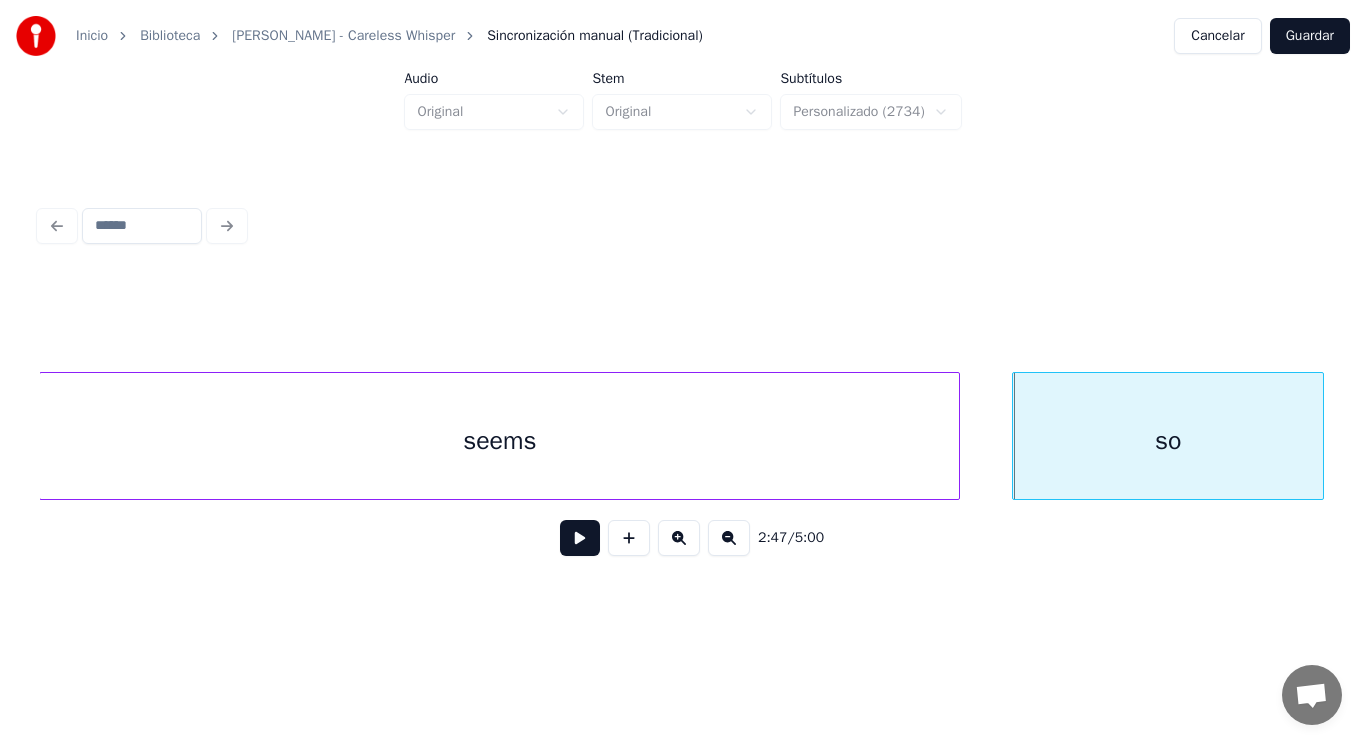 click at bounding box center (580, 538) 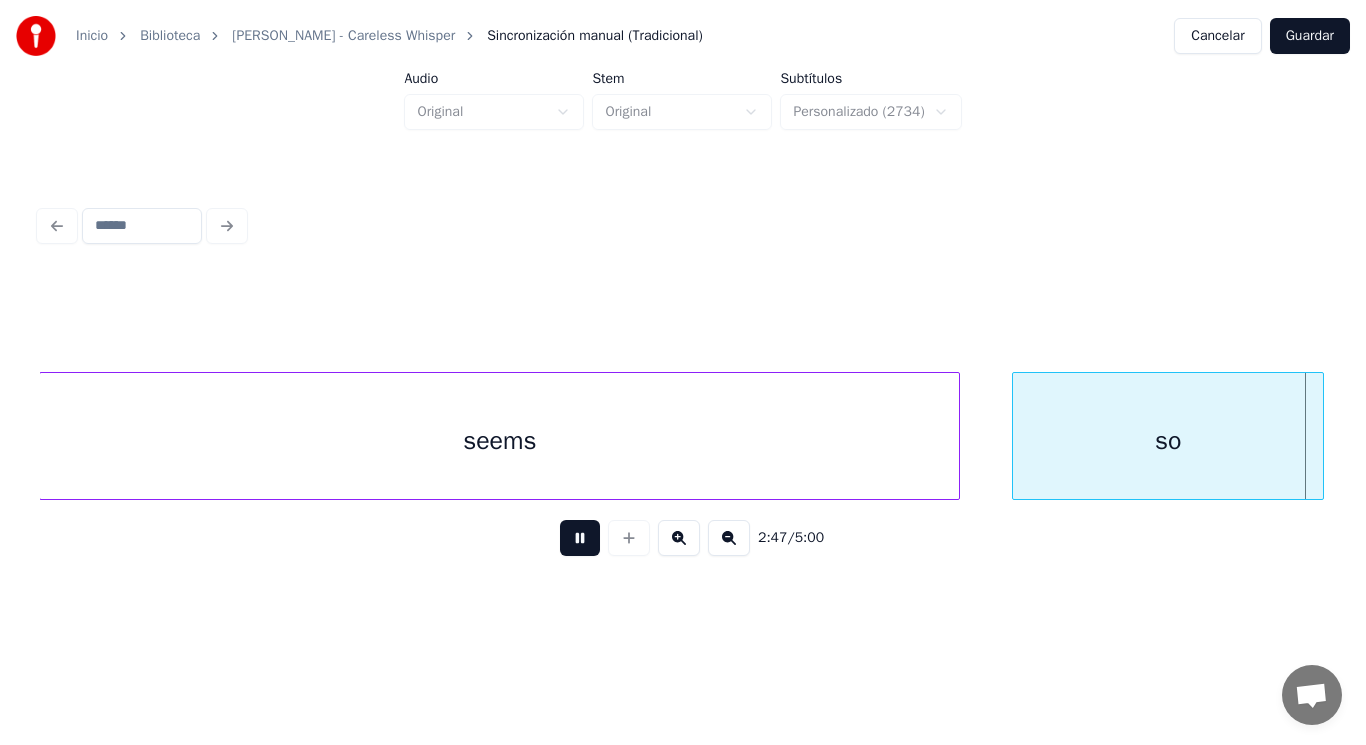 scroll, scrollTop: 0, scrollLeft: 234288, axis: horizontal 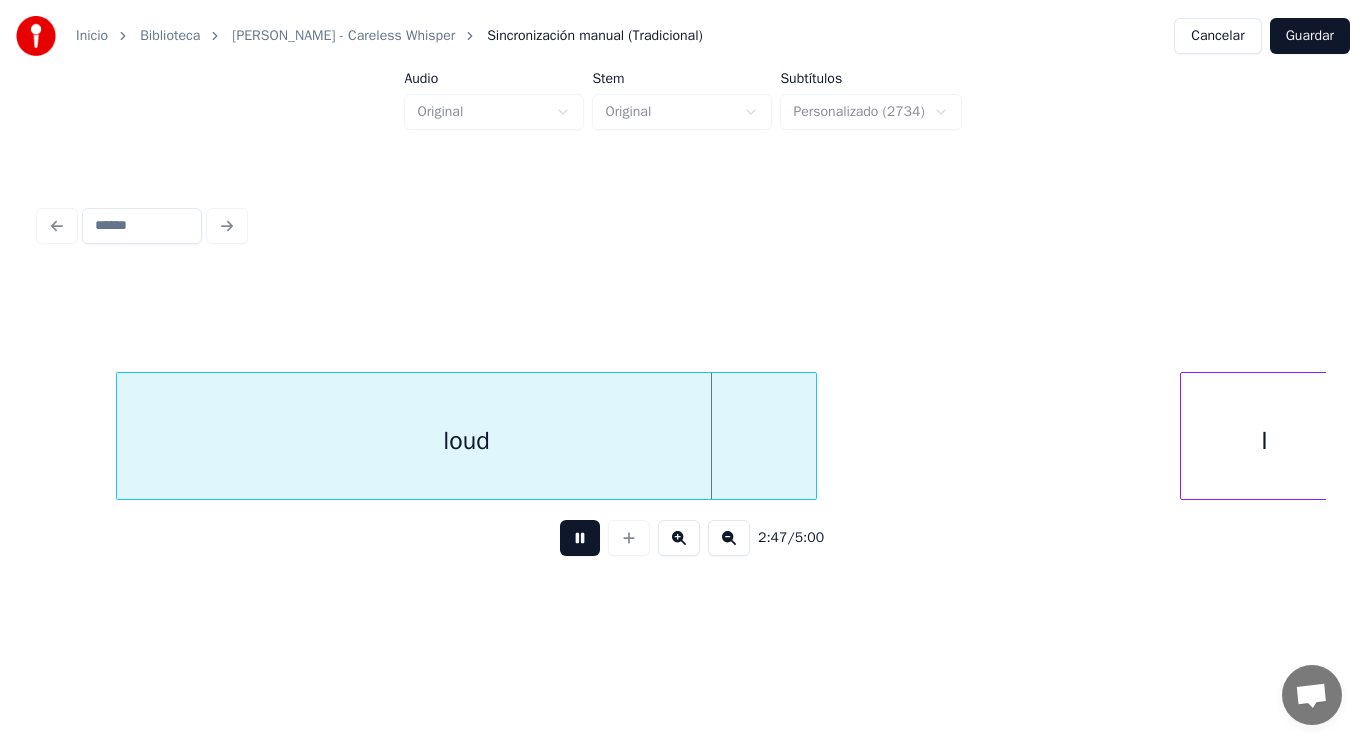 click at bounding box center [580, 538] 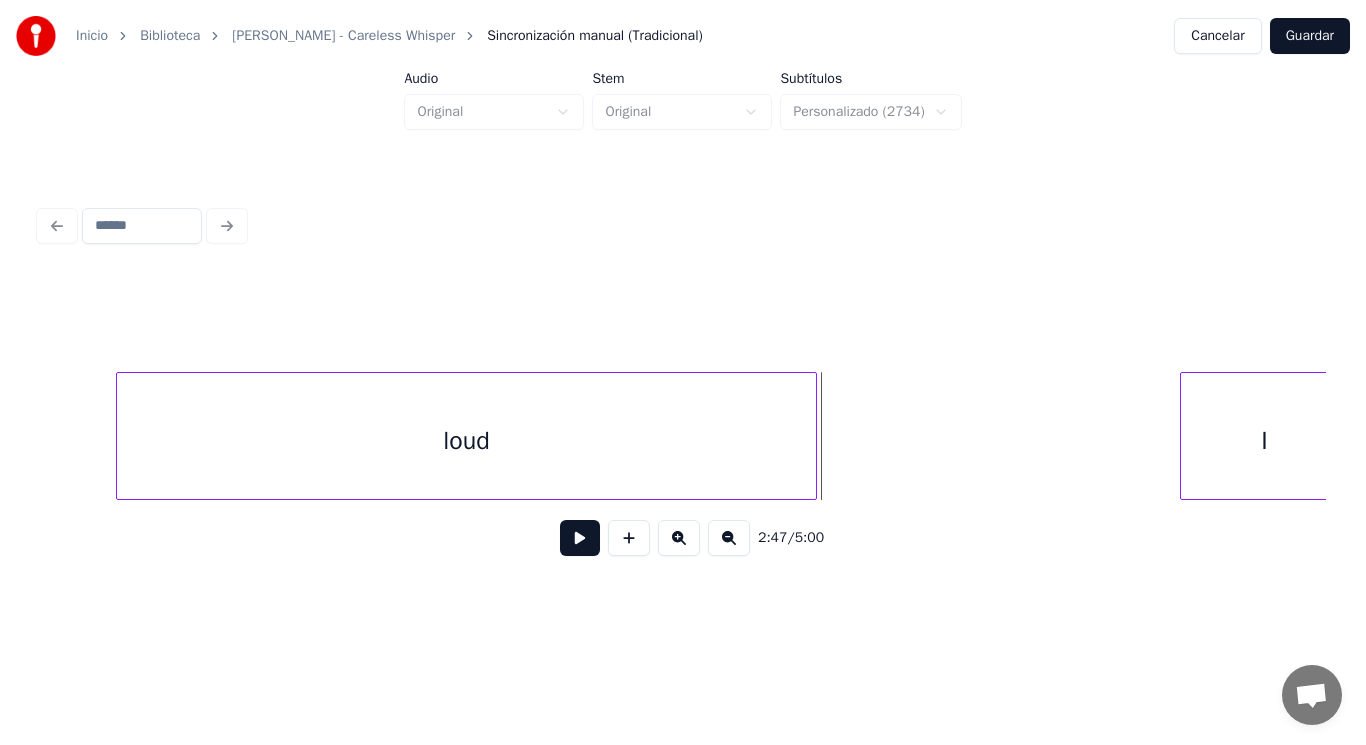 click on "loud" at bounding box center [466, 441] 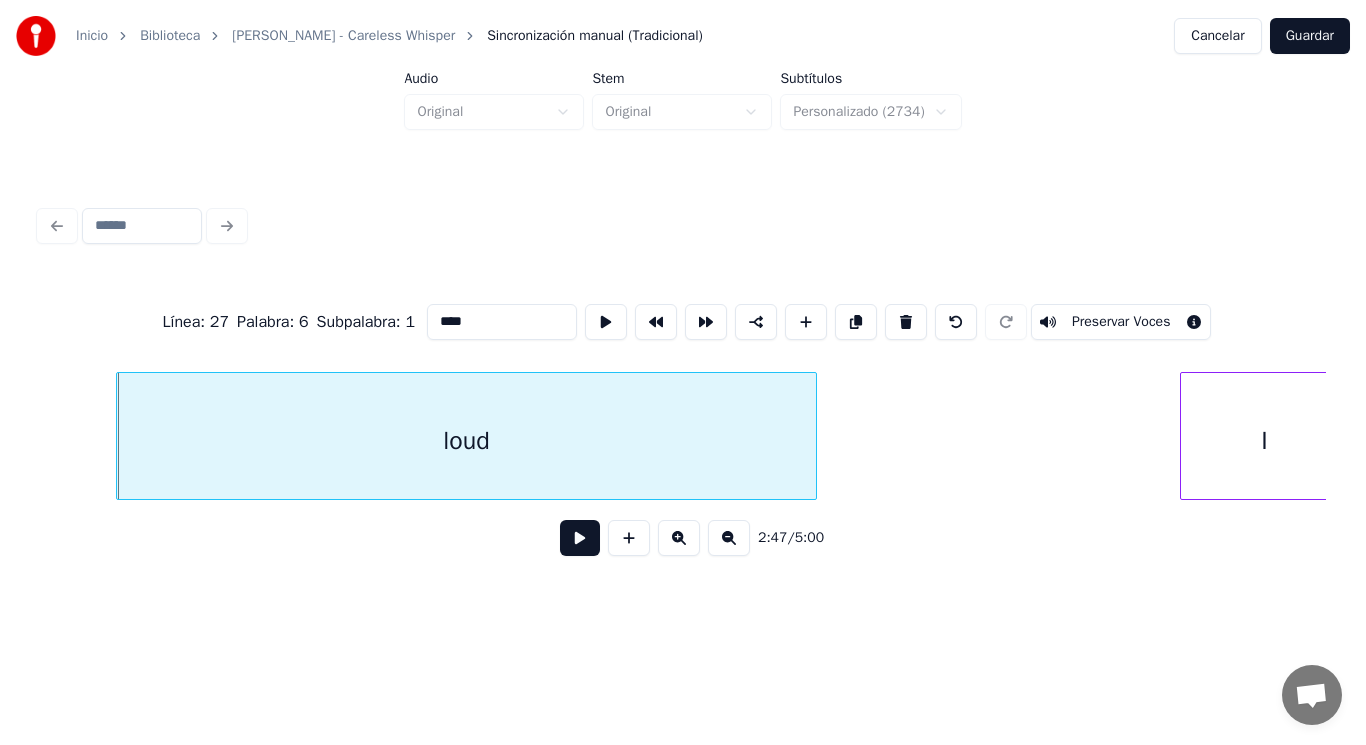 click at bounding box center (580, 538) 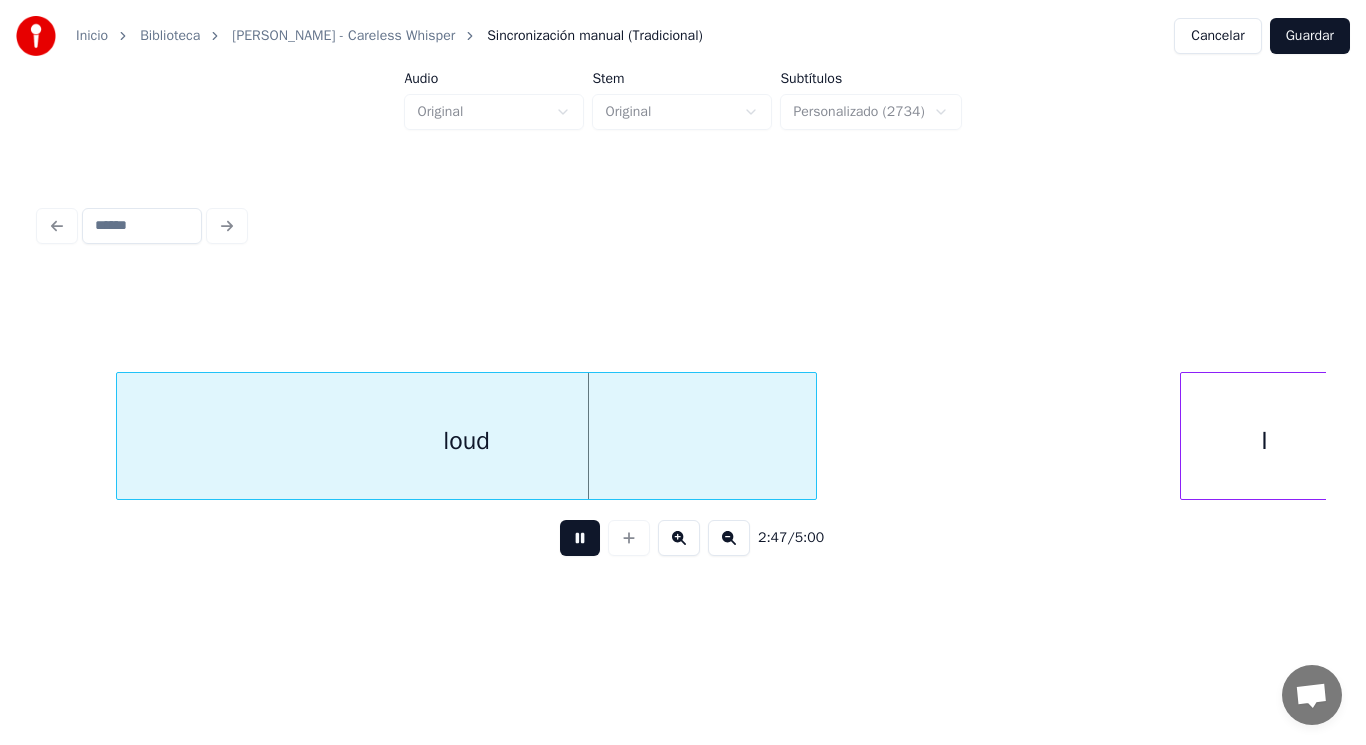 click at bounding box center [580, 538] 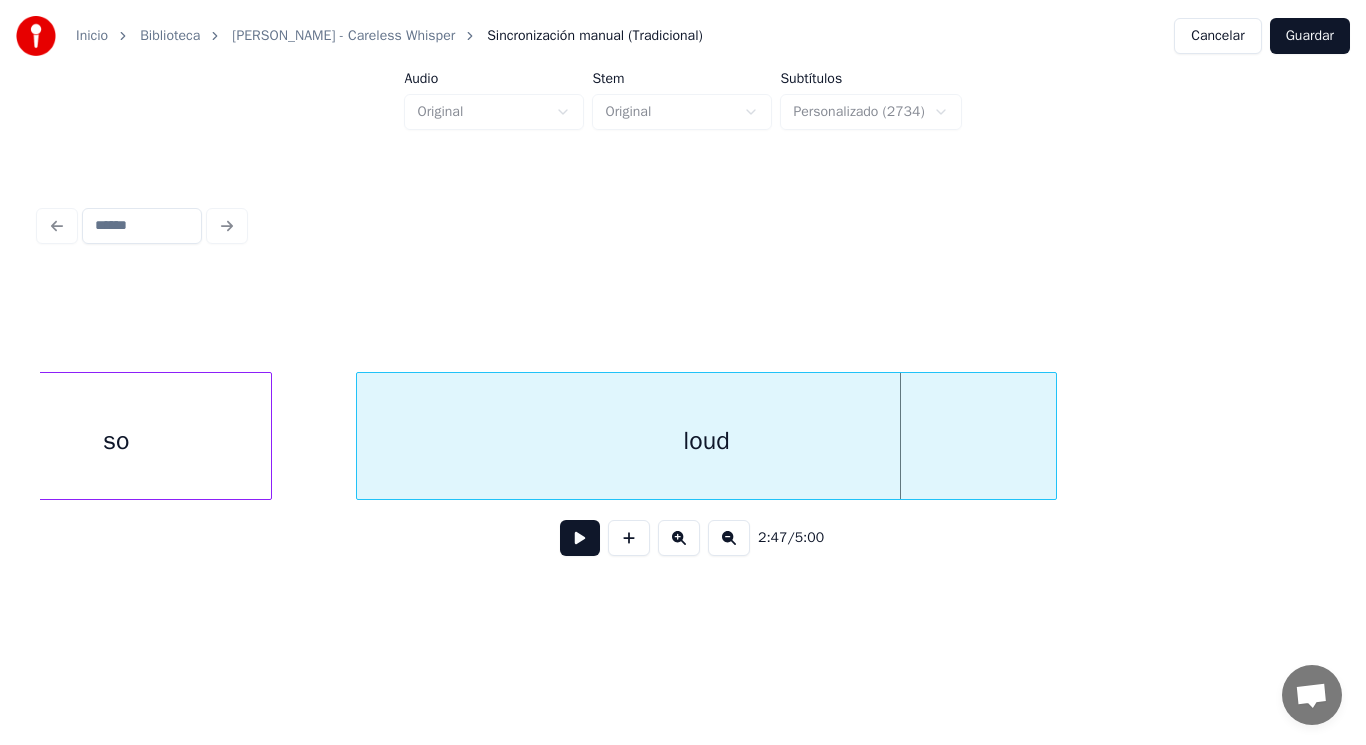 click on "so" at bounding box center [116, 441] 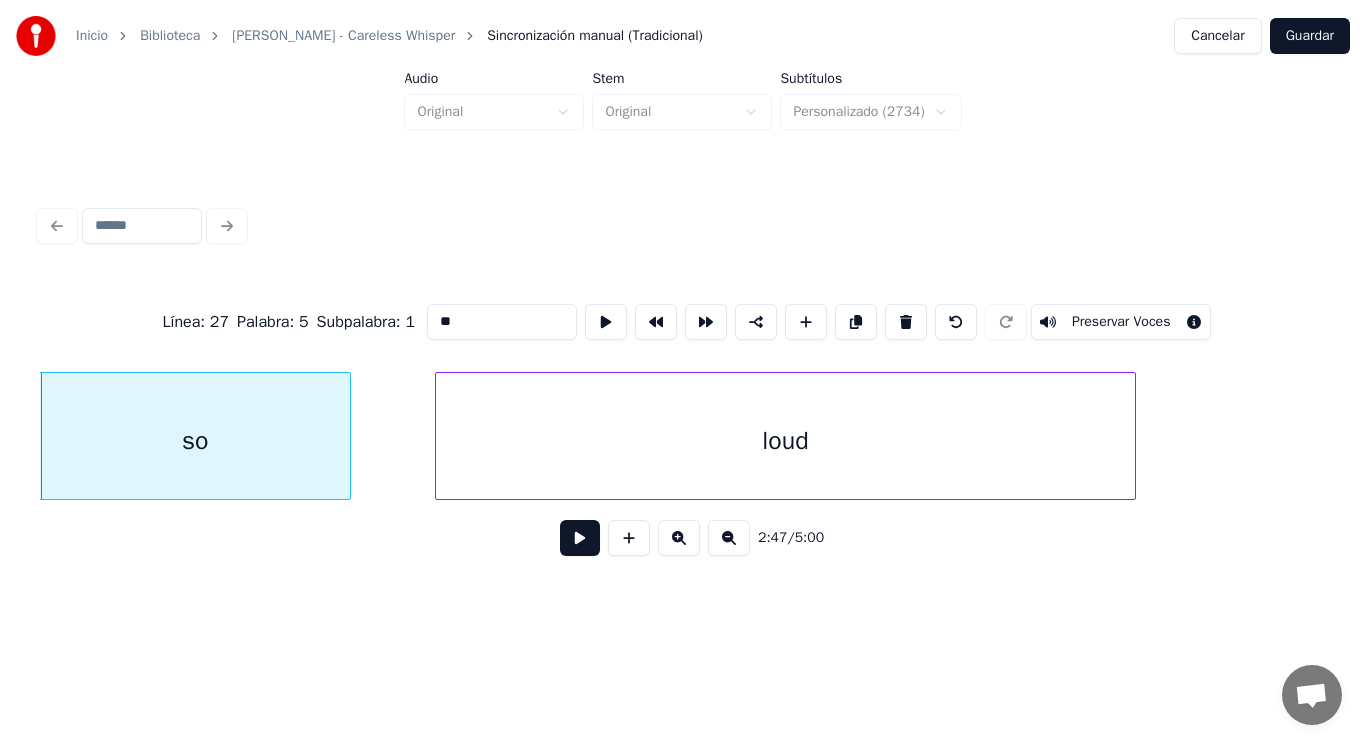 click at bounding box center [580, 538] 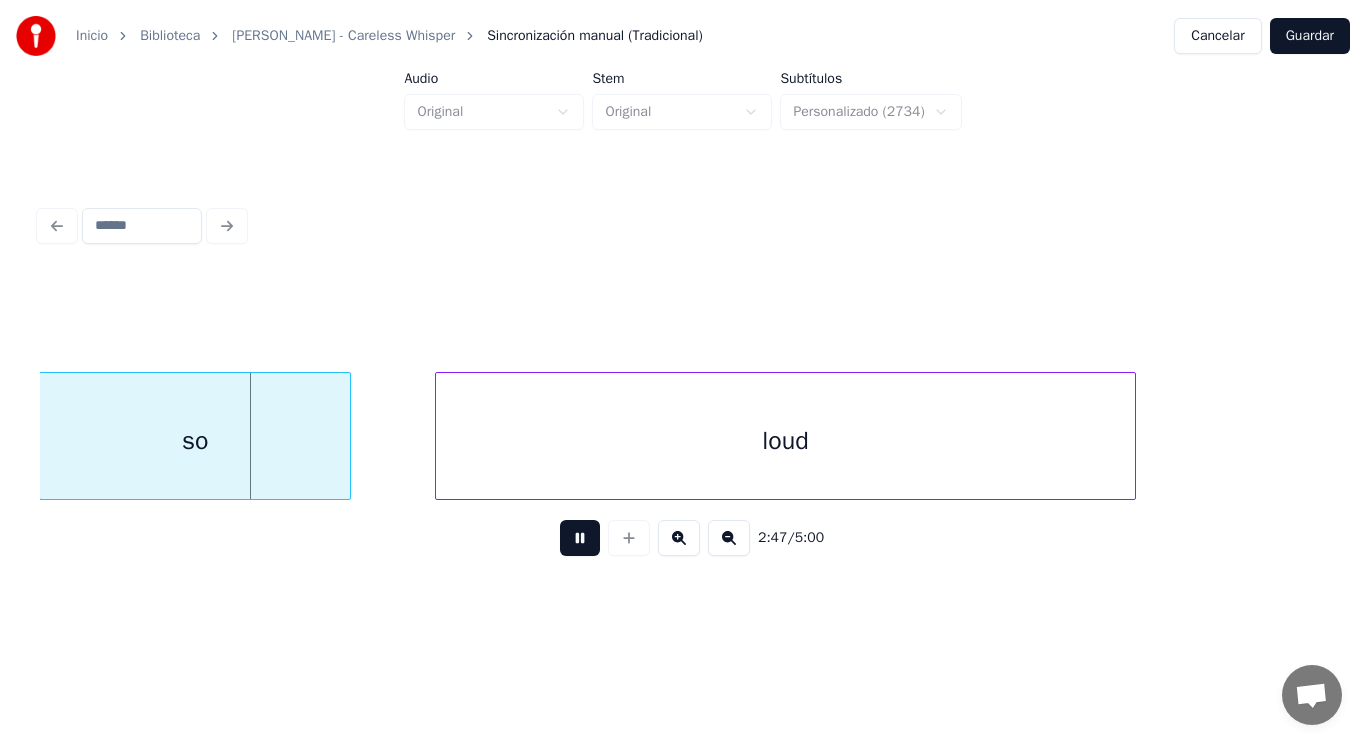 click at bounding box center (580, 538) 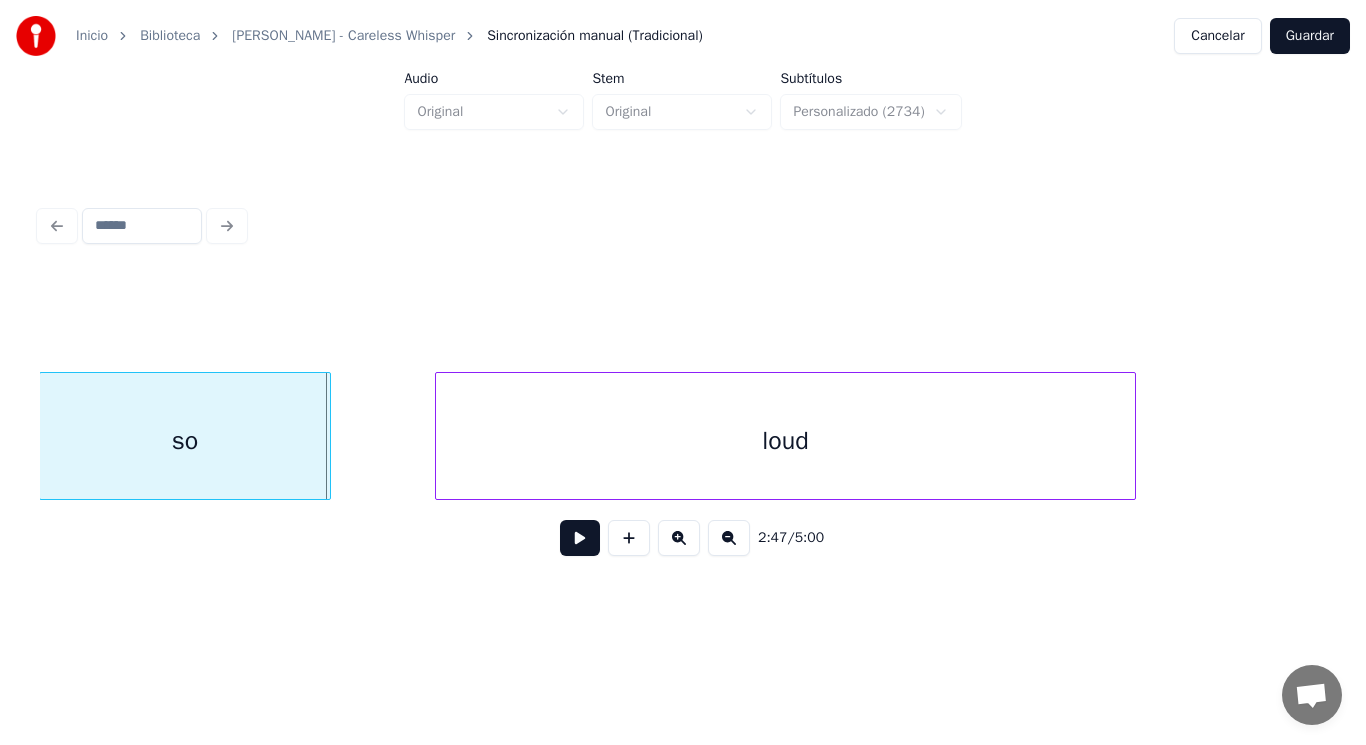 click at bounding box center (327, 436) 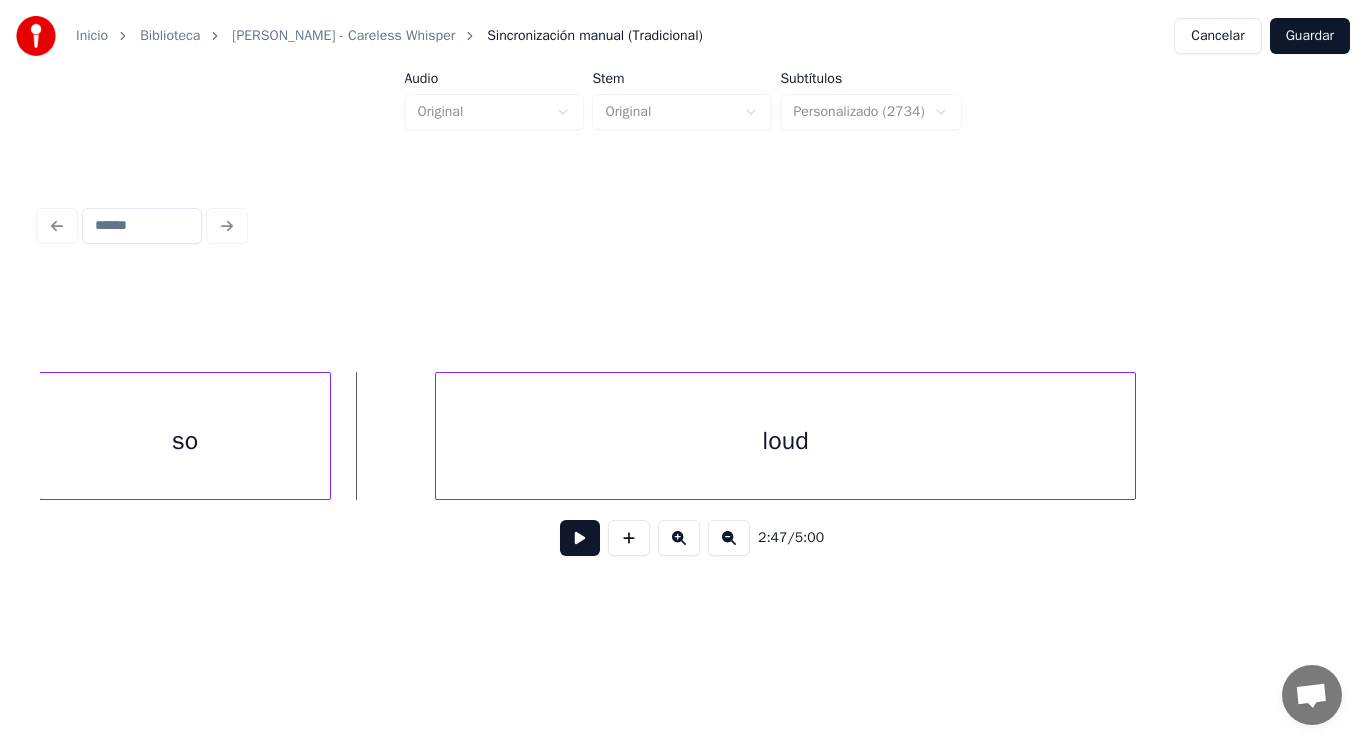 click at bounding box center [580, 538] 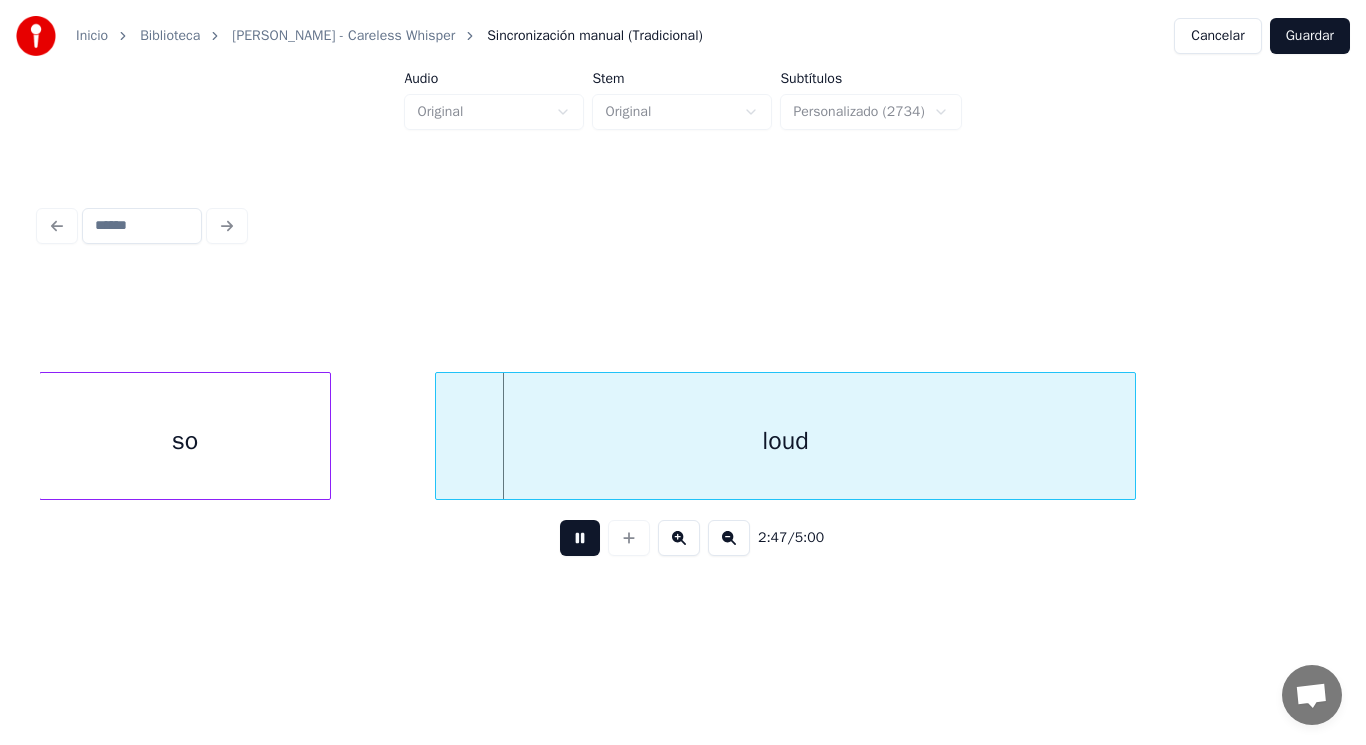 click at bounding box center (580, 538) 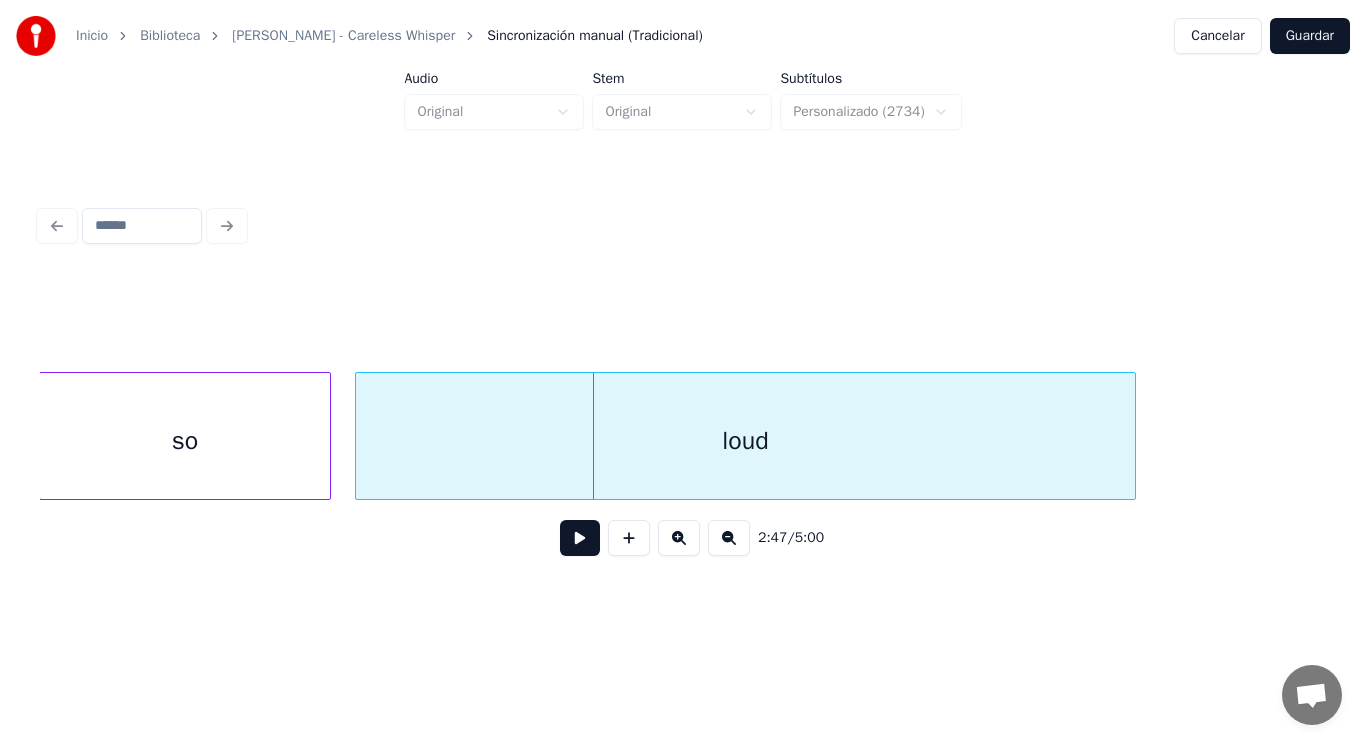 click at bounding box center [359, 436] 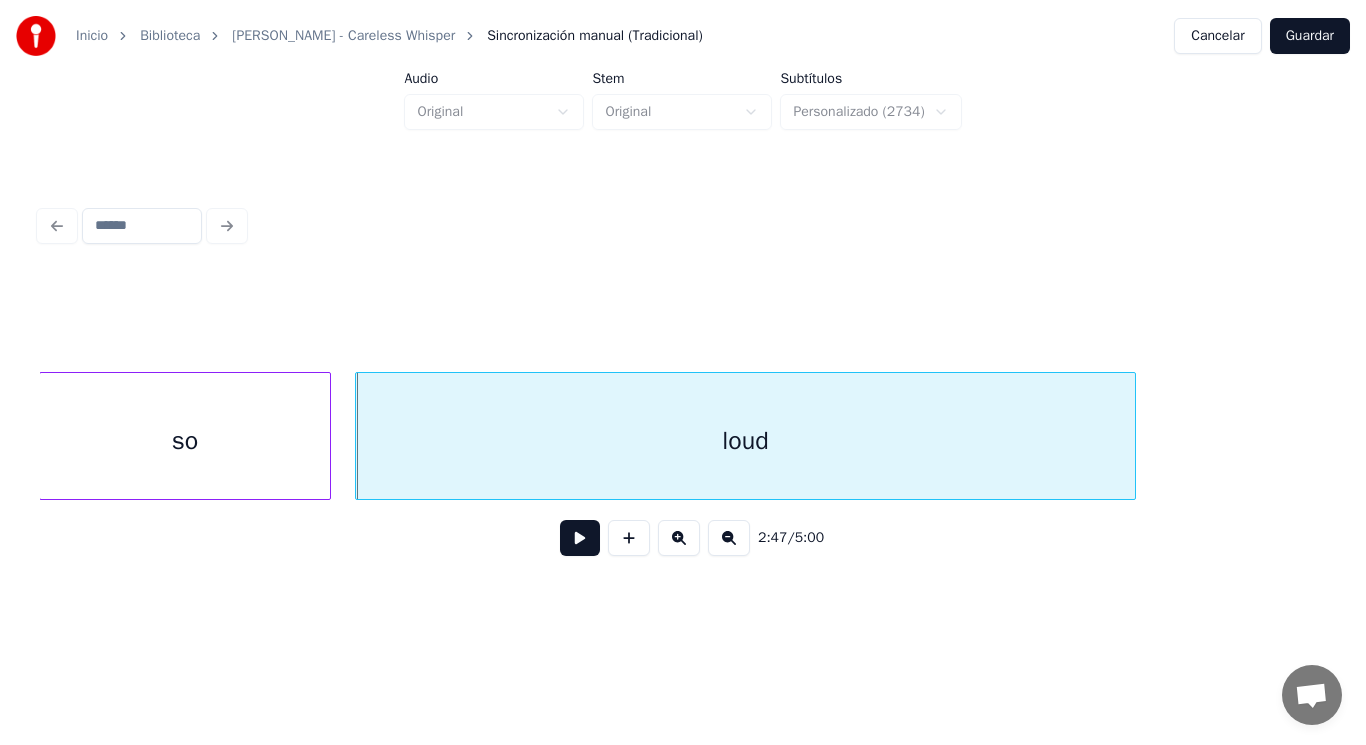 click at bounding box center [580, 538] 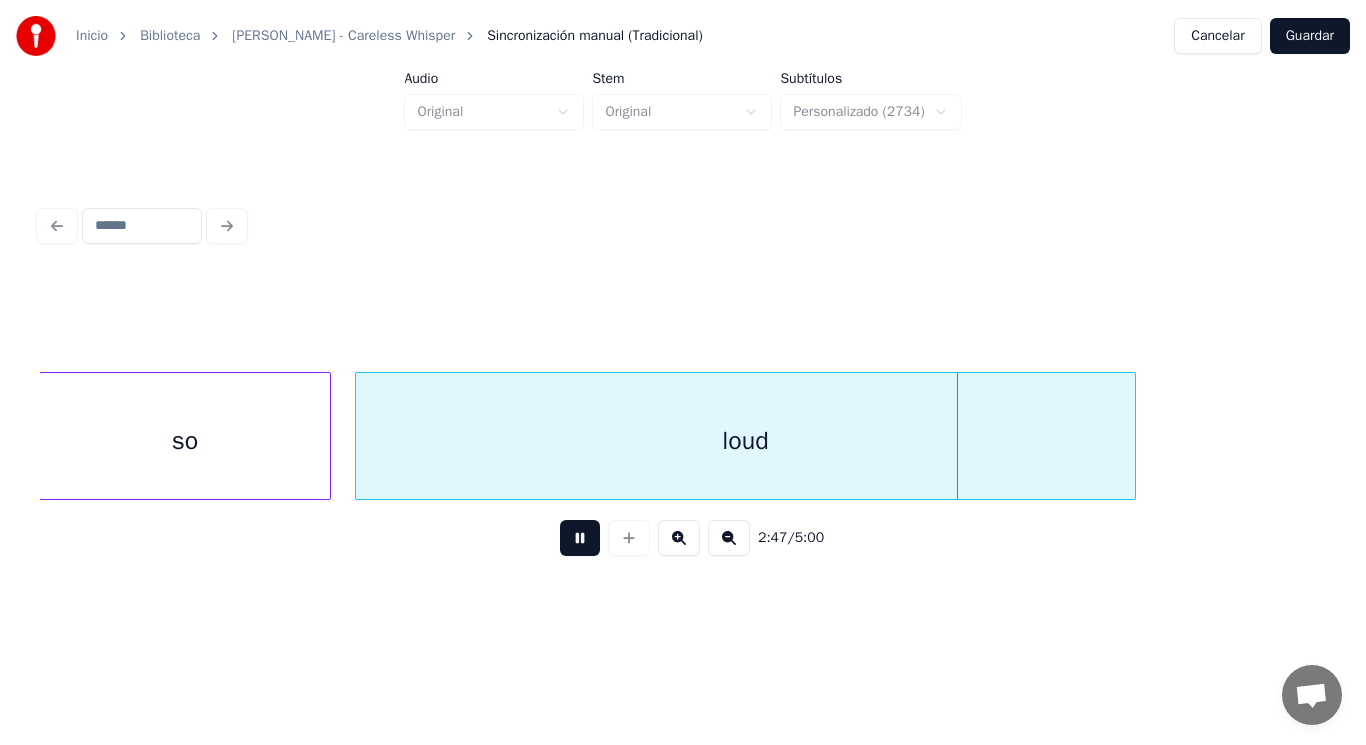 click at bounding box center (580, 538) 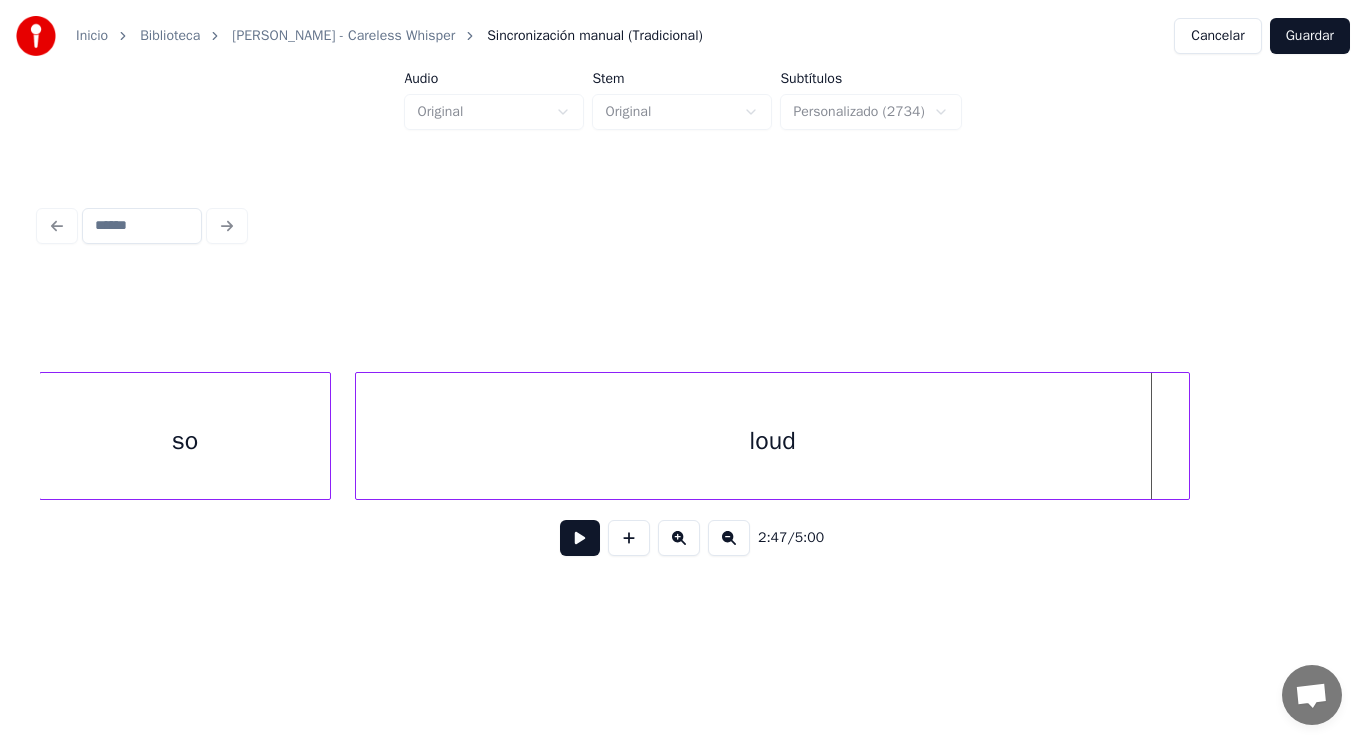click at bounding box center (1186, 436) 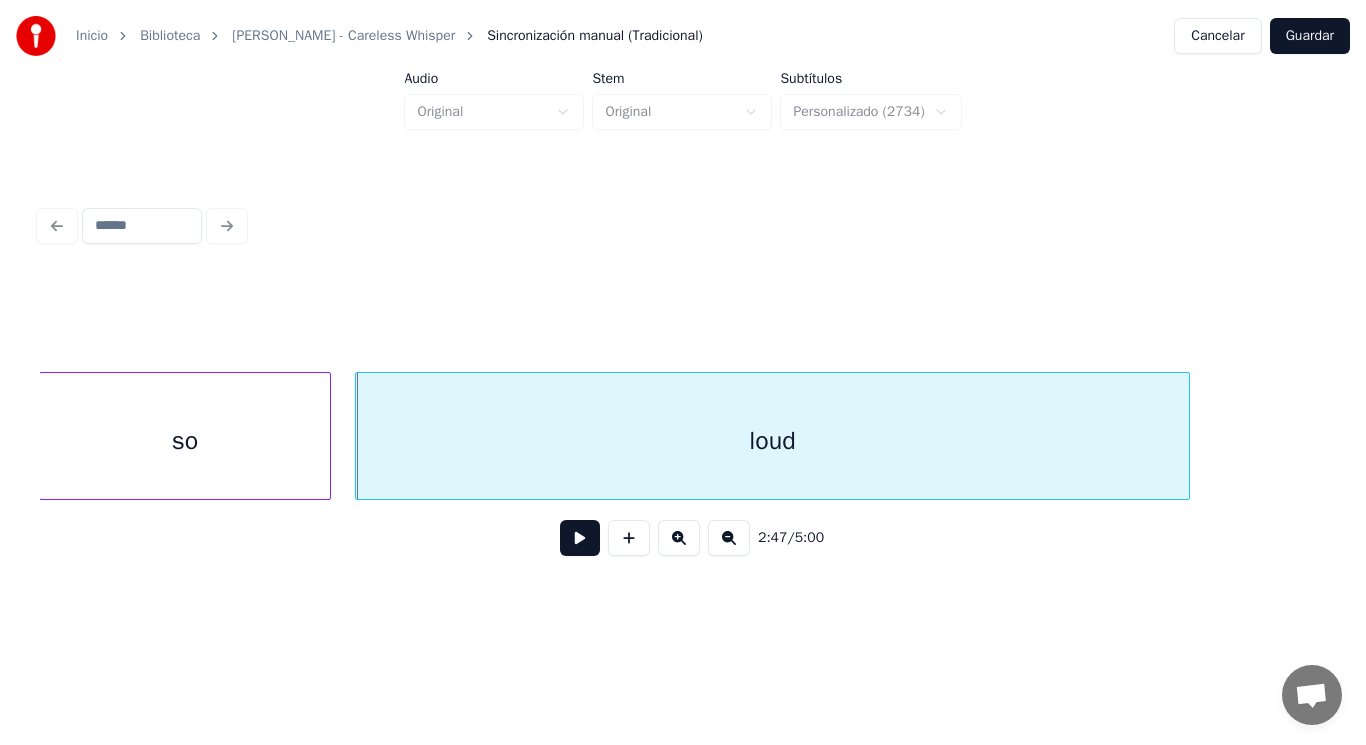click at bounding box center (580, 538) 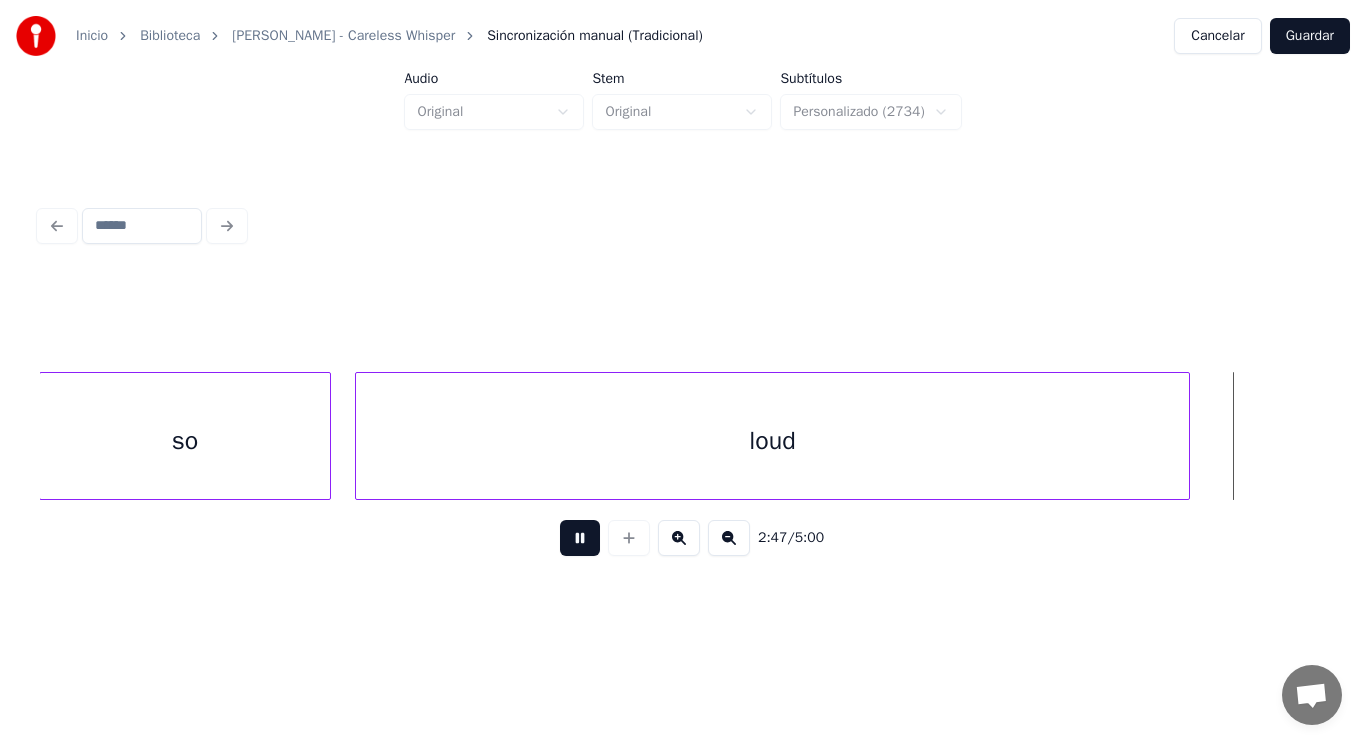 scroll, scrollTop: 0, scrollLeft: 235257, axis: horizontal 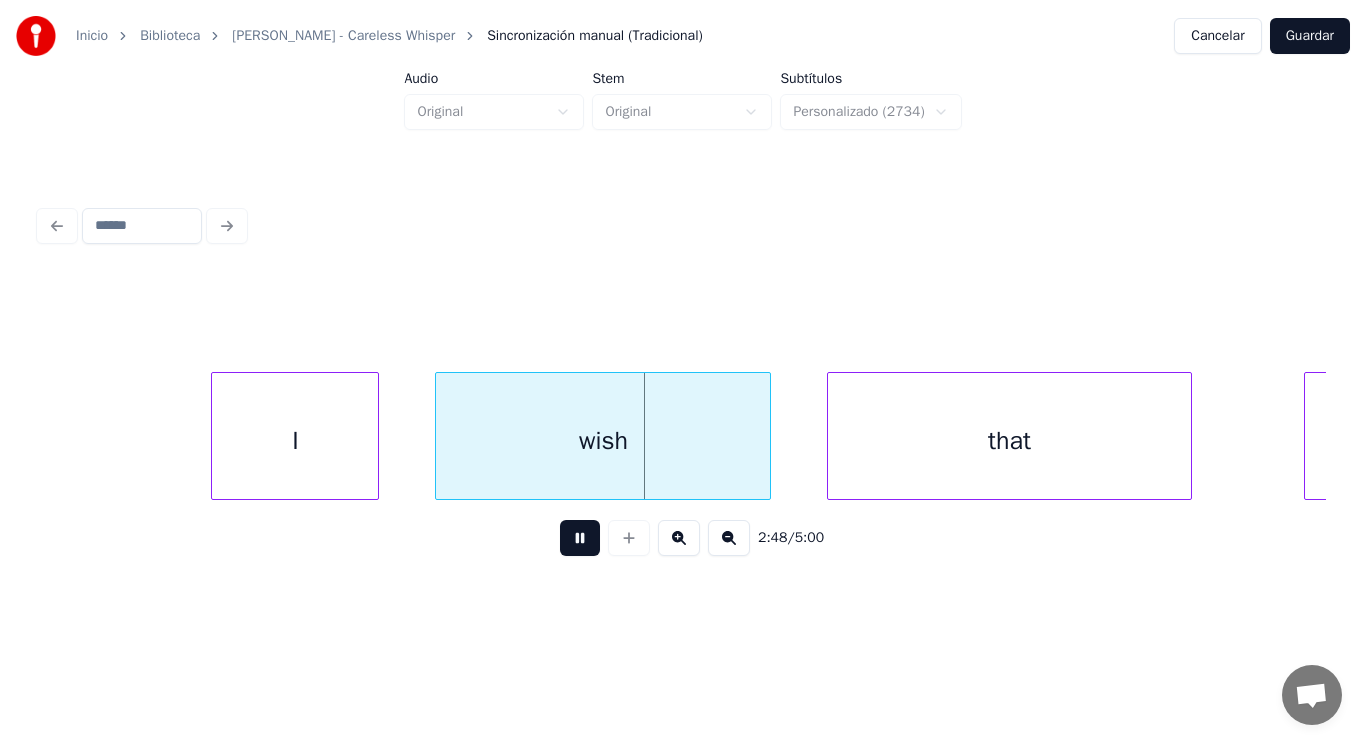 click at bounding box center [580, 538] 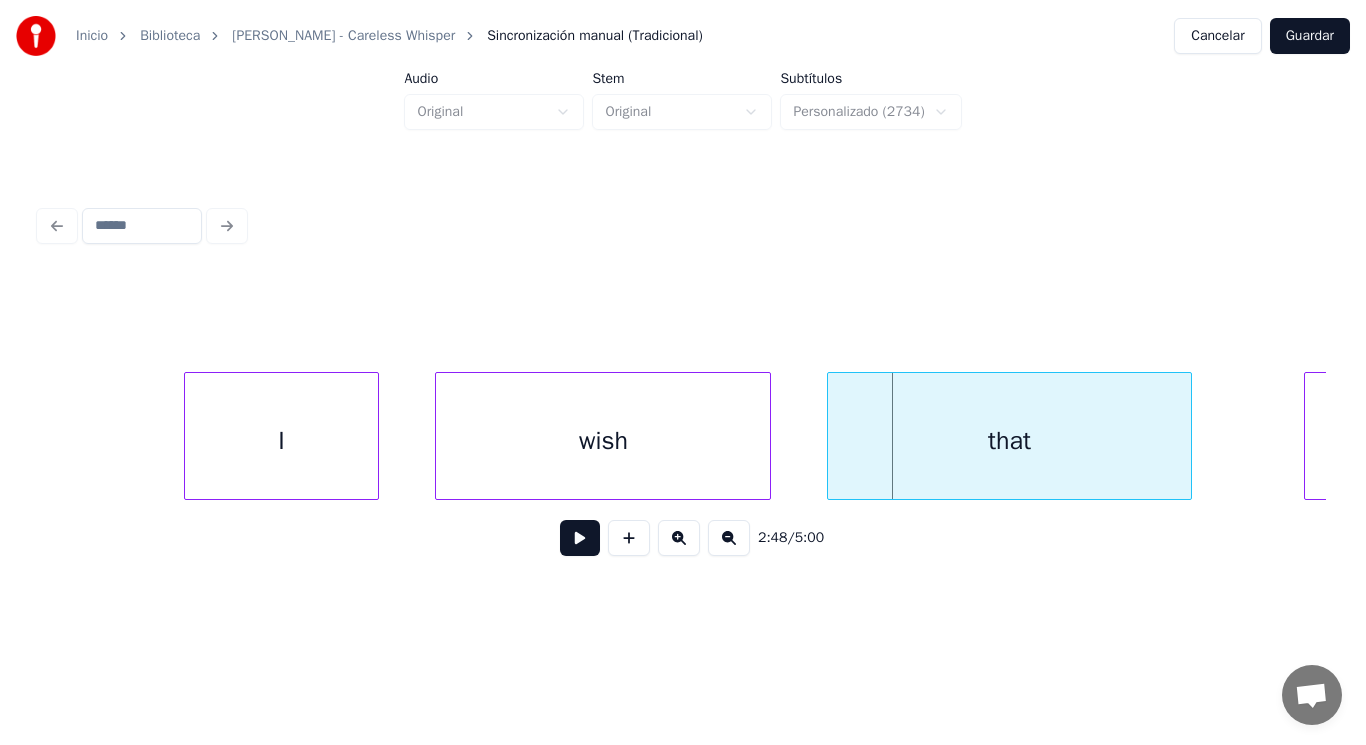 click at bounding box center [188, 436] 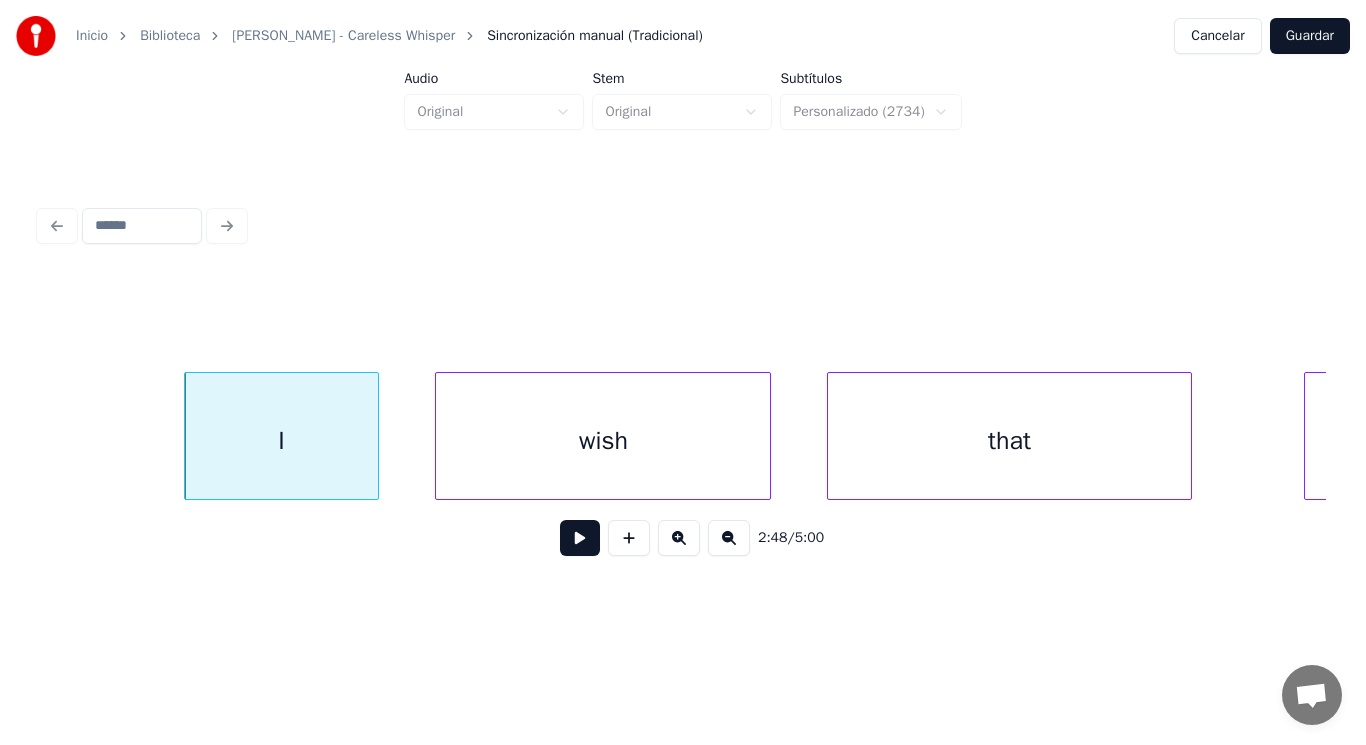 click at bounding box center (580, 538) 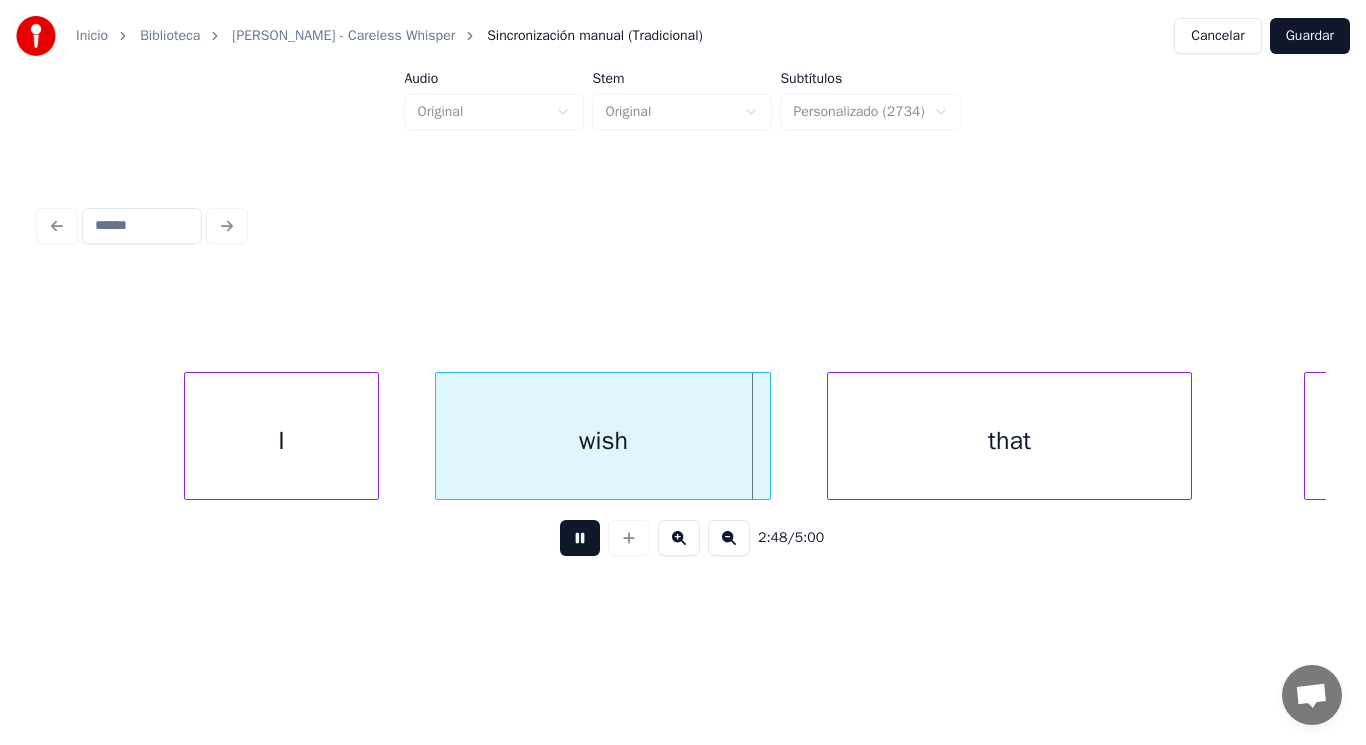 click at bounding box center (580, 538) 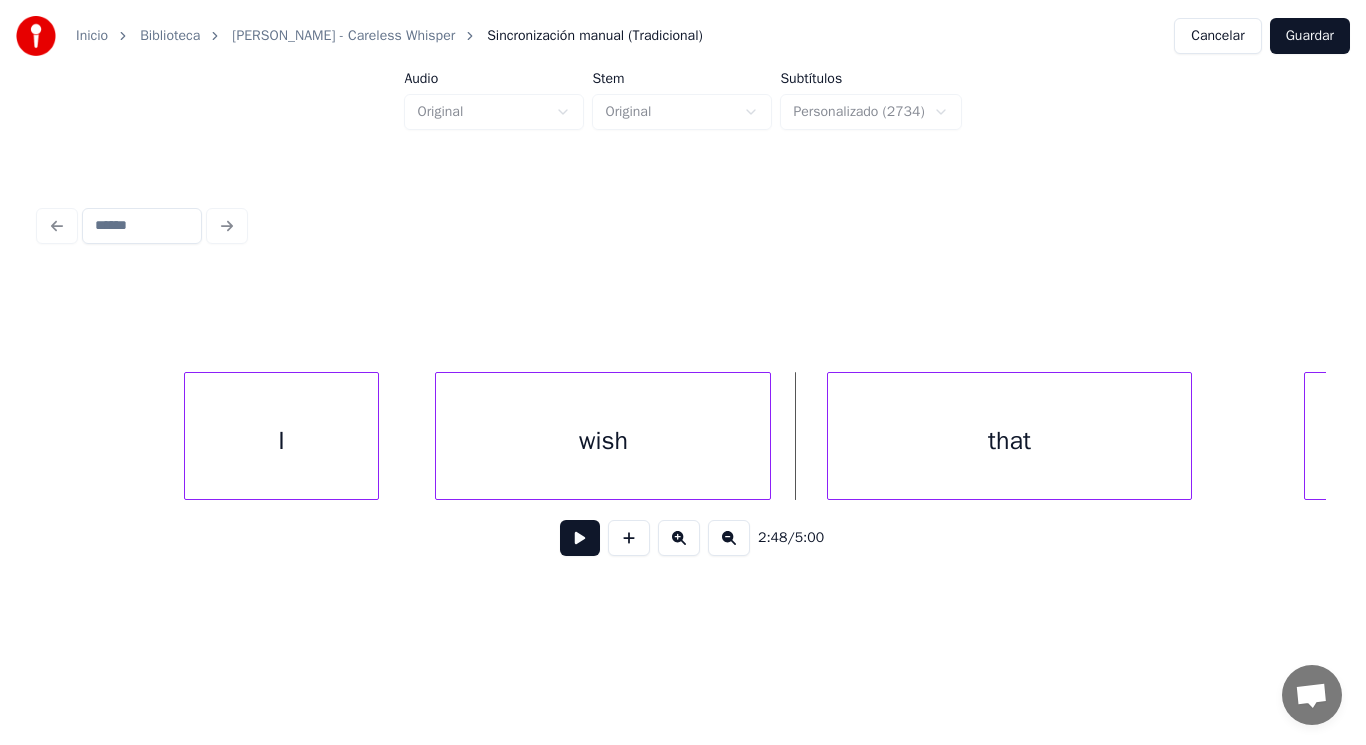 click on "wish" at bounding box center (603, 441) 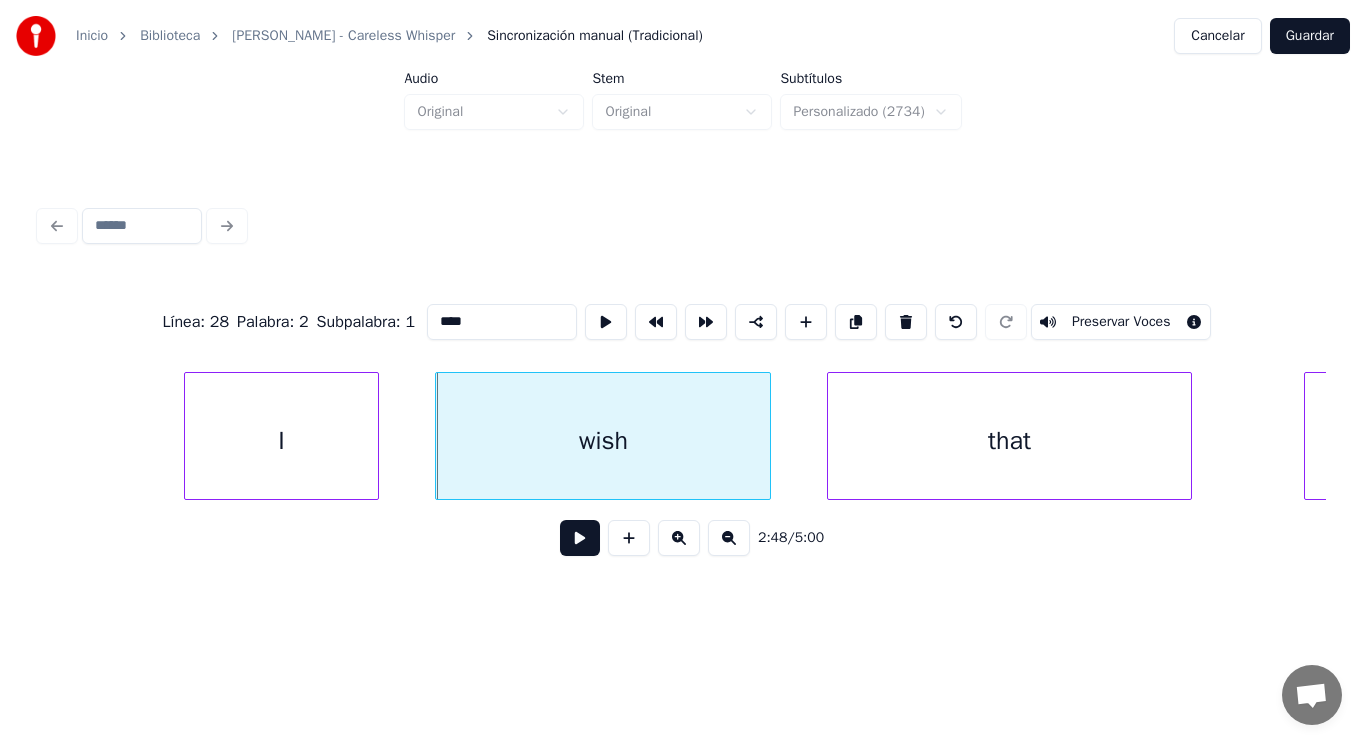 click at bounding box center (580, 538) 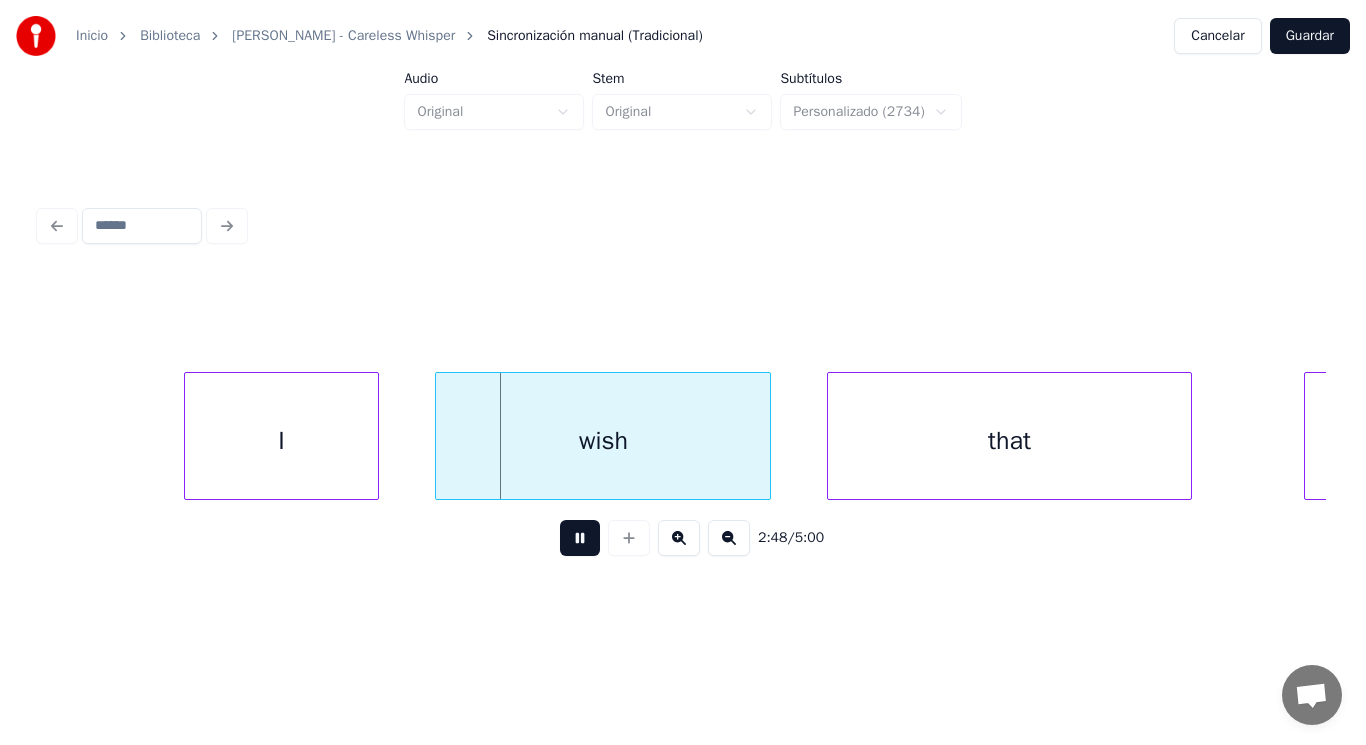 click at bounding box center [580, 538] 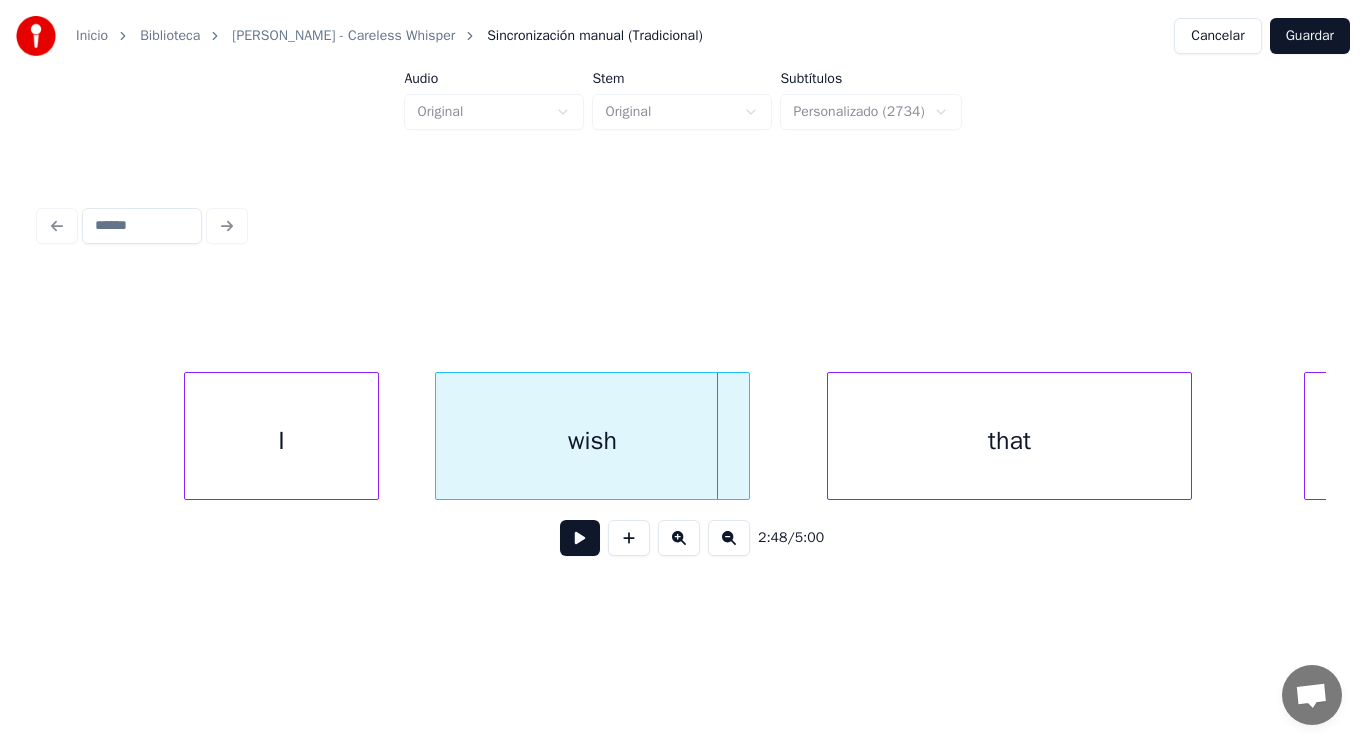 click at bounding box center [746, 436] 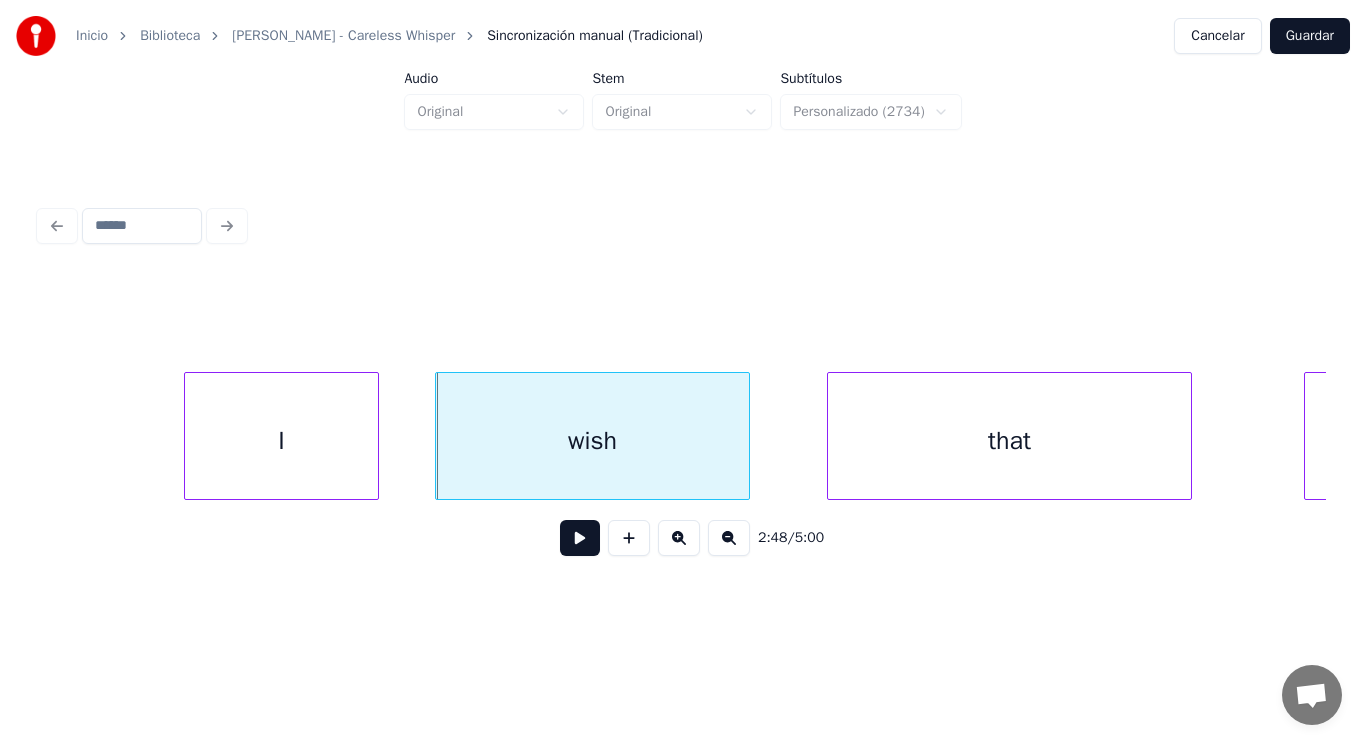 click at bounding box center [580, 538] 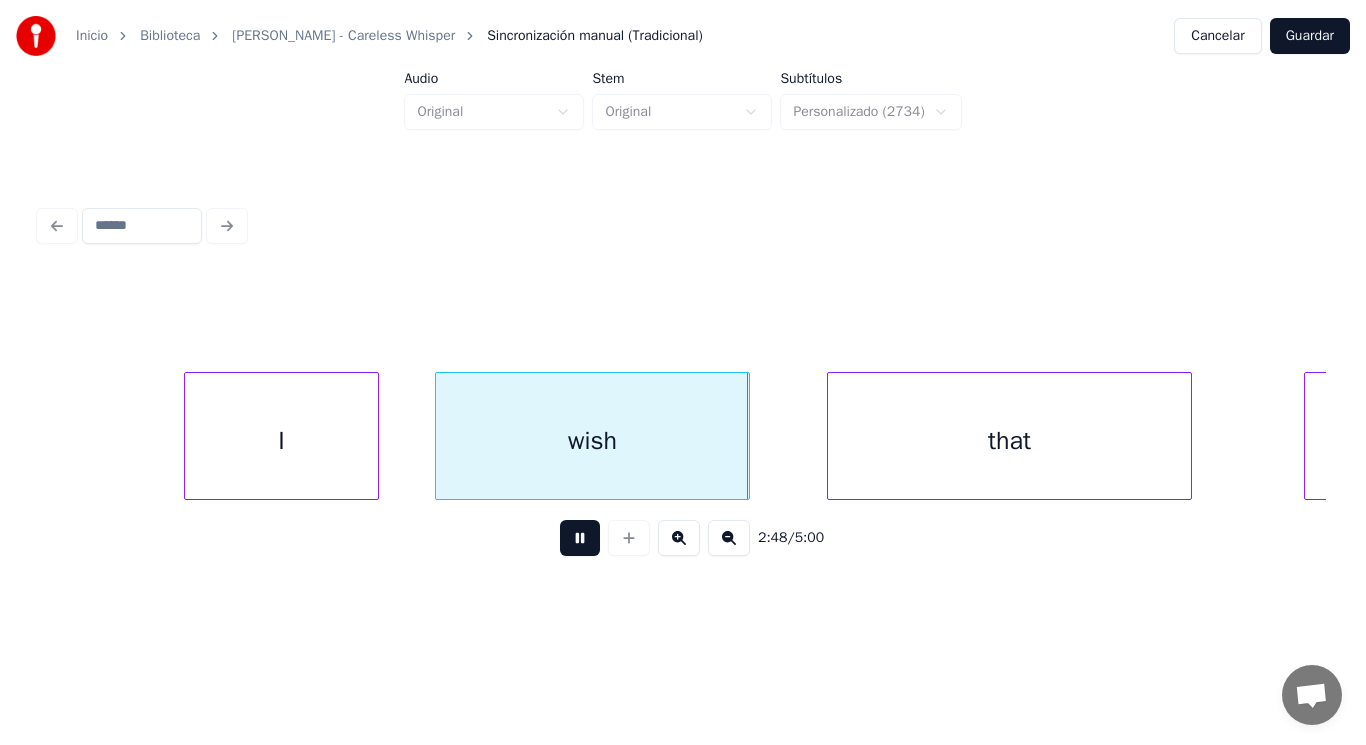click at bounding box center [580, 538] 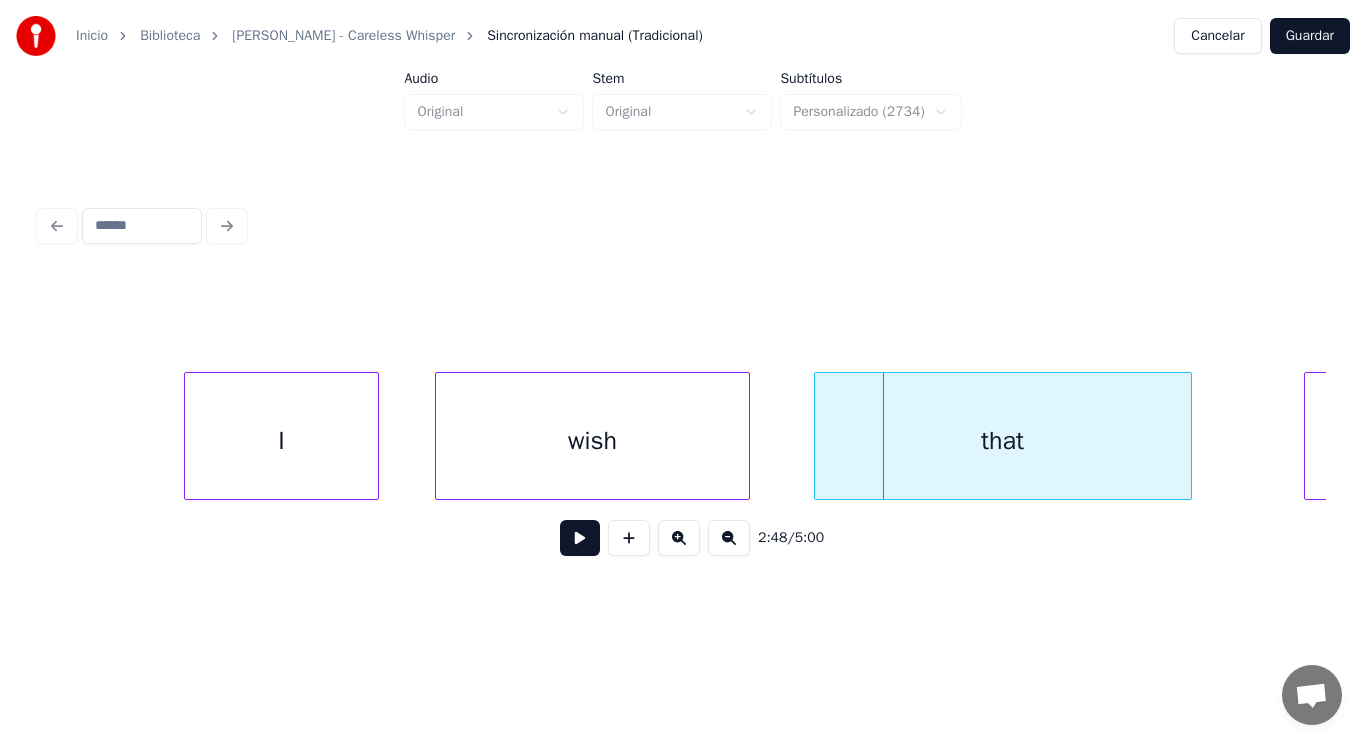 click at bounding box center (818, 436) 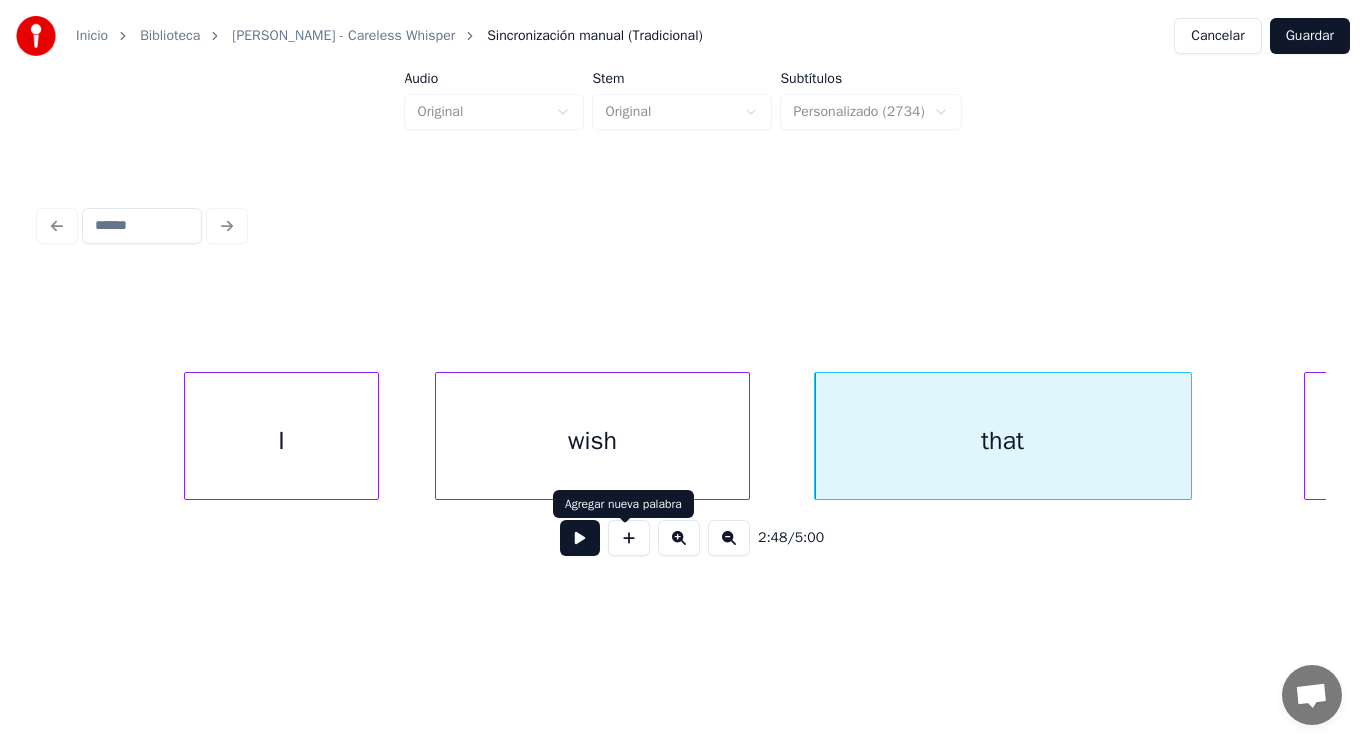 click at bounding box center (580, 538) 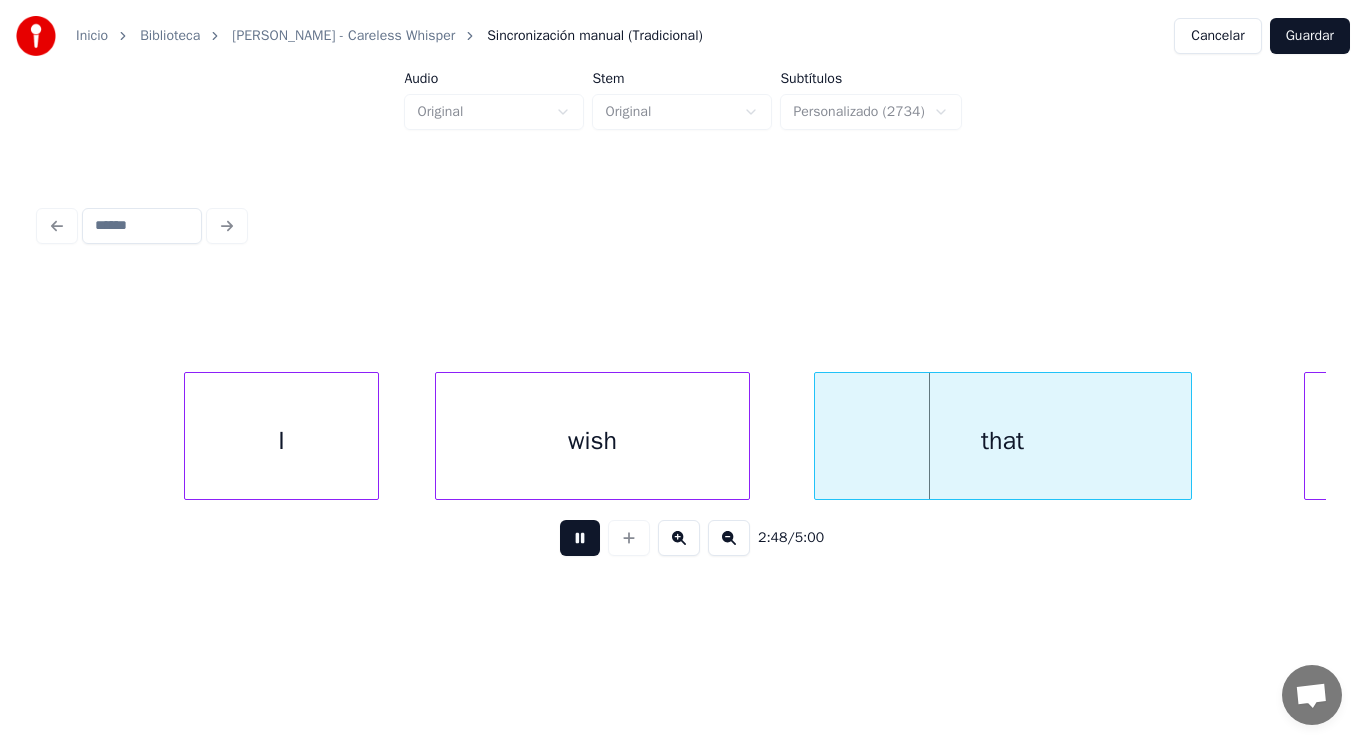 click at bounding box center [580, 538] 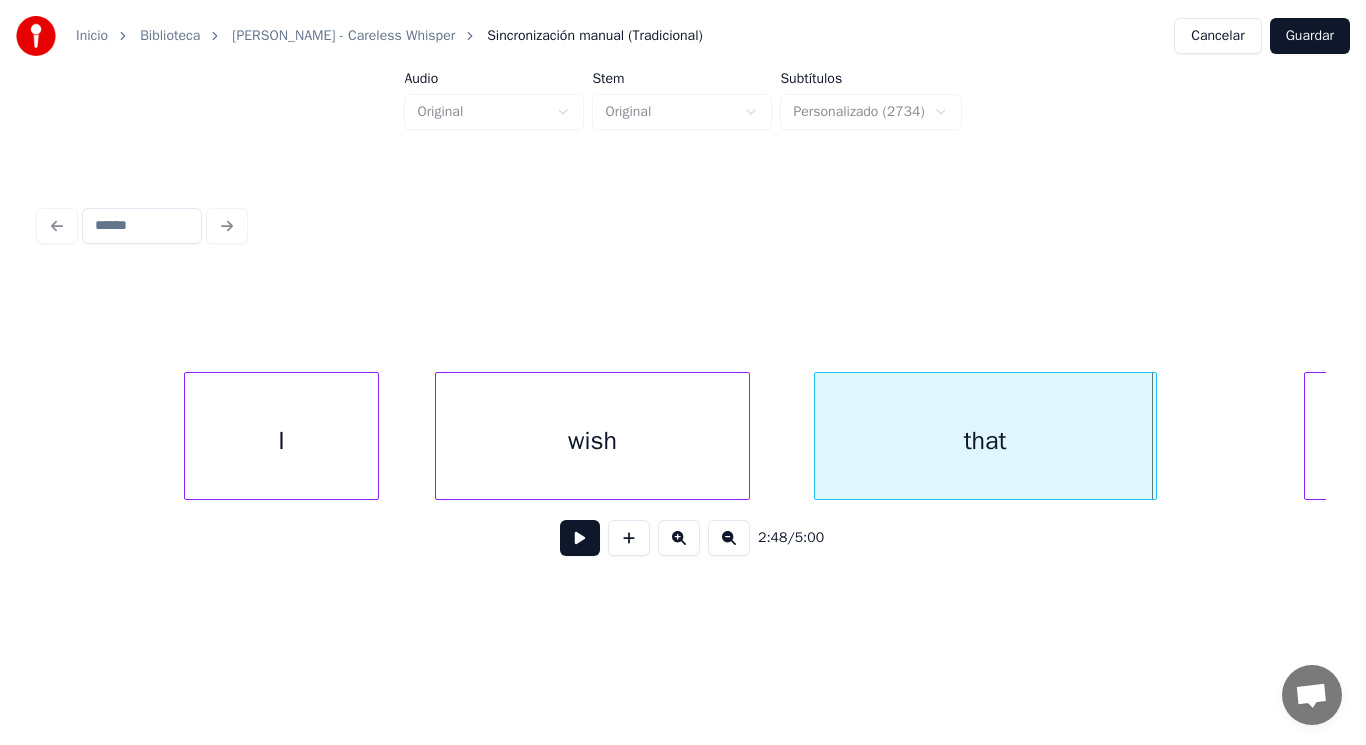 click at bounding box center (1153, 436) 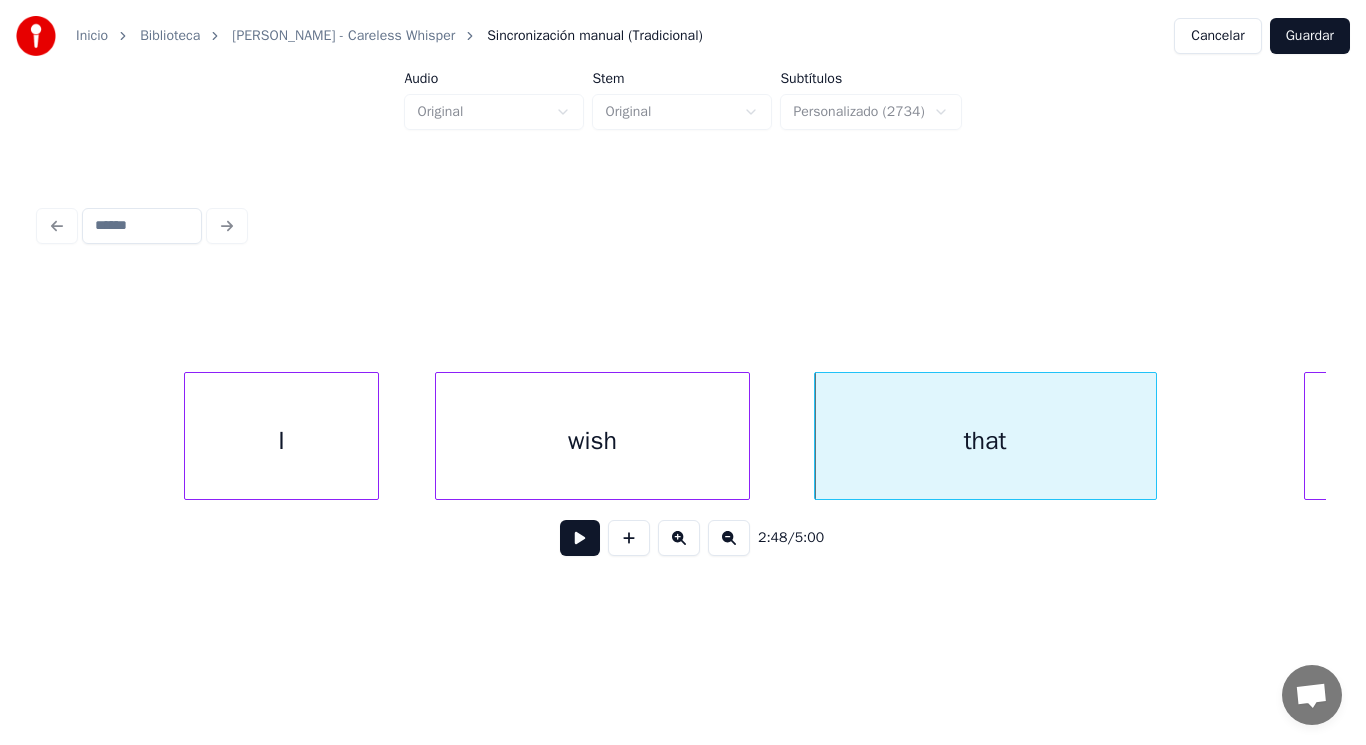 click at bounding box center (580, 538) 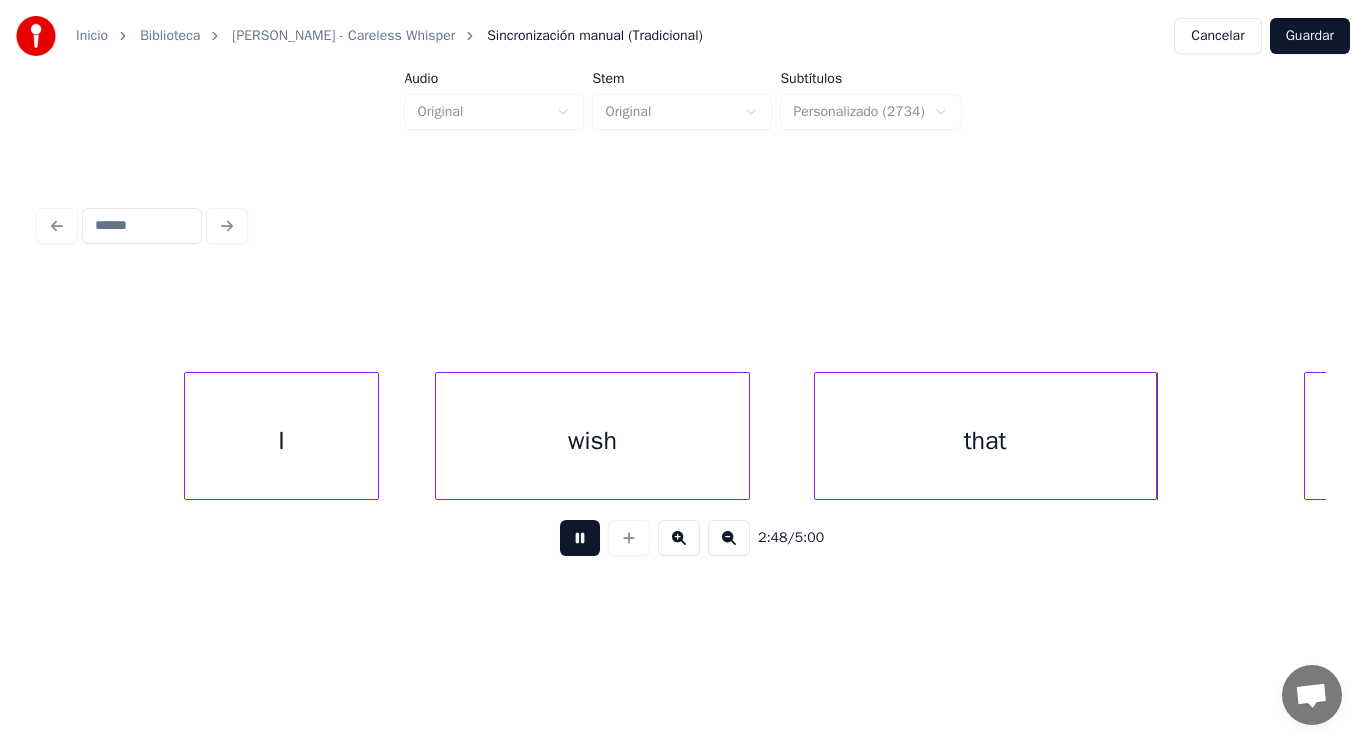 scroll, scrollTop: 0, scrollLeft: 236559, axis: horizontal 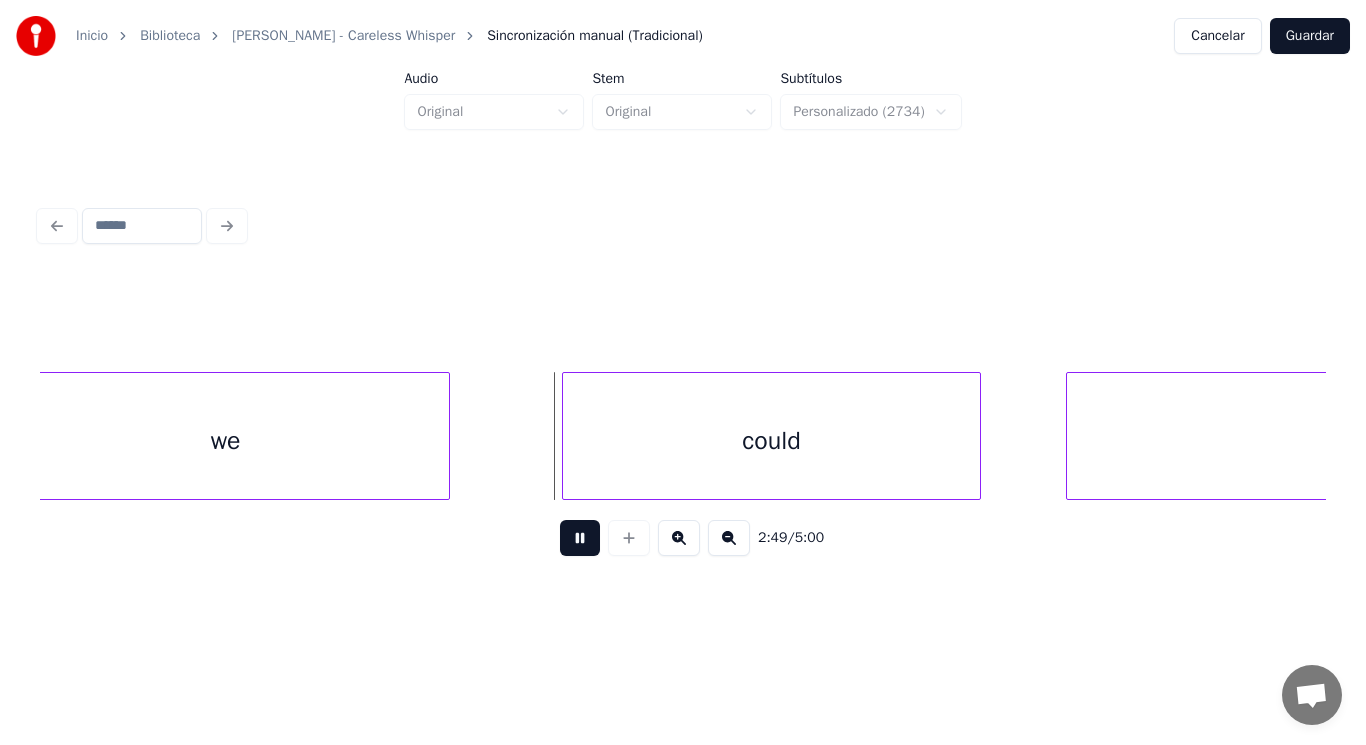 click at bounding box center [580, 538] 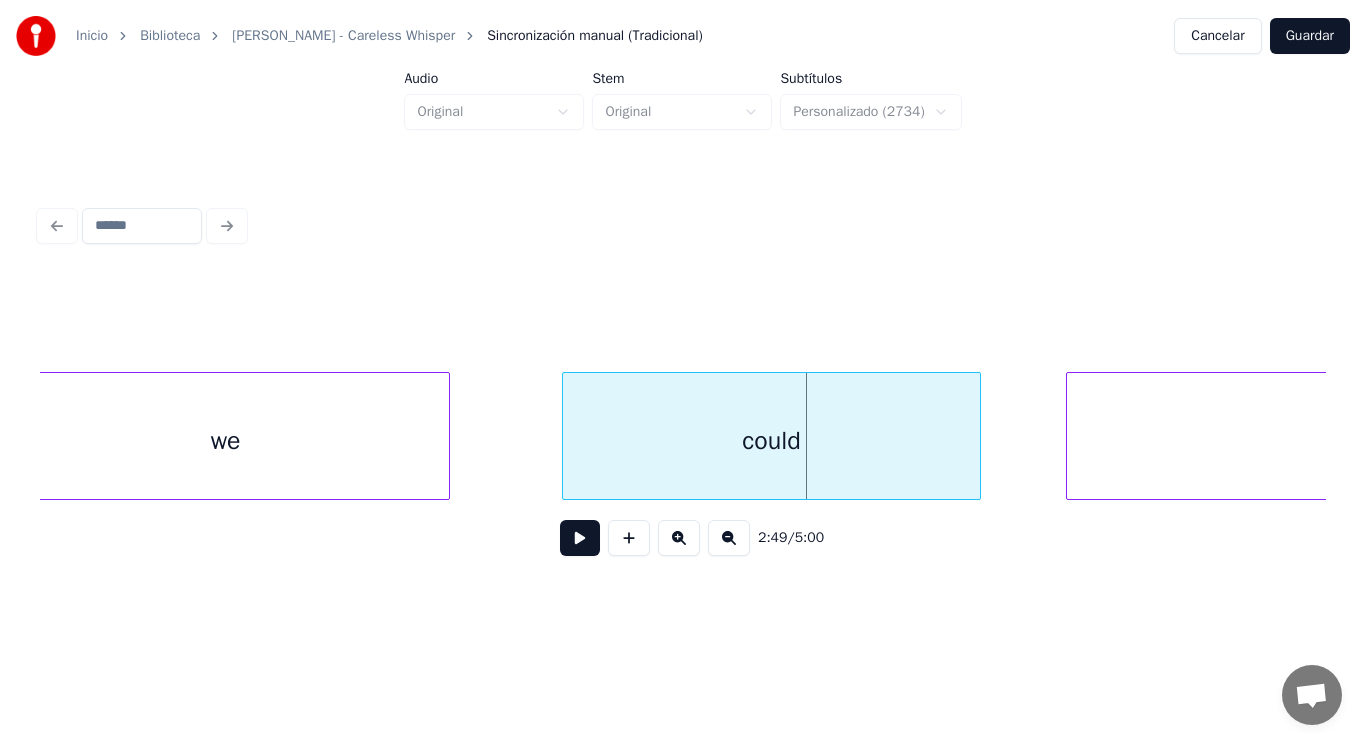 click on "we" at bounding box center (226, 441) 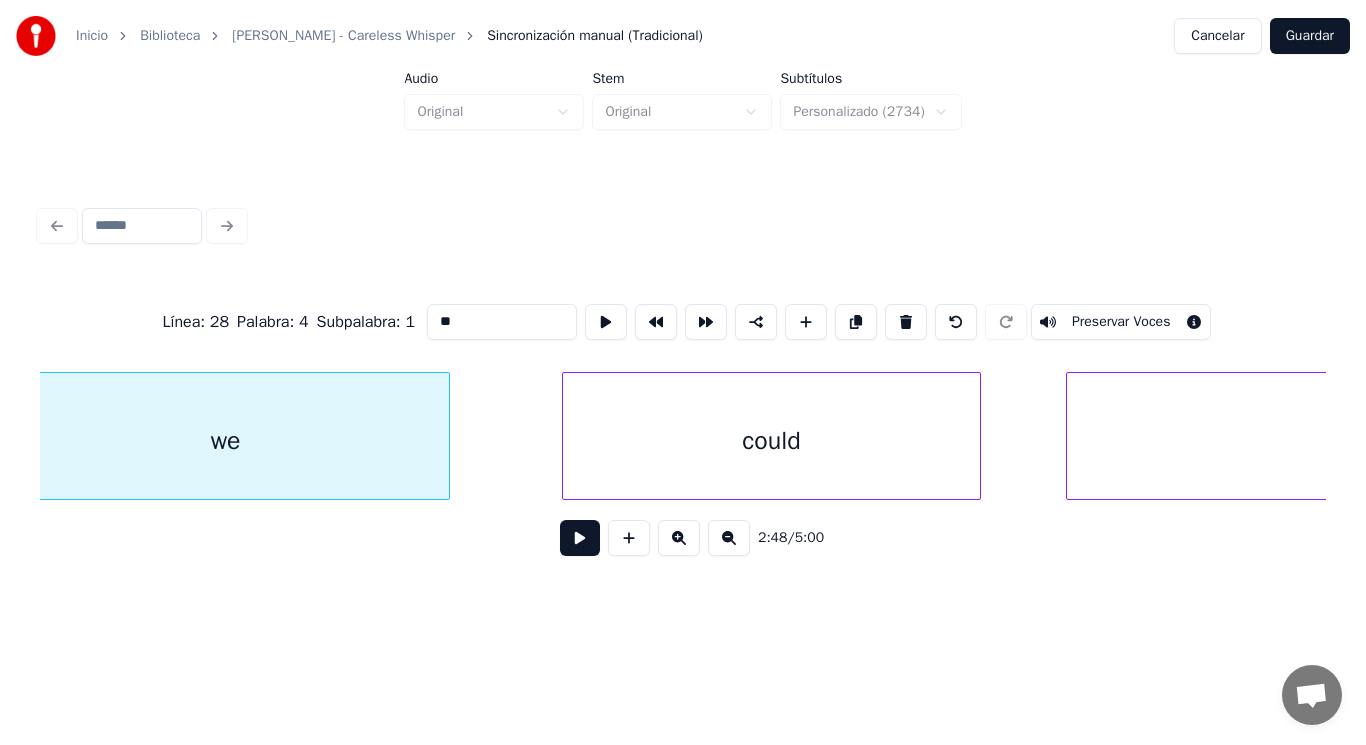 scroll, scrollTop: 0, scrollLeft: 236521, axis: horizontal 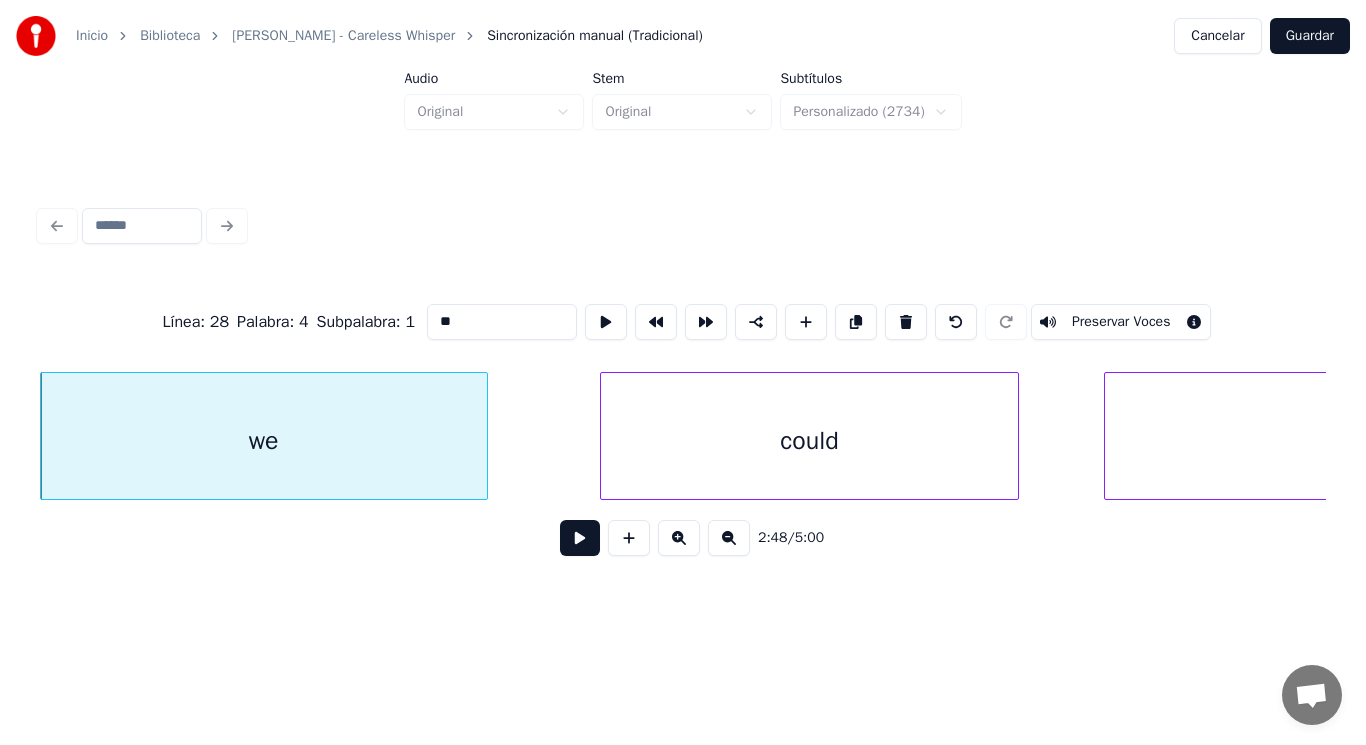 click at bounding box center [580, 538] 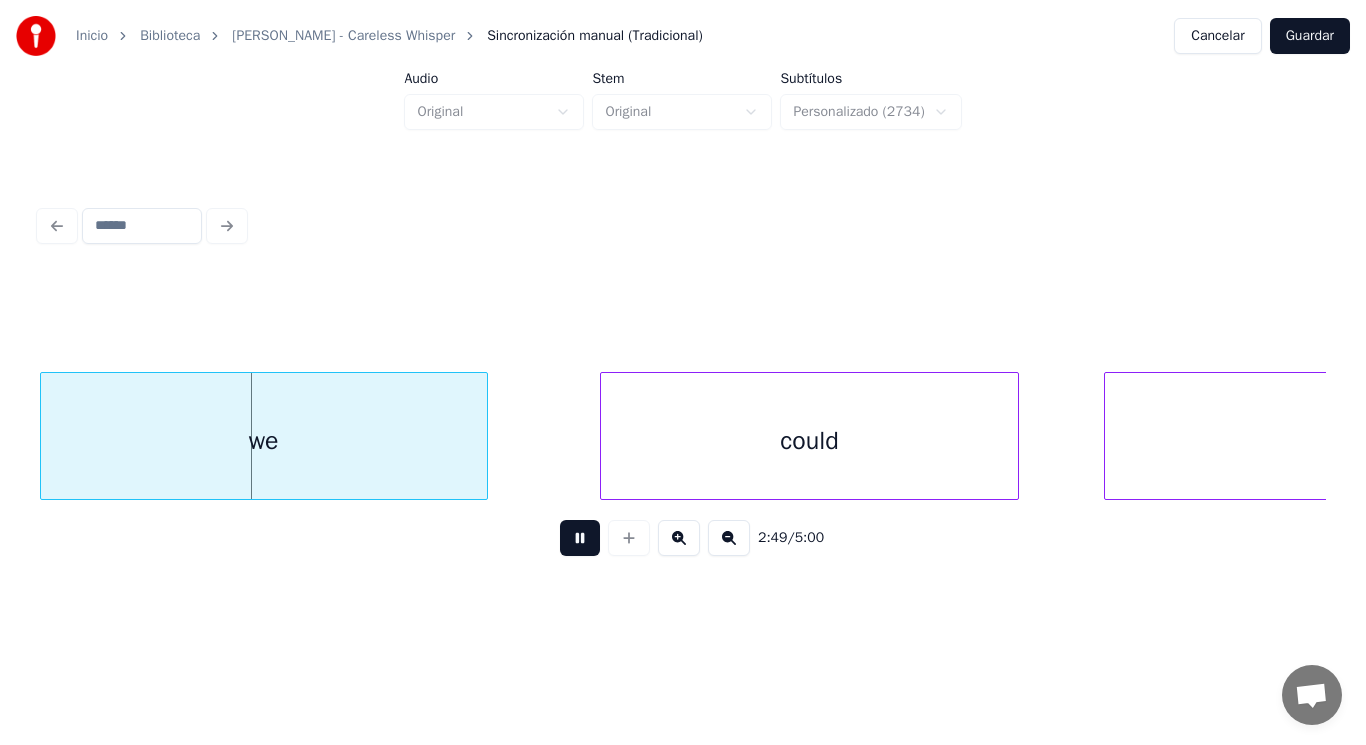 click at bounding box center [580, 538] 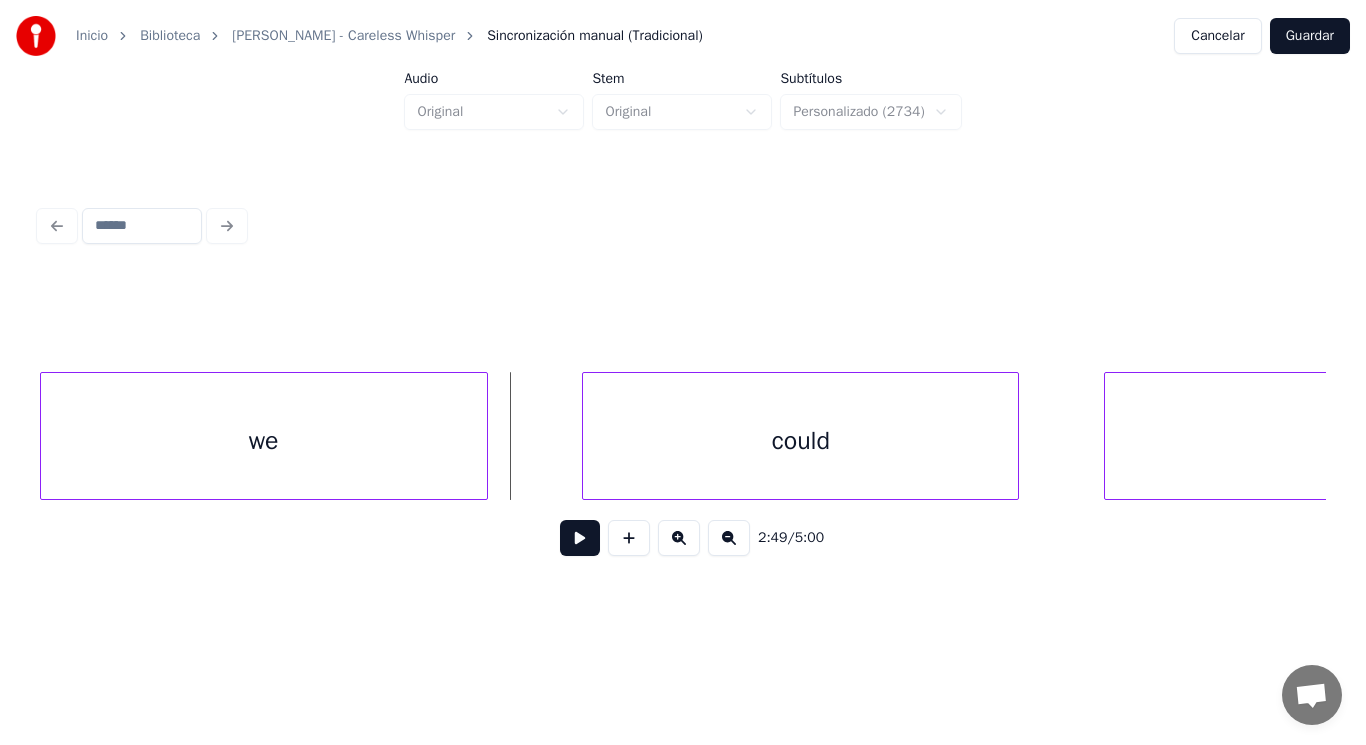 click at bounding box center [586, 436] 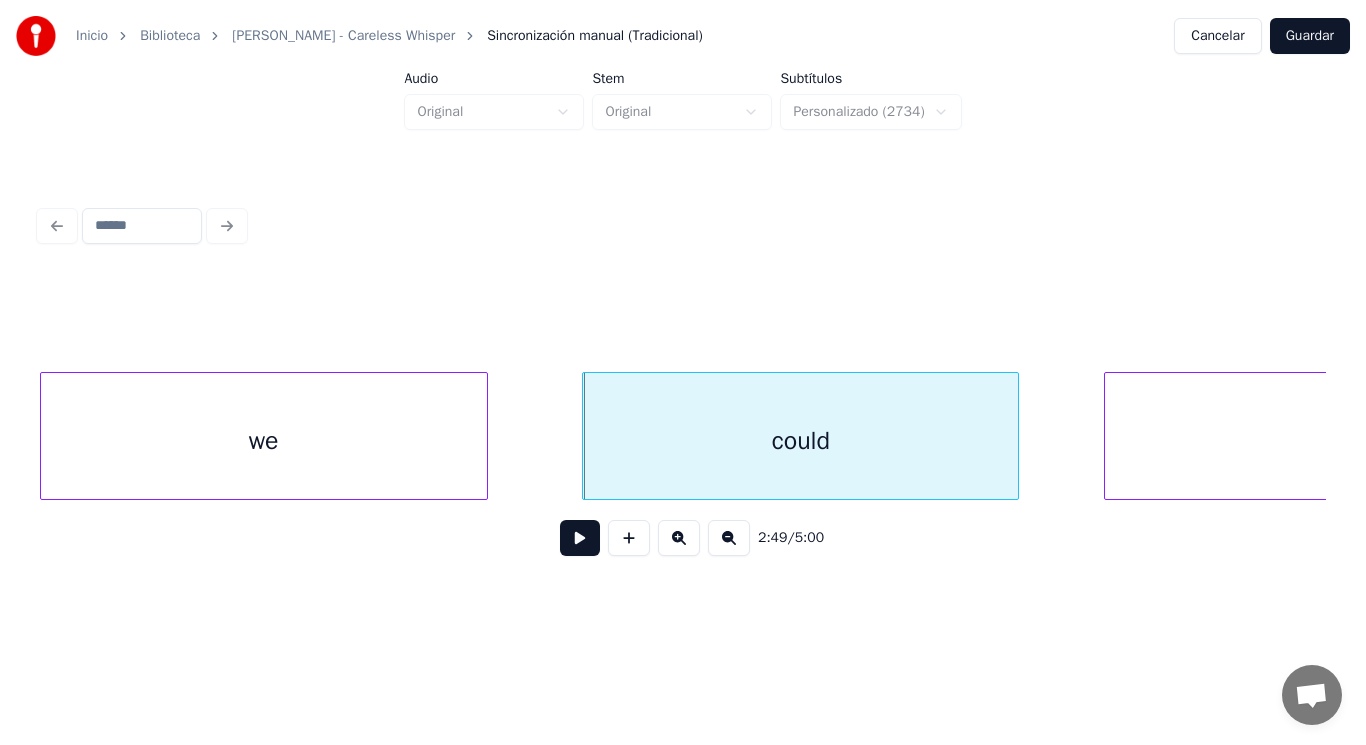 click at bounding box center (580, 538) 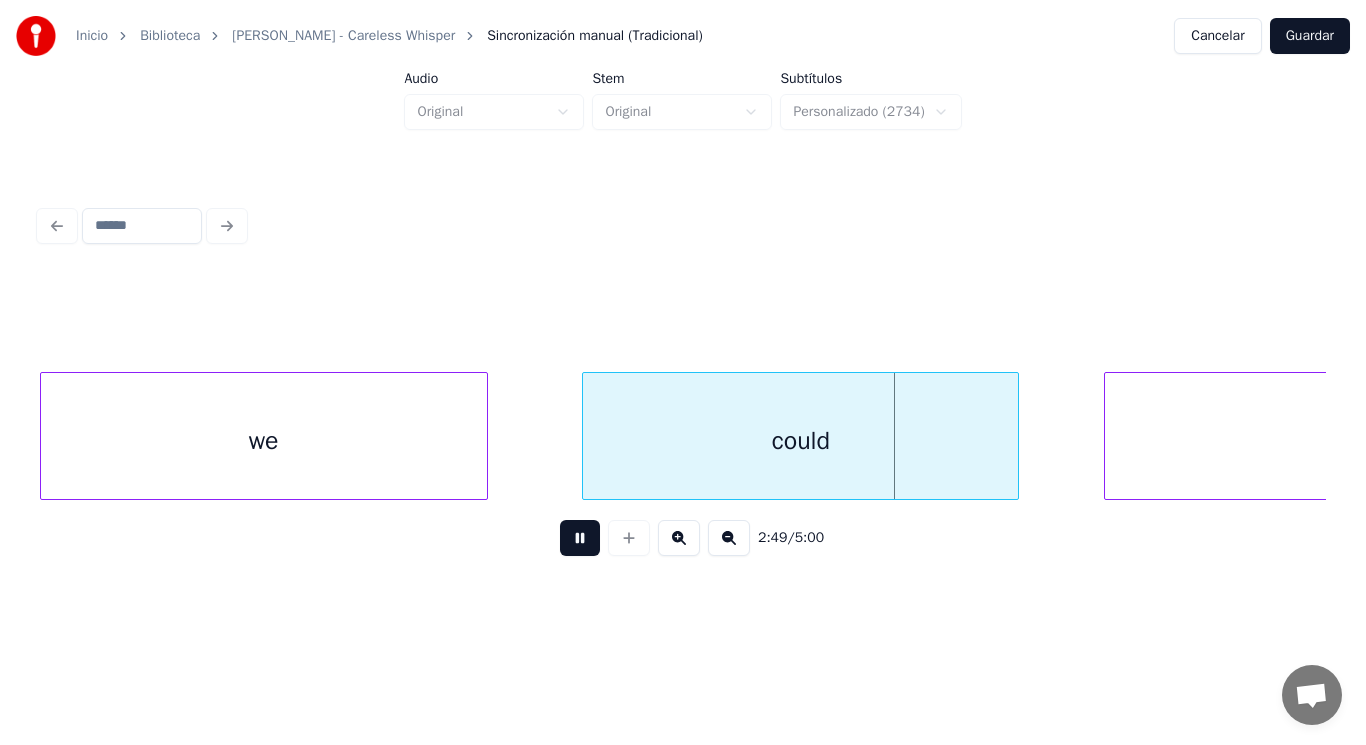 click at bounding box center [580, 538] 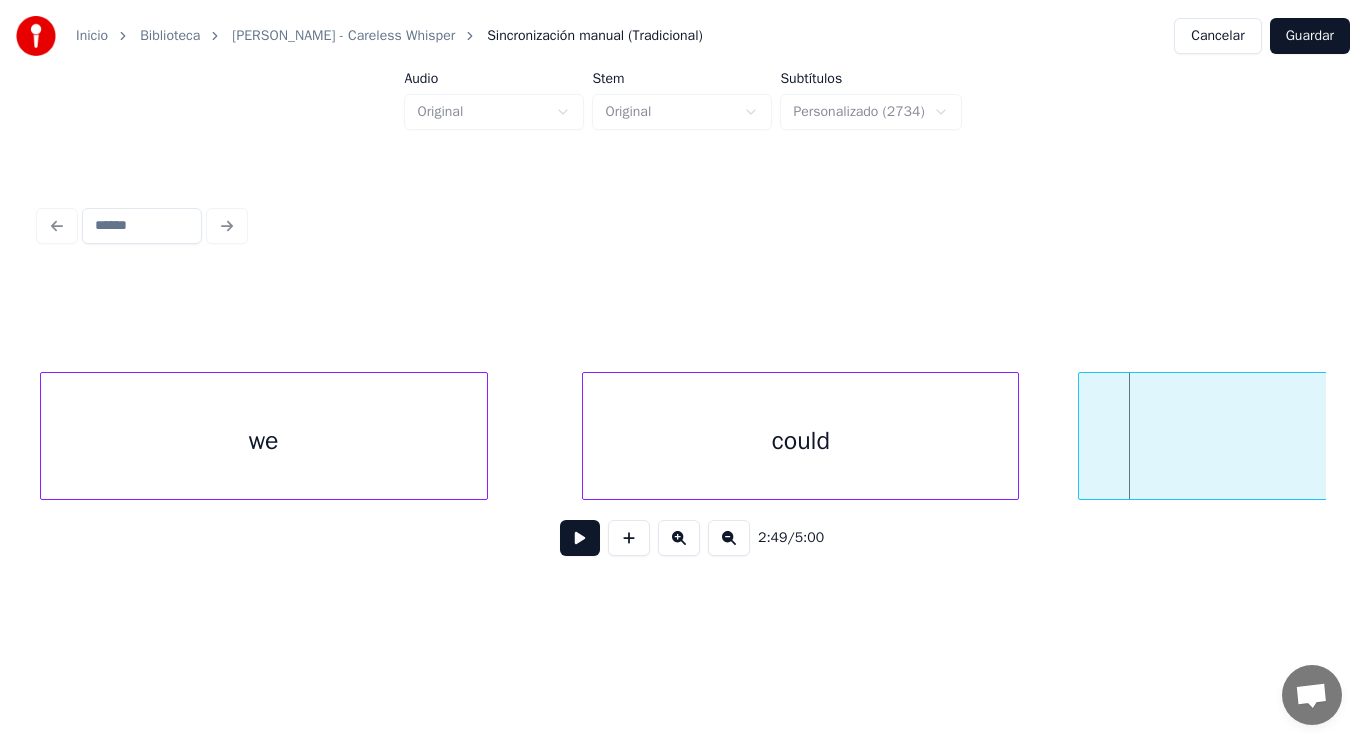 click at bounding box center [1082, 436] 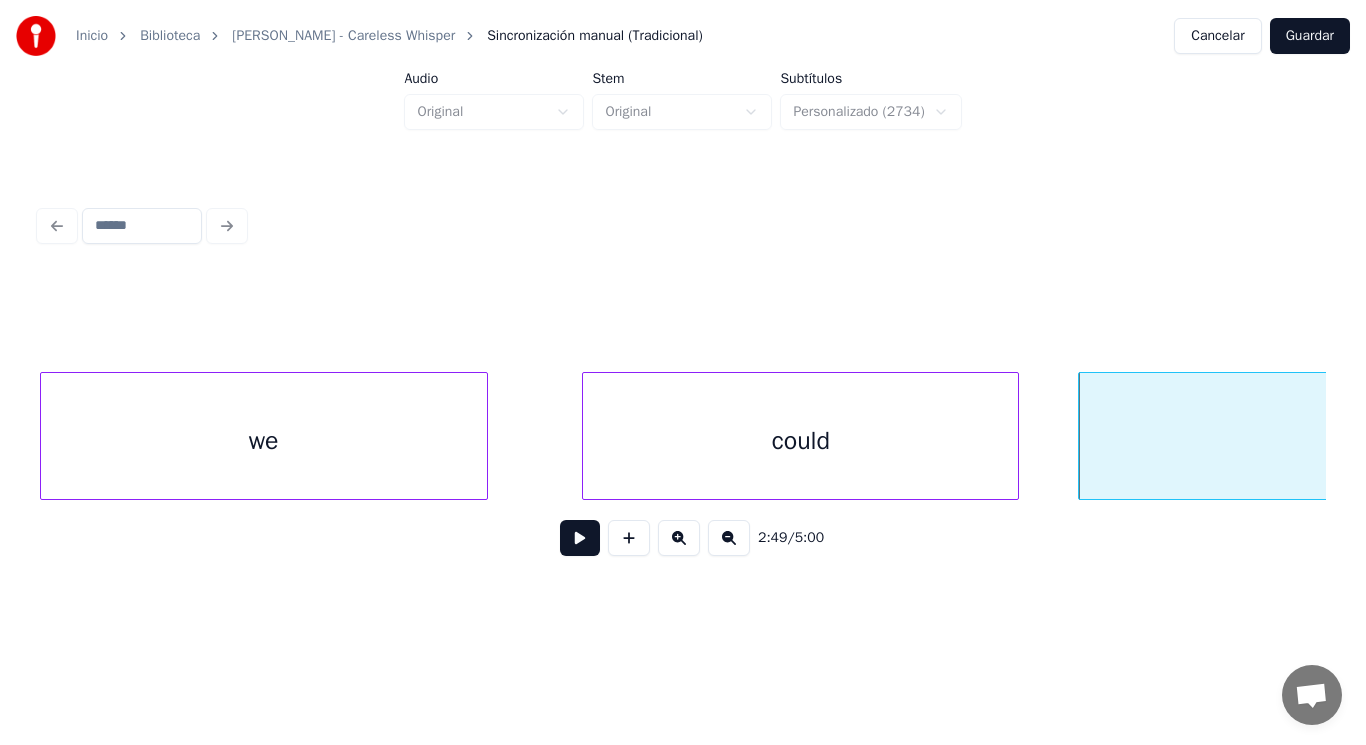 click on "could" at bounding box center [800, 441] 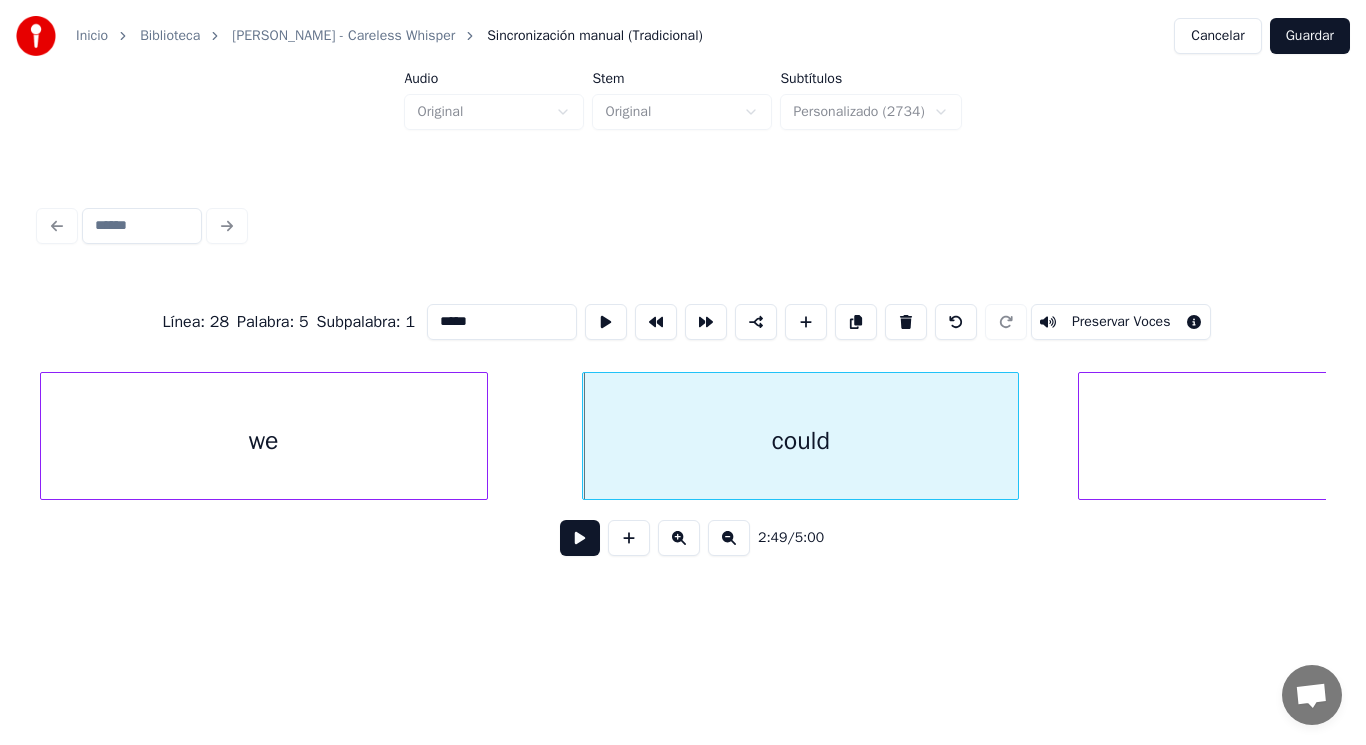 click at bounding box center [580, 538] 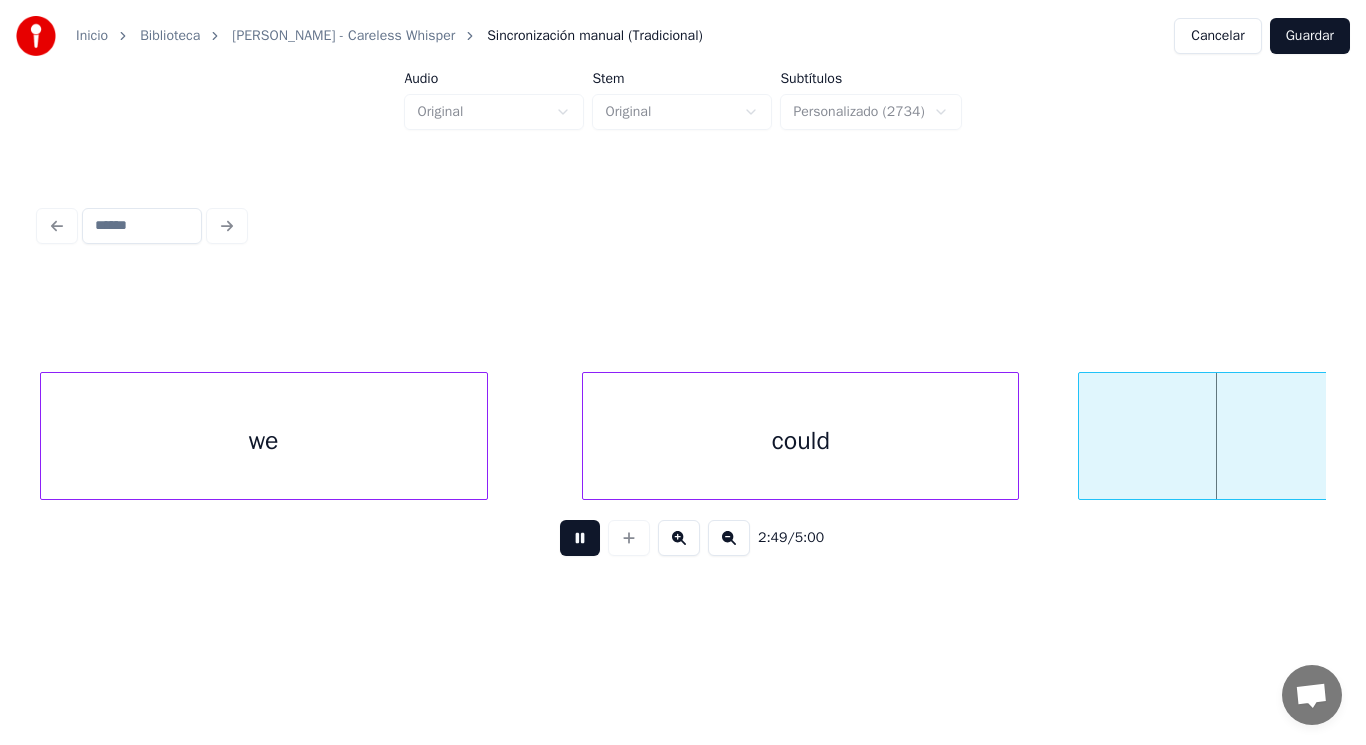 scroll, scrollTop: 0, scrollLeft: 237827, axis: horizontal 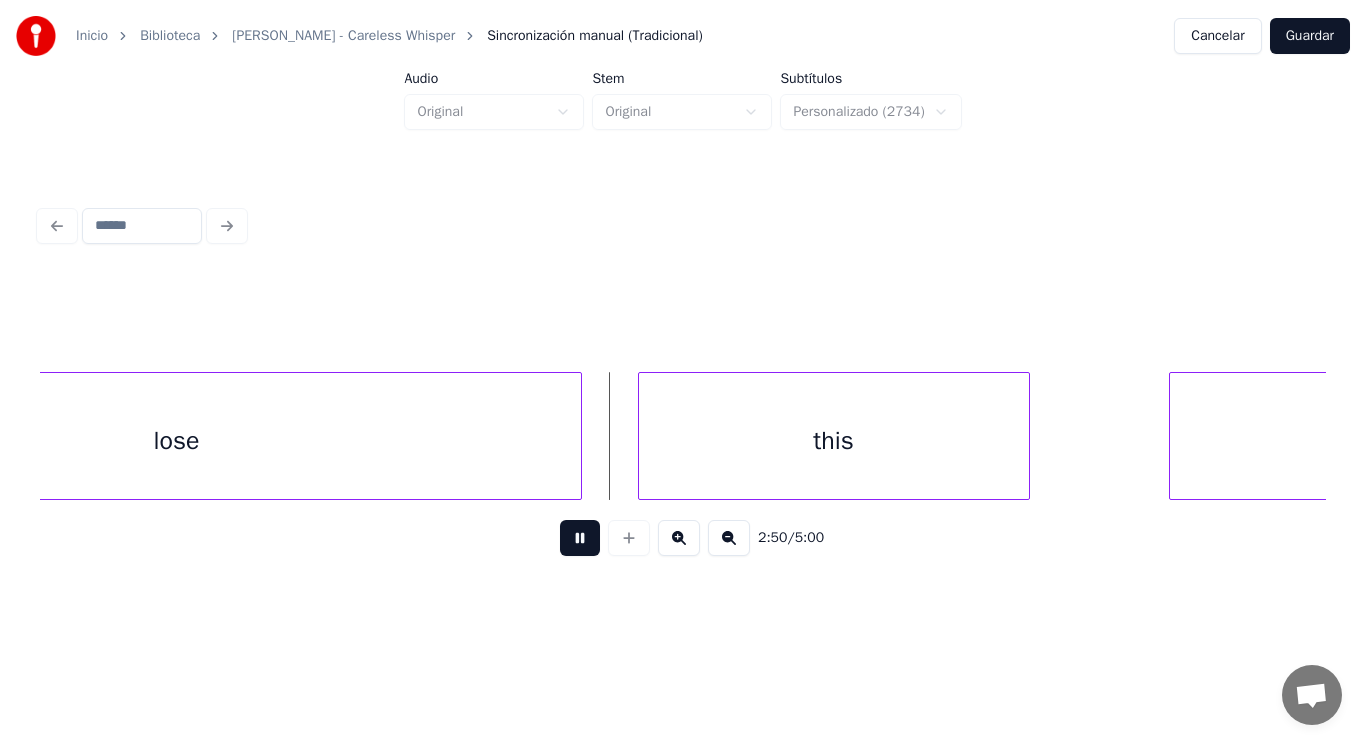 click at bounding box center (580, 538) 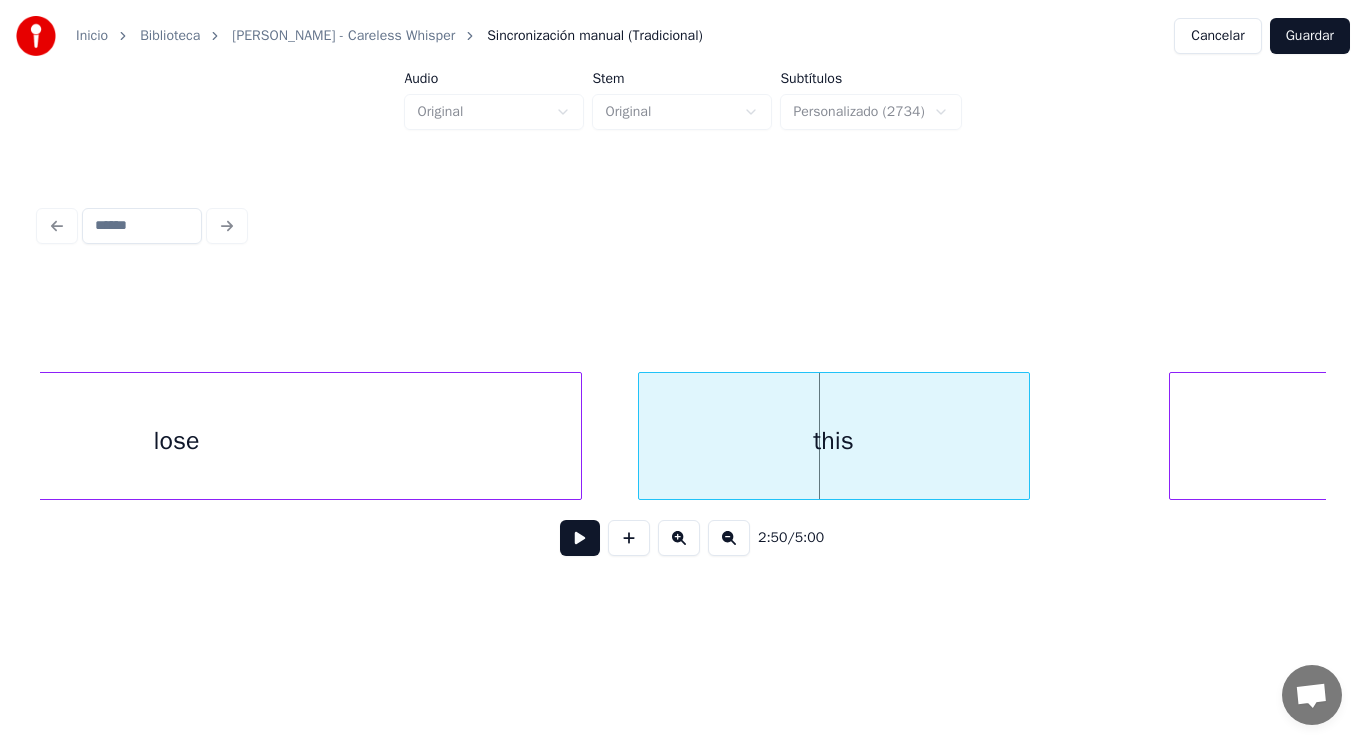 click at bounding box center (580, 538) 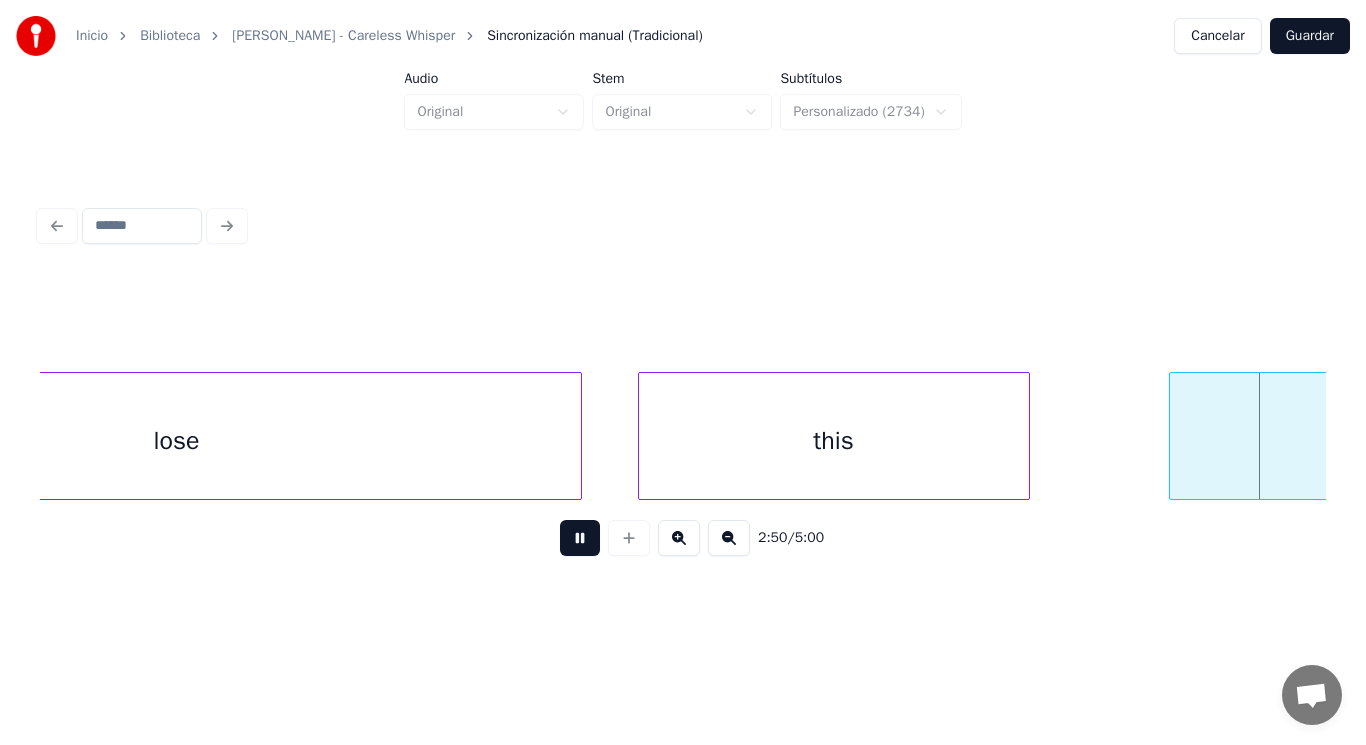 scroll, scrollTop: 0, scrollLeft: 239113, axis: horizontal 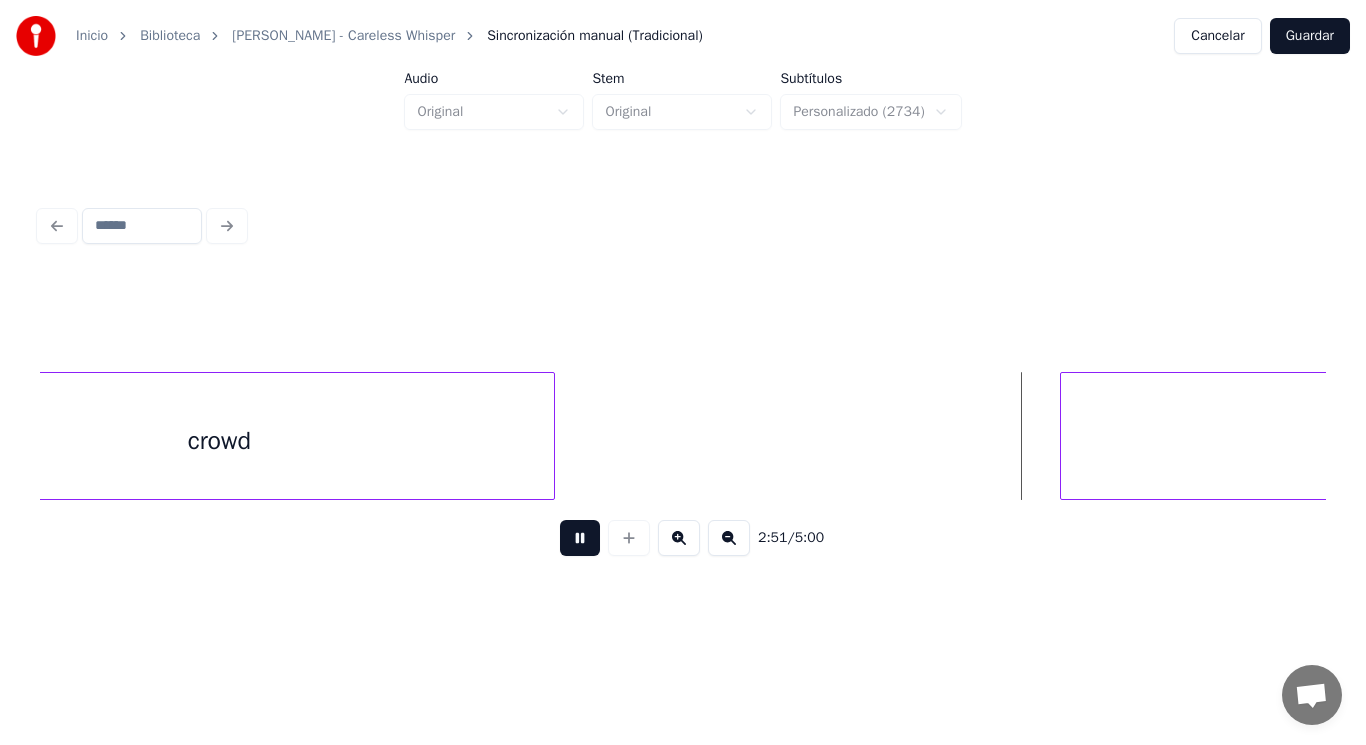 click at bounding box center [580, 538] 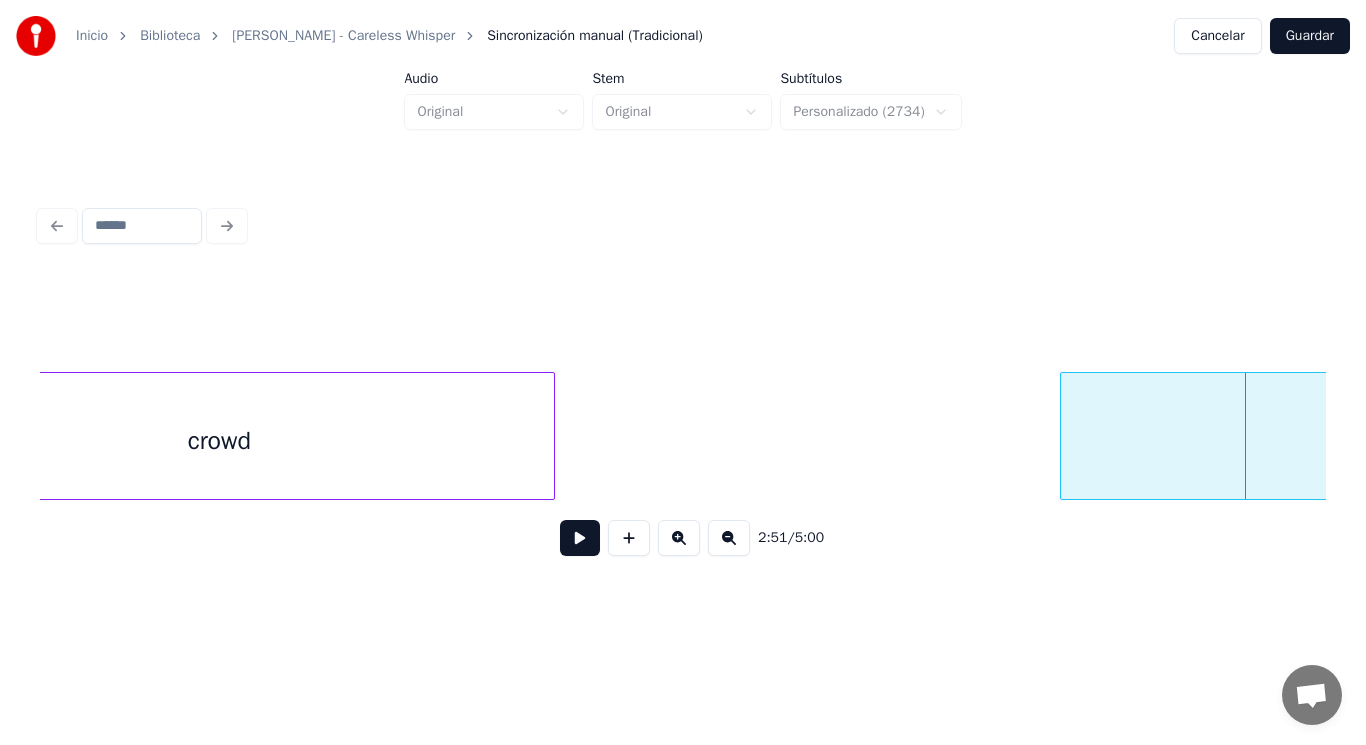click at bounding box center [580, 538] 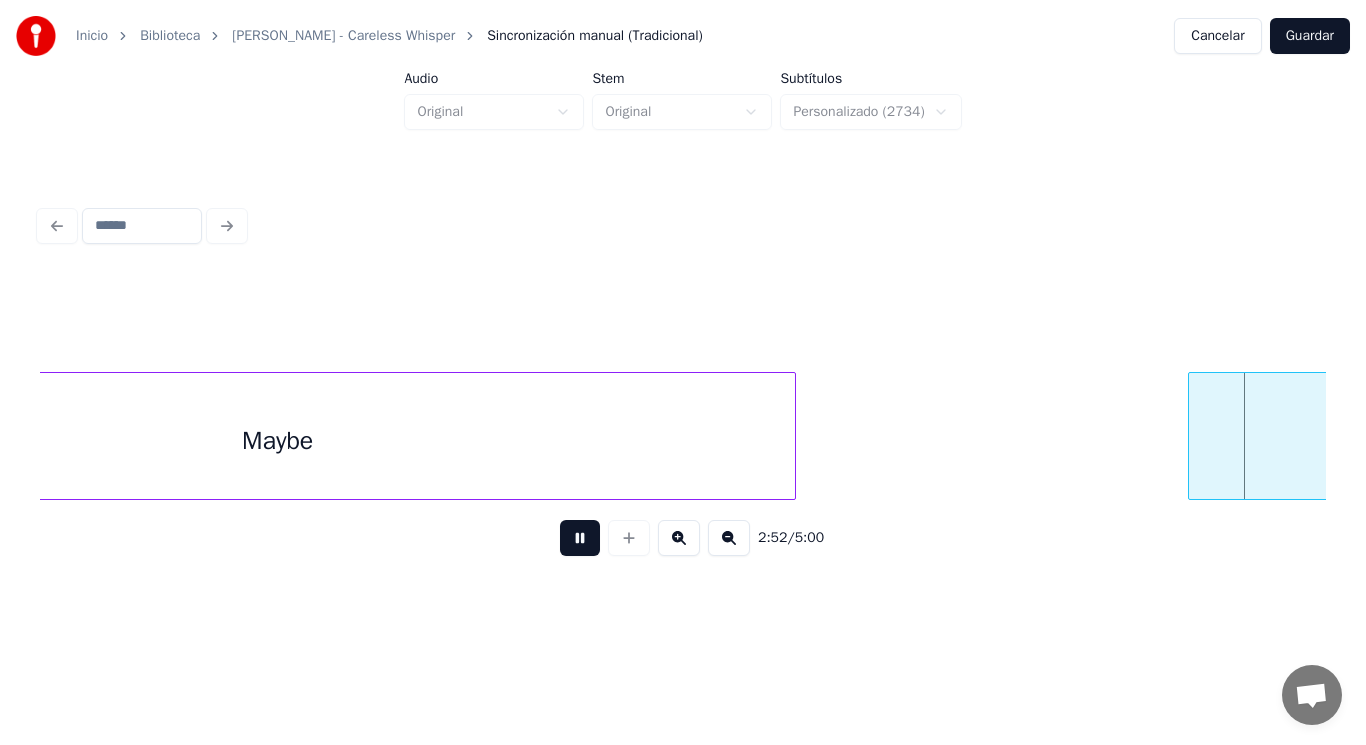 click at bounding box center [580, 538] 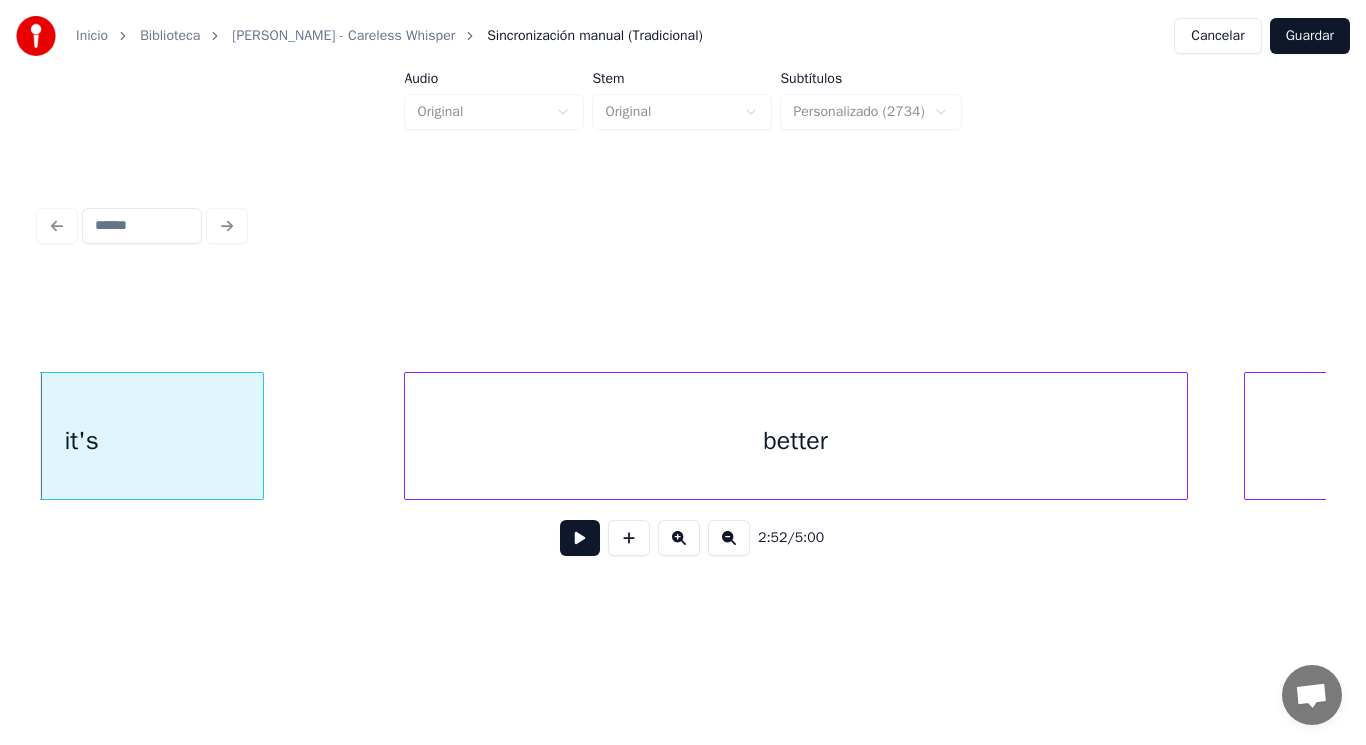 click on "it's" at bounding box center [82, 441] 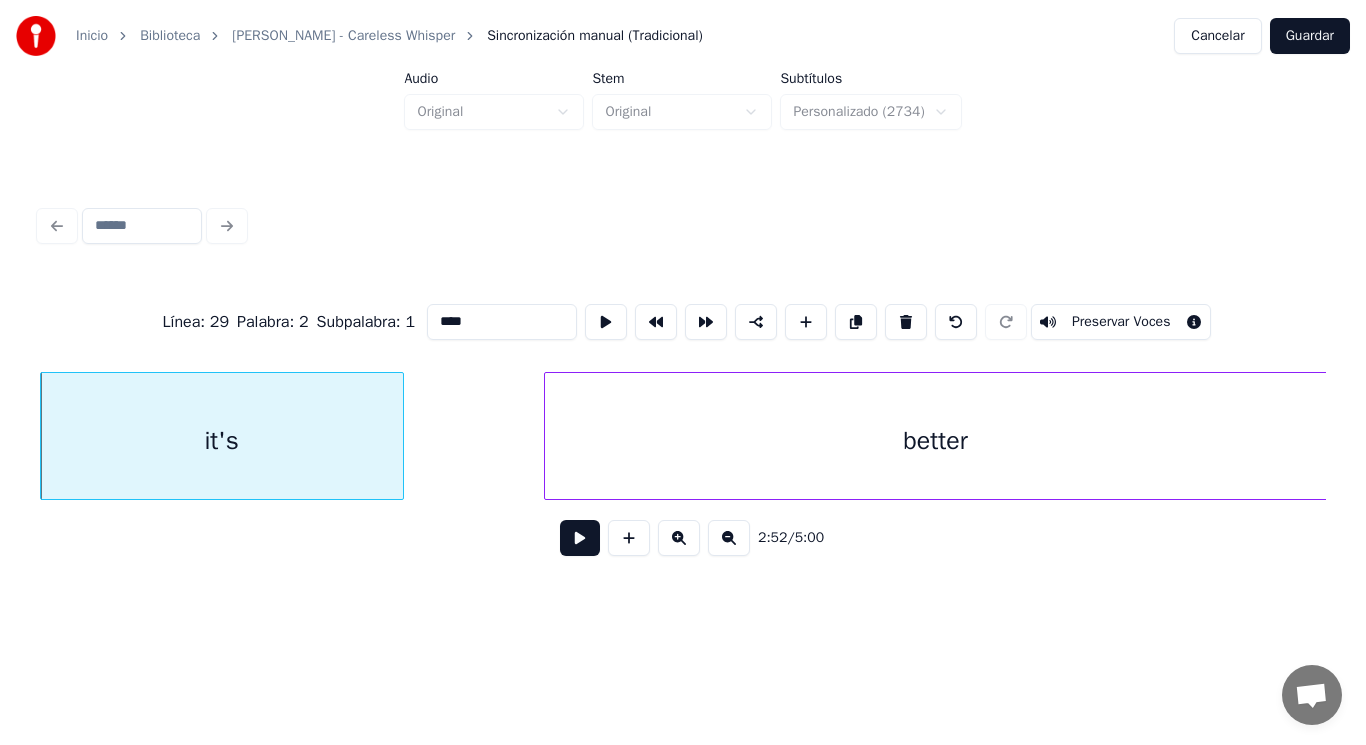 click at bounding box center (580, 538) 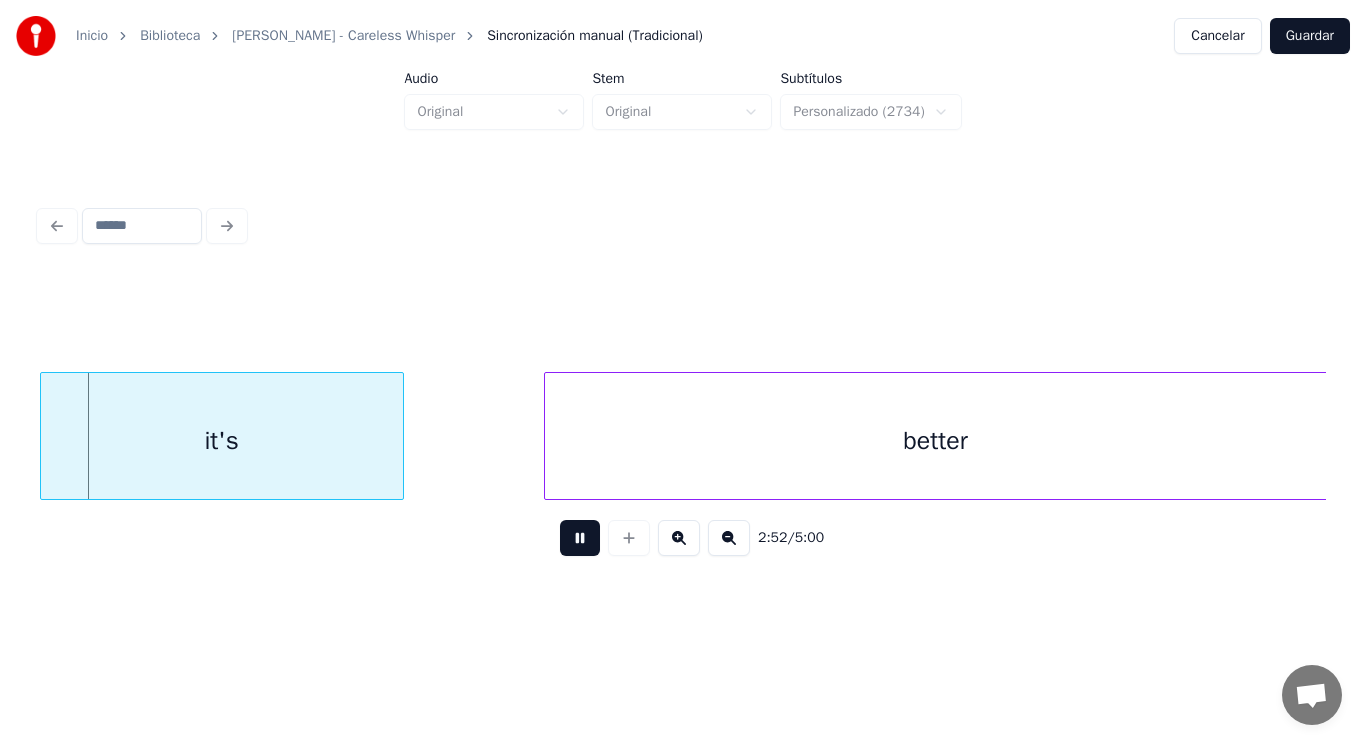 click at bounding box center (580, 538) 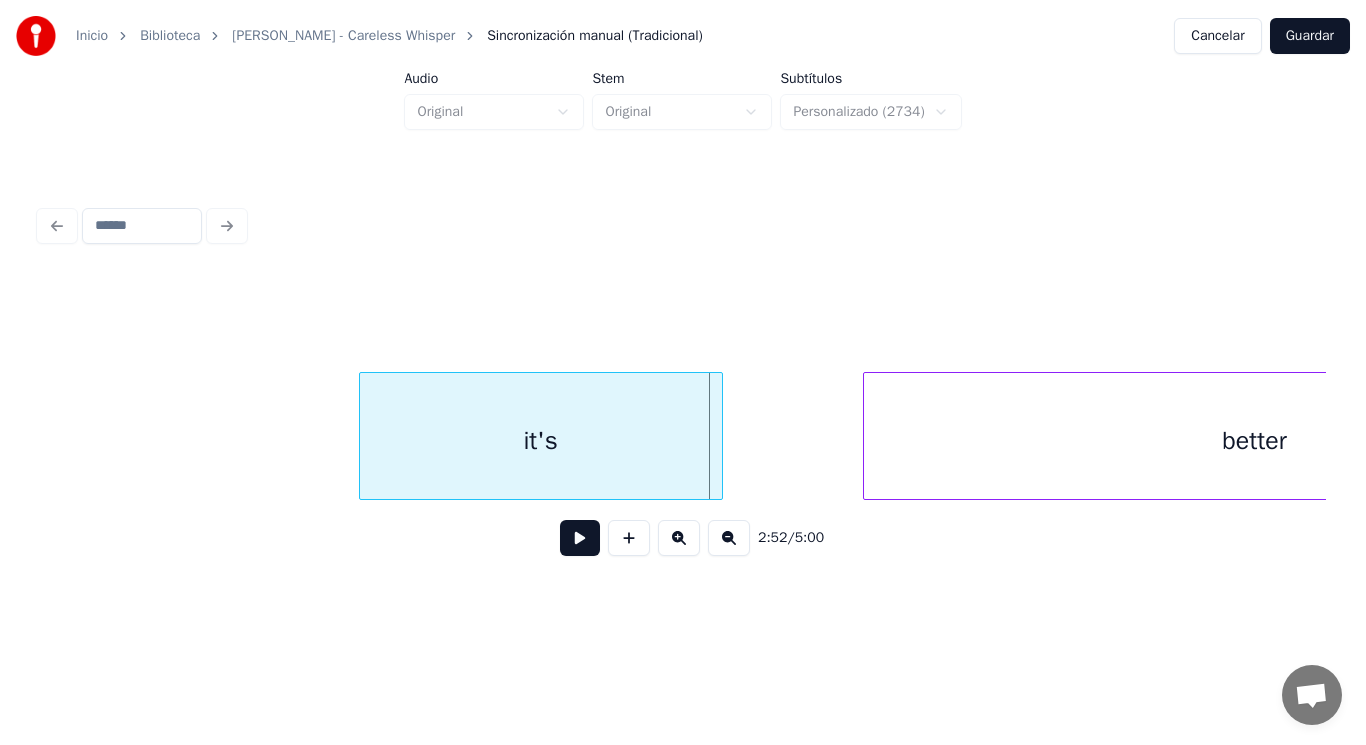 scroll, scrollTop: 0, scrollLeft: 241241, axis: horizontal 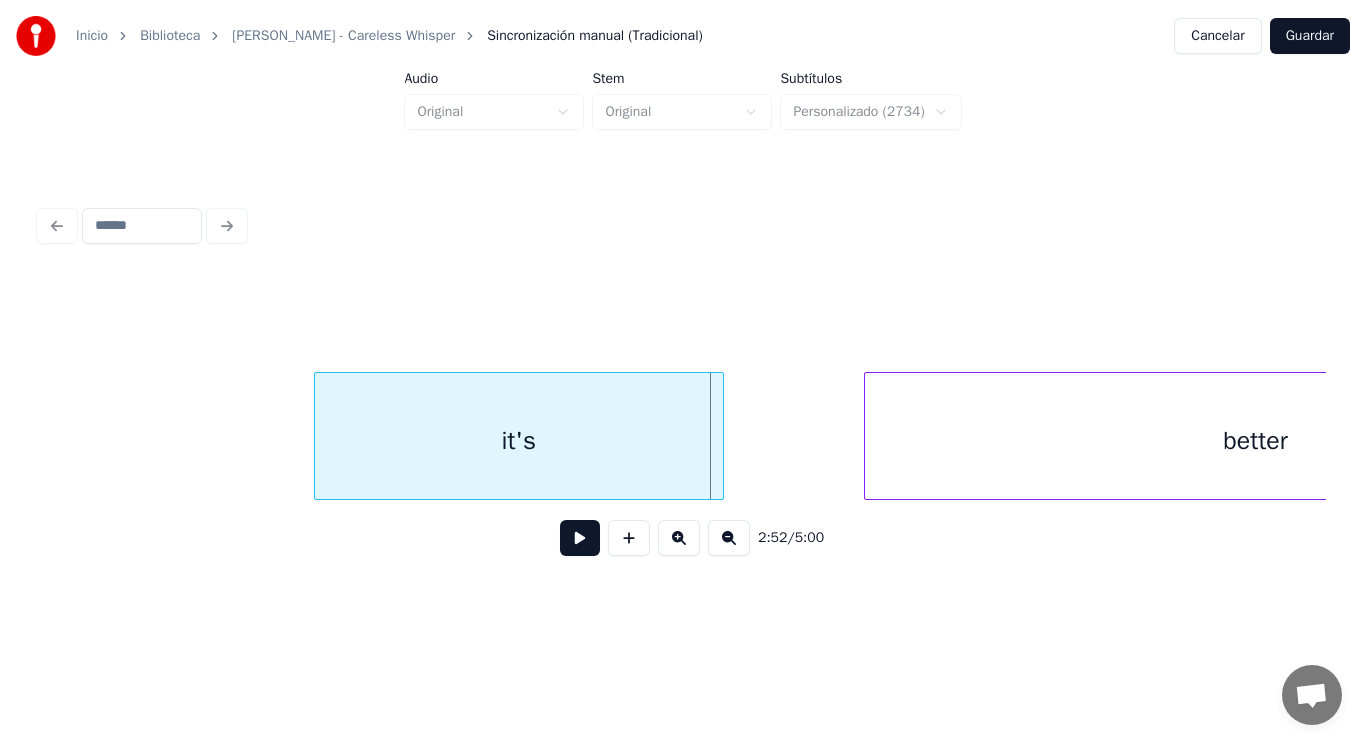 click at bounding box center [318, 436] 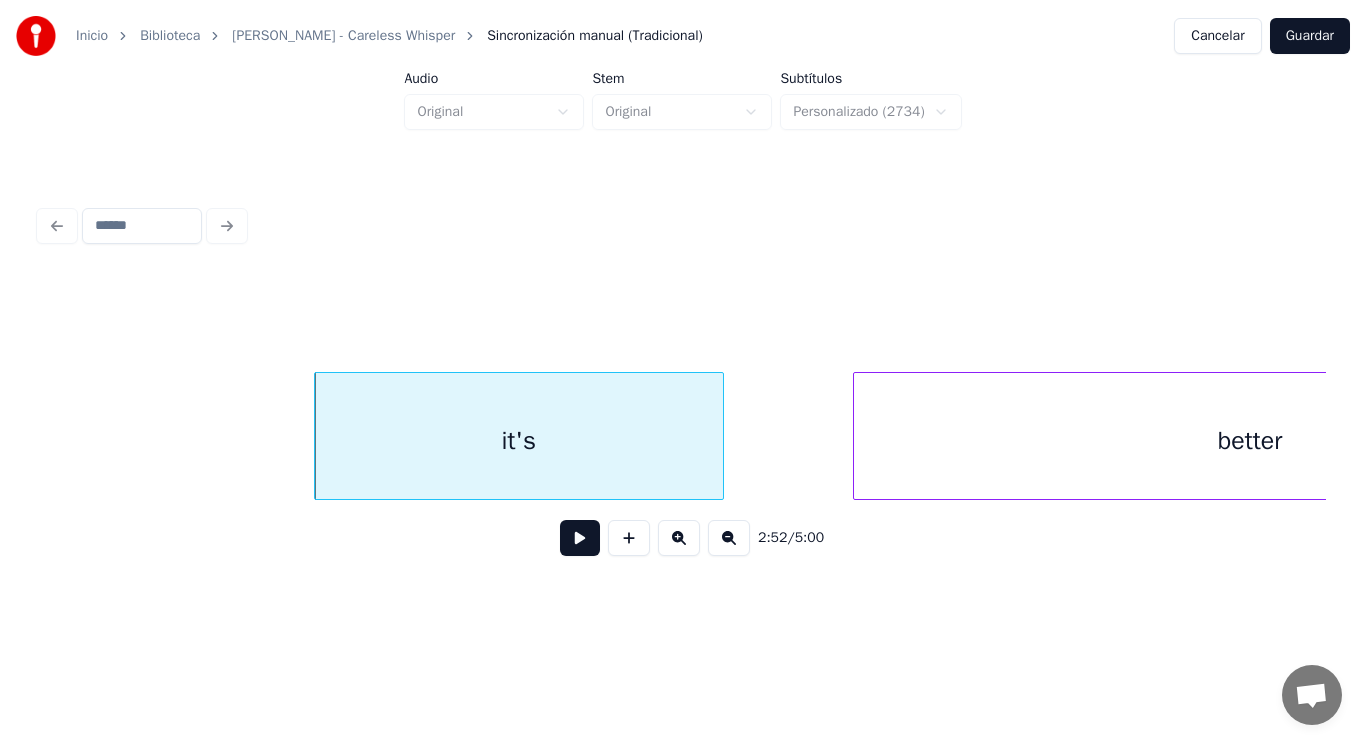 click at bounding box center (857, 436) 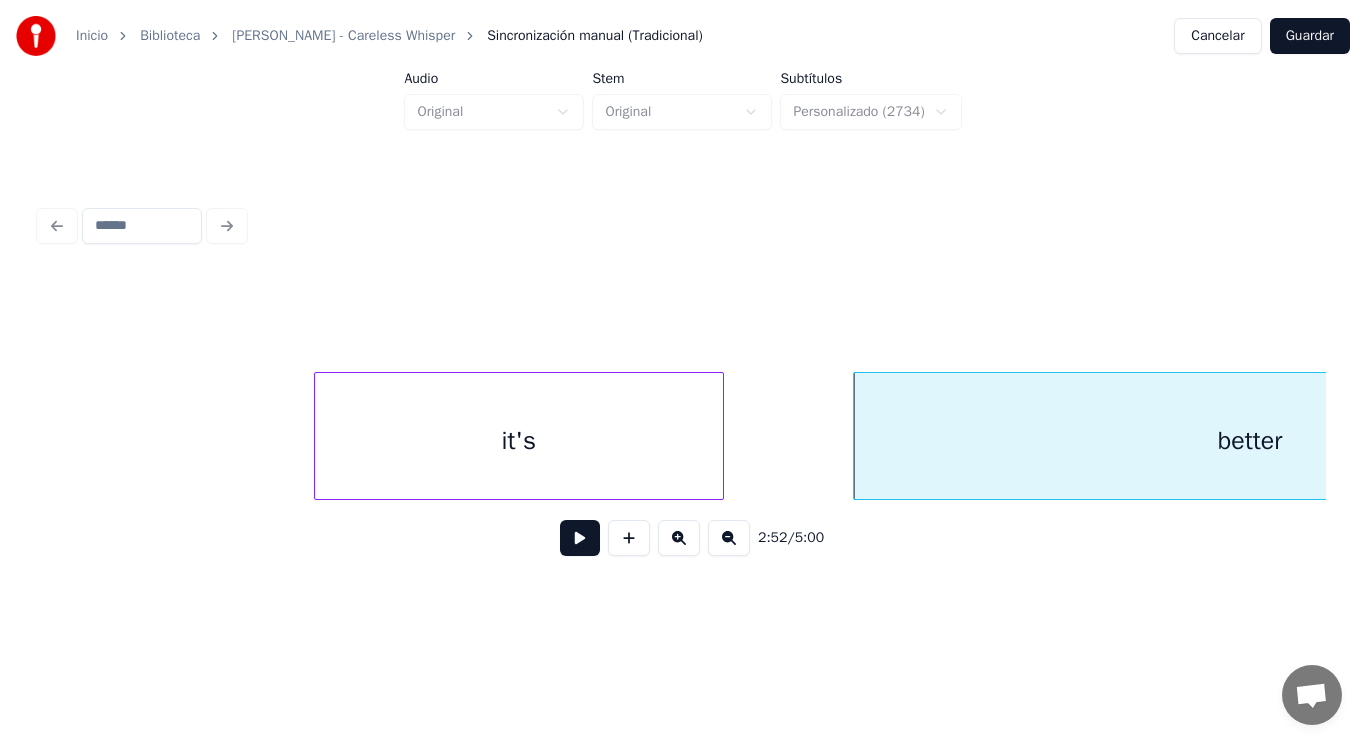click on "it's" at bounding box center [519, 441] 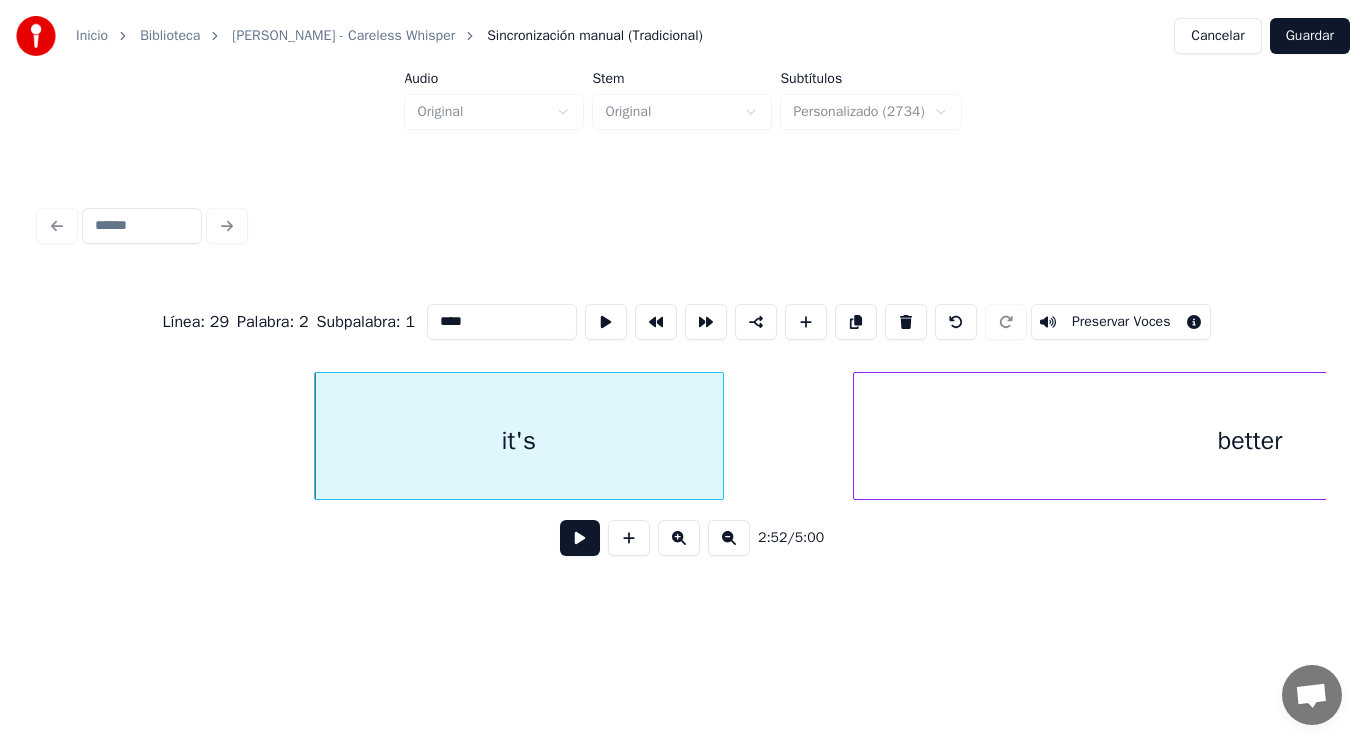 click at bounding box center (580, 538) 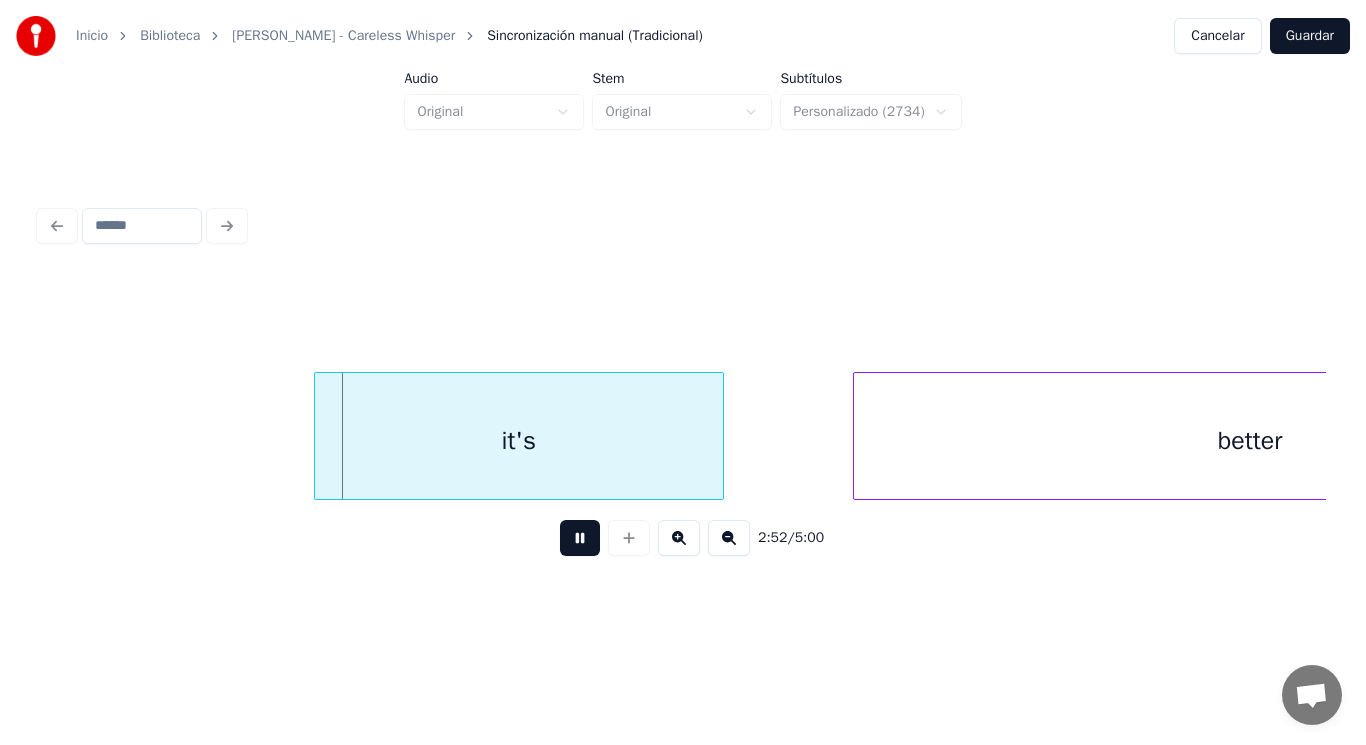 click at bounding box center [580, 538] 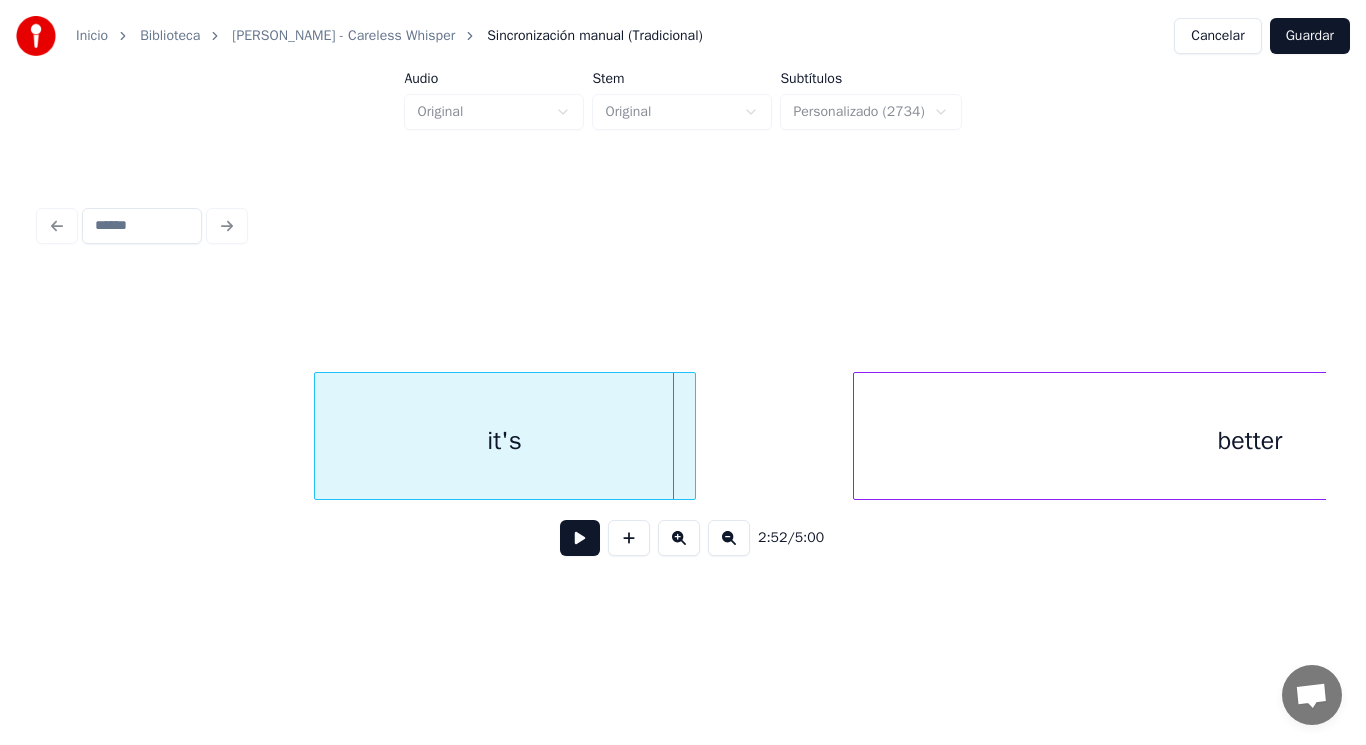 click at bounding box center [692, 436] 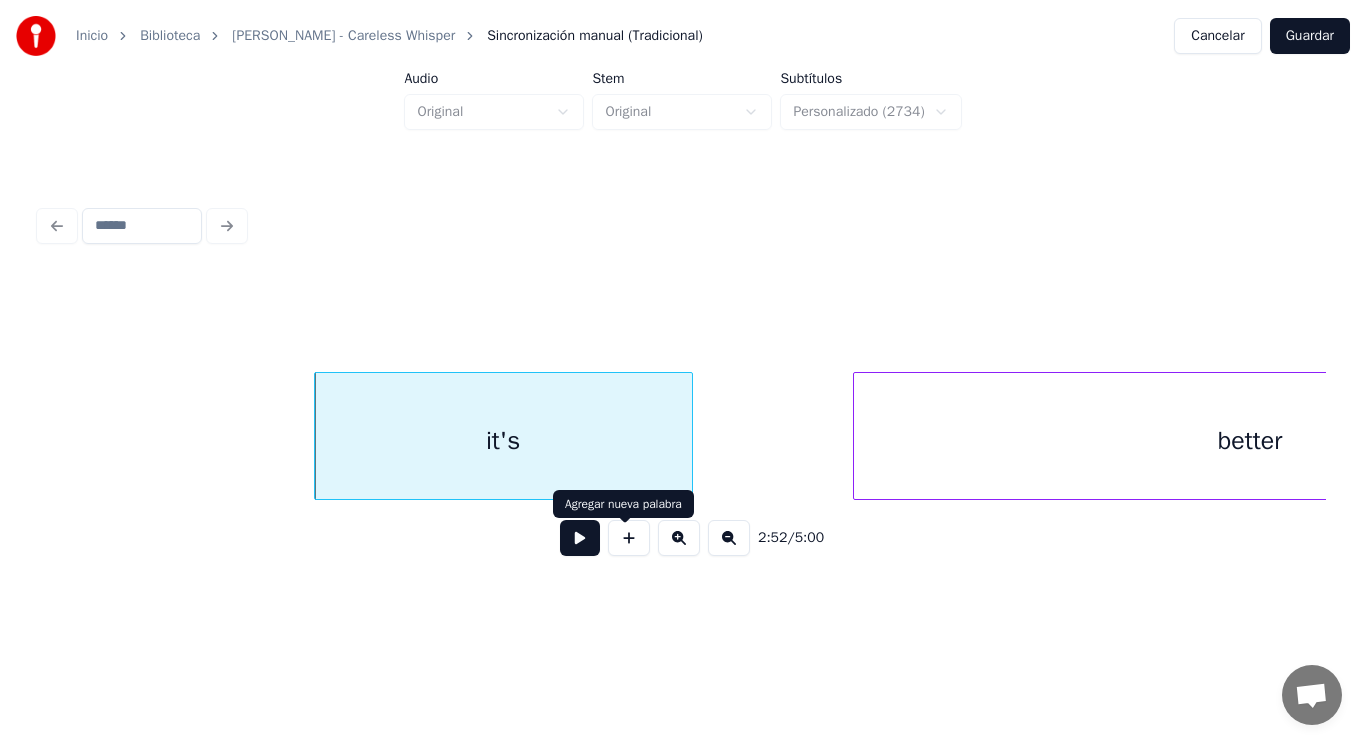 click at bounding box center [580, 538] 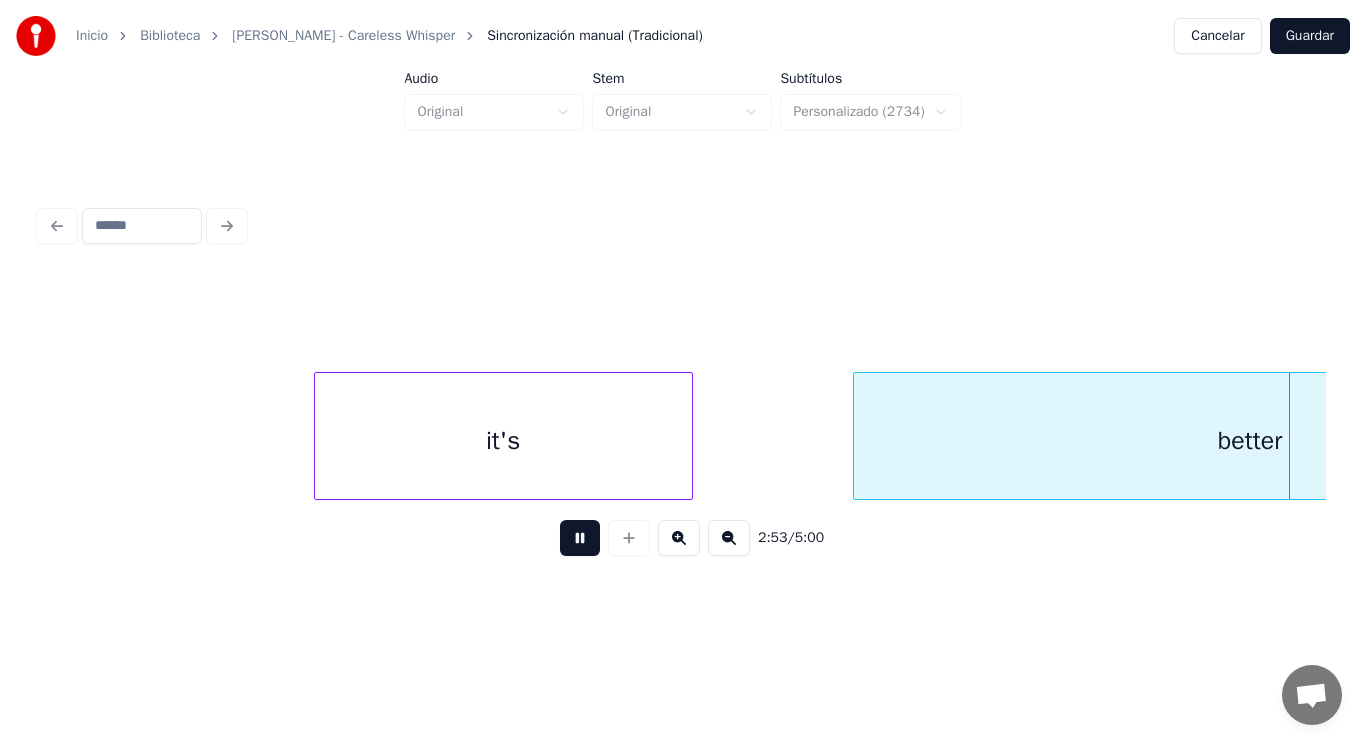 scroll, scrollTop: 0, scrollLeft: 242529, axis: horizontal 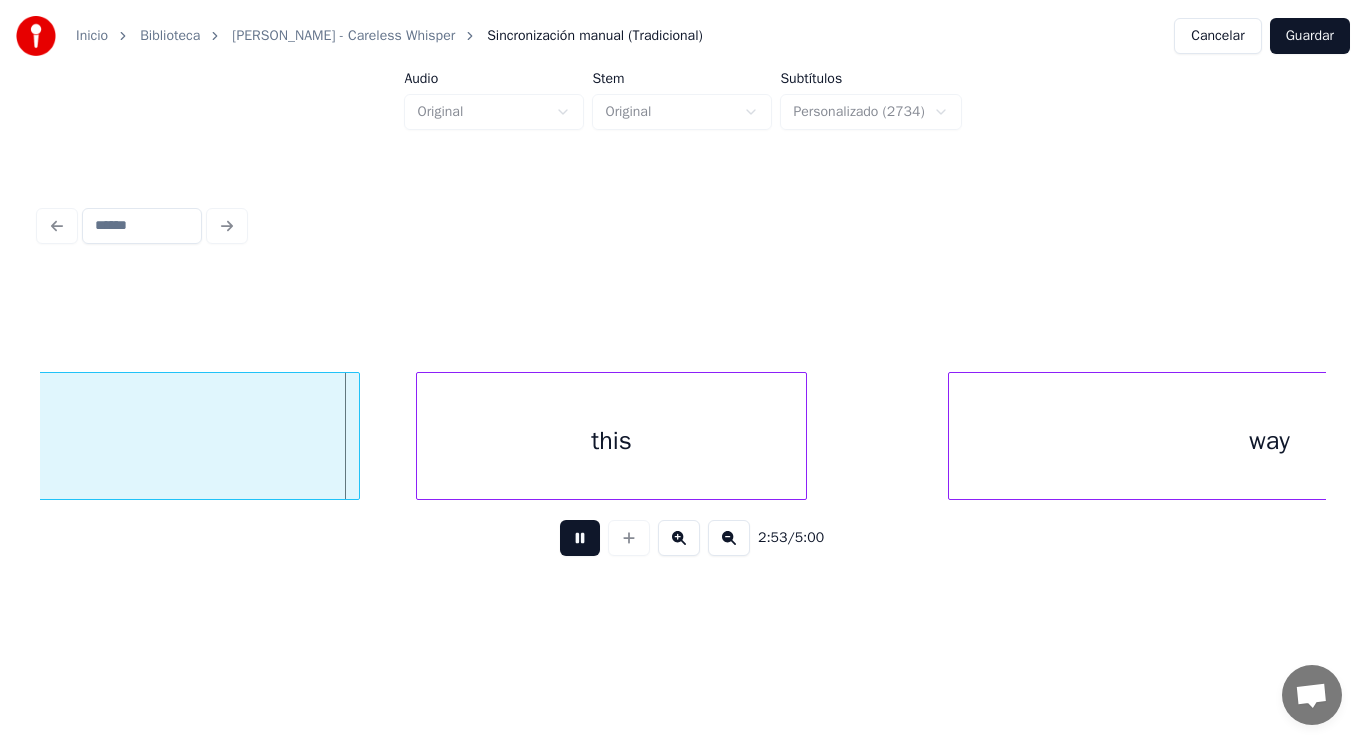 click at bounding box center (580, 538) 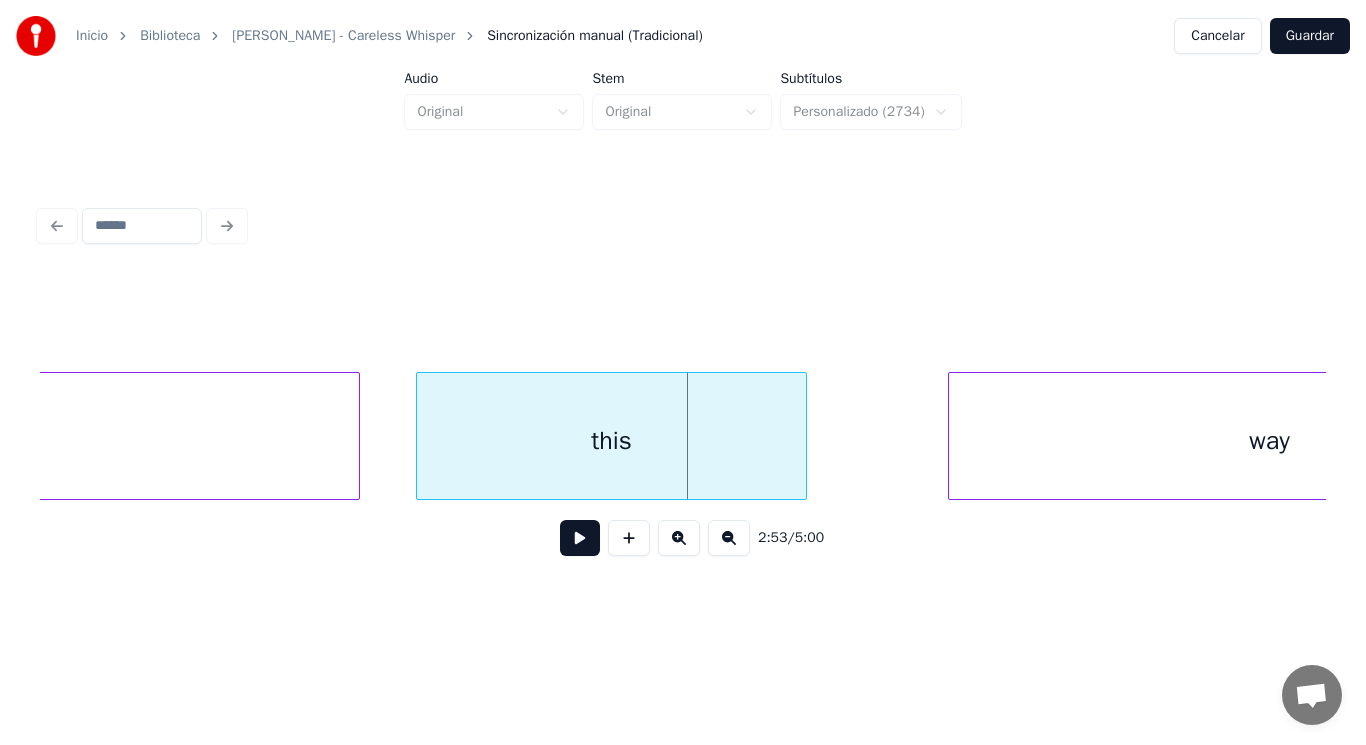 click on "this" at bounding box center (612, 441) 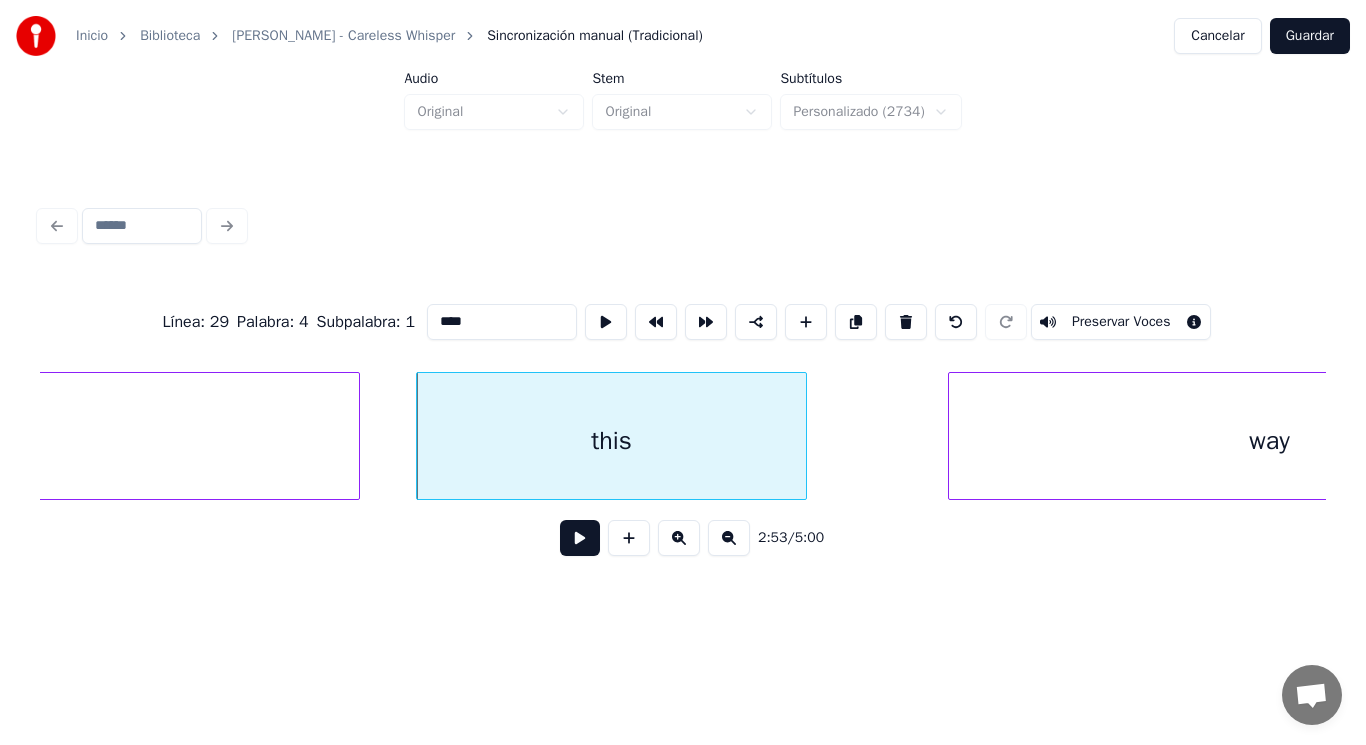 click at bounding box center (580, 538) 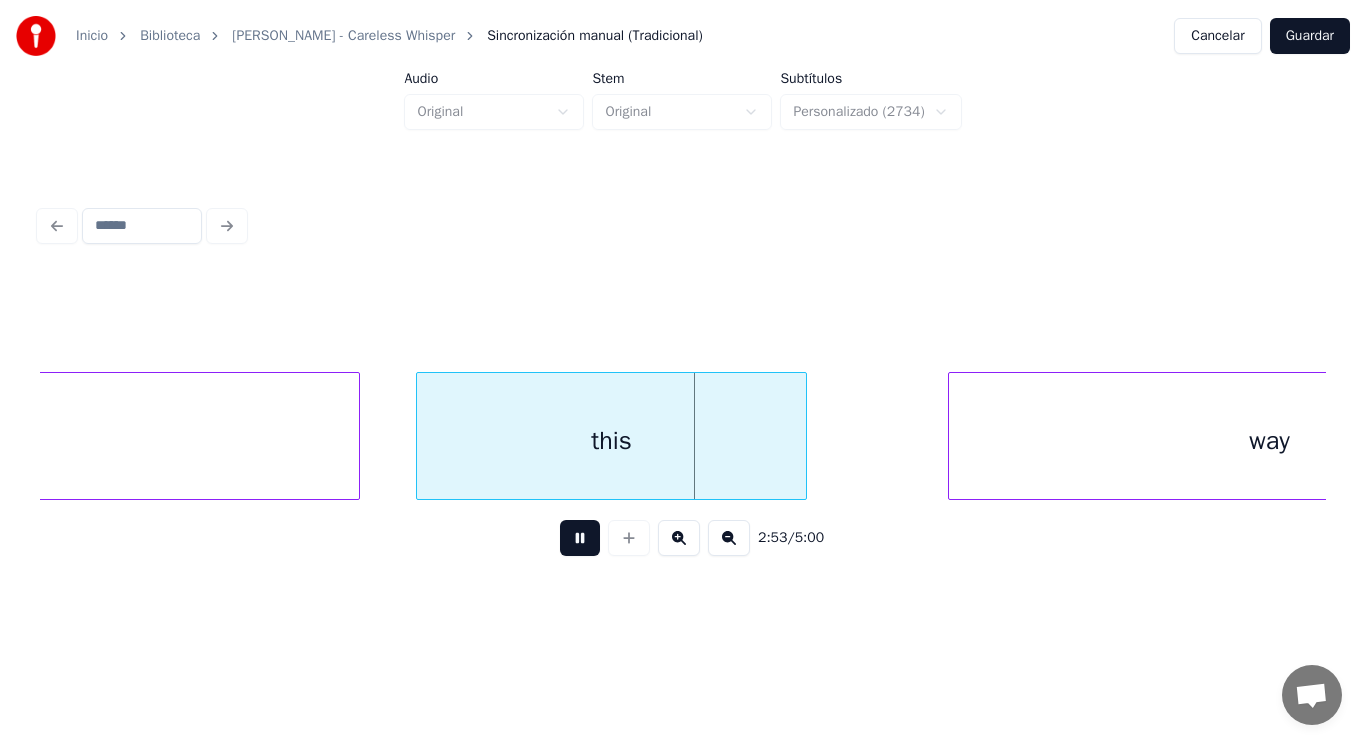 click at bounding box center [580, 538] 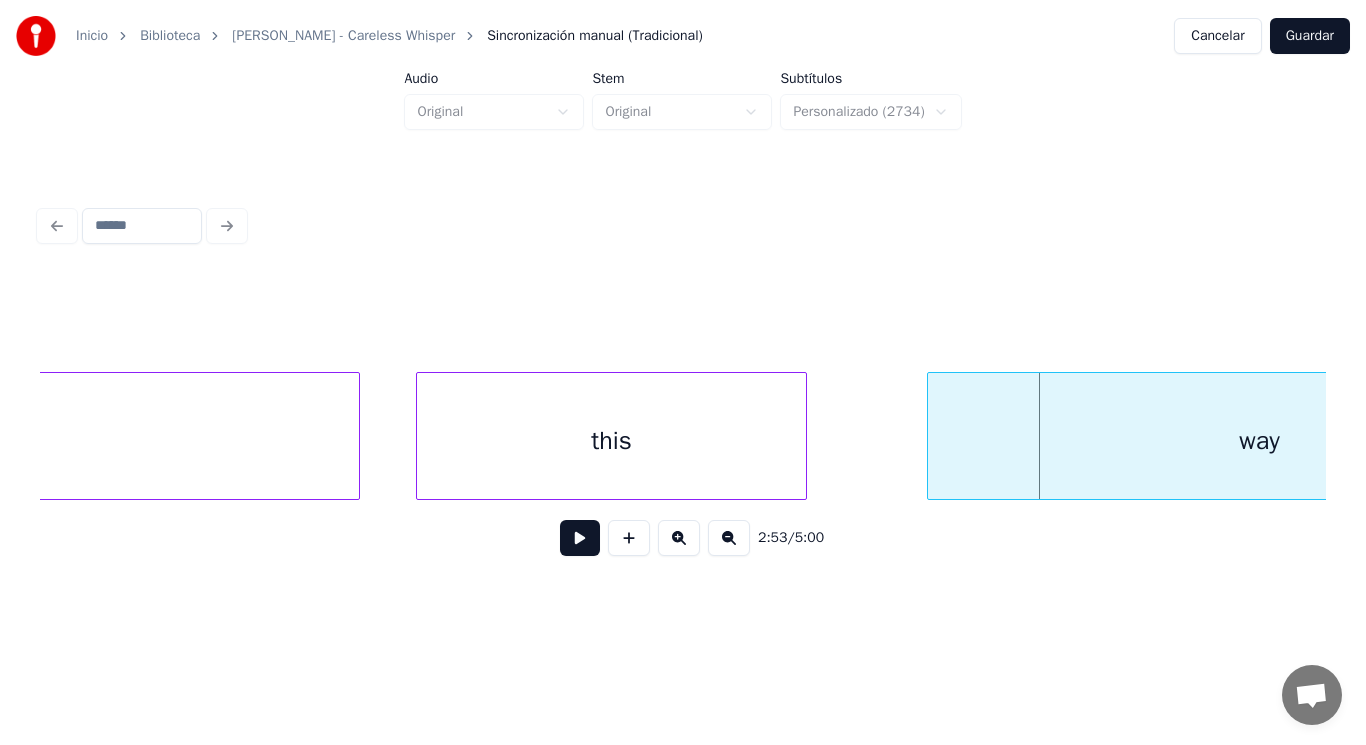 click at bounding box center (931, 436) 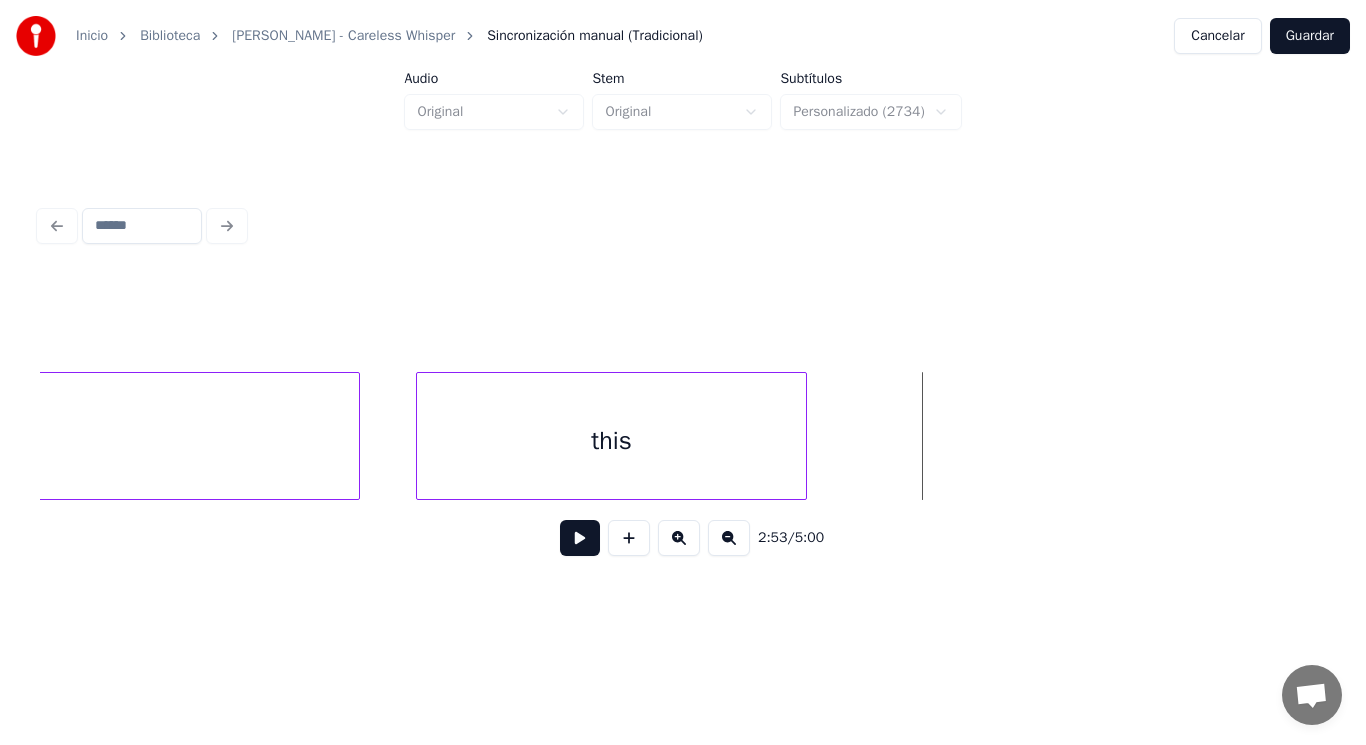 scroll, scrollTop: 0, scrollLeft: 241404, axis: horizontal 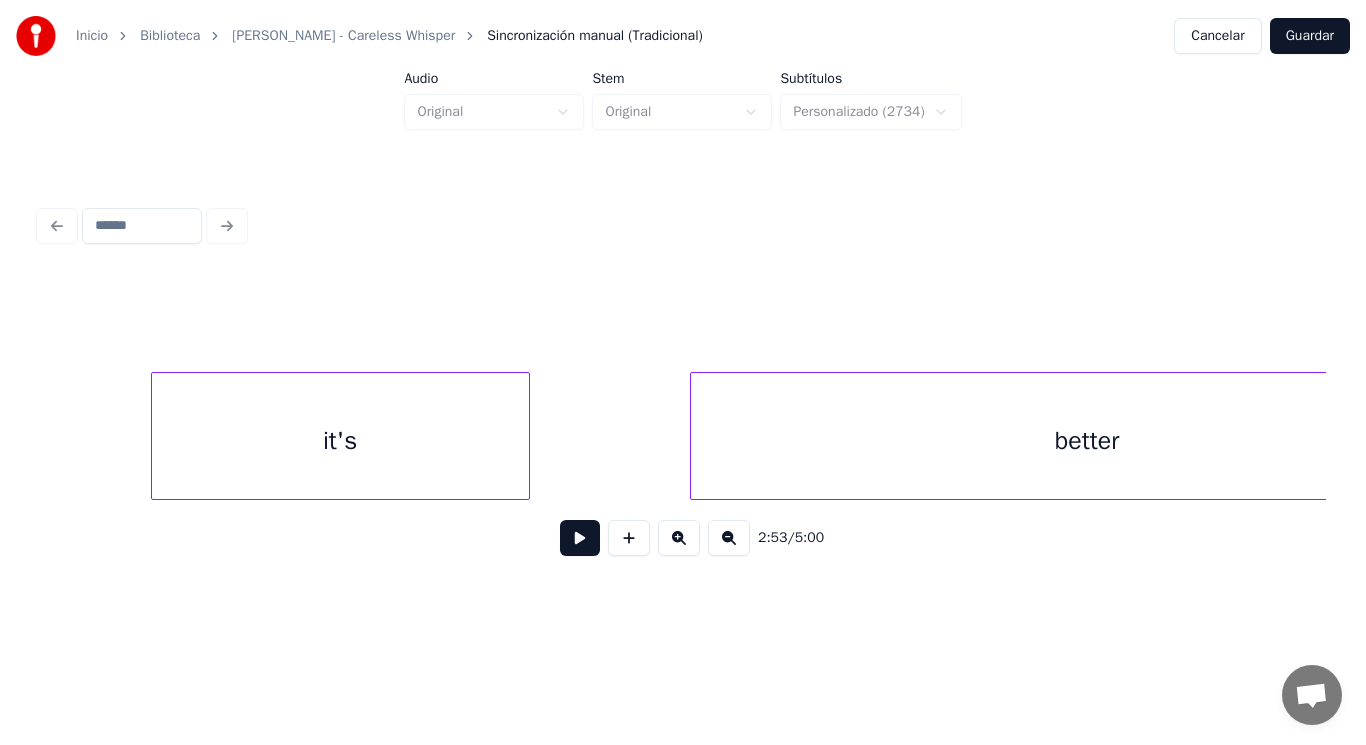 click on "better it's" at bounding box center [-30842, 436] 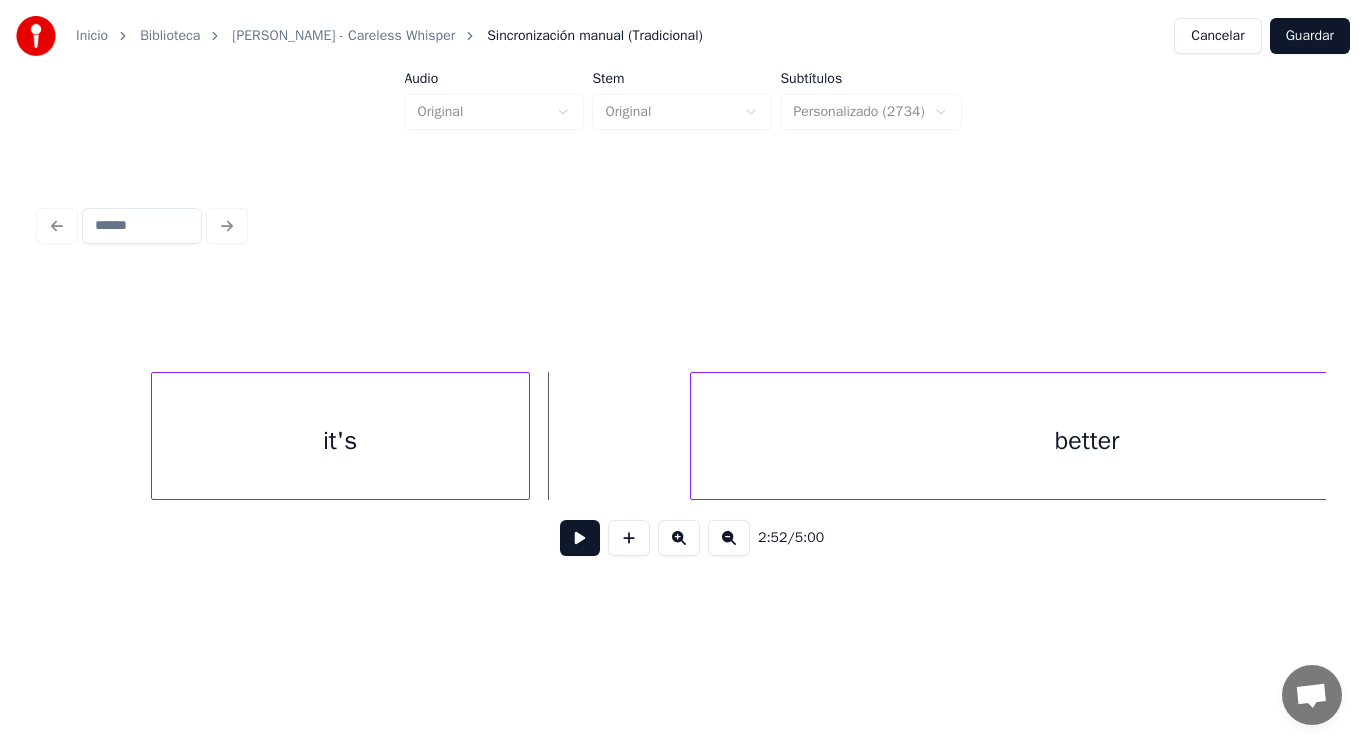 click on "2:52  /  5:00" at bounding box center [683, 538] 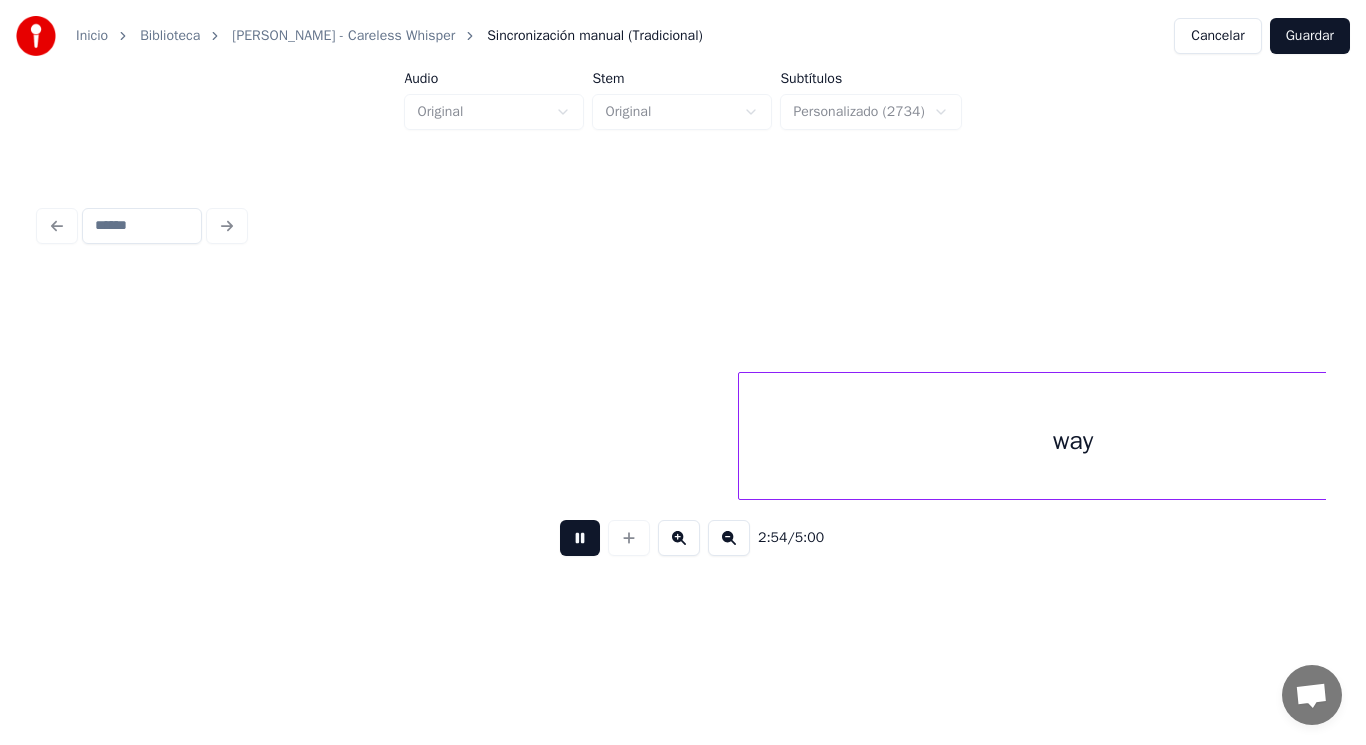 scroll, scrollTop: 0, scrollLeft: 244013, axis: horizontal 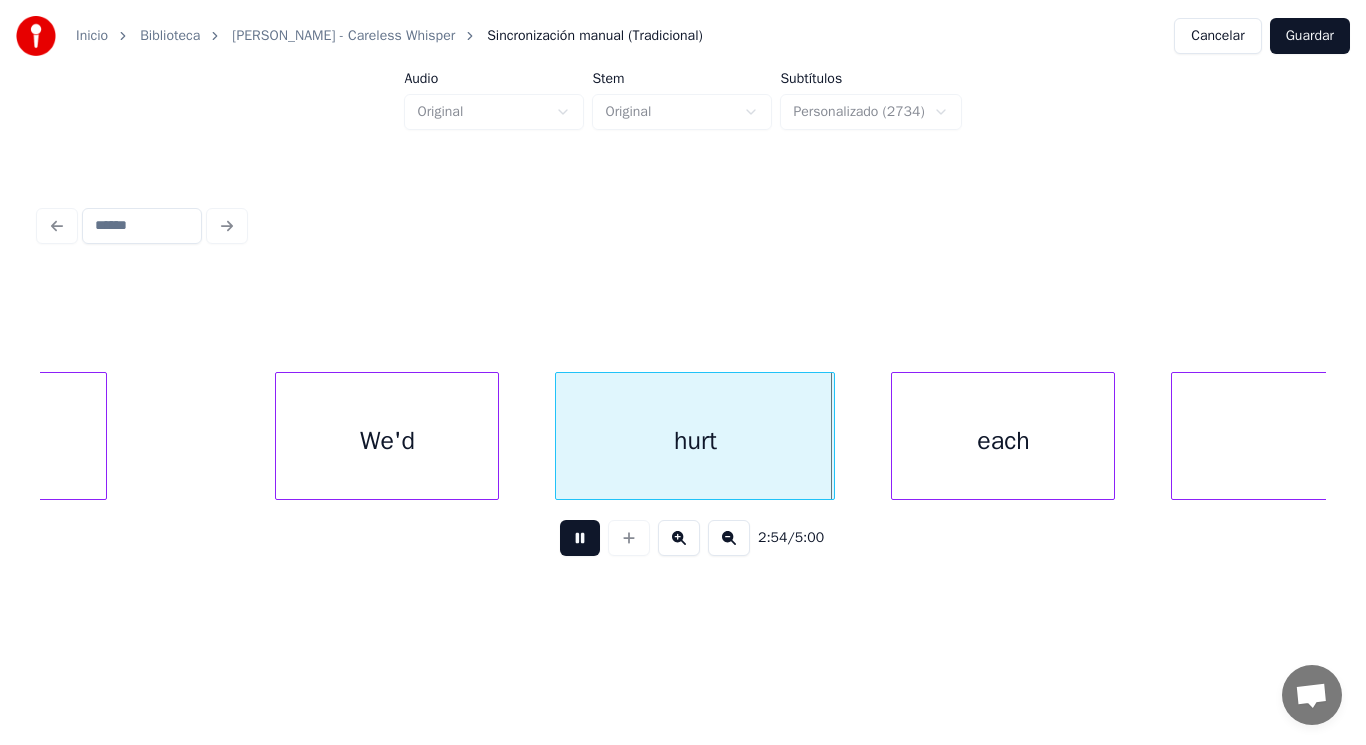 click at bounding box center (580, 538) 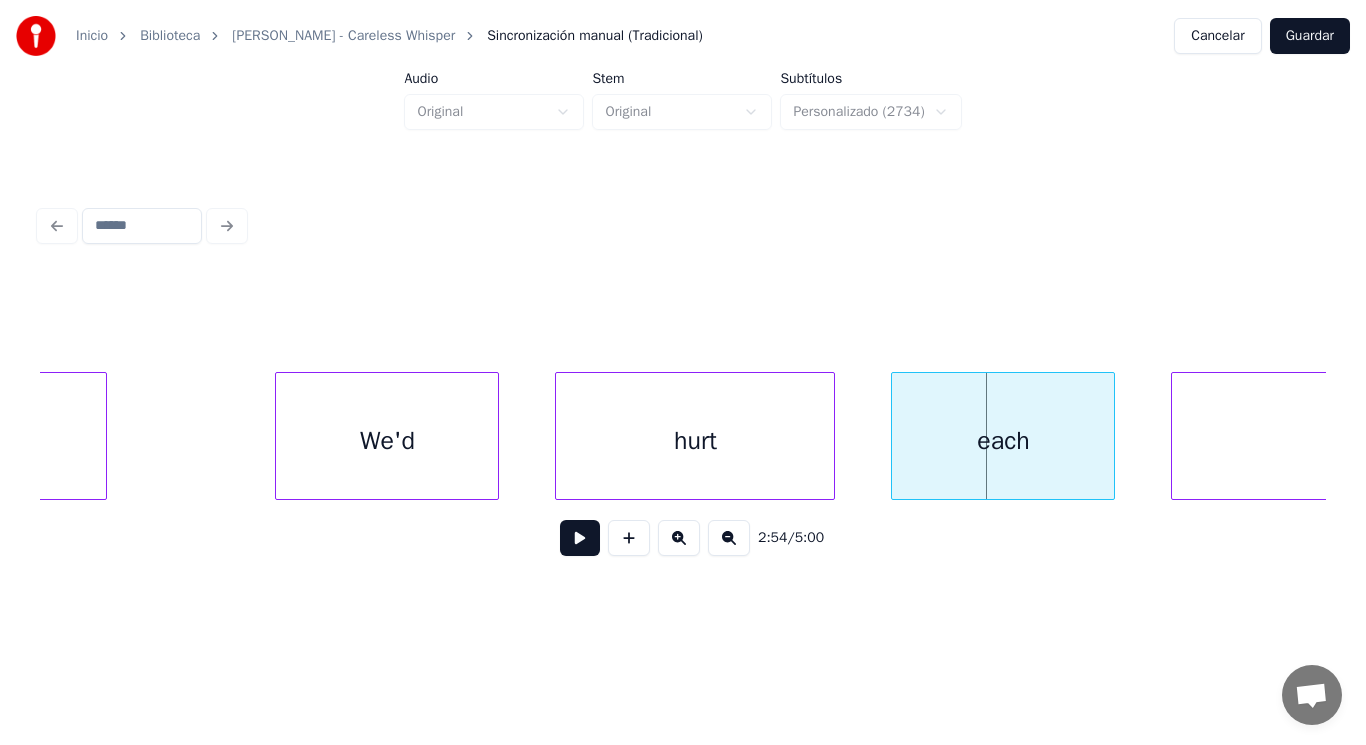 click on "We'd" at bounding box center (387, 441) 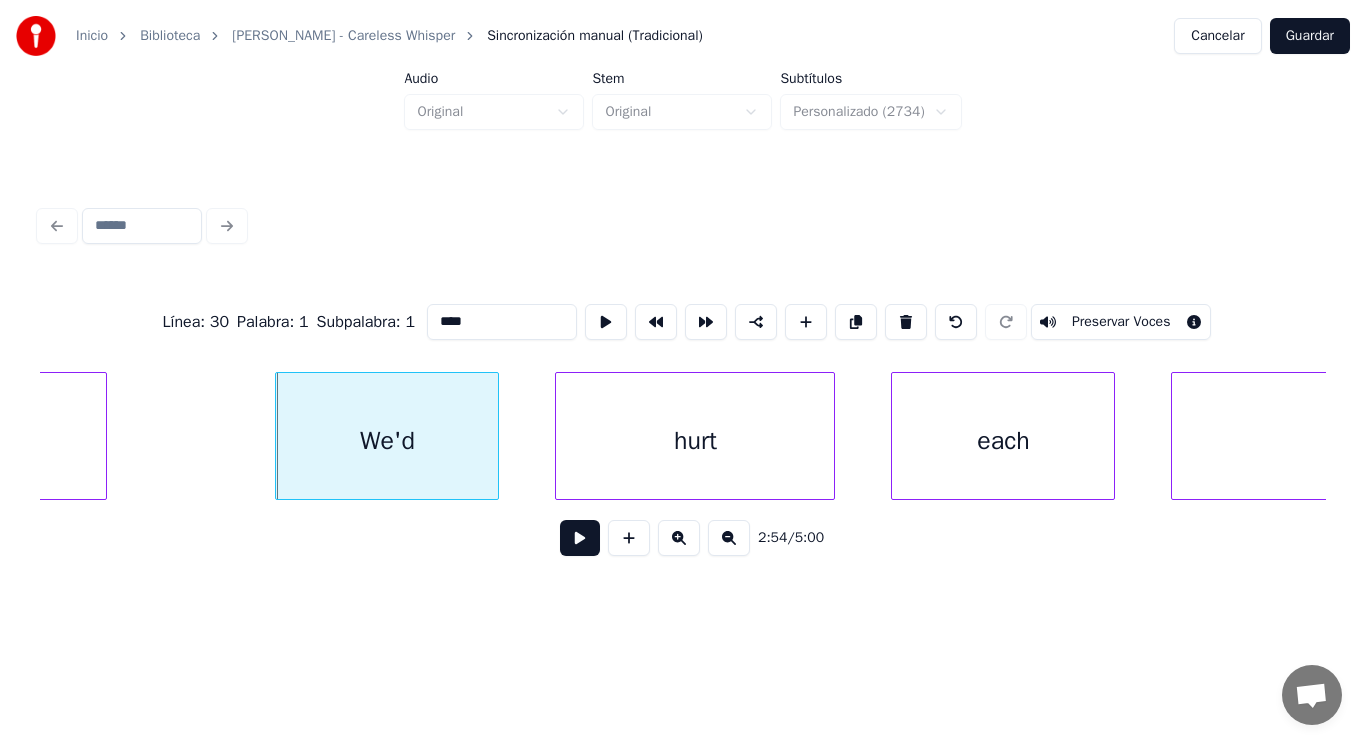 click at bounding box center (580, 538) 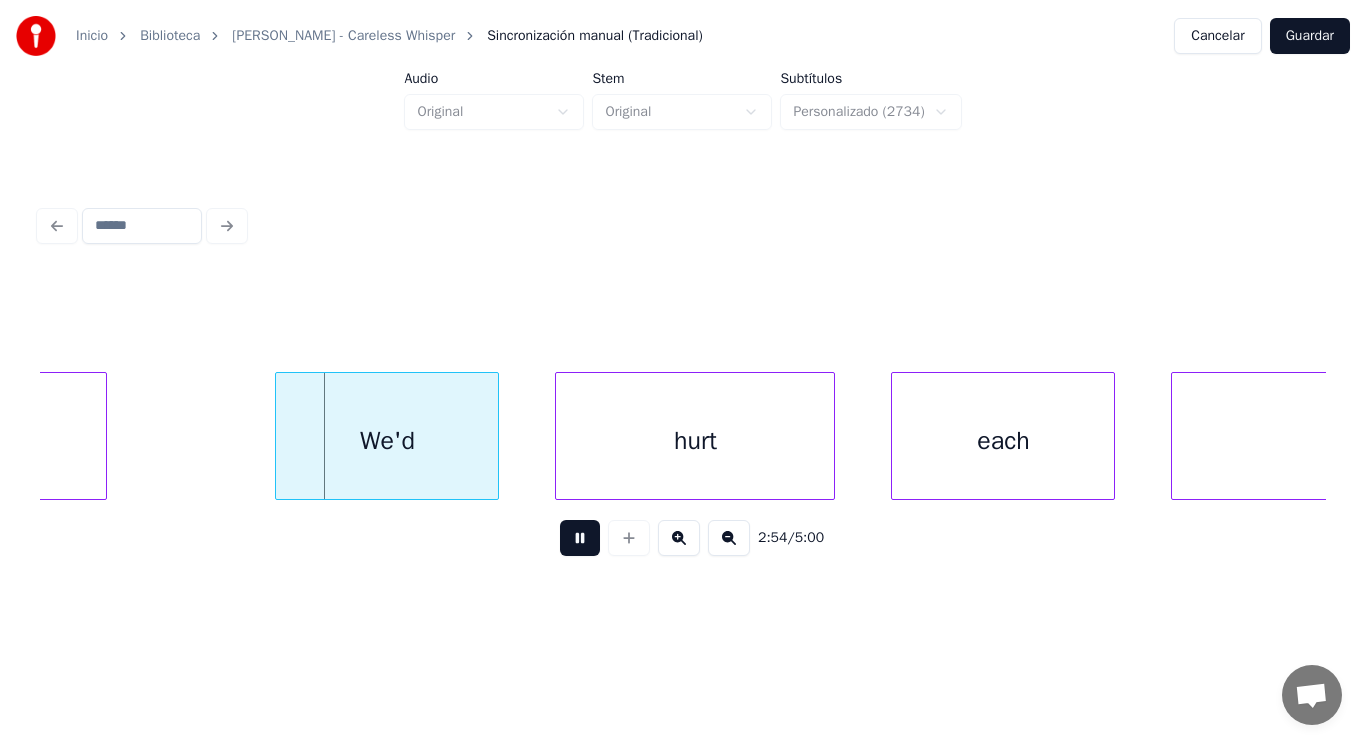 click at bounding box center [580, 538] 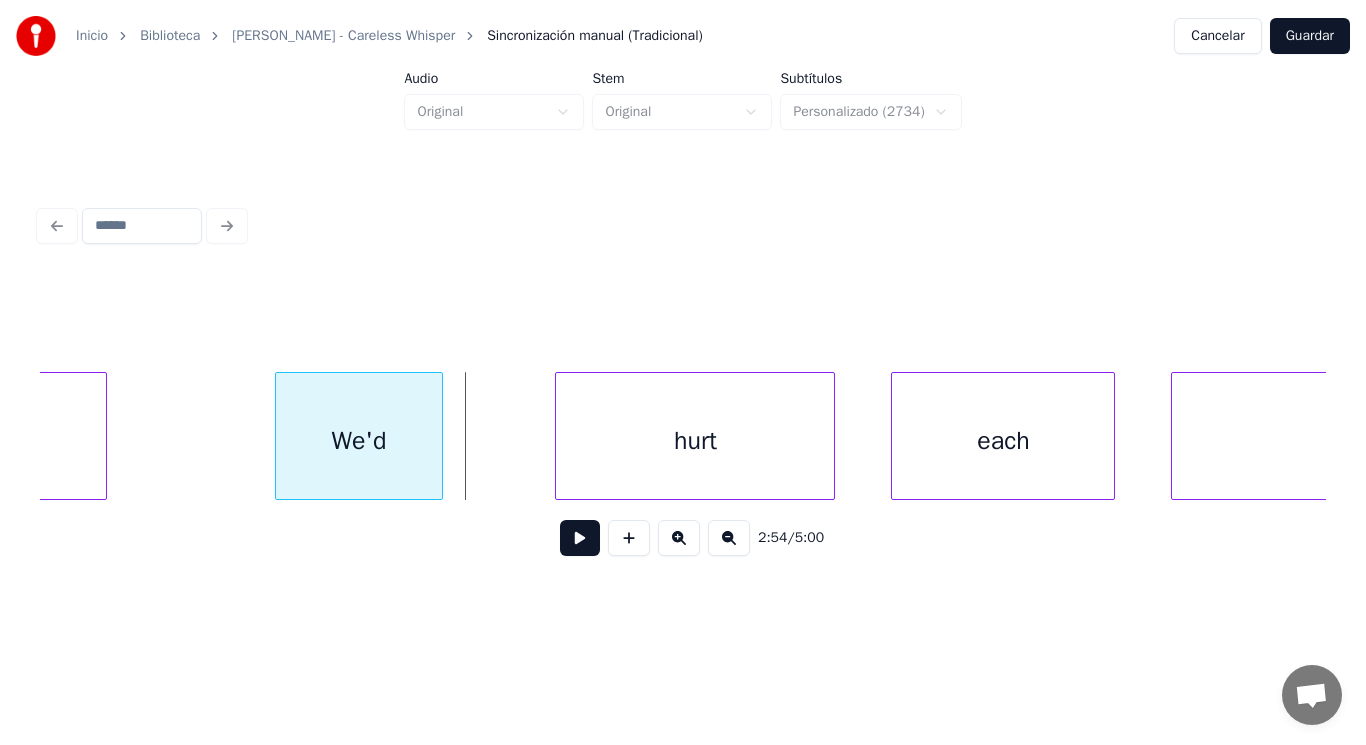 click at bounding box center [439, 436] 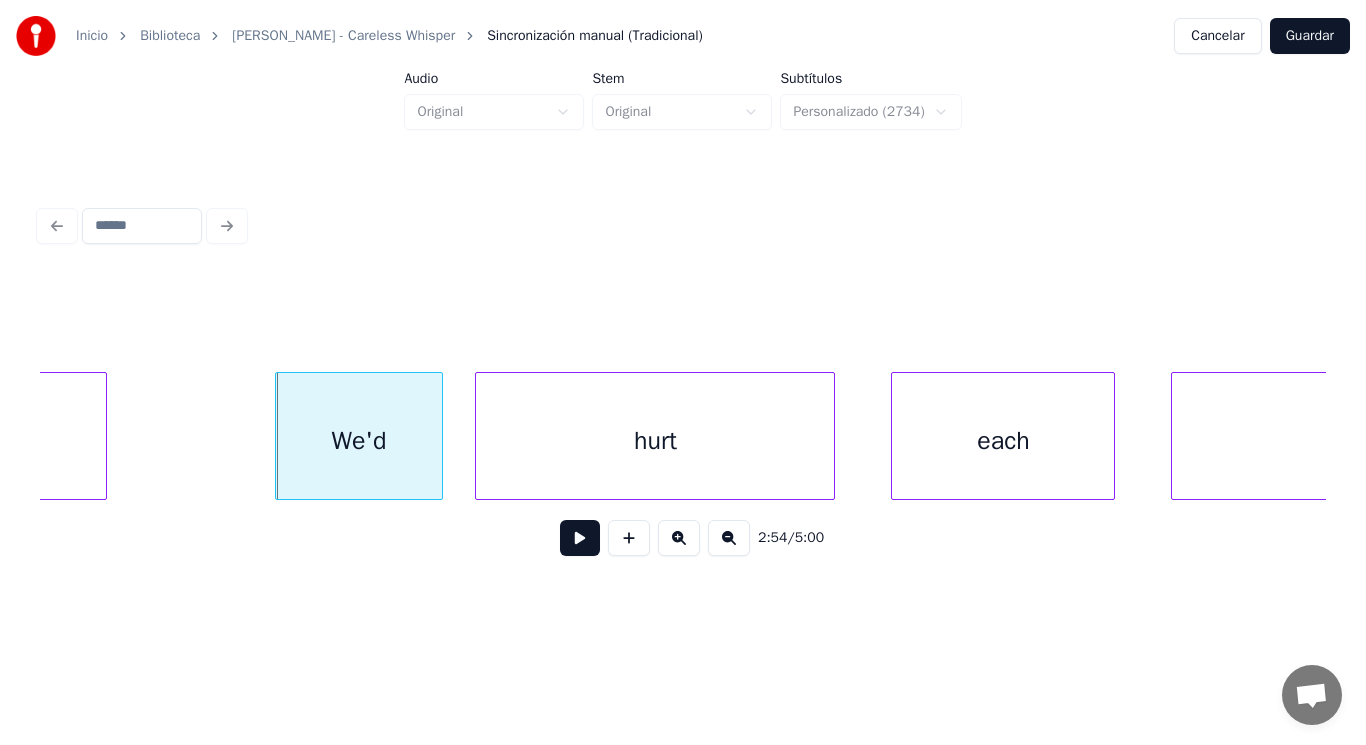 click at bounding box center [479, 436] 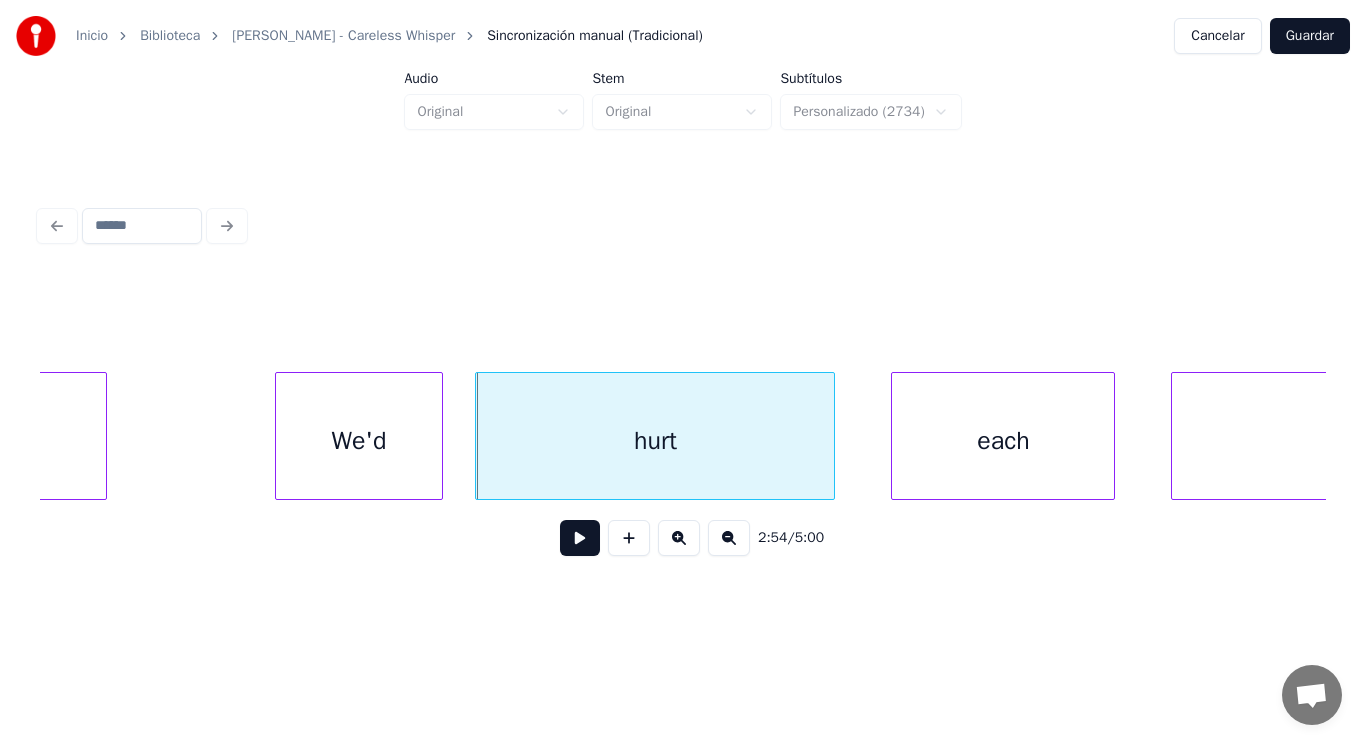 click at bounding box center [580, 538] 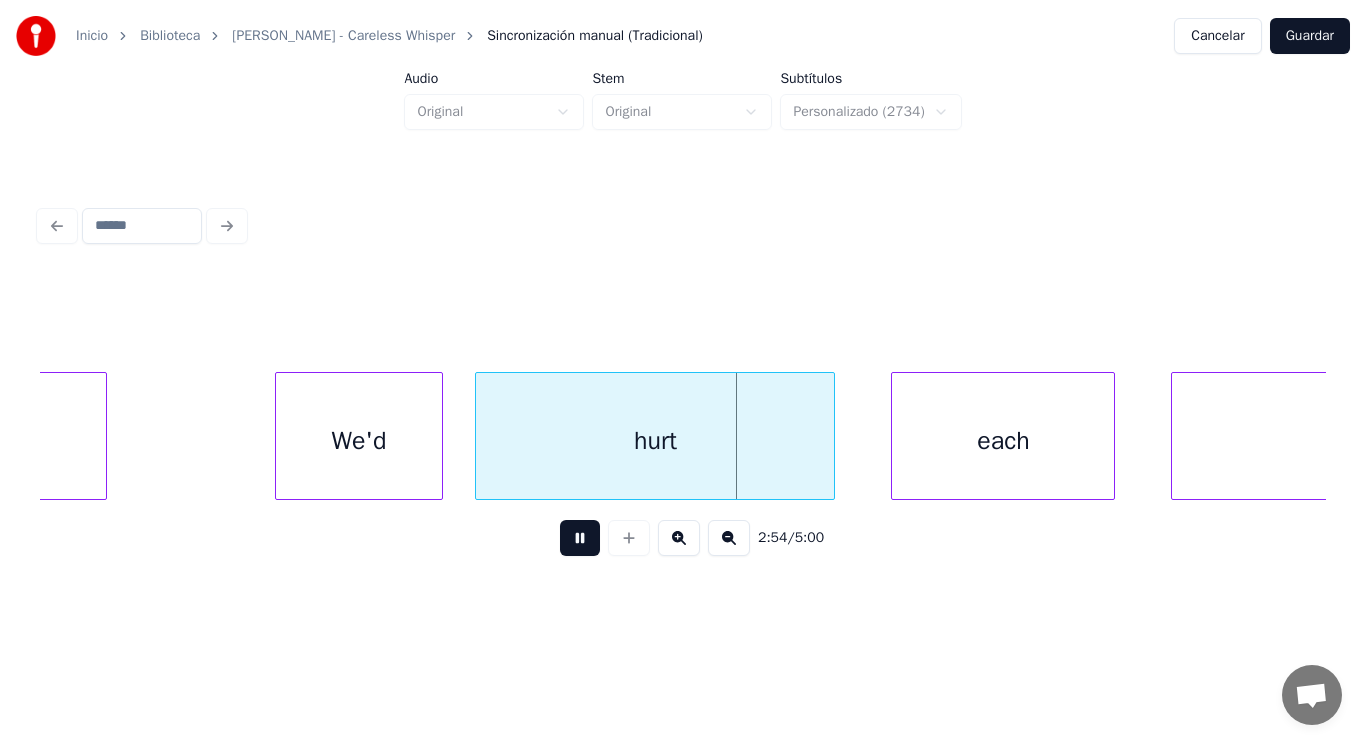 click at bounding box center (580, 538) 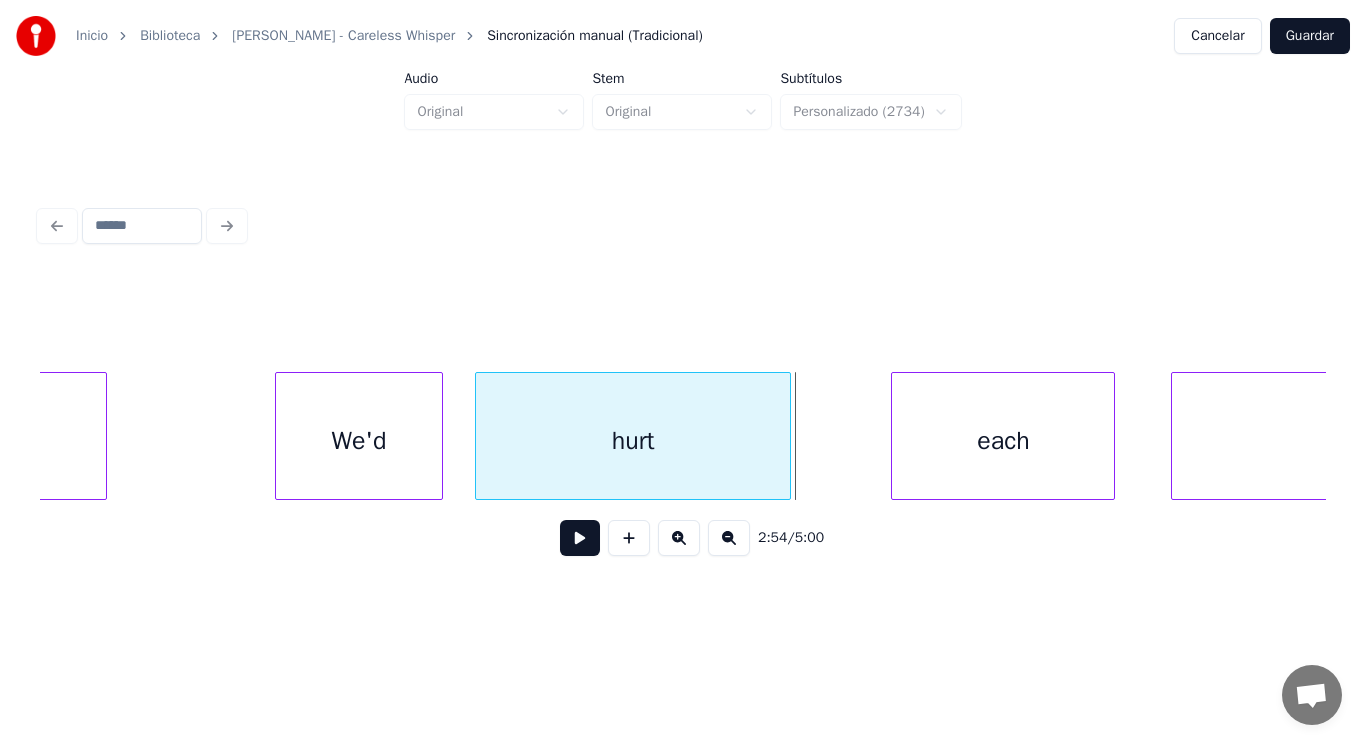 click at bounding box center [787, 436] 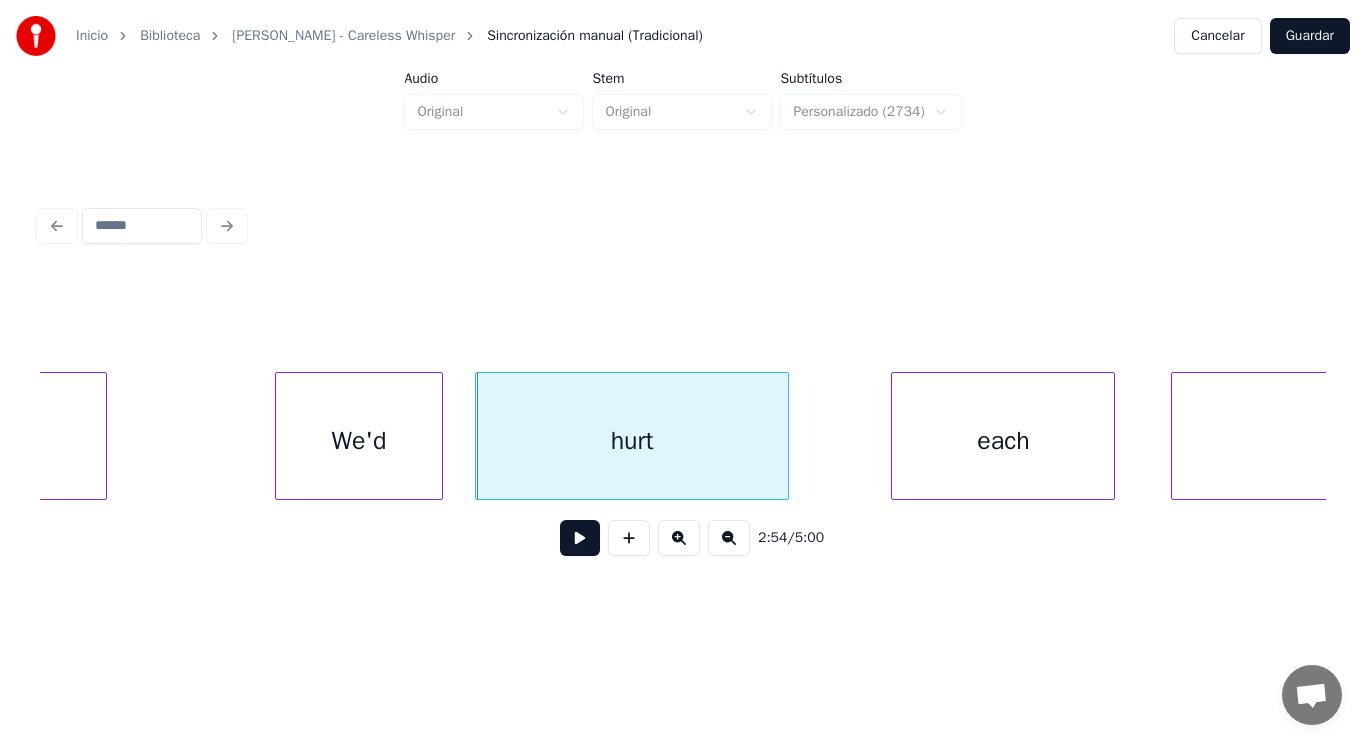 click at bounding box center [580, 538] 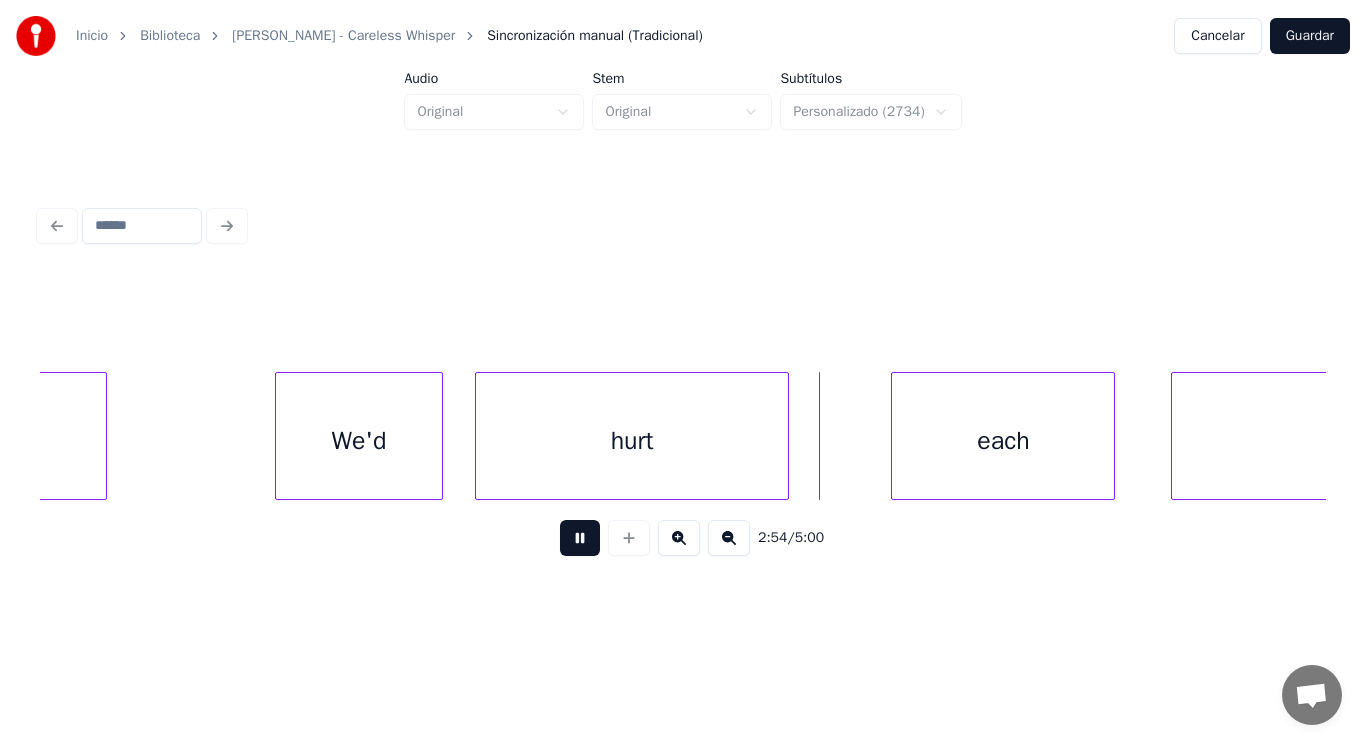click at bounding box center [580, 538] 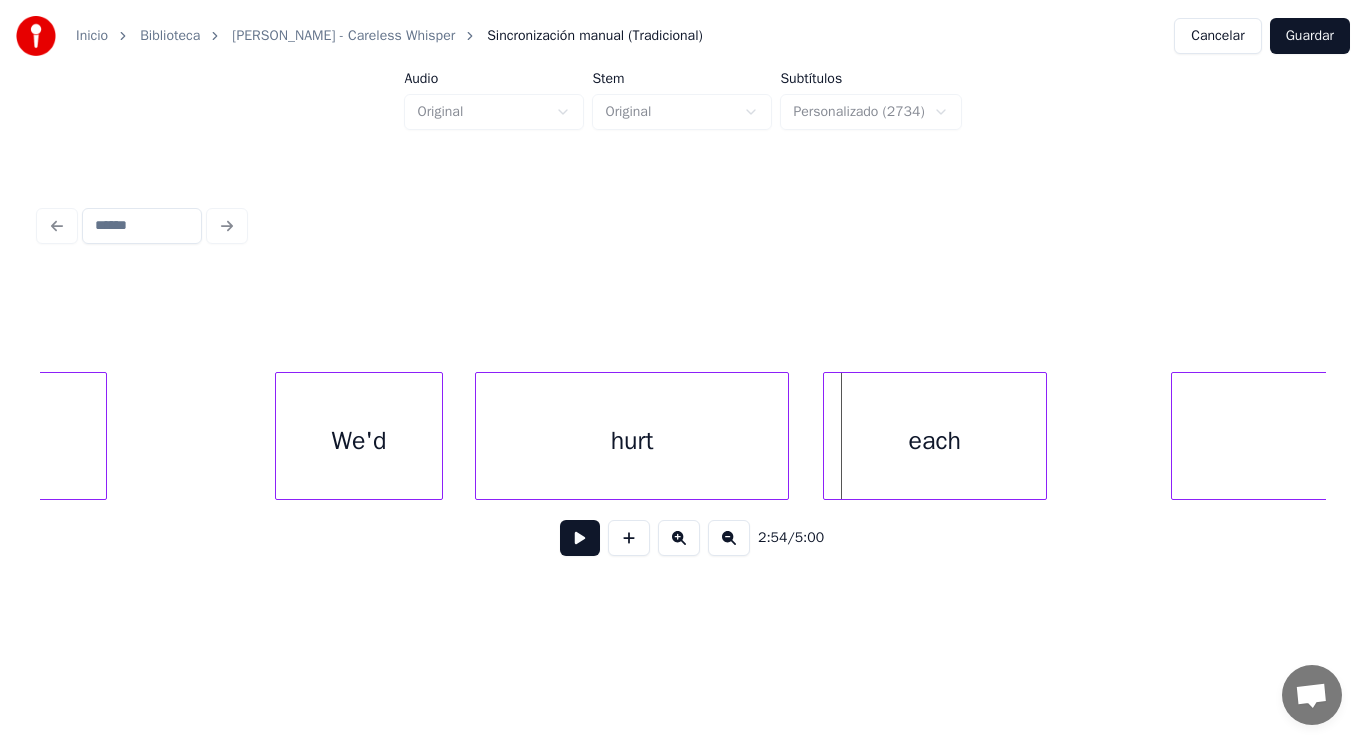 click on "each" at bounding box center (935, 441) 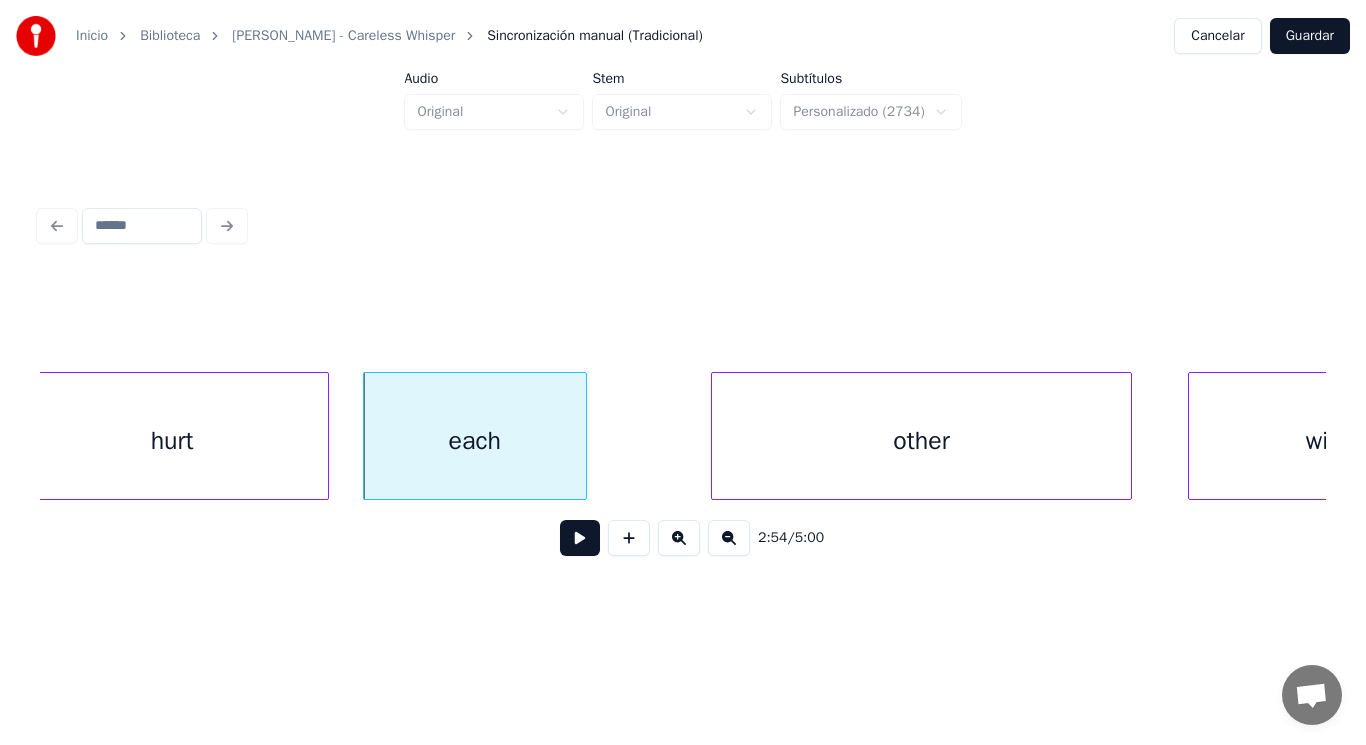 scroll, scrollTop: 0, scrollLeft: 244493, axis: horizontal 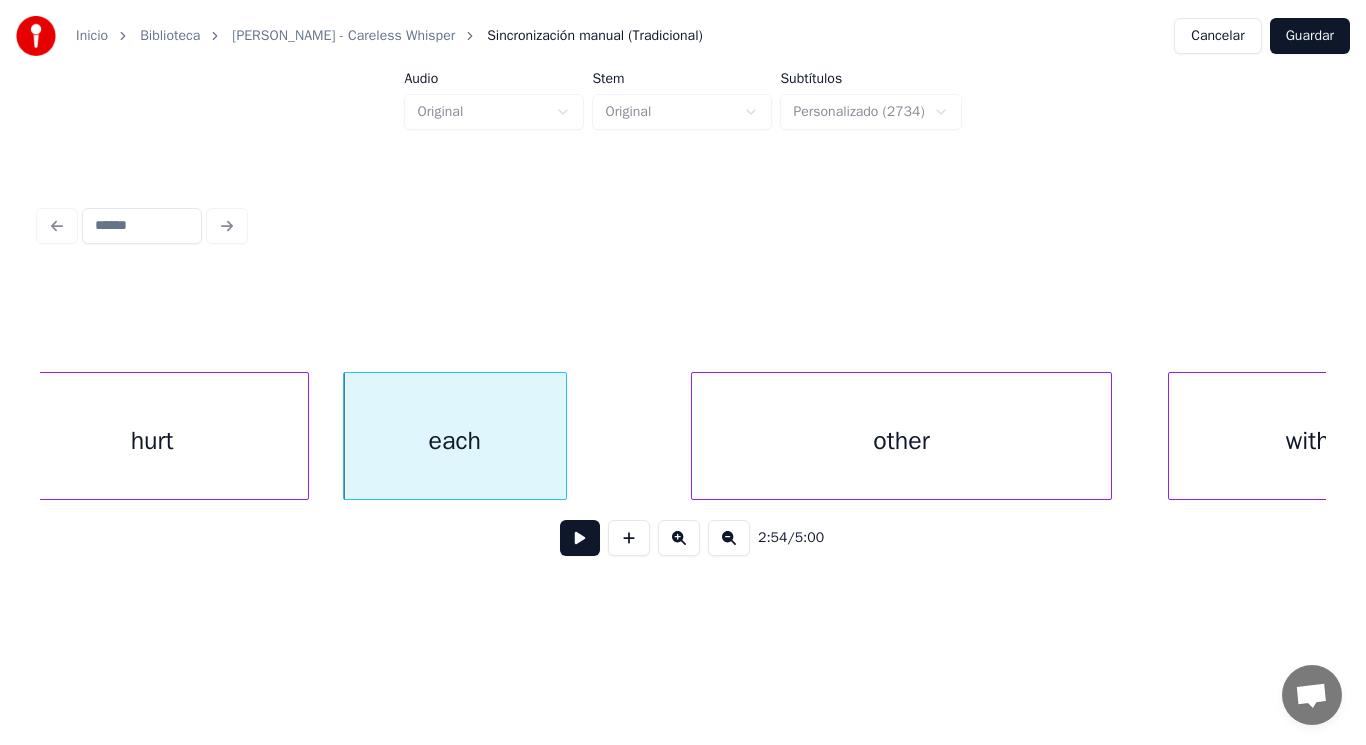 click at bounding box center [580, 538] 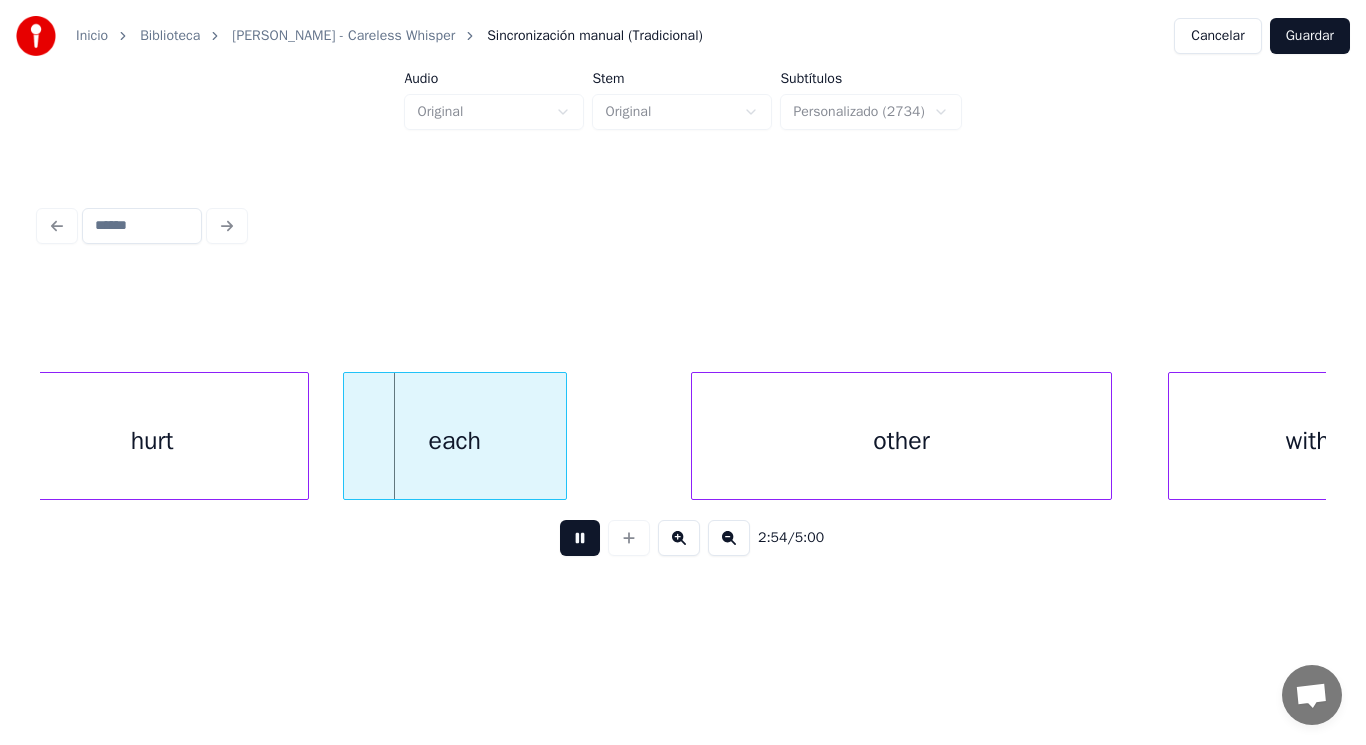 click at bounding box center [580, 538] 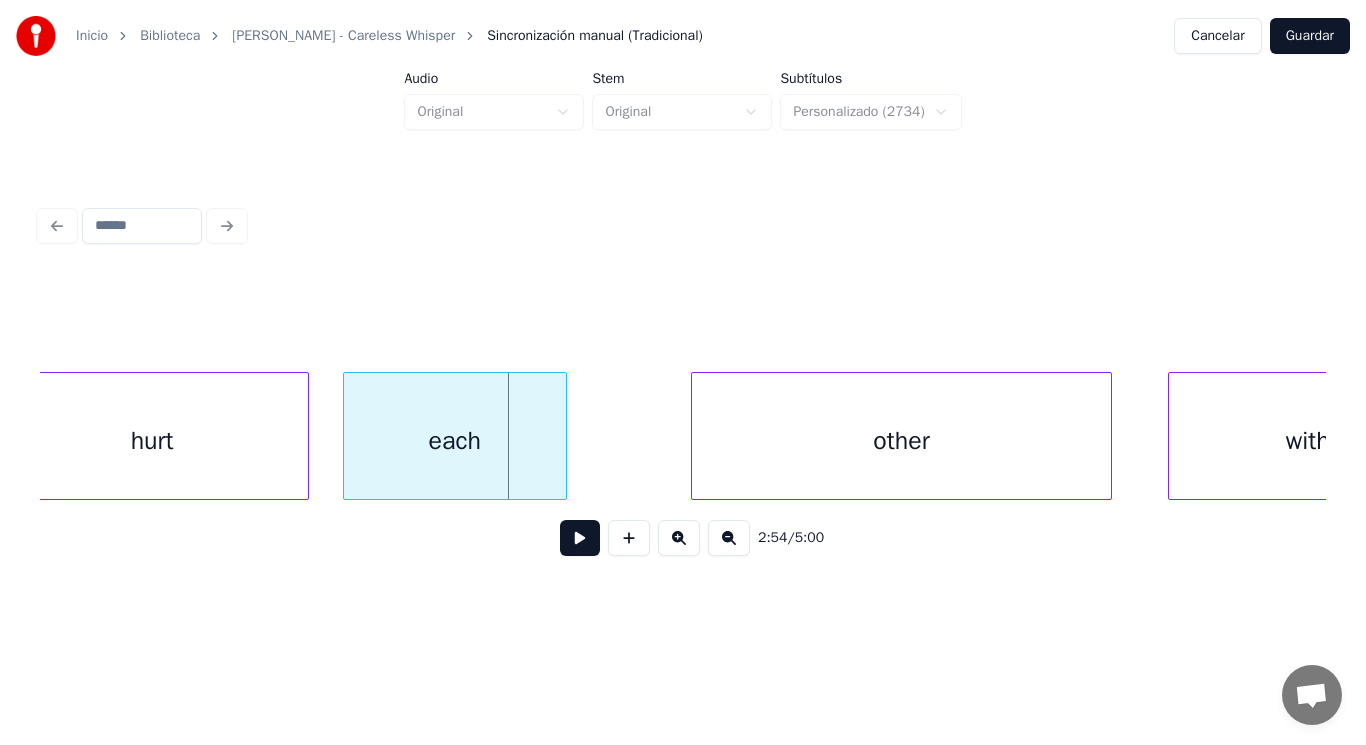 click on "each" at bounding box center [455, 441] 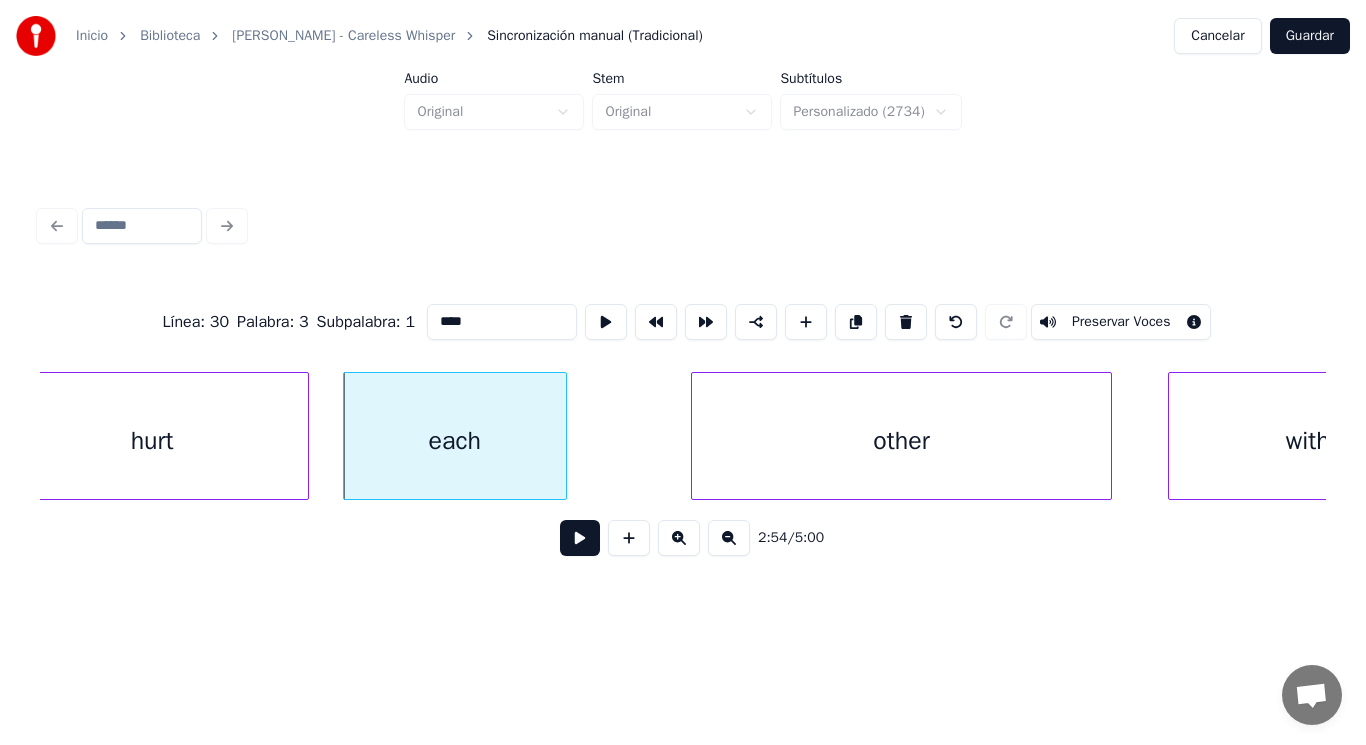 click at bounding box center [580, 538] 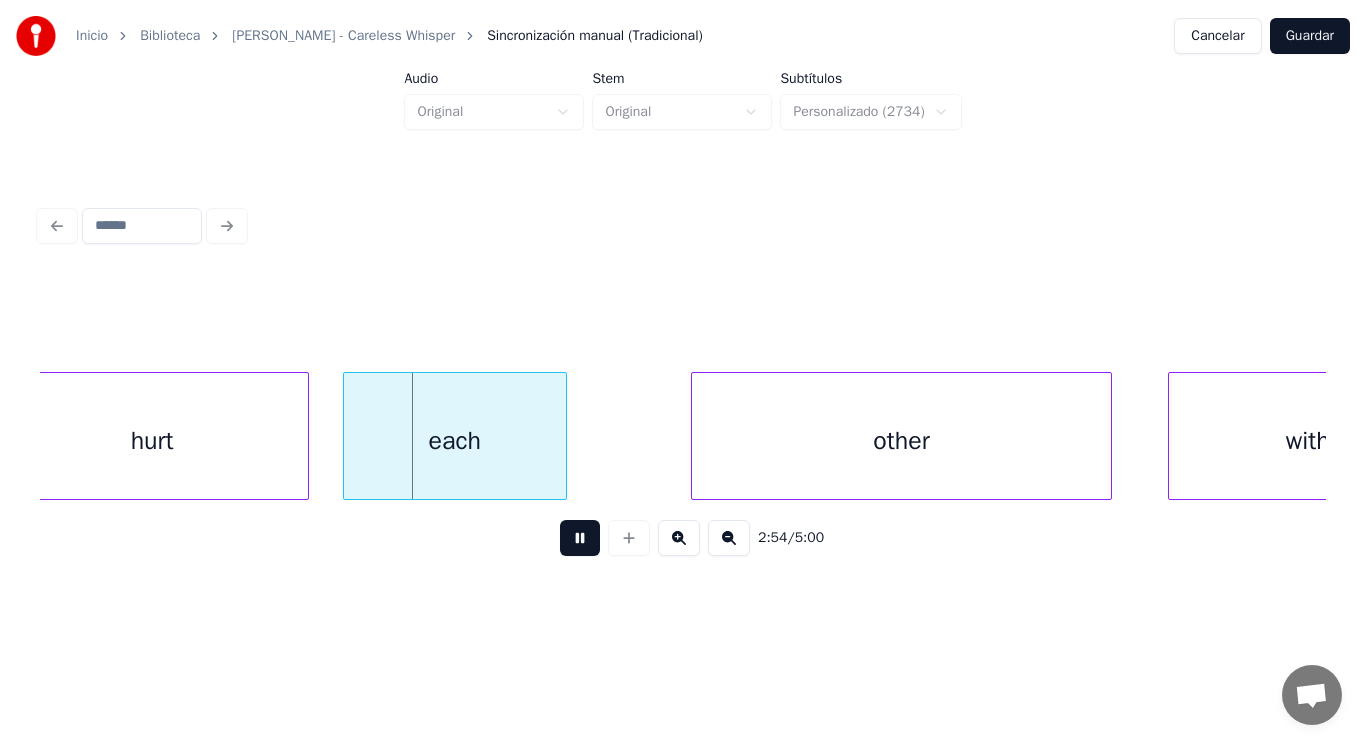 click at bounding box center (580, 538) 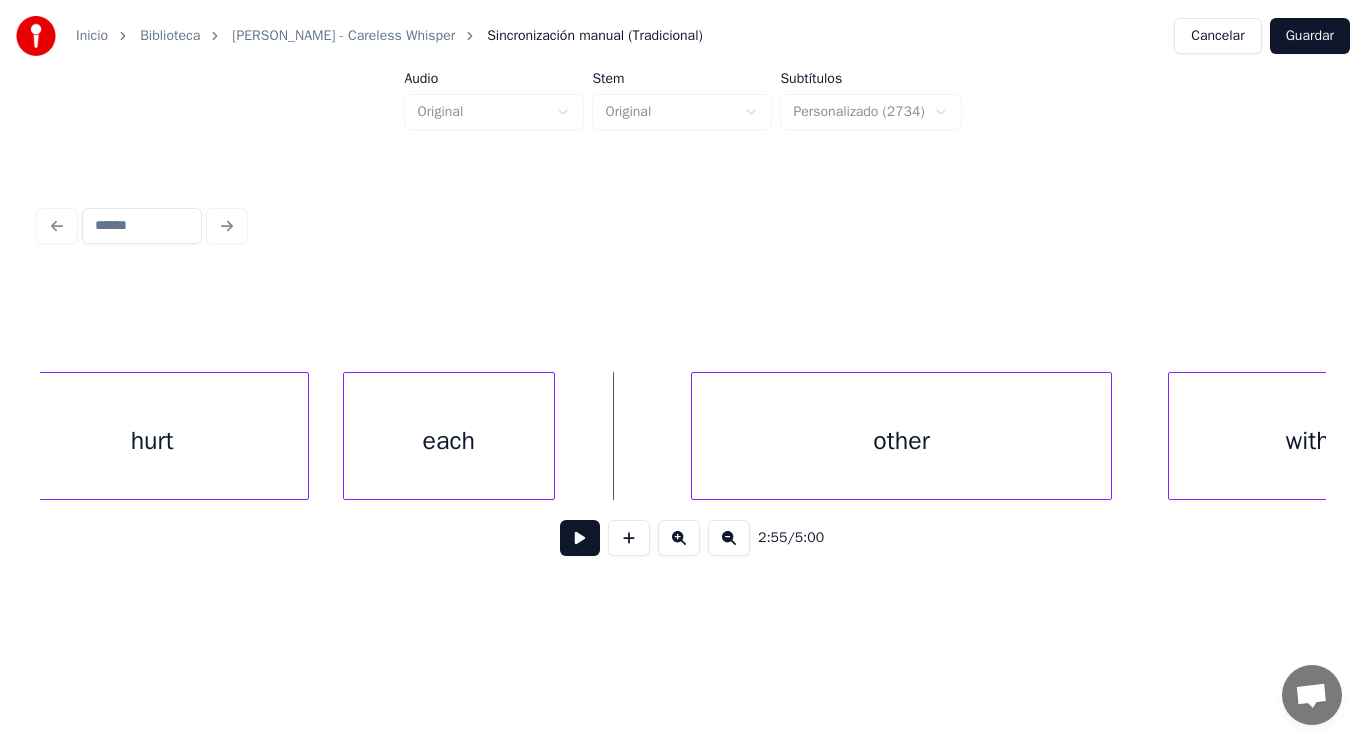 click at bounding box center [551, 436] 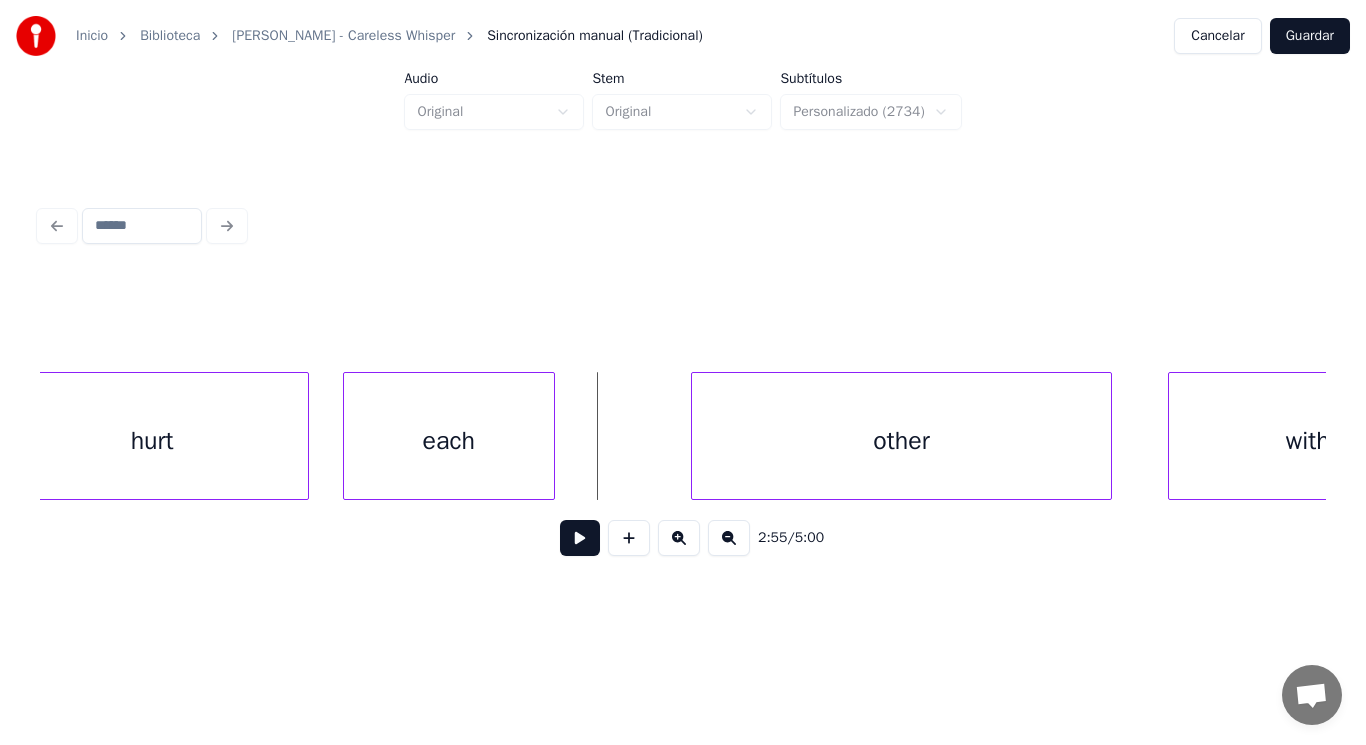 click at bounding box center (580, 538) 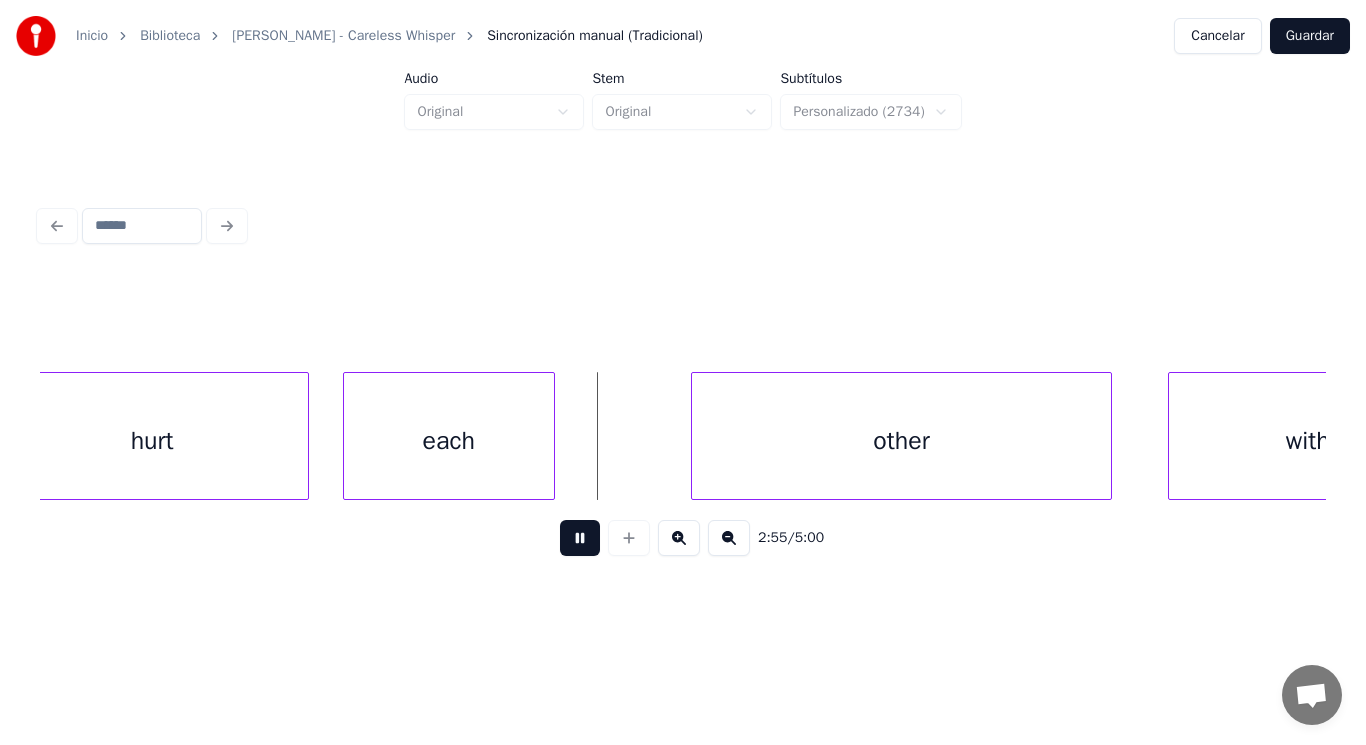 click at bounding box center [580, 538] 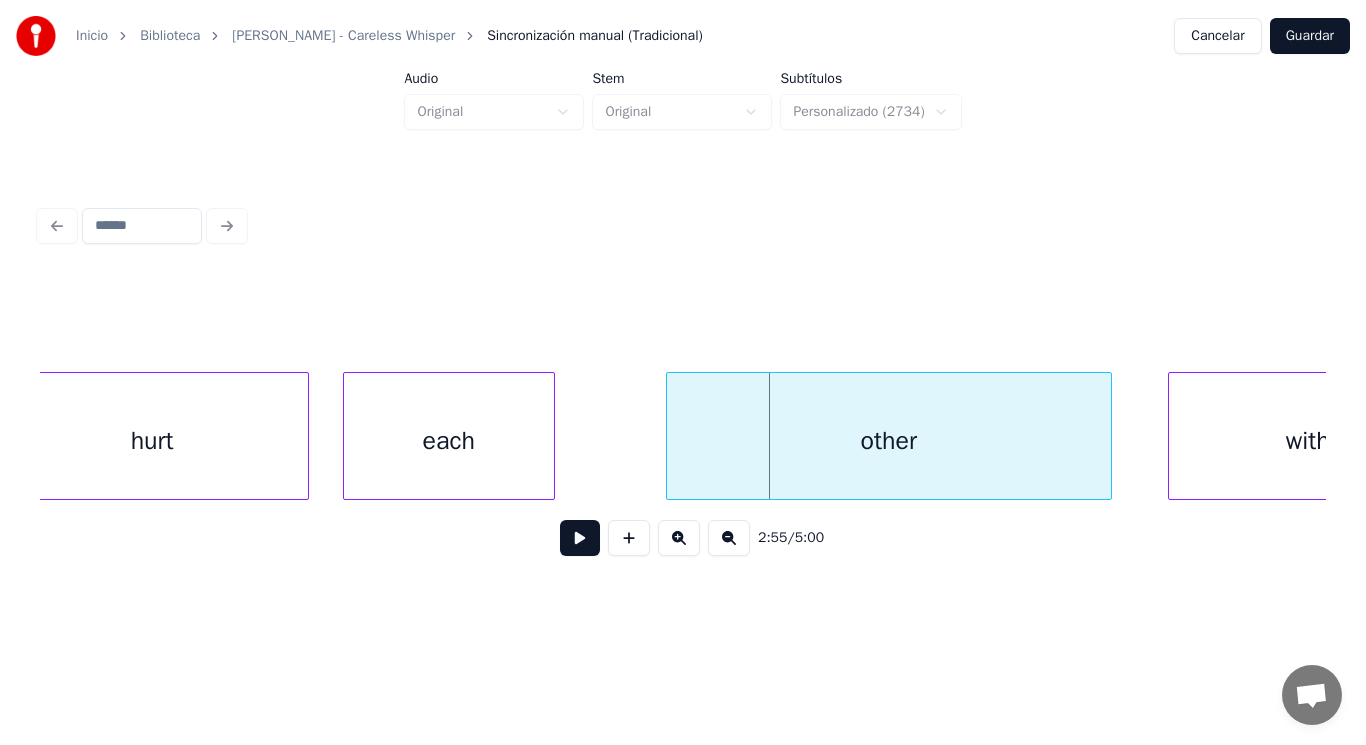click at bounding box center [670, 436] 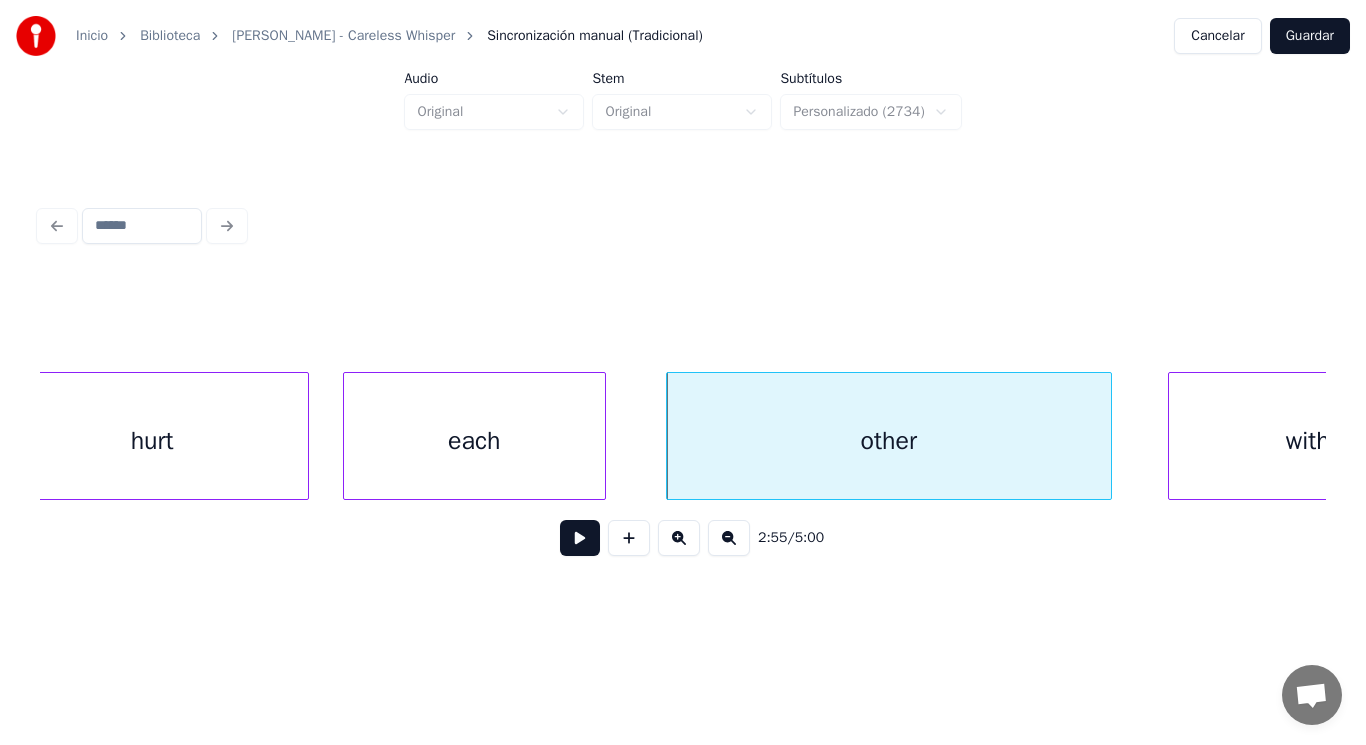 click at bounding box center (602, 436) 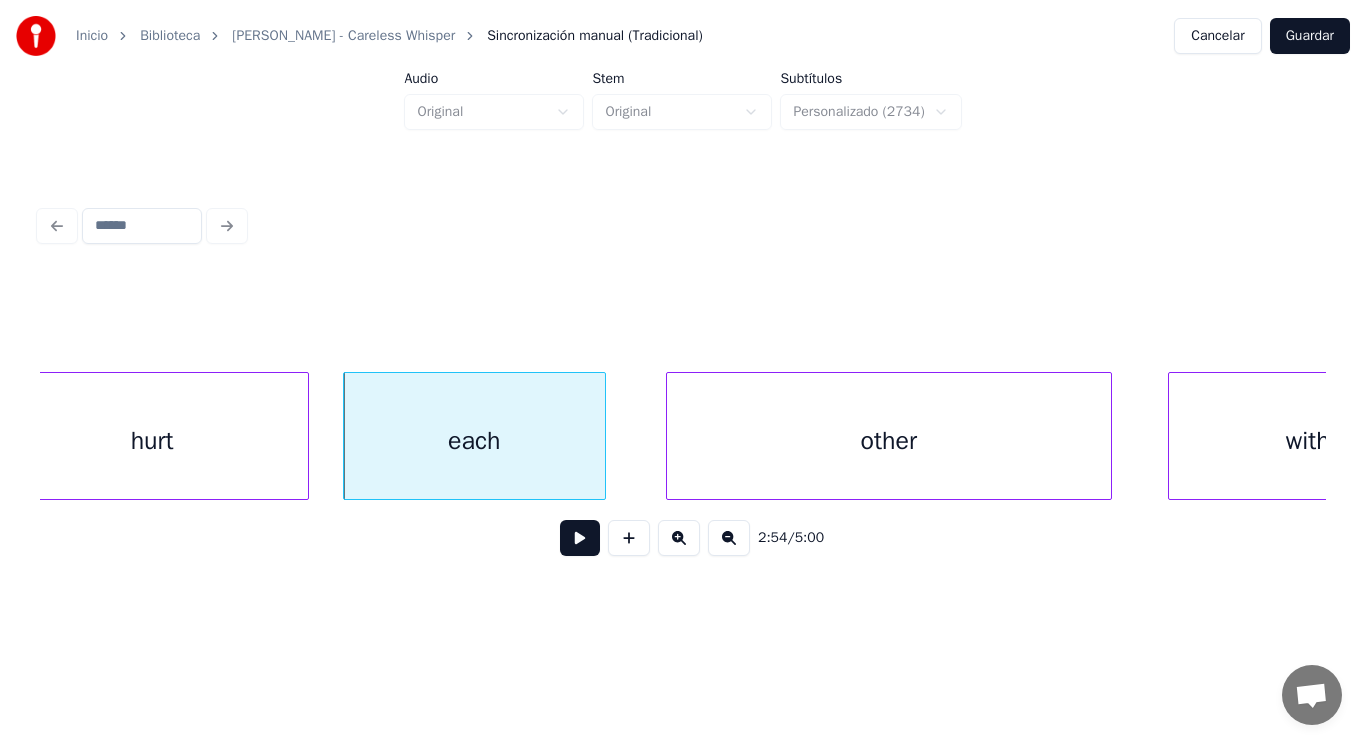 click at bounding box center [580, 538] 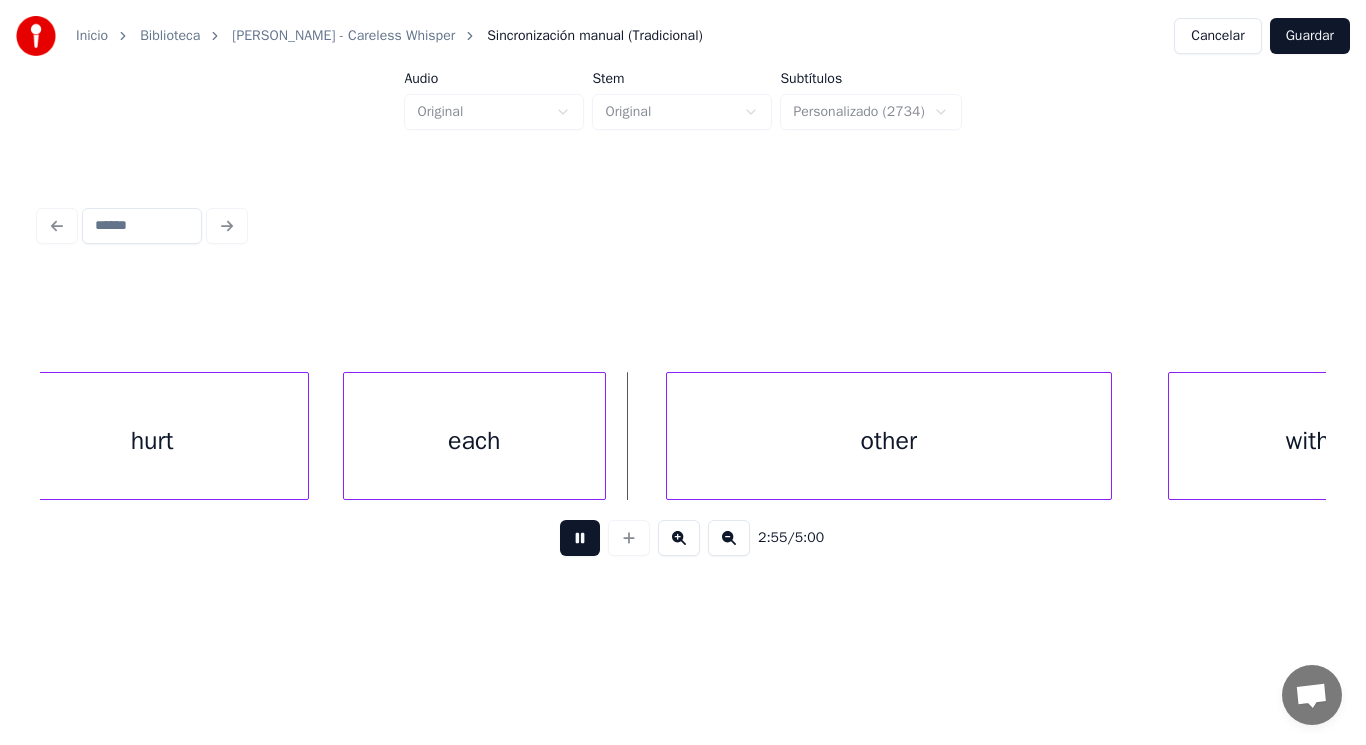 click at bounding box center [580, 538] 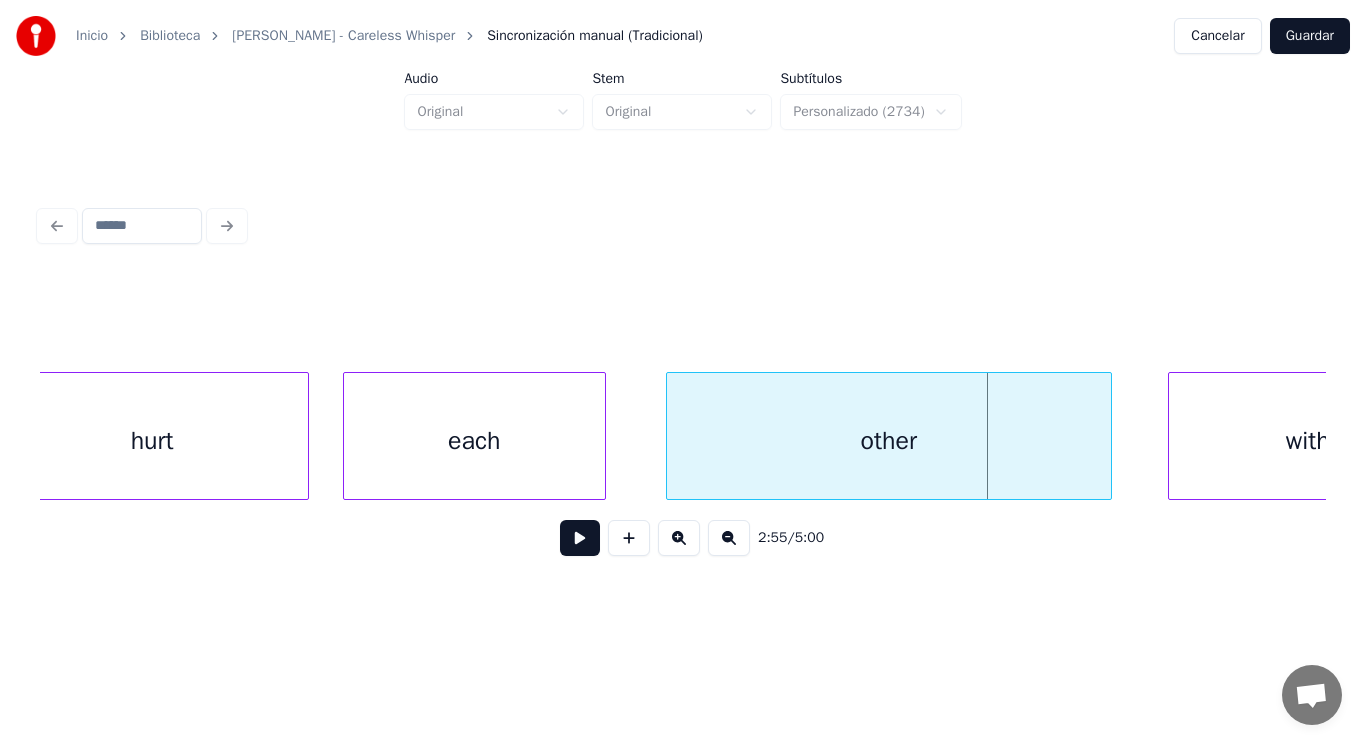 click on "other" at bounding box center [889, 441] 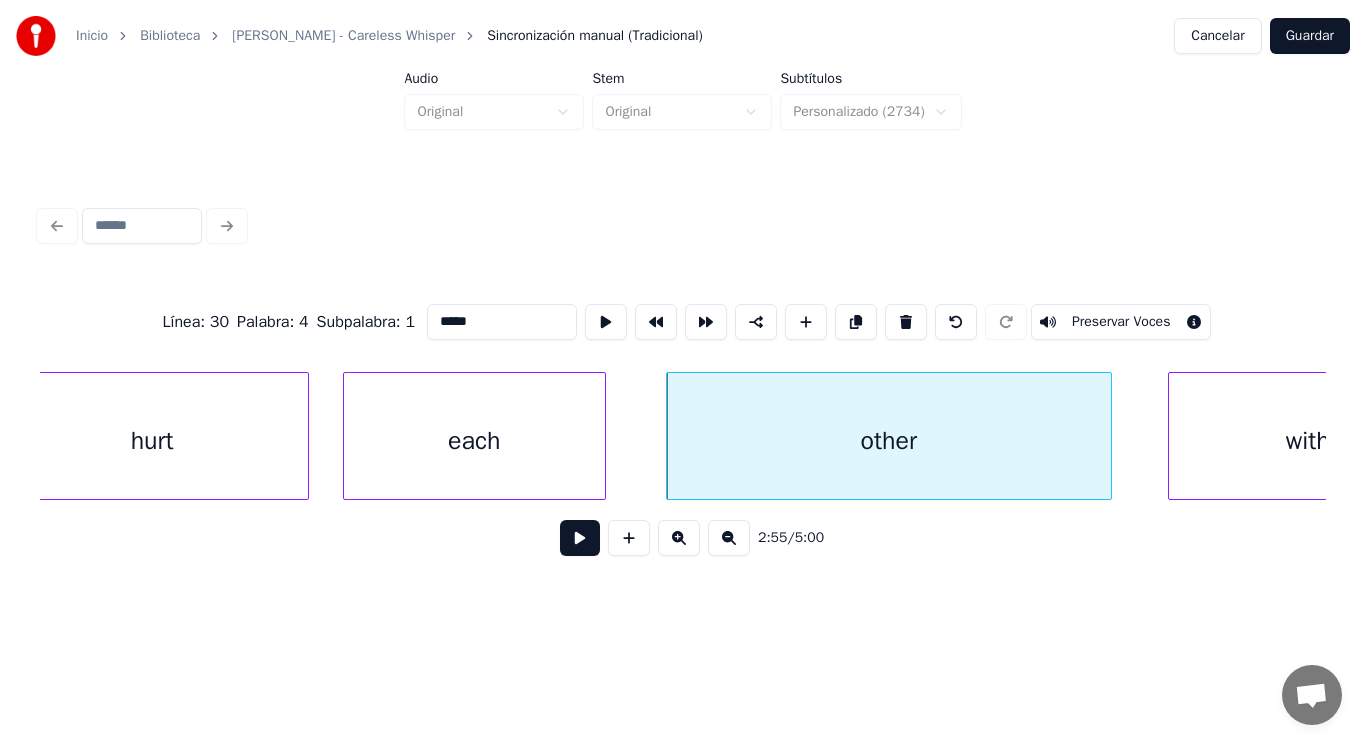 click at bounding box center (580, 538) 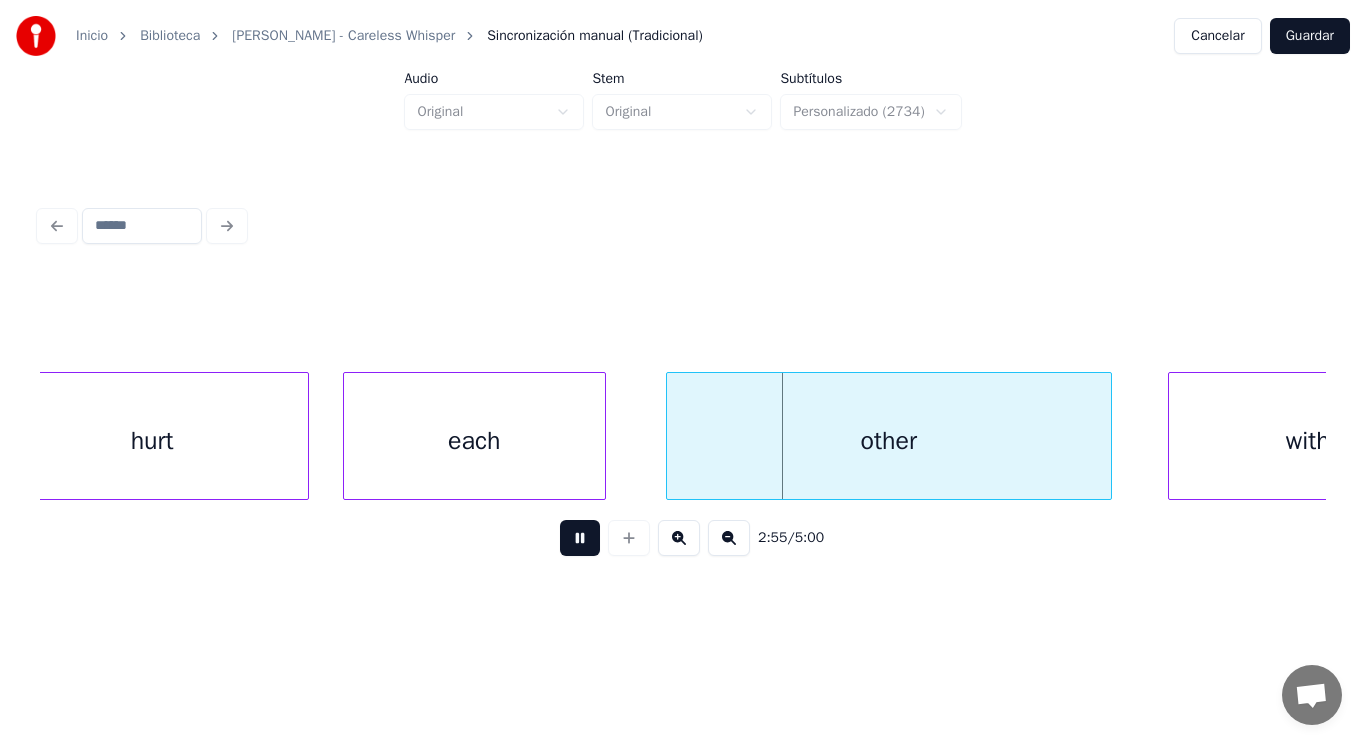 click at bounding box center (580, 538) 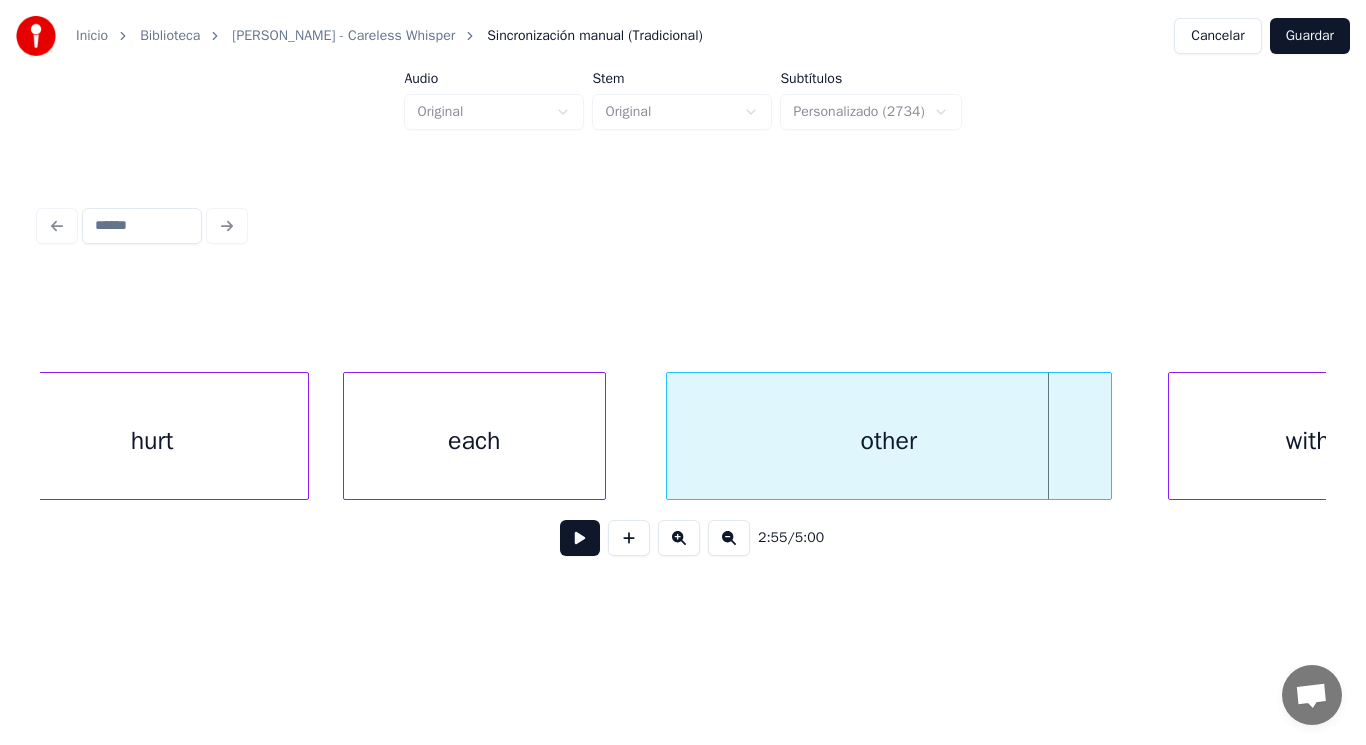 click on "other" at bounding box center [889, 441] 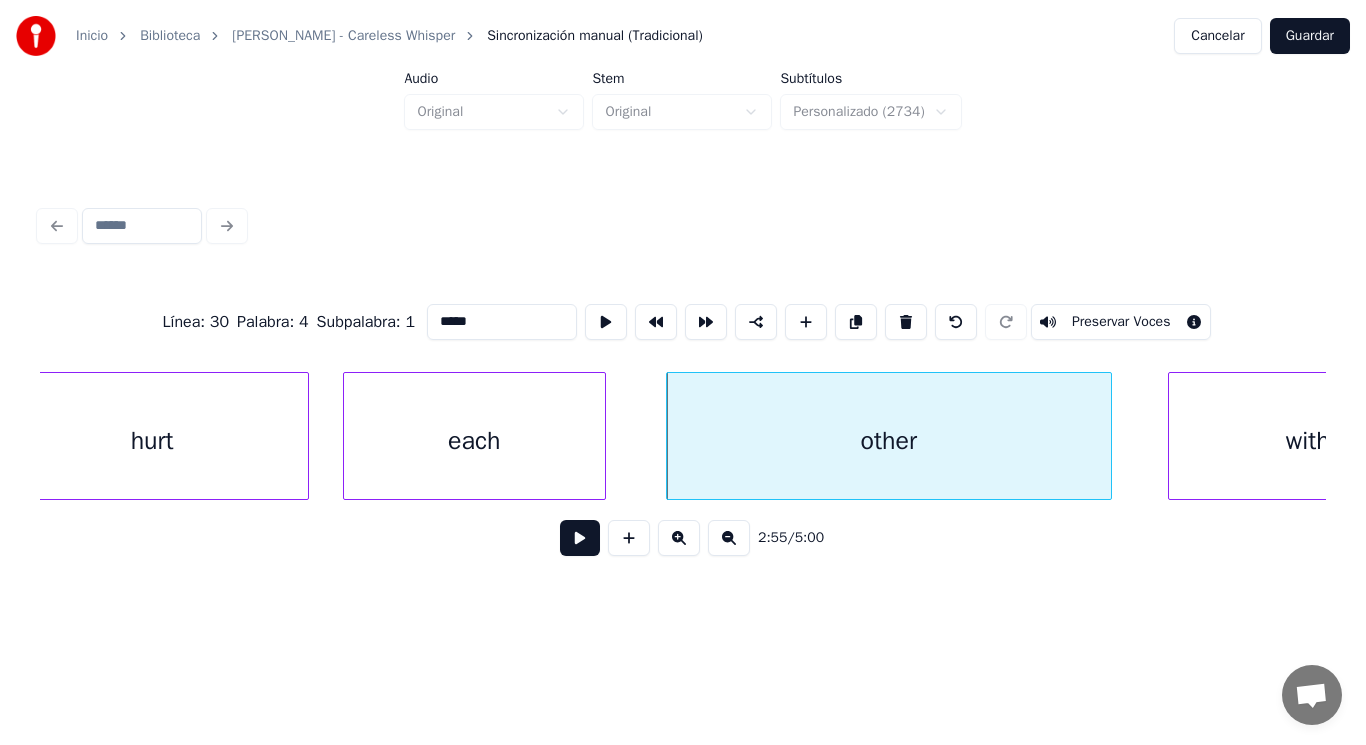 click at bounding box center (580, 538) 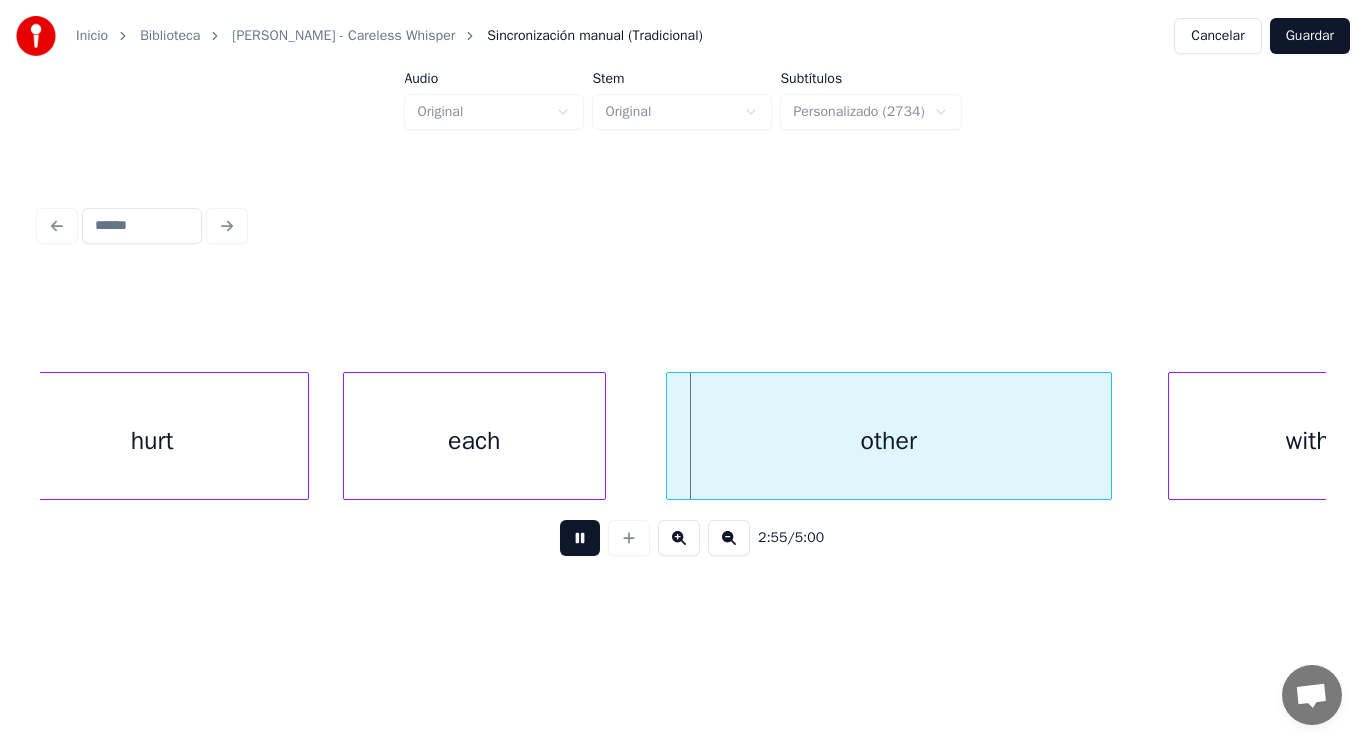click at bounding box center (580, 538) 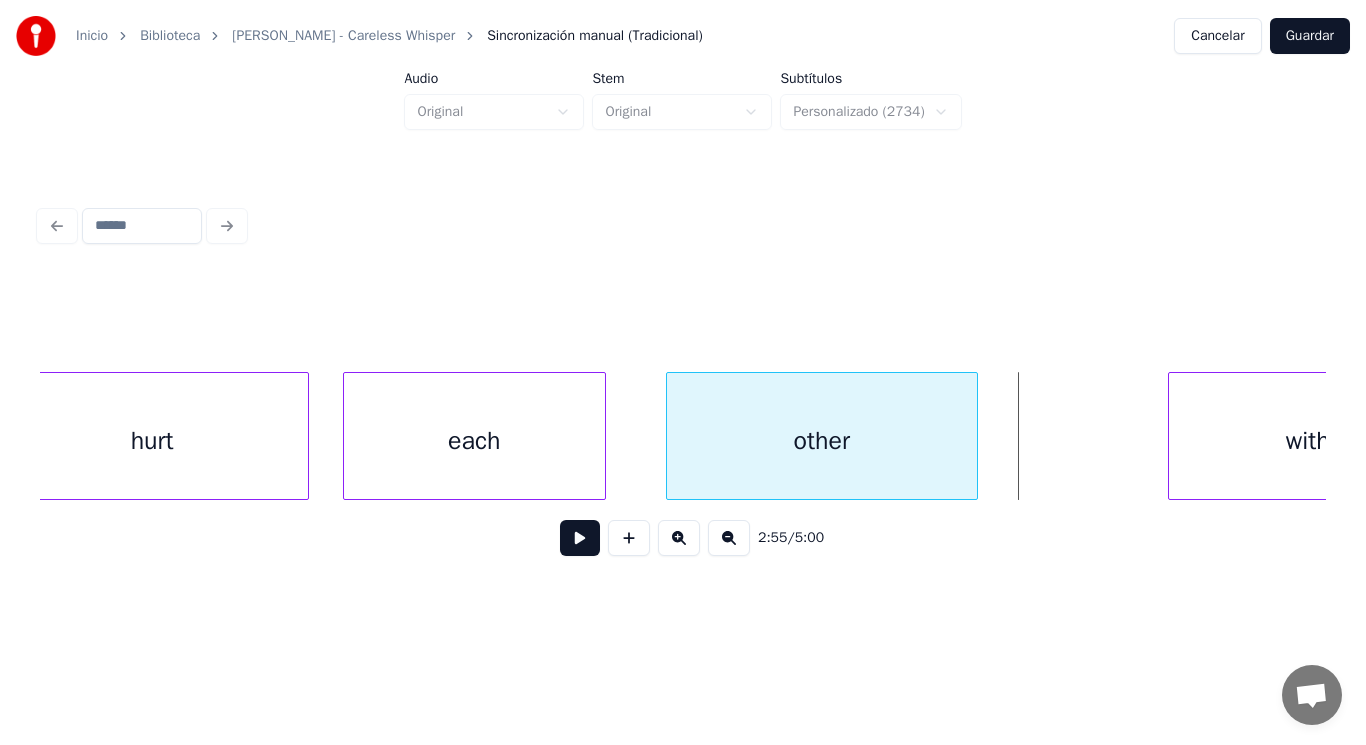 click at bounding box center (974, 436) 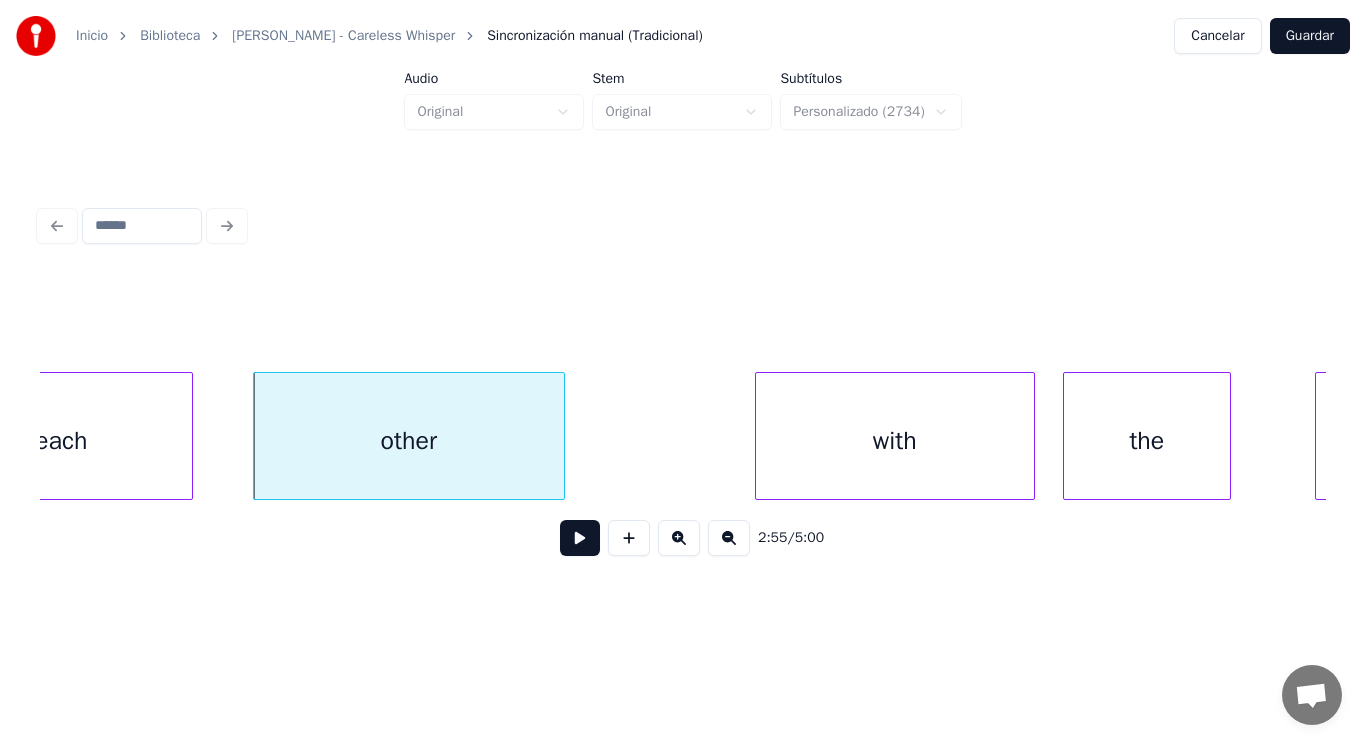 scroll, scrollTop: 0, scrollLeft: 244933, axis: horizontal 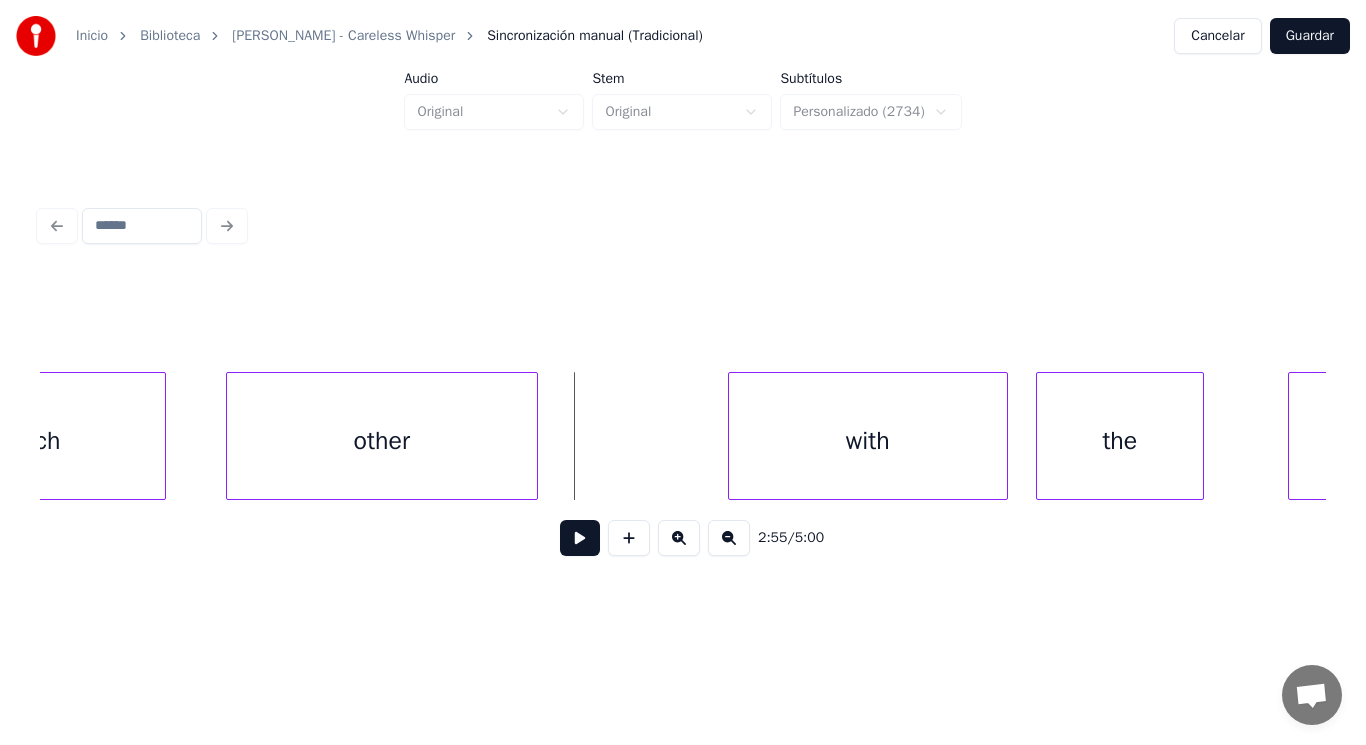 click at bounding box center [580, 538] 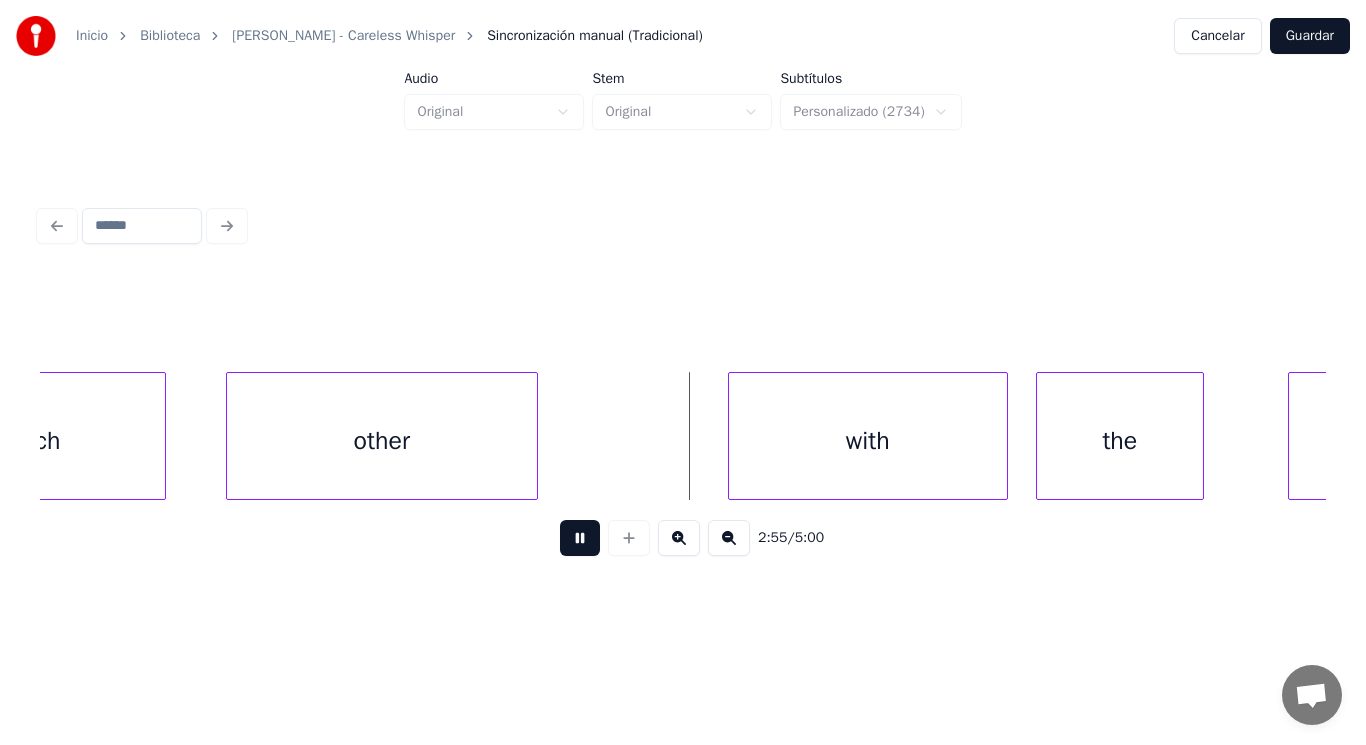 click at bounding box center [580, 538] 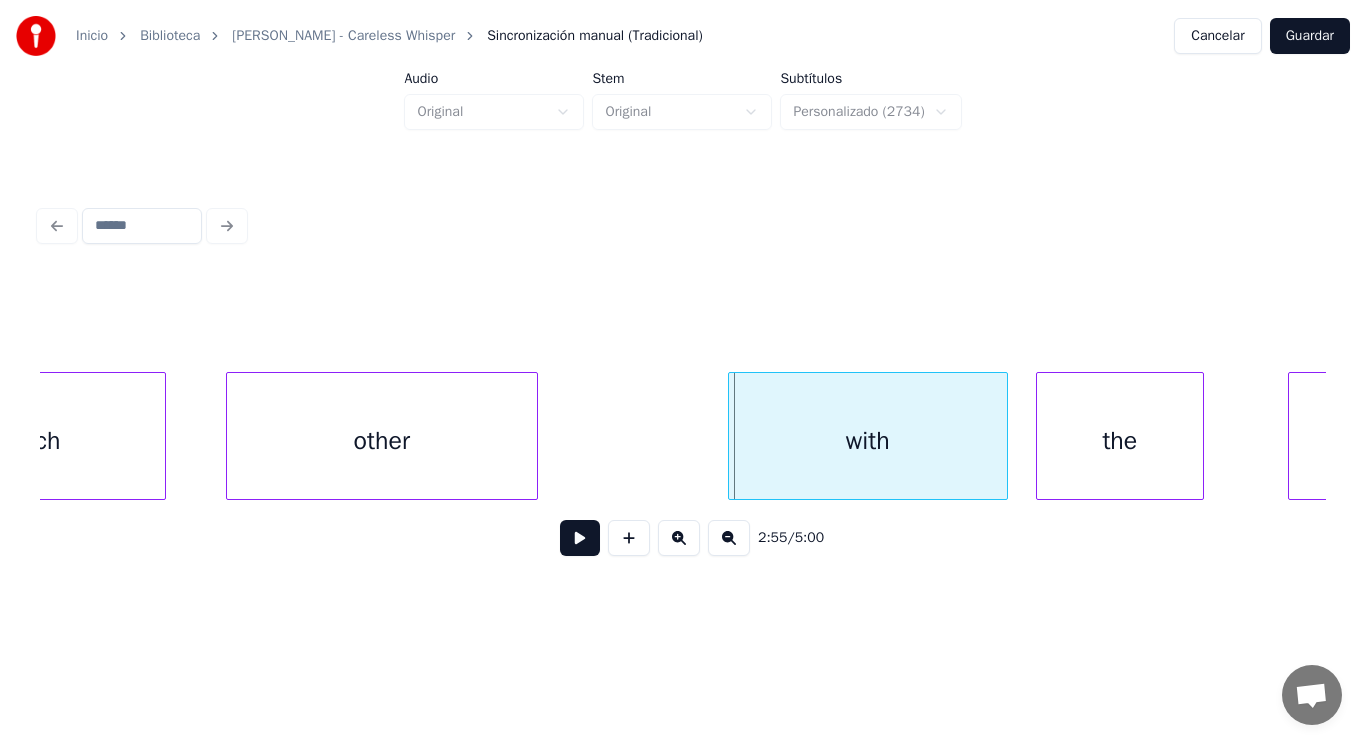 click on "other" at bounding box center [382, 441] 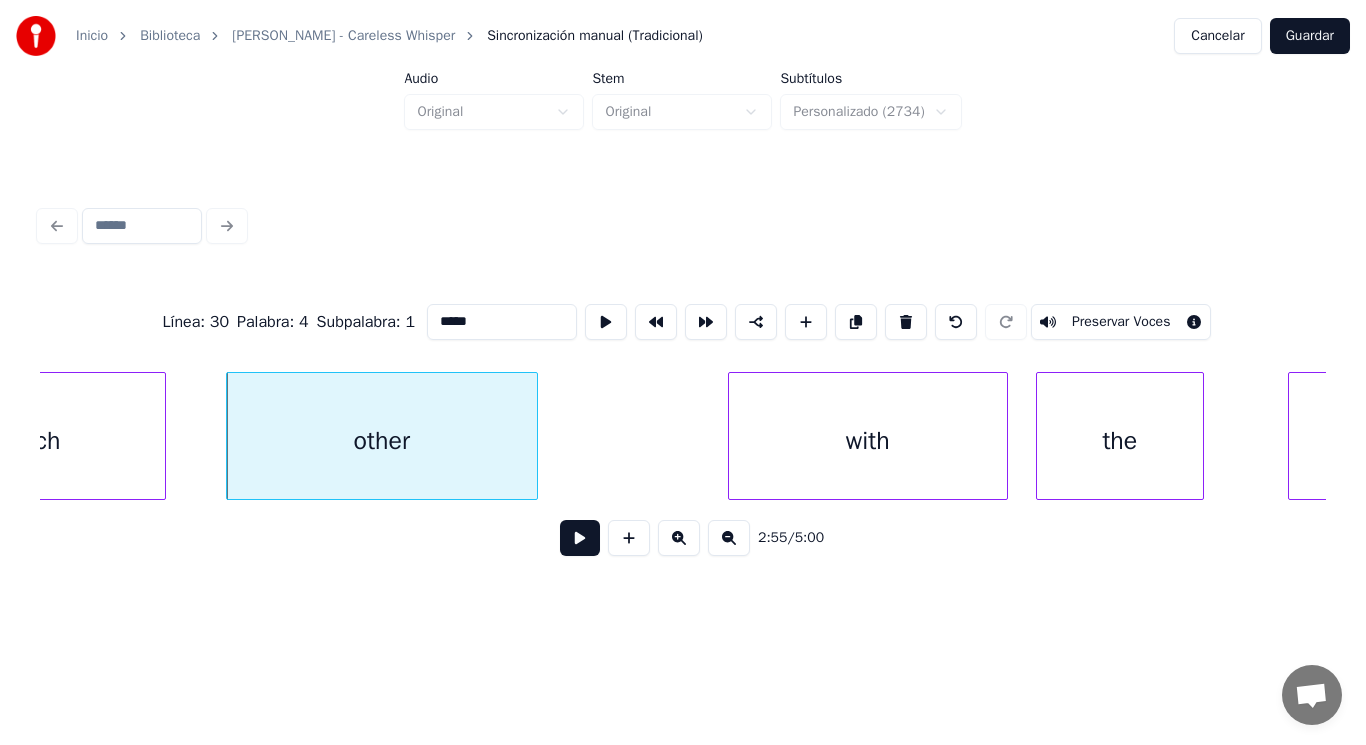 click at bounding box center (580, 538) 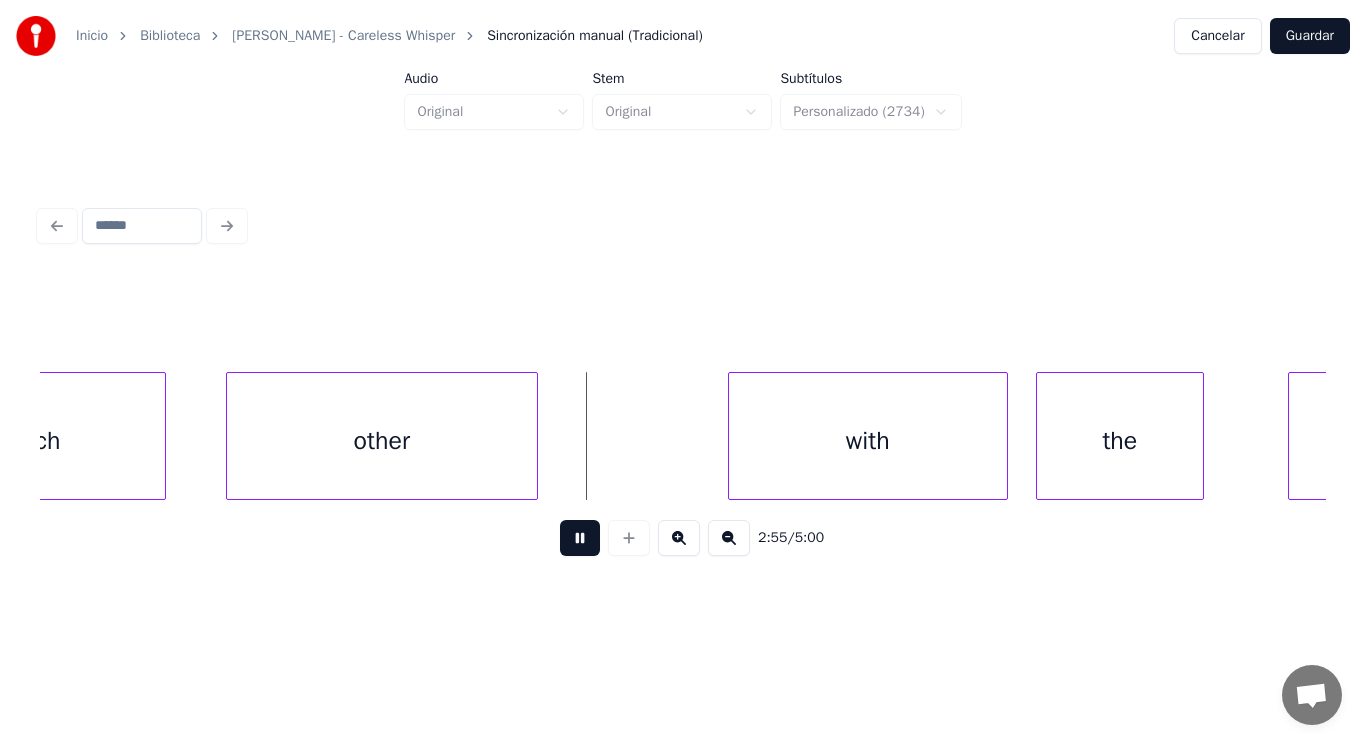 click at bounding box center (580, 538) 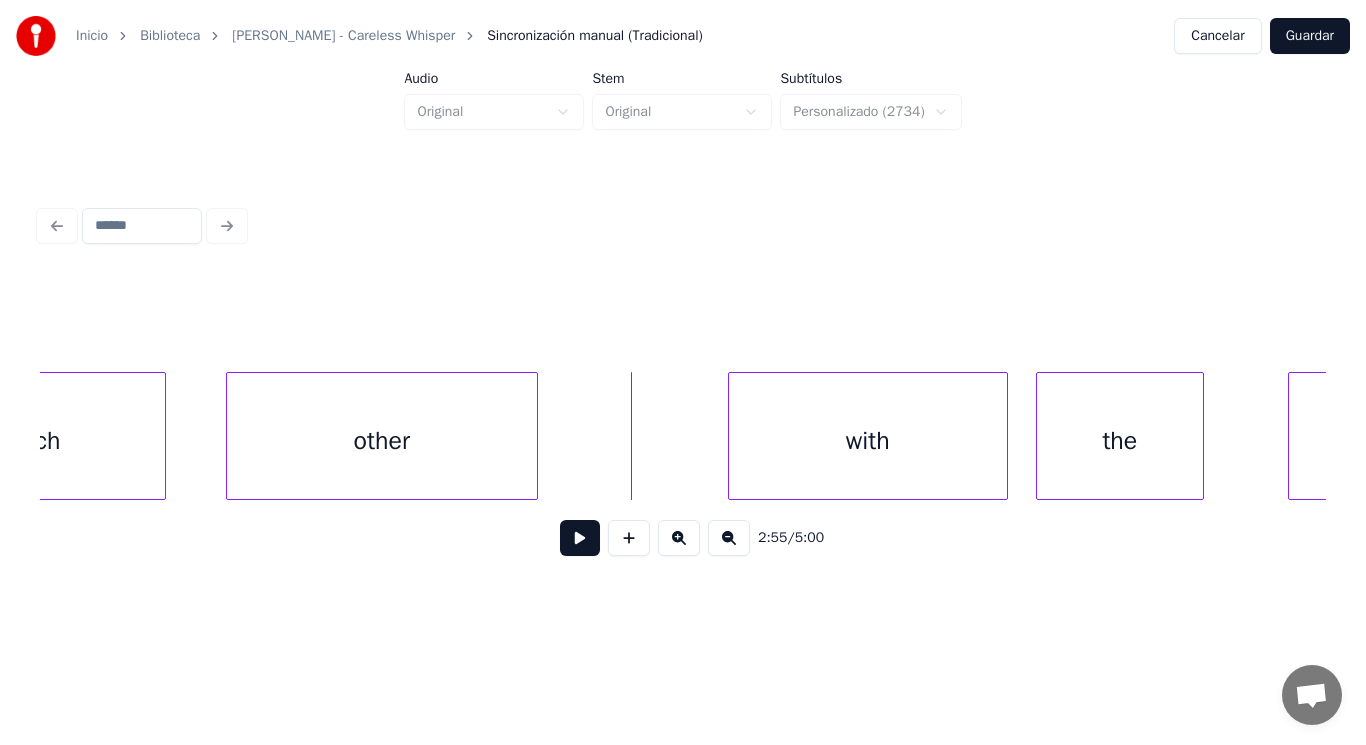 click on "each other with the things" at bounding box center [-34371, 436] 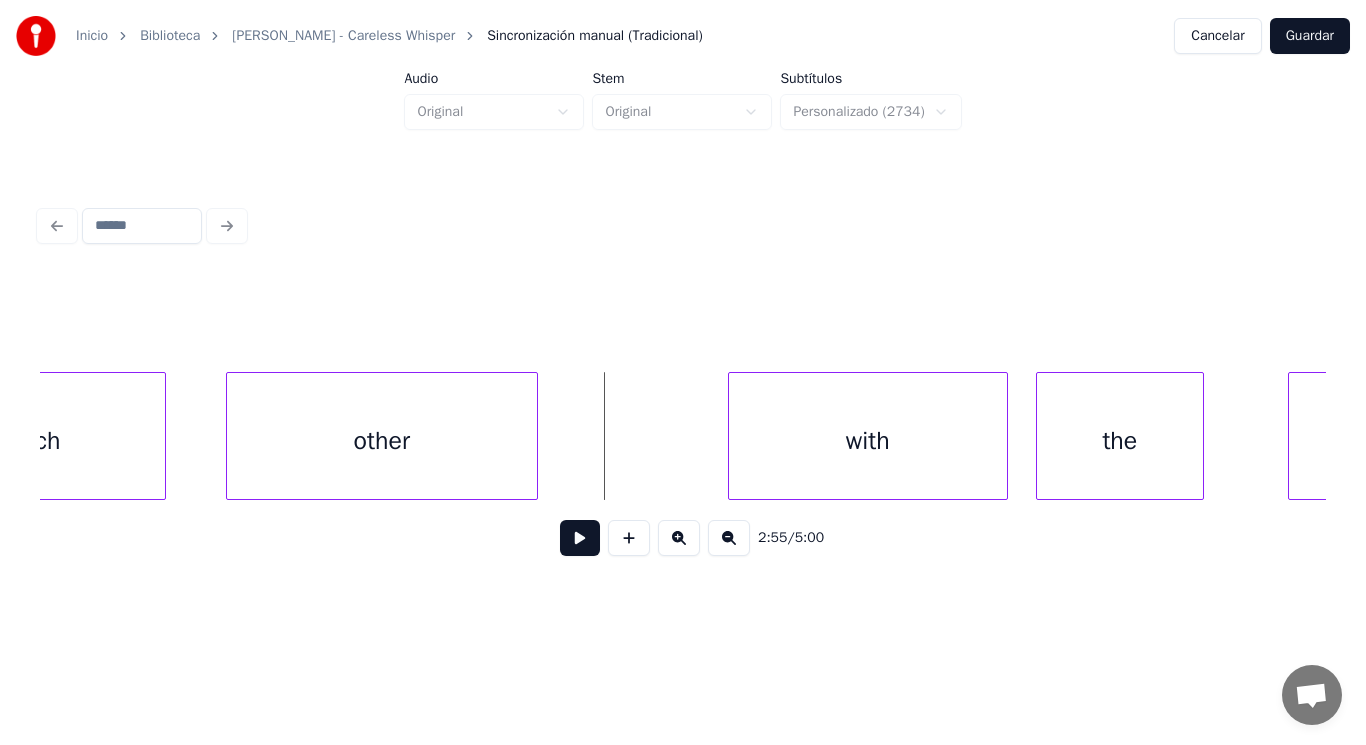 click on "2:55  /  5:00" at bounding box center [683, 538] 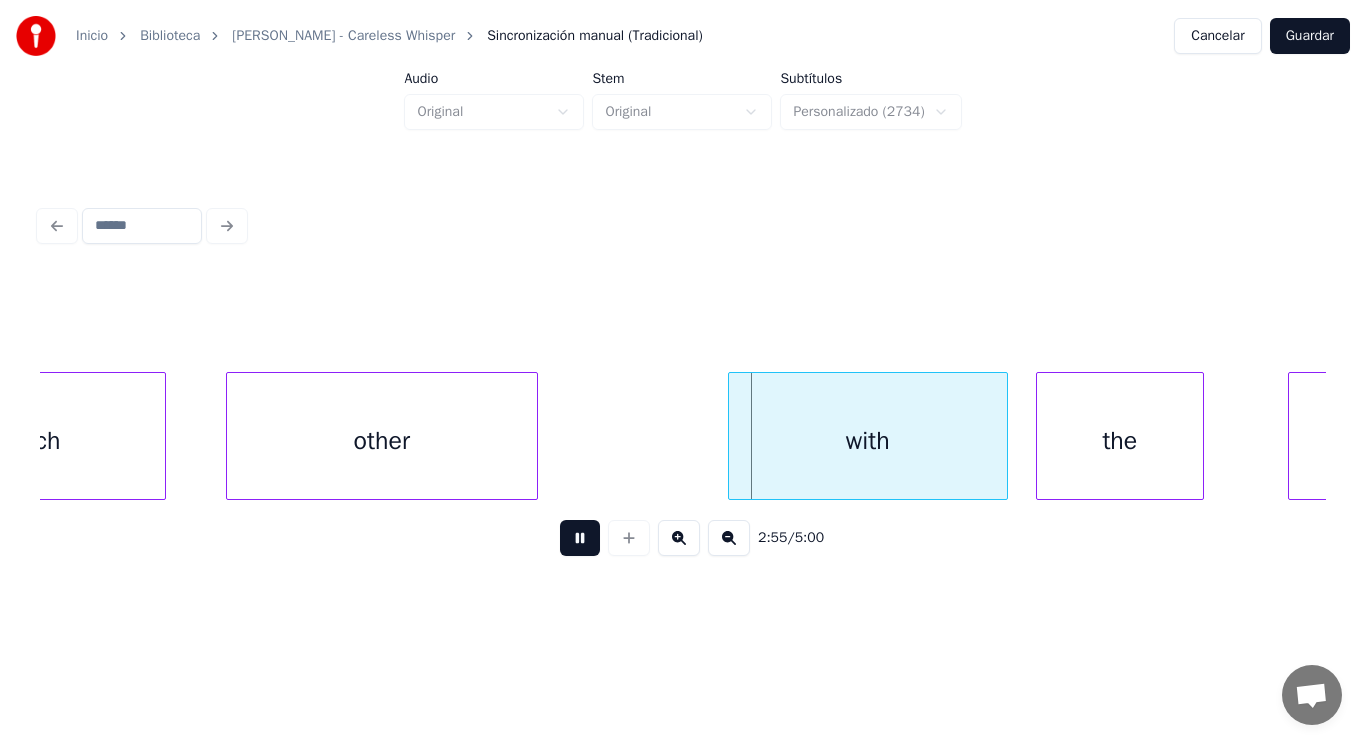 click at bounding box center [580, 538] 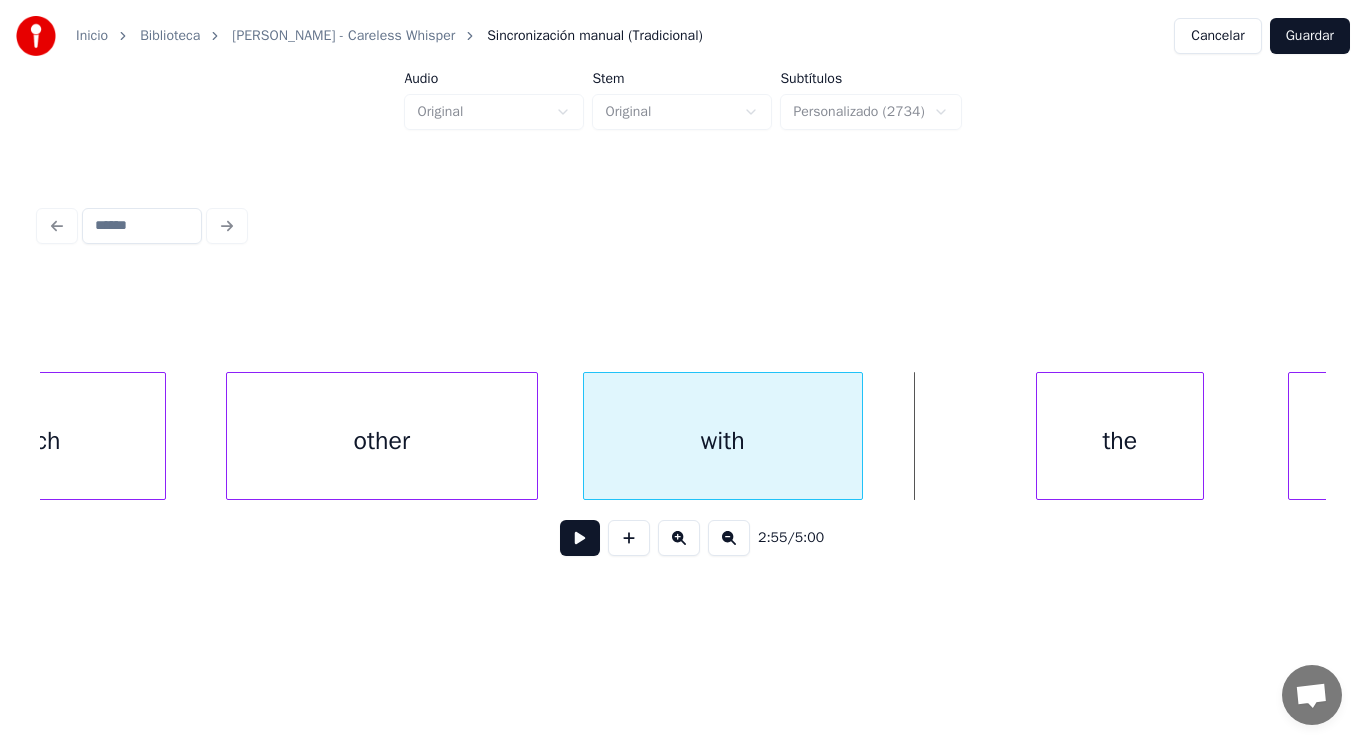 click on "with" at bounding box center [723, 441] 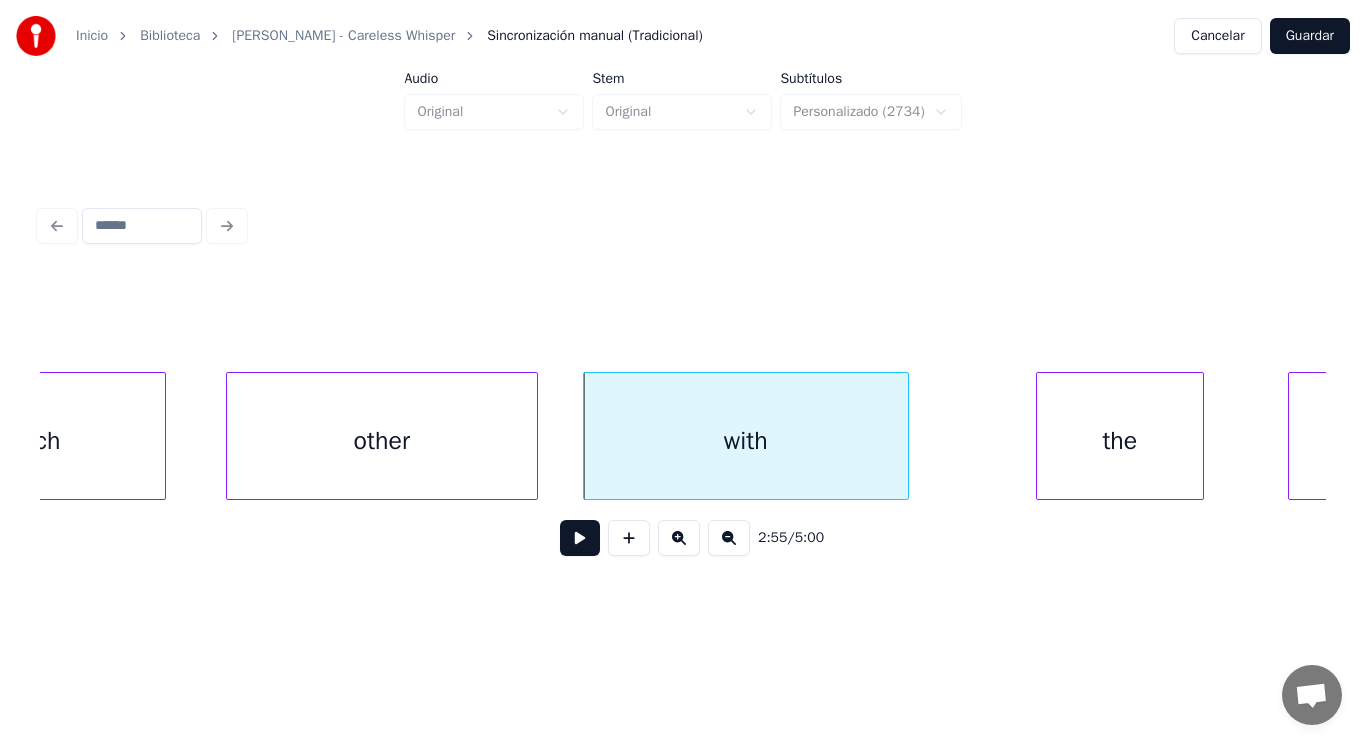 click at bounding box center [905, 436] 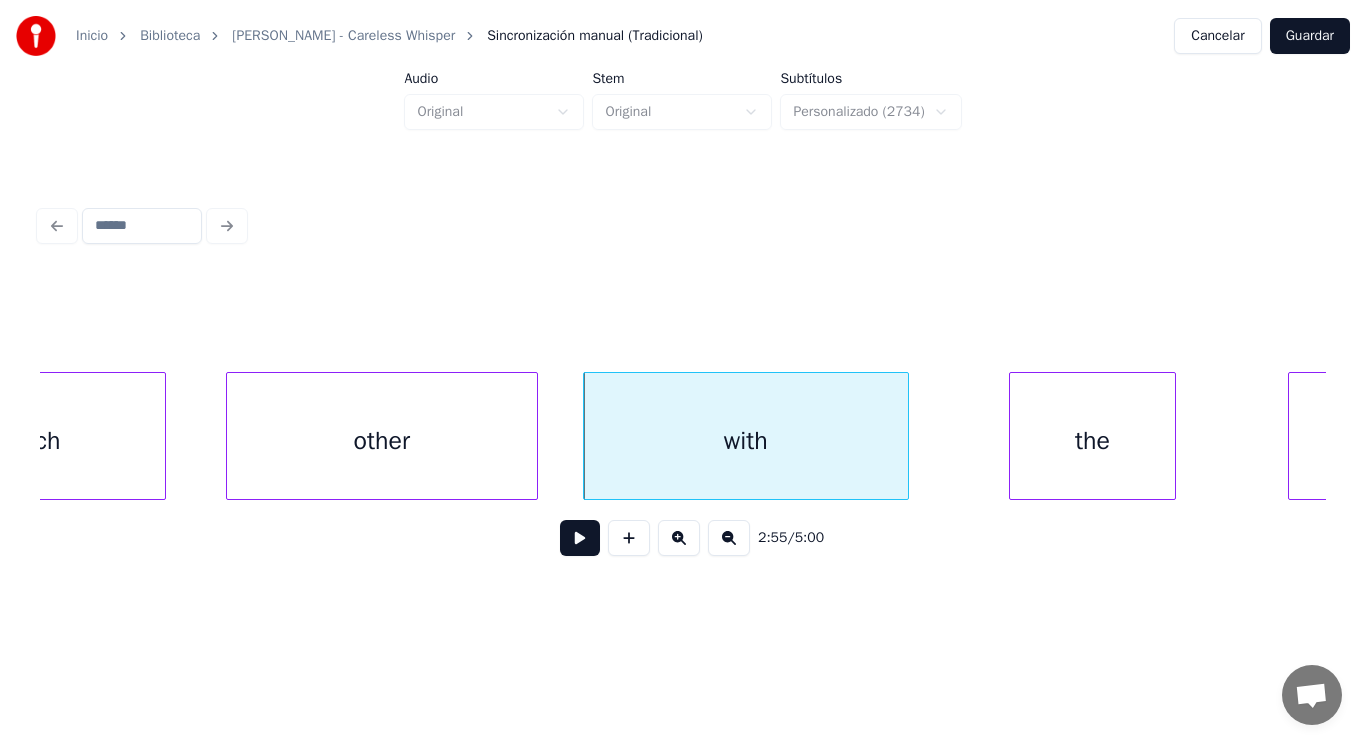 click on "the" at bounding box center [1093, 441] 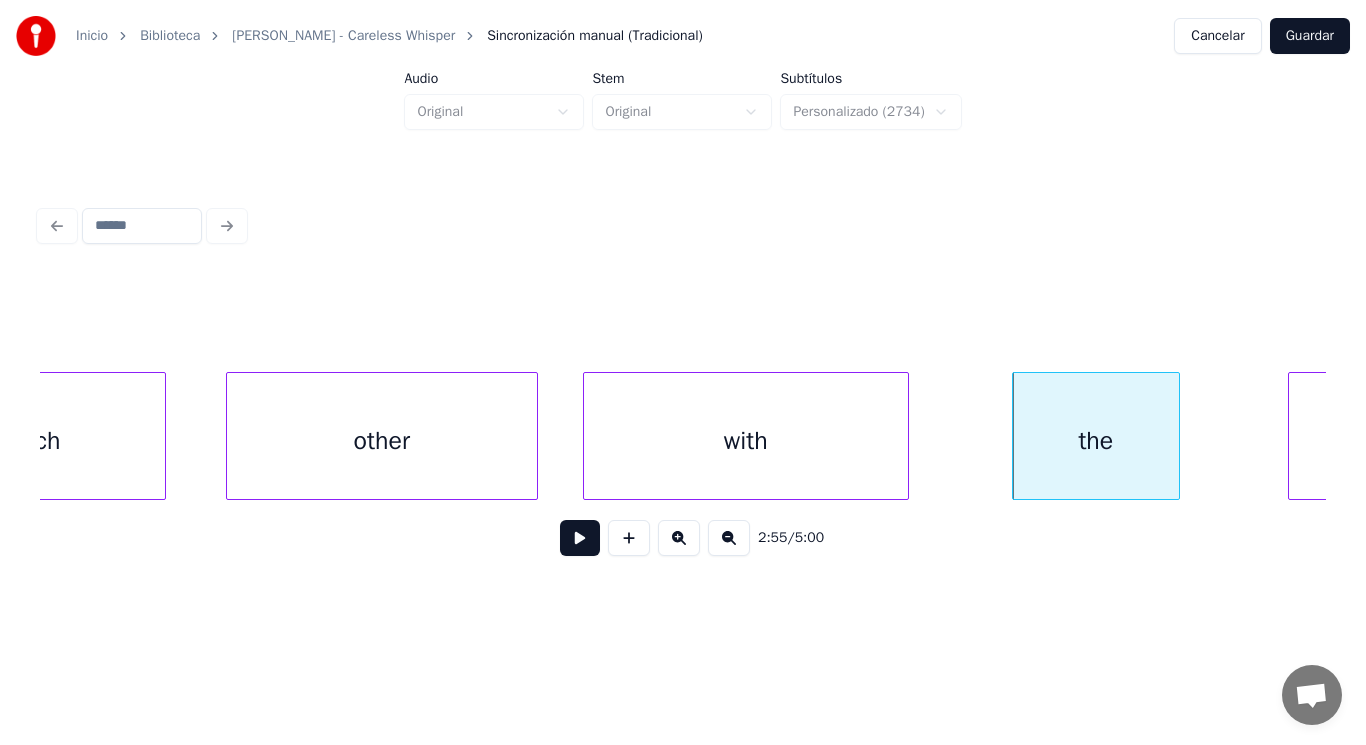 click on "with" at bounding box center [746, 441] 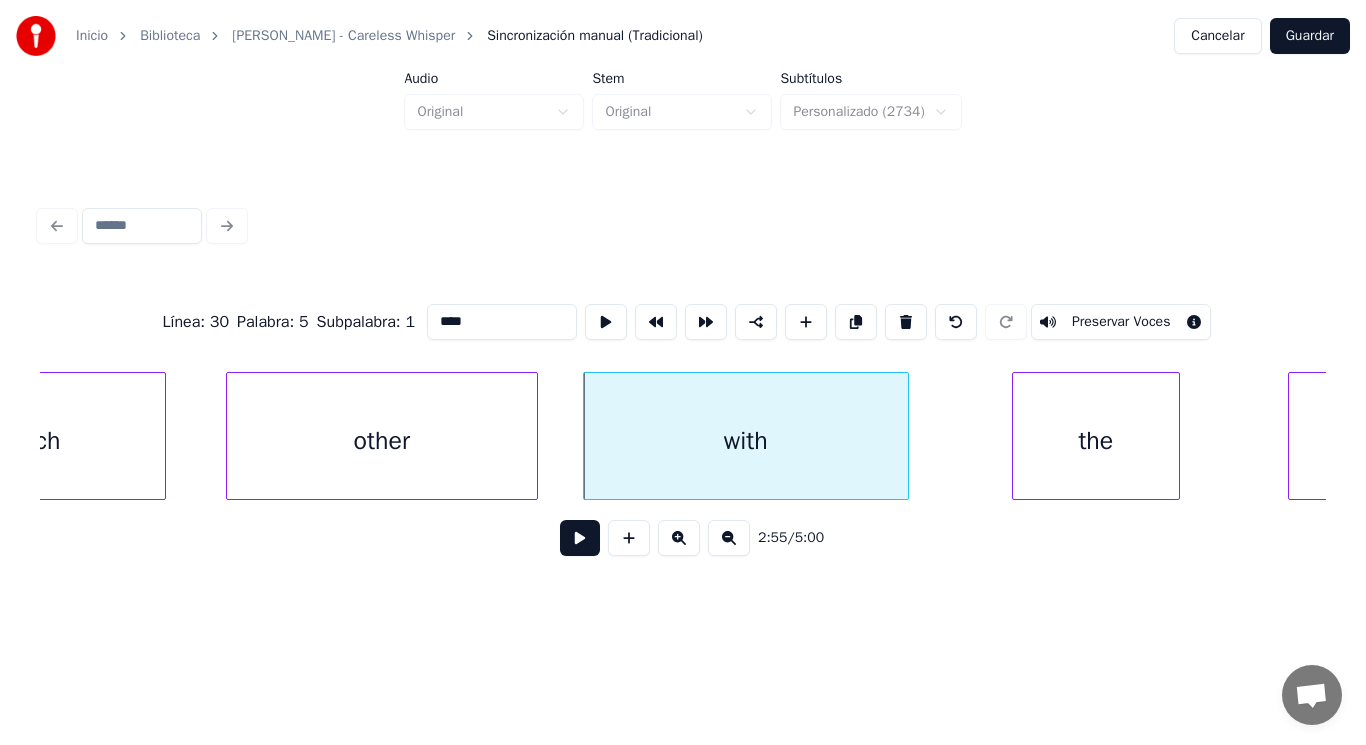 click at bounding box center [580, 538] 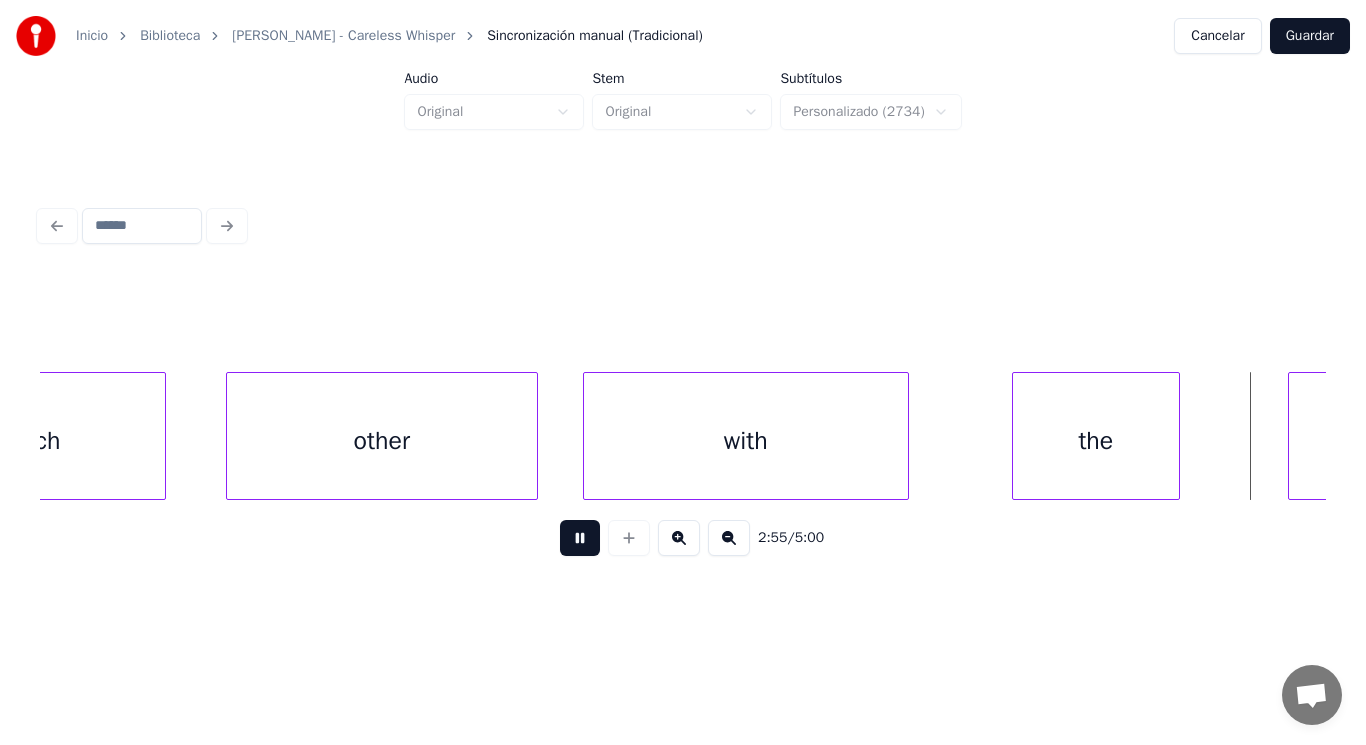 scroll, scrollTop: 0, scrollLeft: 246221, axis: horizontal 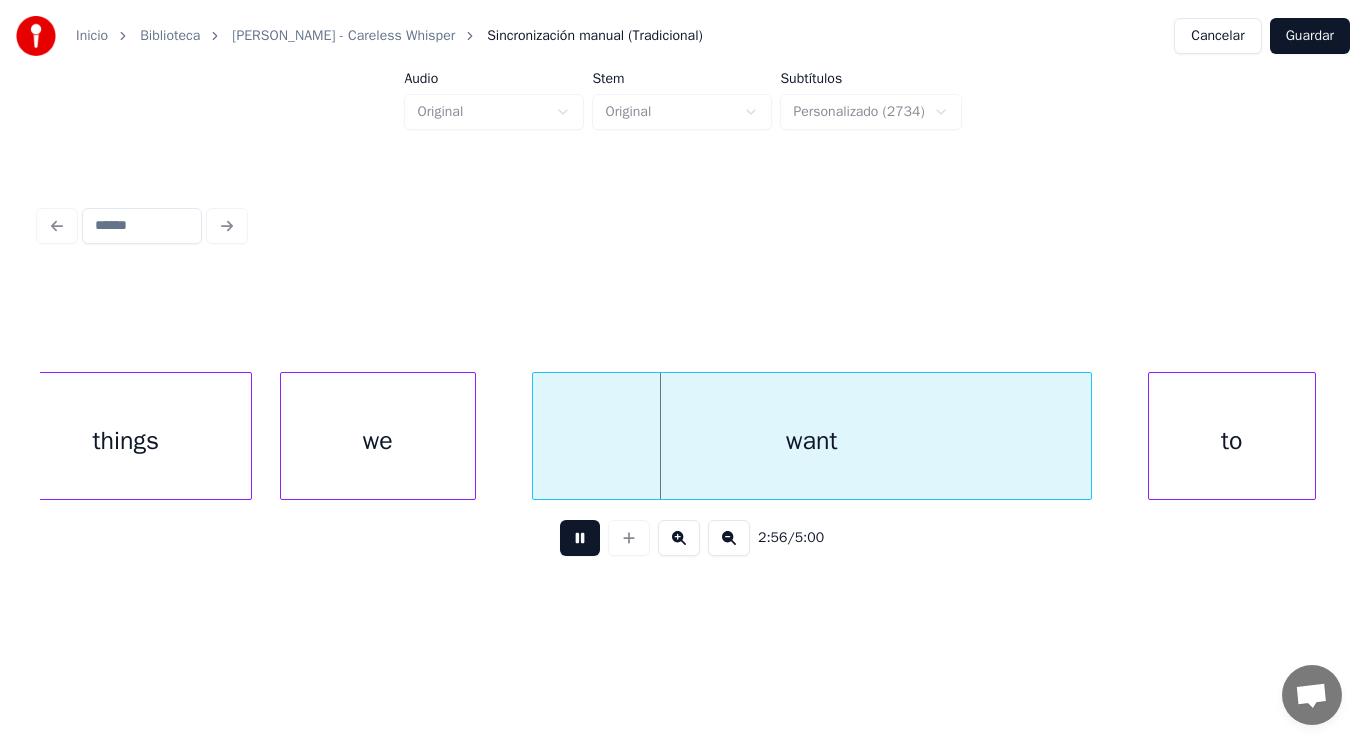 click at bounding box center [580, 538] 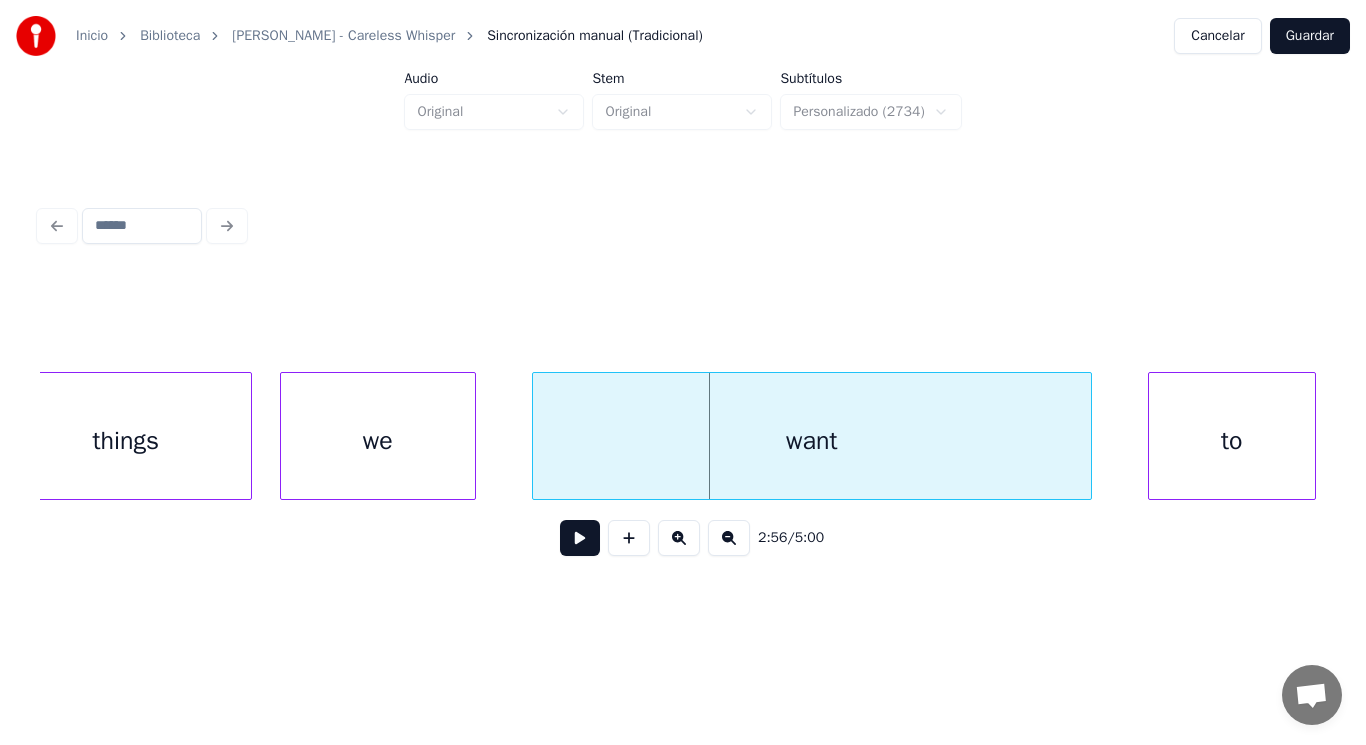 click on "things" at bounding box center [126, 441] 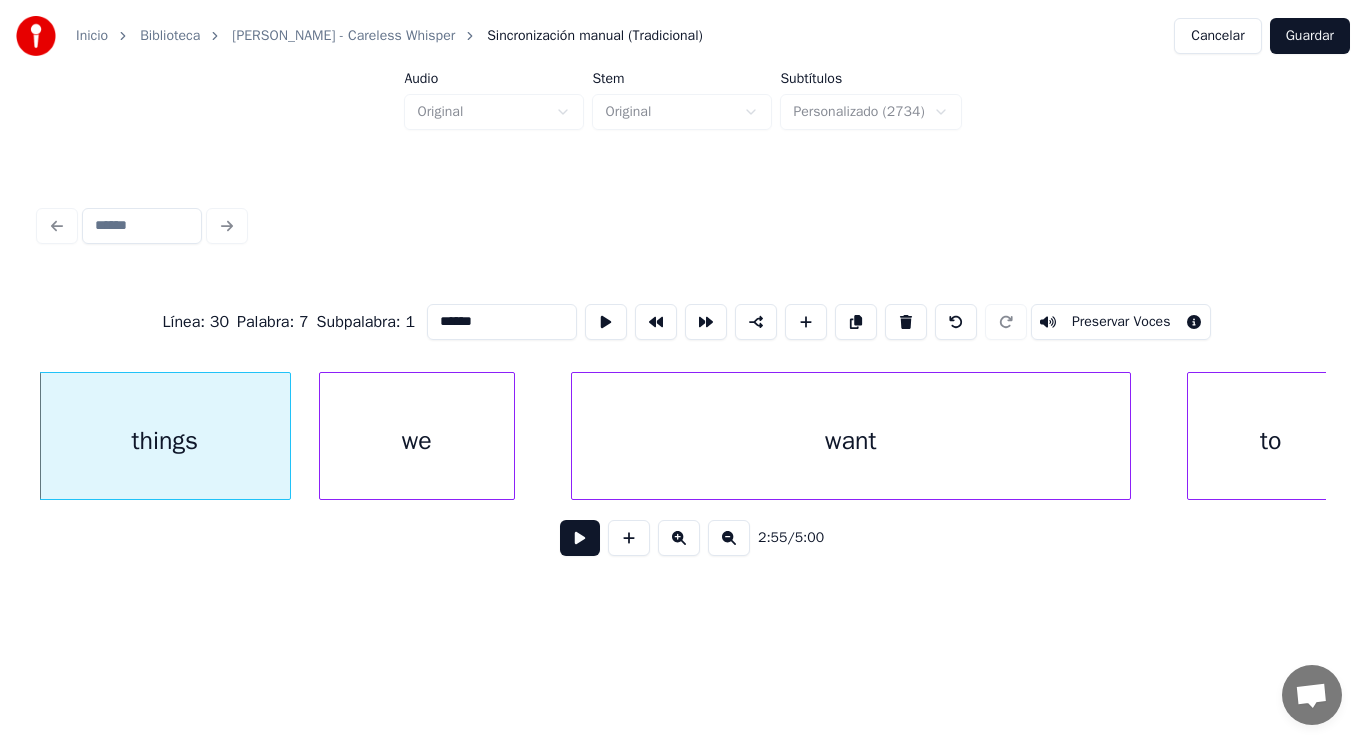 click at bounding box center [580, 538] 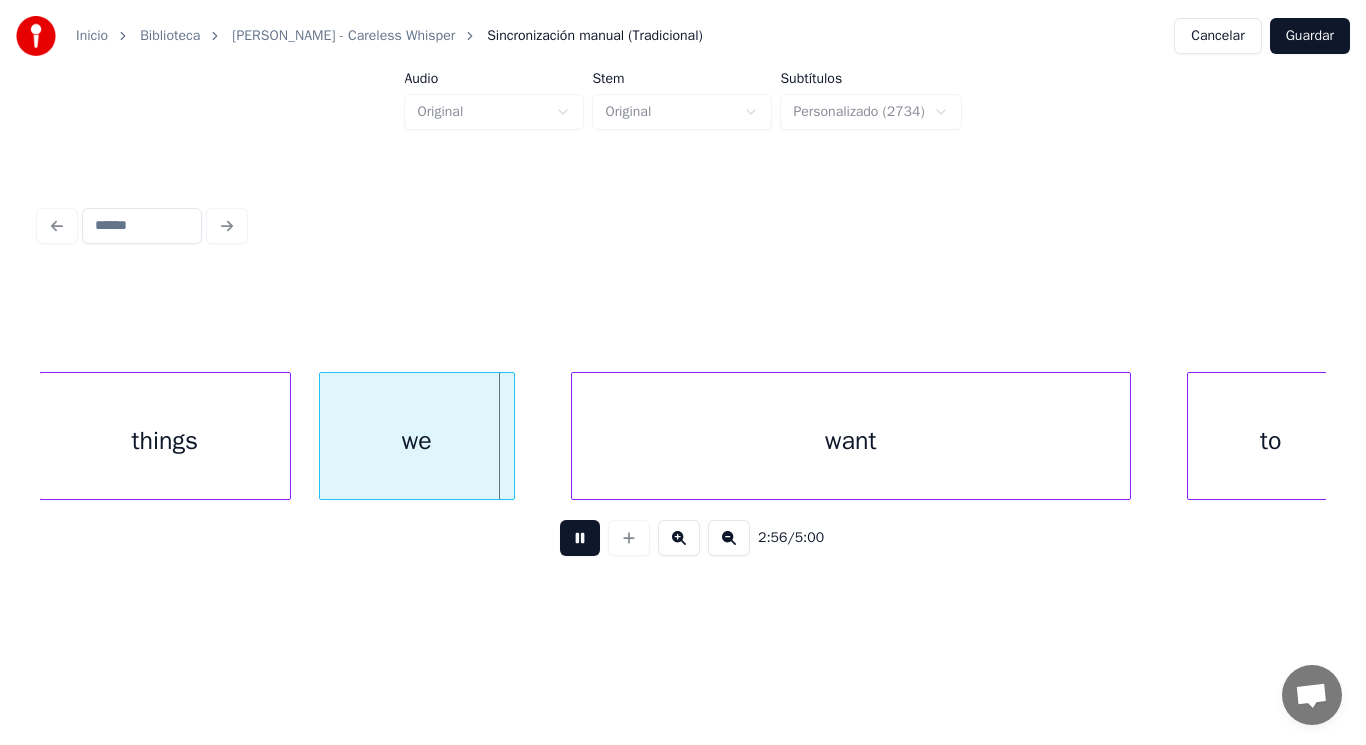 click at bounding box center [580, 538] 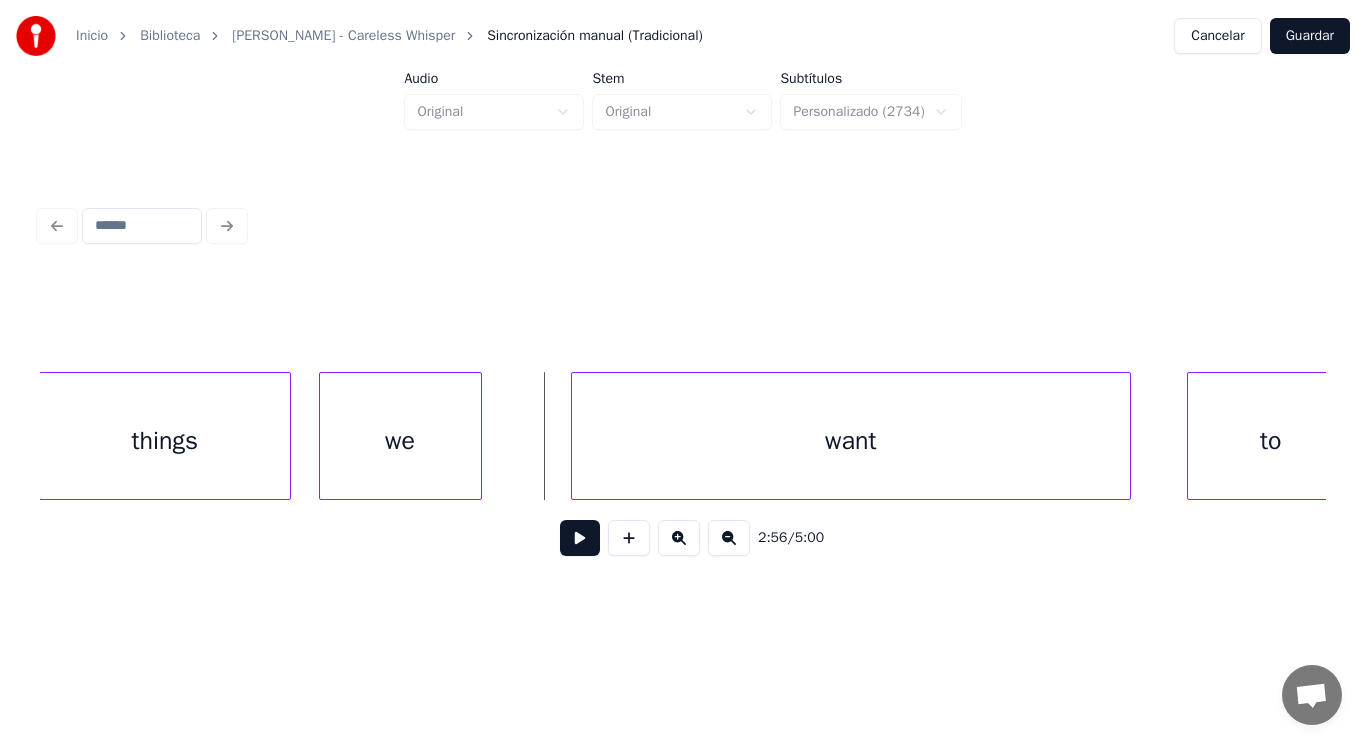 click at bounding box center [478, 436] 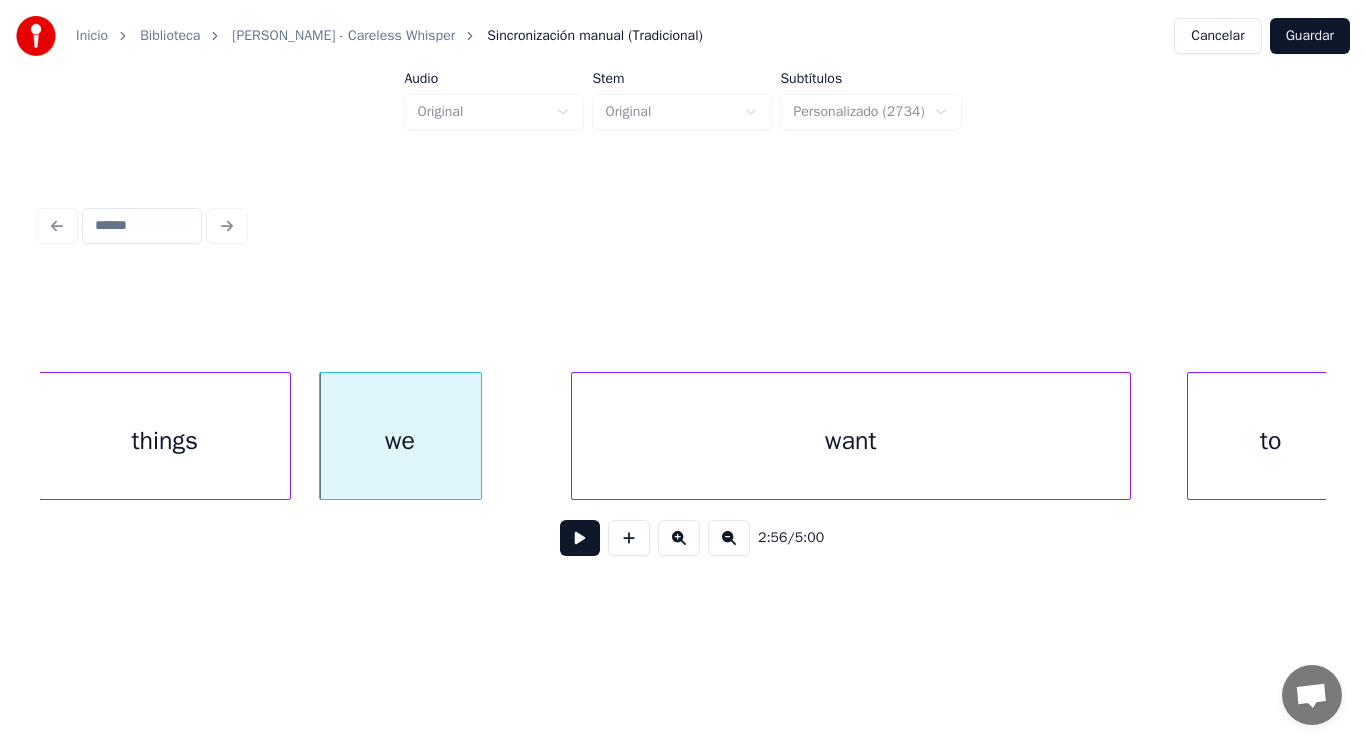 click at bounding box center [580, 538] 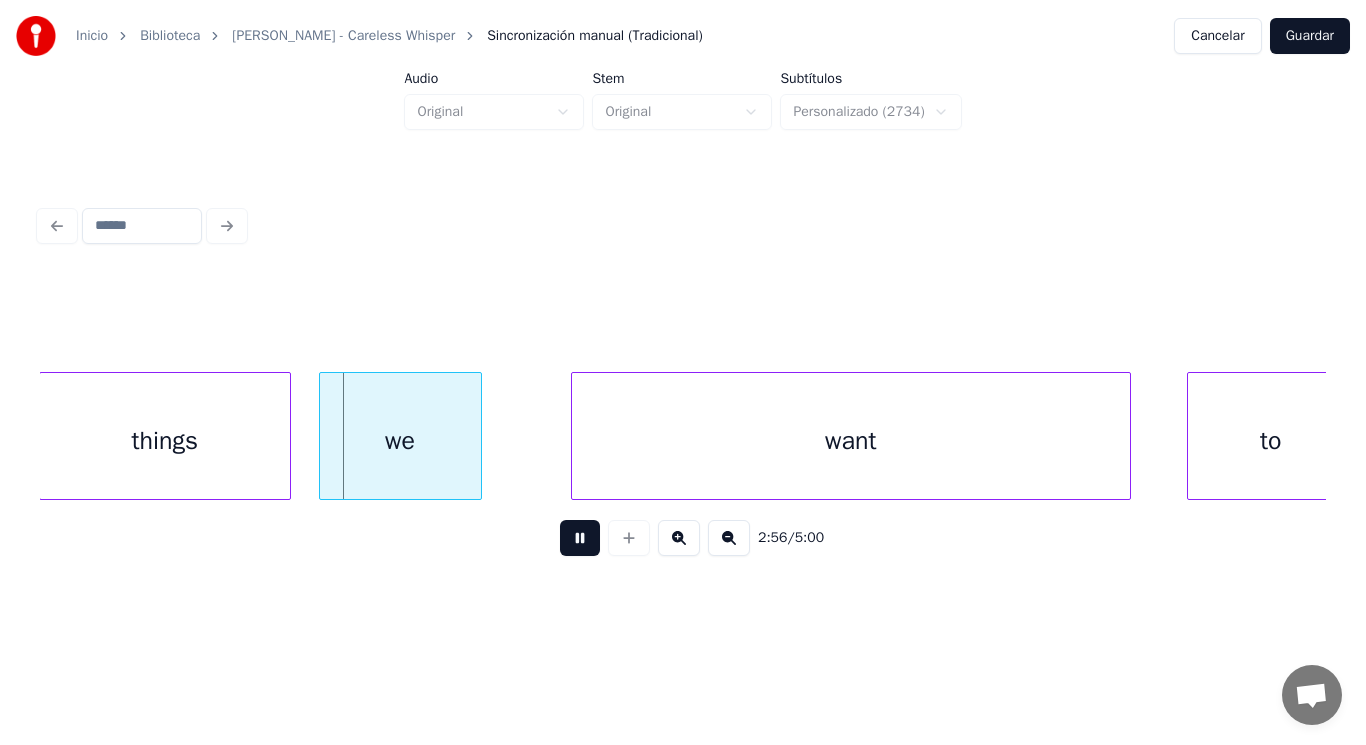 click at bounding box center [580, 538] 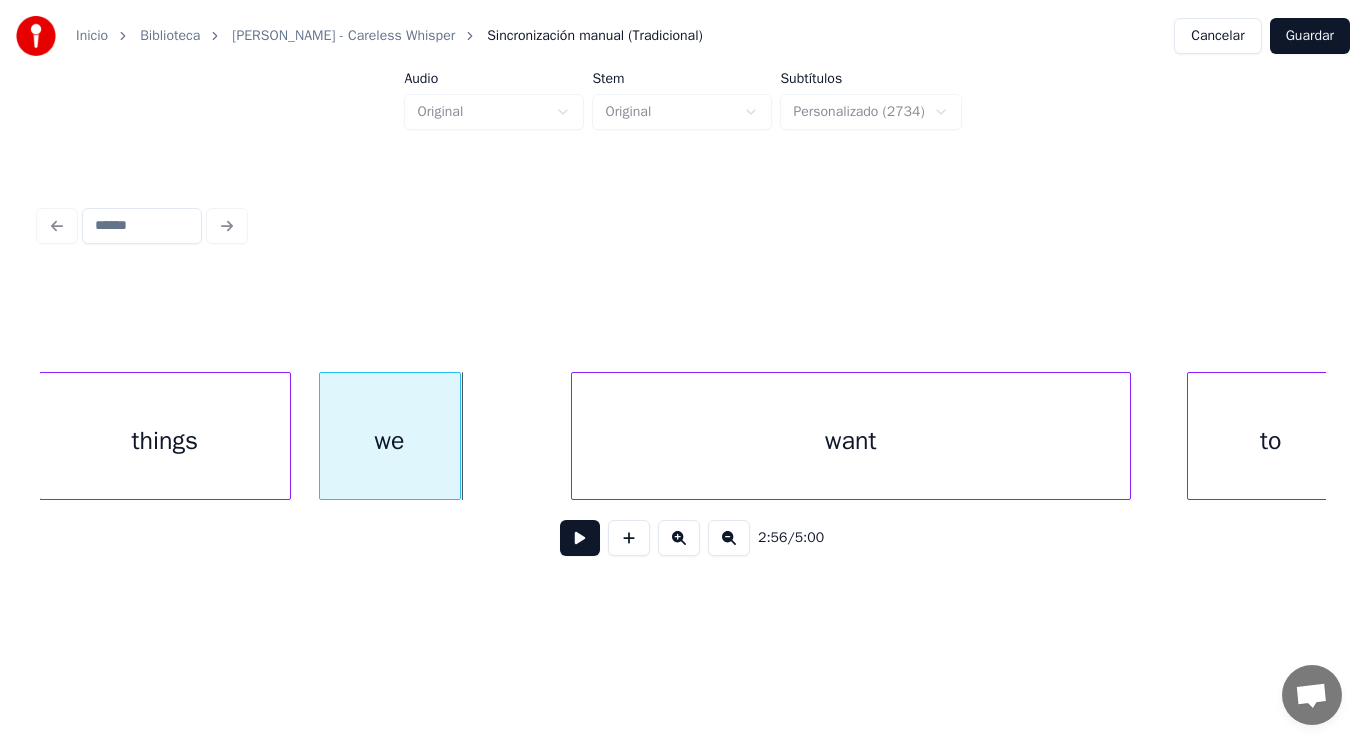 click at bounding box center [457, 436] 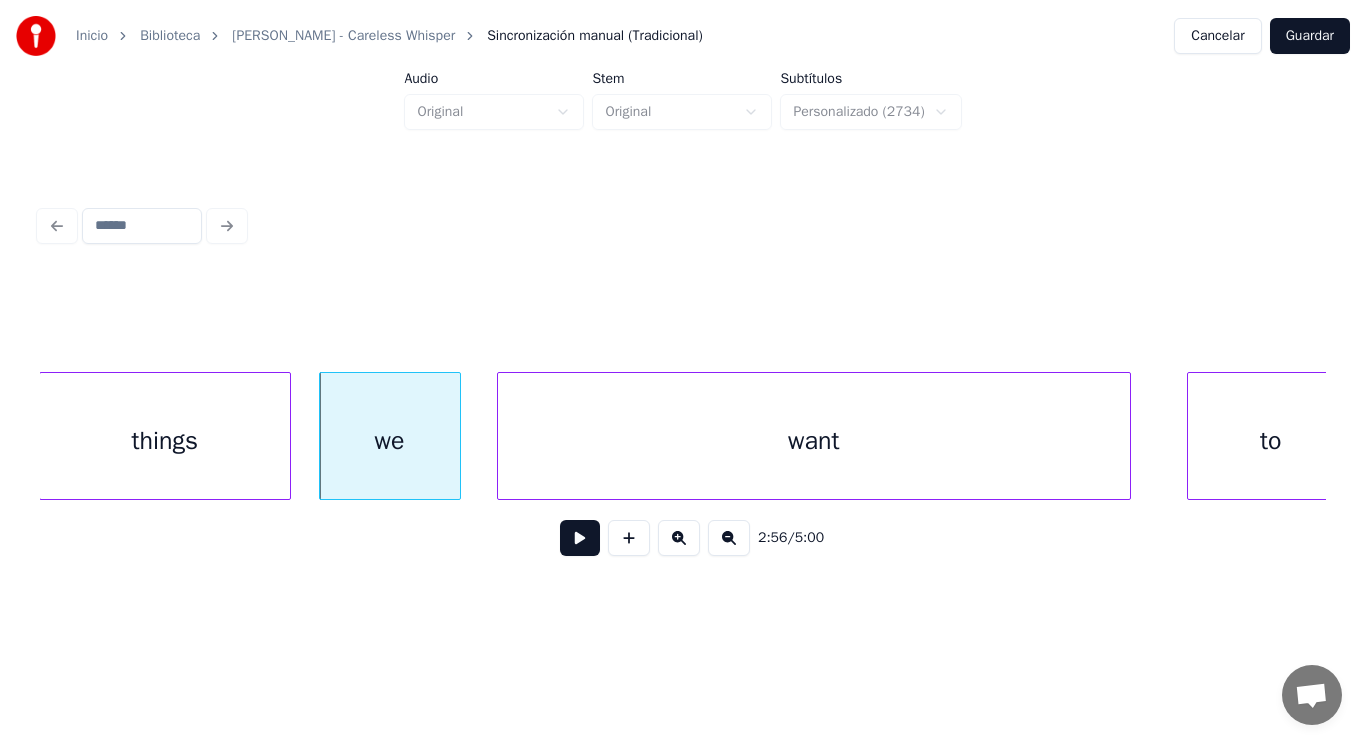 click at bounding box center (501, 436) 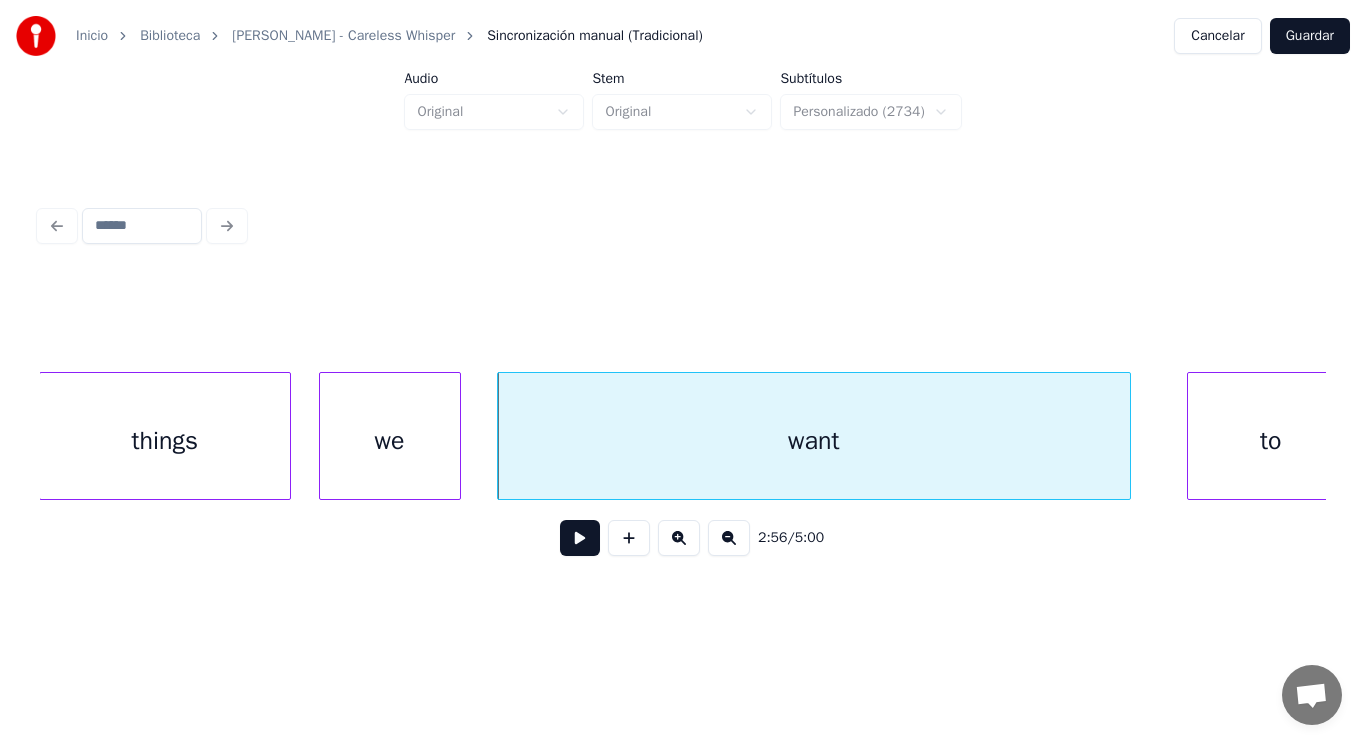 click at bounding box center (580, 538) 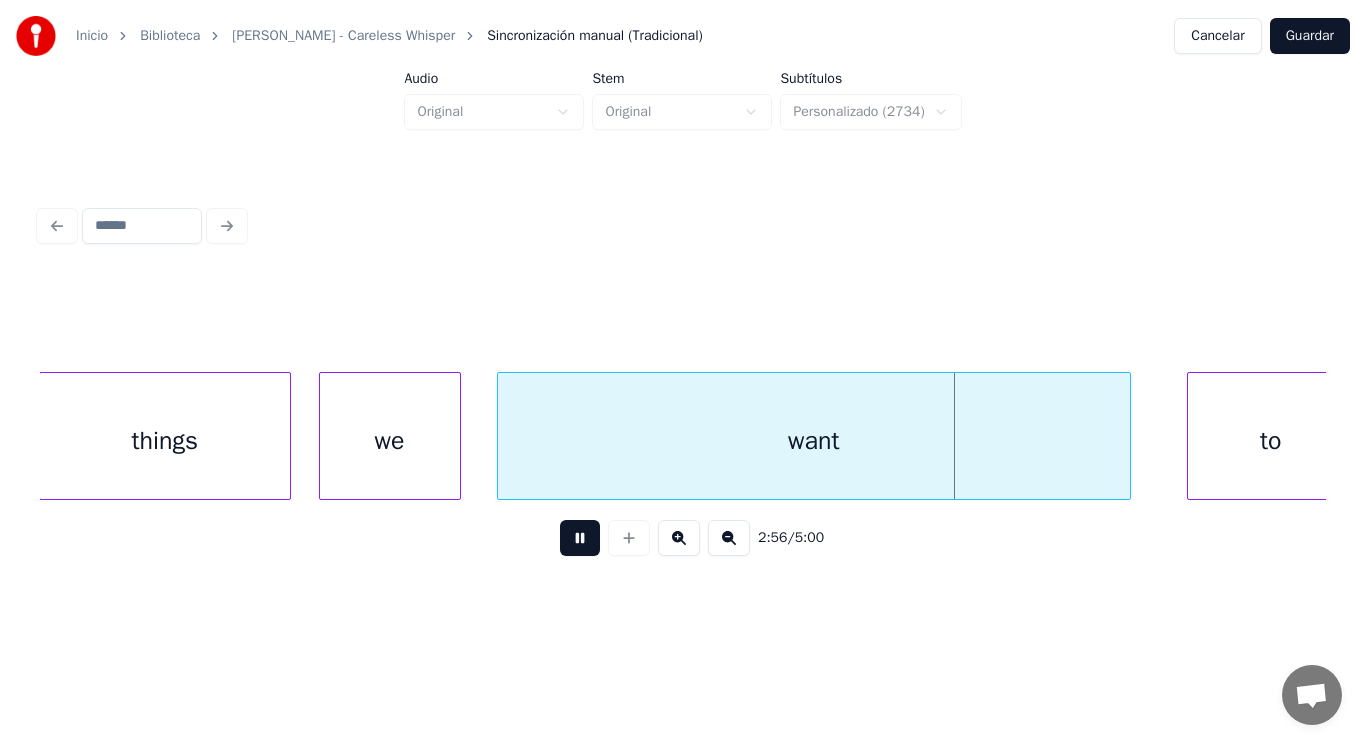 click at bounding box center (580, 538) 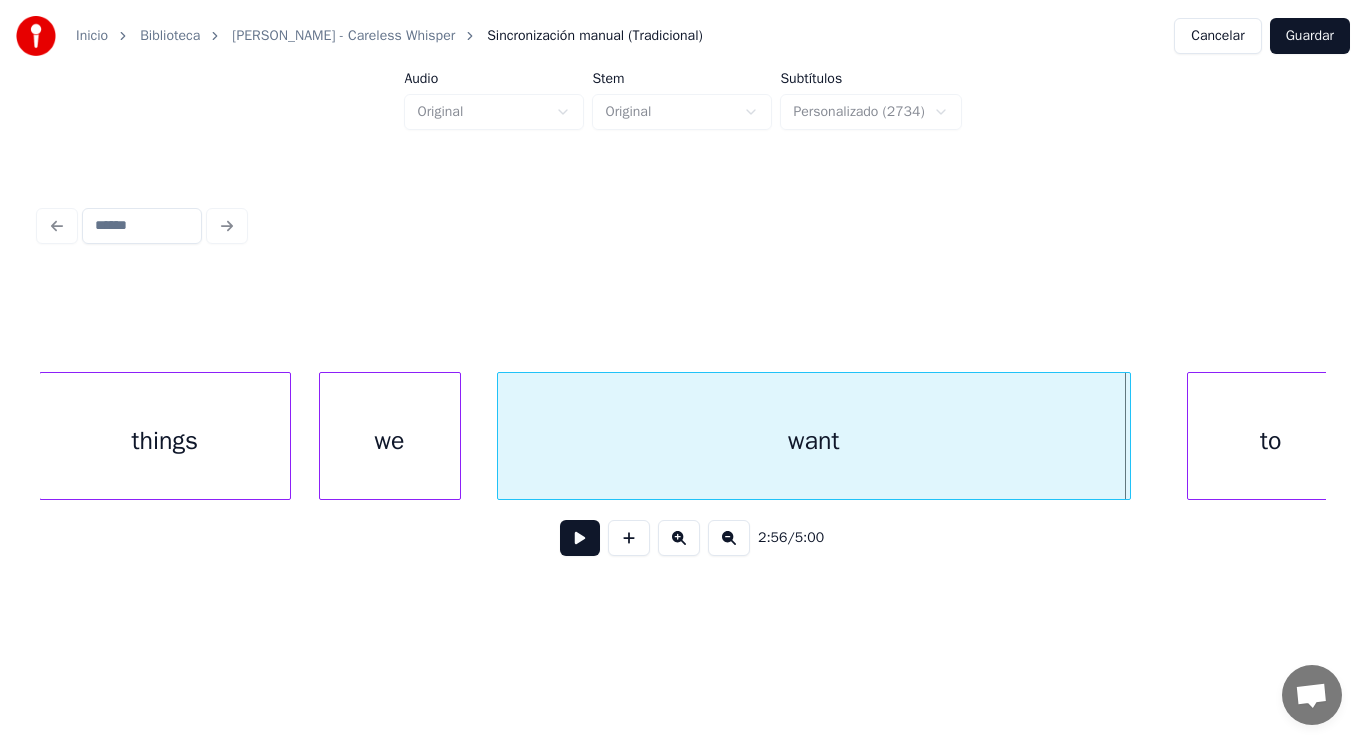 click on "want" at bounding box center [814, 441] 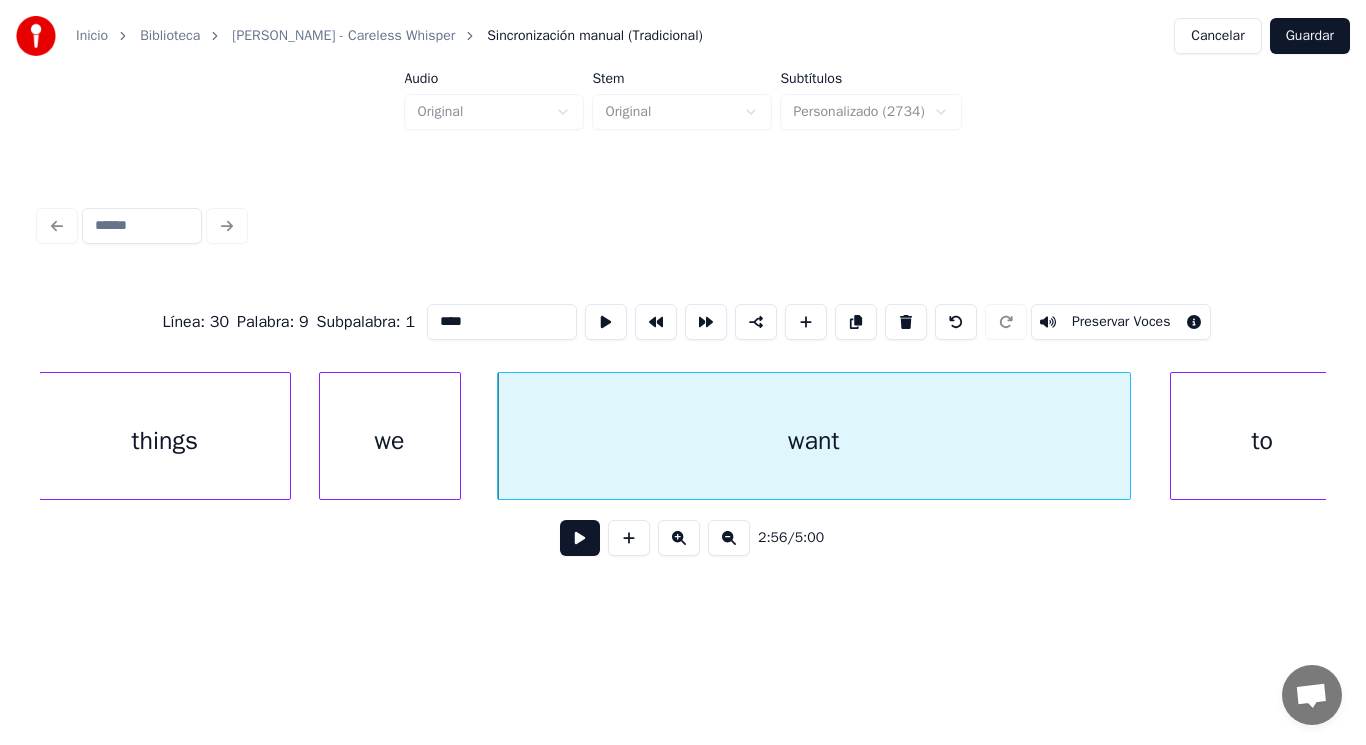 click at bounding box center [1174, 436] 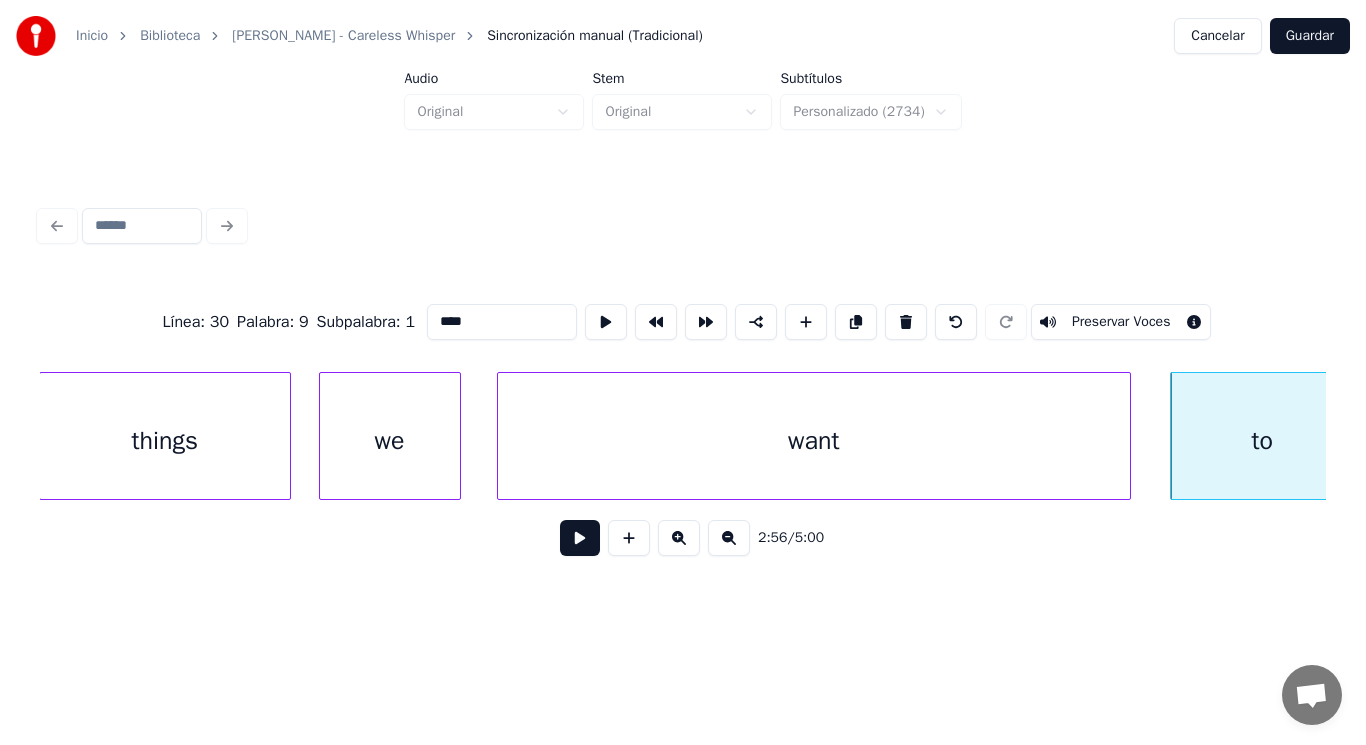click on "want" at bounding box center [814, 441] 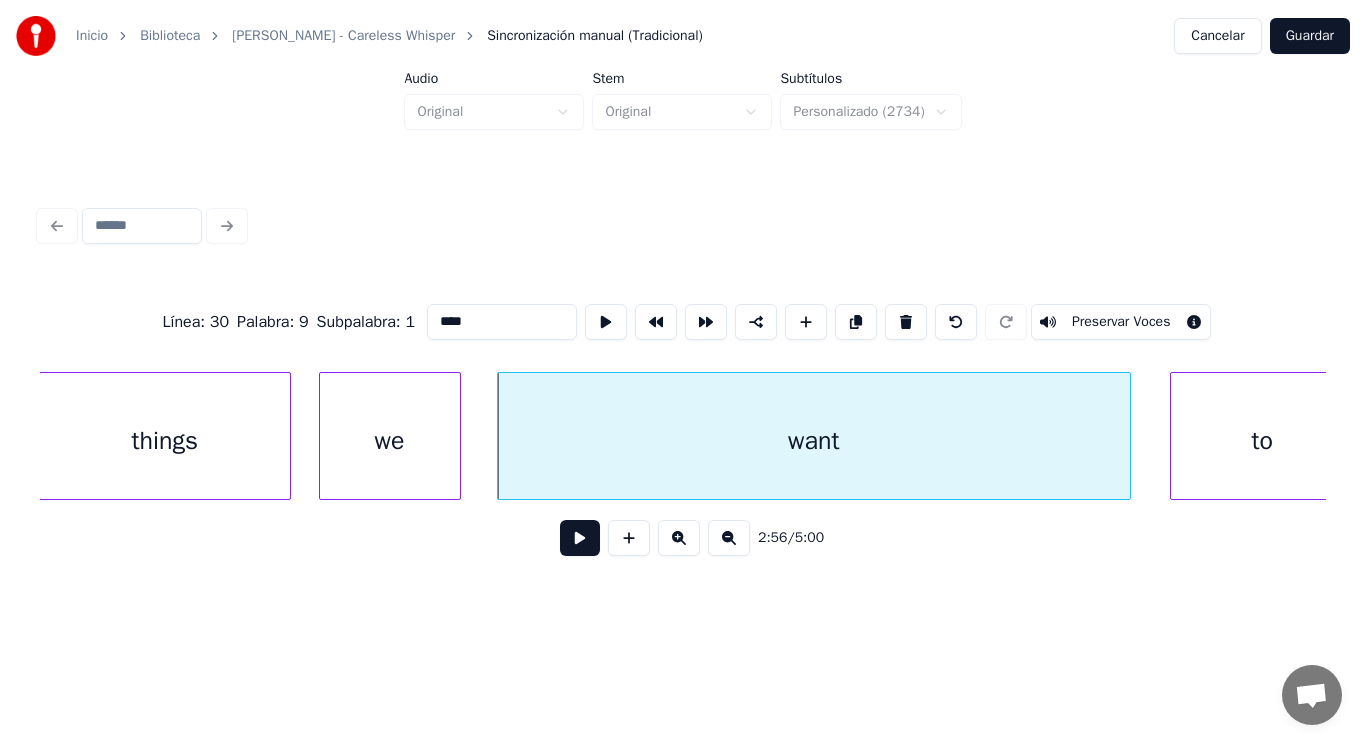 click at bounding box center [580, 538] 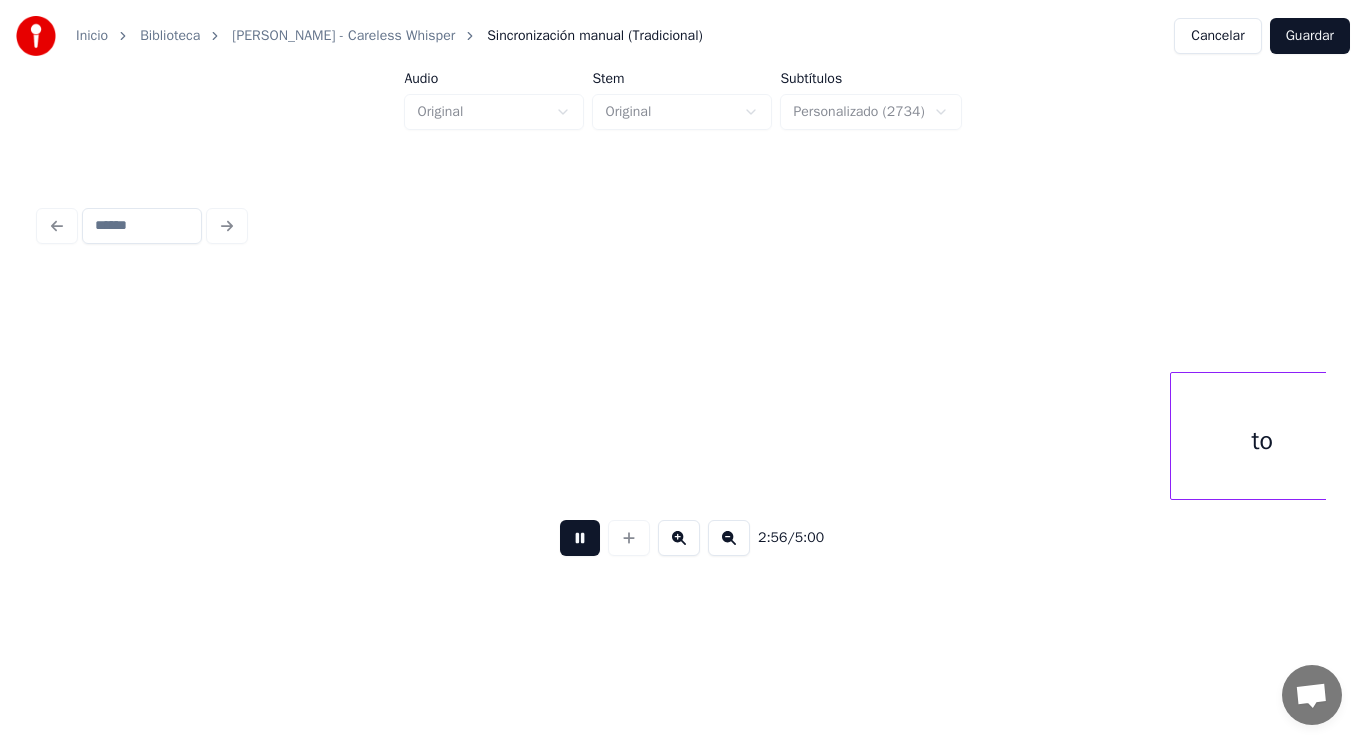 scroll, scrollTop: 0, scrollLeft: 247486, axis: horizontal 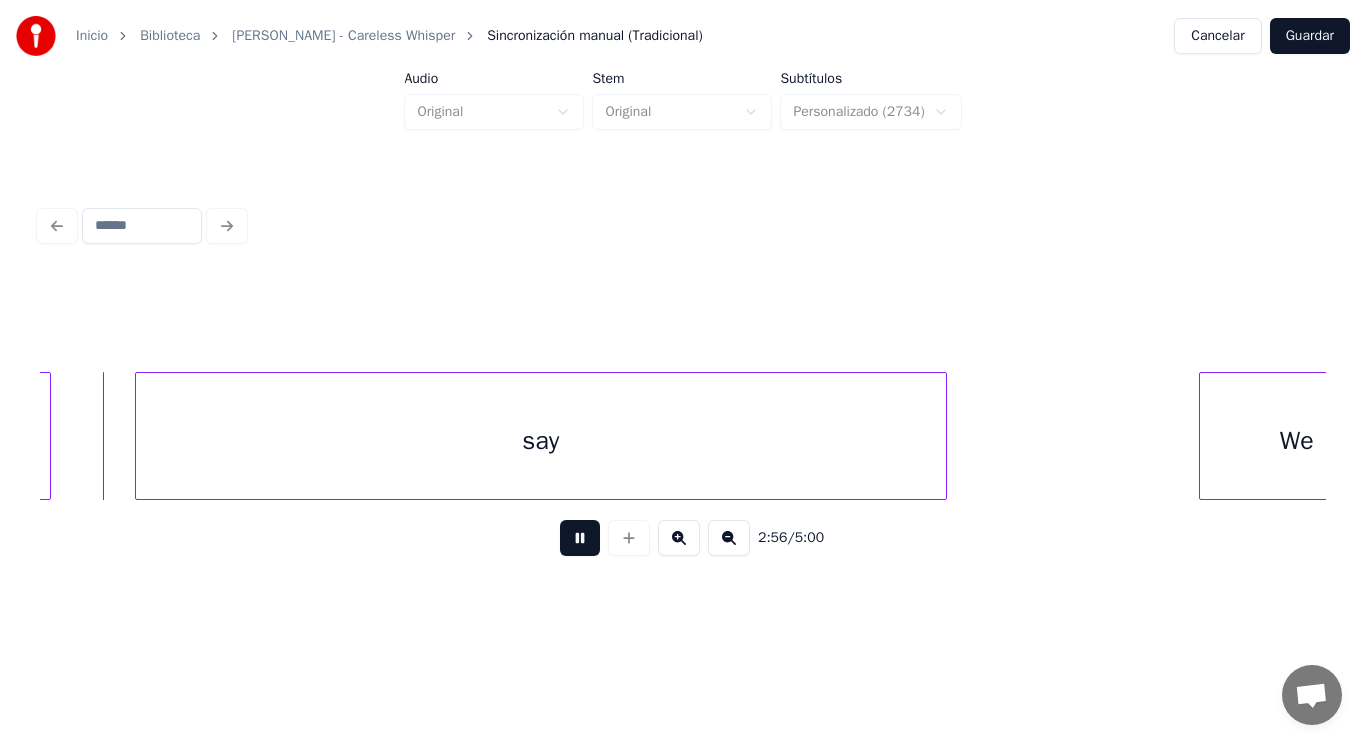 click at bounding box center [580, 538] 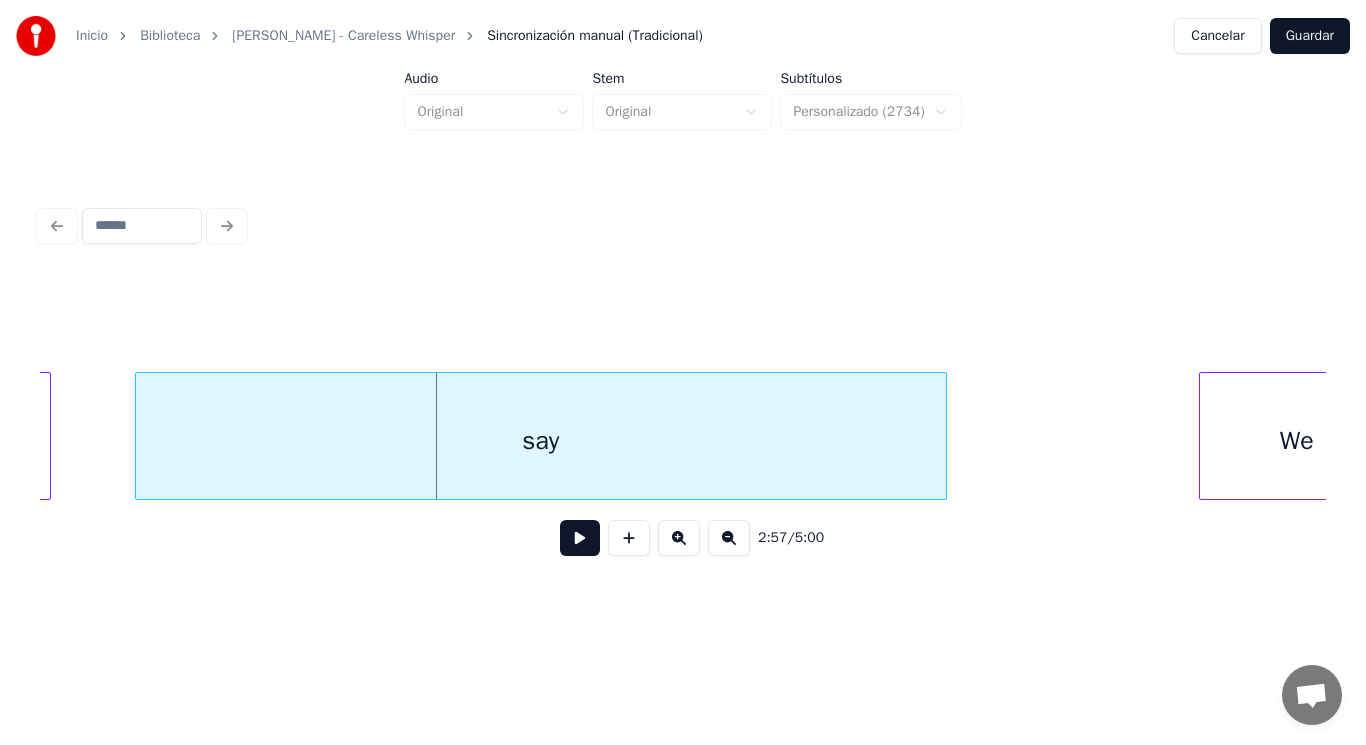 click on "to say We" at bounding box center (-36924, 436) 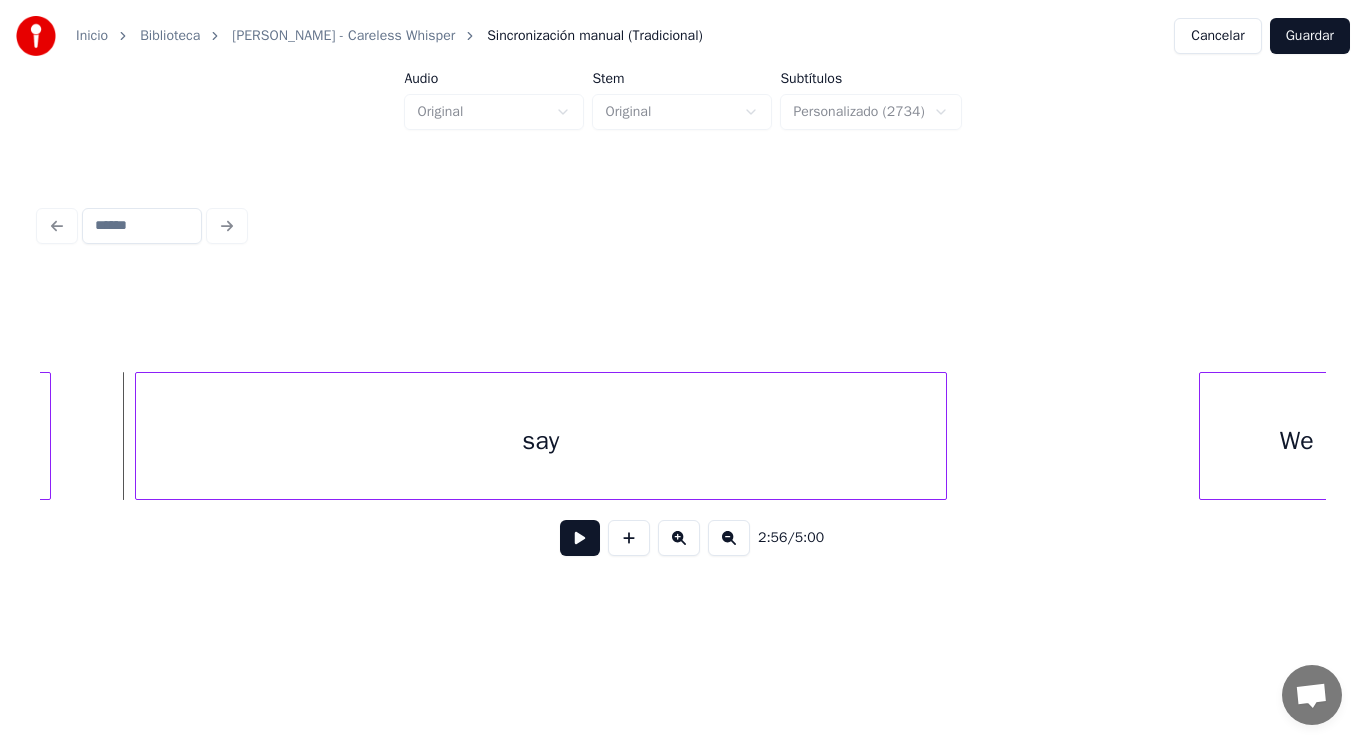 click on "say" at bounding box center [541, 441] 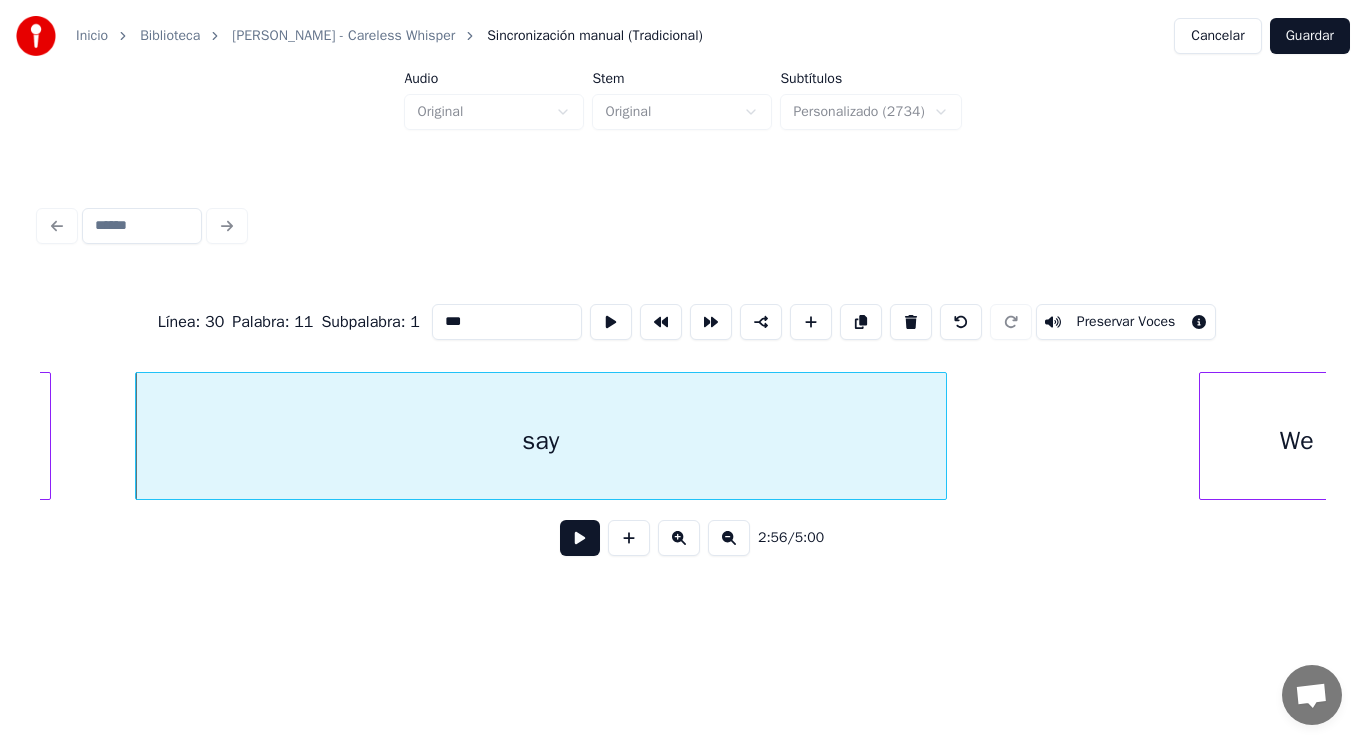 click at bounding box center [580, 538] 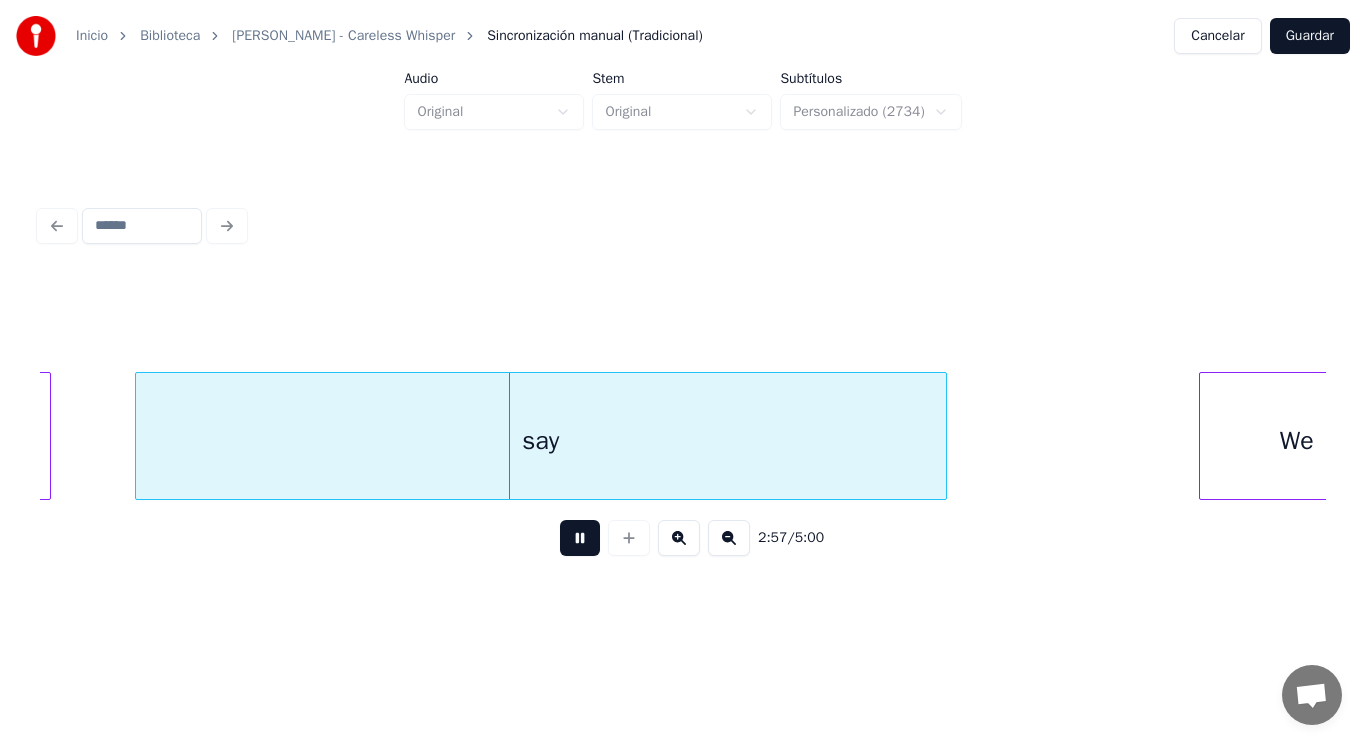 click at bounding box center (580, 538) 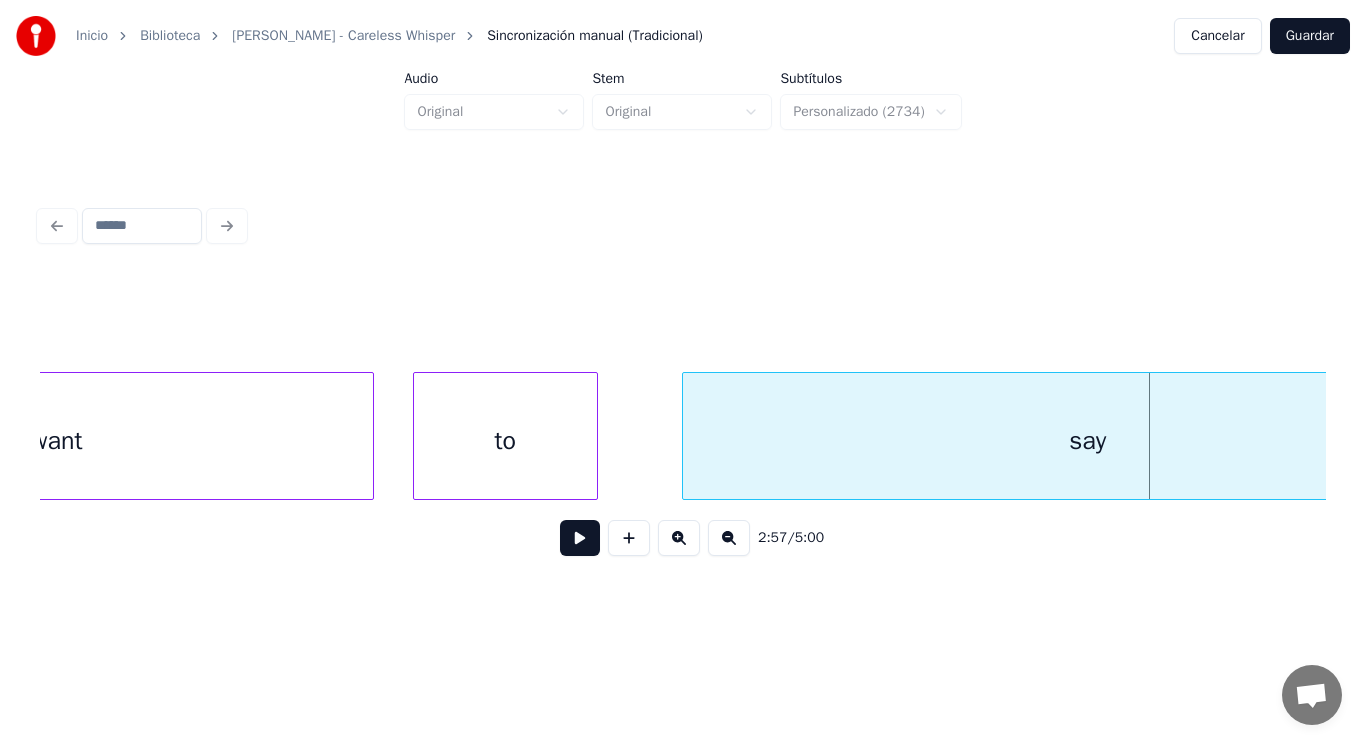 scroll, scrollTop: 0, scrollLeft: 246926, axis: horizontal 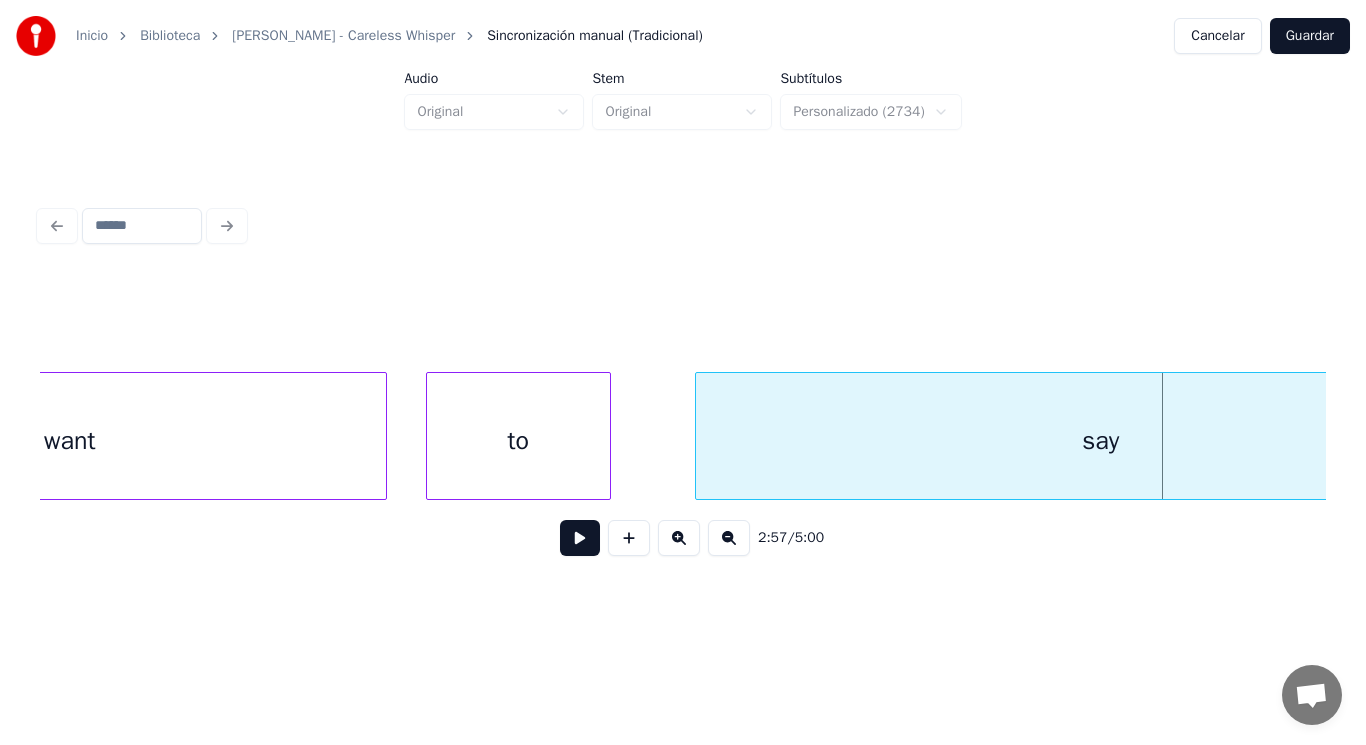 click on "to" at bounding box center (518, 441) 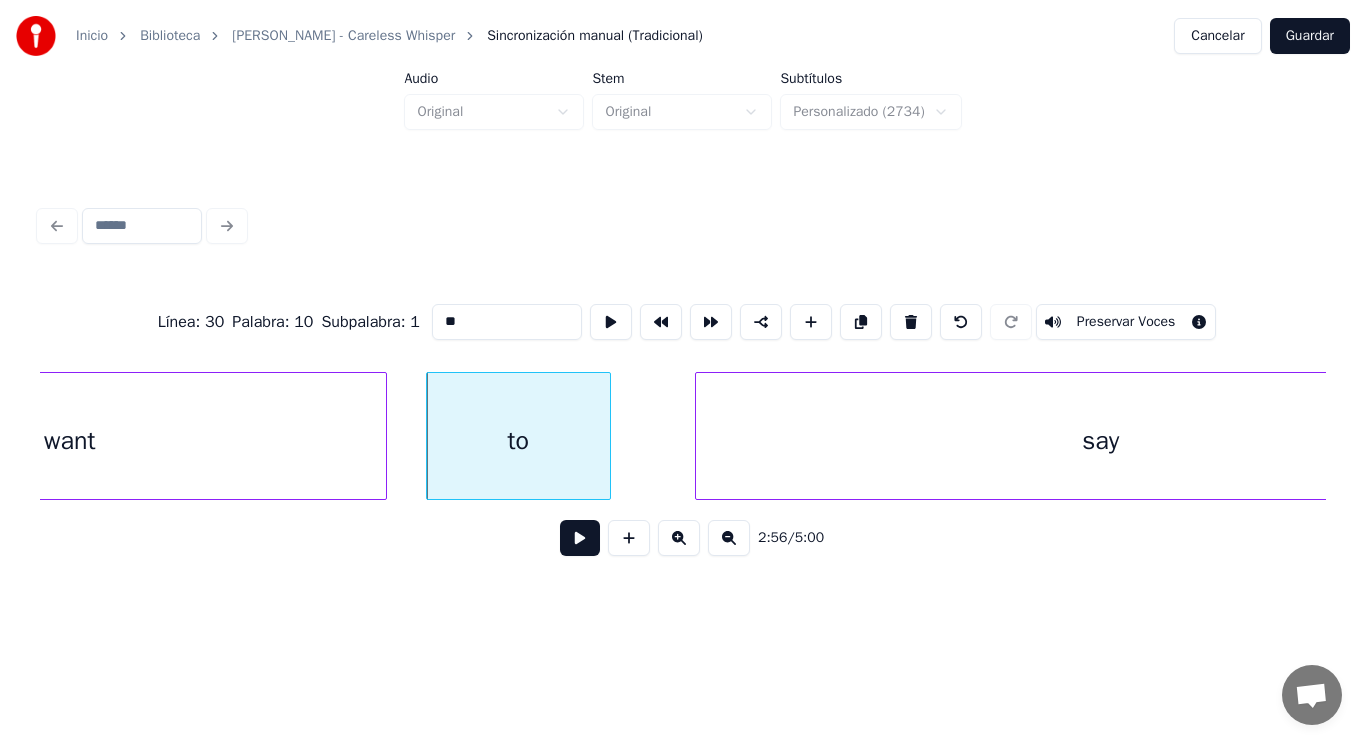 click at bounding box center (580, 538) 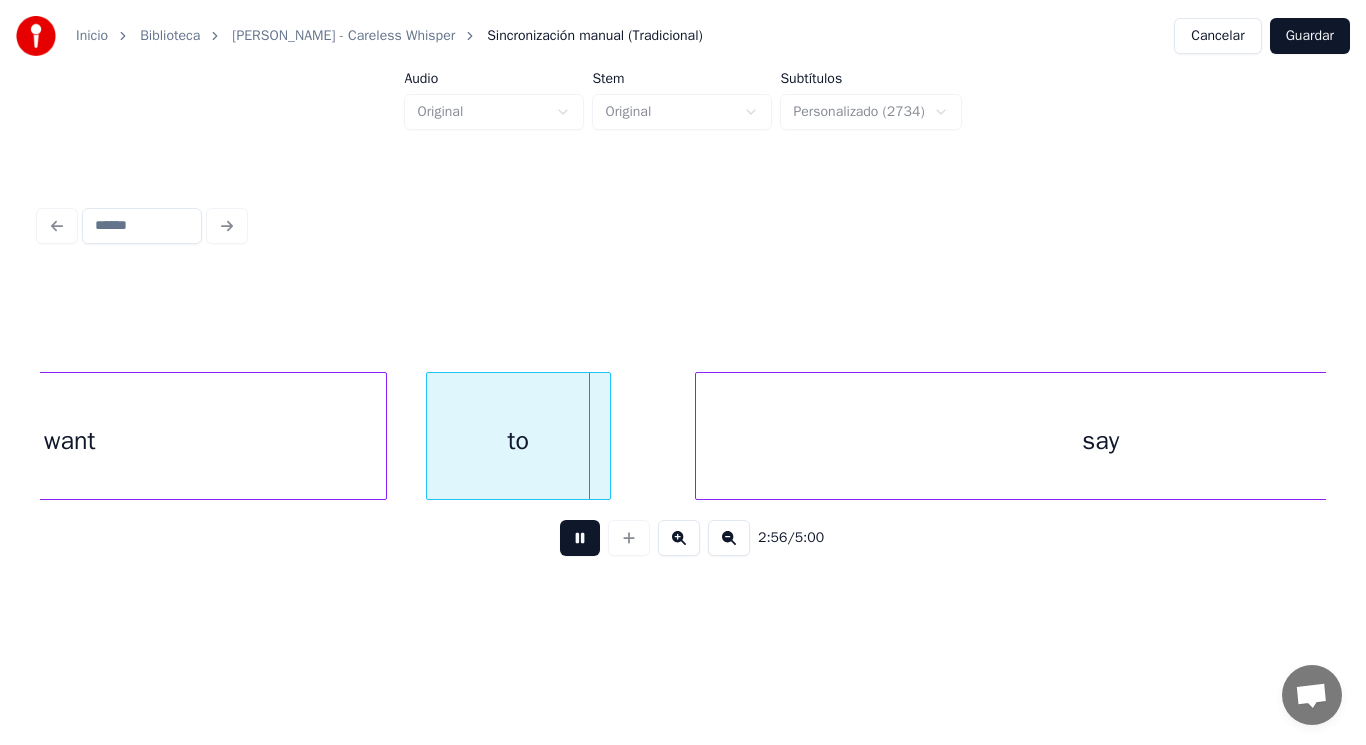click at bounding box center (580, 538) 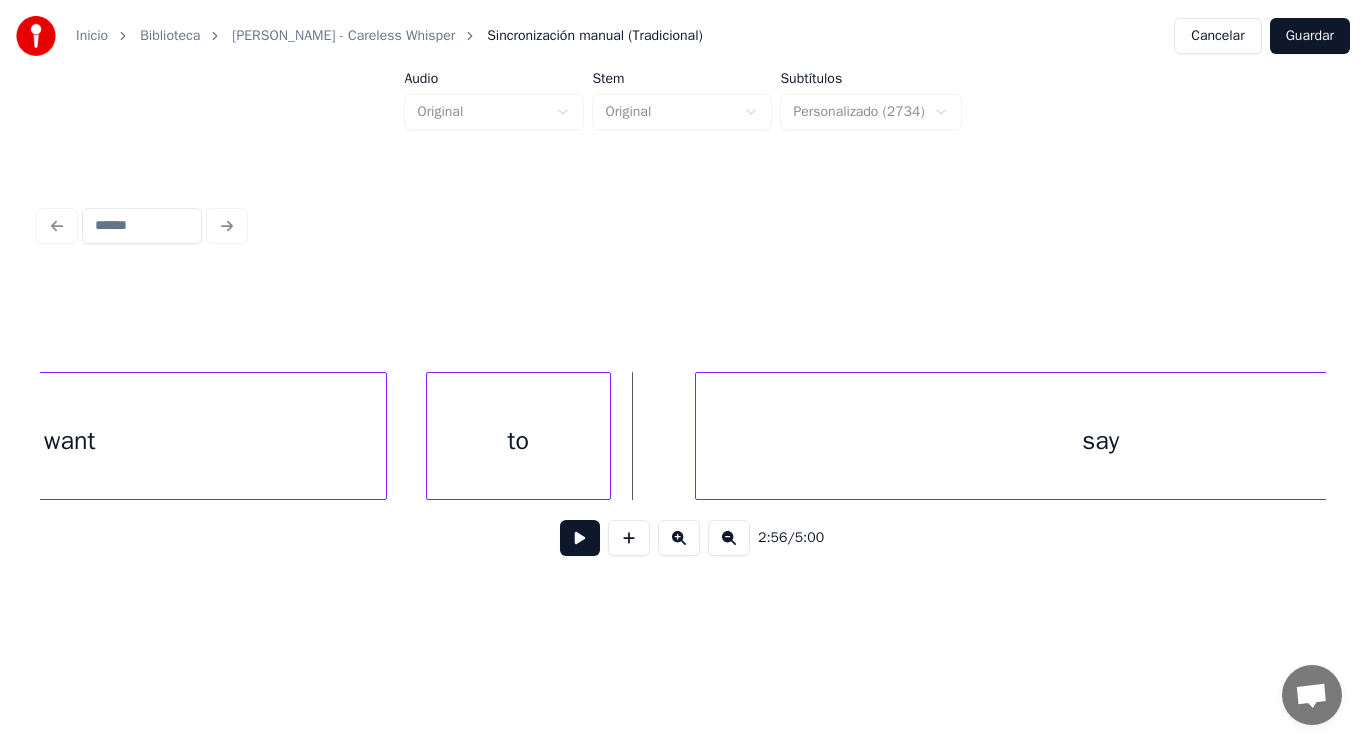 click on "want" at bounding box center [70, 441] 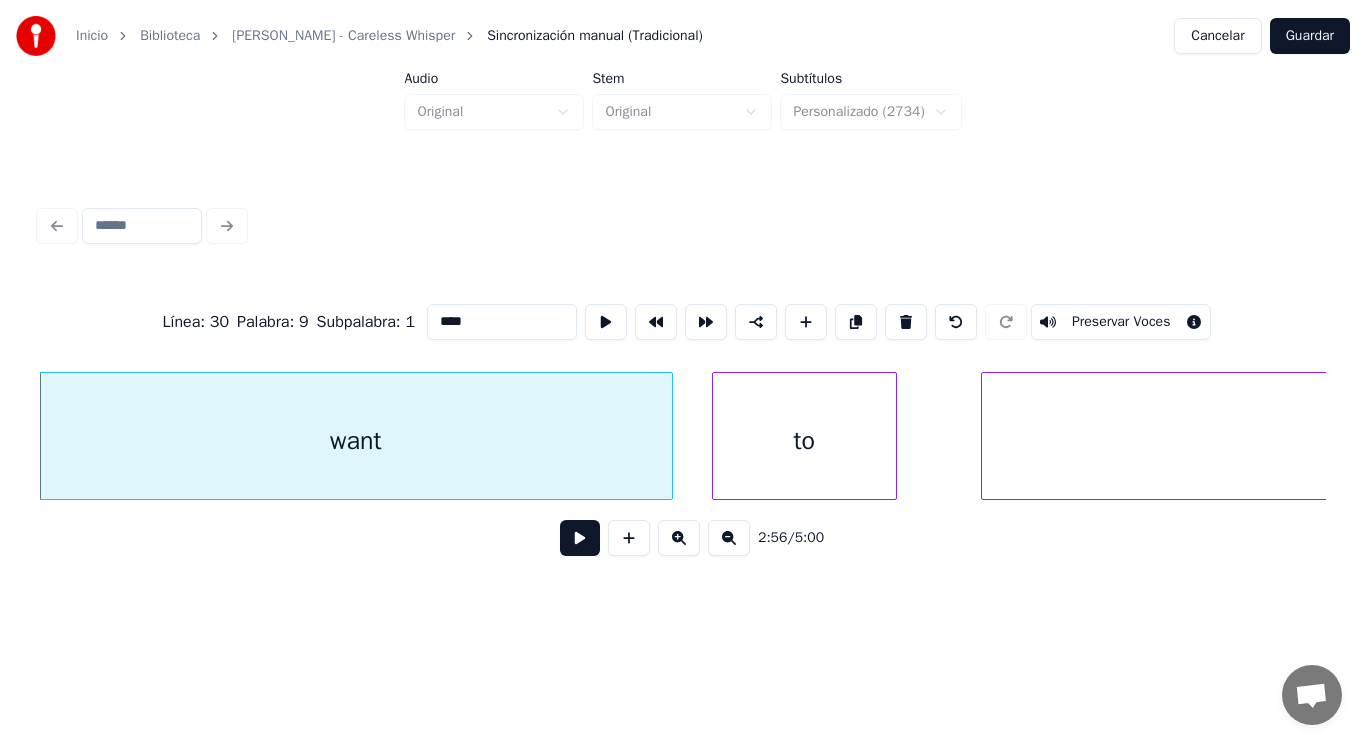 click at bounding box center [580, 538] 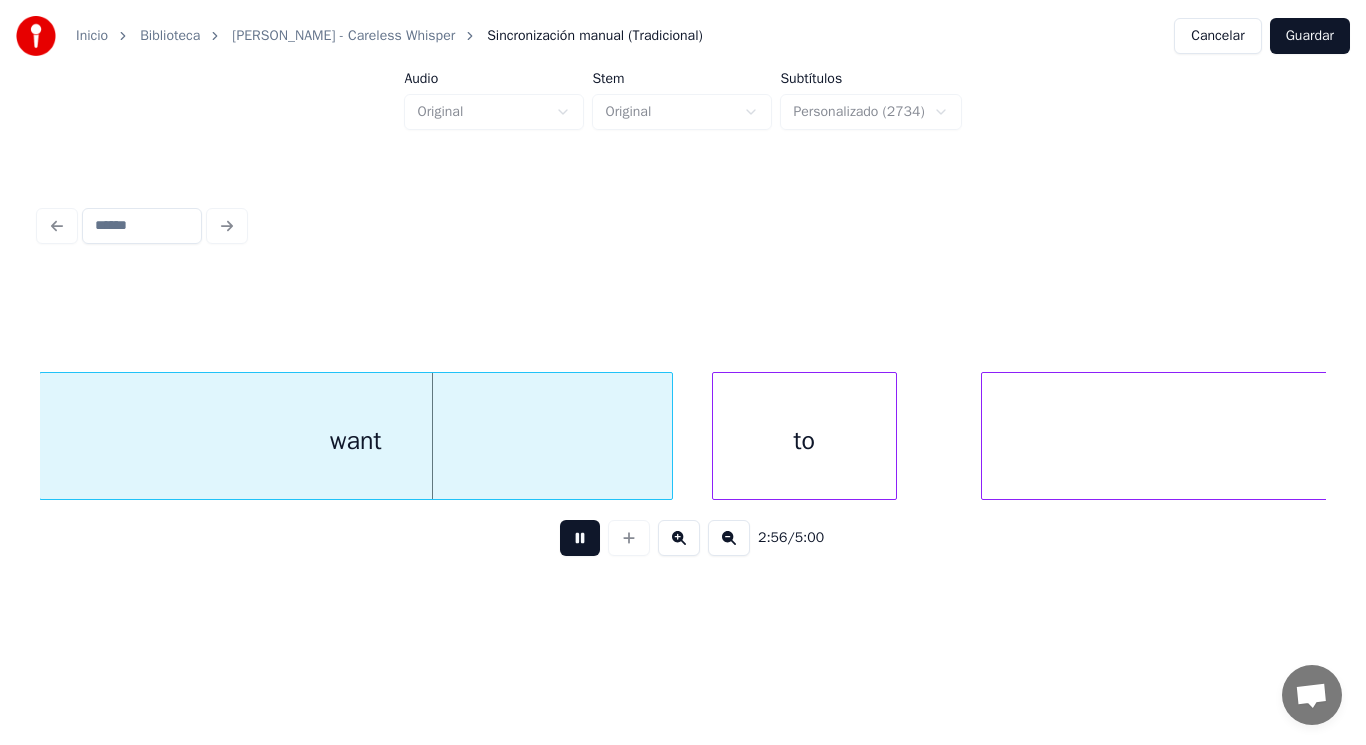 click at bounding box center (580, 538) 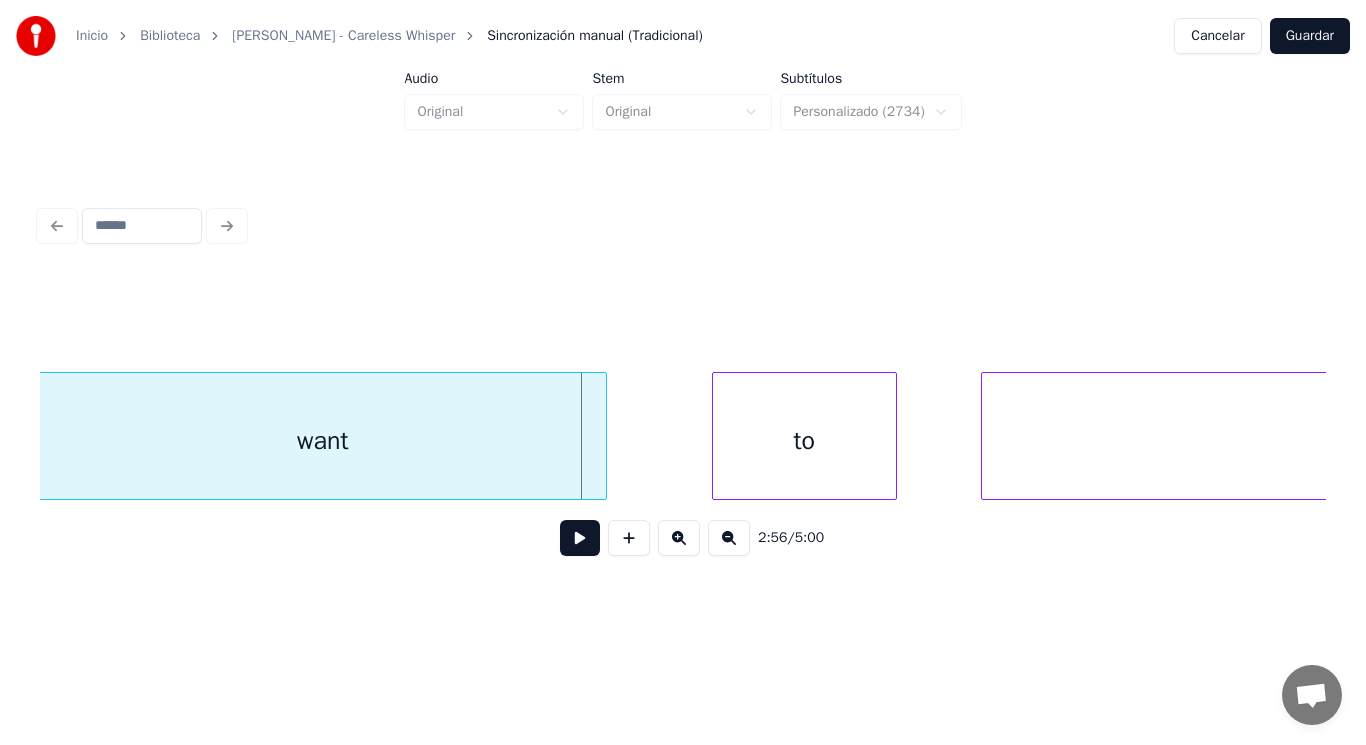 click at bounding box center [603, 436] 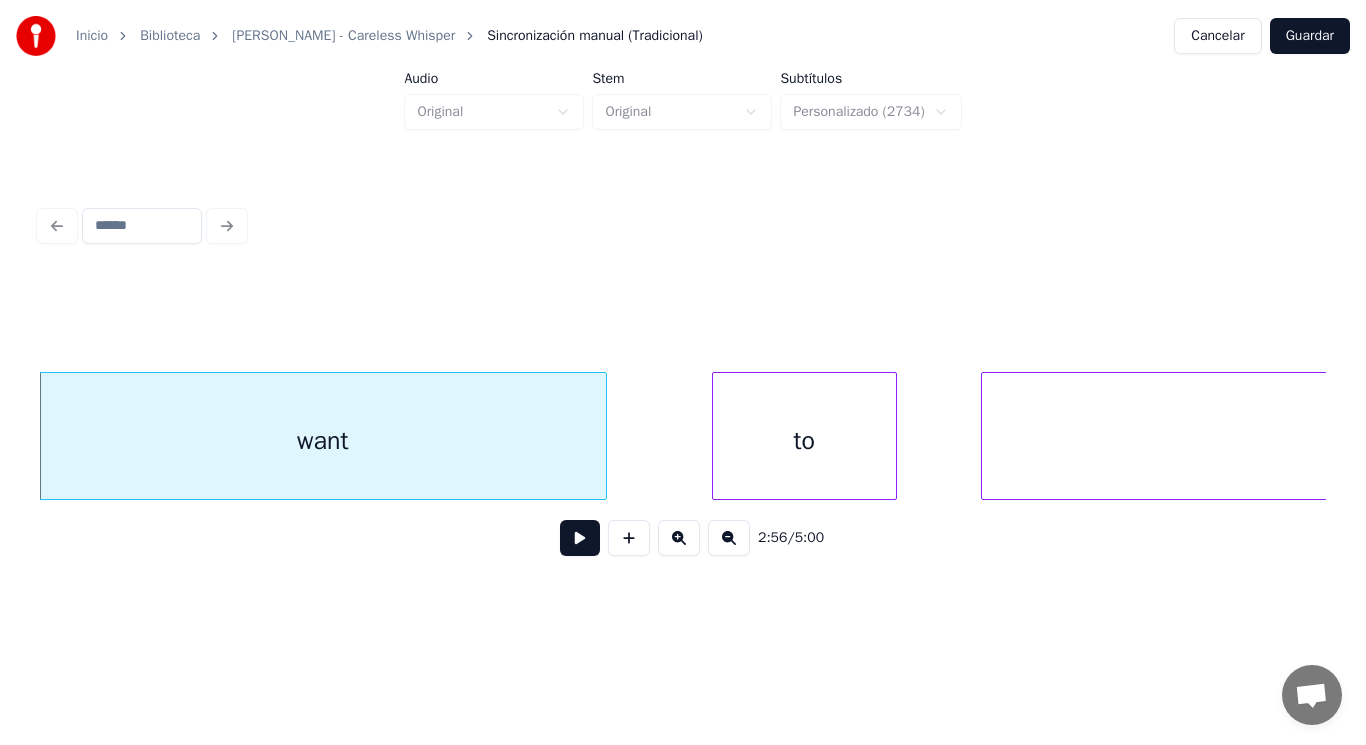 click at bounding box center (580, 538) 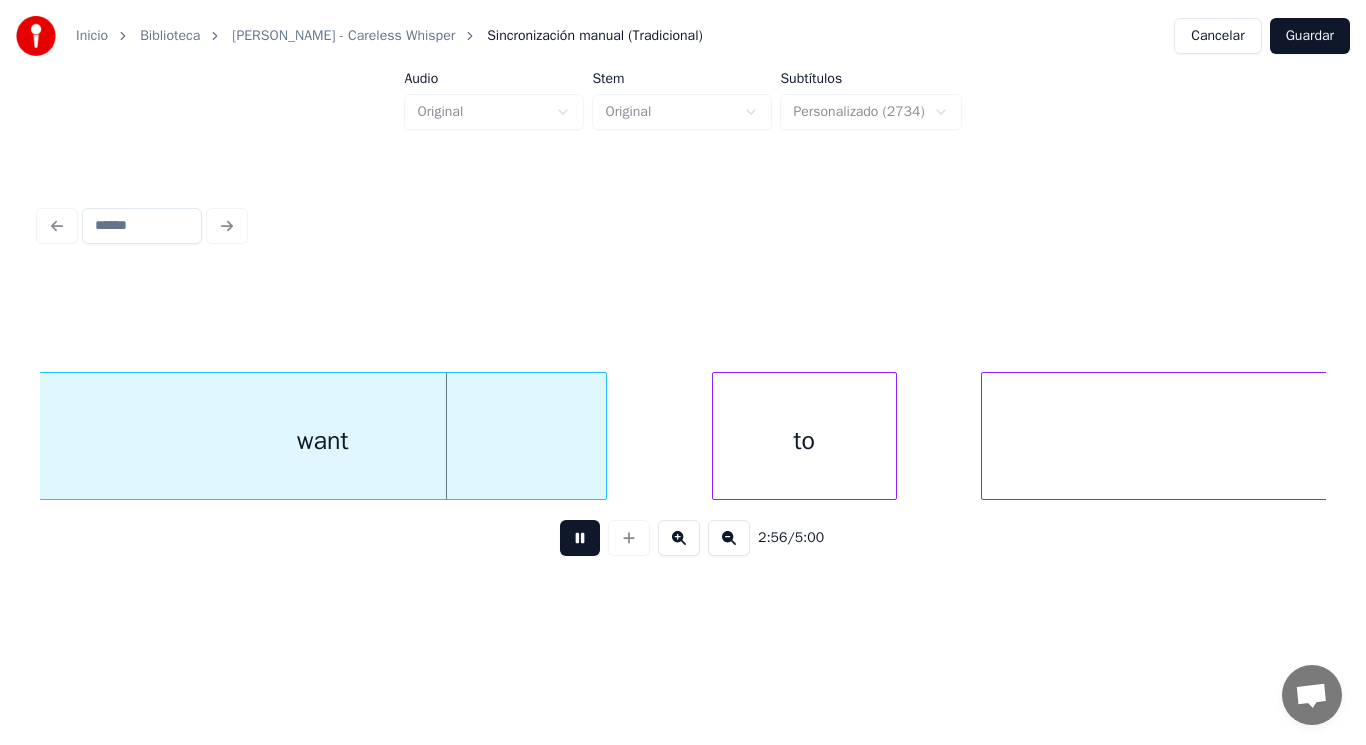 click at bounding box center (580, 538) 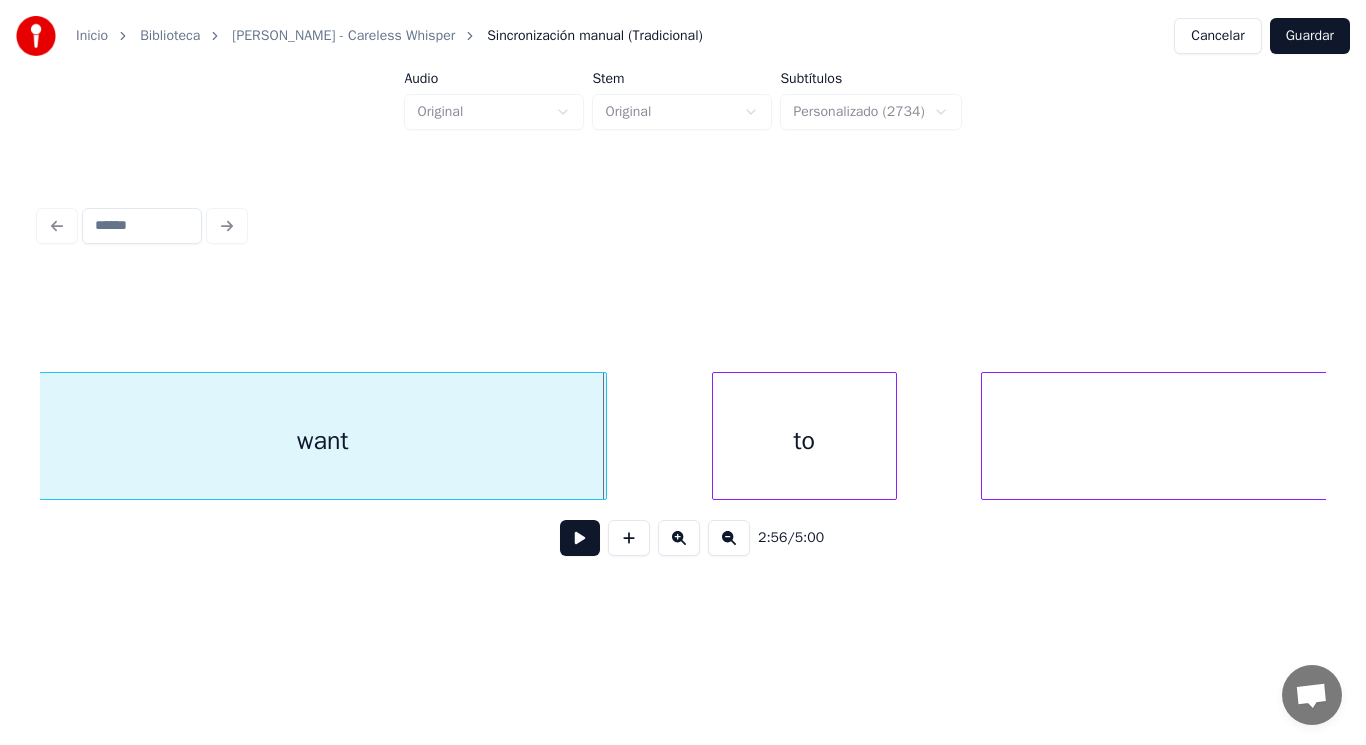 click on "want" at bounding box center (323, 441) 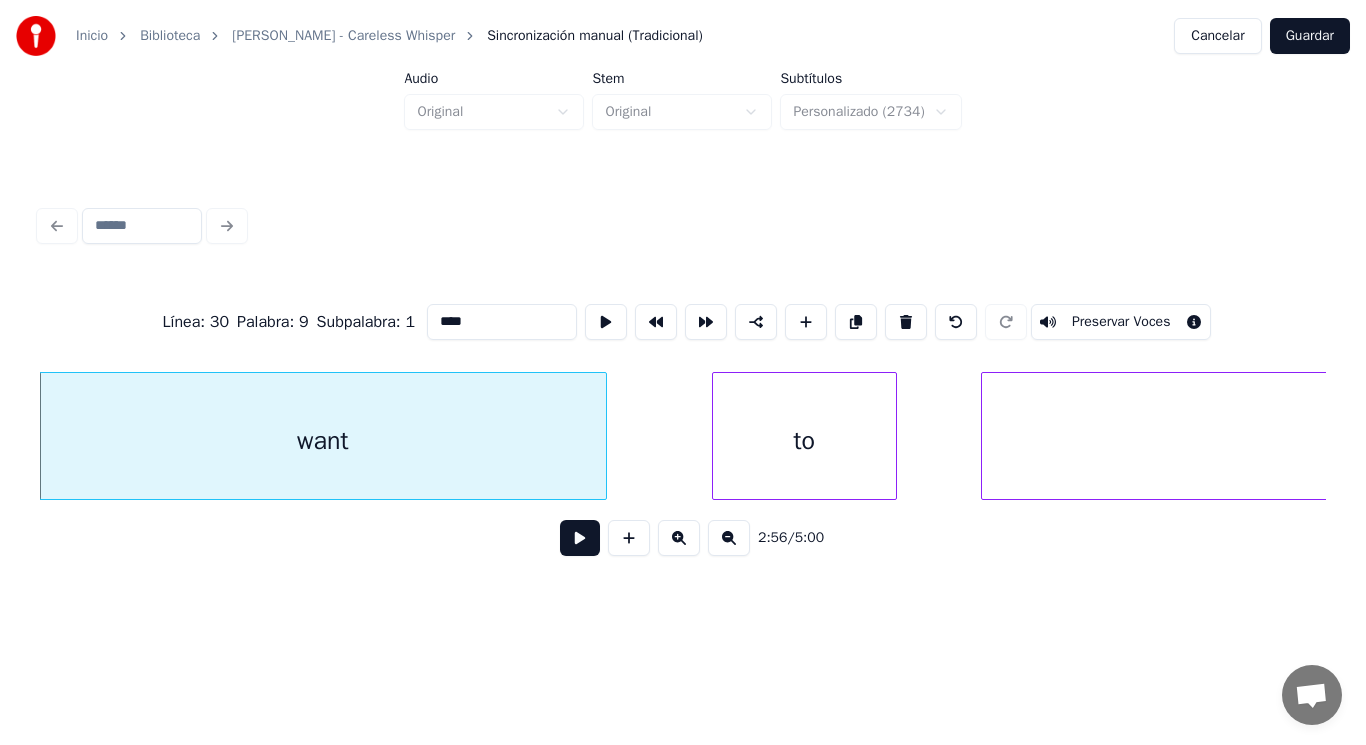 click at bounding box center [580, 538] 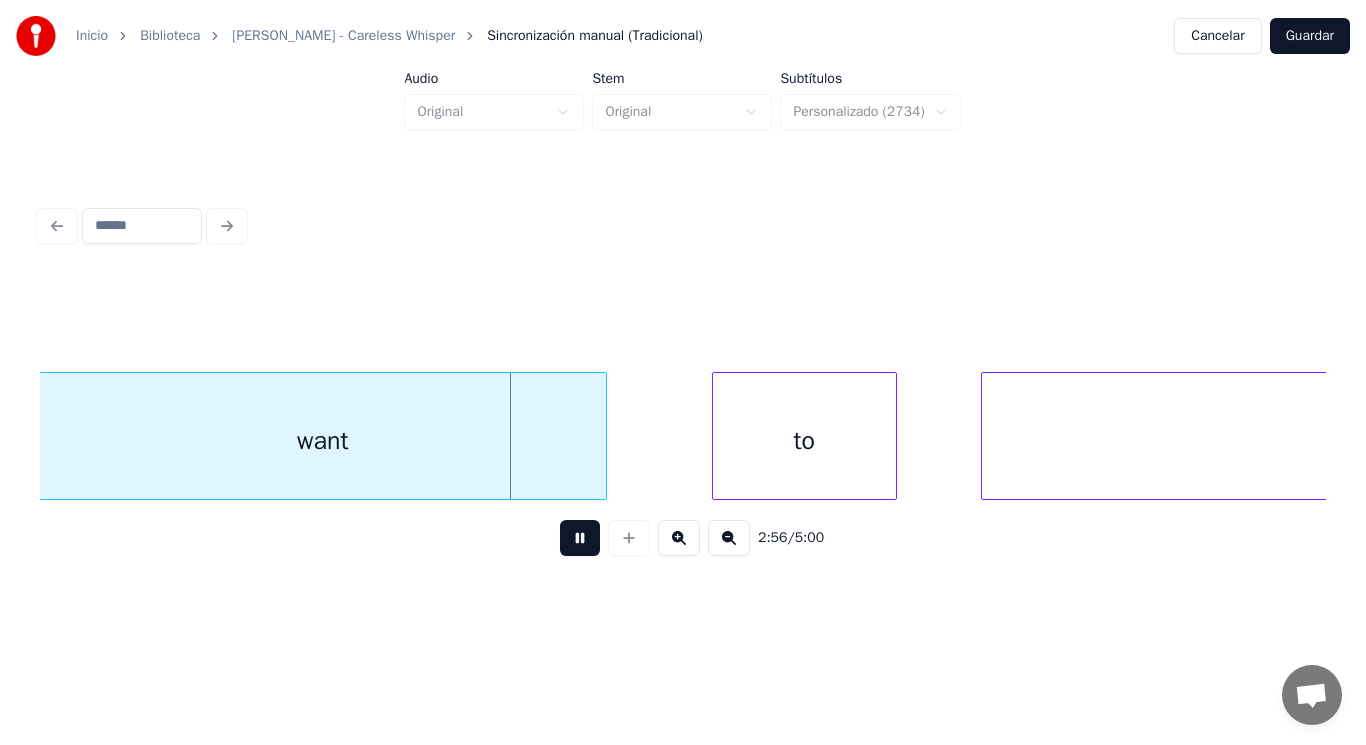 click at bounding box center (580, 538) 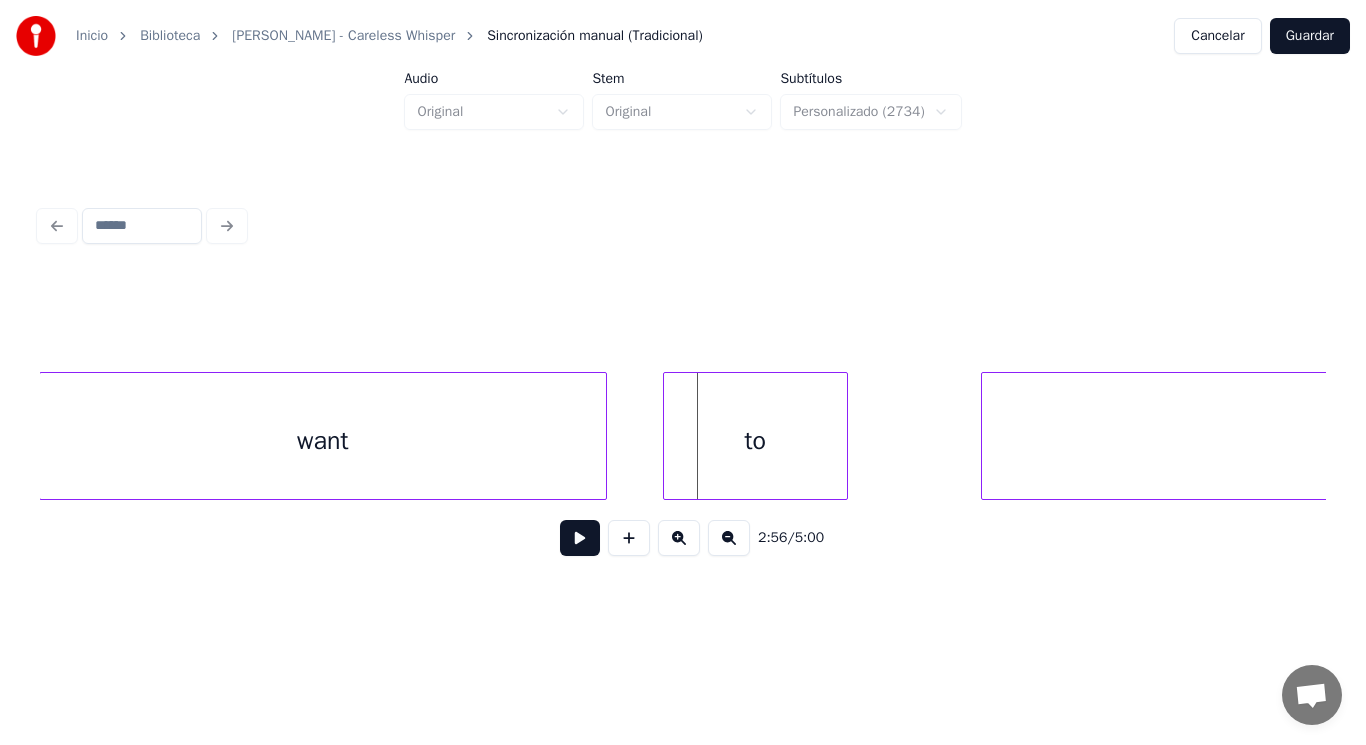 click on "to" at bounding box center (755, 441) 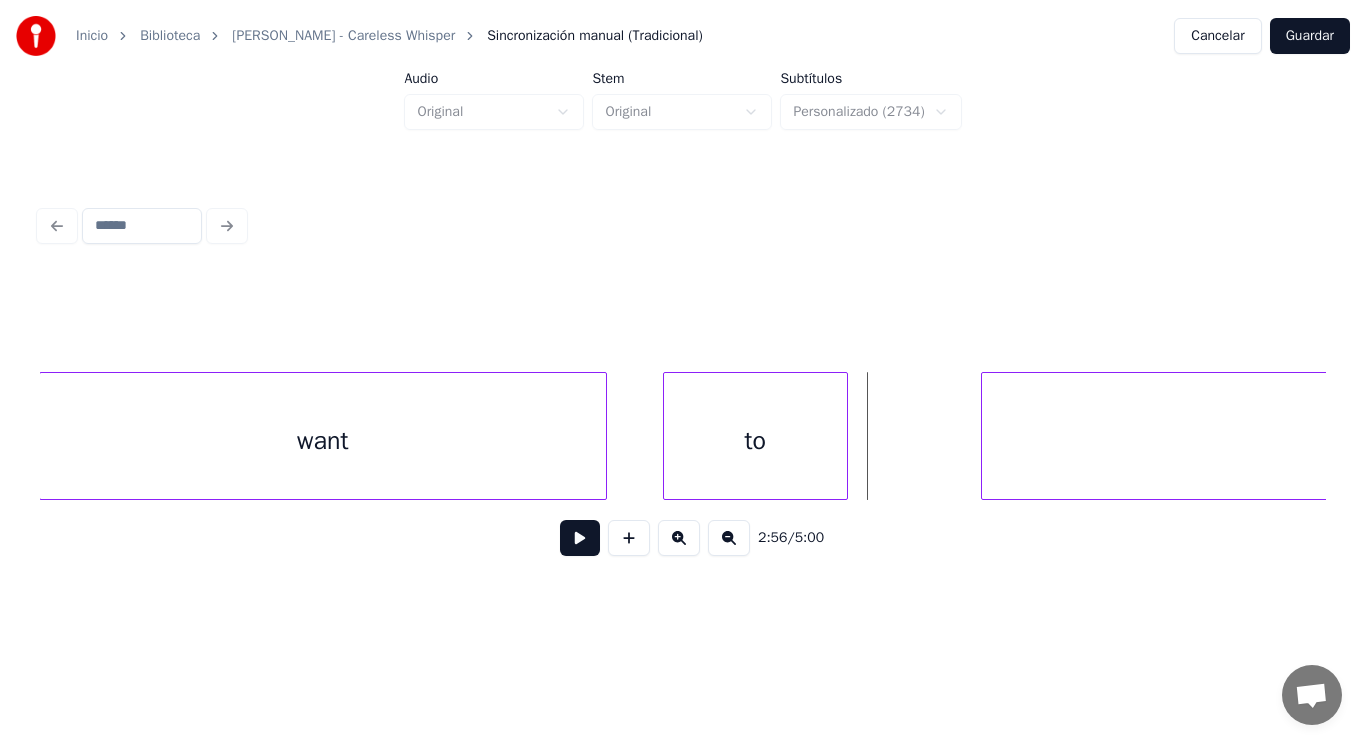 click at bounding box center (580, 538) 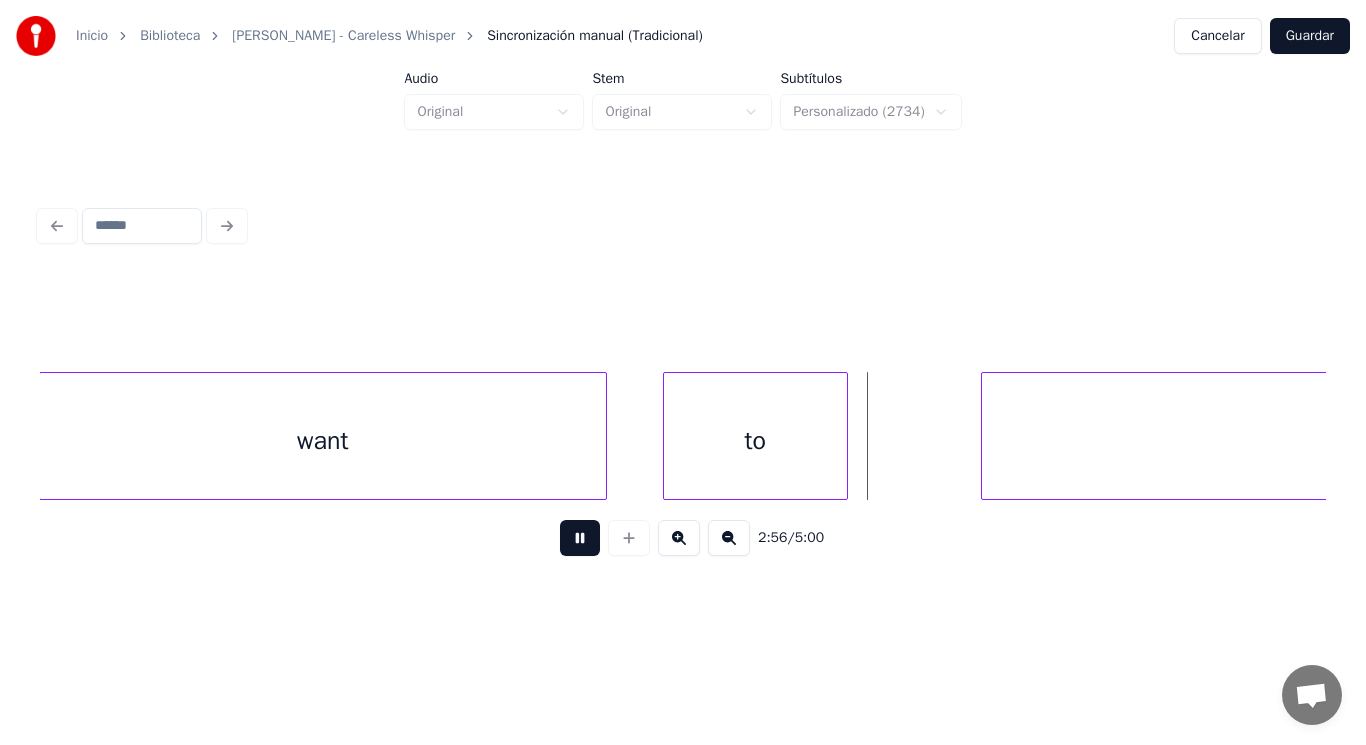 click at bounding box center [580, 538] 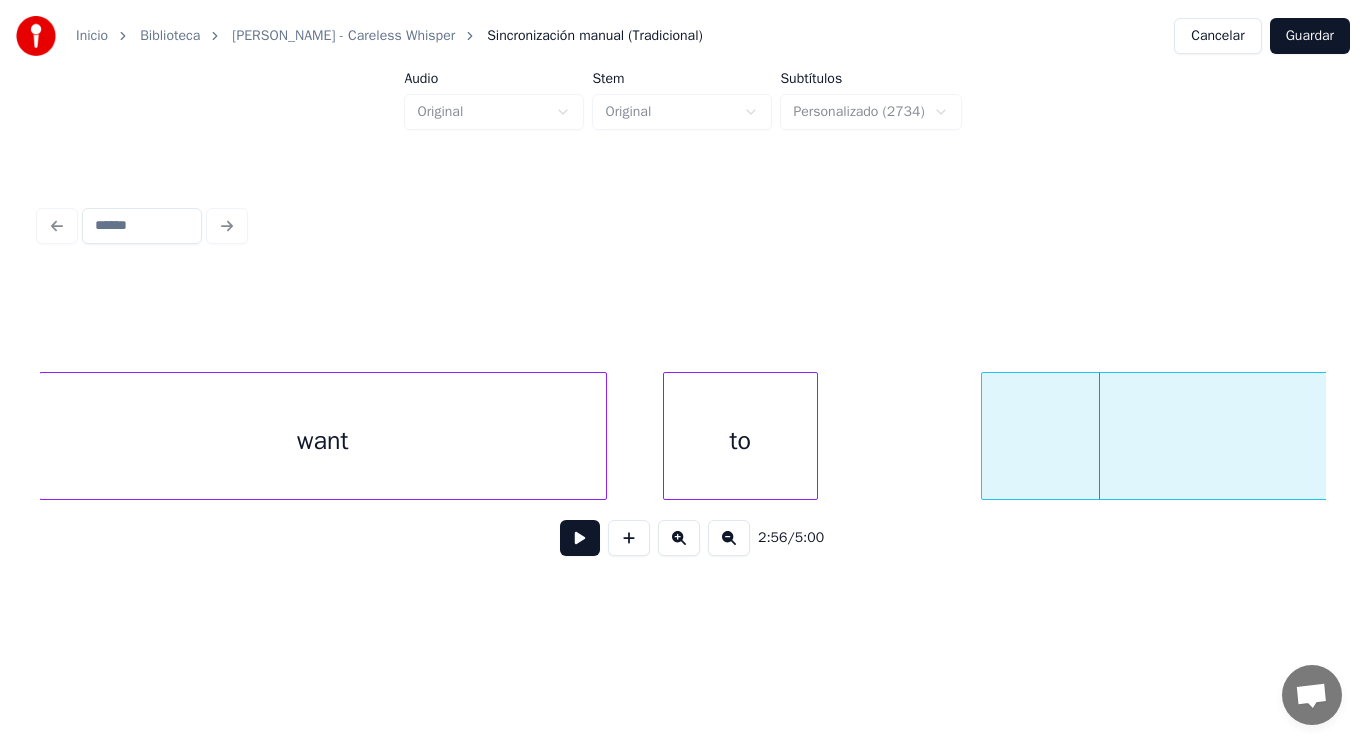 click at bounding box center [814, 436] 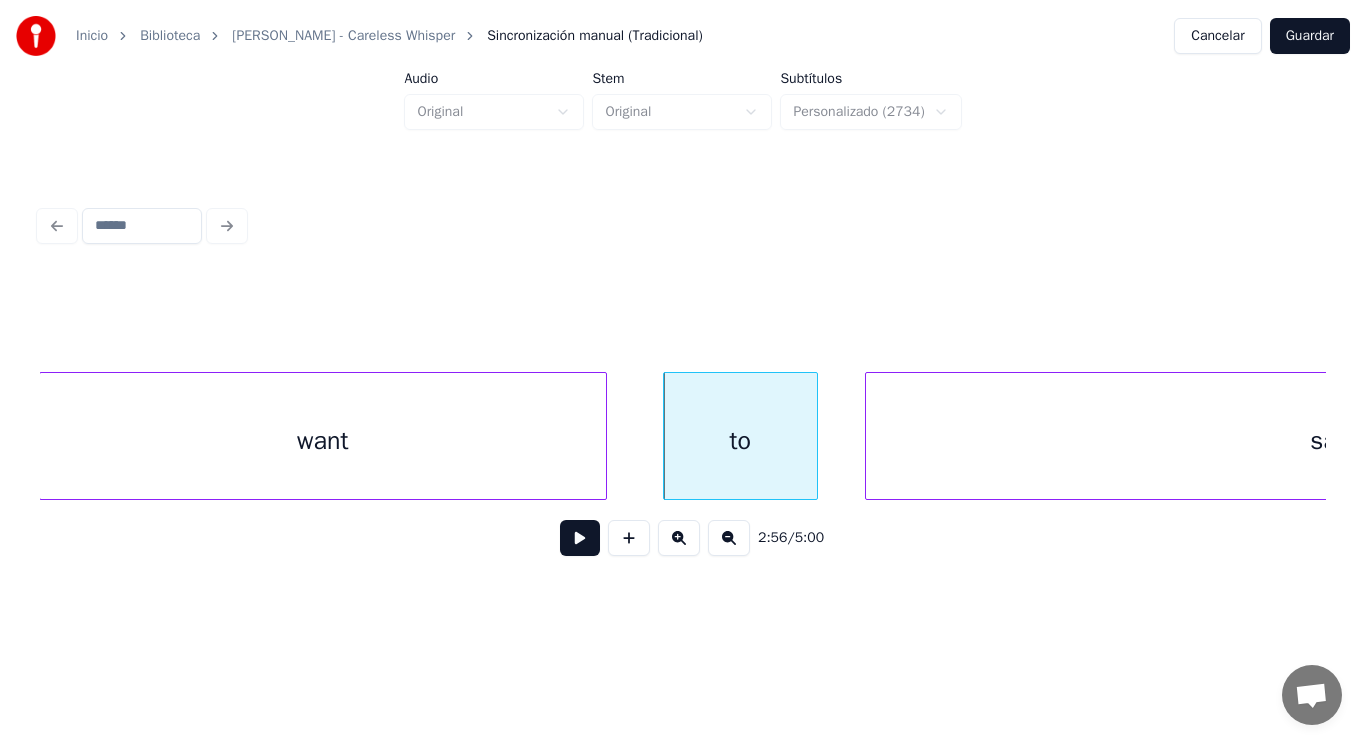 click at bounding box center (869, 436) 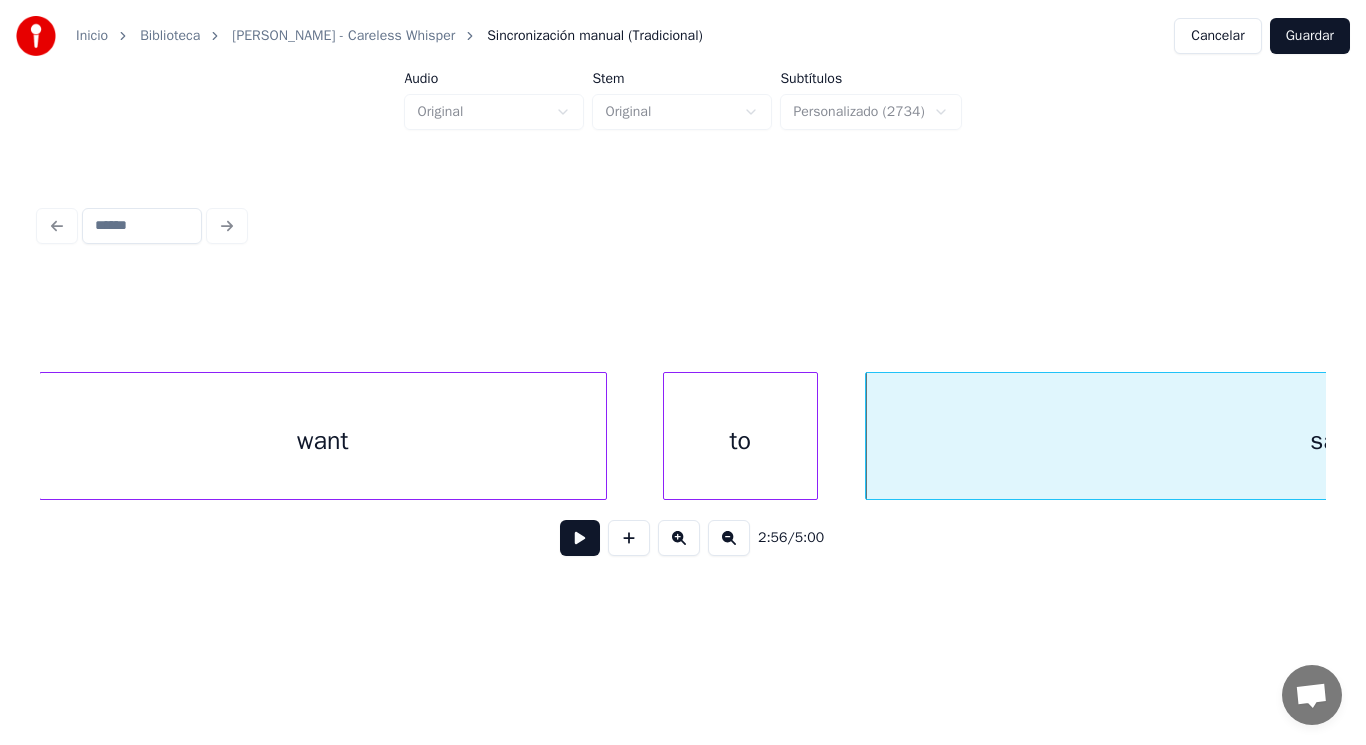 click on "to" at bounding box center [740, 441] 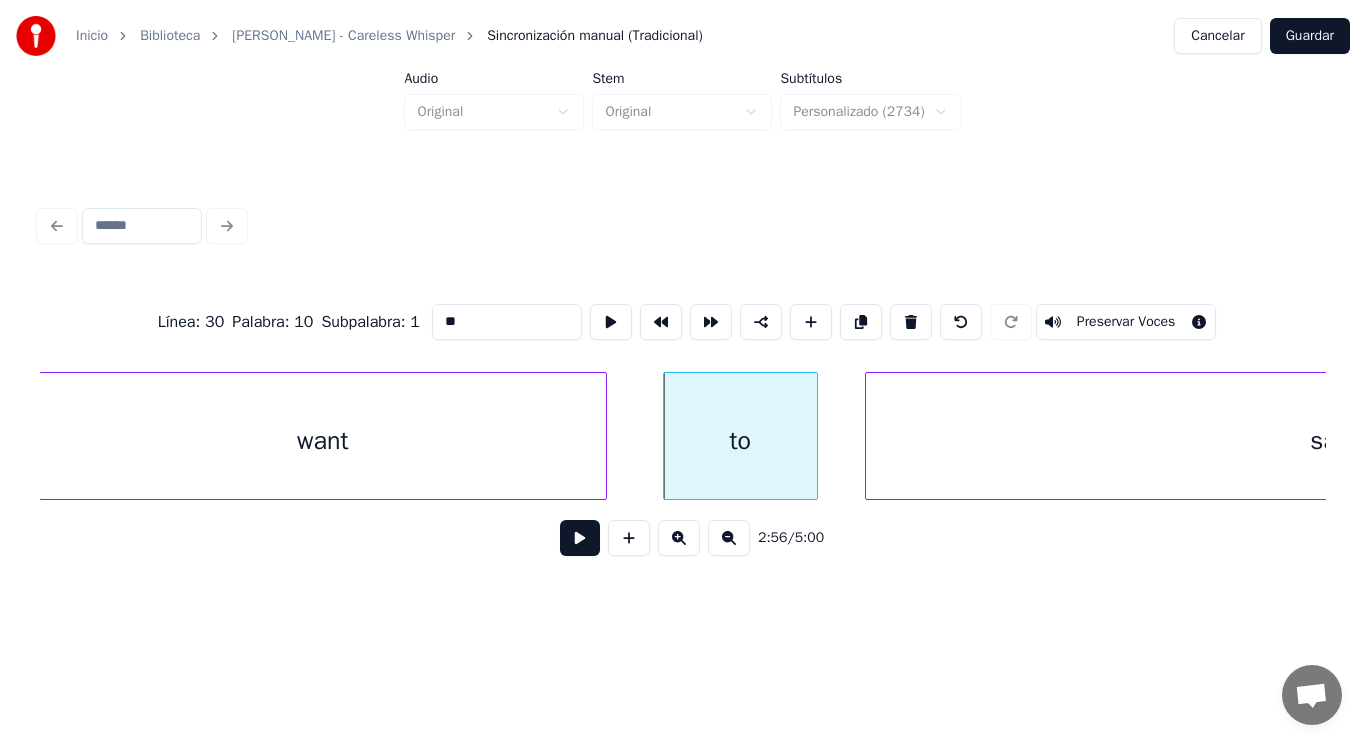 click at bounding box center [580, 538] 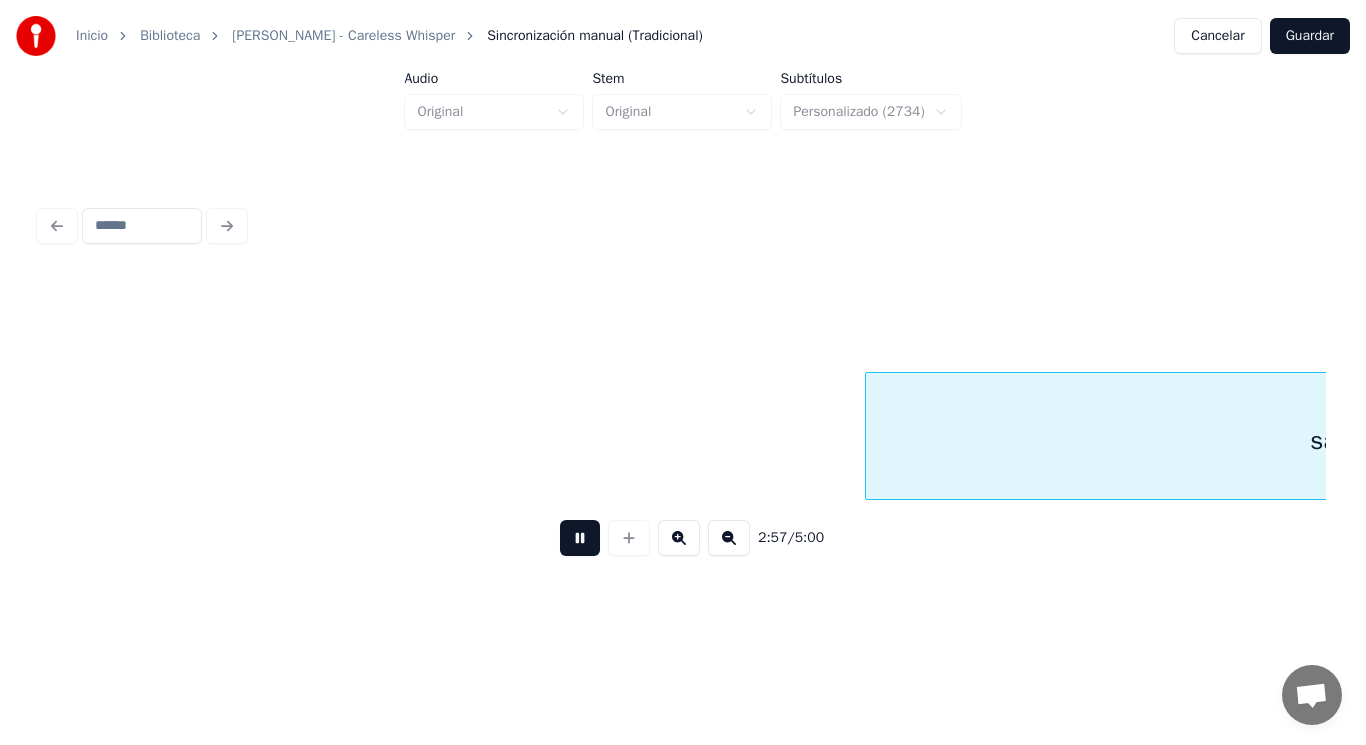 scroll, scrollTop: 0, scrollLeft: 247950, axis: horizontal 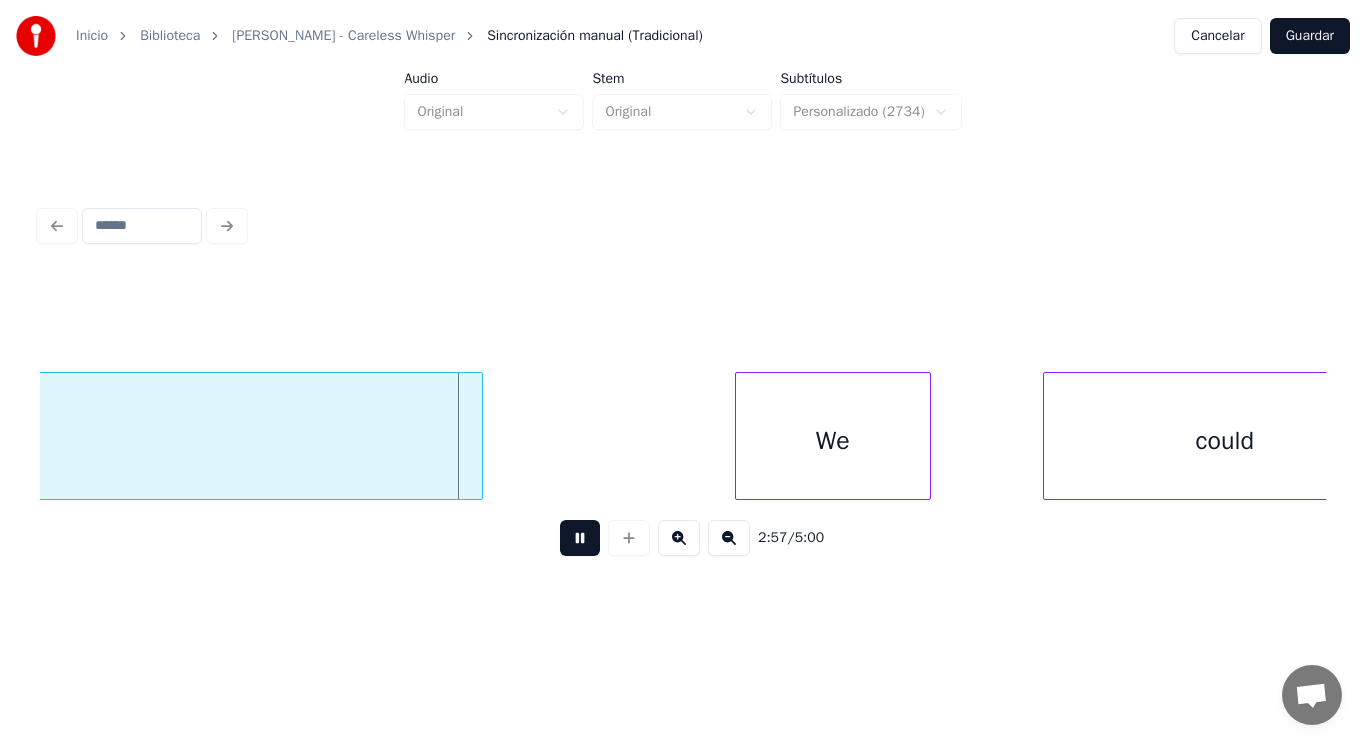 click at bounding box center (580, 538) 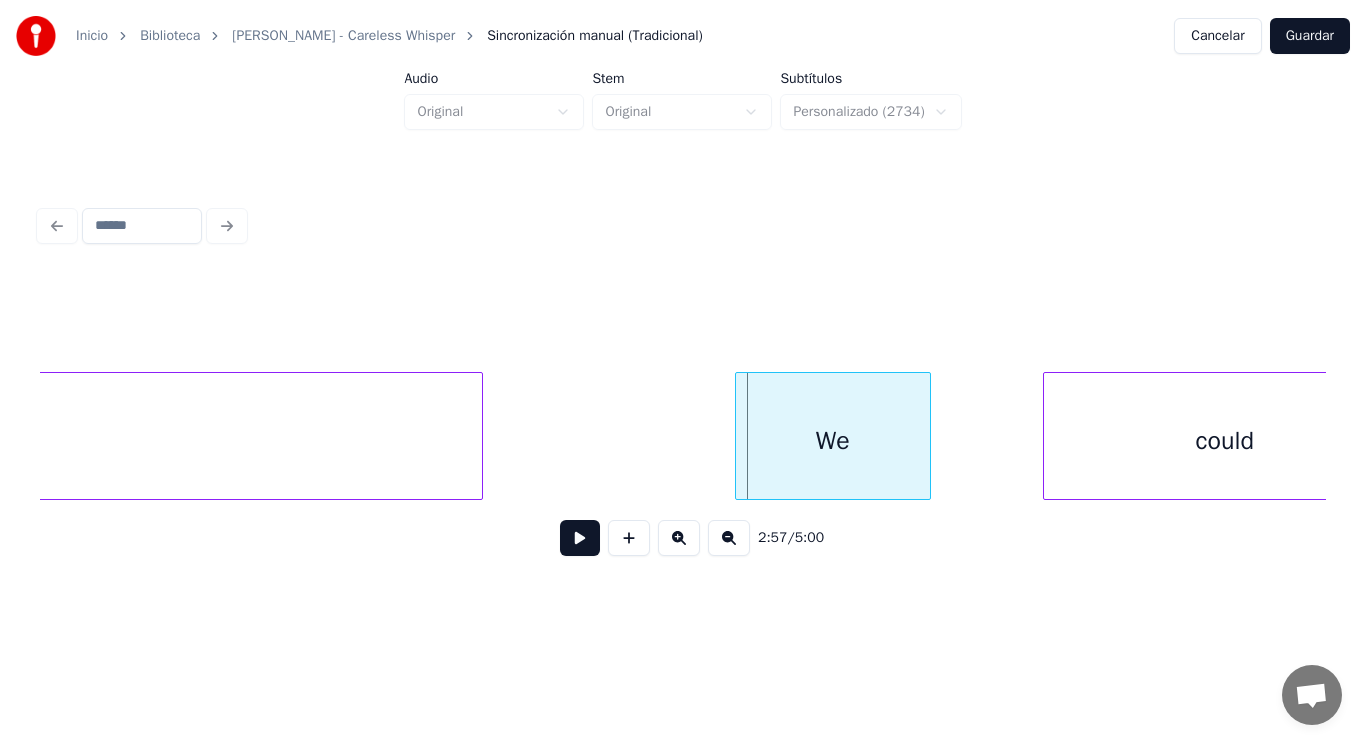 click on "We" at bounding box center (833, 441) 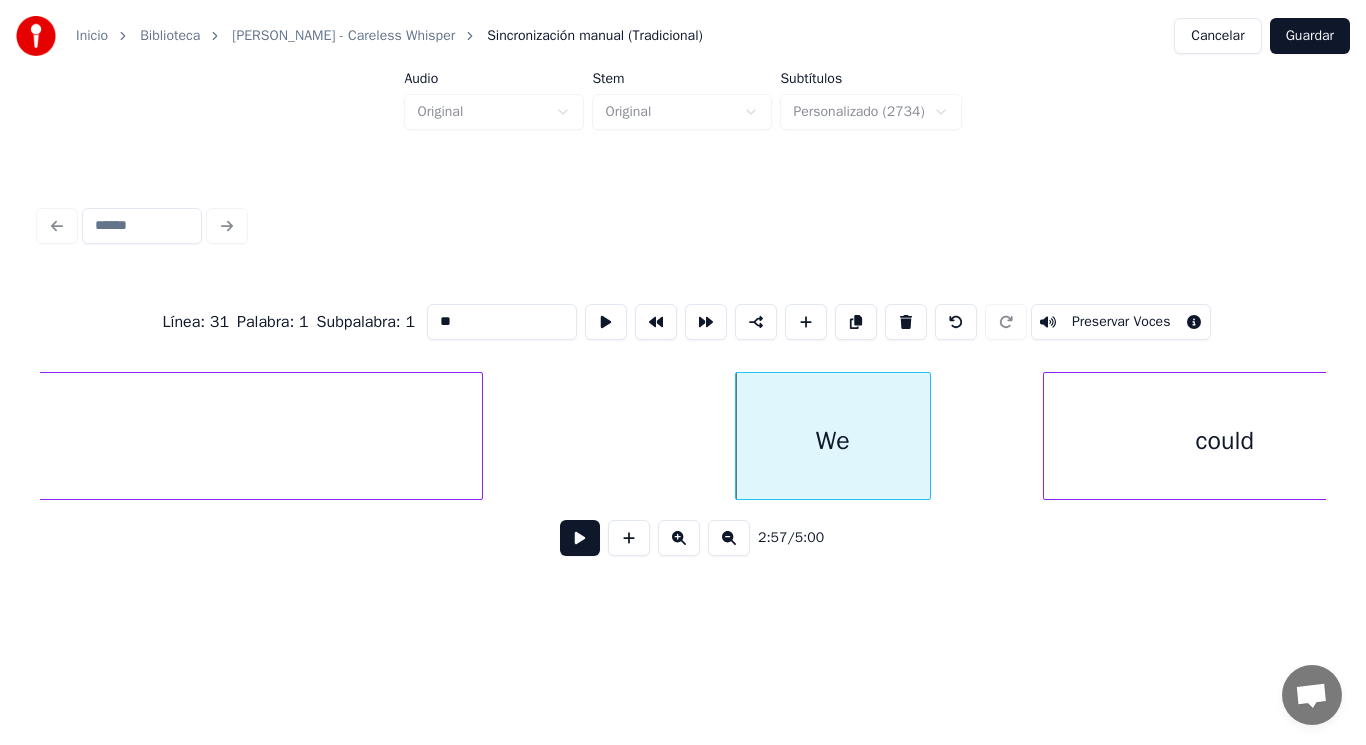 click at bounding box center (580, 538) 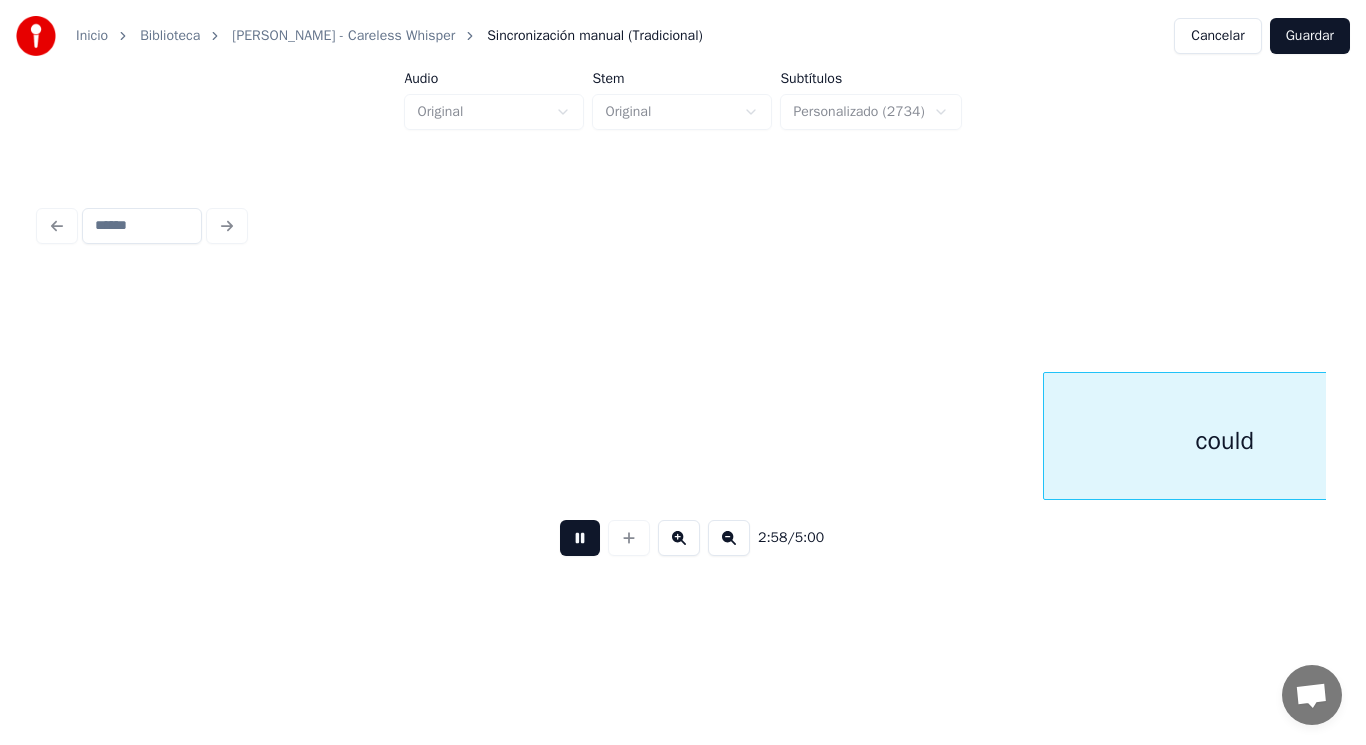 scroll, scrollTop: 0, scrollLeft: 249242, axis: horizontal 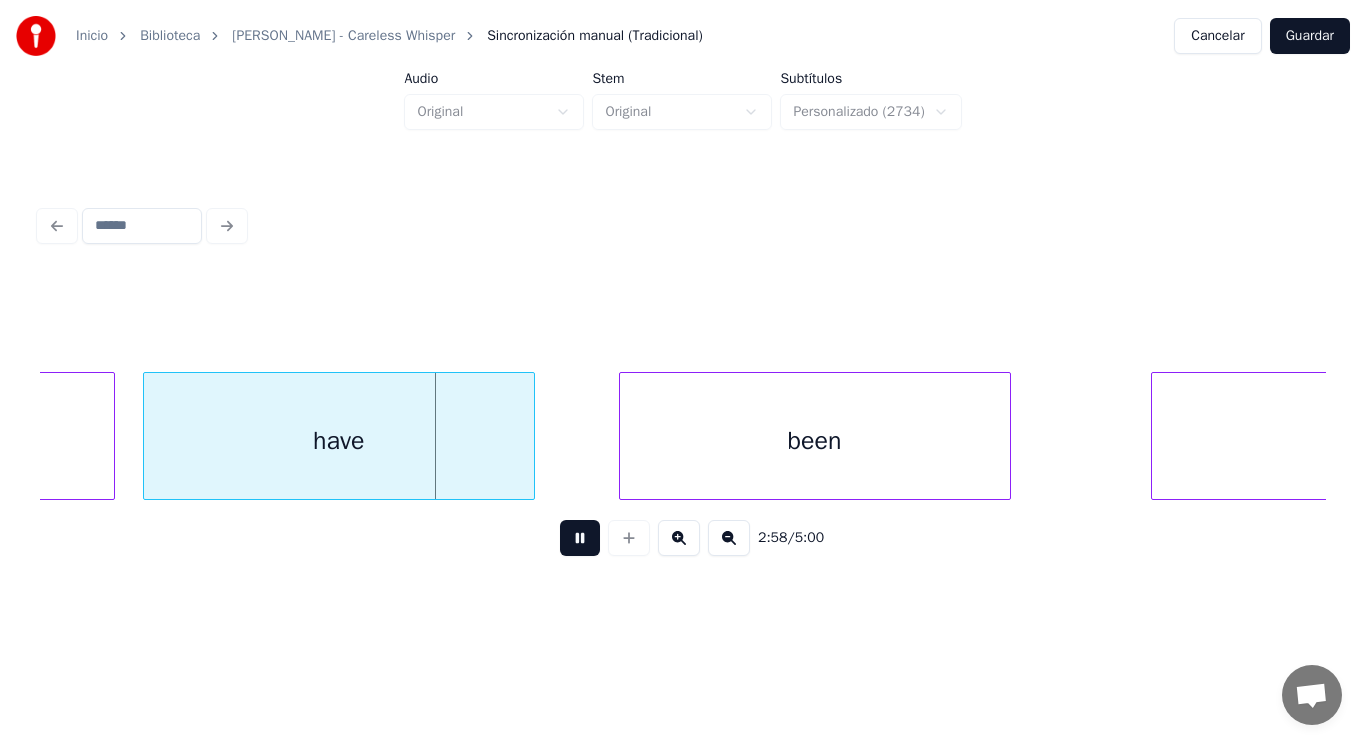 click at bounding box center (580, 538) 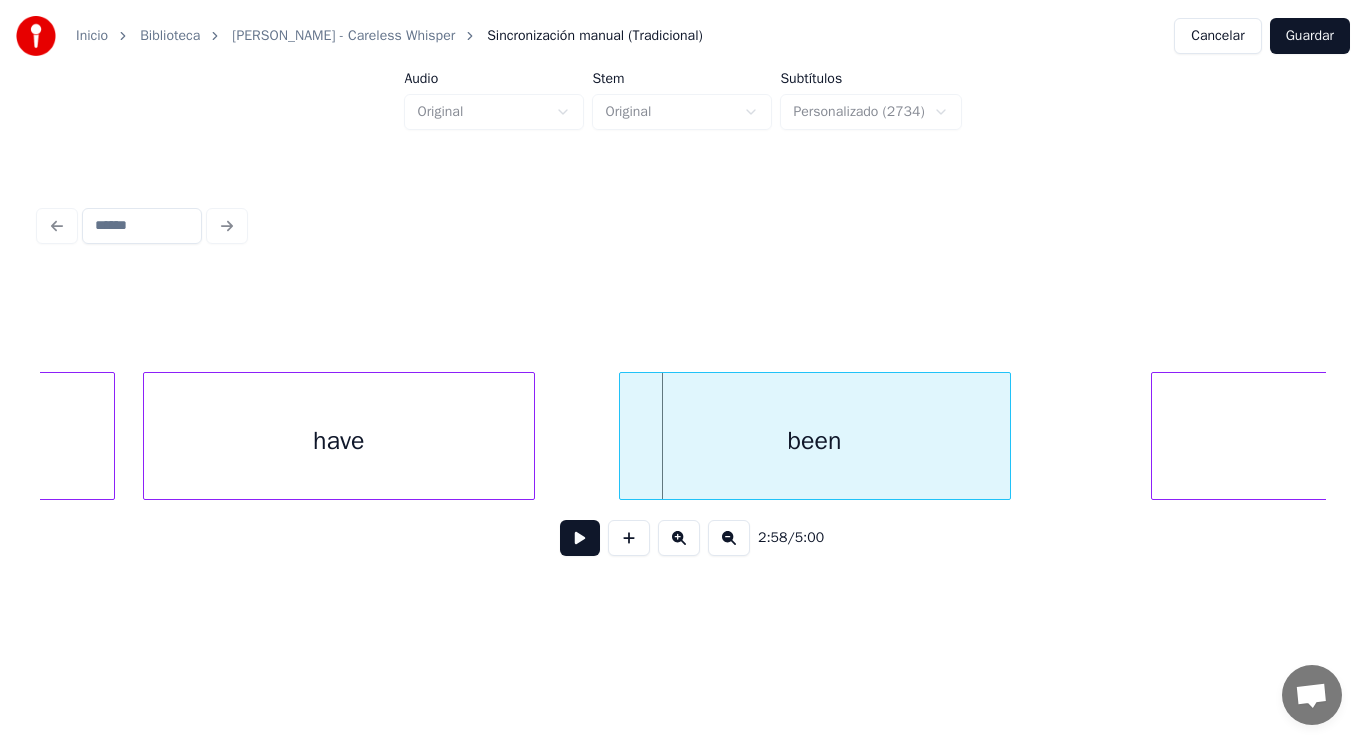 click on "could" at bounding box center [-67, 441] 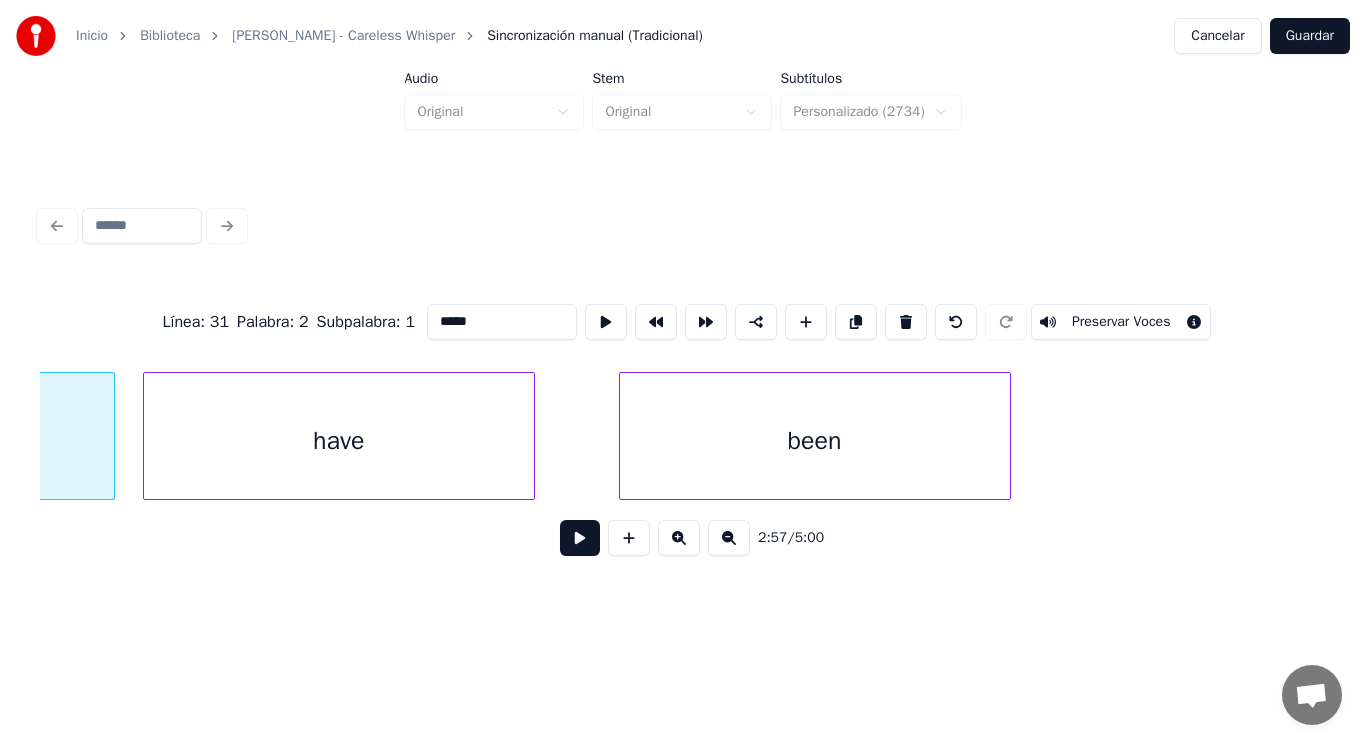 scroll, scrollTop: 0, scrollLeft: 248954, axis: horizontal 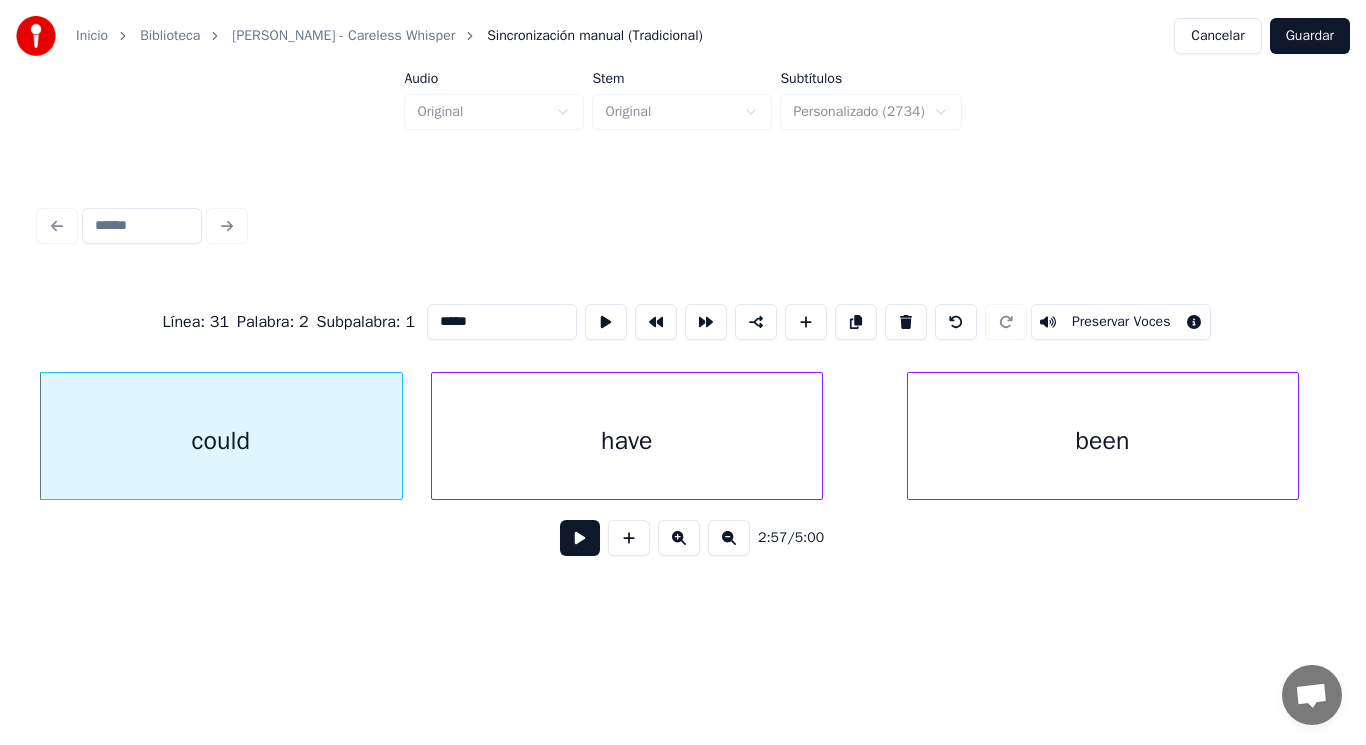 click at bounding box center (580, 538) 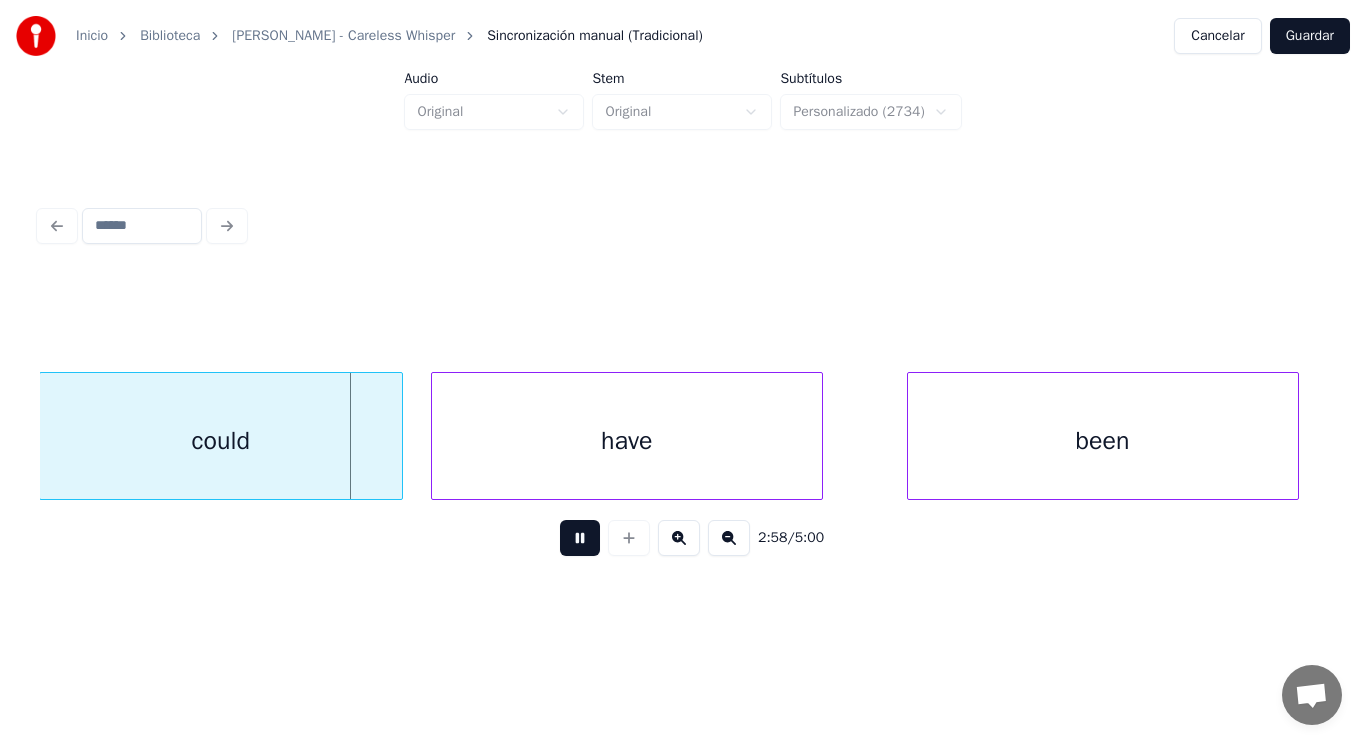 click at bounding box center (580, 538) 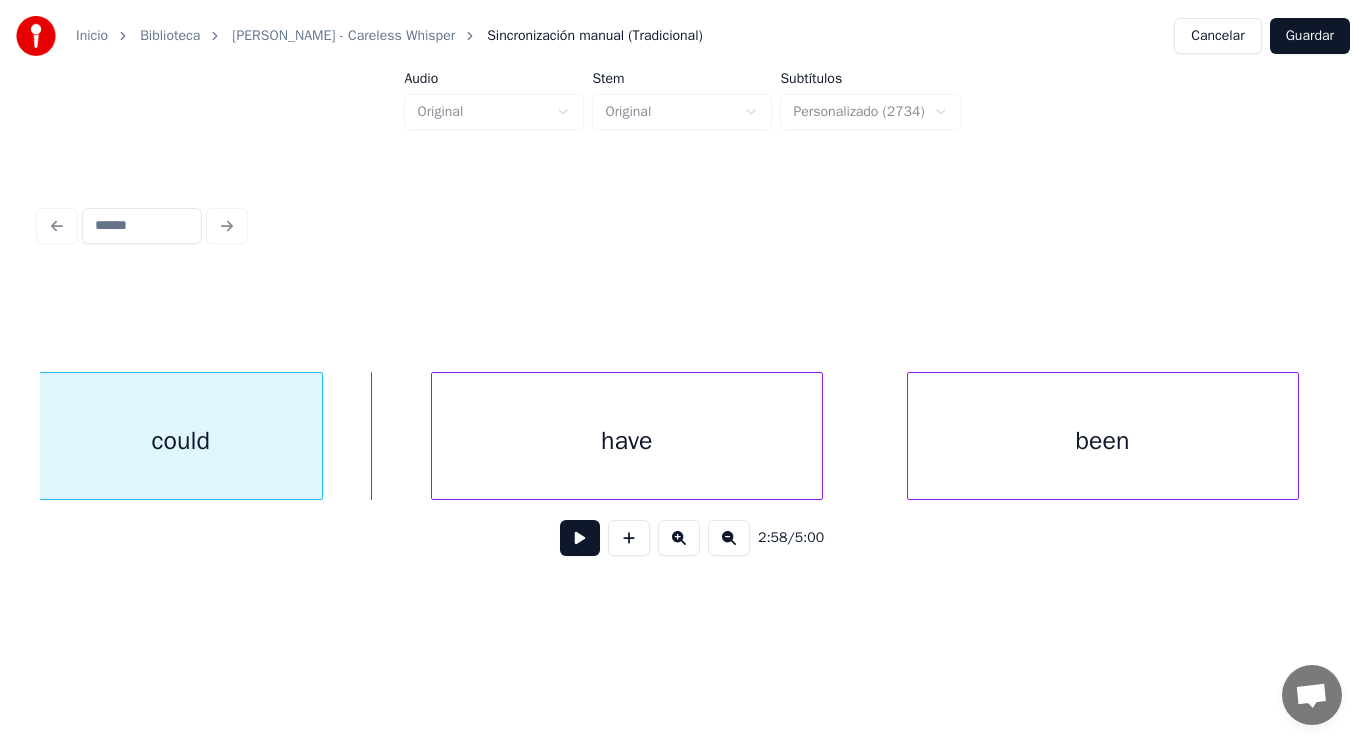 click at bounding box center [319, 436] 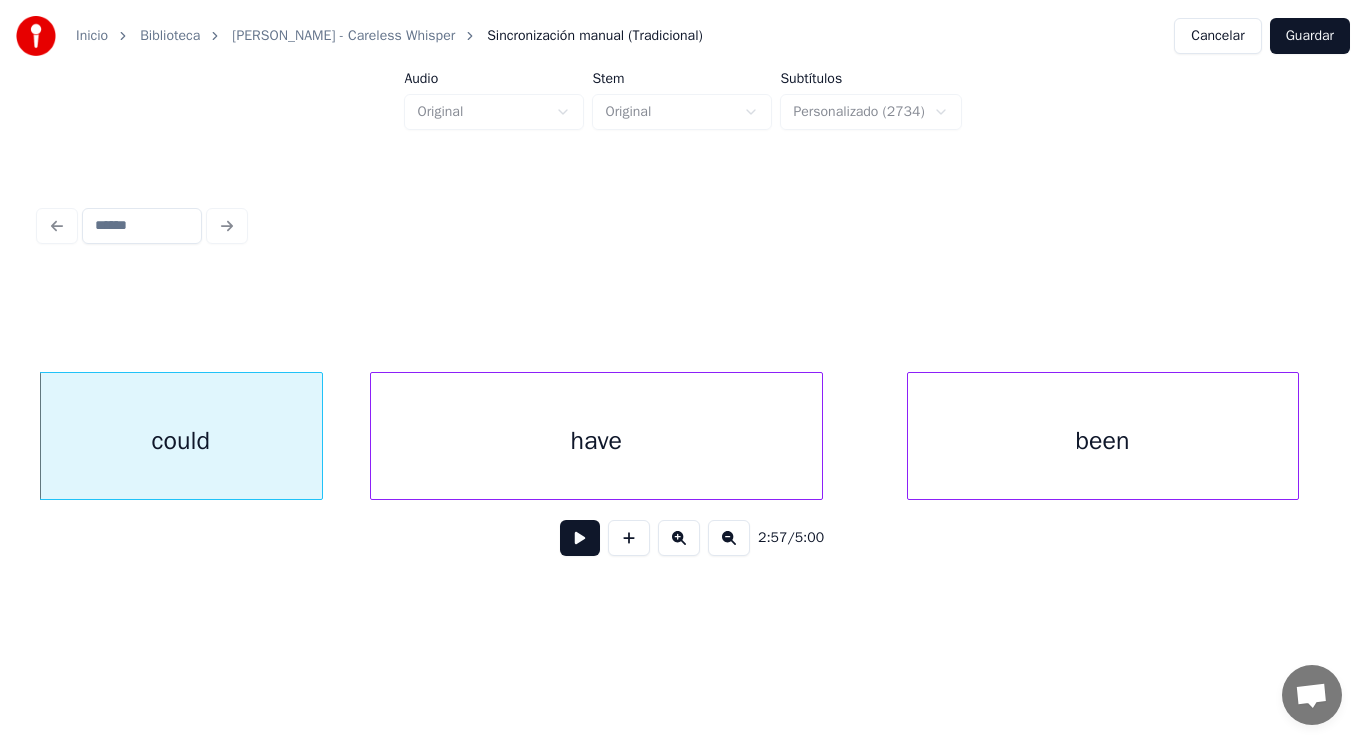 click at bounding box center (374, 436) 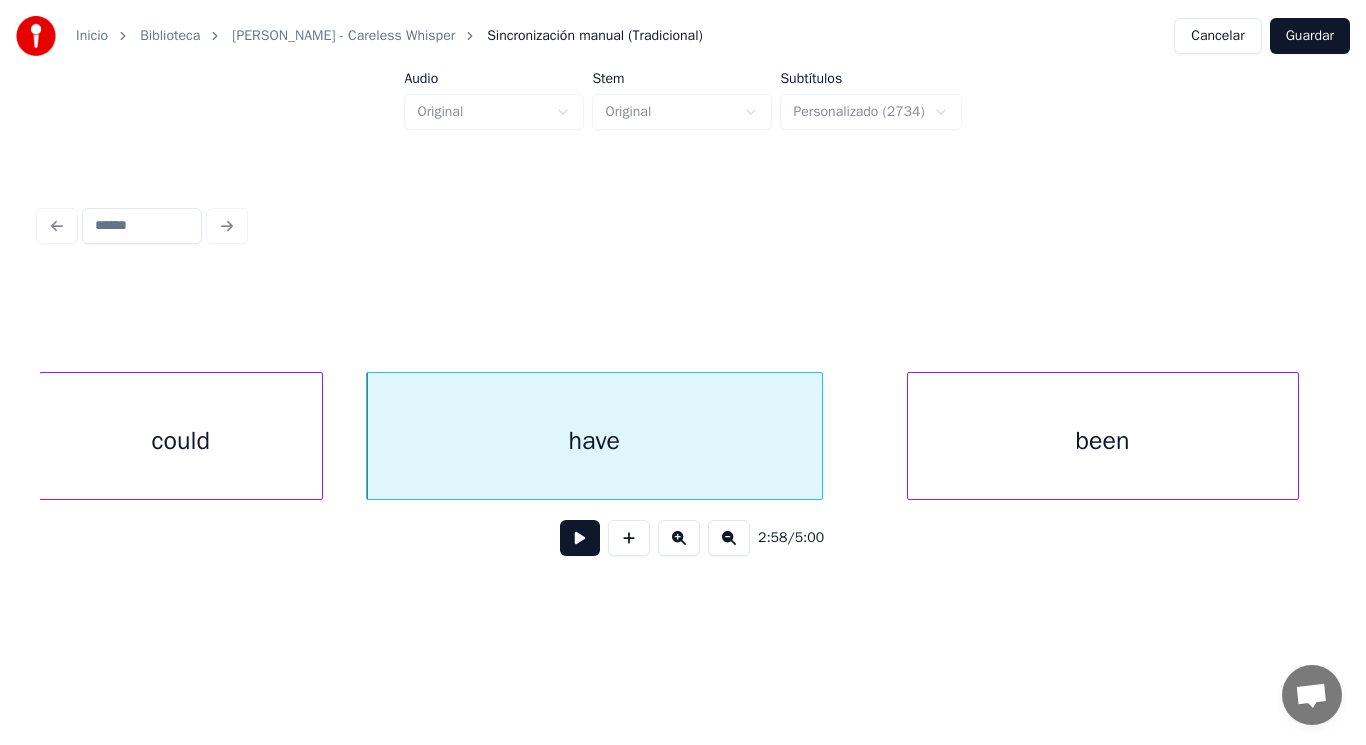 click at bounding box center (580, 538) 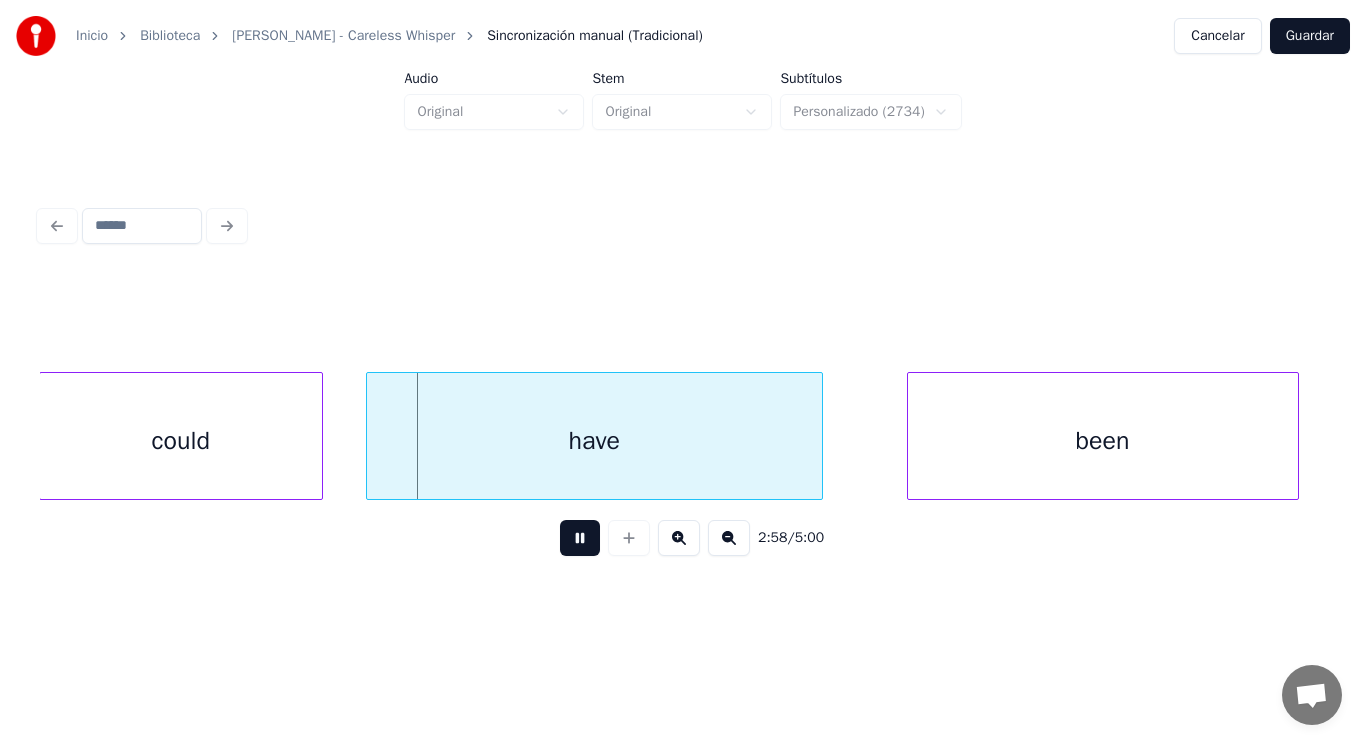 click at bounding box center (580, 538) 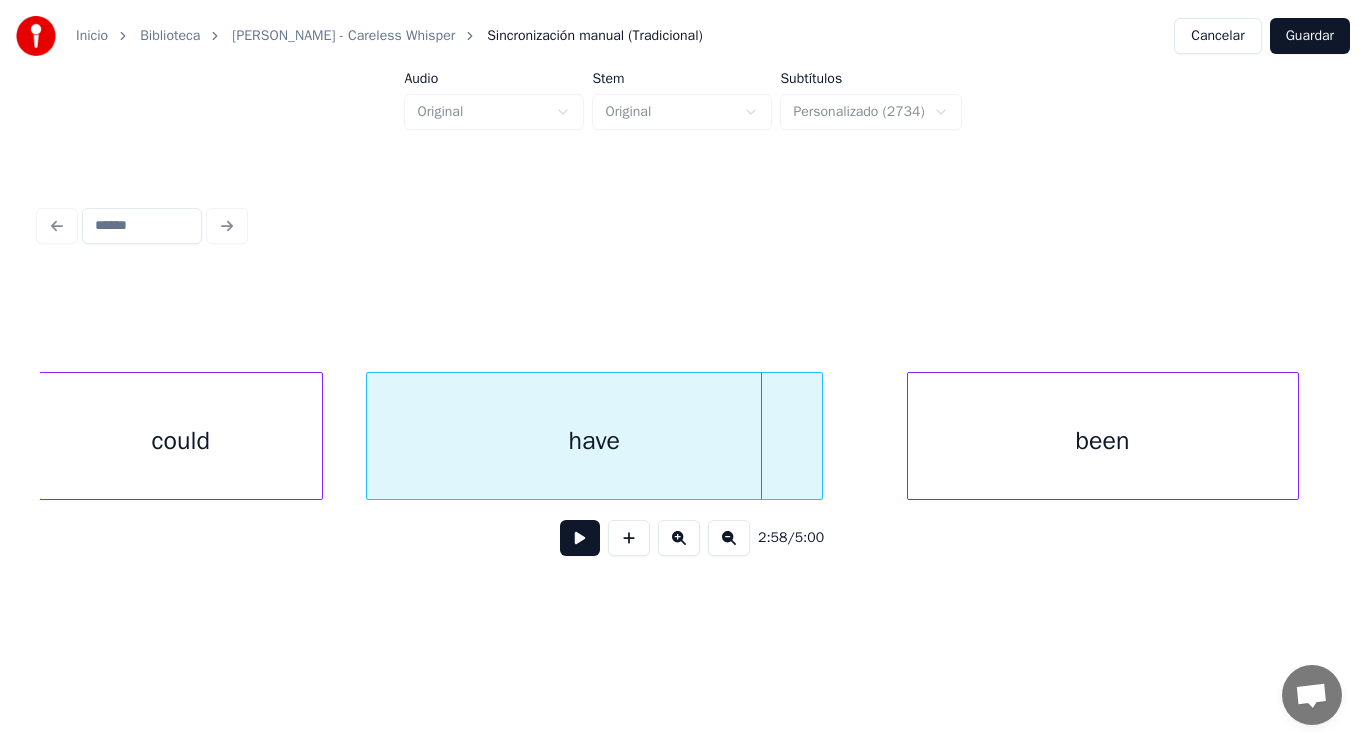 click on "could" at bounding box center [181, 441] 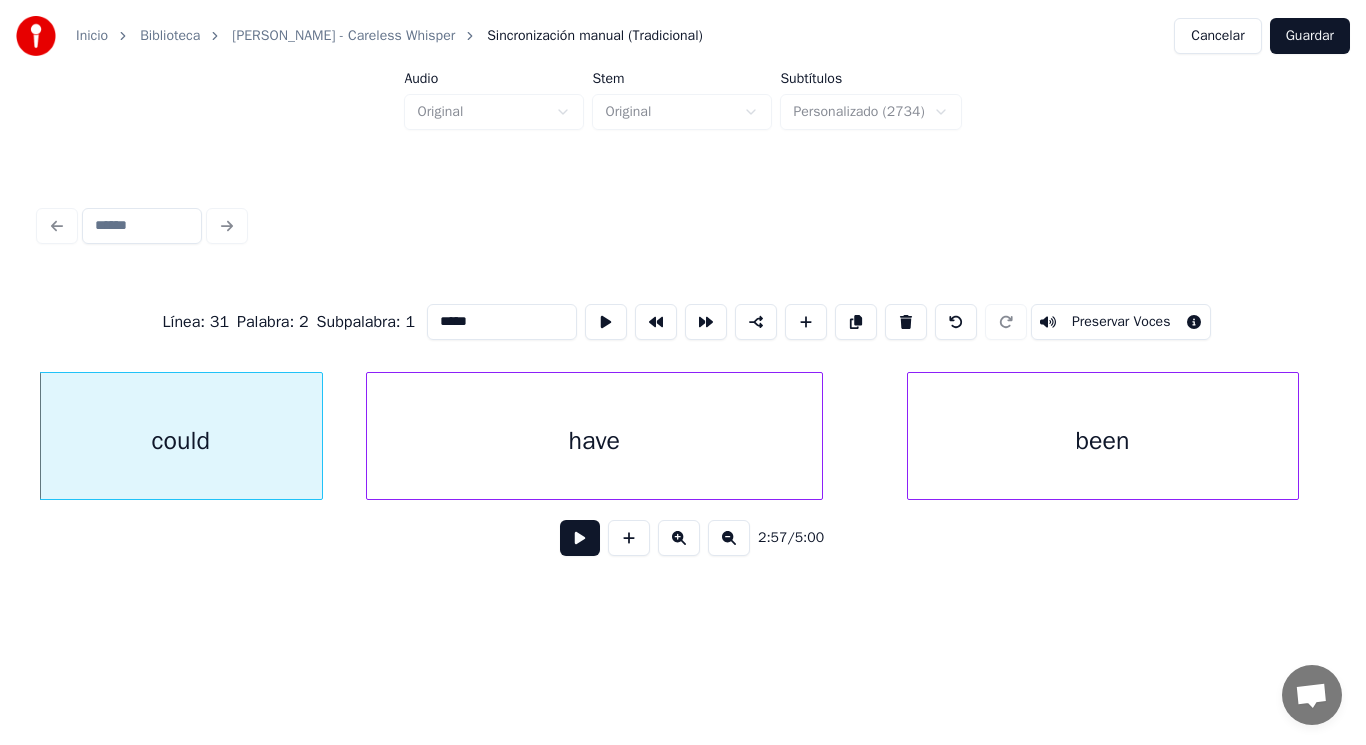 click at bounding box center [580, 538] 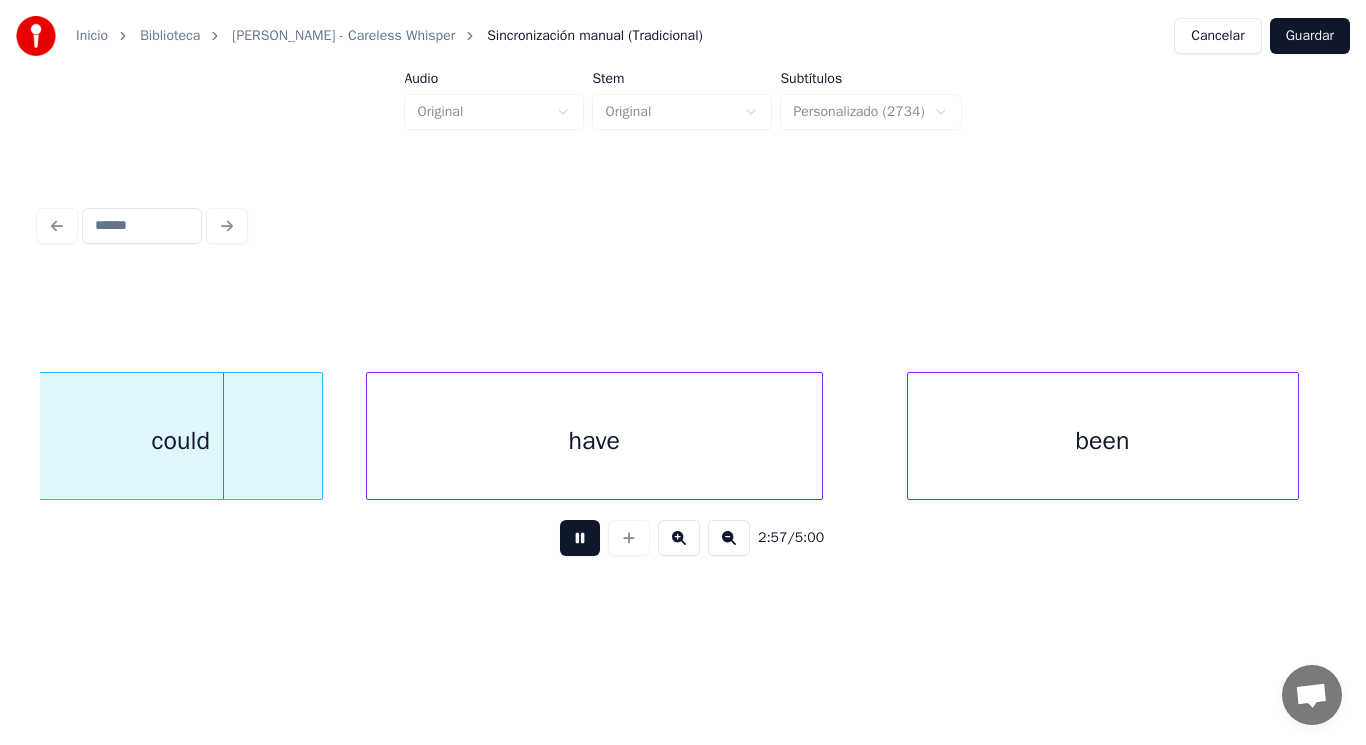 click at bounding box center (580, 538) 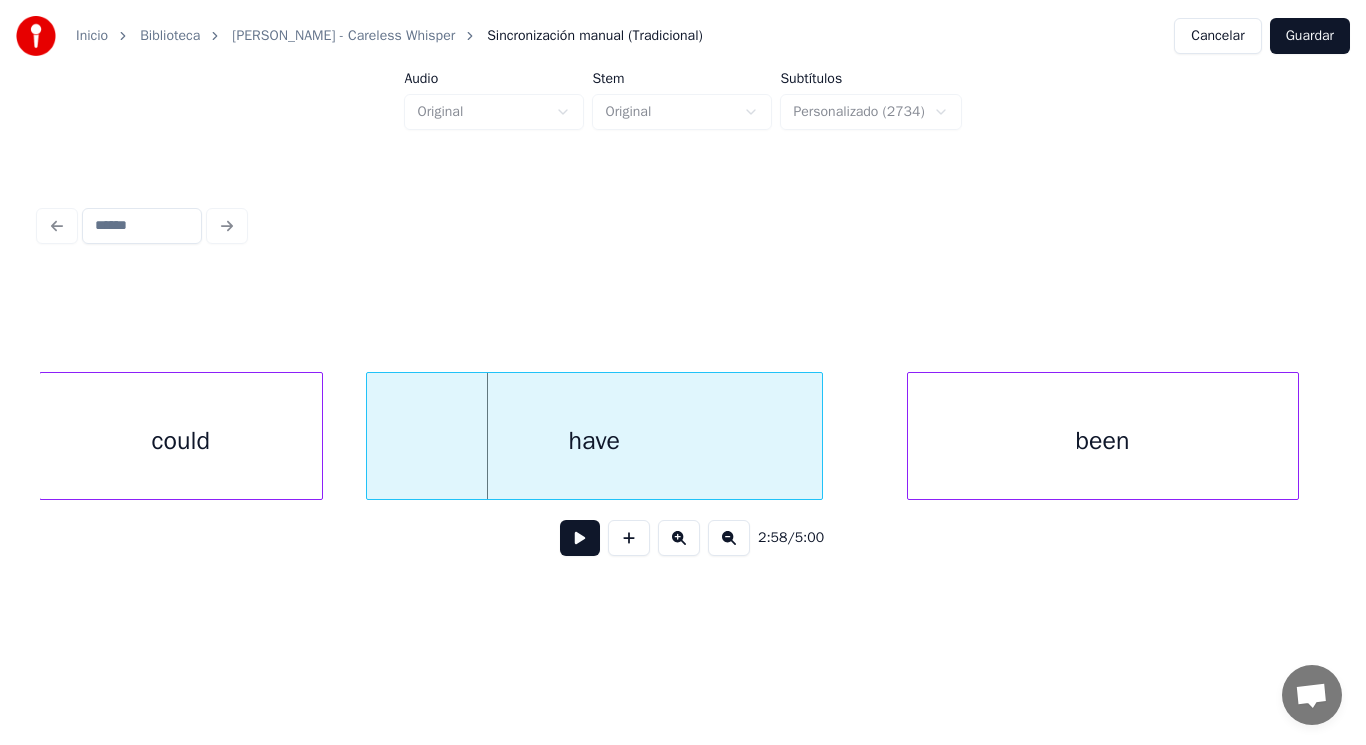 click on "have" at bounding box center (594, 441) 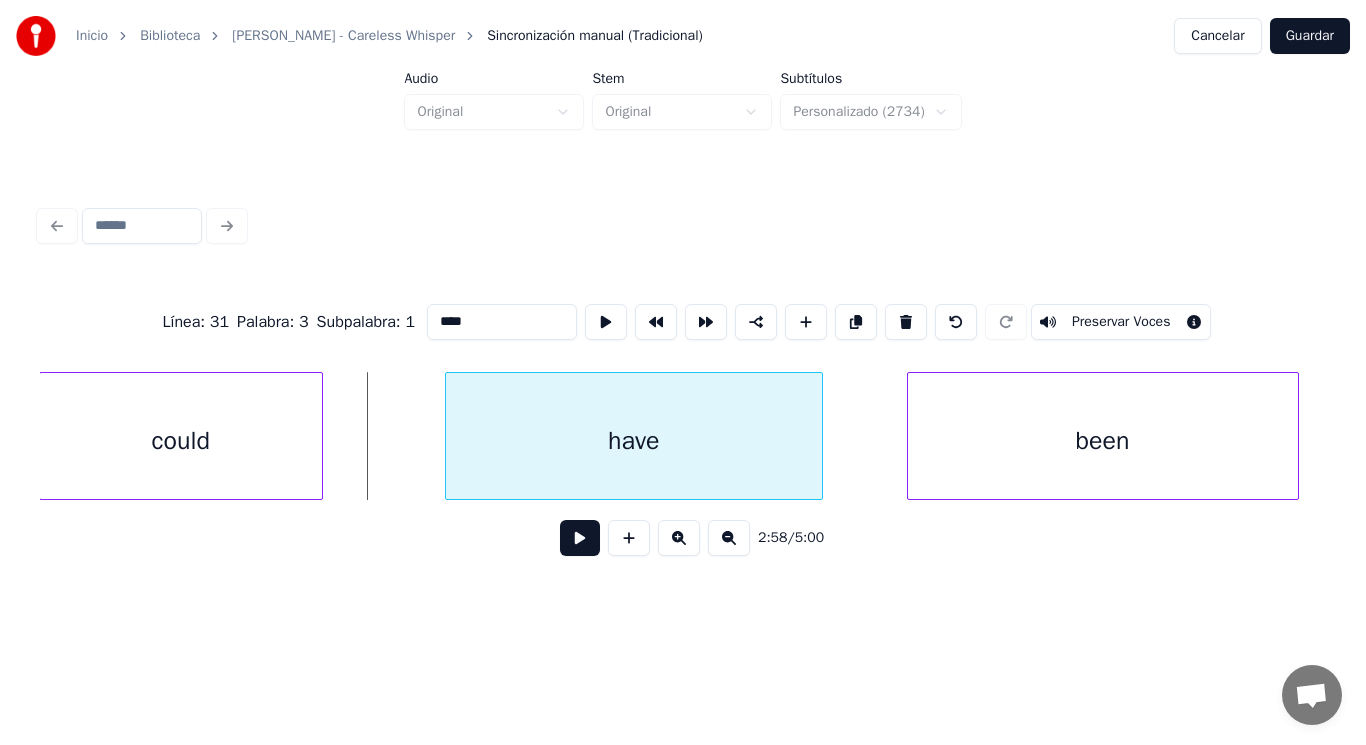 click at bounding box center (449, 436) 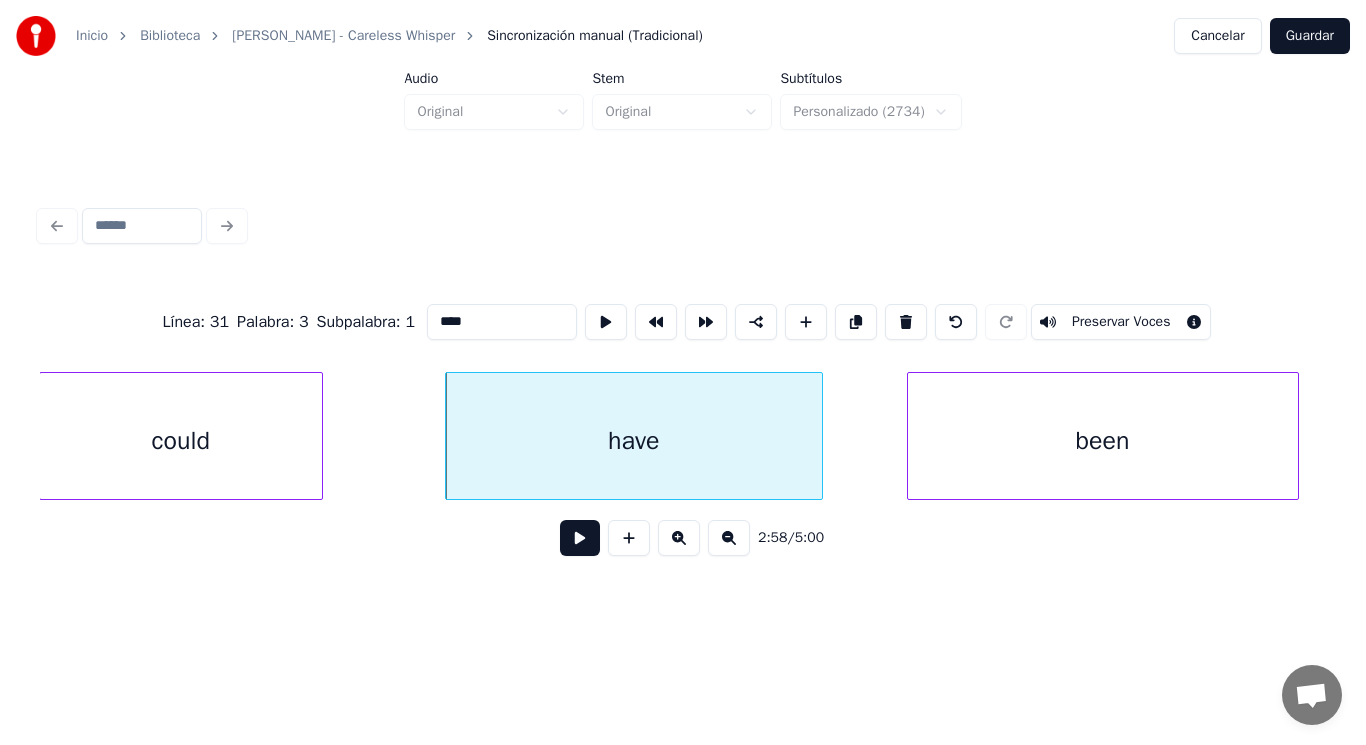 click at bounding box center (580, 538) 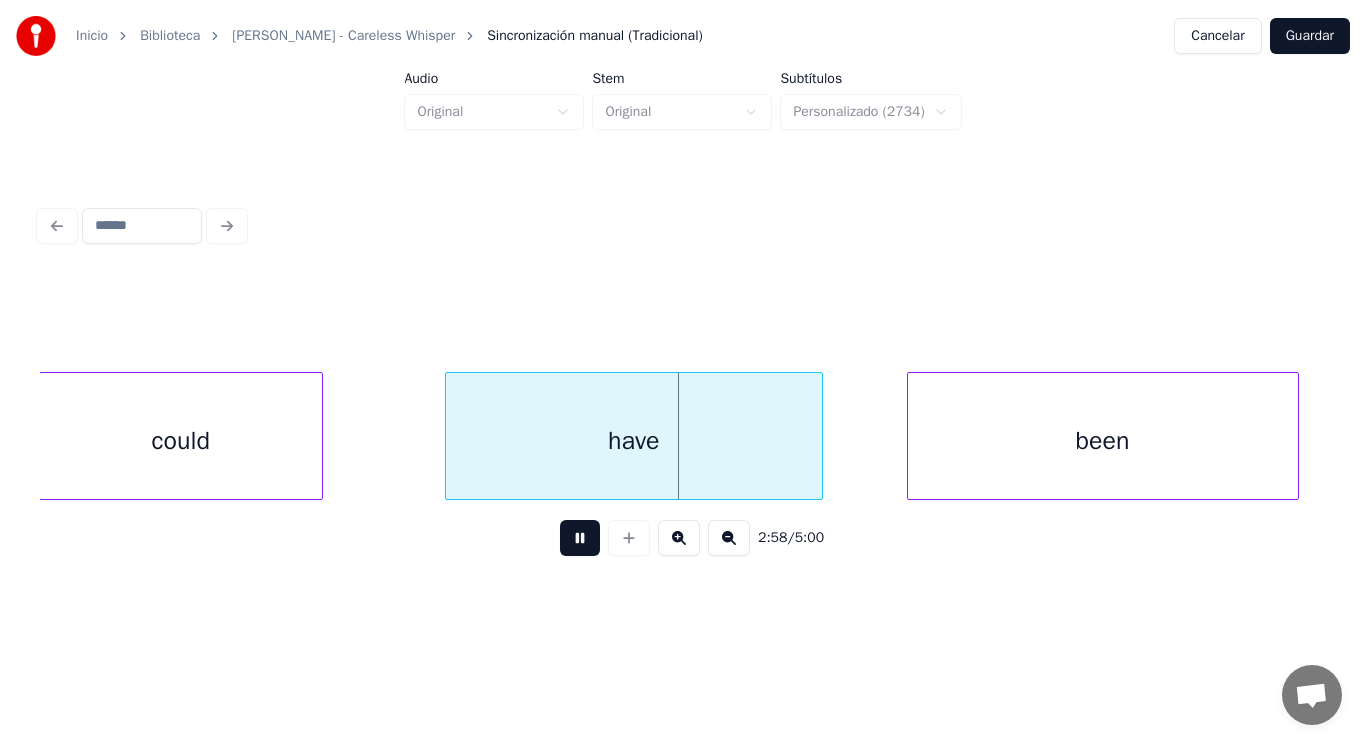 click at bounding box center (580, 538) 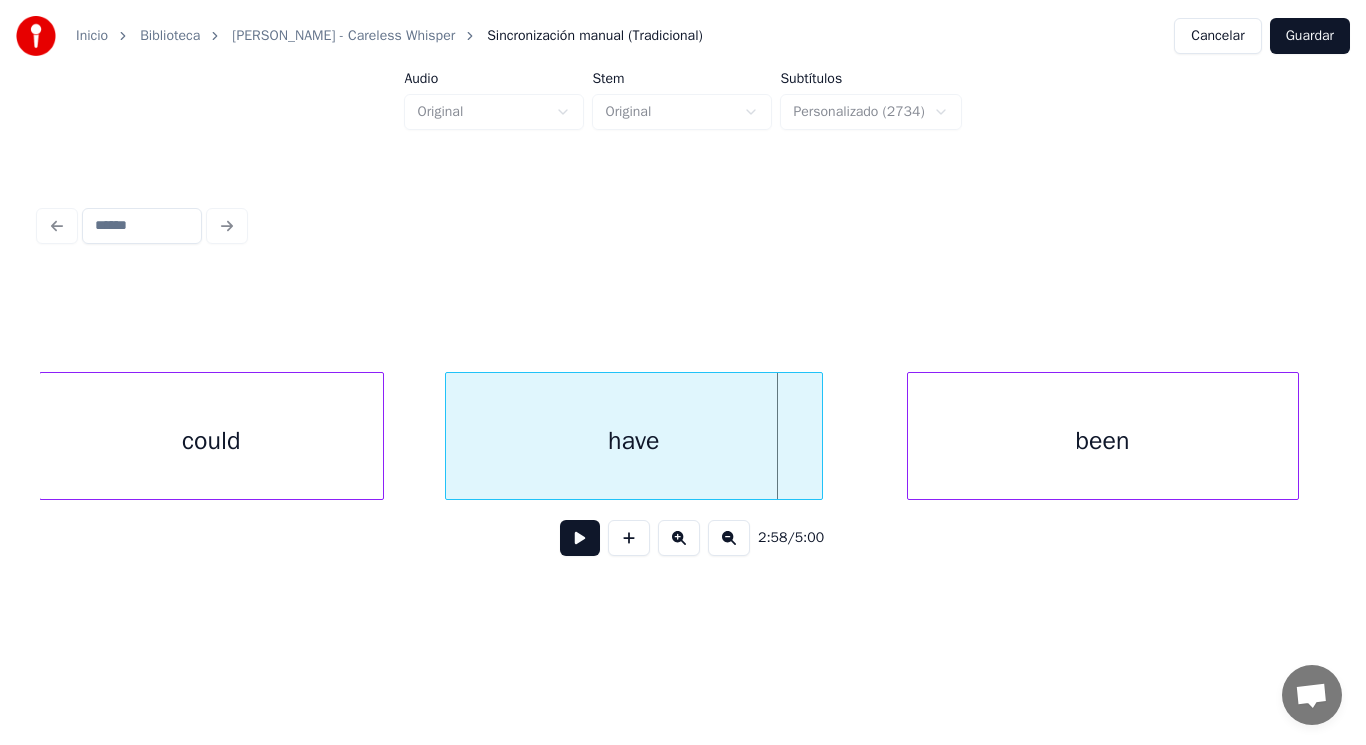 click at bounding box center [380, 436] 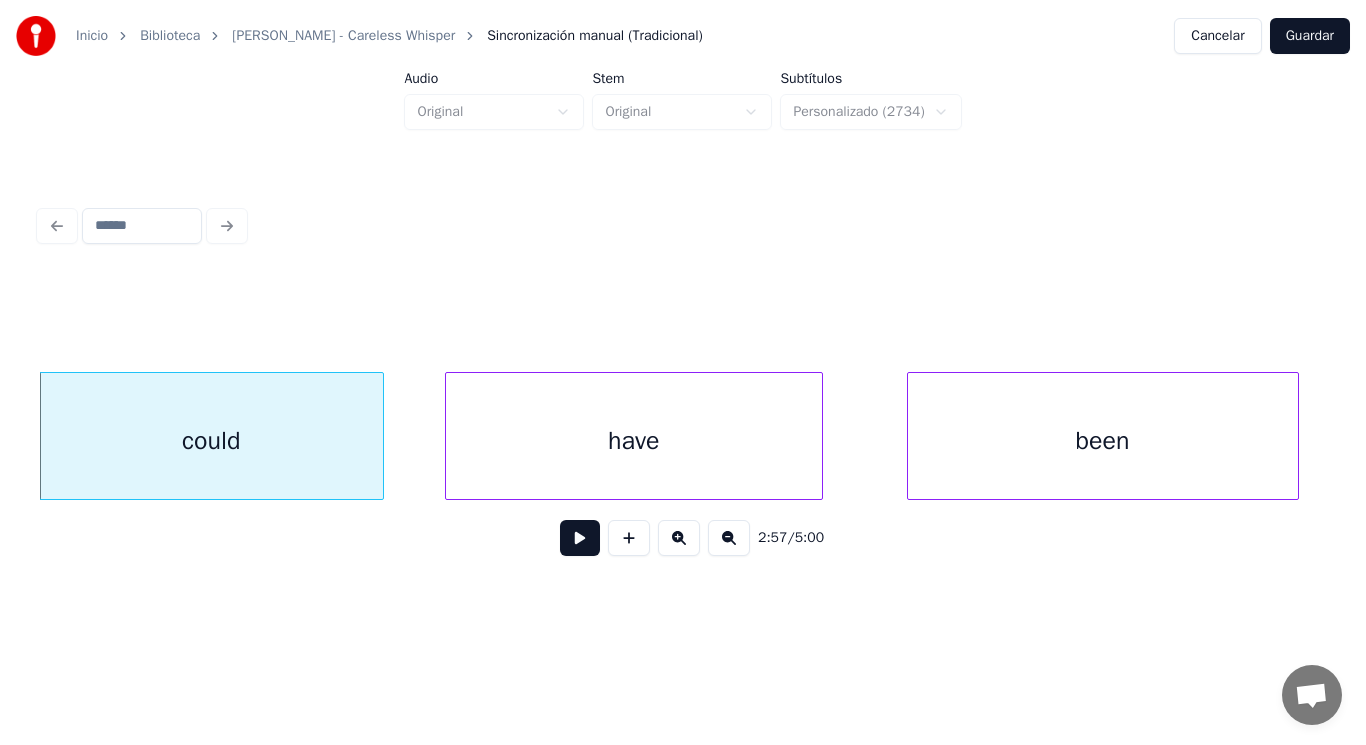 click at bounding box center (580, 538) 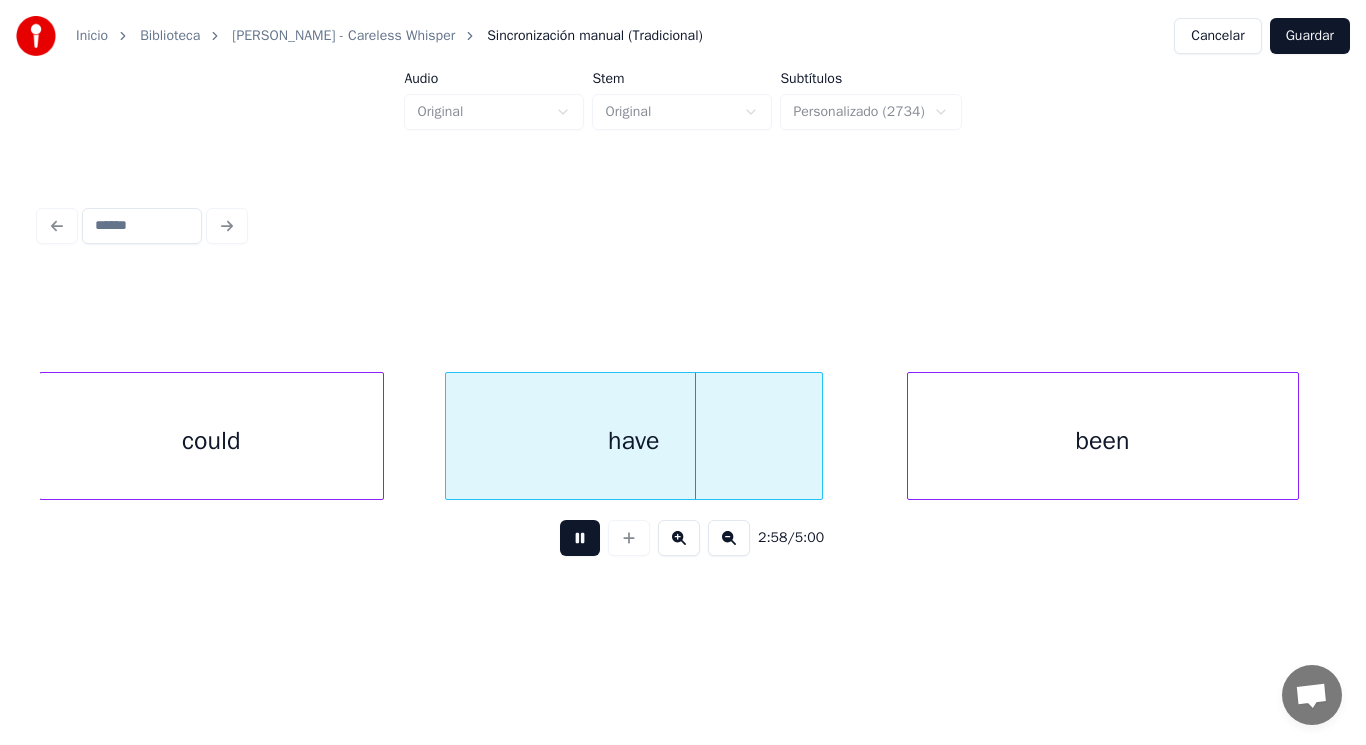 click at bounding box center [580, 538] 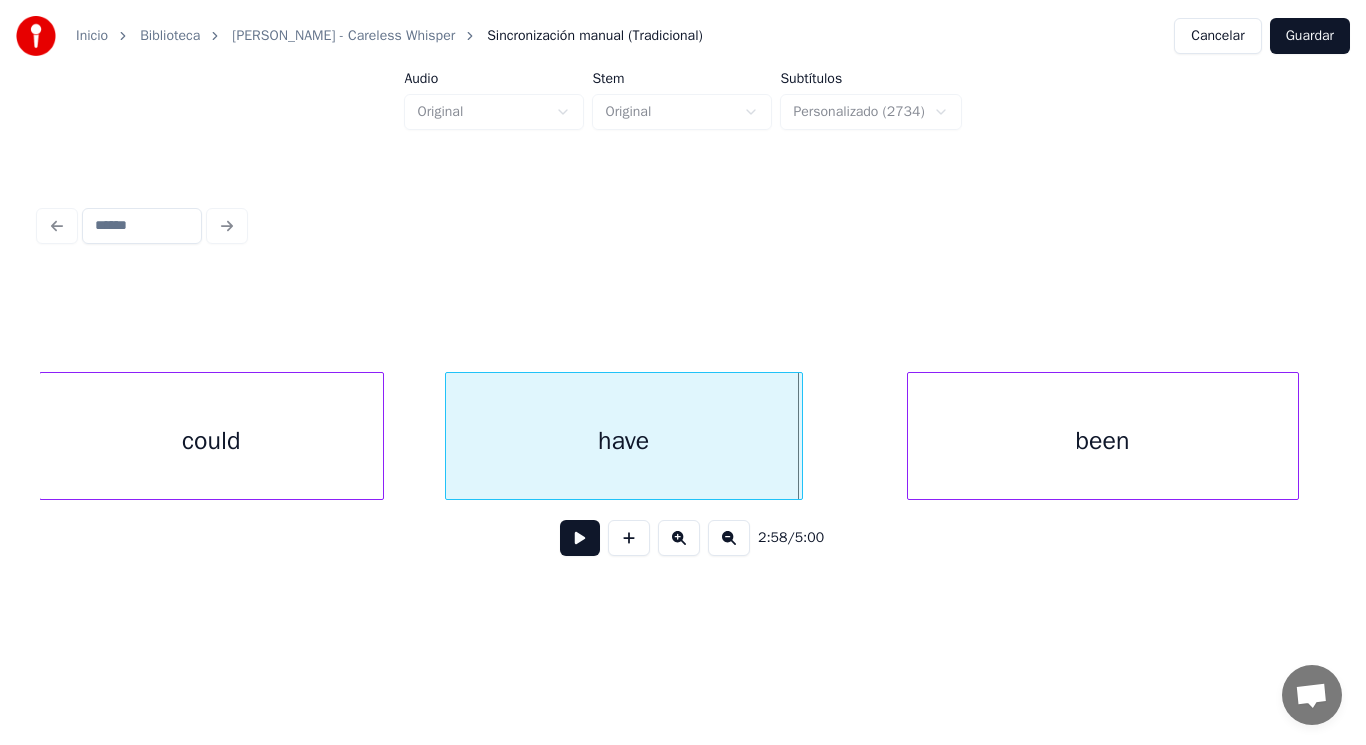 click at bounding box center [799, 436] 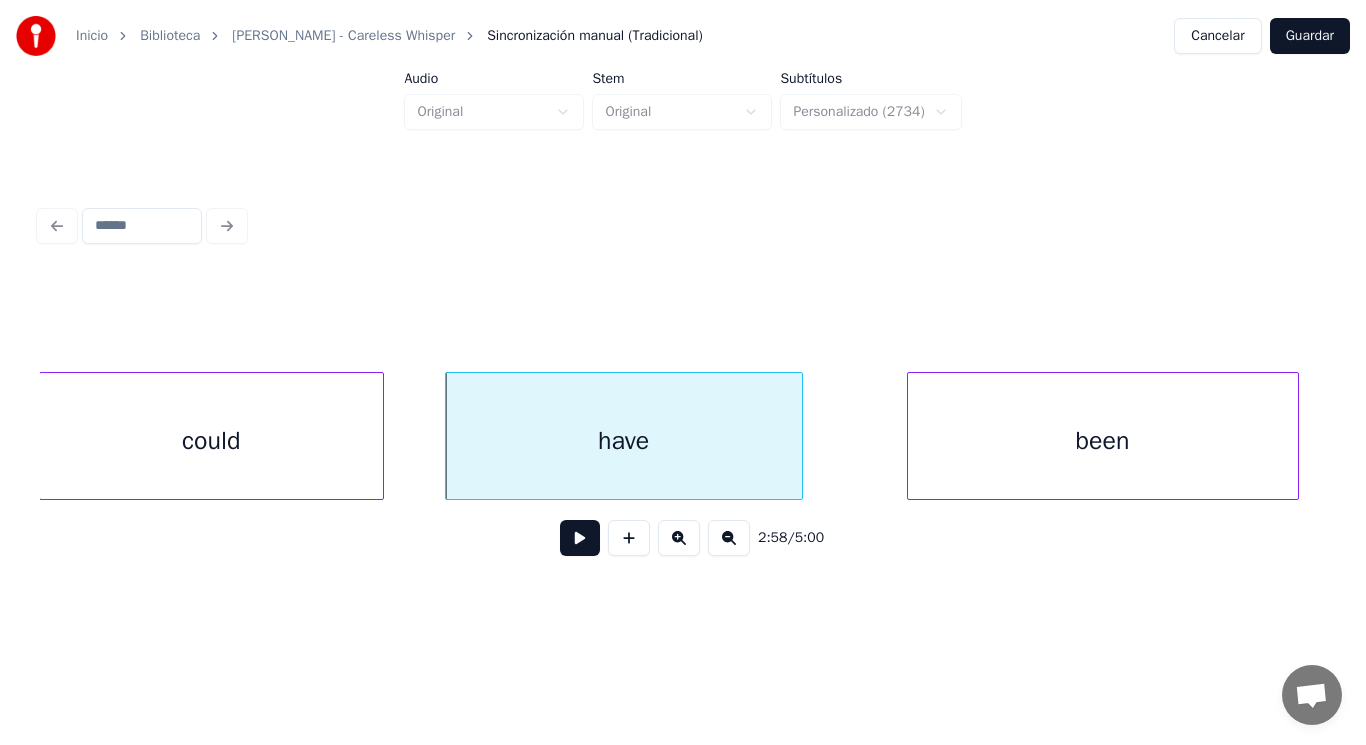 click at bounding box center [580, 538] 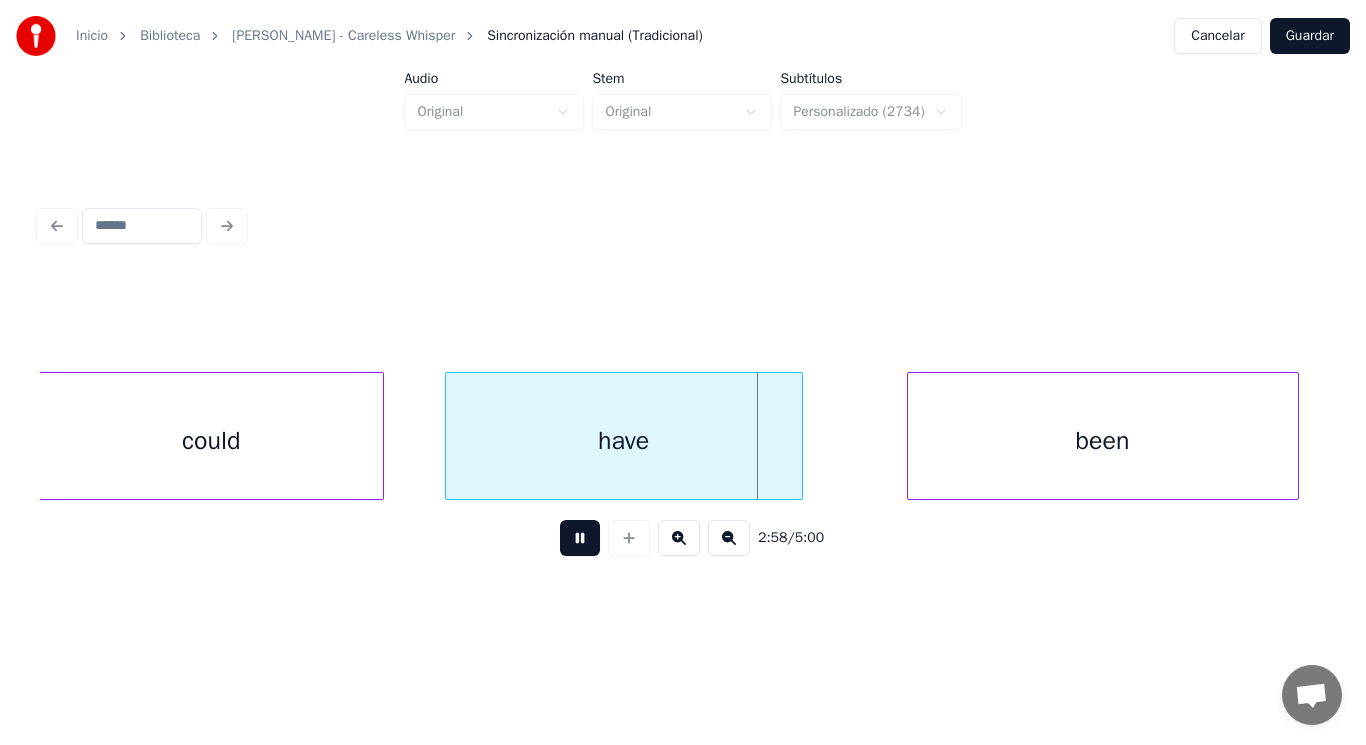 click at bounding box center (580, 538) 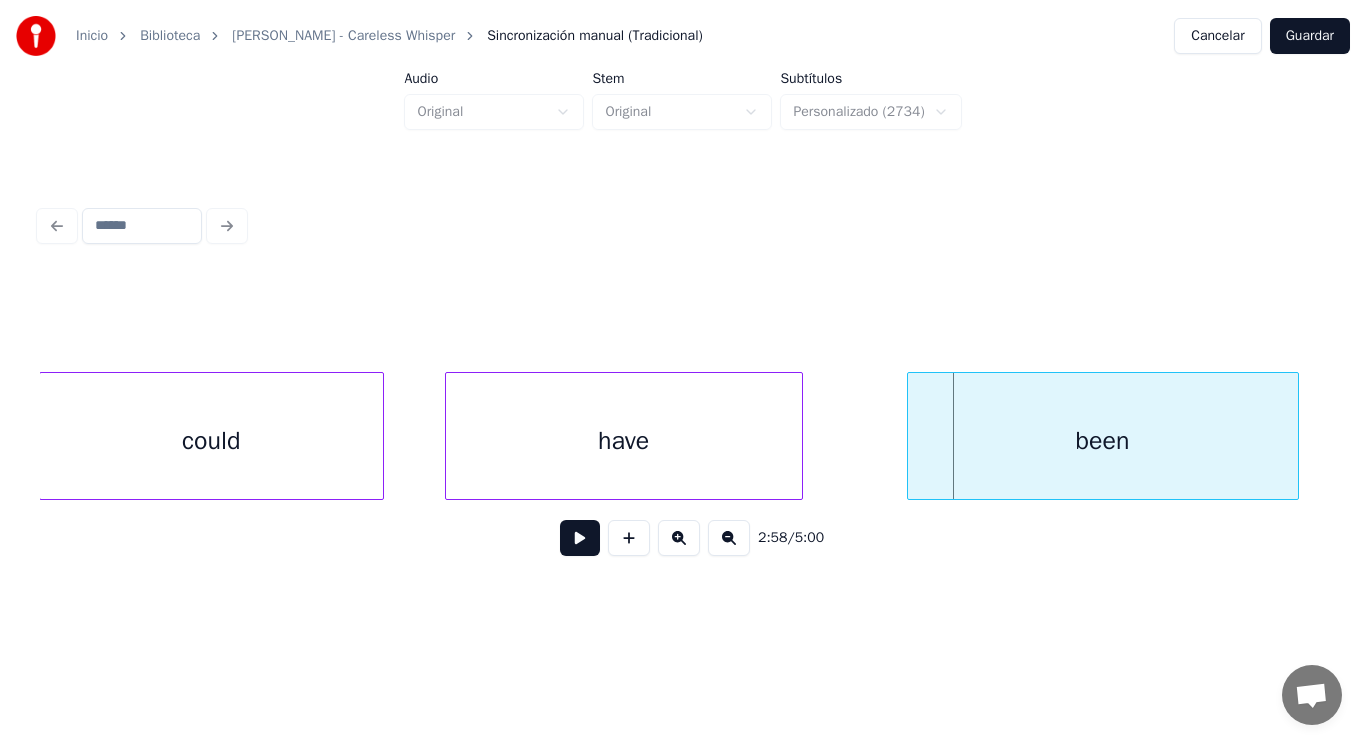 click on "have" at bounding box center (624, 441) 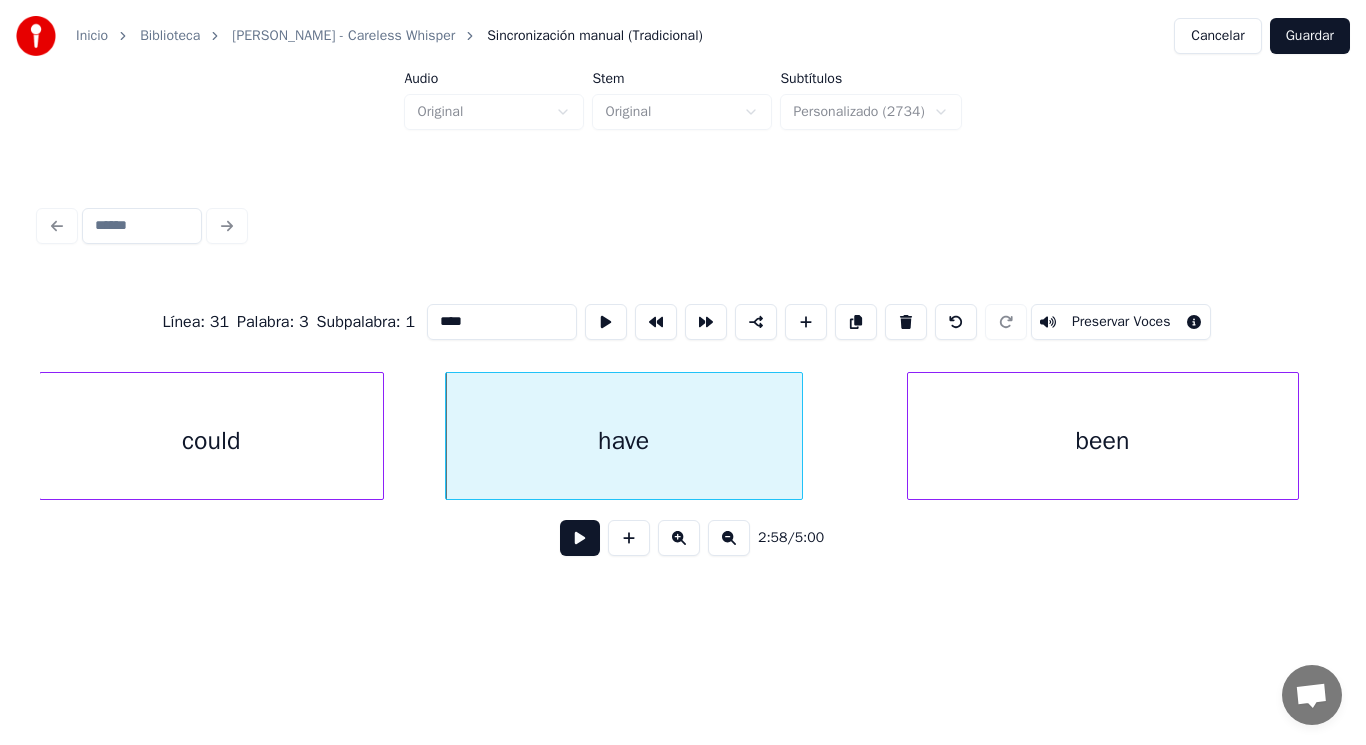 click at bounding box center (580, 538) 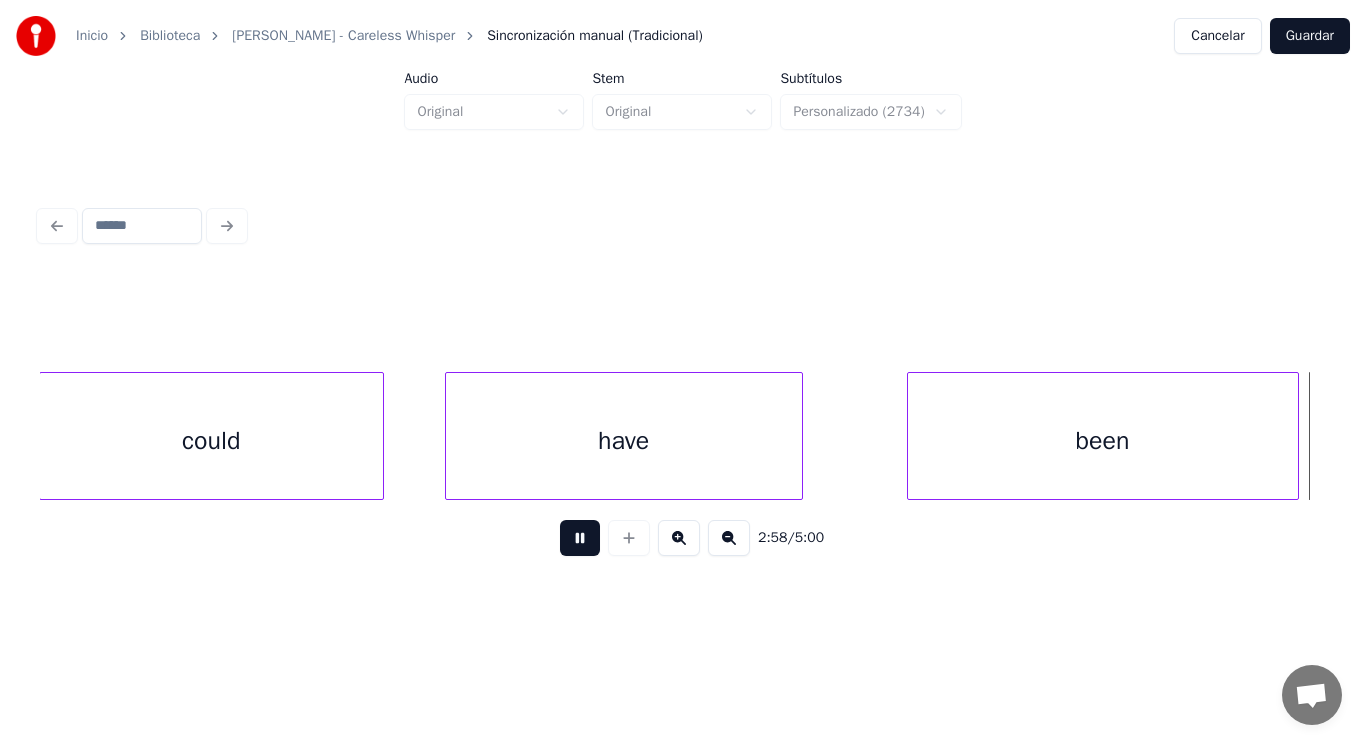 scroll, scrollTop: 0, scrollLeft: 250251, axis: horizontal 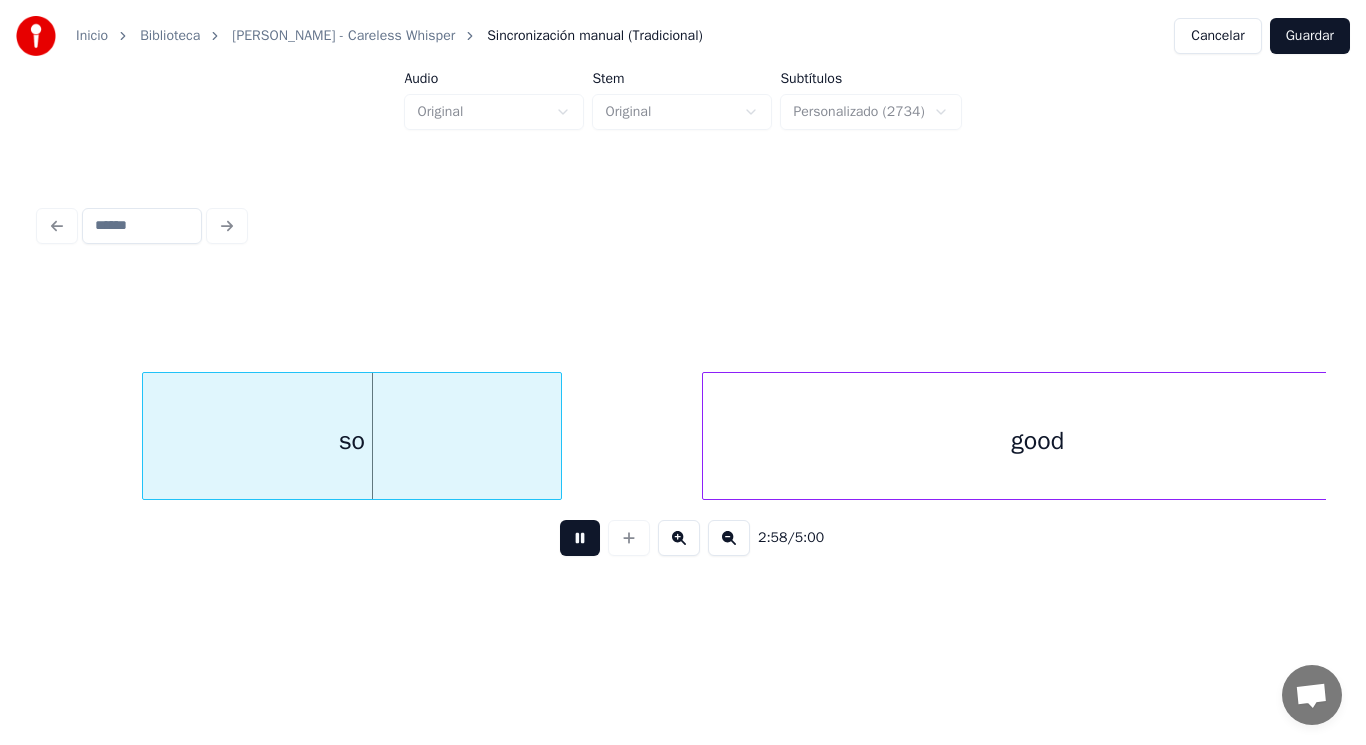 click at bounding box center (580, 538) 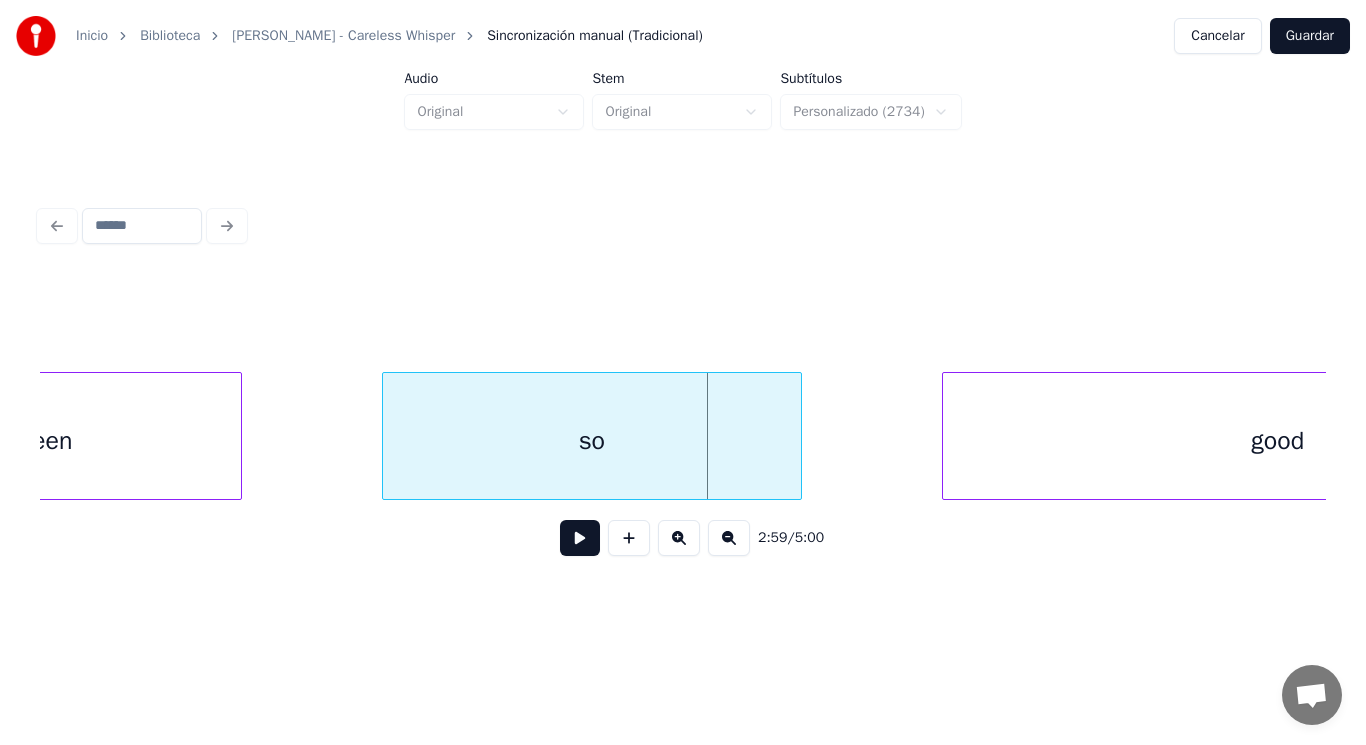 click on "been" at bounding box center (46, 441) 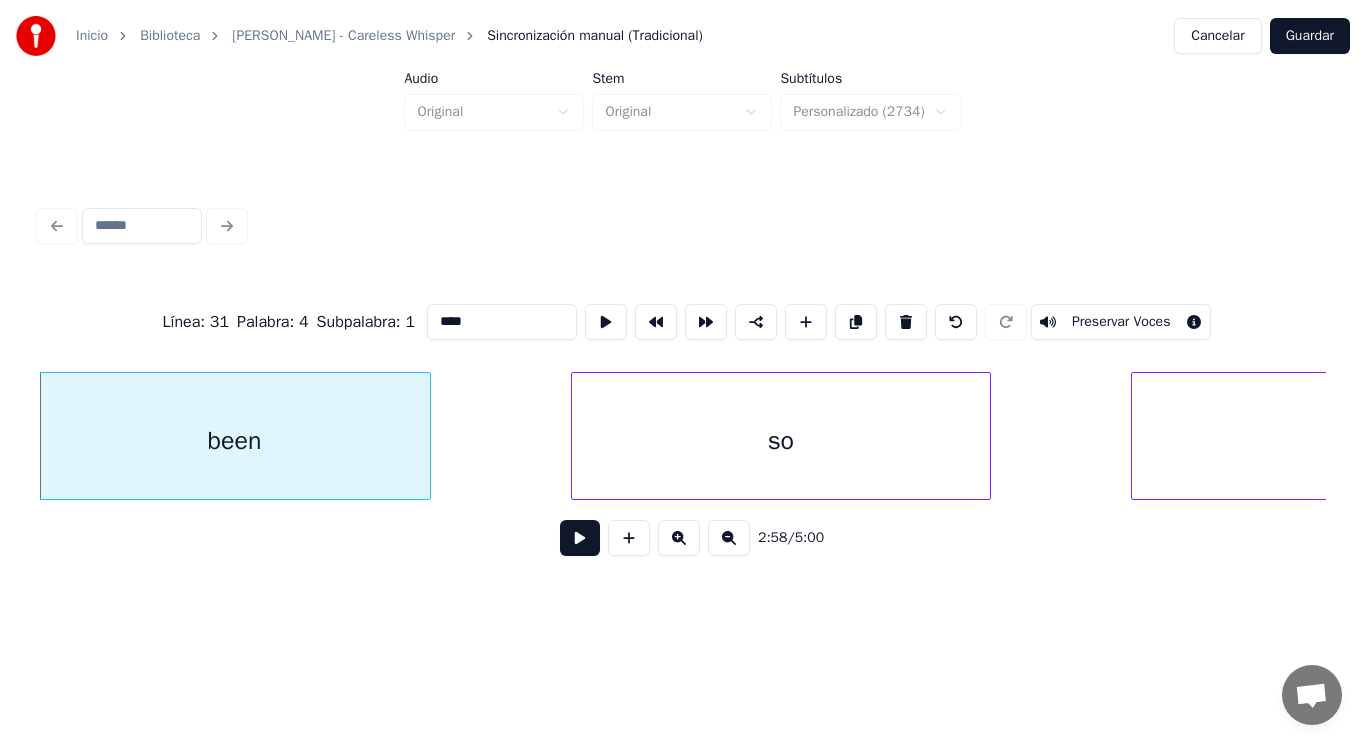 click at bounding box center (580, 538) 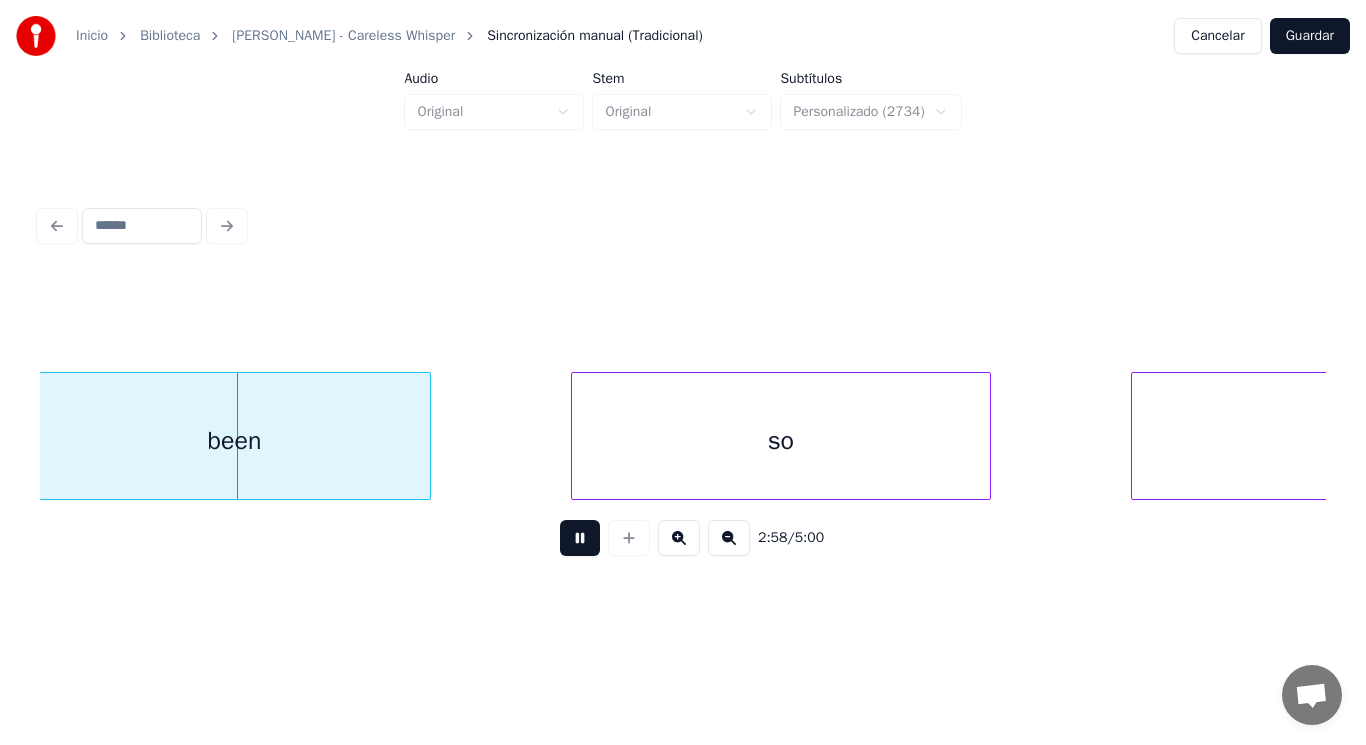 click at bounding box center [580, 538] 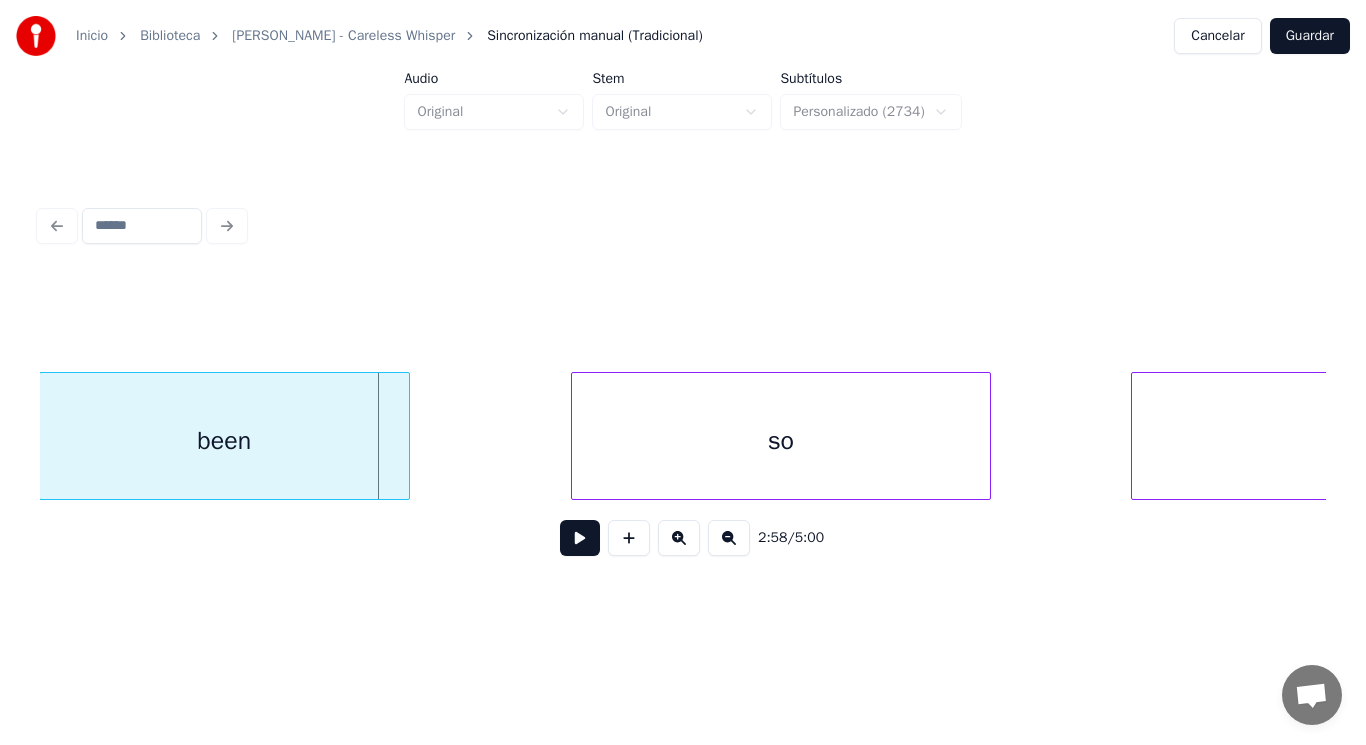 click at bounding box center [406, 436] 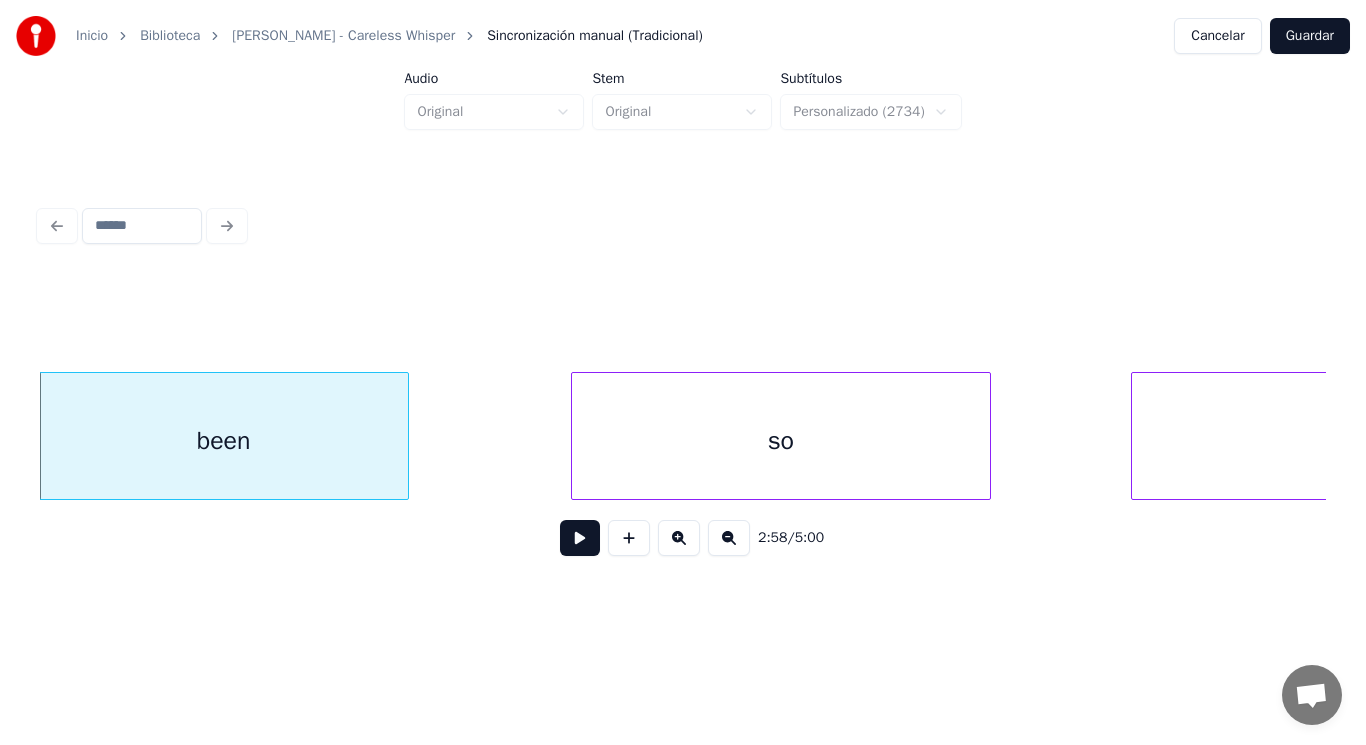 click at bounding box center (580, 538) 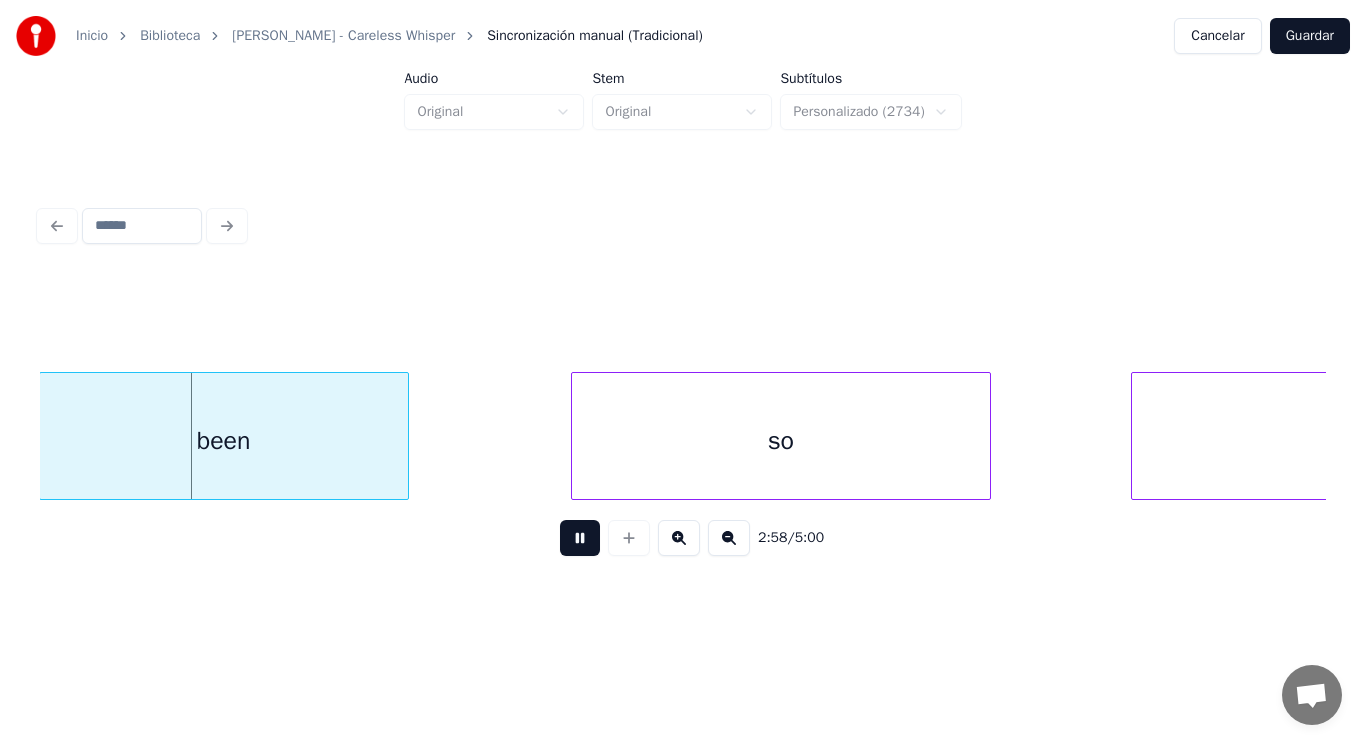 click at bounding box center (580, 538) 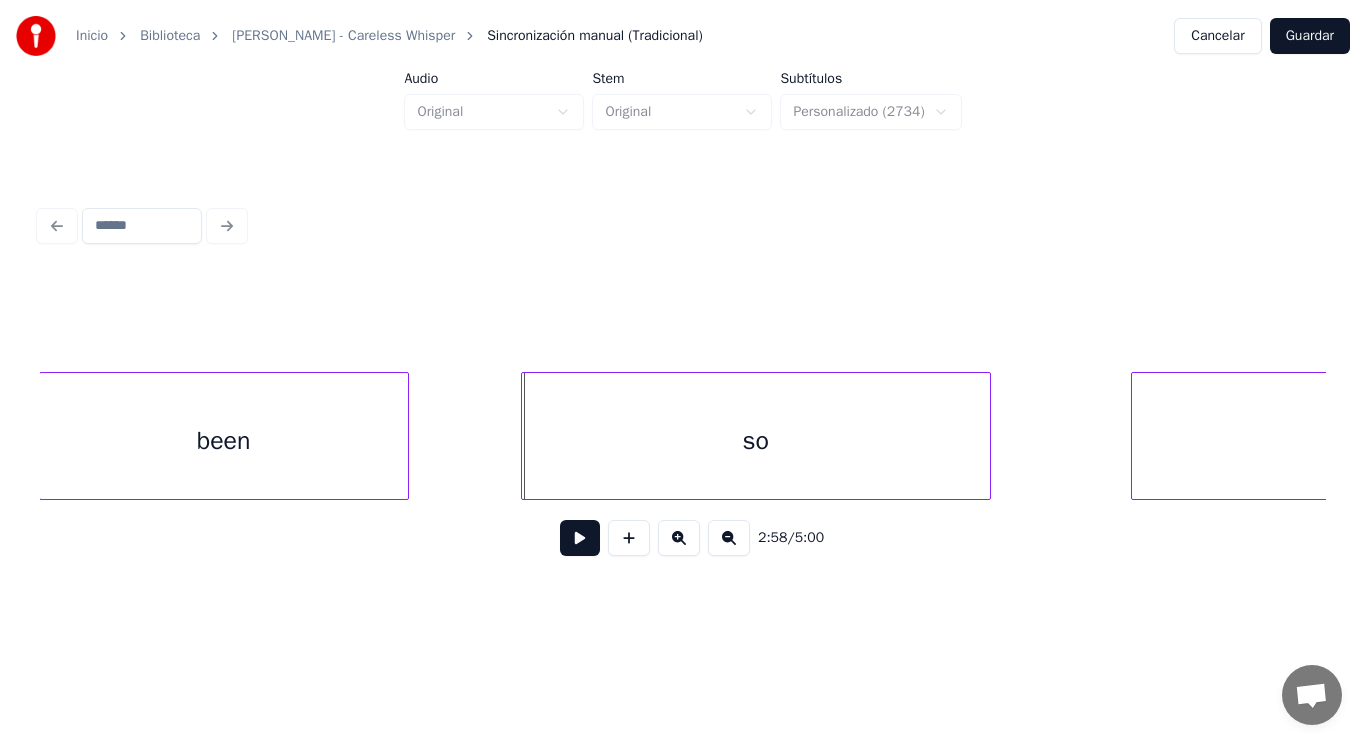 click at bounding box center [525, 436] 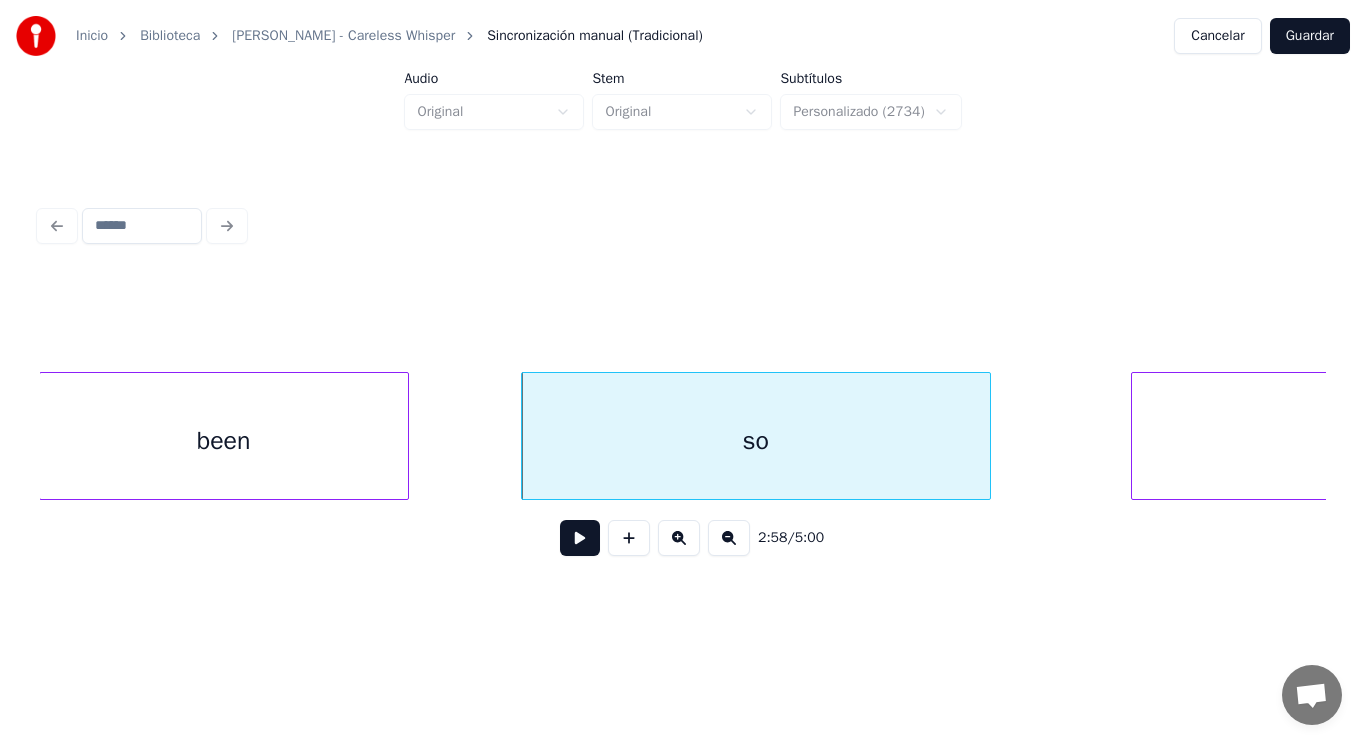 click at bounding box center [580, 538] 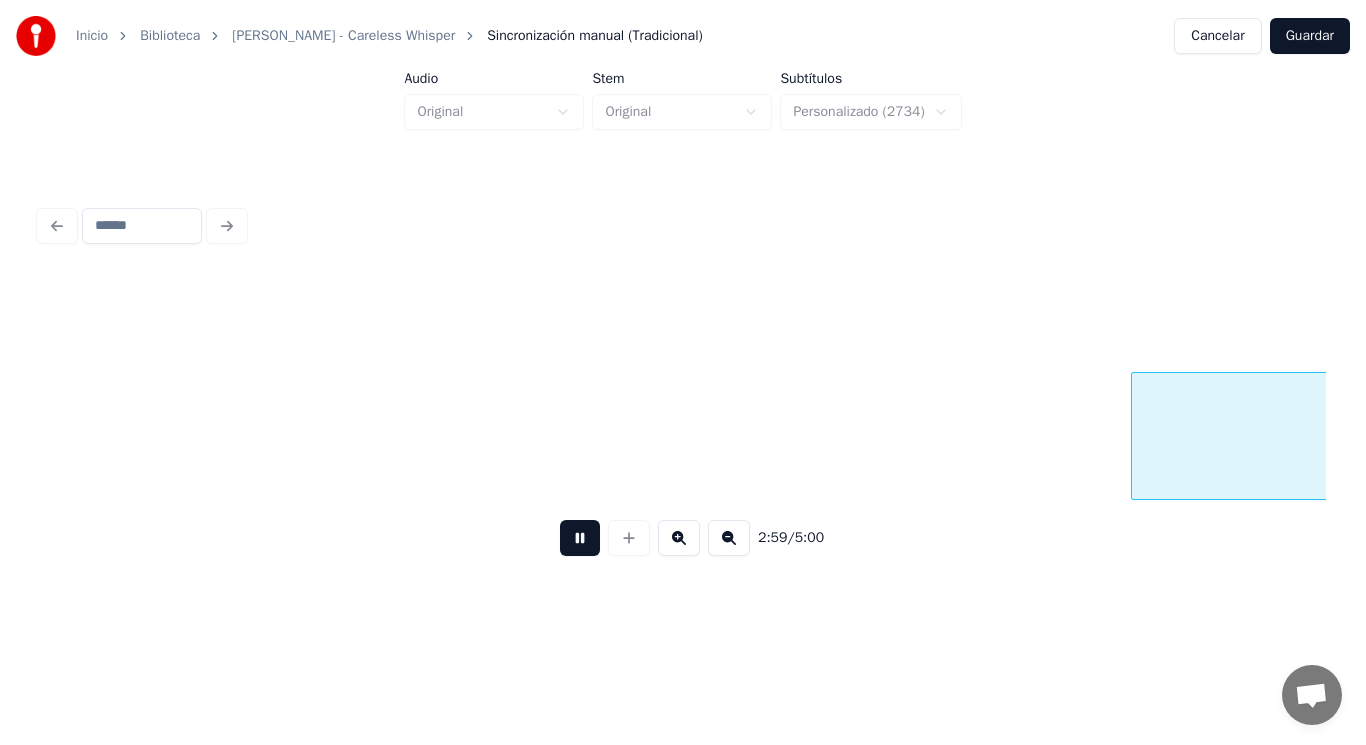 scroll, scrollTop: 0, scrollLeft: 251118, axis: horizontal 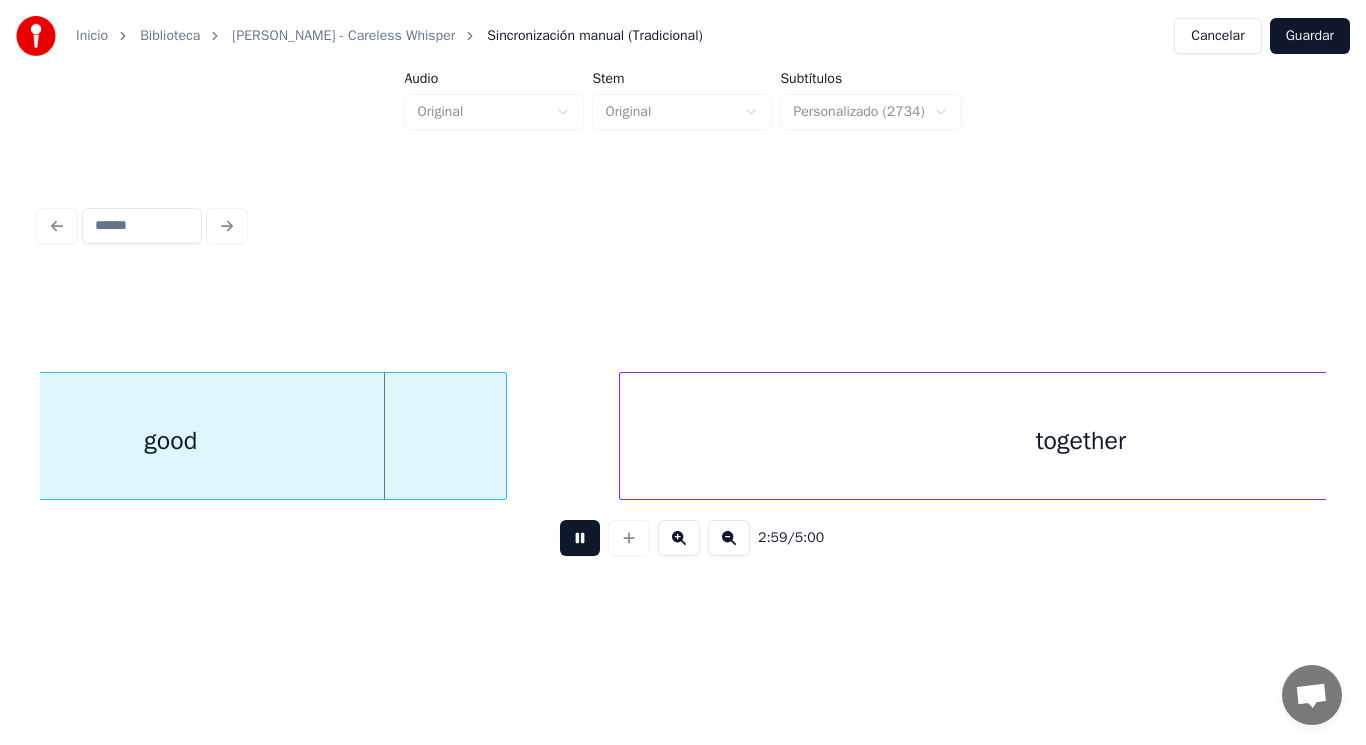 click at bounding box center (580, 538) 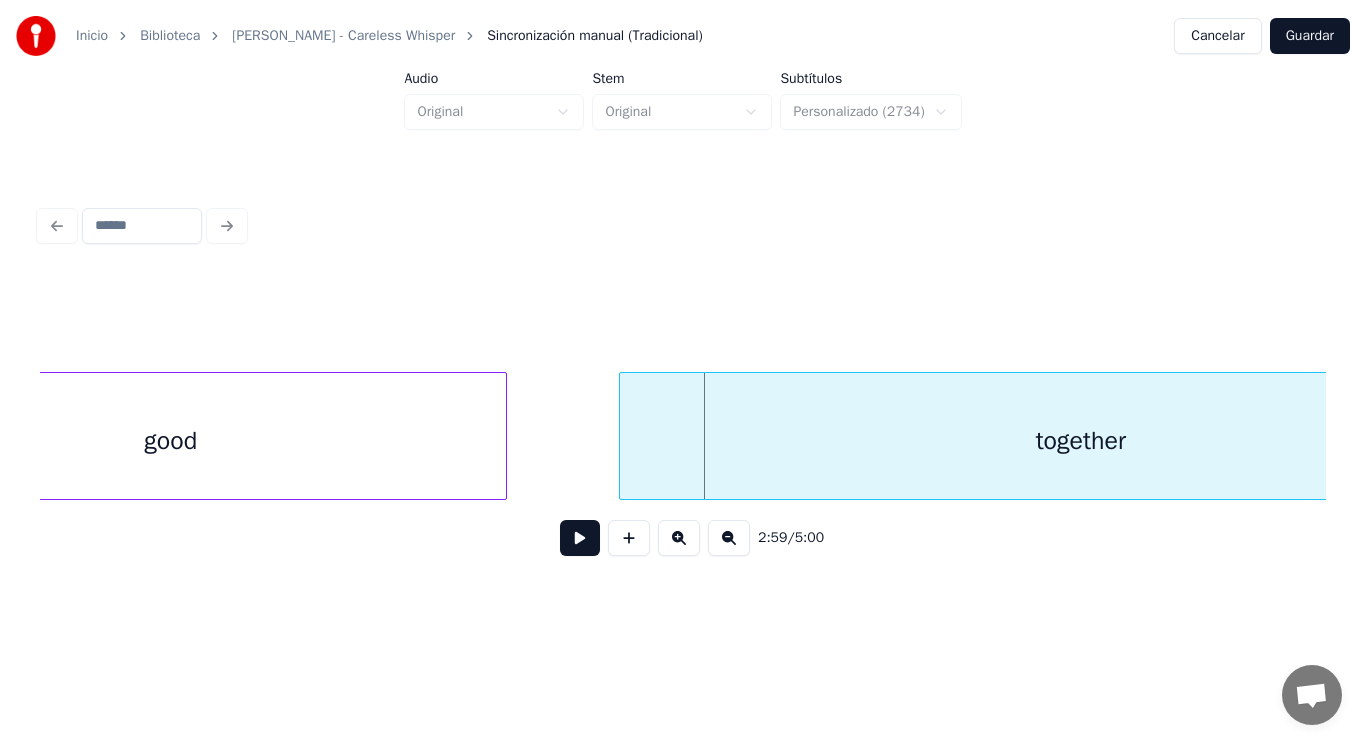 click at bounding box center [580, 538] 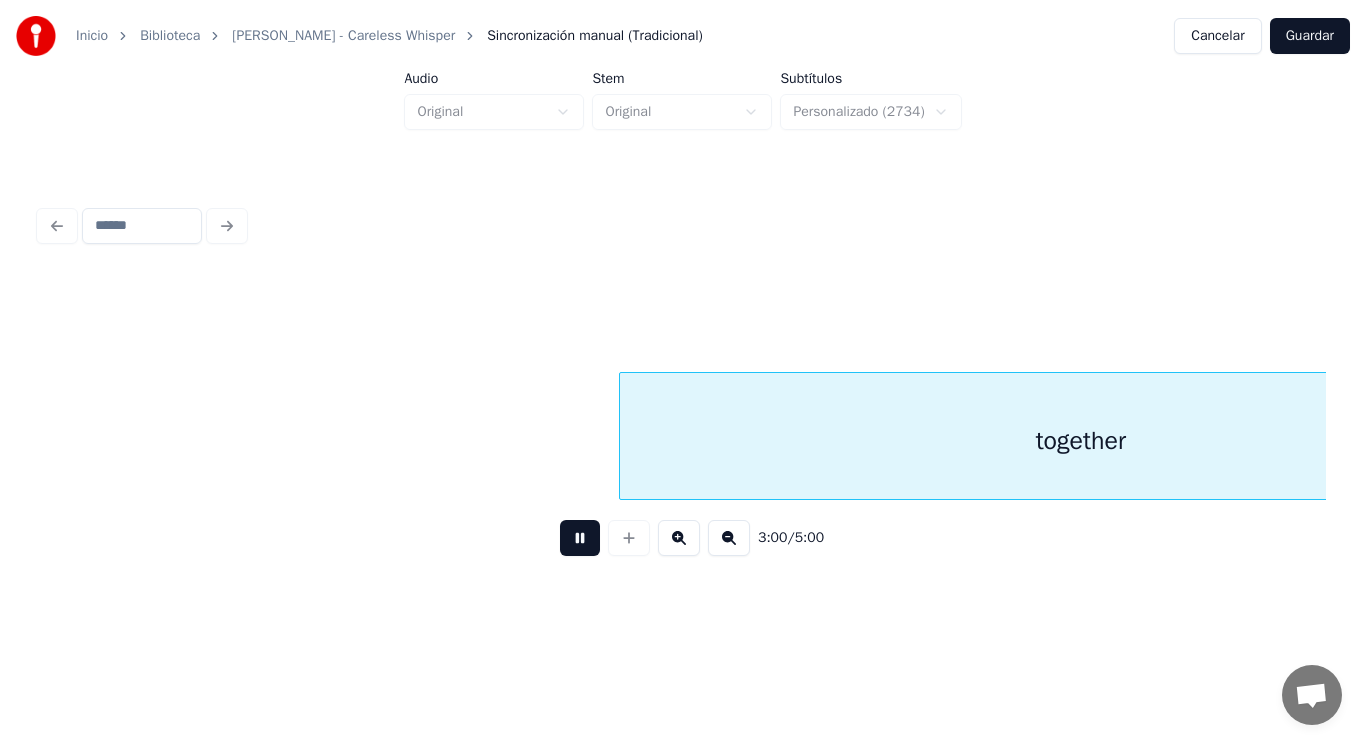 scroll, scrollTop: 0, scrollLeft: 252418, axis: horizontal 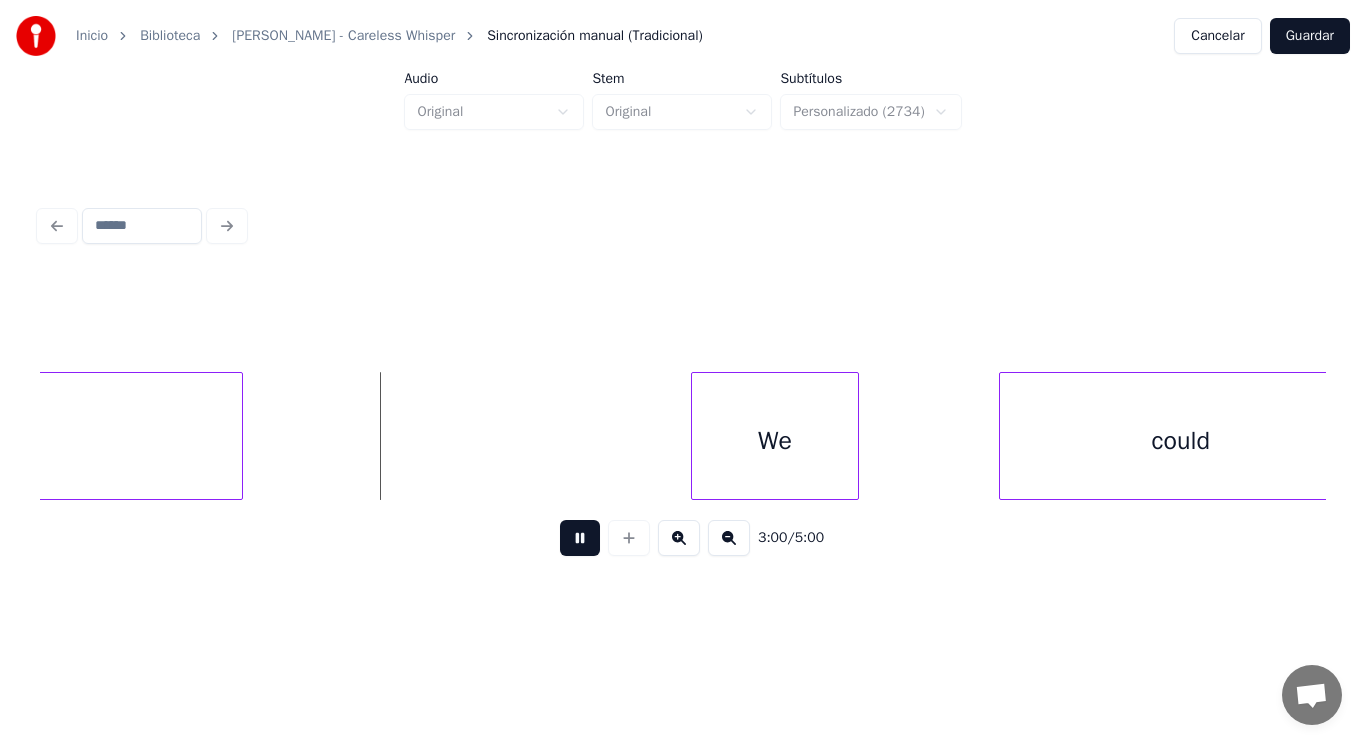 click at bounding box center [580, 538] 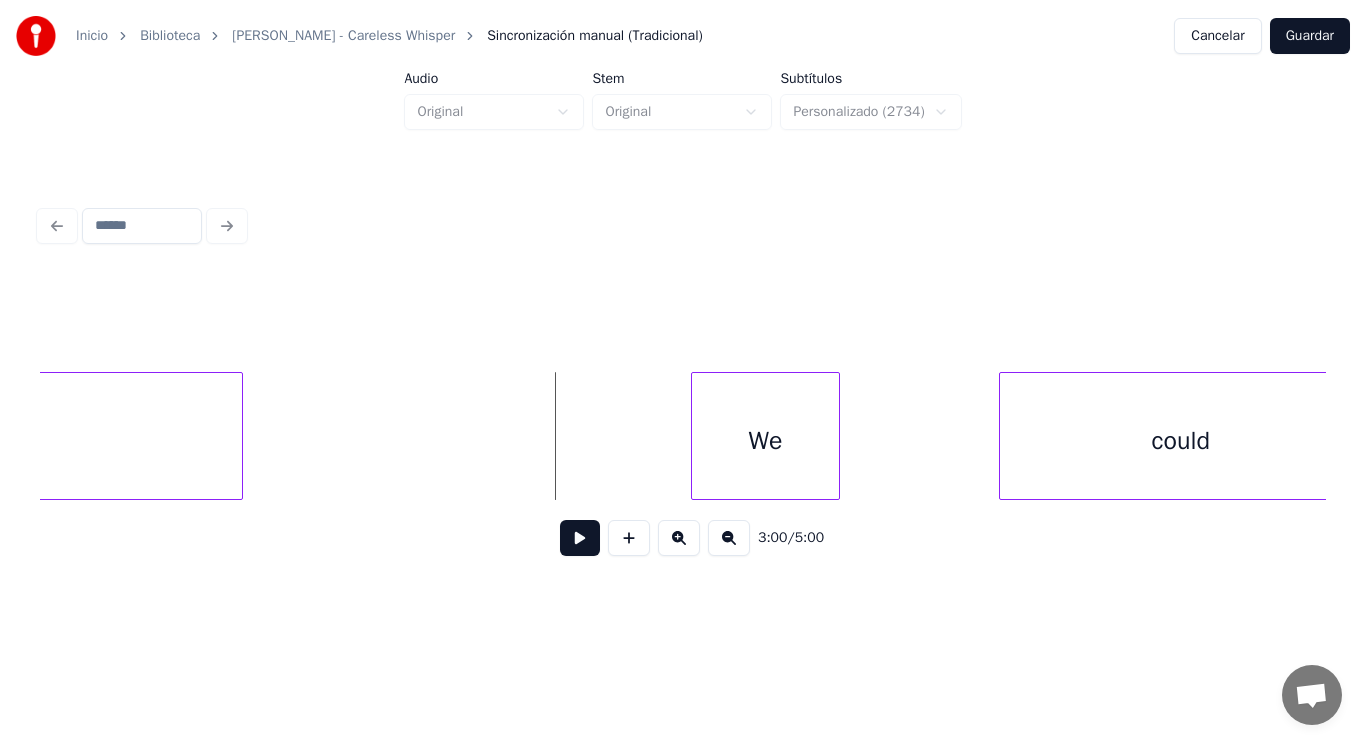 click at bounding box center (836, 436) 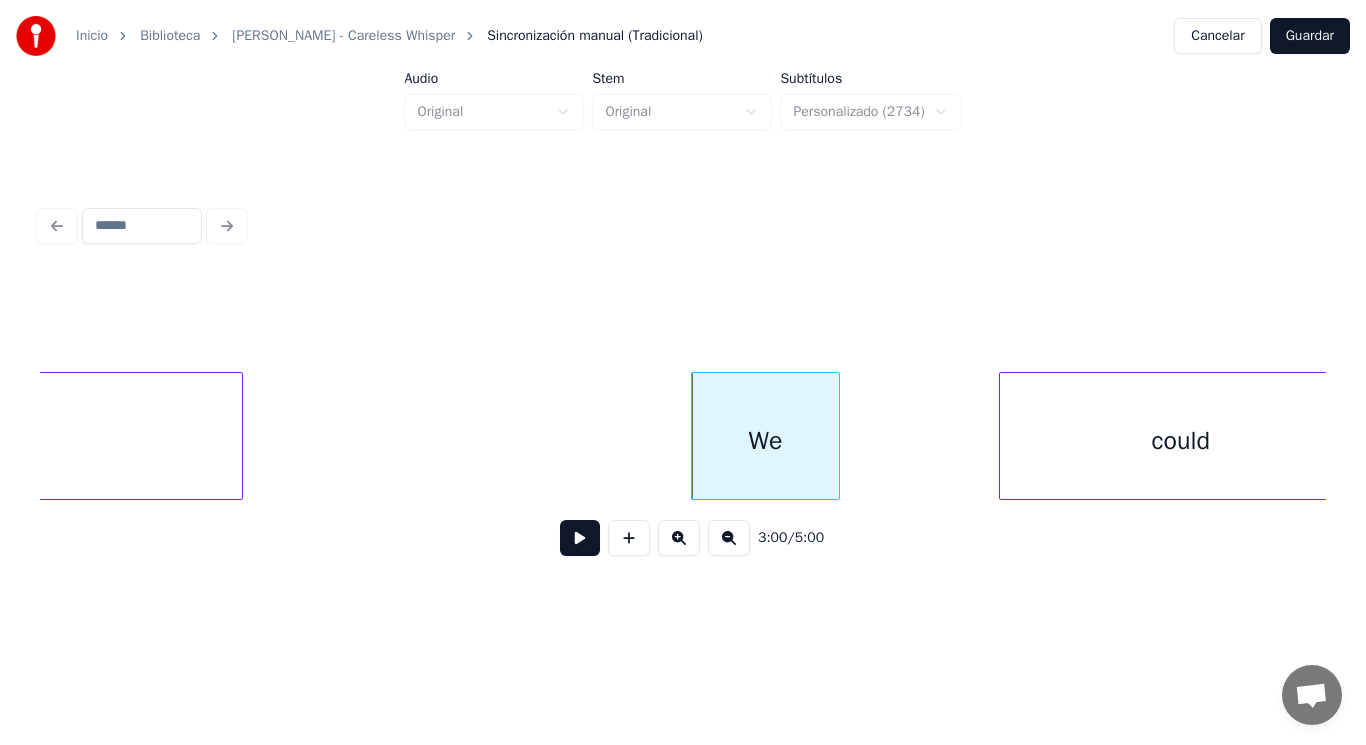 click at bounding box center [580, 538] 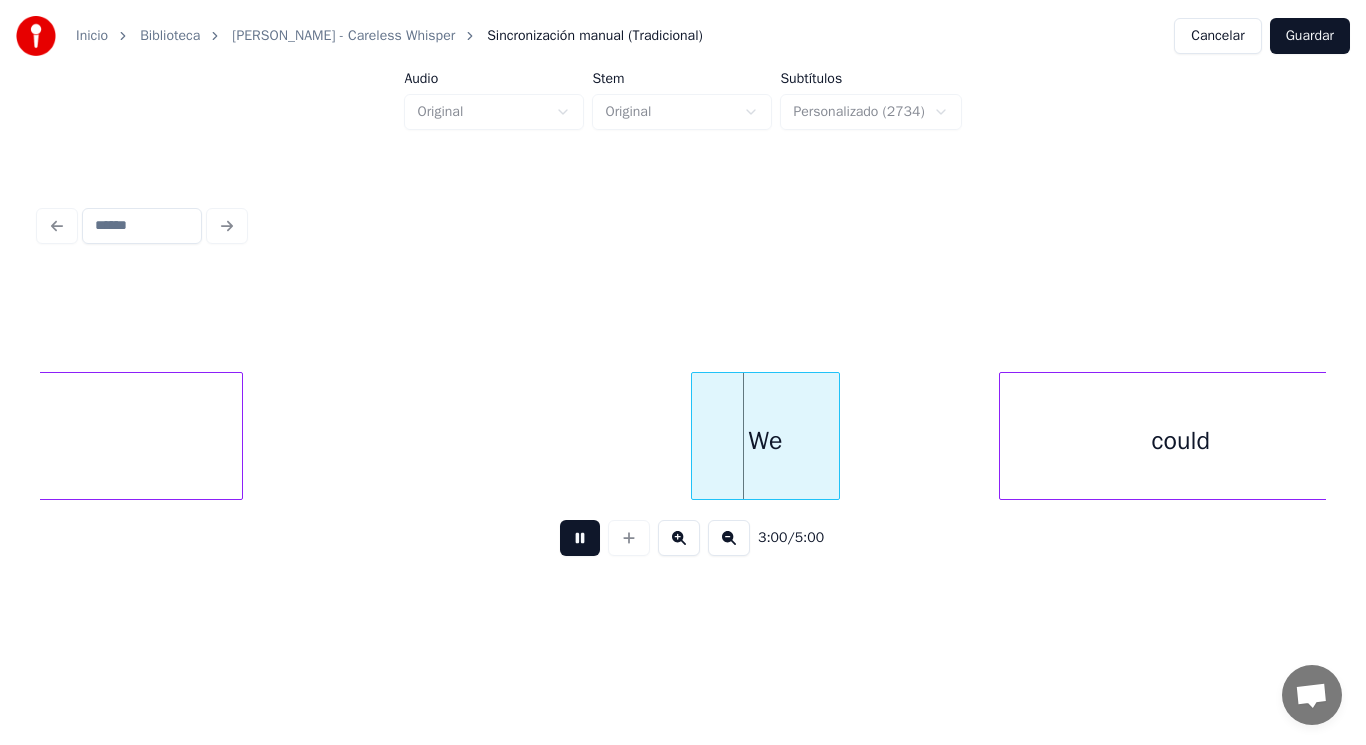 click at bounding box center [580, 538] 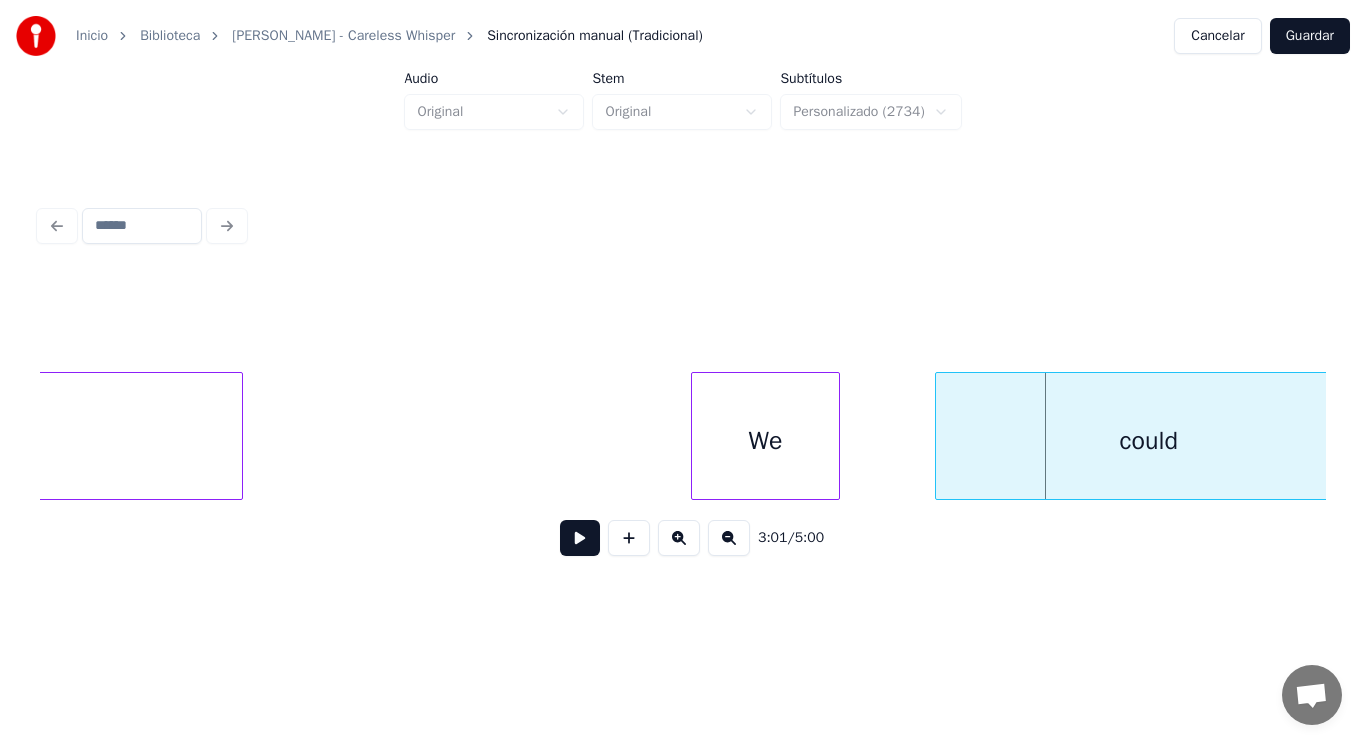 click at bounding box center [939, 436] 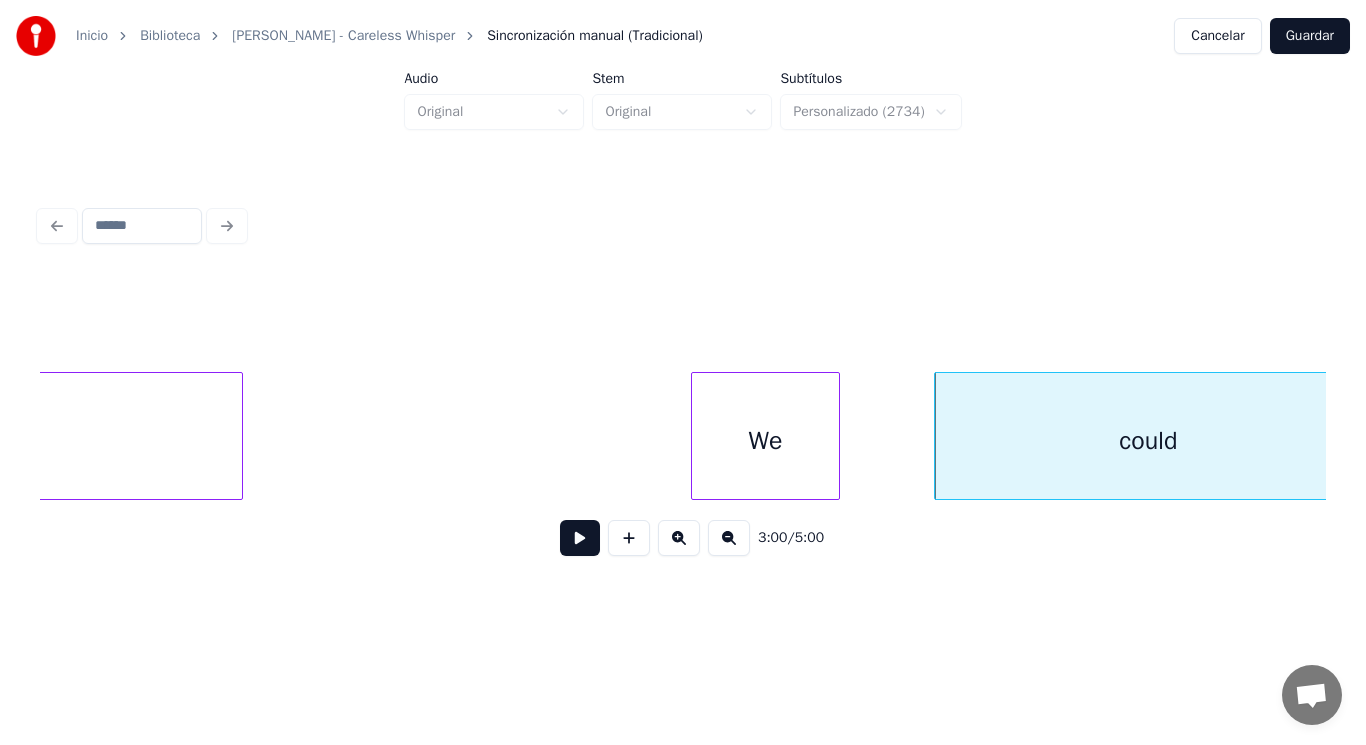 click on "We" at bounding box center [765, 441] 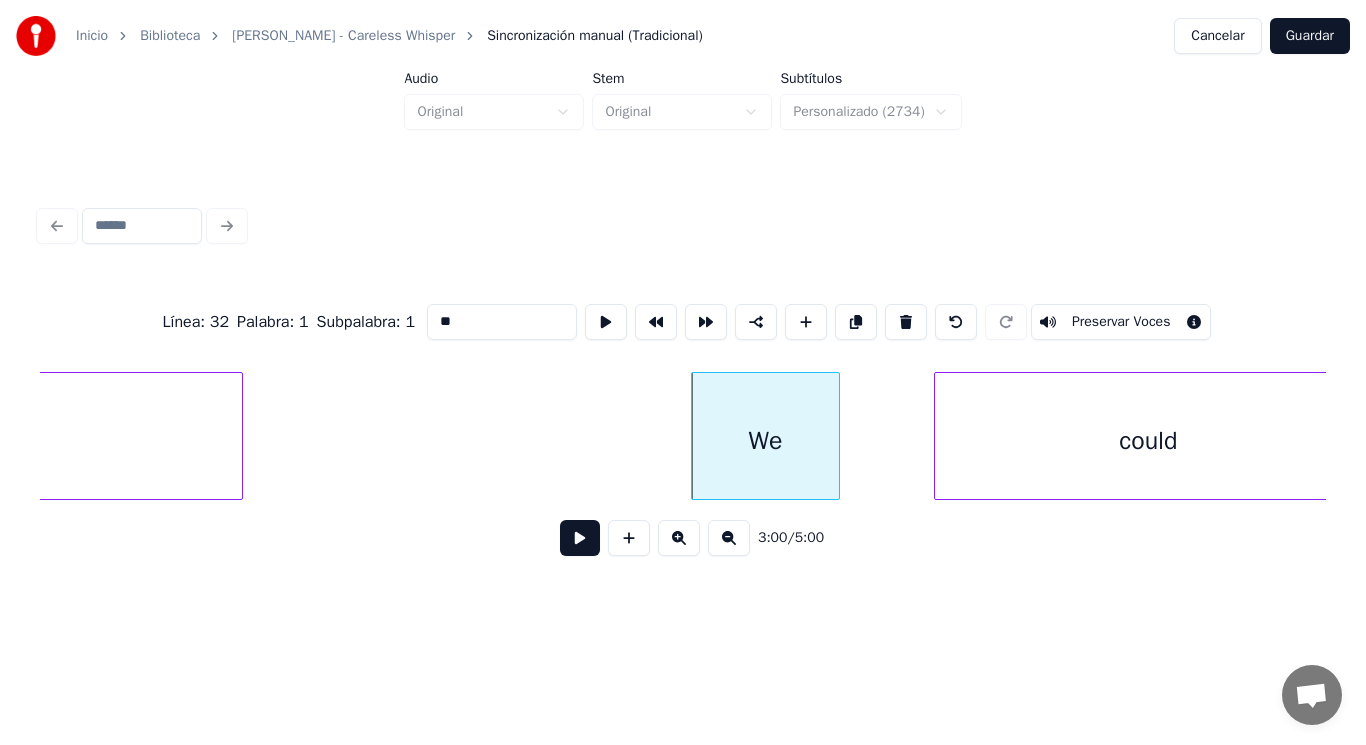 click at bounding box center (580, 538) 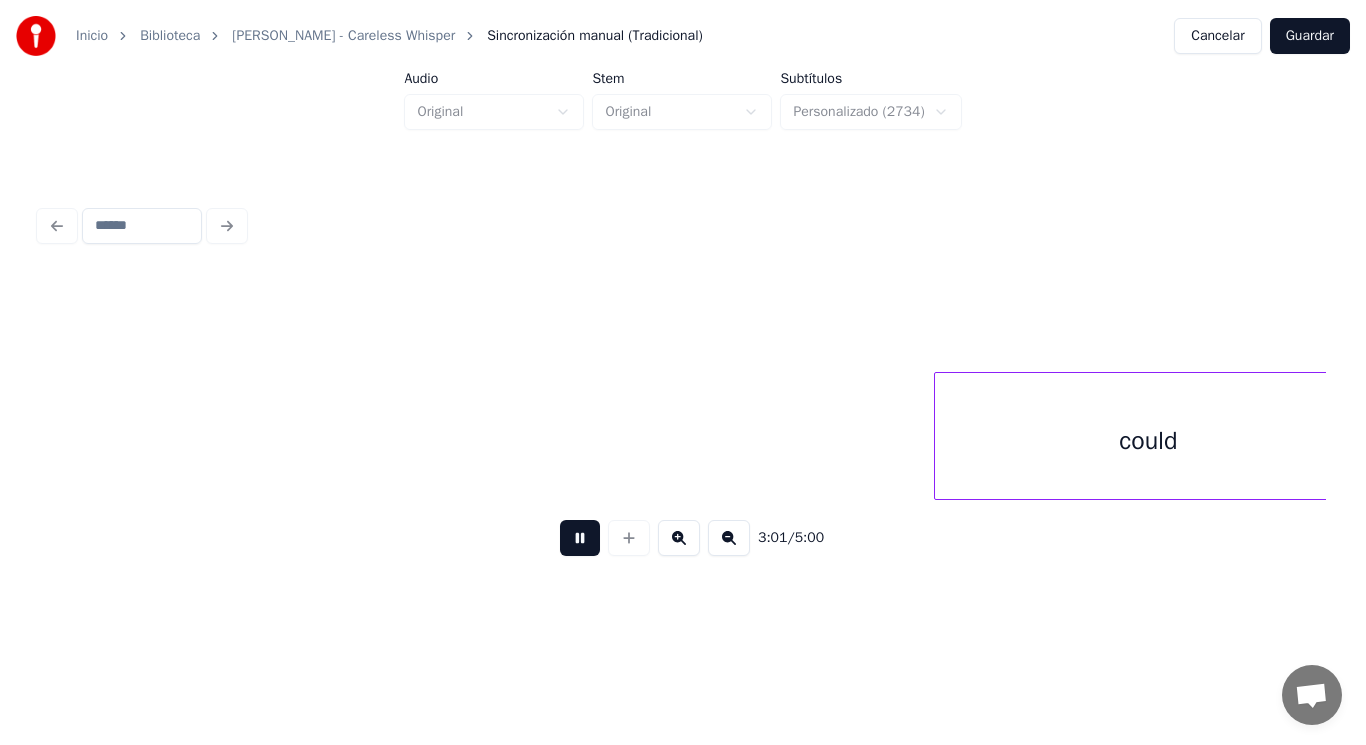 scroll, scrollTop: 0, scrollLeft: 253731, axis: horizontal 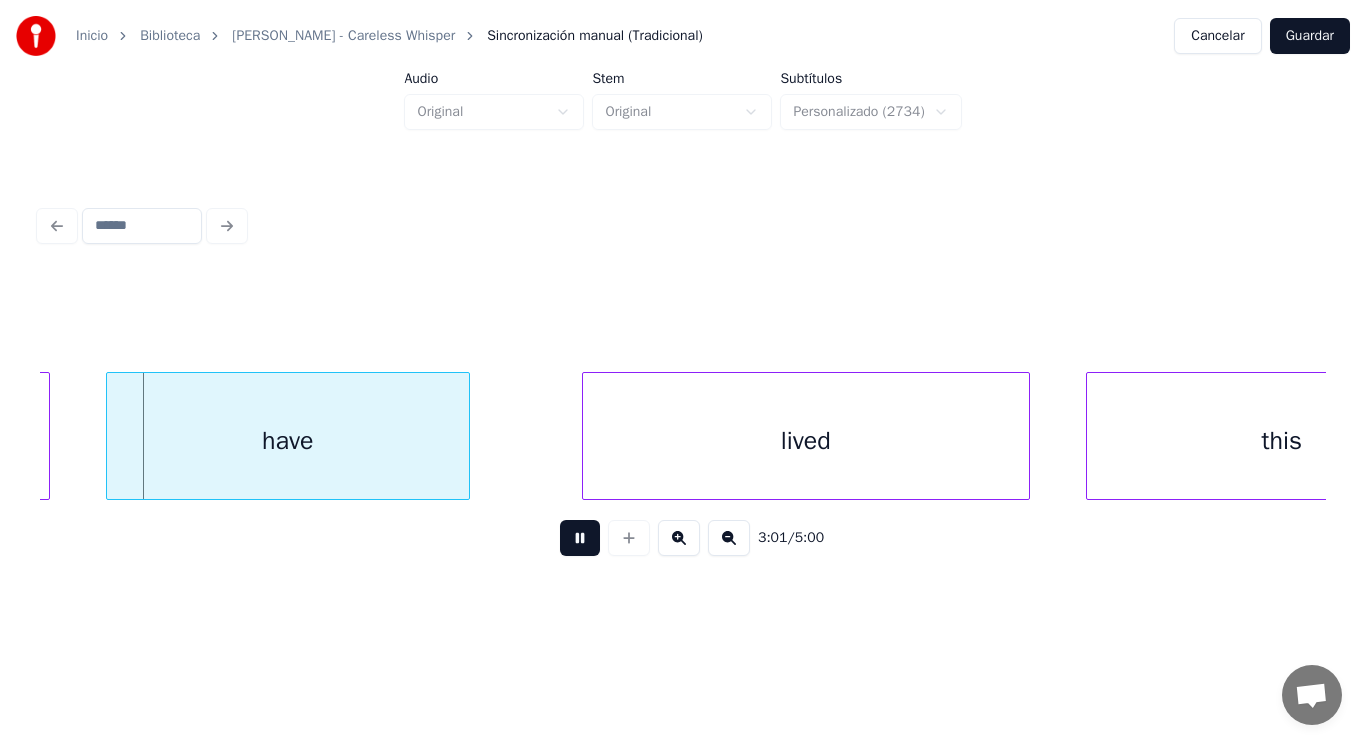 click at bounding box center [580, 538] 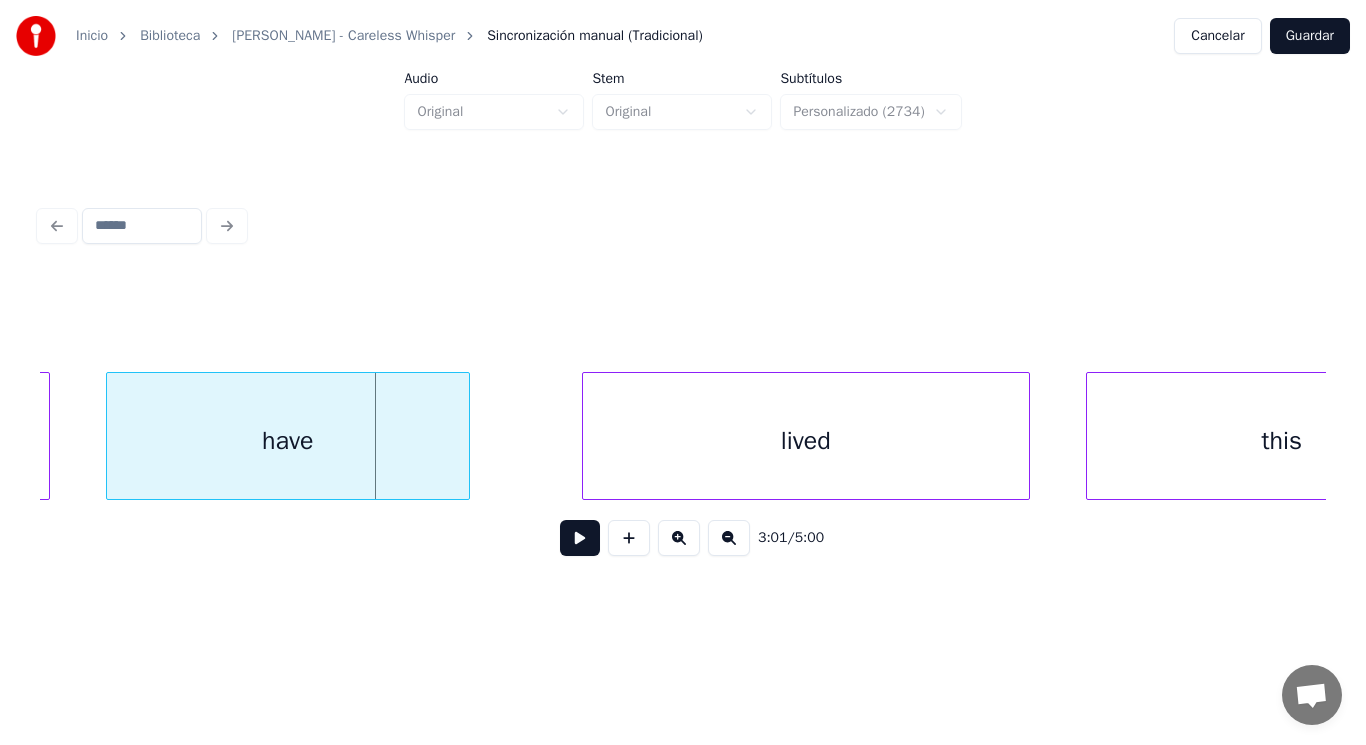 click on "have" at bounding box center [288, 441] 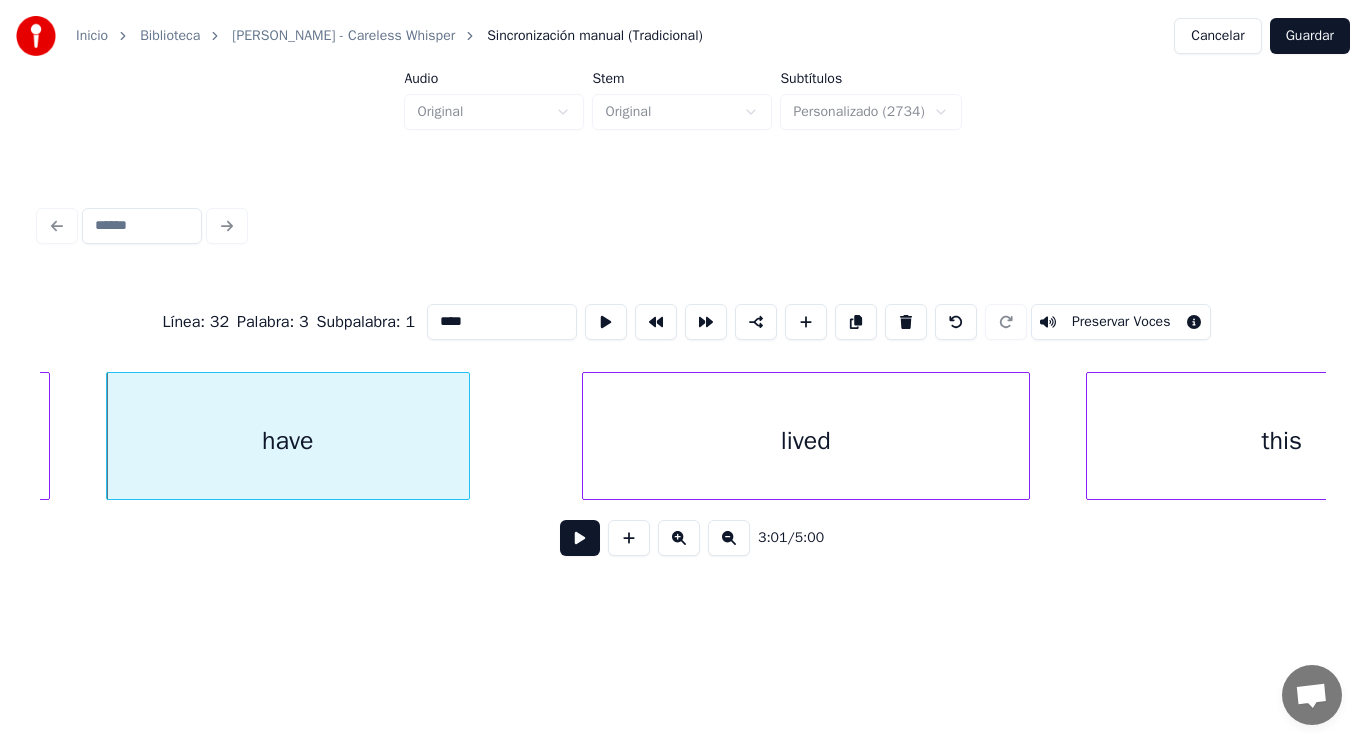 click at bounding box center (580, 538) 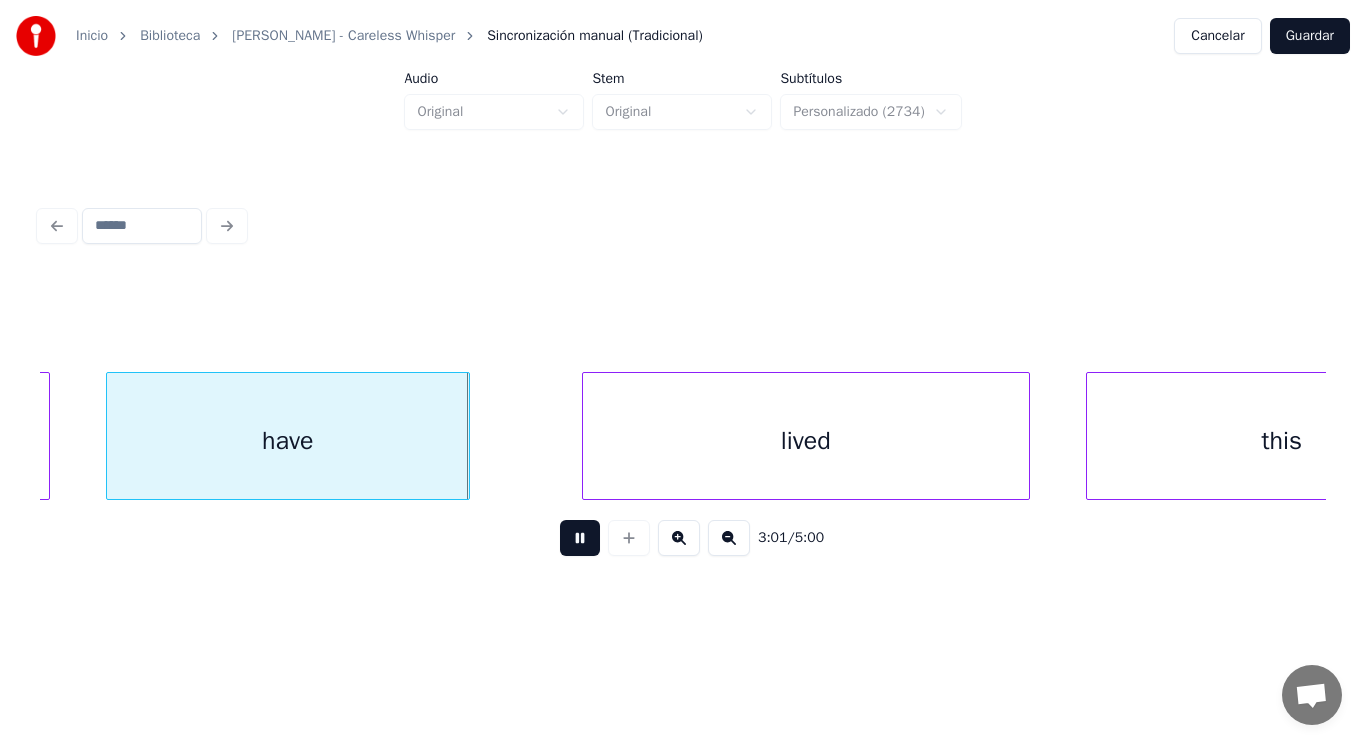 click at bounding box center (580, 538) 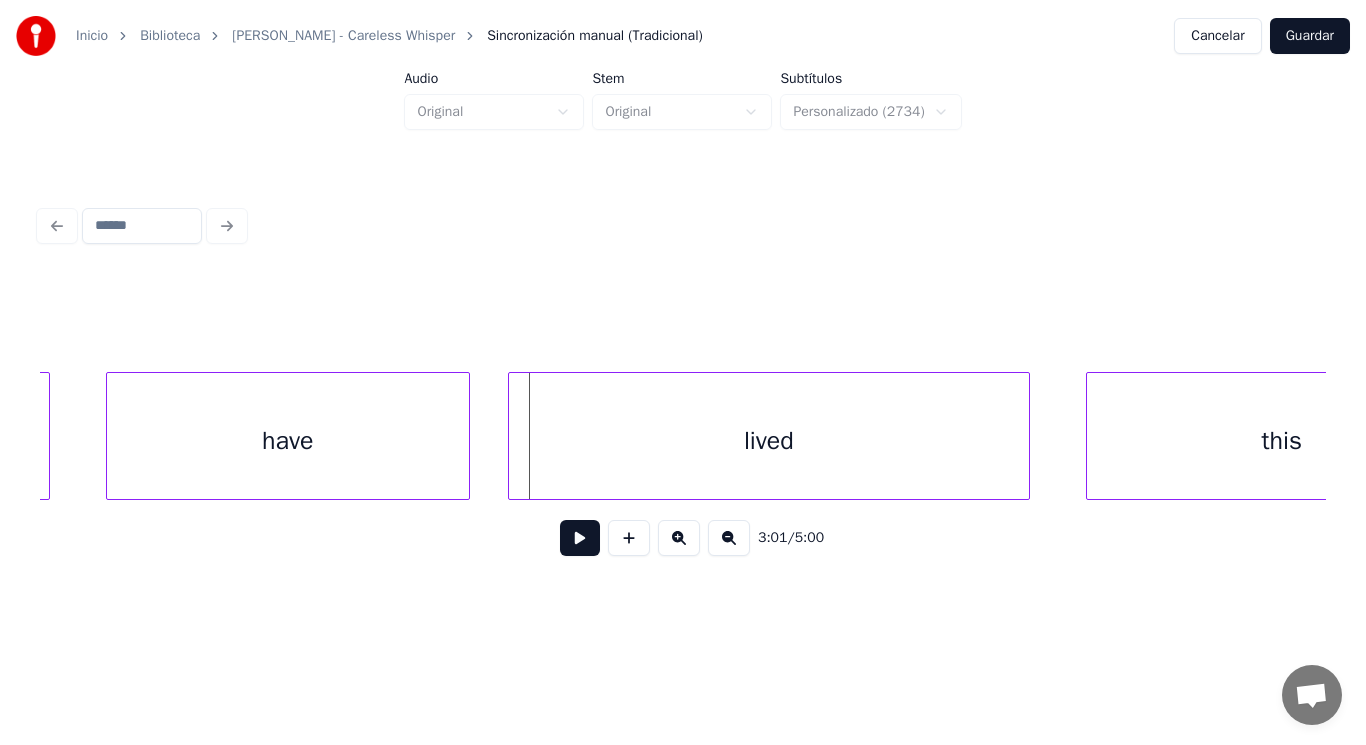 click at bounding box center (512, 436) 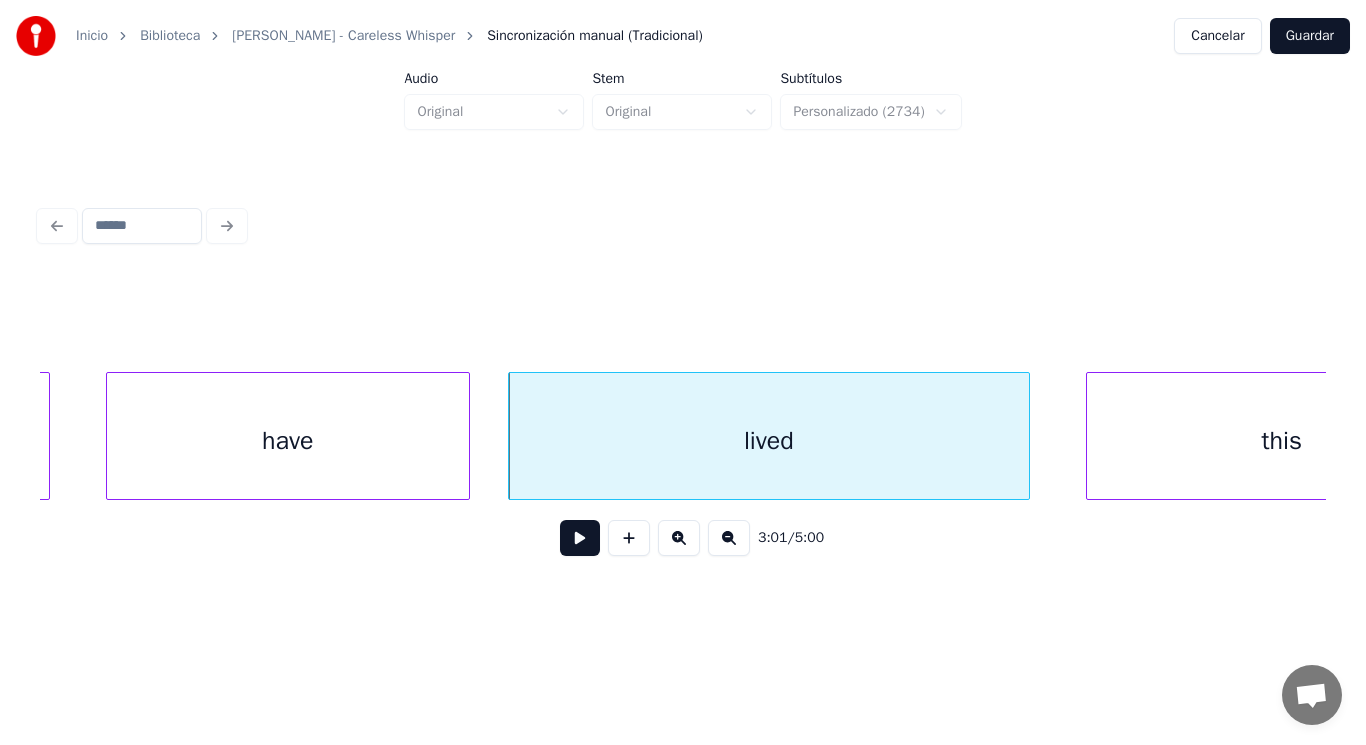 click at bounding box center (580, 538) 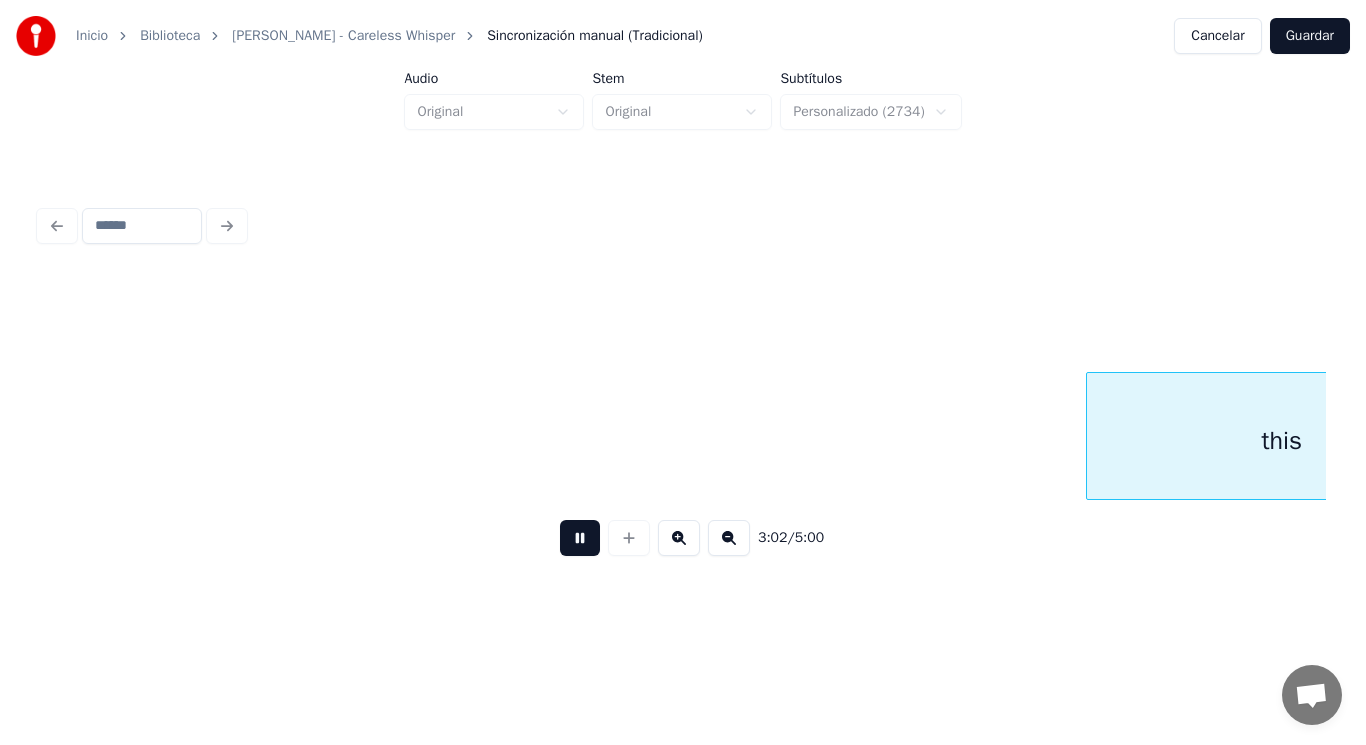 scroll, scrollTop: 0, scrollLeft: 255028, axis: horizontal 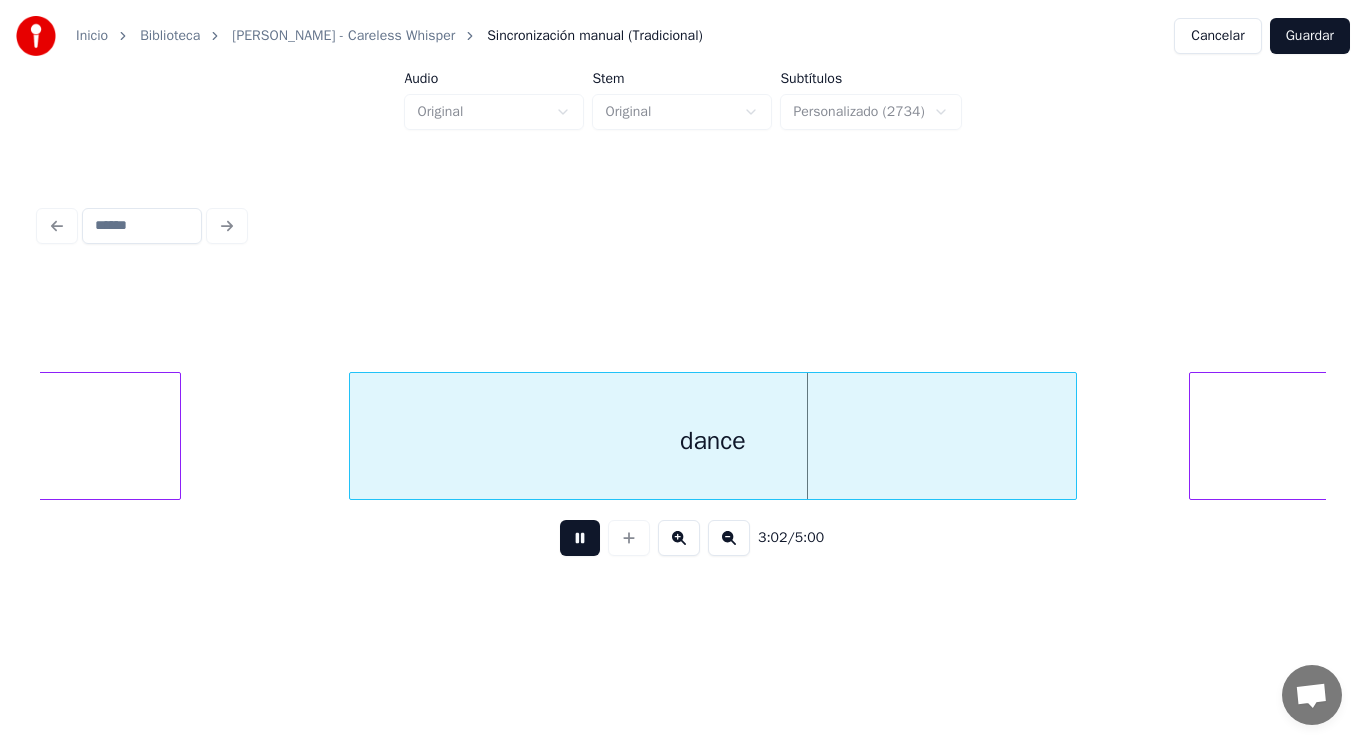 drag, startPoint x: 561, startPoint y: 551, endPoint x: 497, endPoint y: 507, distance: 77.665955 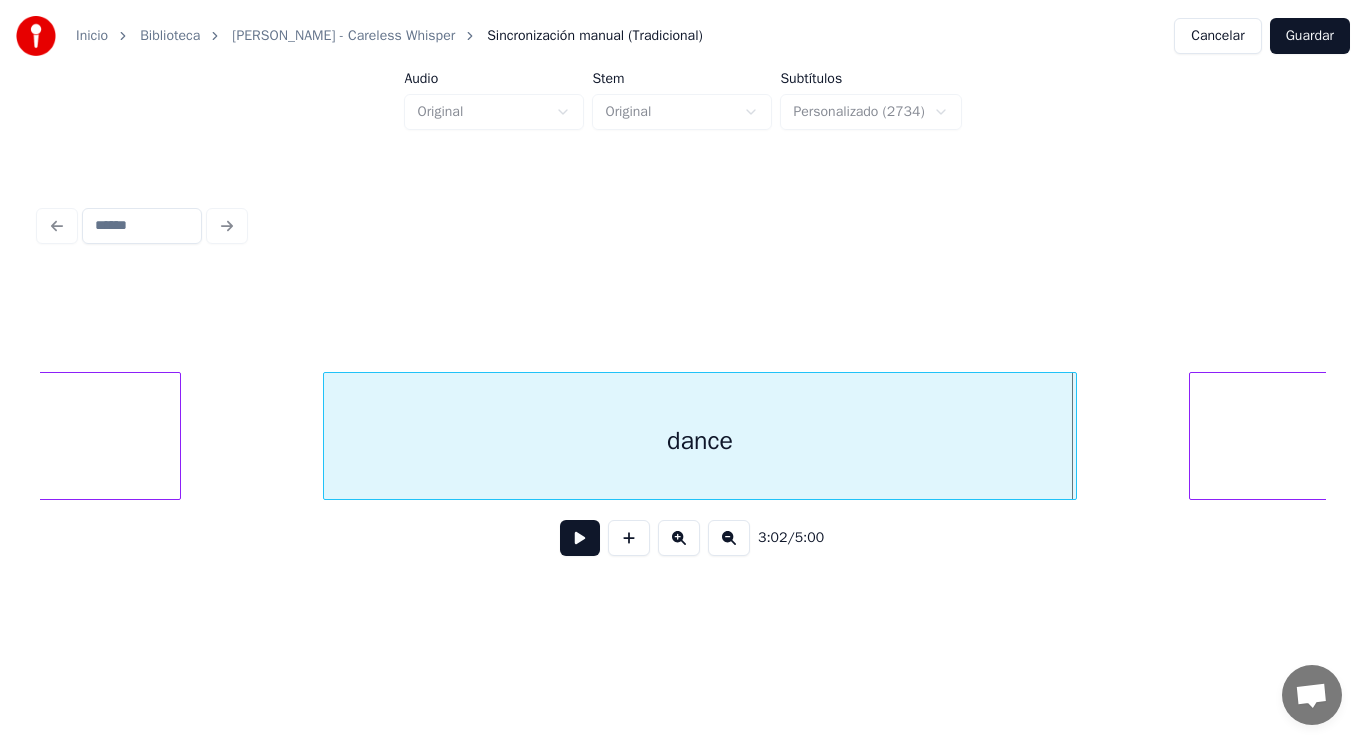 click at bounding box center (327, 436) 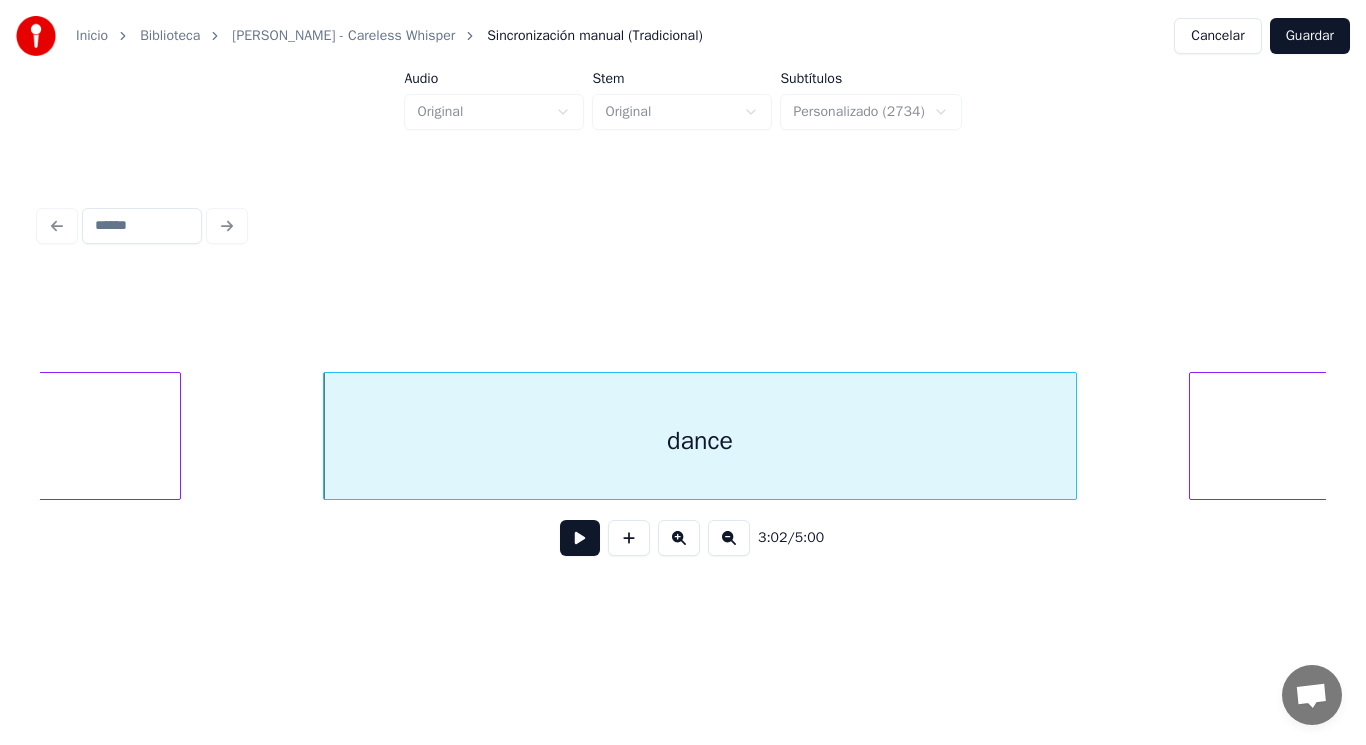 click 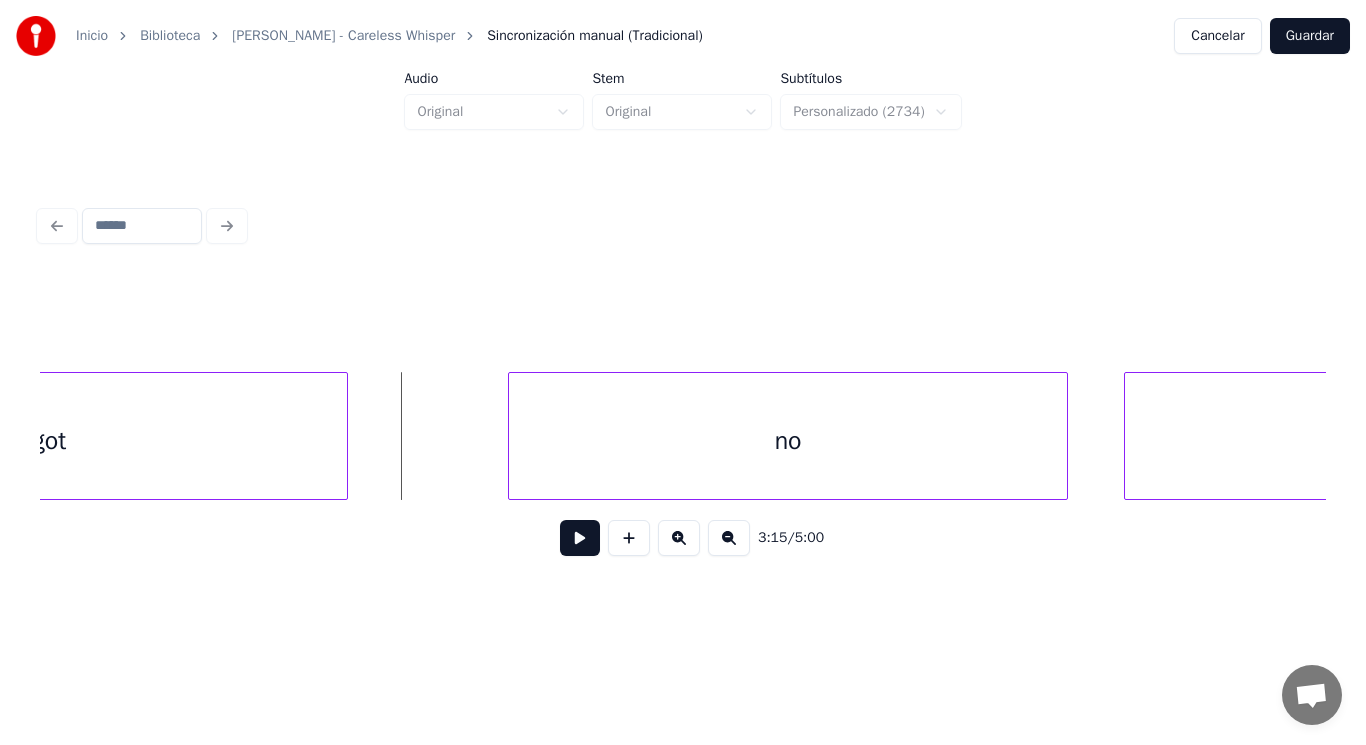 scroll, scrollTop: 0, scrollLeft: 273116, axis: horizontal 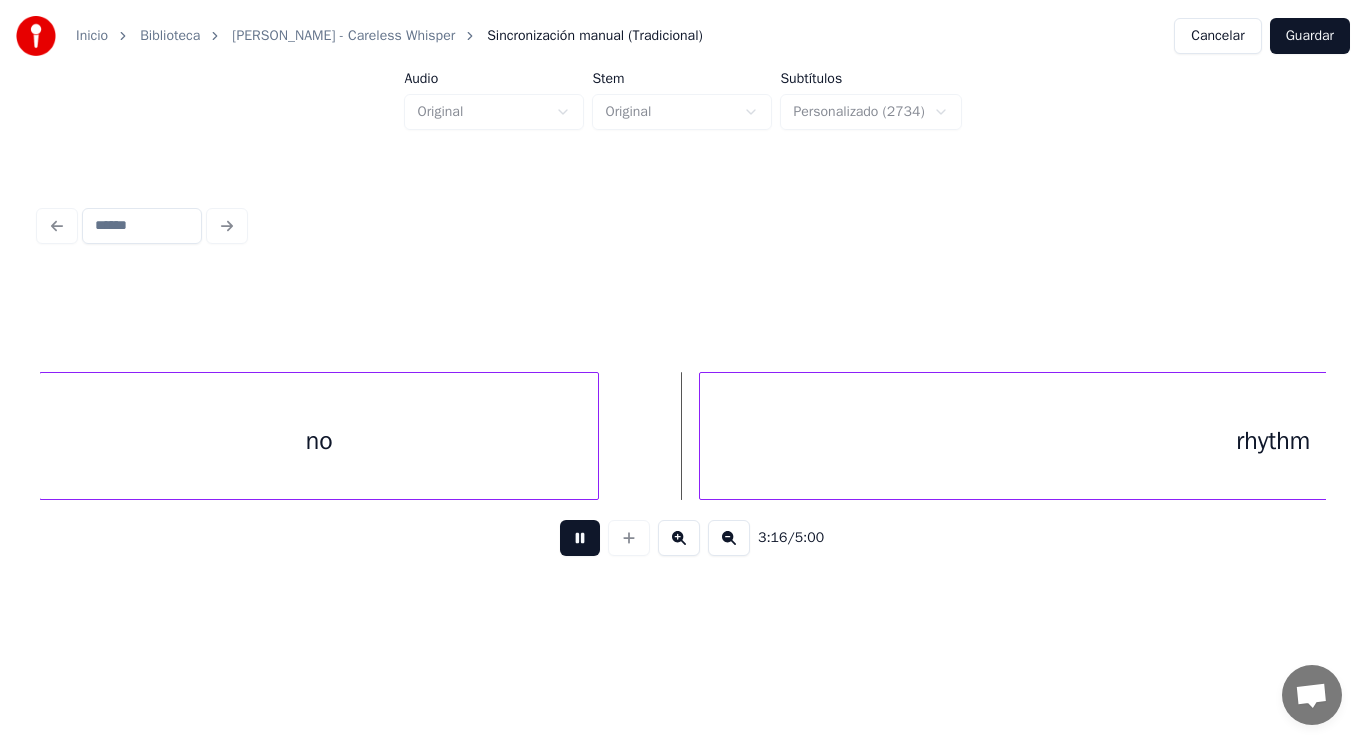 drag, startPoint x: 544, startPoint y: 556, endPoint x: 699, endPoint y: 493, distance: 167.31407 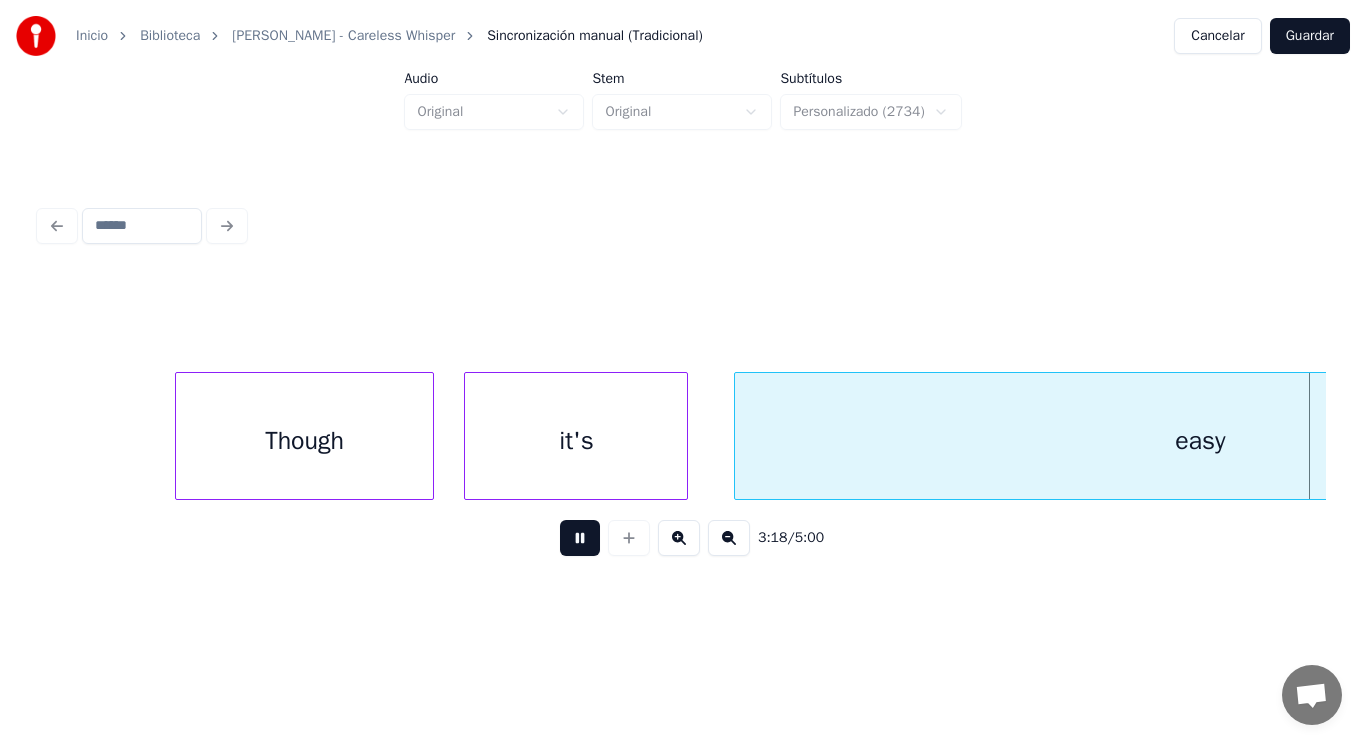 scroll, scrollTop: 0, scrollLeft: 277291, axis: horizontal 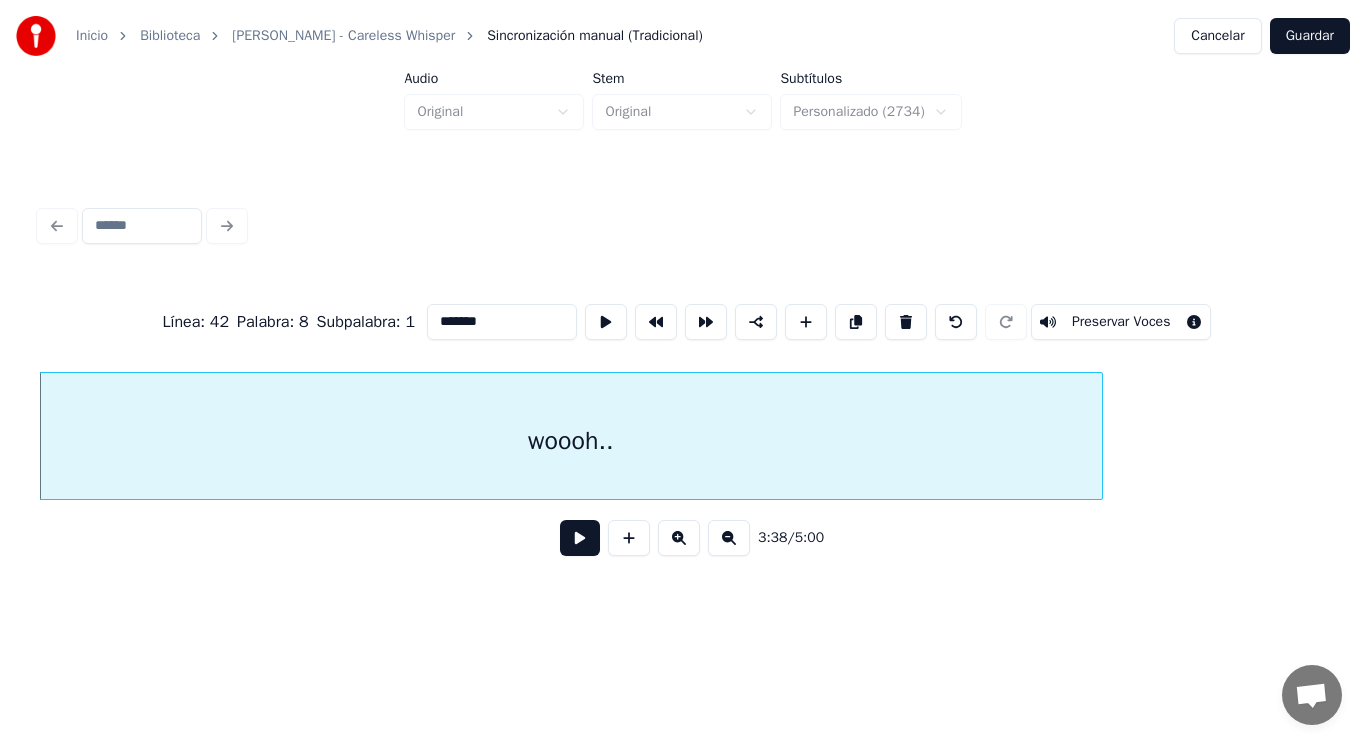 type on "*******" 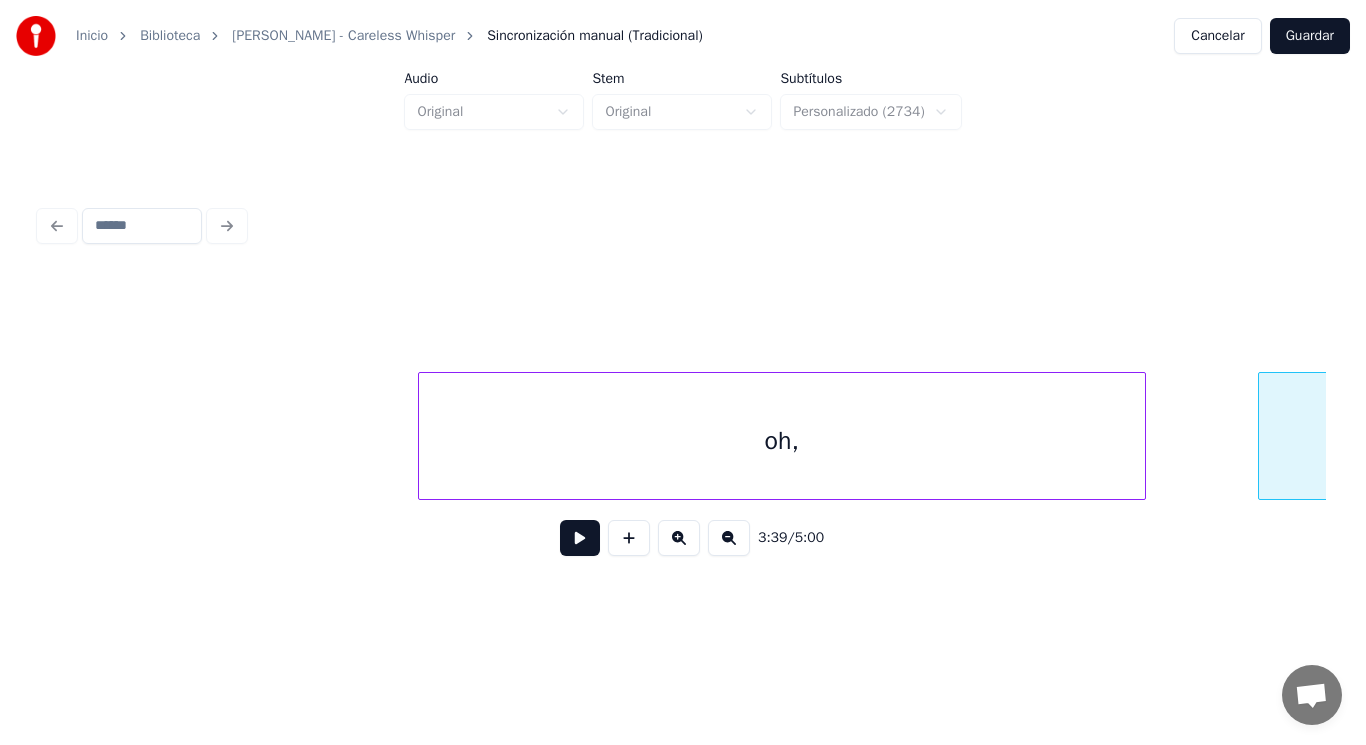 scroll, scrollTop: 0, scrollLeft: 304947, axis: horizontal 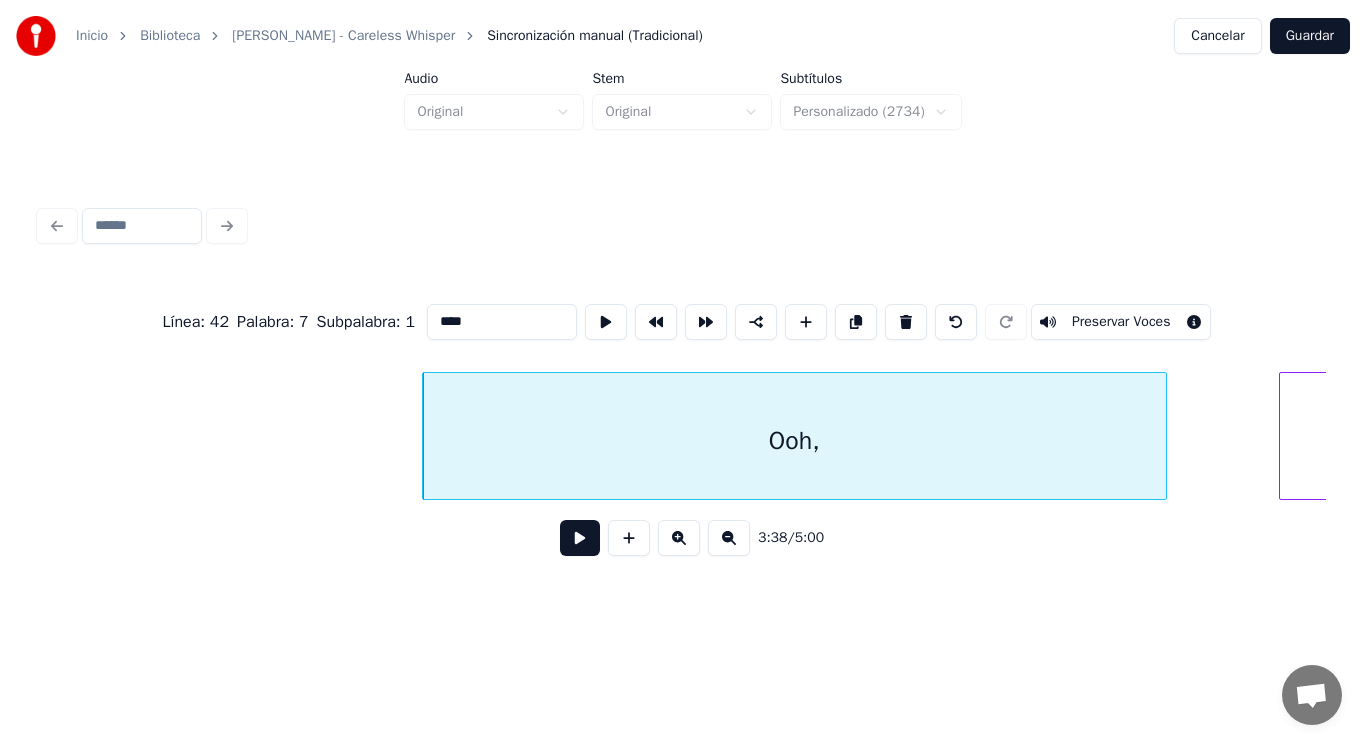 type on "****" 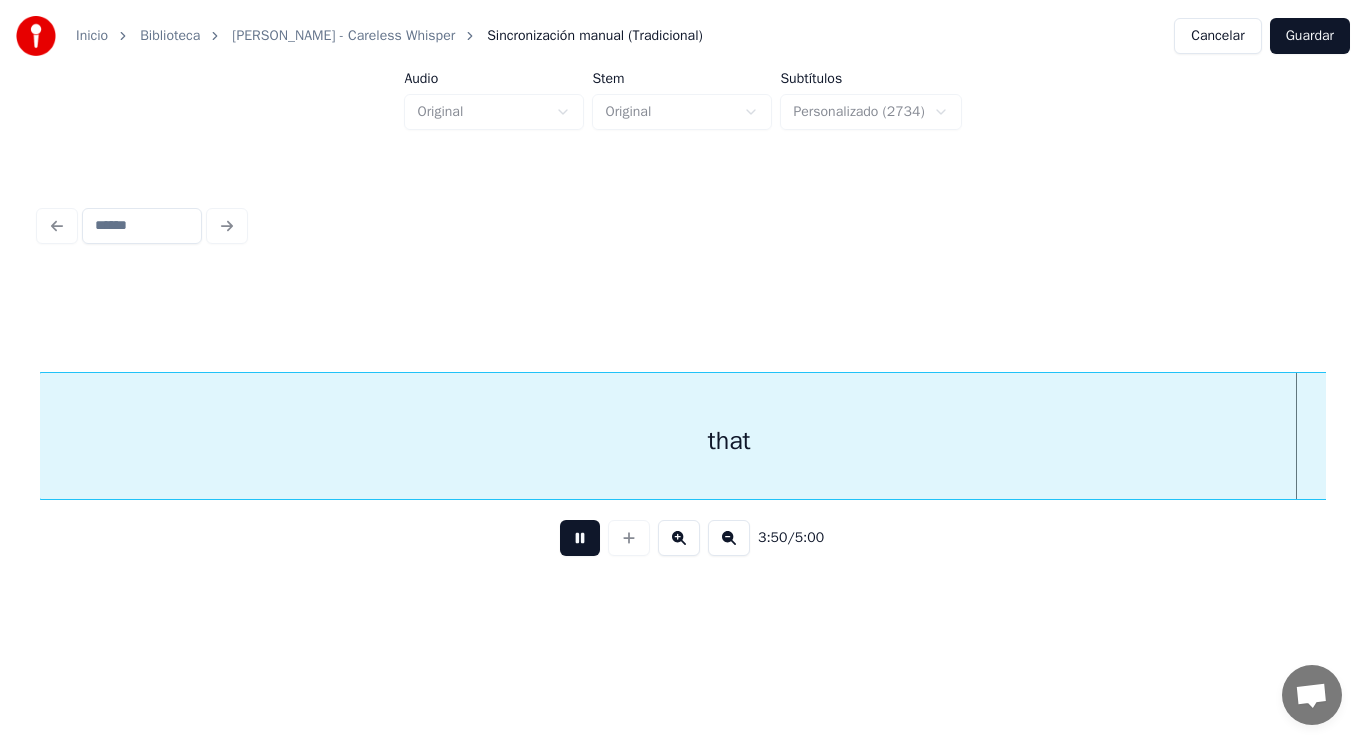 scroll, scrollTop: 0, scrollLeft: 322730, axis: horizontal 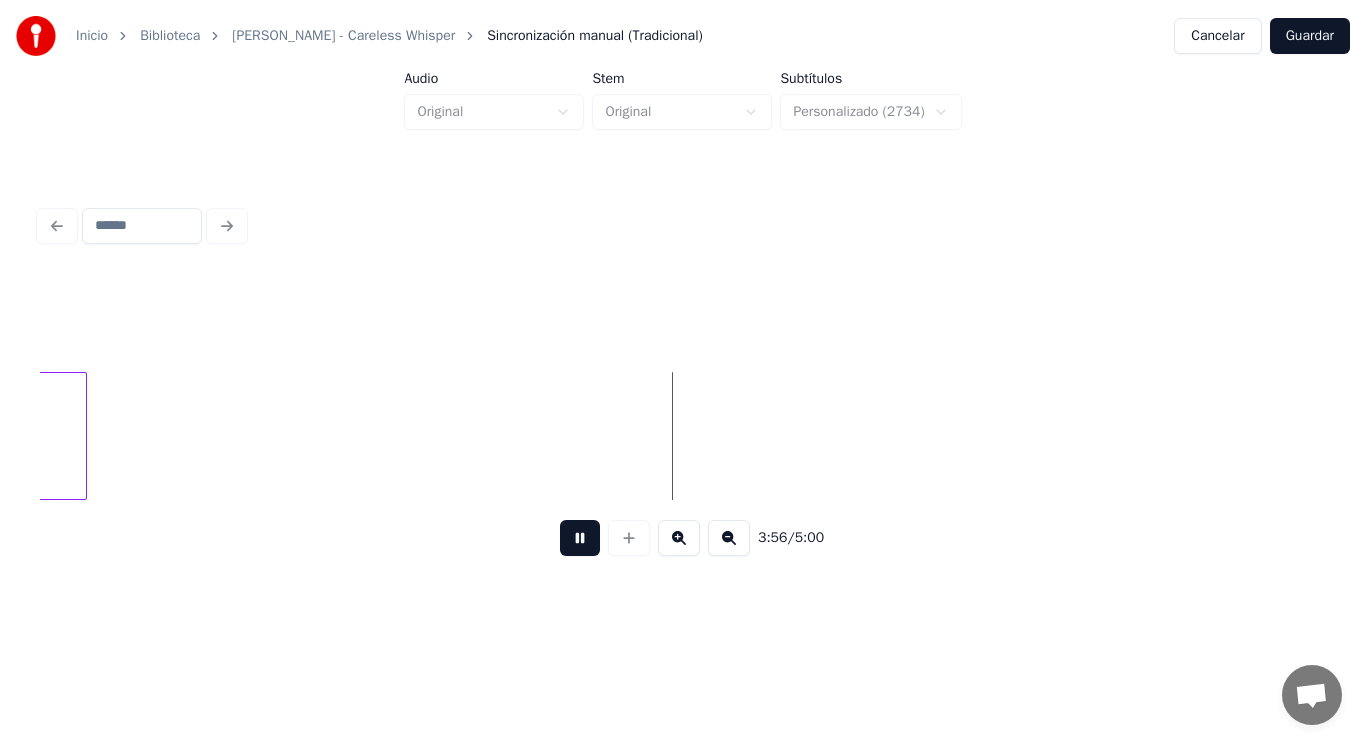 drag, startPoint x: 558, startPoint y: 544, endPoint x: 454, endPoint y: 497, distance: 114.12712 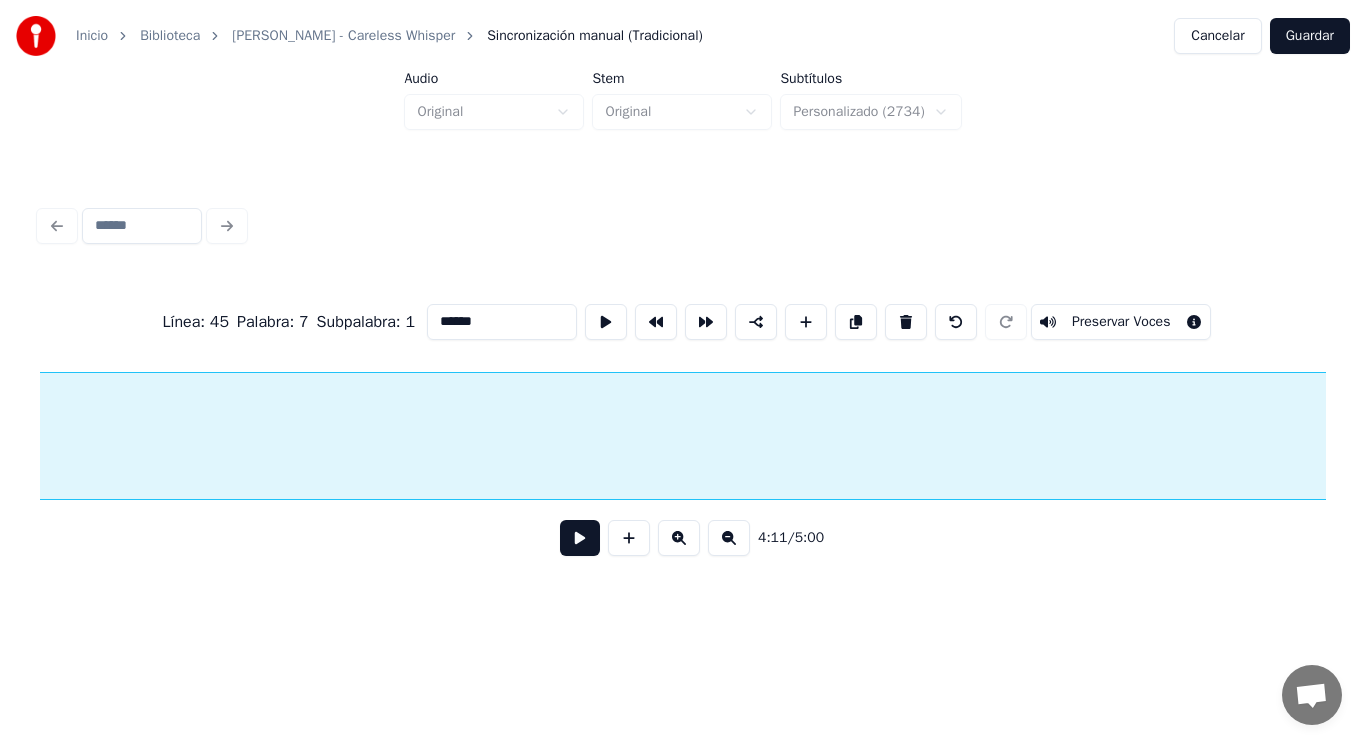 scroll, scrollTop: 0, scrollLeft: 352472, axis: horizontal 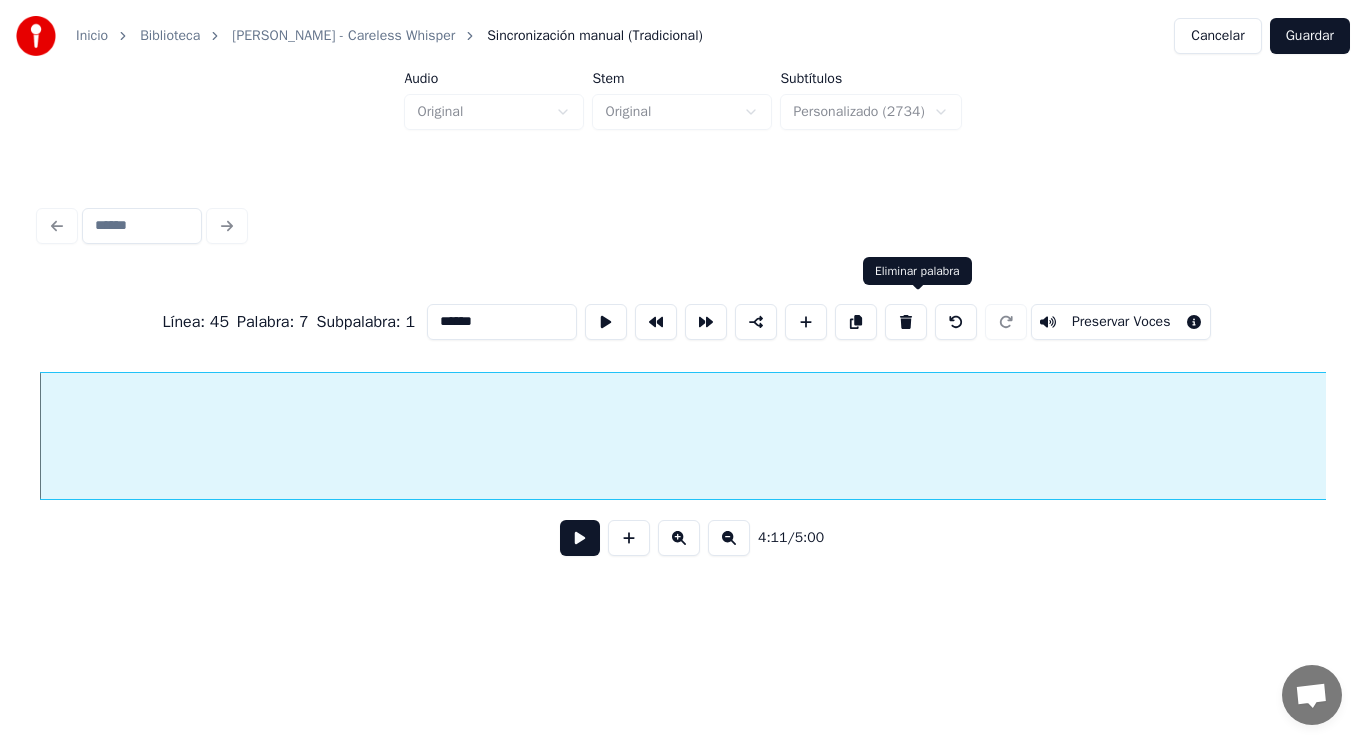 type on "**" 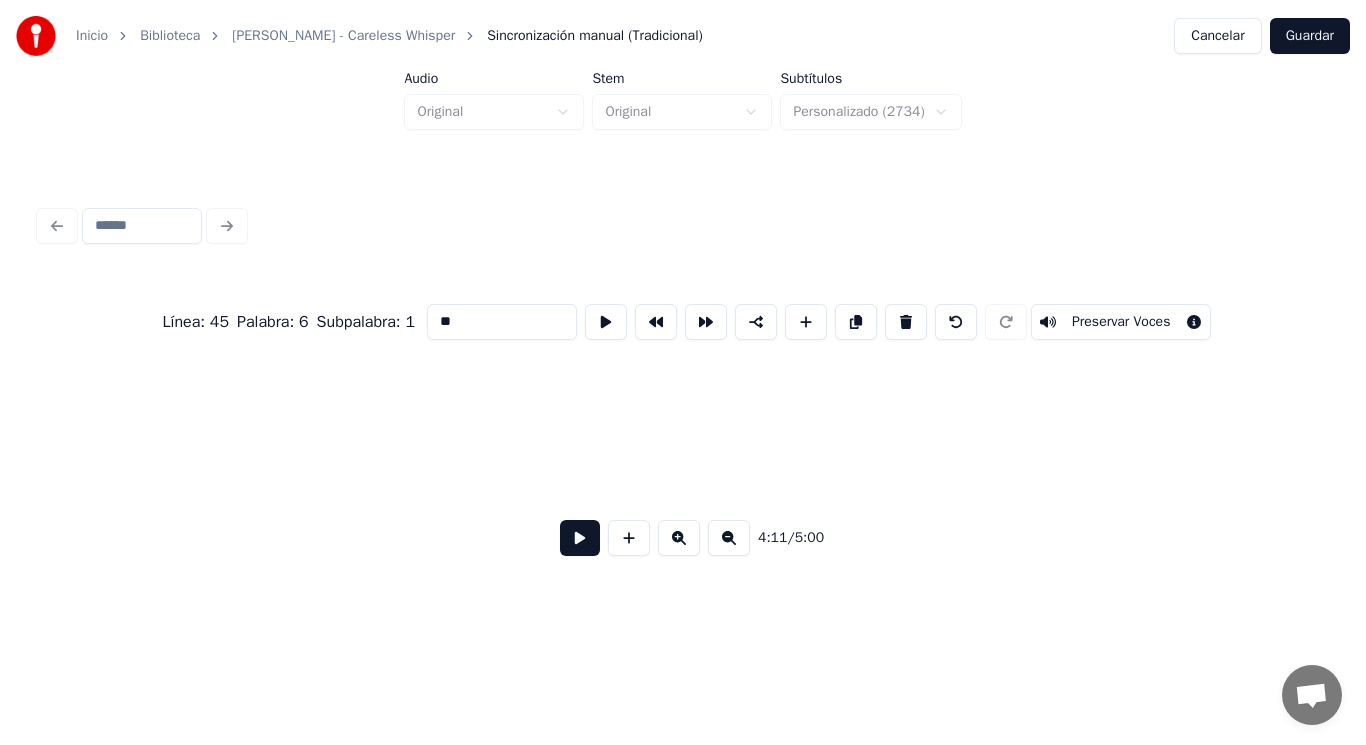 scroll, scrollTop: 0, scrollLeft: 351856, axis: horizontal 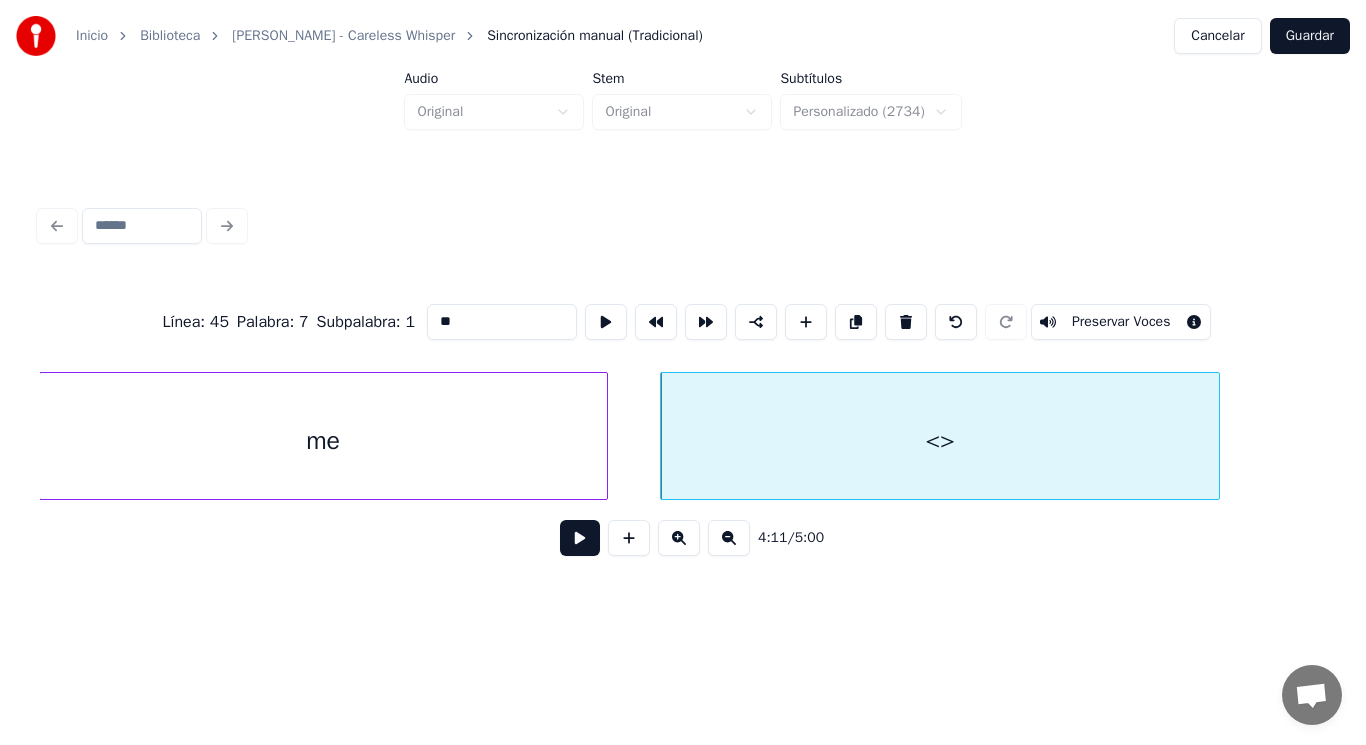 drag, startPoint x: 436, startPoint y: 312, endPoint x: 300, endPoint y: 326, distance: 136.71869 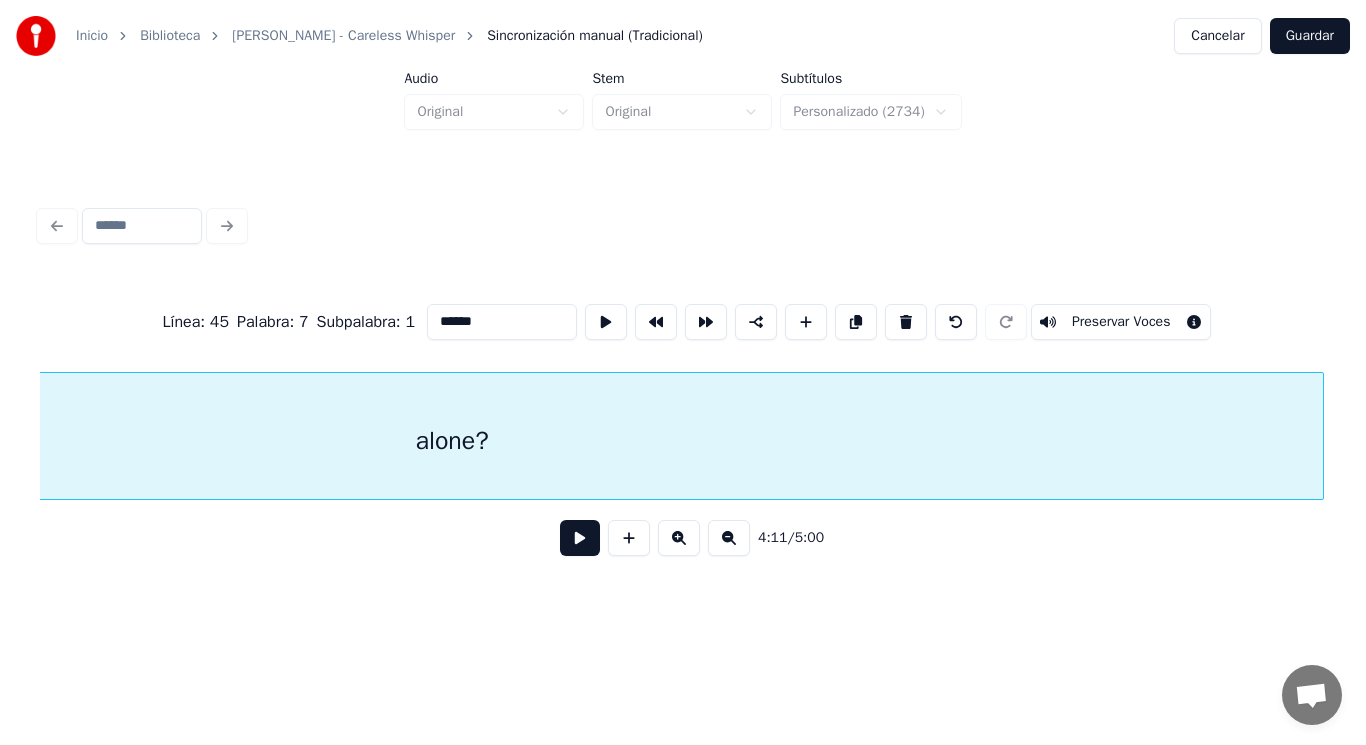 scroll, scrollTop: 0, scrollLeft: 352477, axis: horizontal 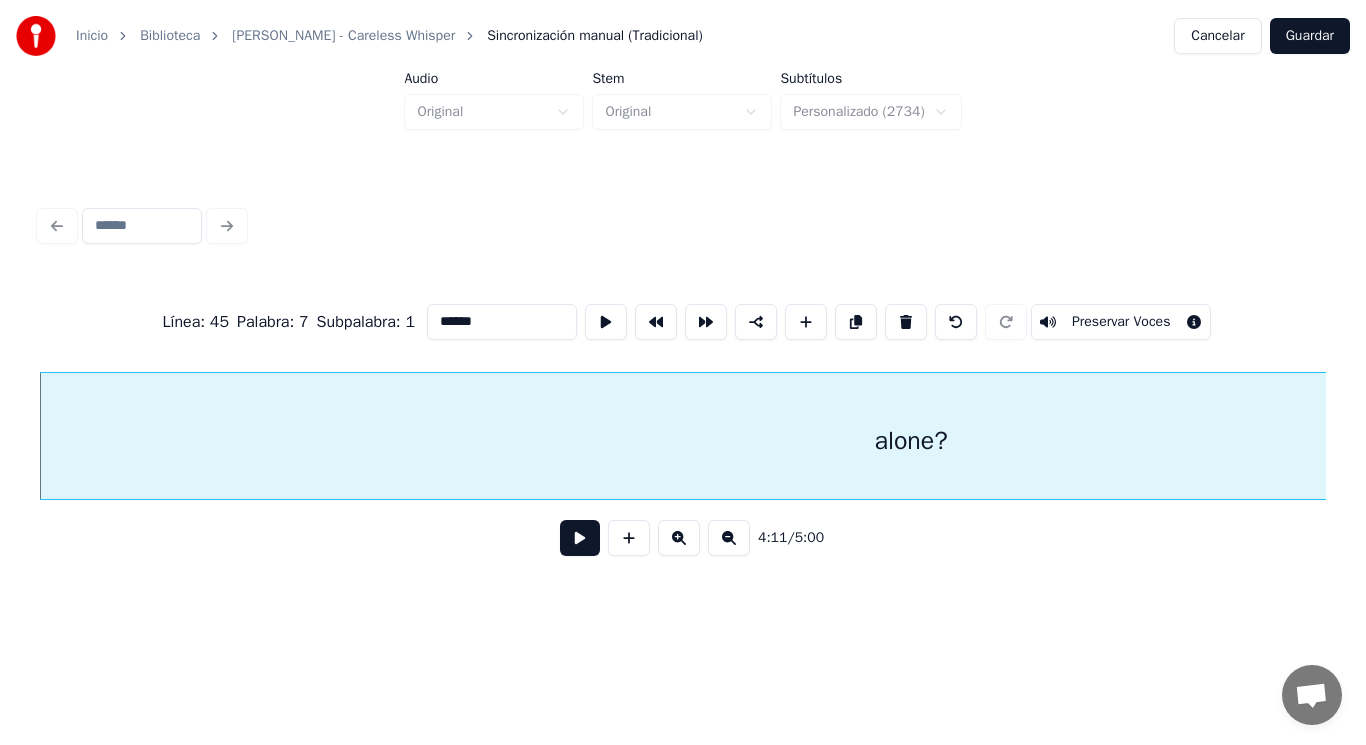 type on "******" 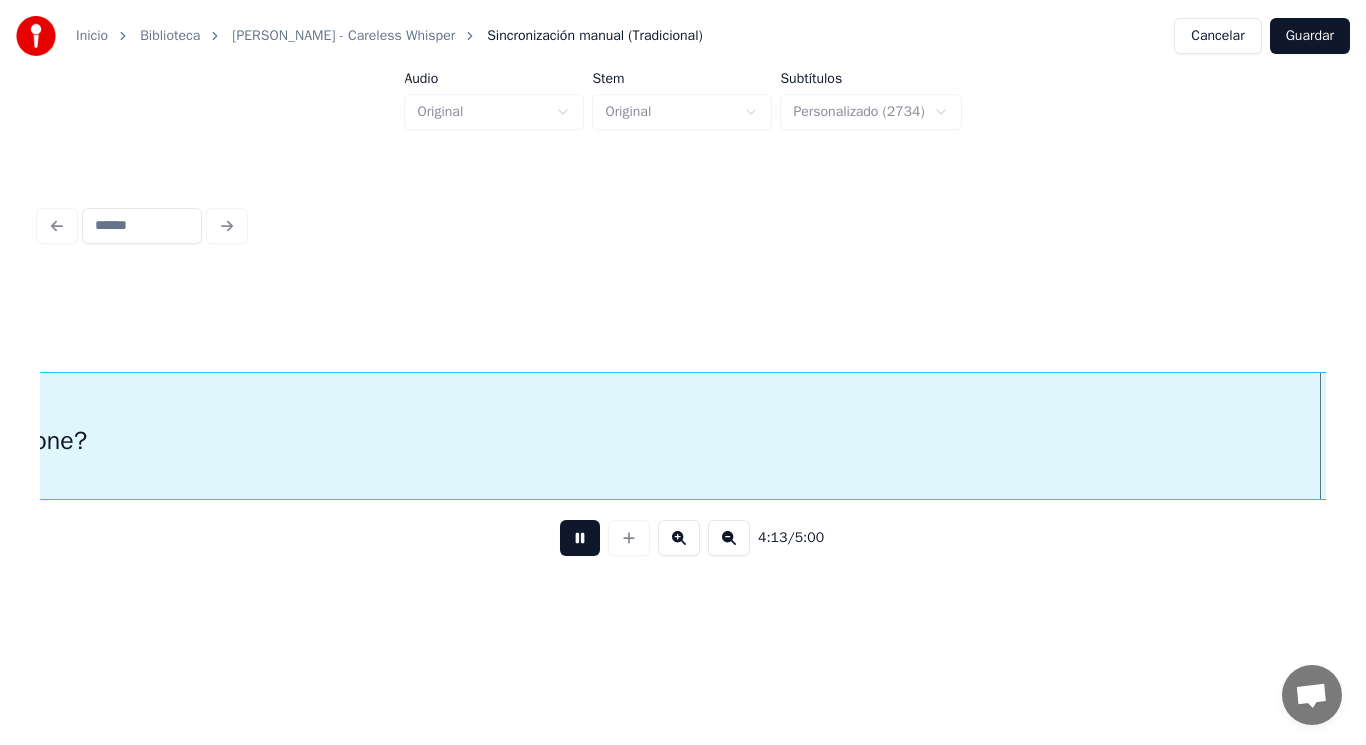 scroll, scrollTop: 0, scrollLeft: 355089, axis: horizontal 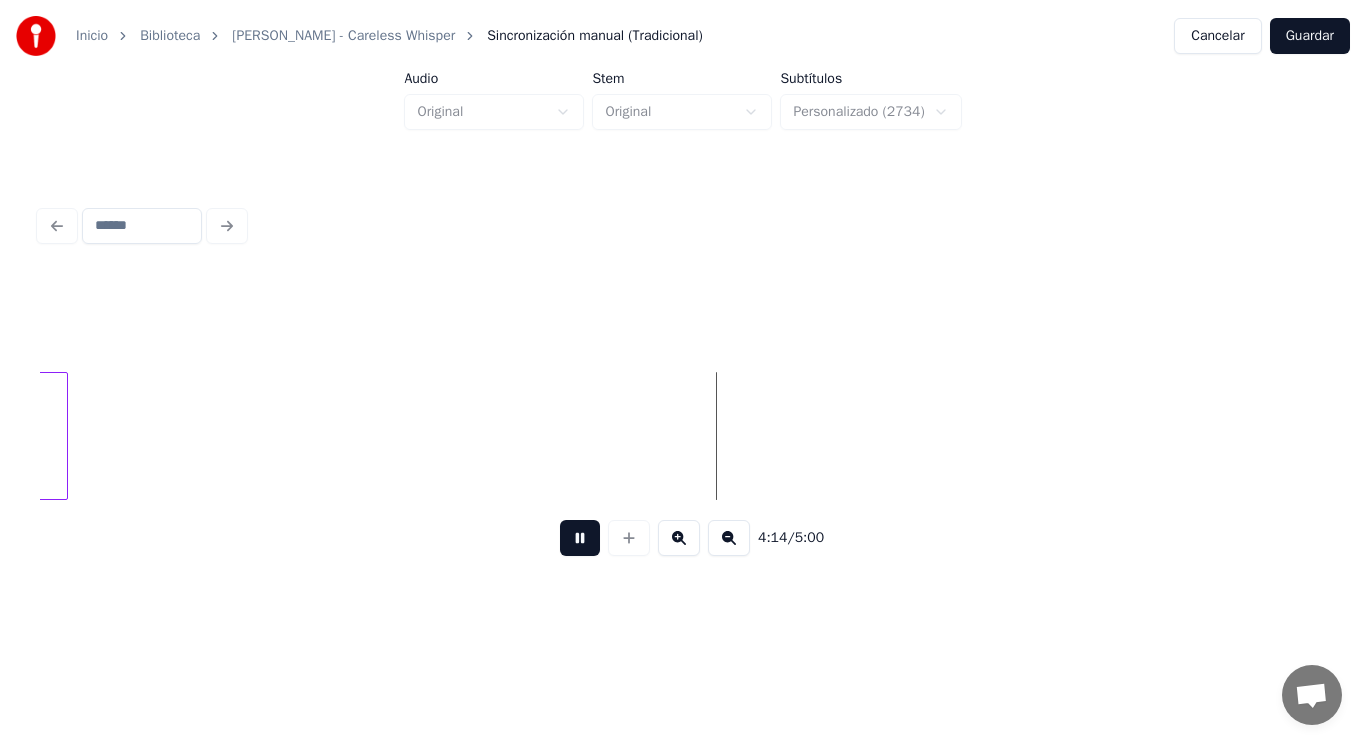 drag, startPoint x: 566, startPoint y: 542, endPoint x: 170, endPoint y: 462, distance: 404 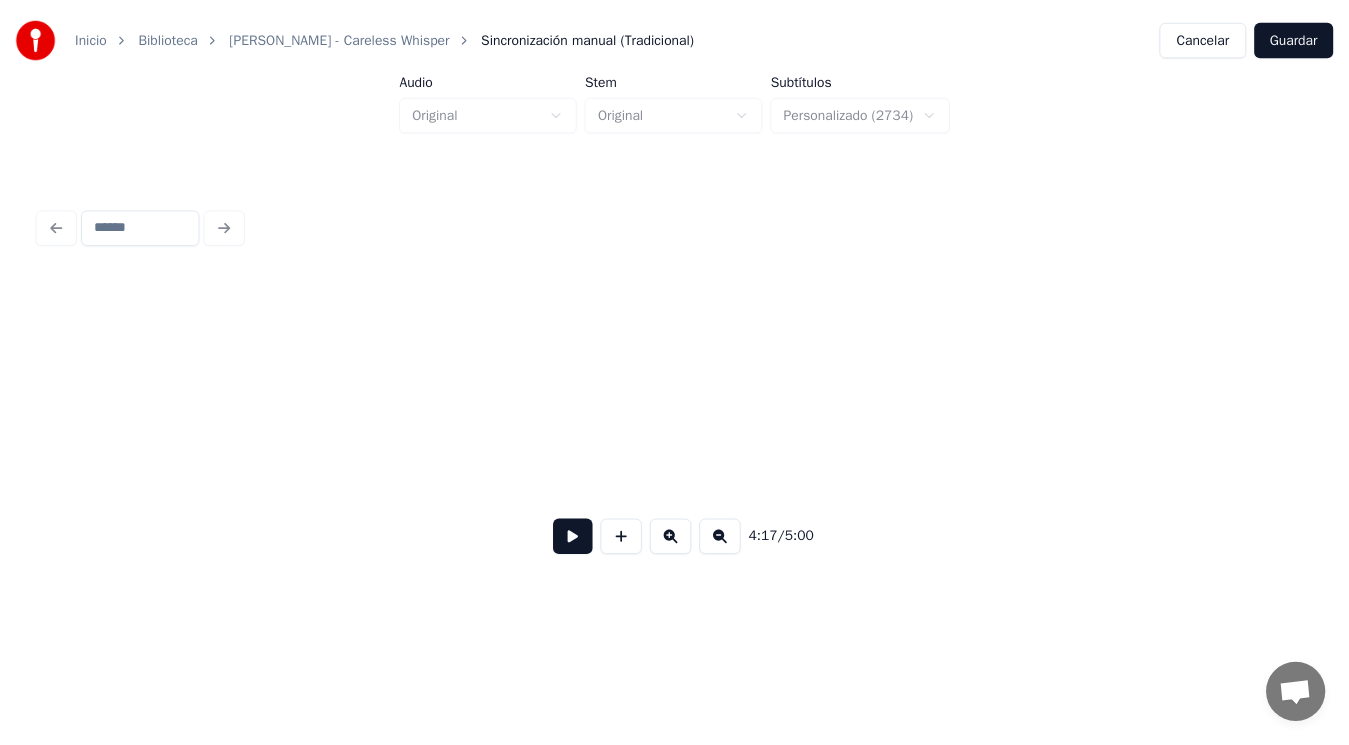scroll, scrollTop: 0, scrollLeft: 418398, axis: horizontal 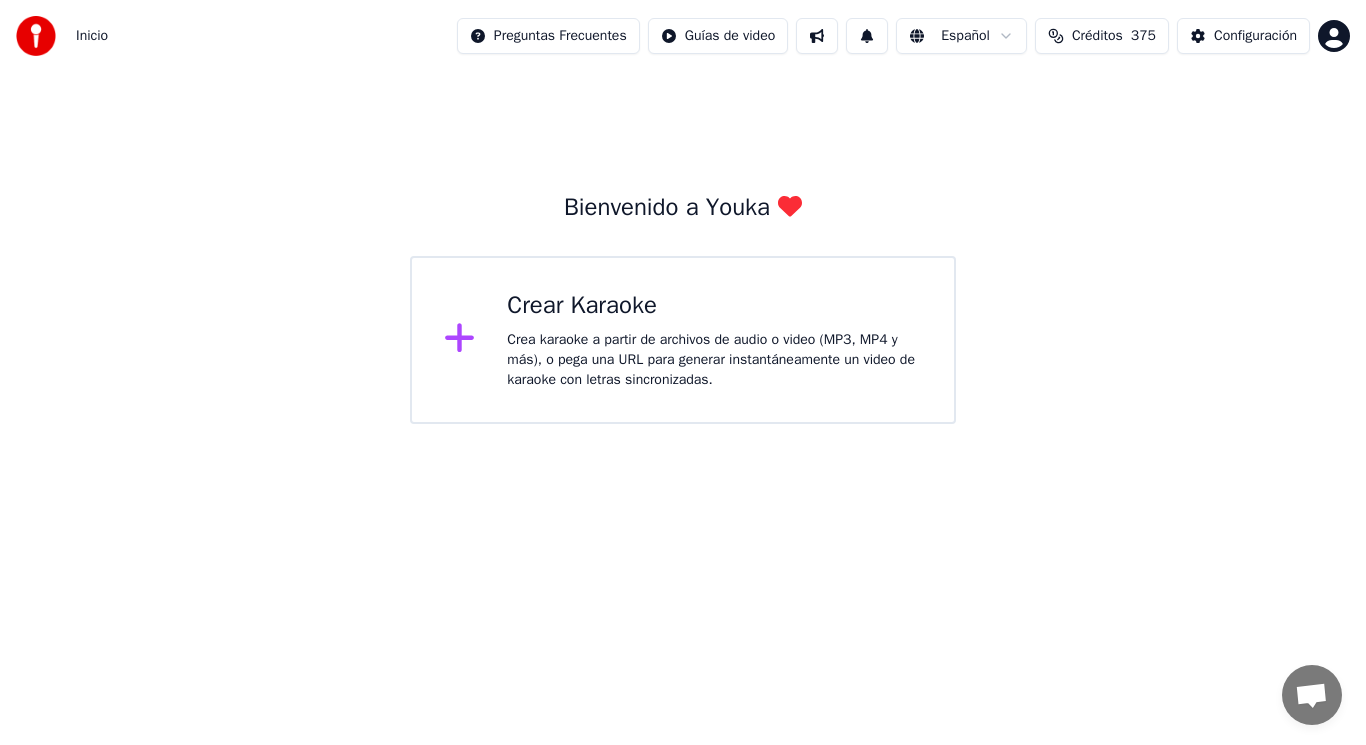click on "Crea karaoke a partir de archivos de audio o video (MP3, MP4 y más), o pega una URL para generar instantáneamente un video de karaoke con letras sincronizadas." at bounding box center (714, 360) 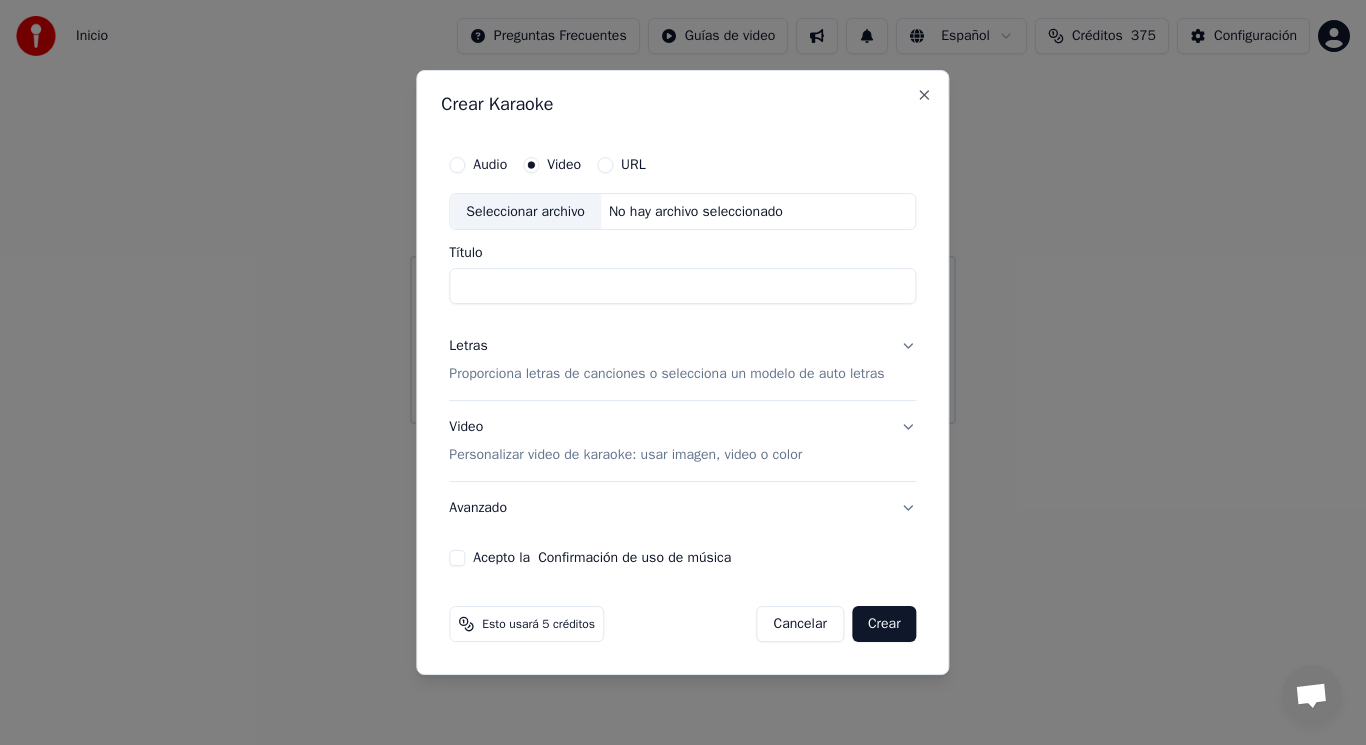 click on "Seleccionar archivo" at bounding box center [525, 212] 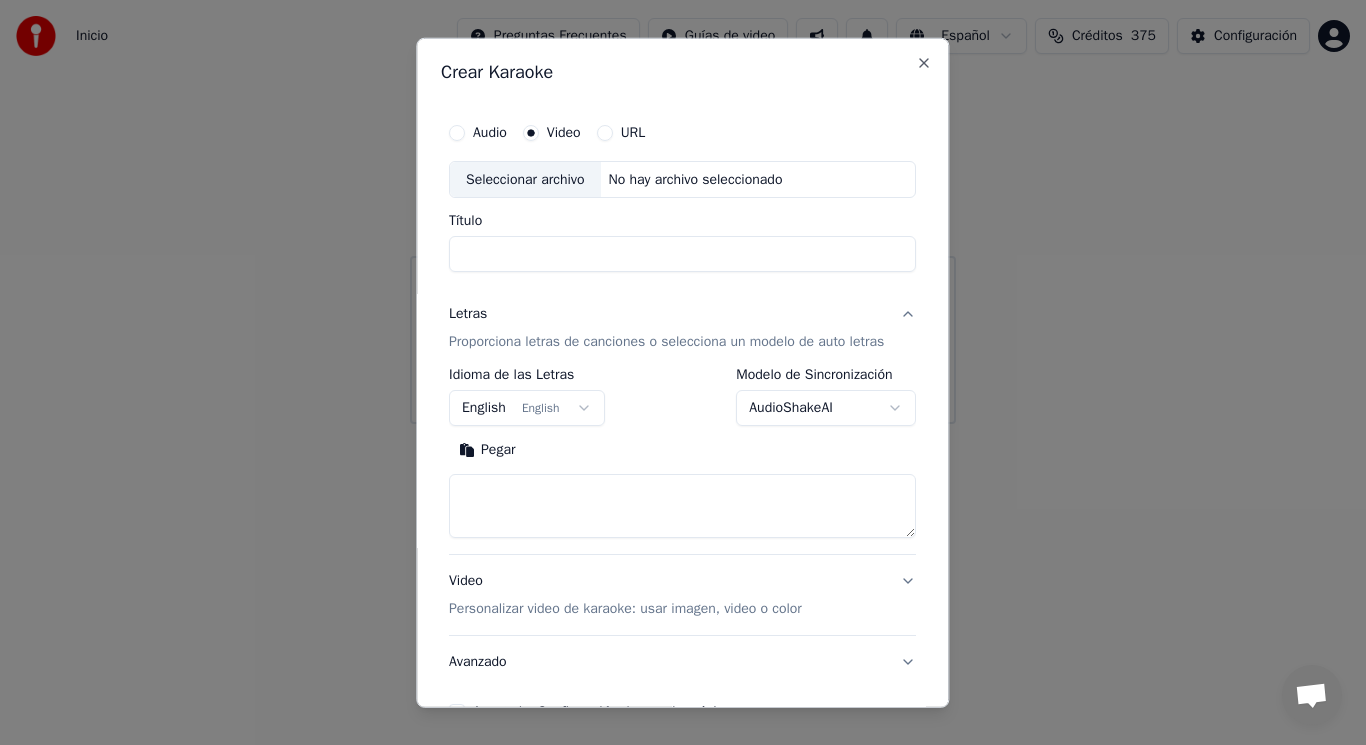 click at bounding box center [682, 506] 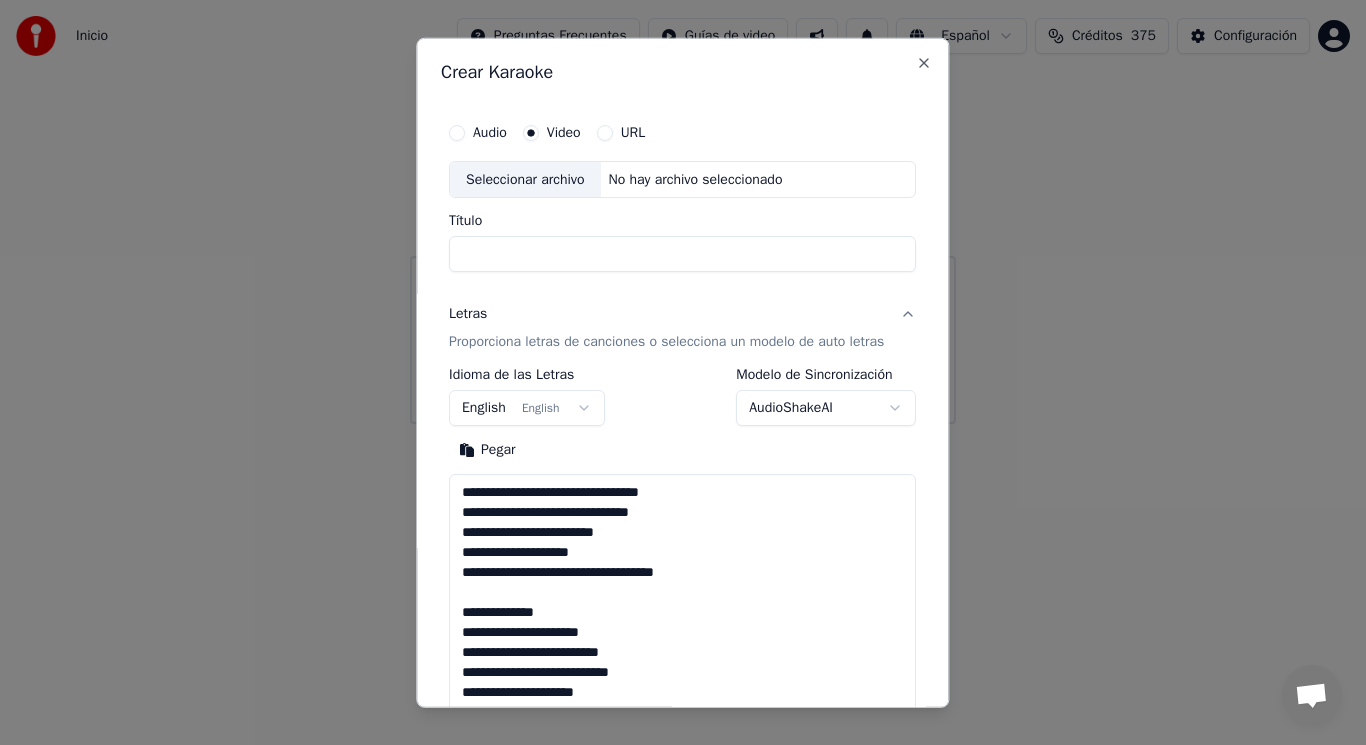 scroll, scrollTop: 545, scrollLeft: 0, axis: vertical 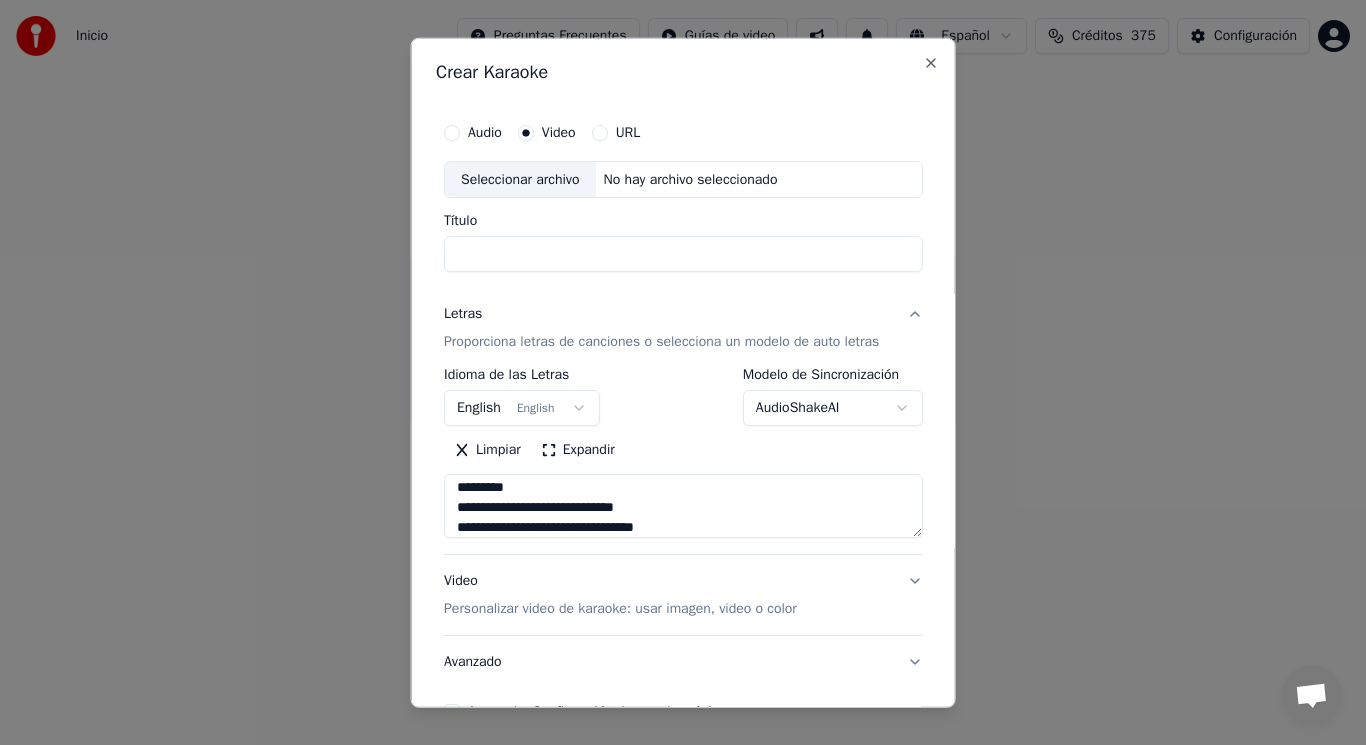 click on "**********" at bounding box center (683, 506) 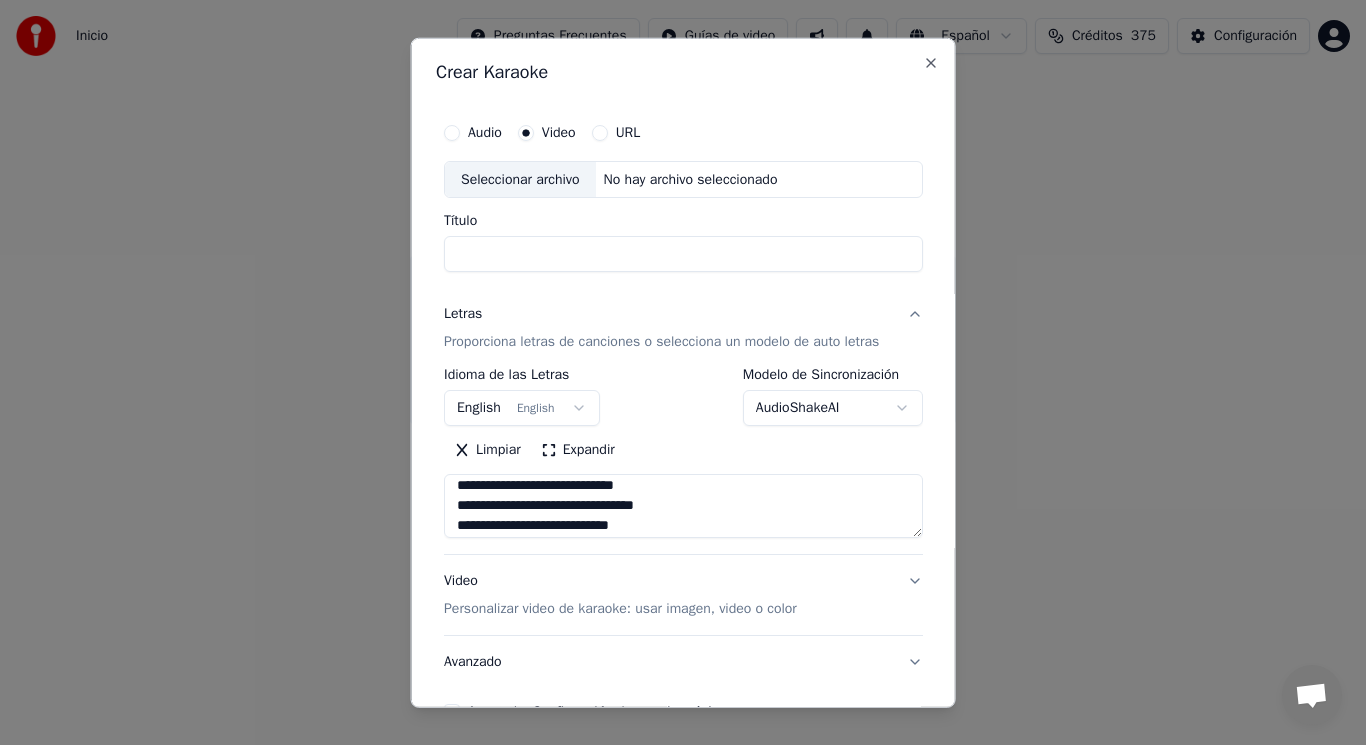 scroll, scrollTop: 347, scrollLeft: 0, axis: vertical 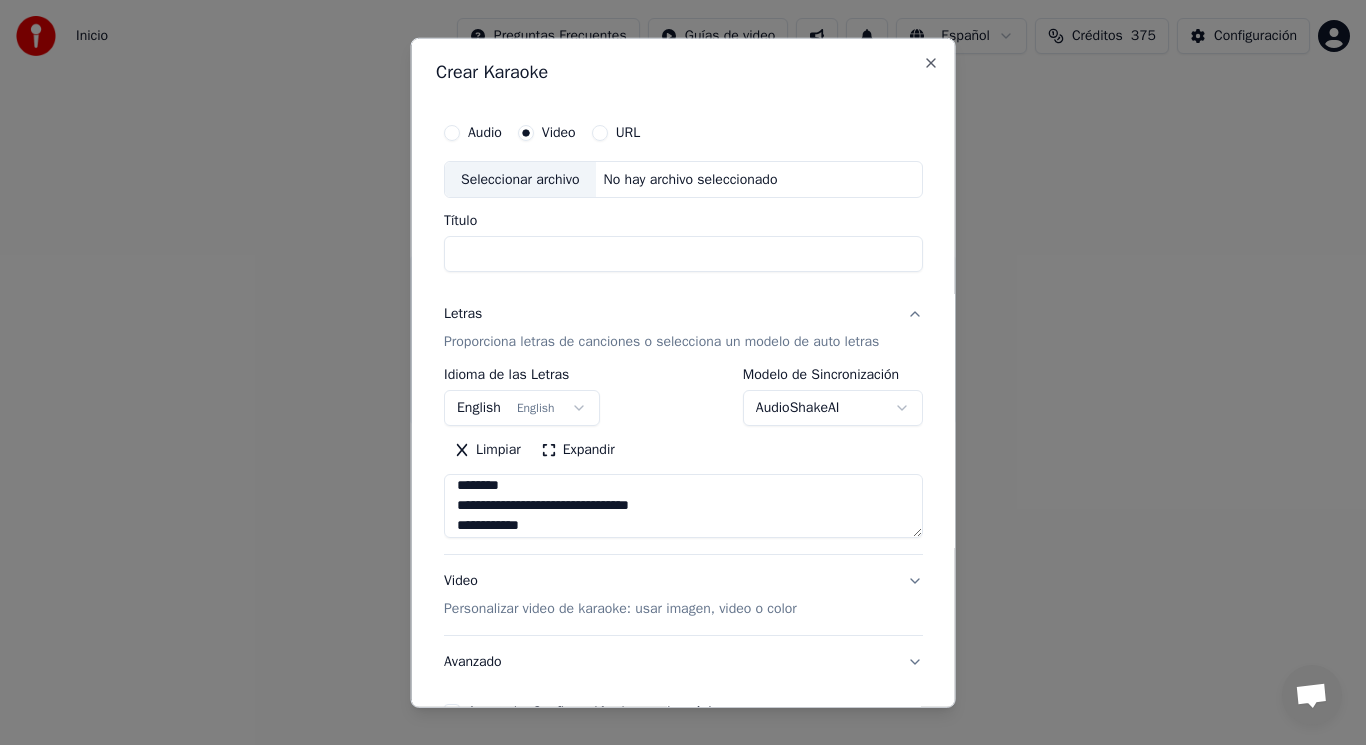 click on "**********" at bounding box center [683, 506] 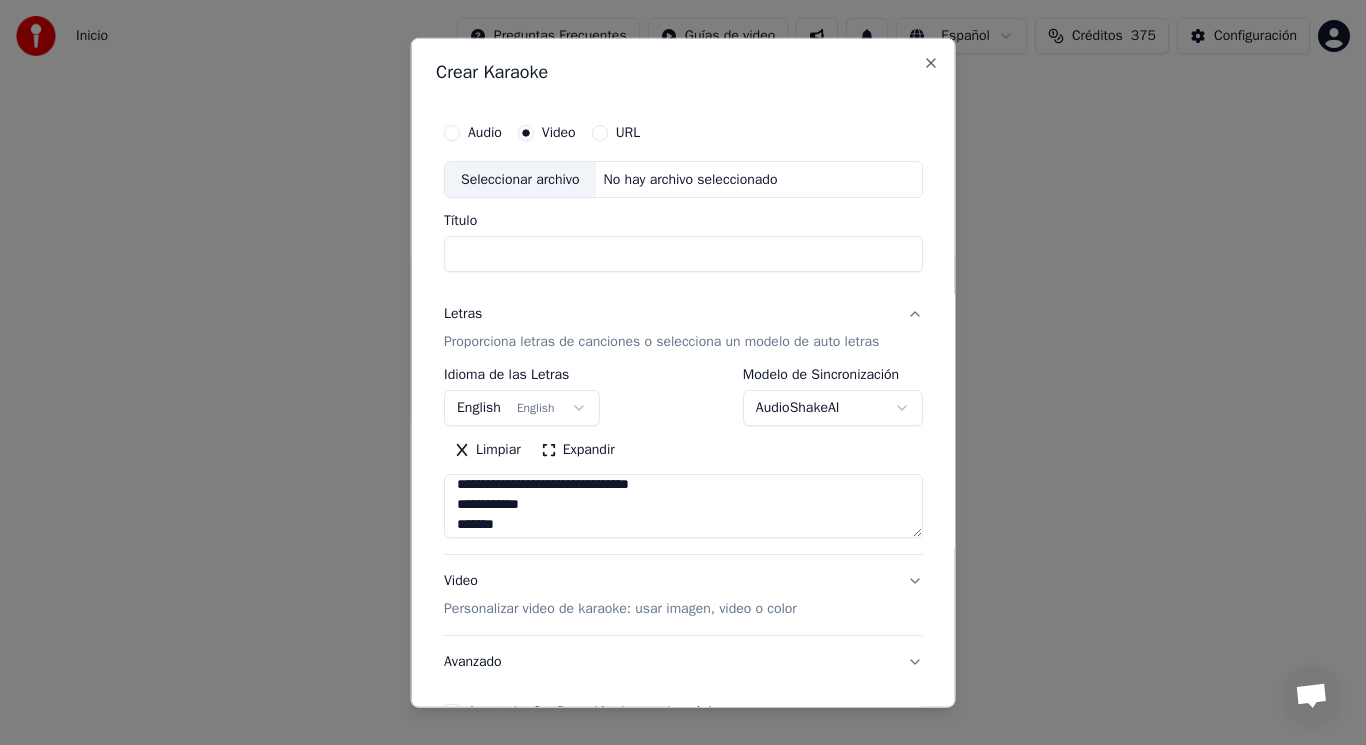 scroll, scrollTop: 228, scrollLeft: 0, axis: vertical 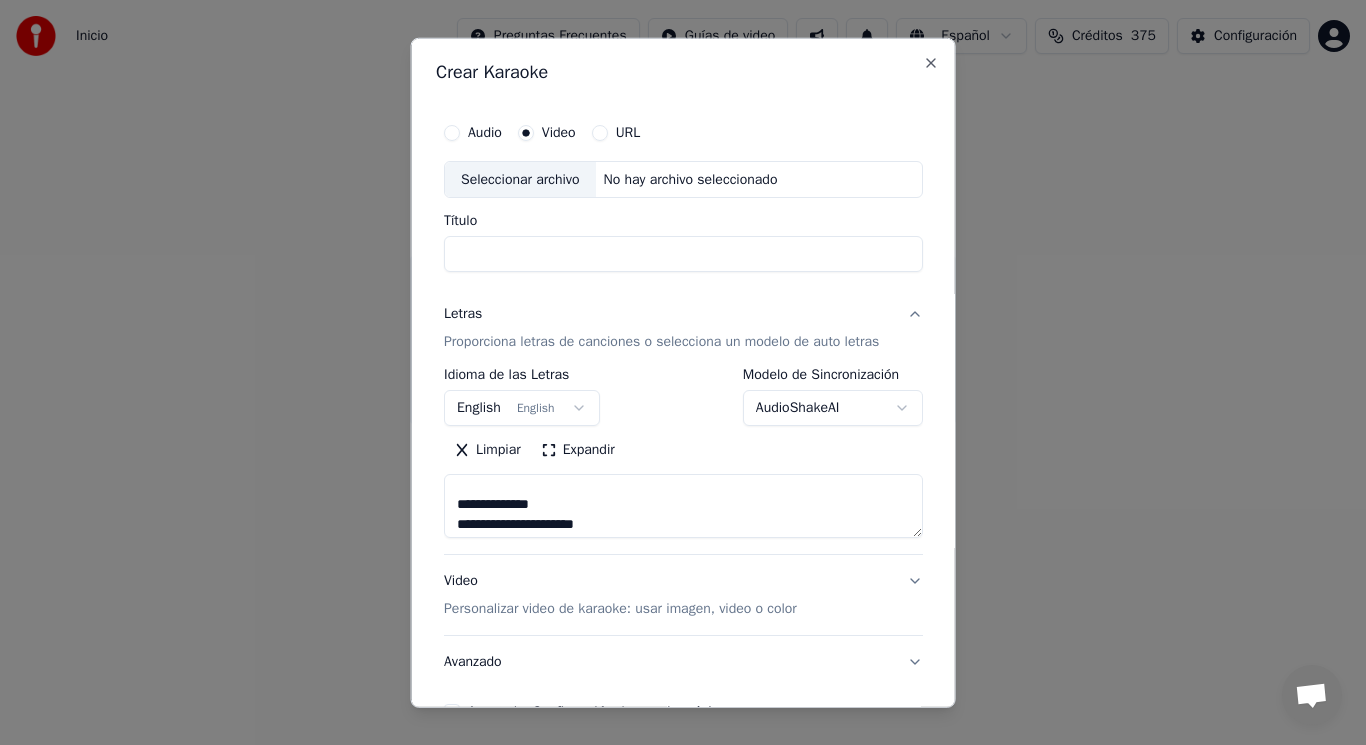 click on "**********" at bounding box center (683, 506) 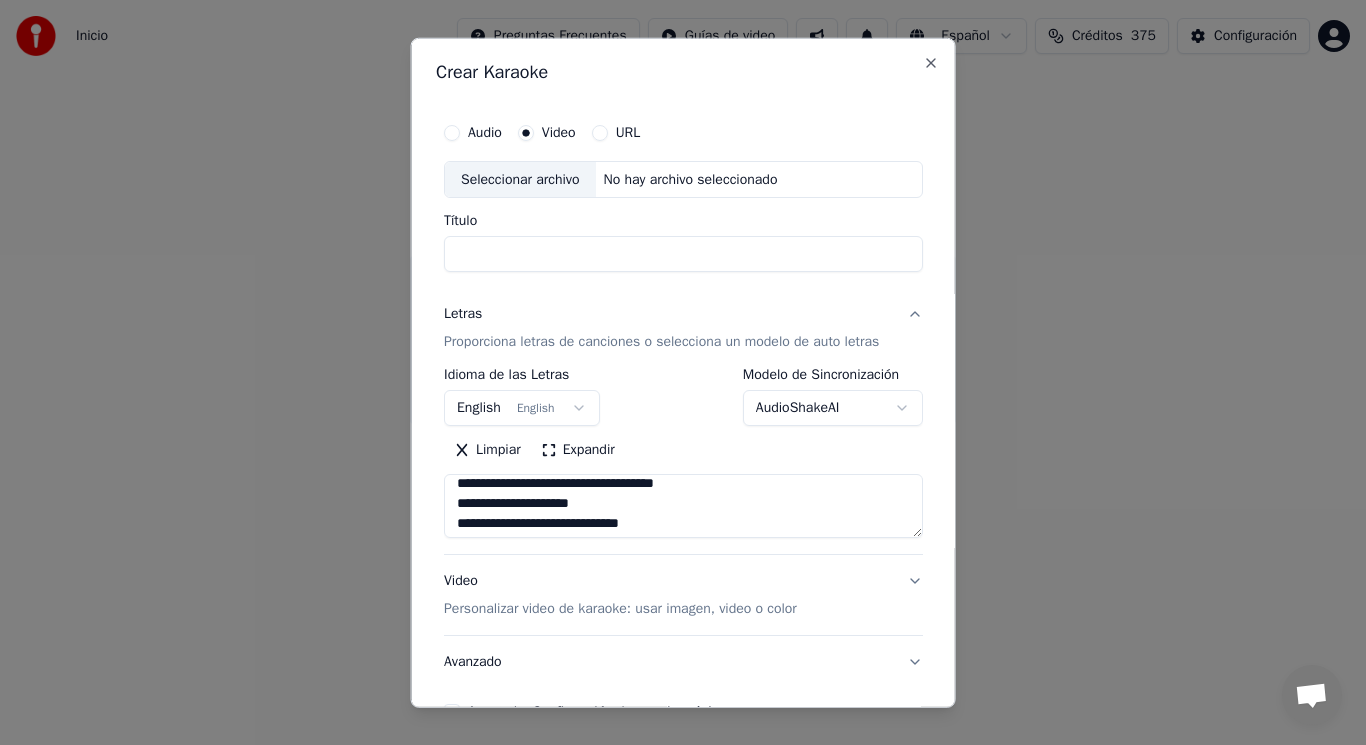 scroll, scrollTop: 434, scrollLeft: 0, axis: vertical 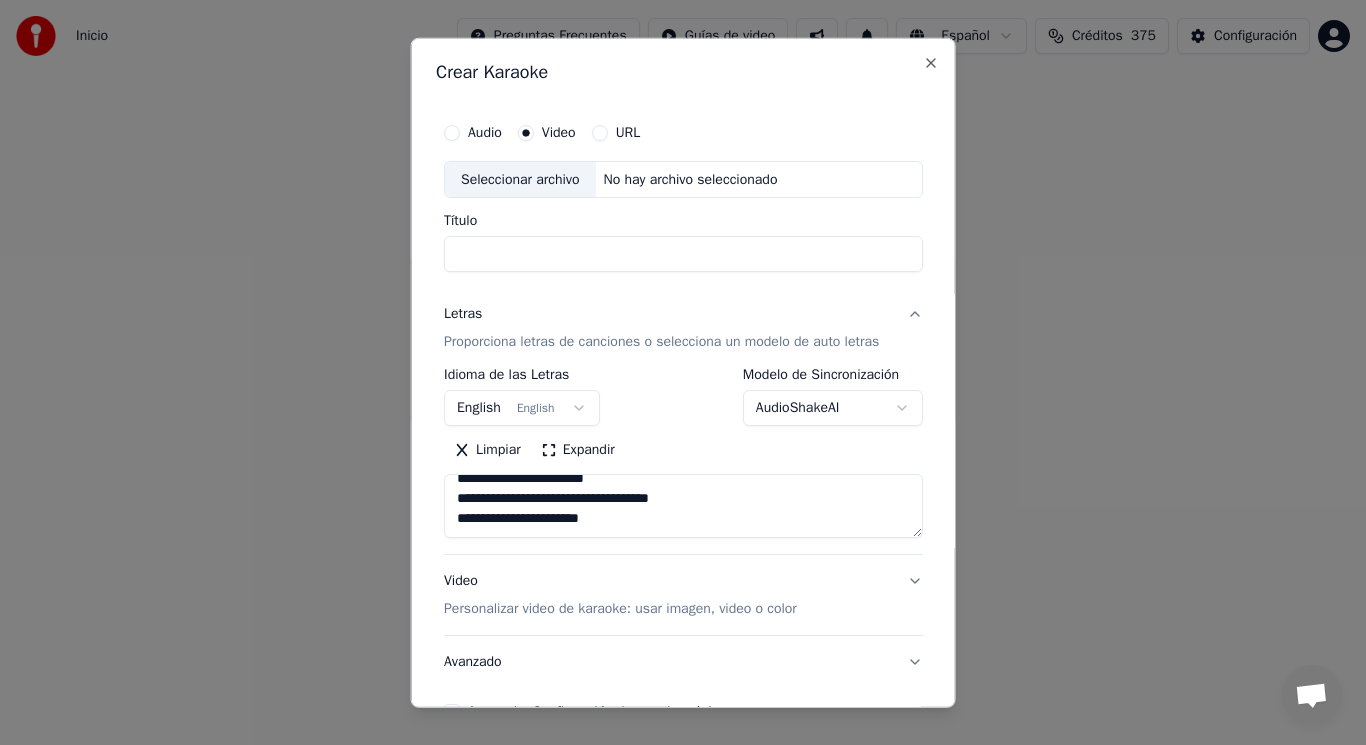 click on "**********" at bounding box center (683, 506) 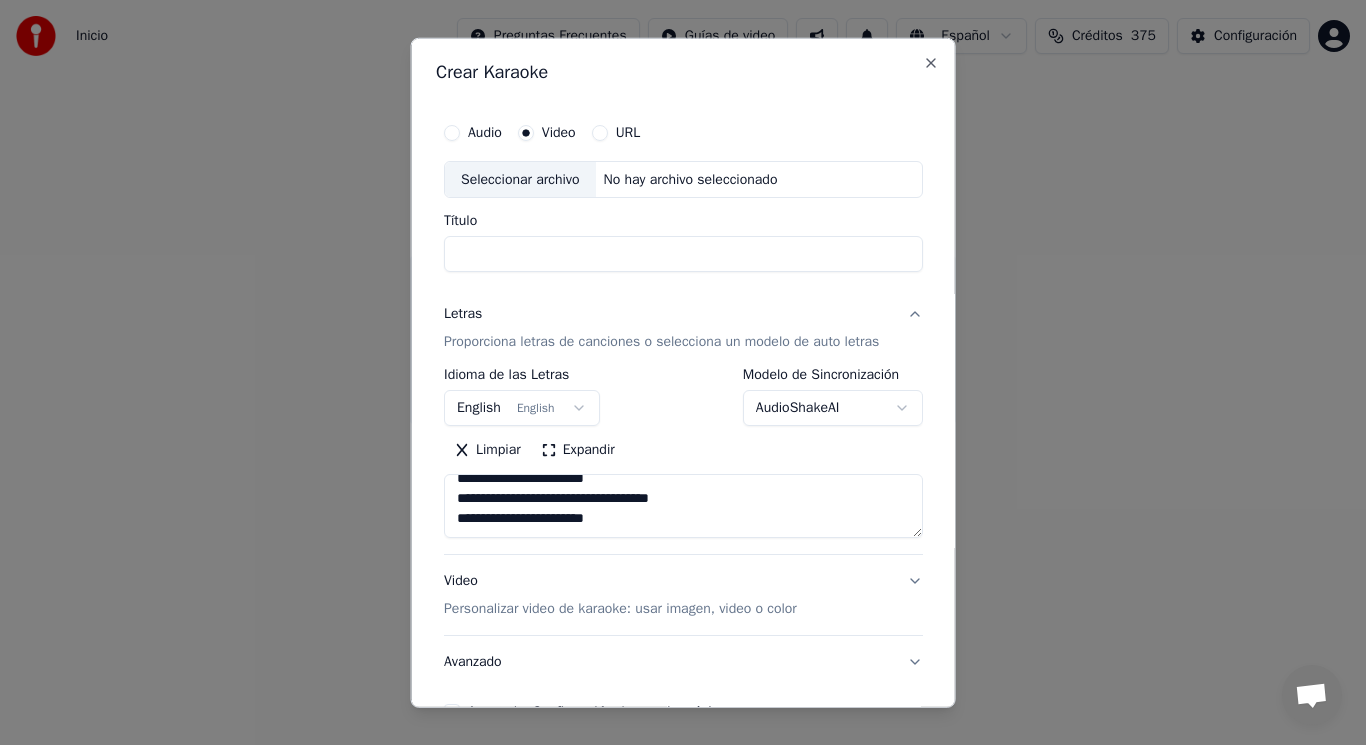 scroll, scrollTop: 445, scrollLeft: 0, axis: vertical 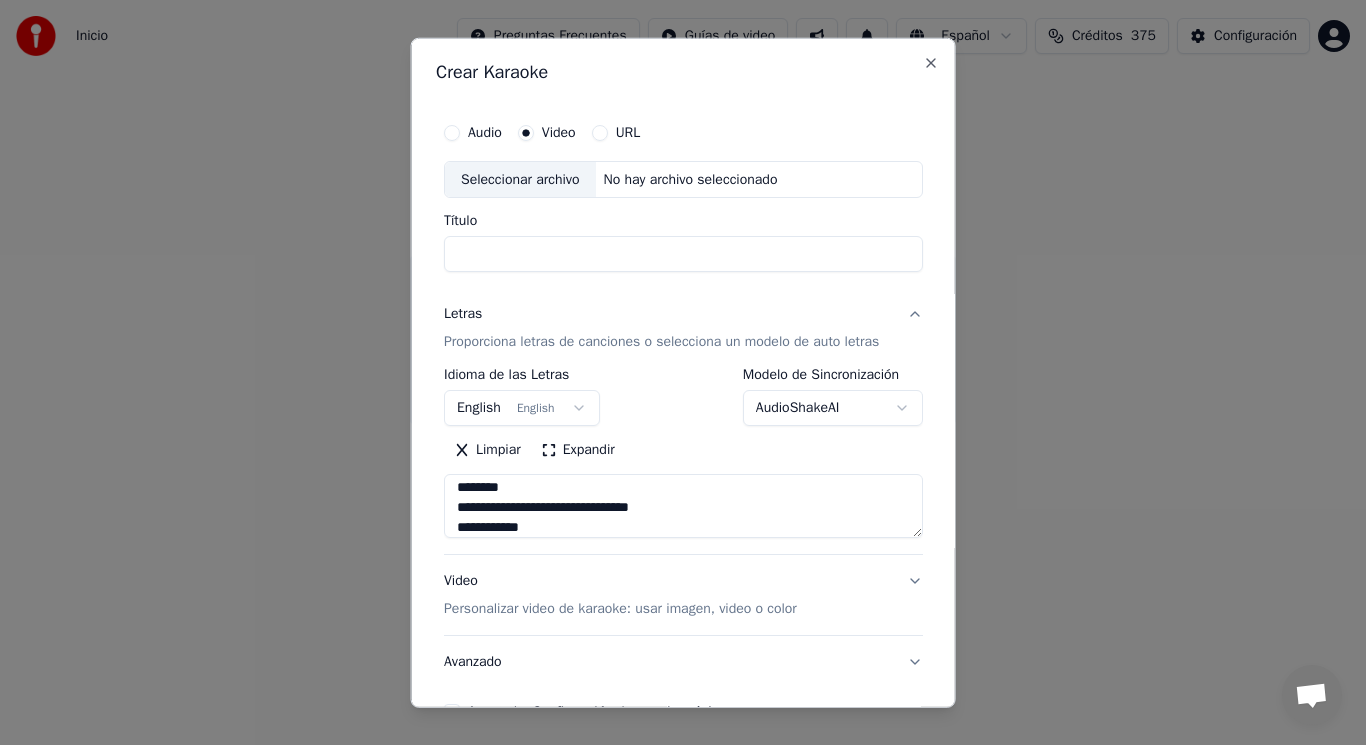 click at bounding box center (683, 506) 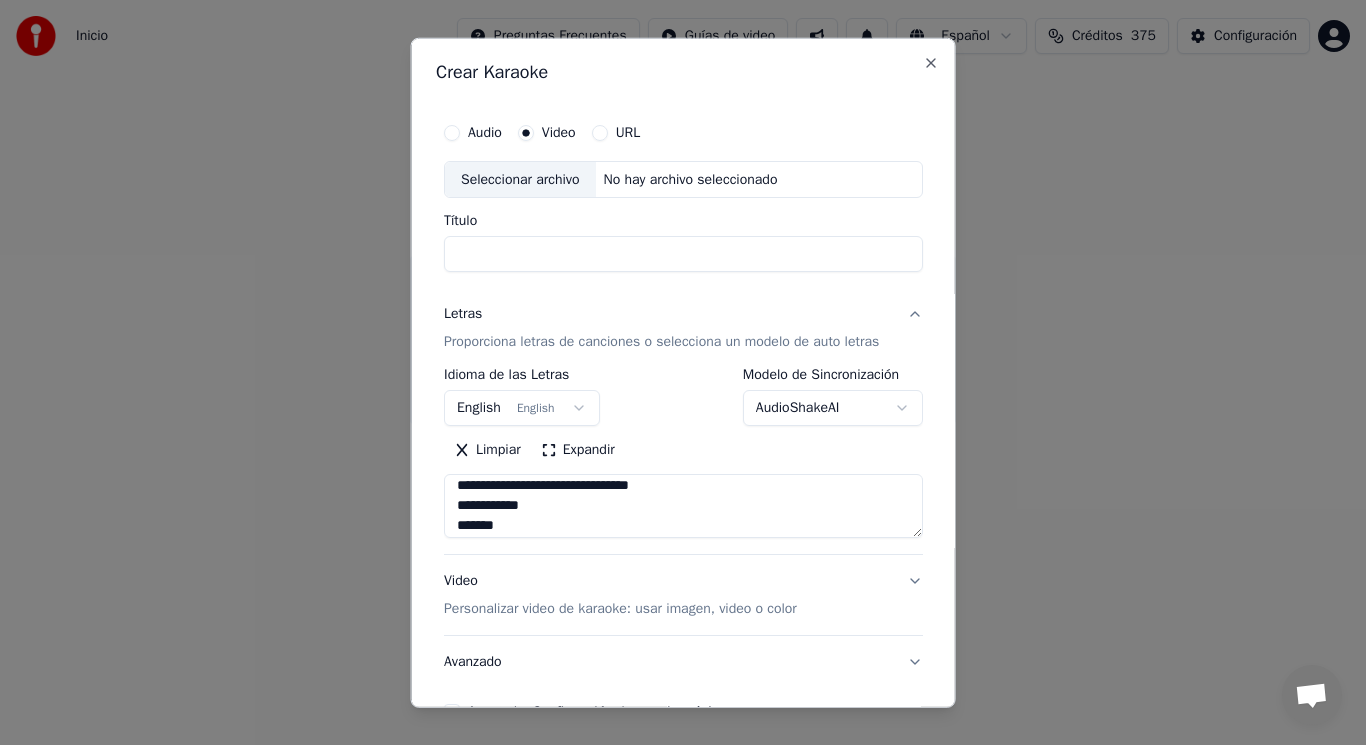 scroll, scrollTop: 907, scrollLeft: 0, axis: vertical 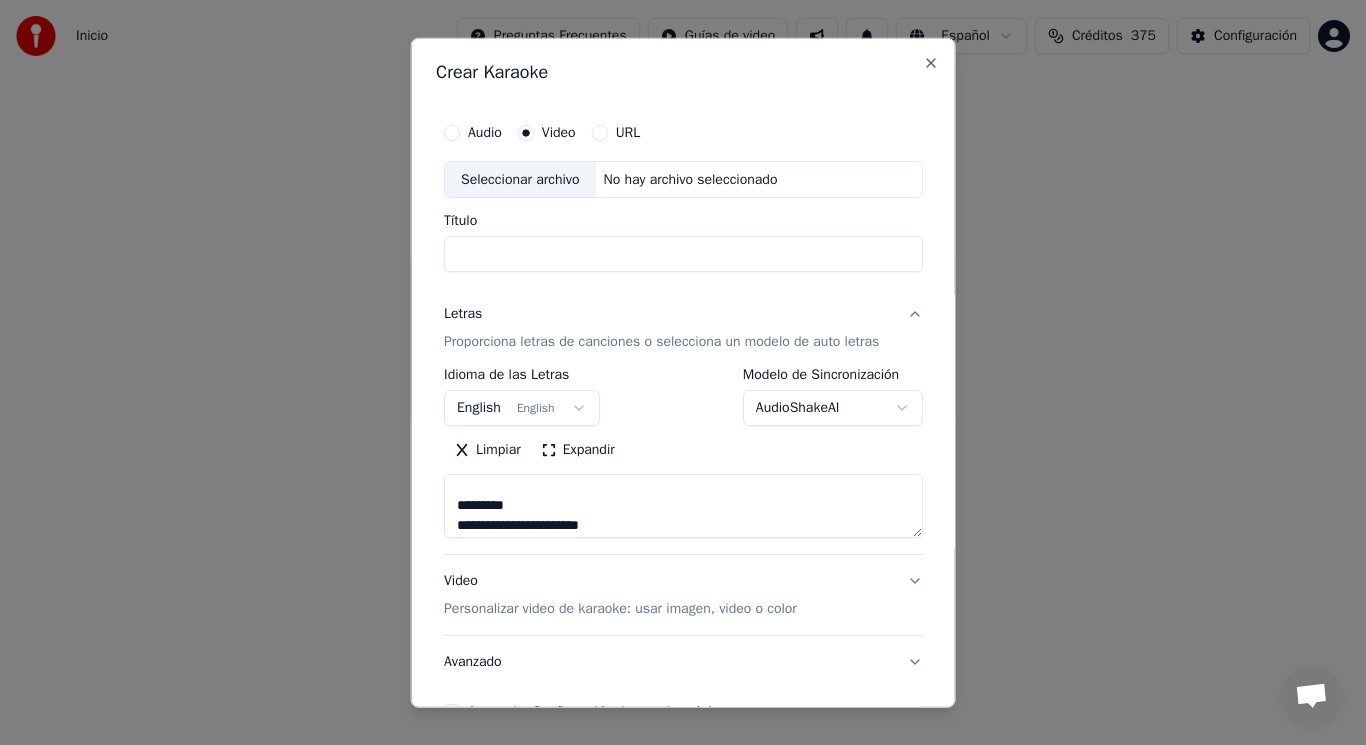 click at bounding box center [683, 506] 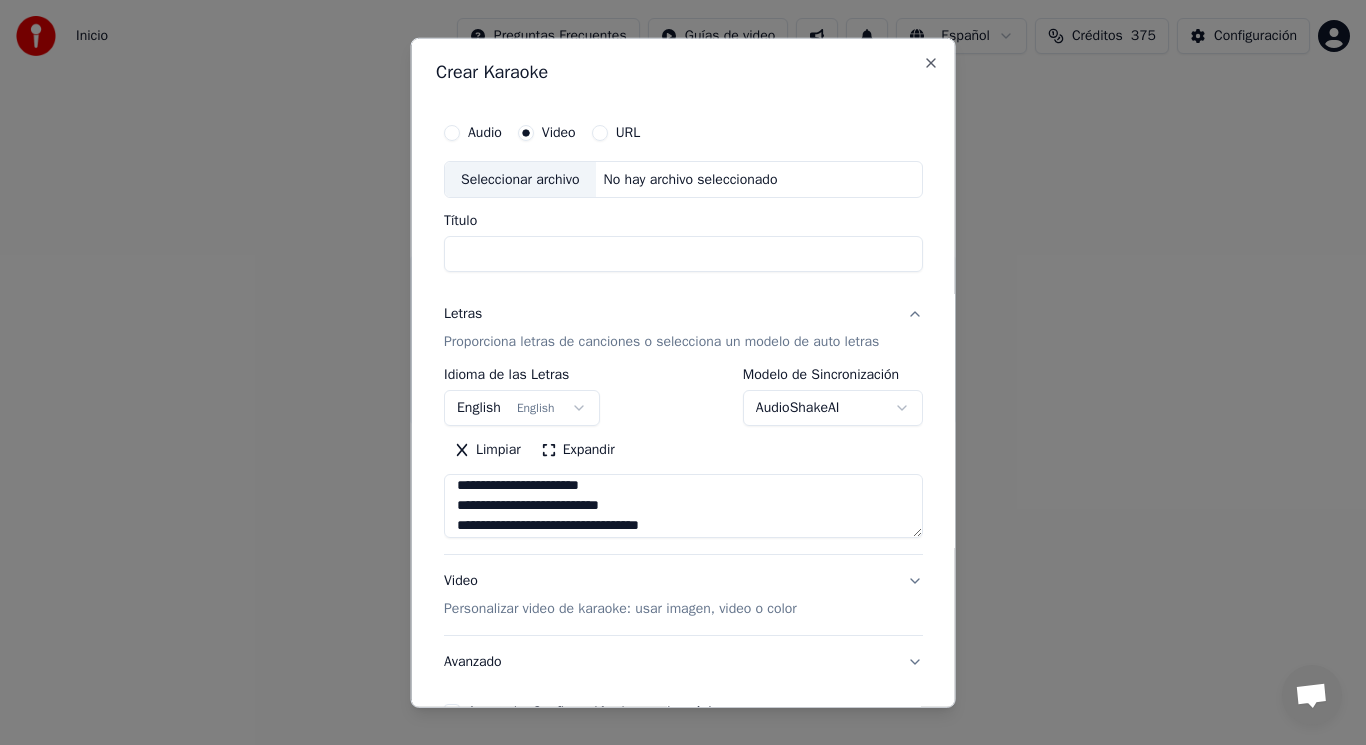 scroll, scrollTop: 767, scrollLeft: 0, axis: vertical 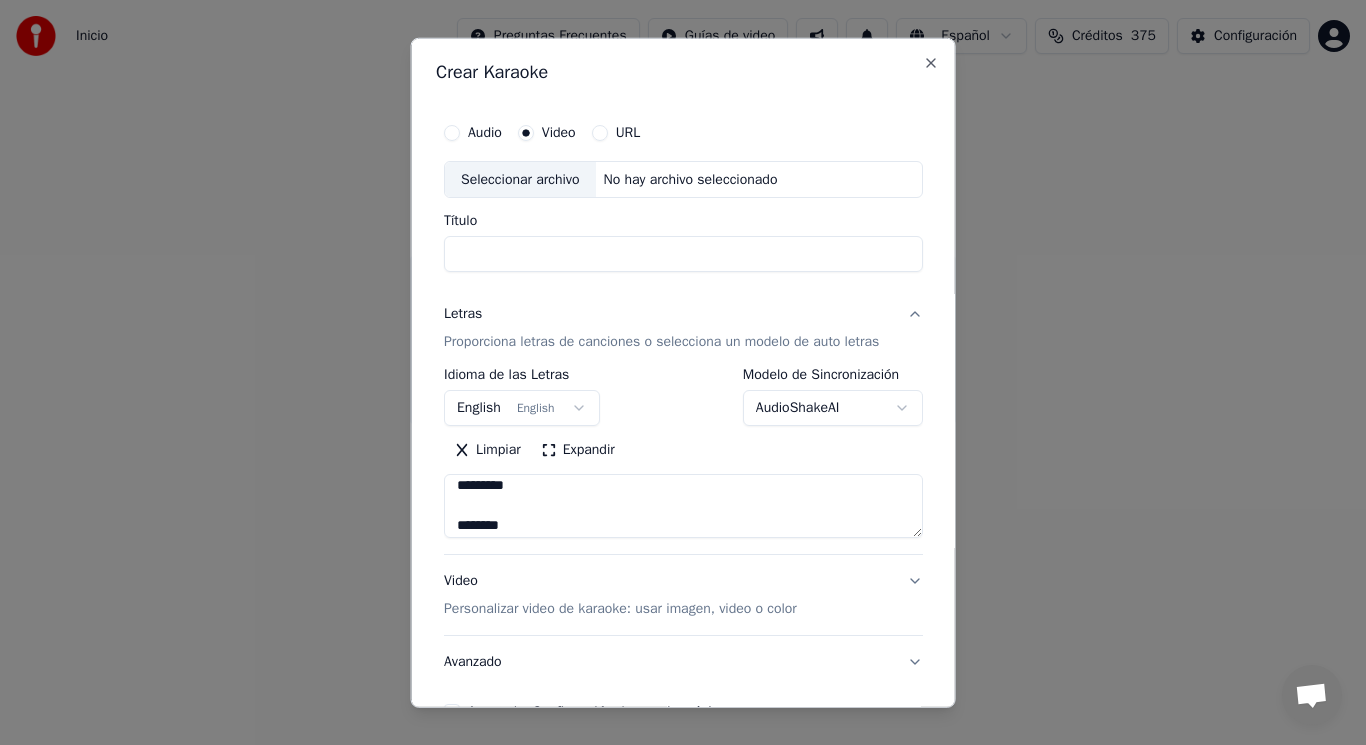click at bounding box center [683, 506] 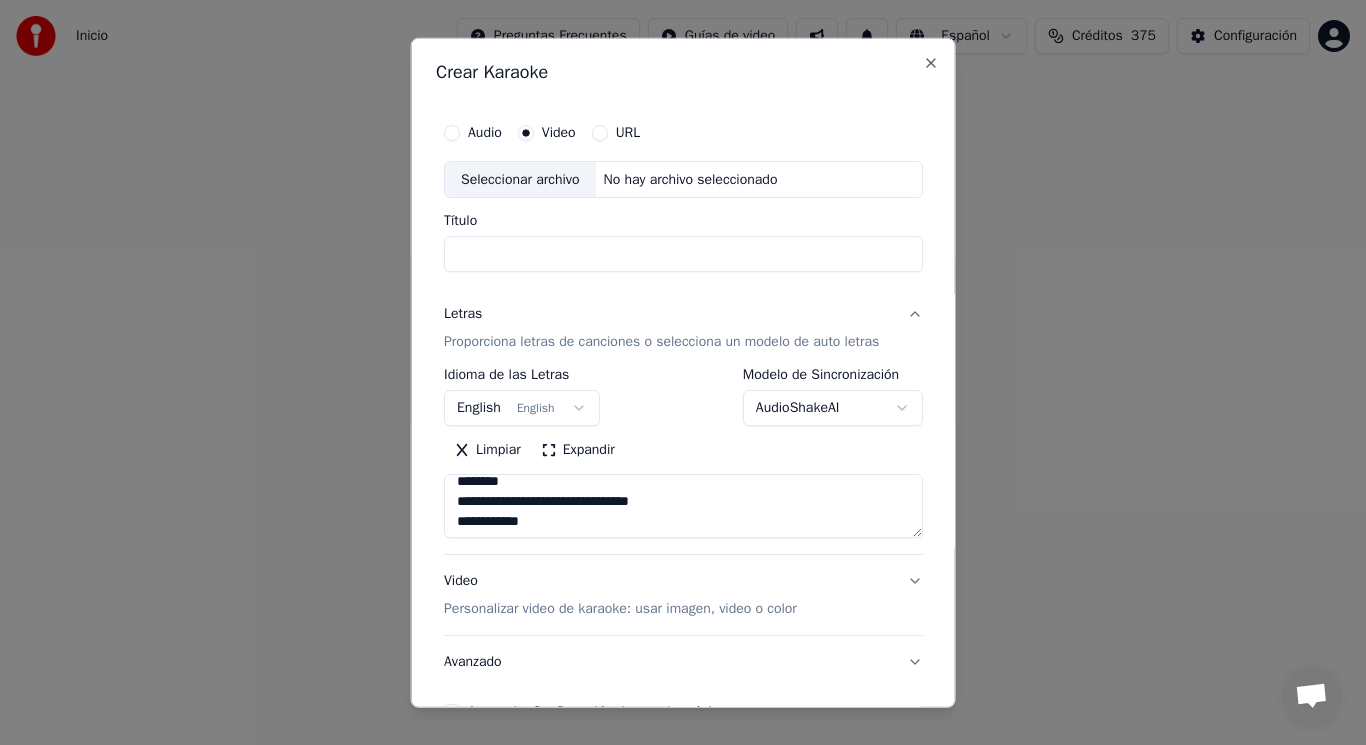 scroll, scrollTop: 607, scrollLeft: 0, axis: vertical 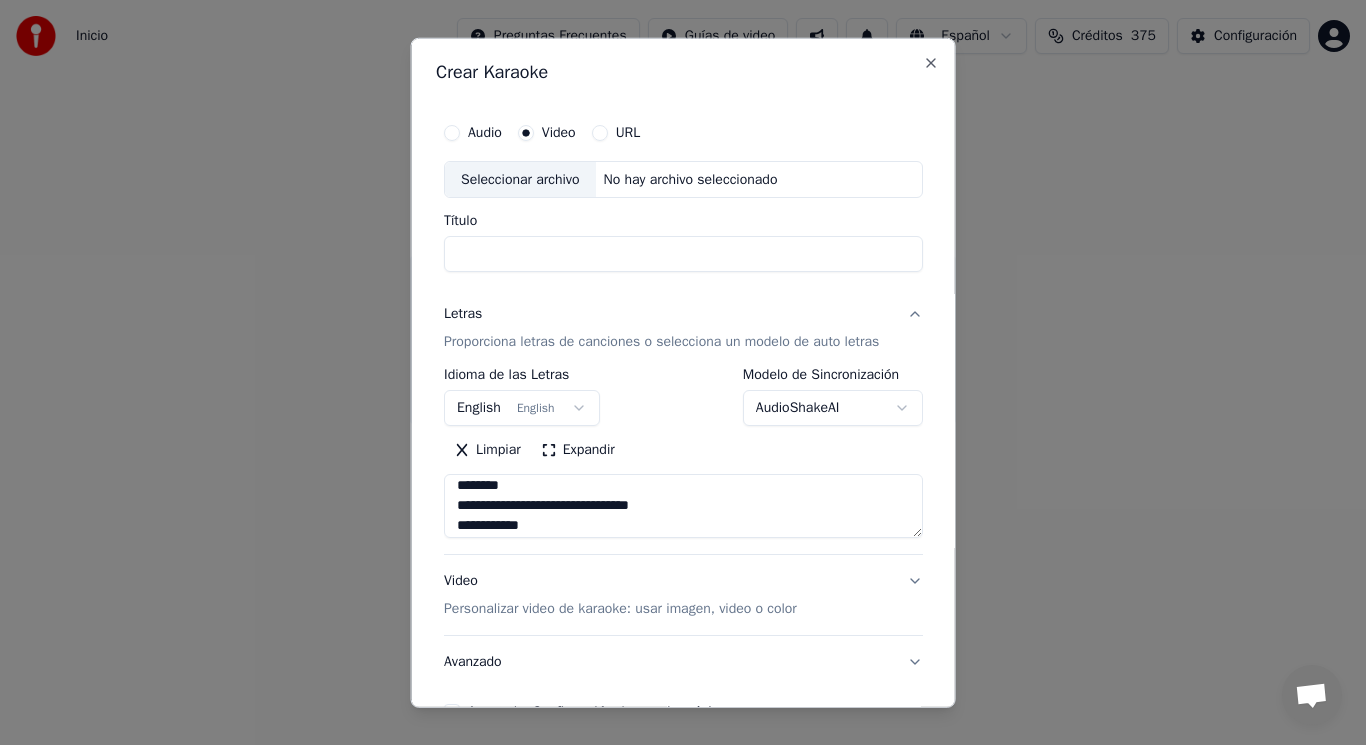 click at bounding box center [683, 506] 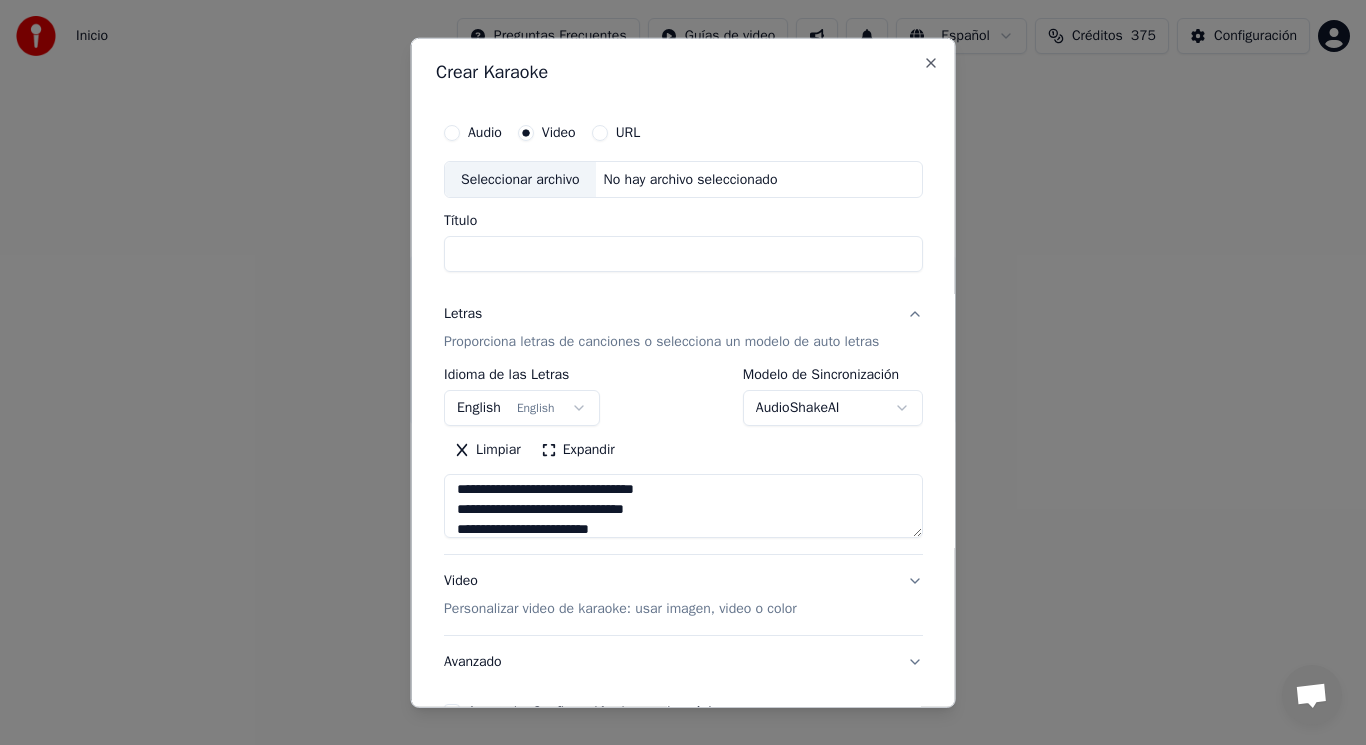 scroll, scrollTop: 0, scrollLeft: 0, axis: both 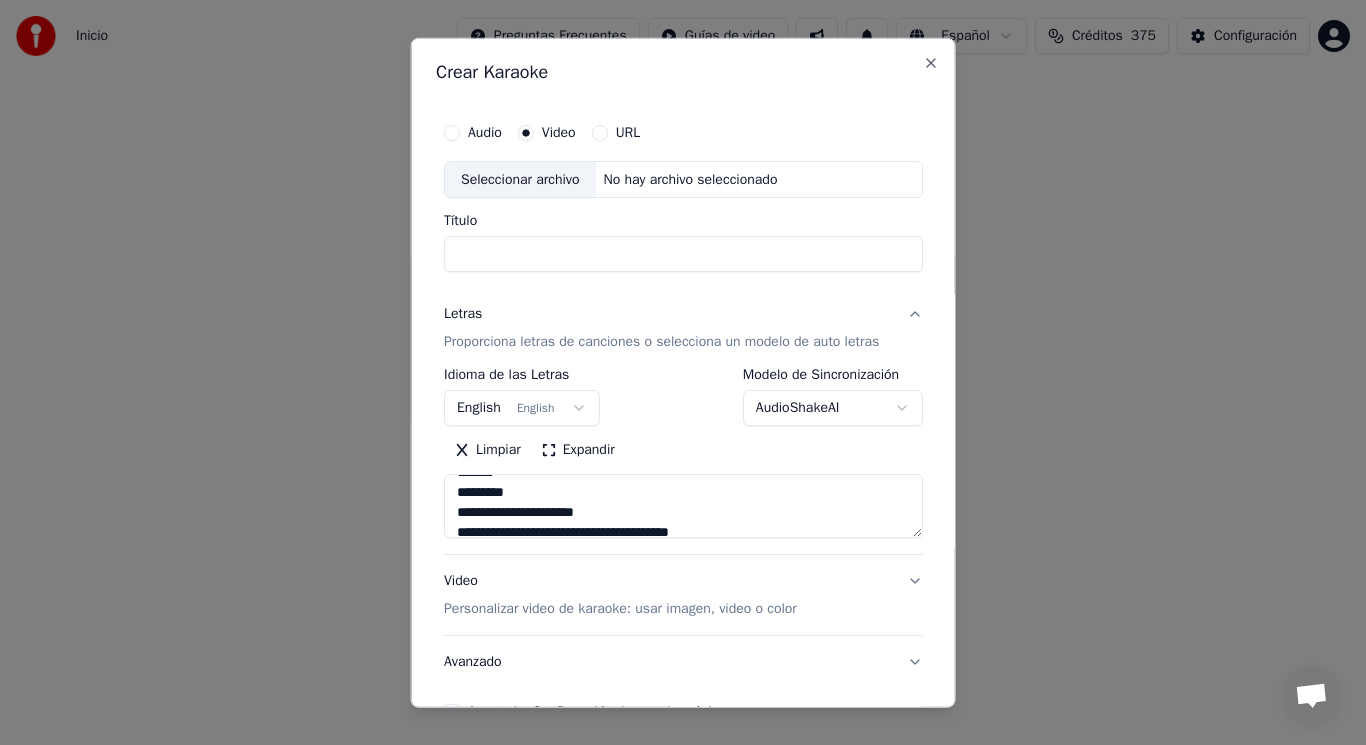 click at bounding box center [683, 506] 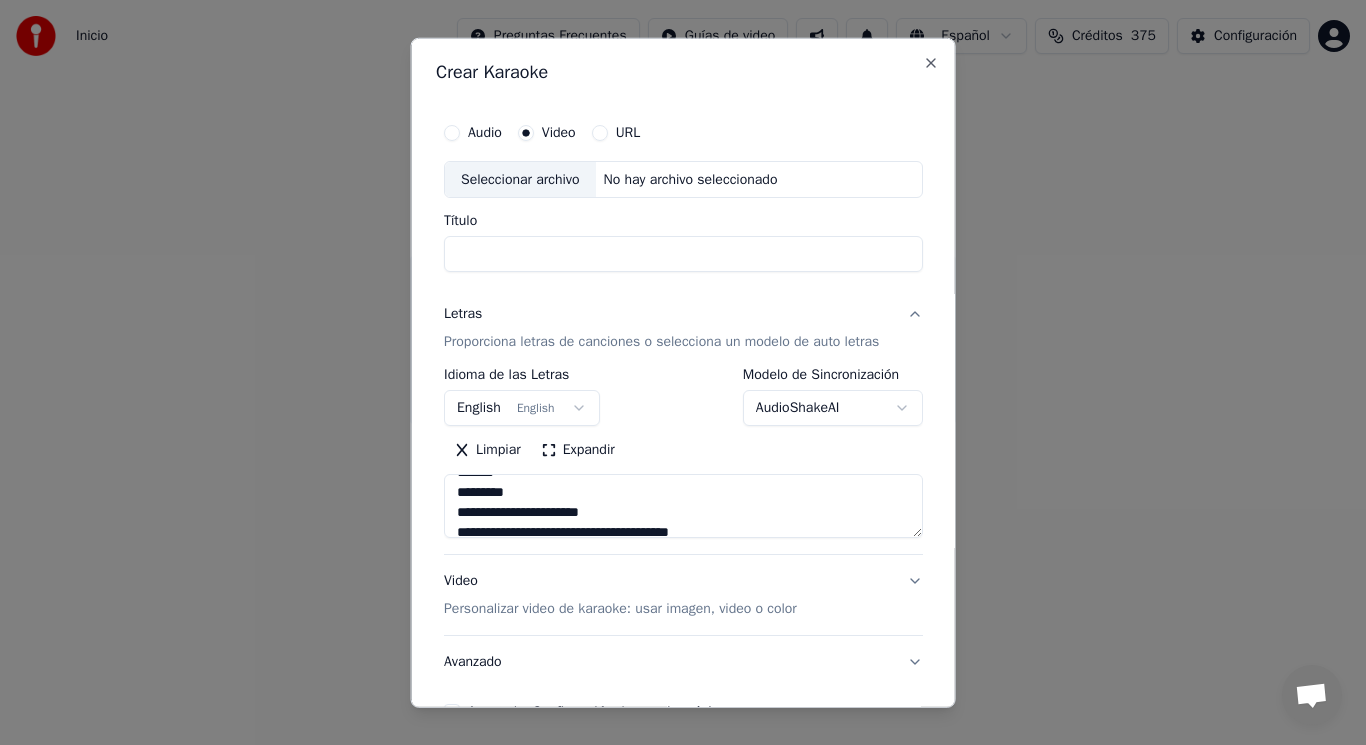 scroll, scrollTop: 680, scrollLeft: 0, axis: vertical 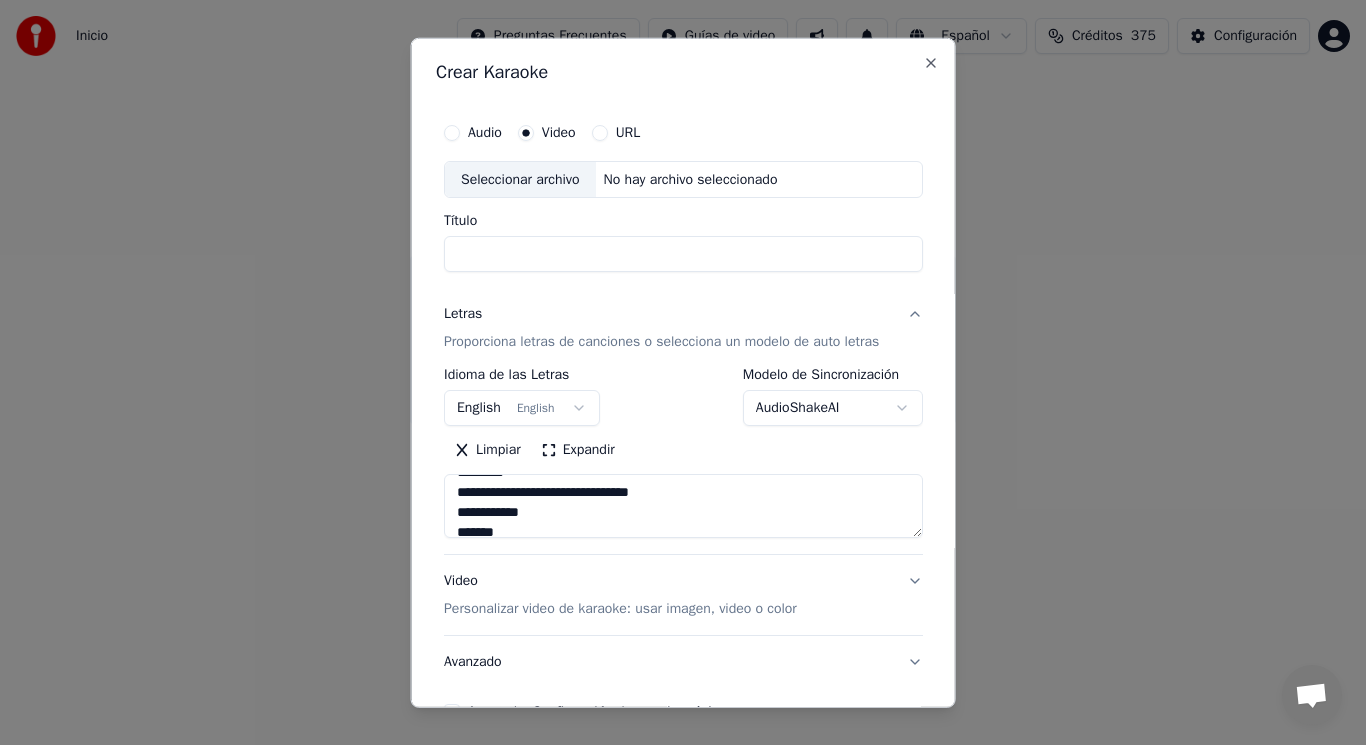 type on "**********" 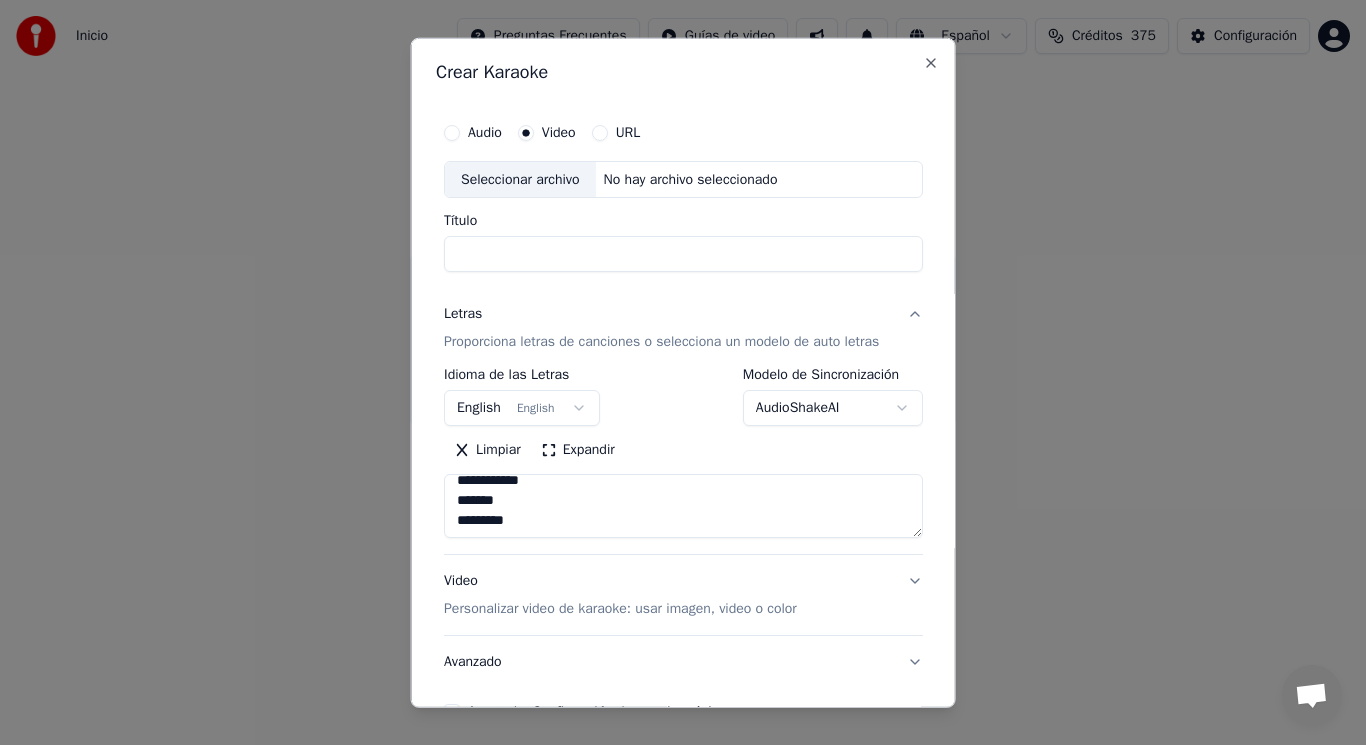 scroll, scrollTop: 913, scrollLeft: 0, axis: vertical 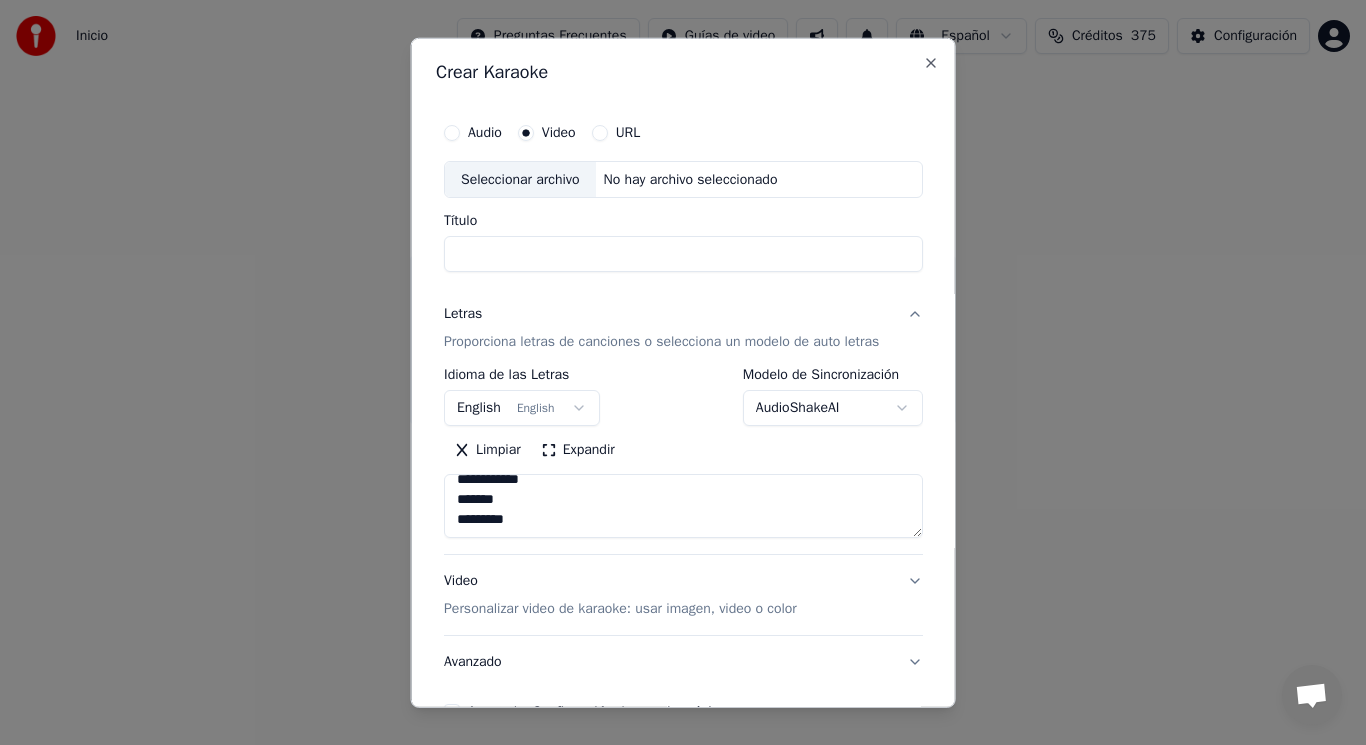 click on "Seleccionar archivo" at bounding box center [520, 179] 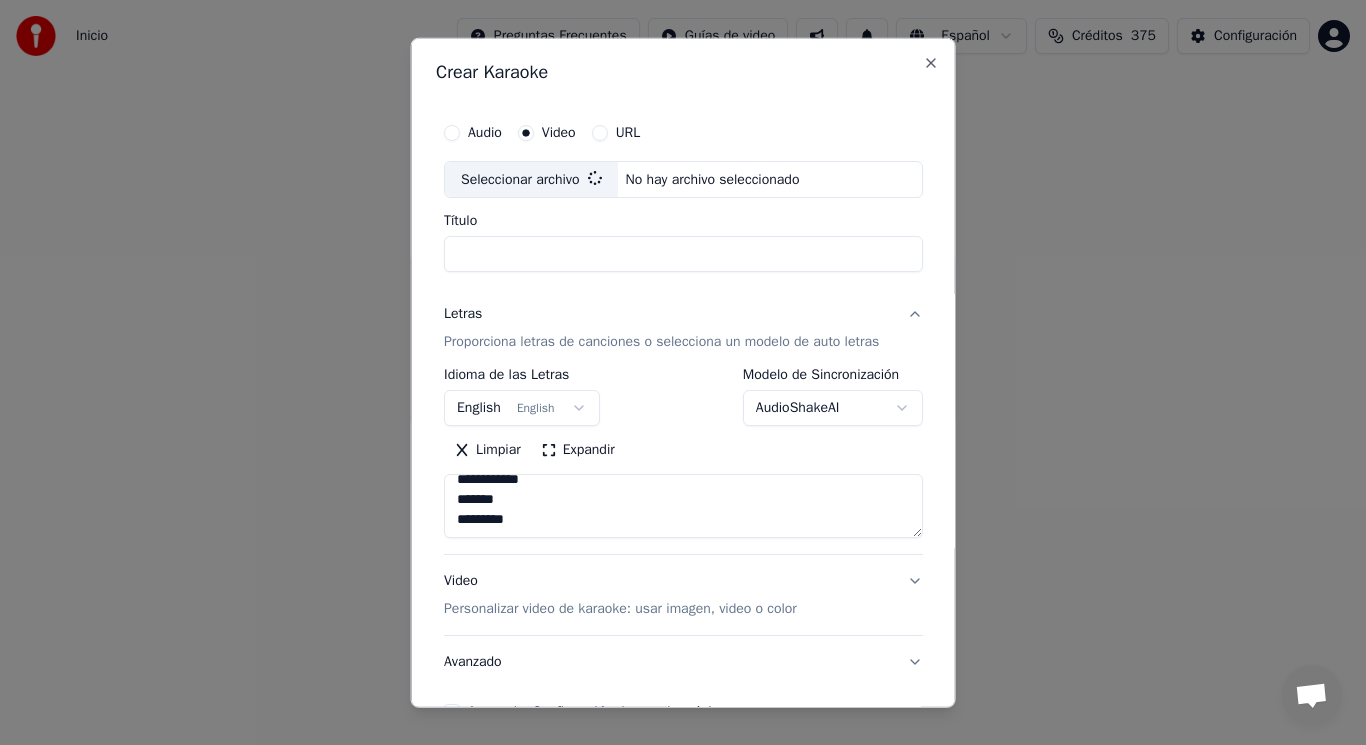 type on "**********" 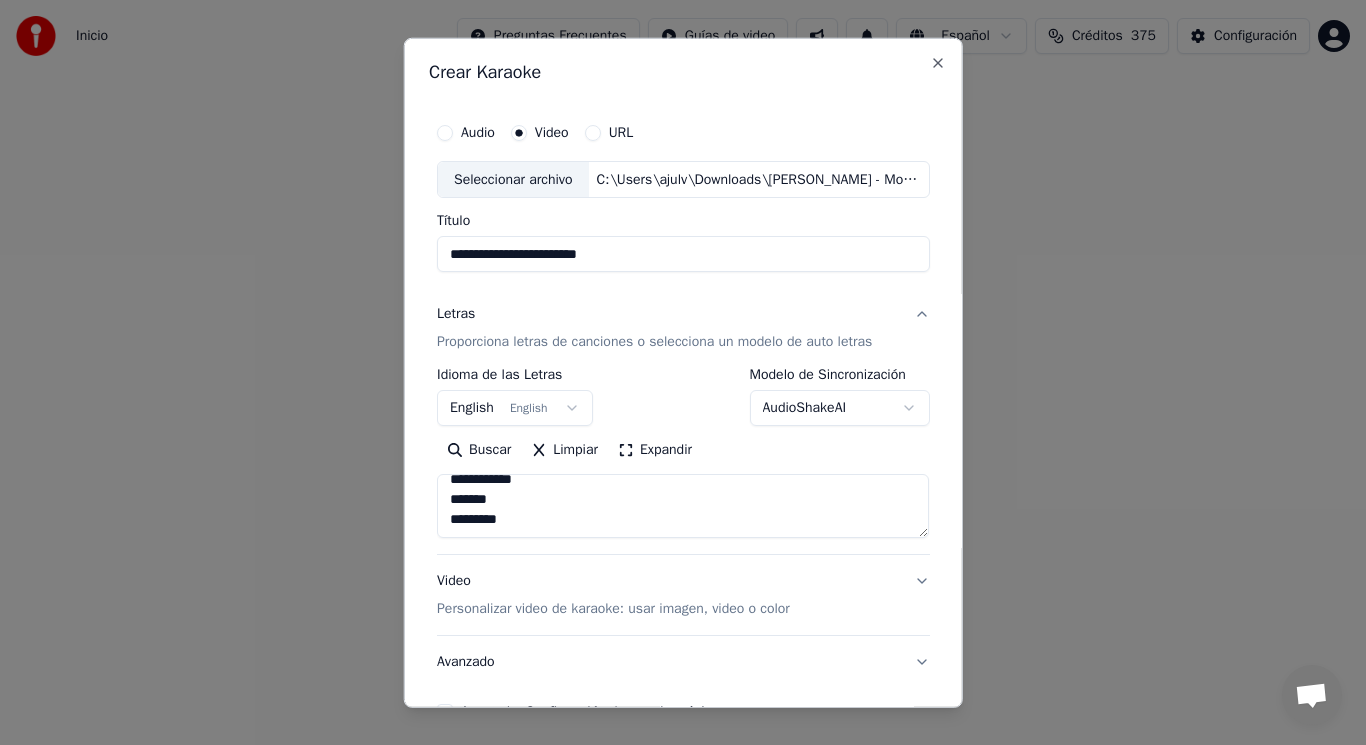 scroll, scrollTop: 121, scrollLeft: 0, axis: vertical 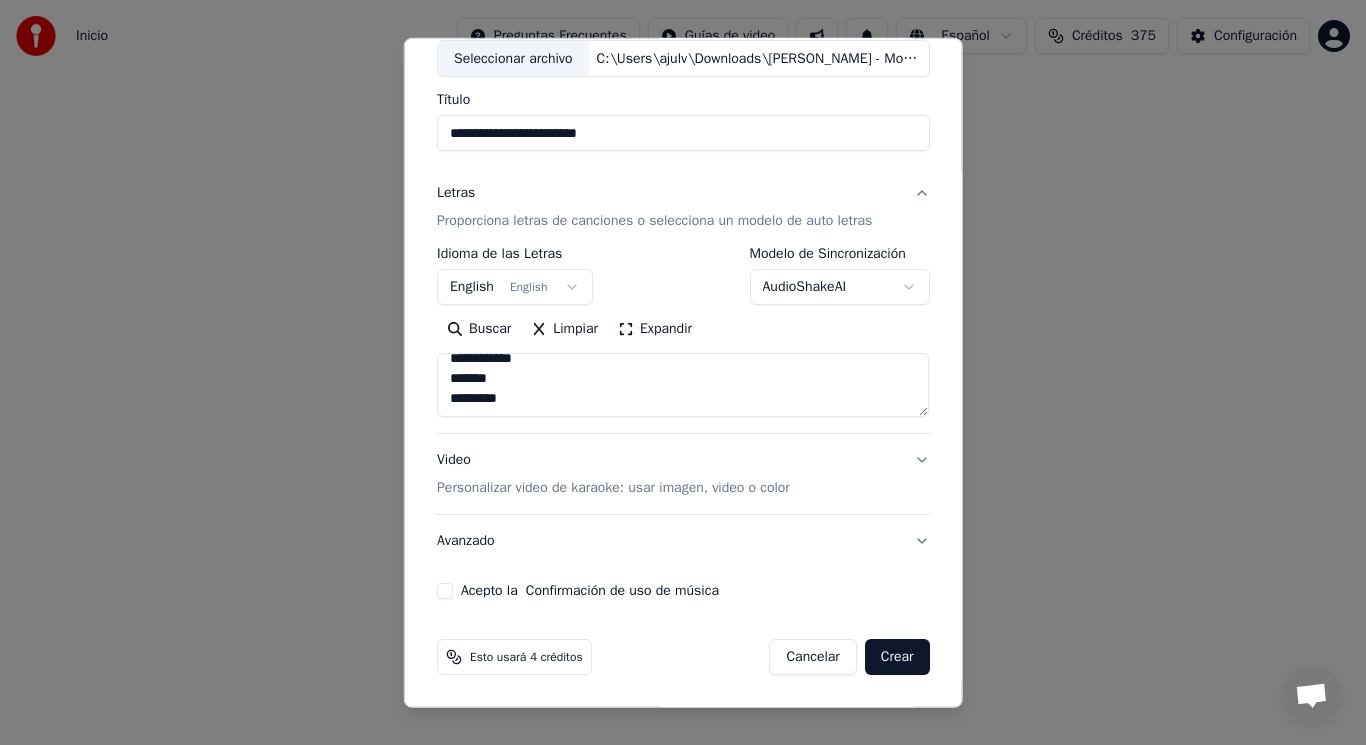 click on "Acepto la   Confirmación de uso de música" at bounding box center [445, 591] 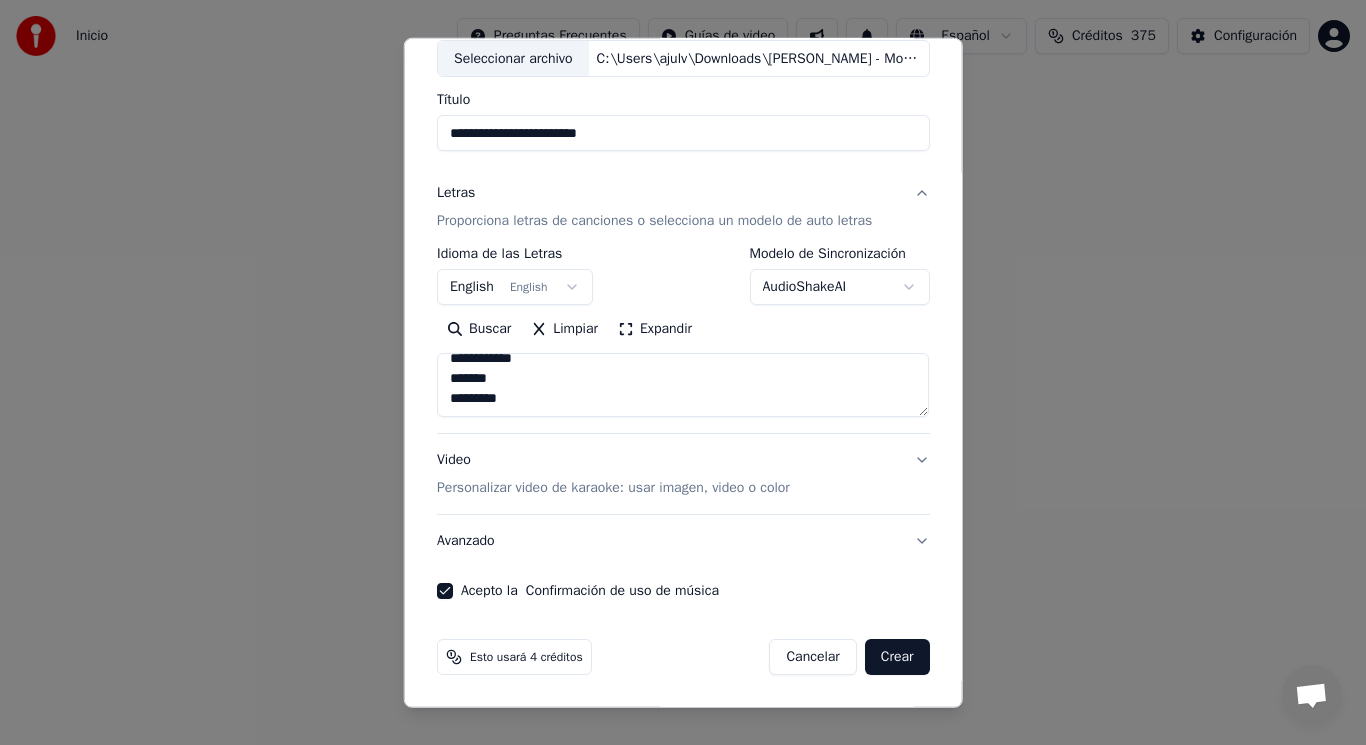 click on "Crear" at bounding box center [897, 657] 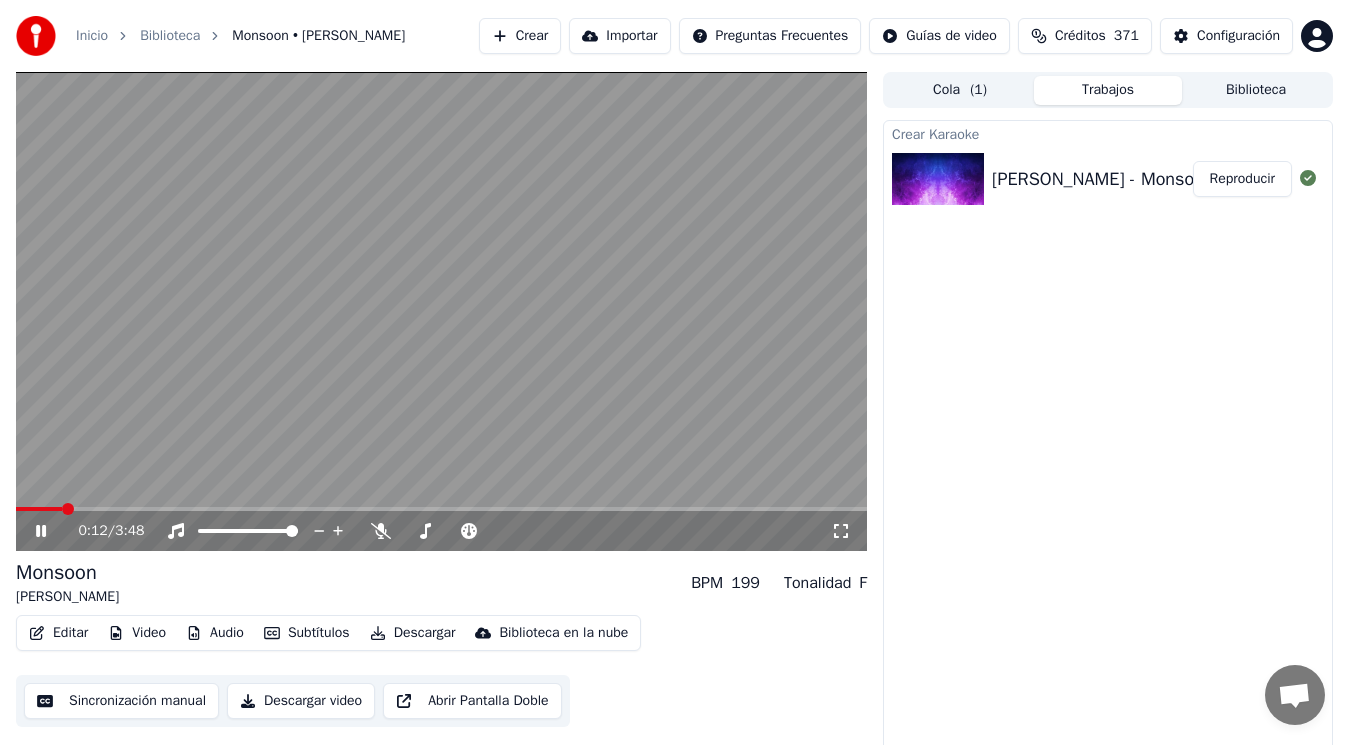 click 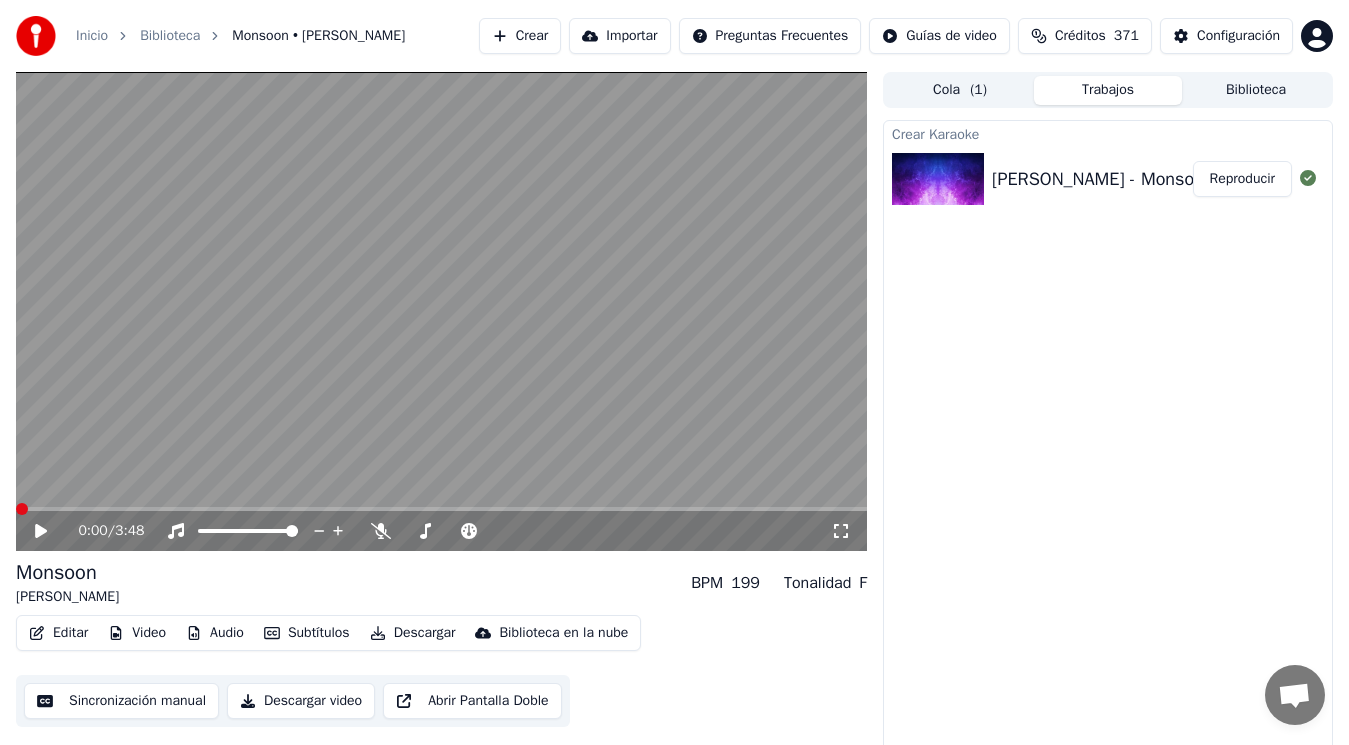 click at bounding box center [22, 509] 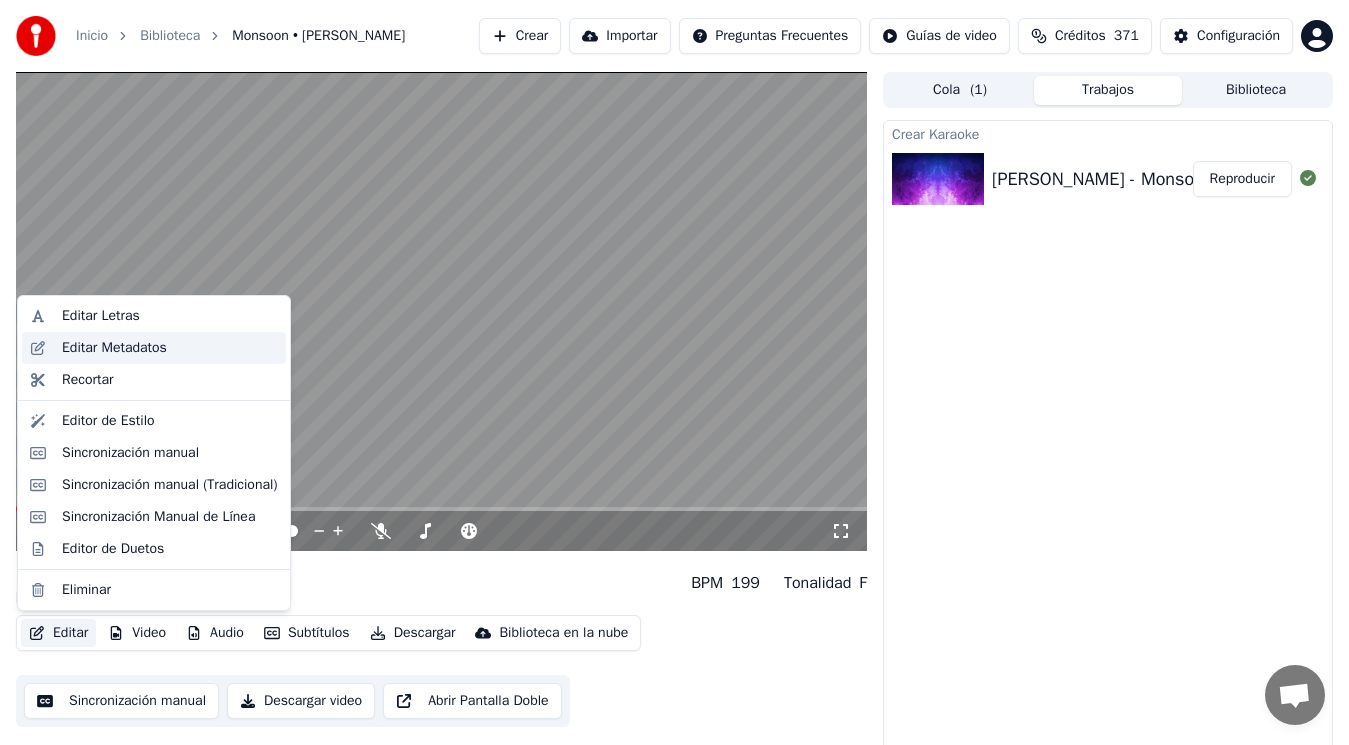 click on "Editar Metadatos" at bounding box center (114, 348) 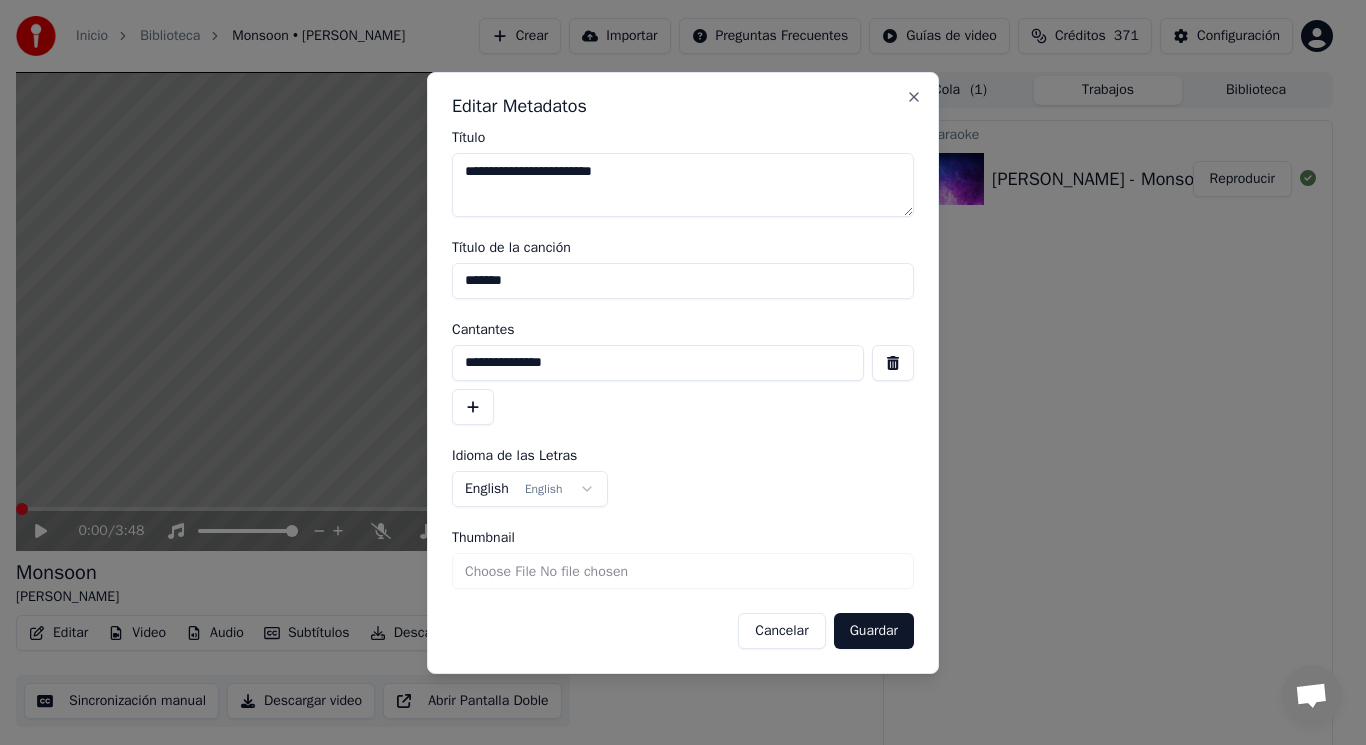 click at bounding box center [893, 363] 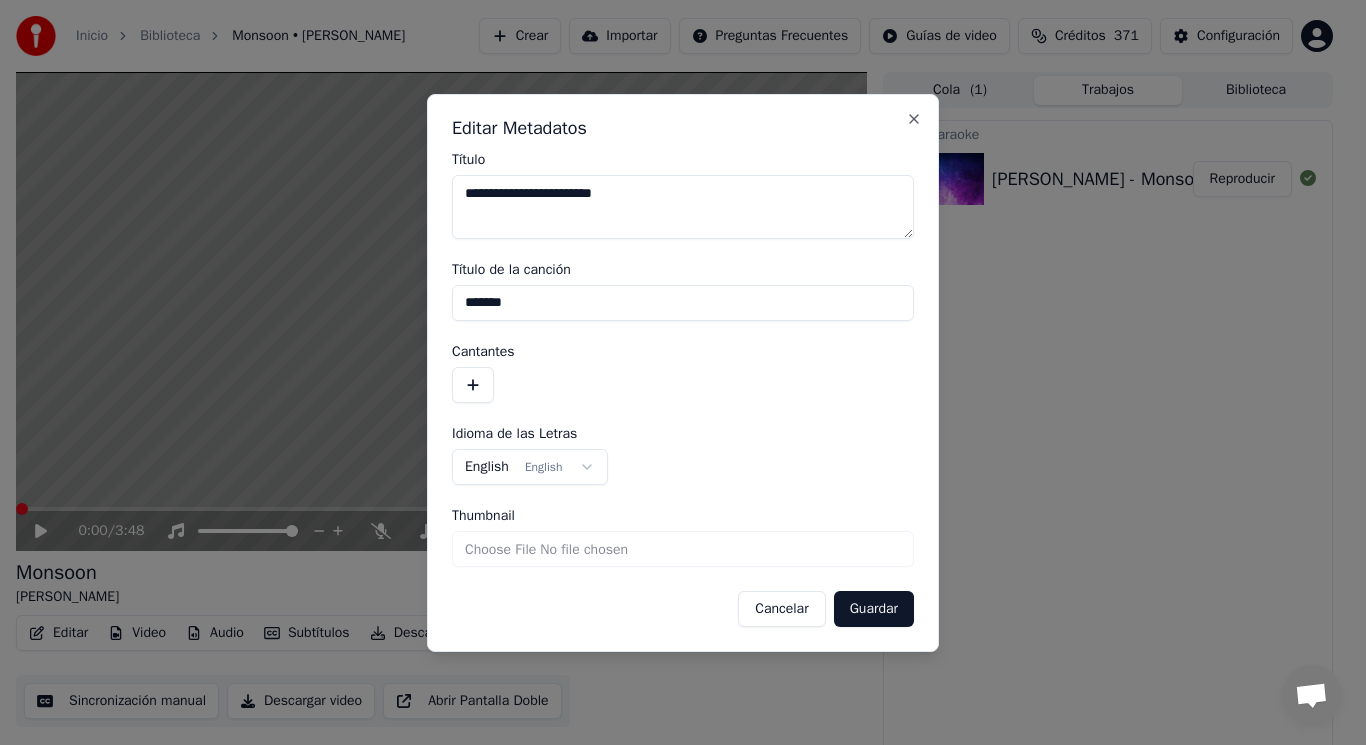 drag, startPoint x: 543, startPoint y: 307, endPoint x: 322, endPoint y: 292, distance: 221.50847 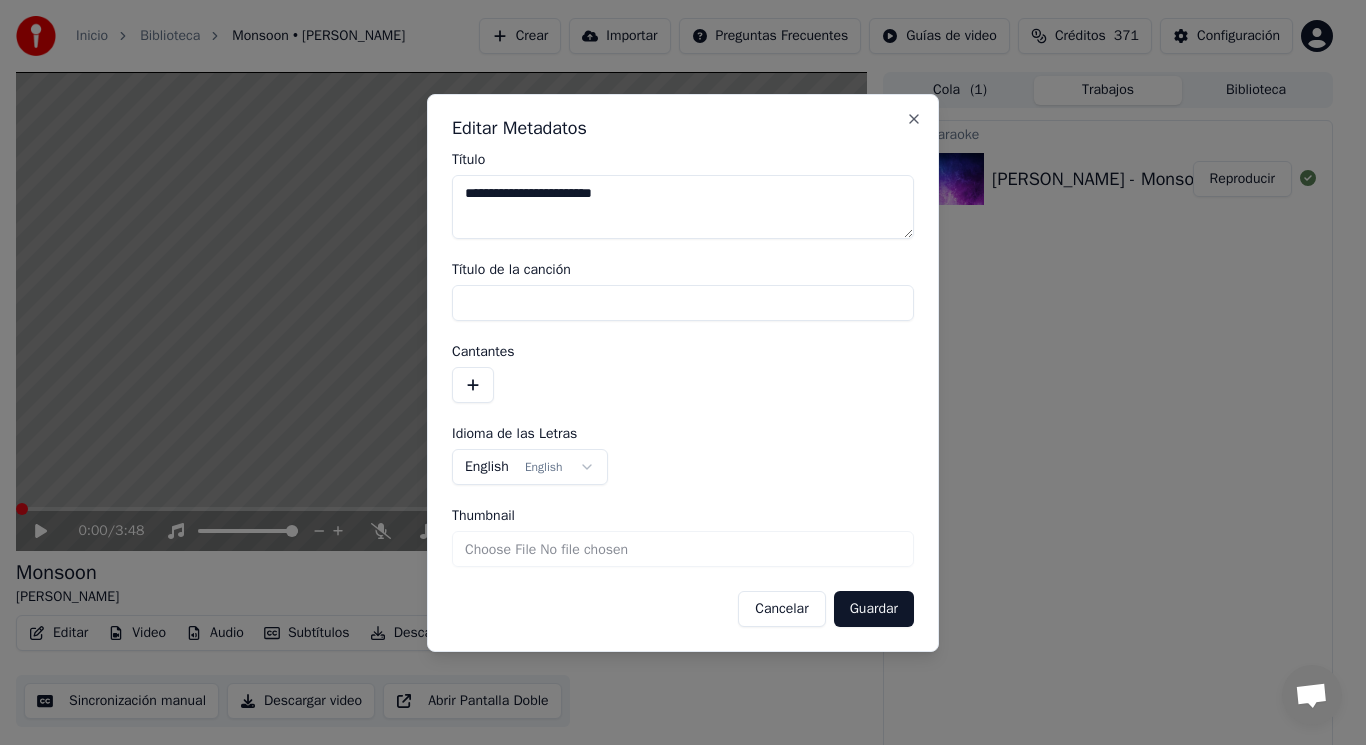type 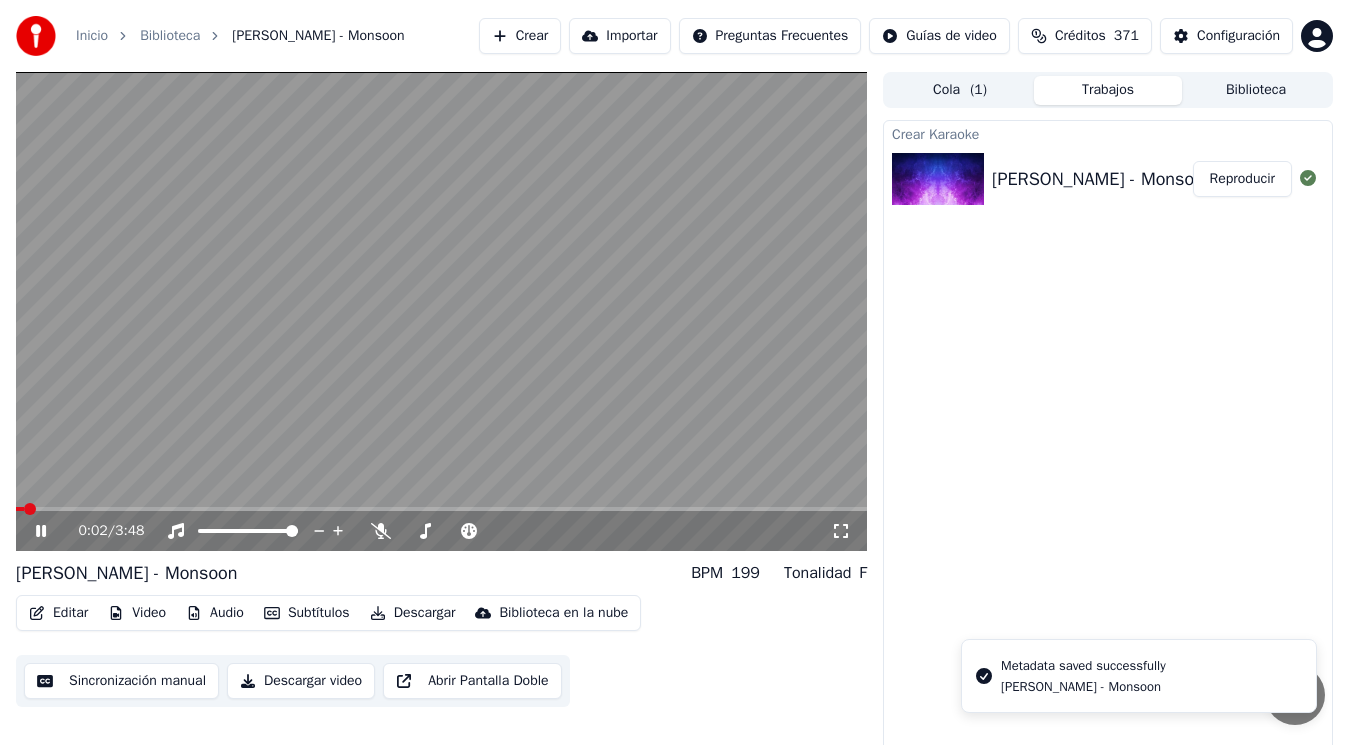 click 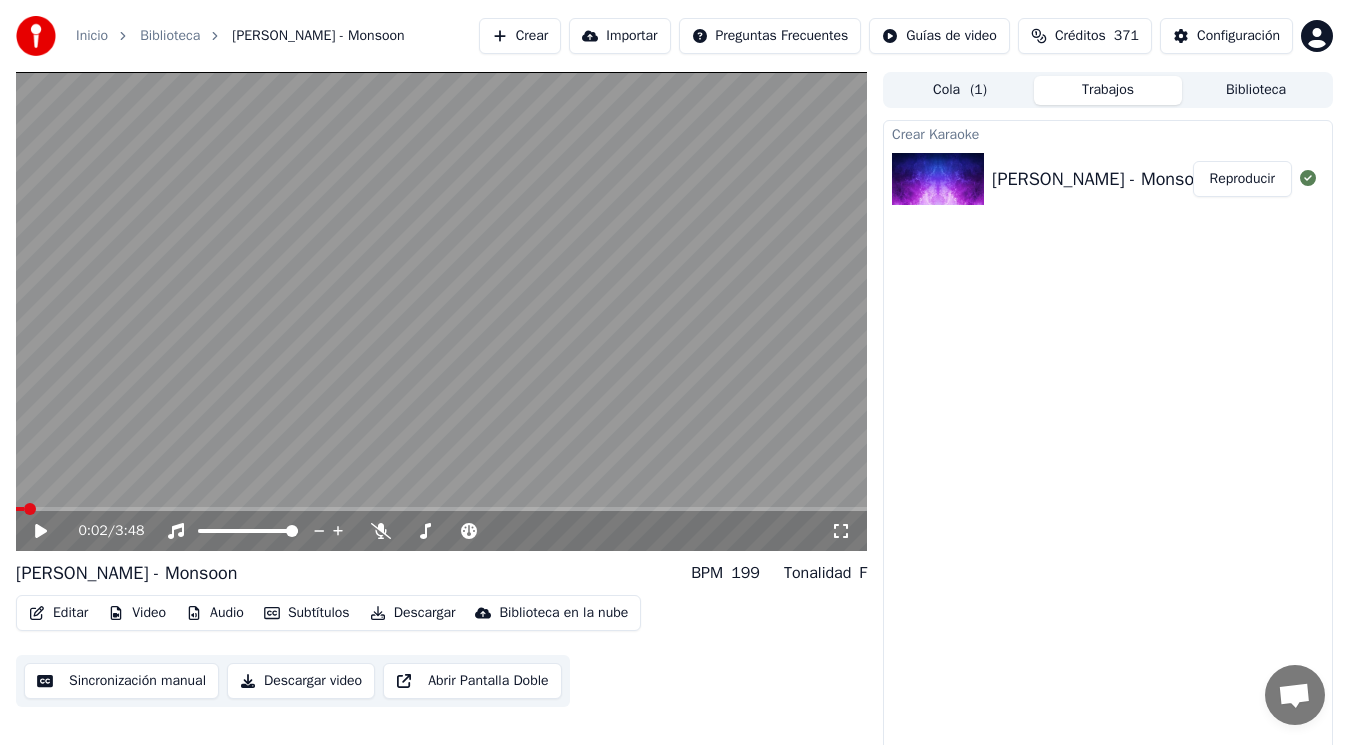 click on "Editar" at bounding box center [58, 613] 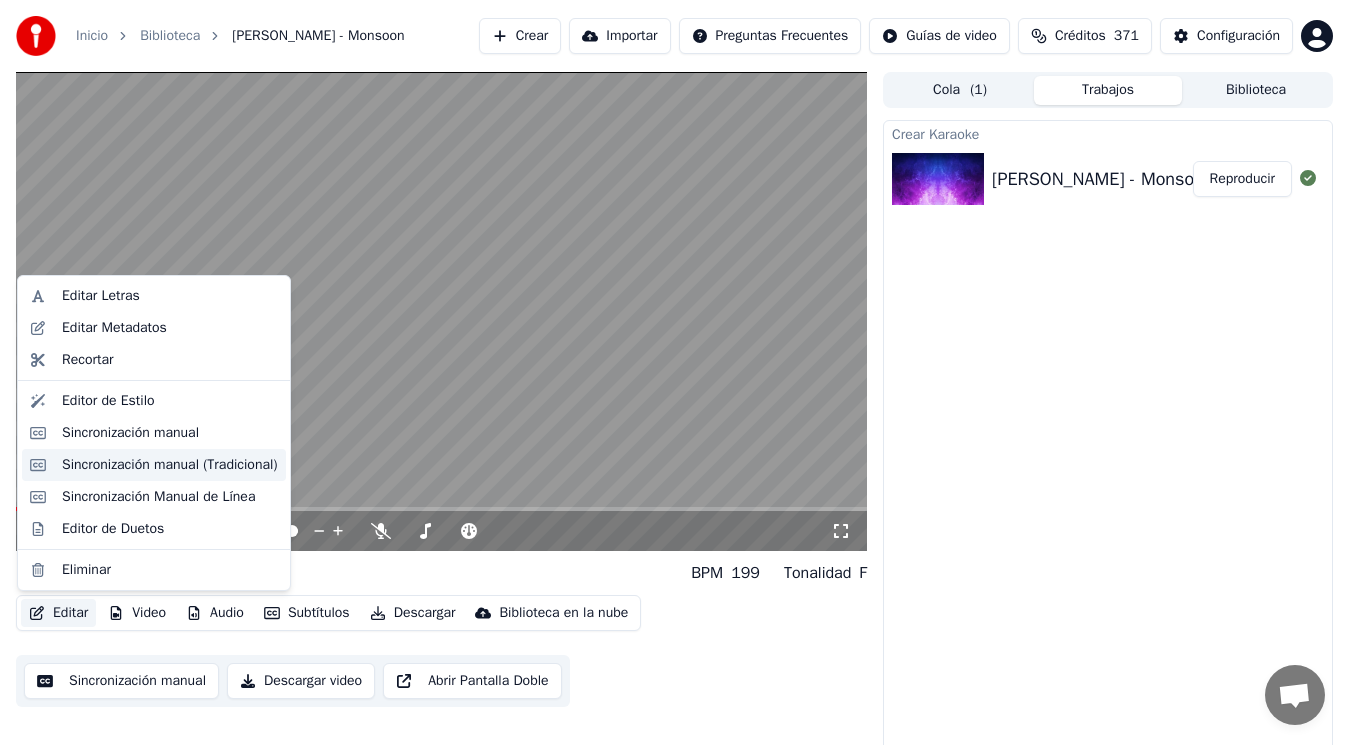 click on "Sincronización manual (Tradicional)" at bounding box center (170, 465) 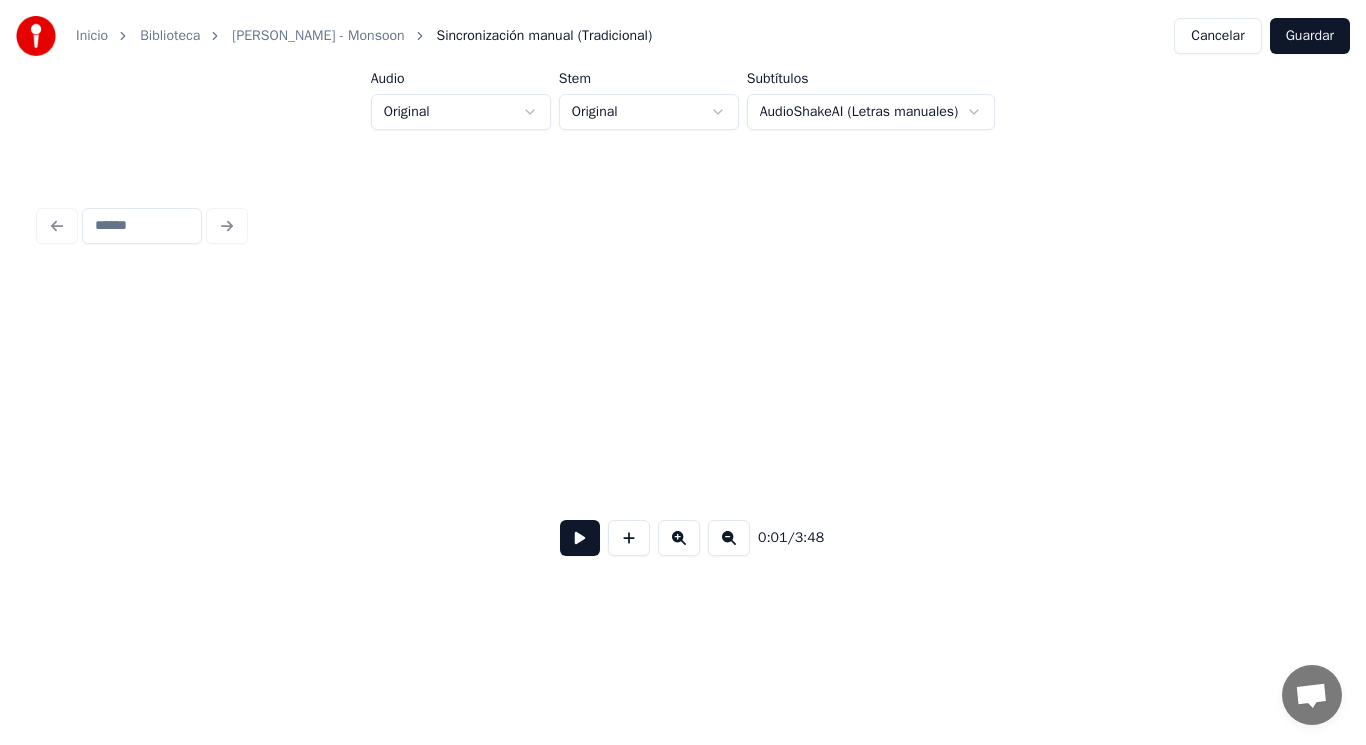 scroll, scrollTop: 0, scrollLeft: 1595, axis: horizontal 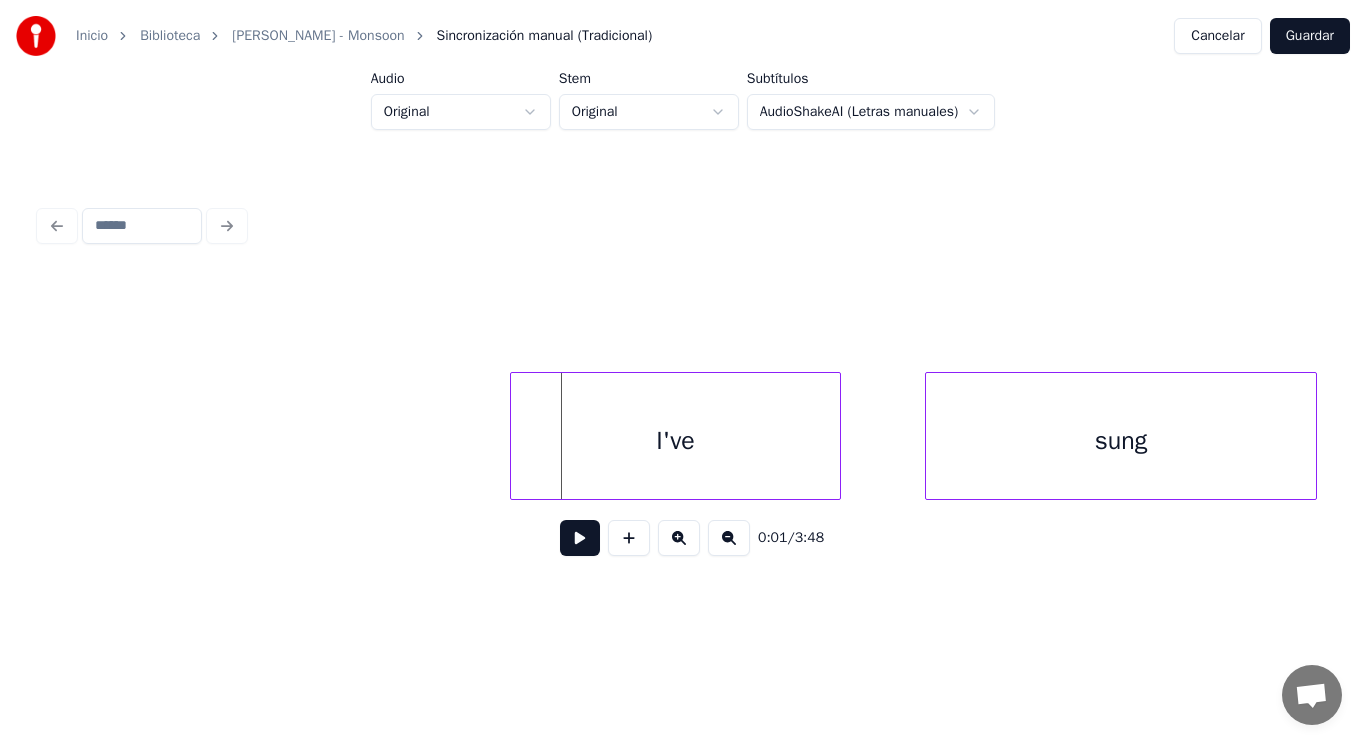 click at bounding box center (514, 436) 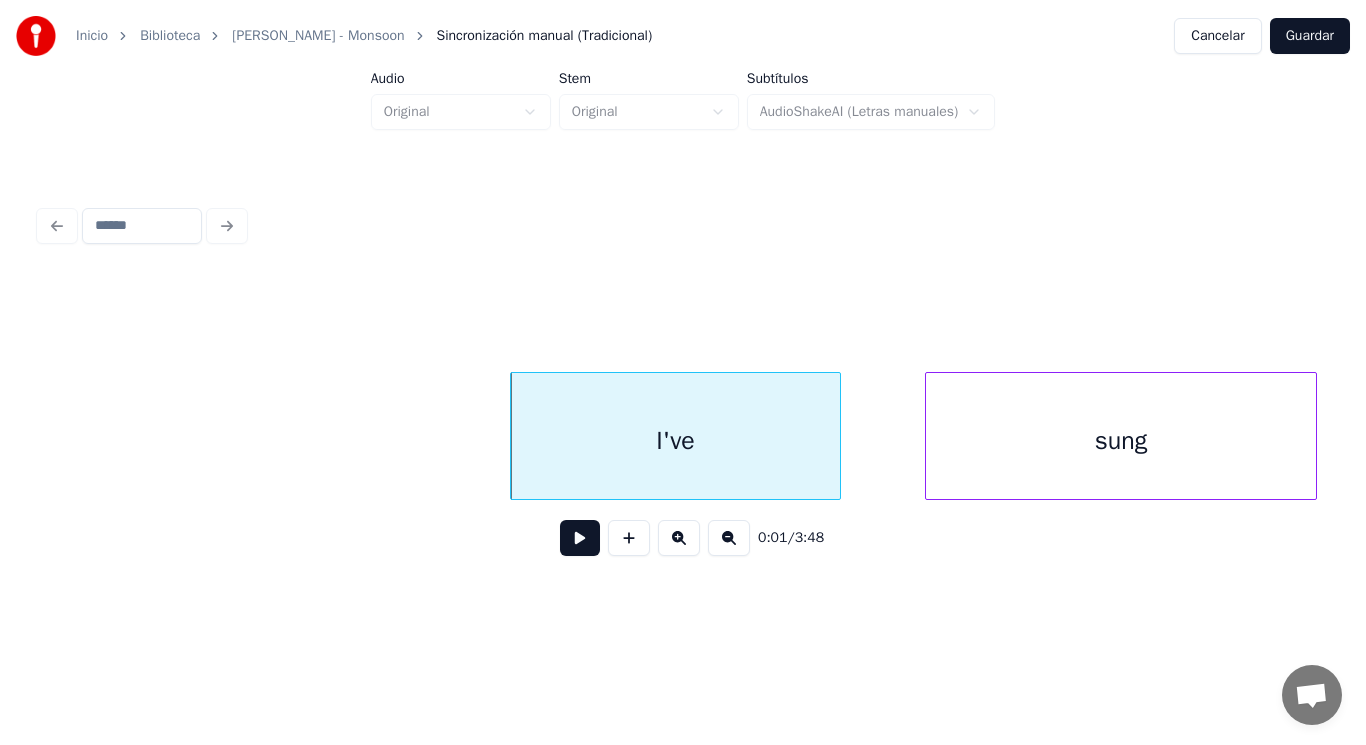 click at bounding box center [580, 538] 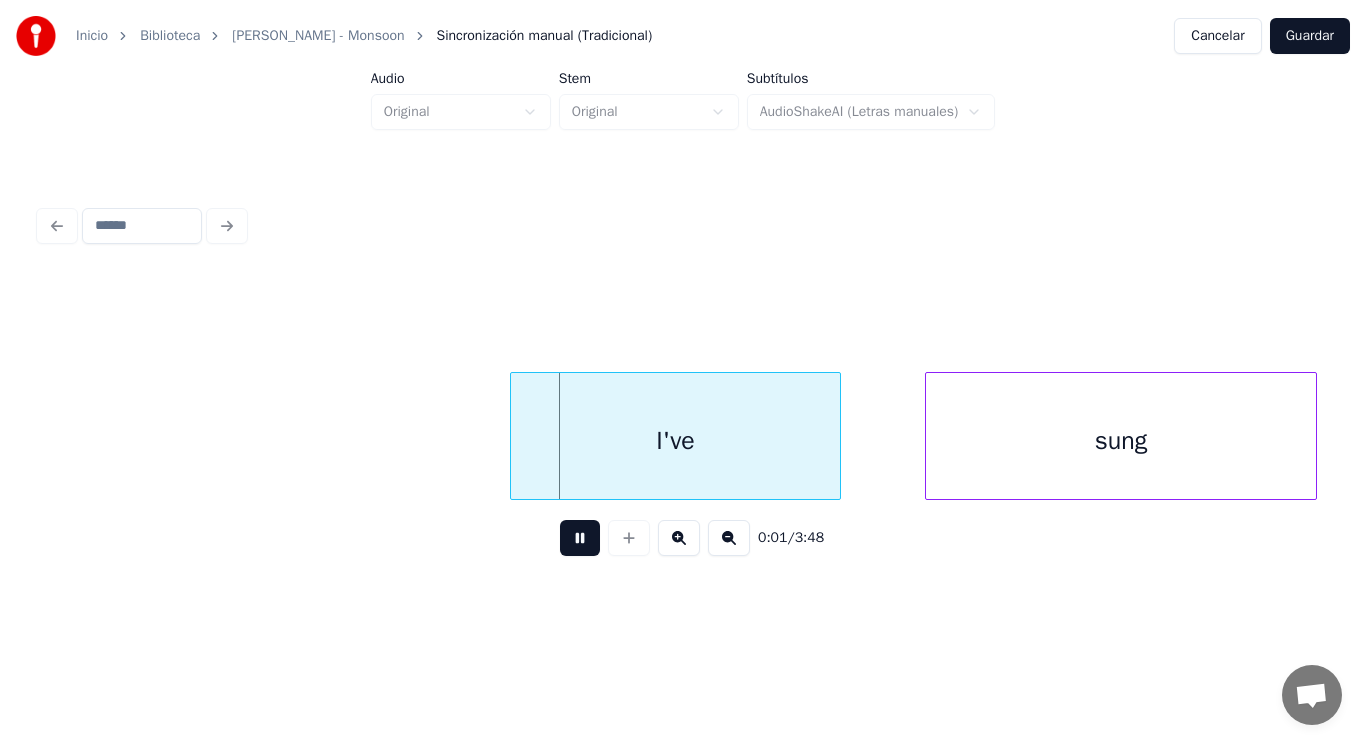 click at bounding box center (580, 538) 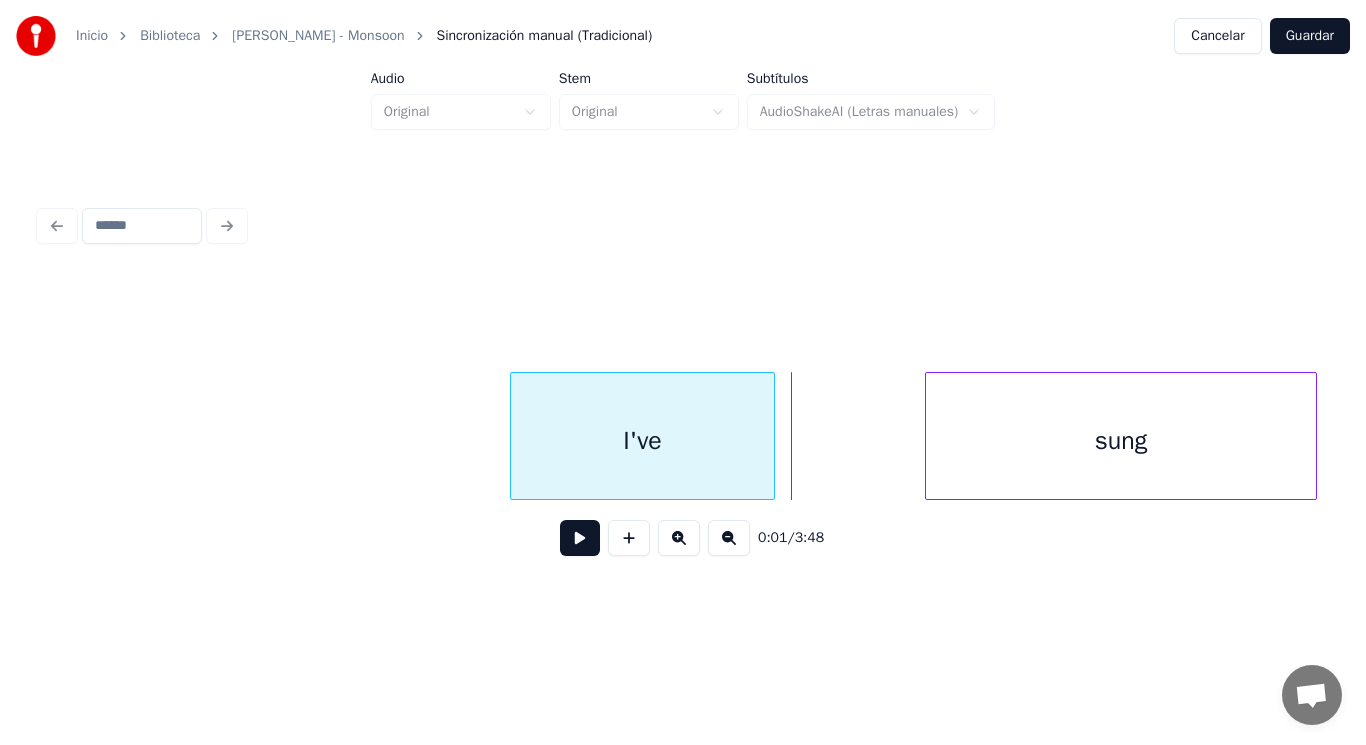 click at bounding box center (771, 436) 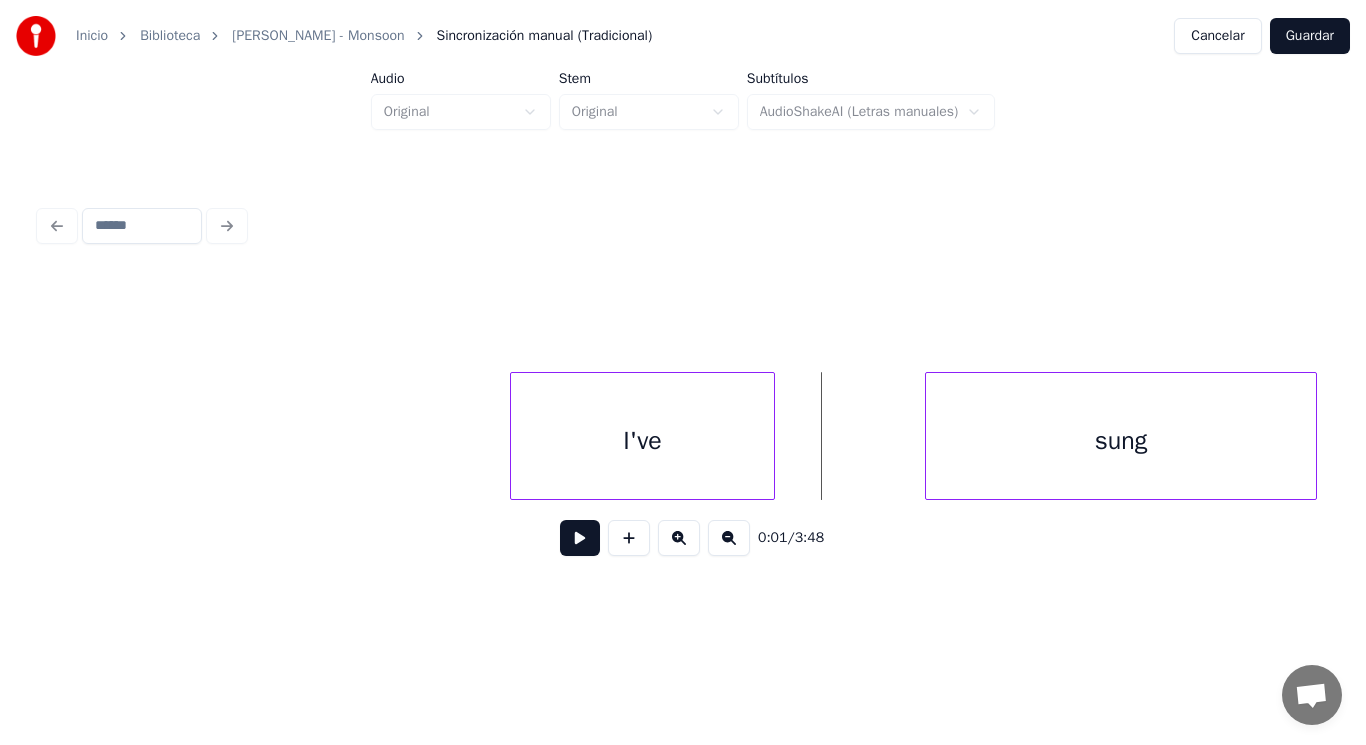 click at bounding box center (580, 538) 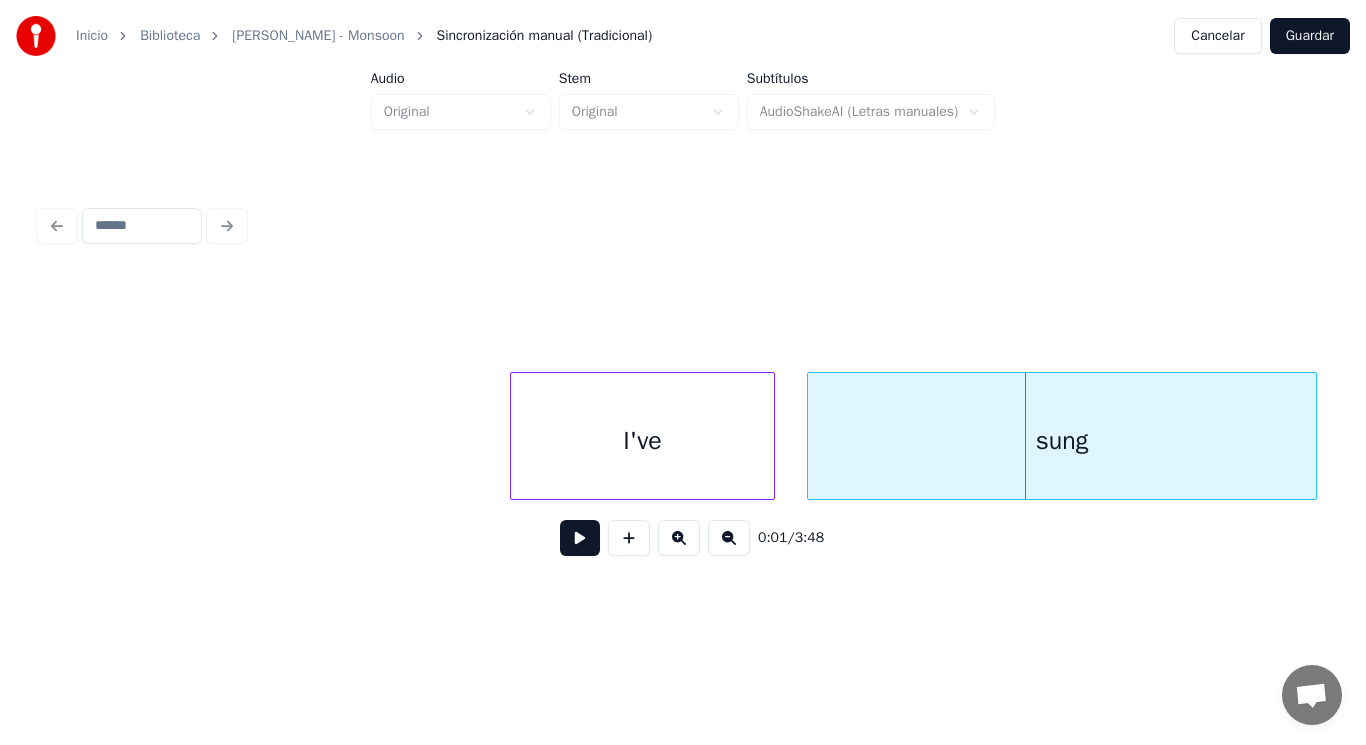 click at bounding box center [811, 436] 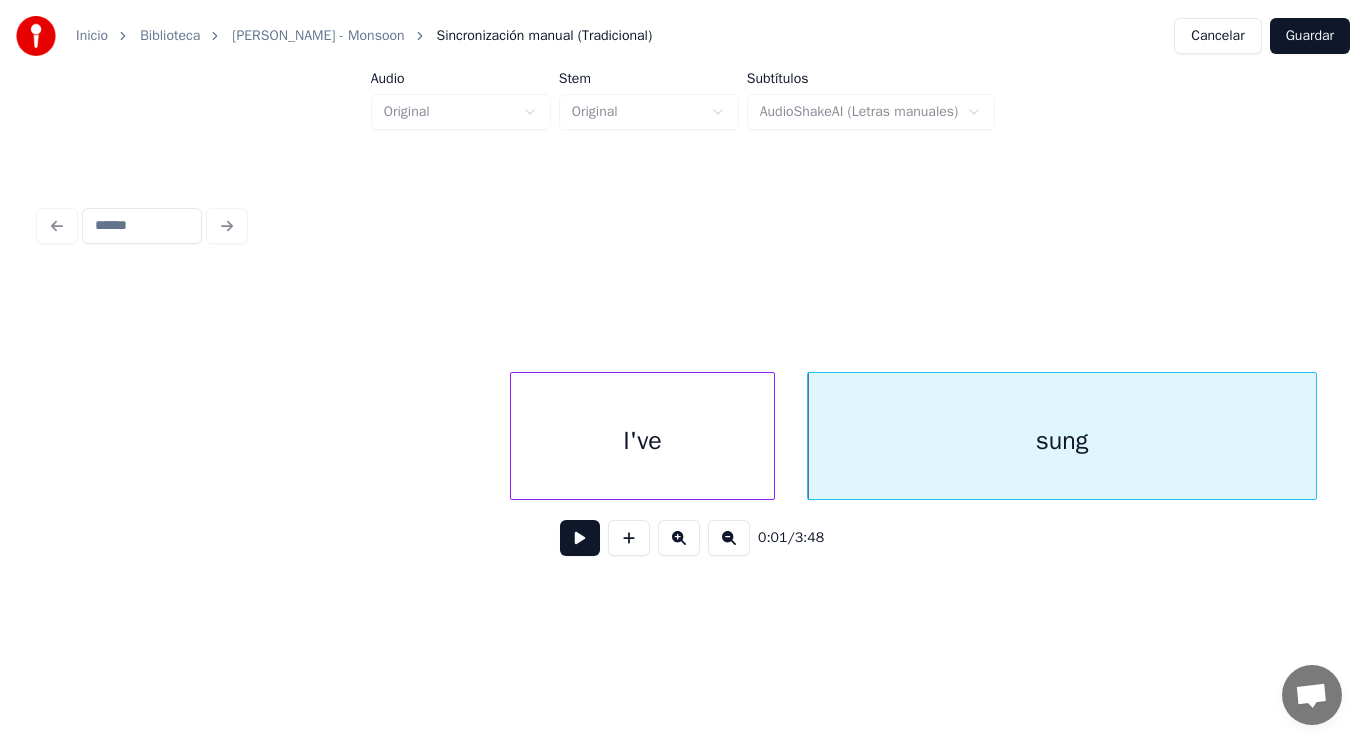 click on "I've" at bounding box center [642, 441] 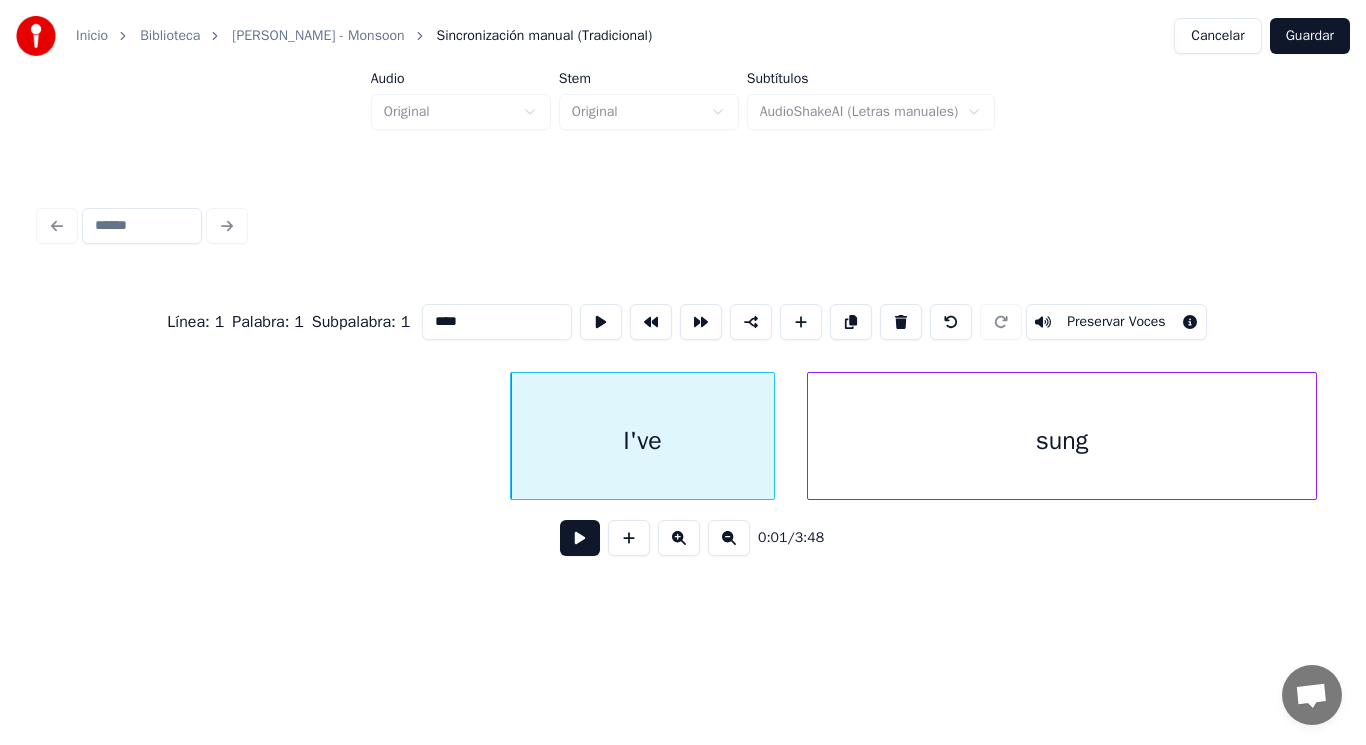 click at bounding box center [580, 538] 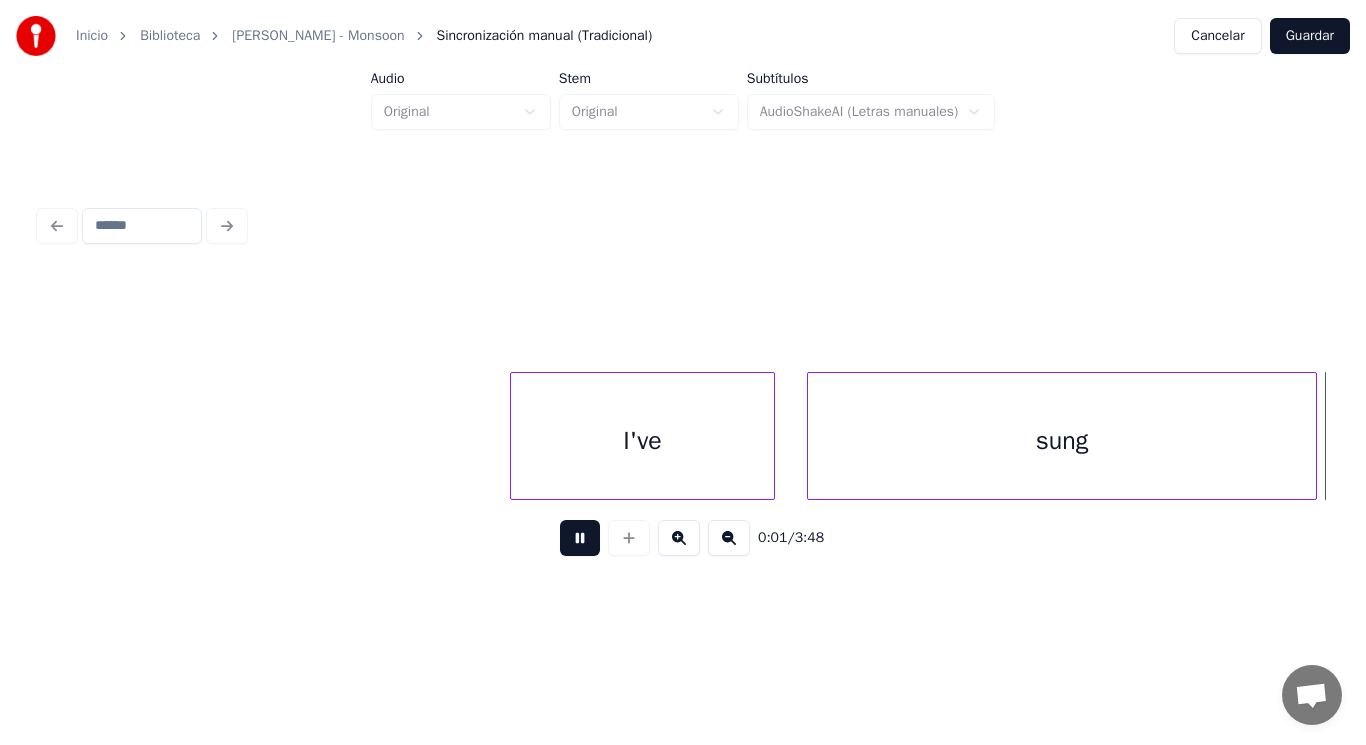 click at bounding box center (580, 538) 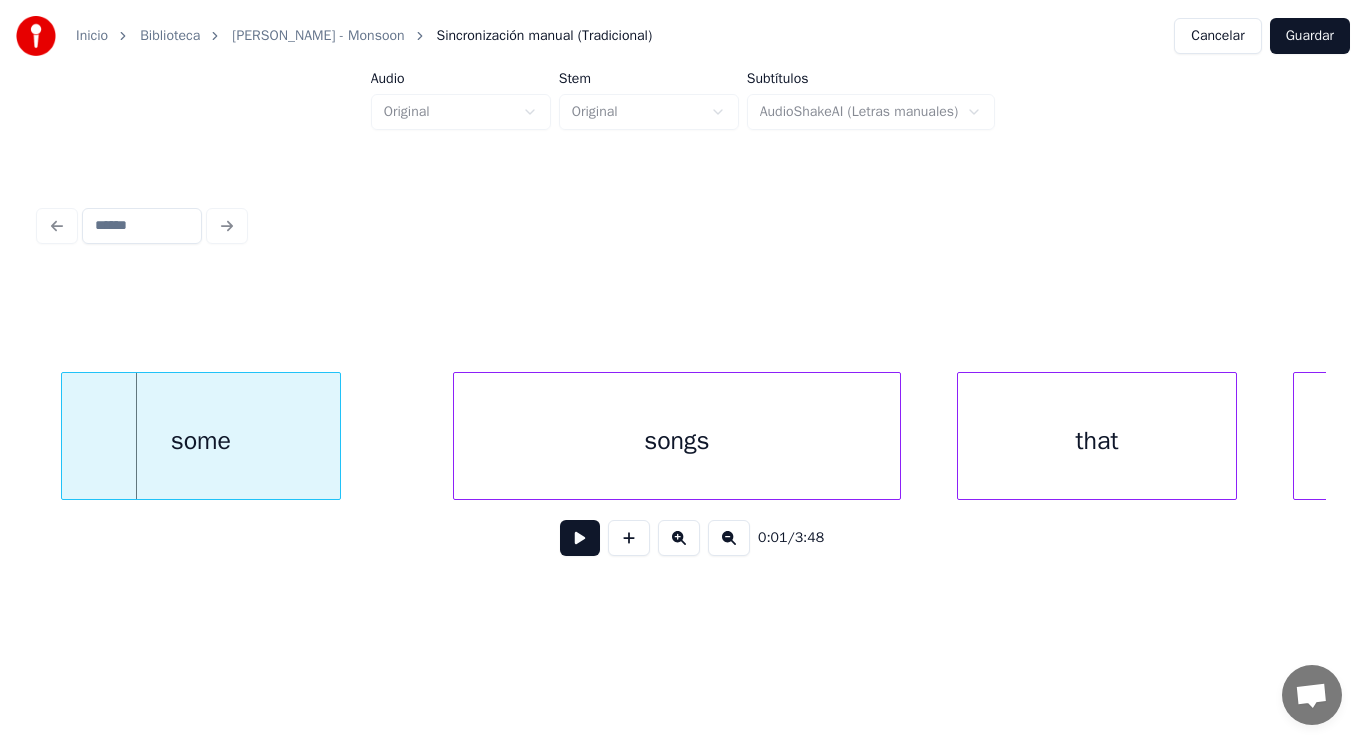 click on "some" at bounding box center (201, 441) 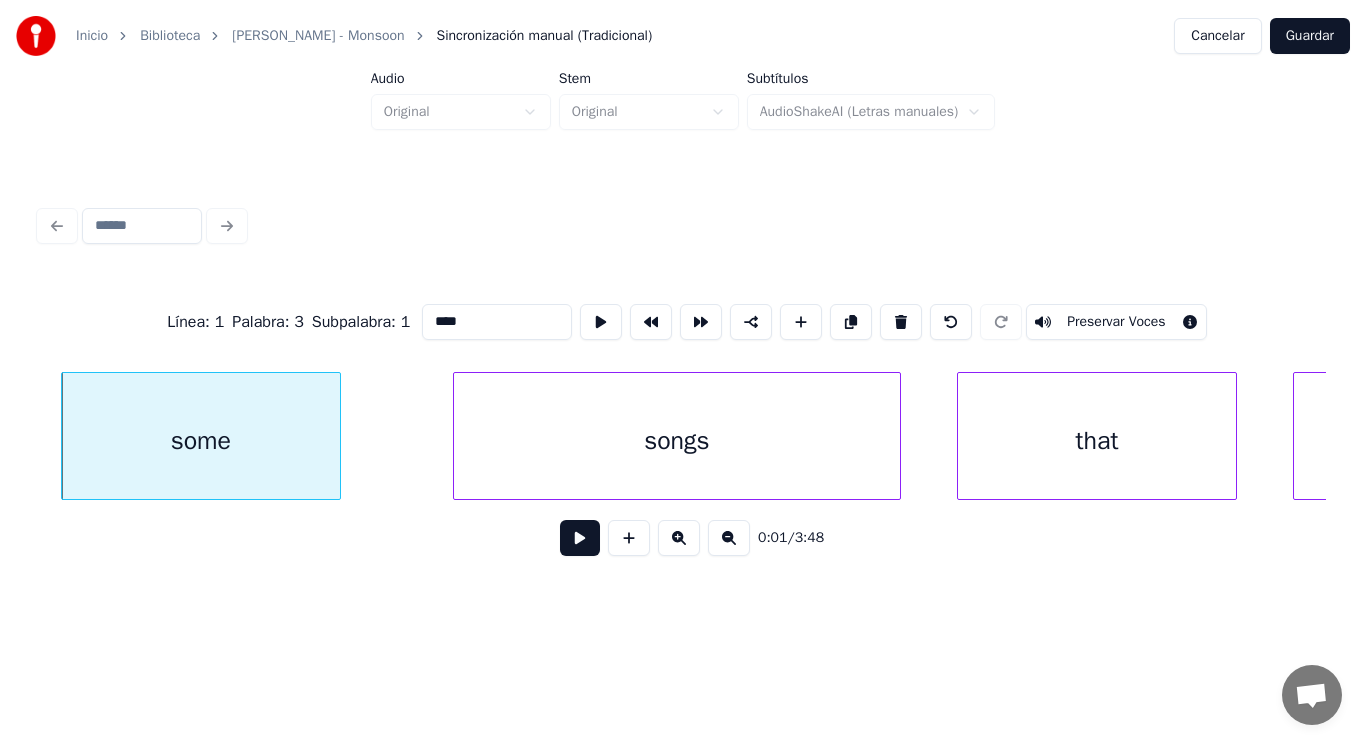 click at bounding box center [580, 538] 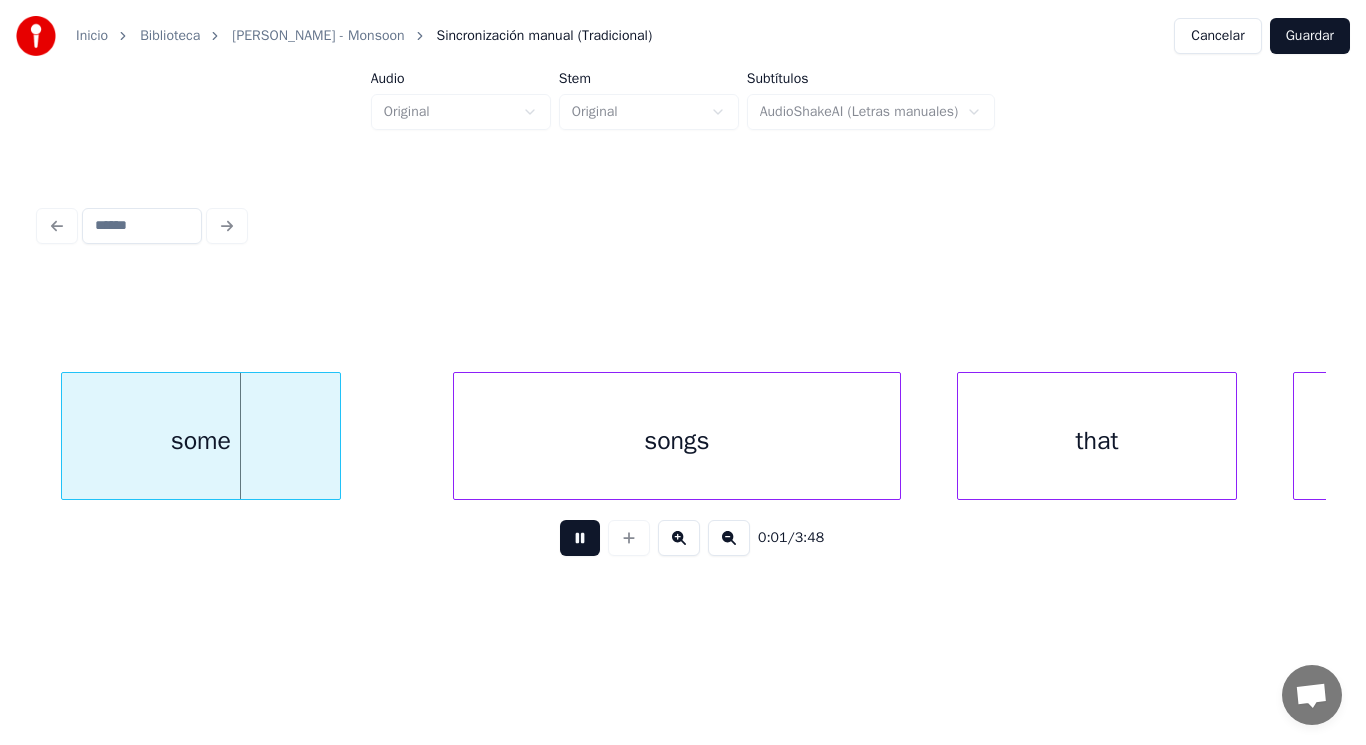 click at bounding box center (580, 538) 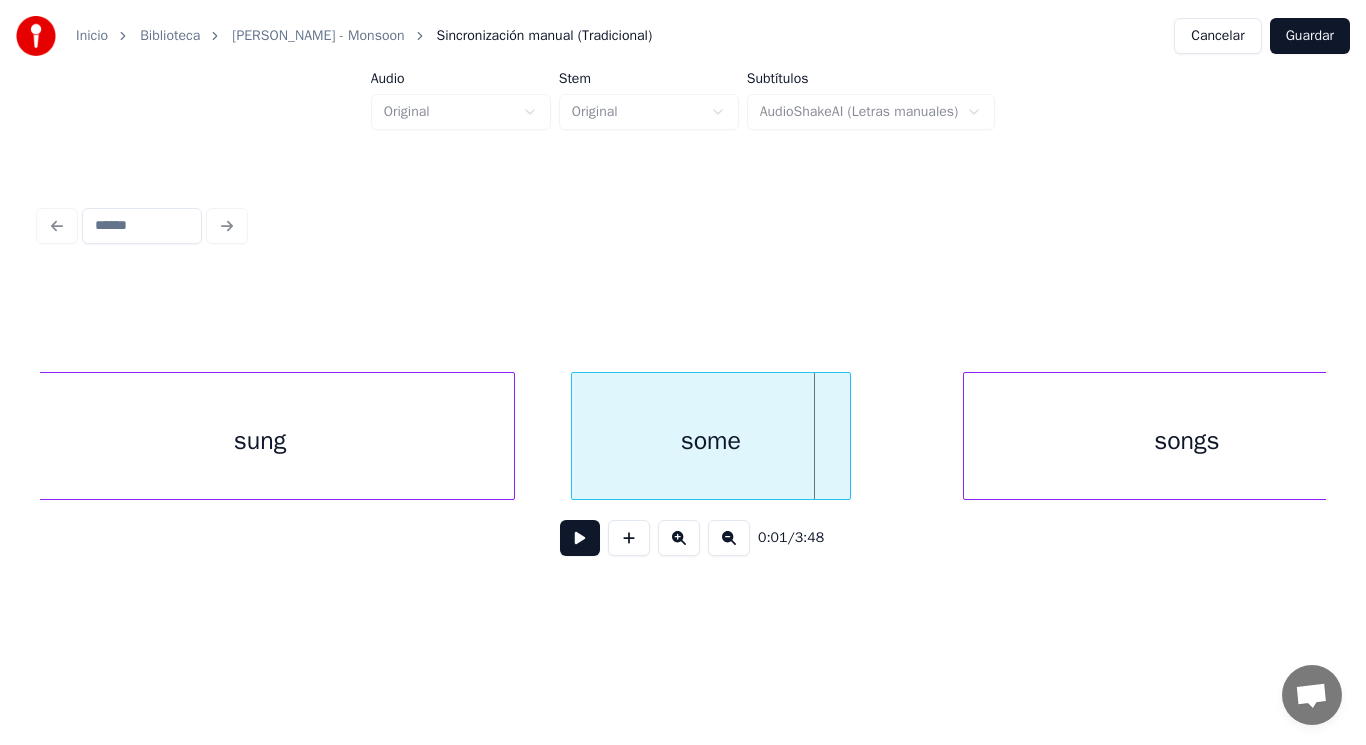scroll, scrollTop: 0, scrollLeft: 1827, axis: horizontal 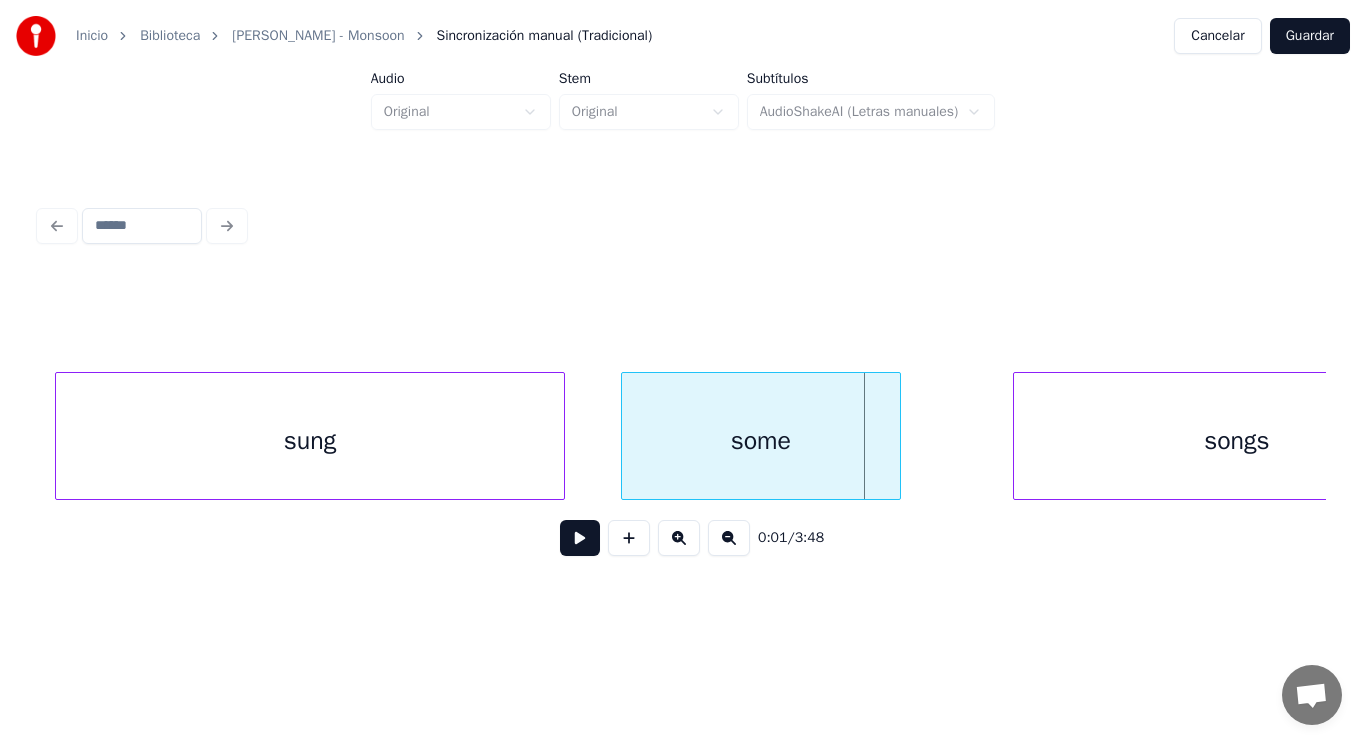 click on "sung" at bounding box center (310, 441) 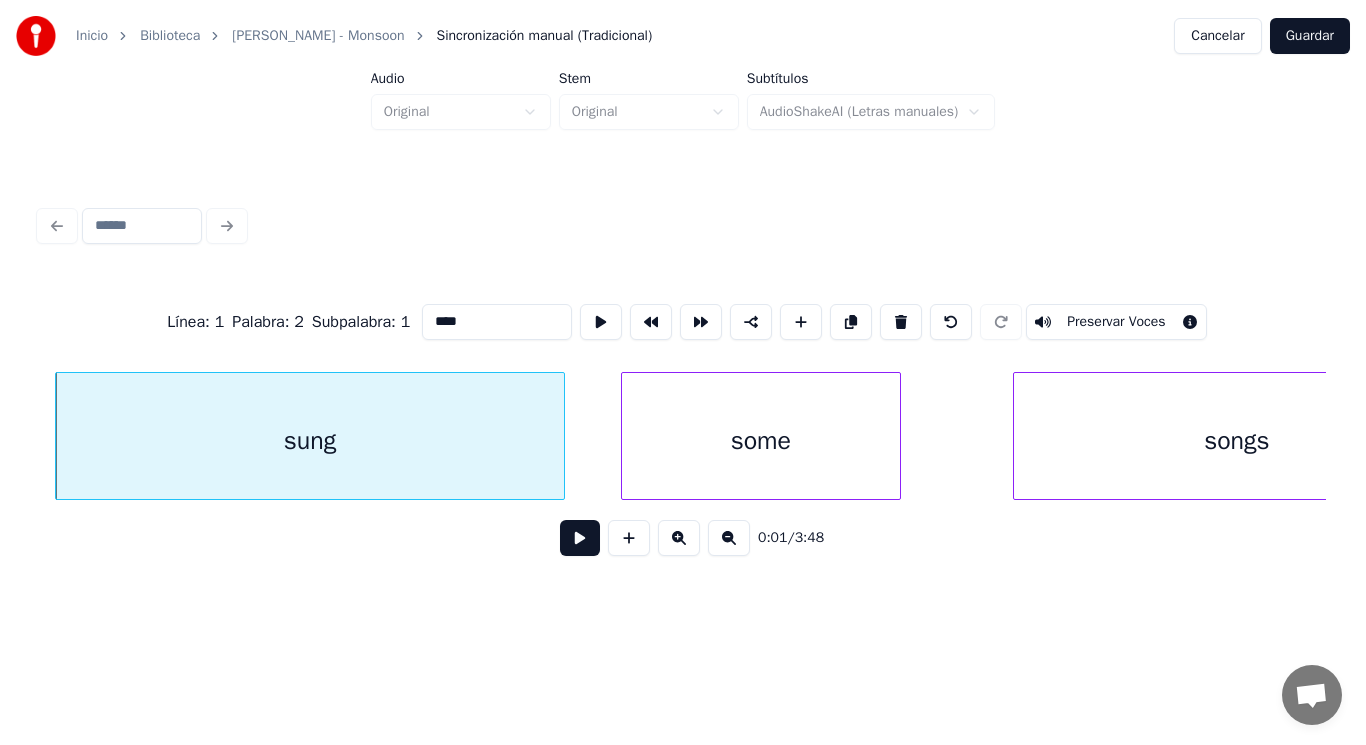 click at bounding box center (580, 538) 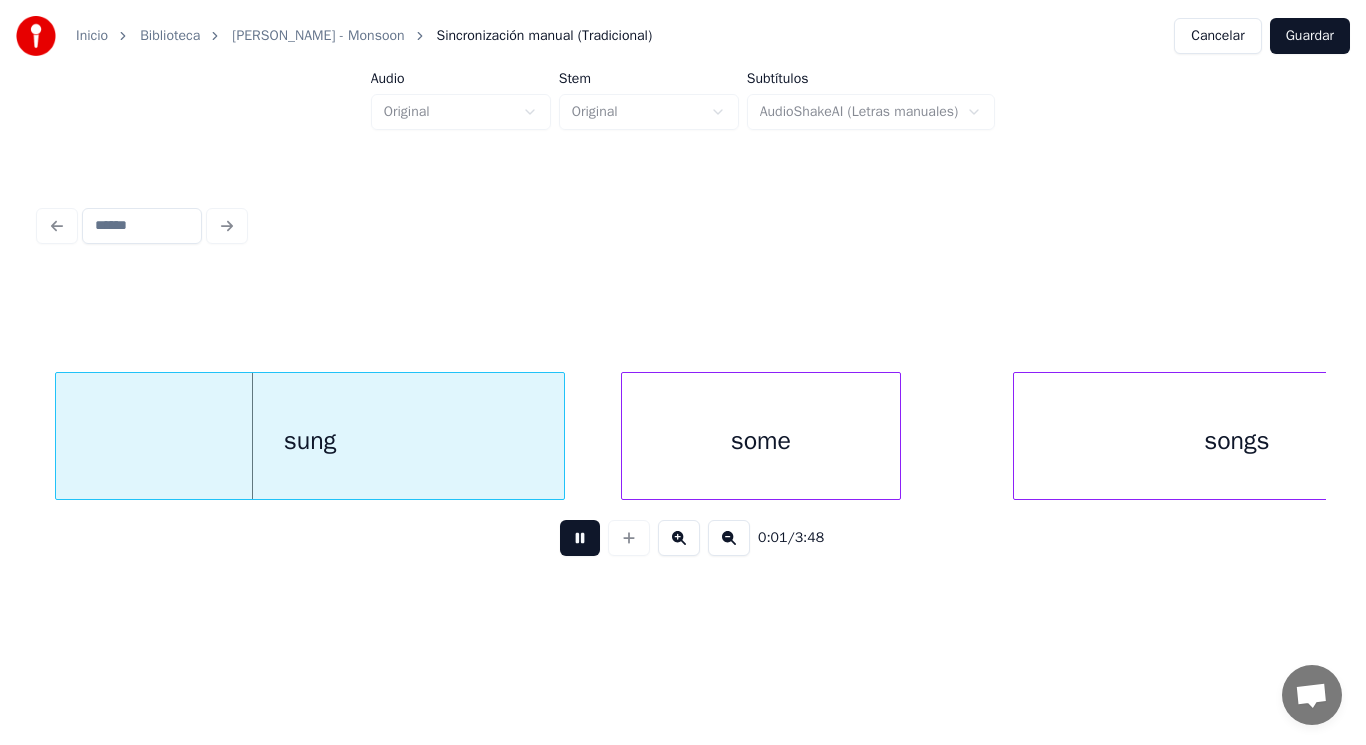 click at bounding box center (580, 538) 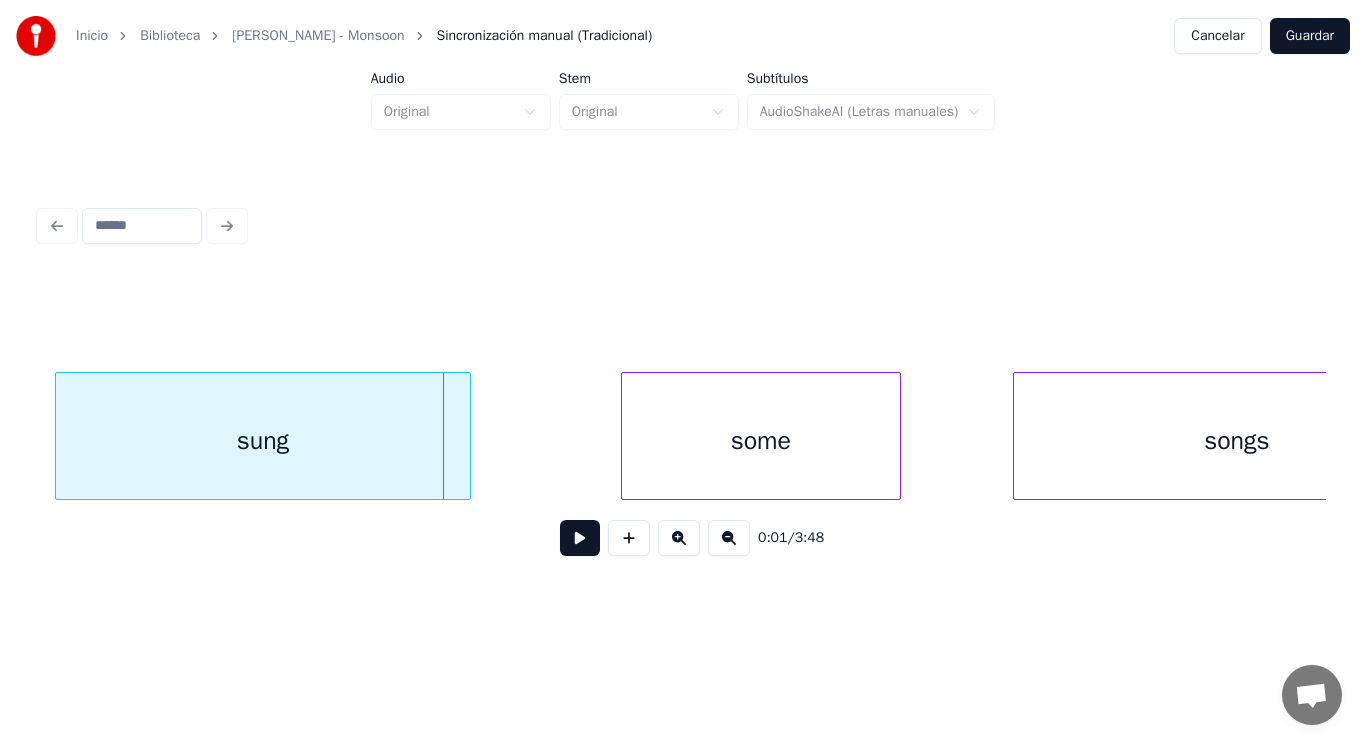 click at bounding box center [467, 436] 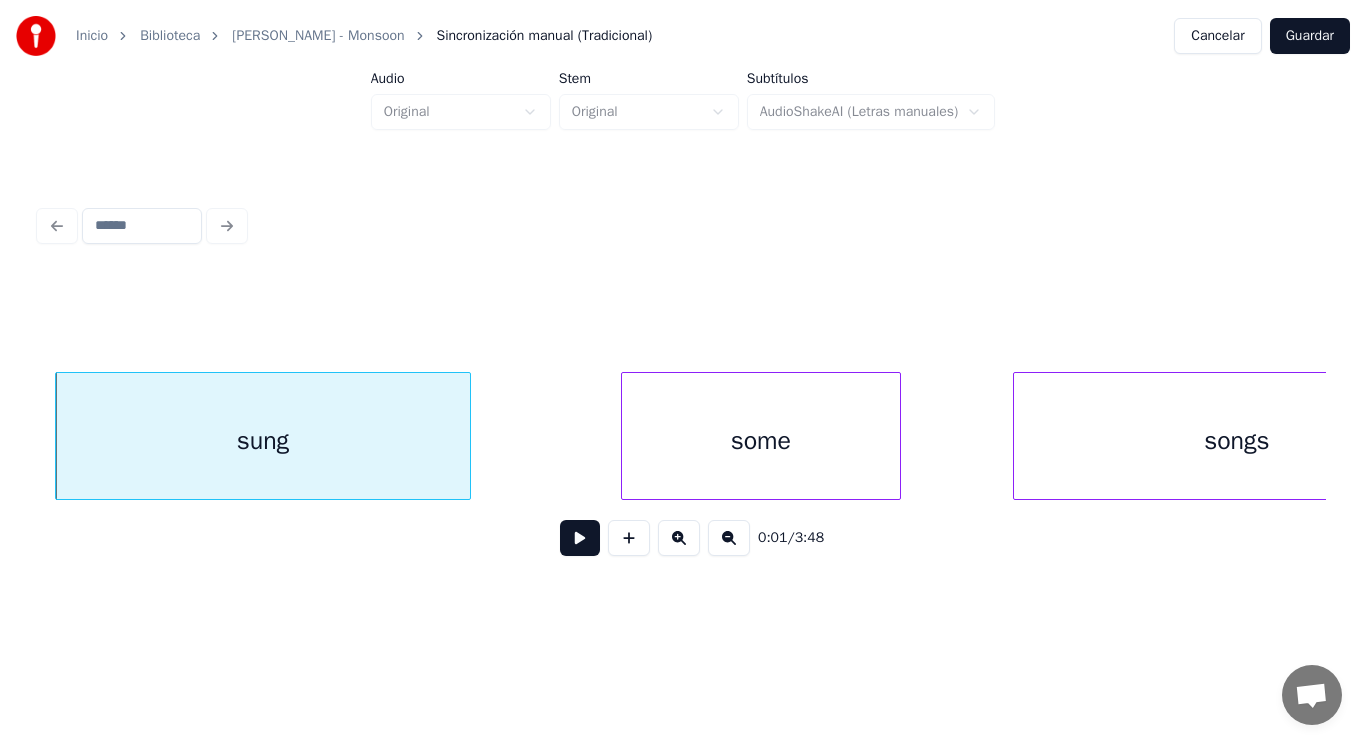 click at bounding box center (580, 538) 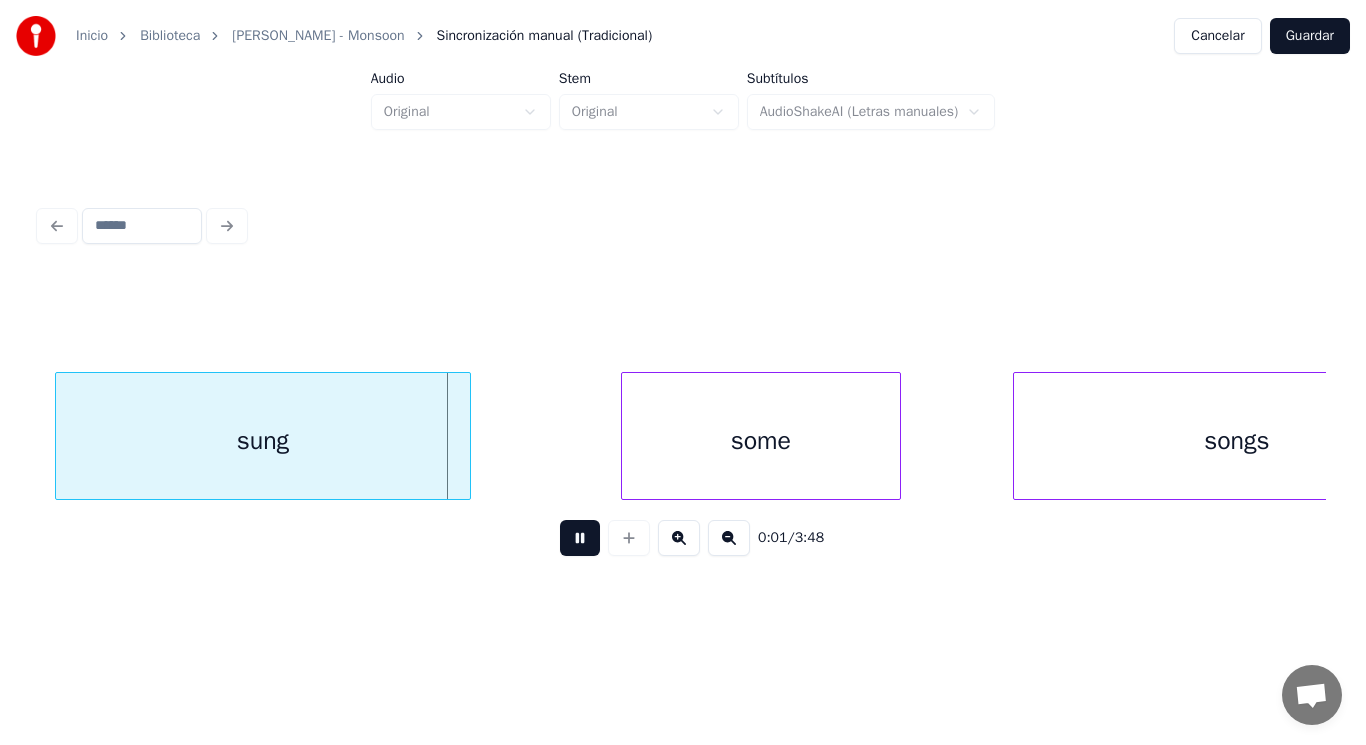 click at bounding box center [580, 538] 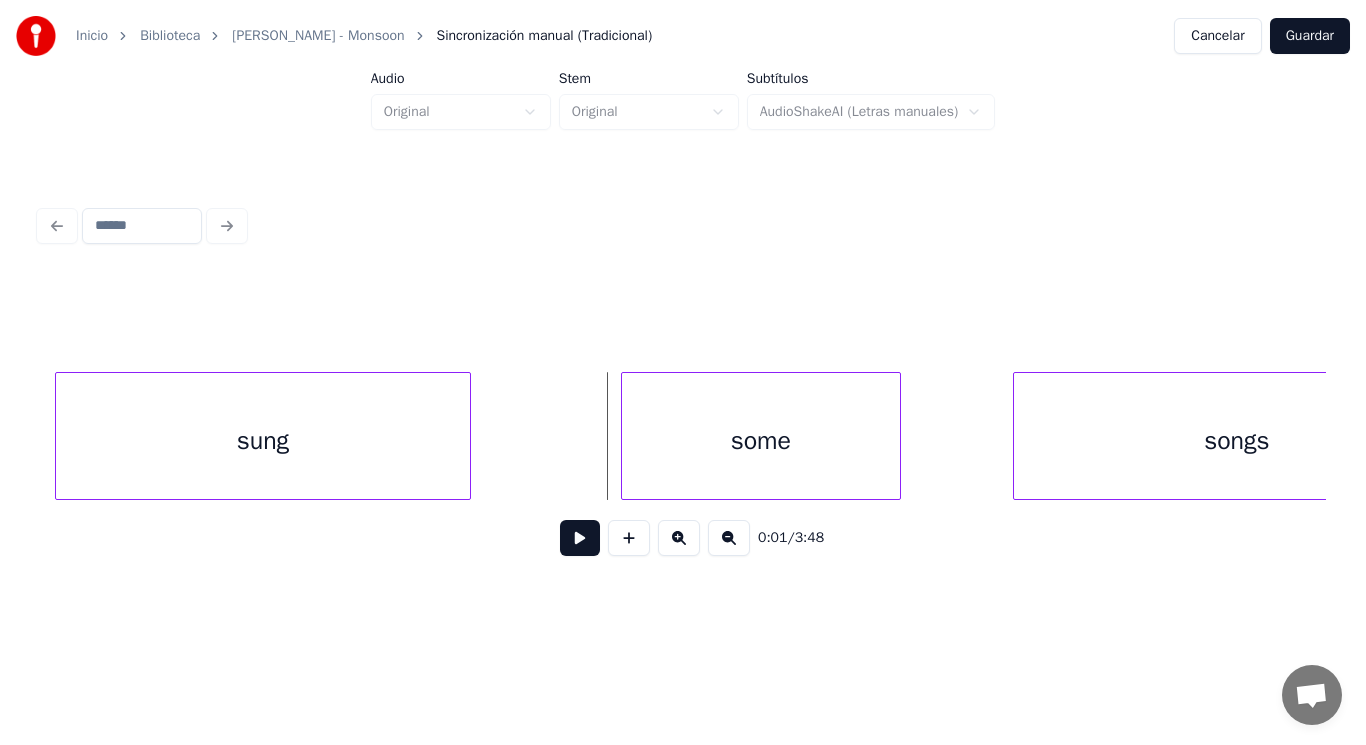 click on "some songs sung" at bounding box center [158299, 436] 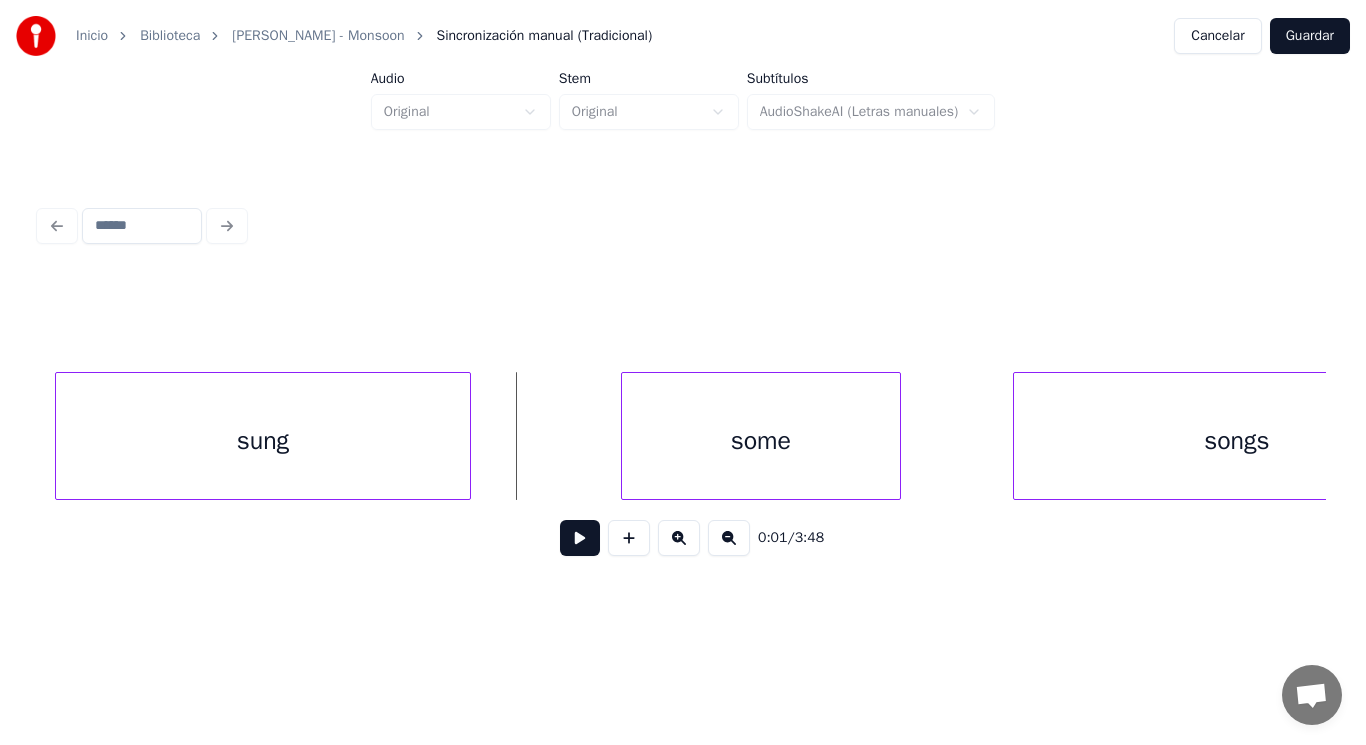 click at bounding box center [580, 538] 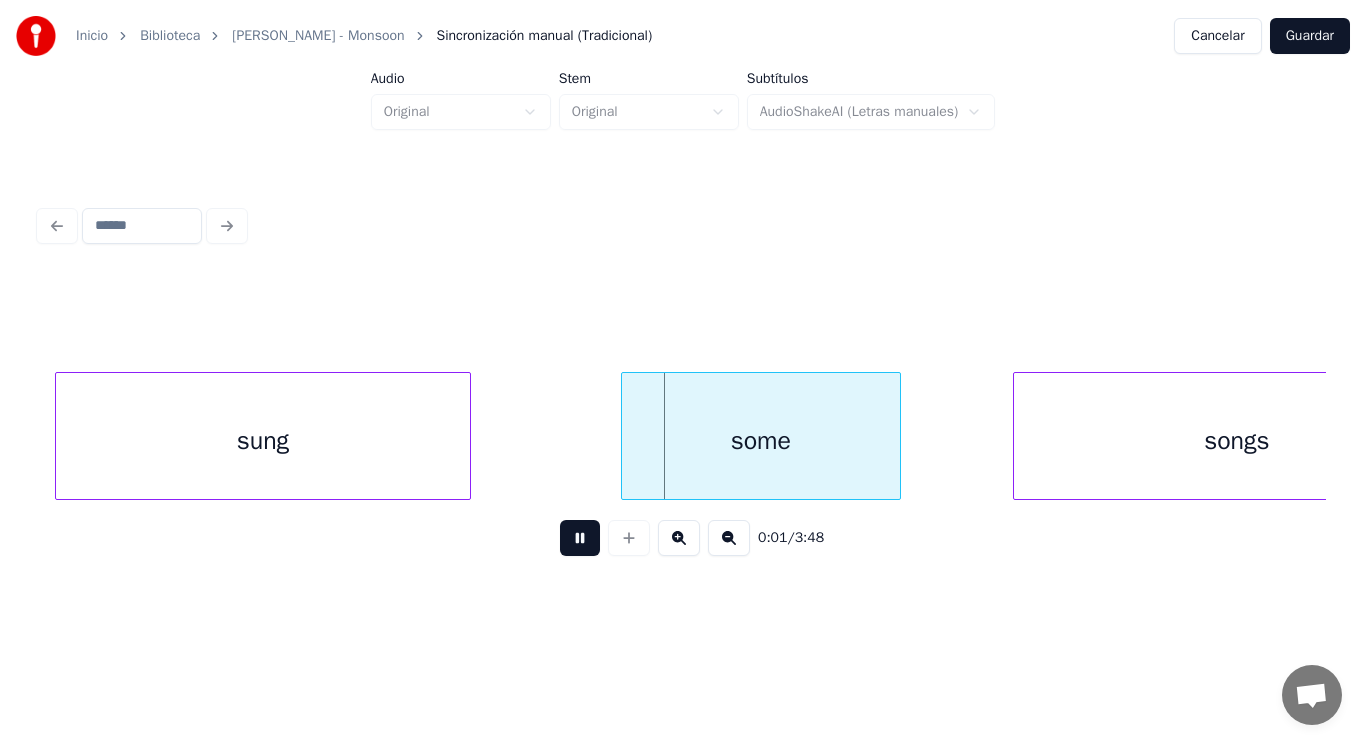 click at bounding box center (580, 538) 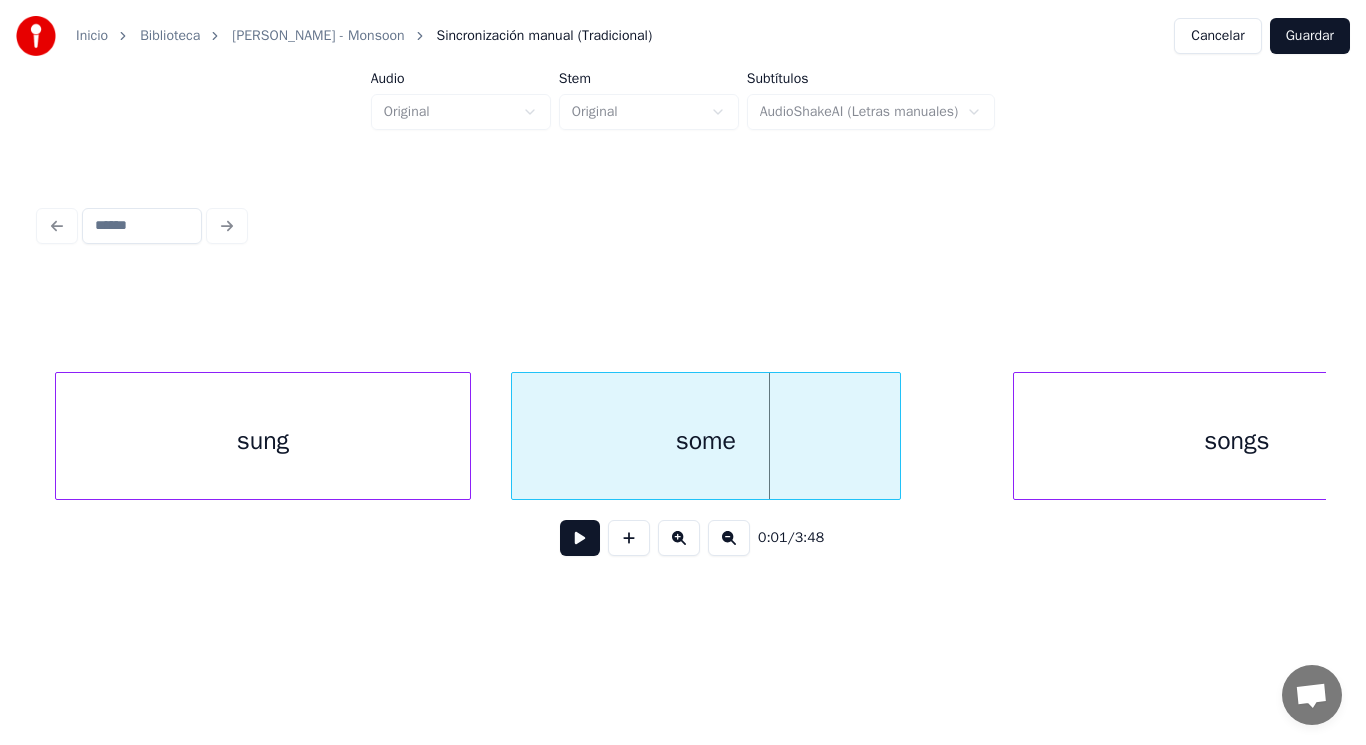 click at bounding box center [515, 436] 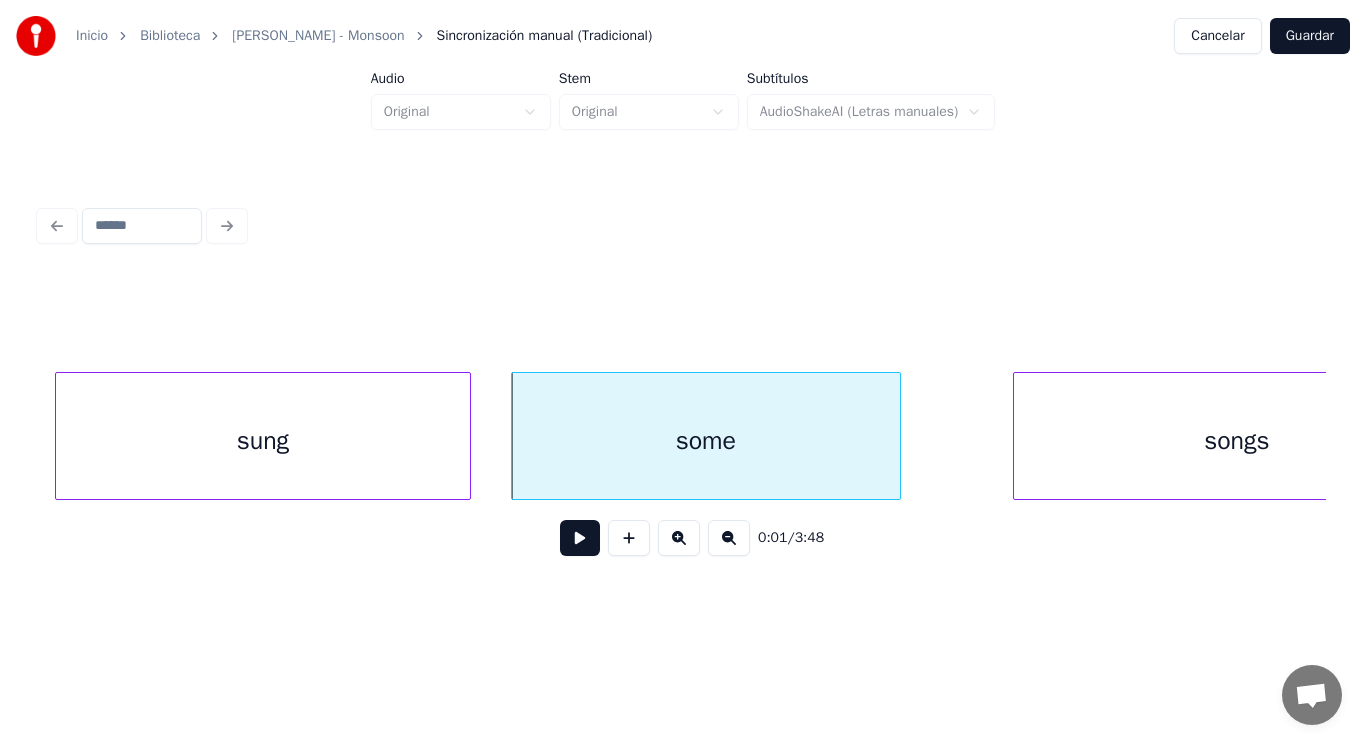 click at bounding box center [580, 538] 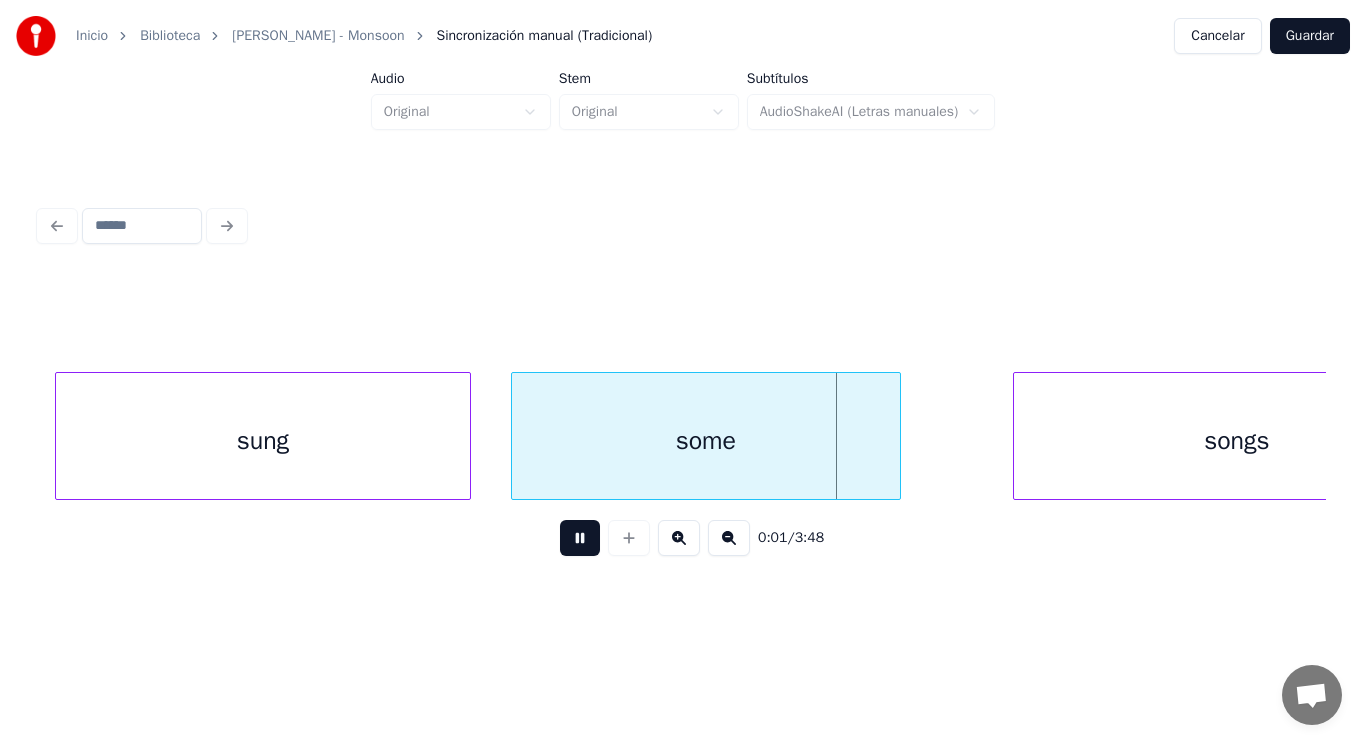 click at bounding box center (580, 538) 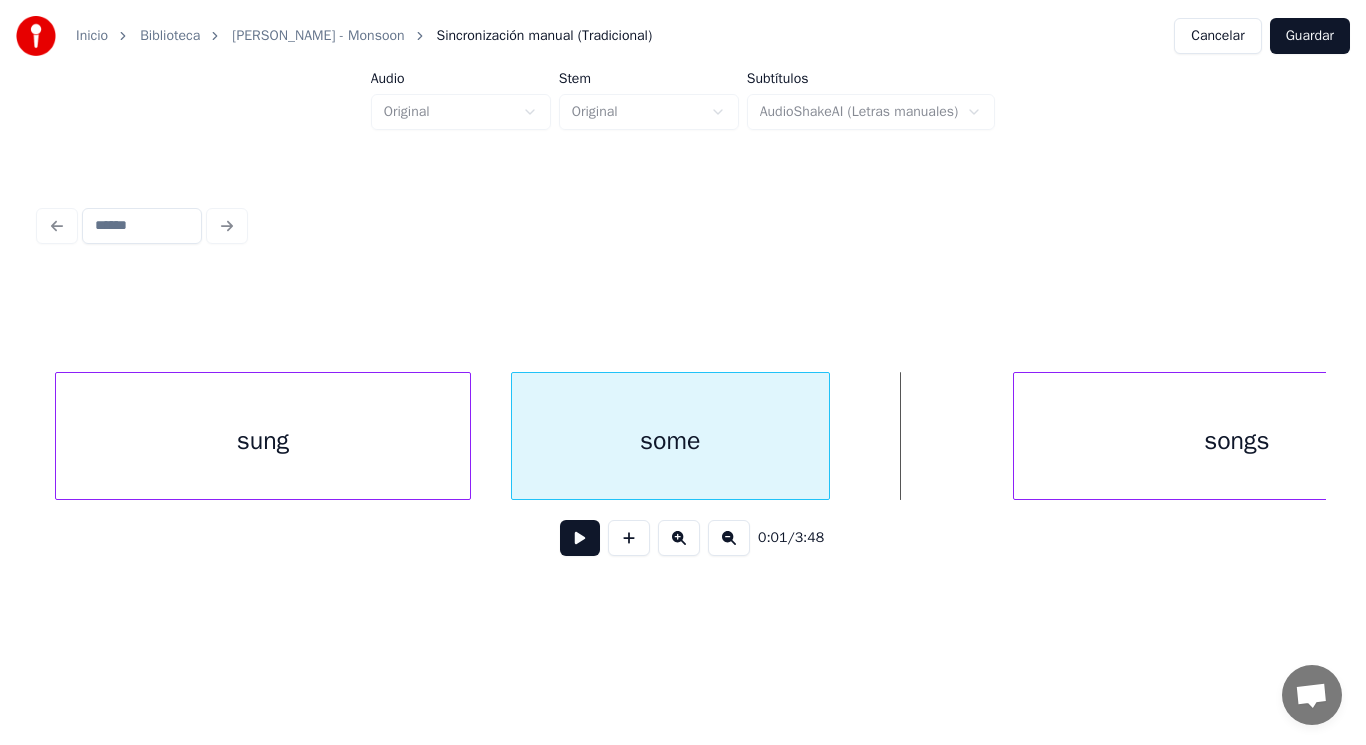 click at bounding box center (826, 436) 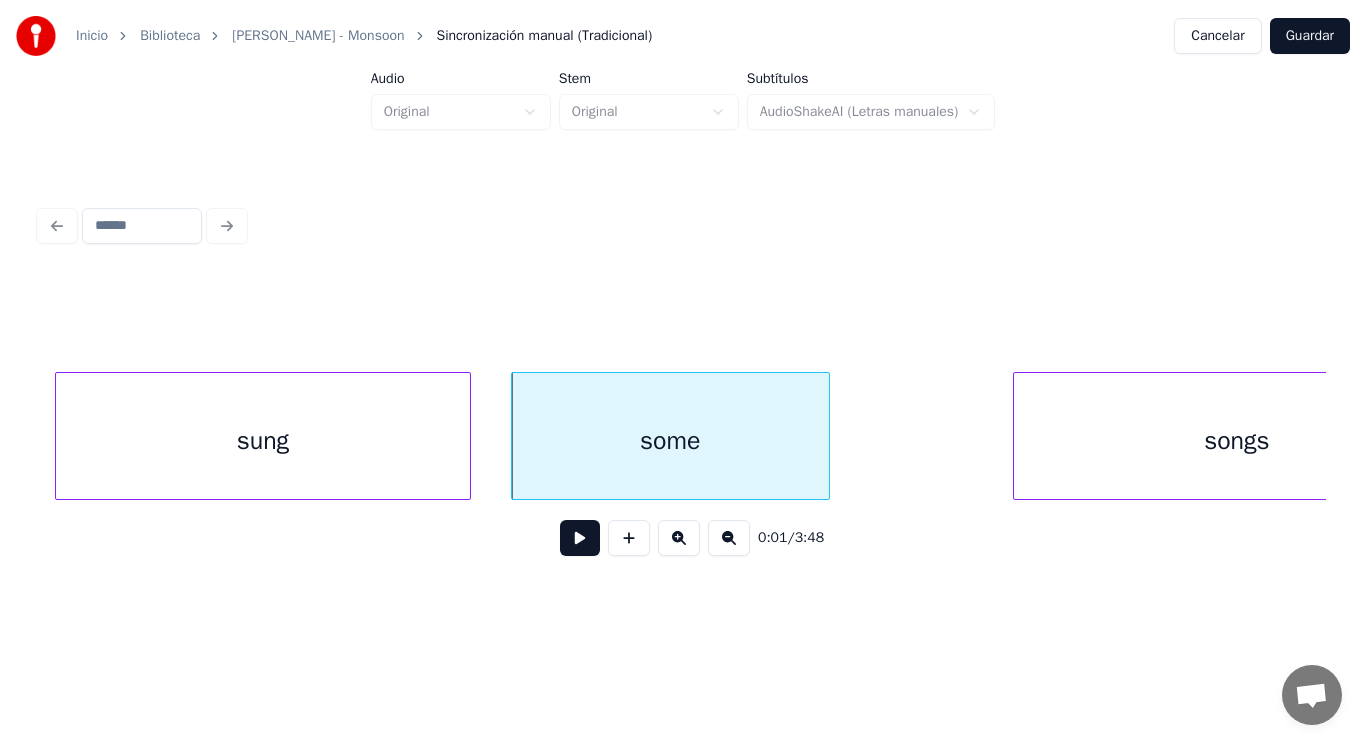 click on "some" at bounding box center (670, 441) 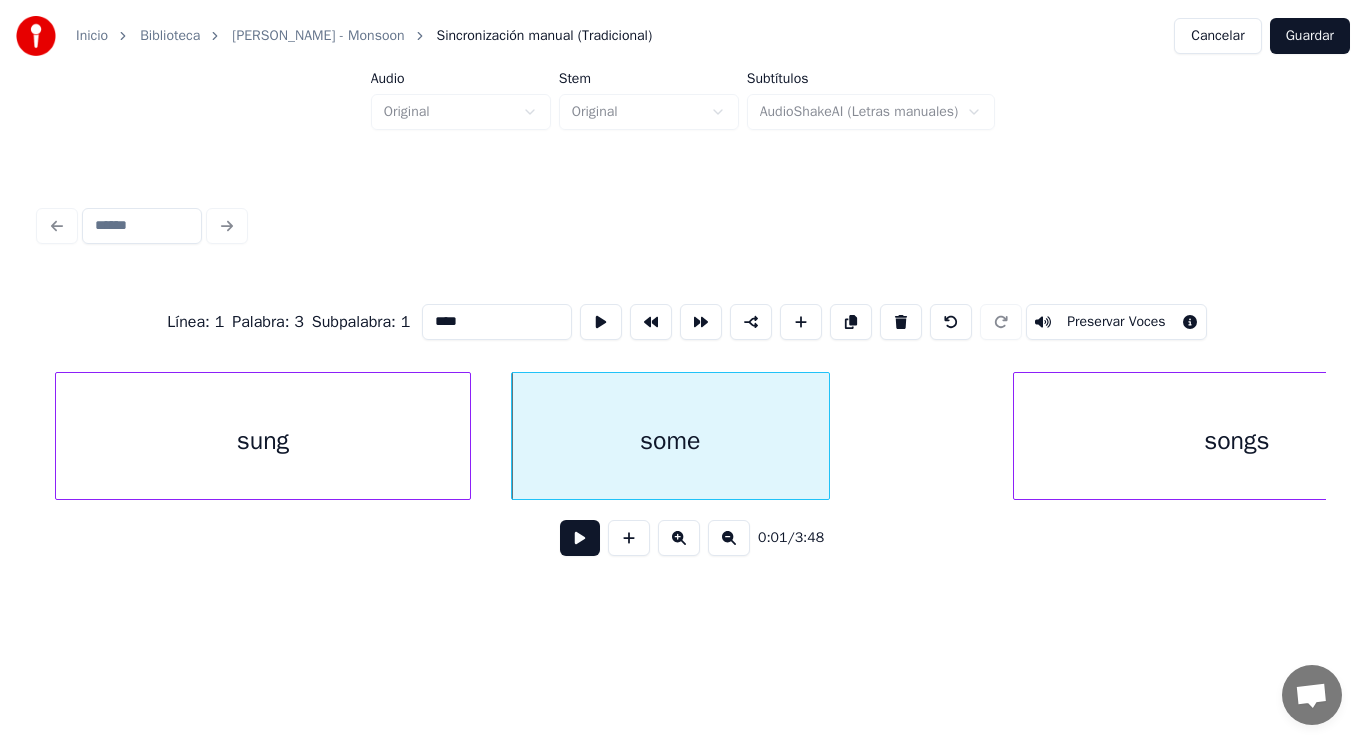 click at bounding box center (580, 538) 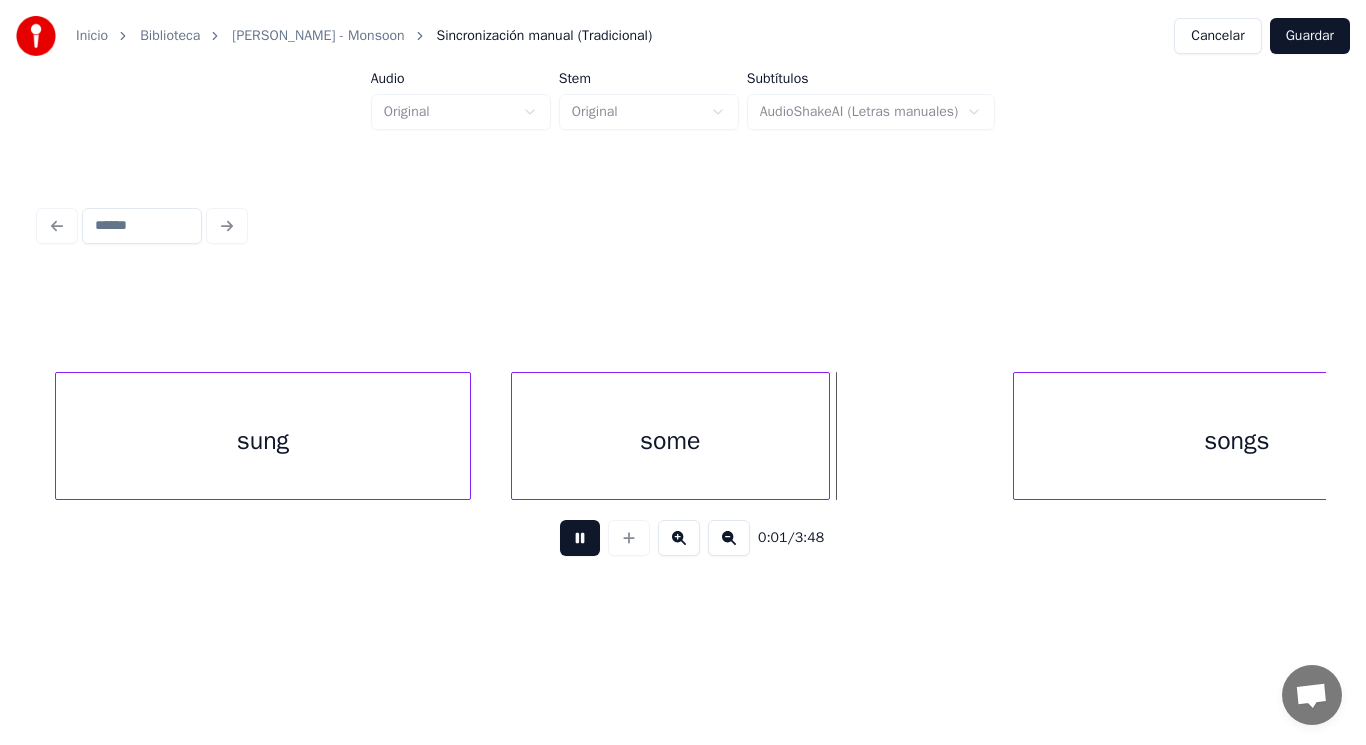 click at bounding box center (580, 538) 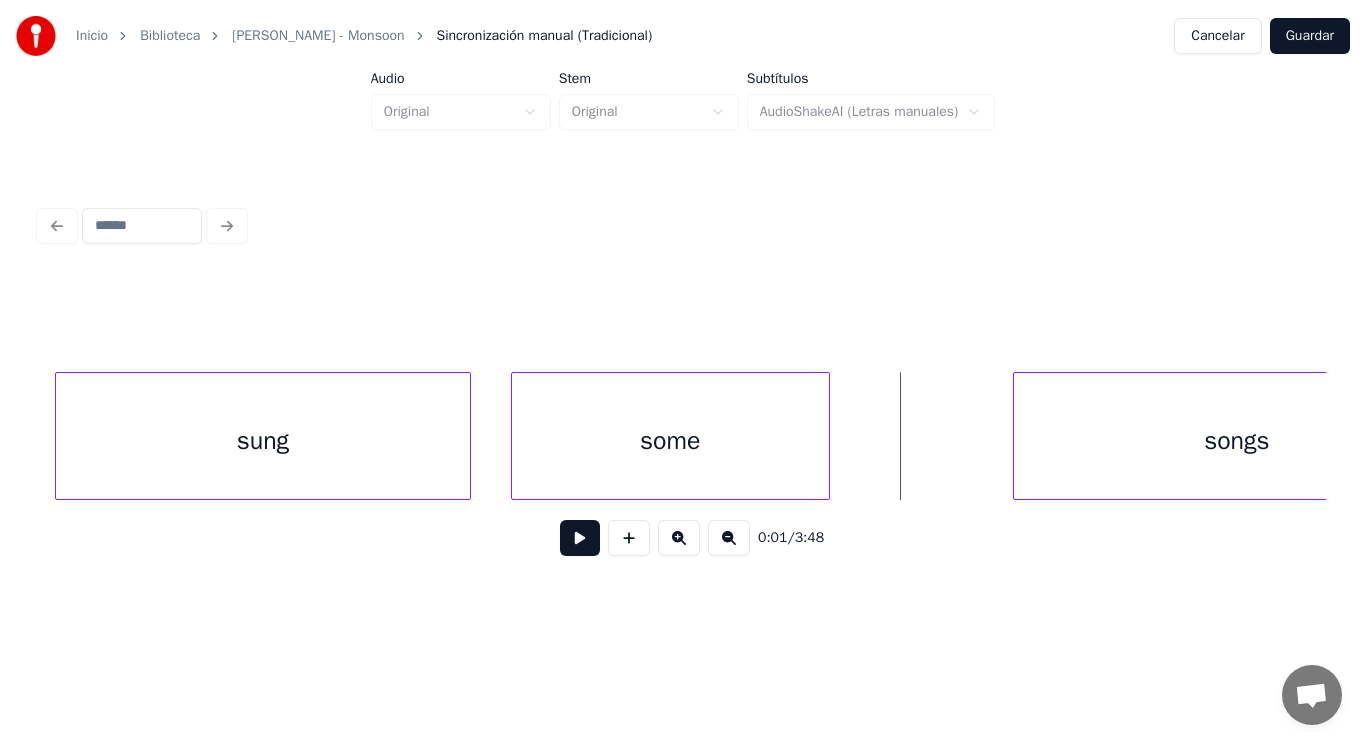 click on "some songs sung" at bounding box center (158299, 436) 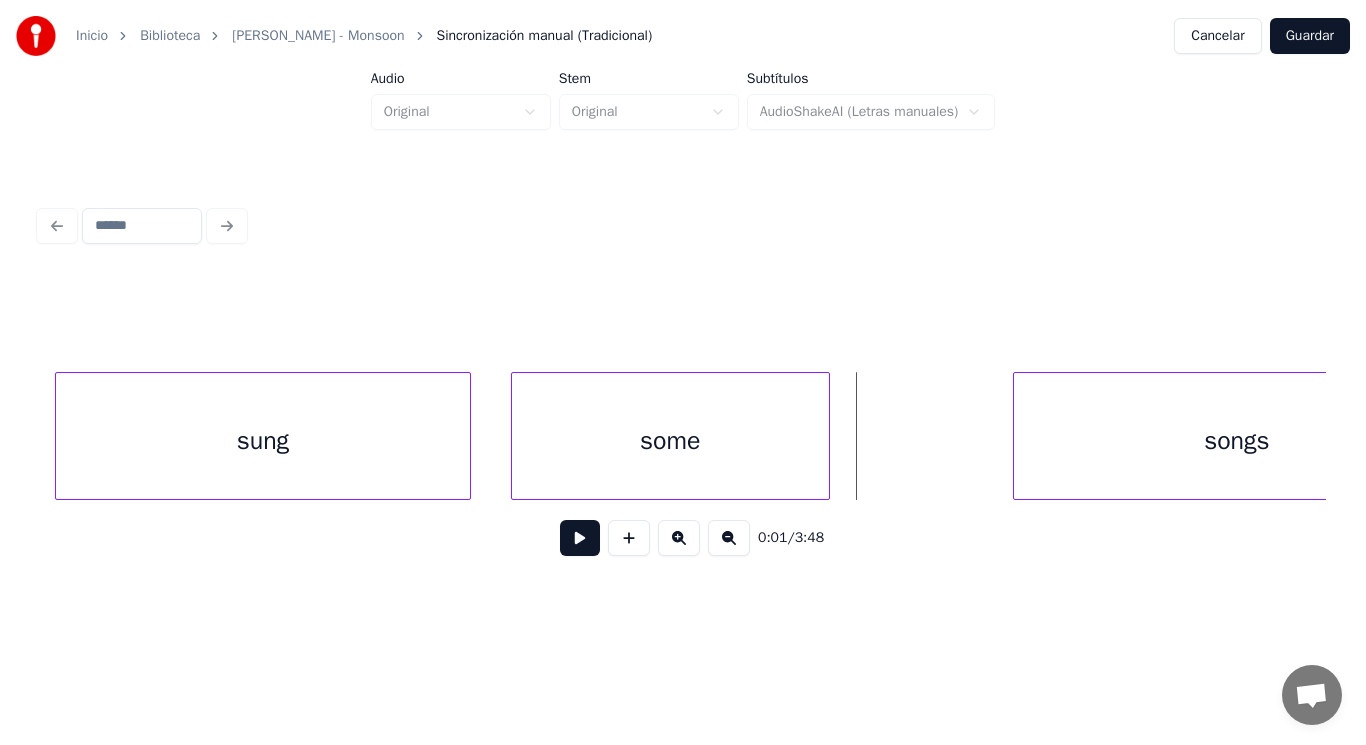 click at bounding box center (580, 538) 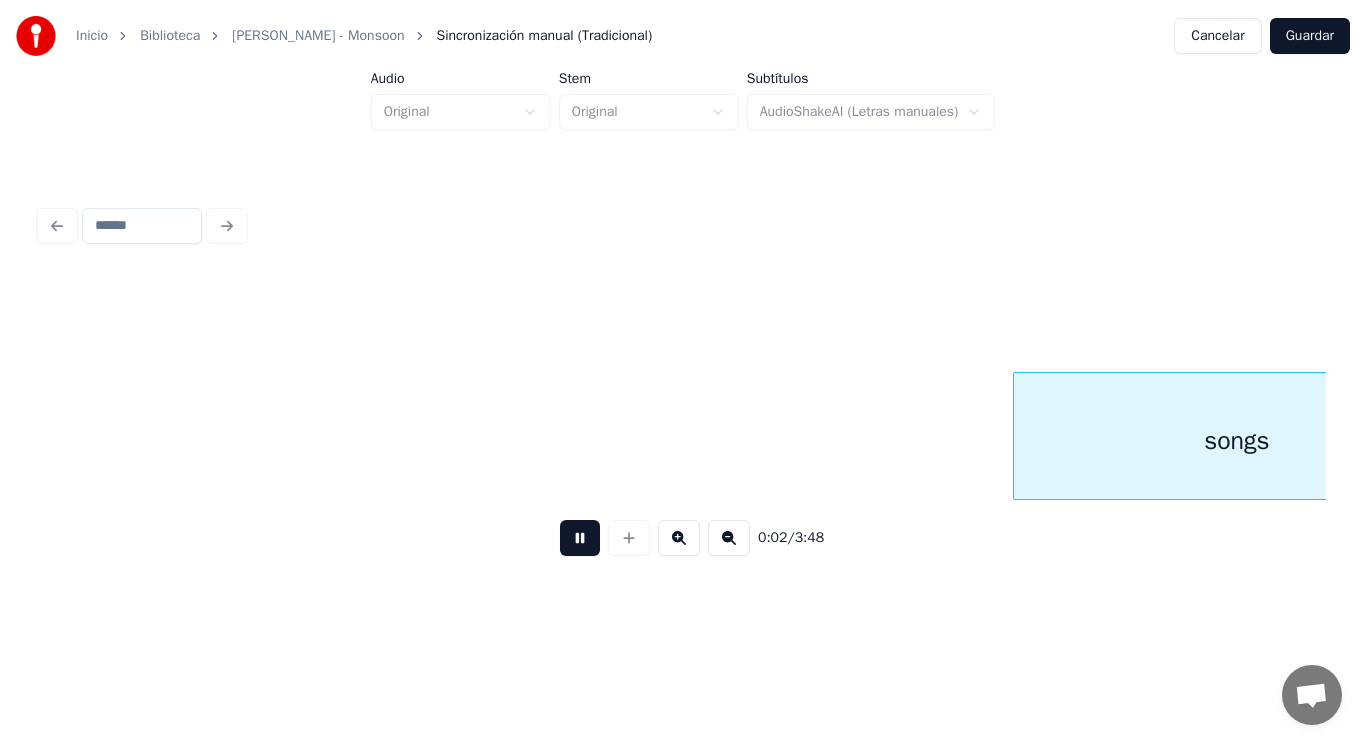 click at bounding box center (580, 538) 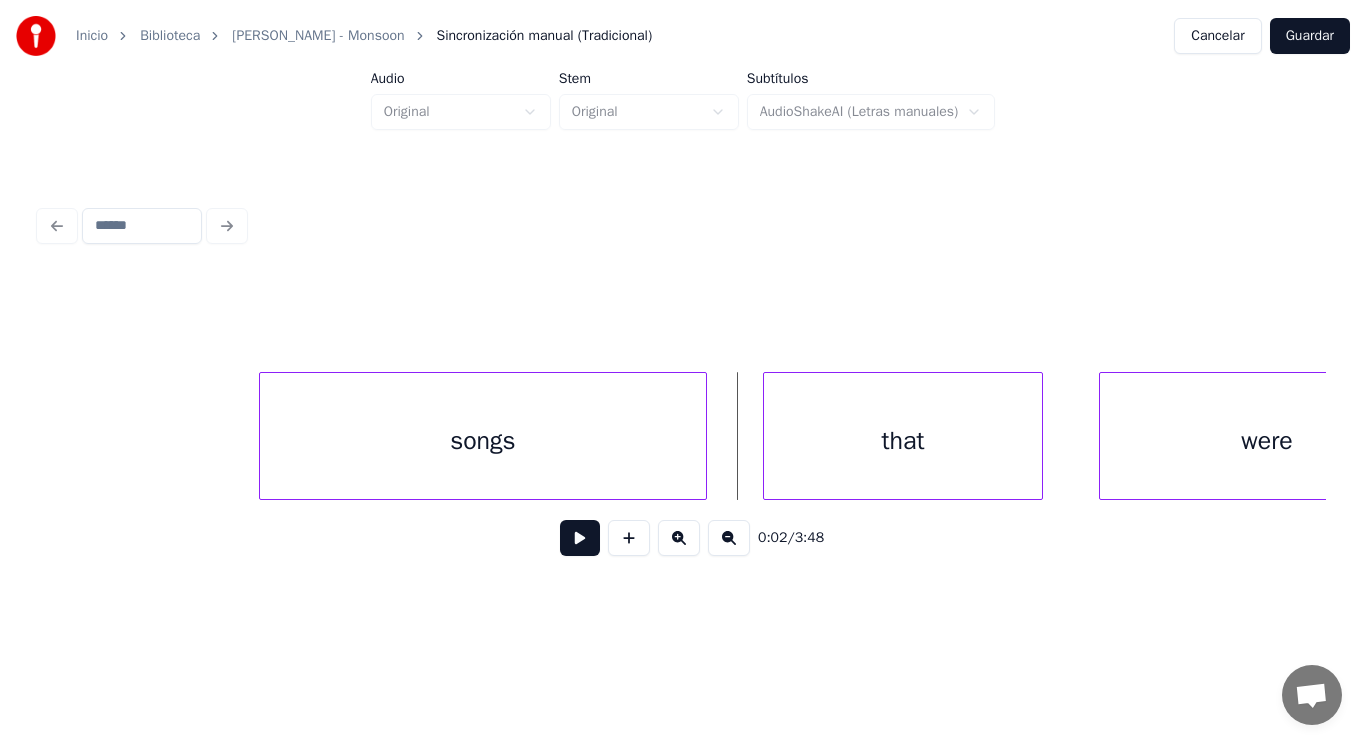 scroll, scrollTop: 0, scrollLeft: 2564, axis: horizontal 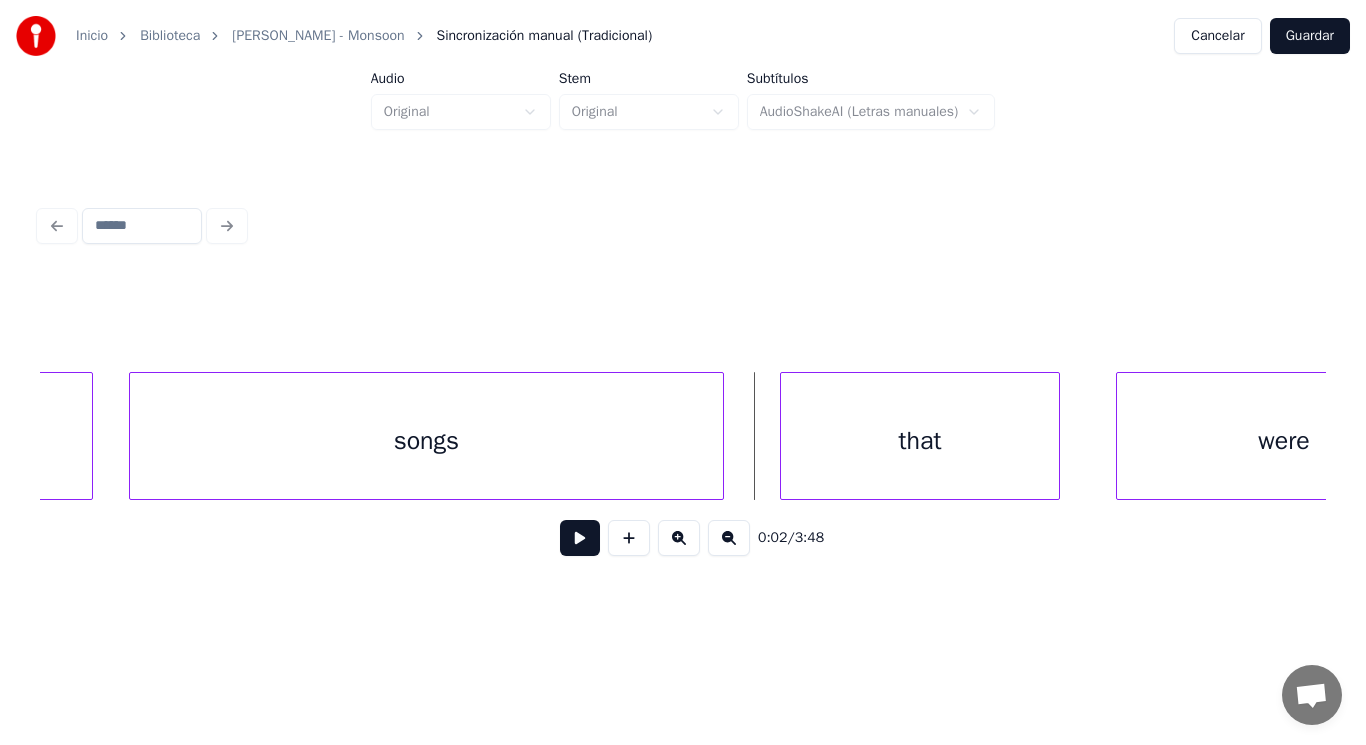 click at bounding box center [133, 436] 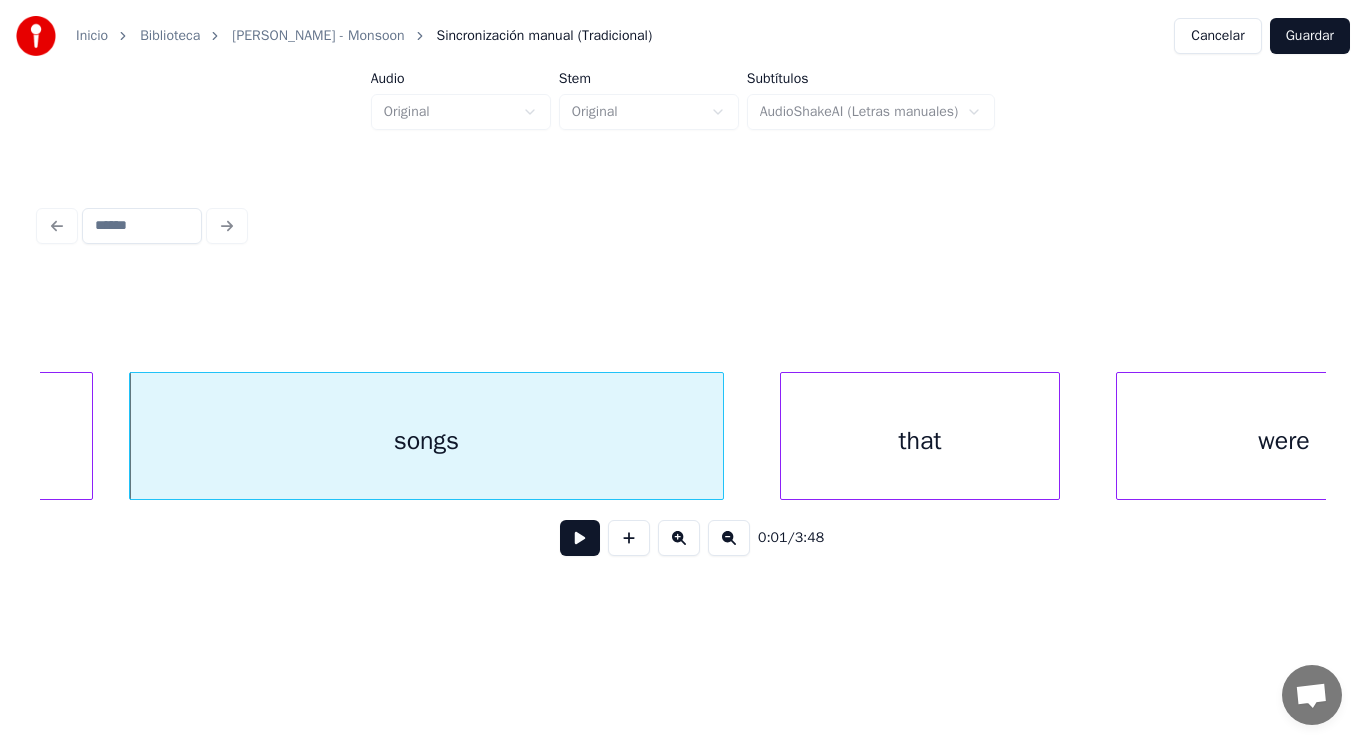 click at bounding box center [580, 538] 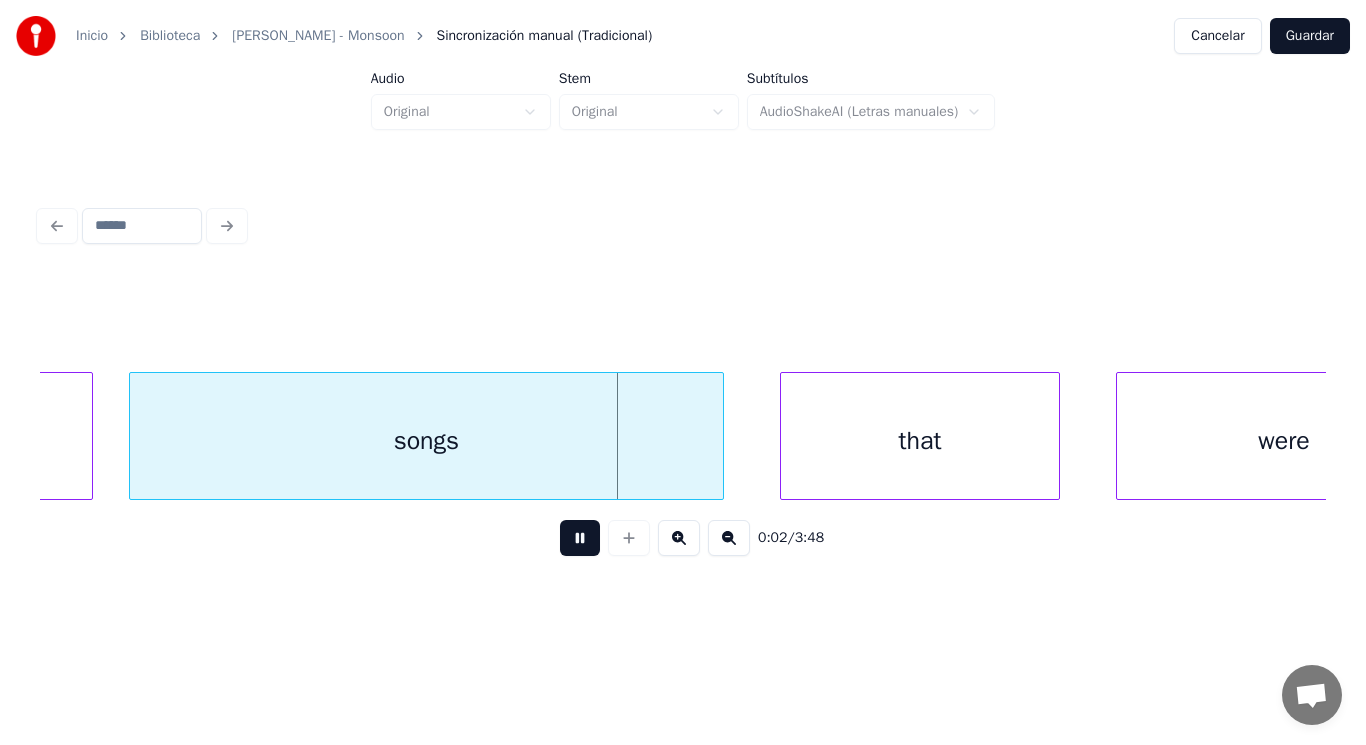 click at bounding box center (580, 538) 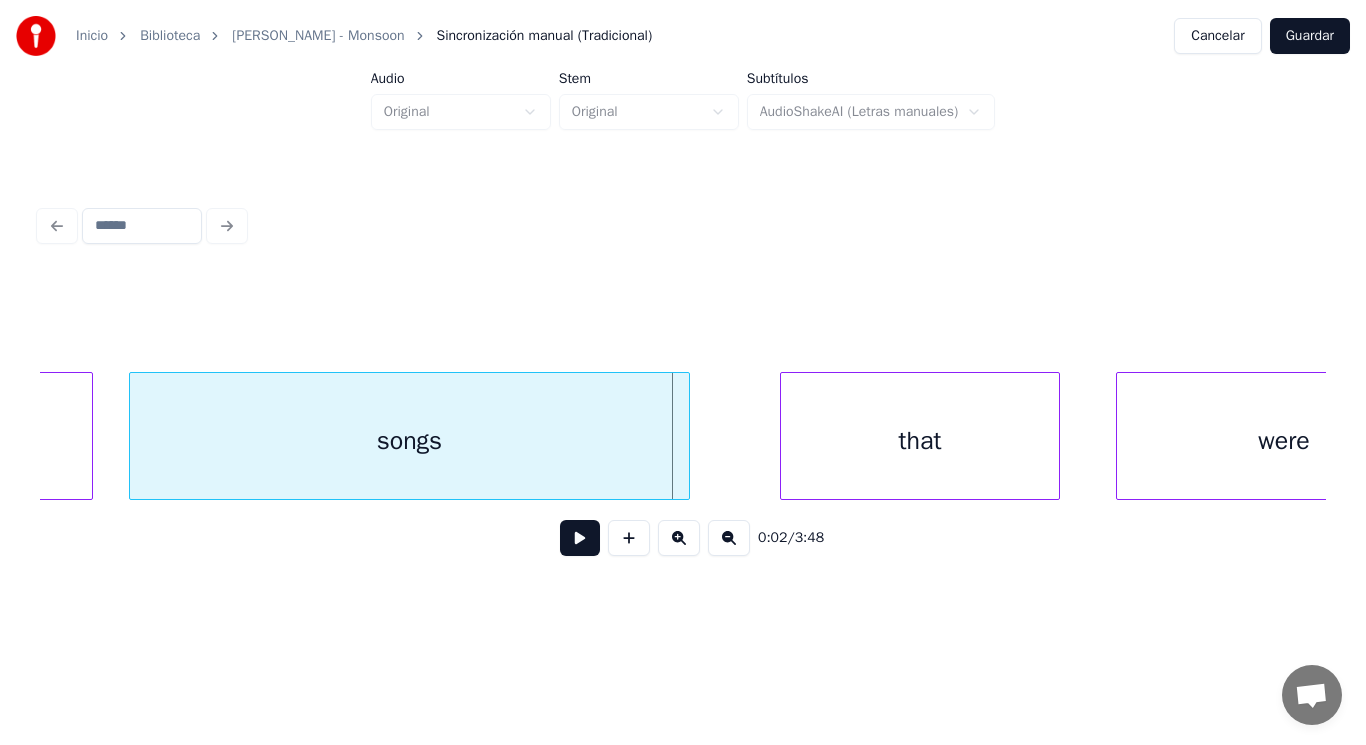 click at bounding box center [686, 436] 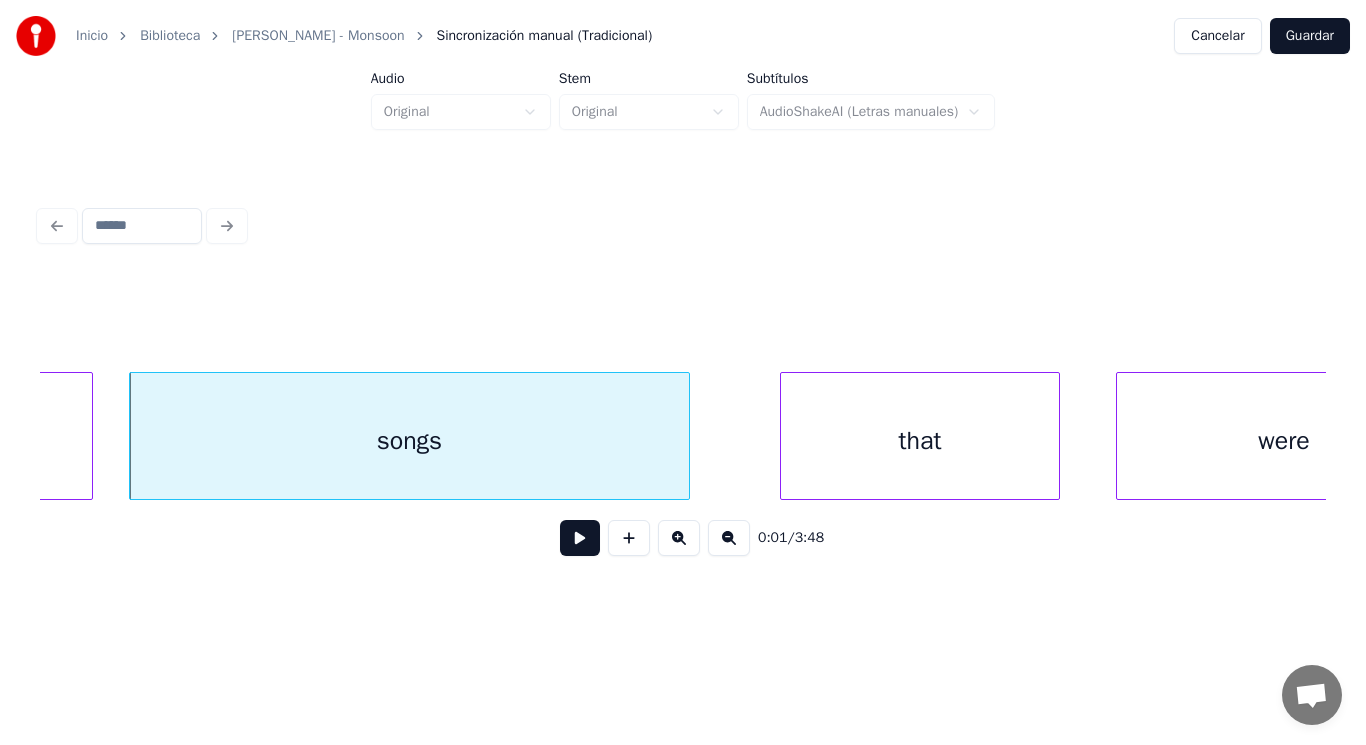 click at bounding box center (580, 538) 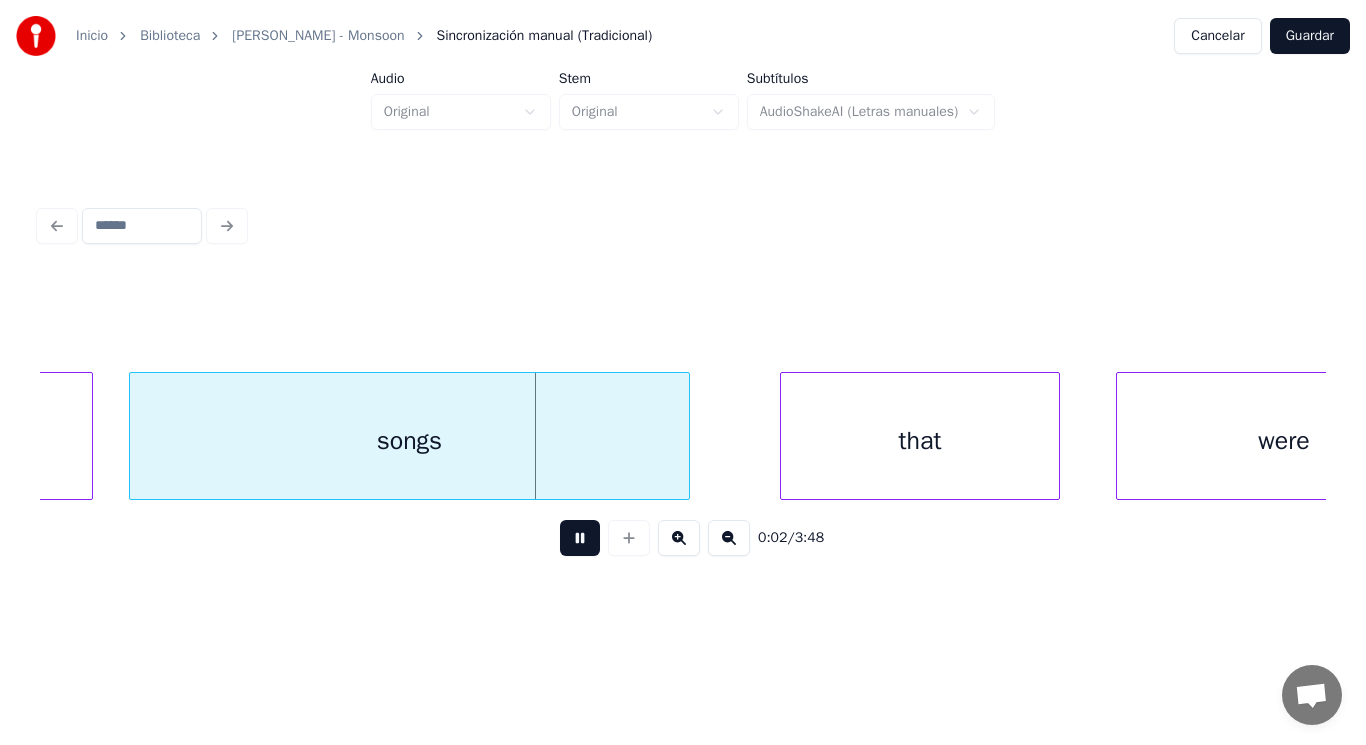 click at bounding box center (580, 538) 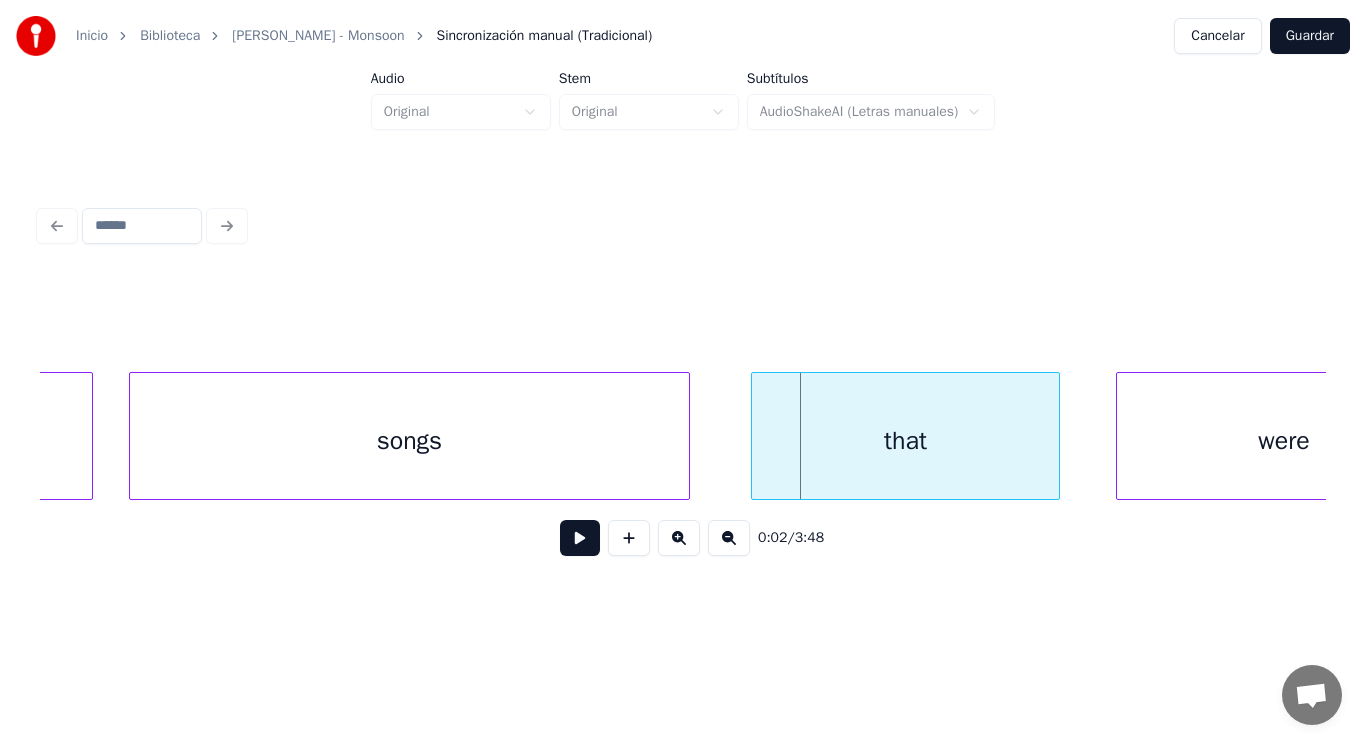 click at bounding box center (755, 436) 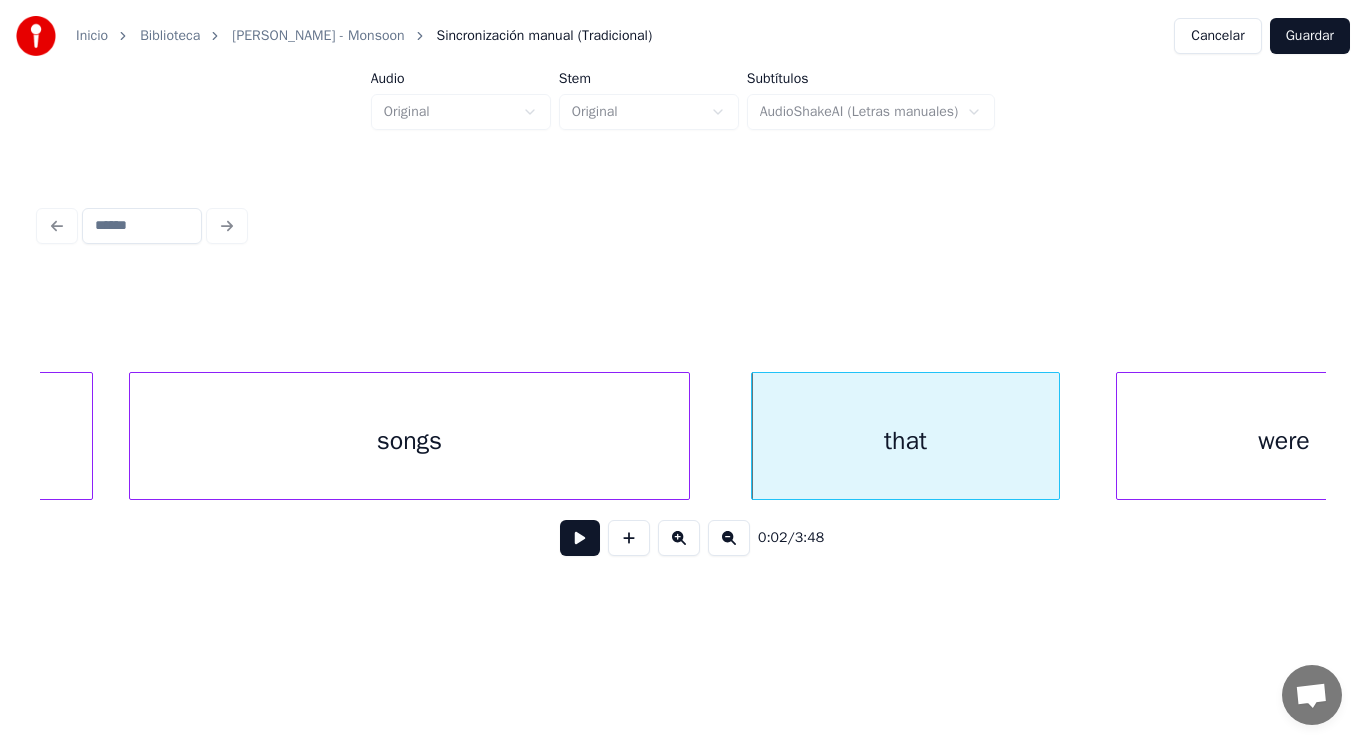 click on "songs" at bounding box center (409, 441) 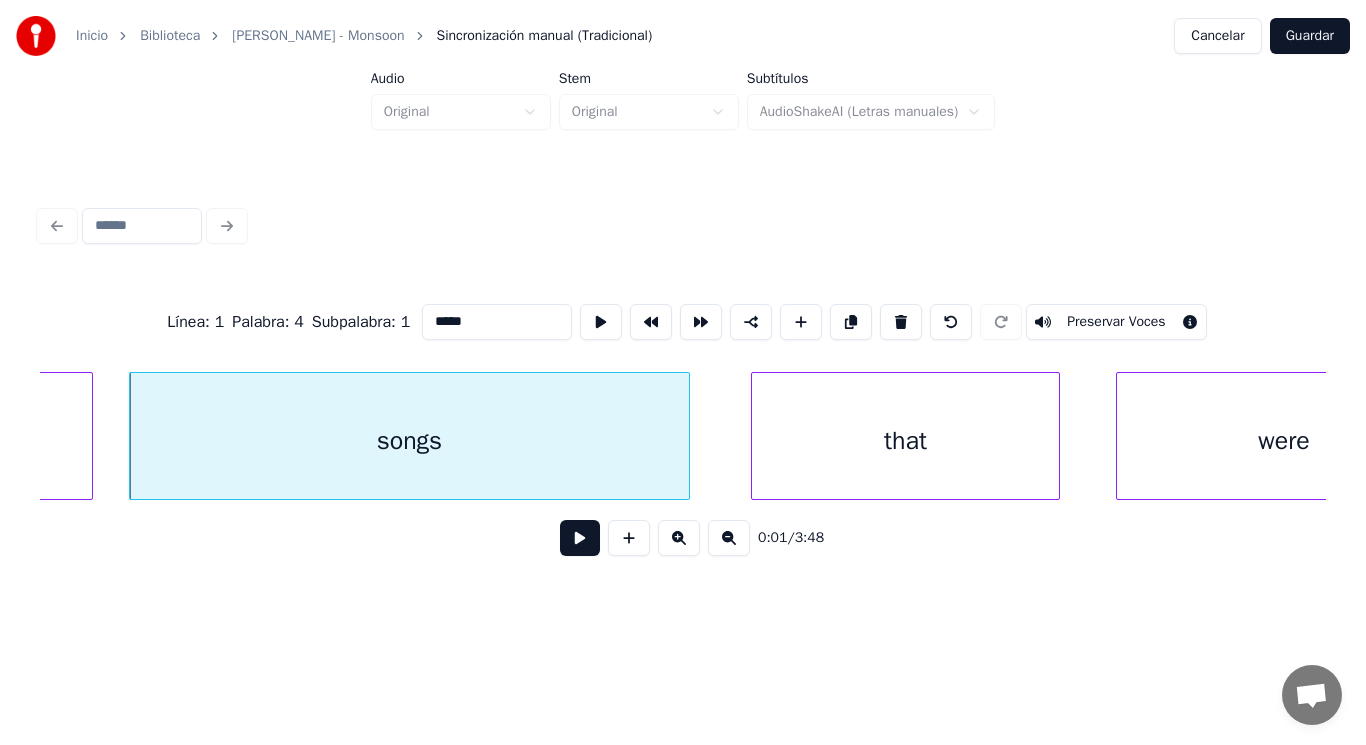 click at bounding box center [580, 538] 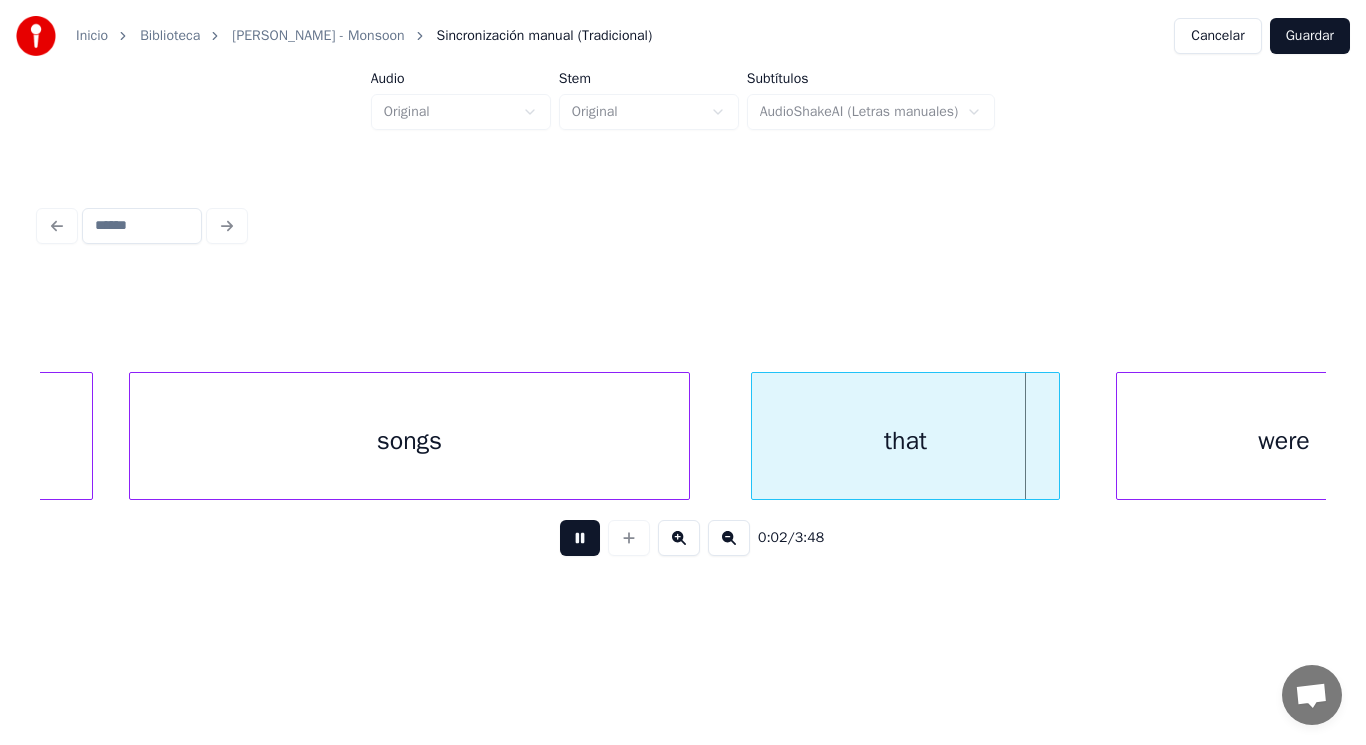 click at bounding box center (580, 538) 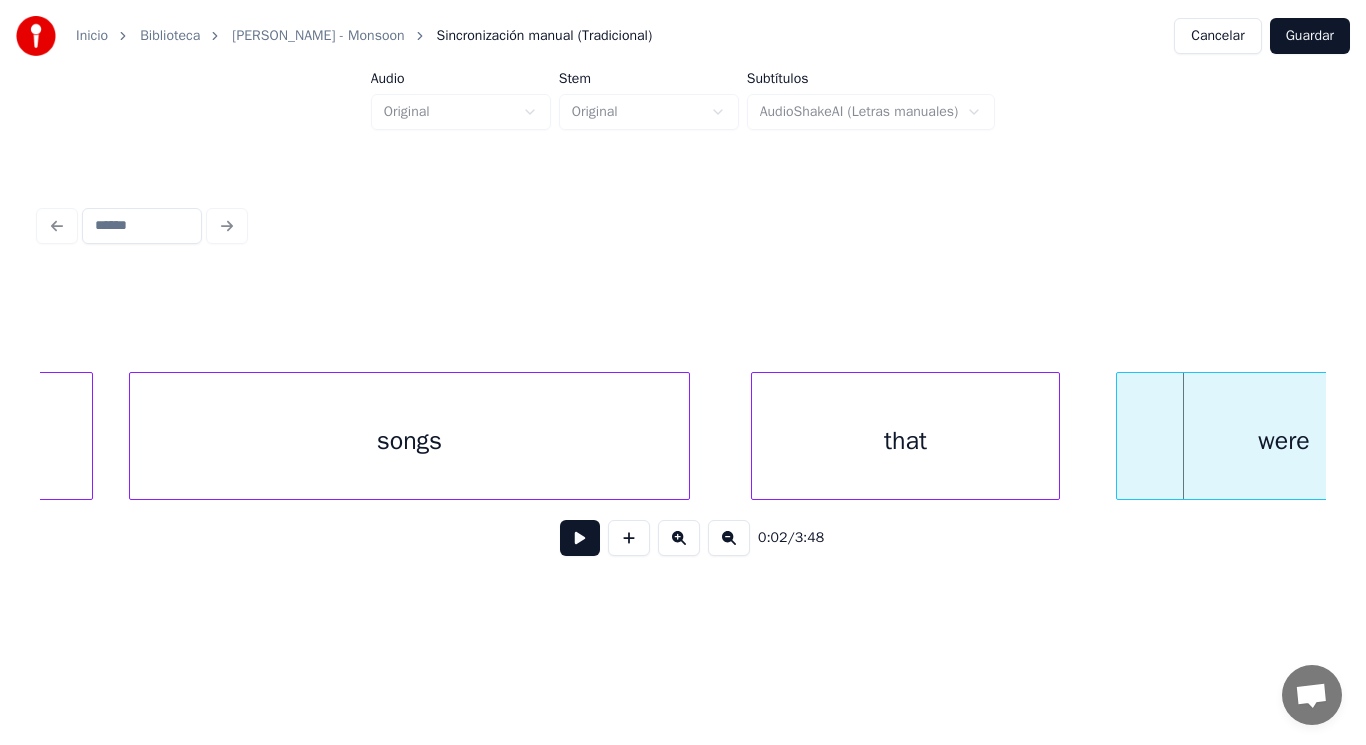 click on "that" at bounding box center [905, 441] 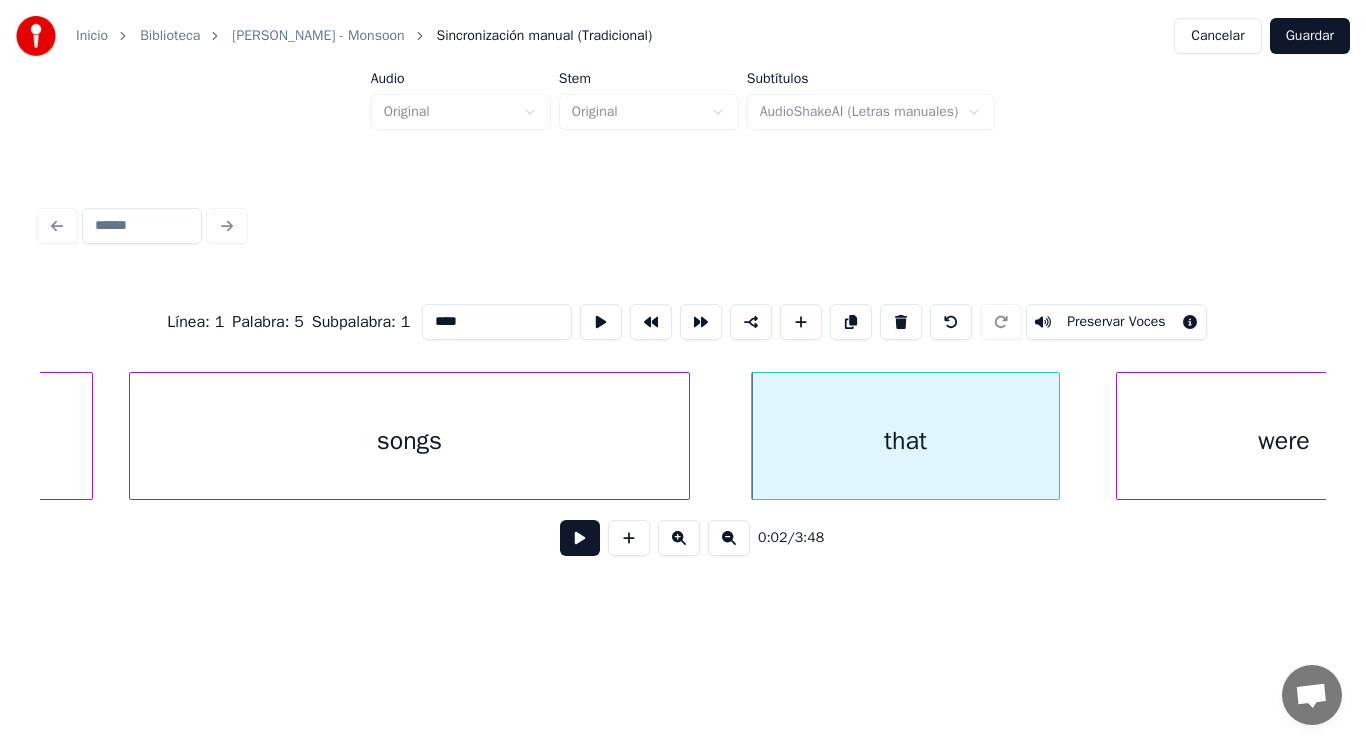 click at bounding box center [580, 538] 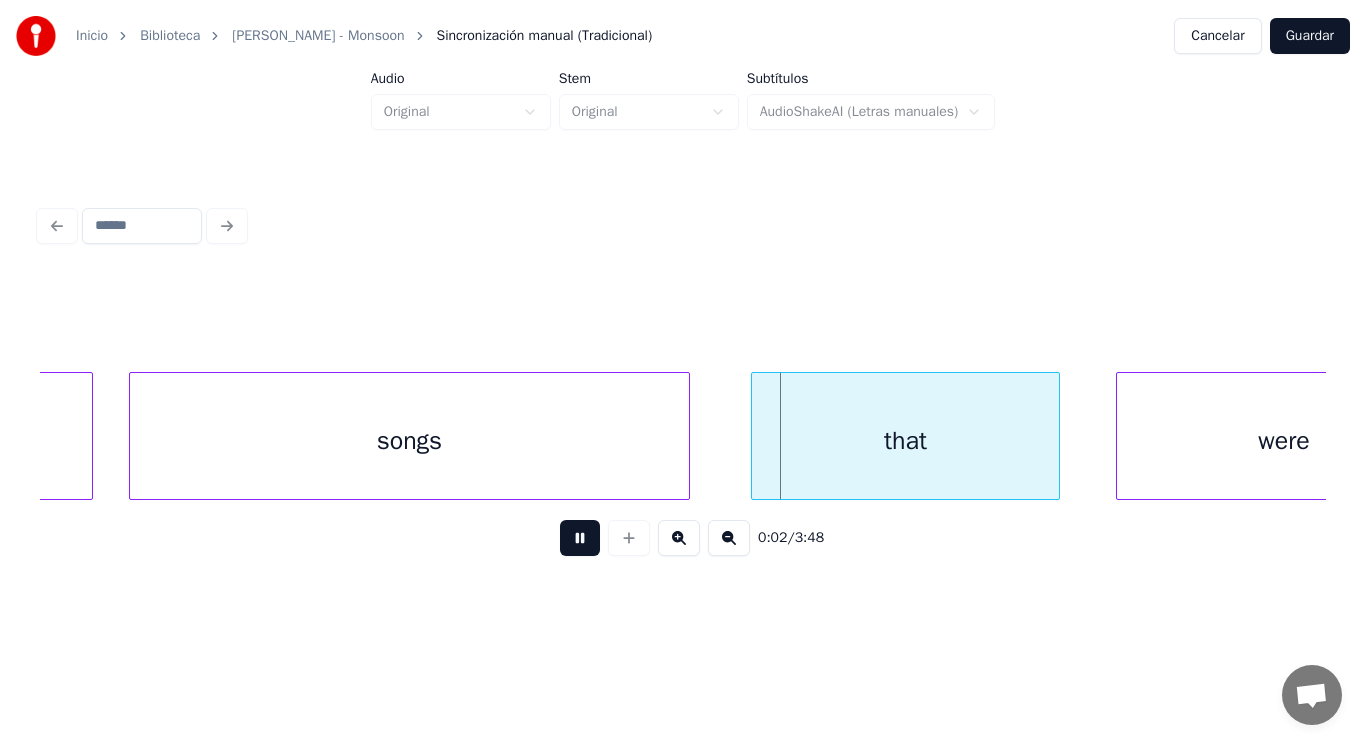click at bounding box center (580, 538) 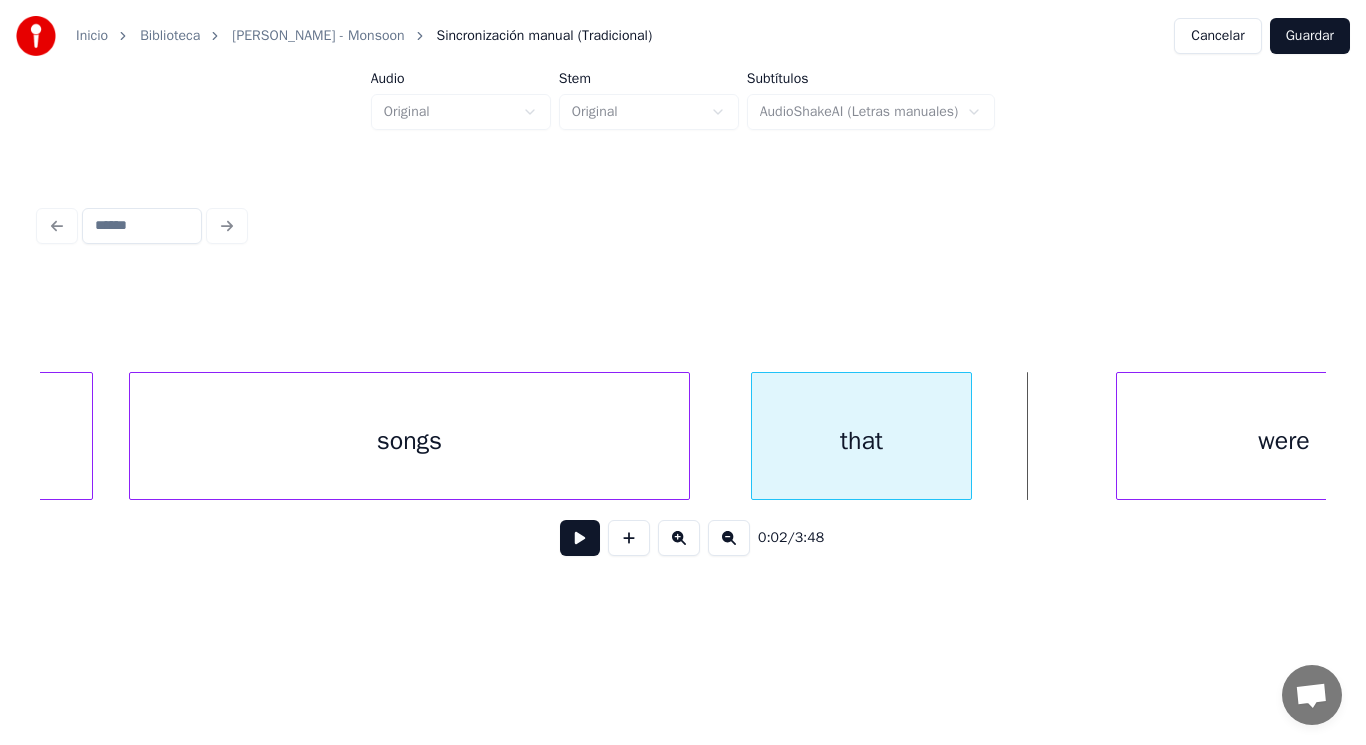 click at bounding box center (968, 436) 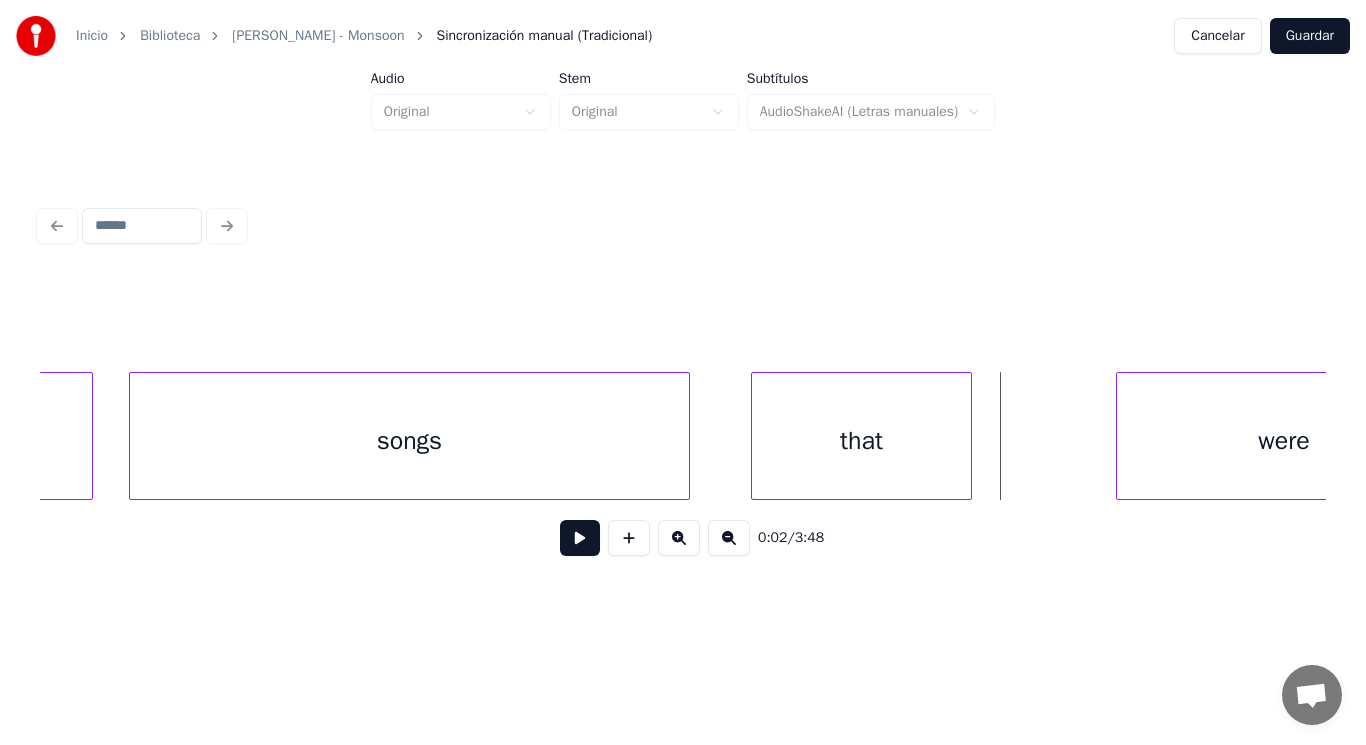 click at bounding box center [580, 538] 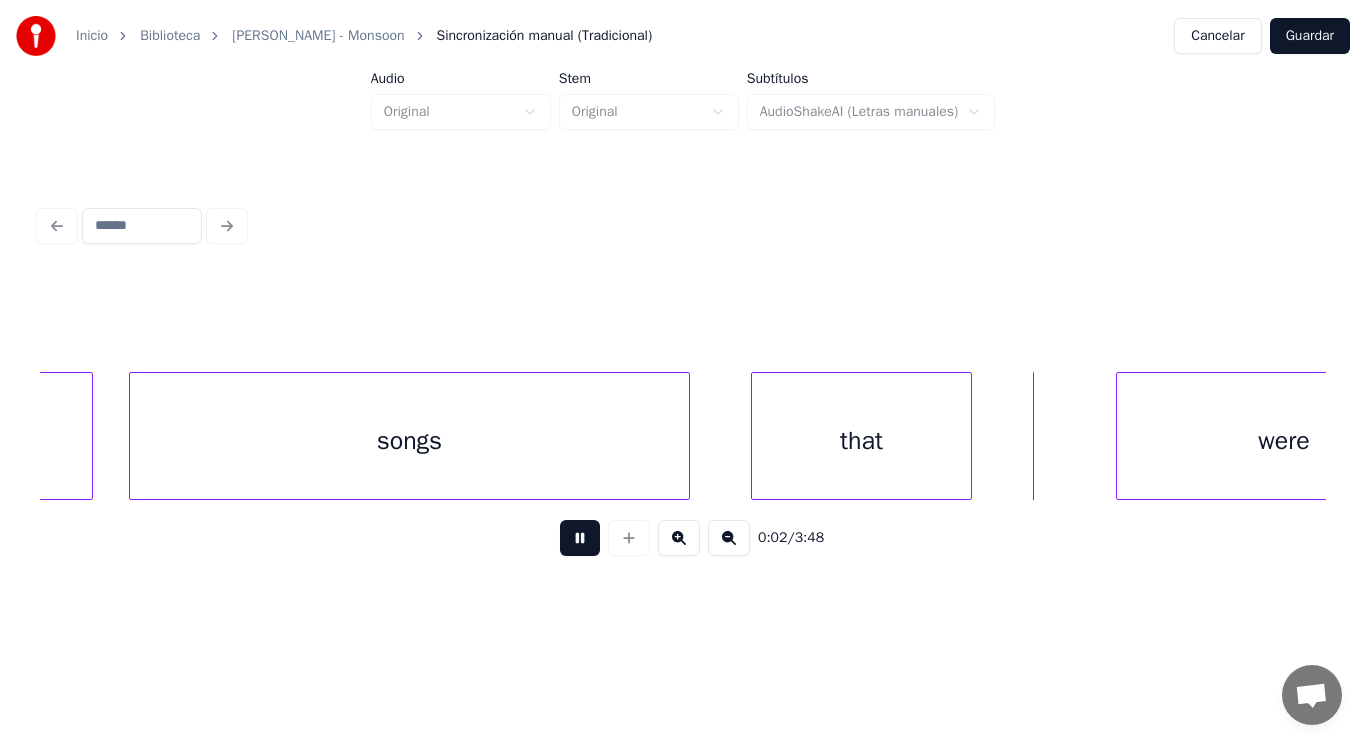 click at bounding box center [580, 538] 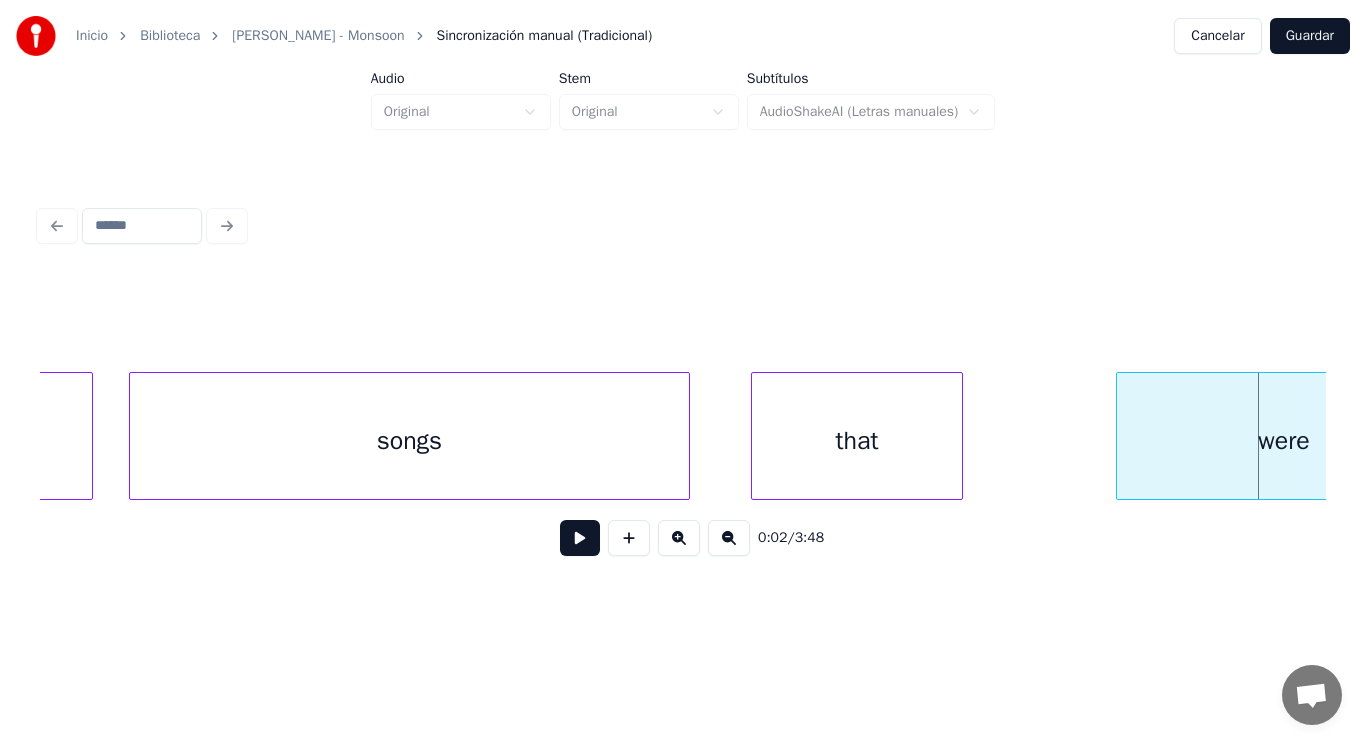 click at bounding box center (959, 436) 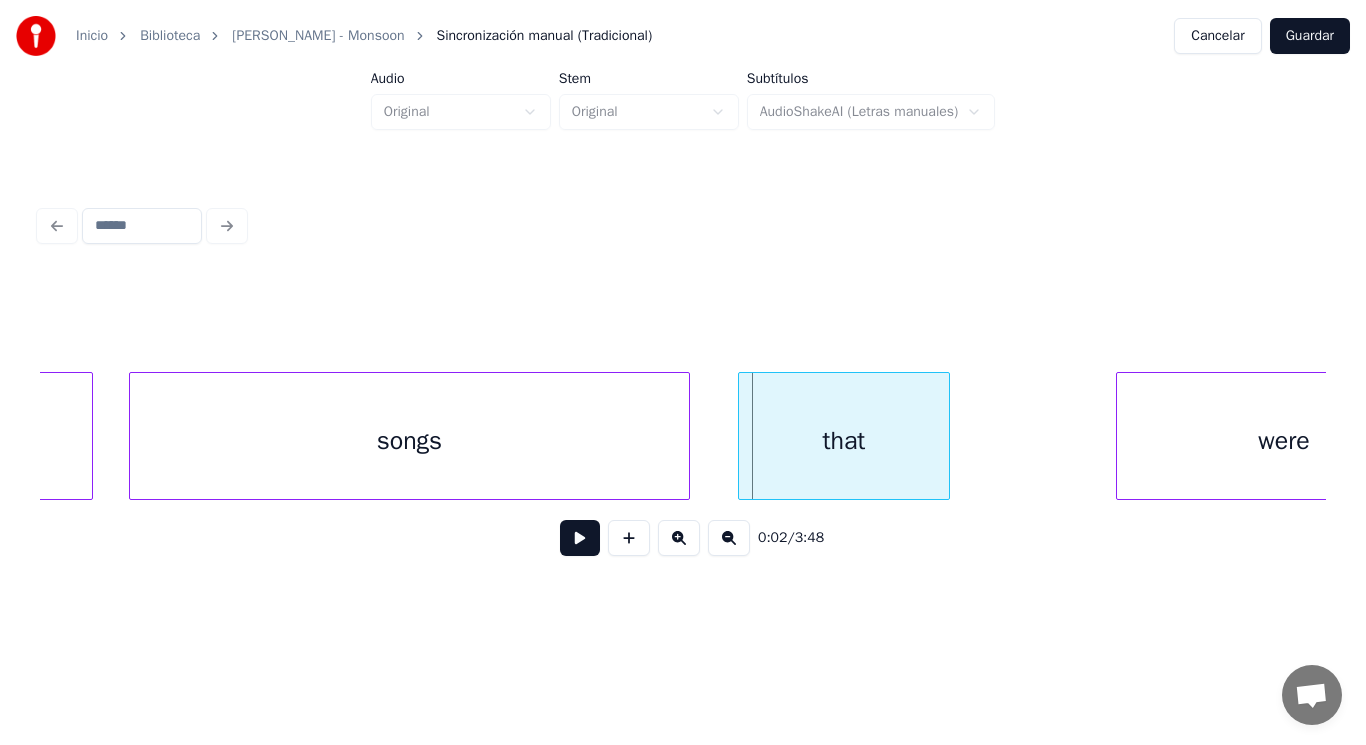 click on "that" at bounding box center (844, 441) 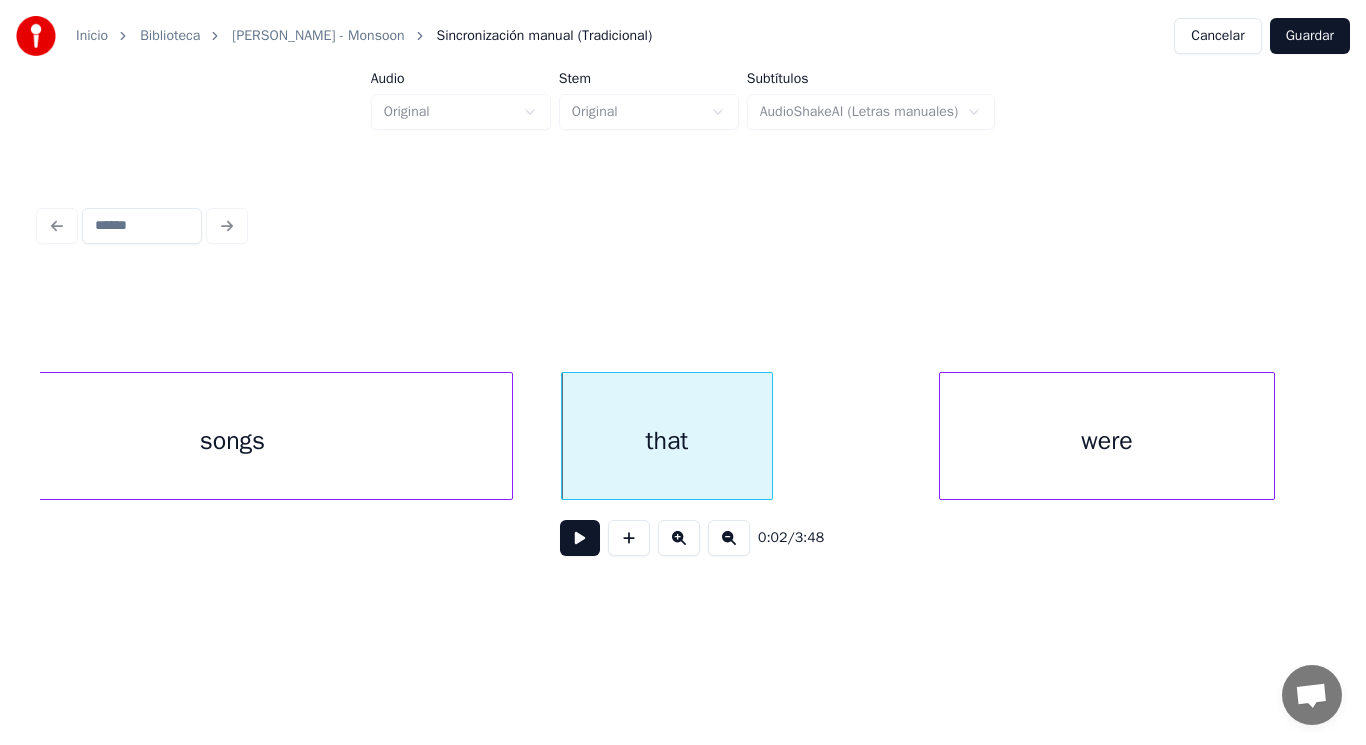 scroll, scrollTop: 0, scrollLeft: 2884, axis: horizontal 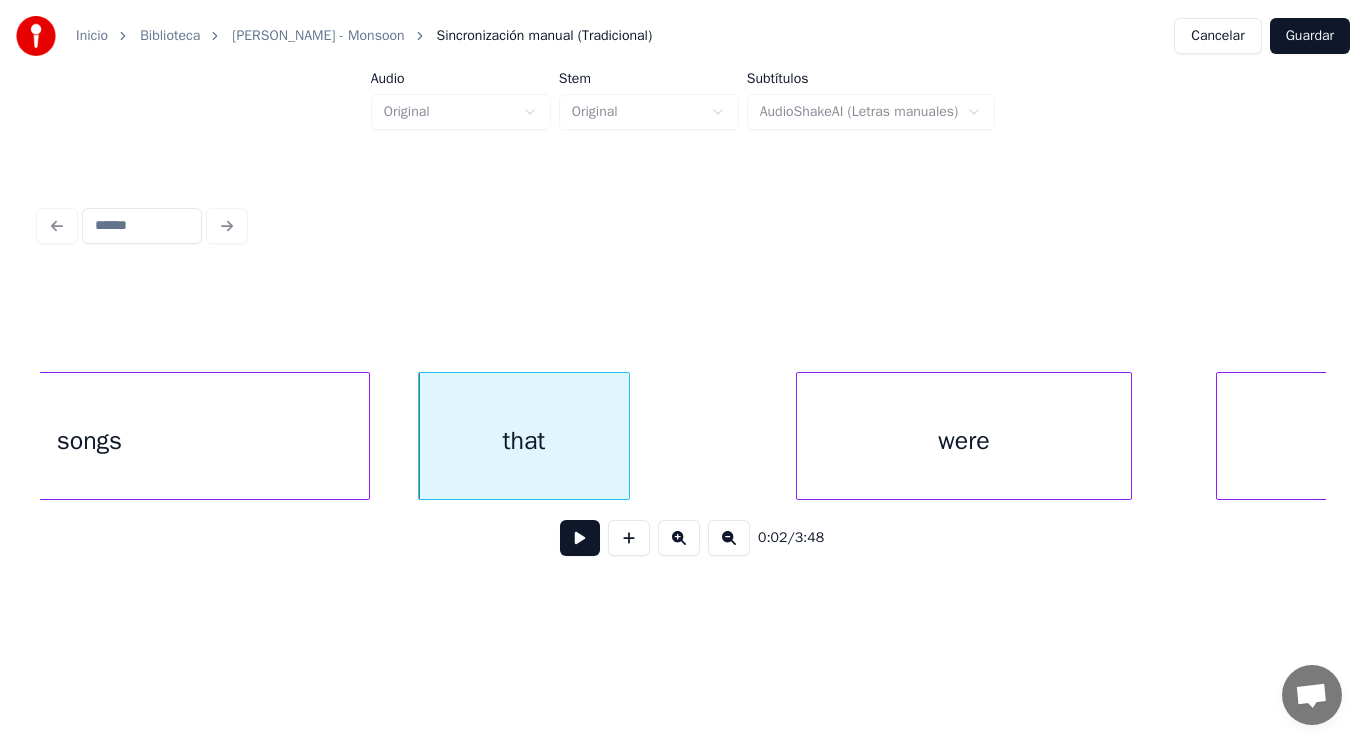 click at bounding box center (580, 538) 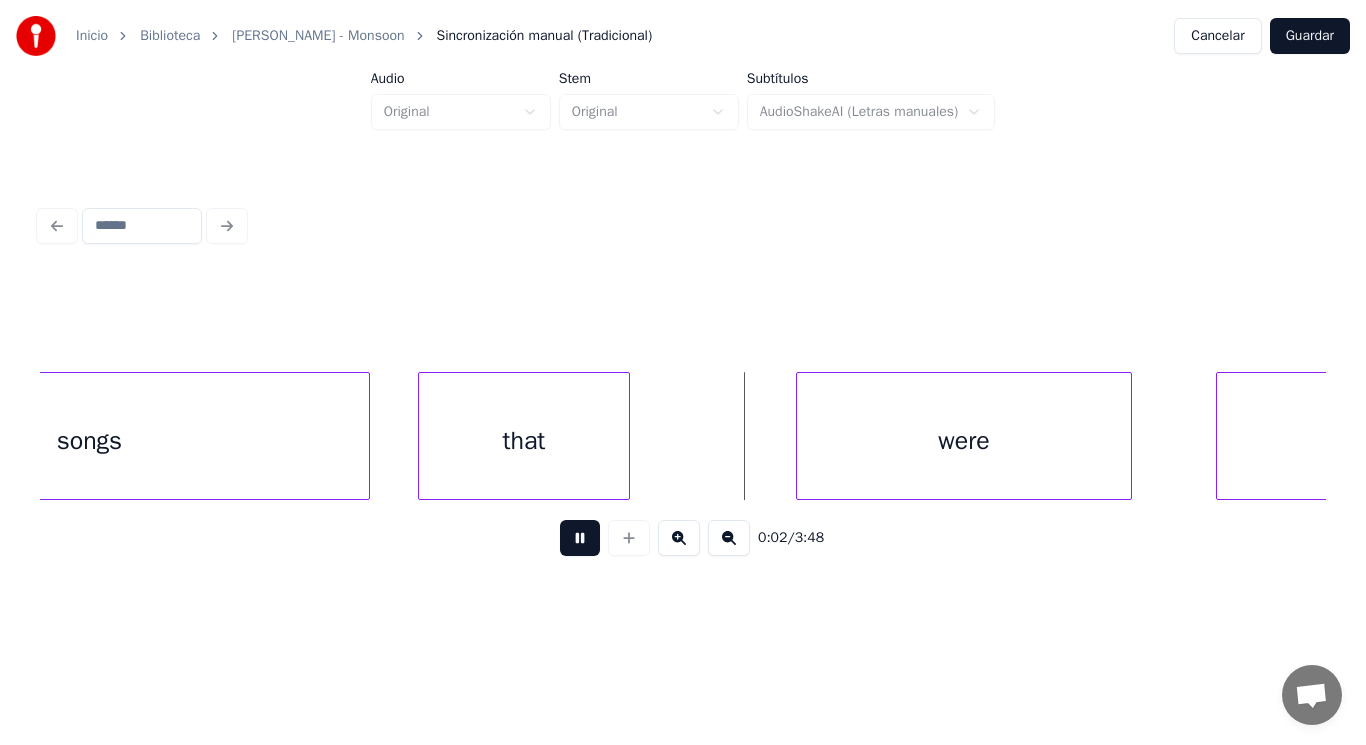 click at bounding box center (580, 538) 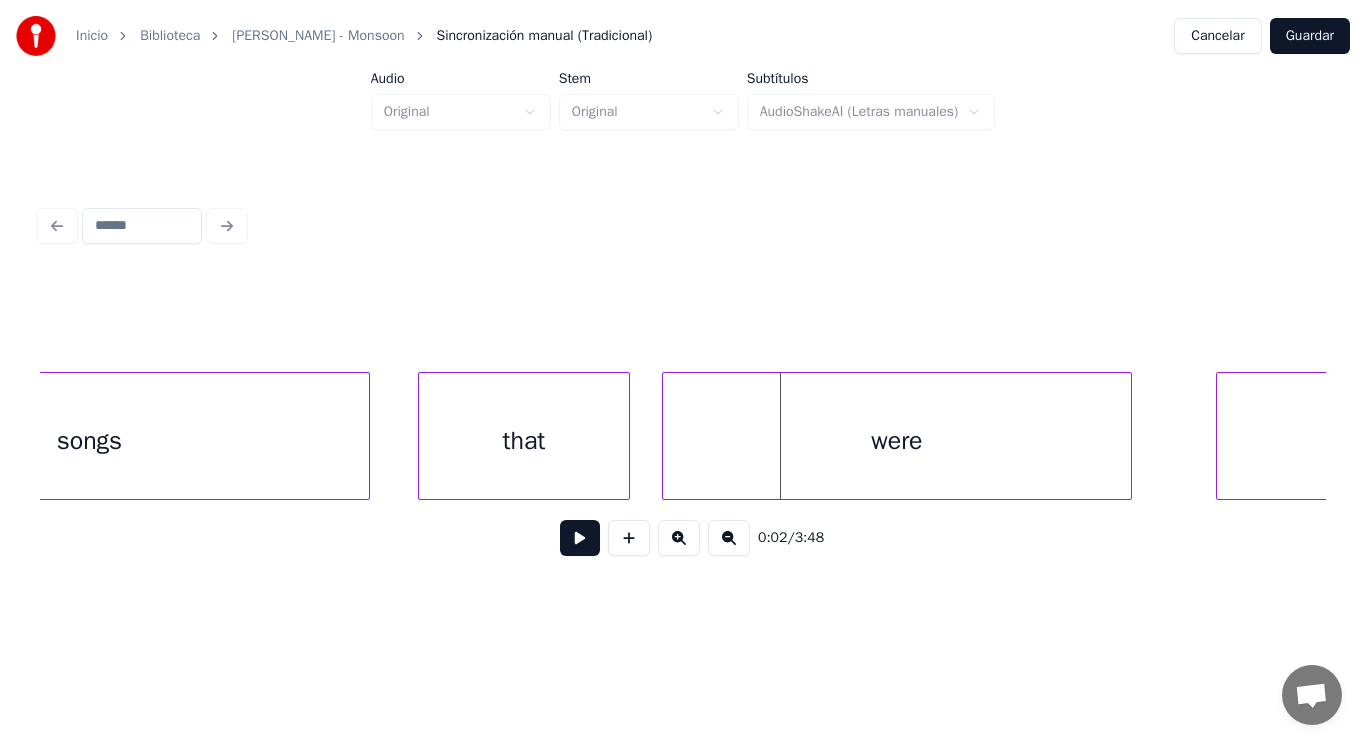 click at bounding box center [666, 436] 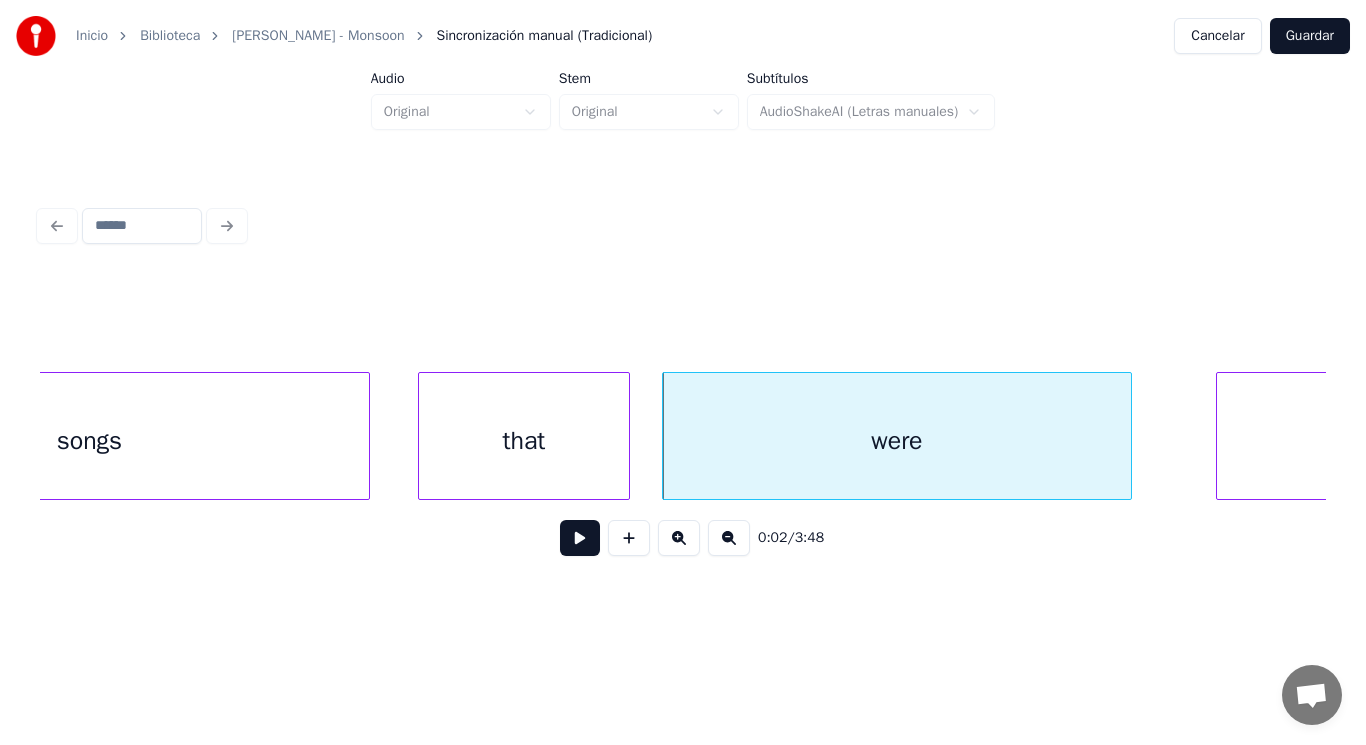 click at bounding box center (580, 538) 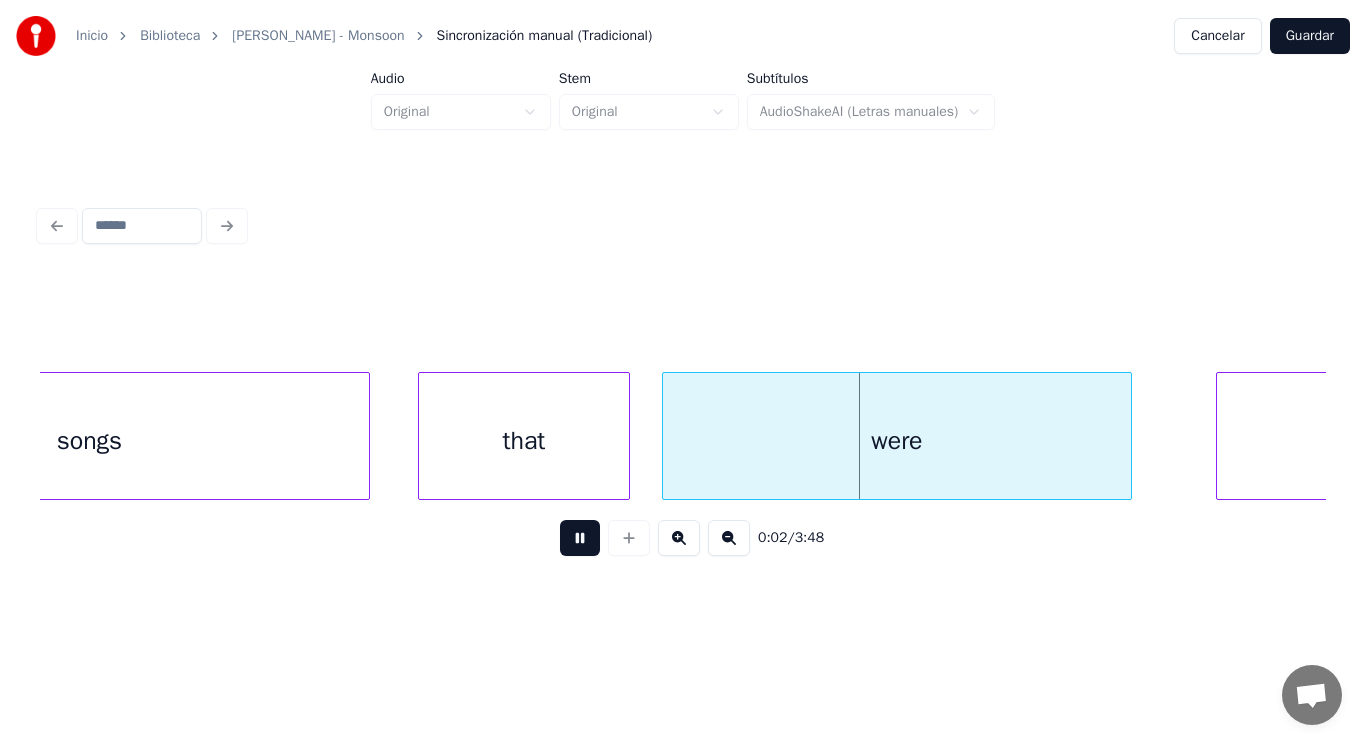 click at bounding box center (580, 538) 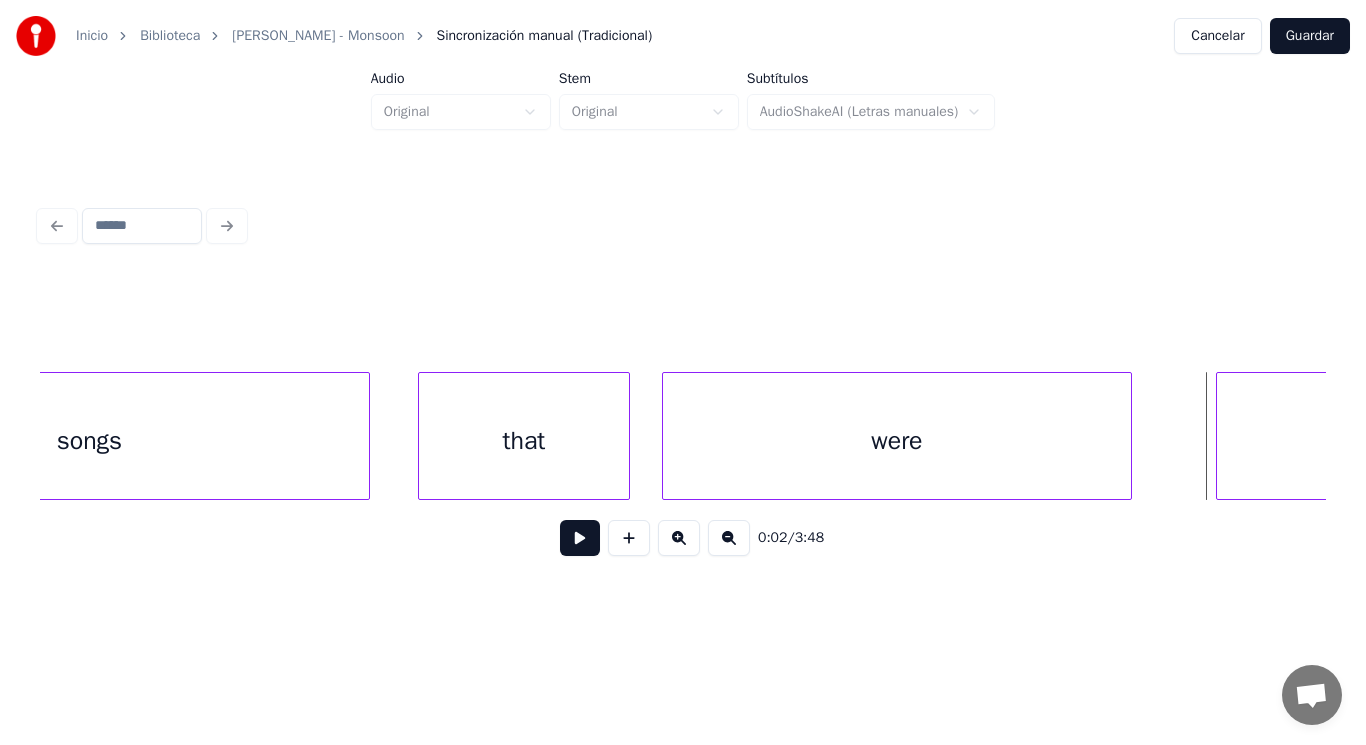 click on "were" at bounding box center [897, 441] 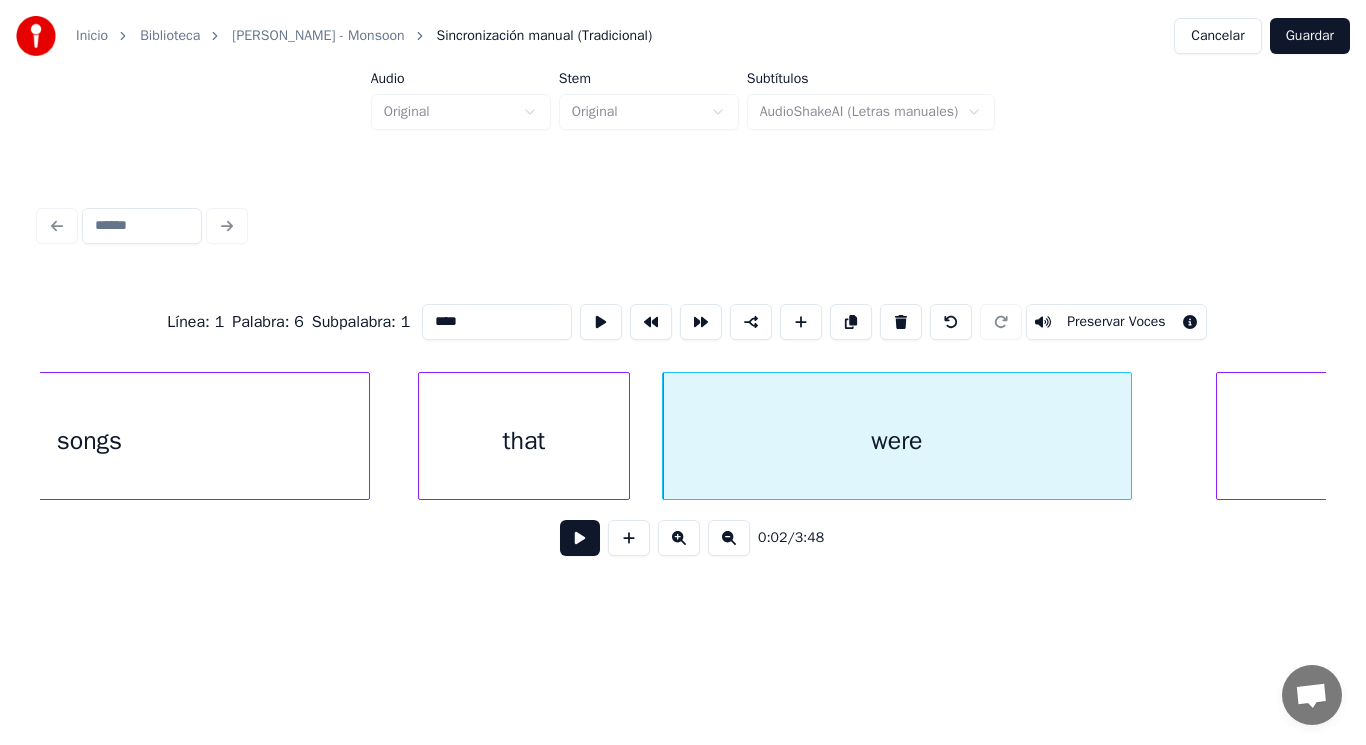 click at bounding box center (580, 538) 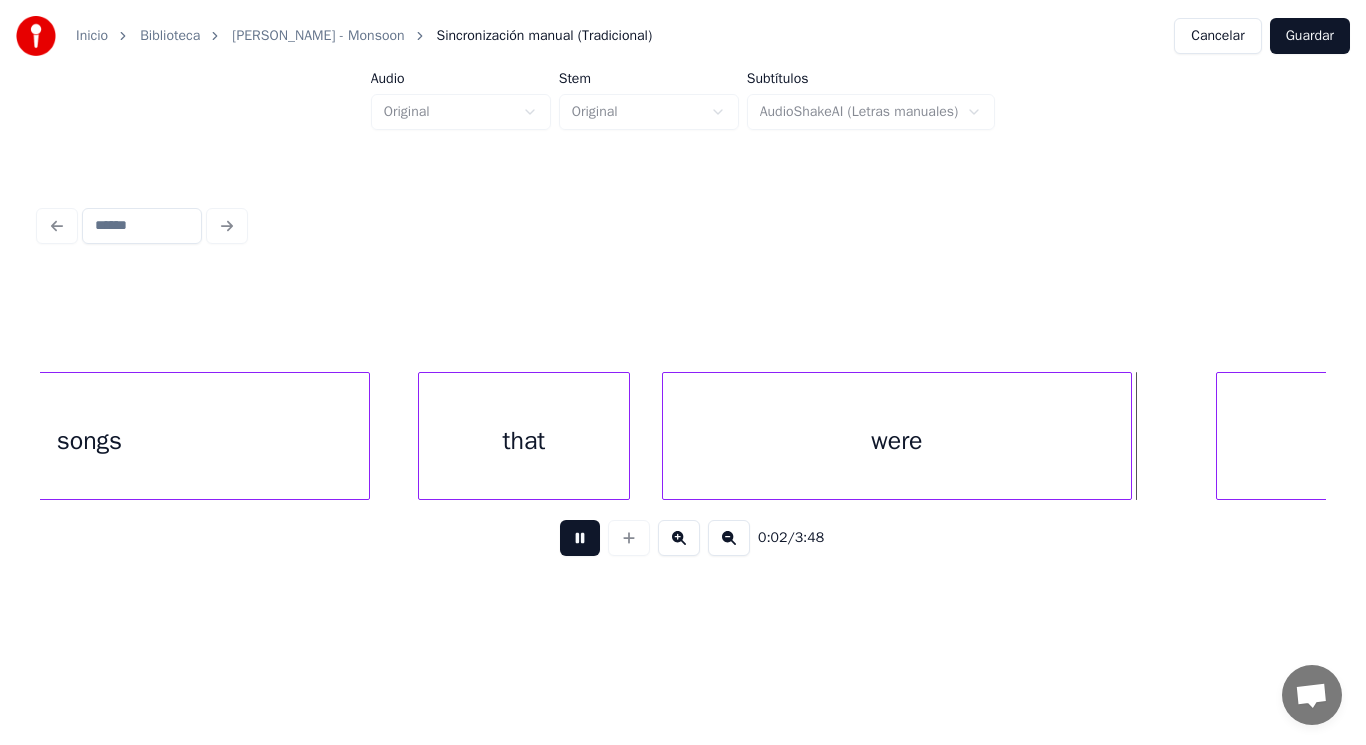 click at bounding box center [580, 538] 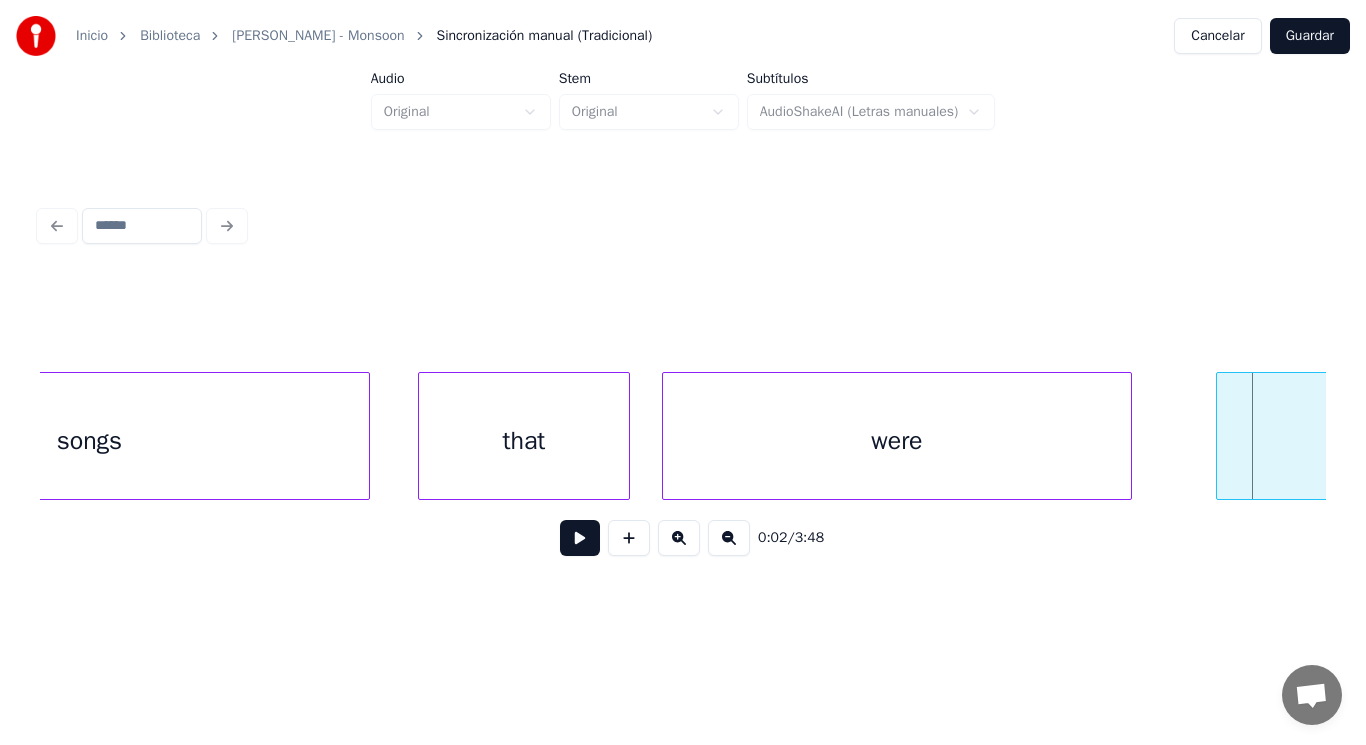 click on "that" at bounding box center [524, 441] 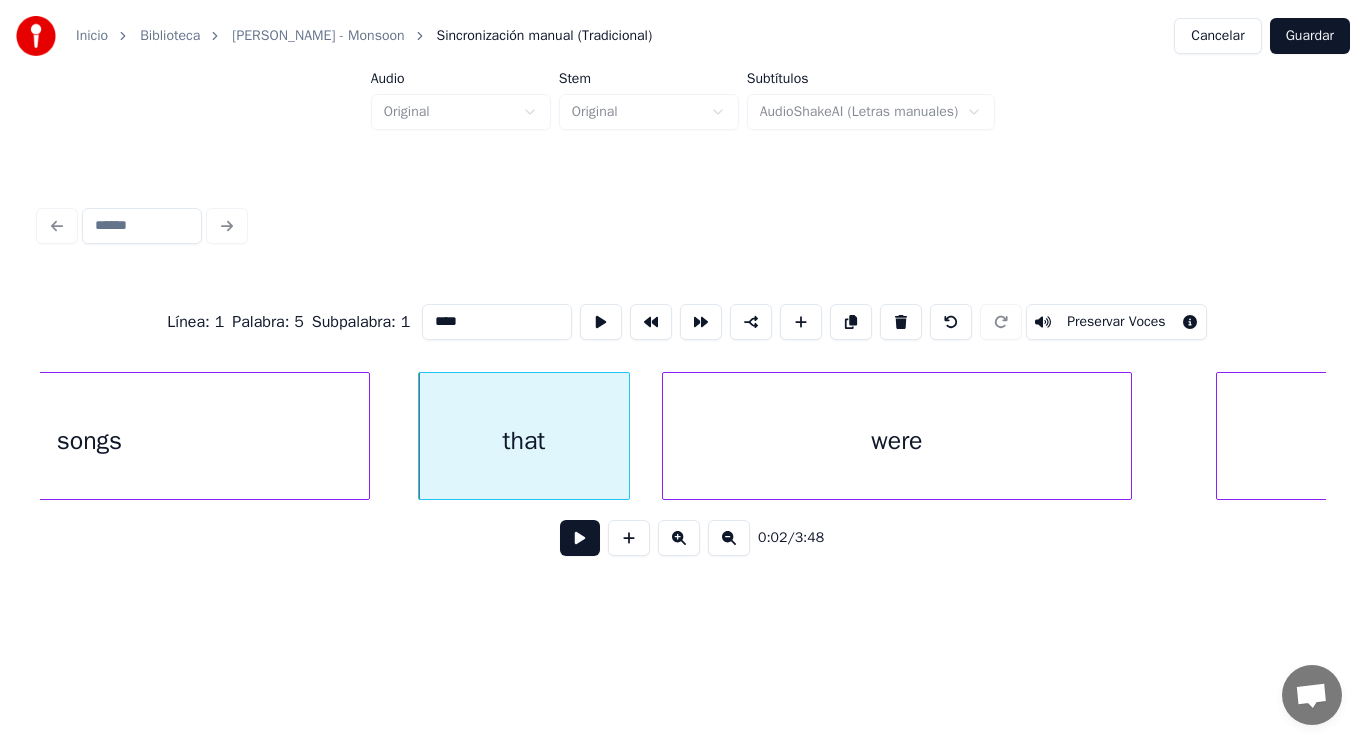 click at bounding box center [580, 538] 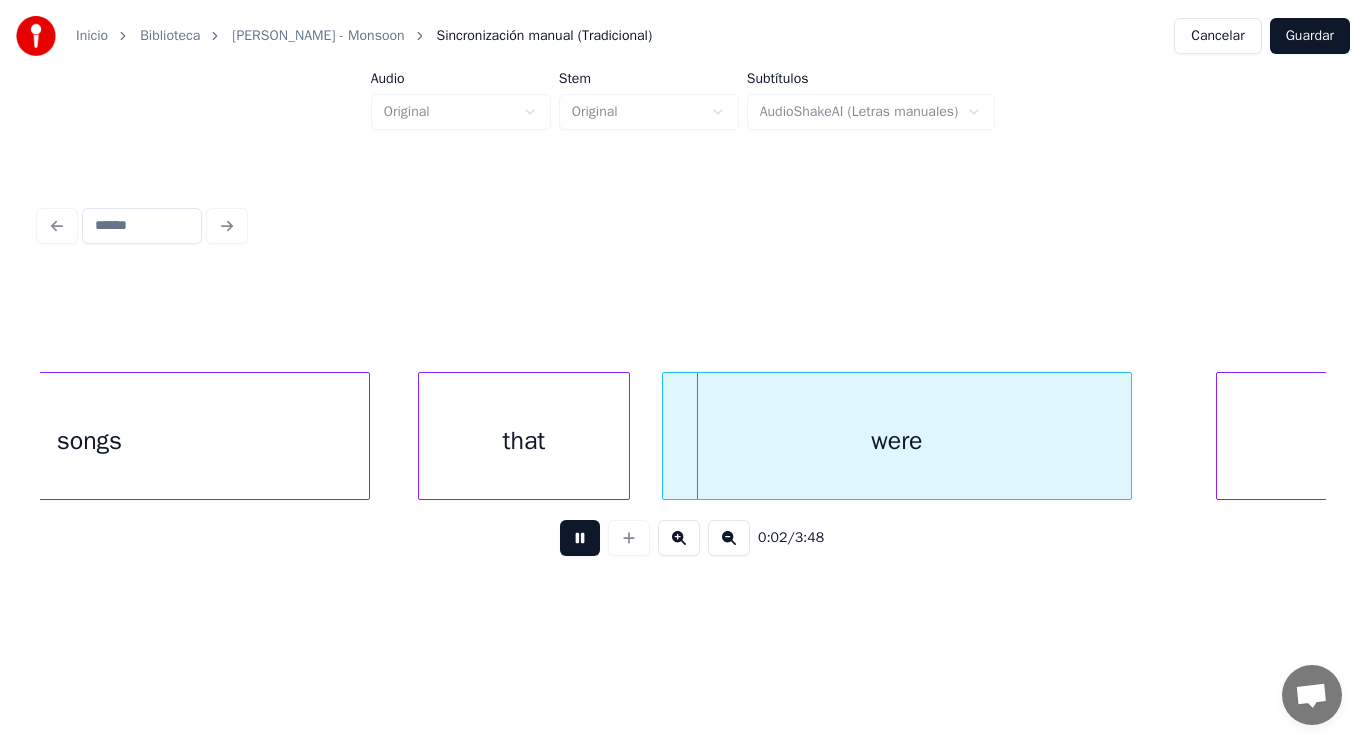 click at bounding box center [580, 538] 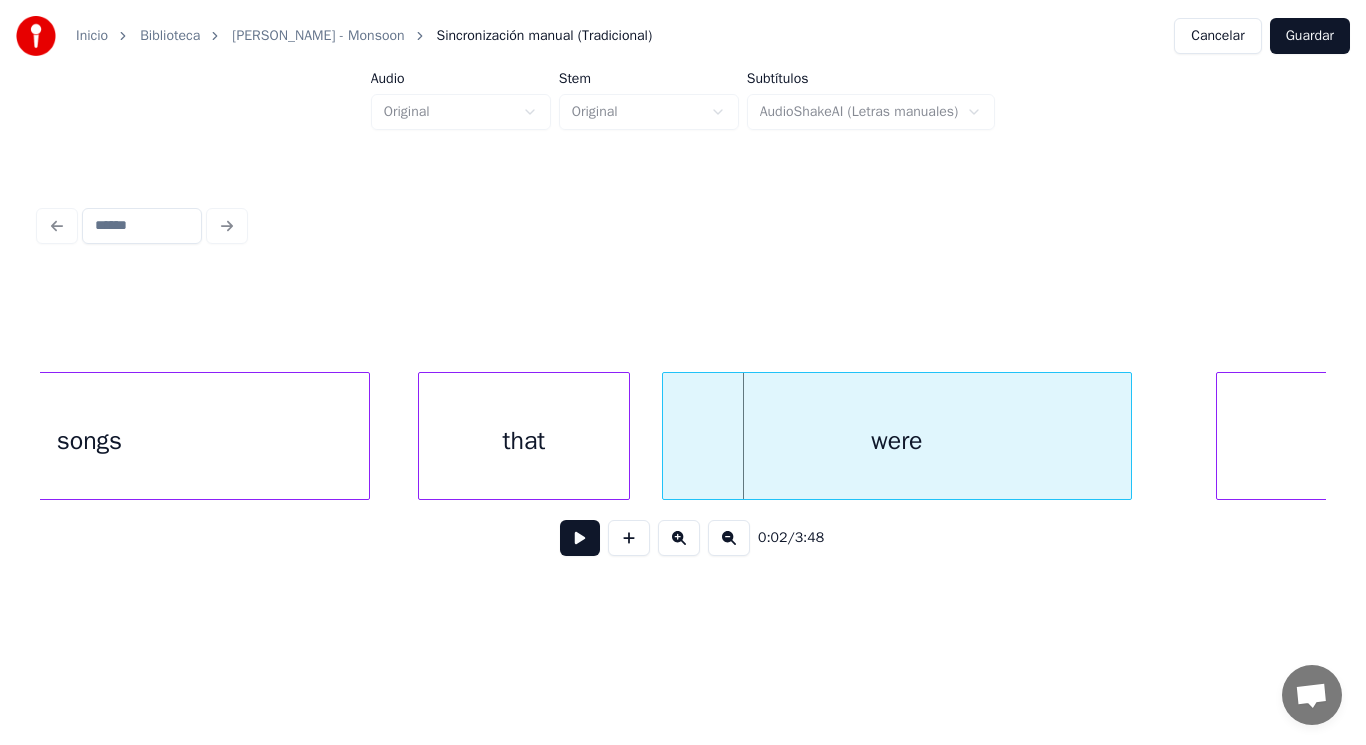 click on "songs" at bounding box center [89, 441] 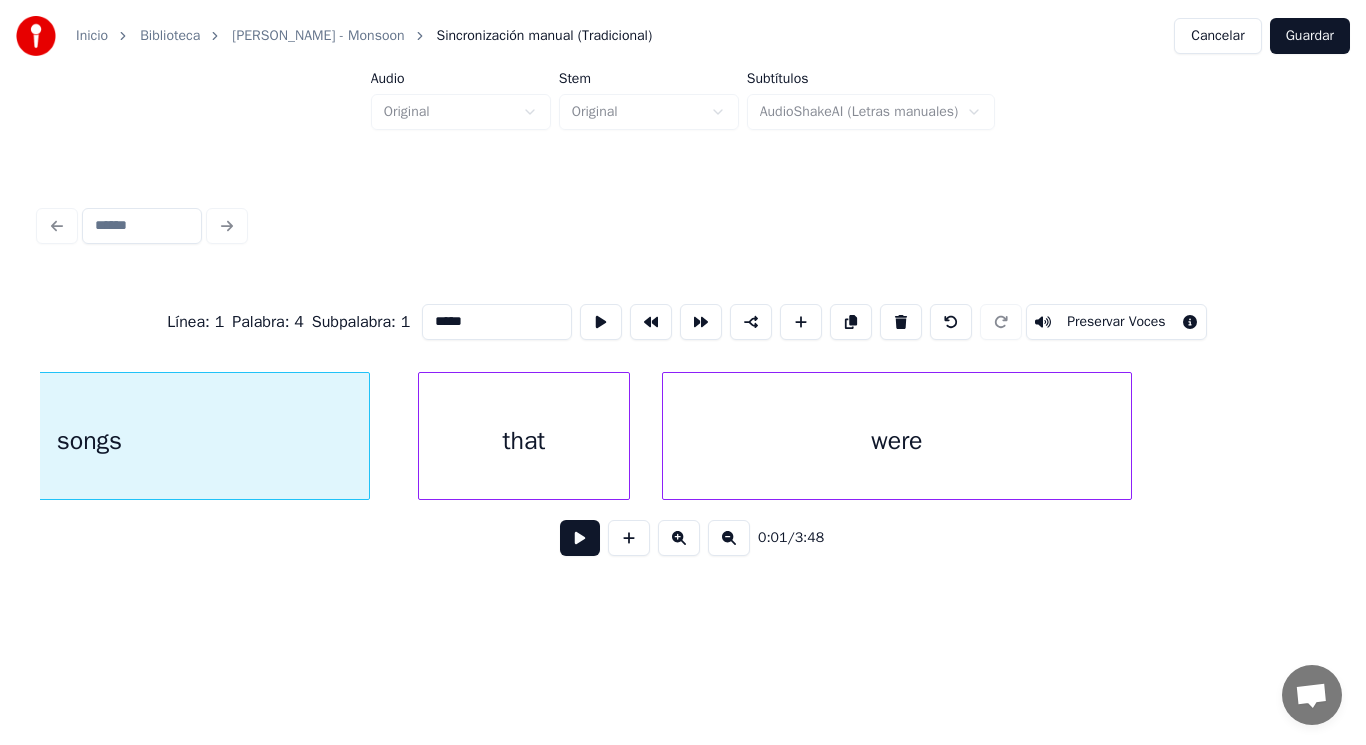 scroll, scrollTop: 0, scrollLeft: 2654, axis: horizontal 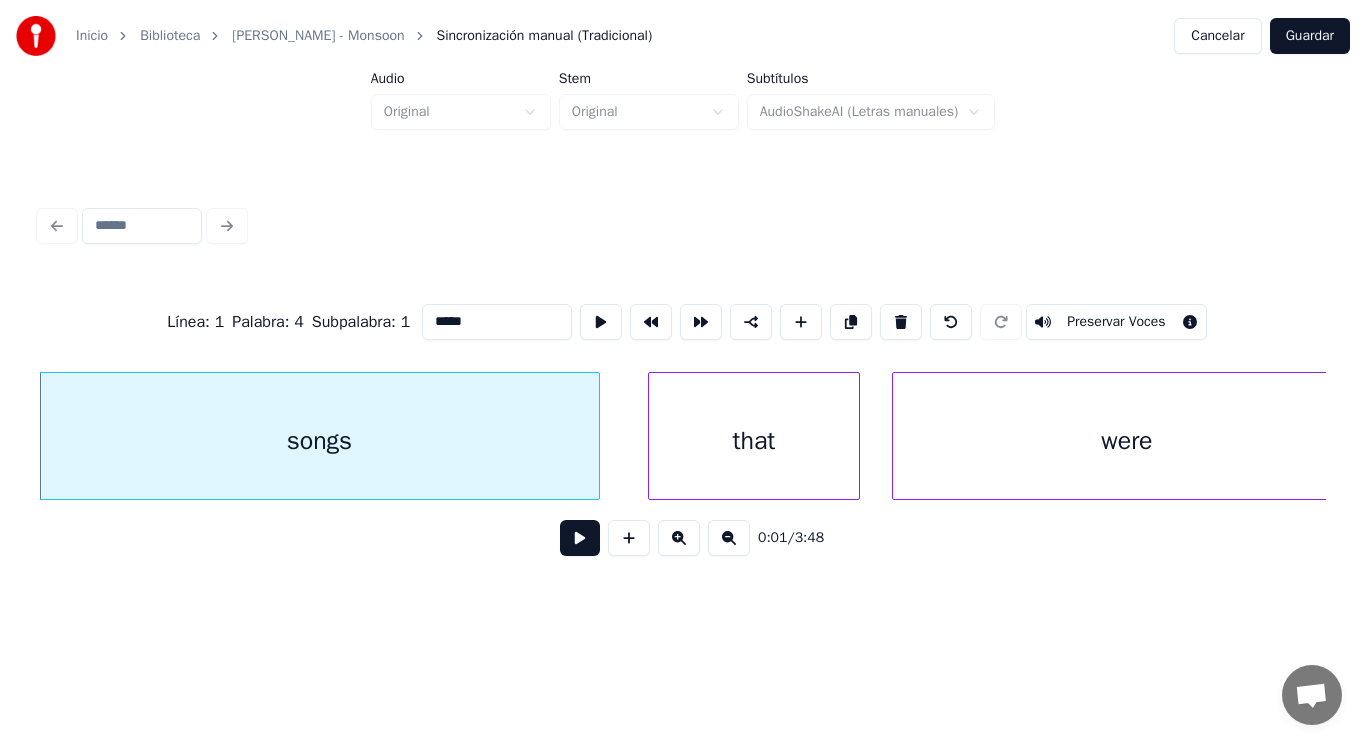 click at bounding box center [580, 538] 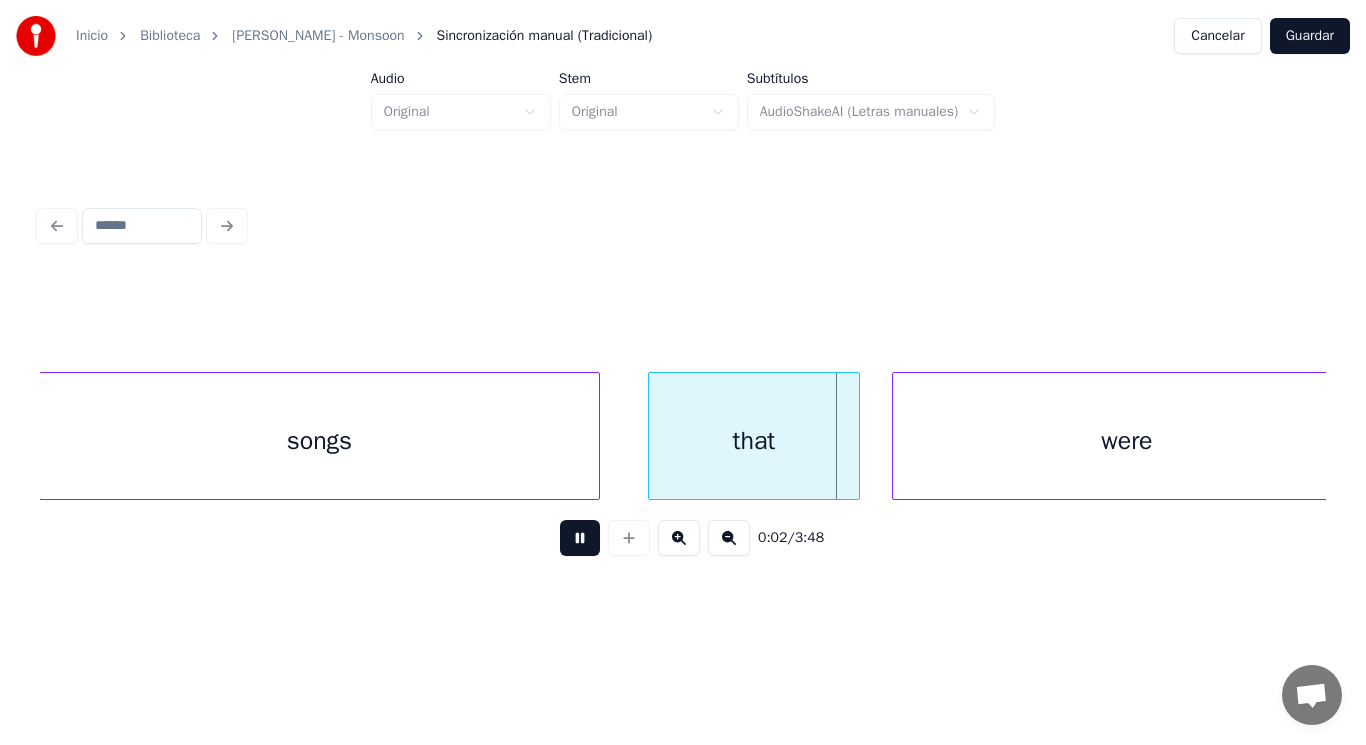 click at bounding box center [580, 538] 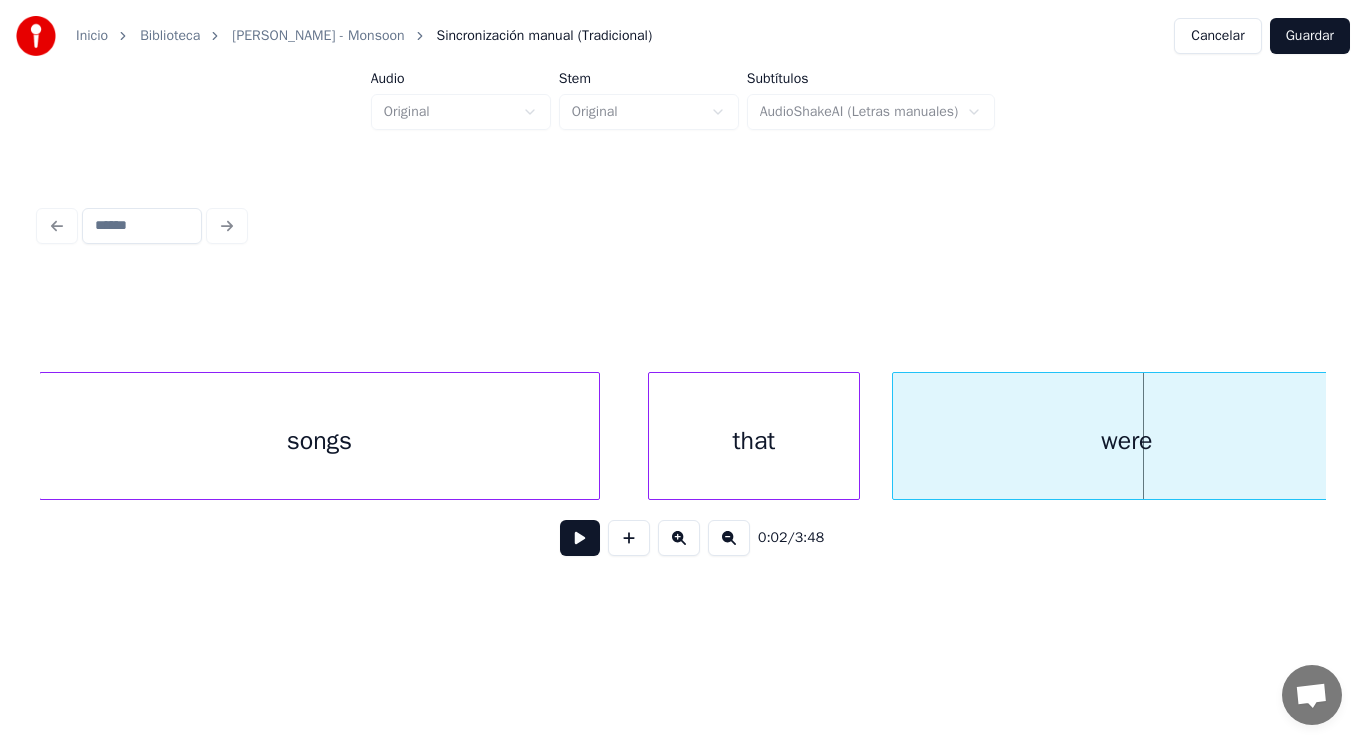 click on "that" at bounding box center (754, 441) 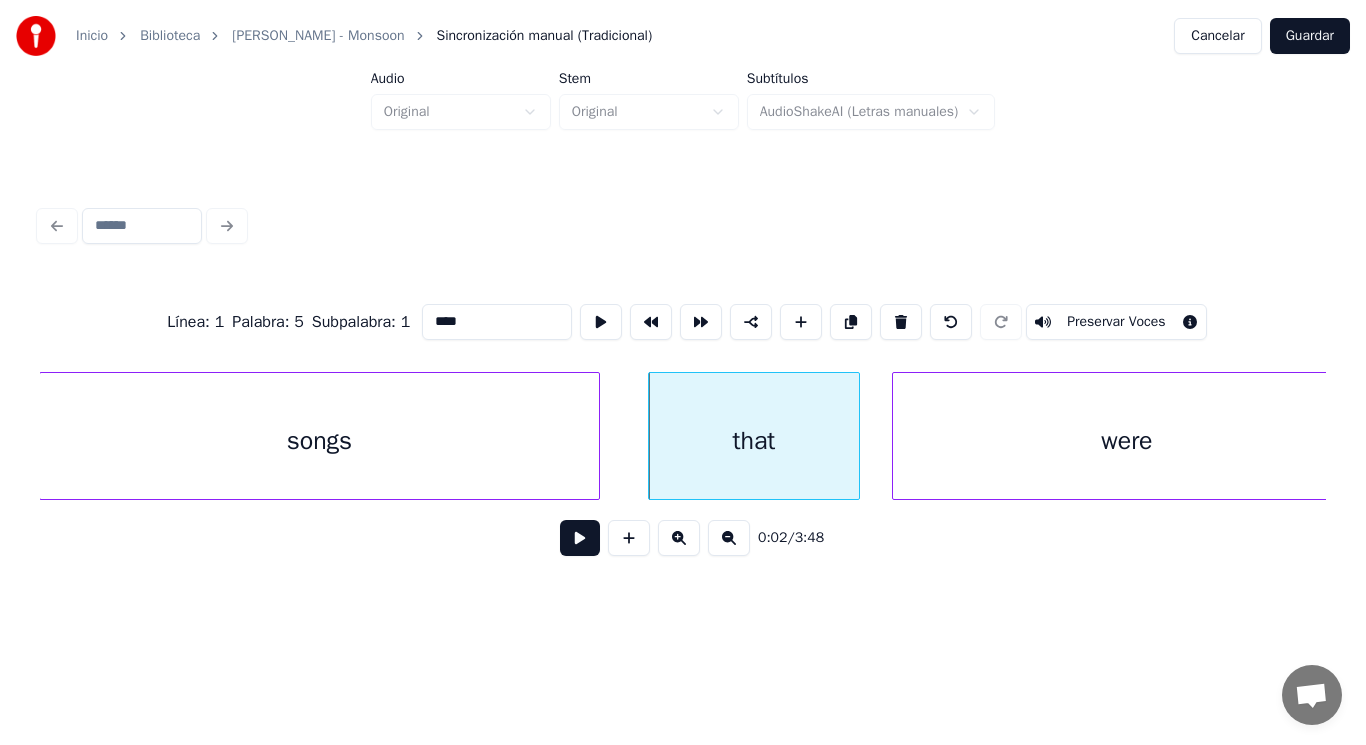 click at bounding box center (580, 538) 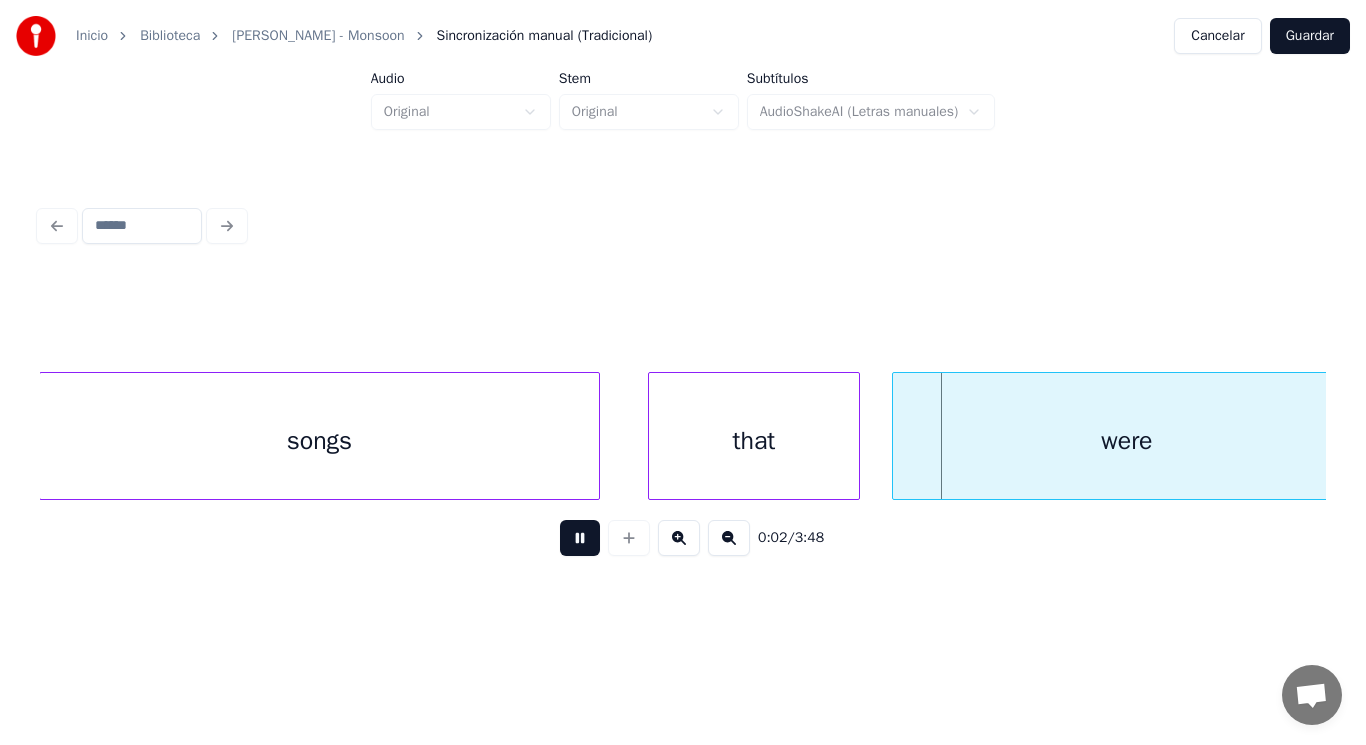 click at bounding box center (580, 538) 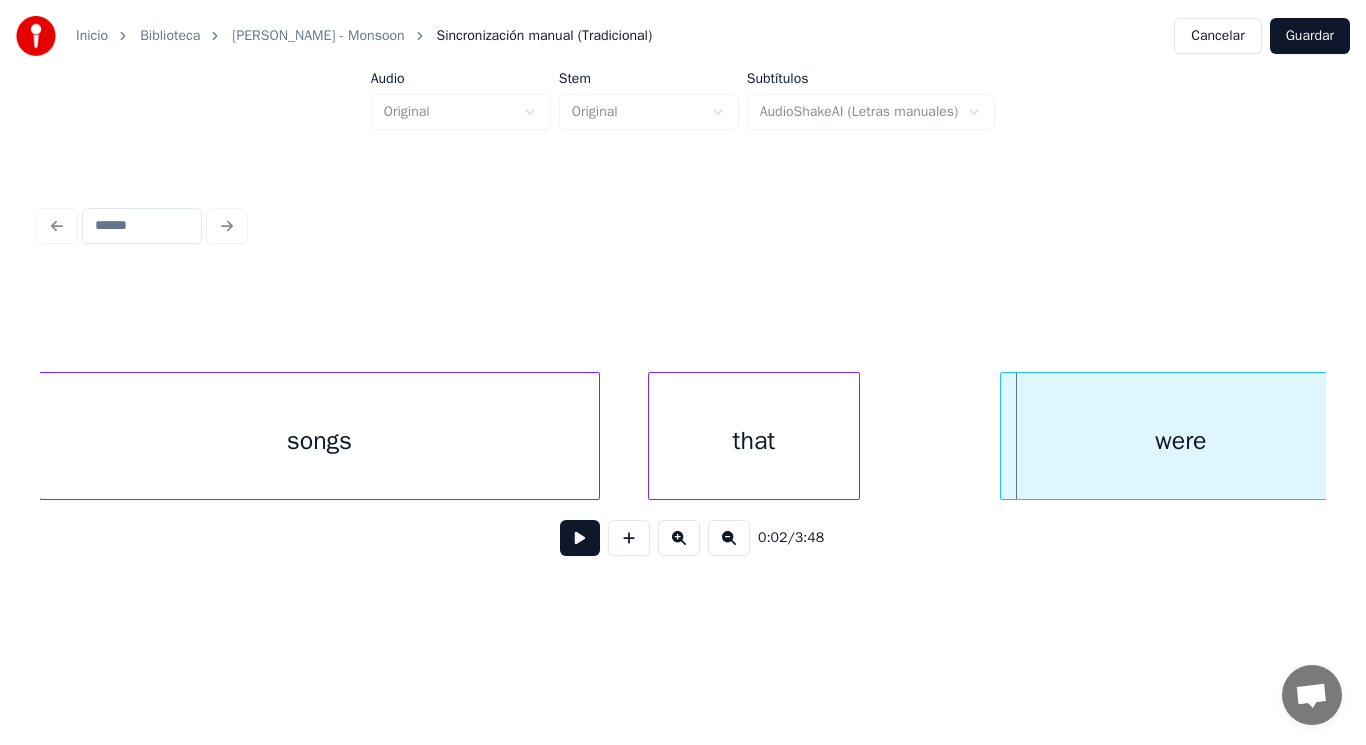 click at bounding box center (1004, 436) 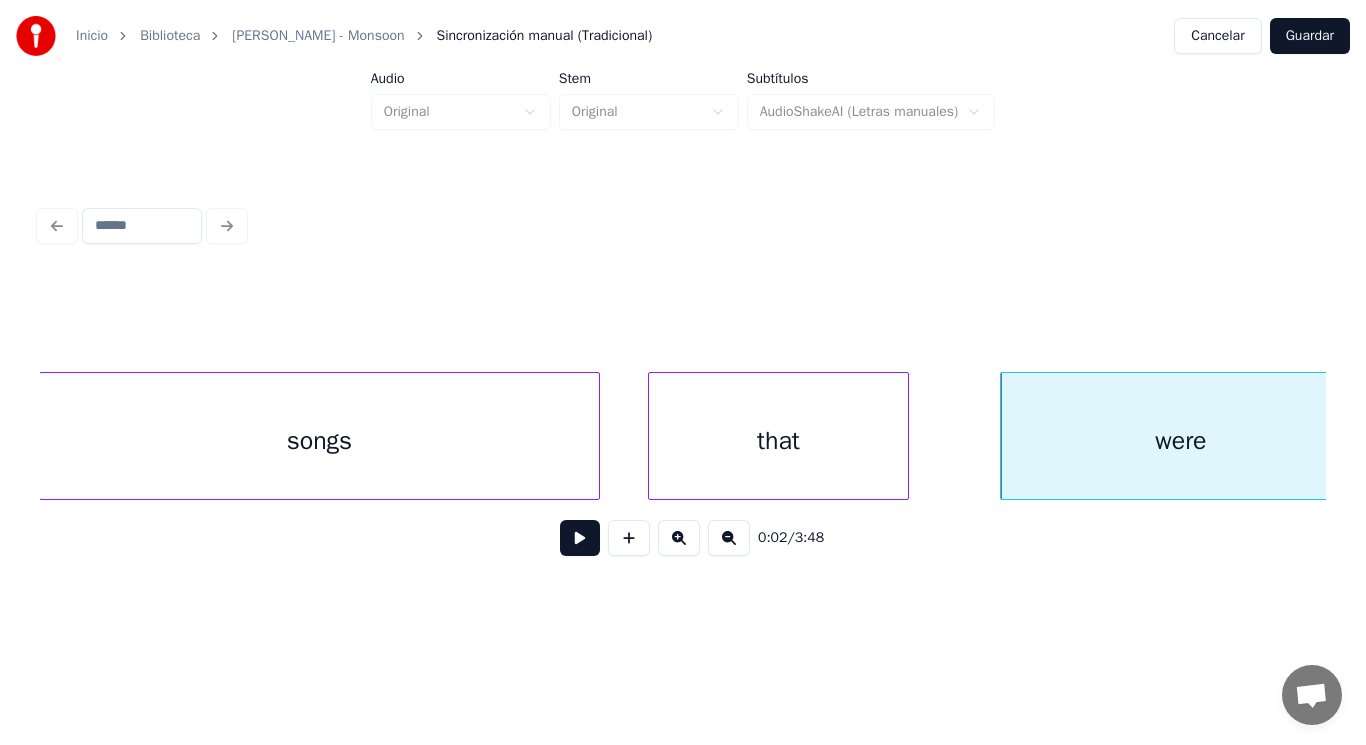 click at bounding box center (905, 436) 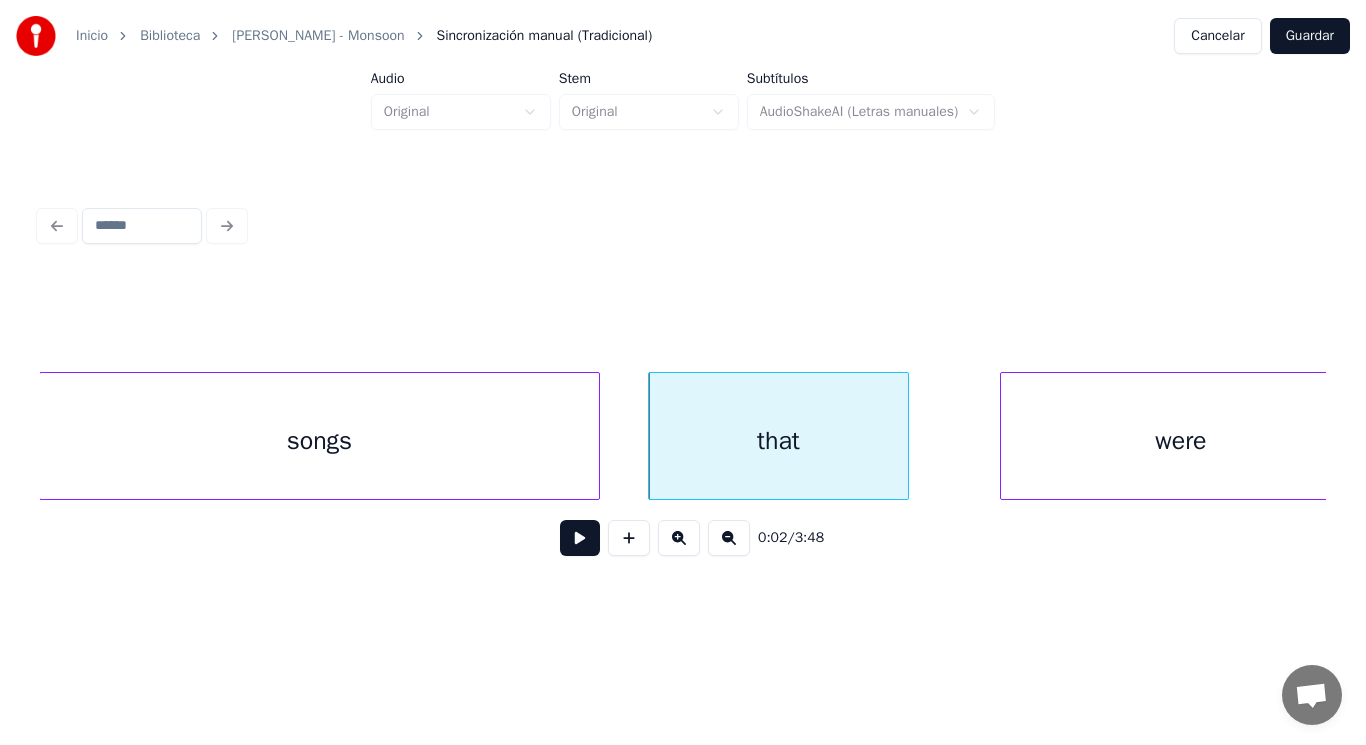 click at bounding box center (580, 538) 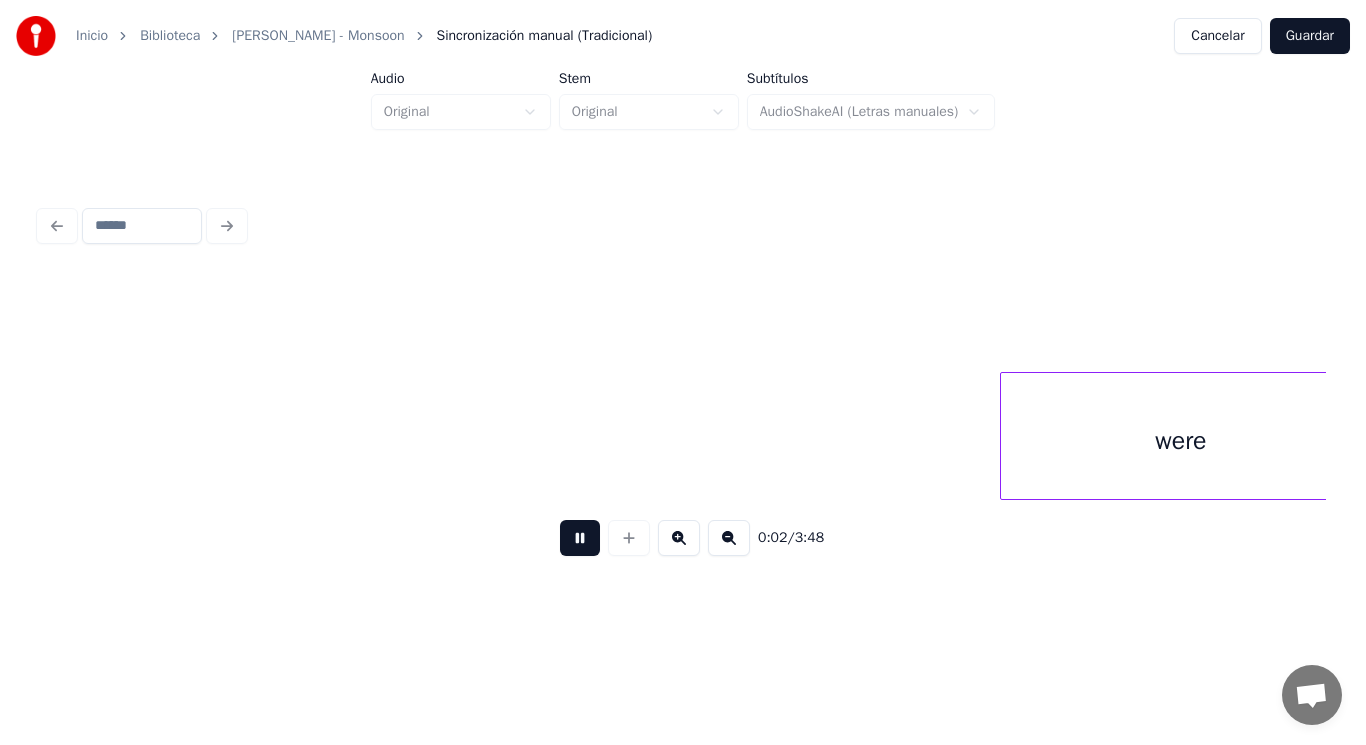 scroll, scrollTop: 0, scrollLeft: 3958, axis: horizontal 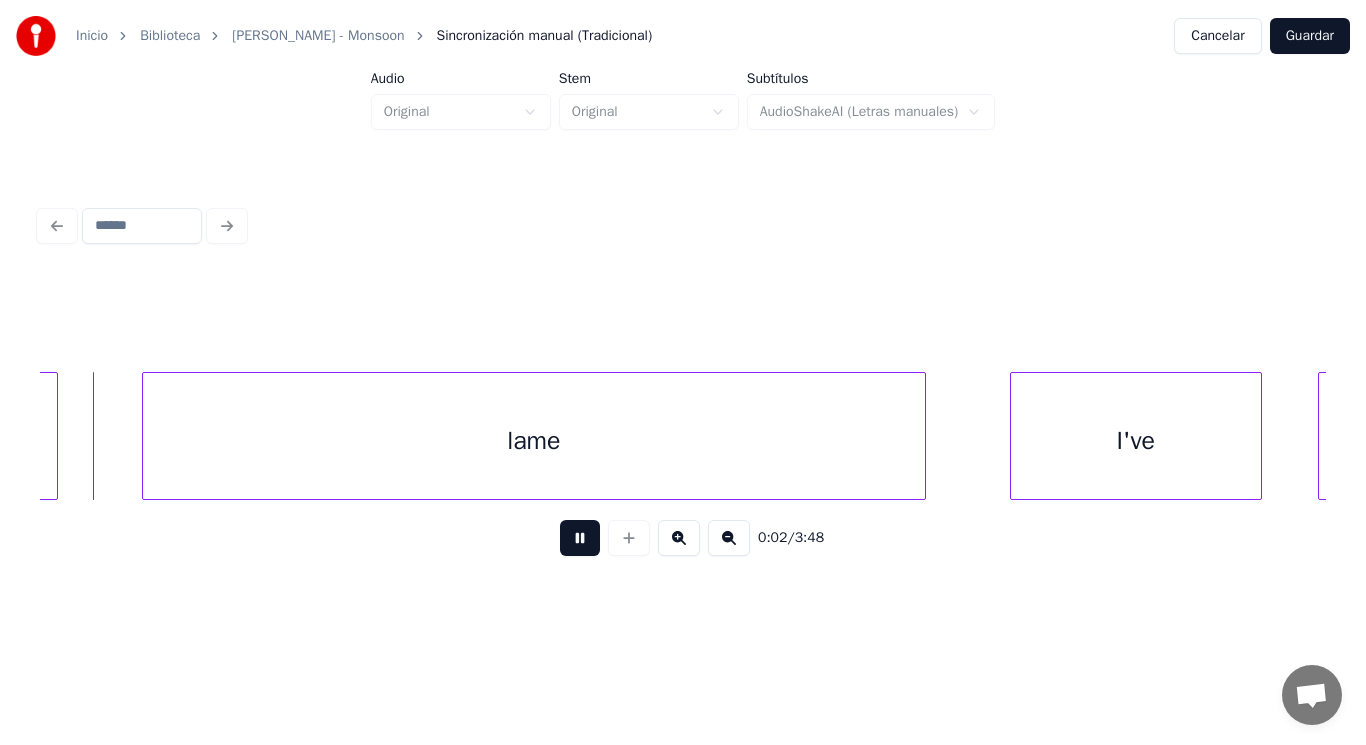 click at bounding box center [580, 538] 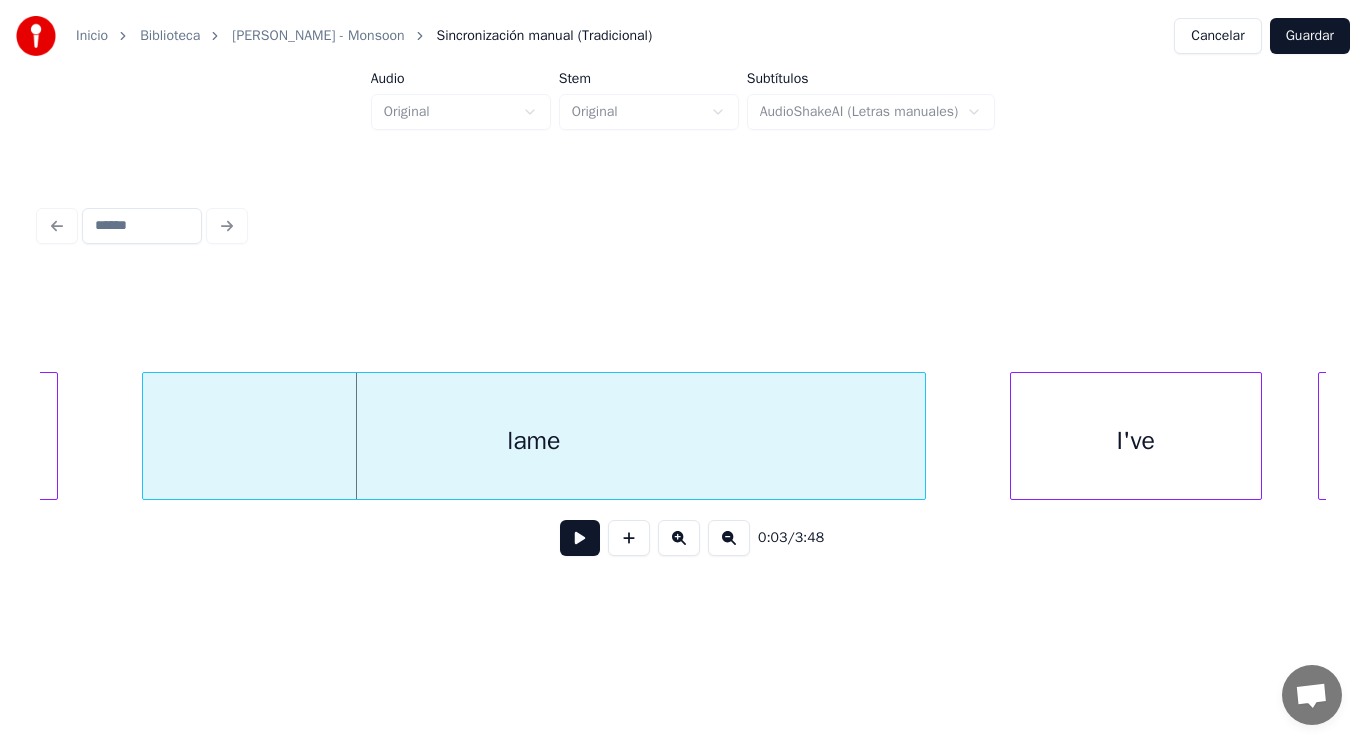 click on "lame" at bounding box center [534, 441] 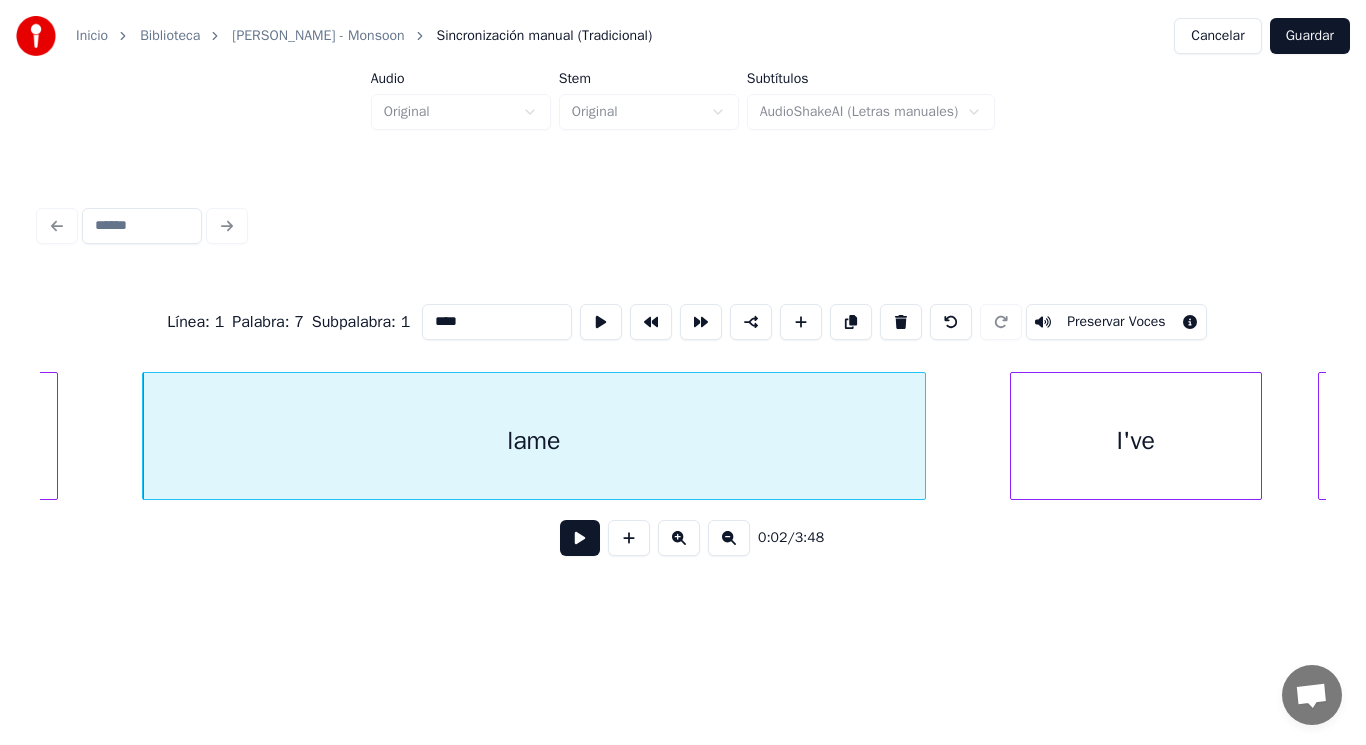 click at bounding box center (580, 538) 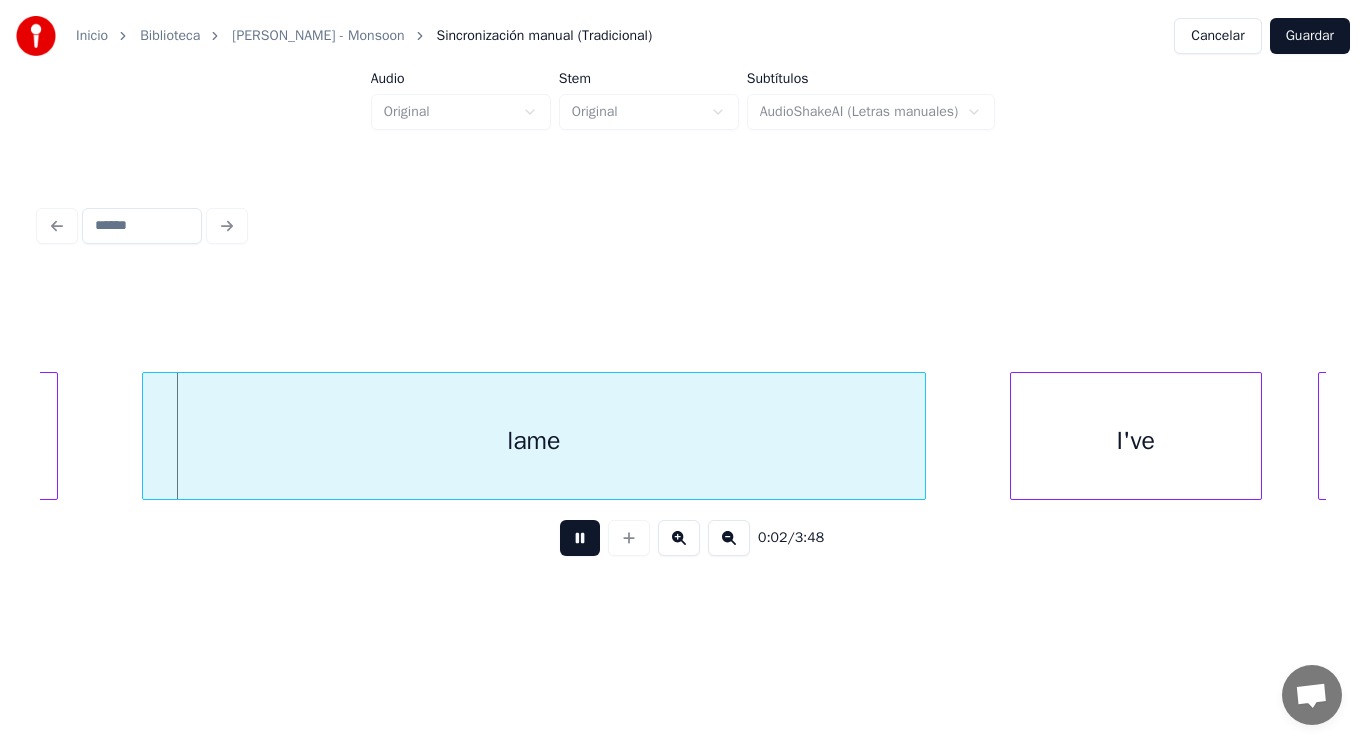 click at bounding box center [580, 538] 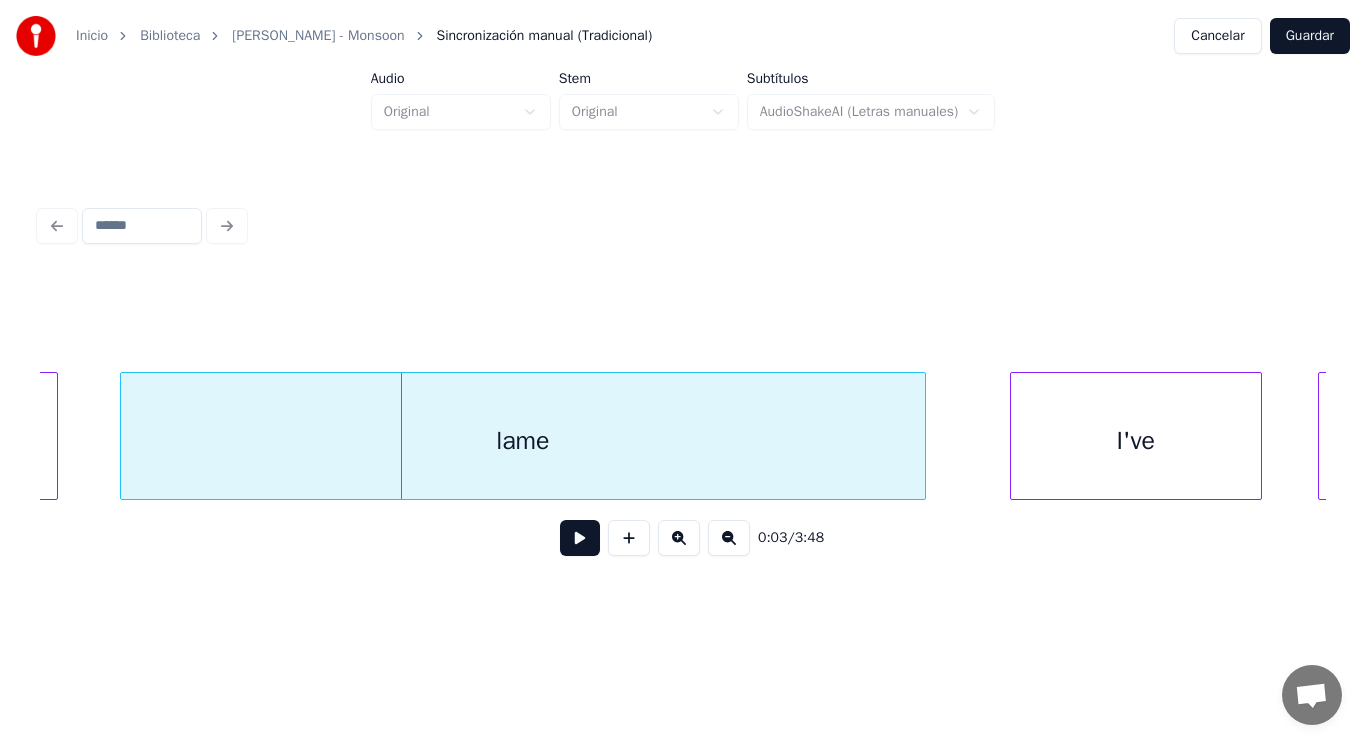 click at bounding box center [124, 436] 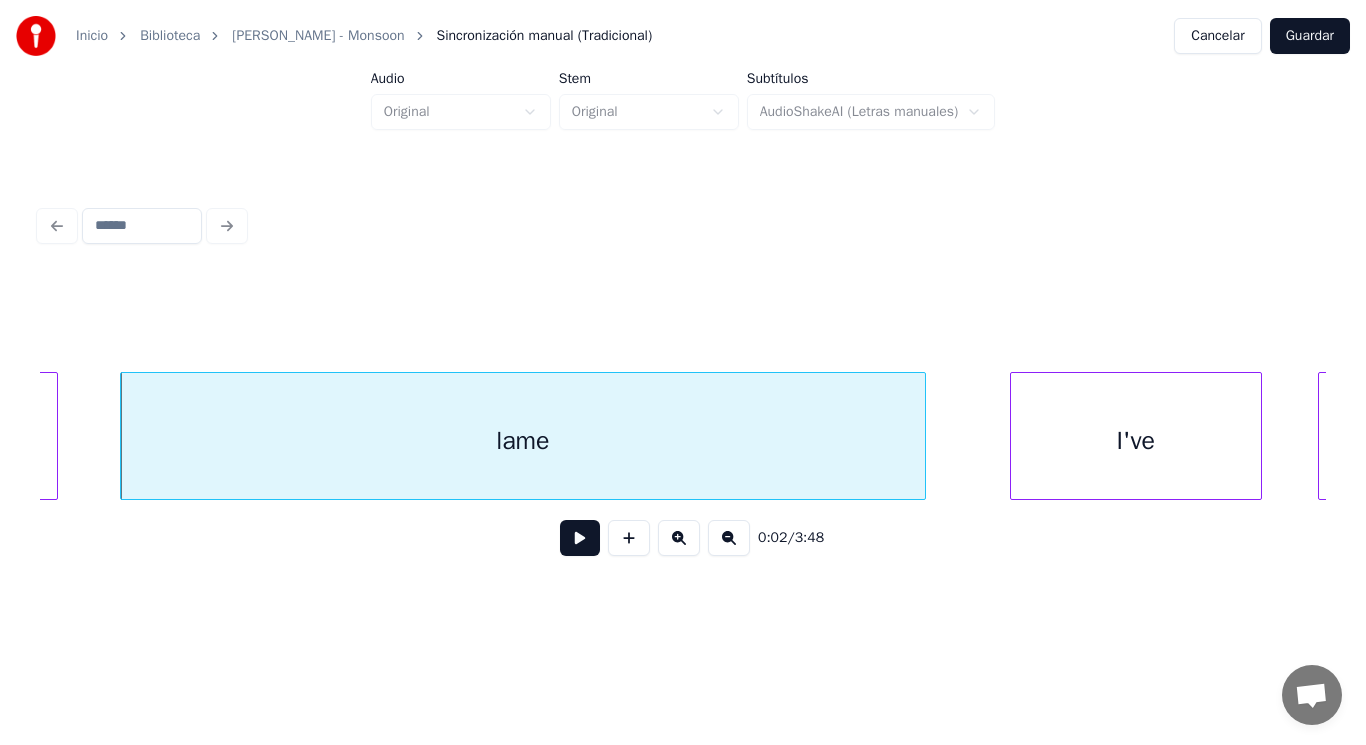 click at bounding box center [580, 538] 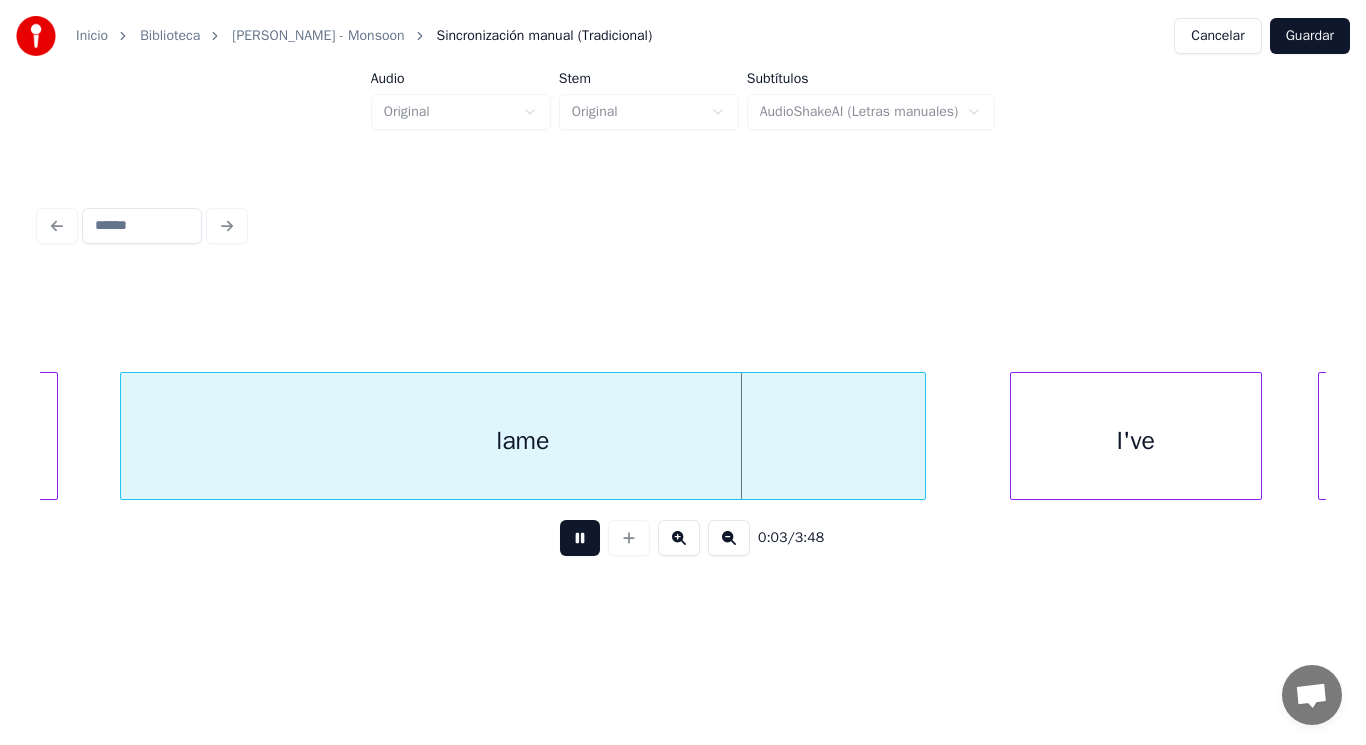 click at bounding box center (580, 538) 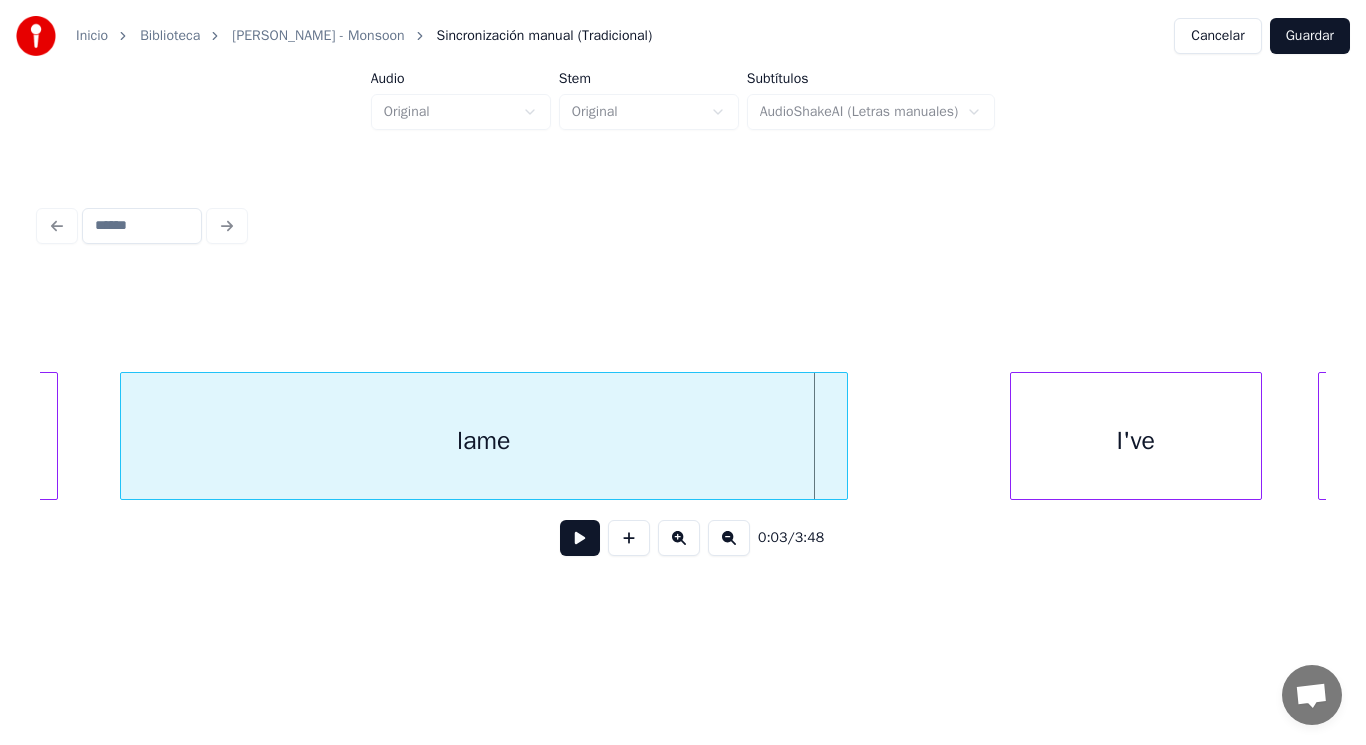 click at bounding box center (844, 436) 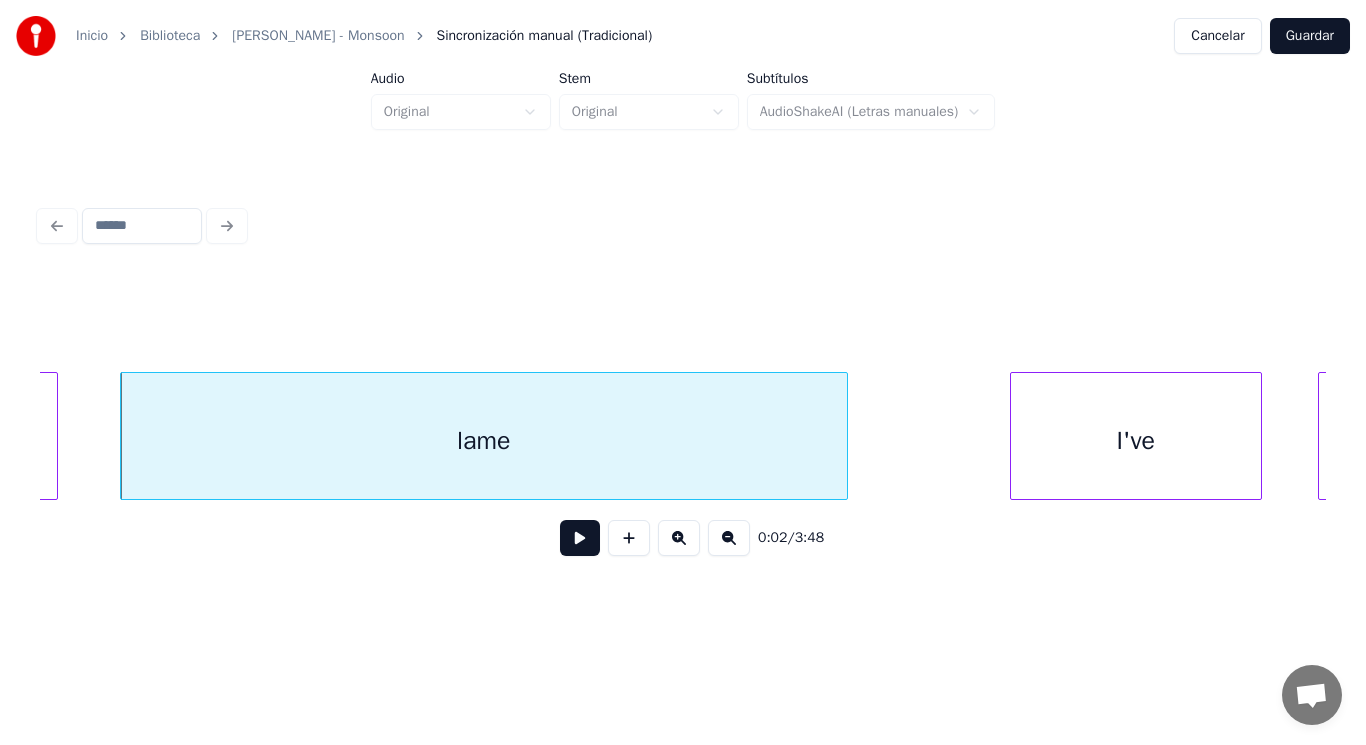 click at bounding box center (580, 538) 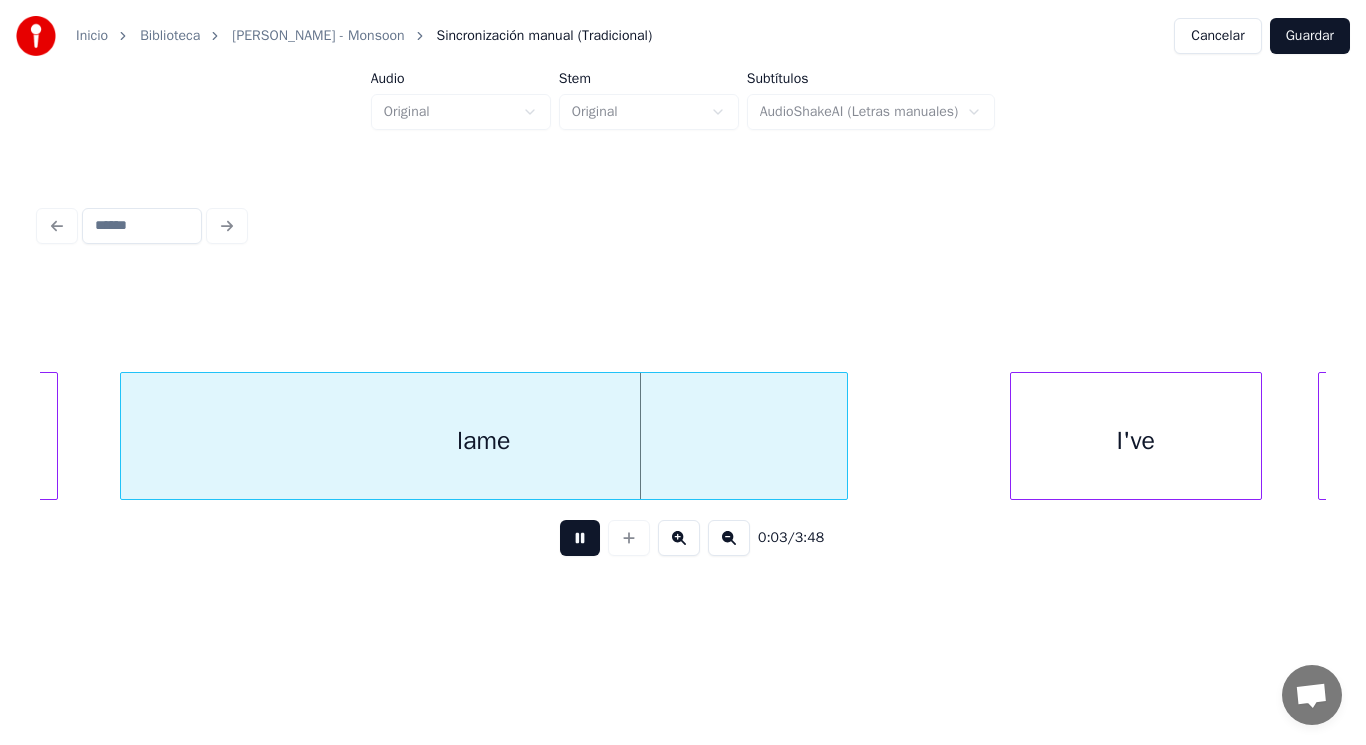 click at bounding box center [580, 538] 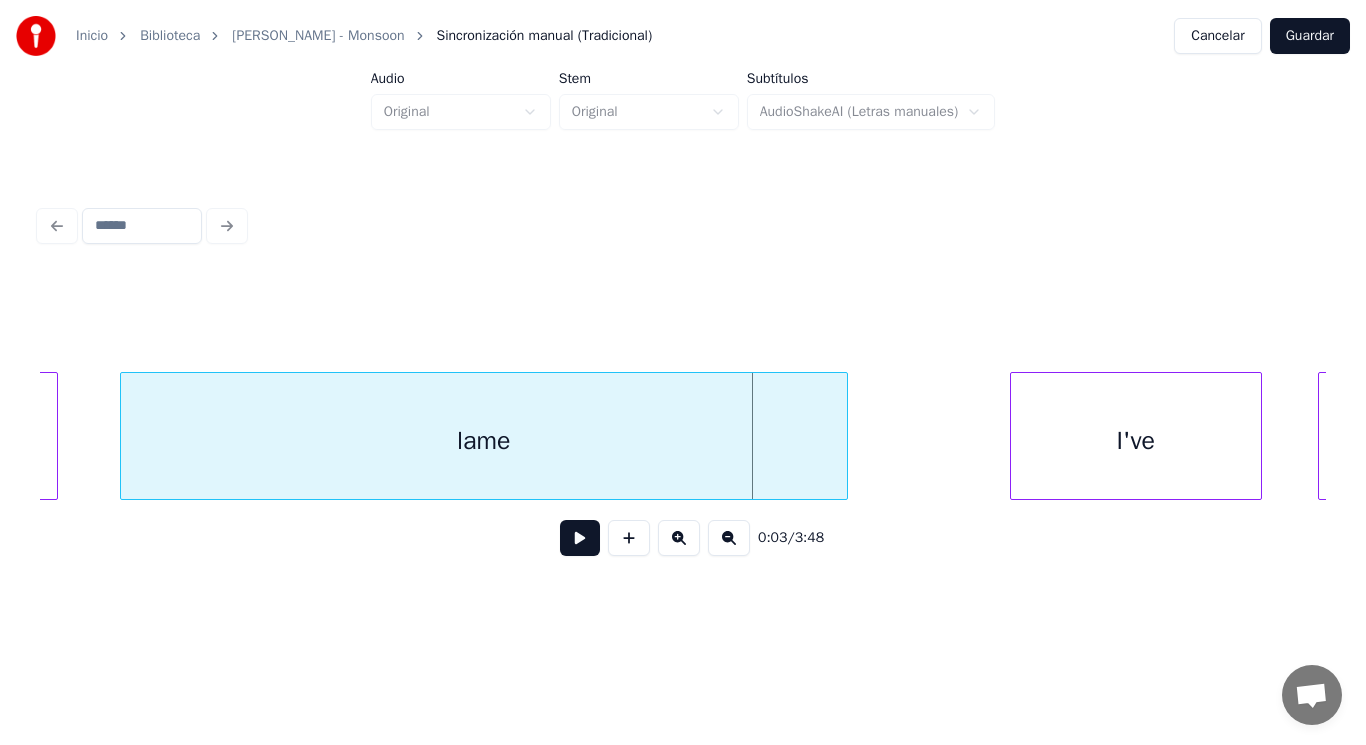 click on "lame" at bounding box center (484, 441) 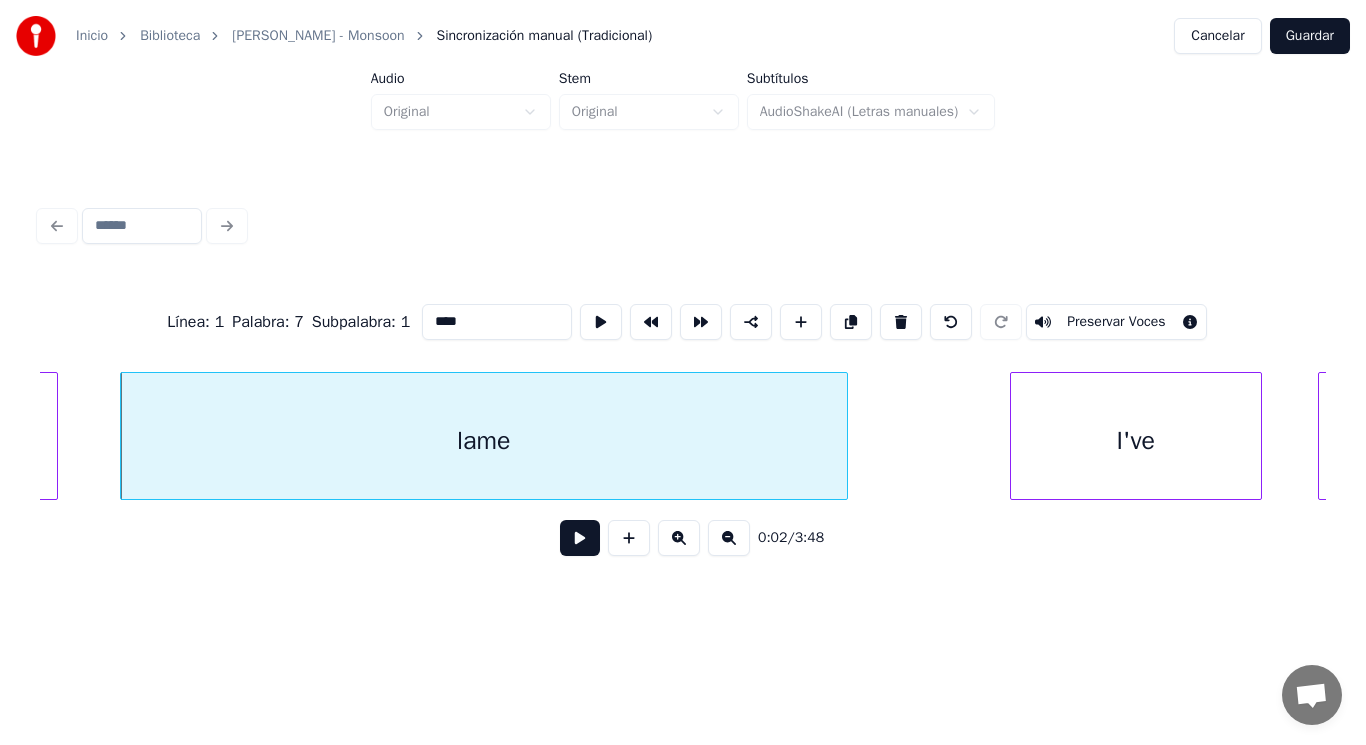 click at bounding box center (580, 538) 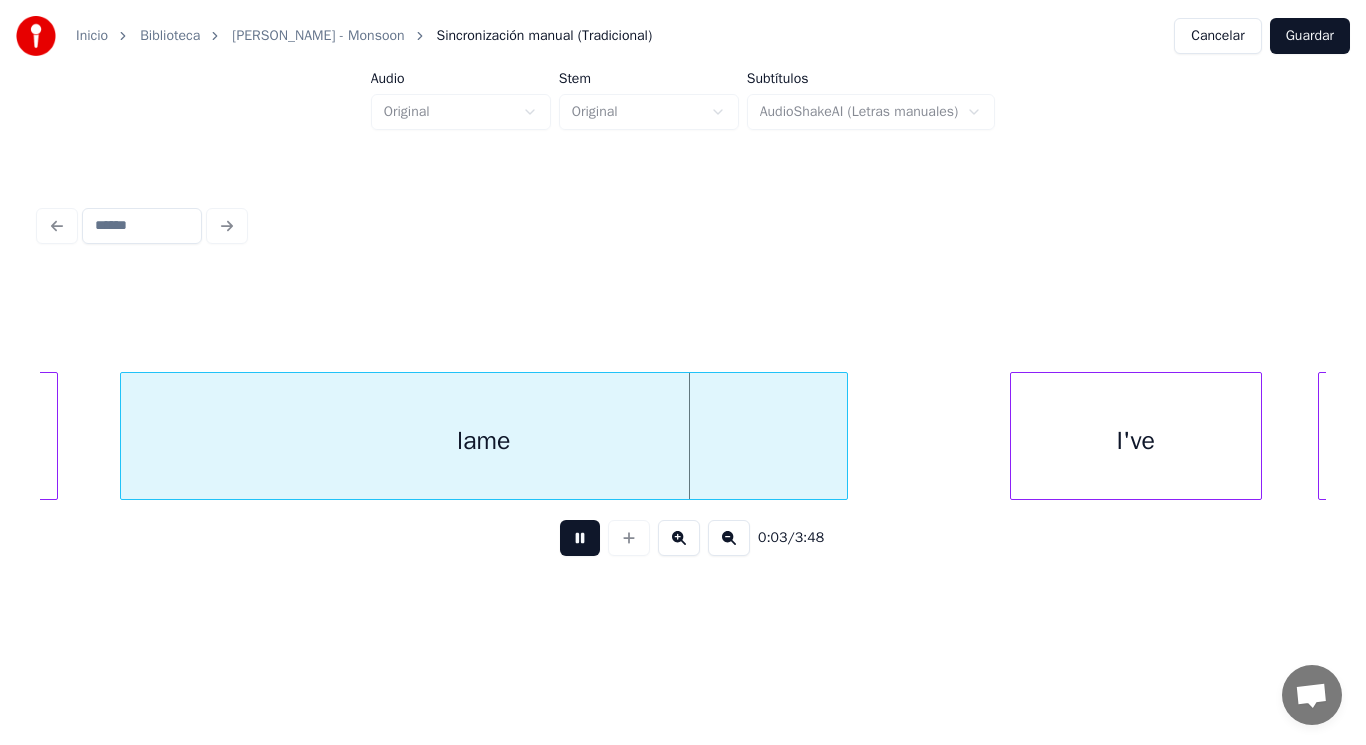 click at bounding box center [580, 538] 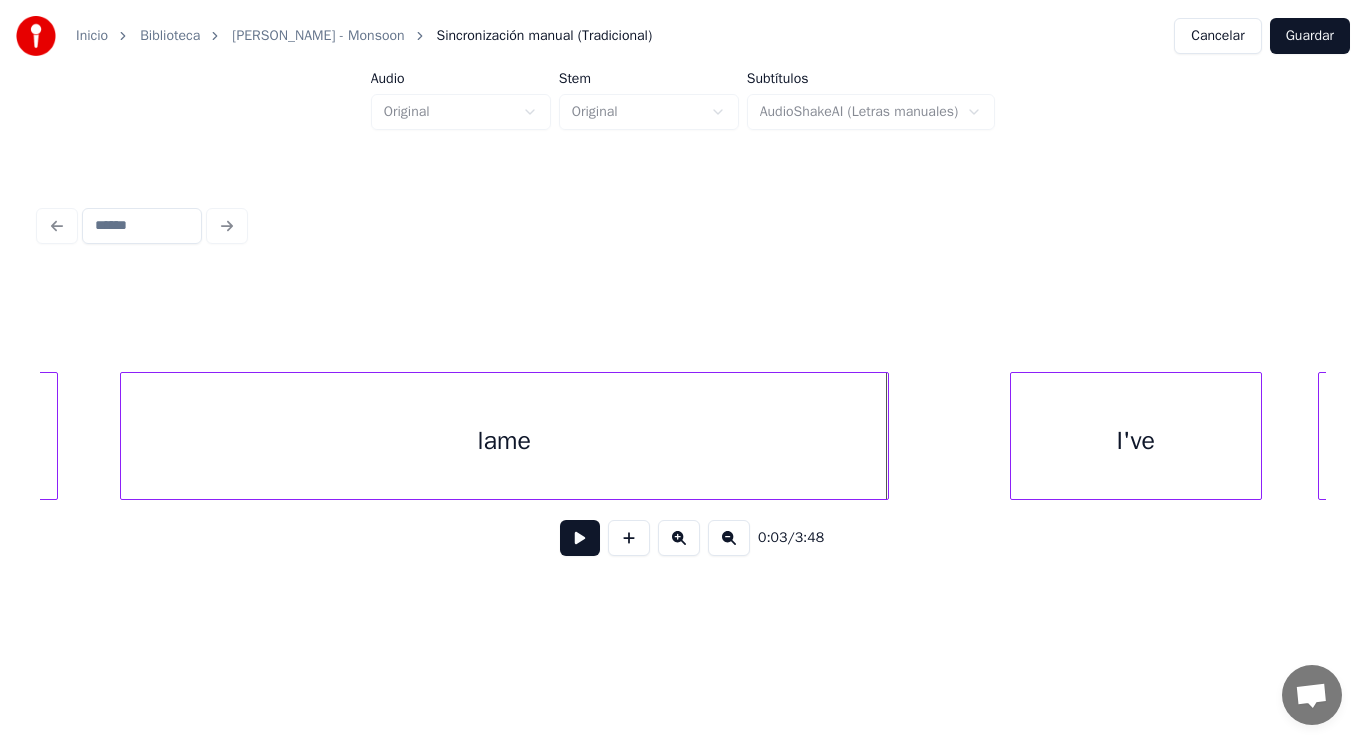 click at bounding box center (885, 436) 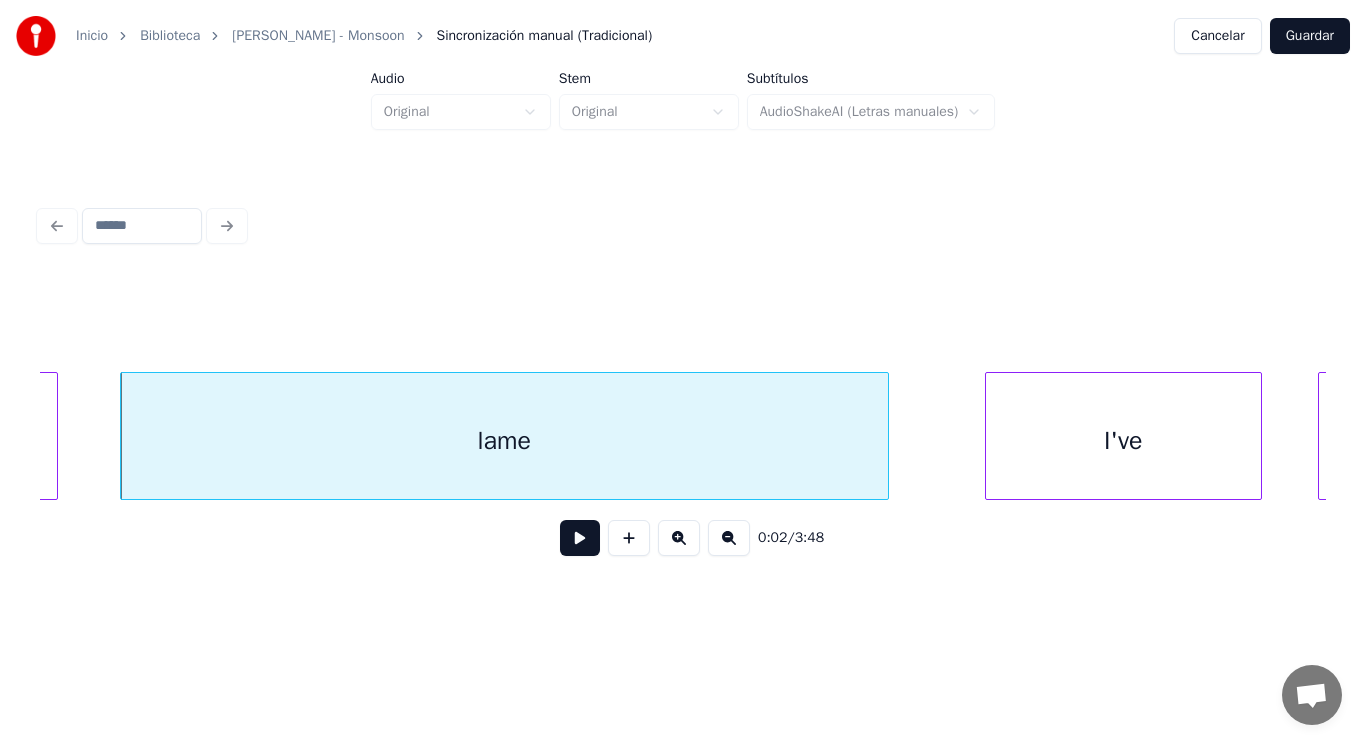 click at bounding box center [989, 436] 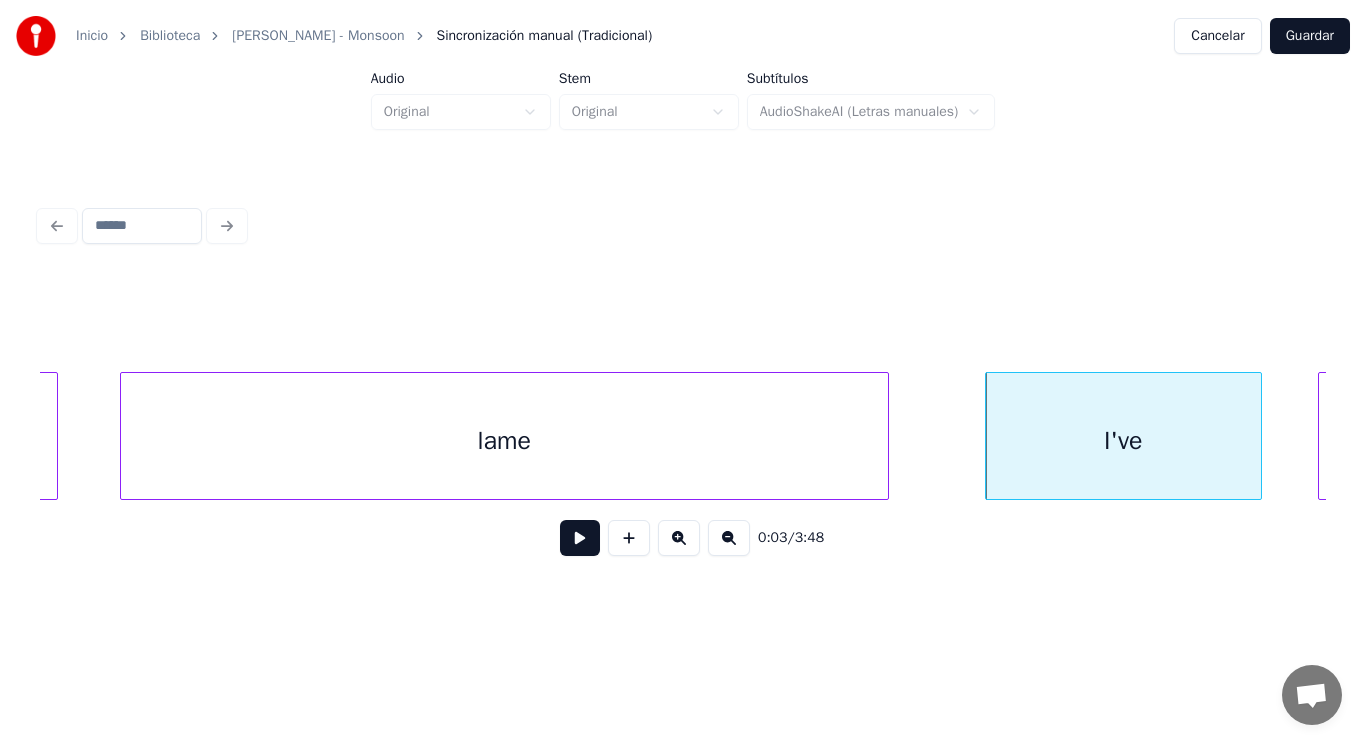click on "lame" at bounding box center [504, 441] 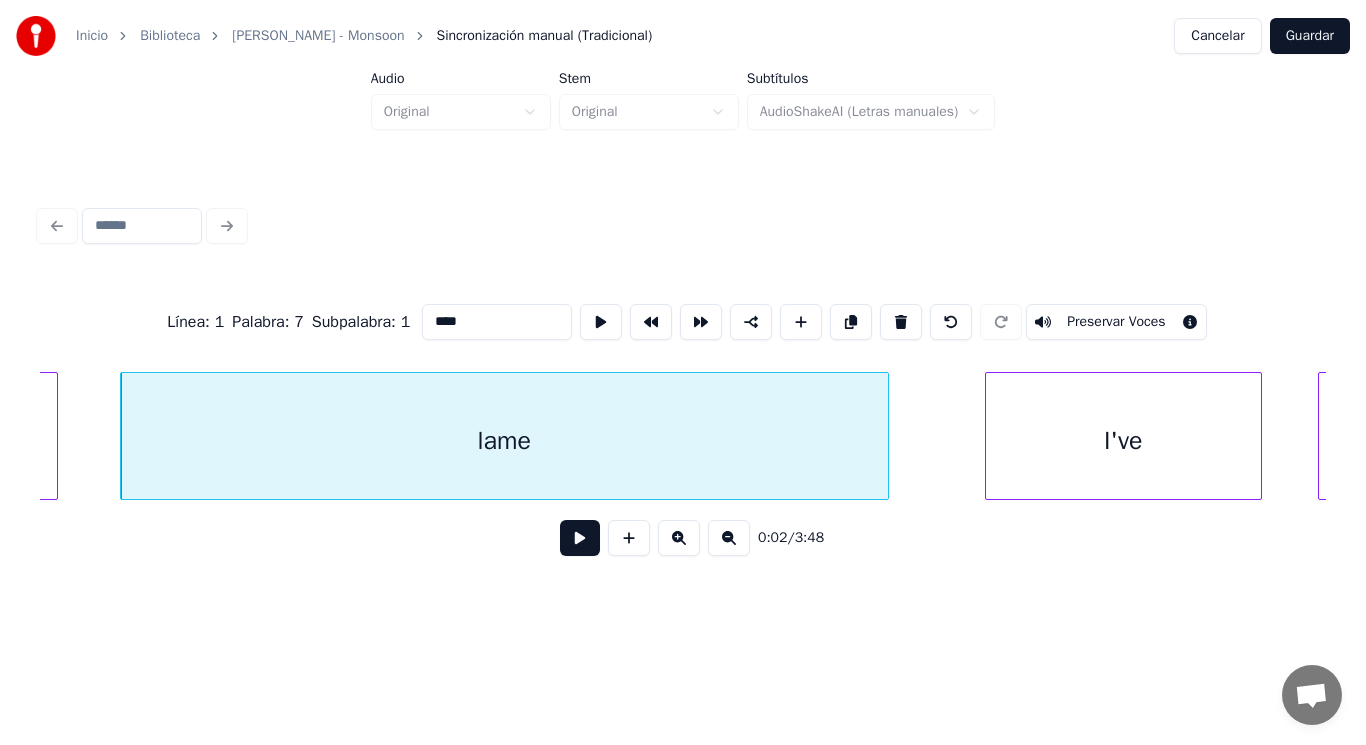 click at bounding box center (580, 538) 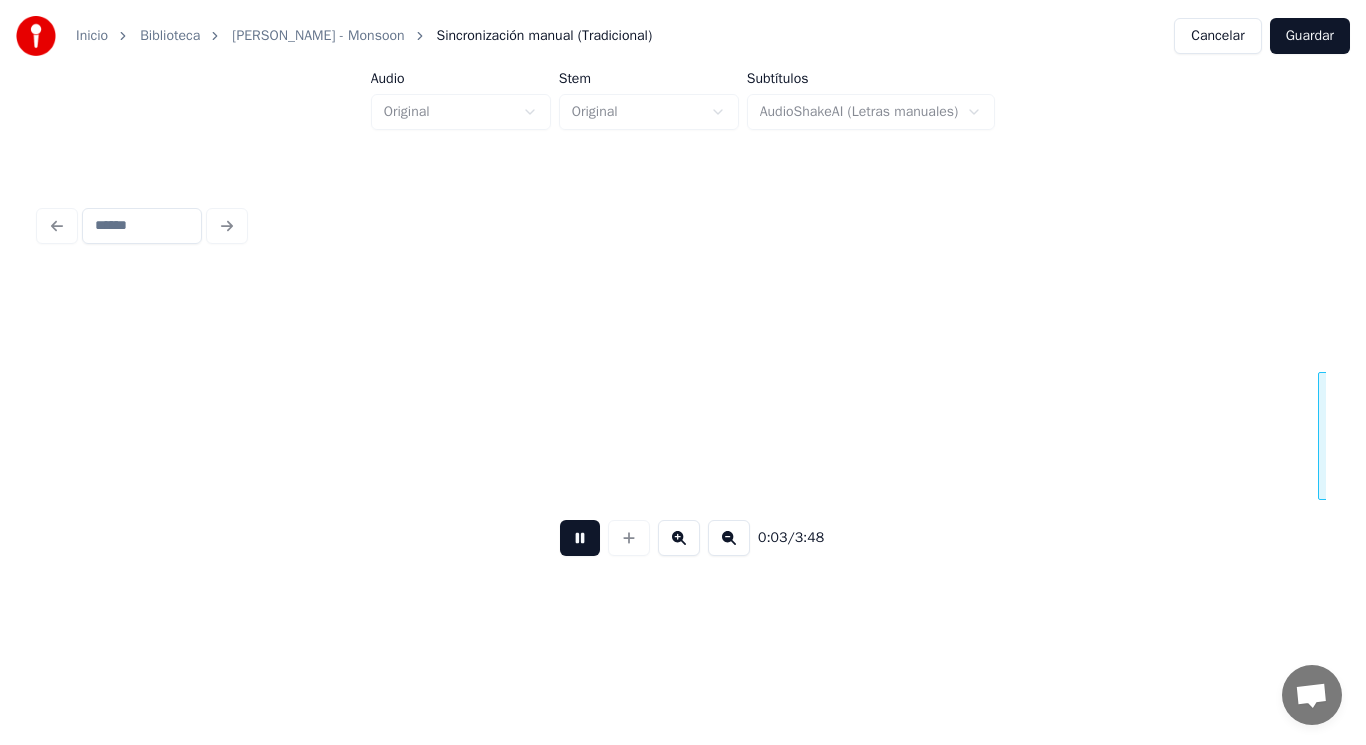 scroll, scrollTop: 0, scrollLeft: 5252, axis: horizontal 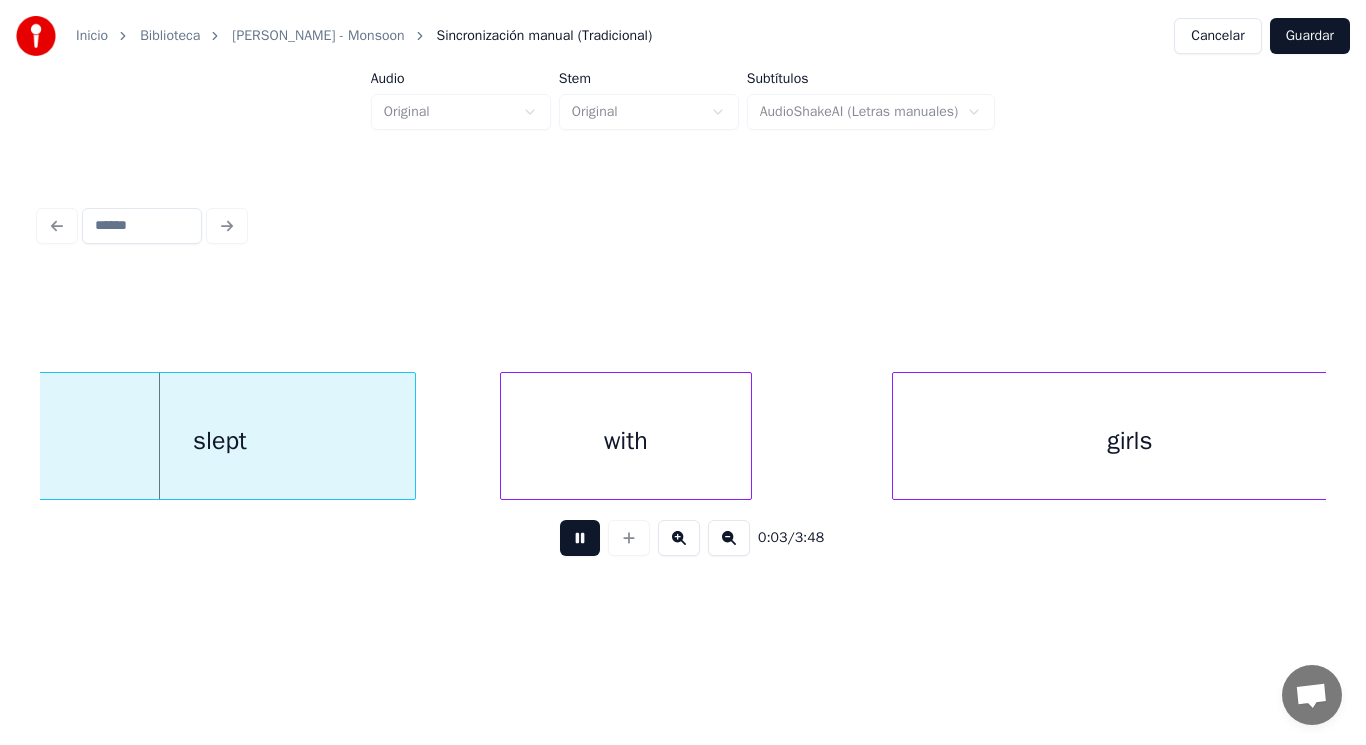 click at bounding box center [580, 538] 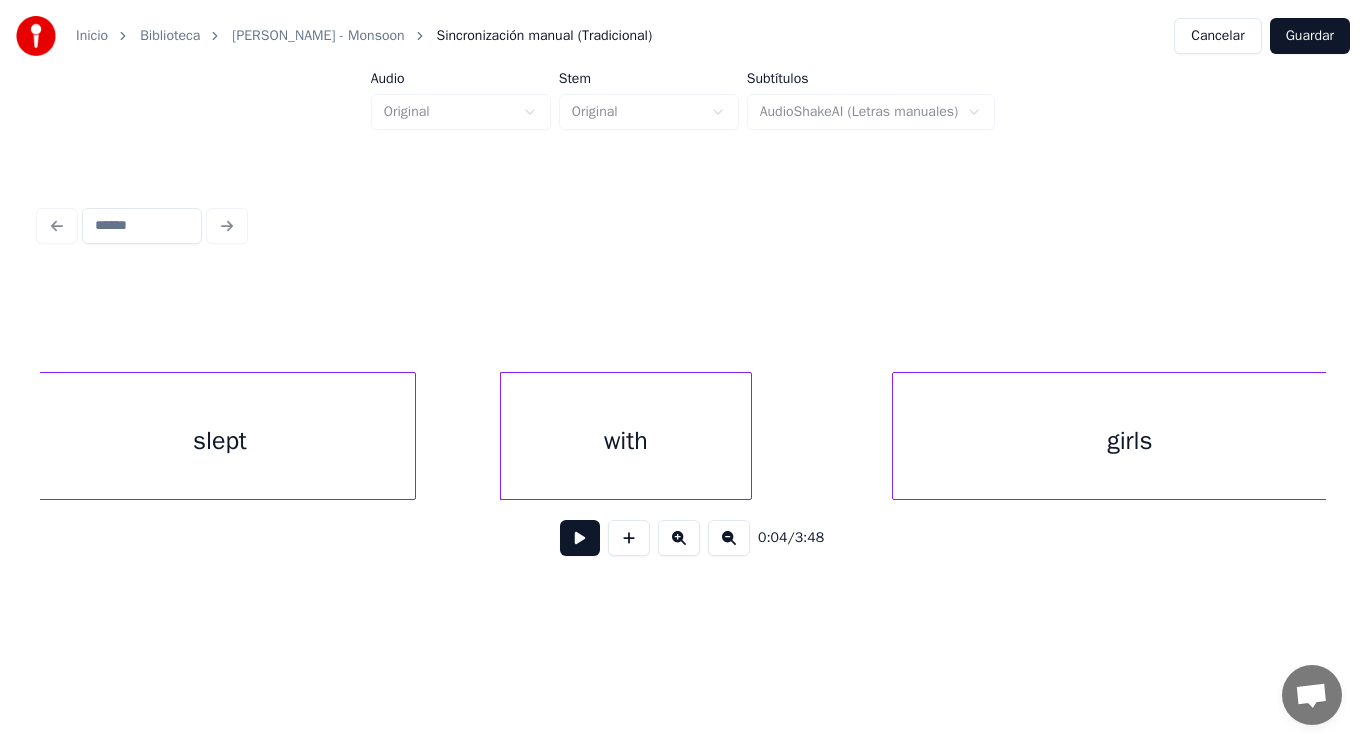 click on "slept" at bounding box center (220, 441) 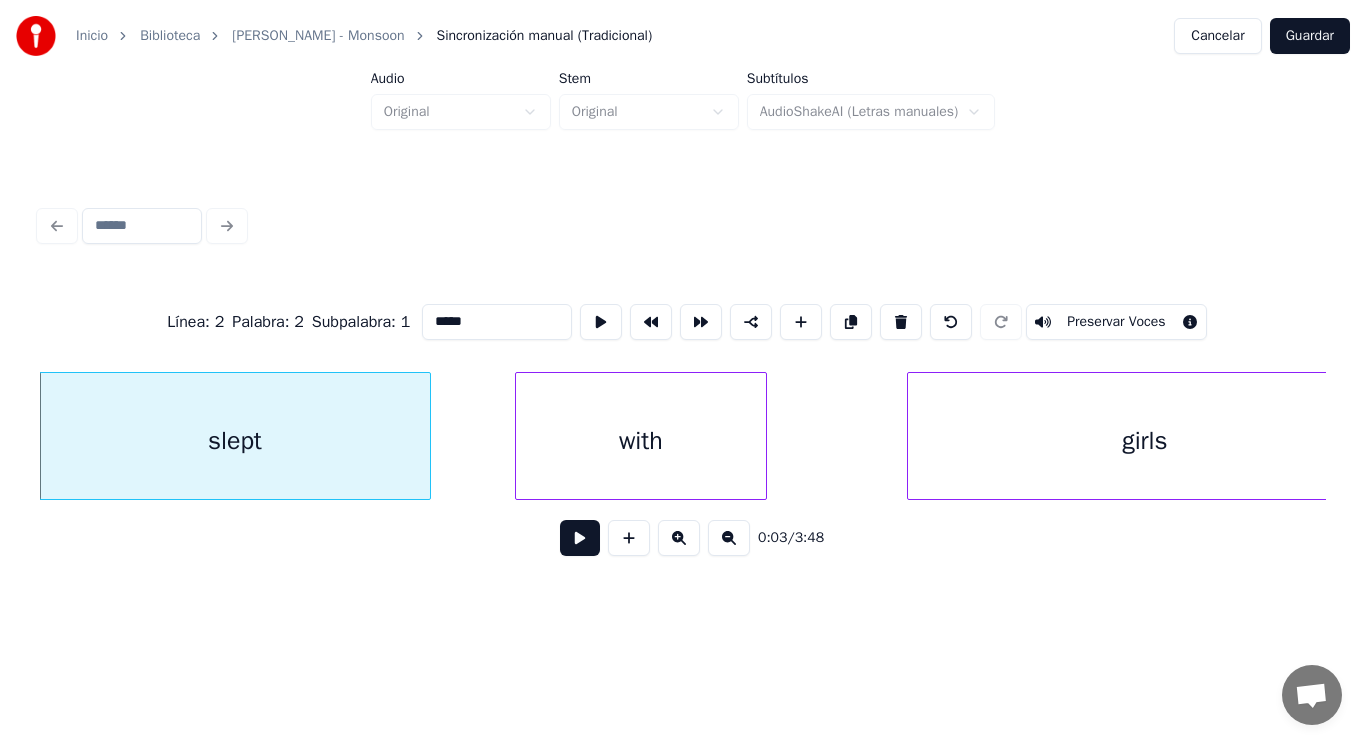 click at bounding box center [580, 538] 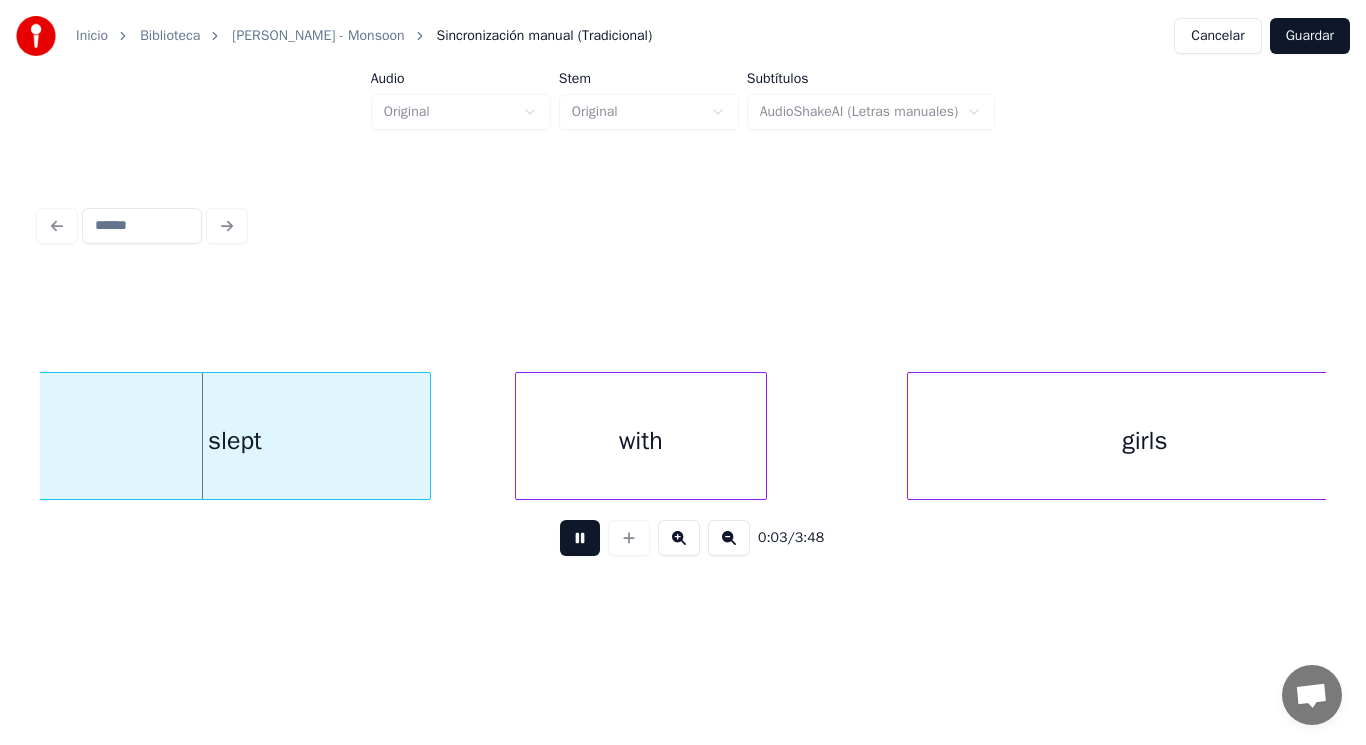 click at bounding box center (580, 538) 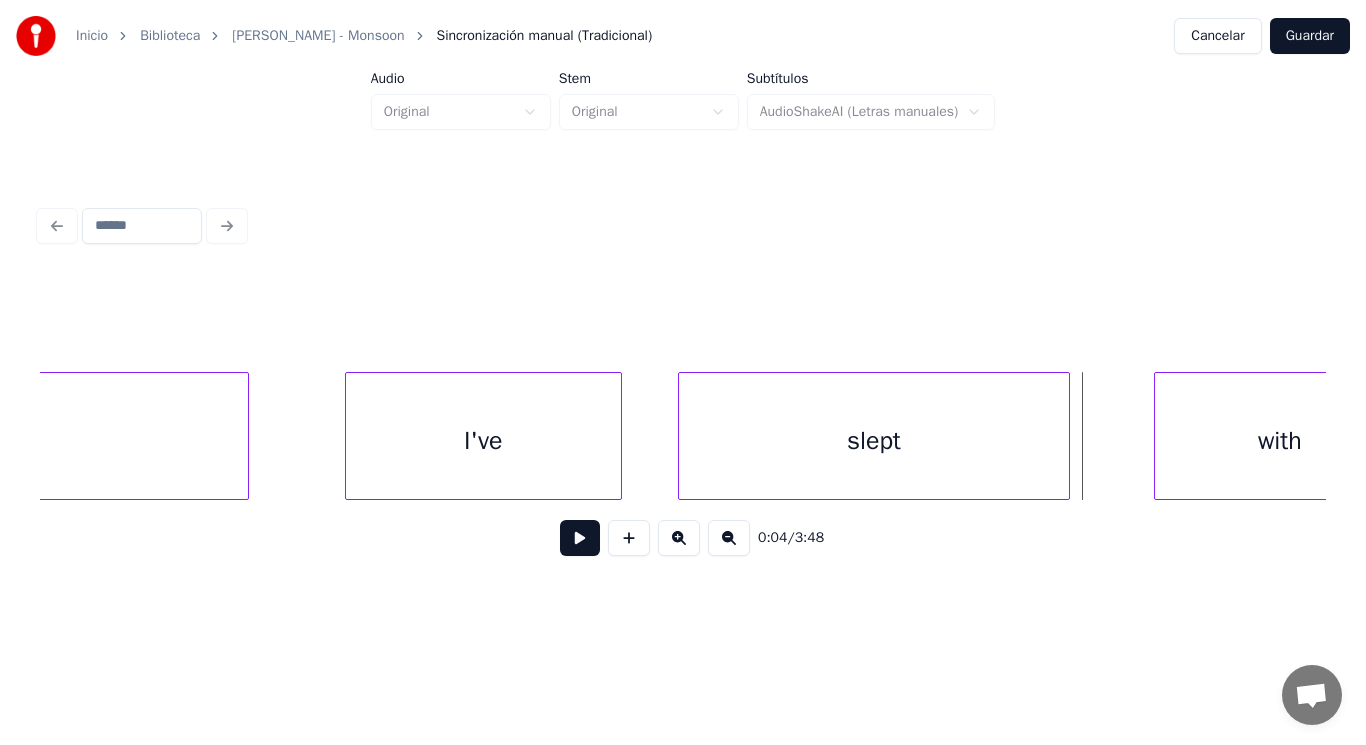 scroll, scrollTop: 0, scrollLeft: 4557, axis: horizontal 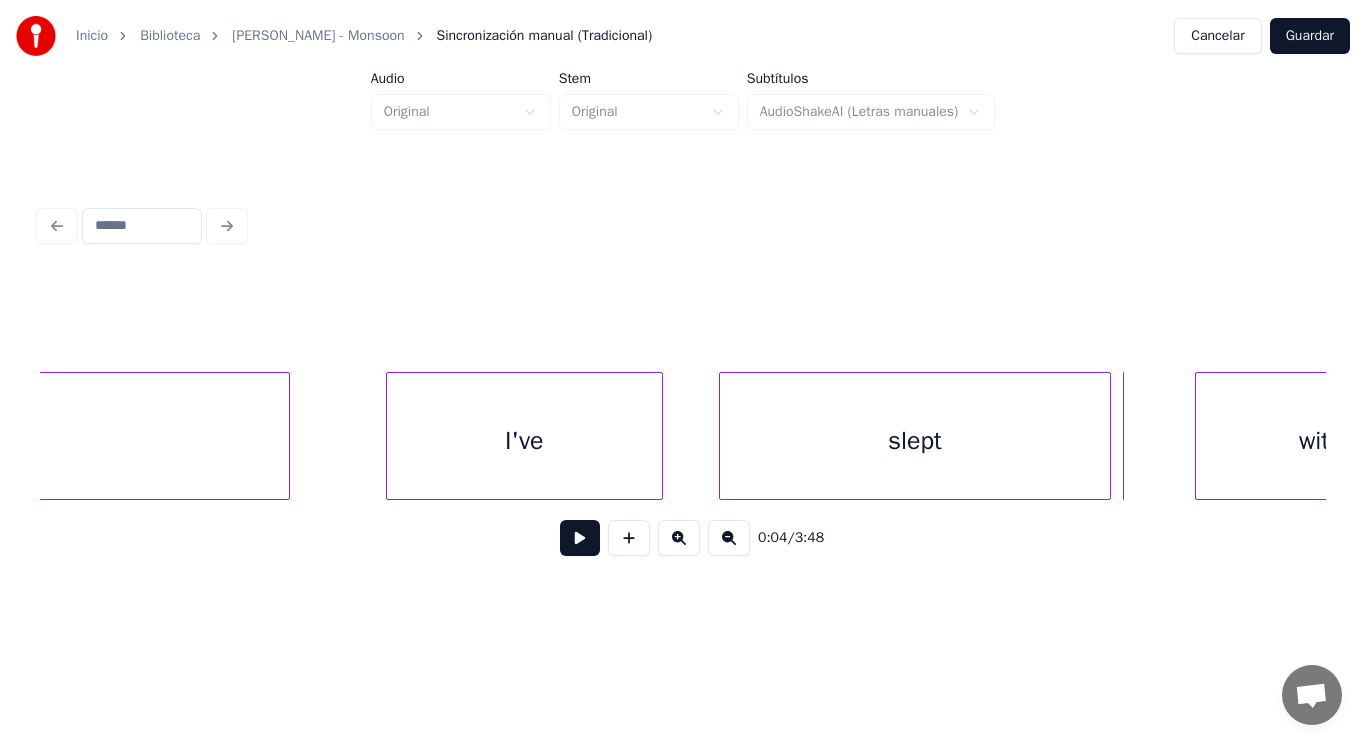 click on "I've" at bounding box center [524, 441] 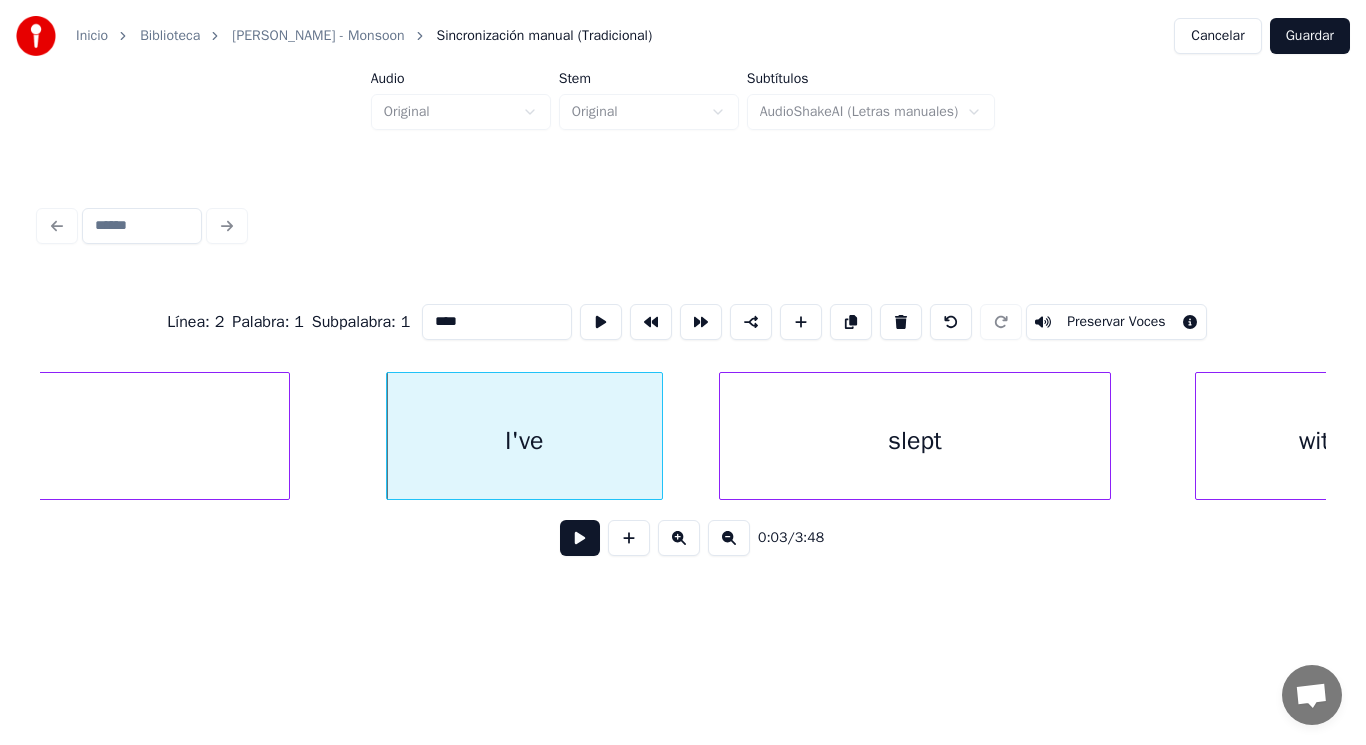 click at bounding box center (580, 538) 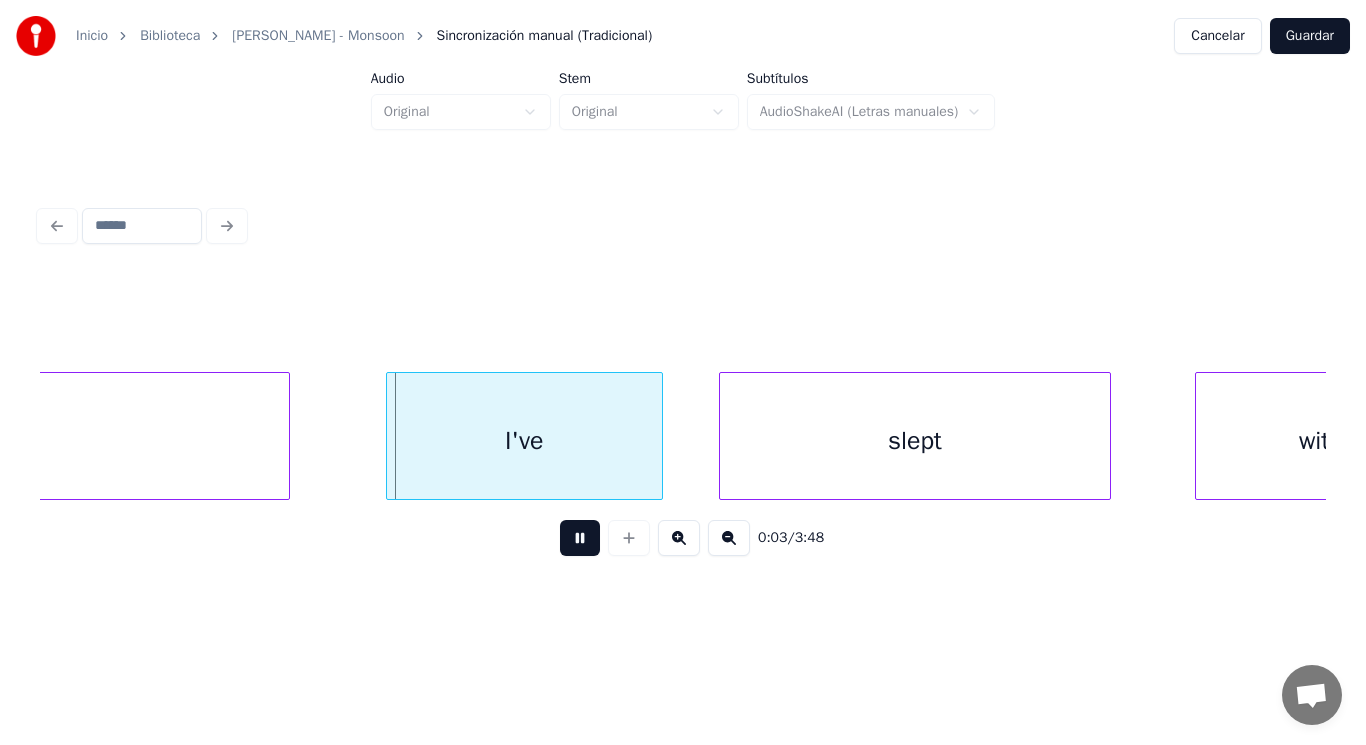 click at bounding box center [580, 538] 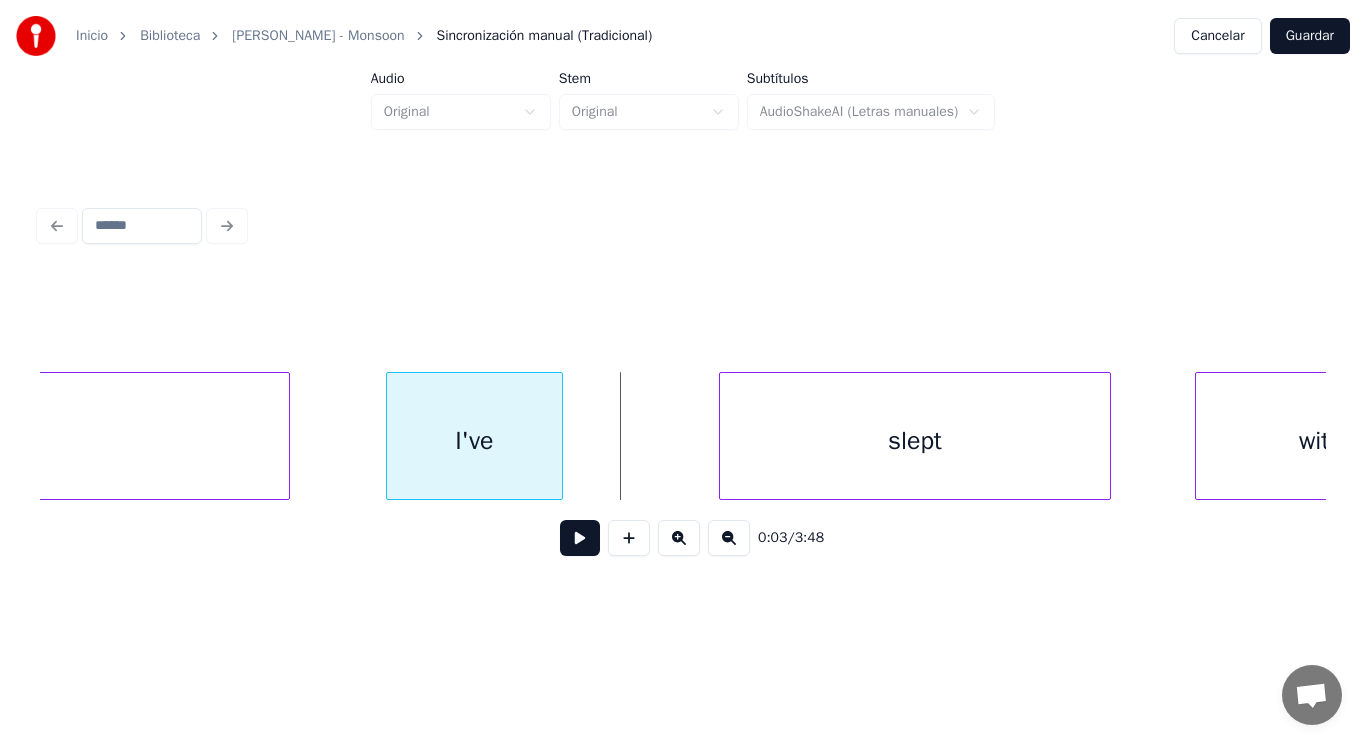 click at bounding box center [559, 436] 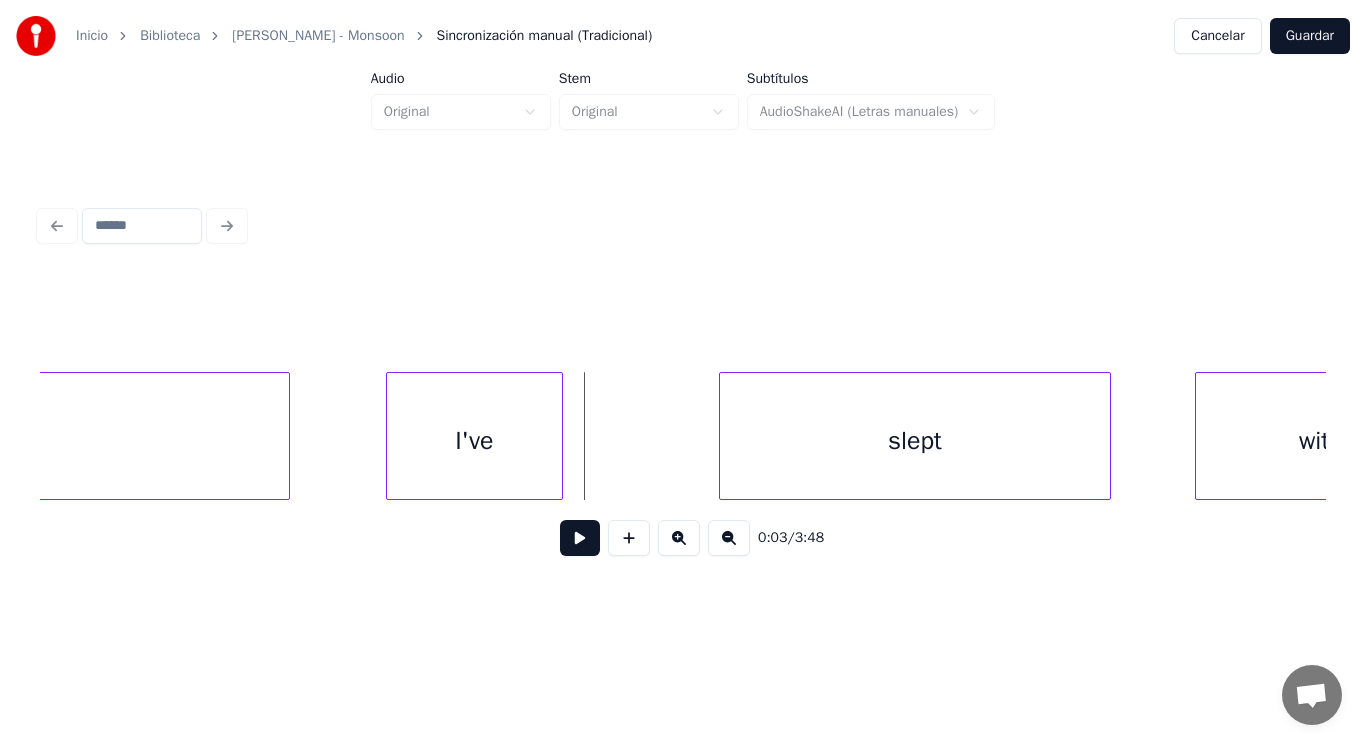 click at bounding box center [580, 538] 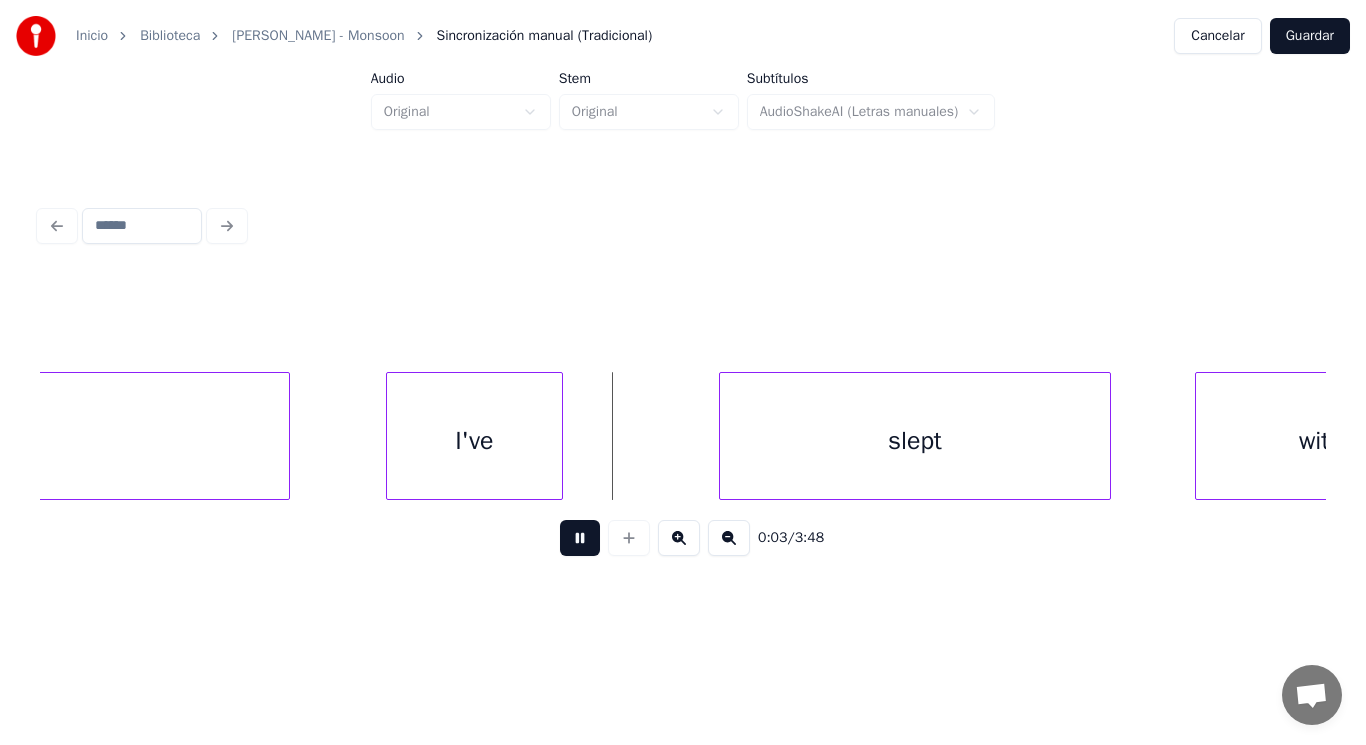 click at bounding box center [580, 538] 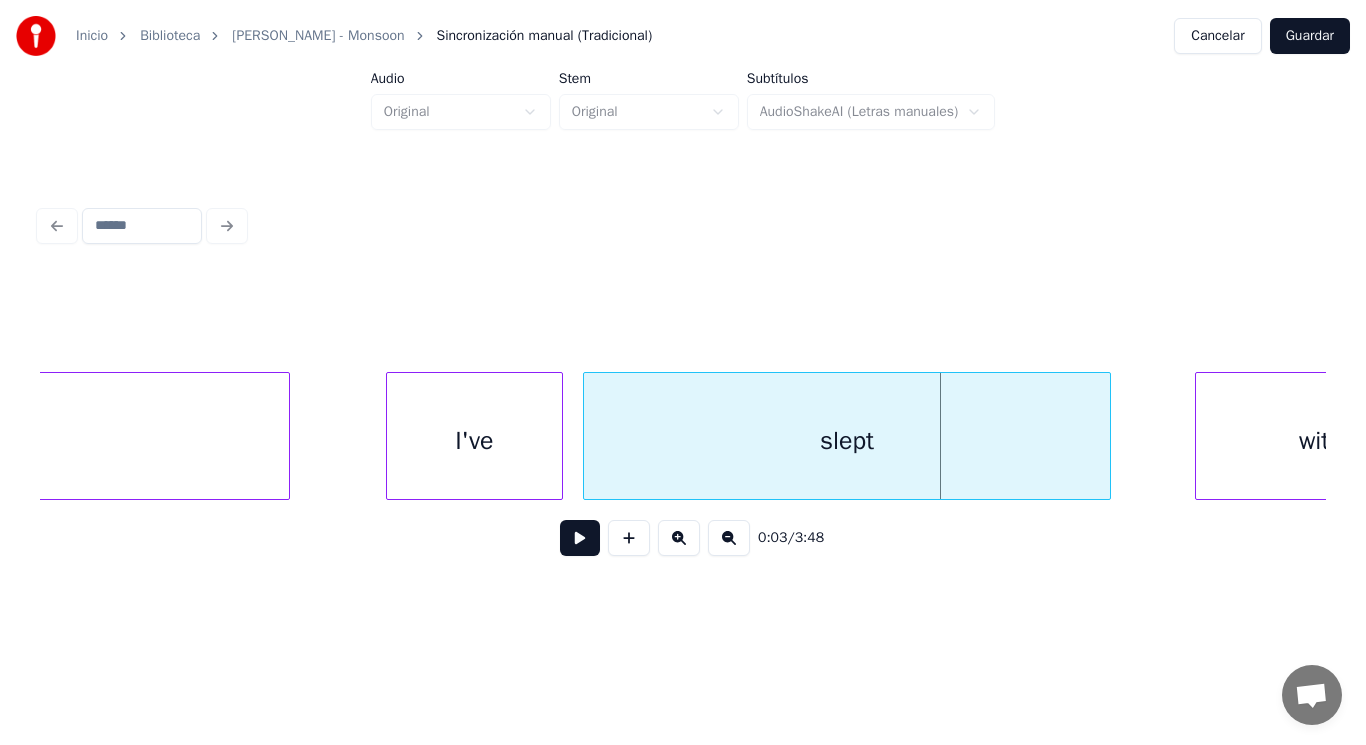 click at bounding box center (587, 436) 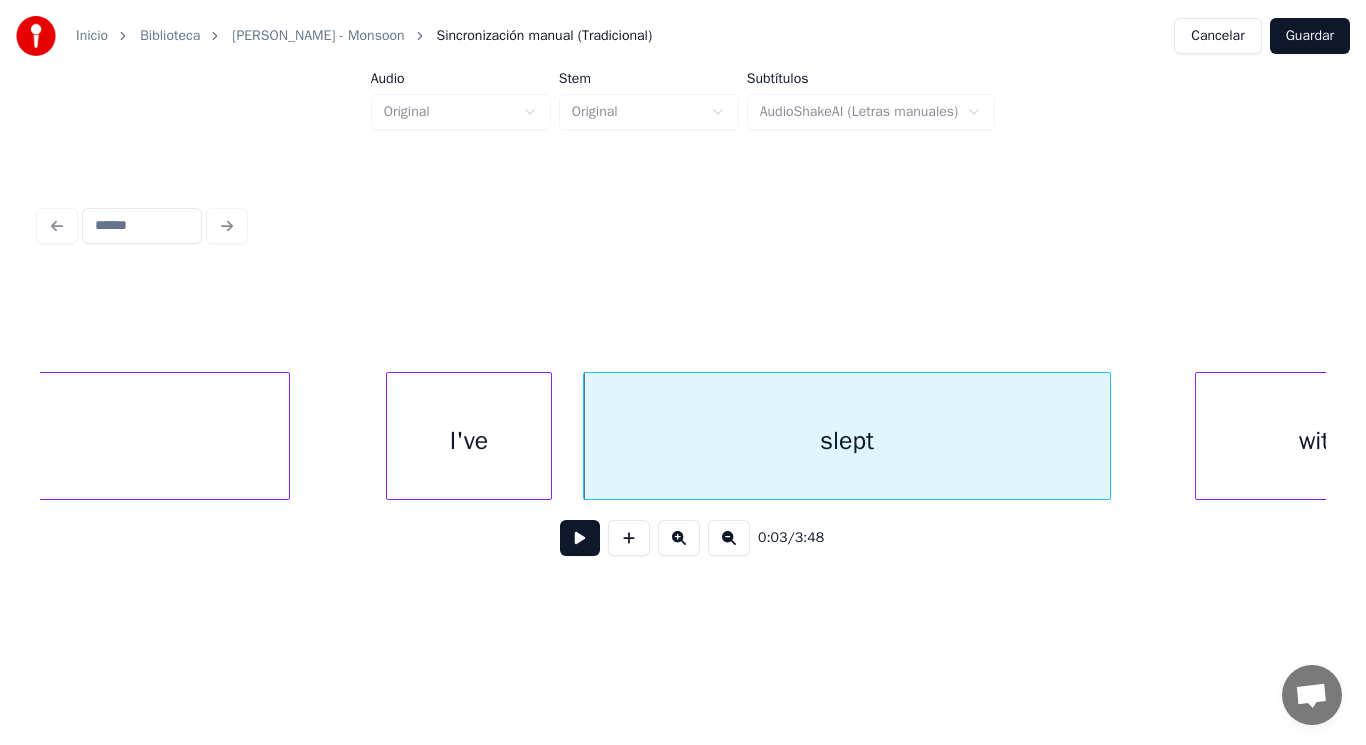 click at bounding box center [548, 436] 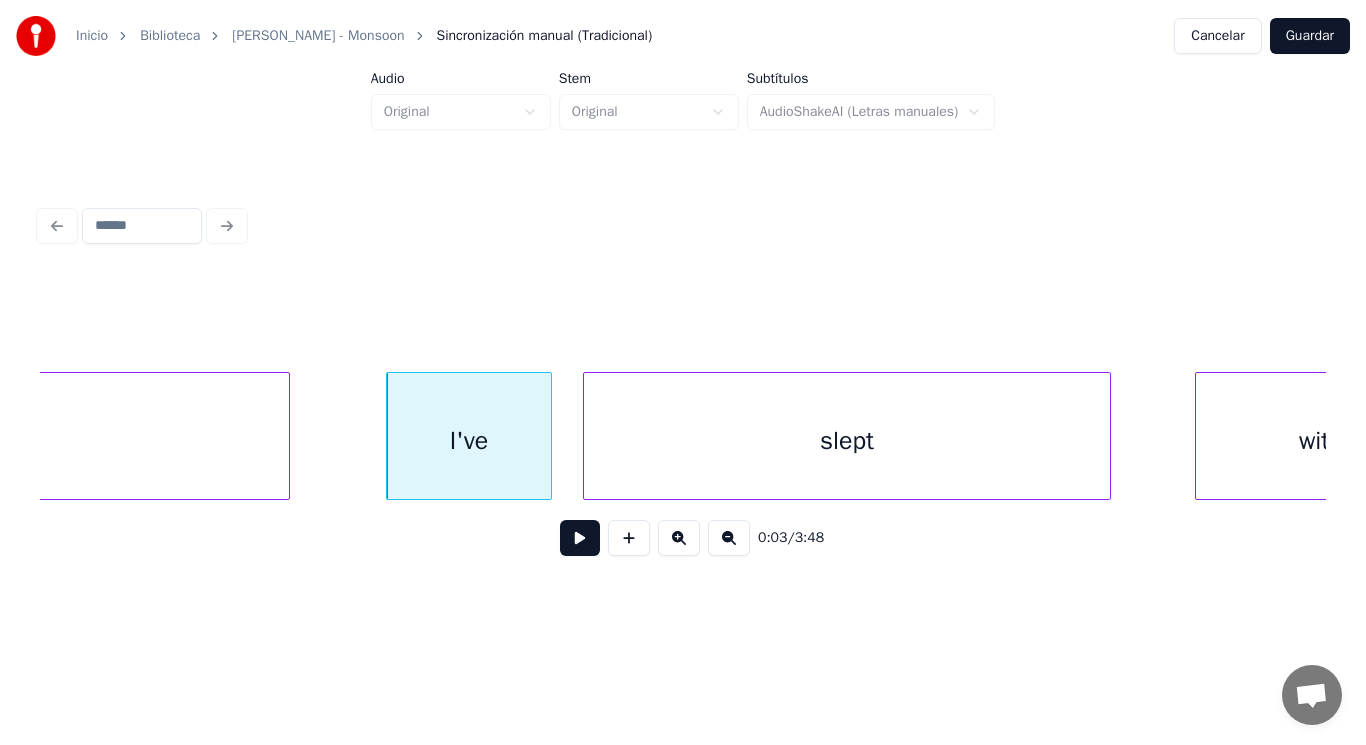 click at bounding box center (580, 538) 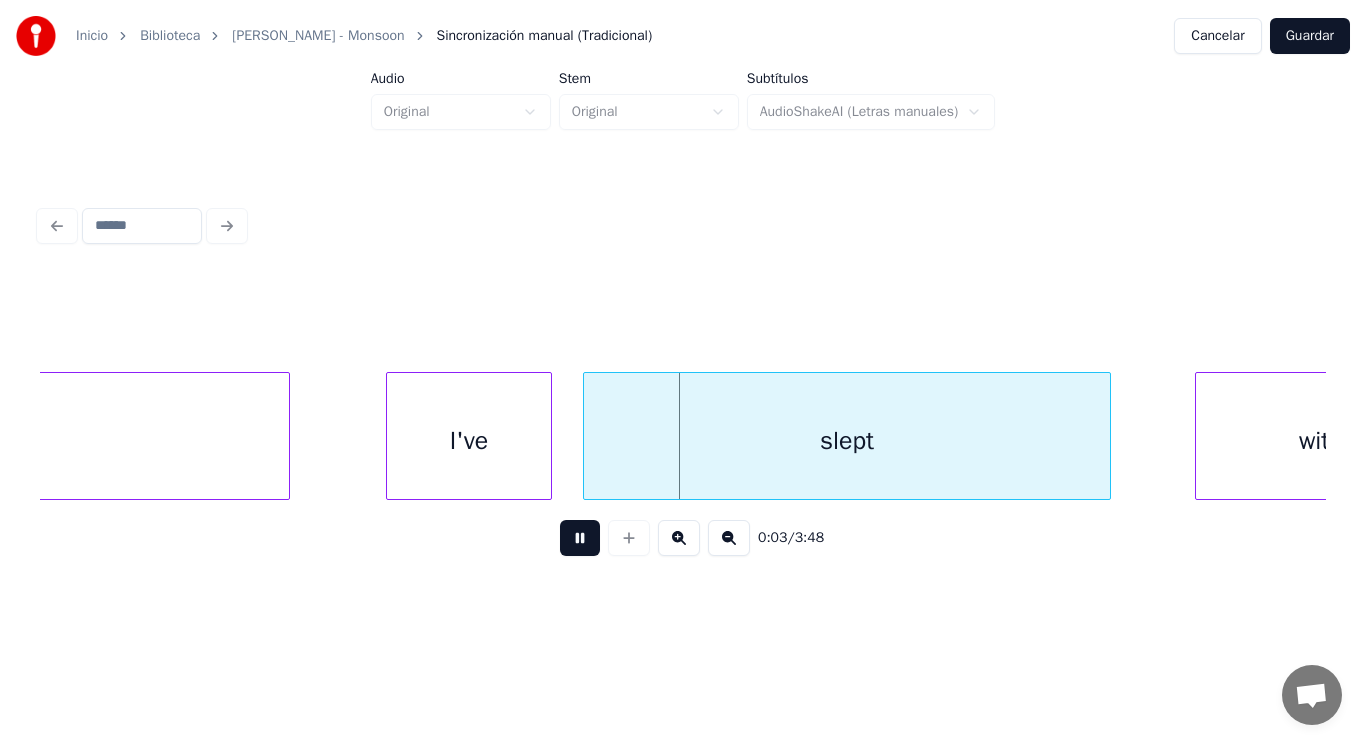 click at bounding box center (580, 538) 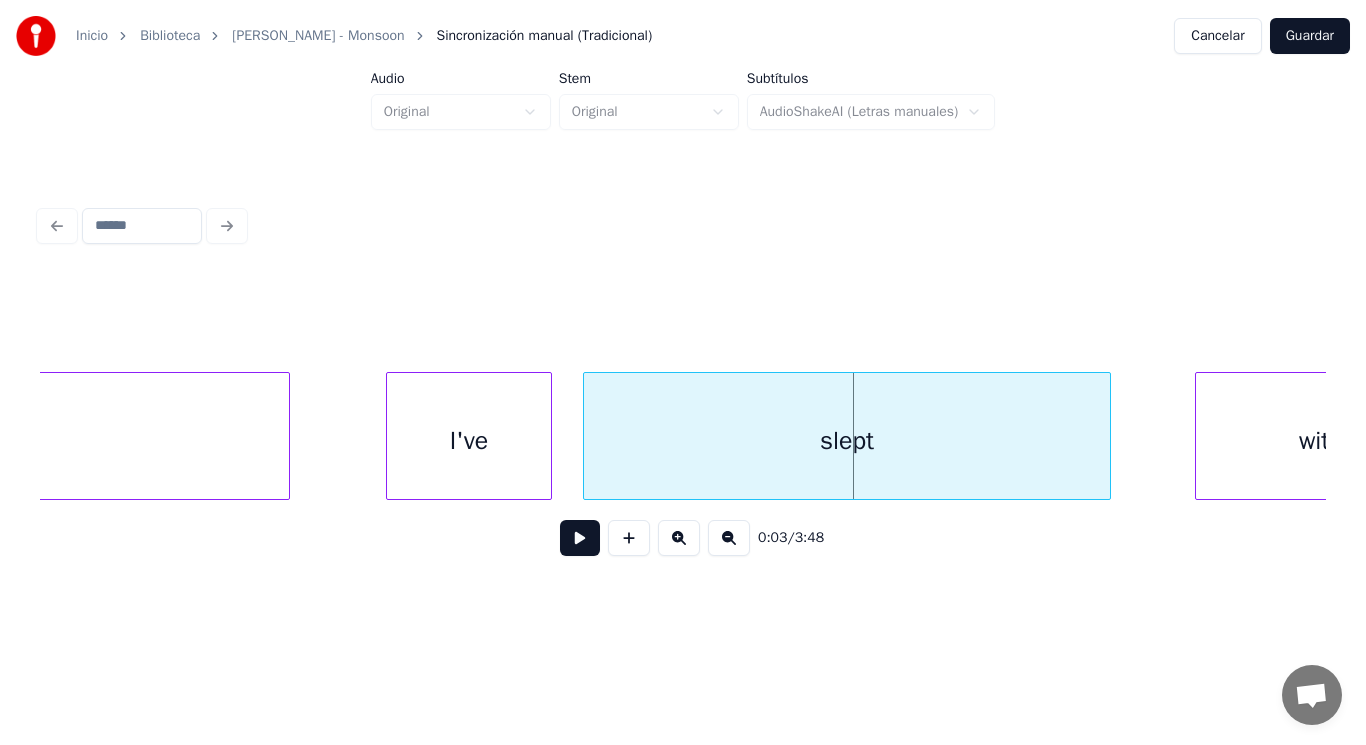 click on "slept" at bounding box center [847, 441] 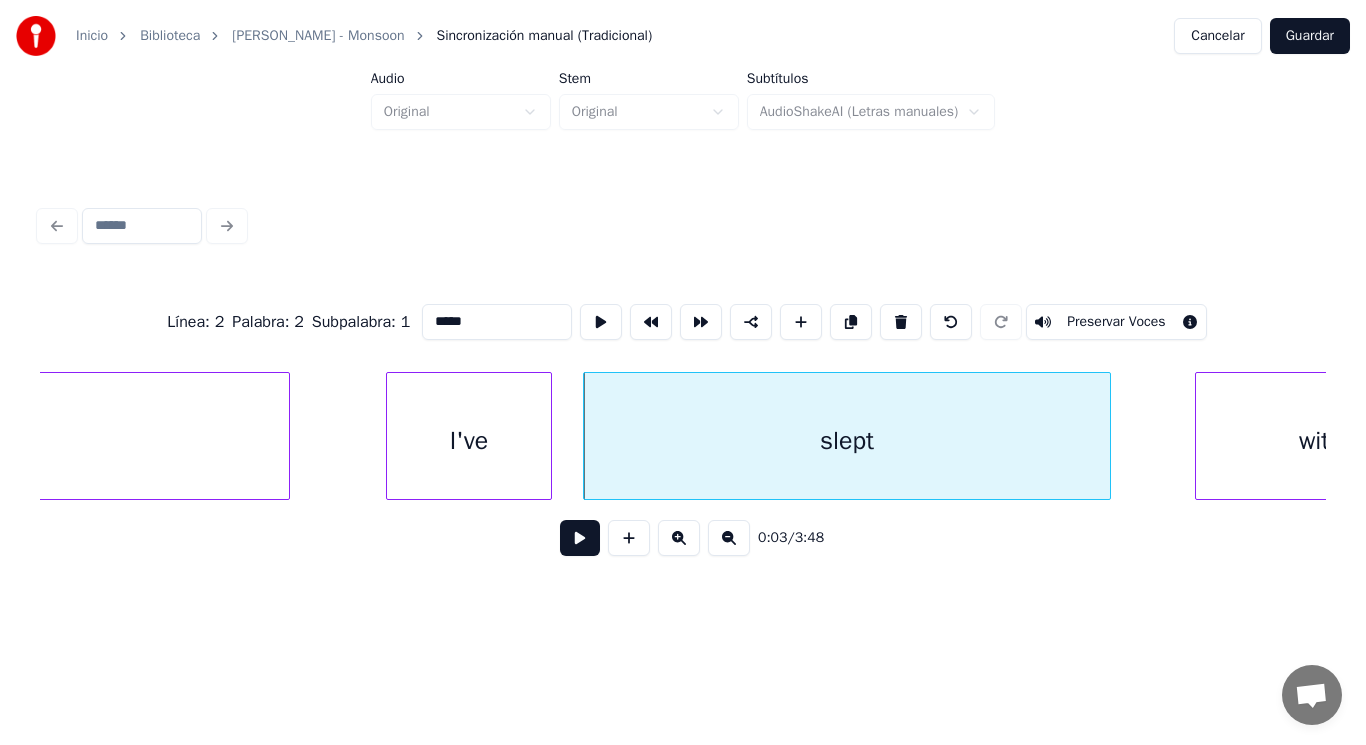 click at bounding box center (580, 538) 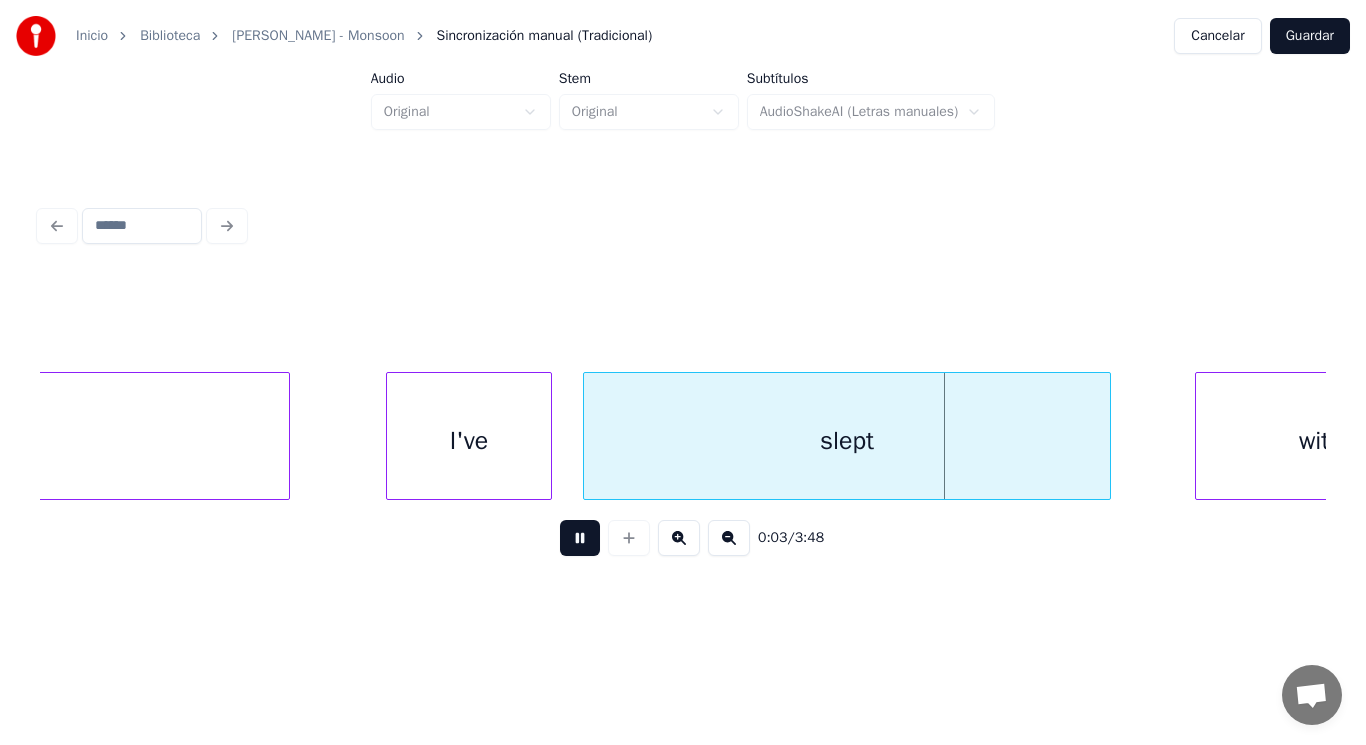 click at bounding box center (580, 538) 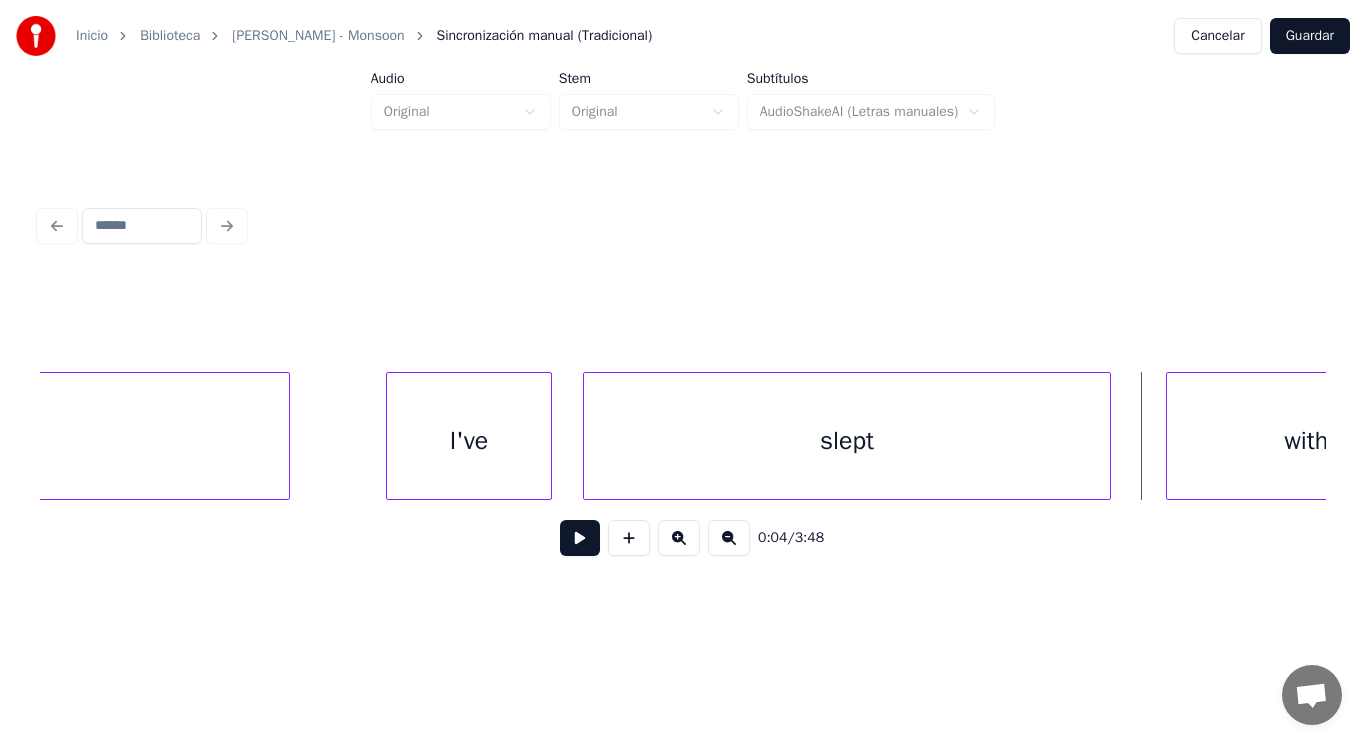click at bounding box center [1170, 436] 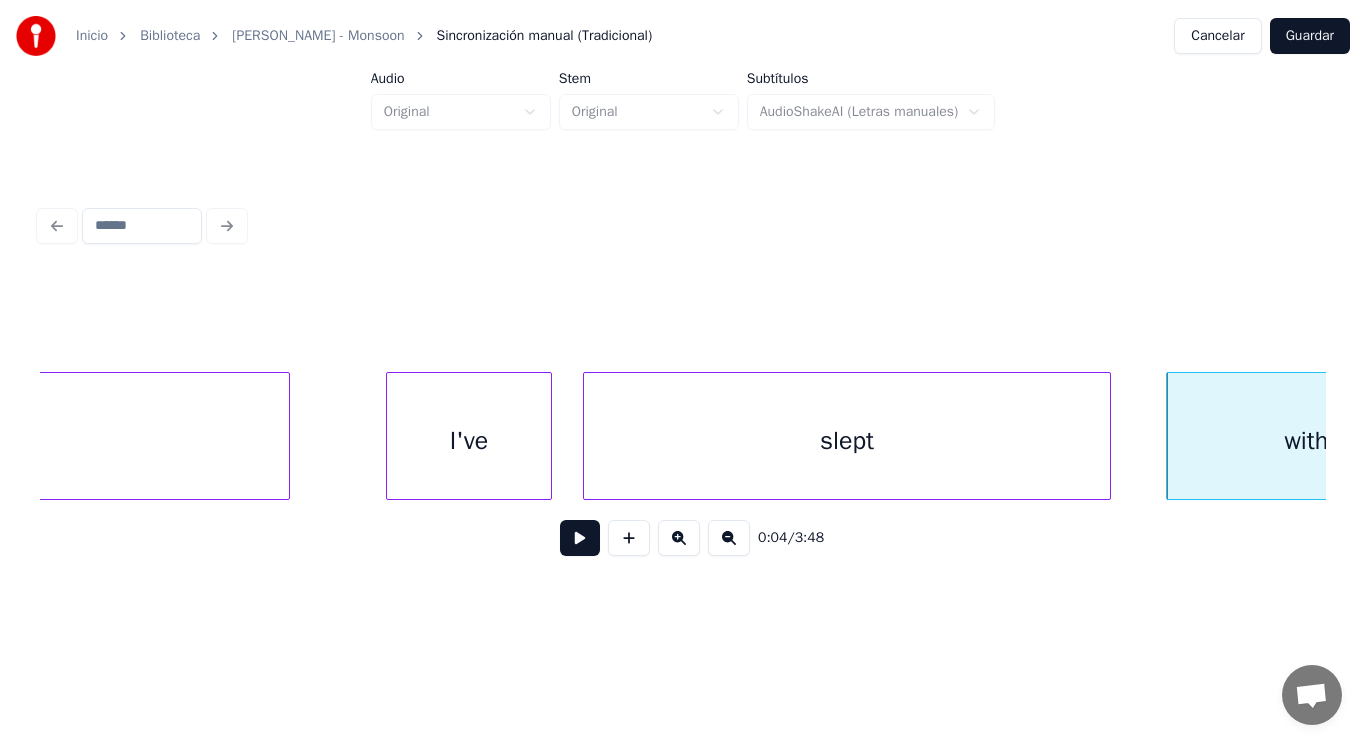 click on "slept" at bounding box center [847, 441] 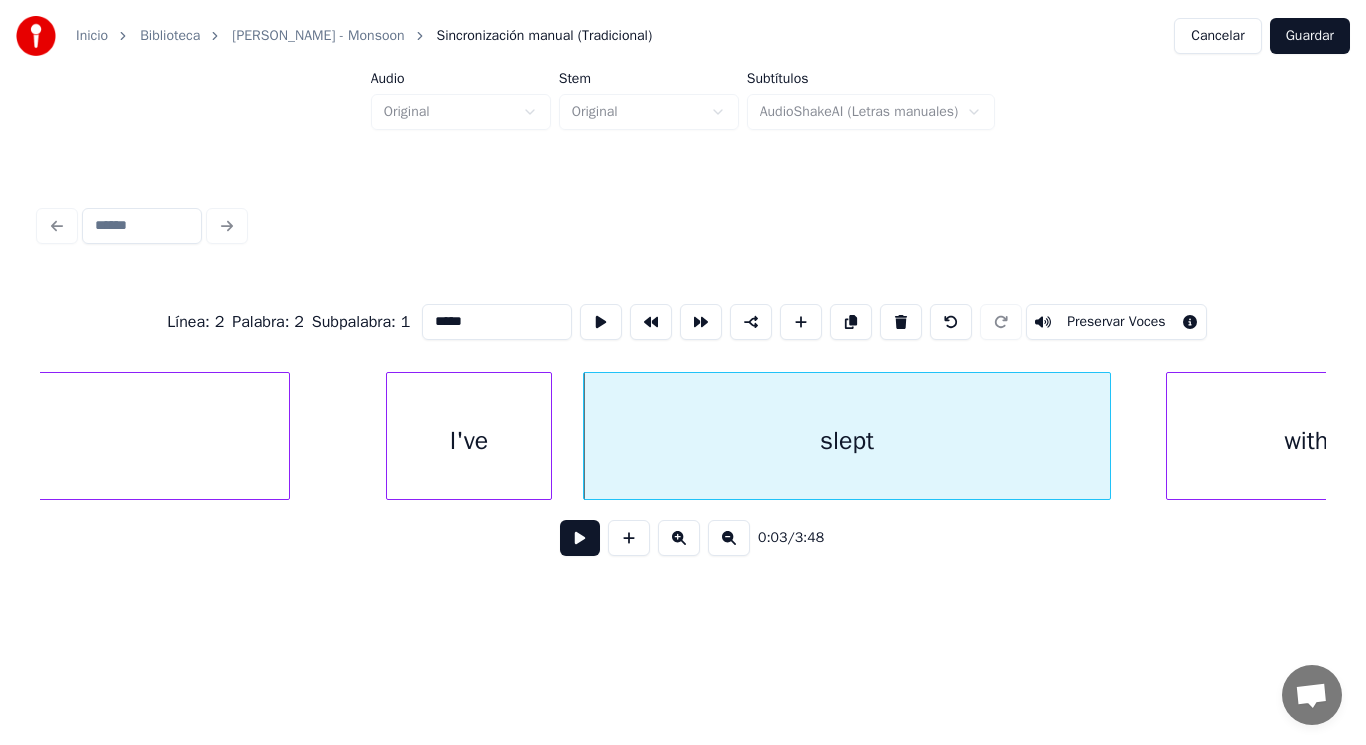 click at bounding box center (580, 538) 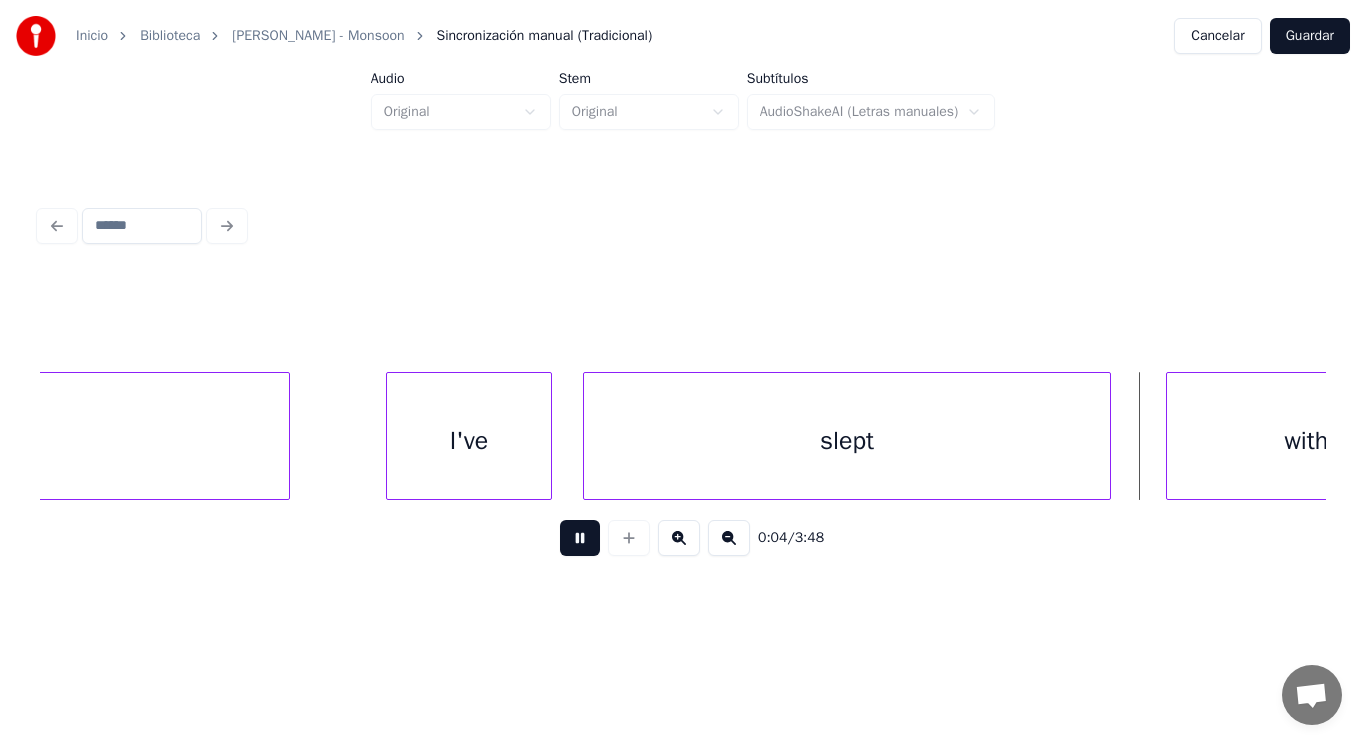 scroll, scrollTop: 0, scrollLeft: 5852, axis: horizontal 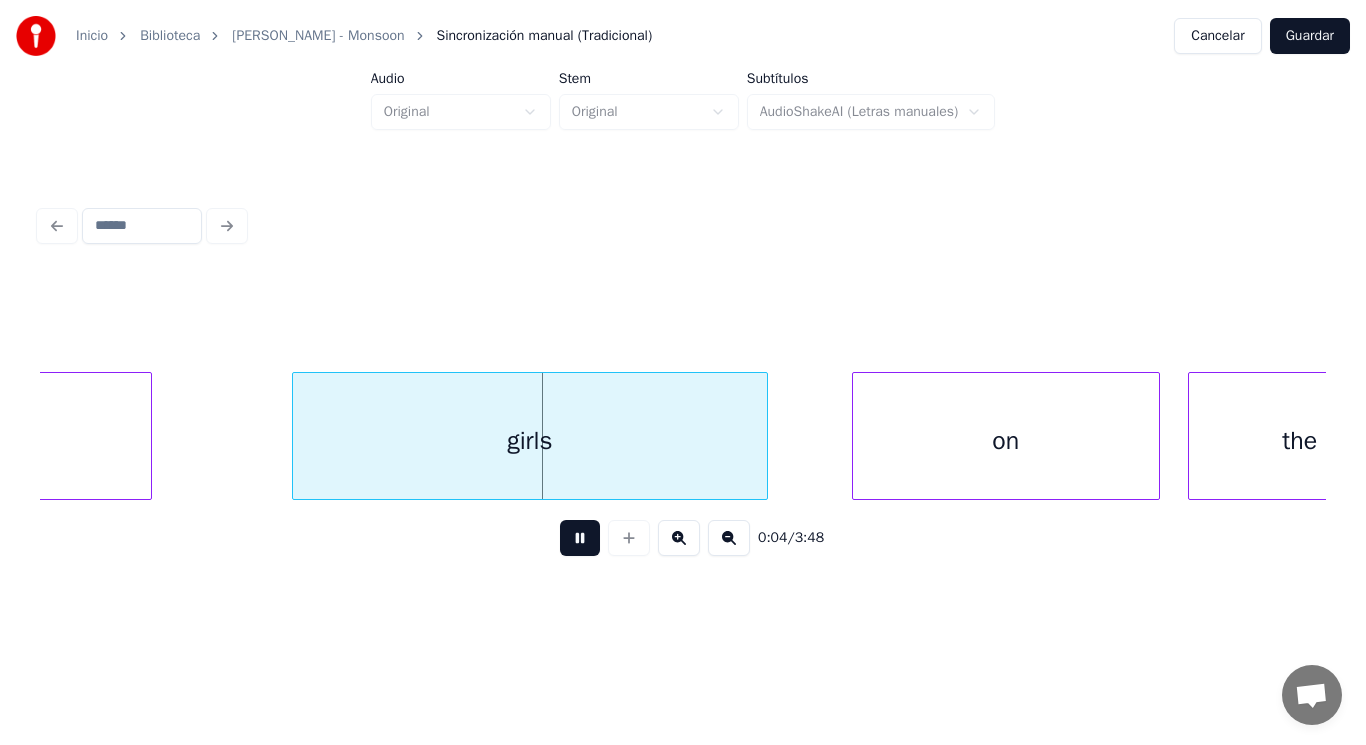 click at bounding box center (580, 538) 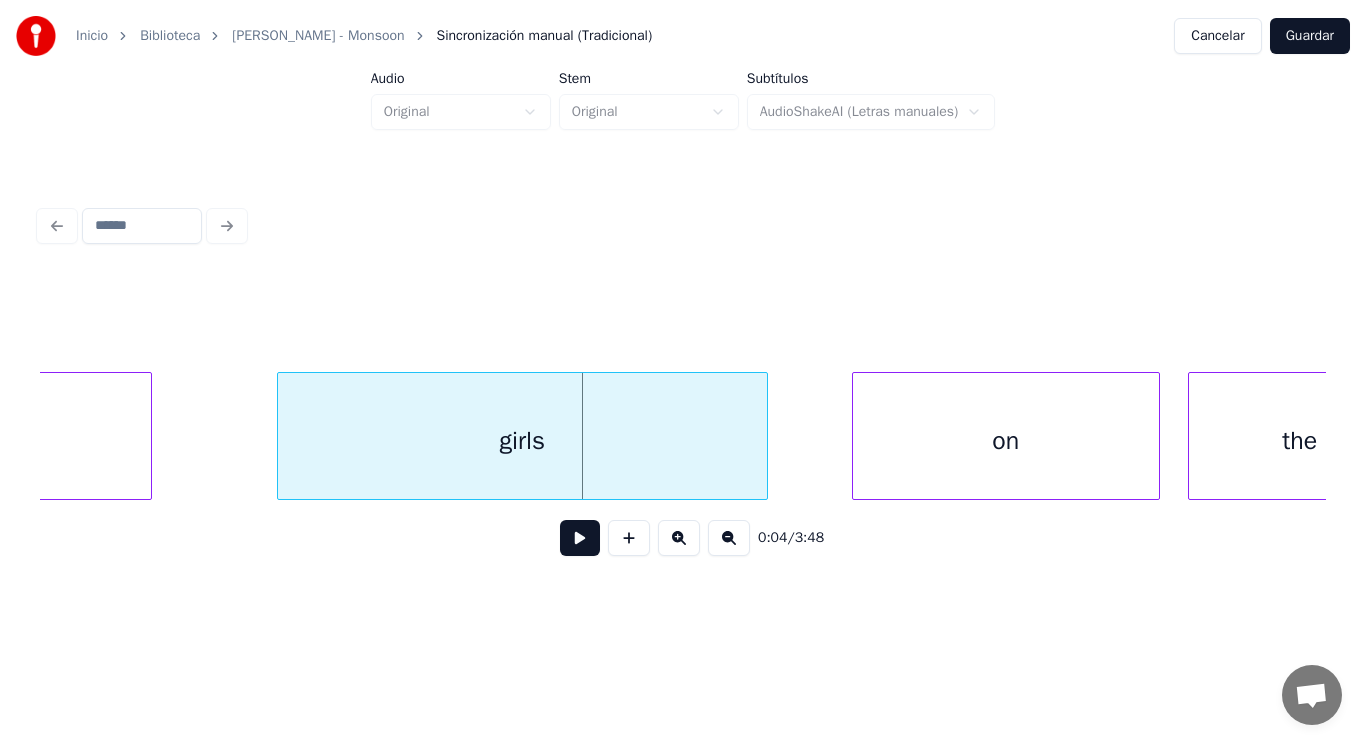 click at bounding box center [281, 436] 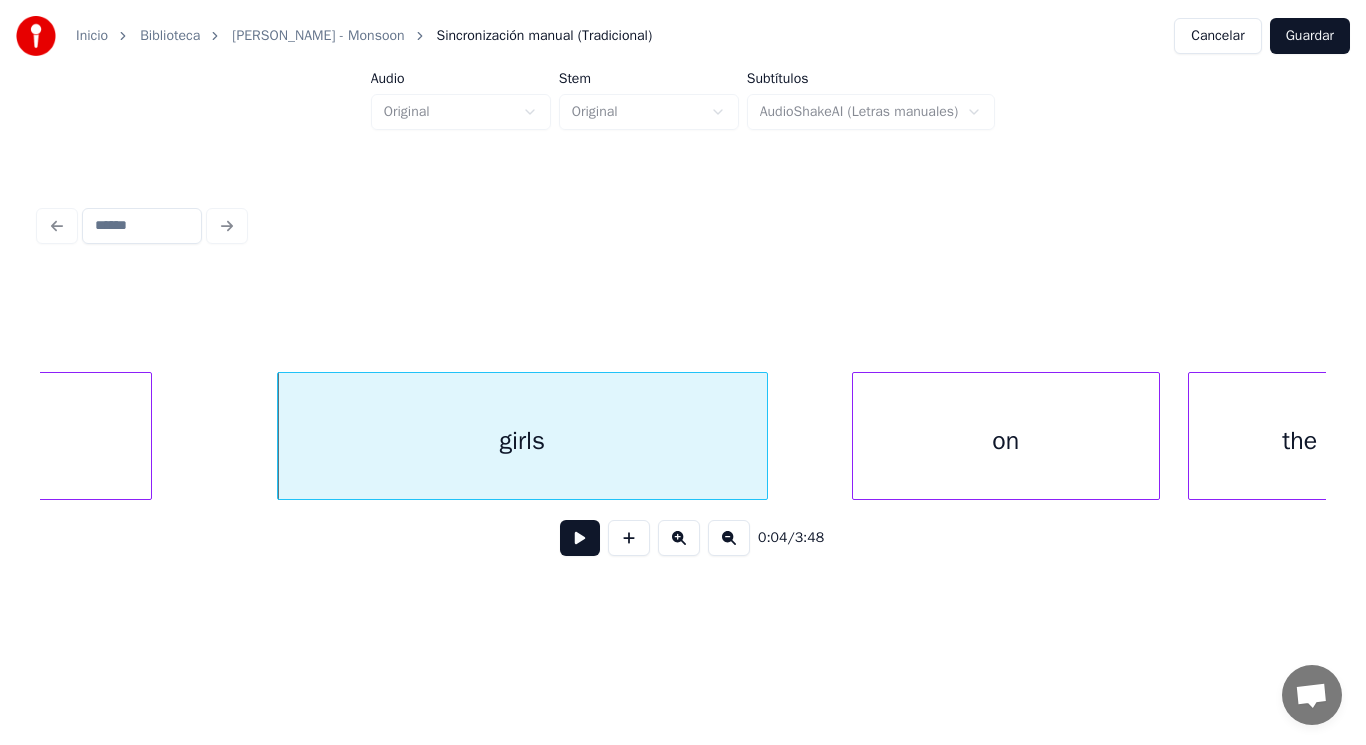 click at bounding box center [580, 538] 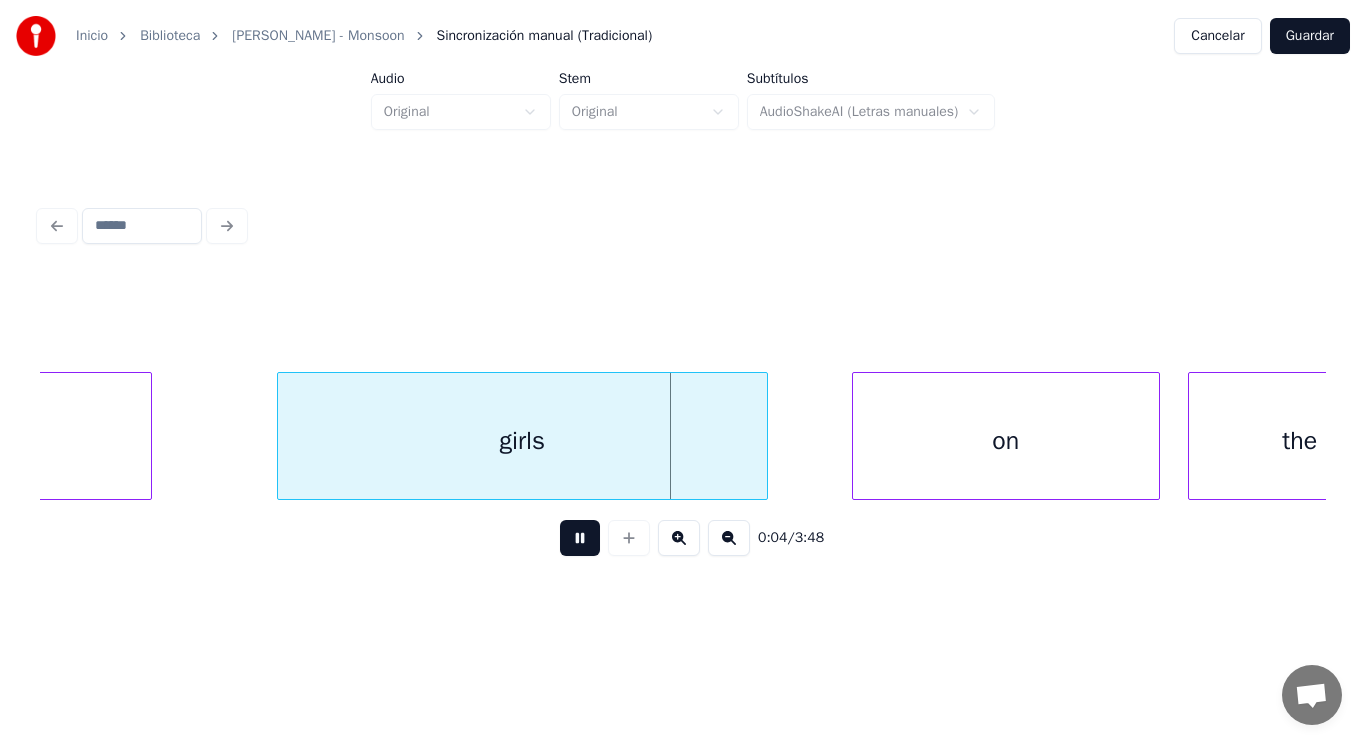 click at bounding box center (580, 538) 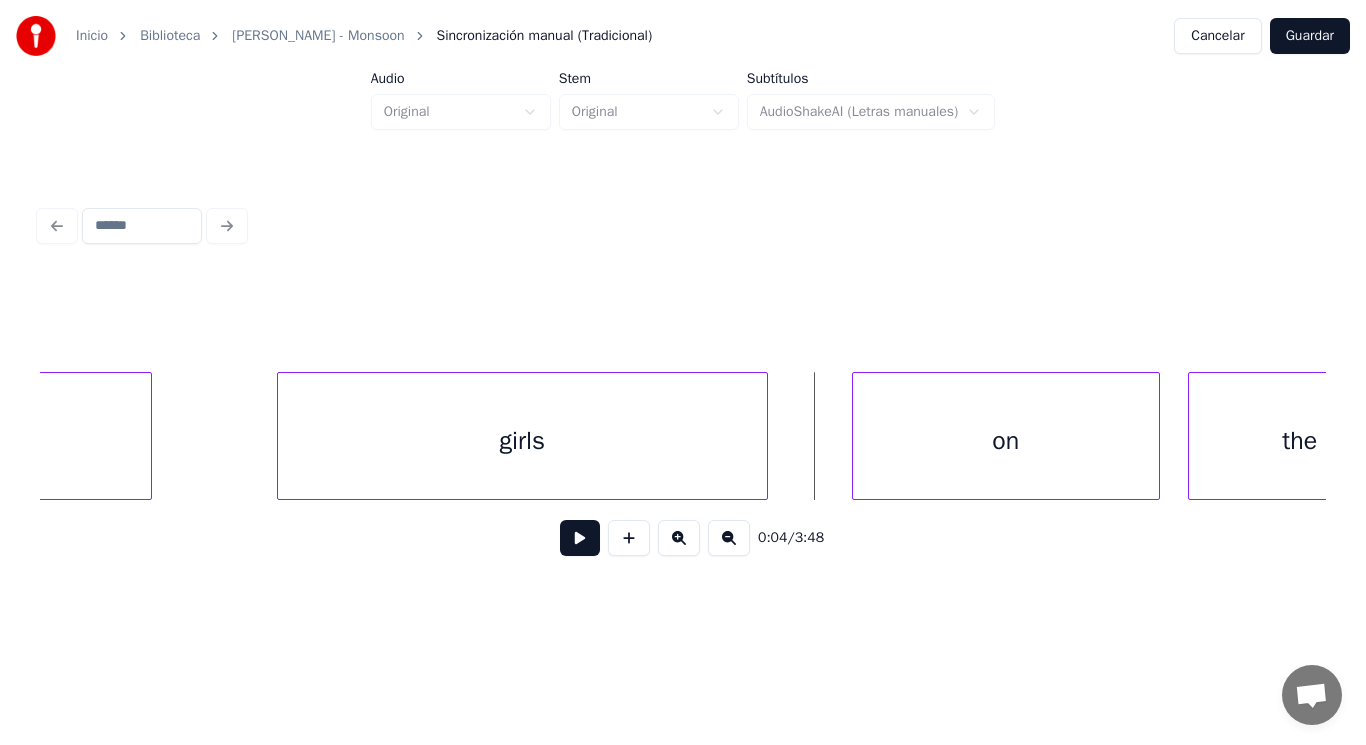 click at bounding box center [580, 538] 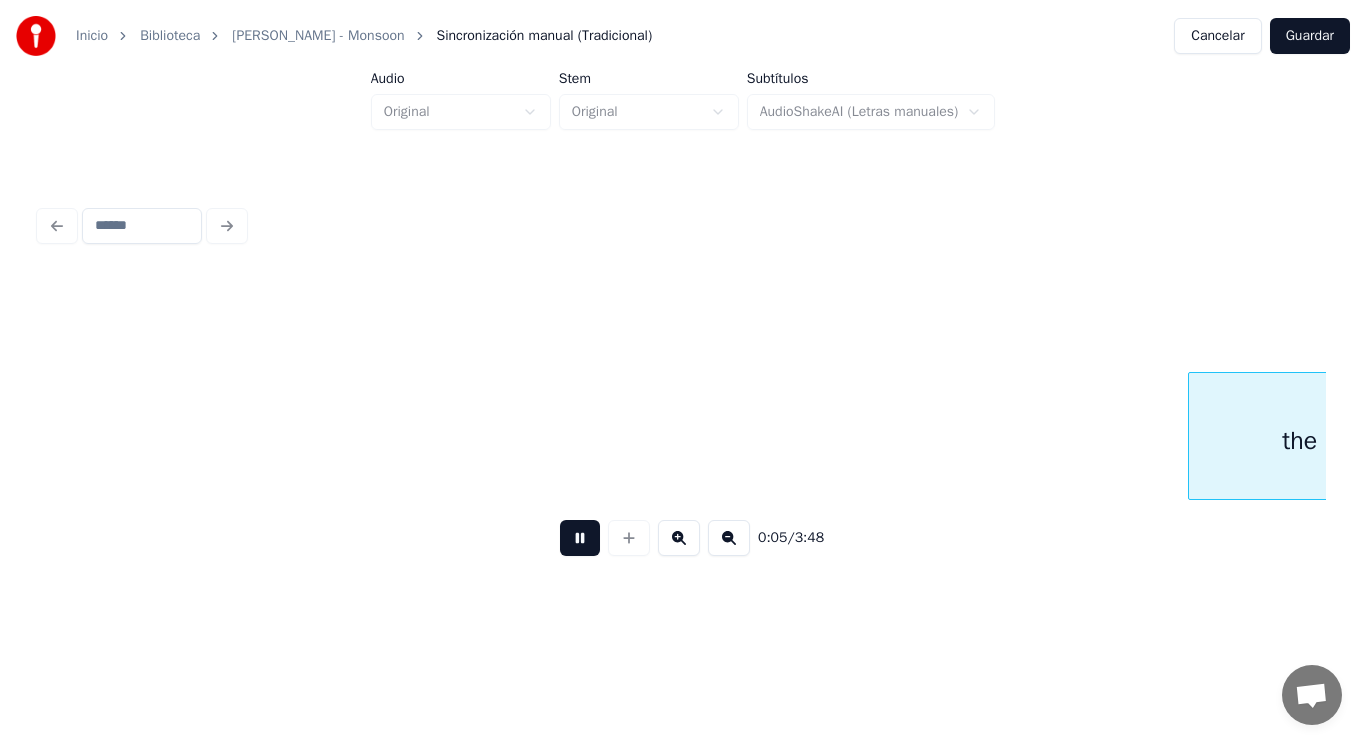 click at bounding box center [580, 538] 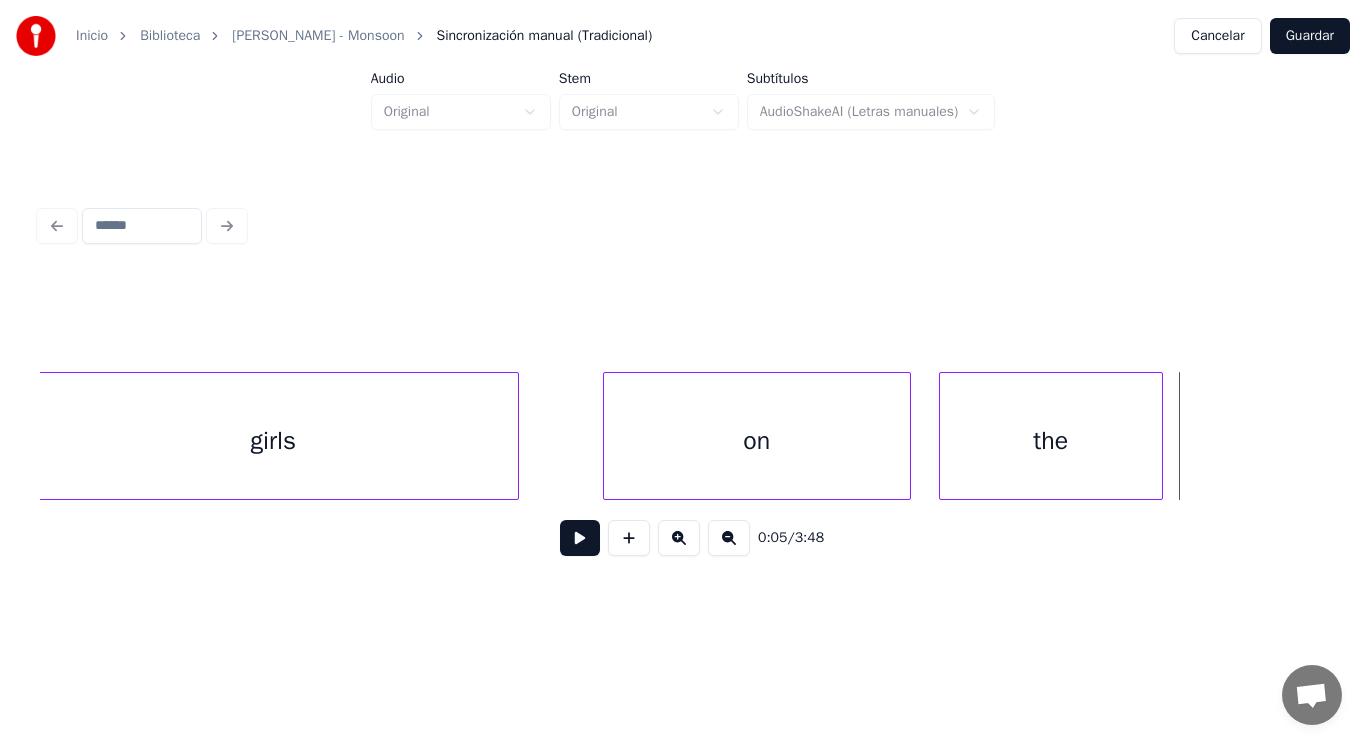 click on "girls" at bounding box center [273, 441] 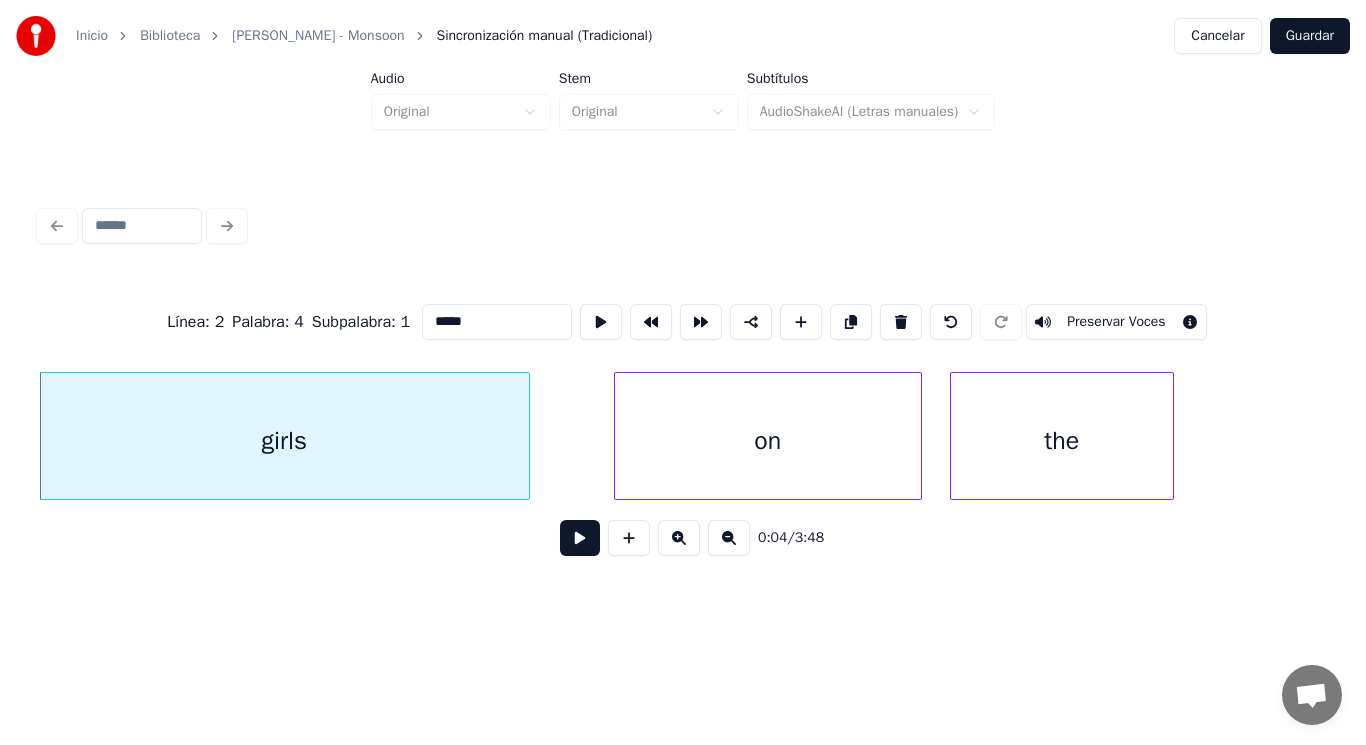 click at bounding box center [580, 538] 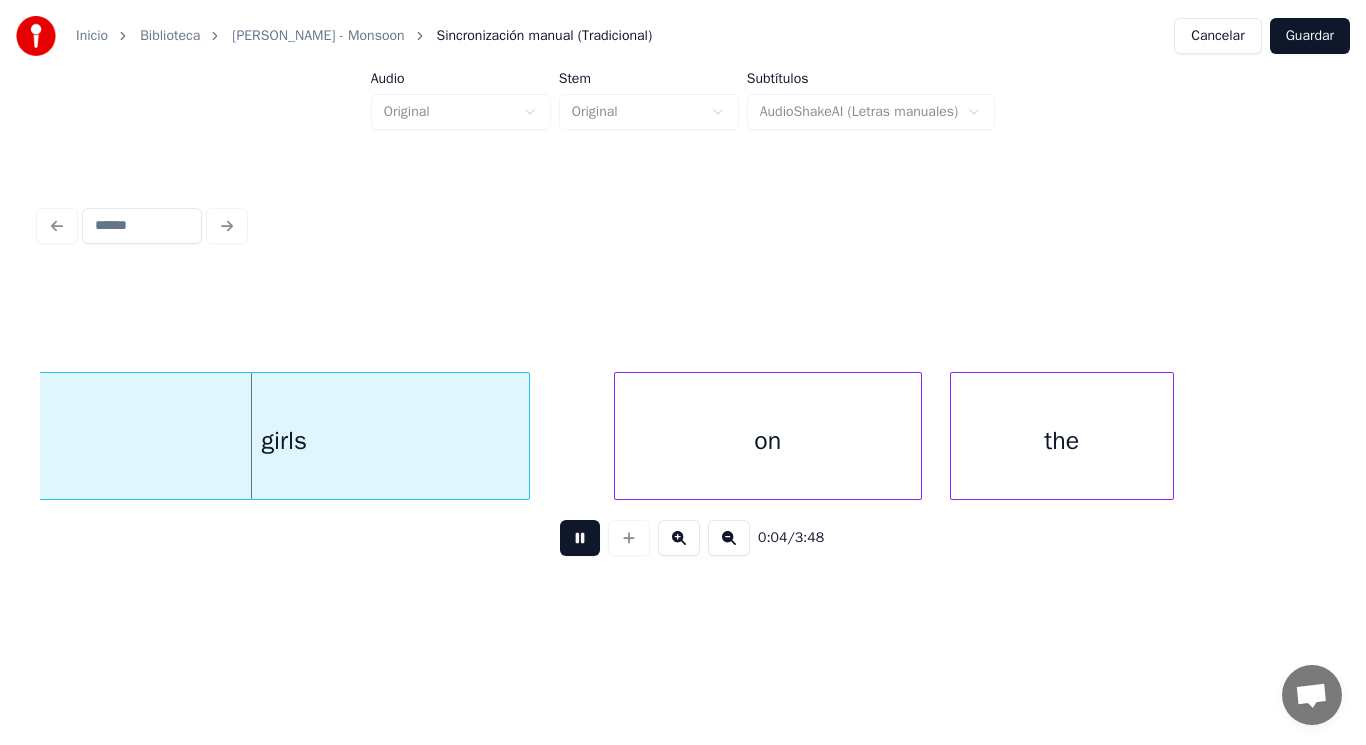 click at bounding box center (580, 538) 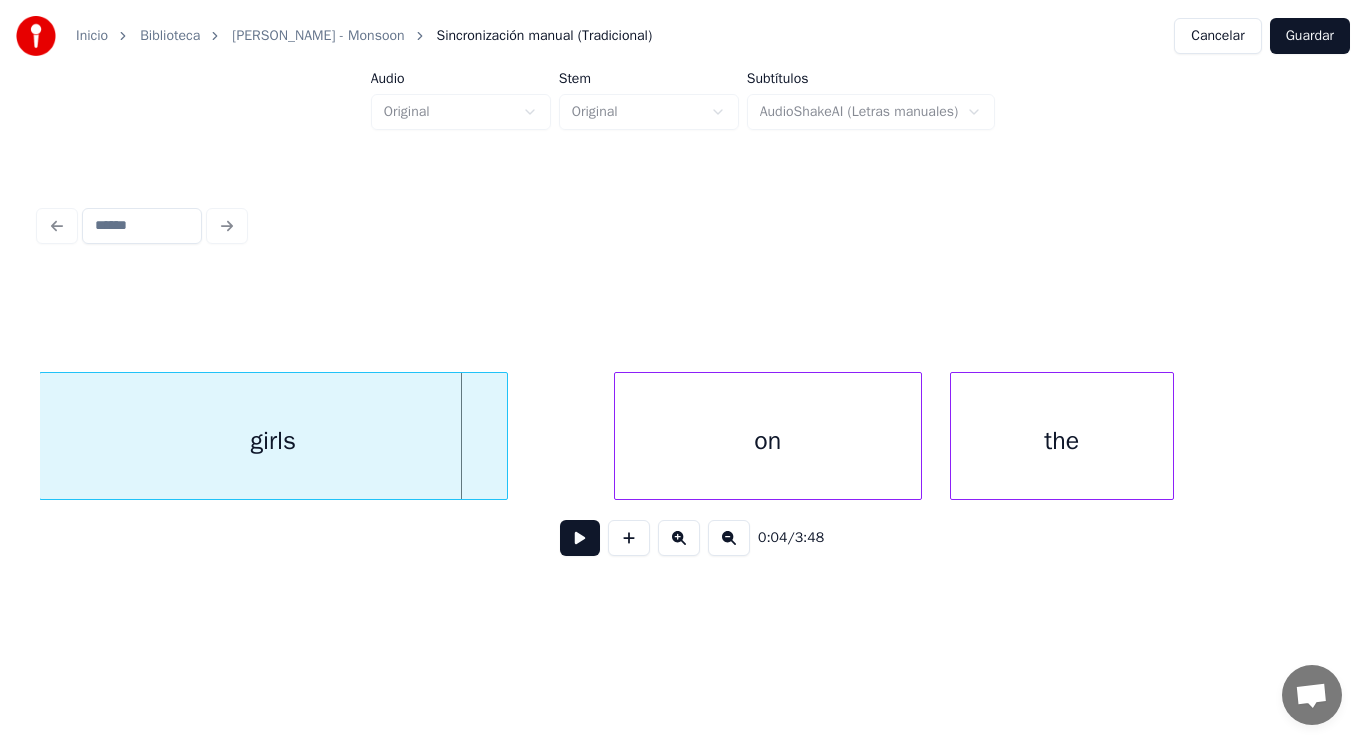 click at bounding box center (504, 436) 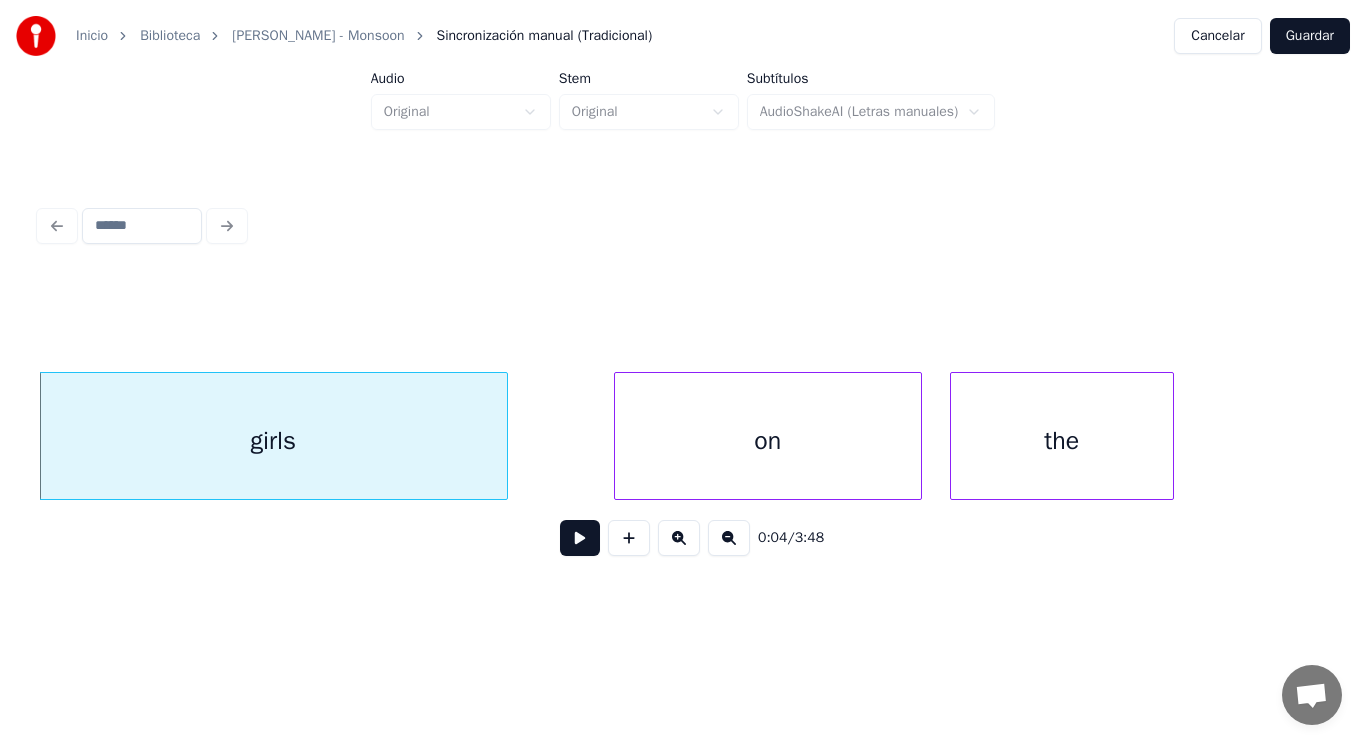 click at bounding box center [580, 538] 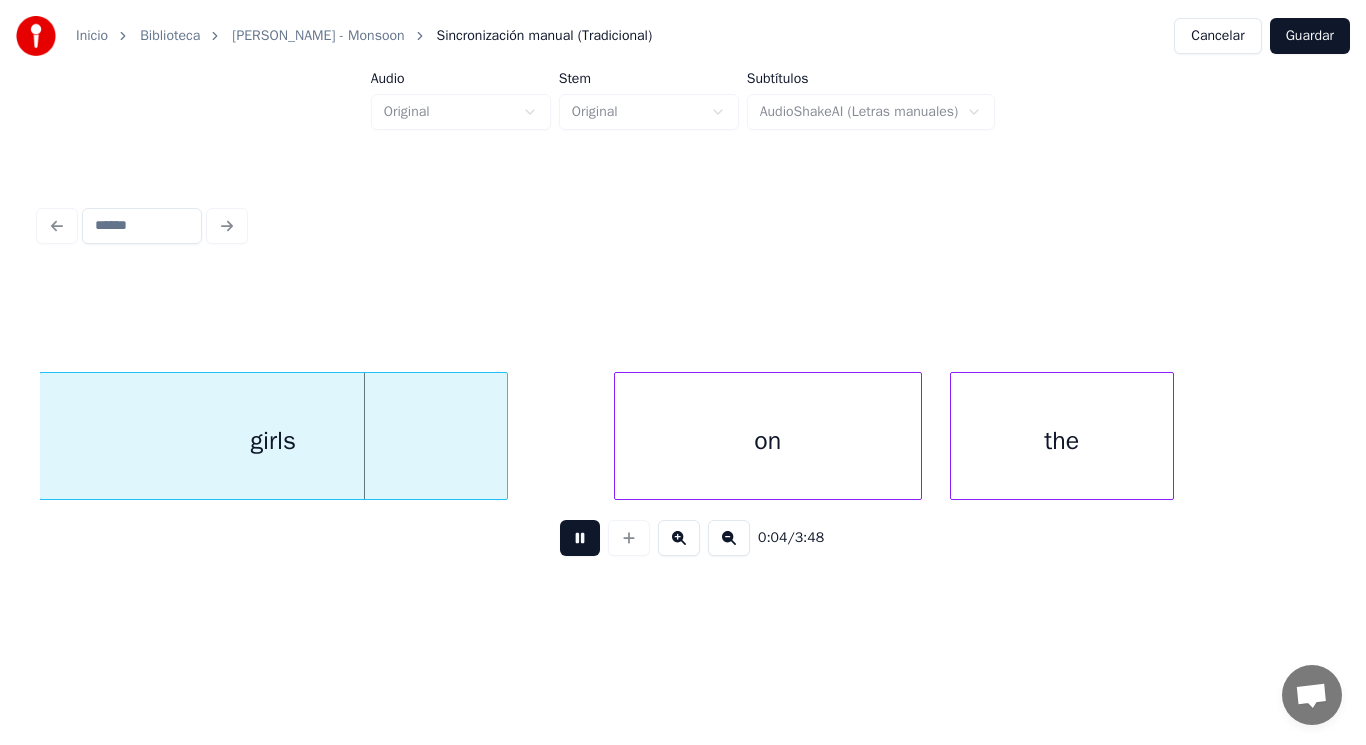 click at bounding box center (580, 538) 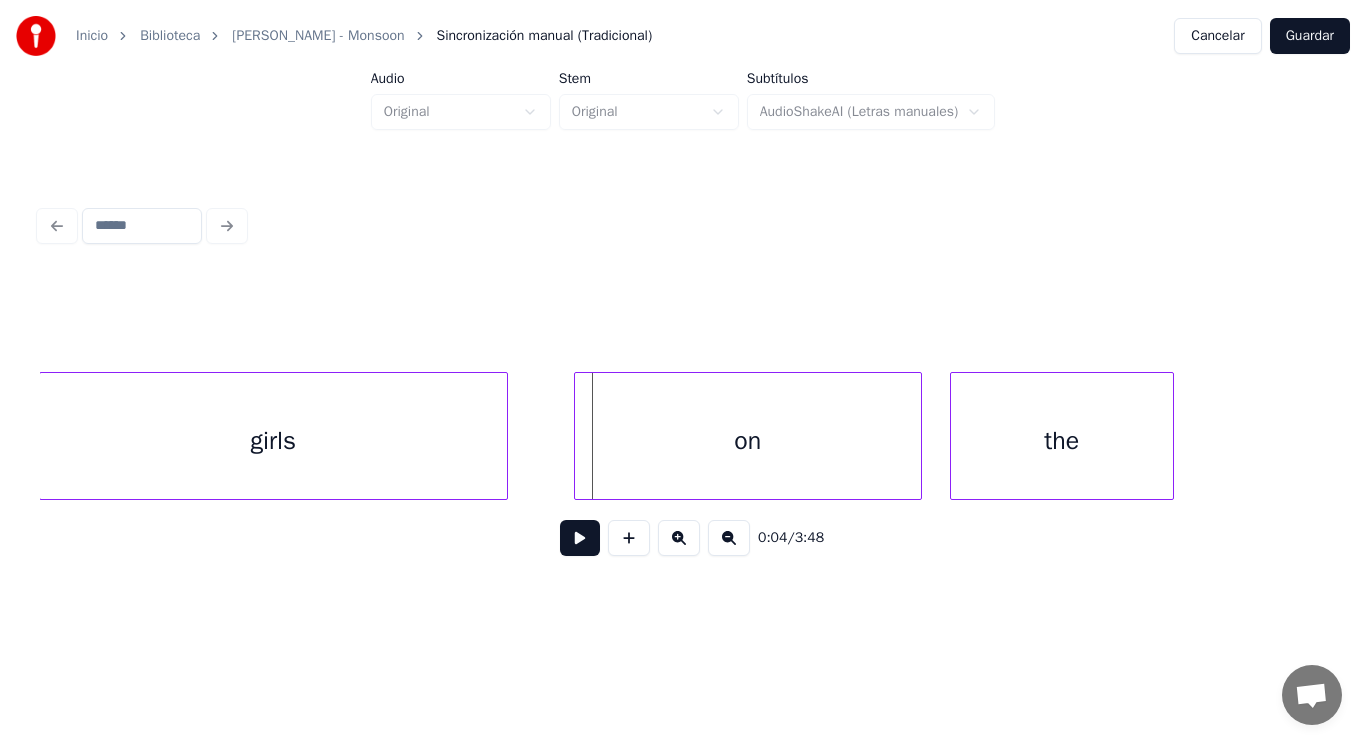 click at bounding box center (578, 436) 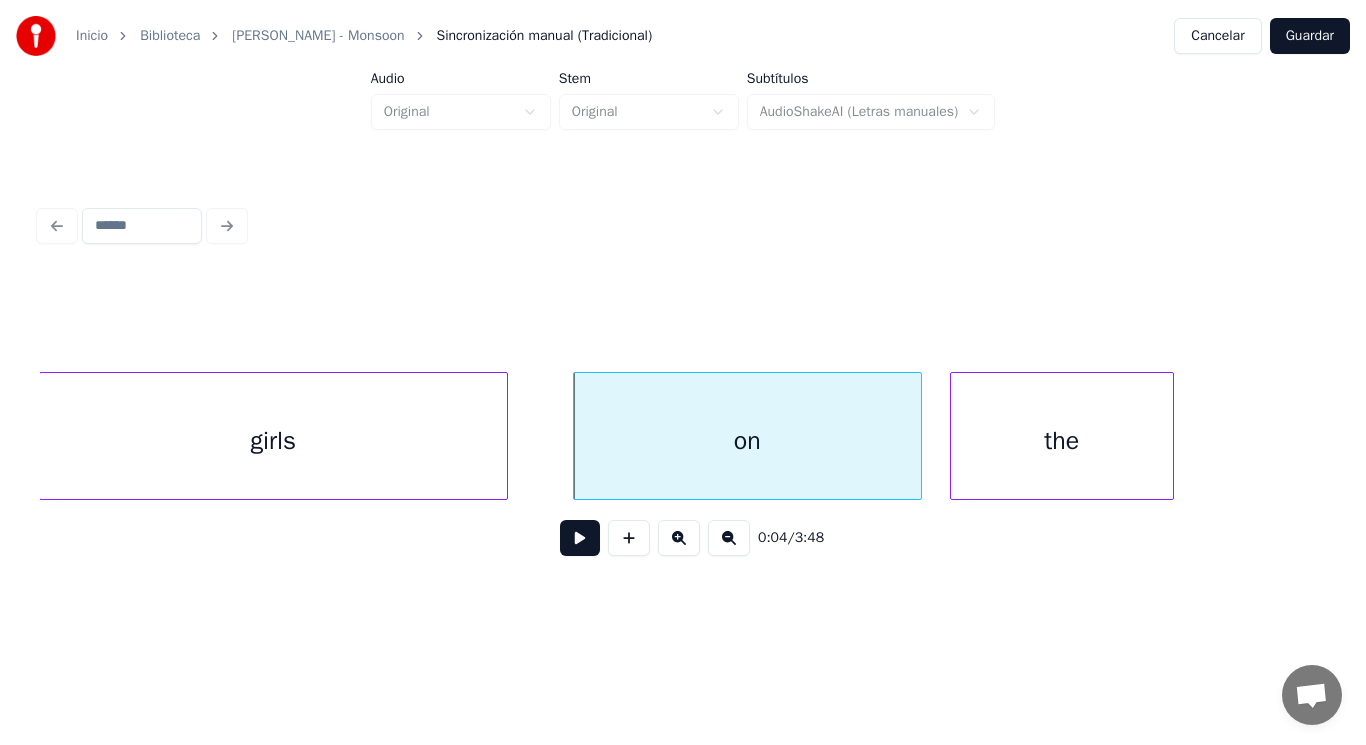 click at bounding box center (580, 538) 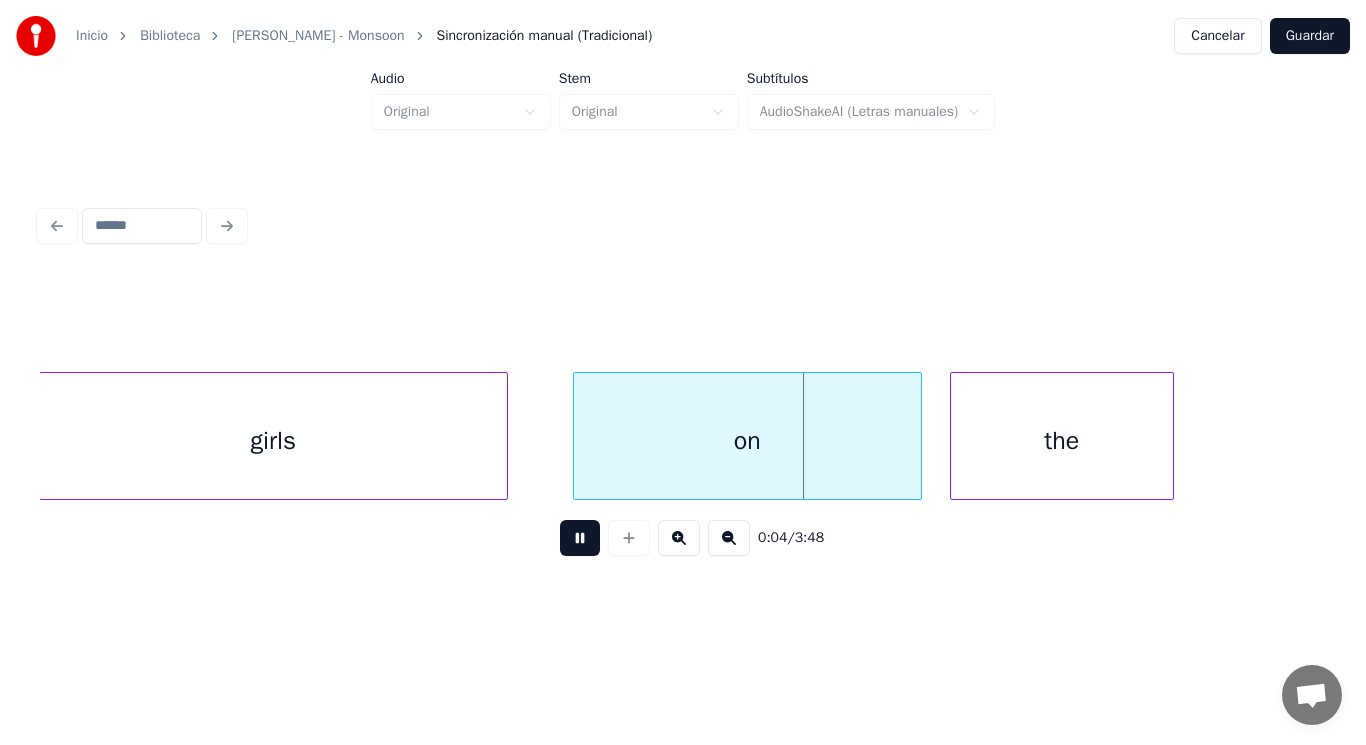 click at bounding box center (580, 538) 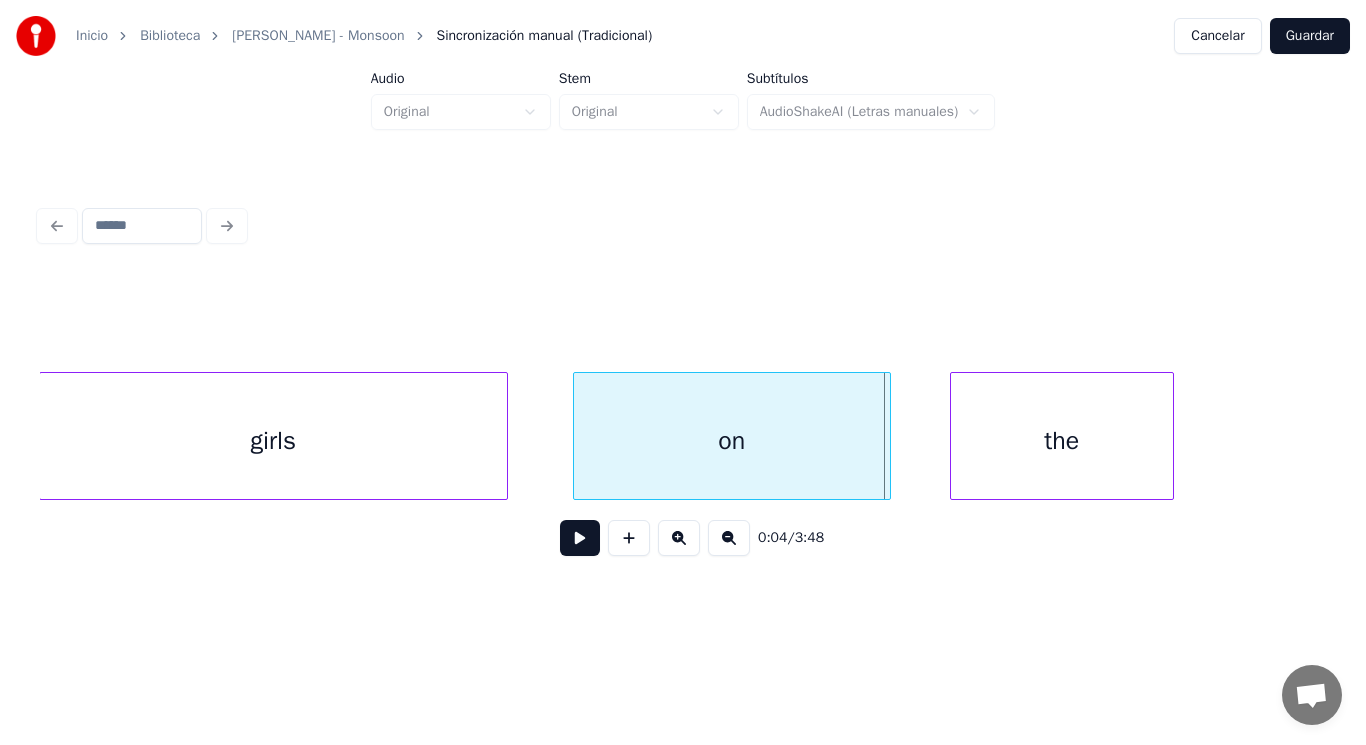 click at bounding box center [887, 436] 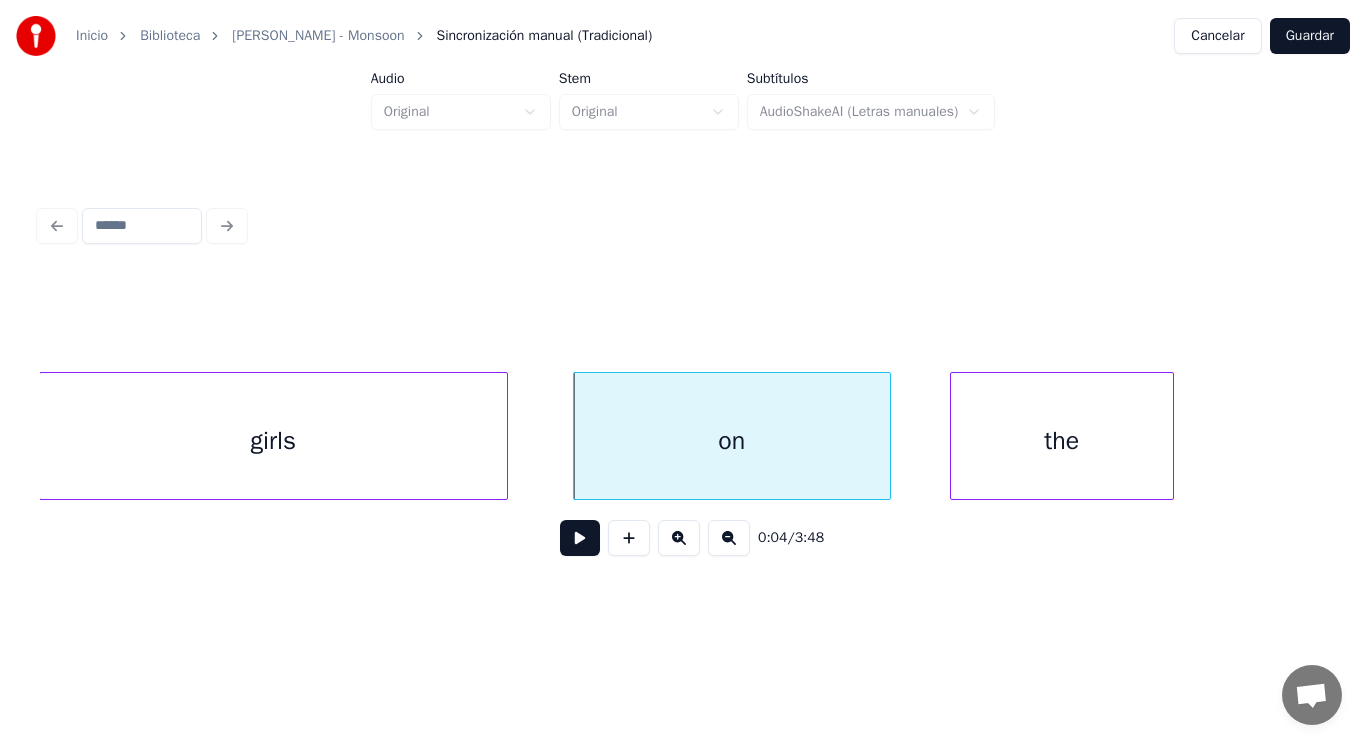 click at bounding box center [580, 538] 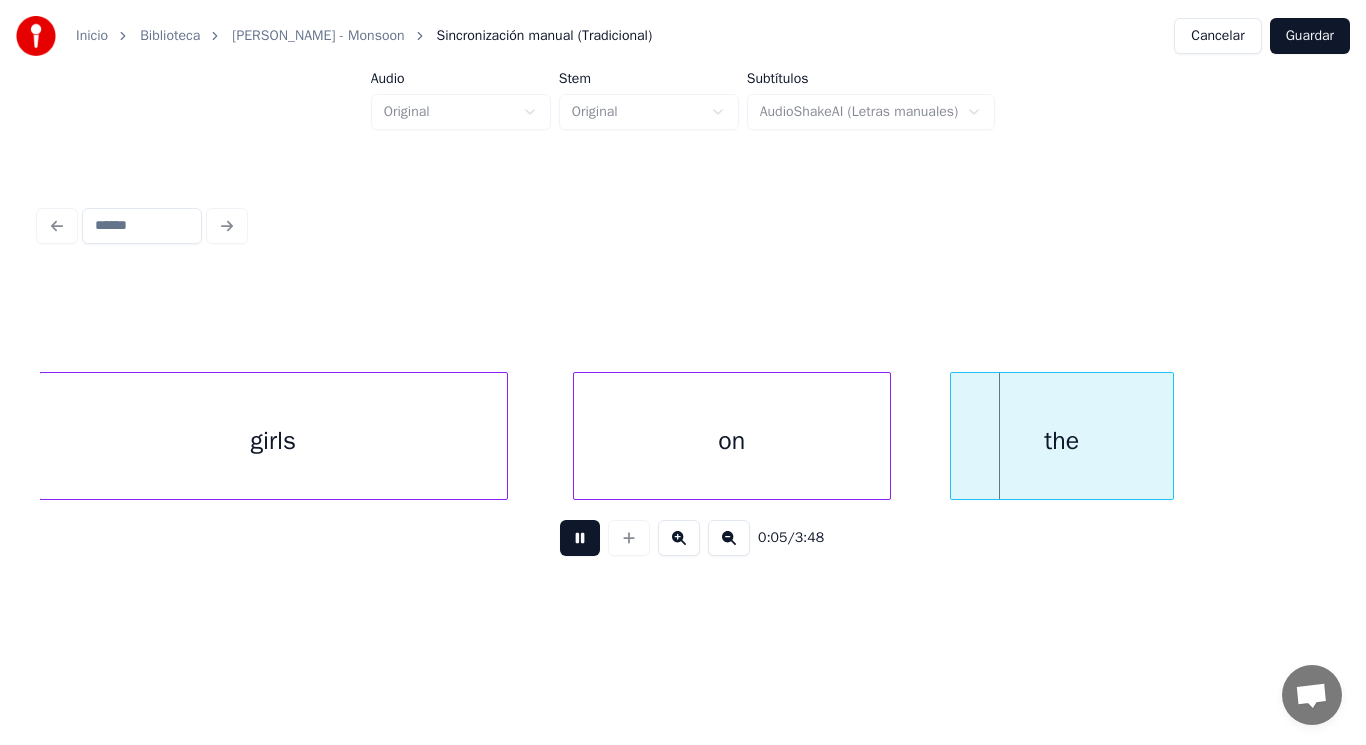 click at bounding box center [580, 538] 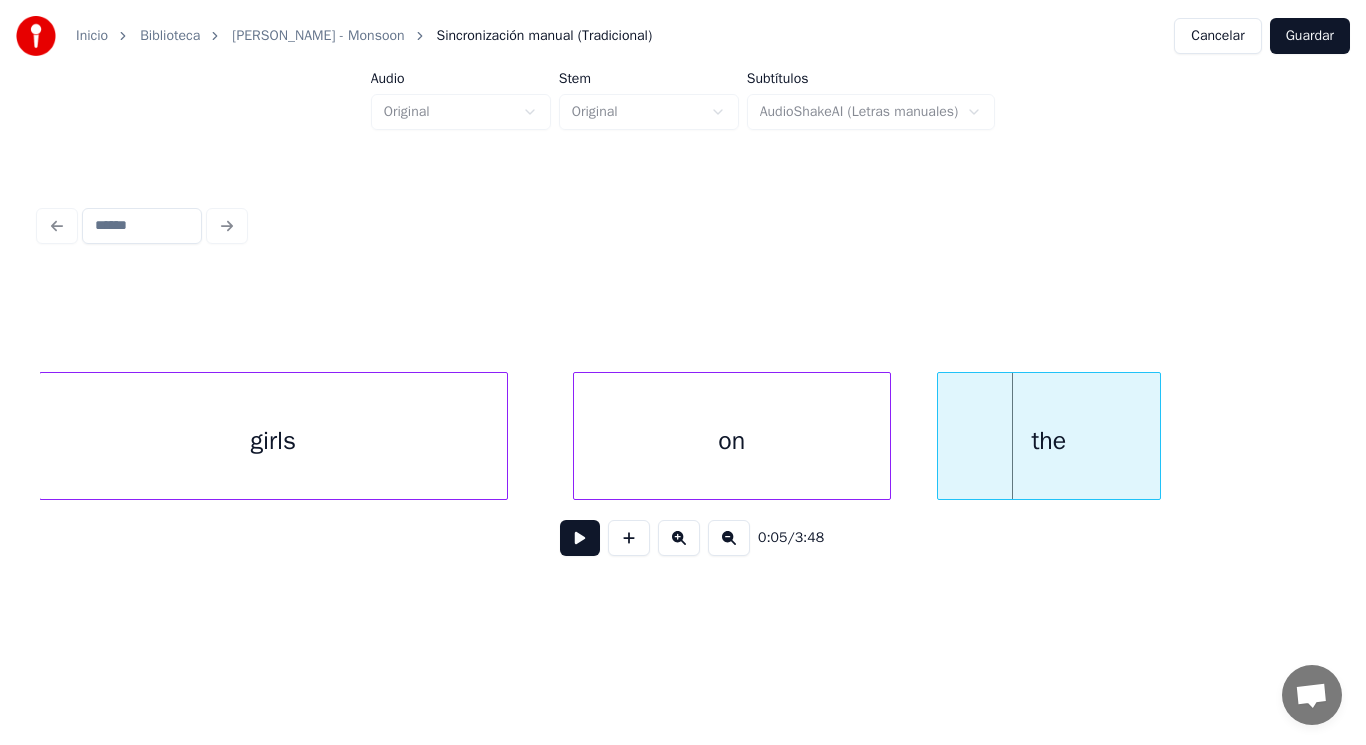 click on "the" at bounding box center (1049, 441) 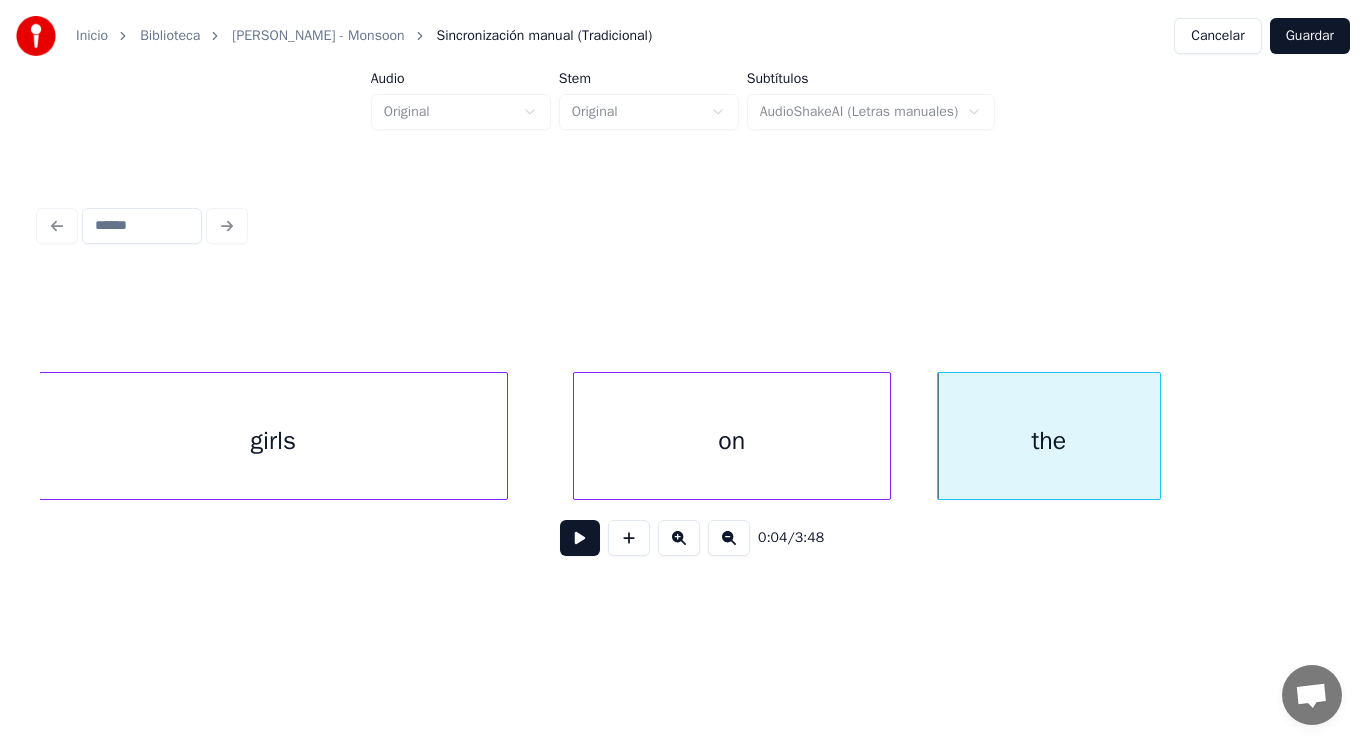 click on "the" at bounding box center [1049, 441] 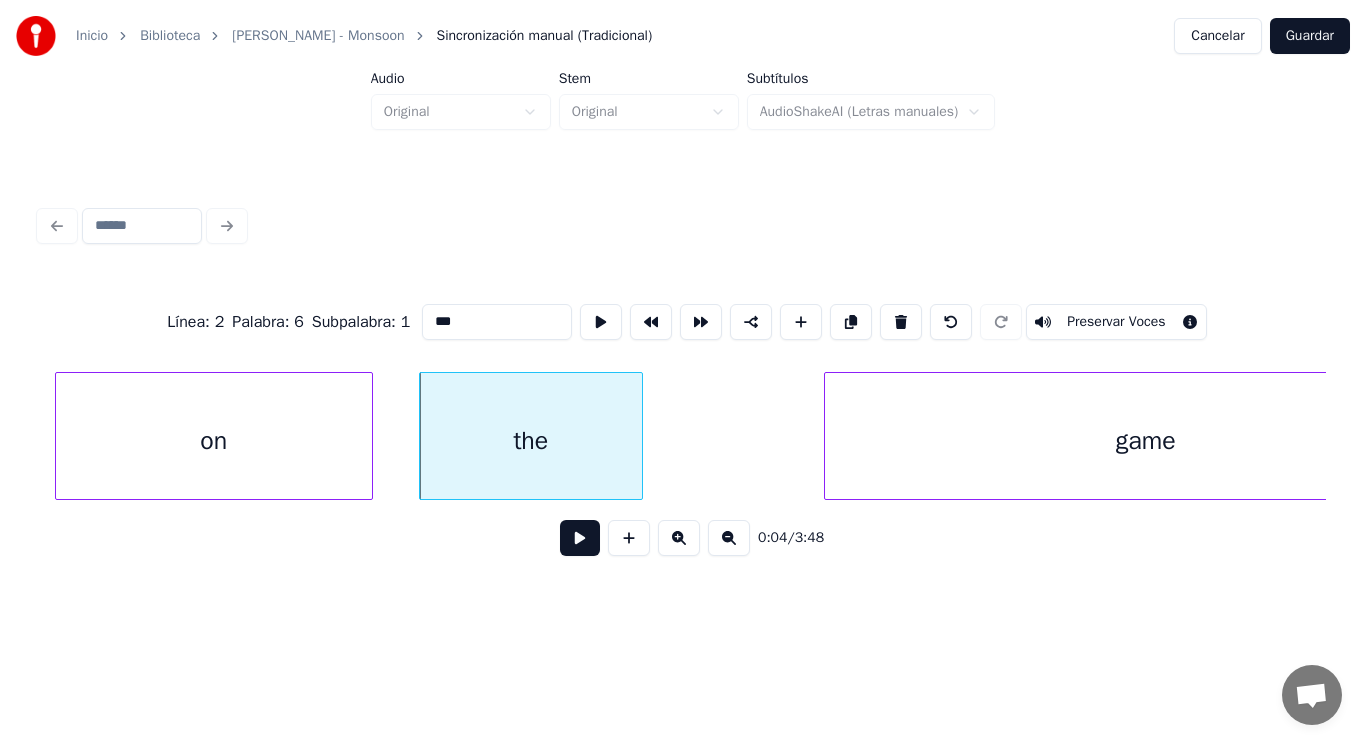 scroll, scrollTop: 0, scrollLeft: 6650, axis: horizontal 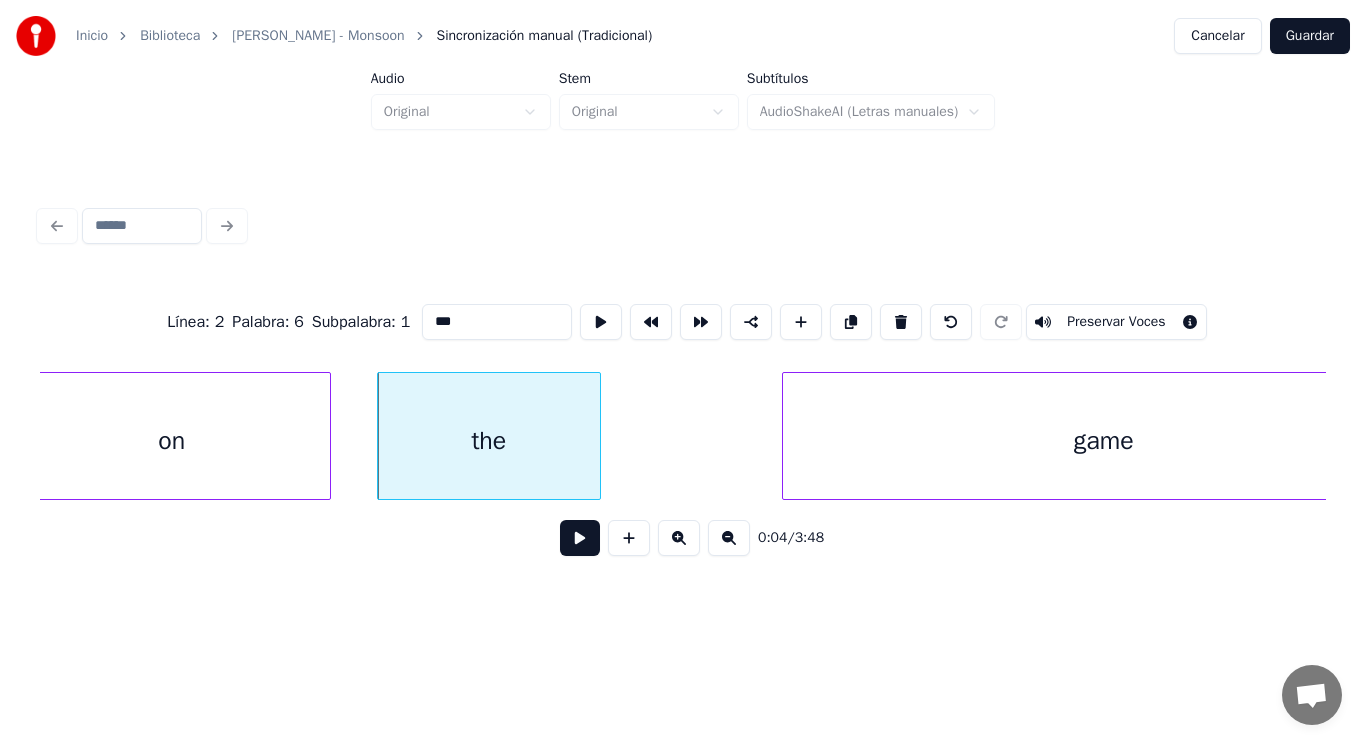click at bounding box center (580, 538) 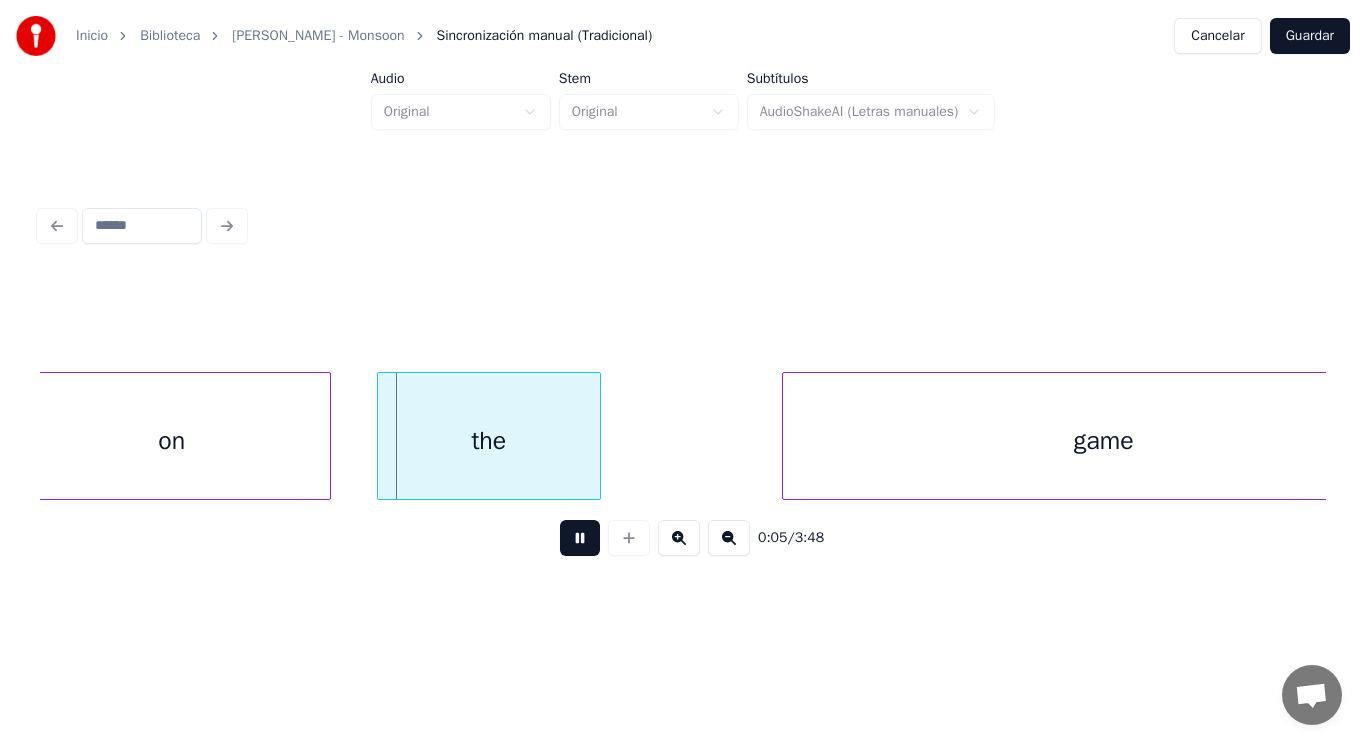 click at bounding box center [580, 538] 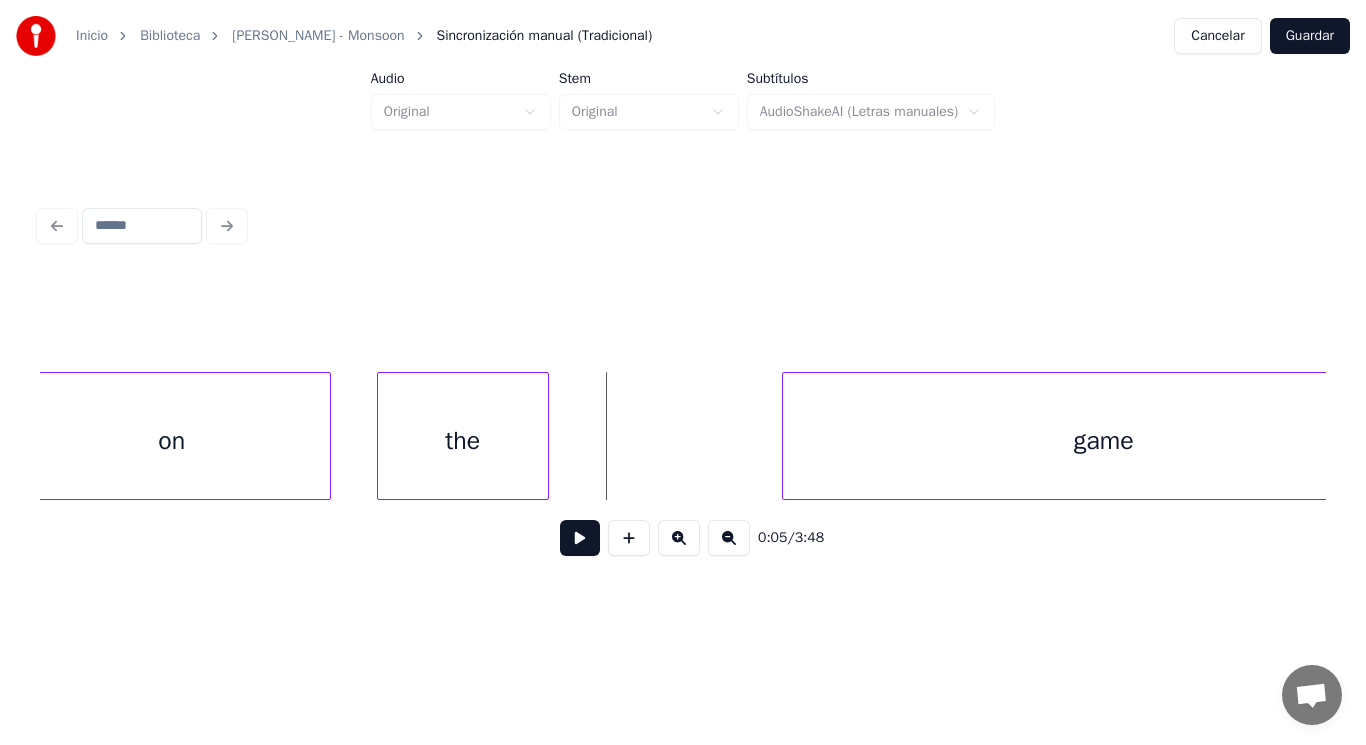 click at bounding box center [545, 436] 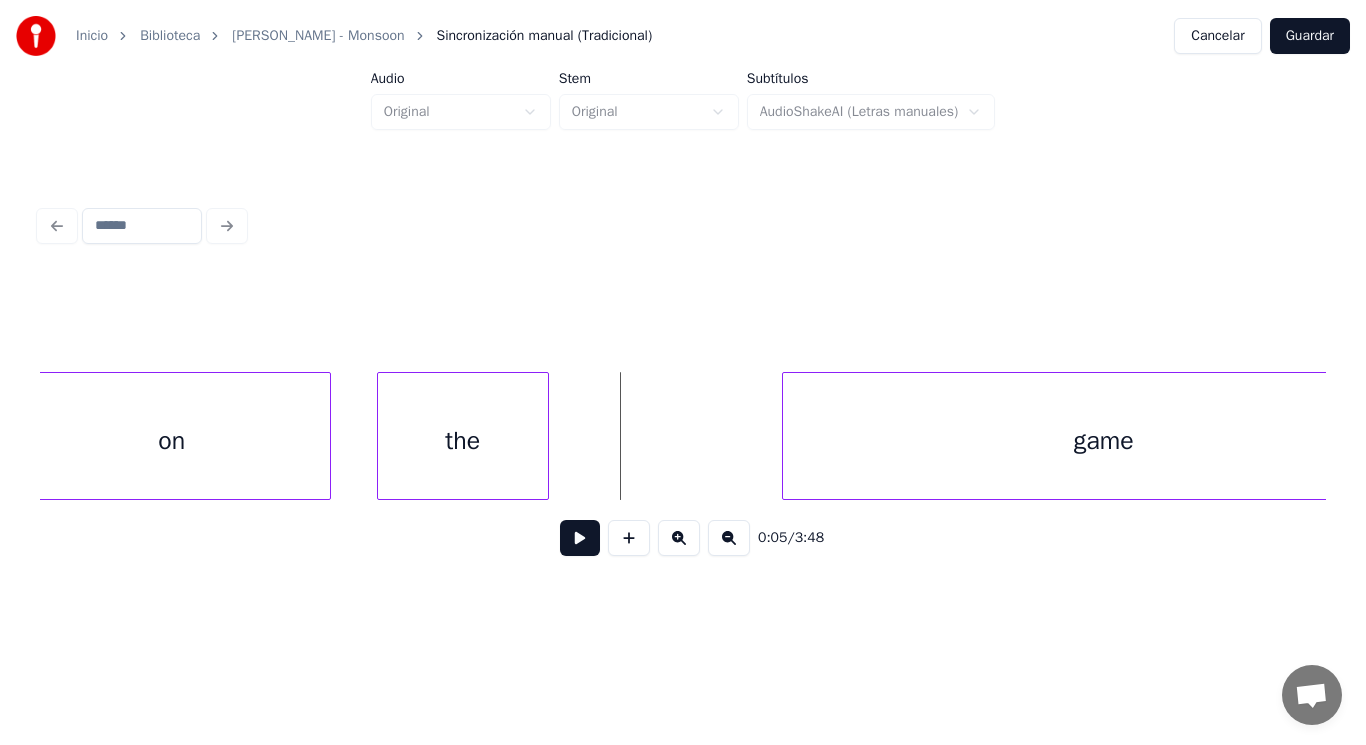 click at bounding box center (580, 538) 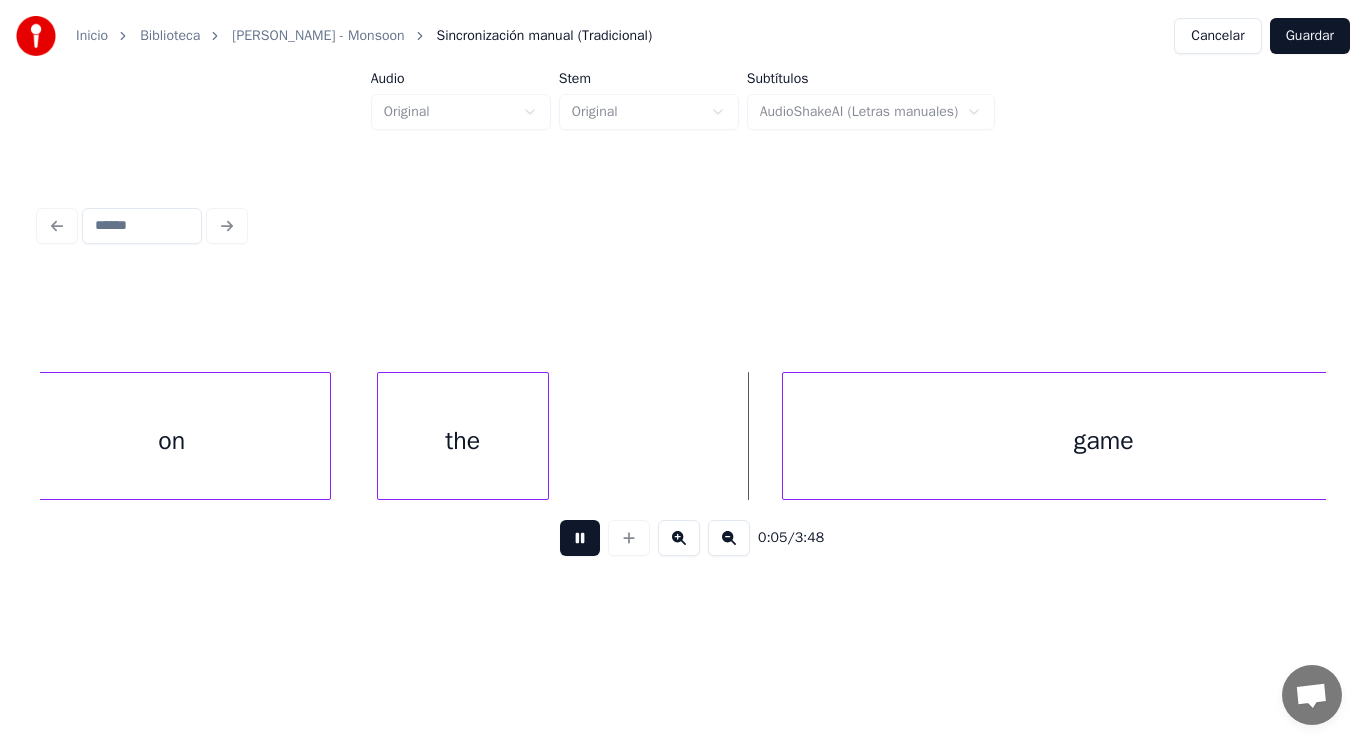 click at bounding box center (580, 538) 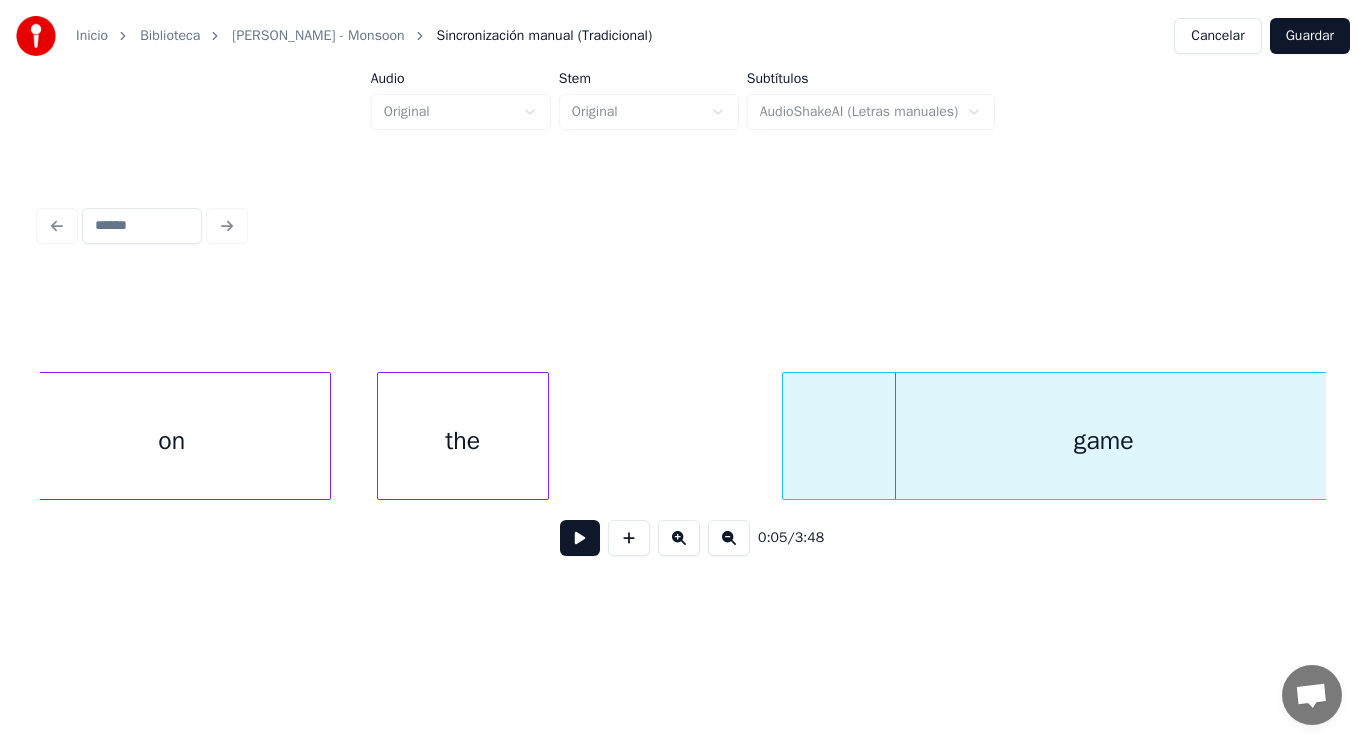 click on "the" at bounding box center (463, 441) 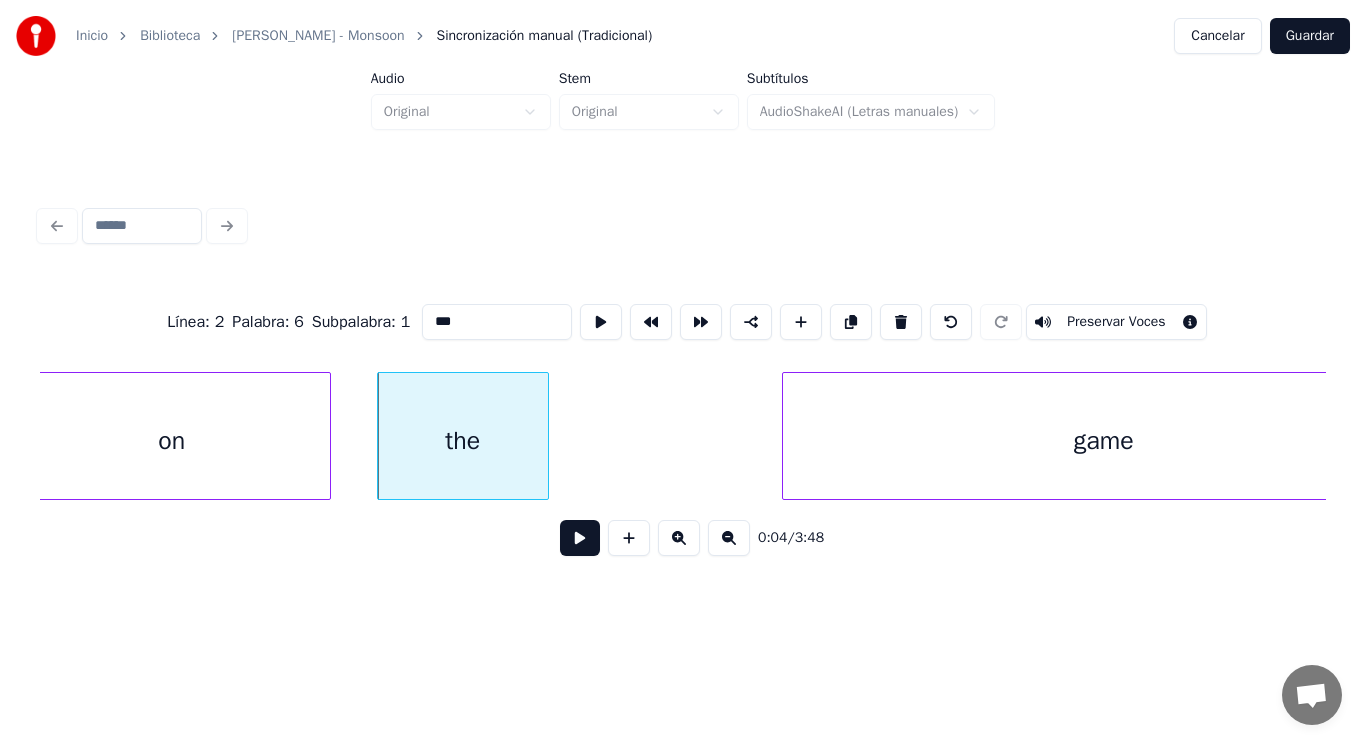 click at bounding box center [580, 538] 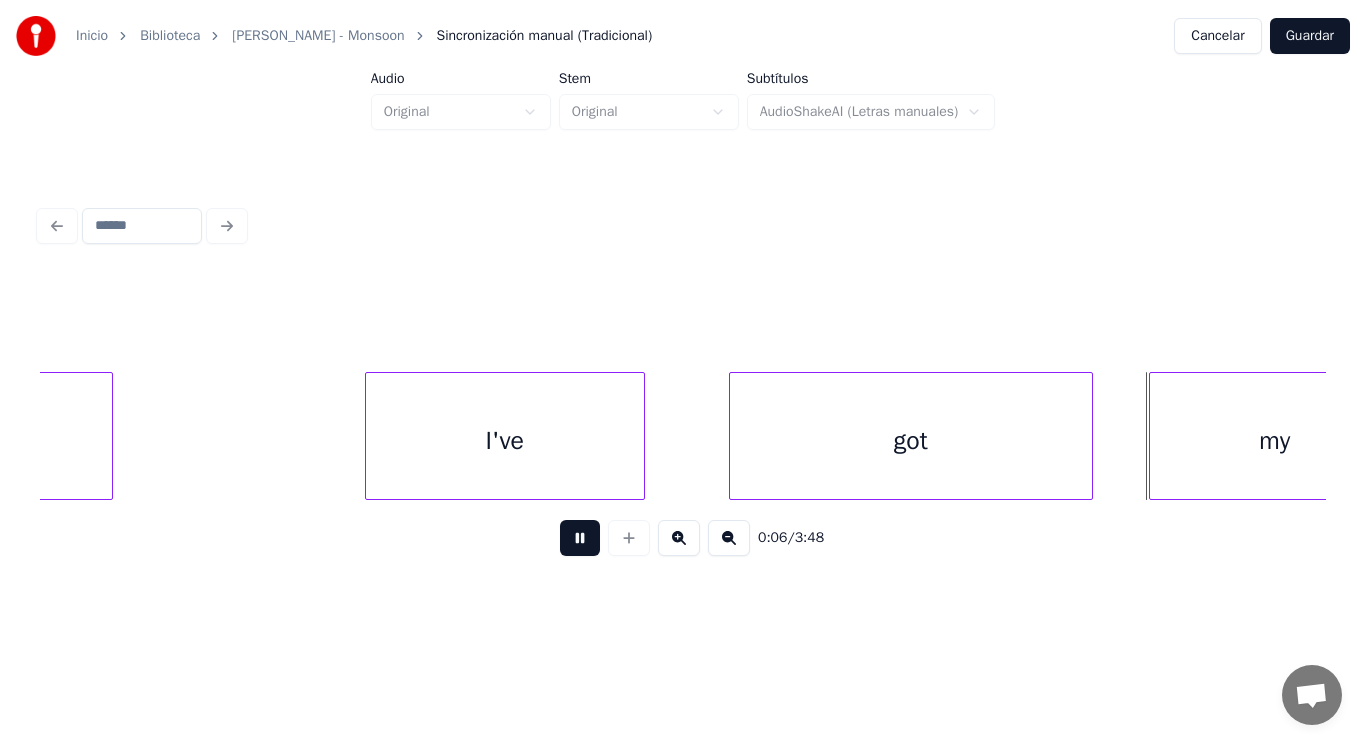 click on "0:06  /  3:48" at bounding box center (683, 538) 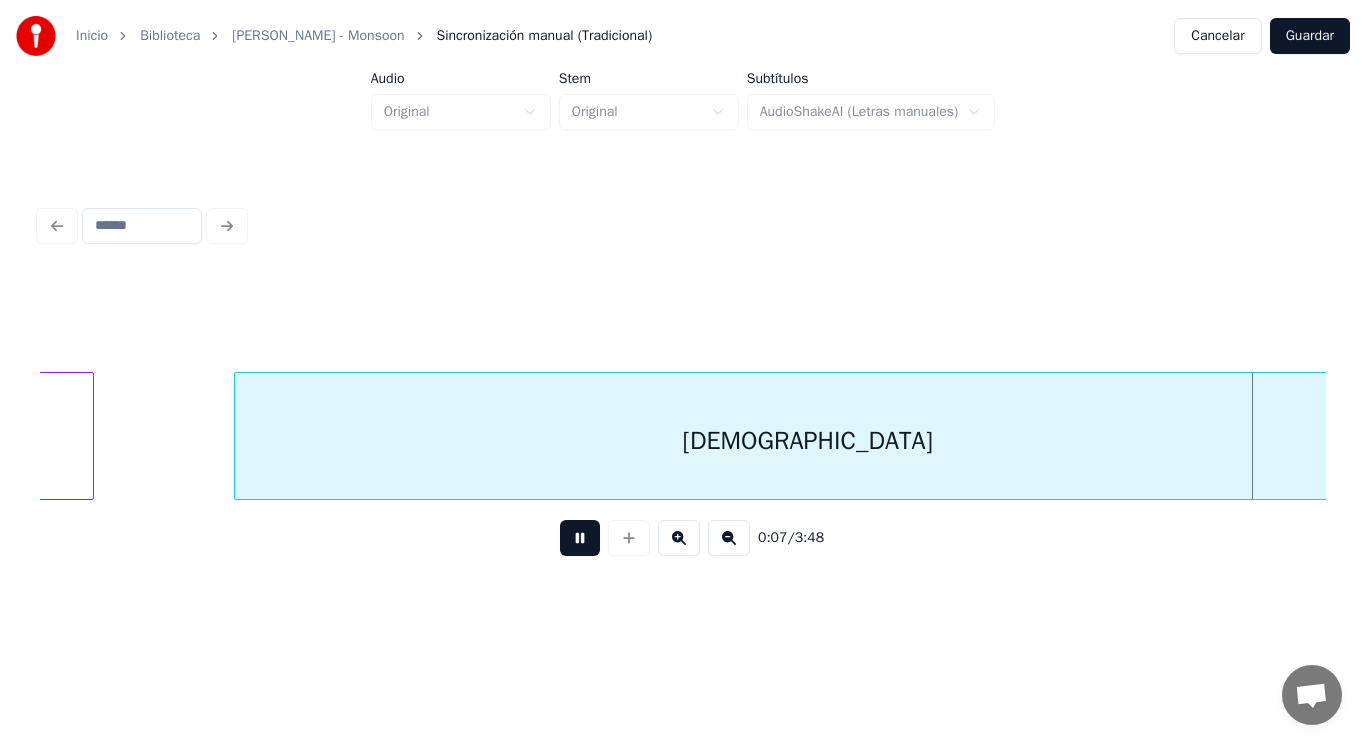 scroll, scrollTop: 0, scrollLeft: 10561, axis: horizontal 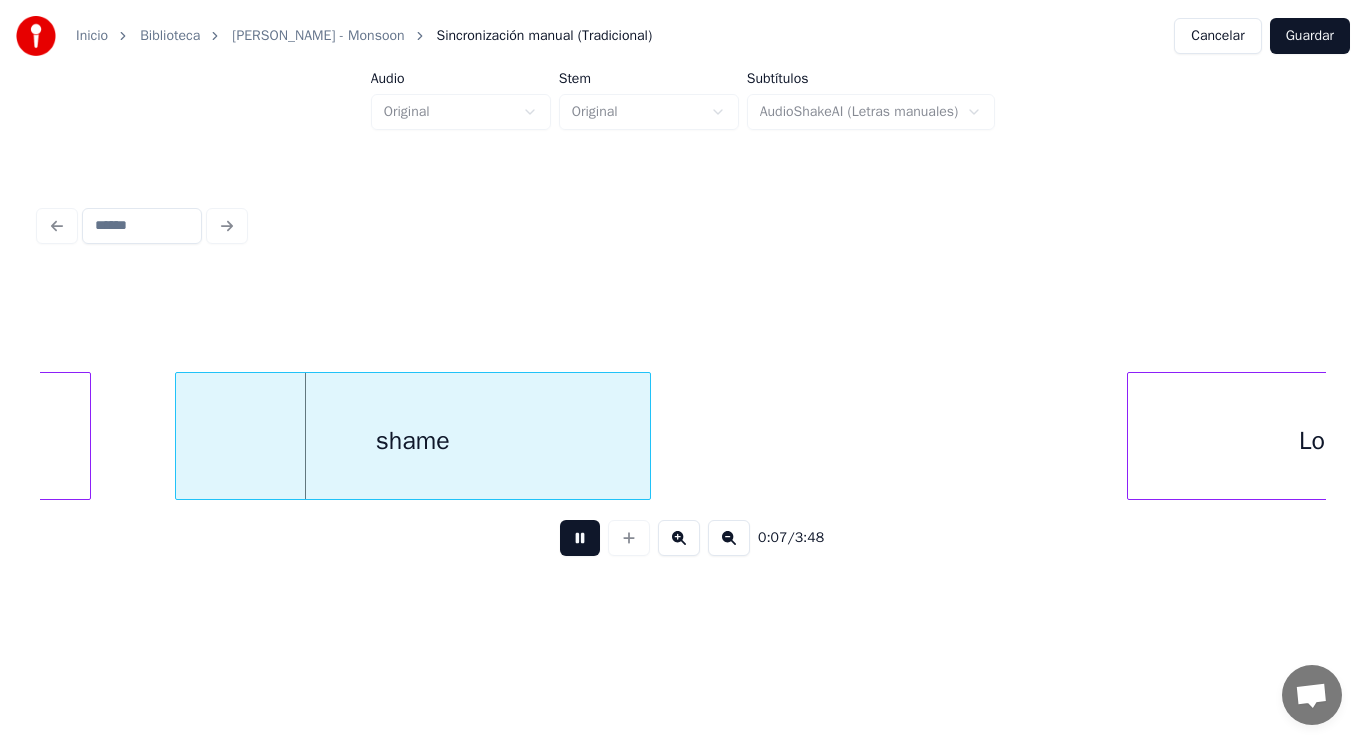 click at bounding box center [580, 538] 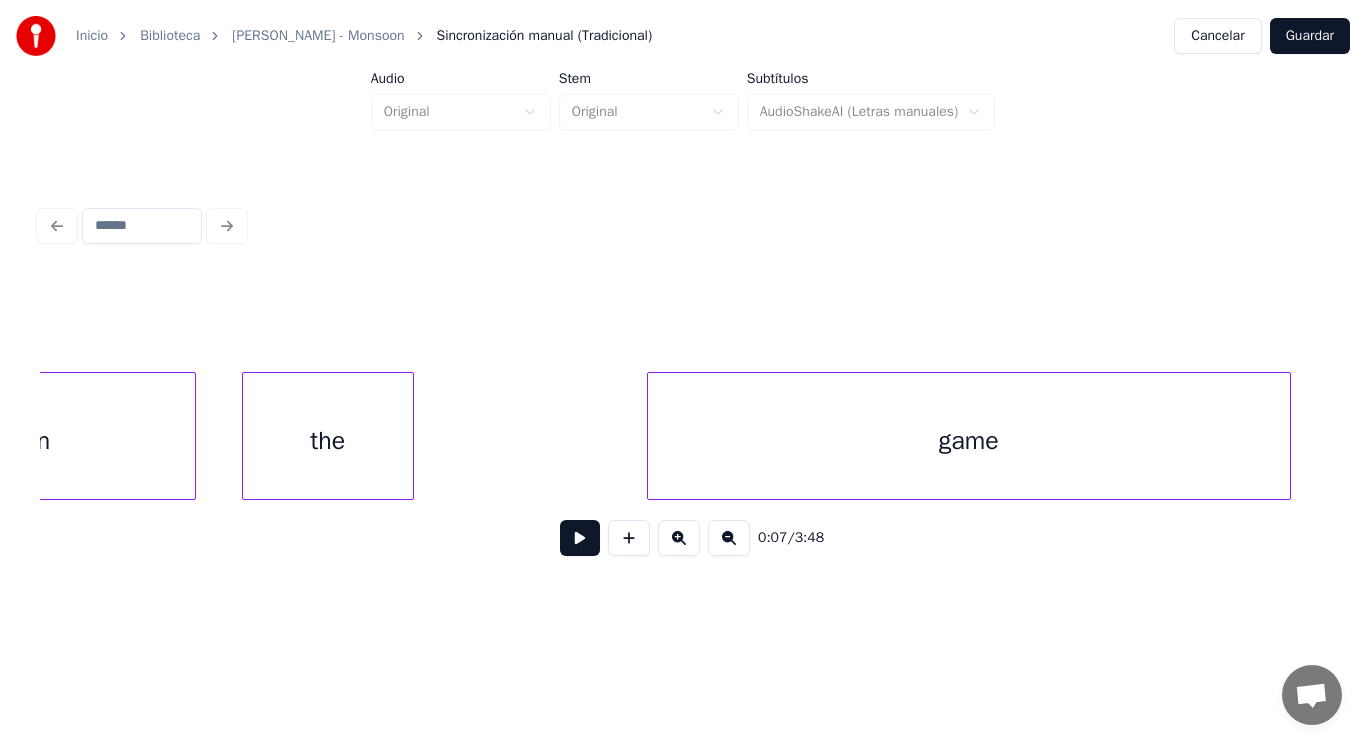 scroll, scrollTop: 0, scrollLeft: 6688, axis: horizontal 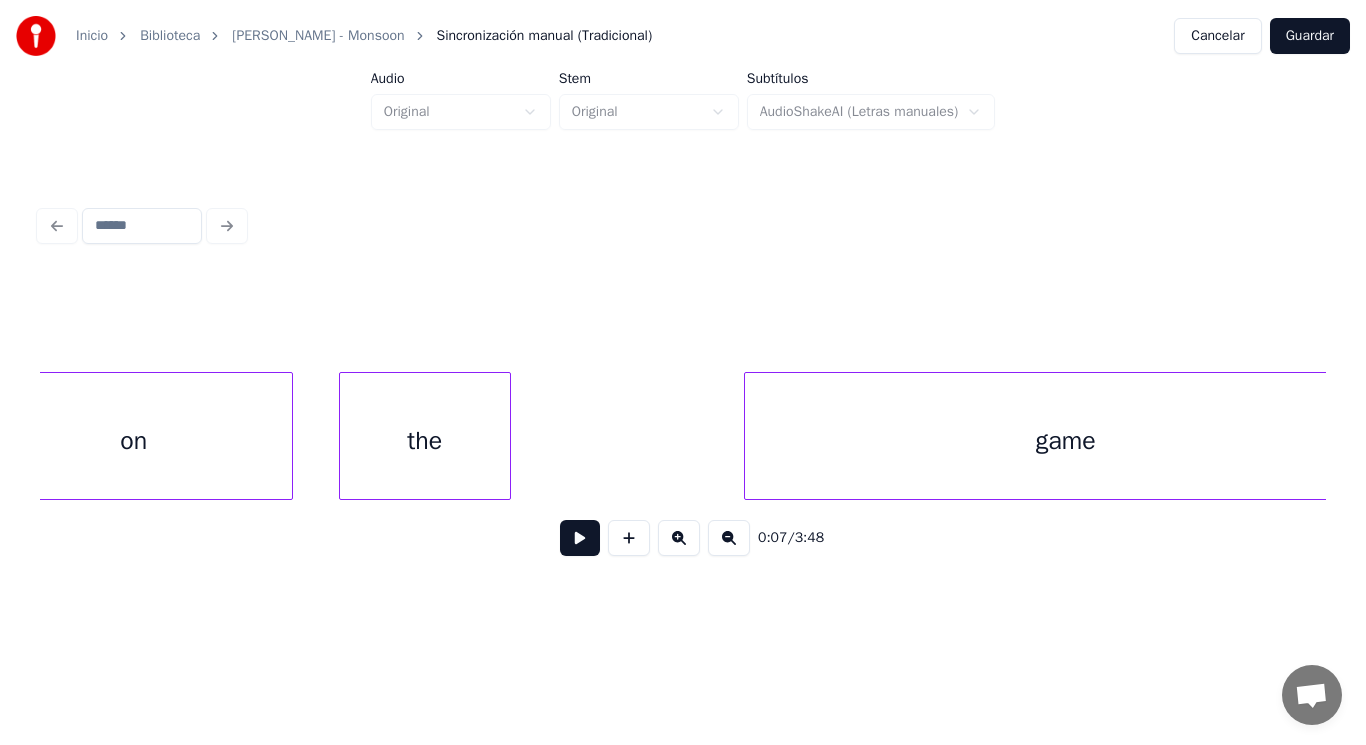 click on "the" at bounding box center (425, 441) 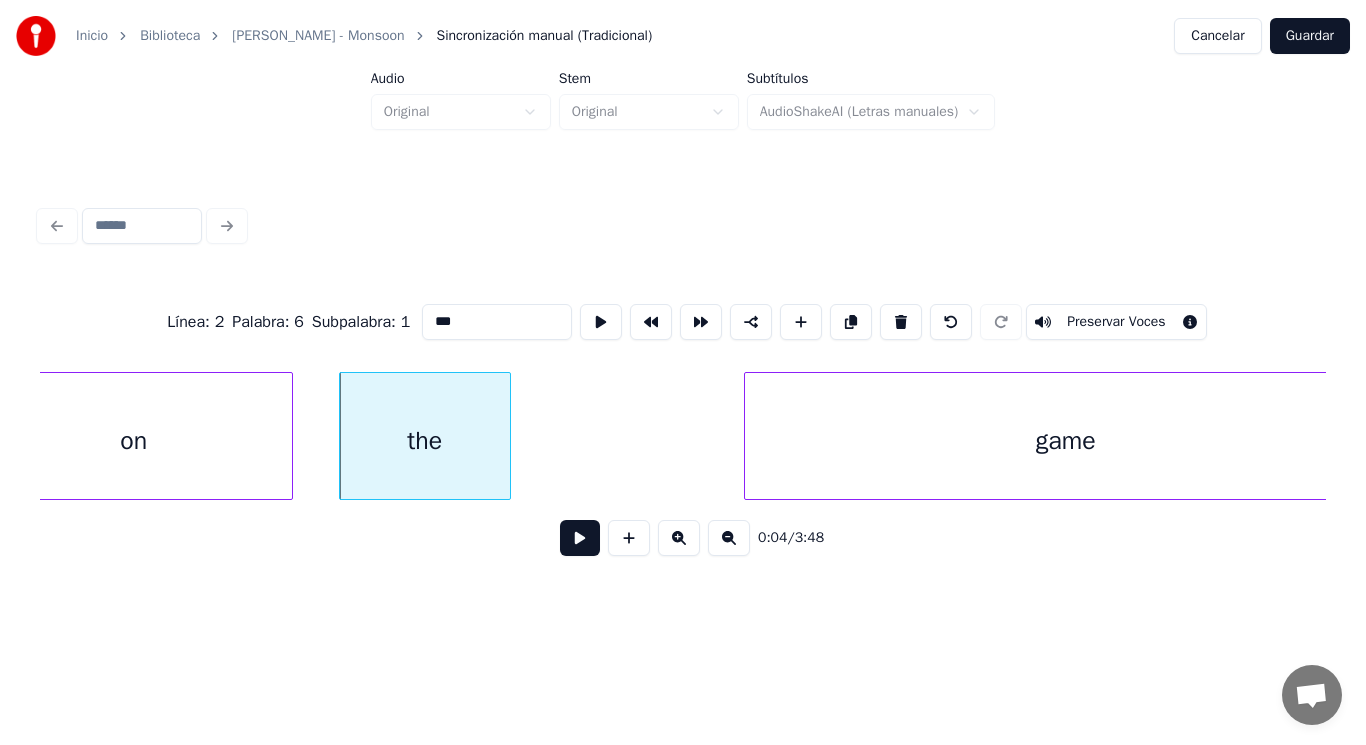 click at bounding box center (580, 538) 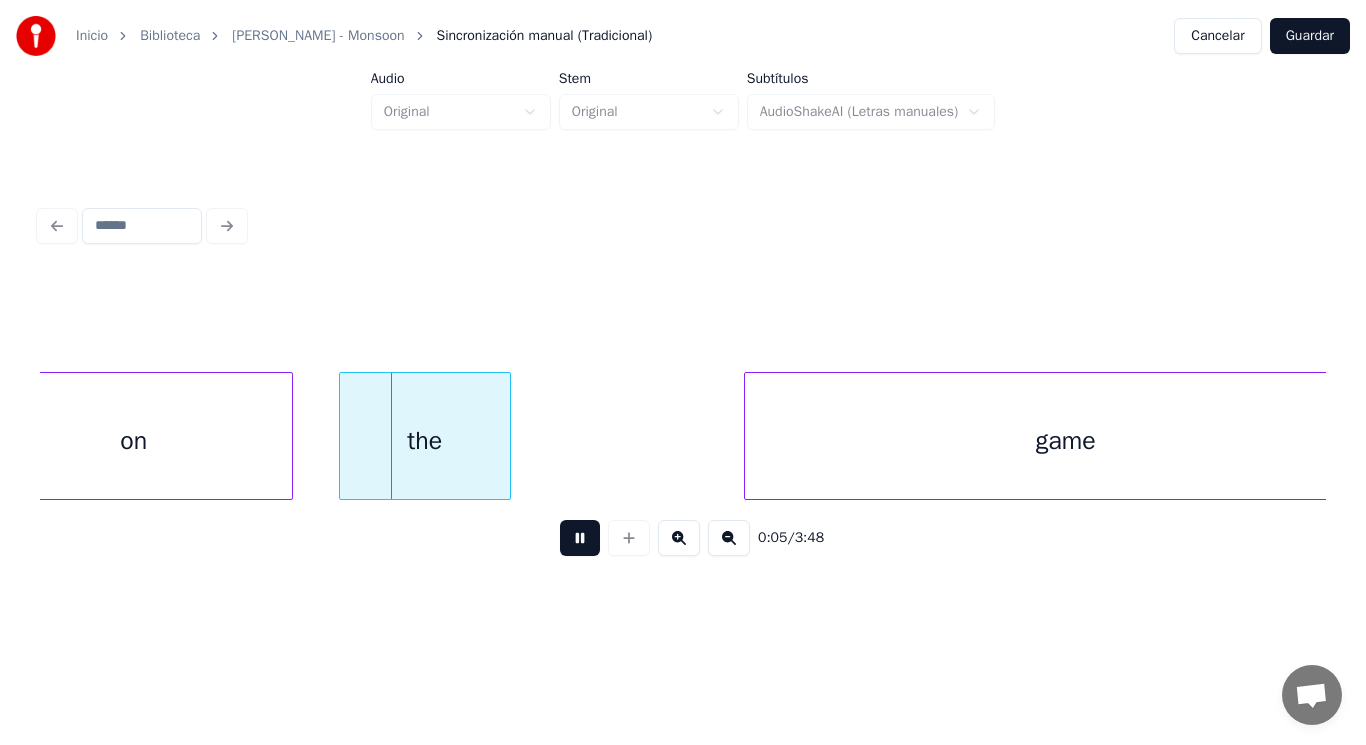 click at bounding box center (580, 538) 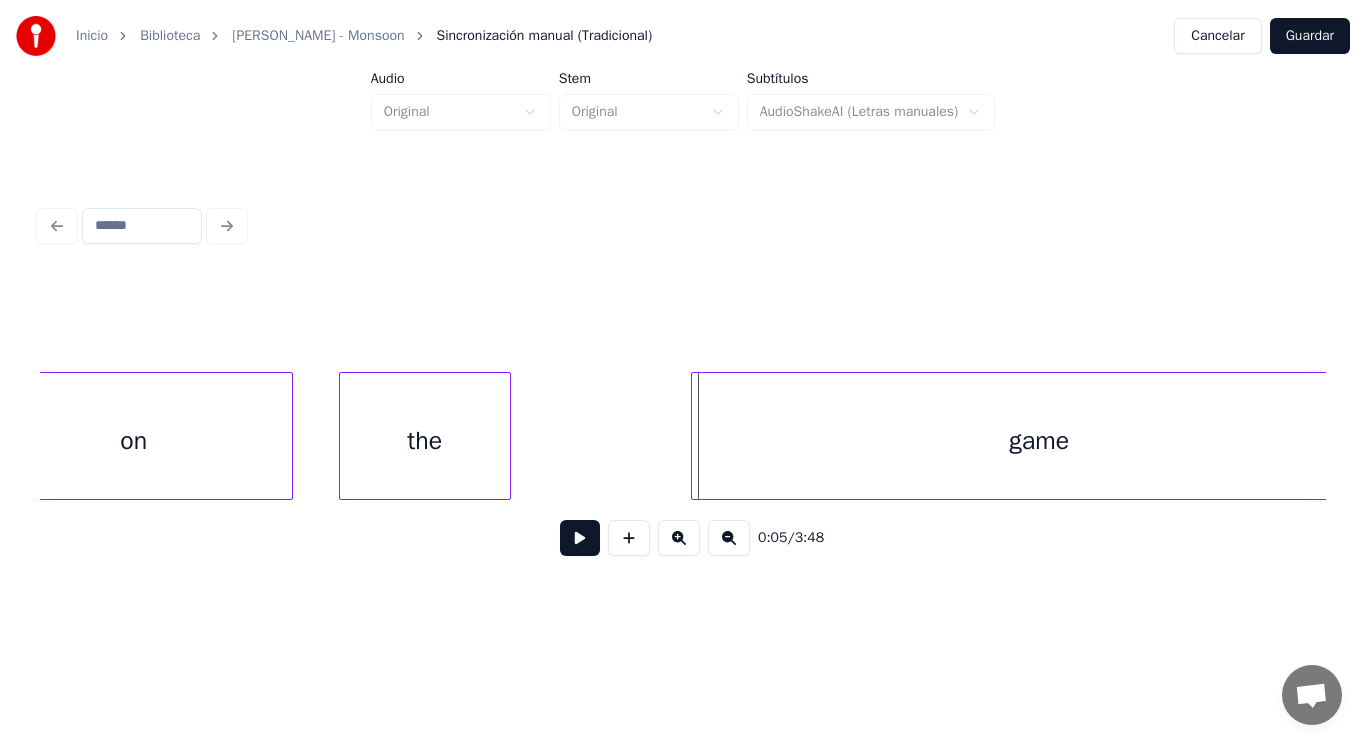 click at bounding box center [695, 436] 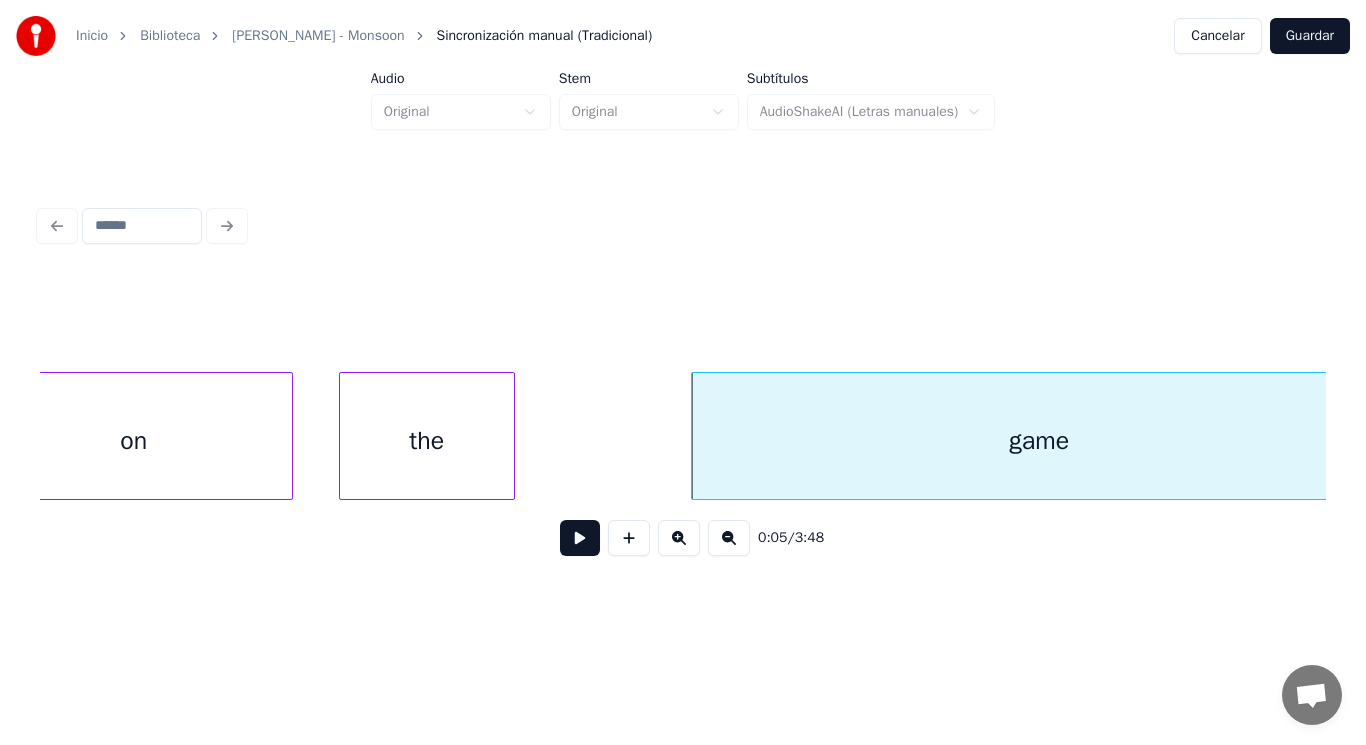 click at bounding box center [511, 436] 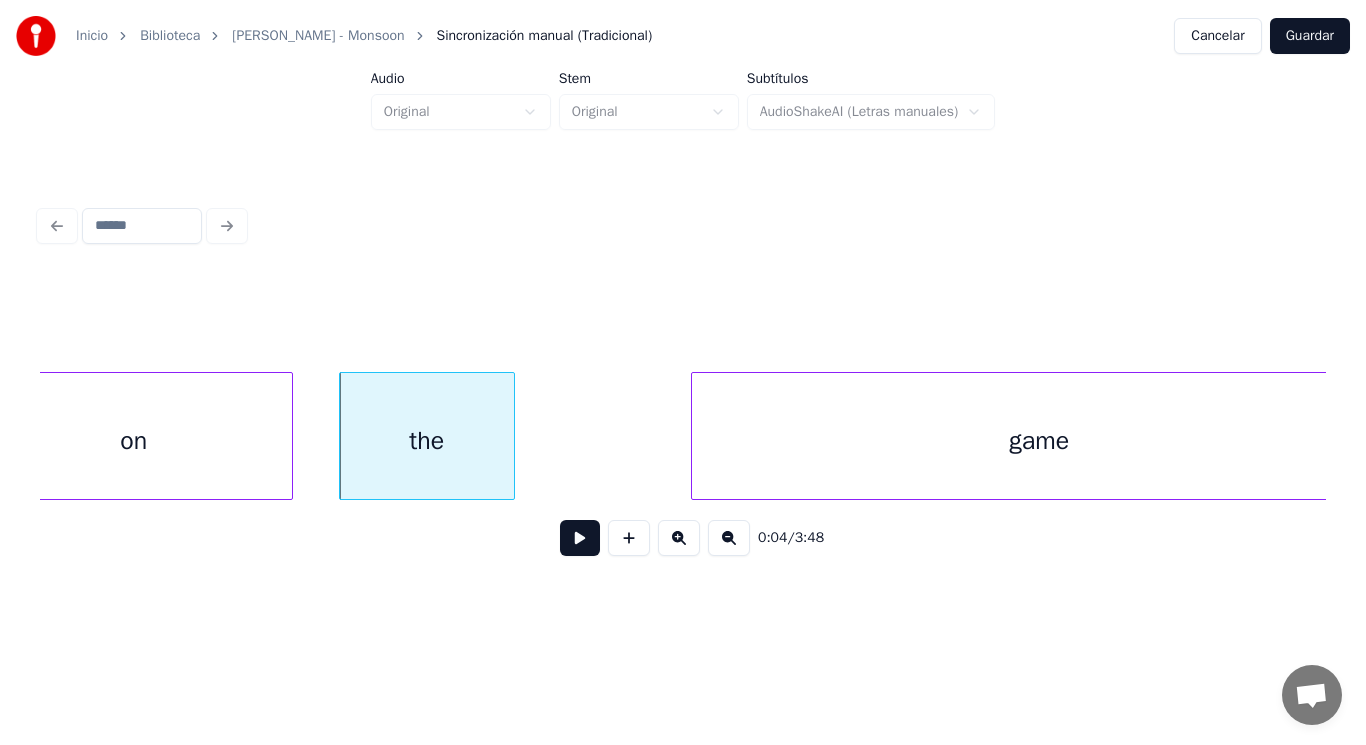 click at bounding box center (580, 538) 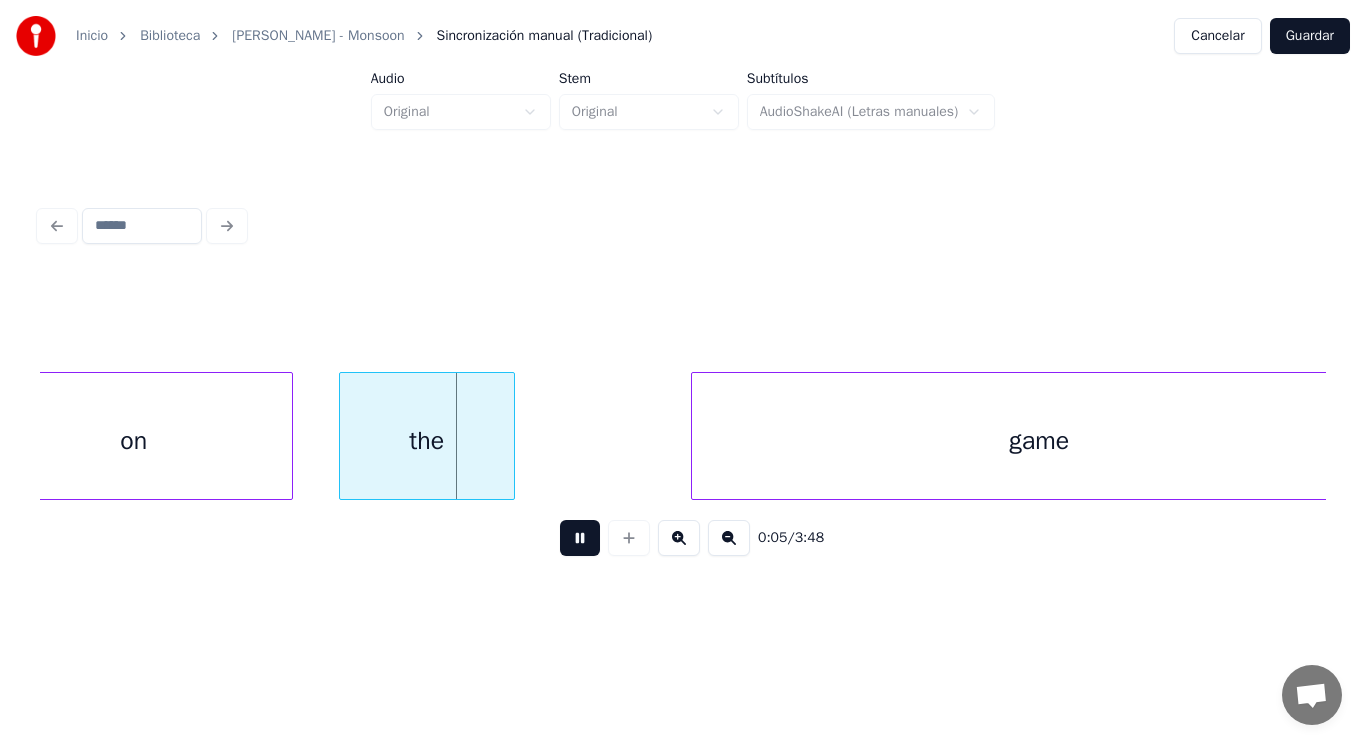 click at bounding box center (580, 538) 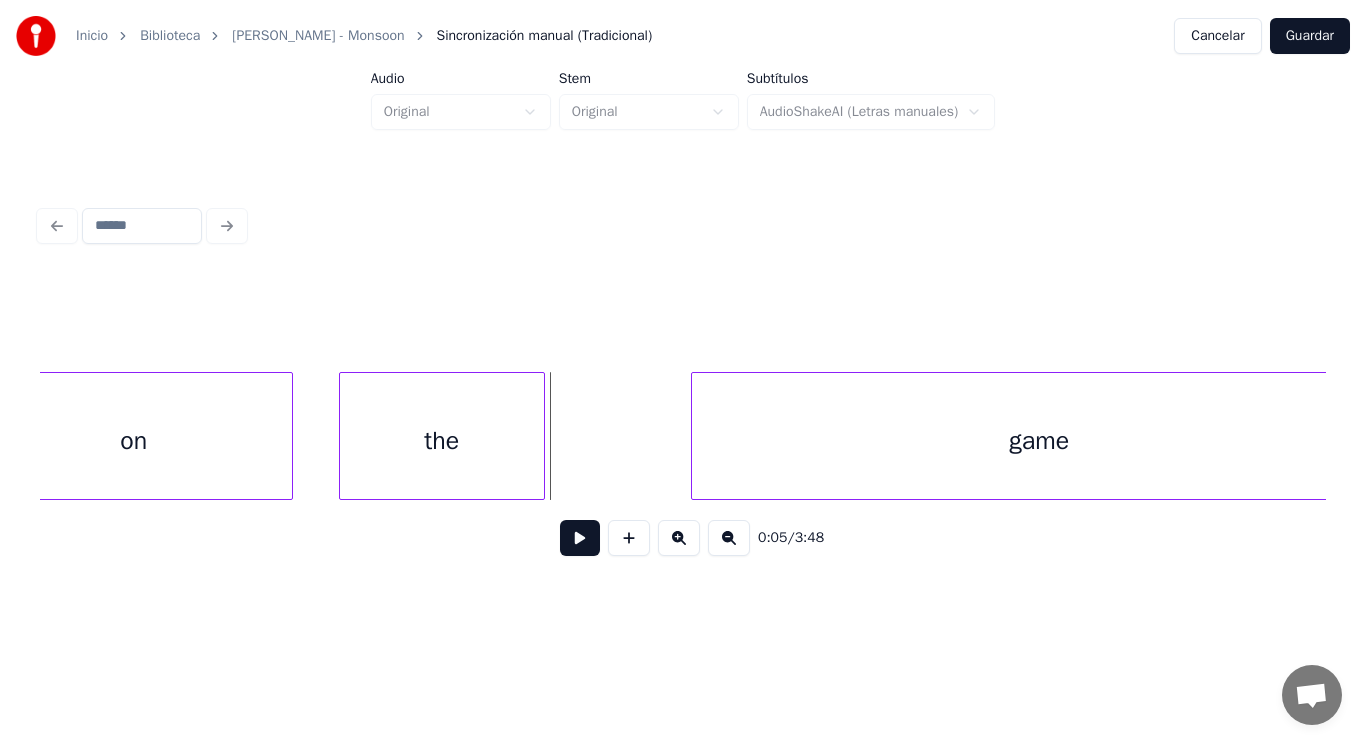 click at bounding box center [541, 436] 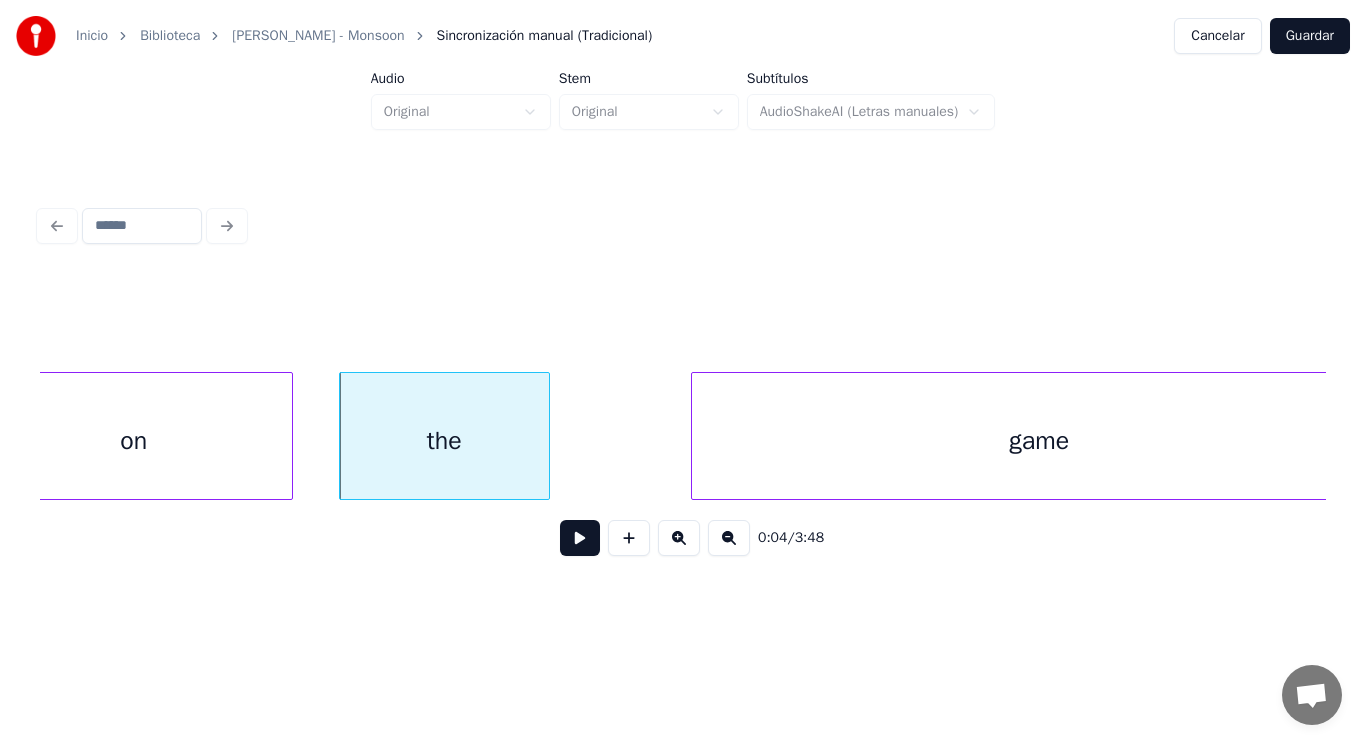 click at bounding box center (580, 538) 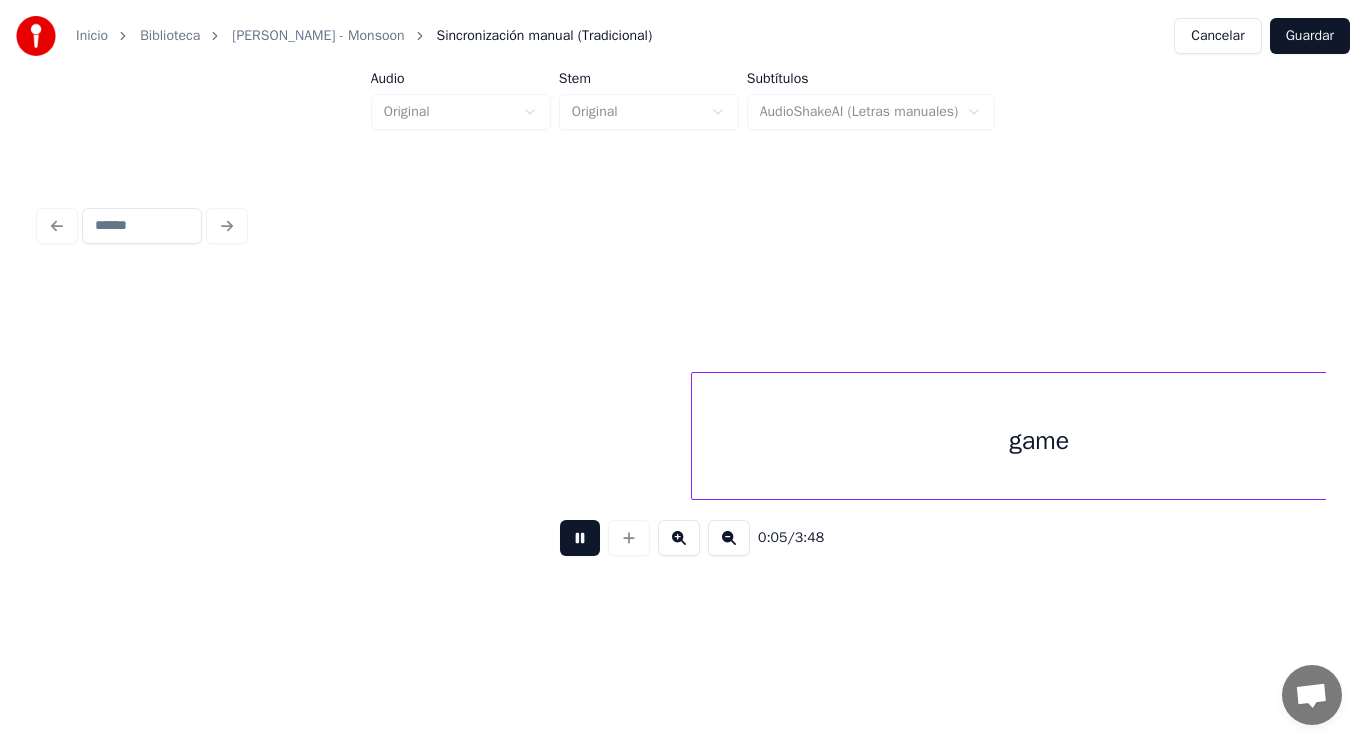 scroll, scrollTop: 0, scrollLeft: 7974, axis: horizontal 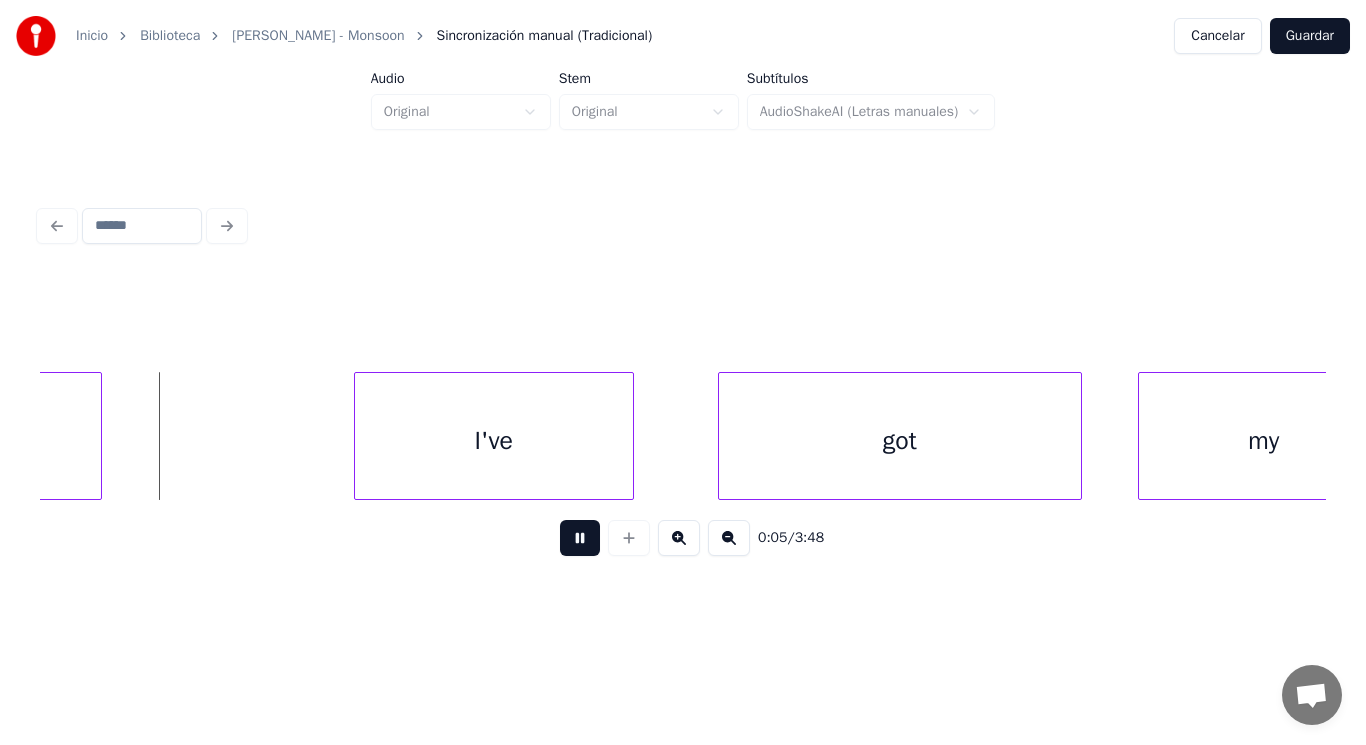 click at bounding box center [580, 538] 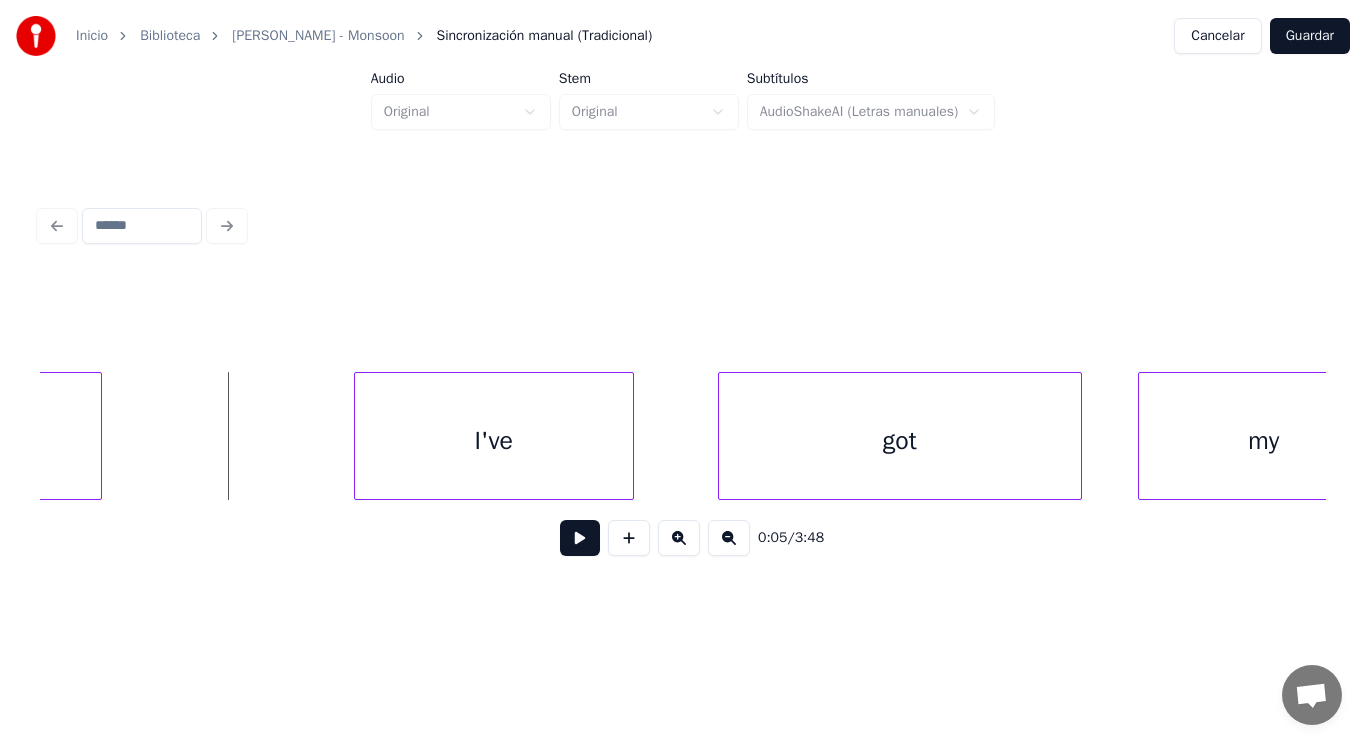 click at bounding box center [98, 436] 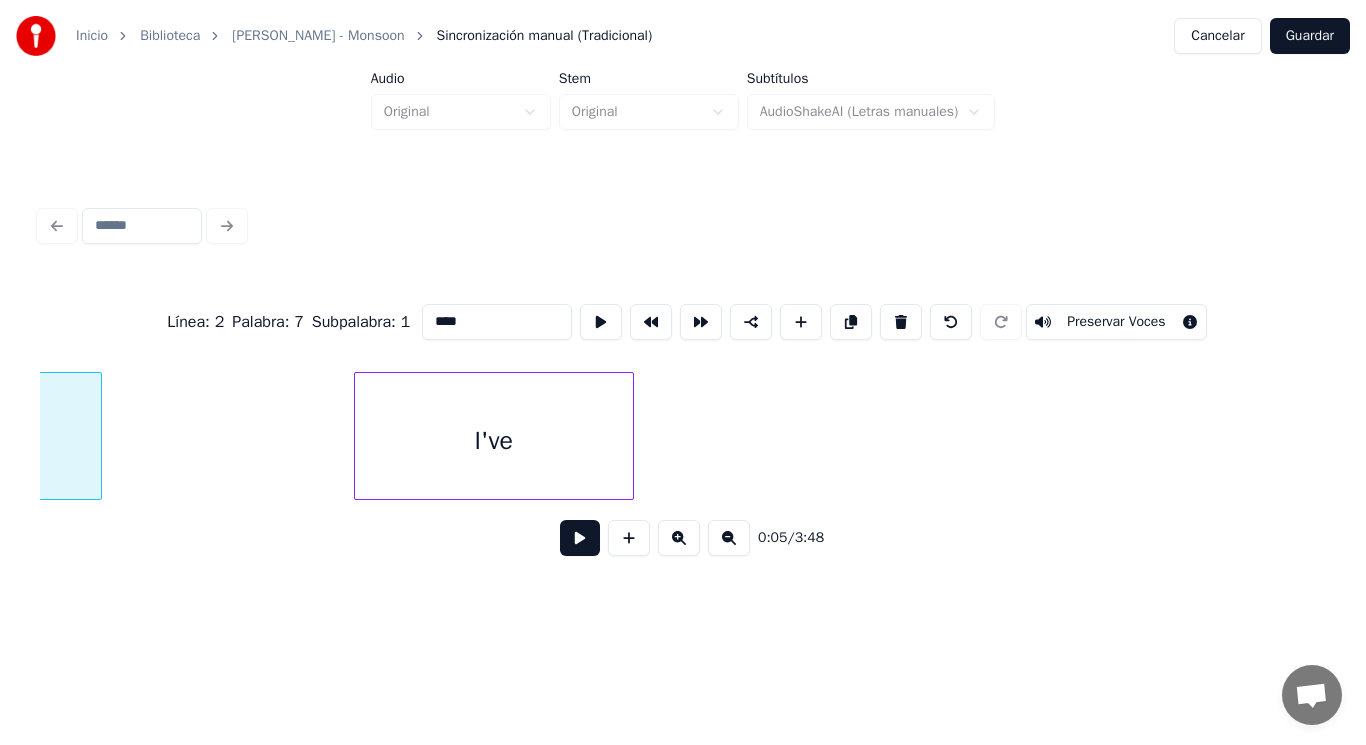 scroll, scrollTop: 0, scrollLeft: 7340, axis: horizontal 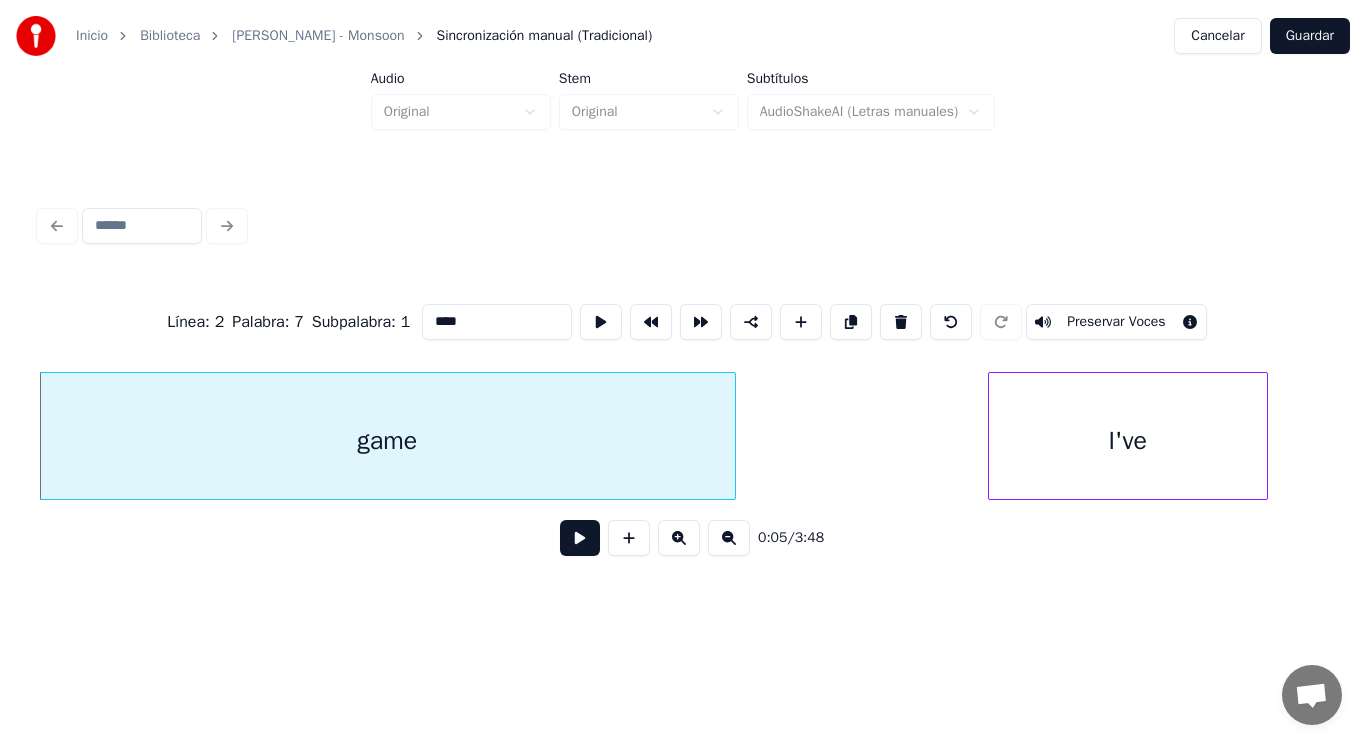 click at bounding box center (580, 538) 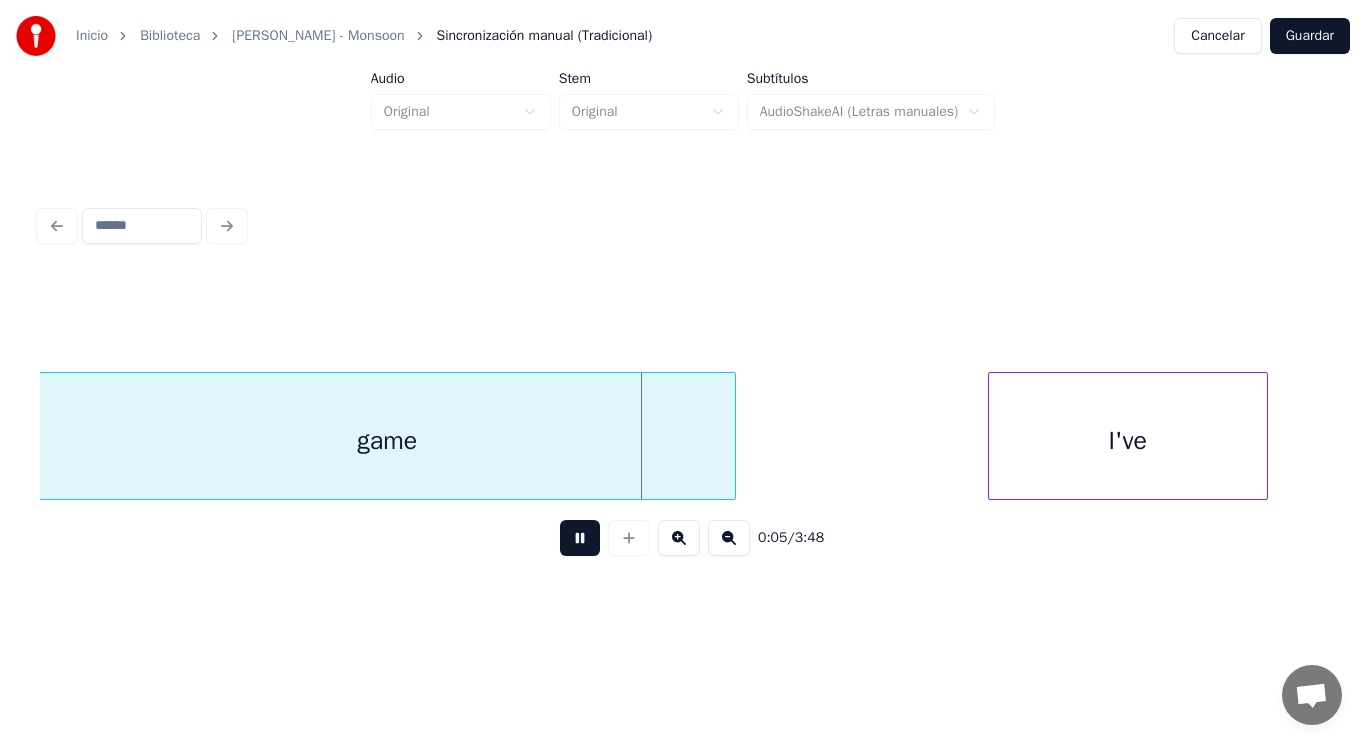 click at bounding box center (580, 538) 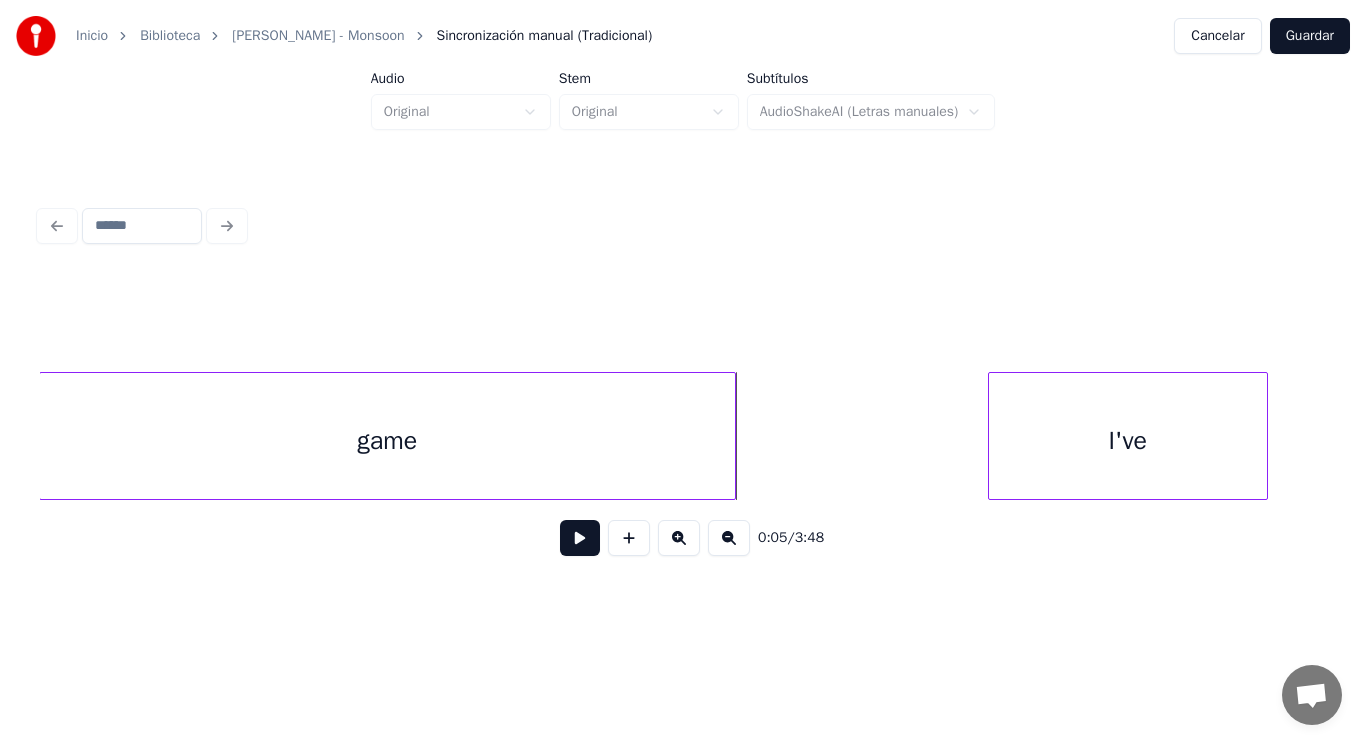 click at bounding box center [580, 538] 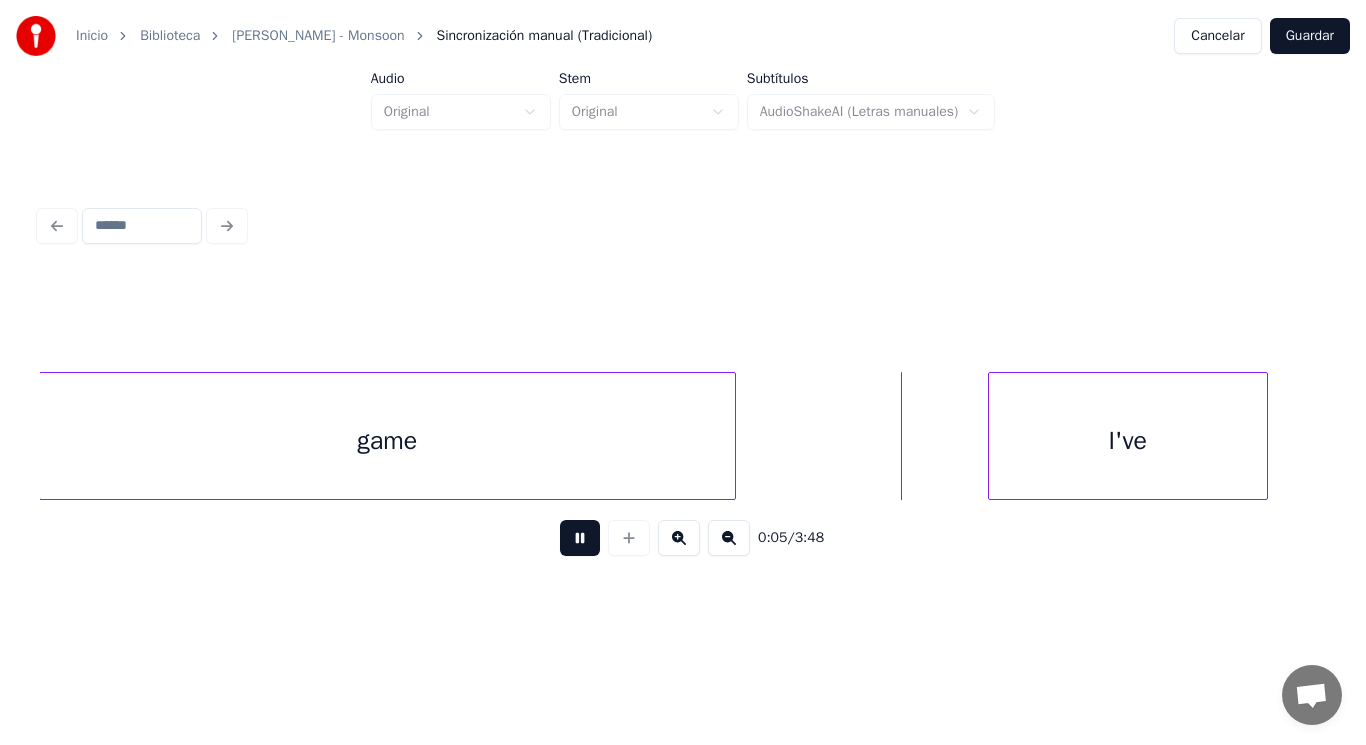 click at bounding box center (580, 538) 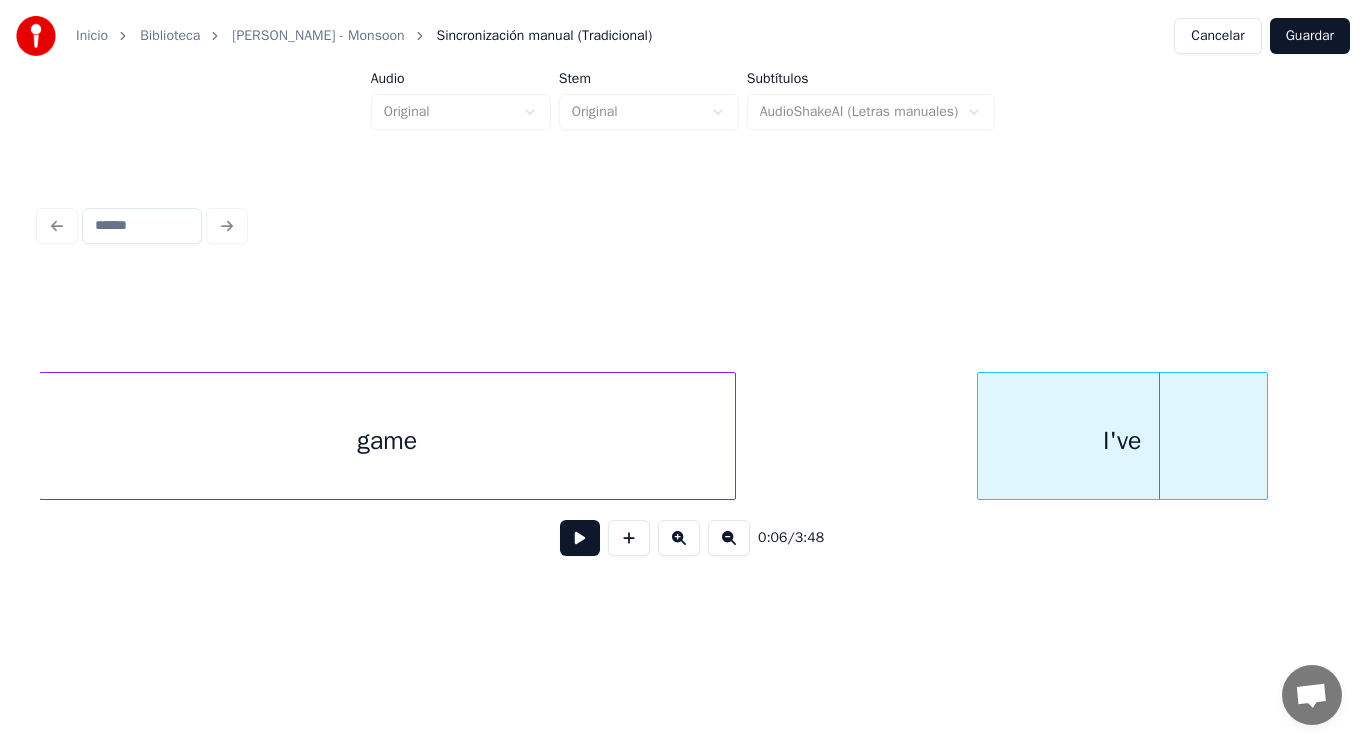 click at bounding box center (981, 436) 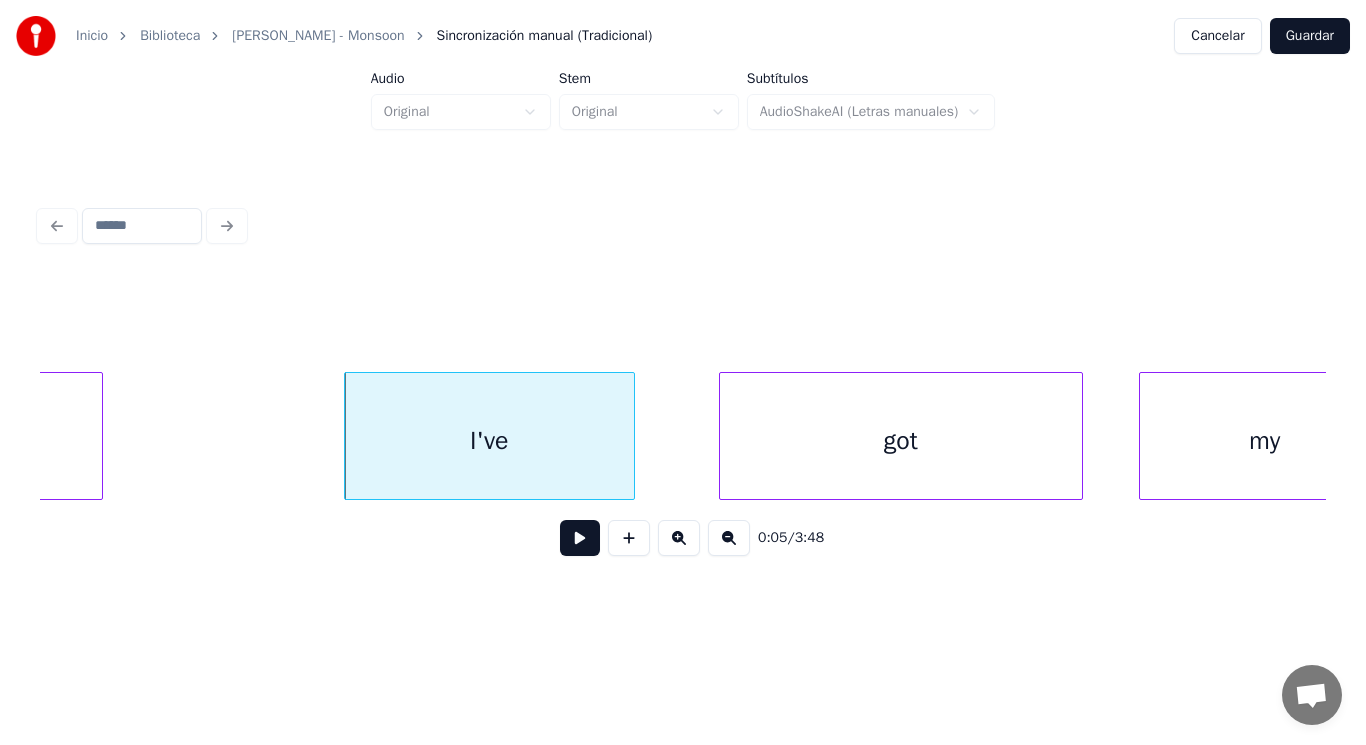 scroll, scrollTop: 0, scrollLeft: 7980, axis: horizontal 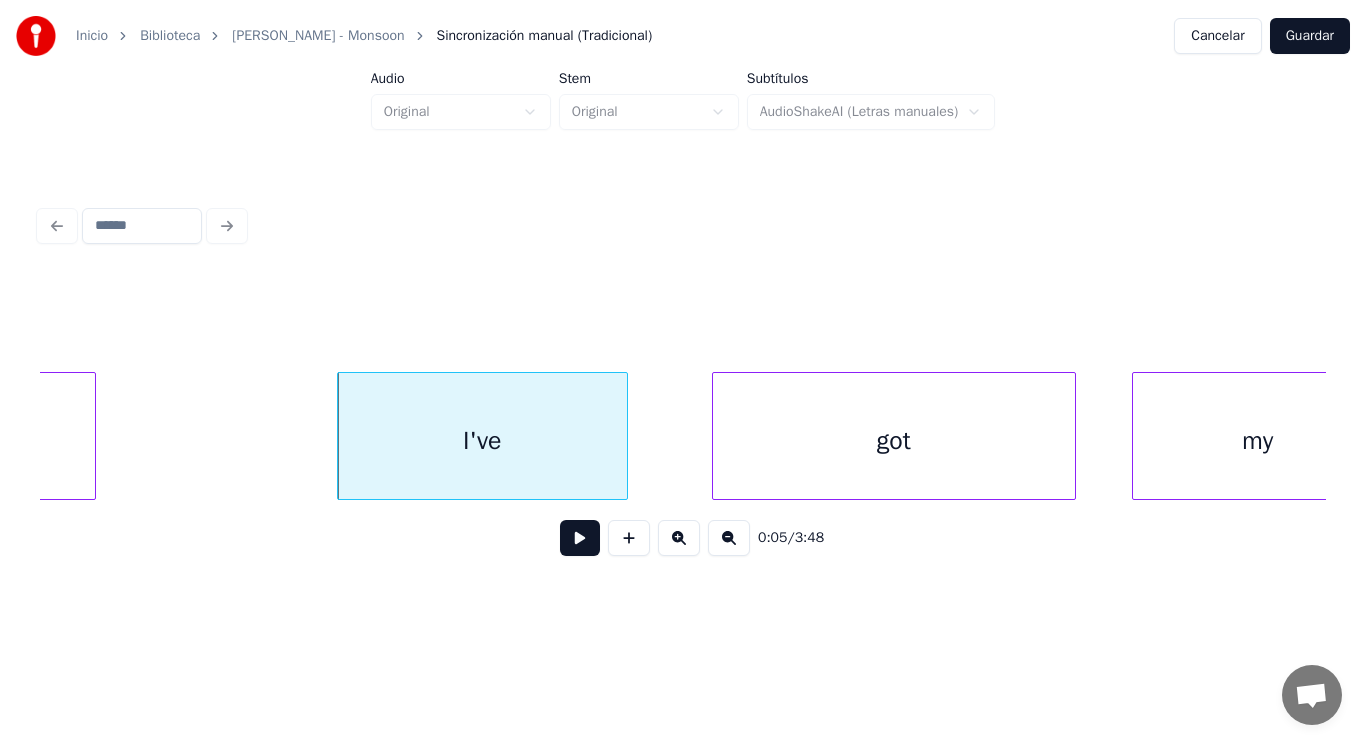 click at bounding box center [580, 538] 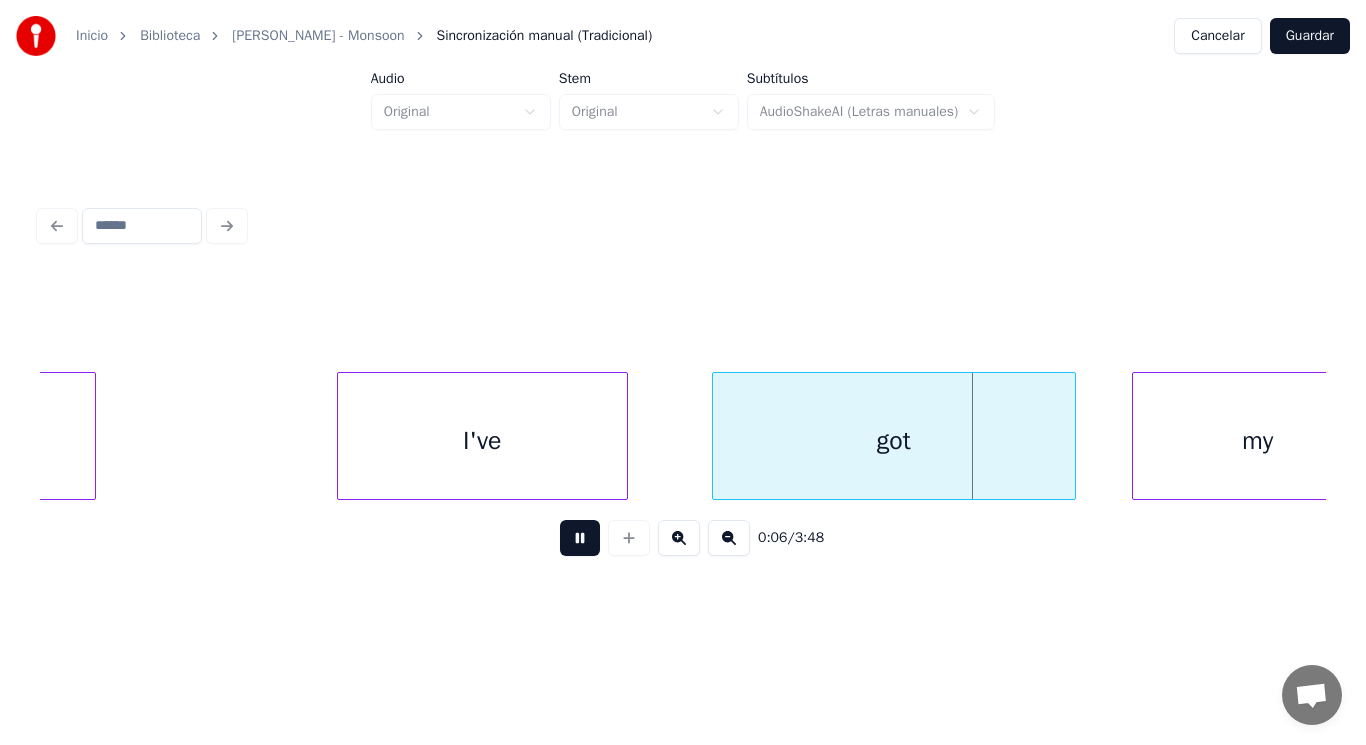 click at bounding box center (580, 538) 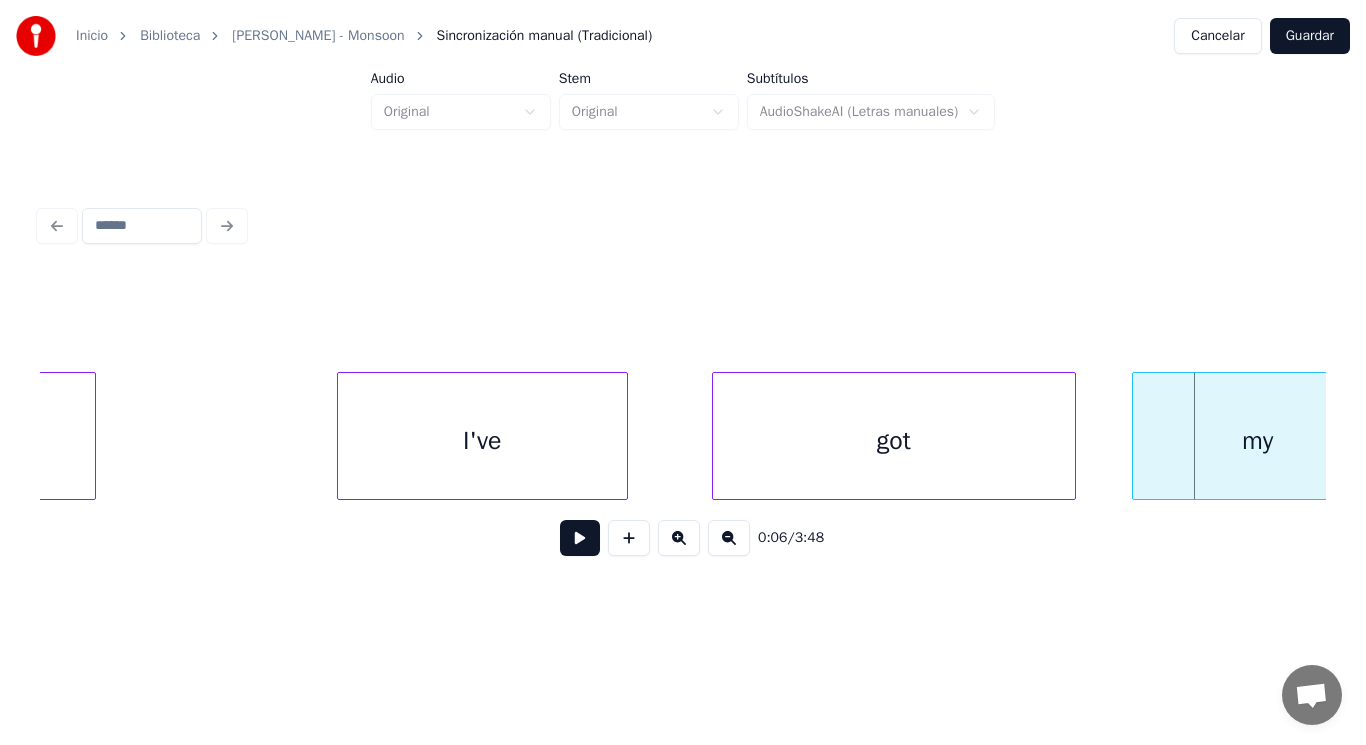 click at bounding box center [580, 538] 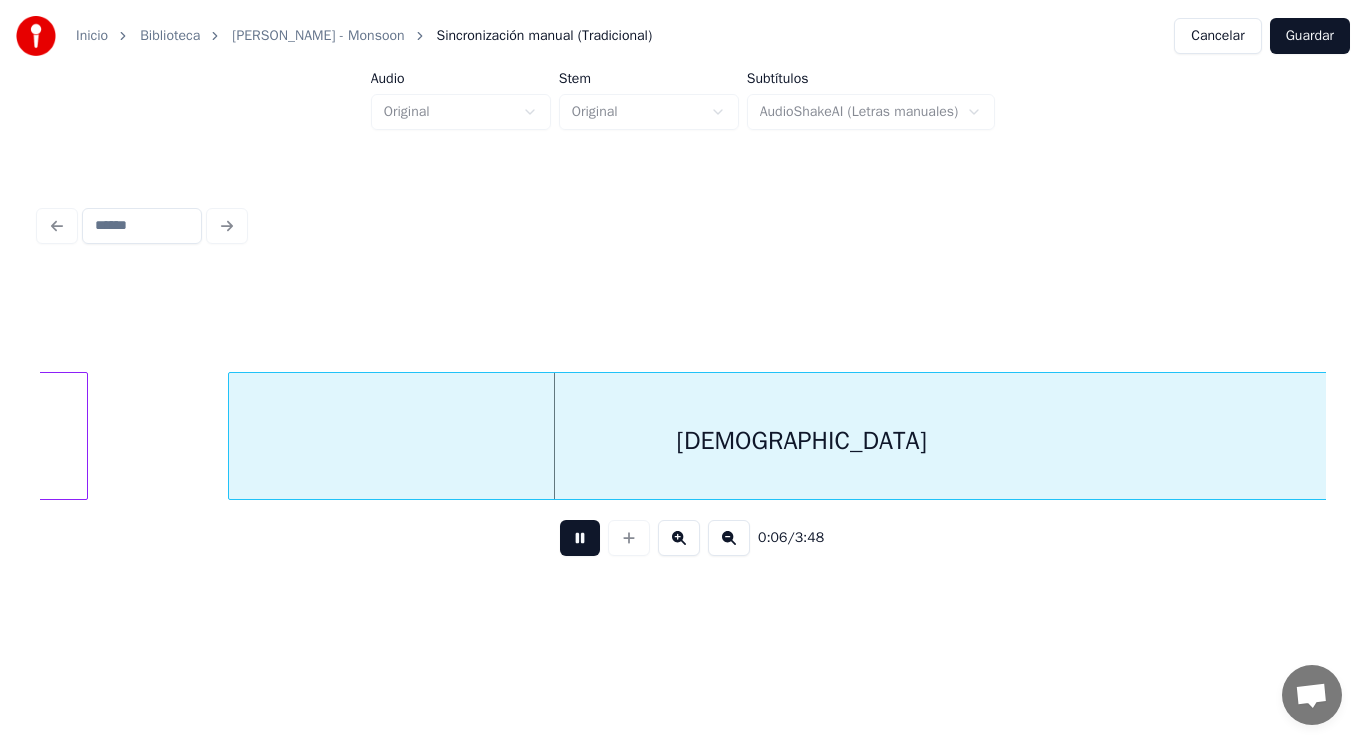 click at bounding box center [580, 538] 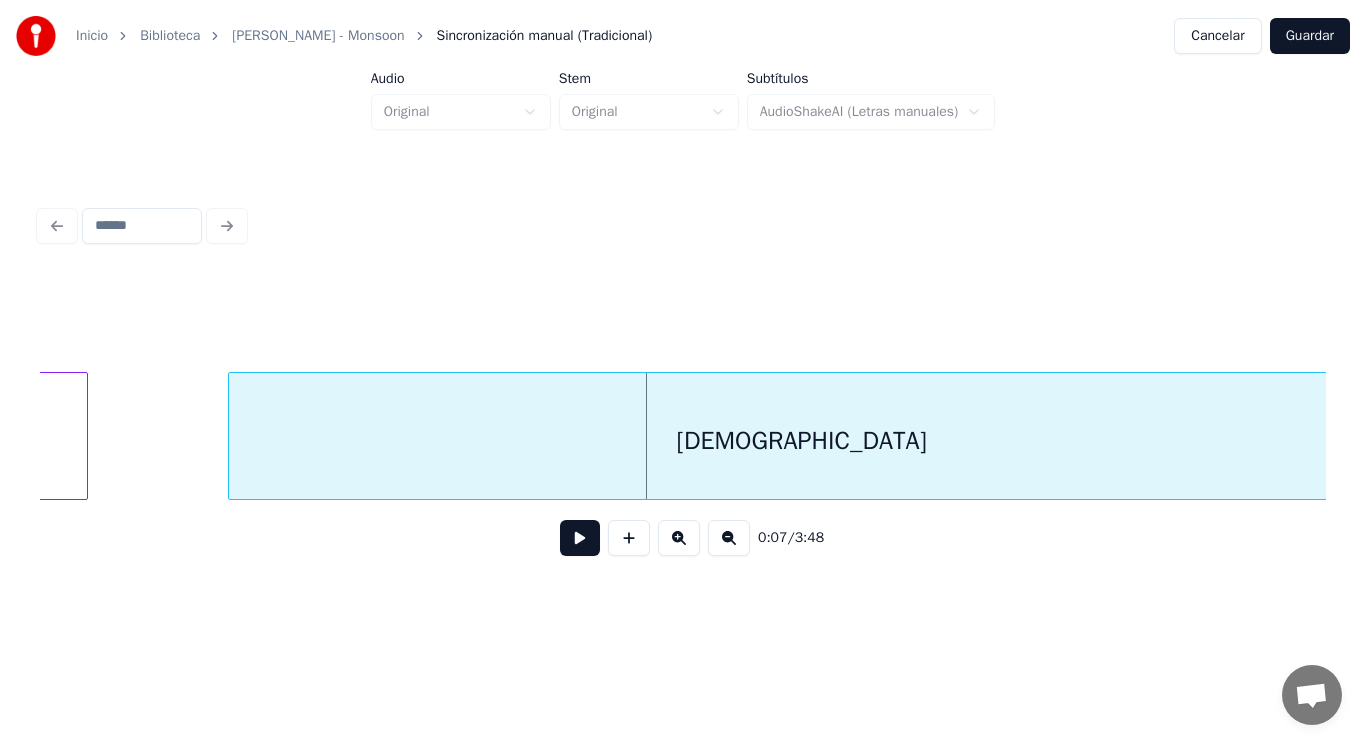 click on "[DEMOGRAPHIC_DATA]" at bounding box center [802, 441] 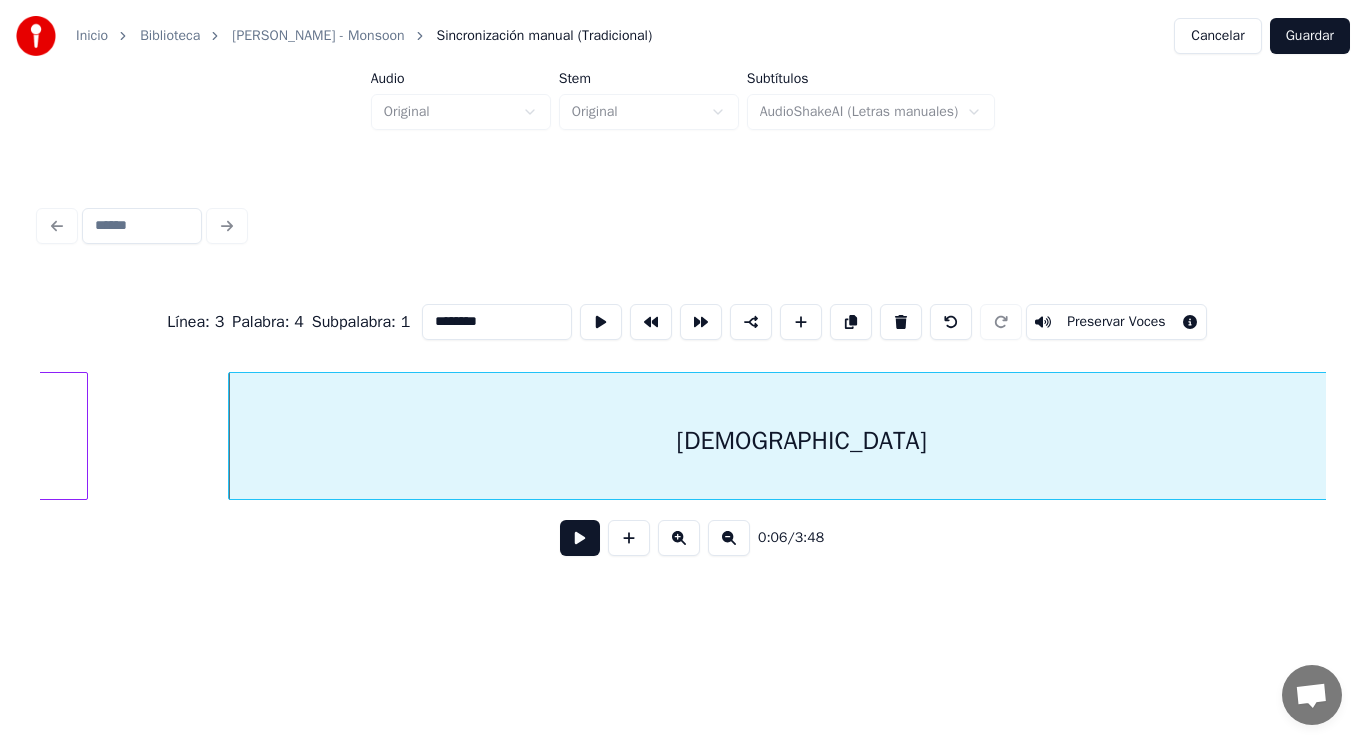 click at bounding box center [580, 538] 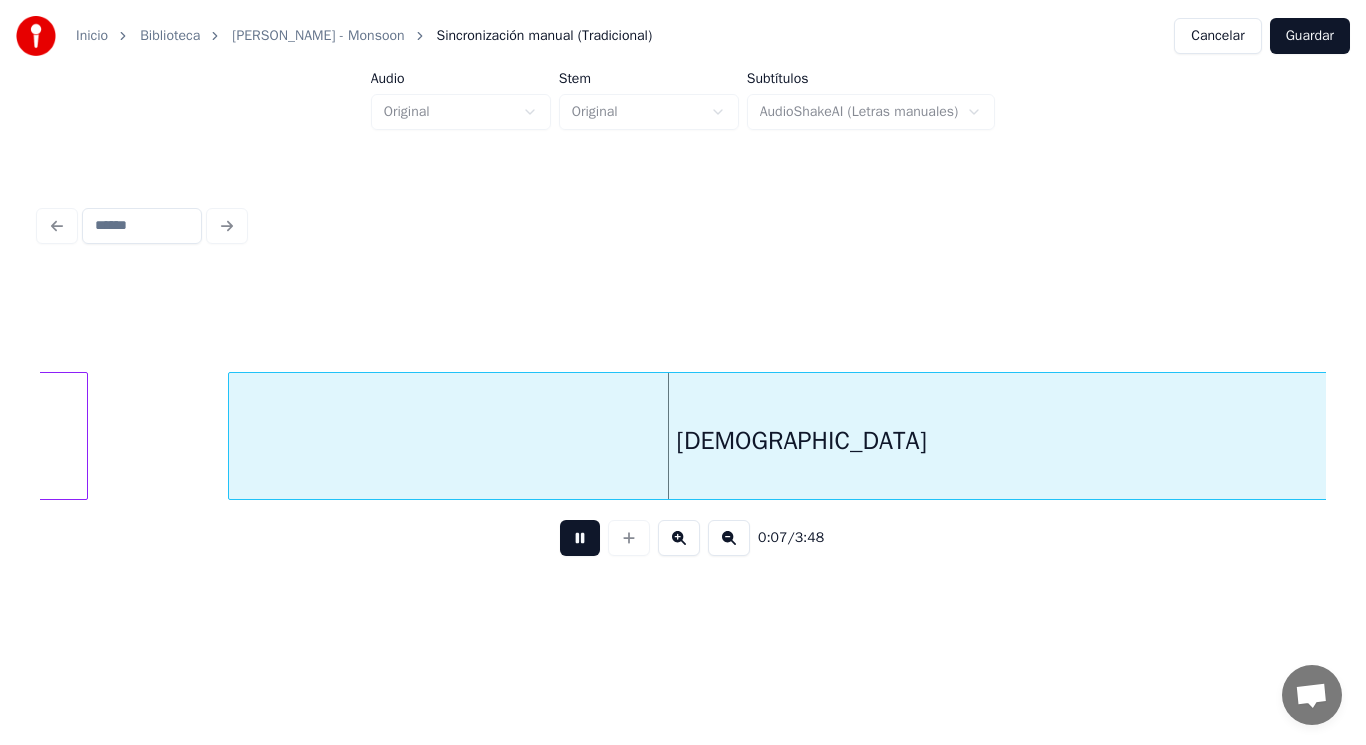 click at bounding box center (580, 538) 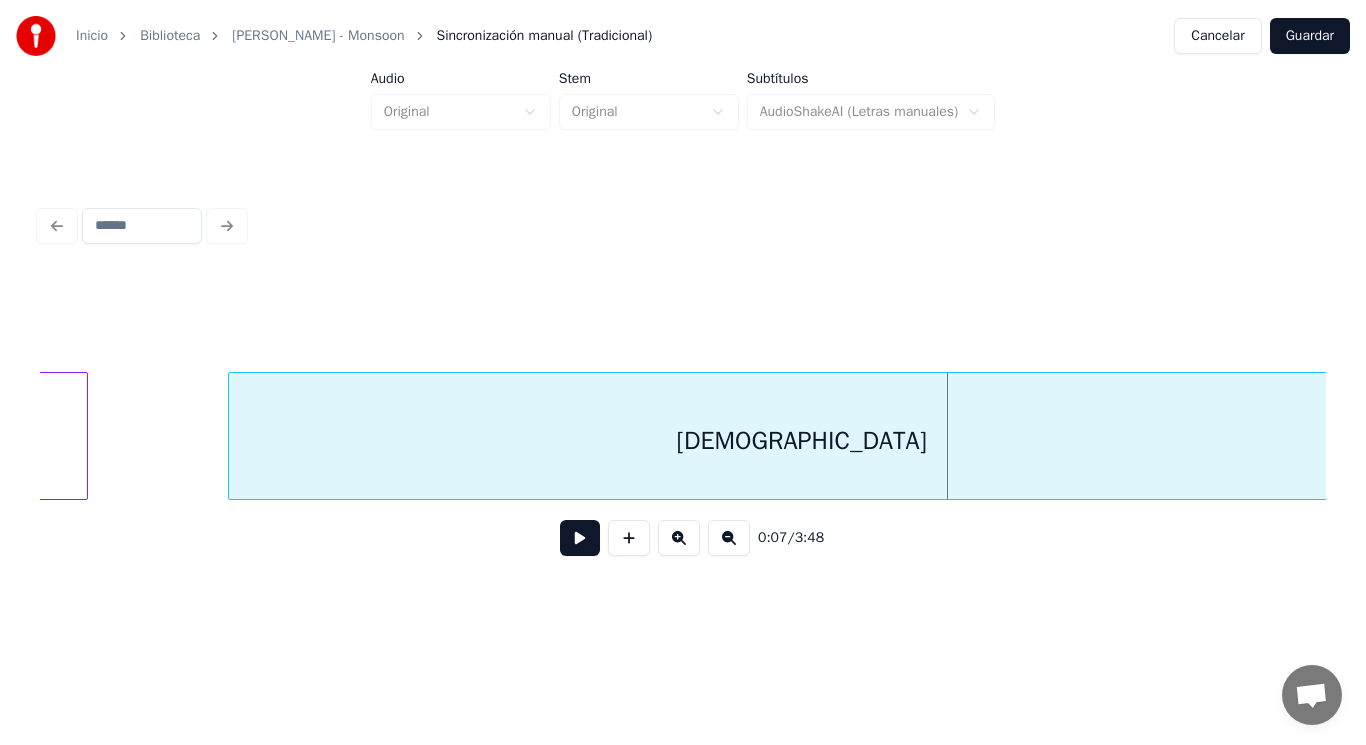 click on "my" at bounding box center (-38, 441) 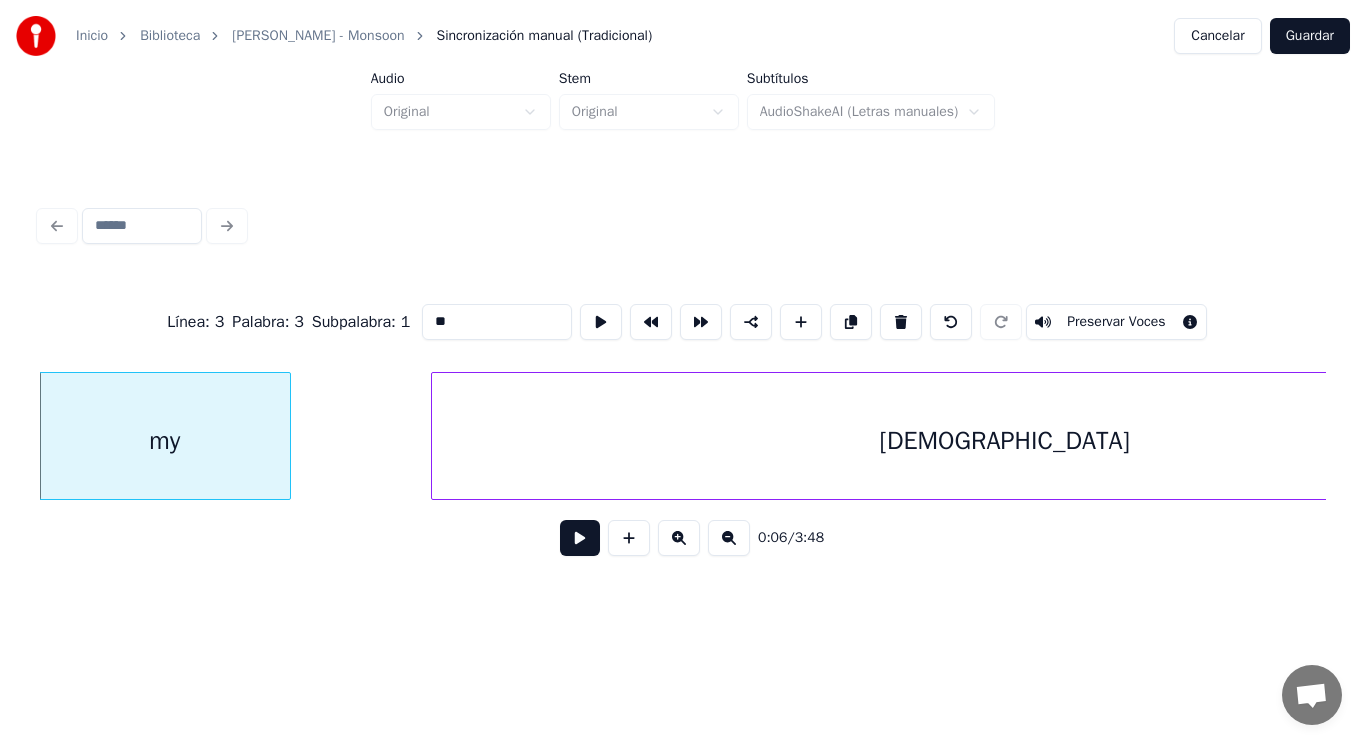 click at bounding box center [580, 538] 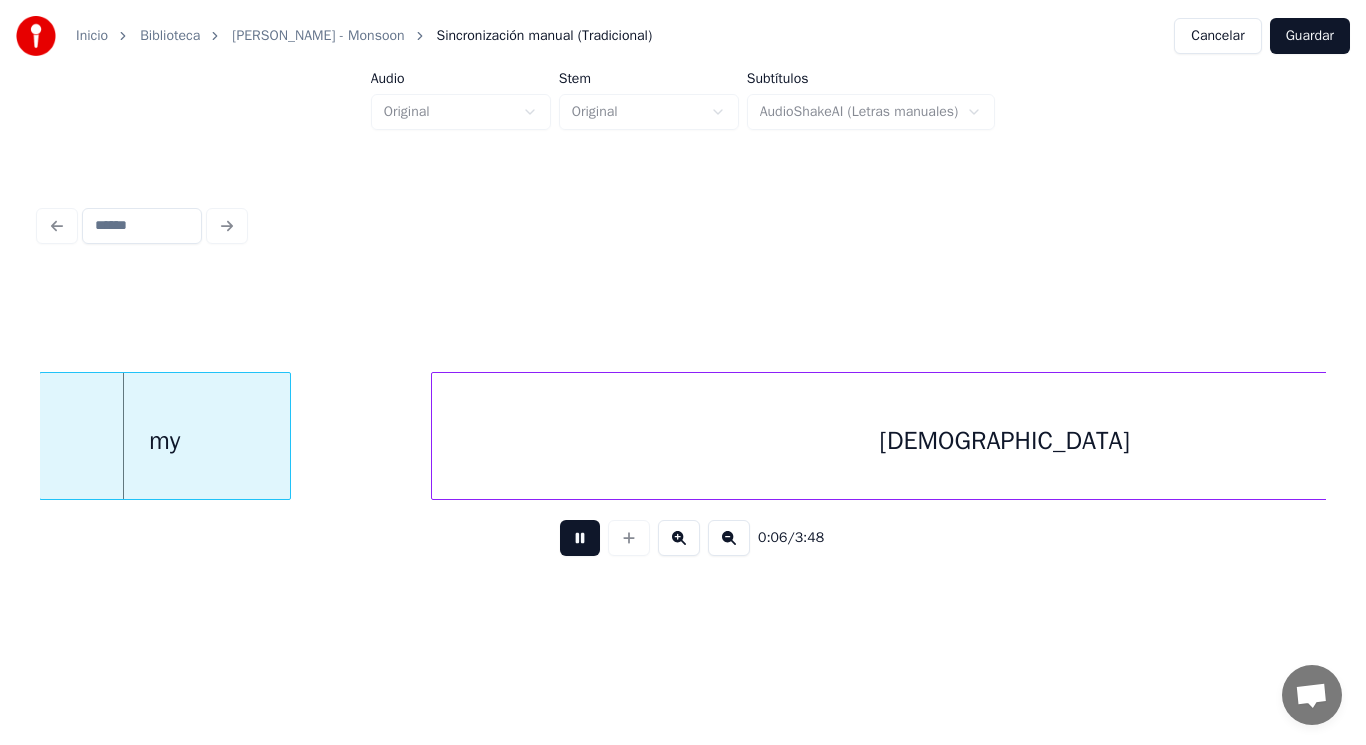 click at bounding box center [580, 538] 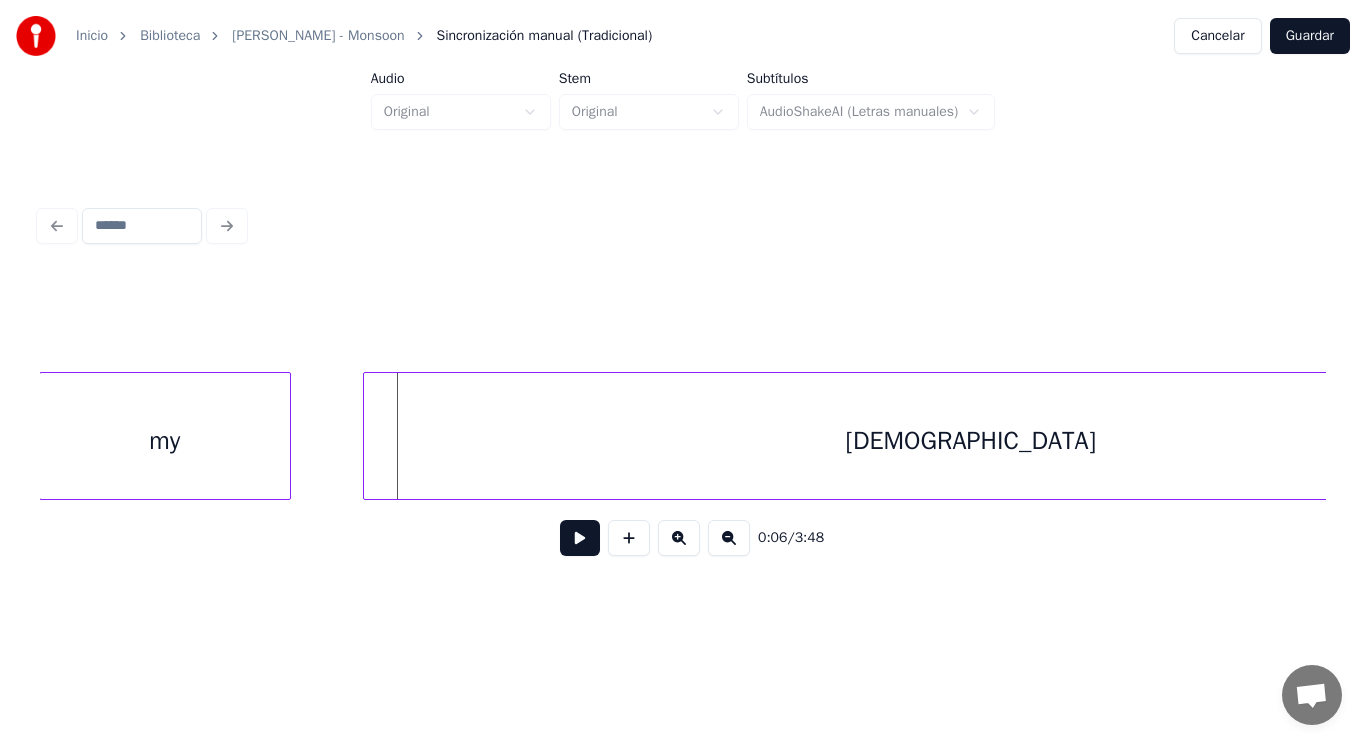 click at bounding box center (367, 436) 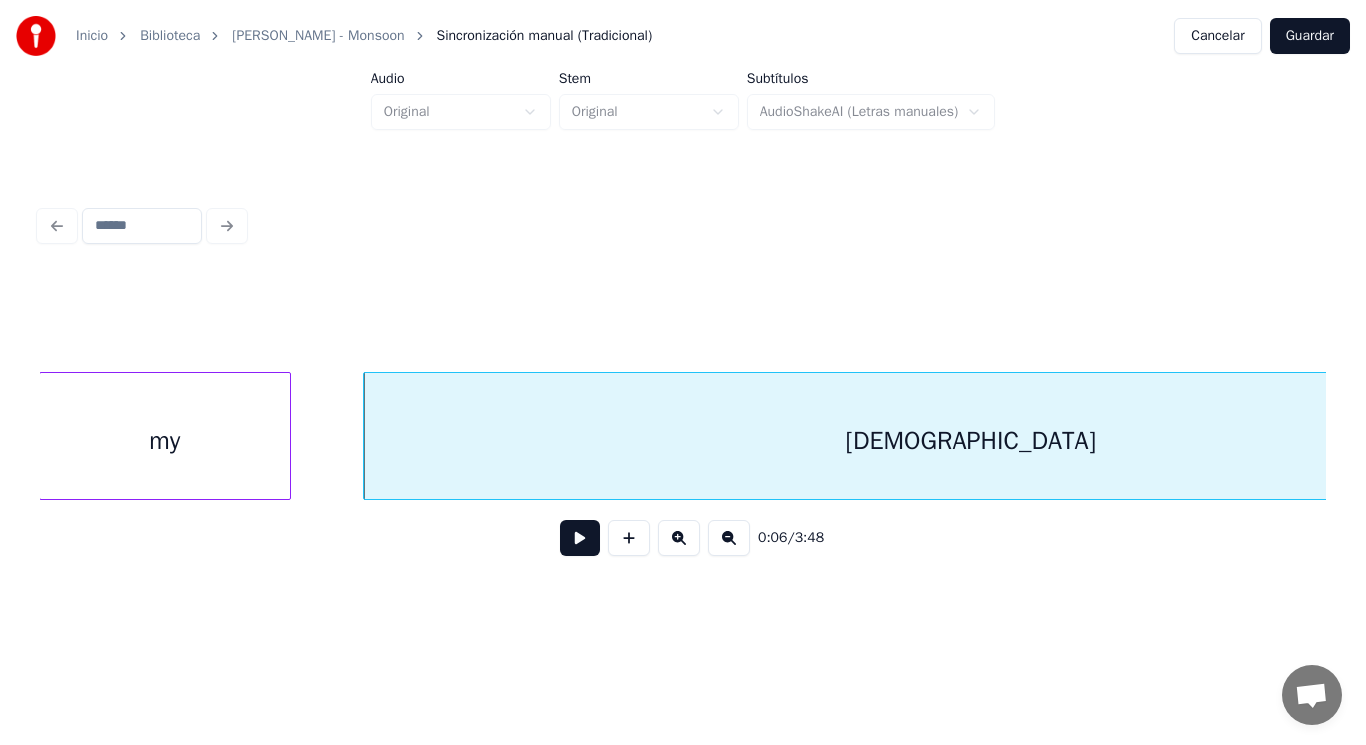 click at bounding box center (580, 538) 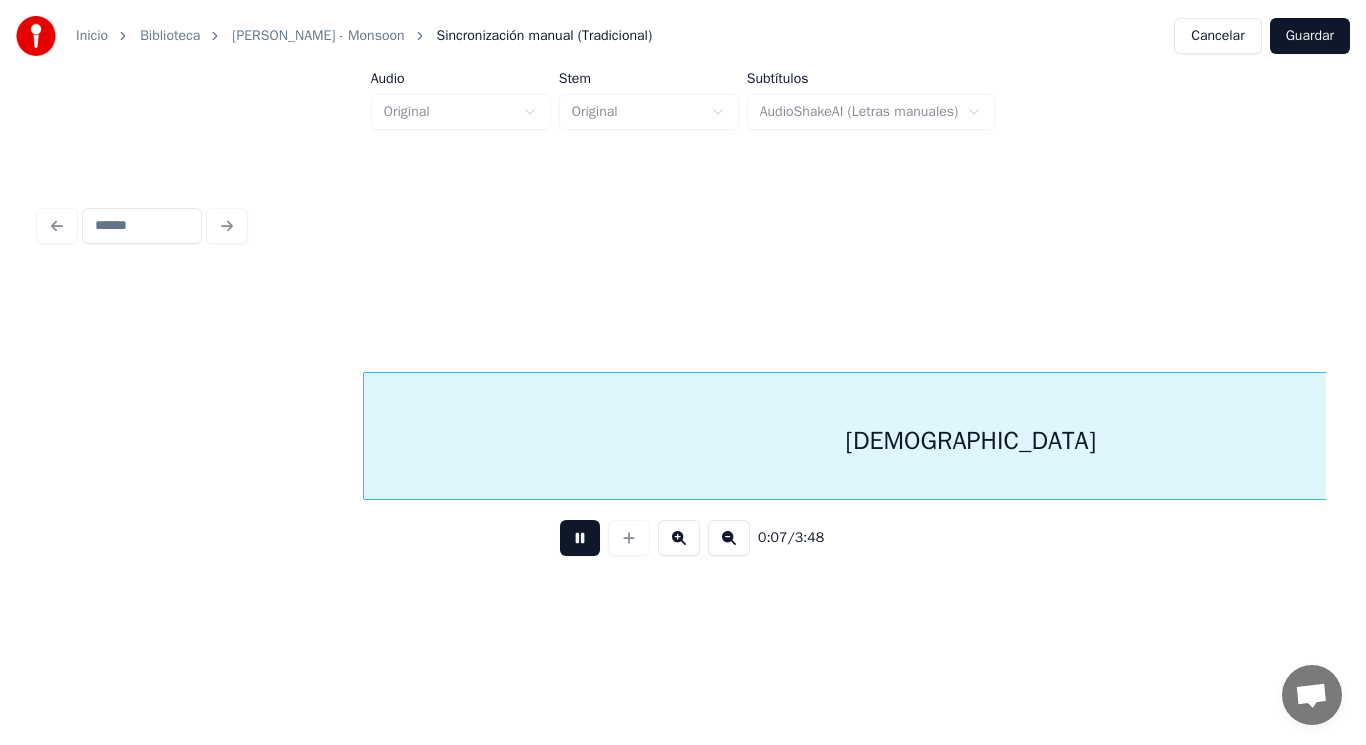scroll, scrollTop: 0, scrollLeft: 10371, axis: horizontal 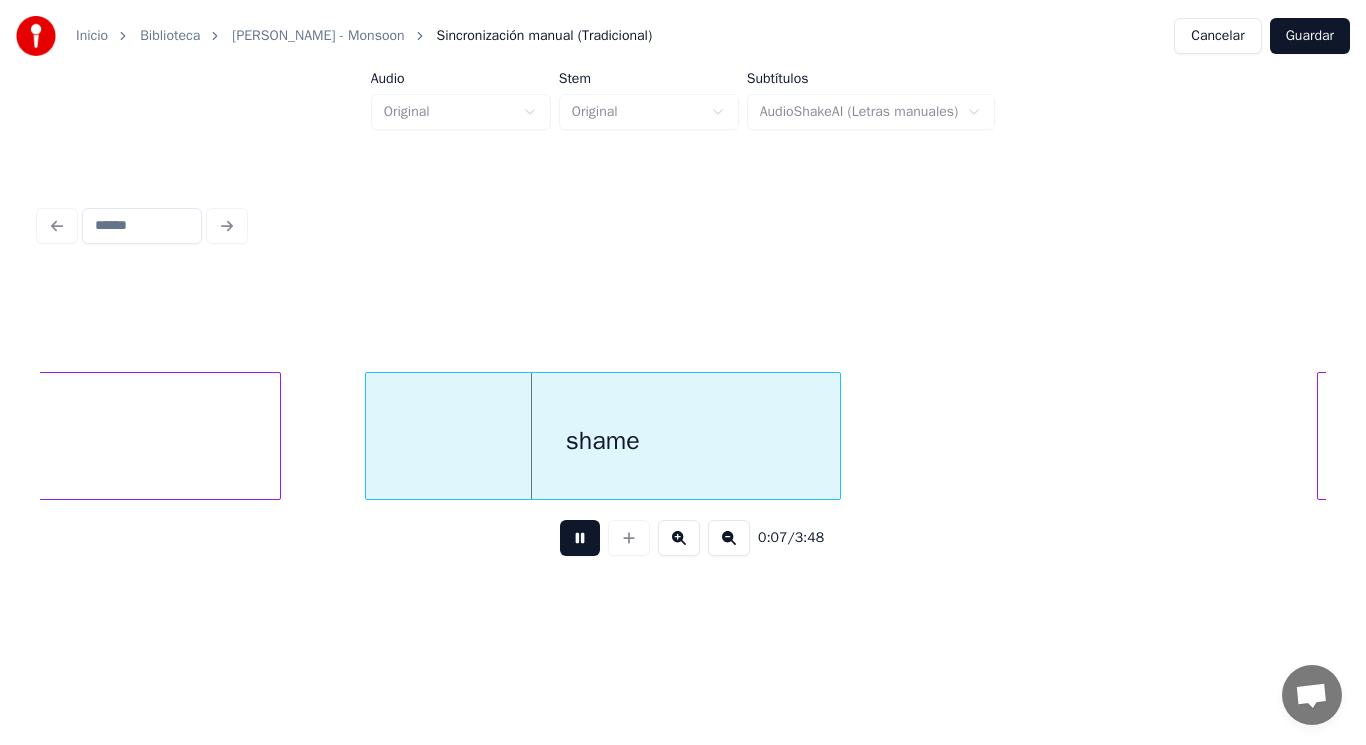 click at bounding box center (580, 538) 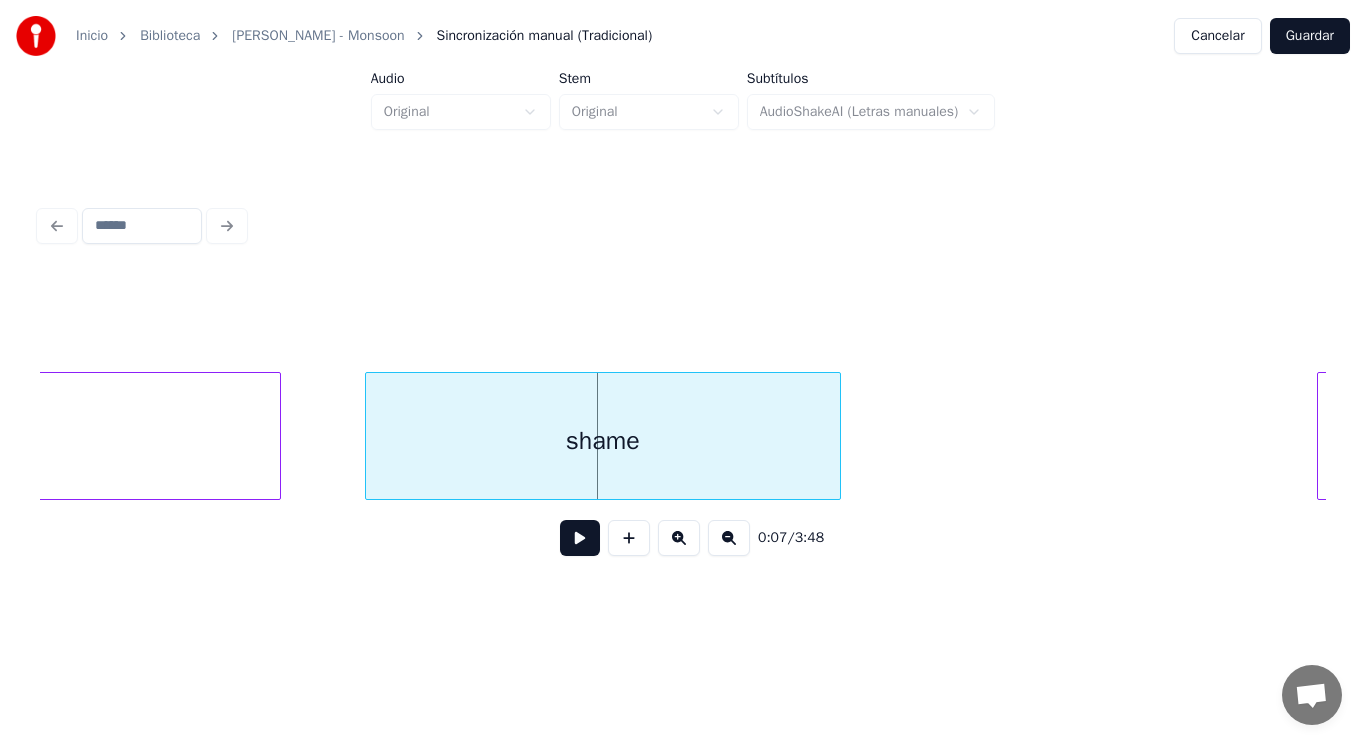 click on "[DEMOGRAPHIC_DATA]" at bounding box center [-327, 441] 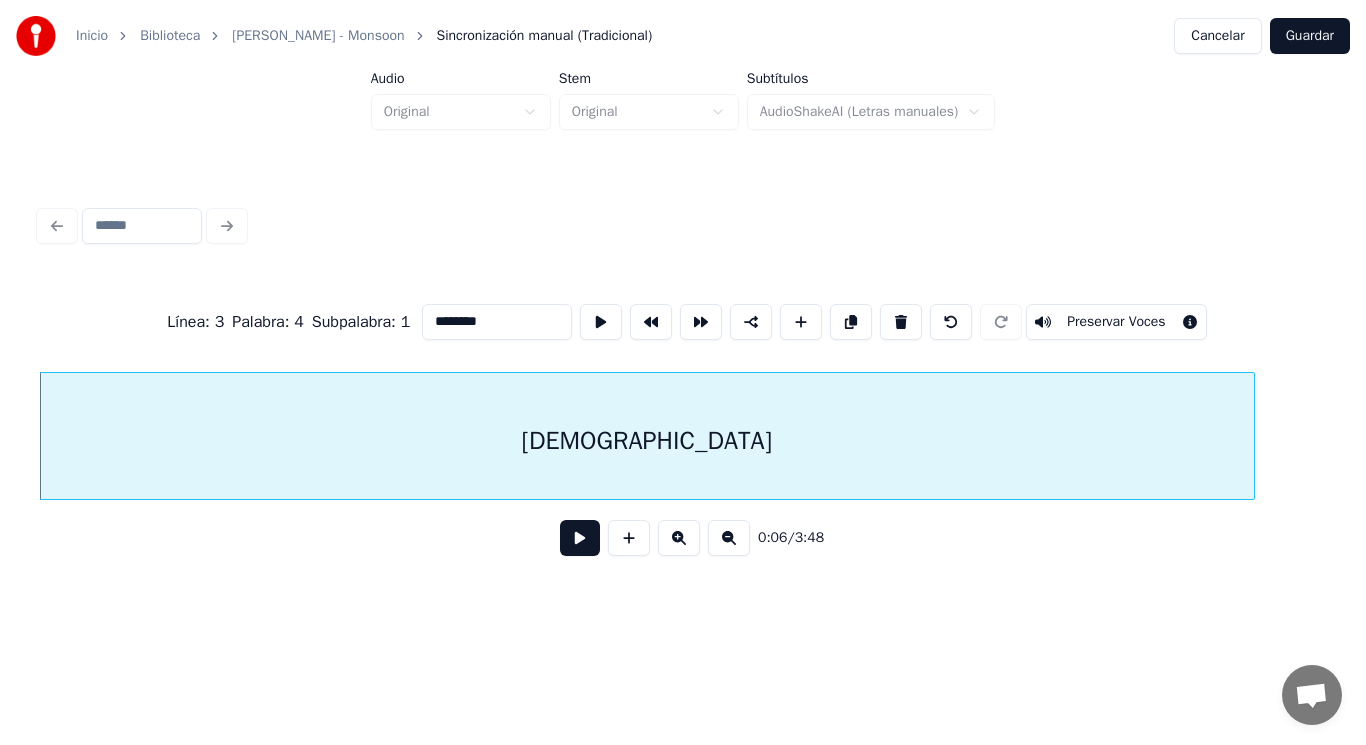 click at bounding box center (580, 538) 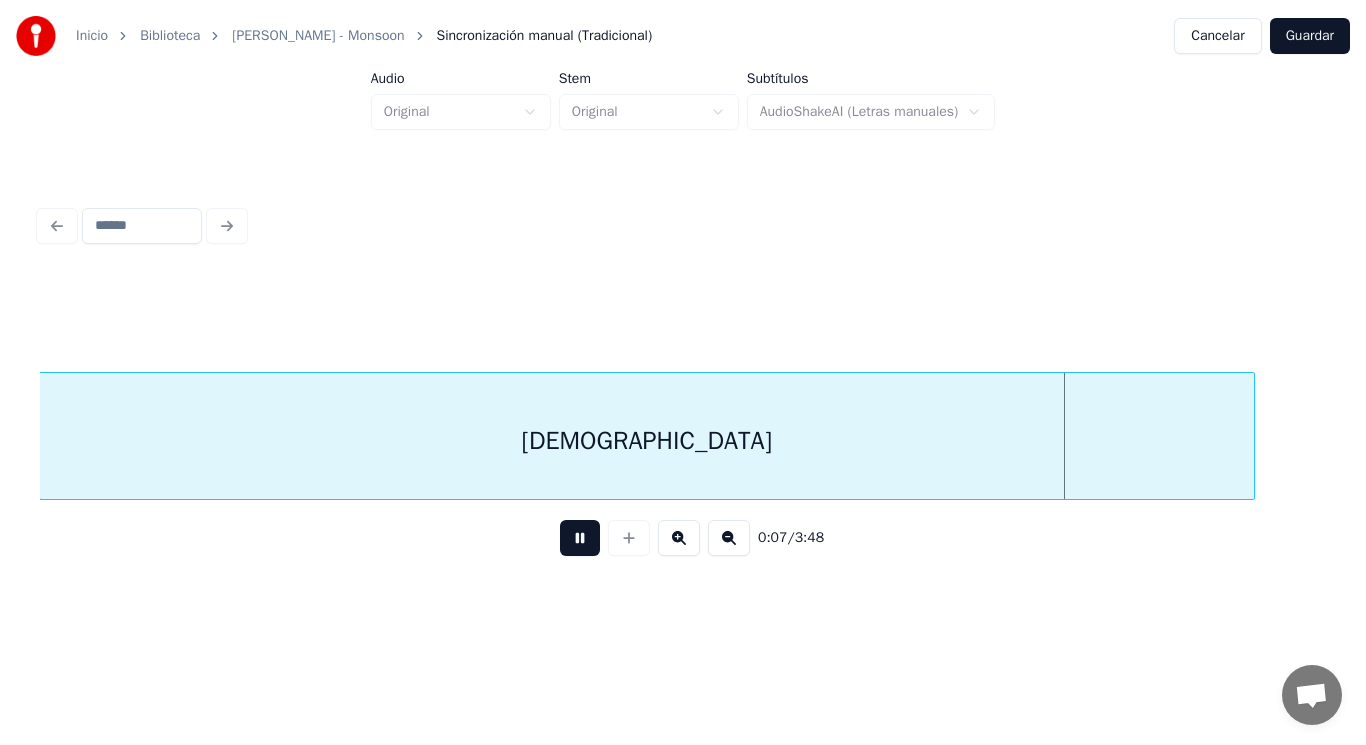 click at bounding box center [580, 538] 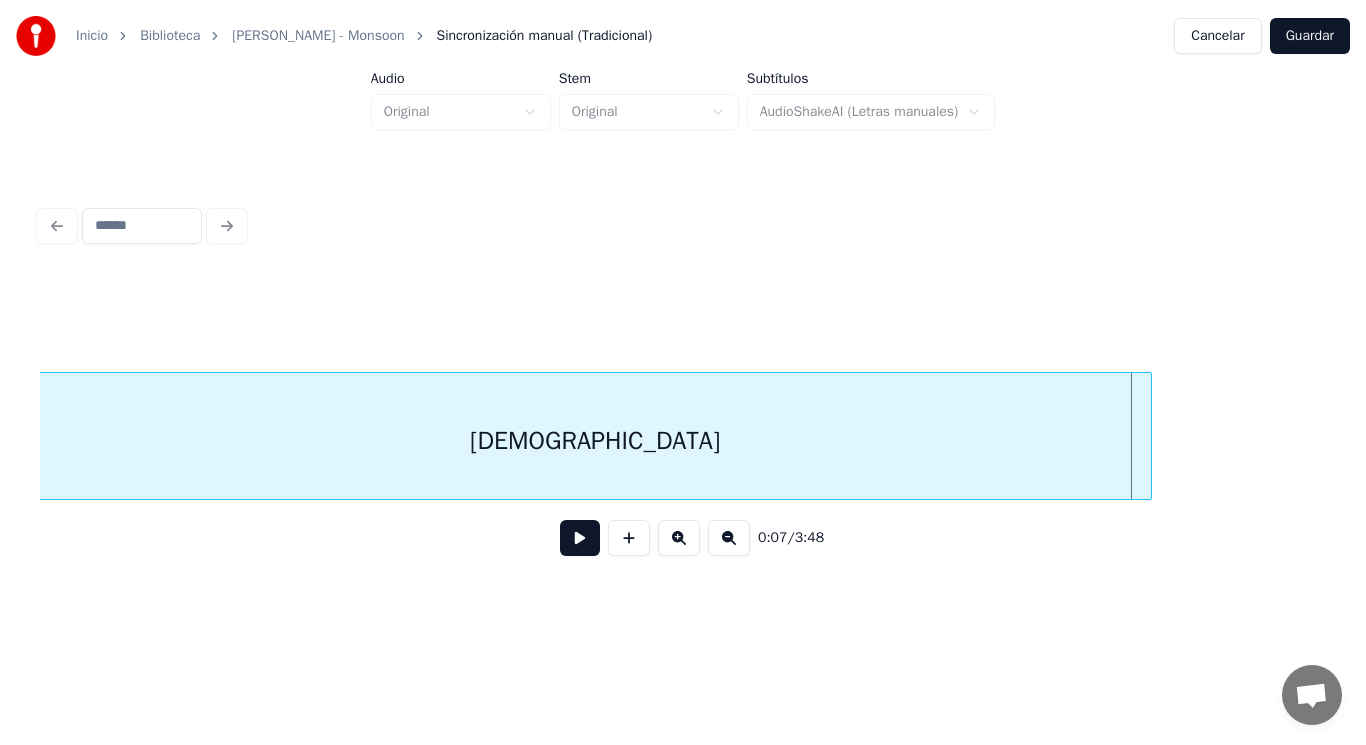 click at bounding box center (1148, 436) 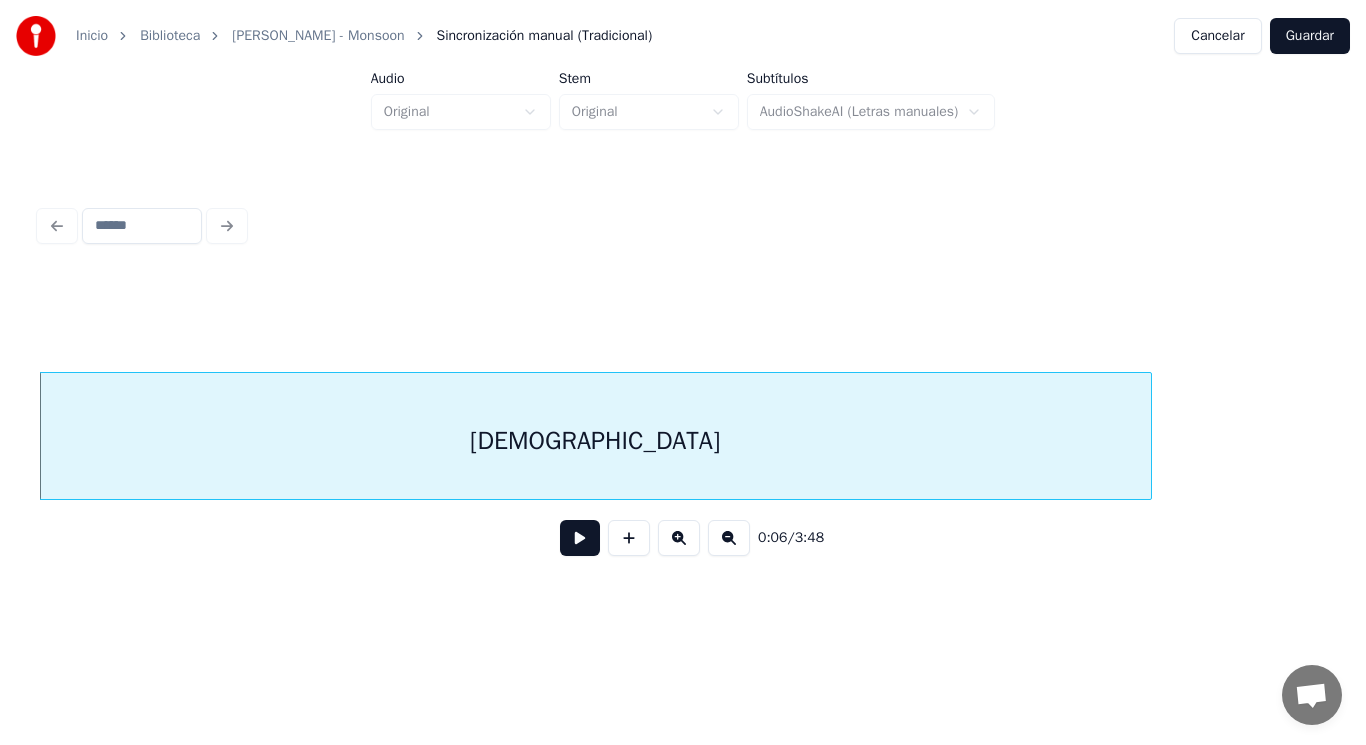 click at bounding box center [580, 538] 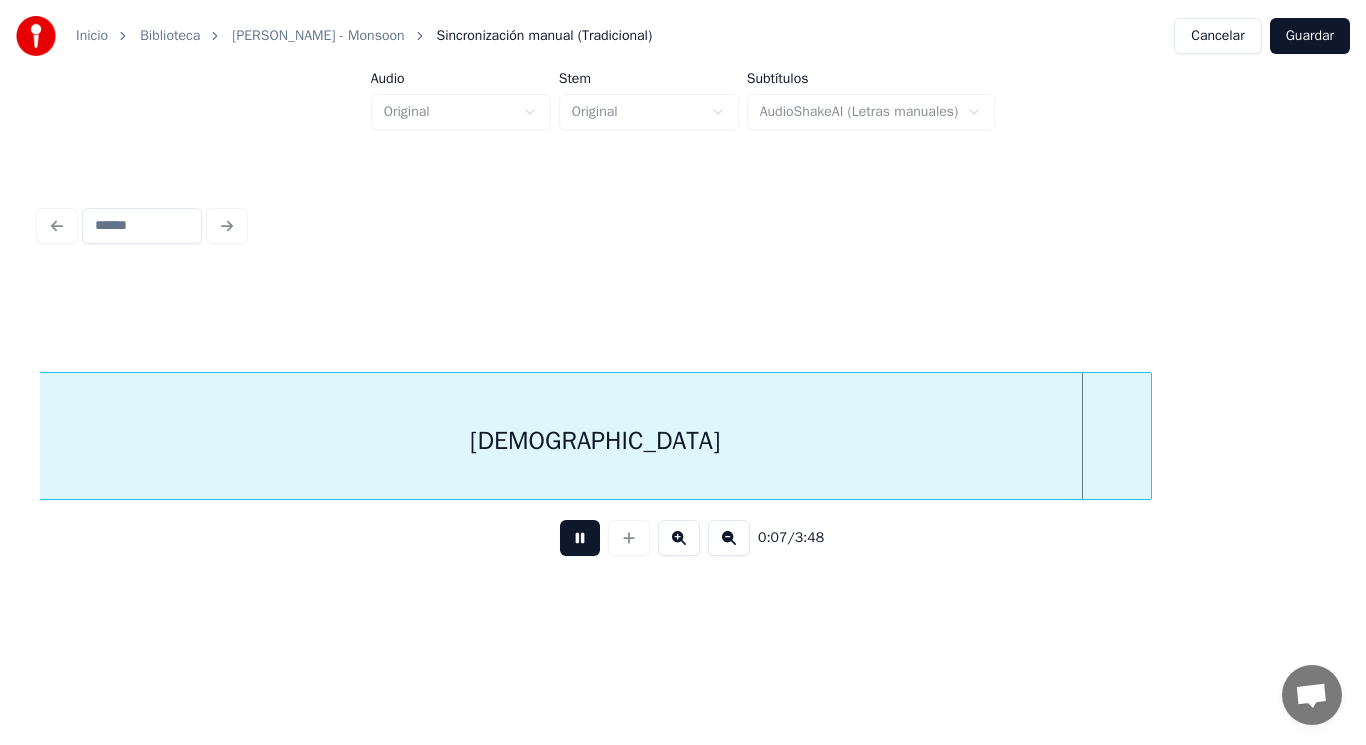 click at bounding box center (580, 538) 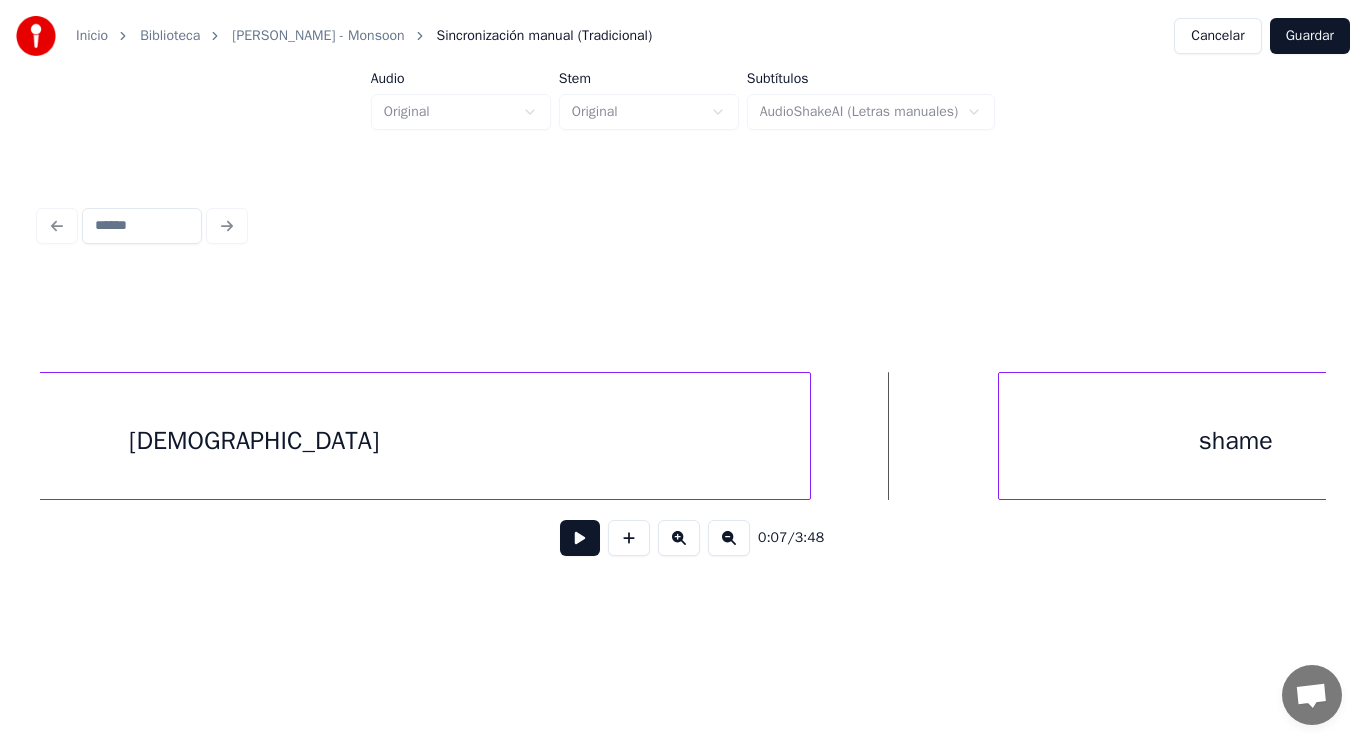 scroll, scrollTop: 0, scrollLeft: 9837, axis: horizontal 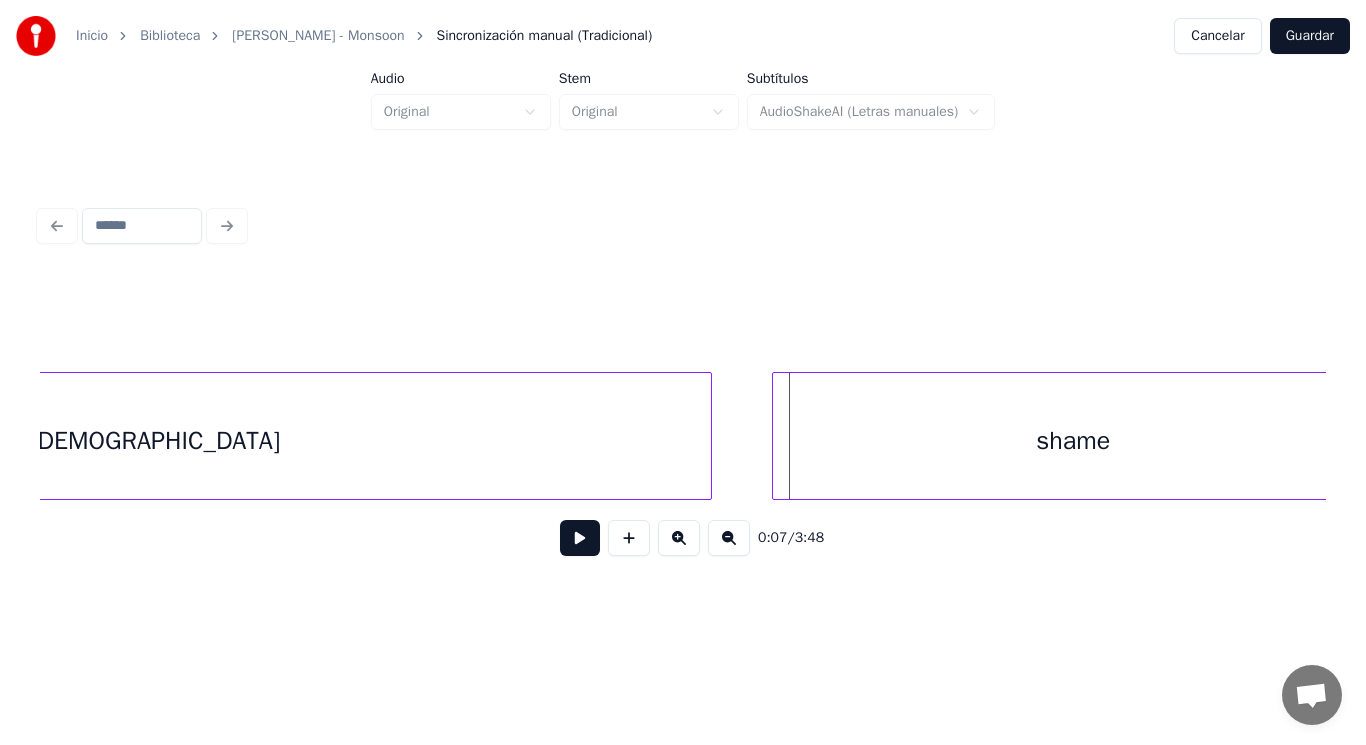 click at bounding box center [776, 436] 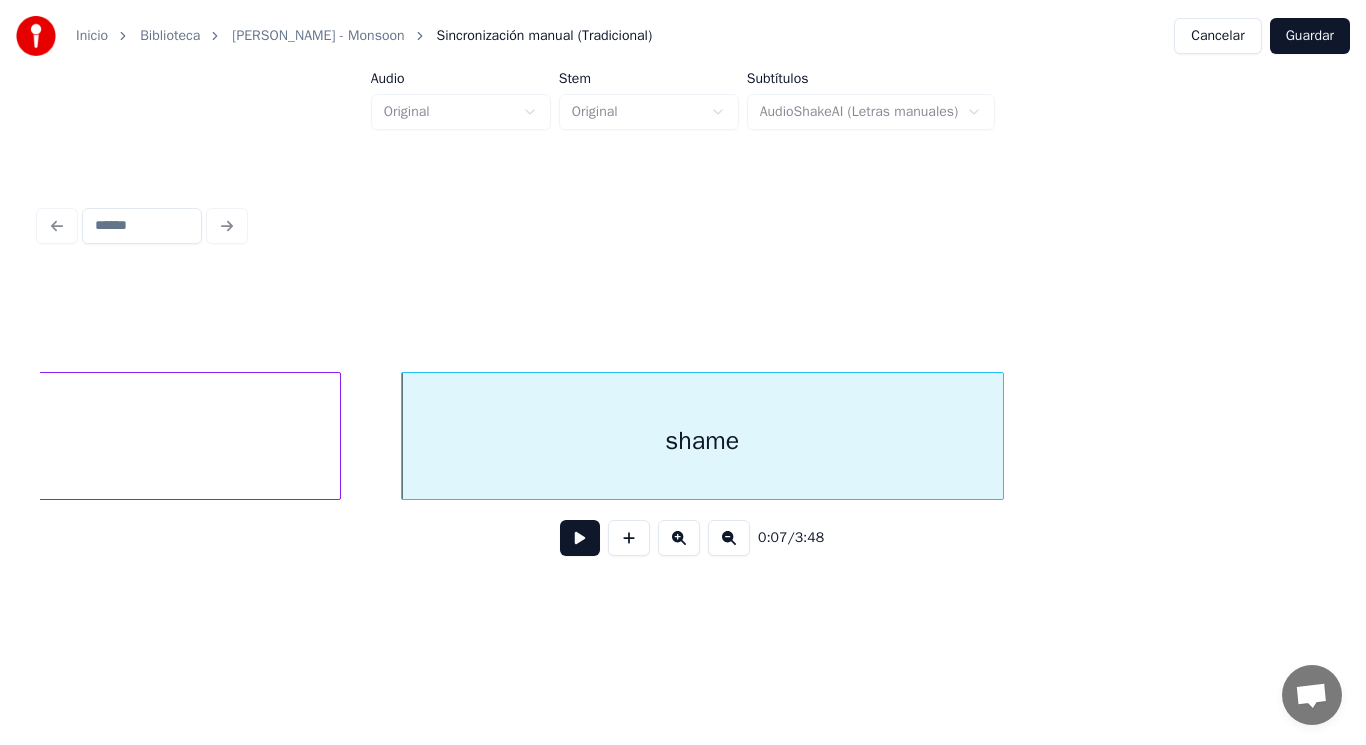 scroll, scrollTop: 0, scrollLeft: 10317, axis: horizontal 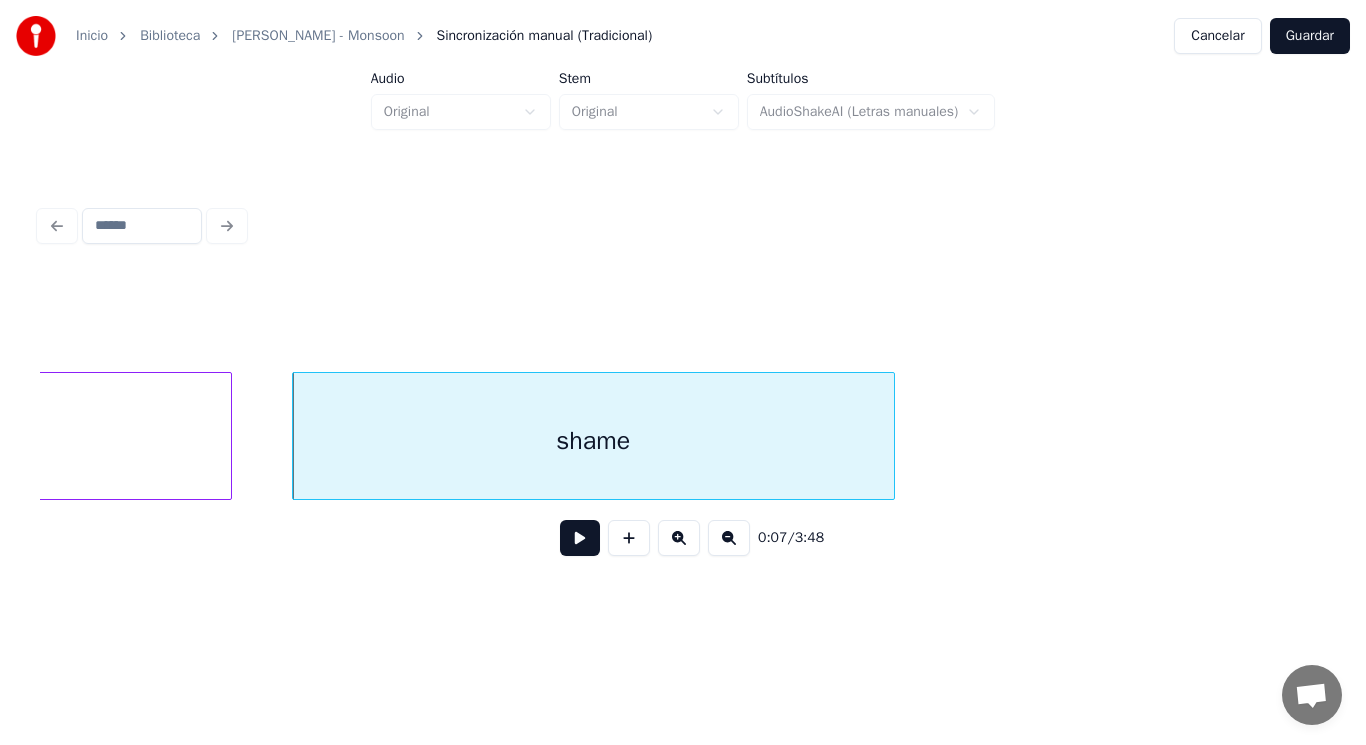 click at bounding box center [580, 538] 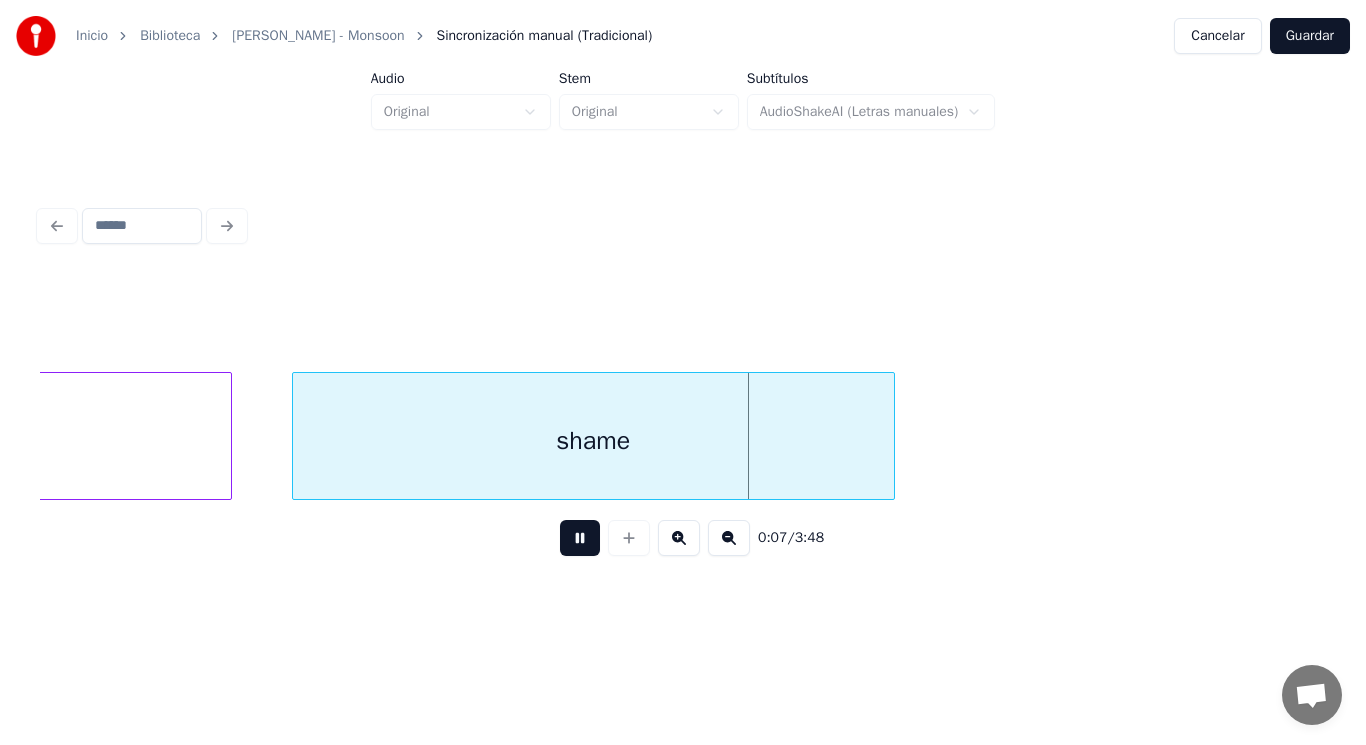 click at bounding box center (580, 538) 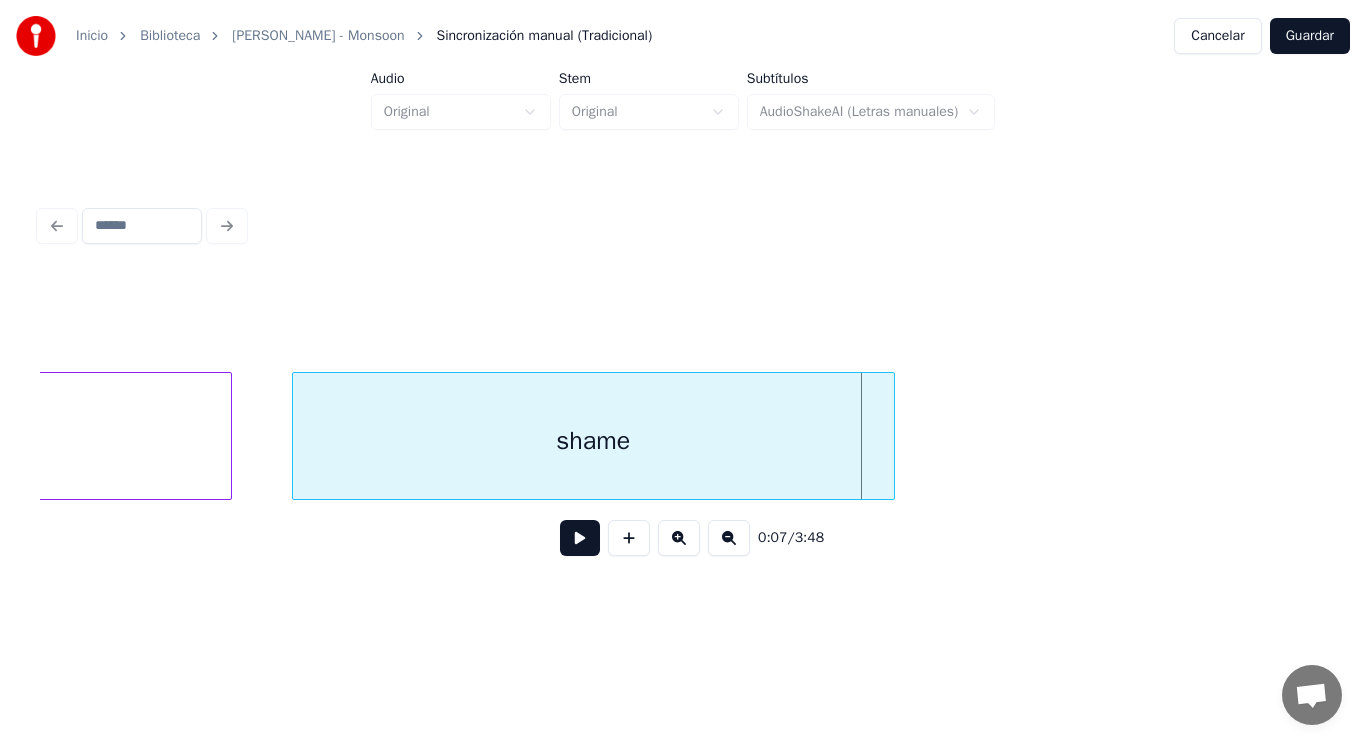 click on "shame" at bounding box center (593, 441) 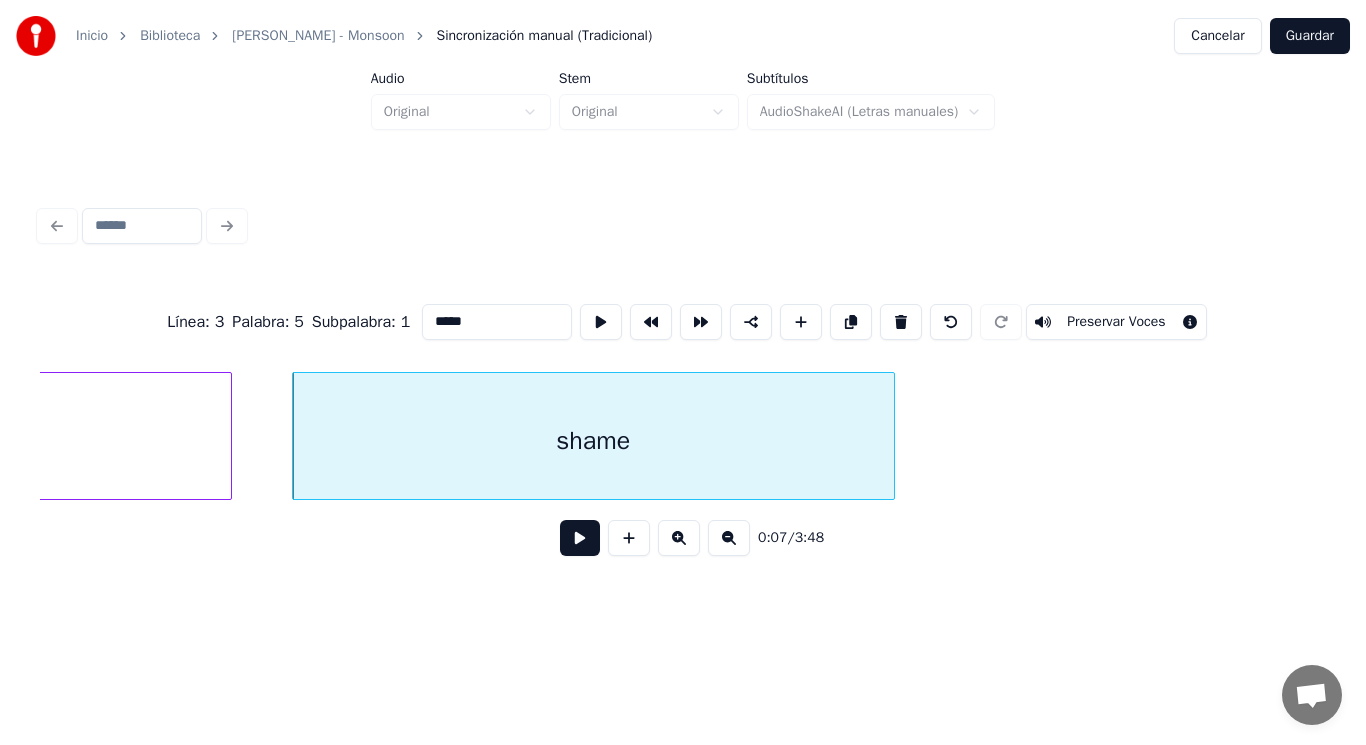 click at bounding box center [580, 538] 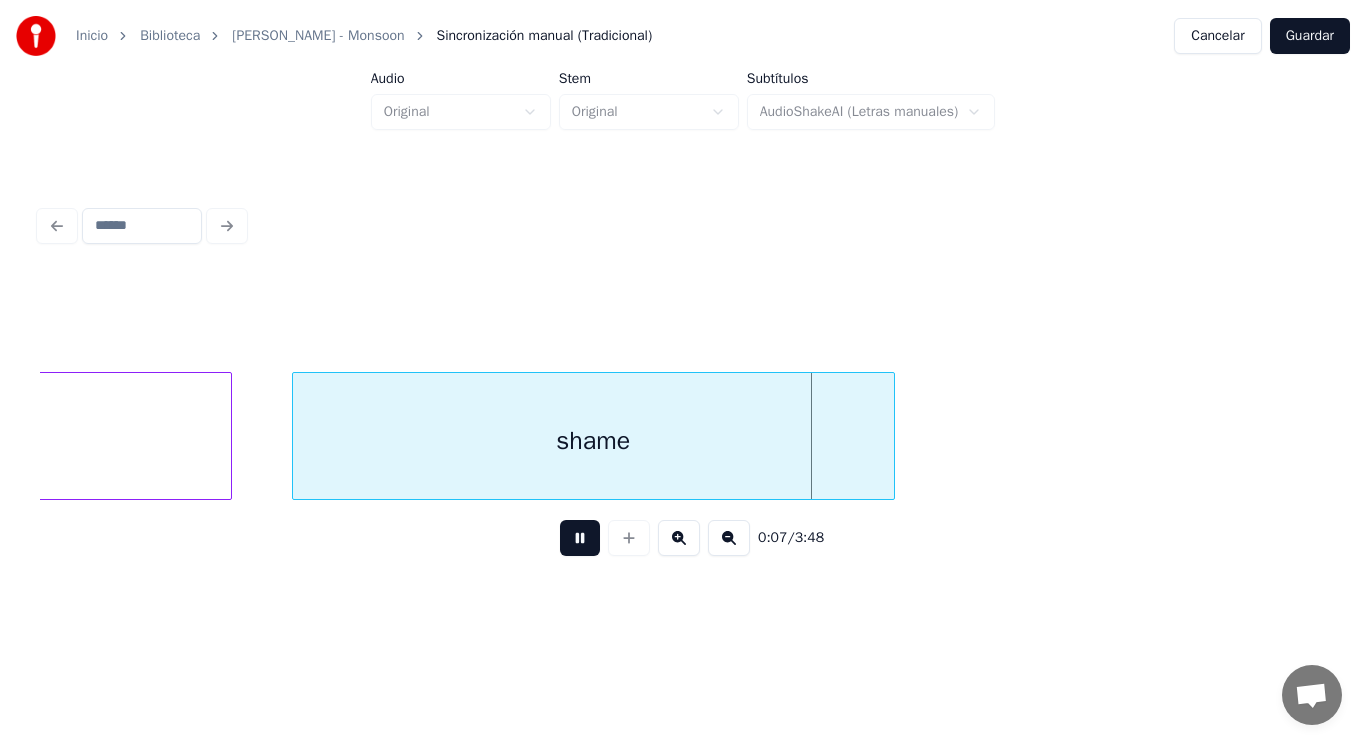 click at bounding box center [580, 538] 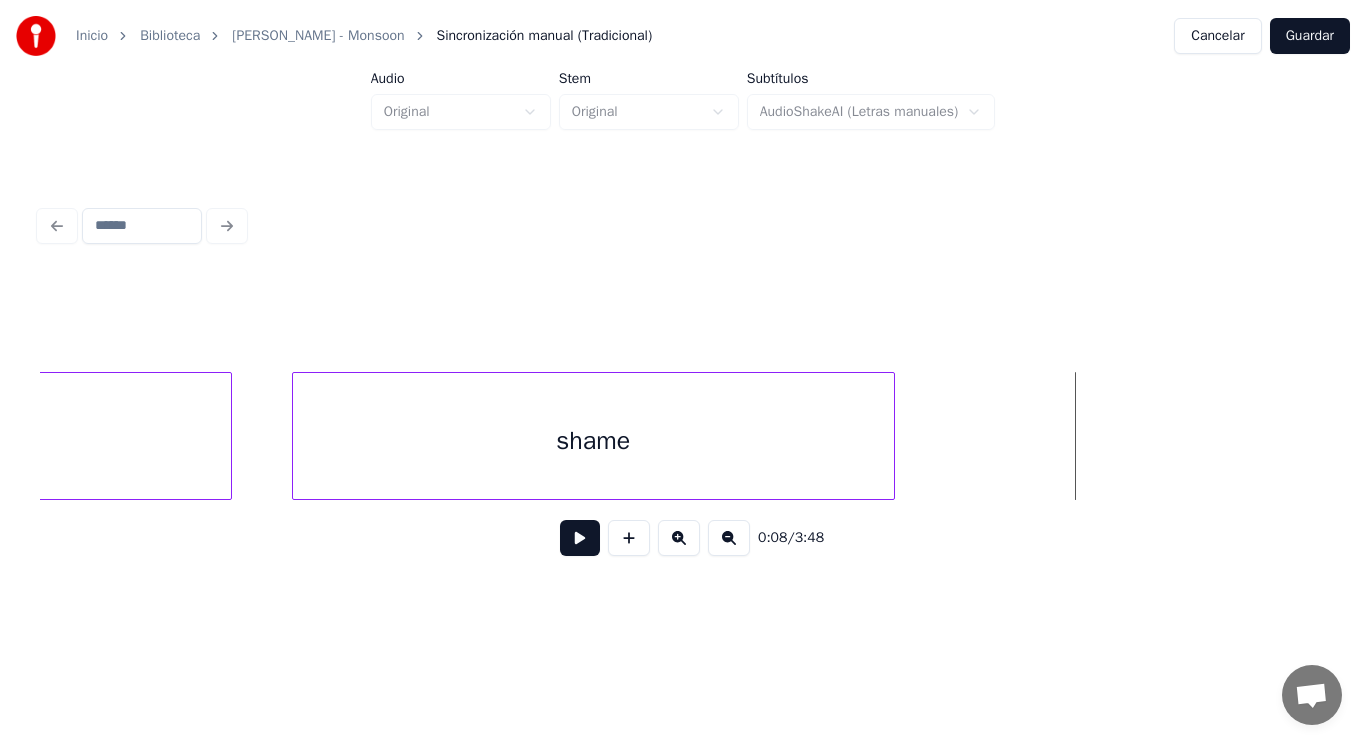 click at bounding box center (580, 538) 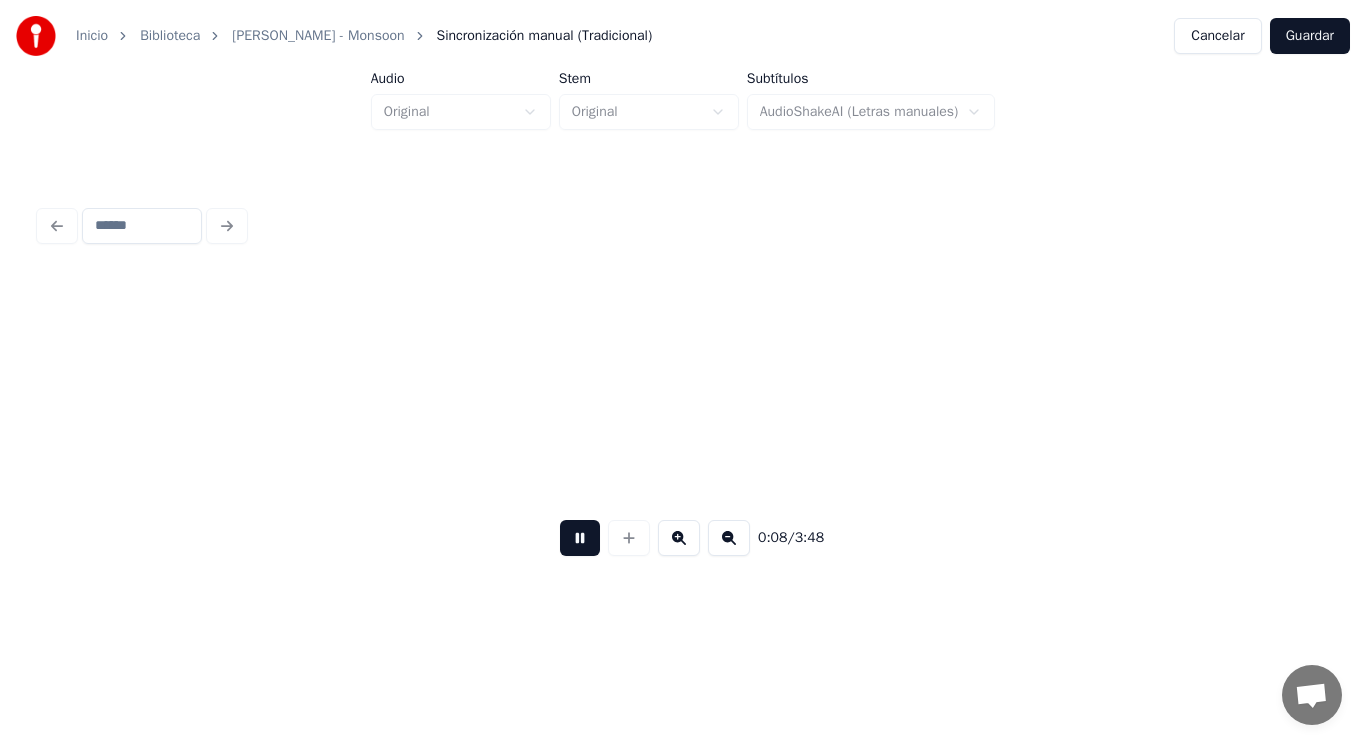 scroll, scrollTop: 0, scrollLeft: 11603, axis: horizontal 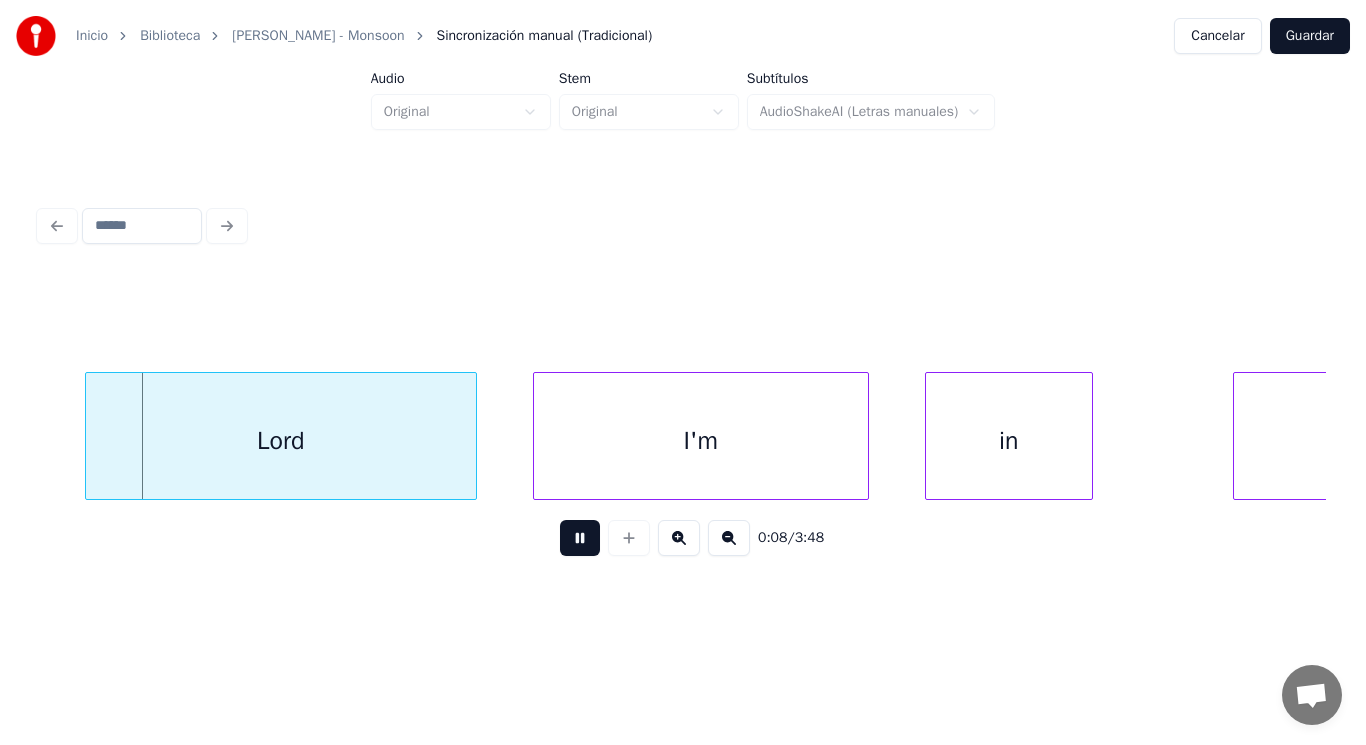click at bounding box center (580, 538) 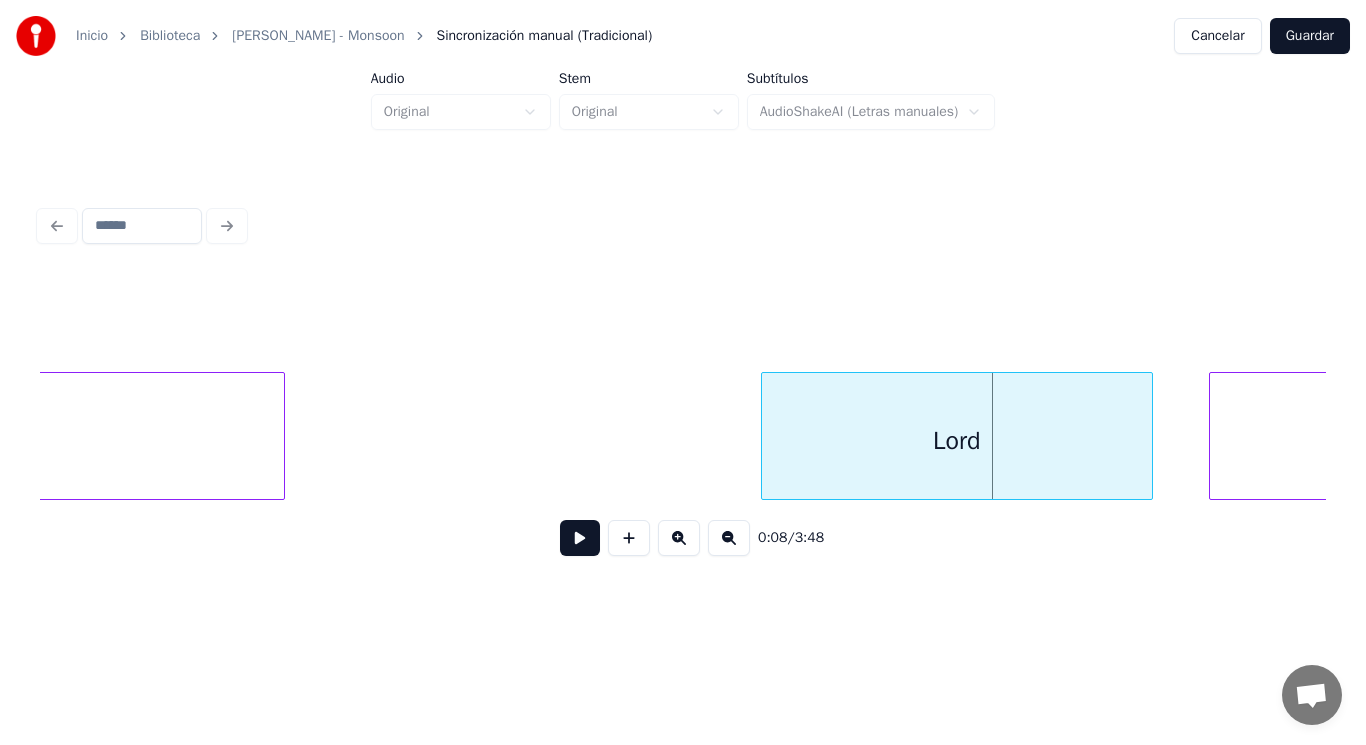 scroll, scrollTop: 0, scrollLeft: 10923, axis: horizontal 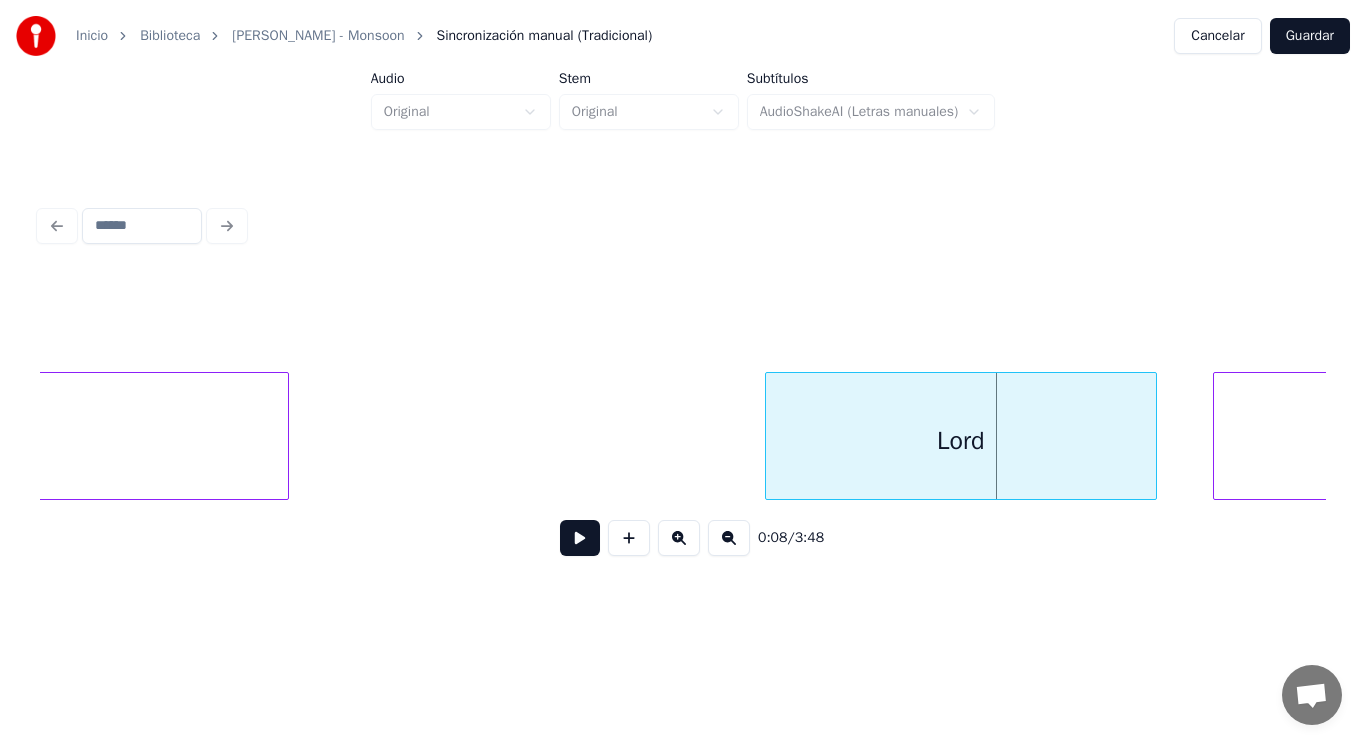 click on "Lord I'm shame" at bounding box center [149203, 436] 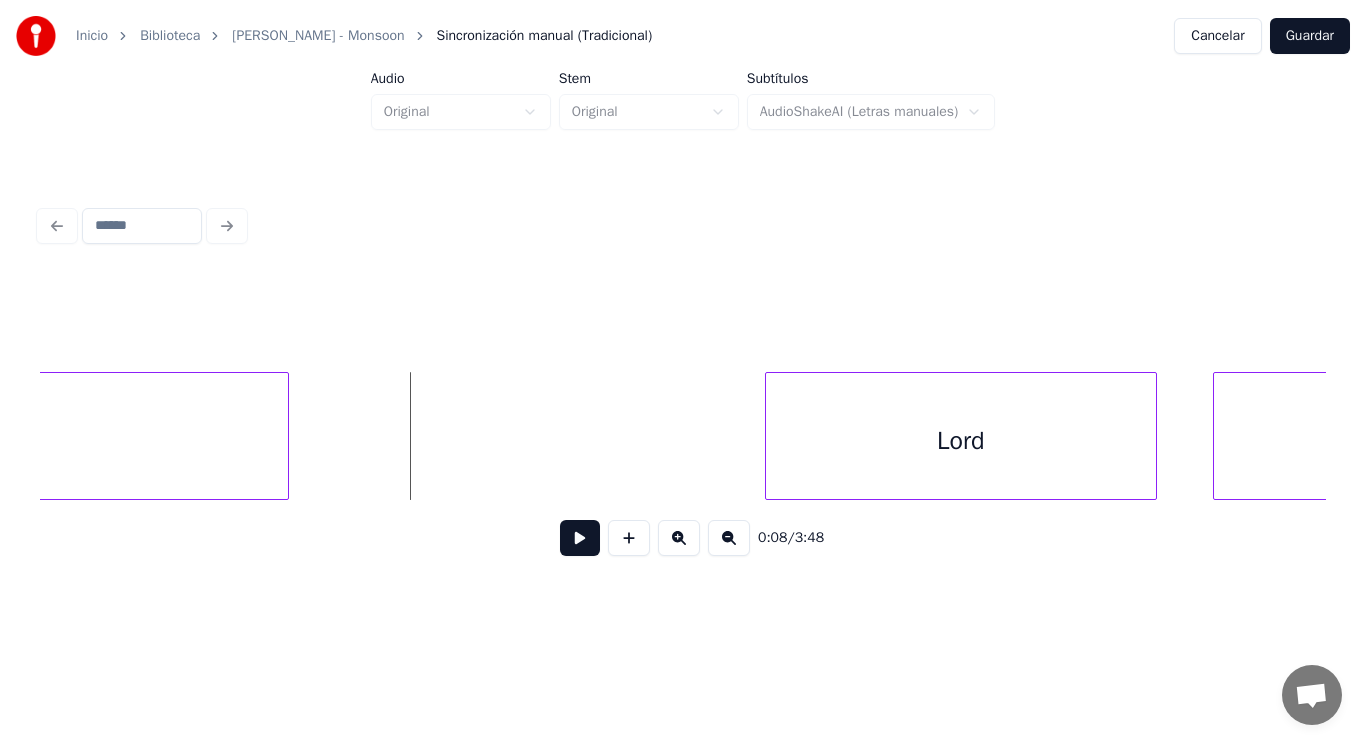 click at bounding box center (580, 538) 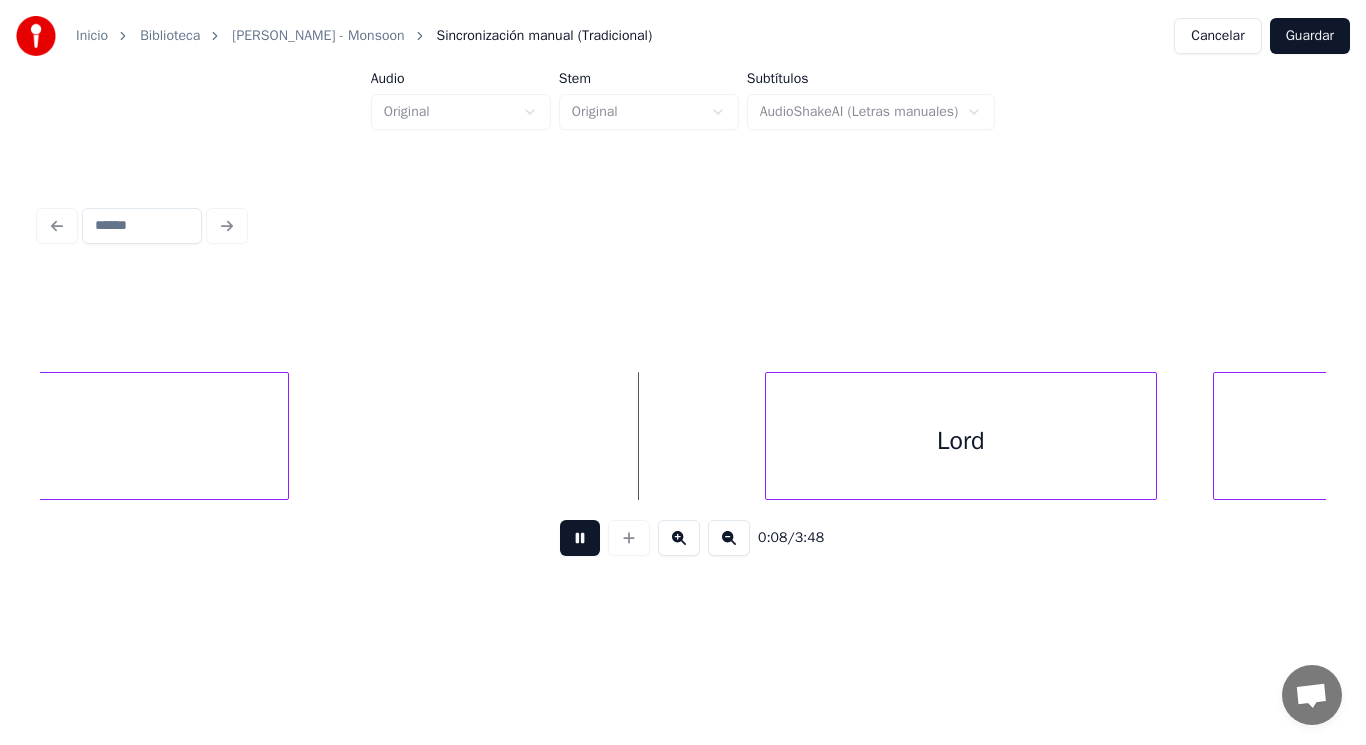 click at bounding box center (580, 538) 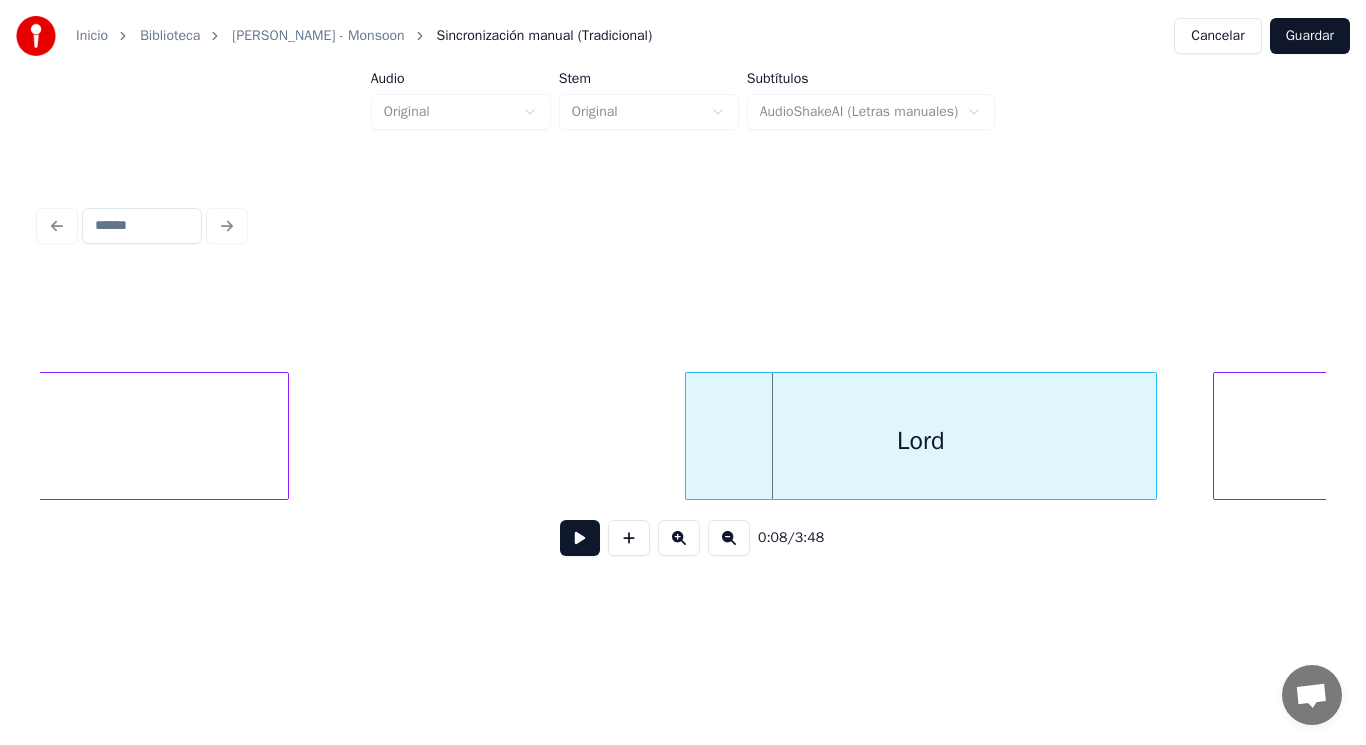 click at bounding box center (689, 436) 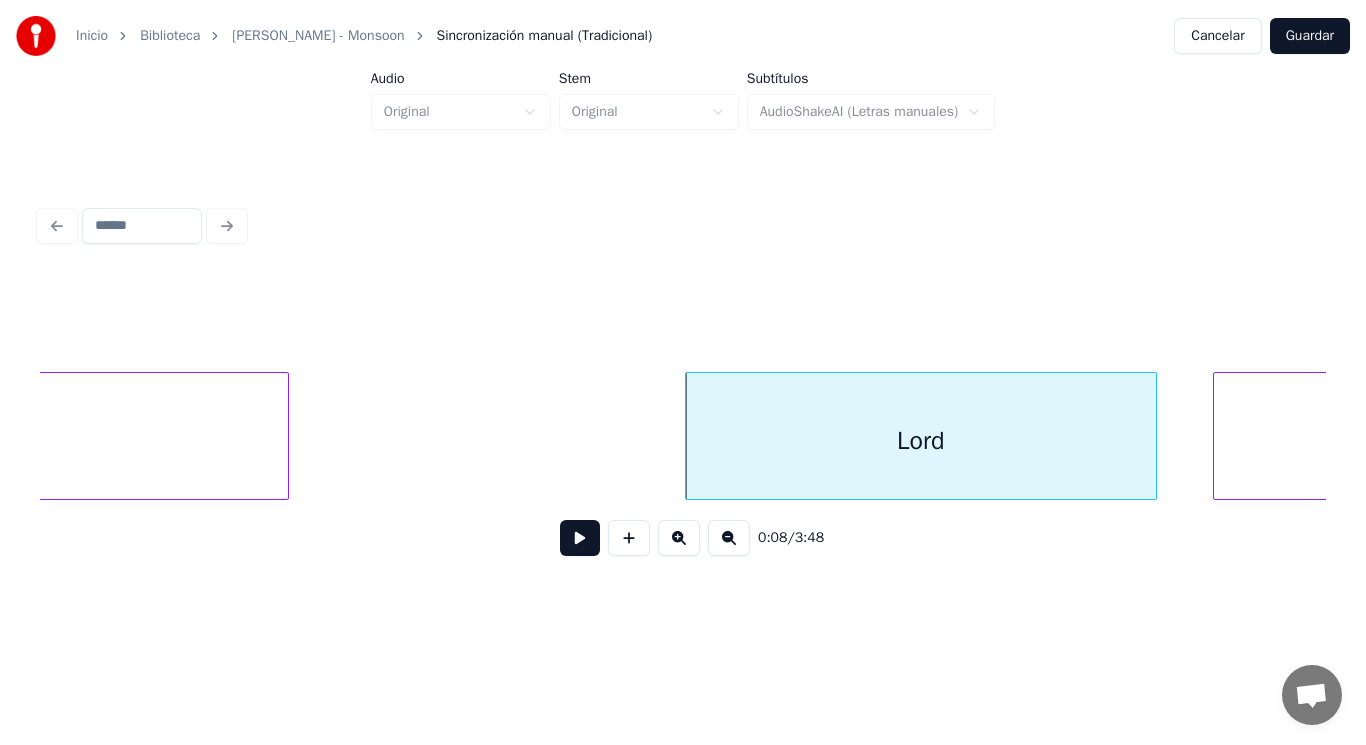 click on "Lord" at bounding box center (921, 441) 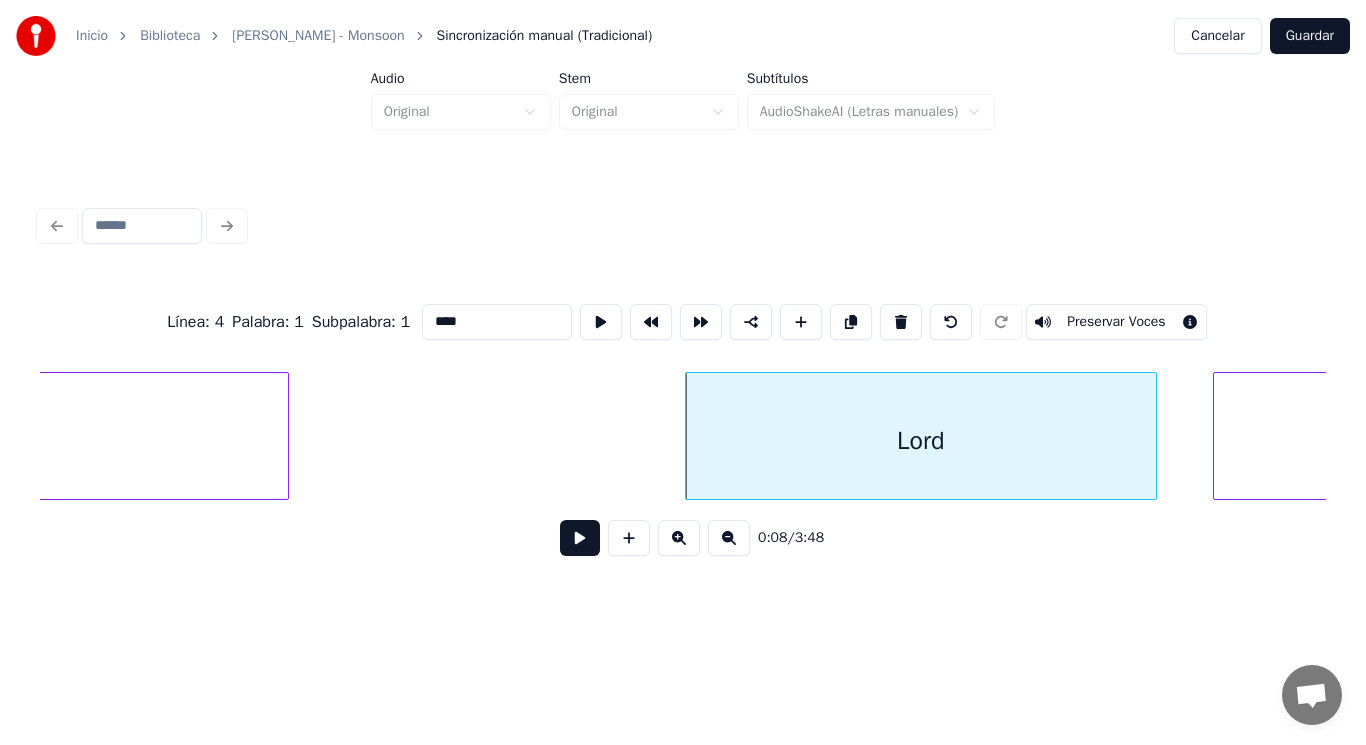 click on "****" at bounding box center [497, 322] 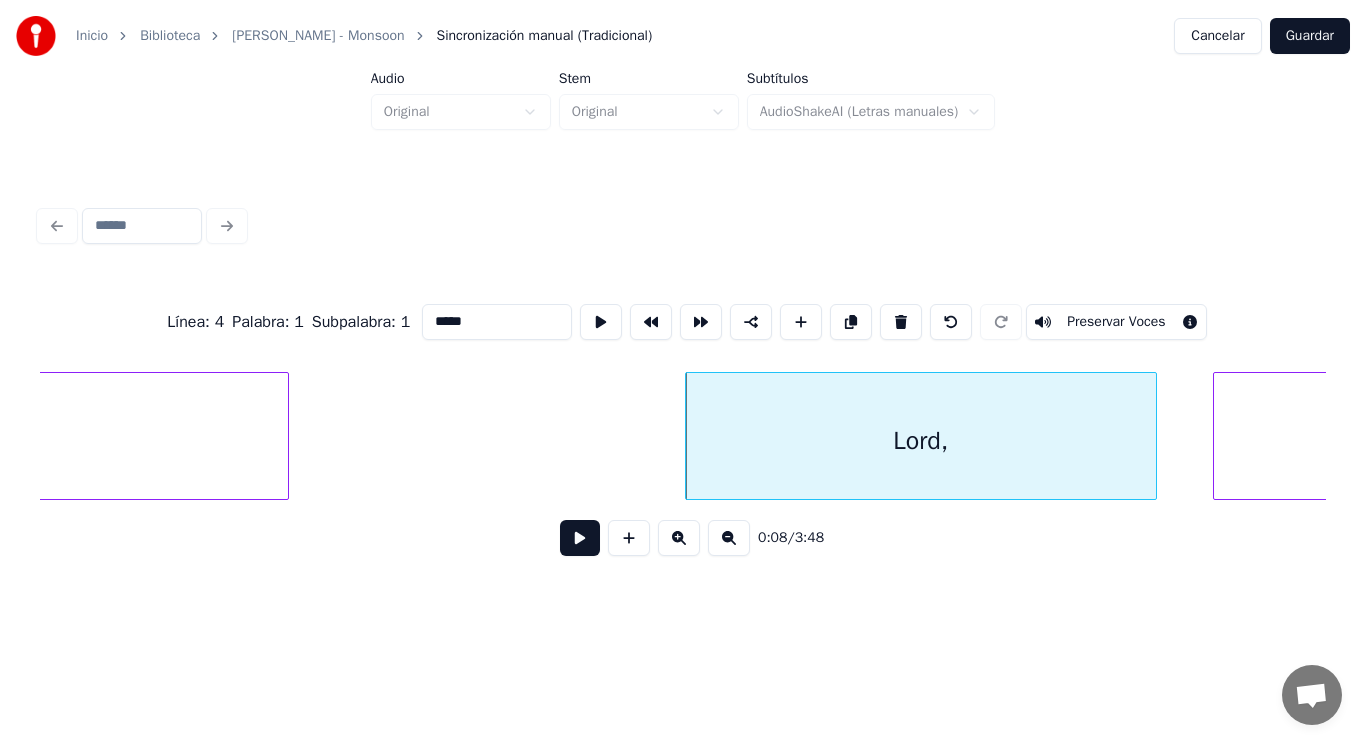type on "*****" 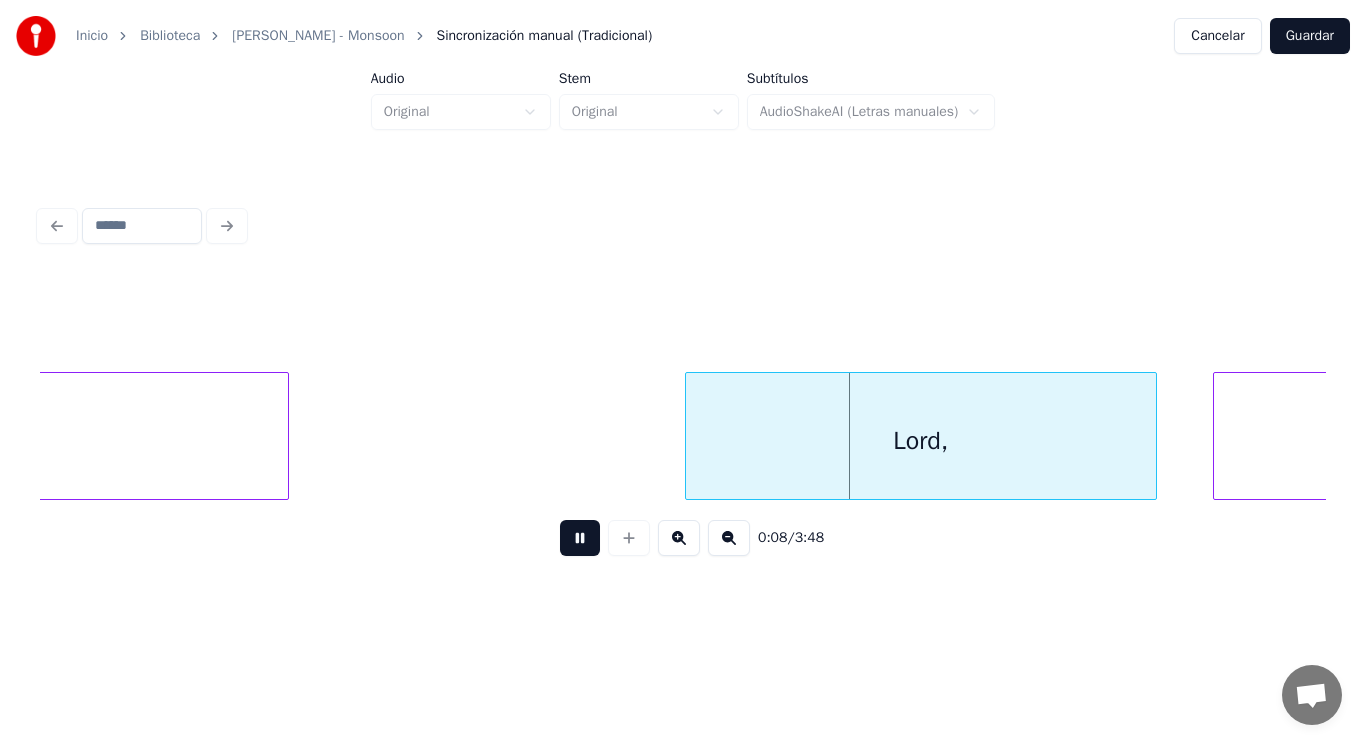 click at bounding box center [580, 538] 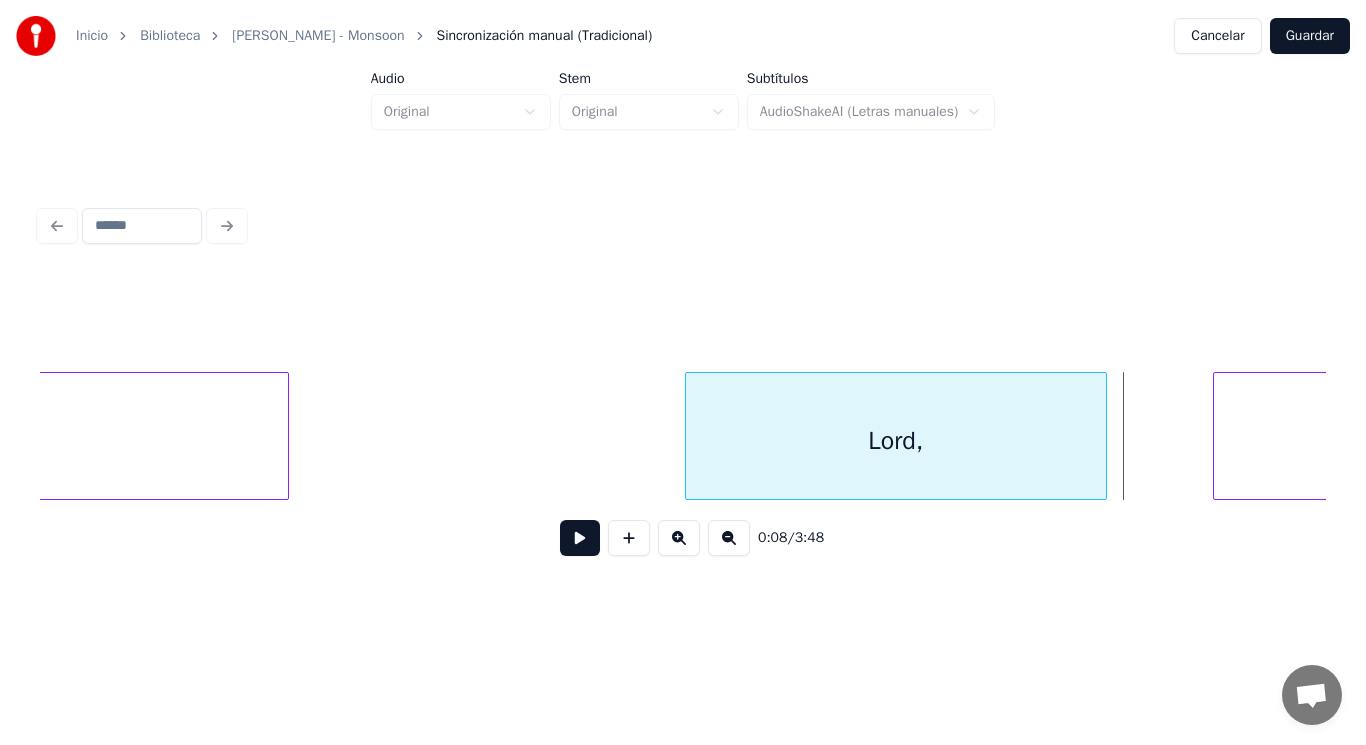 click at bounding box center [1103, 436] 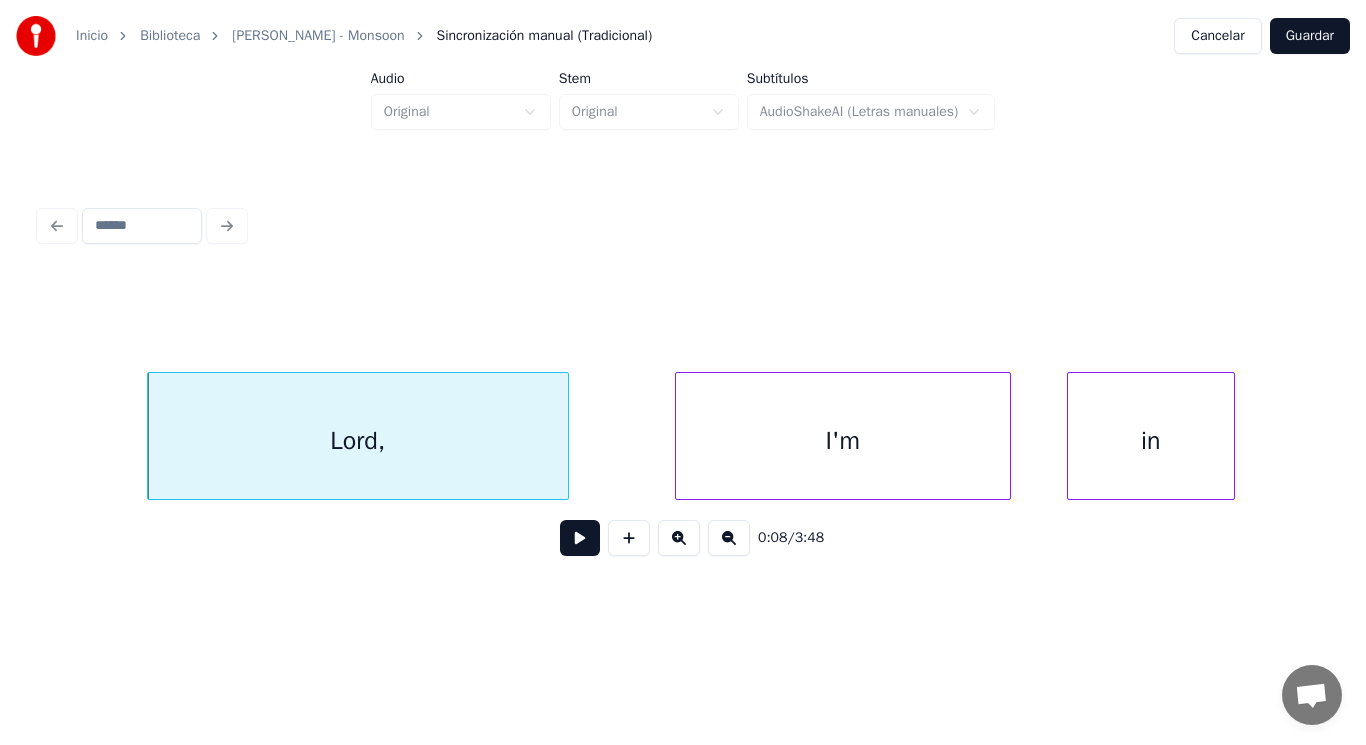 scroll, scrollTop: 0, scrollLeft: 11483, axis: horizontal 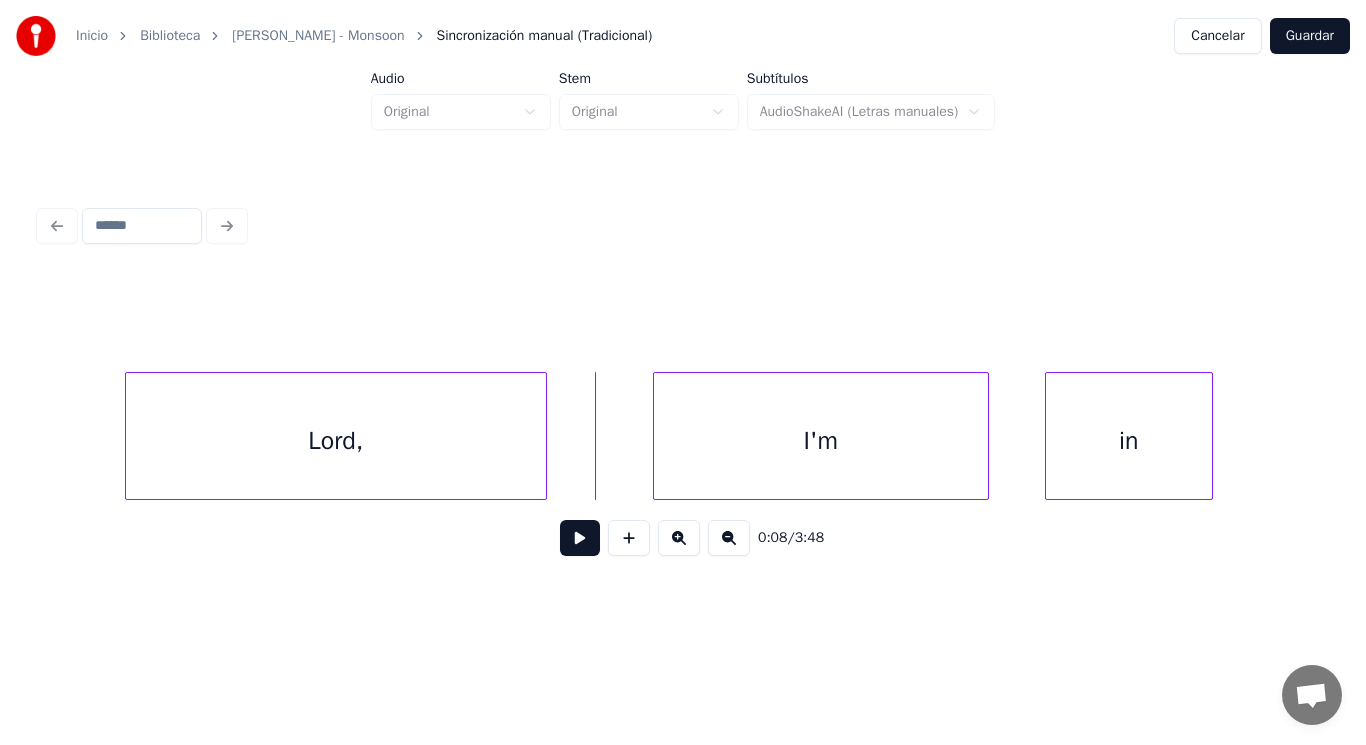 click at bounding box center (580, 538) 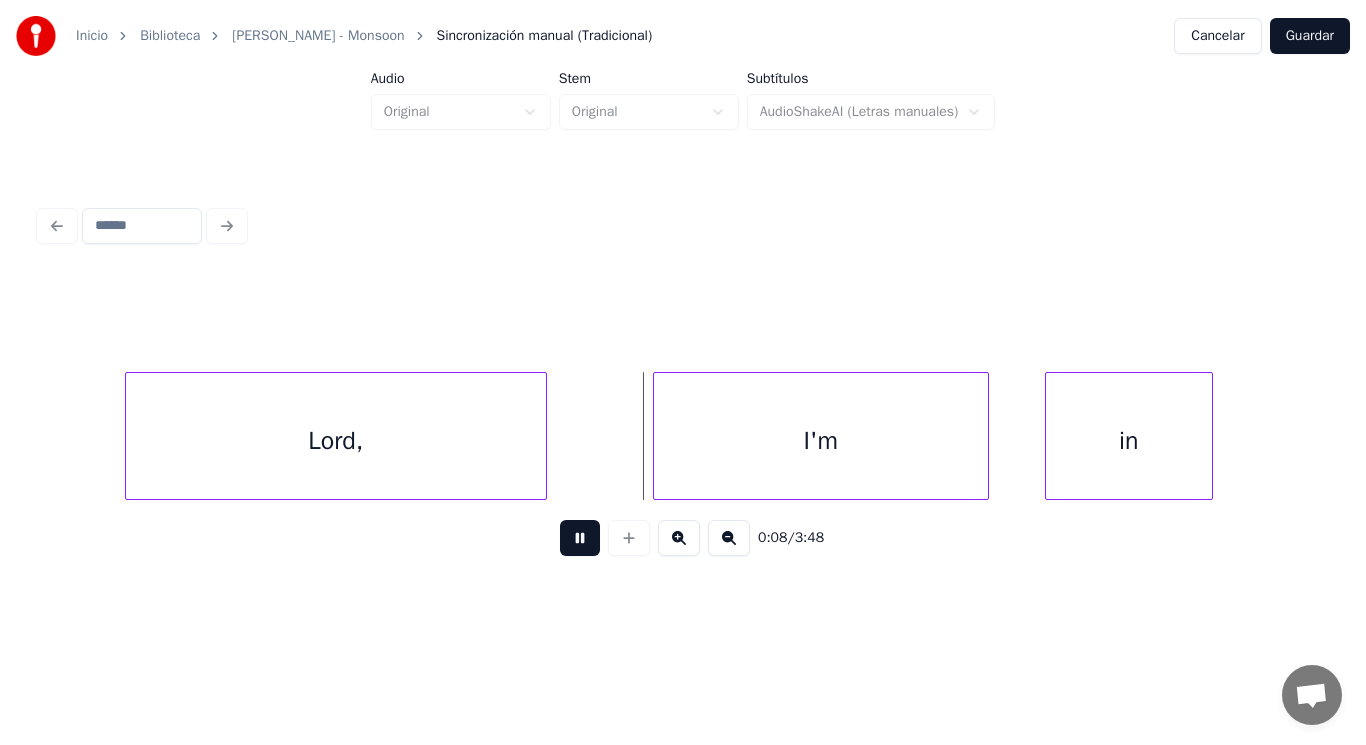 click at bounding box center [580, 538] 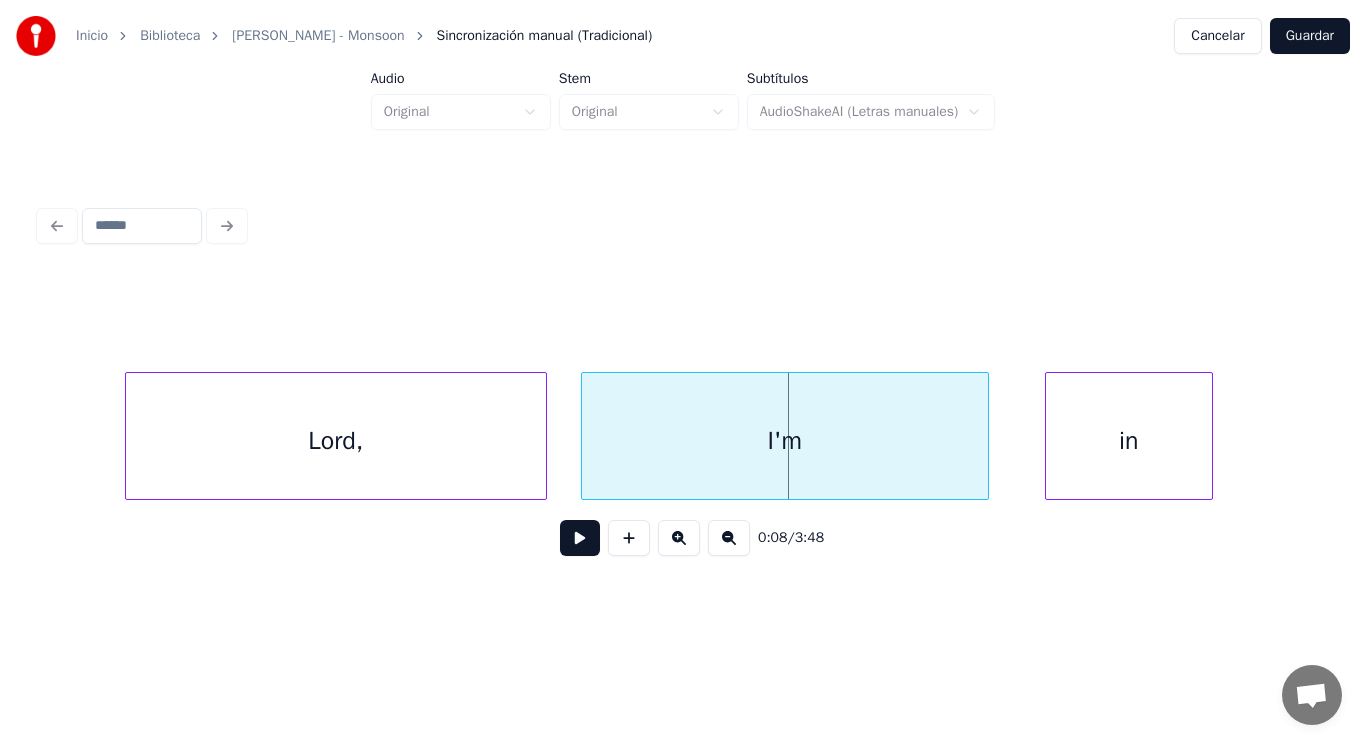 click at bounding box center [585, 436] 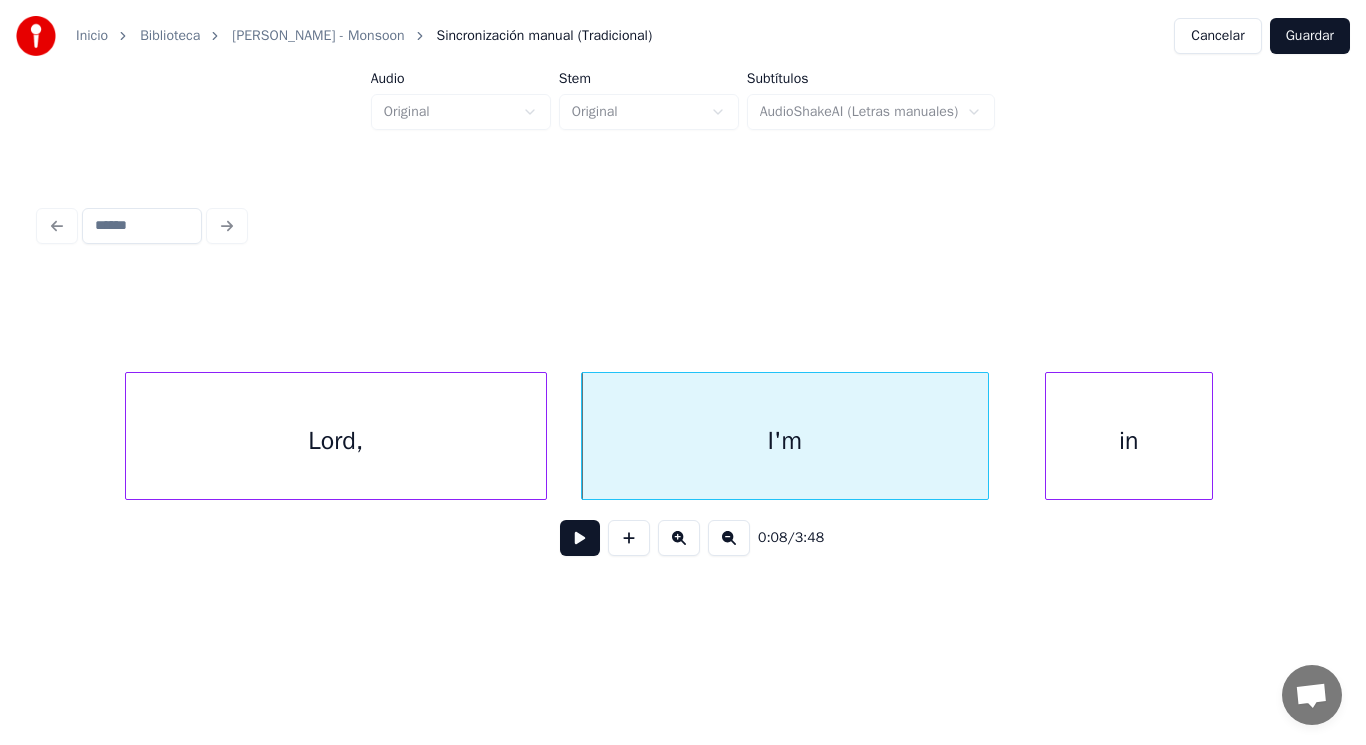 click at bounding box center (580, 538) 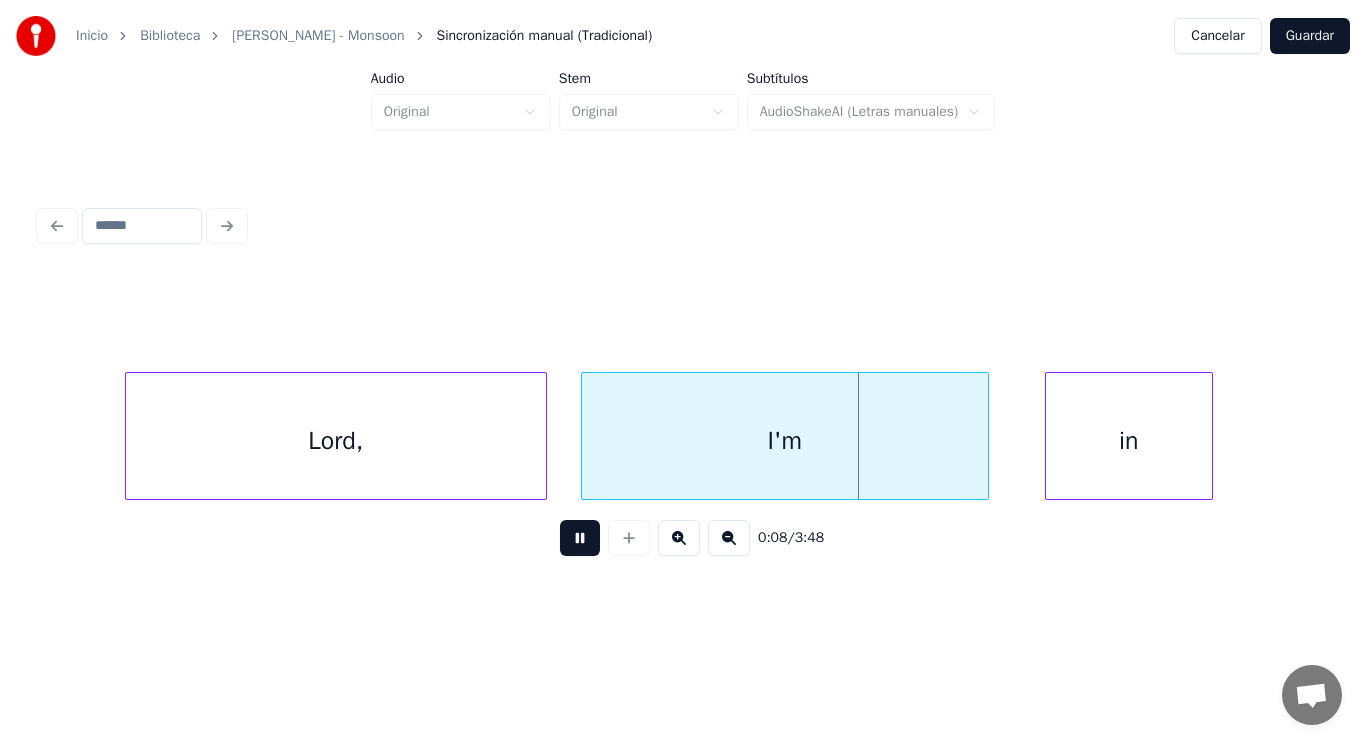 click at bounding box center [580, 538] 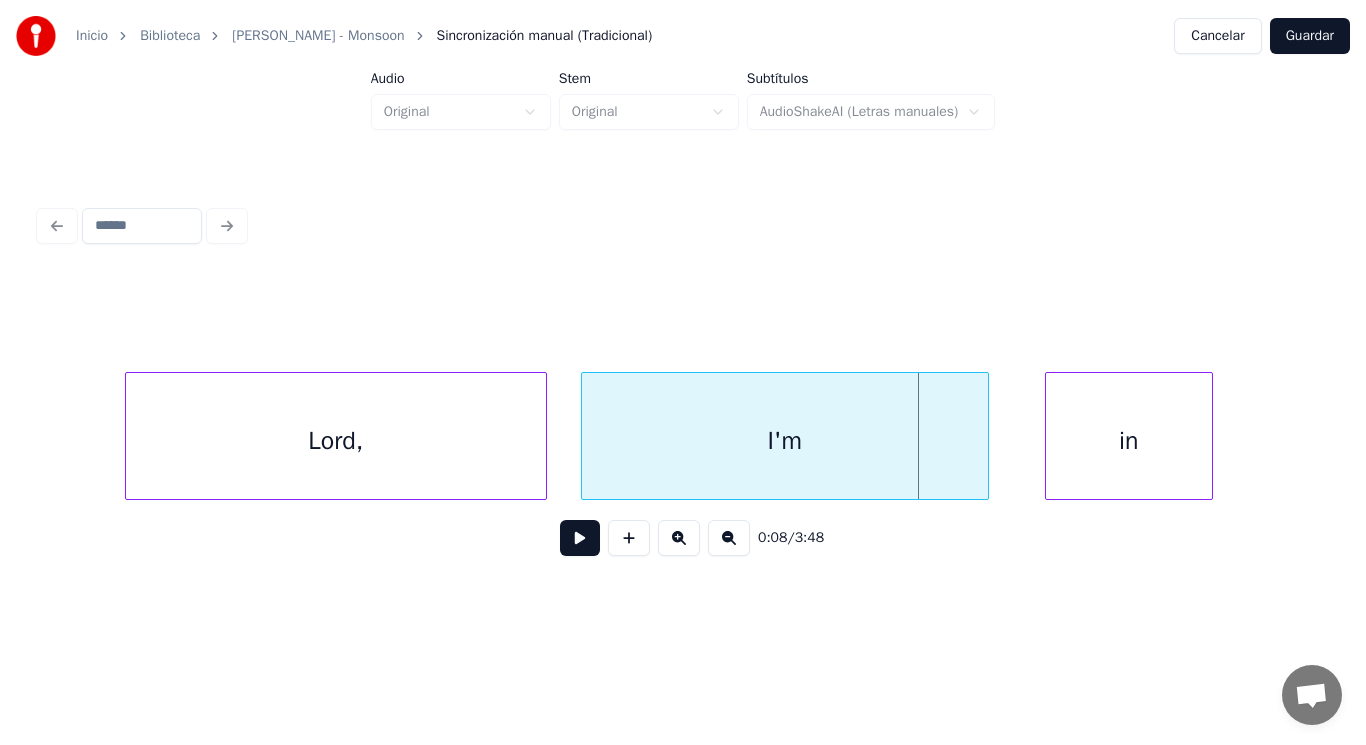 click on "I'm" at bounding box center [785, 441] 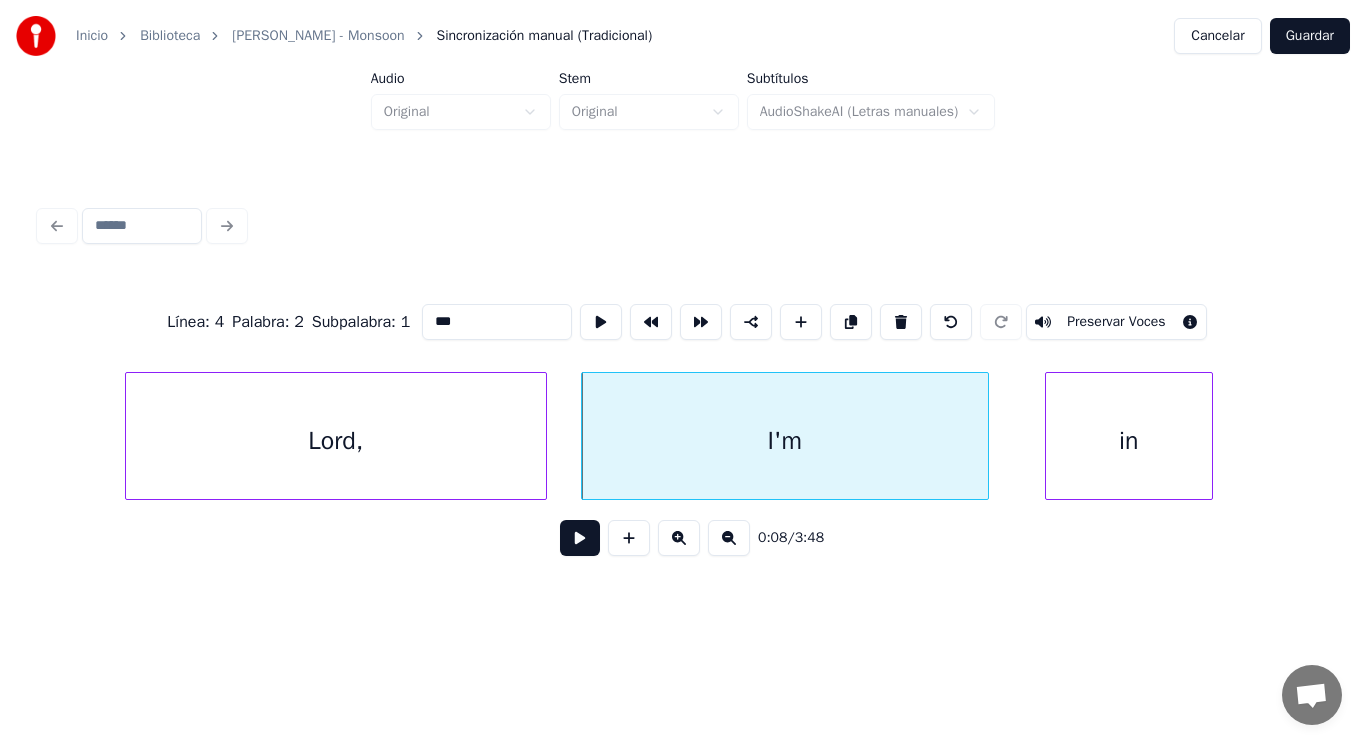 click at bounding box center [580, 538] 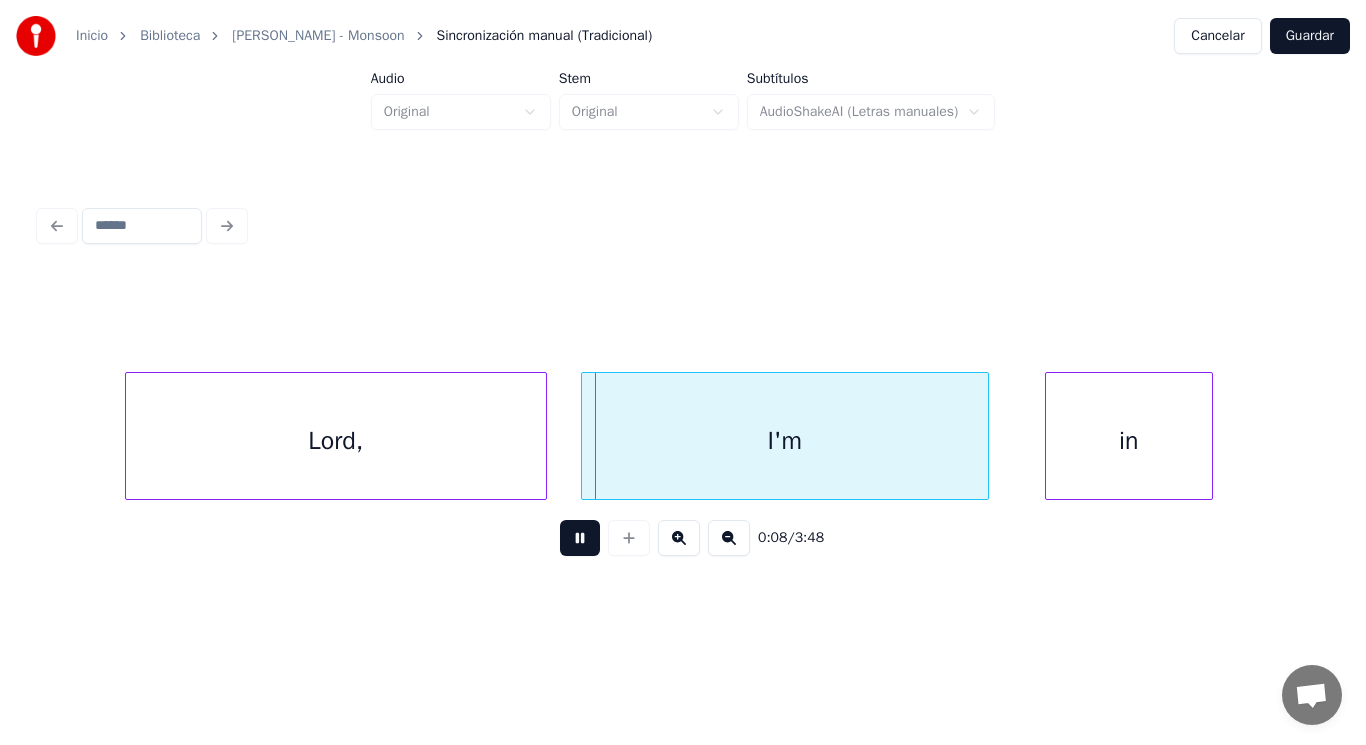 click at bounding box center (580, 538) 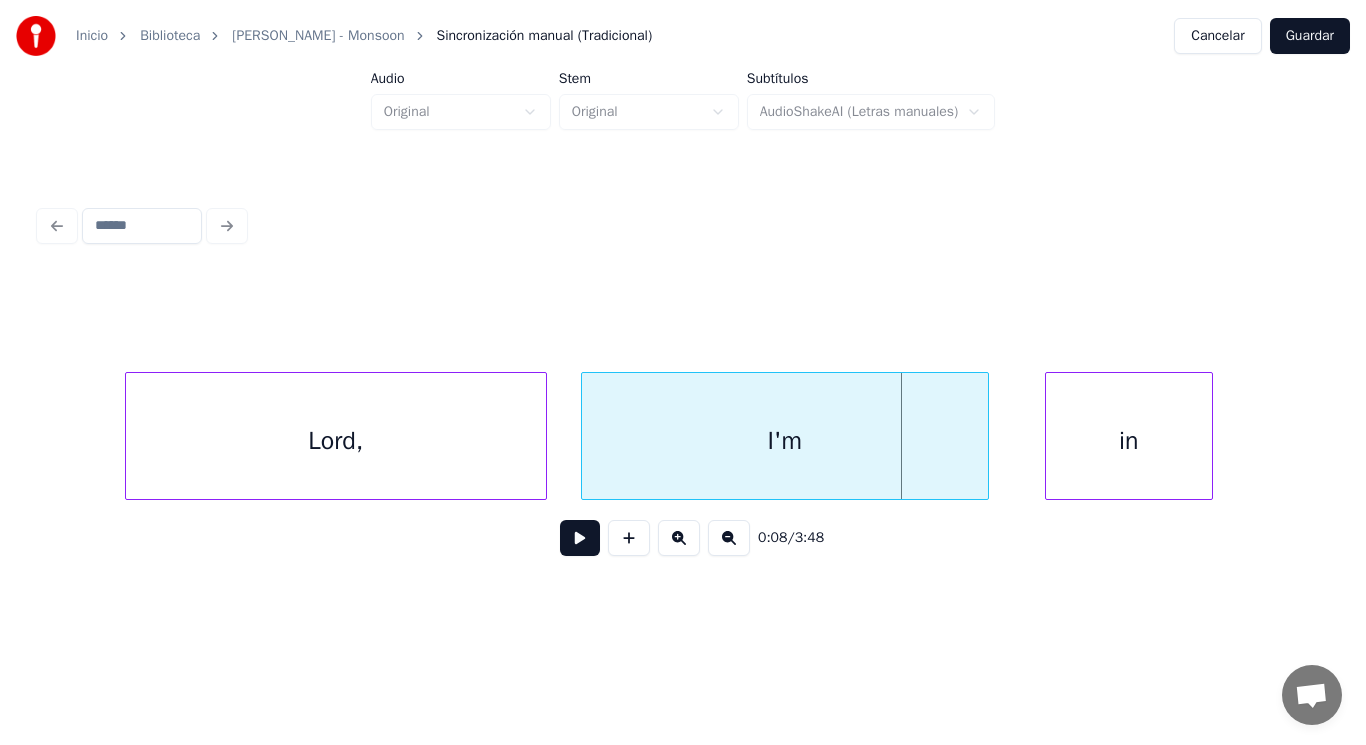 click on "I'm" at bounding box center (785, 441) 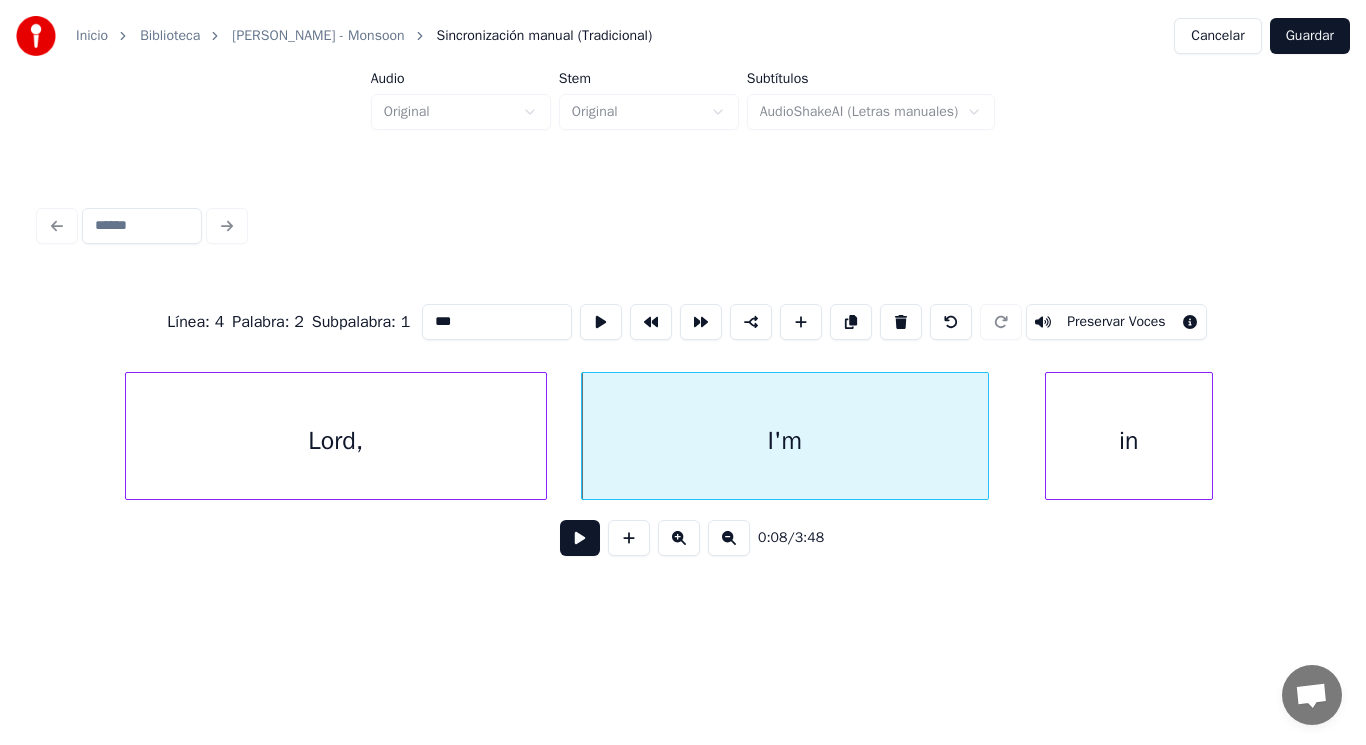 click at bounding box center (580, 538) 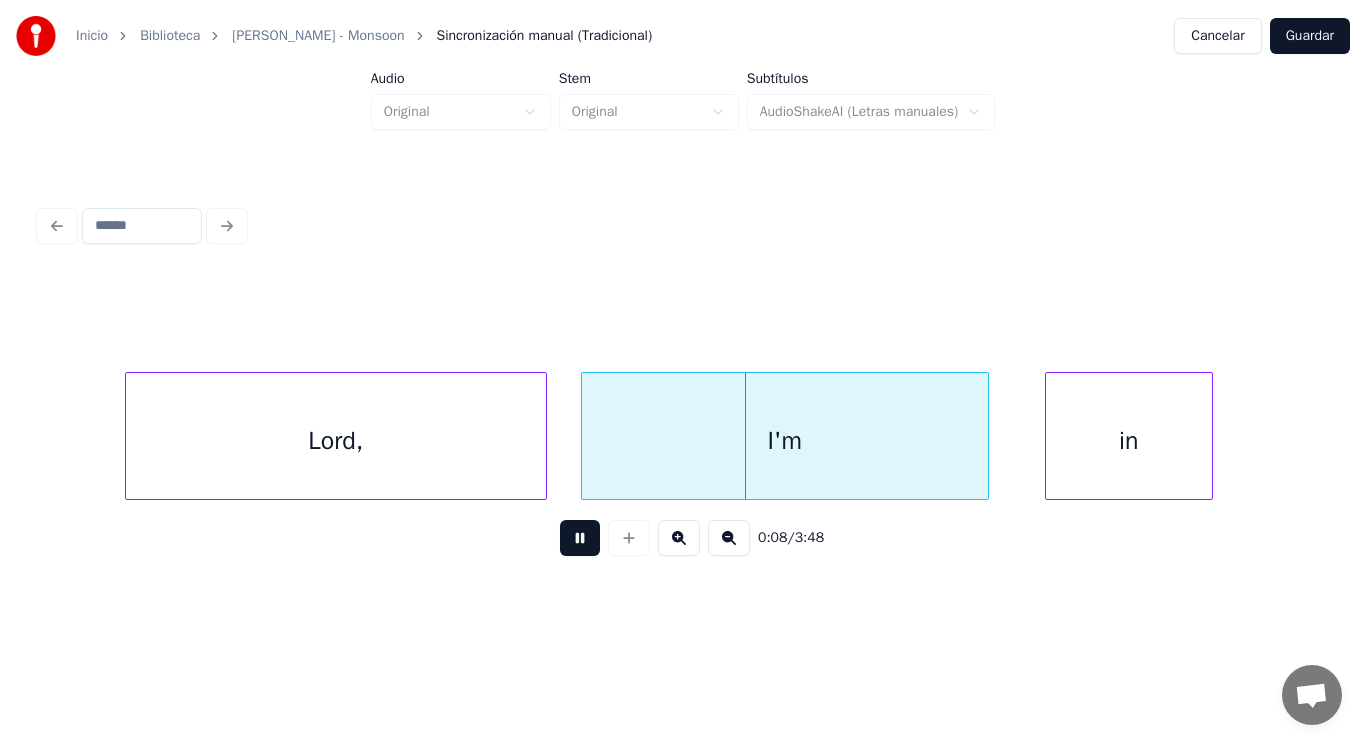 click at bounding box center (580, 538) 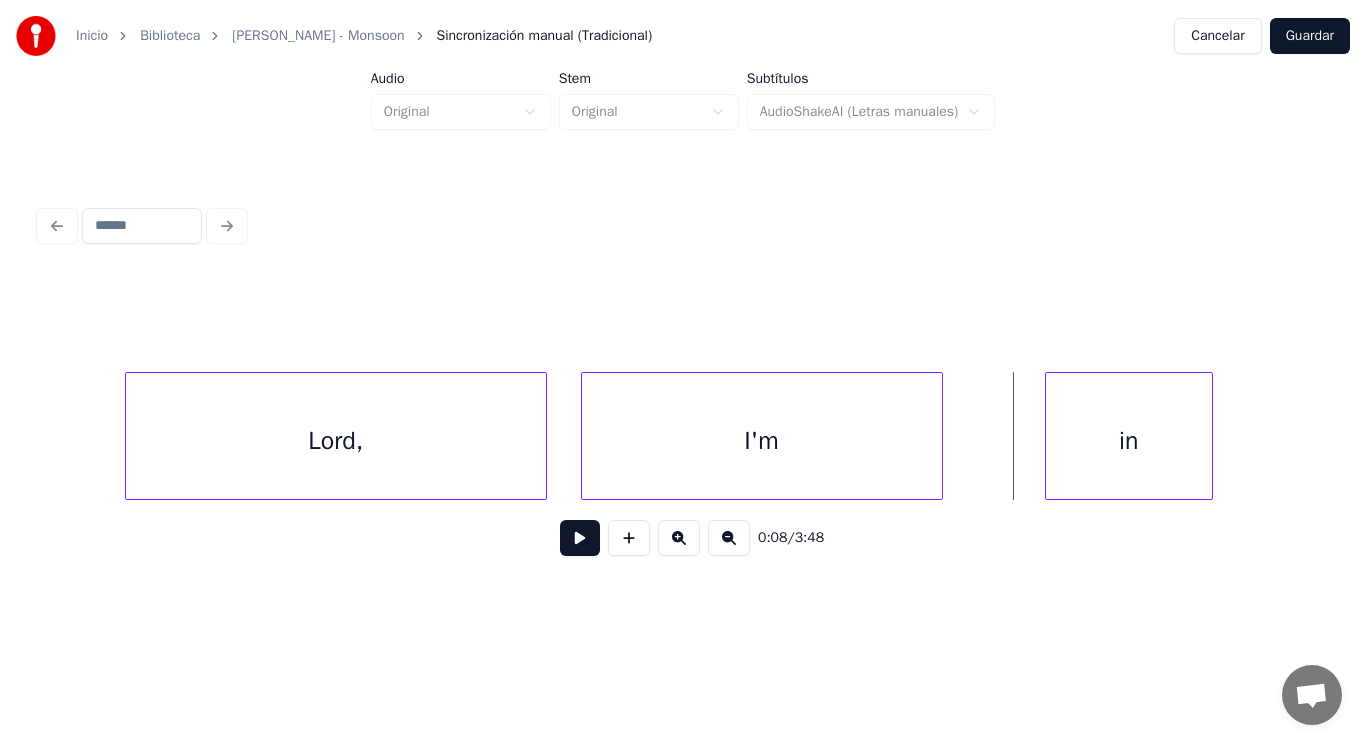 click at bounding box center (939, 436) 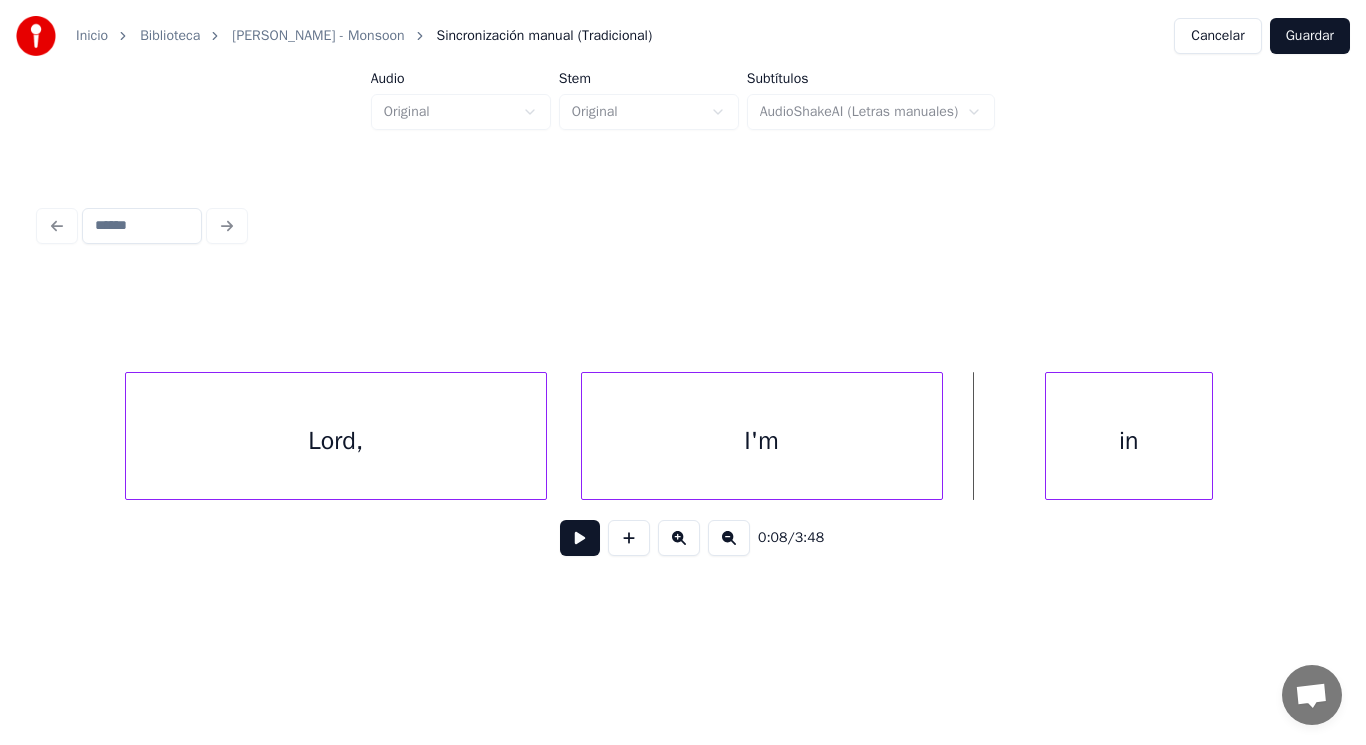 click at bounding box center [580, 538] 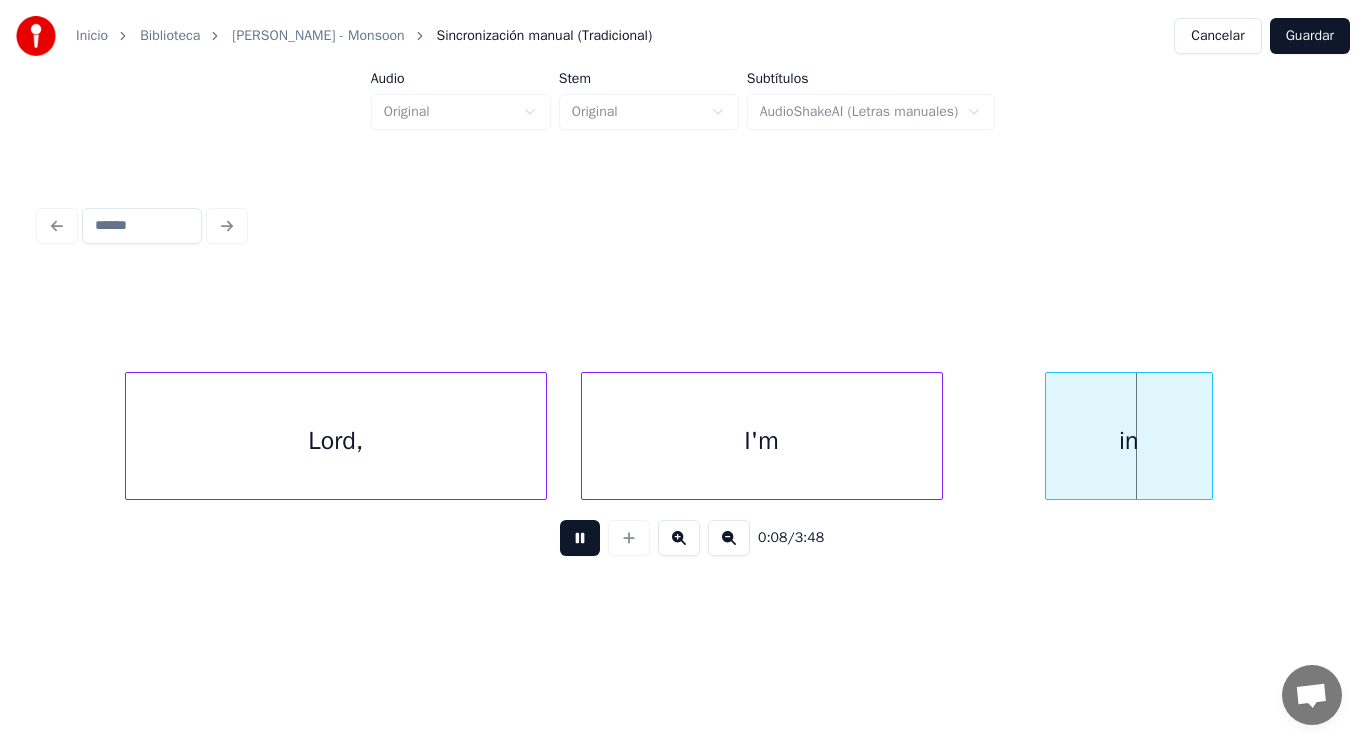 click at bounding box center [580, 538] 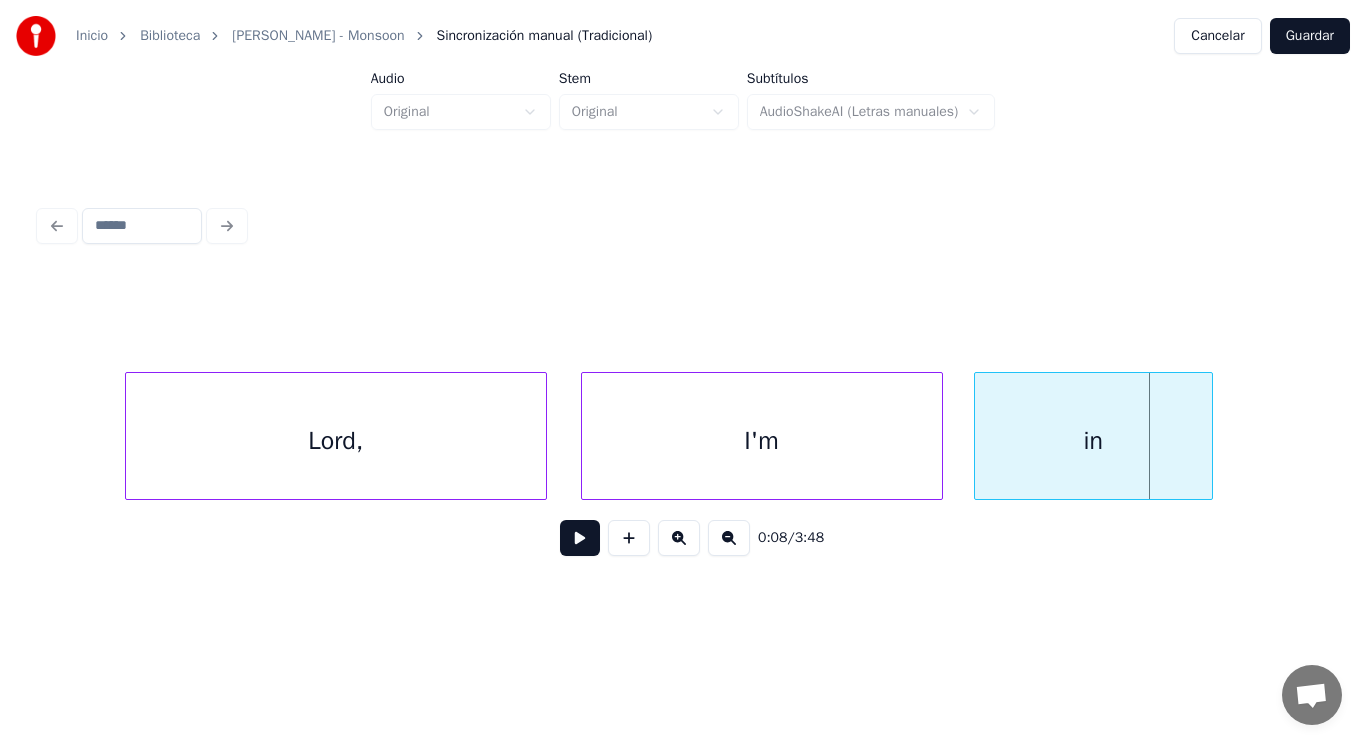 click at bounding box center (978, 436) 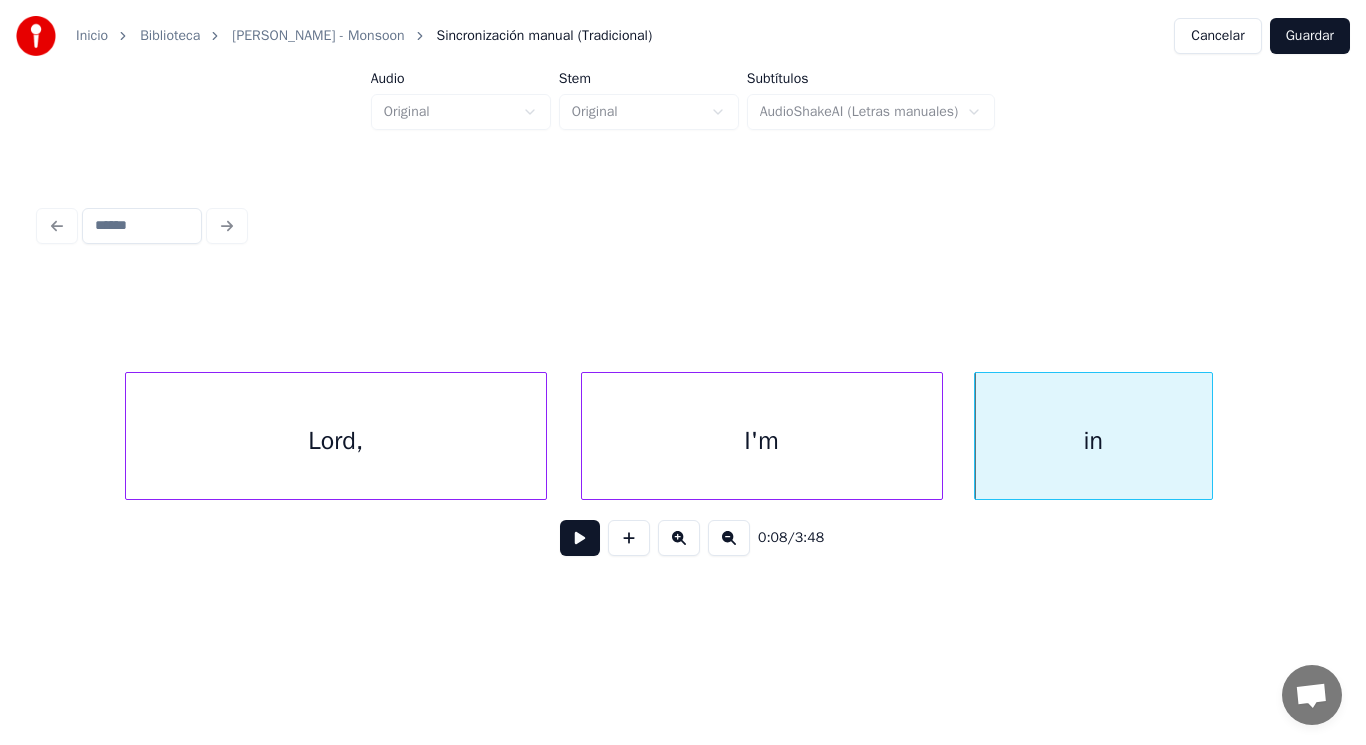click on "I'm" at bounding box center (762, 441) 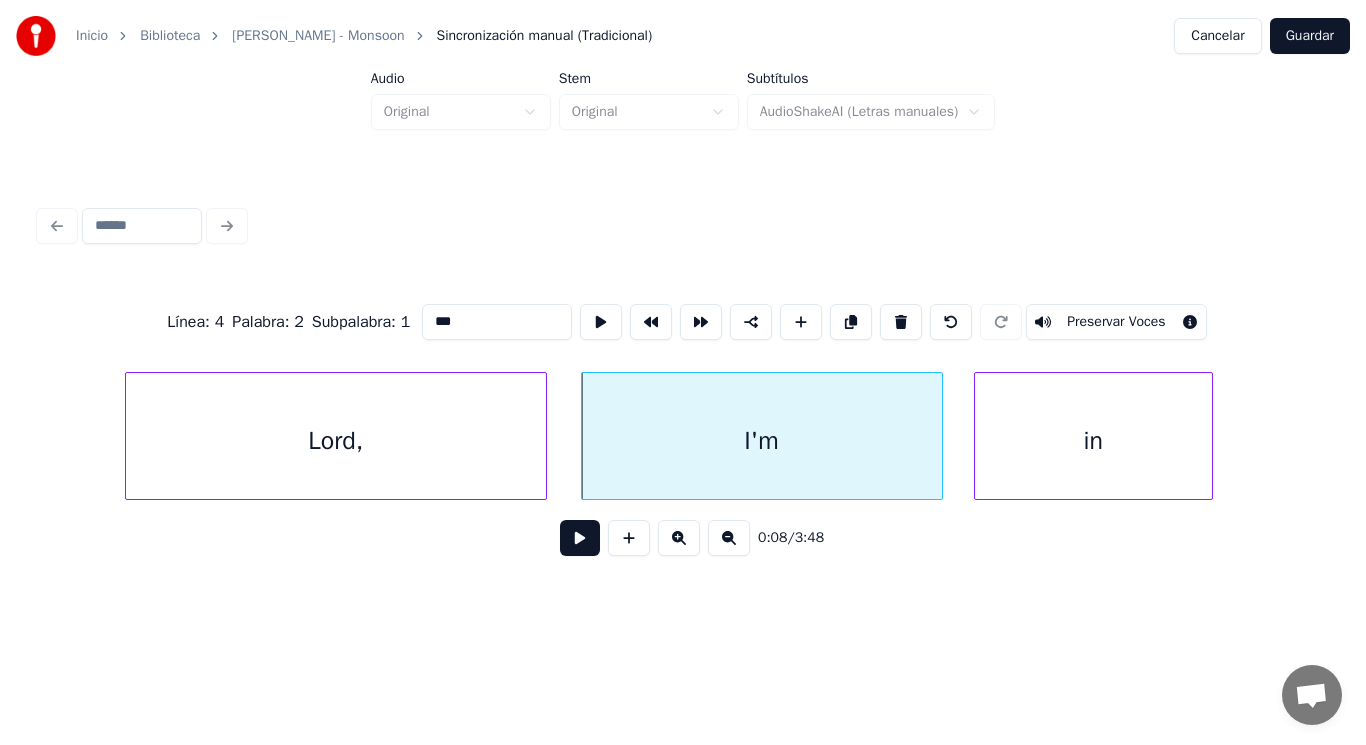 click on "Lord," at bounding box center [336, 441] 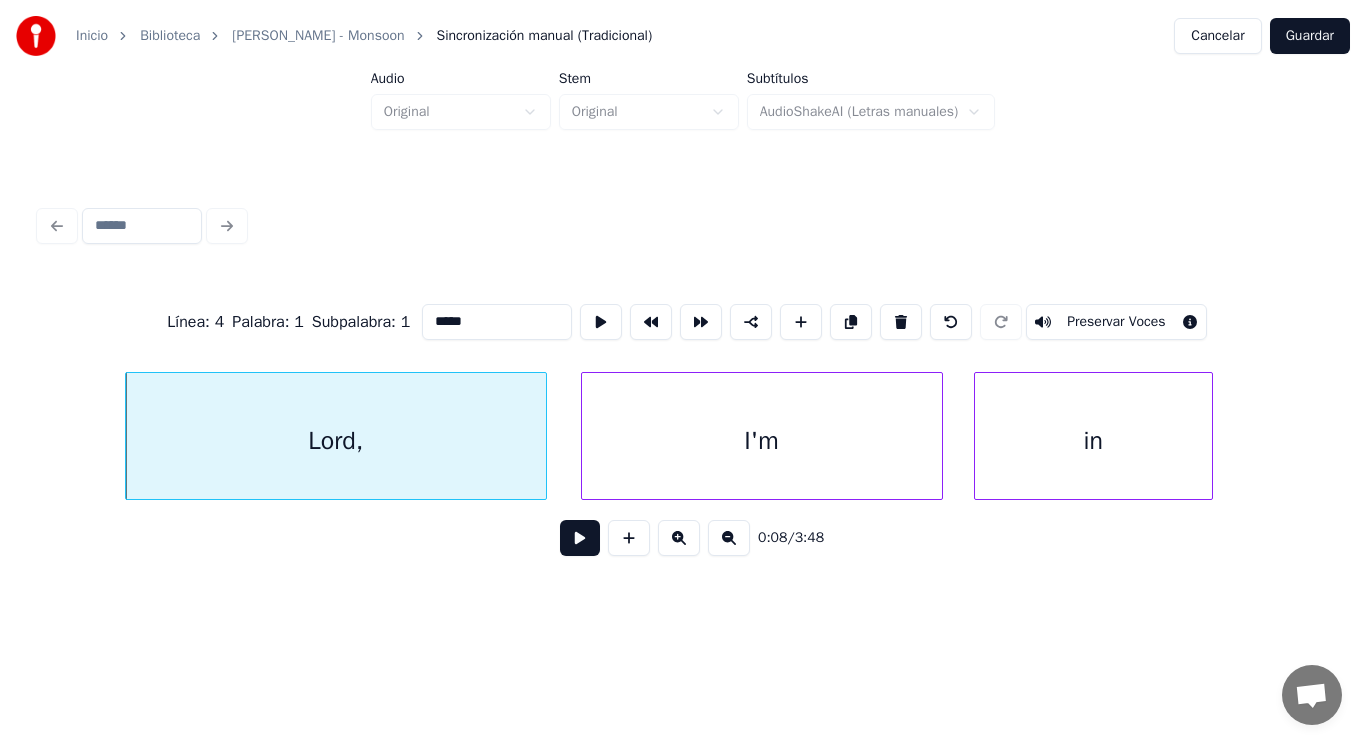 click at bounding box center (580, 538) 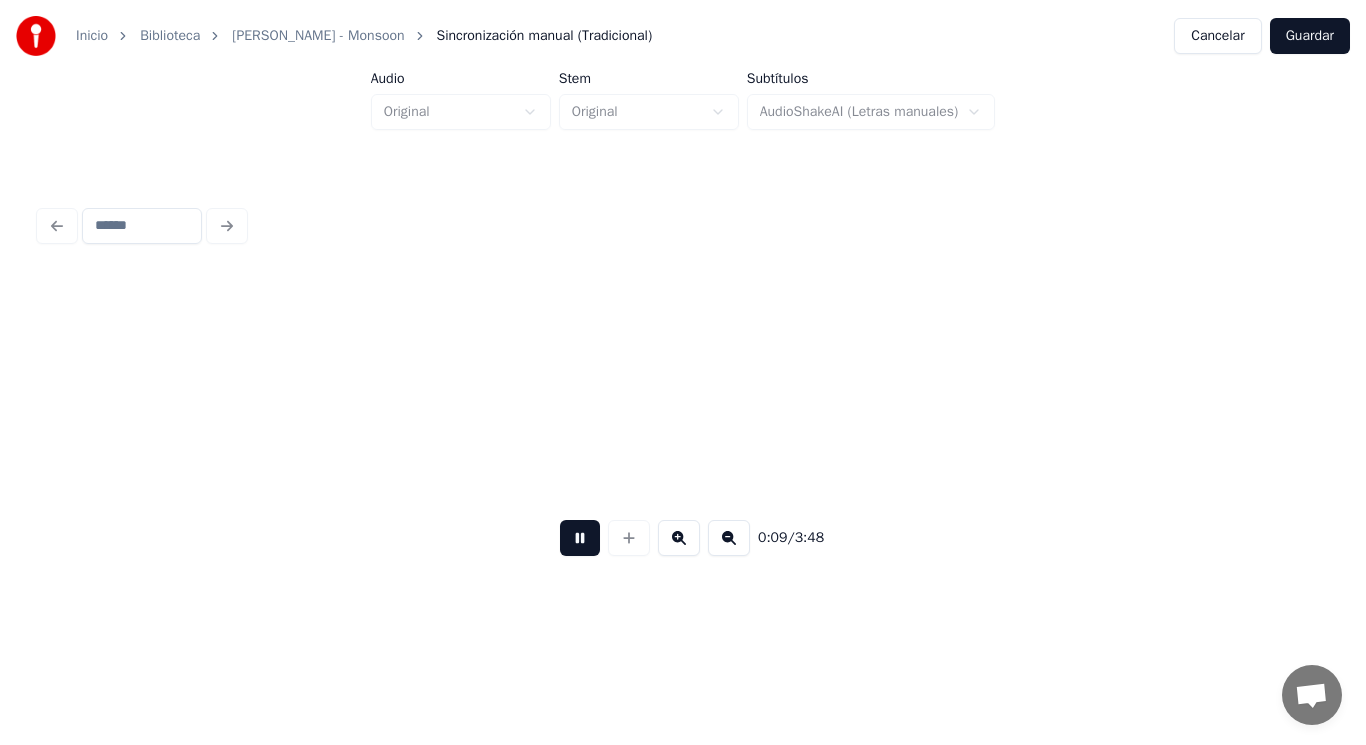 scroll, scrollTop: 0, scrollLeft: 12790, axis: horizontal 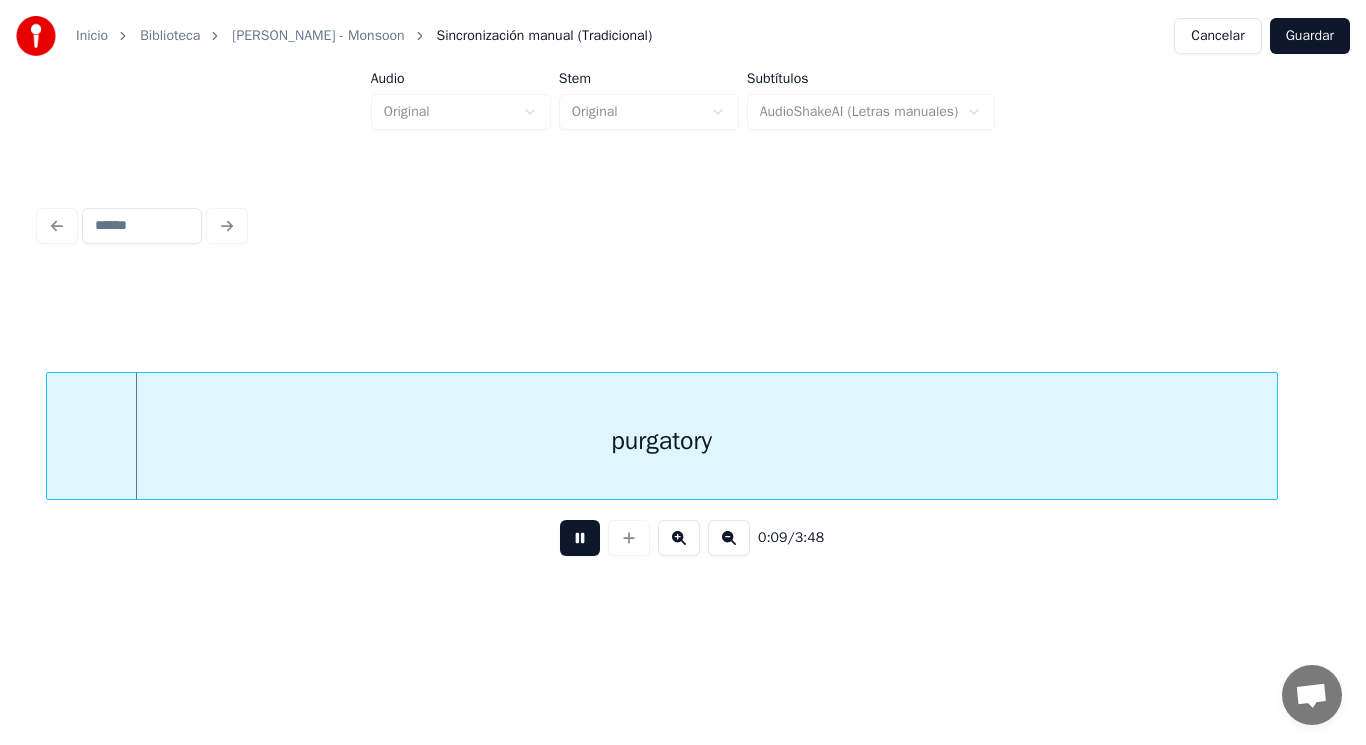 click at bounding box center [580, 538] 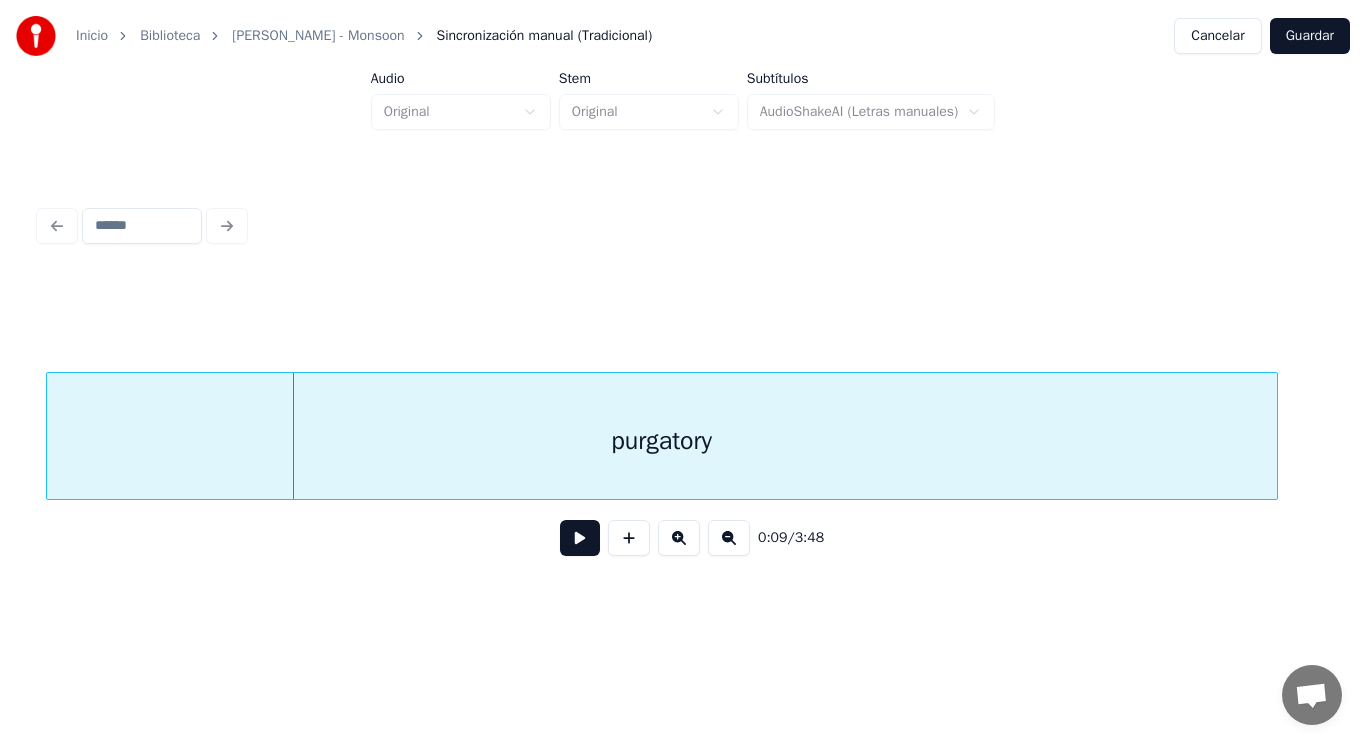 click on "purgatory" at bounding box center (662, 441) 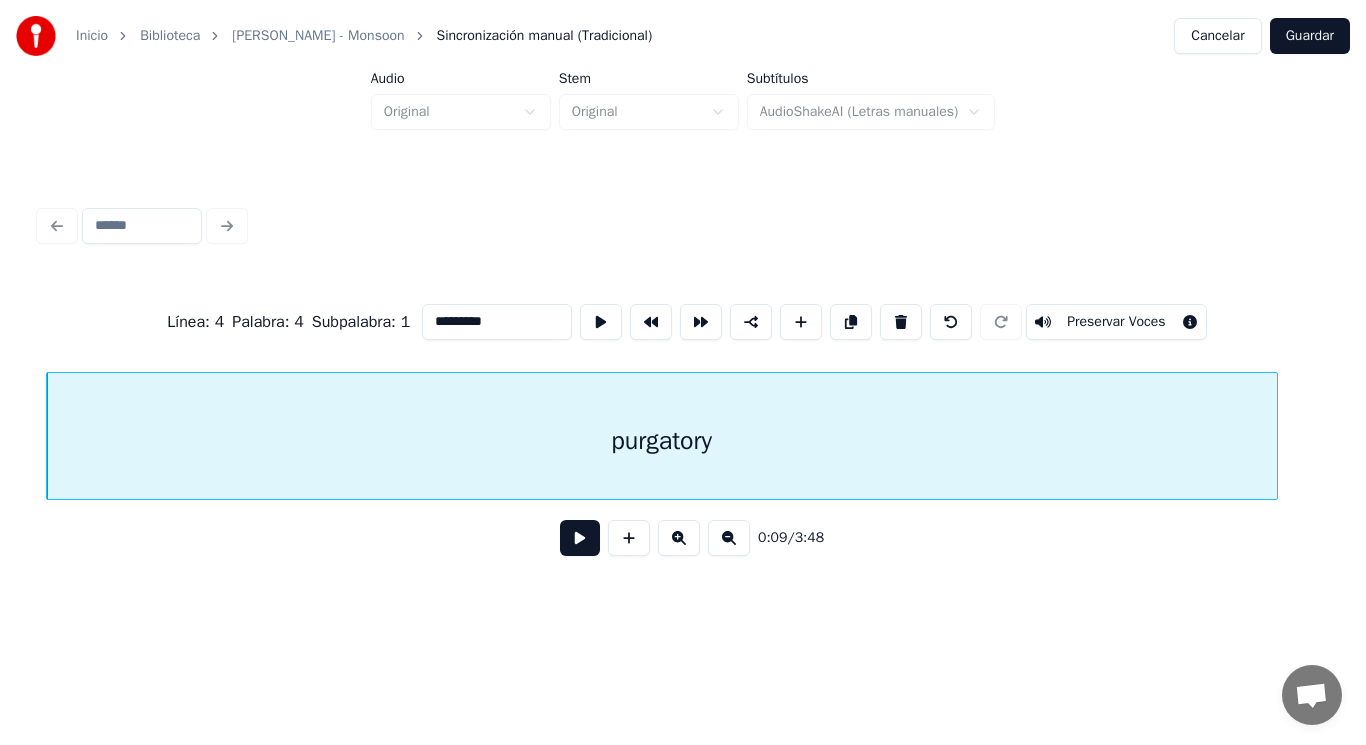 click at bounding box center [580, 538] 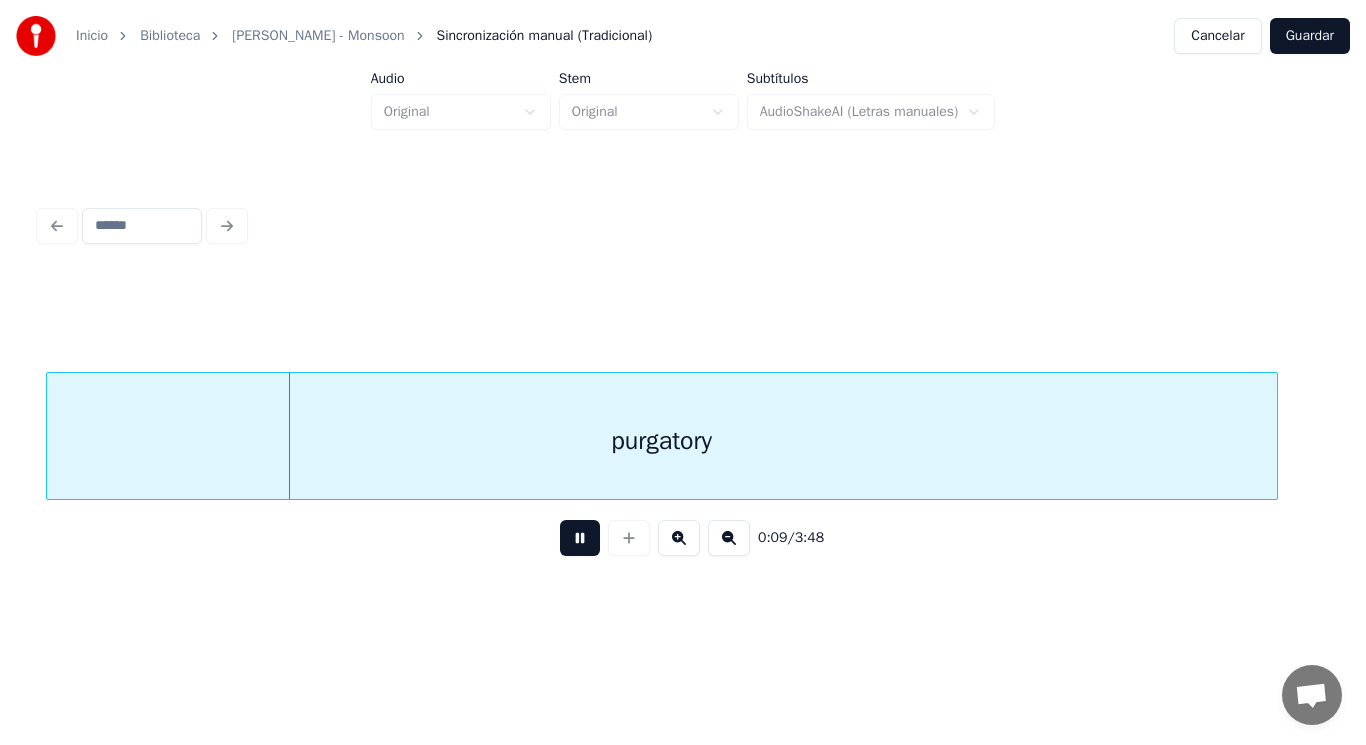 click at bounding box center (580, 538) 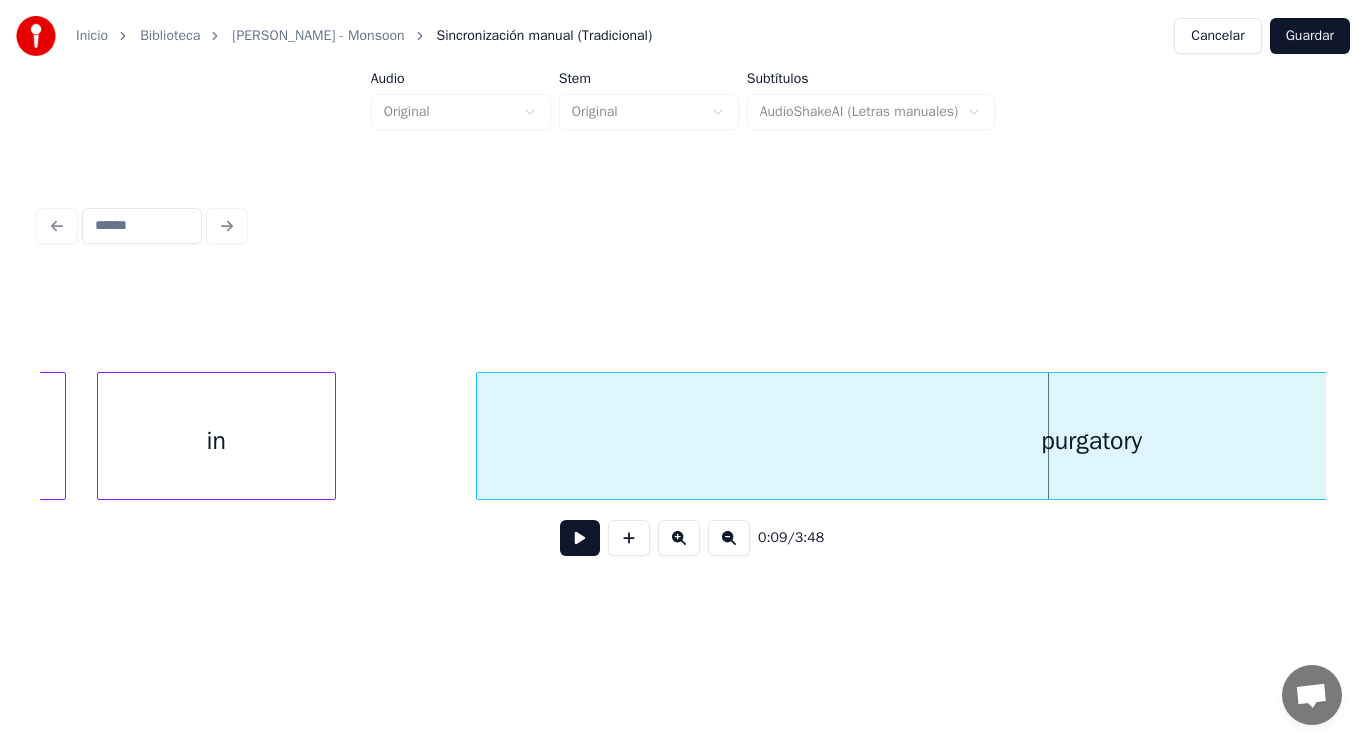 scroll, scrollTop: 0, scrollLeft: 12350, axis: horizontal 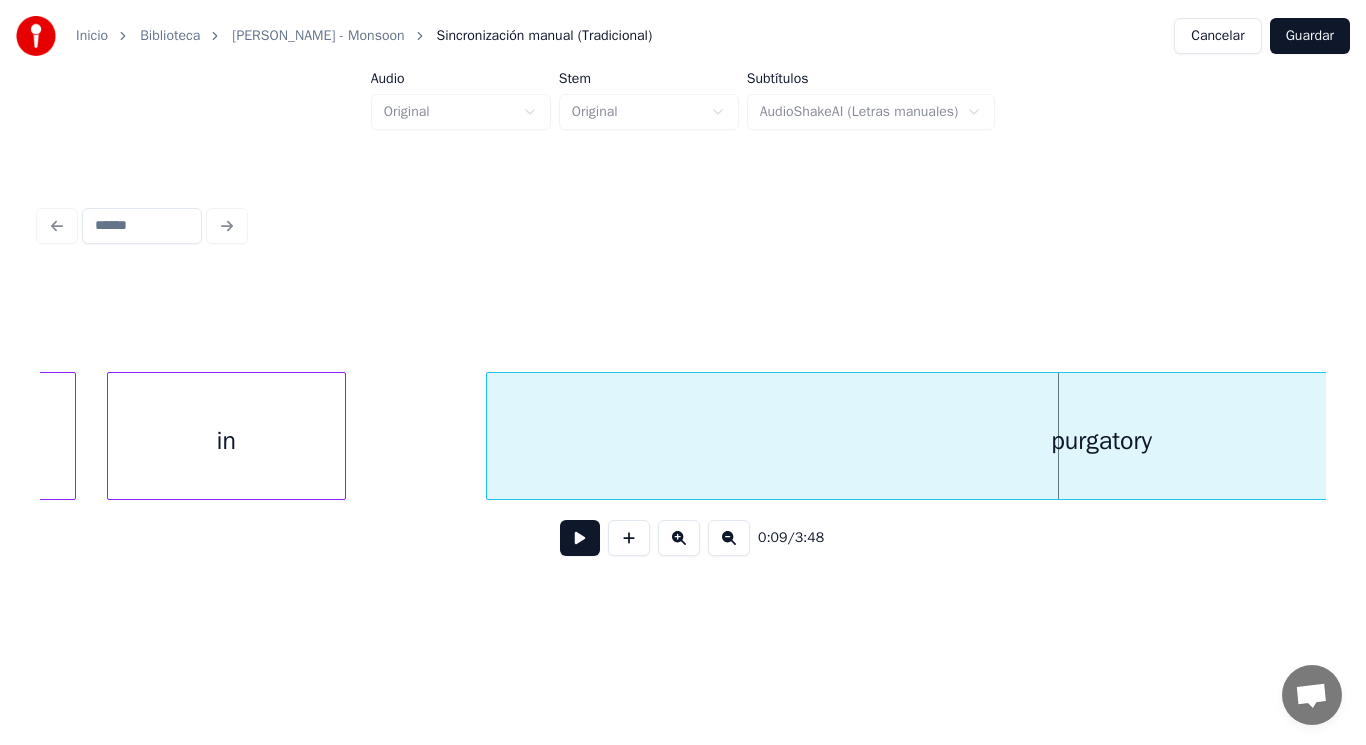 click on "in" at bounding box center (226, 441) 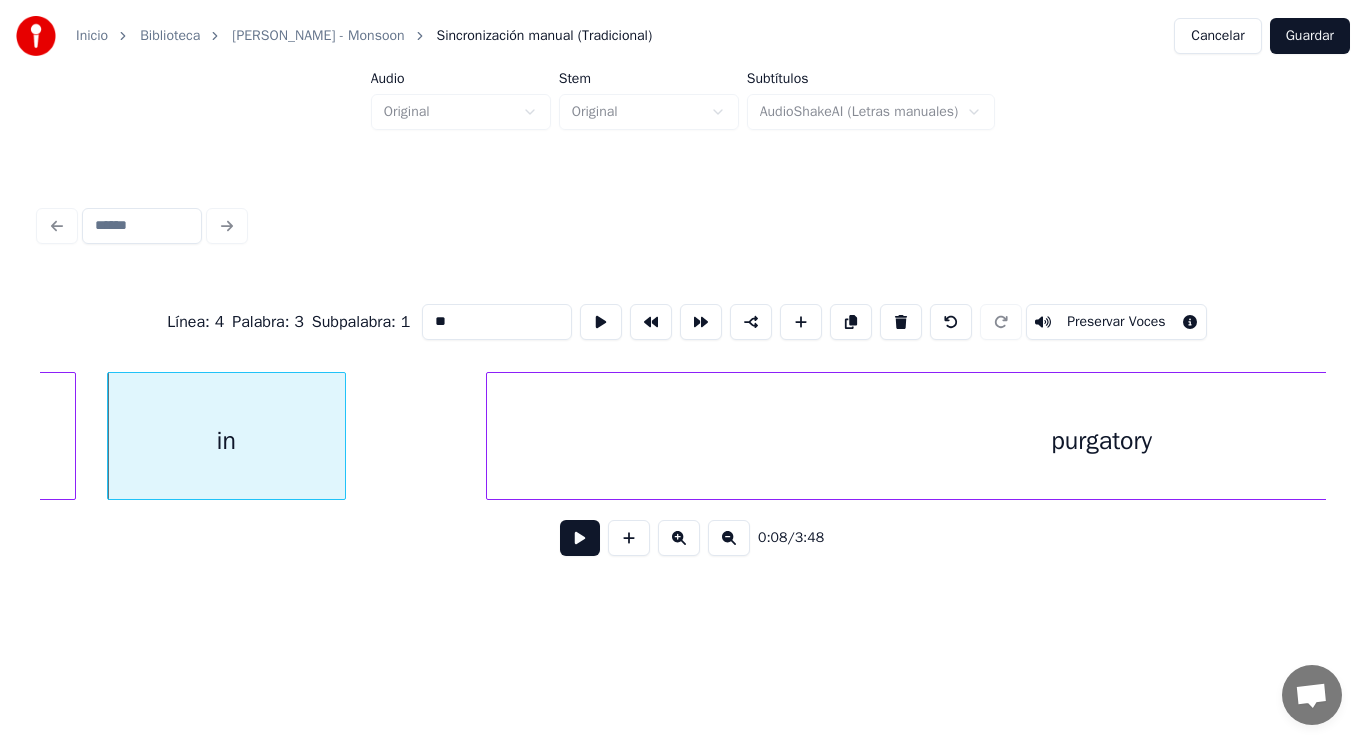 click at bounding box center [580, 538] 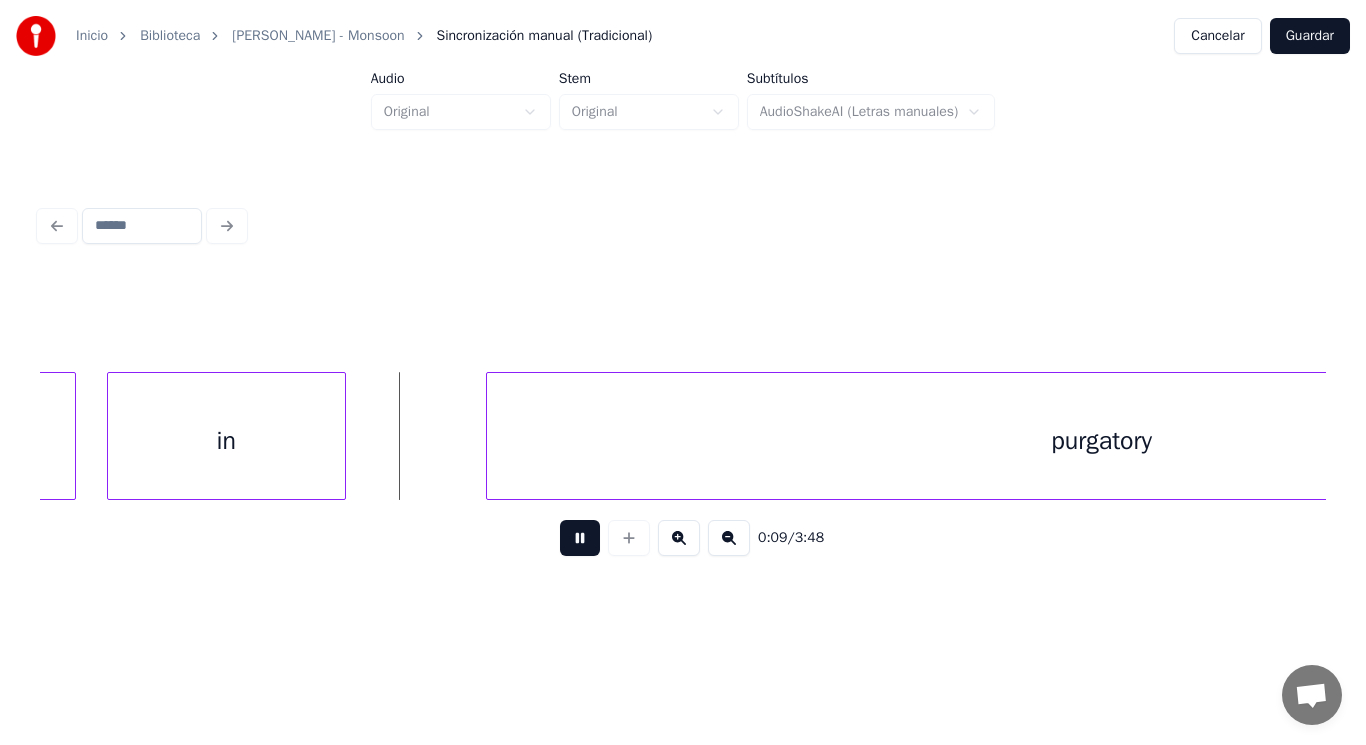 click at bounding box center [580, 538] 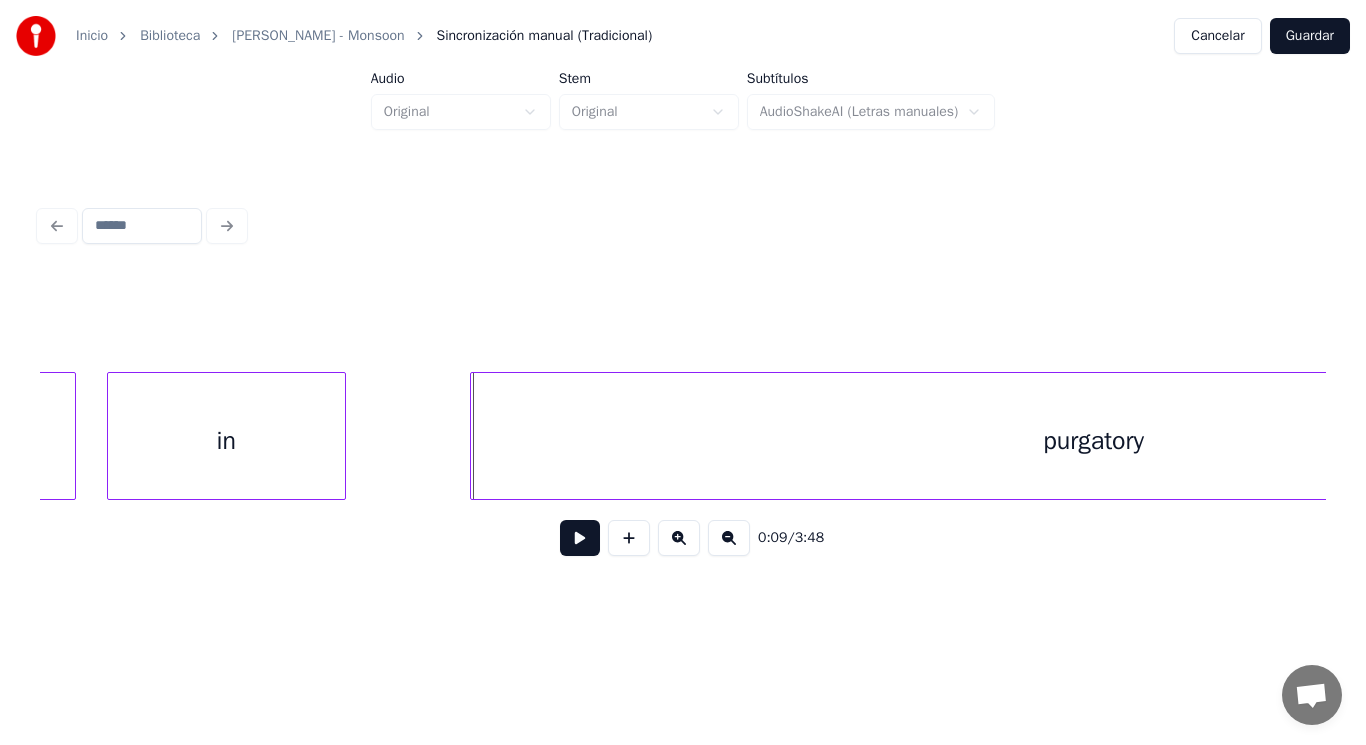 click at bounding box center [474, 436] 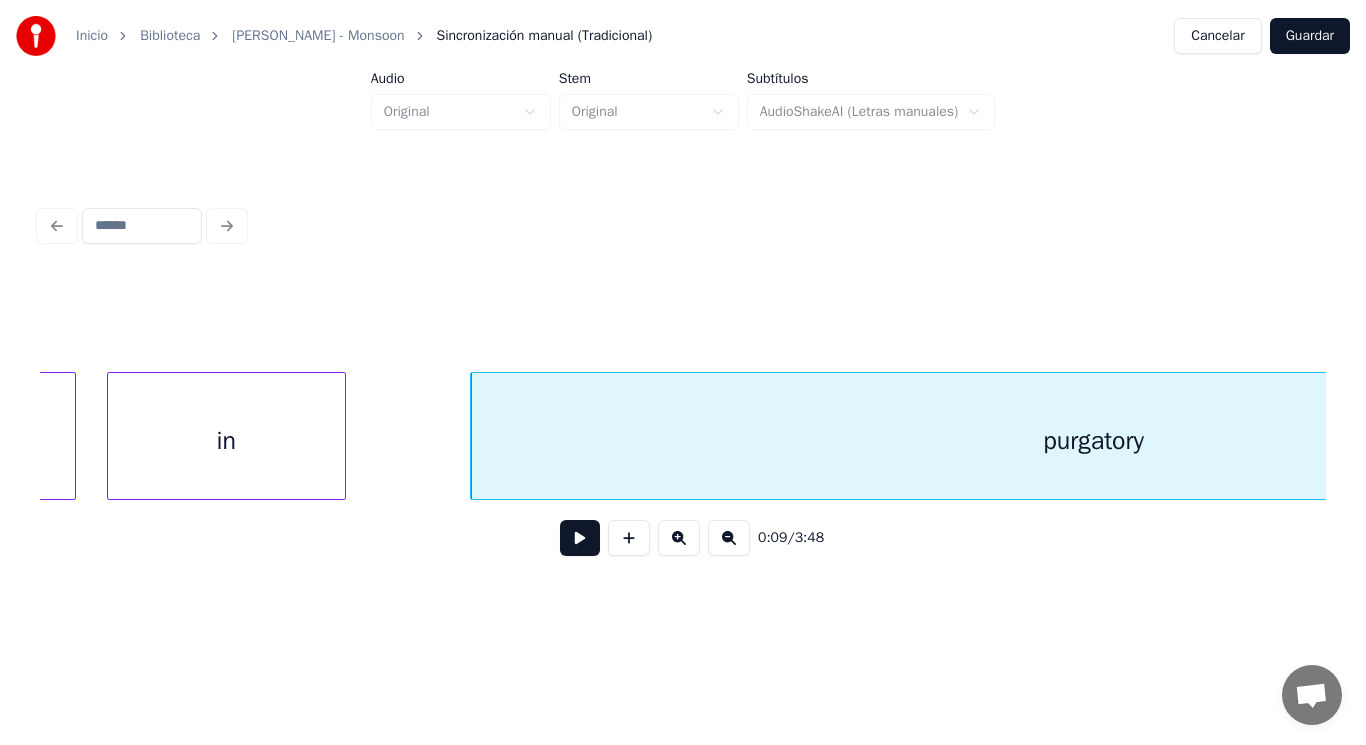 click at bounding box center [580, 538] 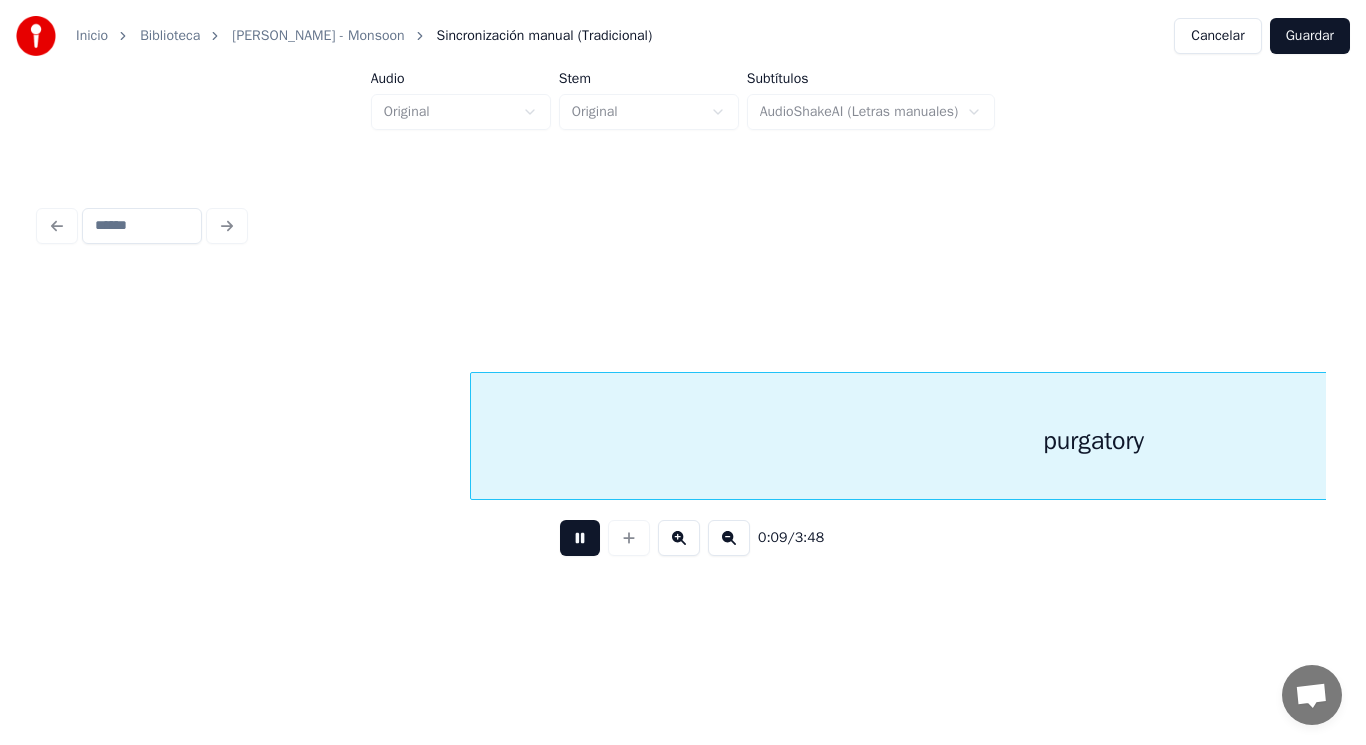 scroll, scrollTop: 0, scrollLeft: 13642, axis: horizontal 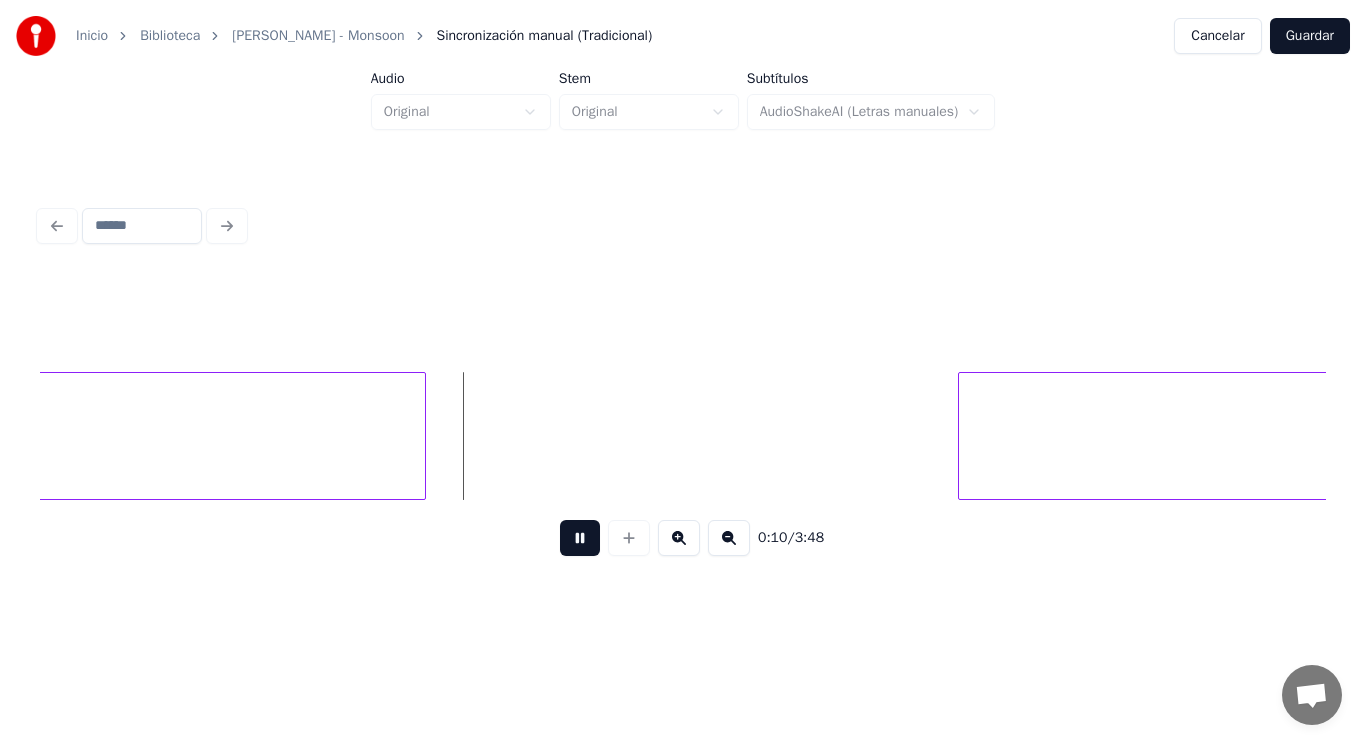 click at bounding box center (580, 538) 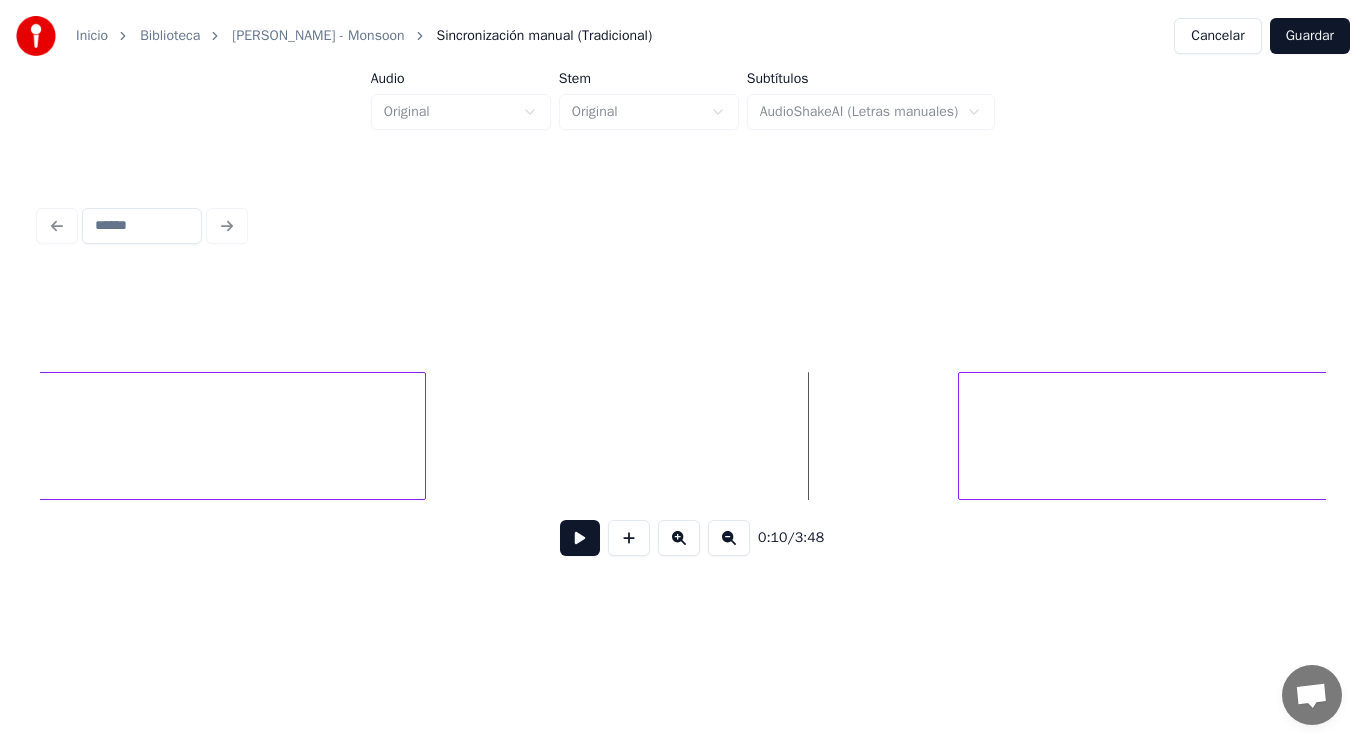 click on "purgatory" at bounding box center (-198, 441) 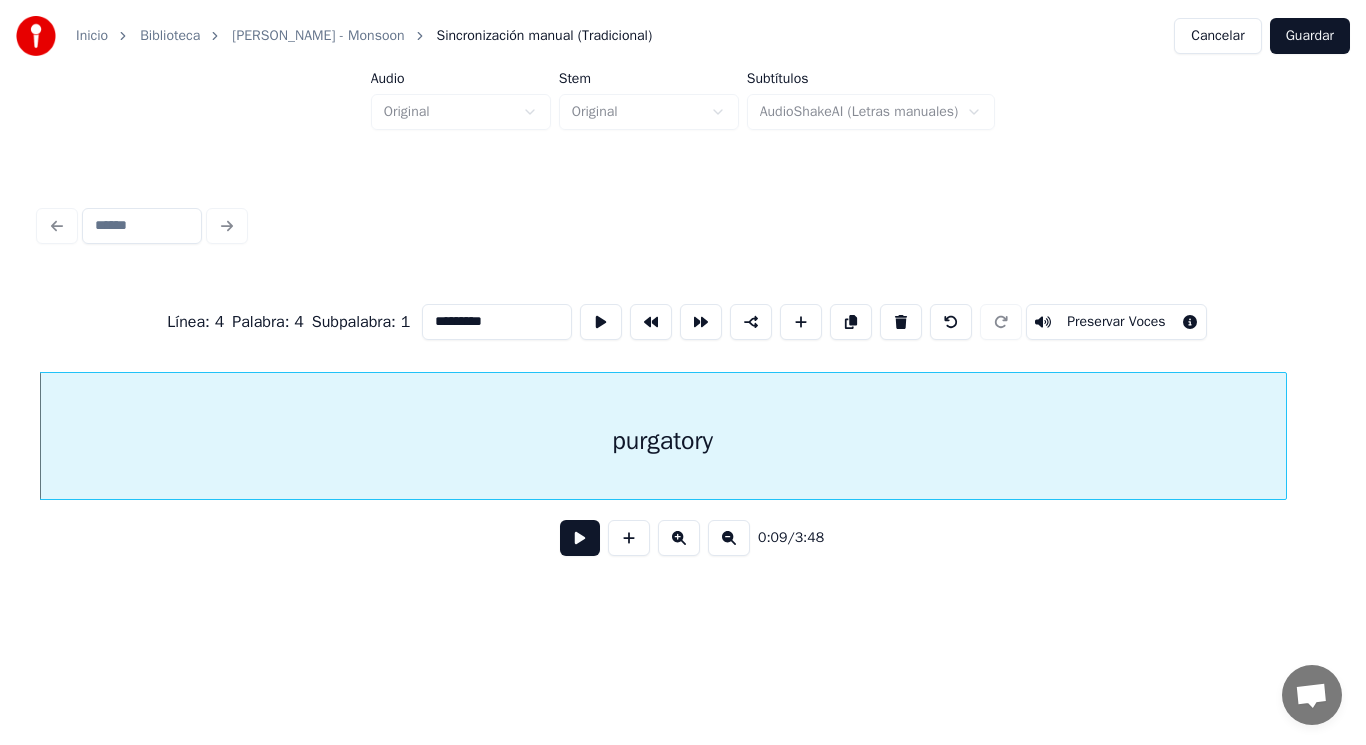 click at bounding box center [580, 538] 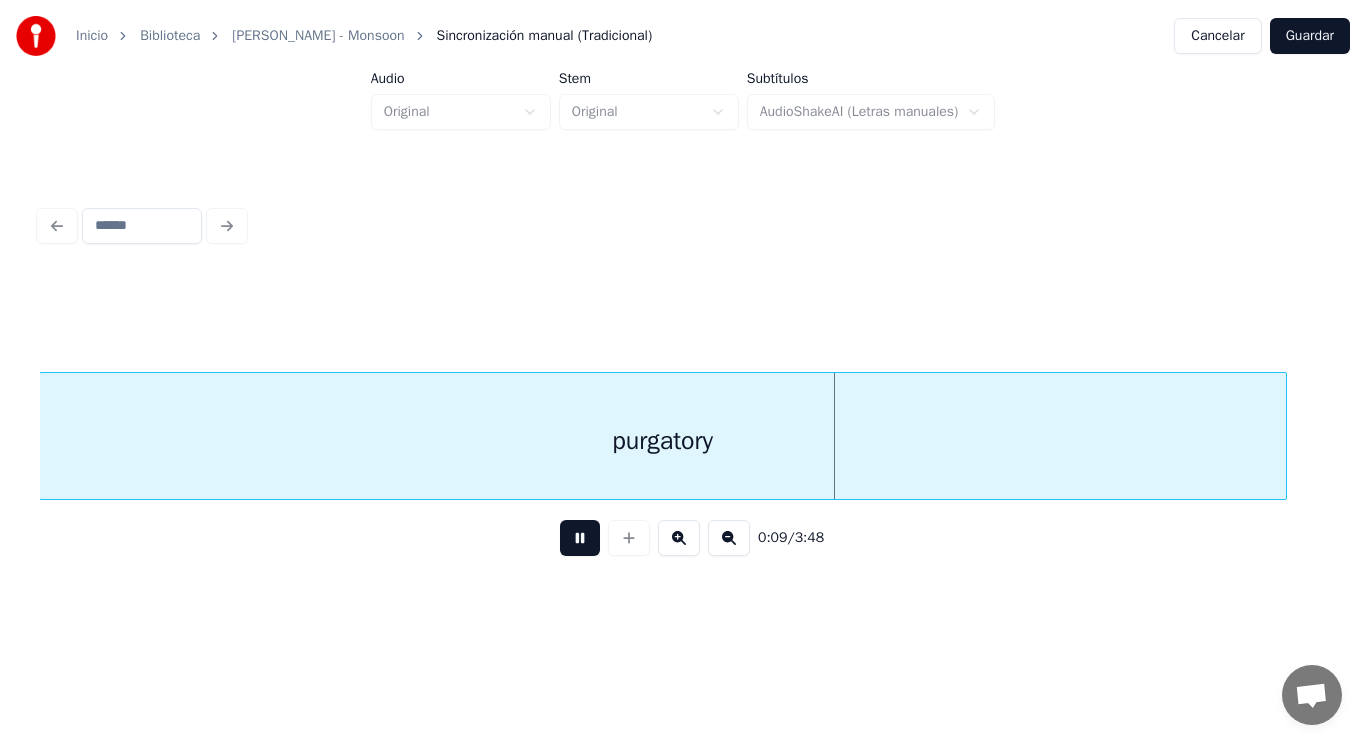 click at bounding box center (580, 538) 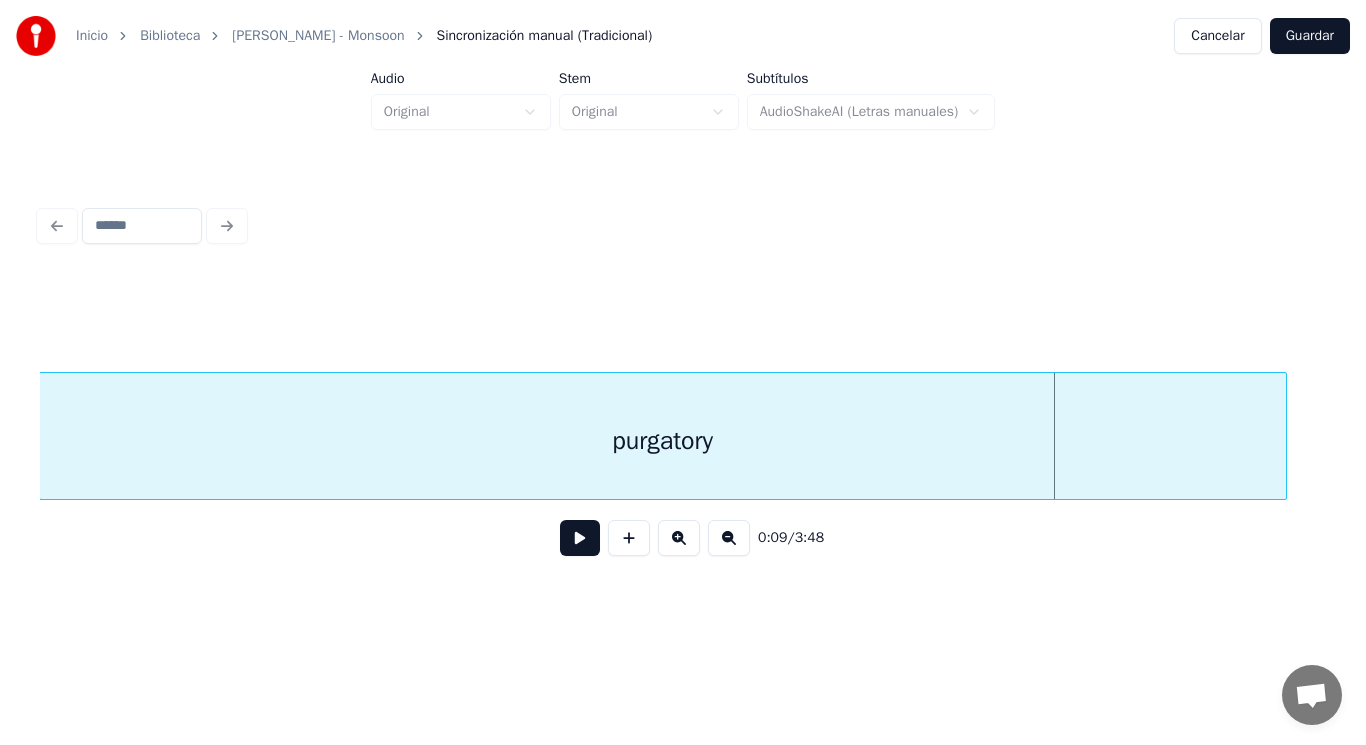 click at bounding box center [580, 538] 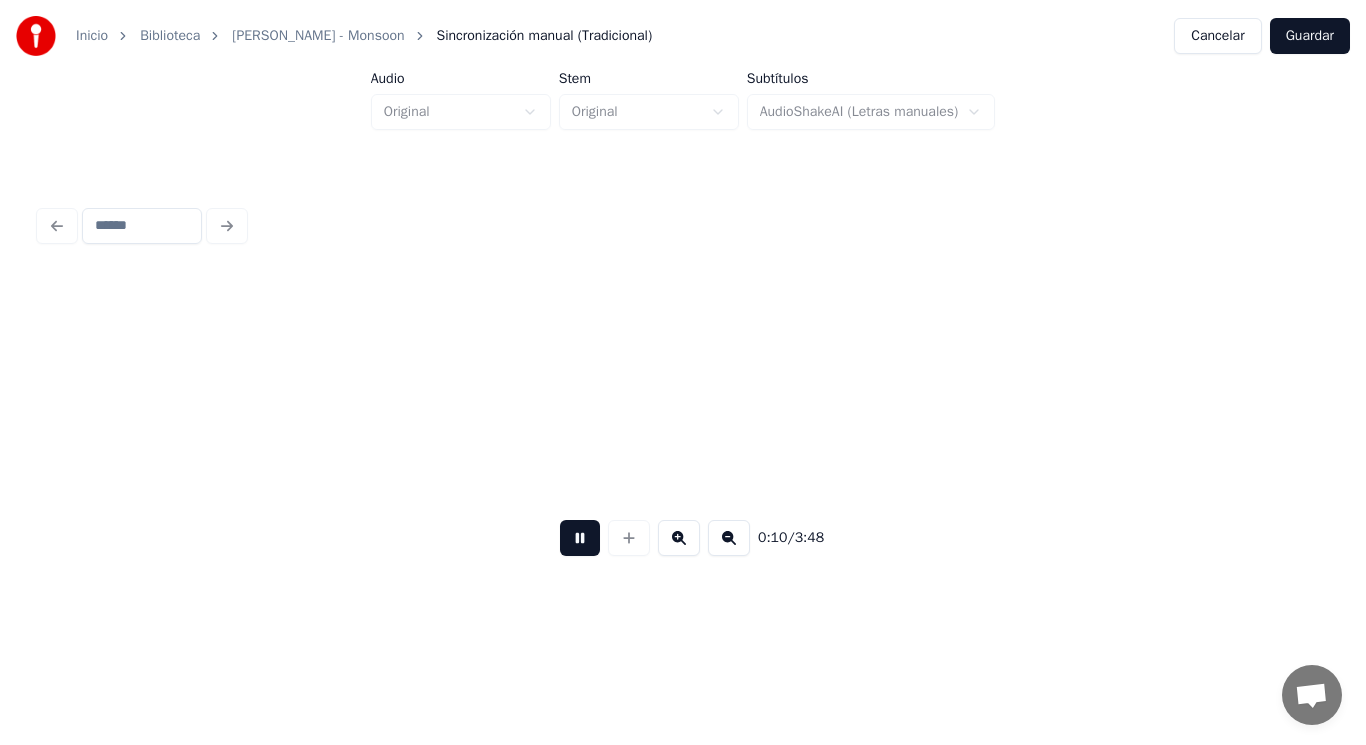 scroll, scrollTop: 0, scrollLeft: 14067, axis: horizontal 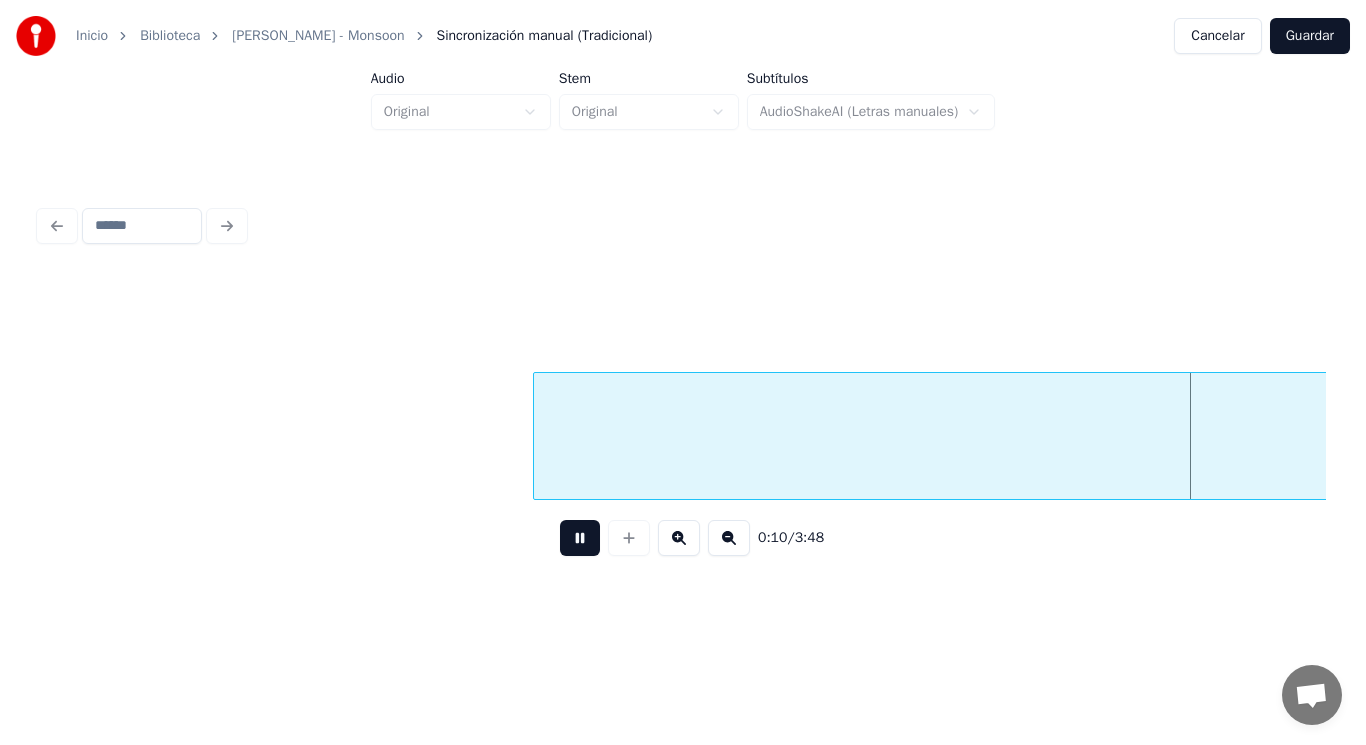 click at bounding box center (580, 538) 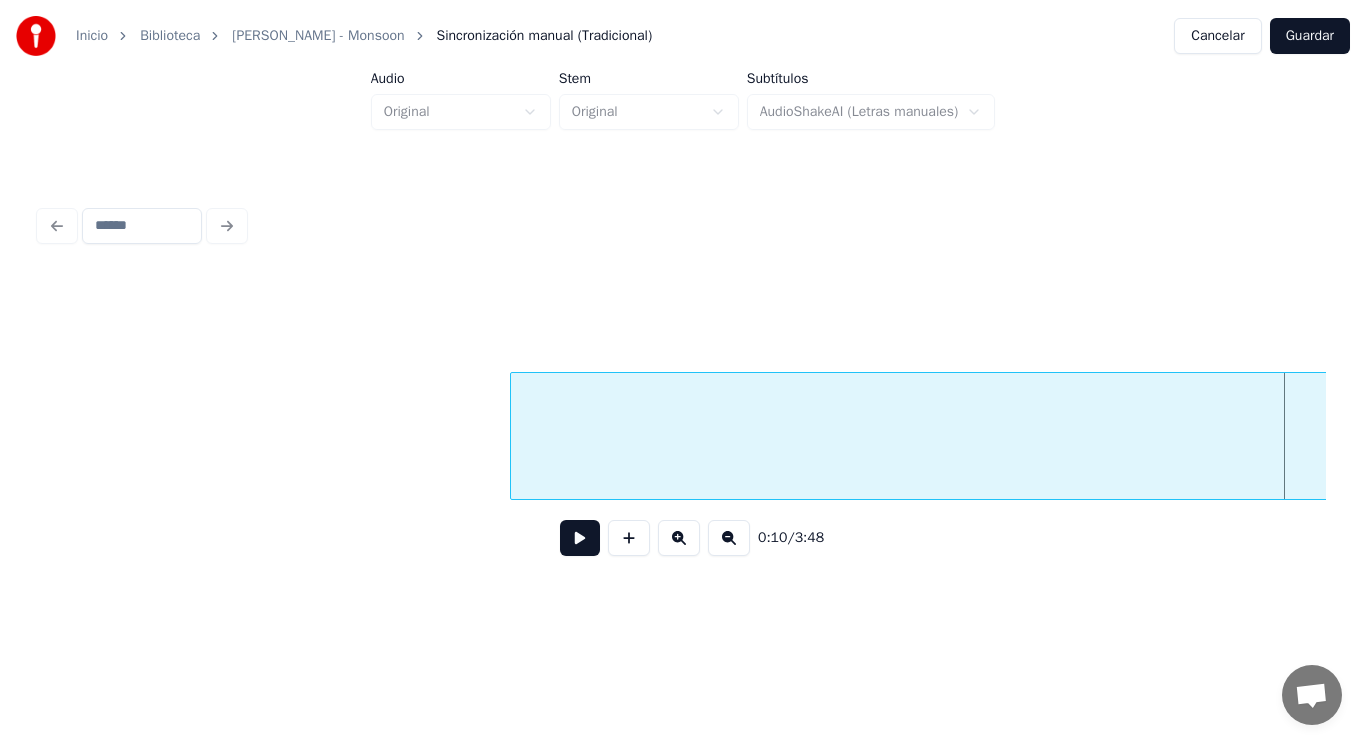 click at bounding box center [514, 436] 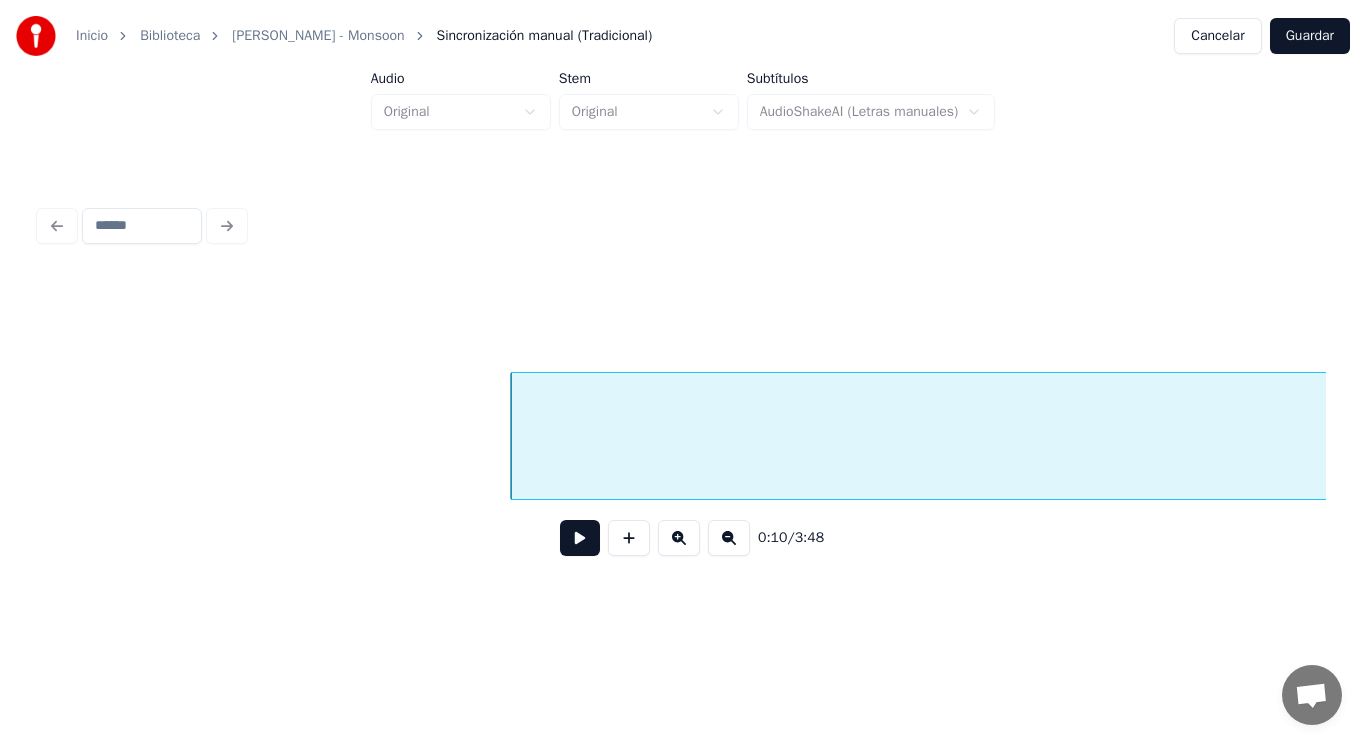 click at bounding box center [580, 538] 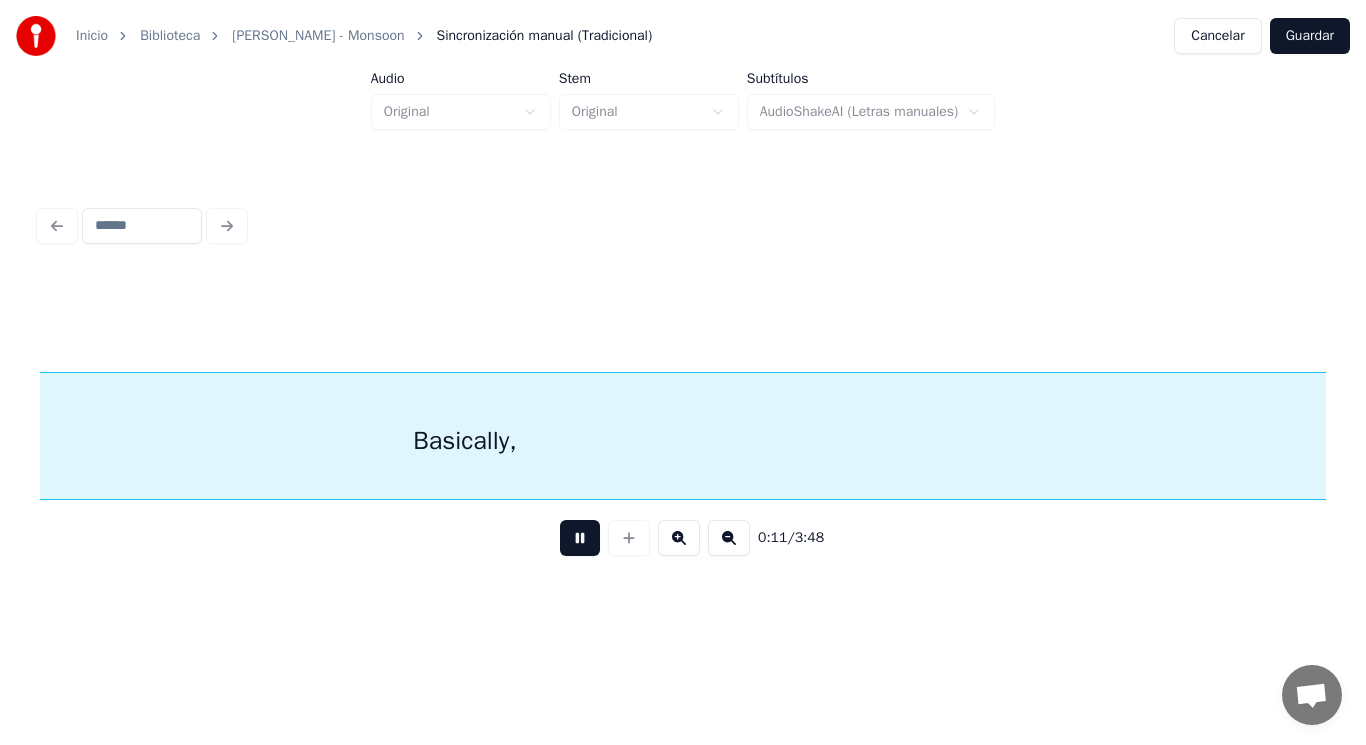 scroll, scrollTop: 0, scrollLeft: 16667, axis: horizontal 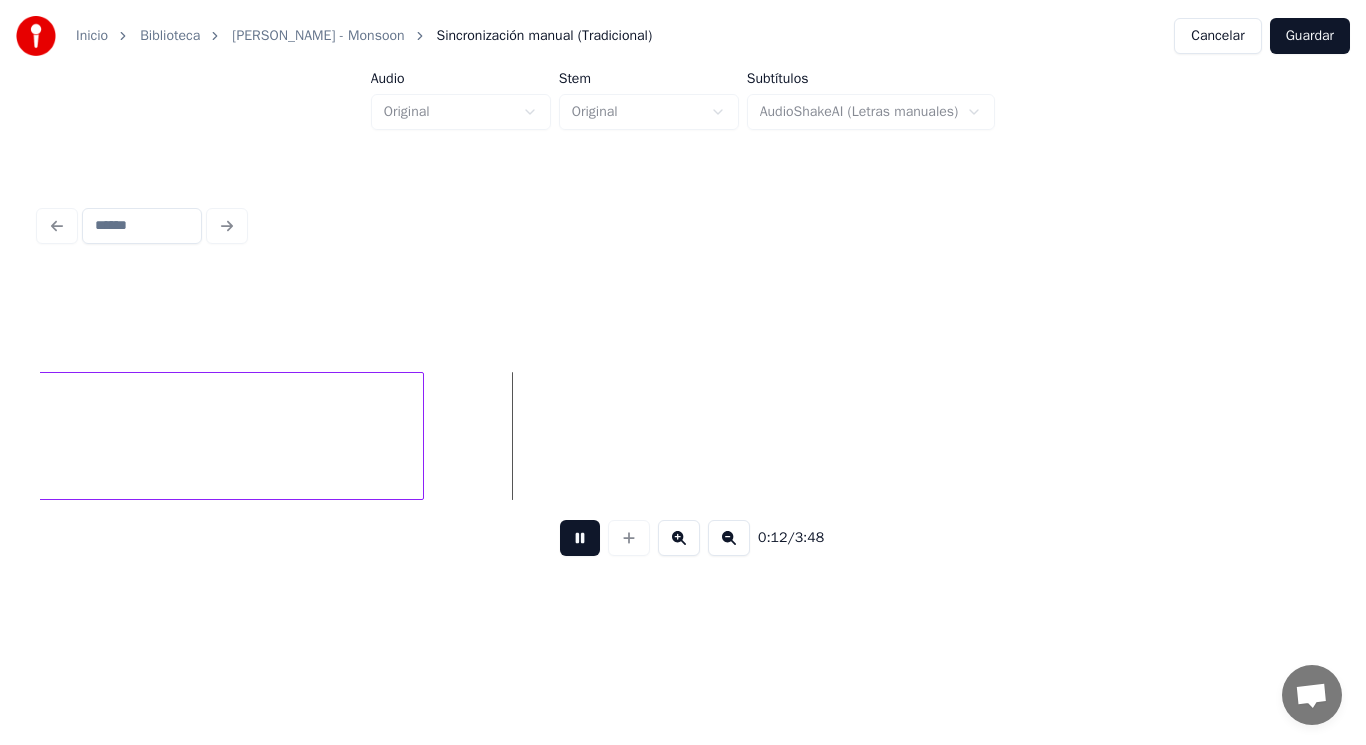 click at bounding box center (580, 538) 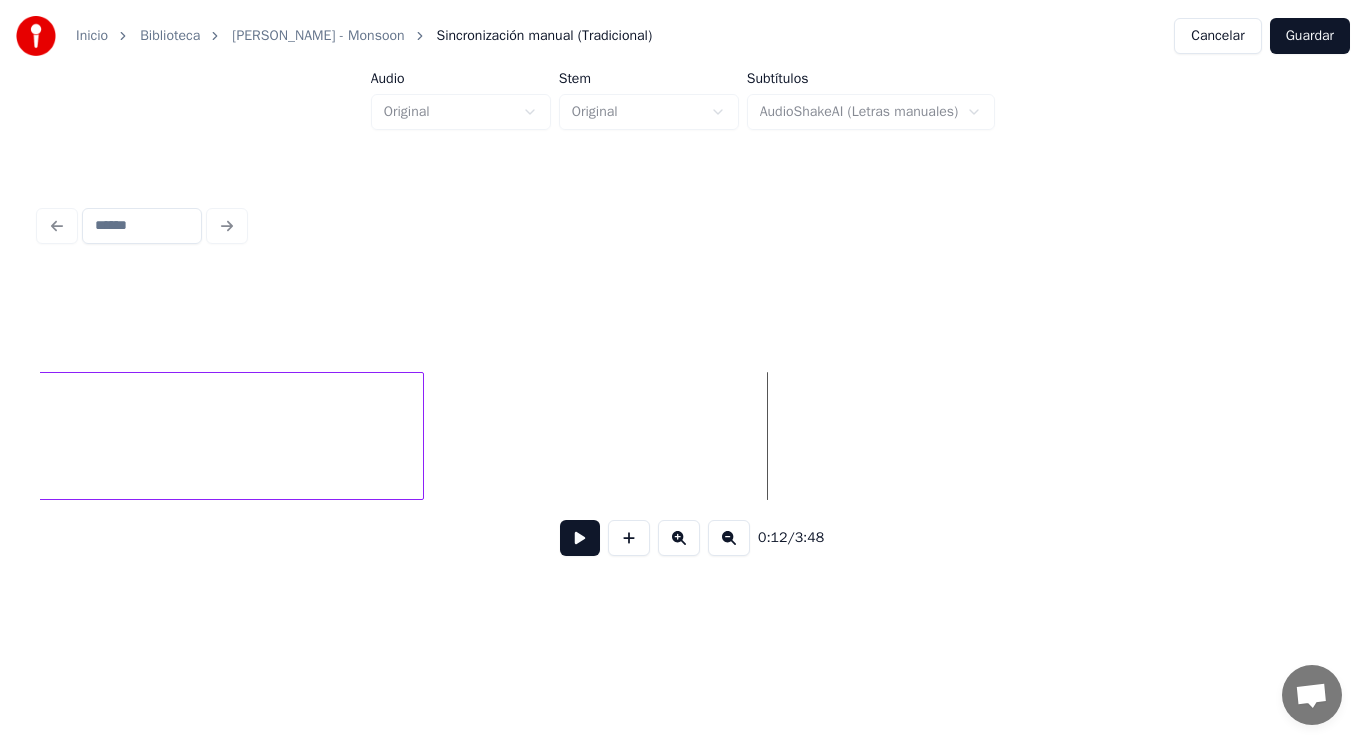 click at bounding box center (580, 538) 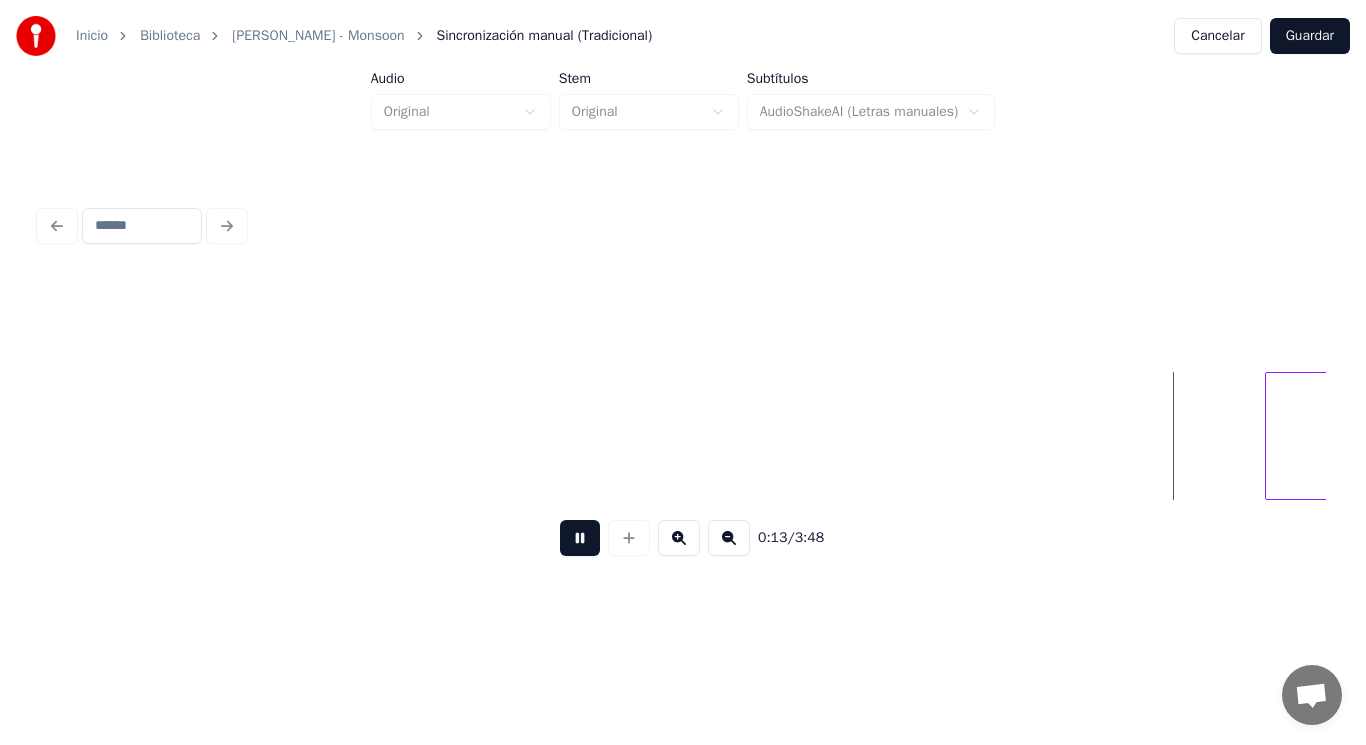 scroll, scrollTop: 0, scrollLeft: 19252, axis: horizontal 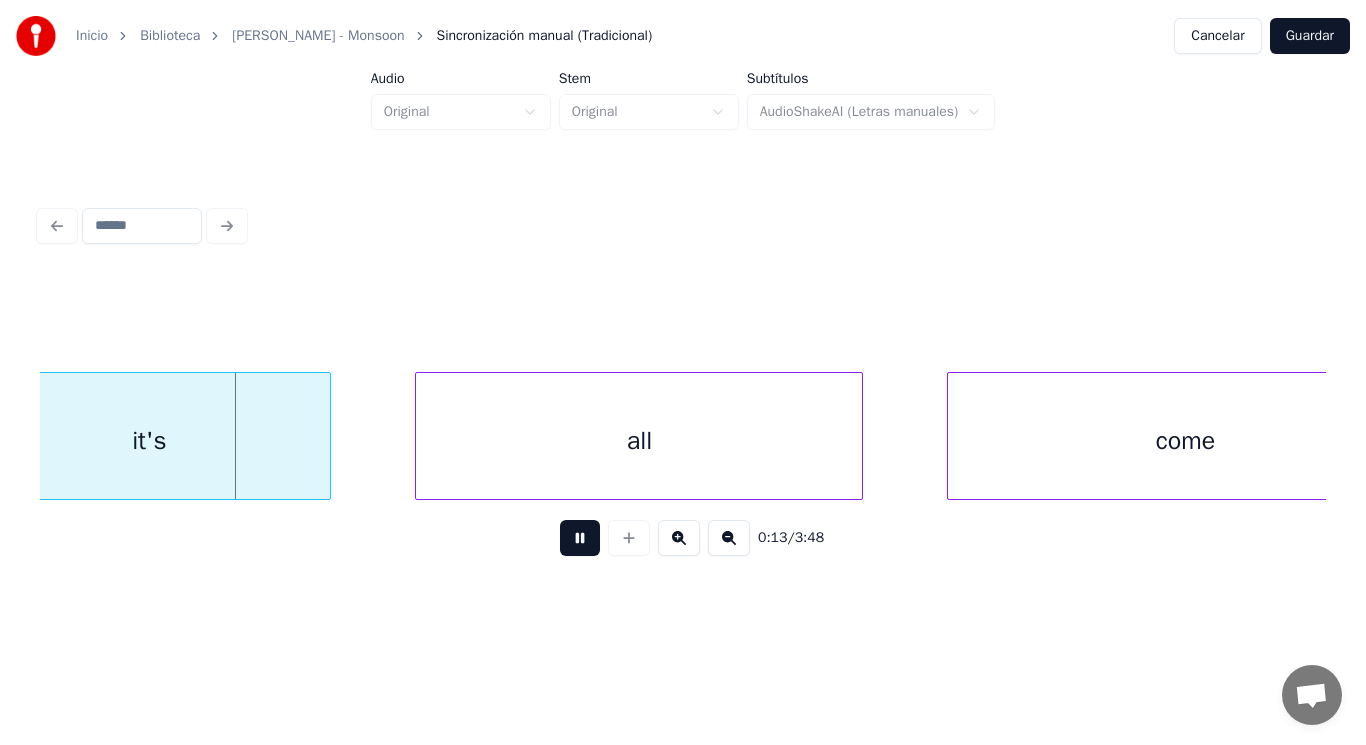 click at bounding box center [580, 538] 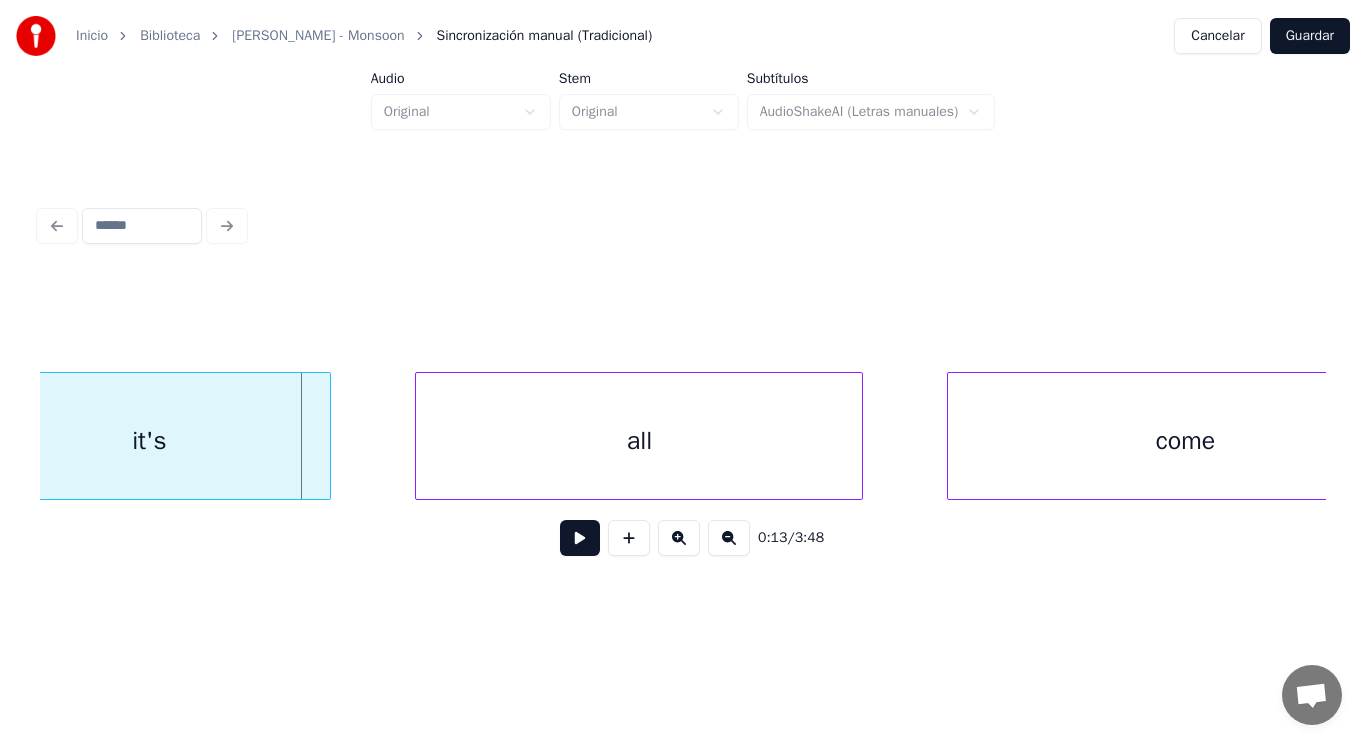 click on "it's" at bounding box center (149, 441) 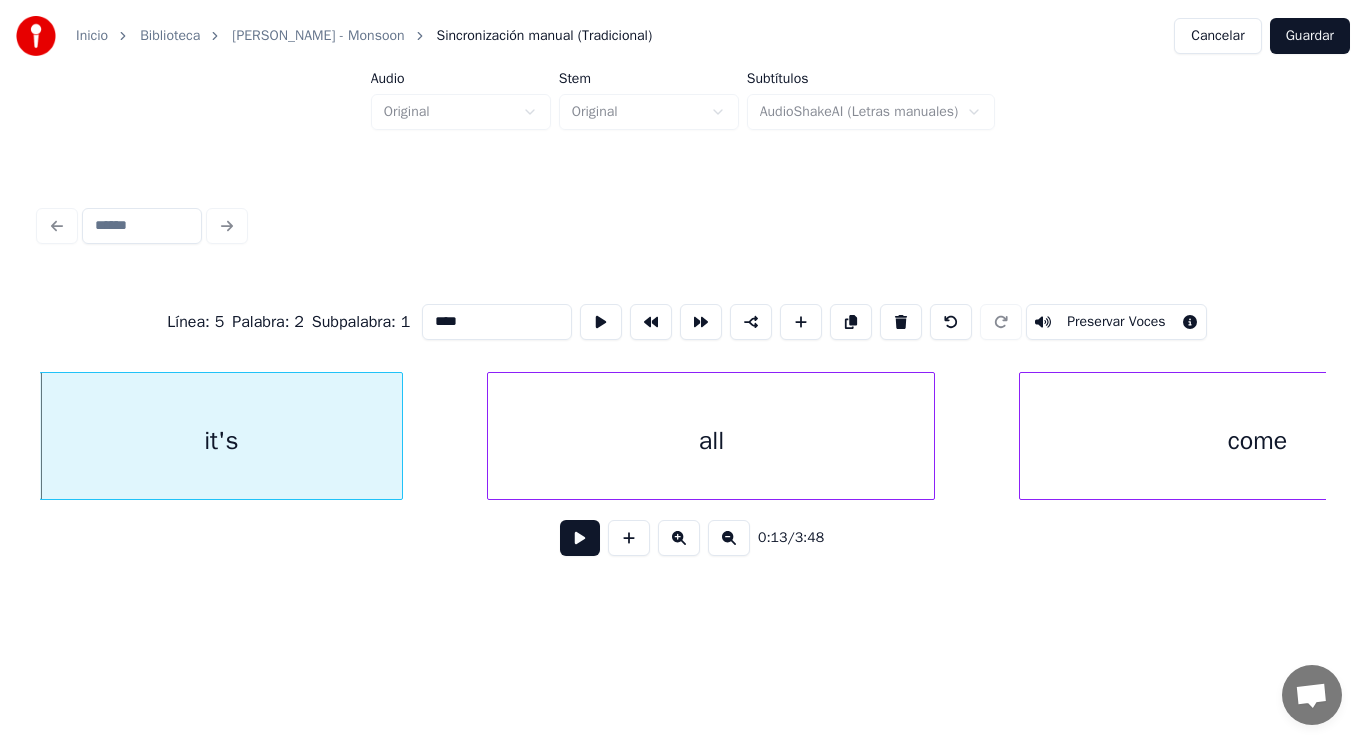 click at bounding box center [580, 538] 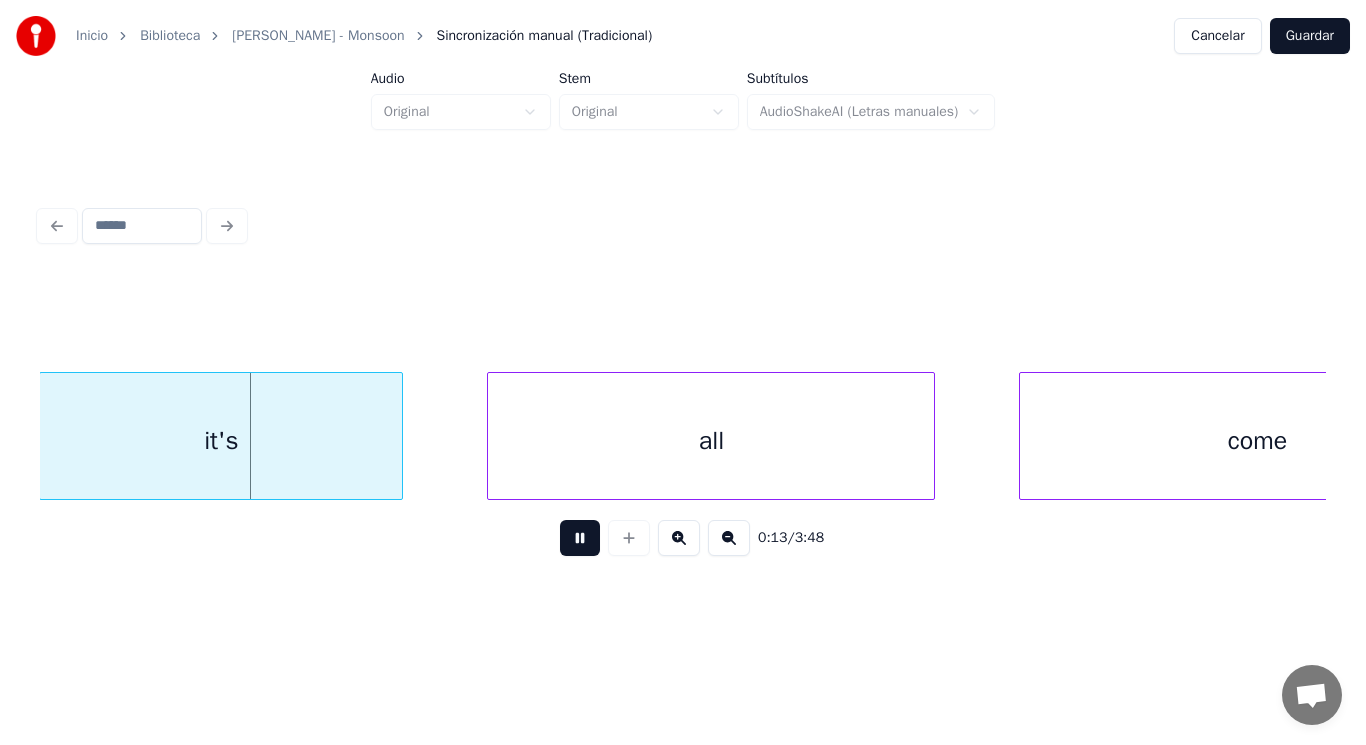 click at bounding box center (580, 538) 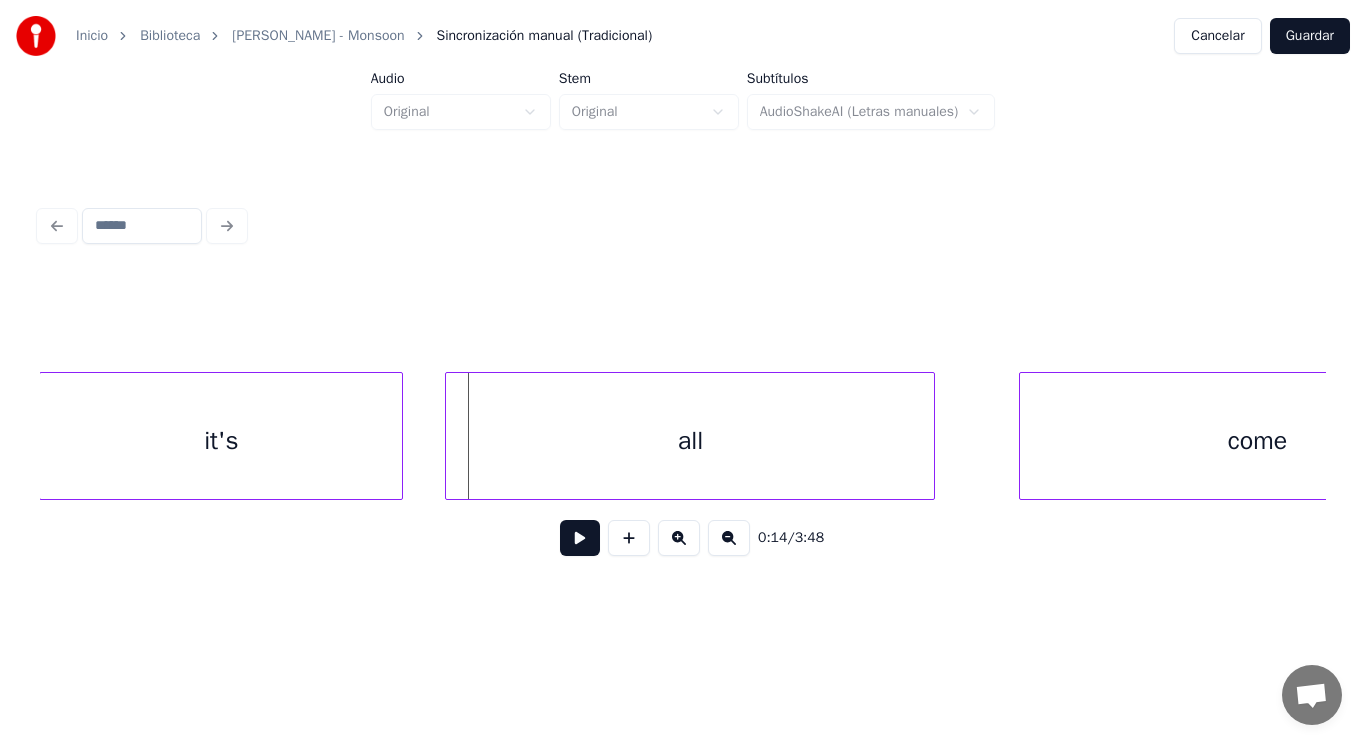 click at bounding box center [449, 436] 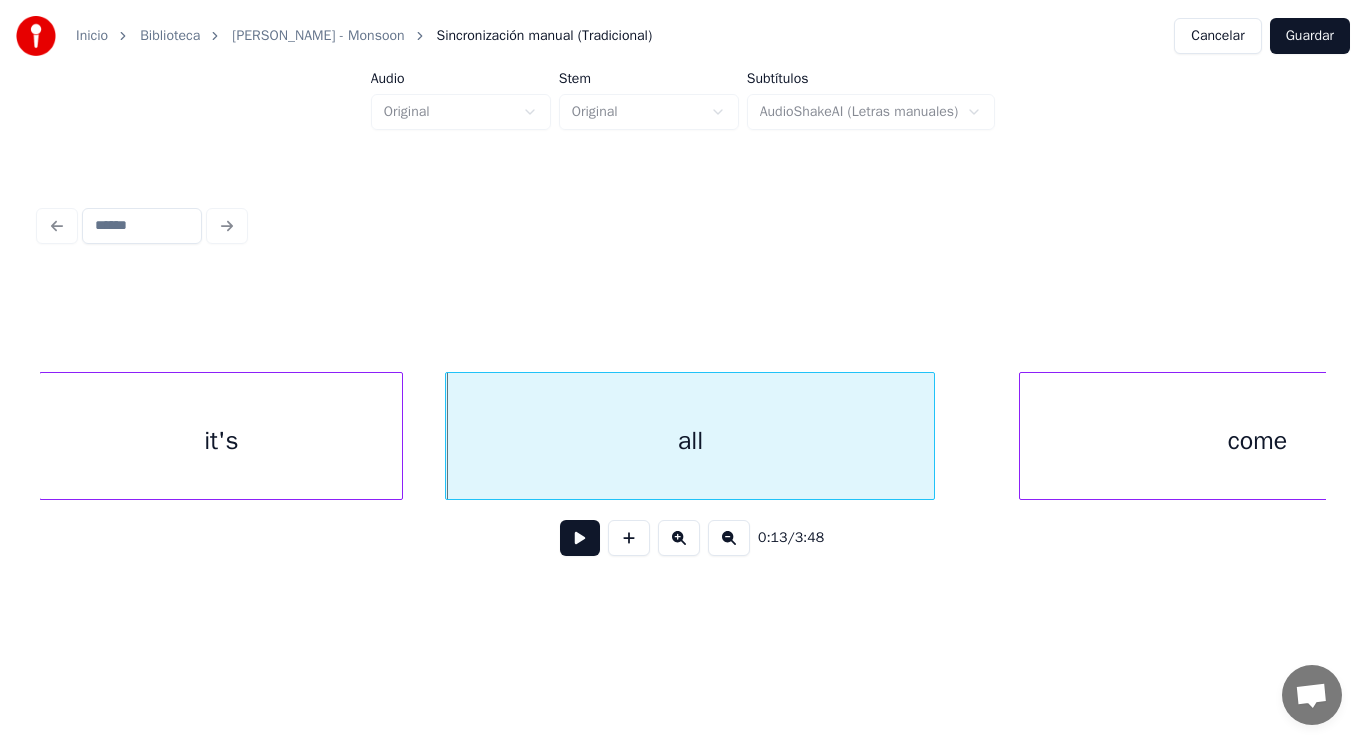 click at bounding box center (580, 538) 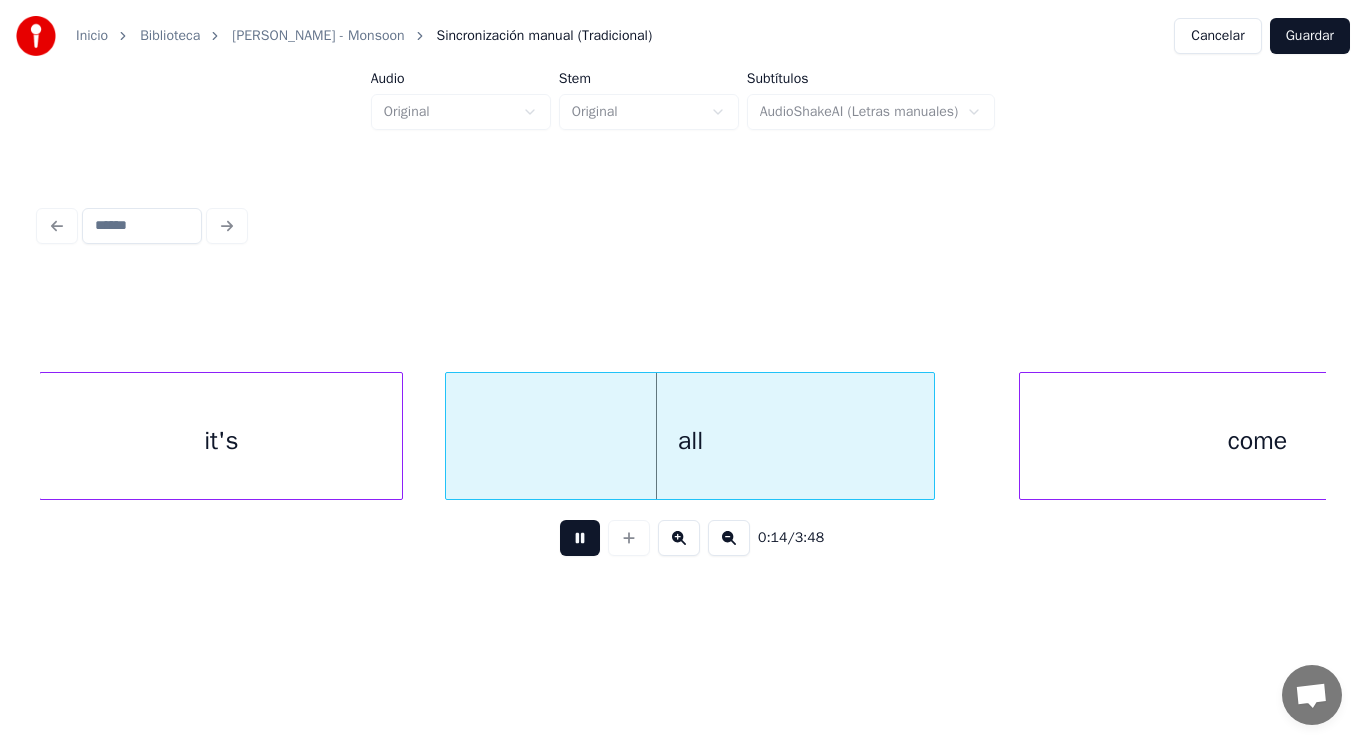click at bounding box center [580, 538] 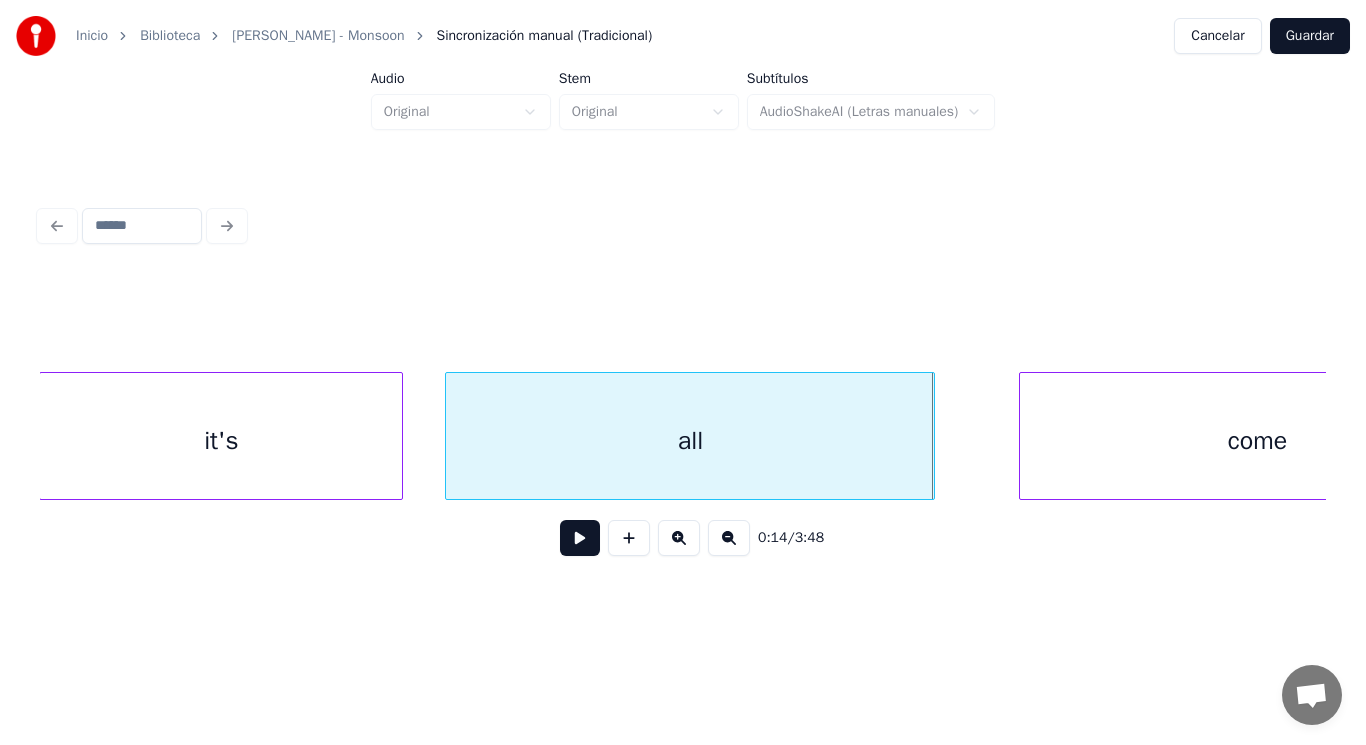 click at bounding box center (580, 538) 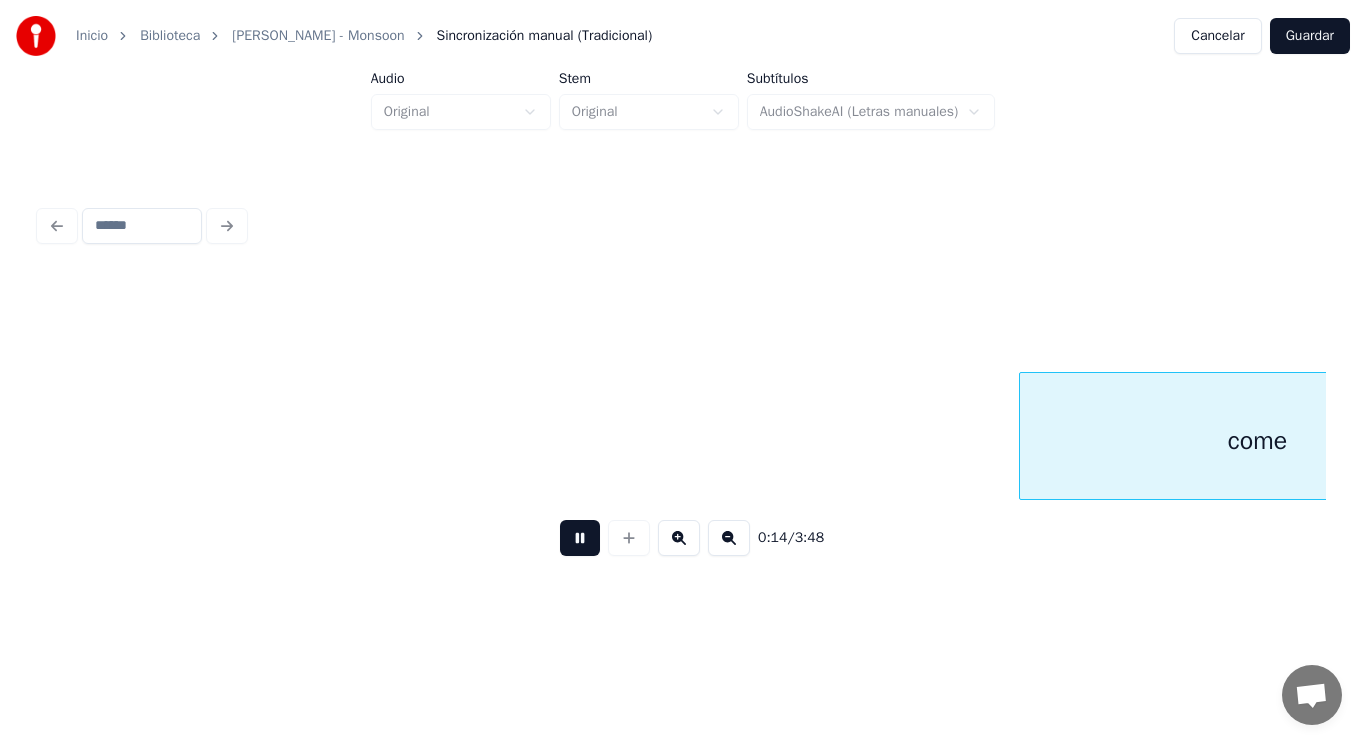 scroll, scrollTop: 0, scrollLeft: 20469, axis: horizontal 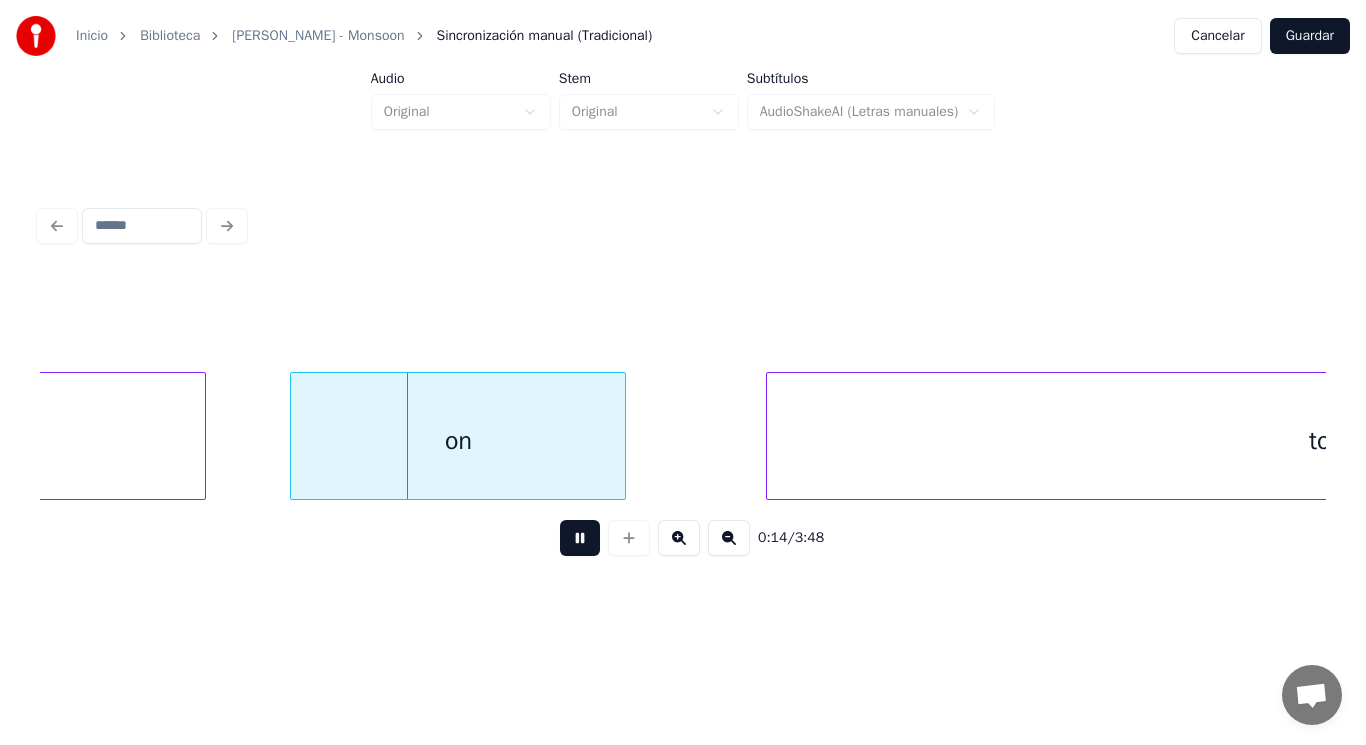 click at bounding box center (580, 538) 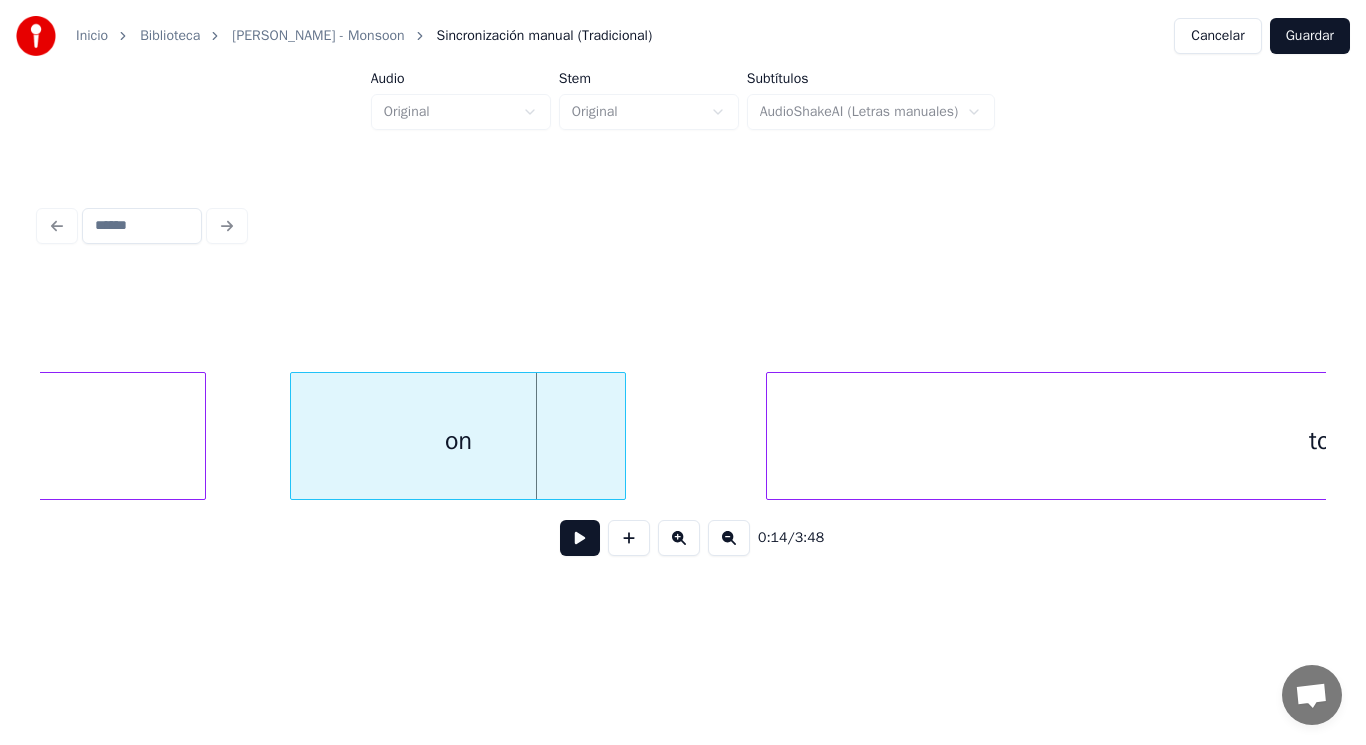 click at bounding box center (202, 436) 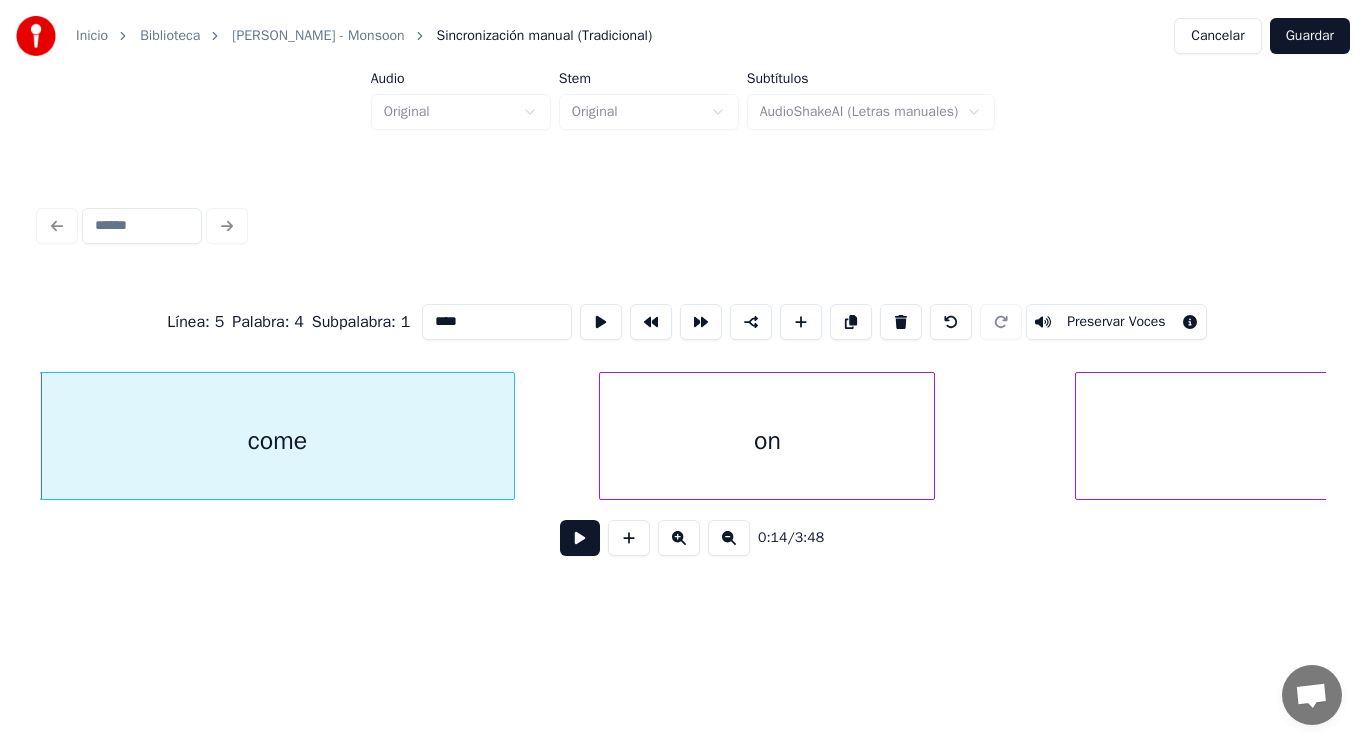 click at bounding box center [580, 538] 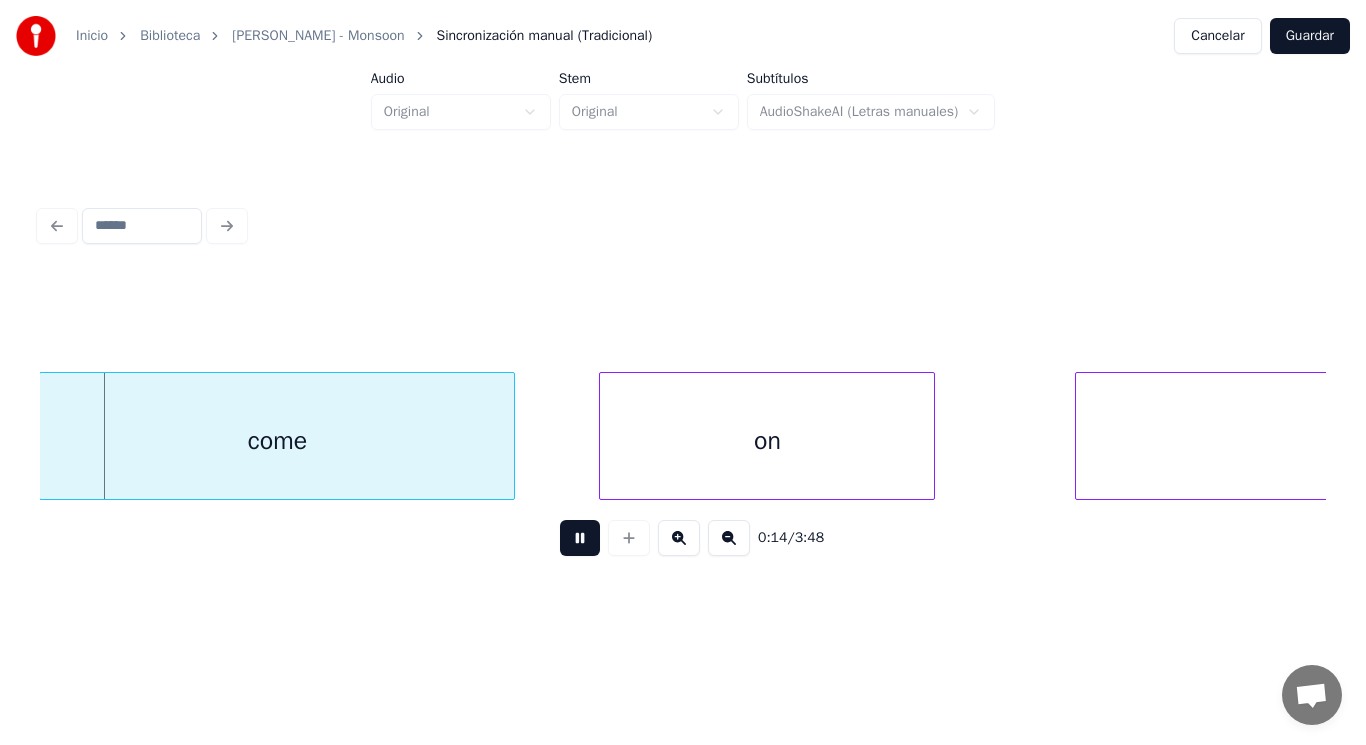 click at bounding box center [580, 538] 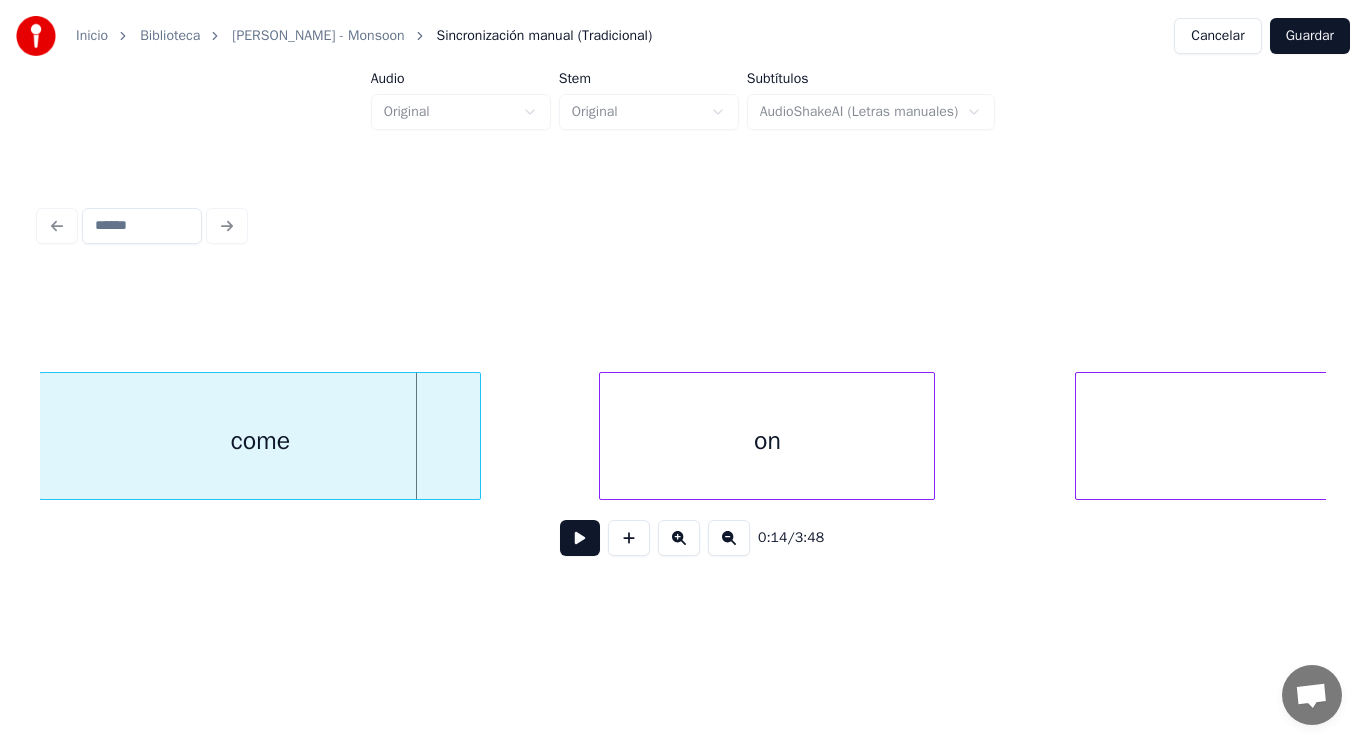 click at bounding box center [477, 436] 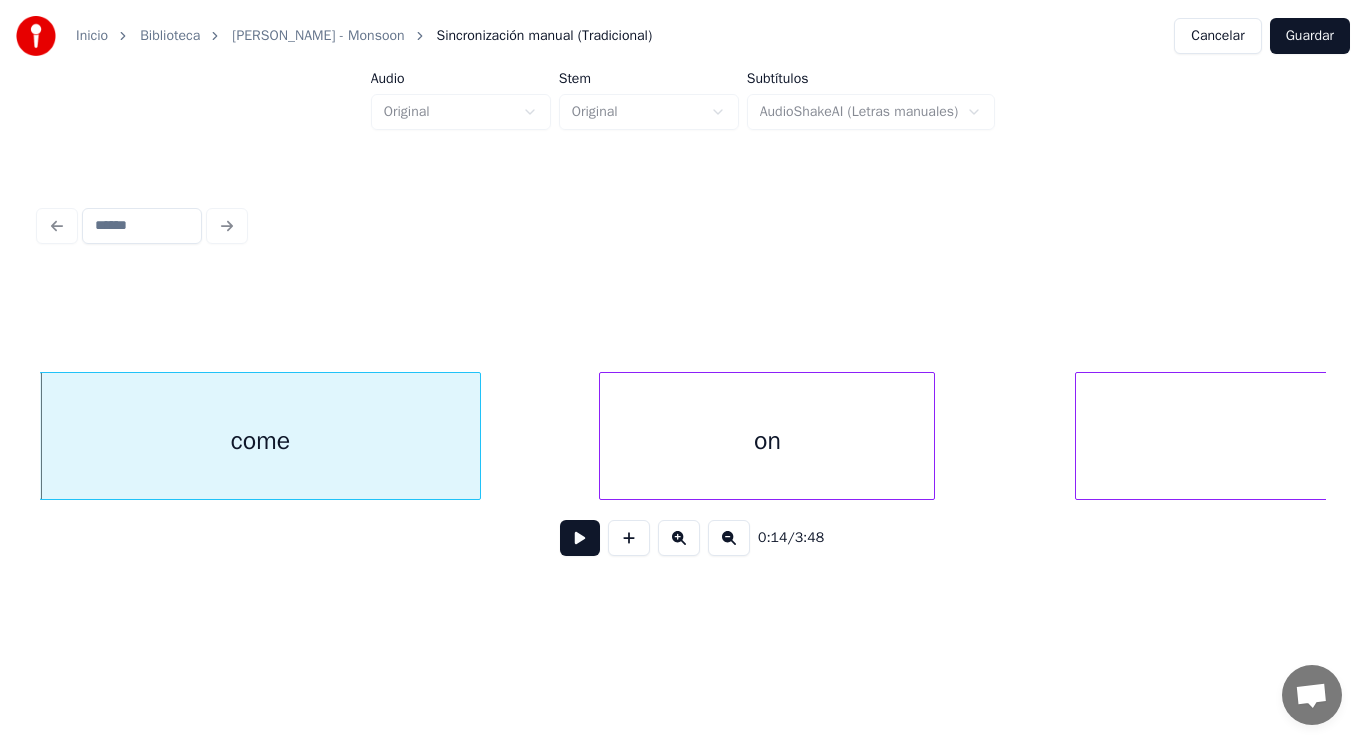 click at bounding box center [580, 538] 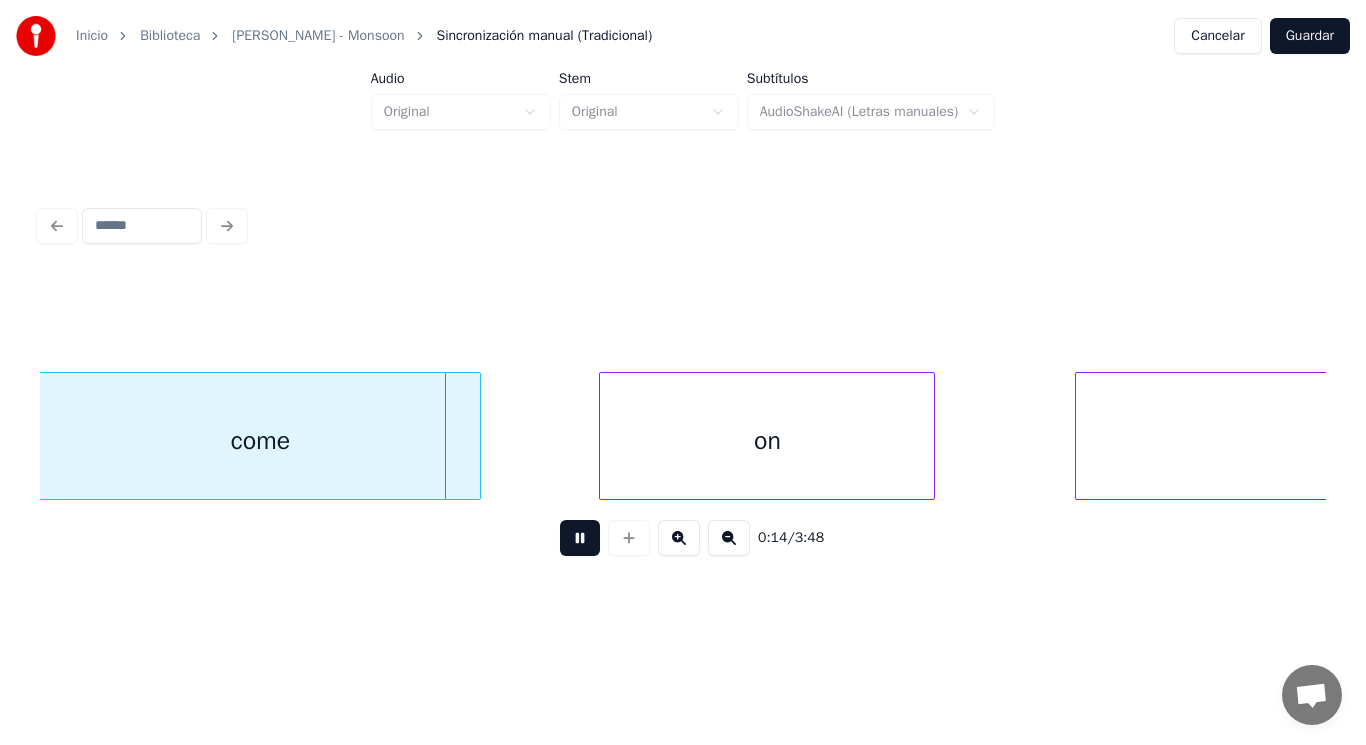 click at bounding box center [580, 538] 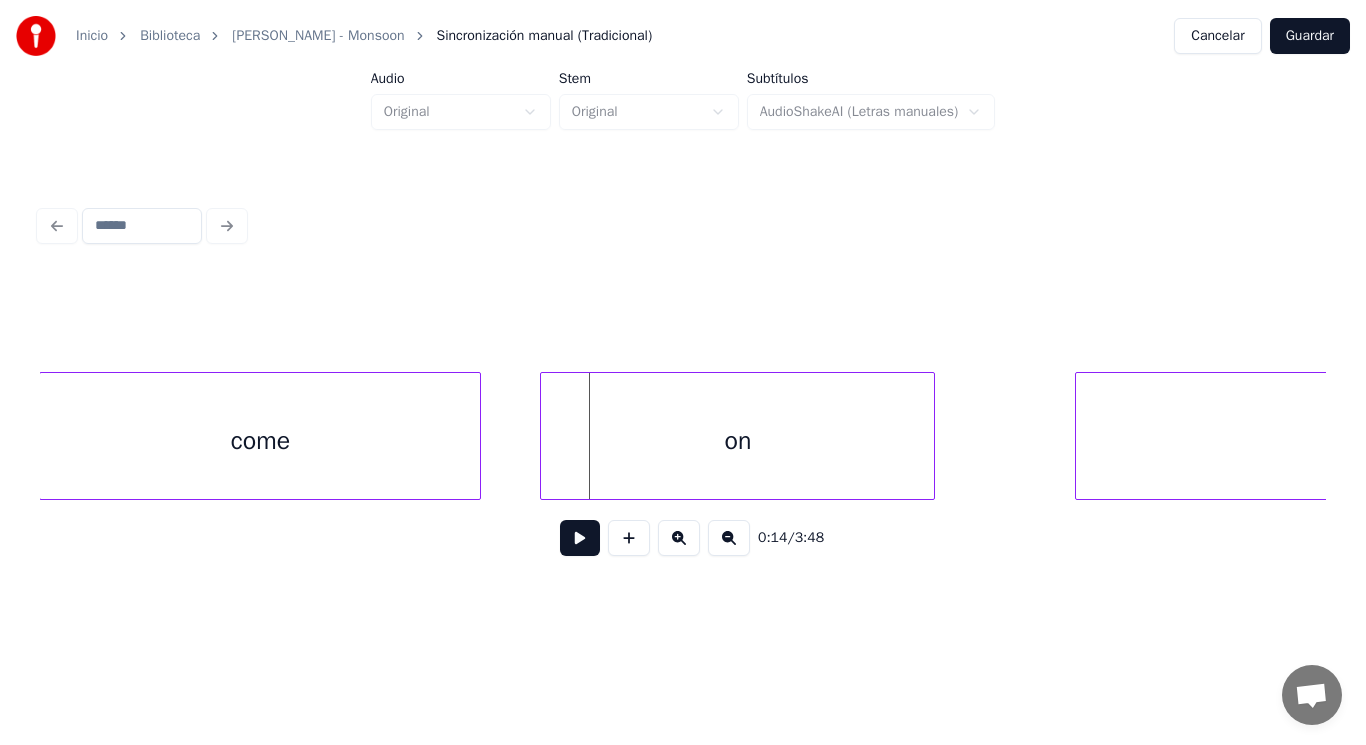click at bounding box center (544, 436) 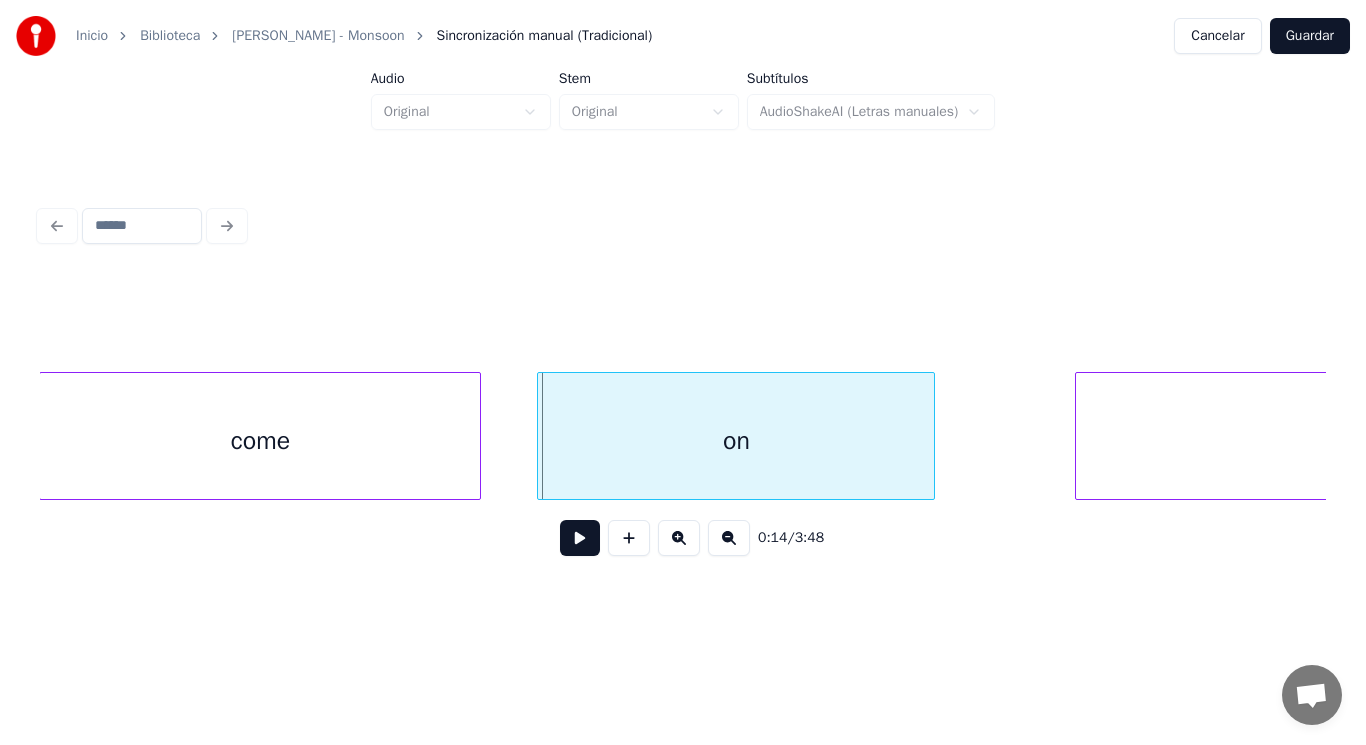 click at bounding box center (541, 436) 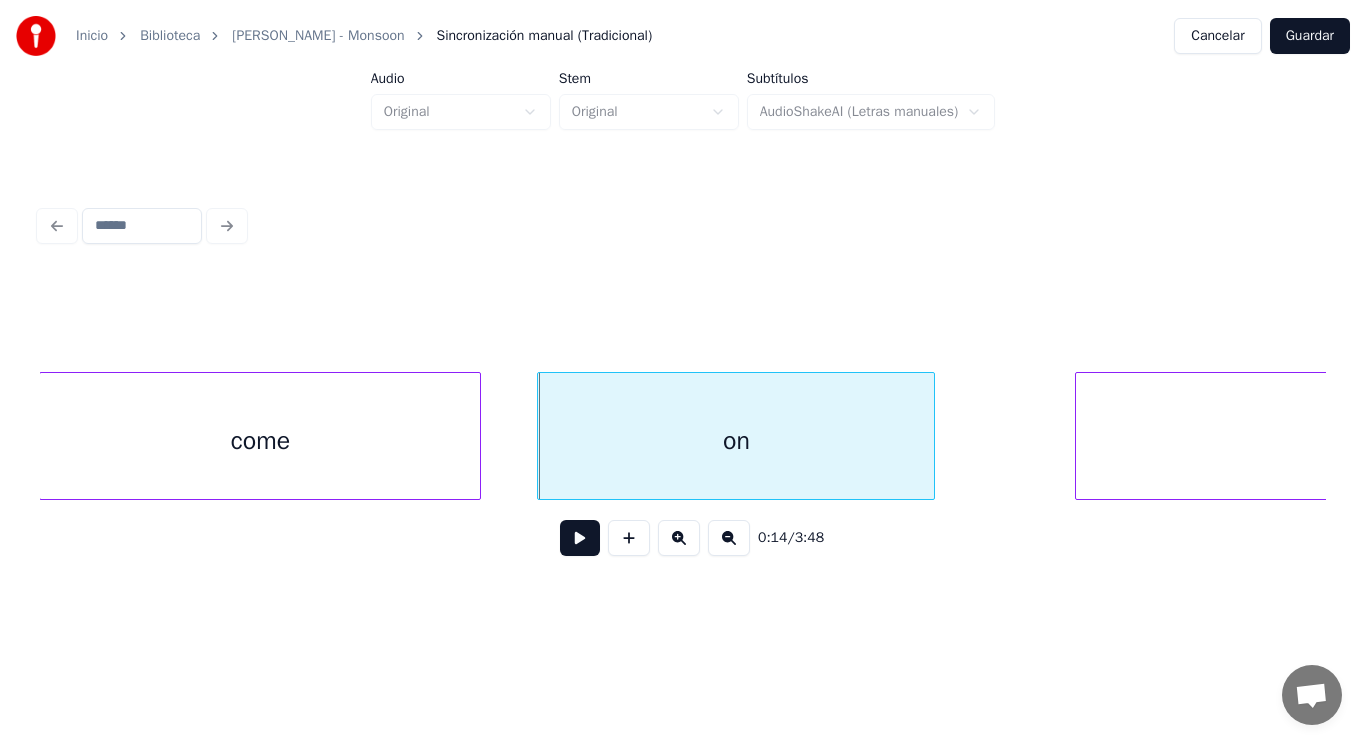 click at bounding box center [580, 538] 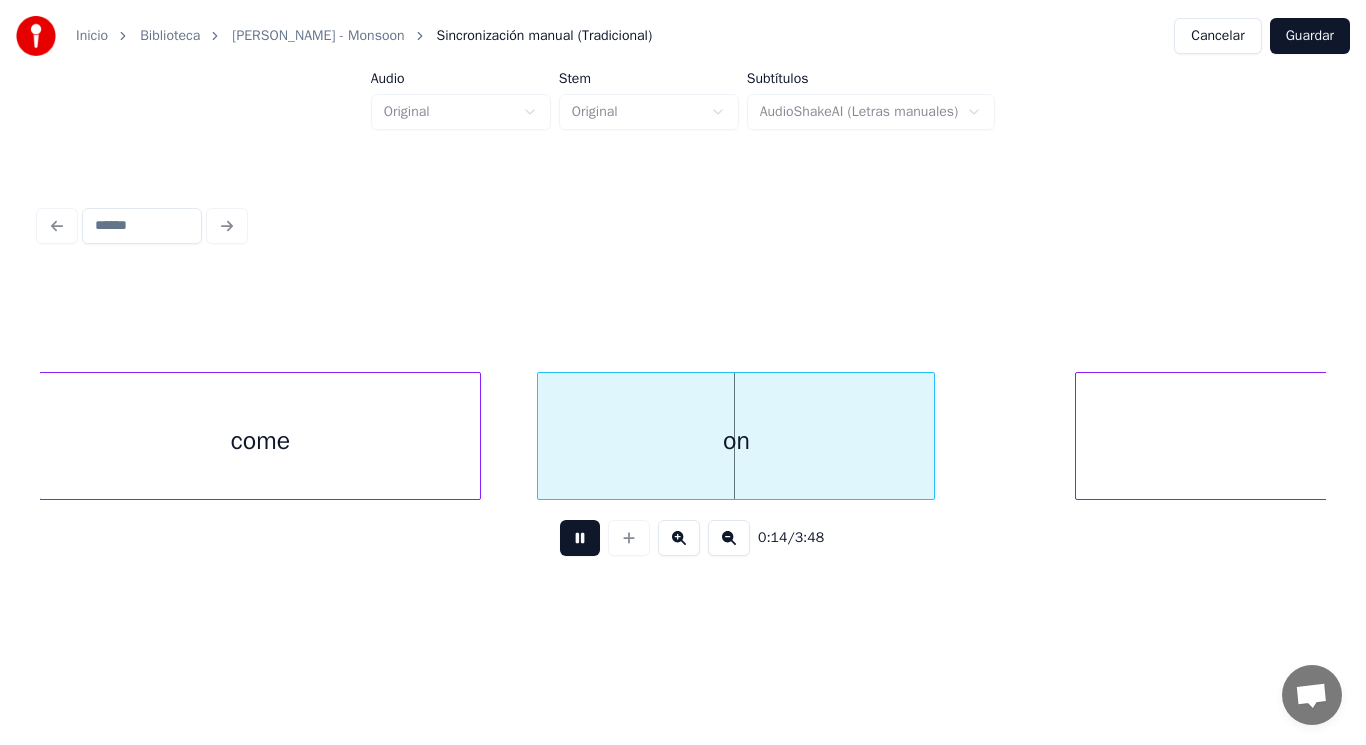 click at bounding box center [580, 538] 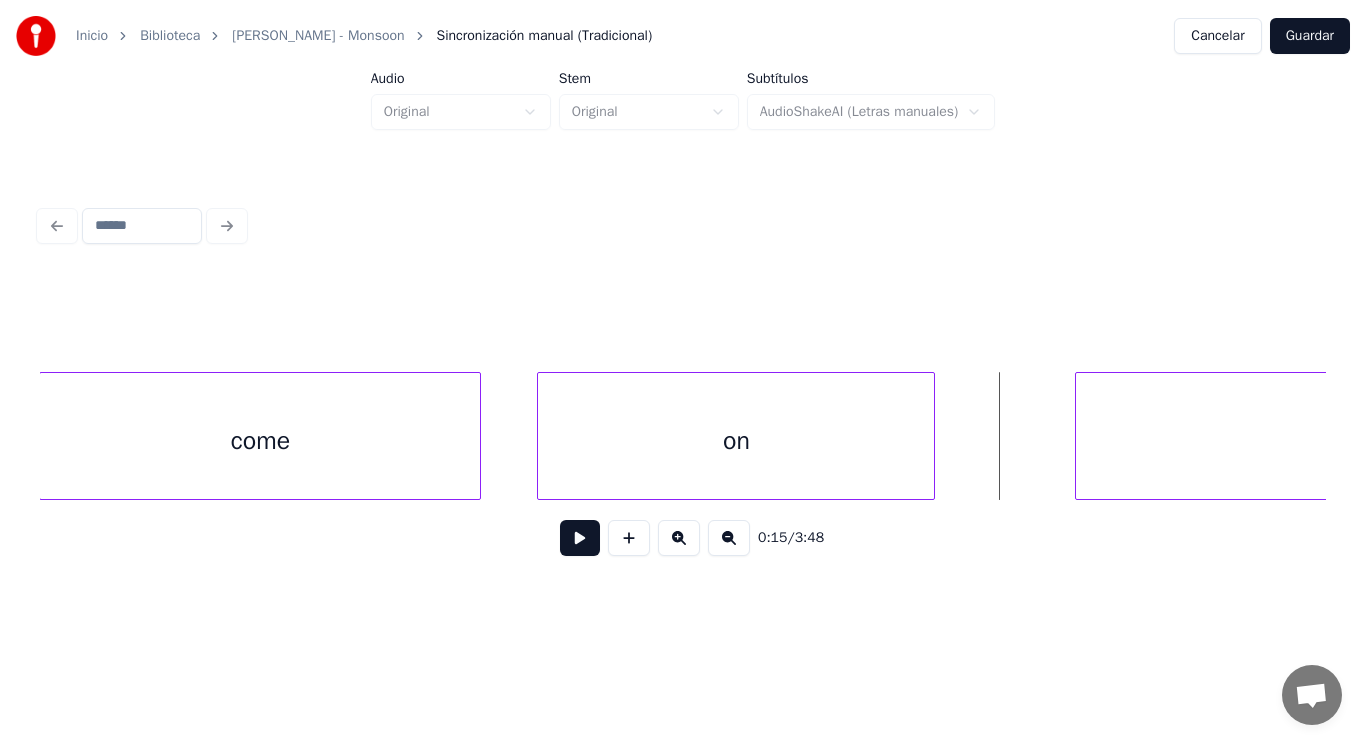 click on "come" at bounding box center (260, 441) 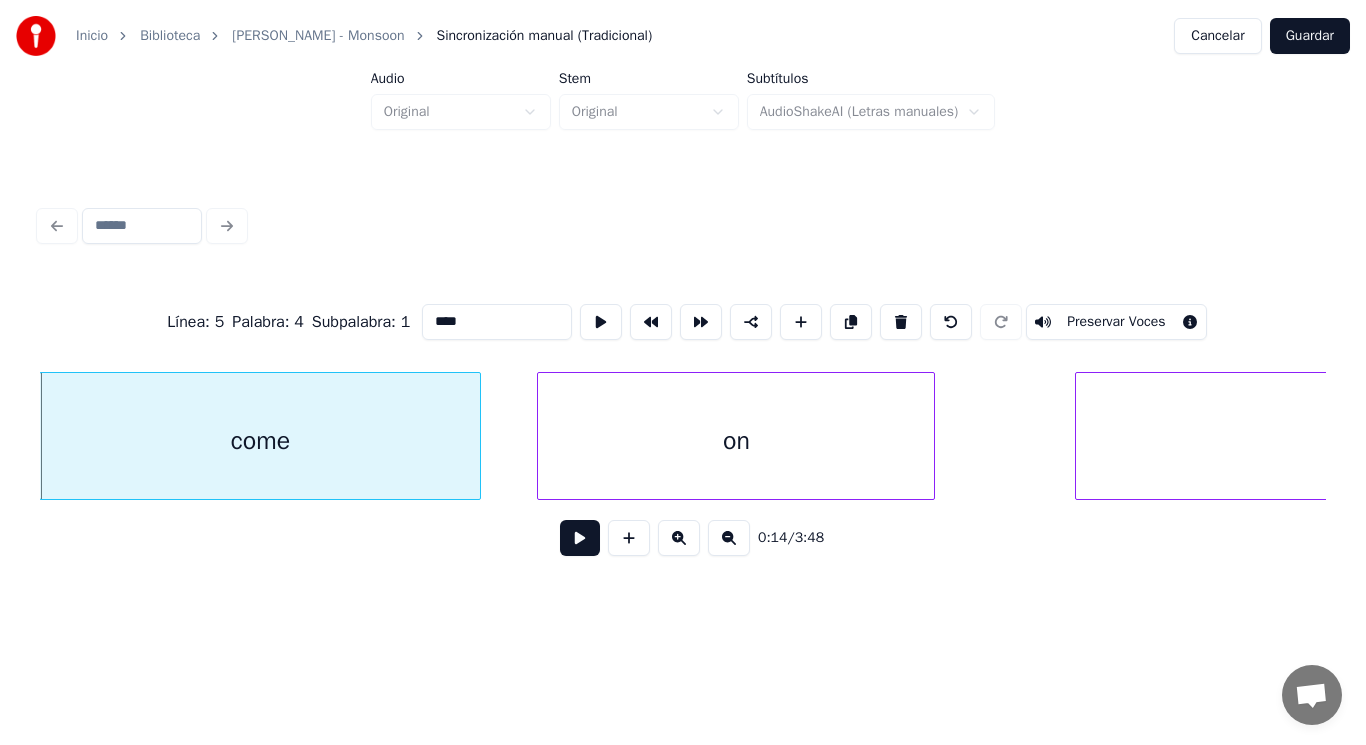 click at bounding box center [580, 538] 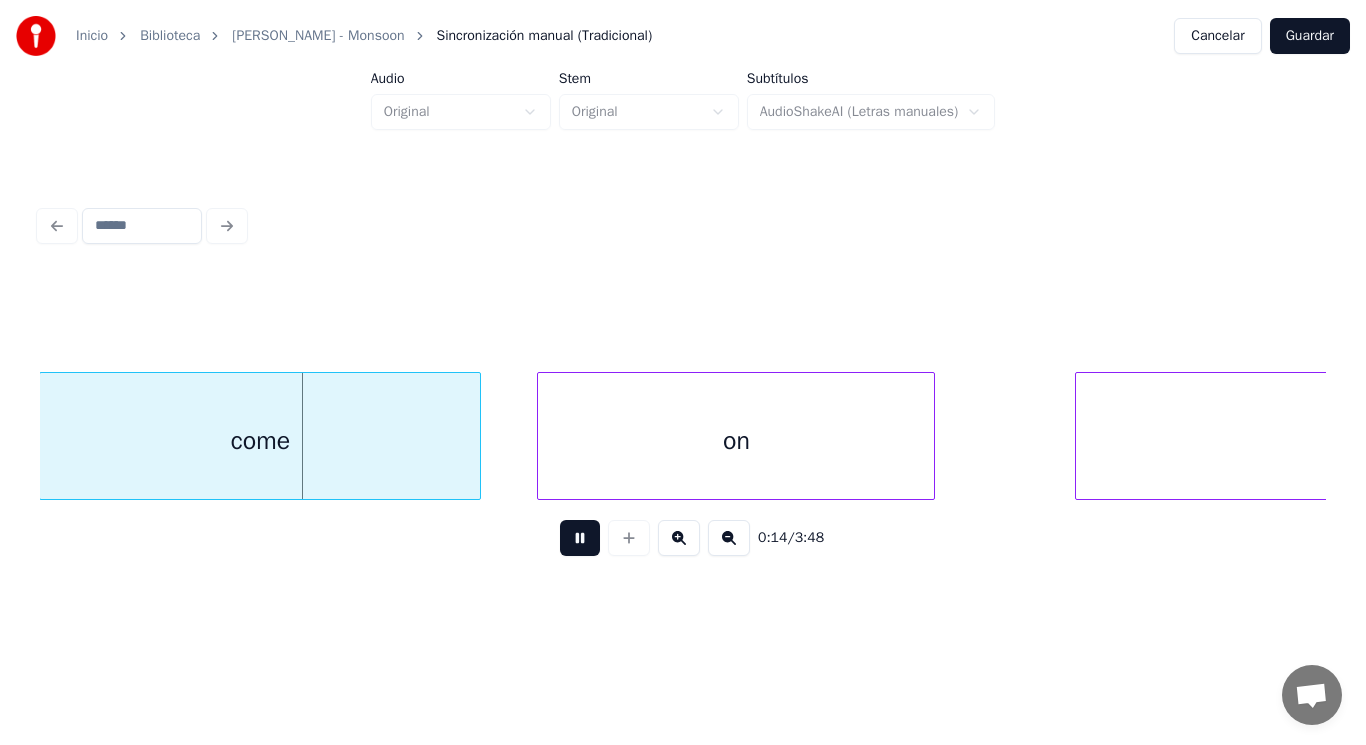 click at bounding box center (580, 538) 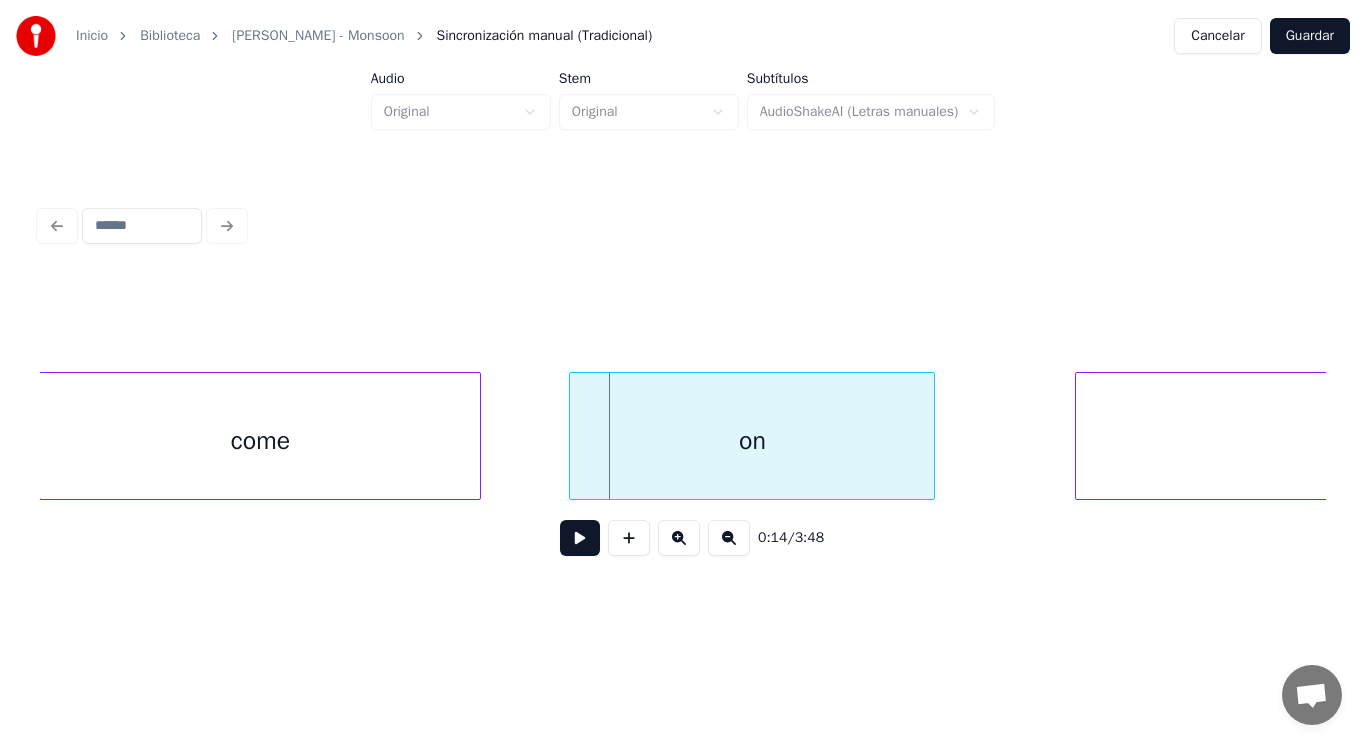 click at bounding box center [573, 436] 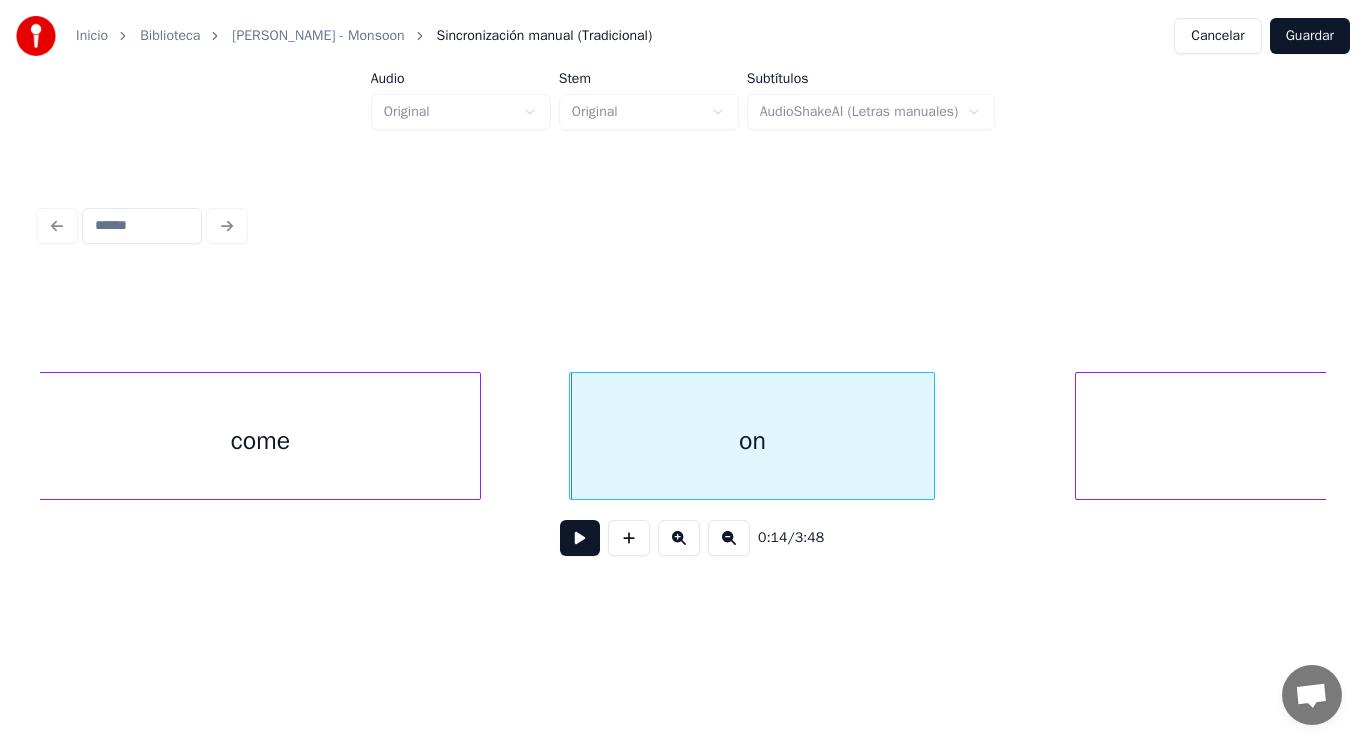 click at bounding box center (580, 538) 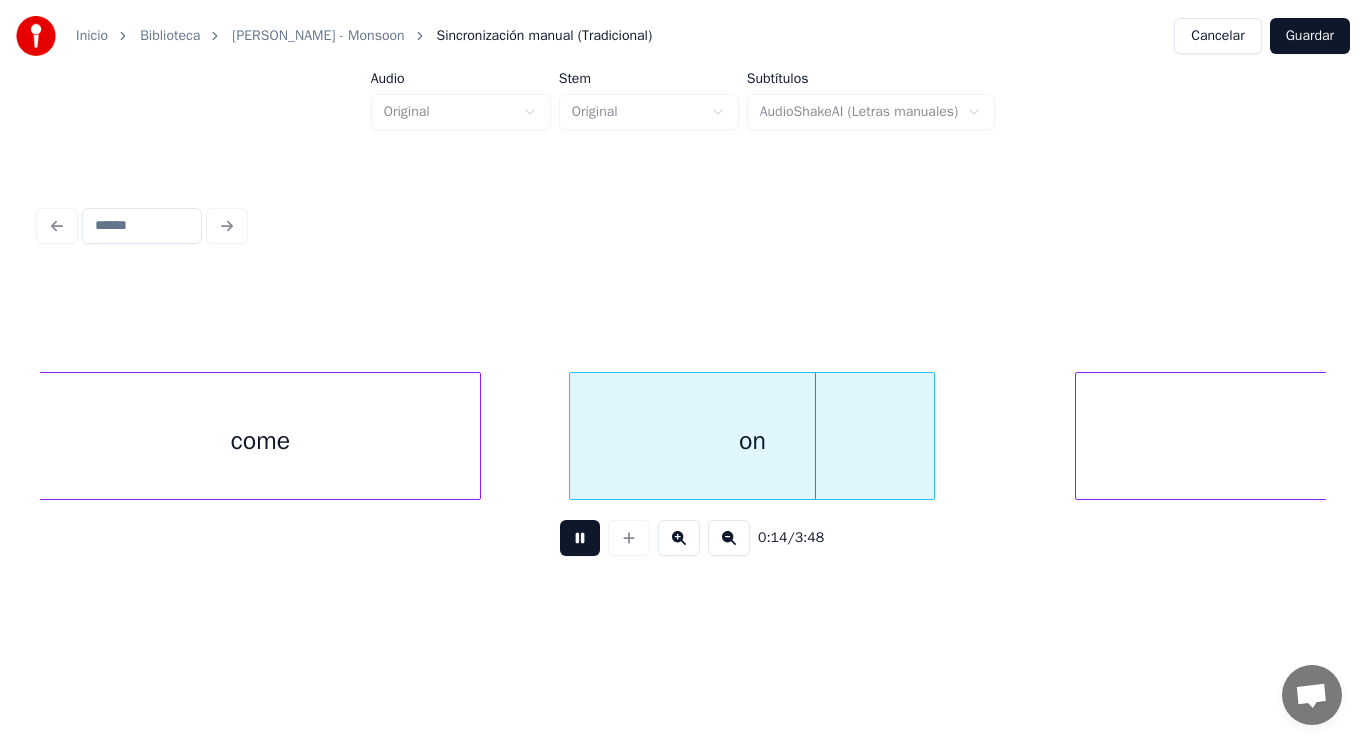 click at bounding box center [580, 538] 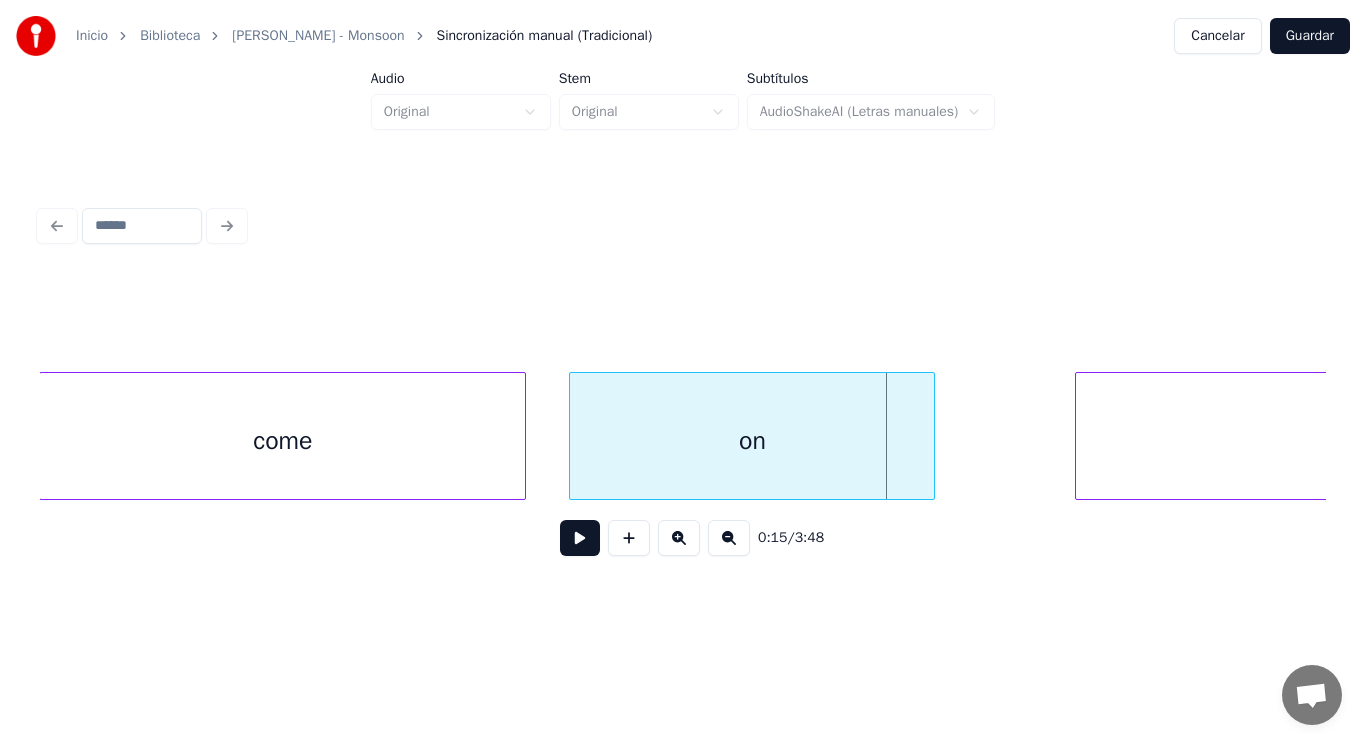 click at bounding box center [522, 436] 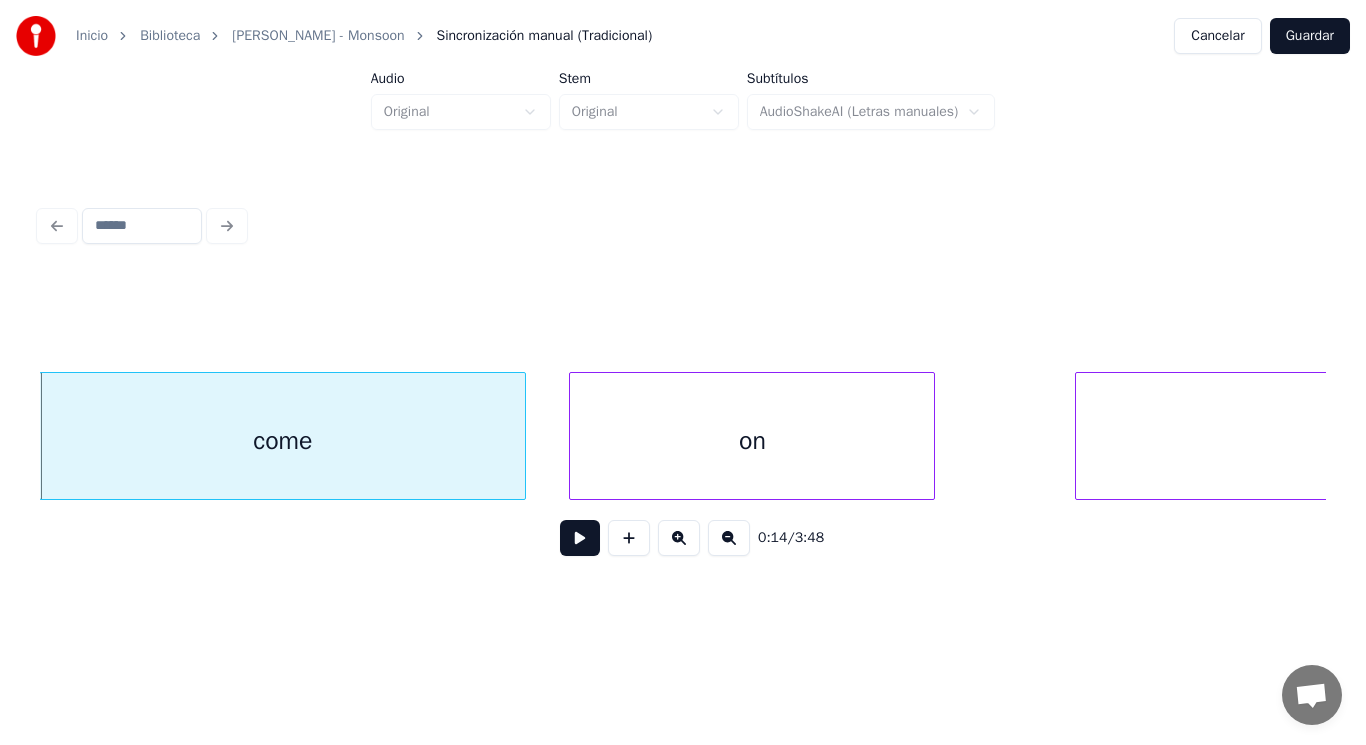 click at bounding box center [580, 538] 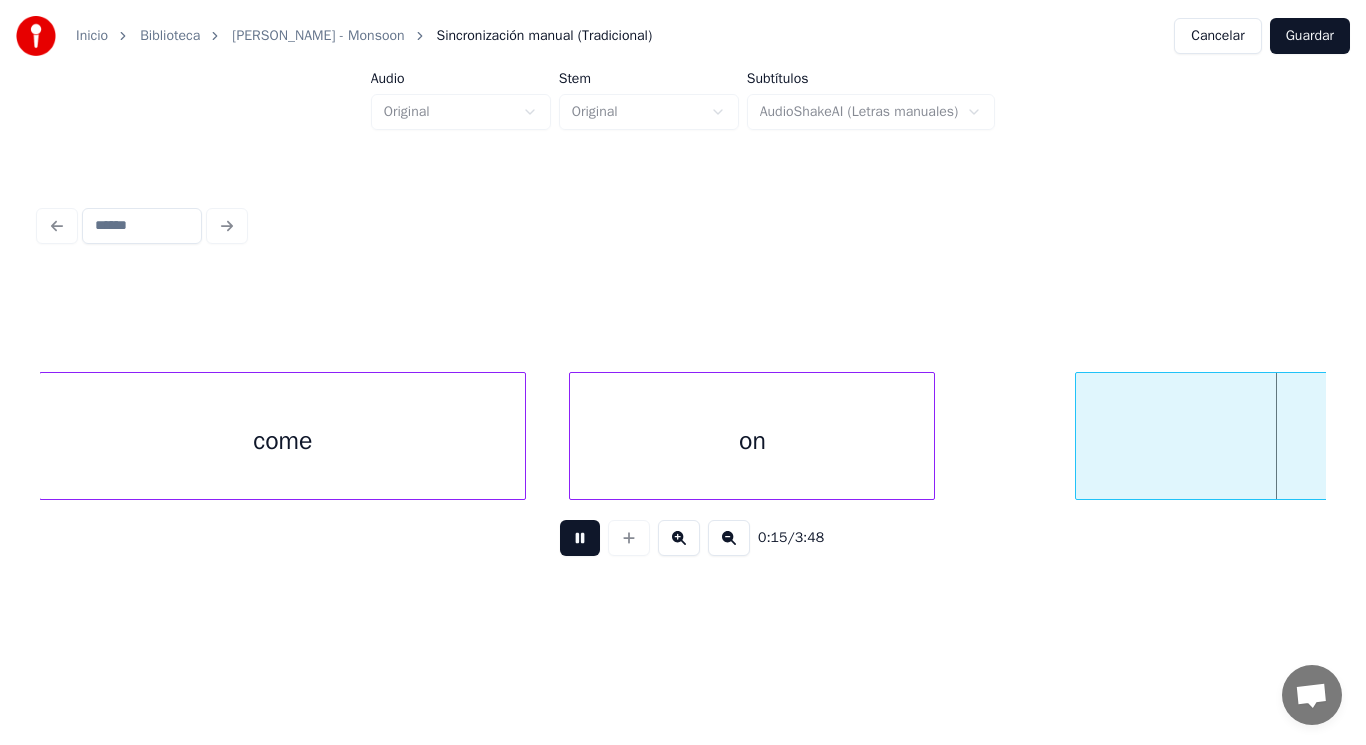 click at bounding box center [580, 538] 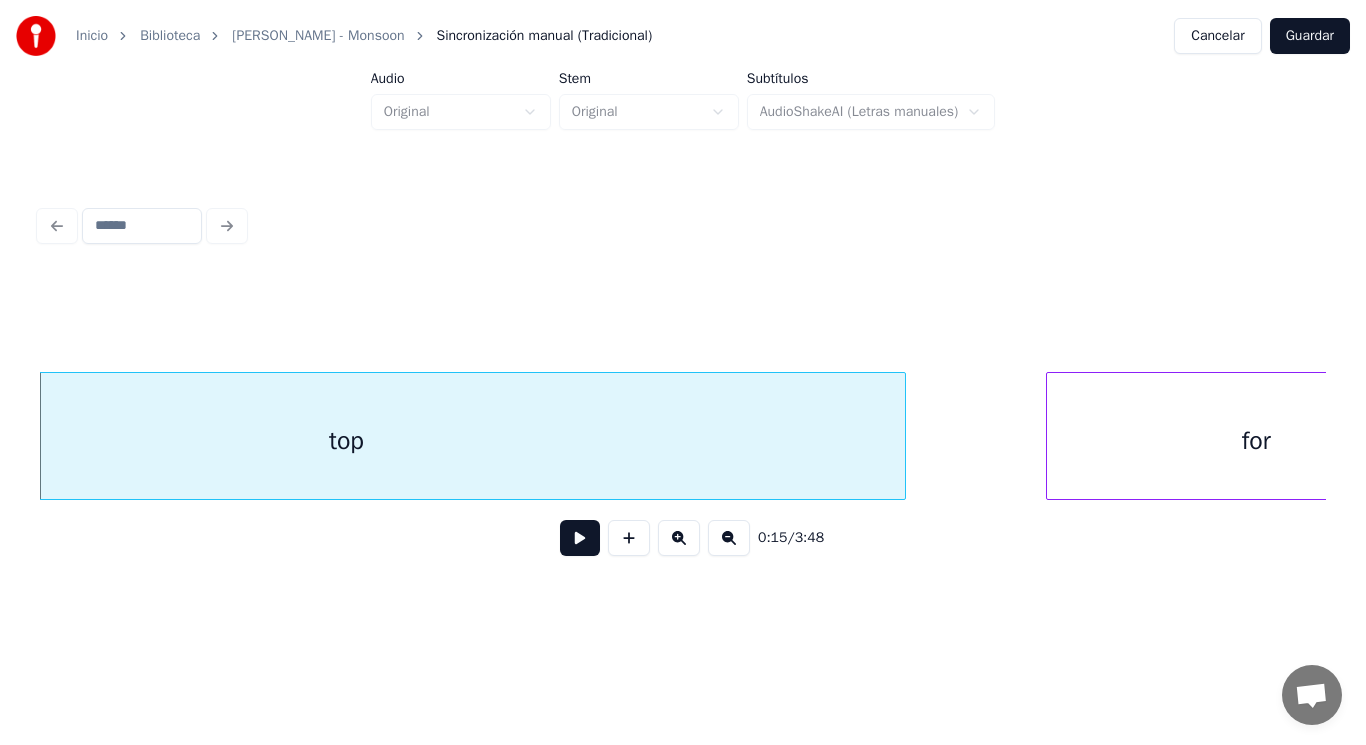 click on "top" at bounding box center [346, 441] 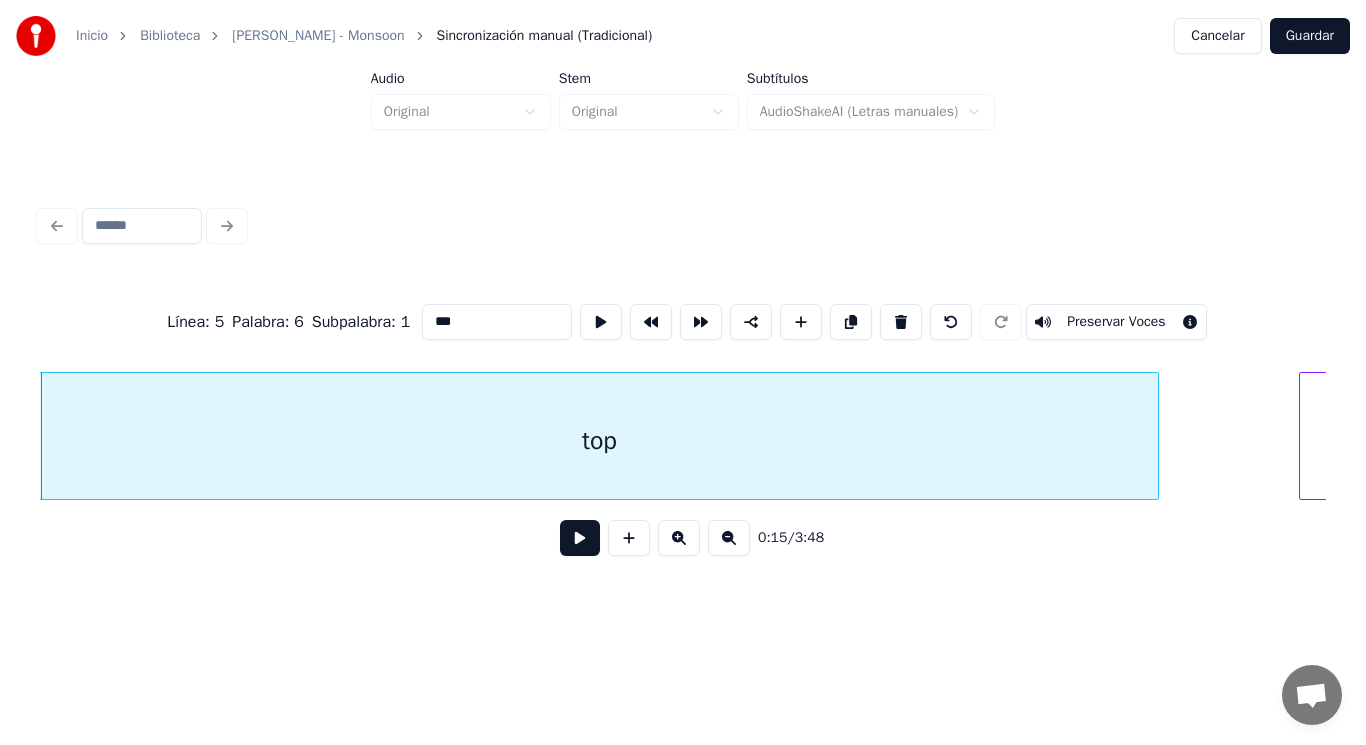click at bounding box center [580, 538] 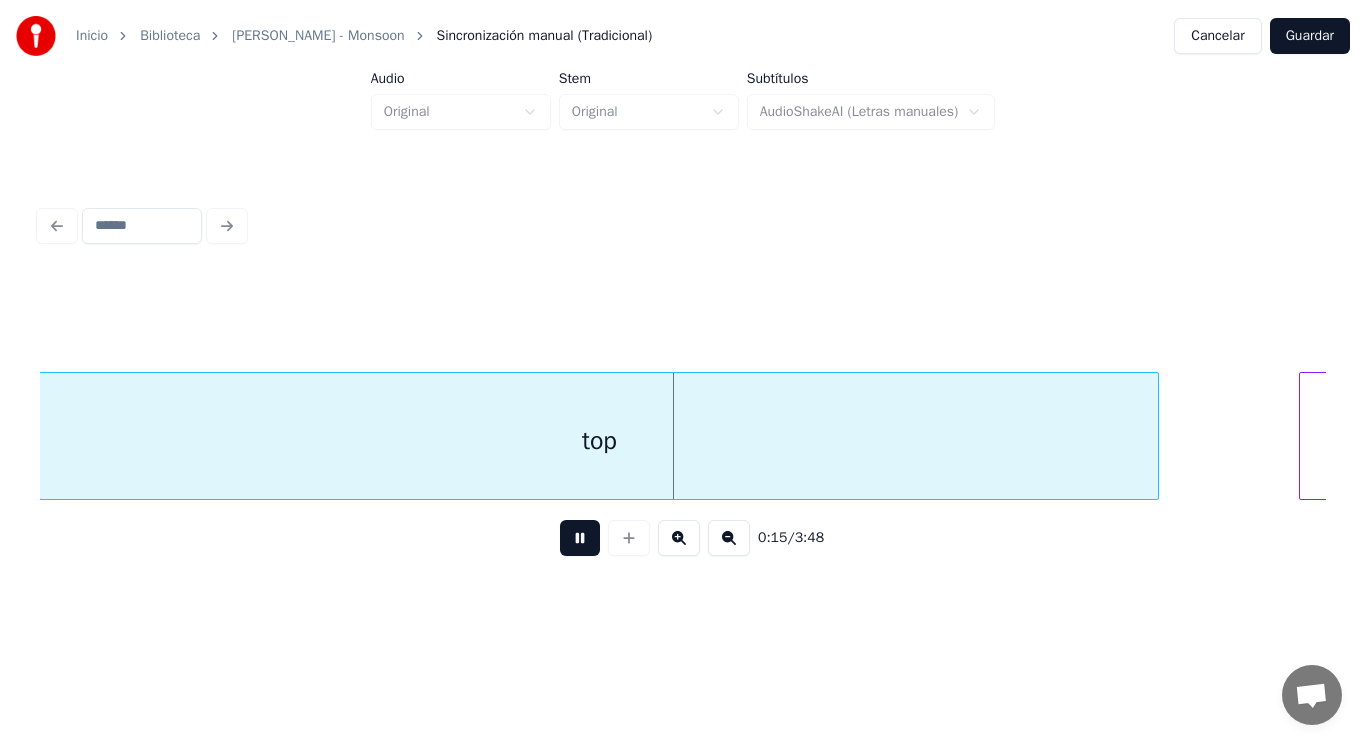 click at bounding box center (580, 538) 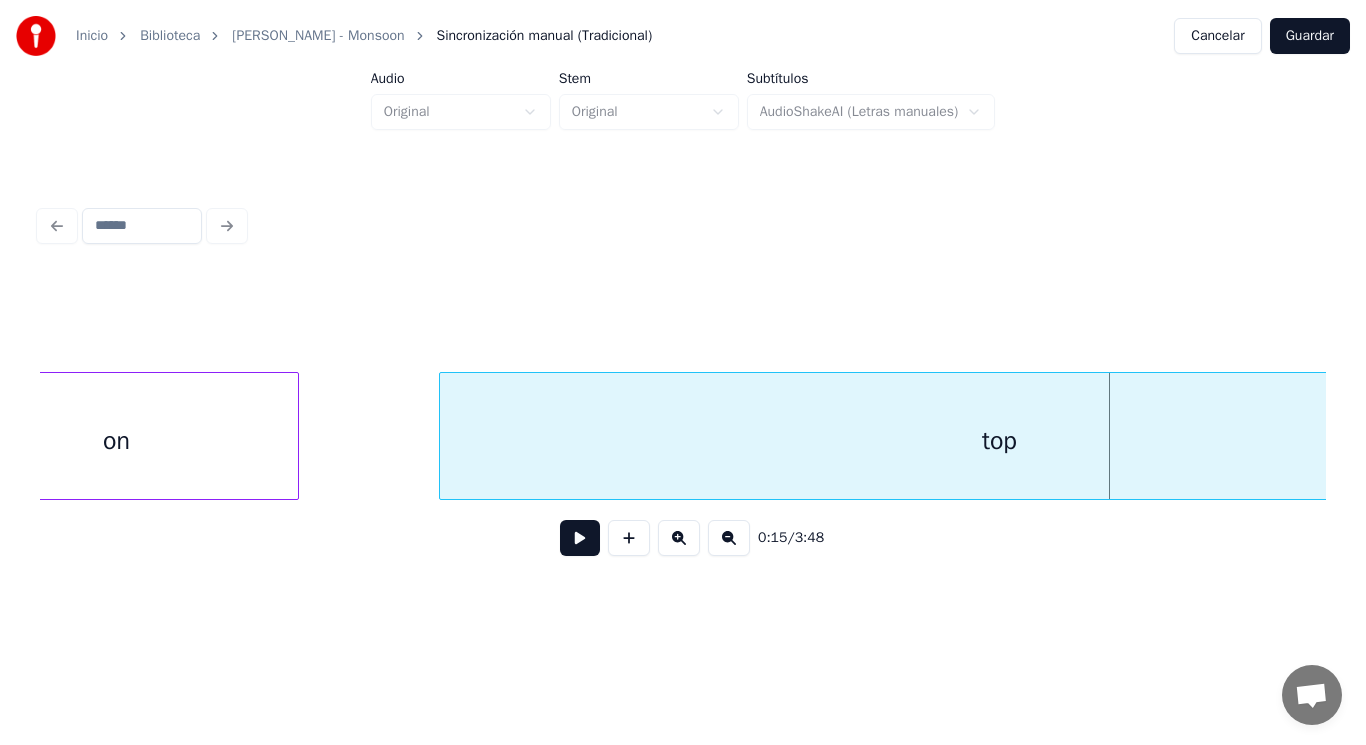 click on "on" at bounding box center [116, 441] 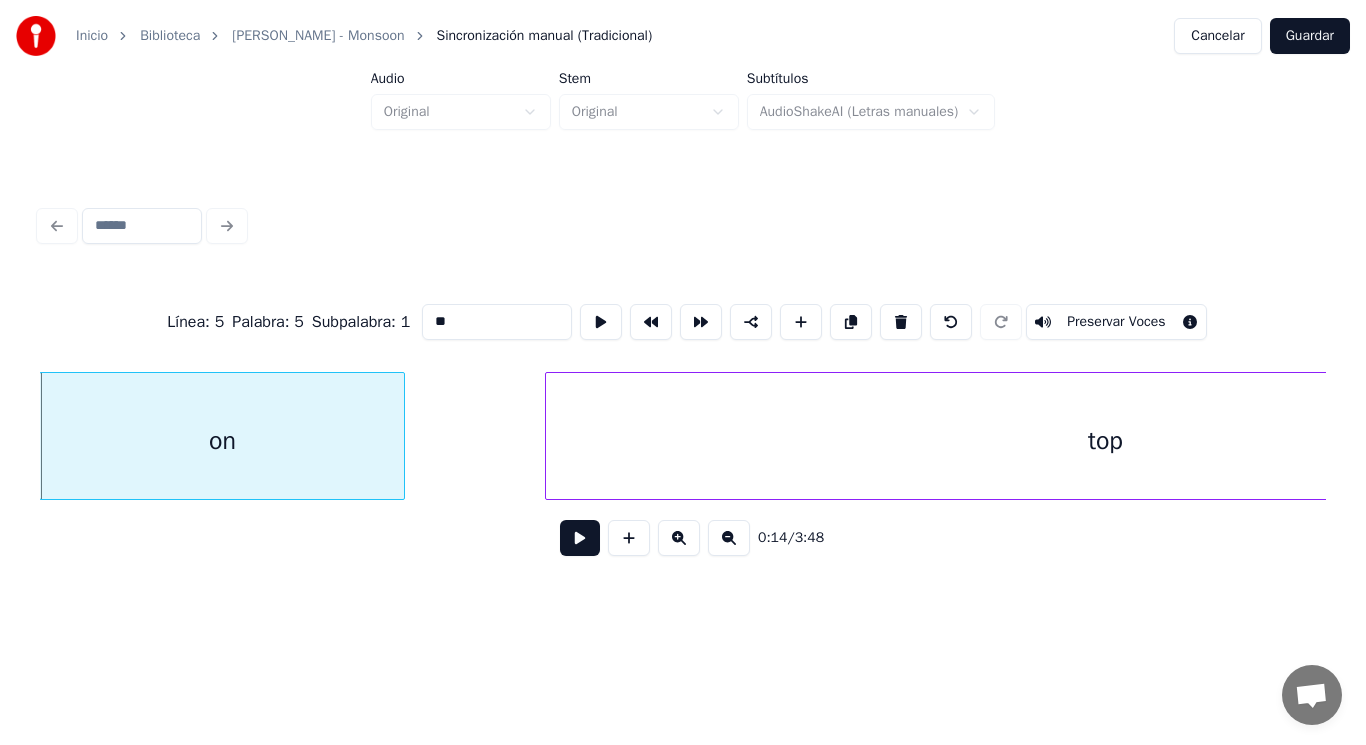 click at bounding box center (580, 538) 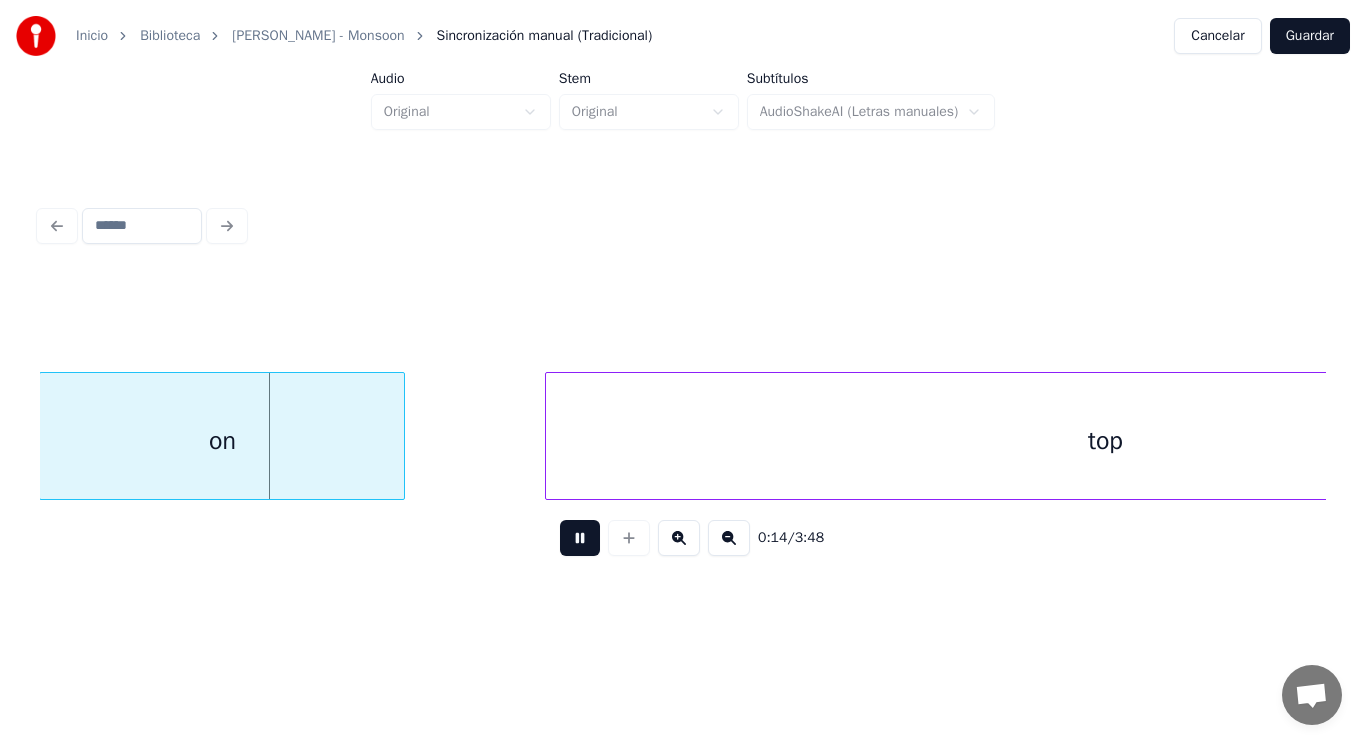 click at bounding box center (580, 538) 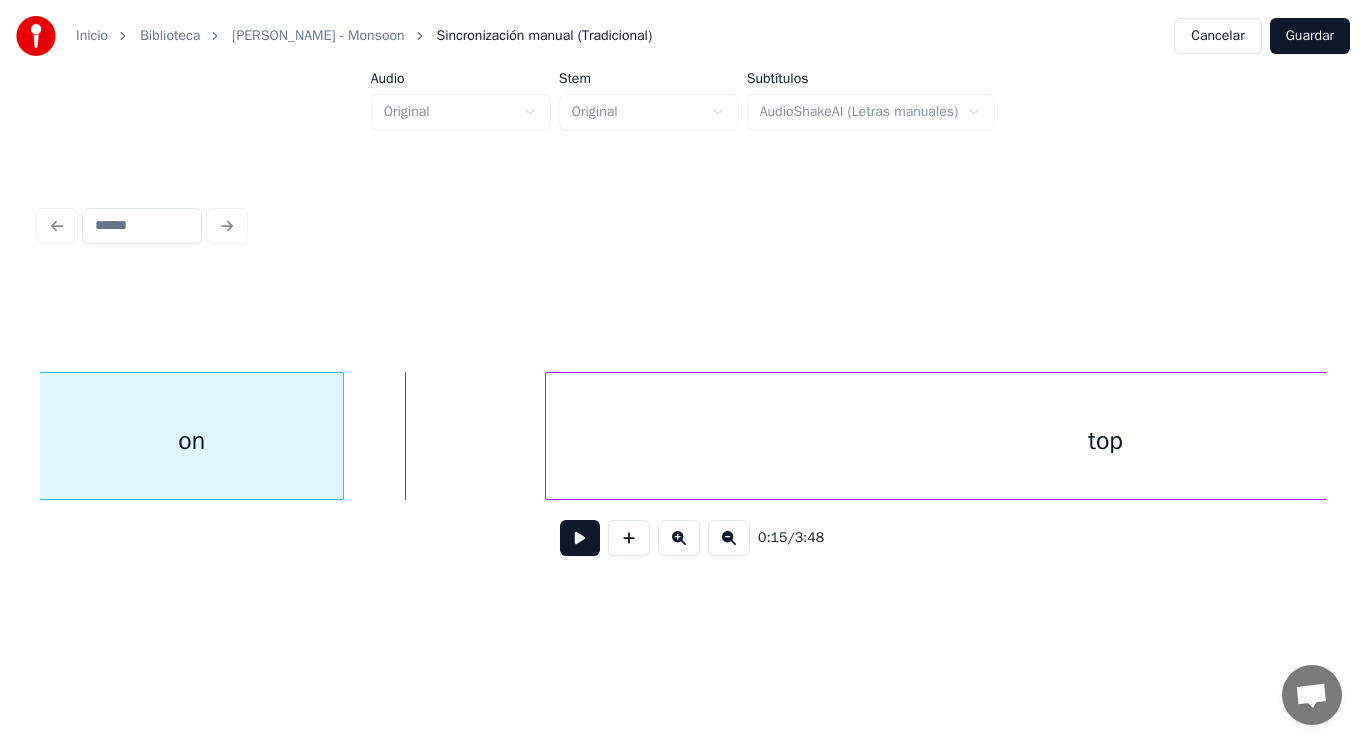 click at bounding box center [340, 436] 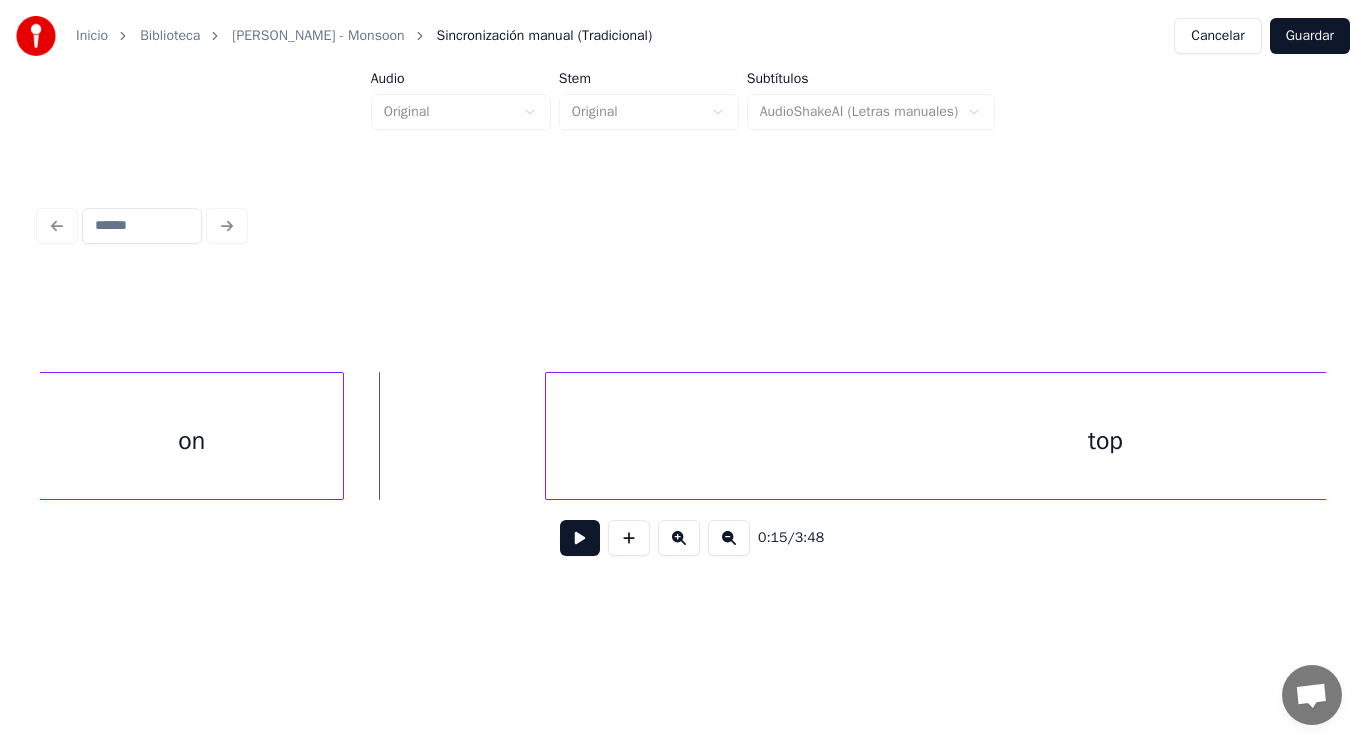 click at bounding box center [580, 538] 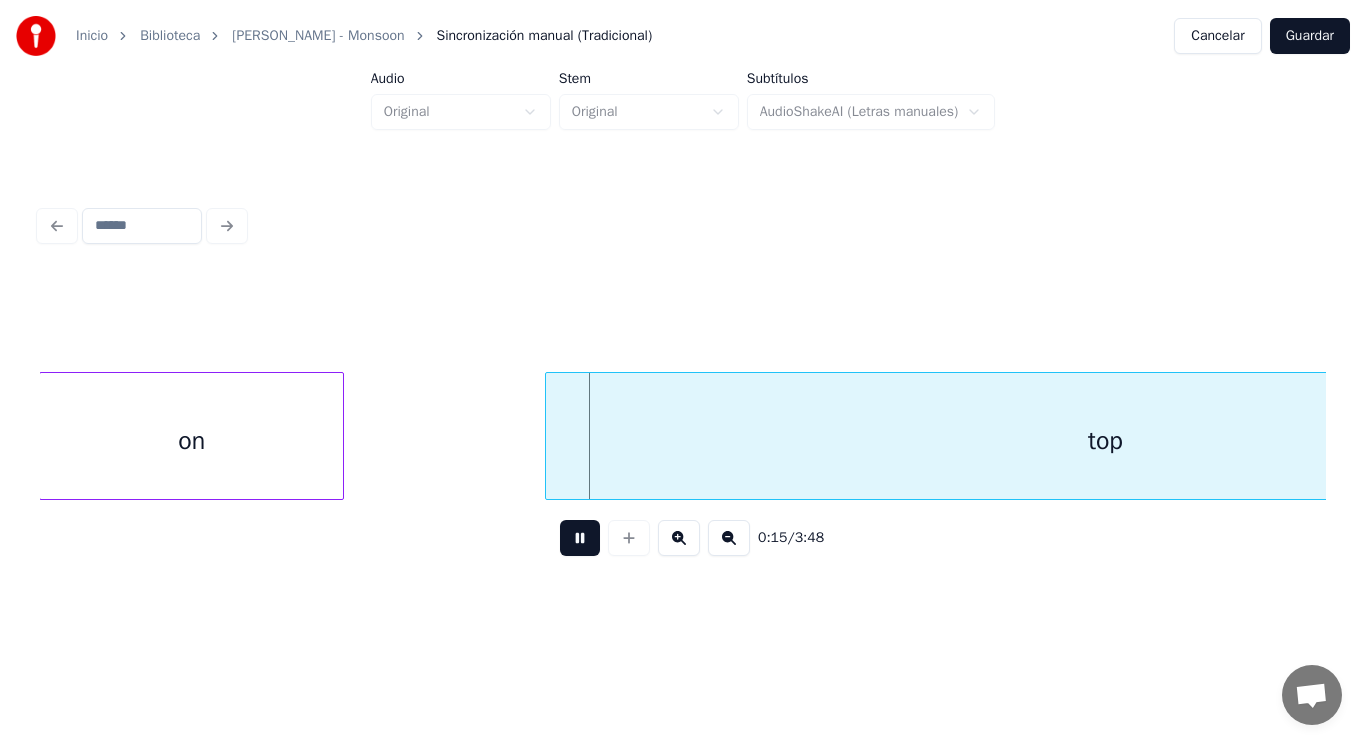 click at bounding box center [580, 538] 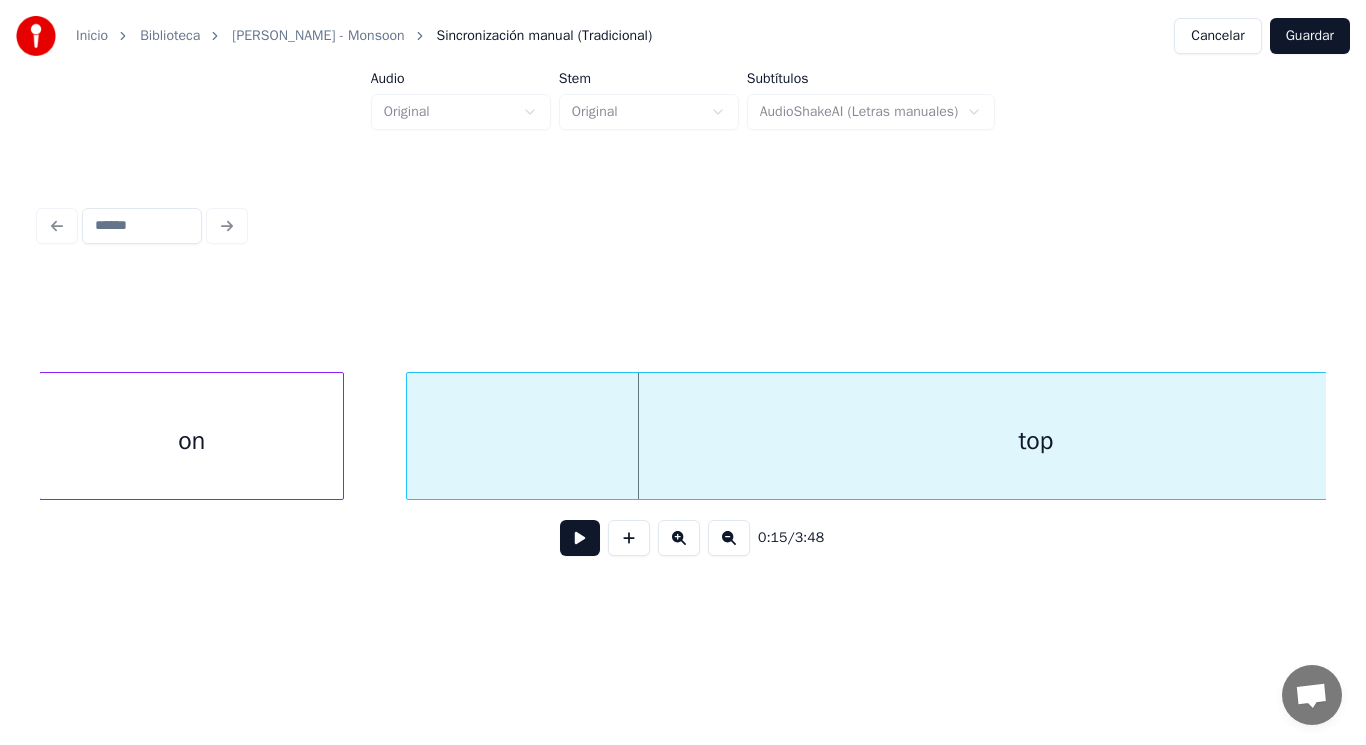 click at bounding box center (410, 436) 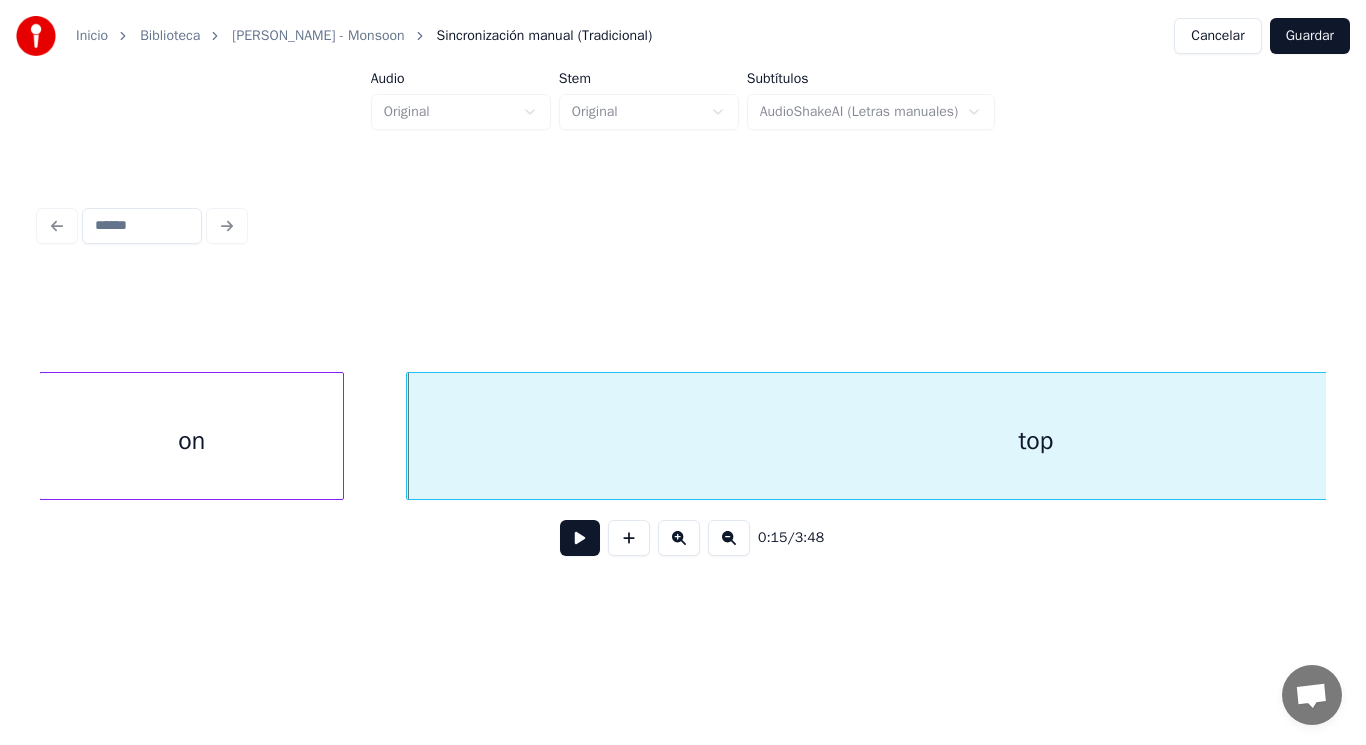 click at bounding box center [580, 538] 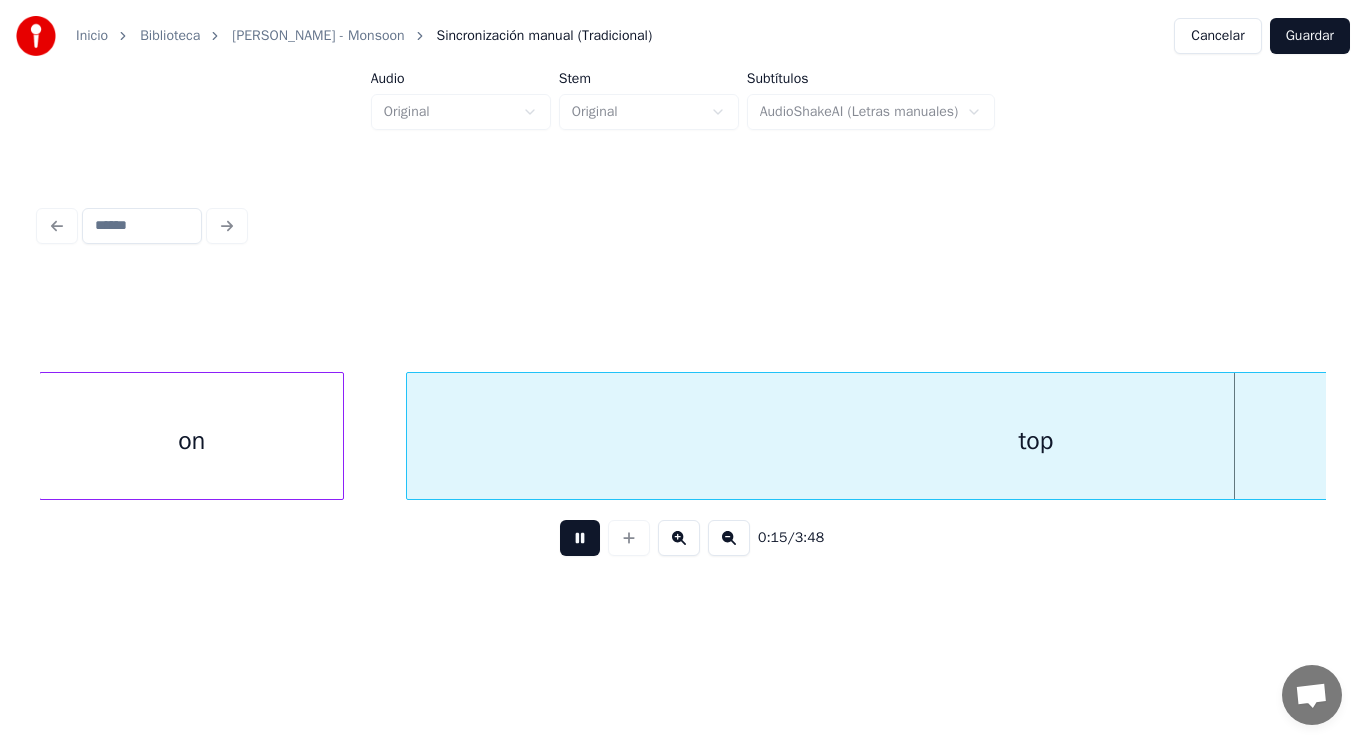 scroll, scrollTop: 0, scrollLeft: 21980, axis: horizontal 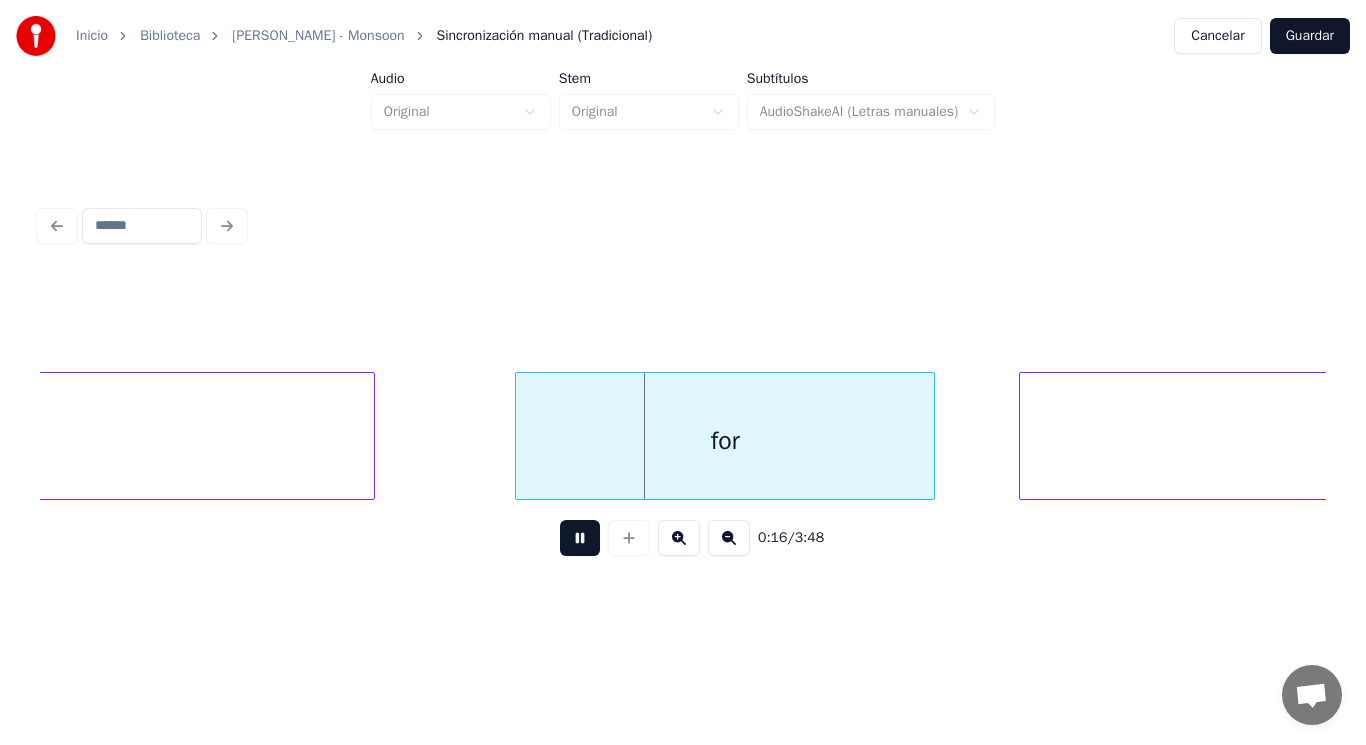 click at bounding box center [580, 538] 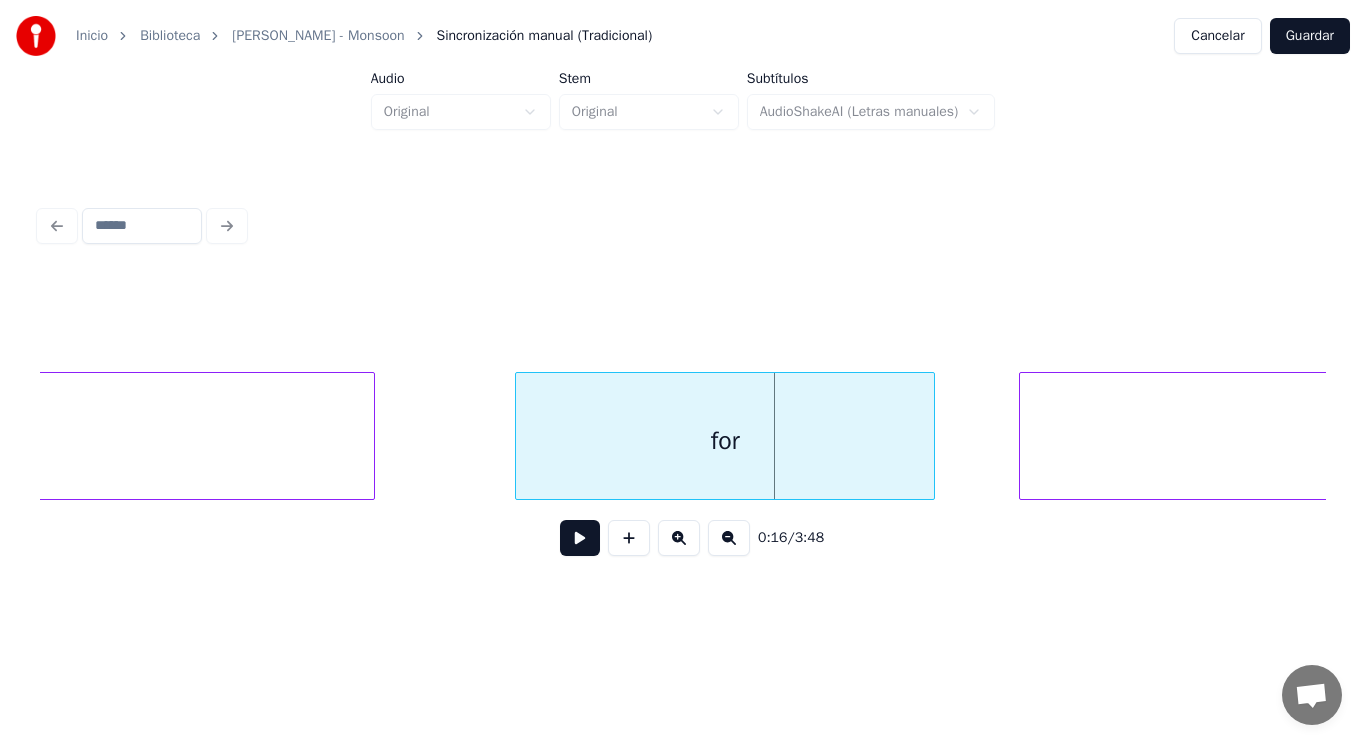 click on "for" at bounding box center (725, 441) 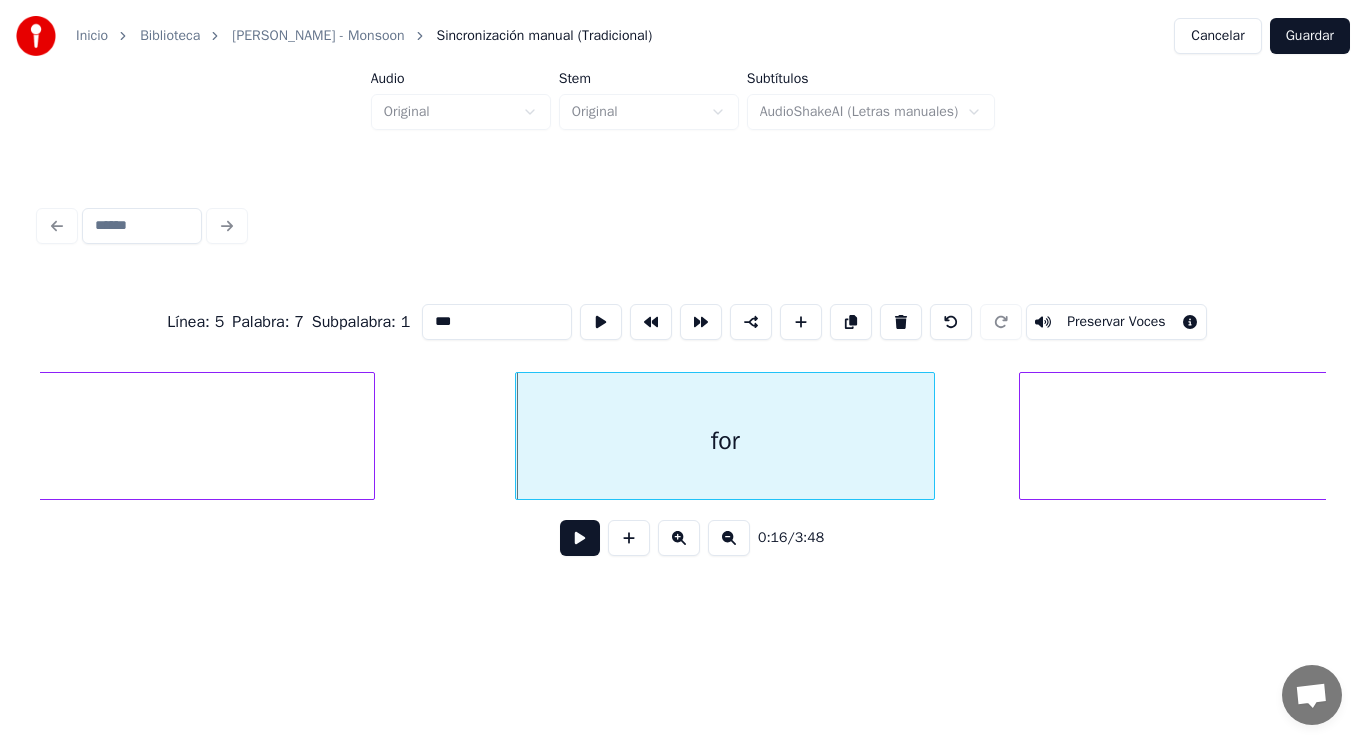 click at bounding box center (580, 538) 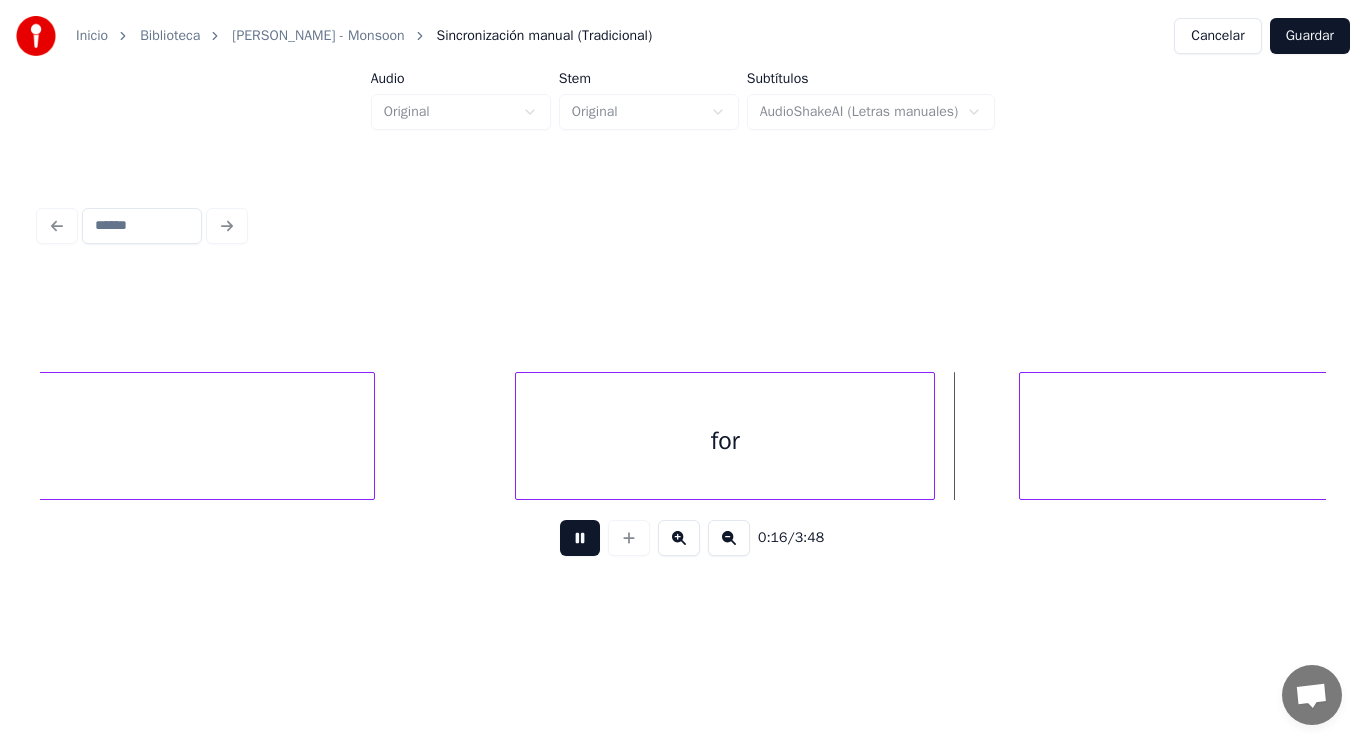 click at bounding box center (580, 538) 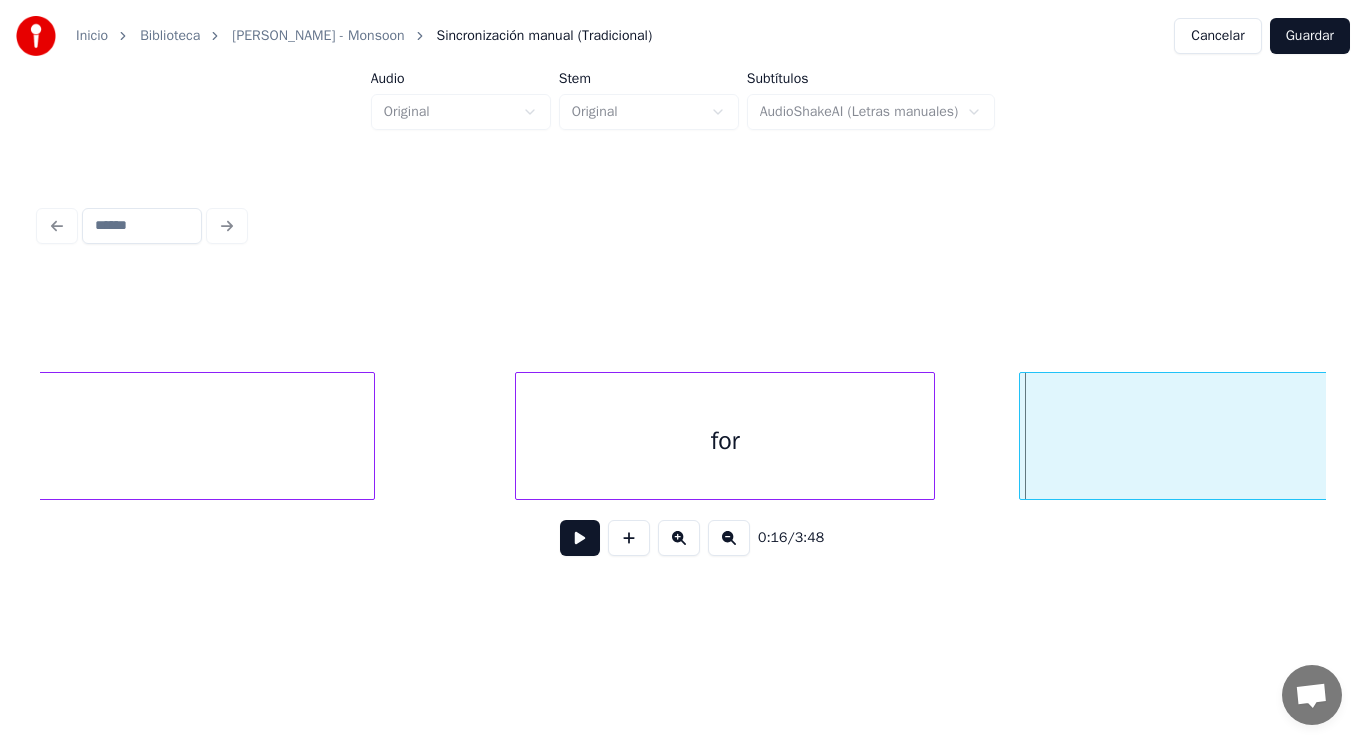 click on "me" at bounding box center [1425, 441] 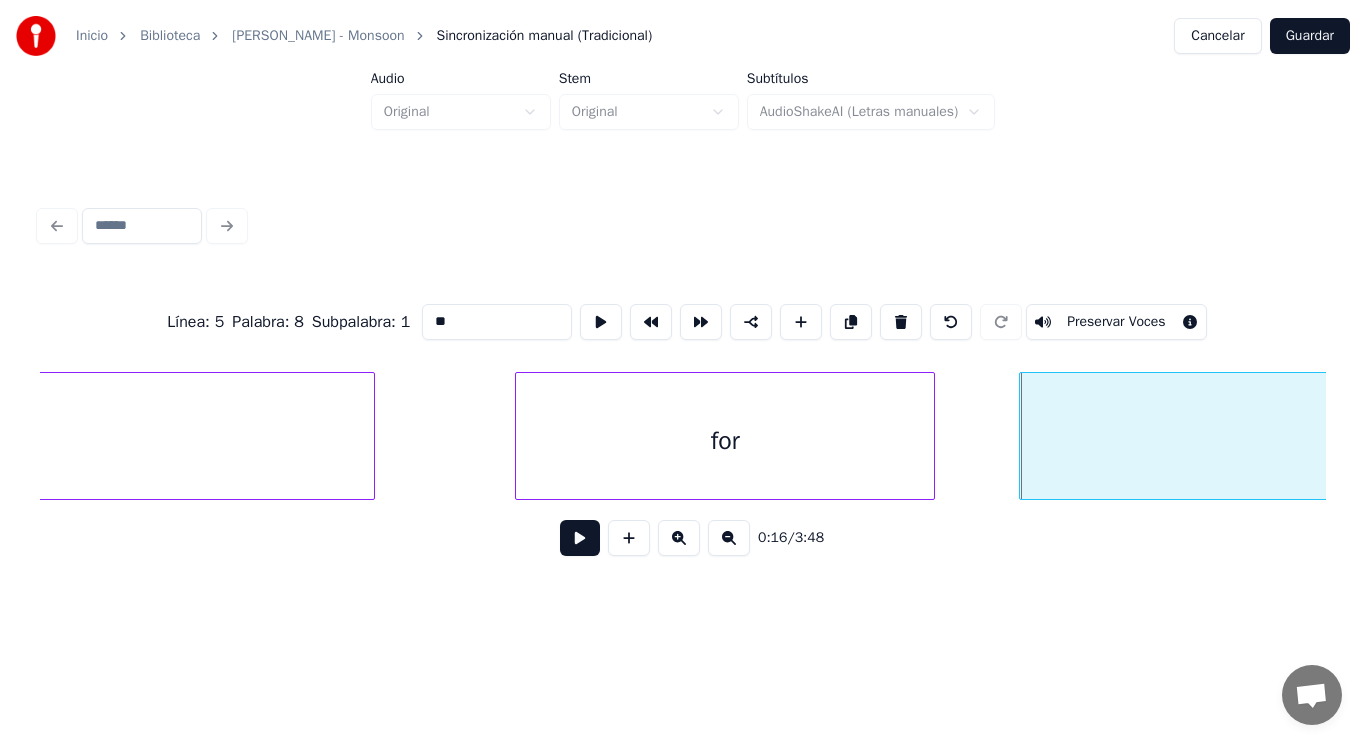 click at bounding box center (580, 538) 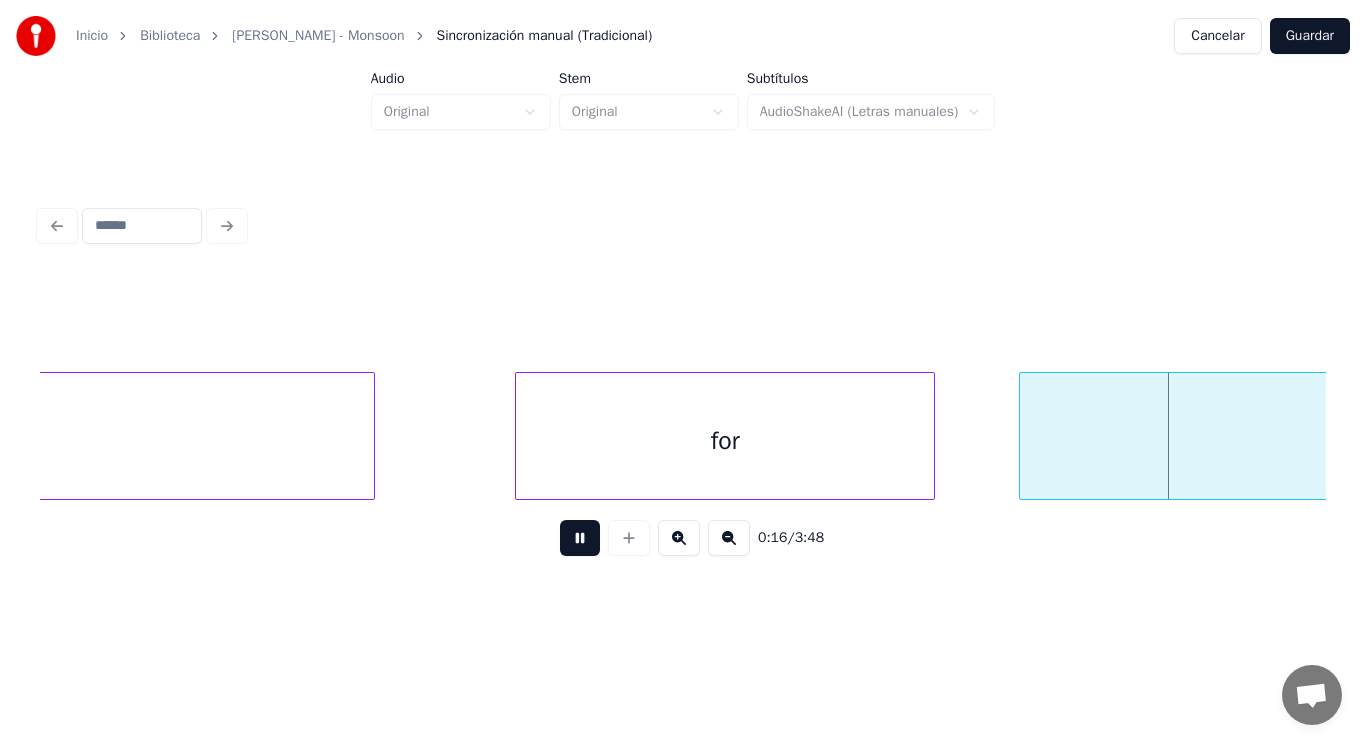 click at bounding box center (580, 538) 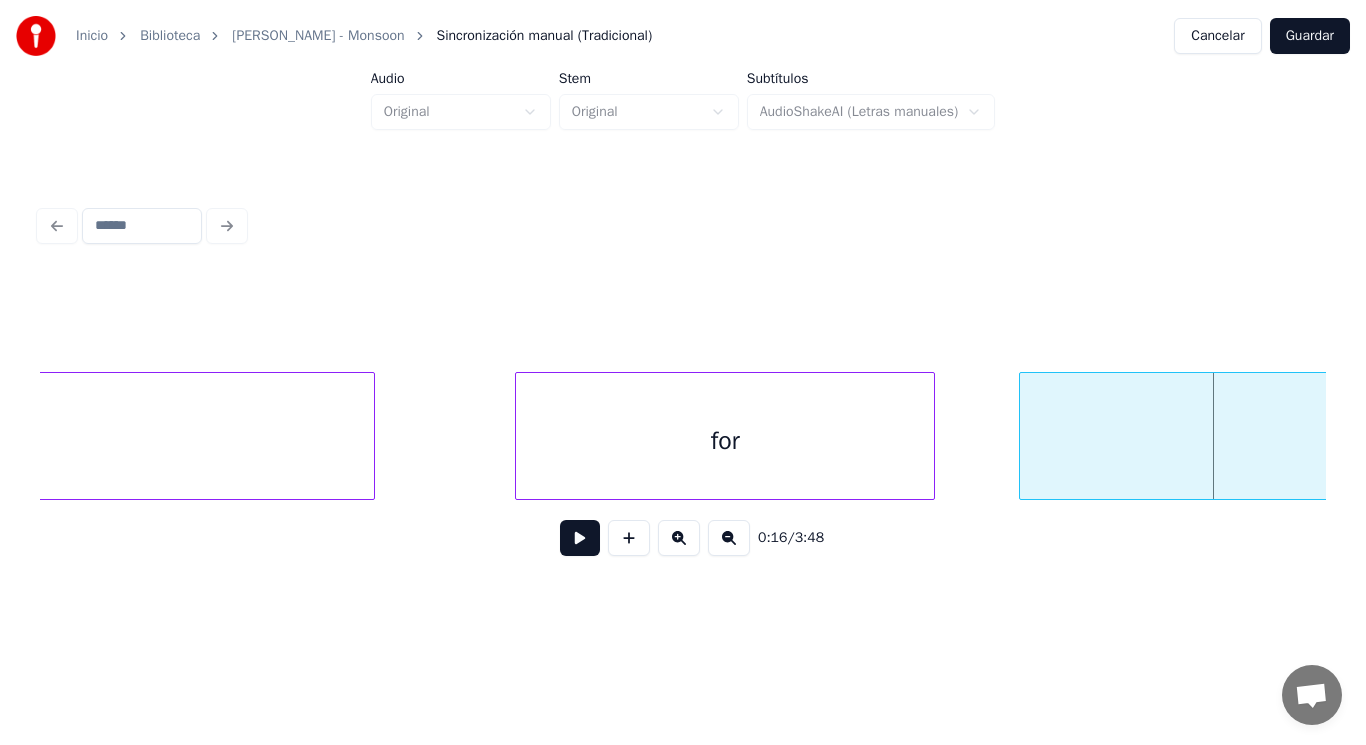 click on "for" at bounding box center (725, 441) 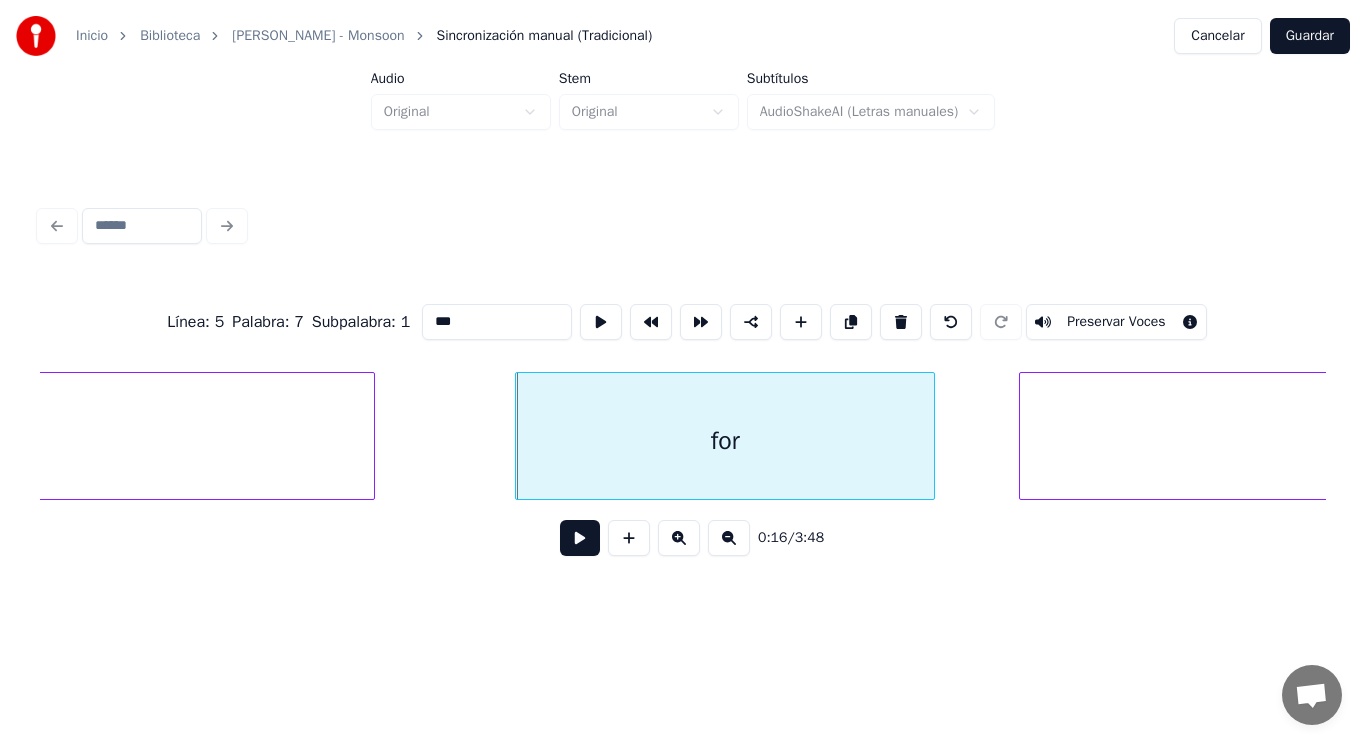 click at bounding box center (580, 538) 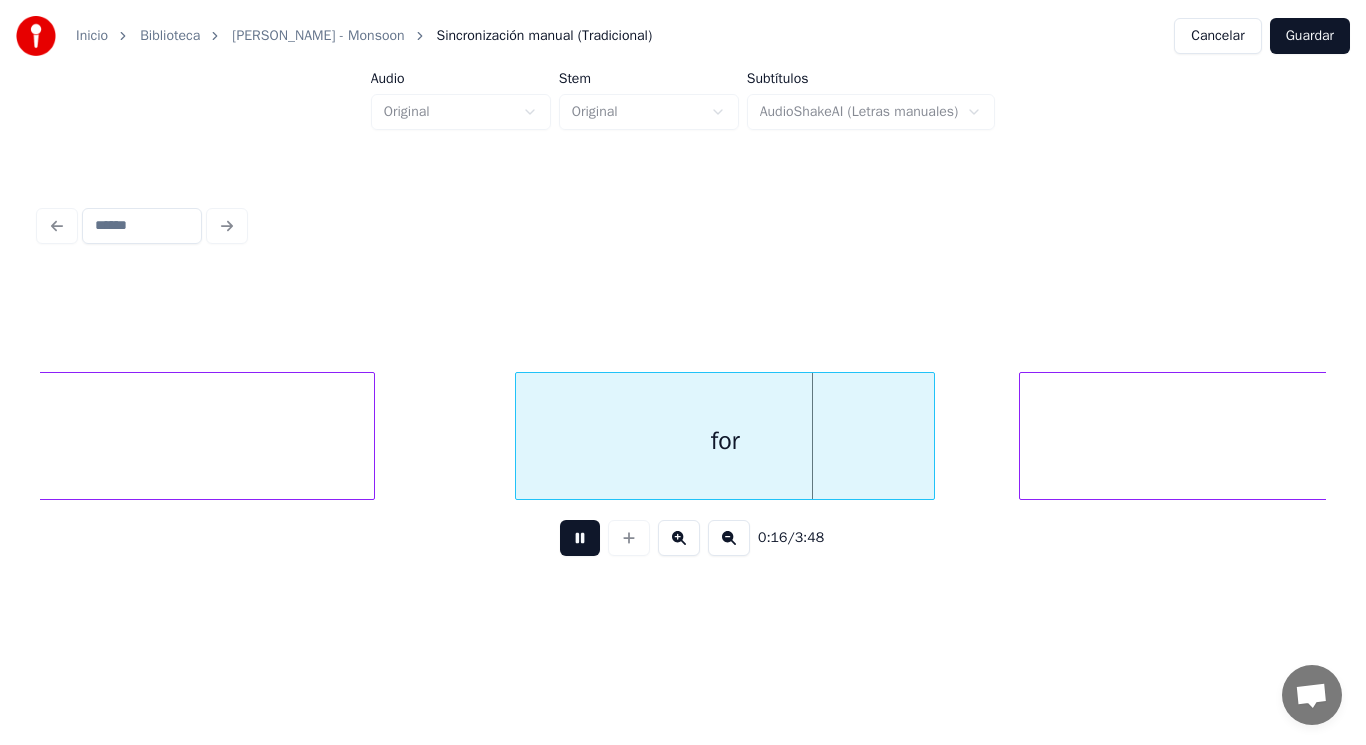click at bounding box center [580, 538] 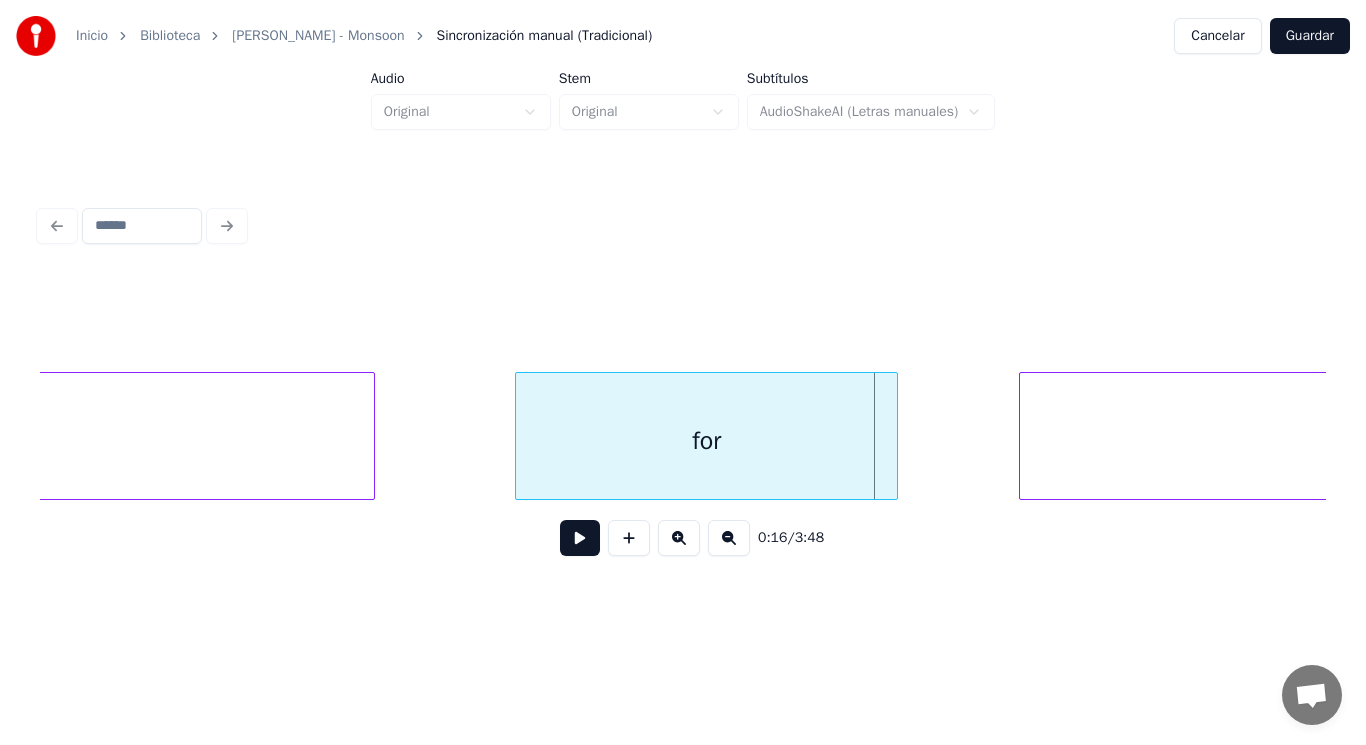 click at bounding box center (894, 436) 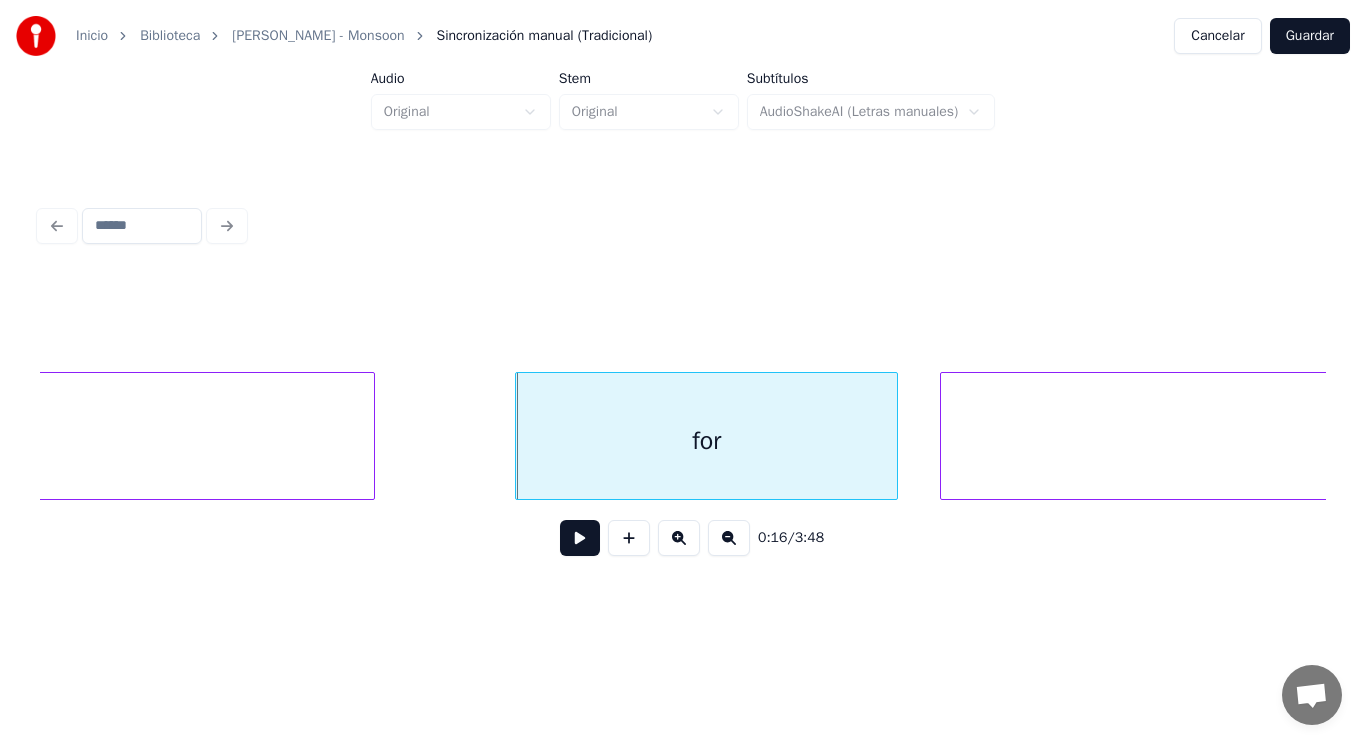 click at bounding box center [944, 436] 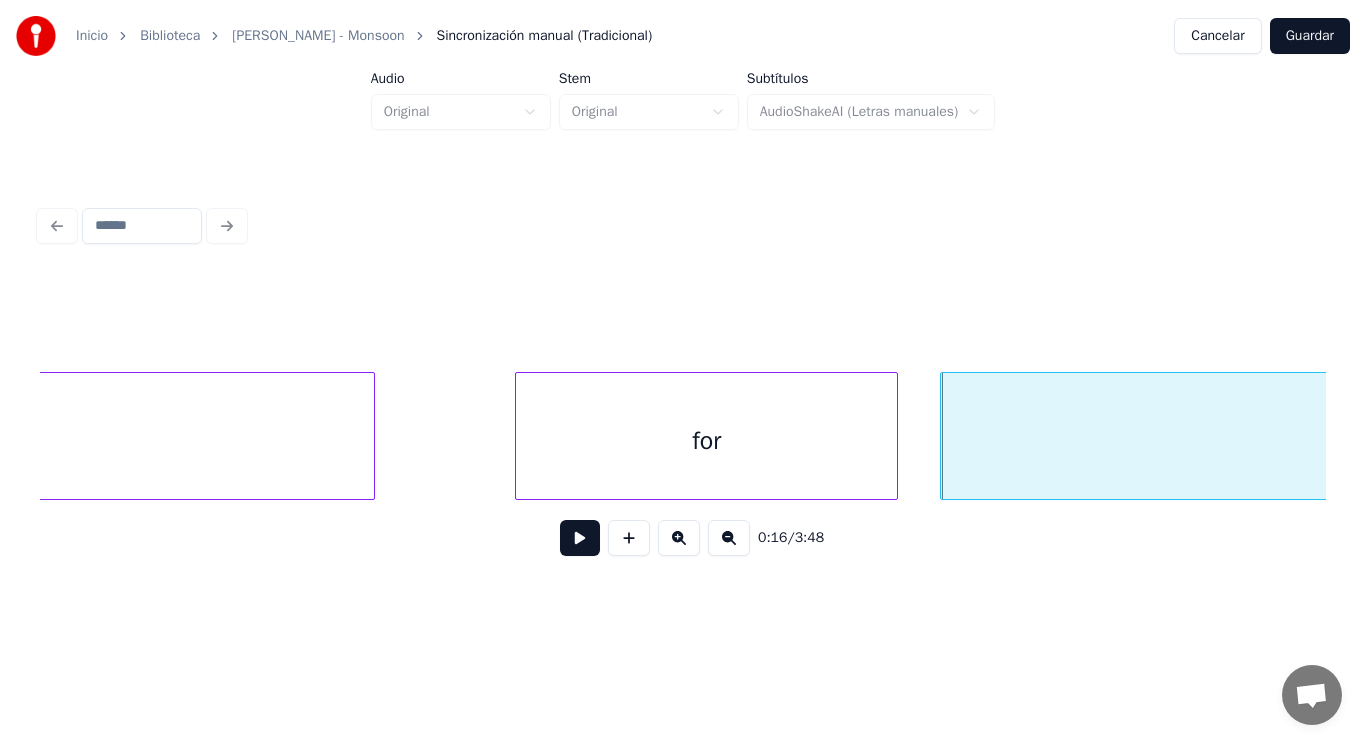 click at bounding box center (580, 538) 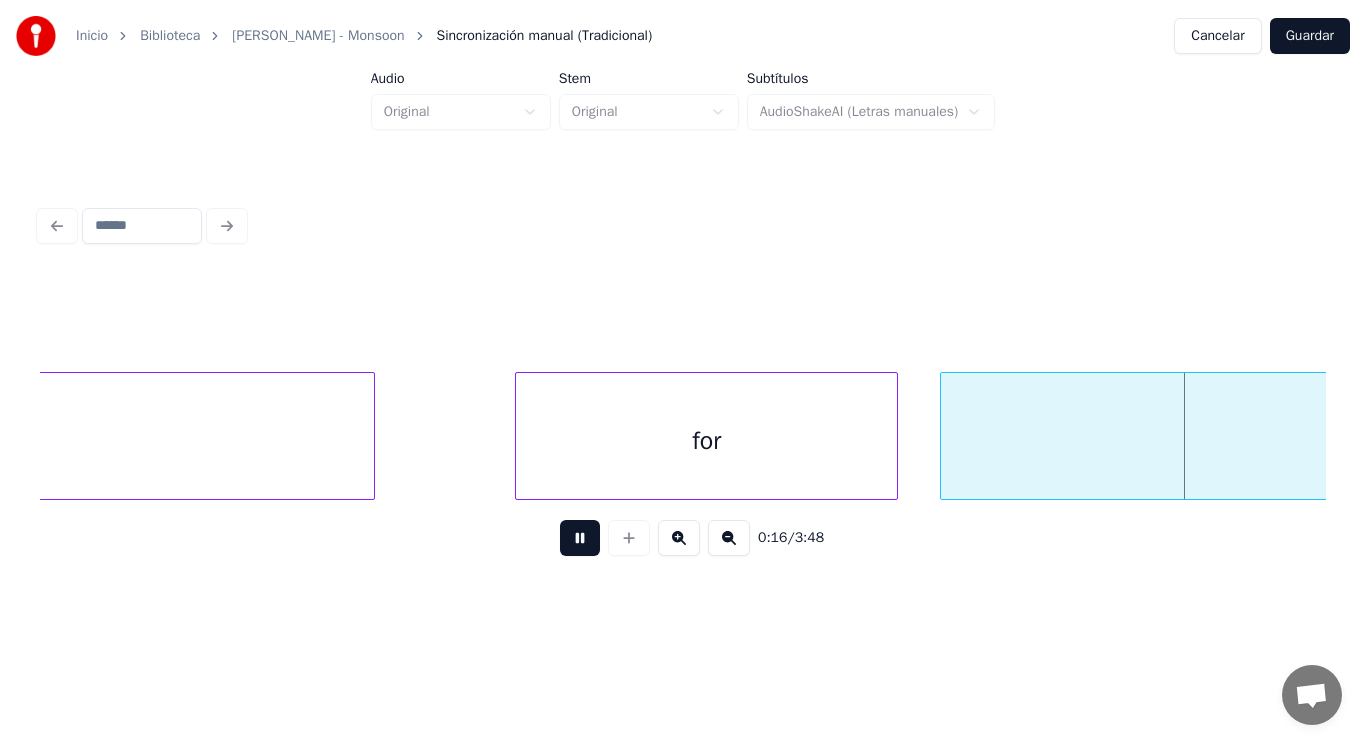 scroll, scrollTop: 0, scrollLeft: 23281, axis: horizontal 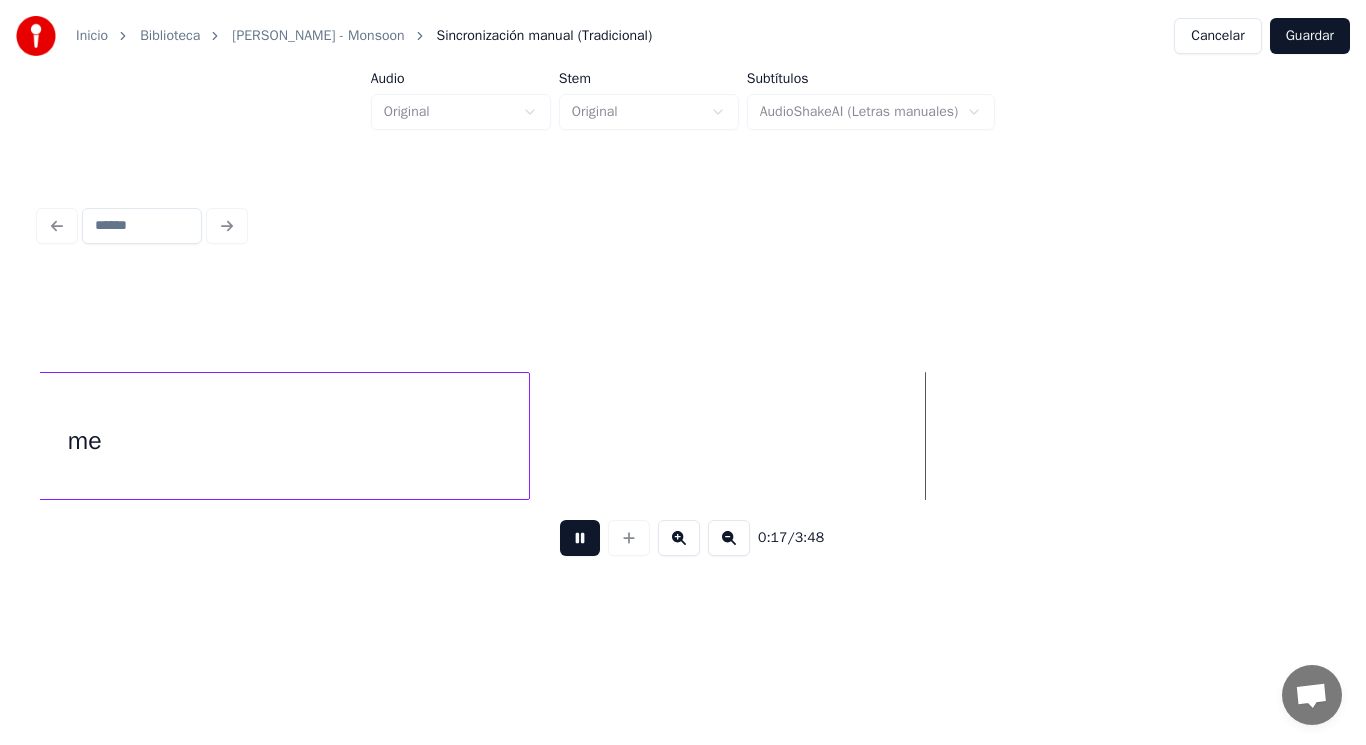 click at bounding box center [580, 538] 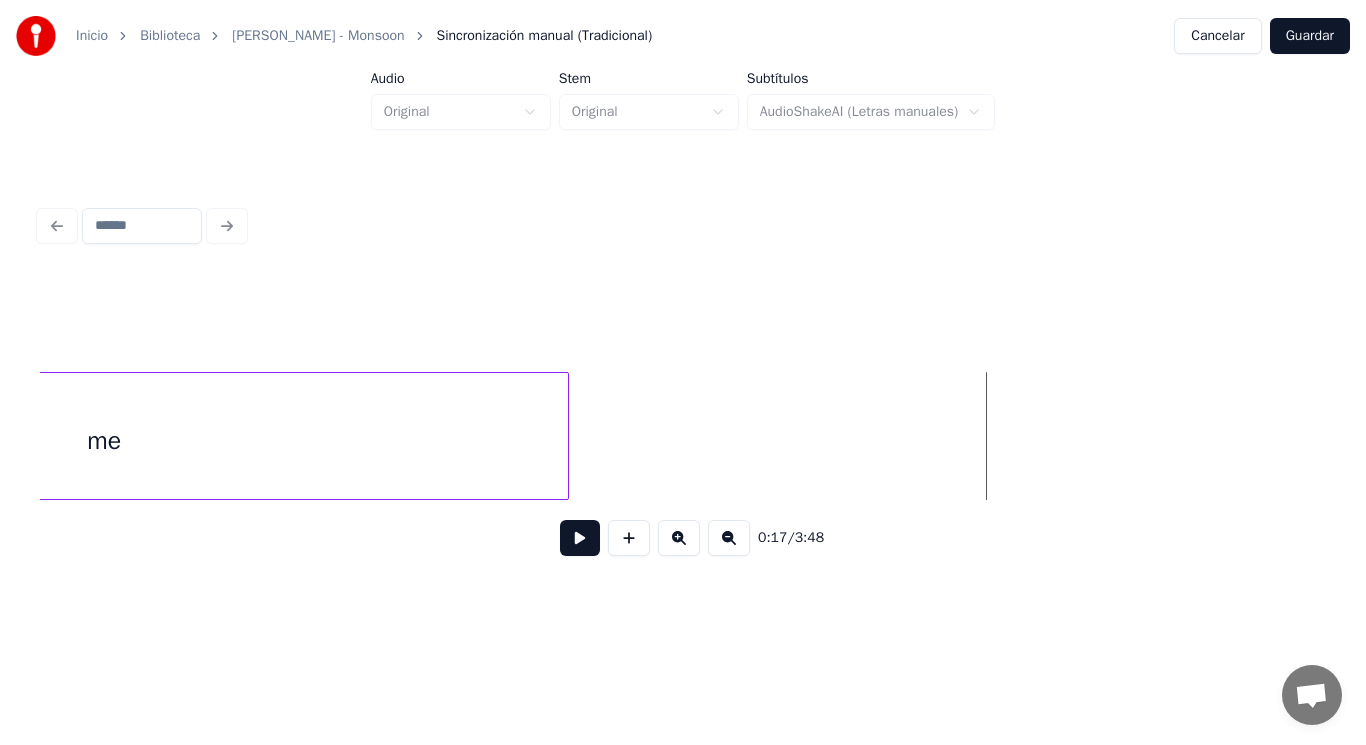 click at bounding box center (565, 436) 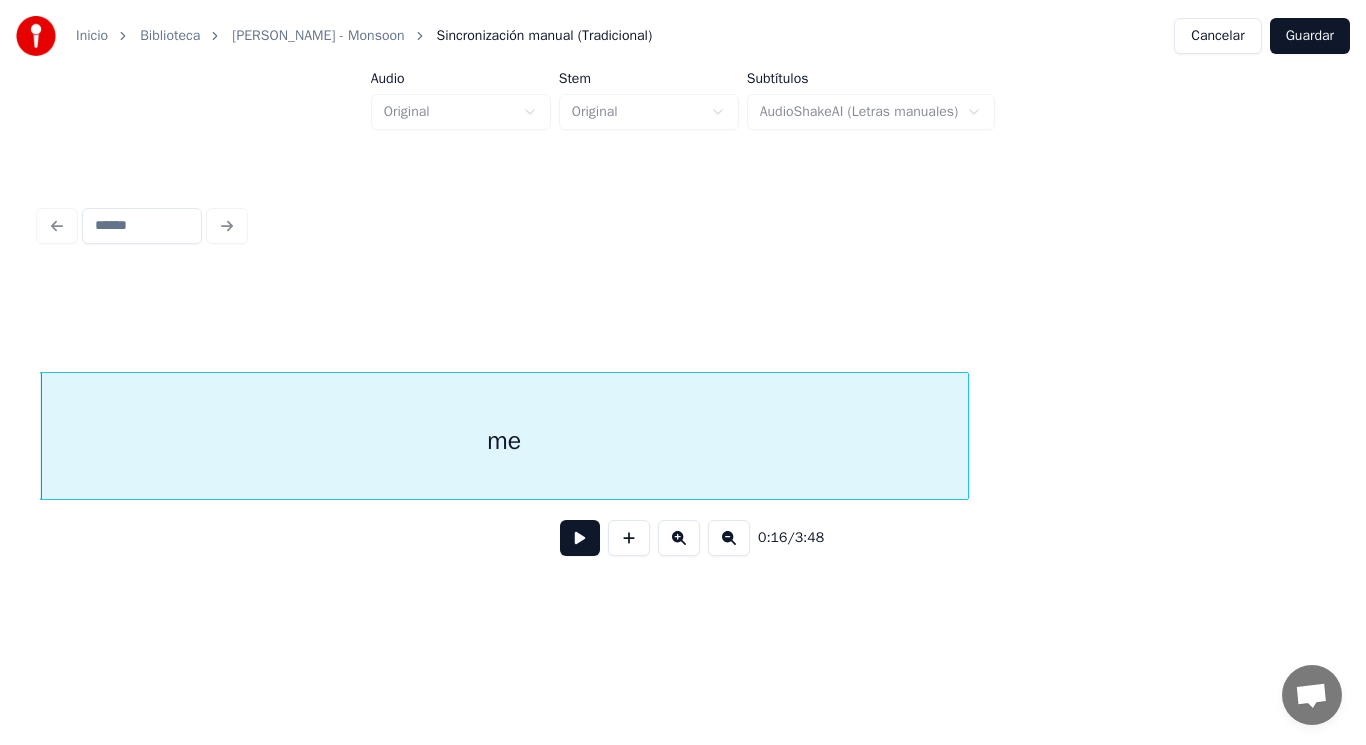 click at bounding box center [580, 538] 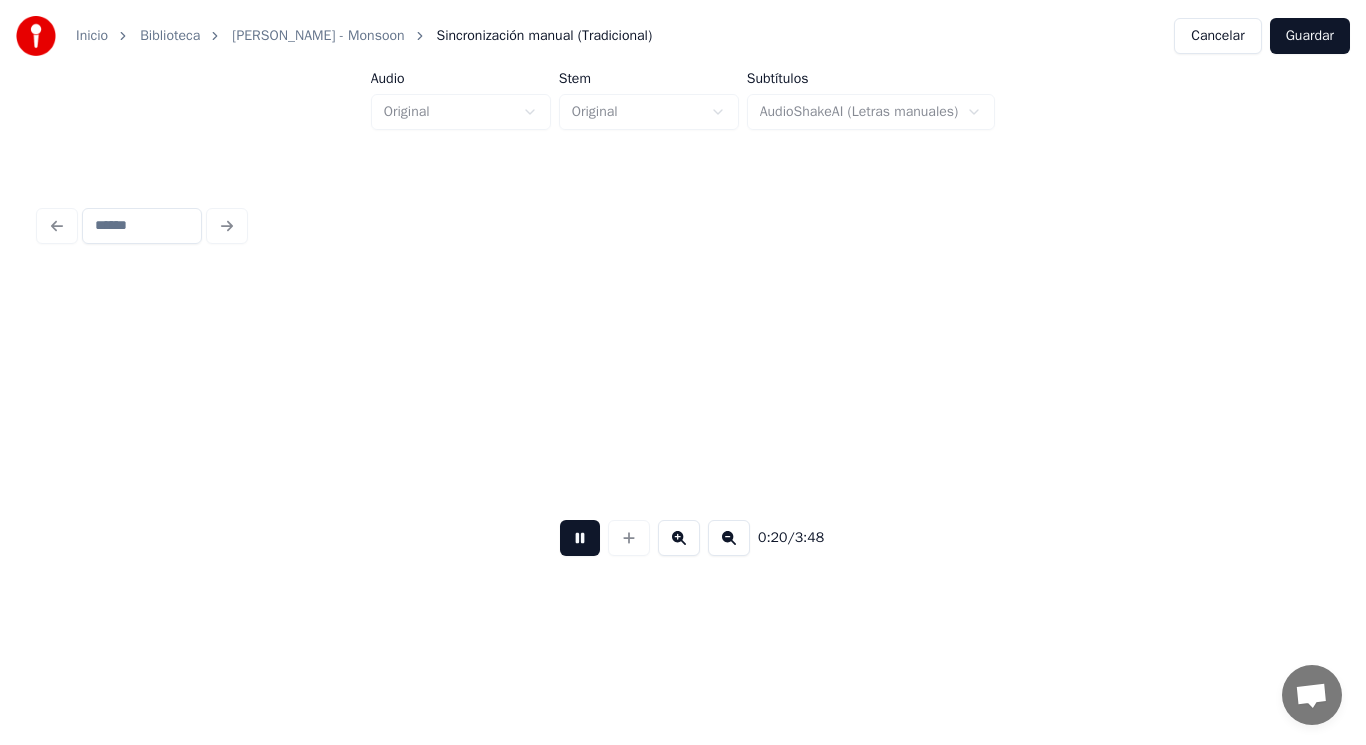 scroll, scrollTop: 0, scrollLeft: 28081, axis: horizontal 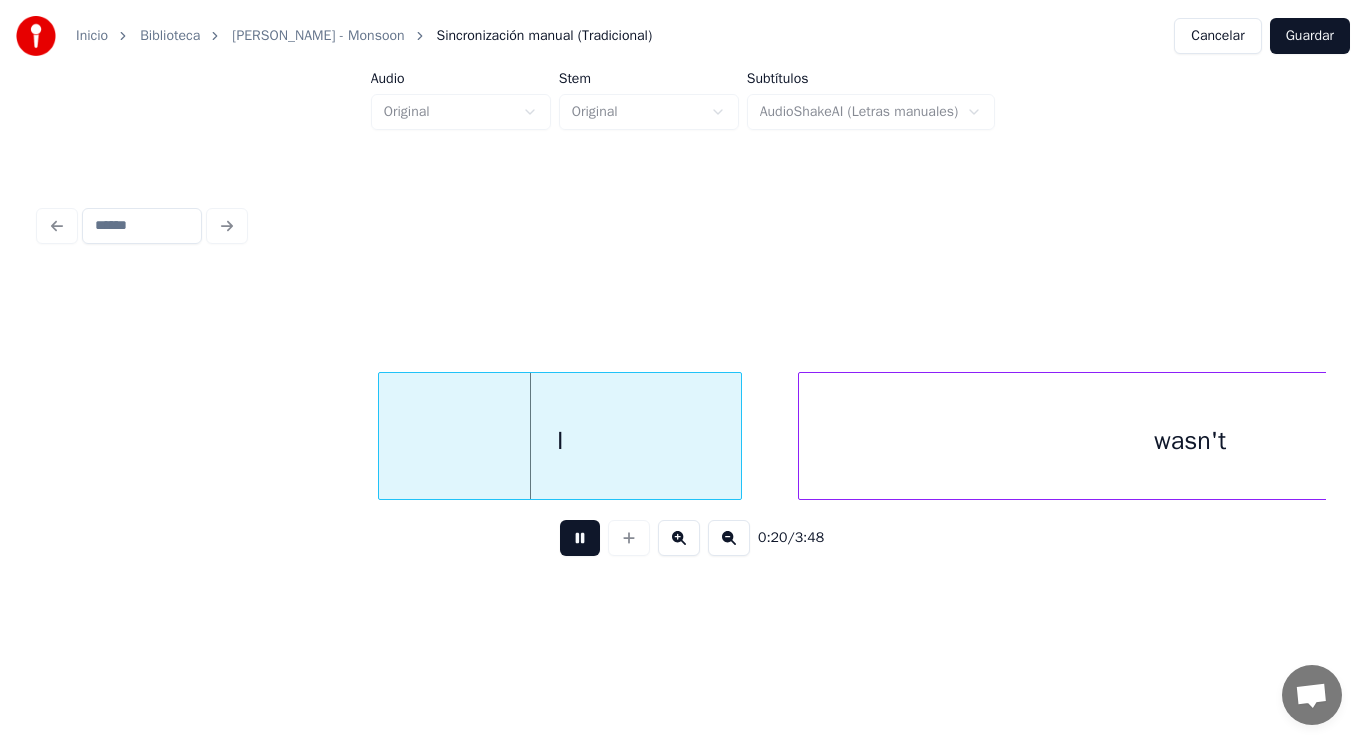 click at bounding box center [580, 538] 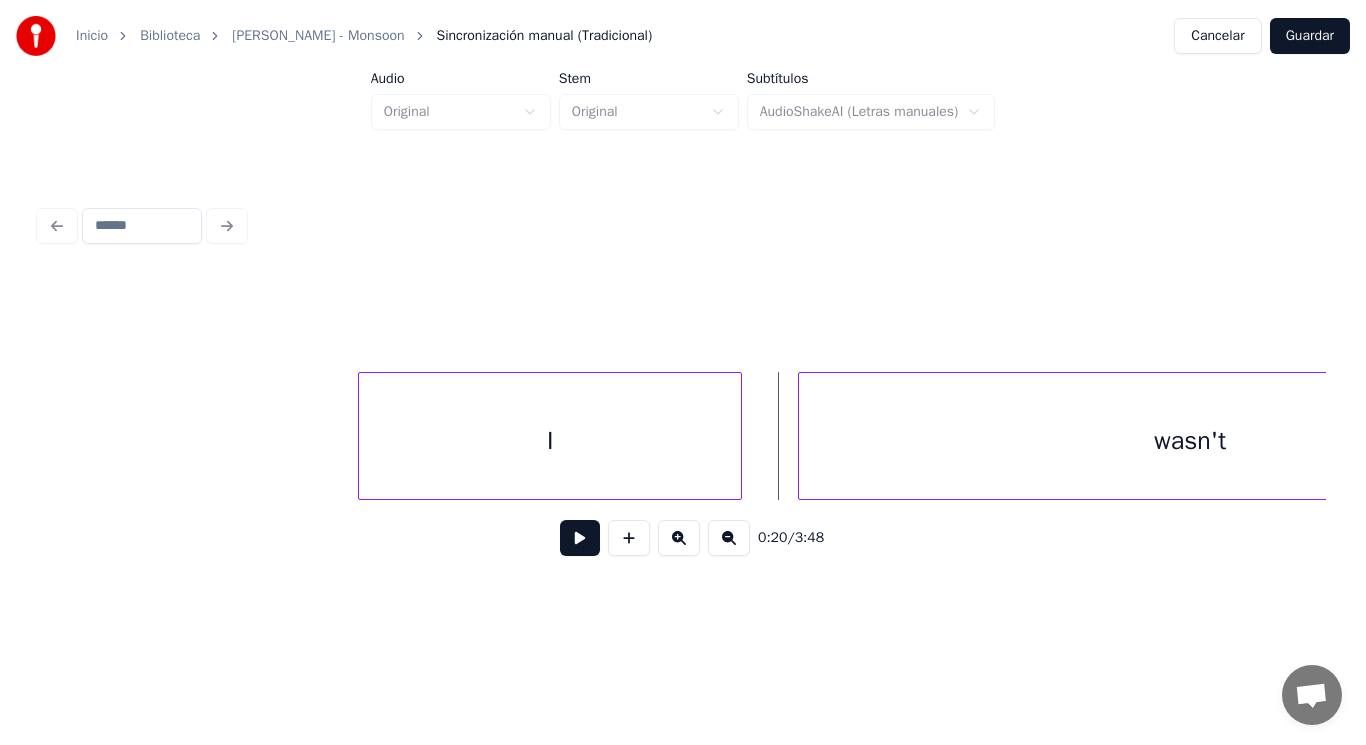 click at bounding box center [362, 436] 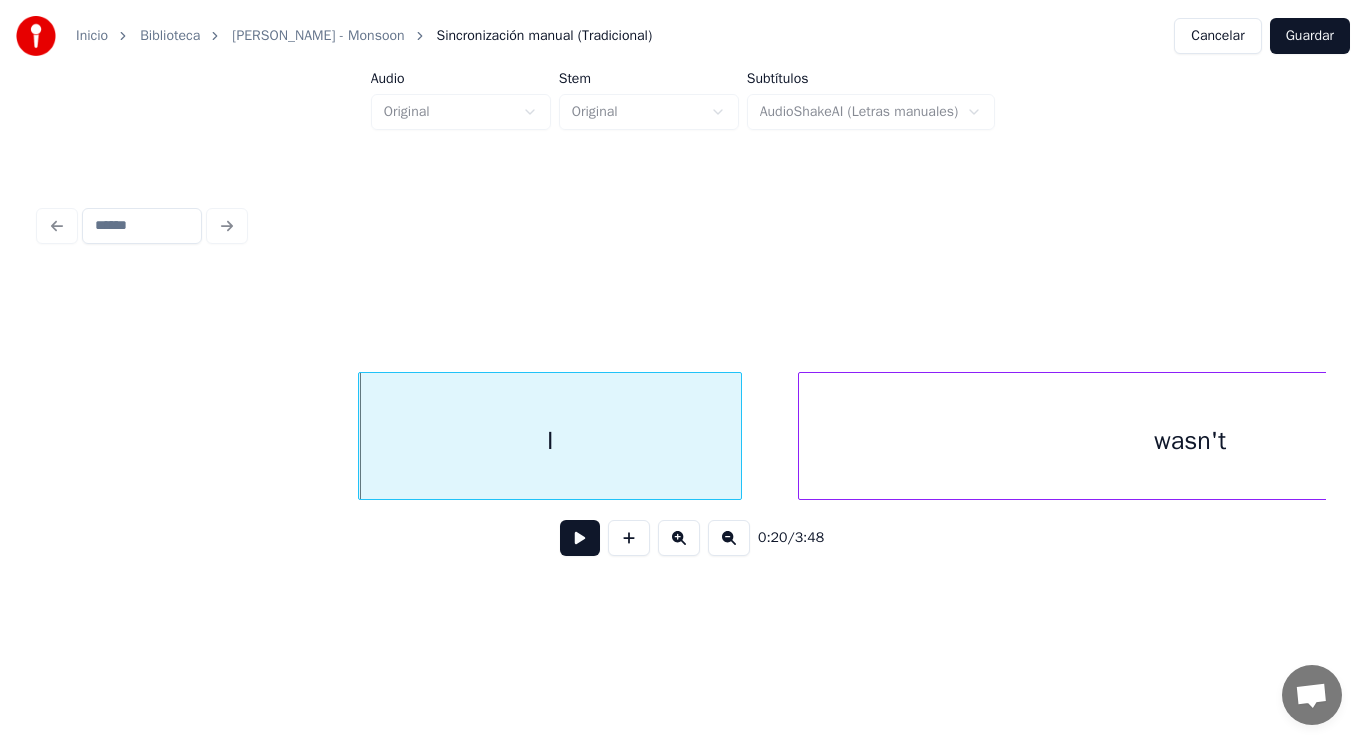 click at bounding box center (580, 538) 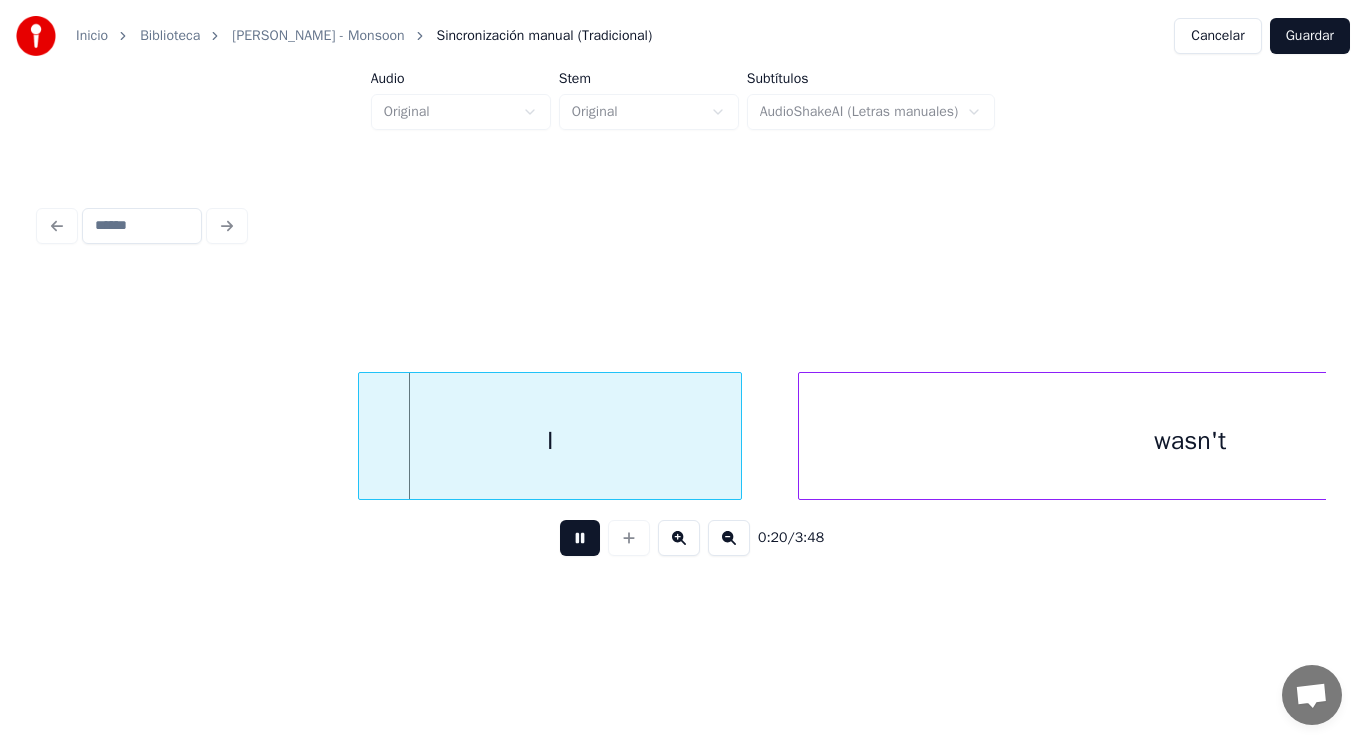 click at bounding box center [580, 538] 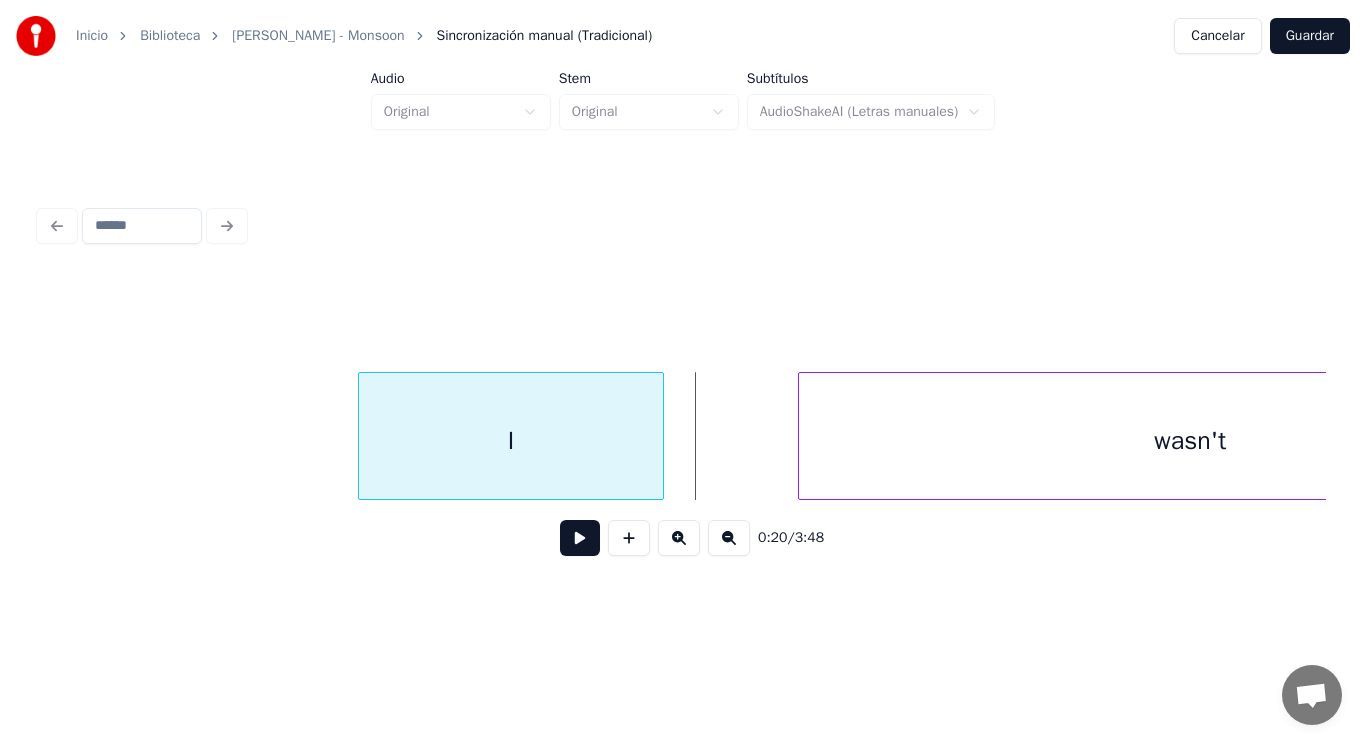 click at bounding box center (660, 436) 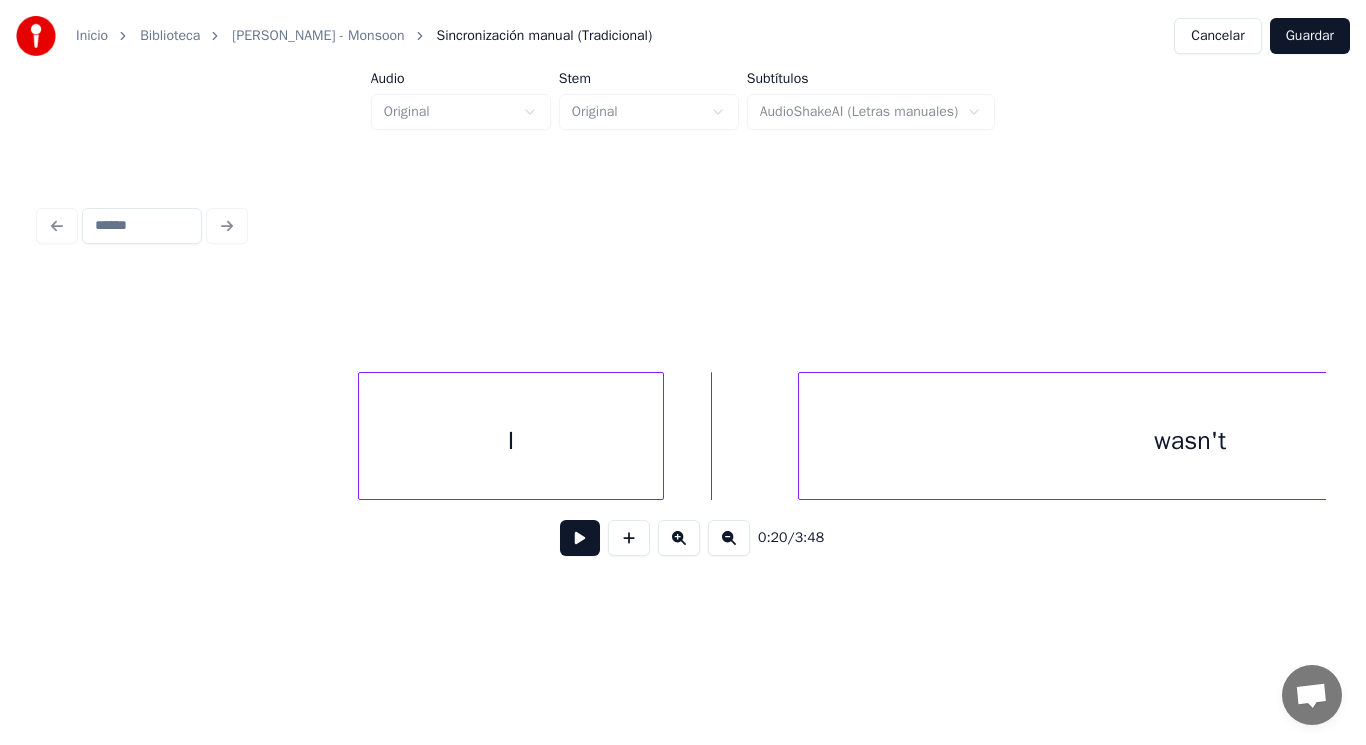 click at bounding box center (580, 538) 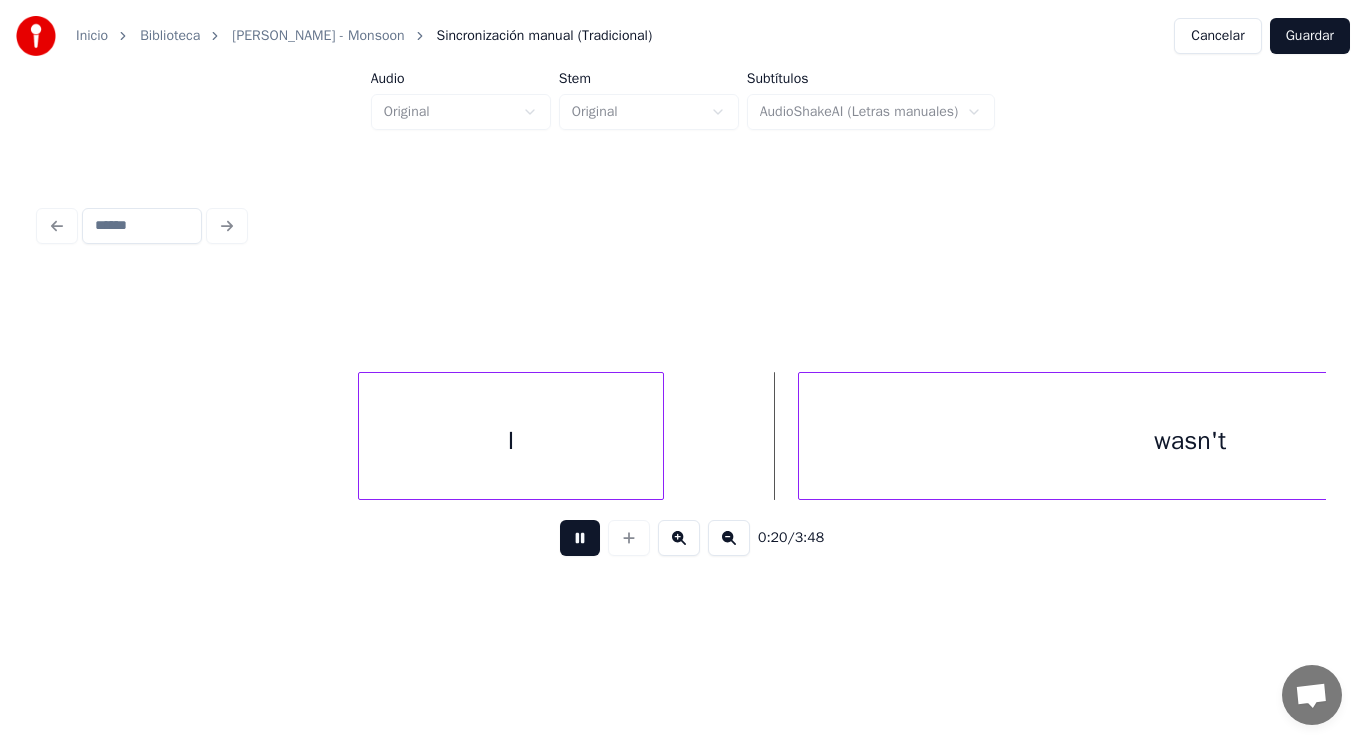 click at bounding box center (580, 538) 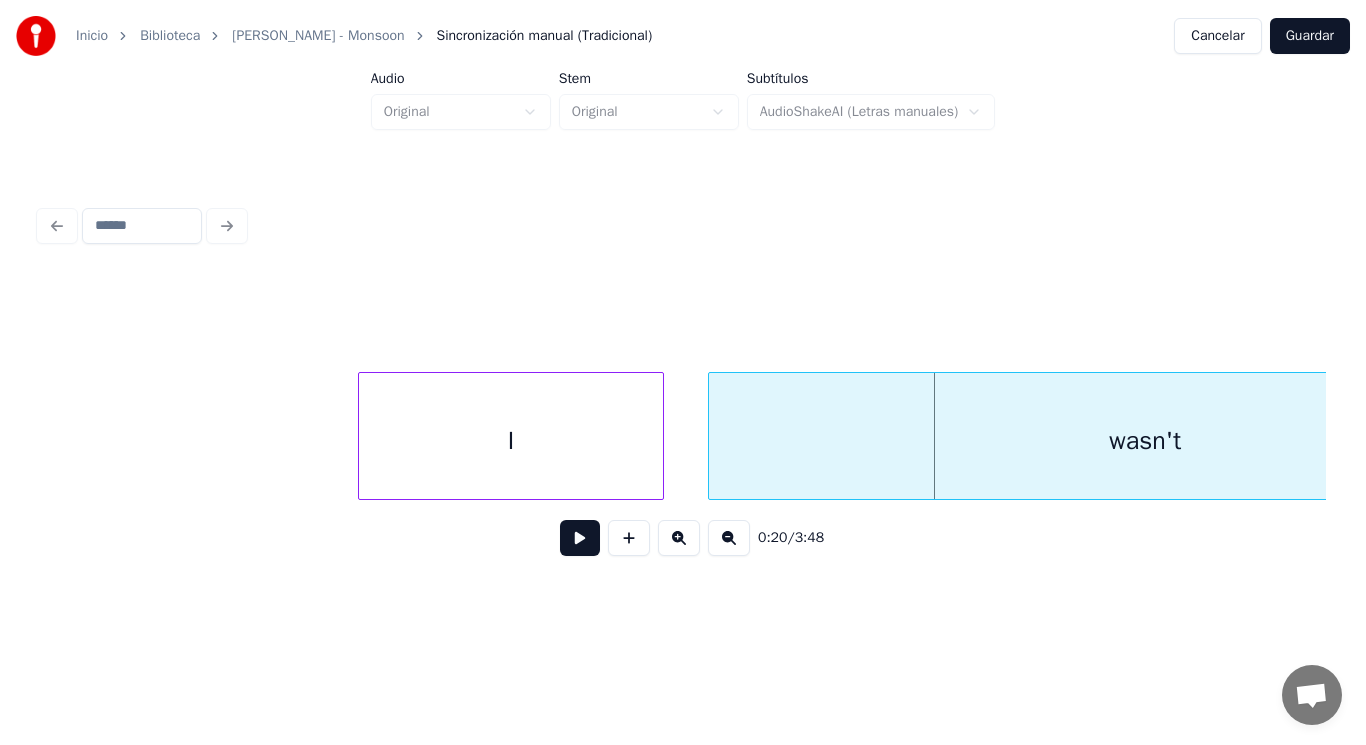 click at bounding box center (712, 436) 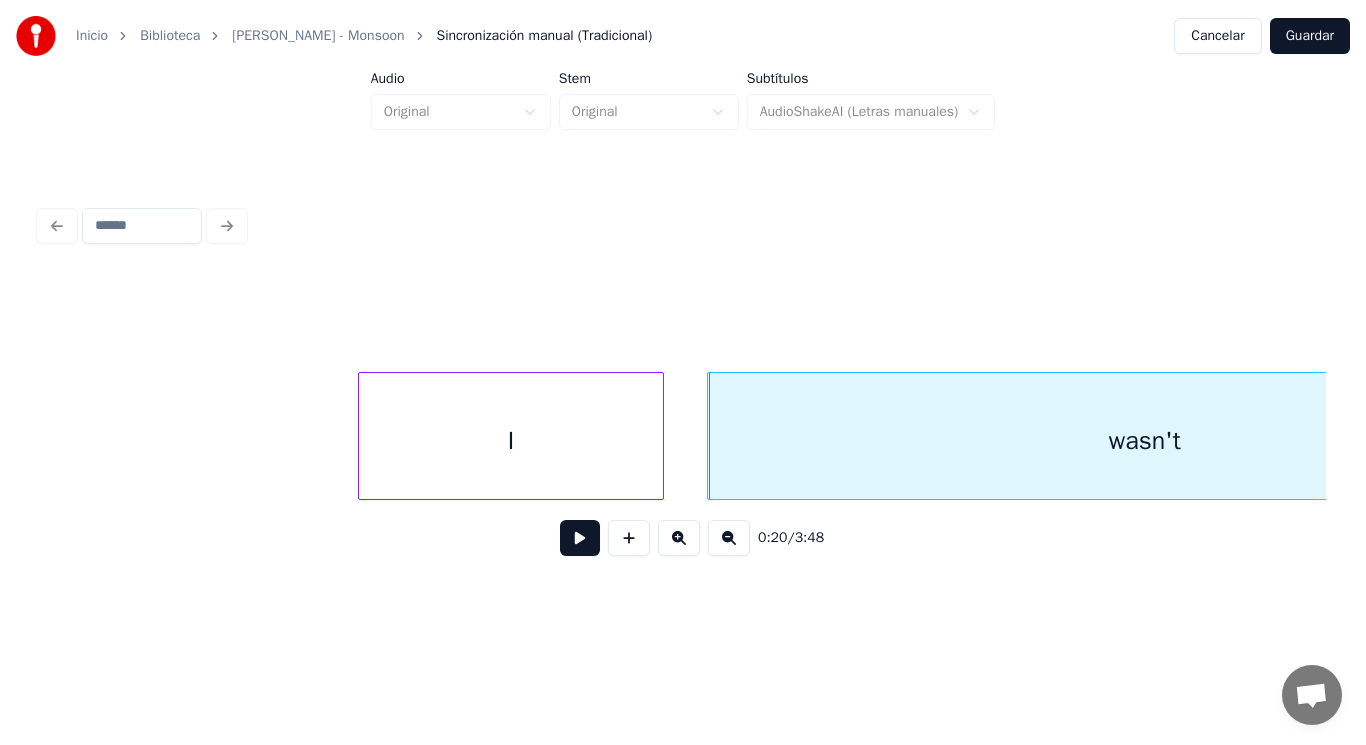 click at bounding box center [580, 538] 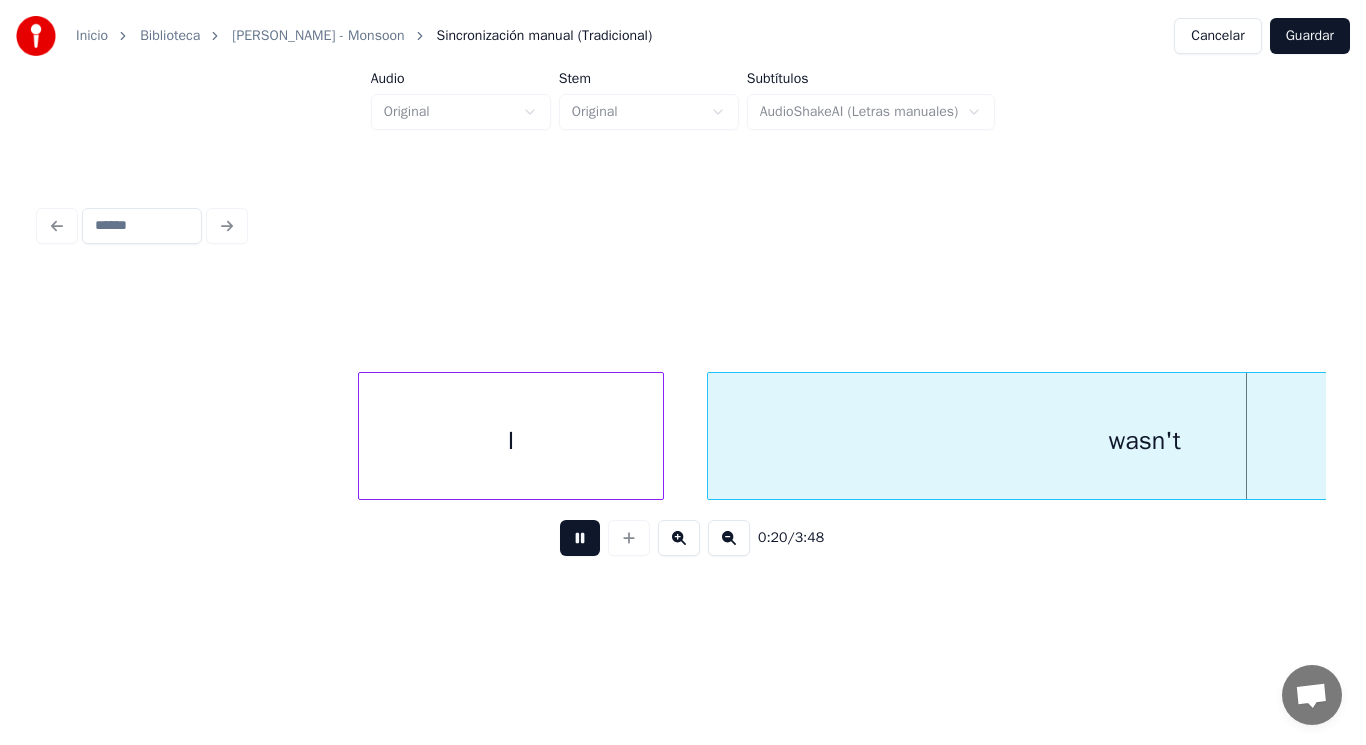 click at bounding box center (580, 538) 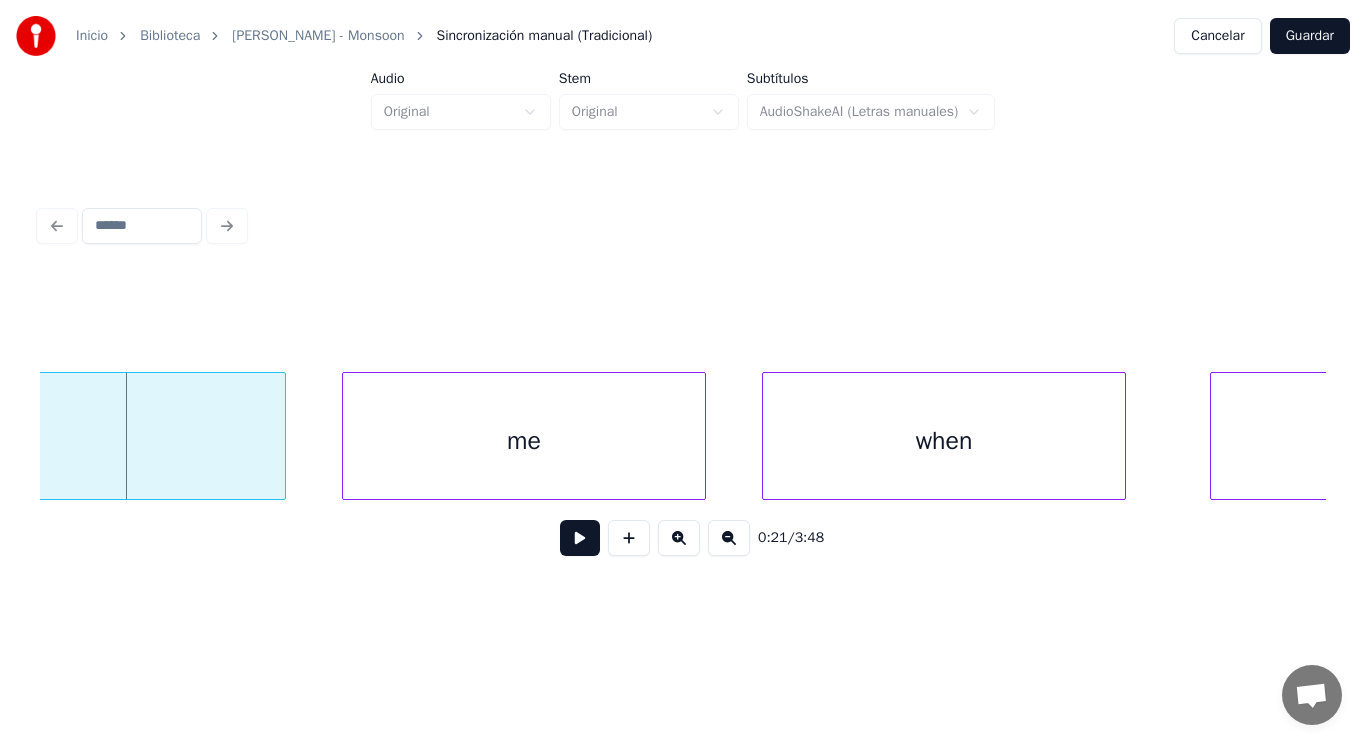 click on "wasn't" at bounding box center (-152, 441) 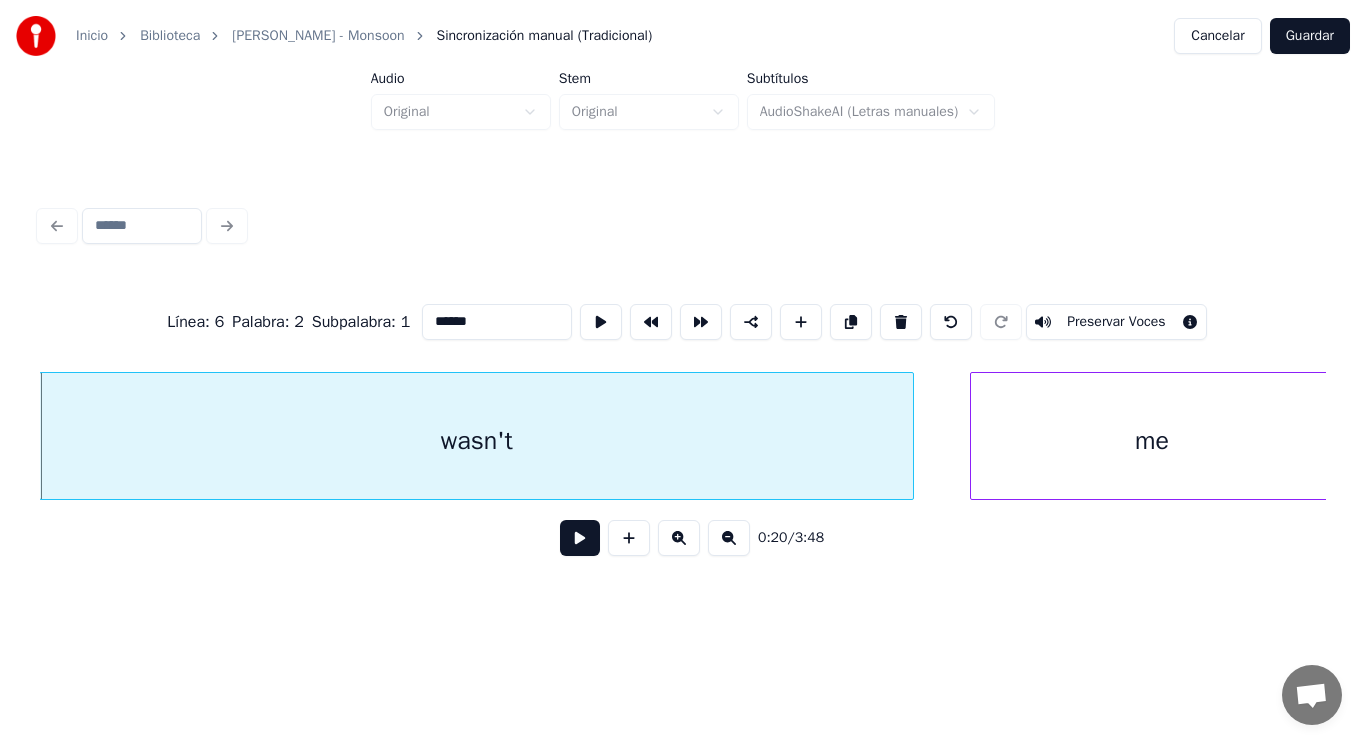 click at bounding box center [580, 538] 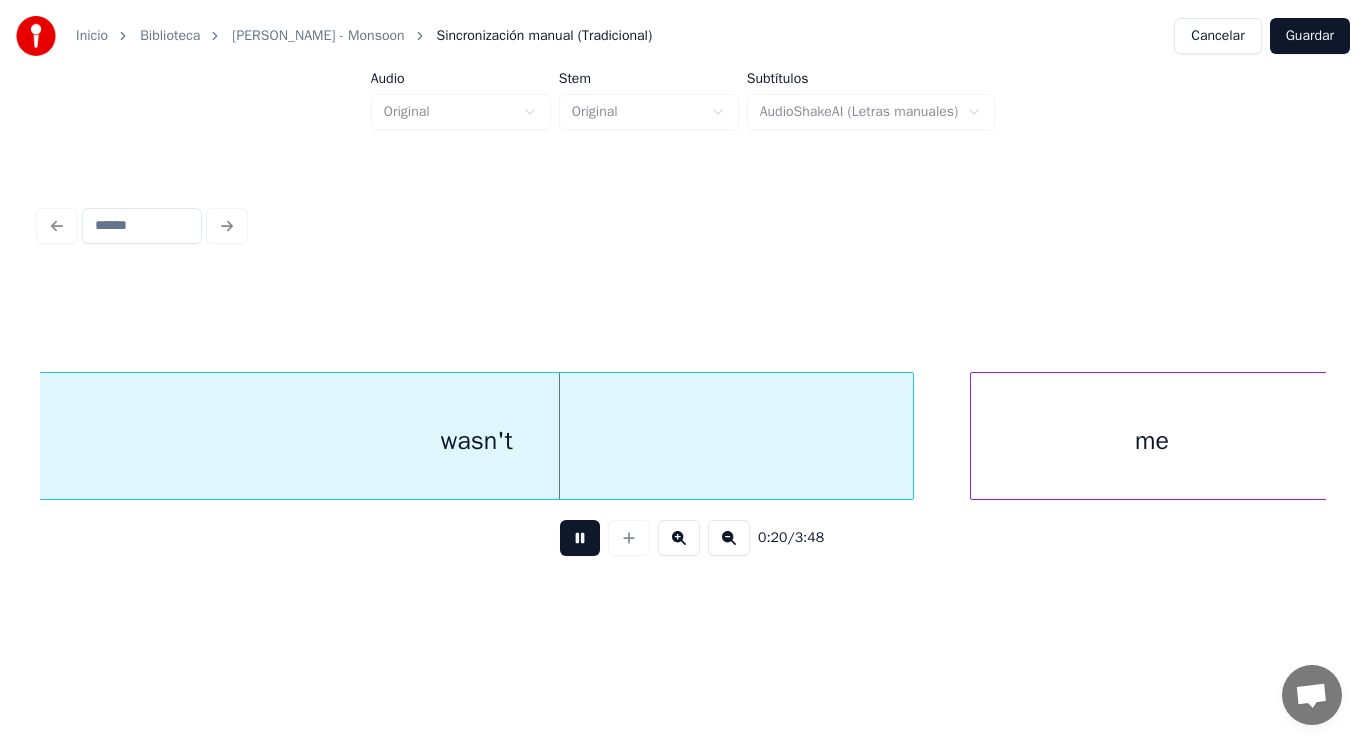 click at bounding box center [580, 538] 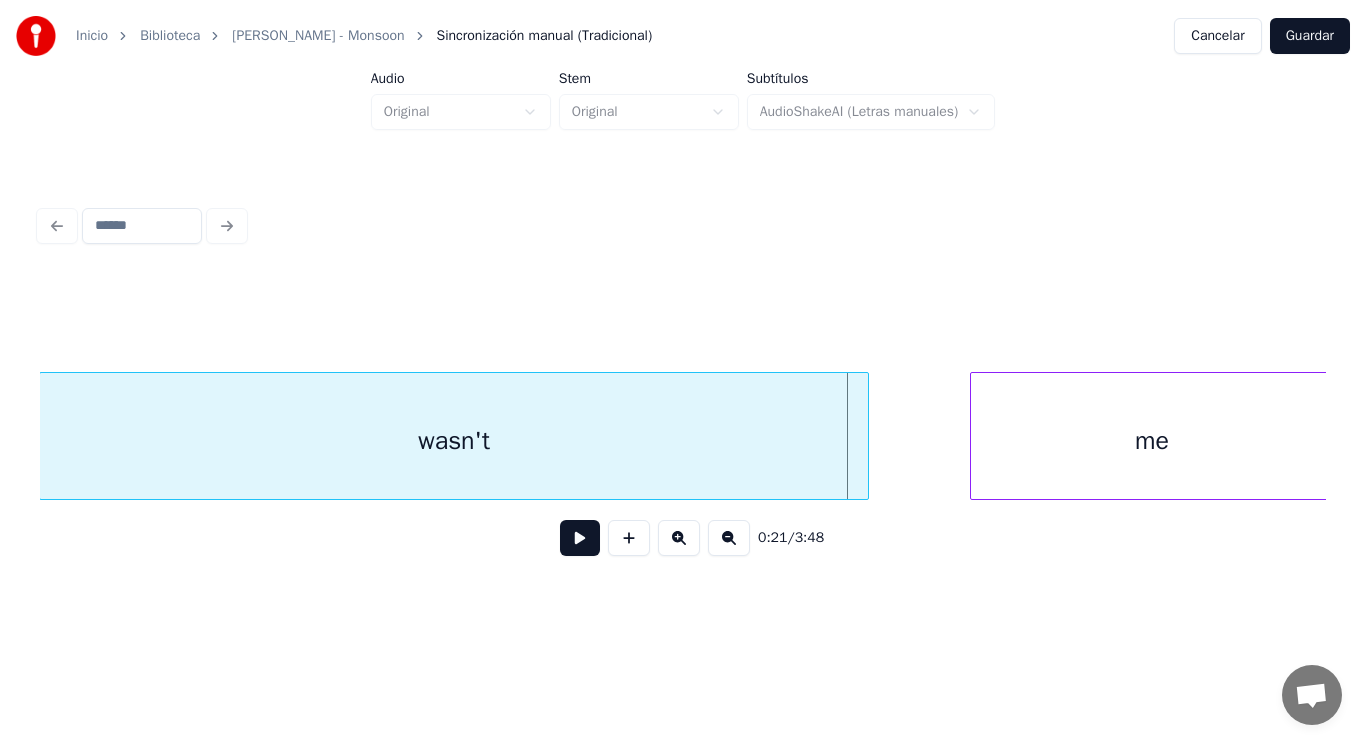 click at bounding box center (865, 436) 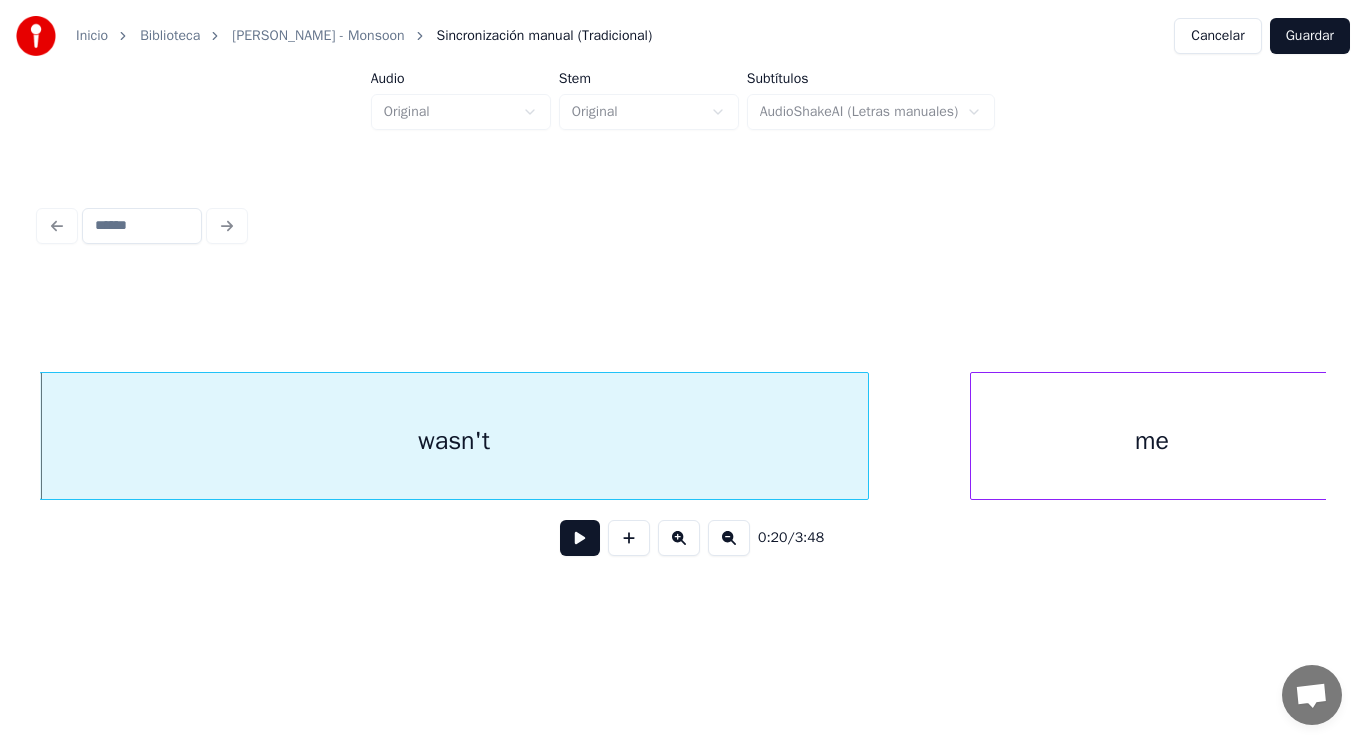 click at bounding box center (580, 538) 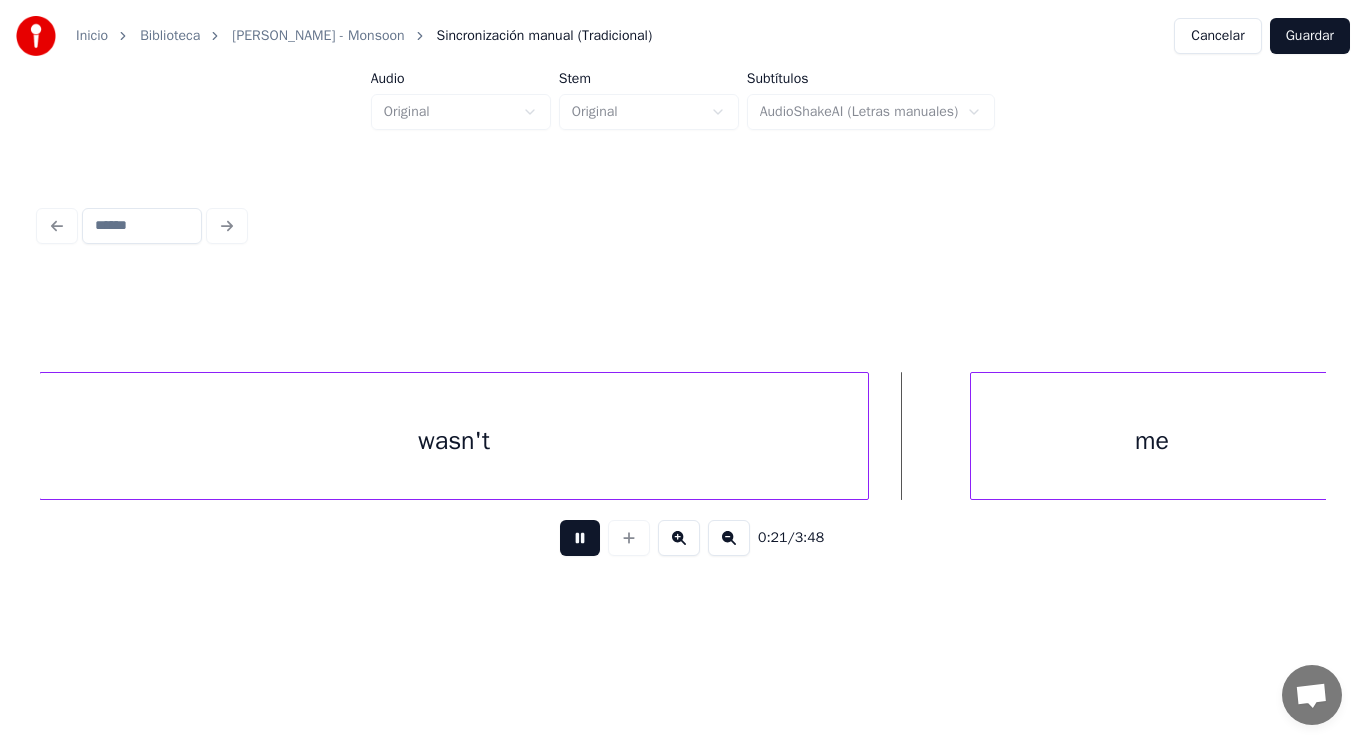 click at bounding box center [580, 538] 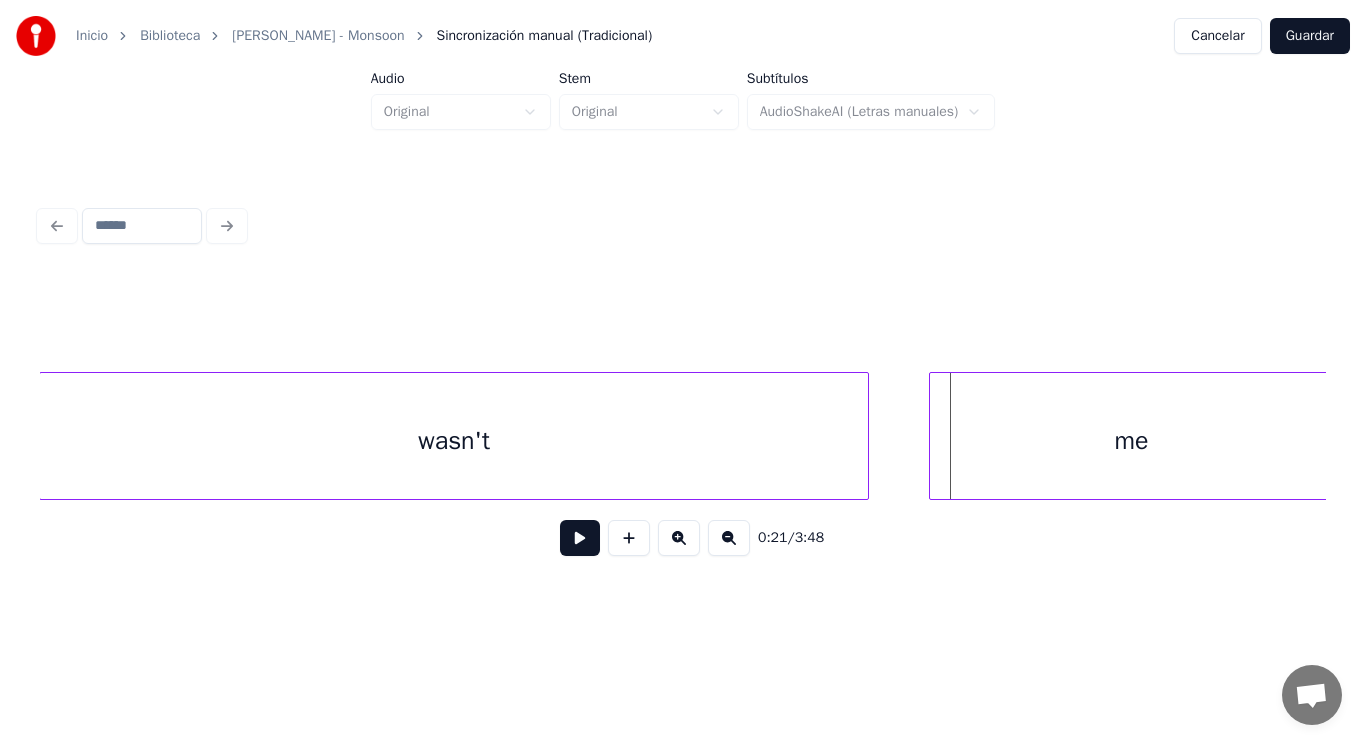 click at bounding box center [933, 436] 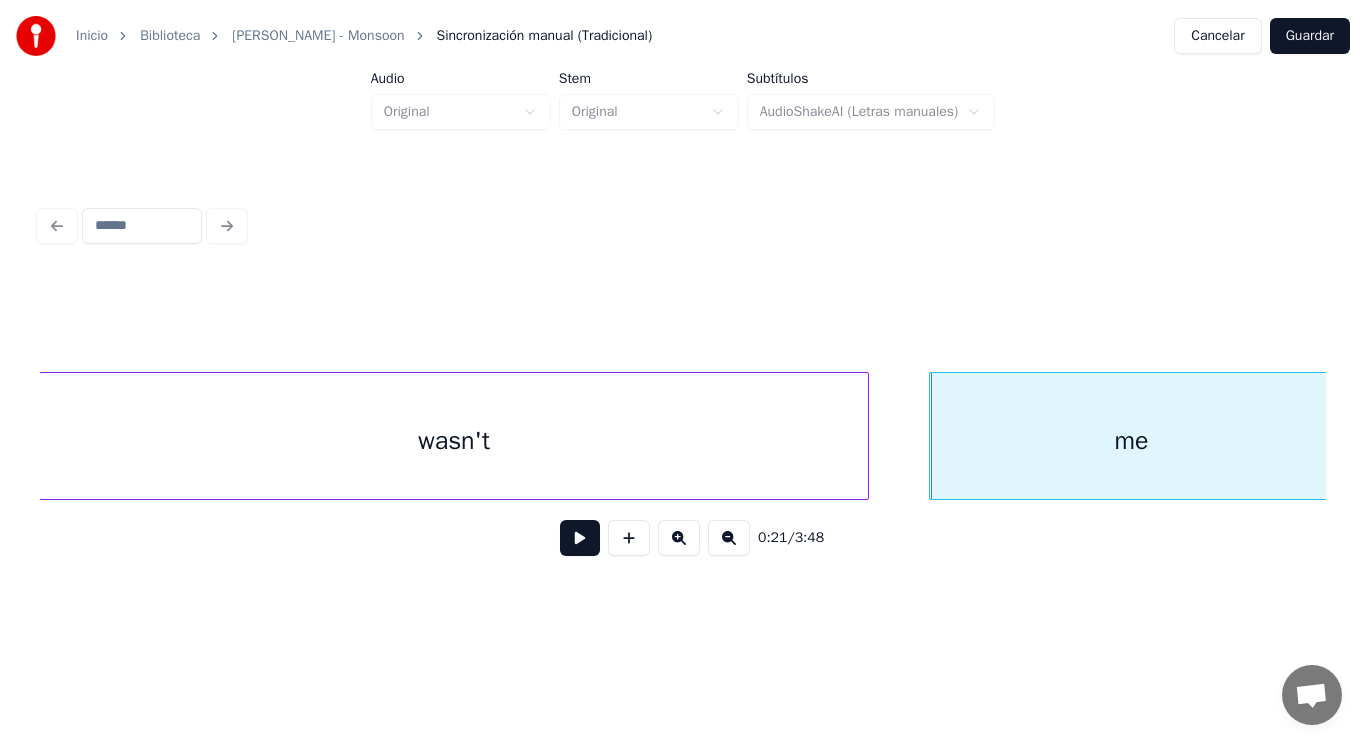 click on "wasn't" at bounding box center (454, 441) 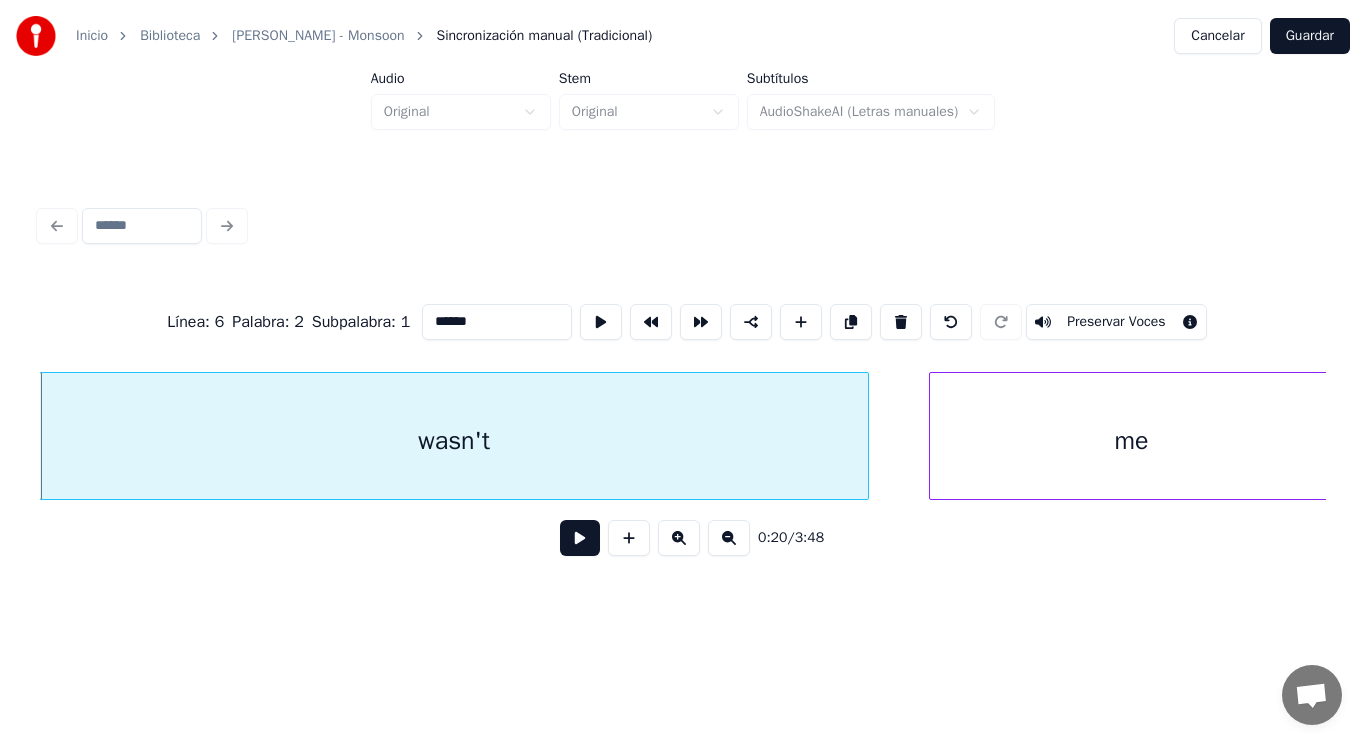 click at bounding box center [580, 538] 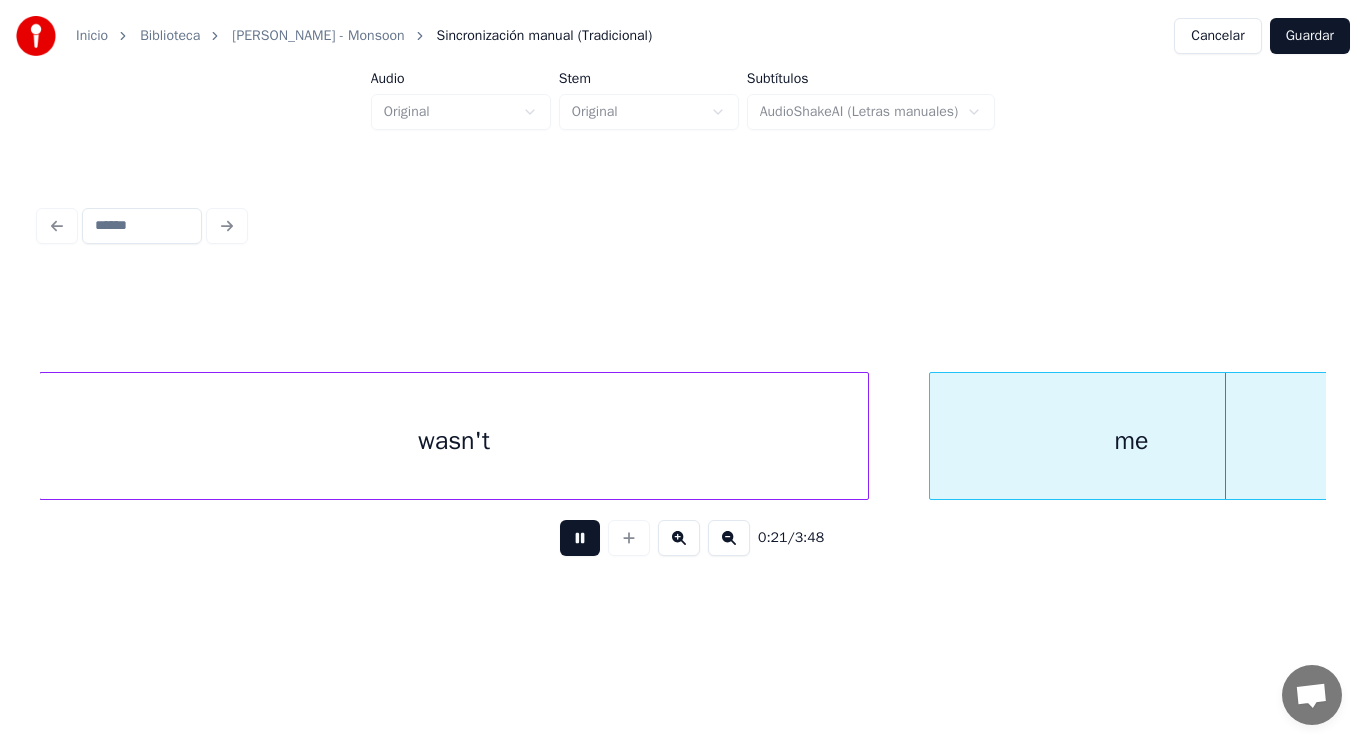 scroll, scrollTop: 0, scrollLeft: 30052, axis: horizontal 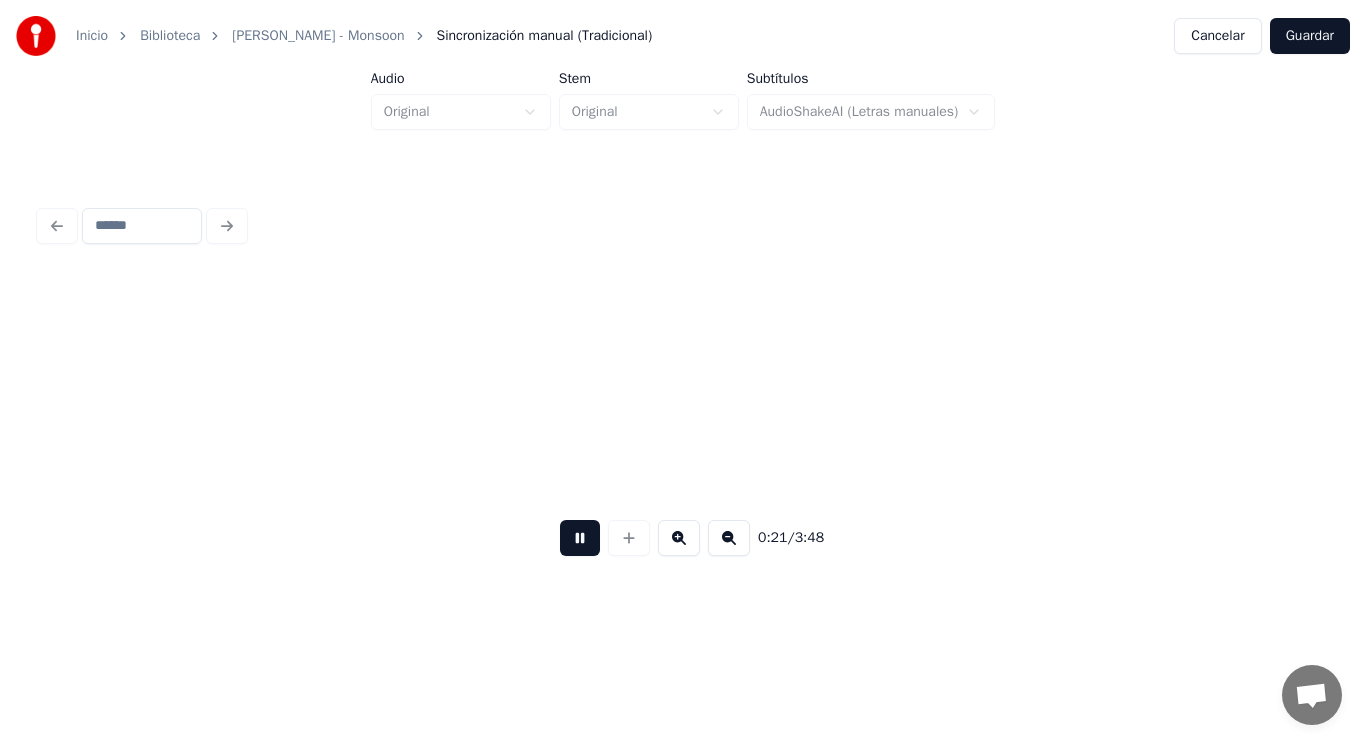 click at bounding box center [580, 538] 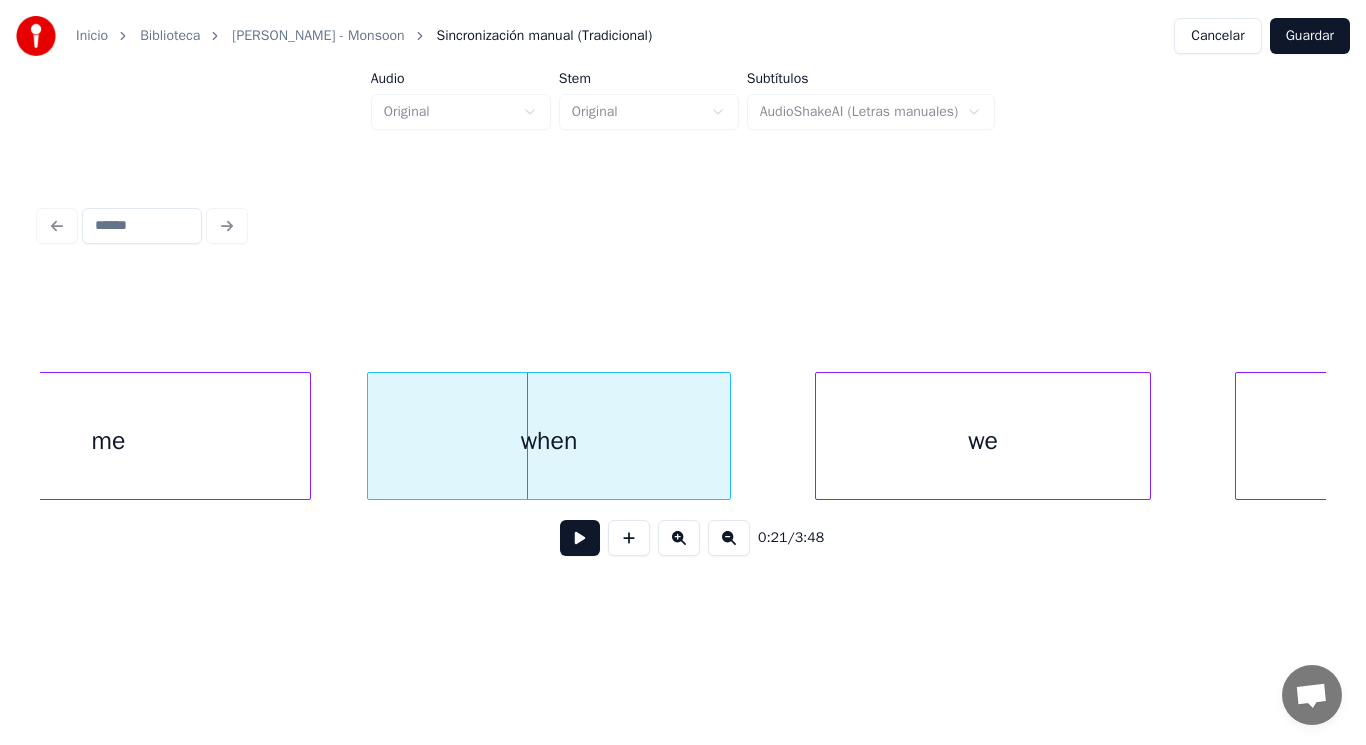 click on "me" at bounding box center (108, 441) 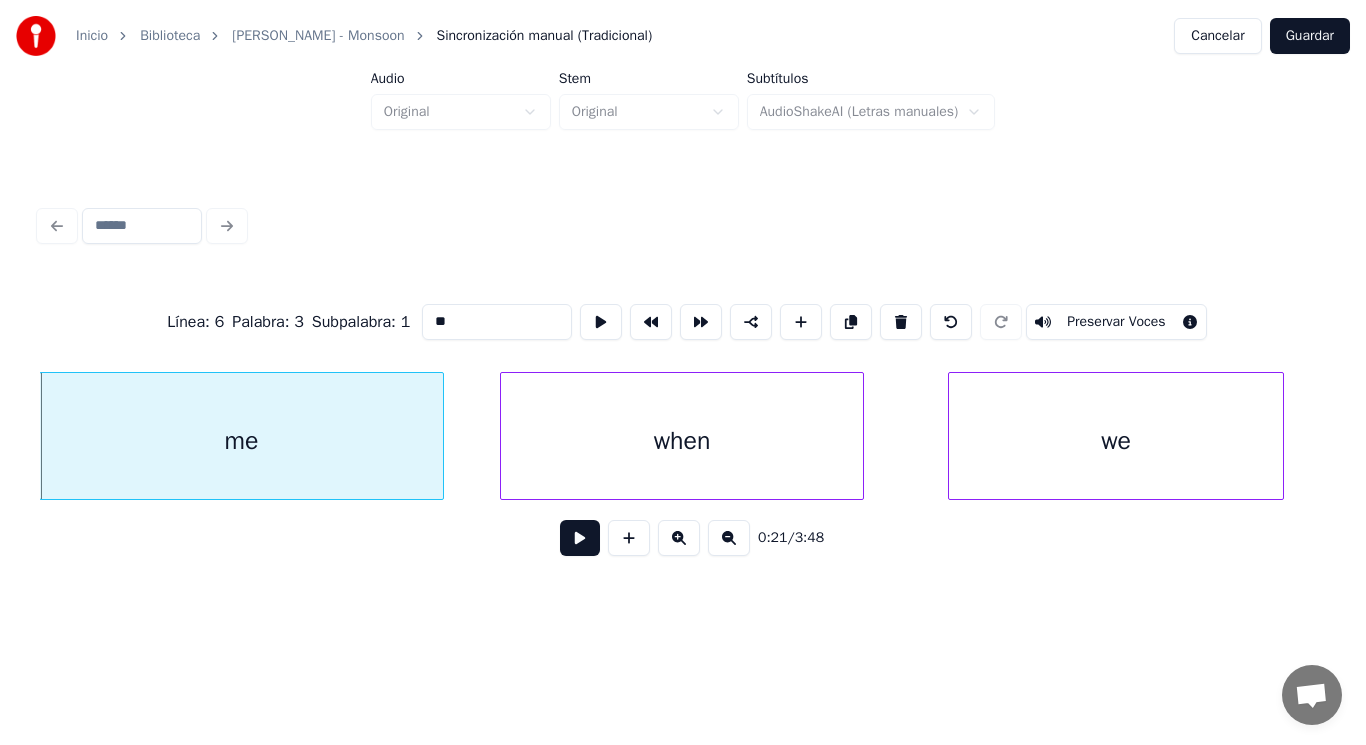 click at bounding box center [580, 538] 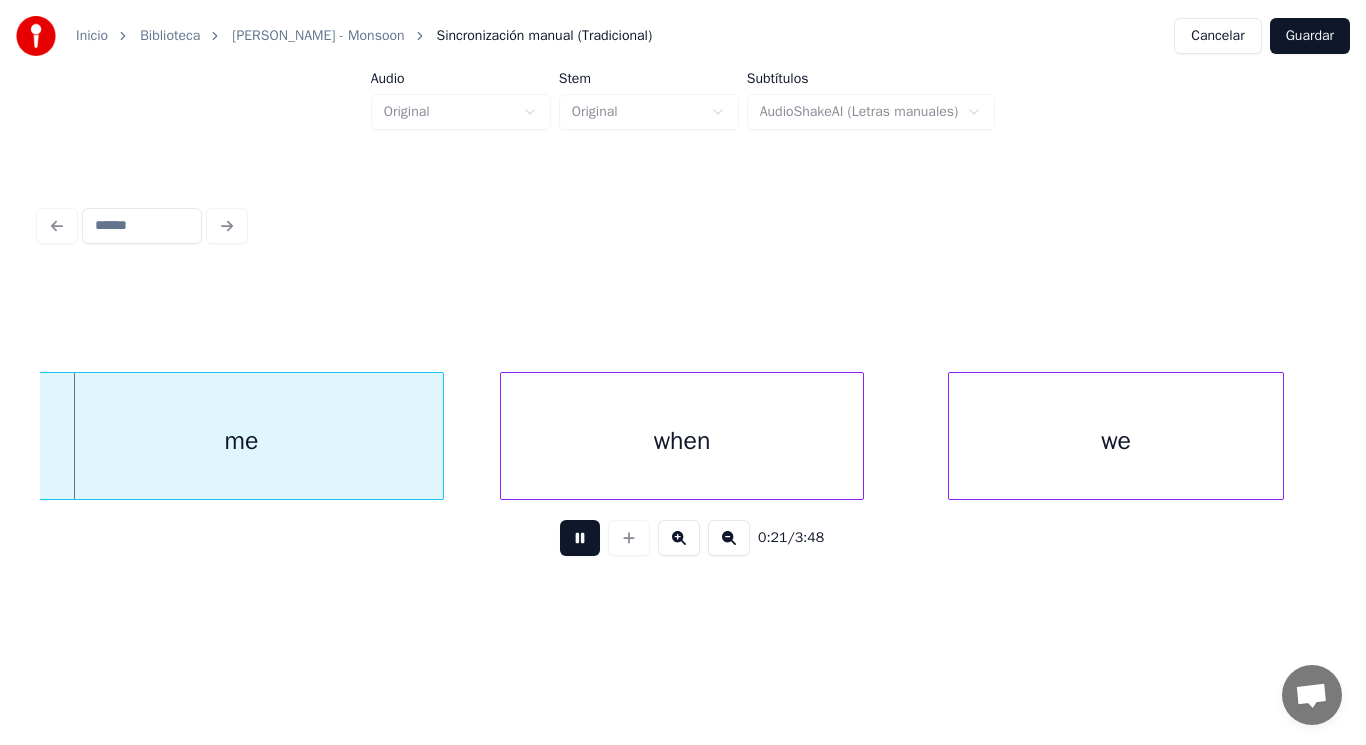 click at bounding box center (580, 538) 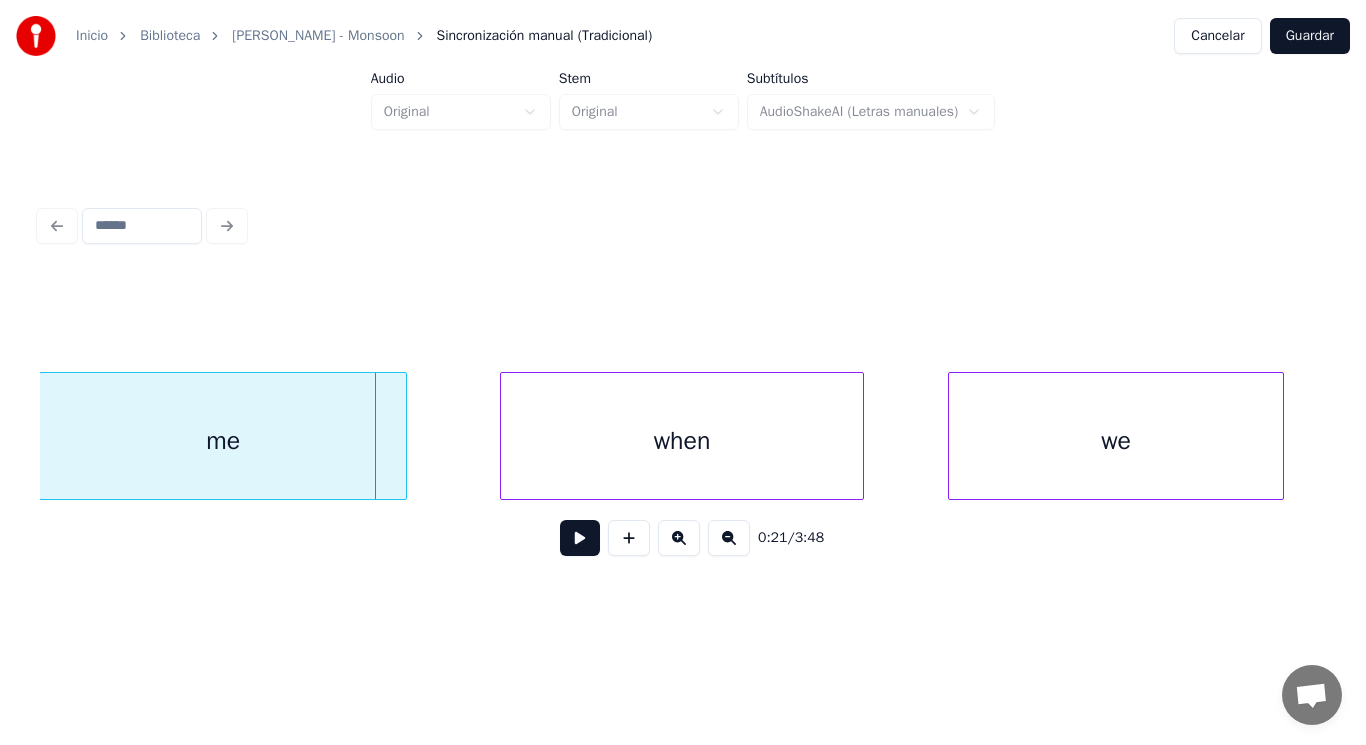 click at bounding box center [403, 436] 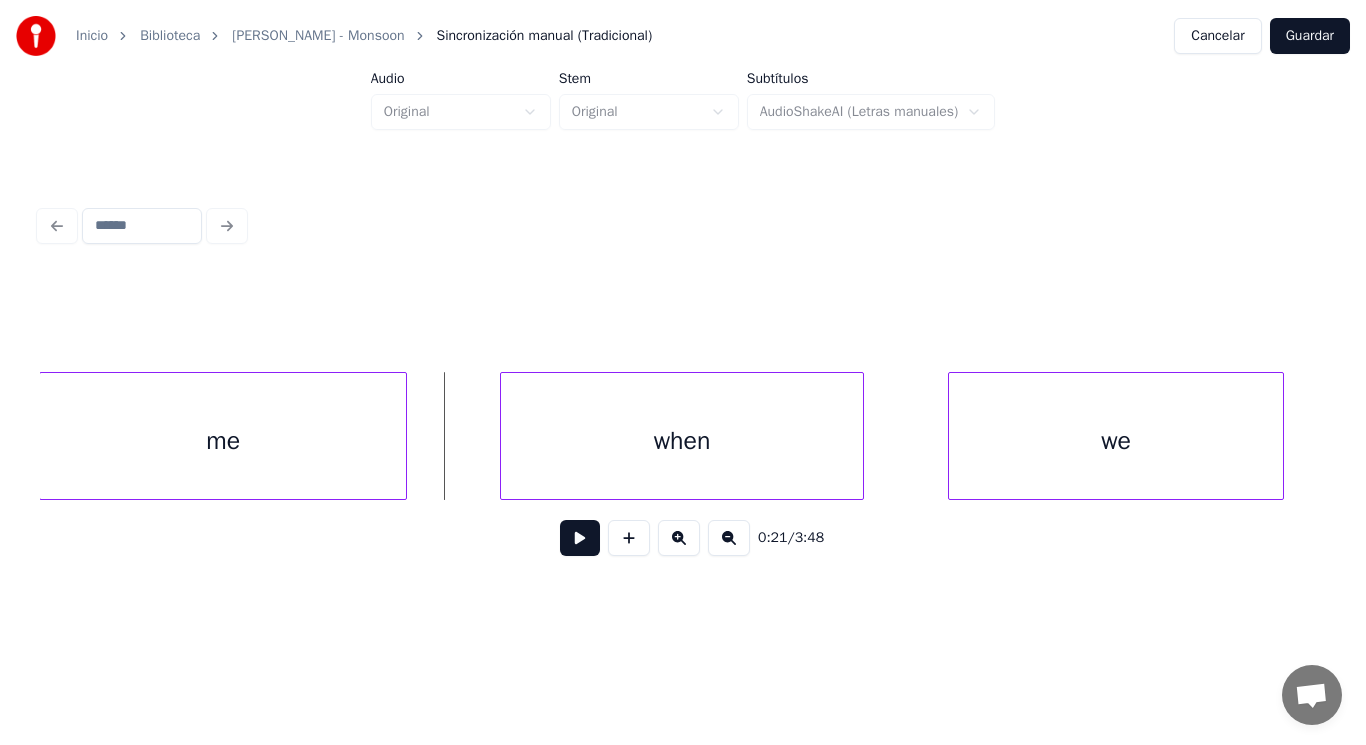 click at bounding box center (580, 538) 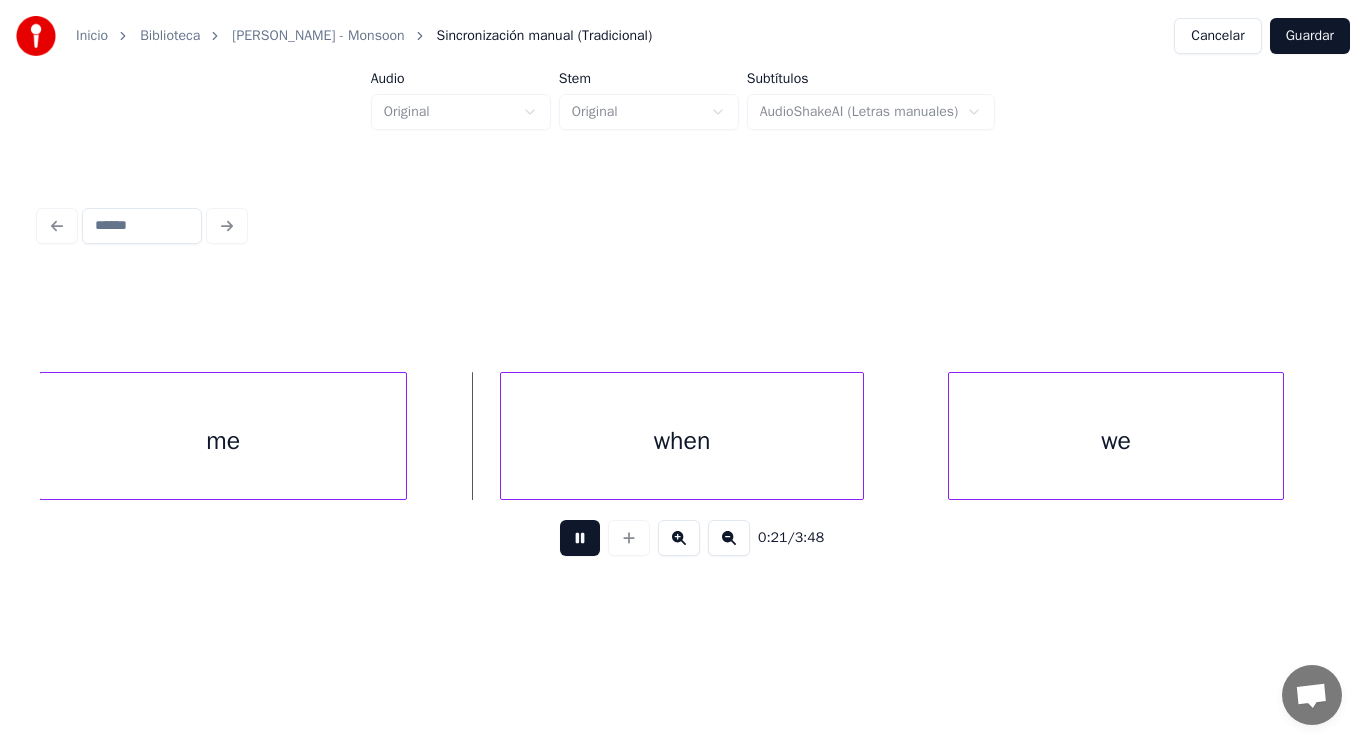 click at bounding box center [580, 538] 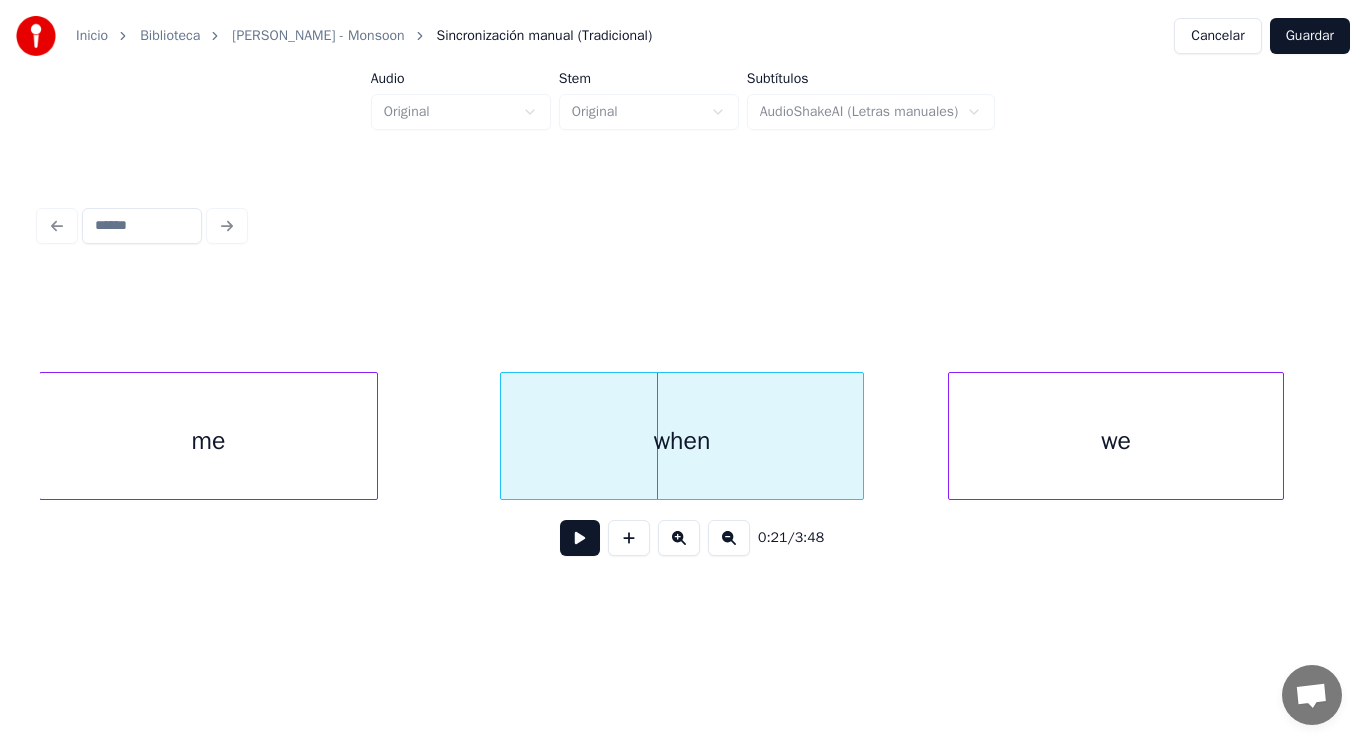 click at bounding box center (374, 436) 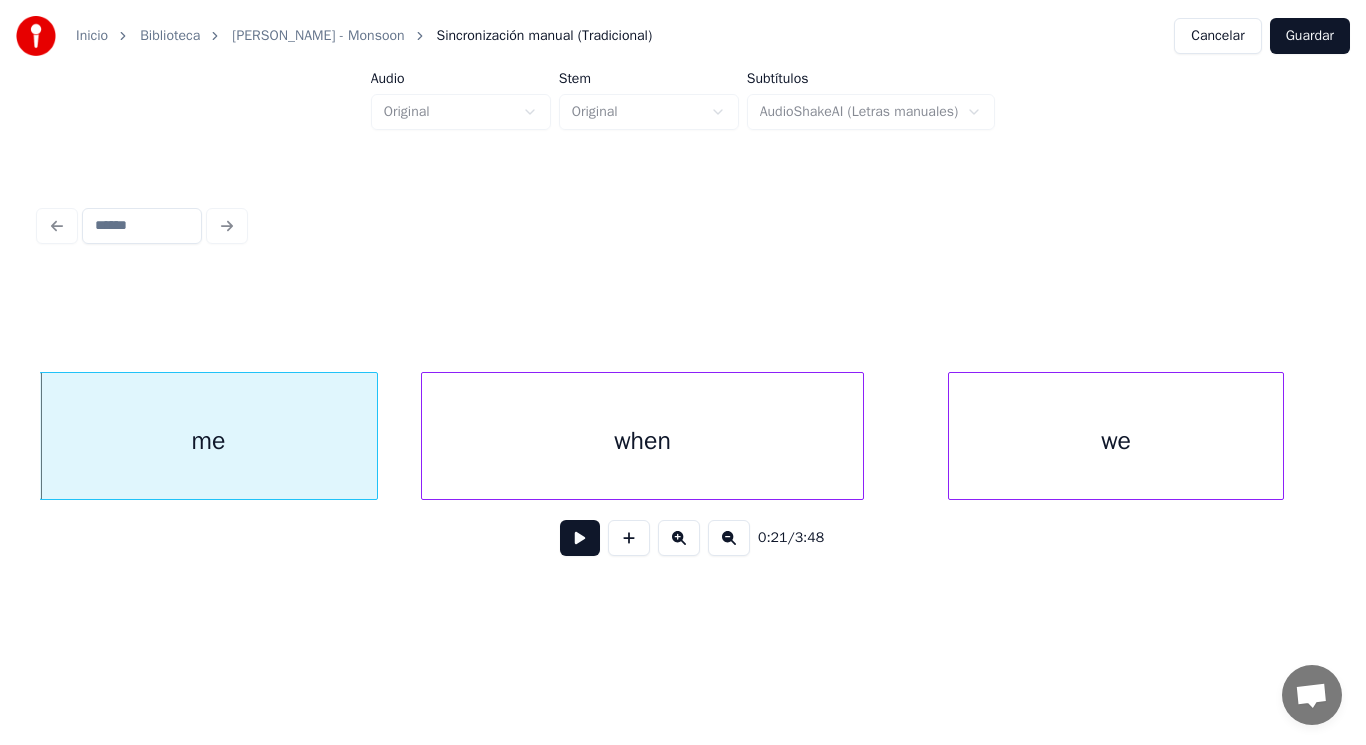 click at bounding box center (425, 436) 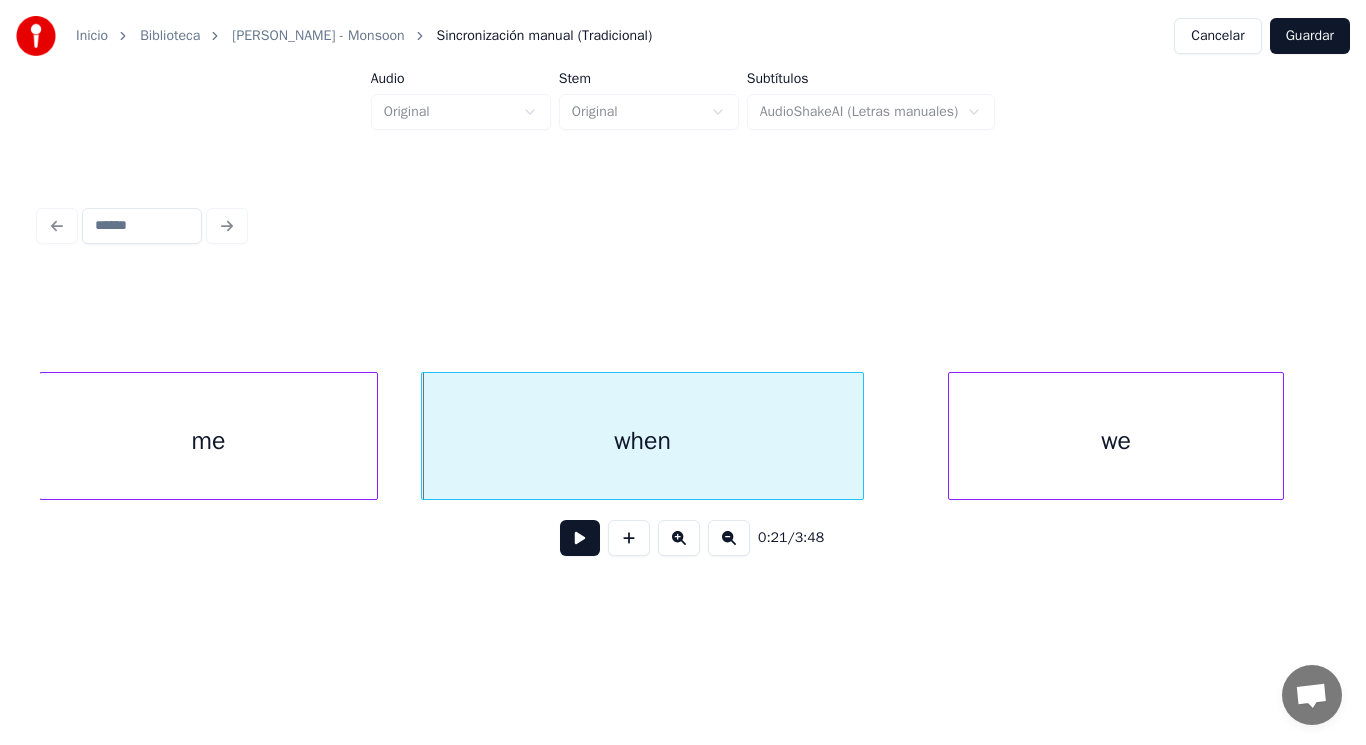 click at bounding box center (580, 538) 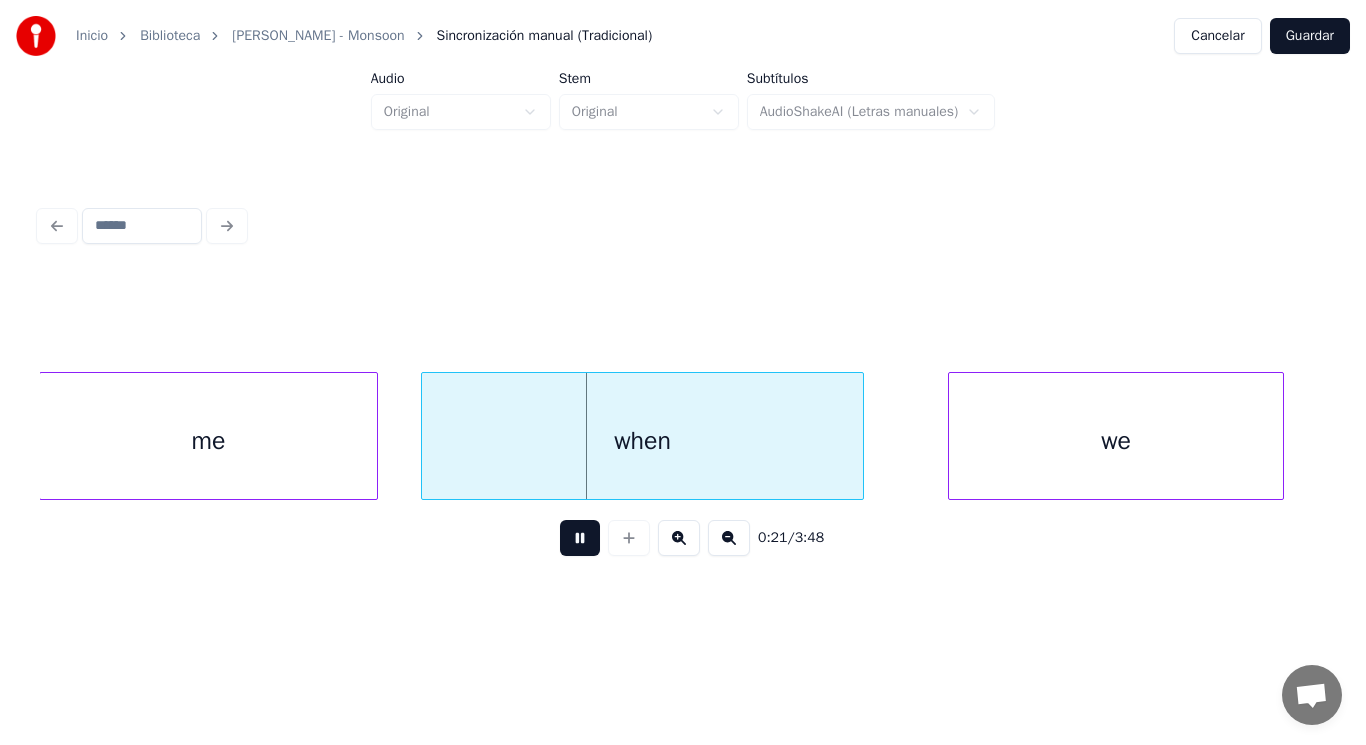 click at bounding box center (580, 538) 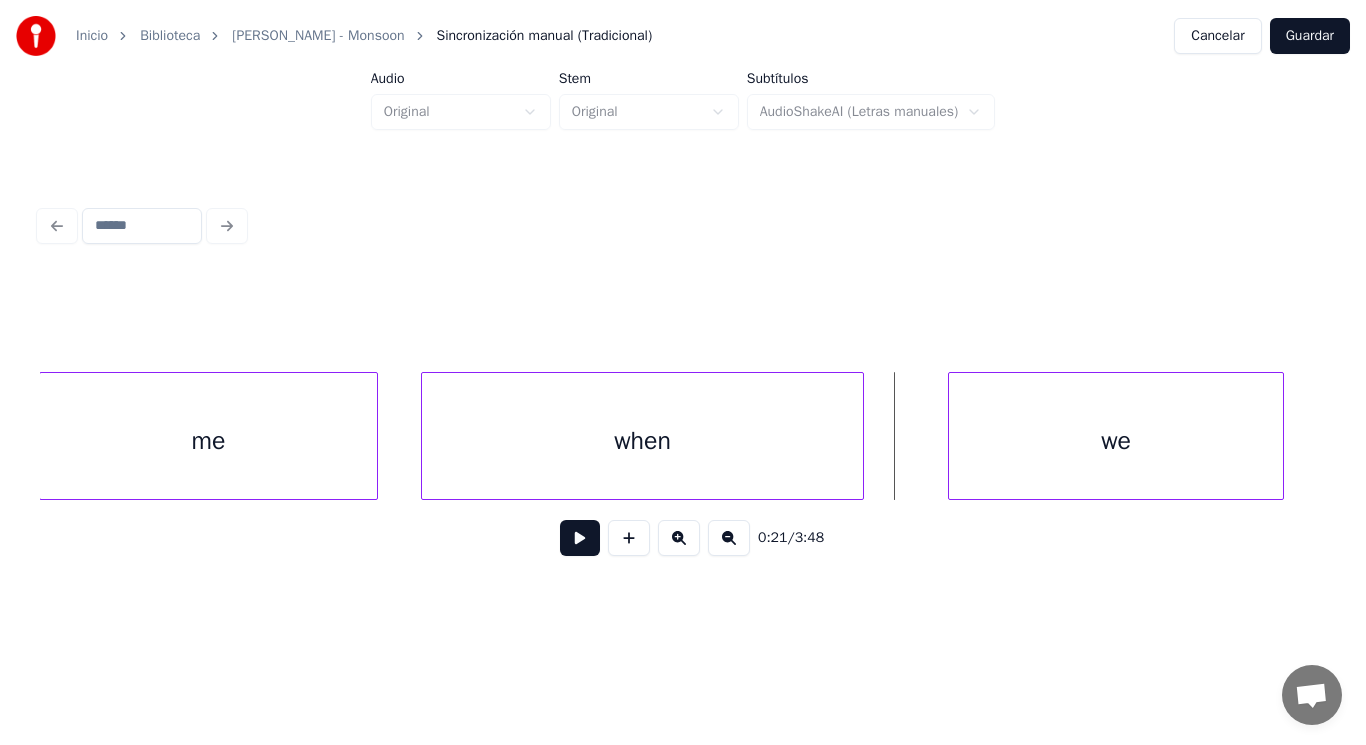 click on "when" at bounding box center (642, 441) 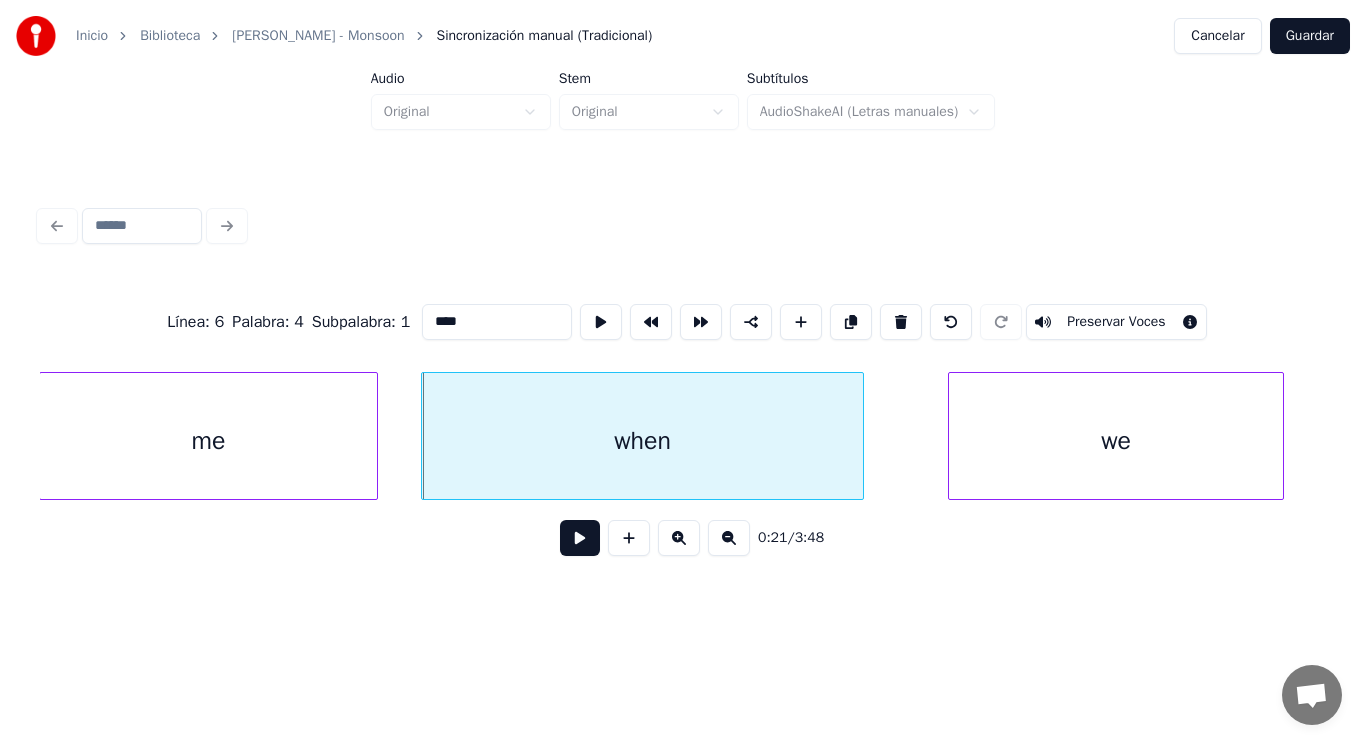 click at bounding box center (580, 538) 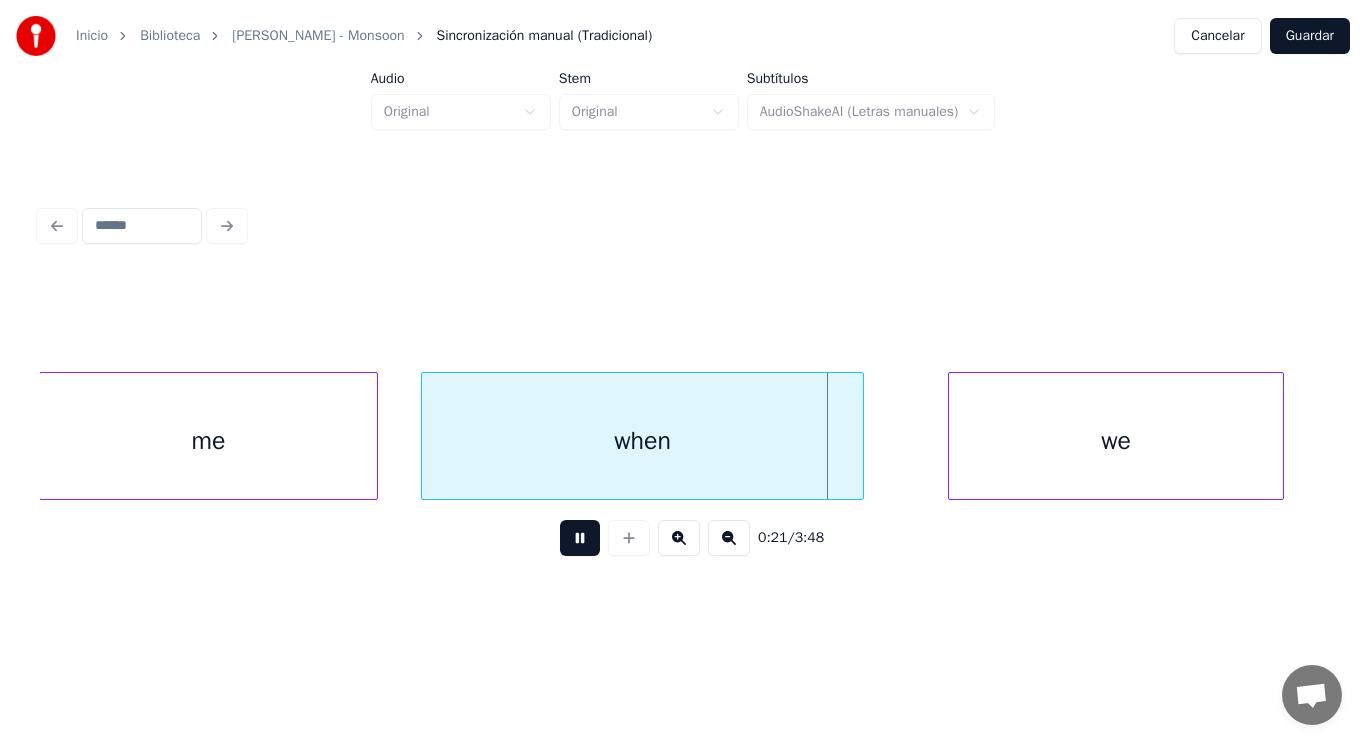 click at bounding box center [580, 538] 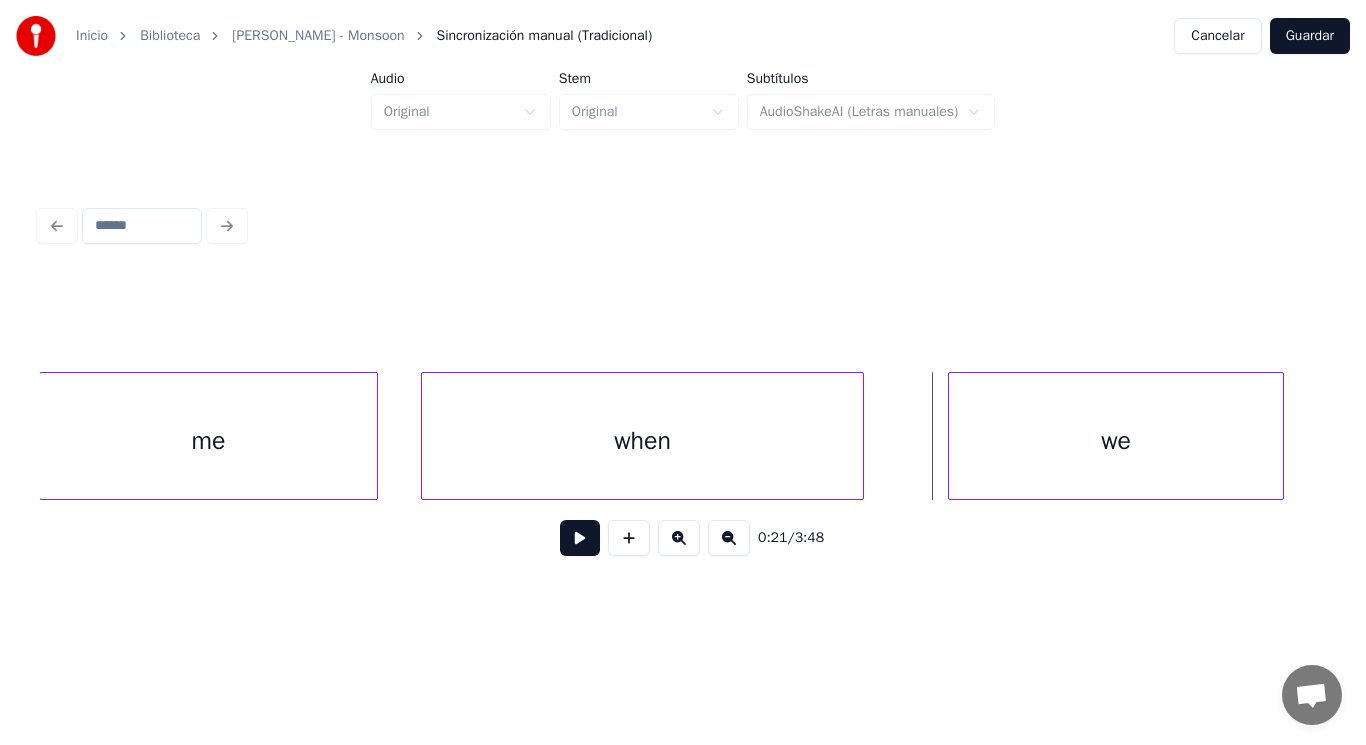 click on "when" at bounding box center [642, 441] 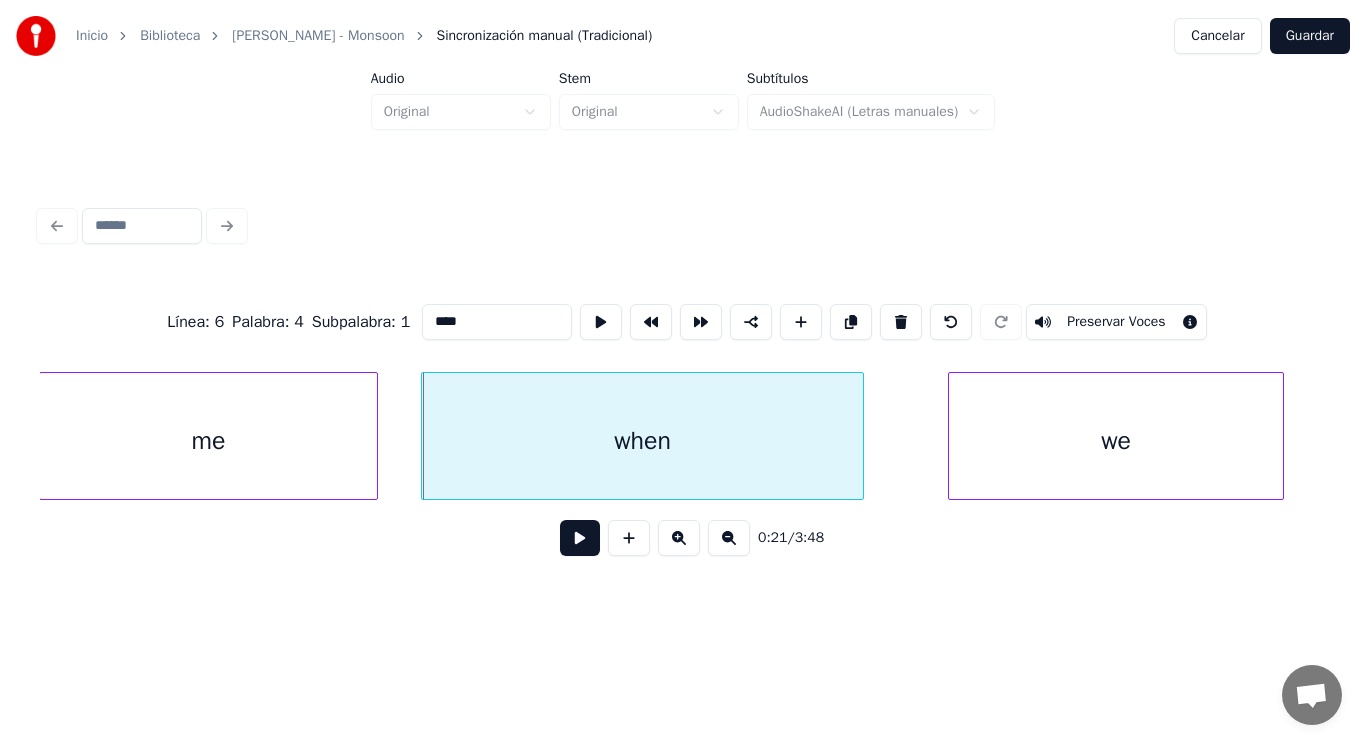click at bounding box center [580, 538] 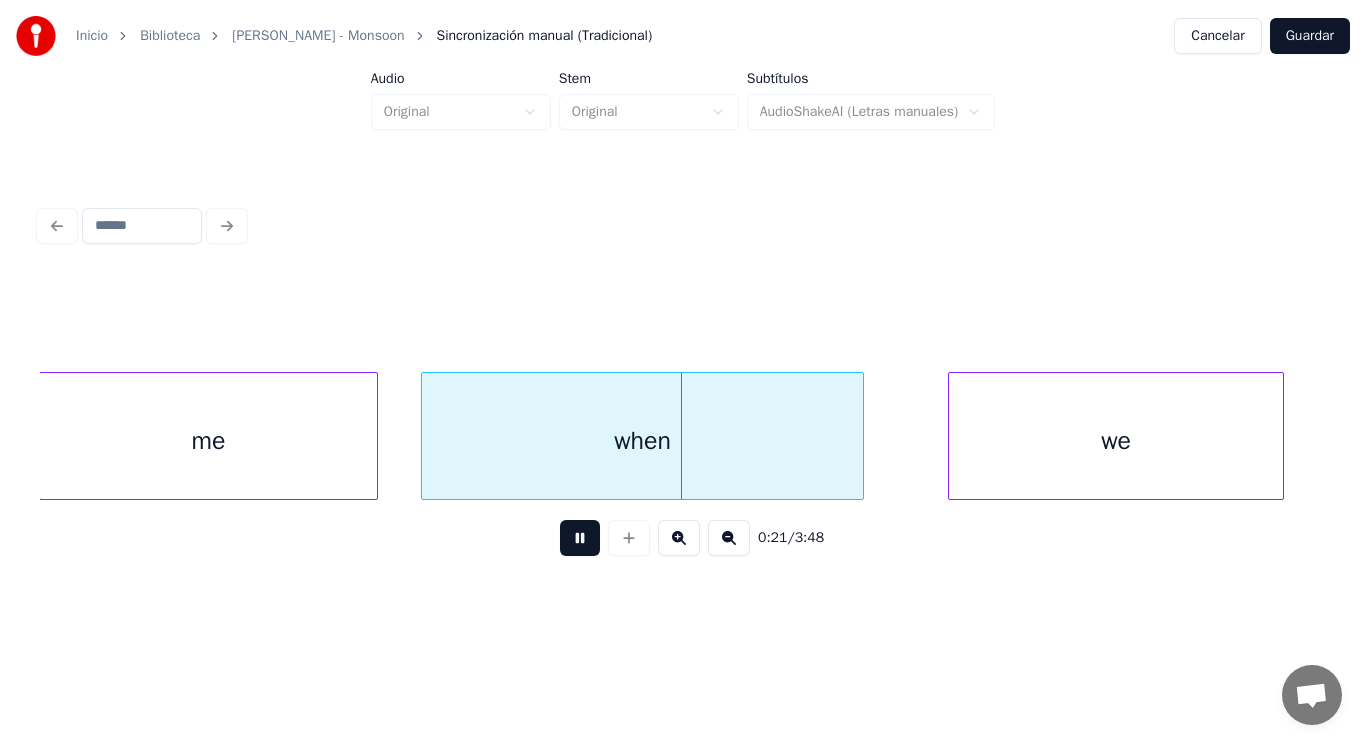 click at bounding box center [580, 538] 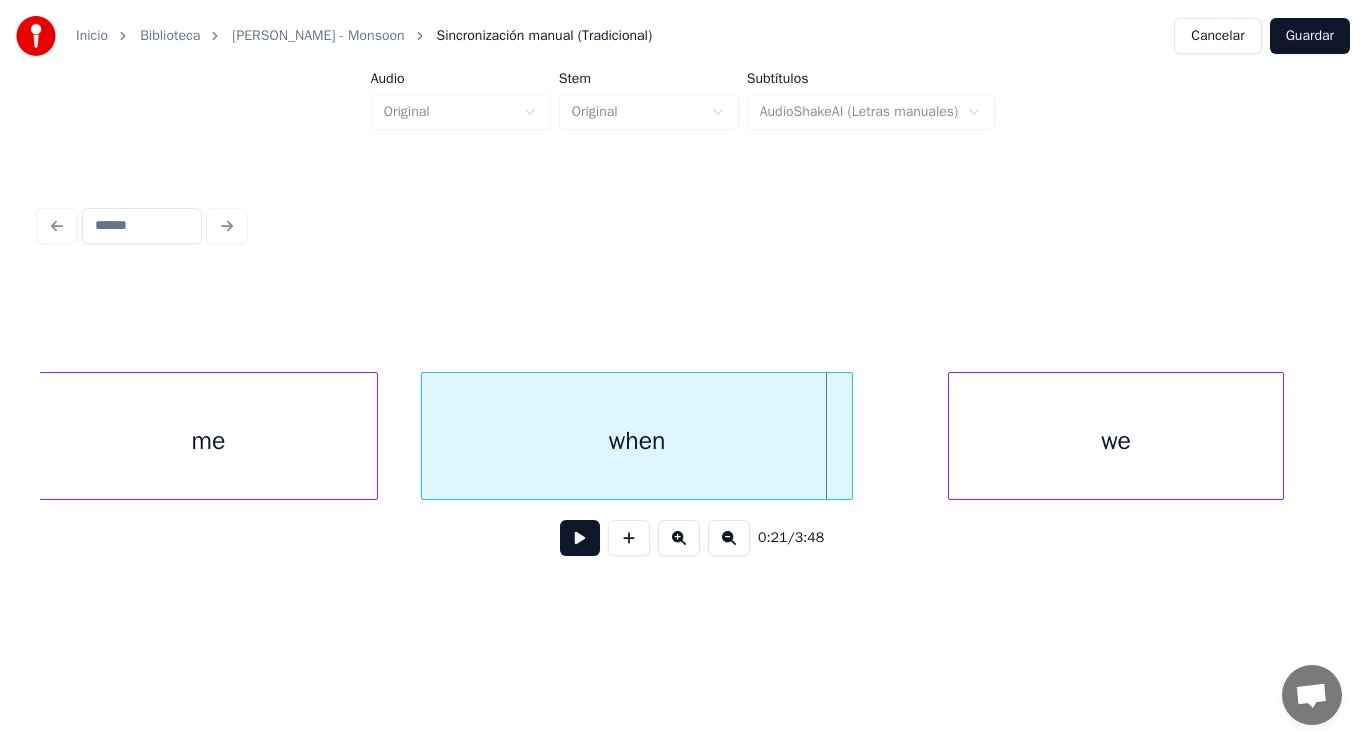 click at bounding box center [849, 436] 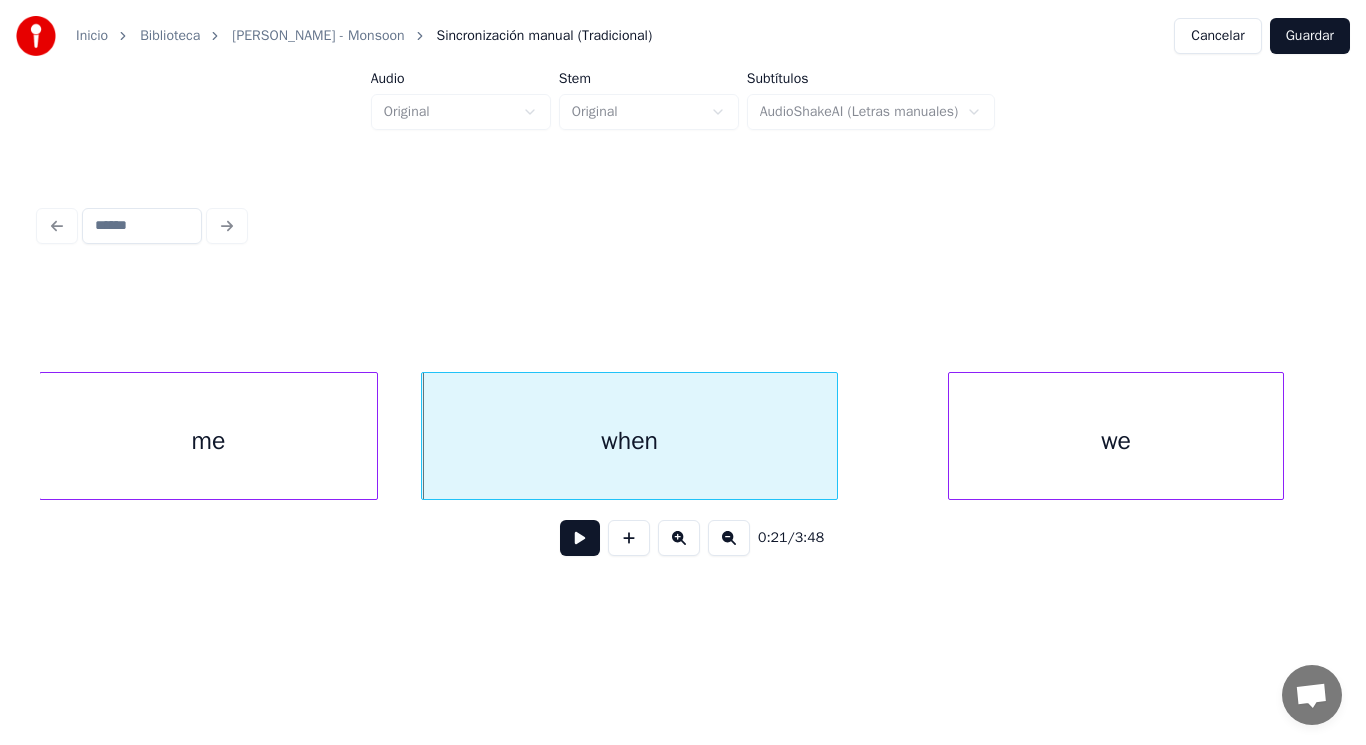 click at bounding box center [834, 436] 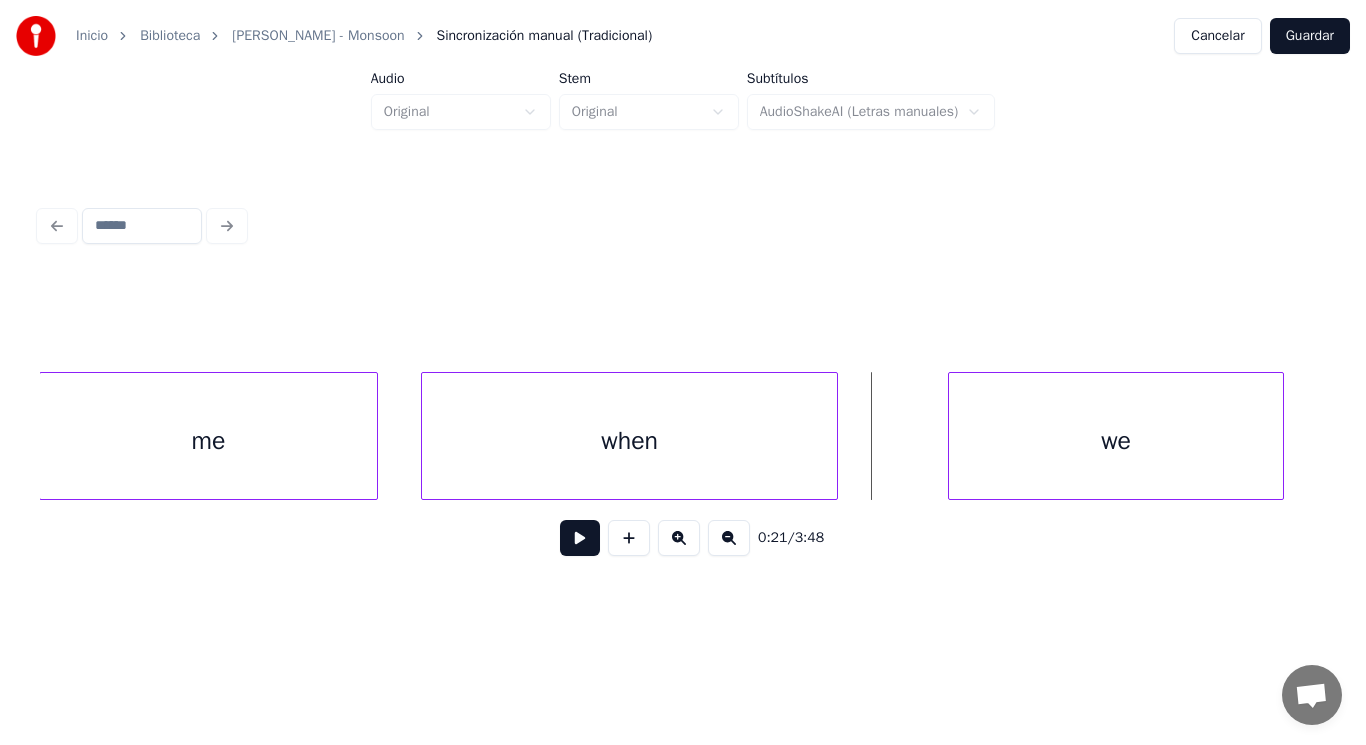 click at bounding box center [580, 538] 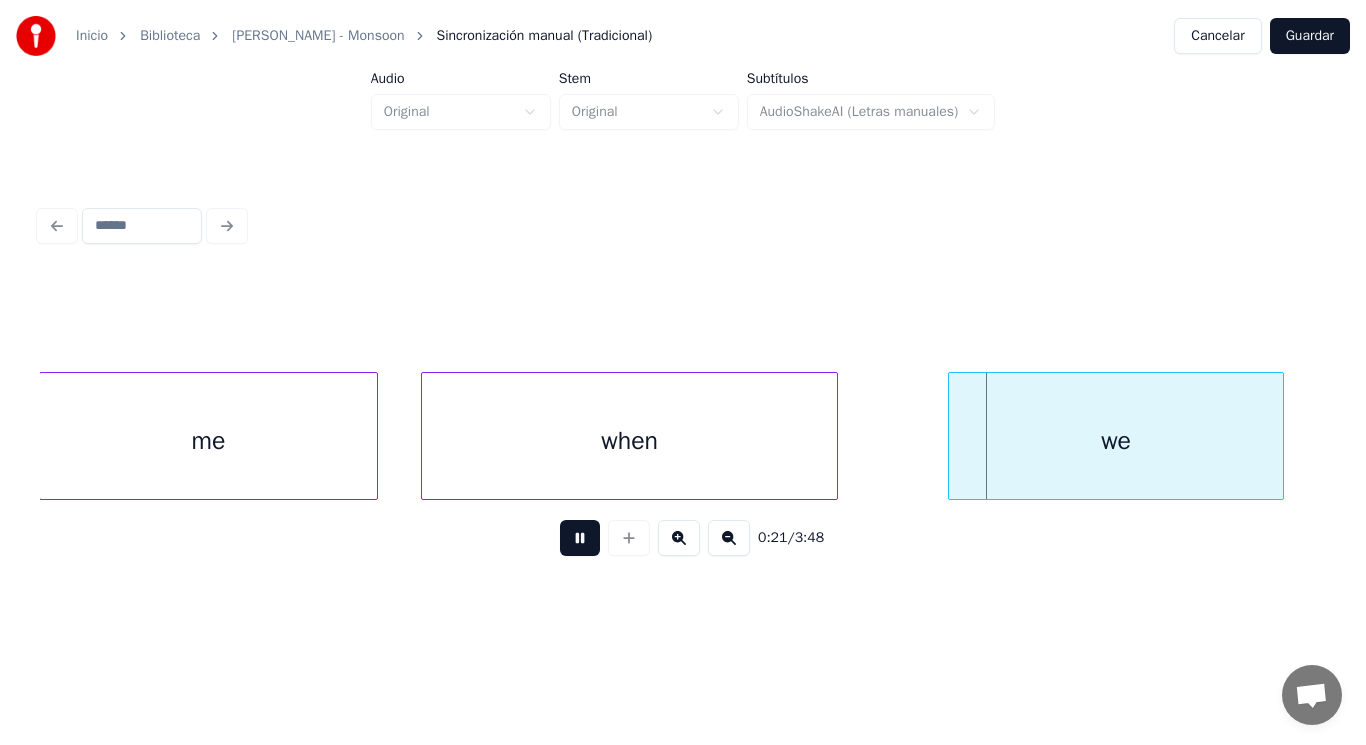 click at bounding box center (580, 538) 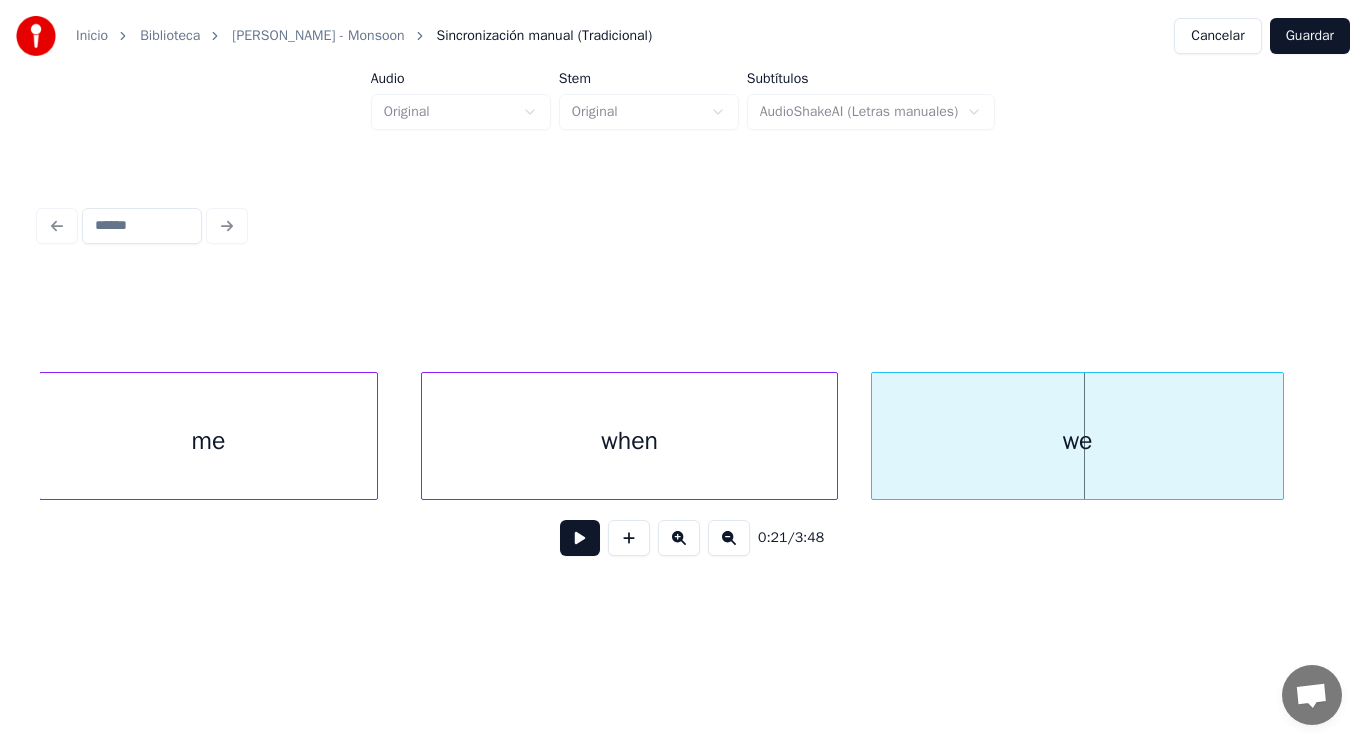 click at bounding box center [875, 436] 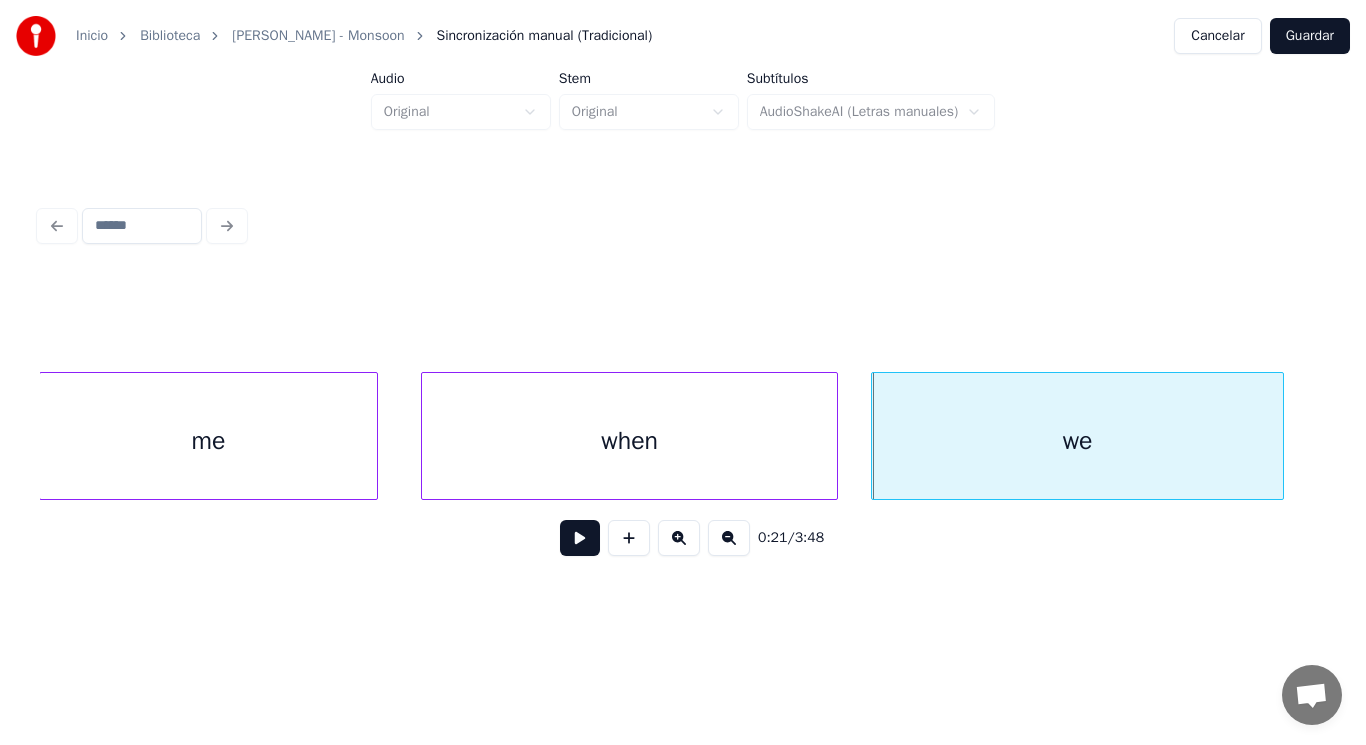 click on "when" at bounding box center (629, 441) 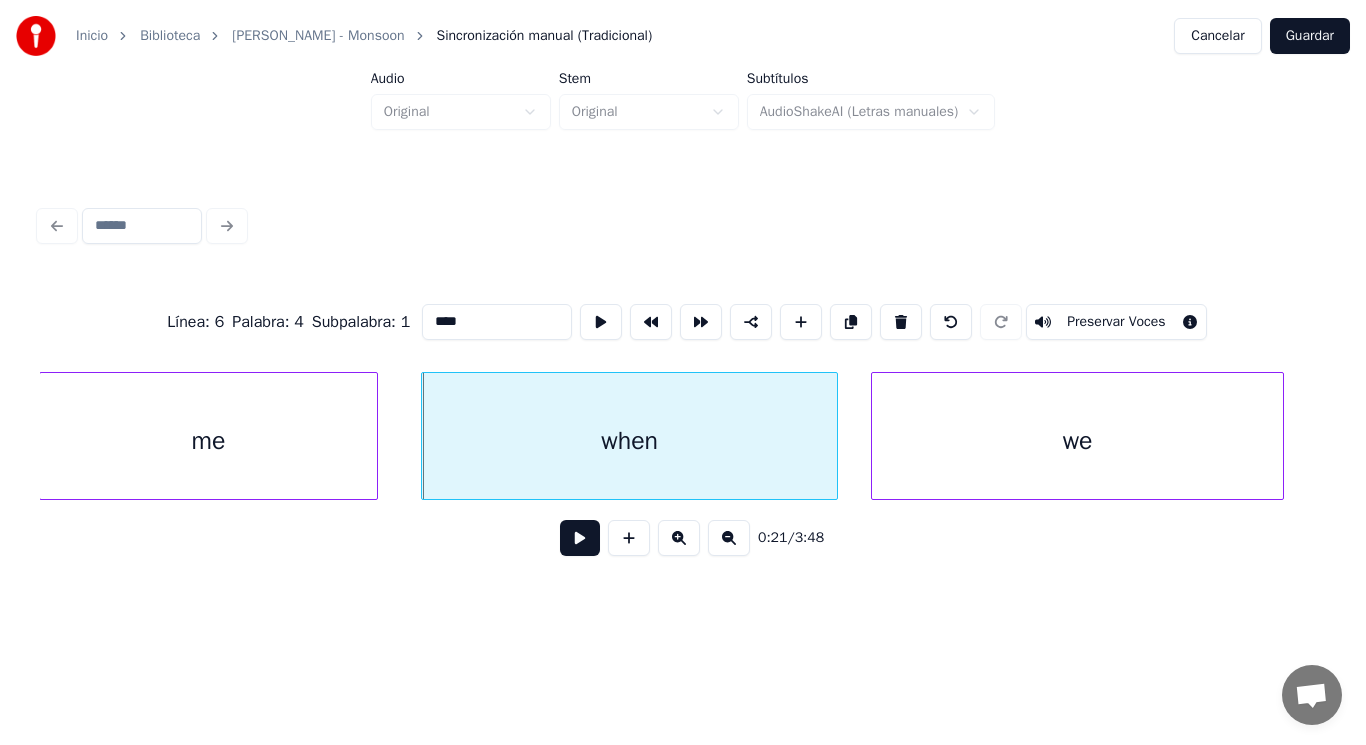click at bounding box center (580, 538) 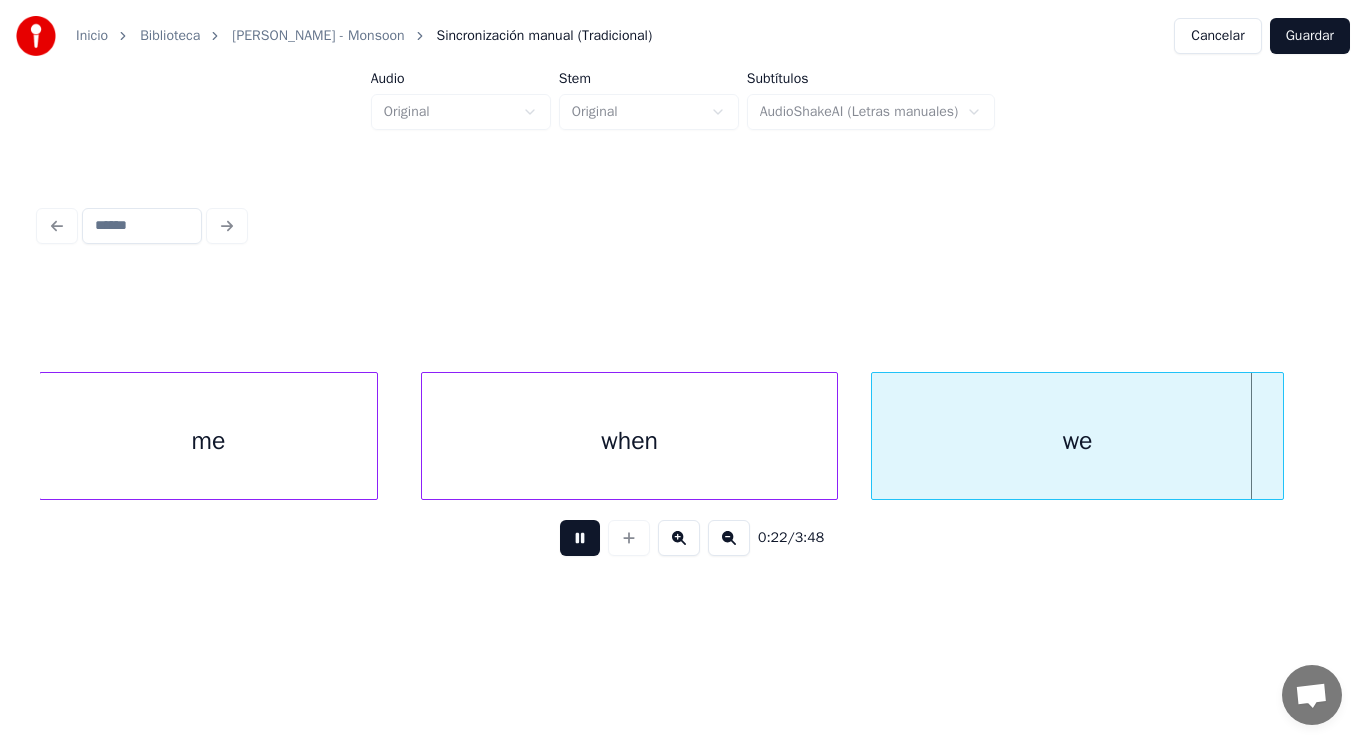 click at bounding box center (580, 538) 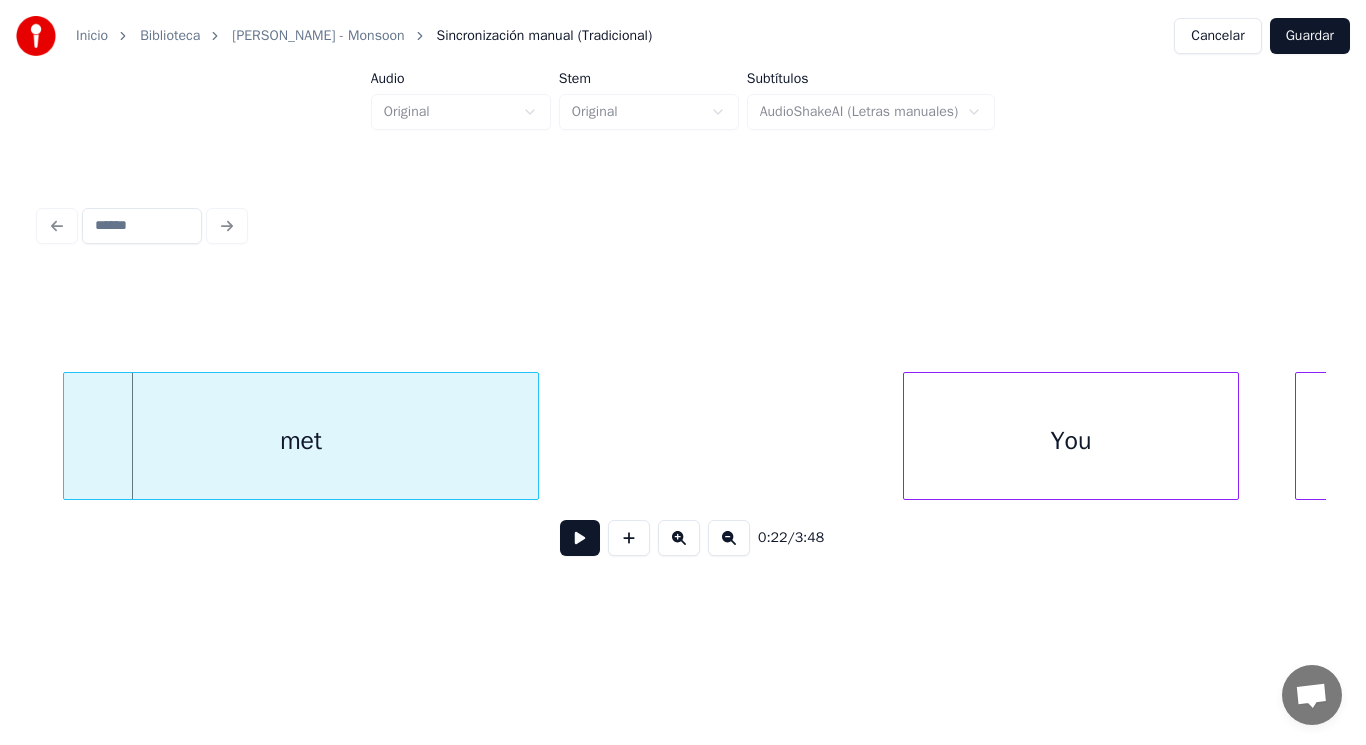 click on "met" at bounding box center (301, 441) 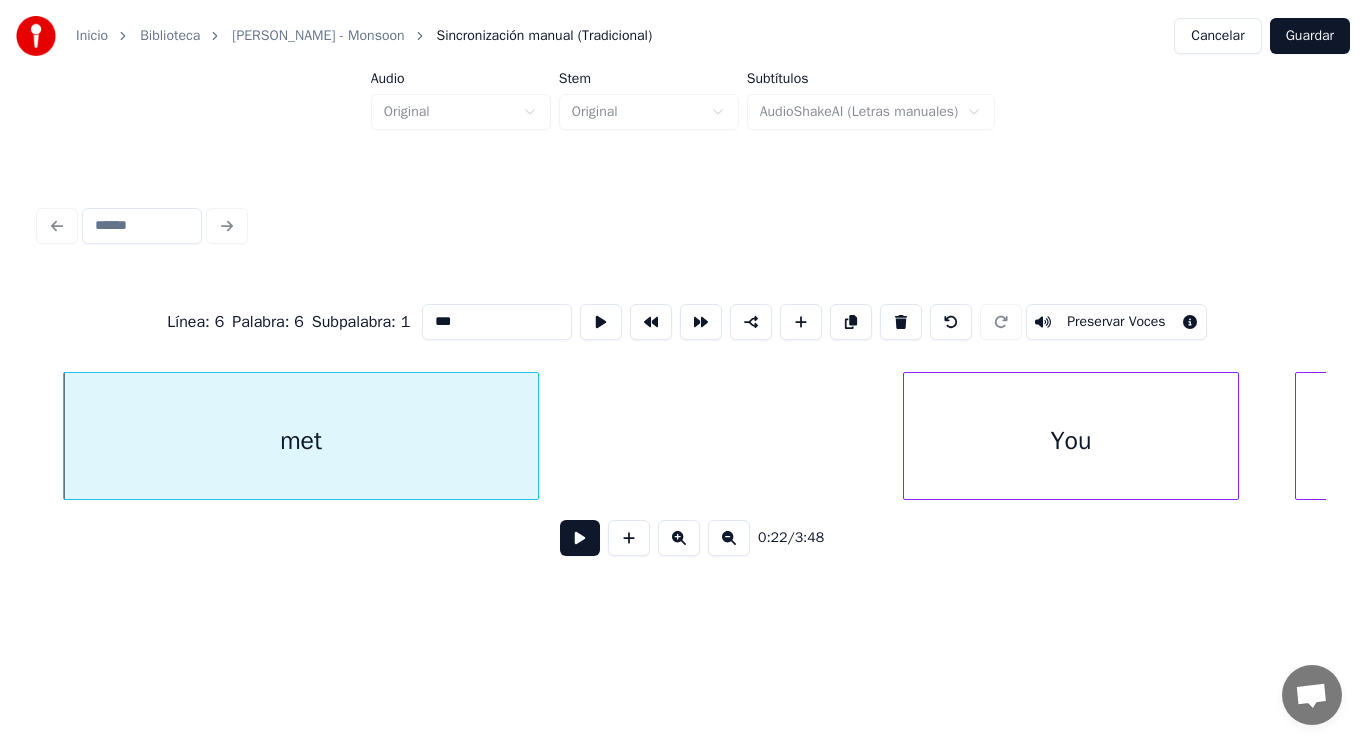 click at bounding box center (580, 538) 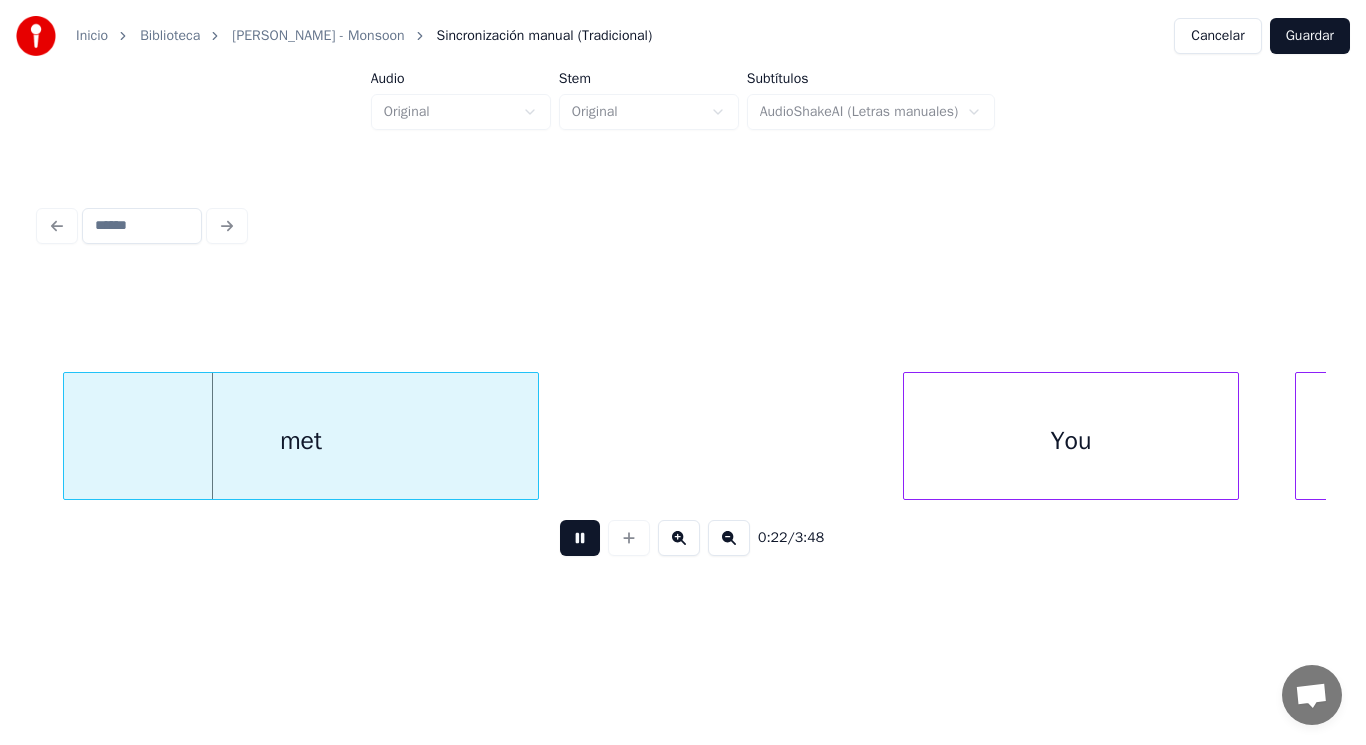 click at bounding box center (580, 538) 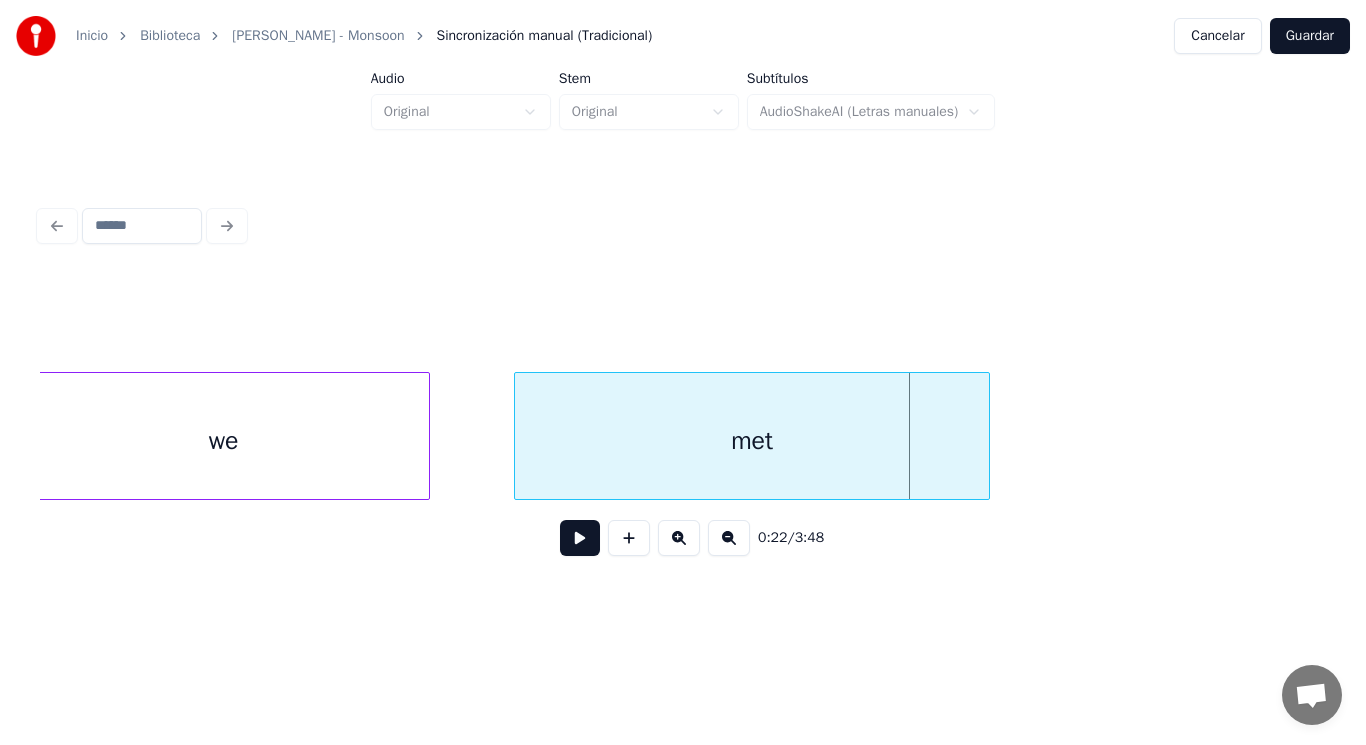 scroll, scrollTop: 0, scrollLeft: 30464, axis: horizontal 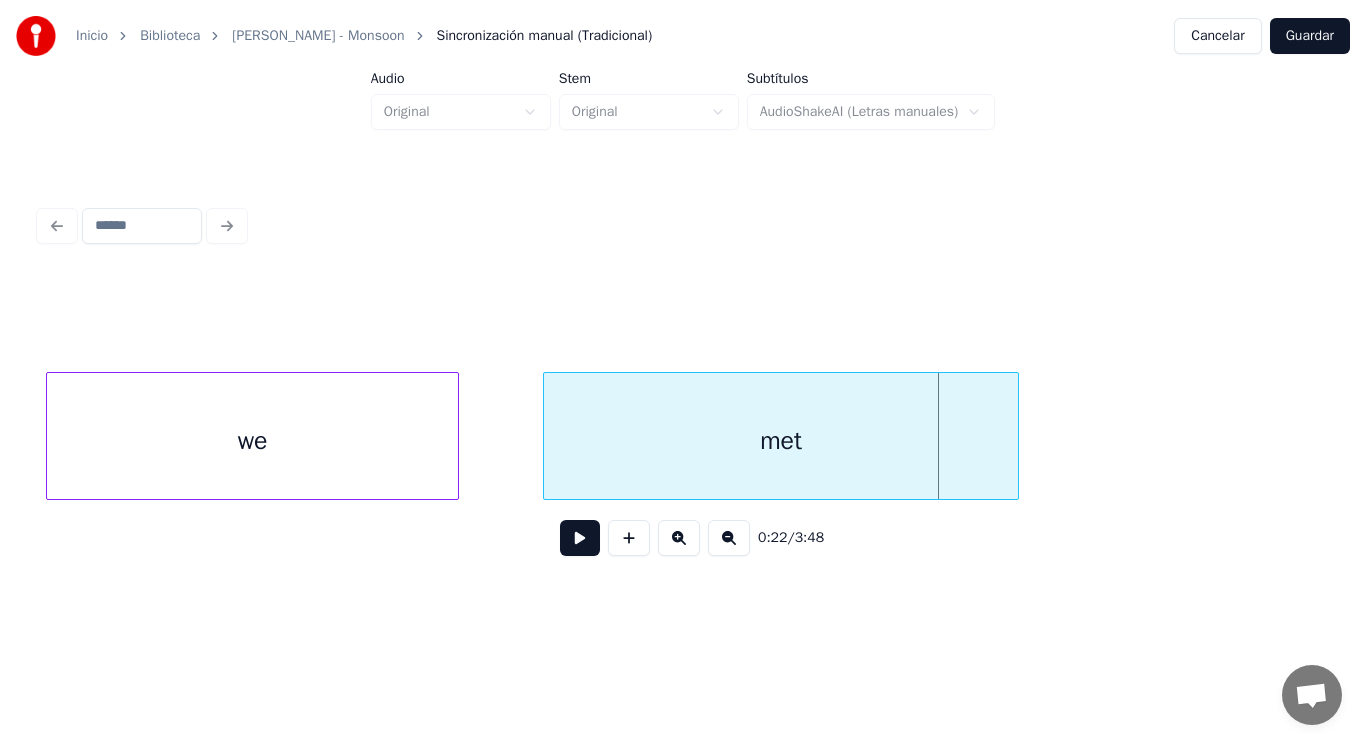 click on "we" at bounding box center (252, 441) 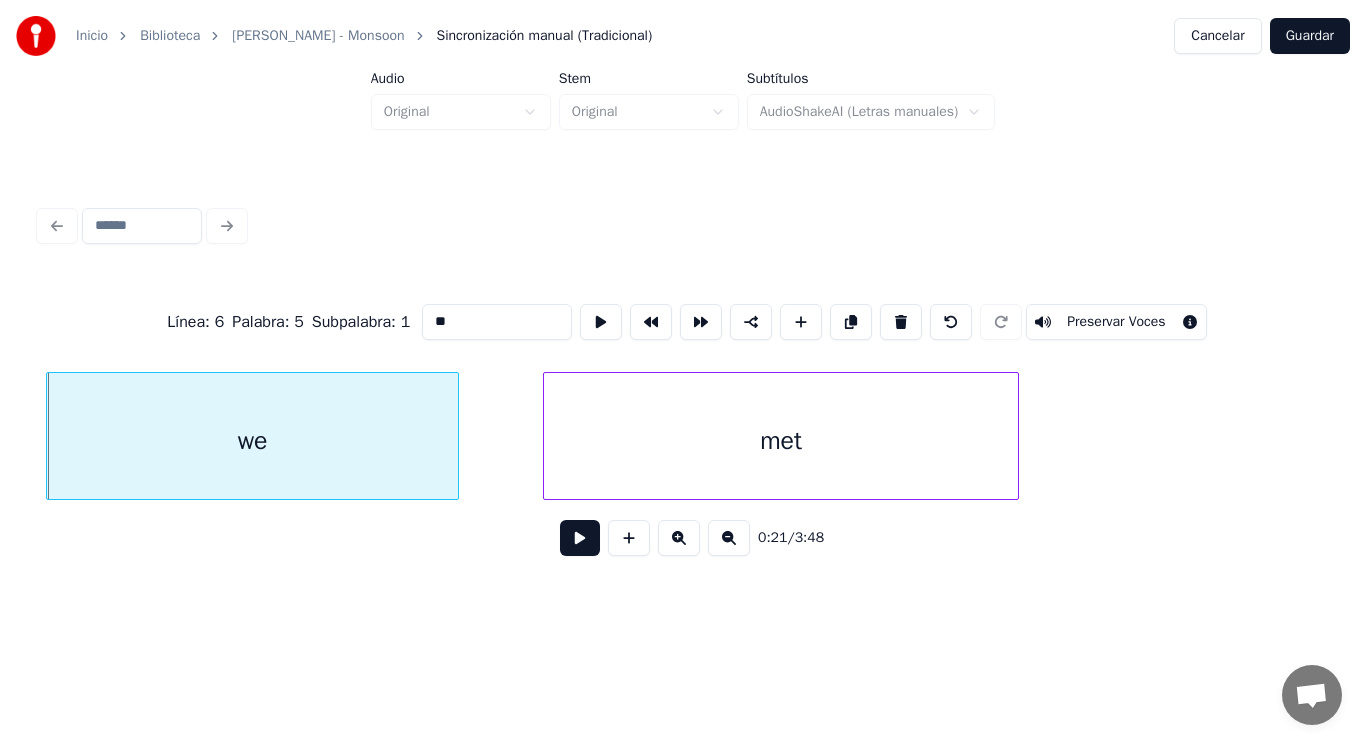 click at bounding box center [580, 538] 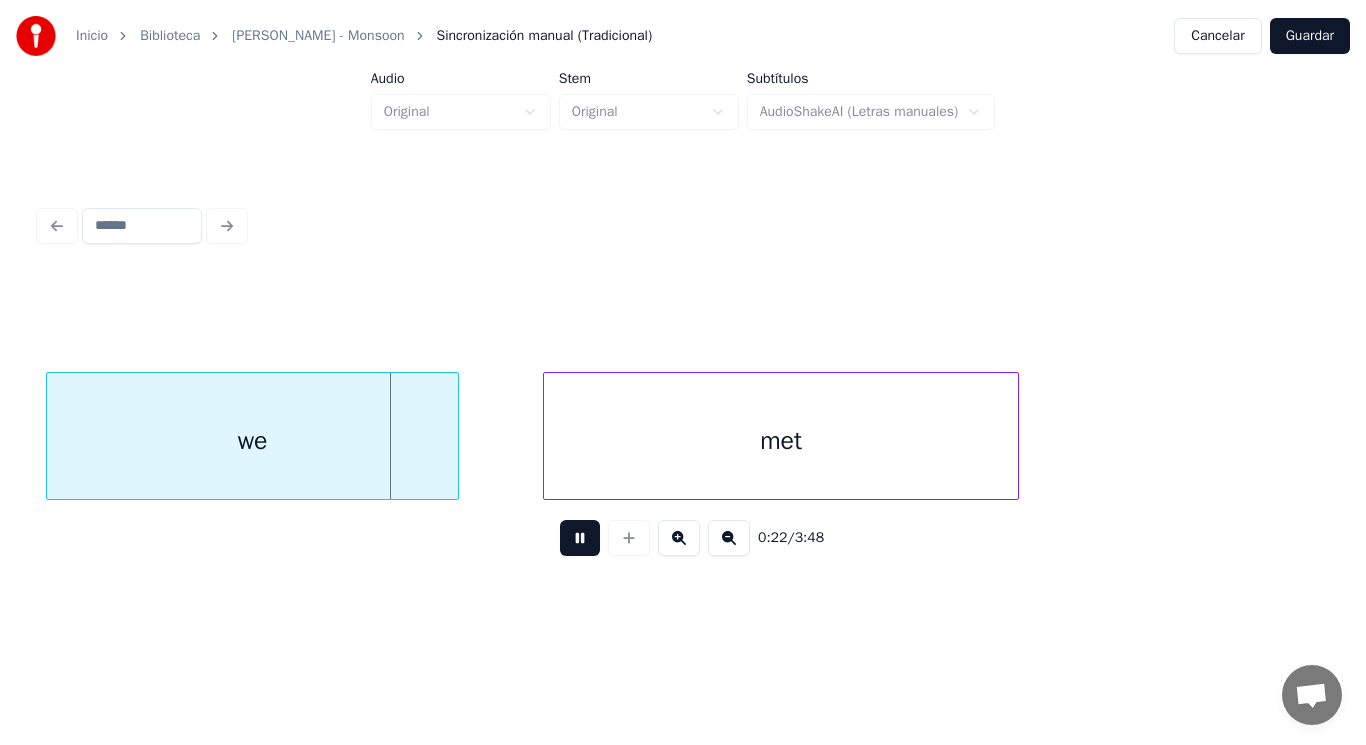 click at bounding box center [580, 538] 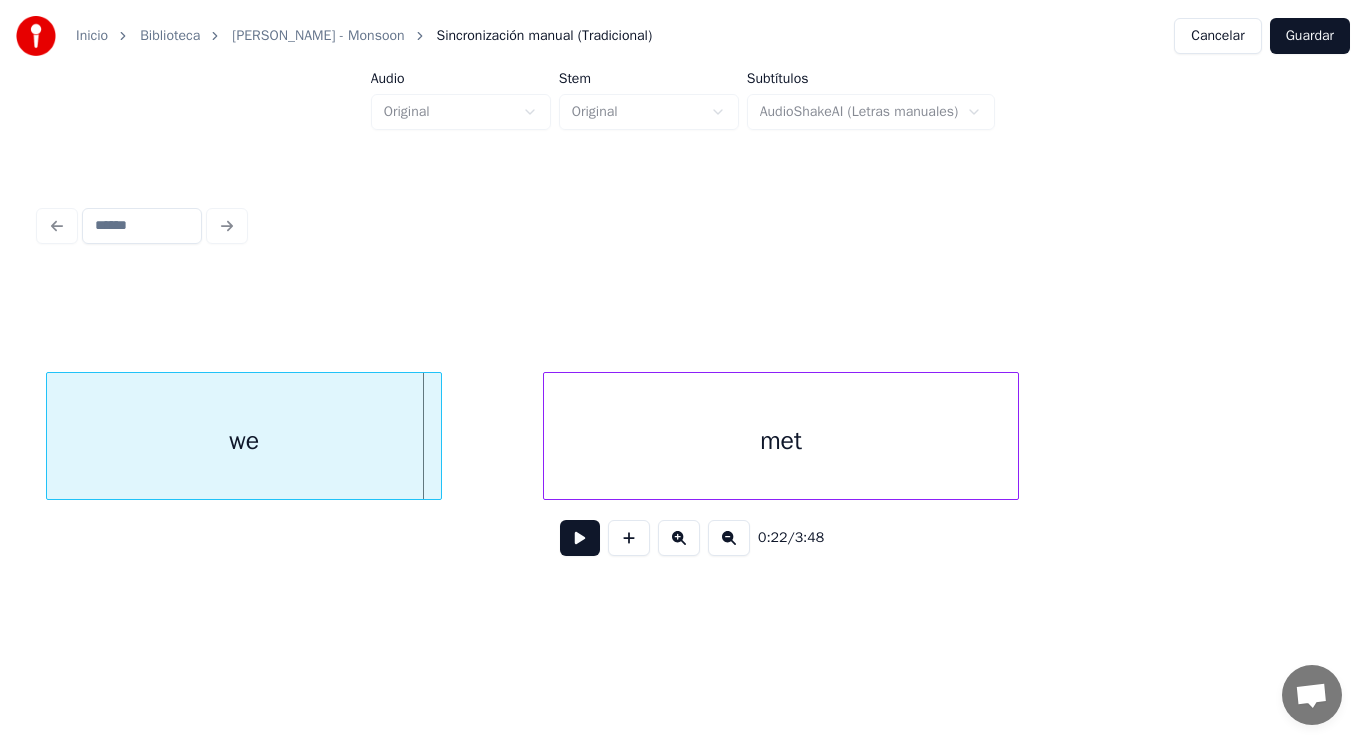 click at bounding box center (438, 436) 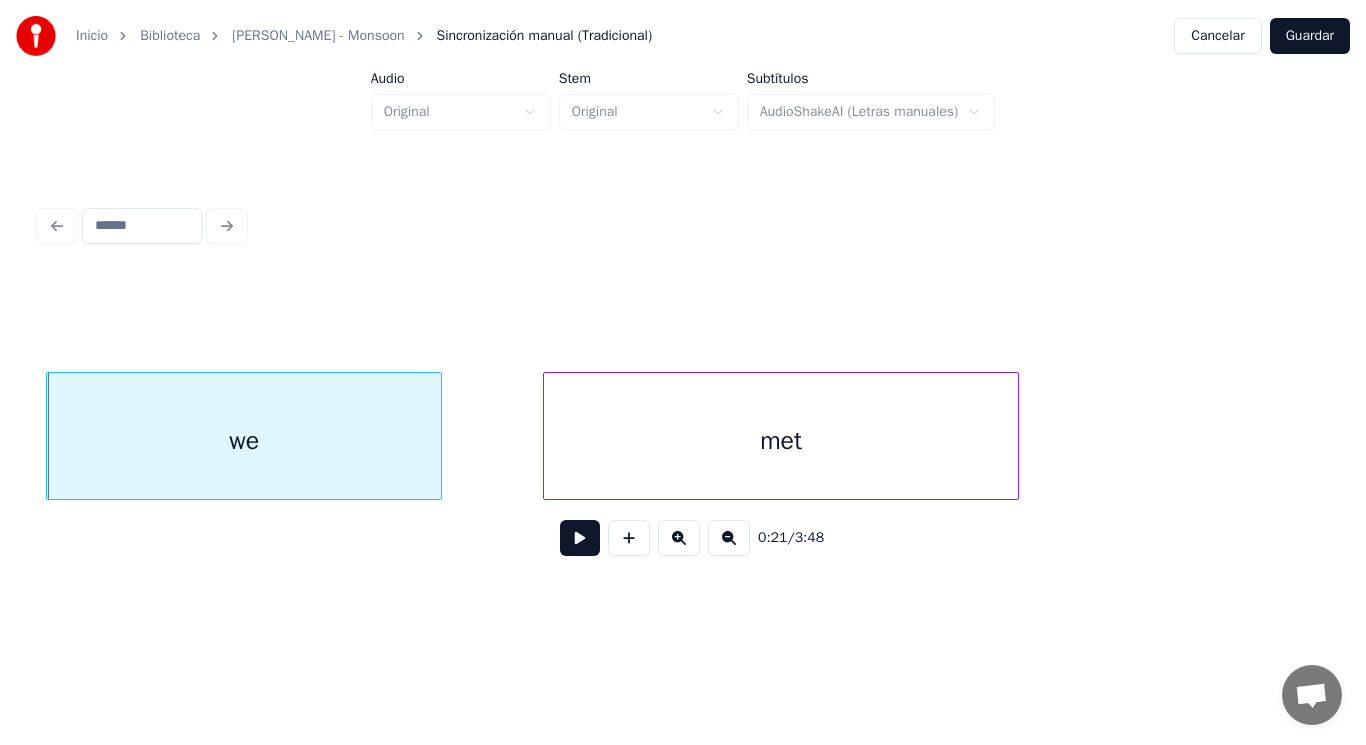 click at bounding box center (580, 538) 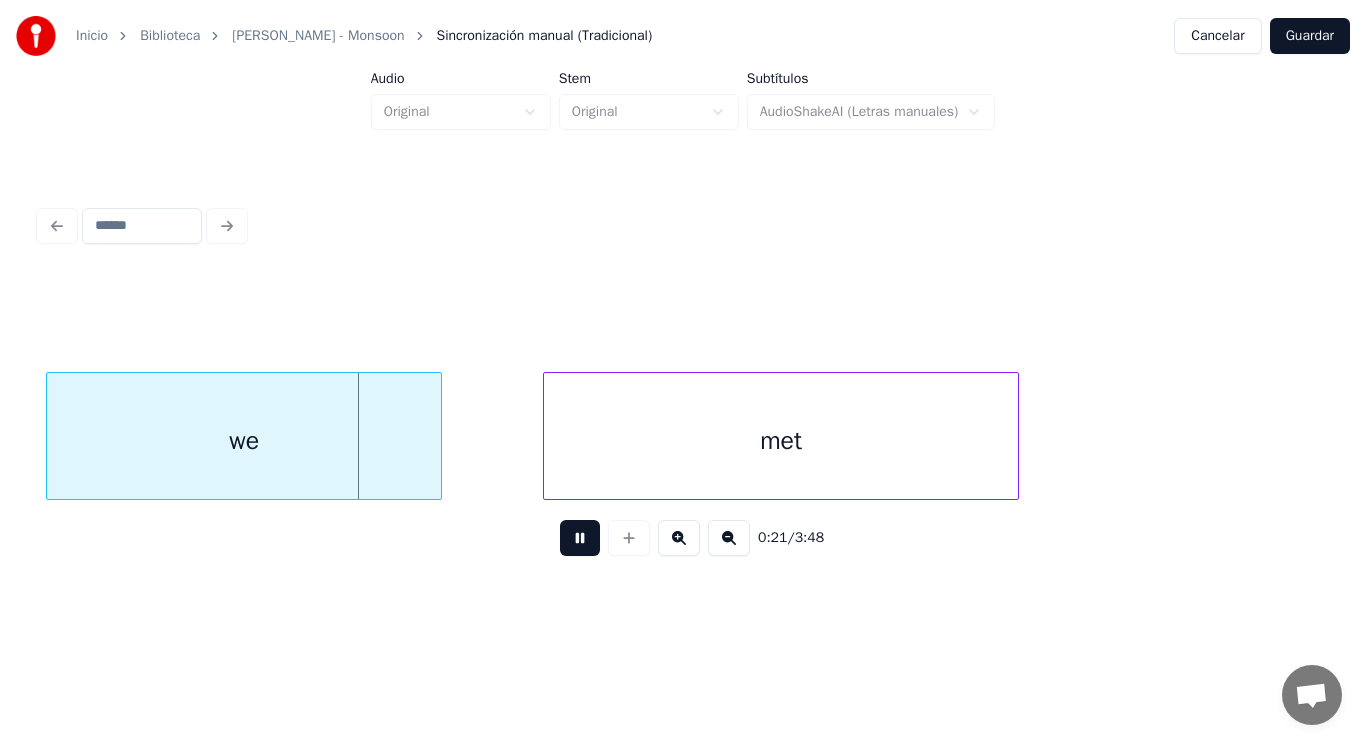 click at bounding box center (580, 538) 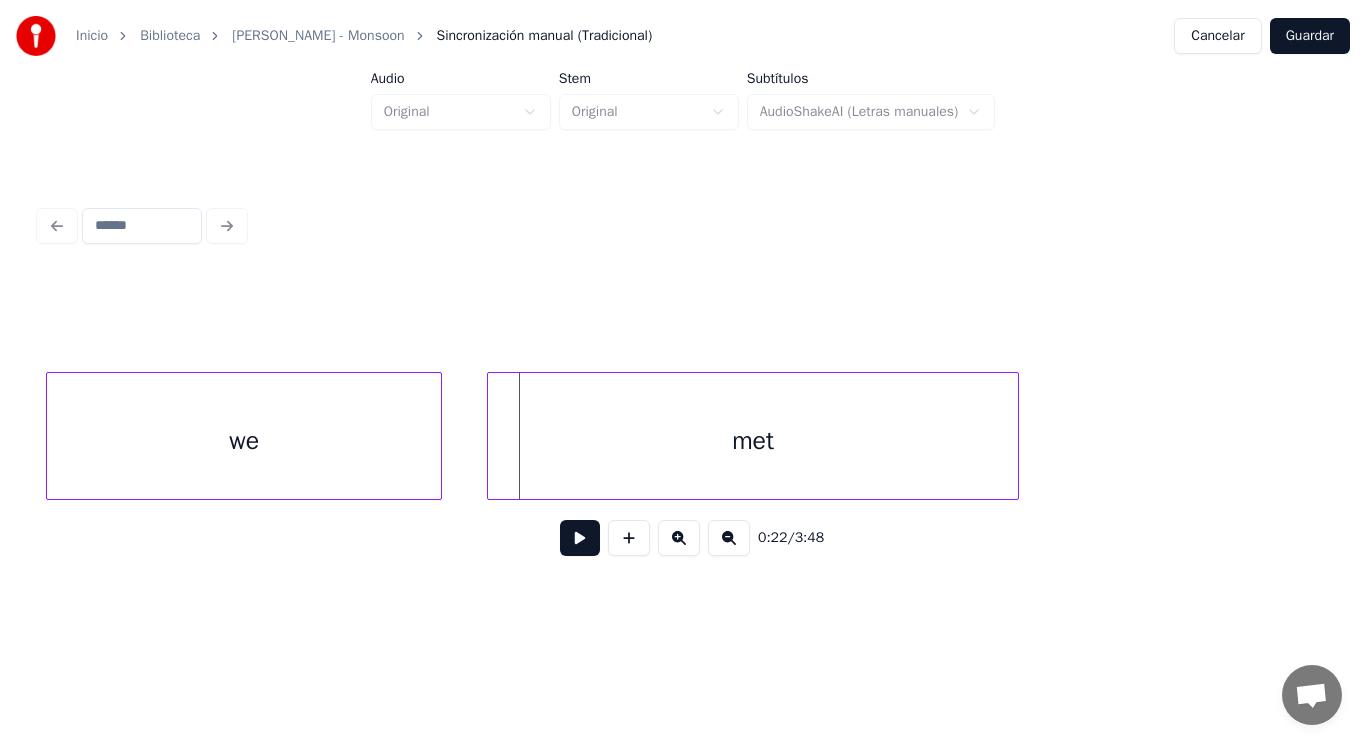 click at bounding box center (491, 436) 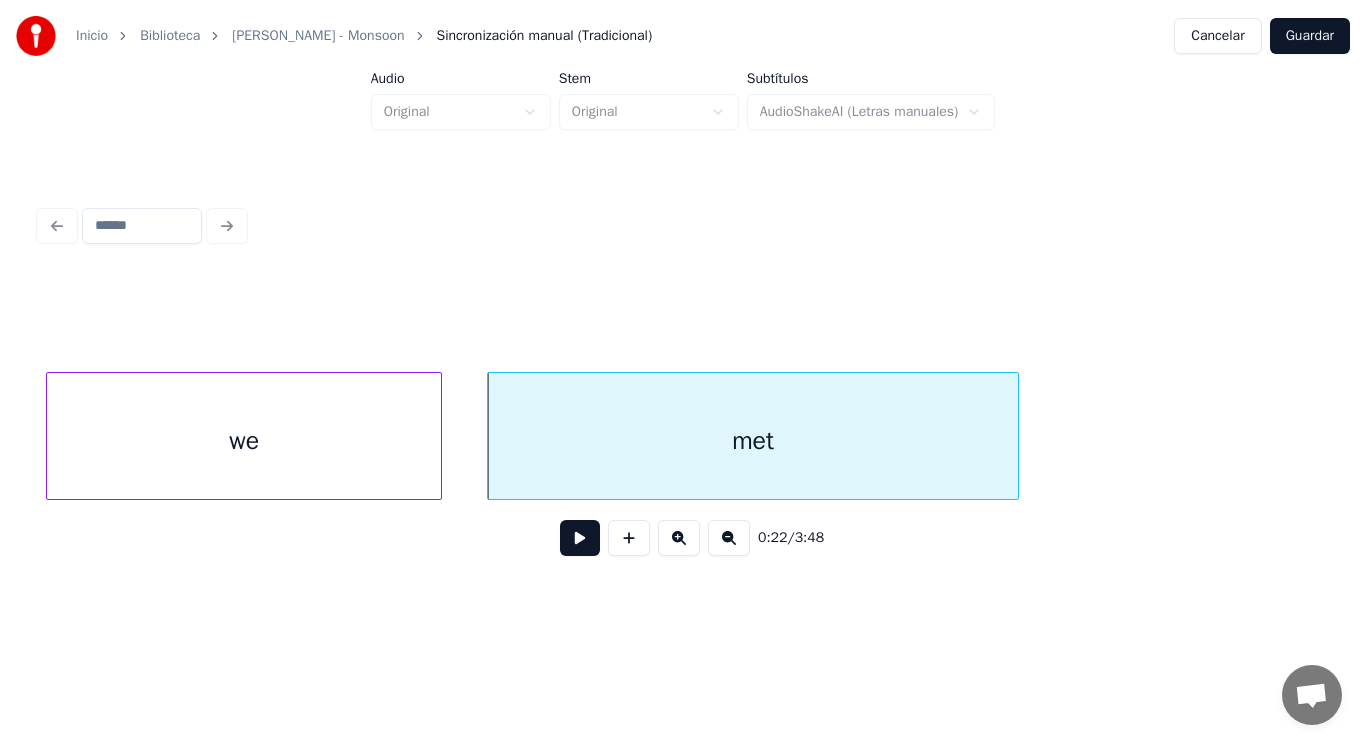 click at bounding box center [580, 538] 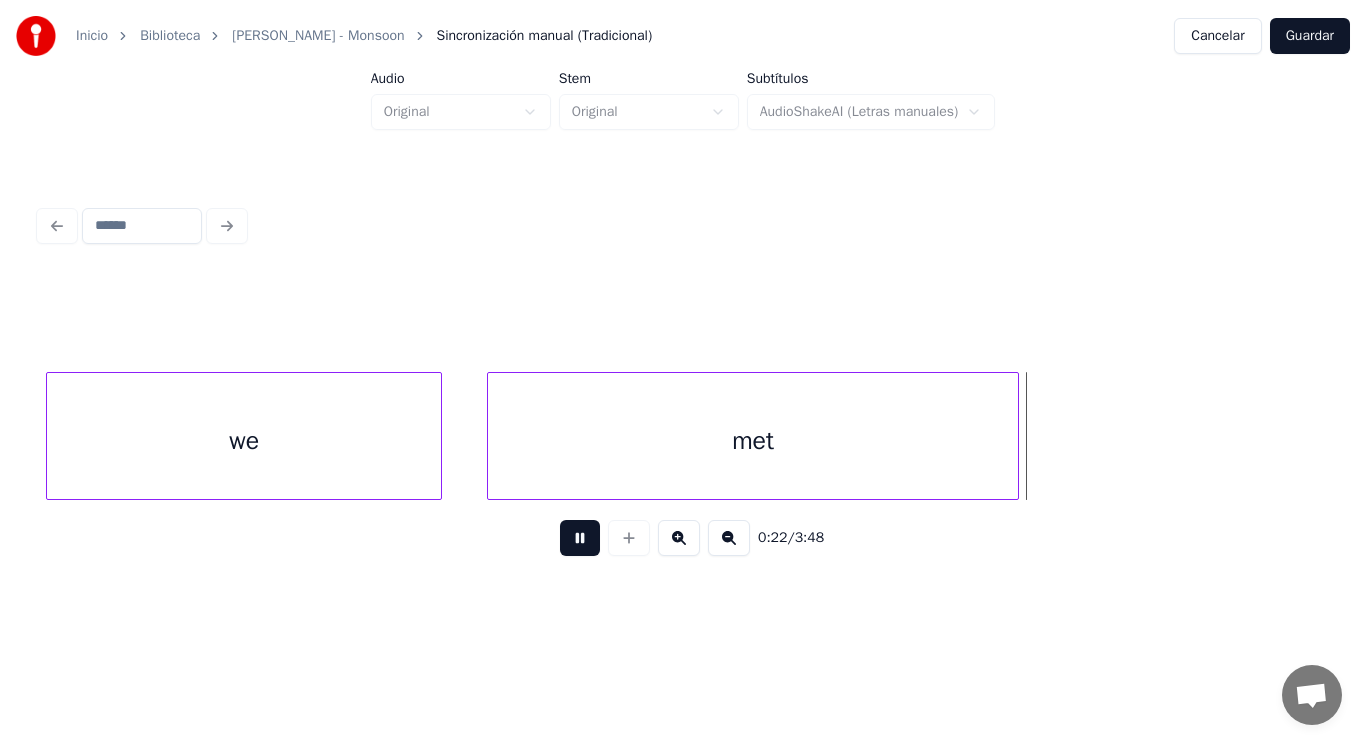 click at bounding box center (580, 538) 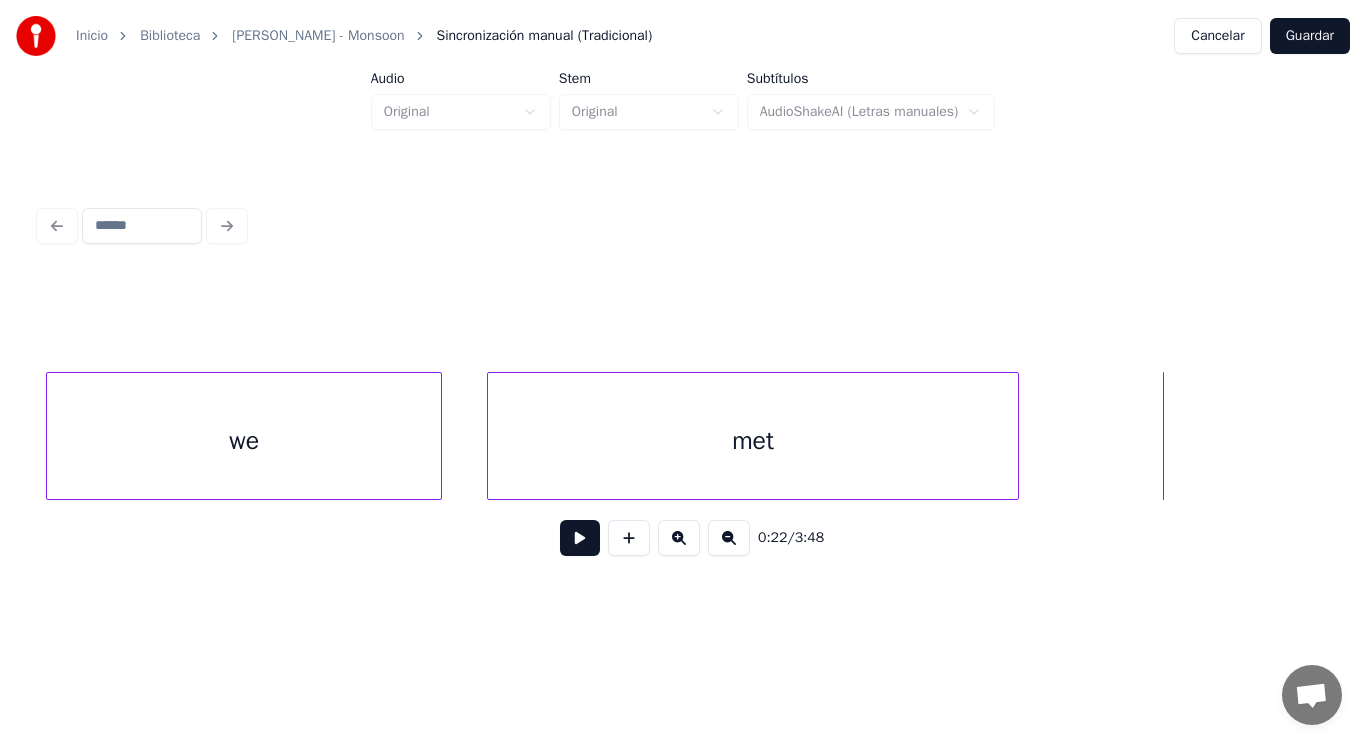 click at bounding box center (580, 538) 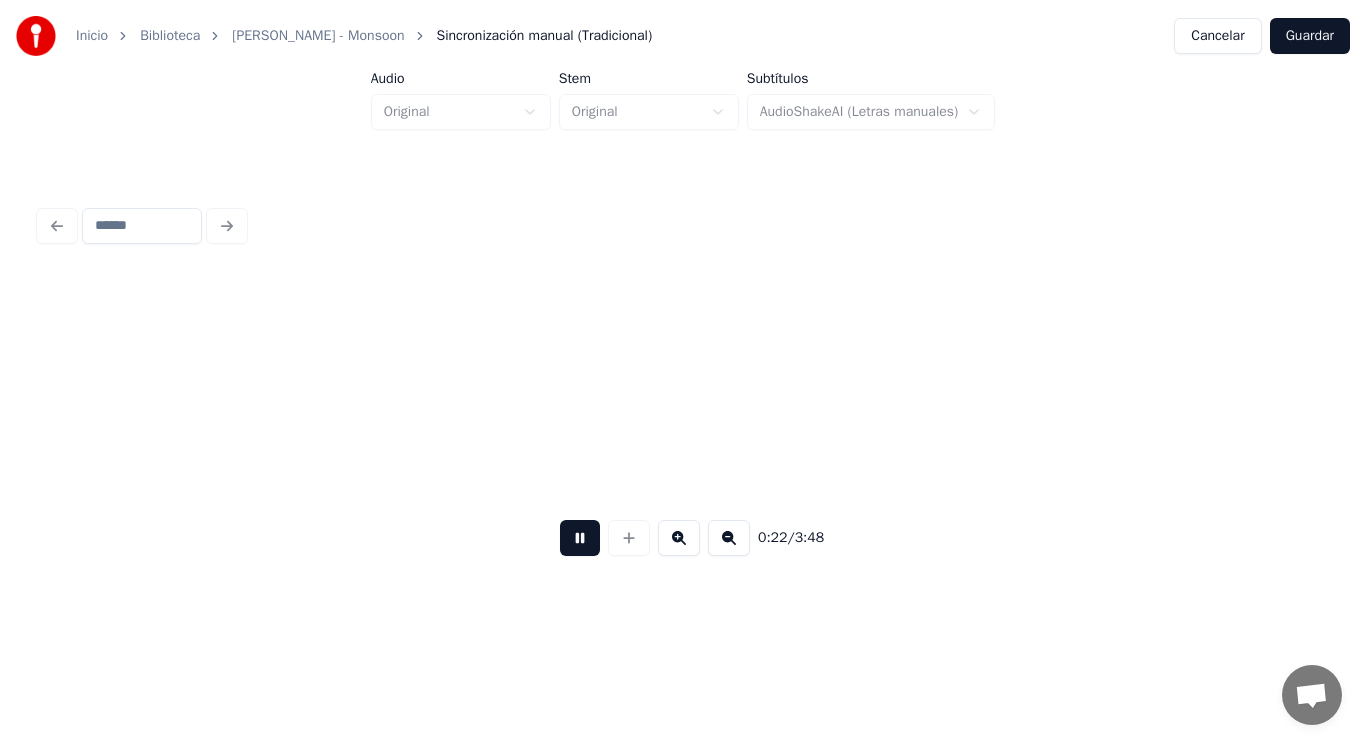 scroll, scrollTop: 0, scrollLeft: 31754, axis: horizontal 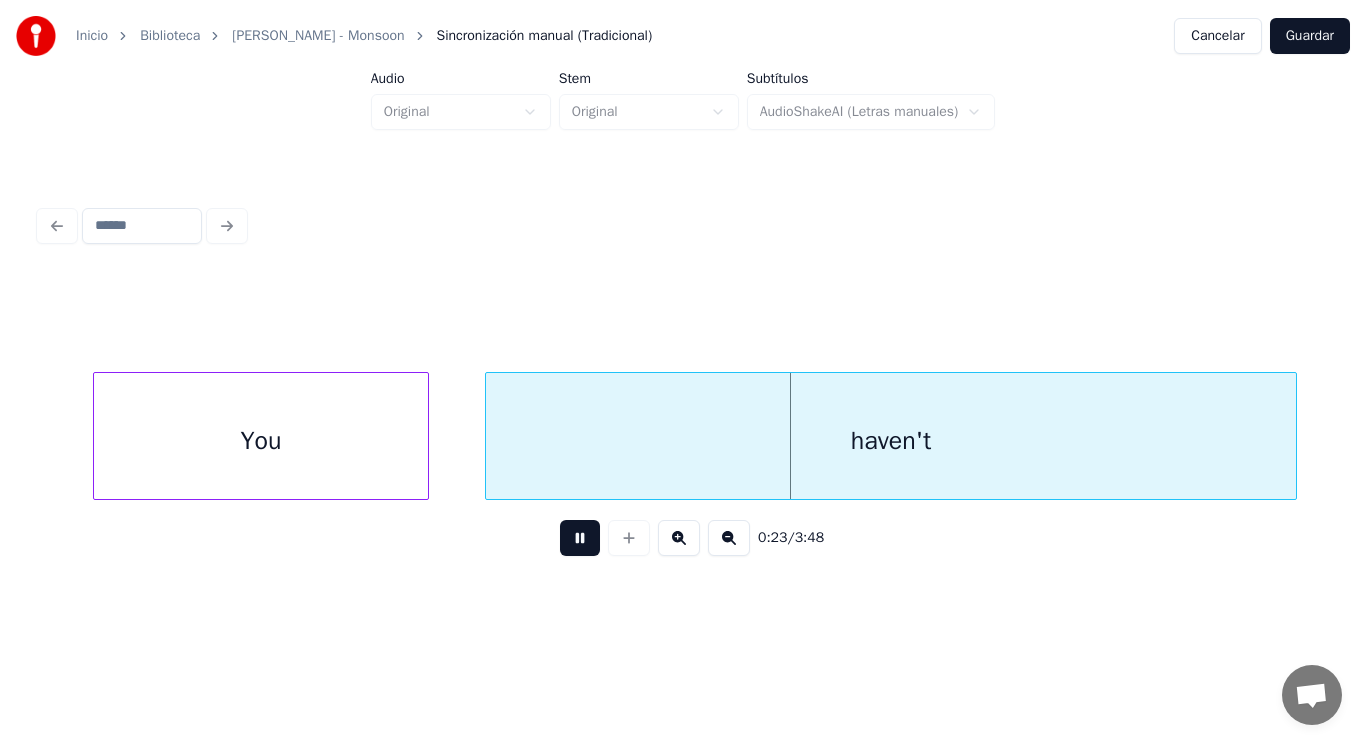click at bounding box center (580, 538) 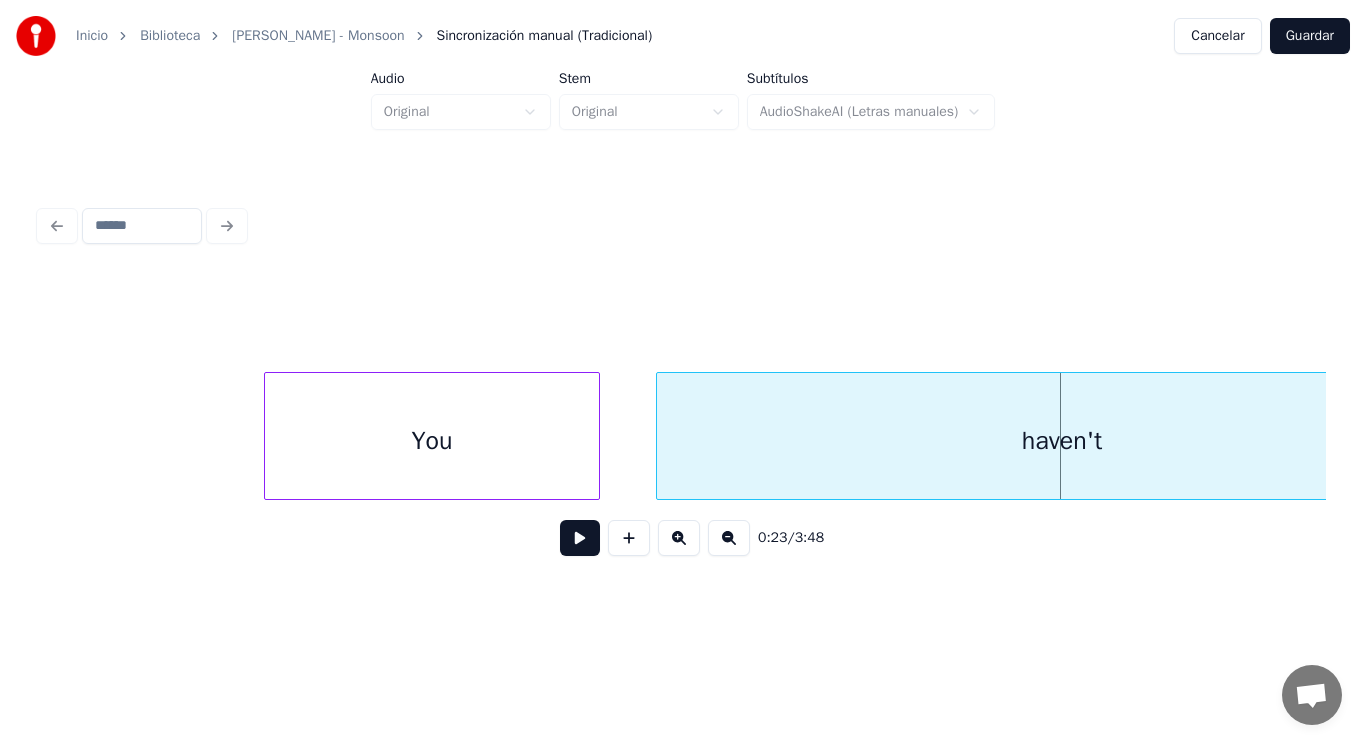scroll, scrollTop: 0, scrollLeft: 31434, axis: horizontal 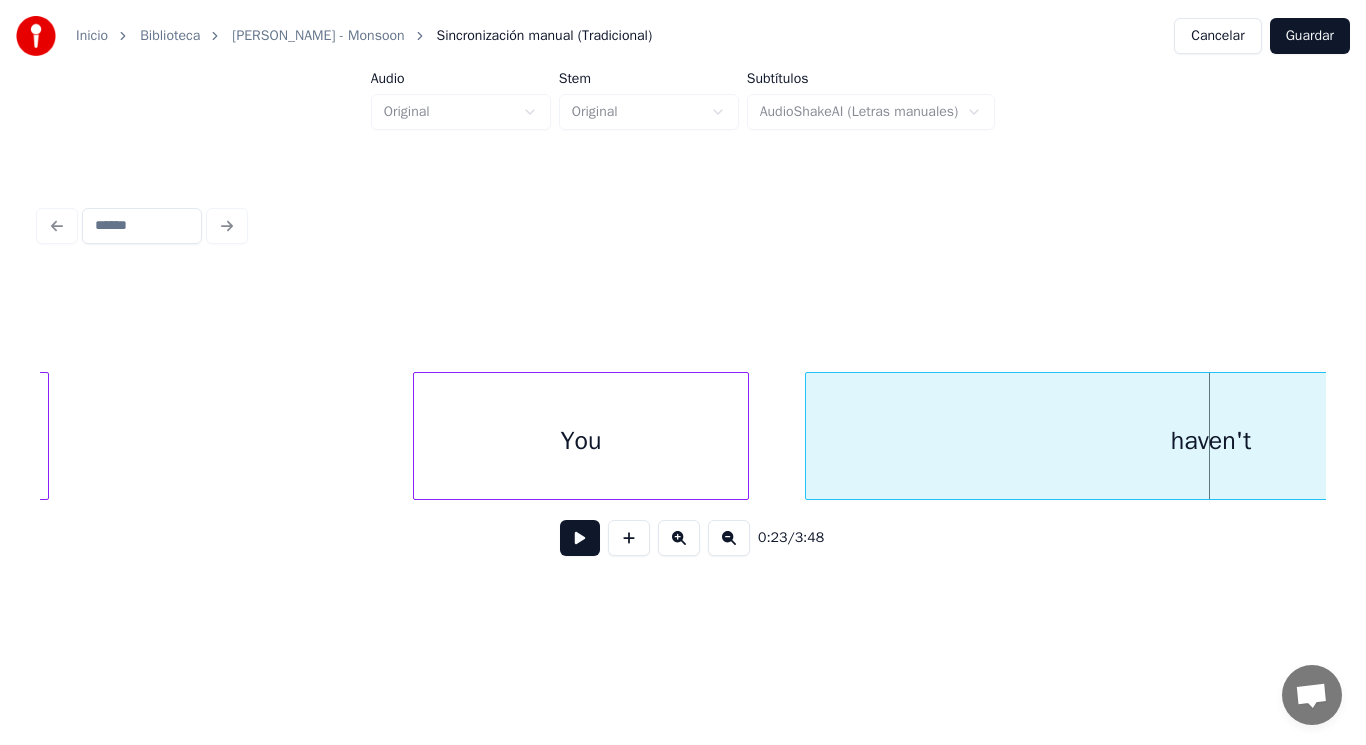 drag, startPoint x: 126, startPoint y: 451, endPoint x: 396, endPoint y: 506, distance: 275.54492 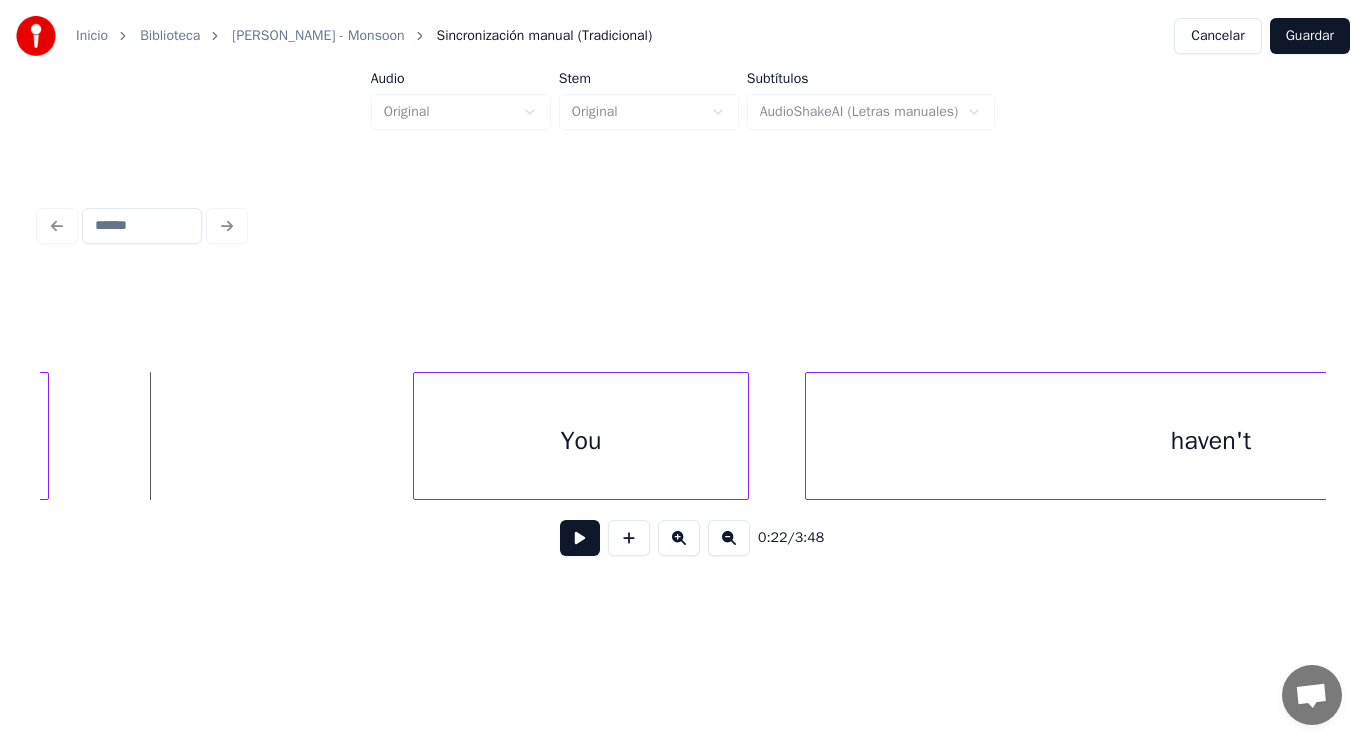 click at bounding box center (580, 538) 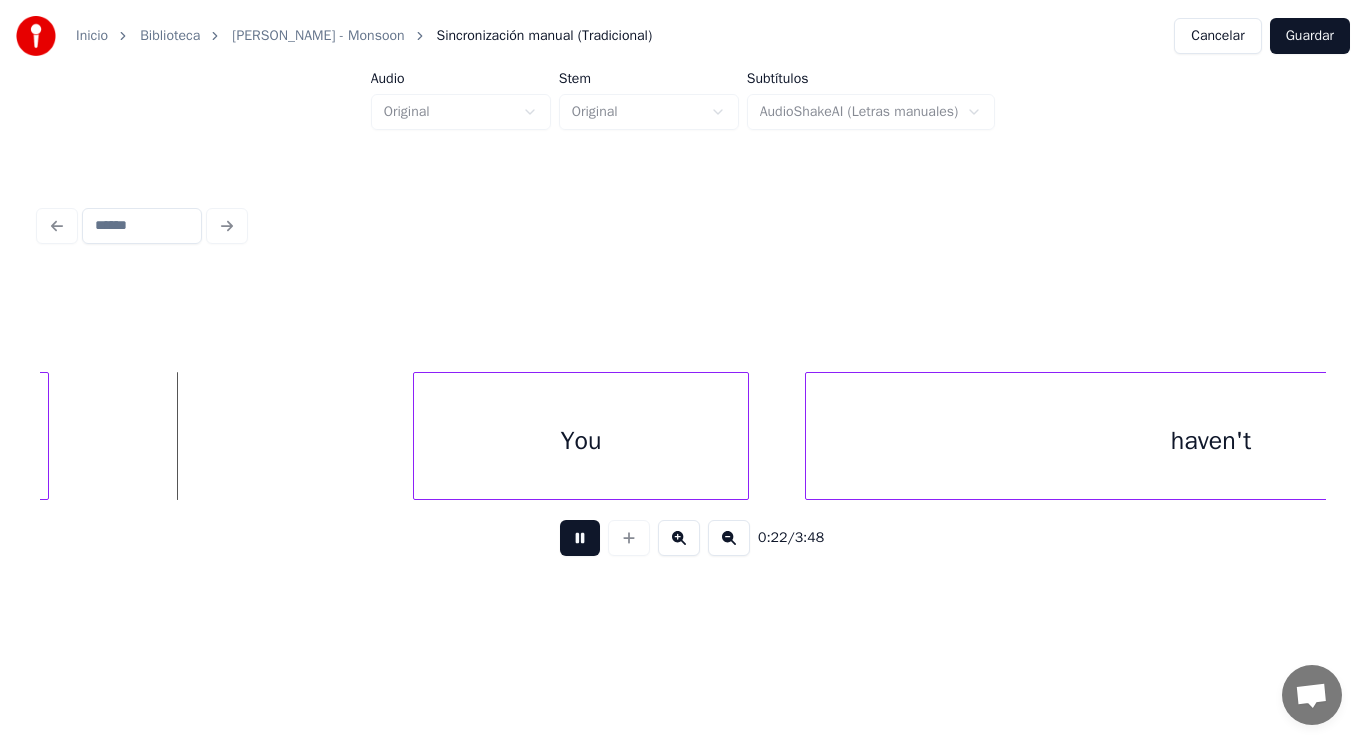 click at bounding box center (580, 538) 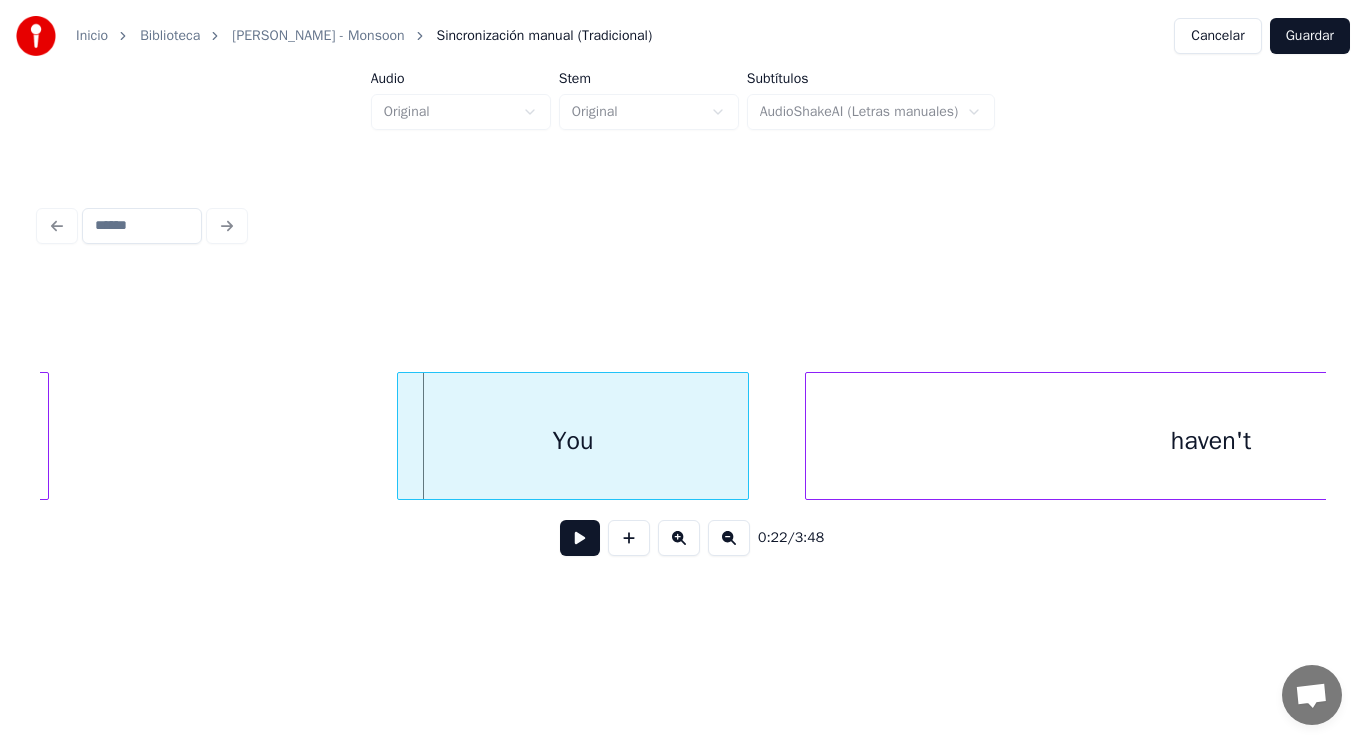 click at bounding box center (401, 436) 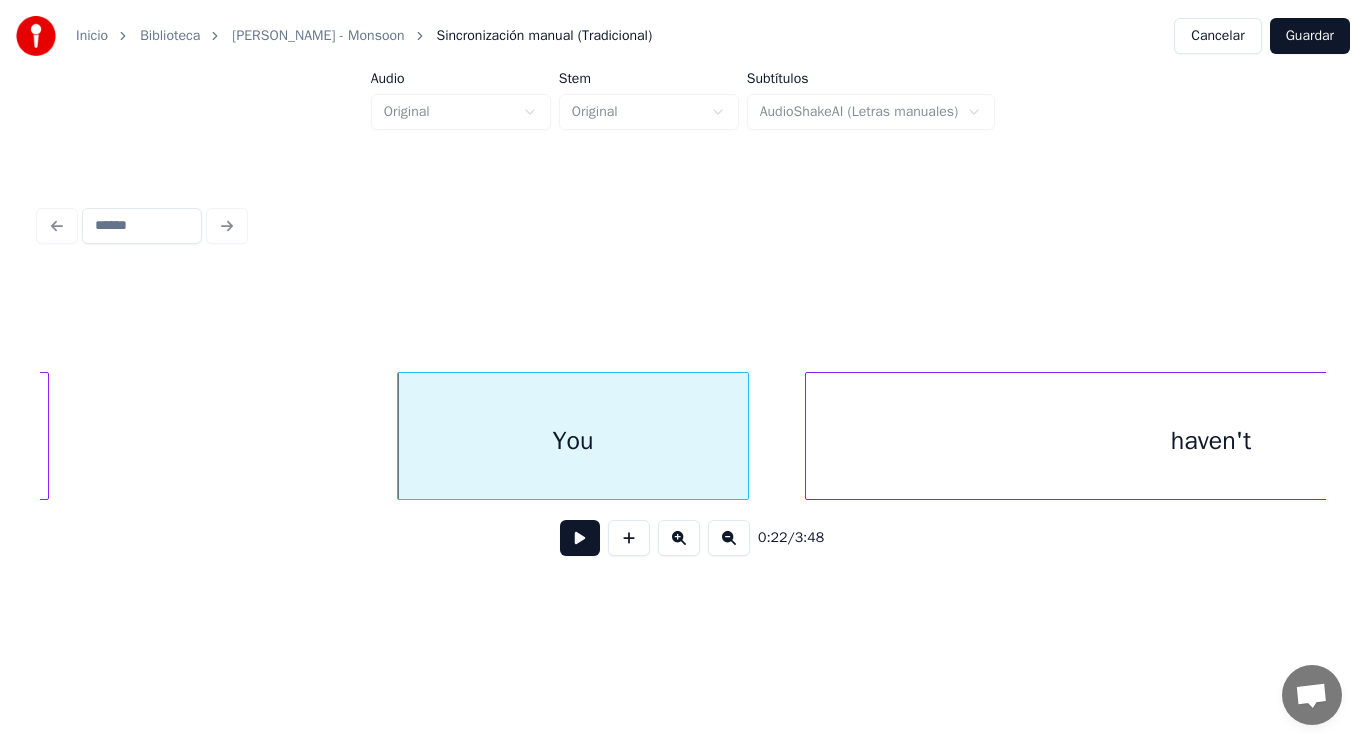 click at bounding box center (580, 538) 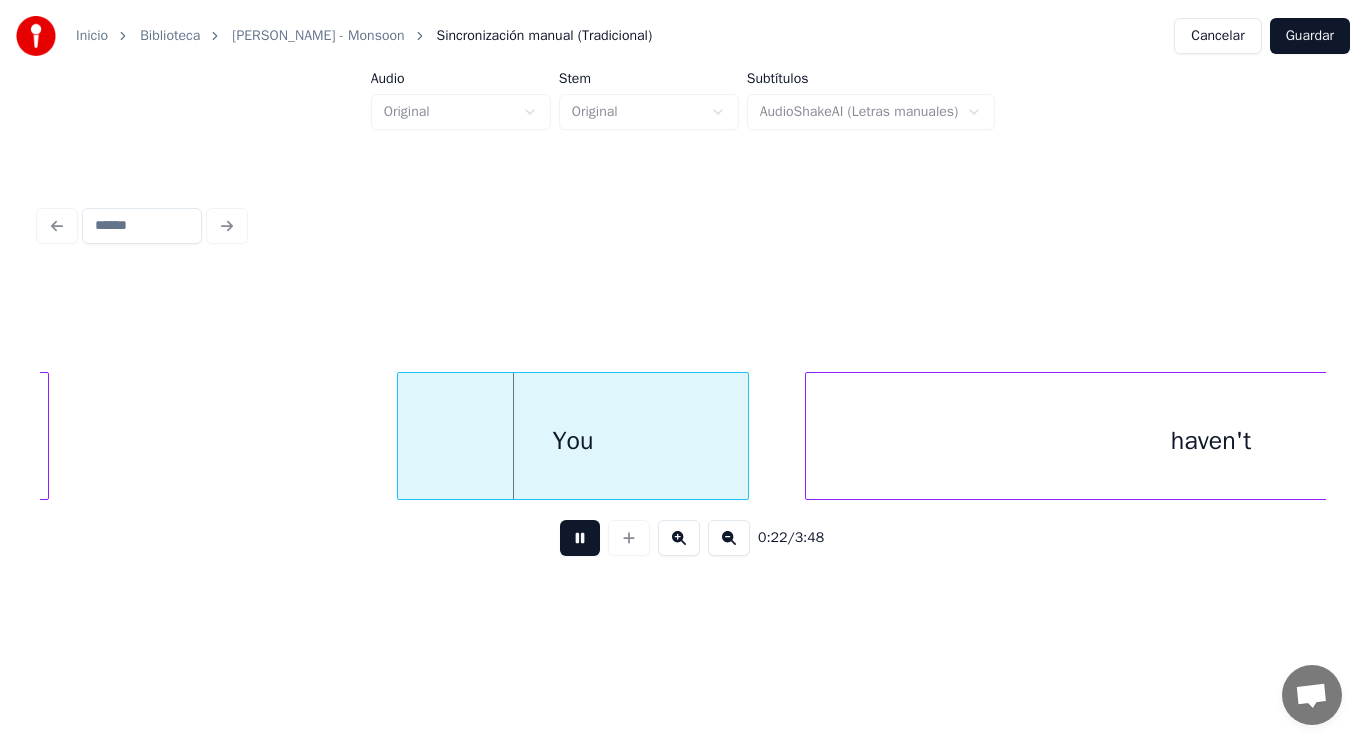 click at bounding box center (580, 538) 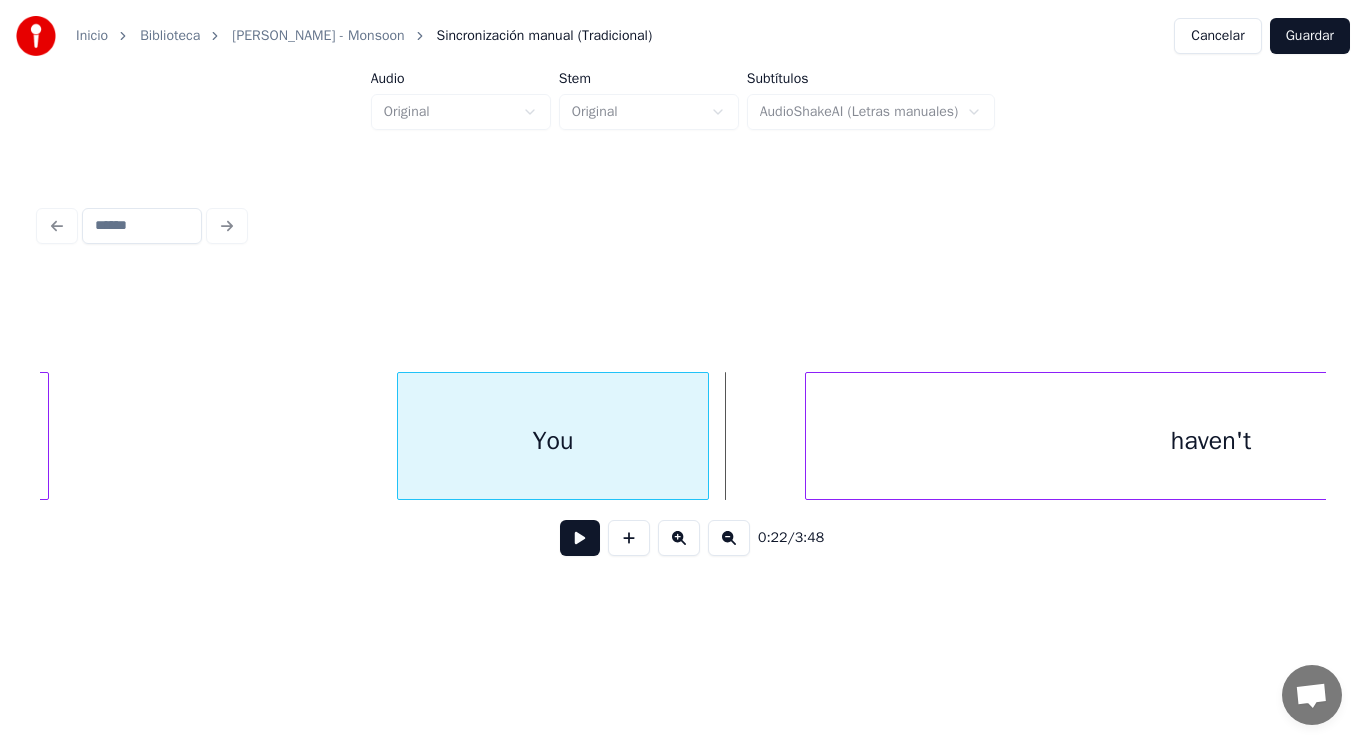 click at bounding box center (705, 436) 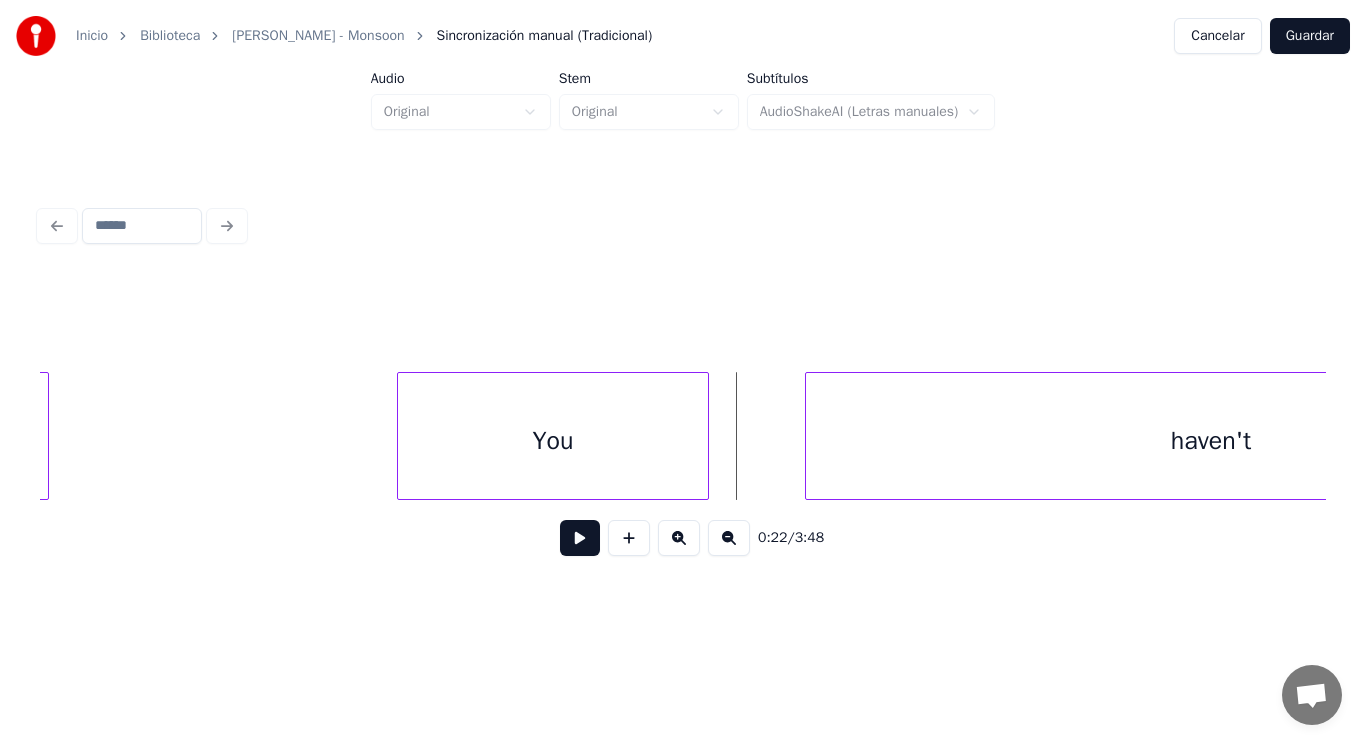 click at bounding box center (580, 538) 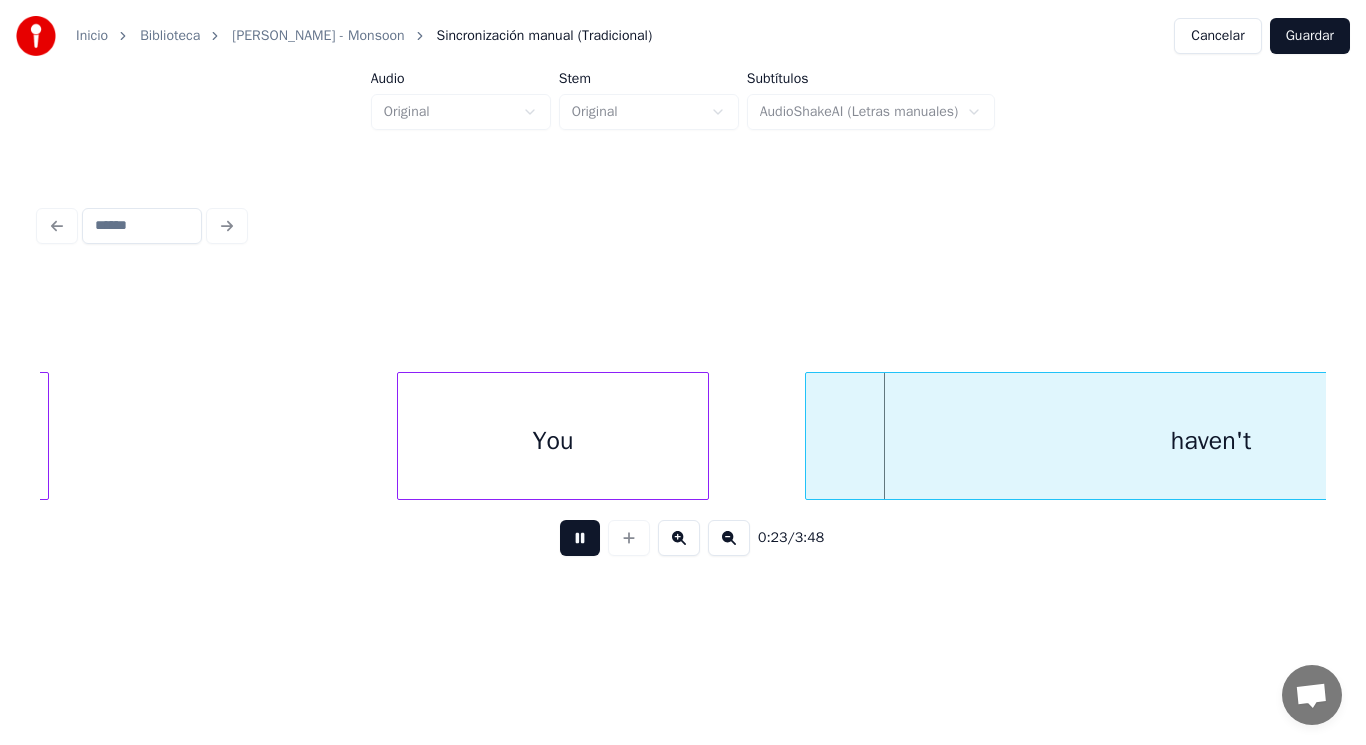 click at bounding box center (580, 538) 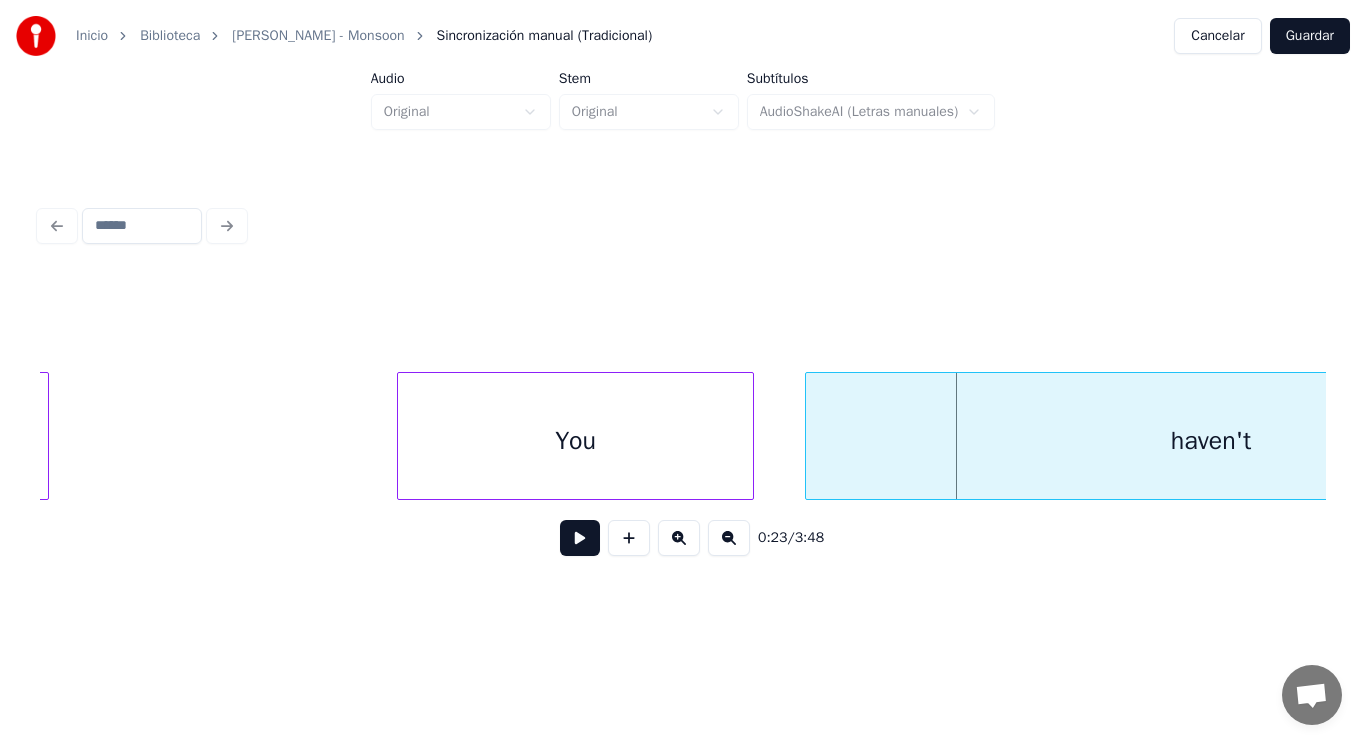 click at bounding box center [750, 436] 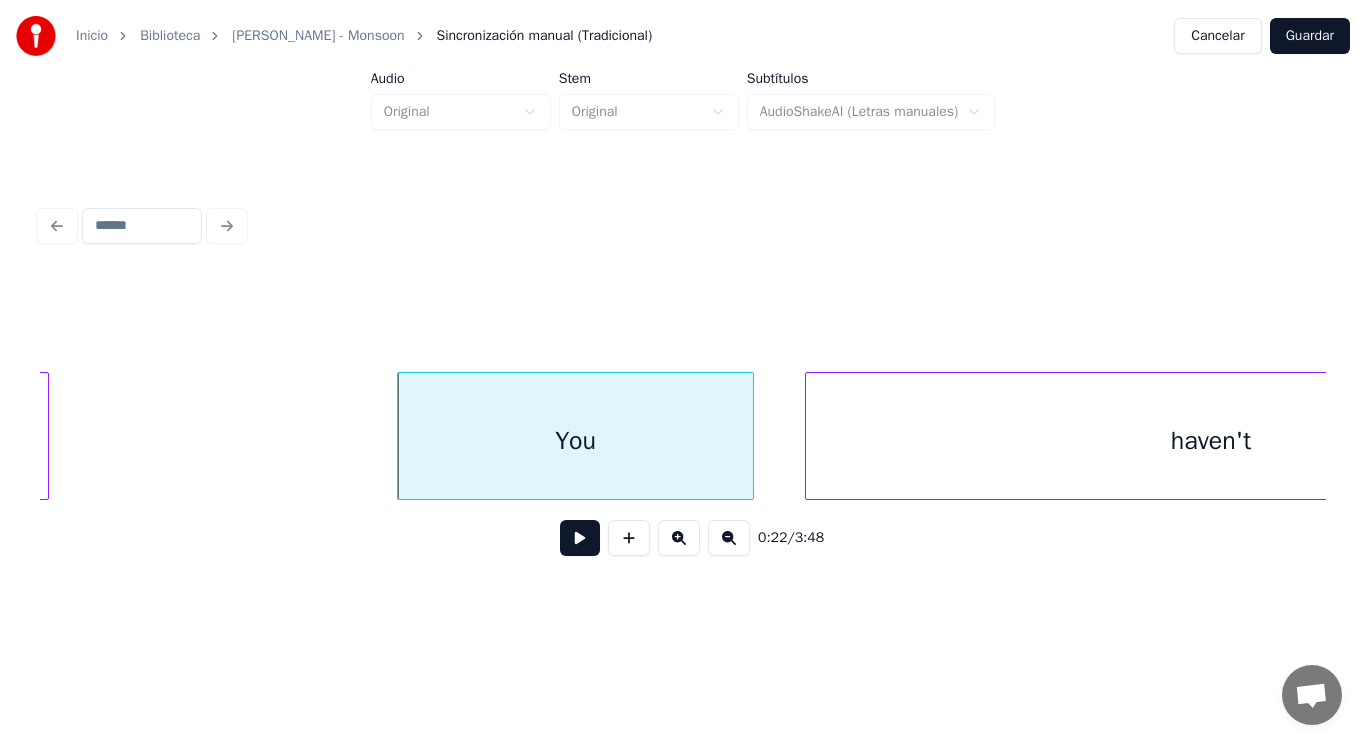 click at bounding box center [580, 538] 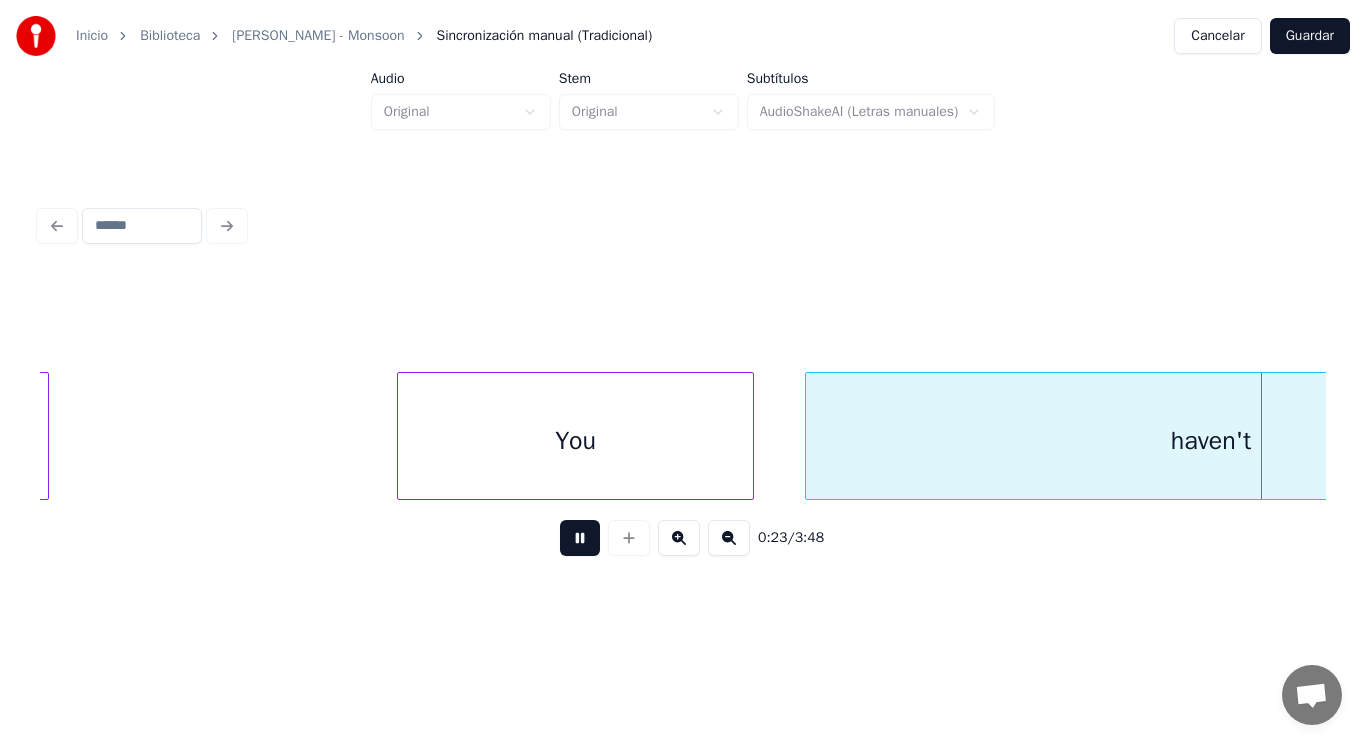 scroll, scrollTop: 0, scrollLeft: 32734, axis: horizontal 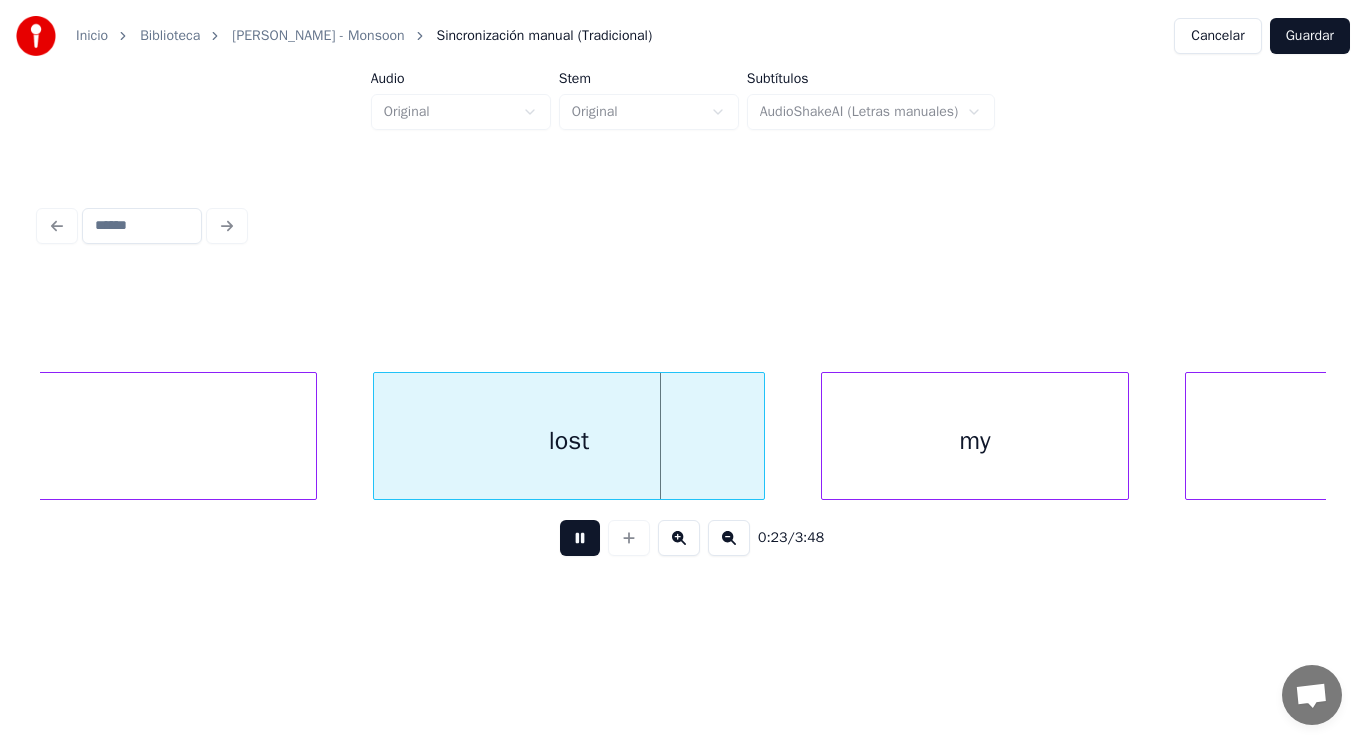 click at bounding box center (580, 538) 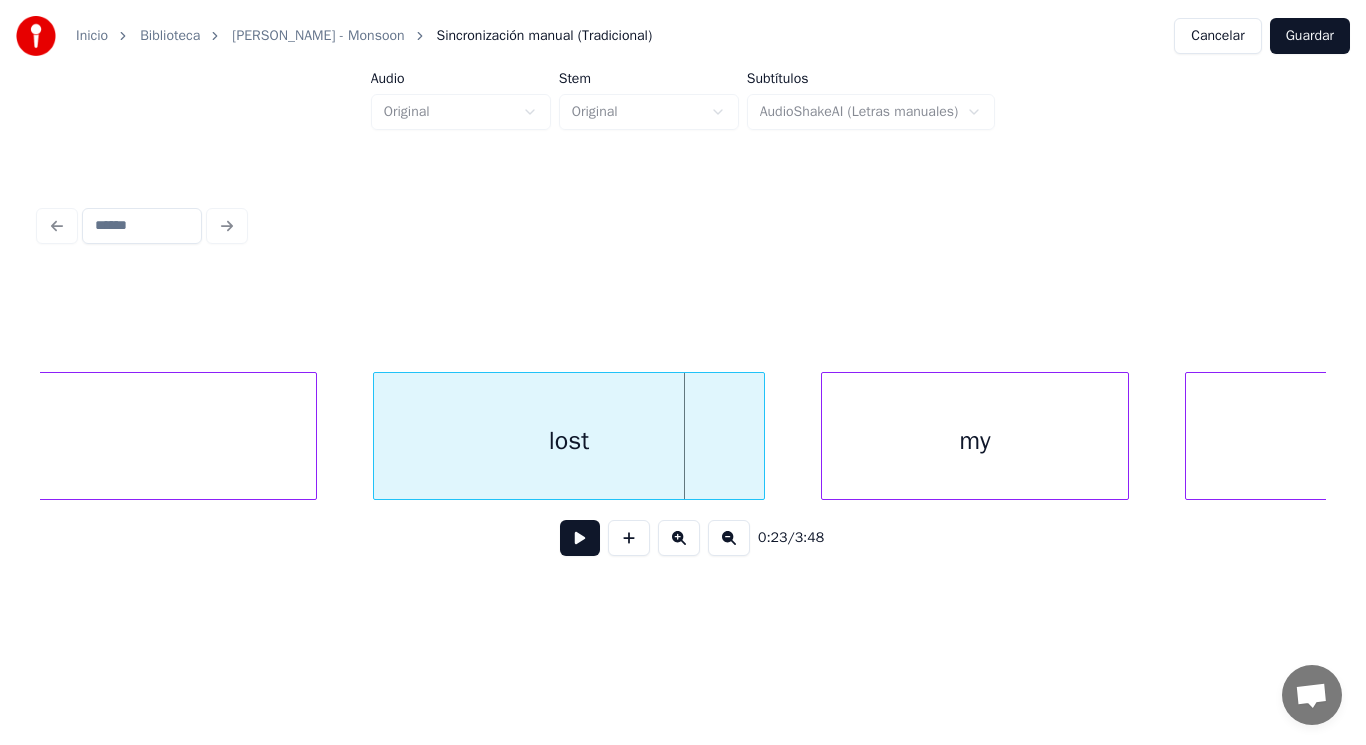 click on "lost" at bounding box center [569, 441] 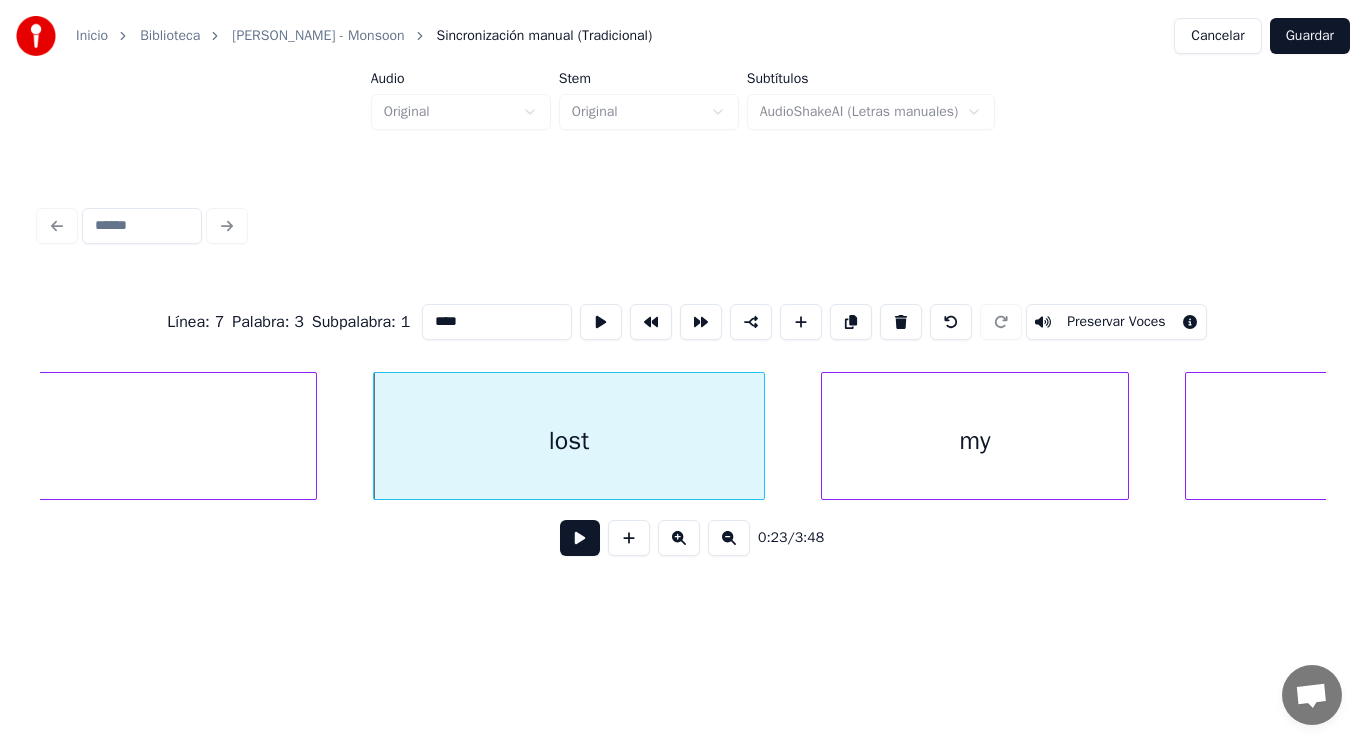click at bounding box center (580, 538) 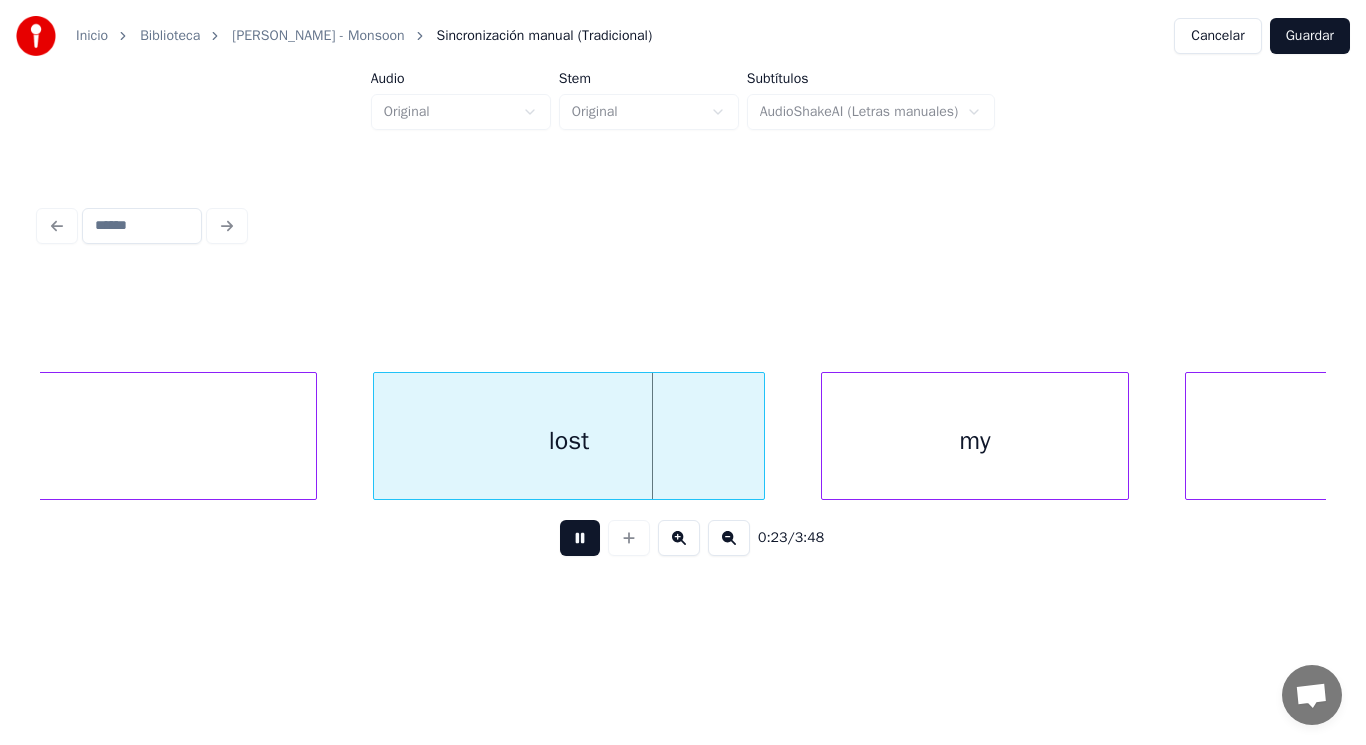 click at bounding box center [580, 538] 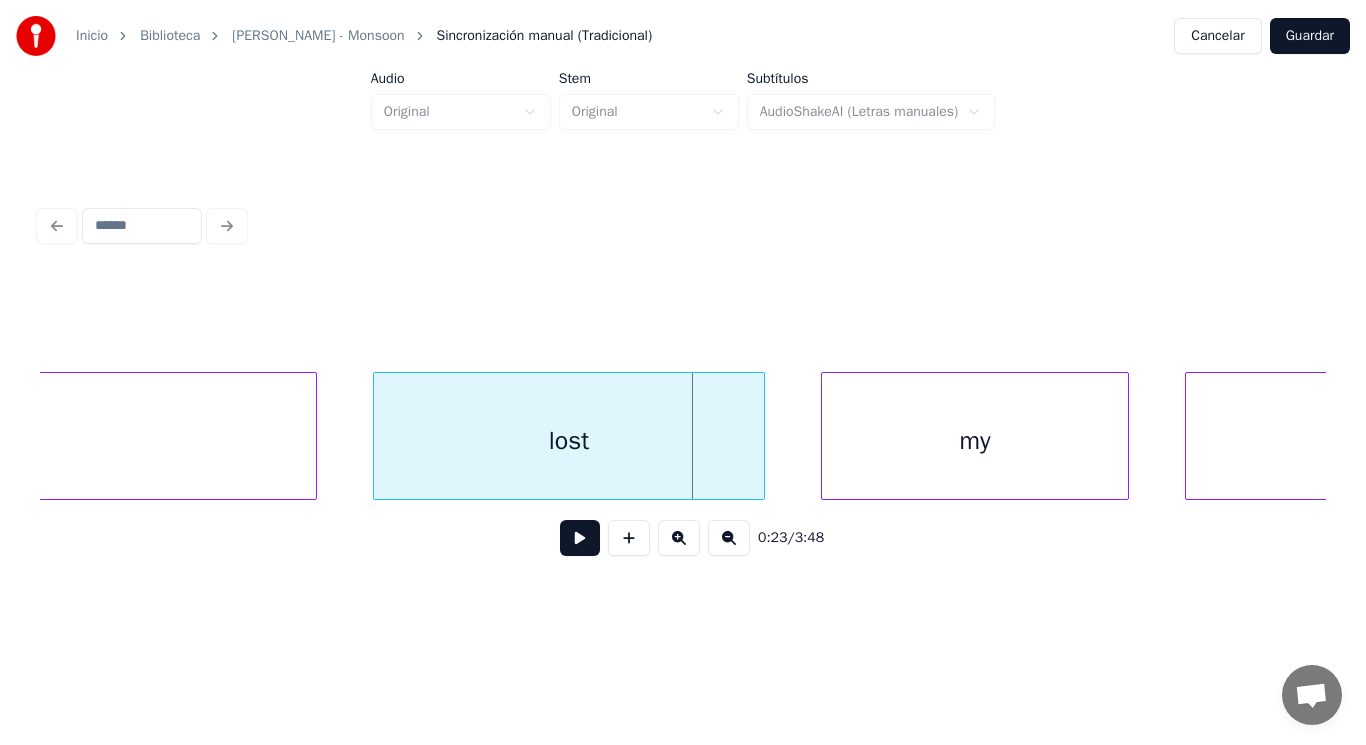 click on "lost" at bounding box center [569, 441] 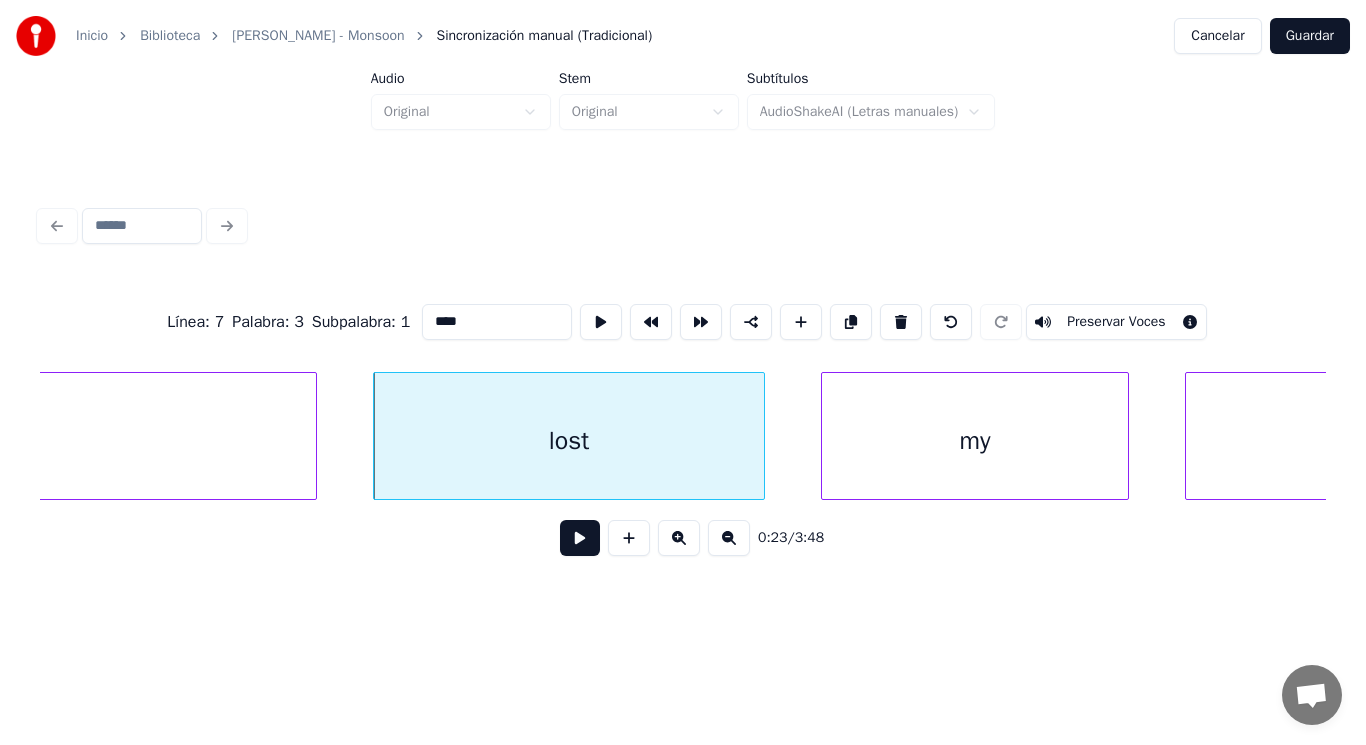 click at bounding box center (580, 538) 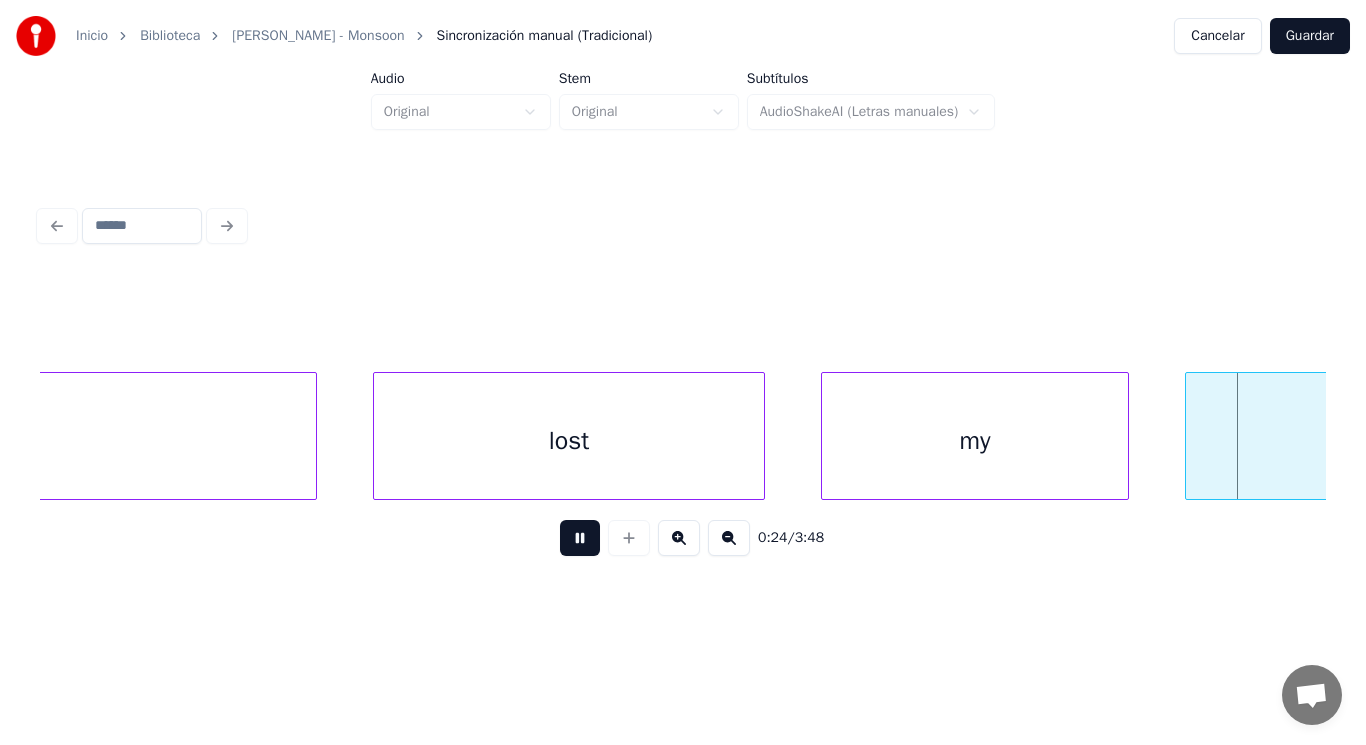 scroll, scrollTop: 0, scrollLeft: 34037, axis: horizontal 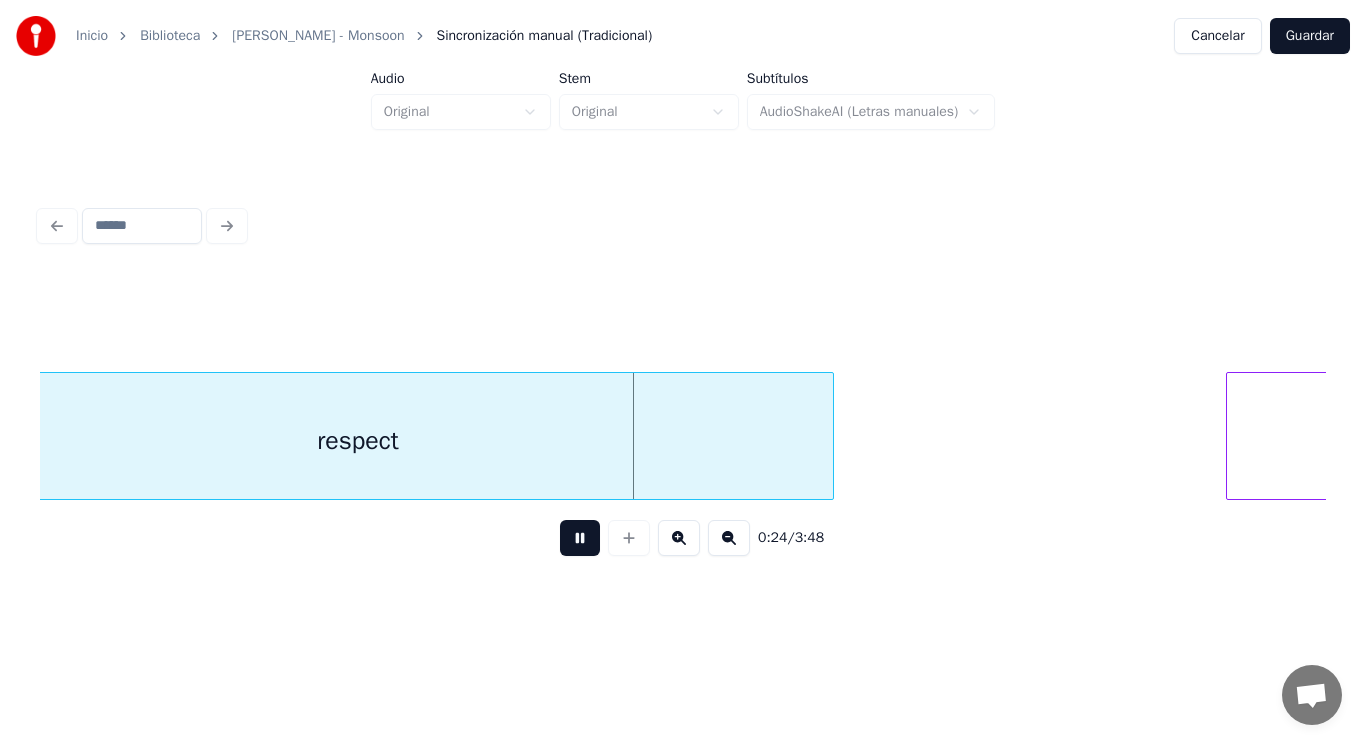 click at bounding box center [580, 538] 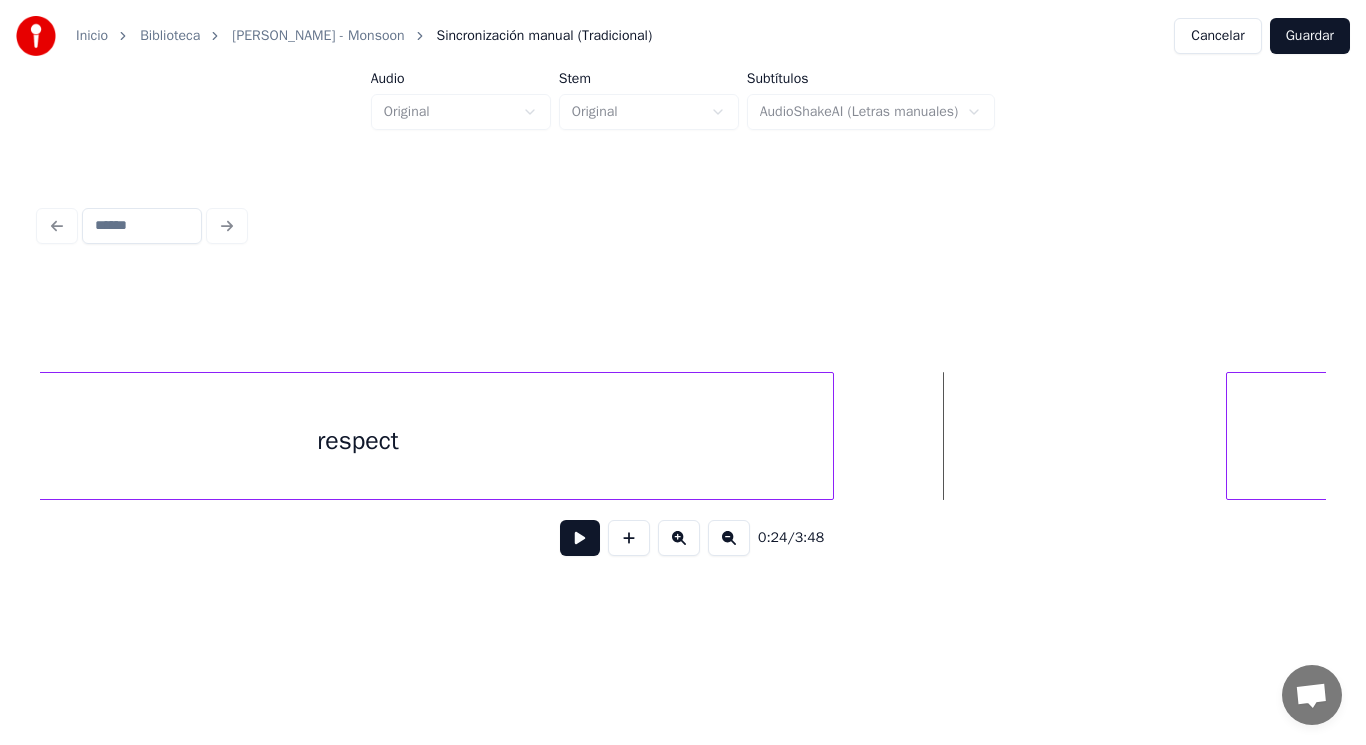 click on "respect" at bounding box center [358, 441] 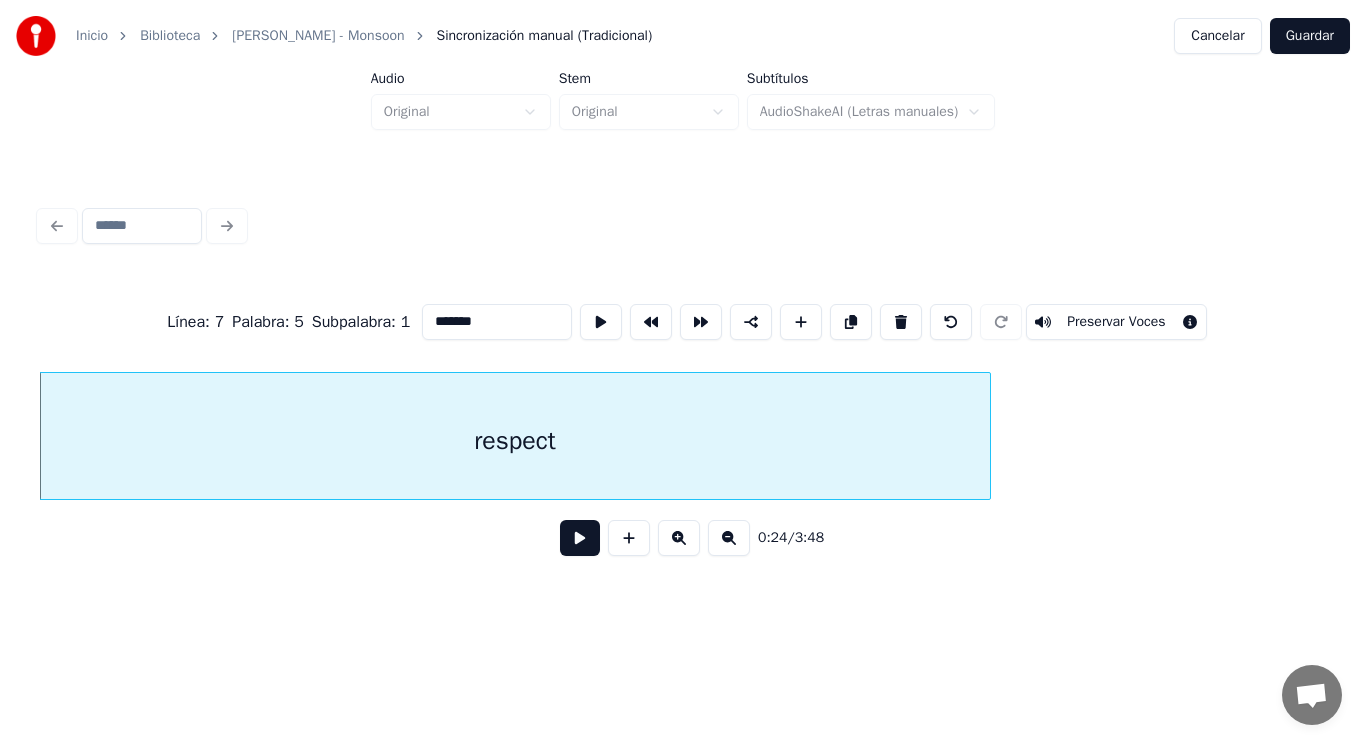 click at bounding box center [580, 538] 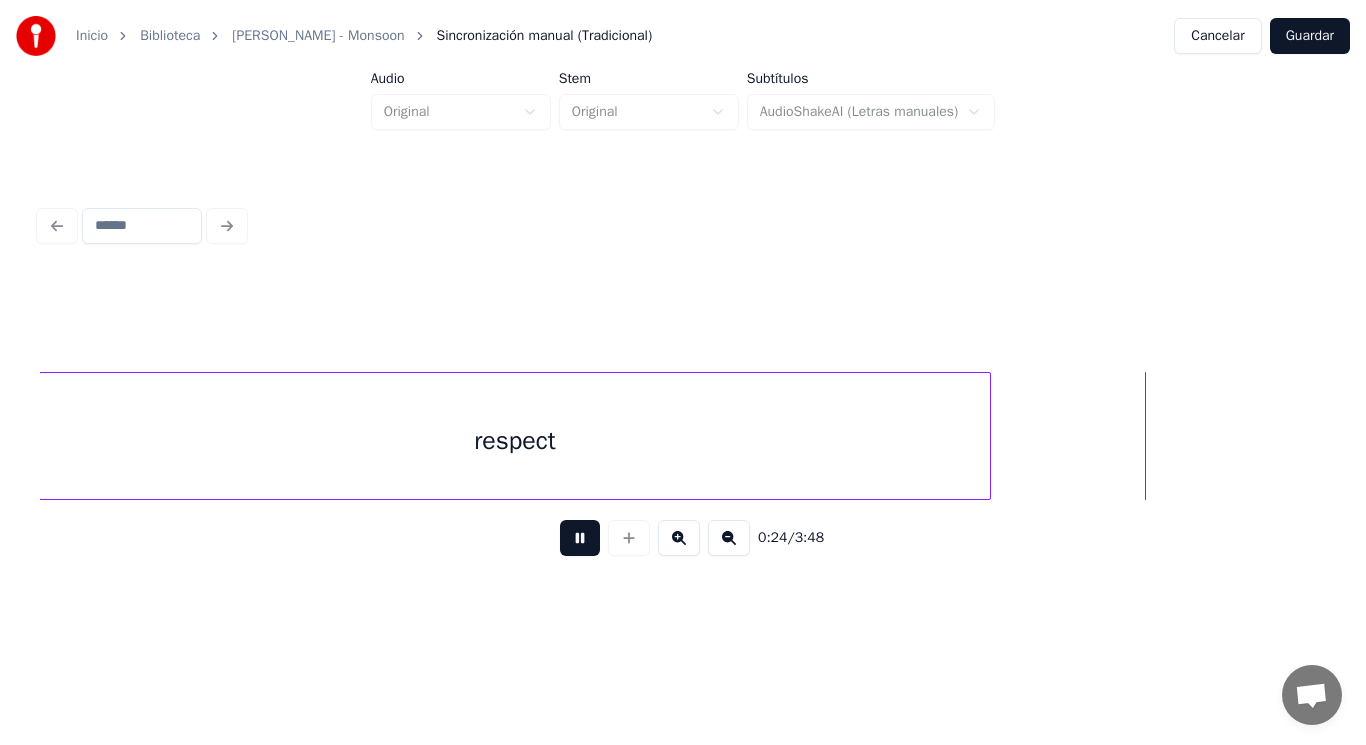 click at bounding box center [580, 538] 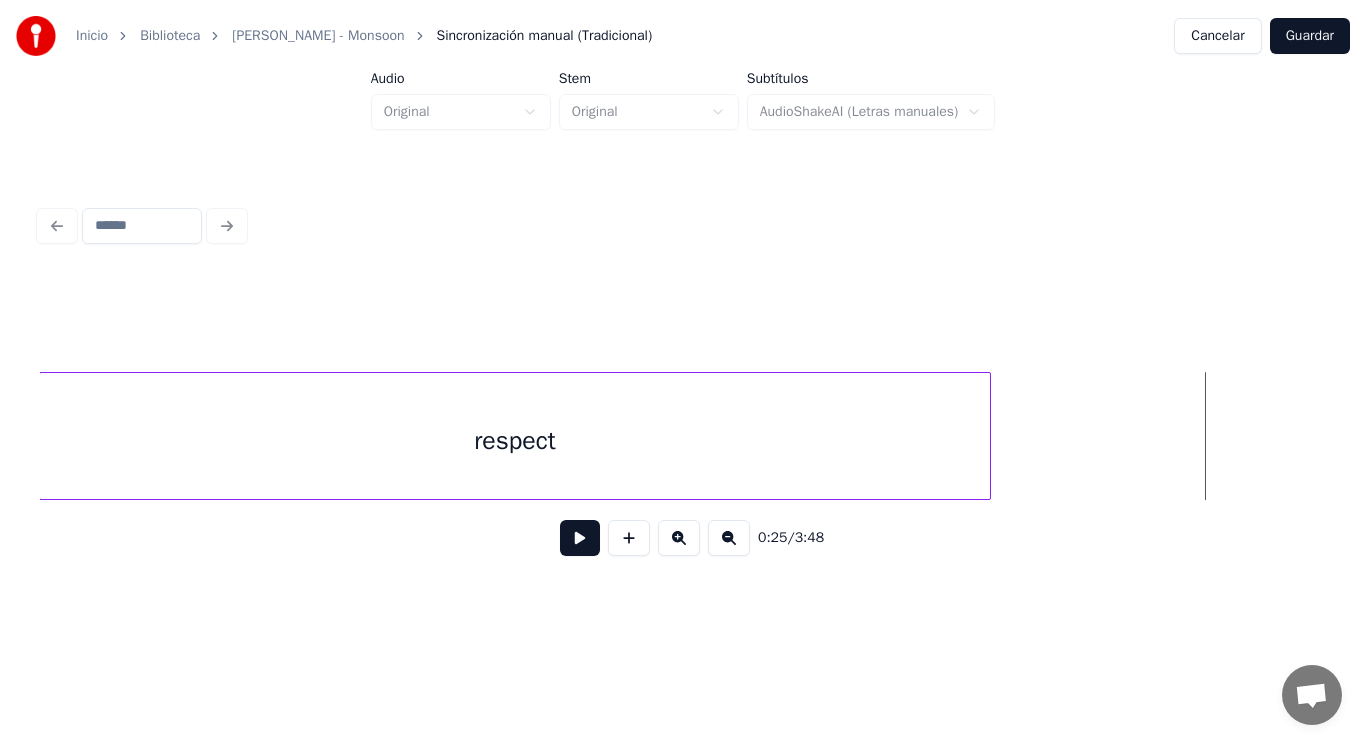 click at bounding box center (580, 538) 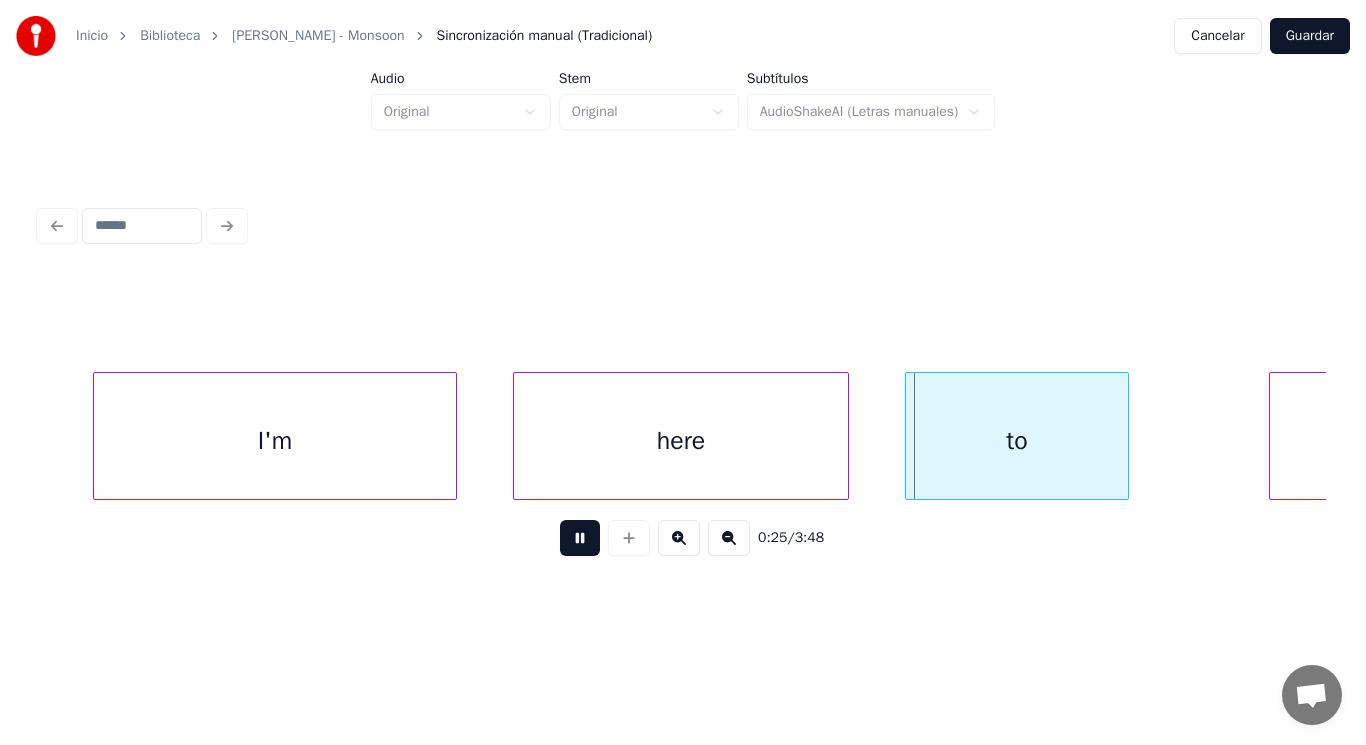click at bounding box center (580, 538) 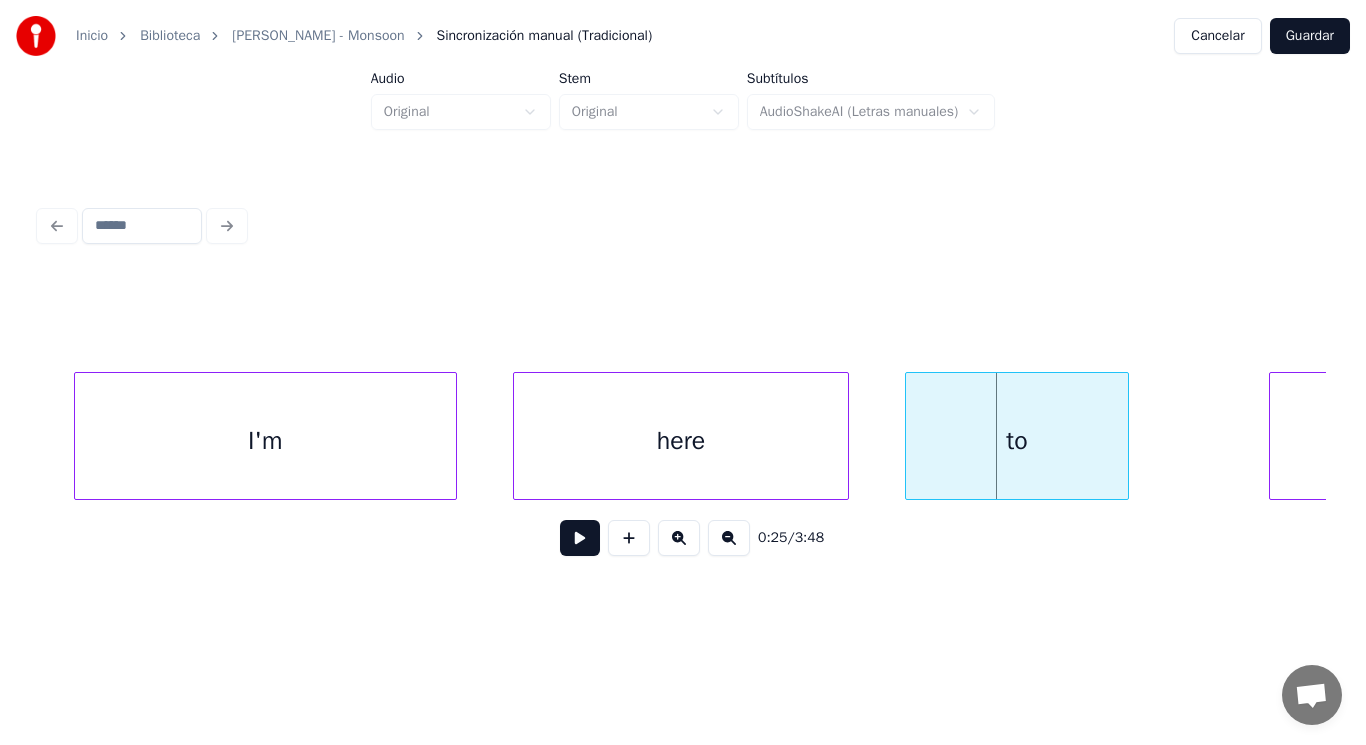click at bounding box center [78, 436] 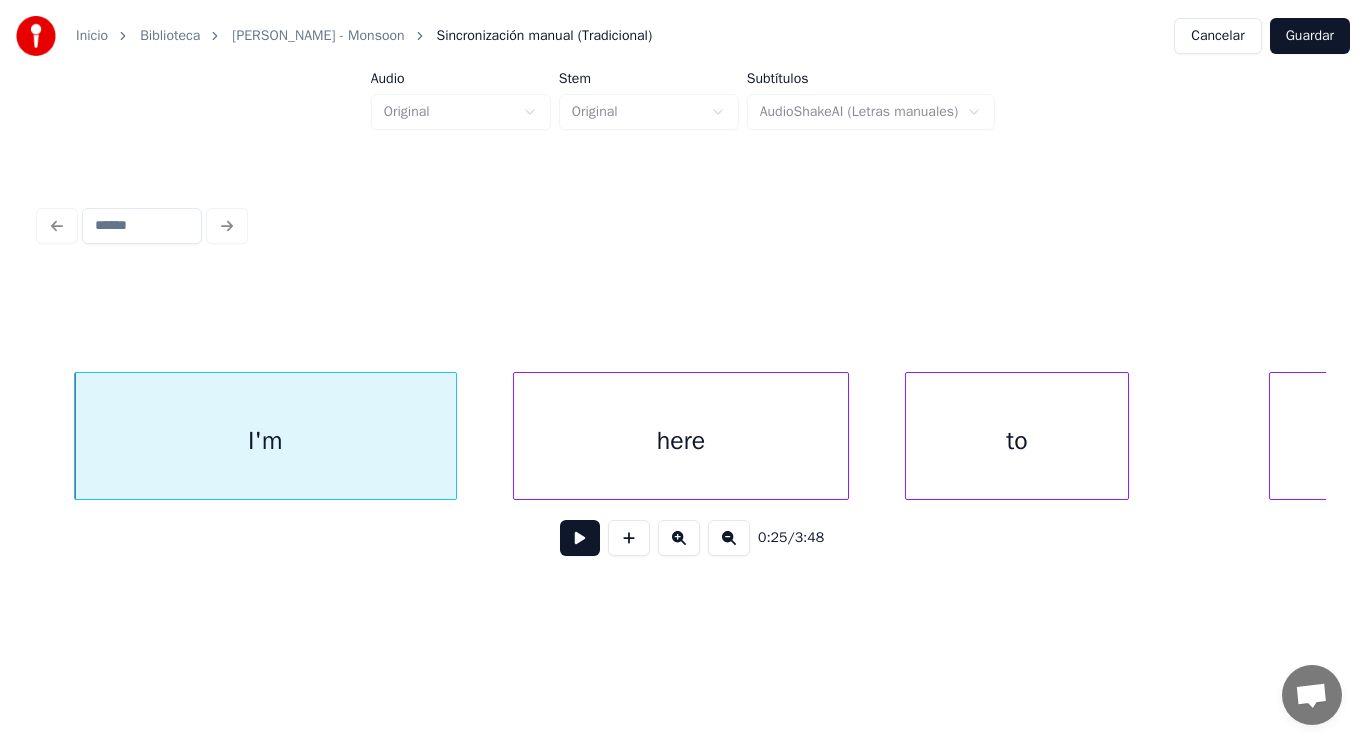 click at bounding box center (580, 538) 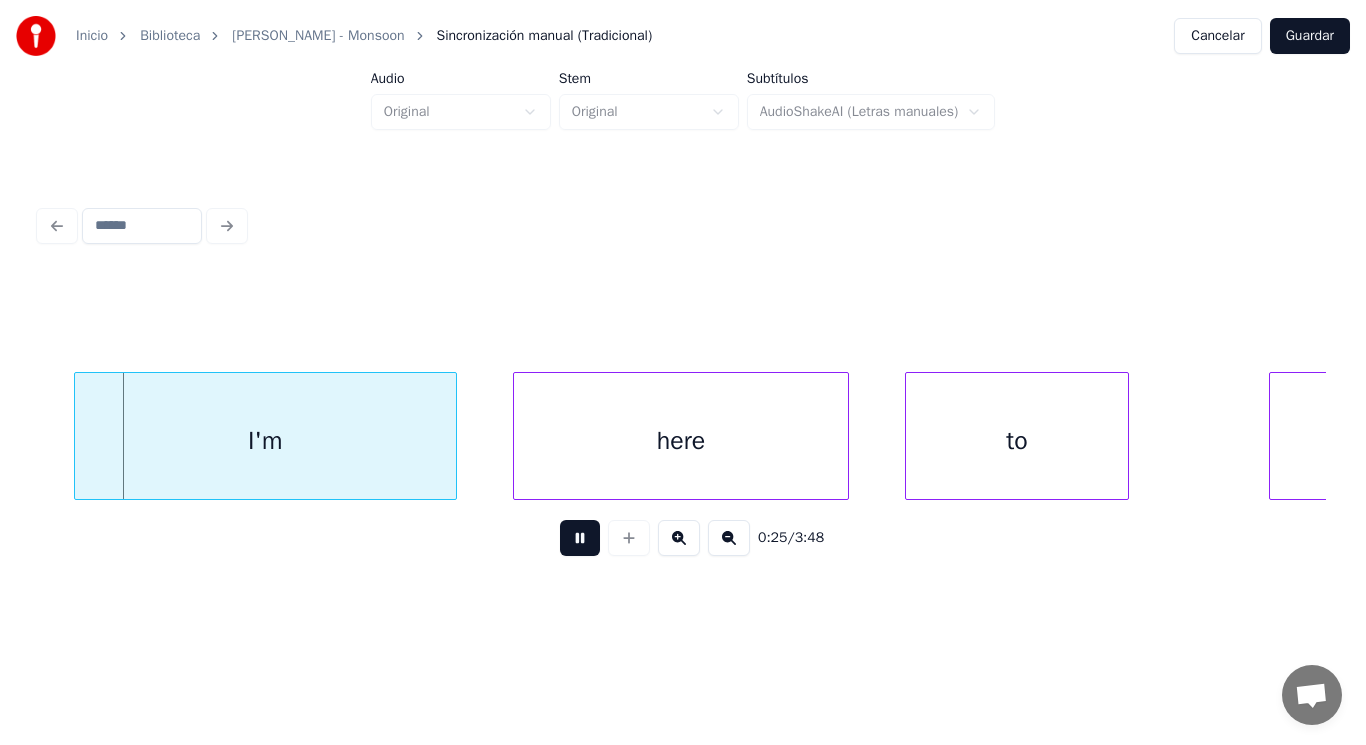 click at bounding box center (580, 538) 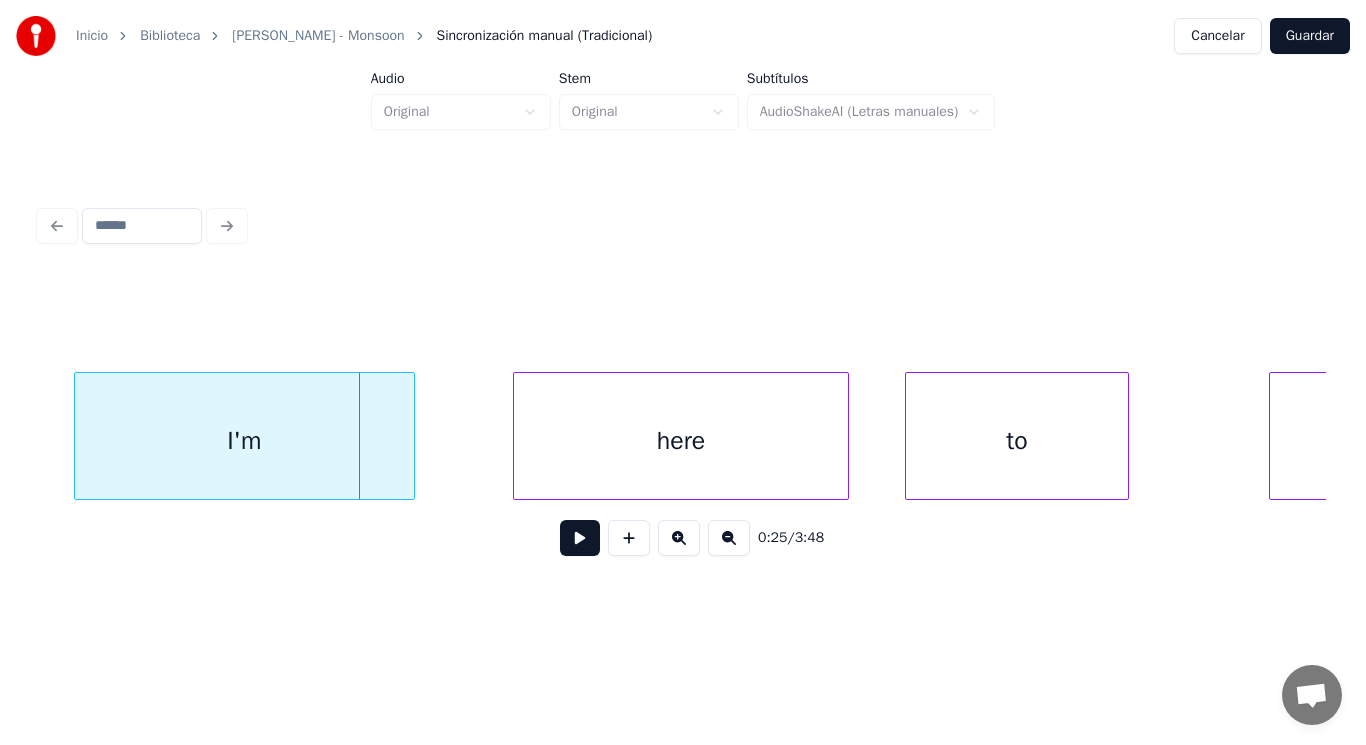 click at bounding box center (411, 436) 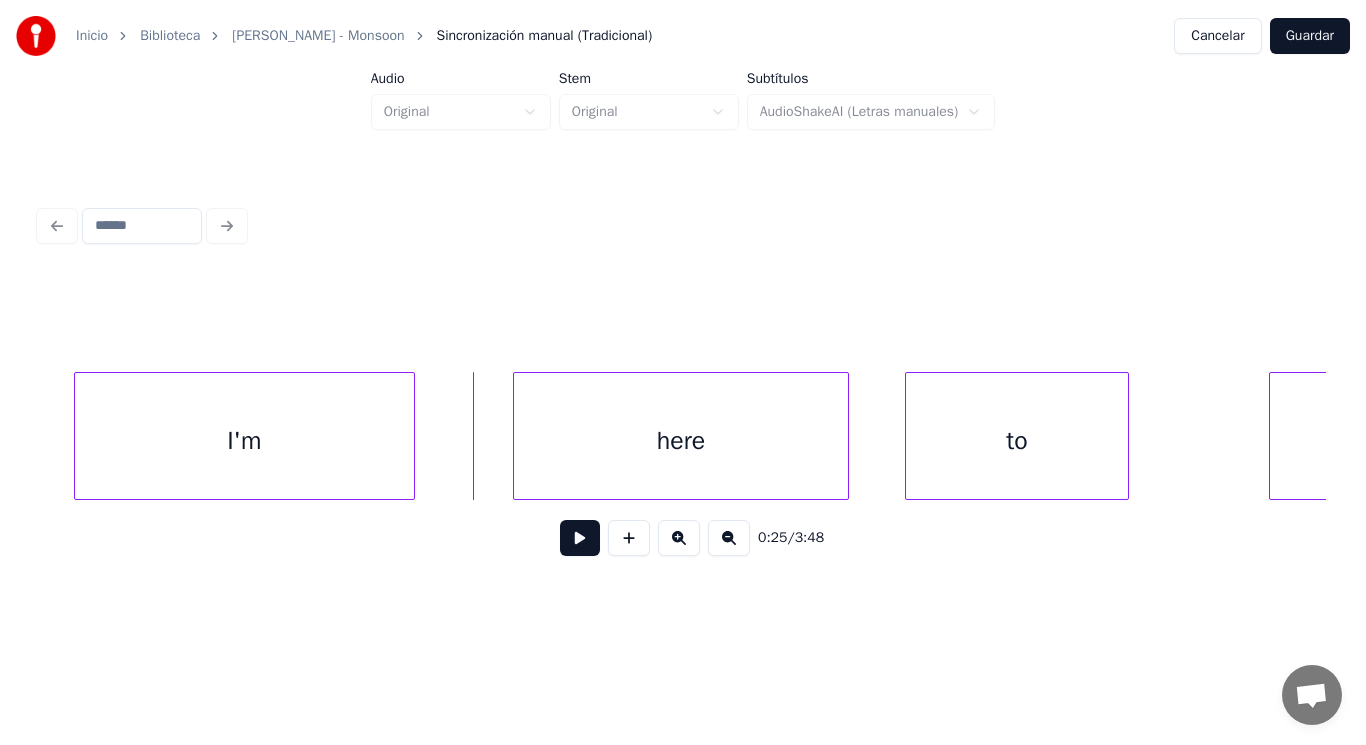 click at bounding box center [580, 538] 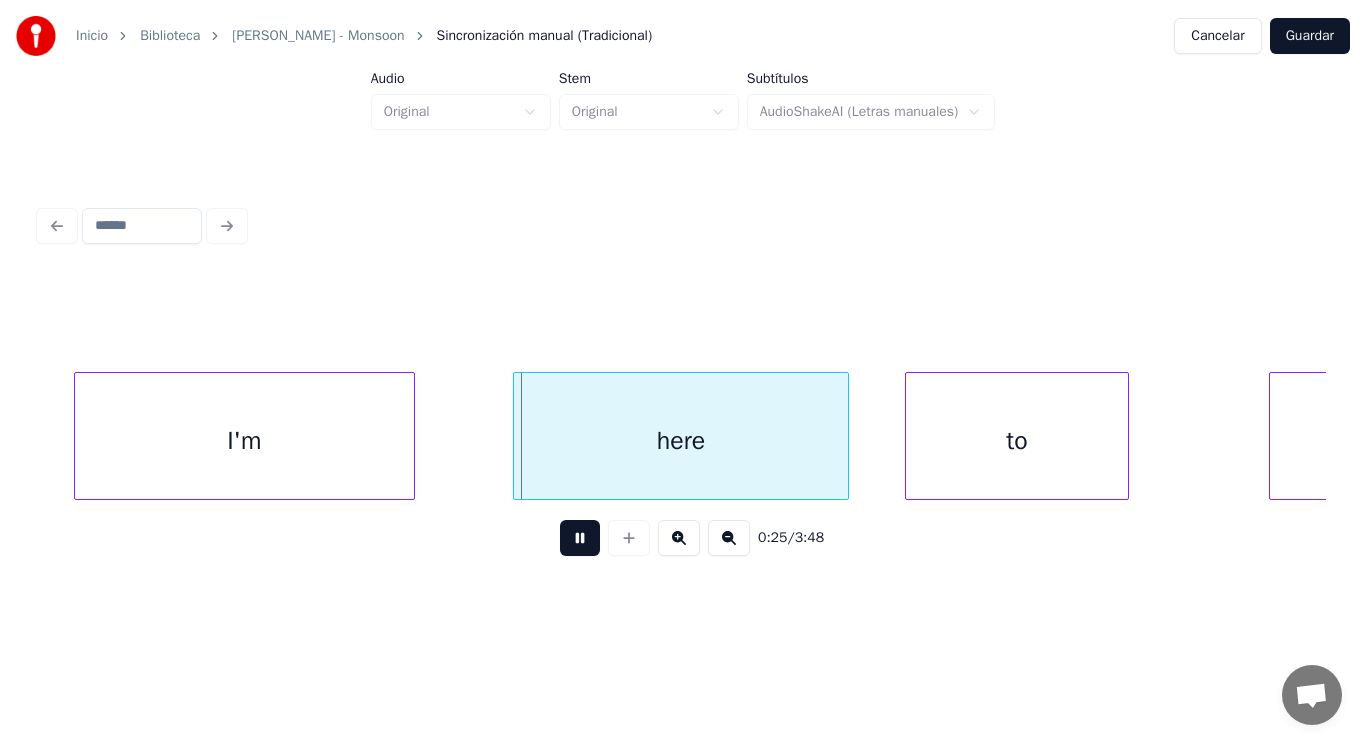 click at bounding box center (580, 538) 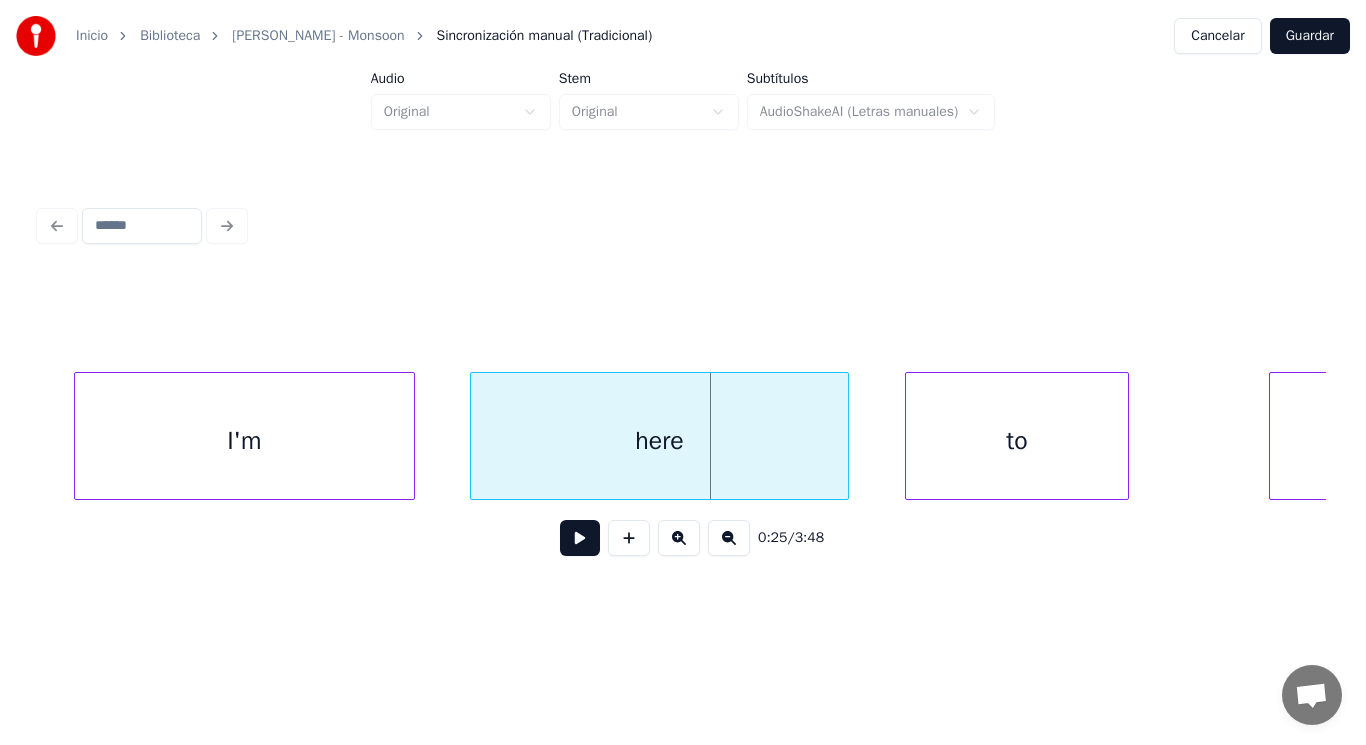 click at bounding box center (474, 436) 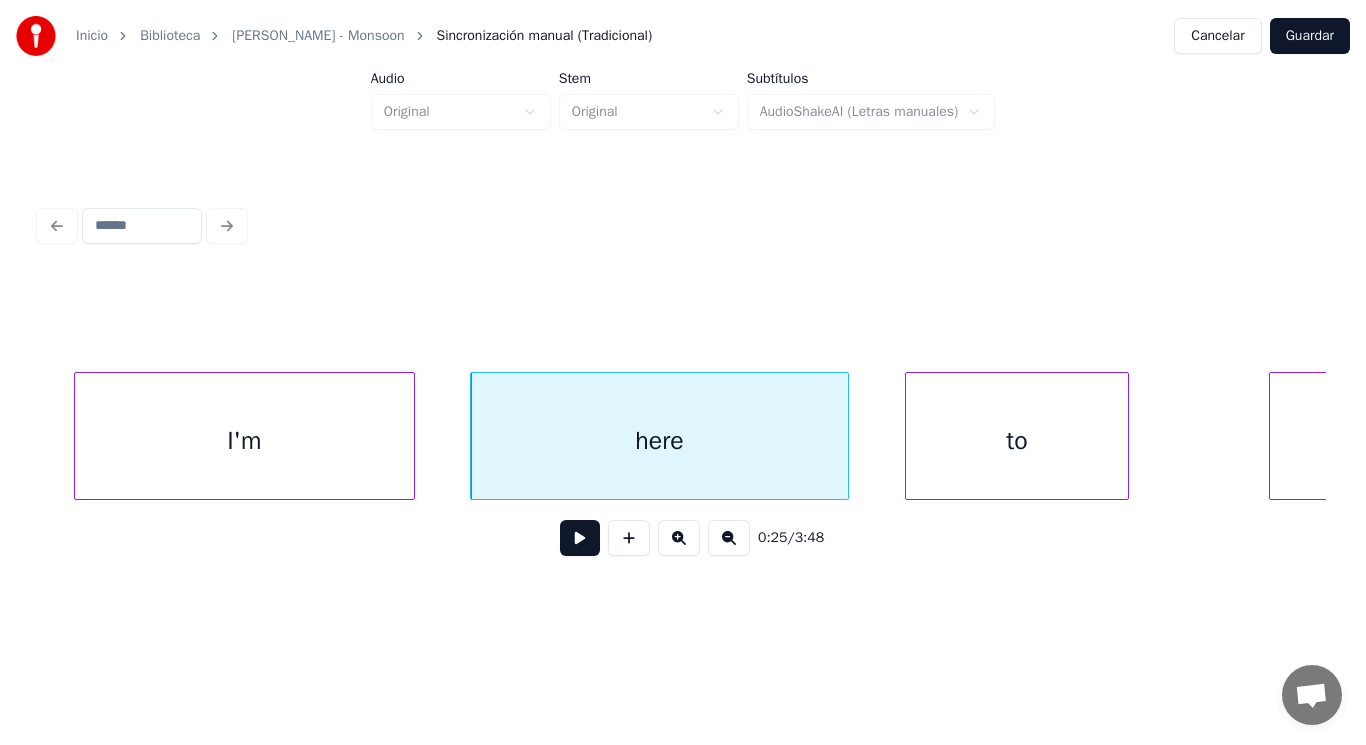 click at bounding box center (580, 538) 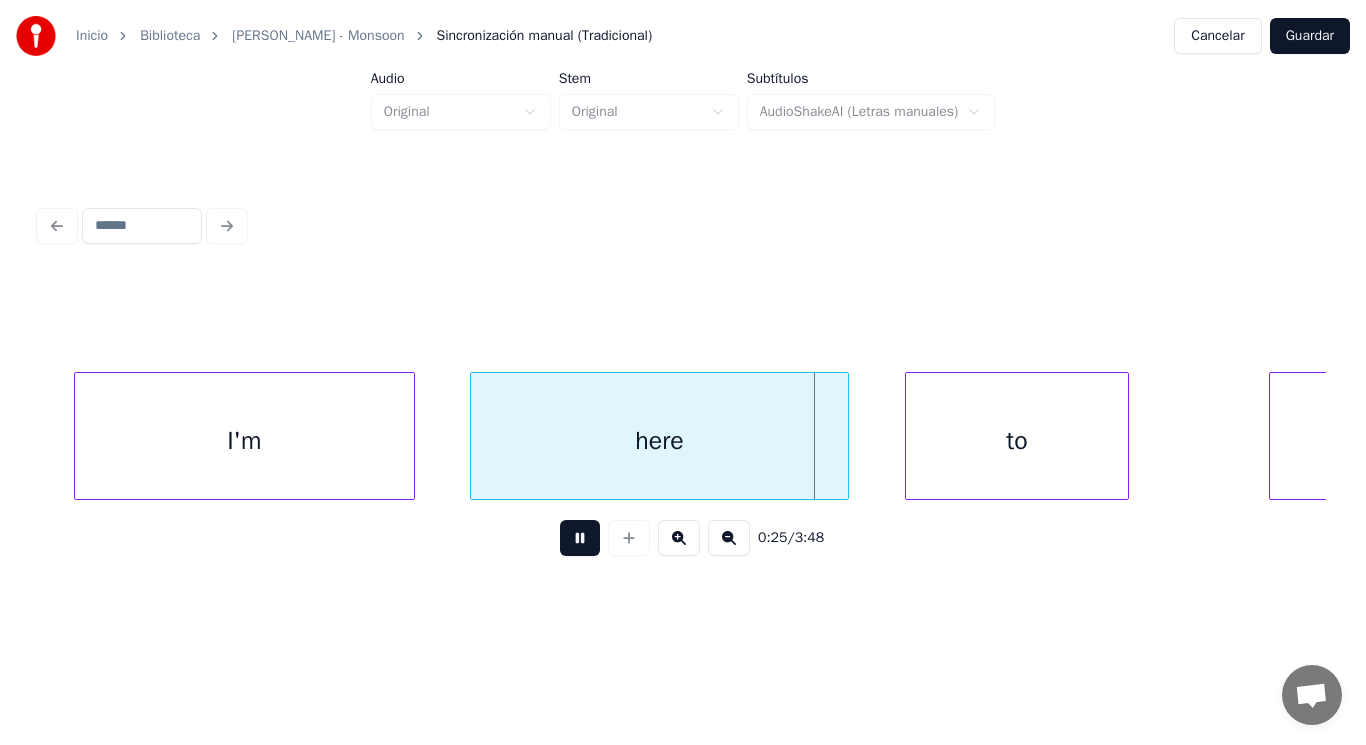 click at bounding box center (580, 538) 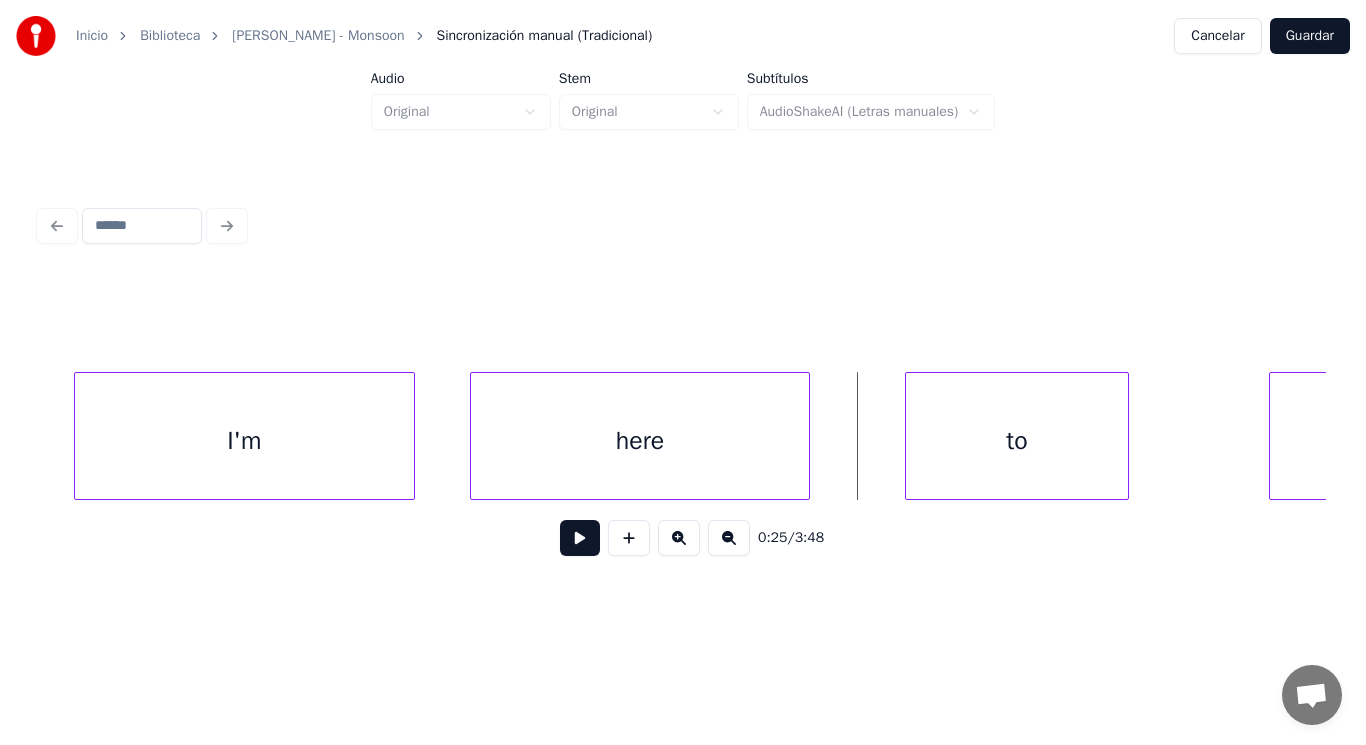 click at bounding box center (806, 436) 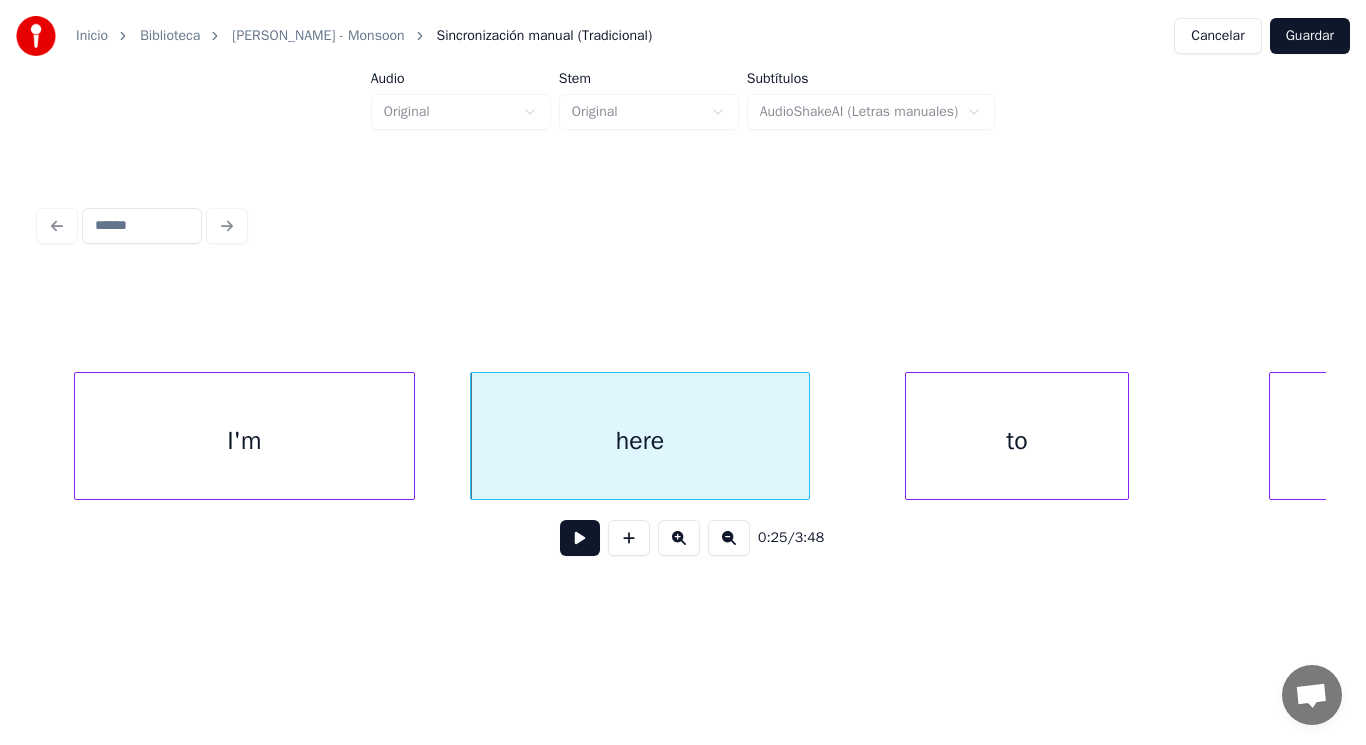 click at bounding box center (580, 538) 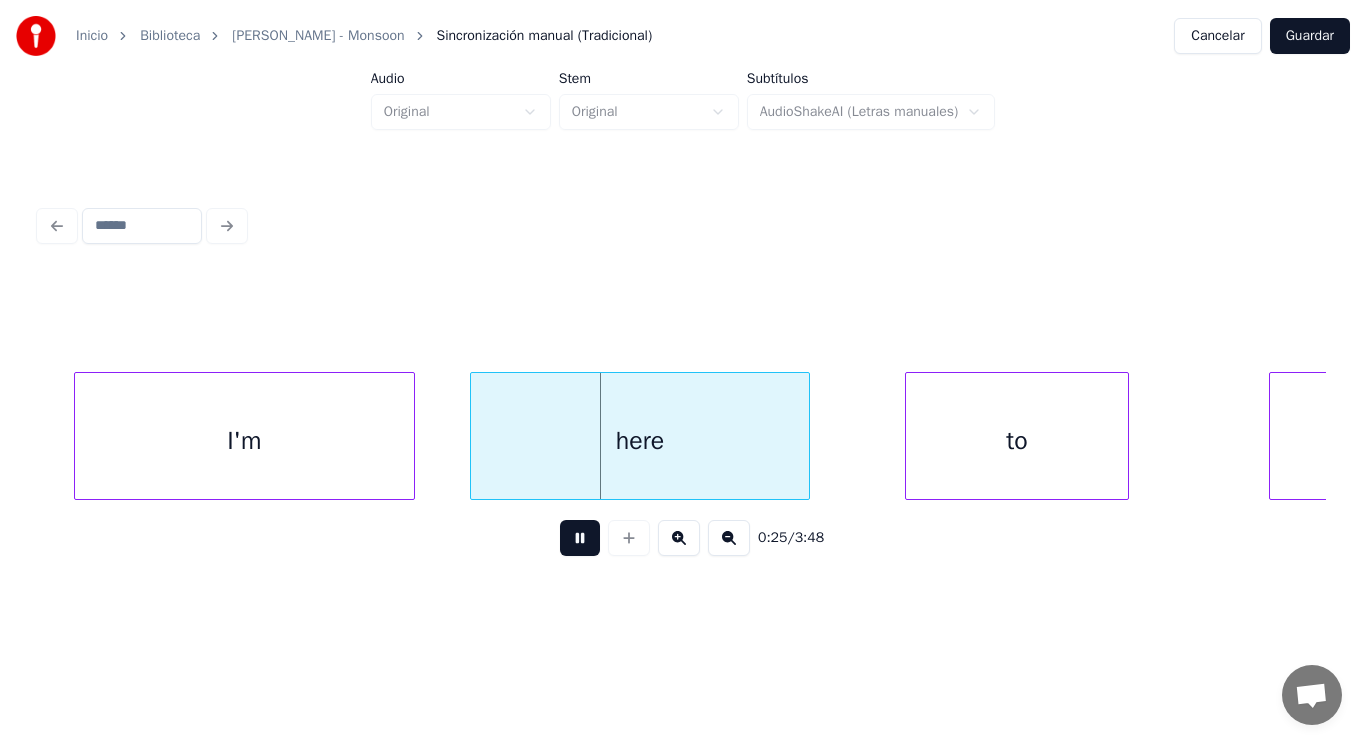 click at bounding box center (580, 538) 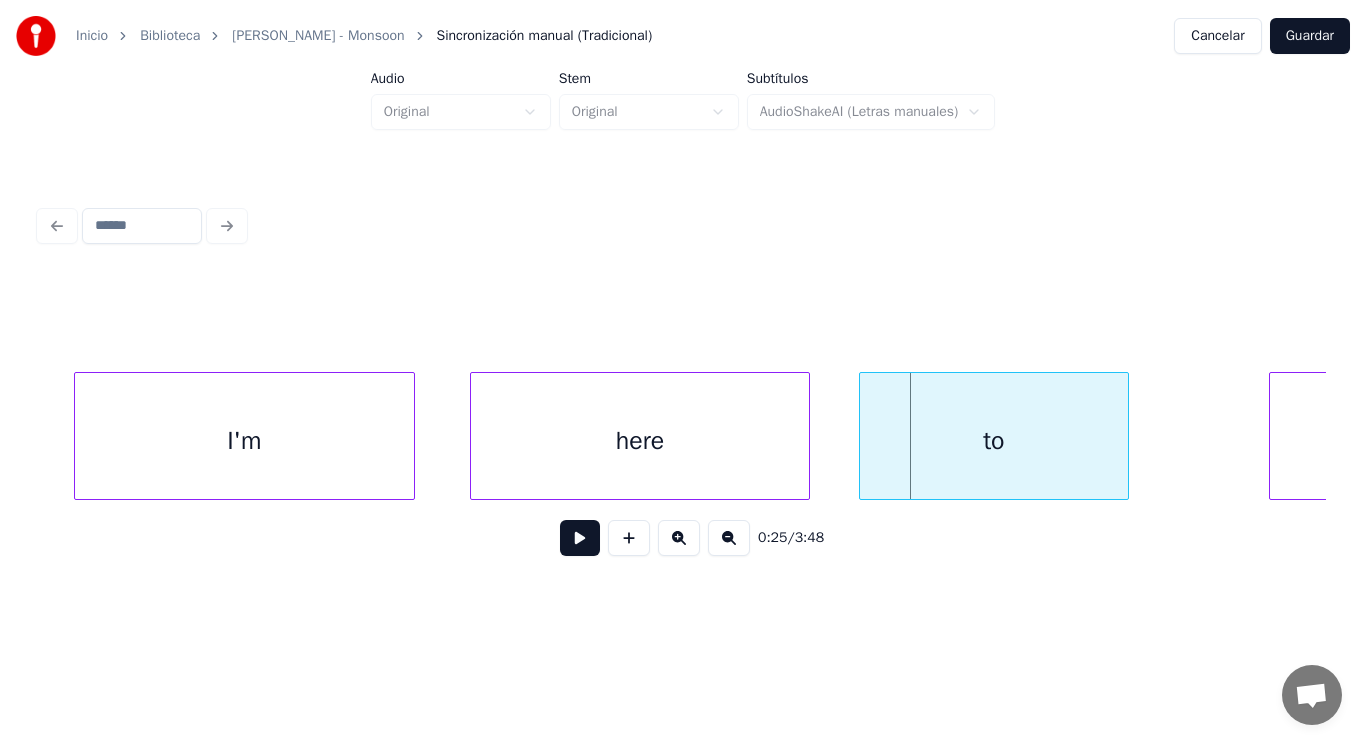 click at bounding box center [863, 436] 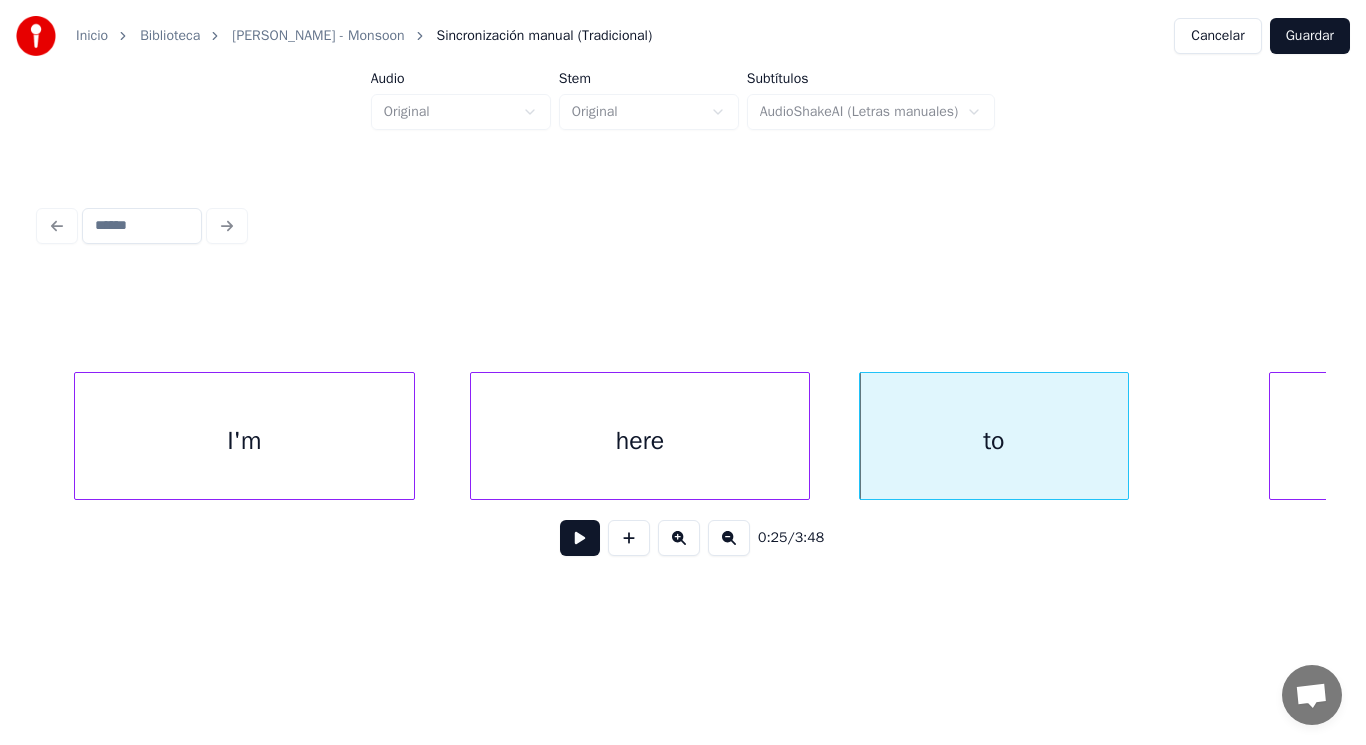 click on "here" at bounding box center [640, 441] 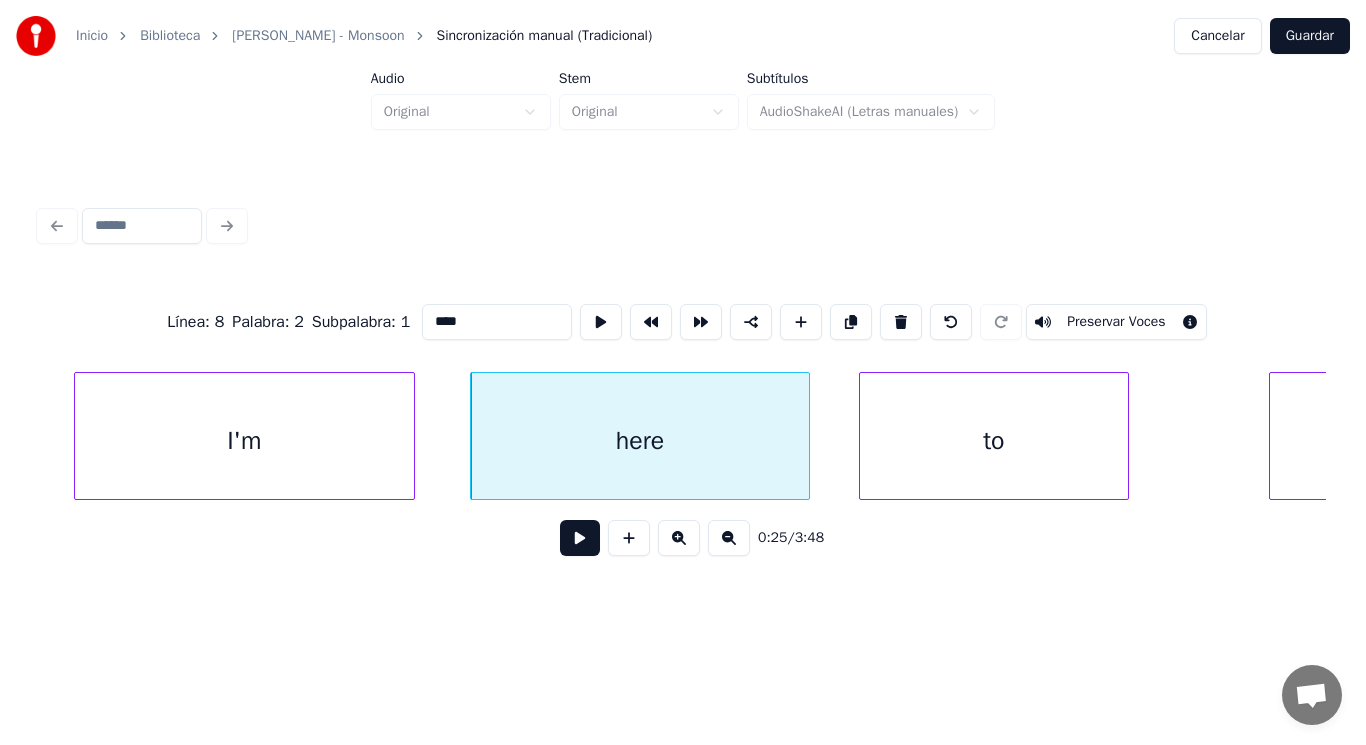 click at bounding box center (580, 538) 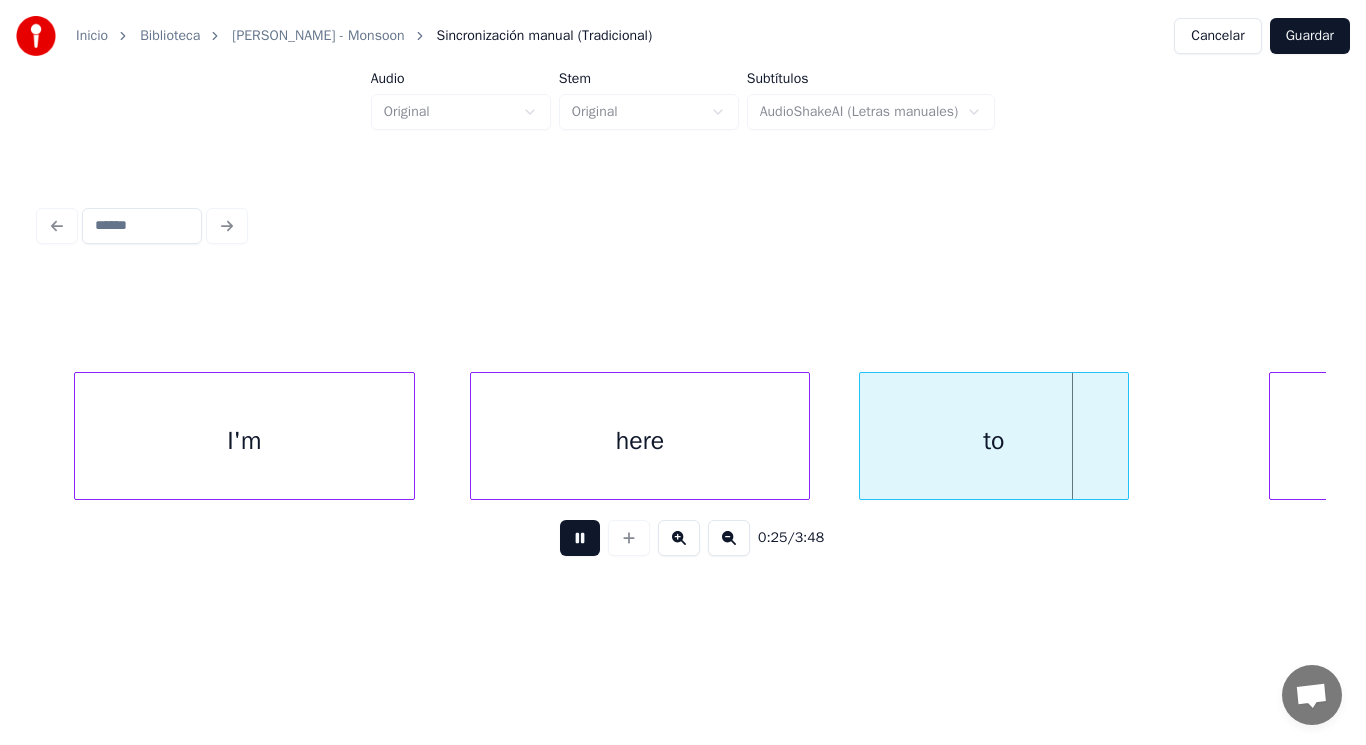 click at bounding box center (580, 538) 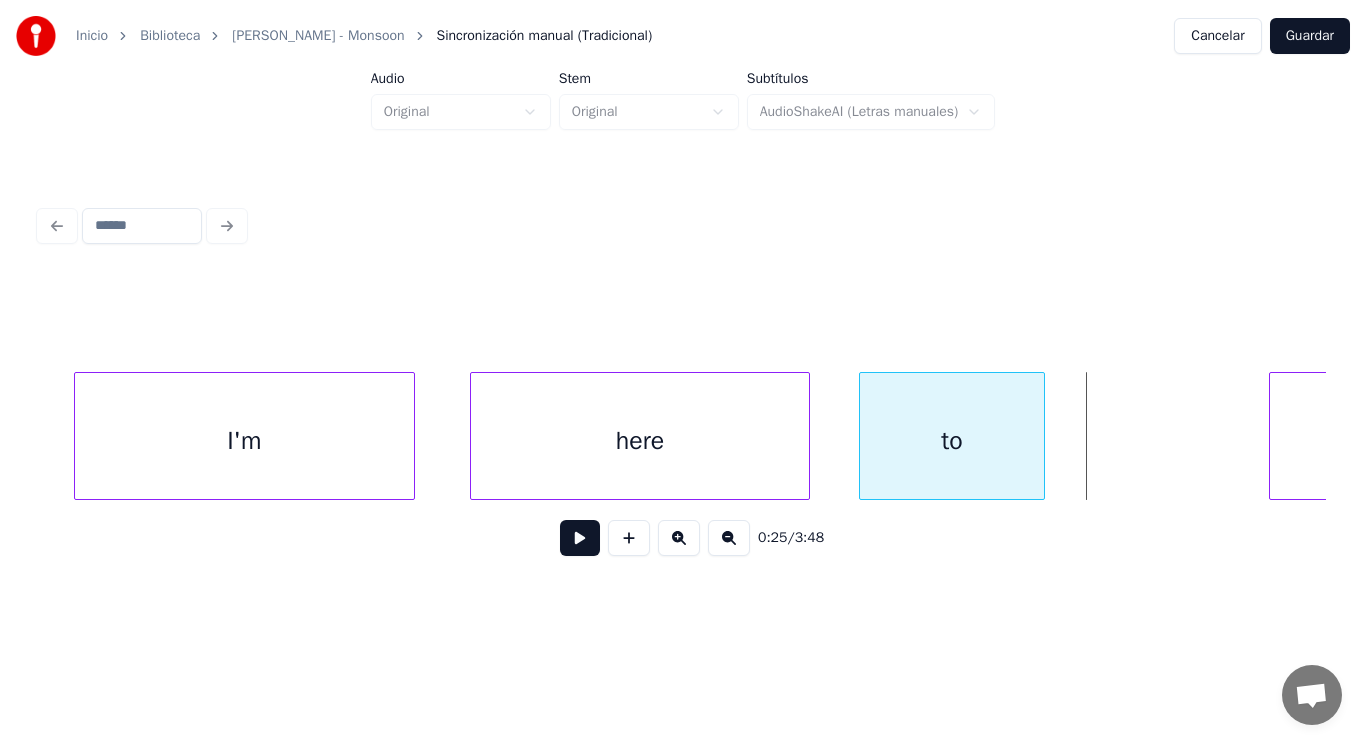 click at bounding box center [1041, 436] 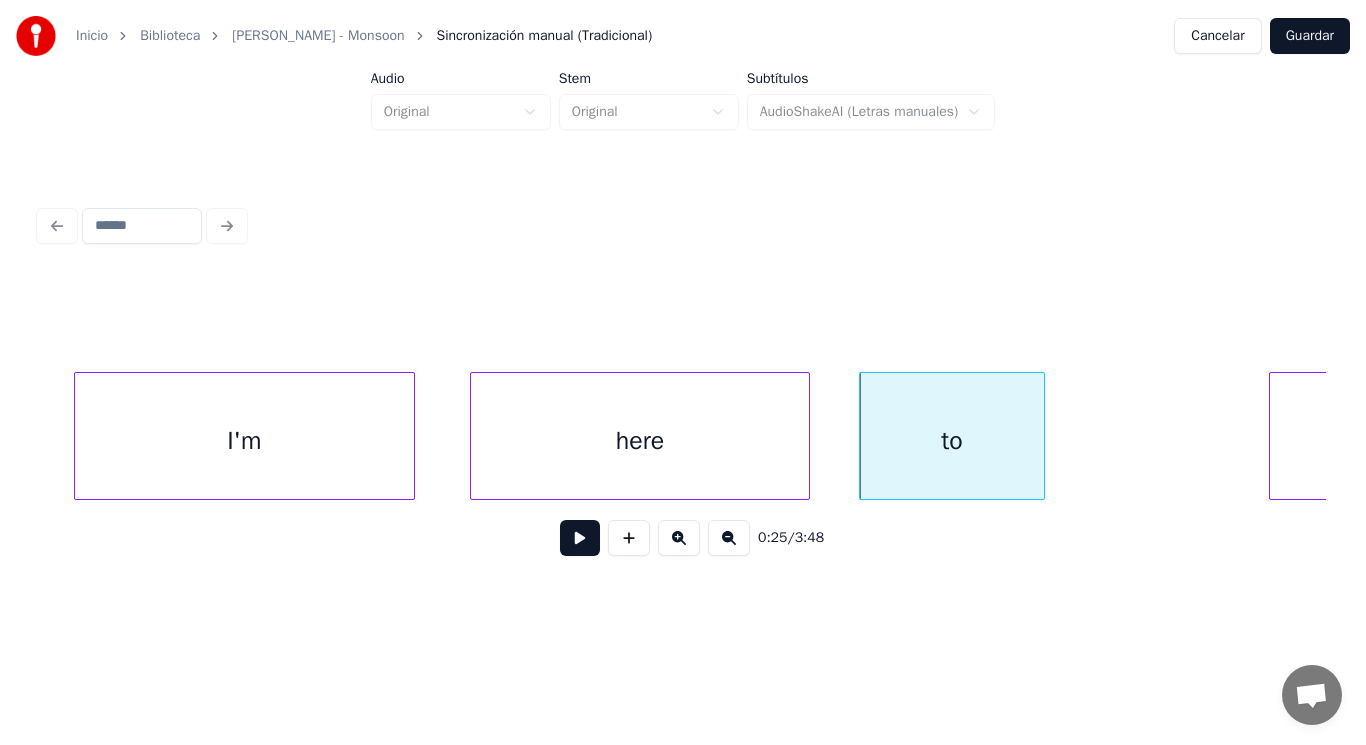 click on "serve" at bounding box center [1521, 441] 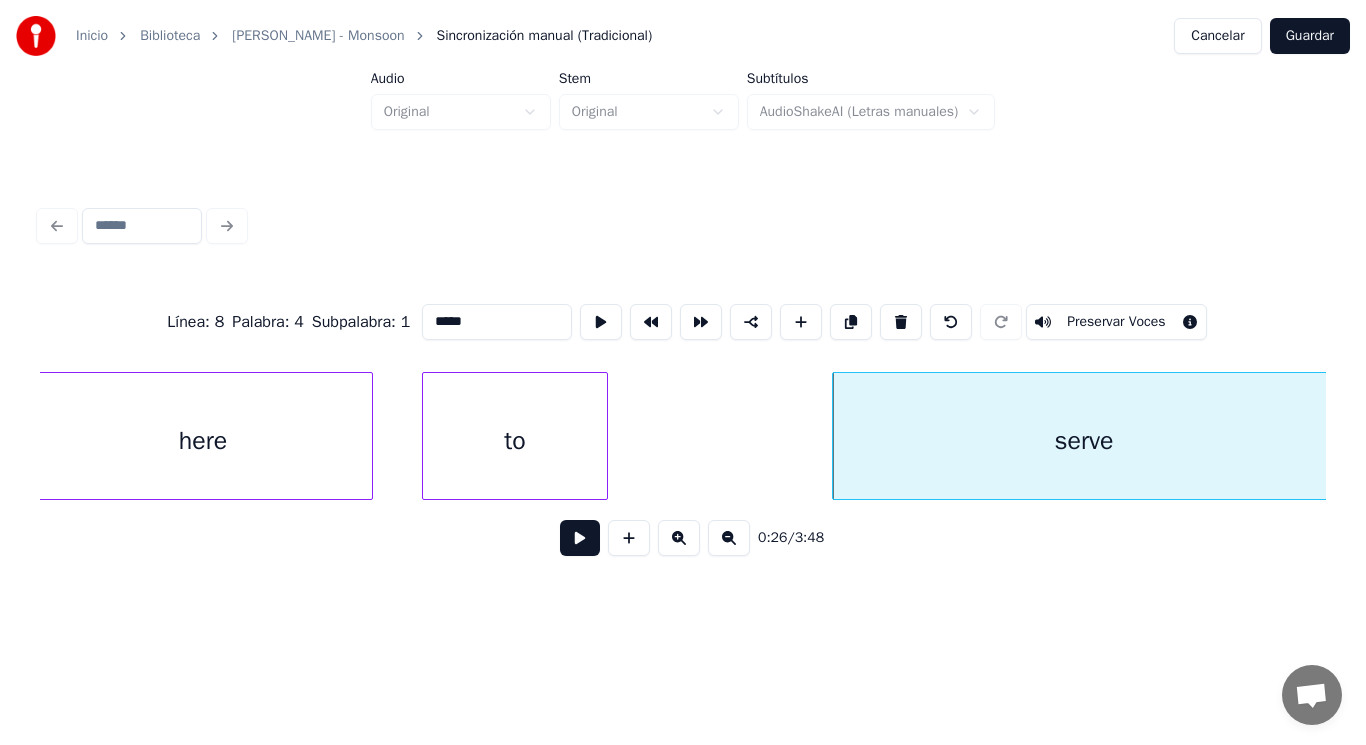 scroll, scrollTop: 0, scrollLeft: 35610, axis: horizontal 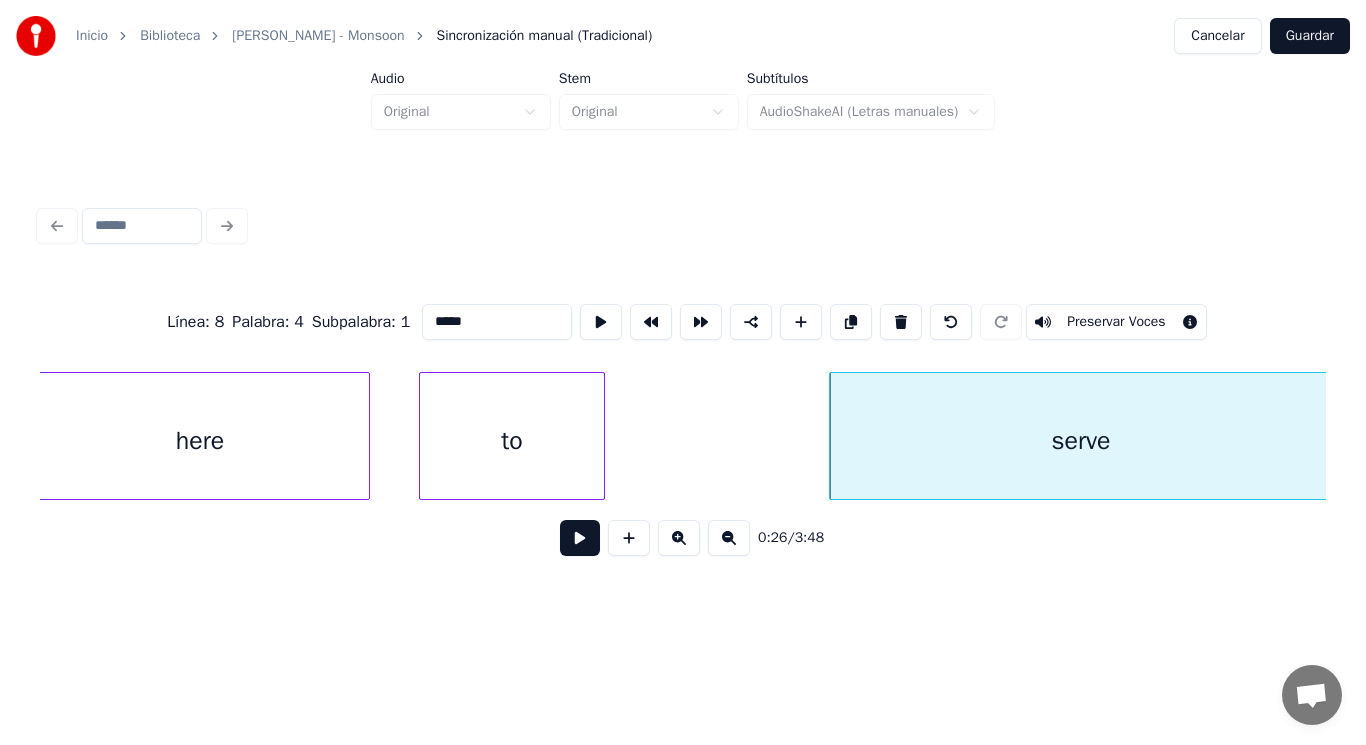 click on "to" at bounding box center (512, 441) 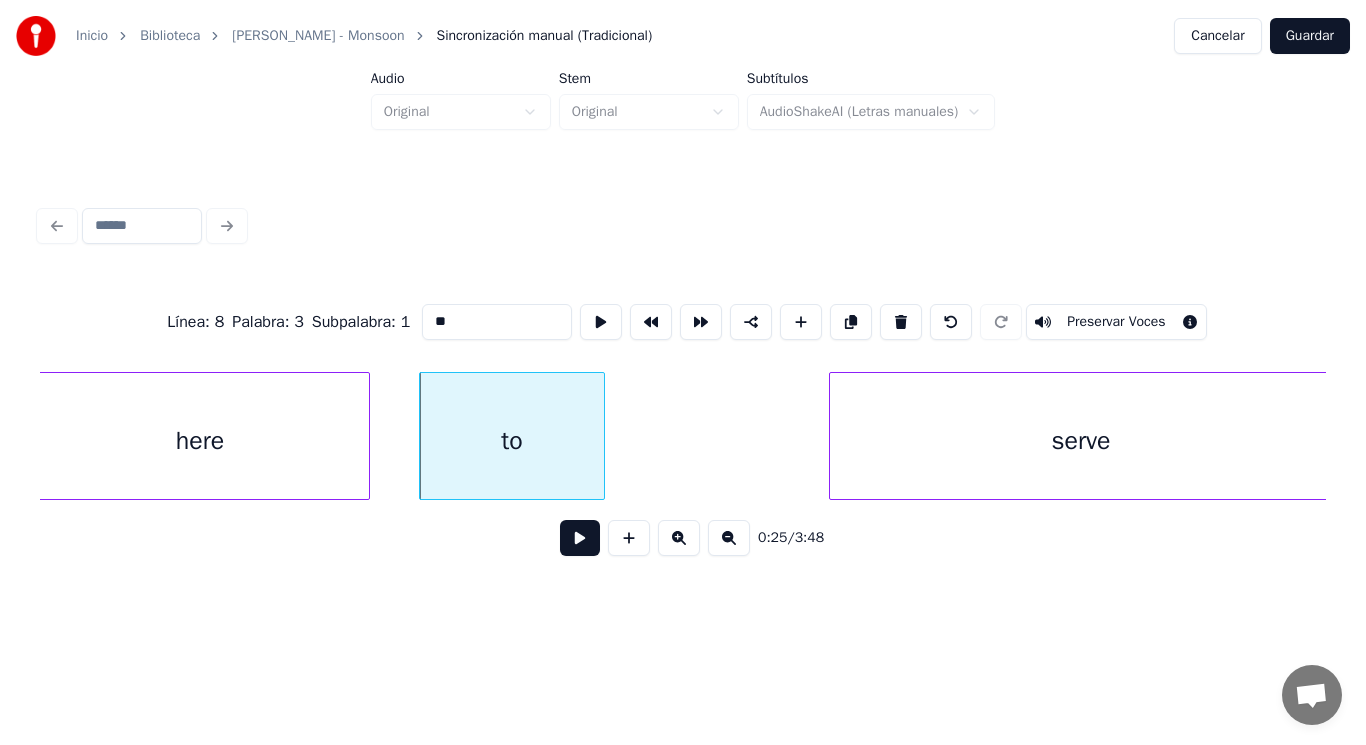 click at bounding box center [580, 538] 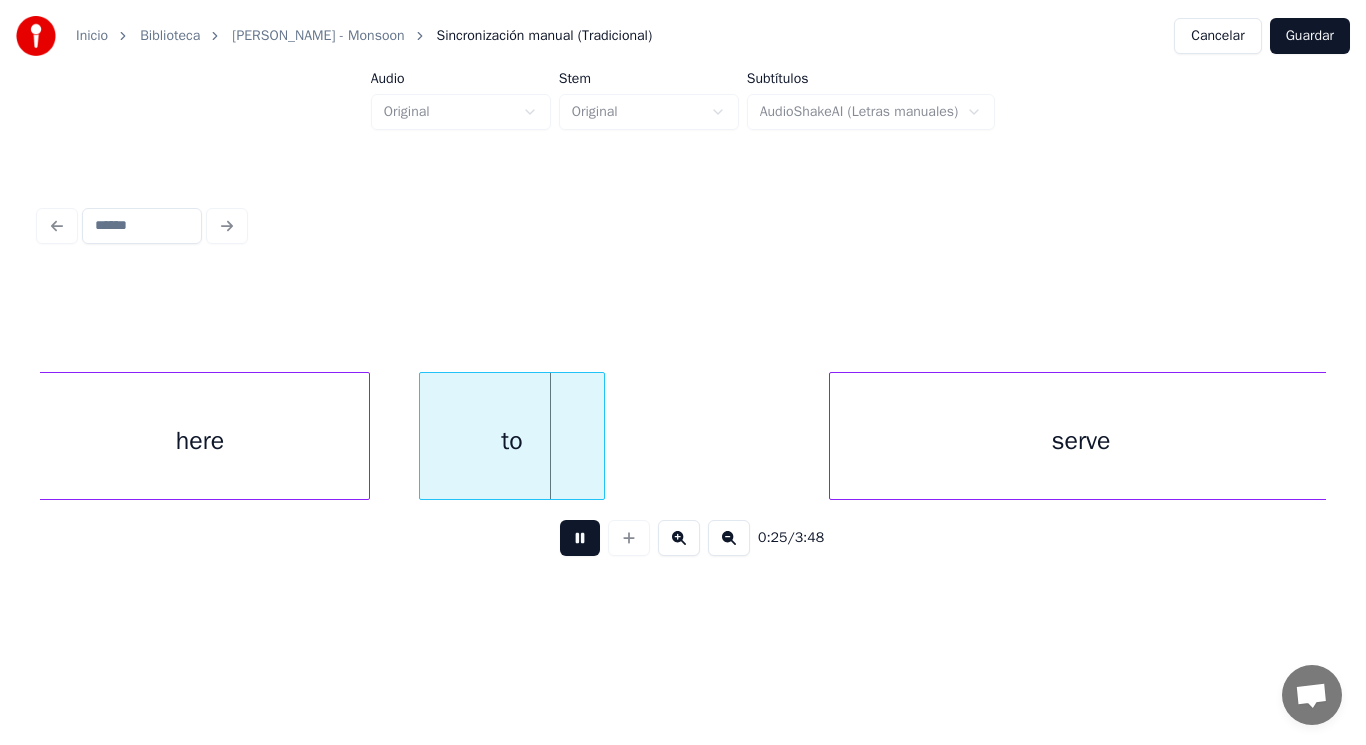 click at bounding box center (580, 538) 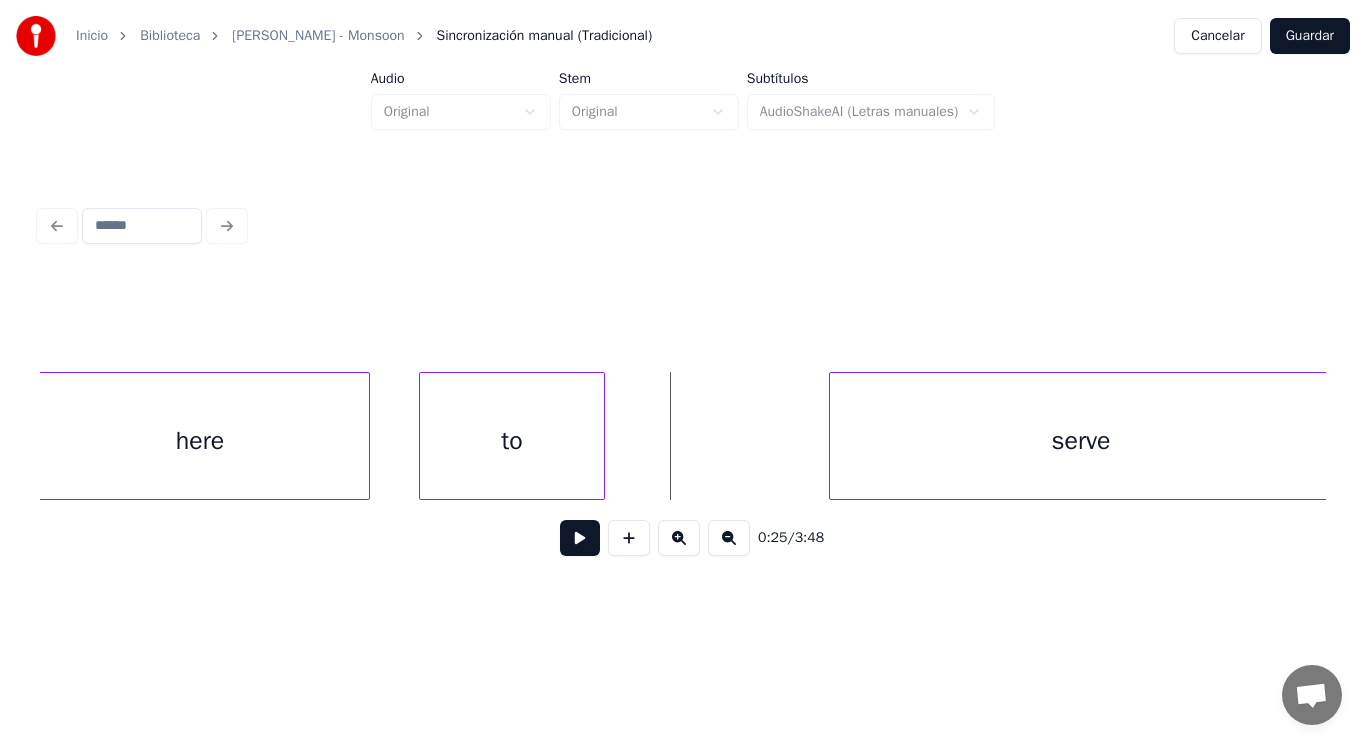 click on "here to serve" at bounding box center (124516, 436) 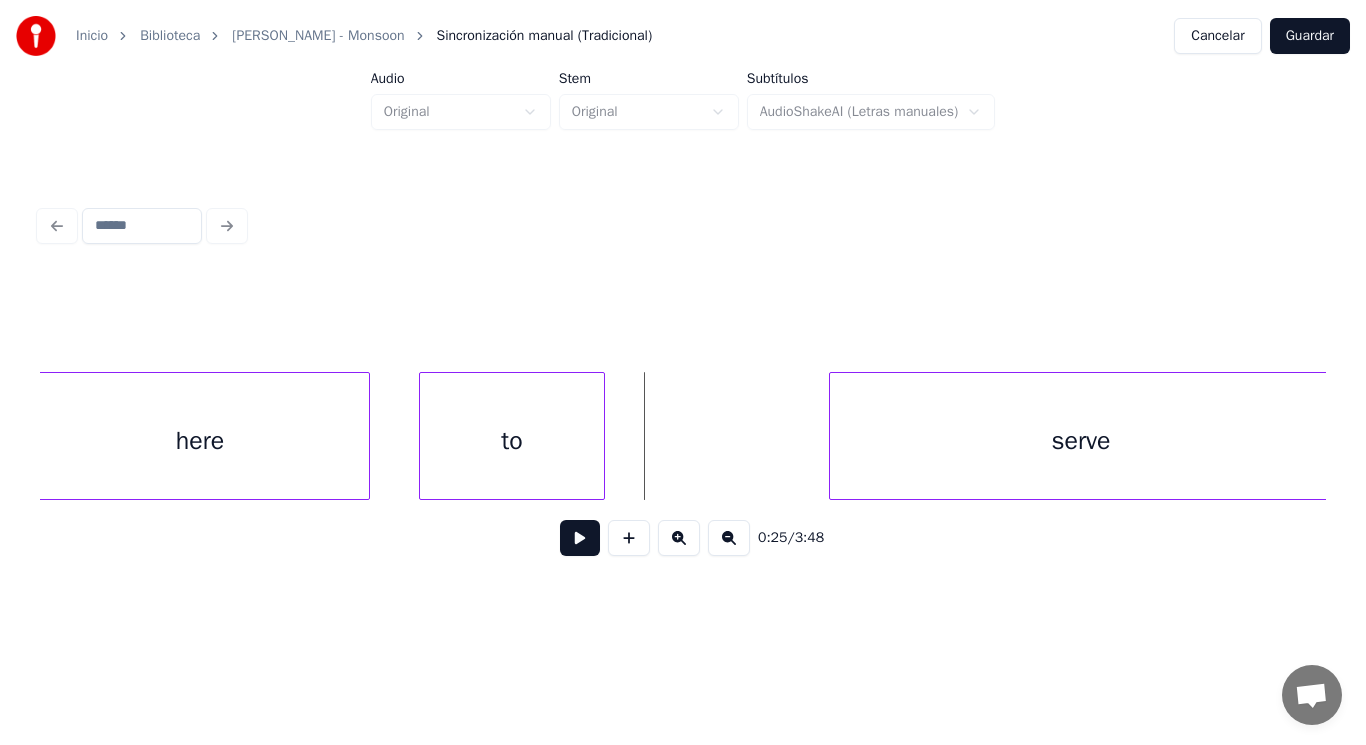 click at bounding box center [580, 538] 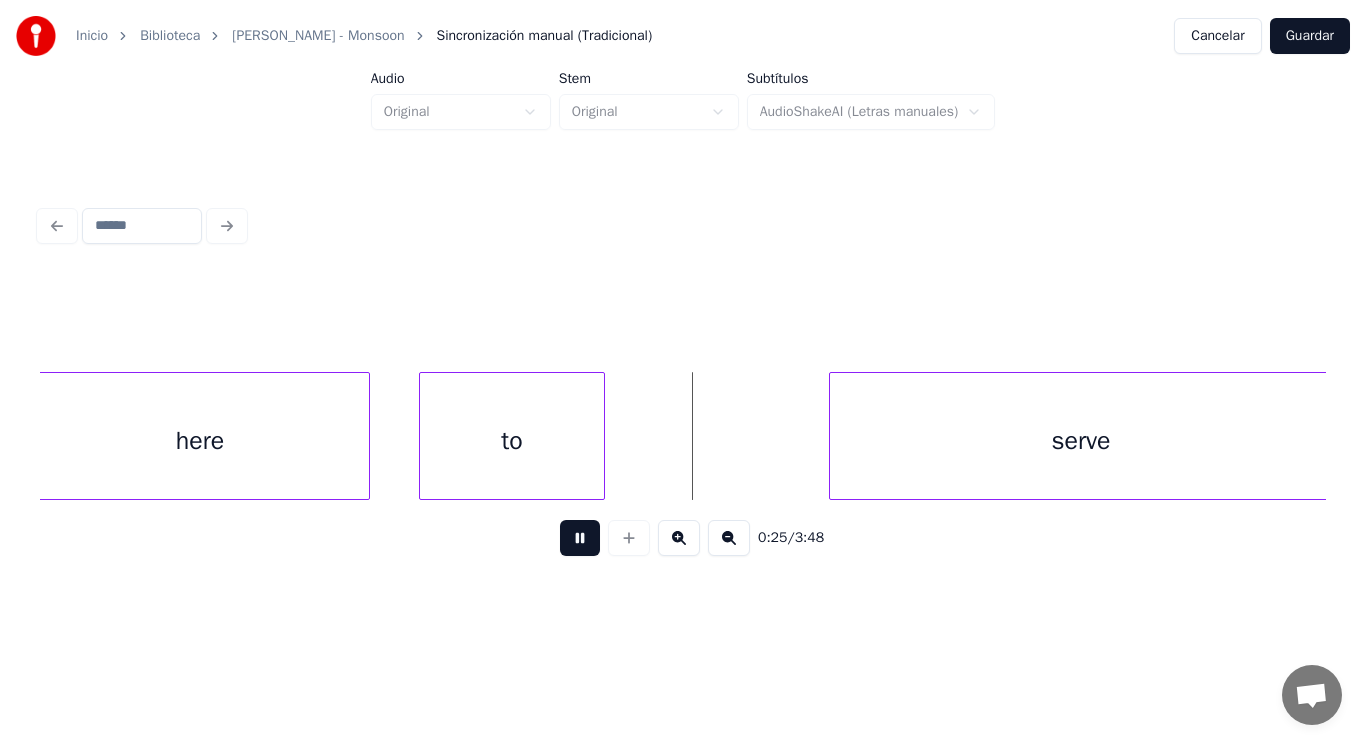 click at bounding box center [580, 538] 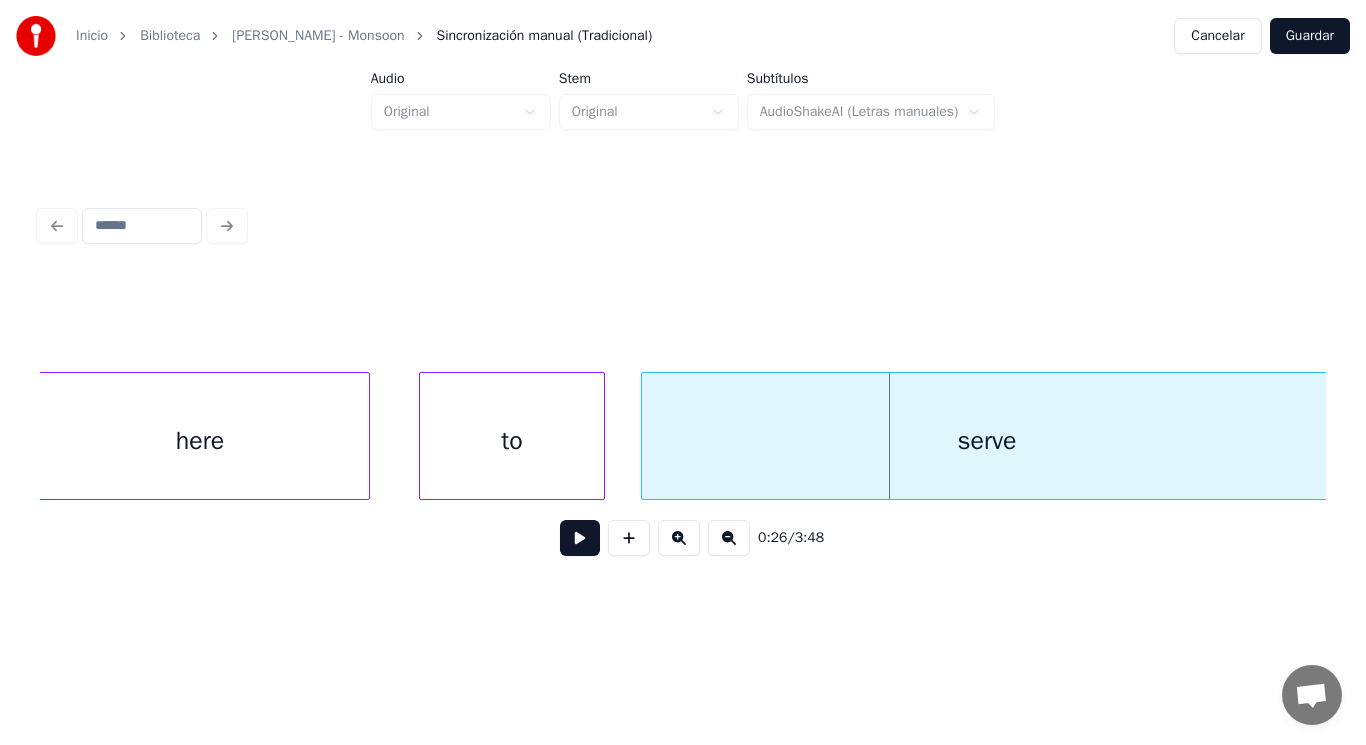 click at bounding box center (645, 436) 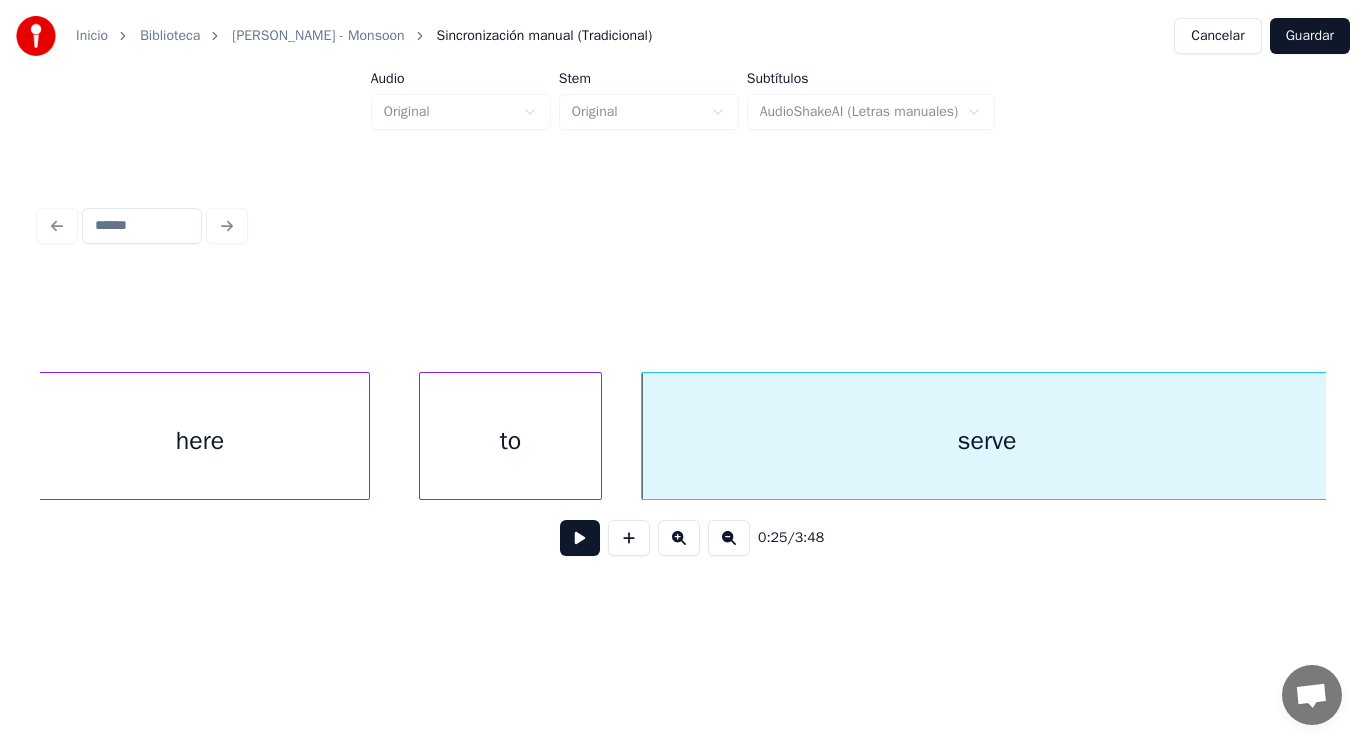 click at bounding box center [598, 436] 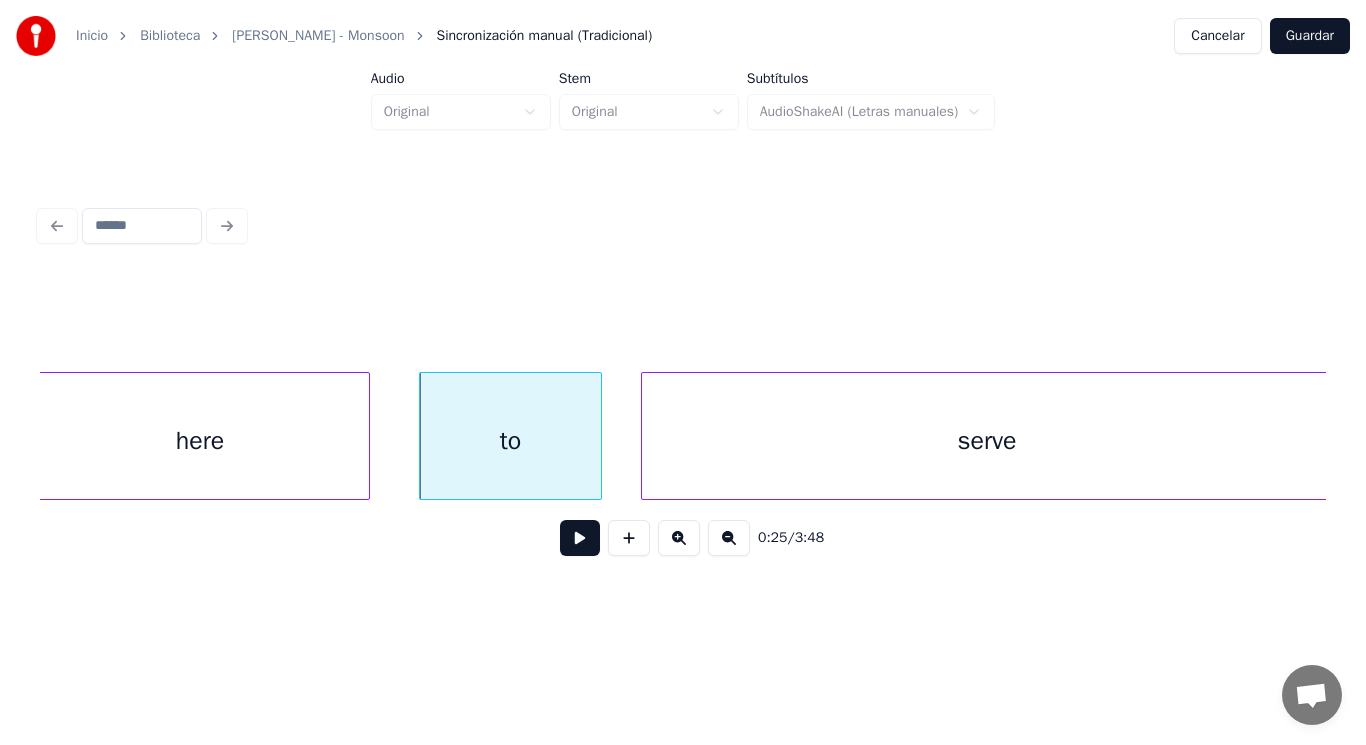 click on "serve" at bounding box center [987, 441] 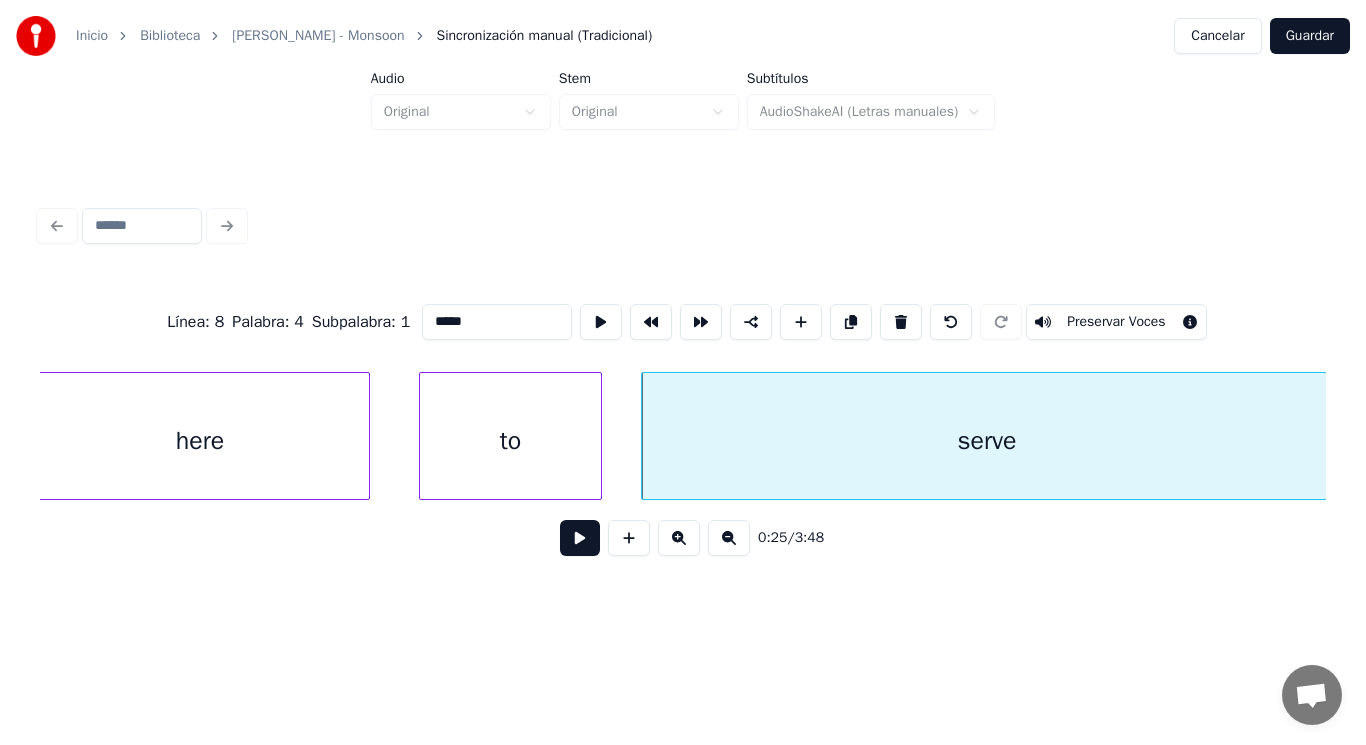 click at bounding box center (580, 538) 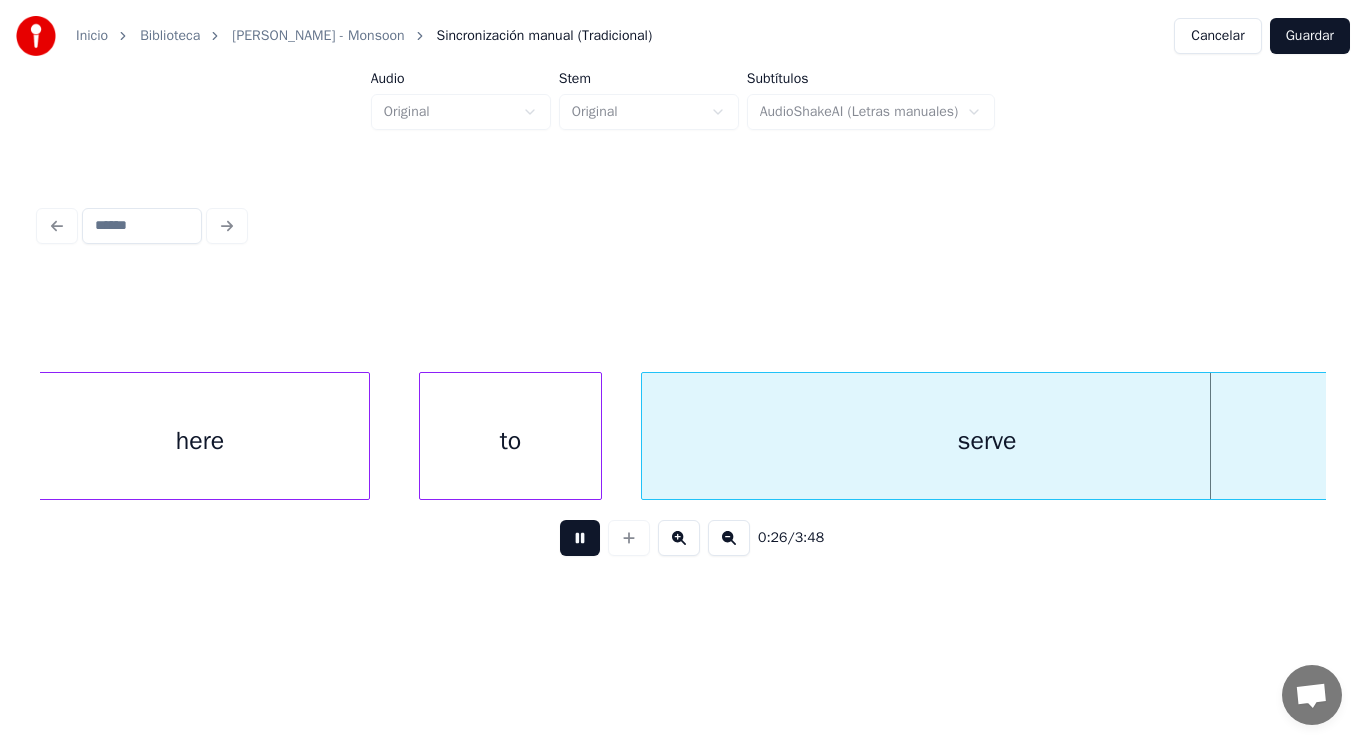 scroll, scrollTop: 0, scrollLeft: 36903, axis: horizontal 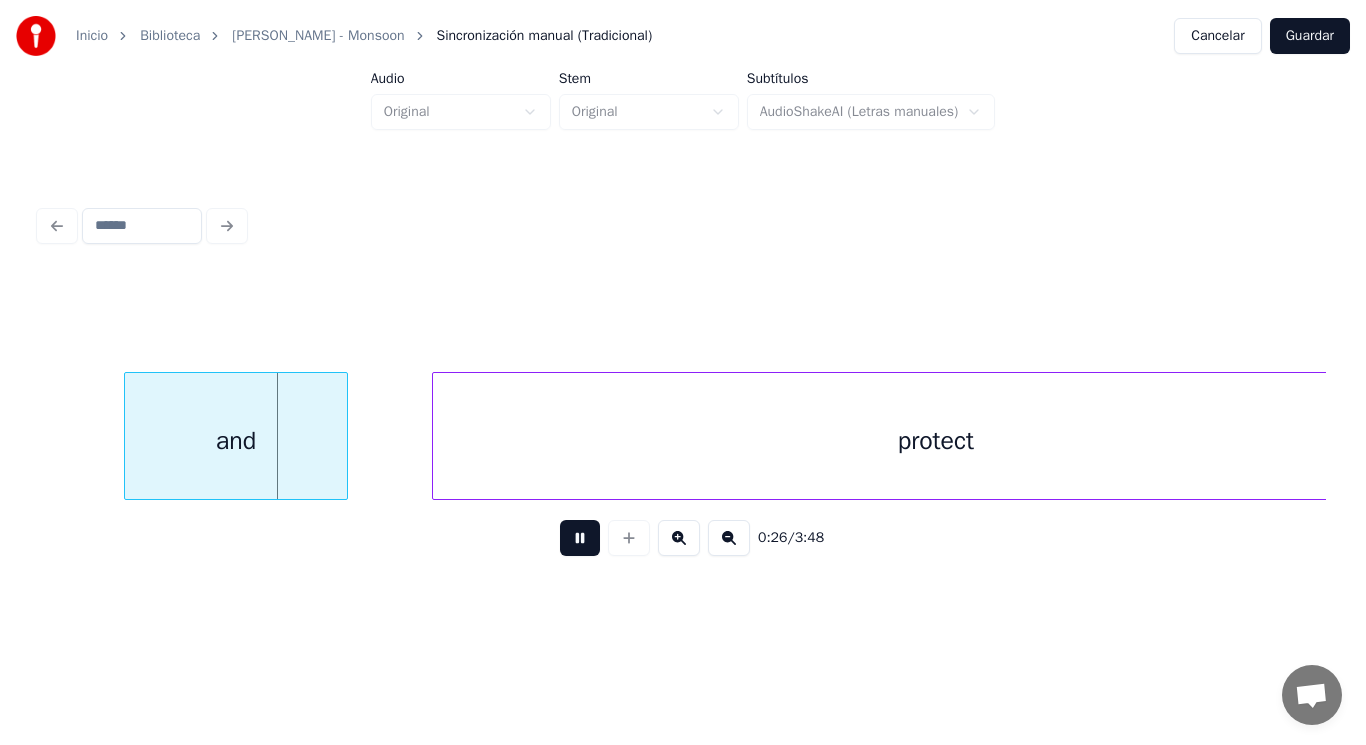click at bounding box center [580, 538] 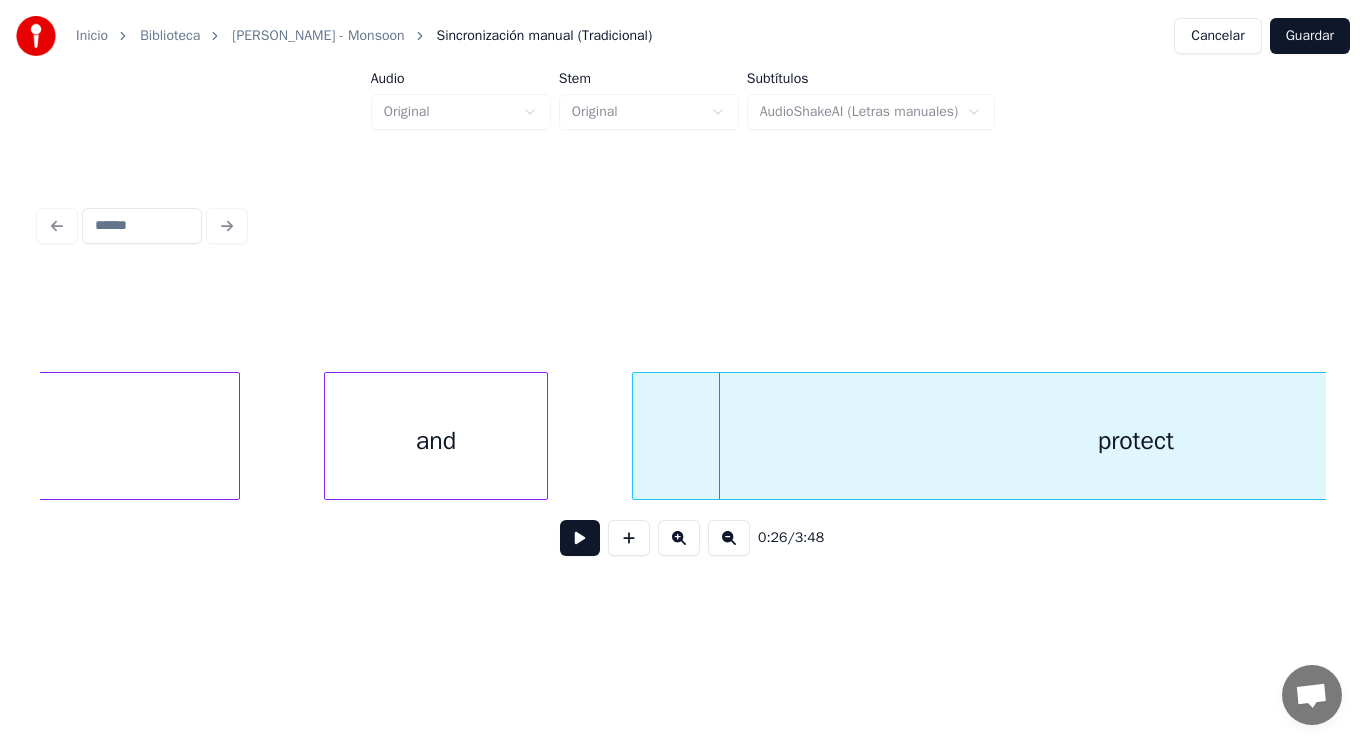 click on "serve" at bounding box center (-106, 441) 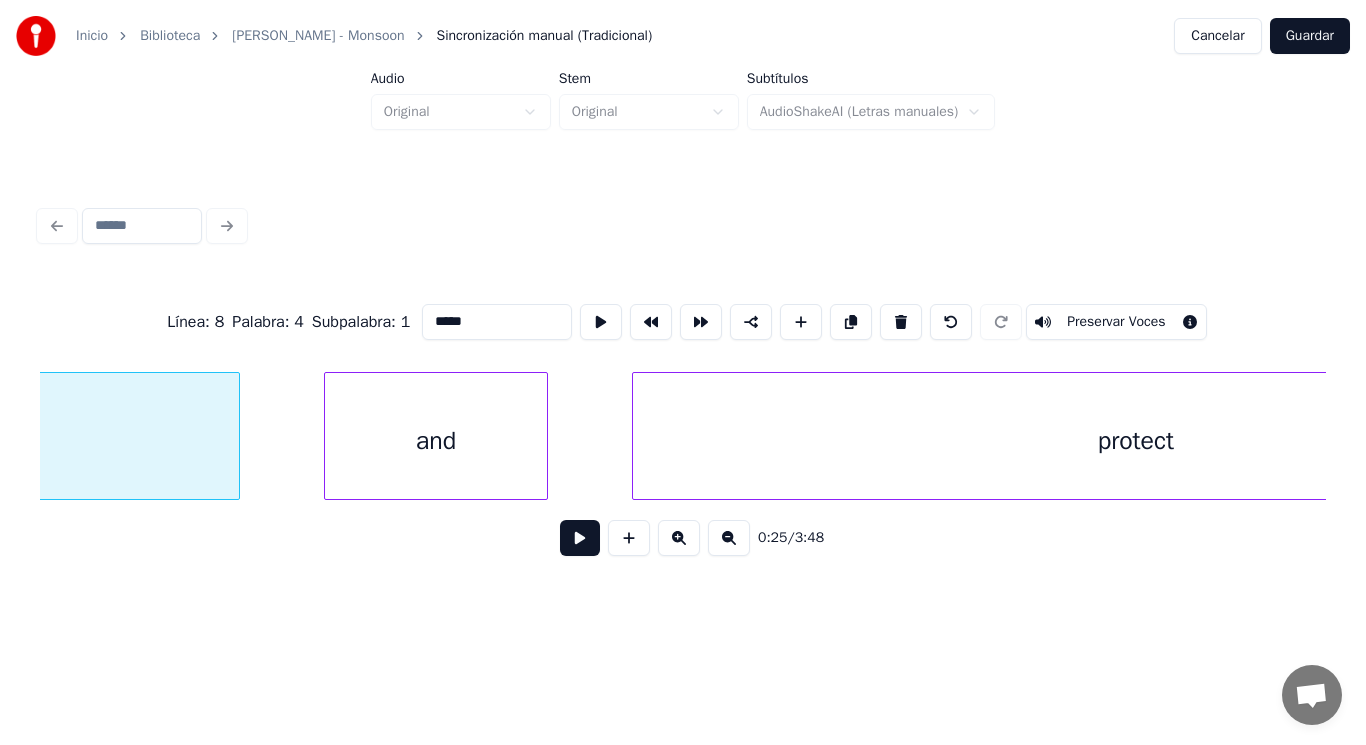 scroll, scrollTop: 0, scrollLeft: 36212, axis: horizontal 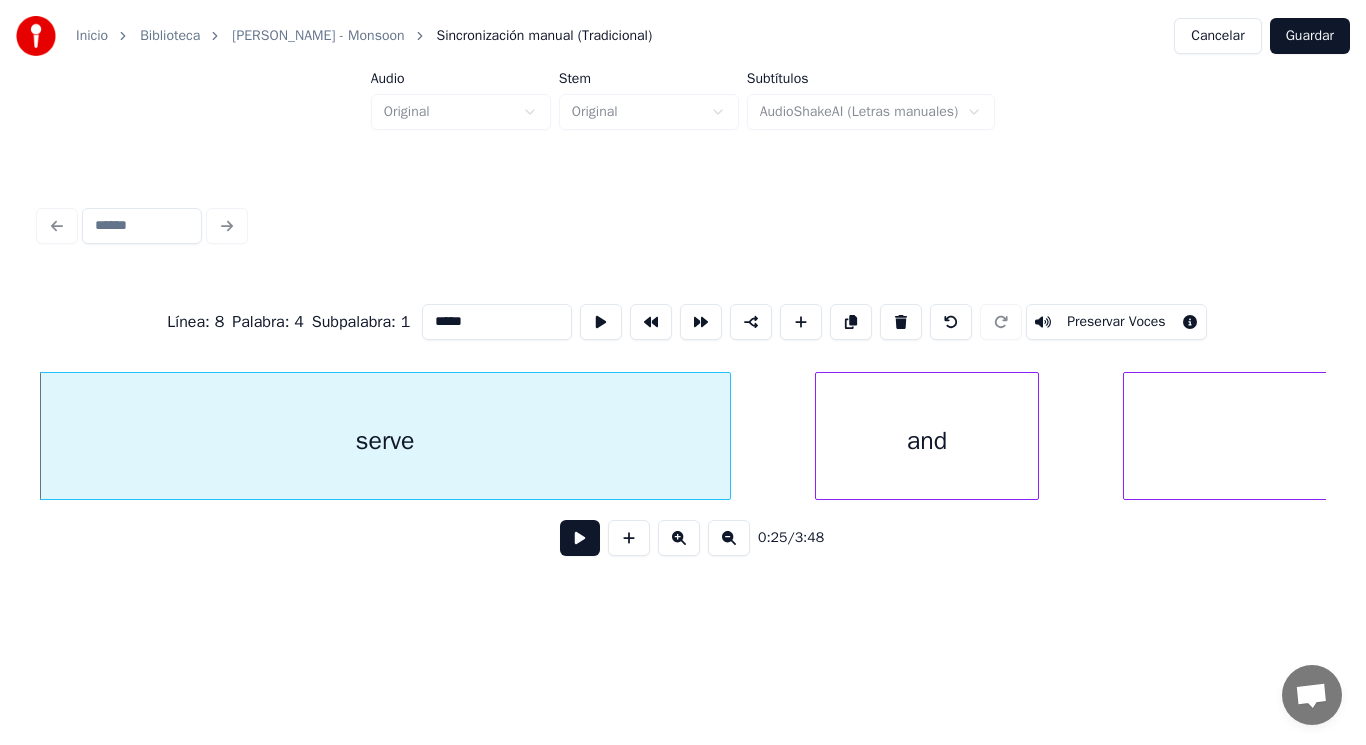 click at bounding box center (580, 538) 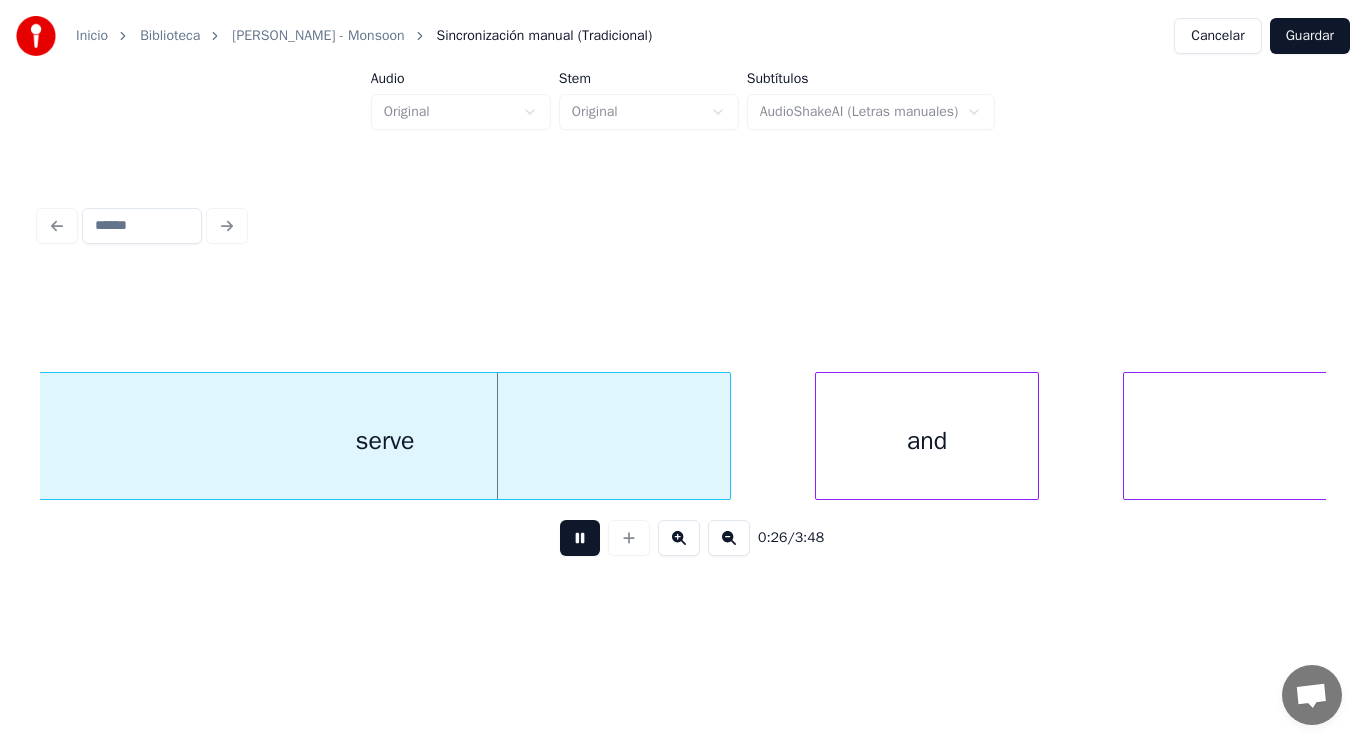 click at bounding box center [580, 538] 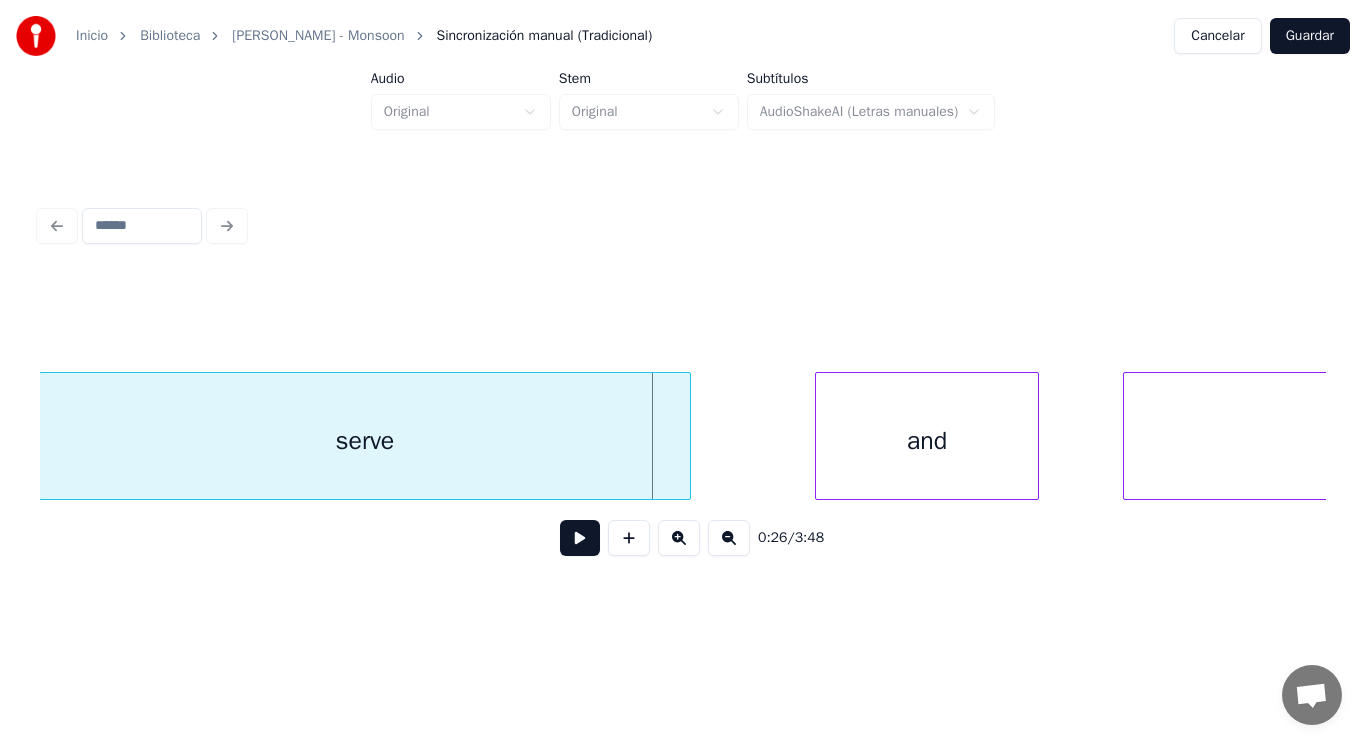 click at bounding box center (687, 436) 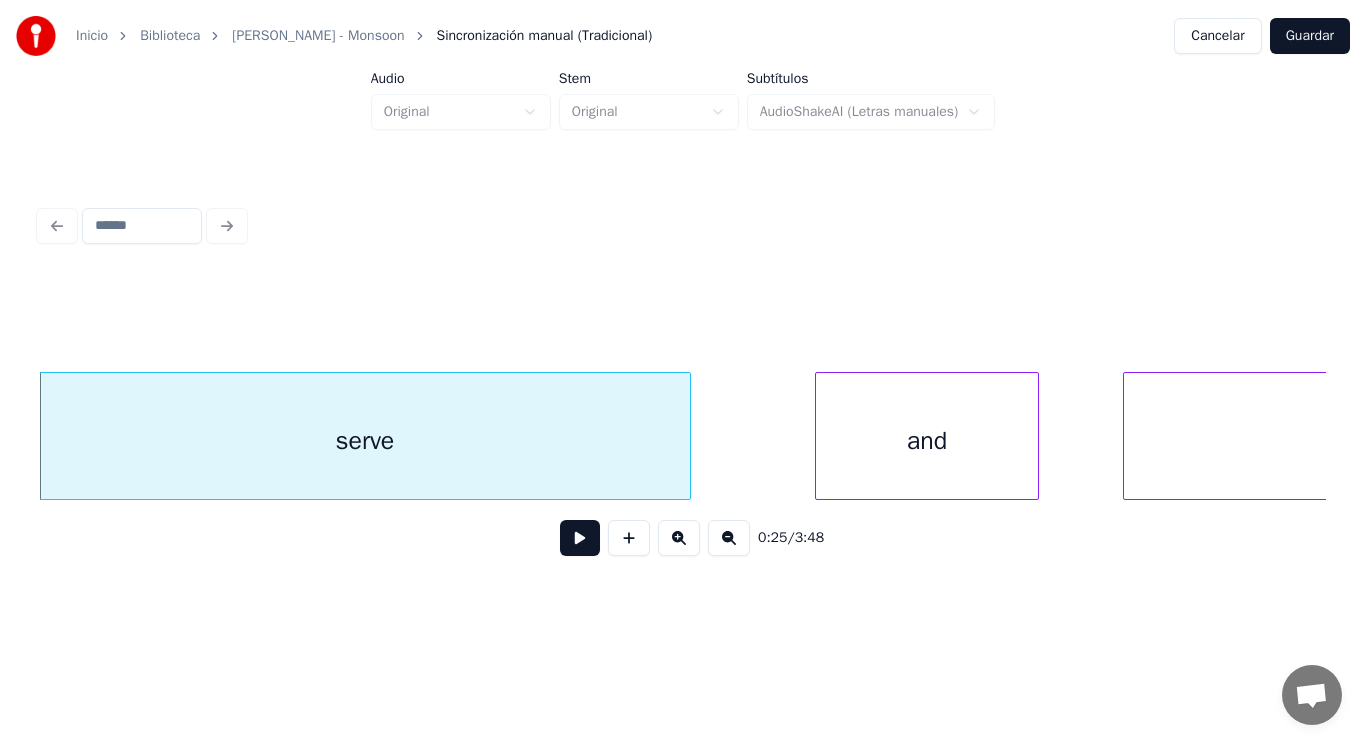 click at bounding box center [580, 538] 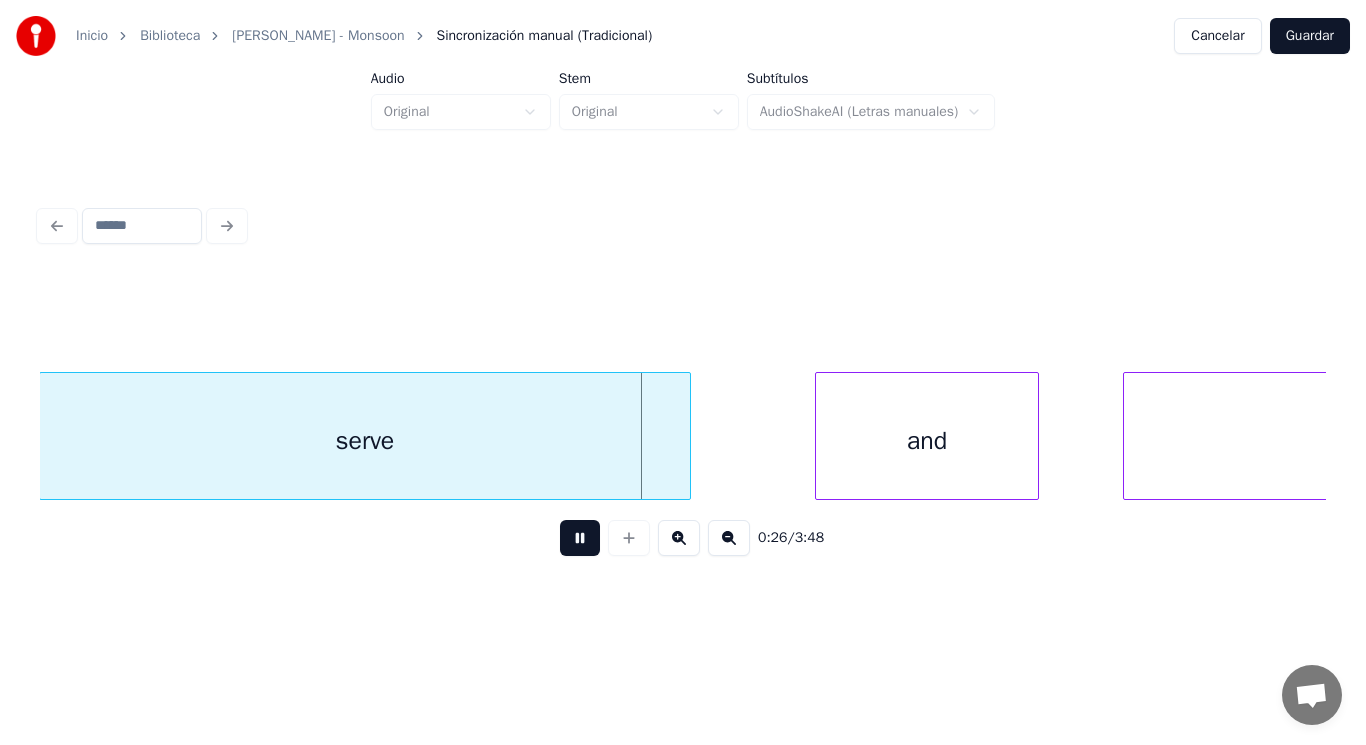 click at bounding box center [580, 538] 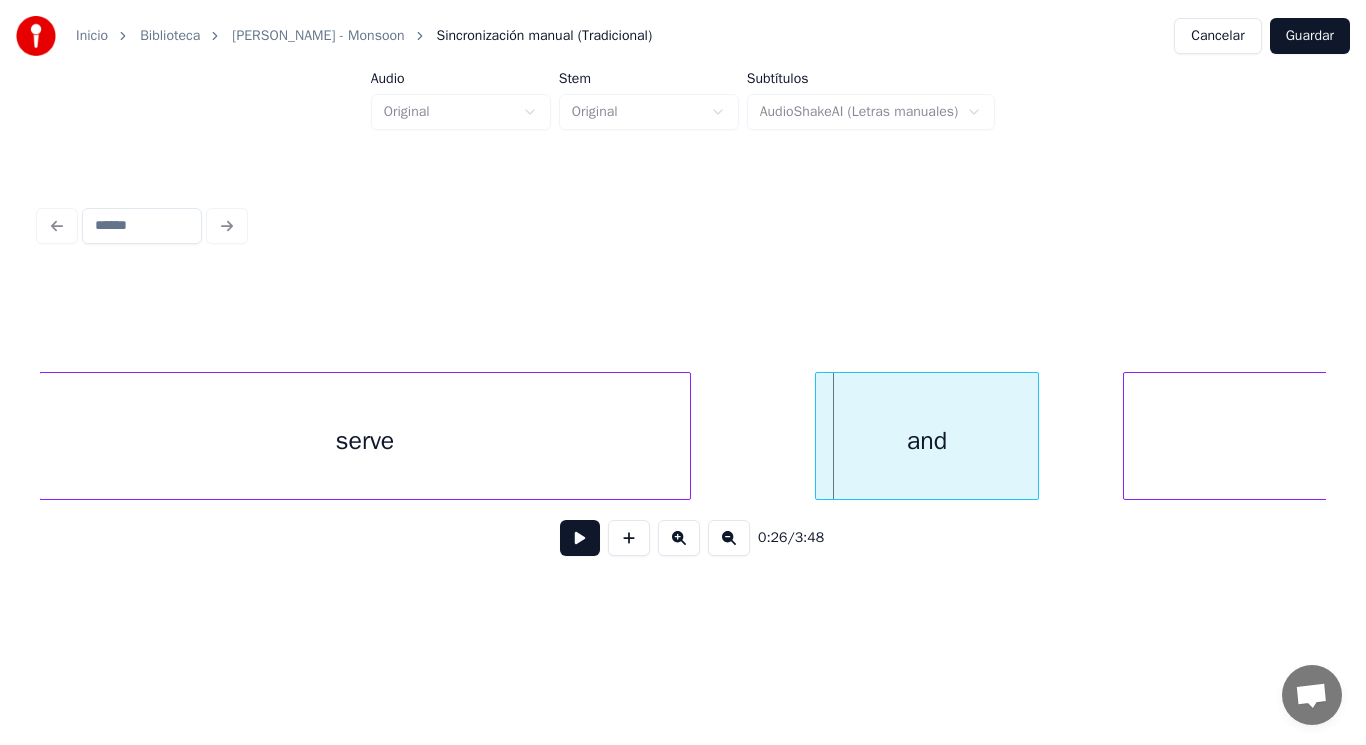 click on "and protect serve" at bounding box center (123914, 436) 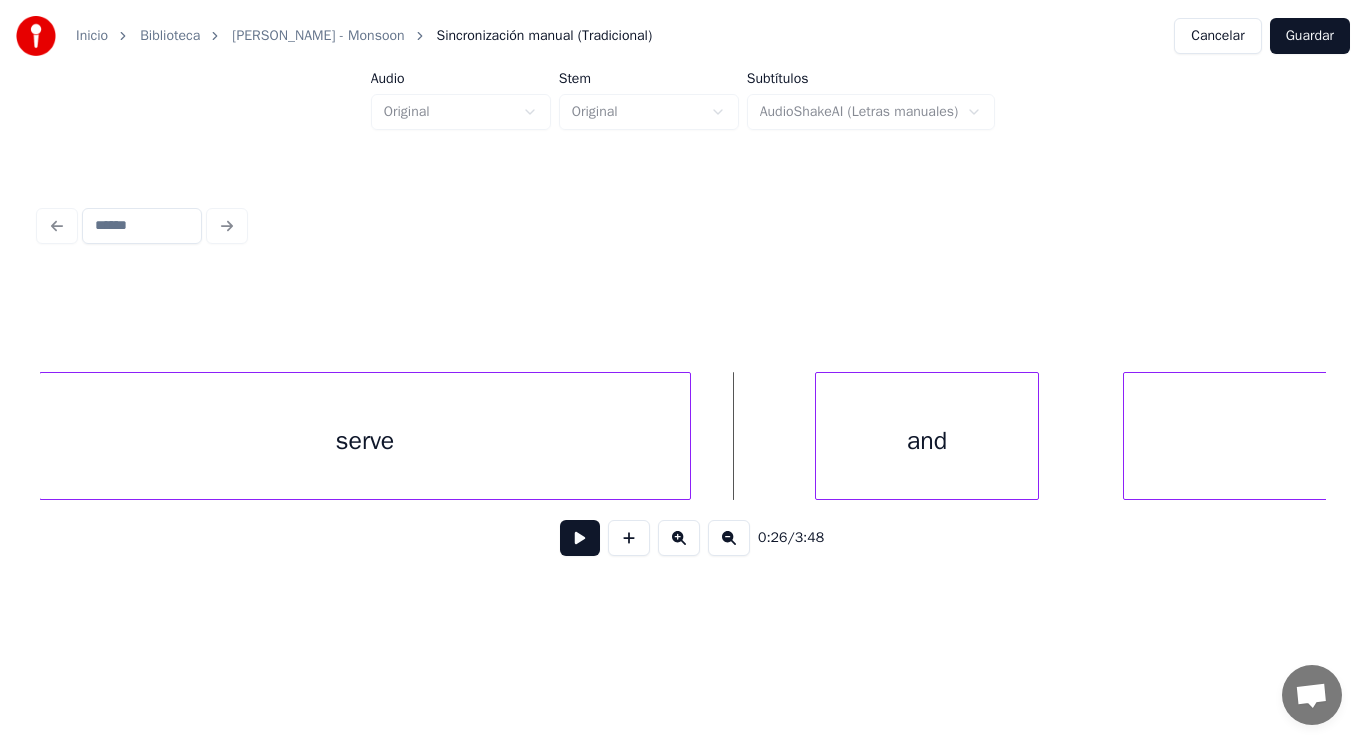 click at bounding box center [580, 538] 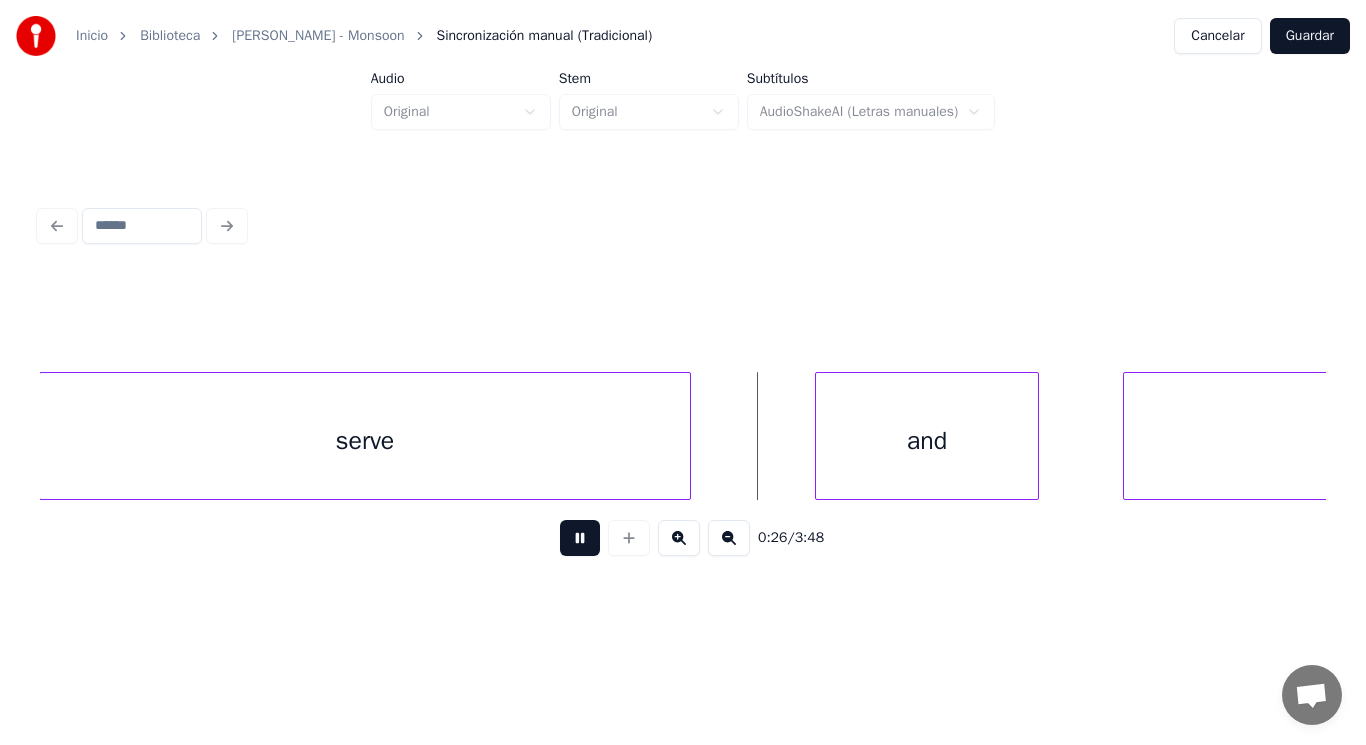 click at bounding box center (580, 538) 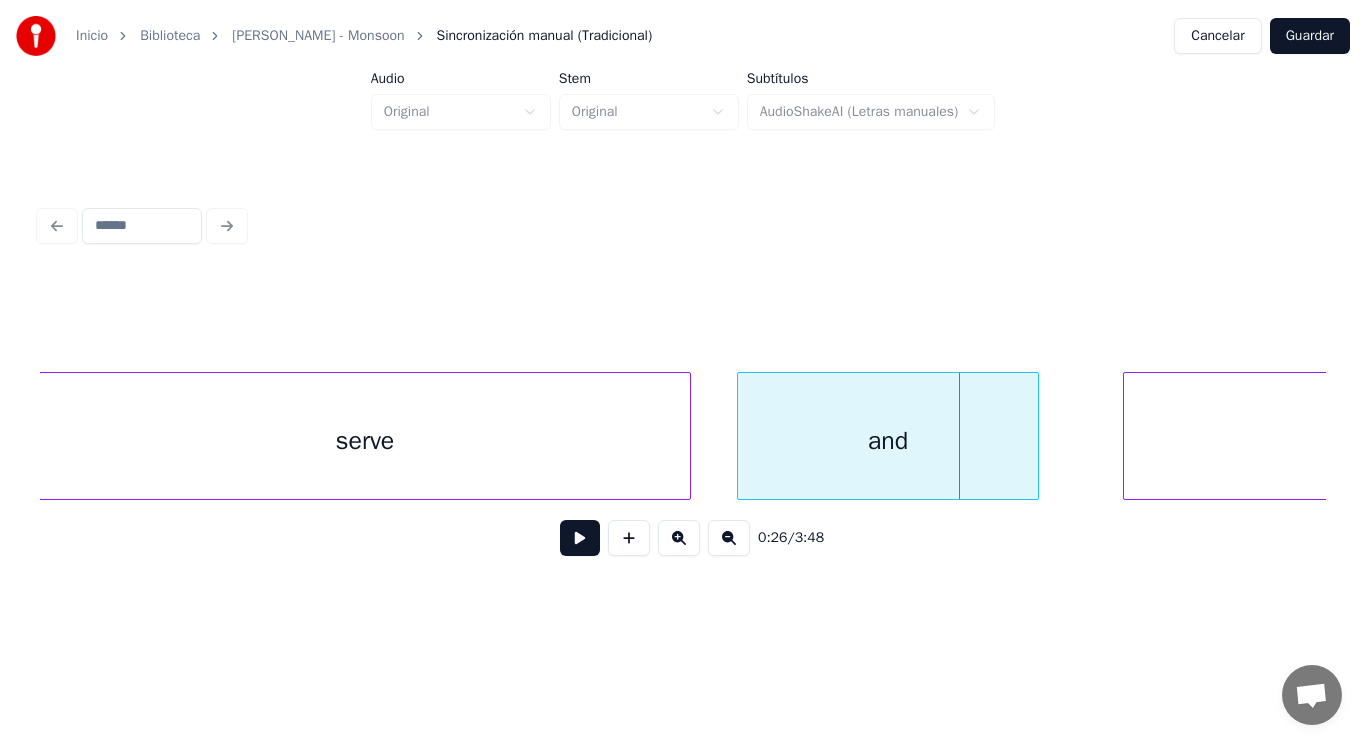 click at bounding box center (741, 436) 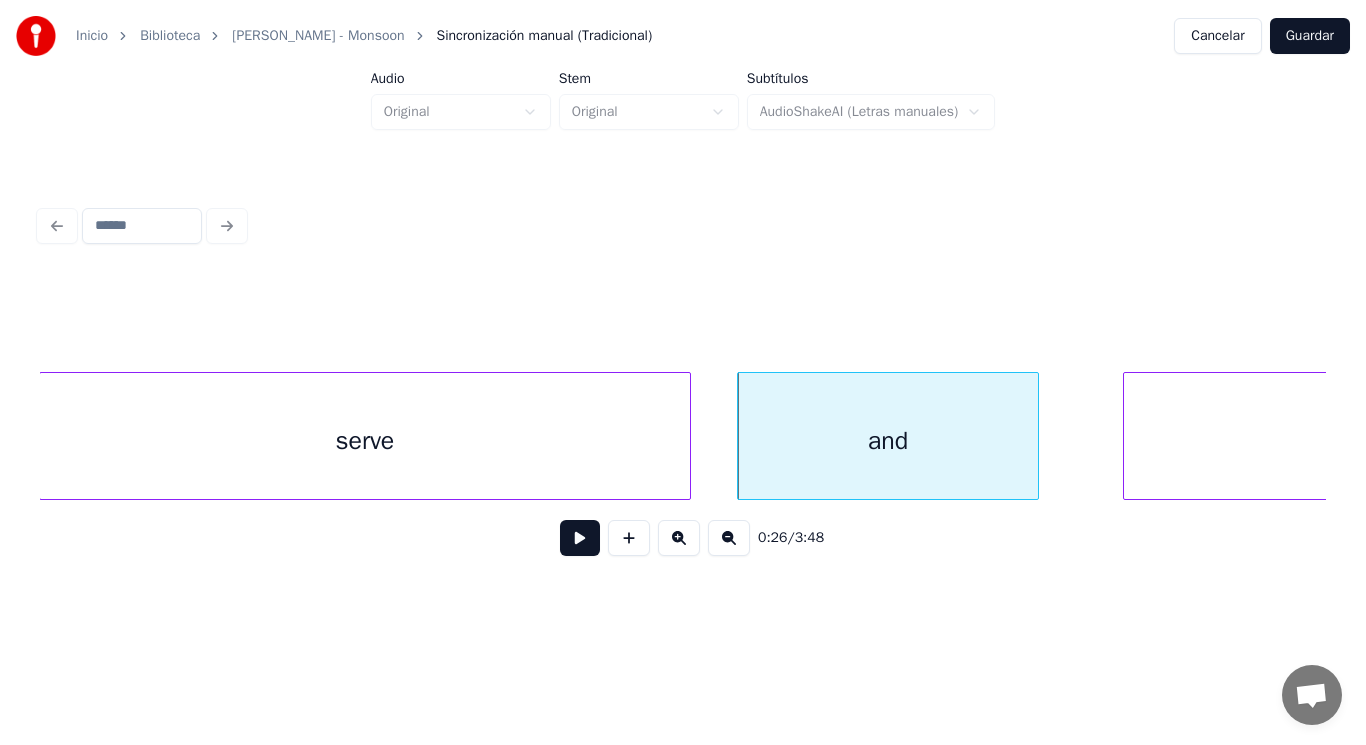 click at bounding box center [580, 538] 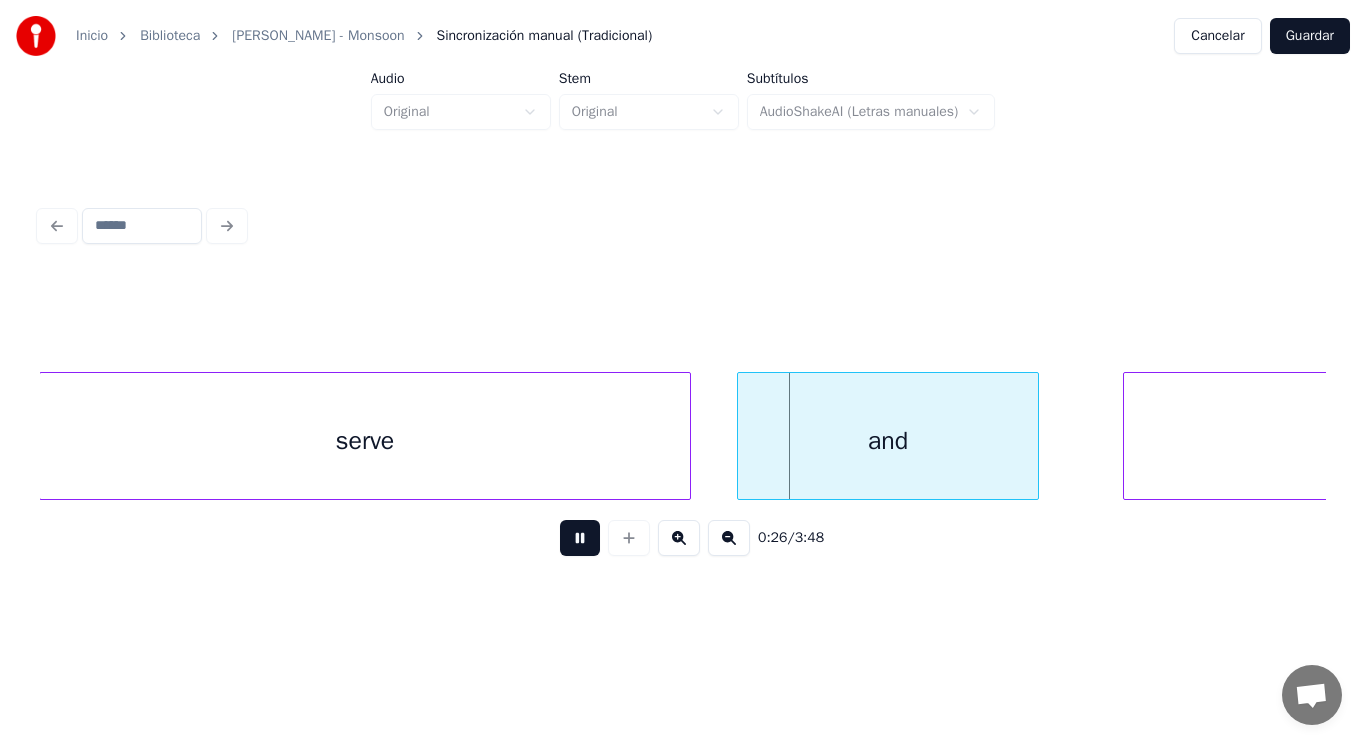 click at bounding box center (580, 538) 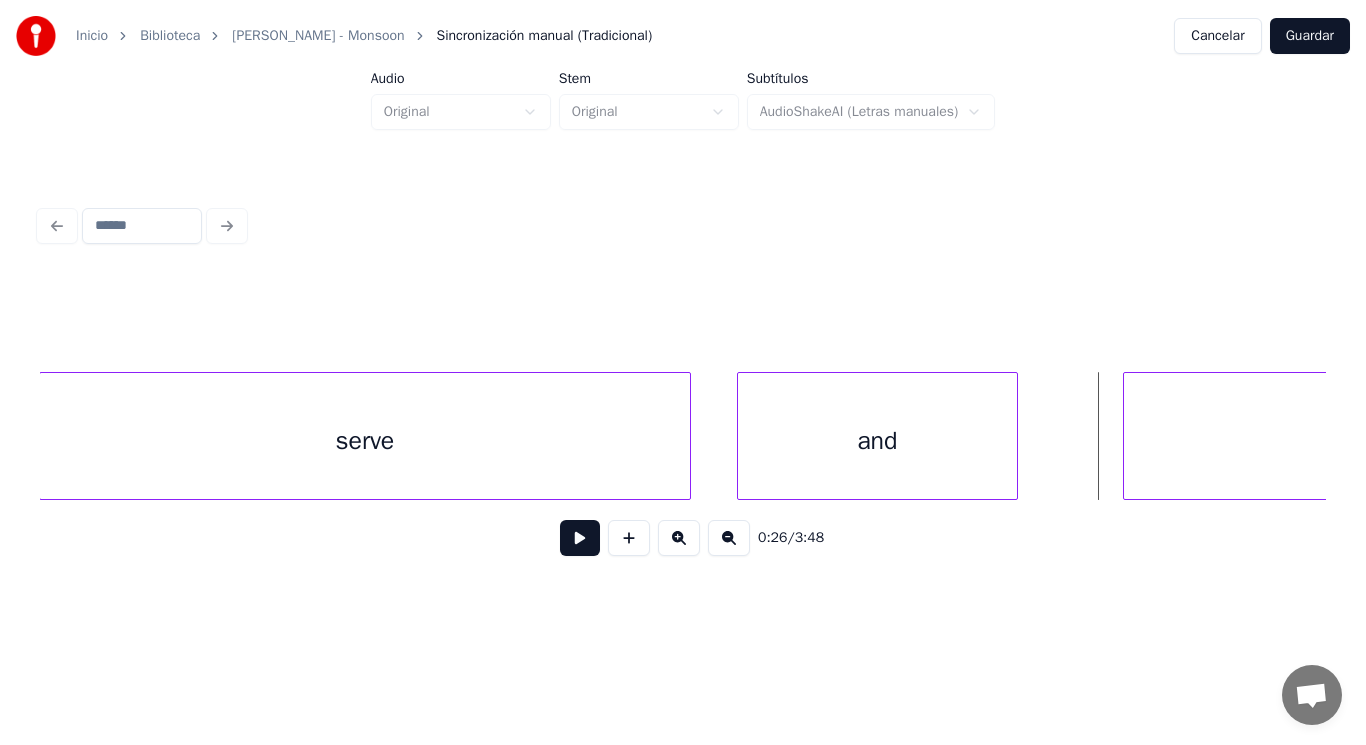 click at bounding box center [1014, 436] 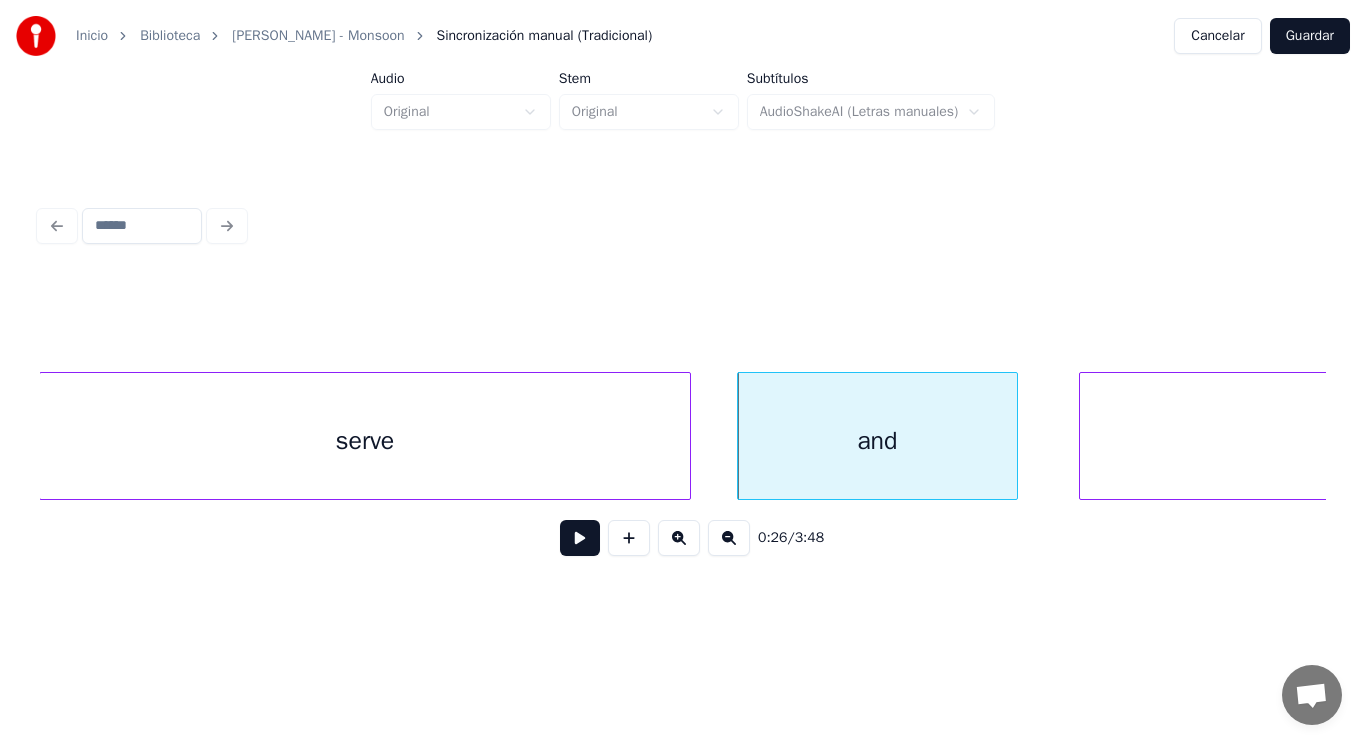 click at bounding box center (1083, 436) 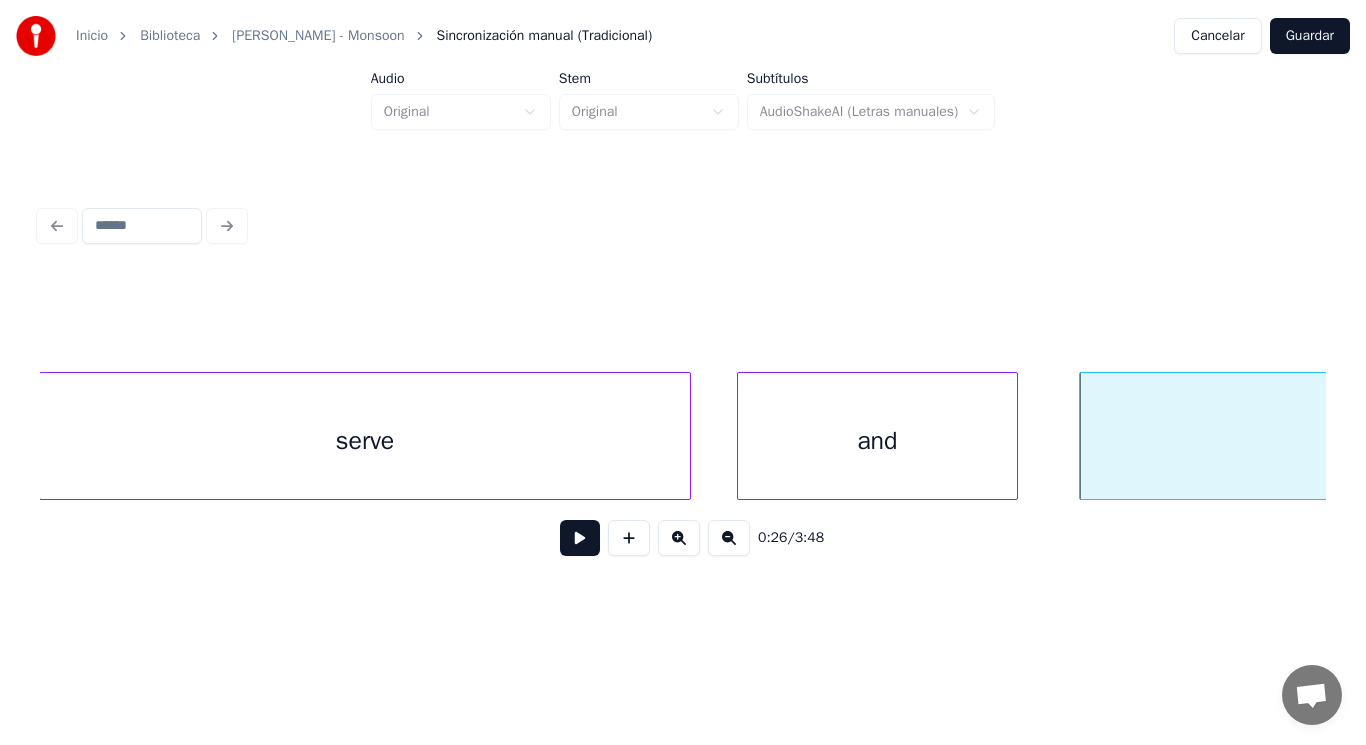 click at bounding box center [580, 538] 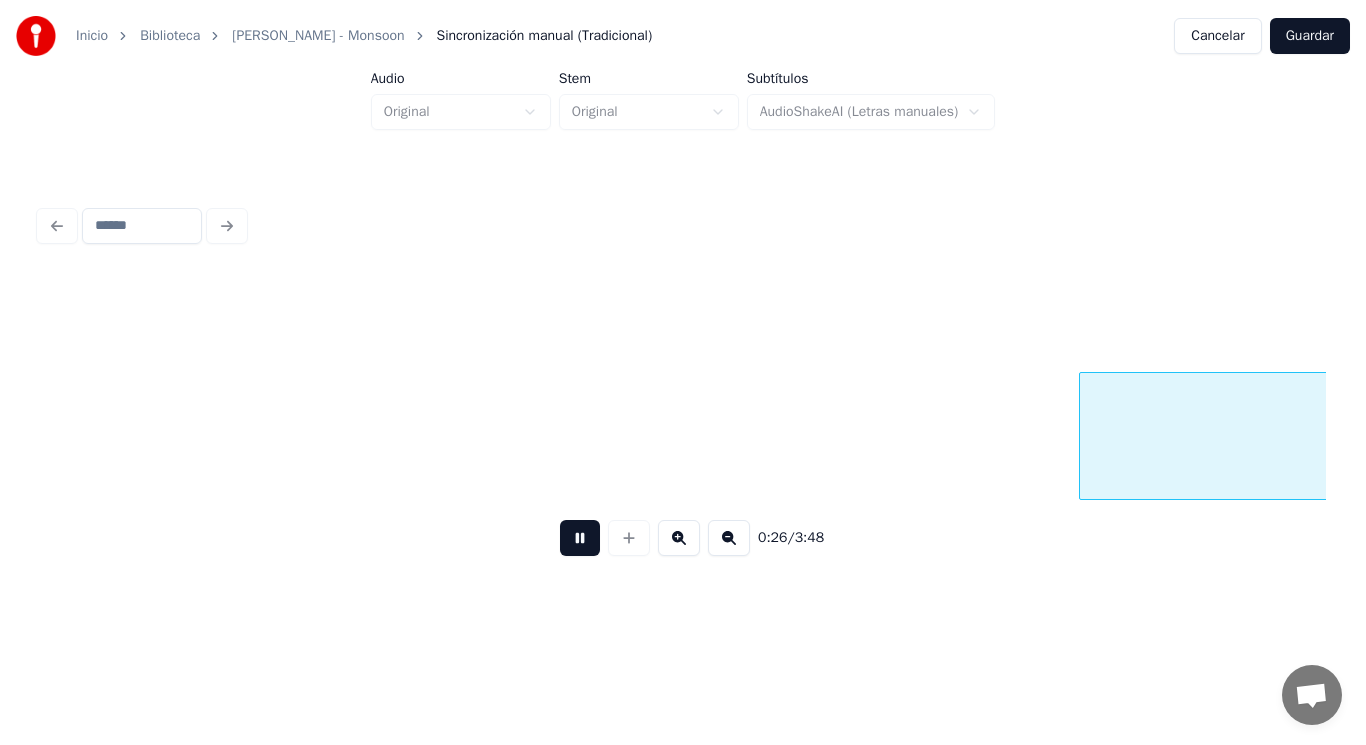 scroll, scrollTop: 0, scrollLeft: 37520, axis: horizontal 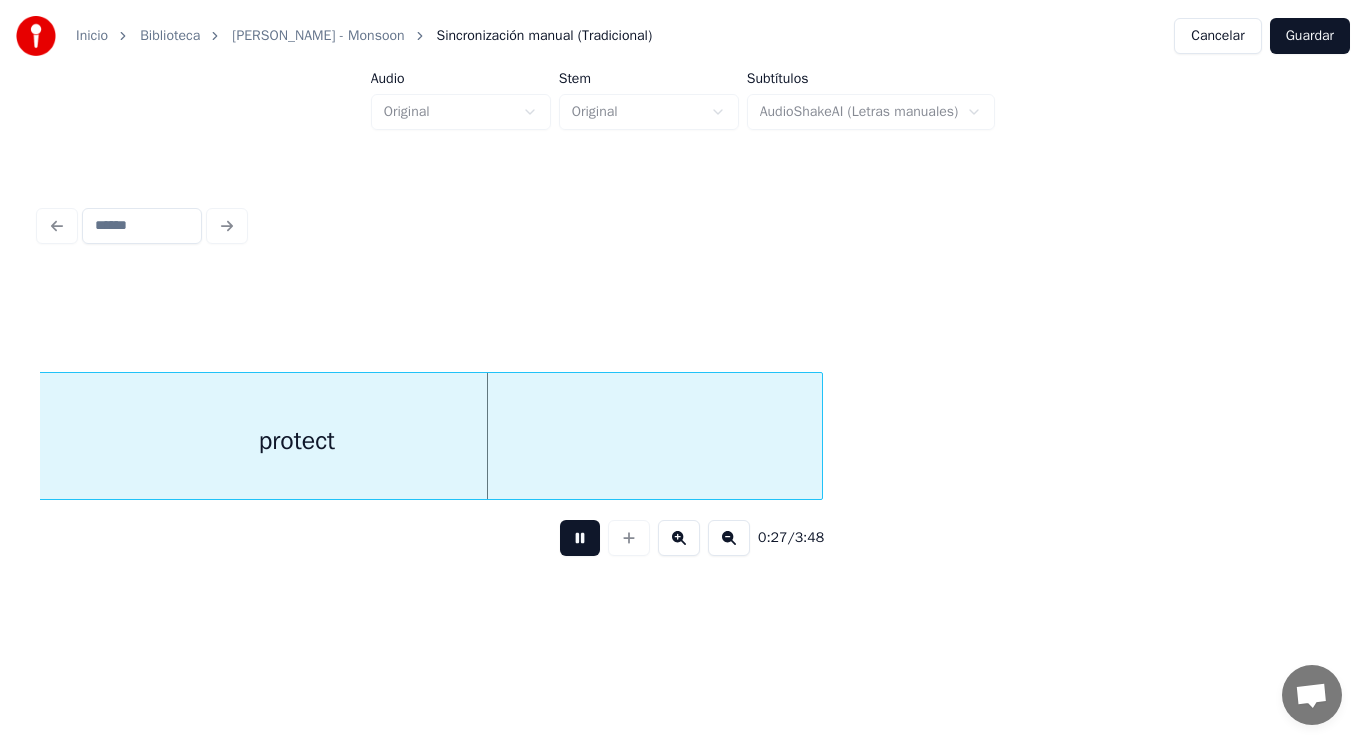 click at bounding box center (580, 538) 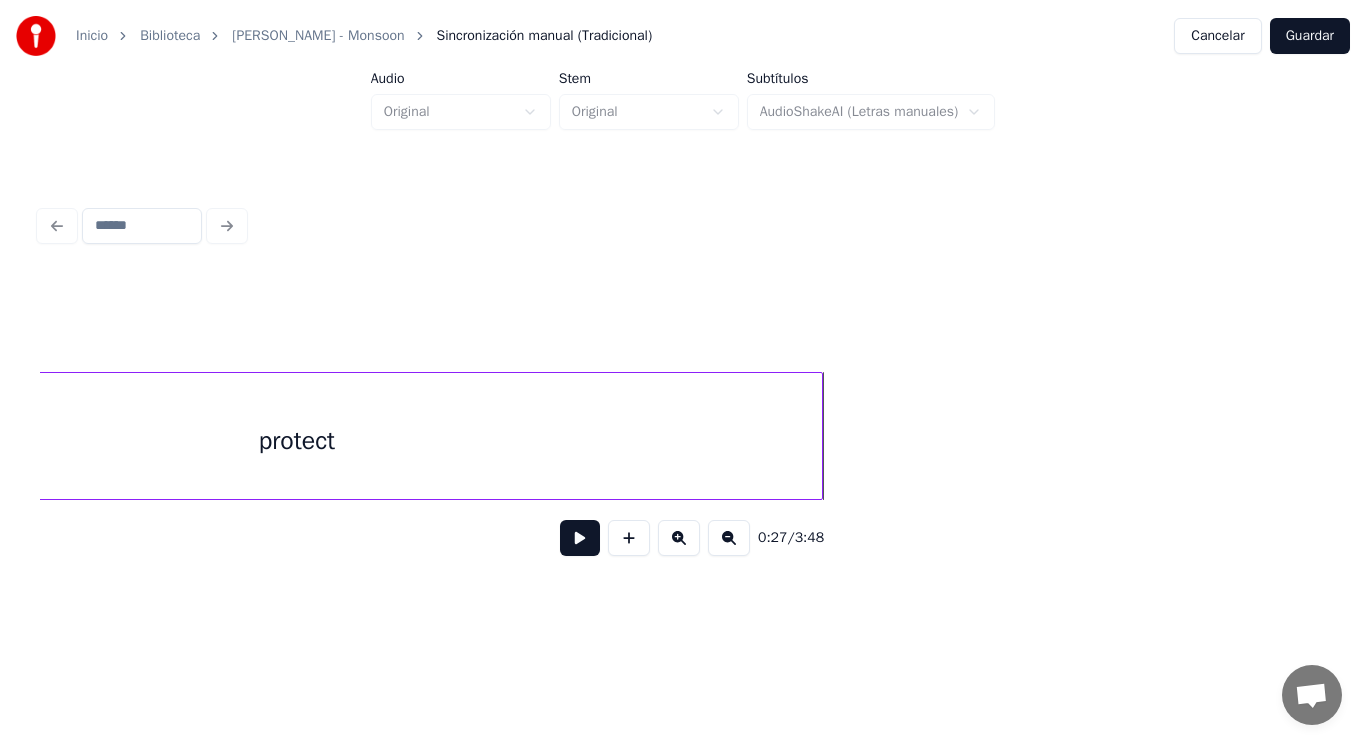 click on "protect" at bounding box center (297, 441) 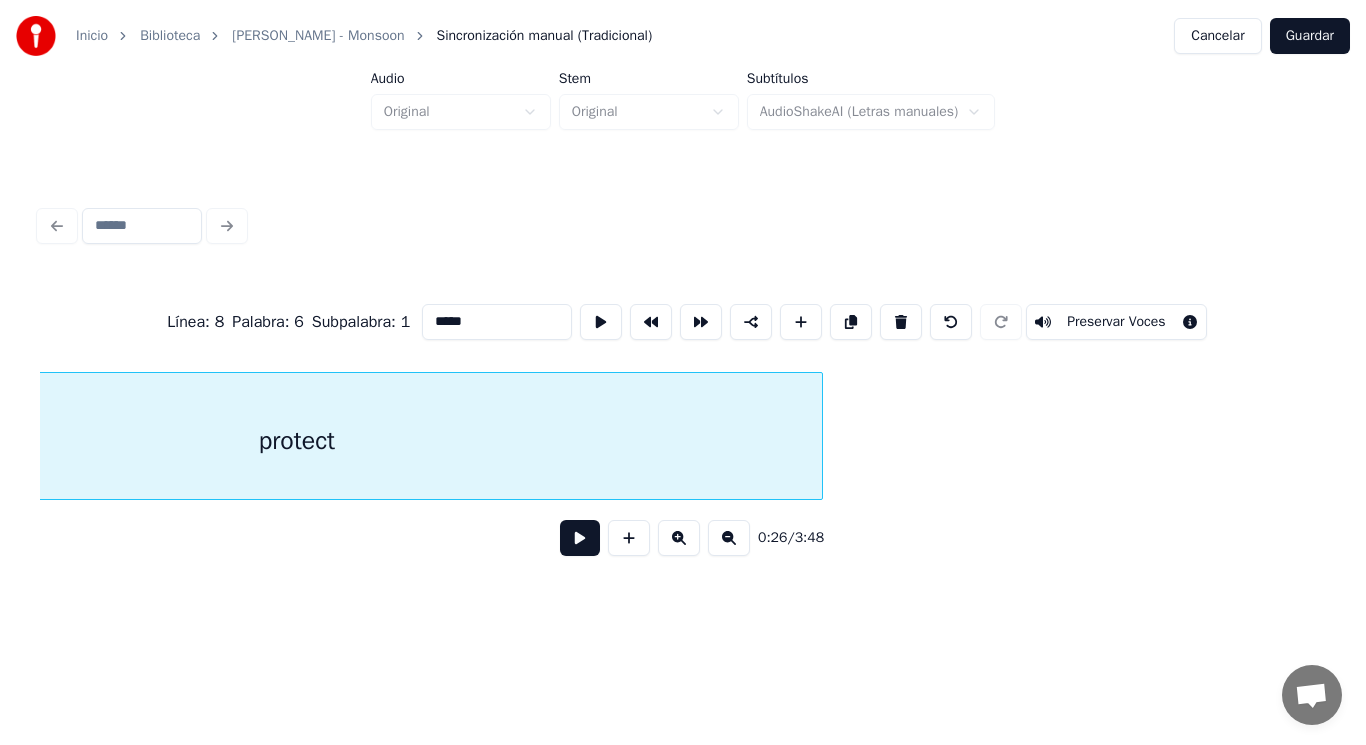 type on "*******" 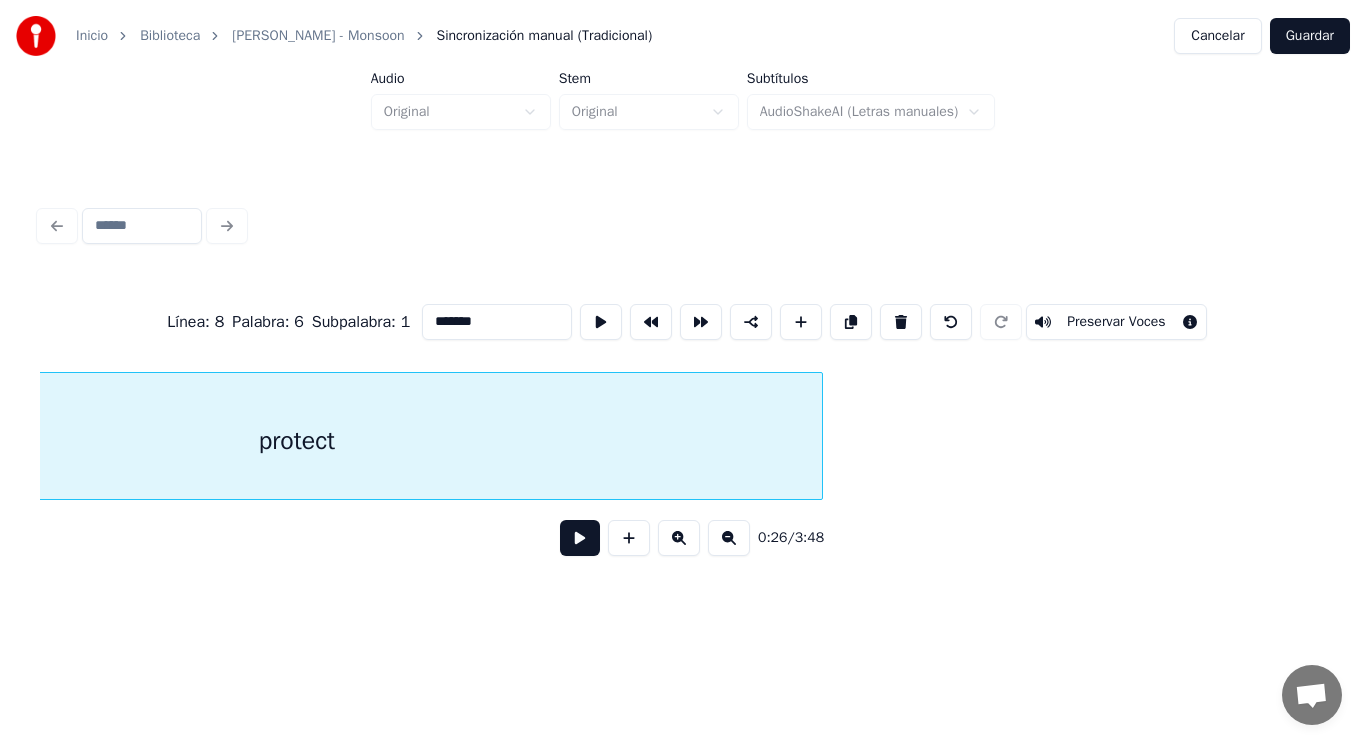 scroll, scrollTop: 0, scrollLeft: 37252, axis: horizontal 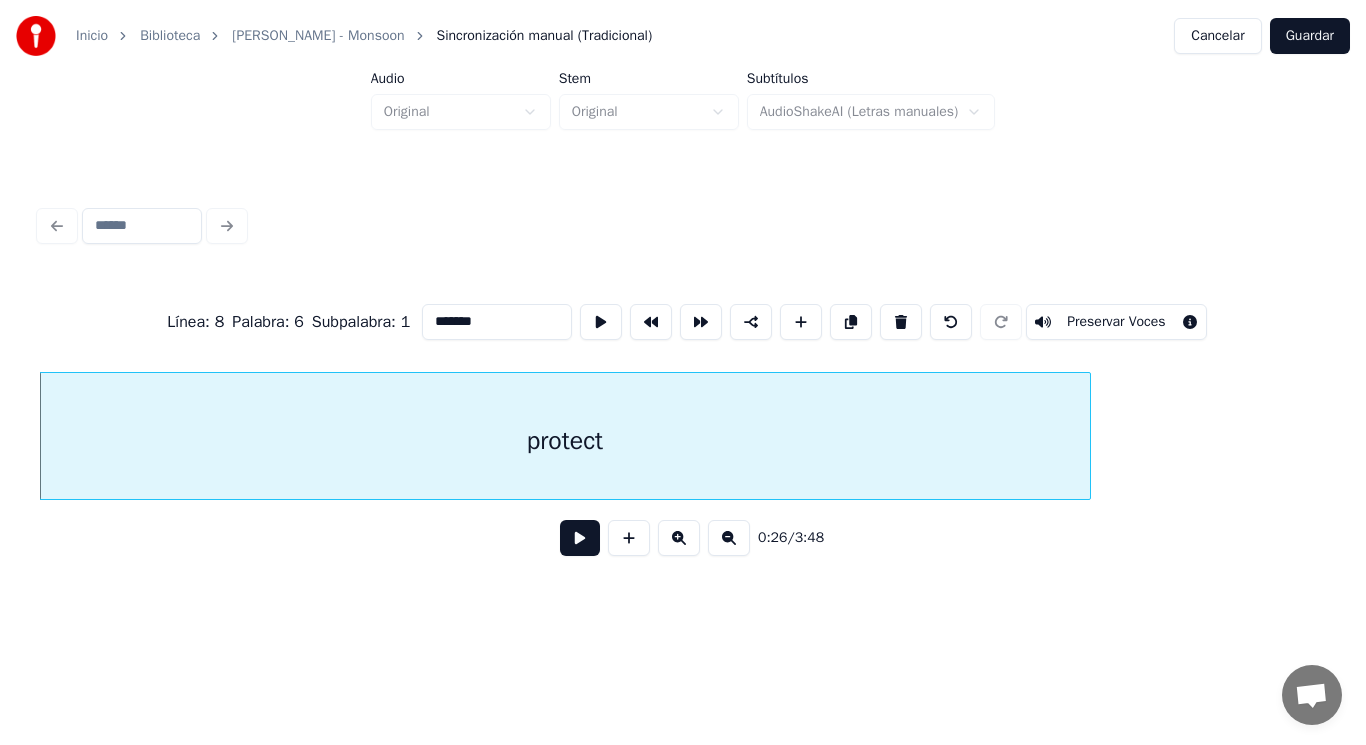 click at bounding box center [580, 538] 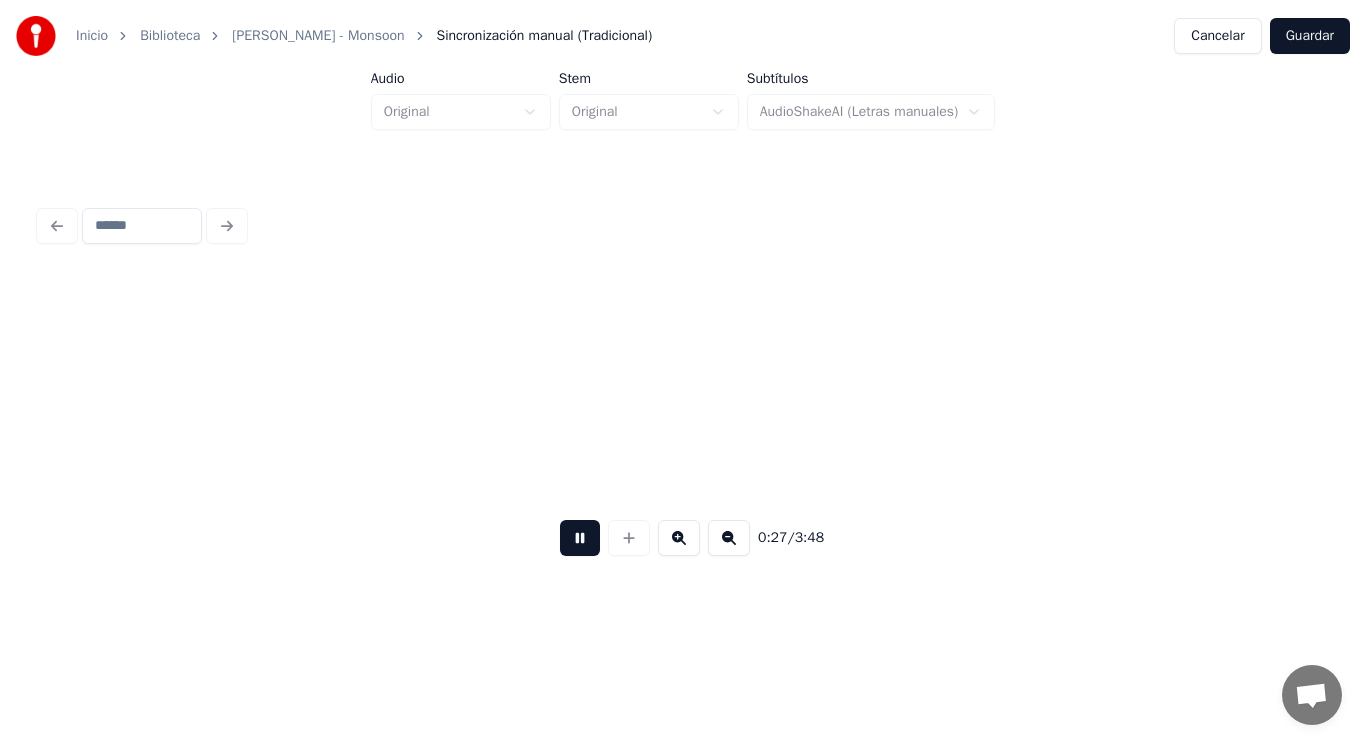 scroll, scrollTop: 0, scrollLeft: 38542, axis: horizontal 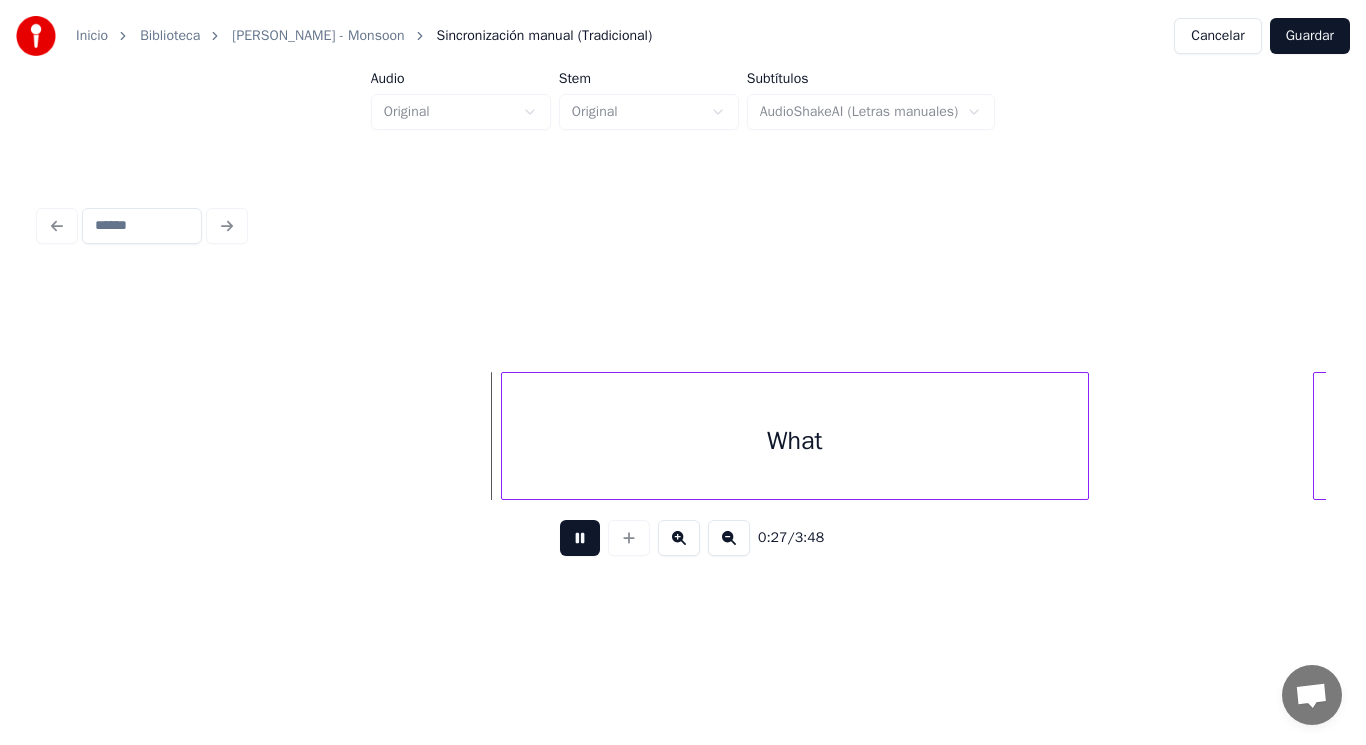 click at bounding box center [580, 538] 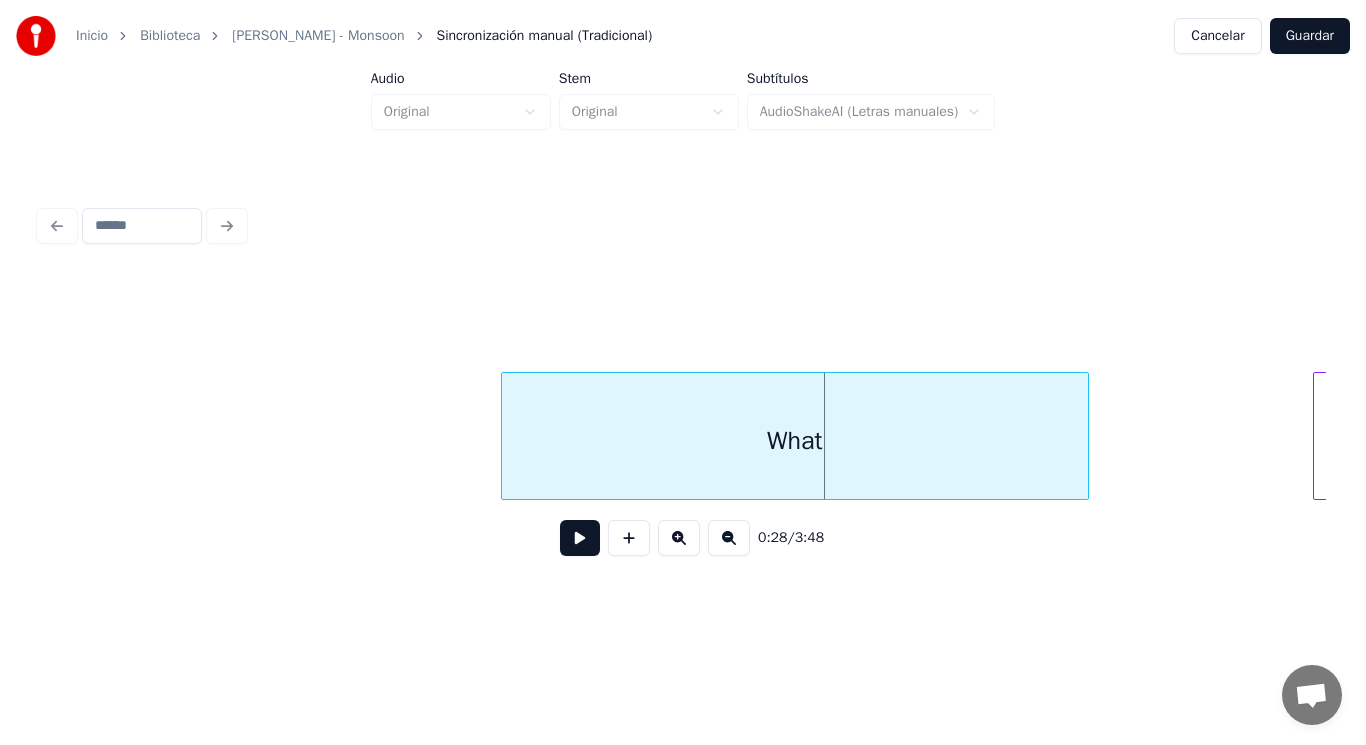 click on "What shape" at bounding box center (121584, 436) 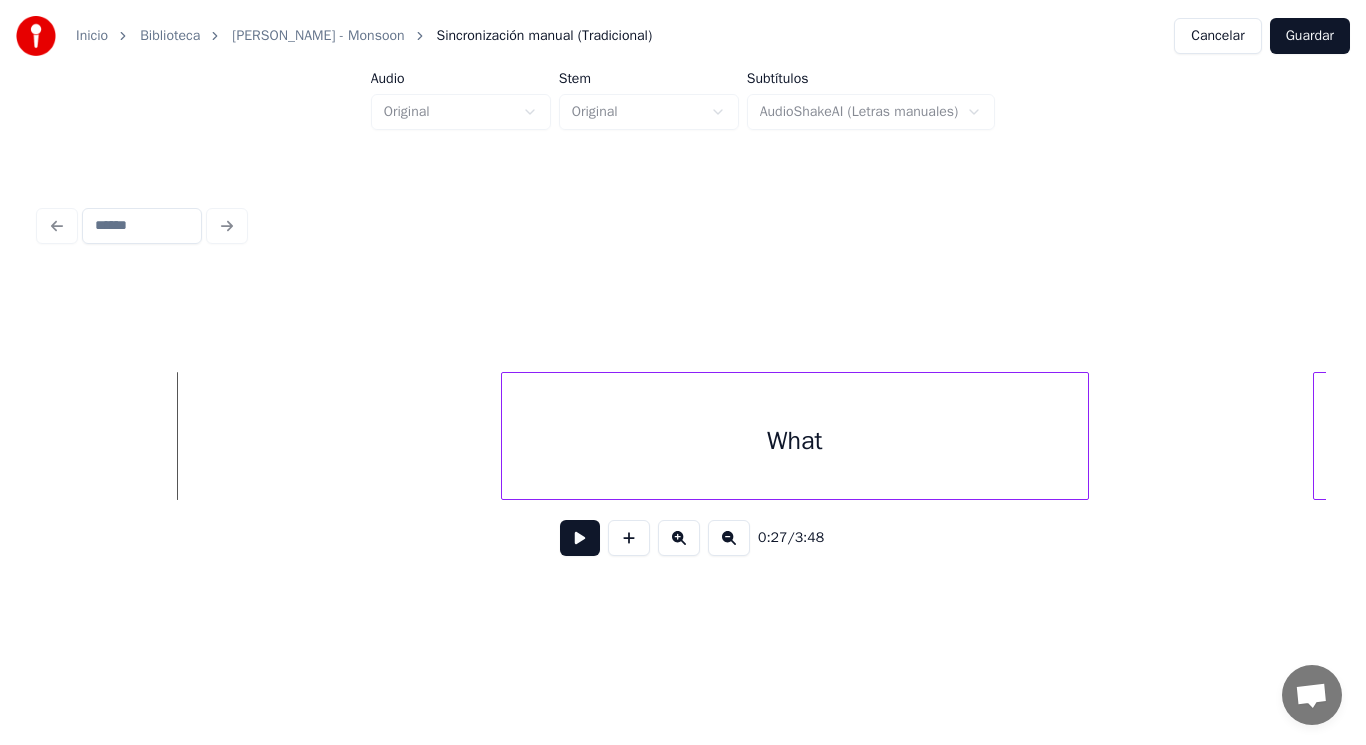 click at bounding box center [580, 538] 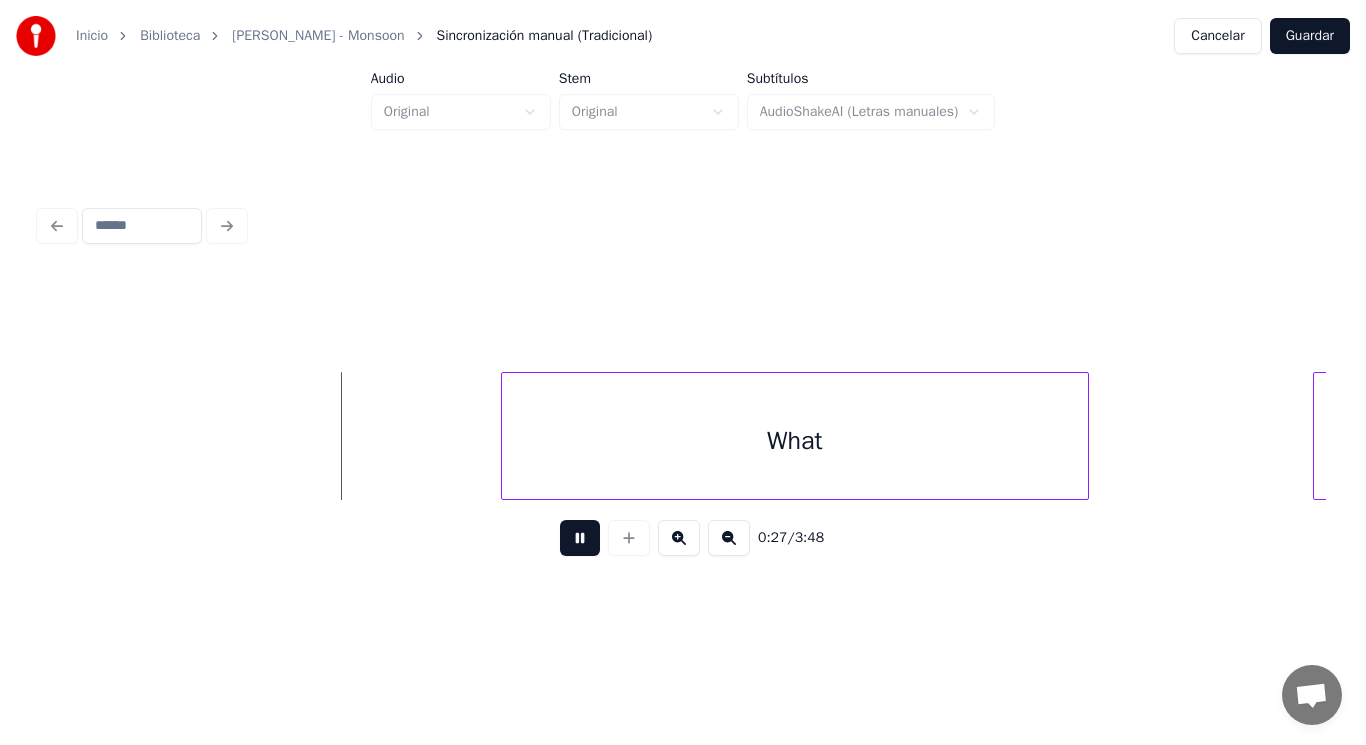 click at bounding box center [580, 538] 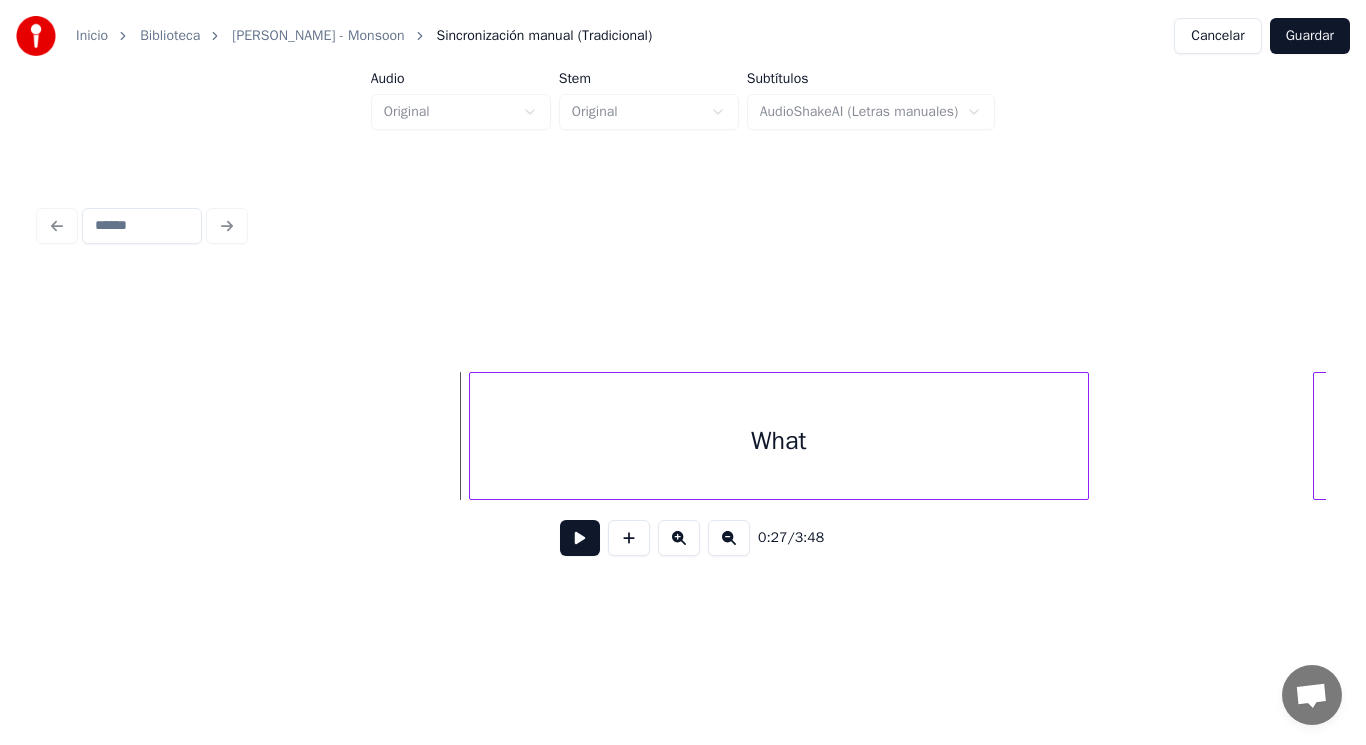 click at bounding box center [473, 436] 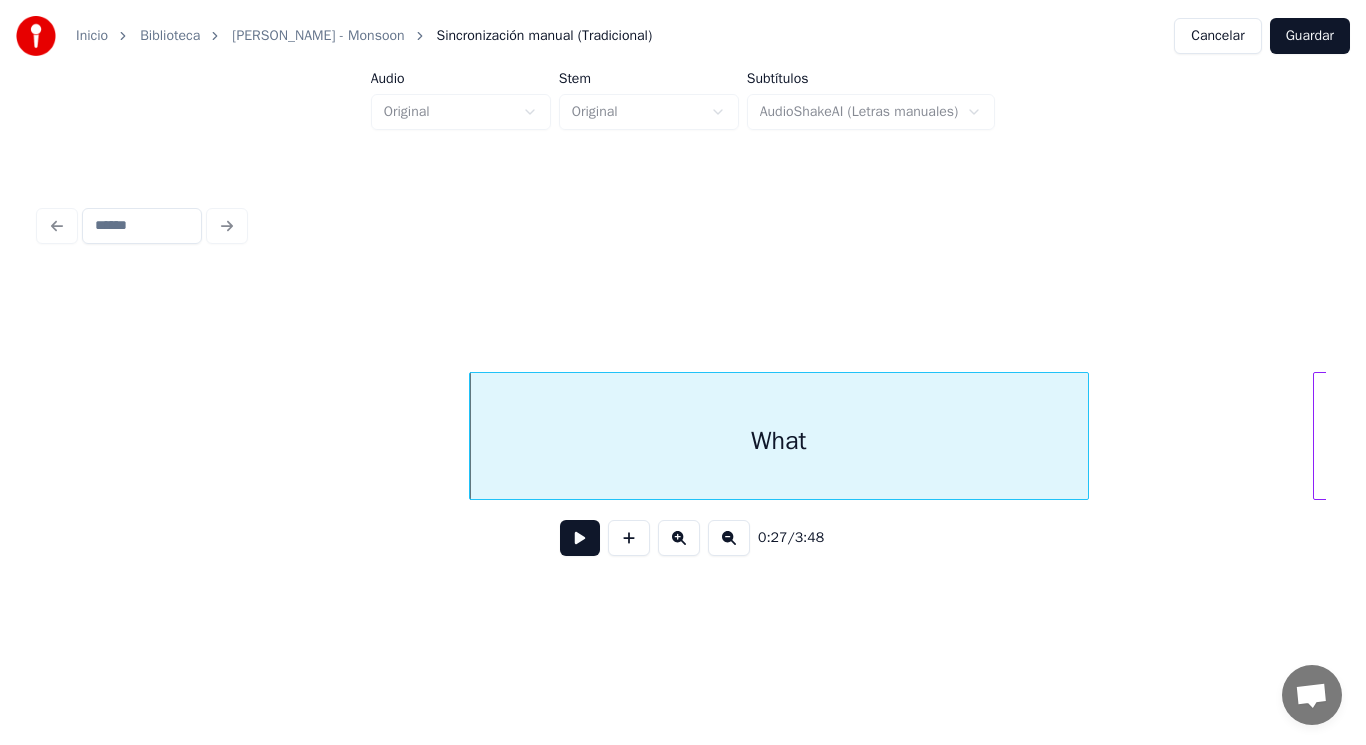click at bounding box center [580, 538] 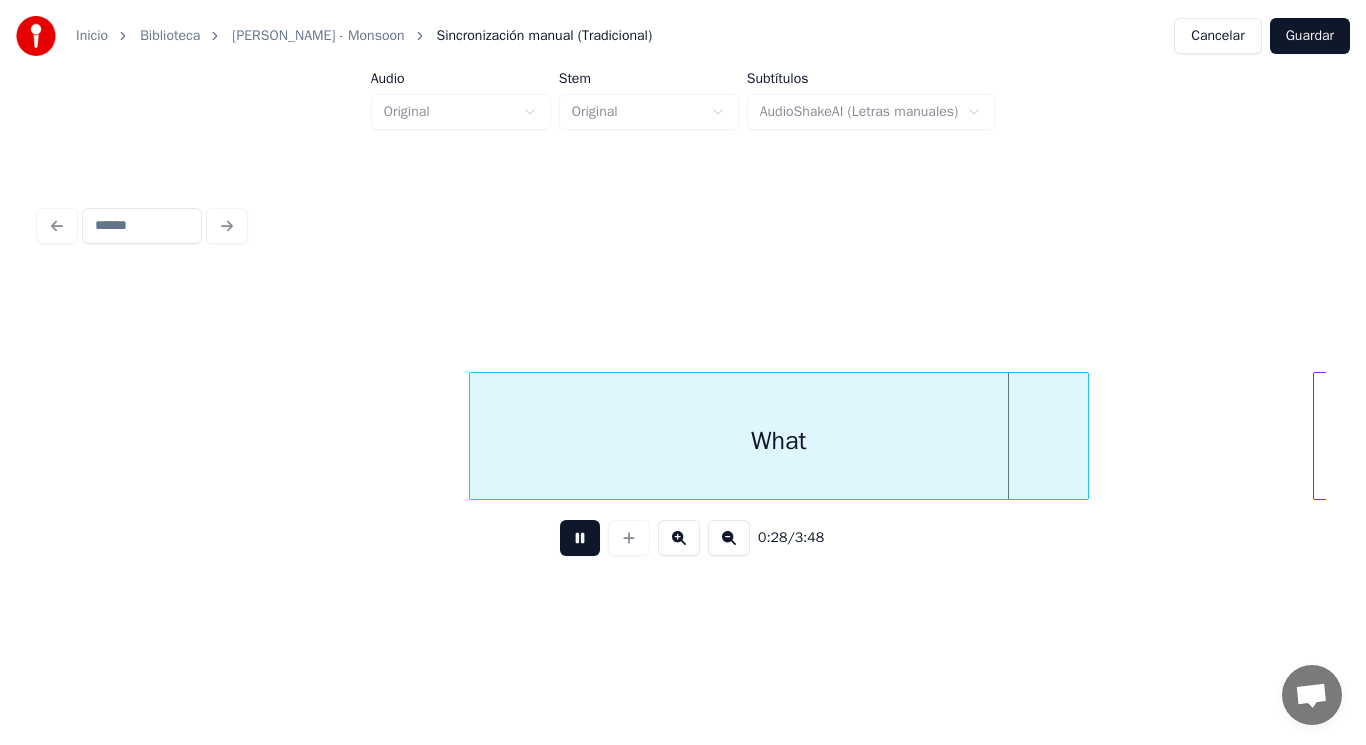click at bounding box center [580, 538] 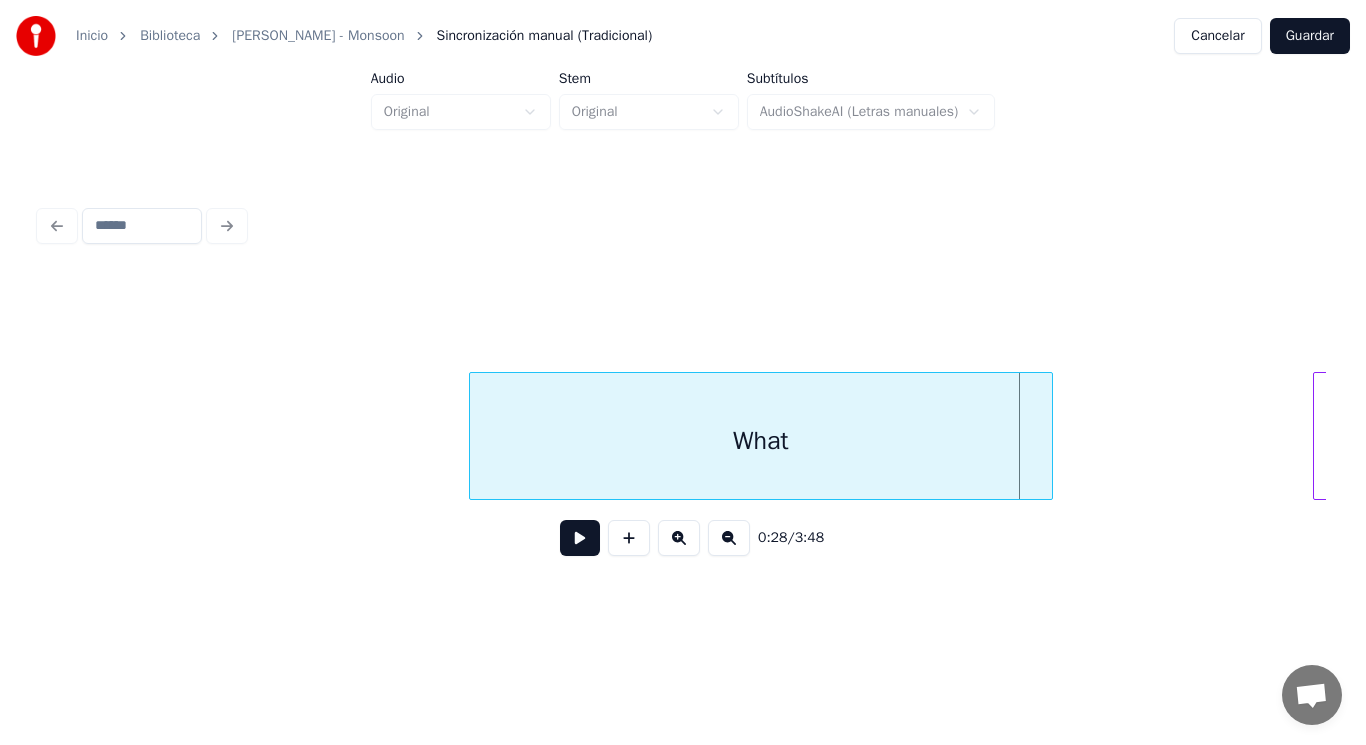 click at bounding box center [1049, 436] 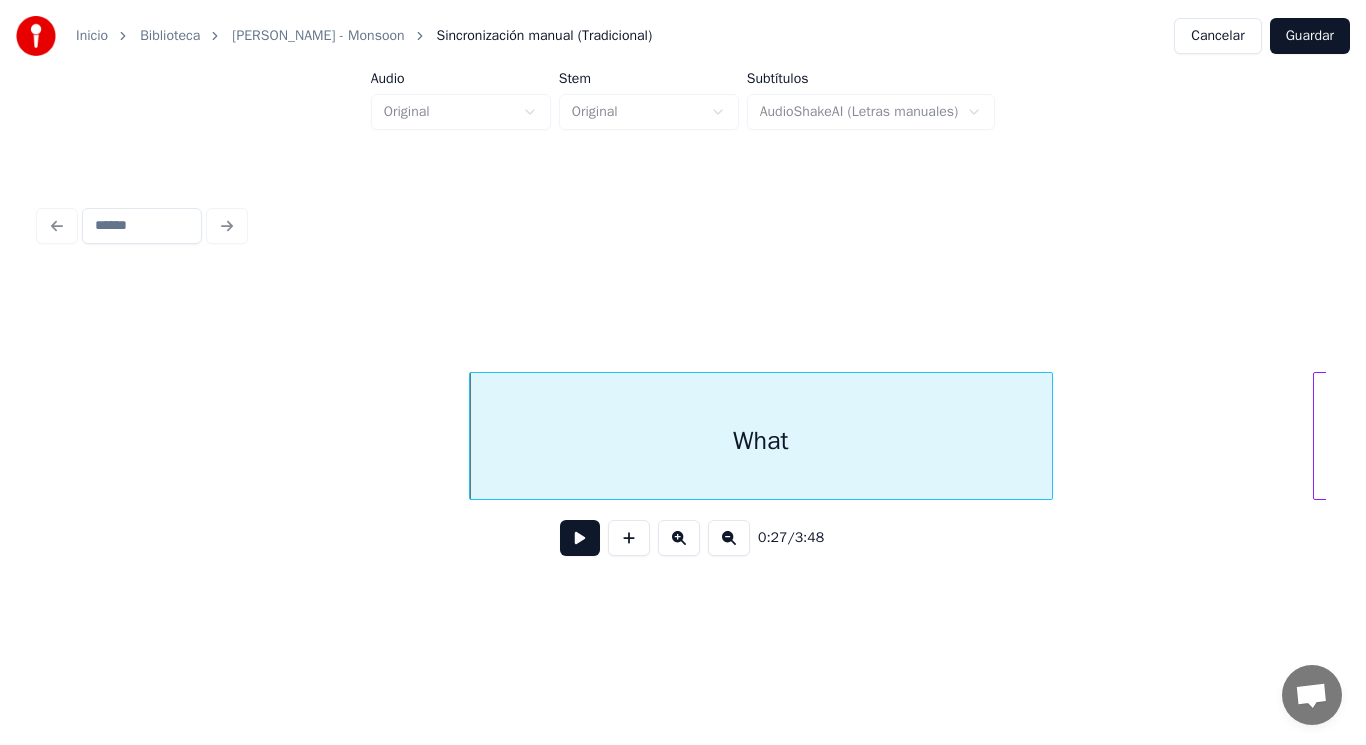 click at bounding box center (580, 538) 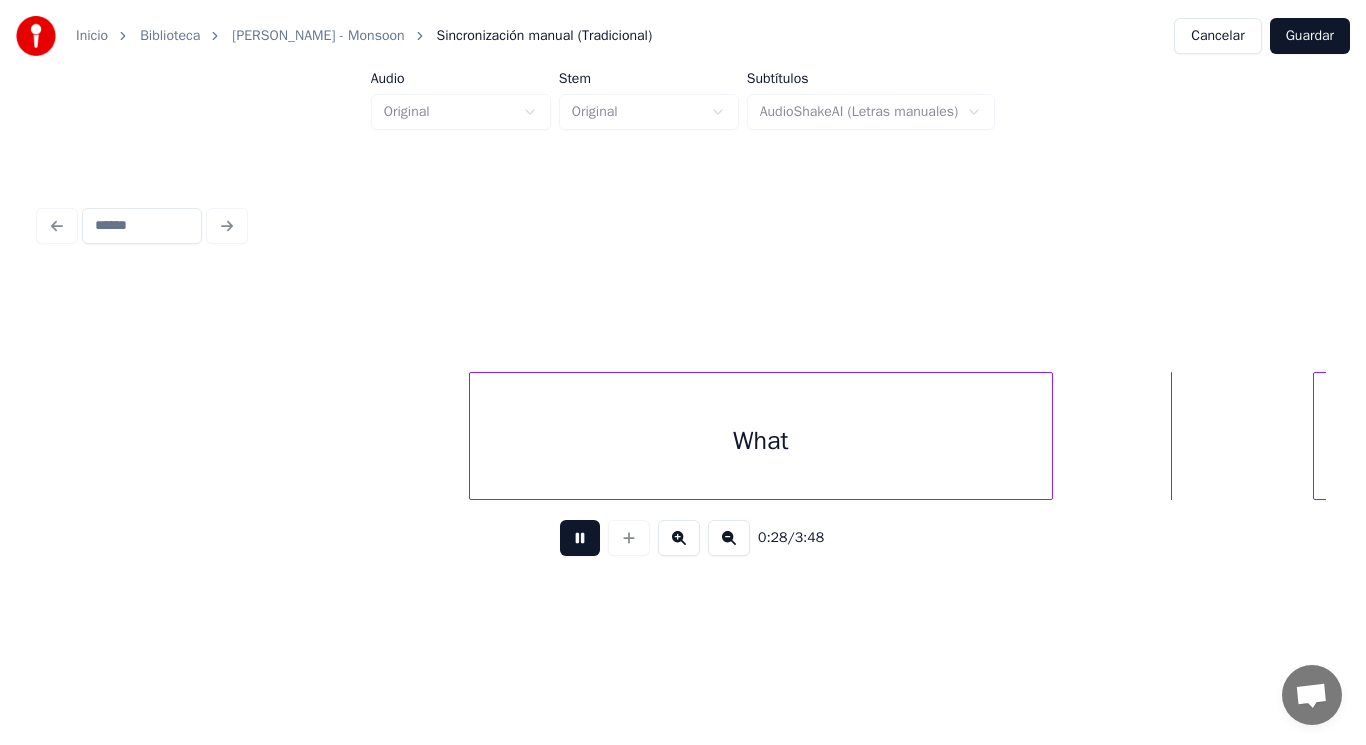 click at bounding box center [580, 538] 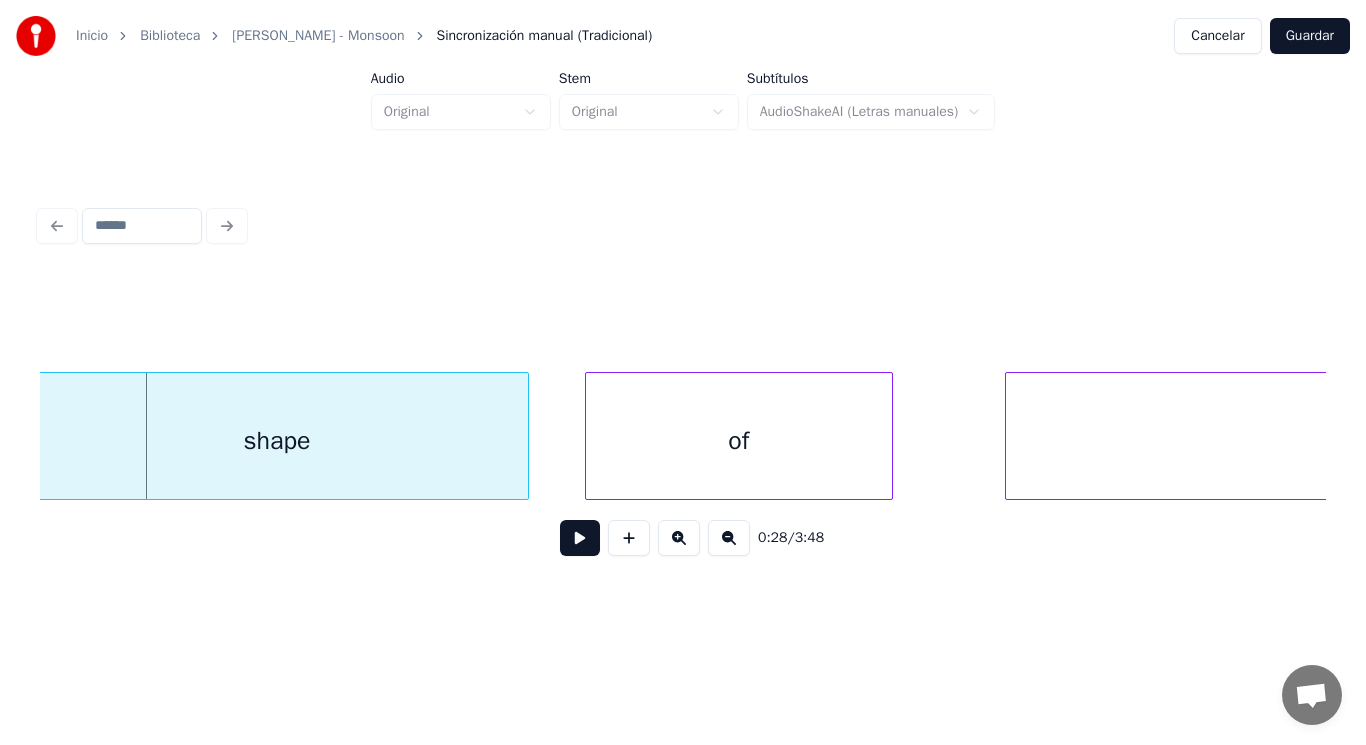 click on "shape" at bounding box center [277, 441] 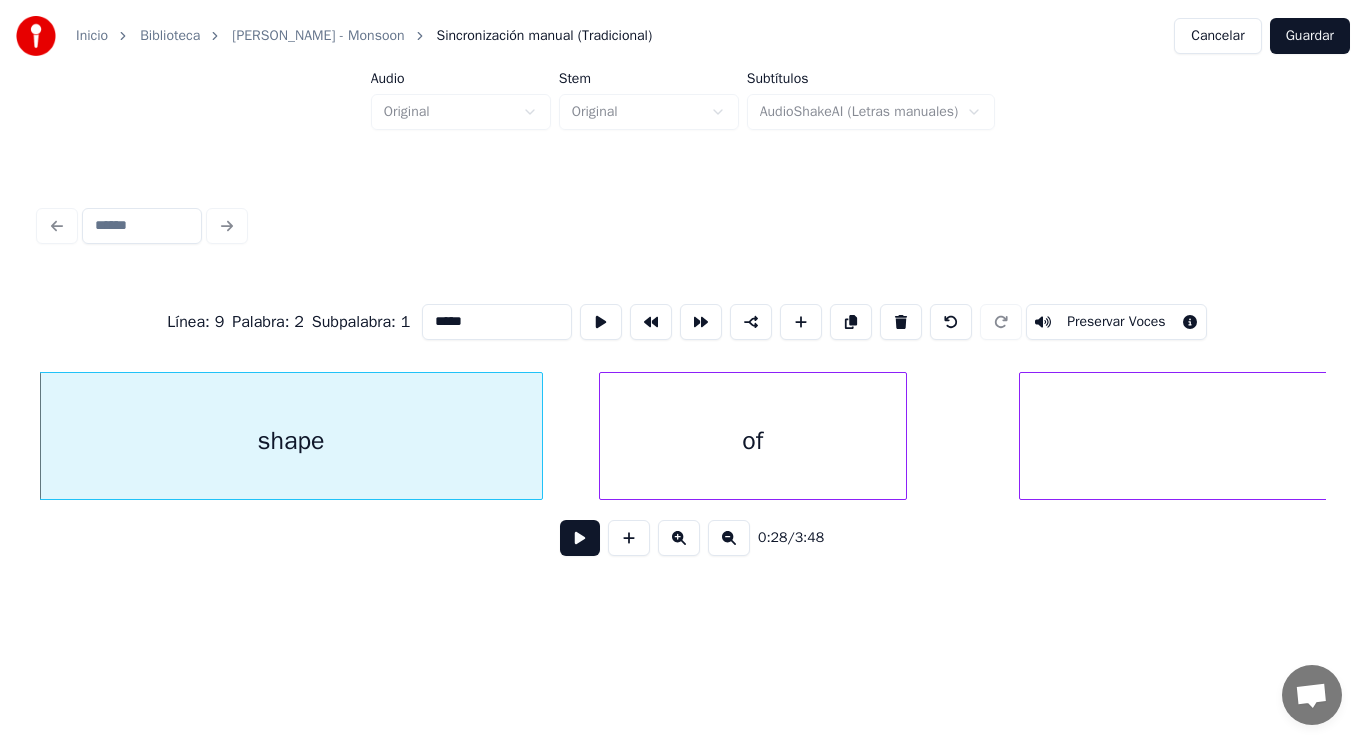 click at bounding box center [580, 538] 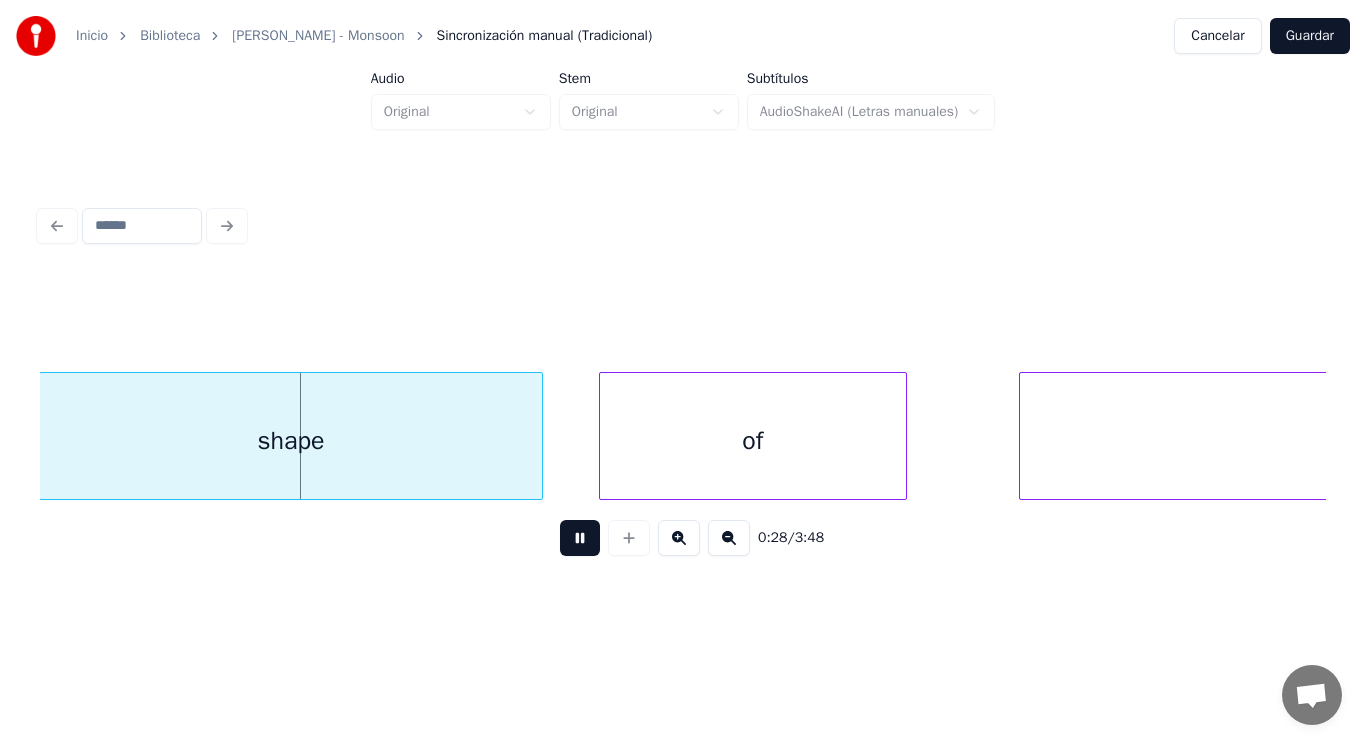 click at bounding box center (580, 538) 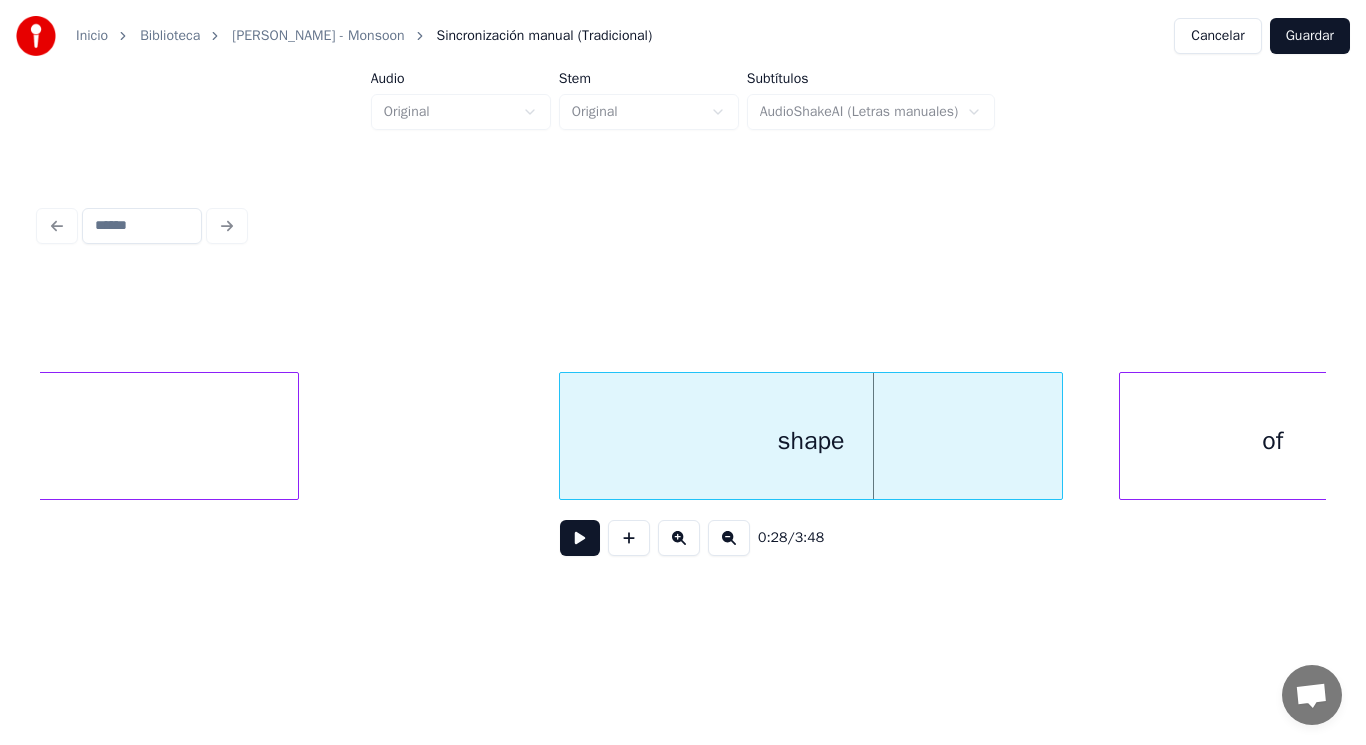 click on "What" at bounding box center (7, 441) 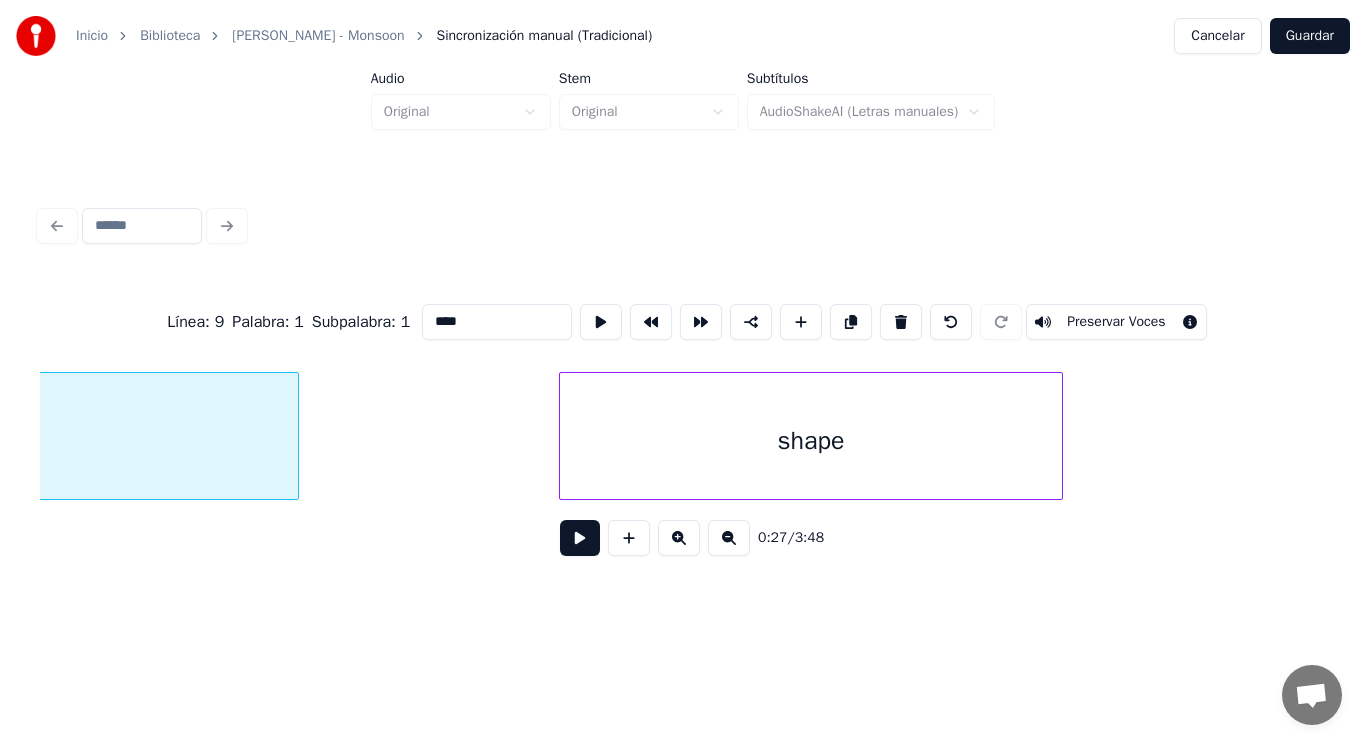 scroll, scrollTop: 0, scrollLeft: 38972, axis: horizontal 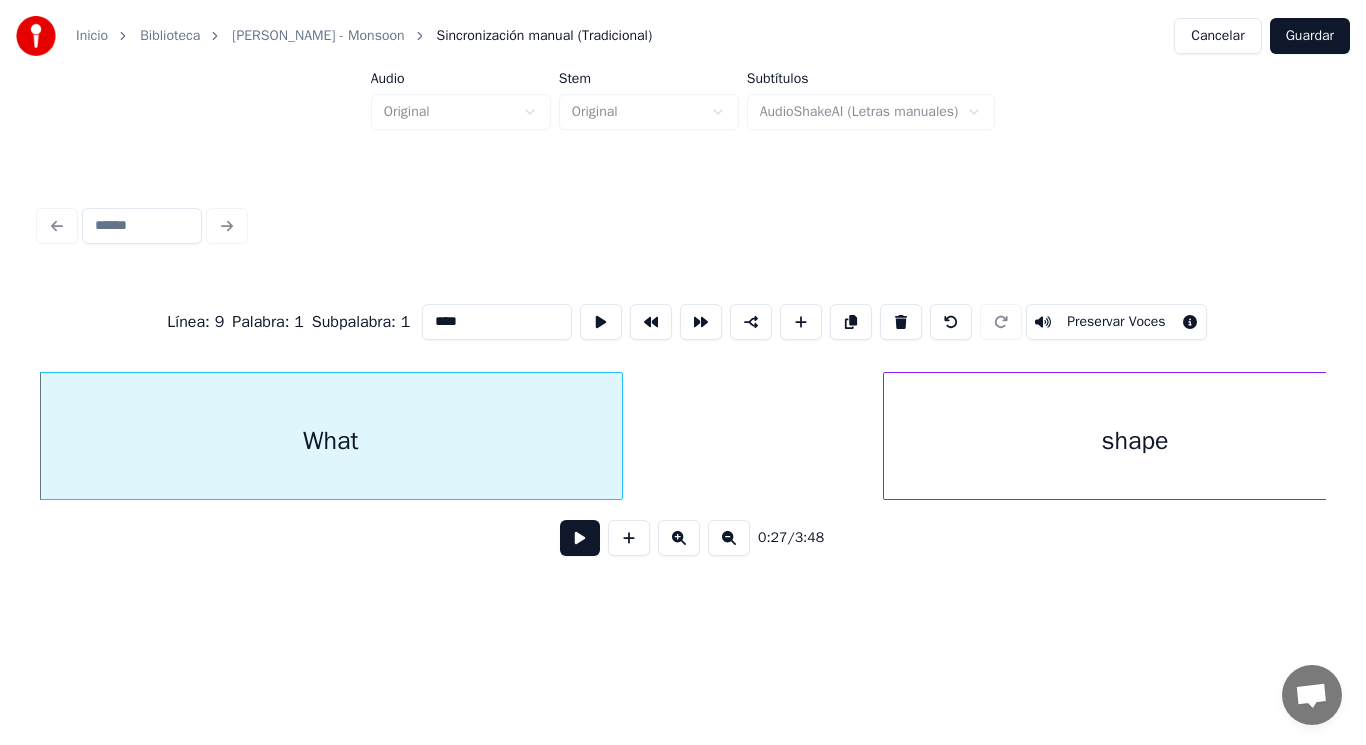 click at bounding box center [580, 538] 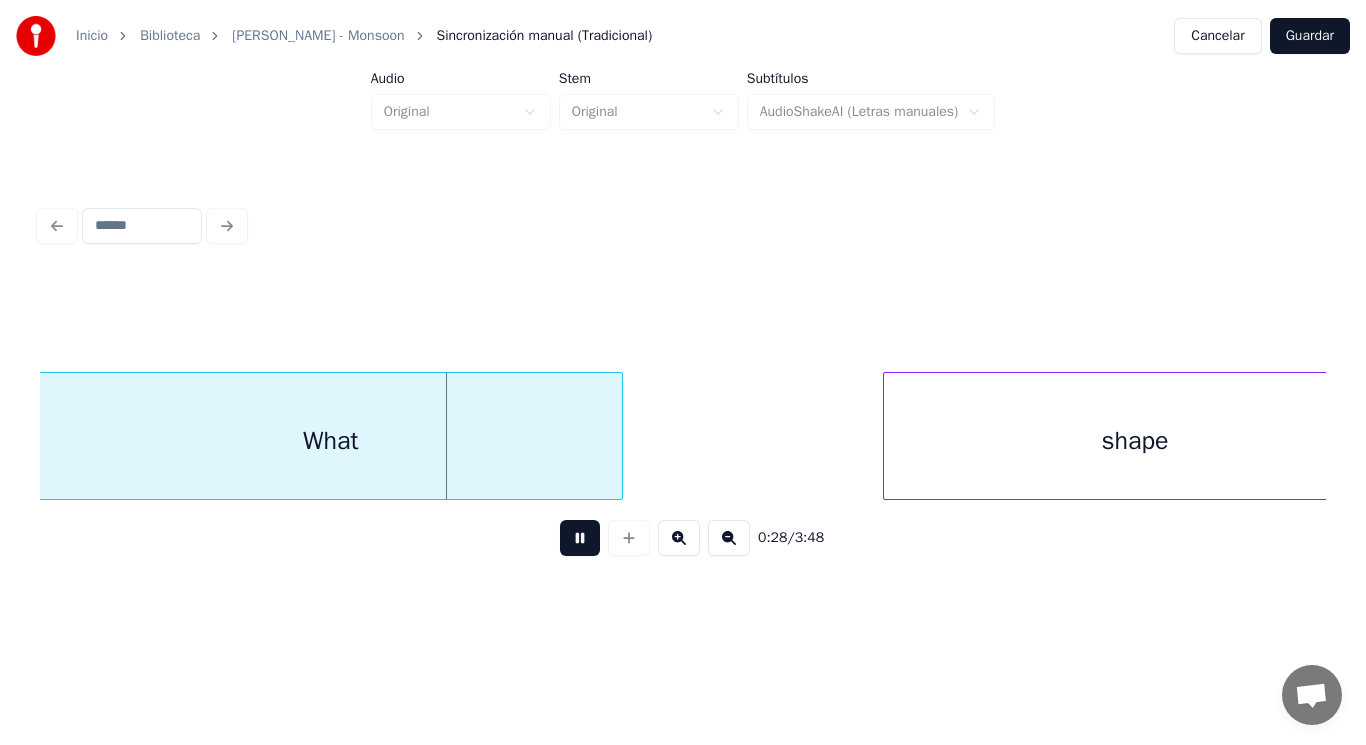 click at bounding box center (580, 538) 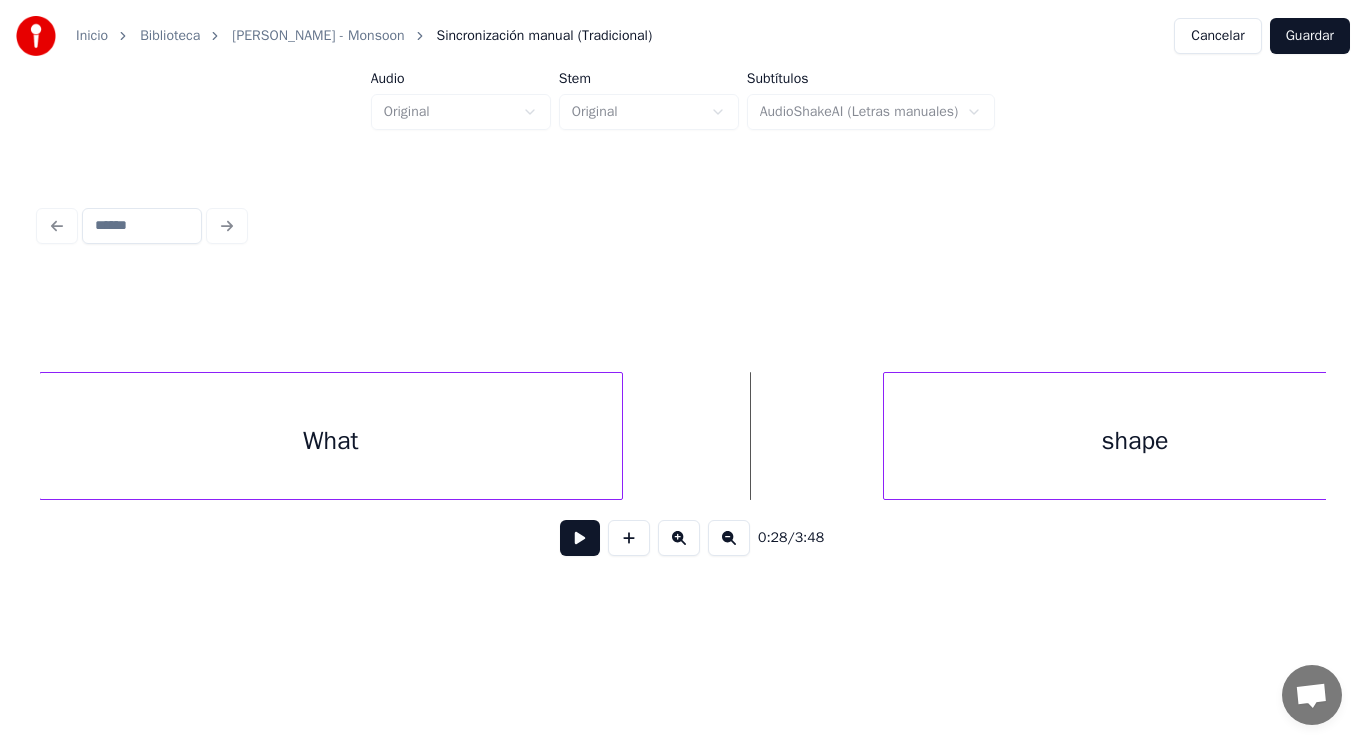 click on "shape What" at bounding box center [121154, 436] 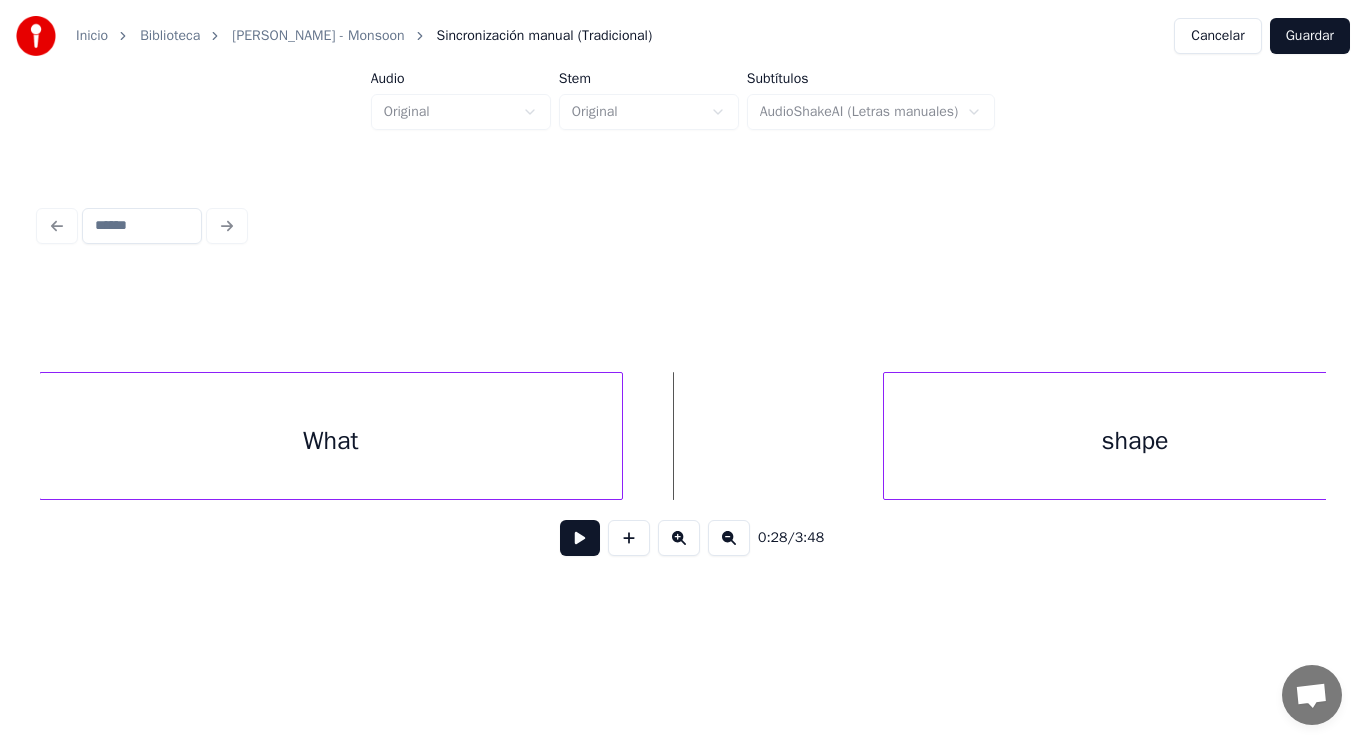 click at bounding box center [580, 538] 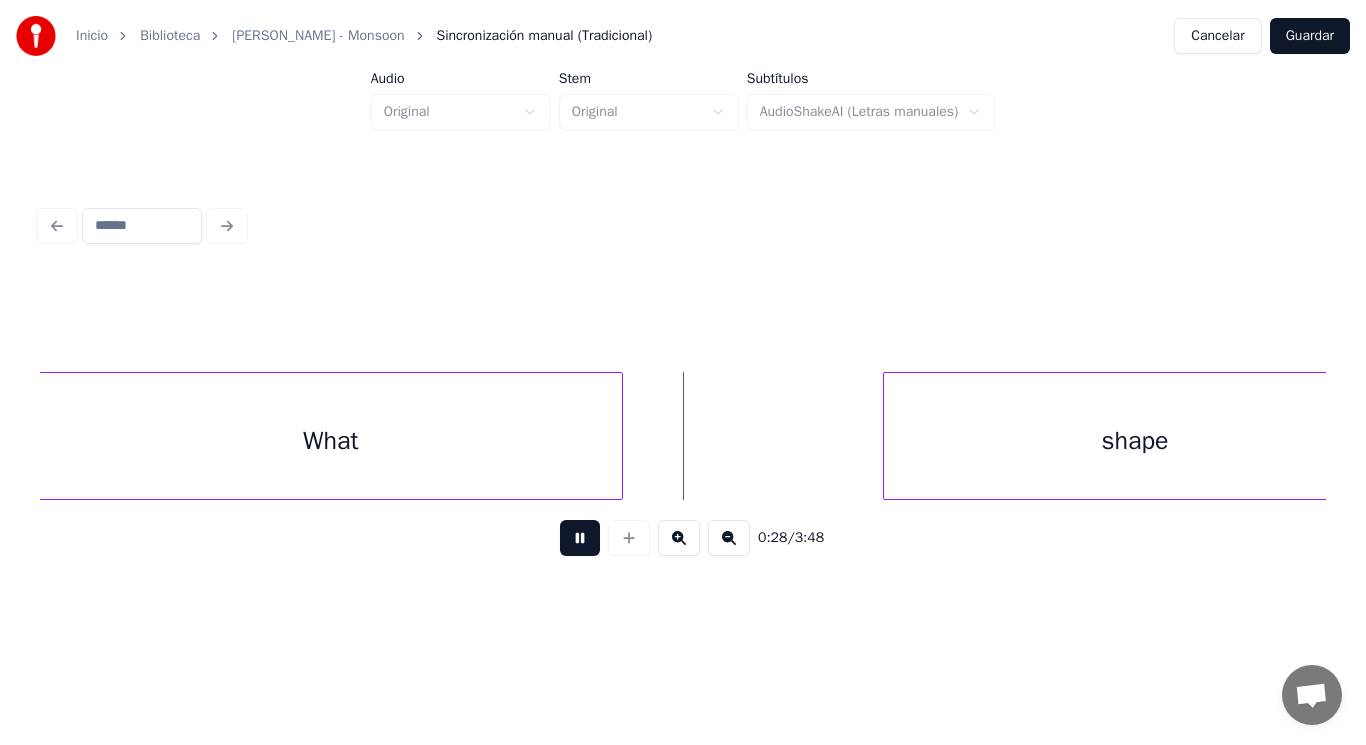 click at bounding box center (580, 538) 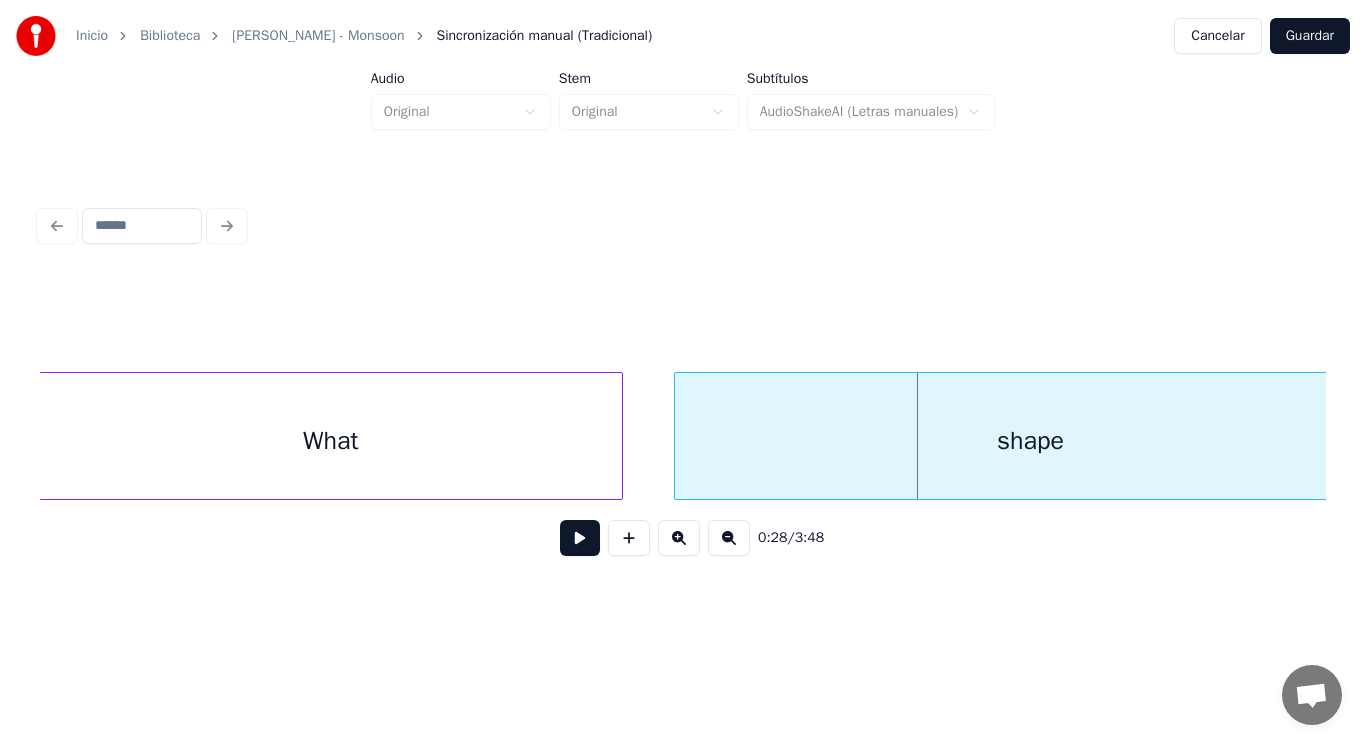 click at bounding box center [678, 436] 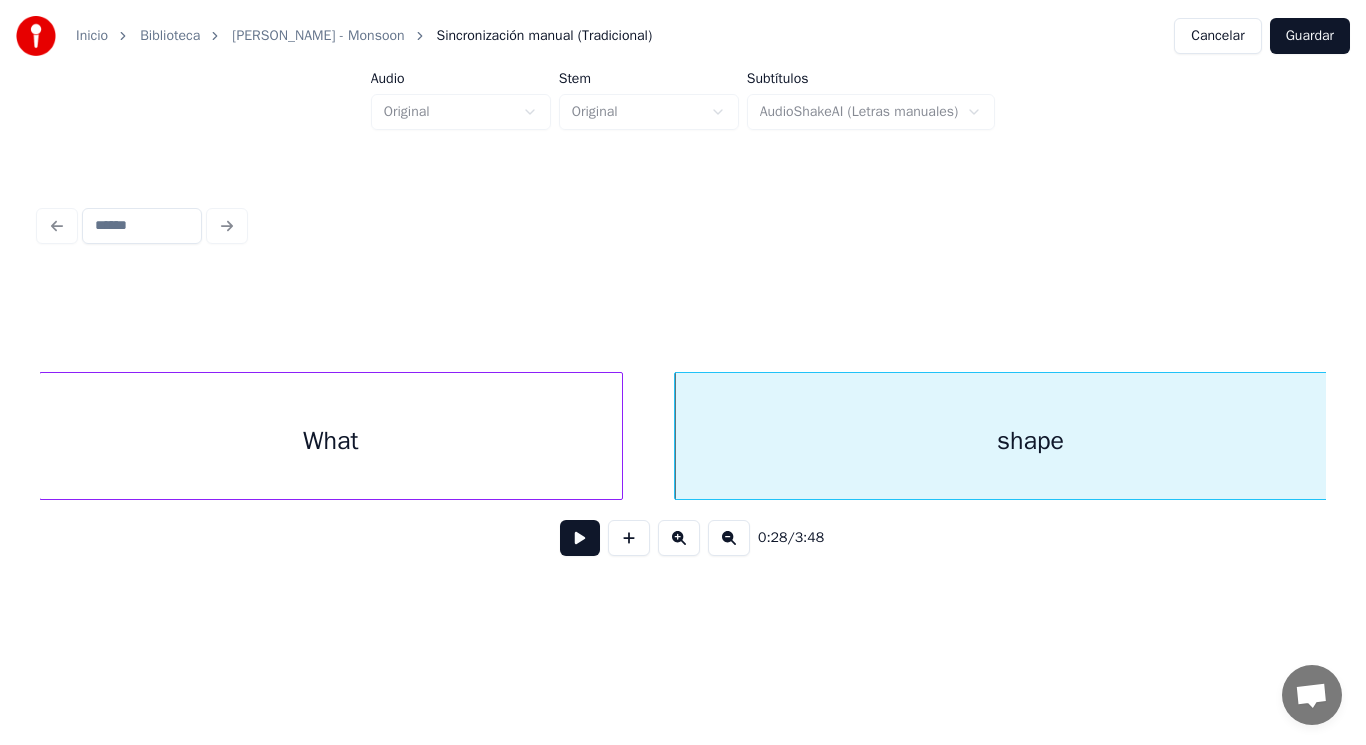click at bounding box center [580, 538] 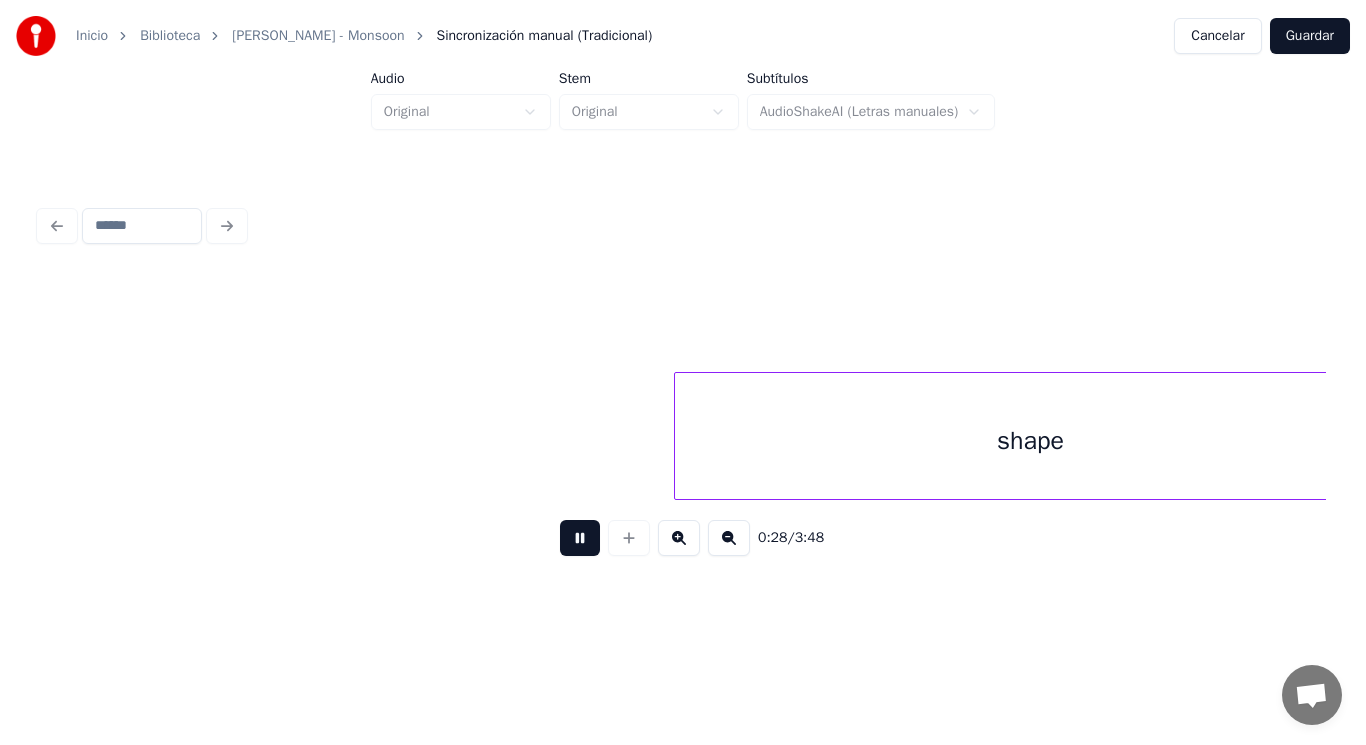 scroll, scrollTop: 0, scrollLeft: 40258, axis: horizontal 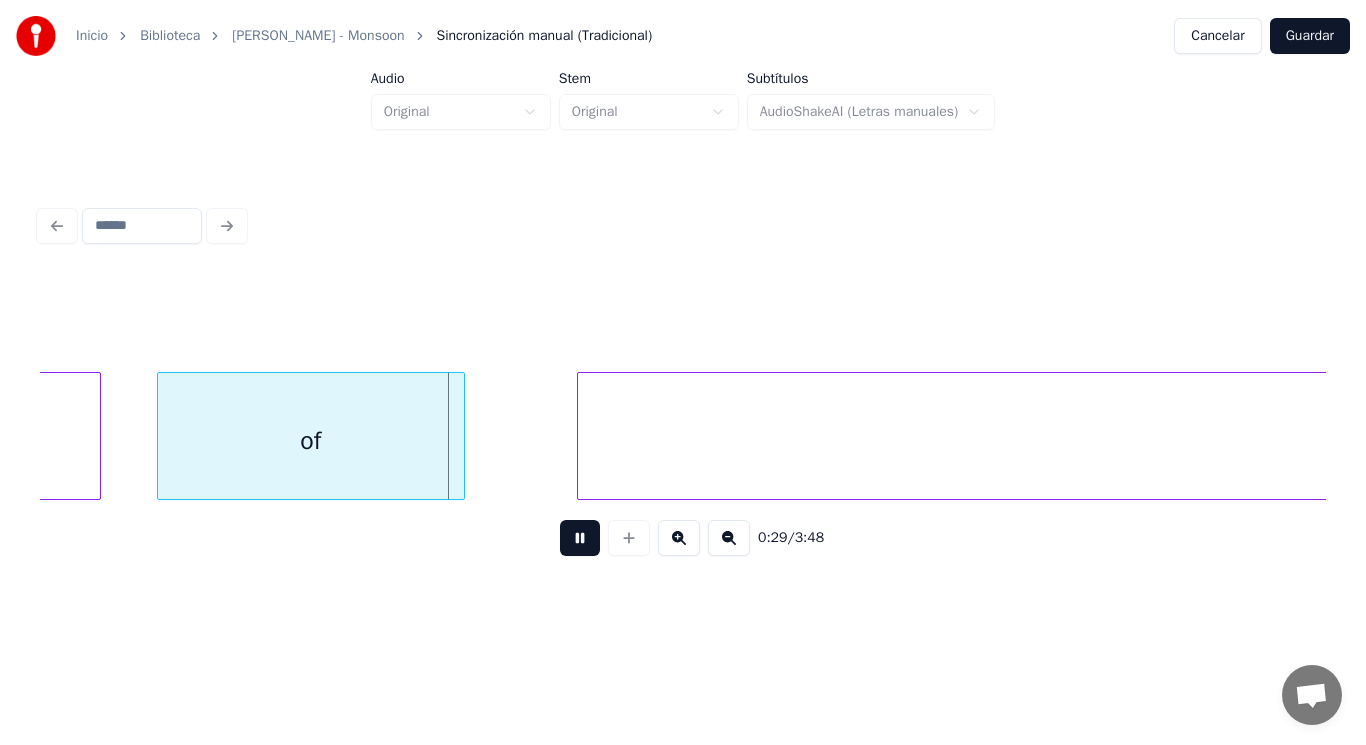 click at bounding box center [580, 538] 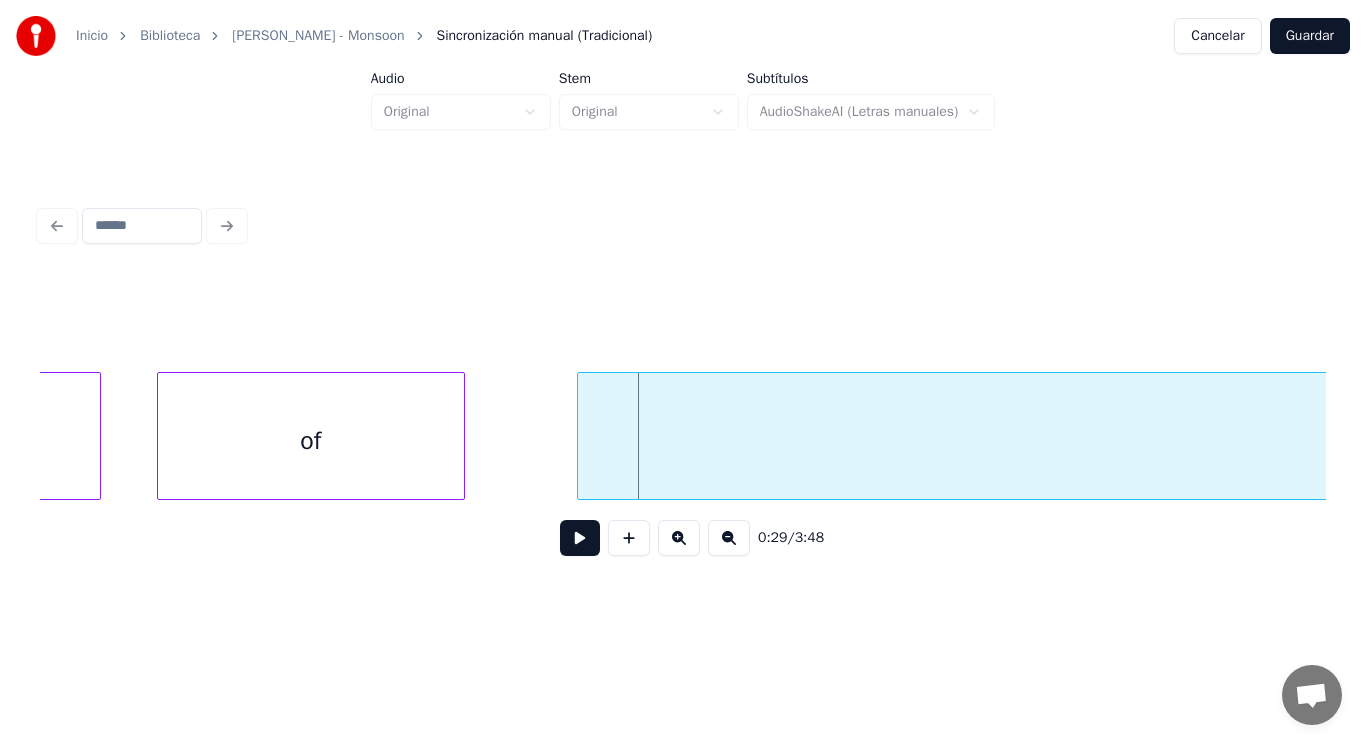click on "shape" at bounding box center [-256, 441] 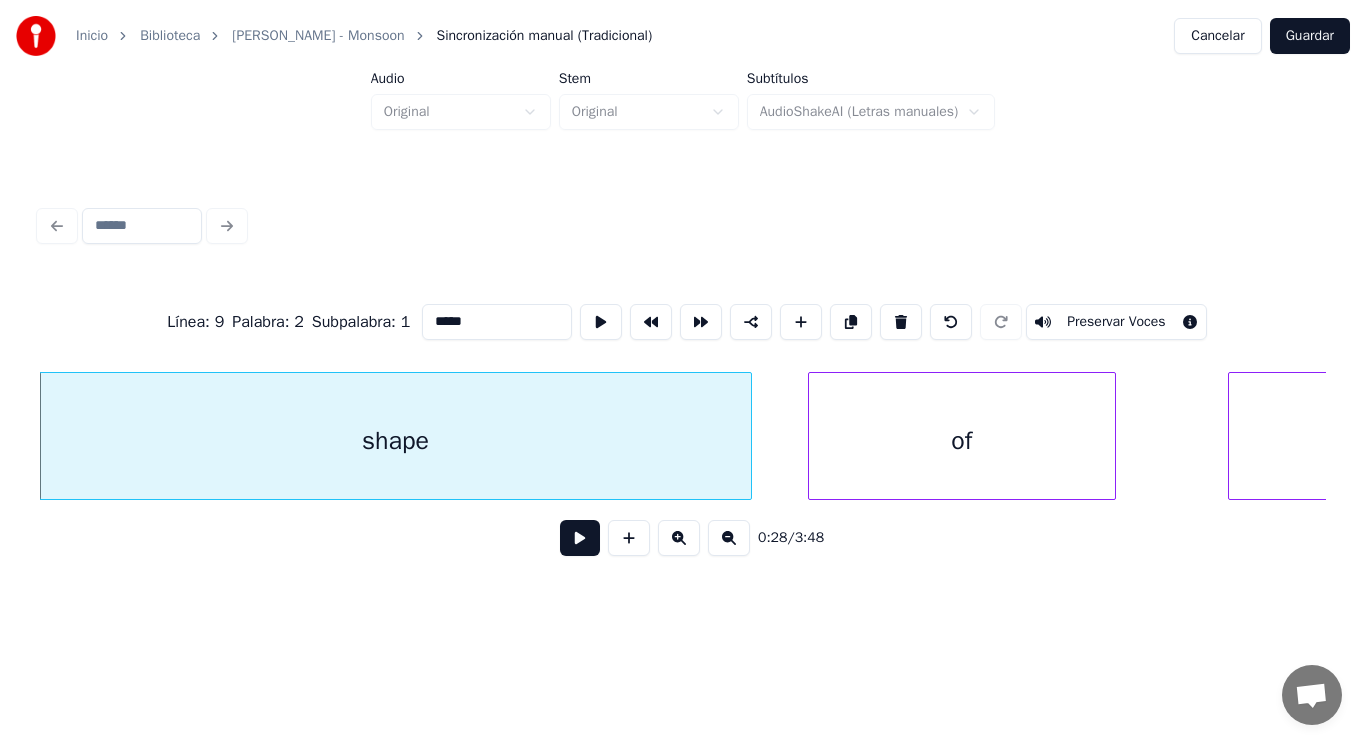 click at bounding box center (580, 538) 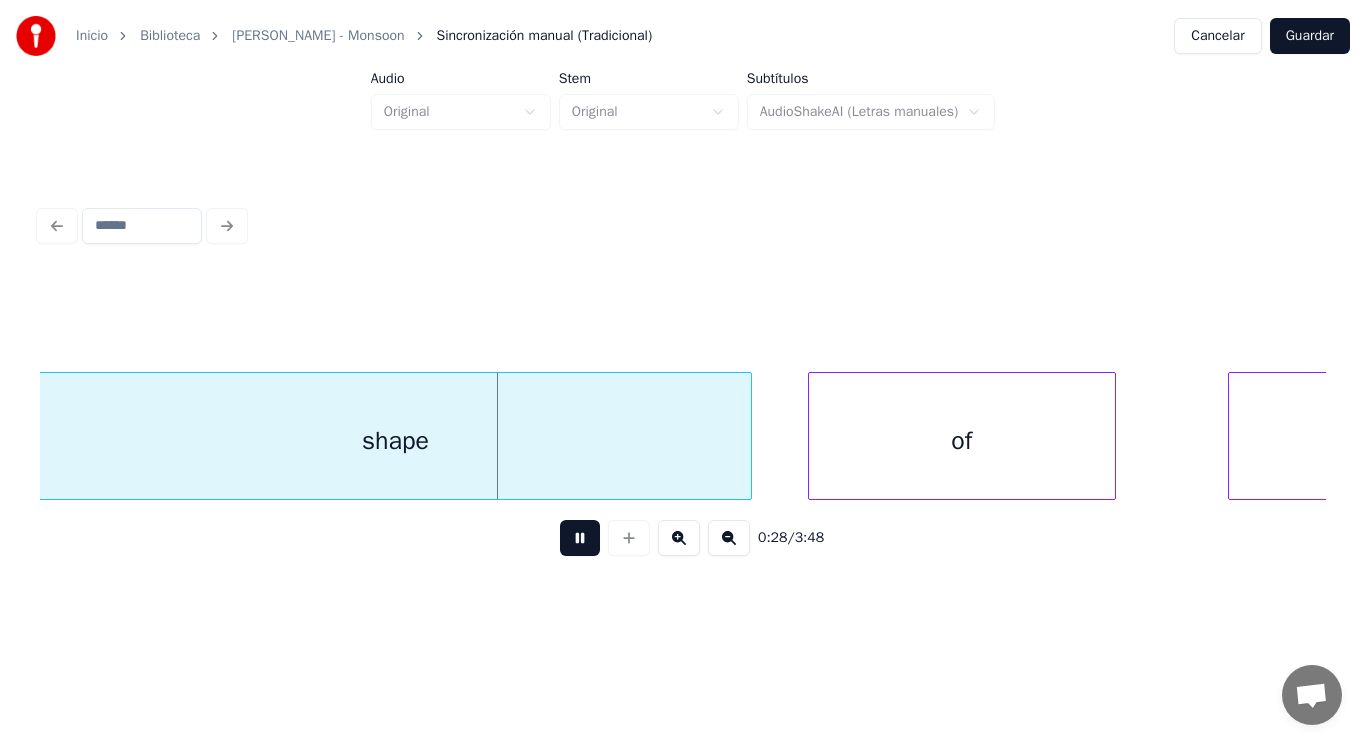 click at bounding box center [580, 538] 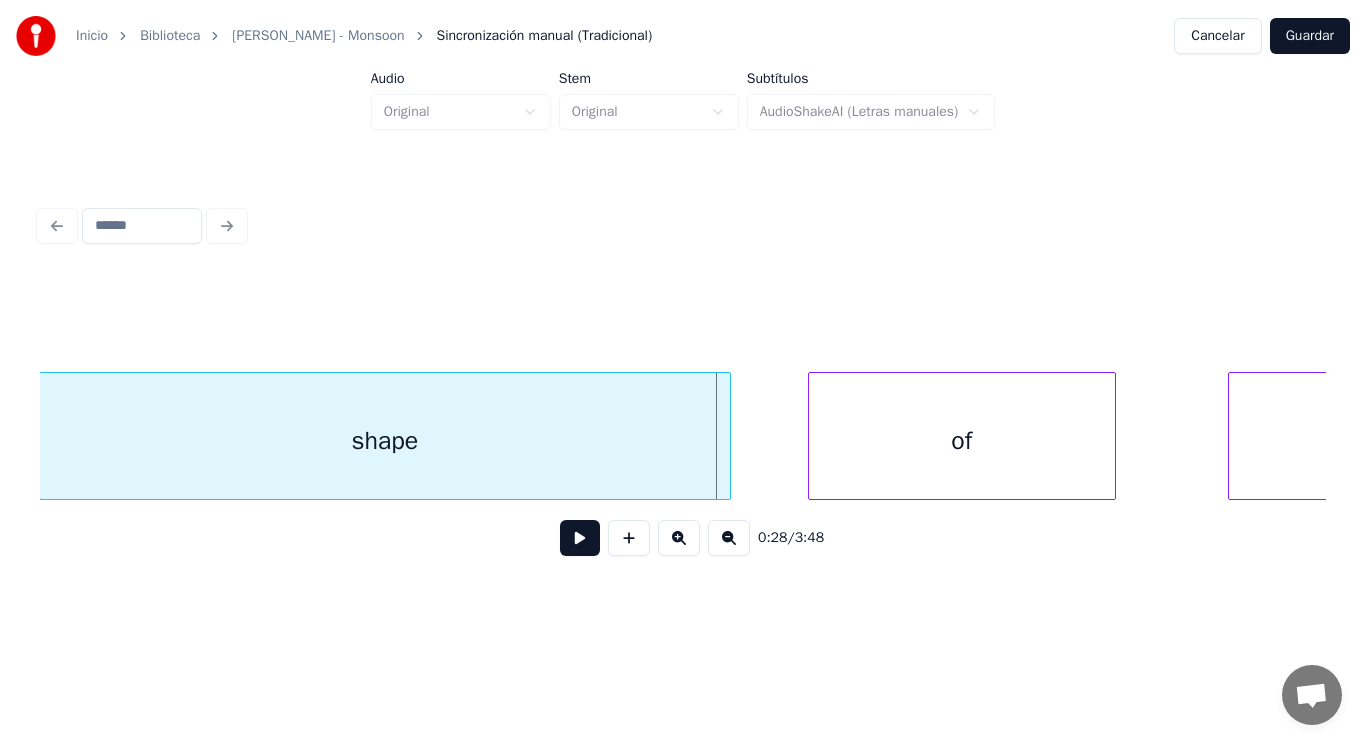 click at bounding box center (727, 436) 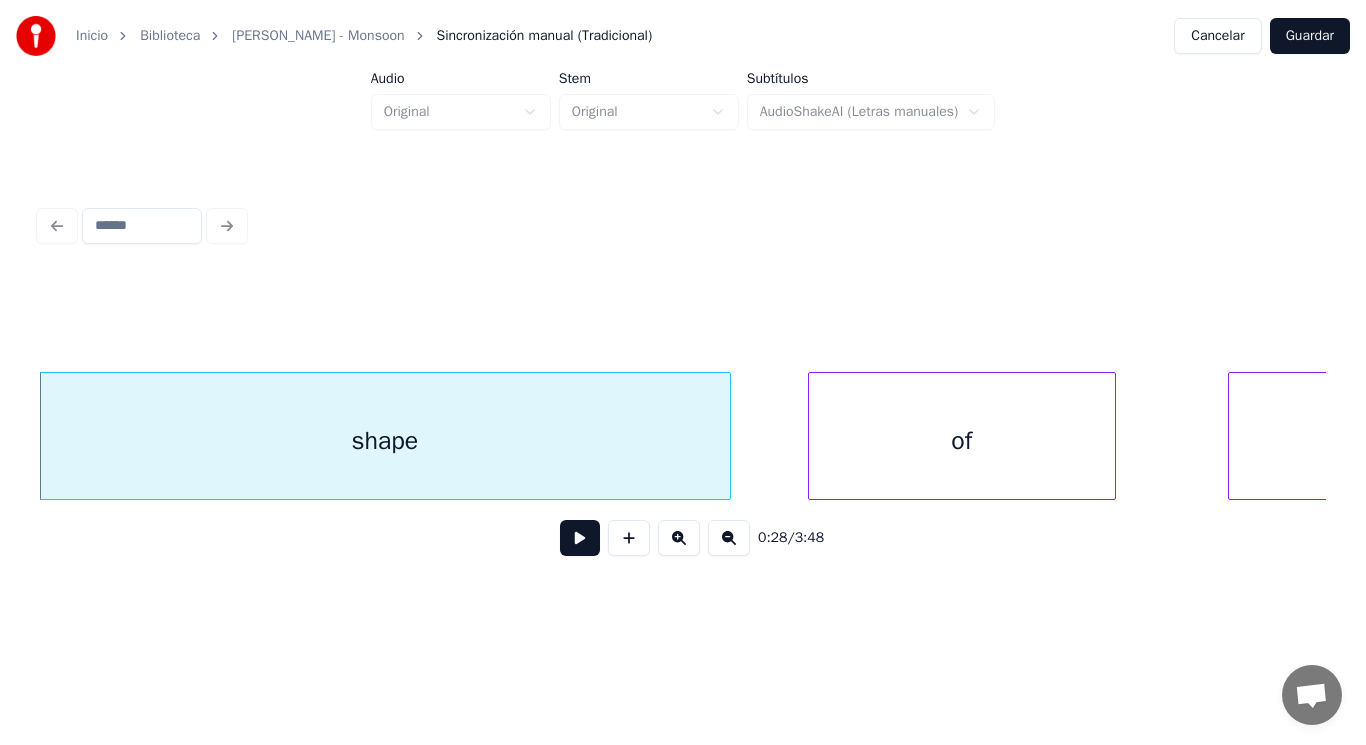 click at bounding box center (580, 538) 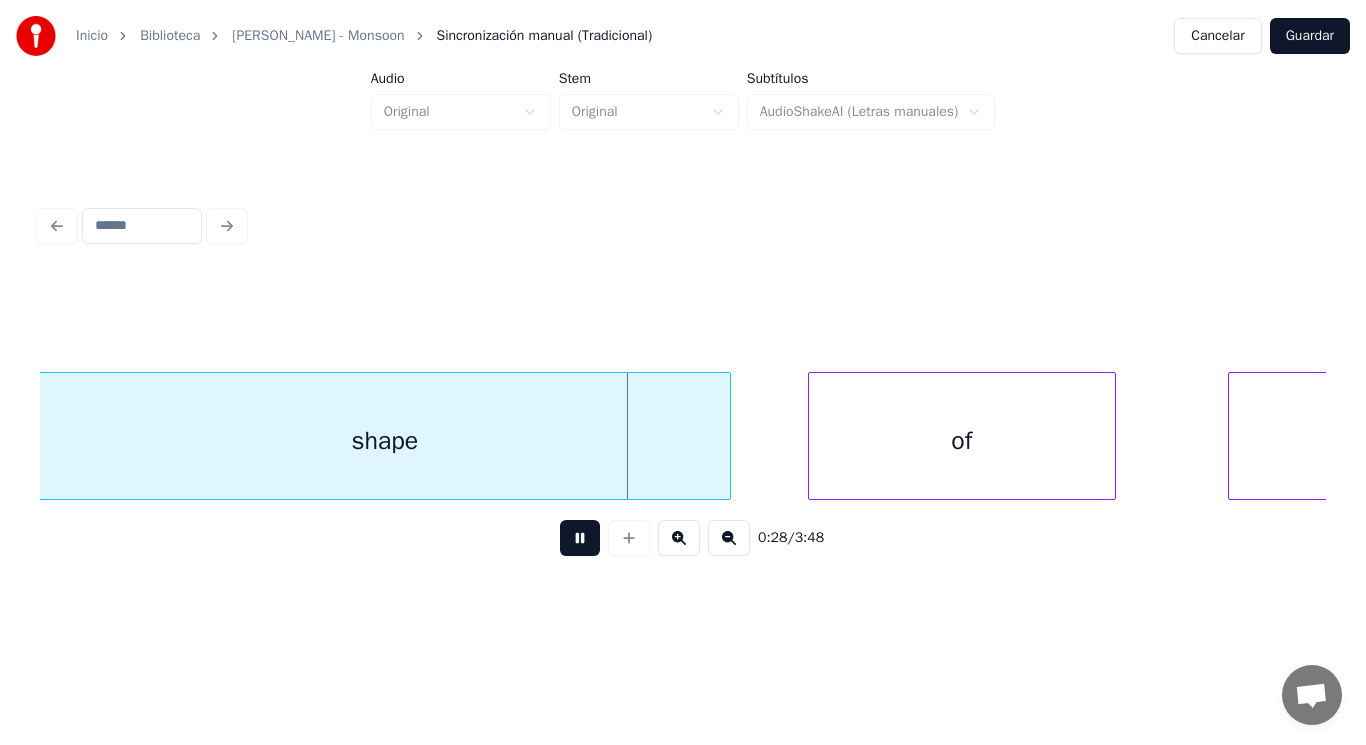 click at bounding box center [580, 538] 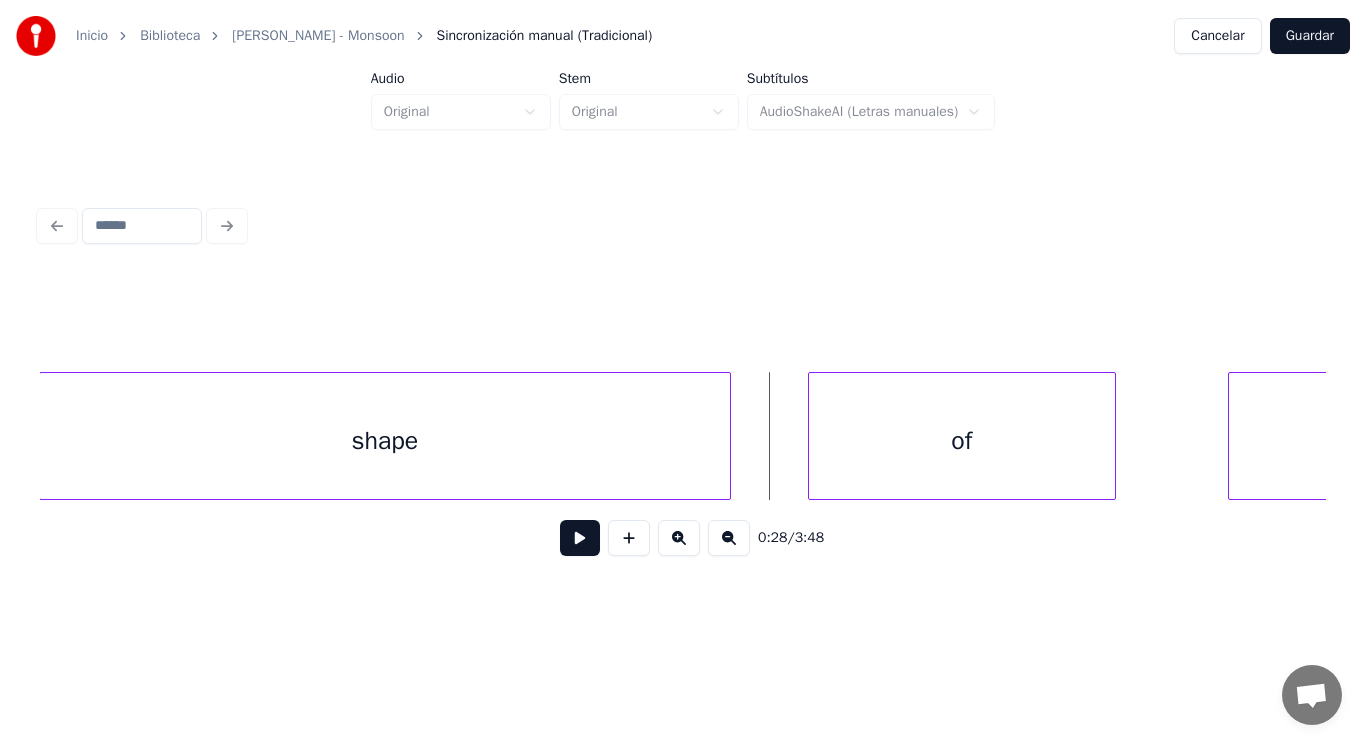 click at bounding box center (580, 538) 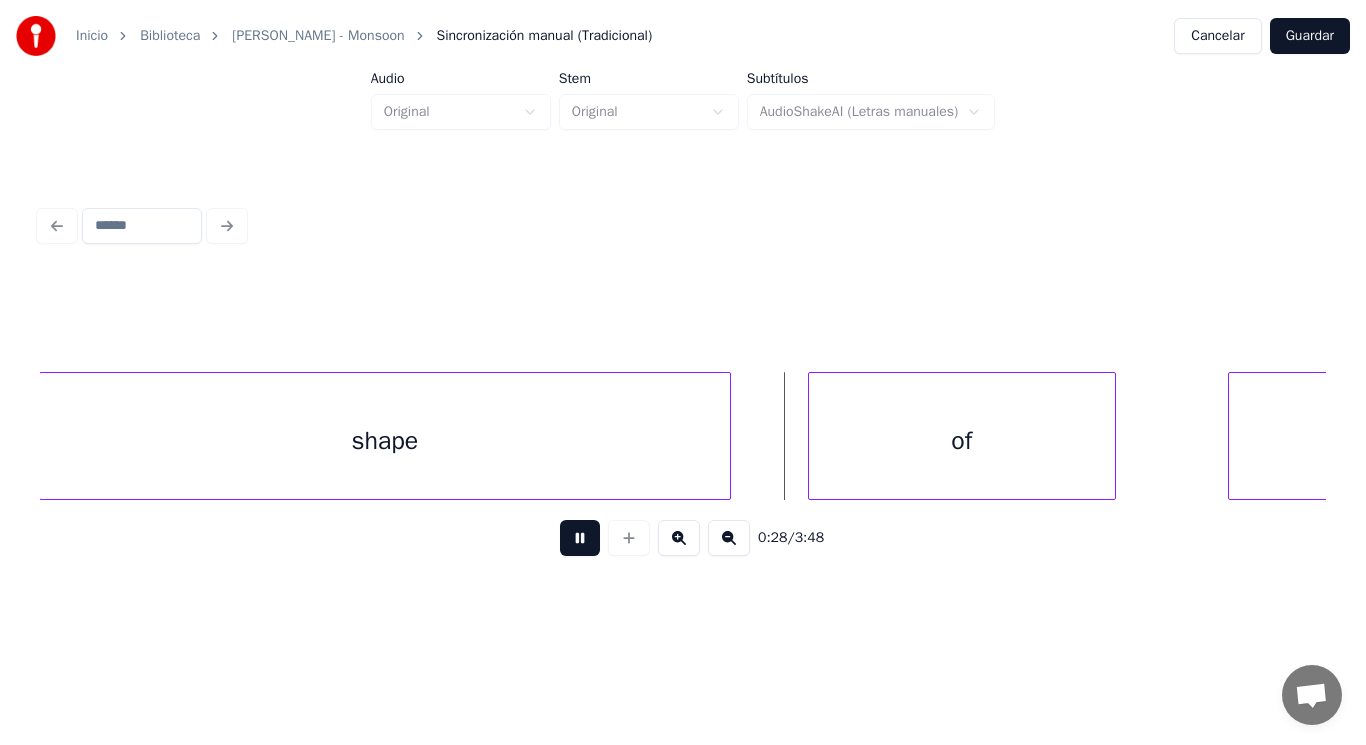 click at bounding box center [580, 538] 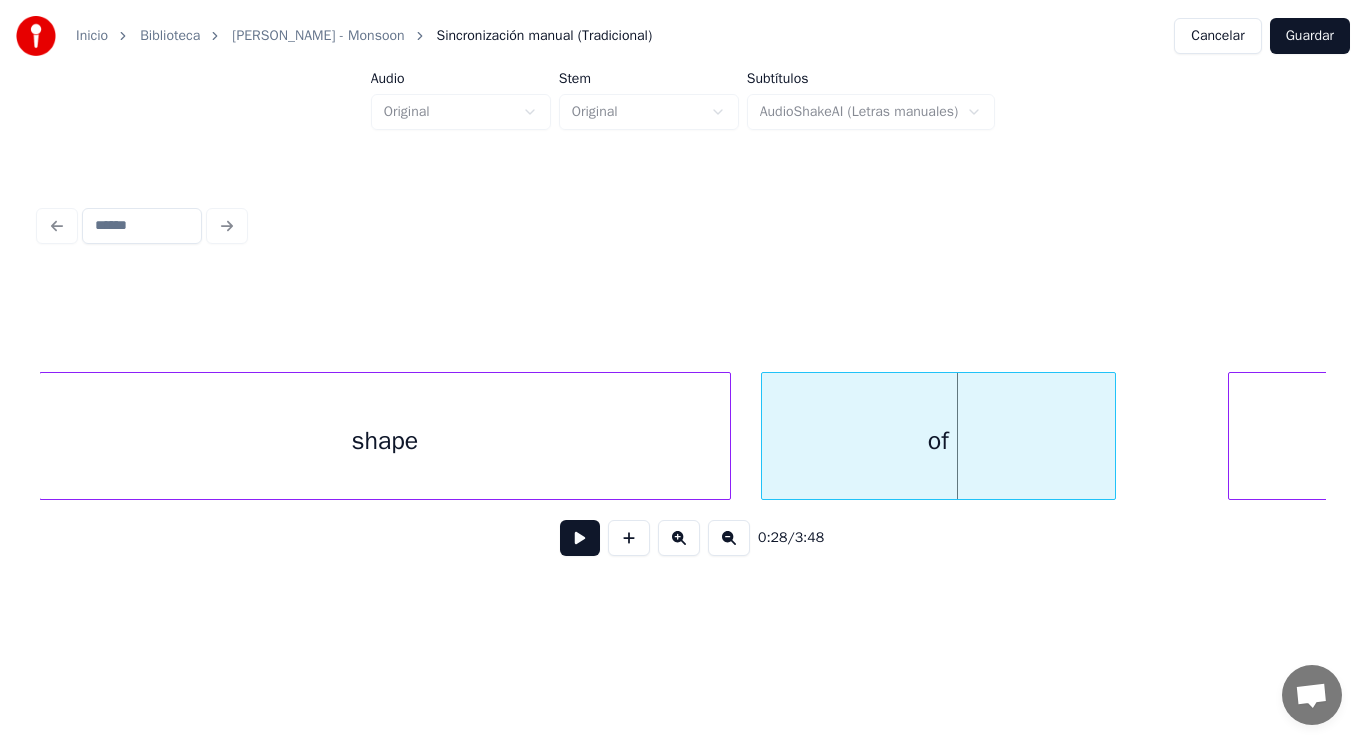 click at bounding box center [765, 436] 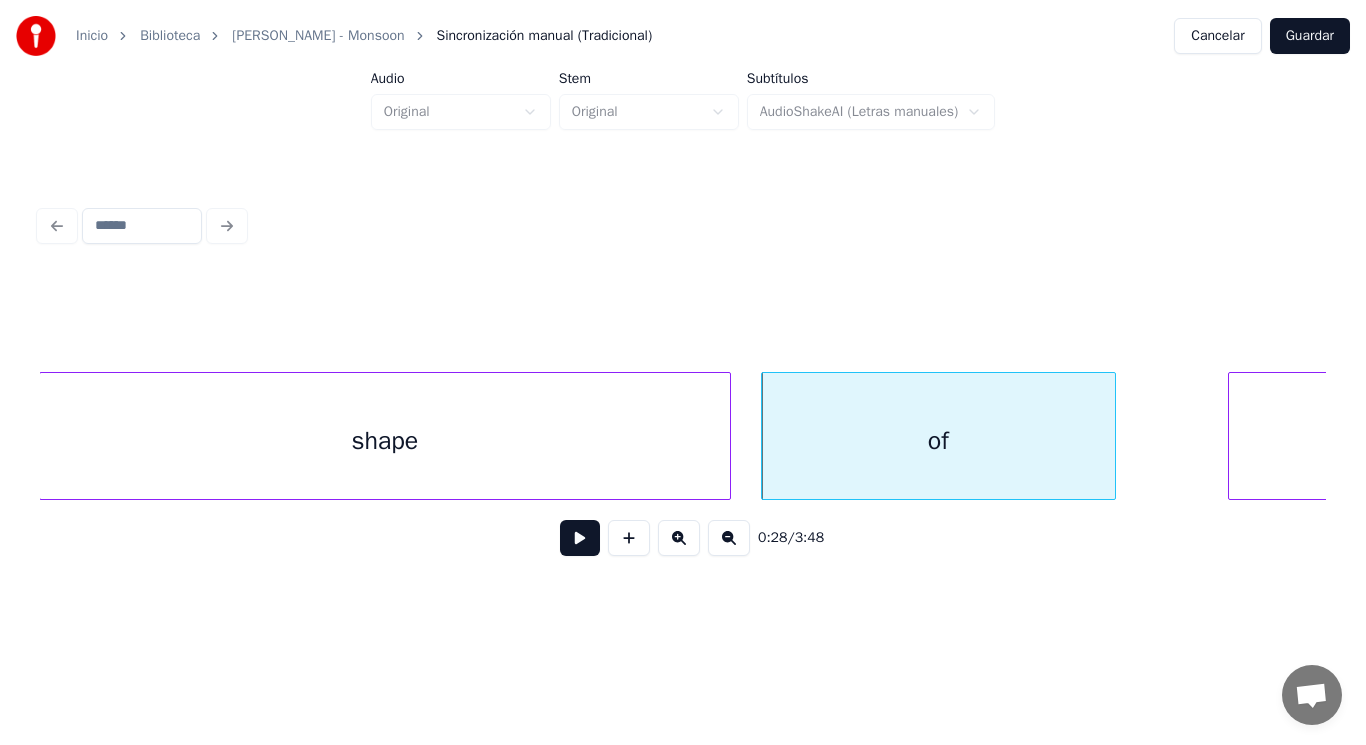 click at bounding box center [580, 538] 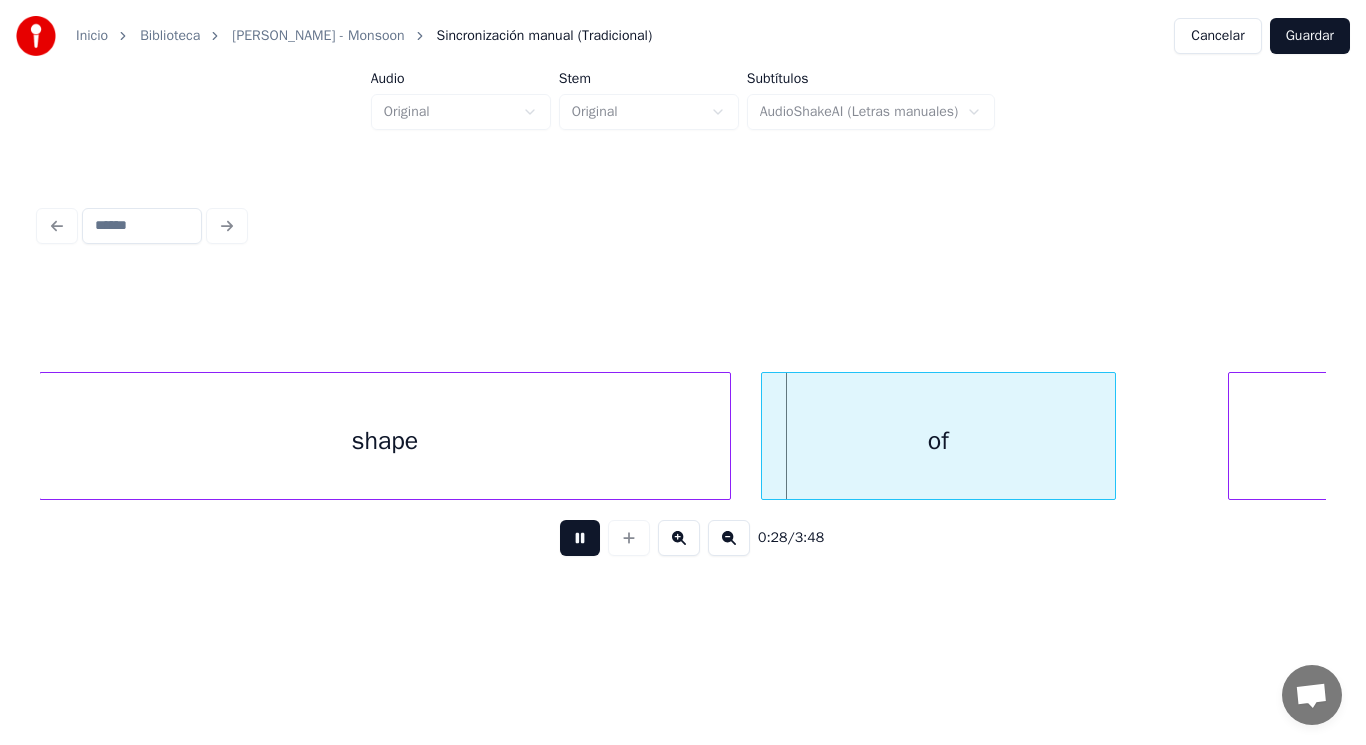 click at bounding box center [580, 538] 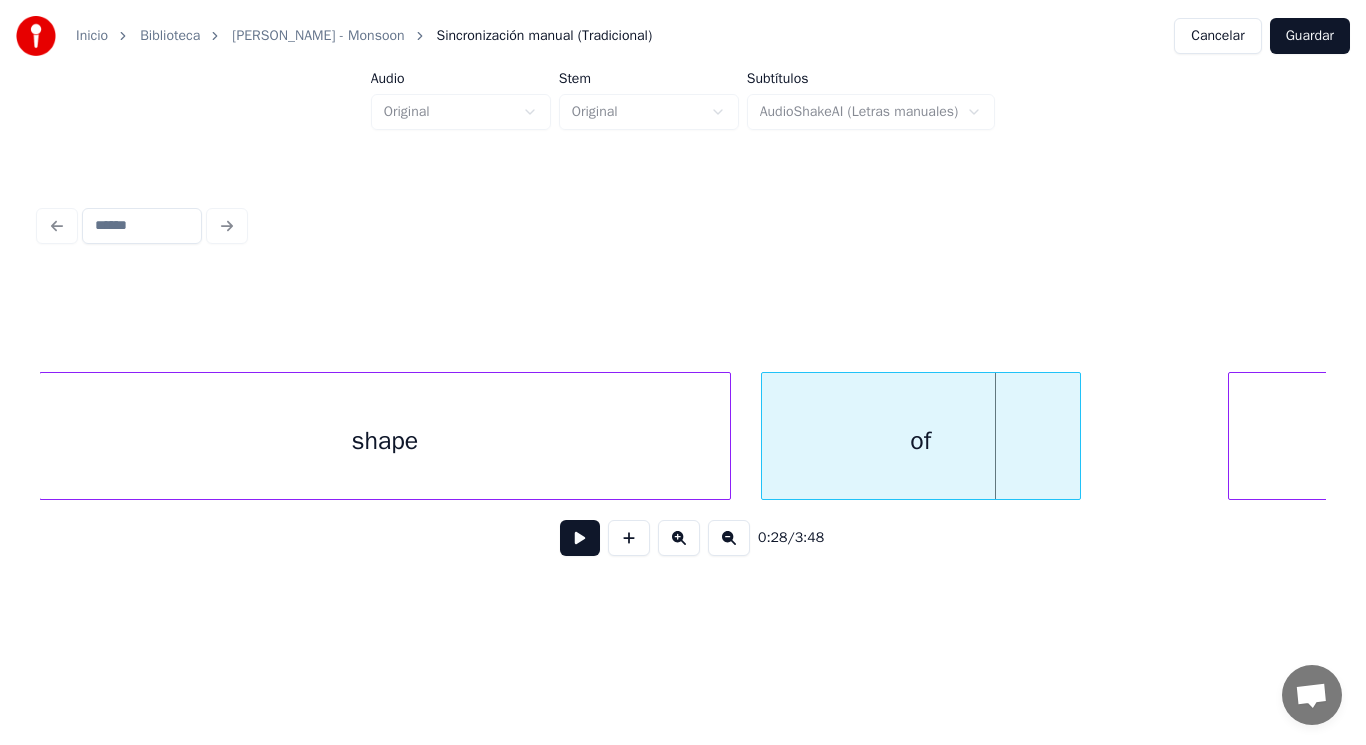 click at bounding box center (1077, 436) 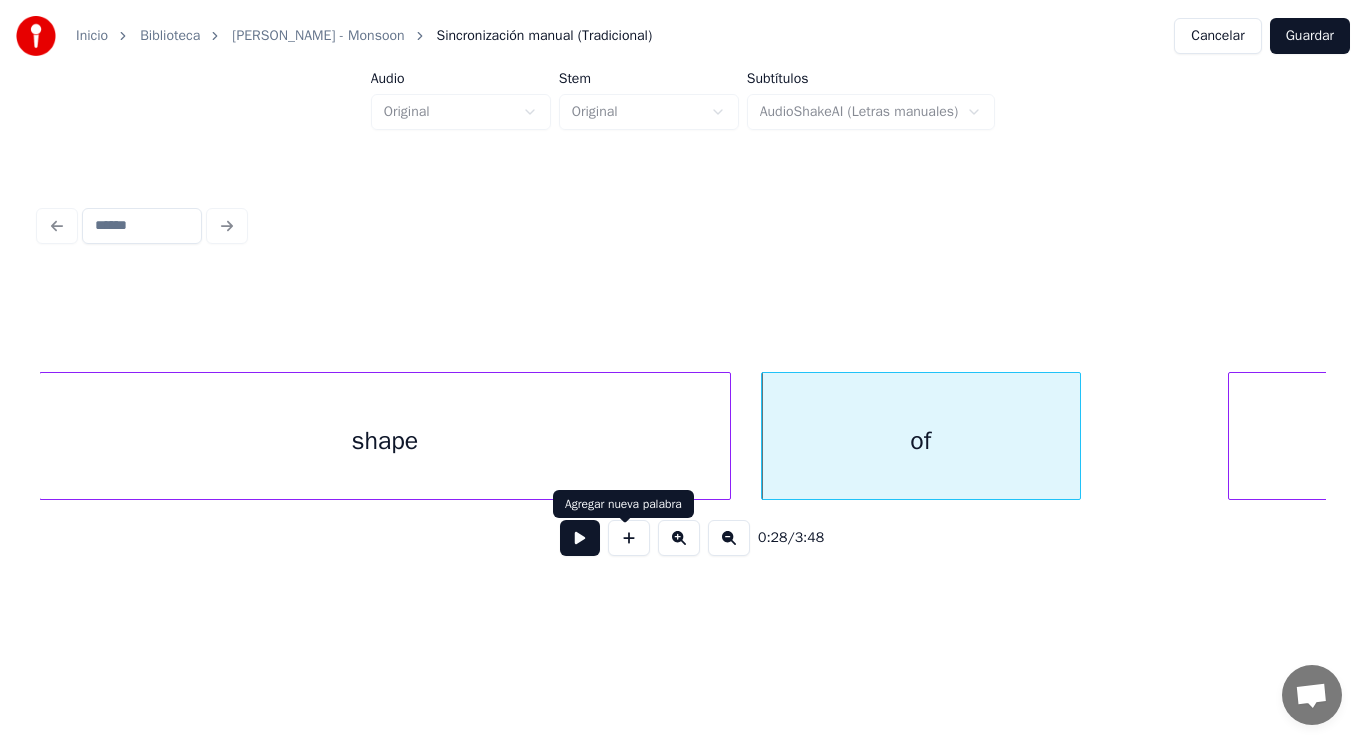 click at bounding box center [580, 538] 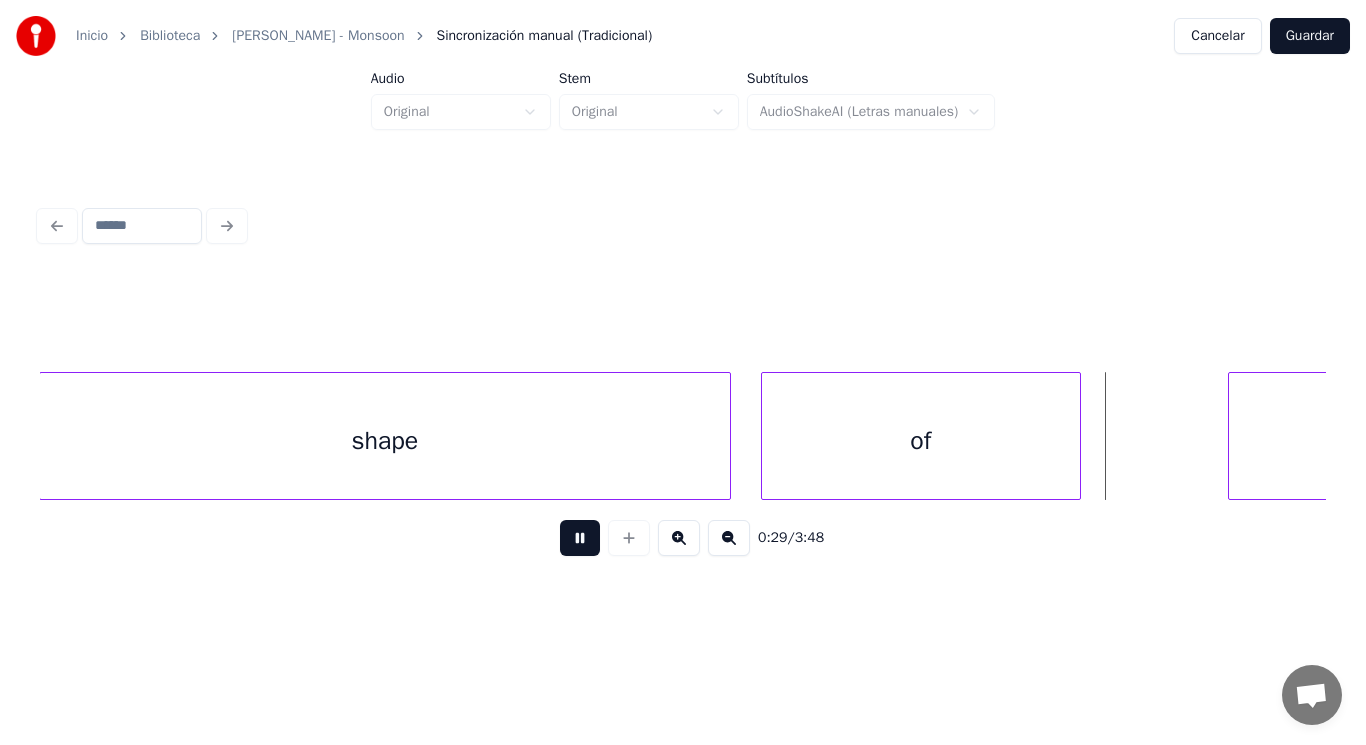 click at bounding box center [580, 538] 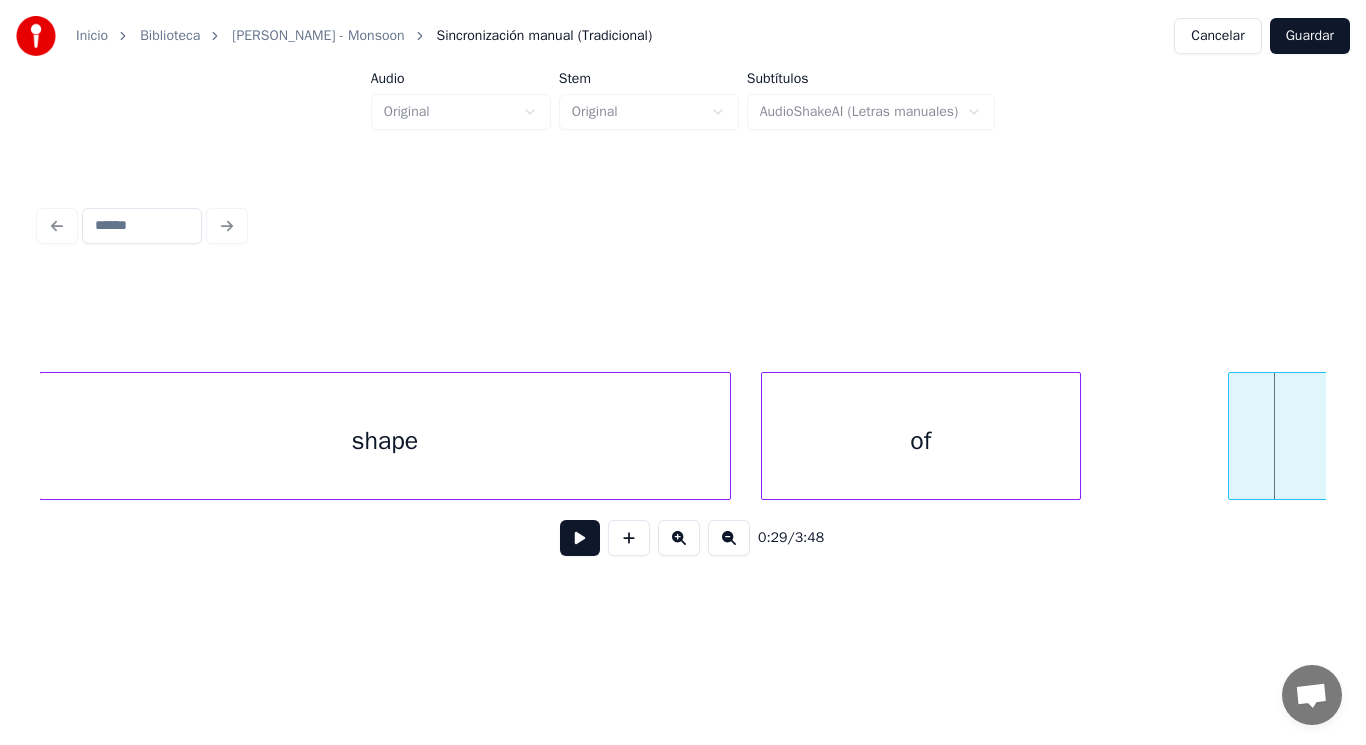 click on "insanity" at bounding box center [3174, 441] 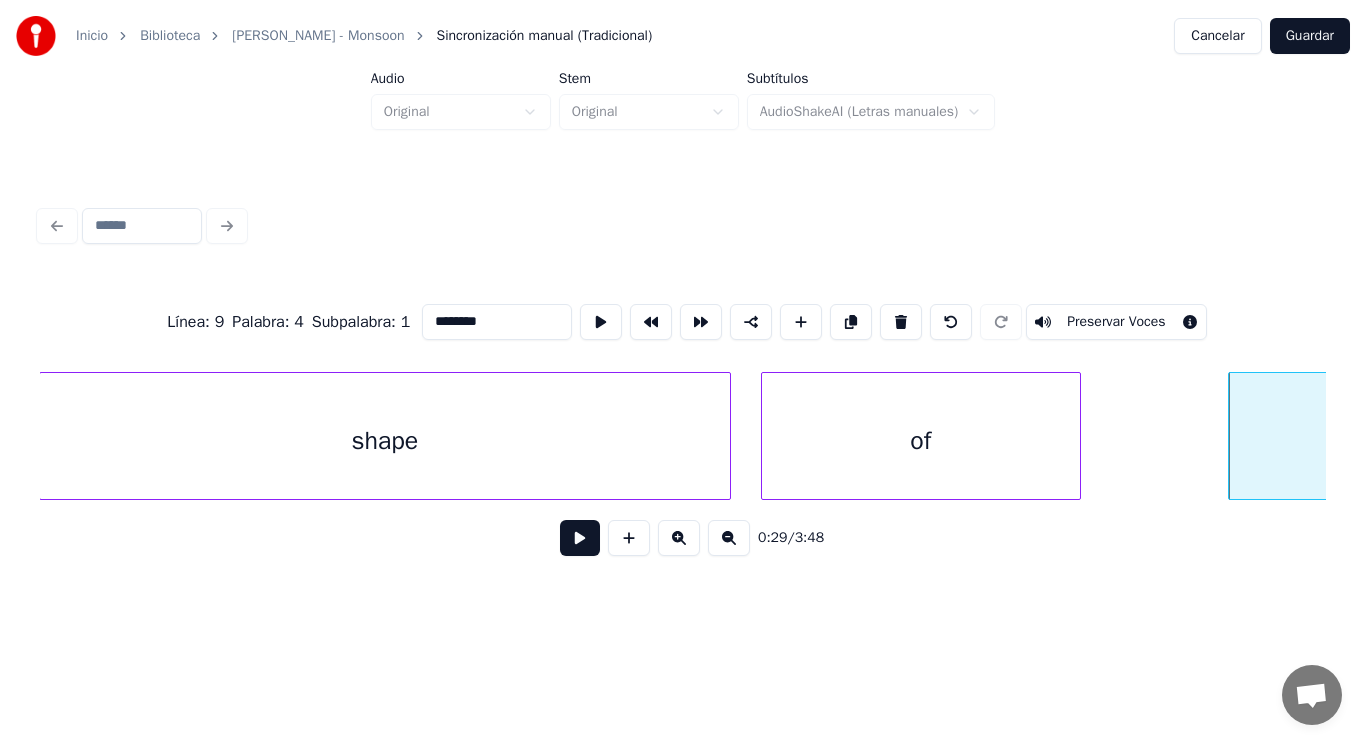 click on "shape of insanity" at bounding box center (120519, 436) 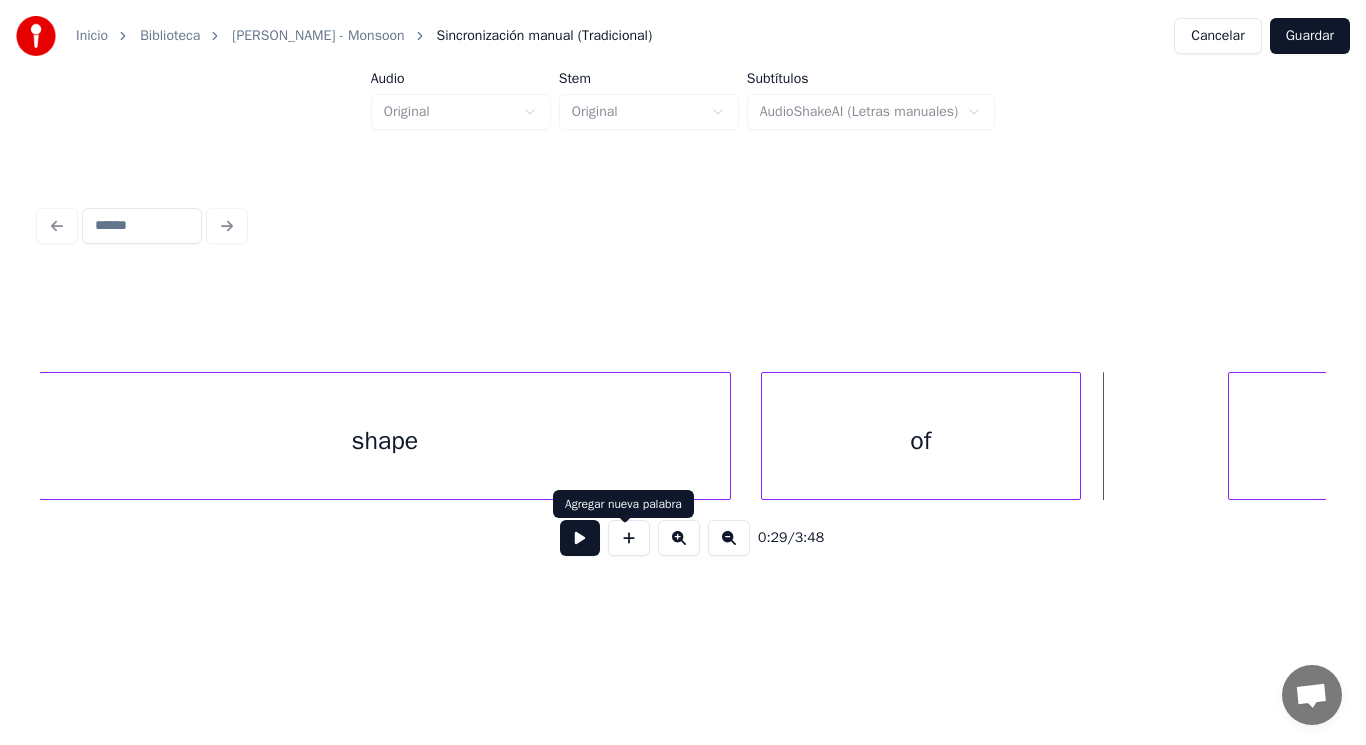 click at bounding box center (580, 538) 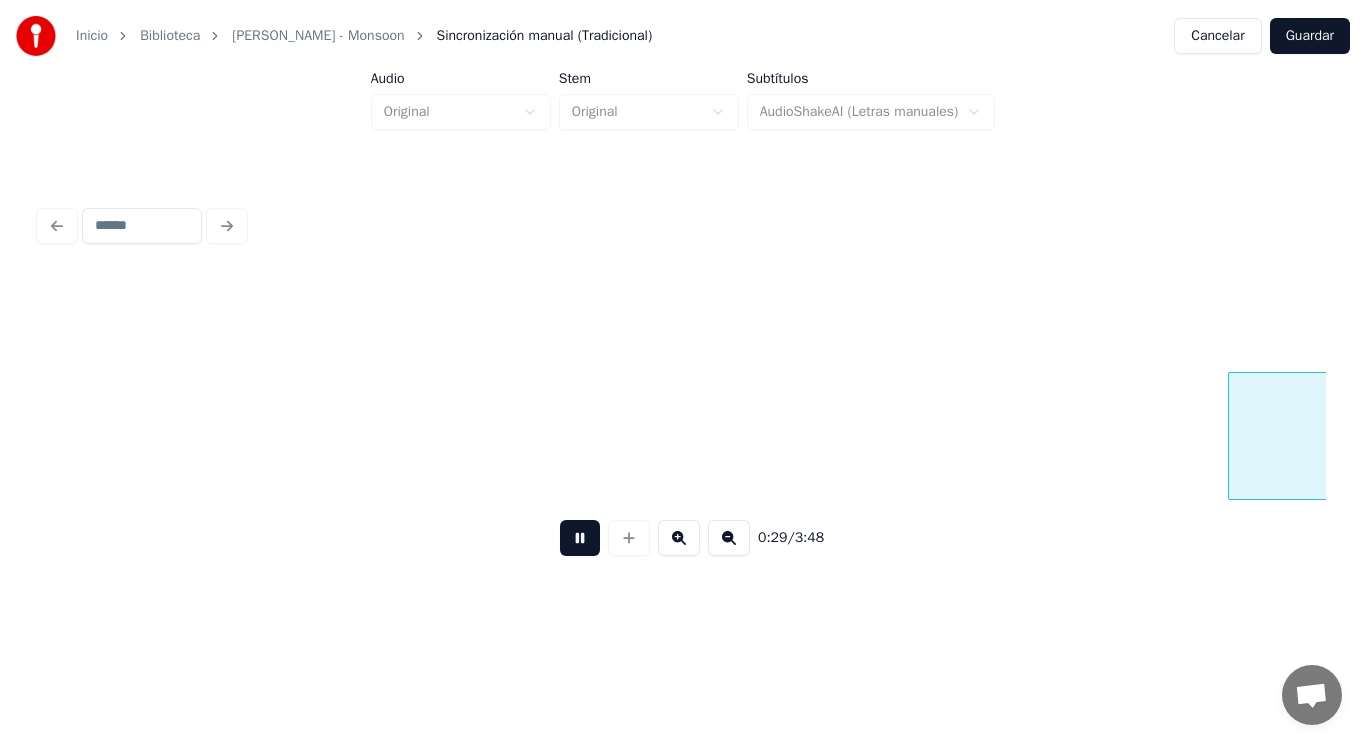 scroll, scrollTop: 0, scrollLeft: 40898, axis: horizontal 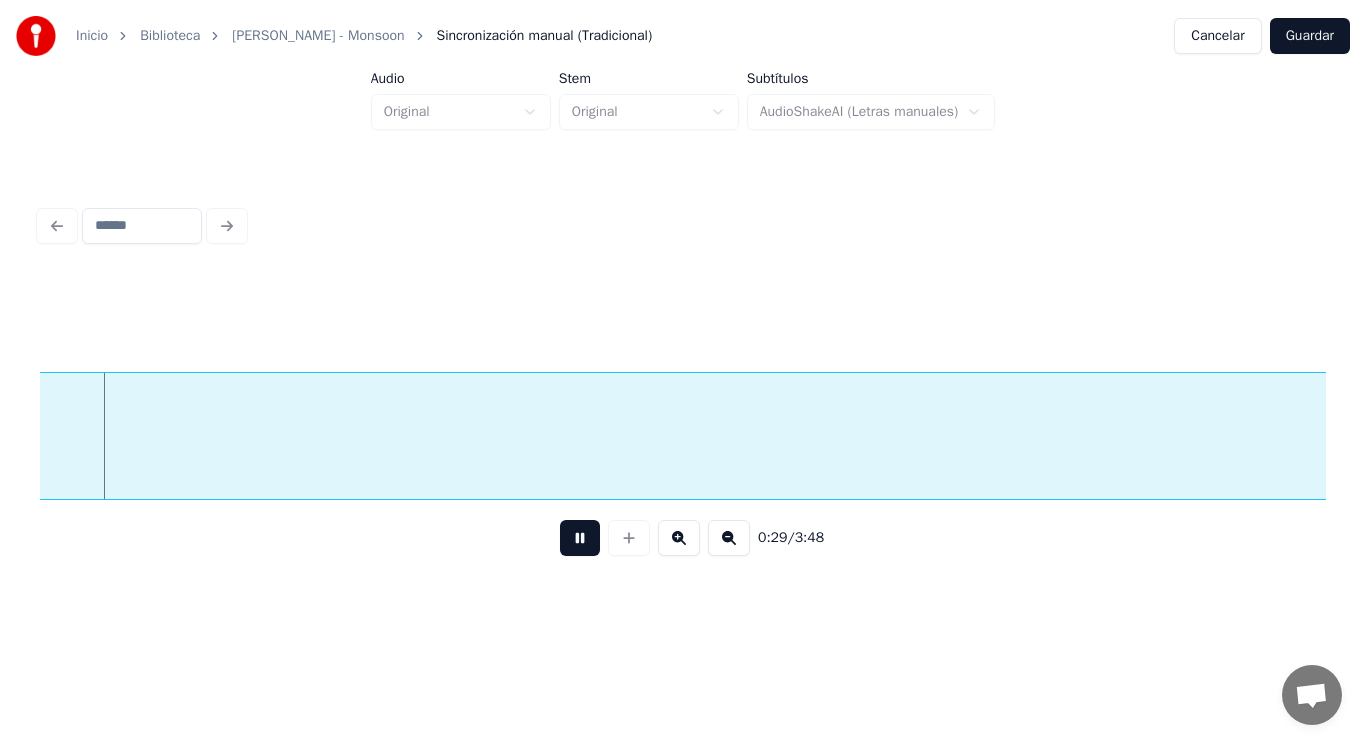 click at bounding box center [580, 538] 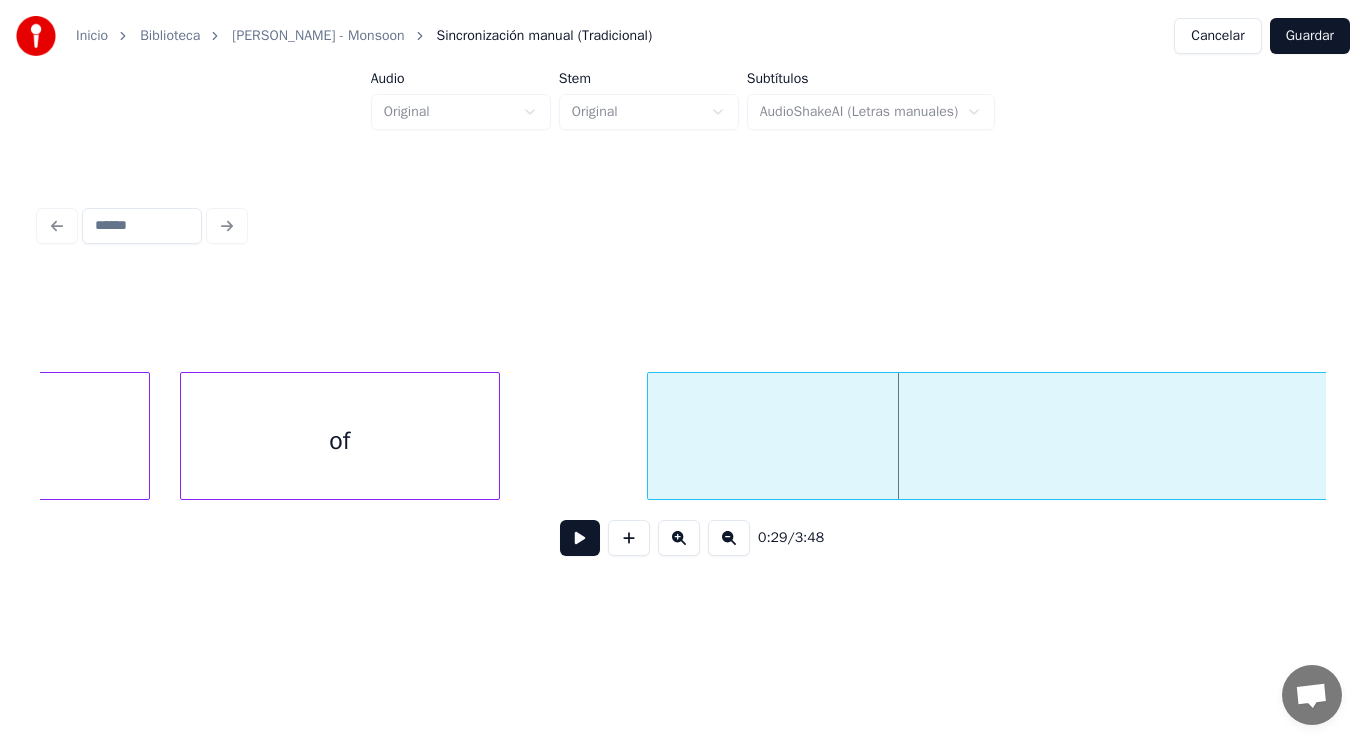 scroll, scrollTop: 0, scrollLeft: 40178, axis: horizontal 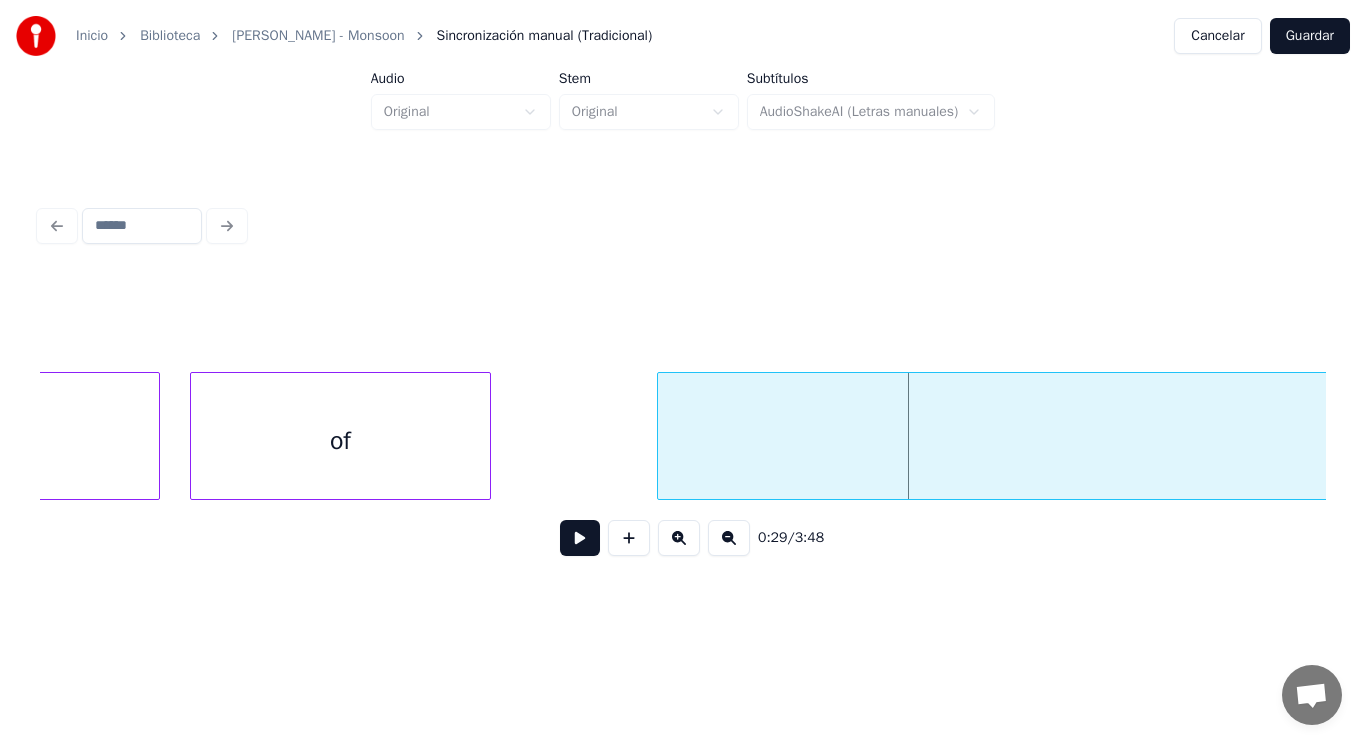 click at bounding box center (487, 436) 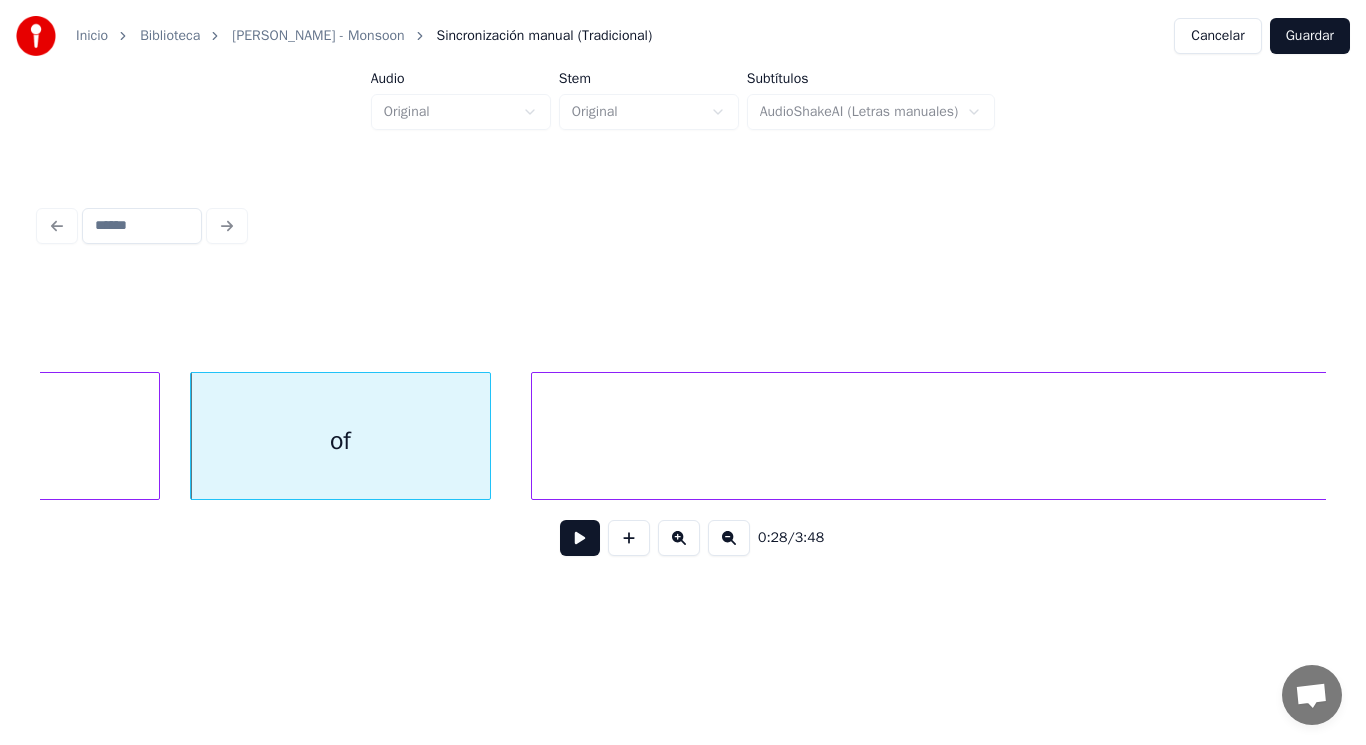 click at bounding box center [535, 436] 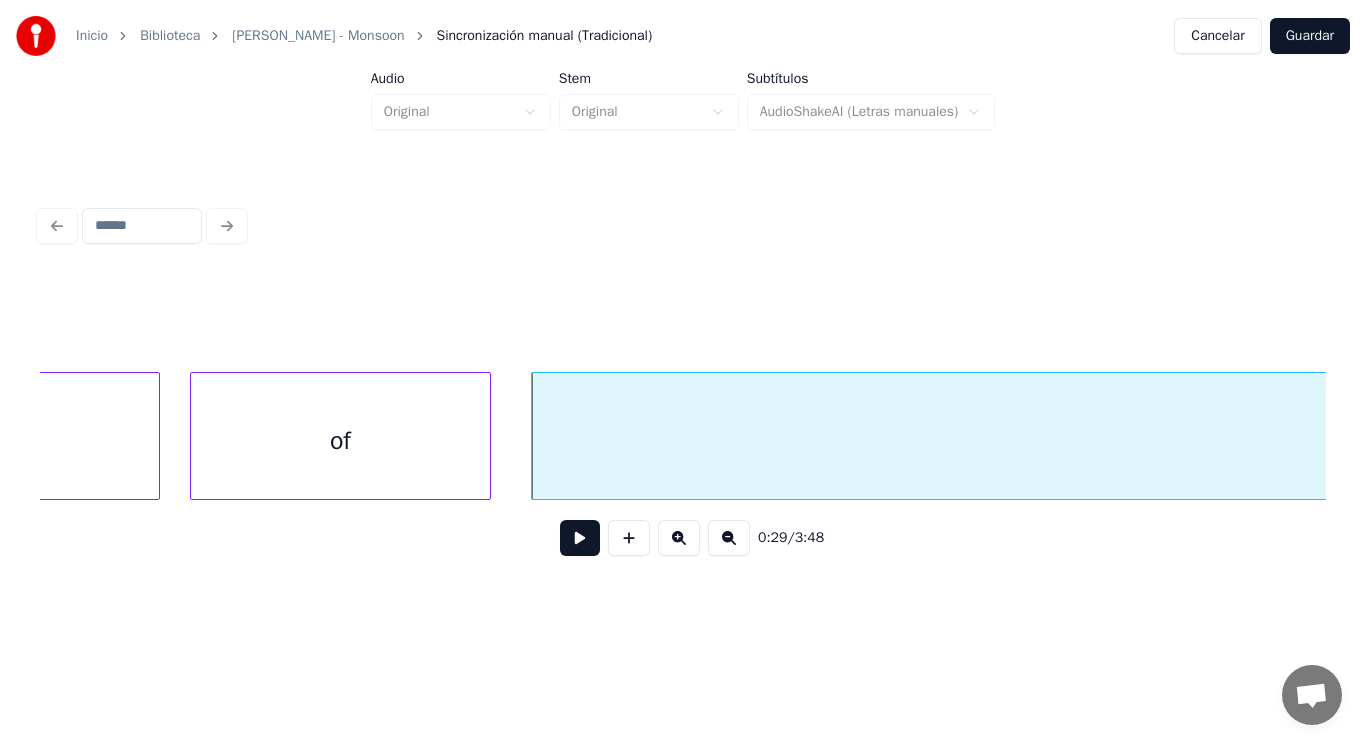click at bounding box center (580, 538) 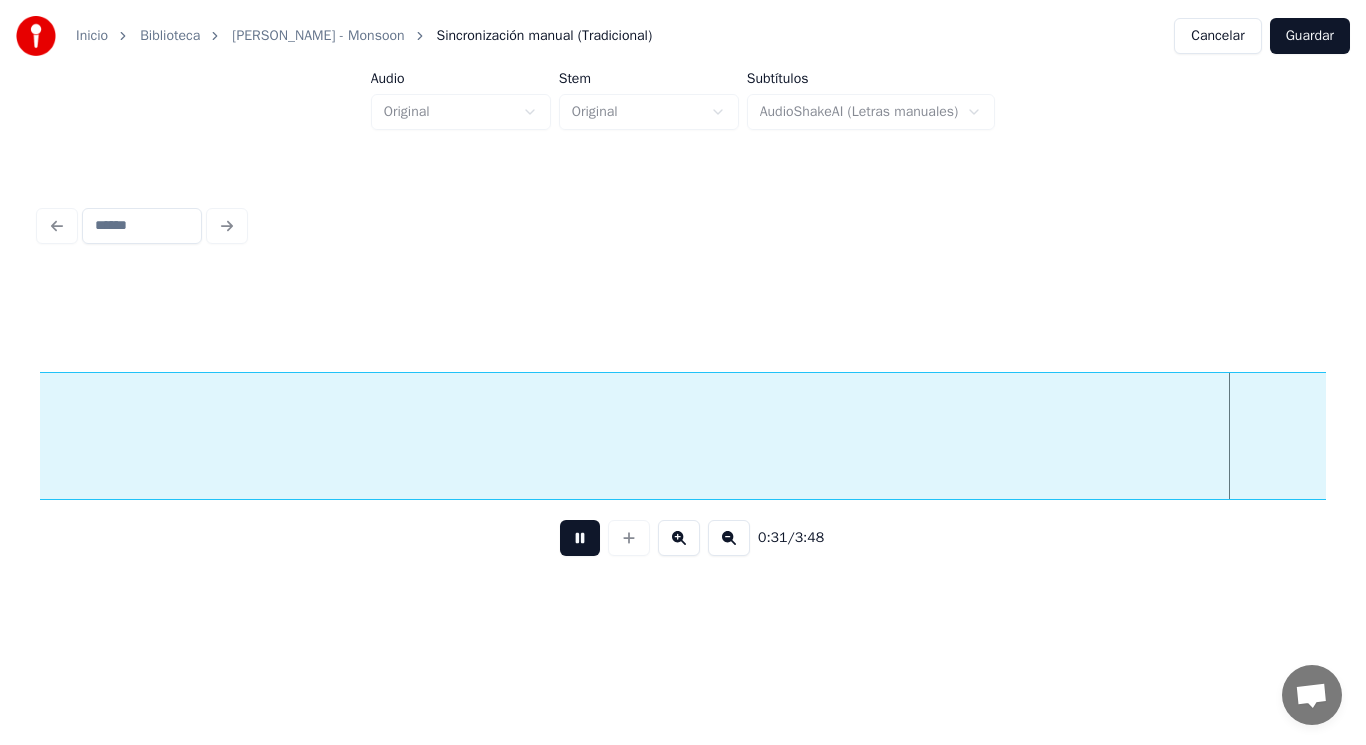 scroll, scrollTop: 0, scrollLeft: 44089, axis: horizontal 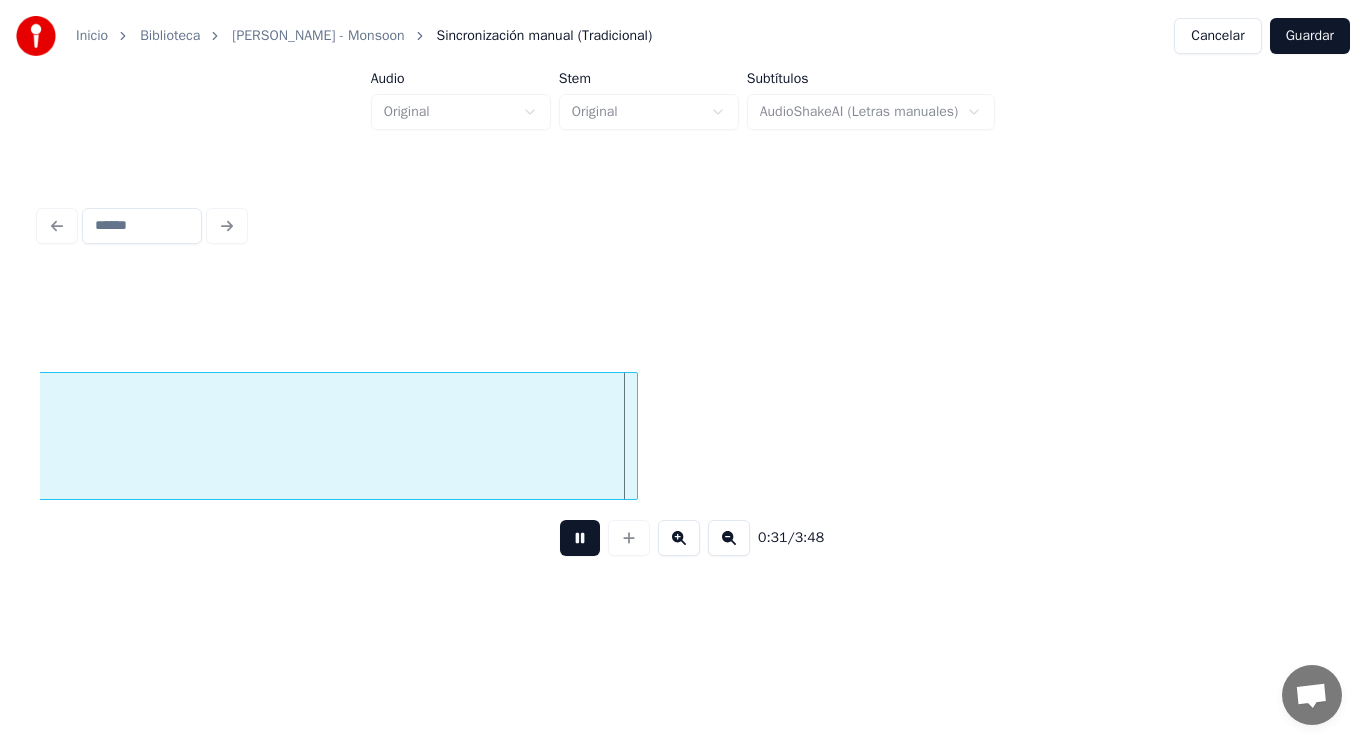 click at bounding box center [580, 538] 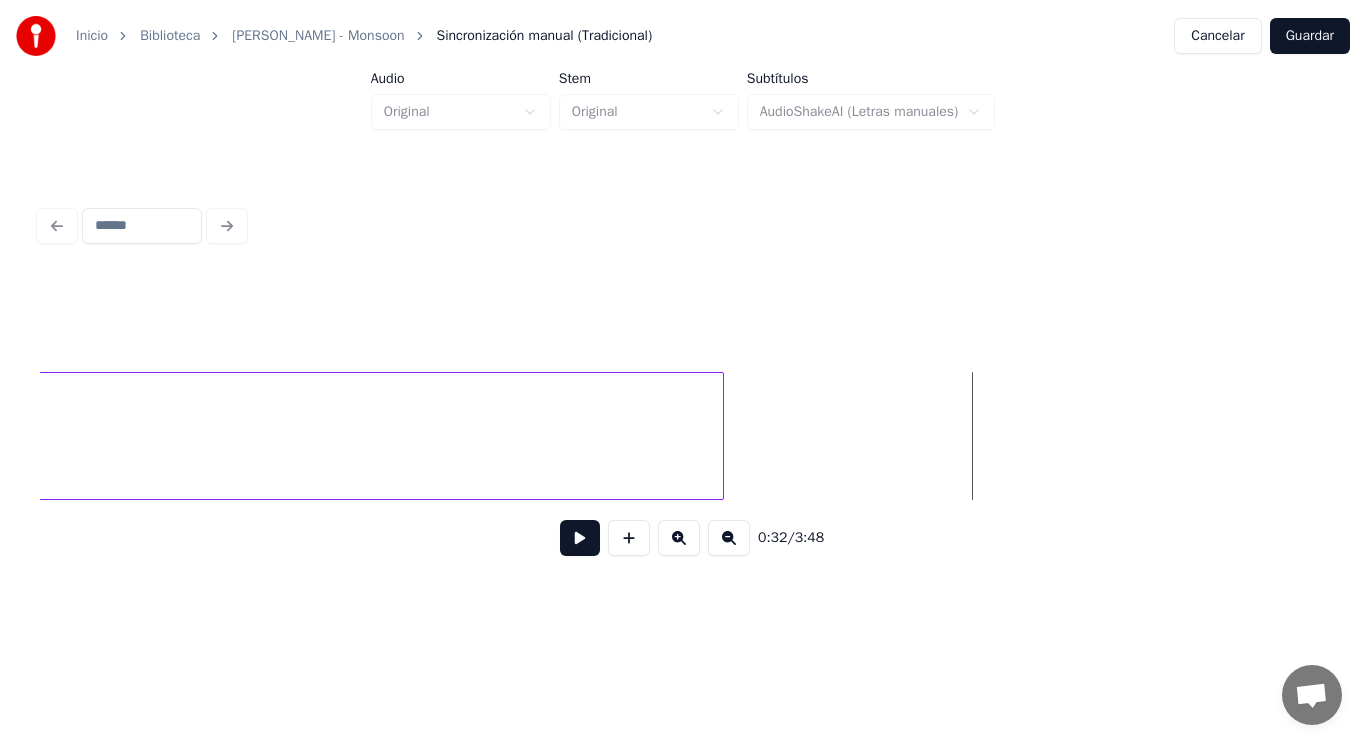 click at bounding box center (720, 436) 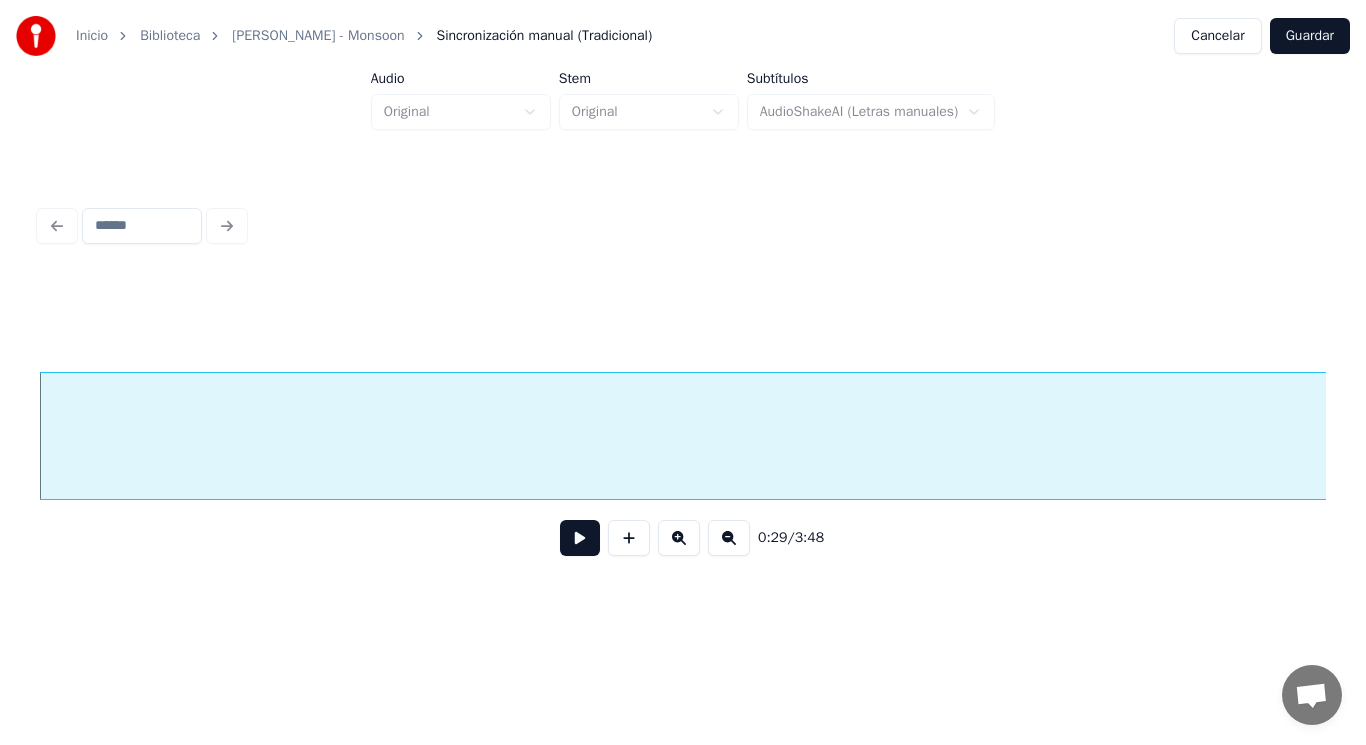 click at bounding box center (580, 538) 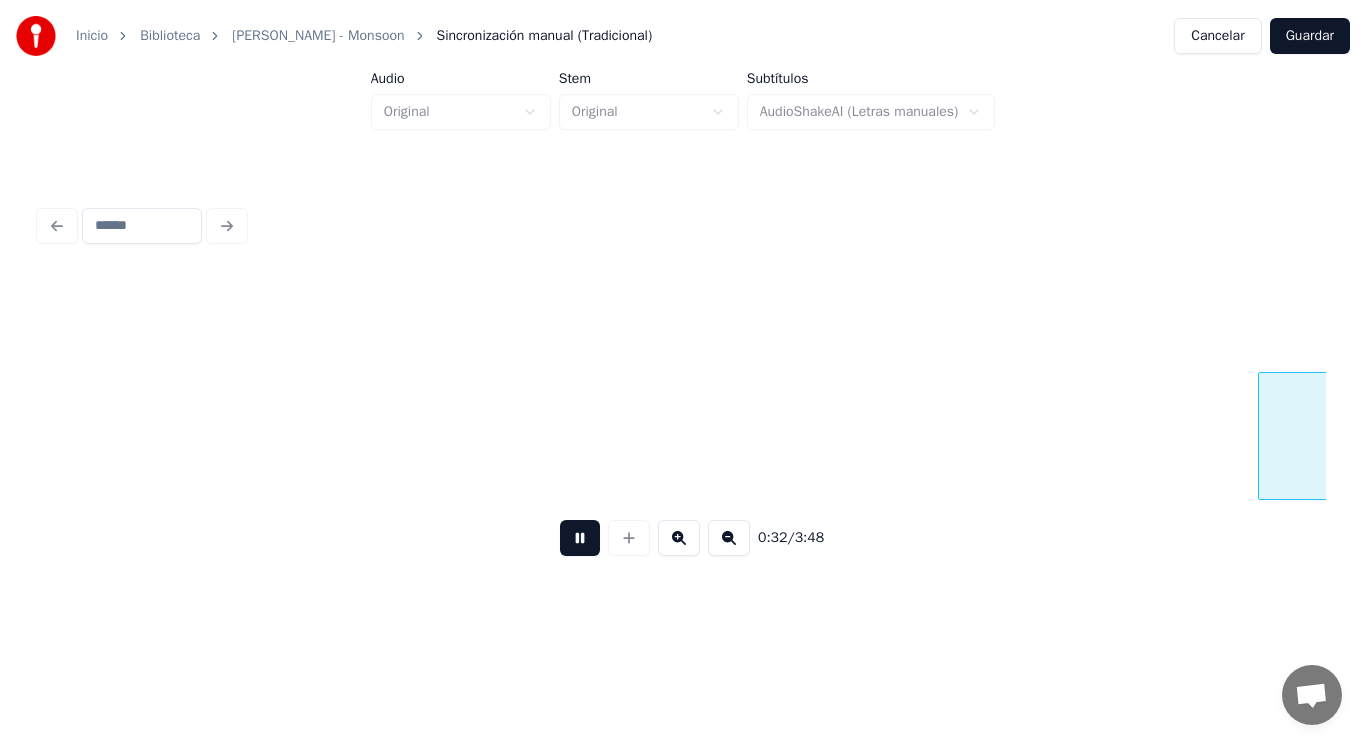 scroll, scrollTop: 0, scrollLeft: 45896, axis: horizontal 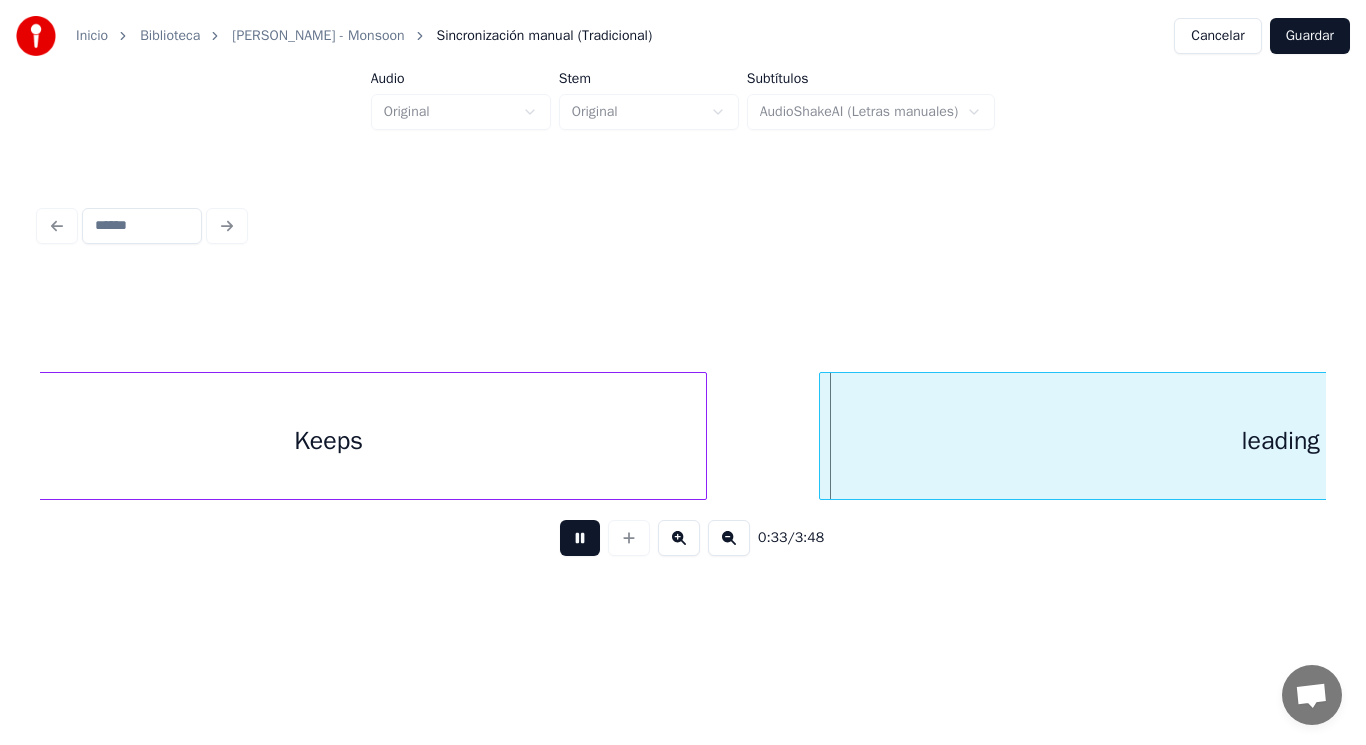 click at bounding box center [580, 538] 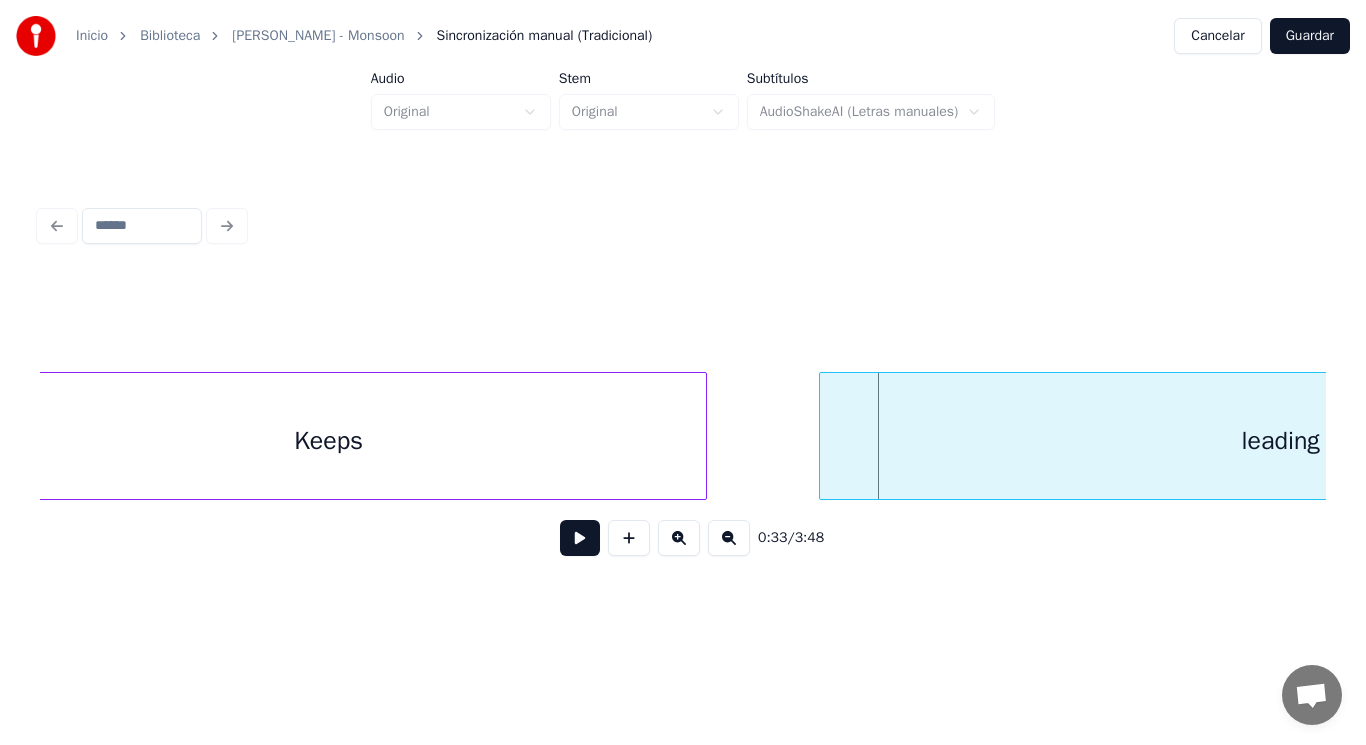 click on "Keeps" at bounding box center (329, 441) 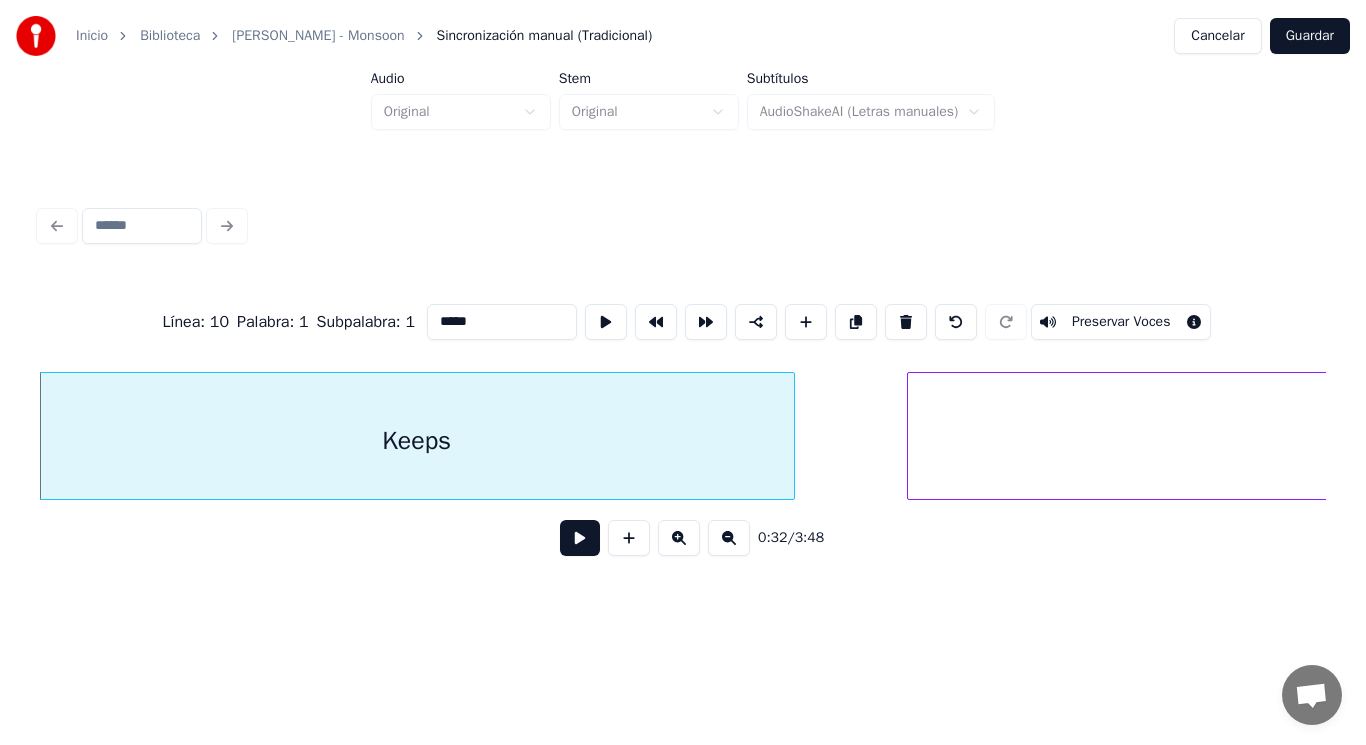 click at bounding box center (580, 538) 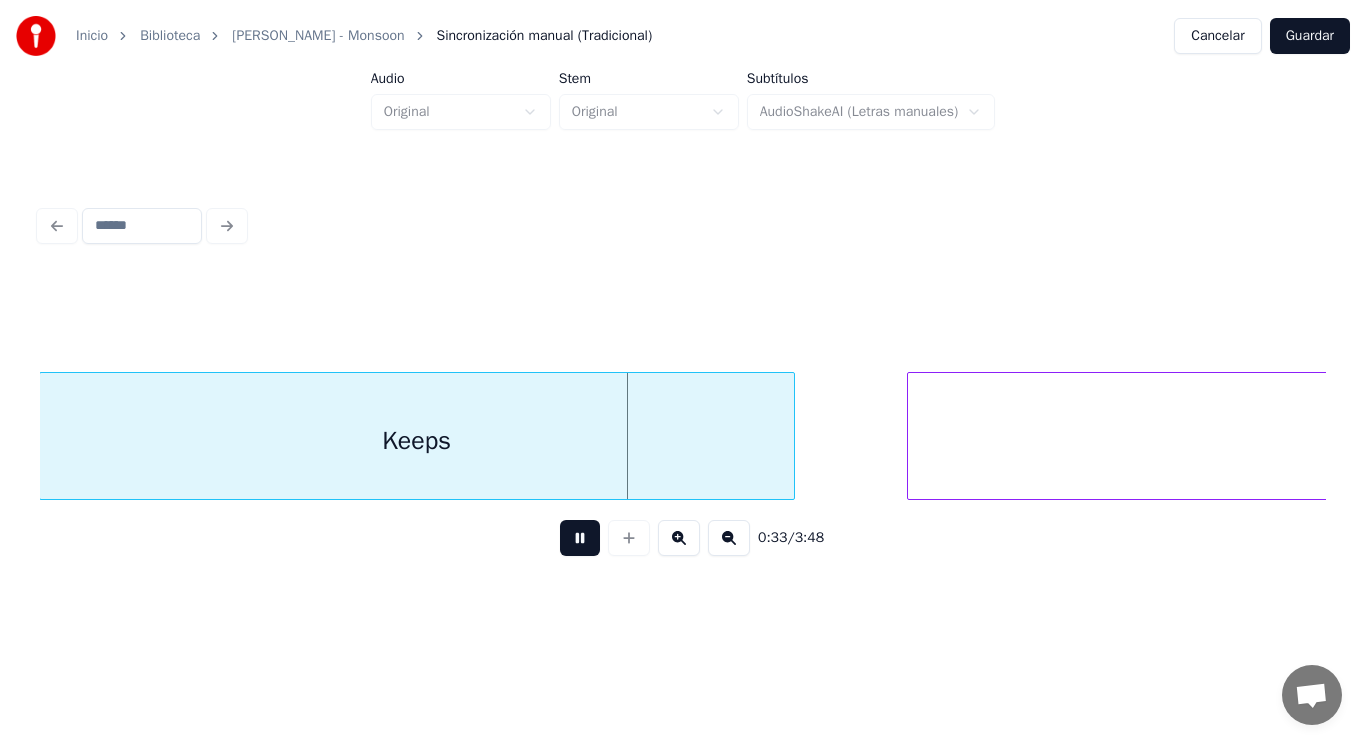 click at bounding box center (580, 538) 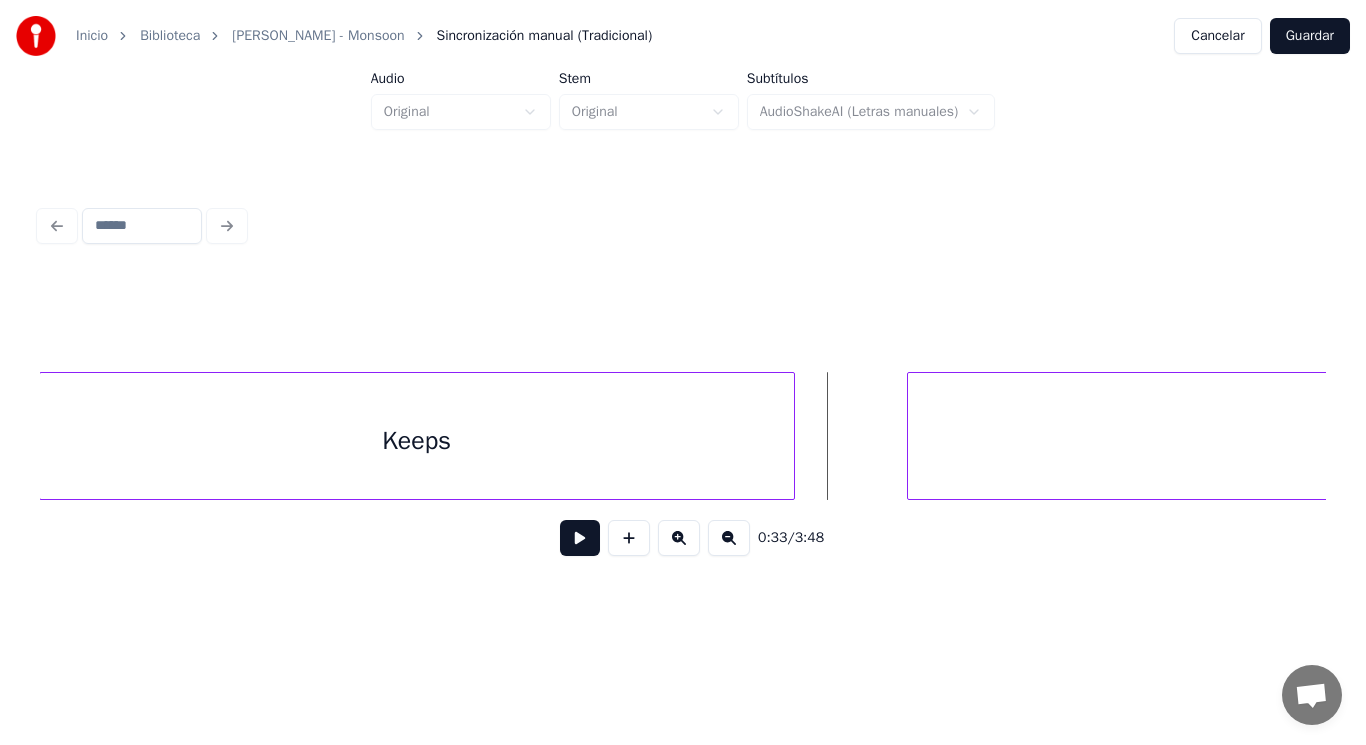 click on "Keeps" at bounding box center (417, 441) 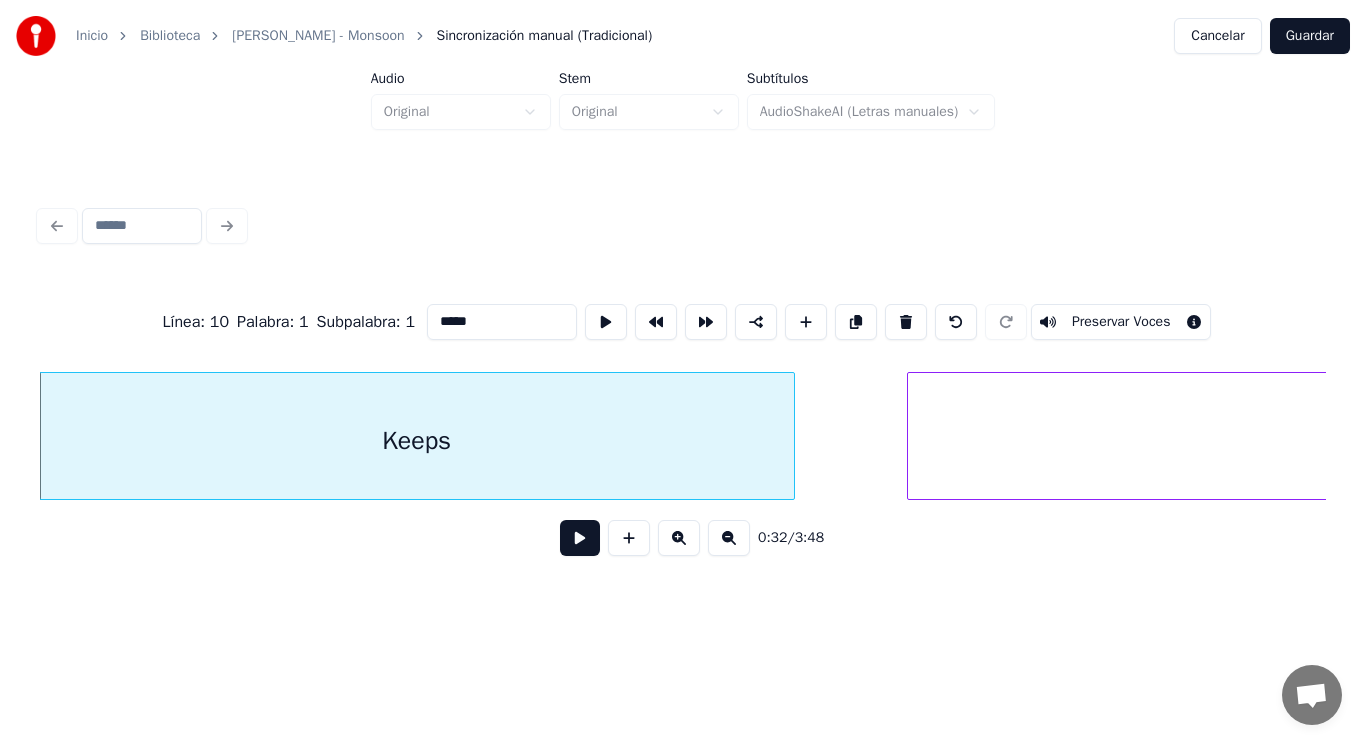 click at bounding box center (580, 538) 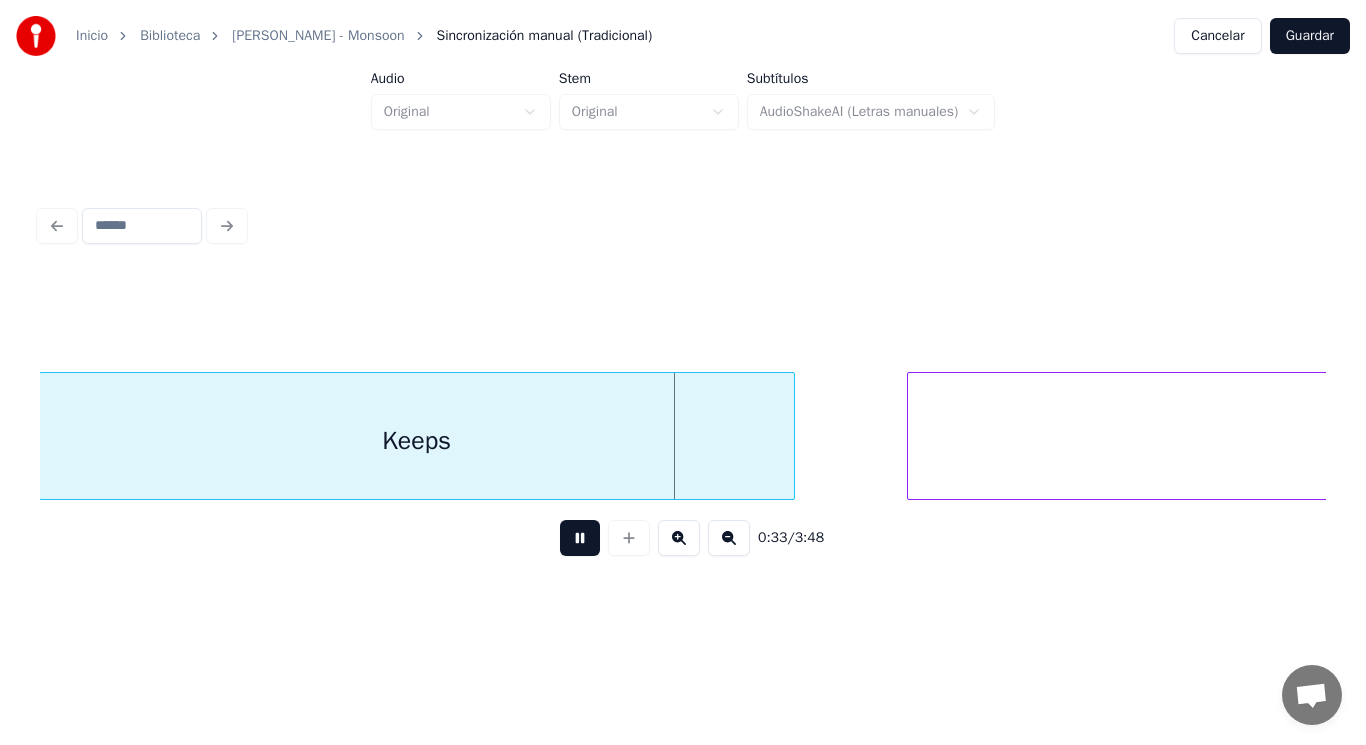 click at bounding box center (580, 538) 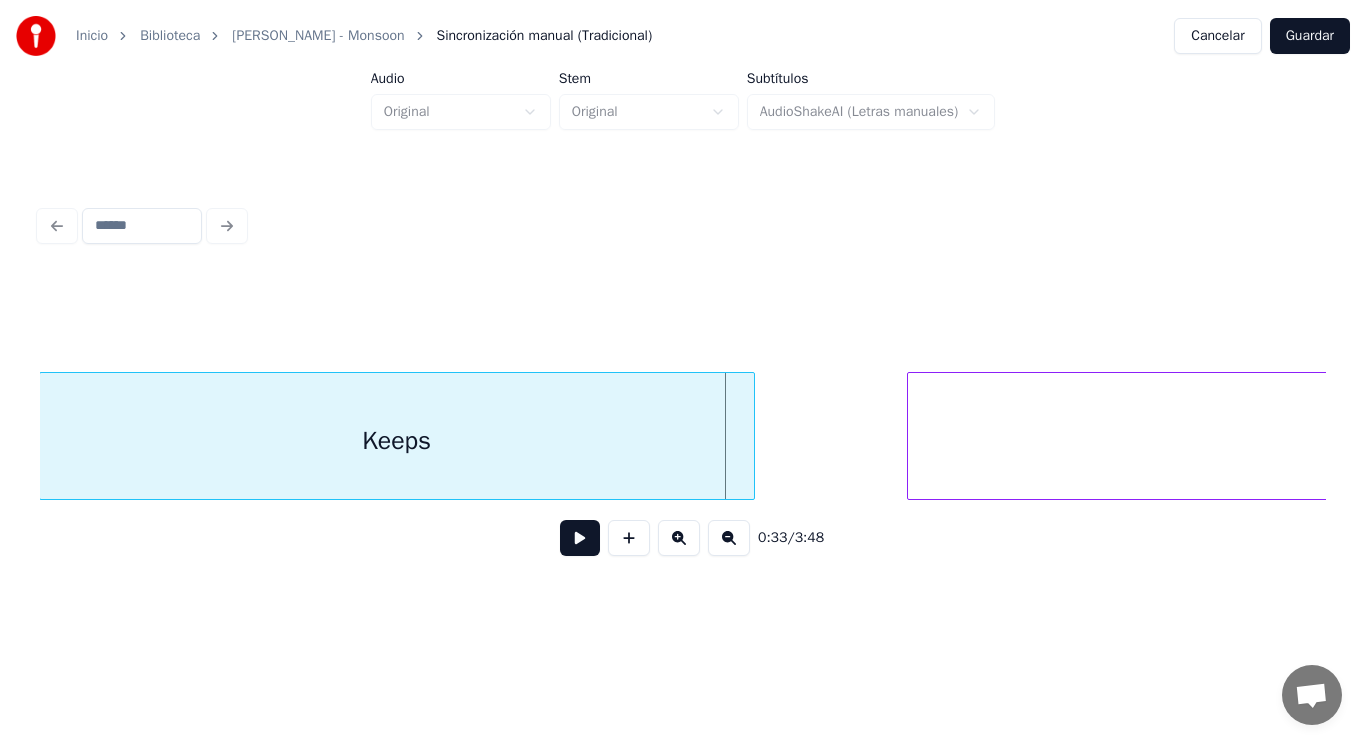 click at bounding box center [751, 436] 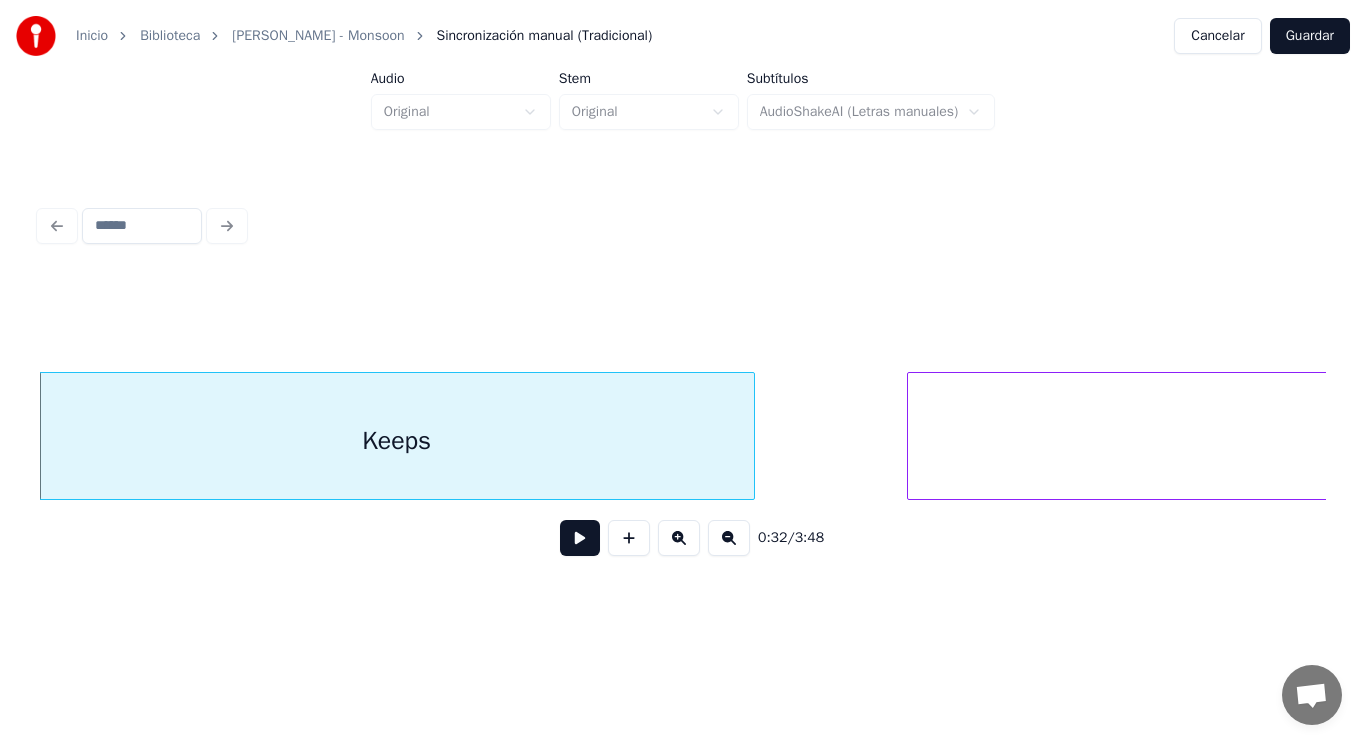 click at bounding box center [580, 538] 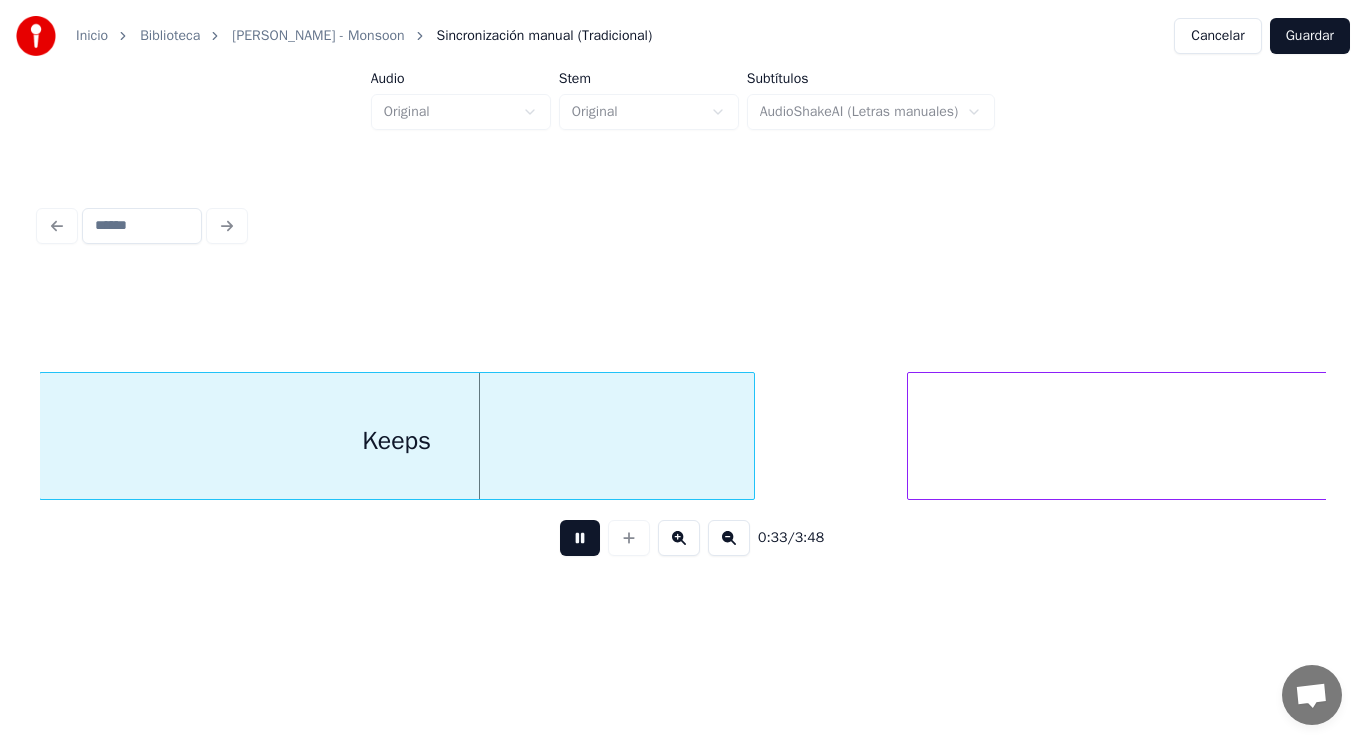 click at bounding box center (580, 538) 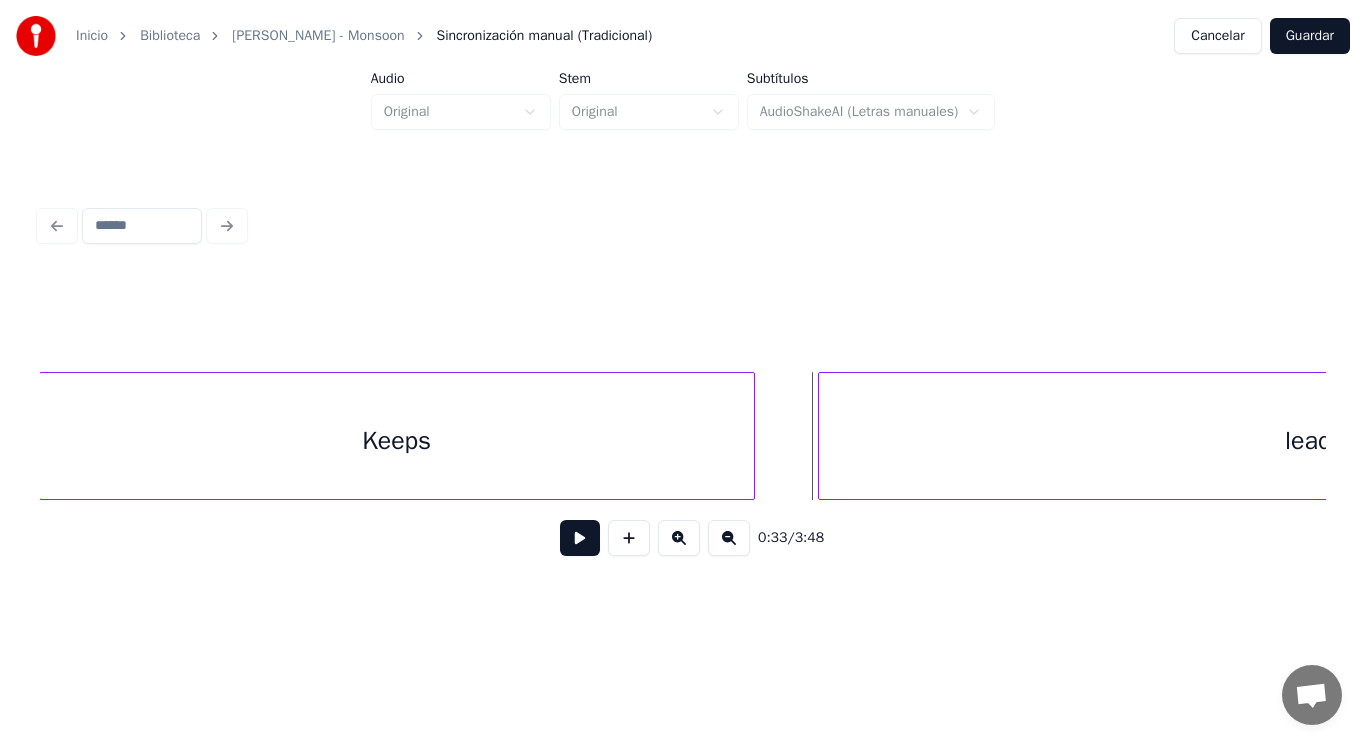 click at bounding box center (822, 436) 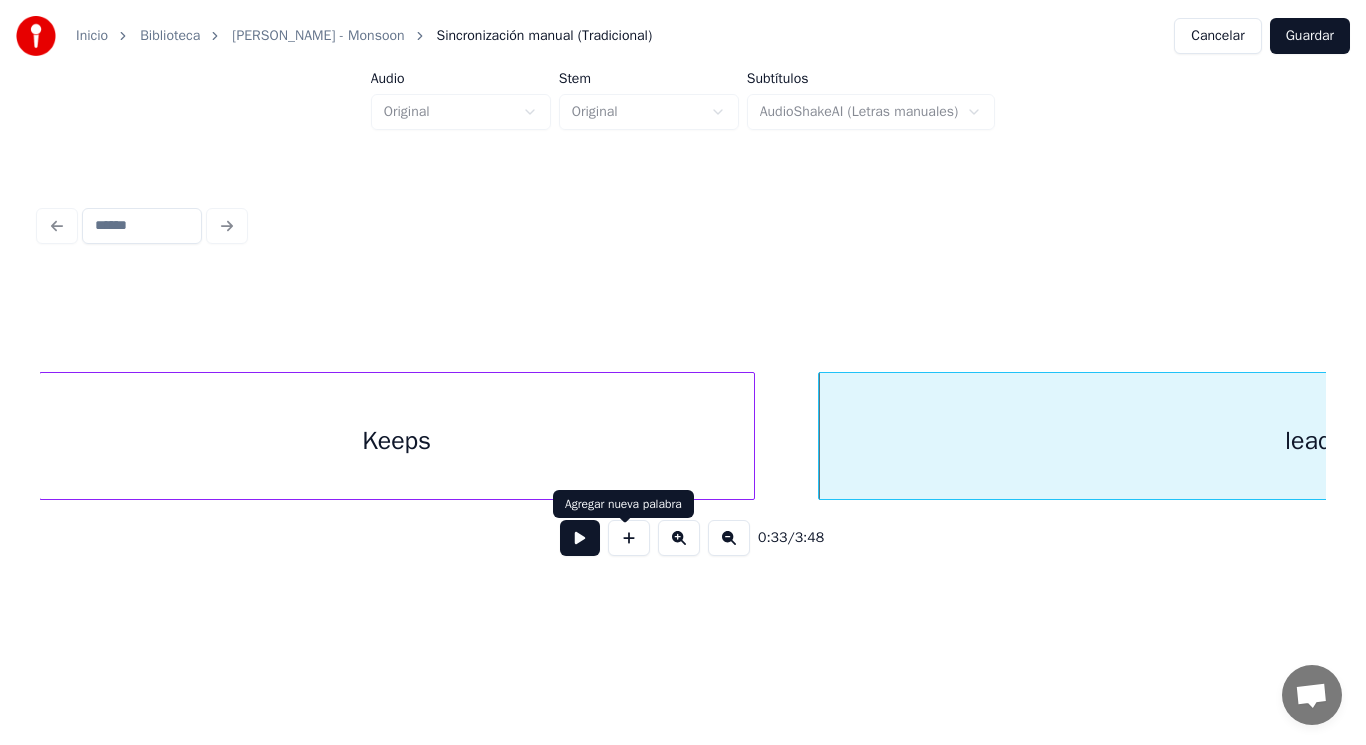 click at bounding box center [580, 538] 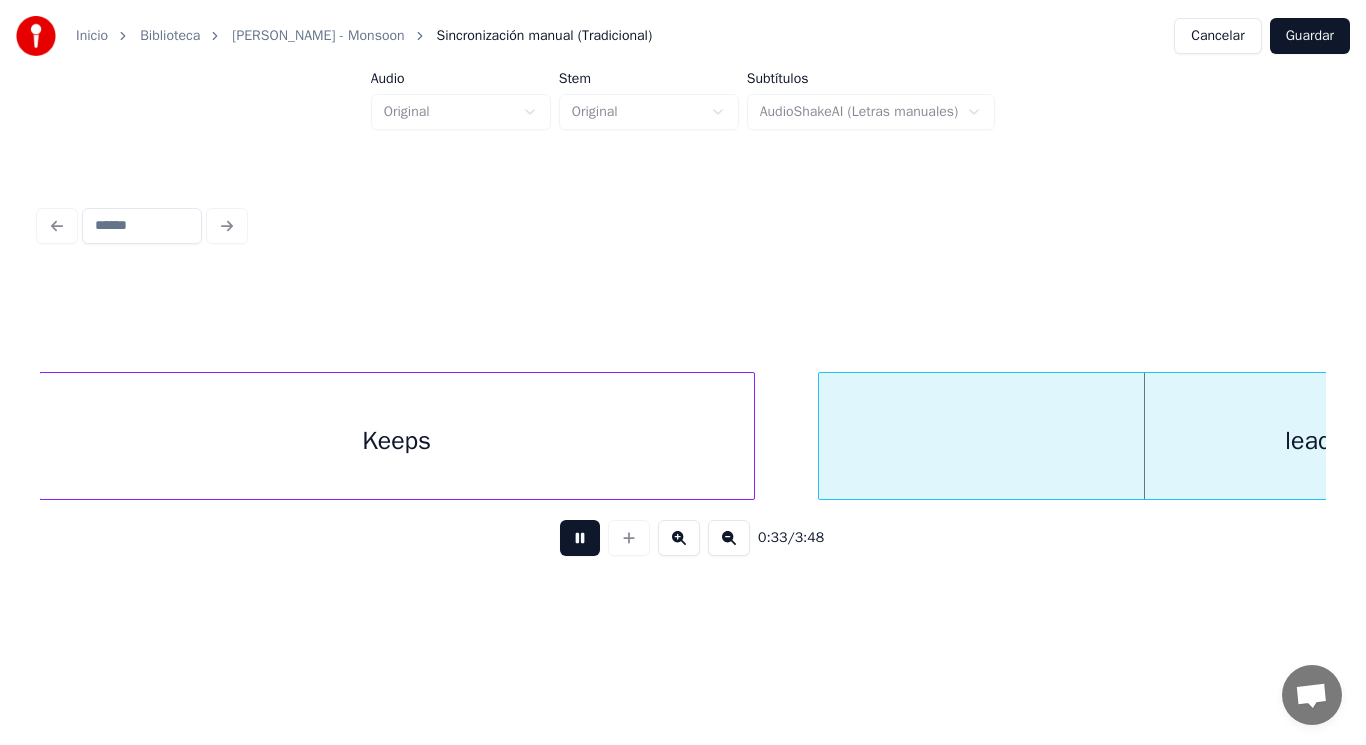 scroll, scrollTop: 0, scrollLeft: 47097, axis: horizontal 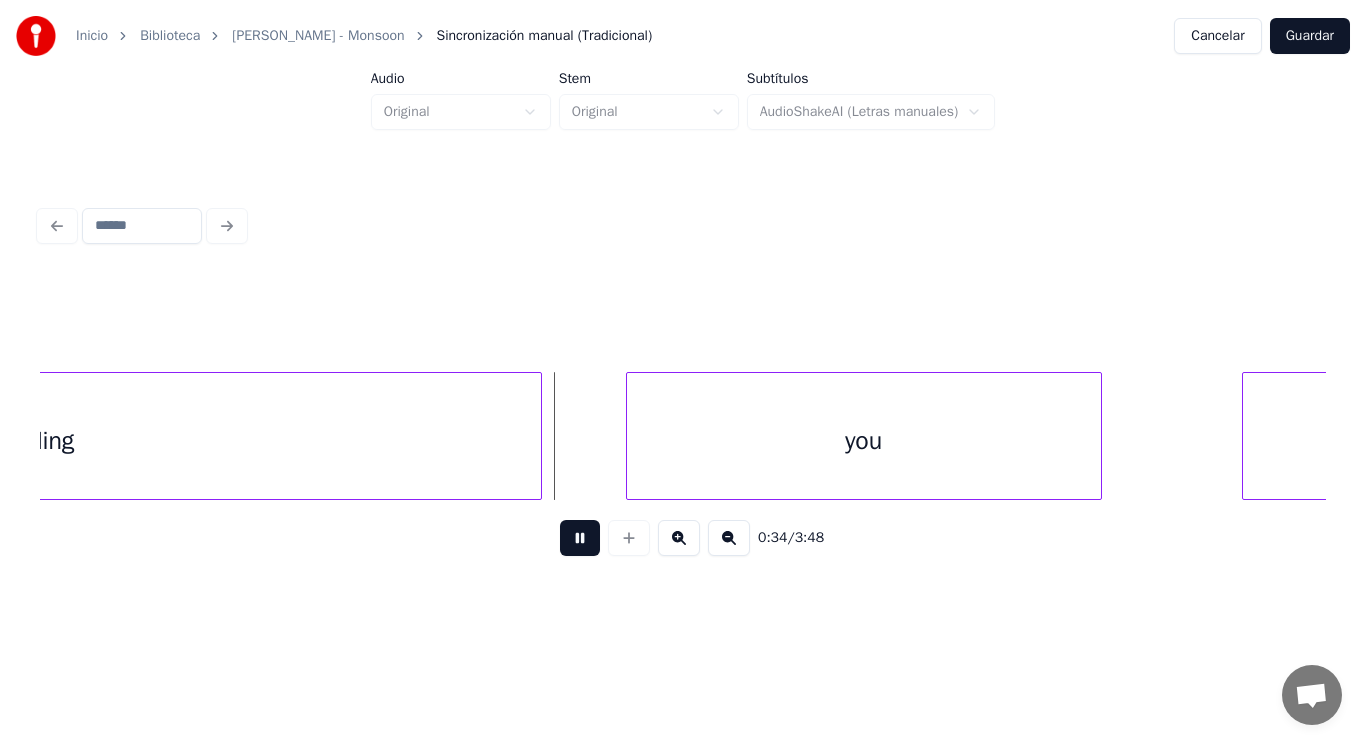 click at bounding box center [580, 538] 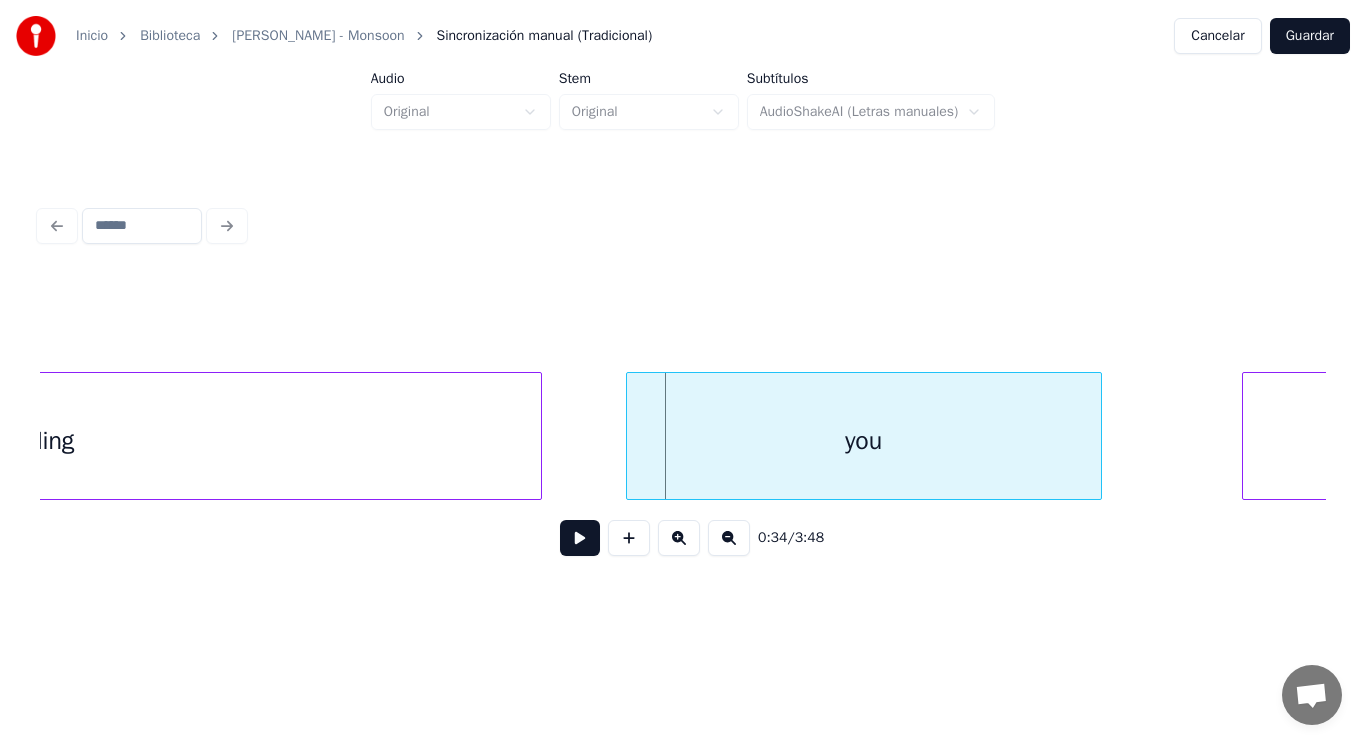 click on "leading" at bounding box center [35, 441] 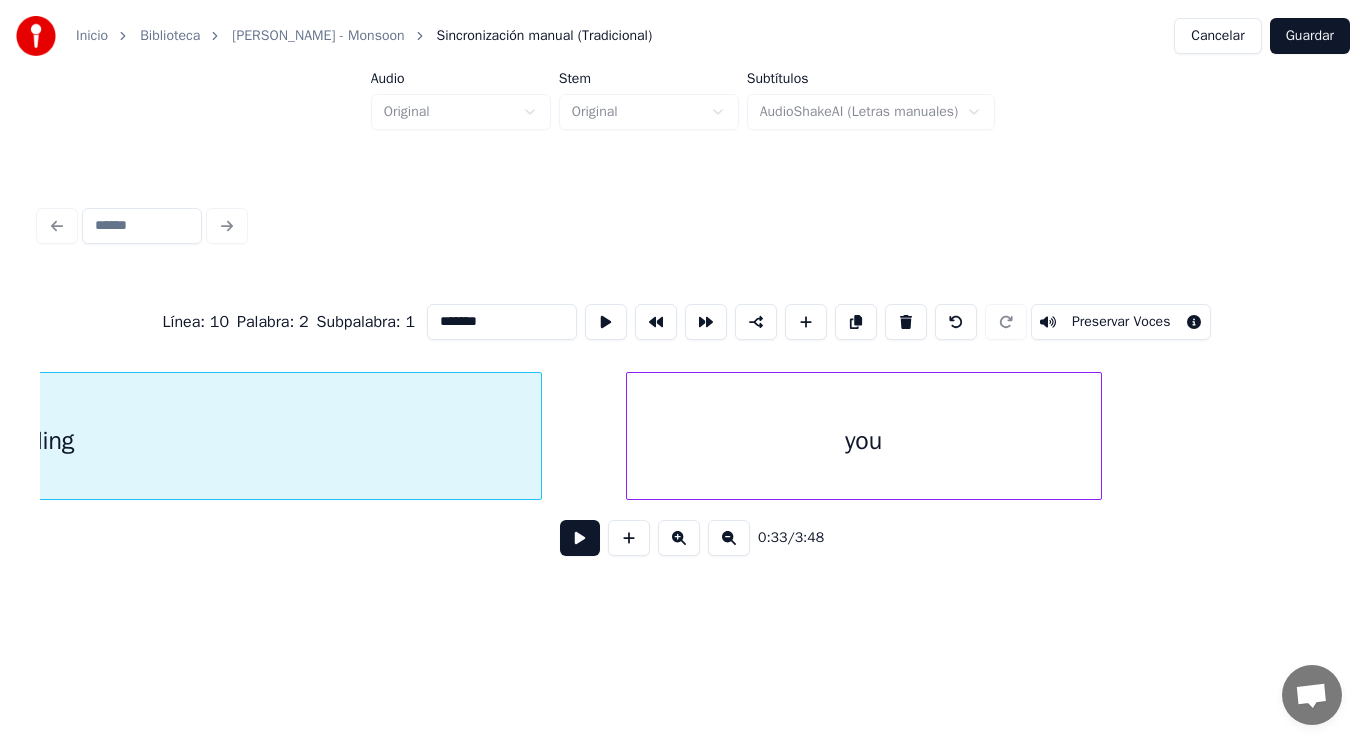 scroll, scrollTop: 0, scrollLeft: 46587, axis: horizontal 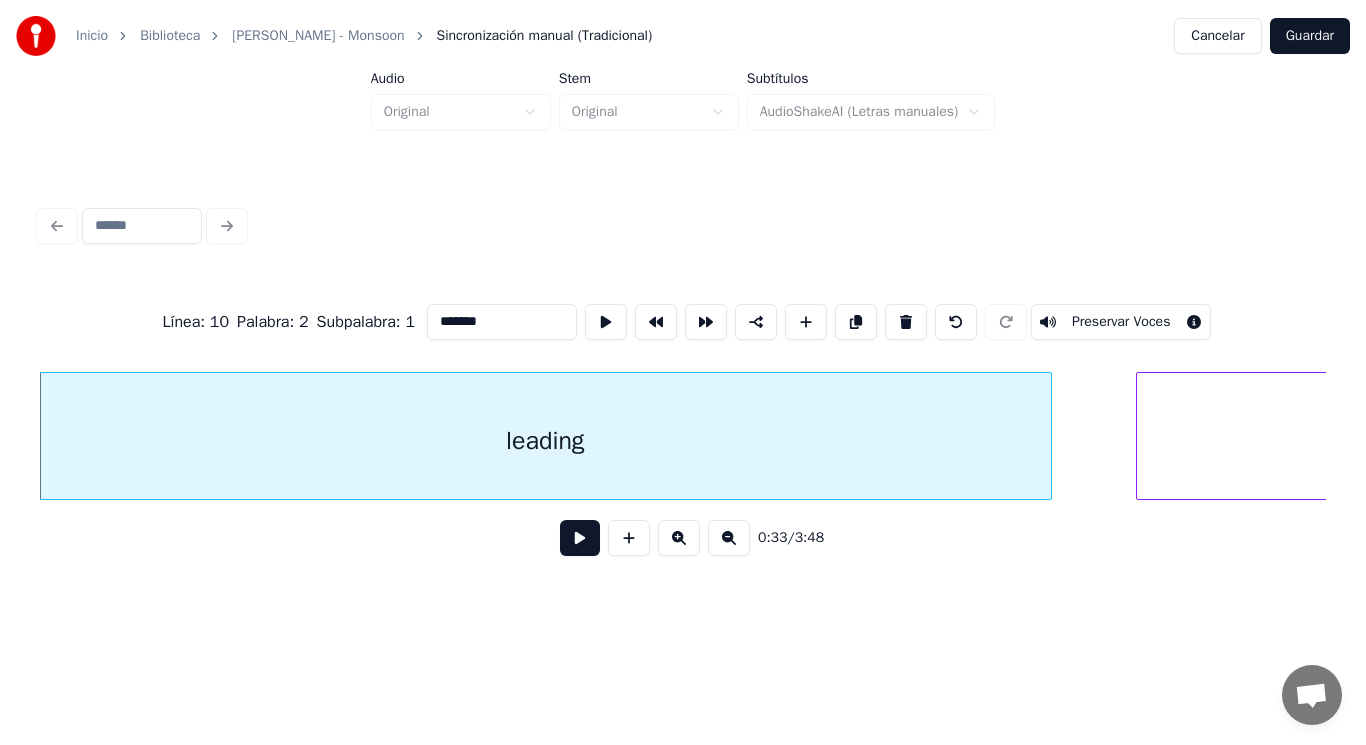 click at bounding box center [580, 538] 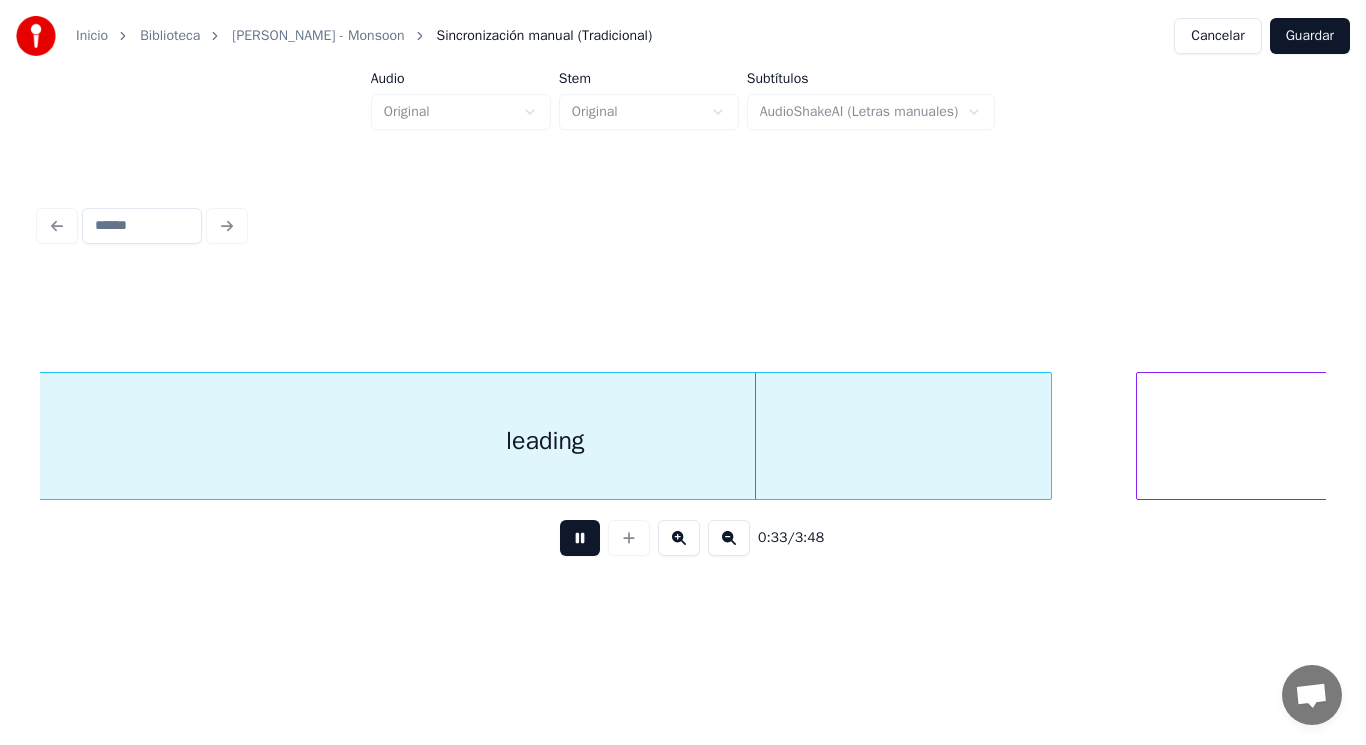 click at bounding box center (580, 538) 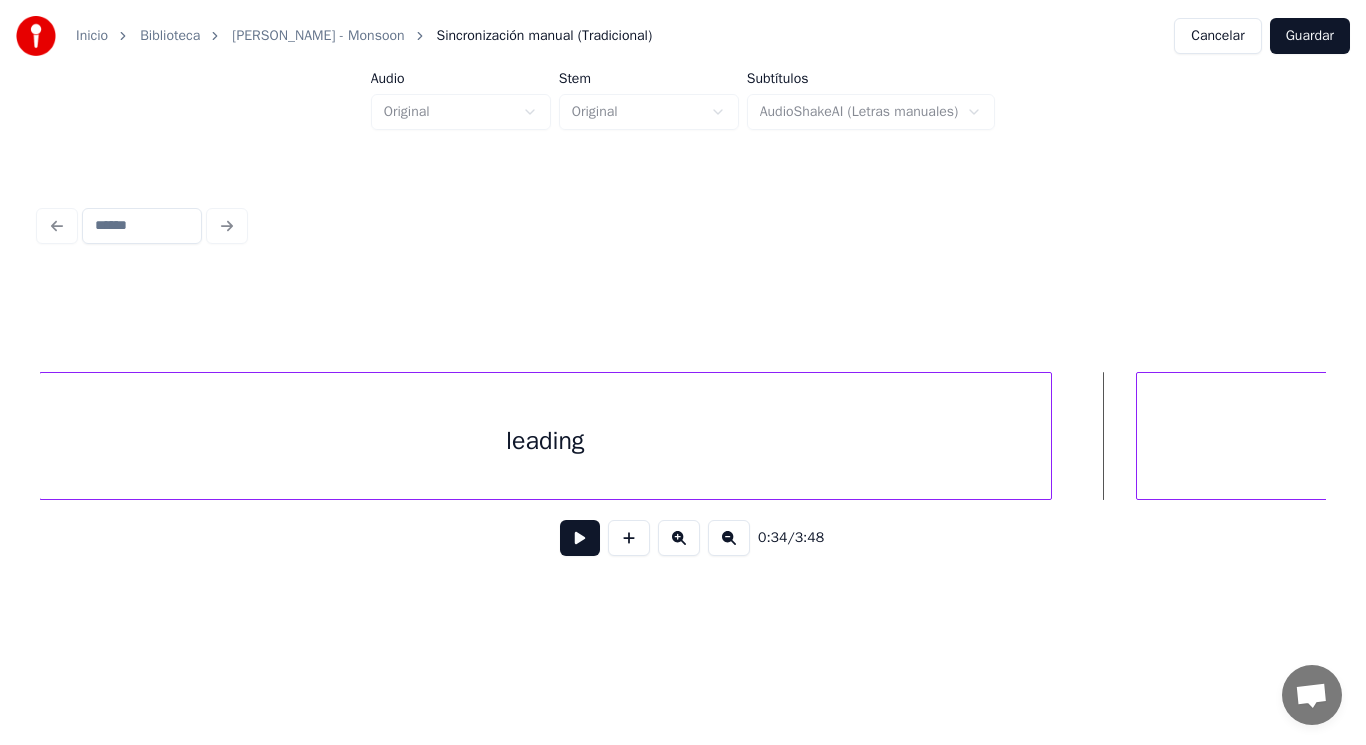 click on "leading" at bounding box center (545, 441) 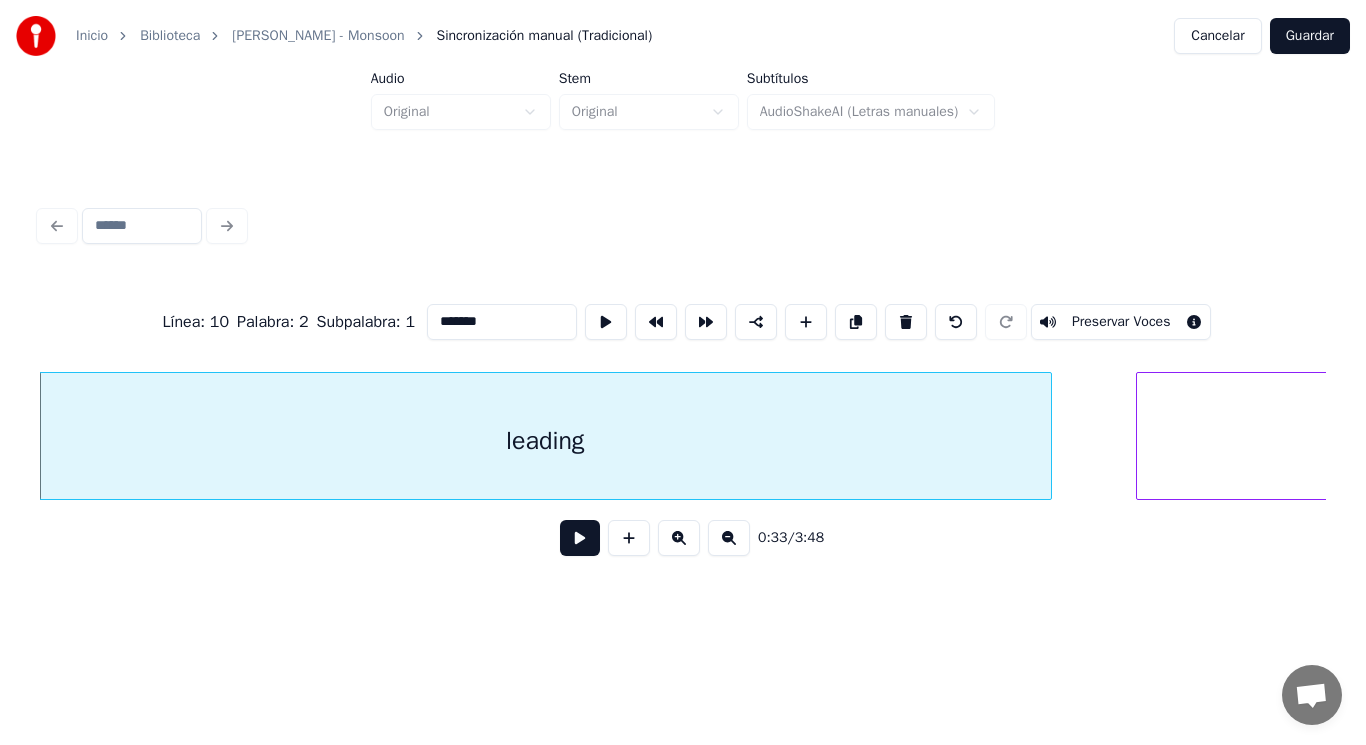click at bounding box center [580, 538] 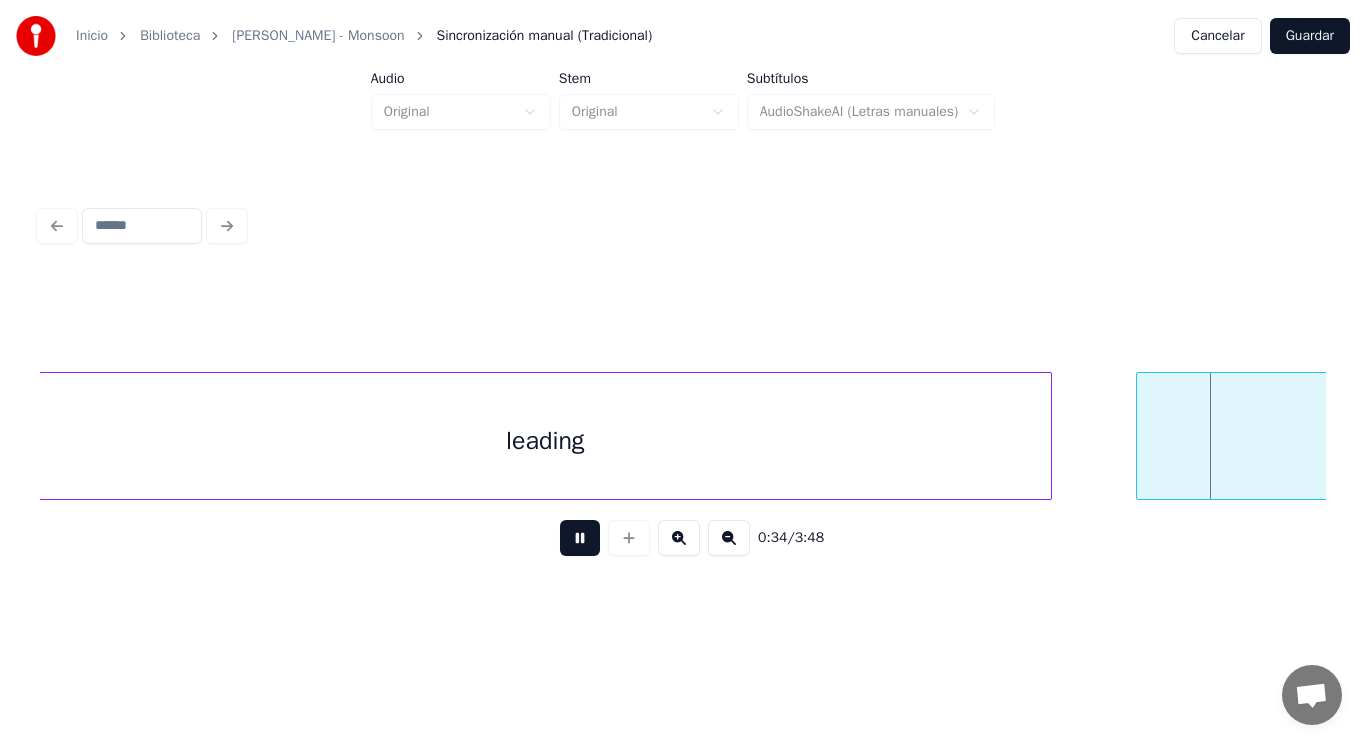 scroll, scrollTop: 0, scrollLeft: 47887, axis: horizontal 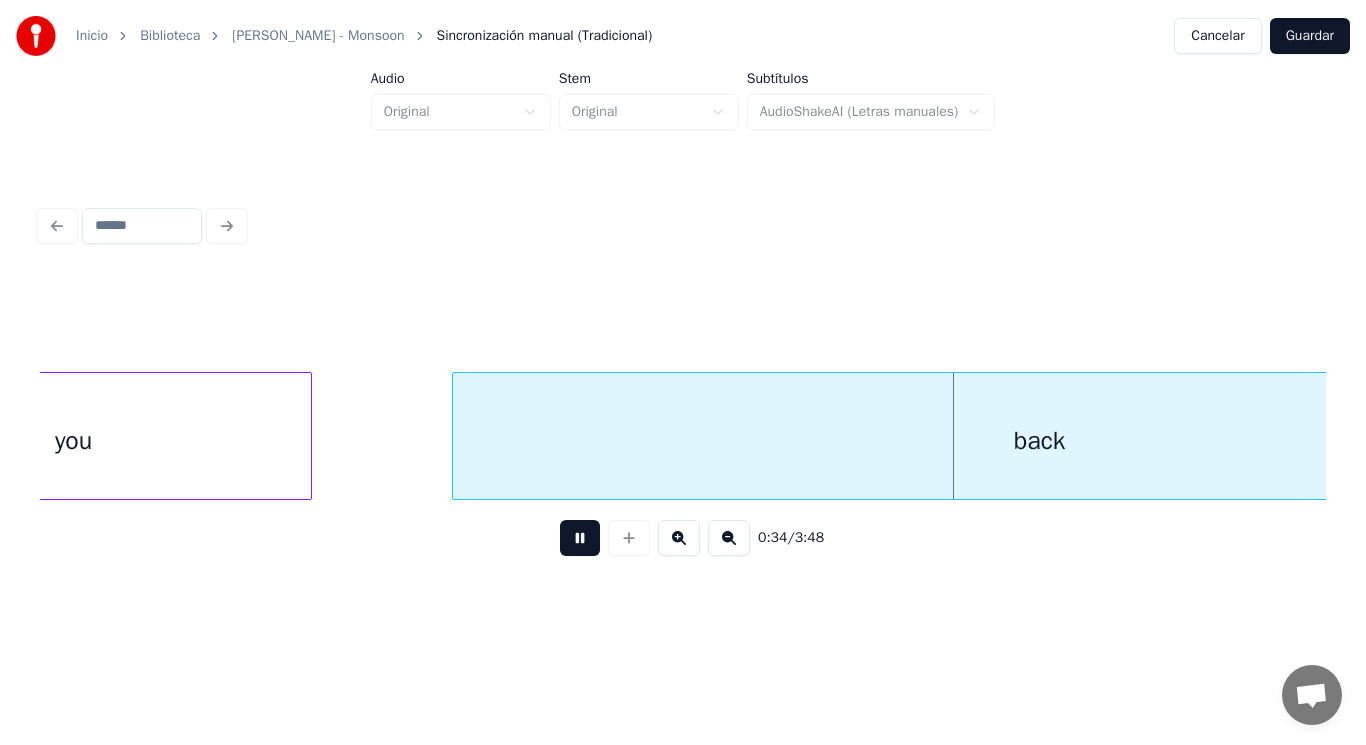 click at bounding box center [580, 538] 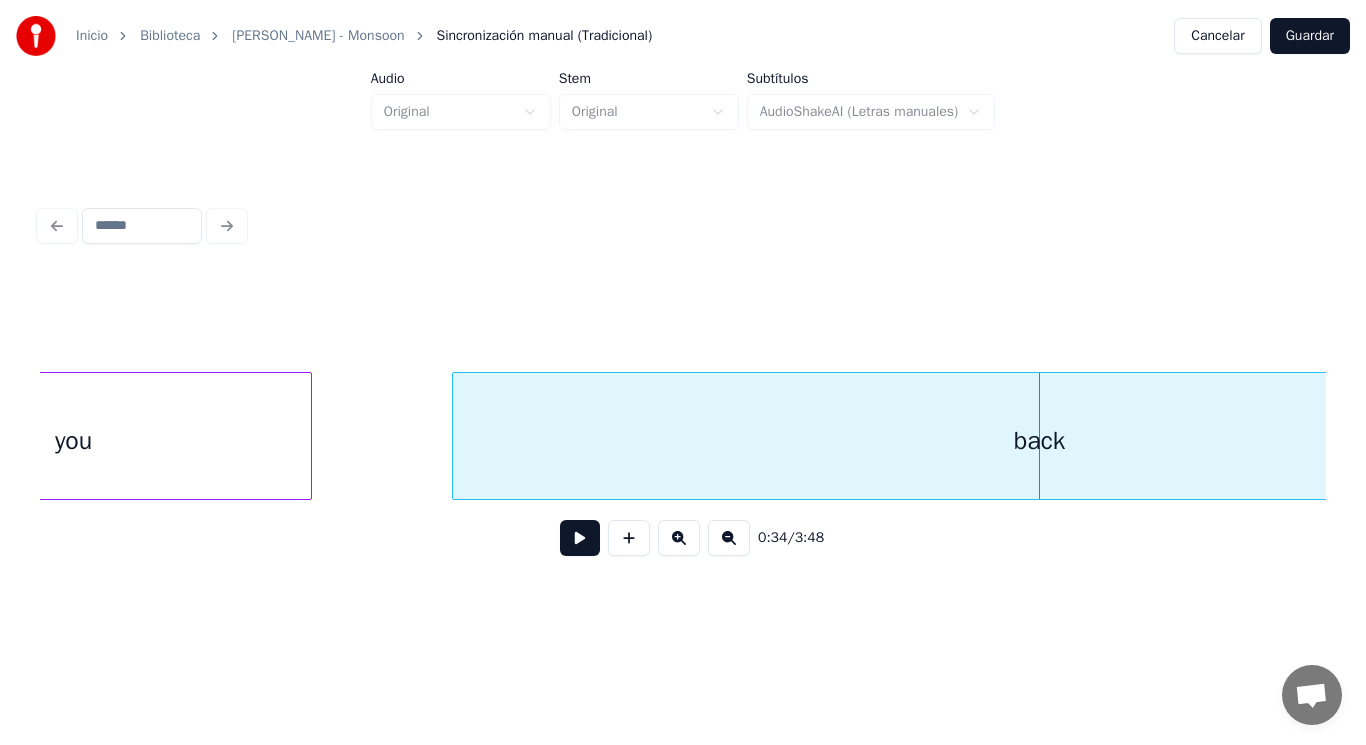 click on "back" at bounding box center (1040, 441) 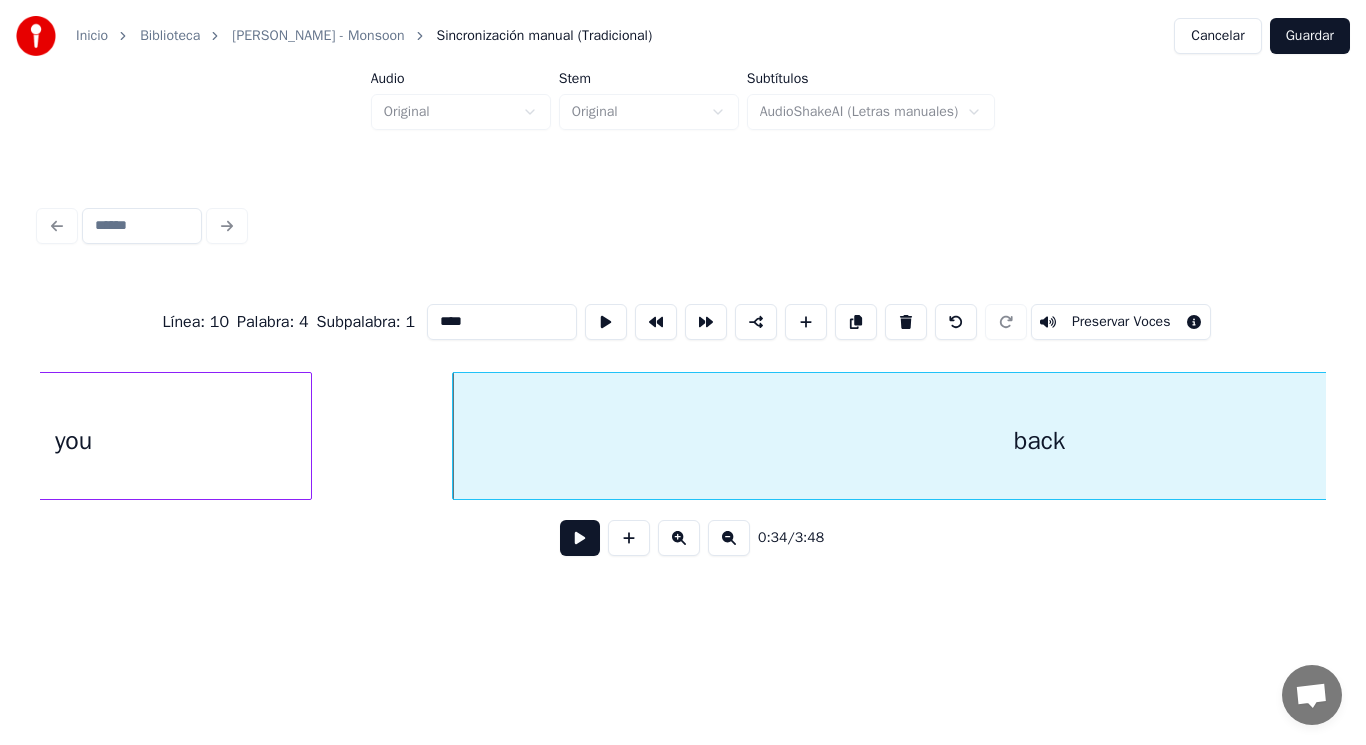 click at bounding box center [580, 538] 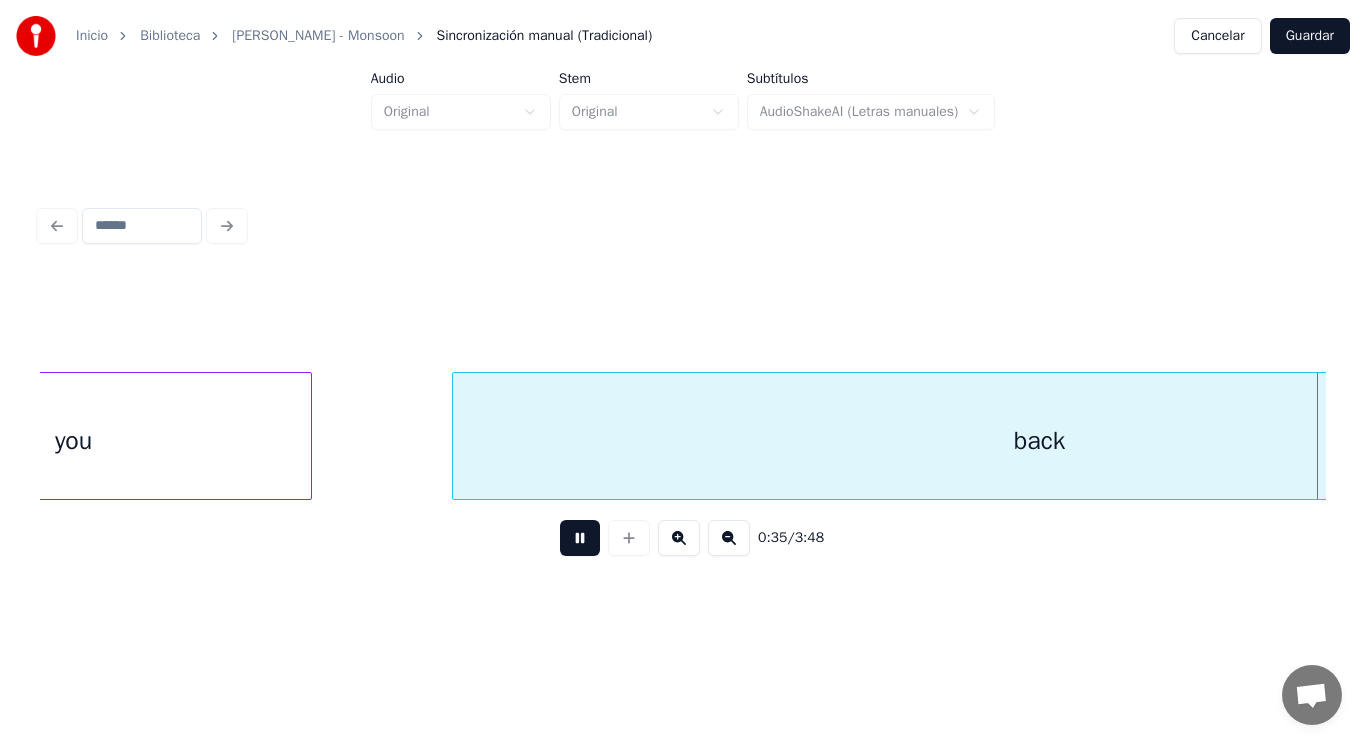 scroll, scrollTop: 0, scrollLeft: 49191, axis: horizontal 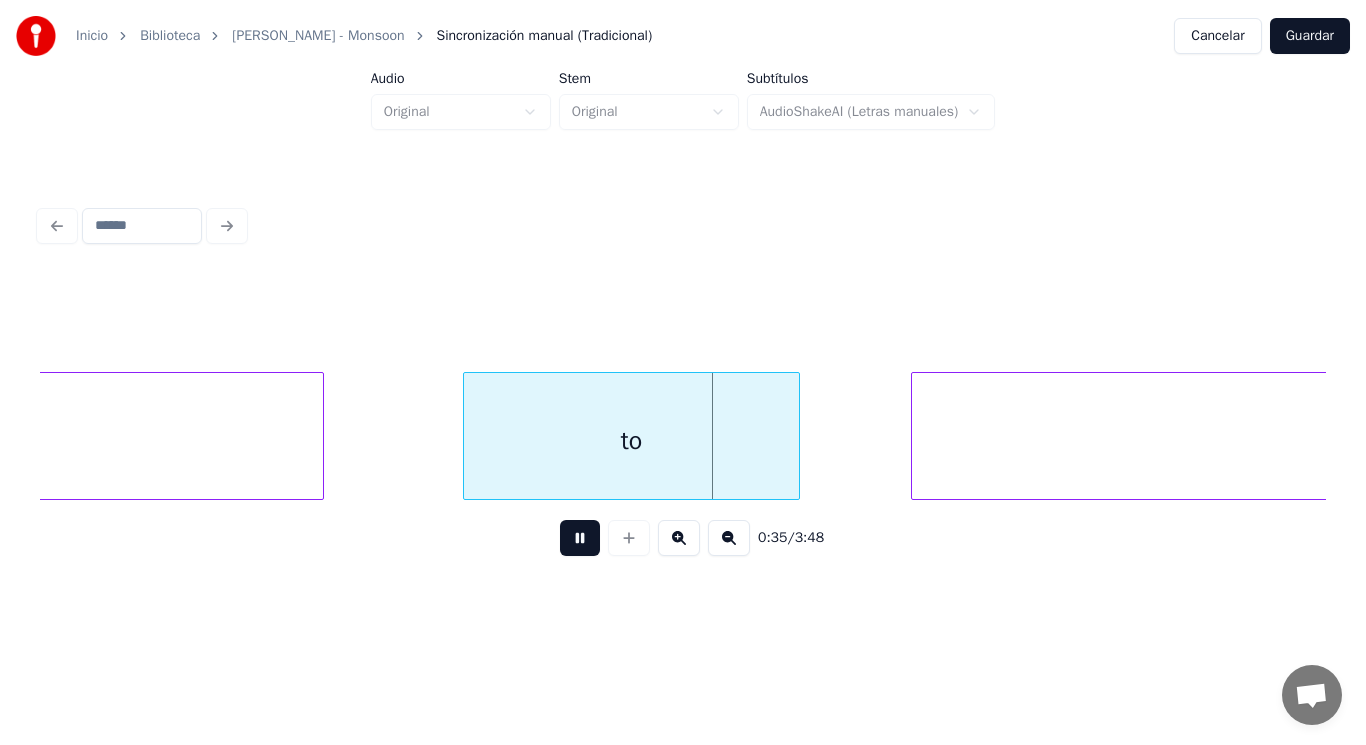 click at bounding box center (580, 538) 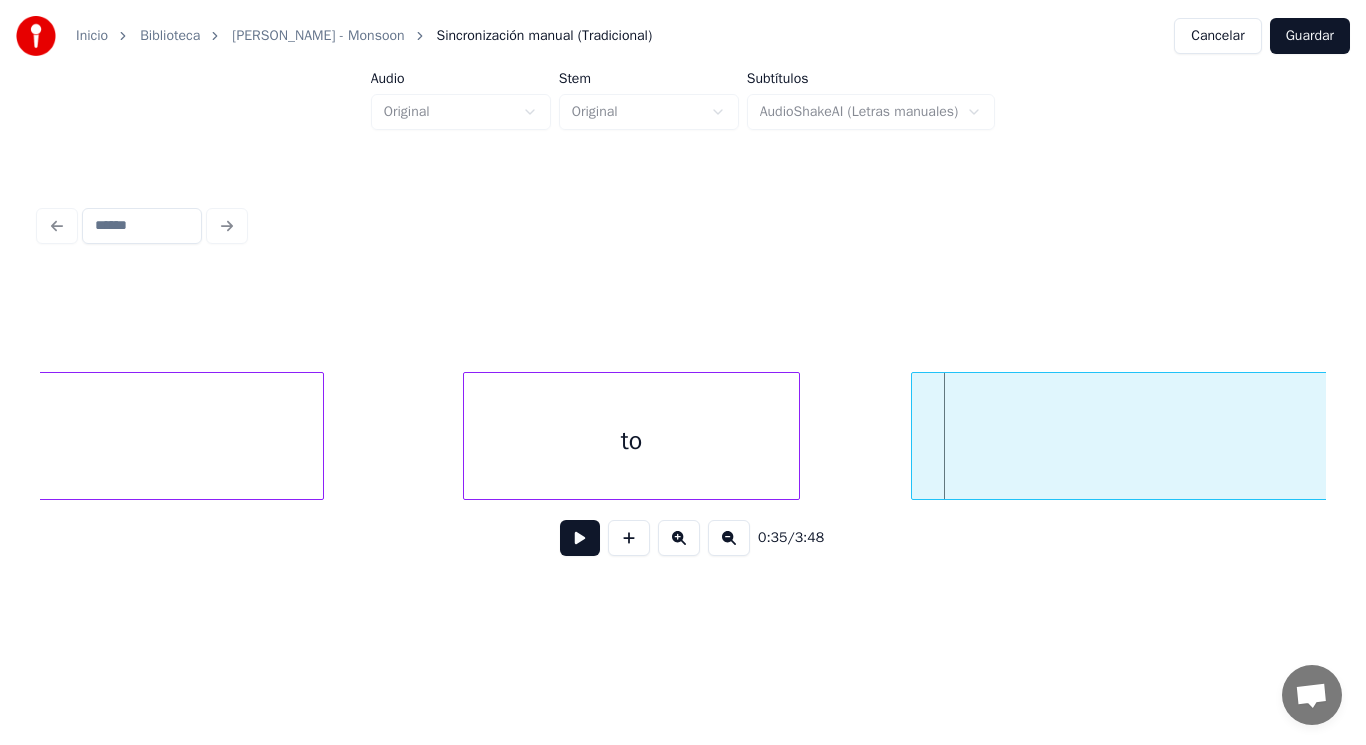 click on "back" at bounding box center [-264, 441] 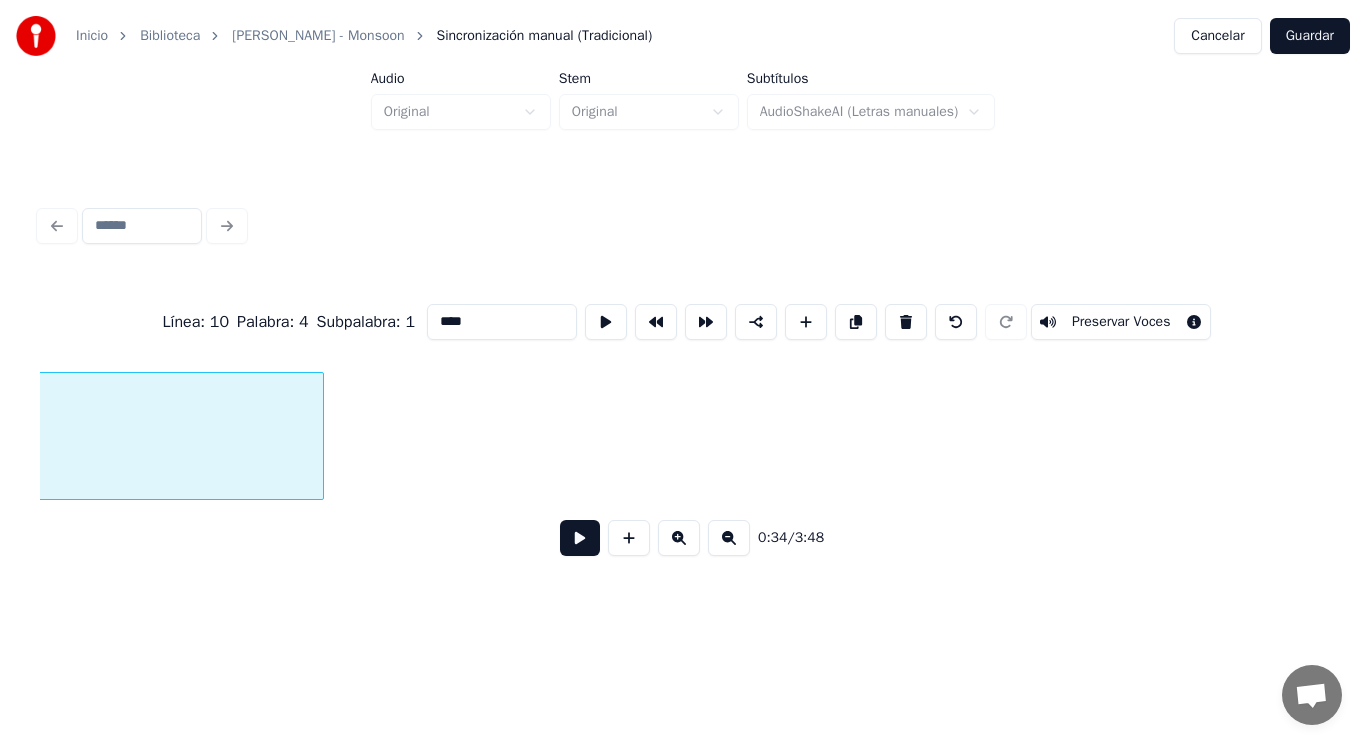 scroll, scrollTop: 0, scrollLeft: 48299, axis: horizontal 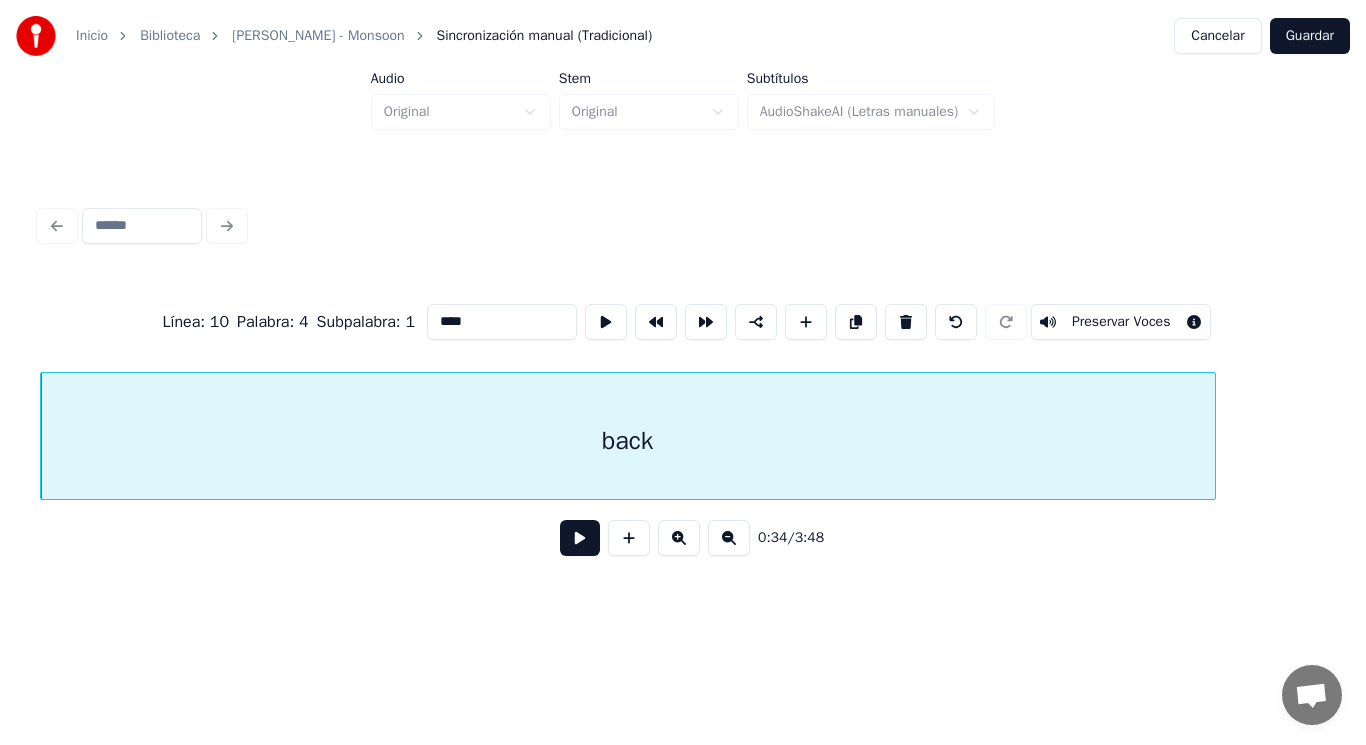 click at bounding box center (580, 538) 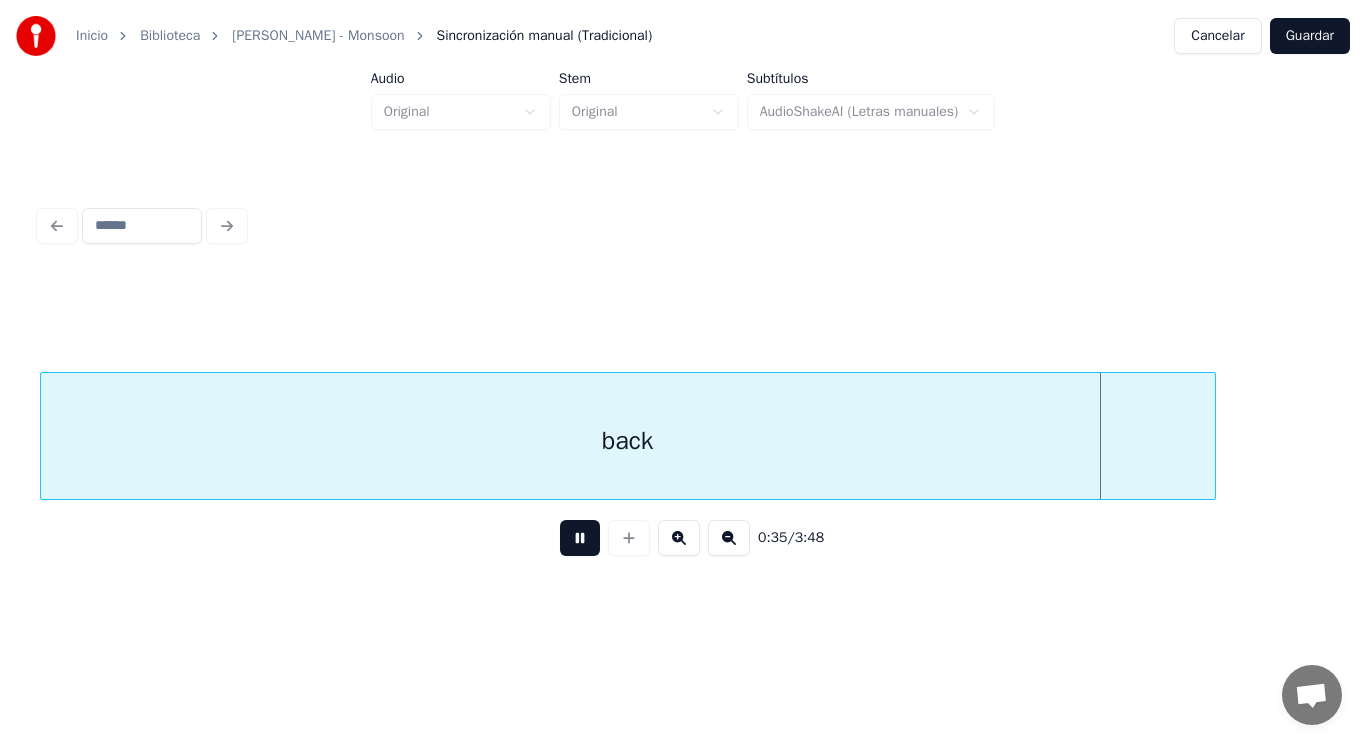 click at bounding box center [580, 538] 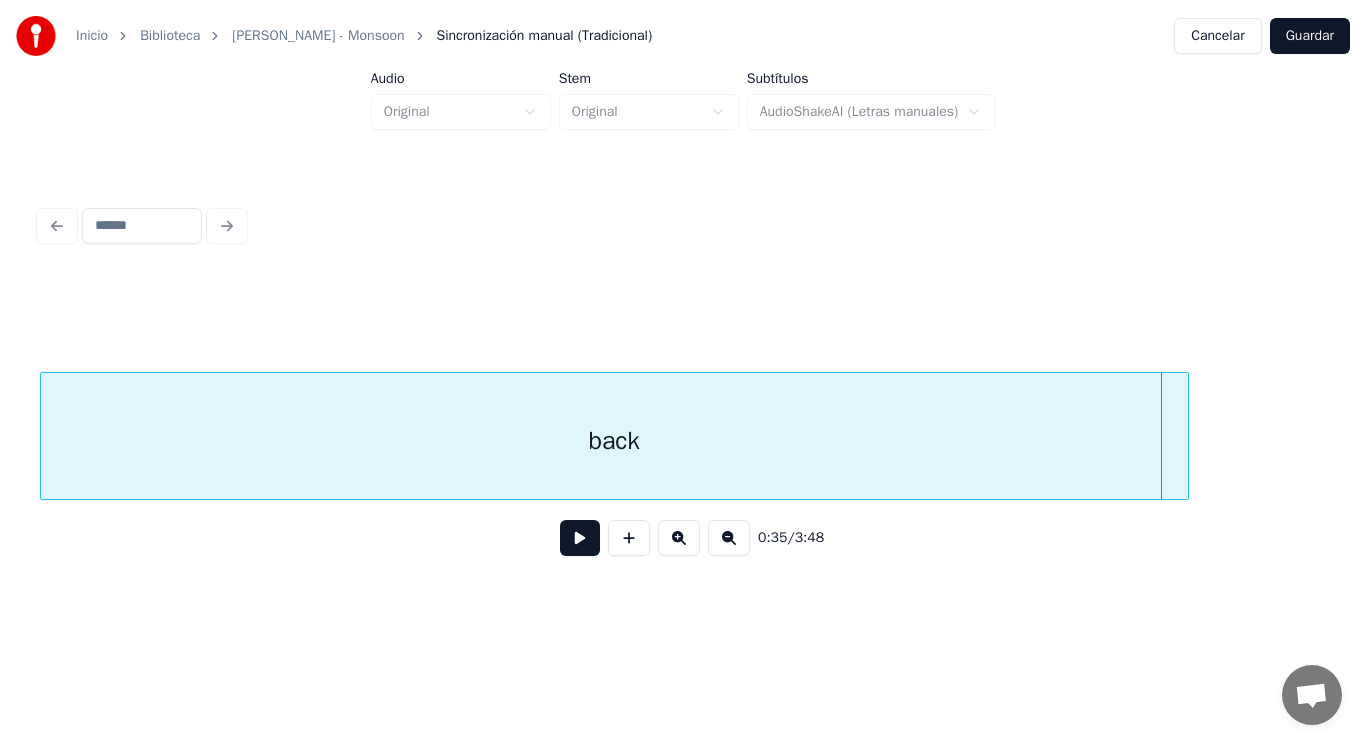 click at bounding box center (1185, 436) 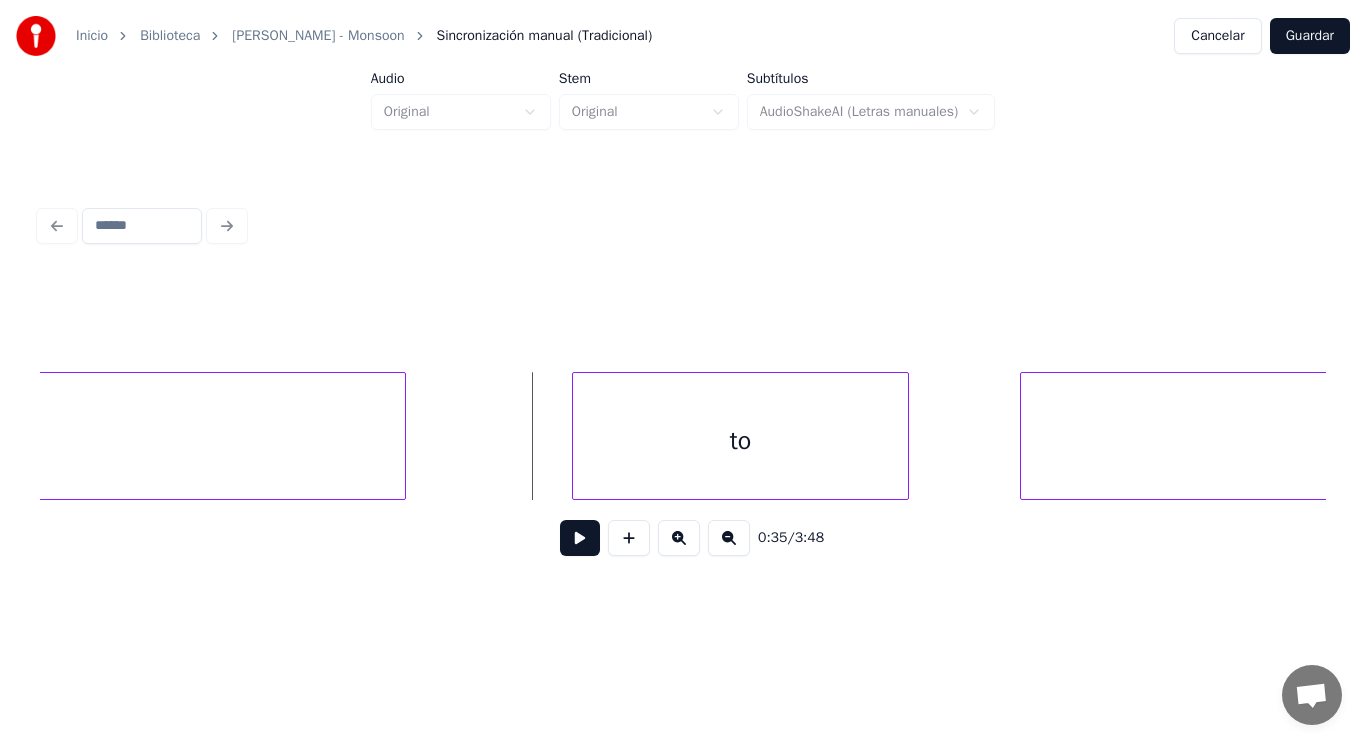 scroll, scrollTop: 0, scrollLeft: 49099, axis: horizontal 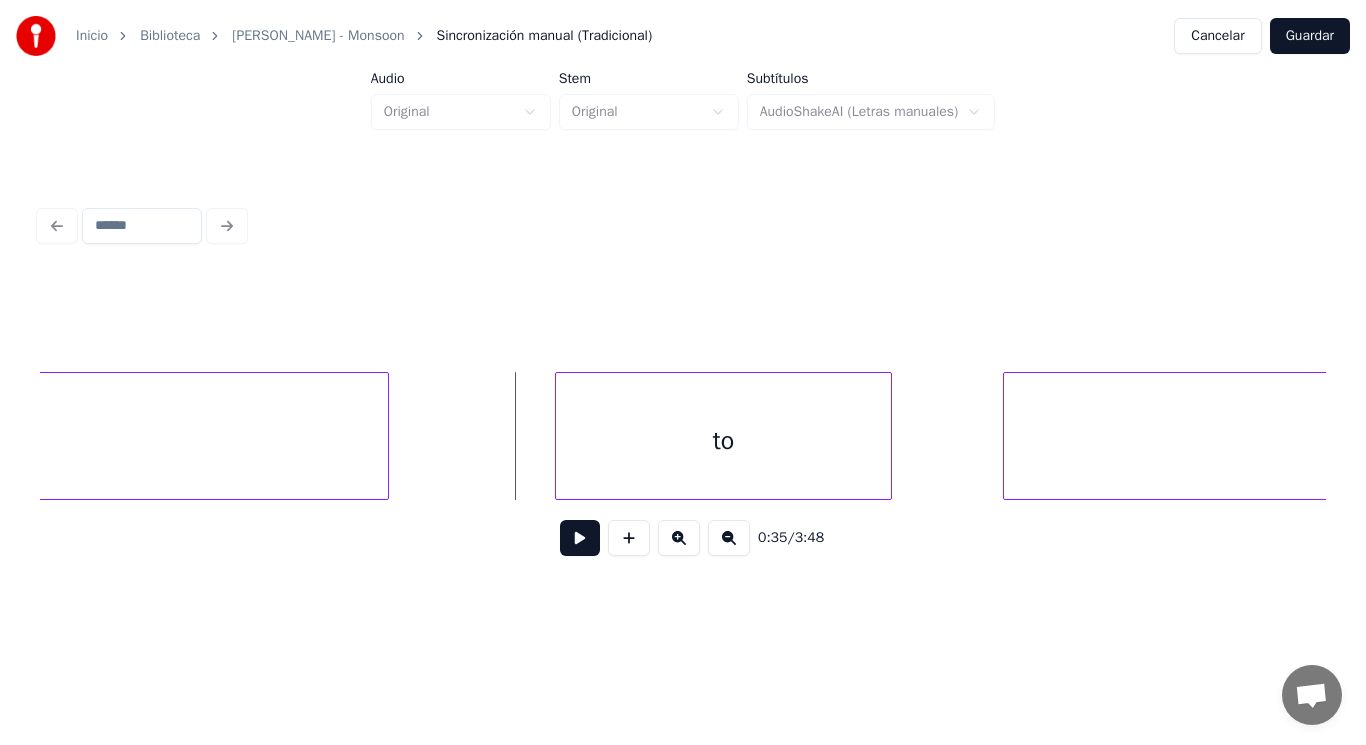 click on "back to me" at bounding box center [111027, 436] 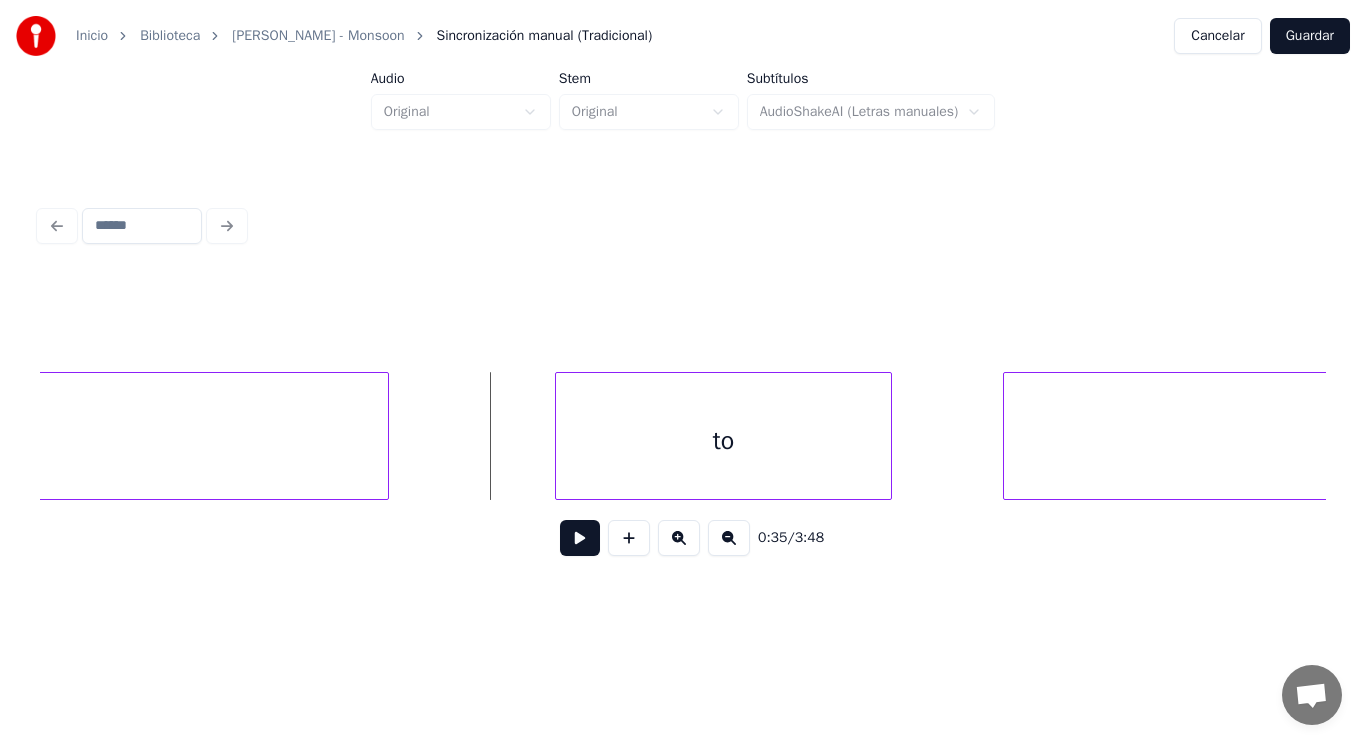 click at bounding box center (580, 538) 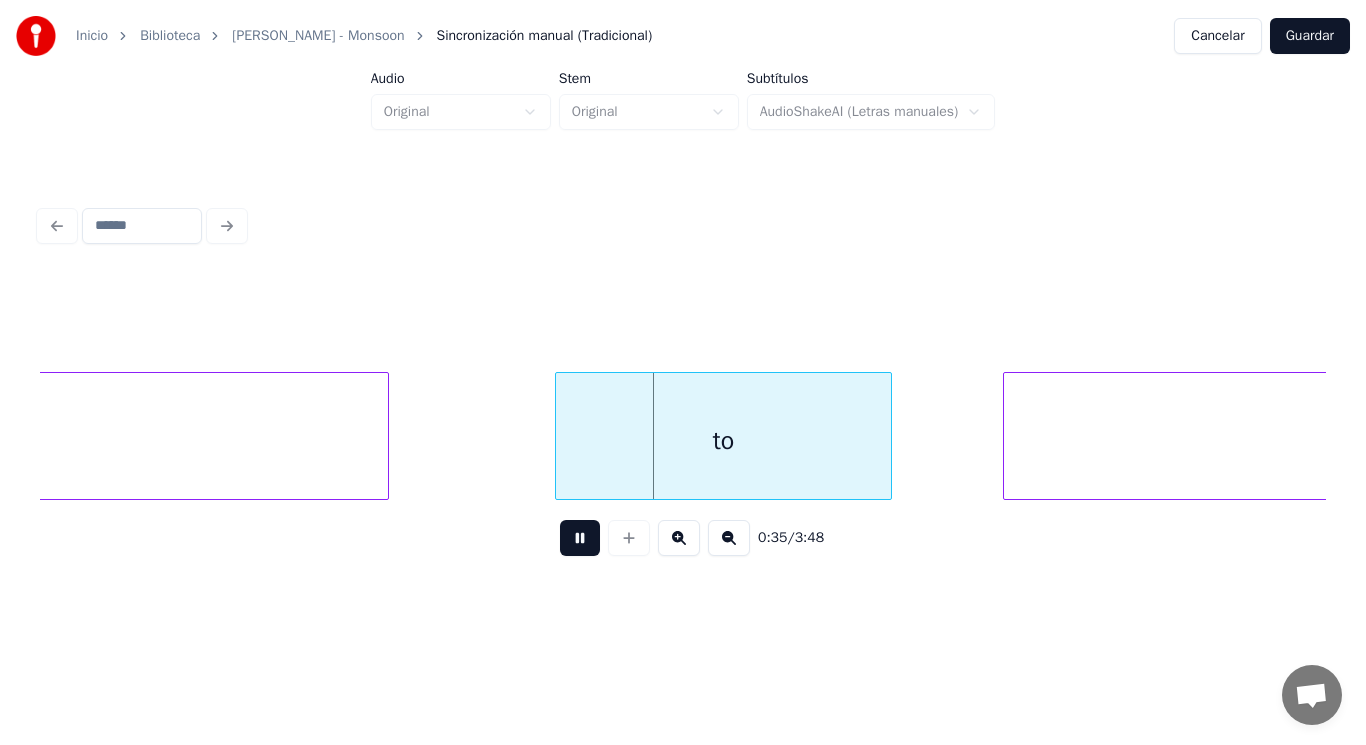 click at bounding box center [580, 538] 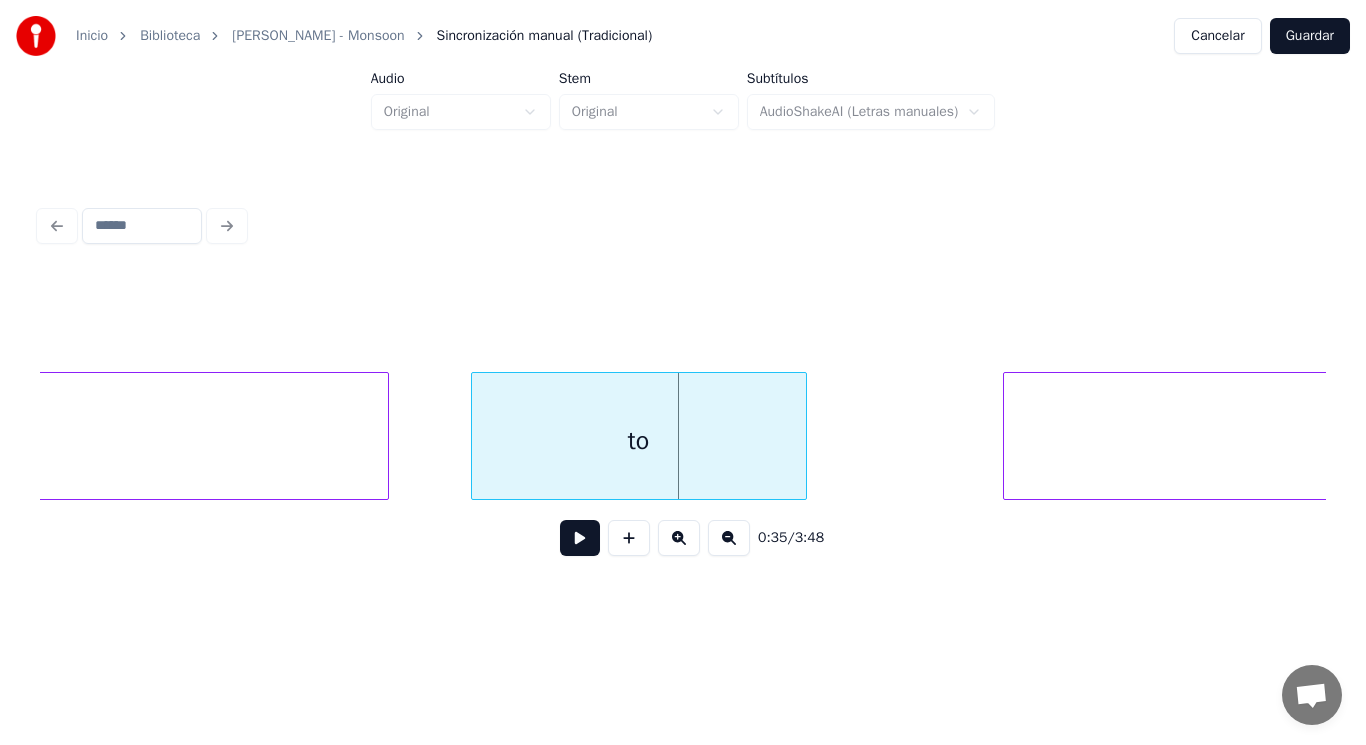 click on "to" at bounding box center [639, 441] 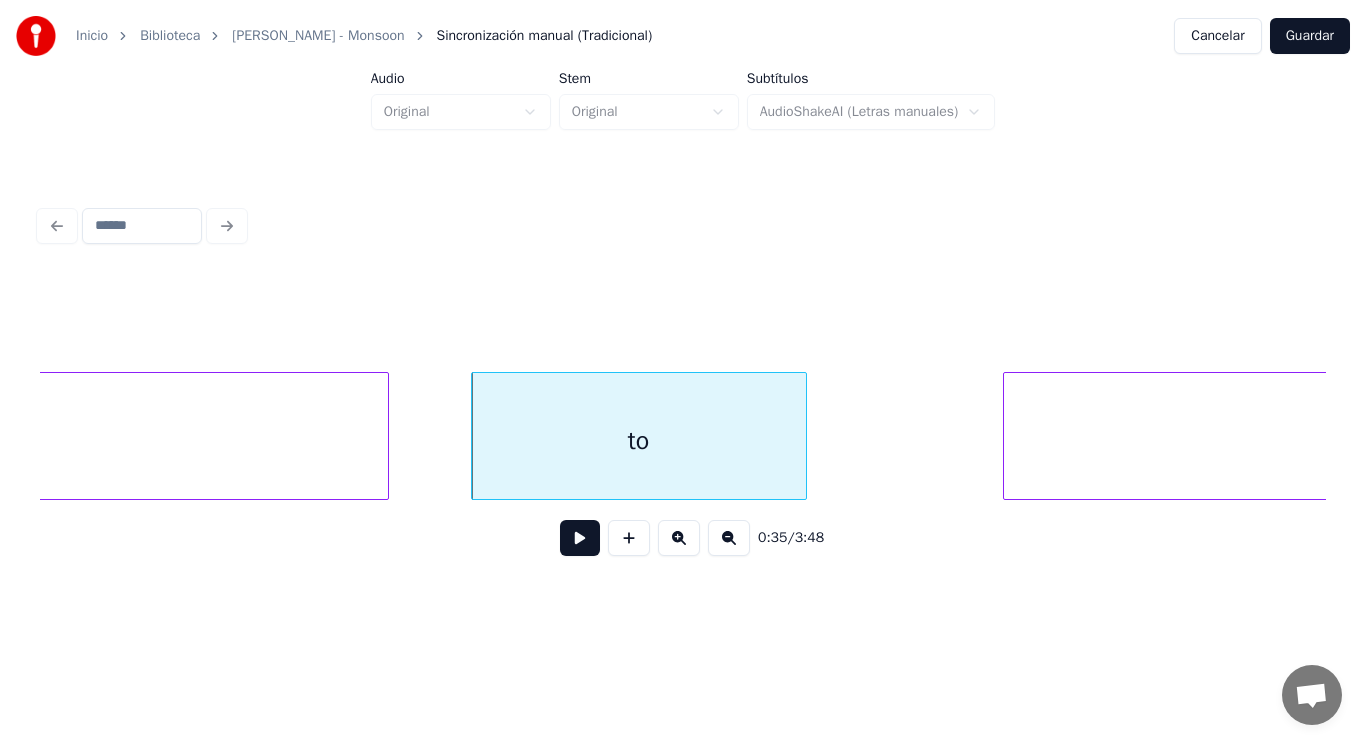 click at bounding box center (580, 538) 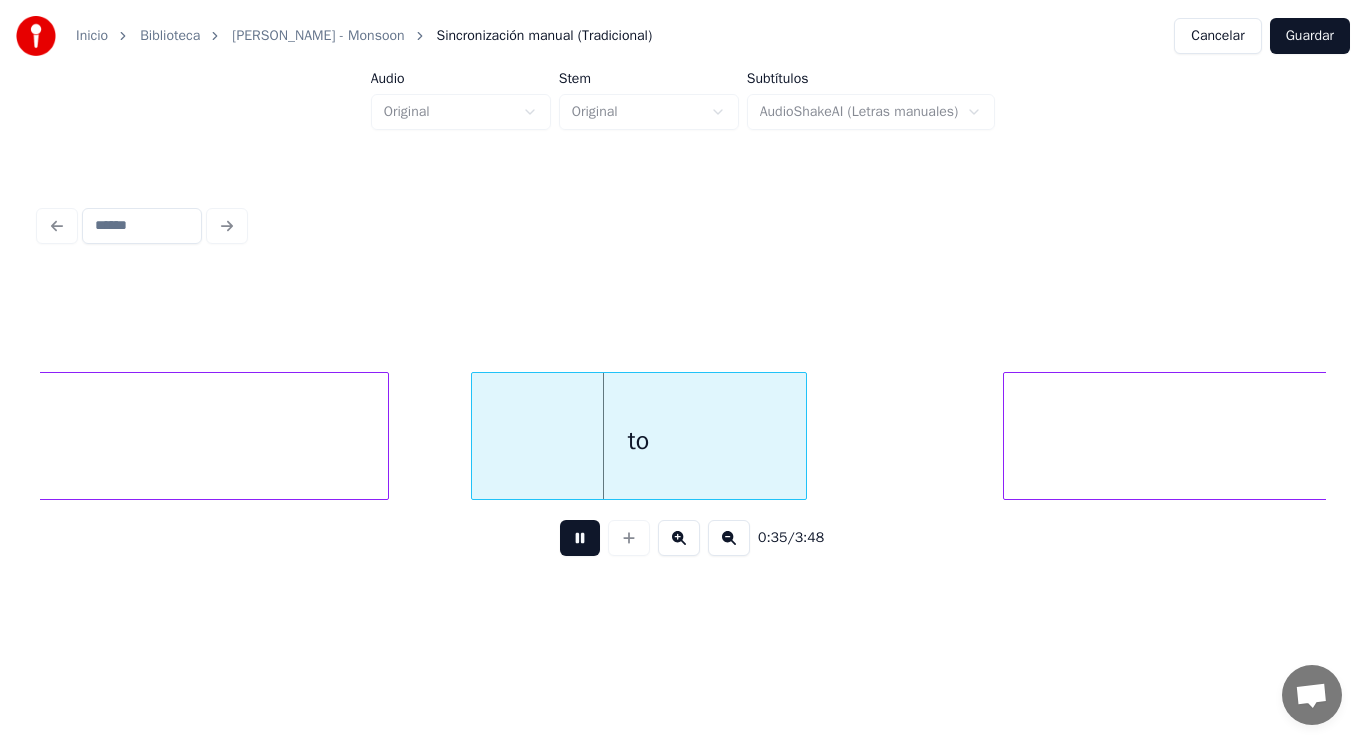 click at bounding box center [580, 538] 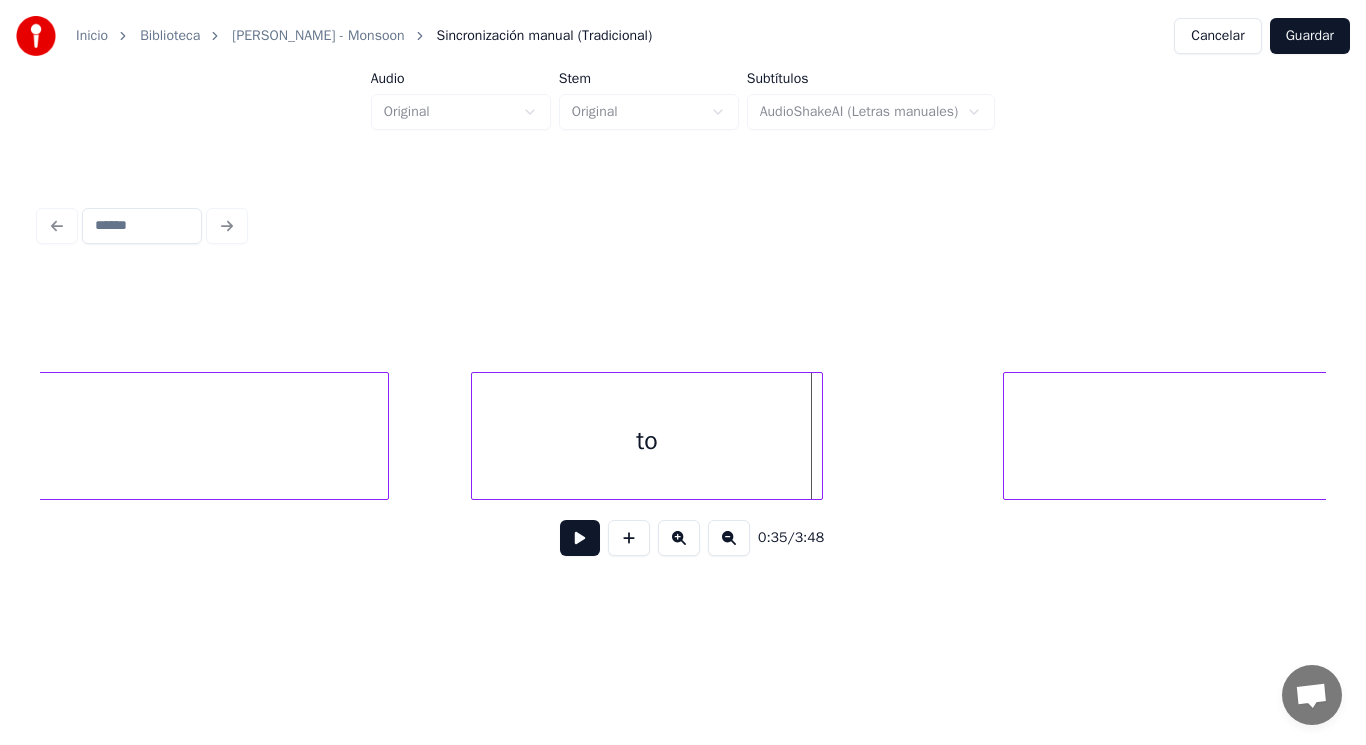 click at bounding box center (819, 436) 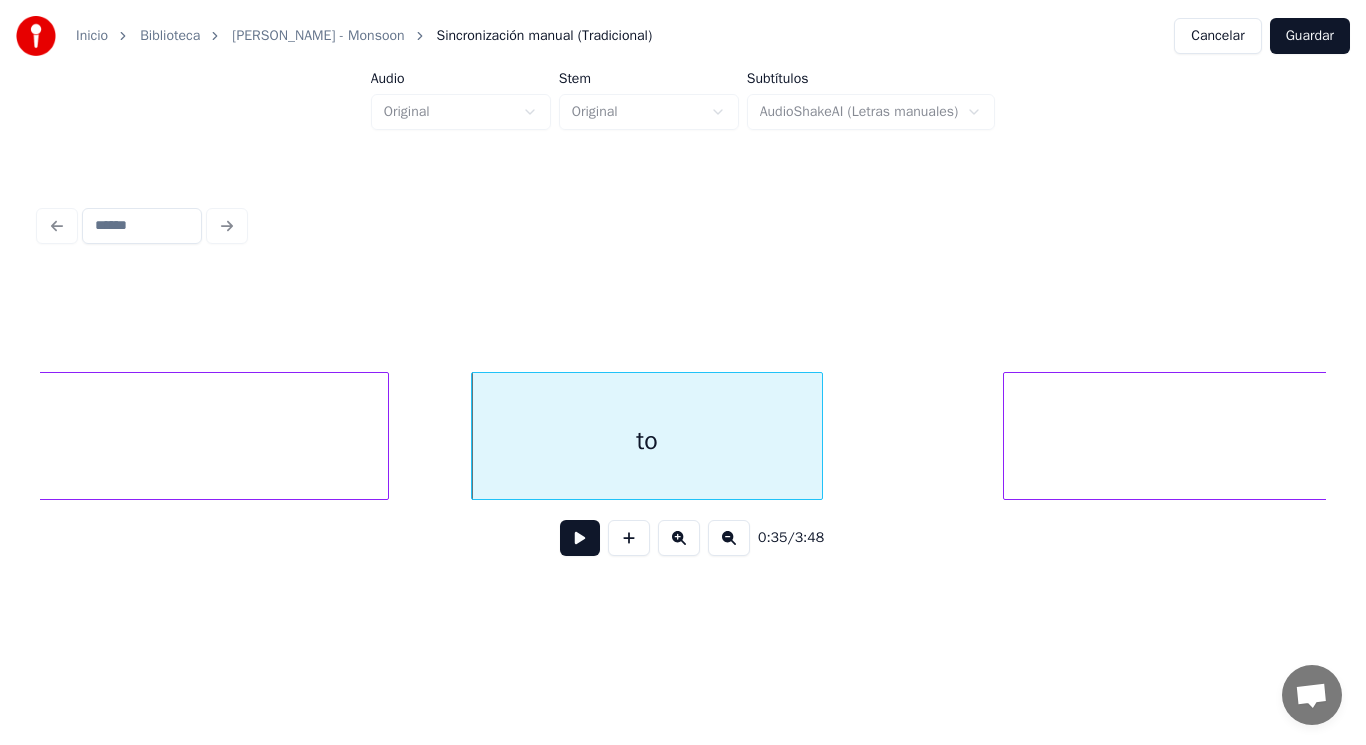 click on "me" at bounding box center [1675, 441] 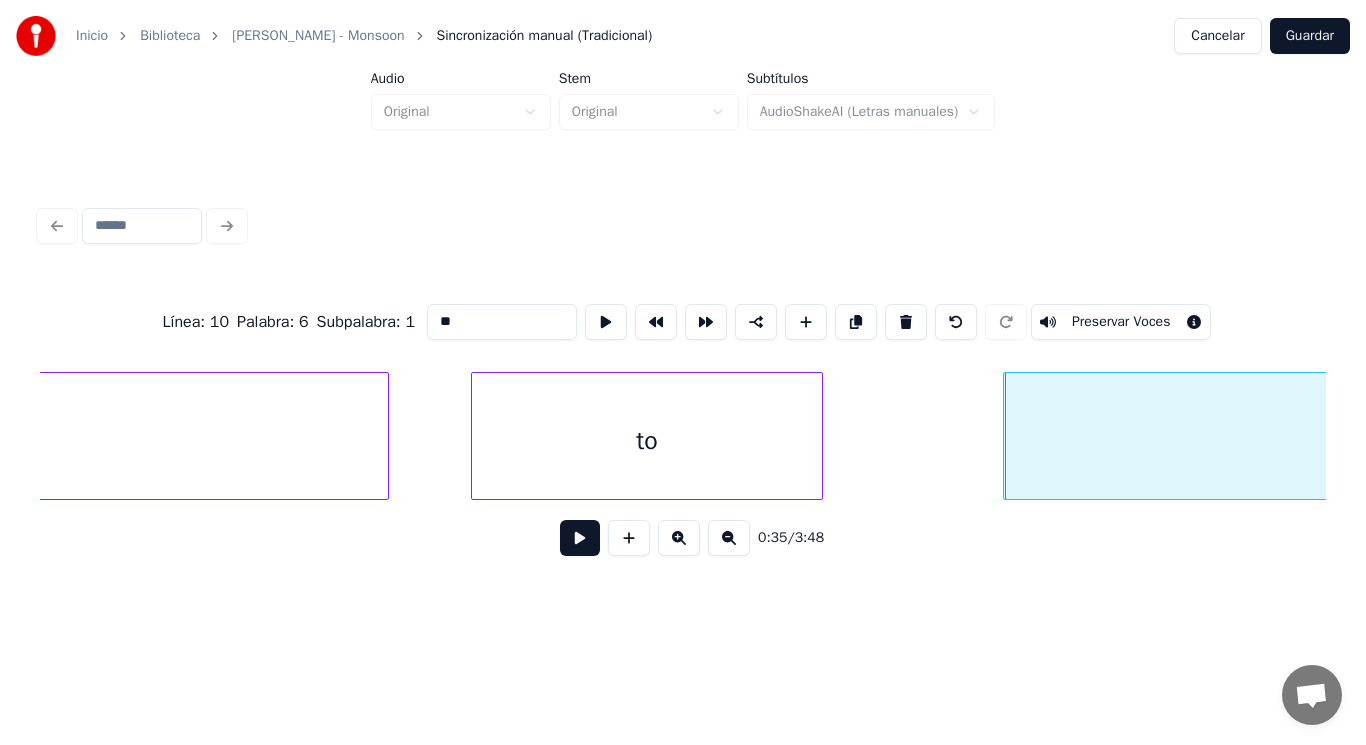 click on "to" at bounding box center [647, 441] 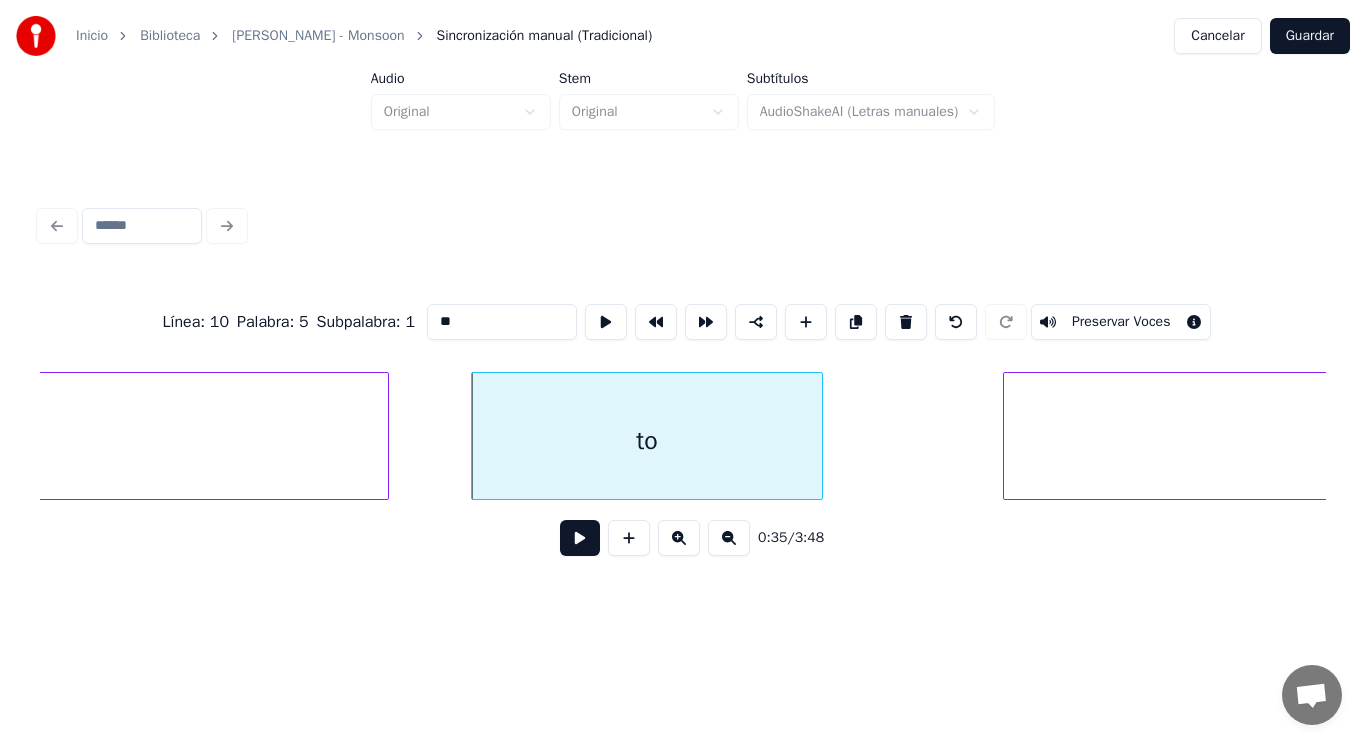 click at bounding box center [580, 538] 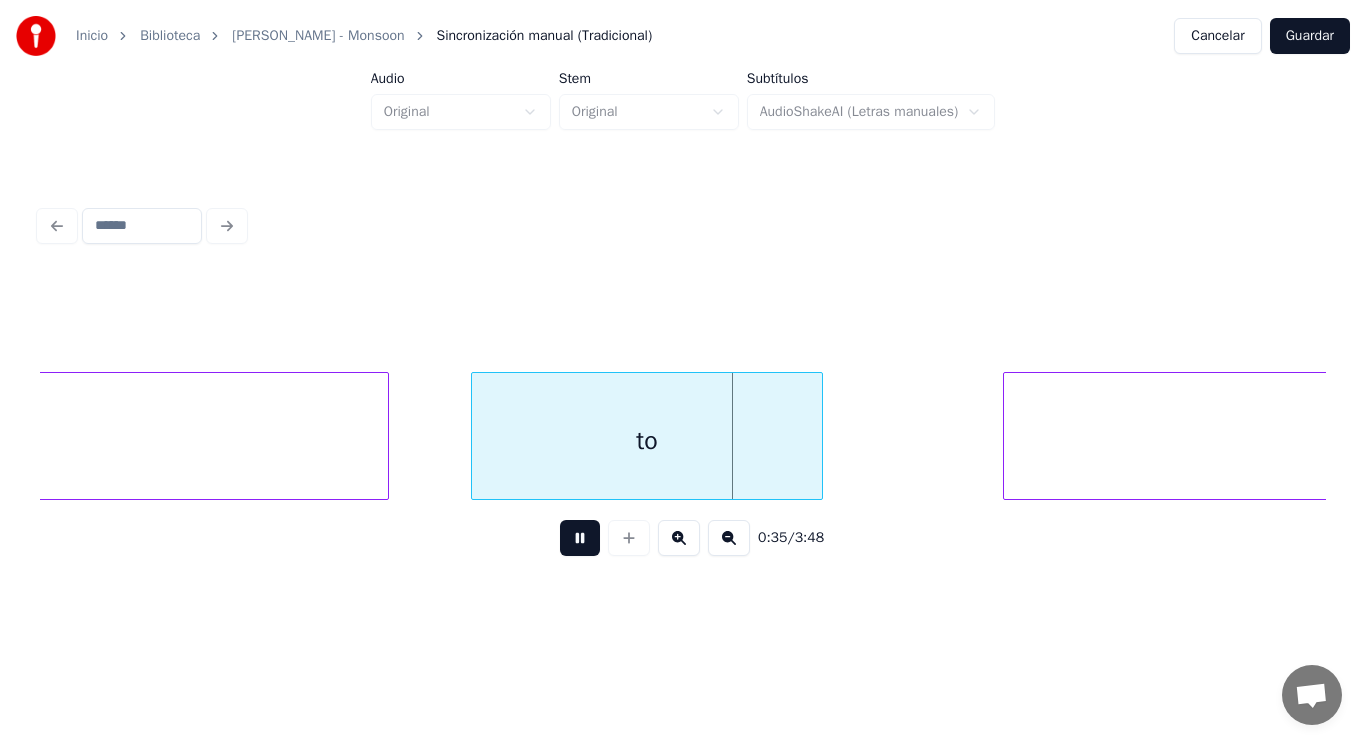 click at bounding box center (580, 538) 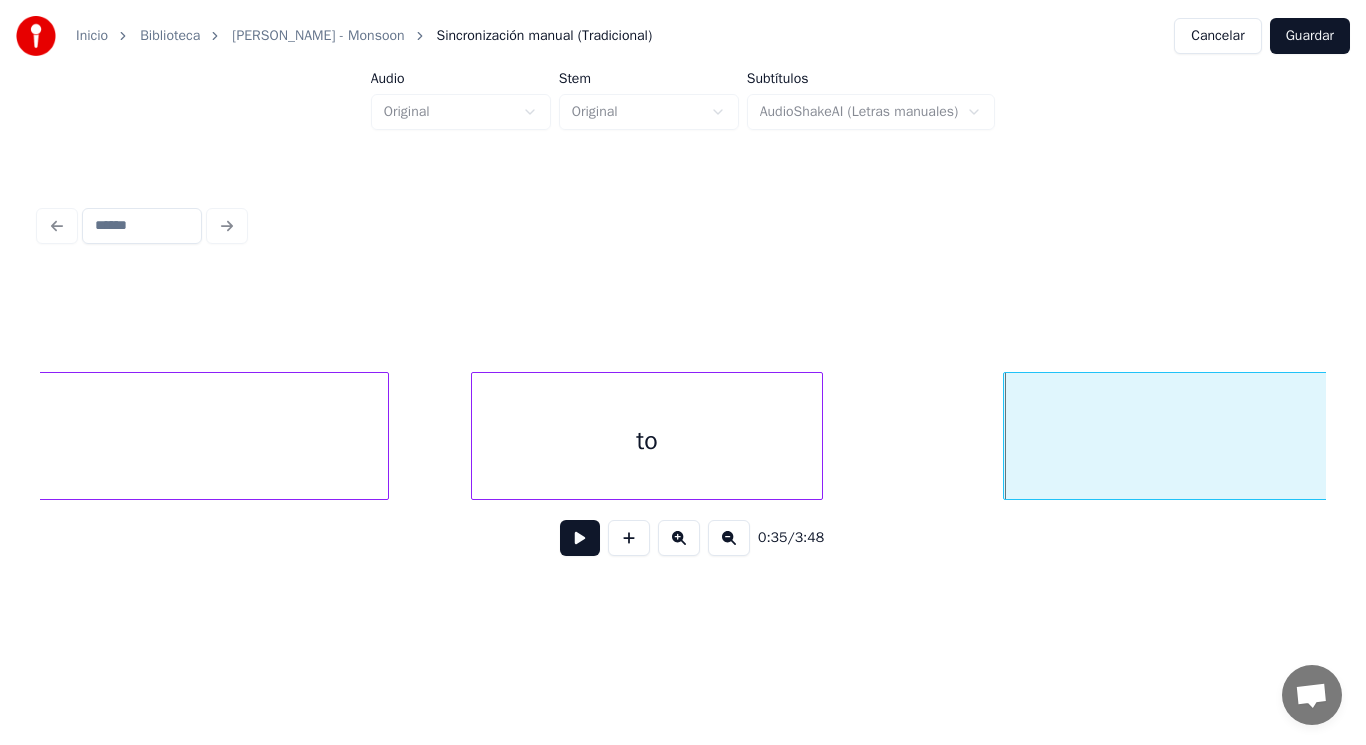 click on "back to me" at bounding box center [111027, 436] 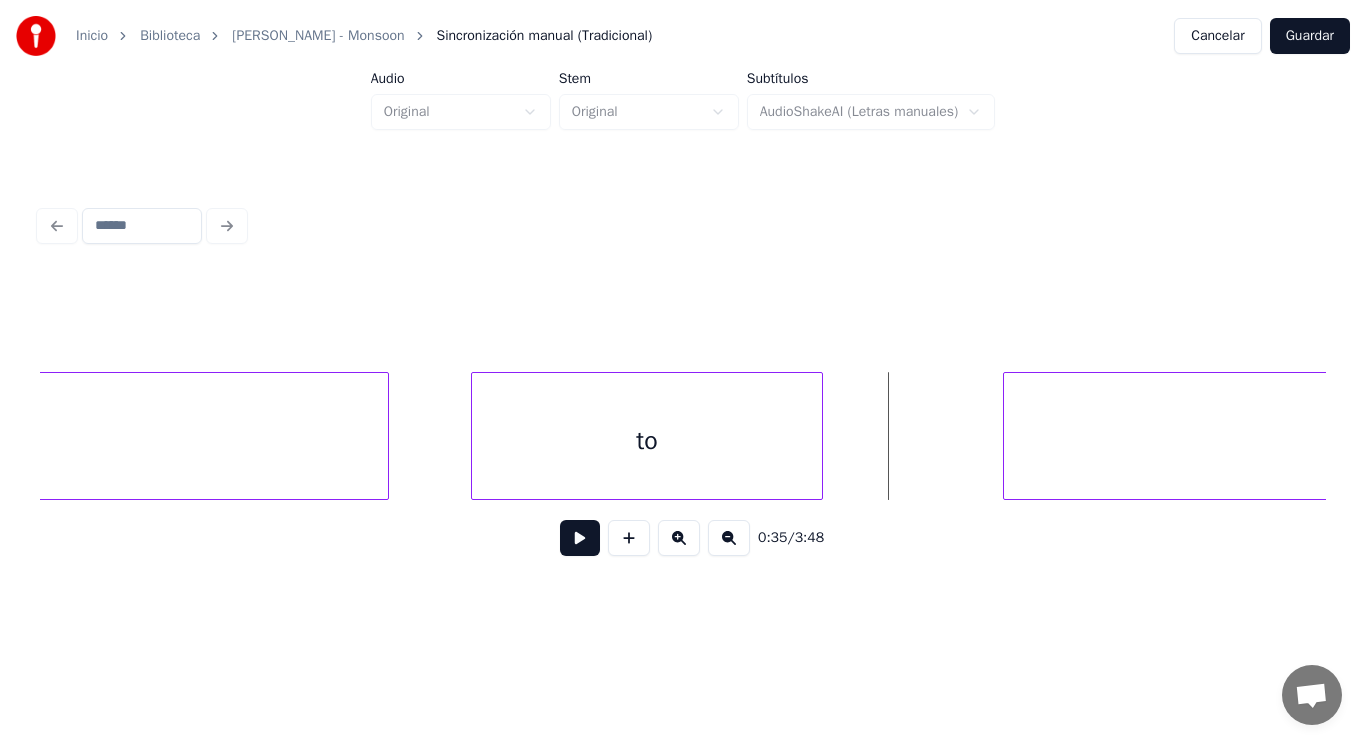 click at bounding box center [580, 538] 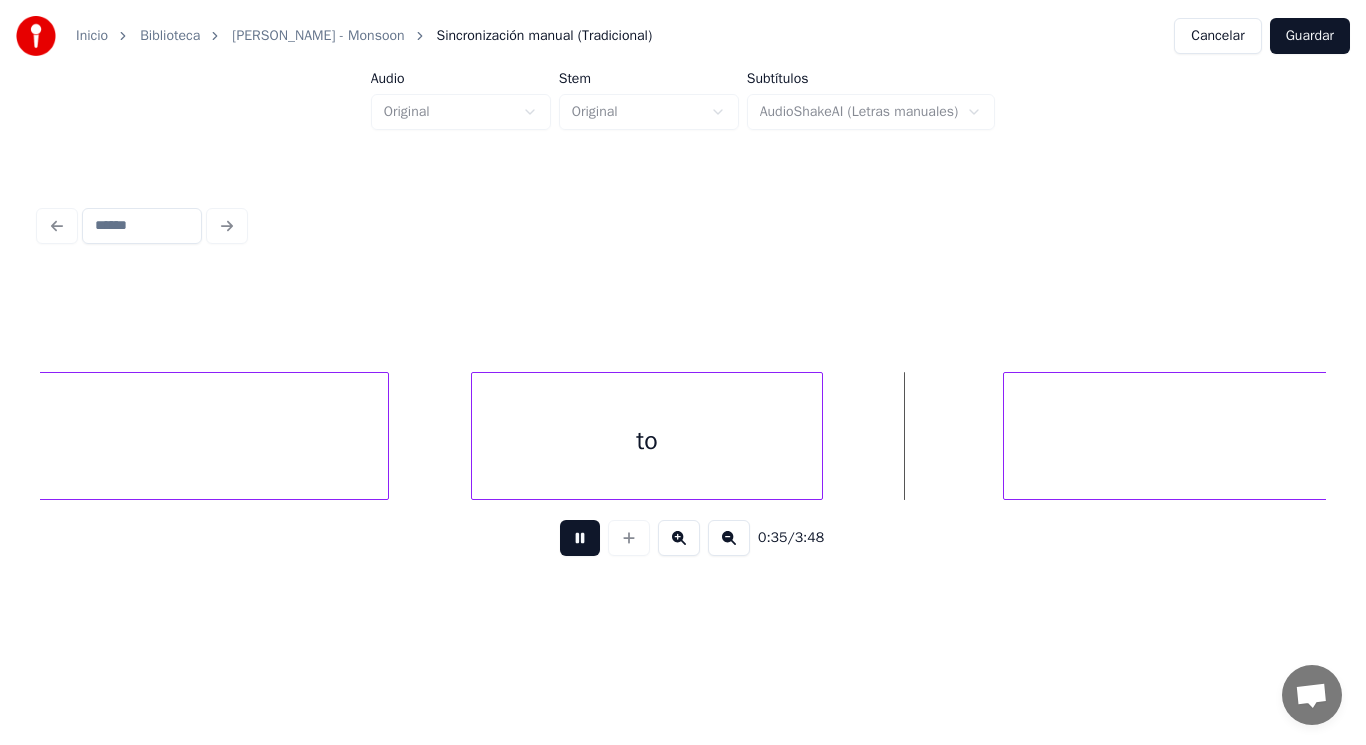 click at bounding box center [580, 538] 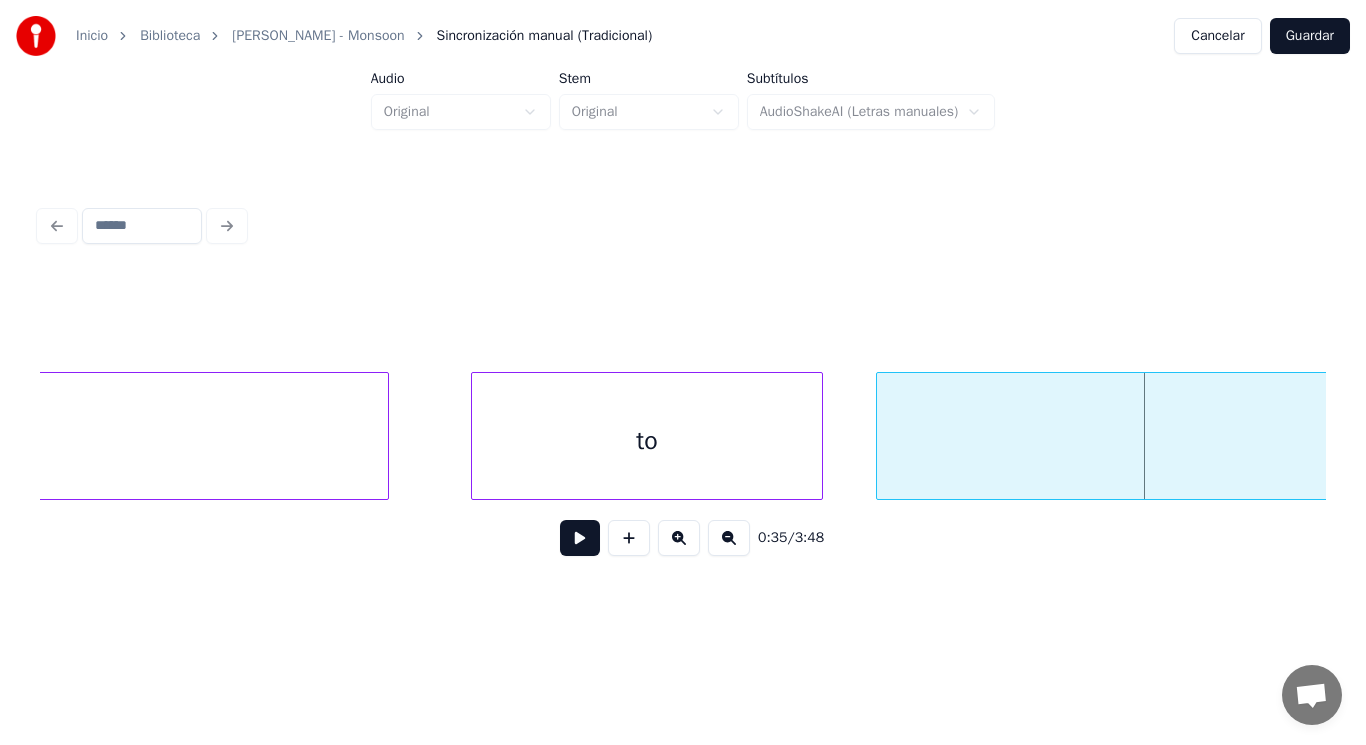 click at bounding box center (880, 436) 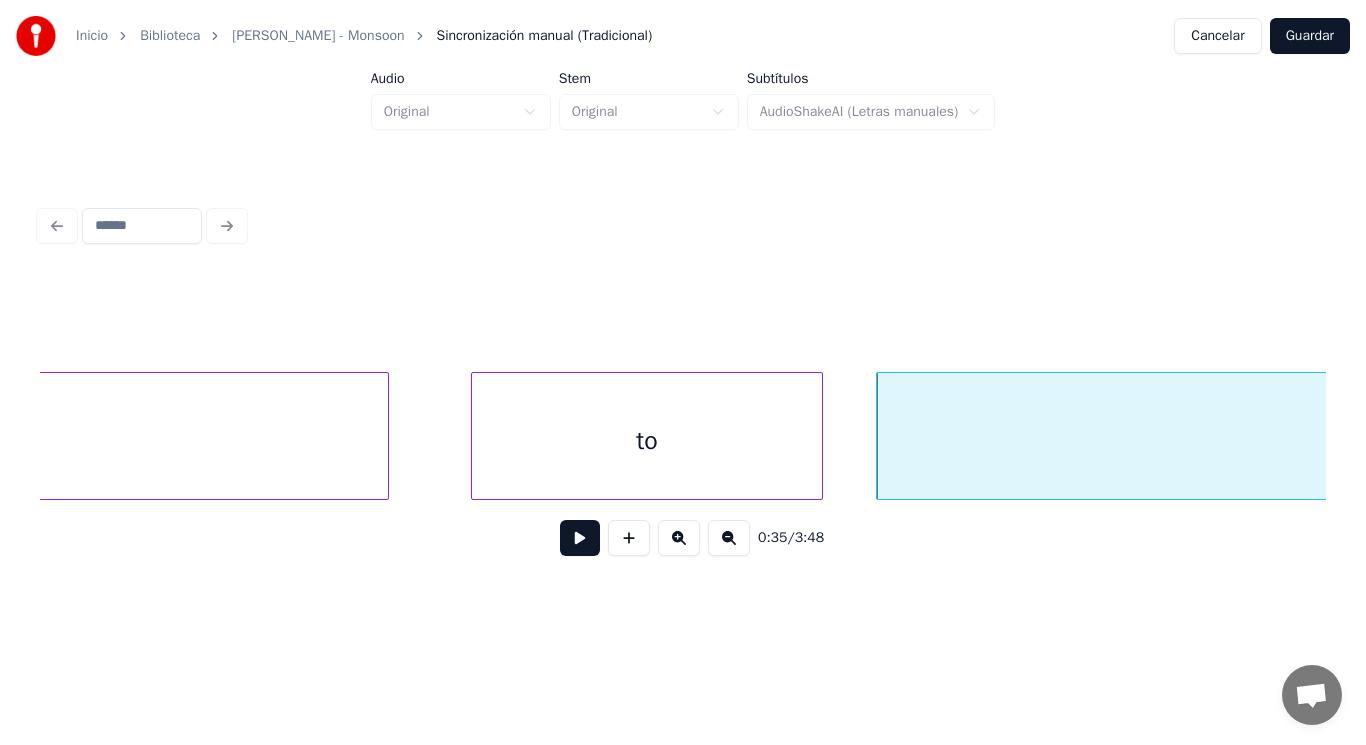 click on "to" at bounding box center [647, 441] 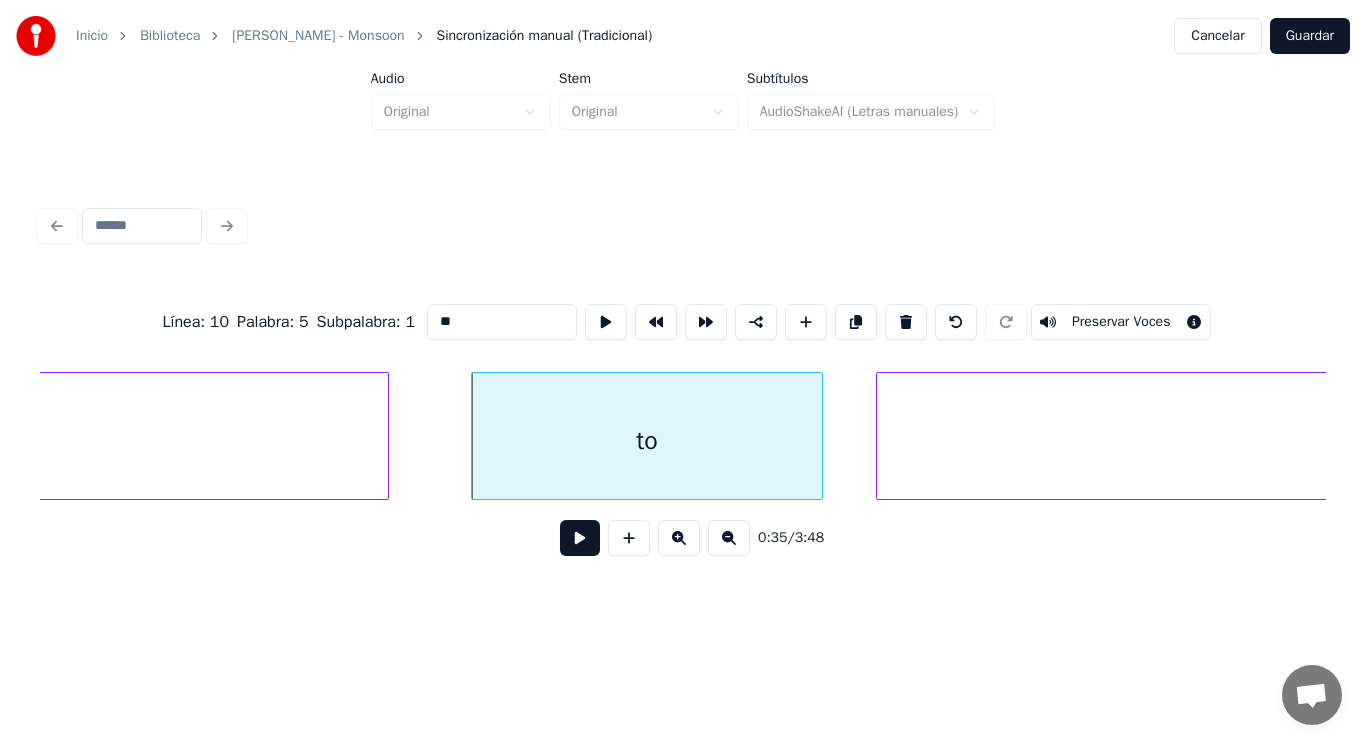 click at bounding box center (580, 538) 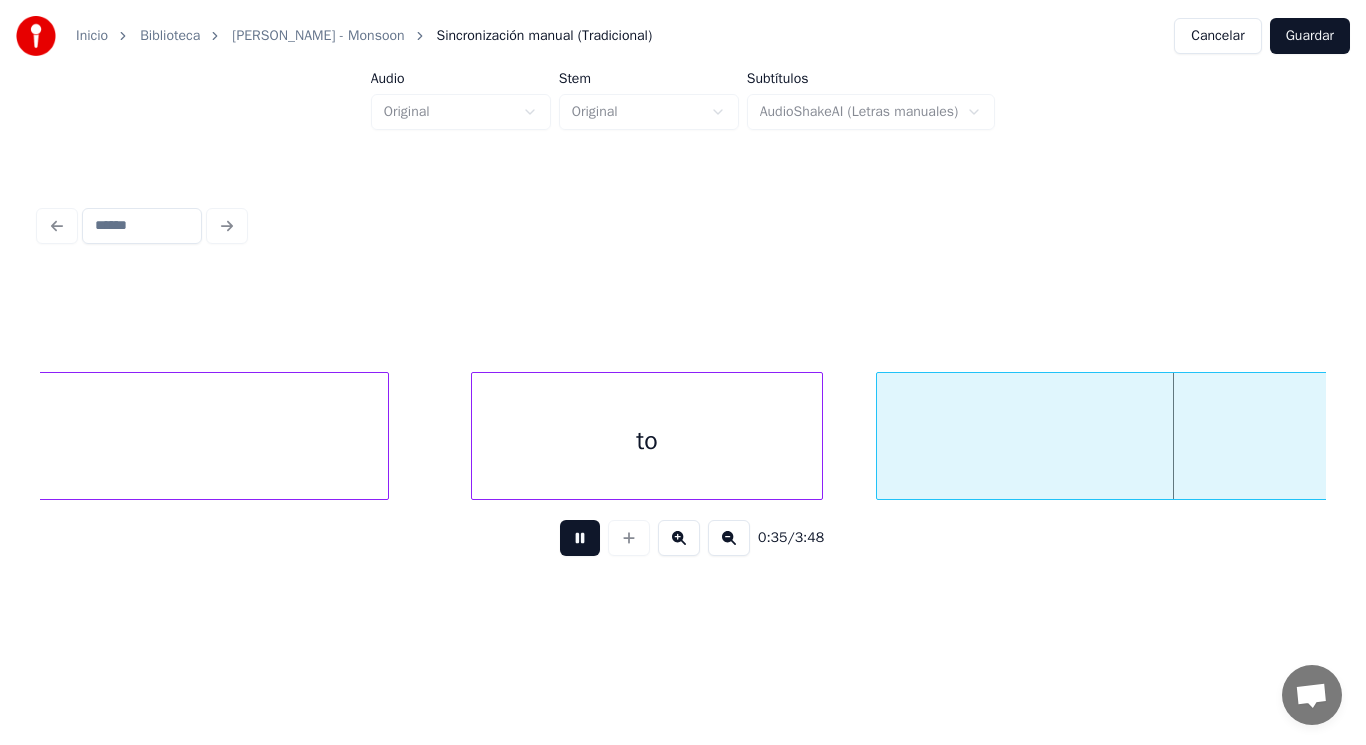 scroll, scrollTop: 0, scrollLeft: 50390, axis: horizontal 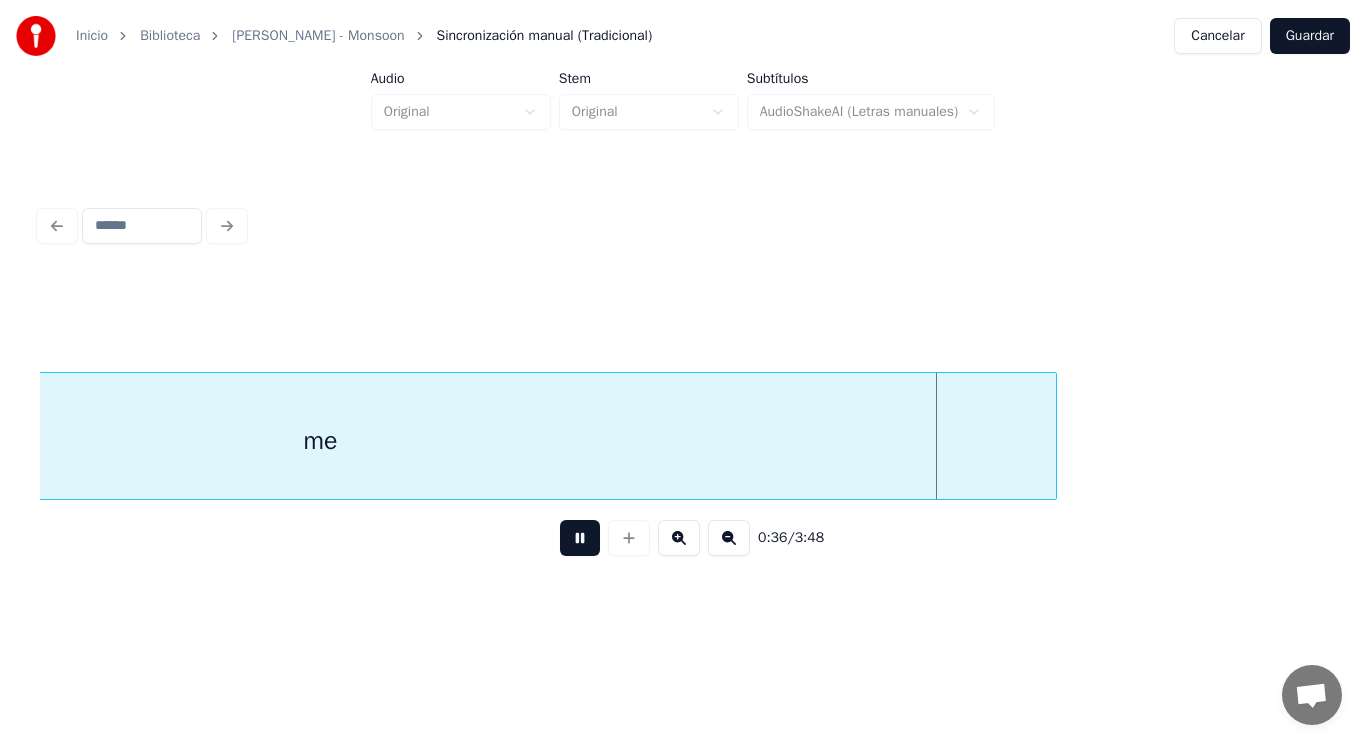 click at bounding box center (580, 538) 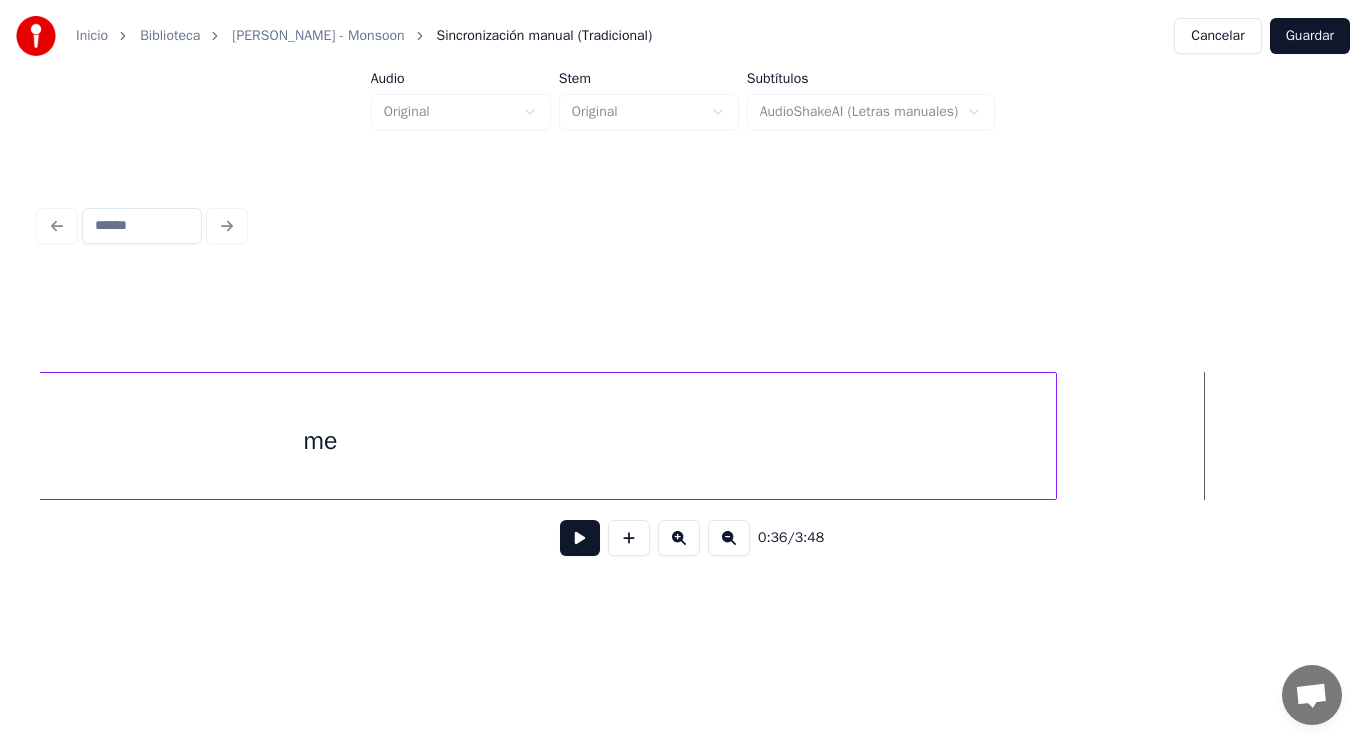 click on "me" at bounding box center (321, 441) 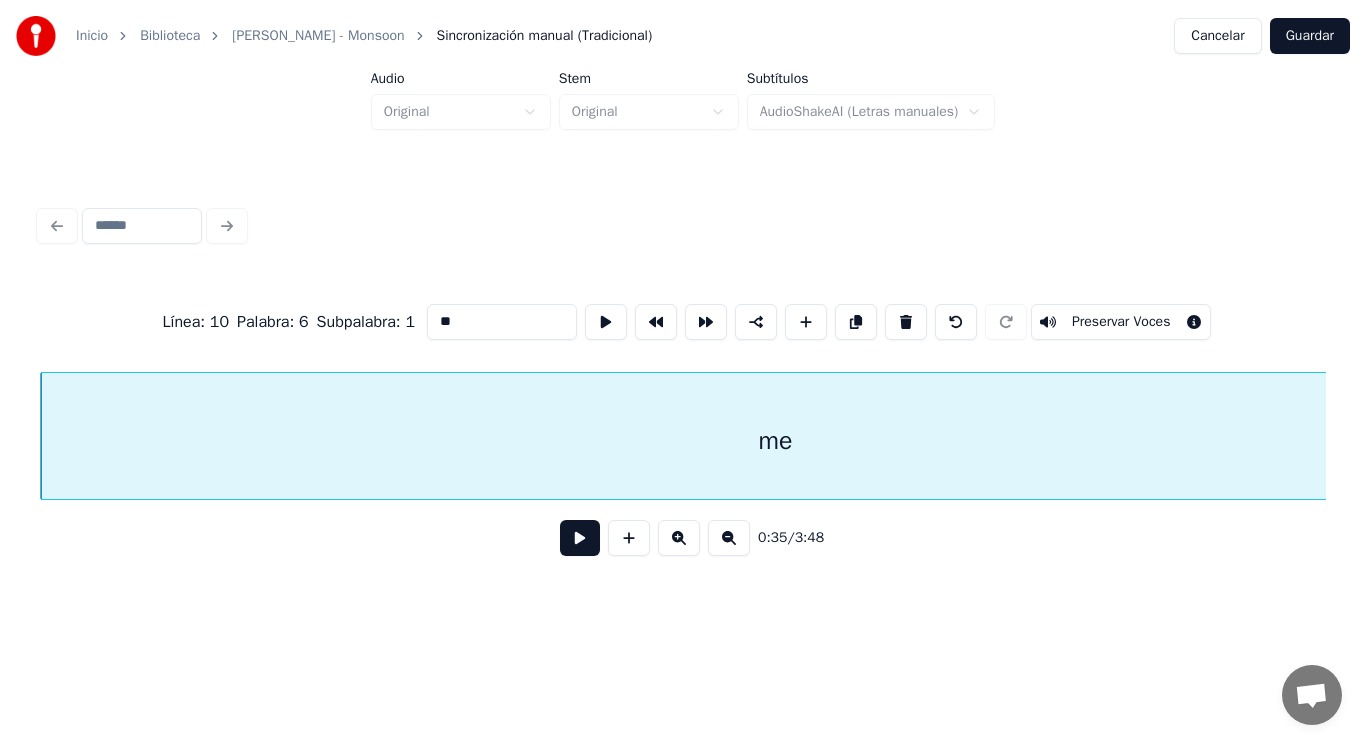 click at bounding box center (580, 538) 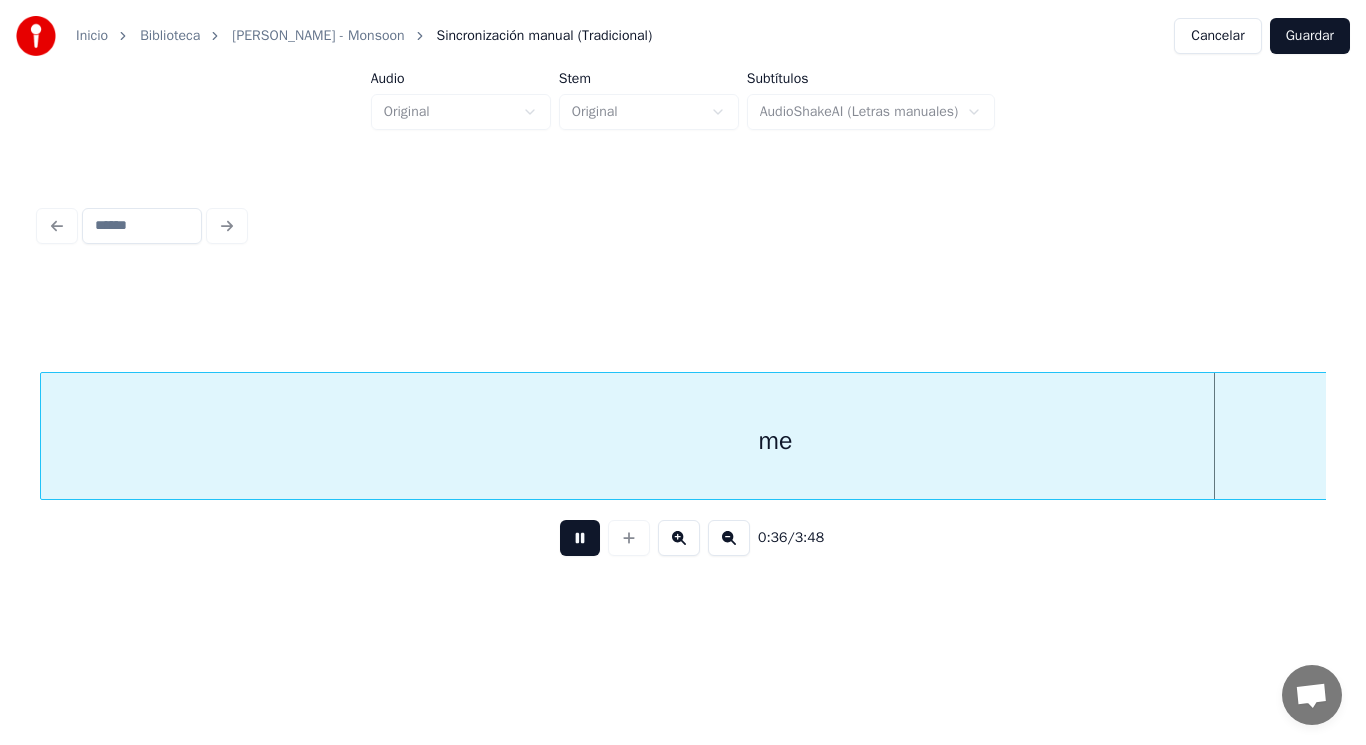 scroll, scrollTop: 0, scrollLeft: 51226, axis: horizontal 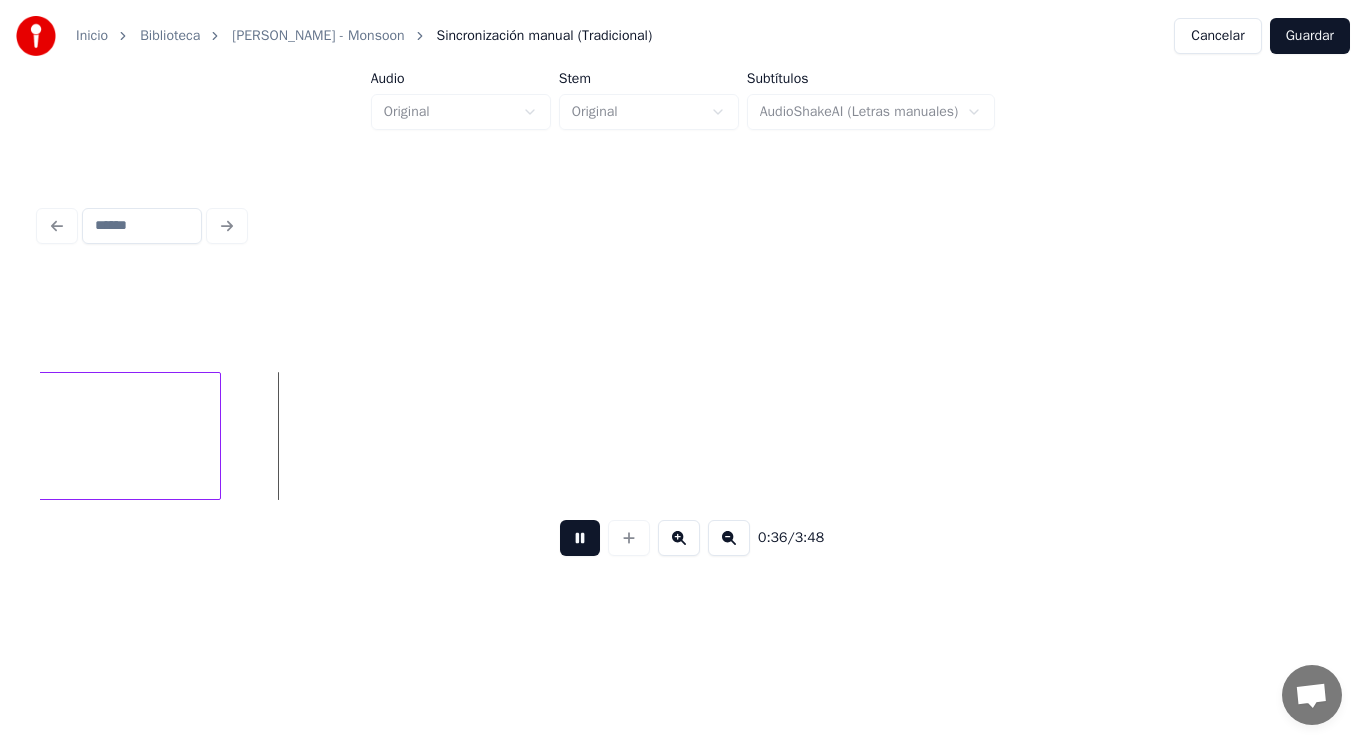 click at bounding box center (580, 538) 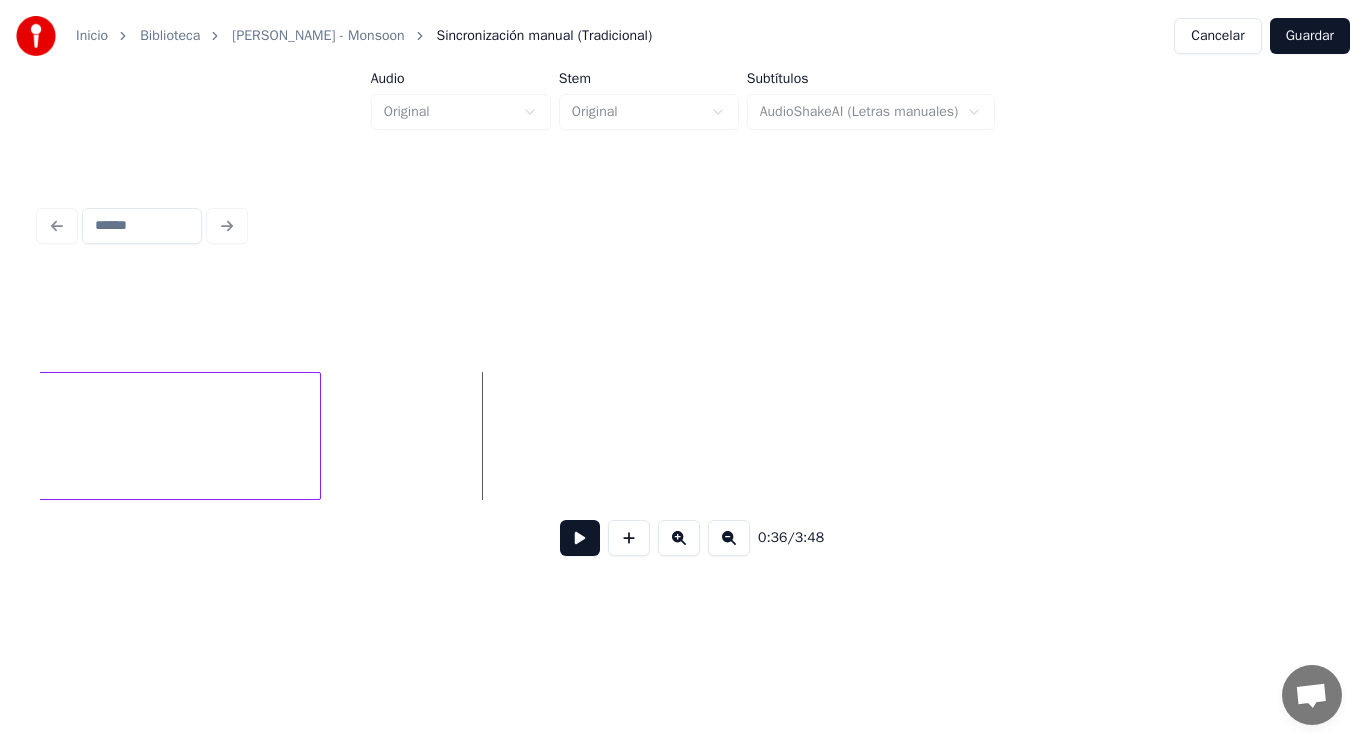 click at bounding box center [317, 436] 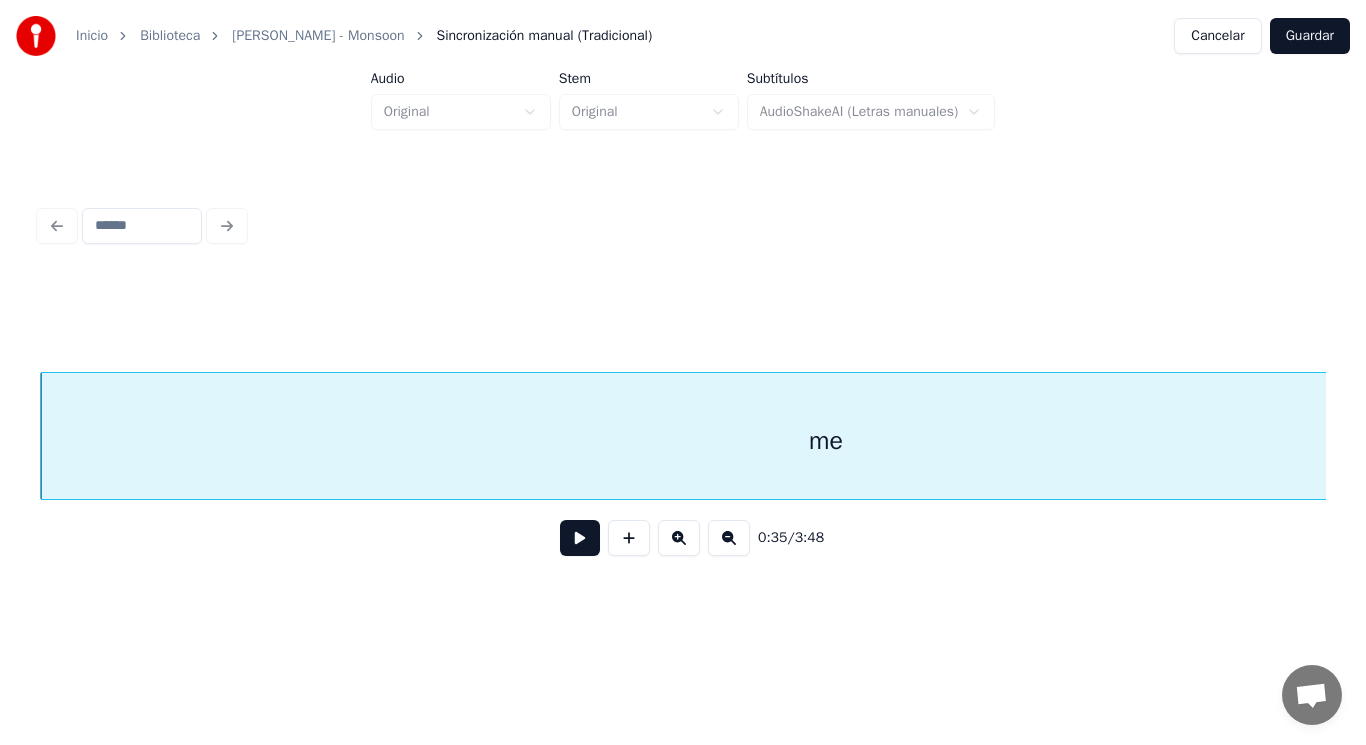 click at bounding box center [580, 538] 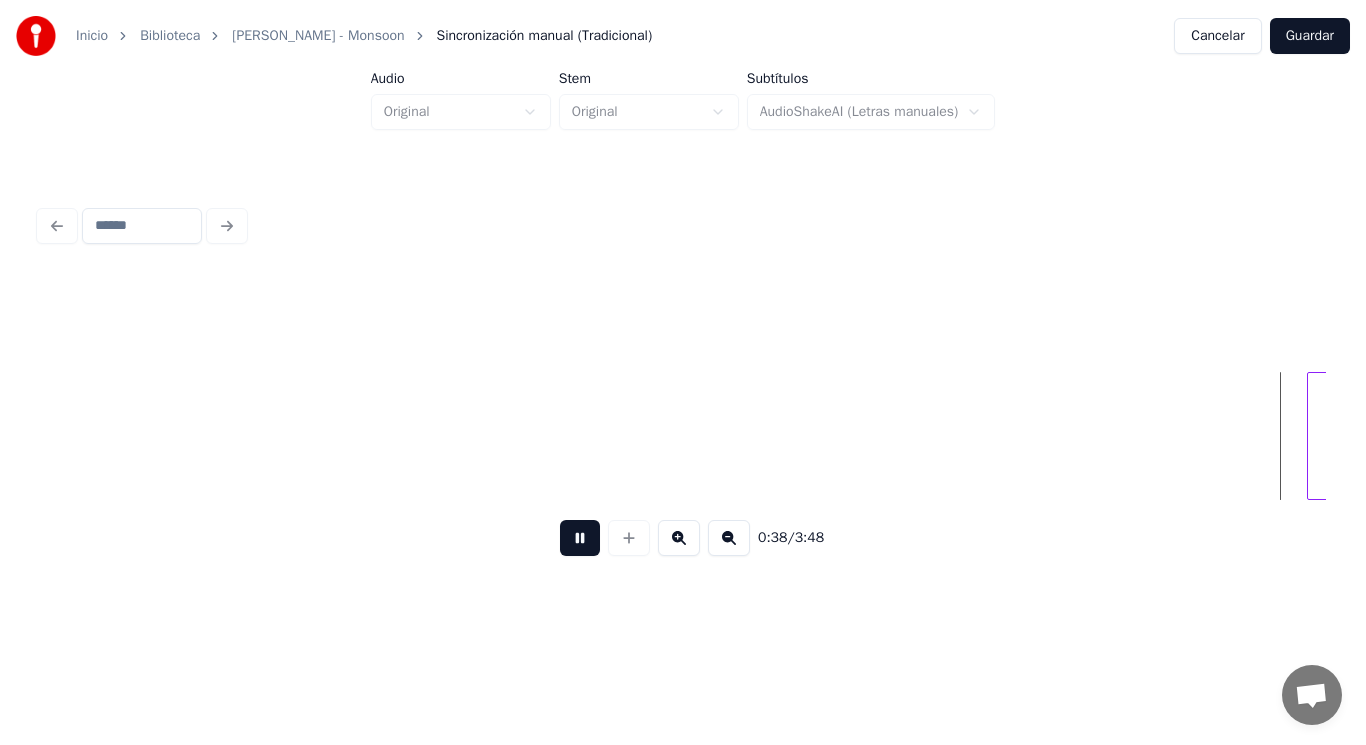 scroll, scrollTop: 0, scrollLeft: 53855, axis: horizontal 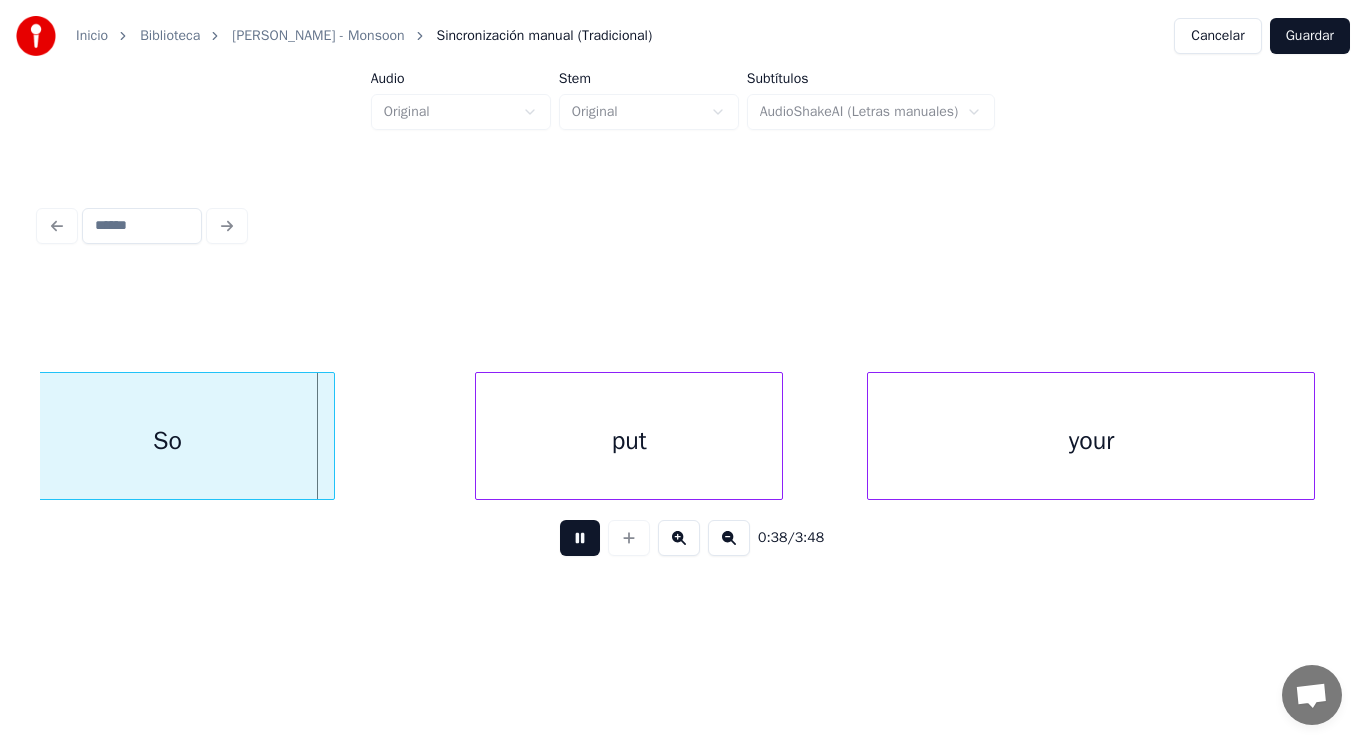 click at bounding box center [580, 538] 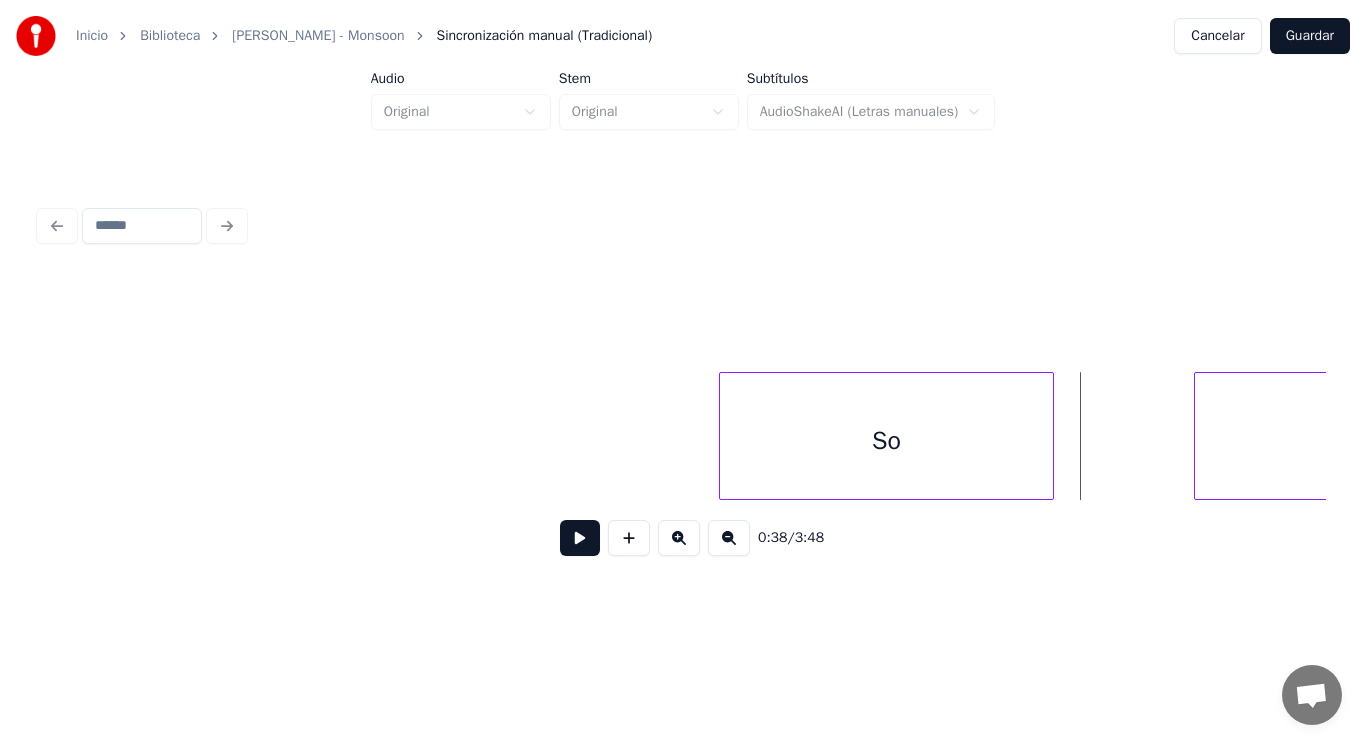 scroll, scrollTop: 0, scrollLeft: 53095, axis: horizontal 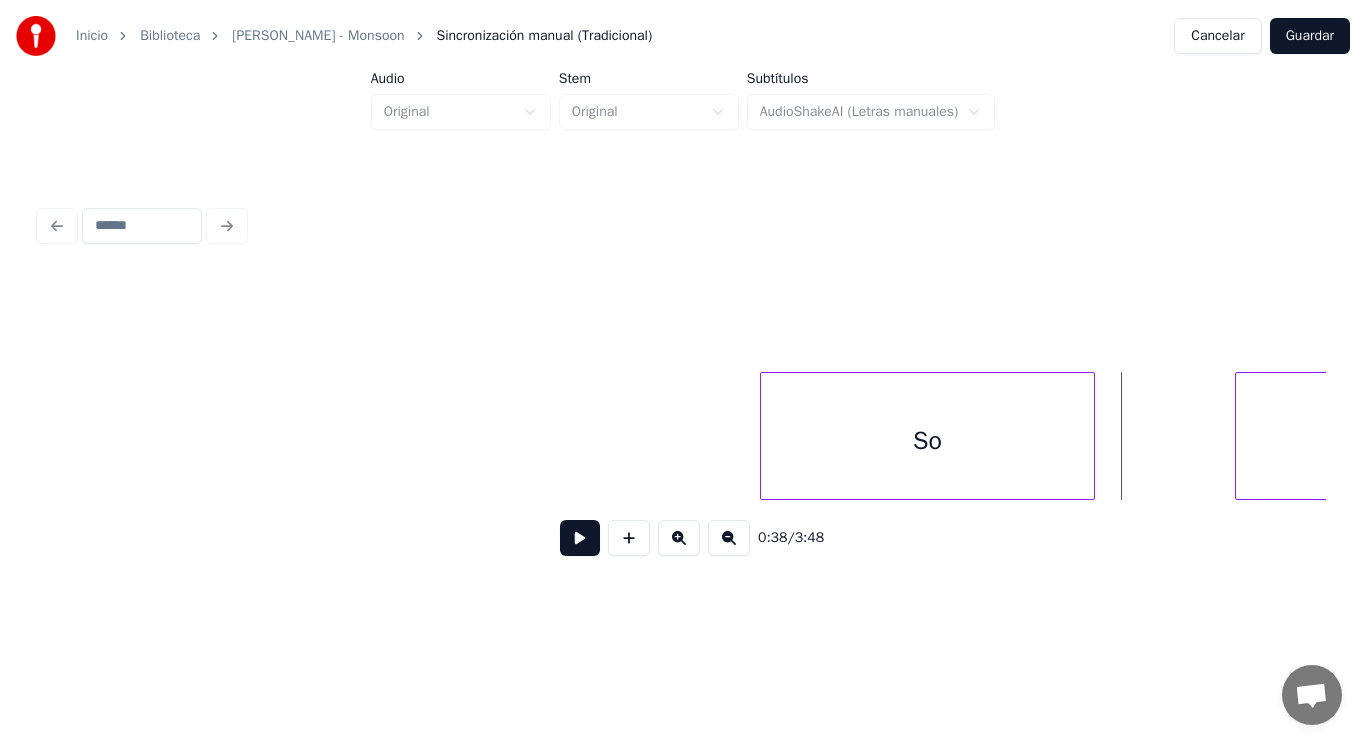 click on "So put" at bounding box center [107031, 436] 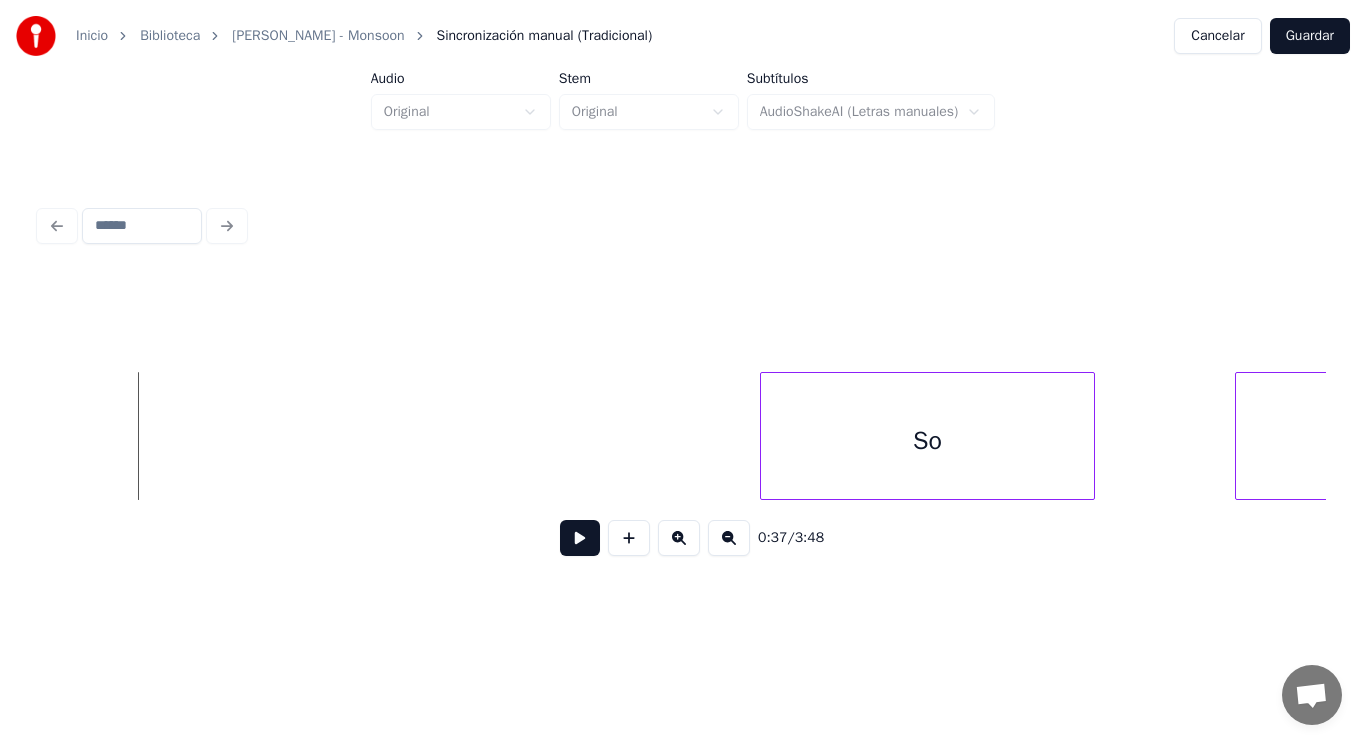 click at bounding box center (580, 538) 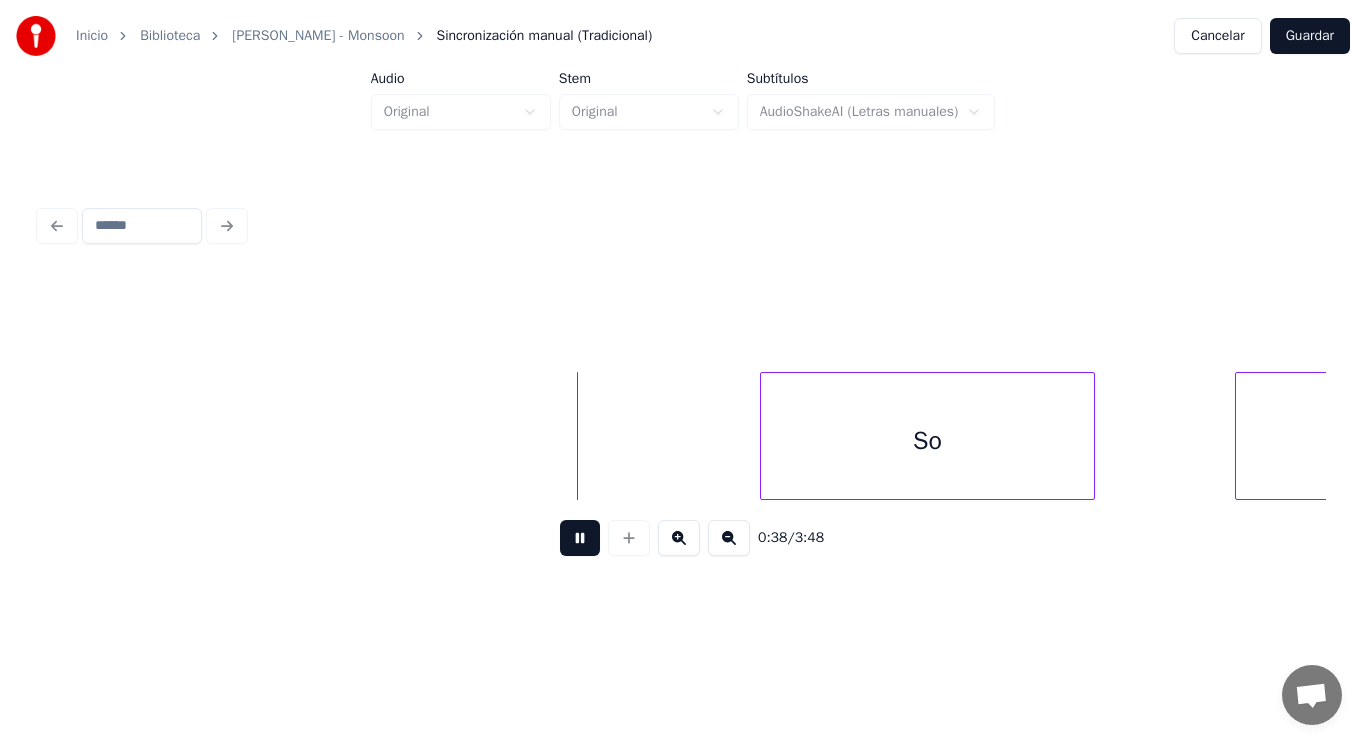 click at bounding box center [580, 538] 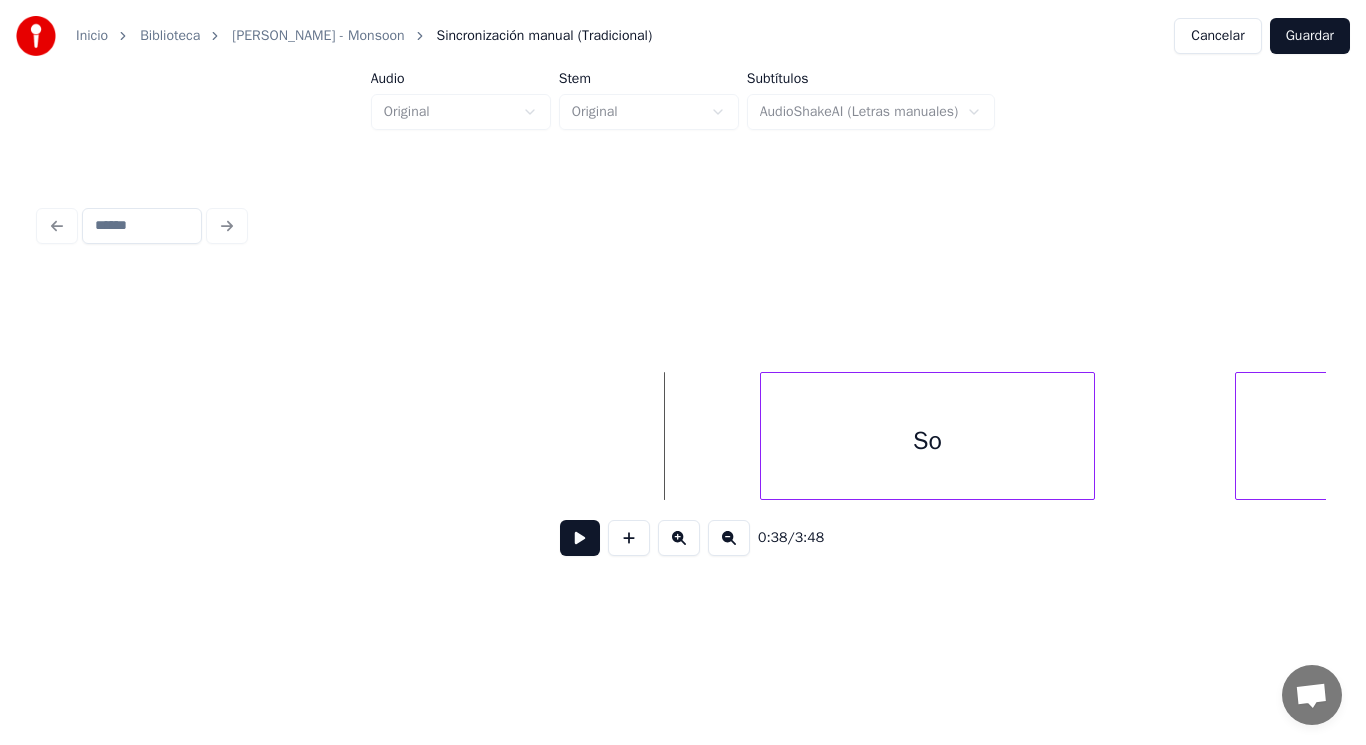 click at bounding box center [580, 538] 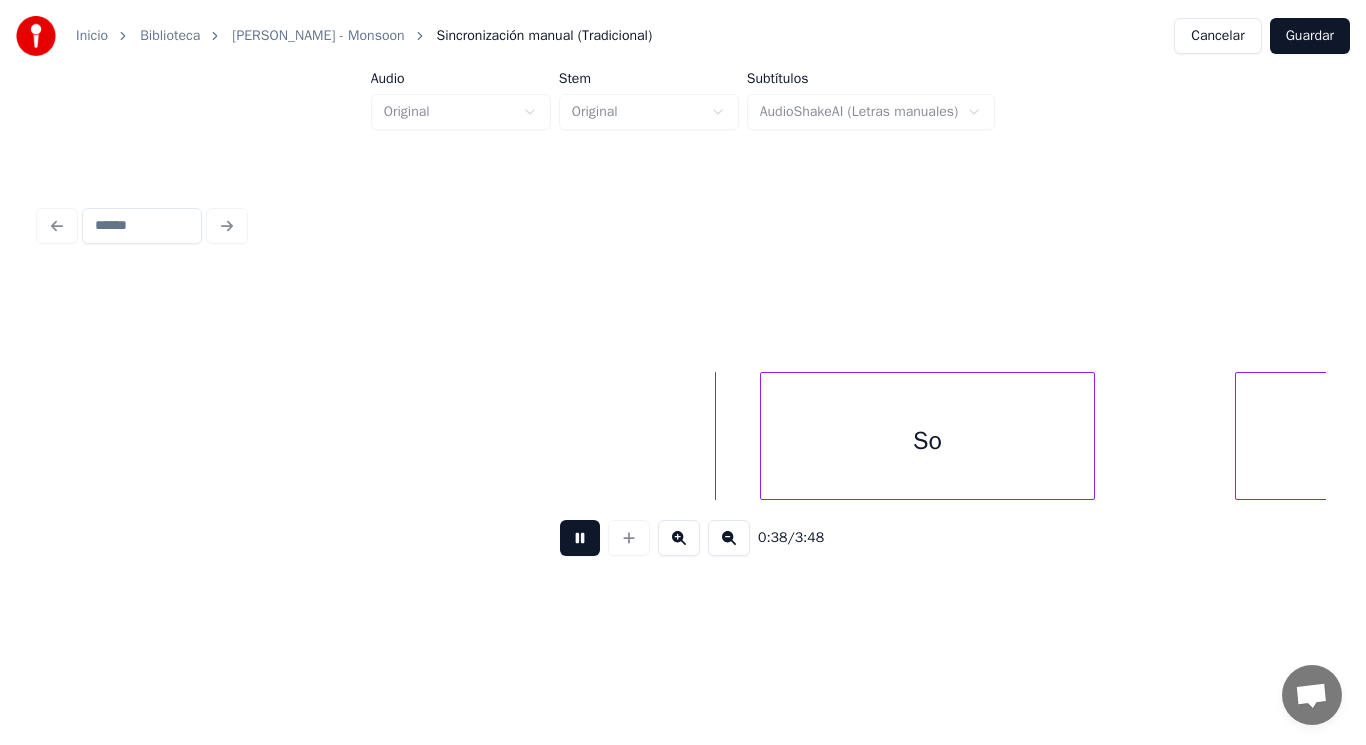 click at bounding box center (580, 538) 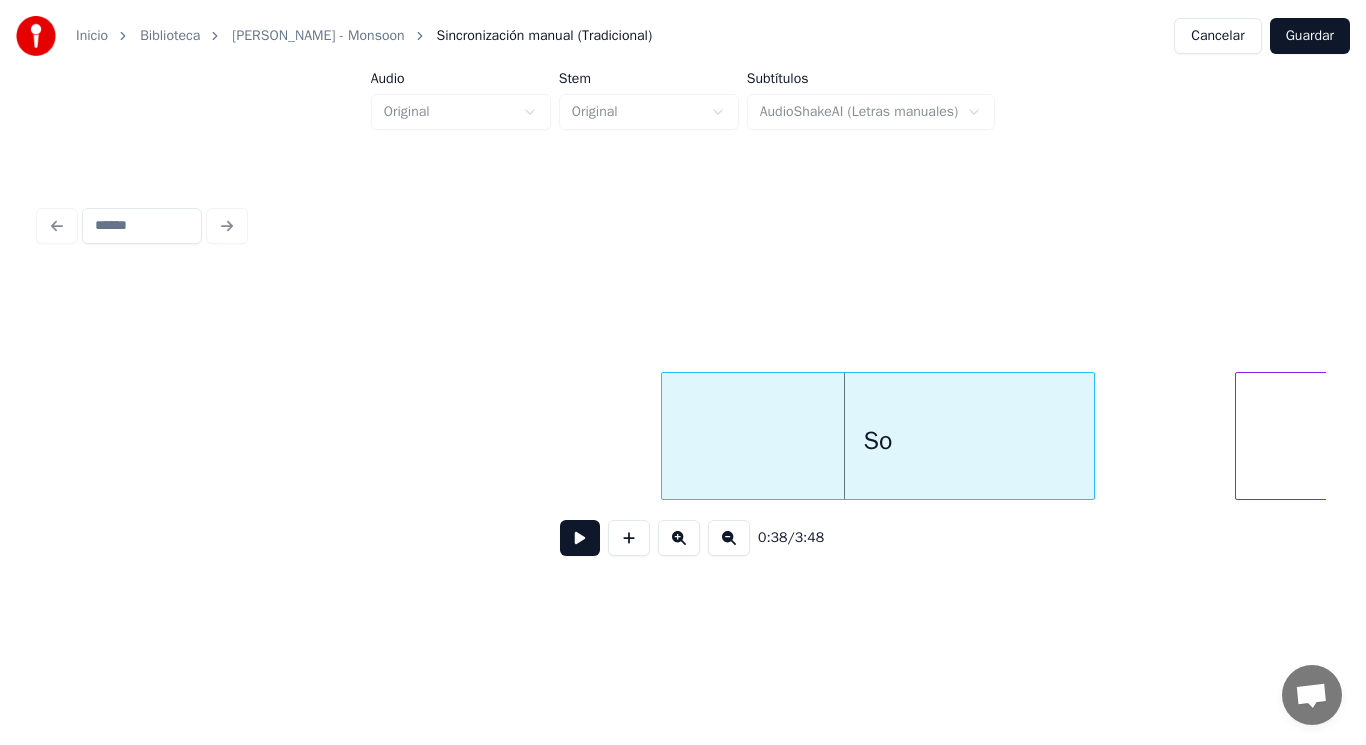 click at bounding box center (665, 436) 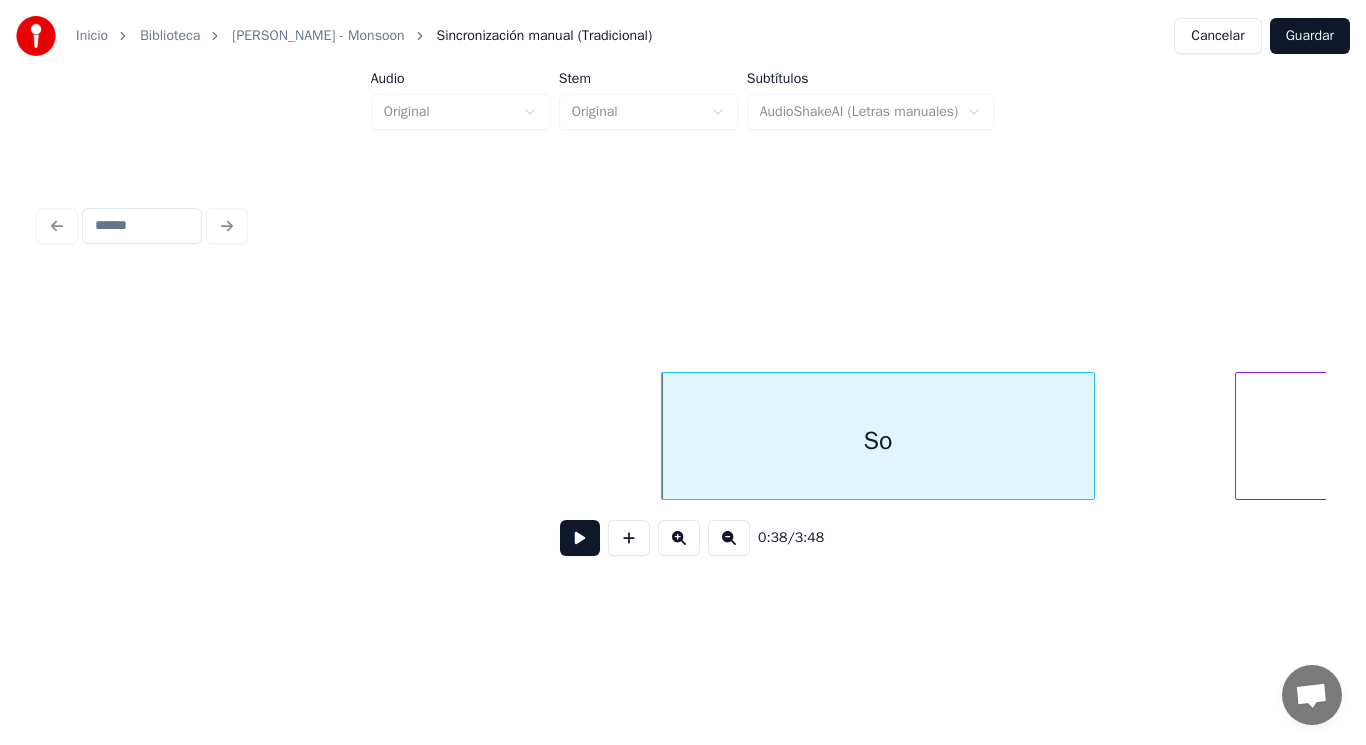 click at bounding box center [580, 538] 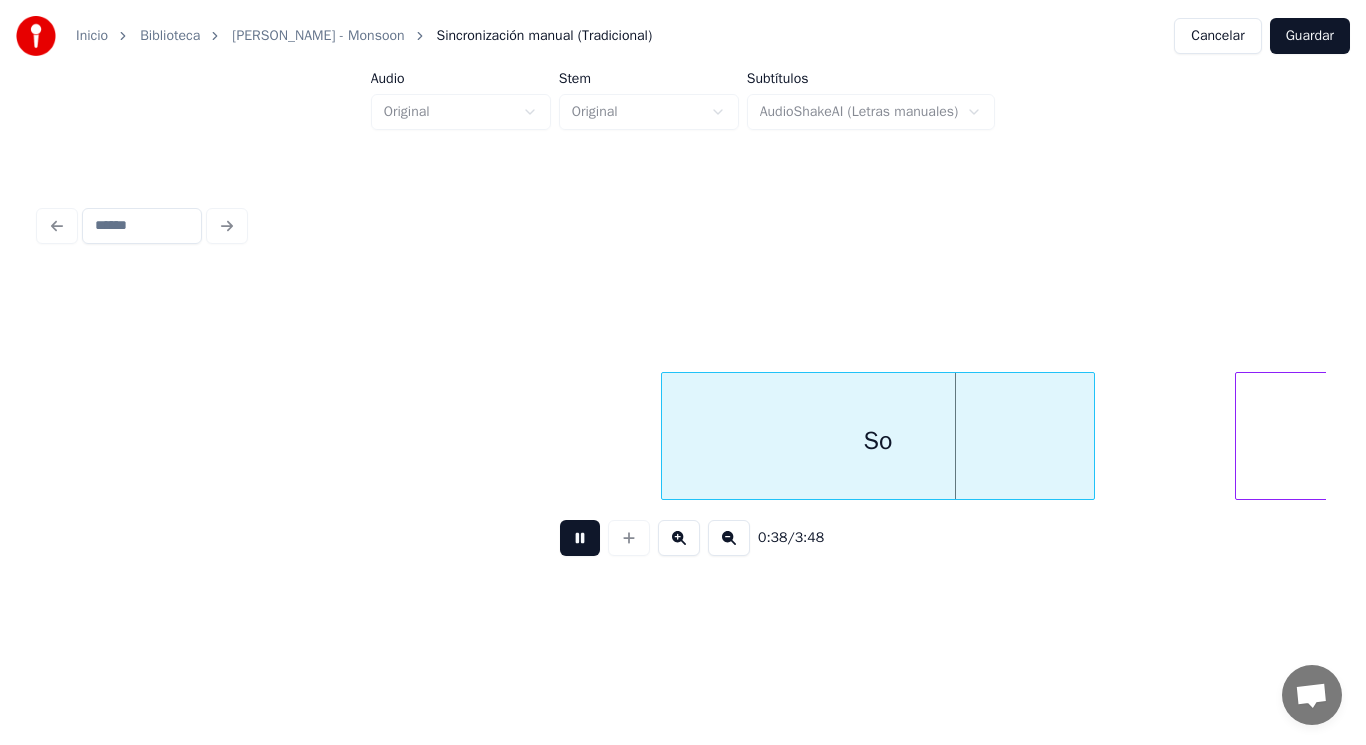 click at bounding box center (580, 538) 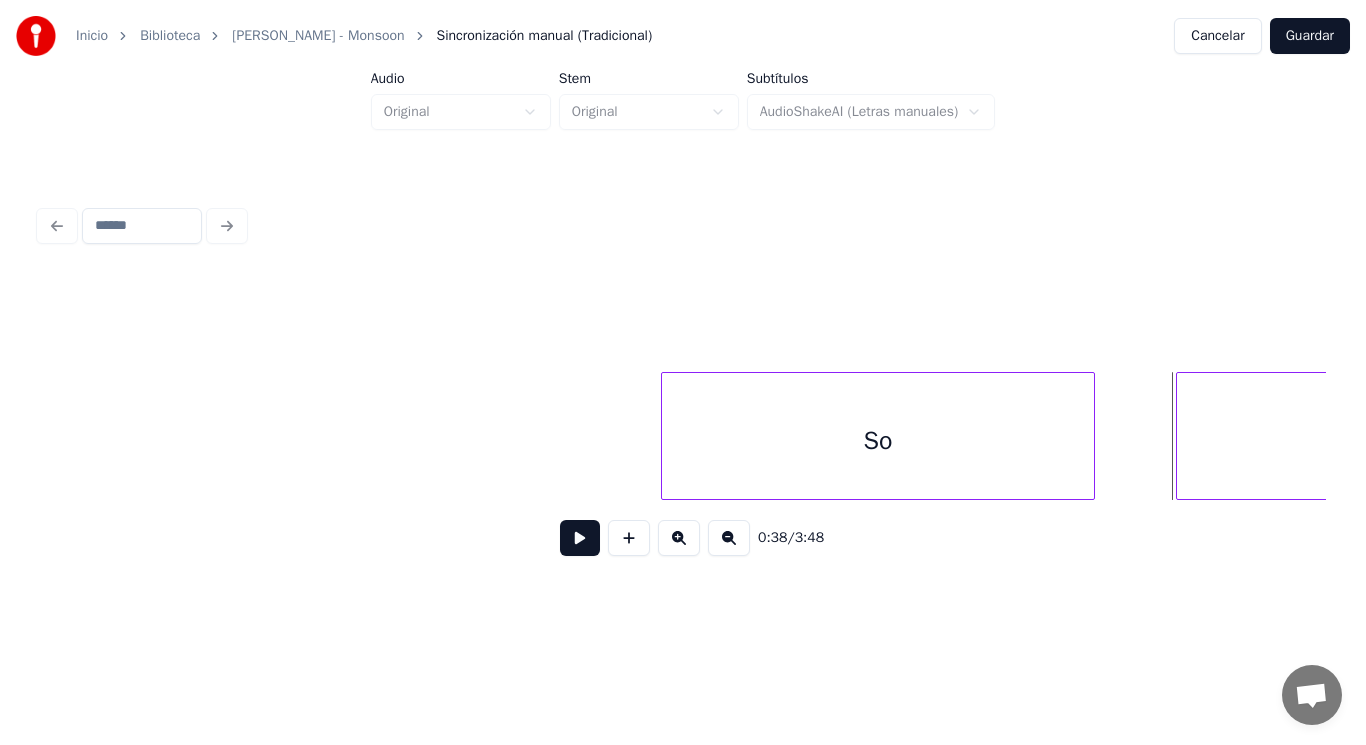 click at bounding box center (1180, 436) 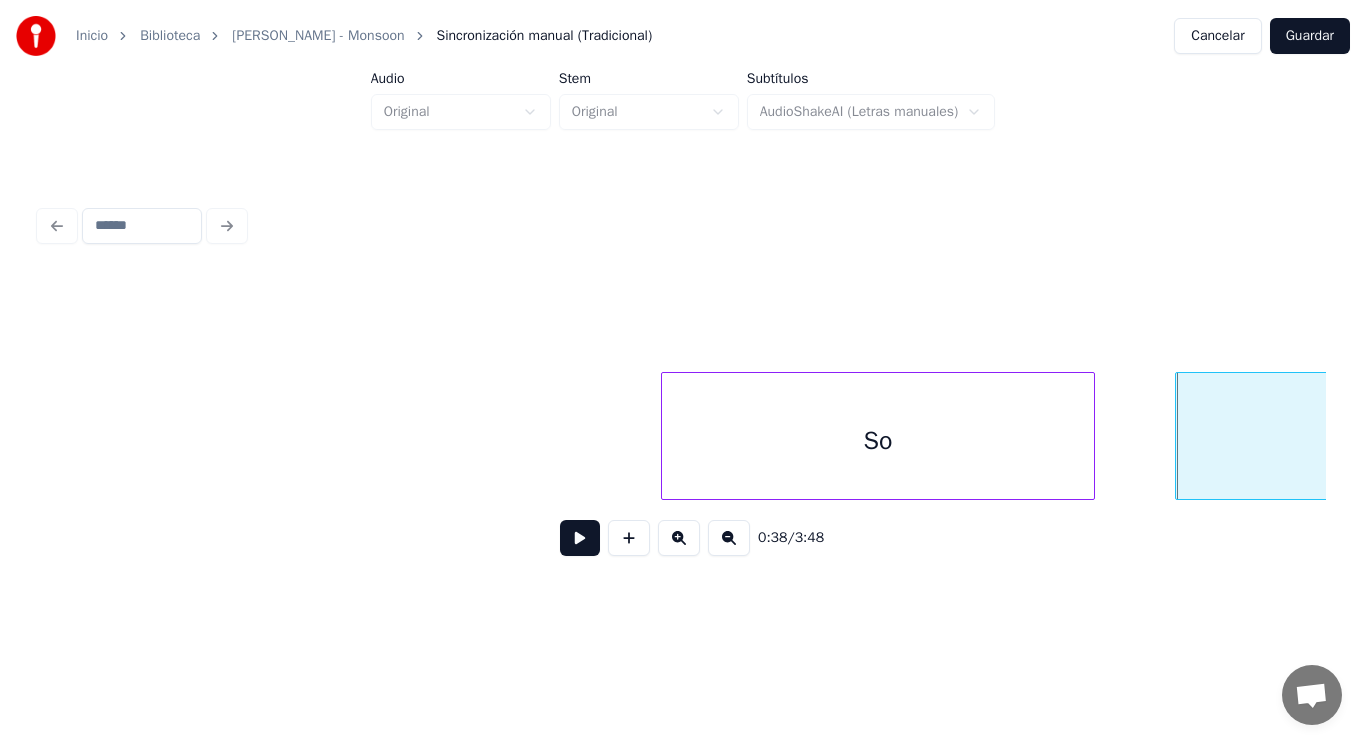 click on "So" at bounding box center (878, 441) 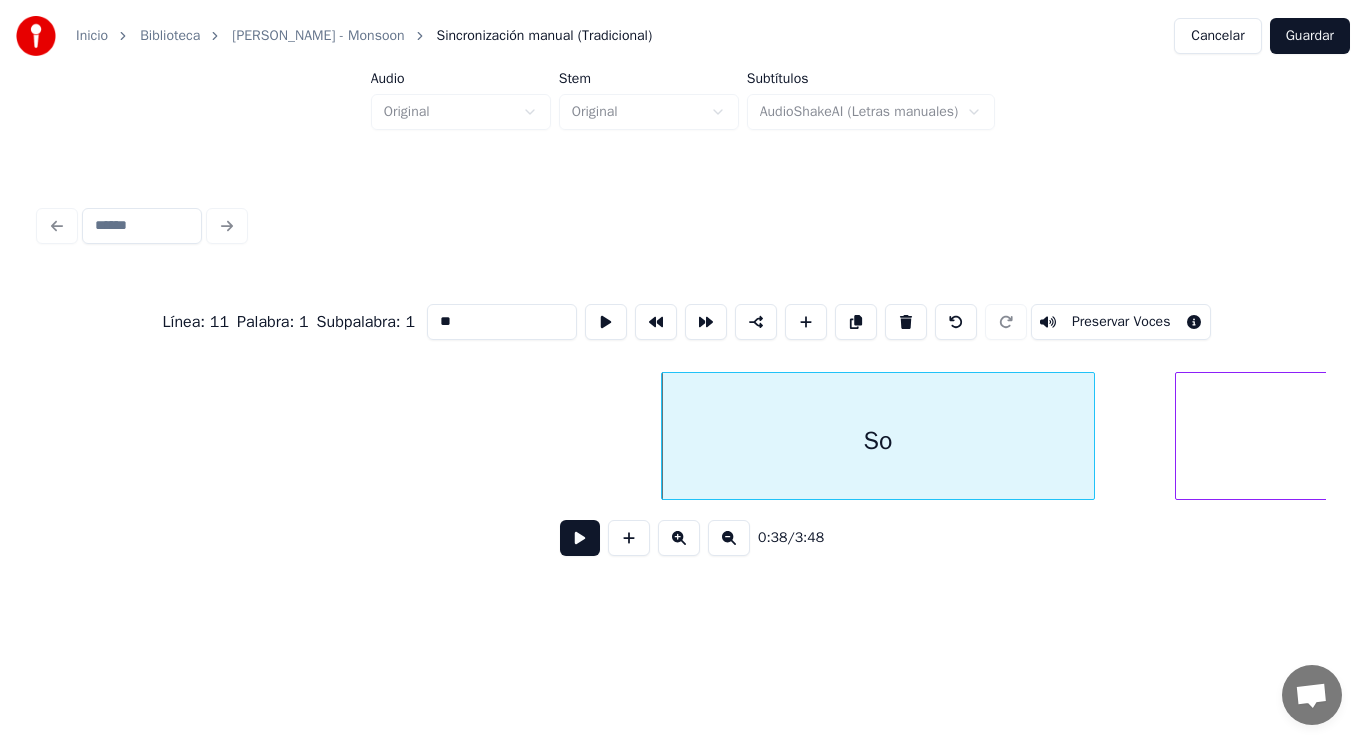 click at bounding box center (580, 538) 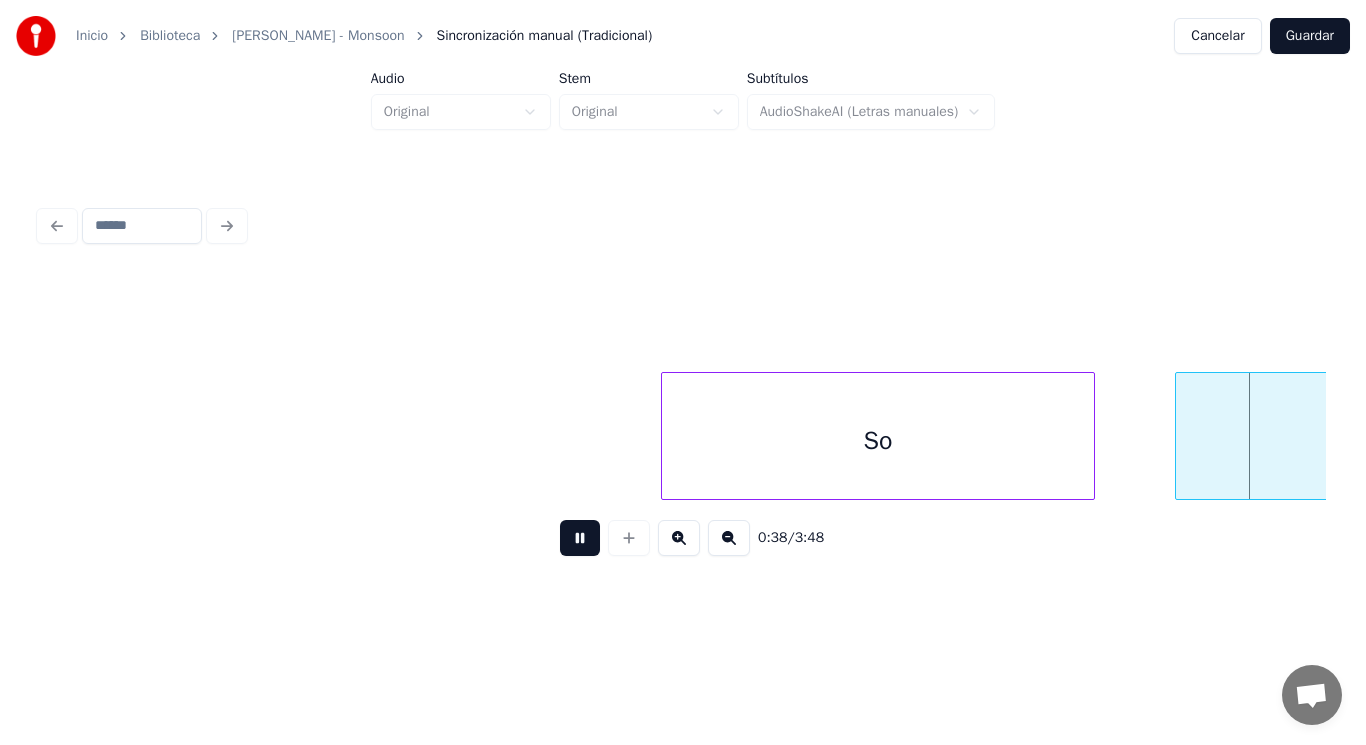 scroll, scrollTop: 0, scrollLeft: 54383, axis: horizontal 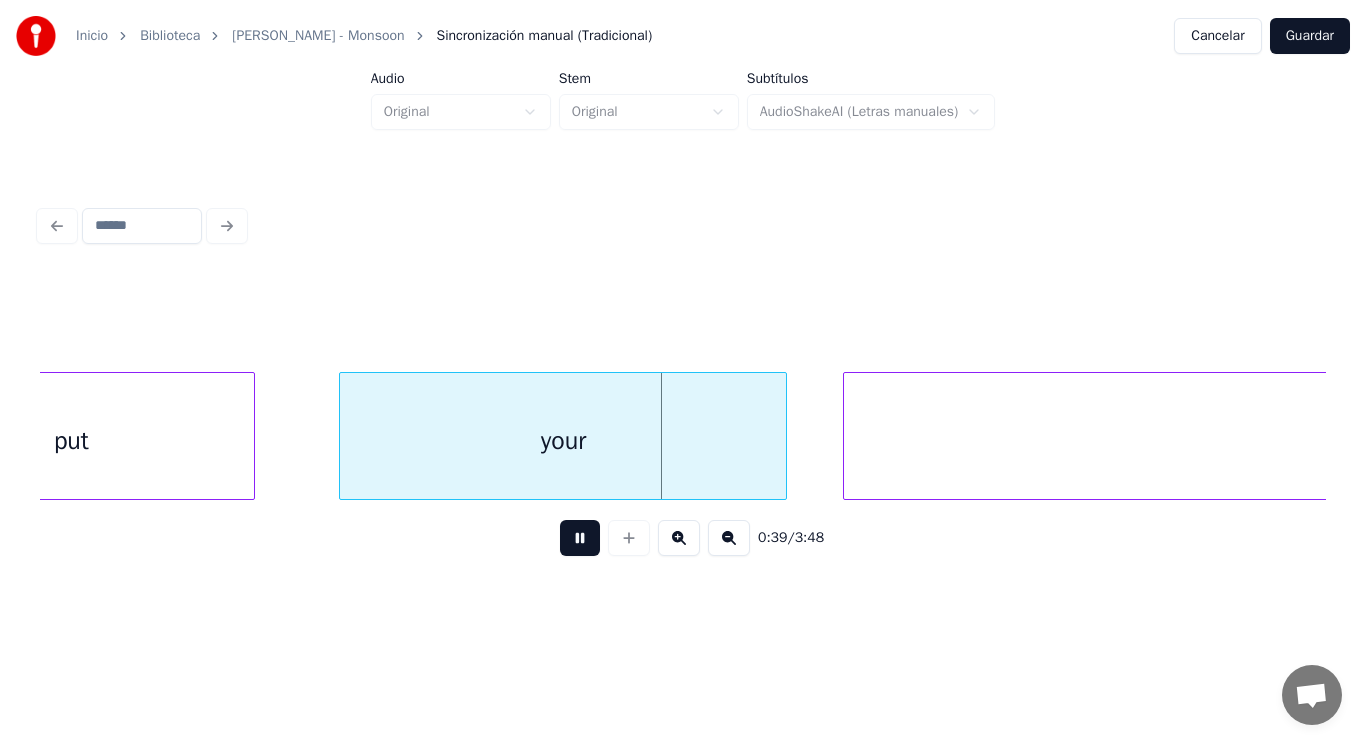click at bounding box center [580, 538] 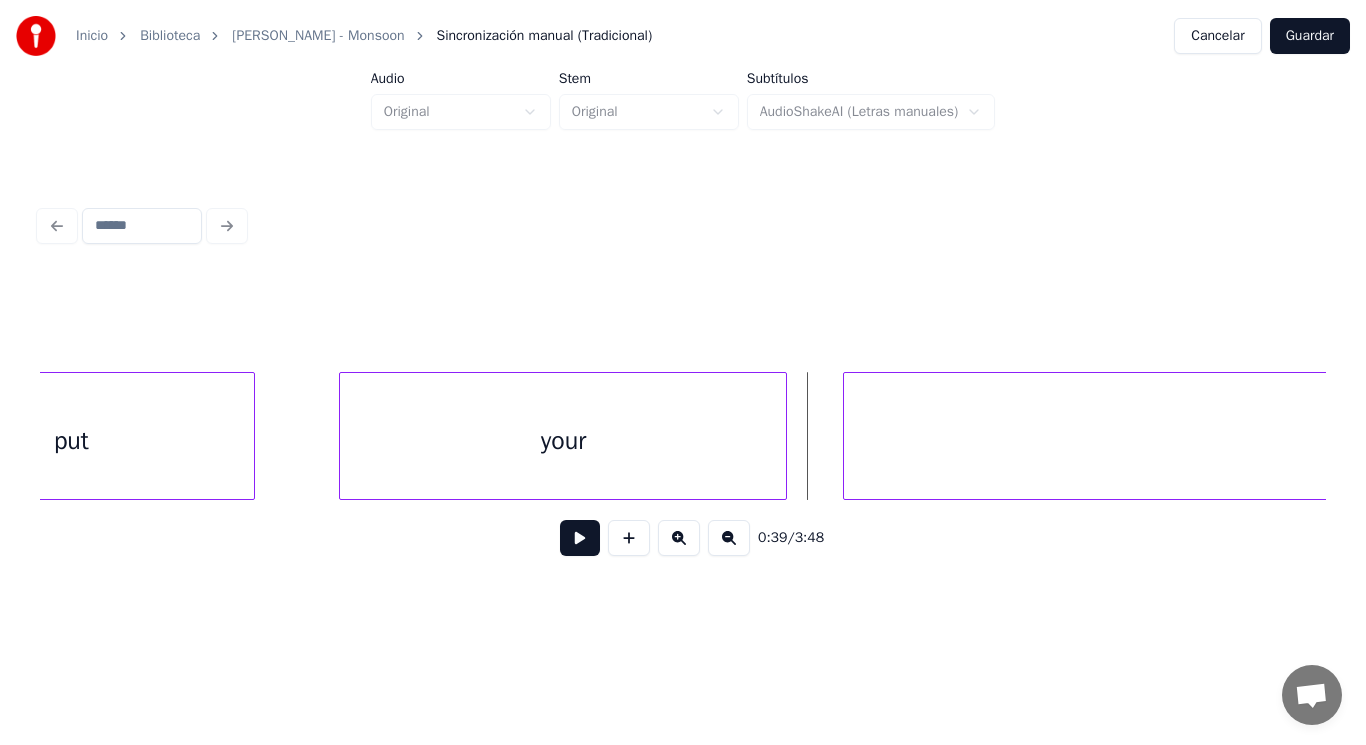 click on "put" at bounding box center (71, 441) 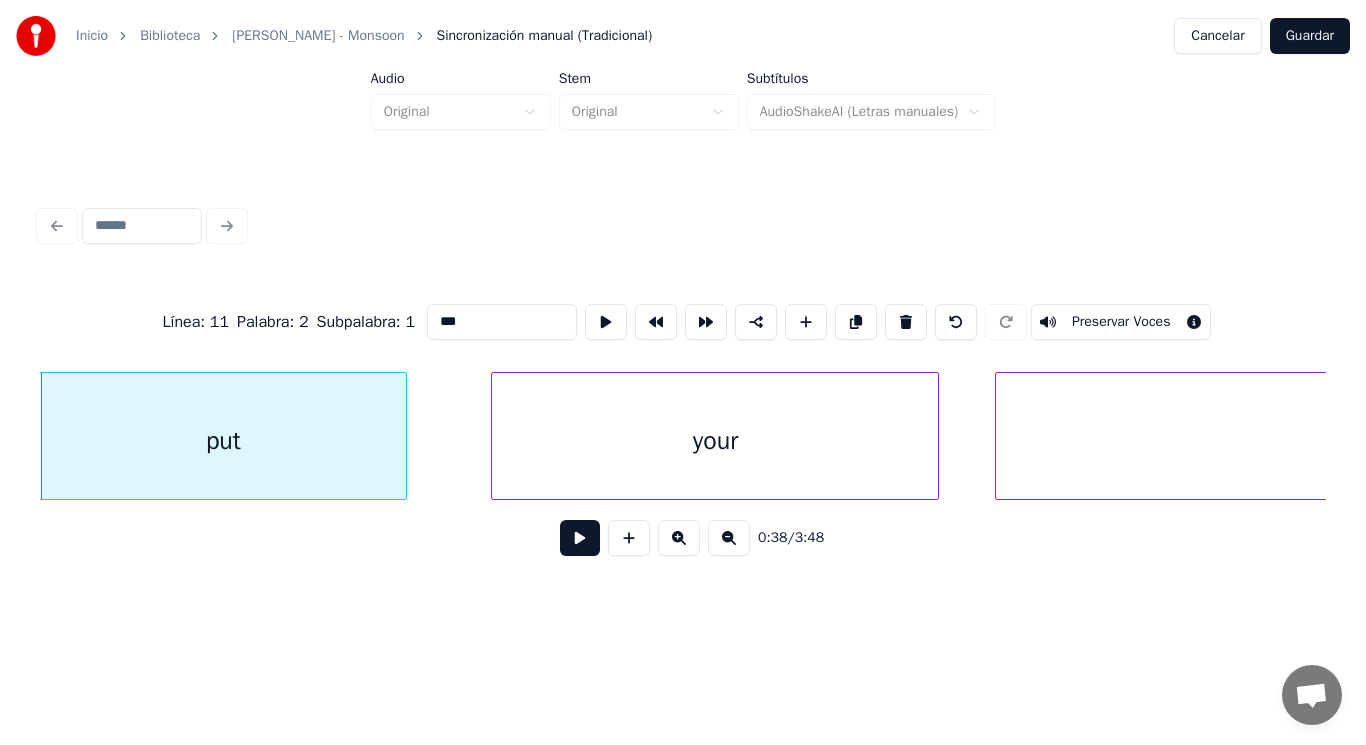 click at bounding box center [580, 538] 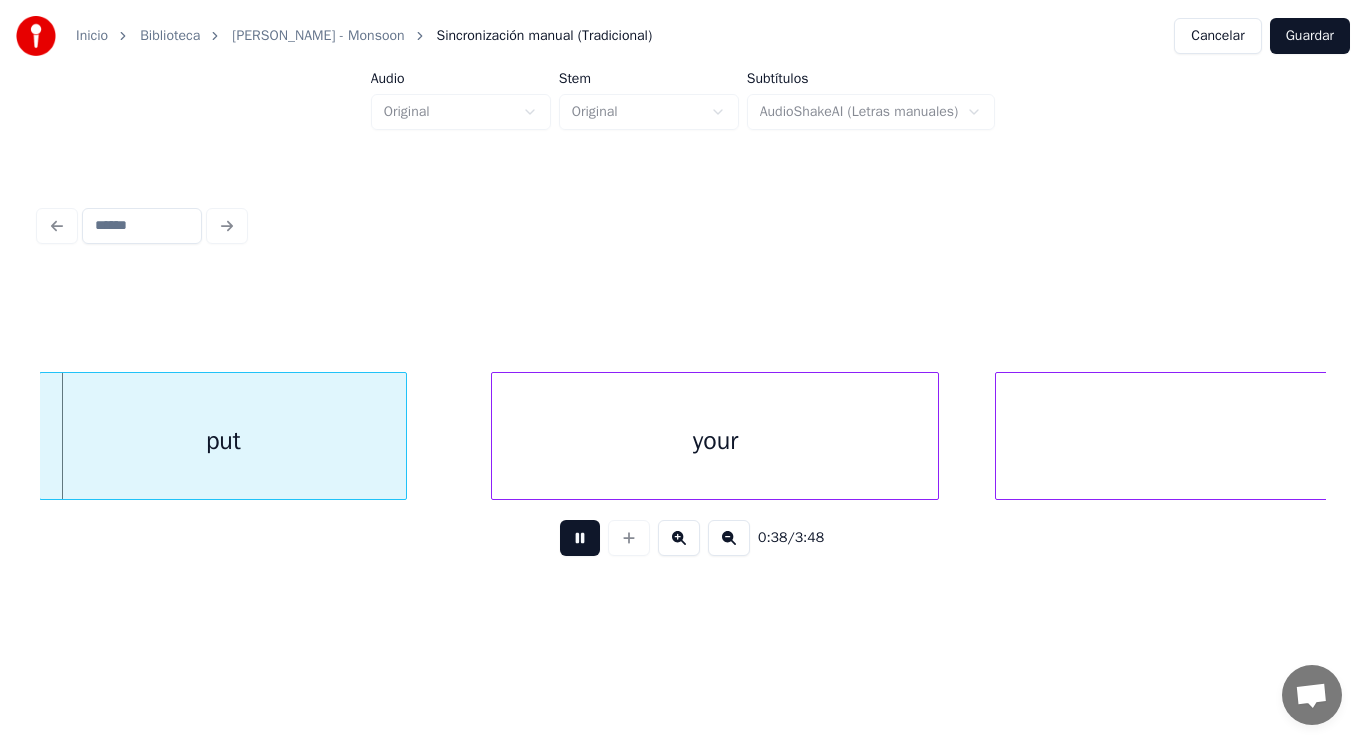 click at bounding box center [580, 538] 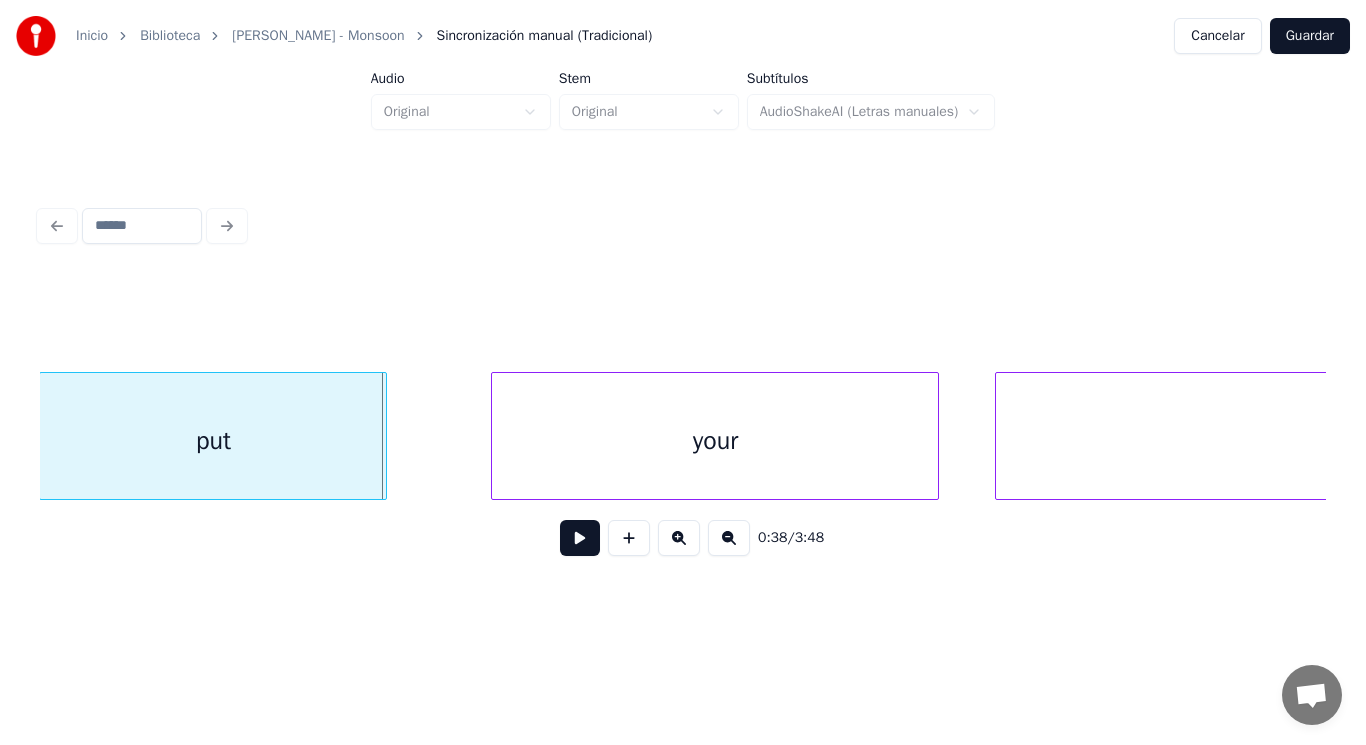 click at bounding box center [383, 436] 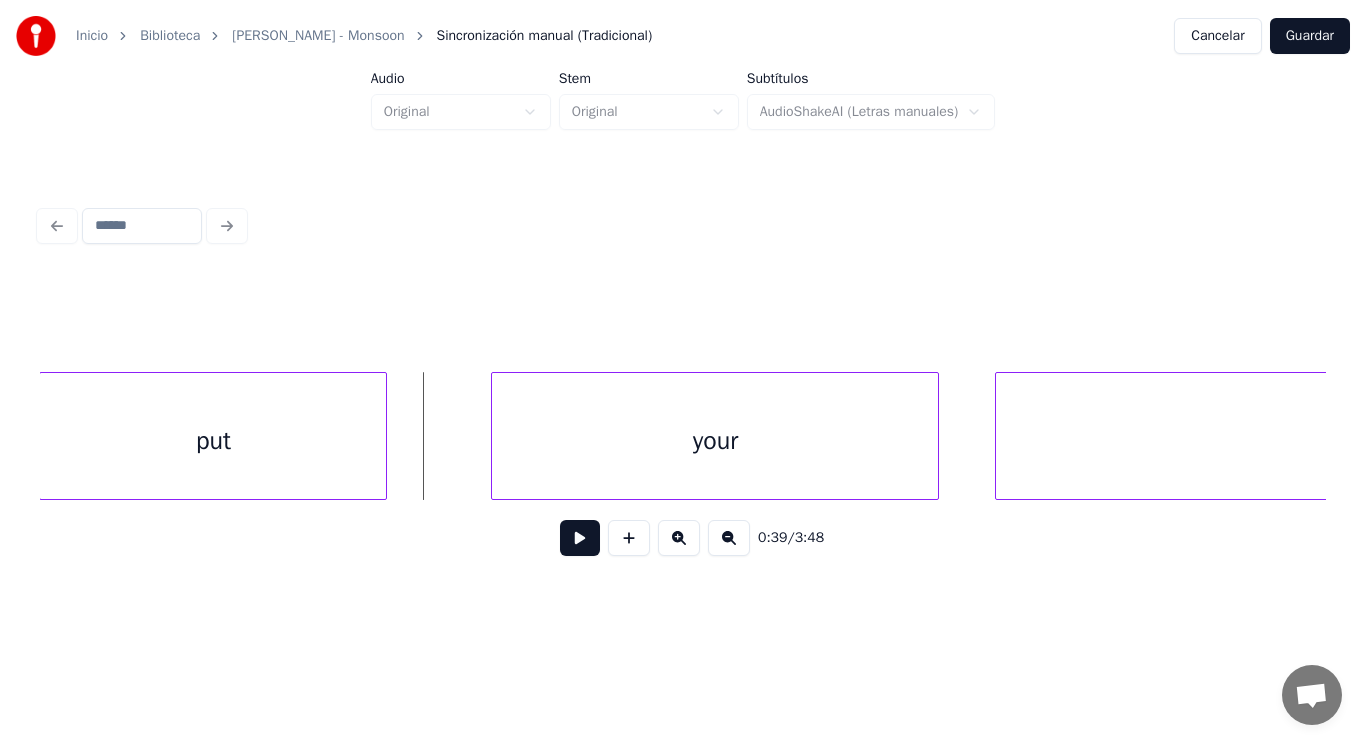 click at bounding box center [580, 538] 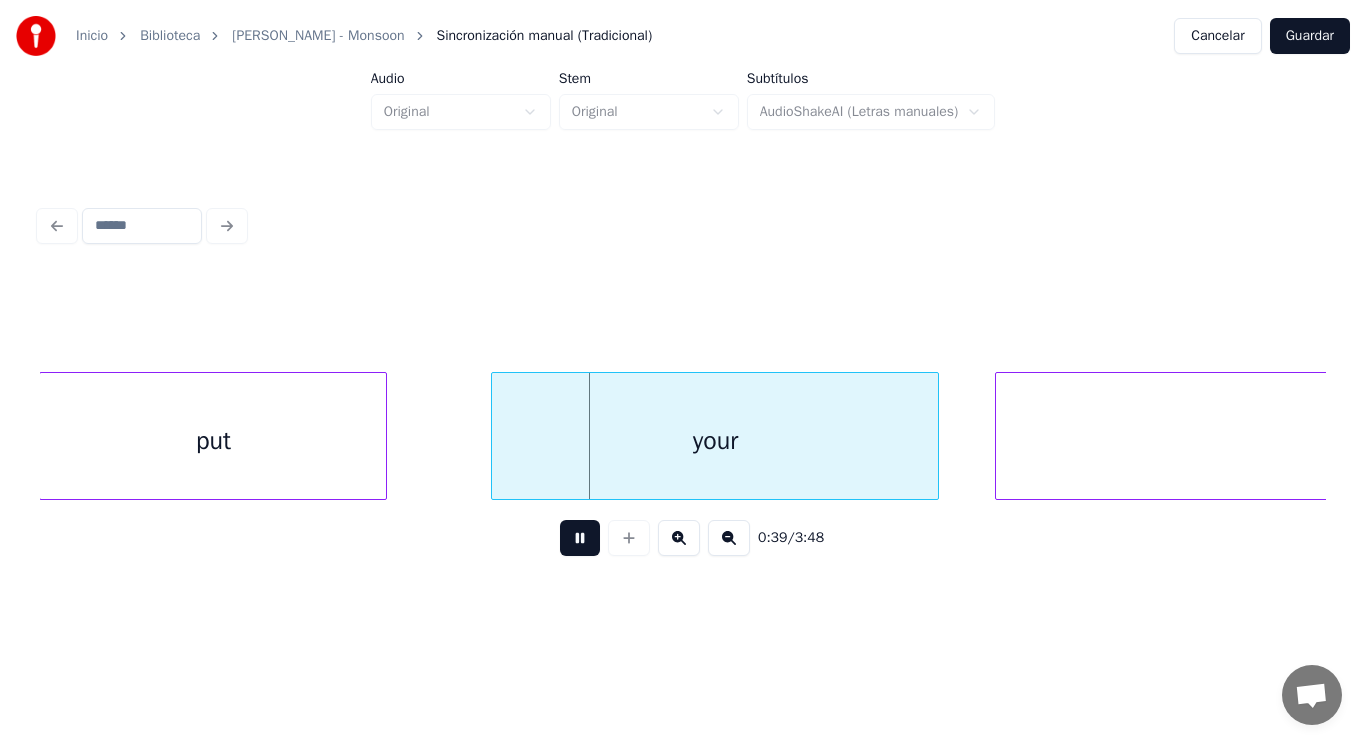 click at bounding box center [580, 538] 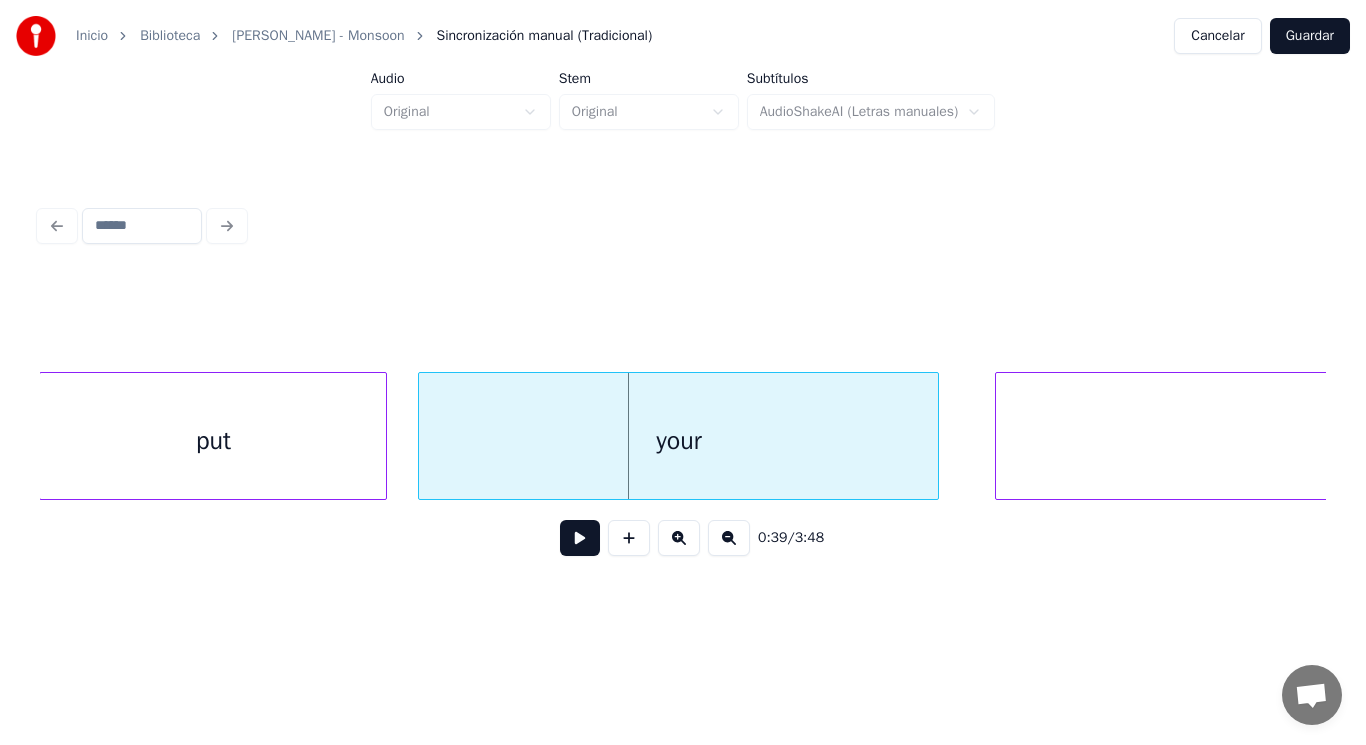 click at bounding box center [422, 436] 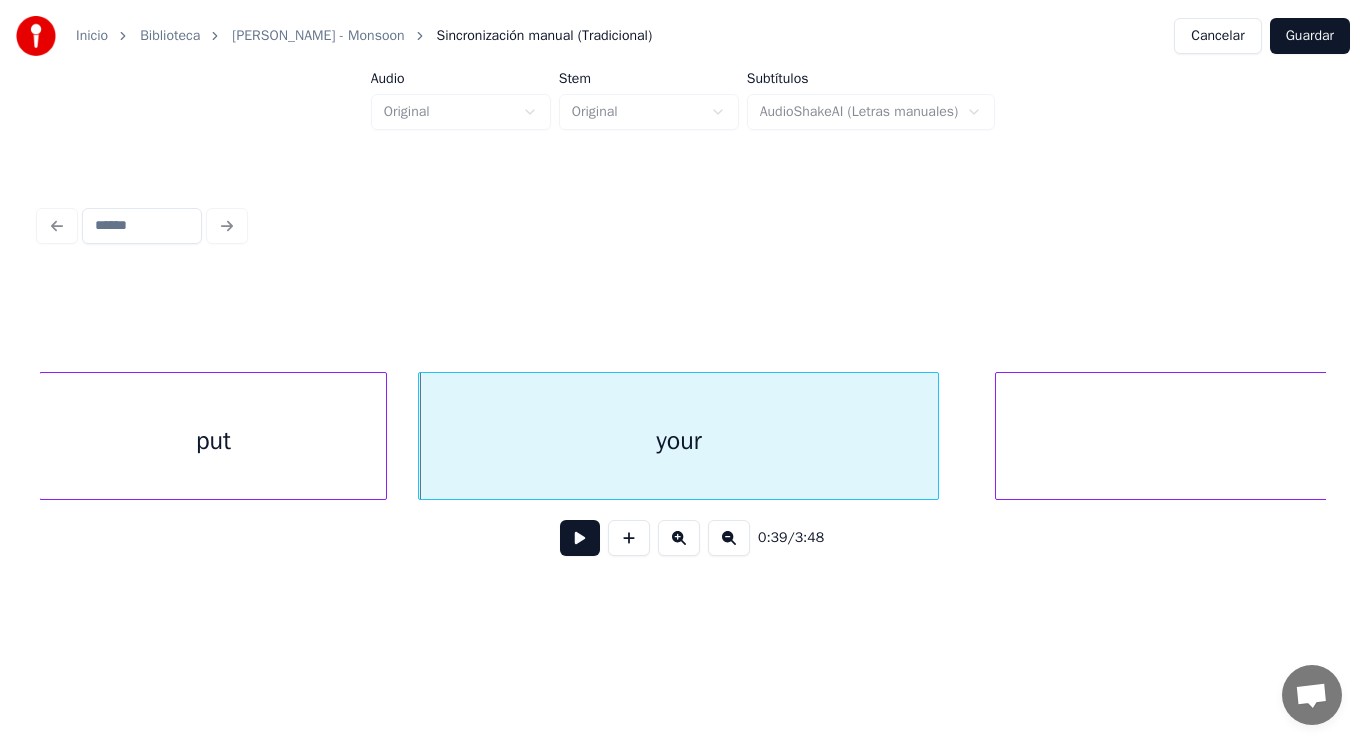 click at bounding box center [580, 538] 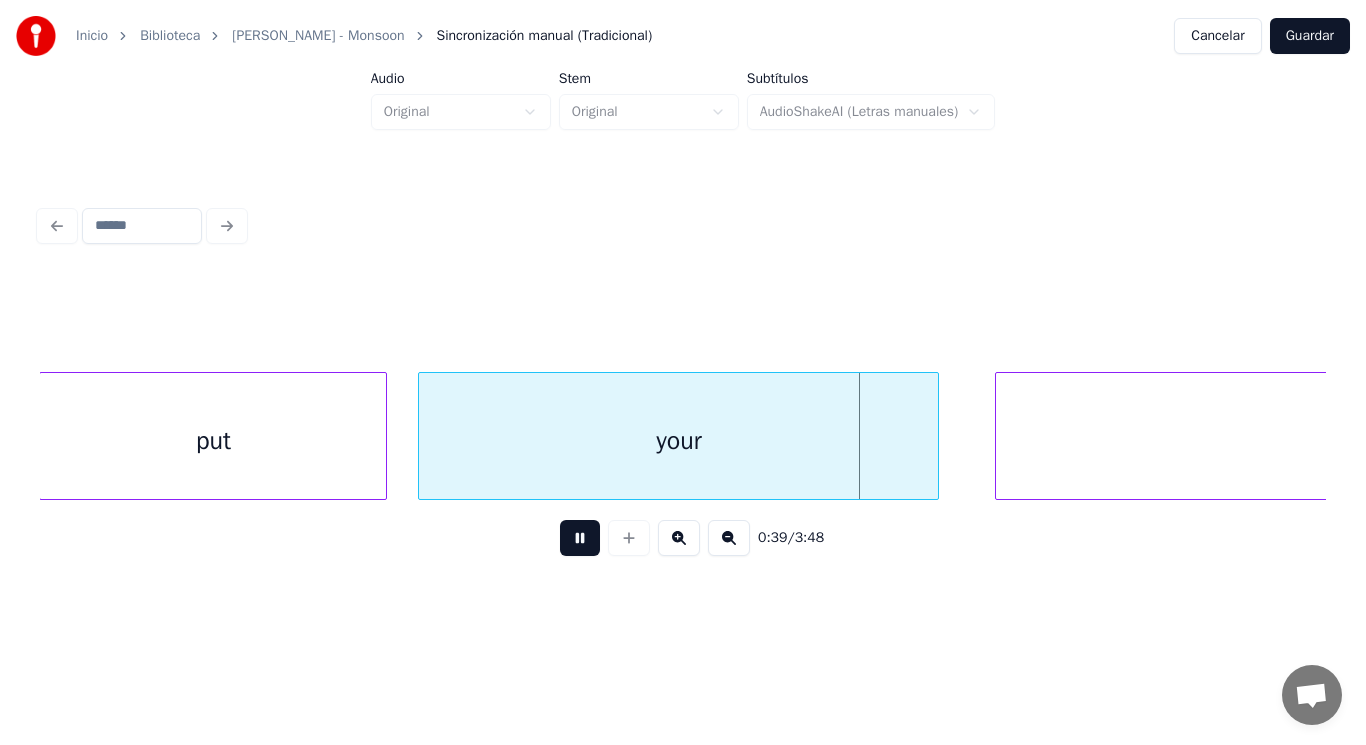 click at bounding box center [580, 538] 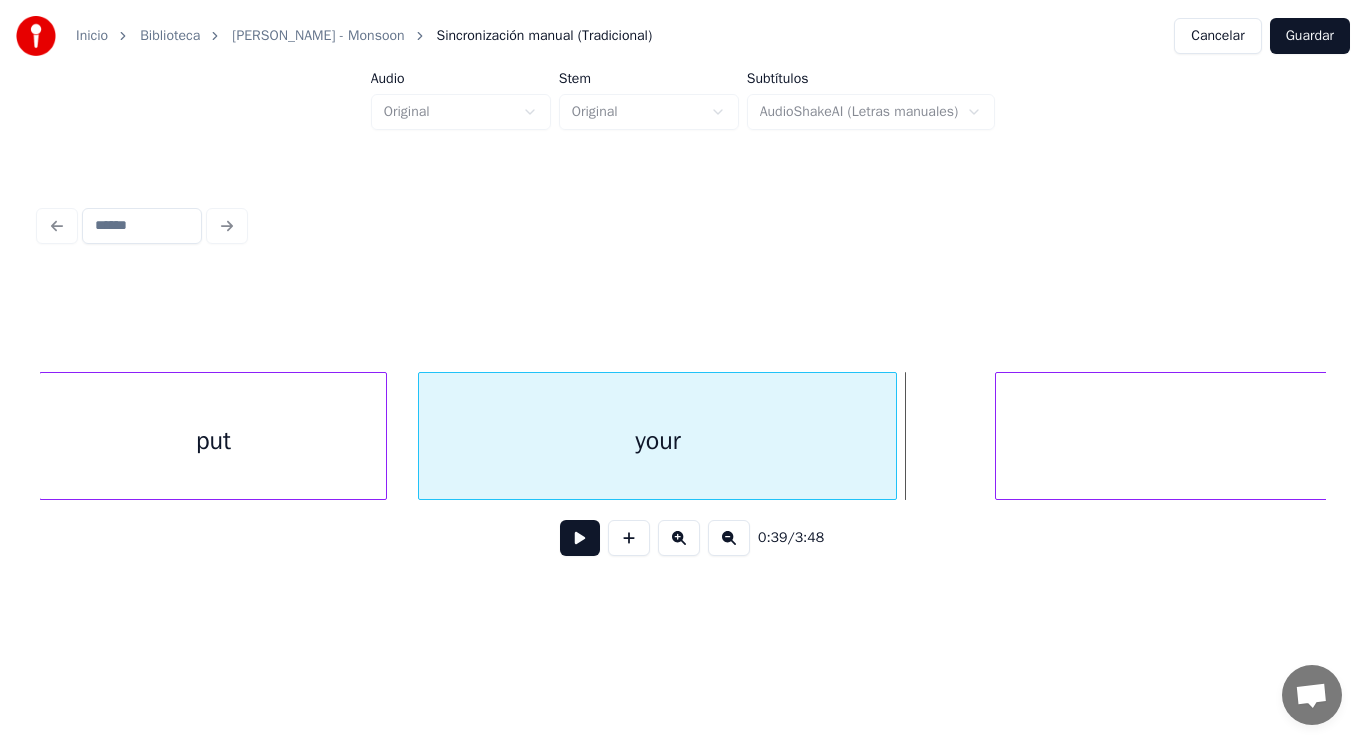 click at bounding box center [893, 436] 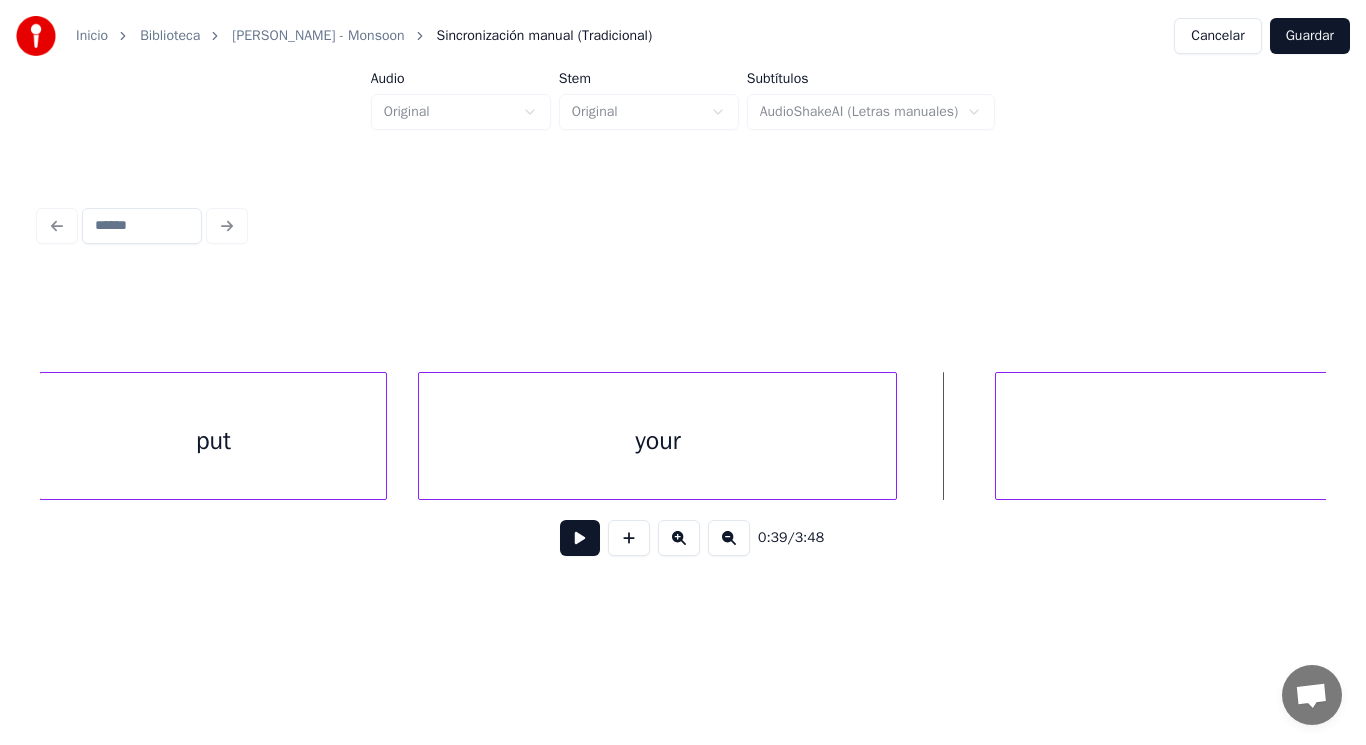 click at bounding box center [580, 538] 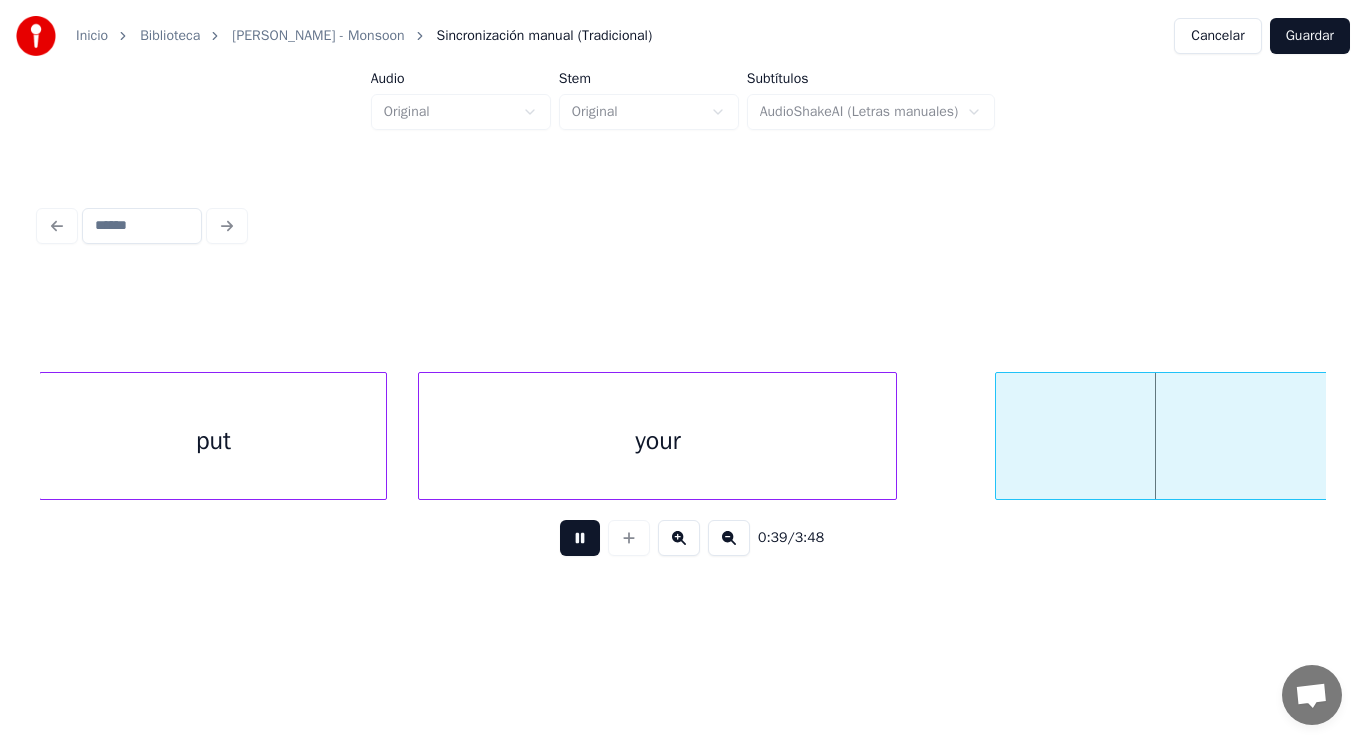 click at bounding box center [580, 538] 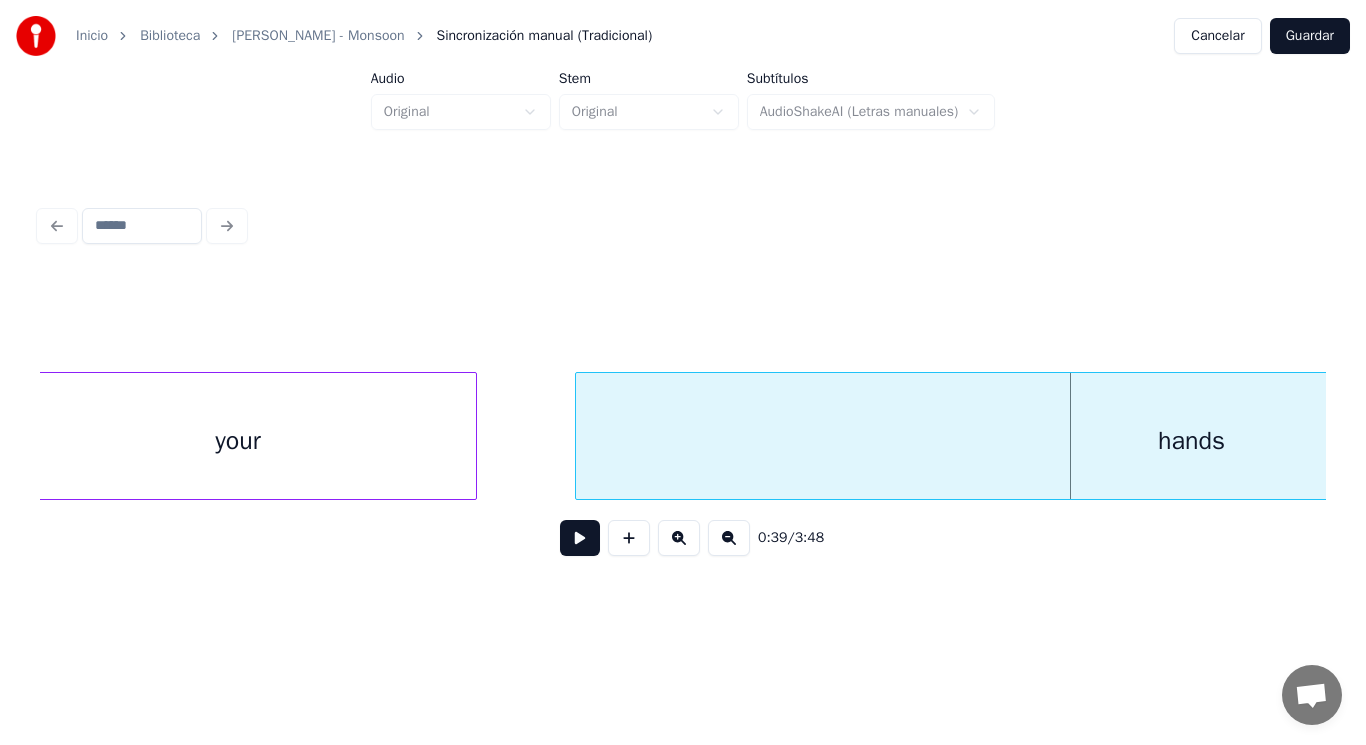 click on "your" at bounding box center (237, 441) 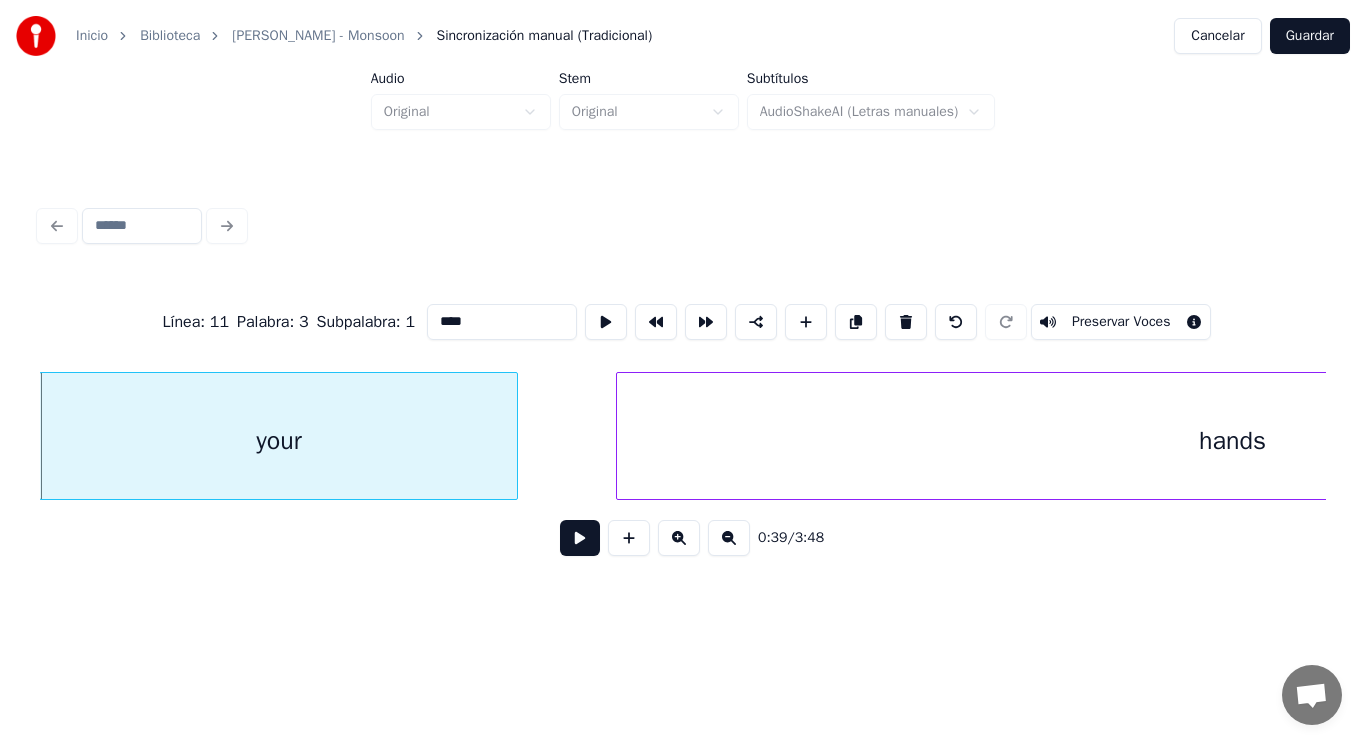 click at bounding box center [580, 538] 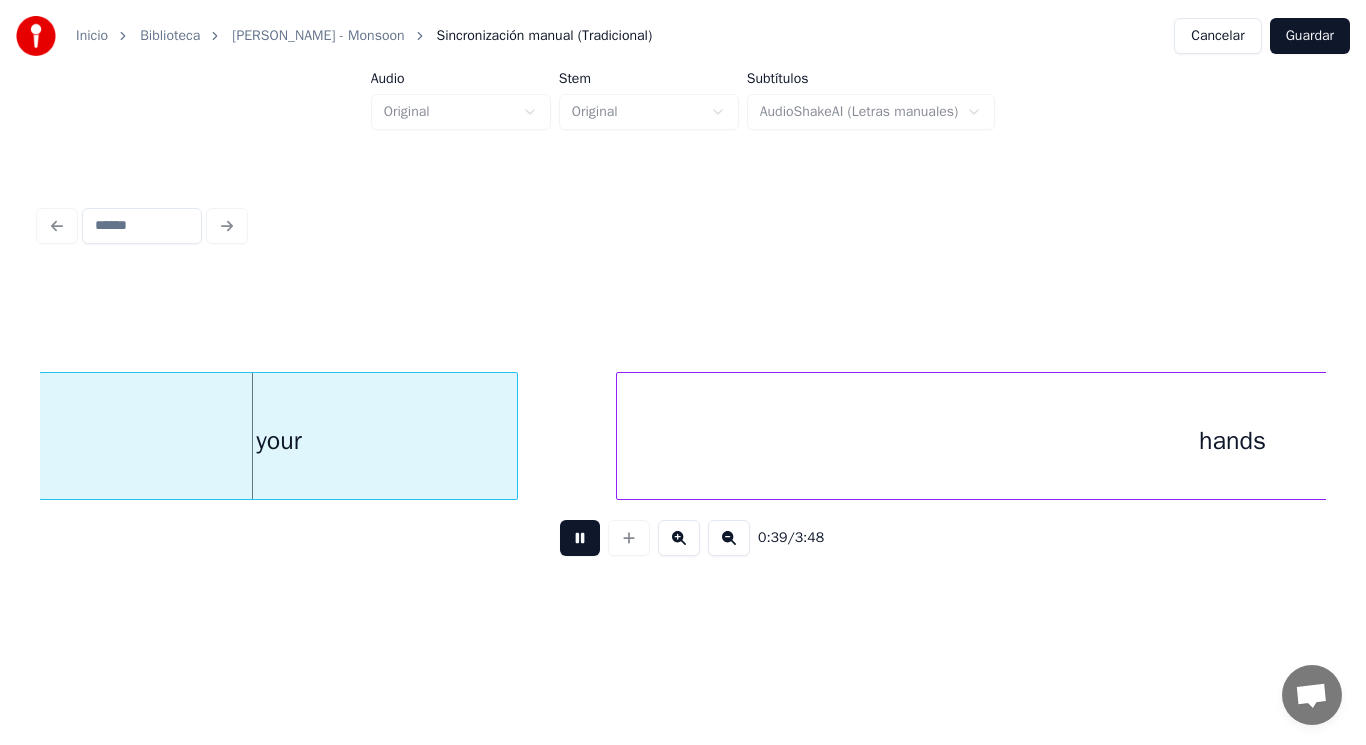 click at bounding box center [580, 538] 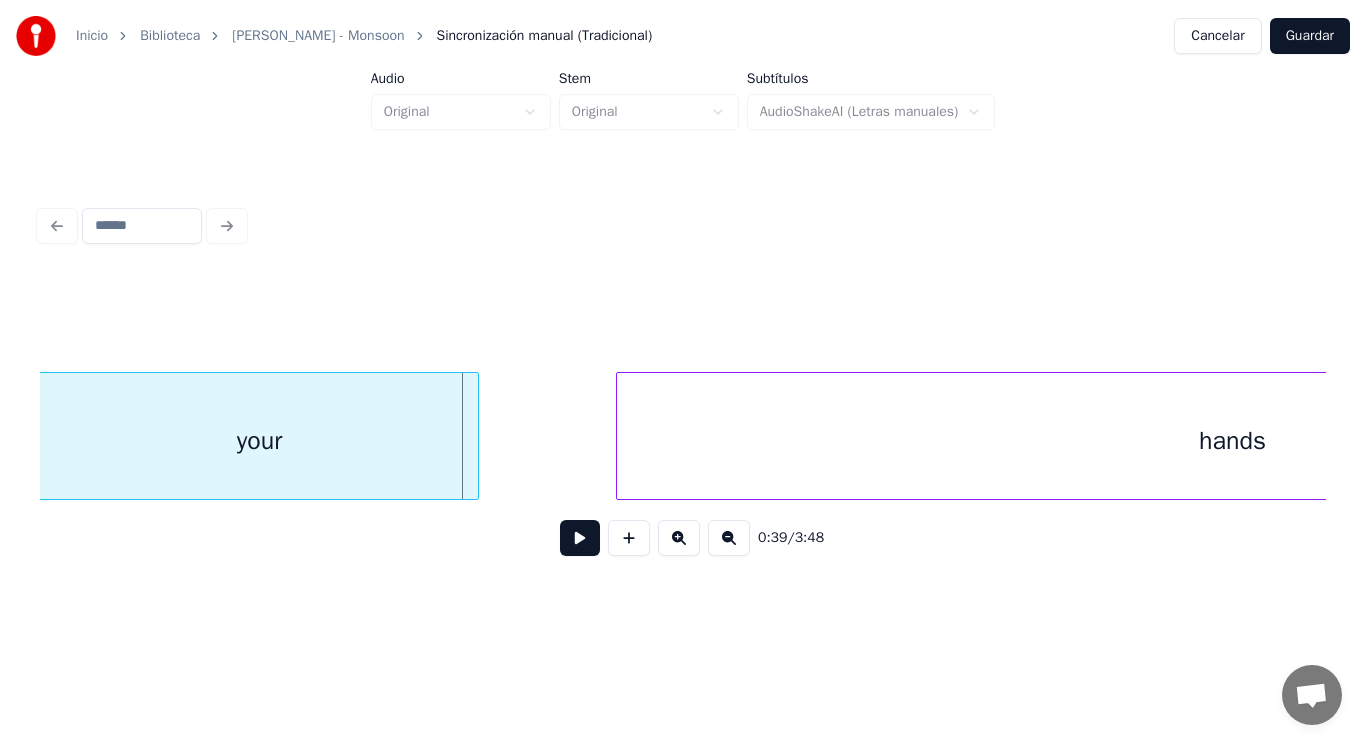 click at bounding box center (475, 436) 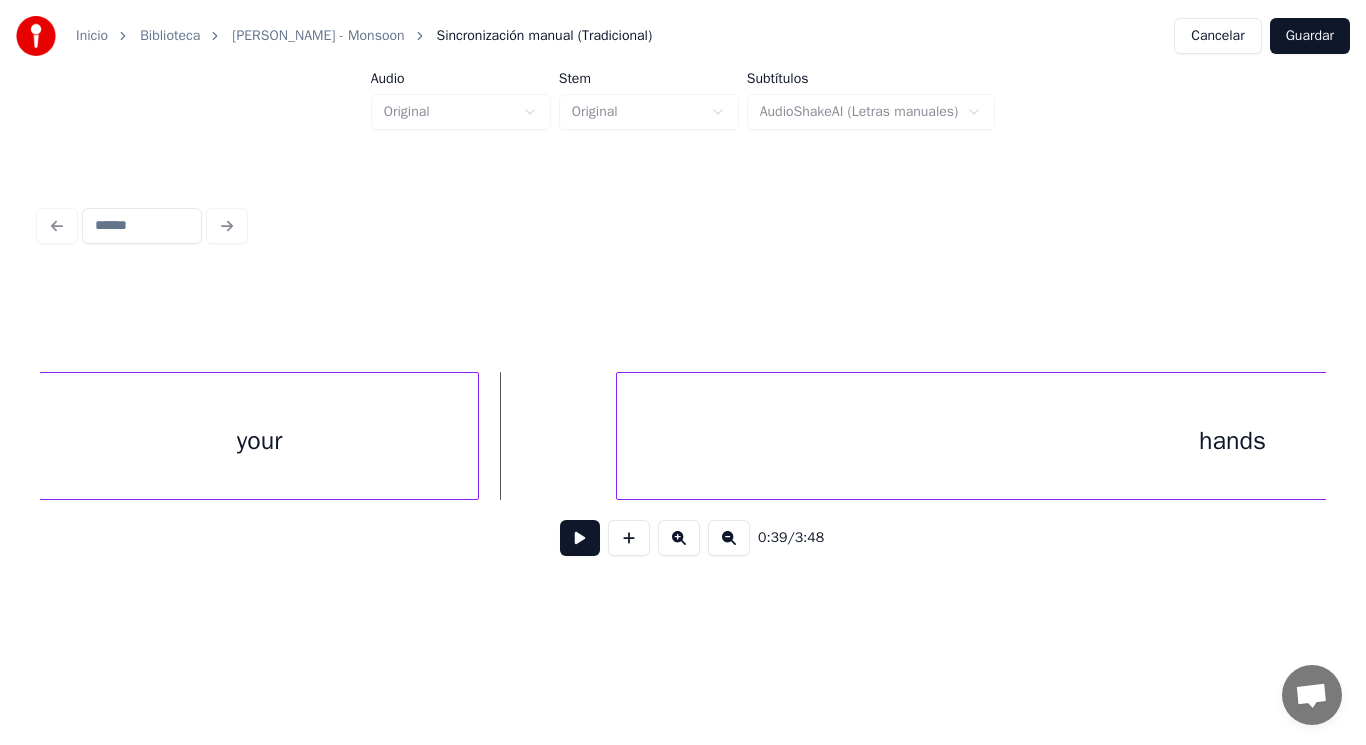 click at bounding box center [580, 538] 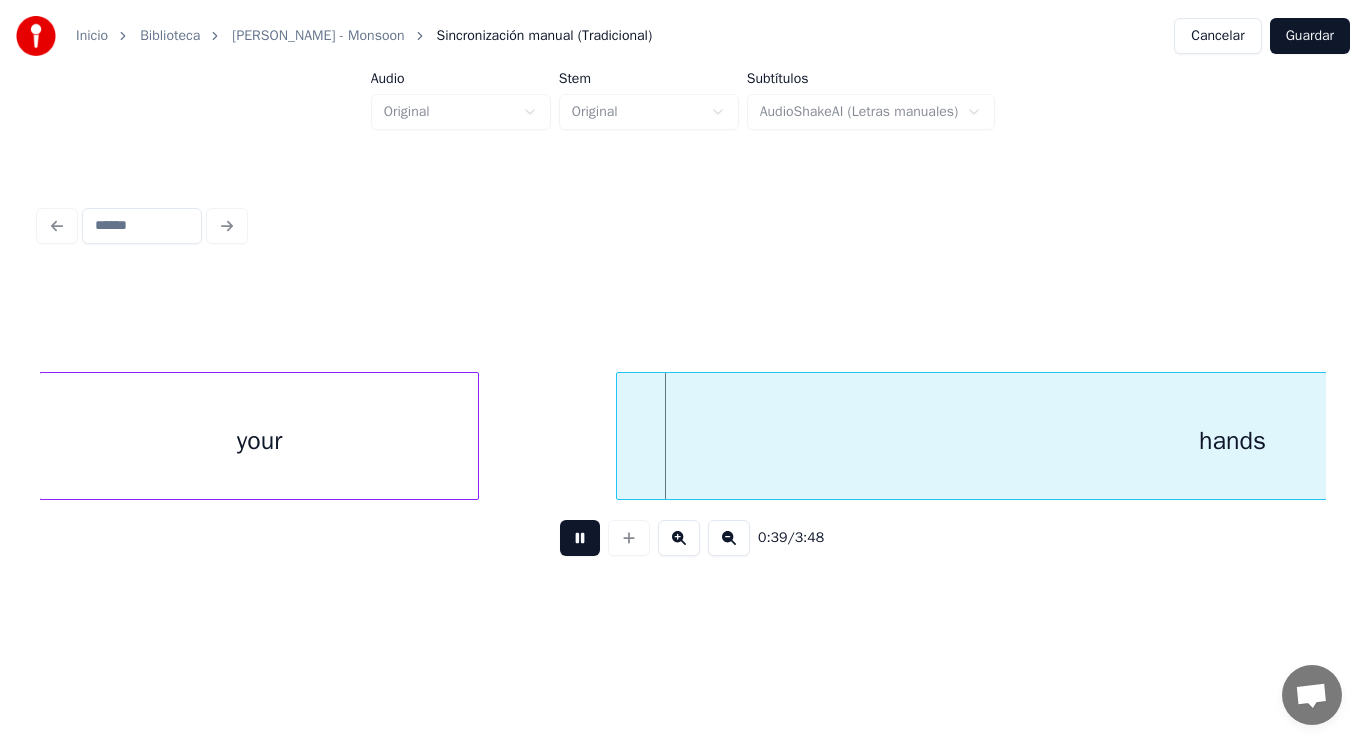 click at bounding box center (580, 538) 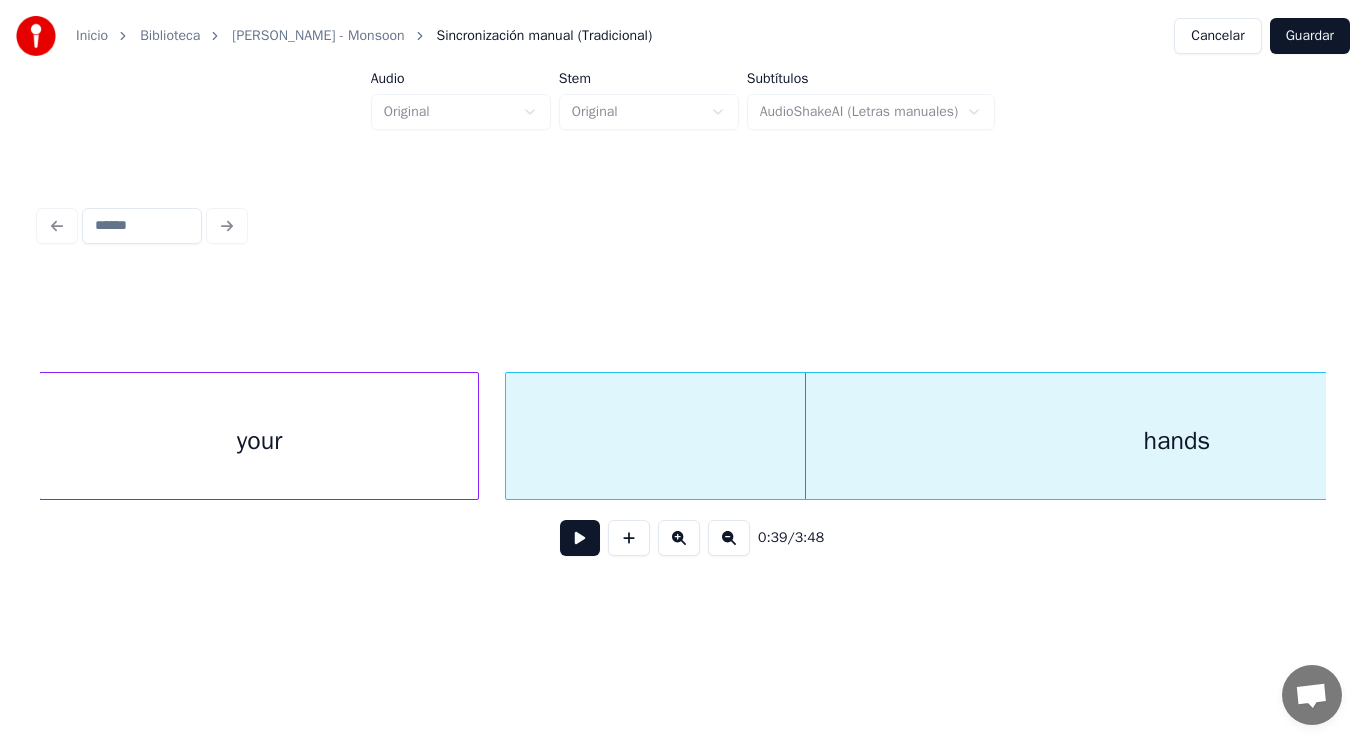 click at bounding box center (509, 436) 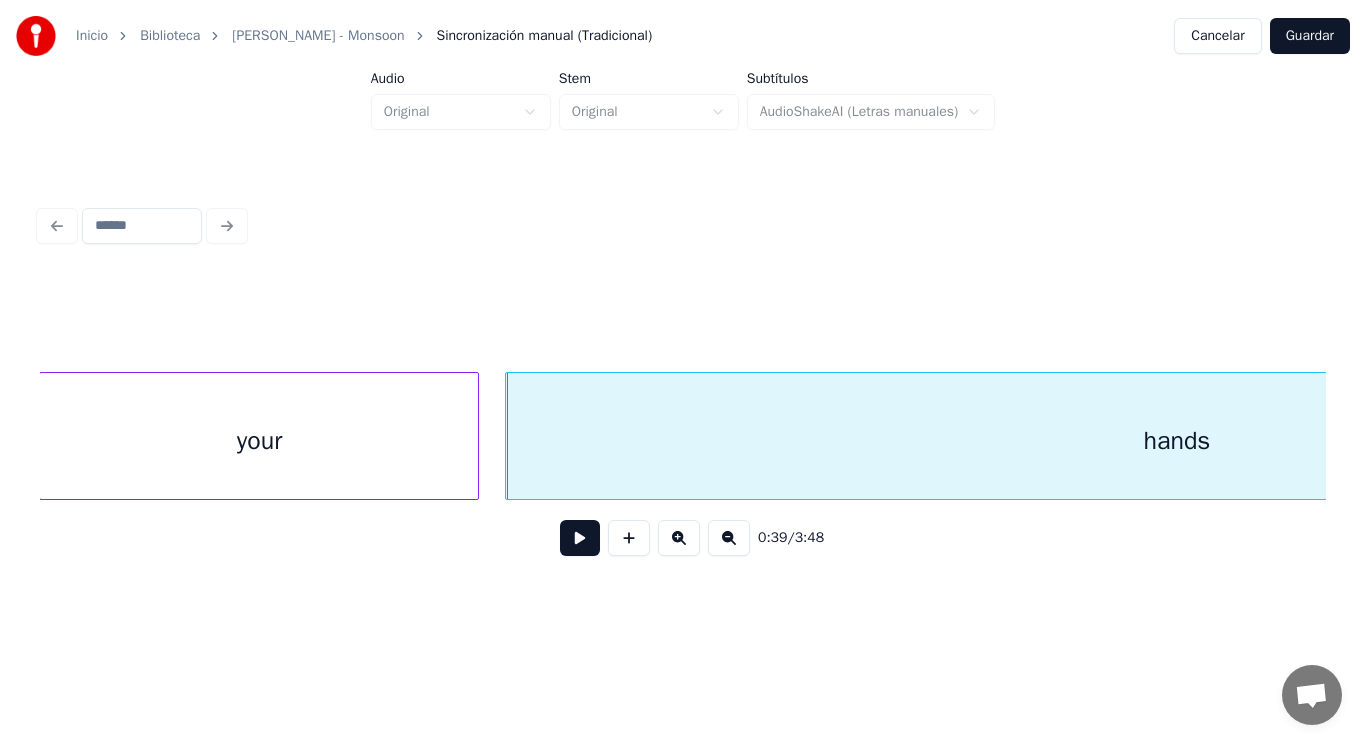 click at bounding box center (580, 538) 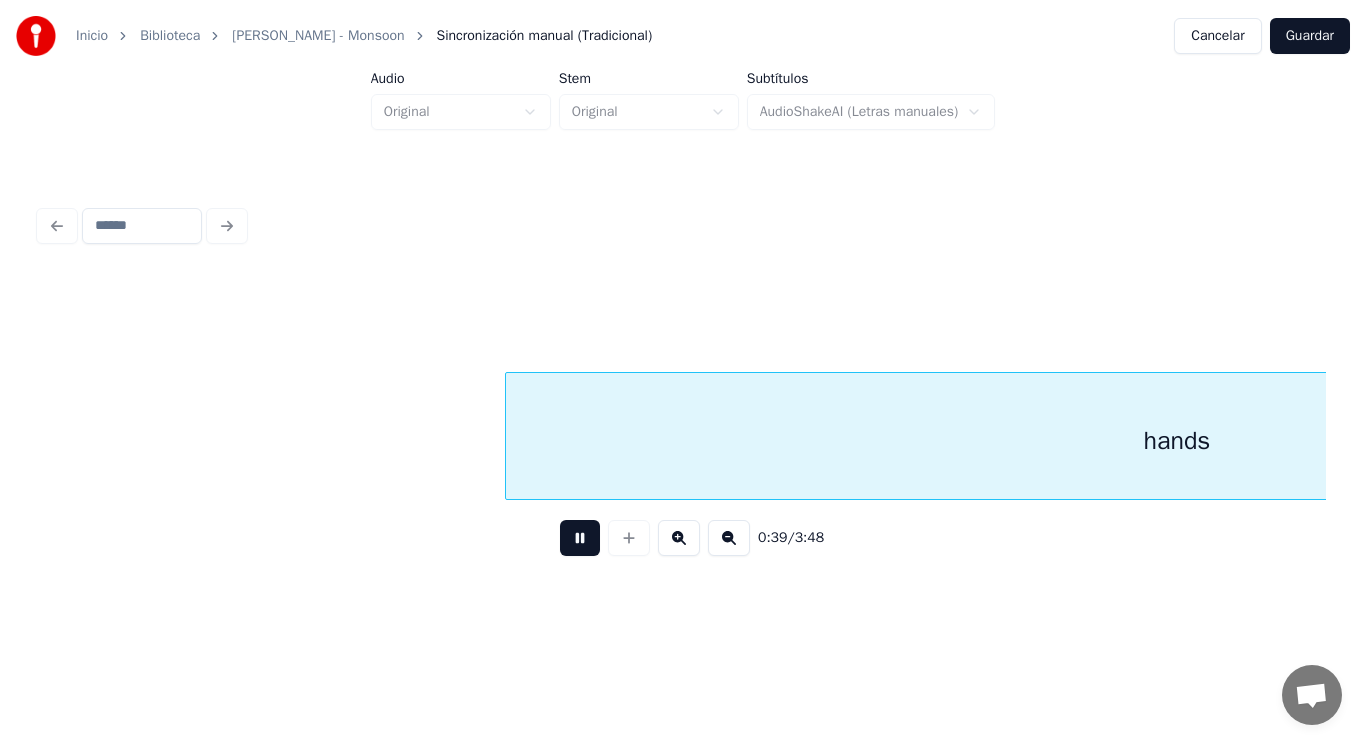 scroll, scrollTop: 0, scrollLeft: 55915, axis: horizontal 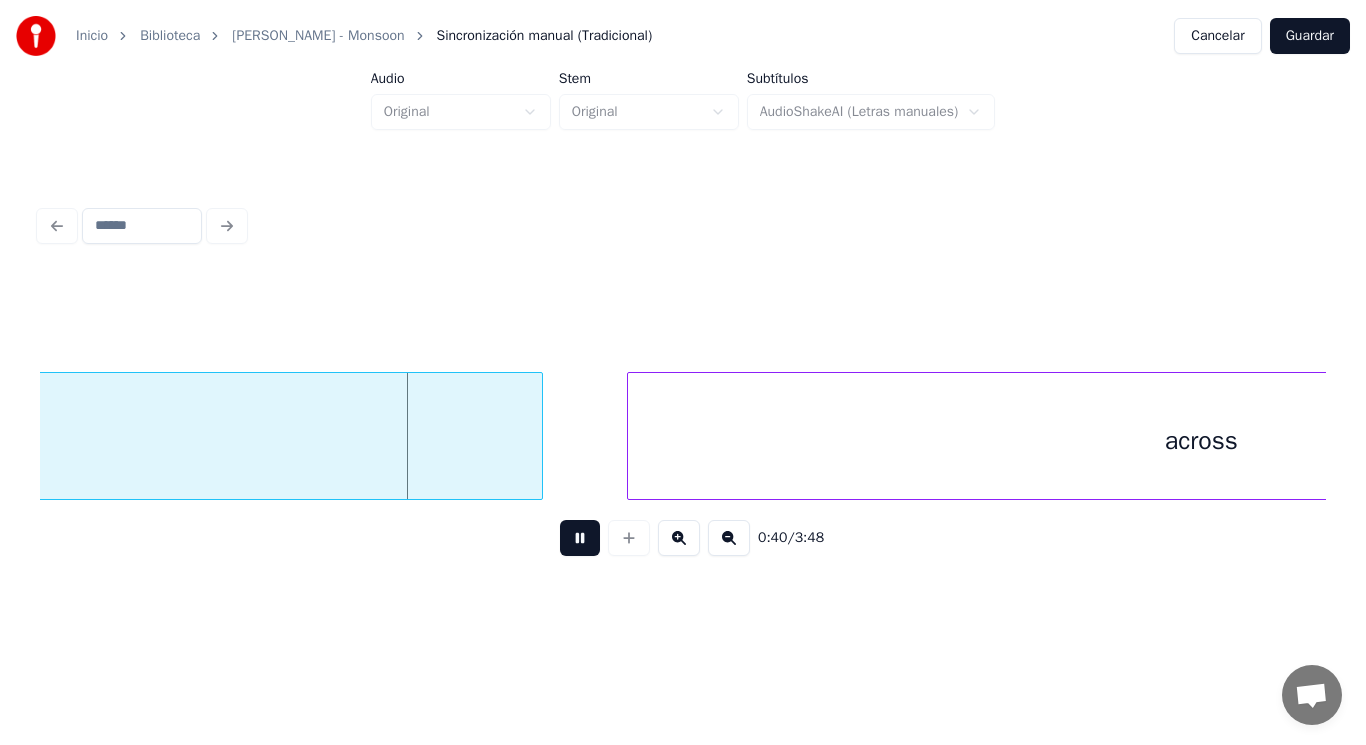 click at bounding box center [580, 538] 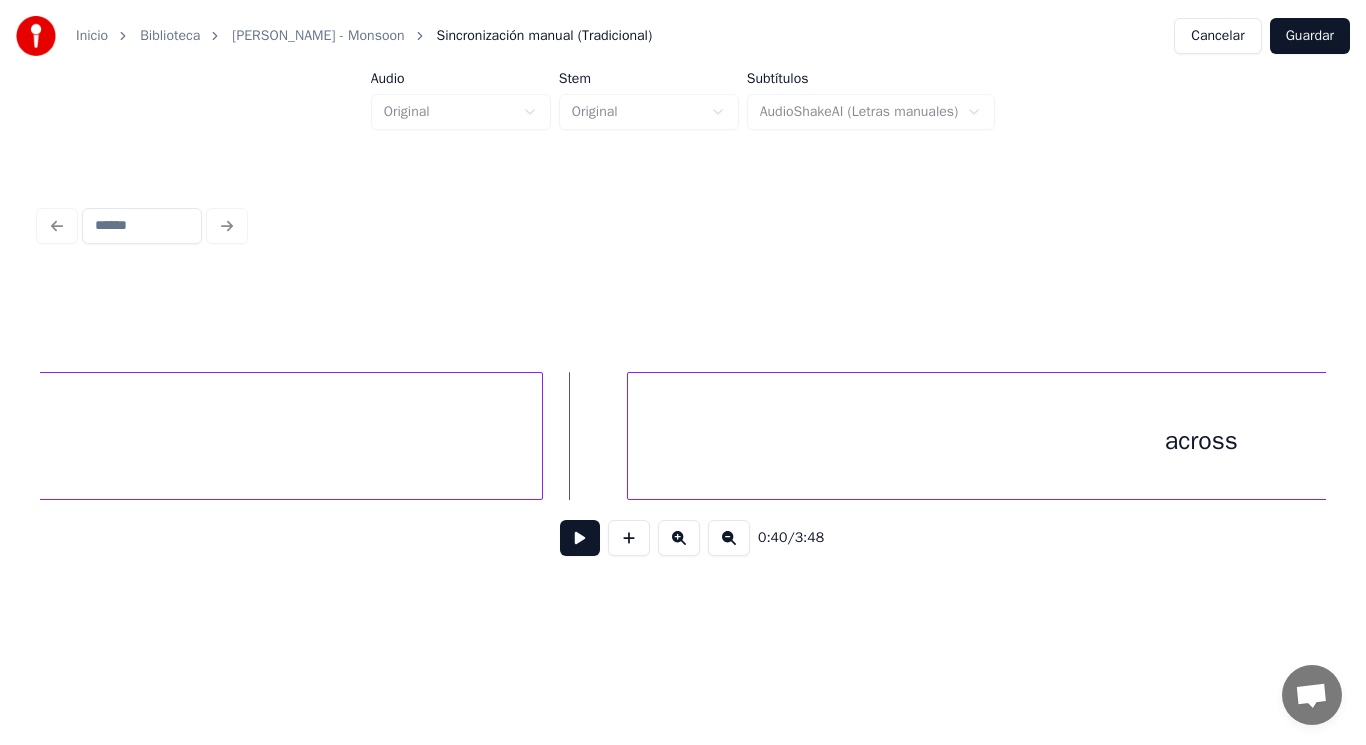 click at bounding box center [580, 538] 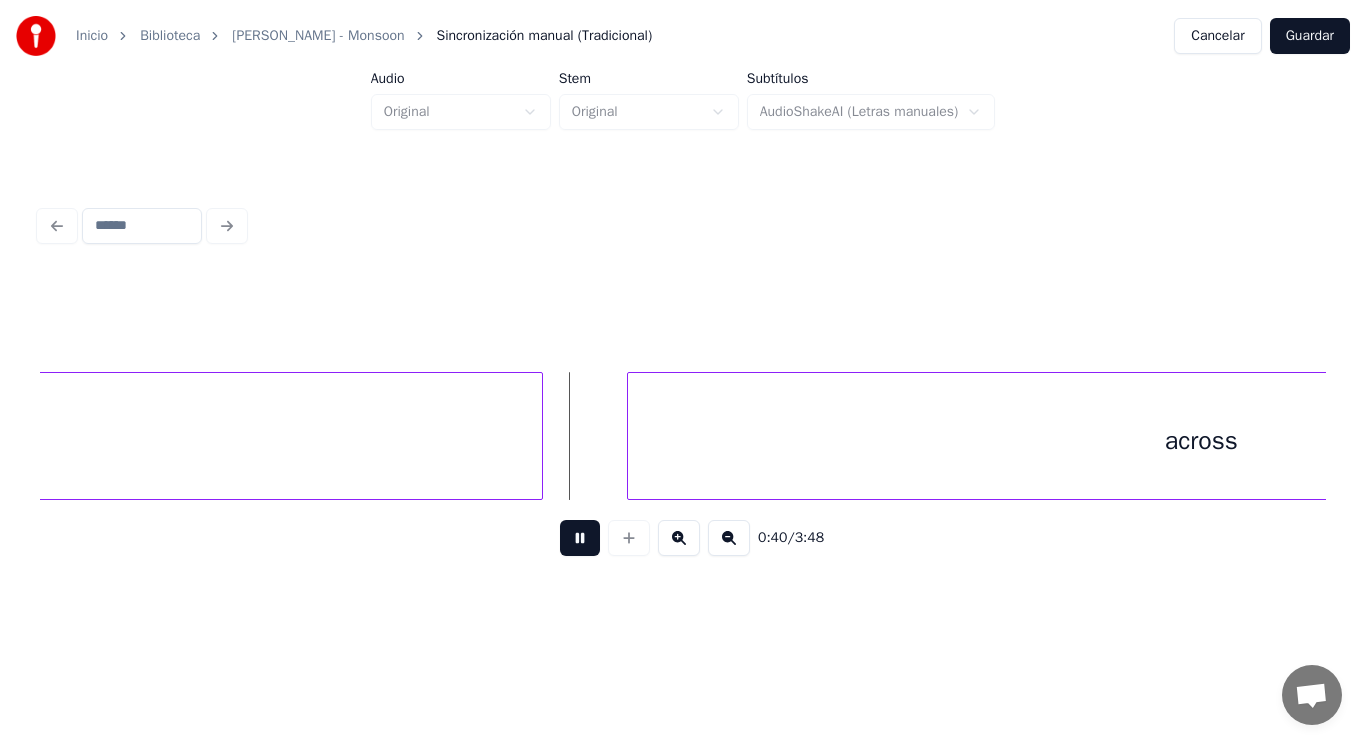 click at bounding box center (580, 538) 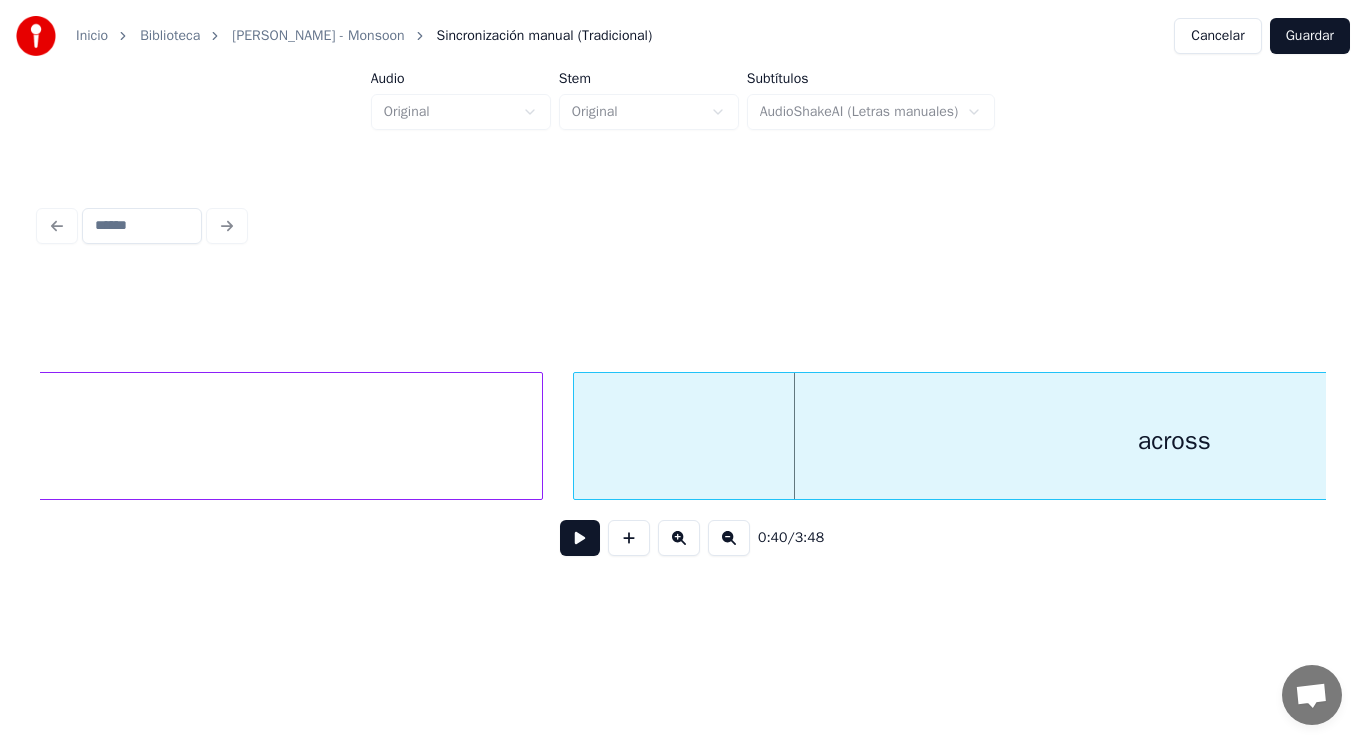 click at bounding box center [577, 436] 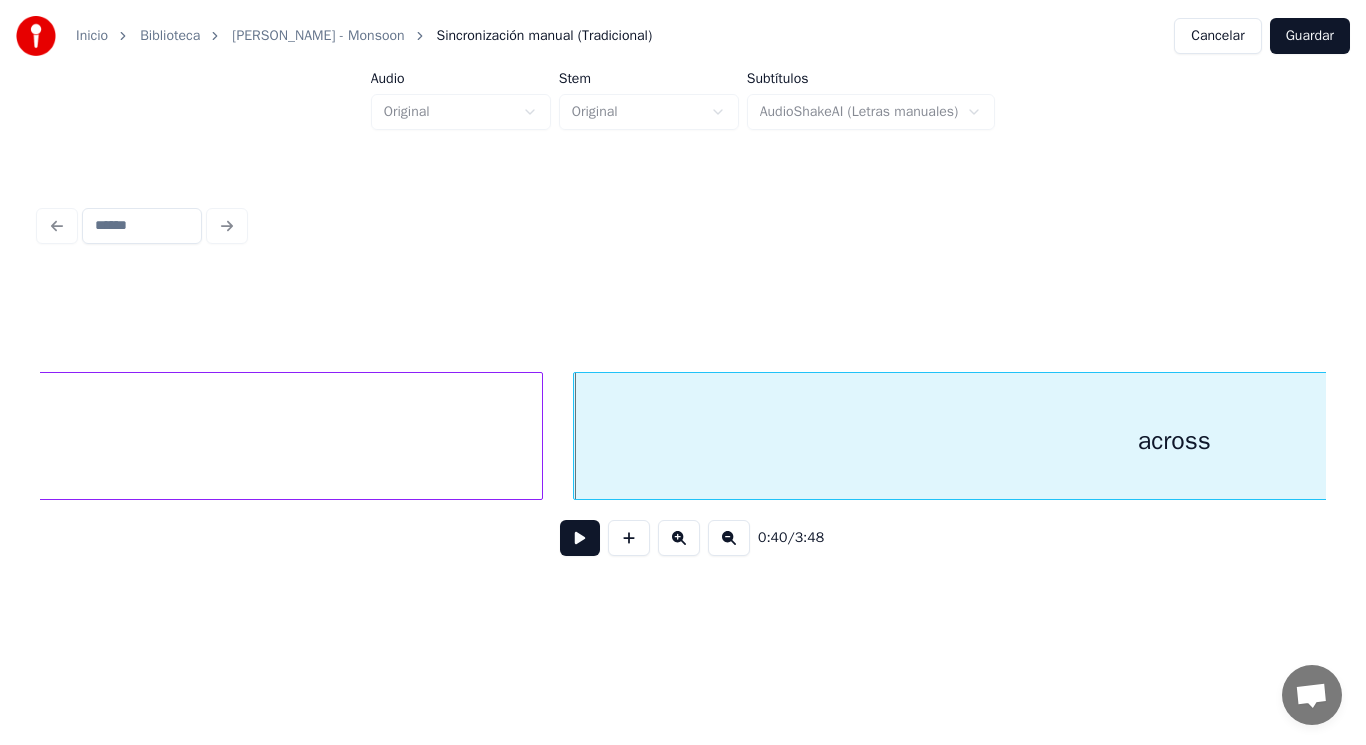 click on "hands" at bounding box center [-129, 441] 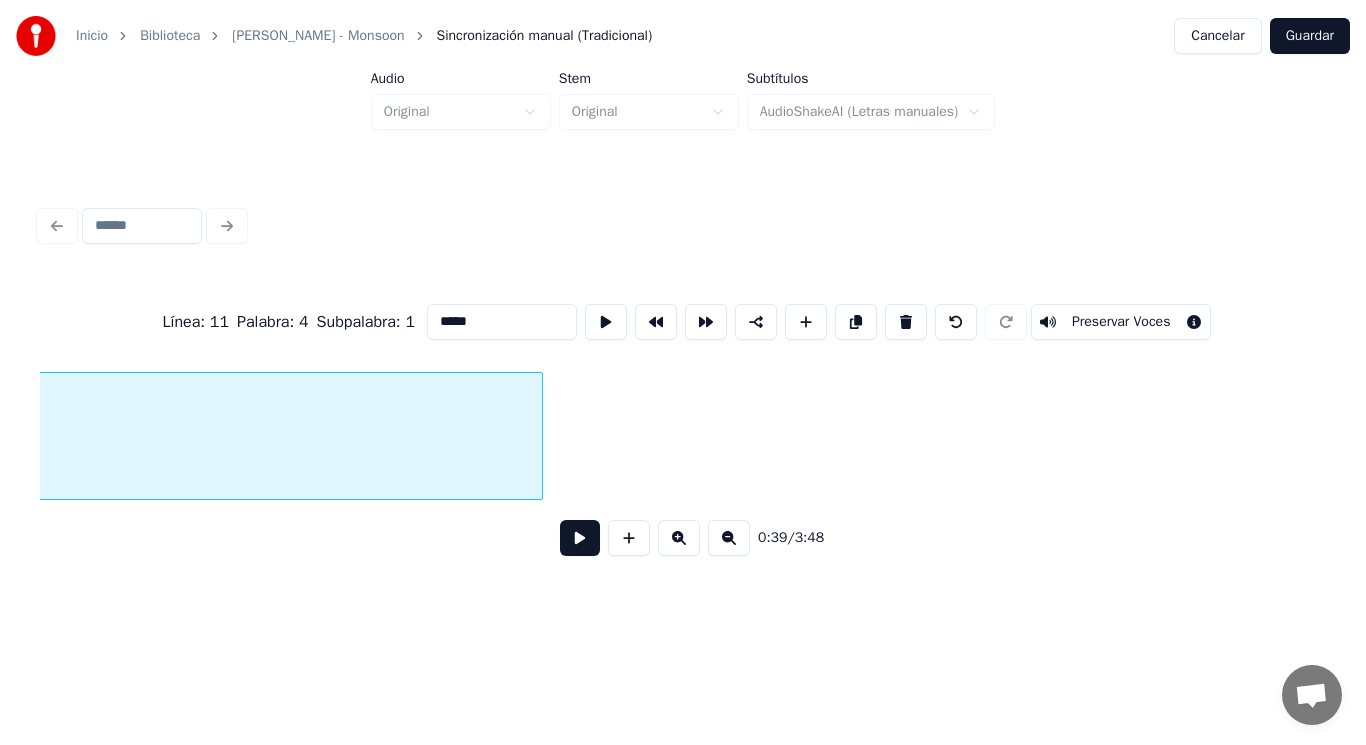 scroll, scrollTop: 0, scrollLeft: 55076, axis: horizontal 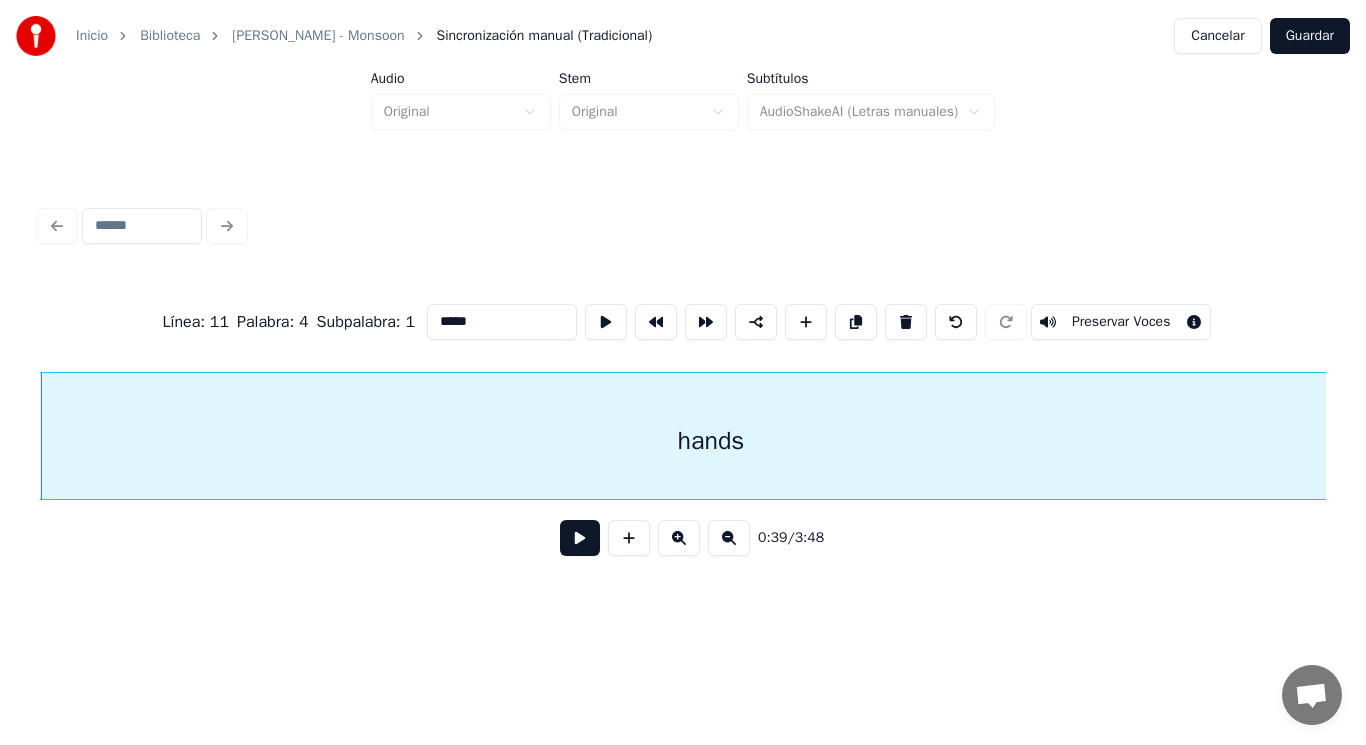 click at bounding box center (580, 538) 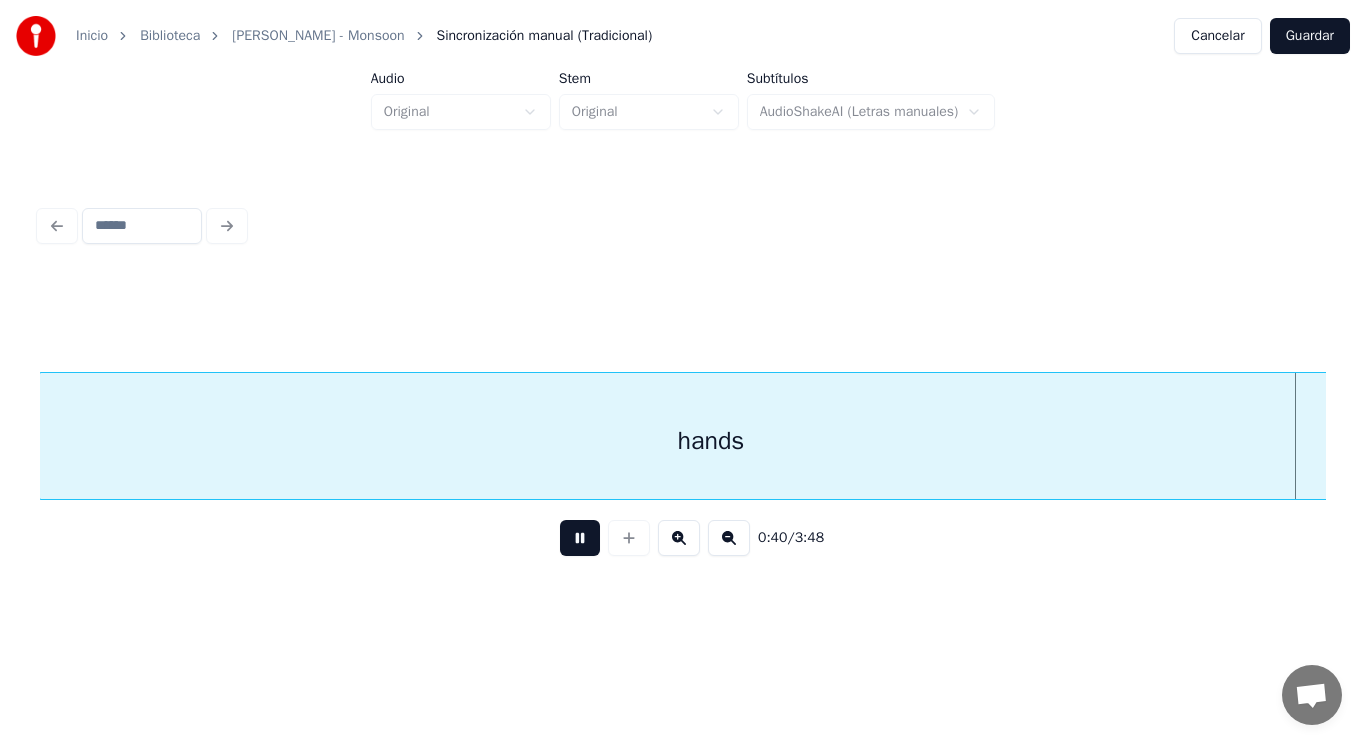 click at bounding box center [580, 538] 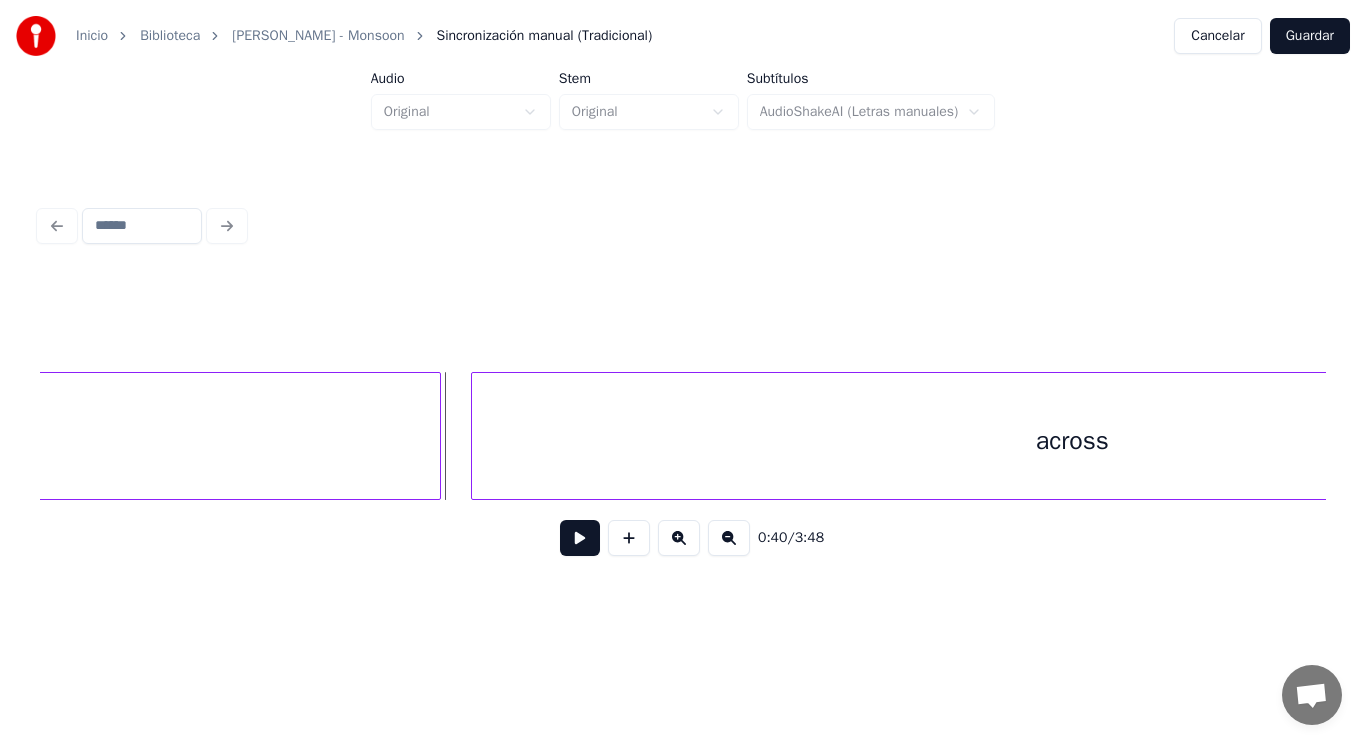 scroll, scrollTop: 0, scrollLeft: 55906, axis: horizontal 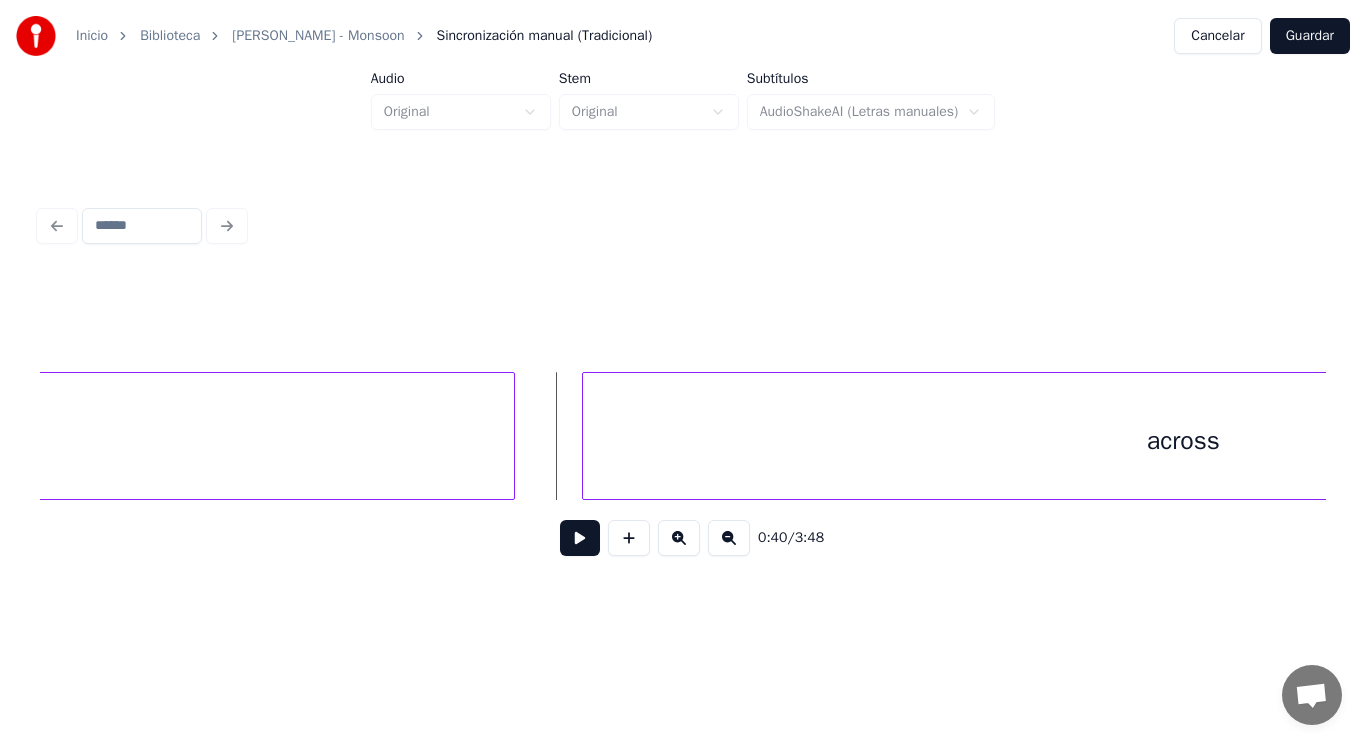 click at bounding box center [511, 436] 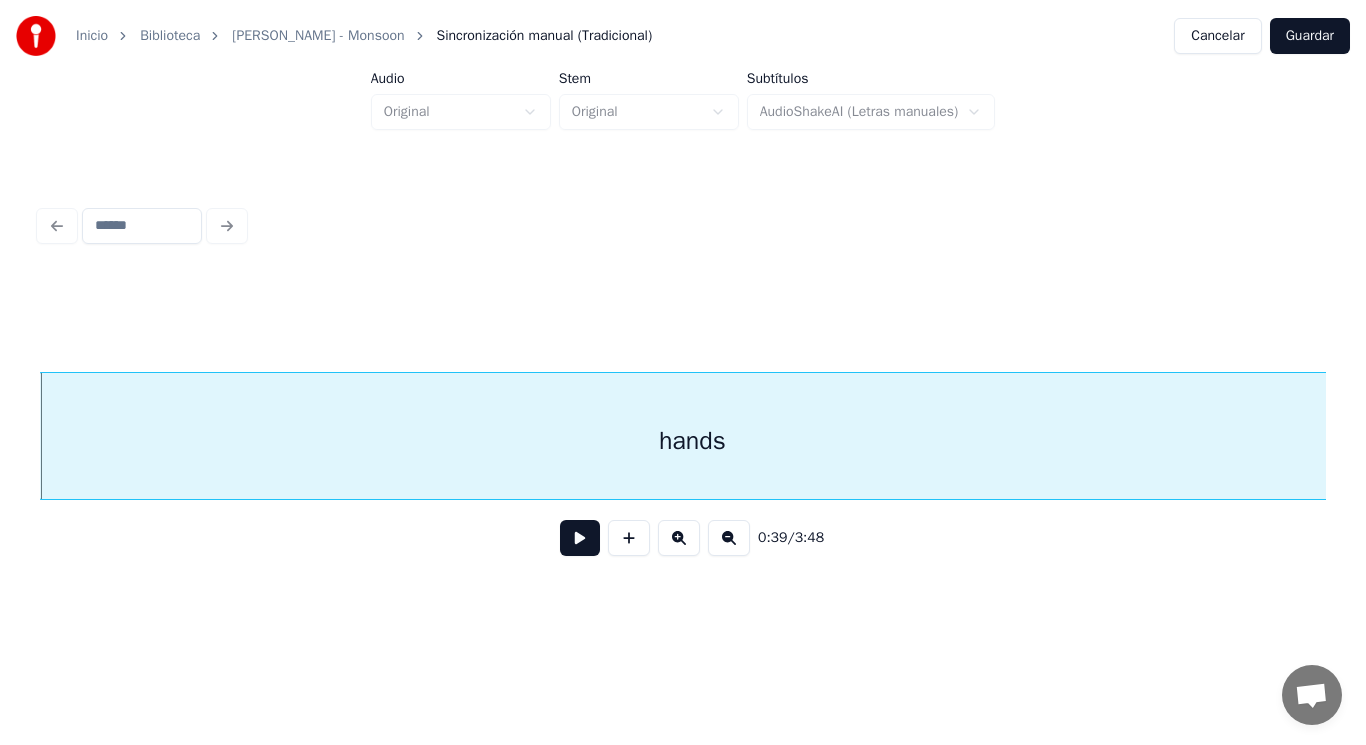 click at bounding box center (580, 538) 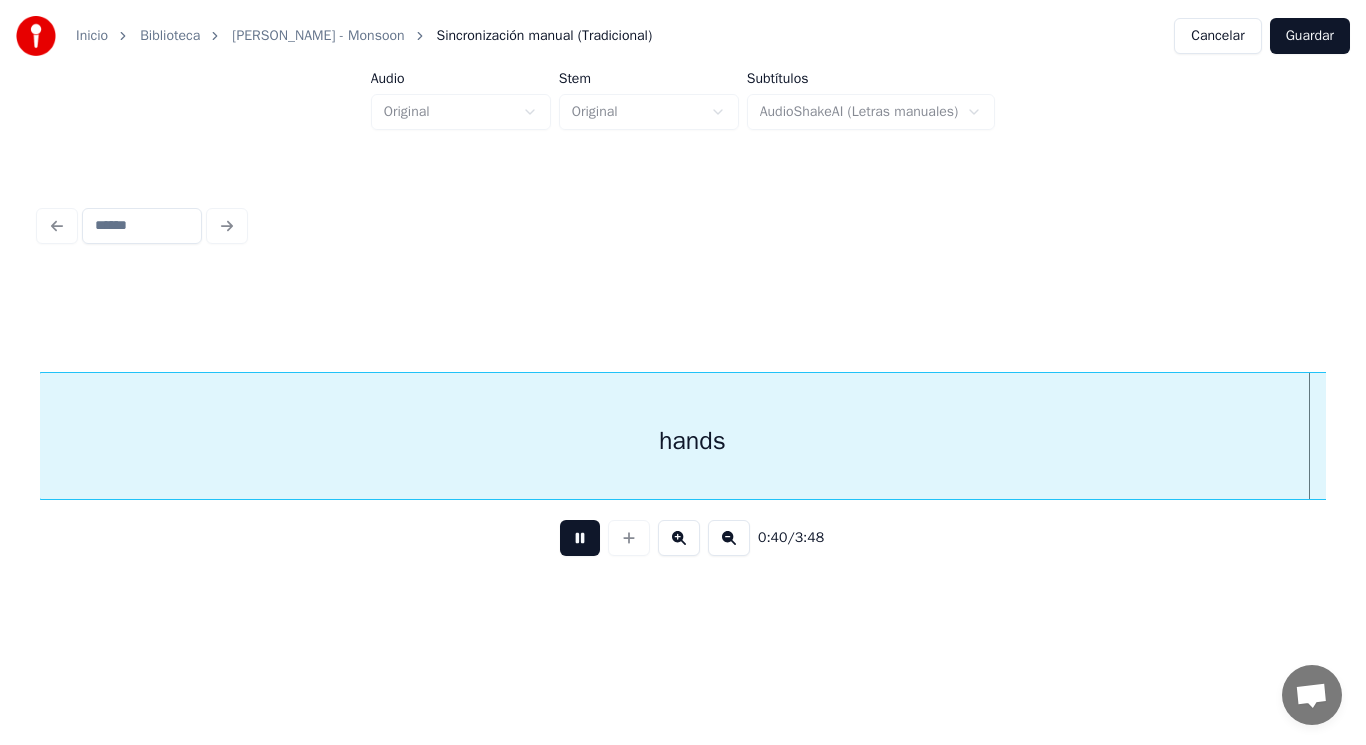 click at bounding box center (580, 538) 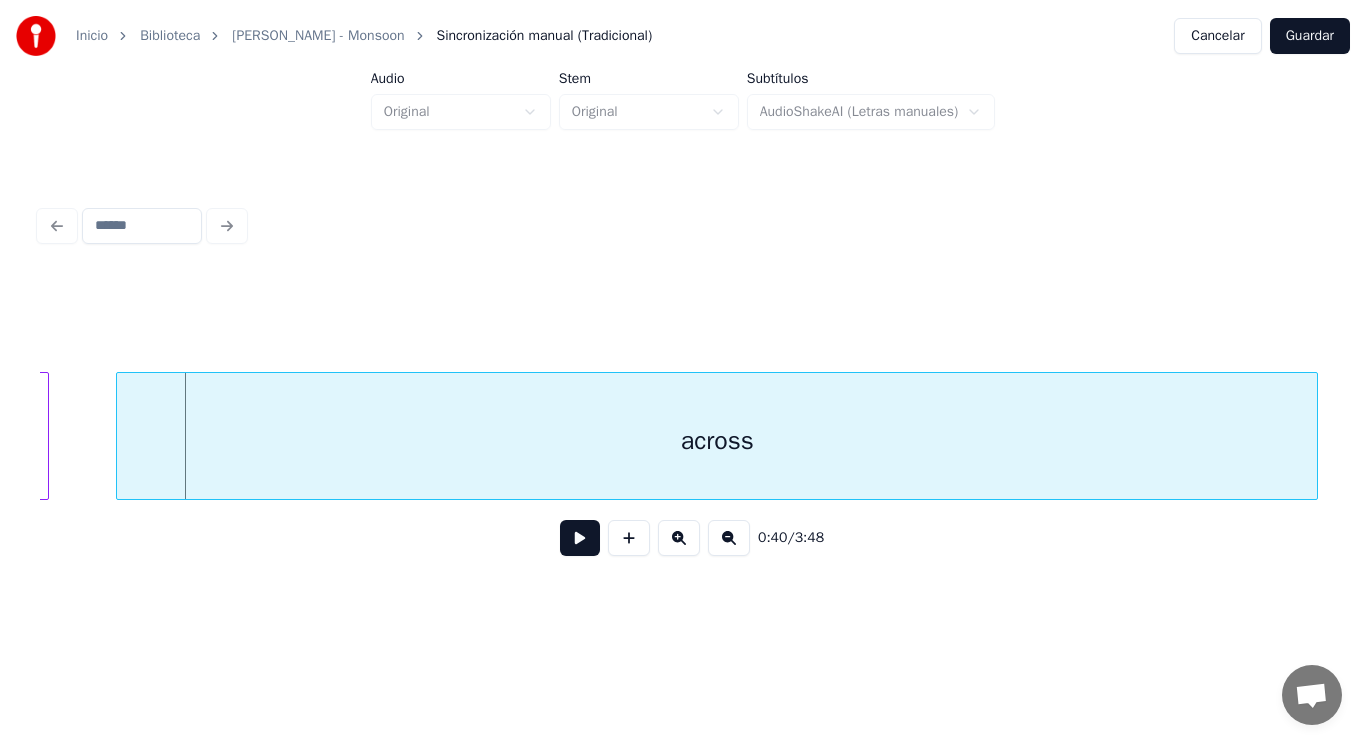 click on "across" at bounding box center (717, 441) 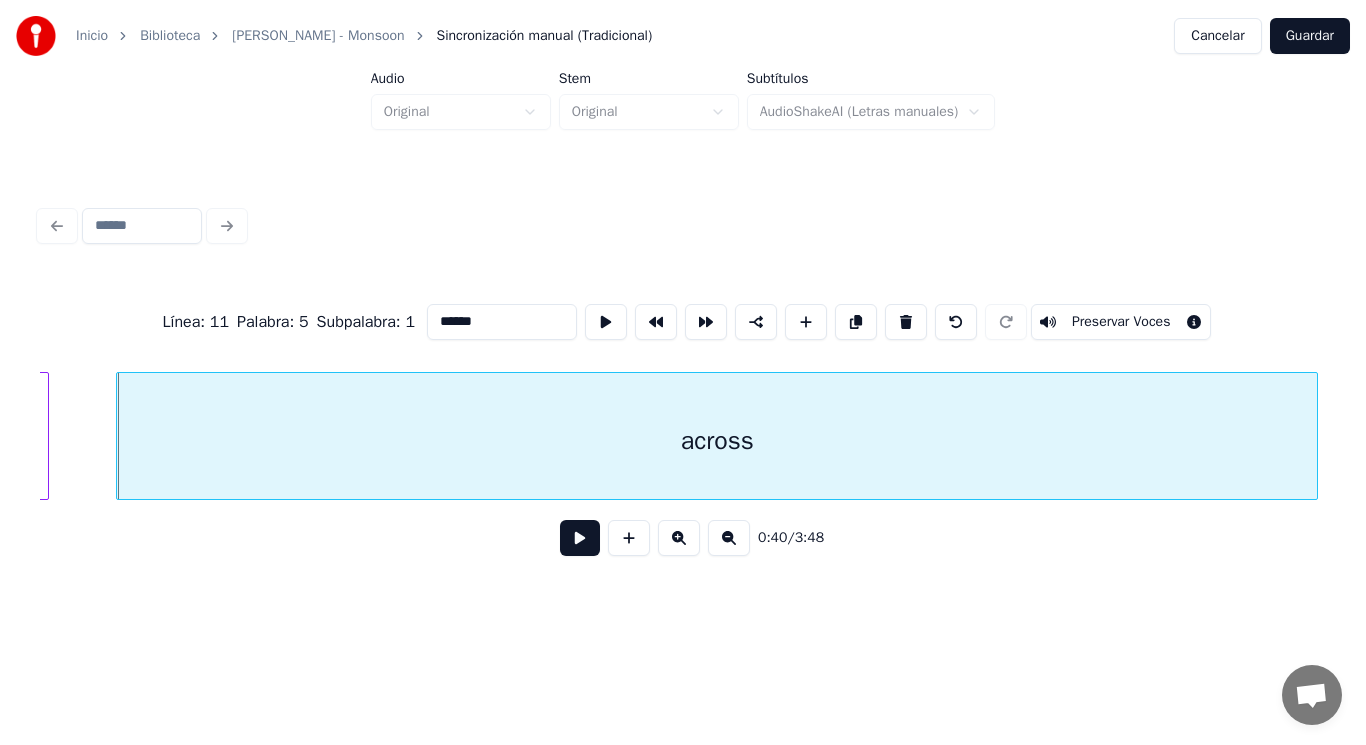 click at bounding box center [580, 538] 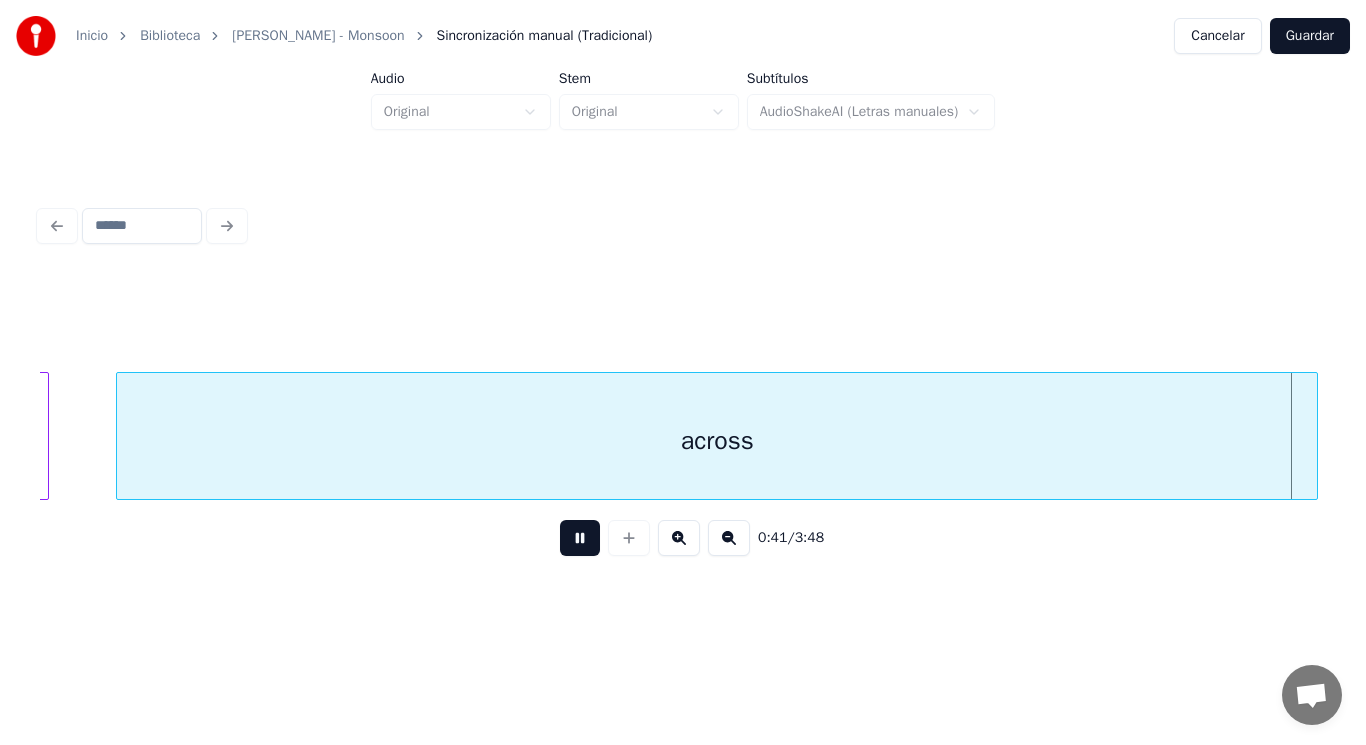 scroll, scrollTop: 0, scrollLeft: 57678, axis: horizontal 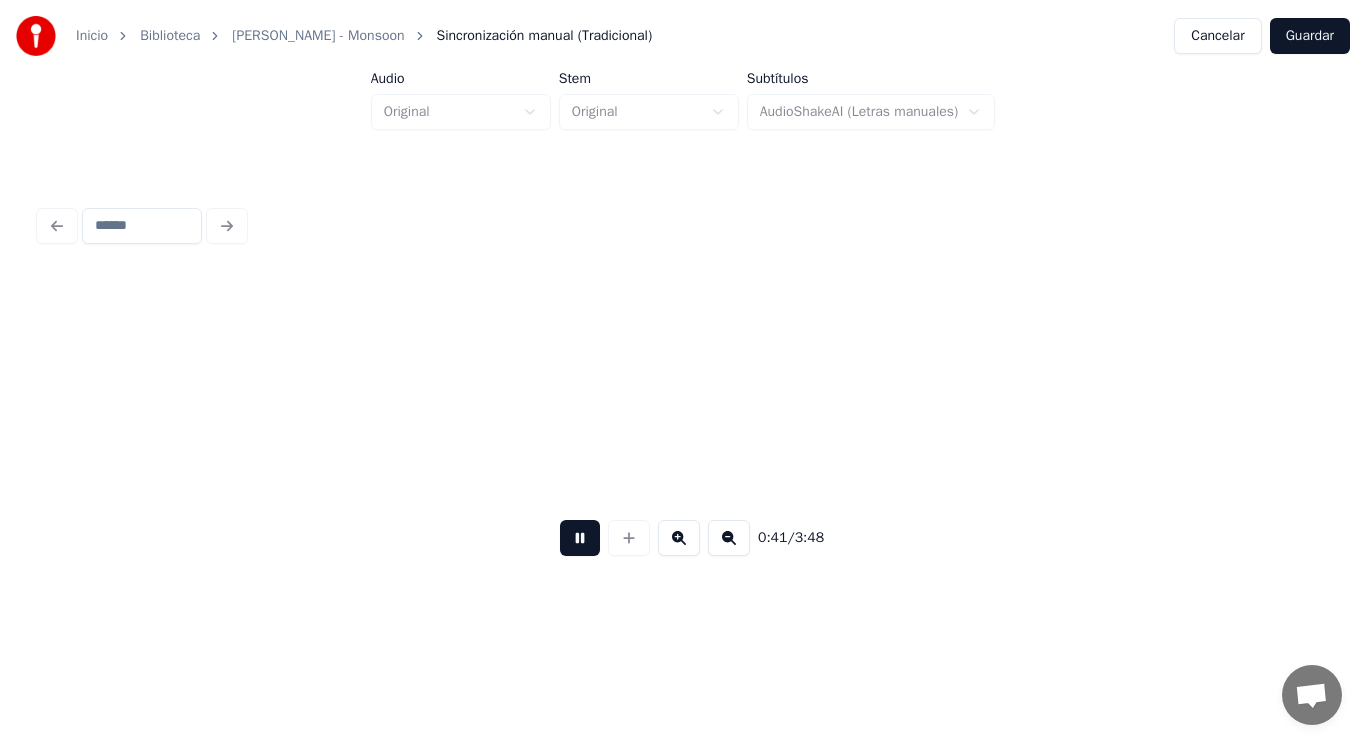 click at bounding box center (580, 538) 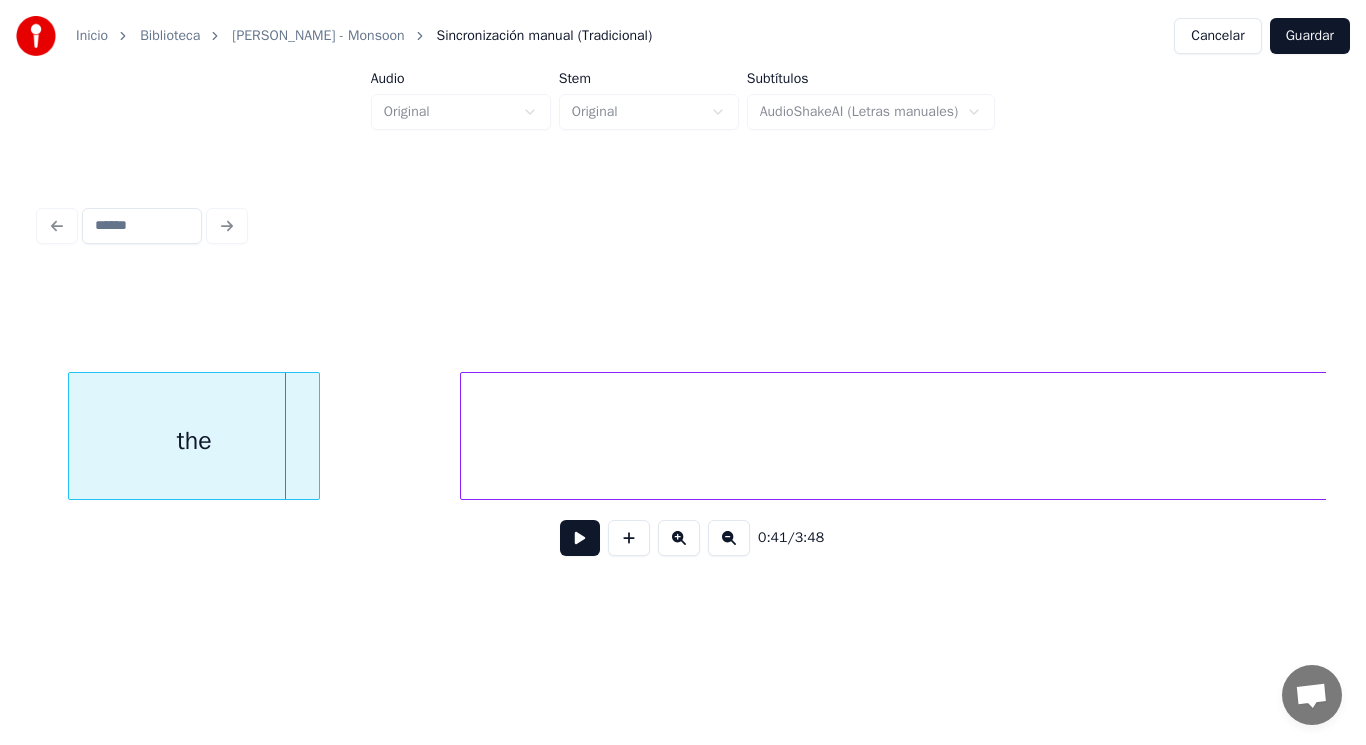 click on "the" at bounding box center [194, 441] 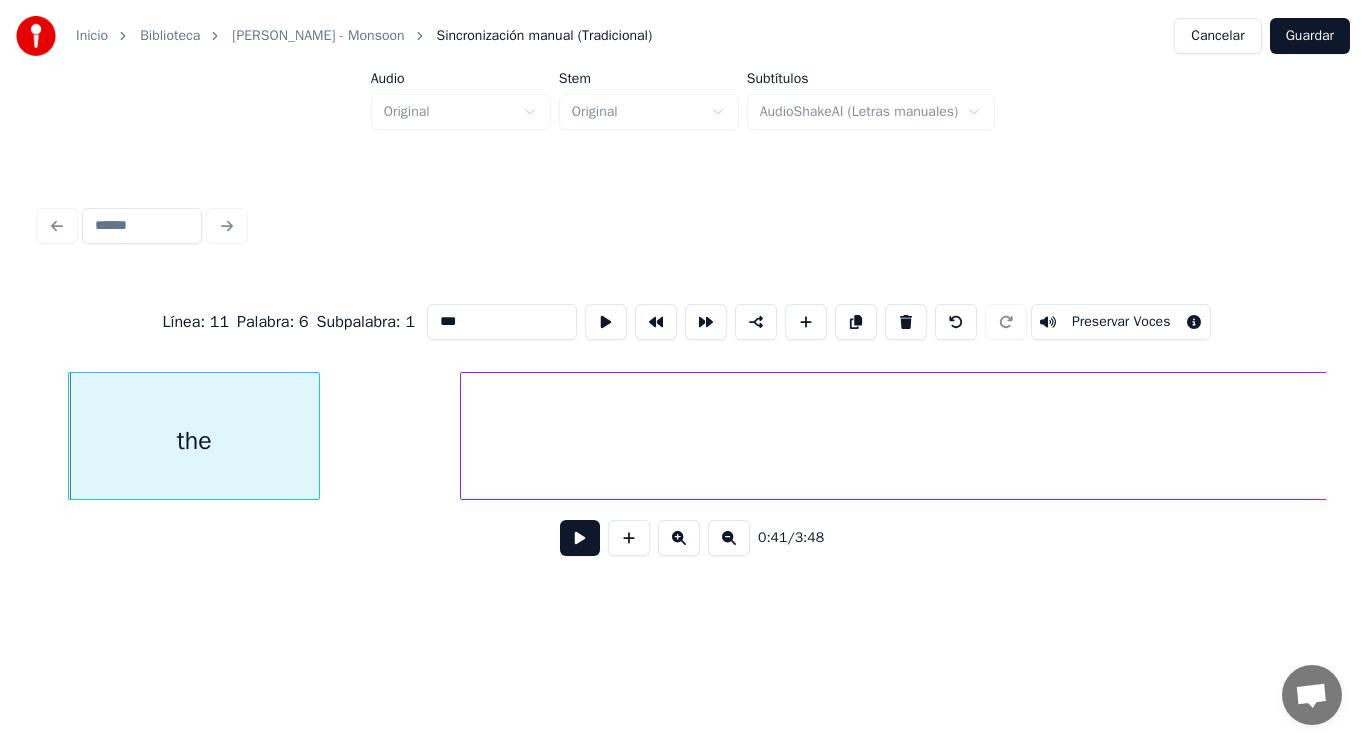 click at bounding box center (580, 538) 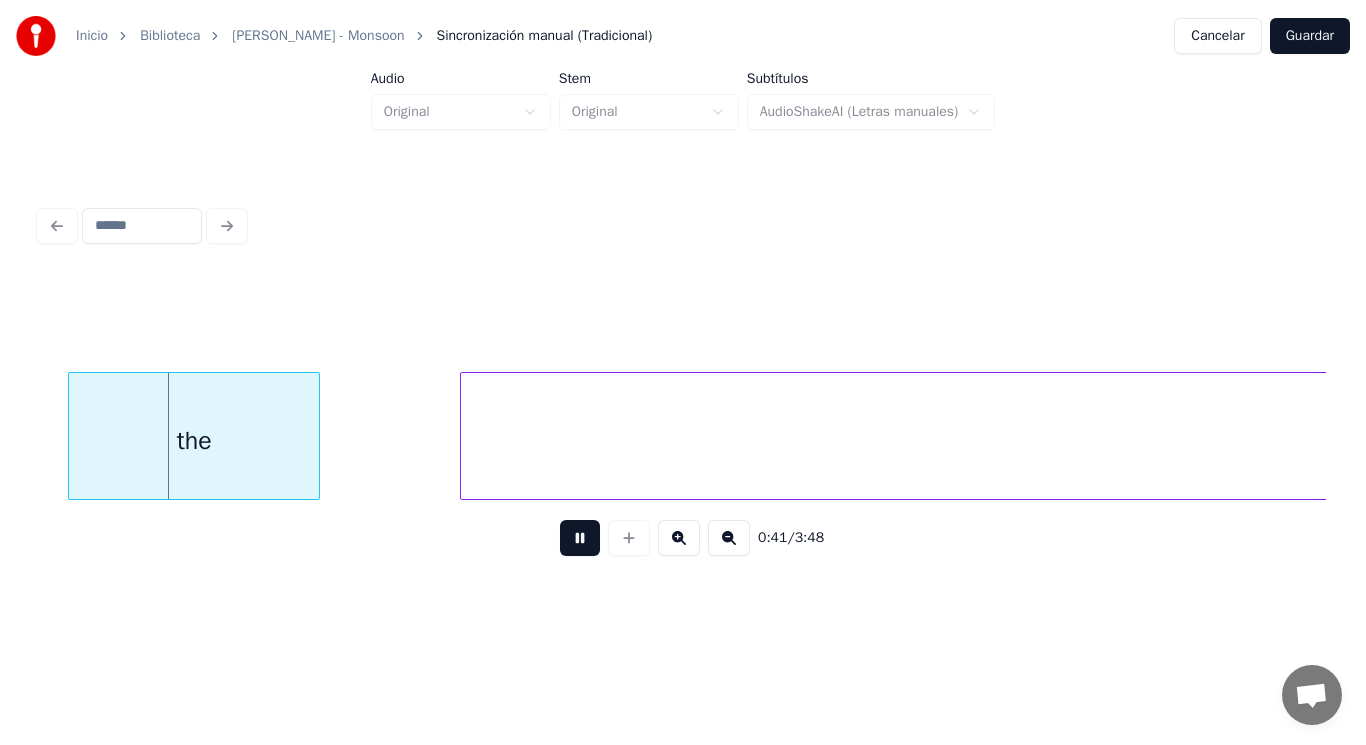 click at bounding box center [580, 538] 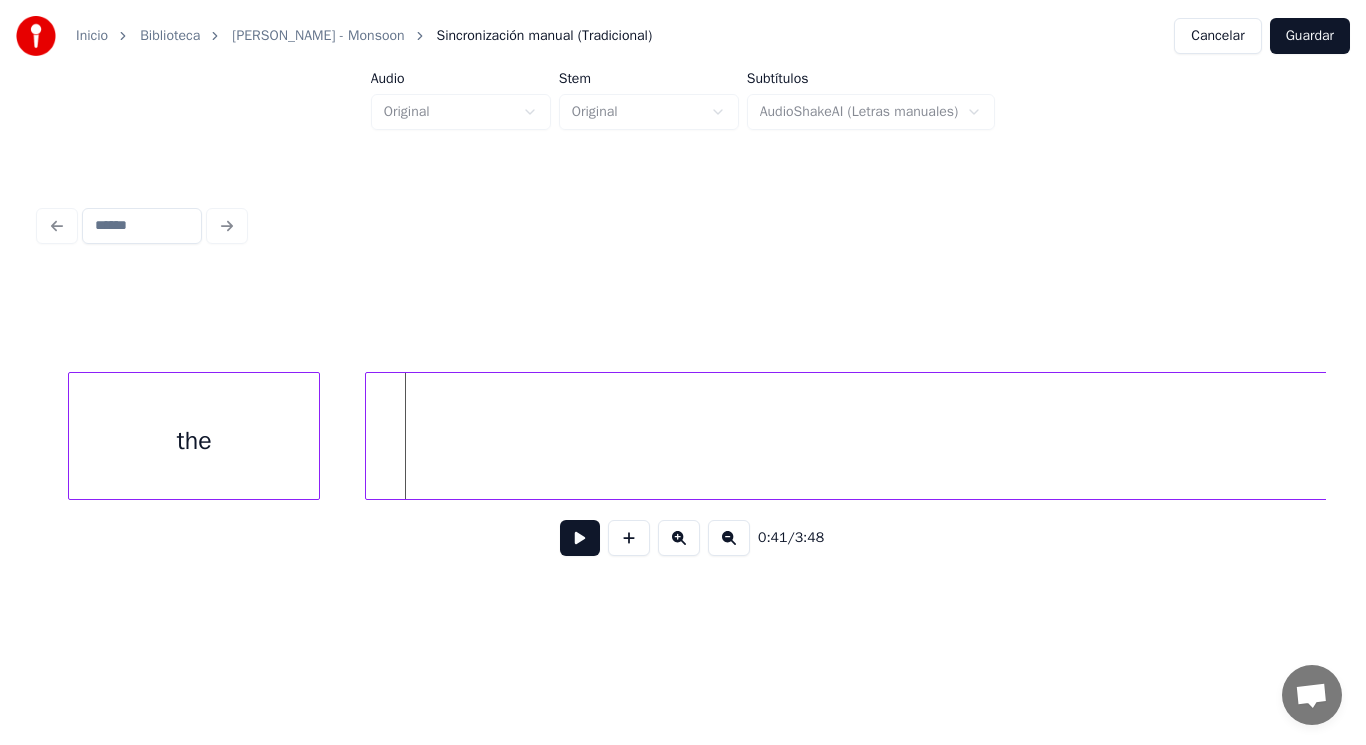 click at bounding box center [369, 436] 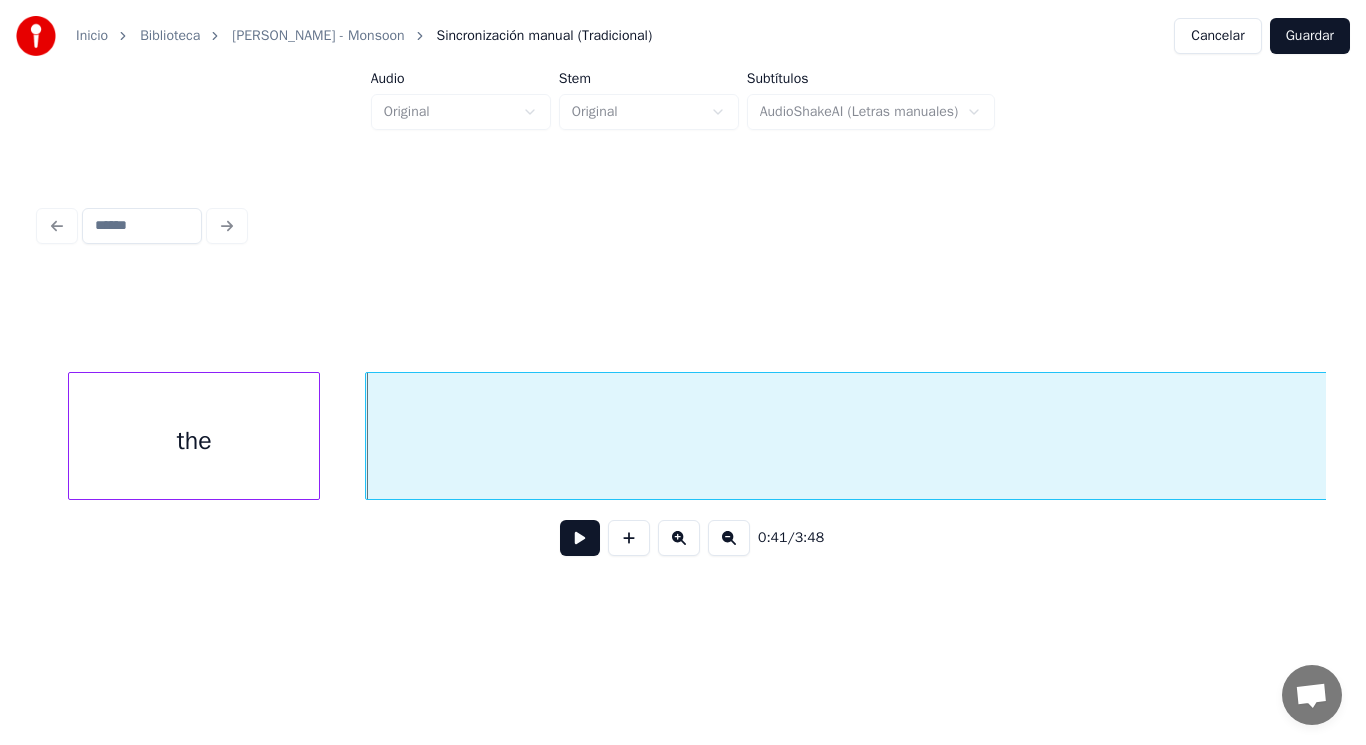 click at bounding box center (580, 538) 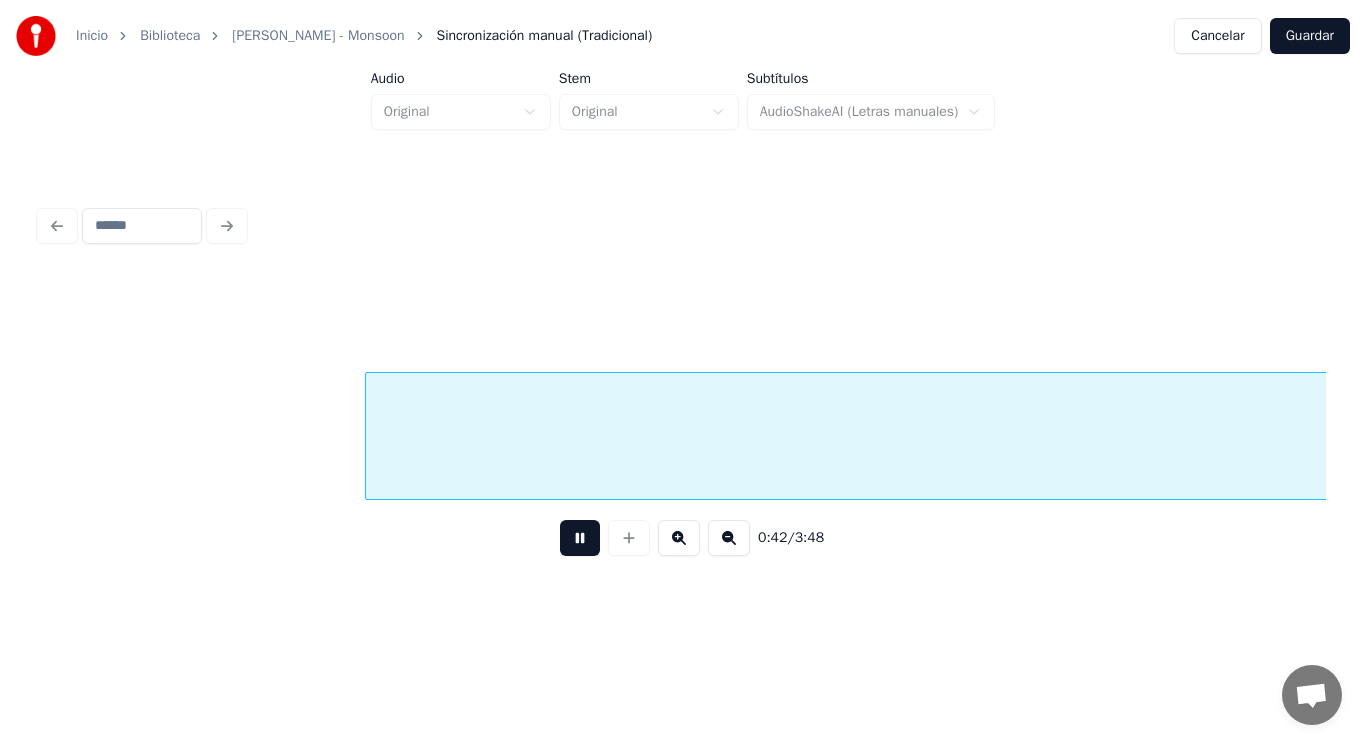 scroll, scrollTop: 0, scrollLeft: 58975, axis: horizontal 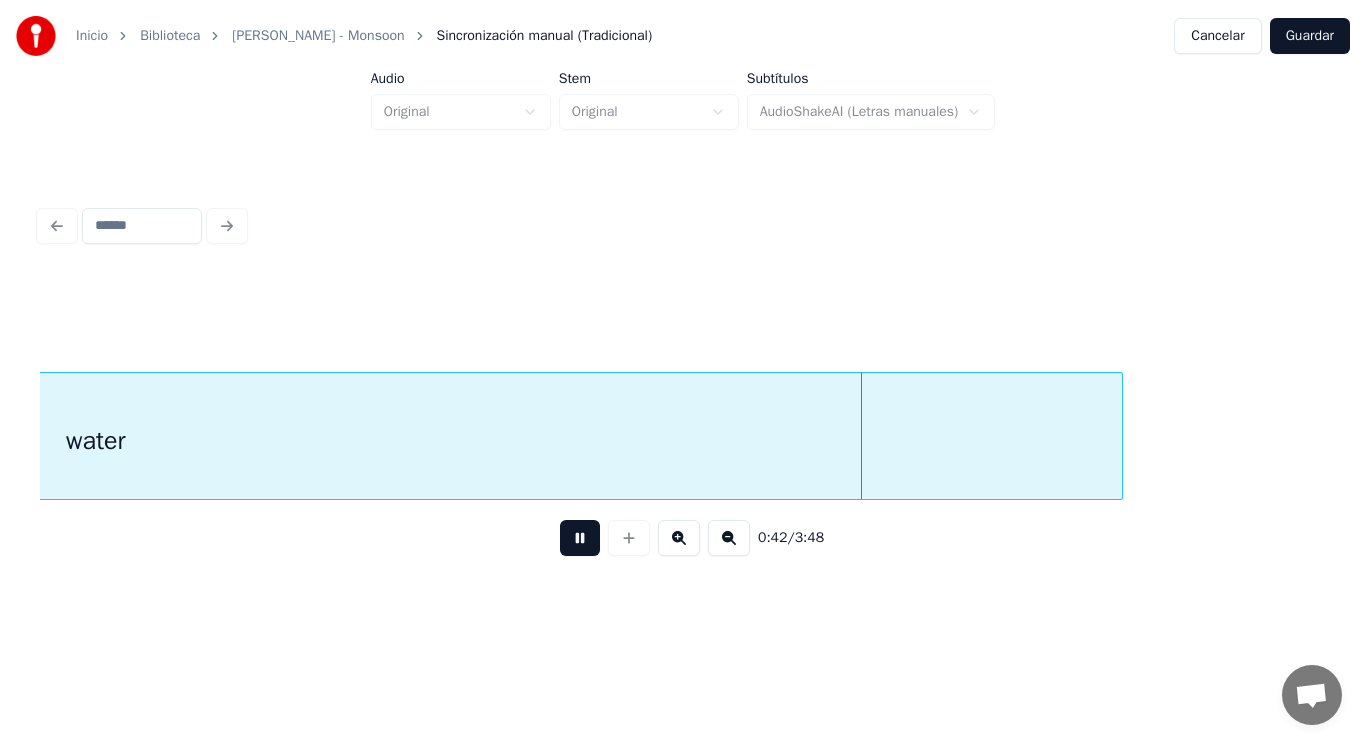 click at bounding box center (580, 538) 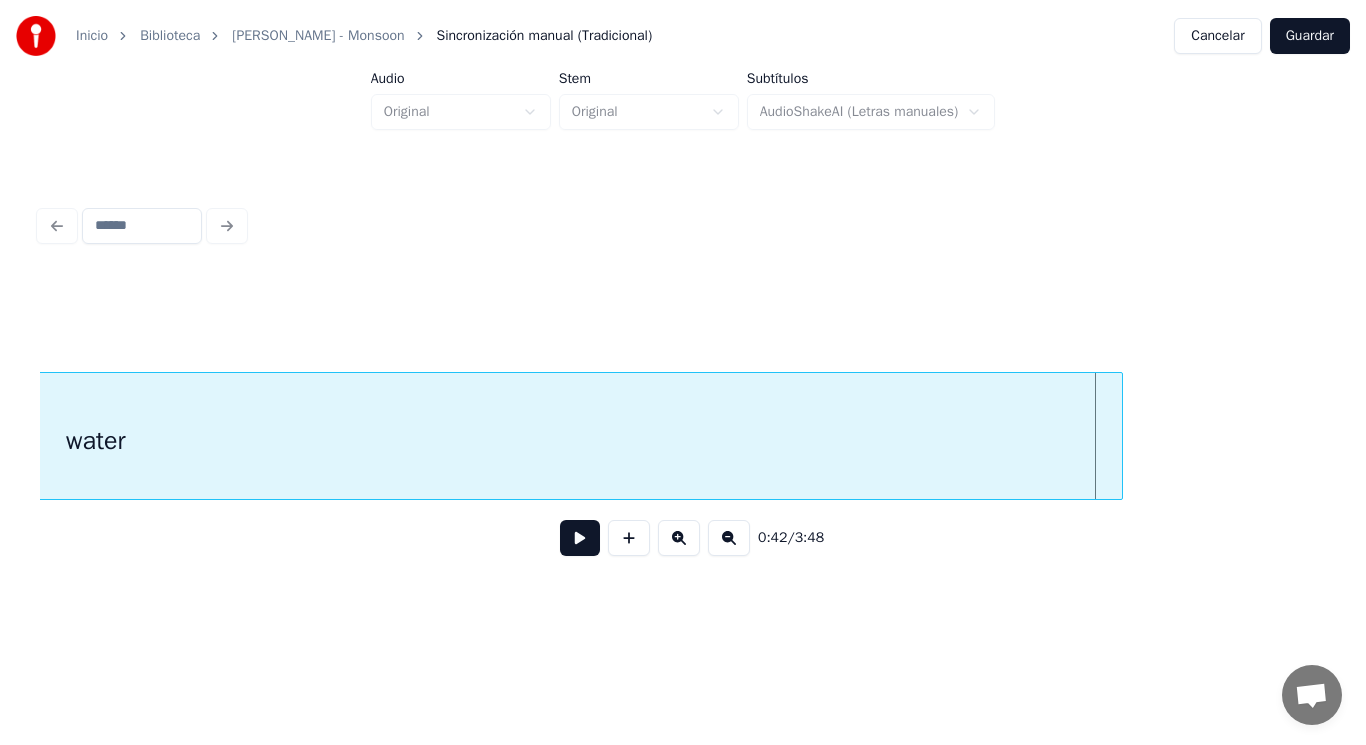 click at bounding box center (580, 538) 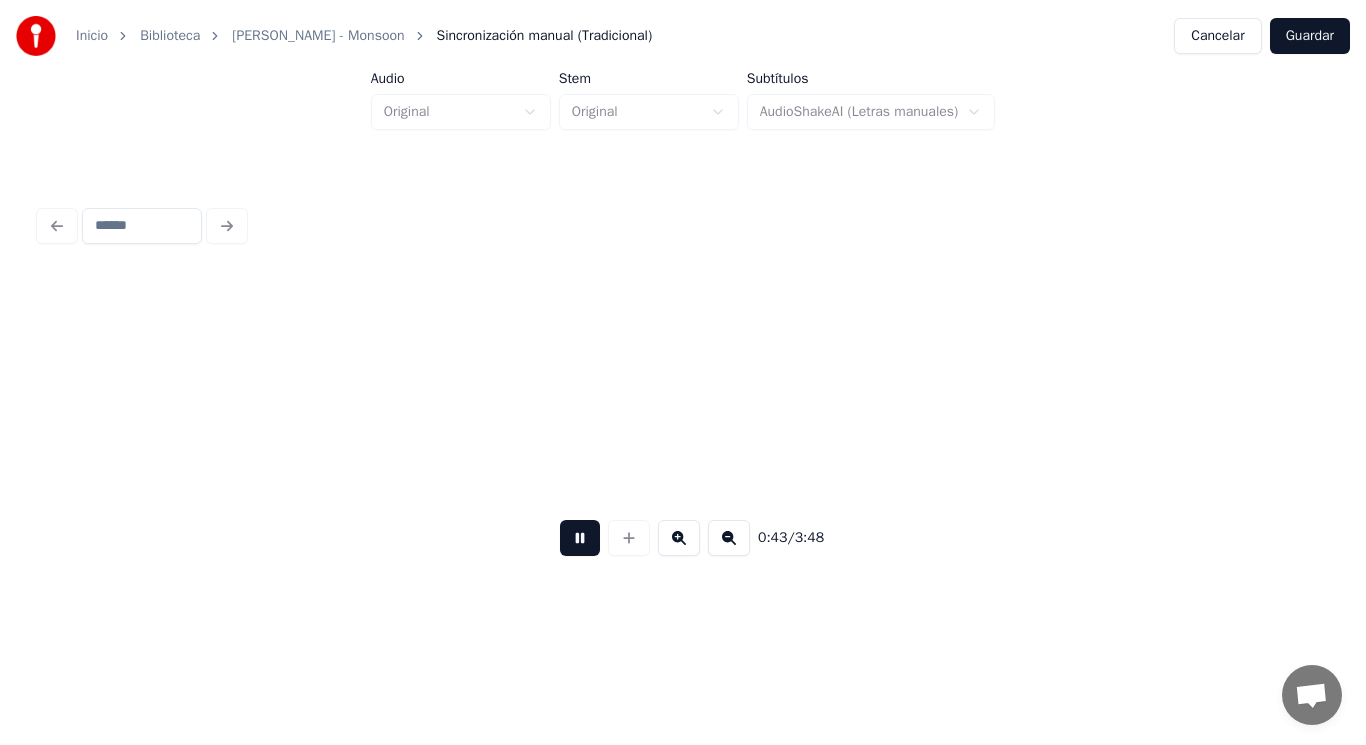 scroll, scrollTop: 0, scrollLeft: 60266, axis: horizontal 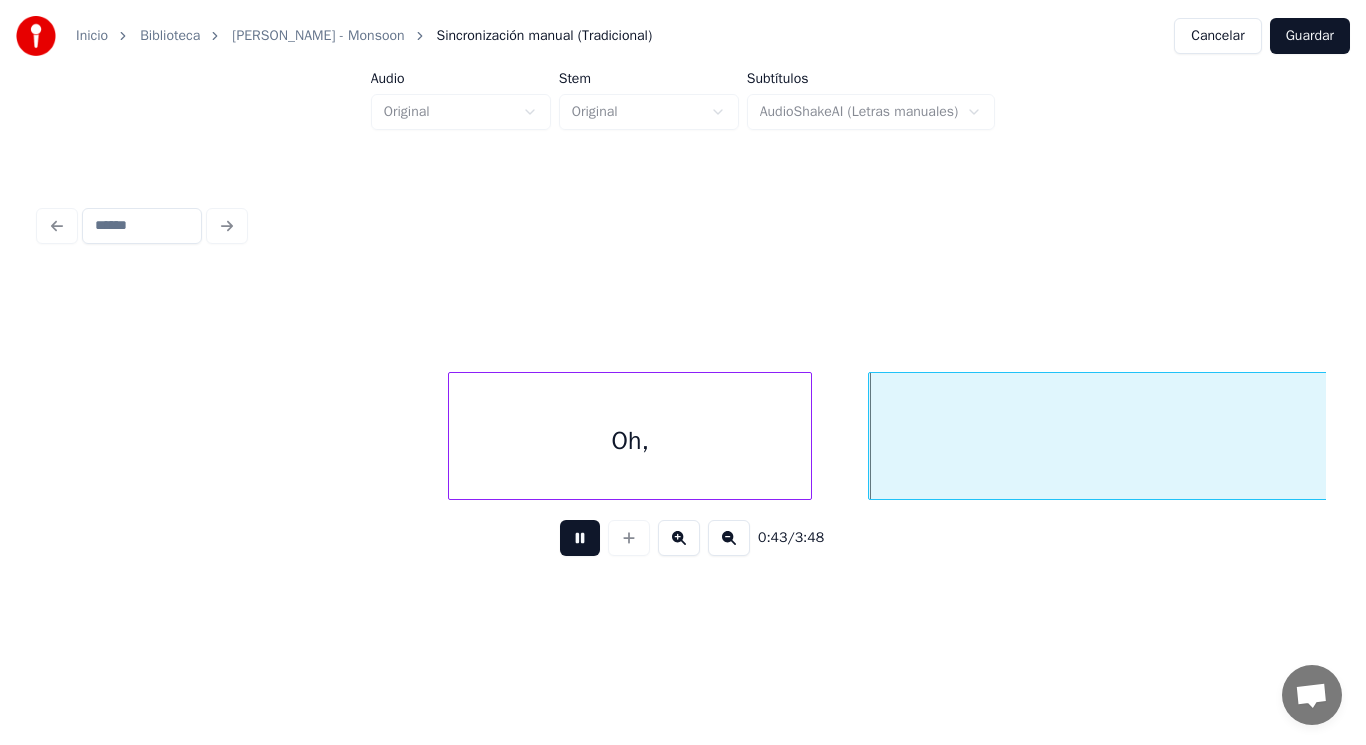 click at bounding box center [580, 538] 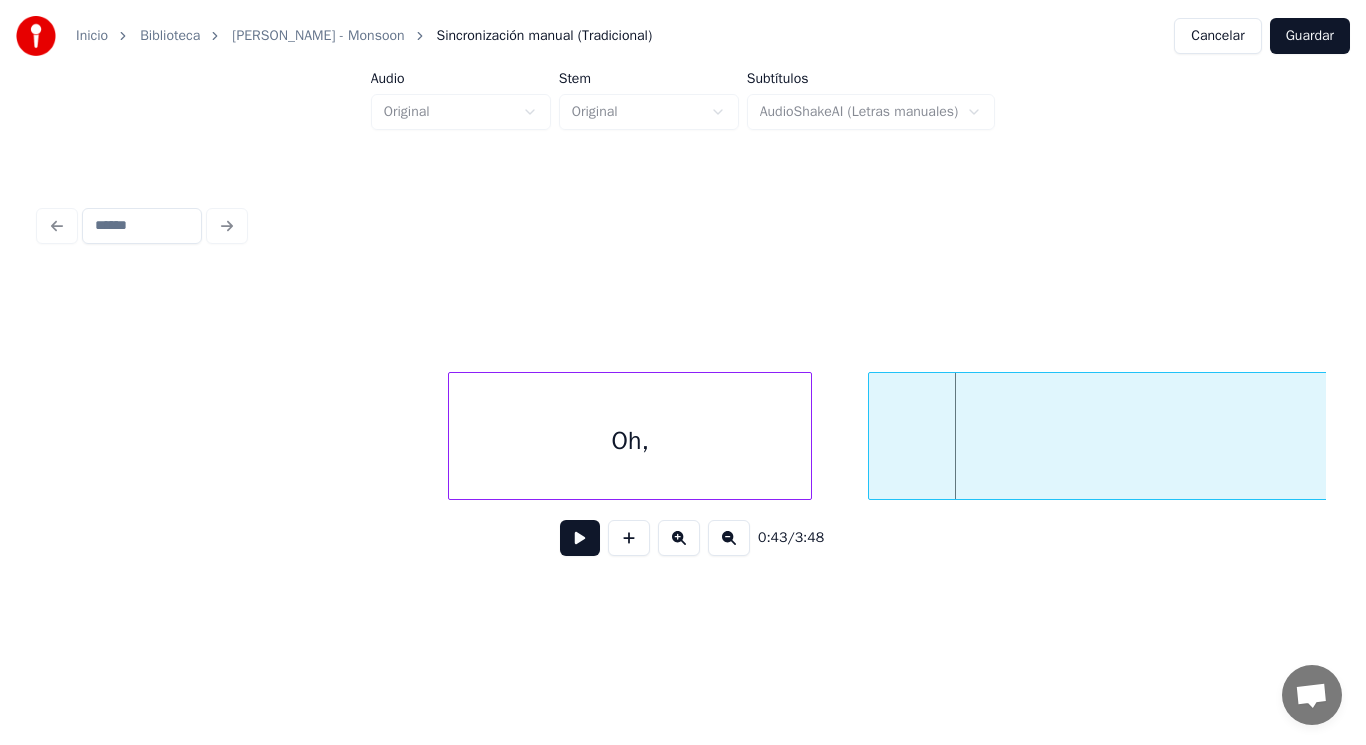 click on "Oh," at bounding box center (630, 441) 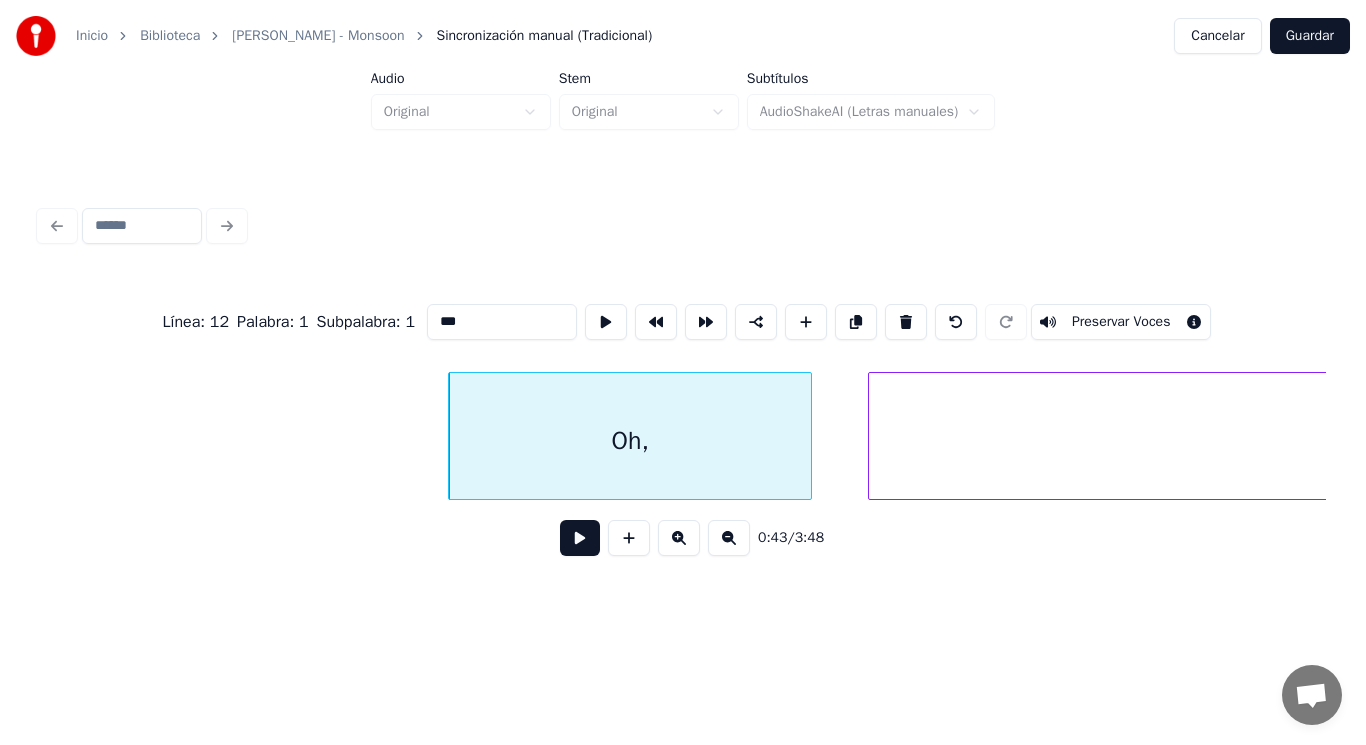 type on "***" 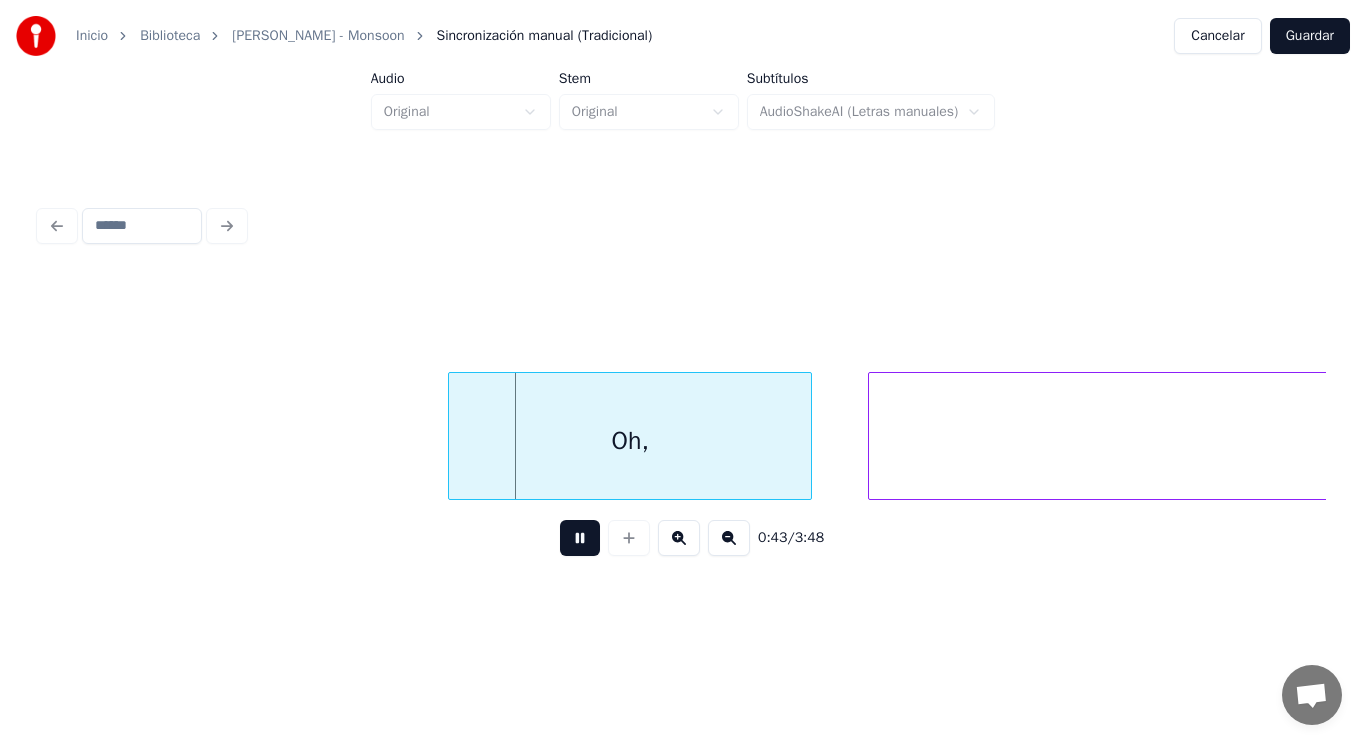 click at bounding box center [580, 538] 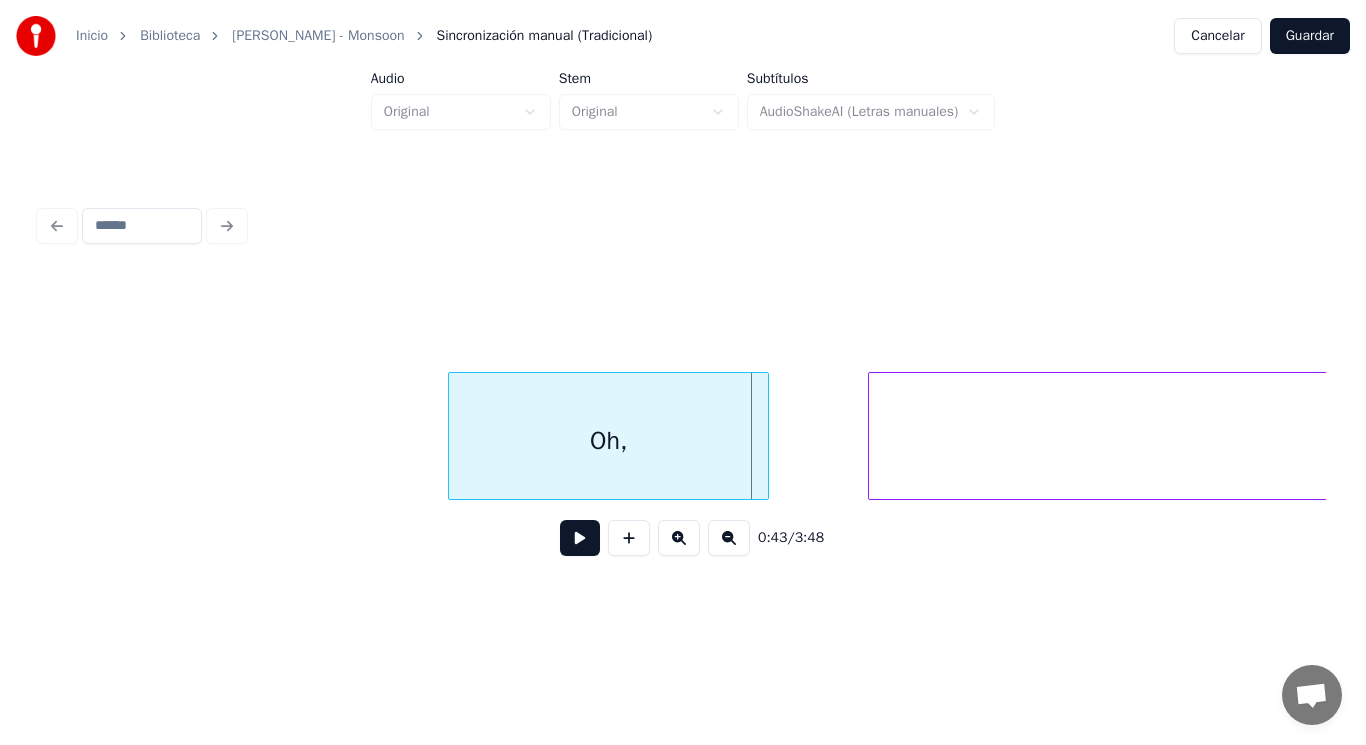 click at bounding box center (765, 436) 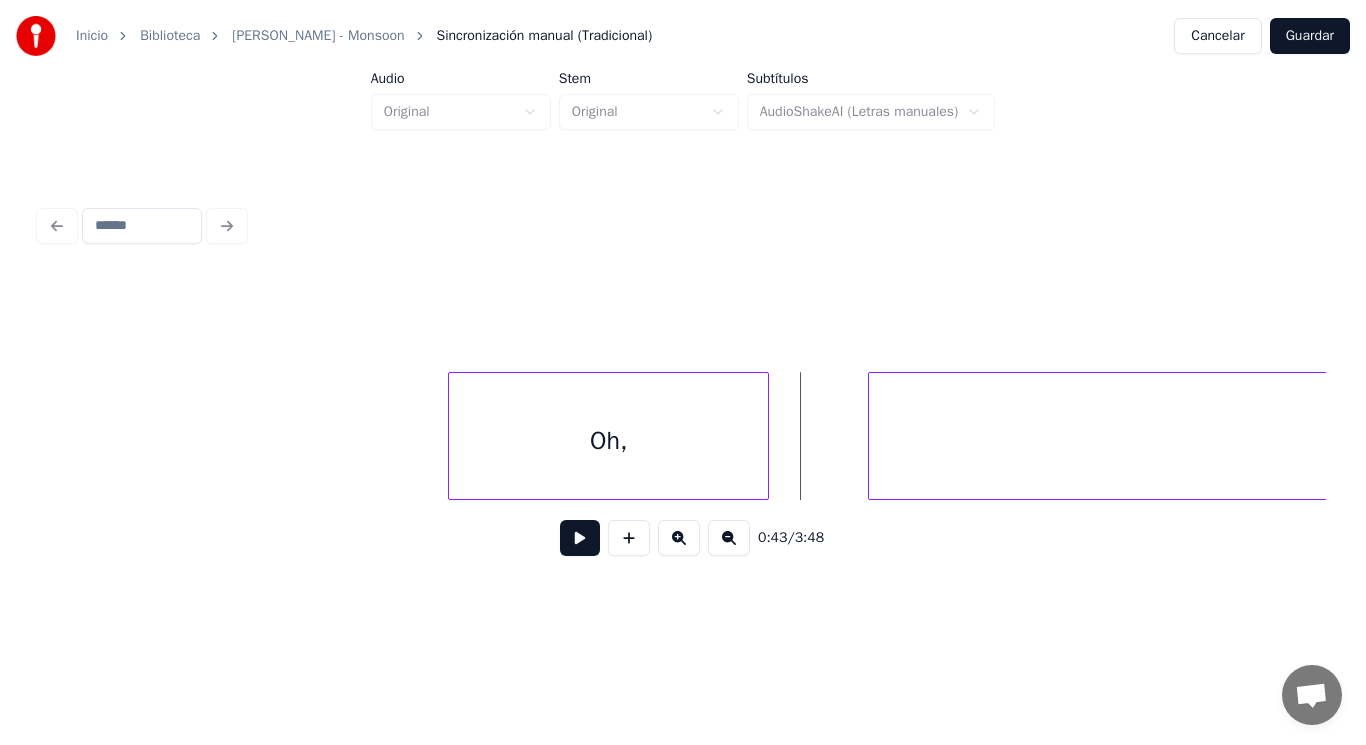 click at bounding box center (580, 538) 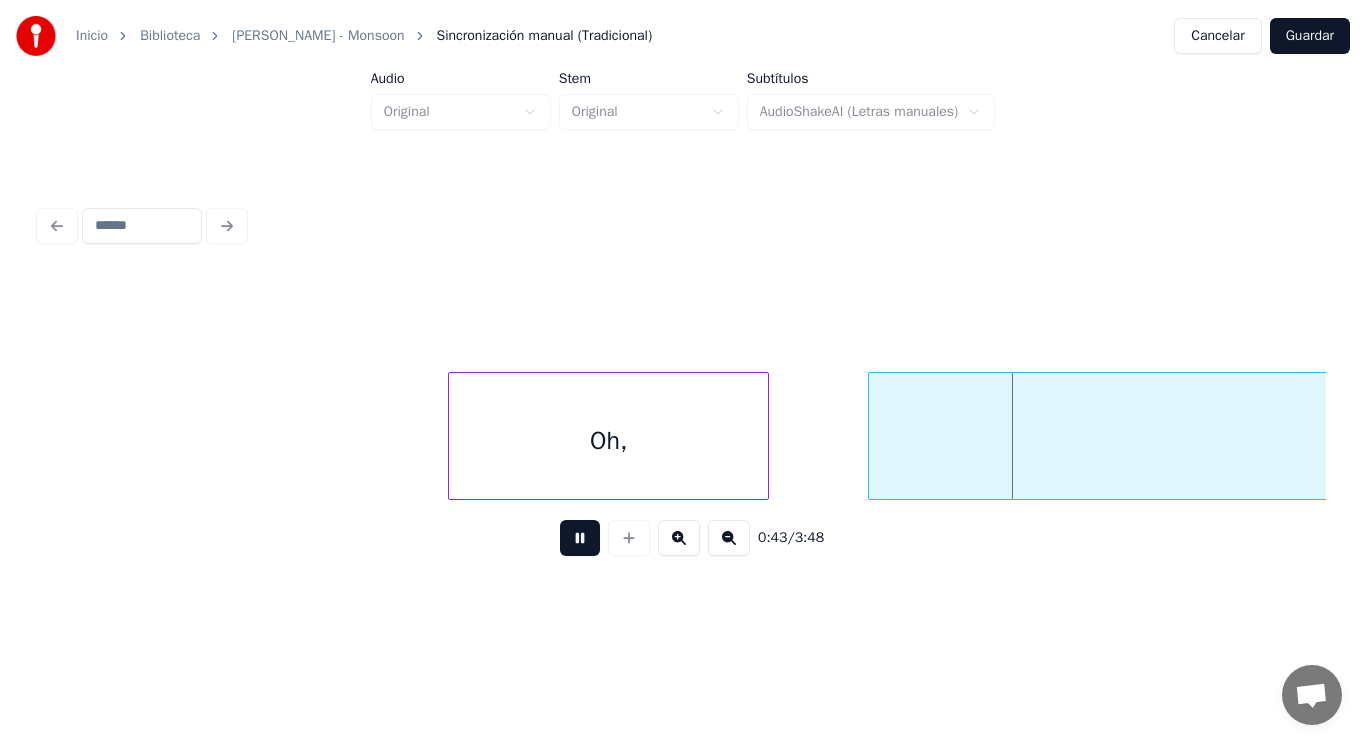 click at bounding box center (580, 538) 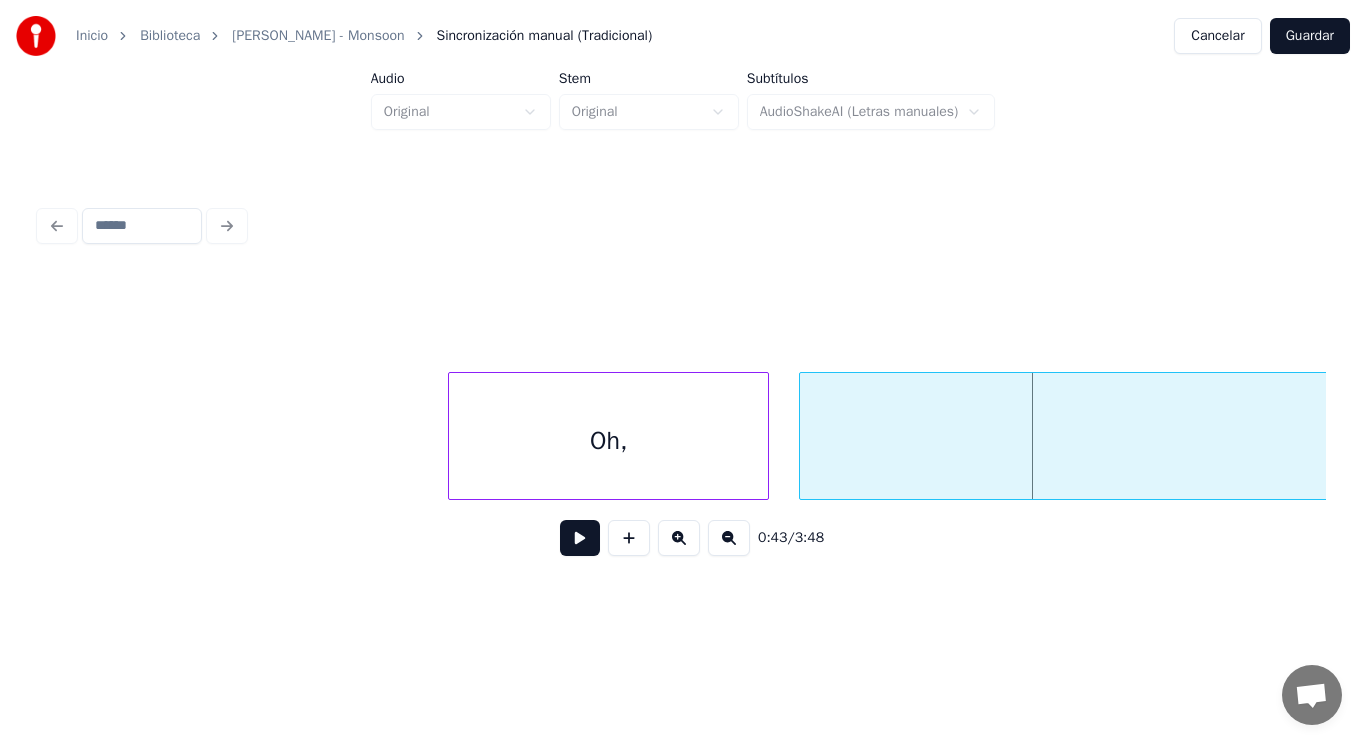 click at bounding box center (803, 436) 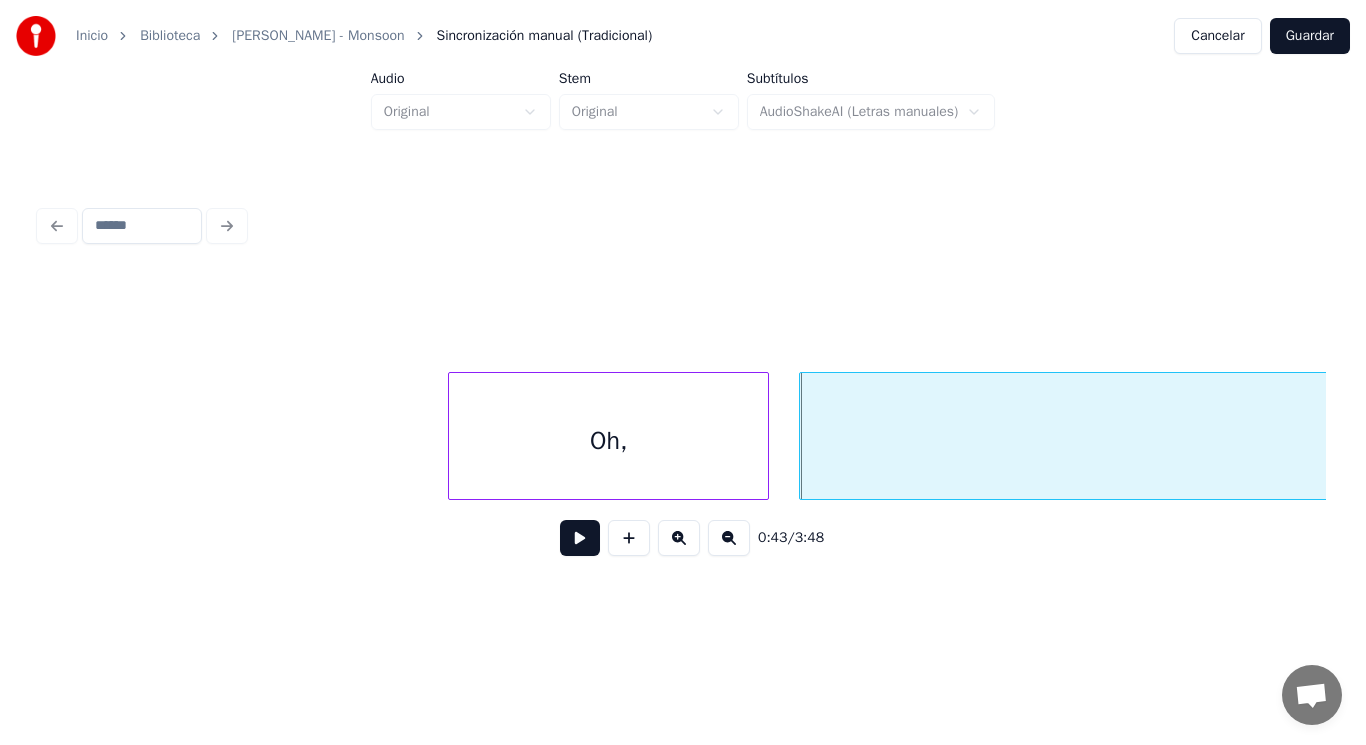 click at bounding box center (580, 538) 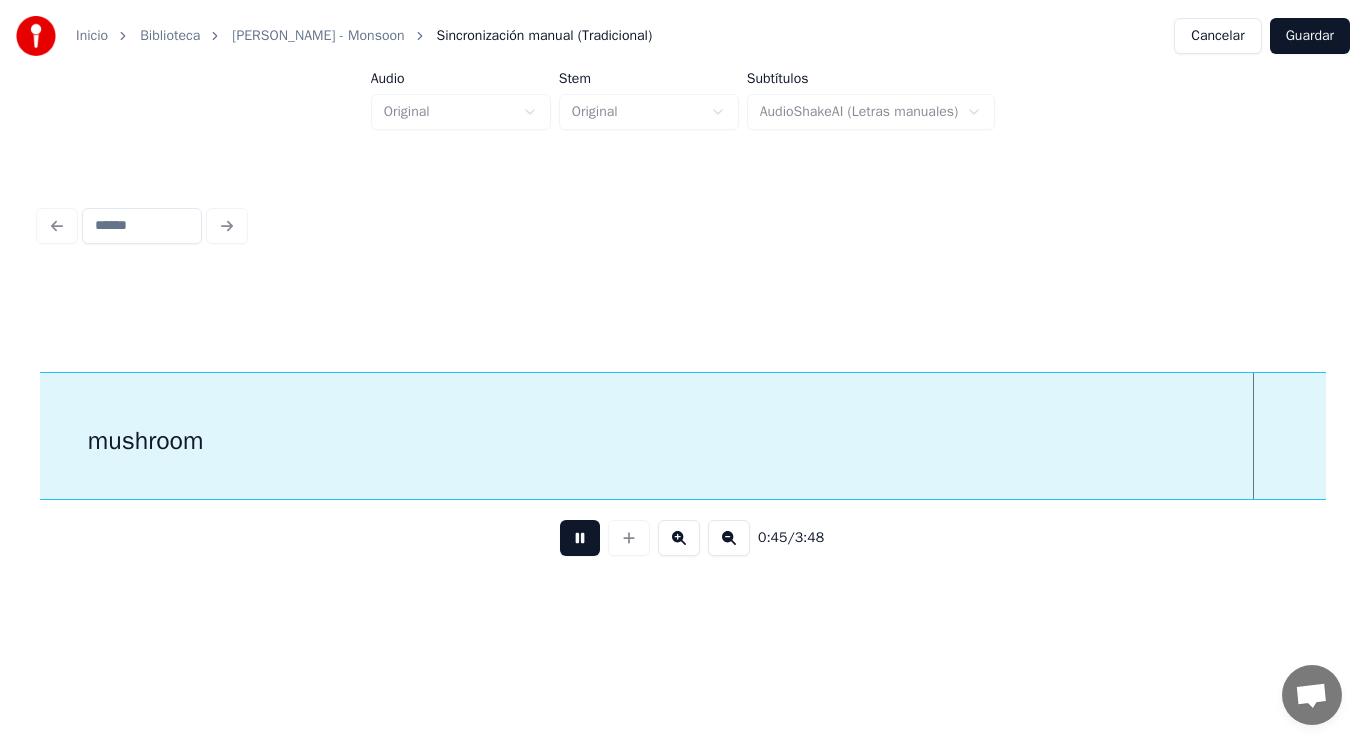scroll, scrollTop: 0, scrollLeft: 64176, axis: horizontal 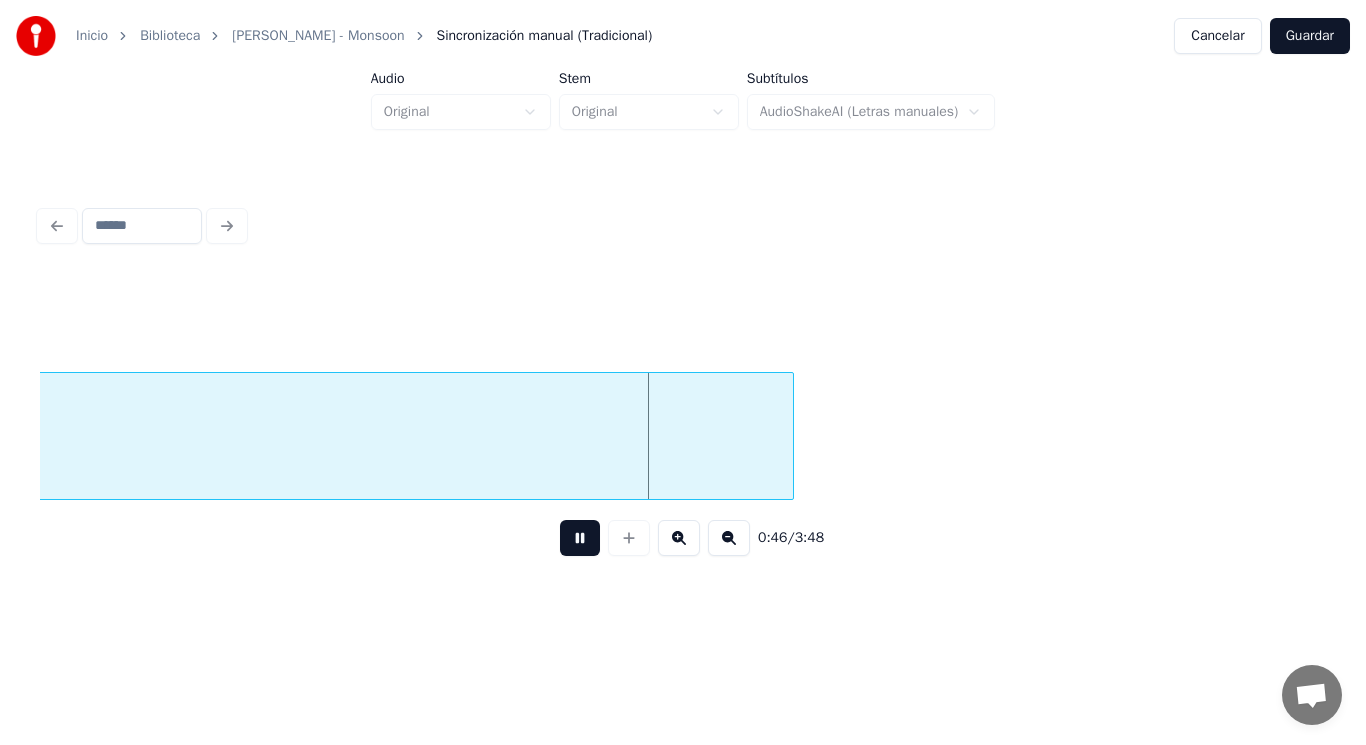 click at bounding box center (580, 538) 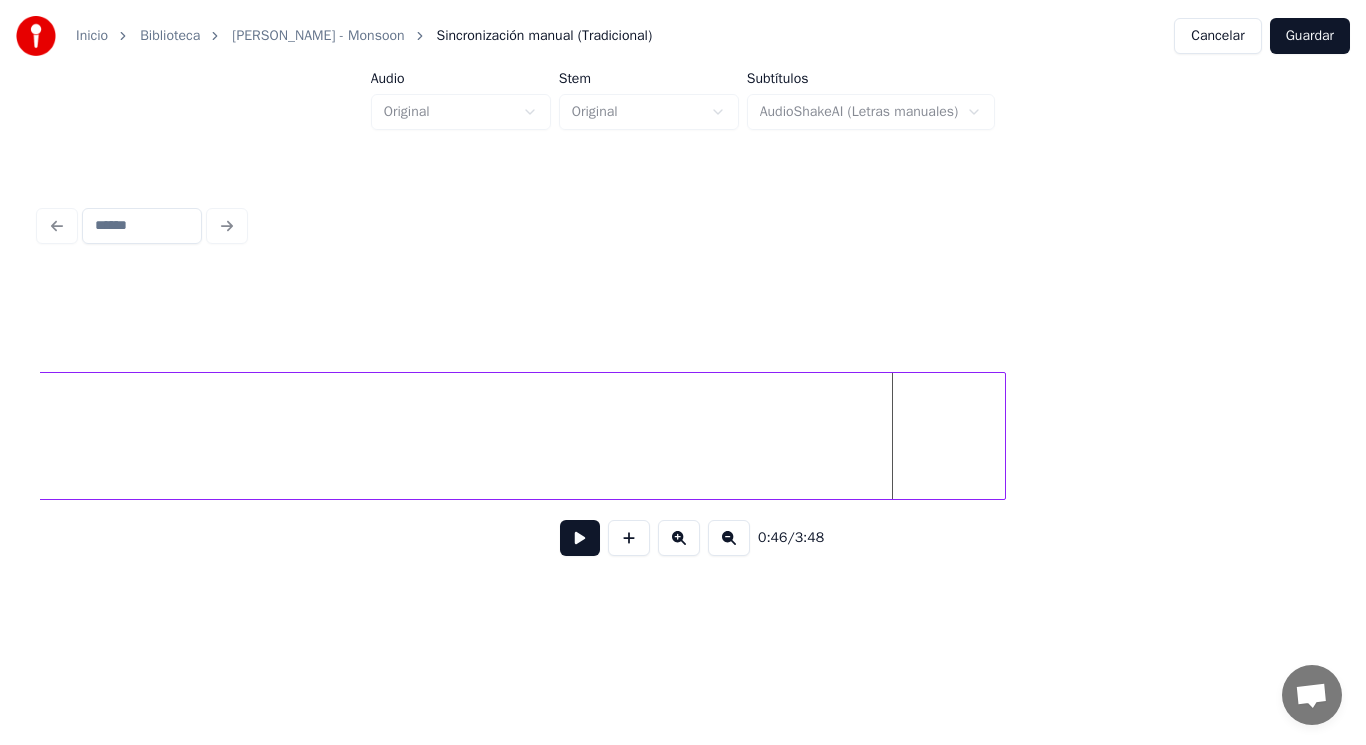 click at bounding box center [1002, 436] 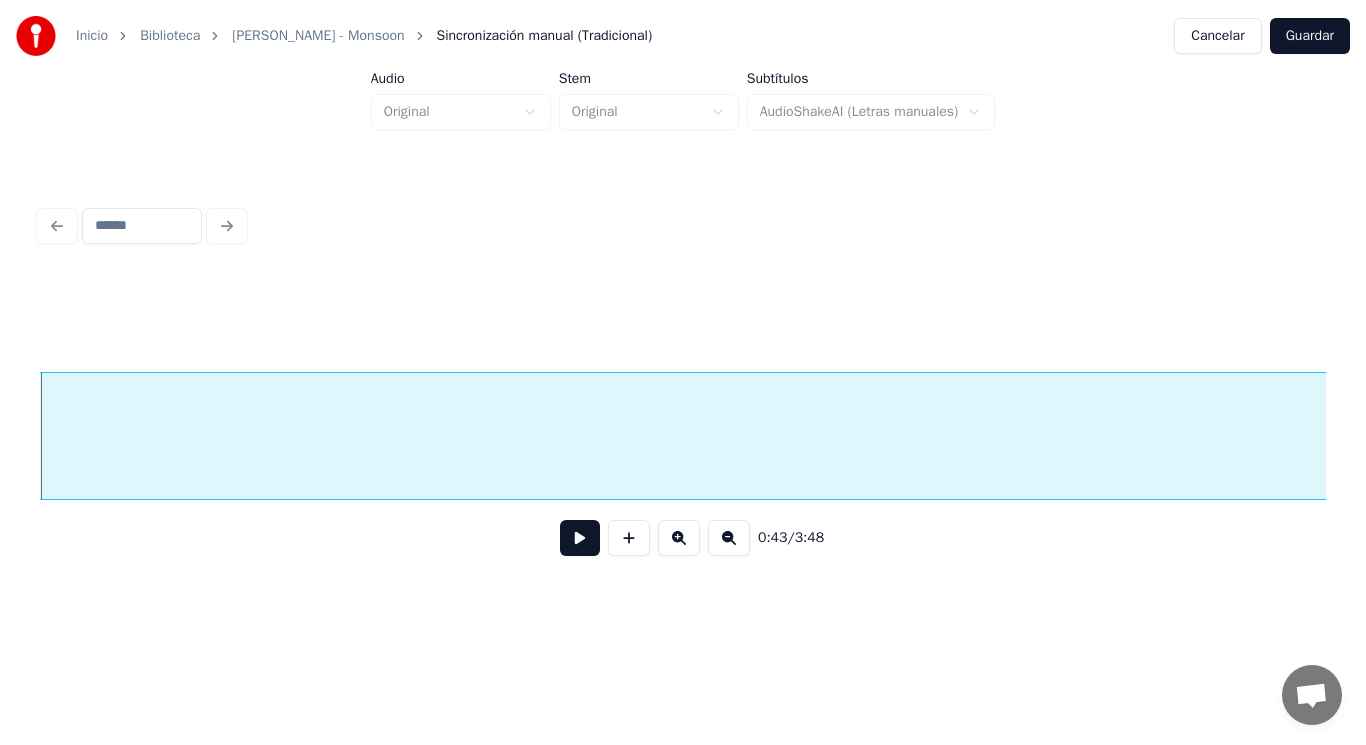 click at bounding box center [580, 538] 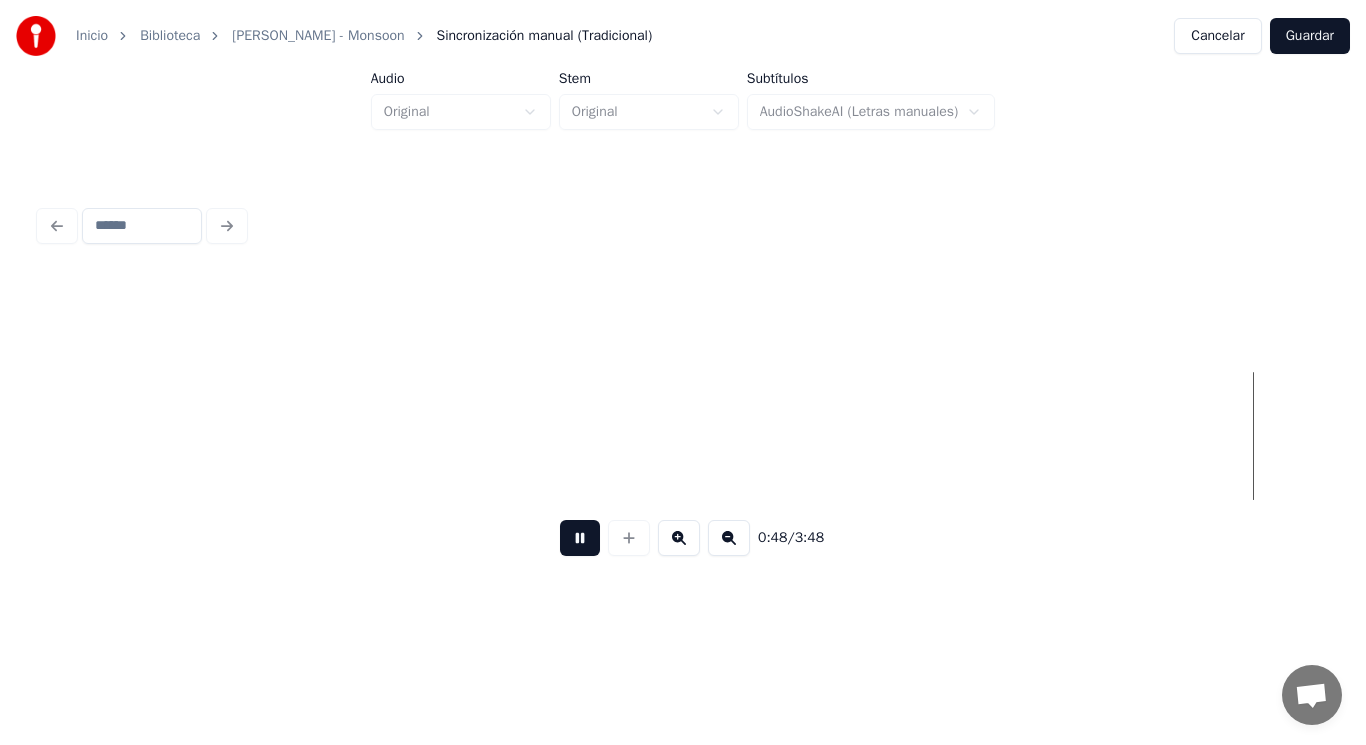 scroll, scrollTop: 0, scrollLeft: 67545, axis: horizontal 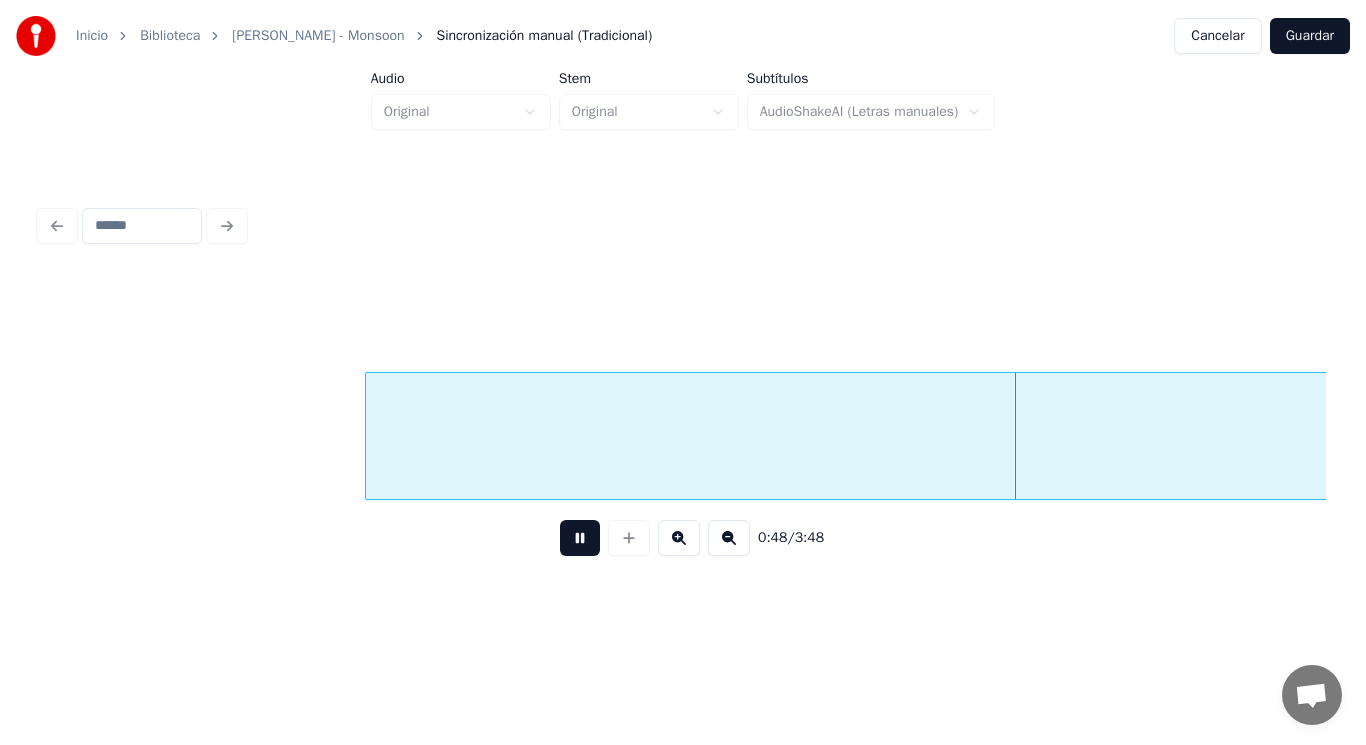 click at bounding box center [580, 538] 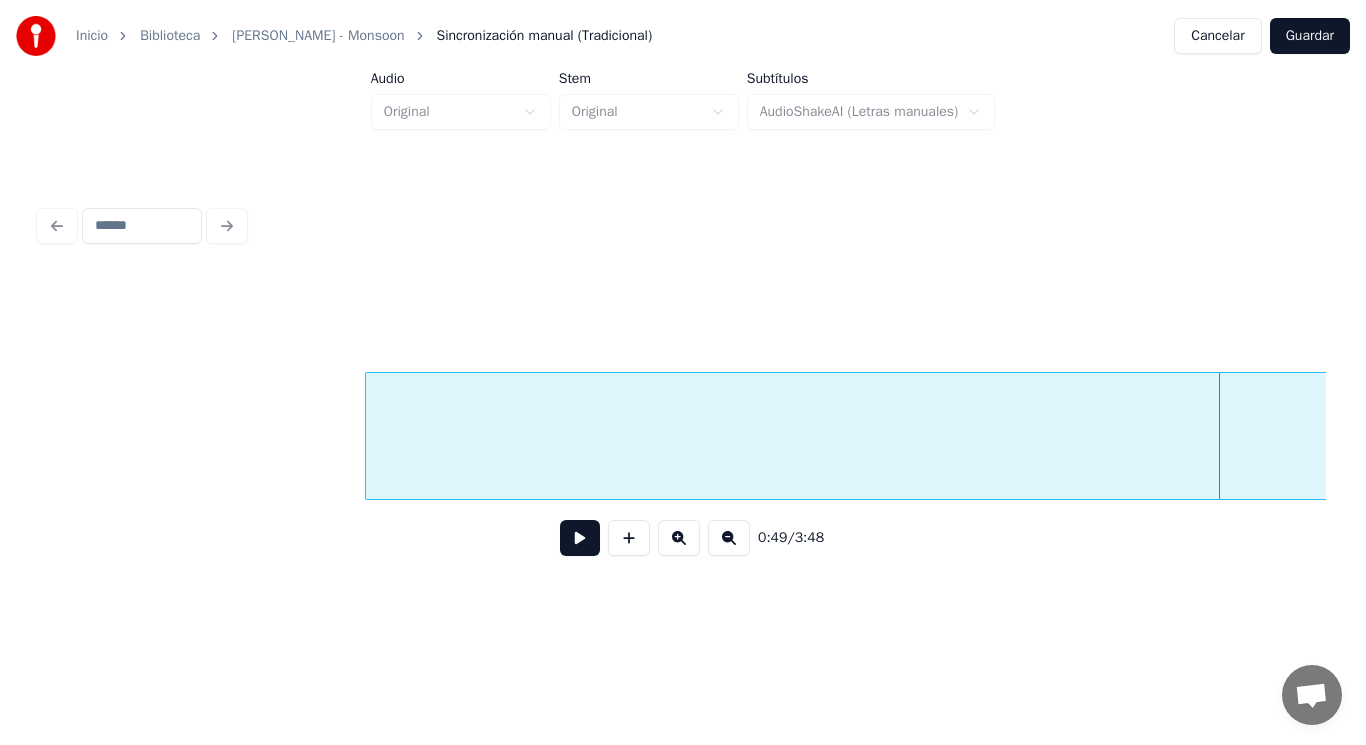click at bounding box center [580, 538] 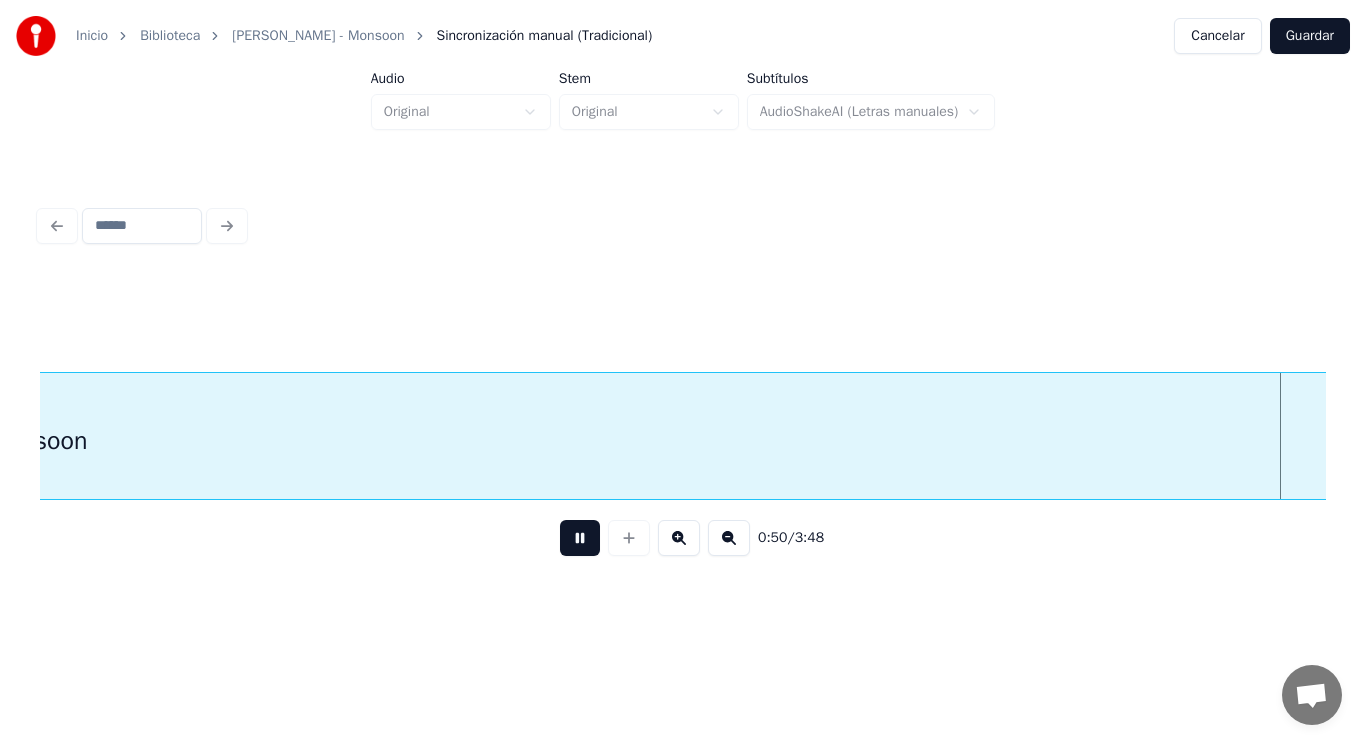 scroll, scrollTop: 0, scrollLeft: 71448, axis: horizontal 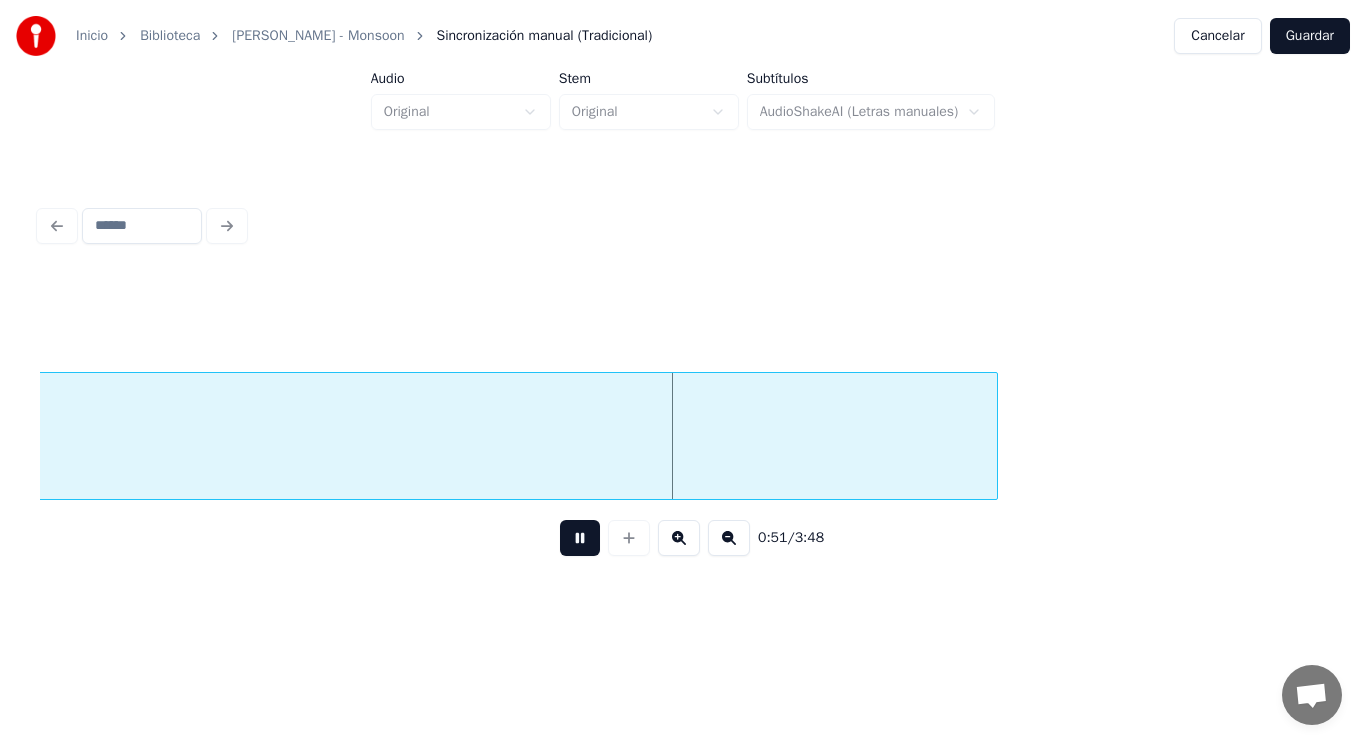 click at bounding box center (580, 538) 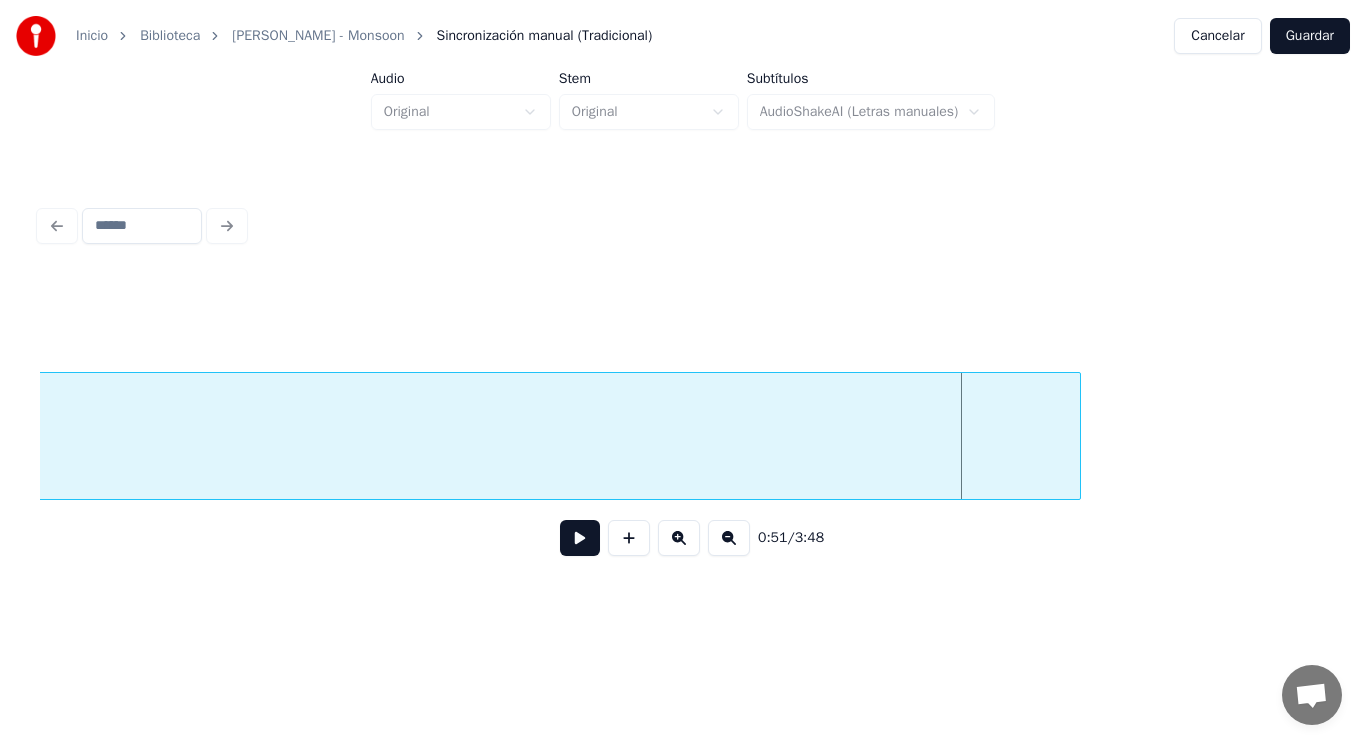 click at bounding box center (1077, 436) 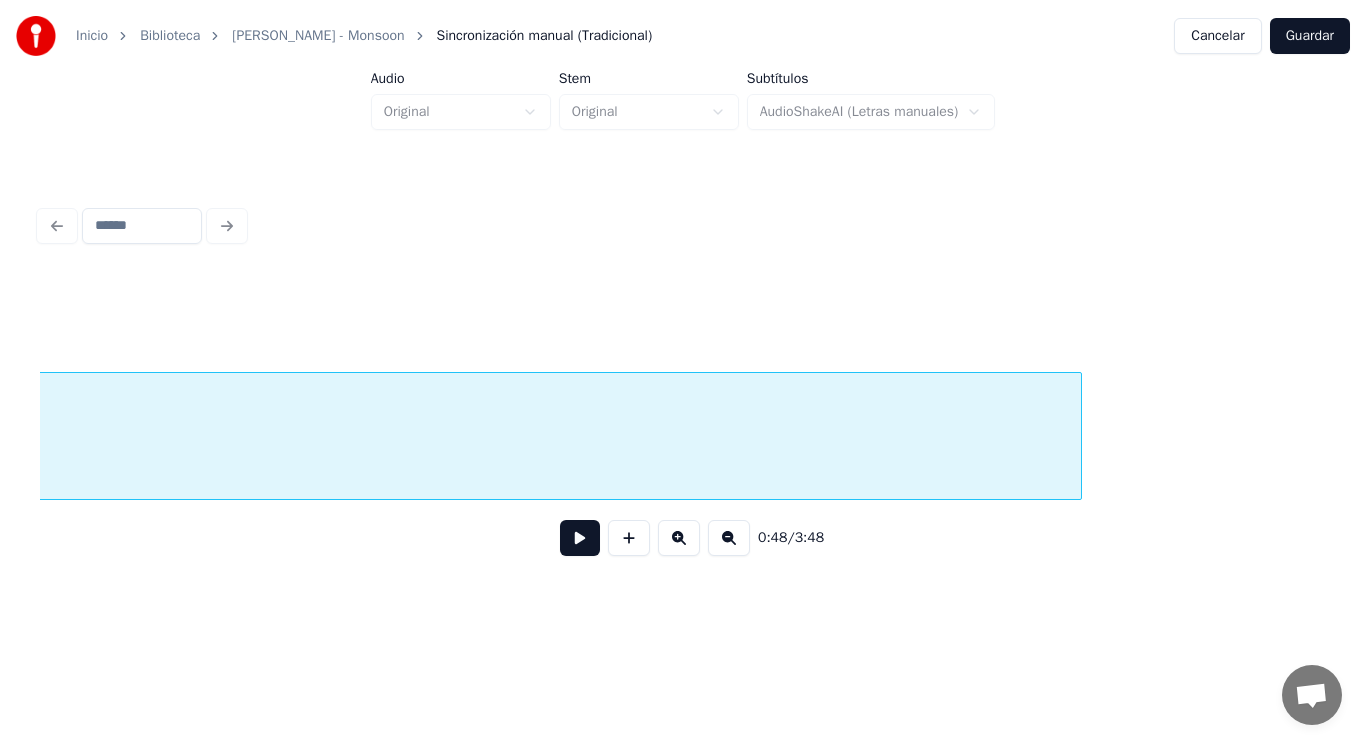 scroll, scrollTop: 0, scrollLeft: 67871, axis: horizontal 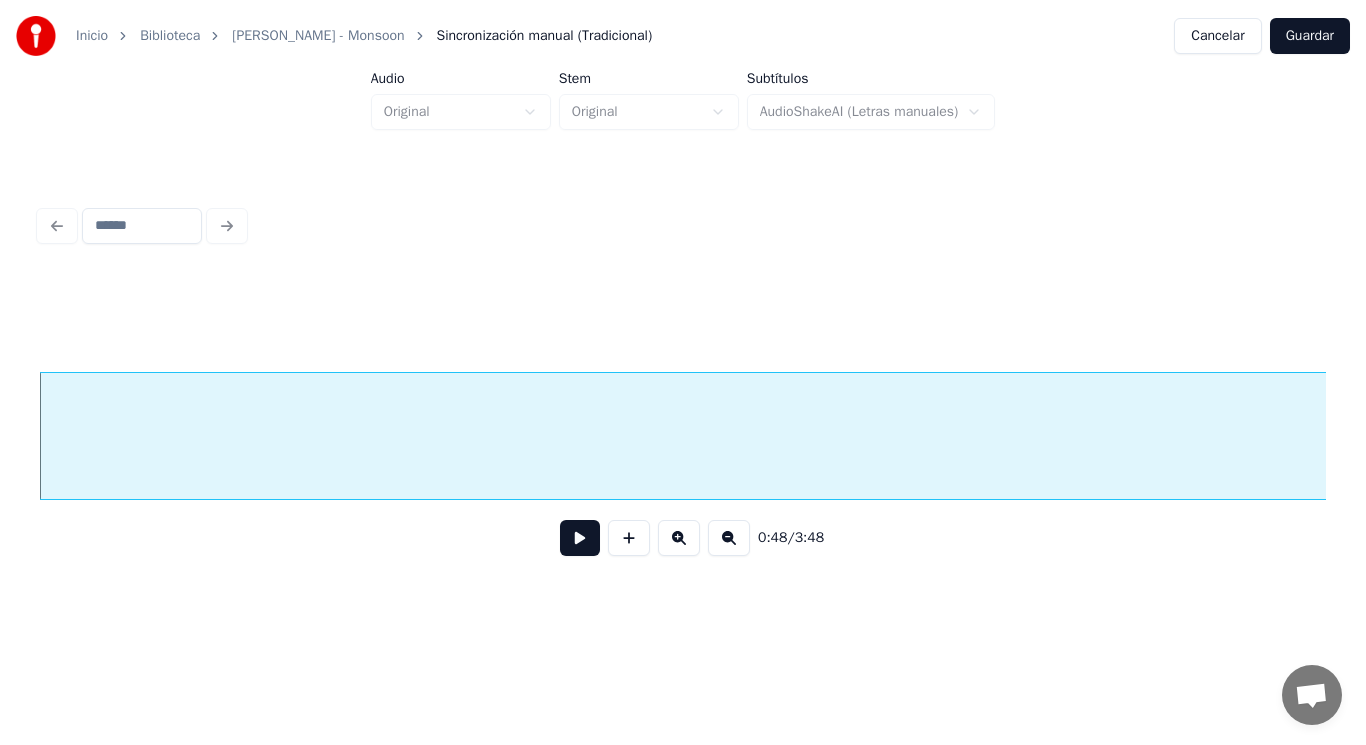 click at bounding box center (580, 538) 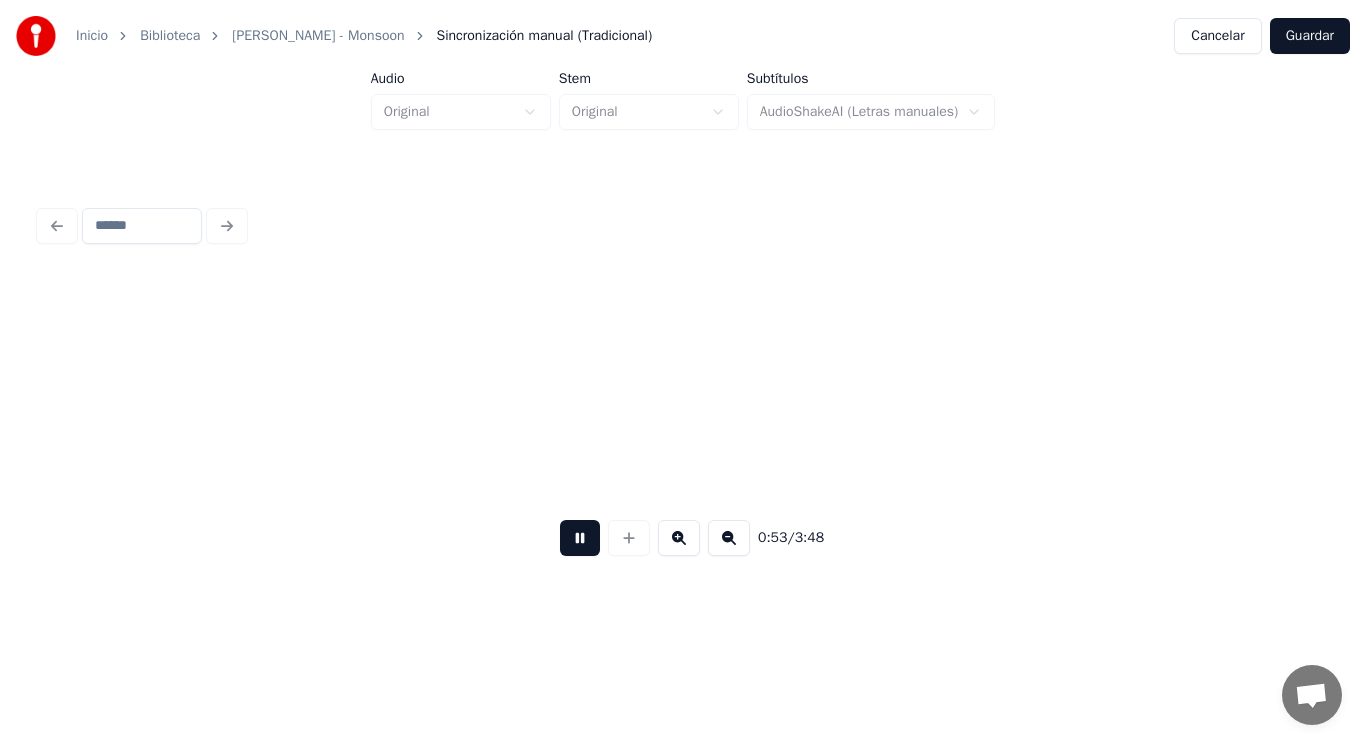 scroll, scrollTop: 0, scrollLeft: 74375, axis: horizontal 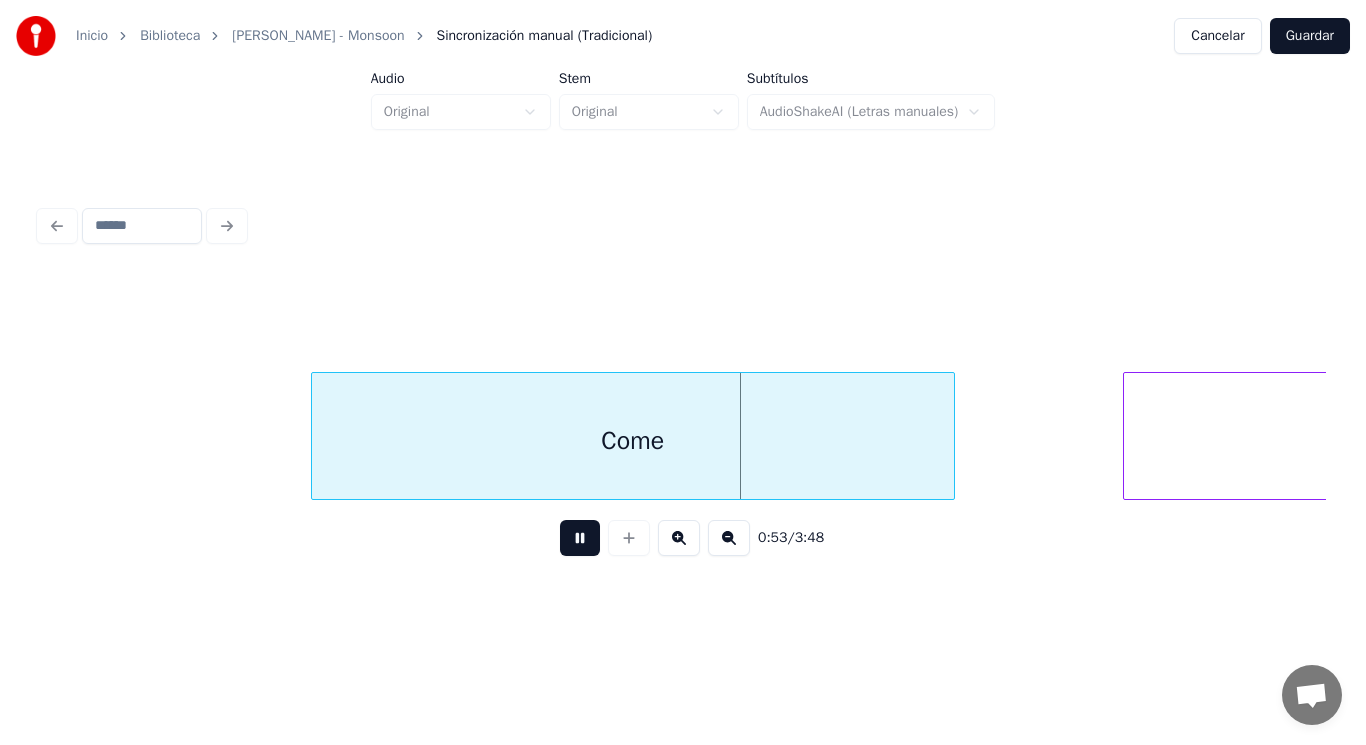 click at bounding box center (580, 538) 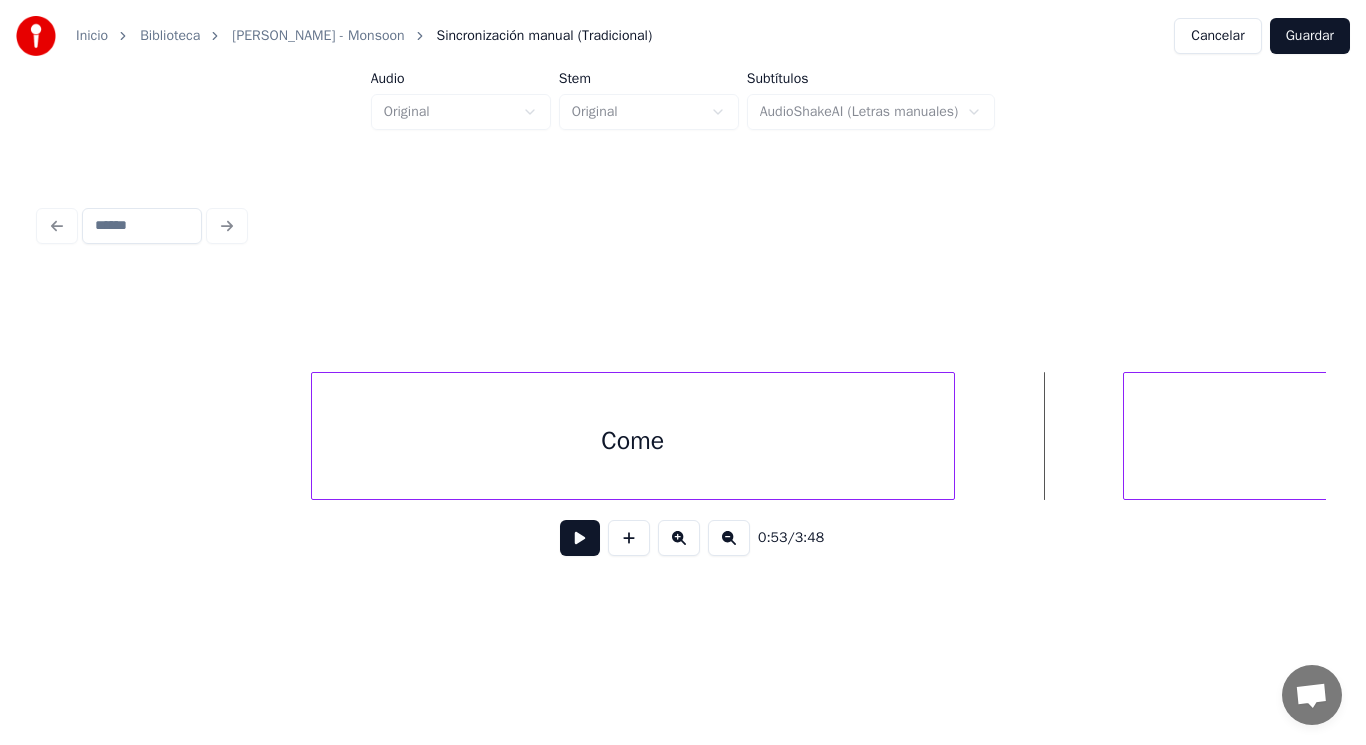 click on "Come soon" at bounding box center [85751, 436] 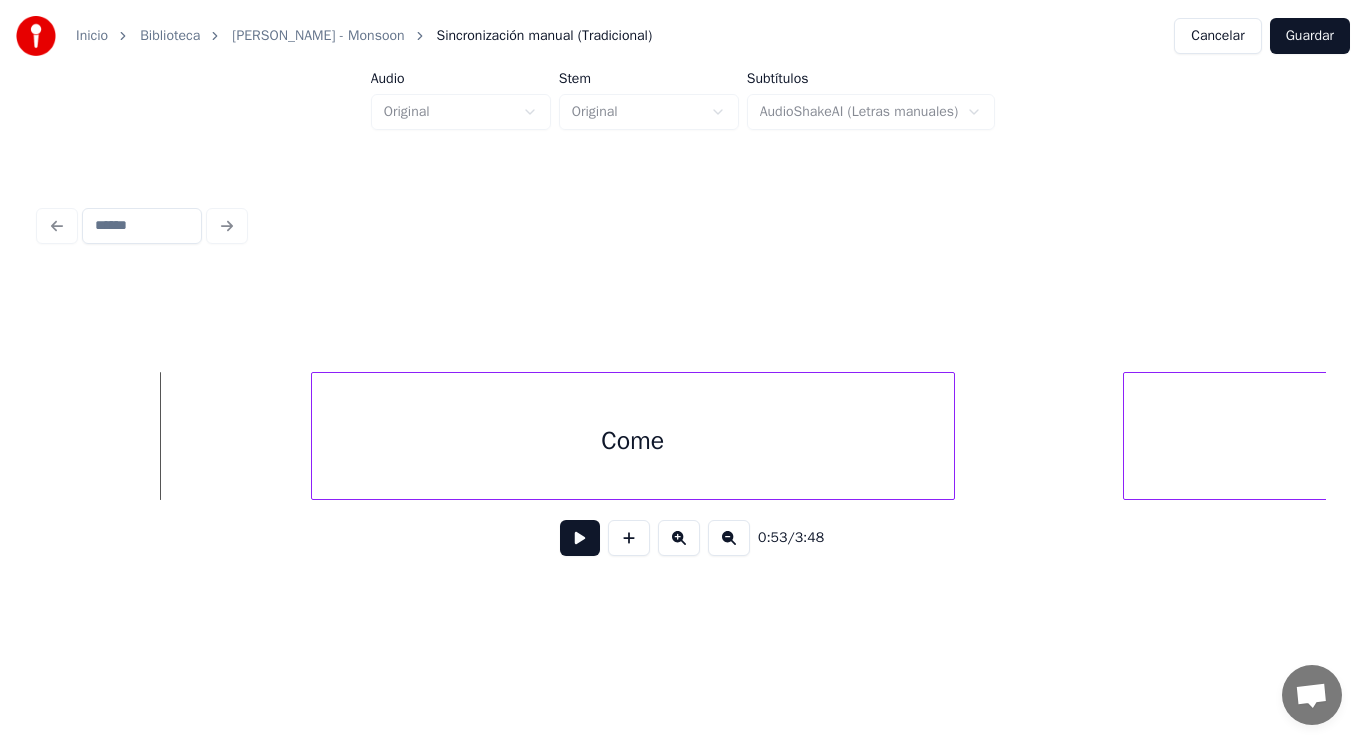 click at bounding box center [580, 538] 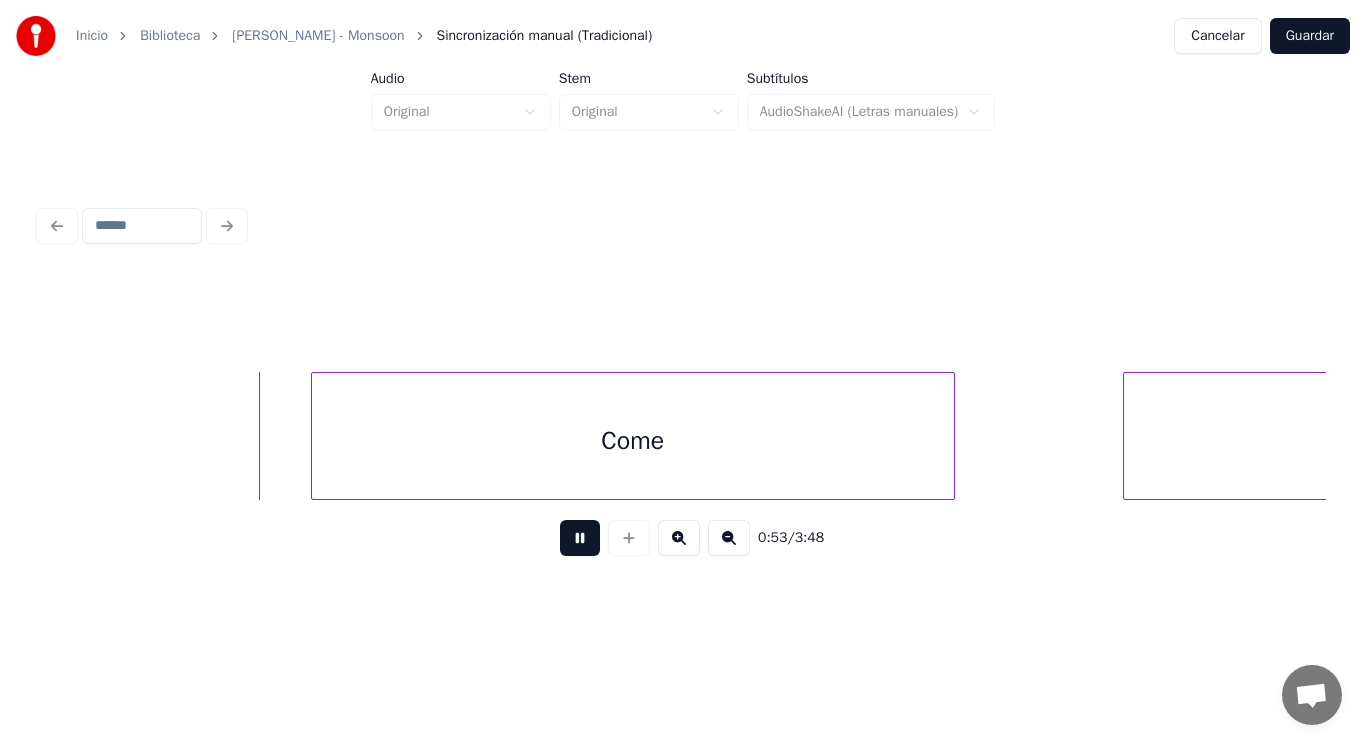 click at bounding box center (580, 538) 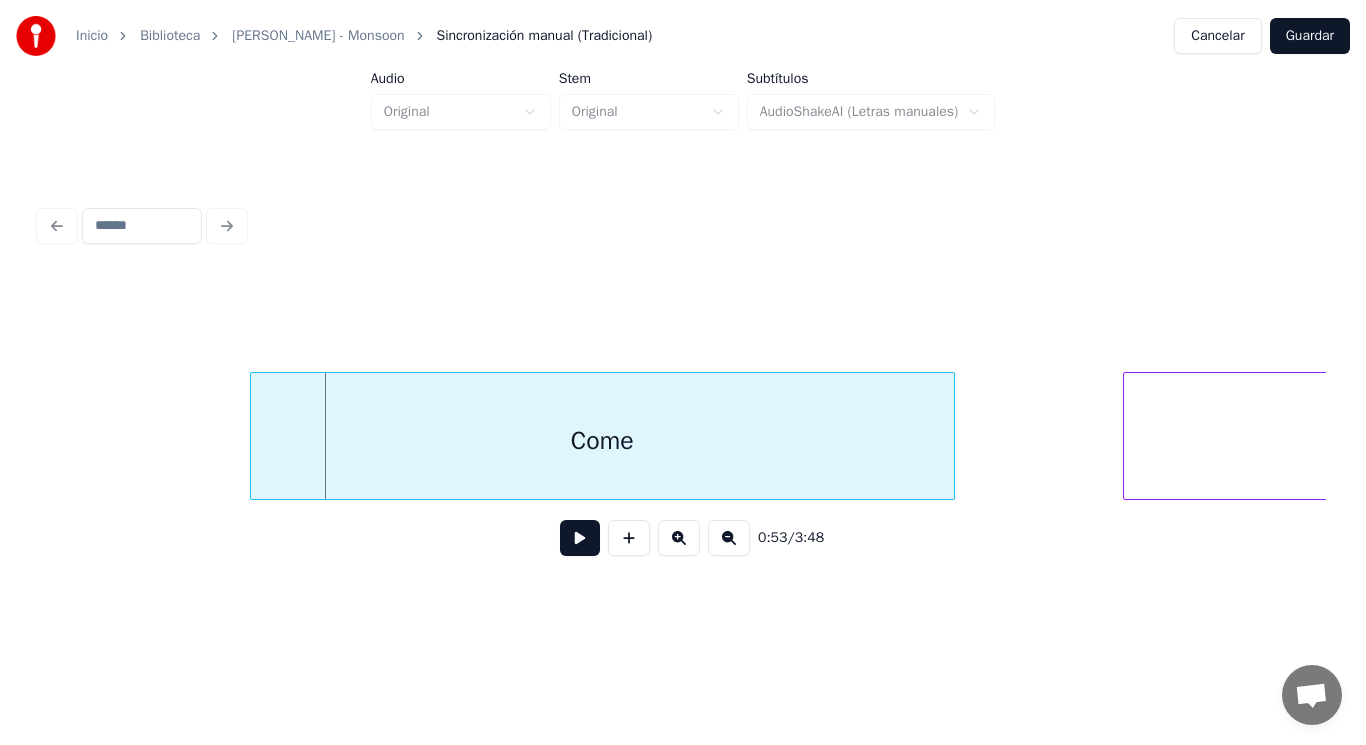 click at bounding box center [254, 436] 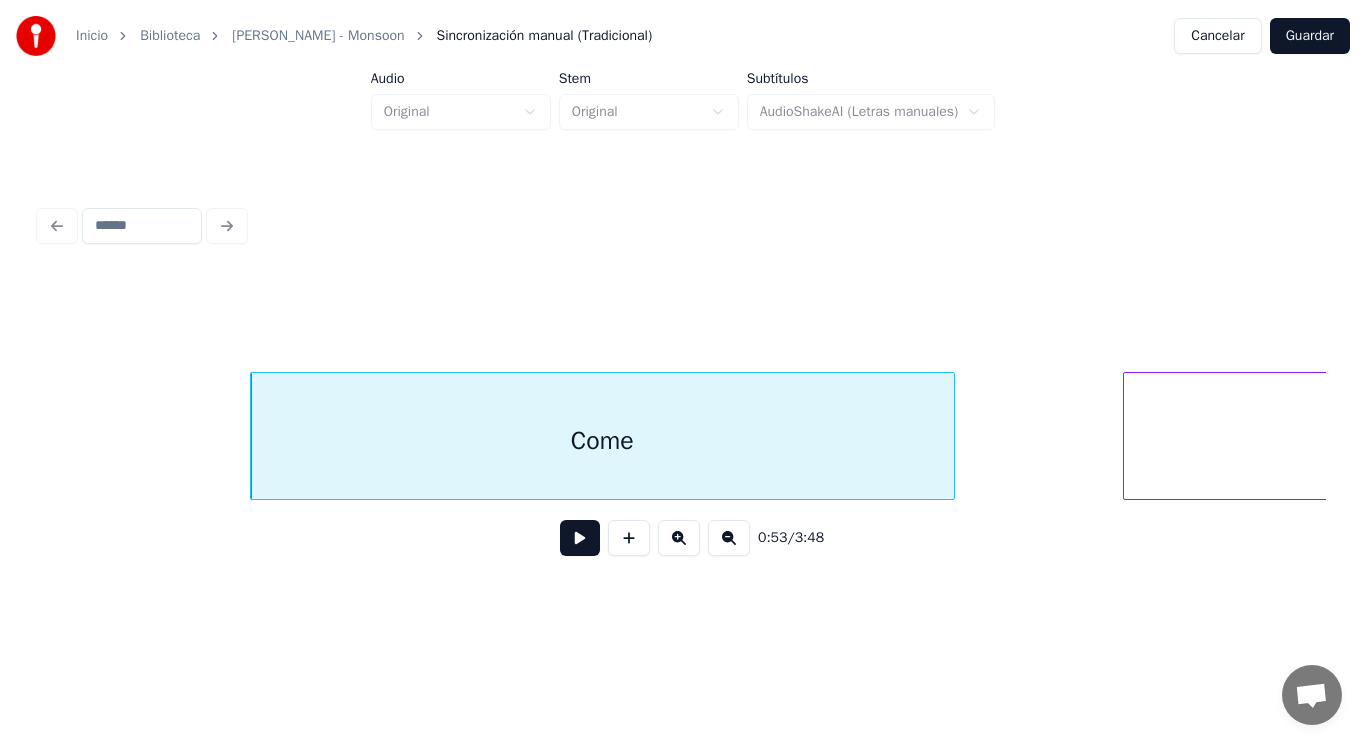 click at bounding box center (580, 538) 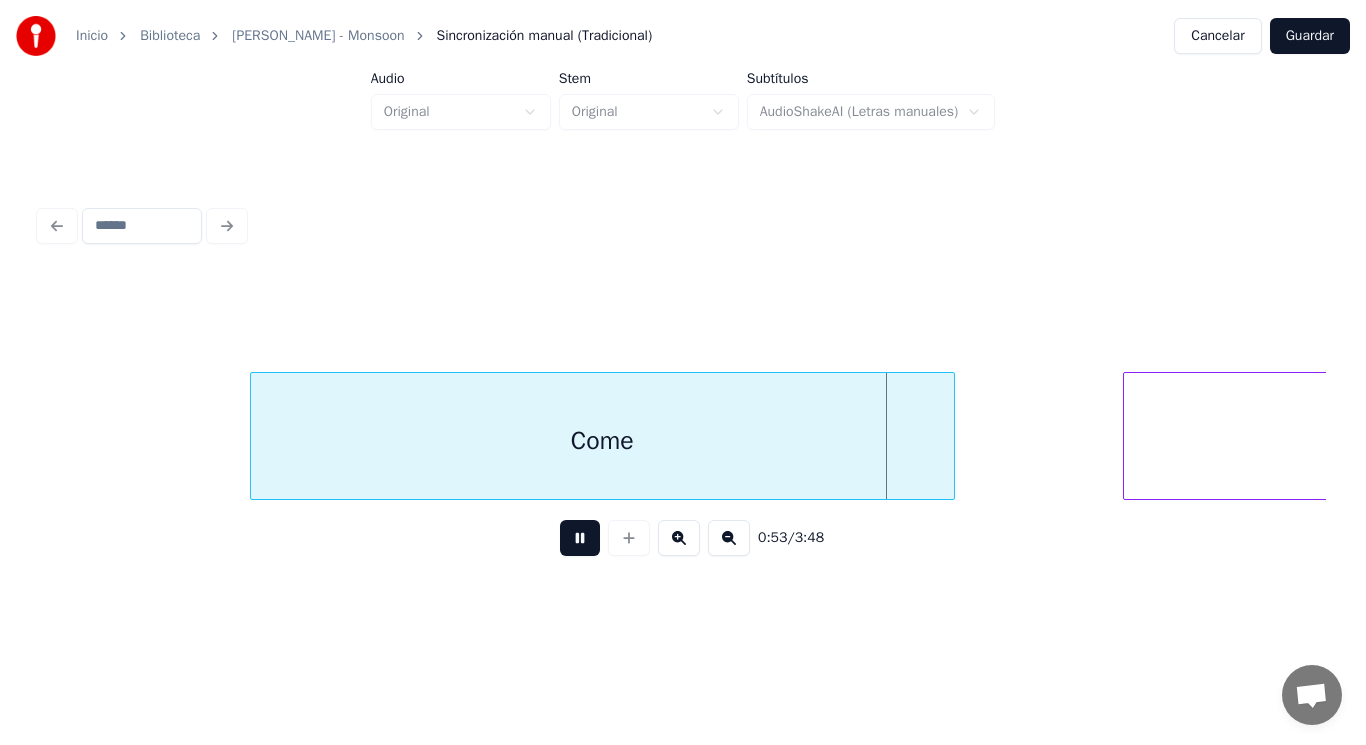 click at bounding box center [580, 538] 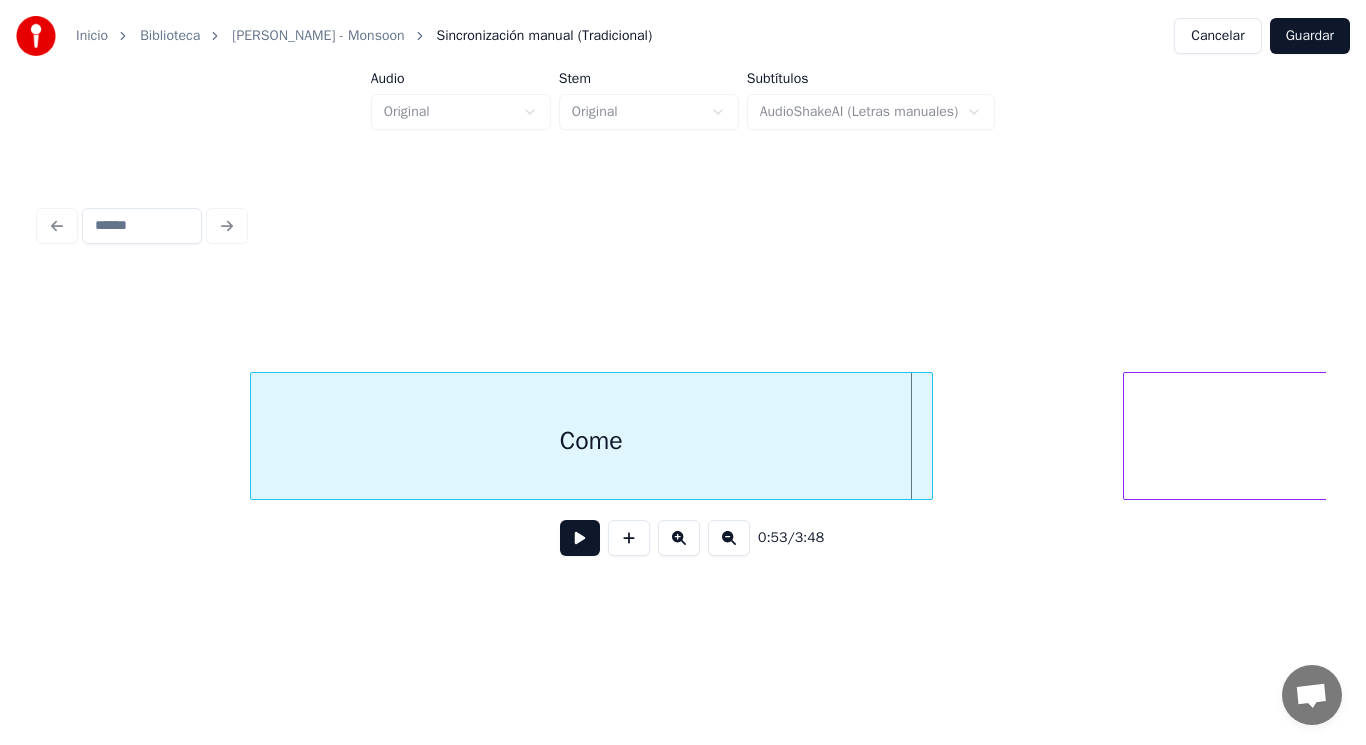 click at bounding box center (929, 436) 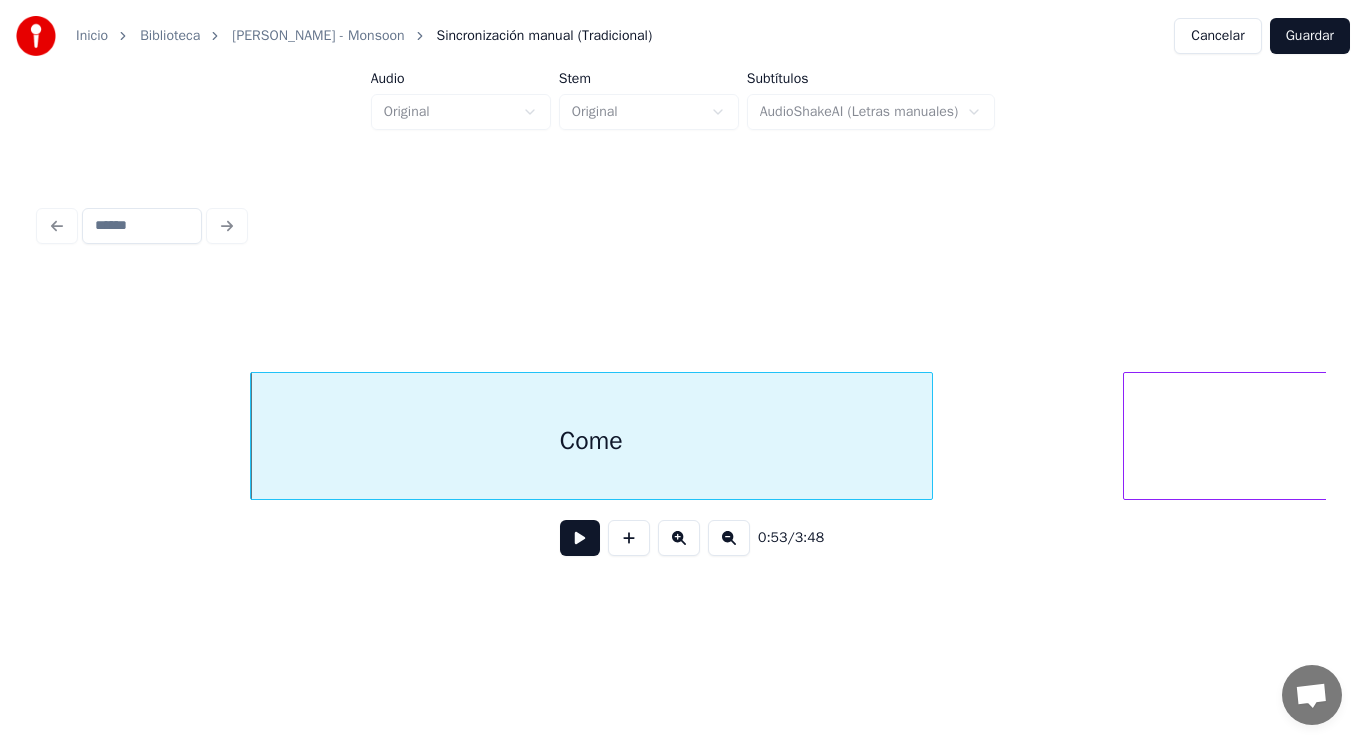 click at bounding box center (580, 538) 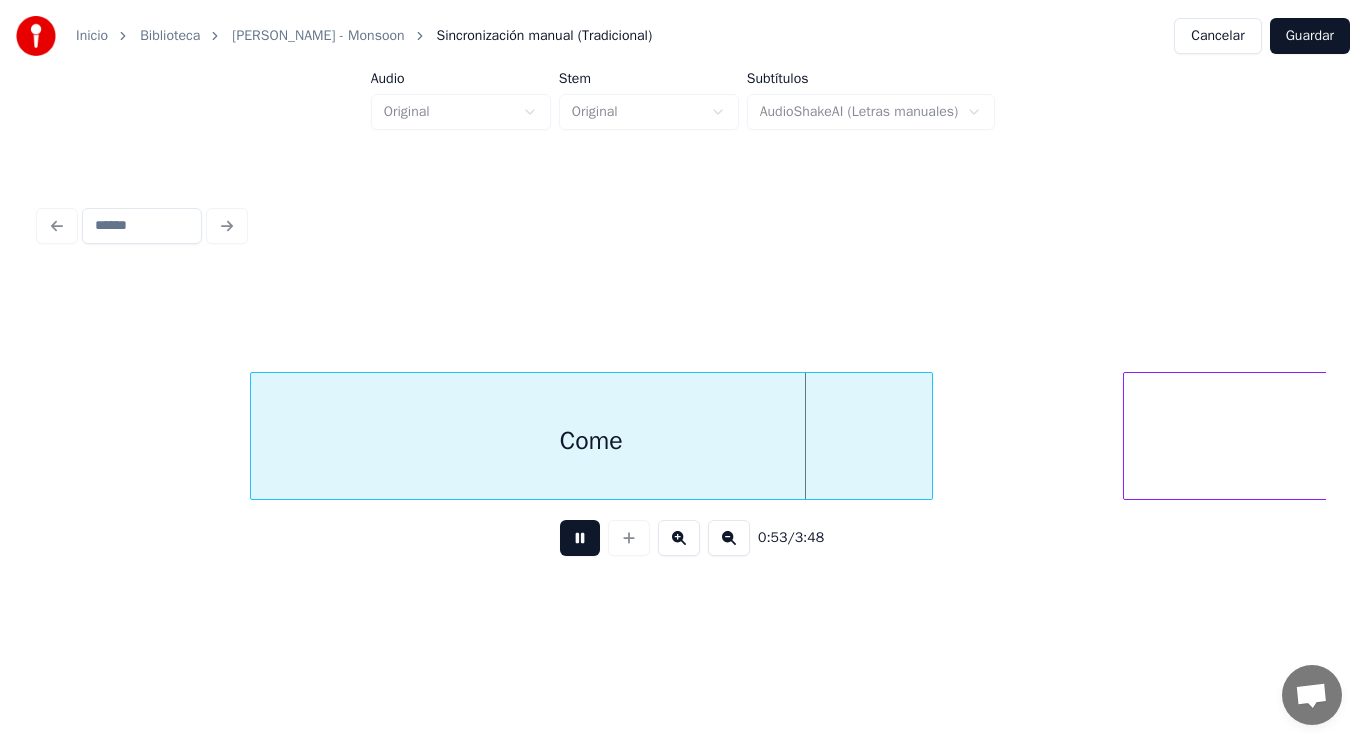 click at bounding box center [580, 538] 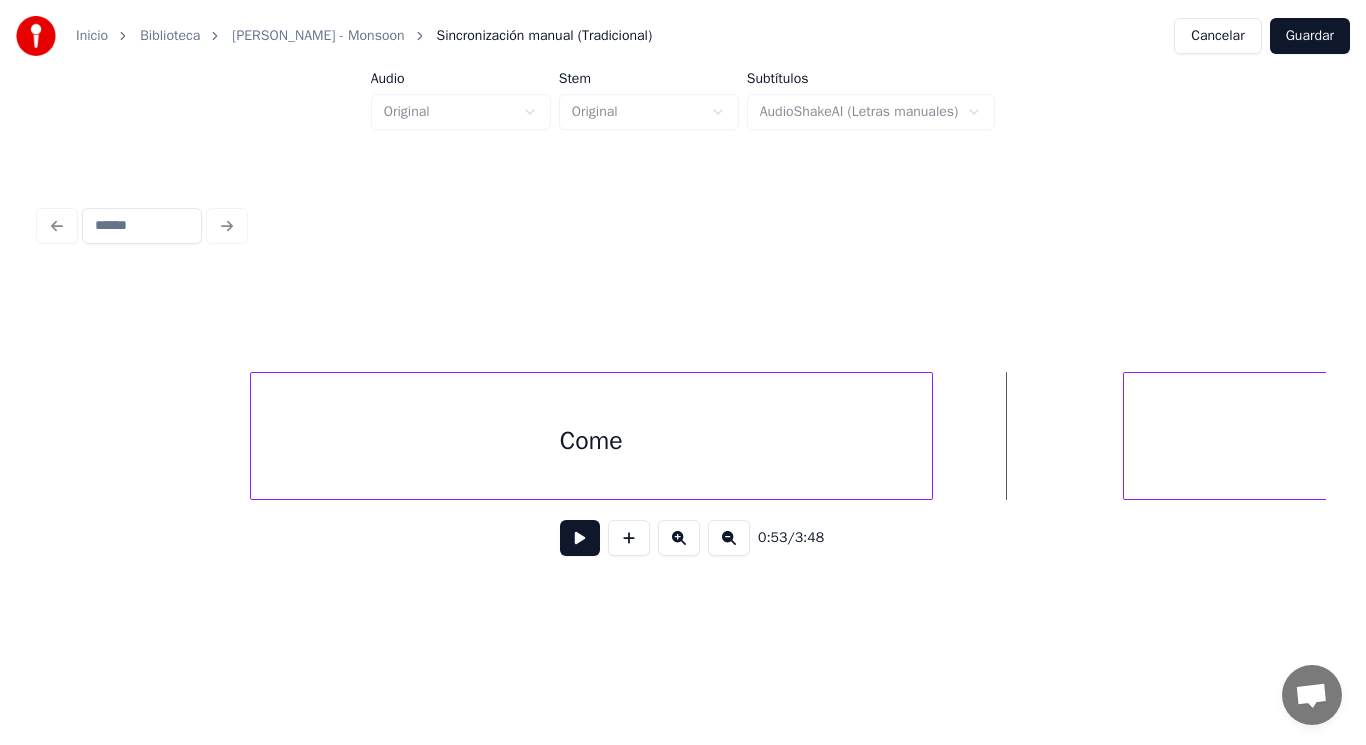 click on "Come soon" at bounding box center [85751, 436] 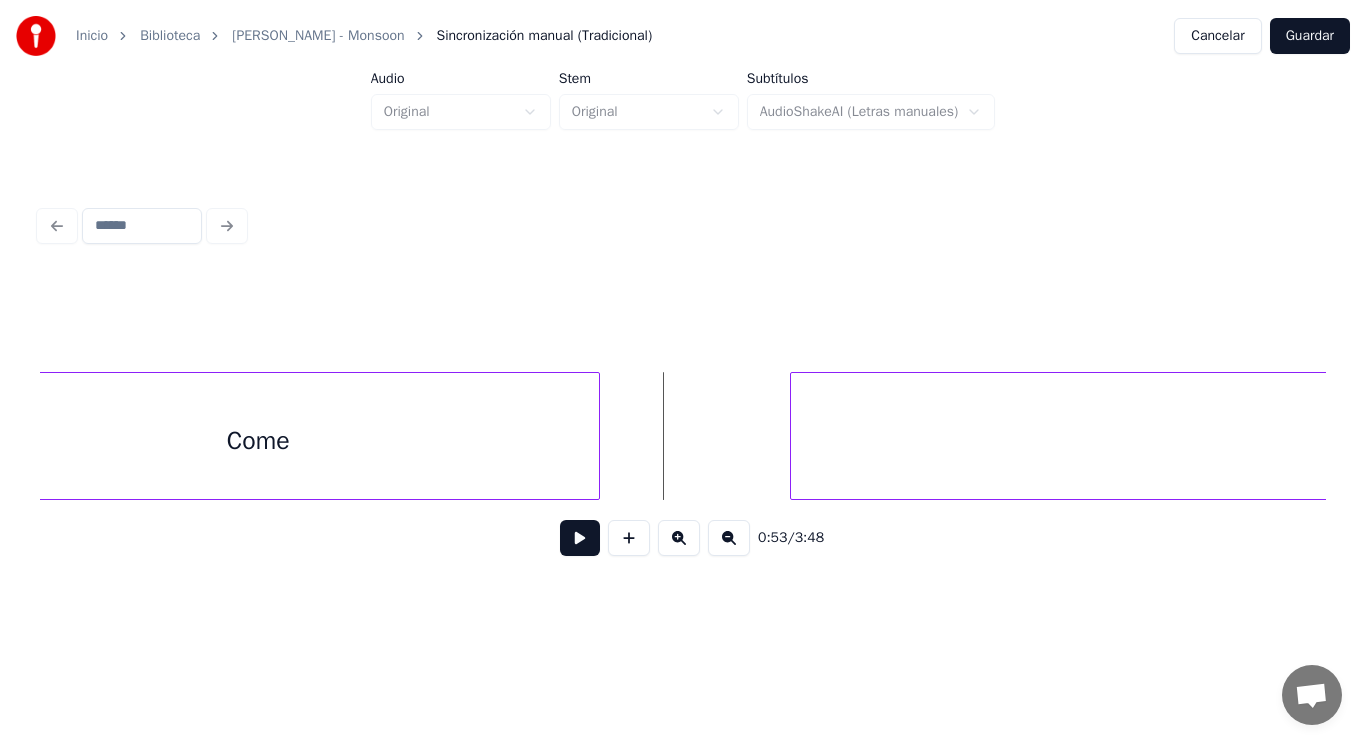 scroll, scrollTop: 0, scrollLeft: 74855, axis: horizontal 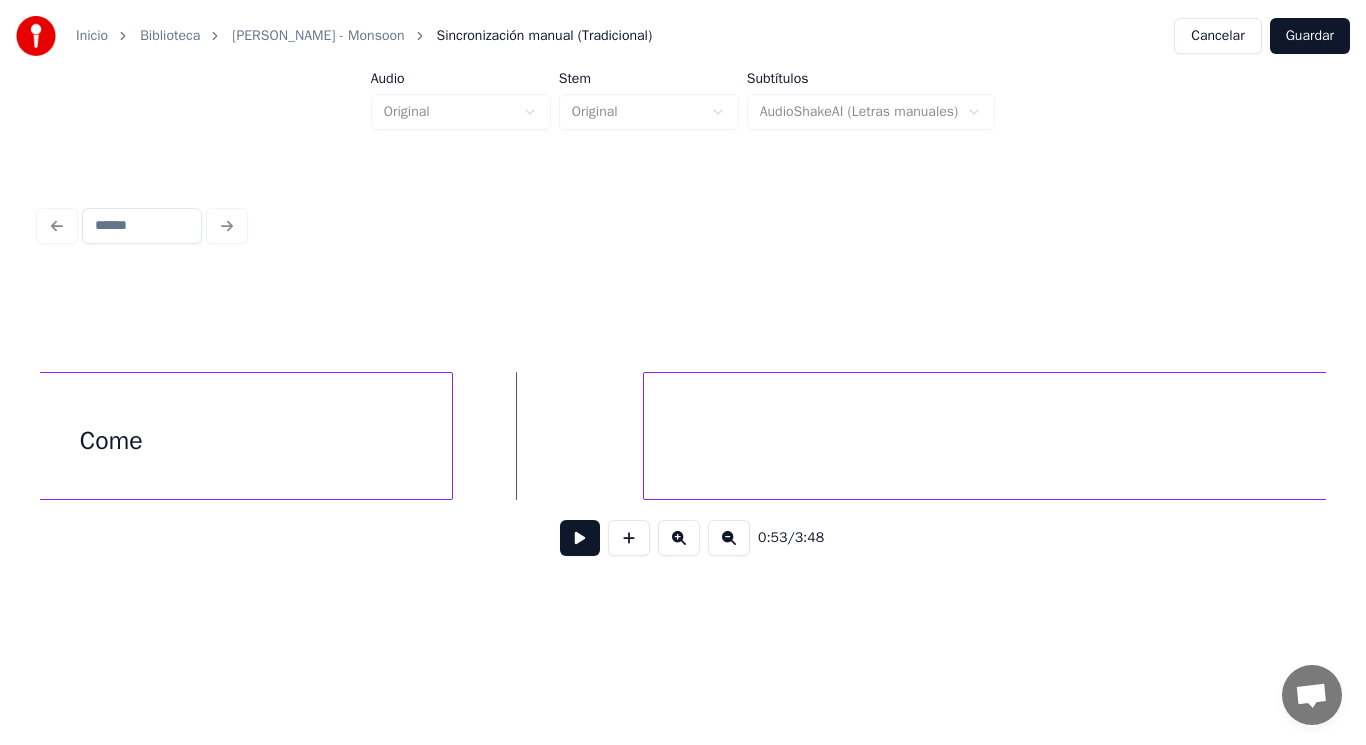 click at bounding box center [580, 538] 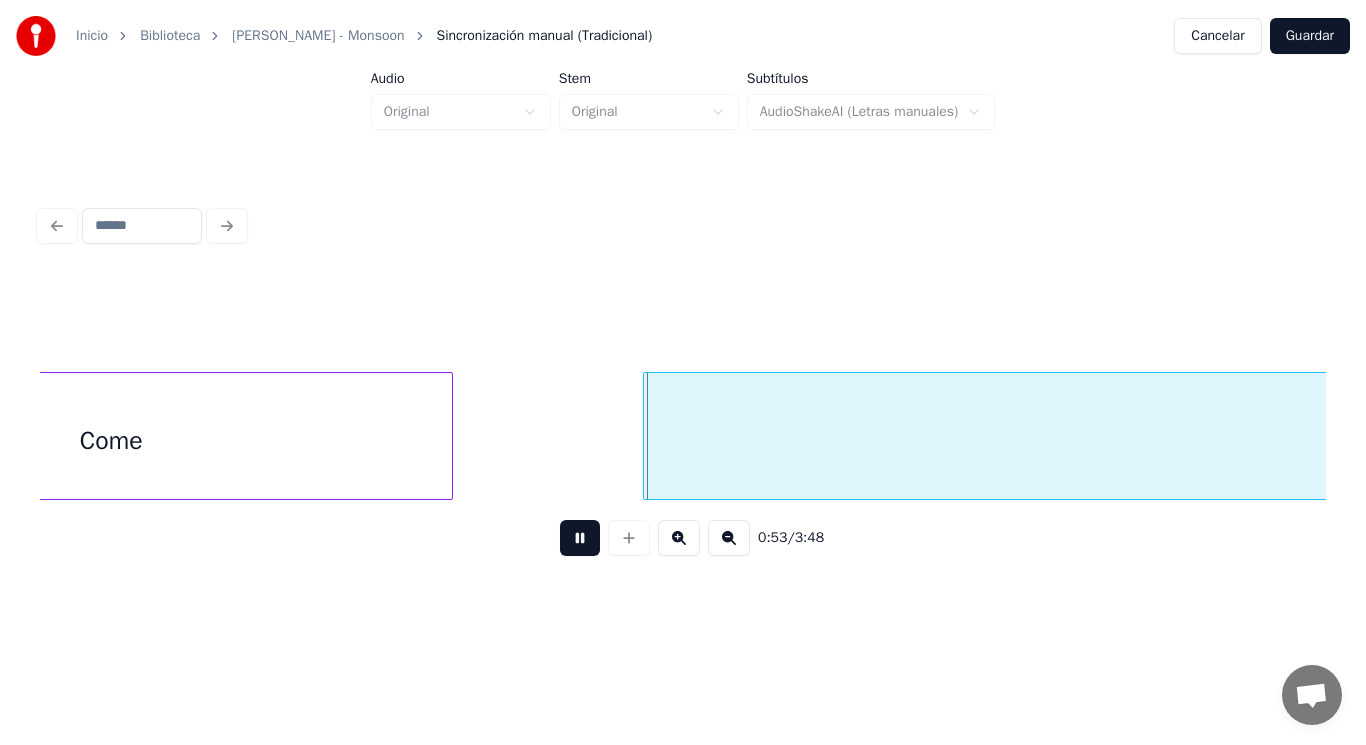 click at bounding box center [580, 538] 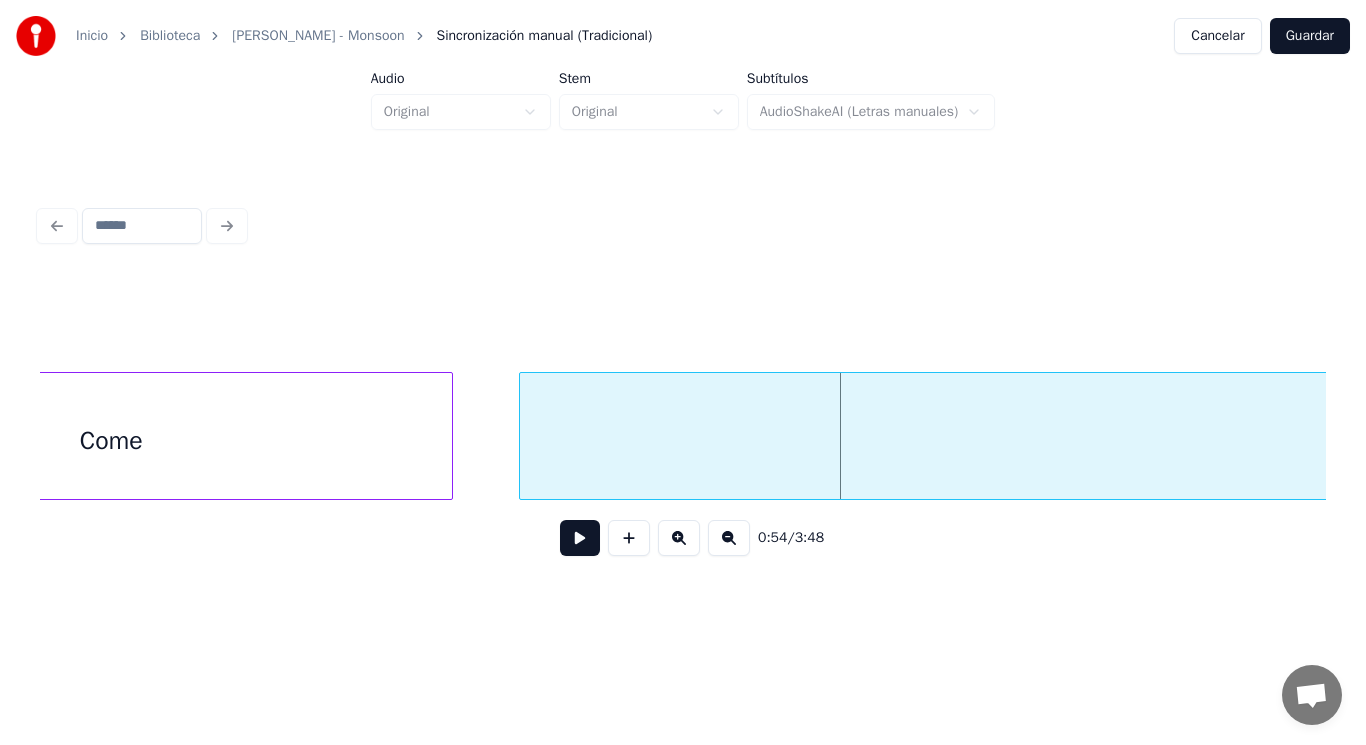 click at bounding box center (523, 436) 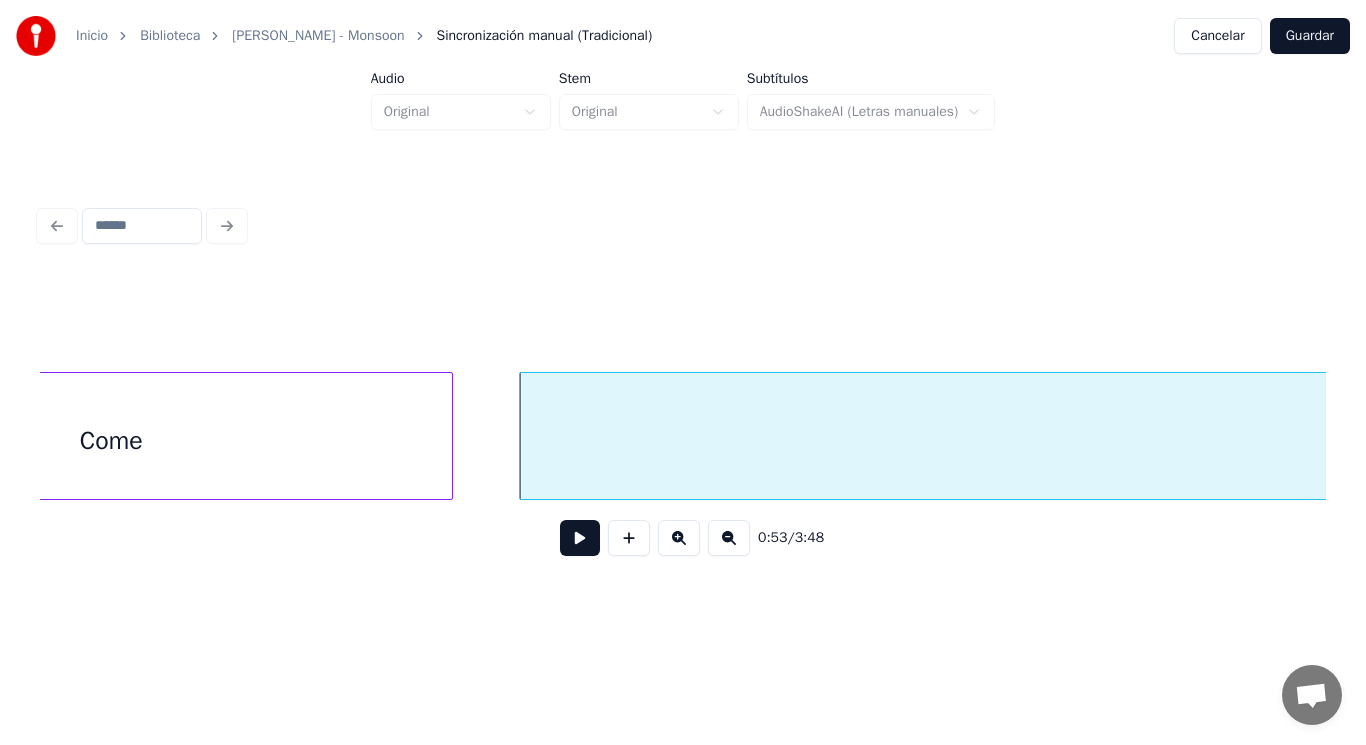 click at bounding box center (580, 538) 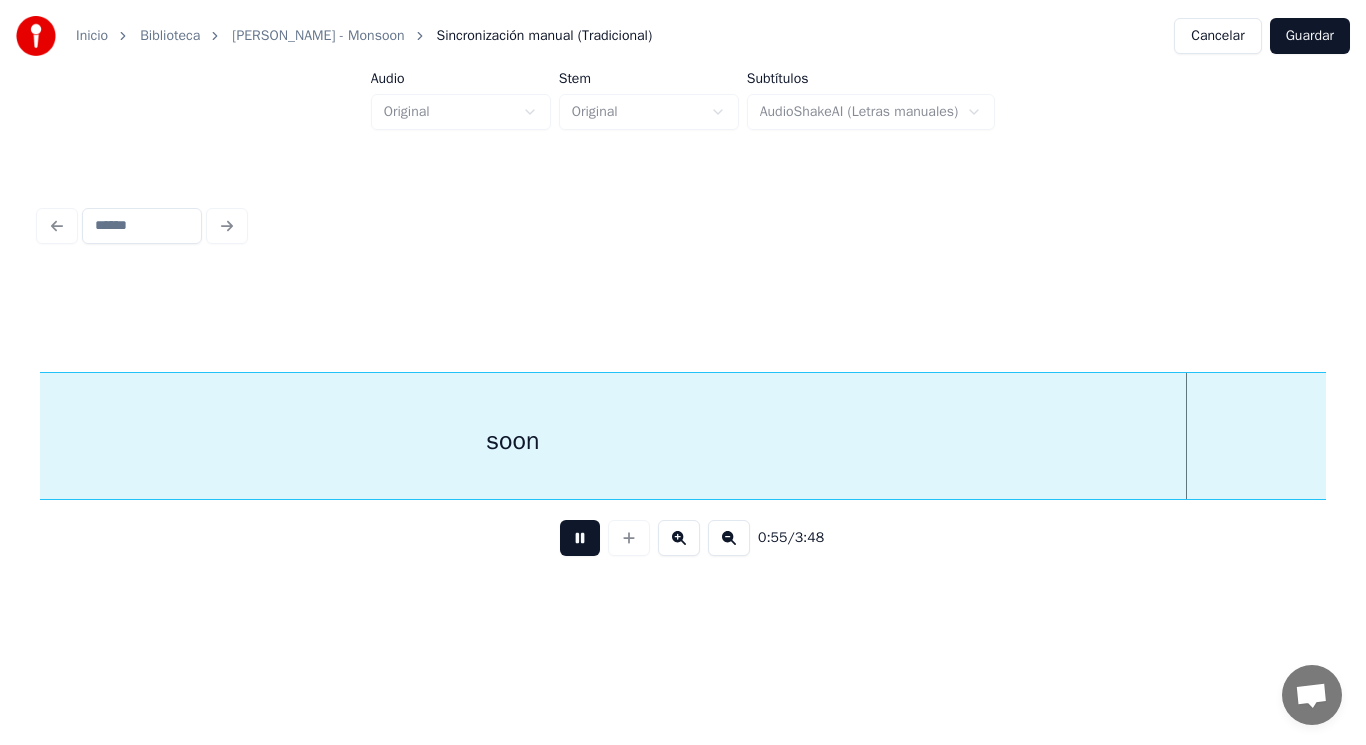scroll, scrollTop: 0, scrollLeft: 77444, axis: horizontal 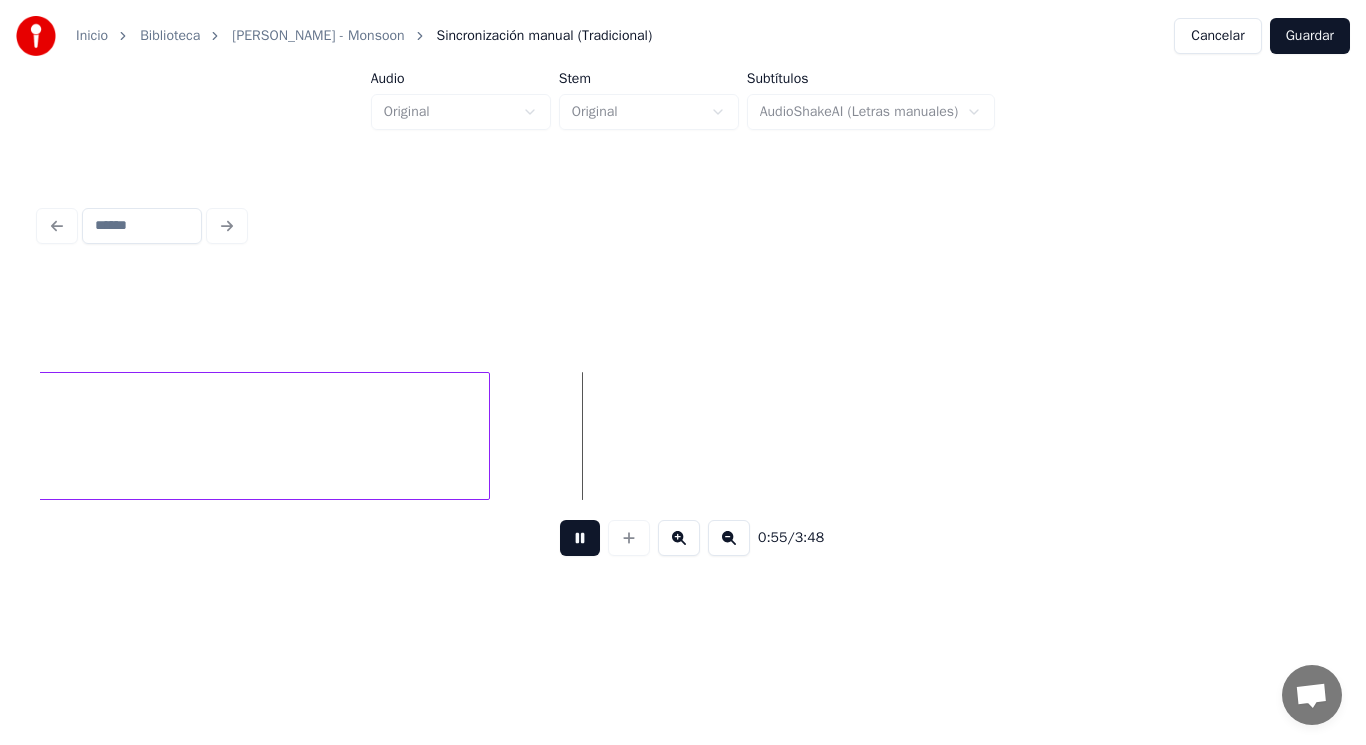 click at bounding box center [580, 538] 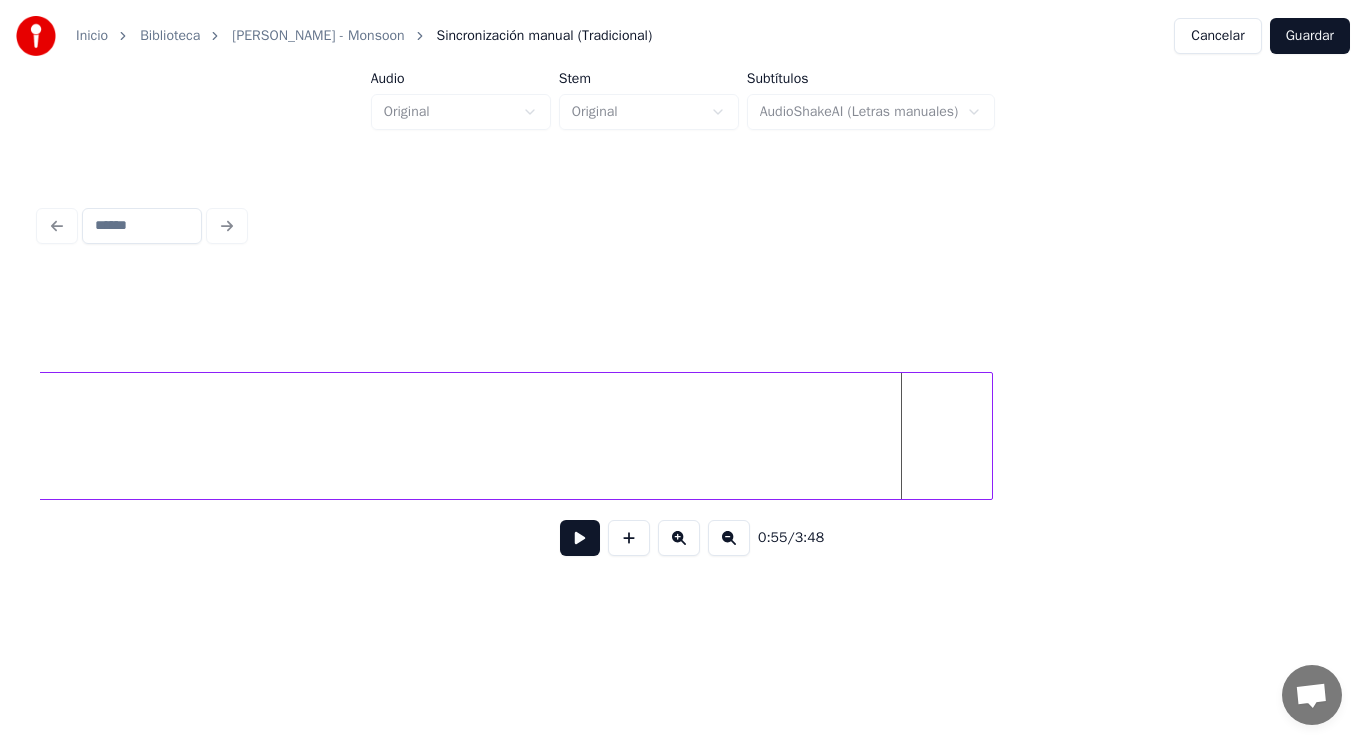 click at bounding box center (989, 436) 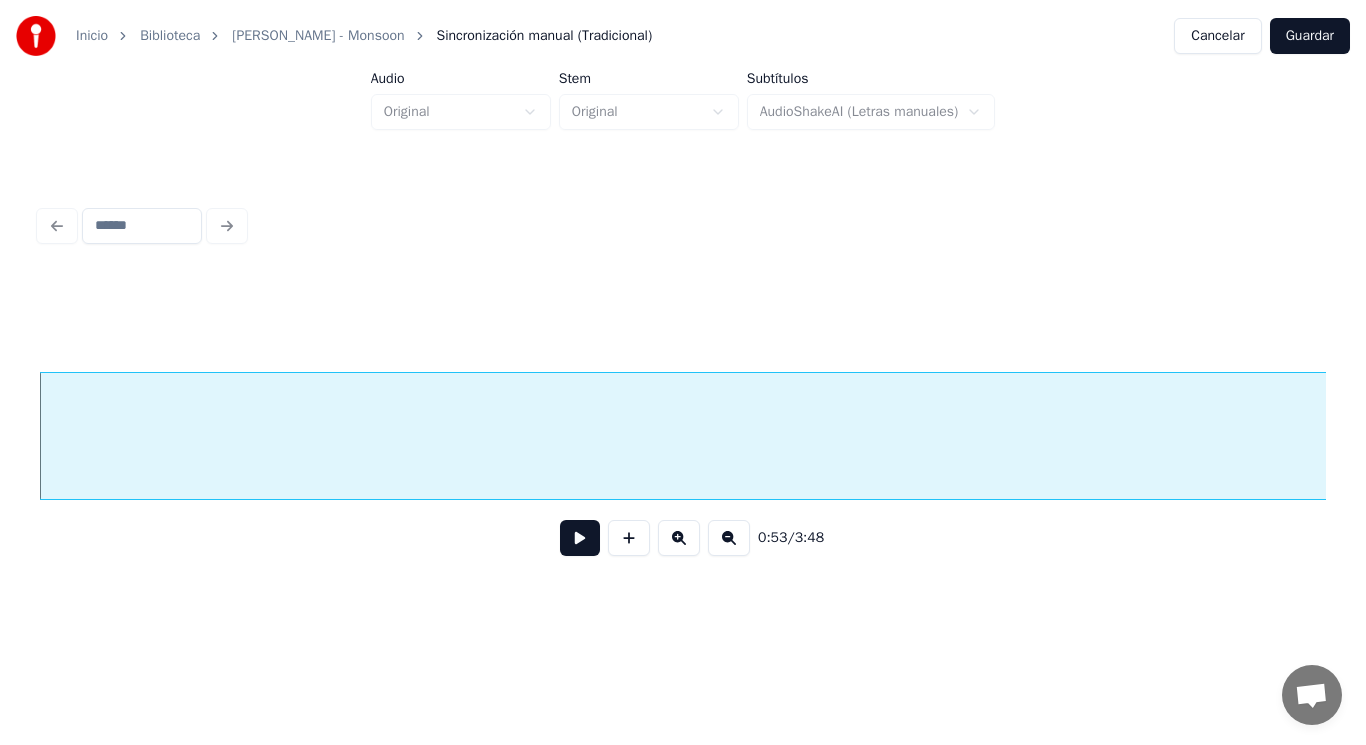 click at bounding box center (580, 538) 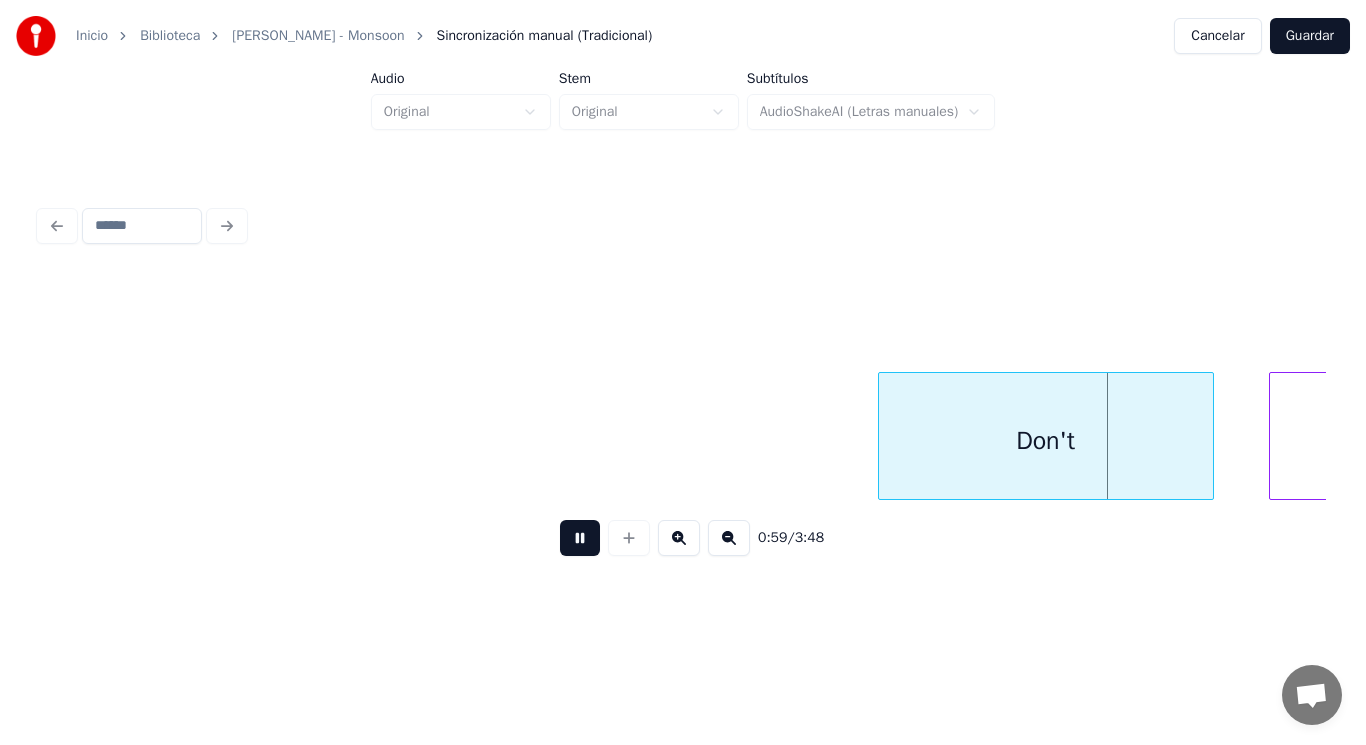 click at bounding box center (580, 538) 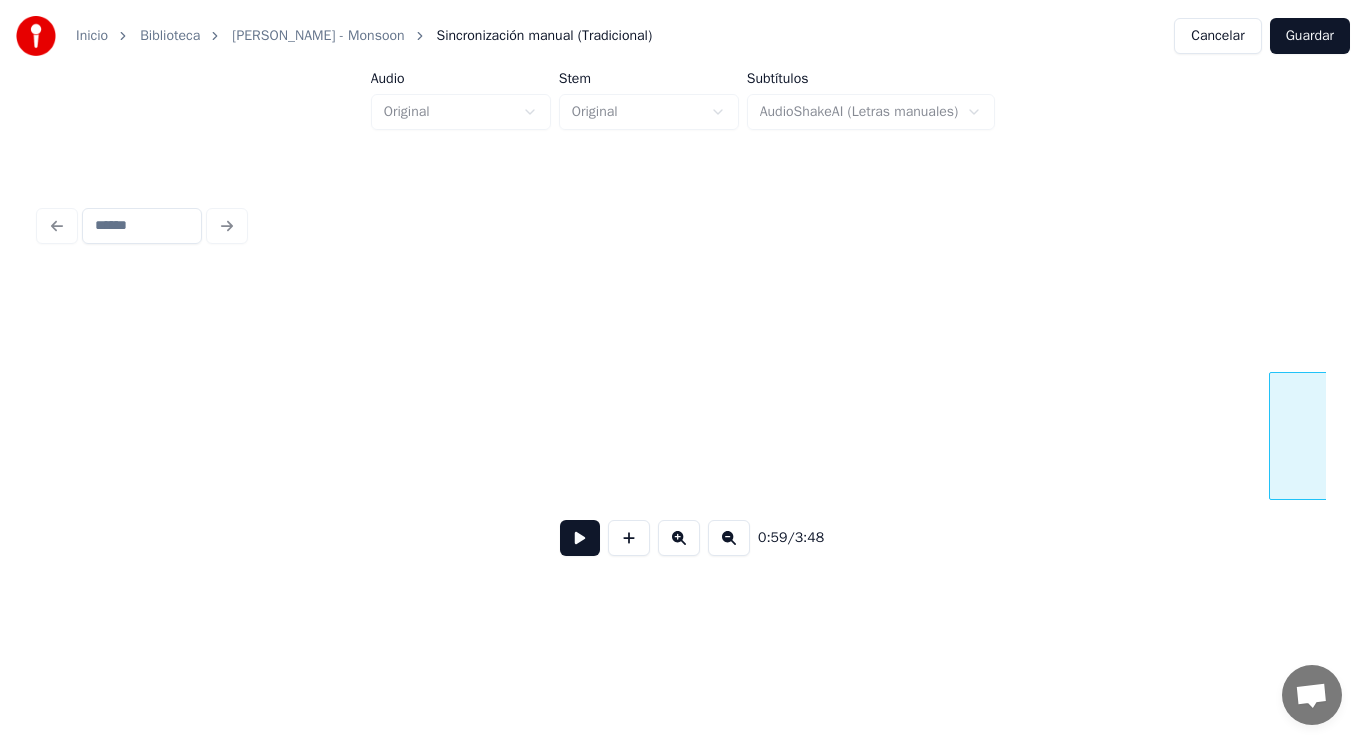 scroll, scrollTop: 0, scrollLeft: 83152, axis: horizontal 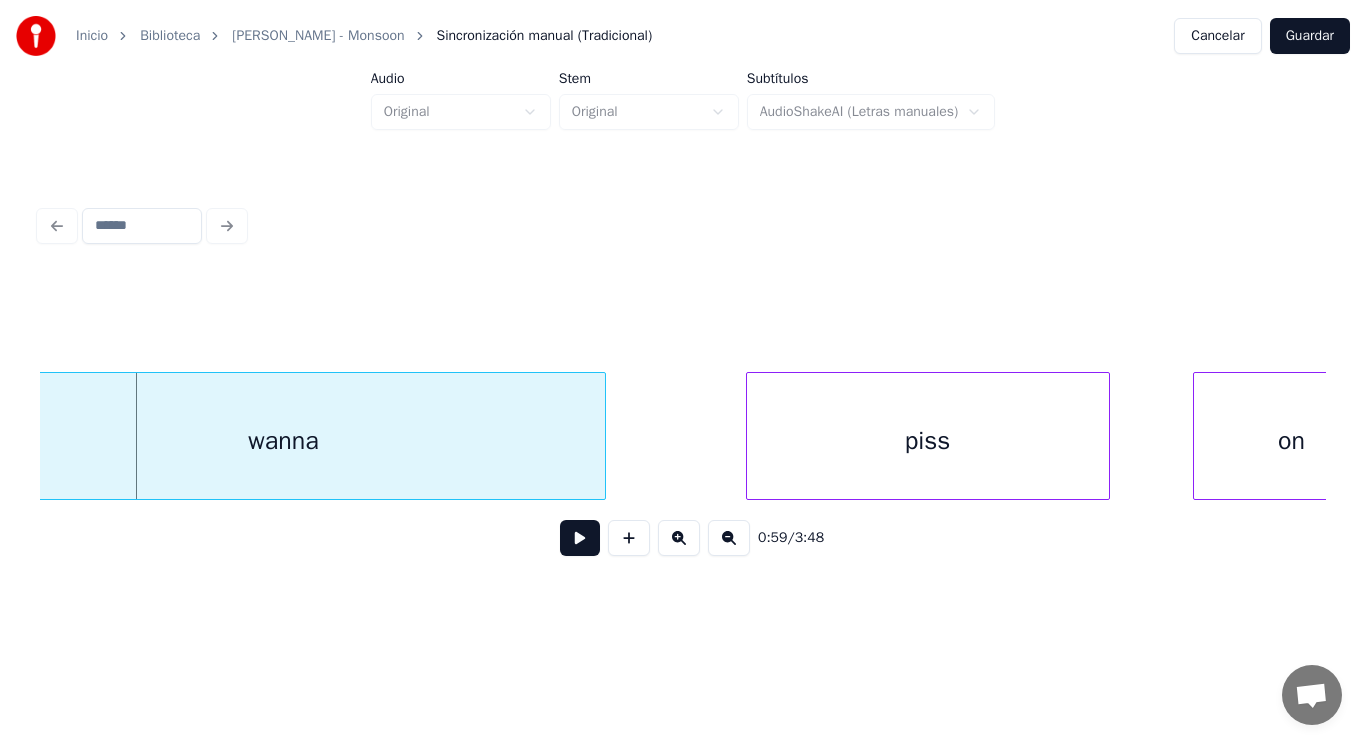 click at bounding box center [580, 538] 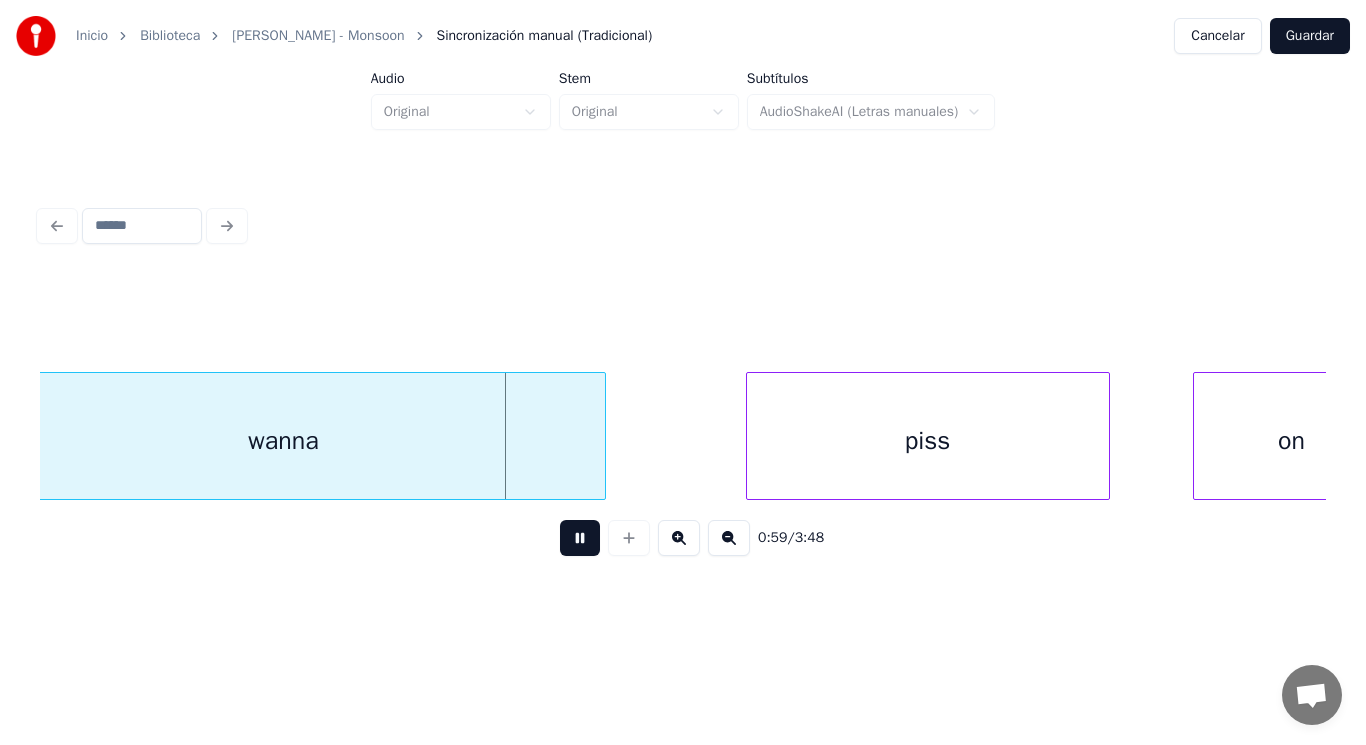 click at bounding box center [580, 538] 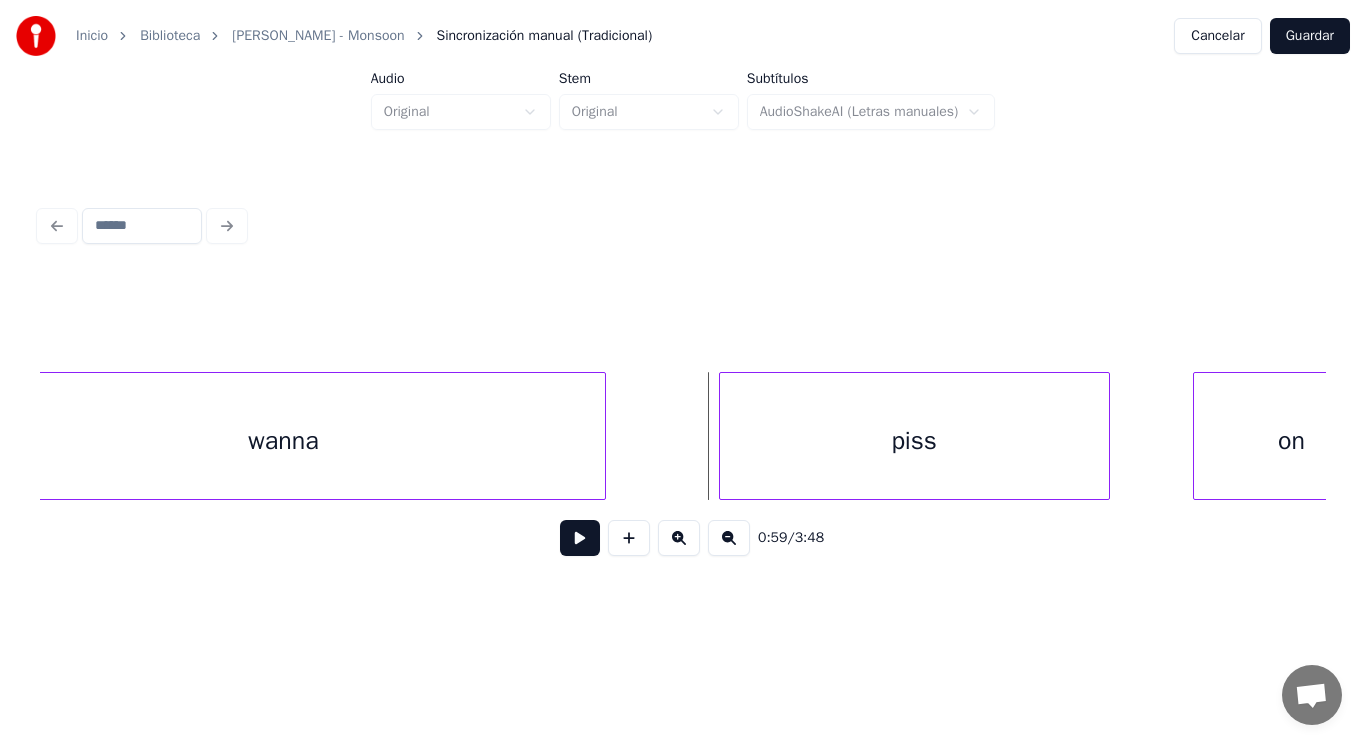 click at bounding box center (723, 436) 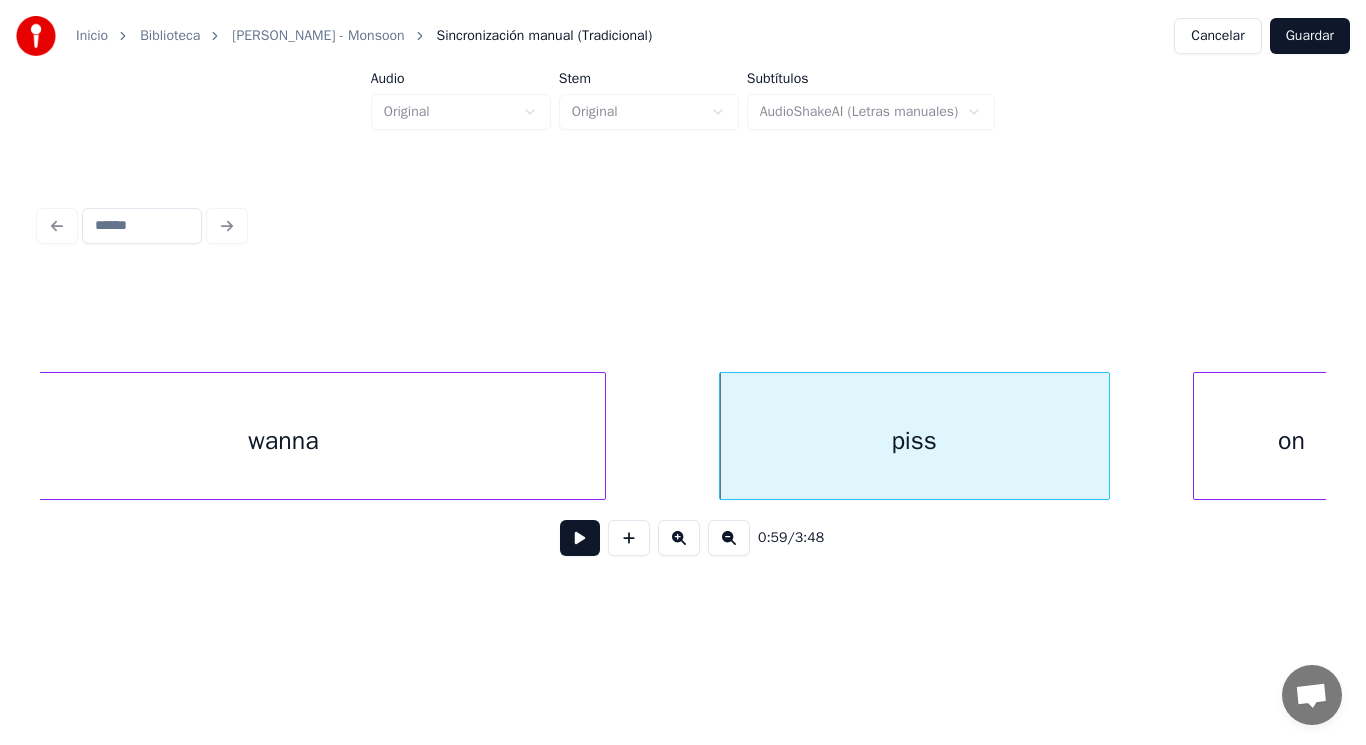 click on "wanna" at bounding box center (283, 441) 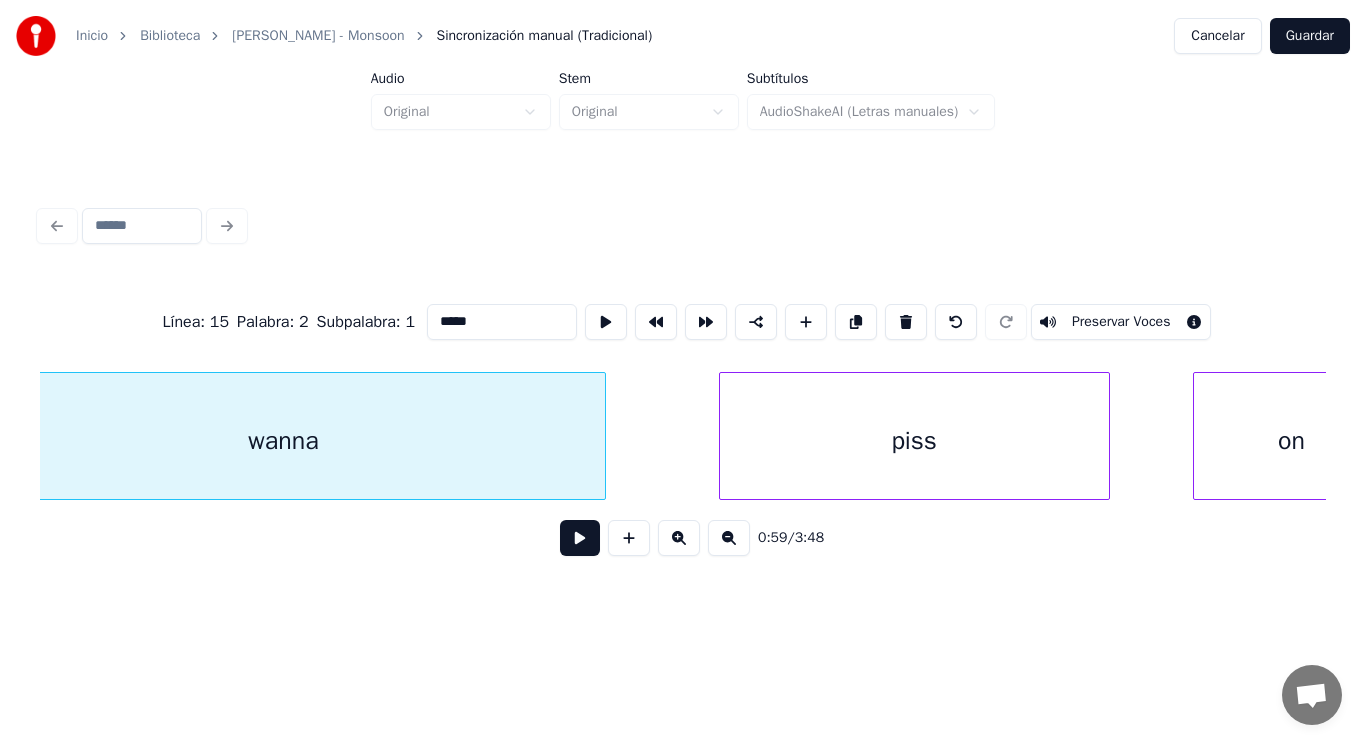 scroll, scrollTop: 0, scrollLeft: 83074, axis: horizontal 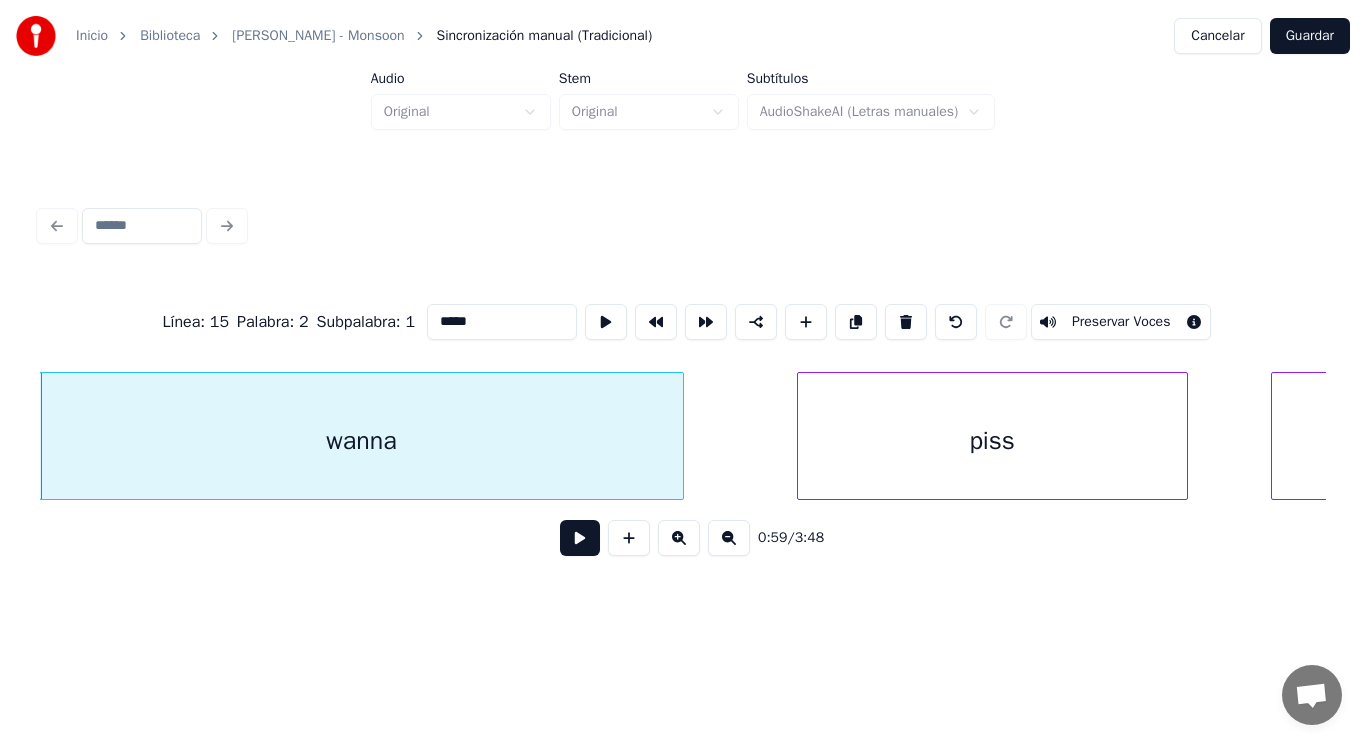 click at bounding box center [580, 538] 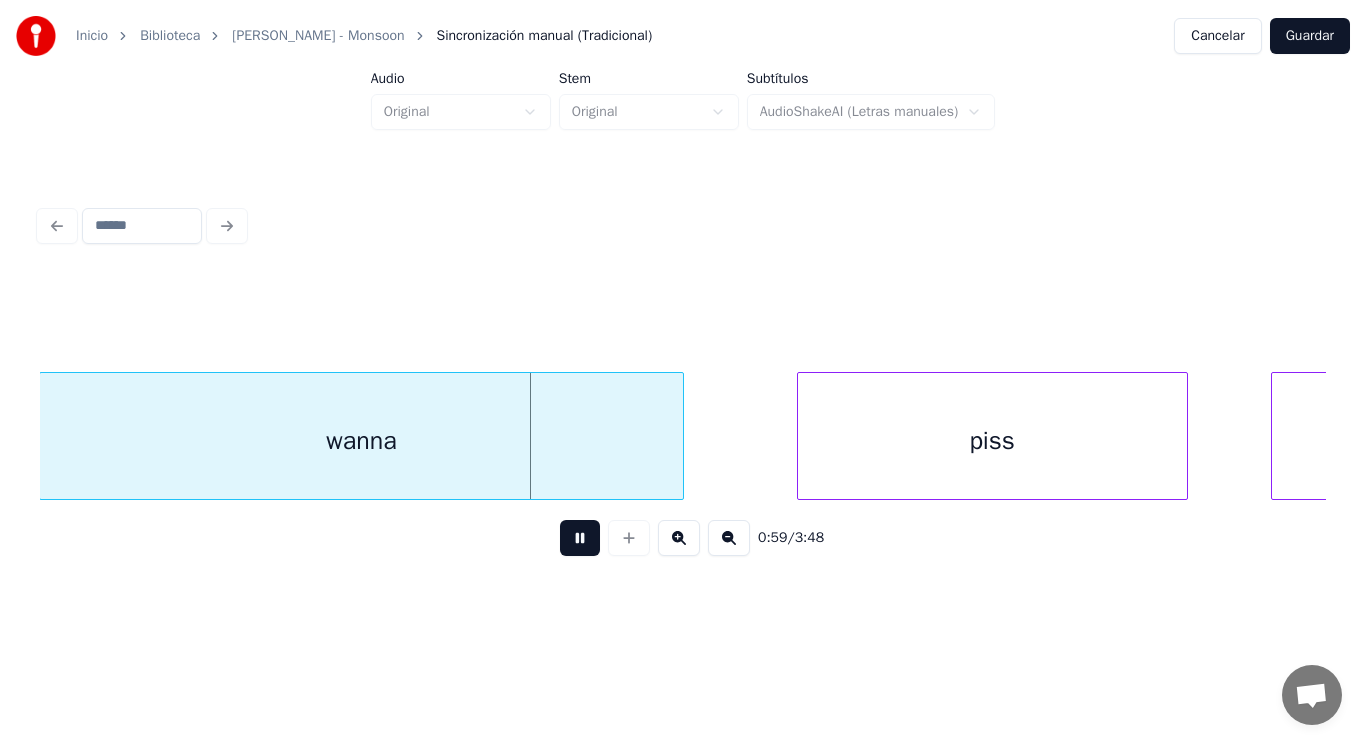 click at bounding box center [580, 538] 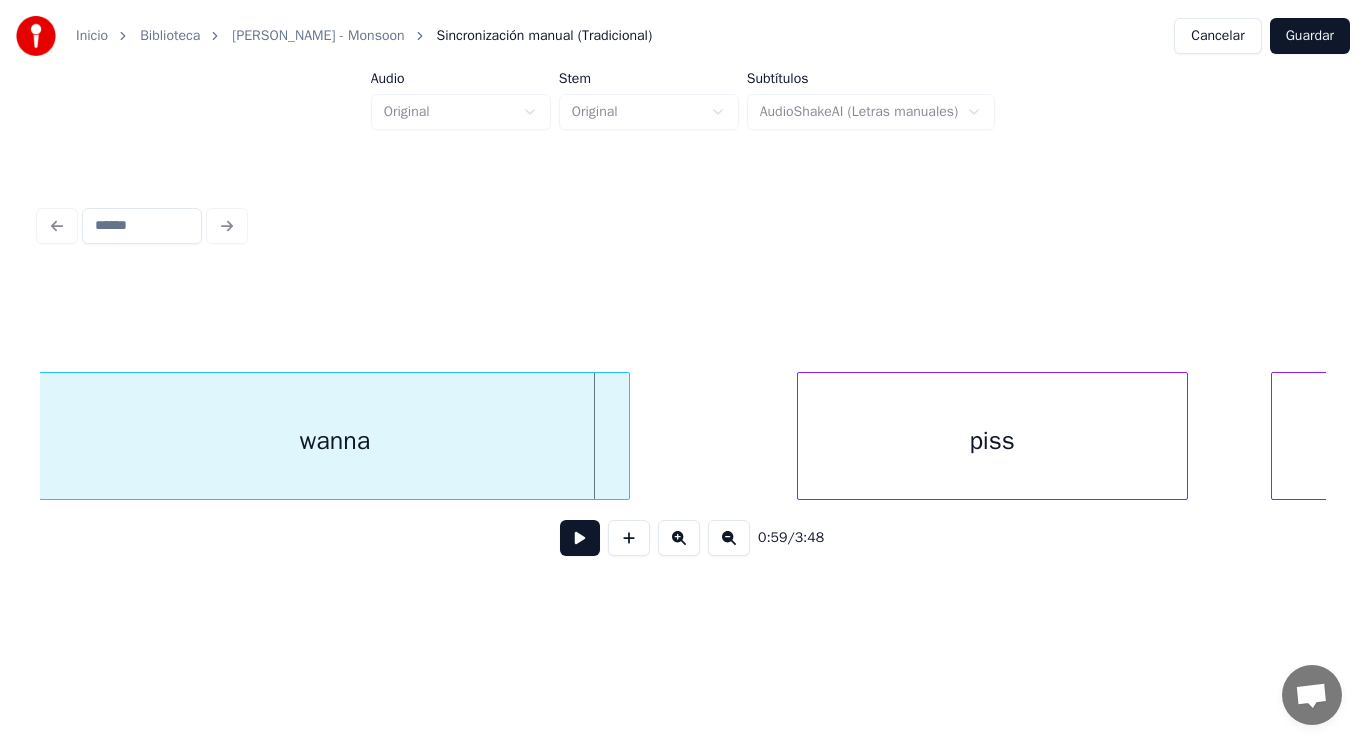 click at bounding box center (626, 436) 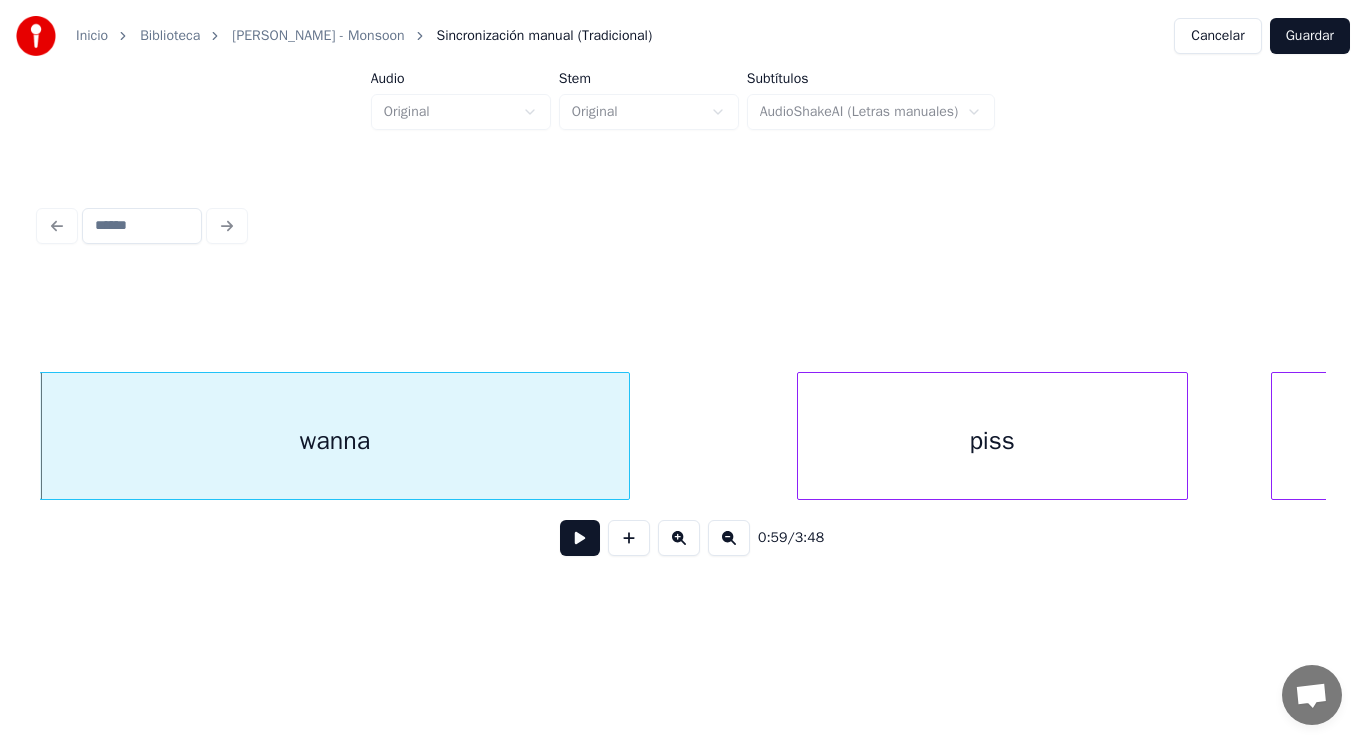 click at bounding box center (580, 538) 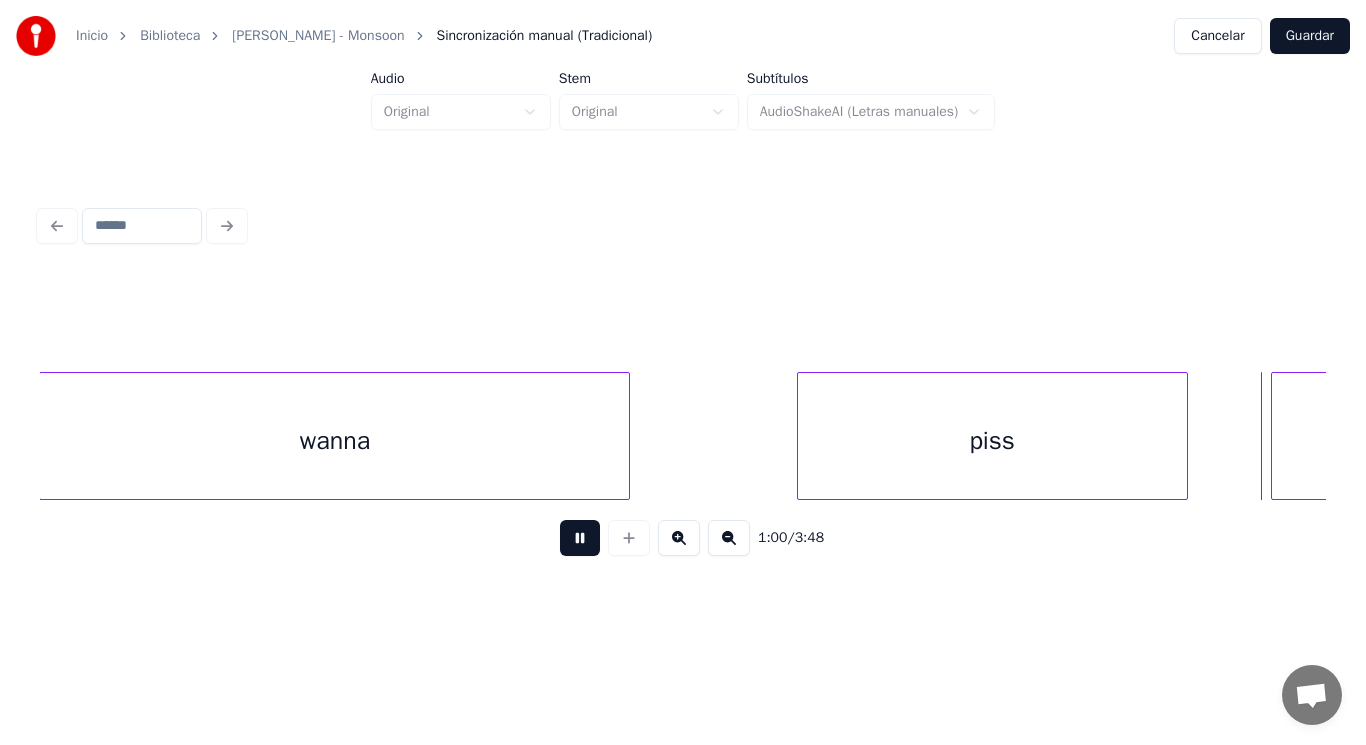 click at bounding box center (580, 538) 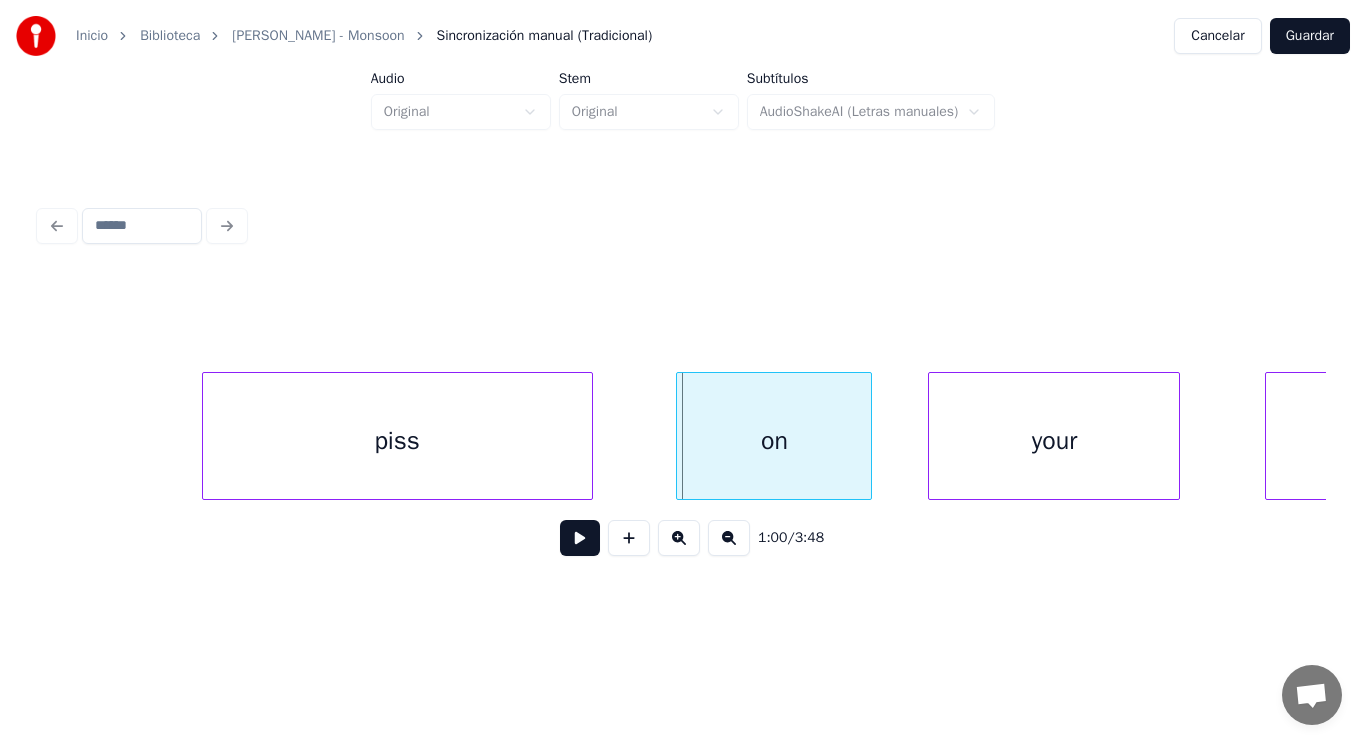scroll, scrollTop: 0, scrollLeft: 83714, axis: horizontal 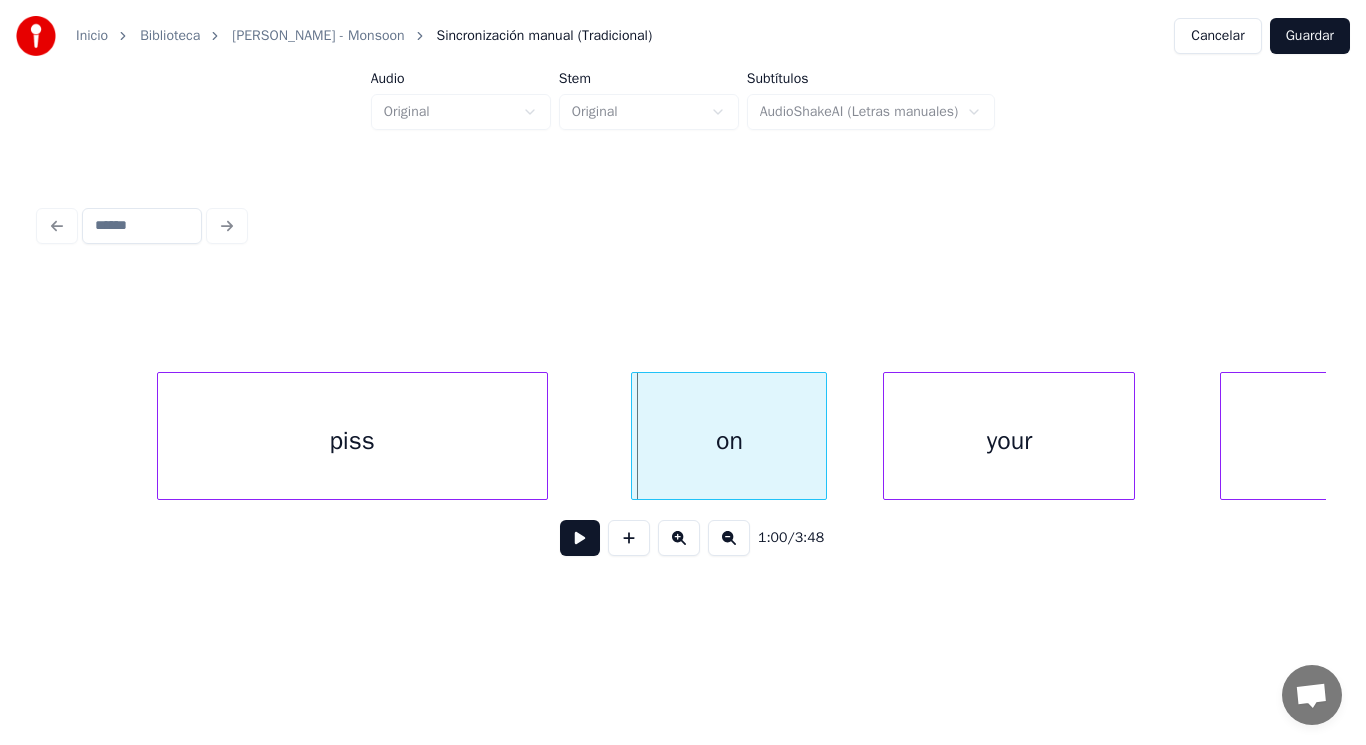 click on "piss" at bounding box center (352, 441) 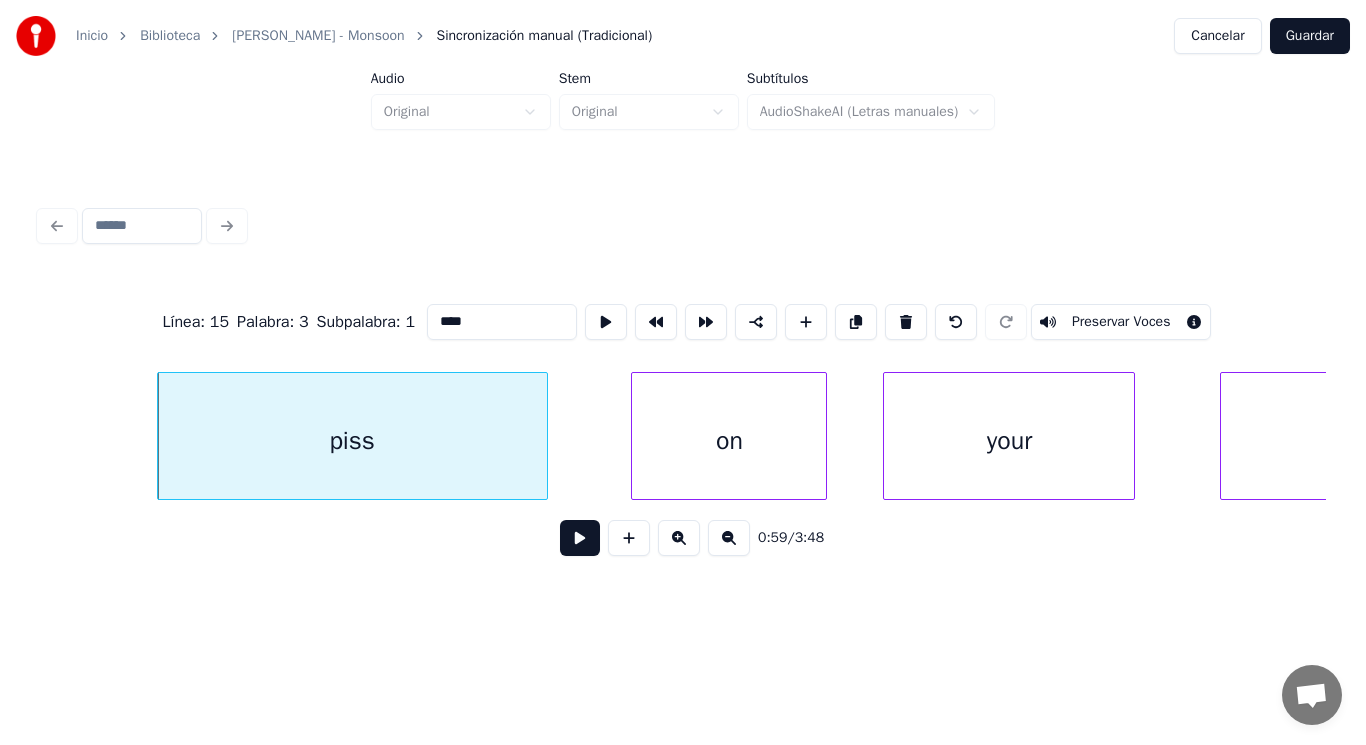 click at bounding box center (580, 538) 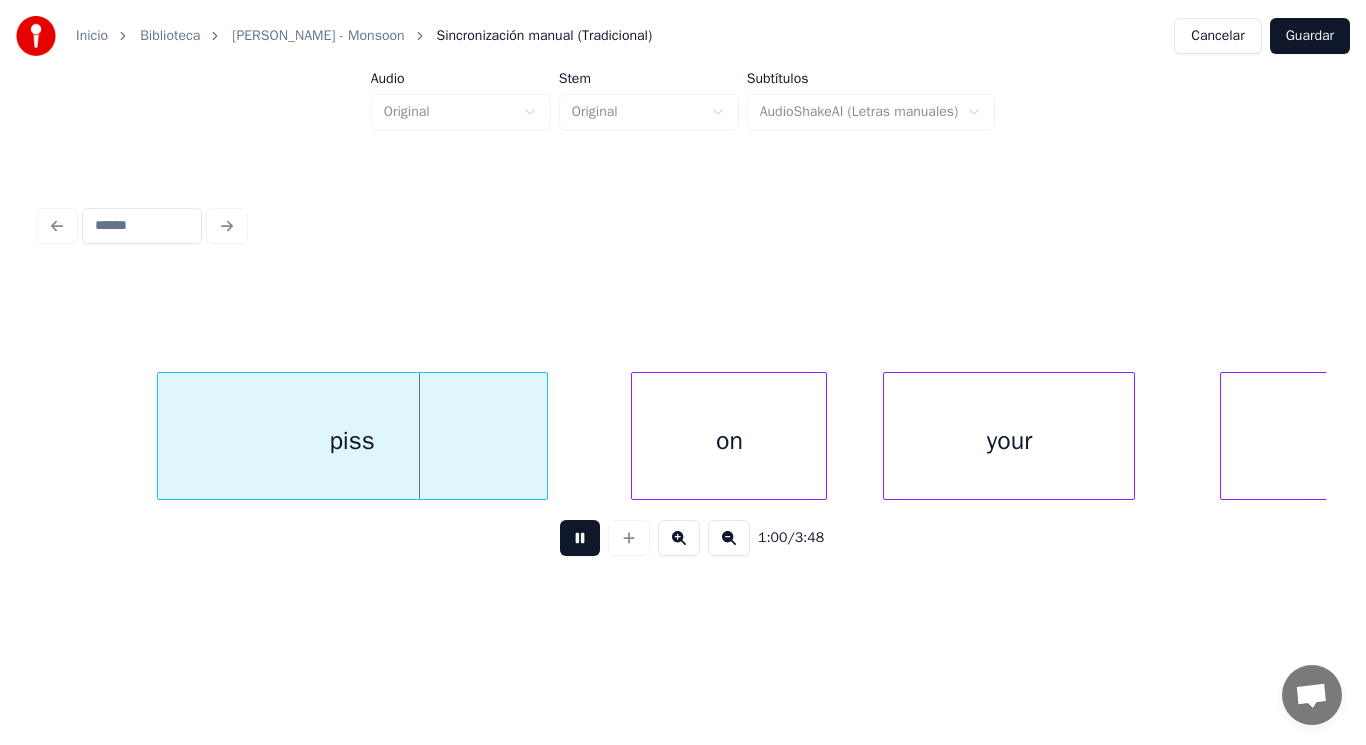 click at bounding box center (580, 538) 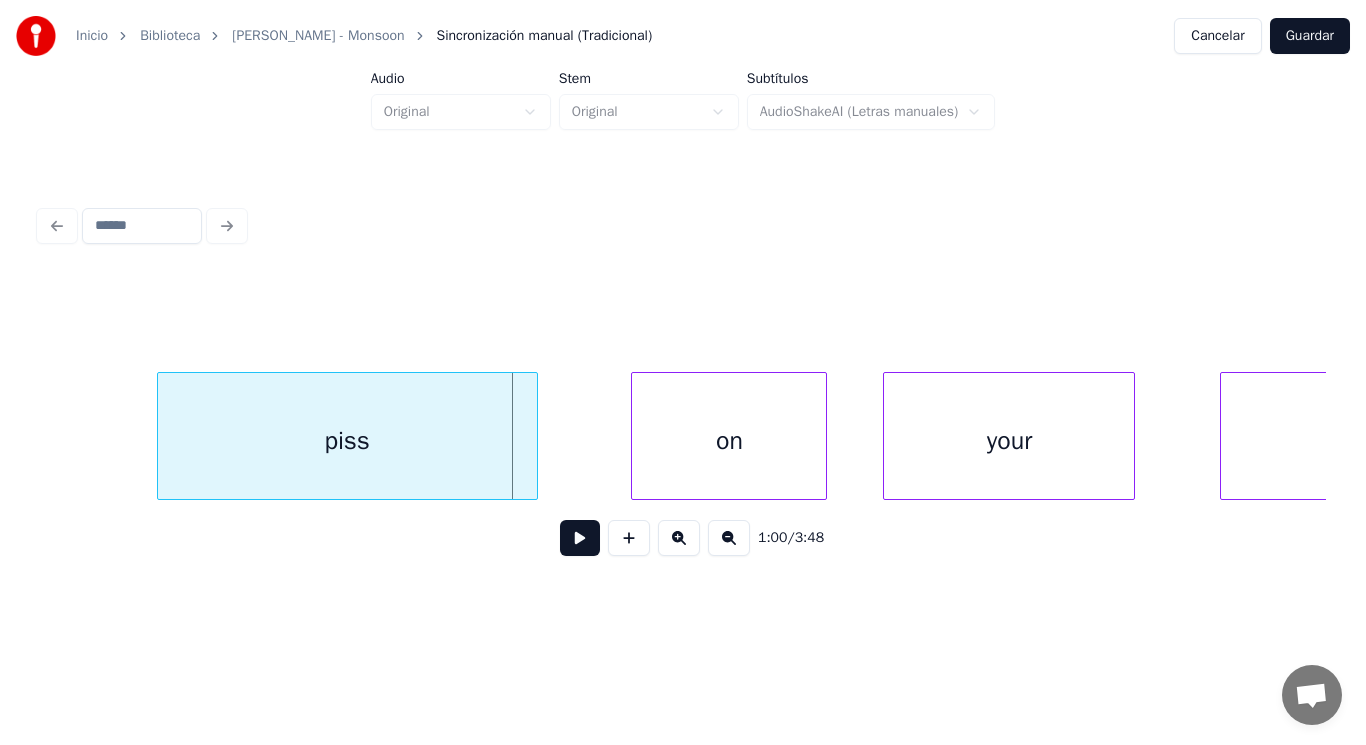 click at bounding box center (534, 436) 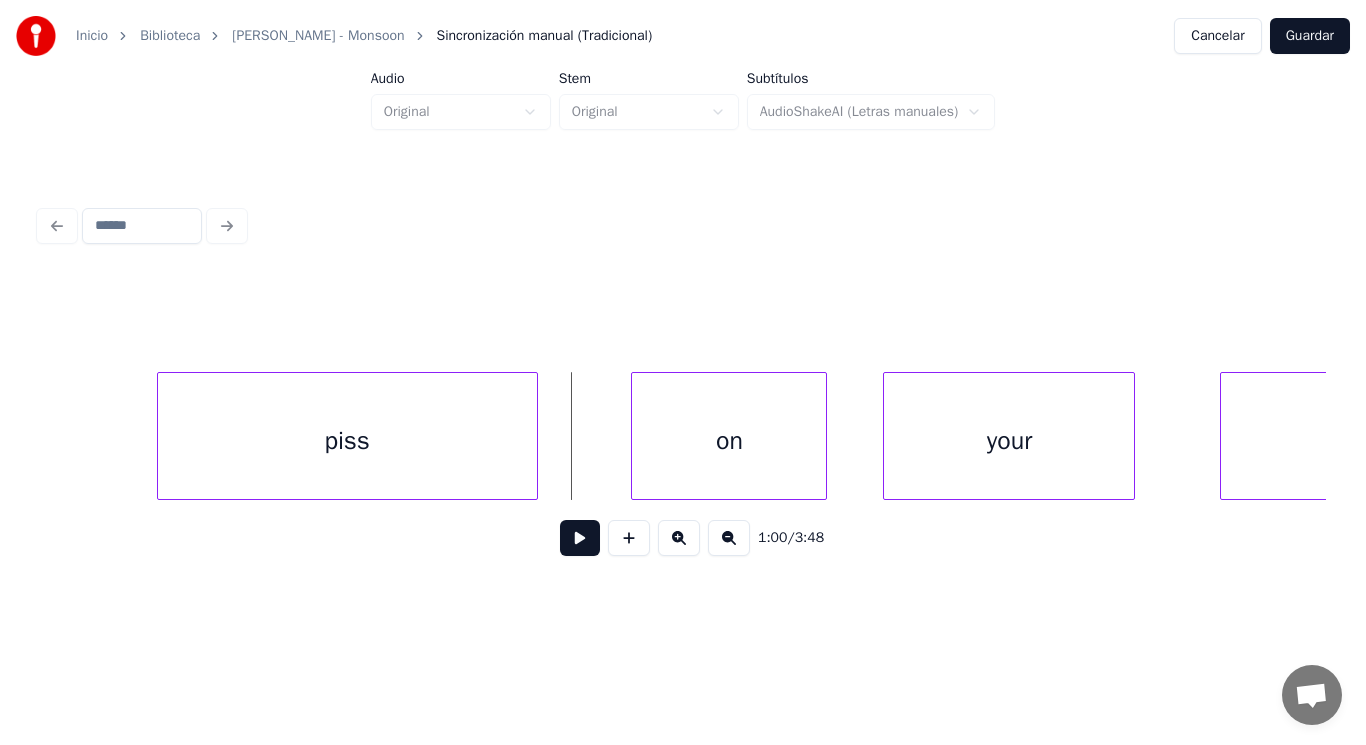 click at bounding box center (580, 538) 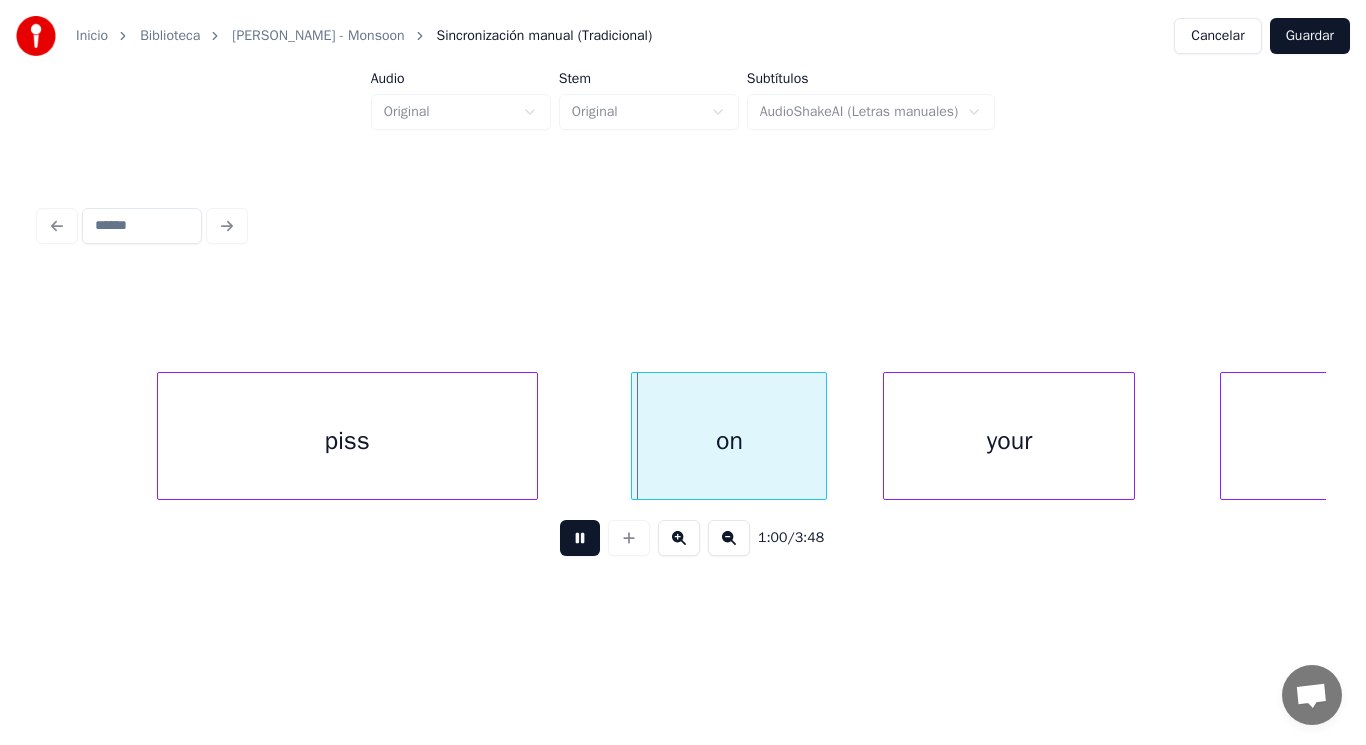 click at bounding box center (580, 538) 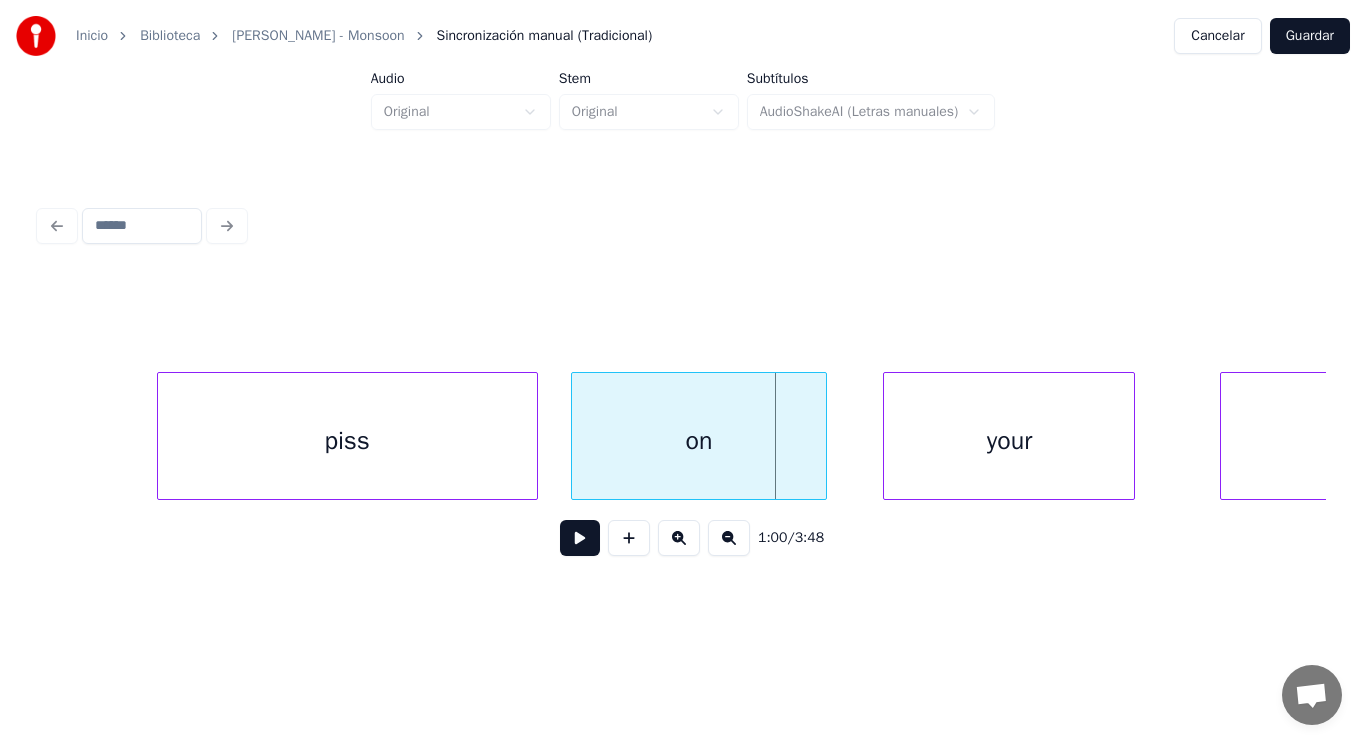 click at bounding box center (575, 436) 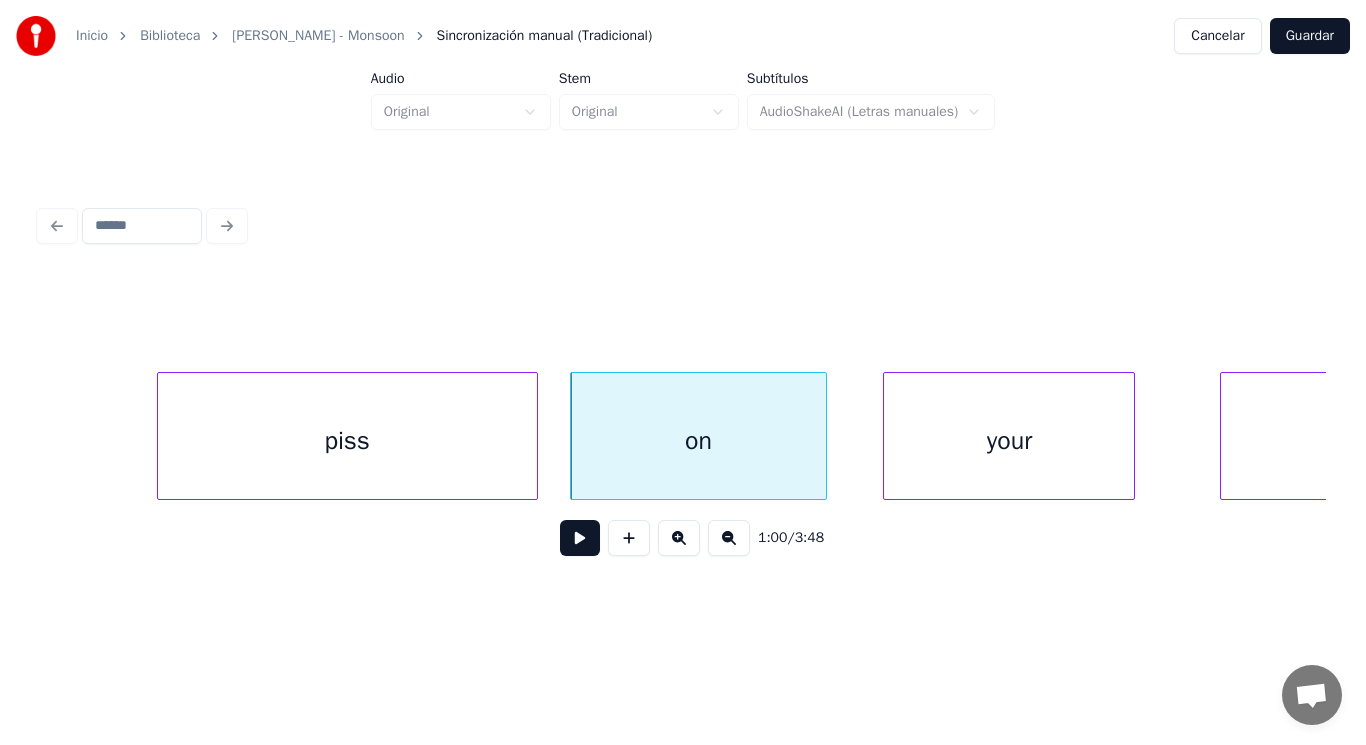 click at bounding box center [580, 538] 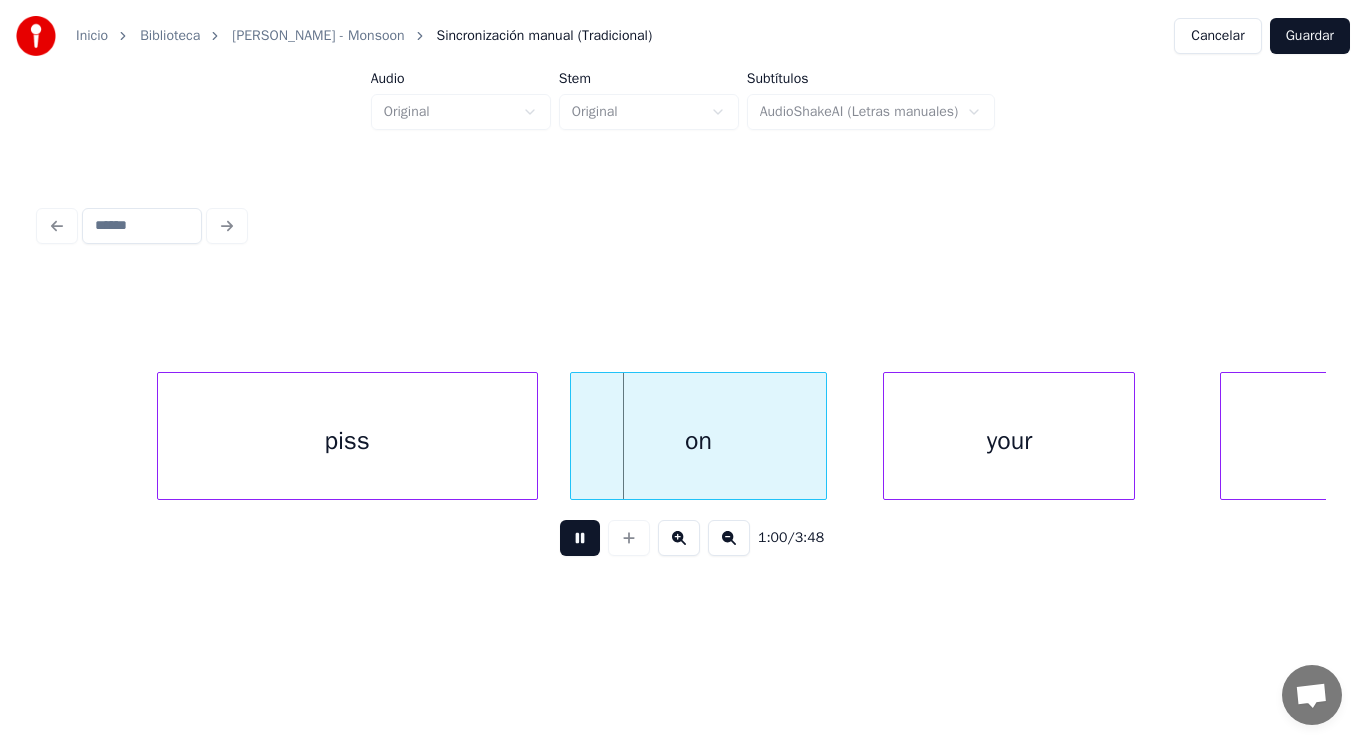 click at bounding box center (580, 538) 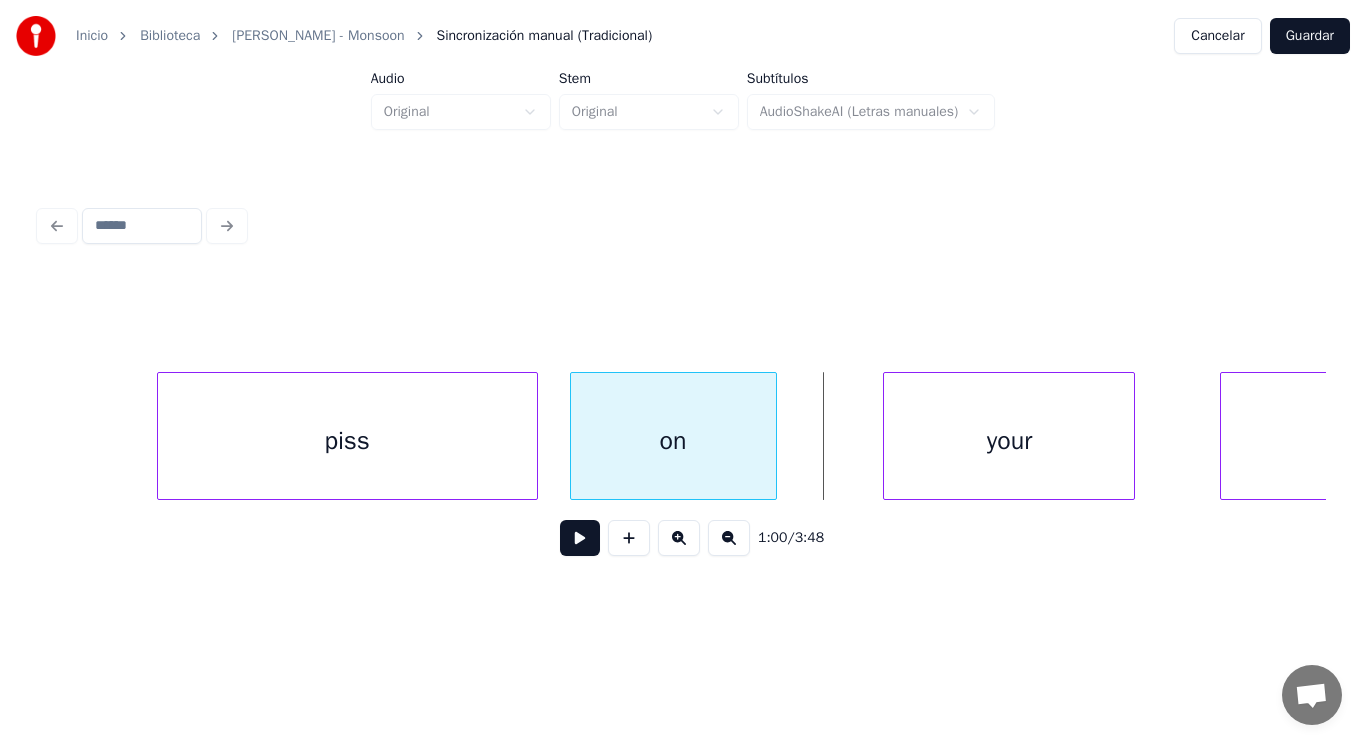 click at bounding box center (773, 436) 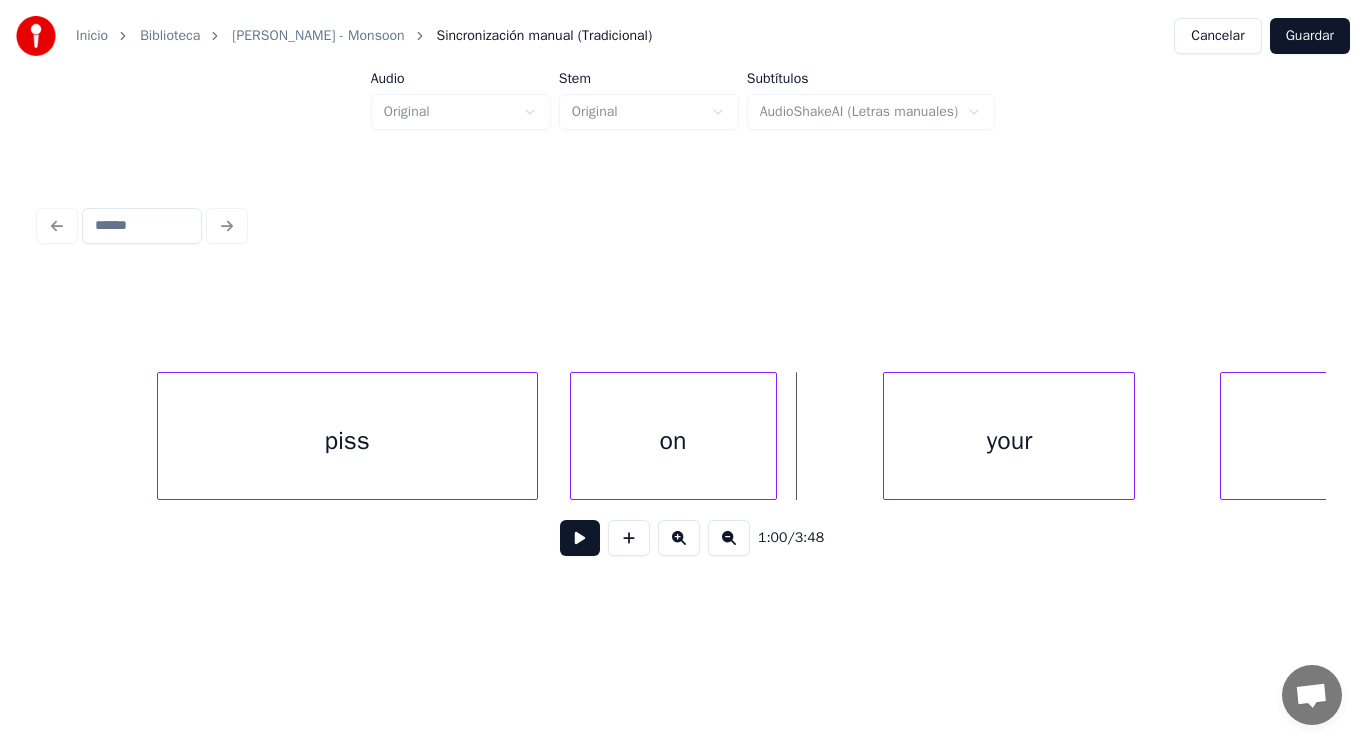click at bounding box center [580, 538] 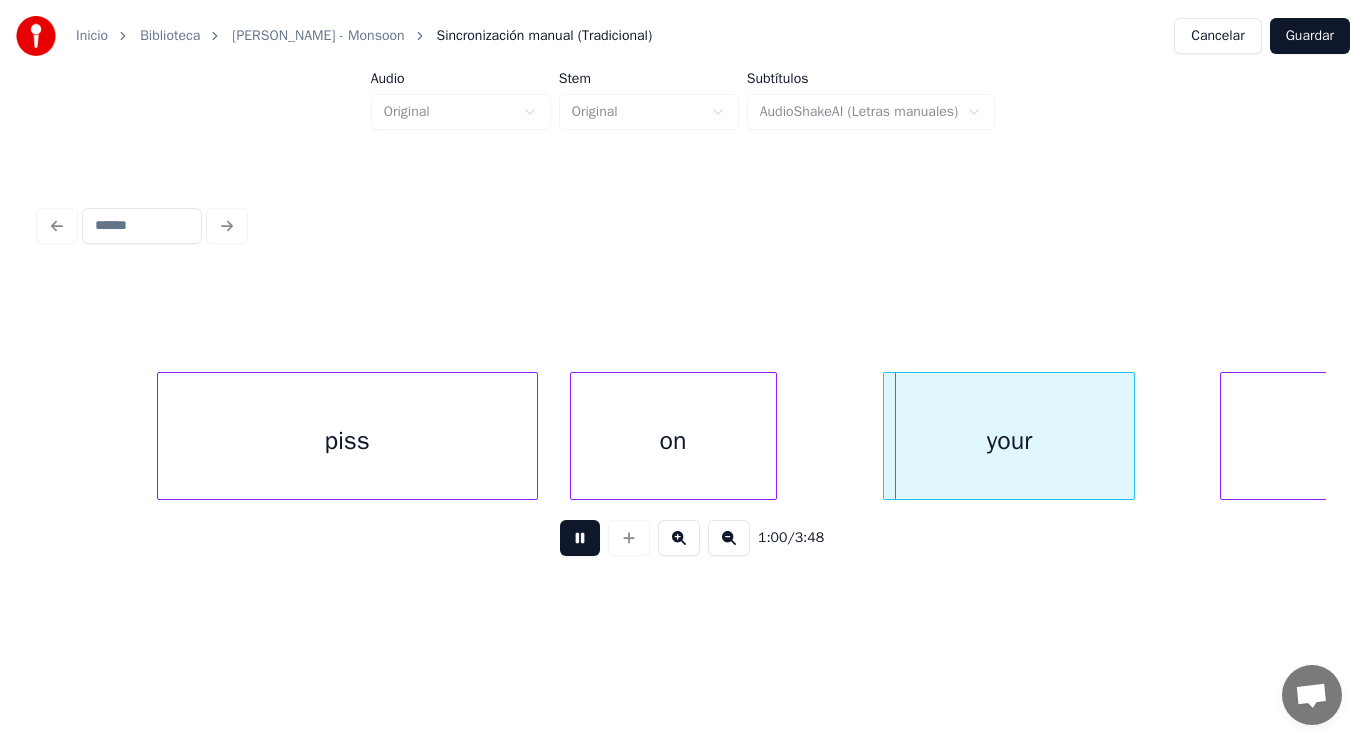 drag, startPoint x: 572, startPoint y: 543, endPoint x: 825, endPoint y: 465, distance: 264.75082 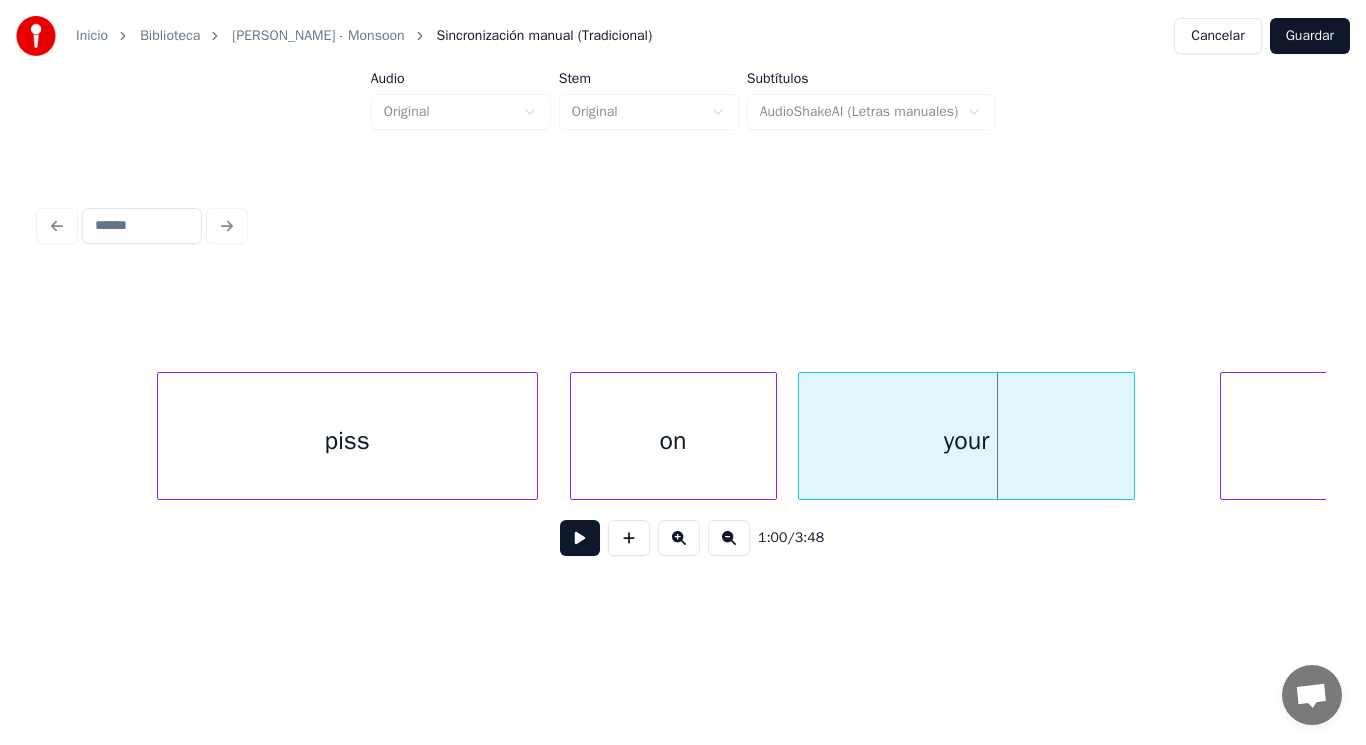 click at bounding box center [802, 436] 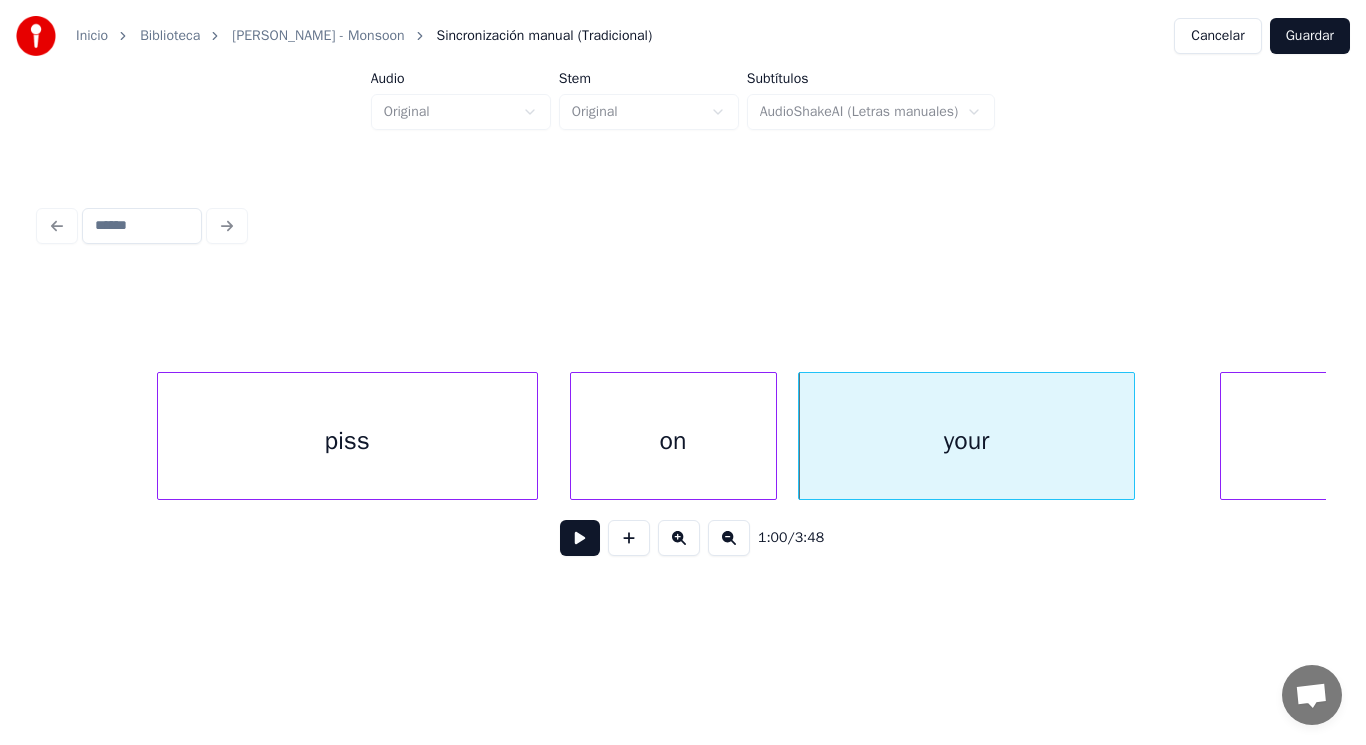 click at bounding box center (580, 538) 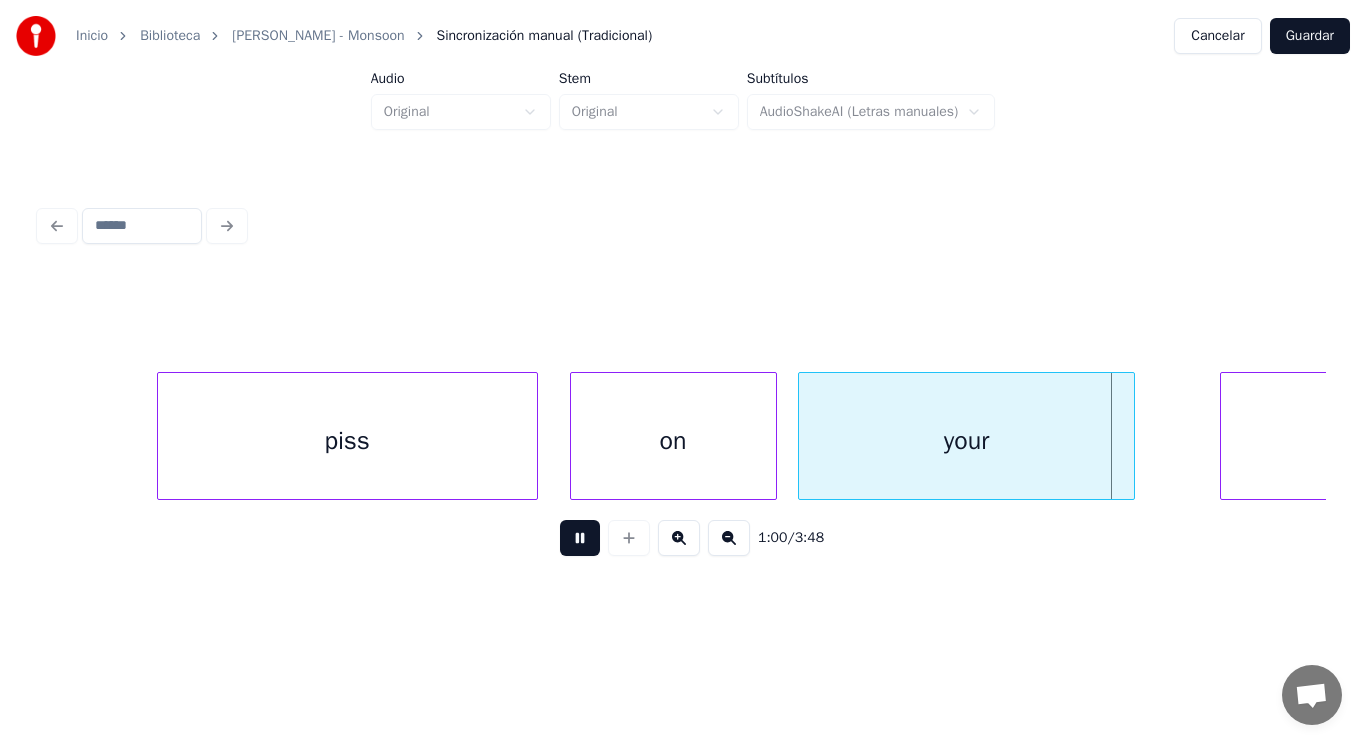 click at bounding box center [580, 538] 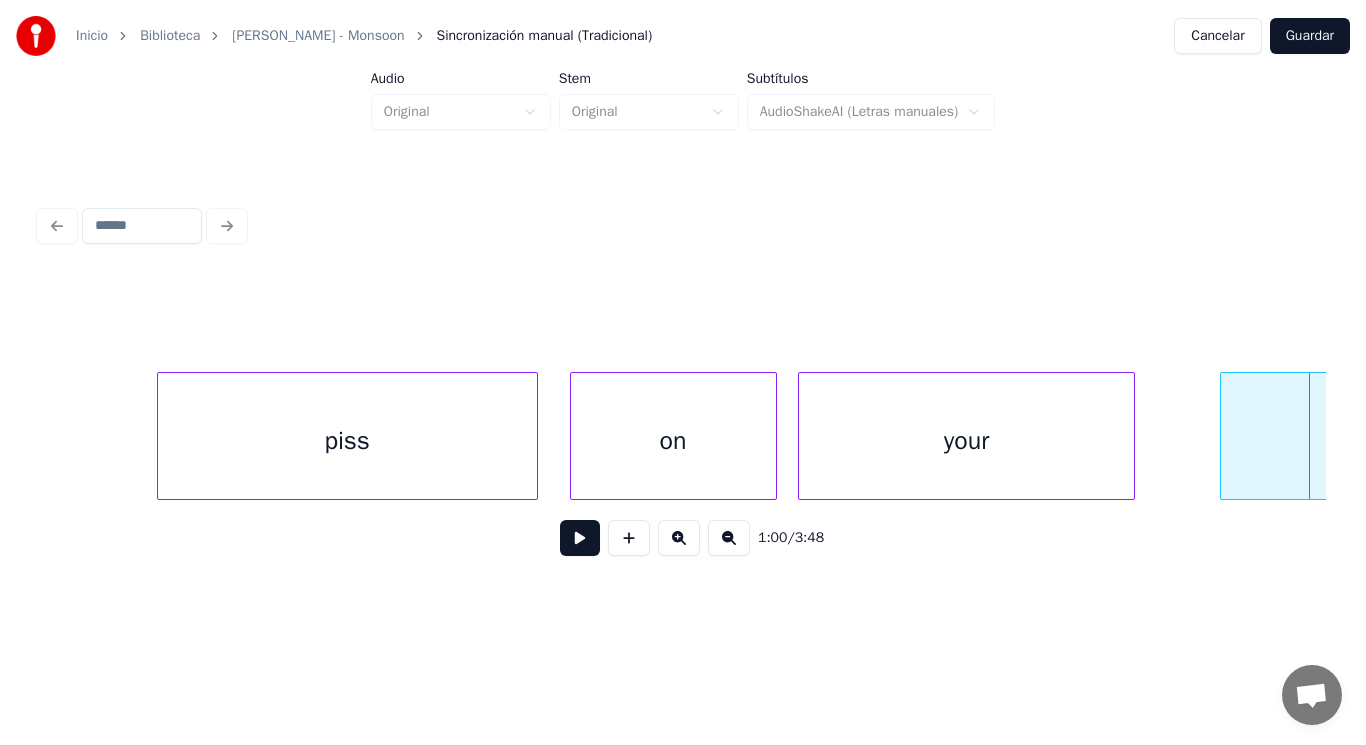 click on "your" at bounding box center [967, 441] 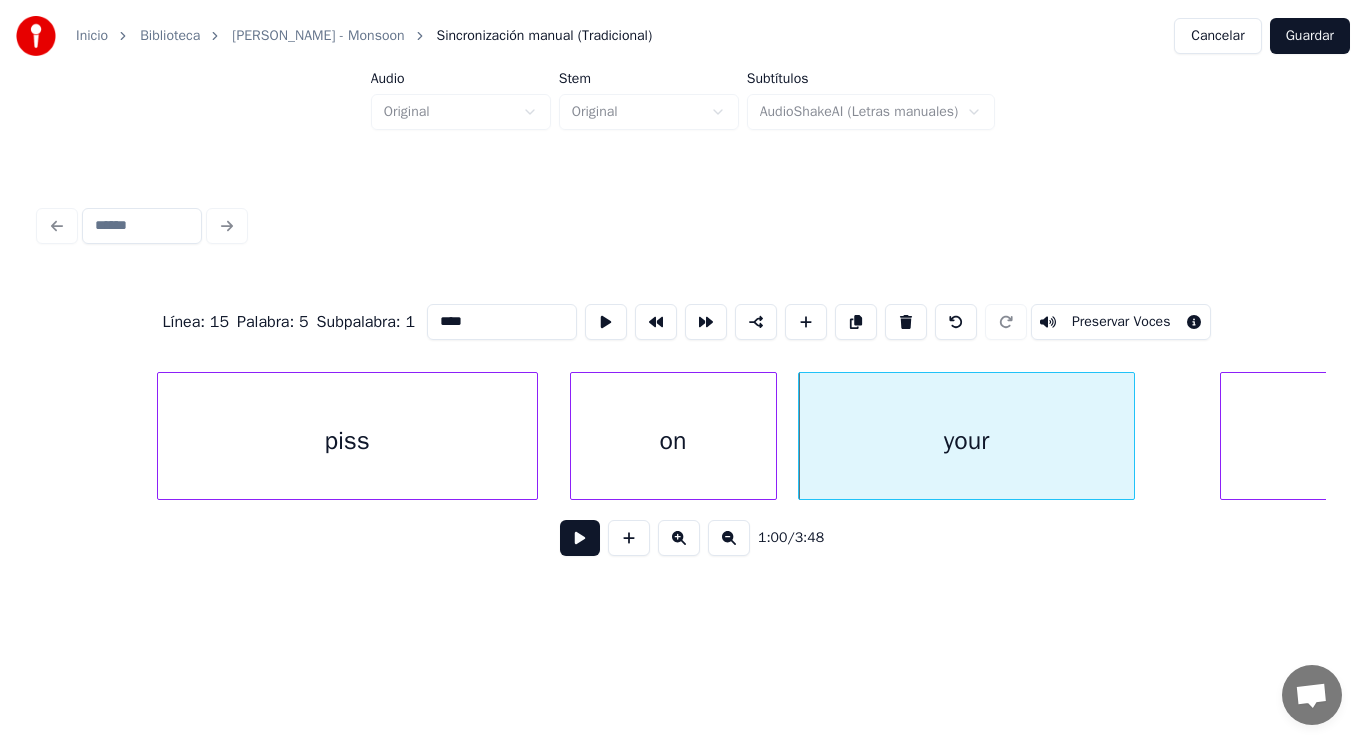click at bounding box center [580, 538] 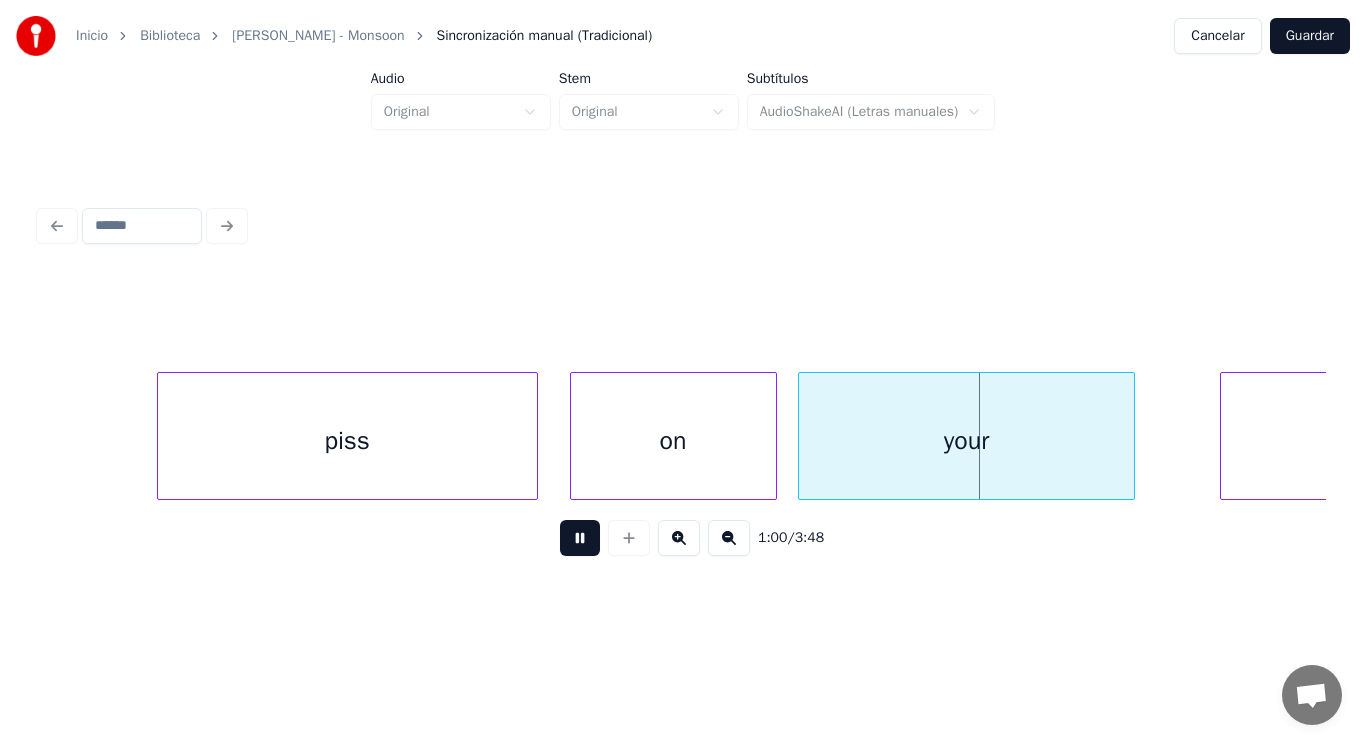 click at bounding box center [580, 538] 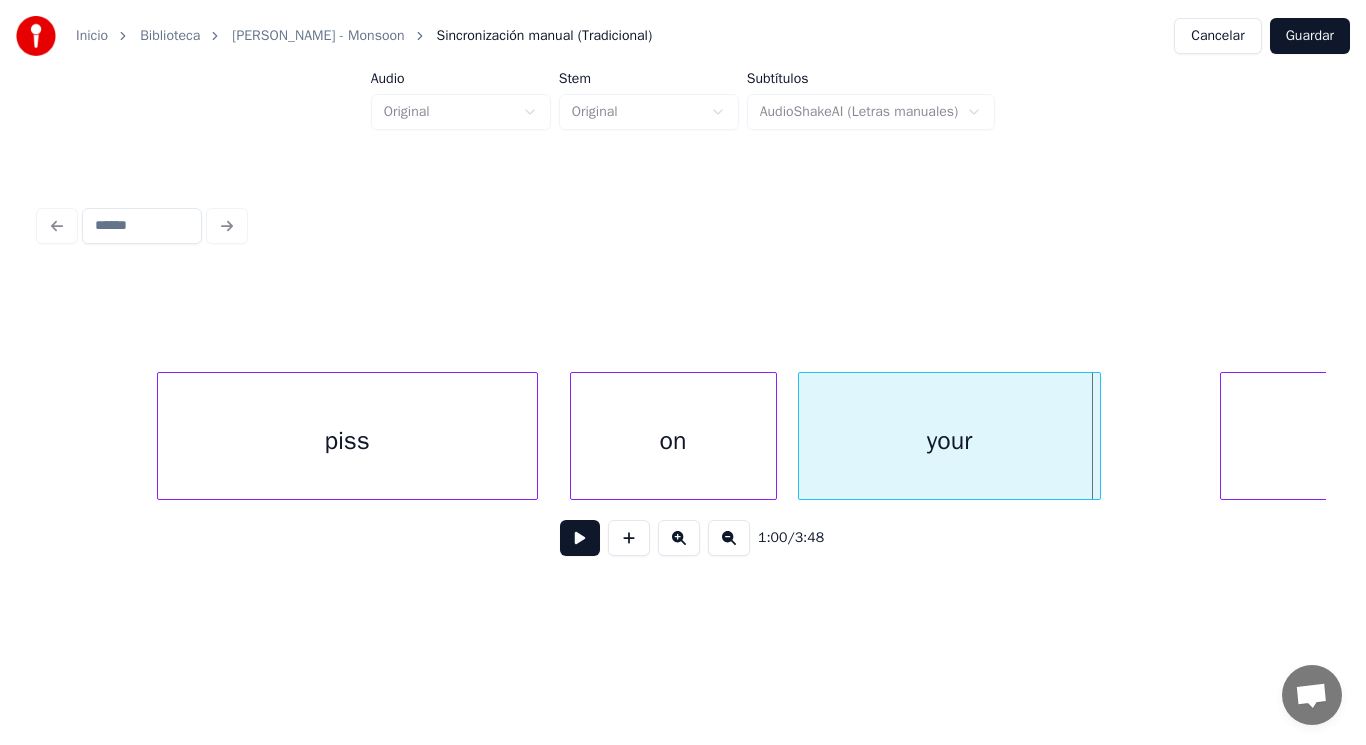 click at bounding box center [1097, 436] 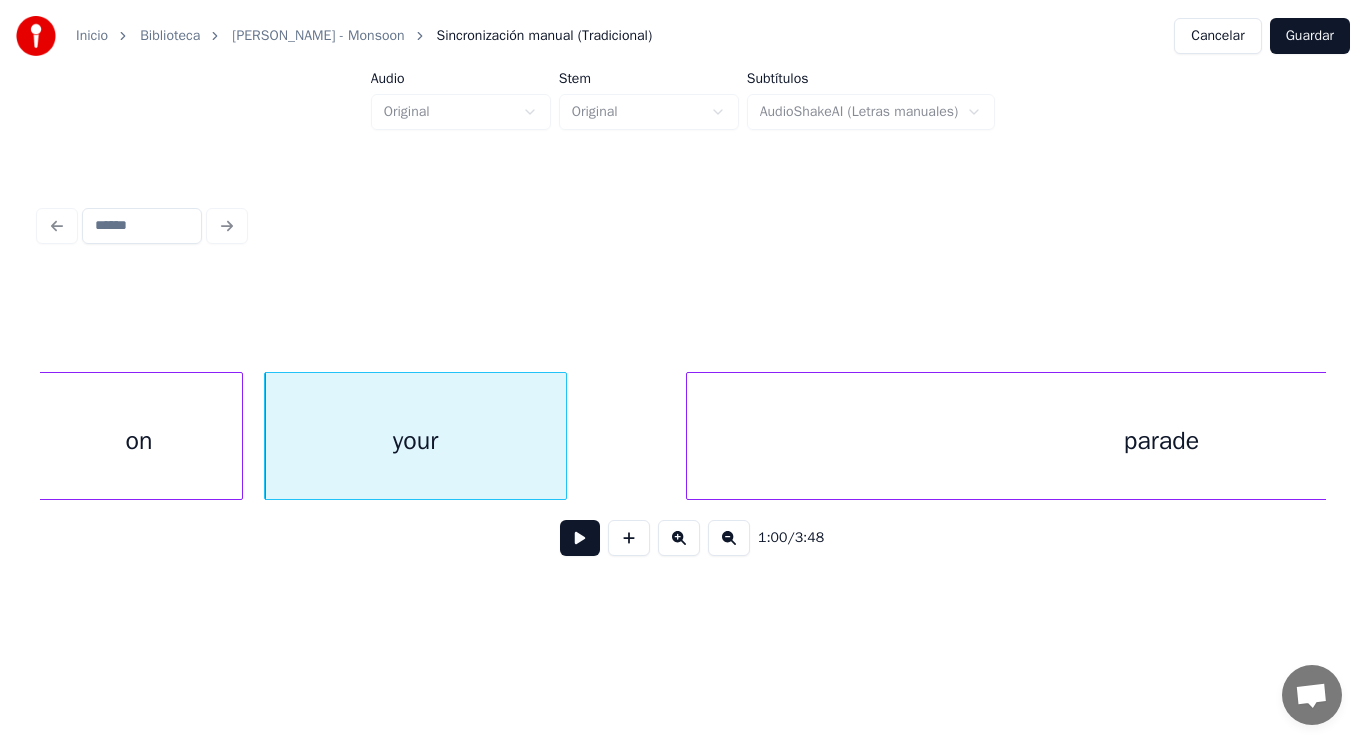 scroll, scrollTop: 0, scrollLeft: 84274, axis: horizontal 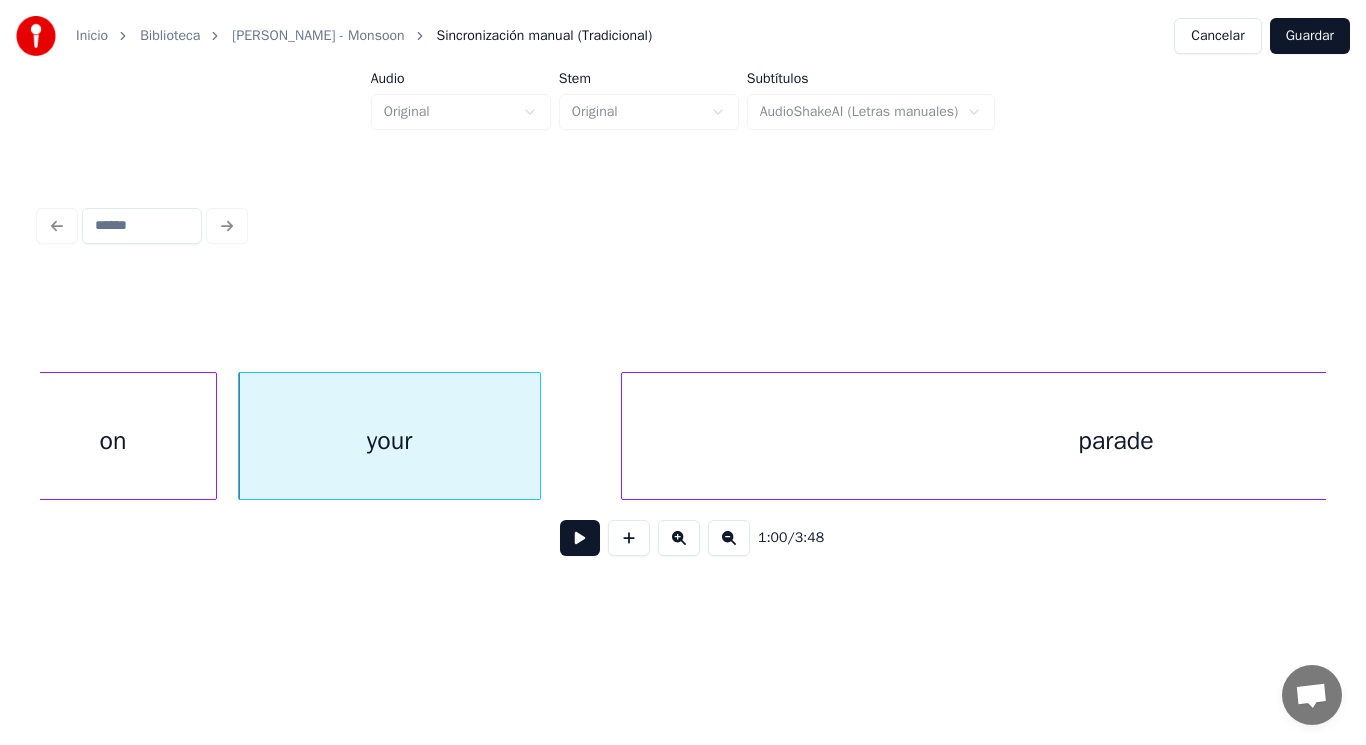 click at bounding box center (625, 436) 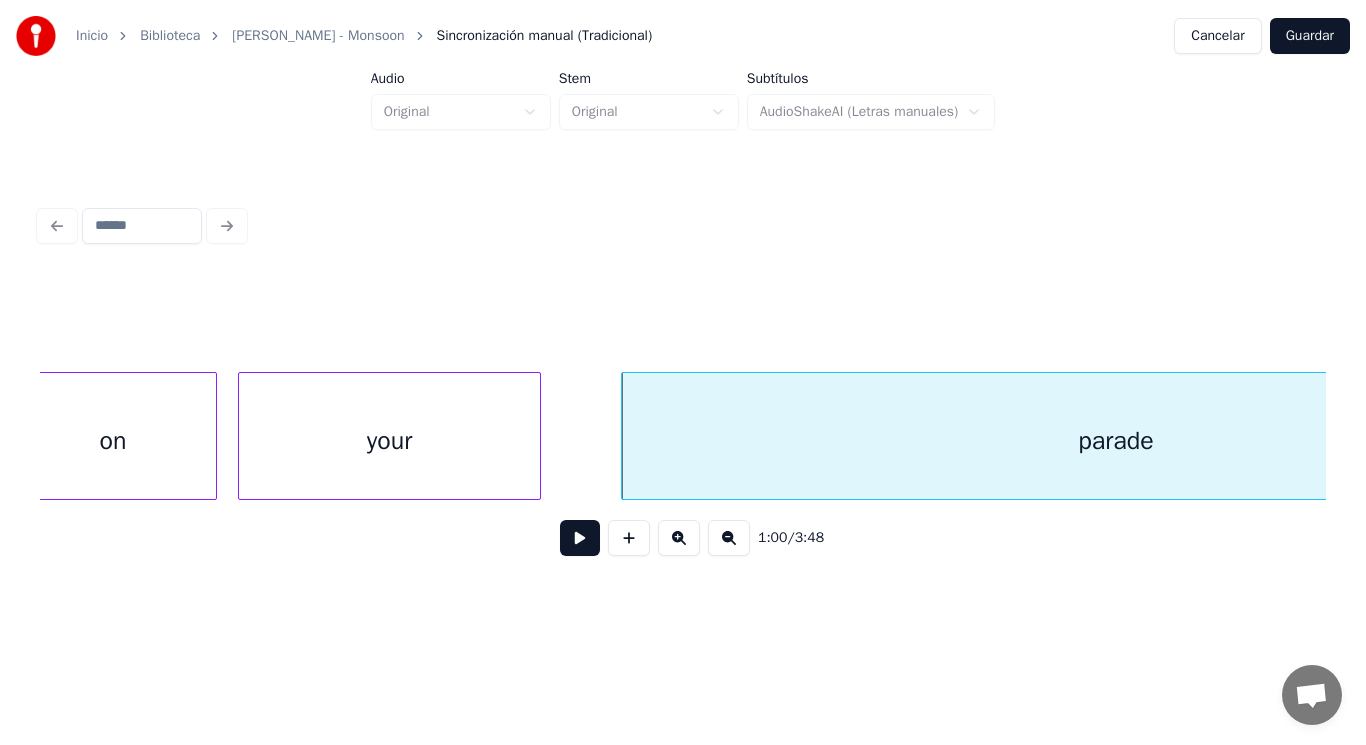 click at bounding box center [580, 538] 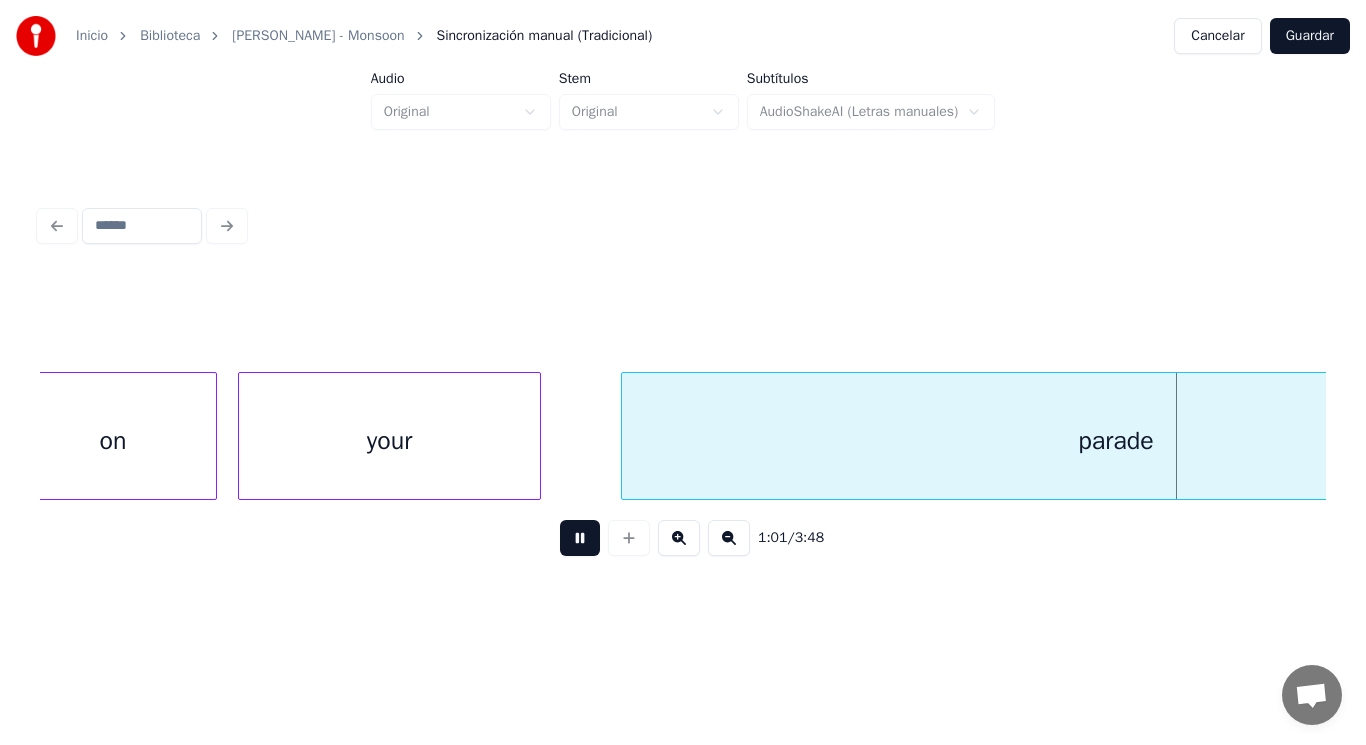 scroll, scrollTop: 0, scrollLeft: 85567, axis: horizontal 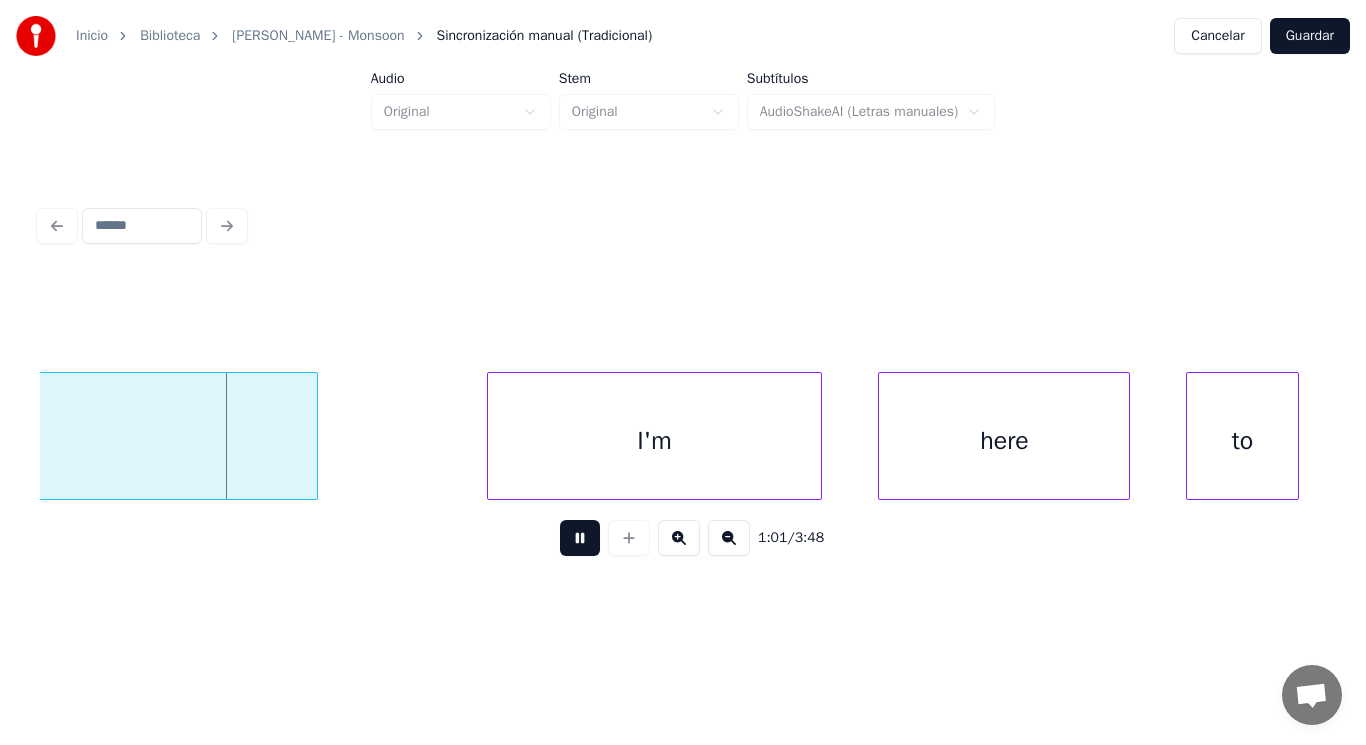 click at bounding box center (580, 538) 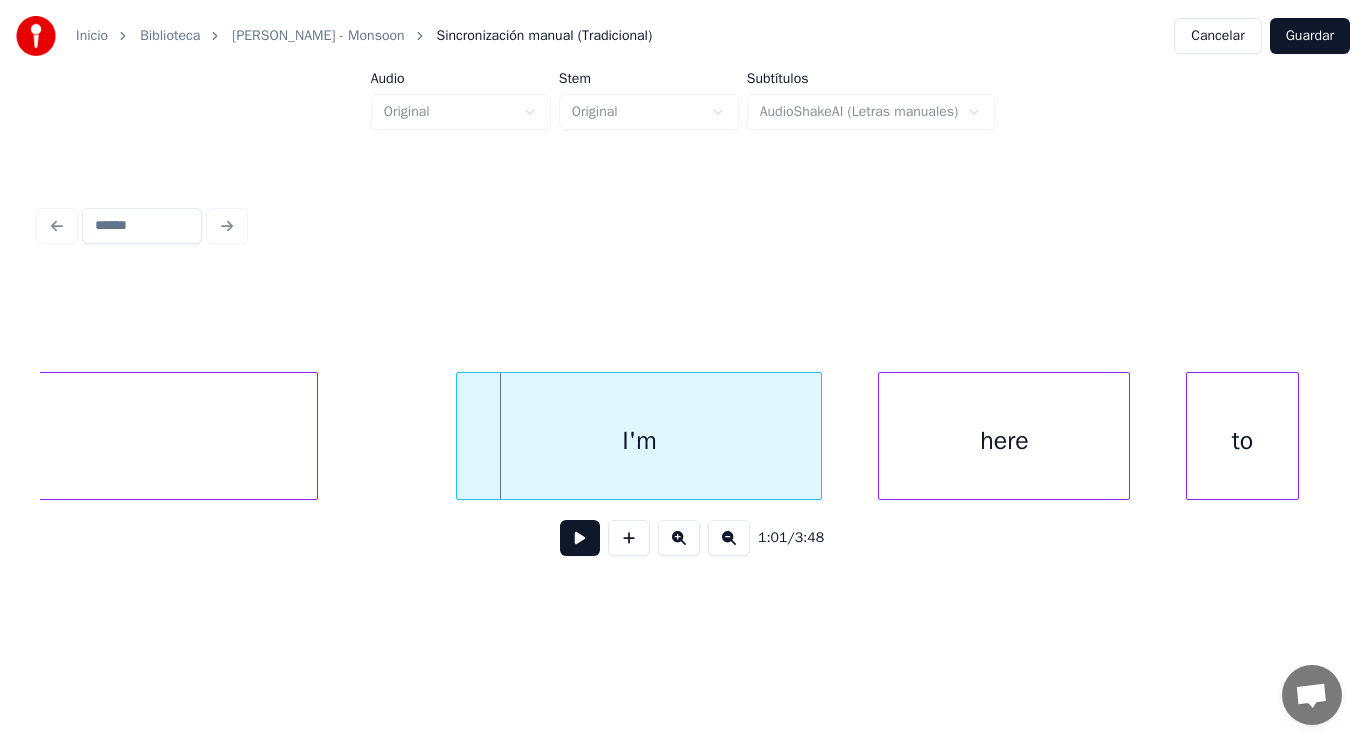 click at bounding box center (460, 436) 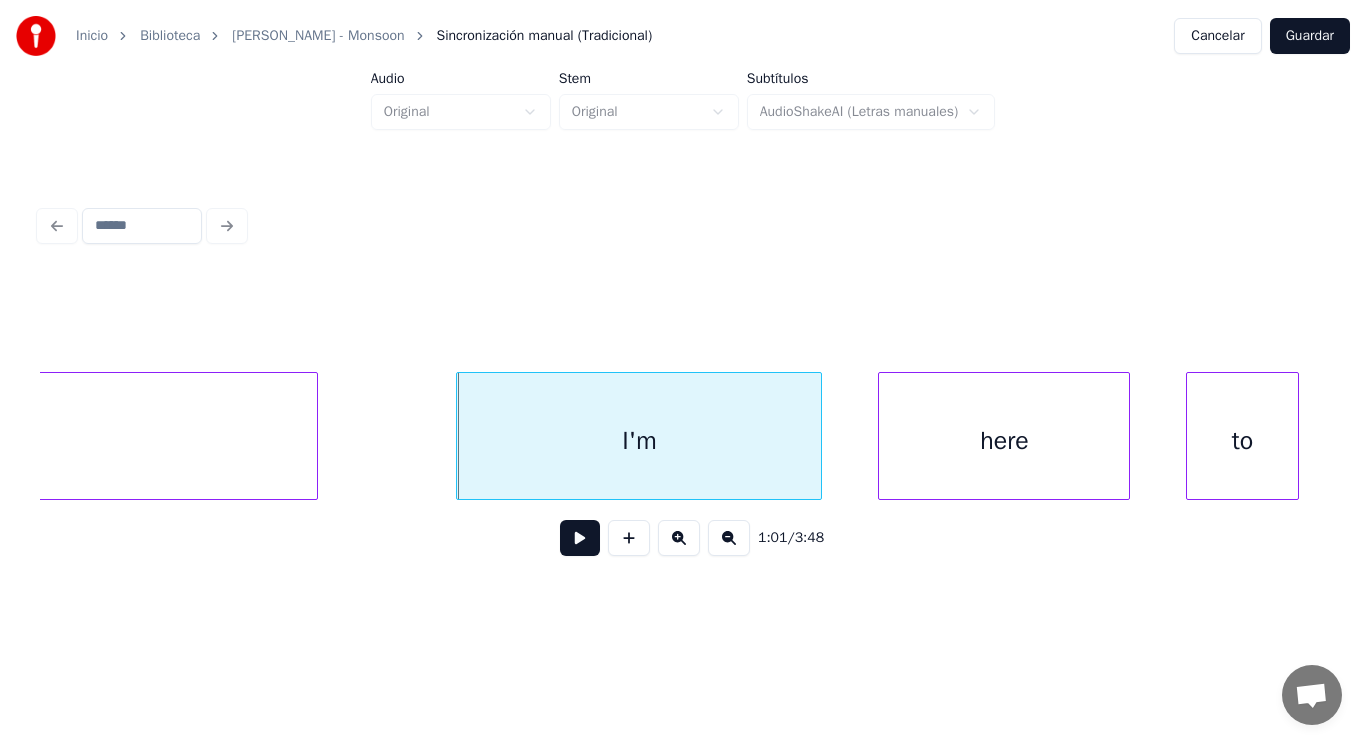 click at bounding box center (580, 538) 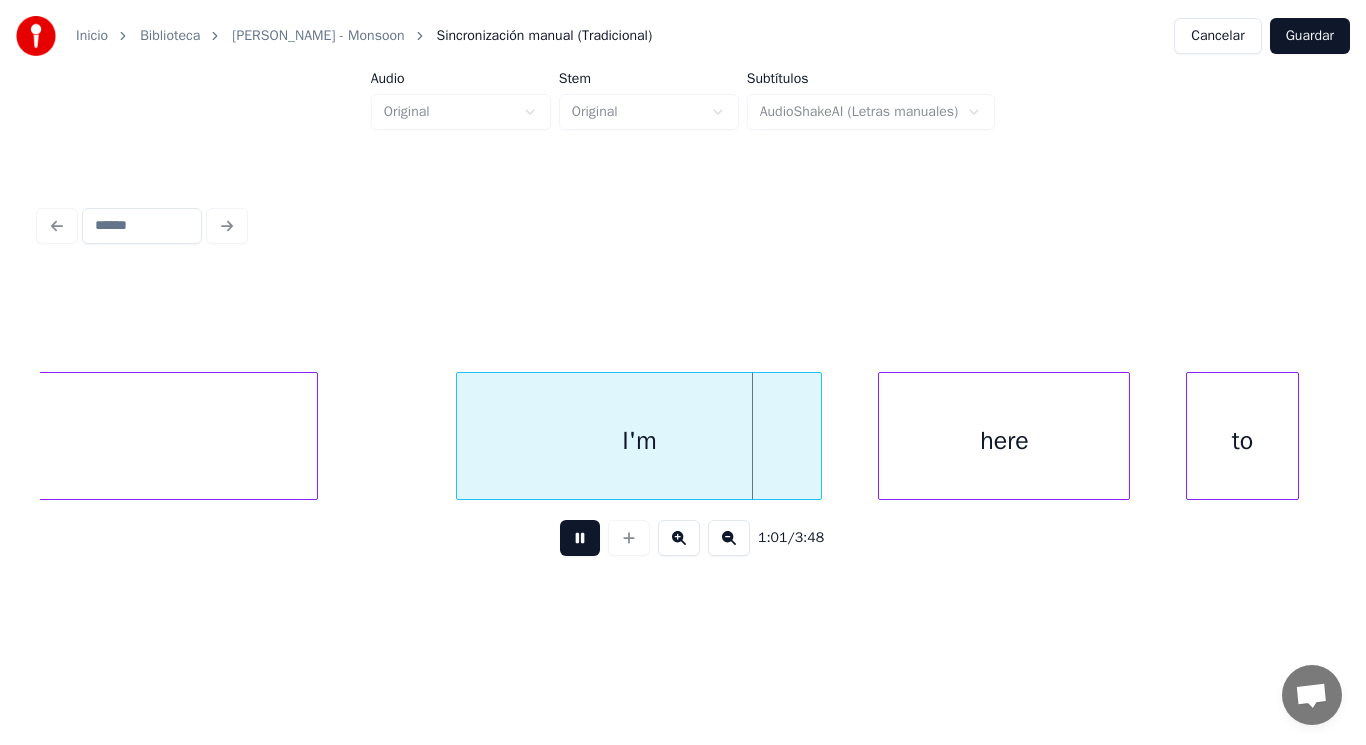 click at bounding box center (580, 538) 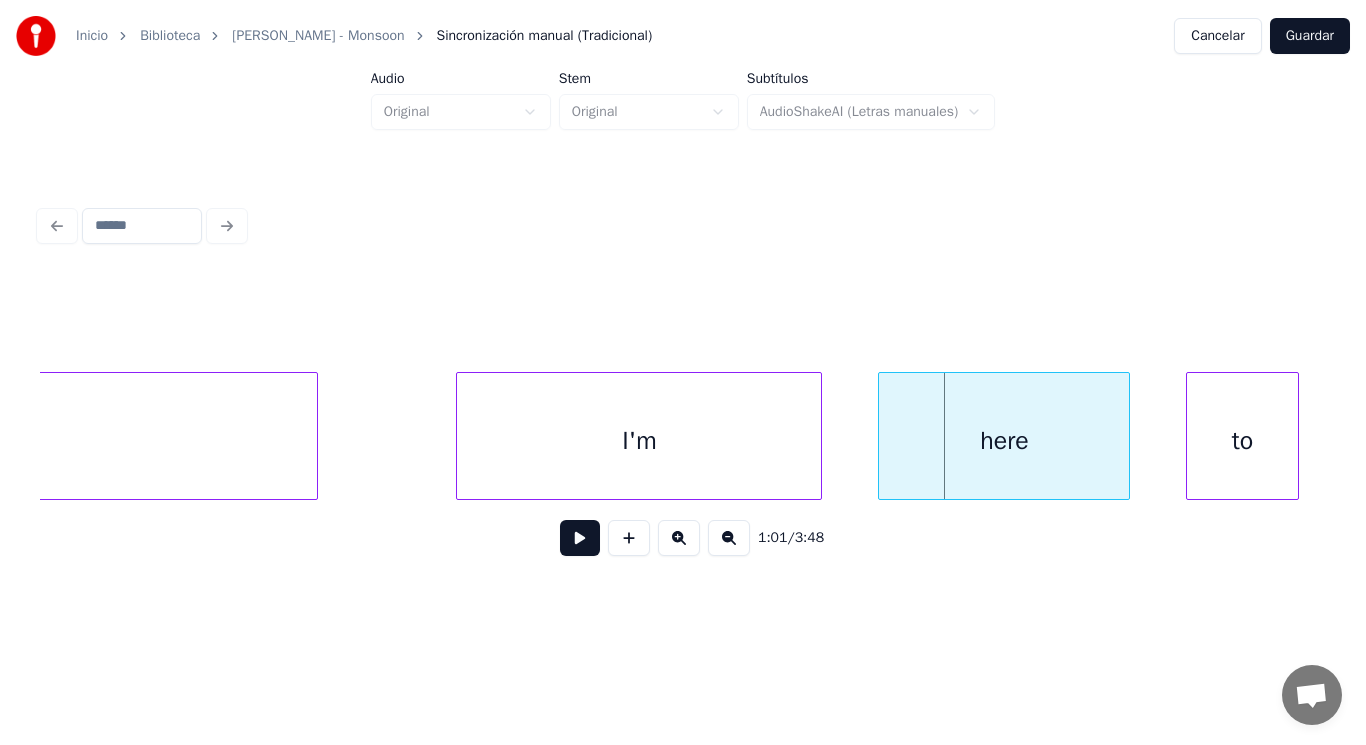click at bounding box center (580, 538) 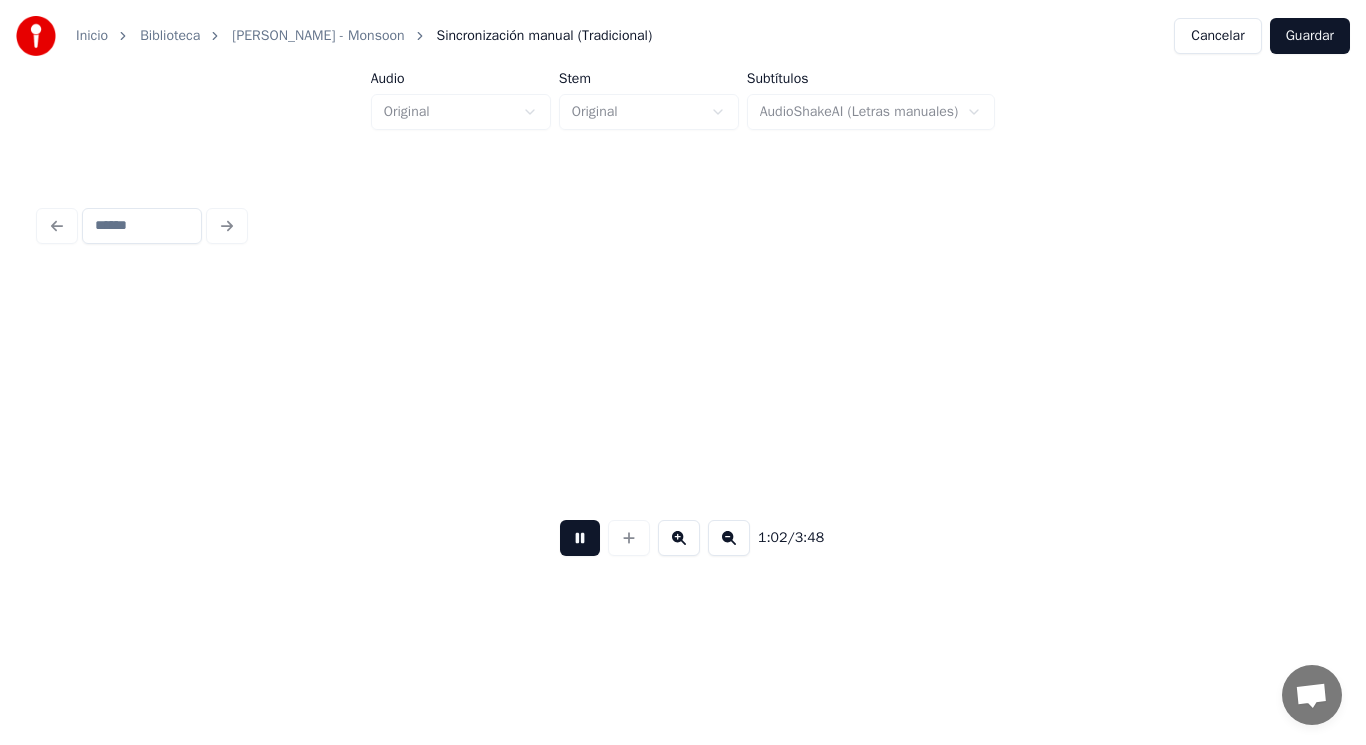 click at bounding box center (580, 538) 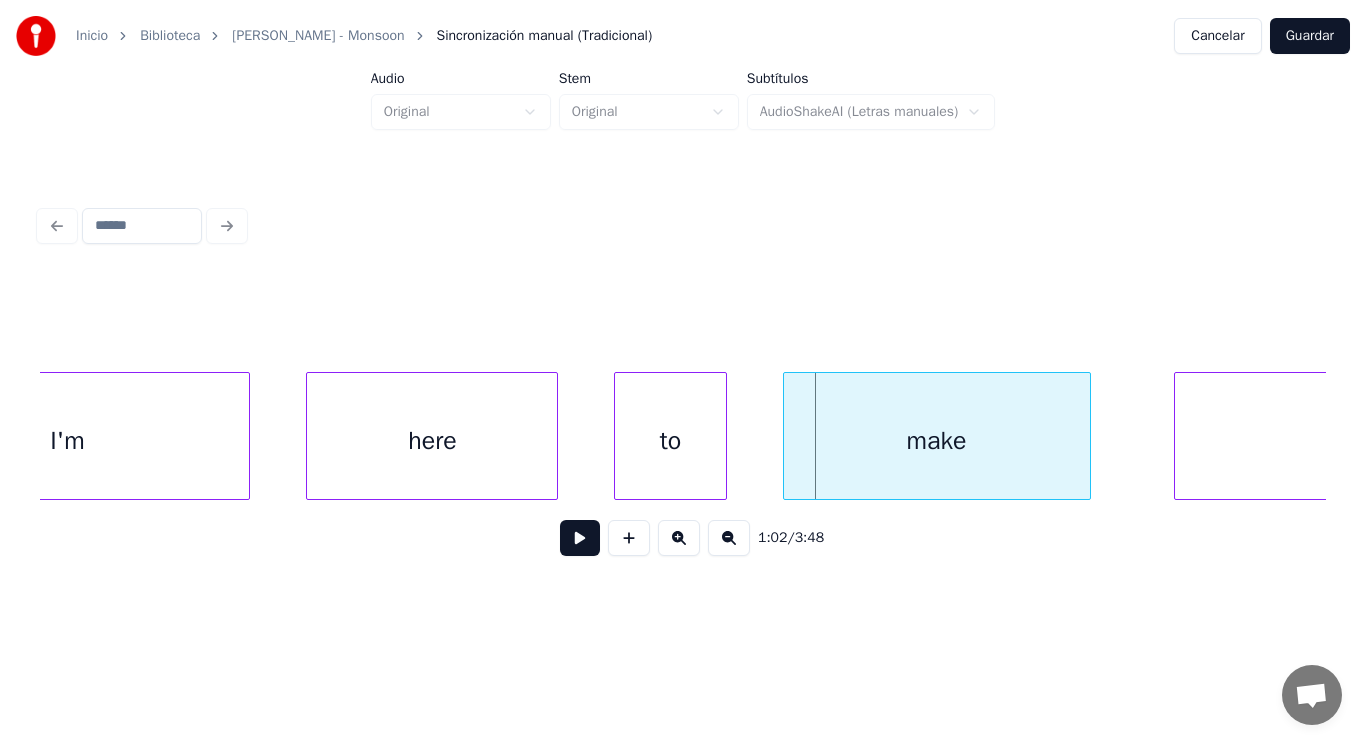scroll, scrollTop: 0, scrollLeft: 86106, axis: horizontal 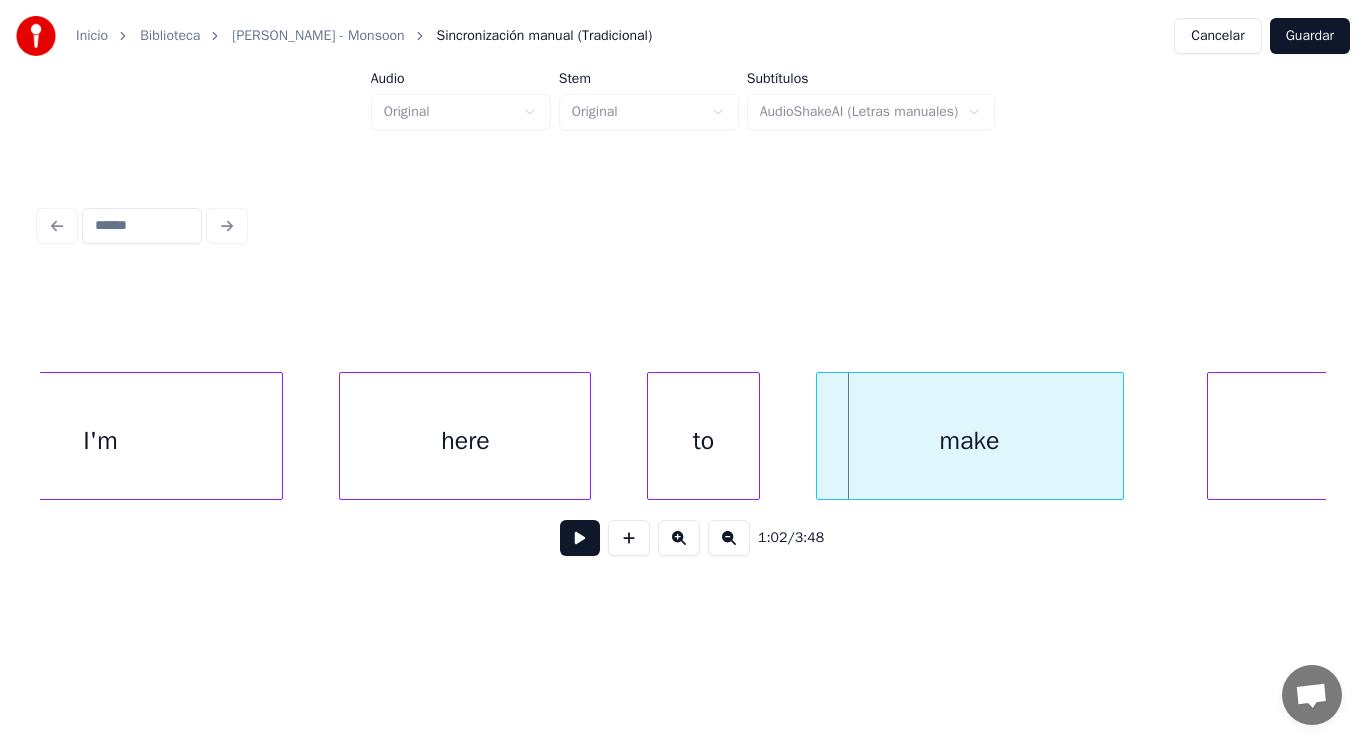 click on "here" at bounding box center [465, 441] 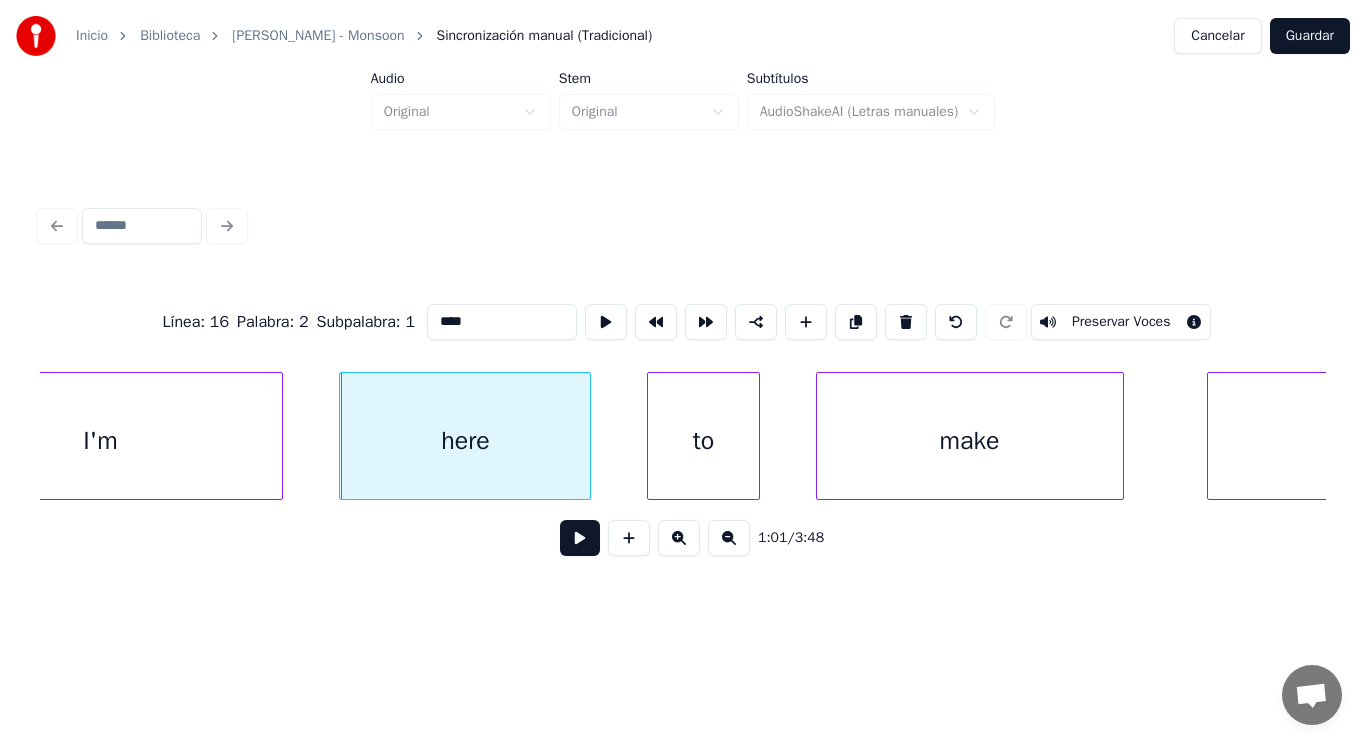 click at bounding box center (580, 538) 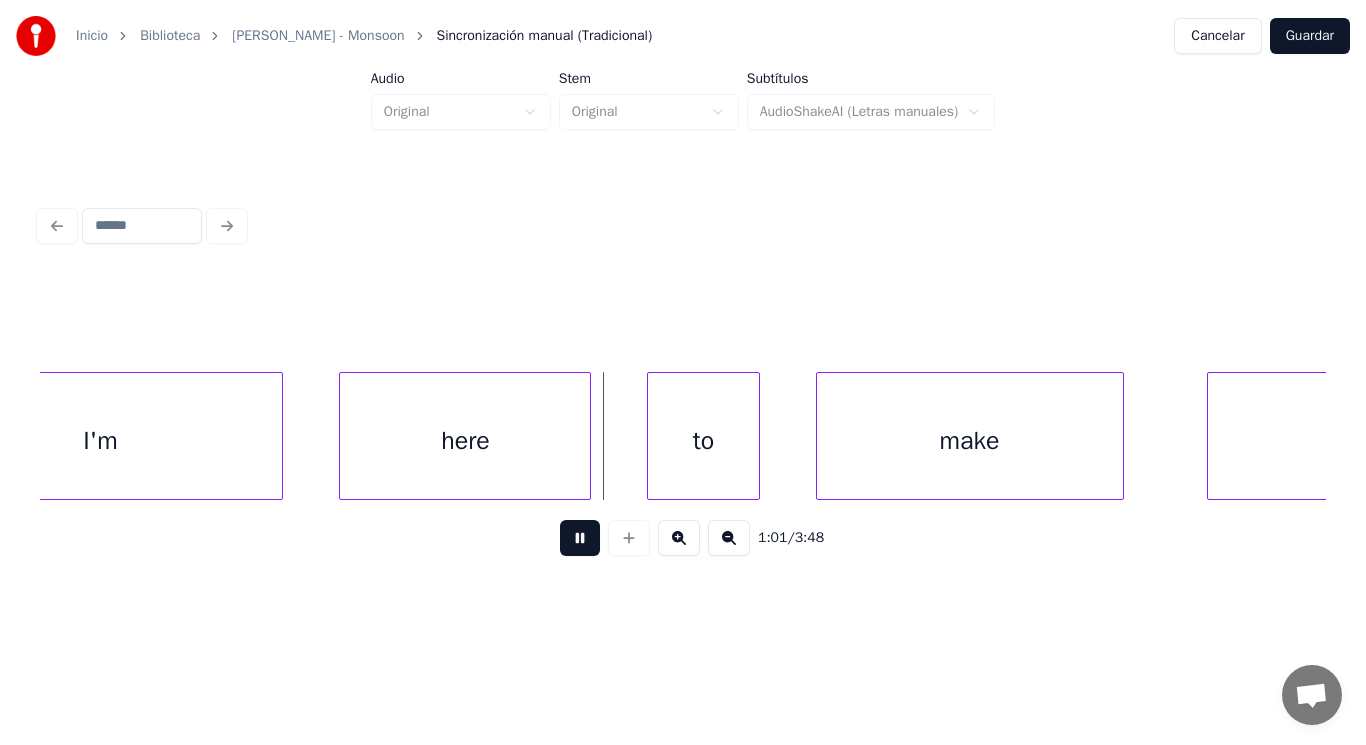 click at bounding box center (580, 538) 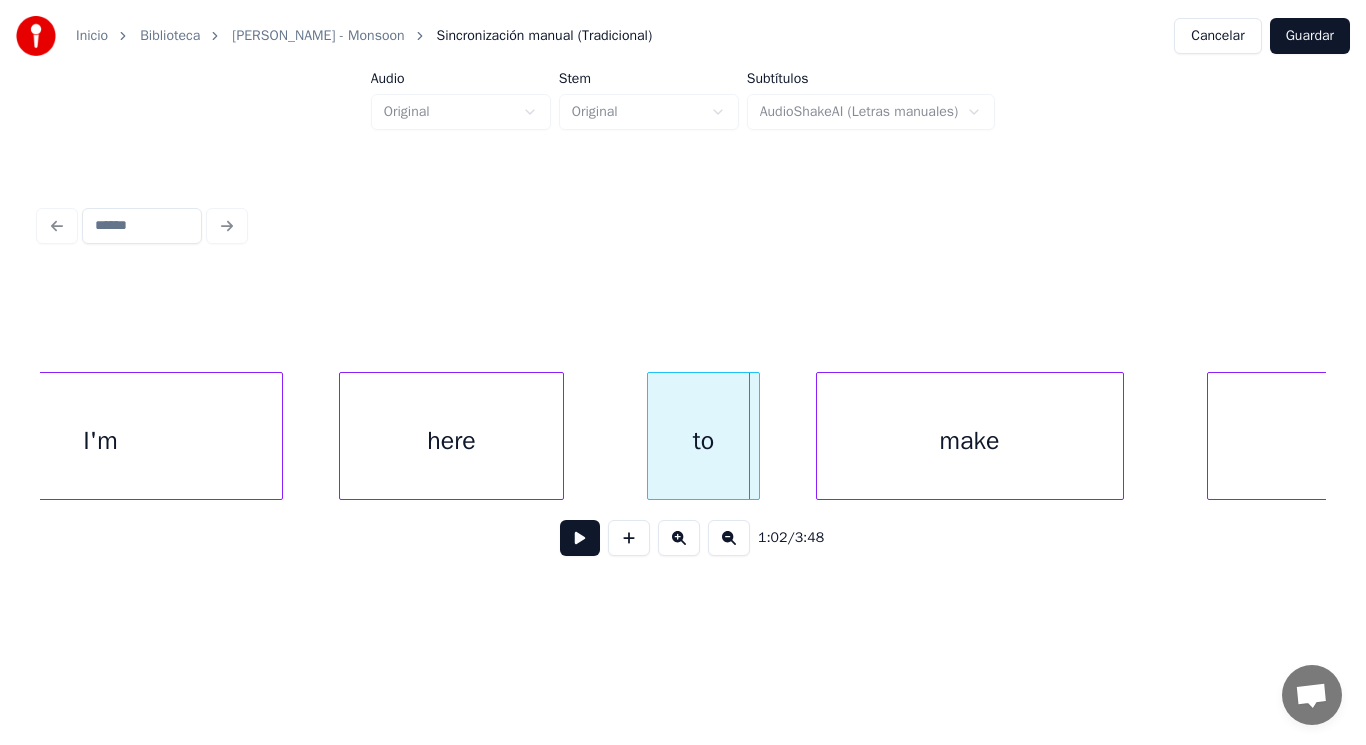 click at bounding box center [560, 436] 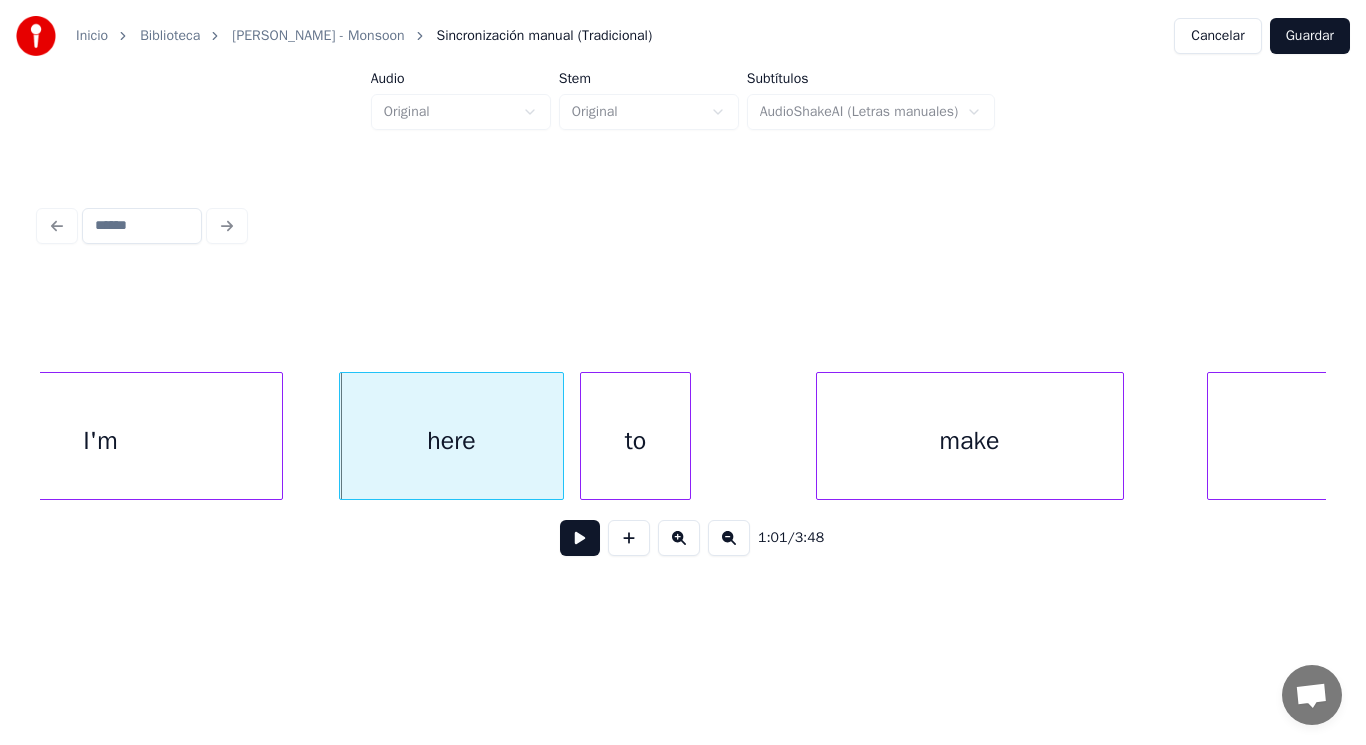 click on "to" at bounding box center [636, 441] 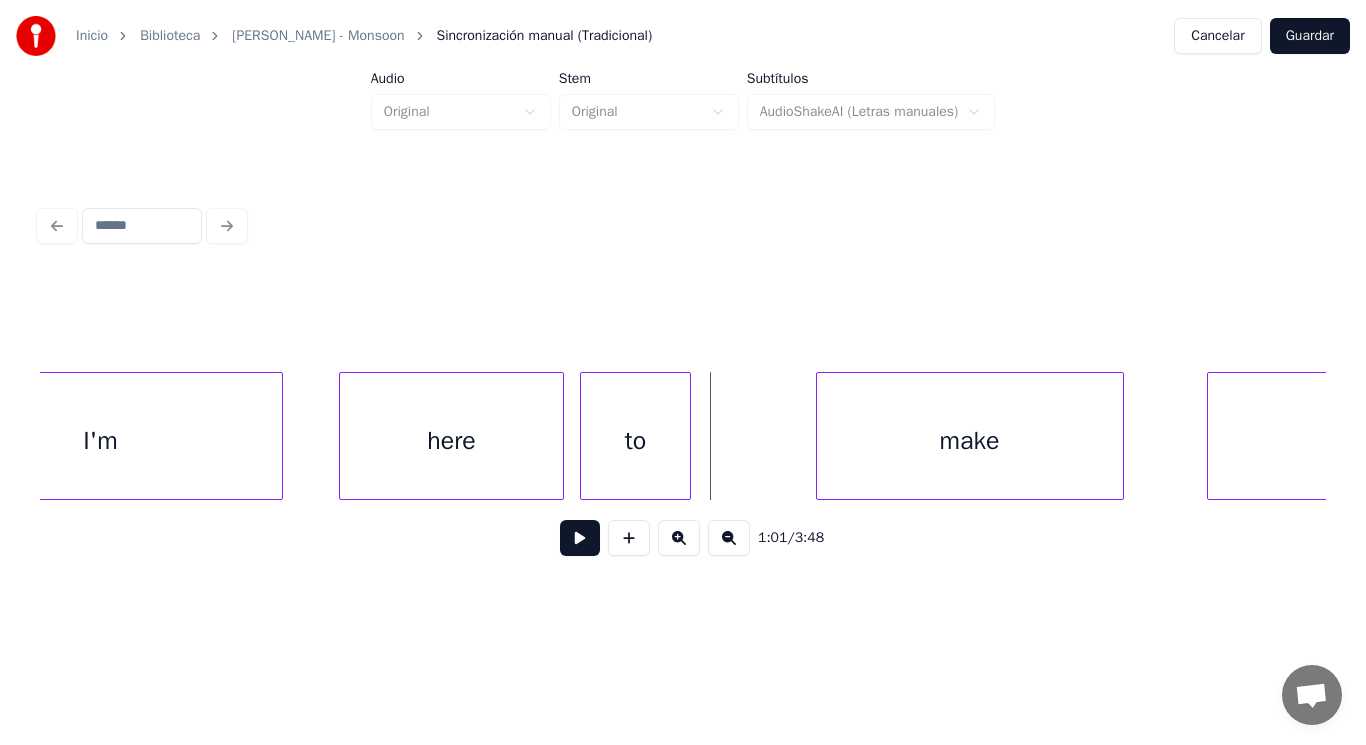 click at bounding box center [580, 538] 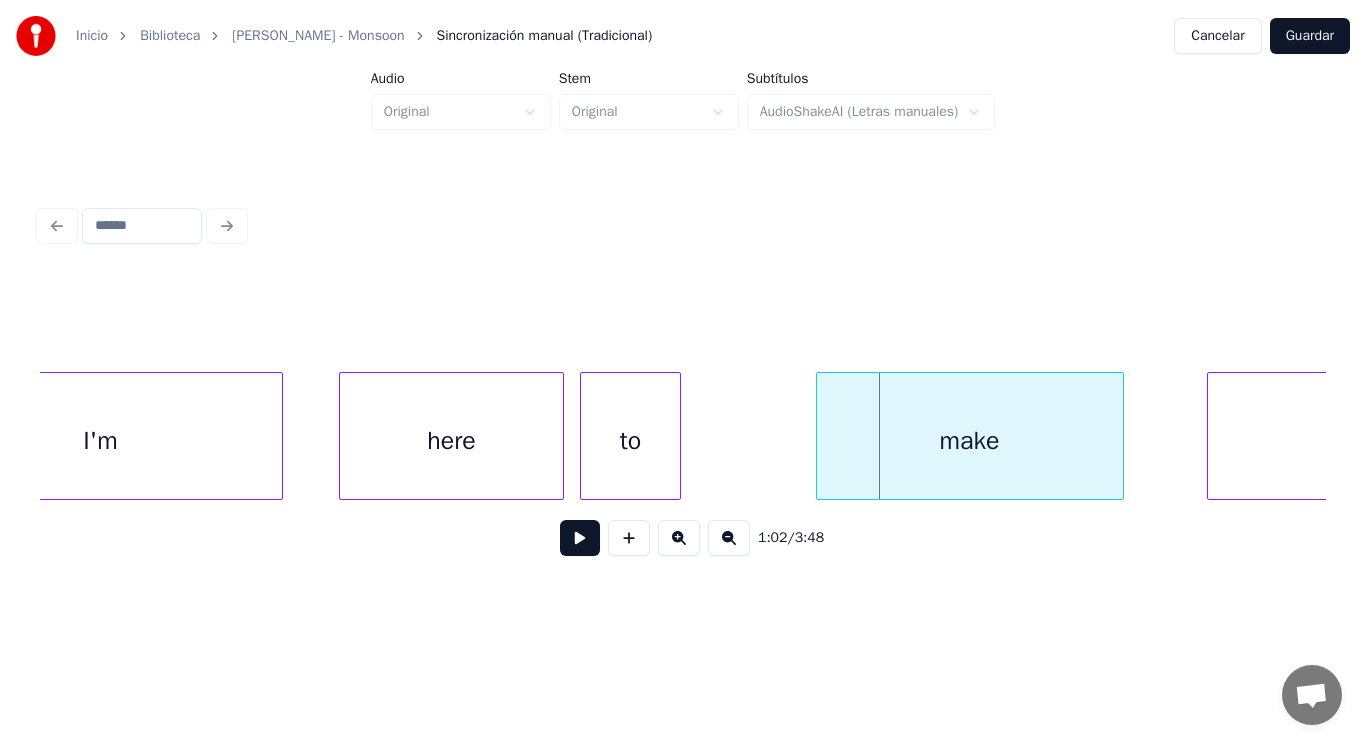 click at bounding box center [677, 436] 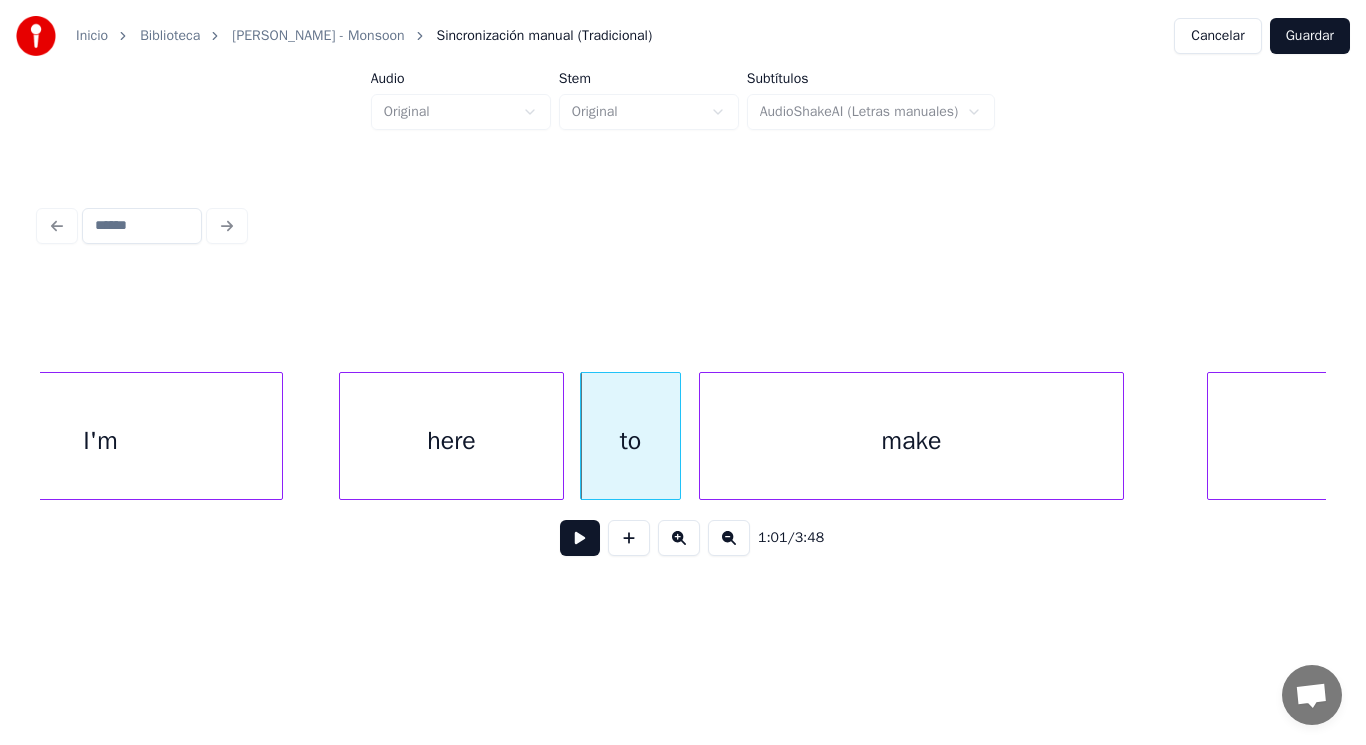 click at bounding box center (703, 436) 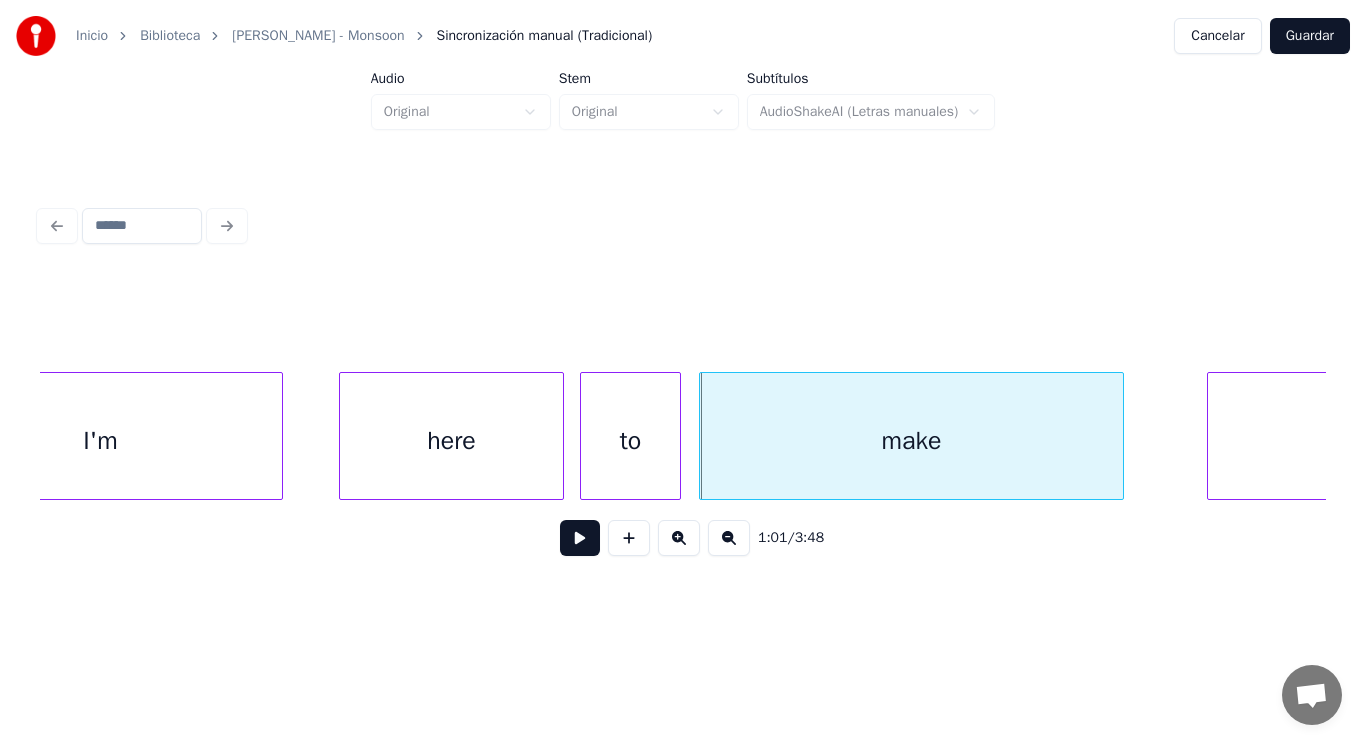 click on "here" at bounding box center [451, 441] 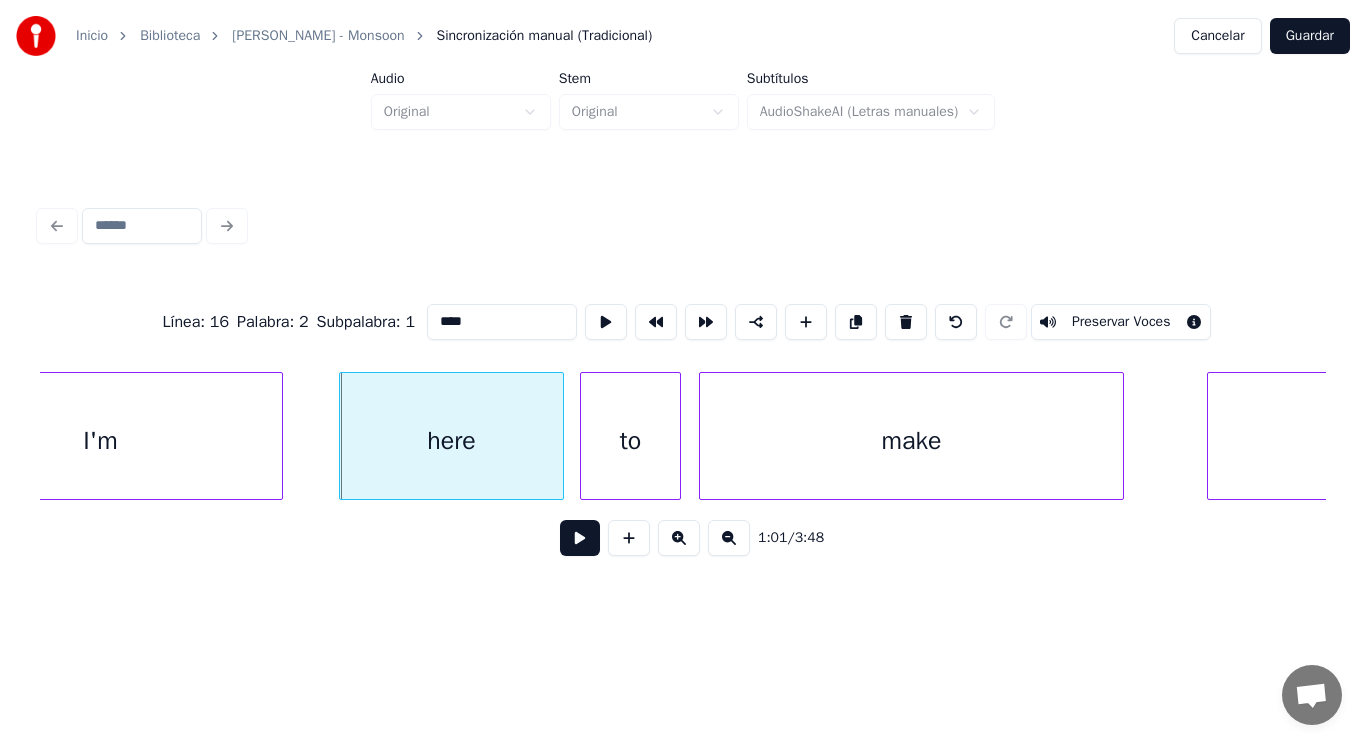 click at bounding box center (580, 538) 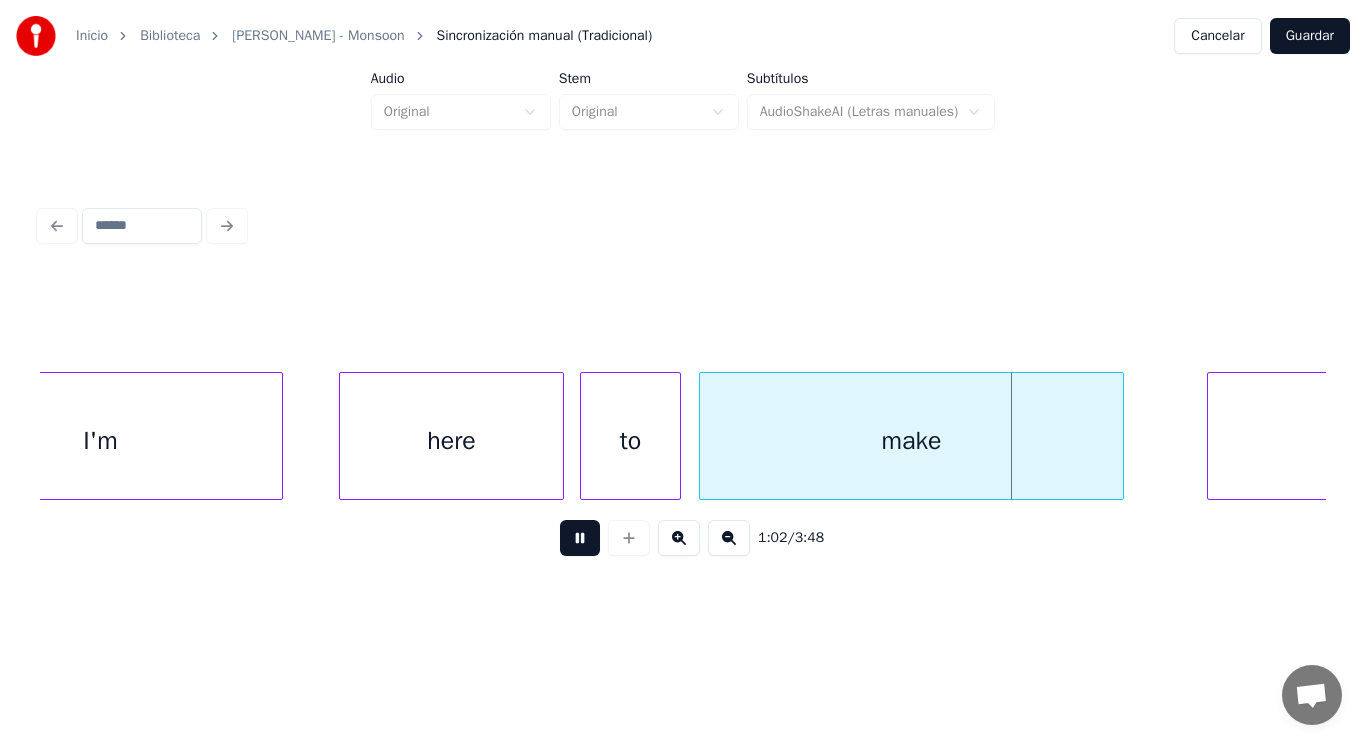 click at bounding box center [580, 538] 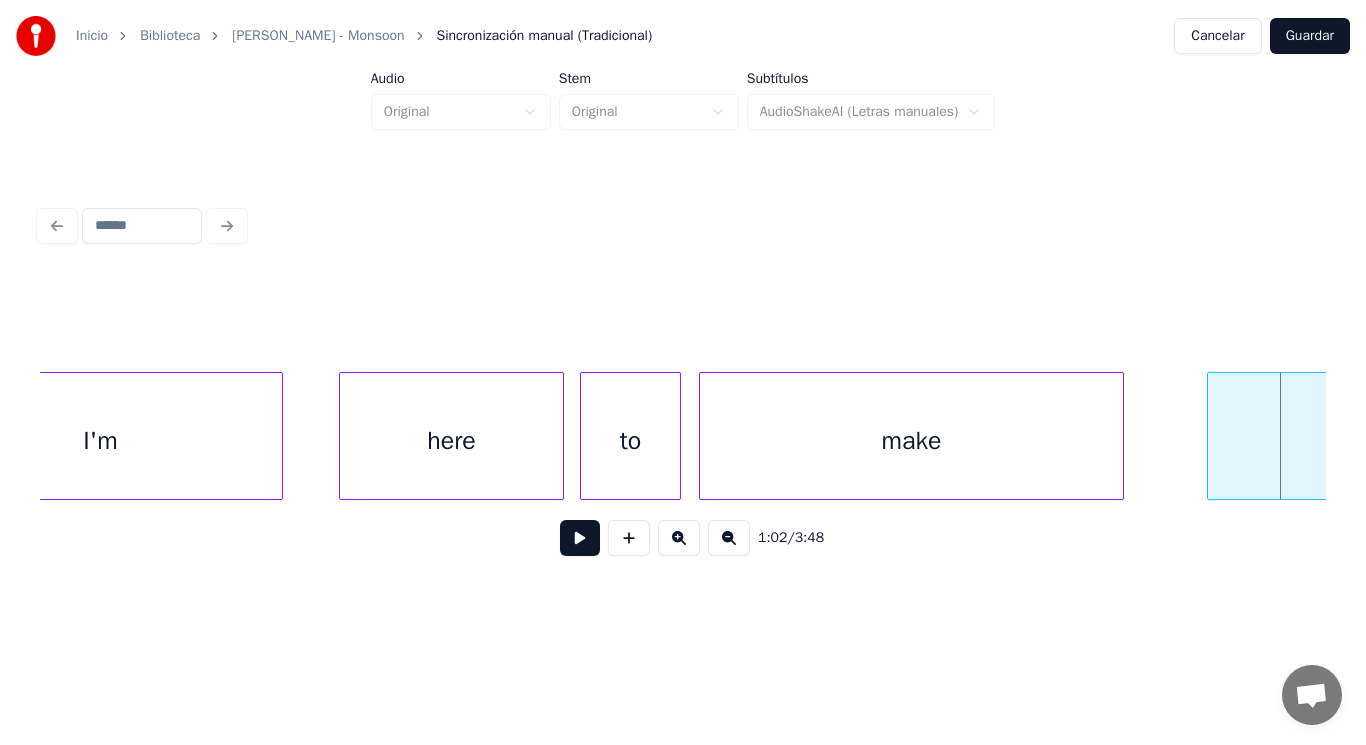 click on "make" at bounding box center [911, 441] 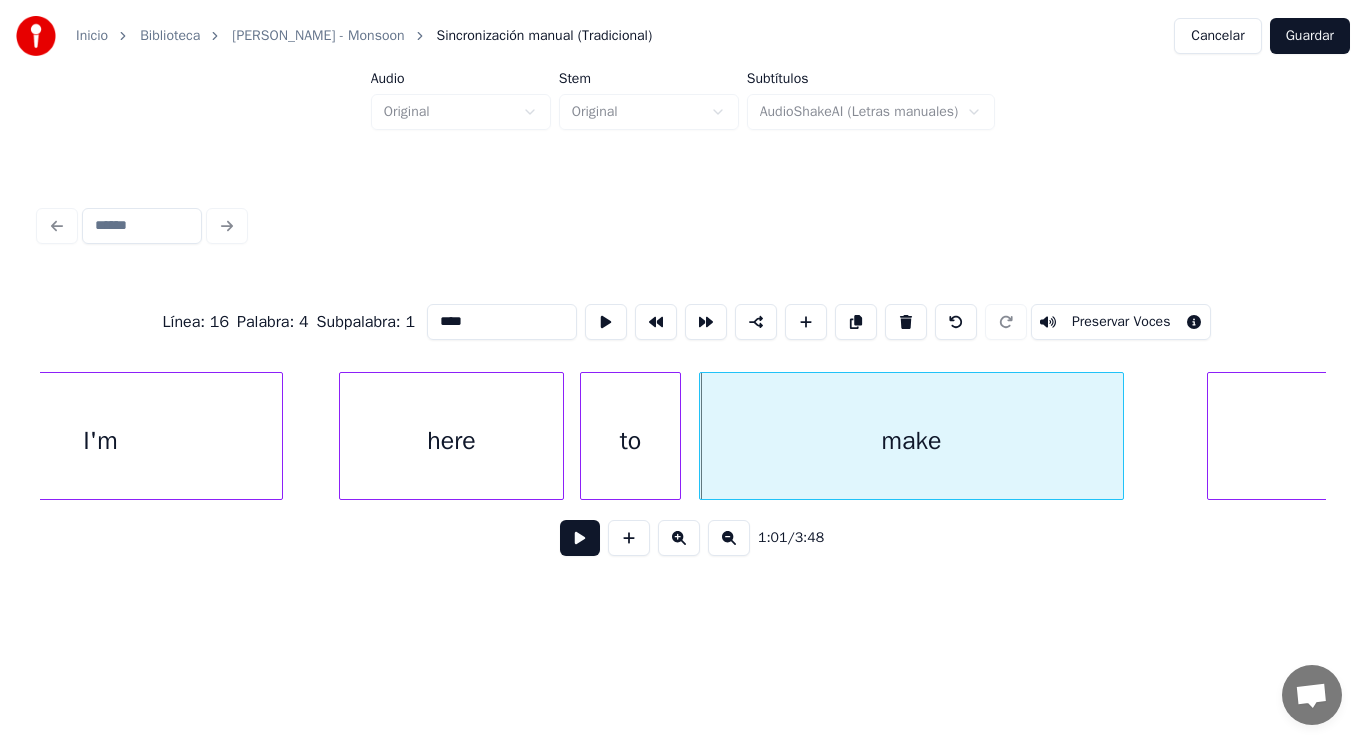 click at bounding box center (580, 538) 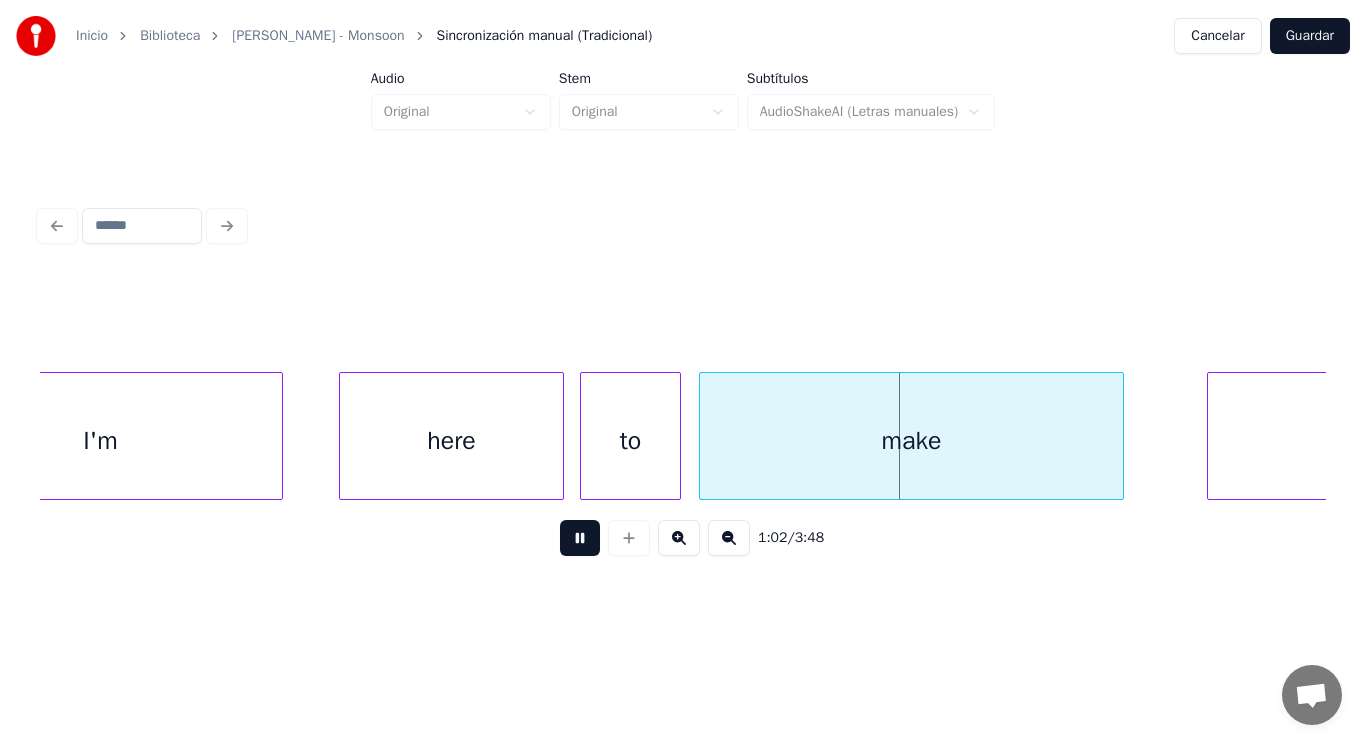 click at bounding box center (580, 538) 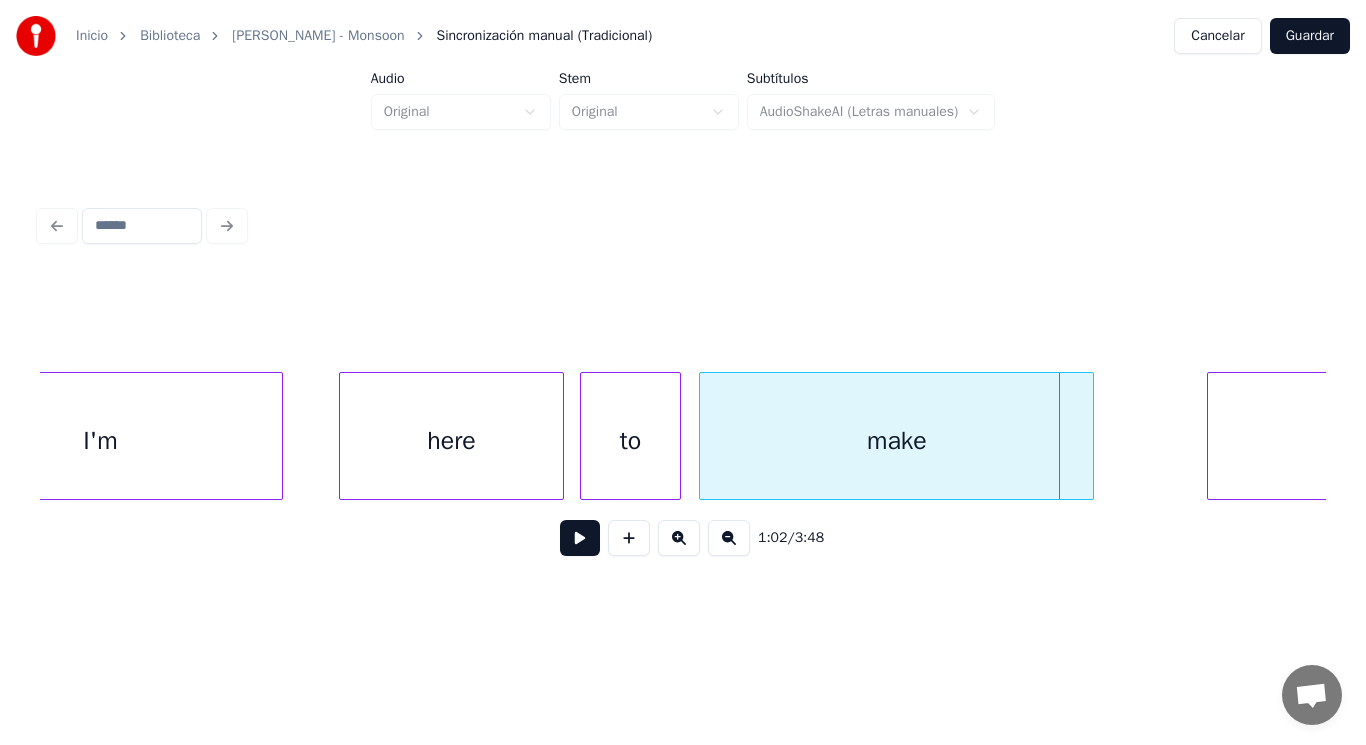 click at bounding box center [1090, 436] 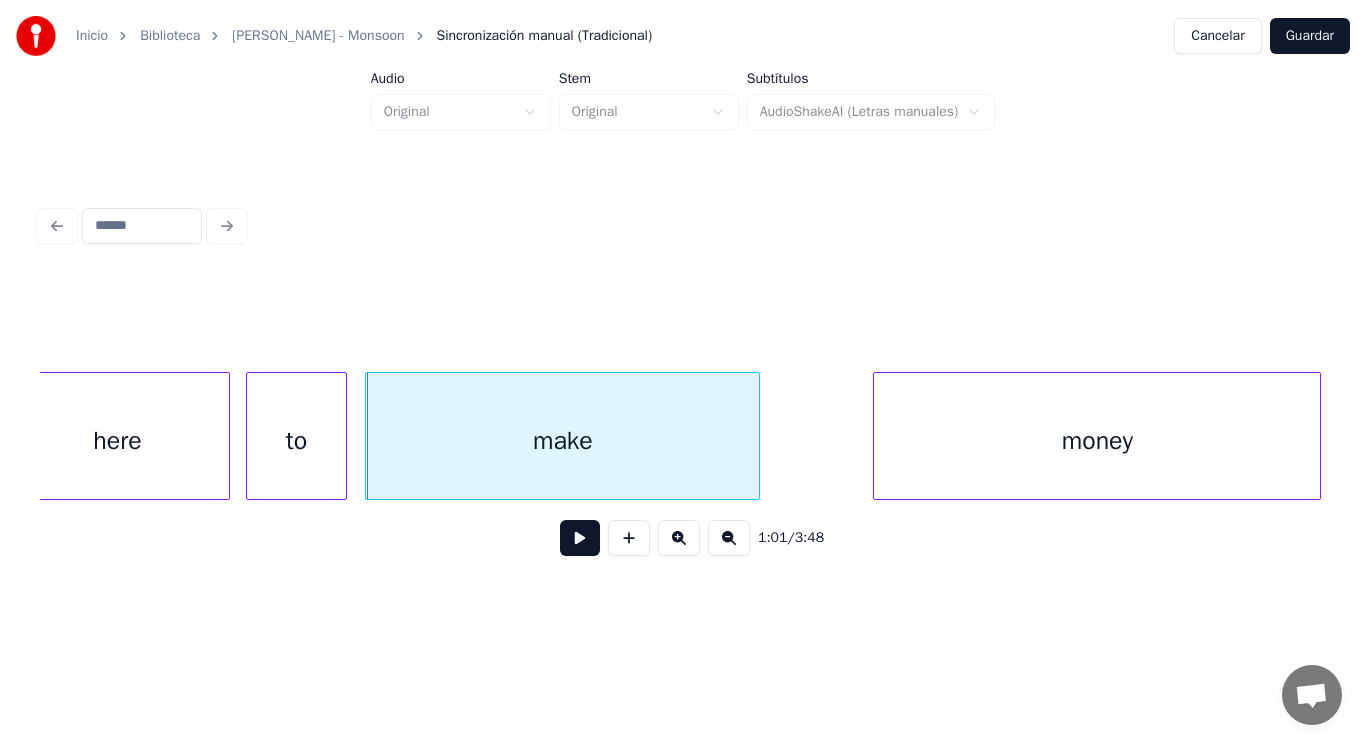 scroll, scrollTop: 0, scrollLeft: 86466, axis: horizontal 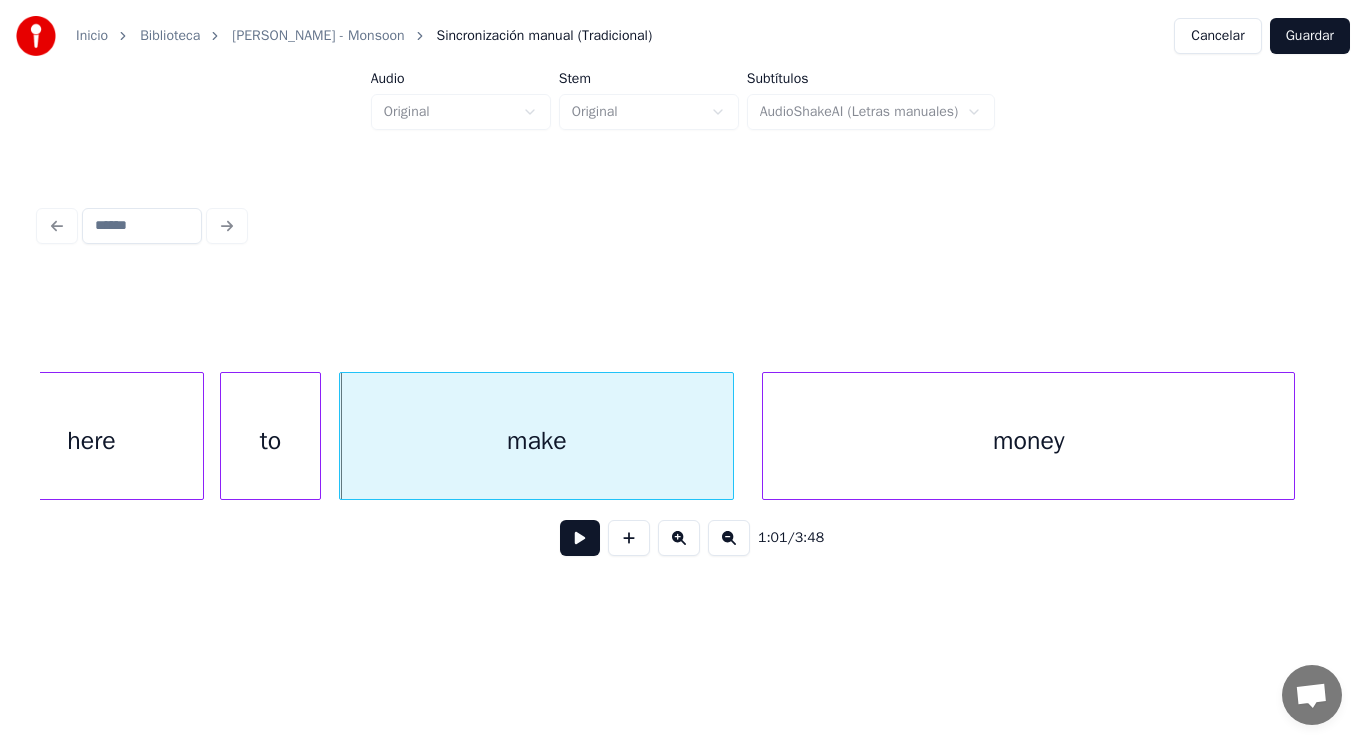 click at bounding box center [766, 436] 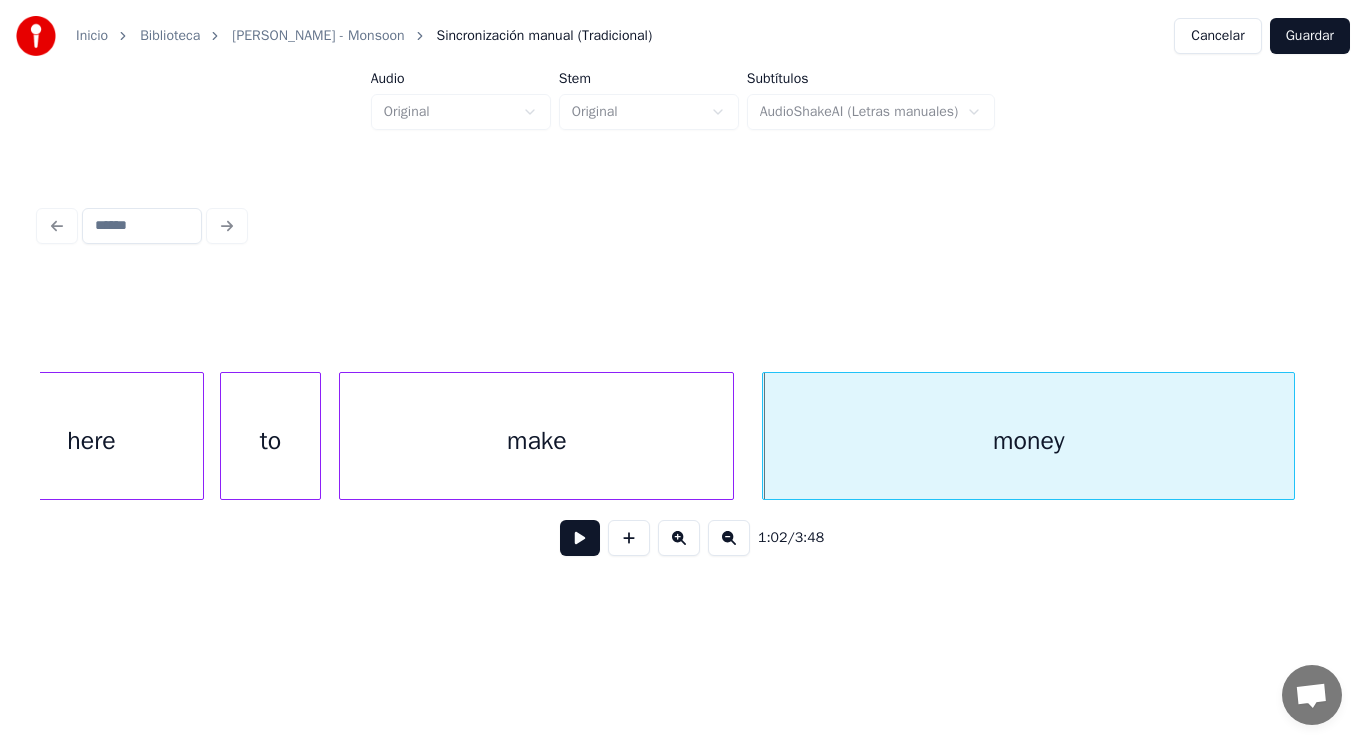 click at bounding box center (580, 538) 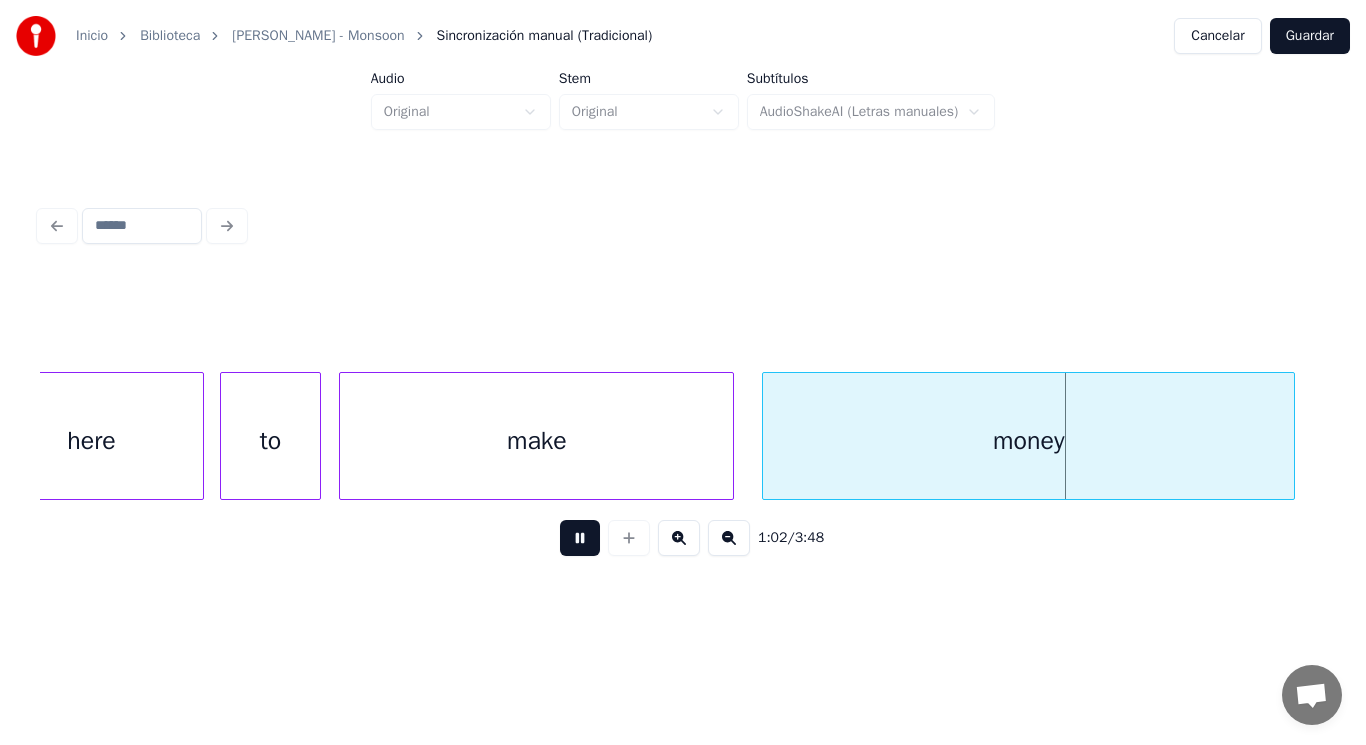 click at bounding box center (580, 538) 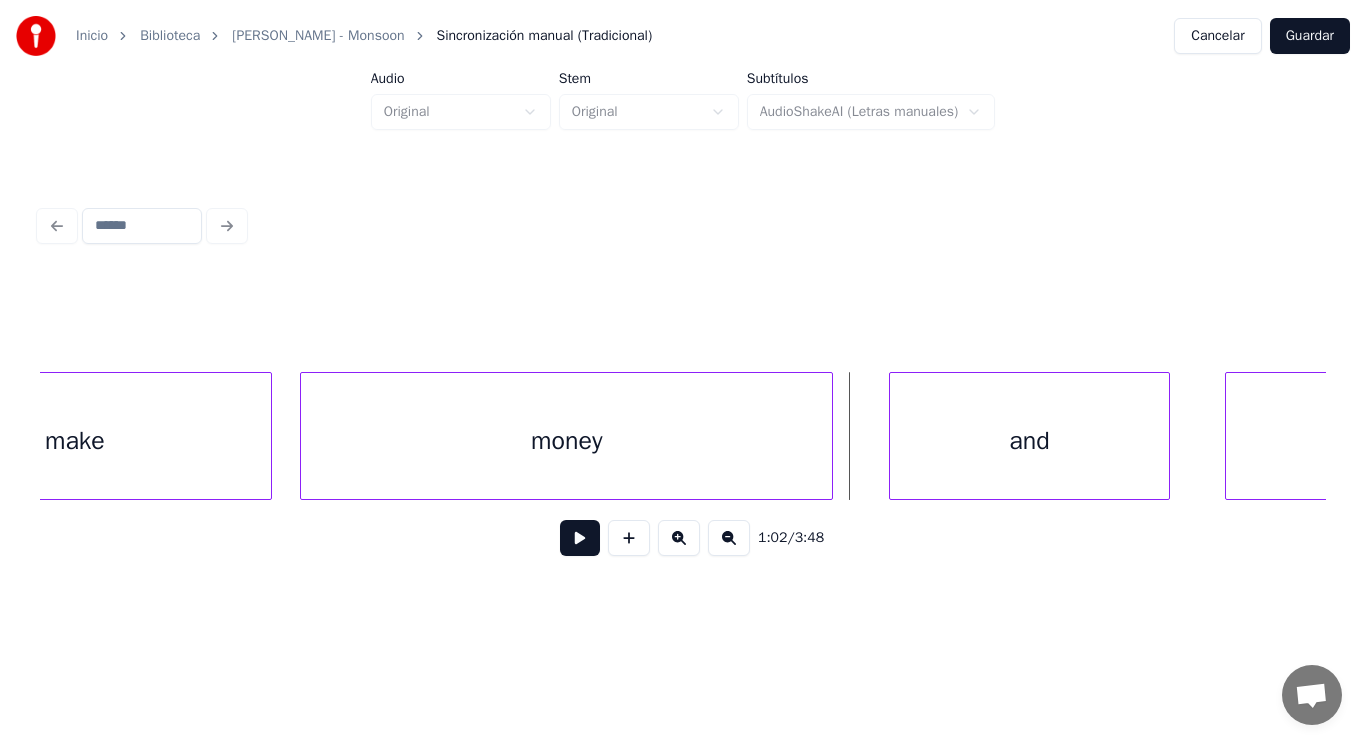 scroll, scrollTop: 0, scrollLeft: 86946, axis: horizontal 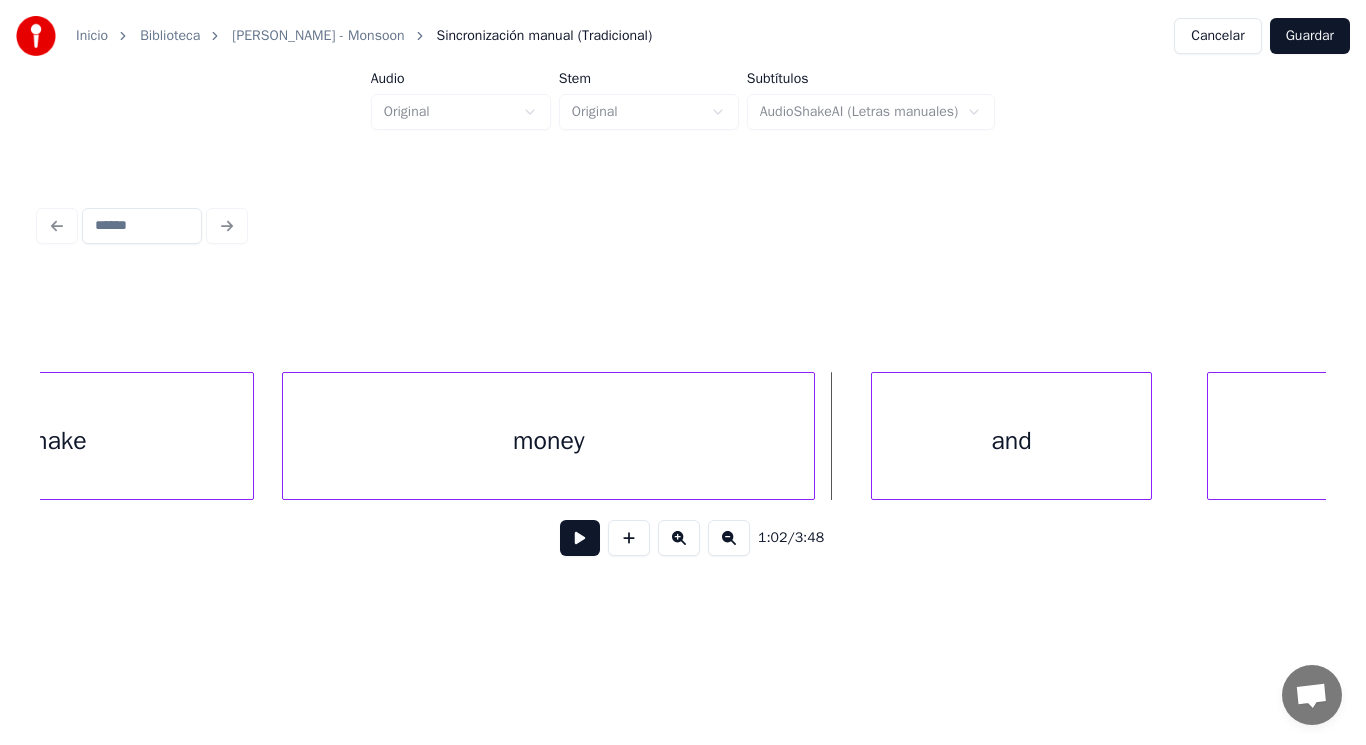 click on "money" at bounding box center (548, 441) 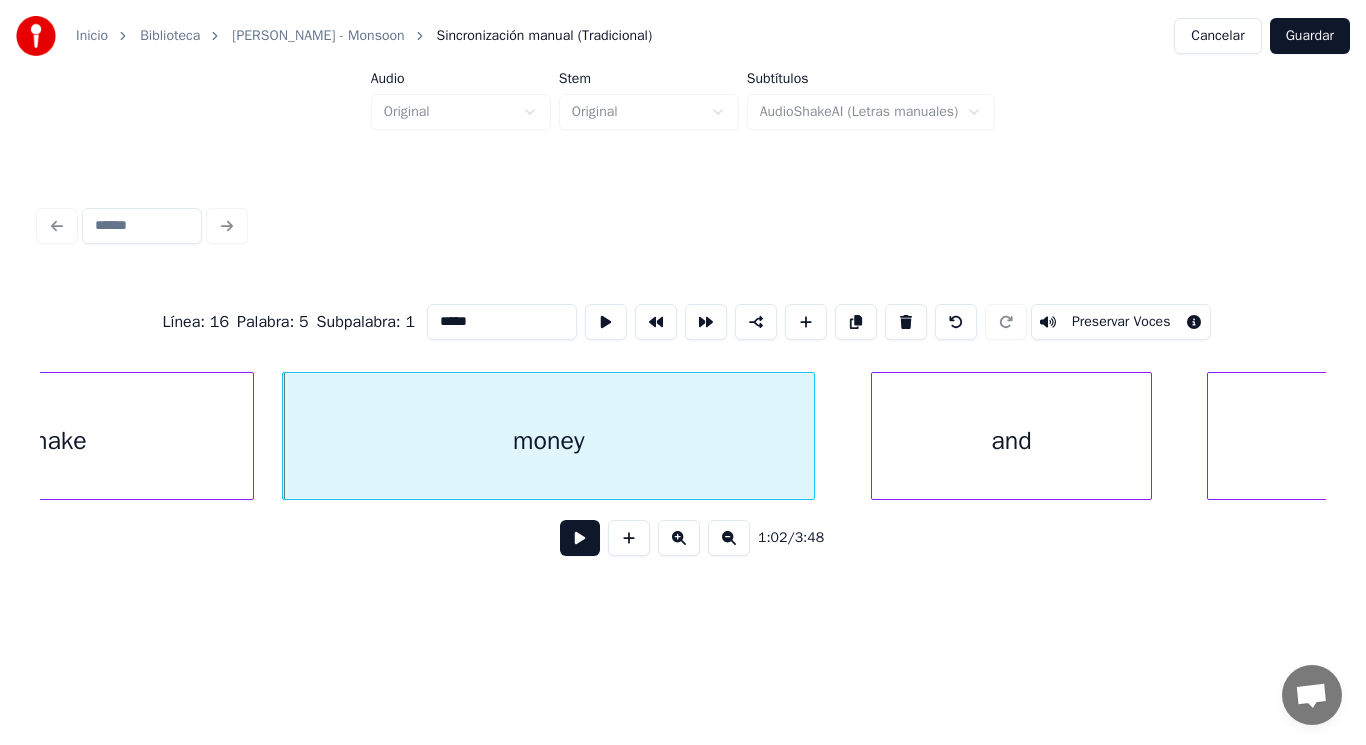 click at bounding box center [580, 538] 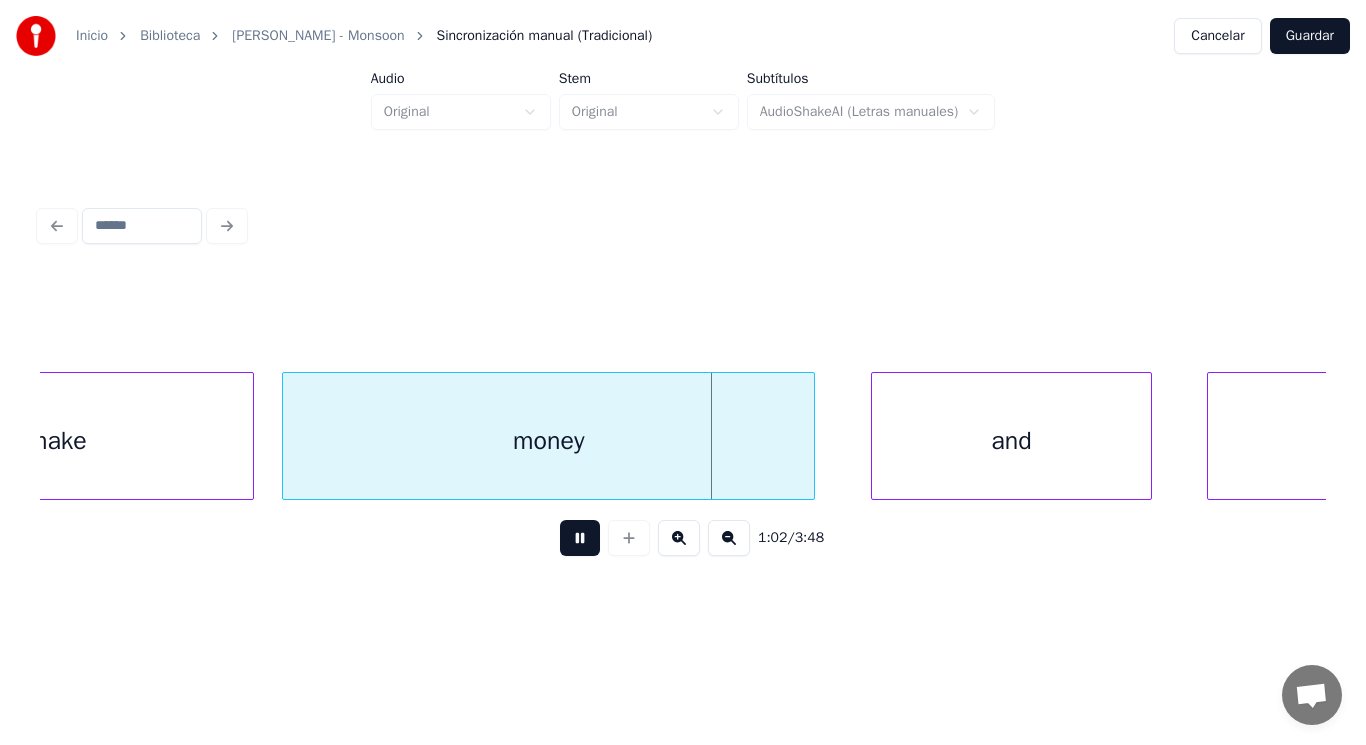 click at bounding box center [580, 538] 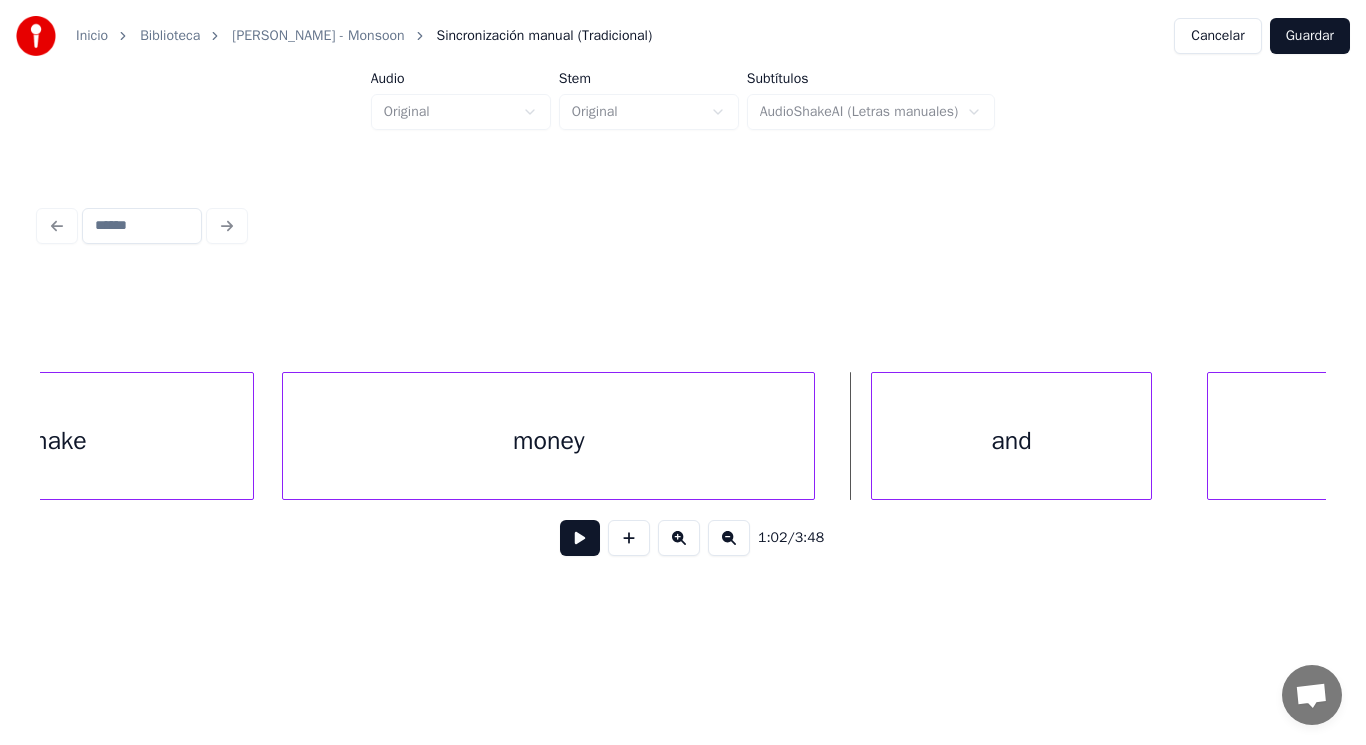 click on "money" at bounding box center (548, 441) 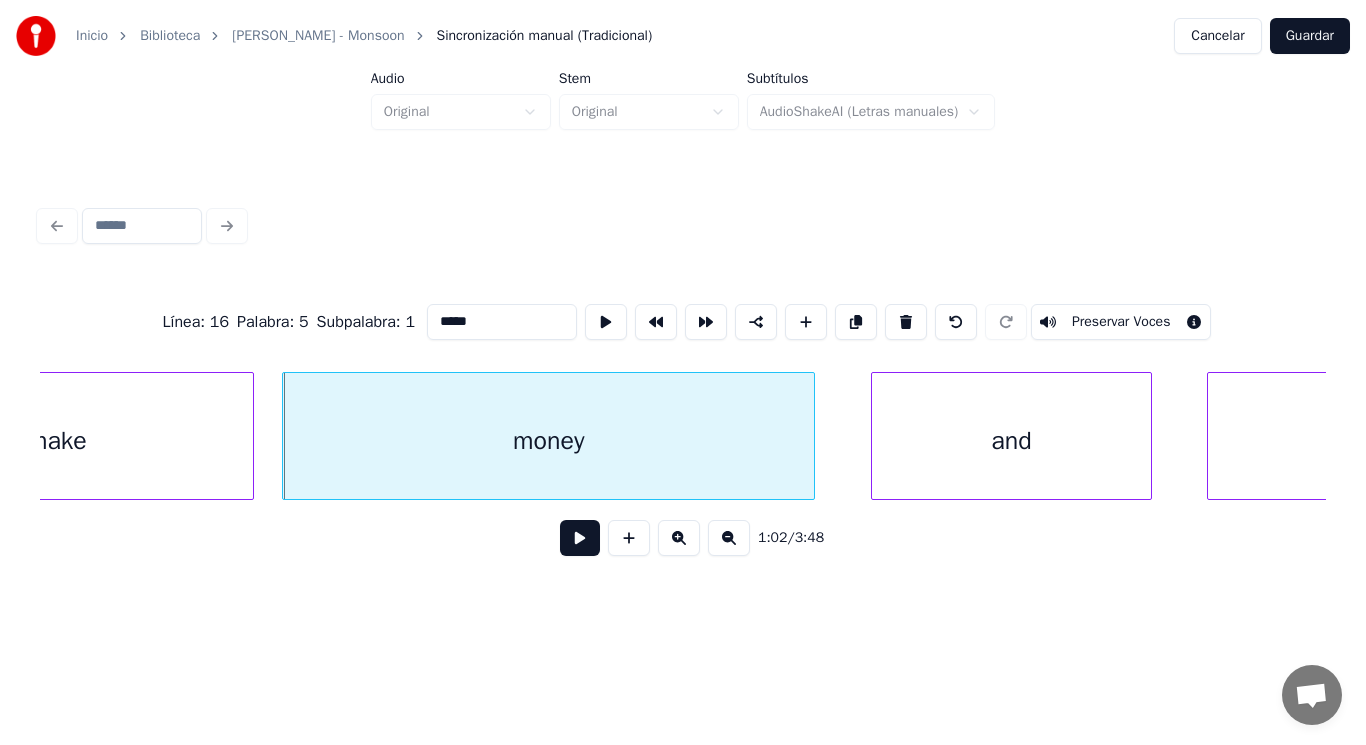 click at bounding box center [580, 538] 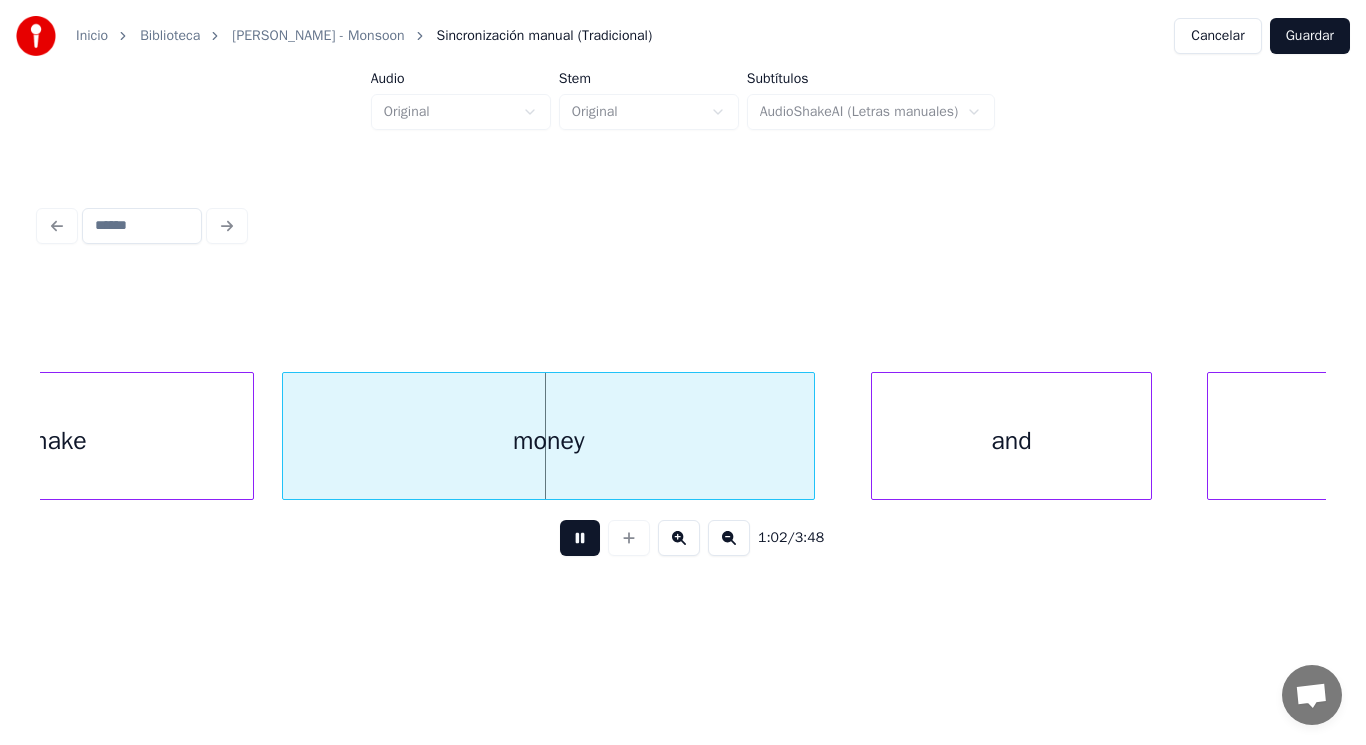 click at bounding box center (580, 538) 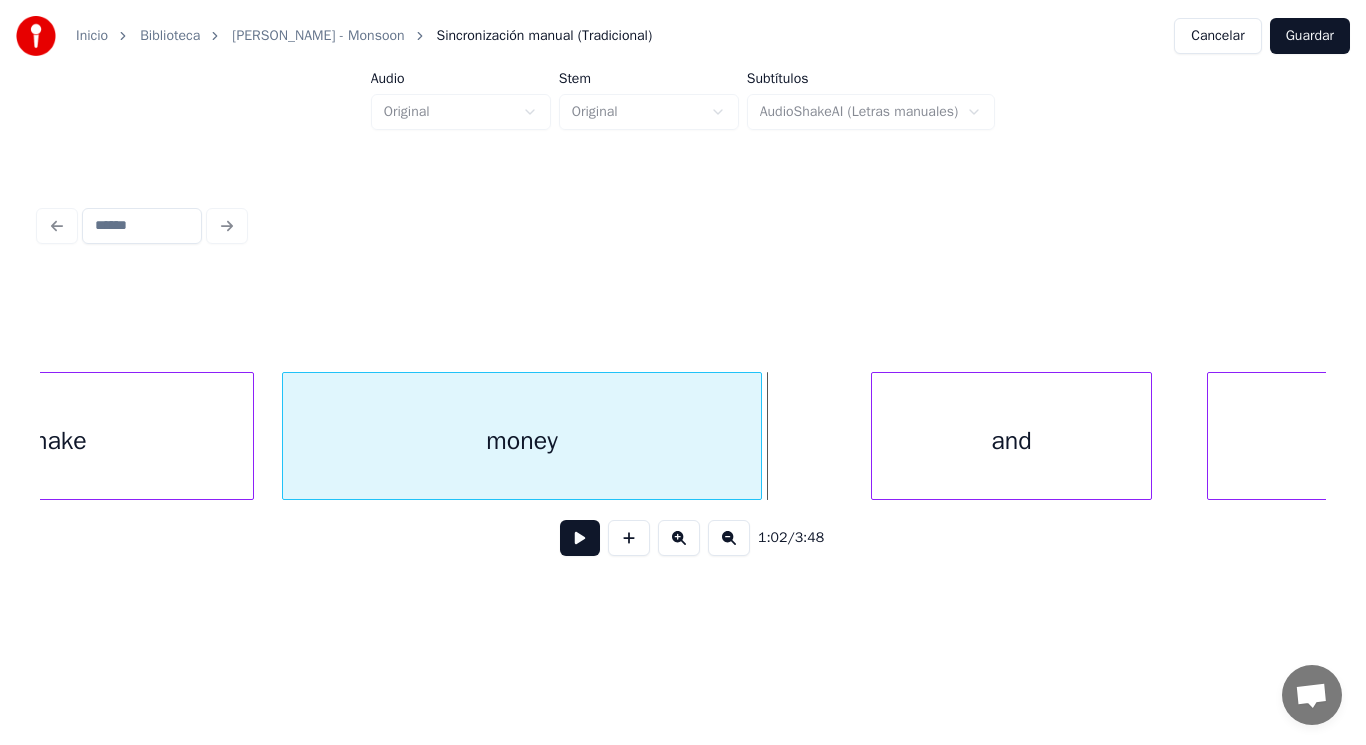 click at bounding box center (758, 436) 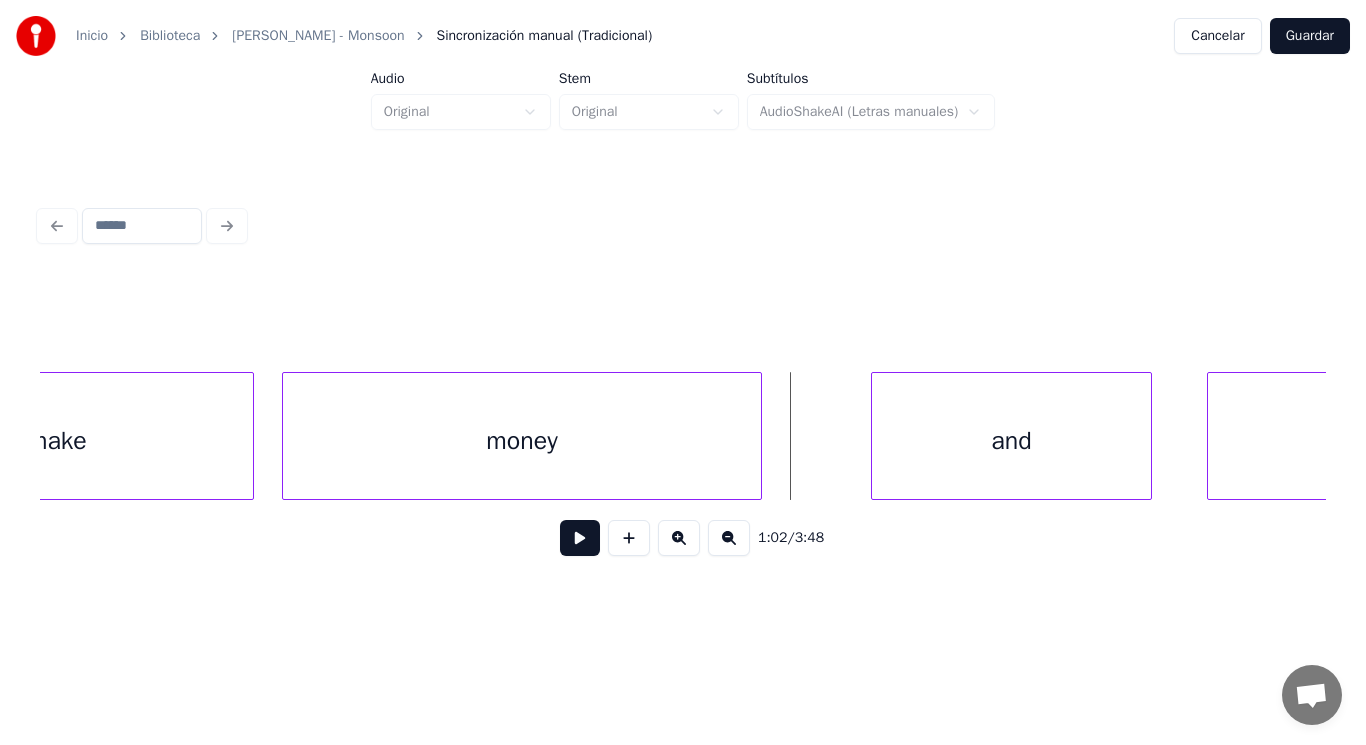 click at bounding box center [580, 538] 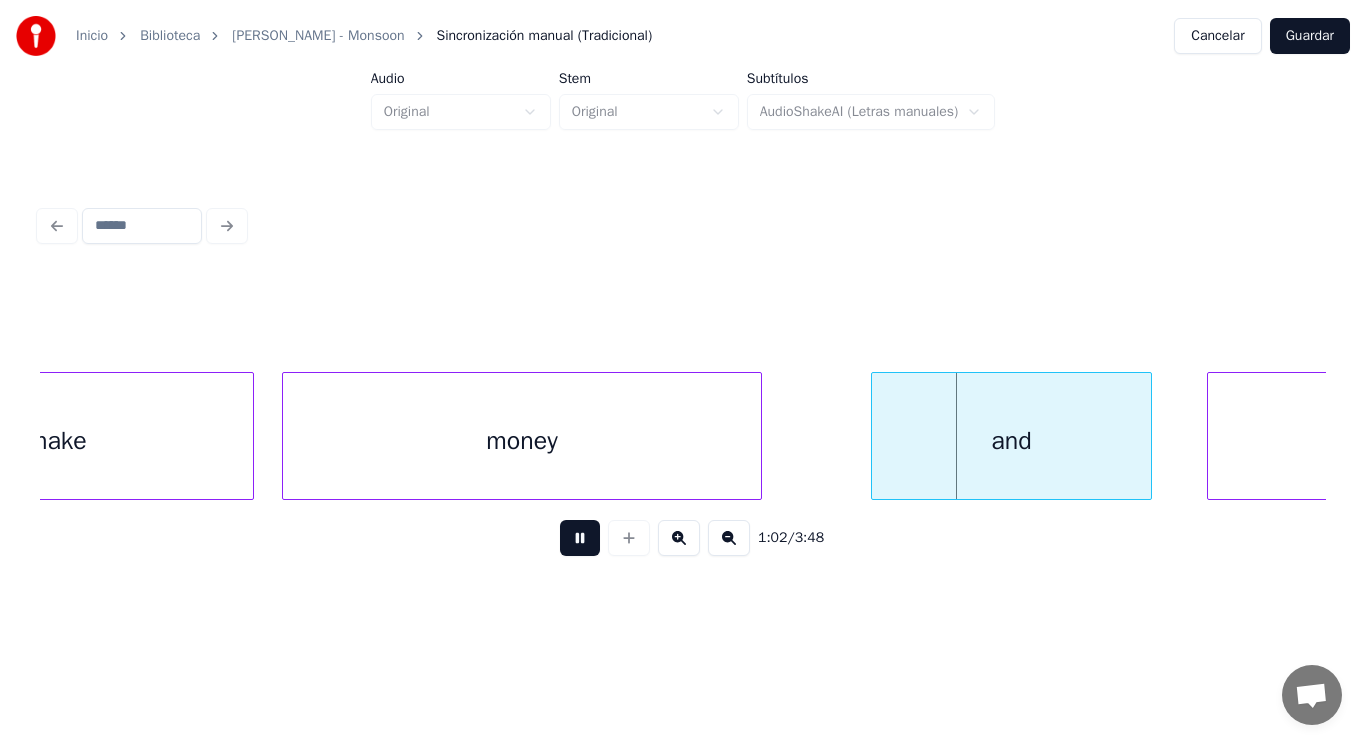 click at bounding box center (580, 538) 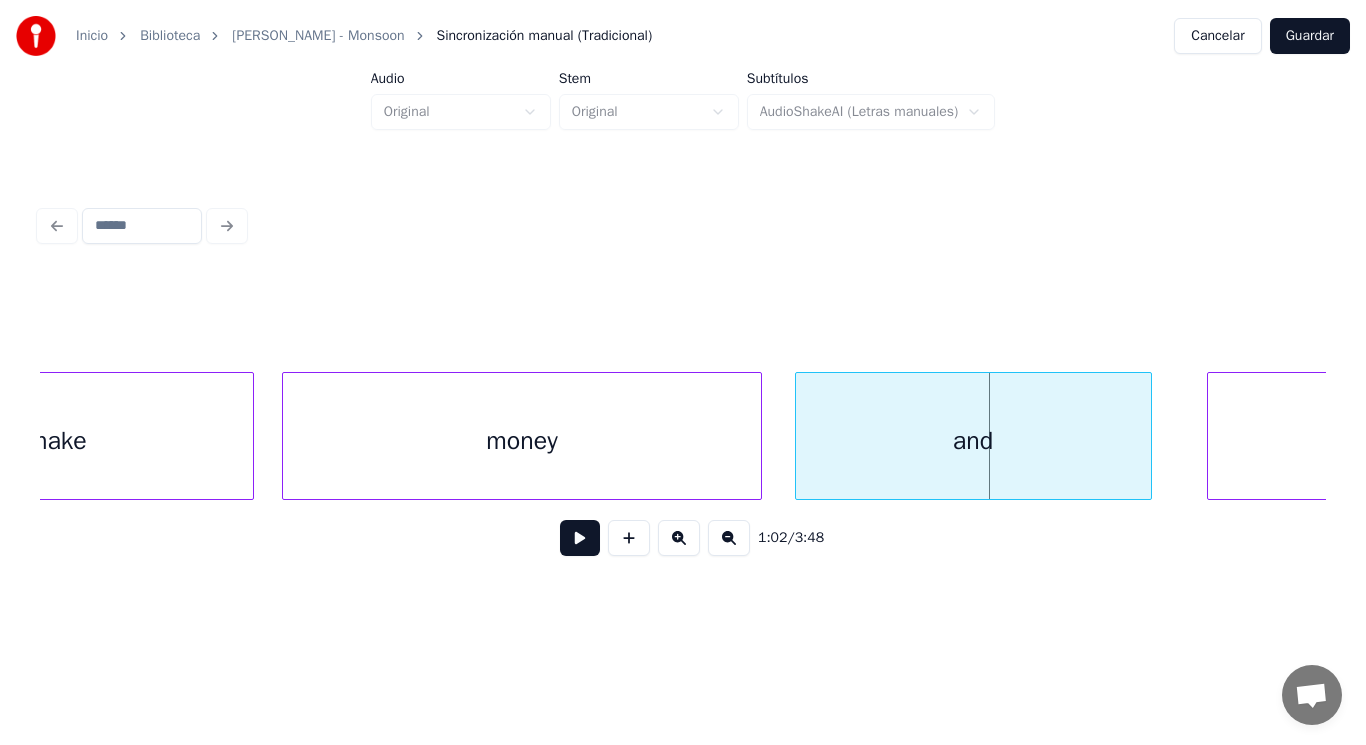 click at bounding box center [799, 436] 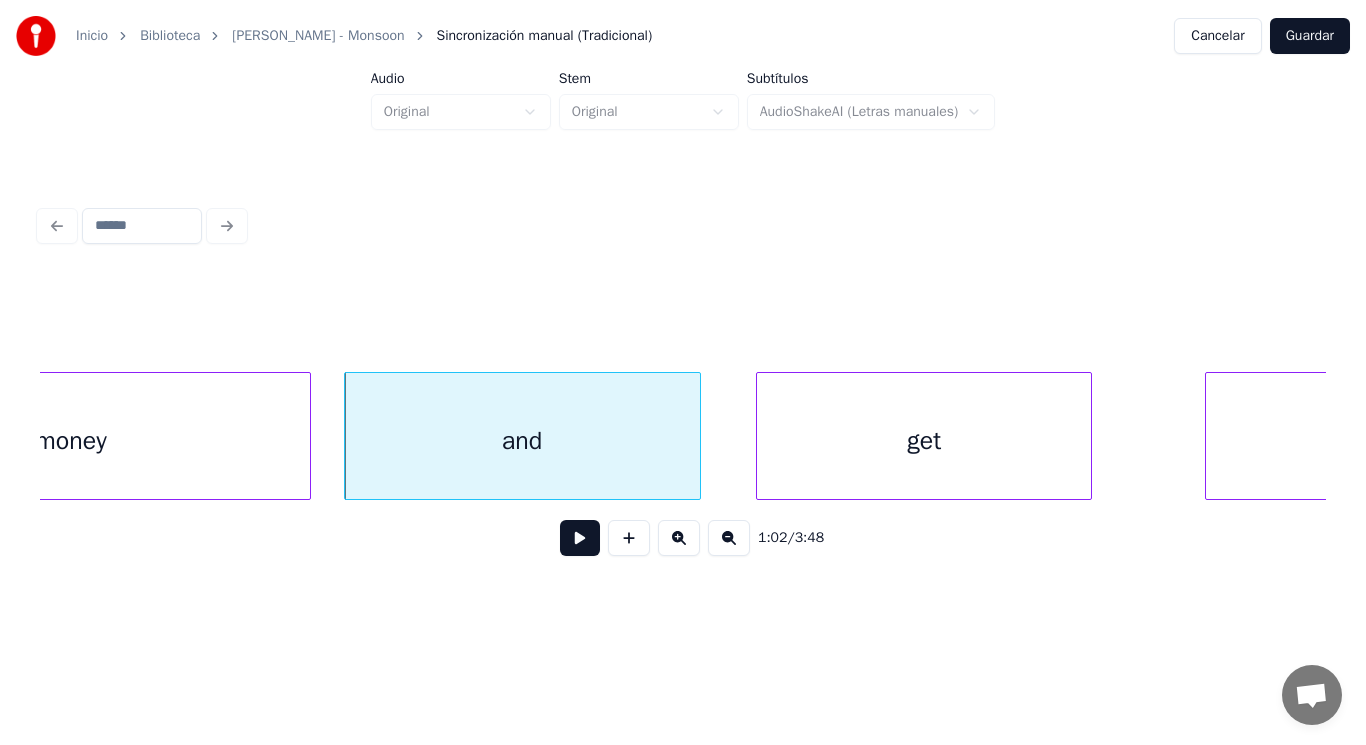 scroll, scrollTop: 0, scrollLeft: 87426, axis: horizontal 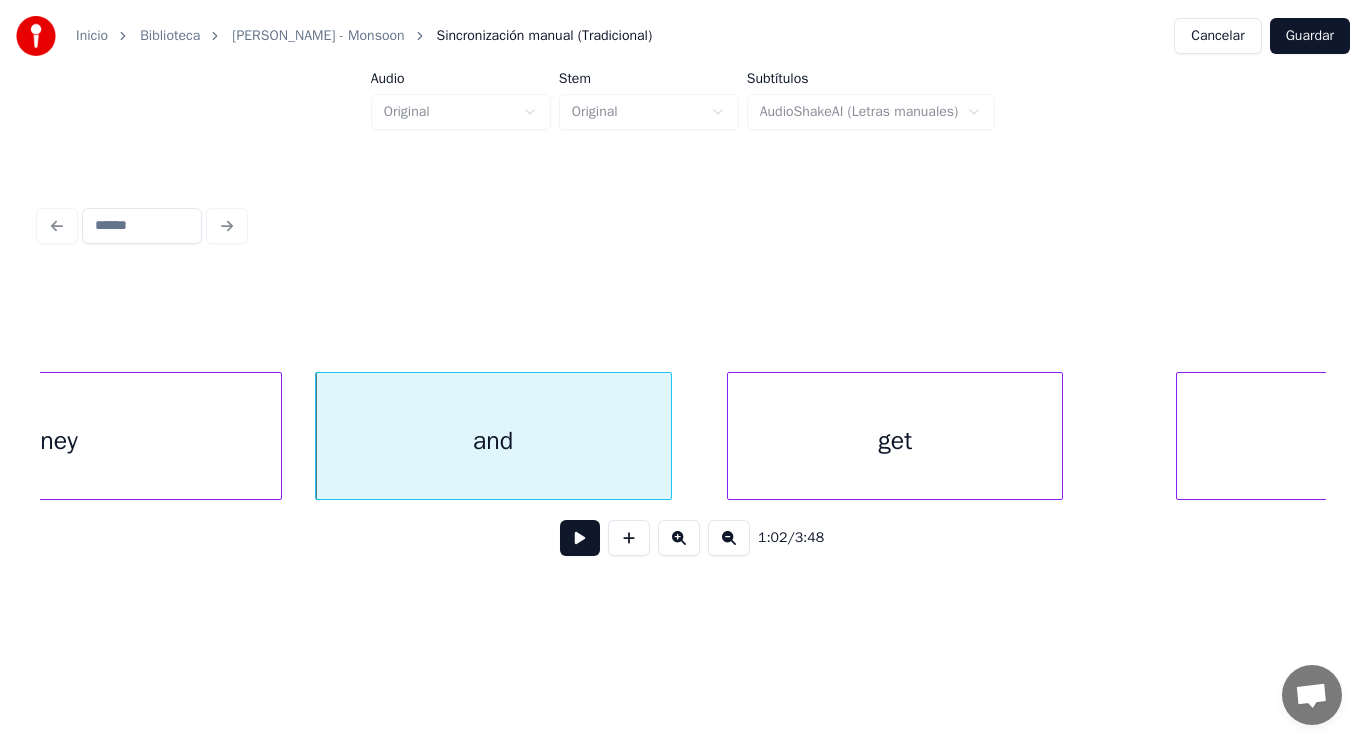 click at bounding box center (580, 538) 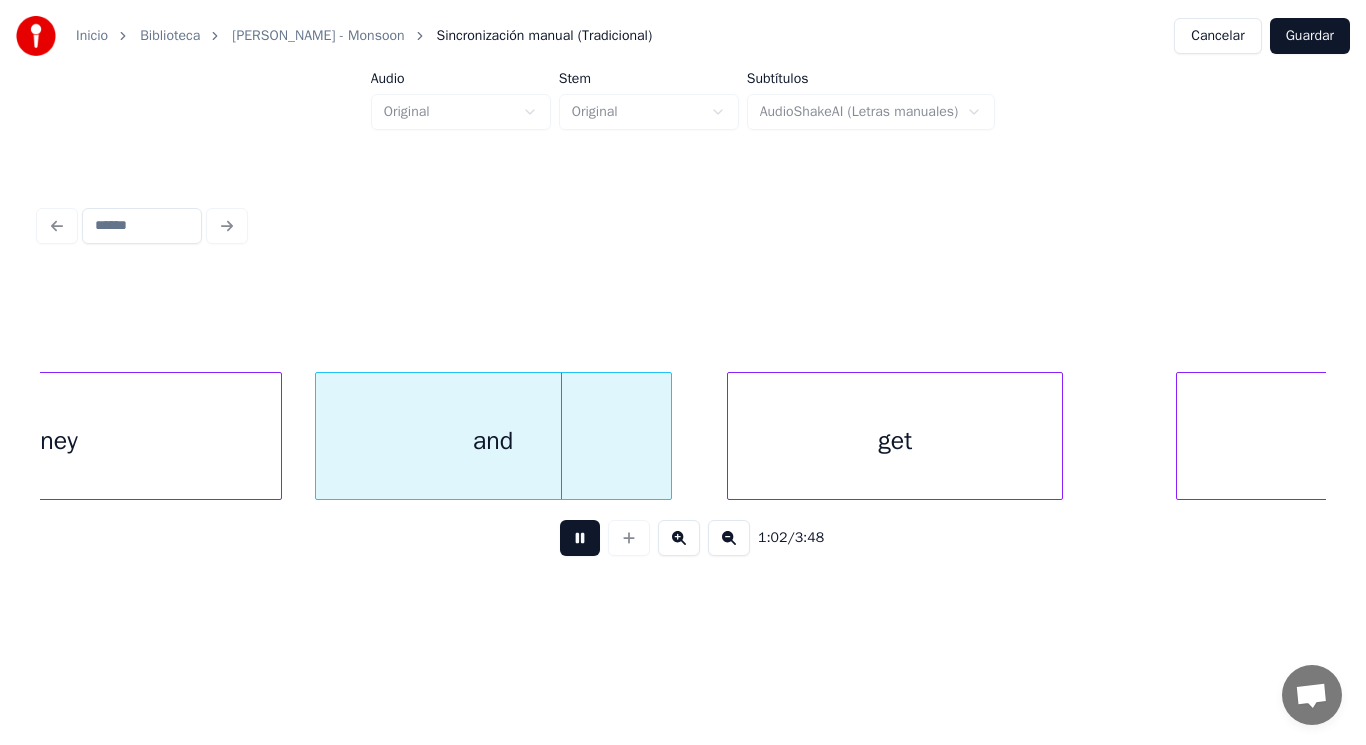 click at bounding box center (580, 538) 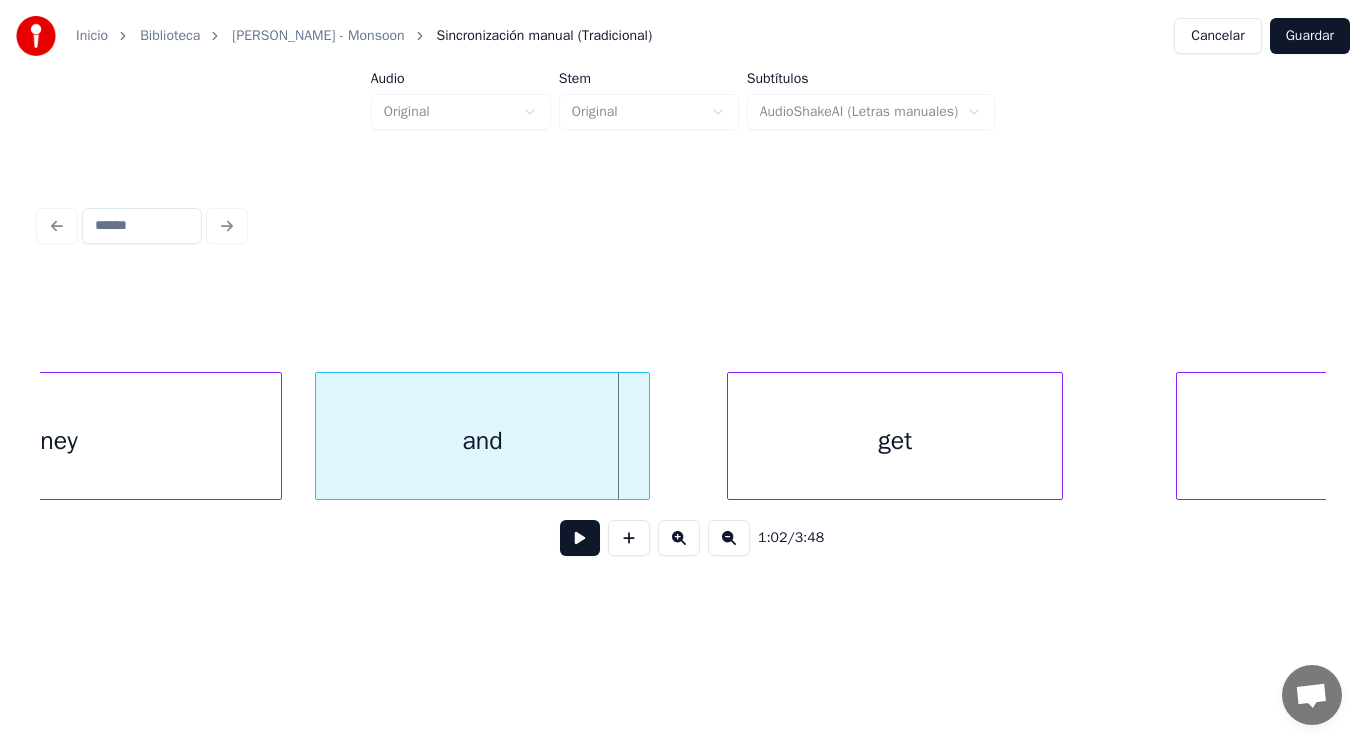 click at bounding box center [646, 436] 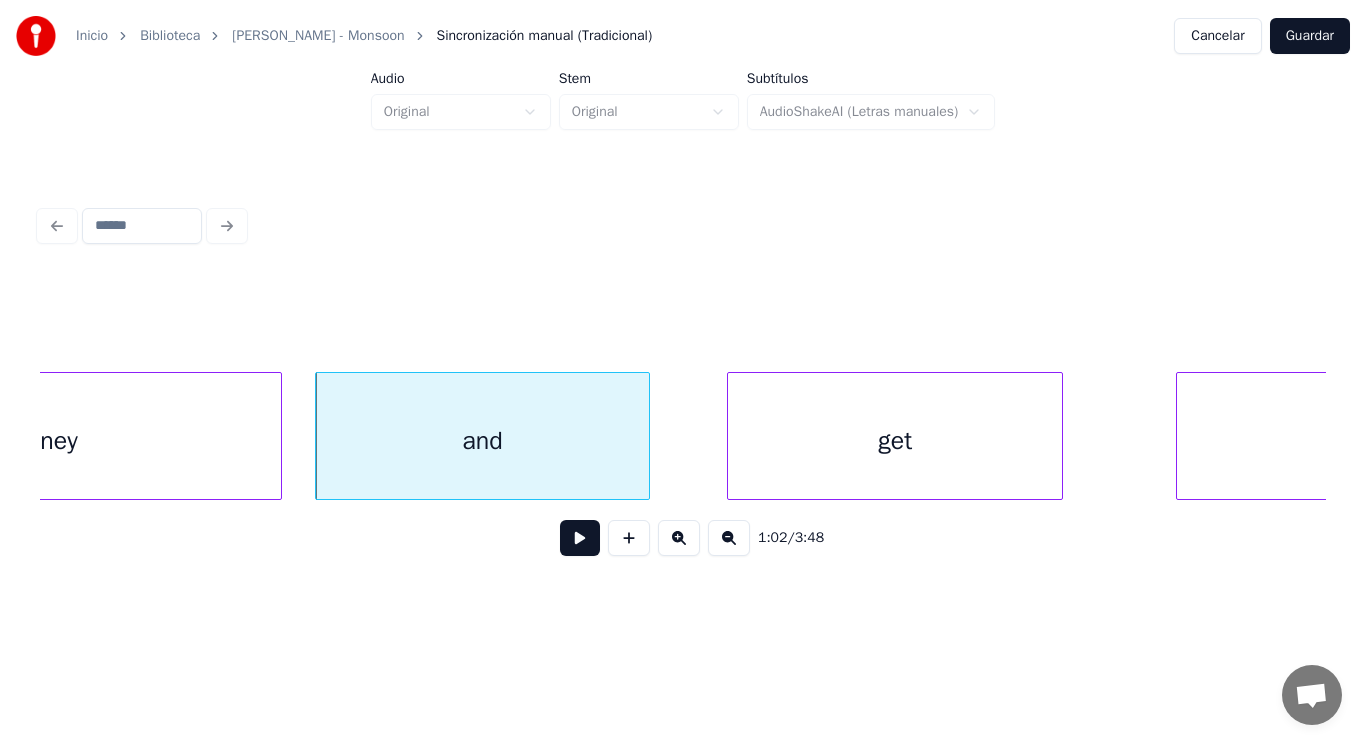 click at bounding box center [580, 538] 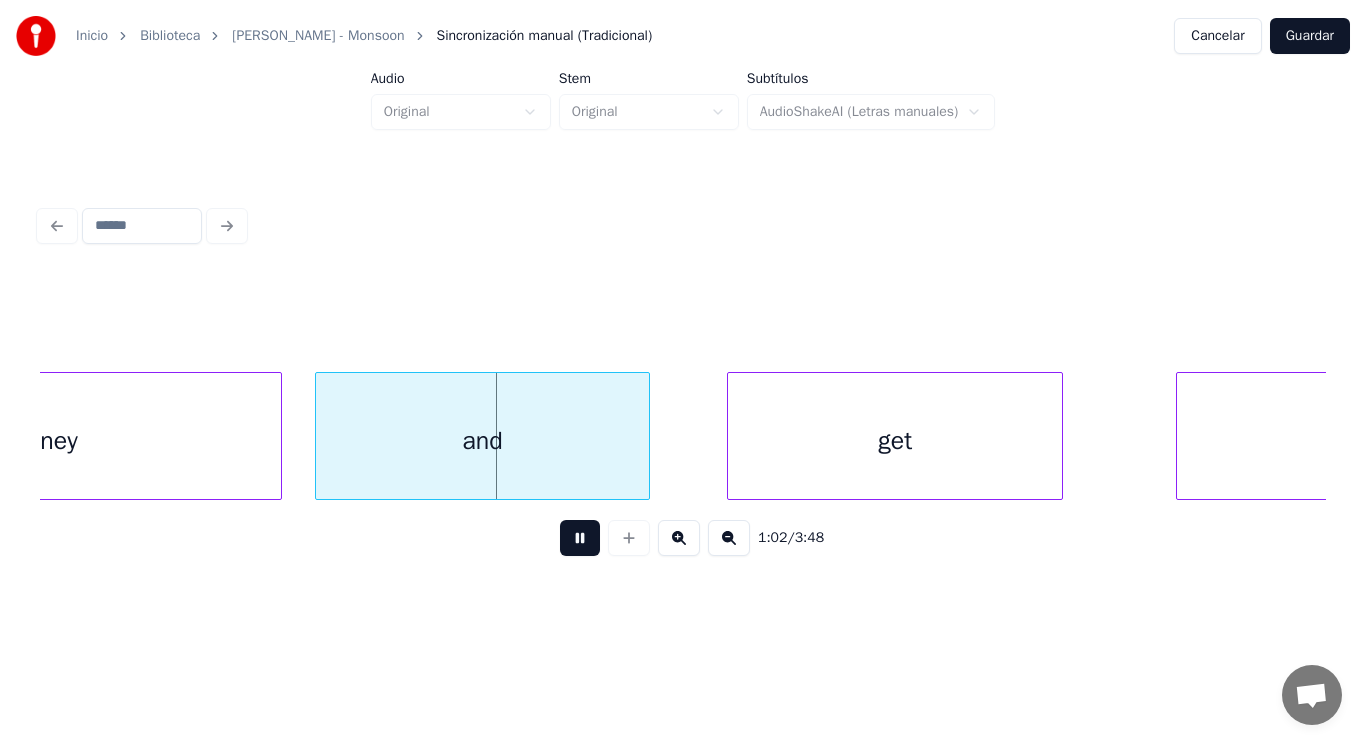 click at bounding box center (580, 538) 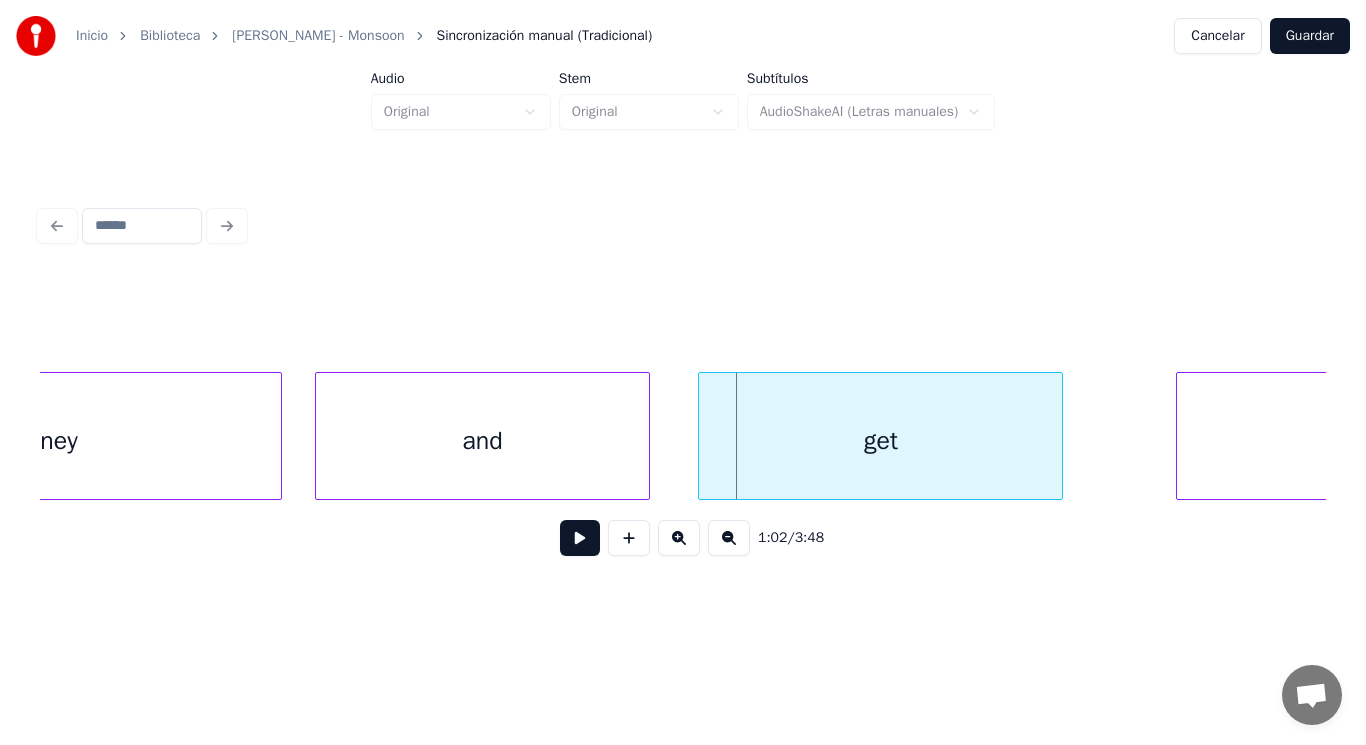 click at bounding box center [702, 436] 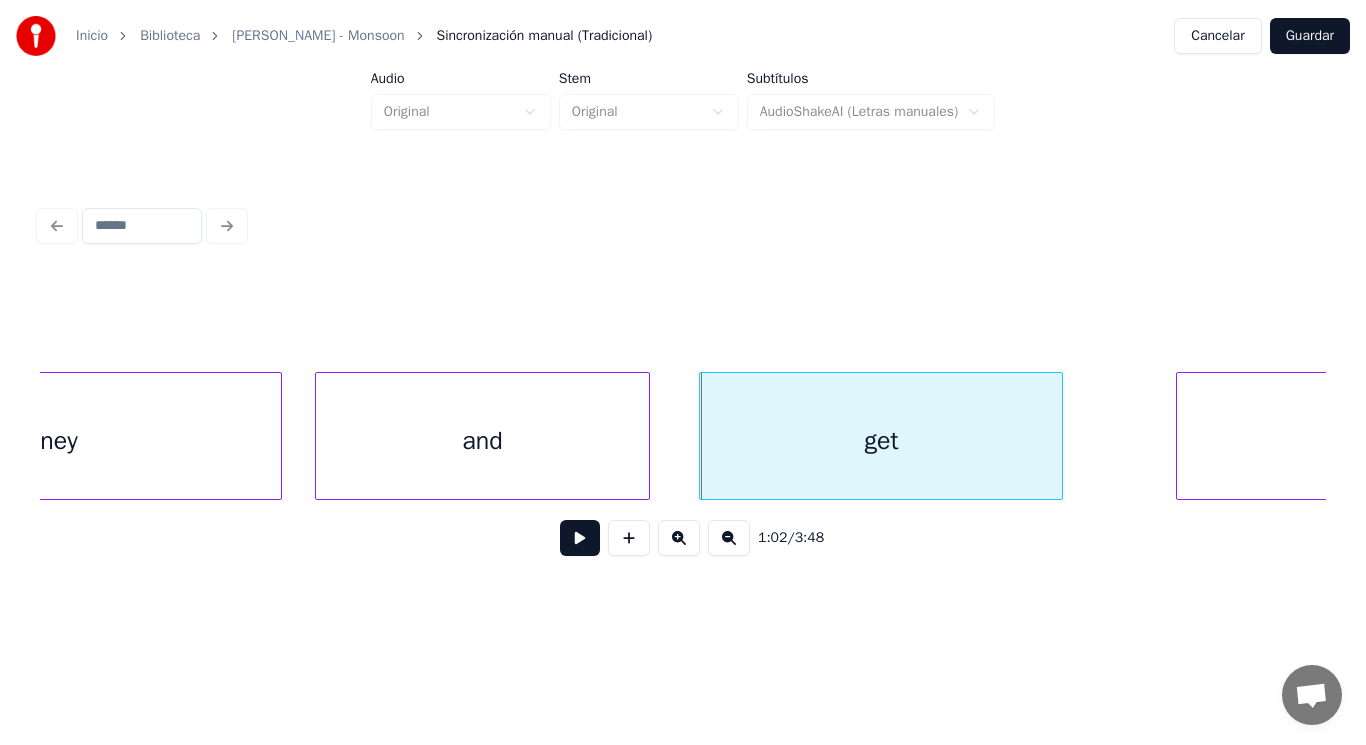 click at bounding box center (580, 538) 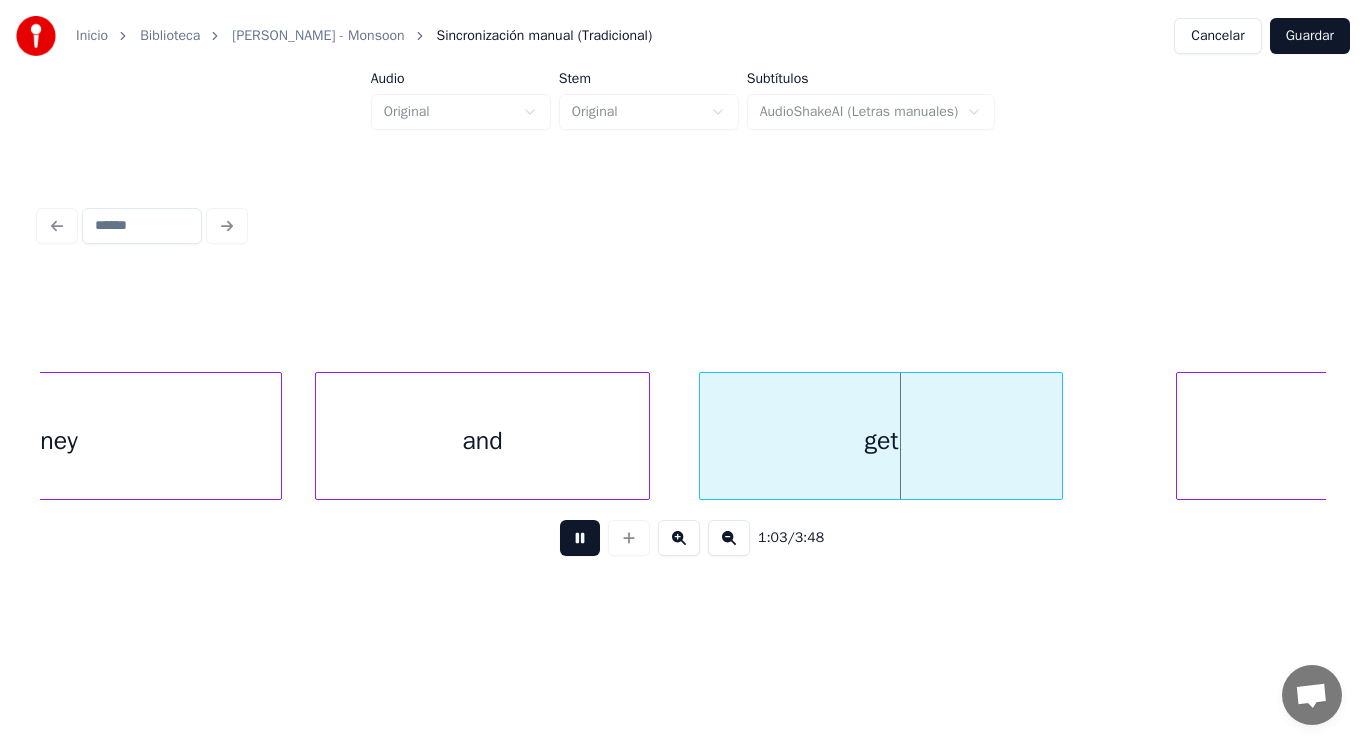 click at bounding box center [580, 538] 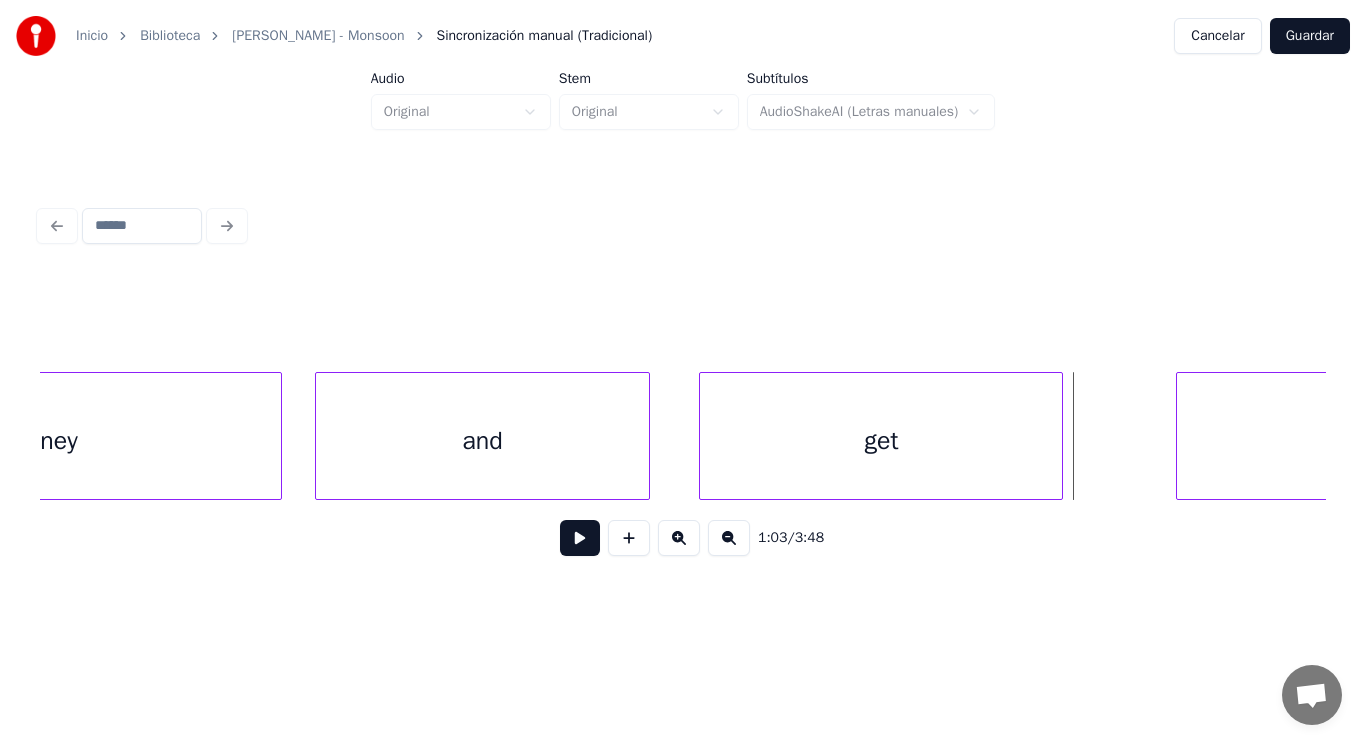 click on "get" at bounding box center [881, 441] 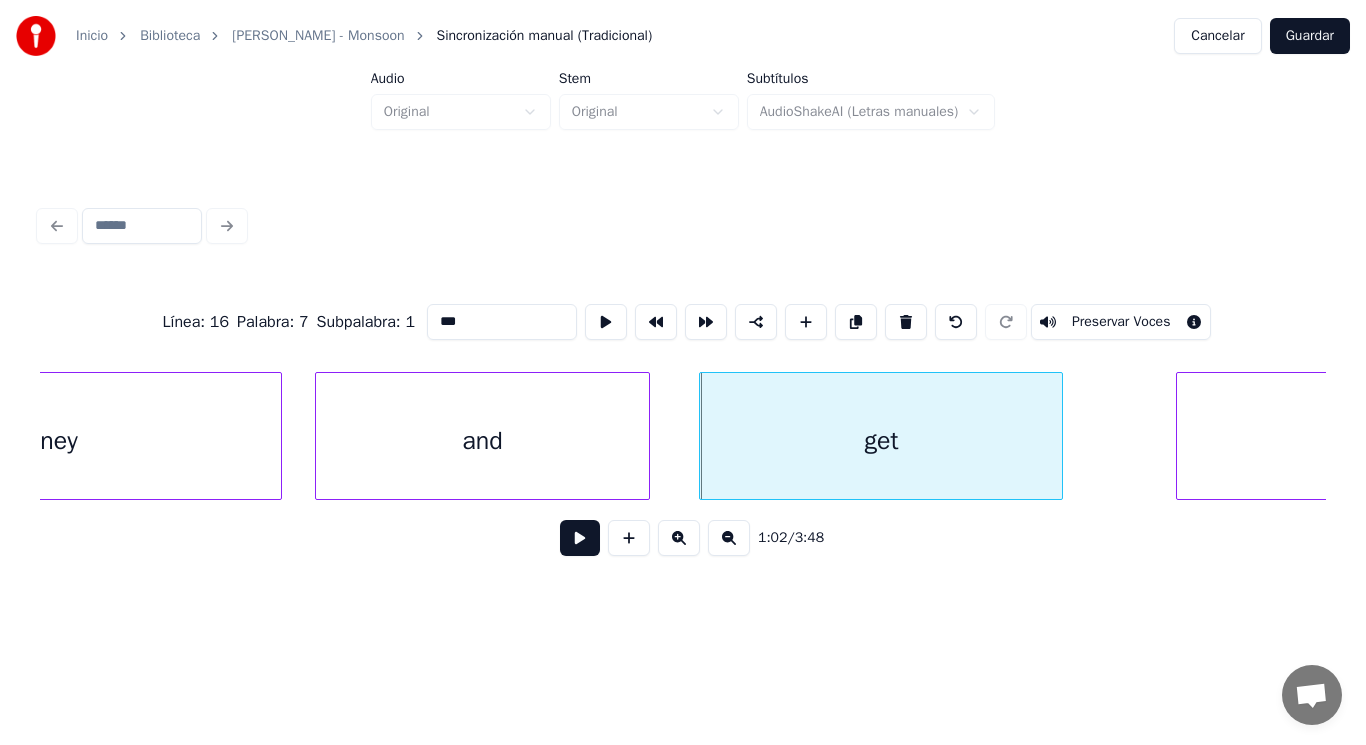 click at bounding box center [580, 538] 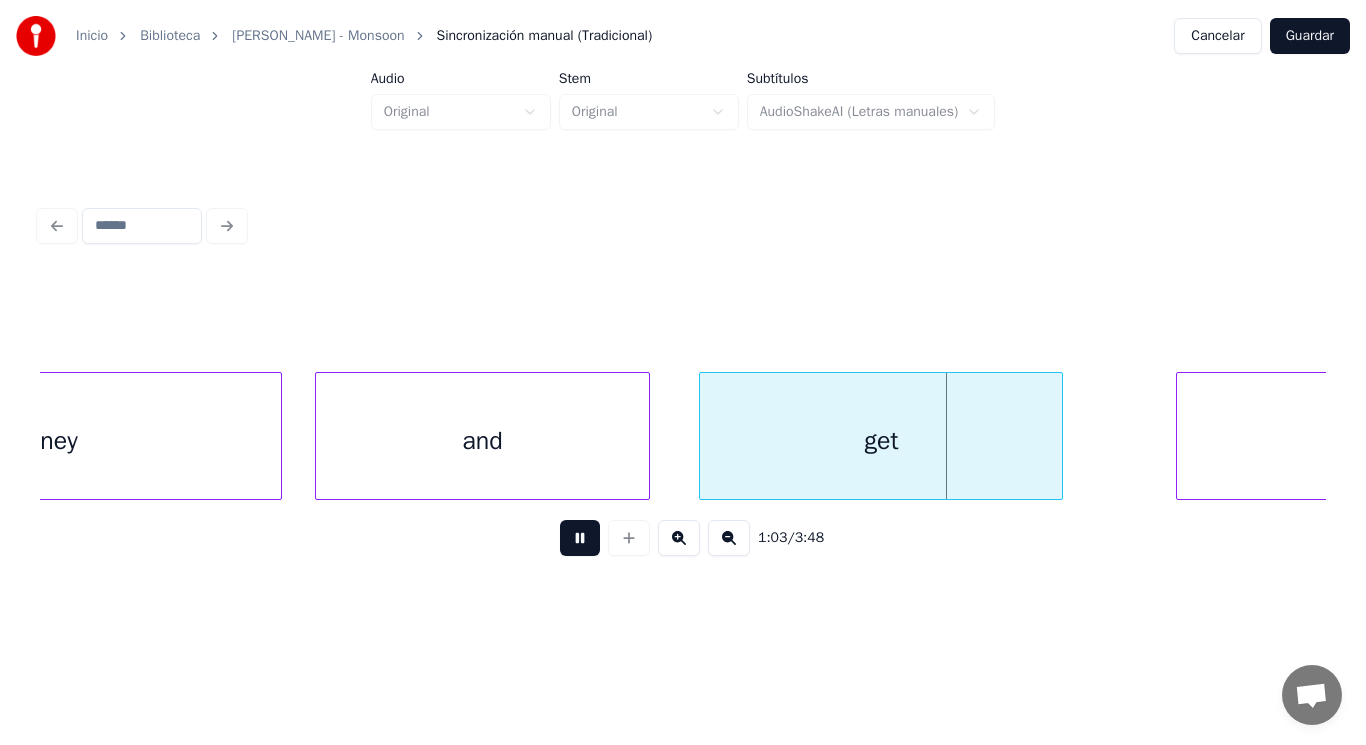 click at bounding box center [580, 538] 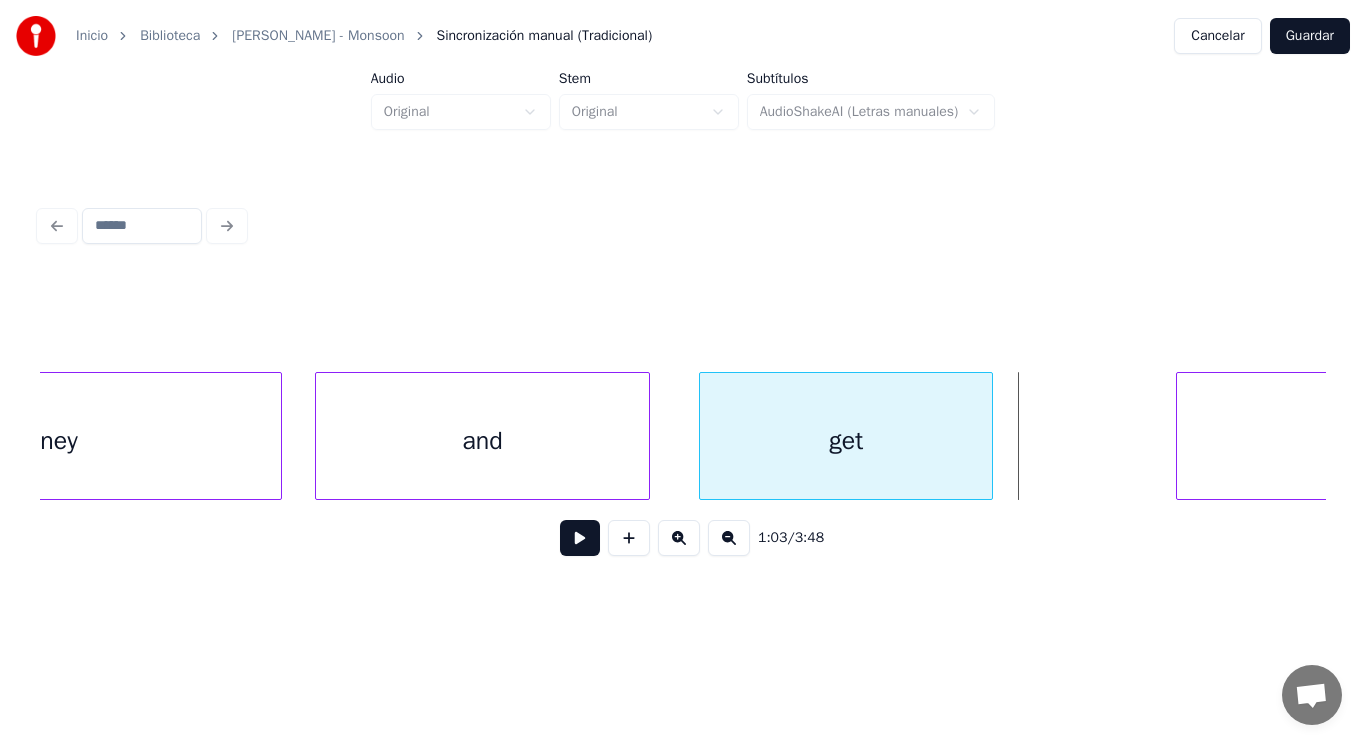 click at bounding box center (989, 436) 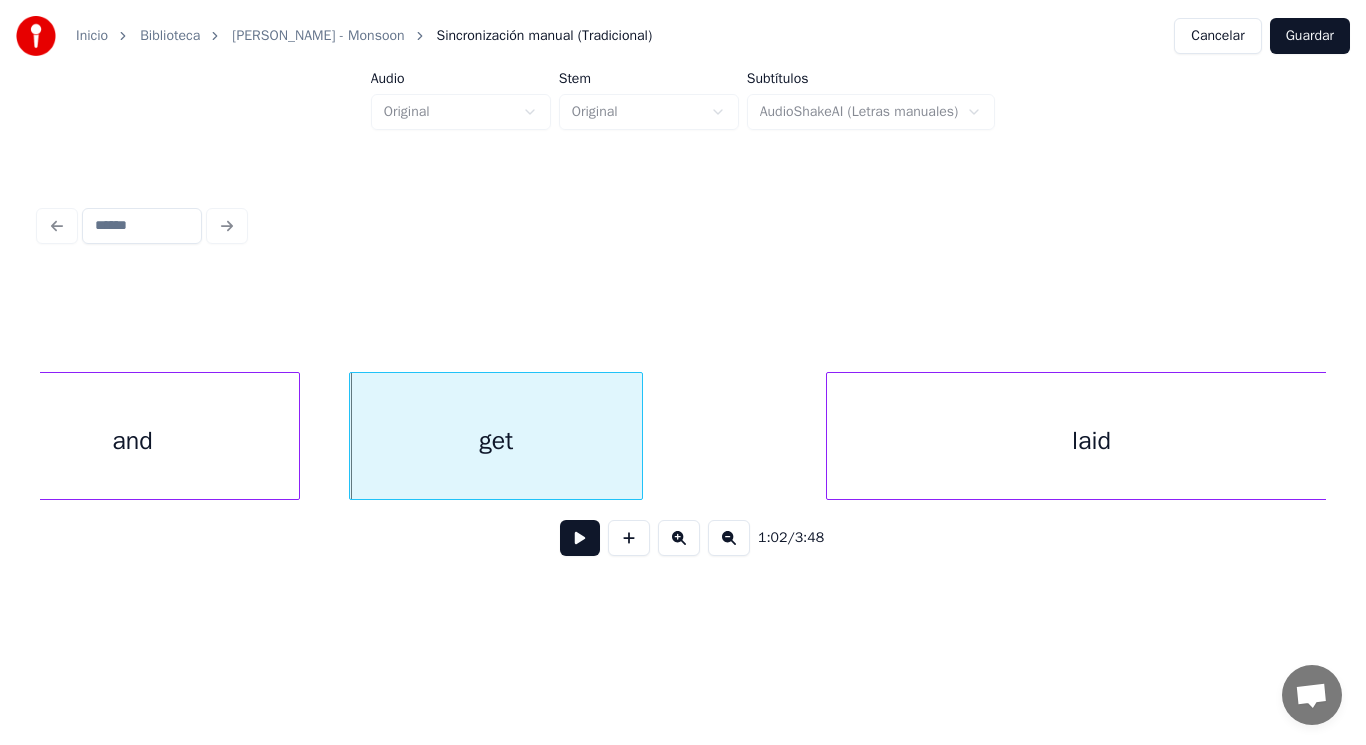 scroll, scrollTop: 0, scrollLeft: 87786, axis: horizontal 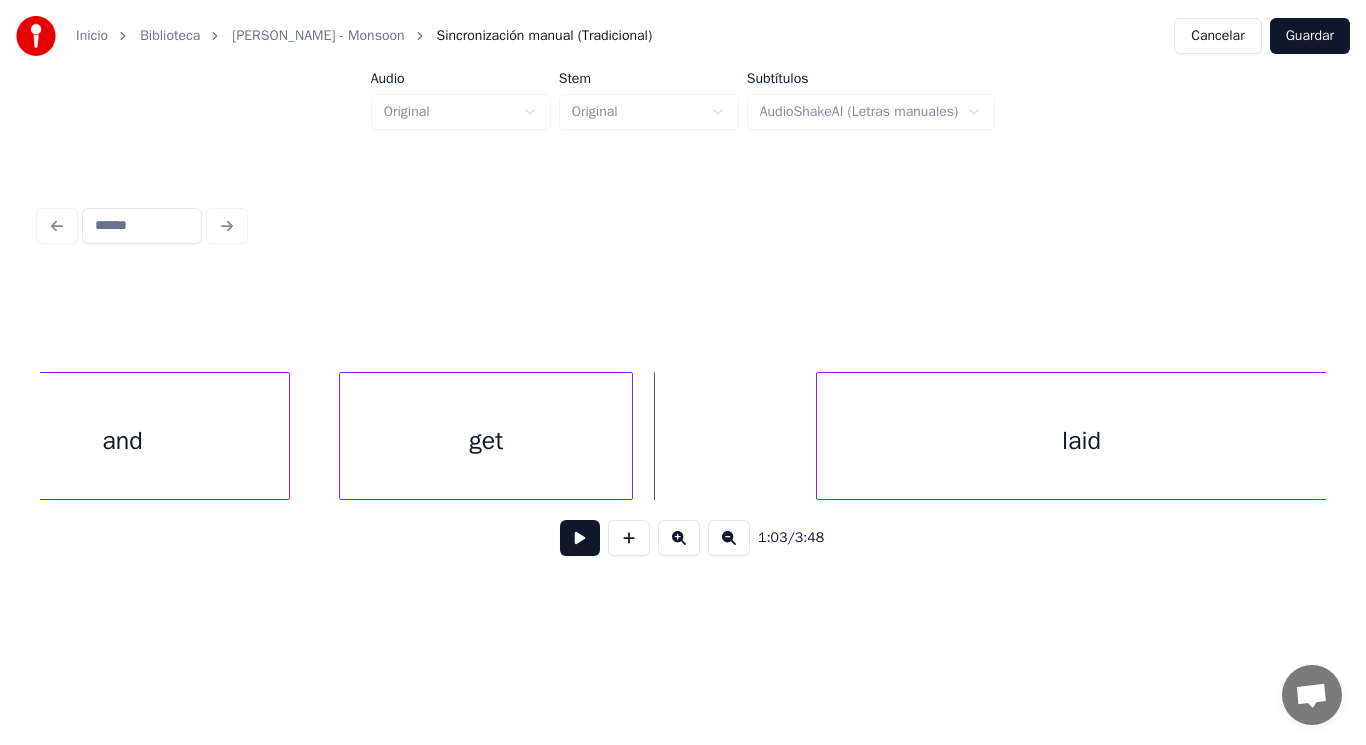 click at bounding box center (580, 538) 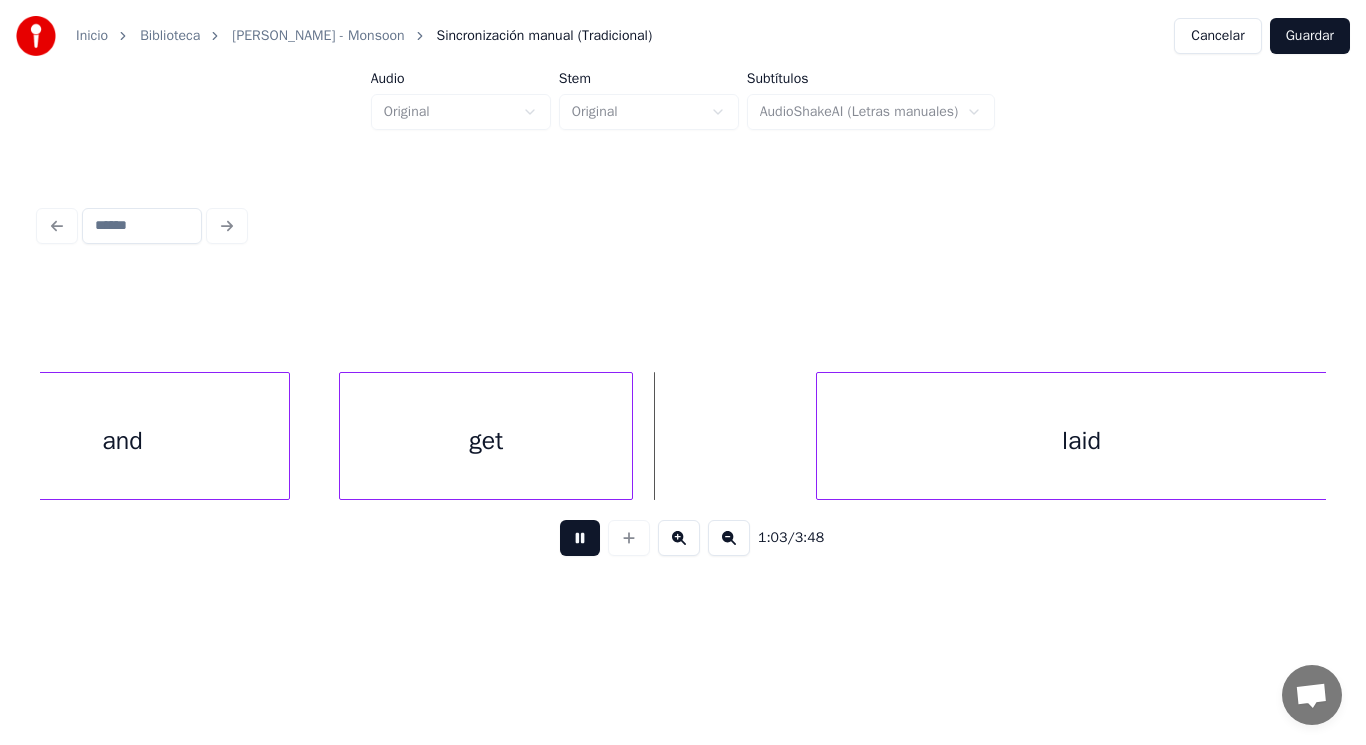 click at bounding box center (580, 538) 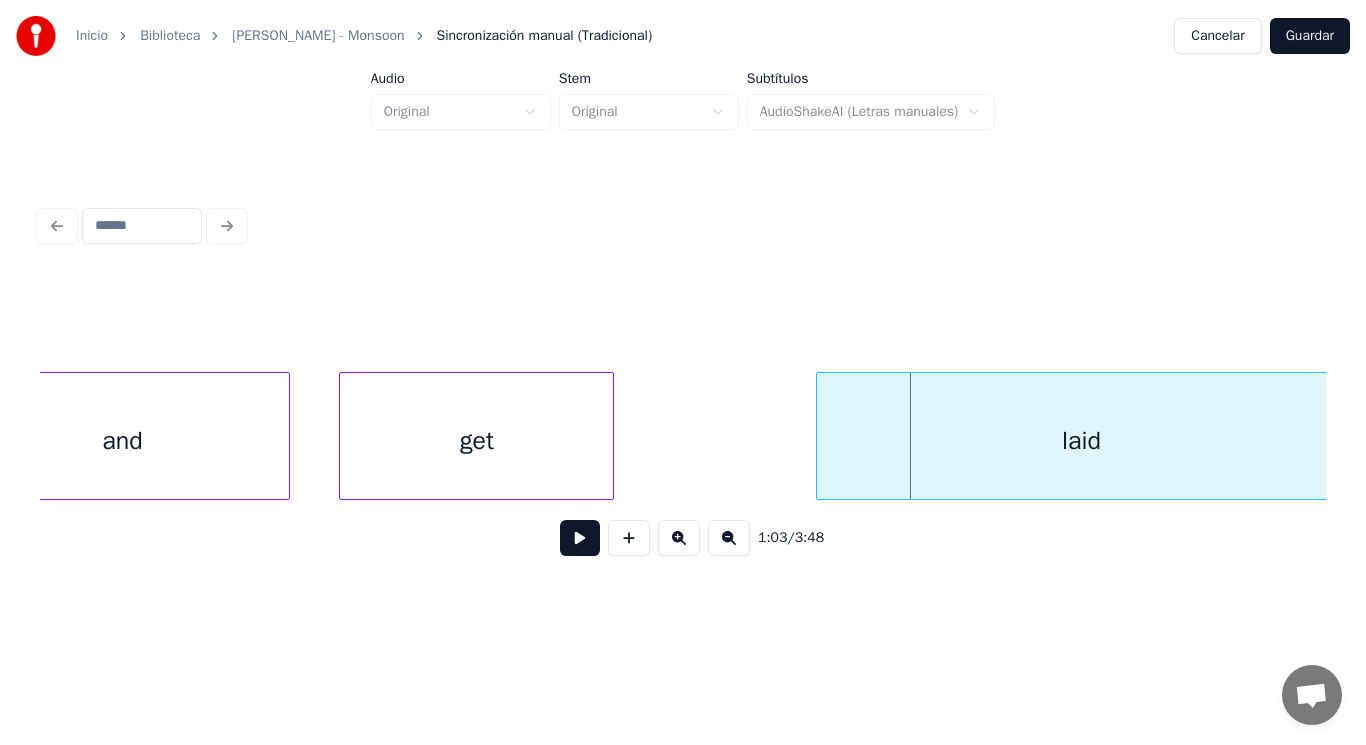 click at bounding box center [610, 436] 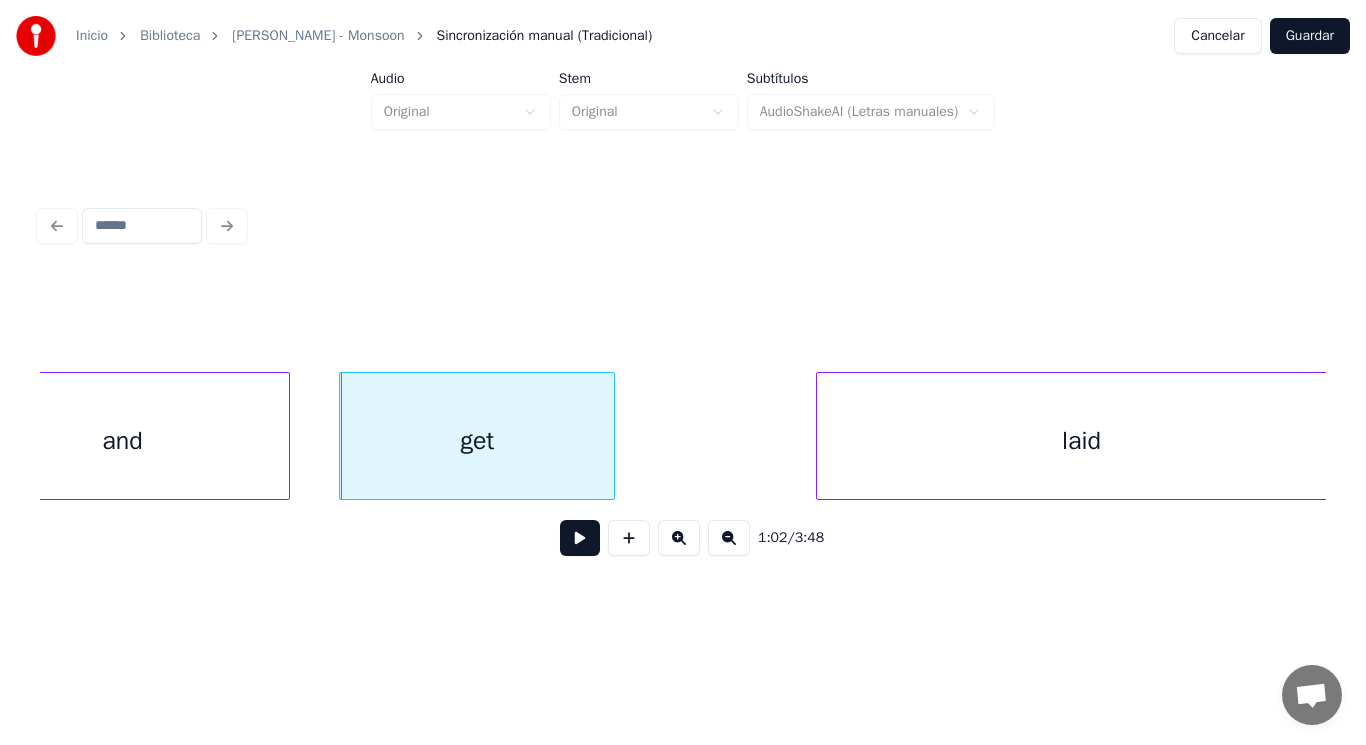 click at bounding box center (580, 538) 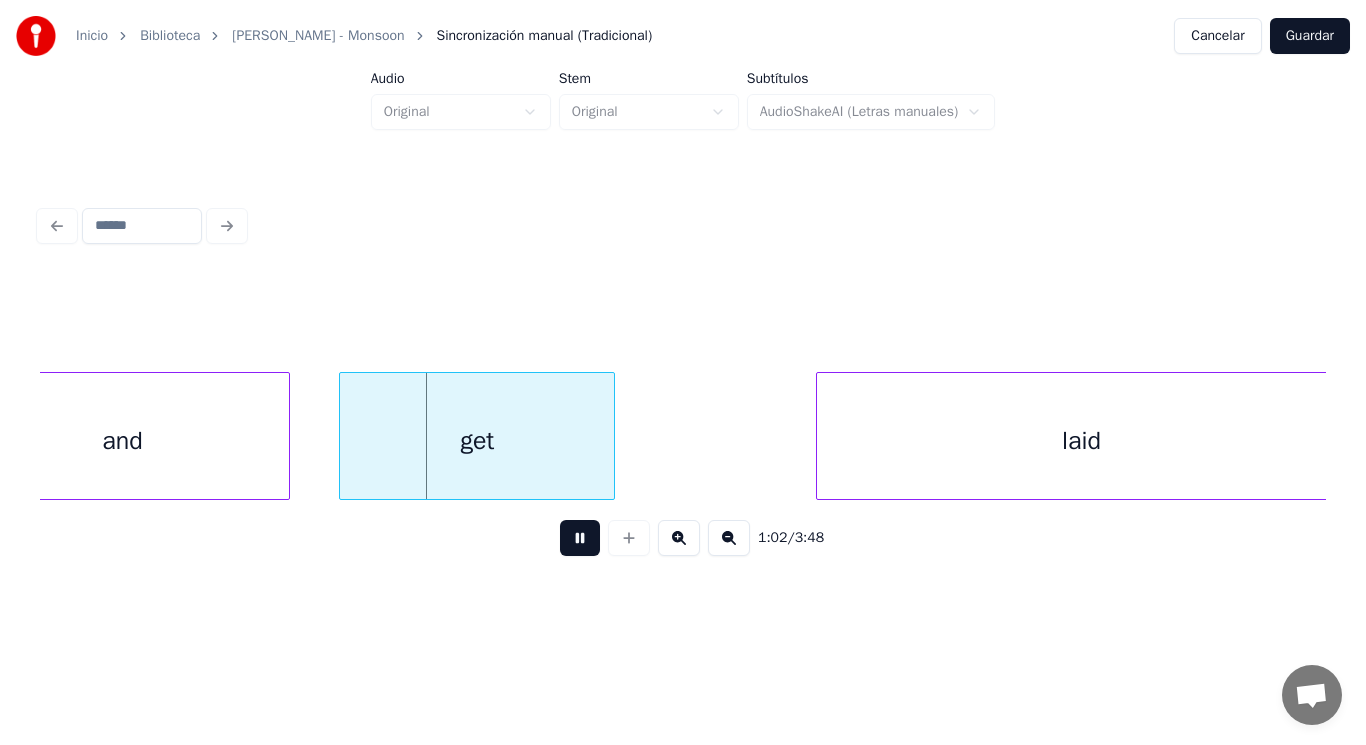 click at bounding box center [580, 538] 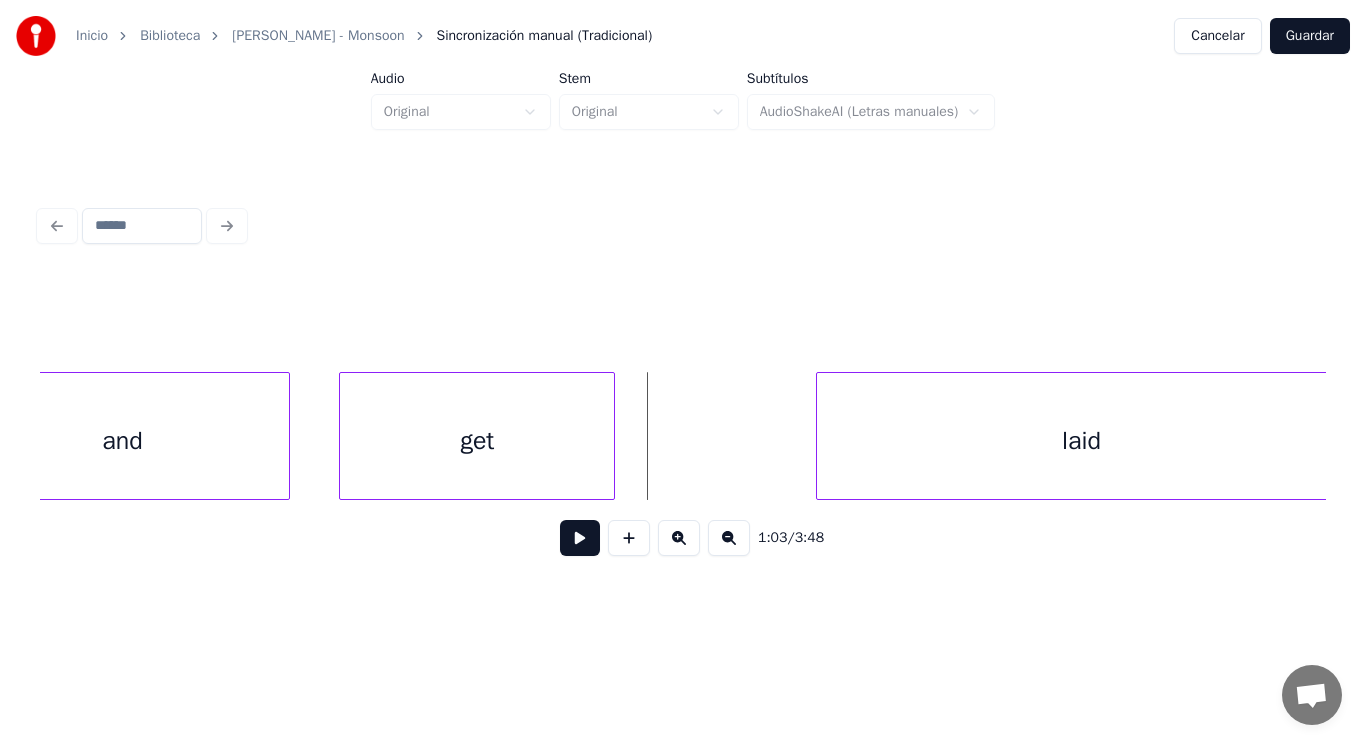 click at bounding box center (580, 538) 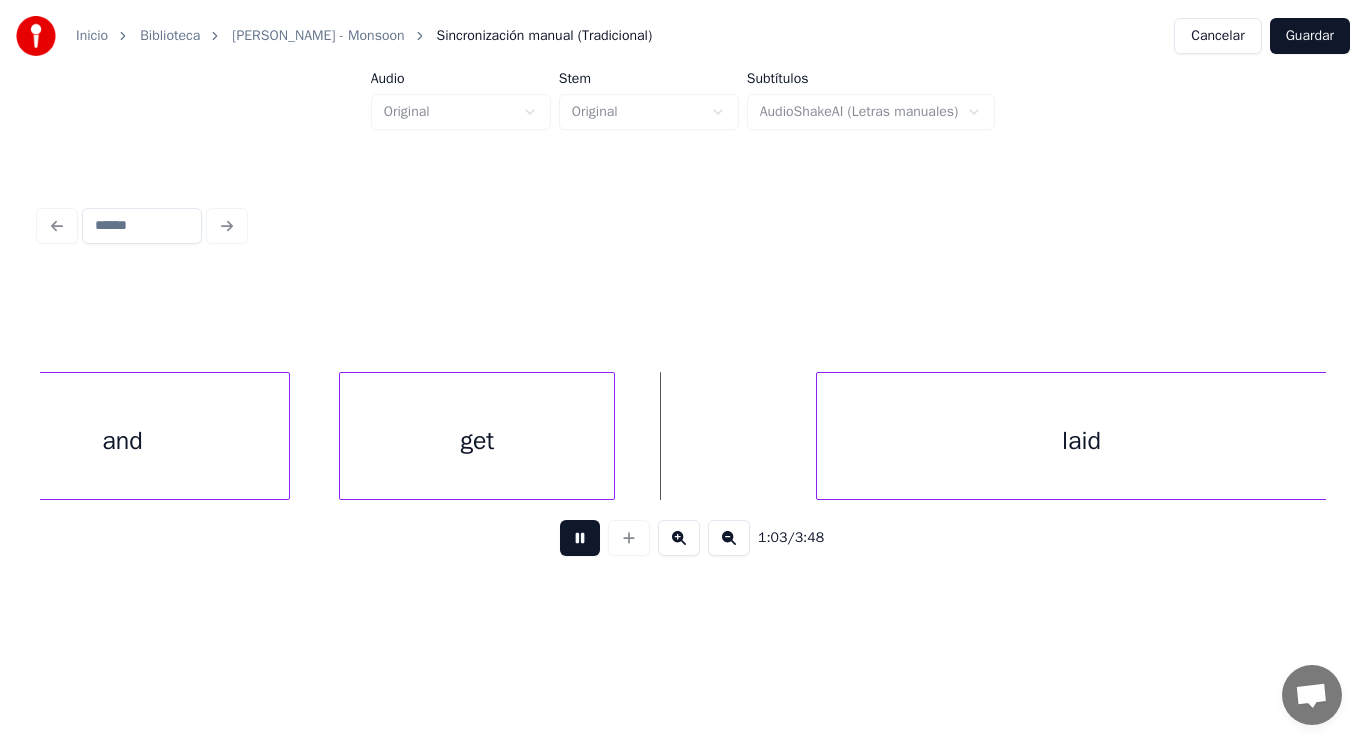 click at bounding box center [580, 538] 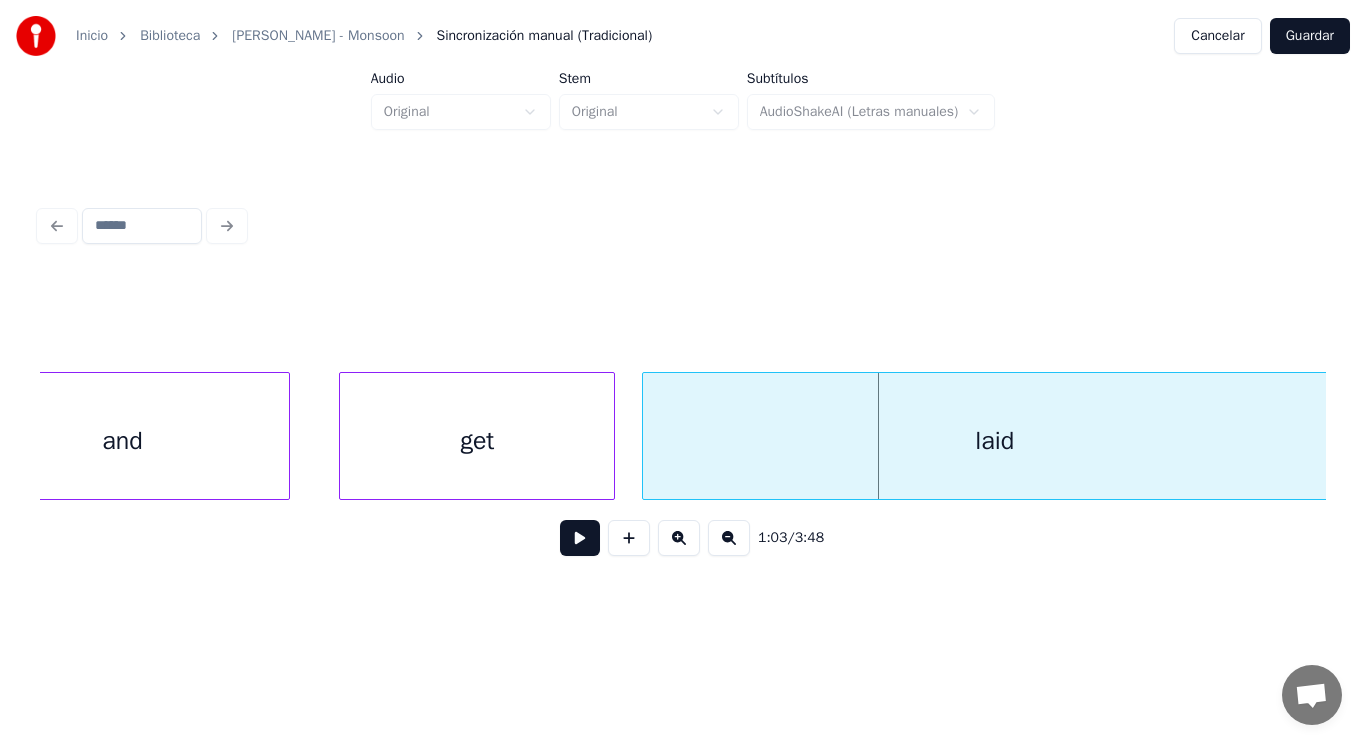 click at bounding box center [646, 436] 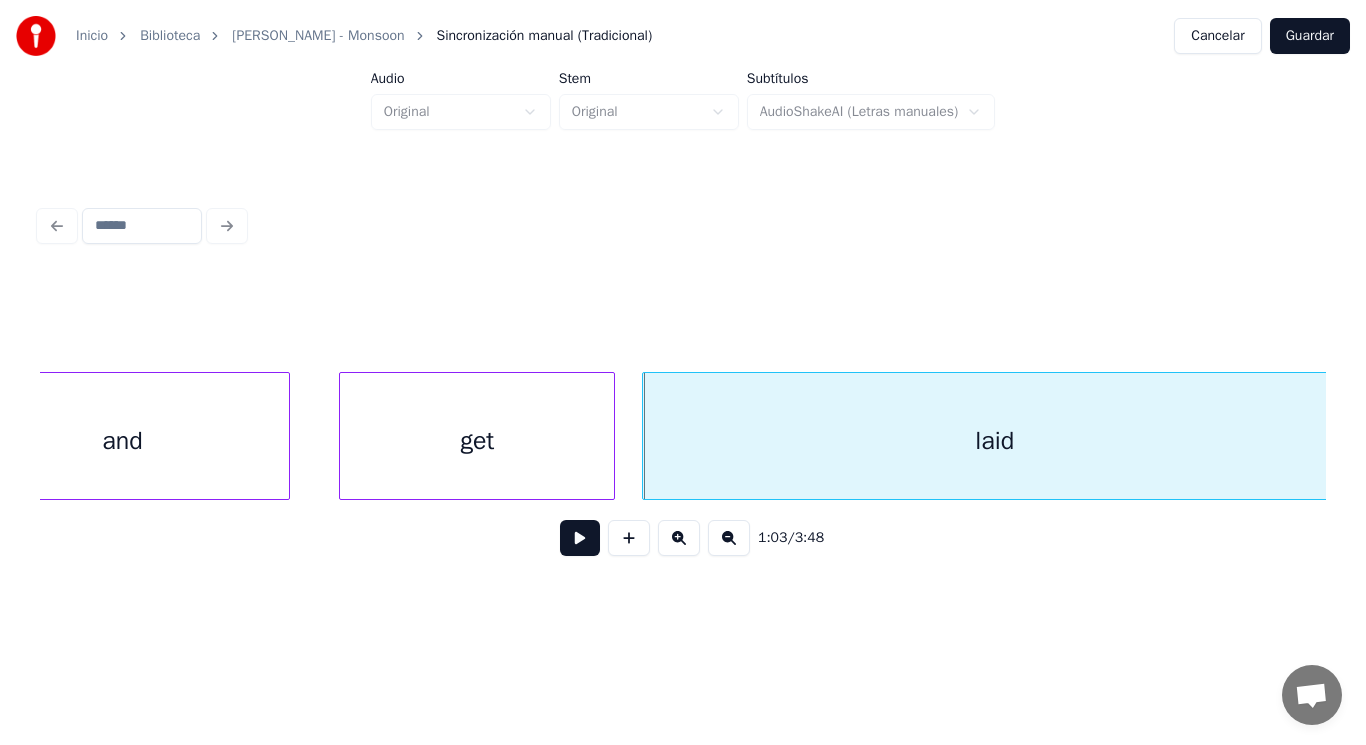 click on "get" at bounding box center (477, 441) 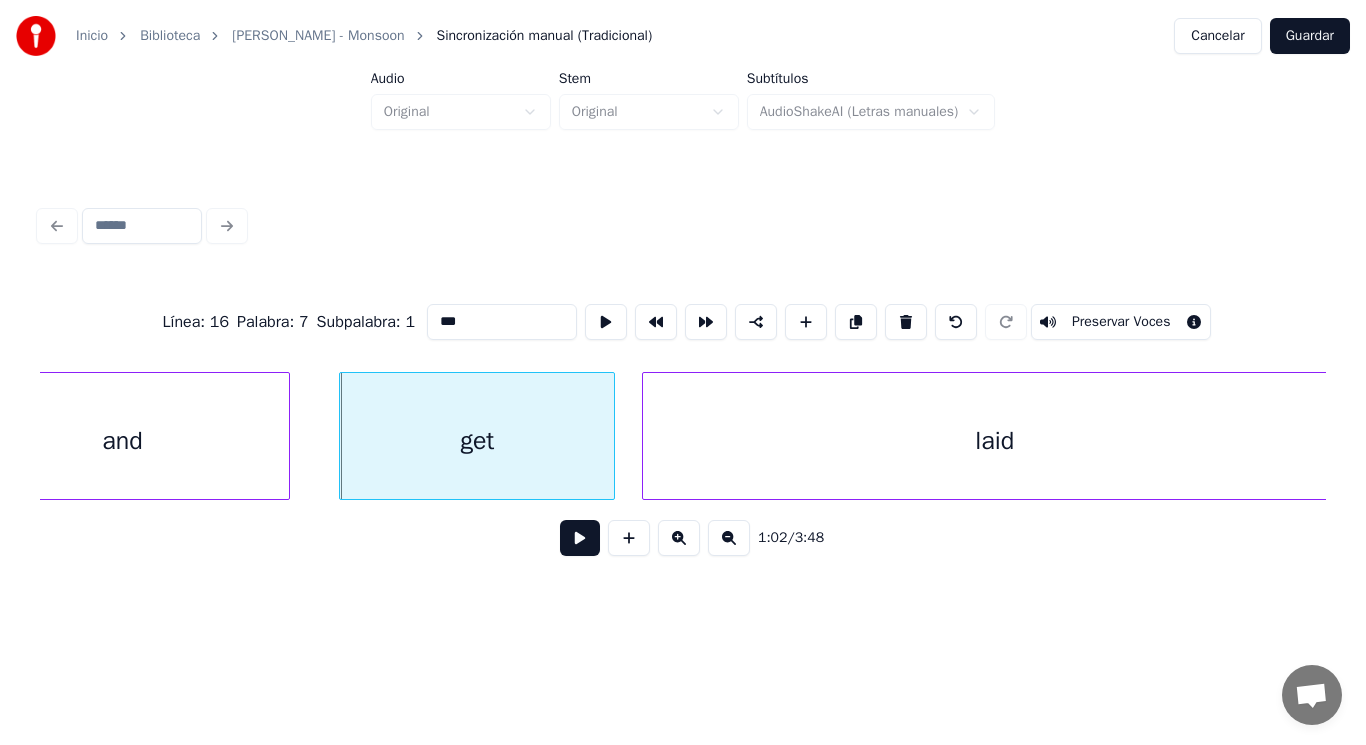 click at bounding box center [580, 538] 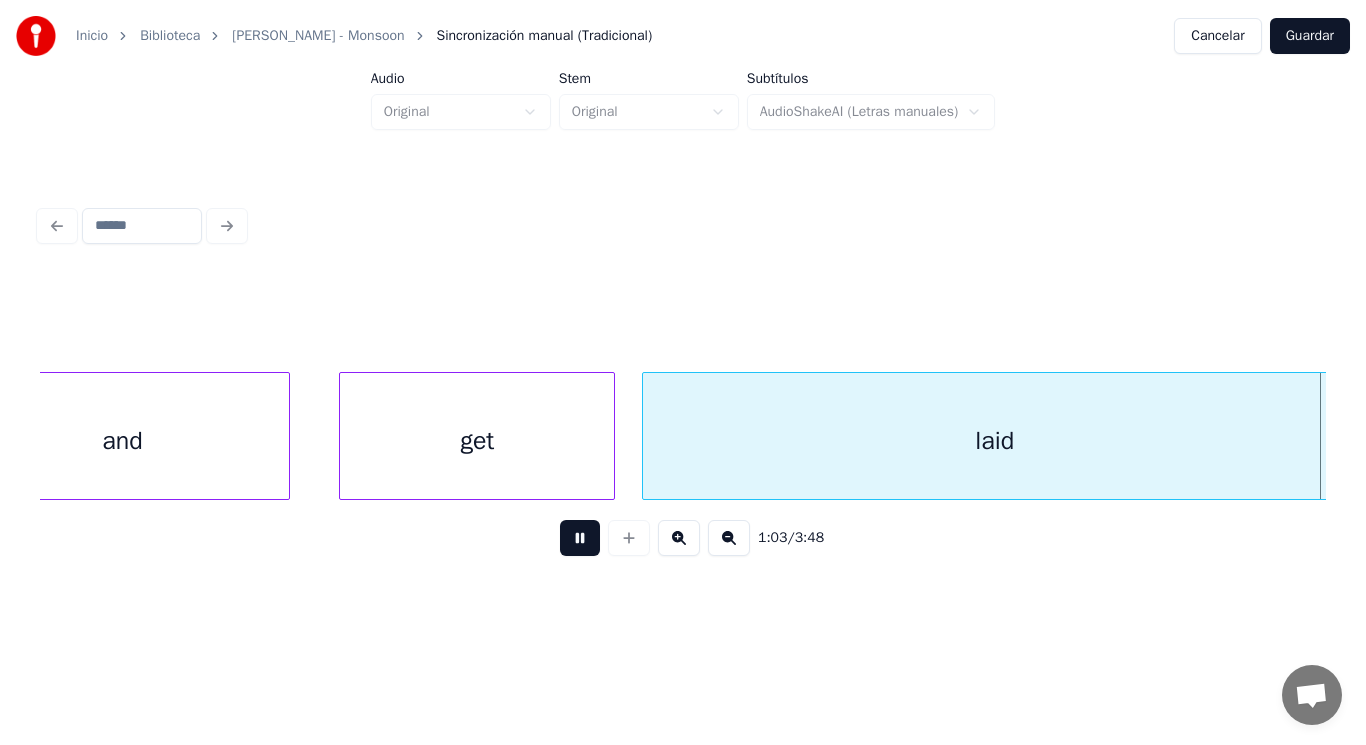 click at bounding box center (580, 538) 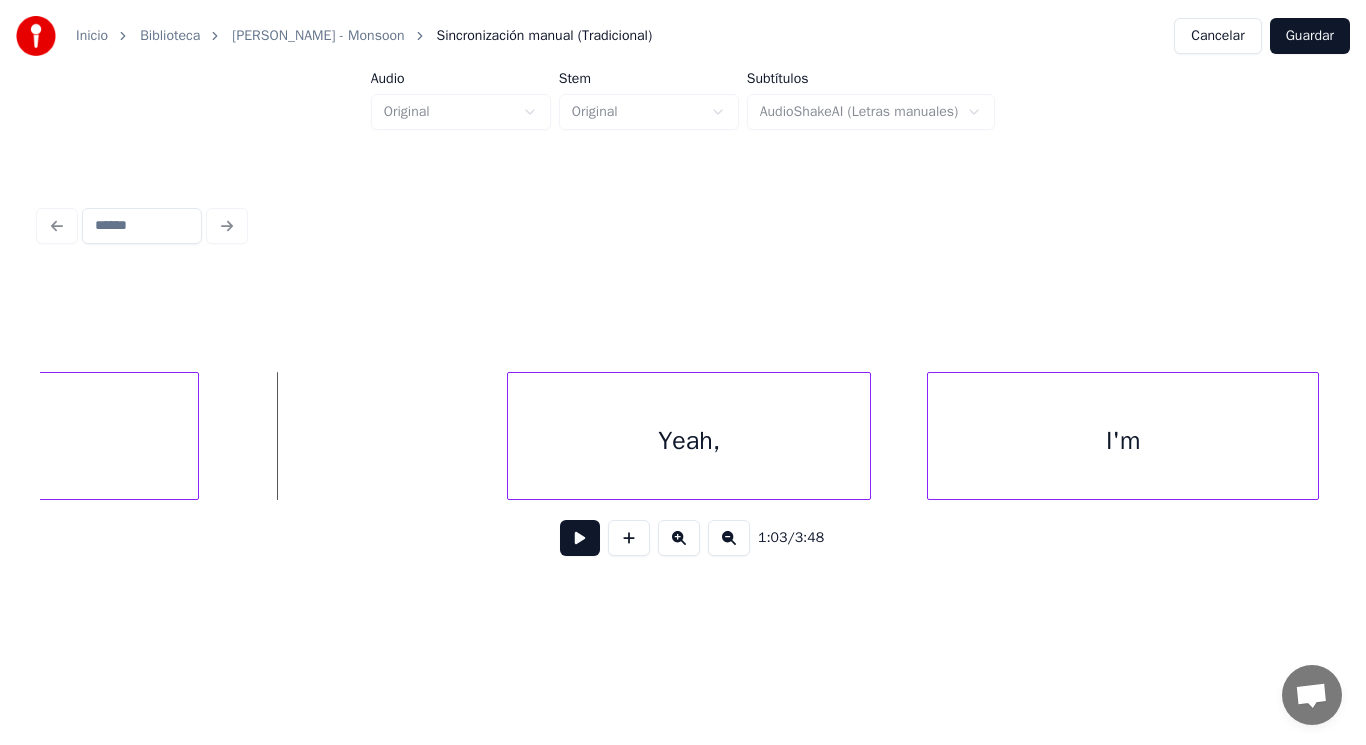 click on "laid" at bounding box center [-154, 441] 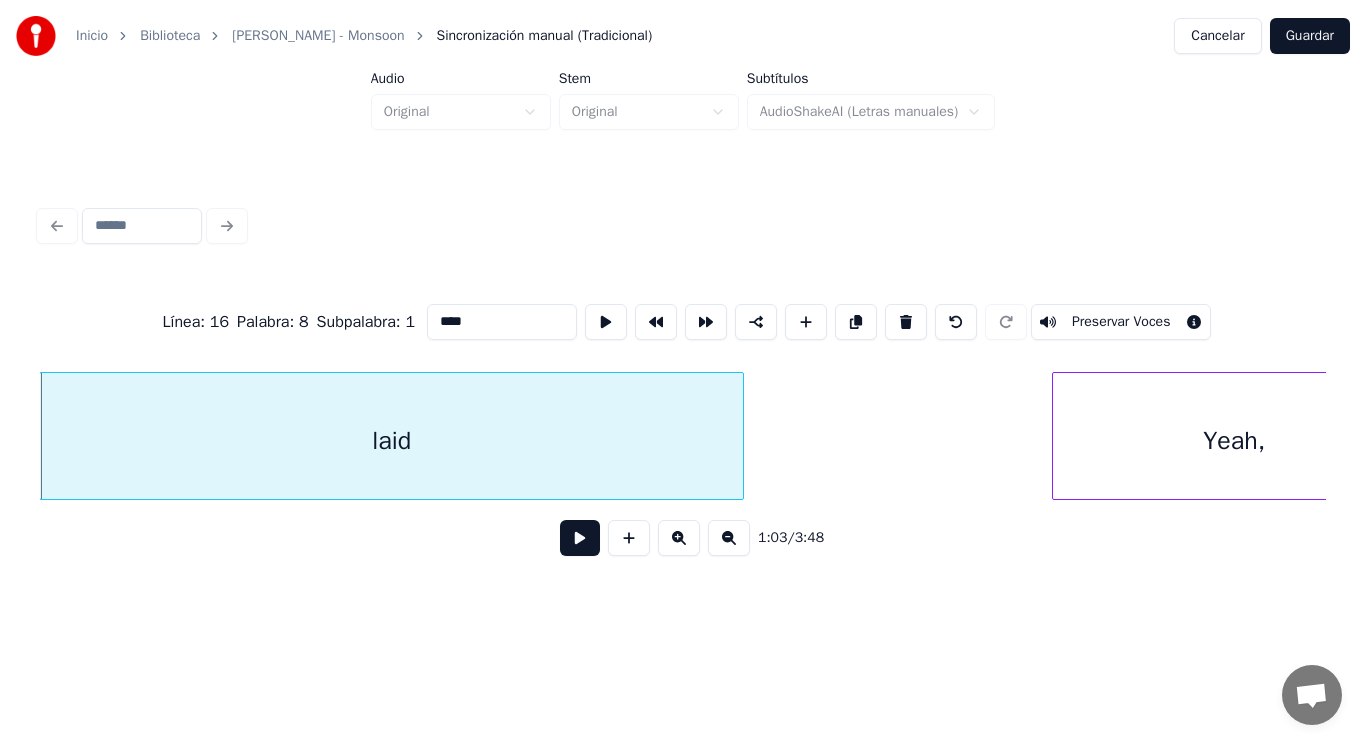 click at bounding box center (580, 538) 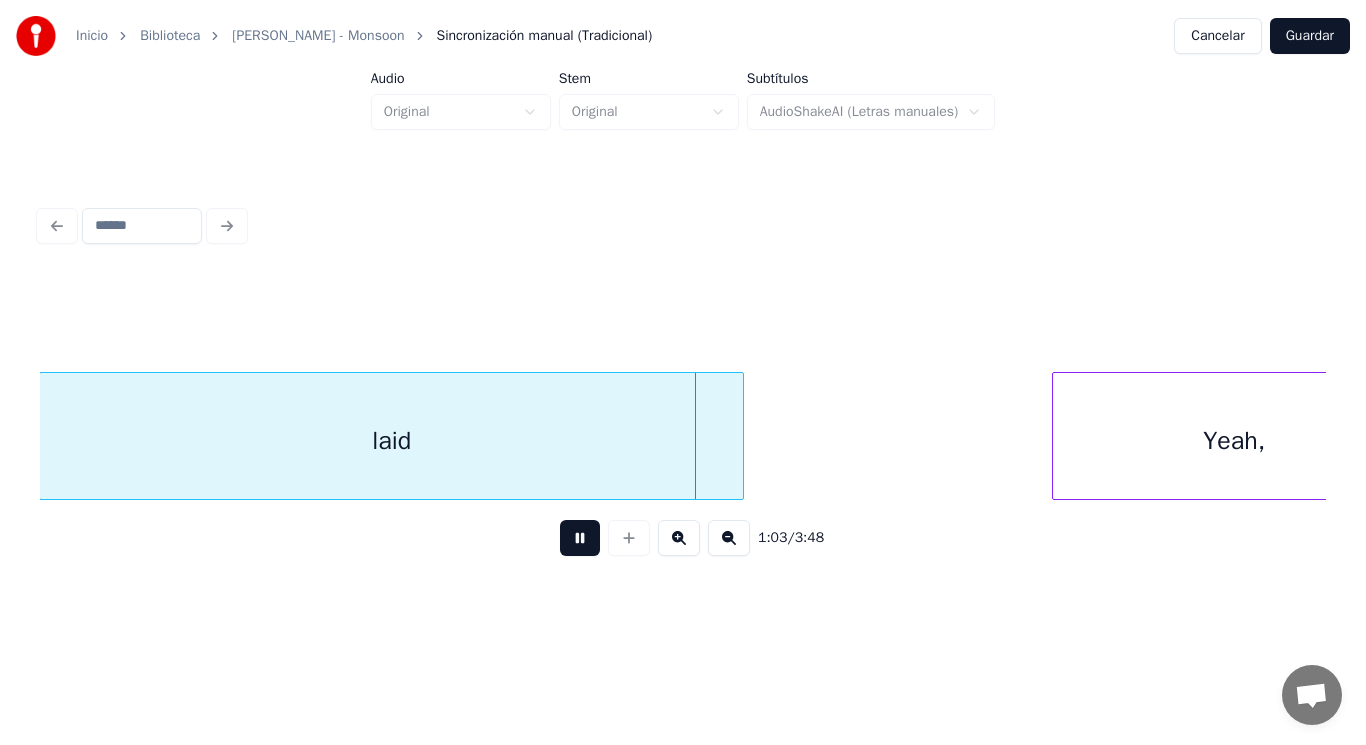 click at bounding box center [580, 538] 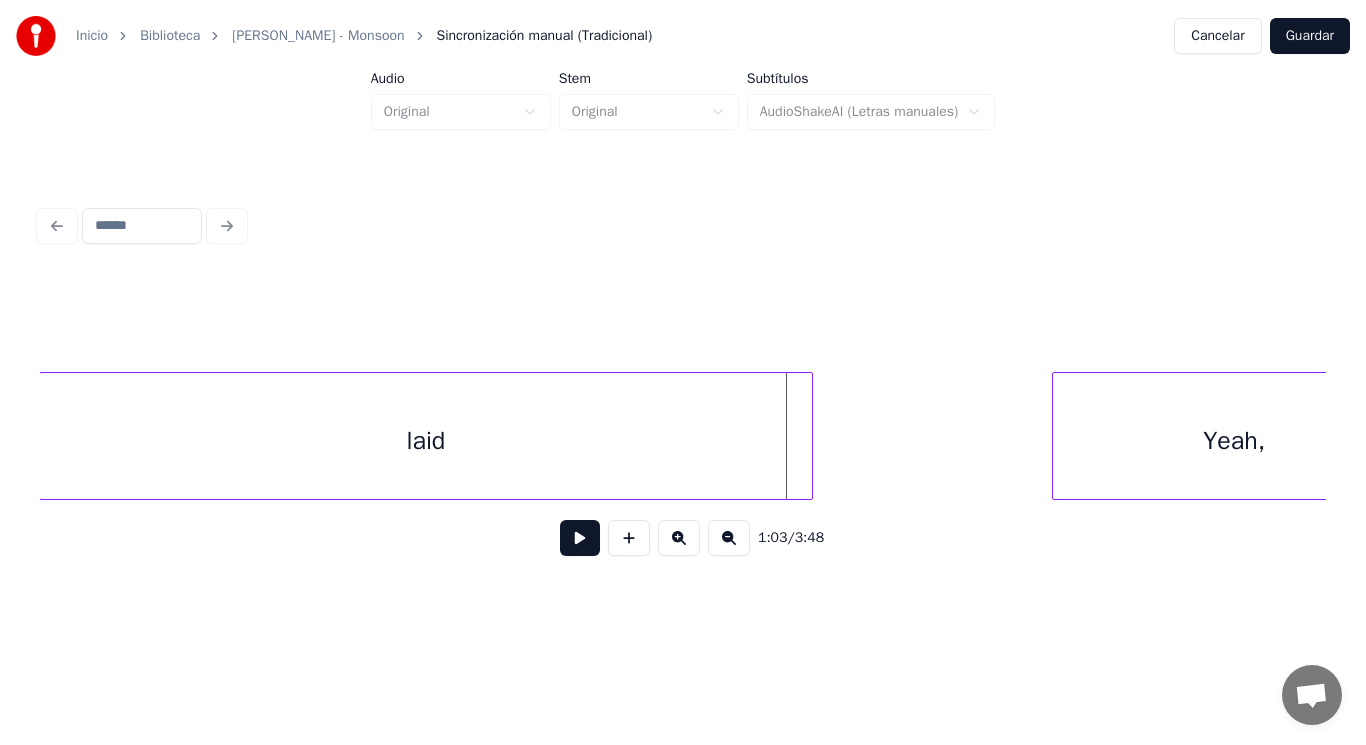 click at bounding box center [809, 436] 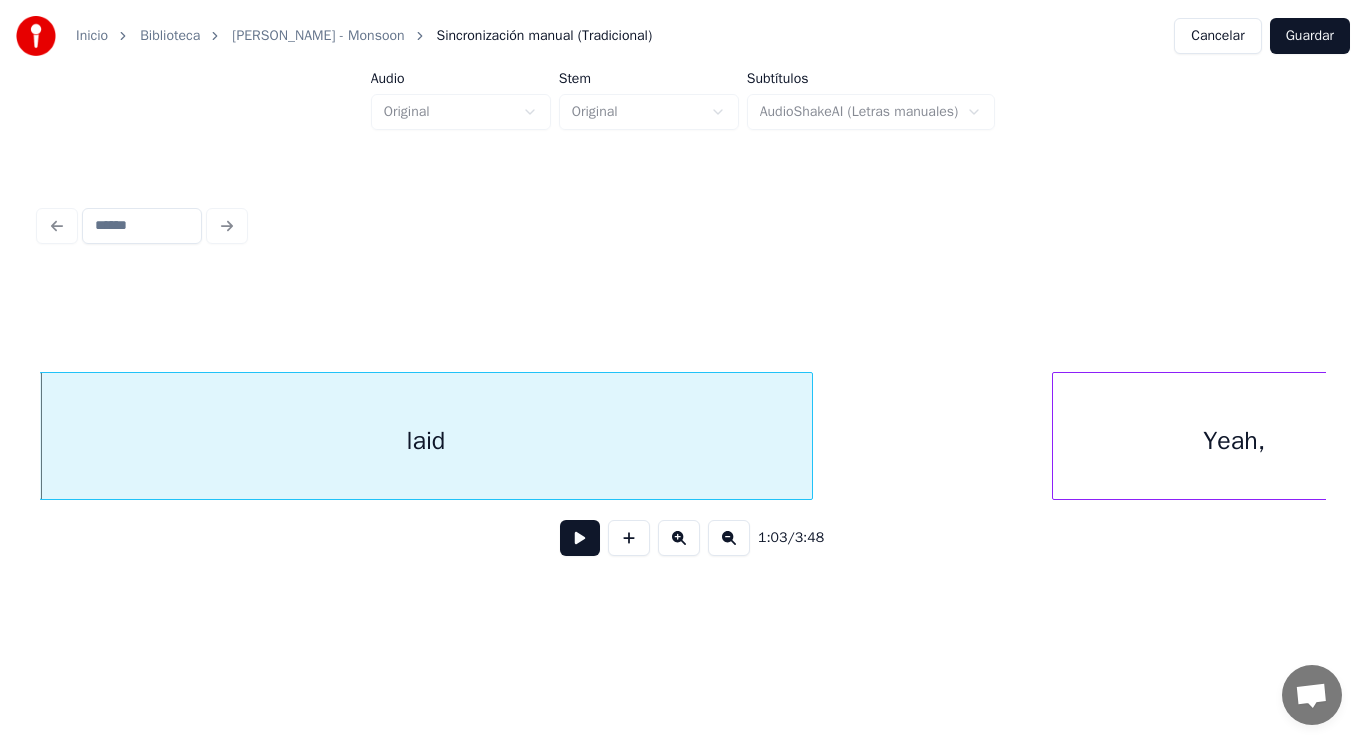 click at bounding box center (580, 538) 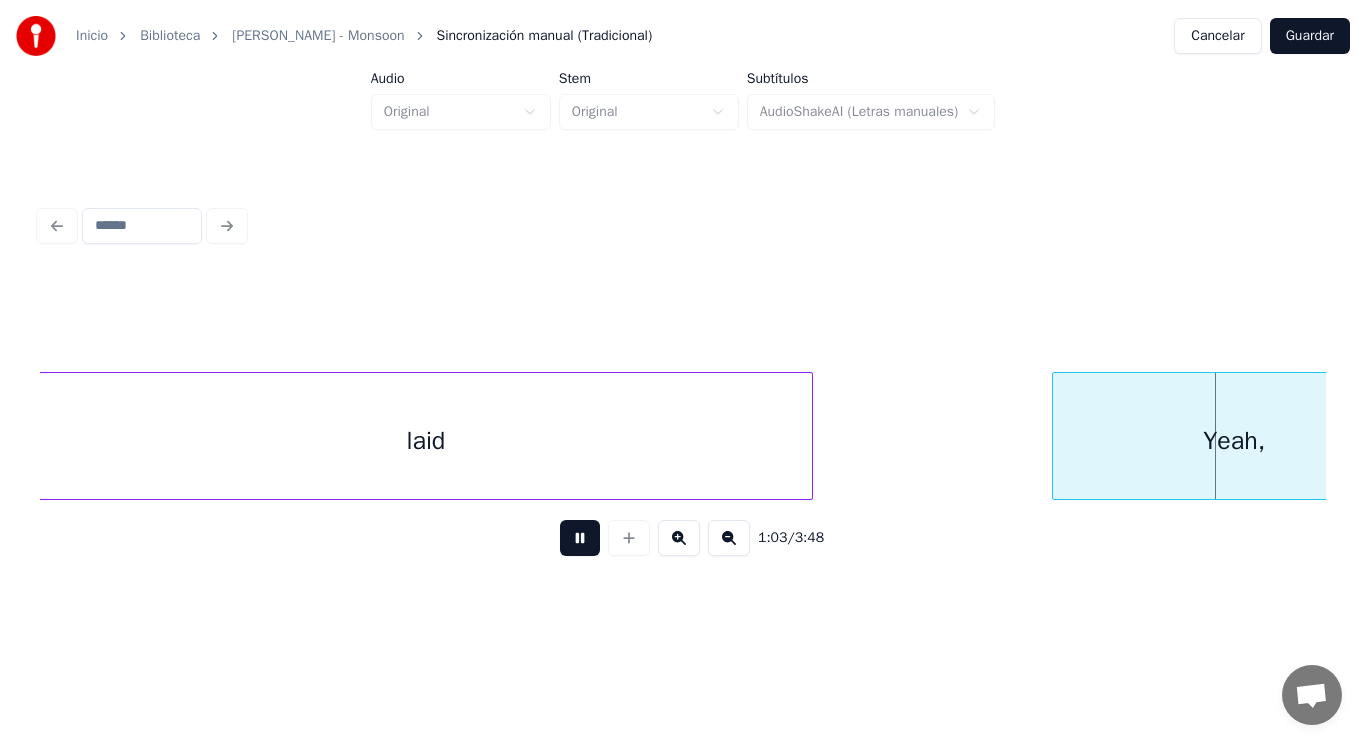 scroll, scrollTop: 0, scrollLeft: 89682, axis: horizontal 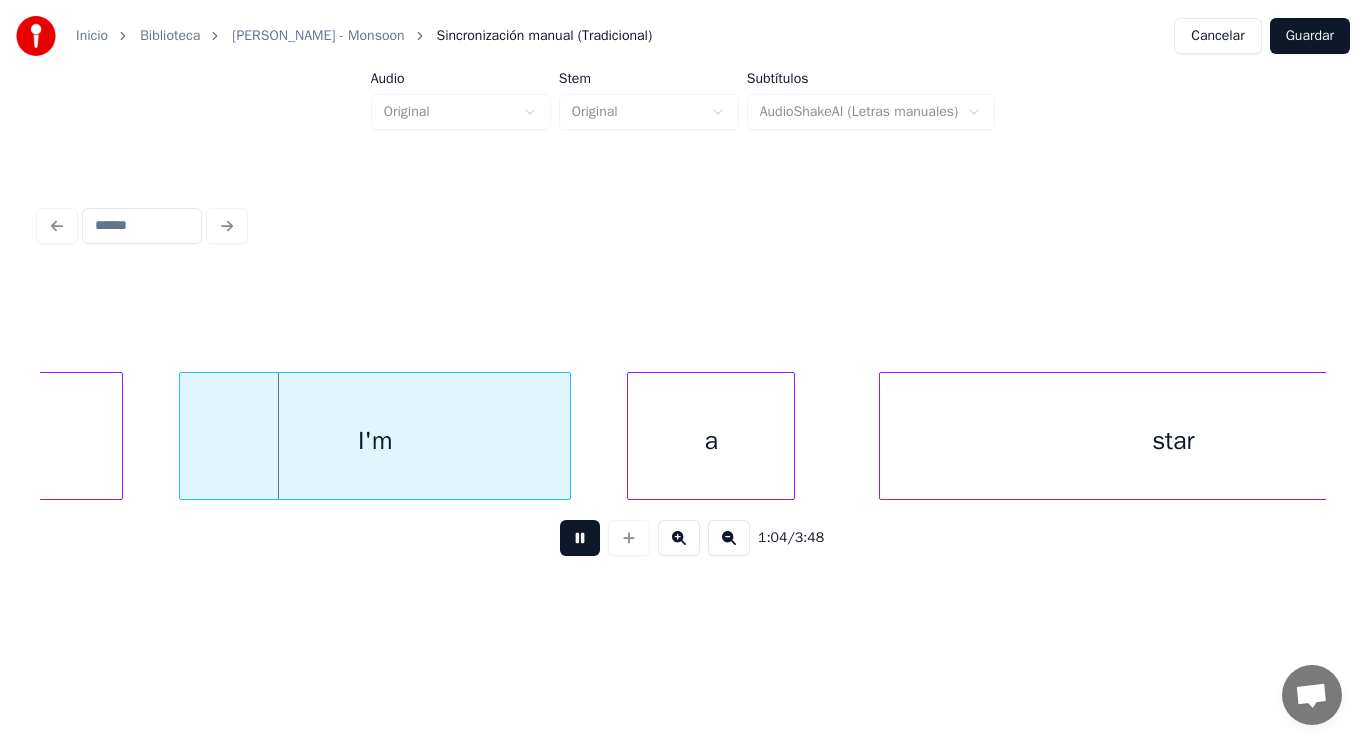 click at bounding box center [580, 538] 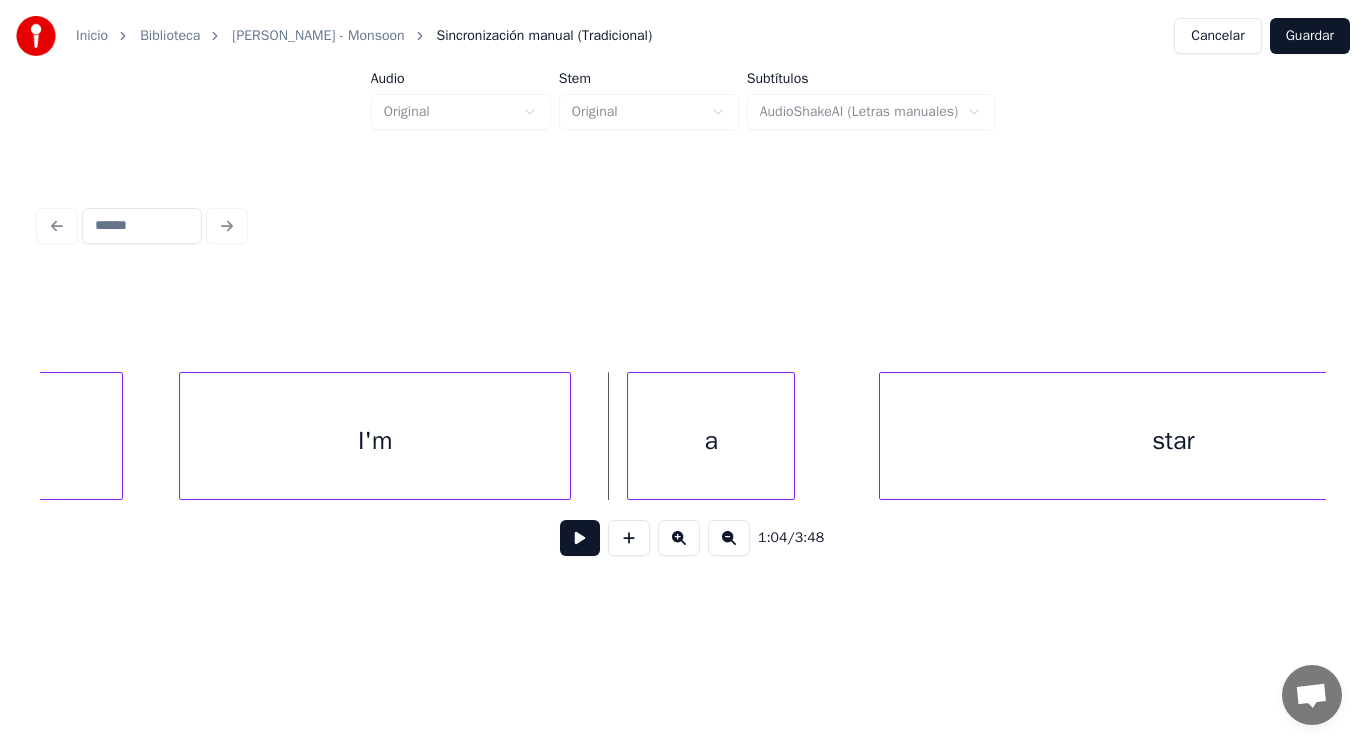 click on "Yeah," at bounding box center (-59, 441) 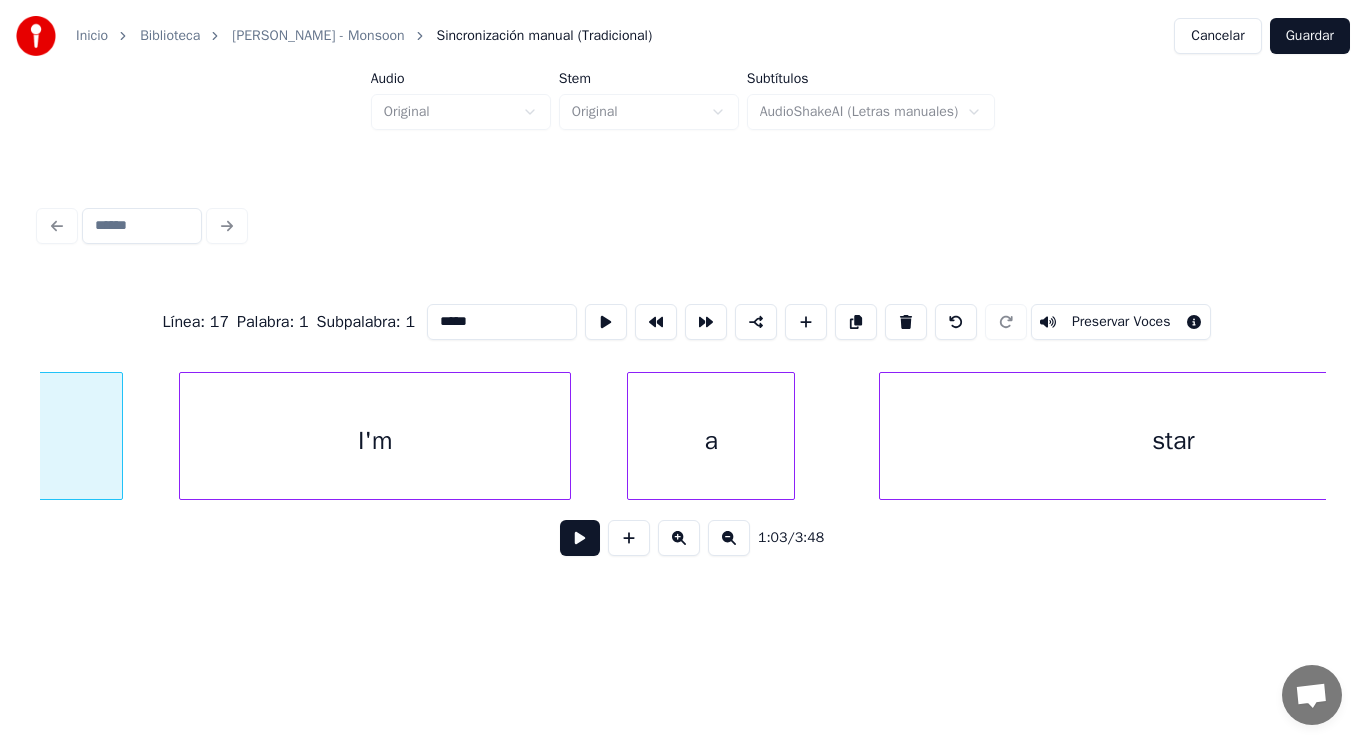 scroll, scrollTop: 0, scrollLeft: 89402, axis: horizontal 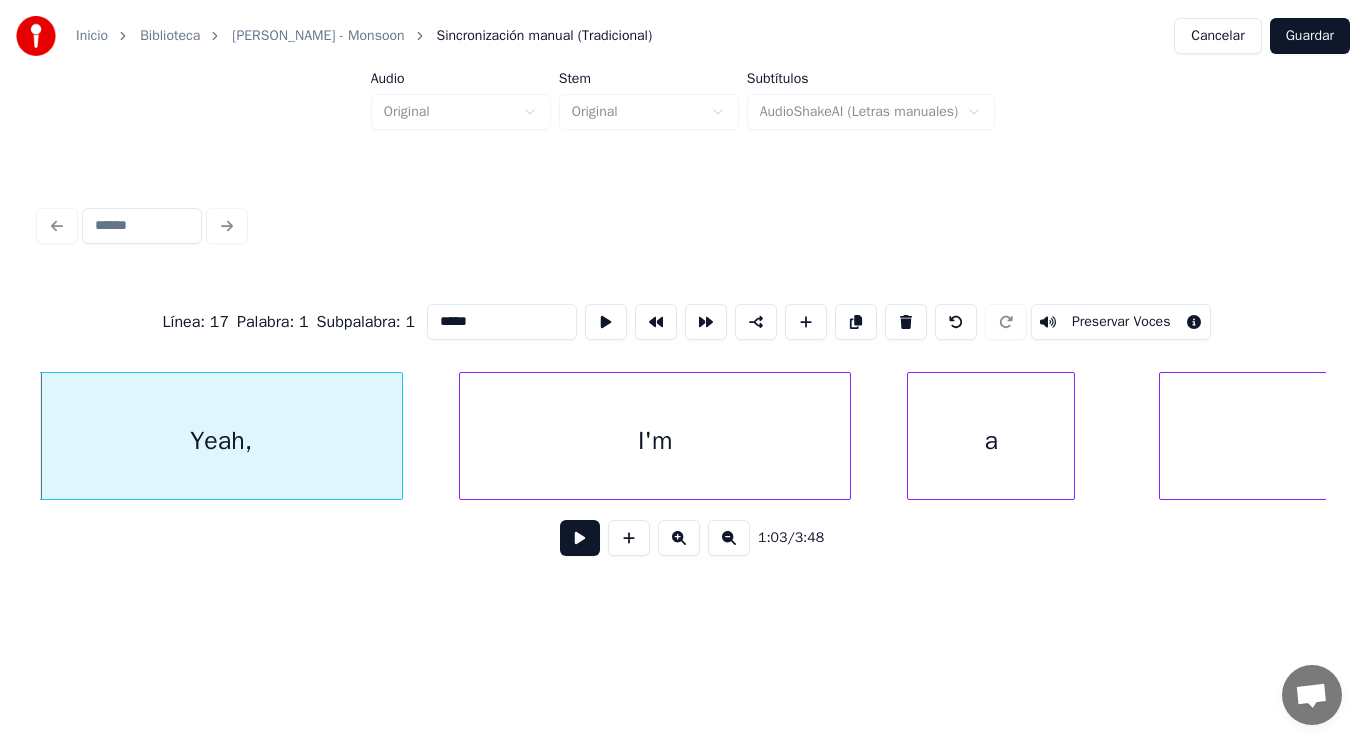click at bounding box center (580, 538) 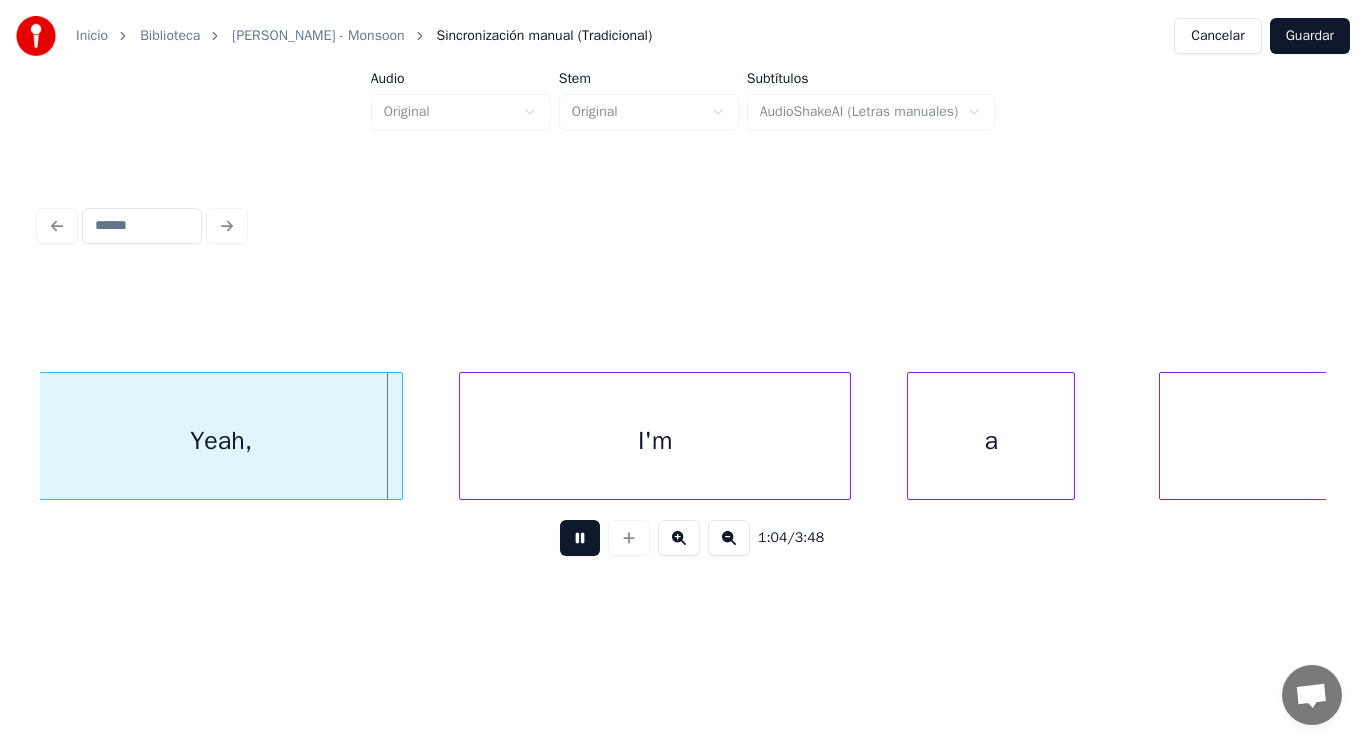 click at bounding box center [580, 538] 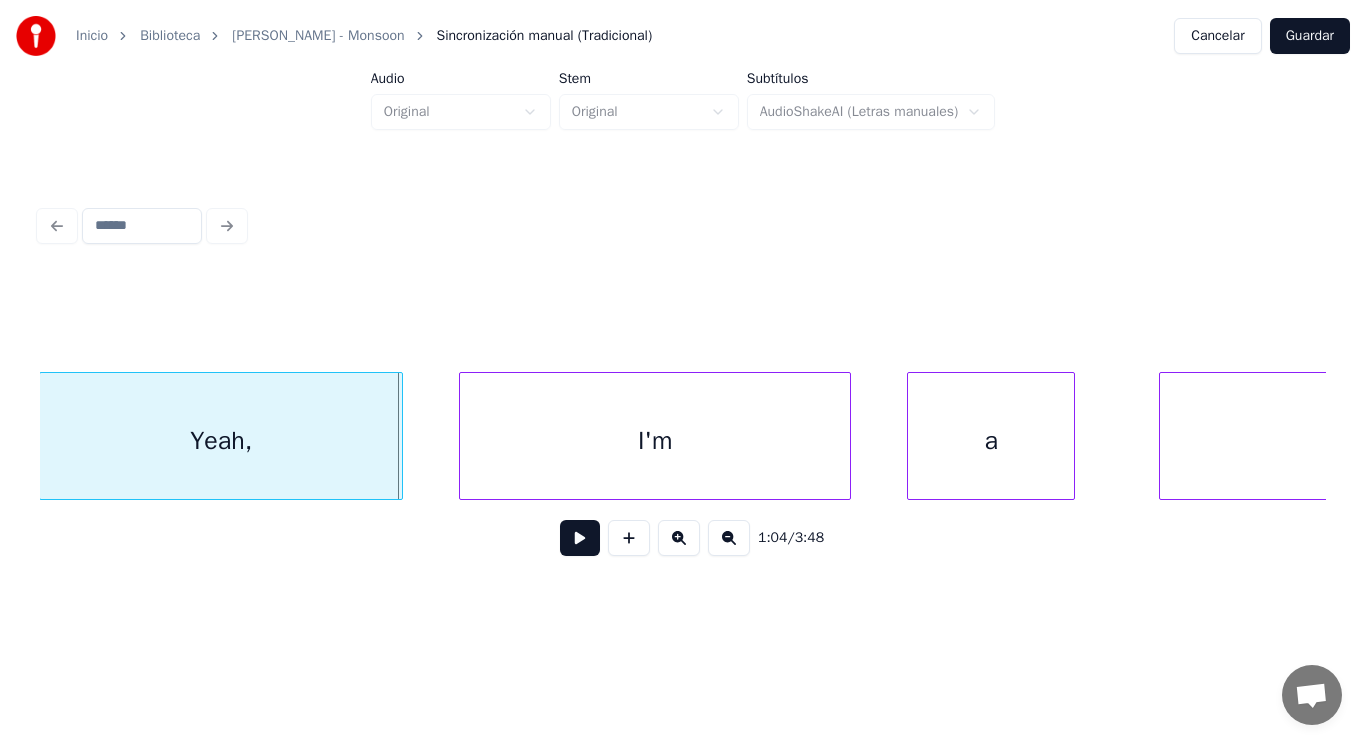 click on "Yeah," at bounding box center [221, 441] 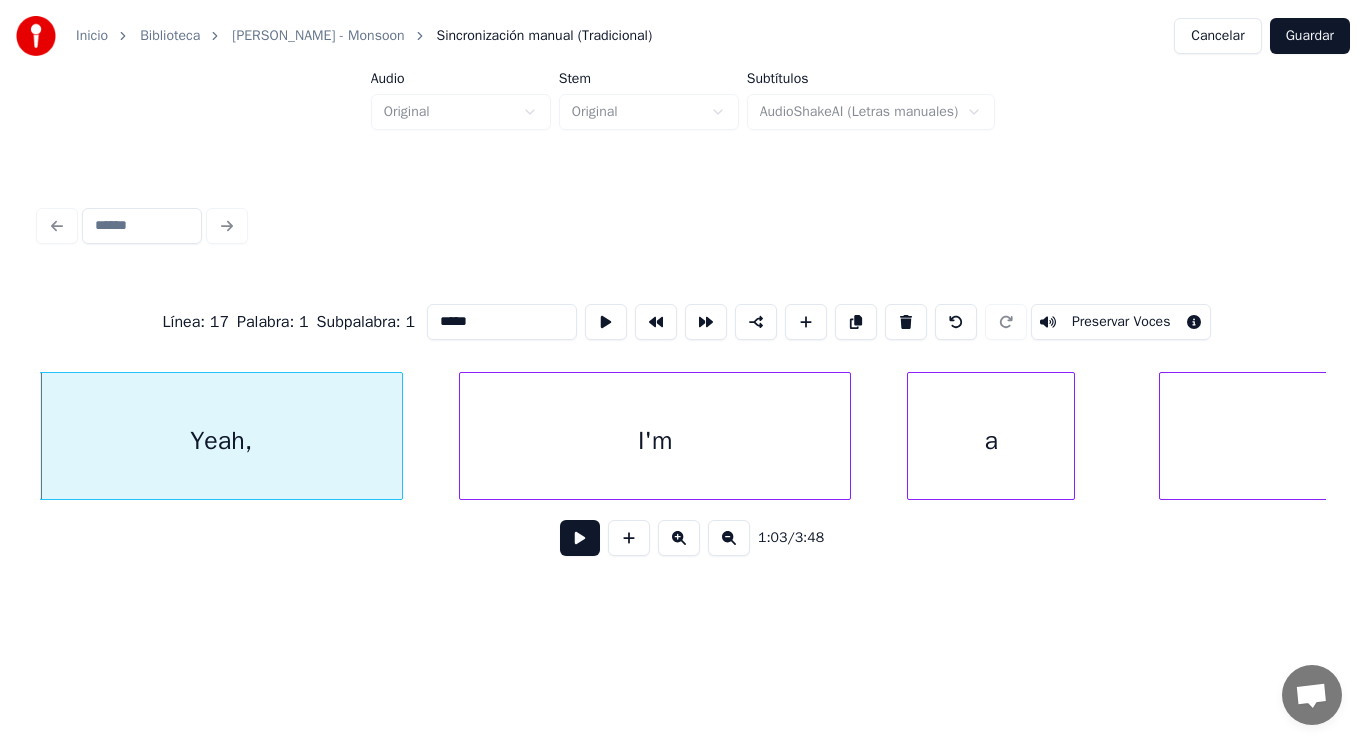 click at bounding box center (580, 538) 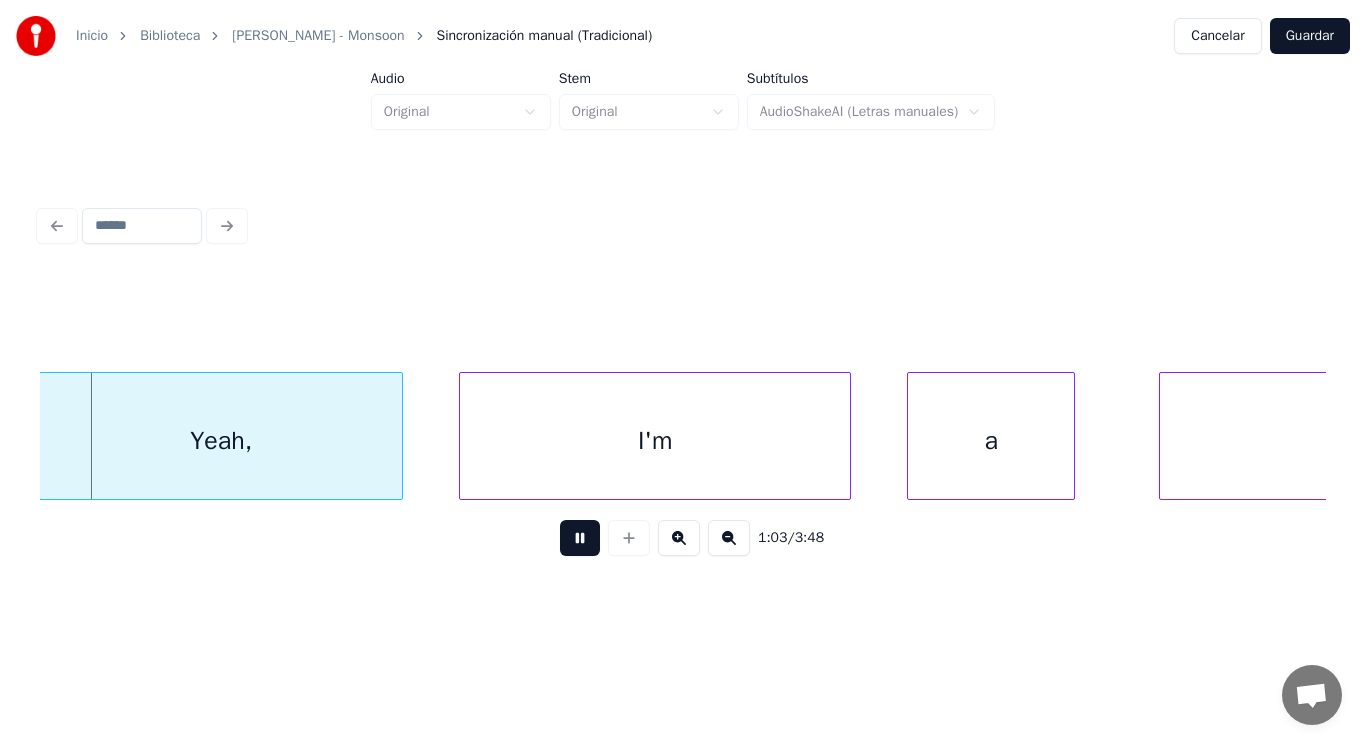 click at bounding box center (580, 538) 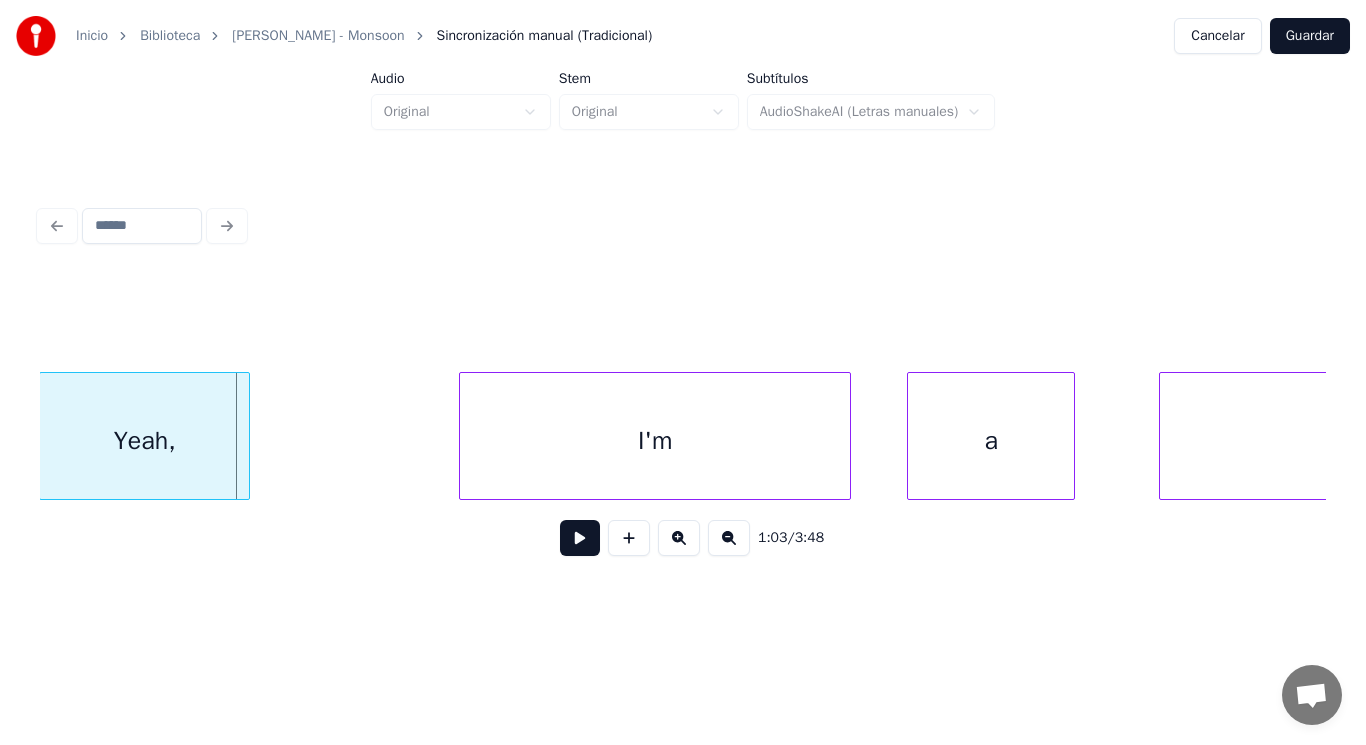 click at bounding box center [246, 436] 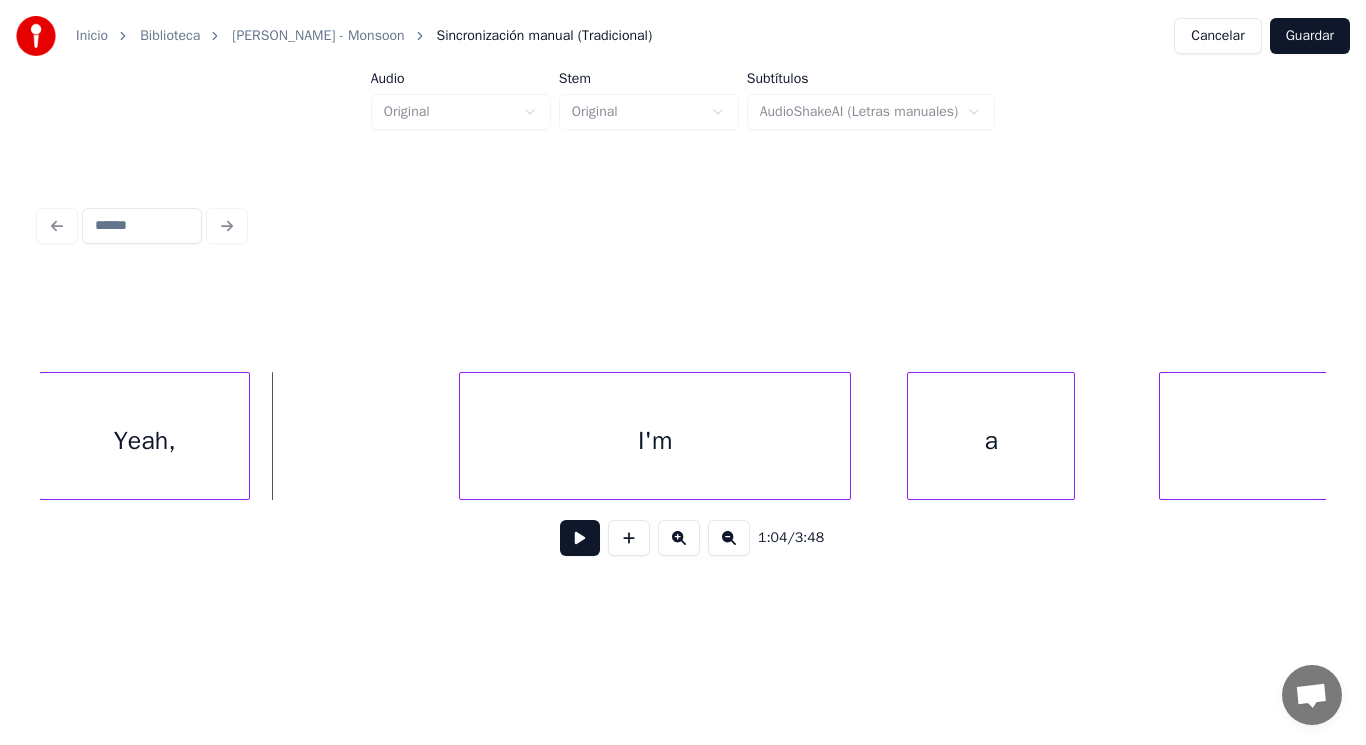 click at bounding box center [580, 538] 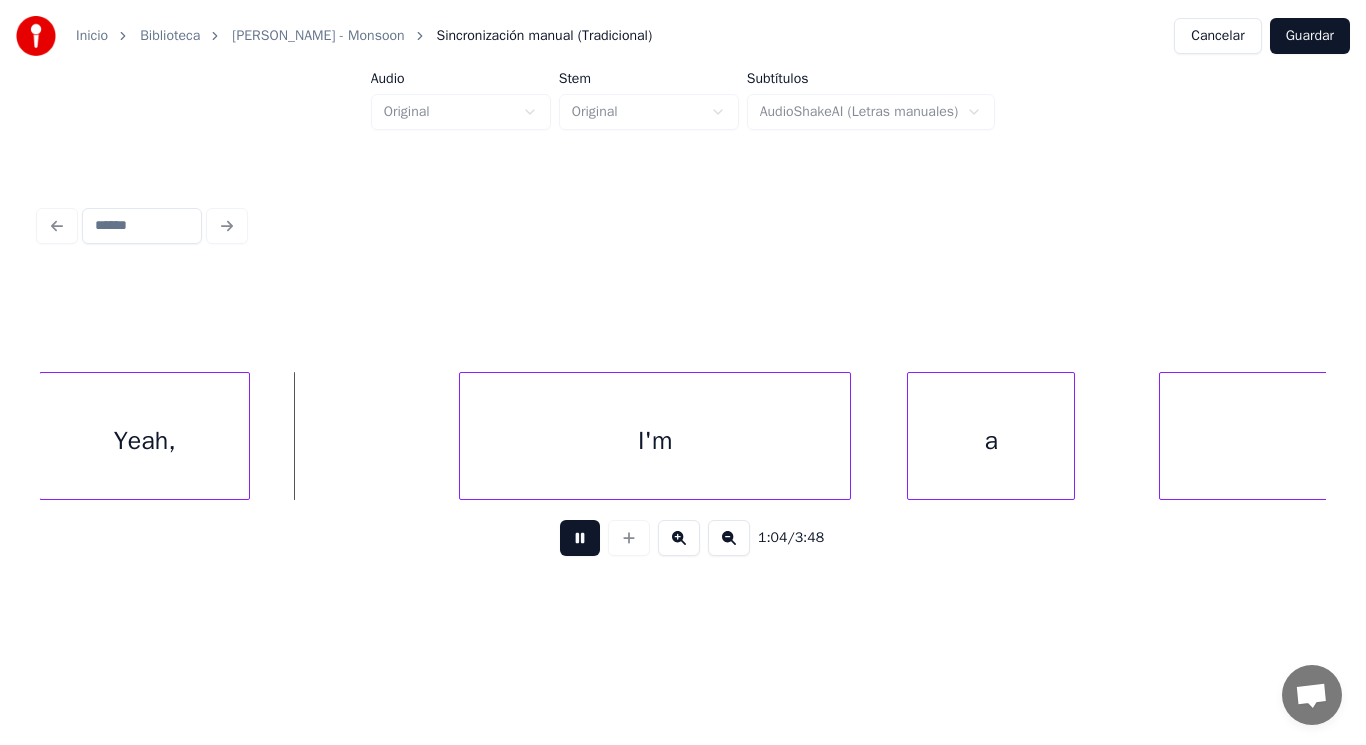 click at bounding box center [580, 538] 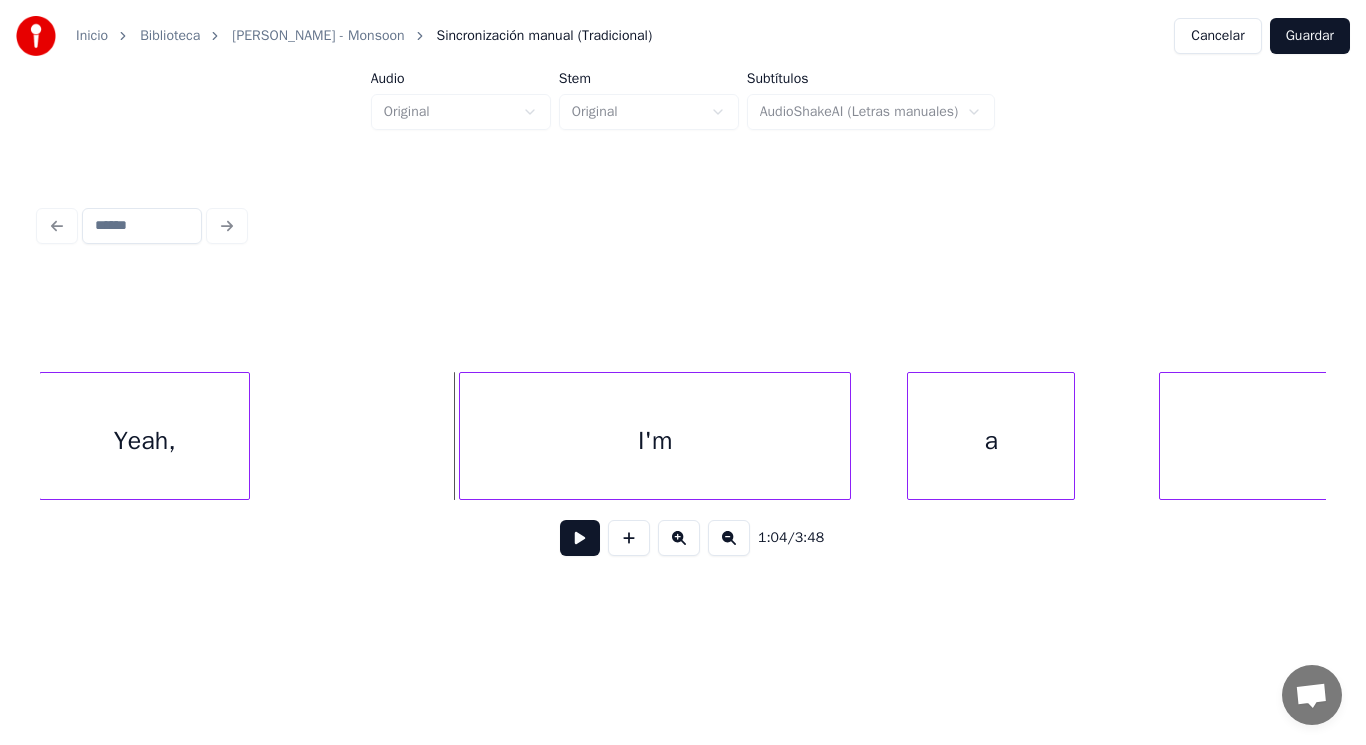 click on "Yeah, I'm a star" at bounding box center (70724, 436) 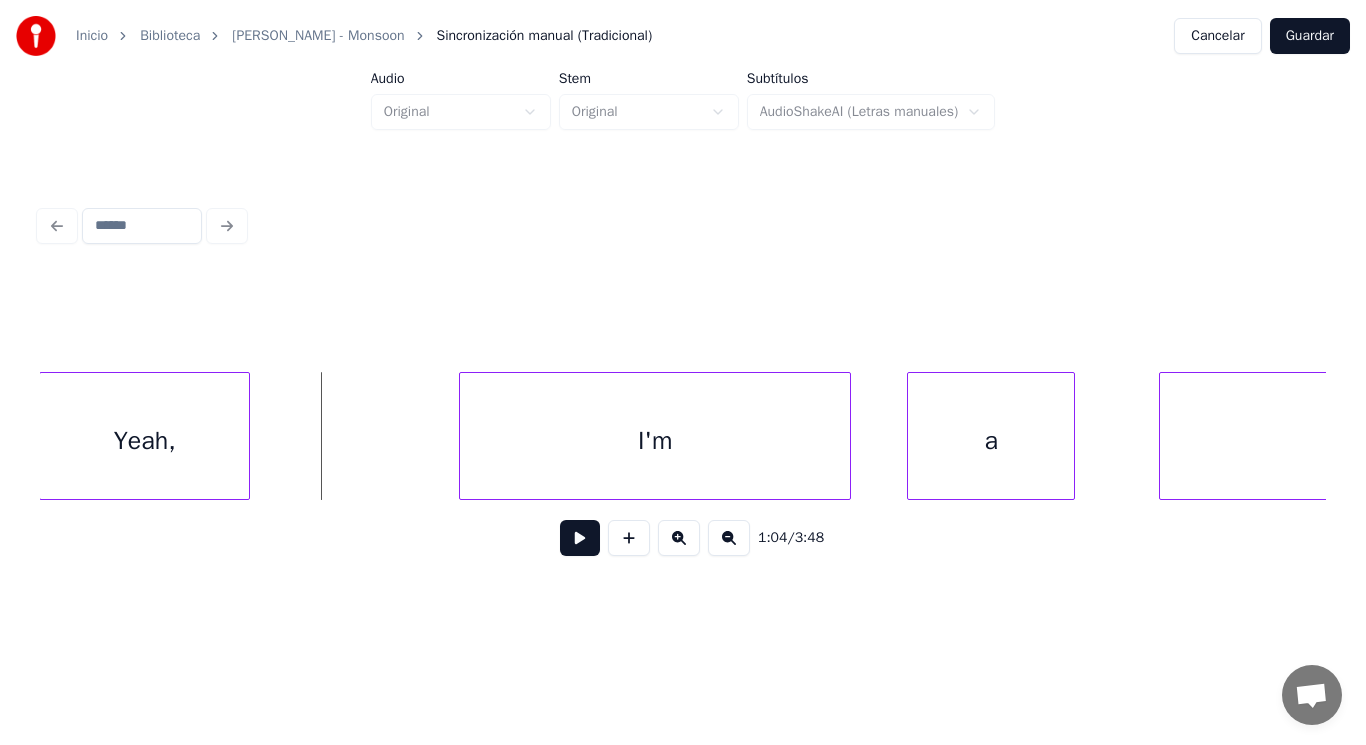 click at bounding box center (580, 538) 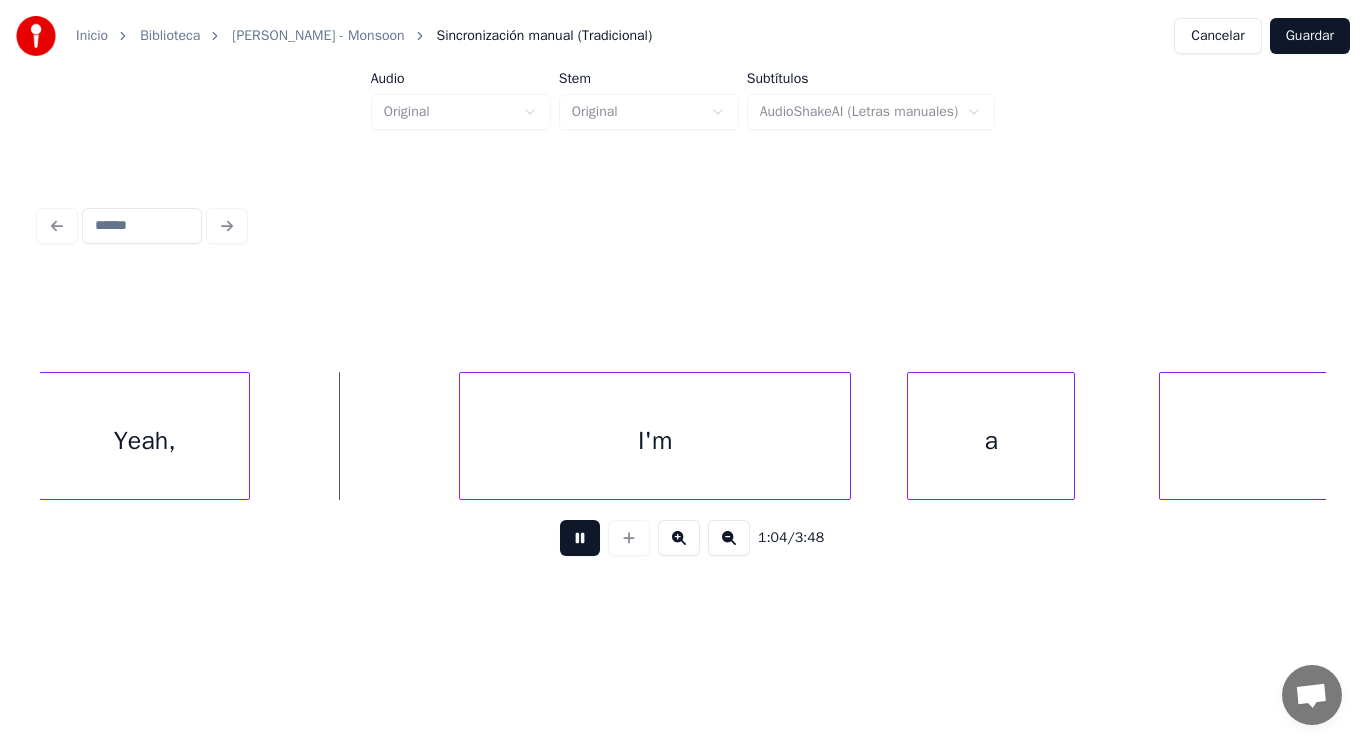click at bounding box center (580, 538) 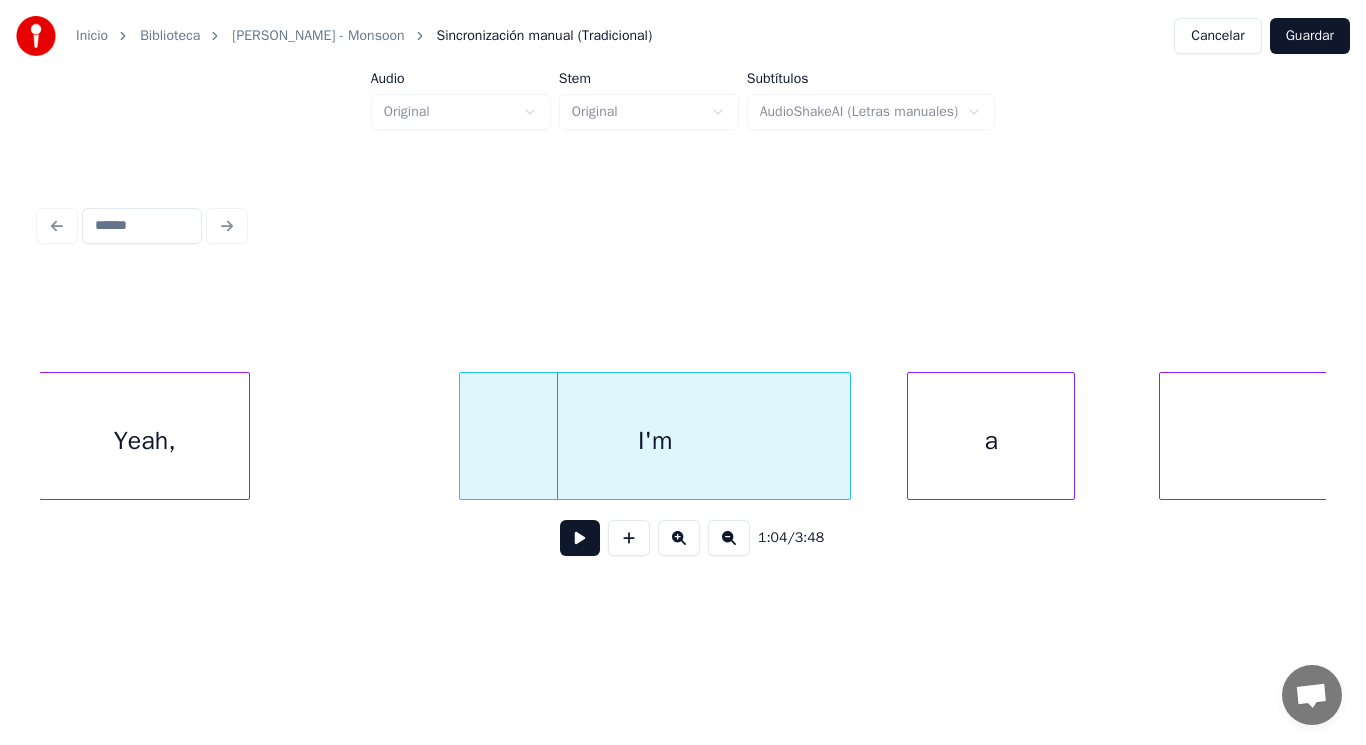 click on "Yeah, I'm a star" at bounding box center (70724, 436) 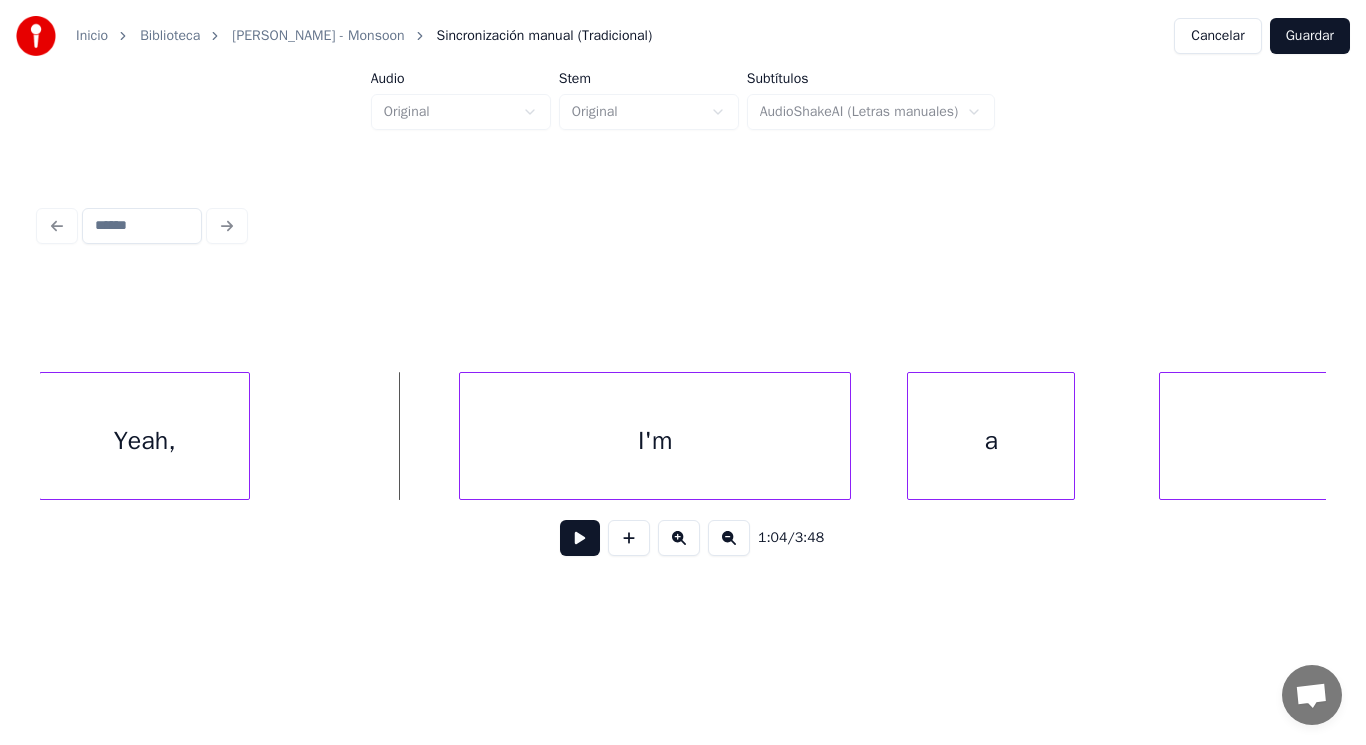 click at bounding box center (580, 538) 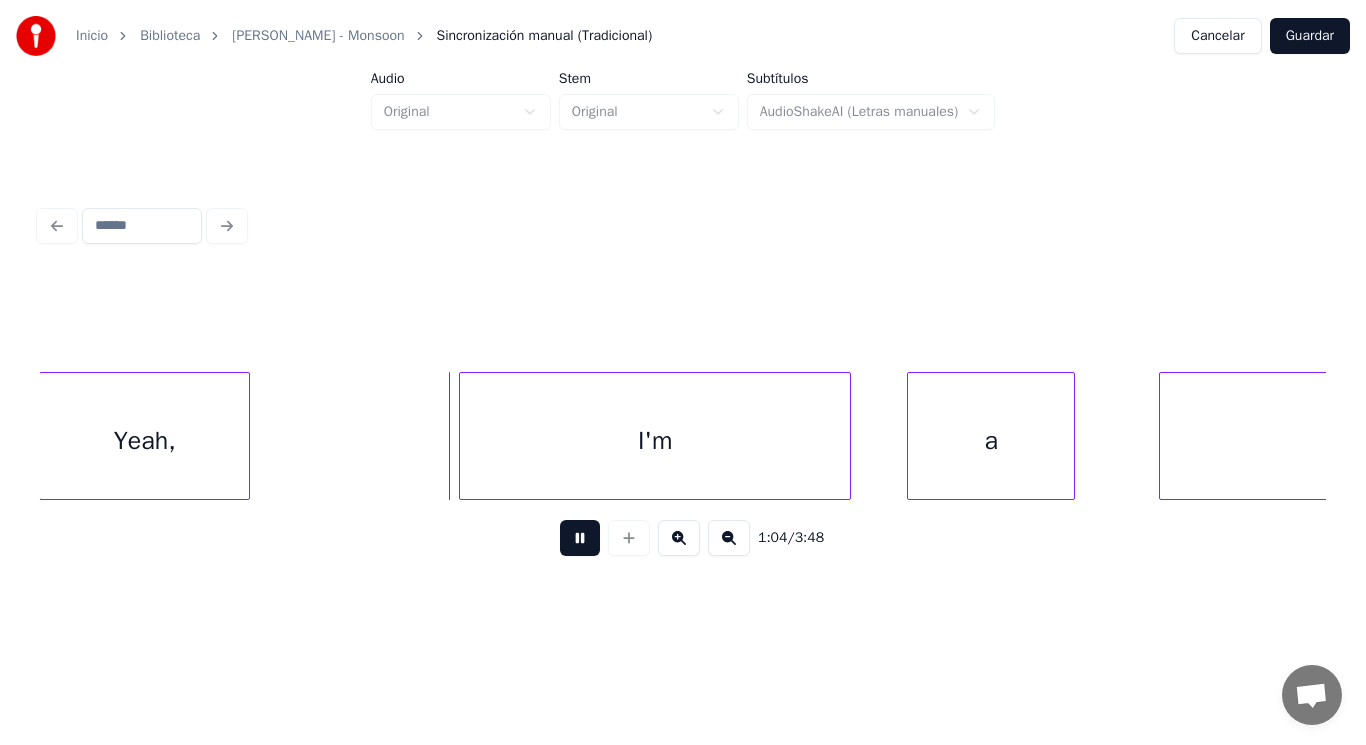 click at bounding box center (580, 538) 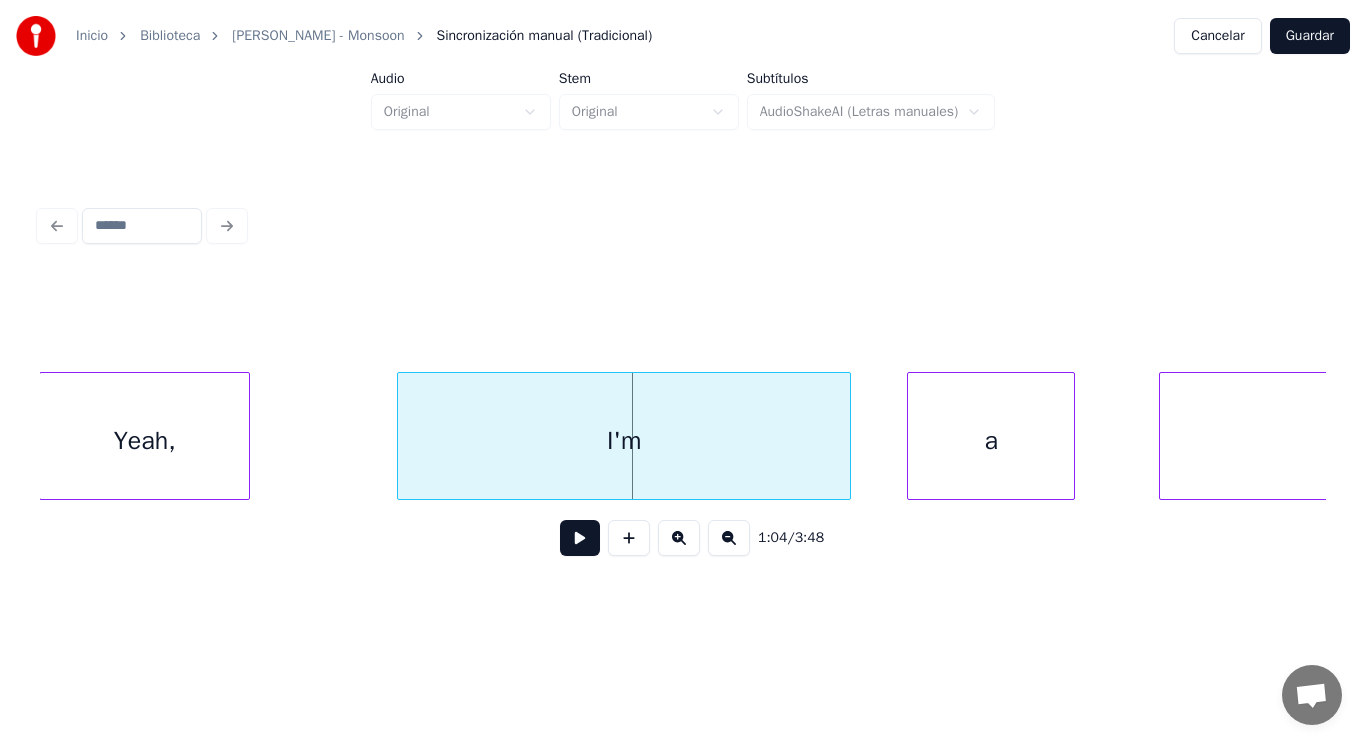 click at bounding box center (401, 436) 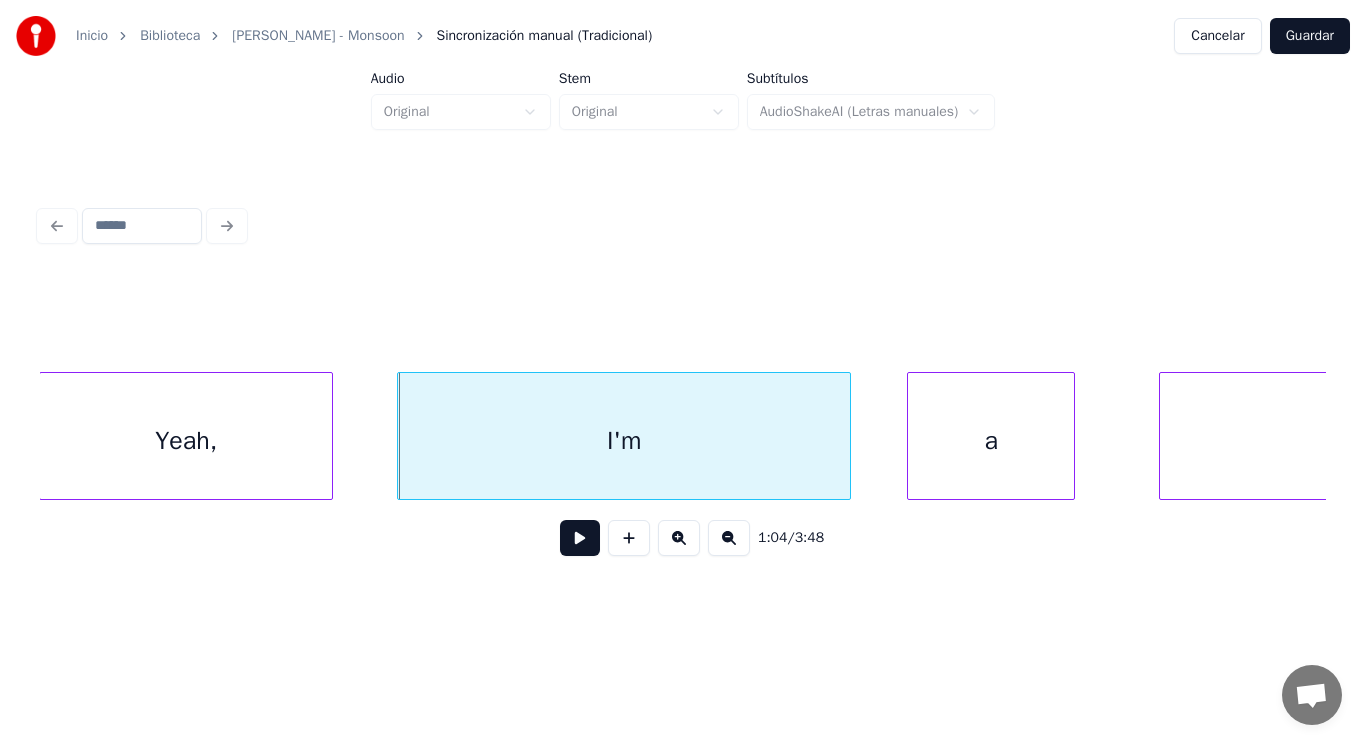 click at bounding box center (329, 436) 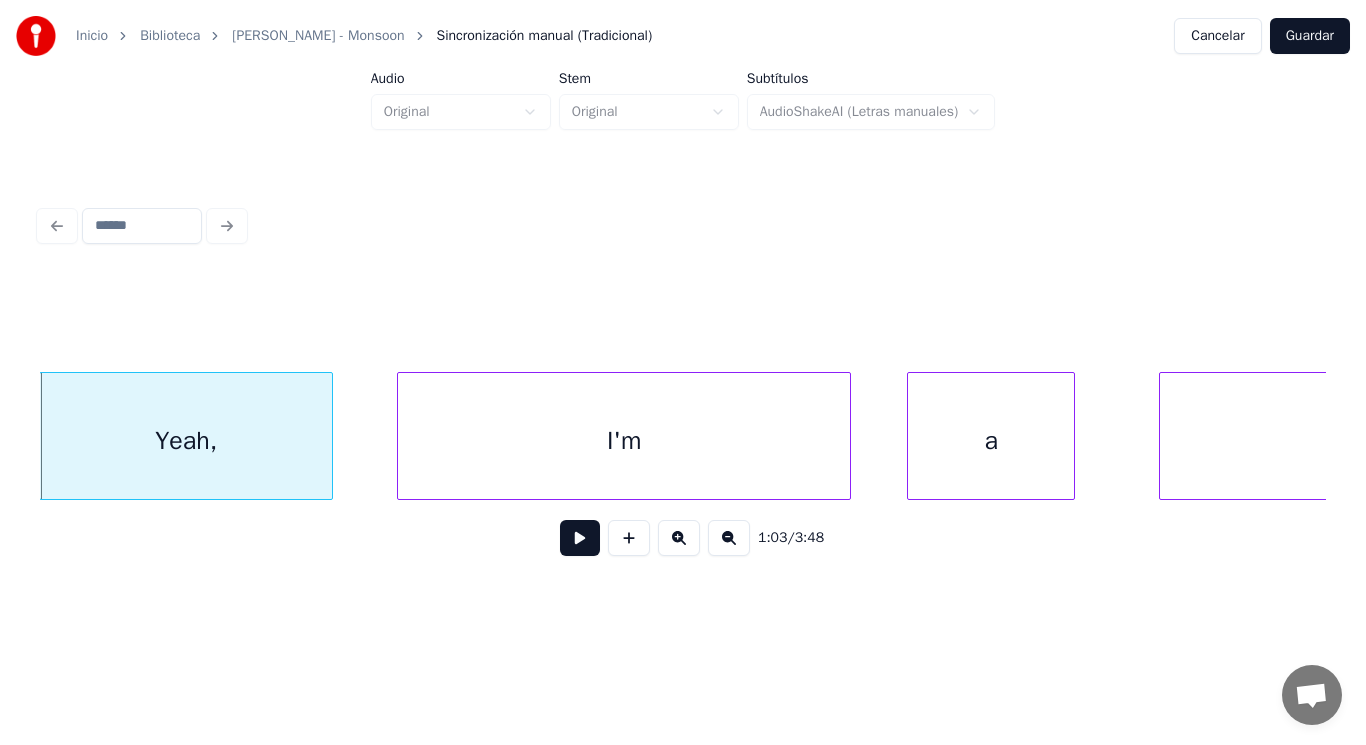 click at bounding box center [580, 538] 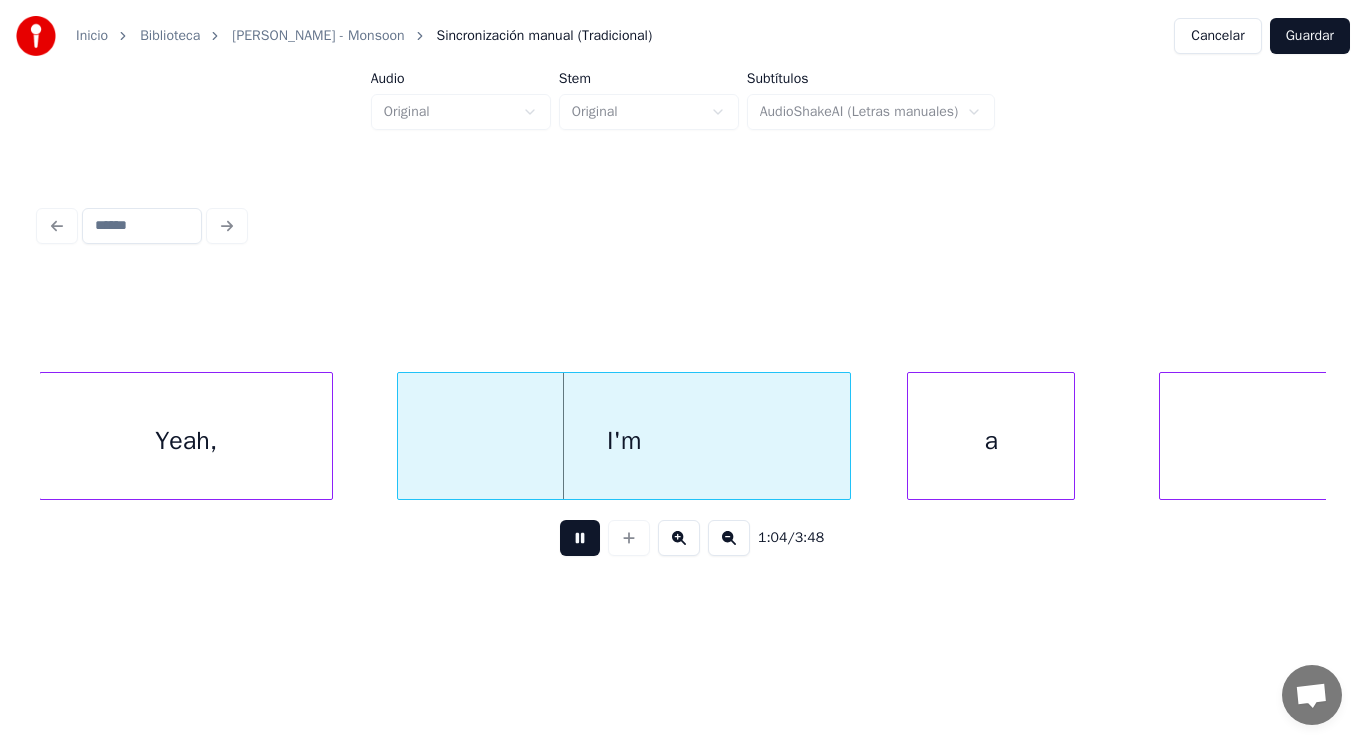 click at bounding box center [580, 538] 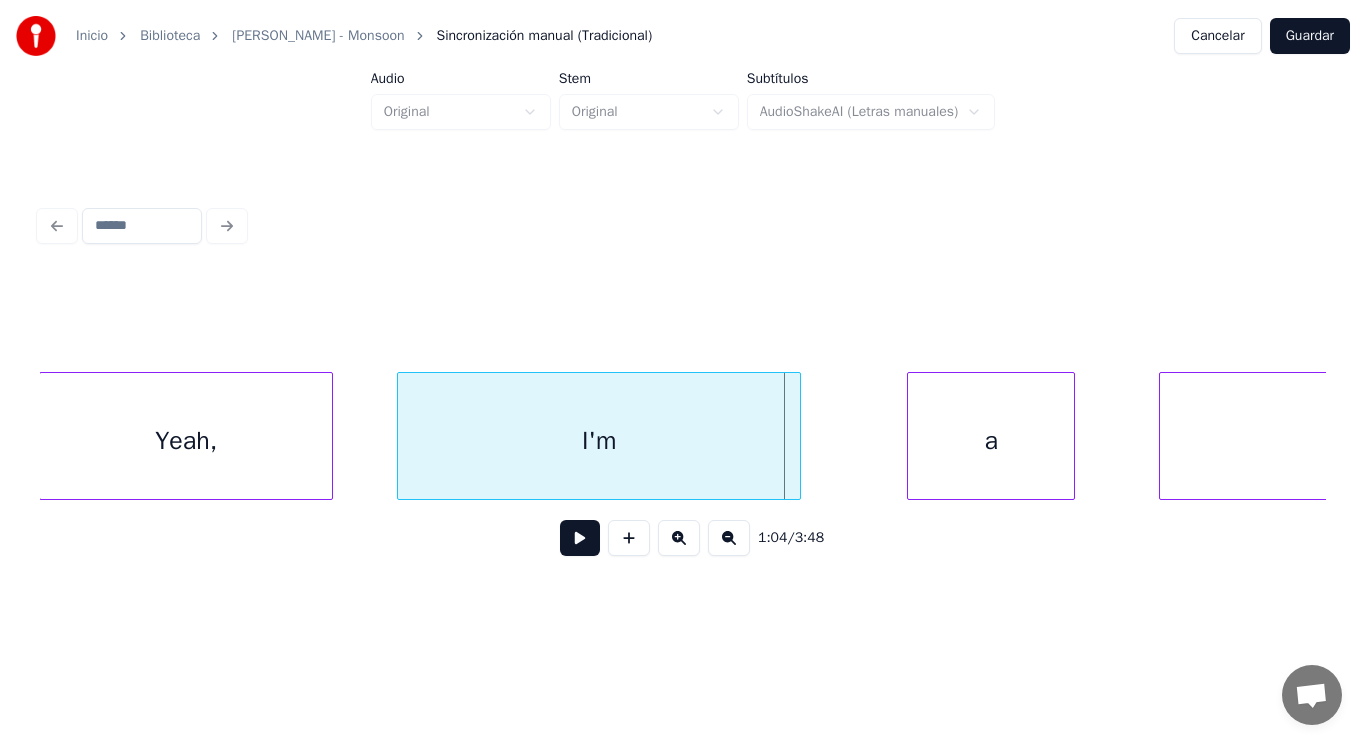 click at bounding box center [797, 436] 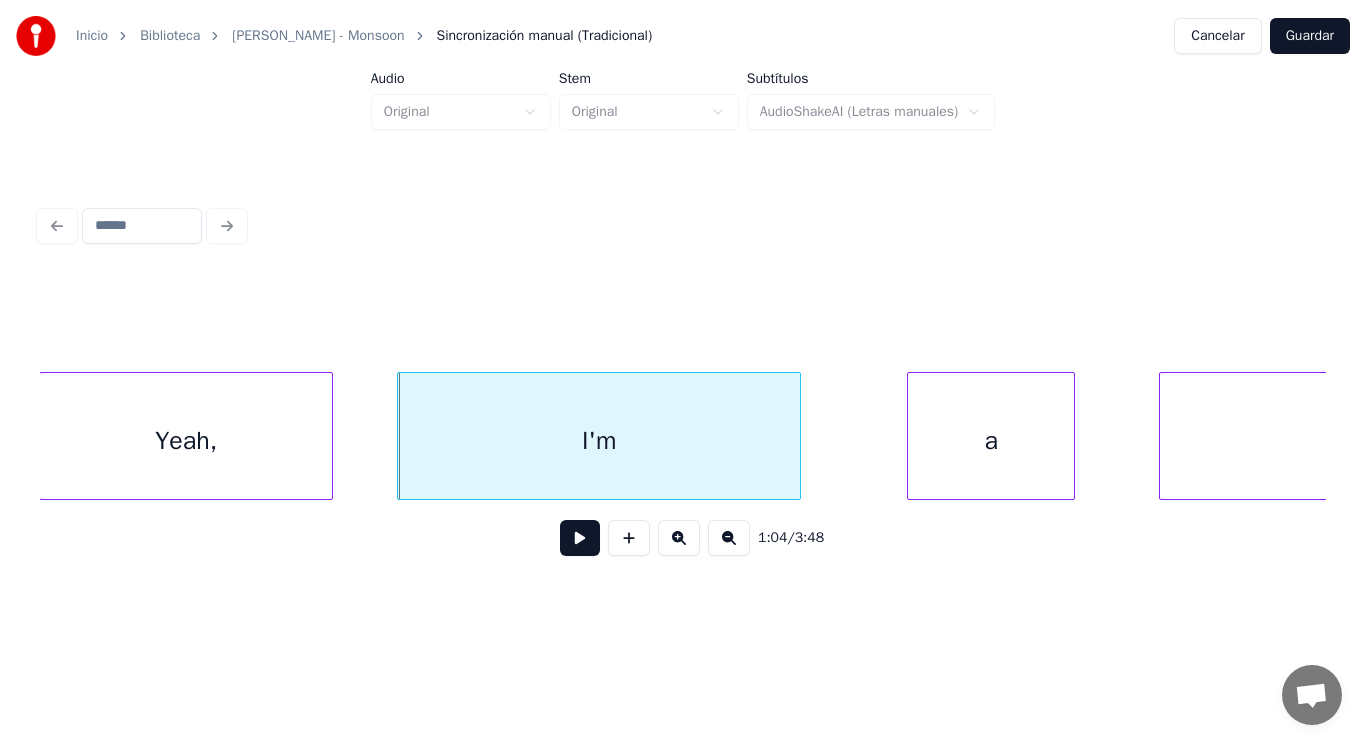 click at bounding box center (580, 538) 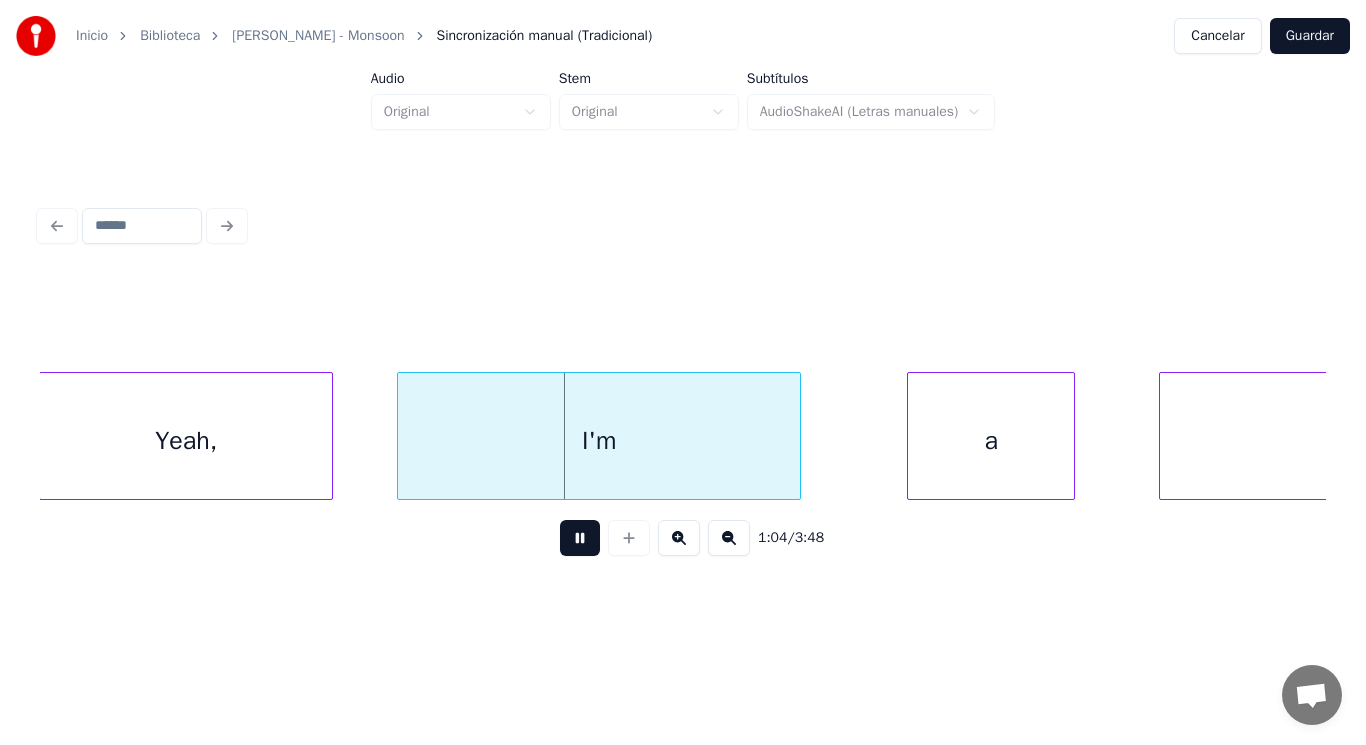 click at bounding box center (580, 538) 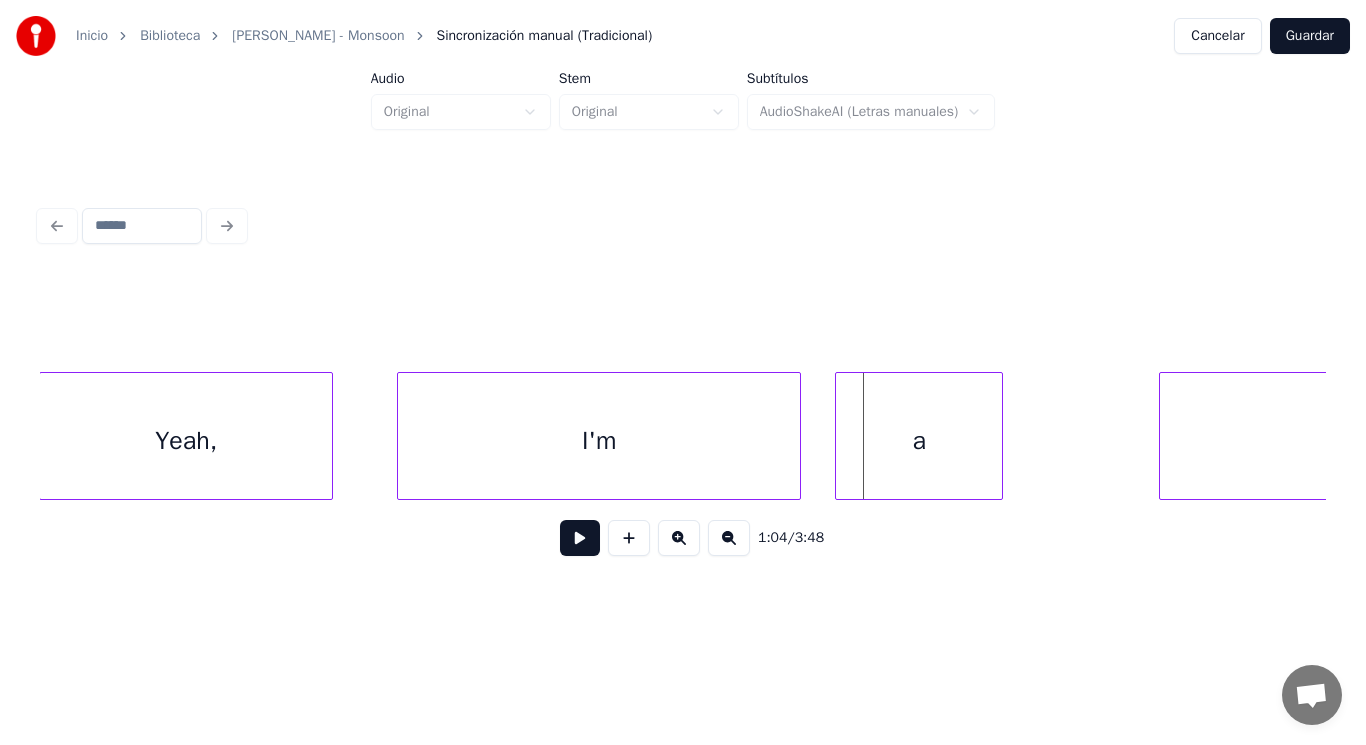 click on "a" at bounding box center (919, 441) 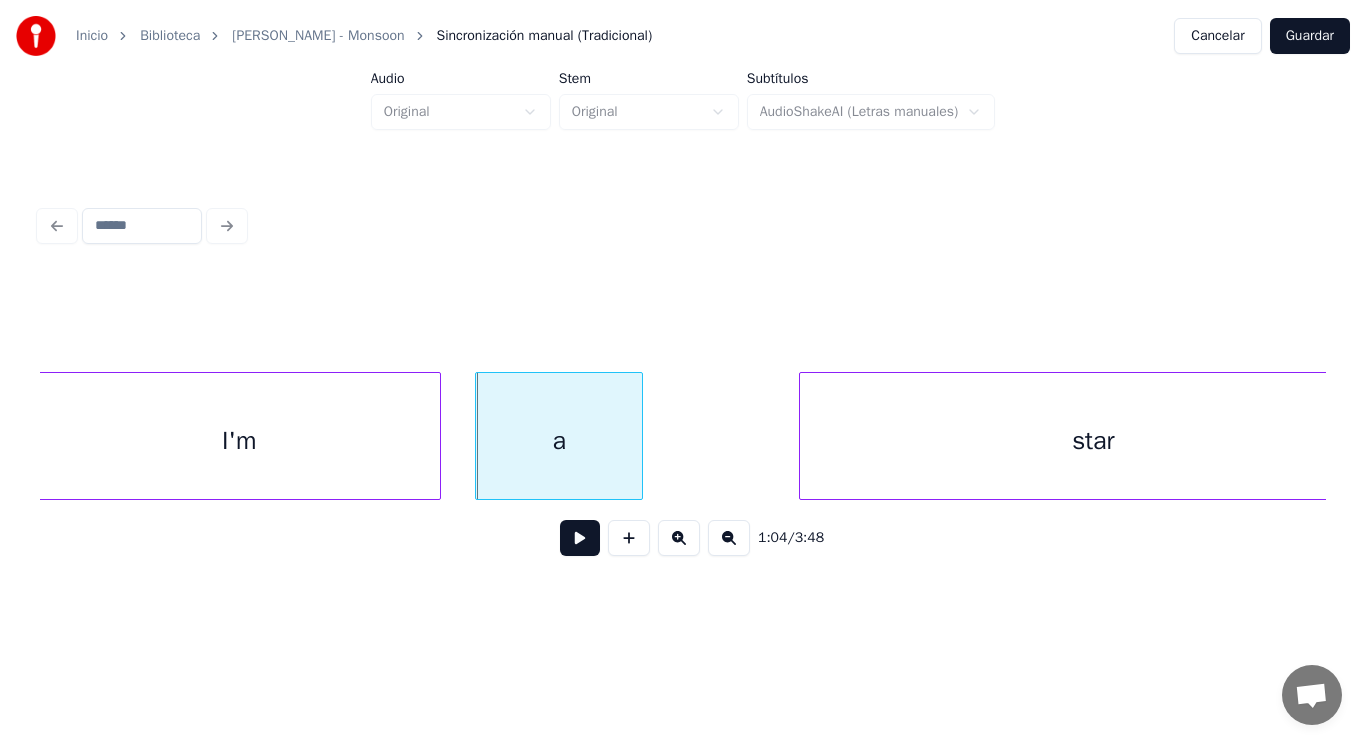 scroll, scrollTop: 0, scrollLeft: 89842, axis: horizontal 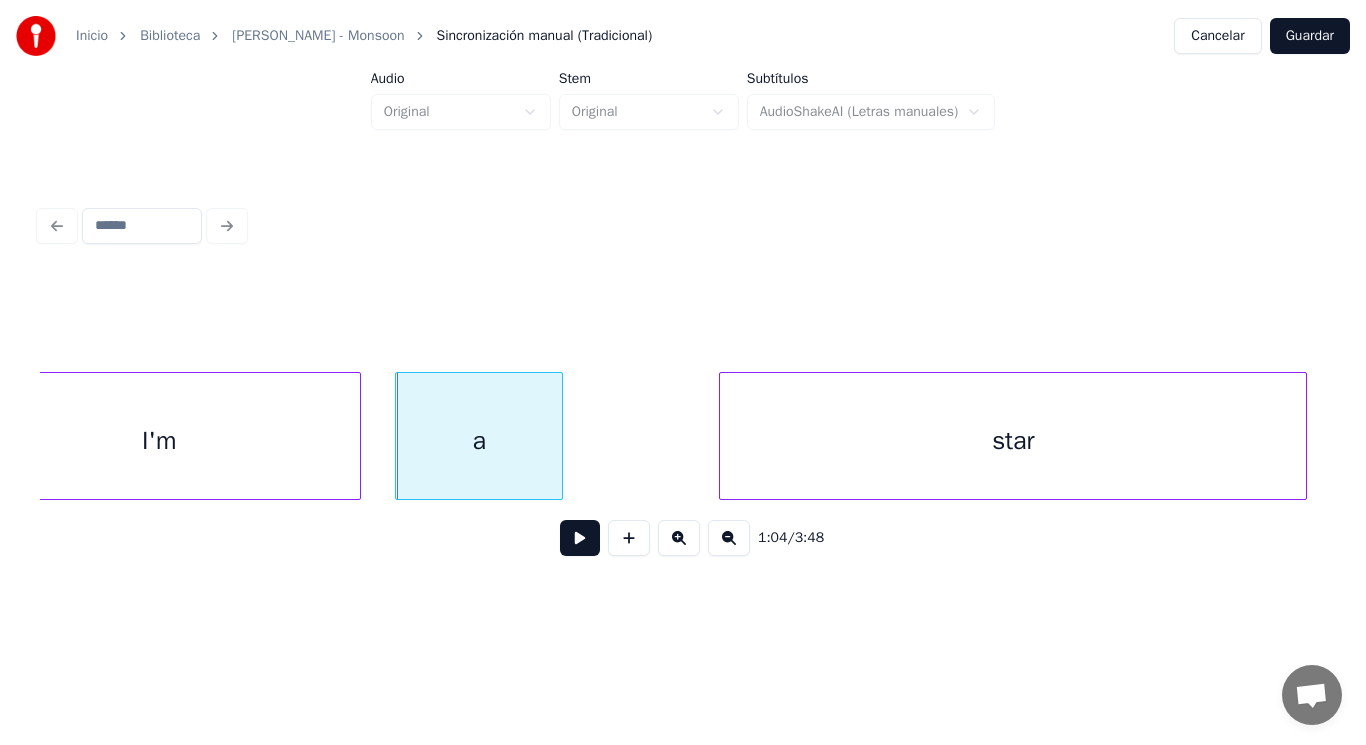 click at bounding box center (580, 538) 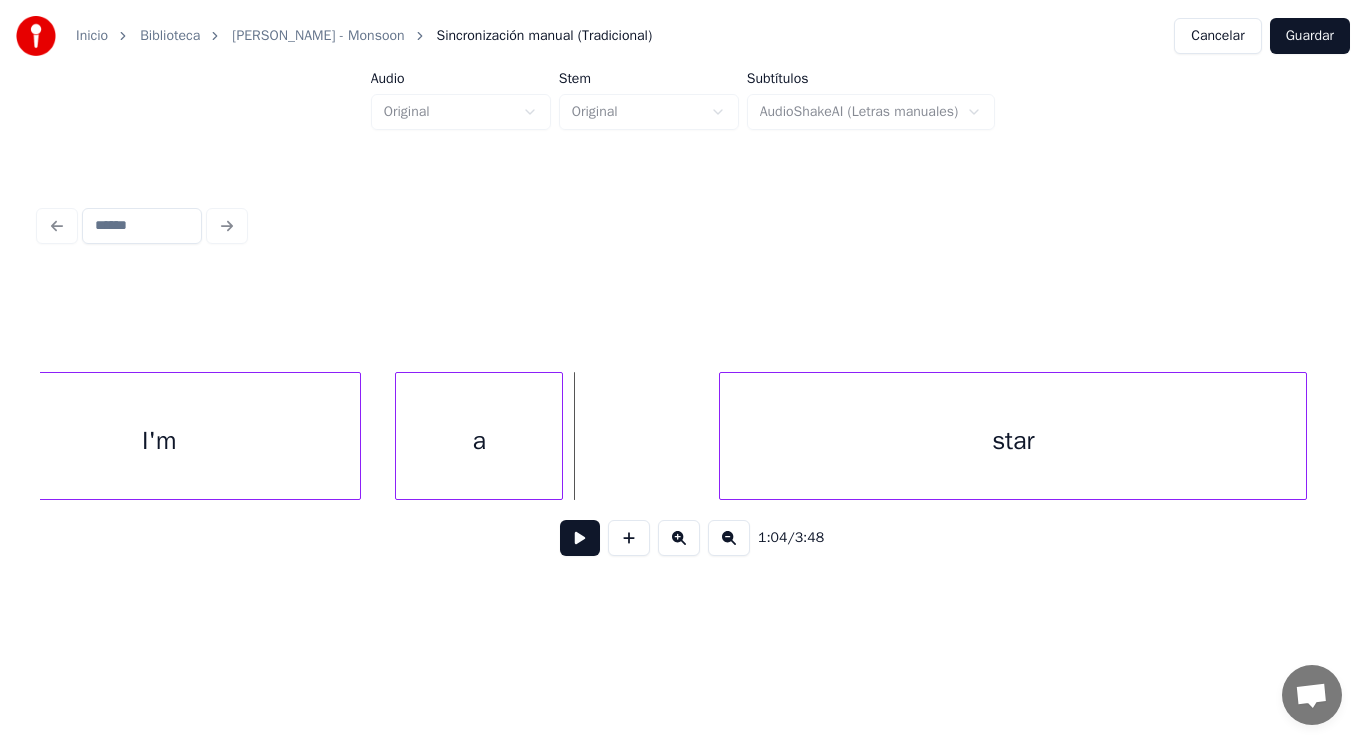 click on "I'm" at bounding box center [159, 441] 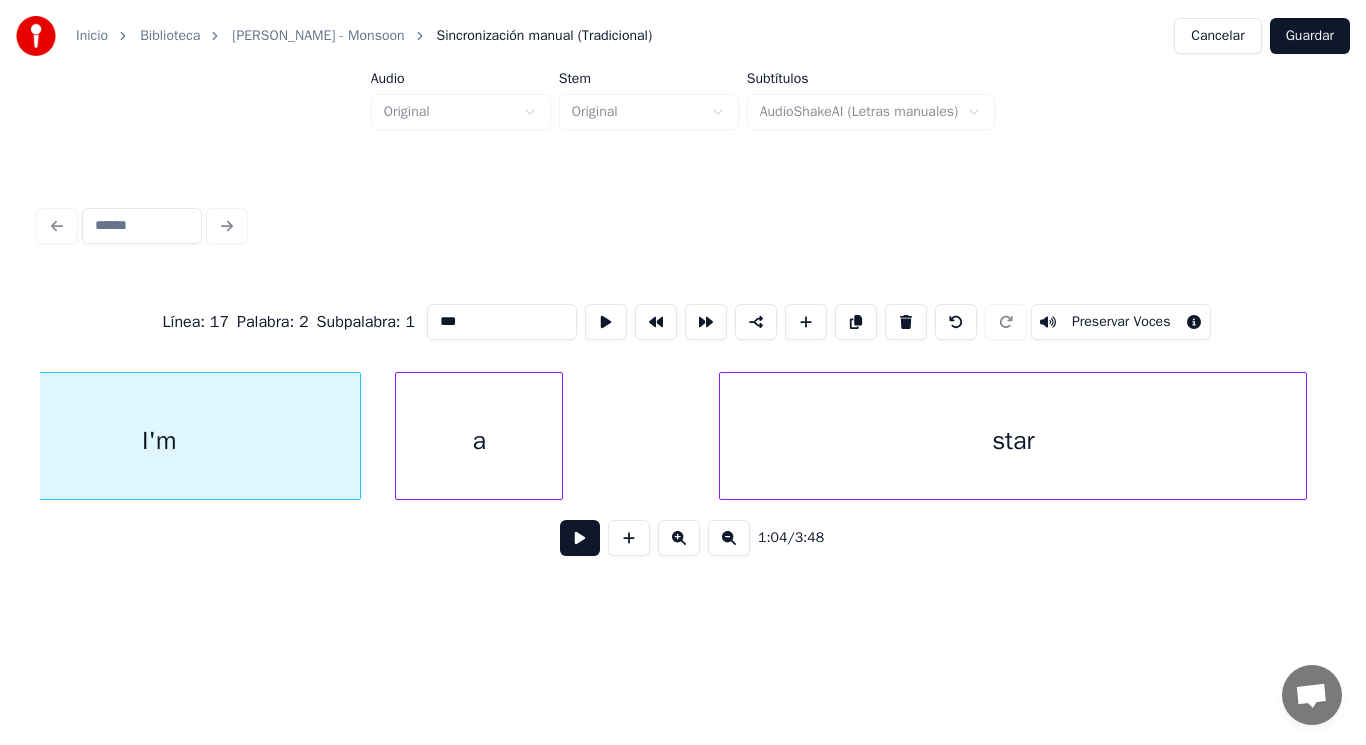 scroll, scrollTop: 0, scrollLeft: 89760, axis: horizontal 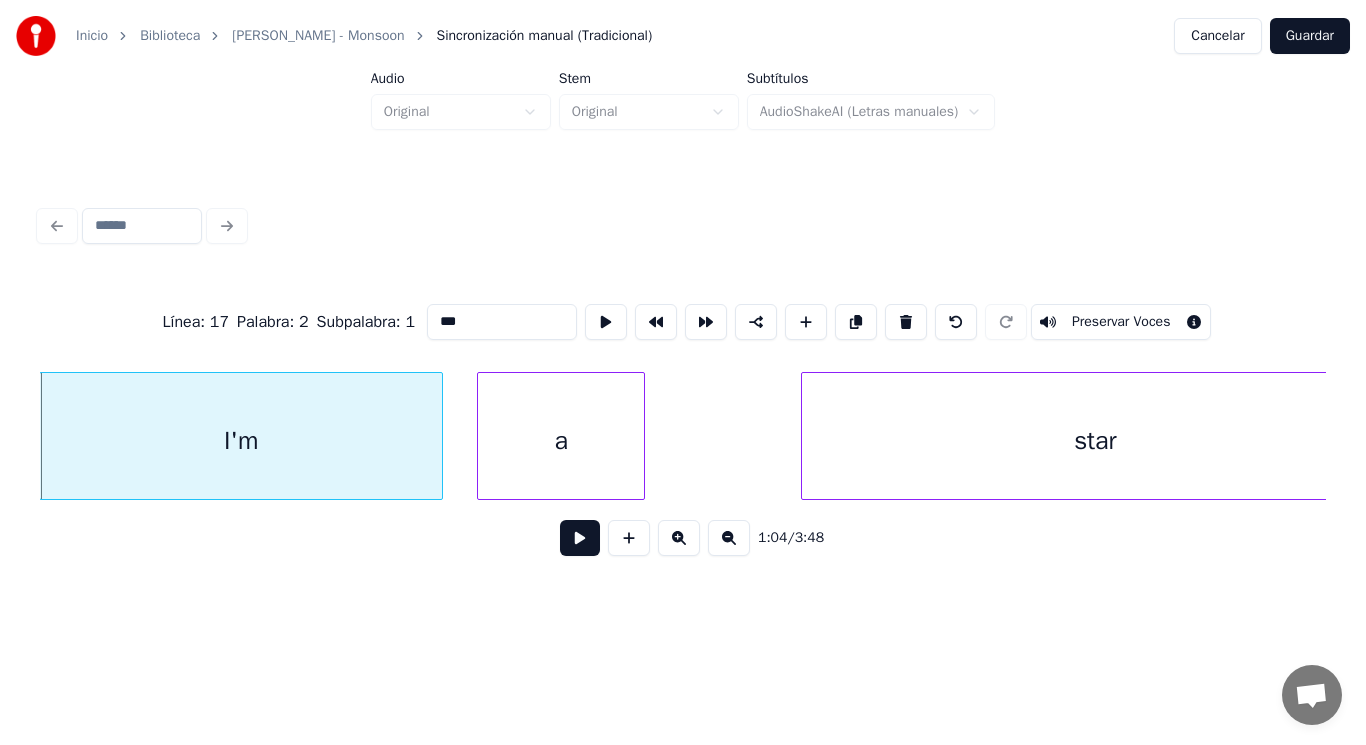 click at bounding box center (580, 538) 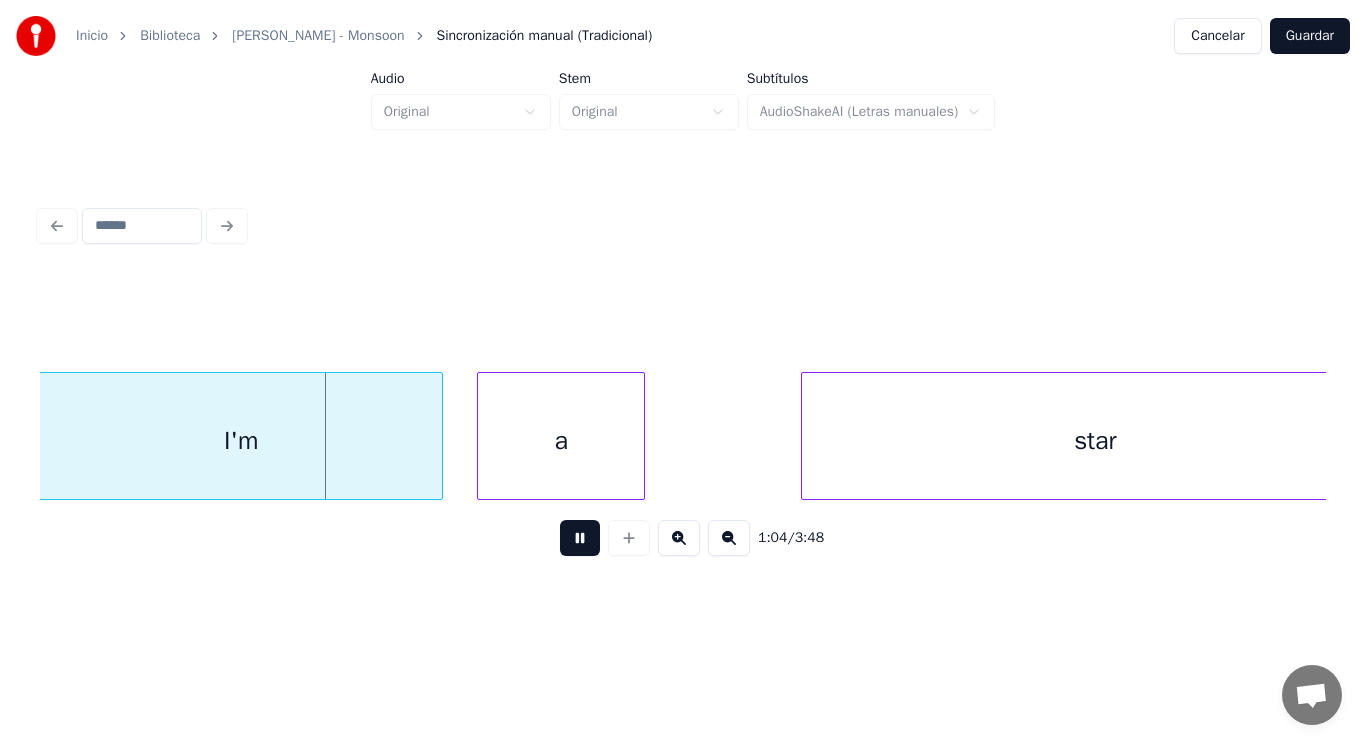 click at bounding box center [580, 538] 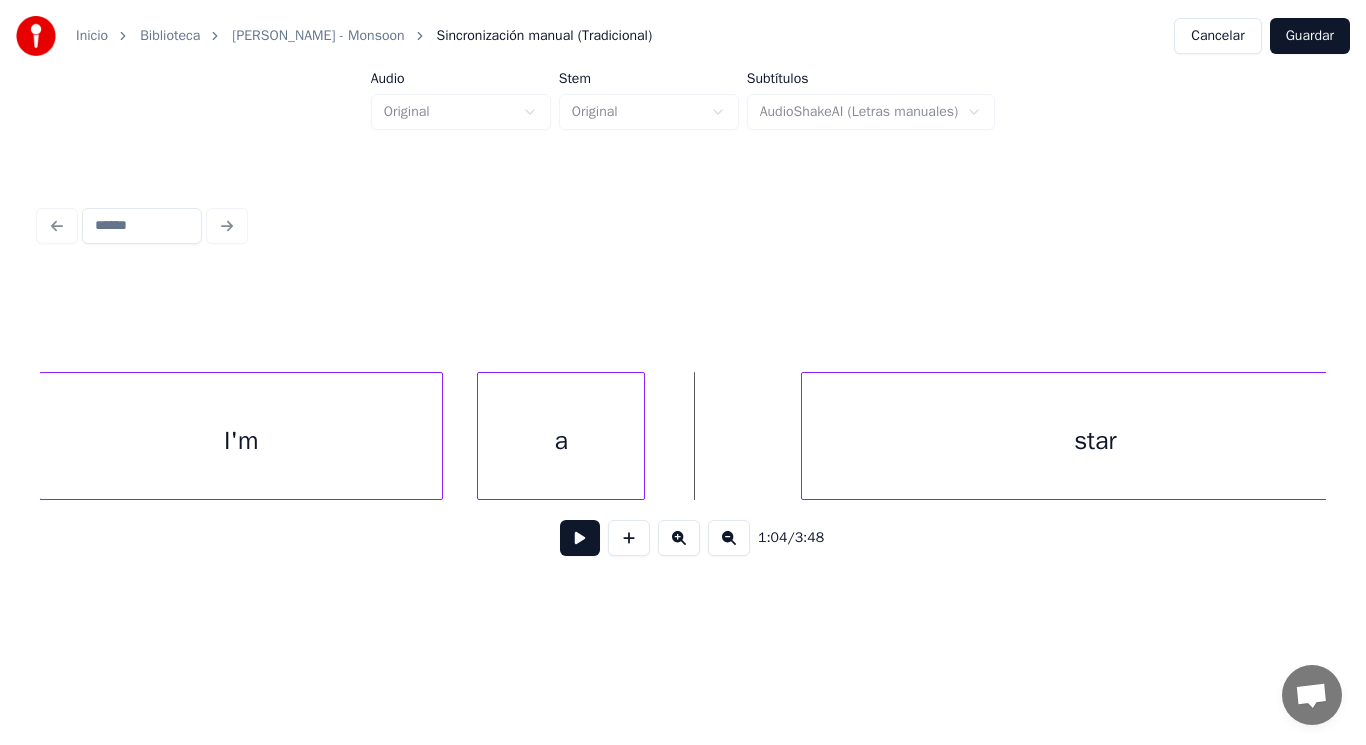 click at bounding box center [580, 538] 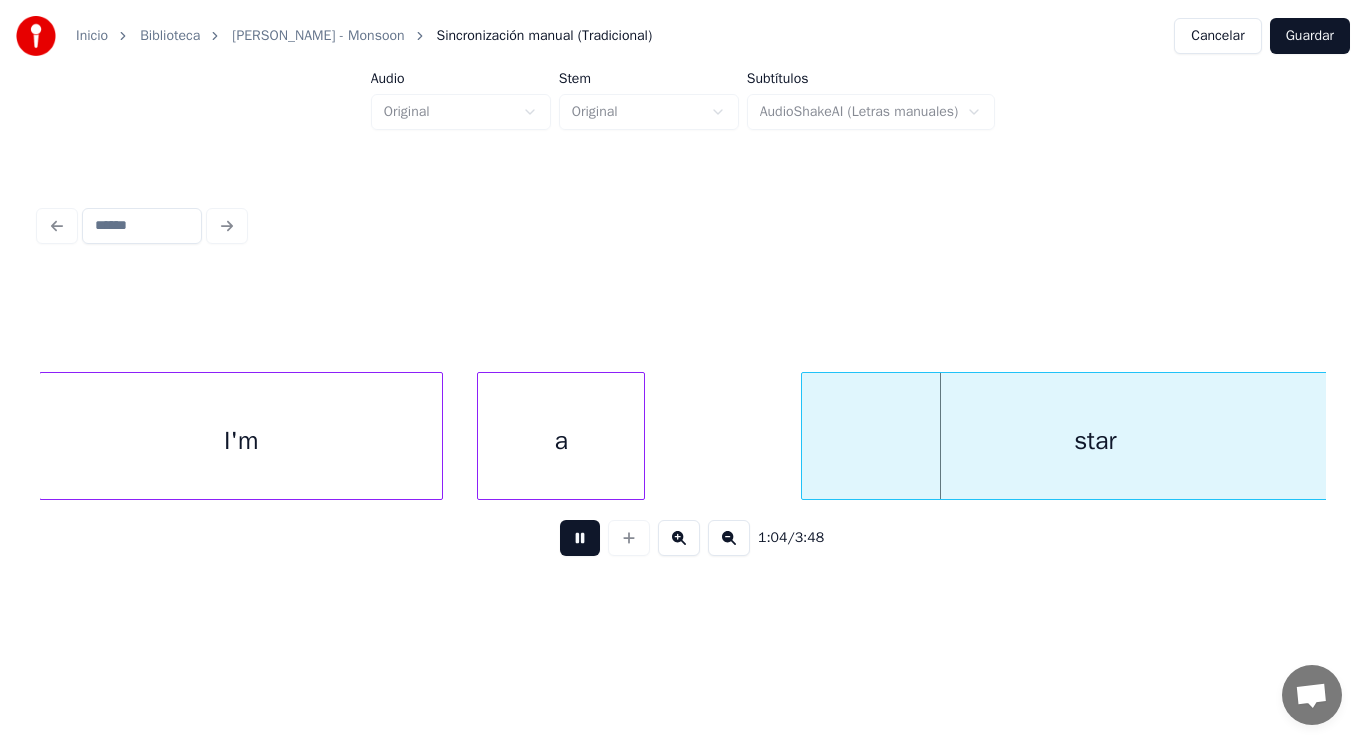 click at bounding box center [580, 538] 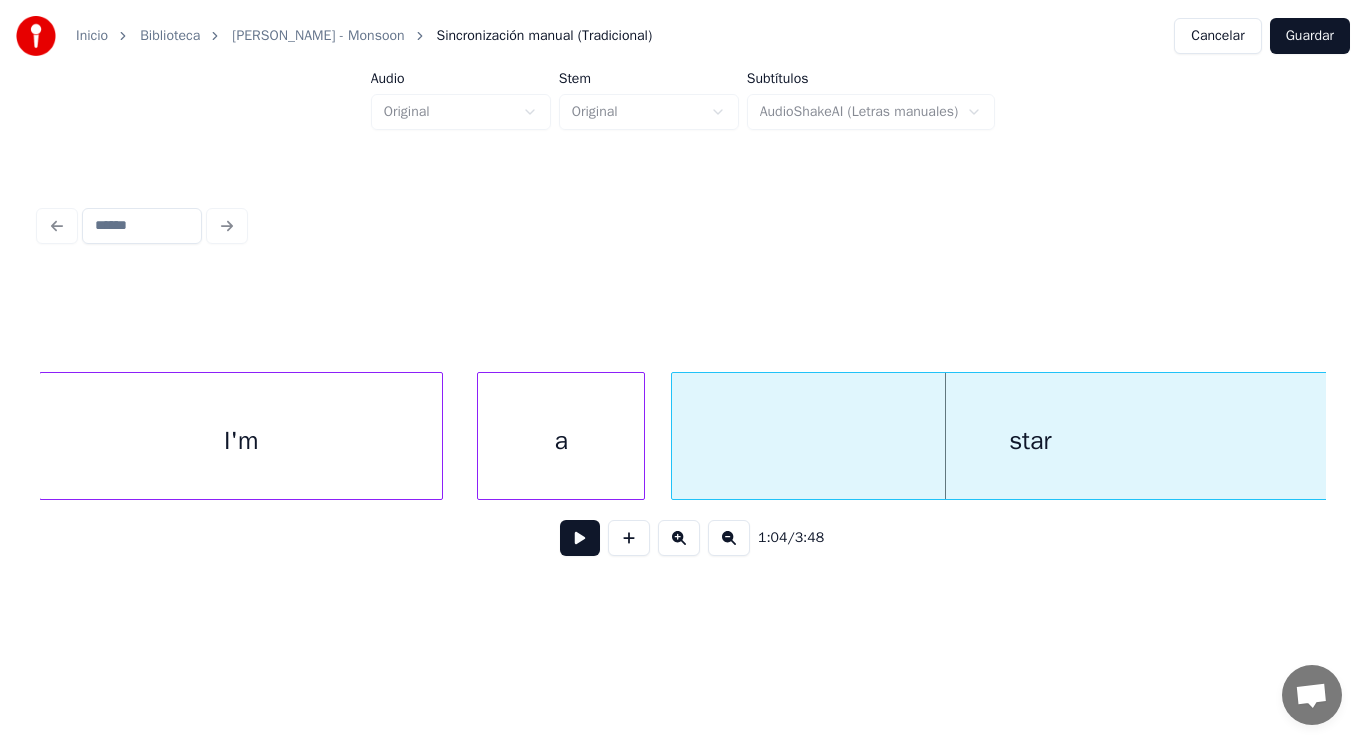 click at bounding box center (675, 436) 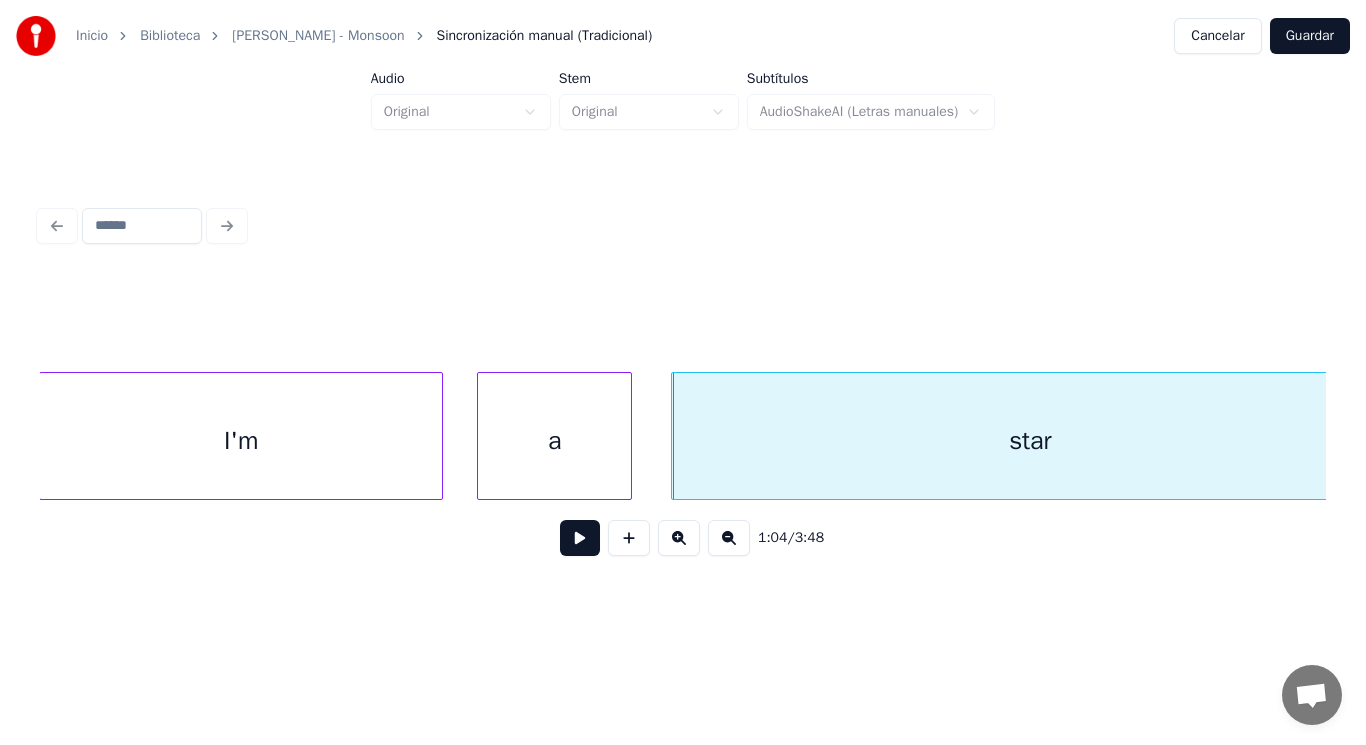 click at bounding box center [628, 436] 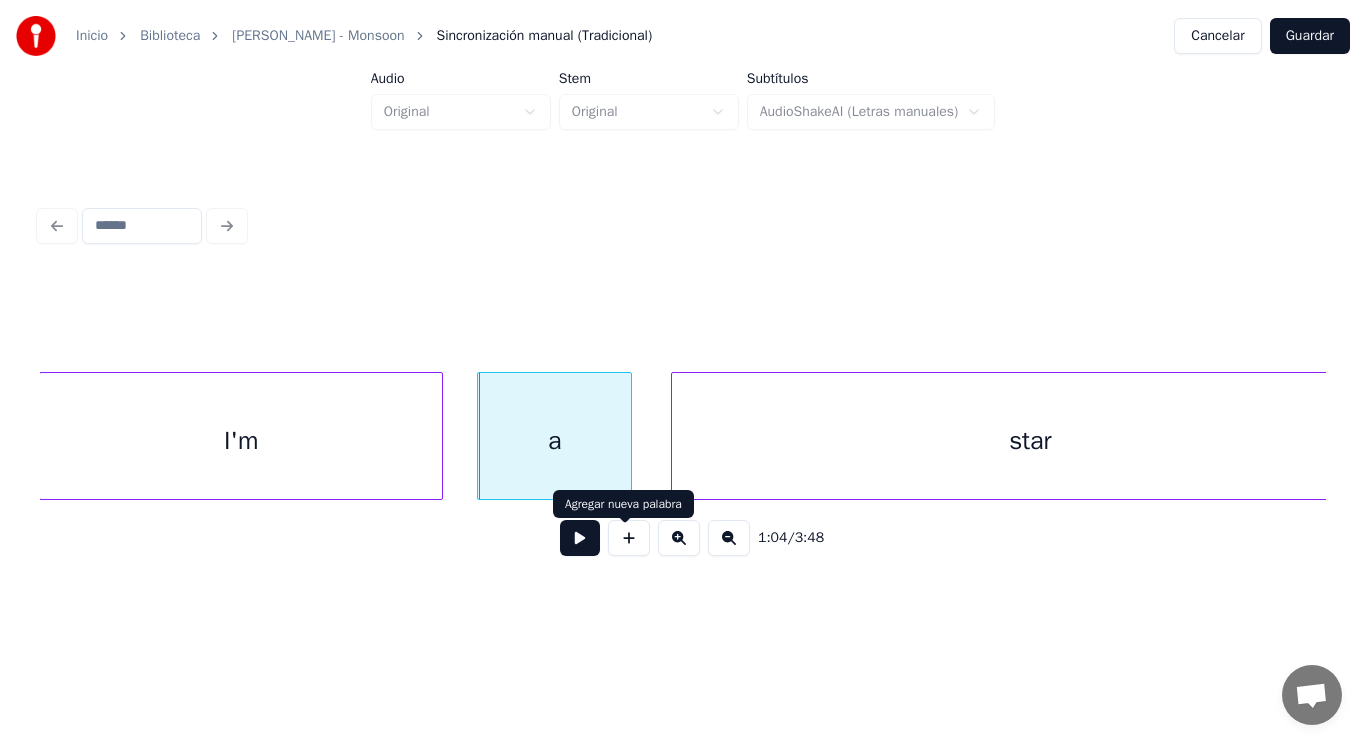 click on "star" at bounding box center [1030, 441] 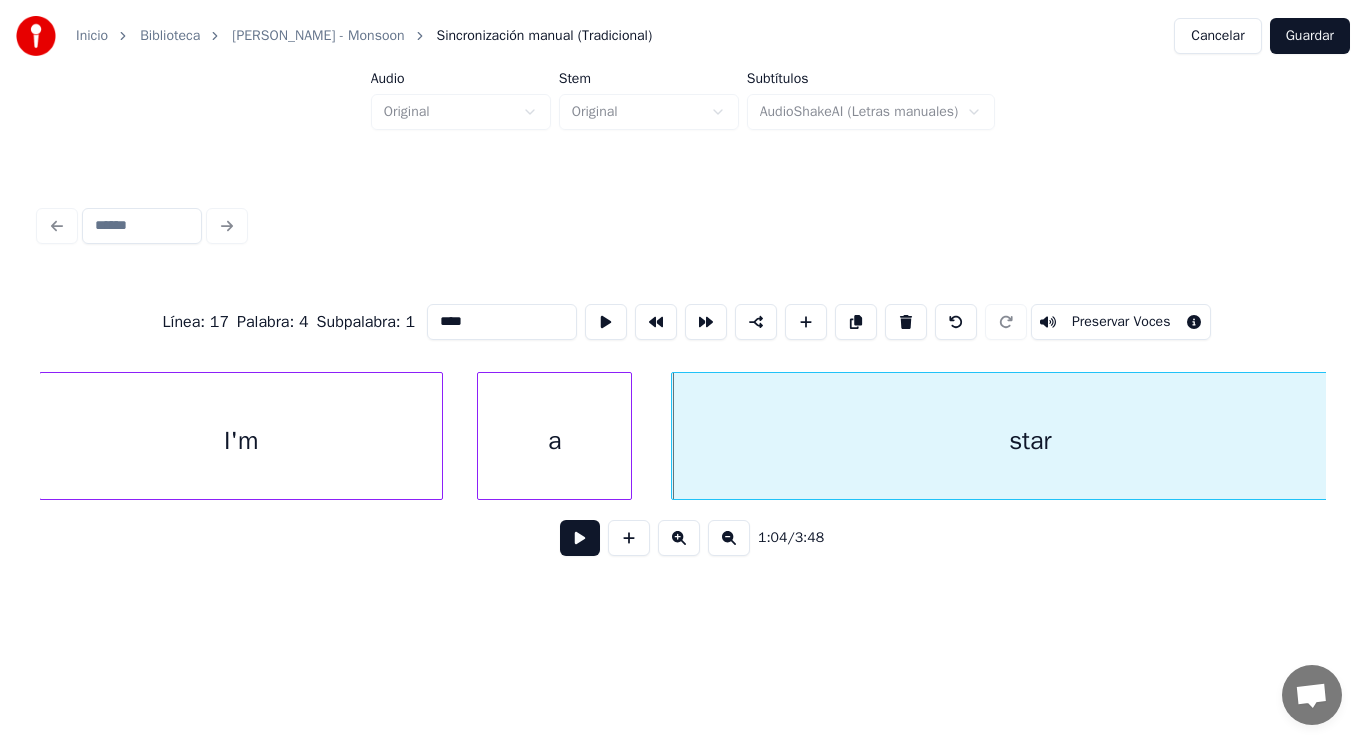 click at bounding box center [580, 538] 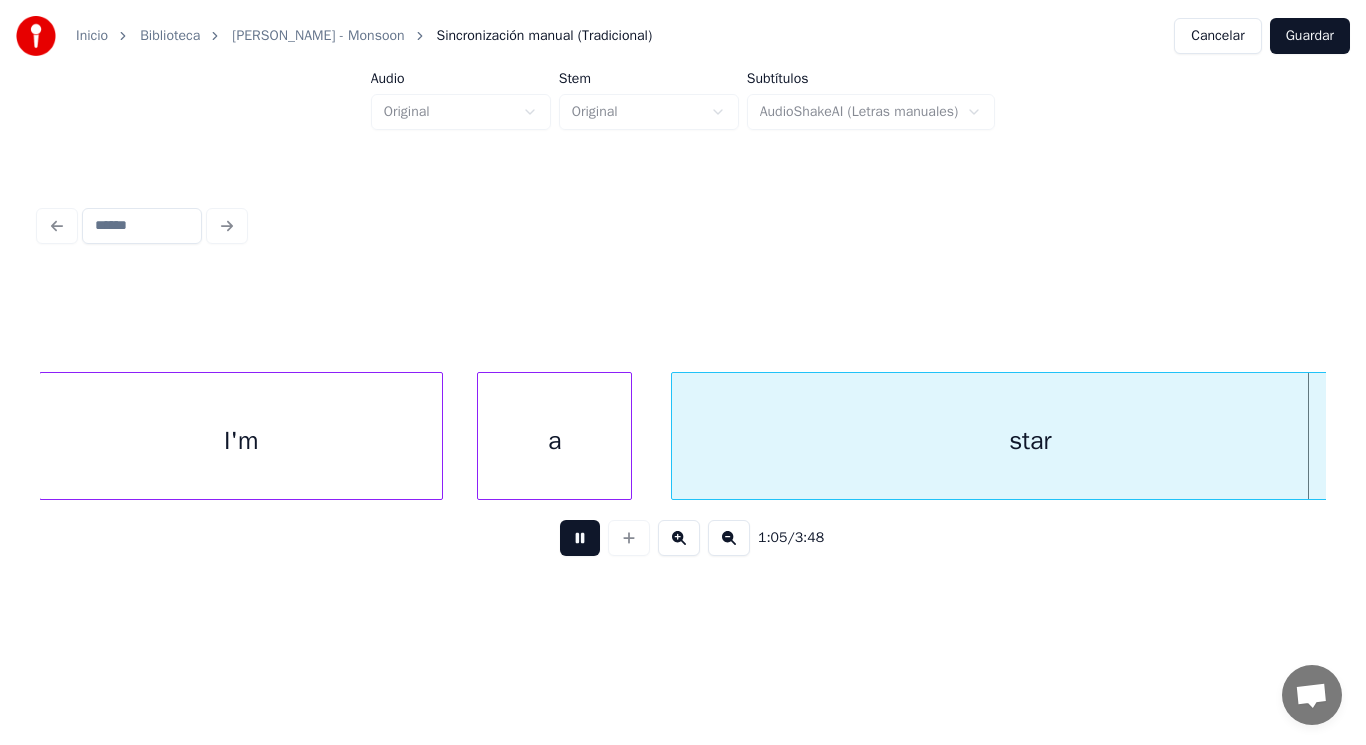 click at bounding box center (580, 538) 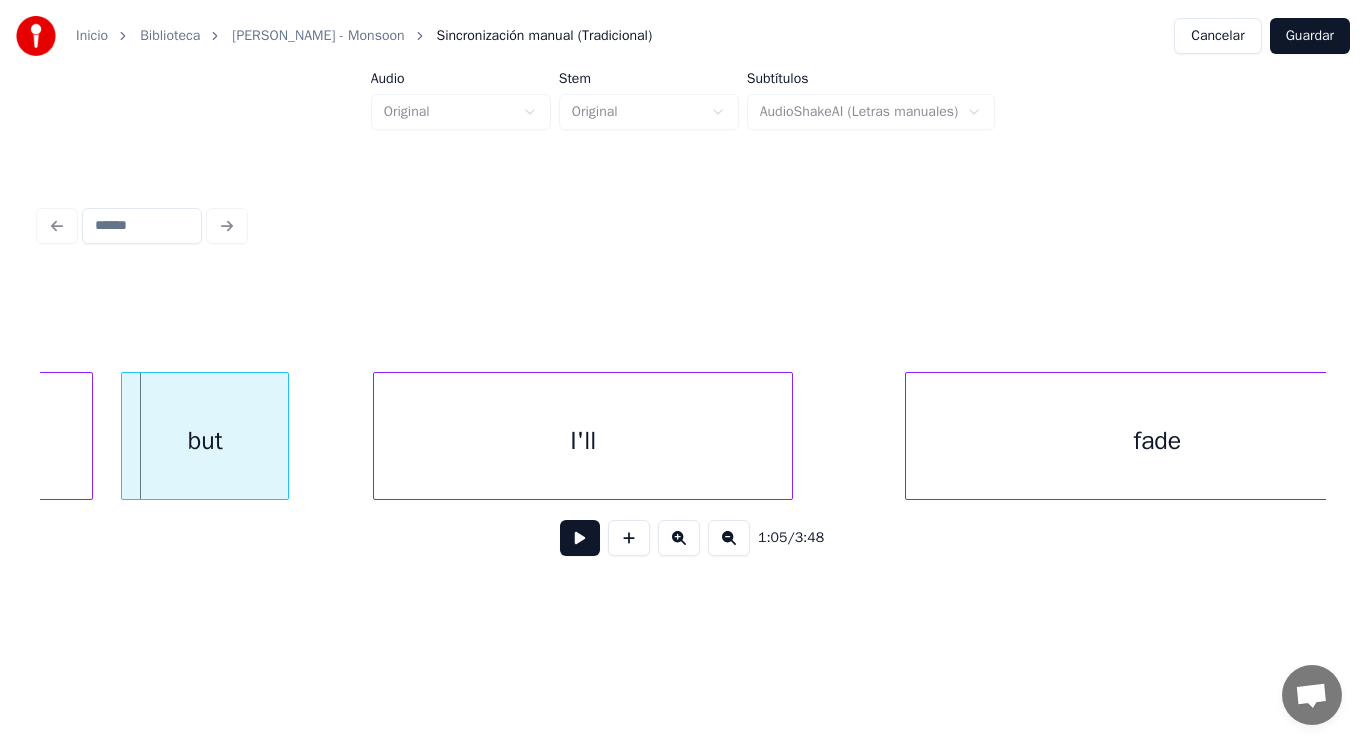 click on "star" at bounding box center [-266, 441] 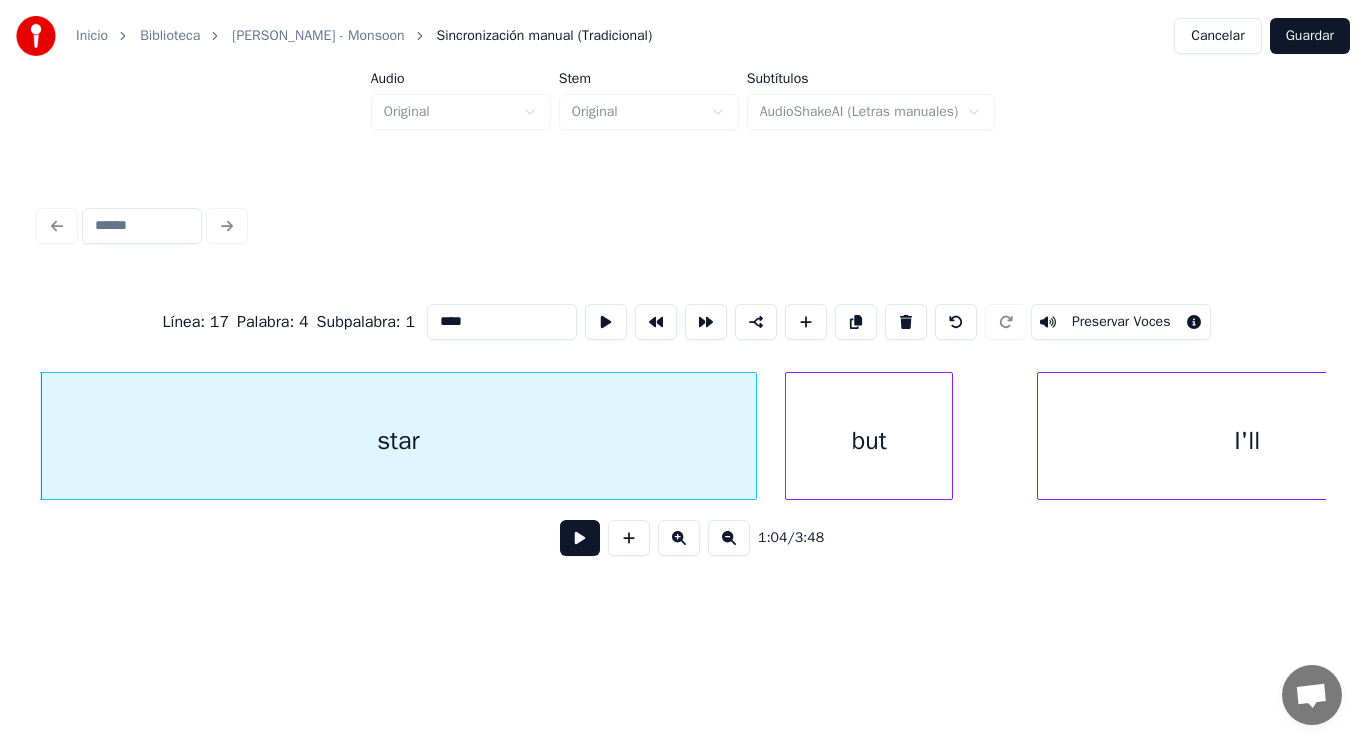 click at bounding box center [580, 538] 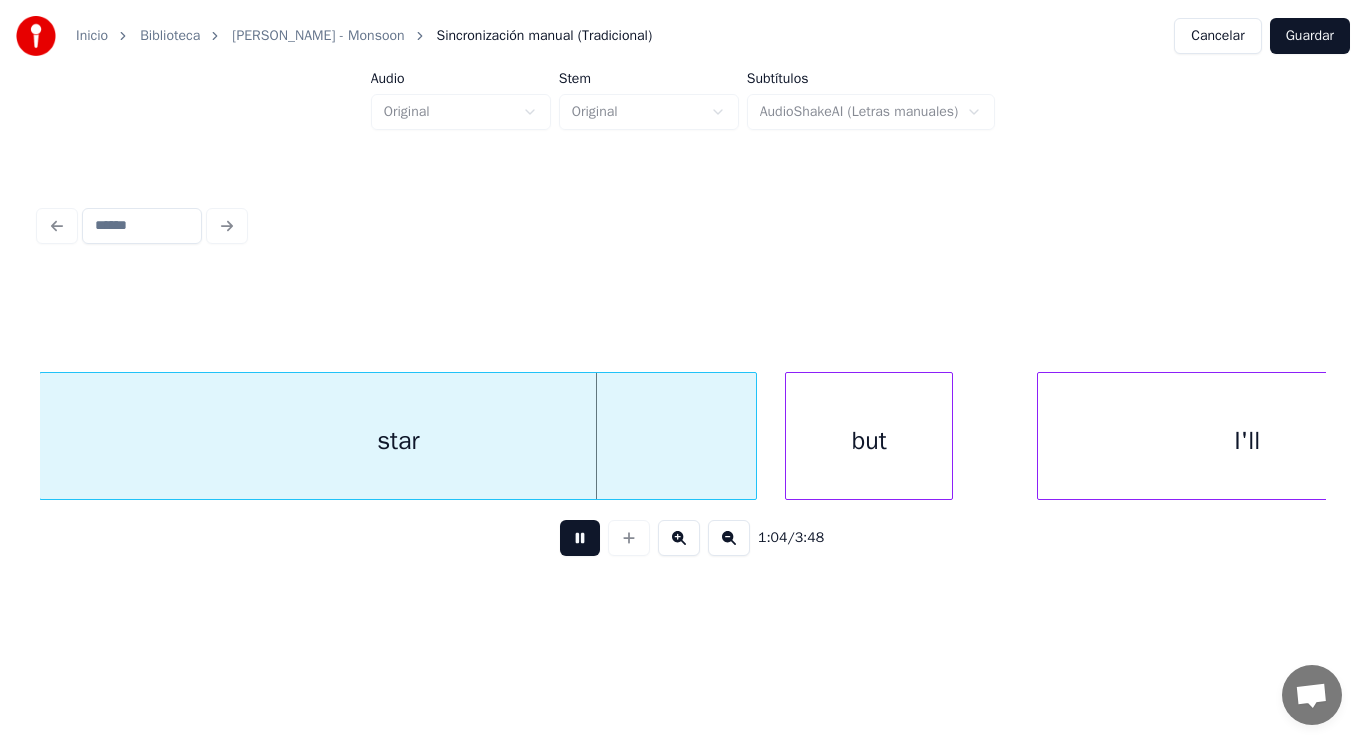 click at bounding box center (580, 538) 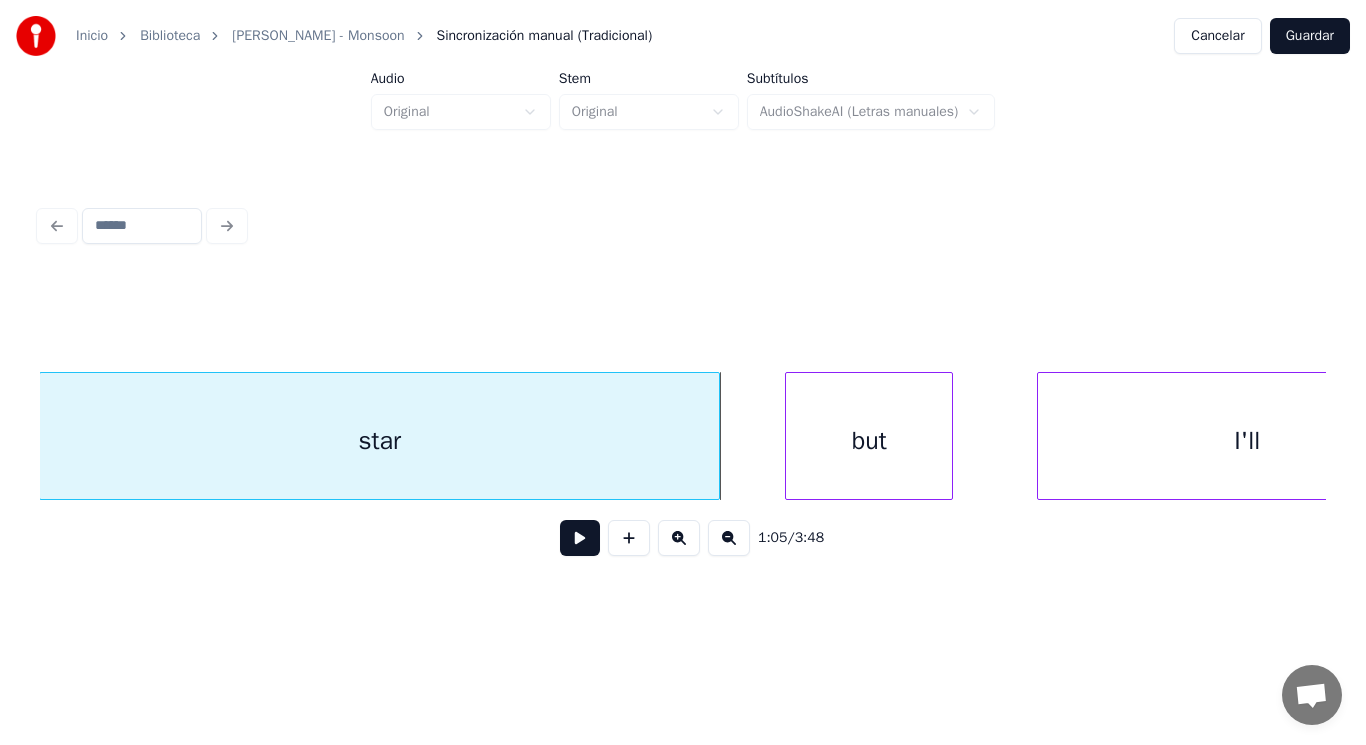 click at bounding box center [716, 436] 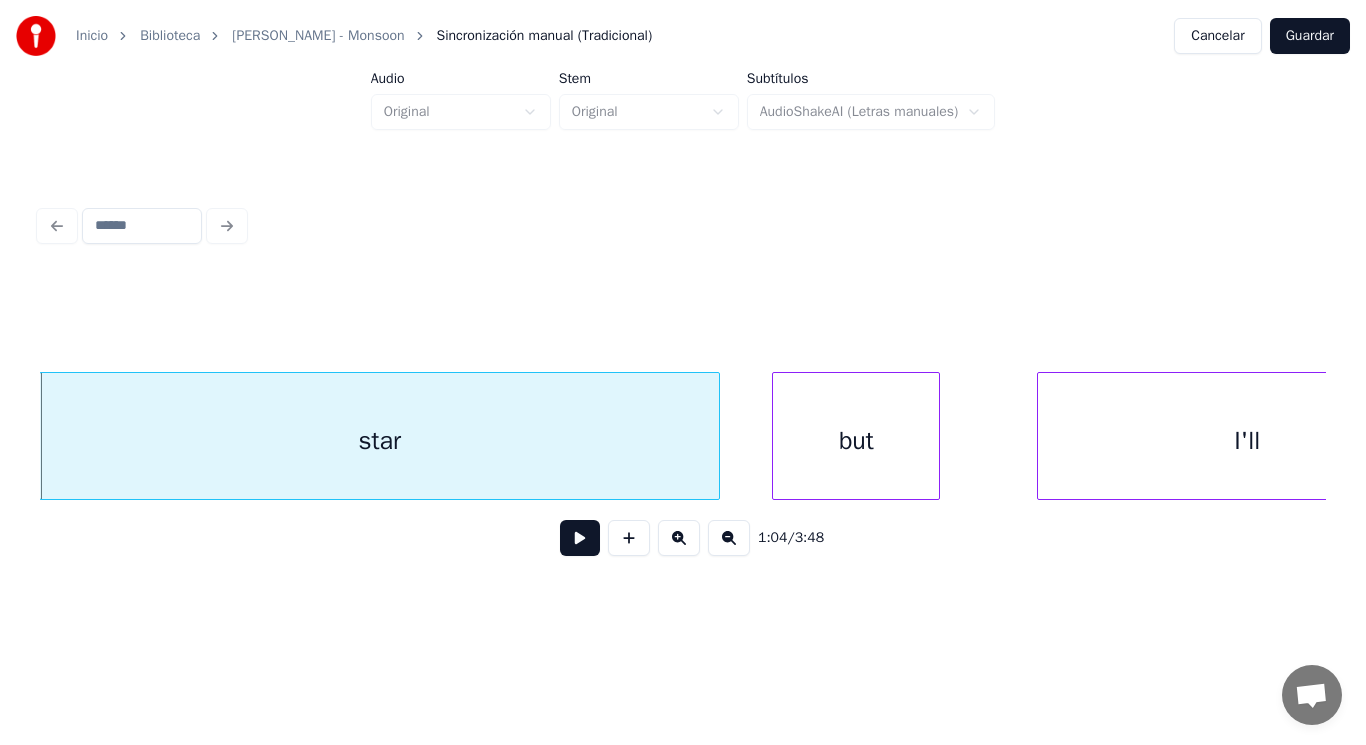 click on "but" at bounding box center [856, 441] 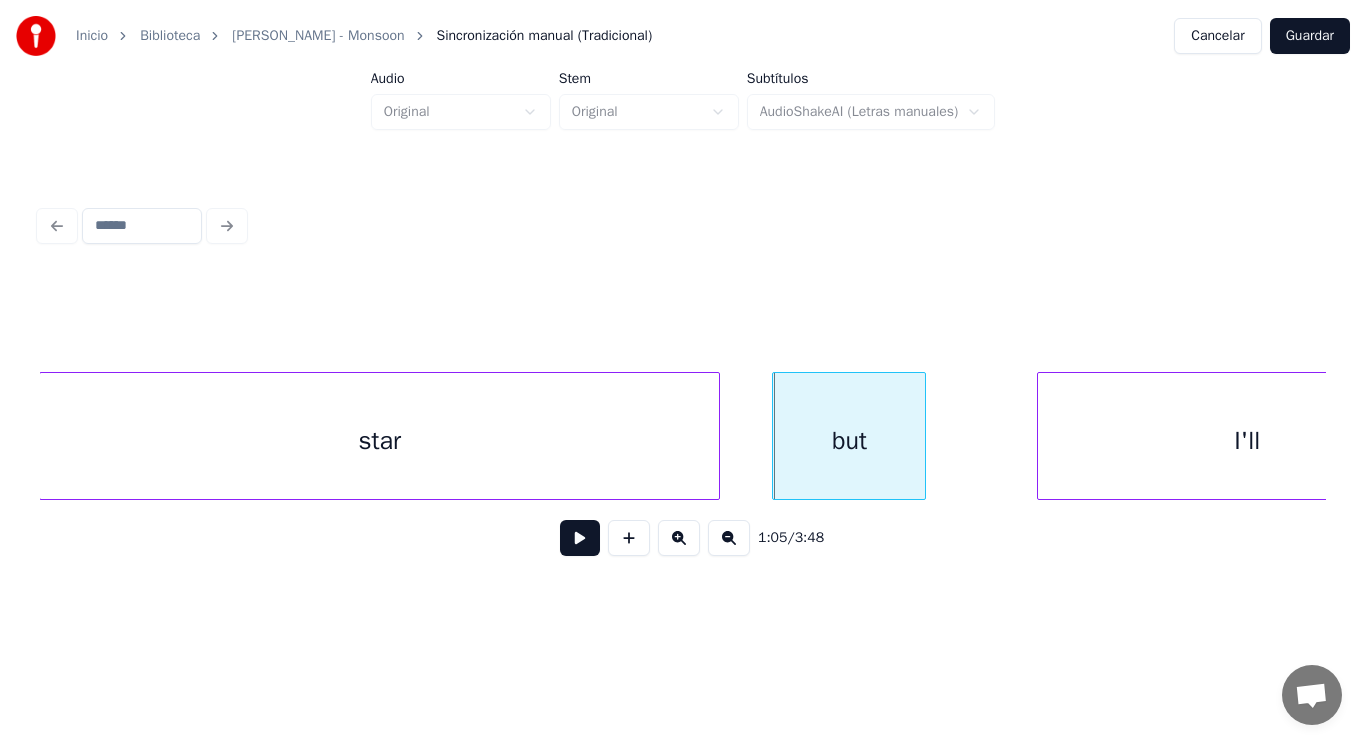 click at bounding box center [922, 436] 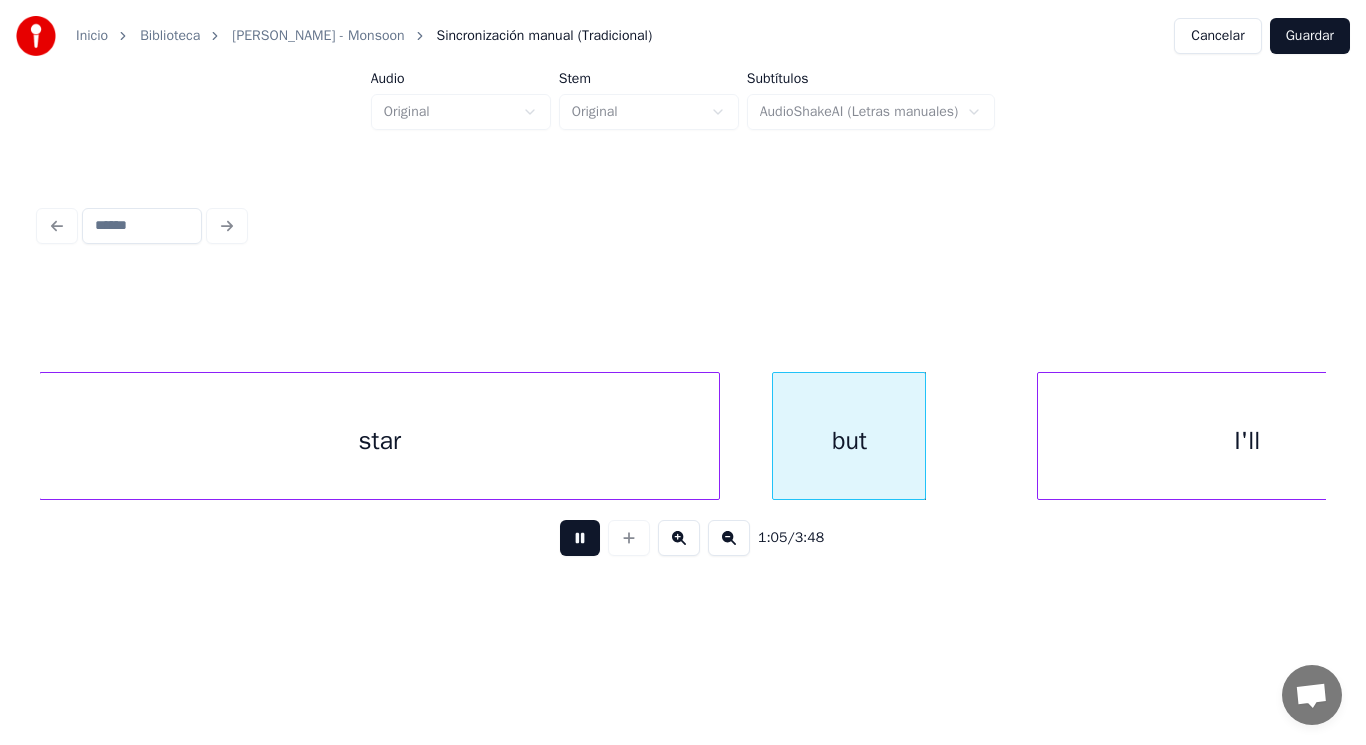 click at bounding box center [580, 538] 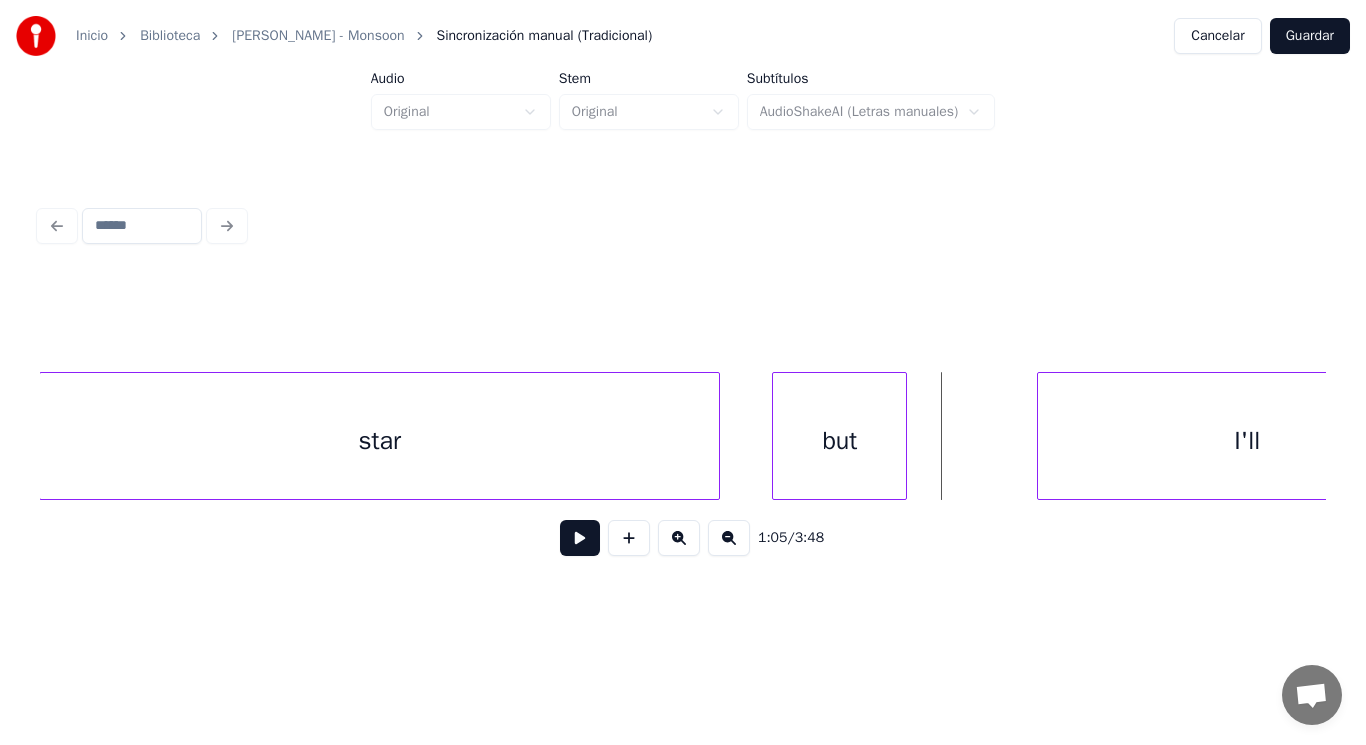 click at bounding box center [903, 436] 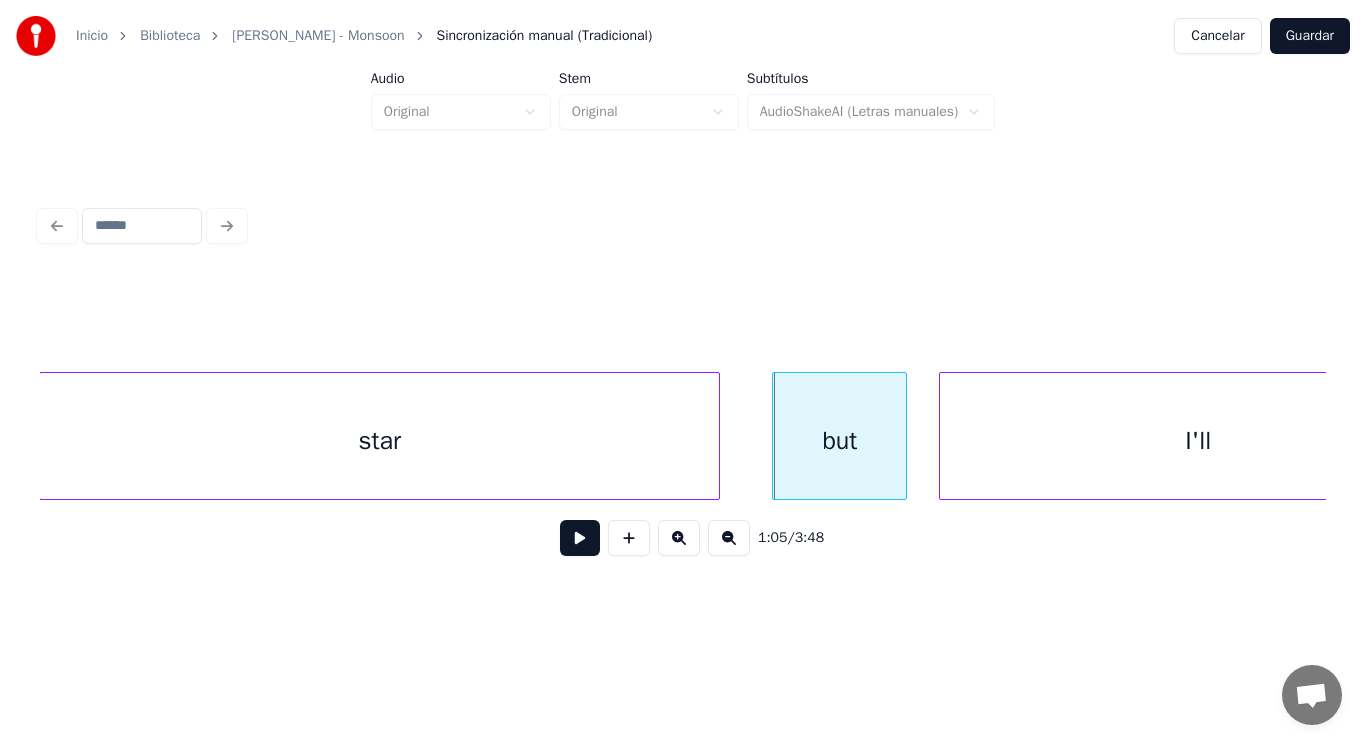 click at bounding box center [943, 436] 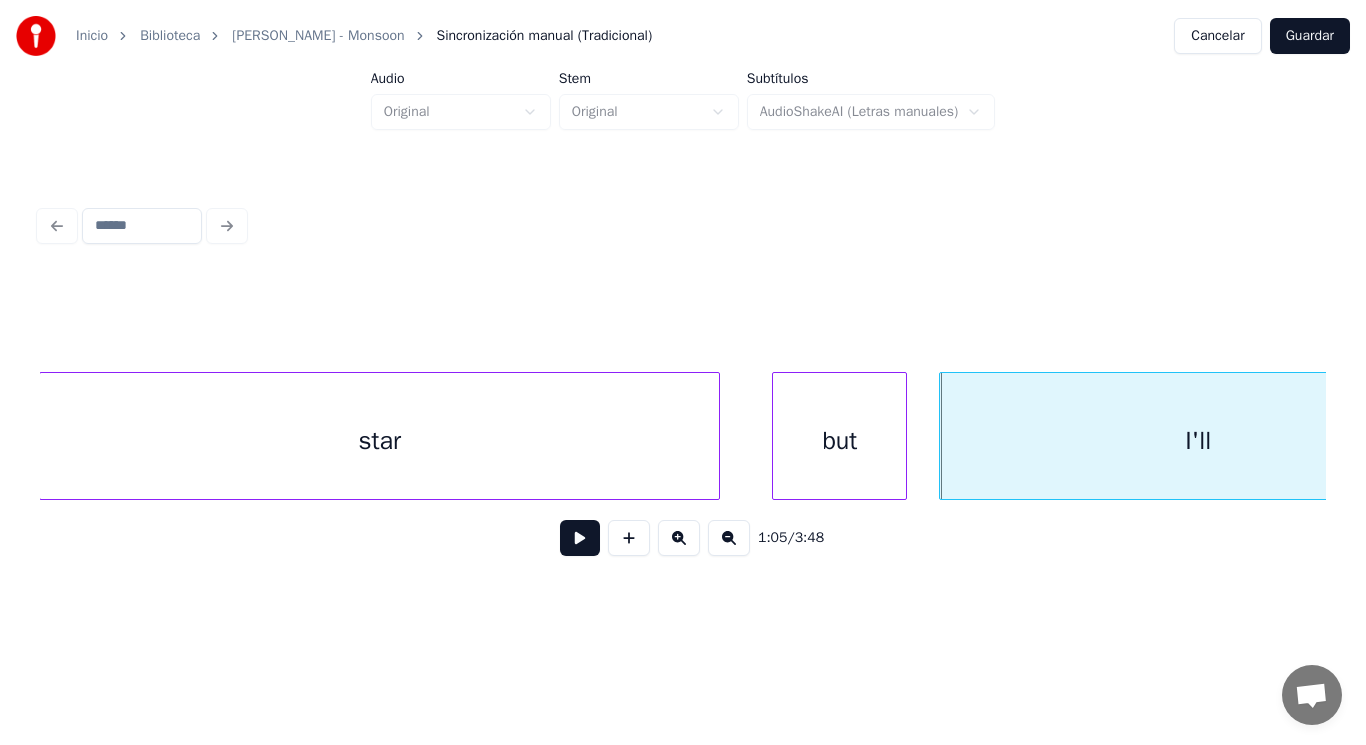 click at bounding box center [580, 538] 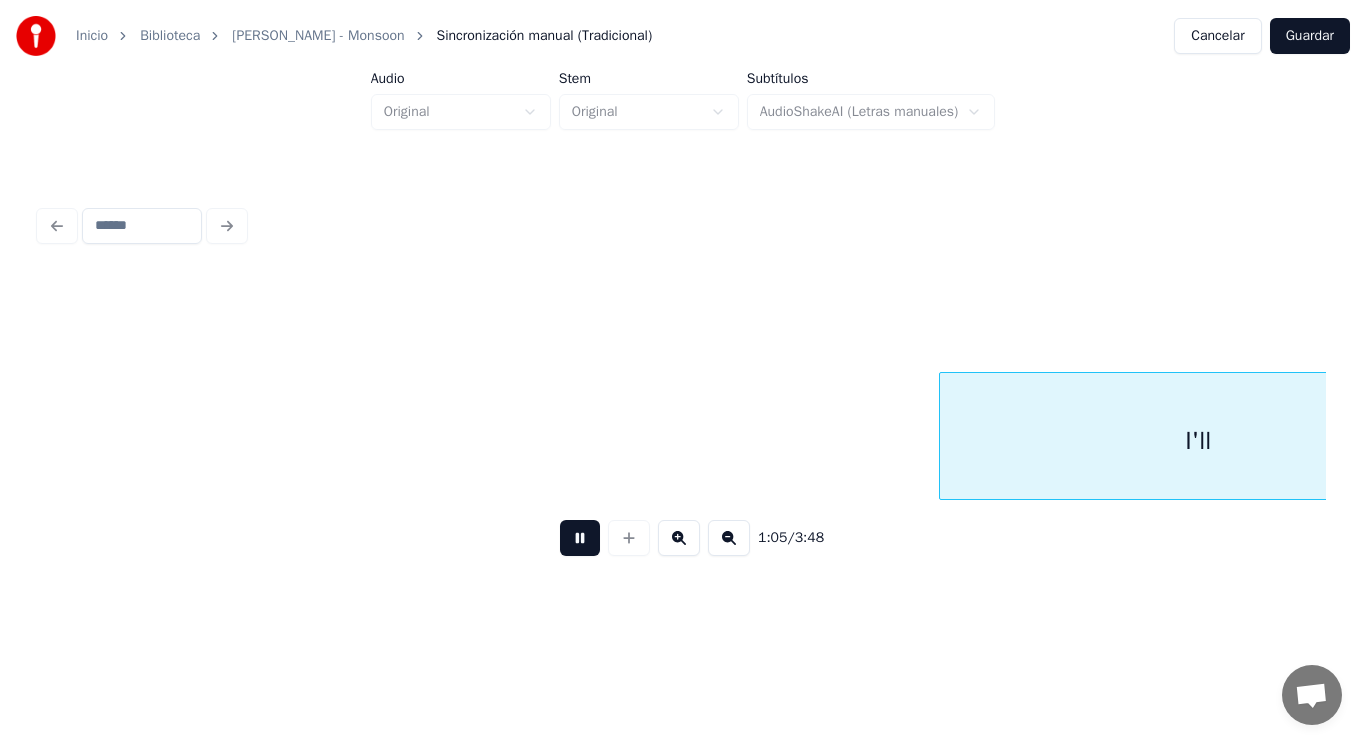 click at bounding box center [580, 538] 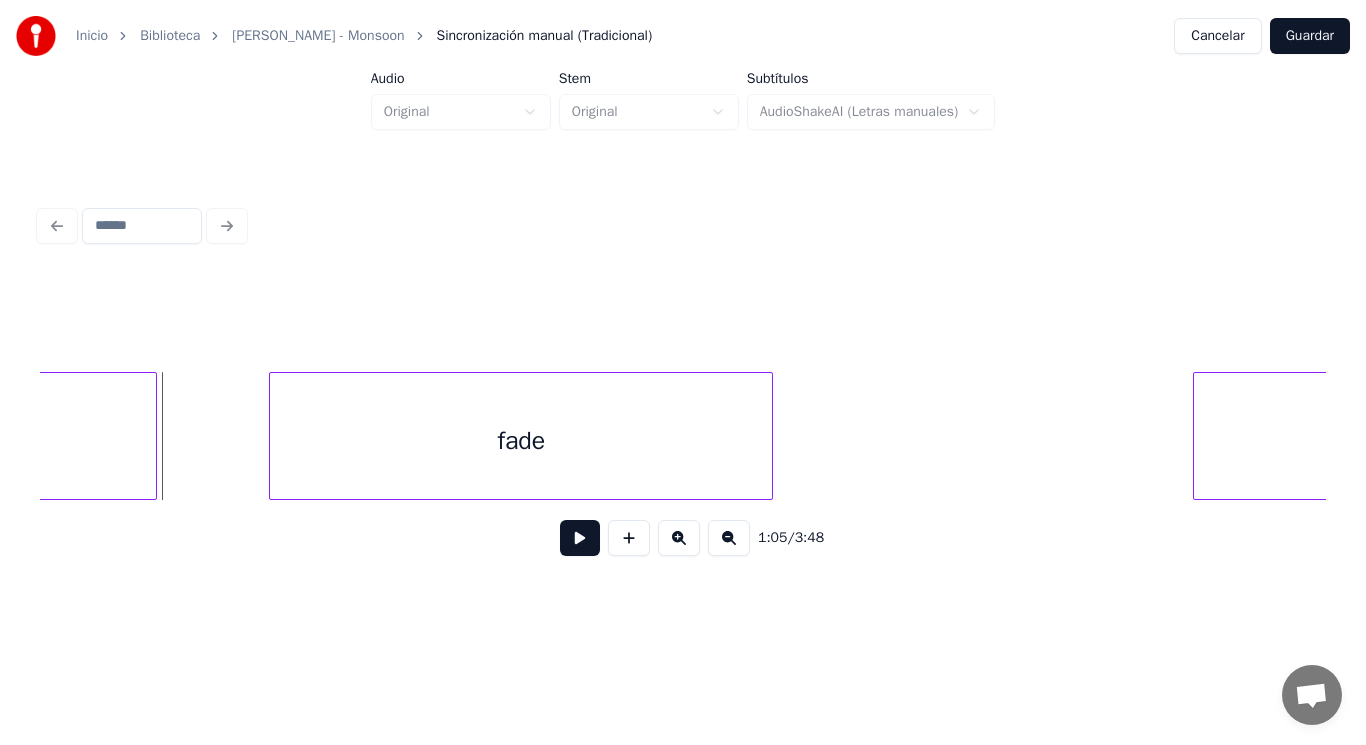 click on "I'll" at bounding box center (-102, 441) 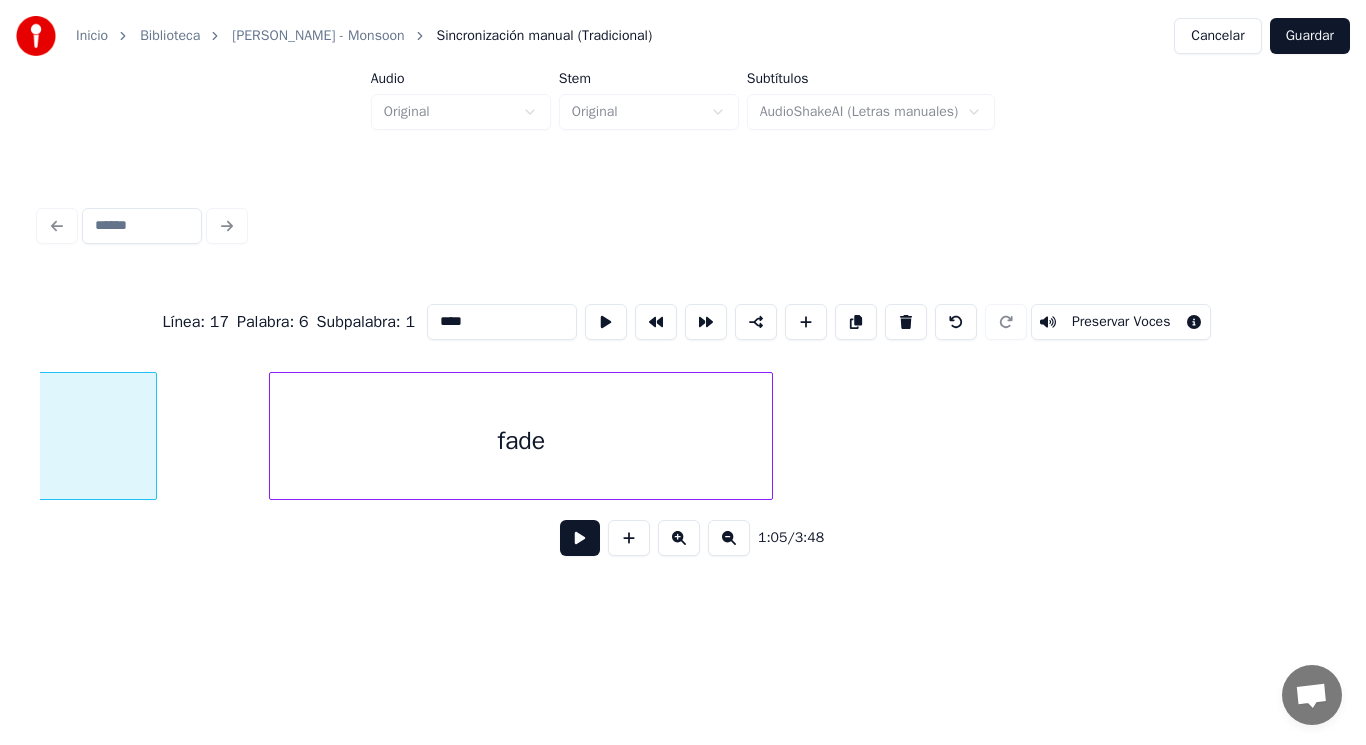 scroll, scrollTop: 0, scrollLeft: 91292, axis: horizontal 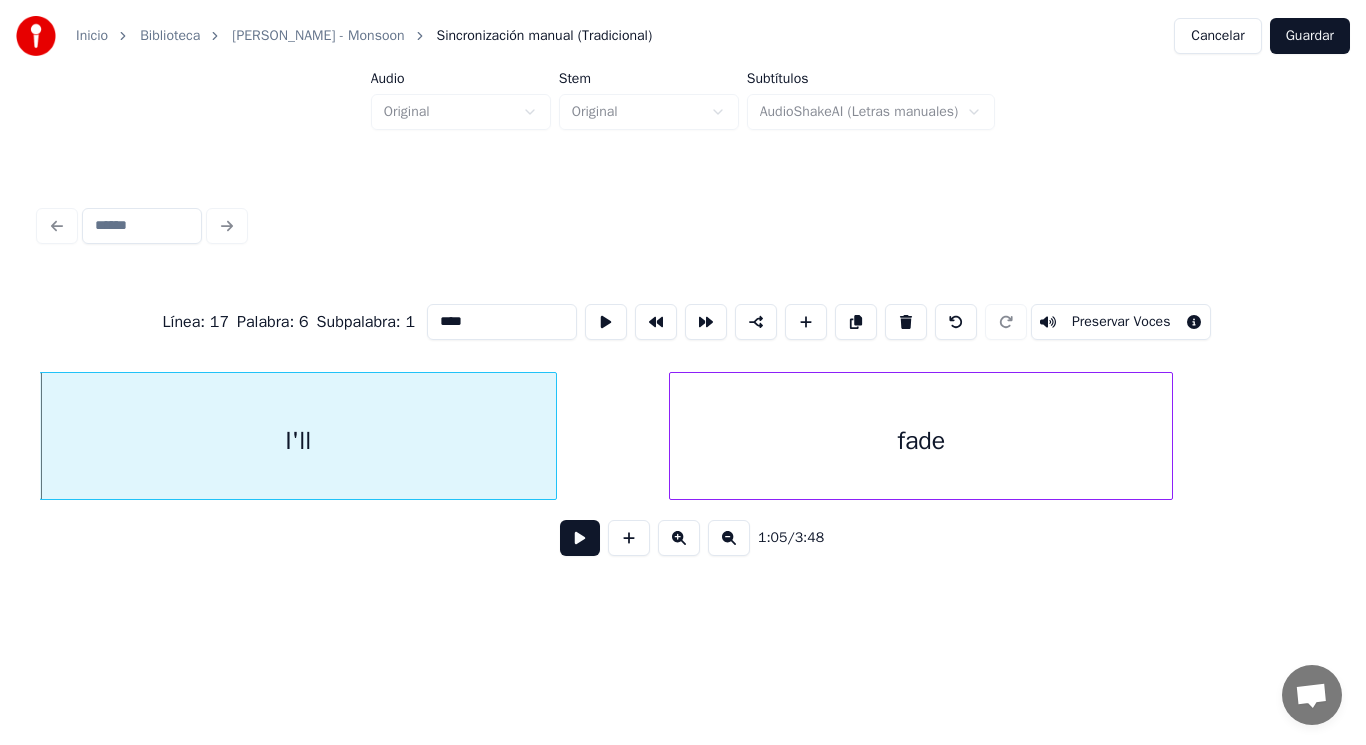 click at bounding box center [580, 538] 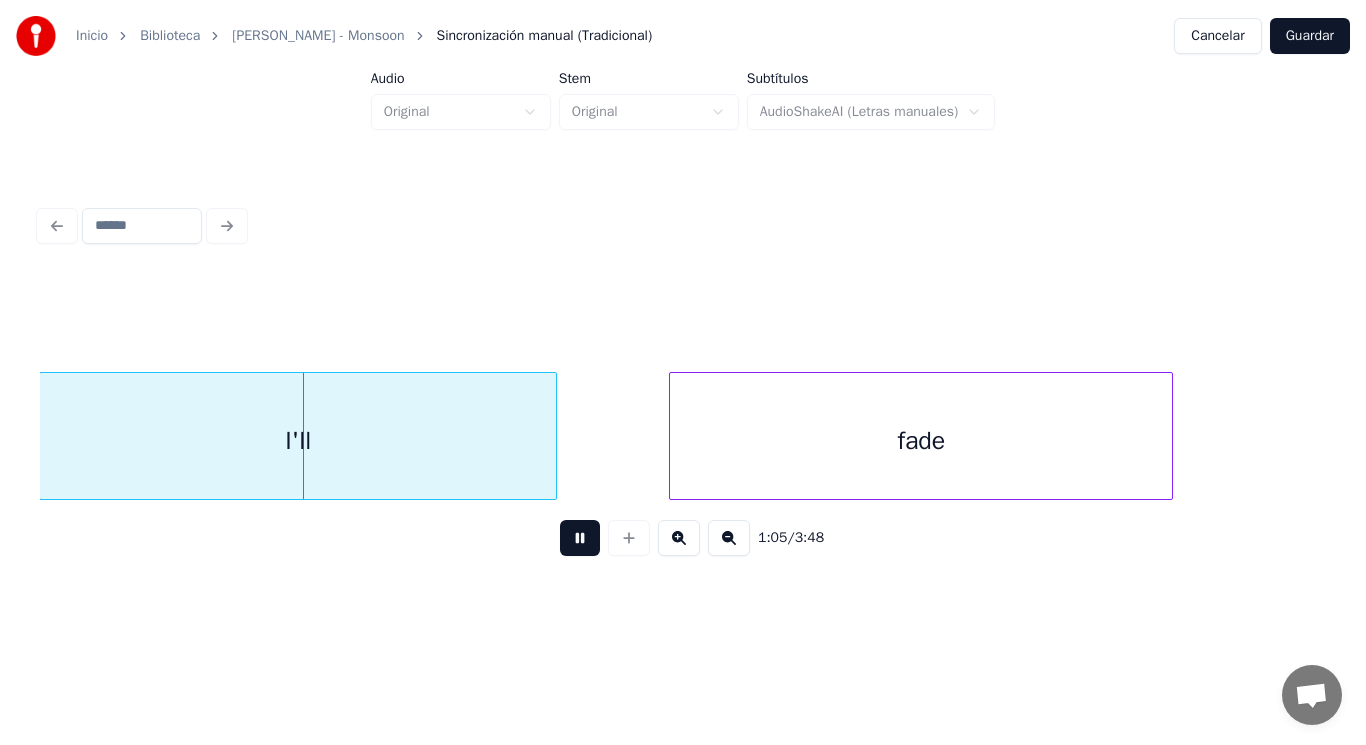 click at bounding box center (580, 538) 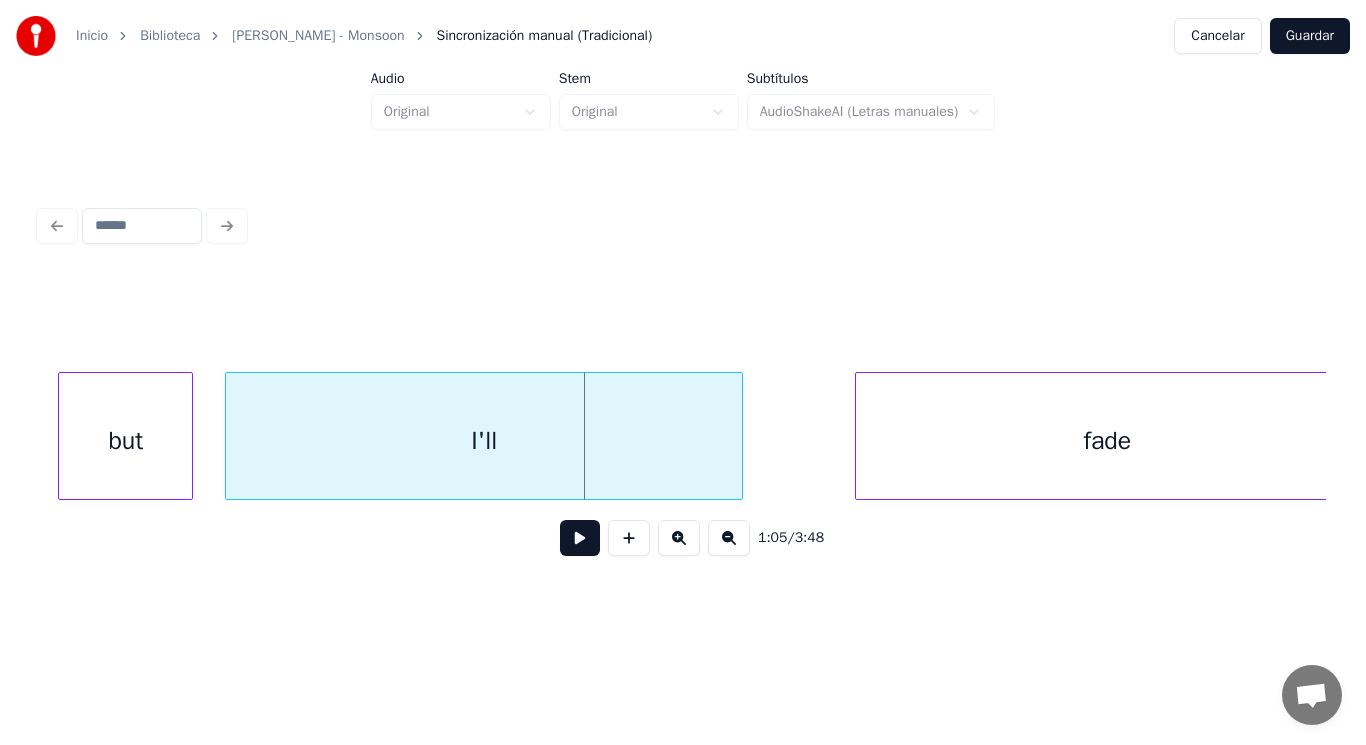 scroll, scrollTop: 0, scrollLeft: 90972, axis: horizontal 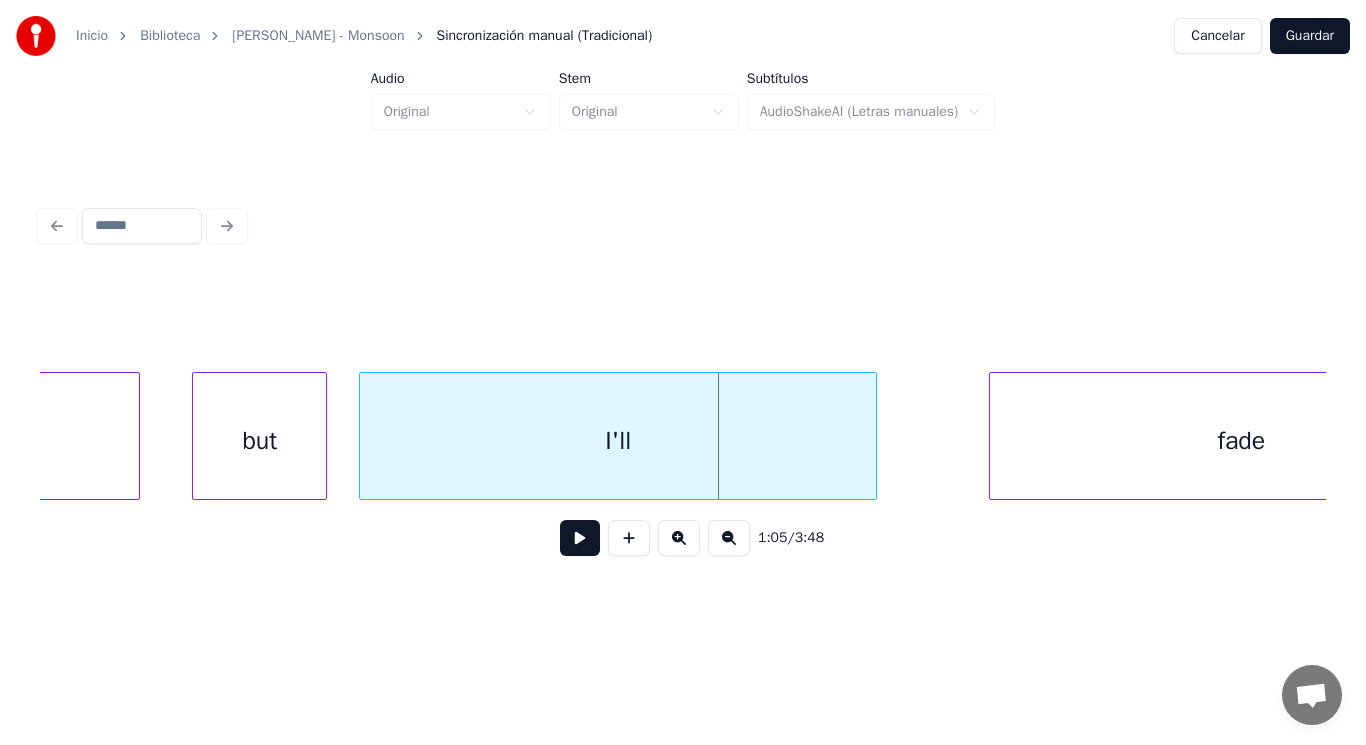 click 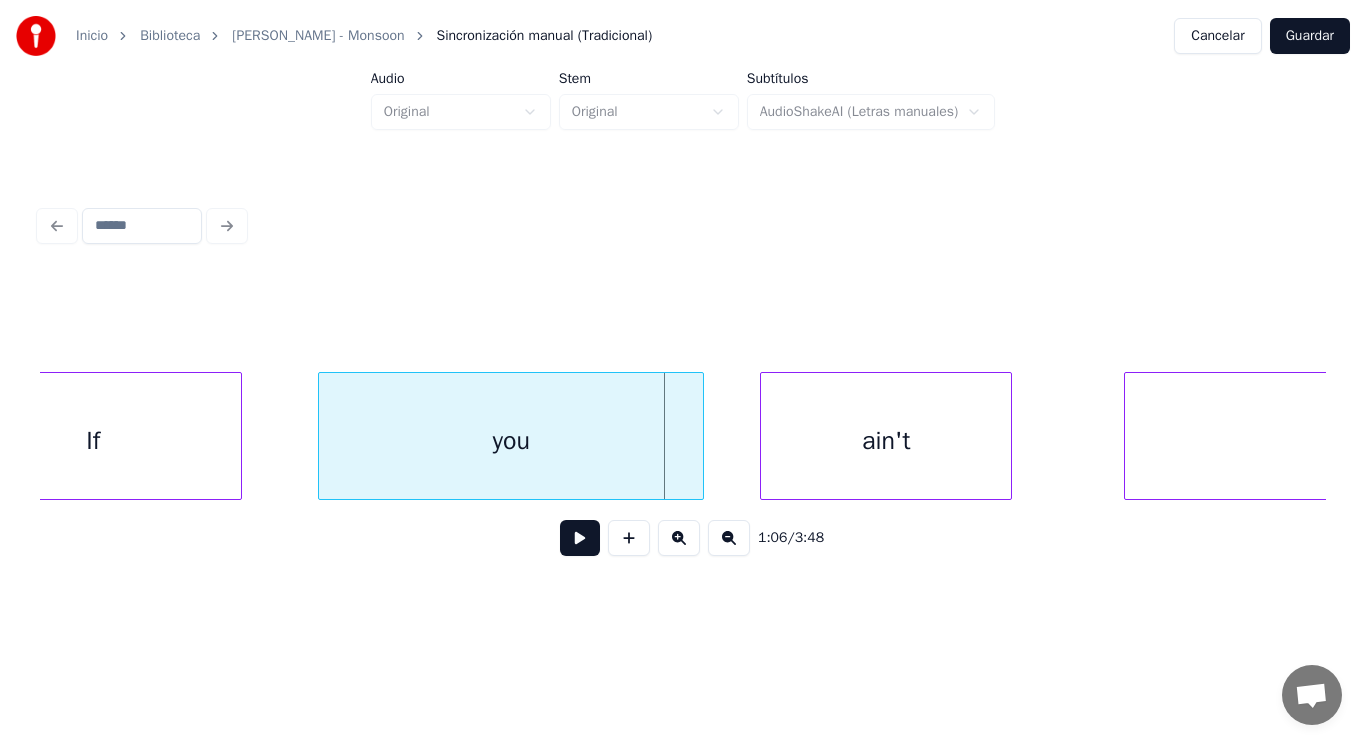 scroll, scrollTop: 0, scrollLeft: 93005, axis: horizontal 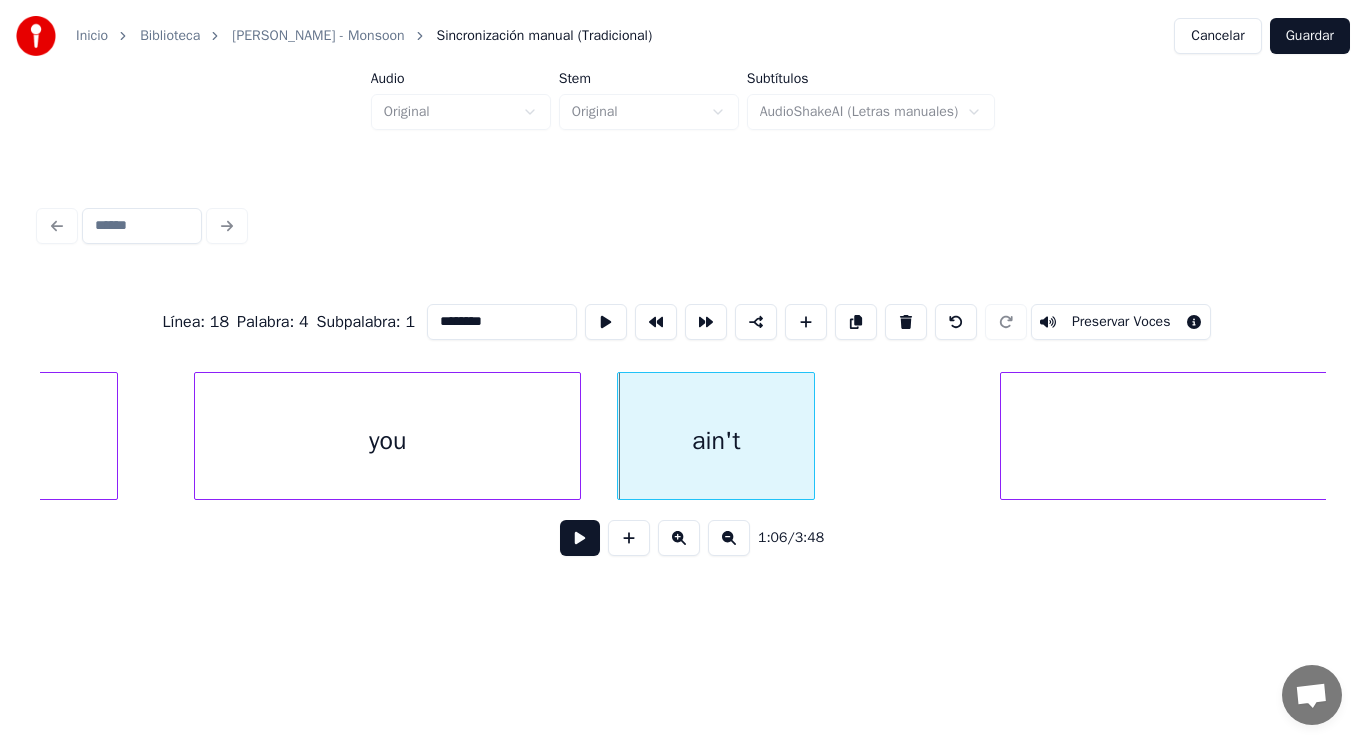 type on "***" 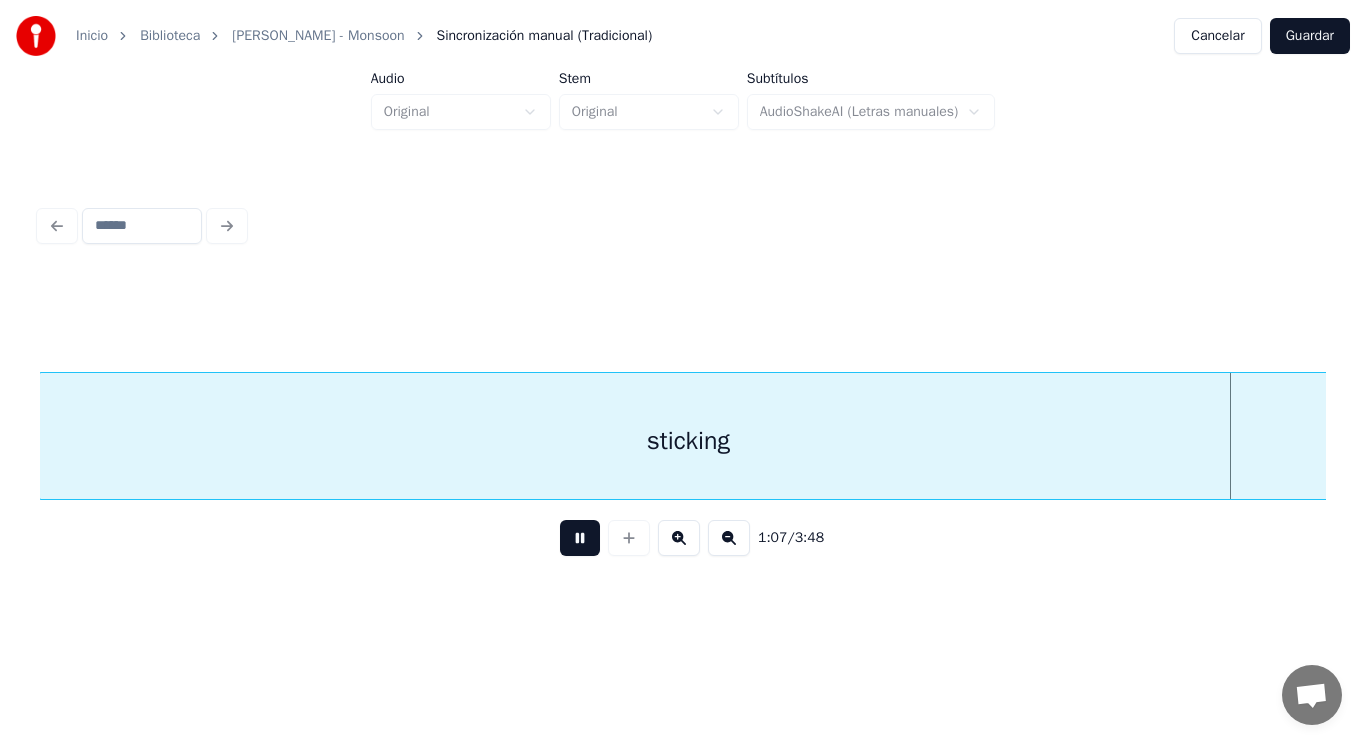 scroll, scrollTop: 0, scrollLeft: 95108, axis: horizontal 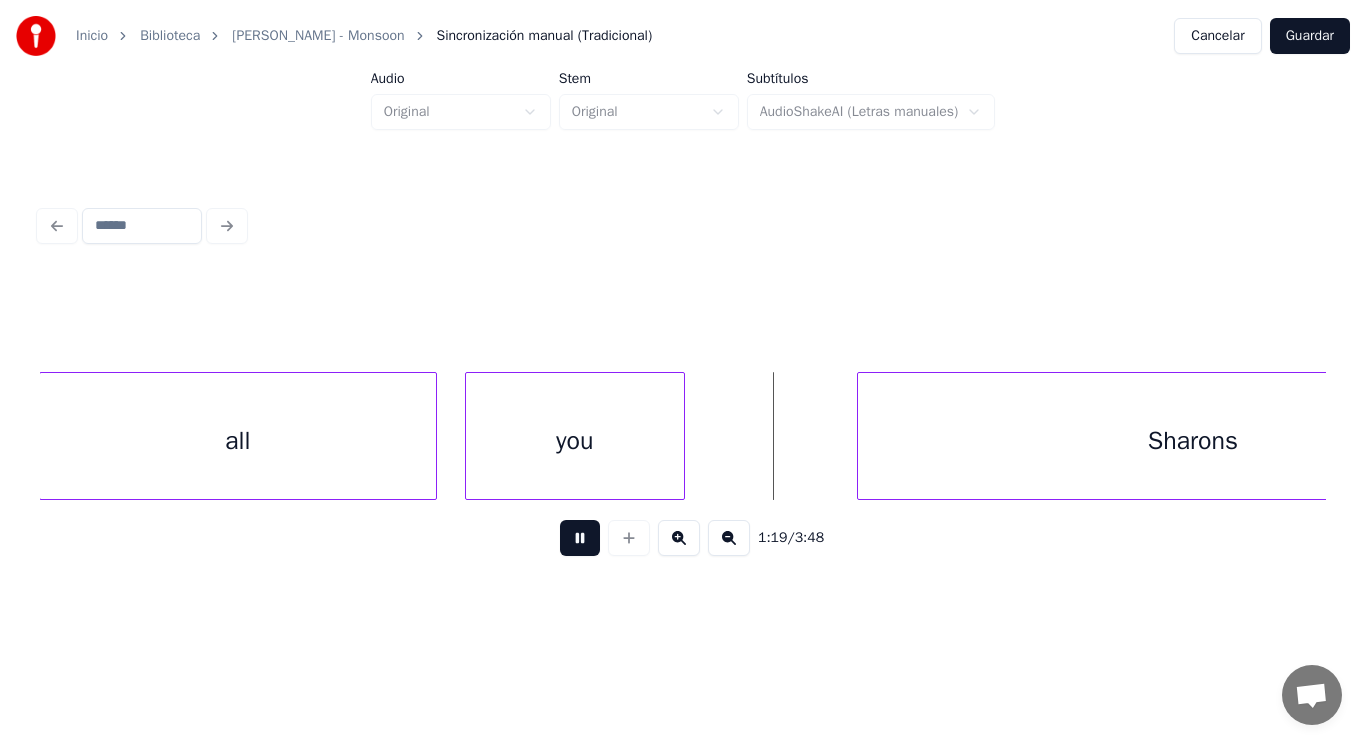 drag, startPoint x: 548, startPoint y: 551, endPoint x: 764, endPoint y: 468, distance: 231.39792 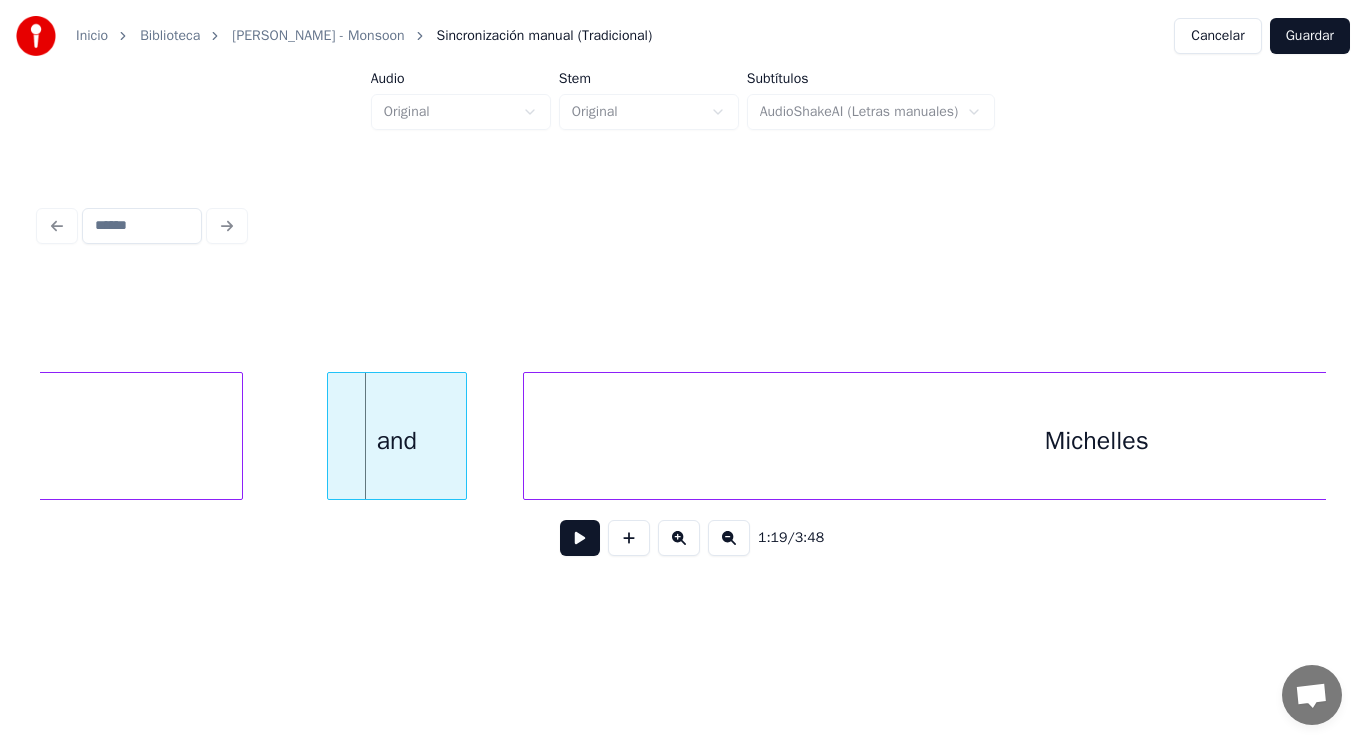 scroll, scrollTop: 0, scrollLeft: 110682, axis: horizontal 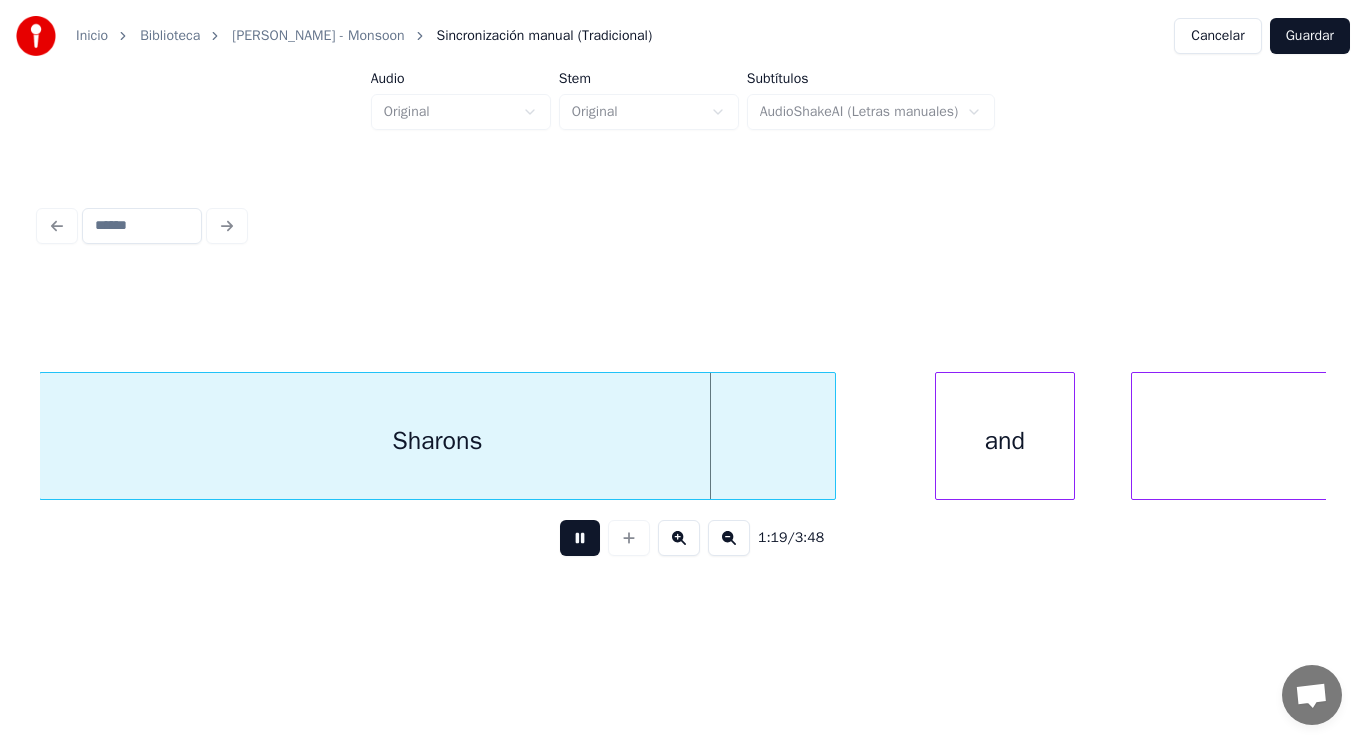 drag, startPoint x: 568, startPoint y: 534, endPoint x: 716, endPoint y: 495, distance: 153.05228 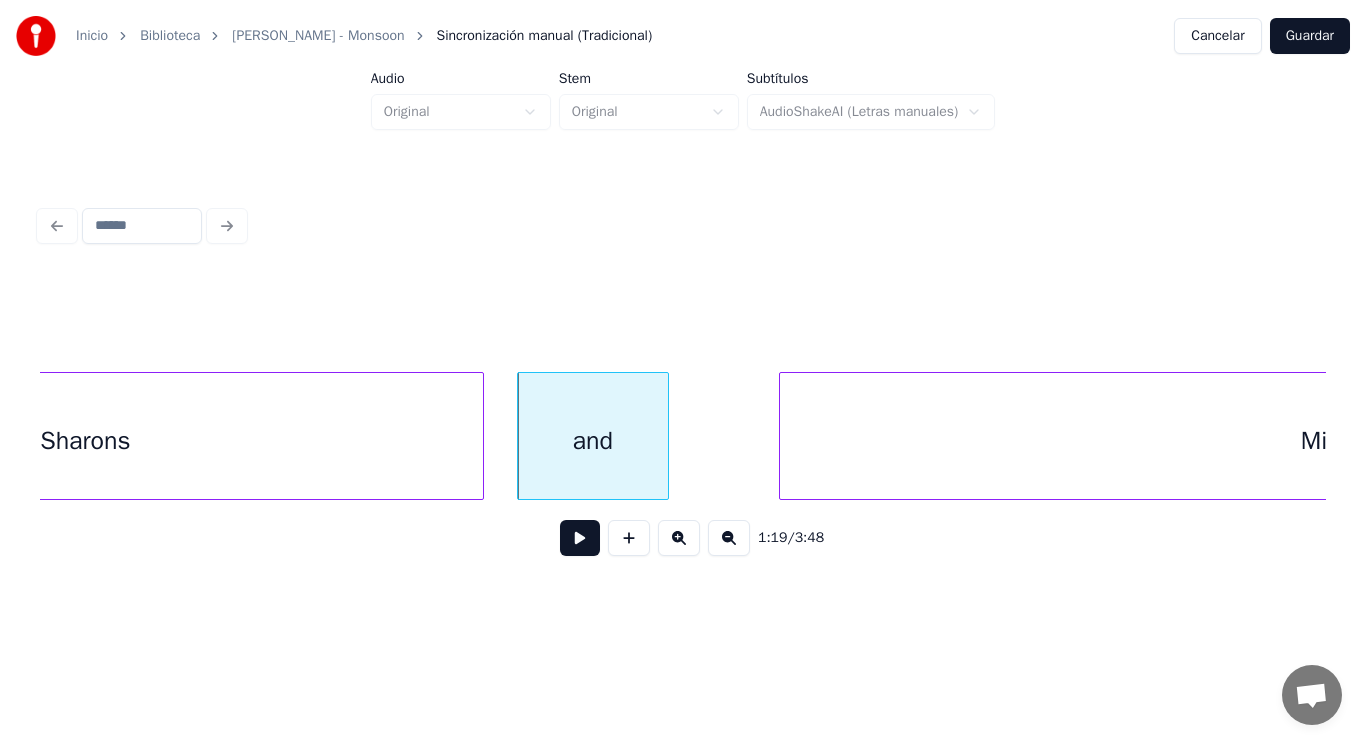 scroll, scrollTop: 0, scrollLeft: 111042, axis: horizontal 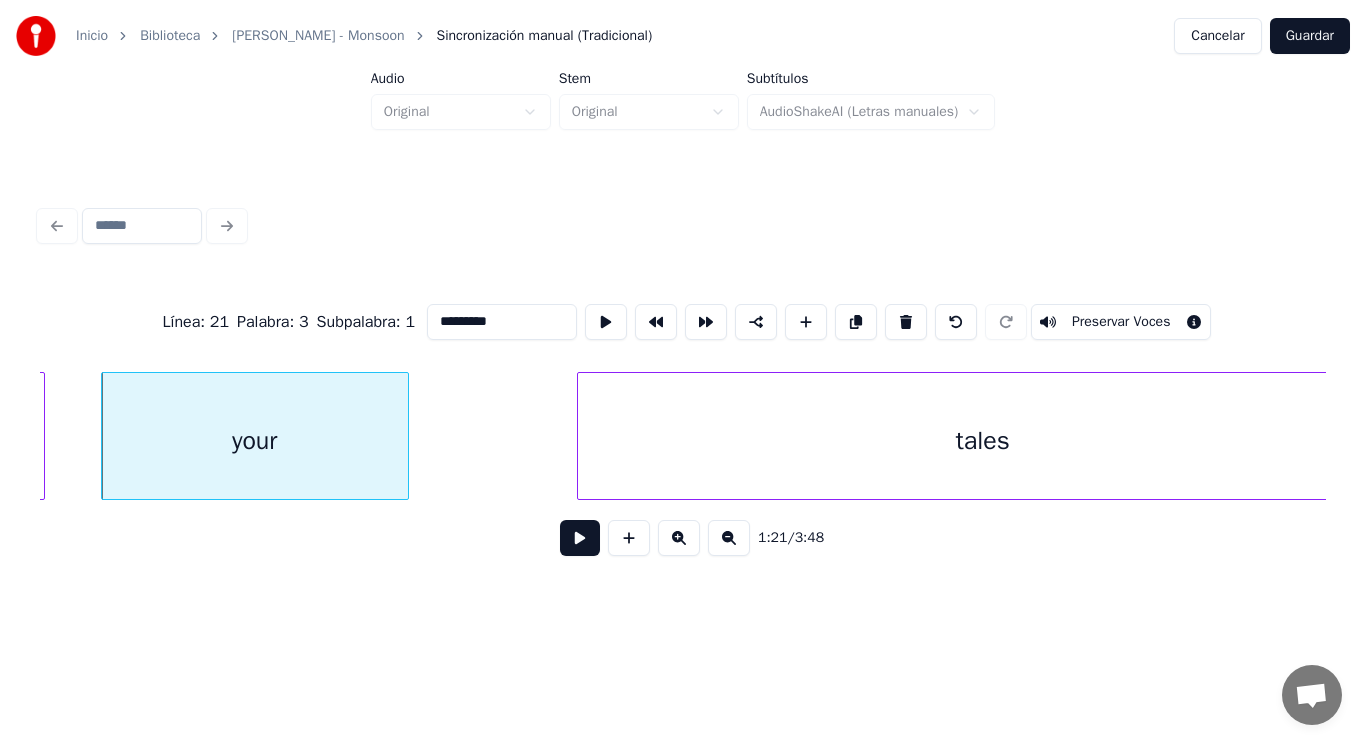 type on "****" 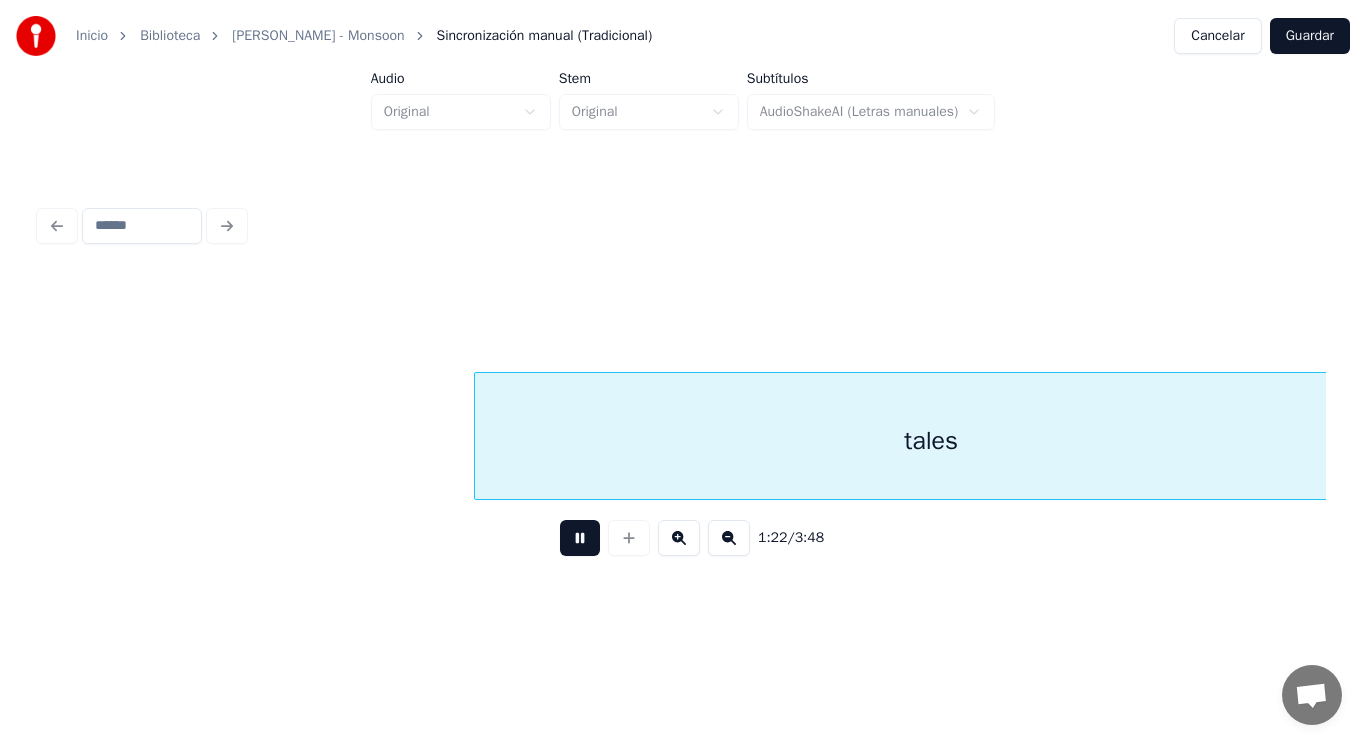 scroll, scrollTop: 0, scrollLeft: 114951, axis: horizontal 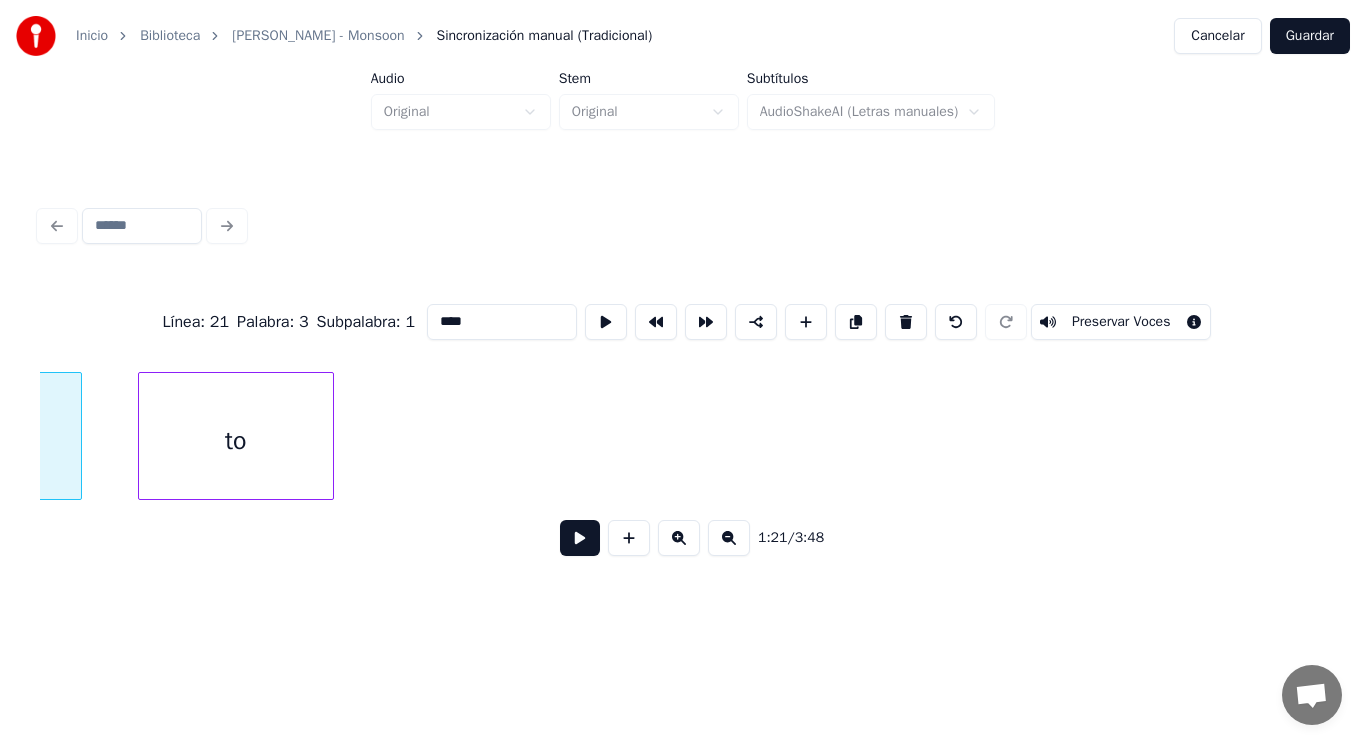 type on "*****" 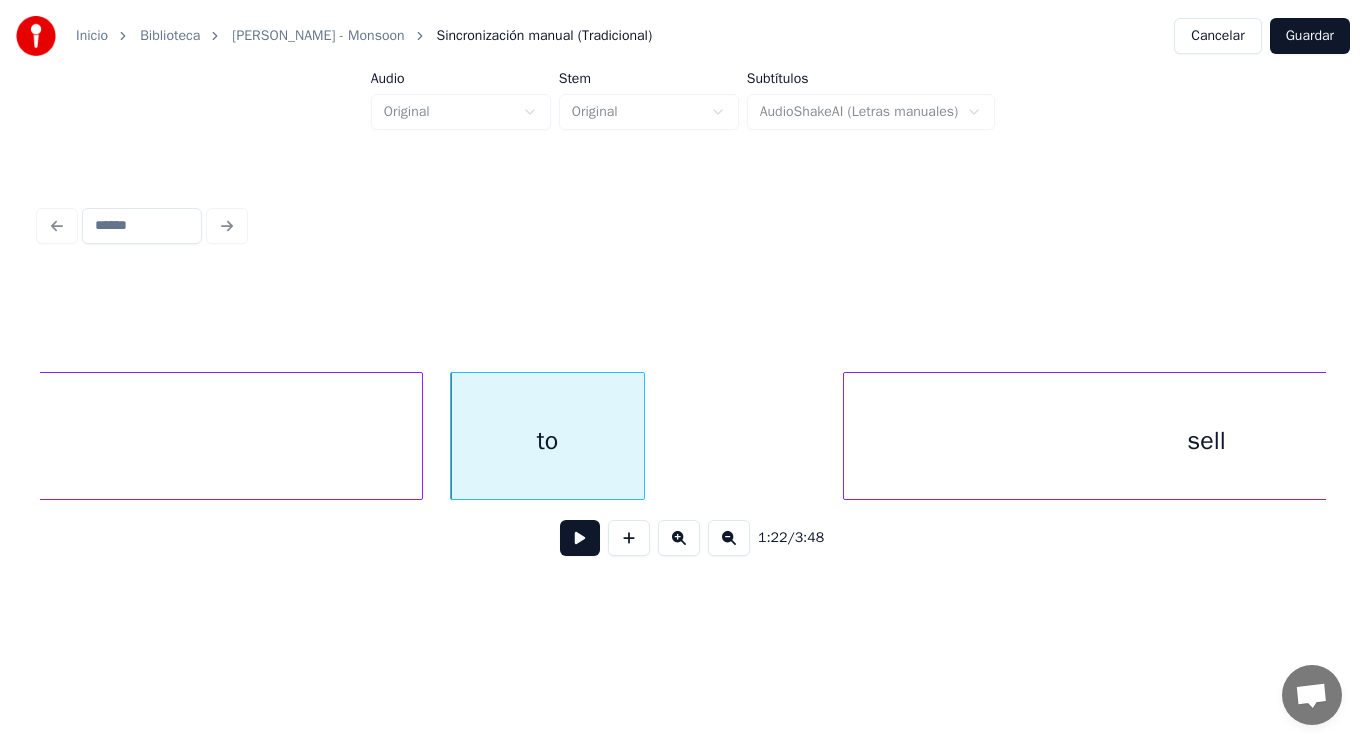 scroll, scrollTop: 0, scrollLeft: 114639, axis: horizontal 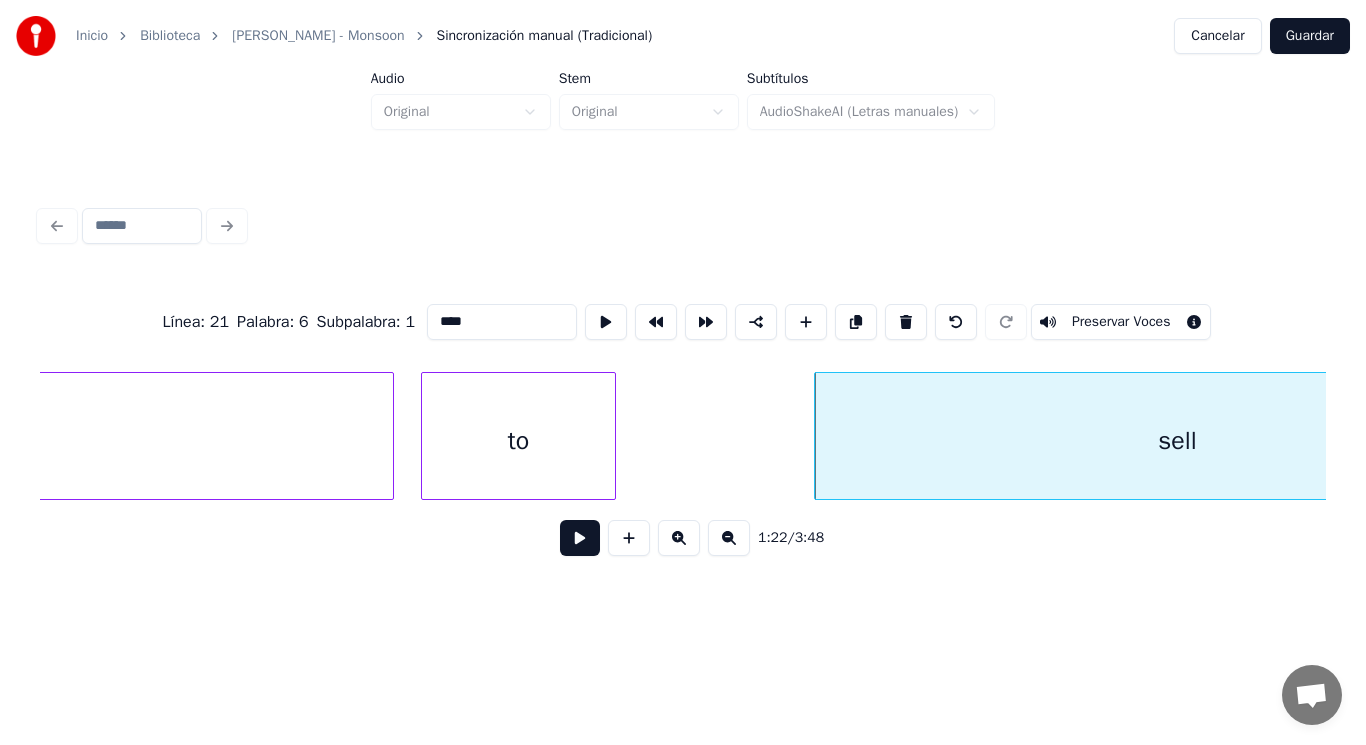 type on "**" 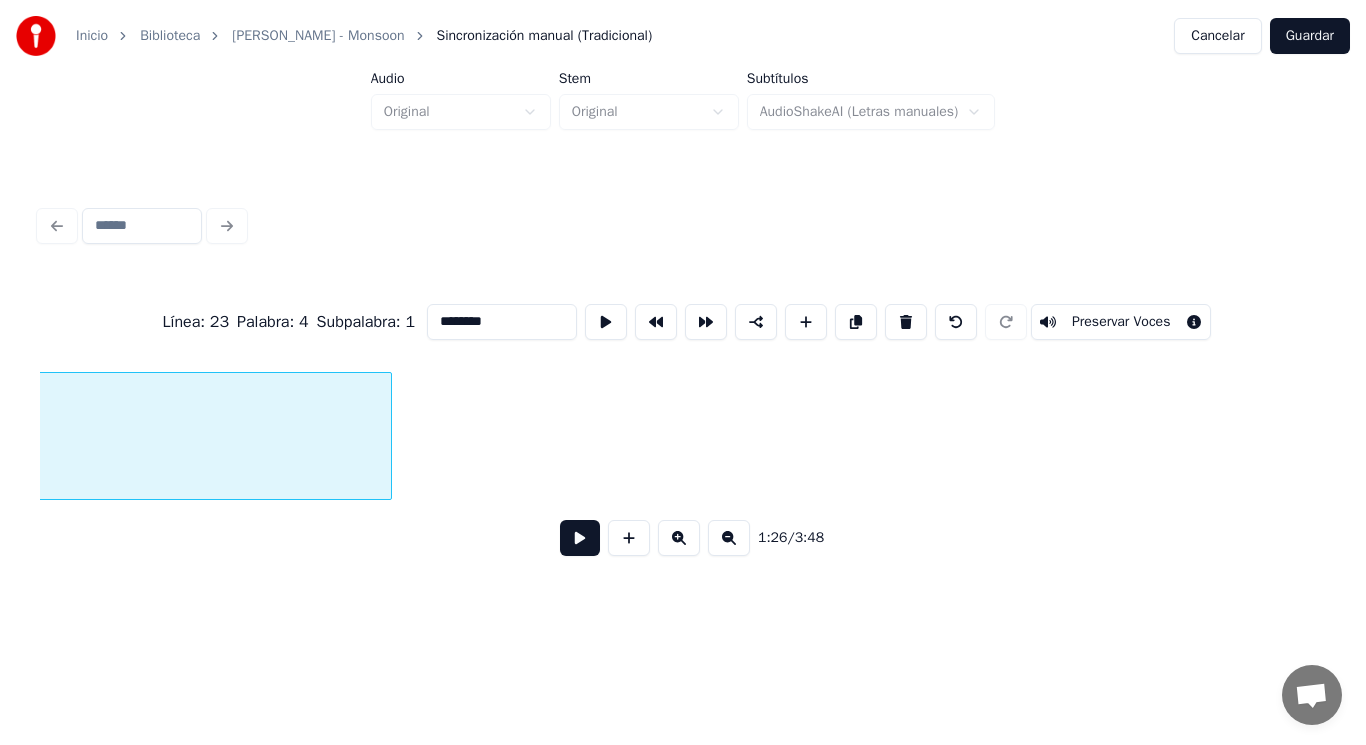 scroll, scrollTop: 0, scrollLeft: 120845, axis: horizontal 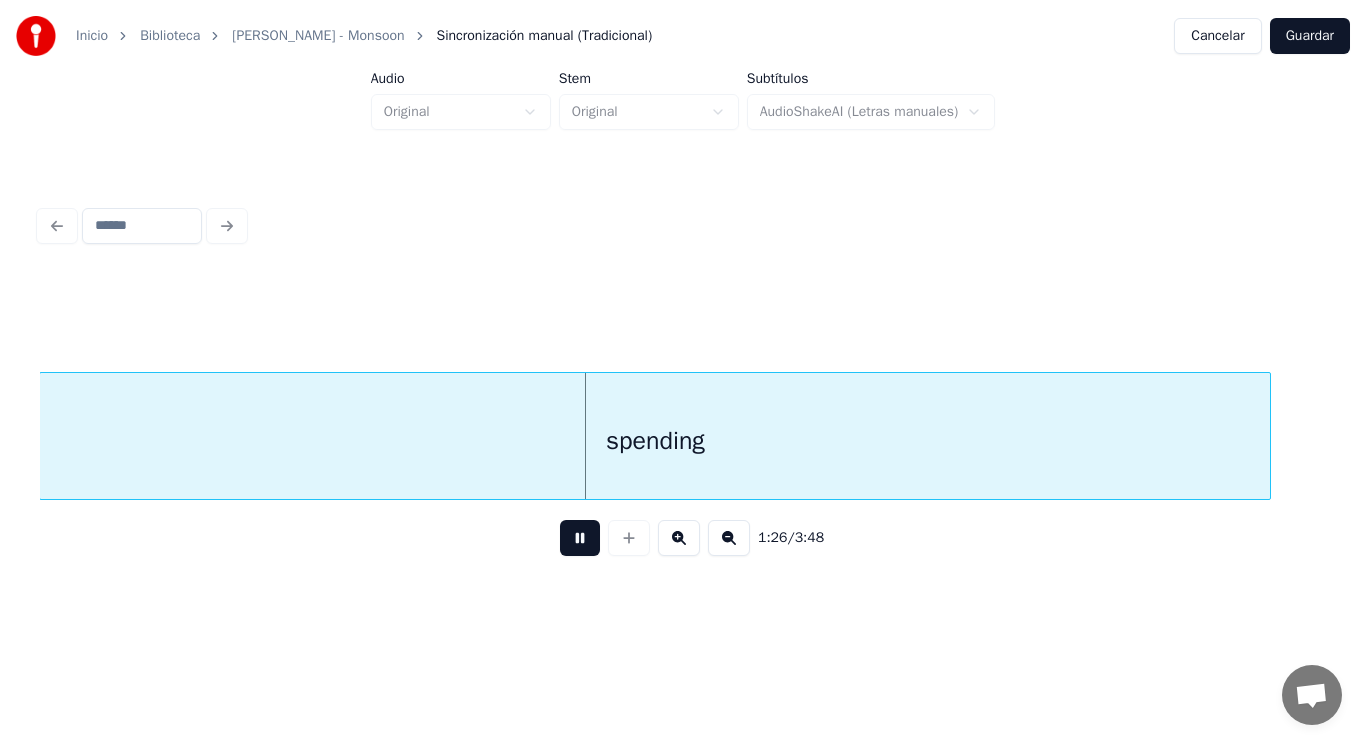 drag, startPoint x: 586, startPoint y: 551, endPoint x: 364, endPoint y: 487, distance: 231.04112 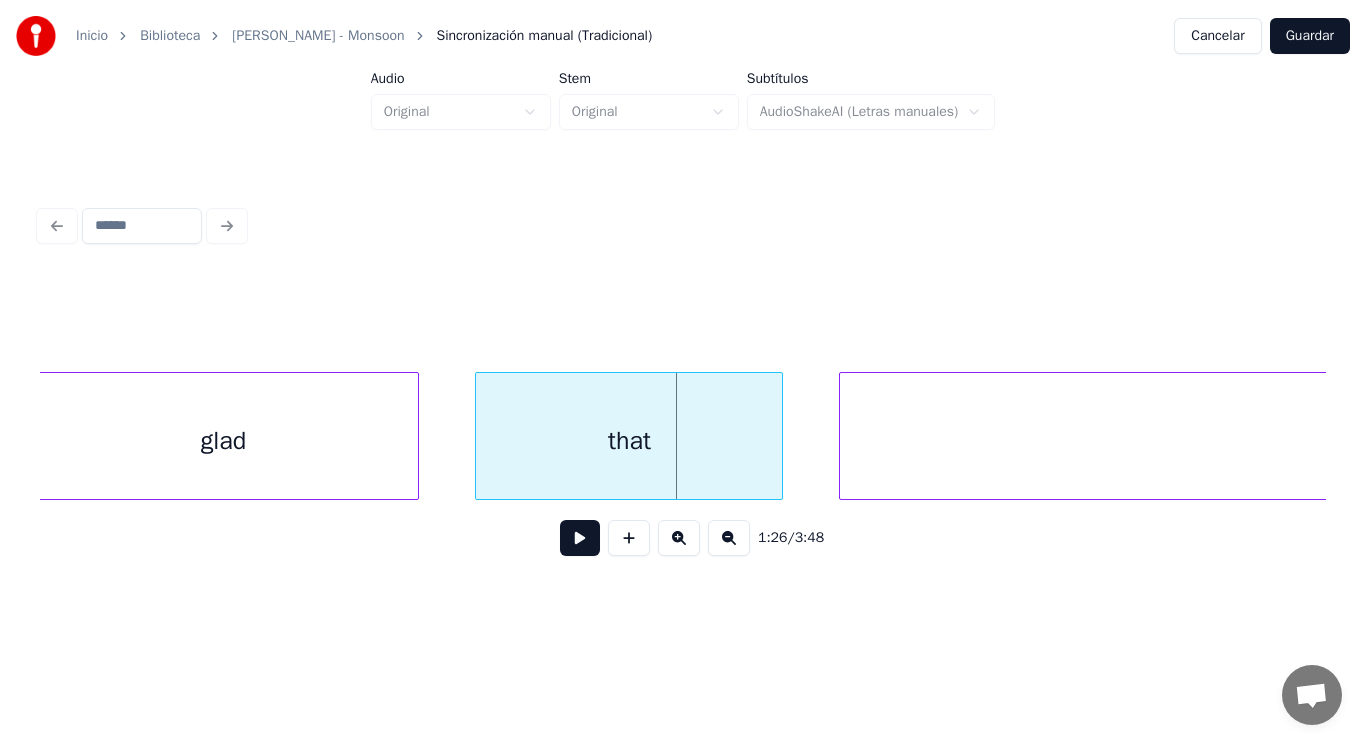scroll, scrollTop: 0, scrollLeft: 120033, axis: horizontal 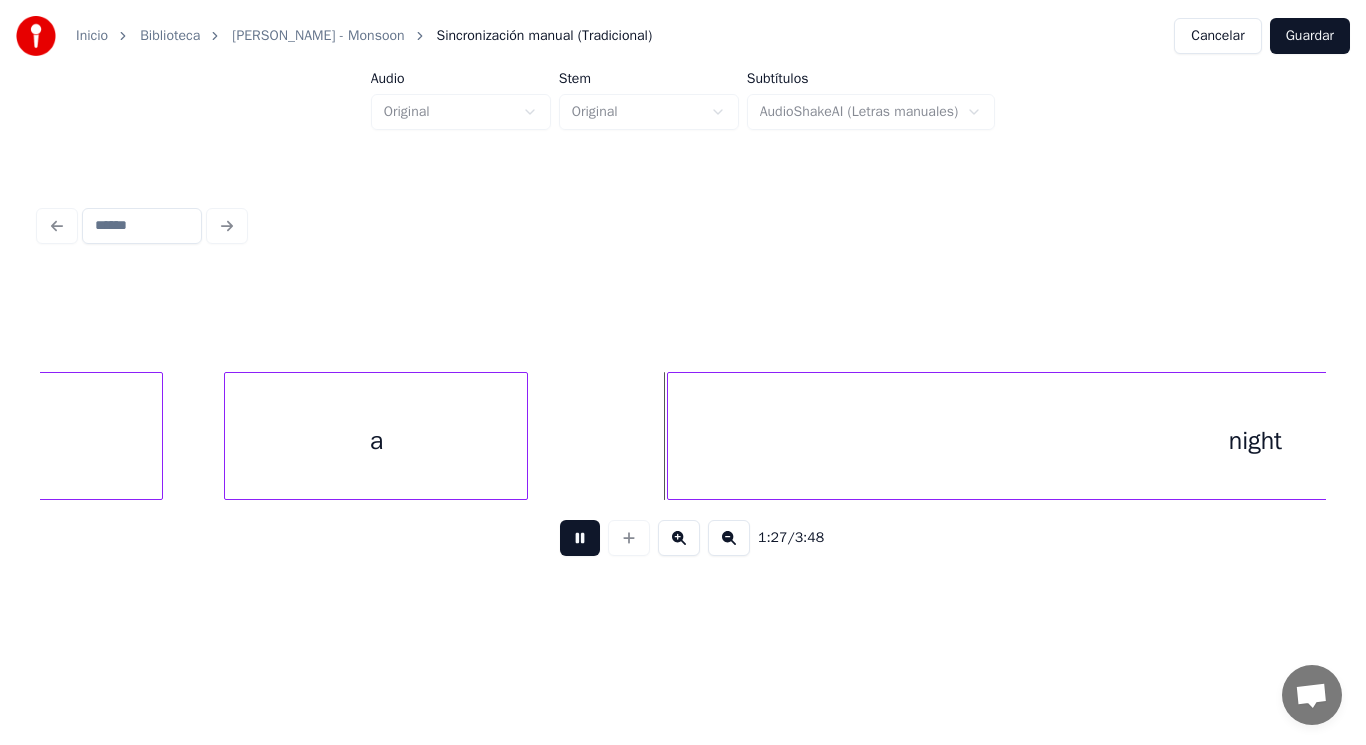drag, startPoint x: 560, startPoint y: 554, endPoint x: 634, endPoint y: 486, distance: 100.49876 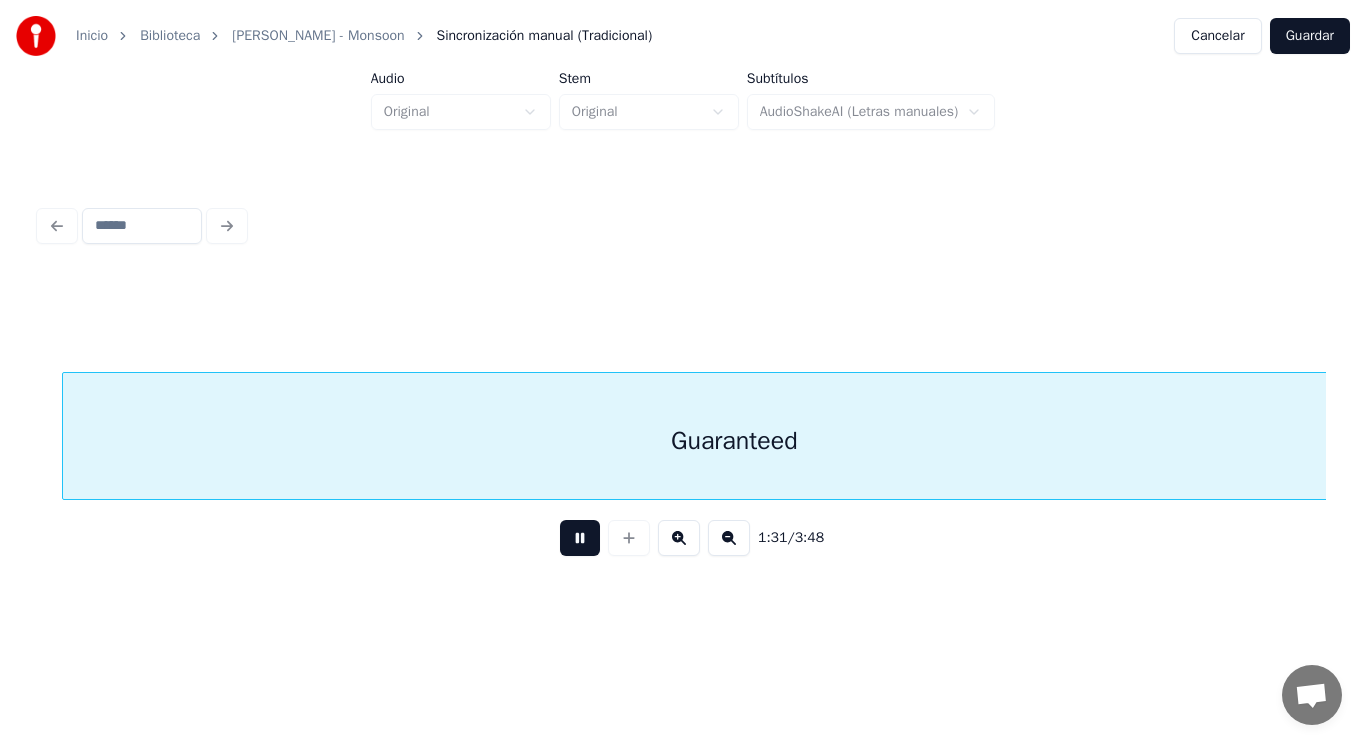 scroll, scrollTop: 0, scrollLeft: 128077, axis: horizontal 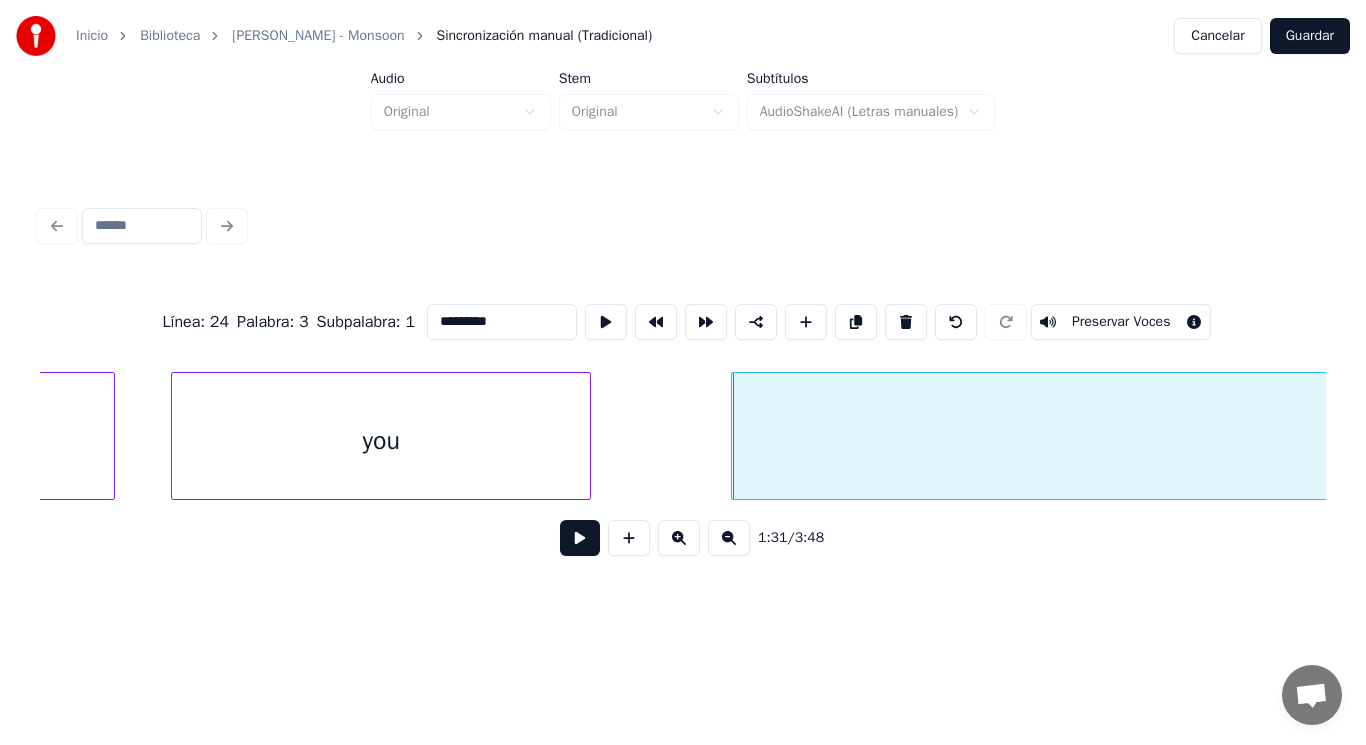 type on "***" 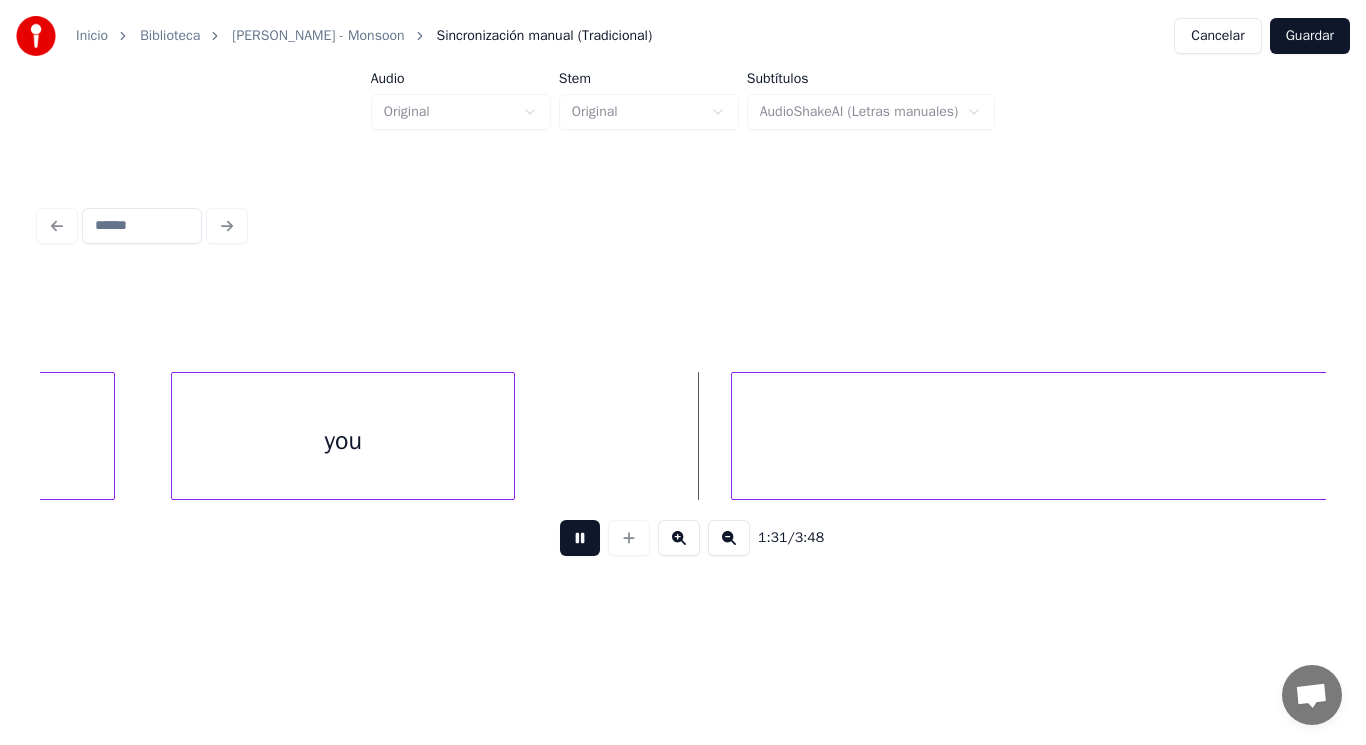 drag, startPoint x: 572, startPoint y: 547, endPoint x: 698, endPoint y: 494, distance: 136.69308 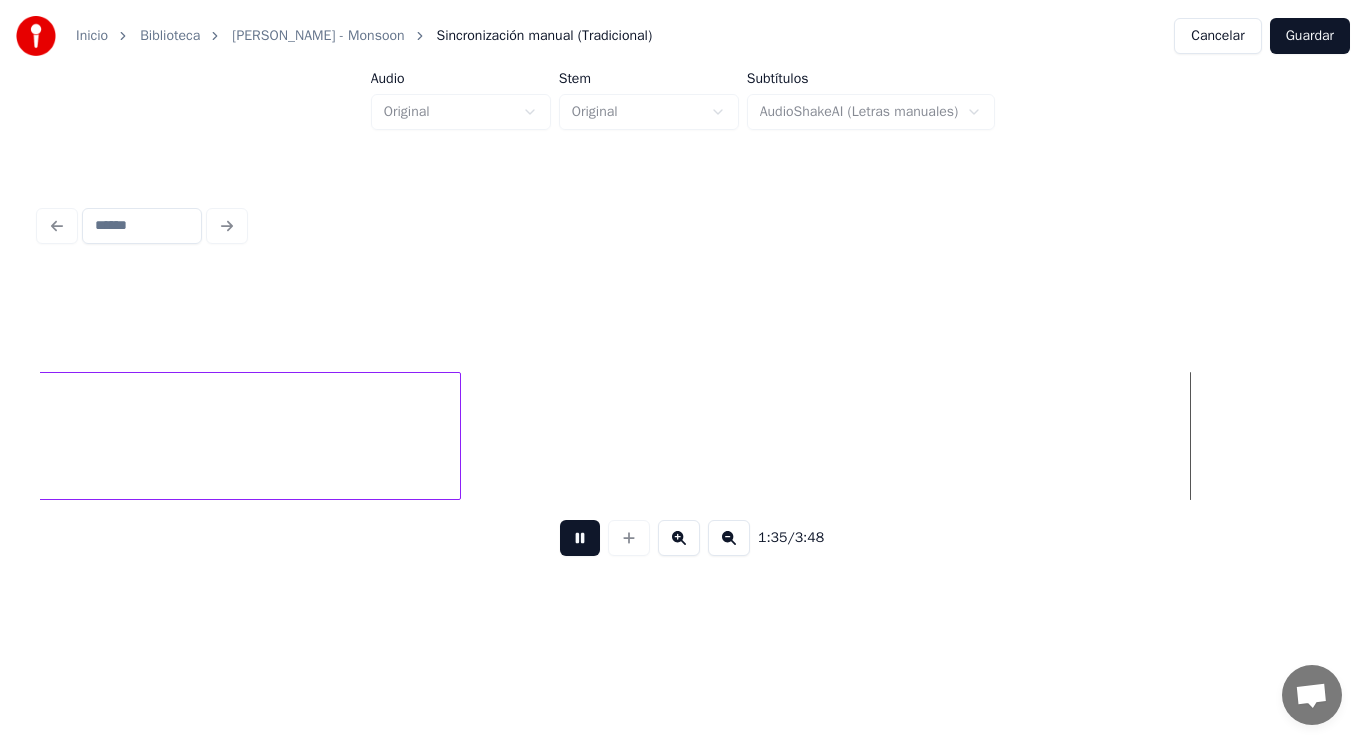 scroll, scrollTop: 0, scrollLeft: 133787, axis: horizontal 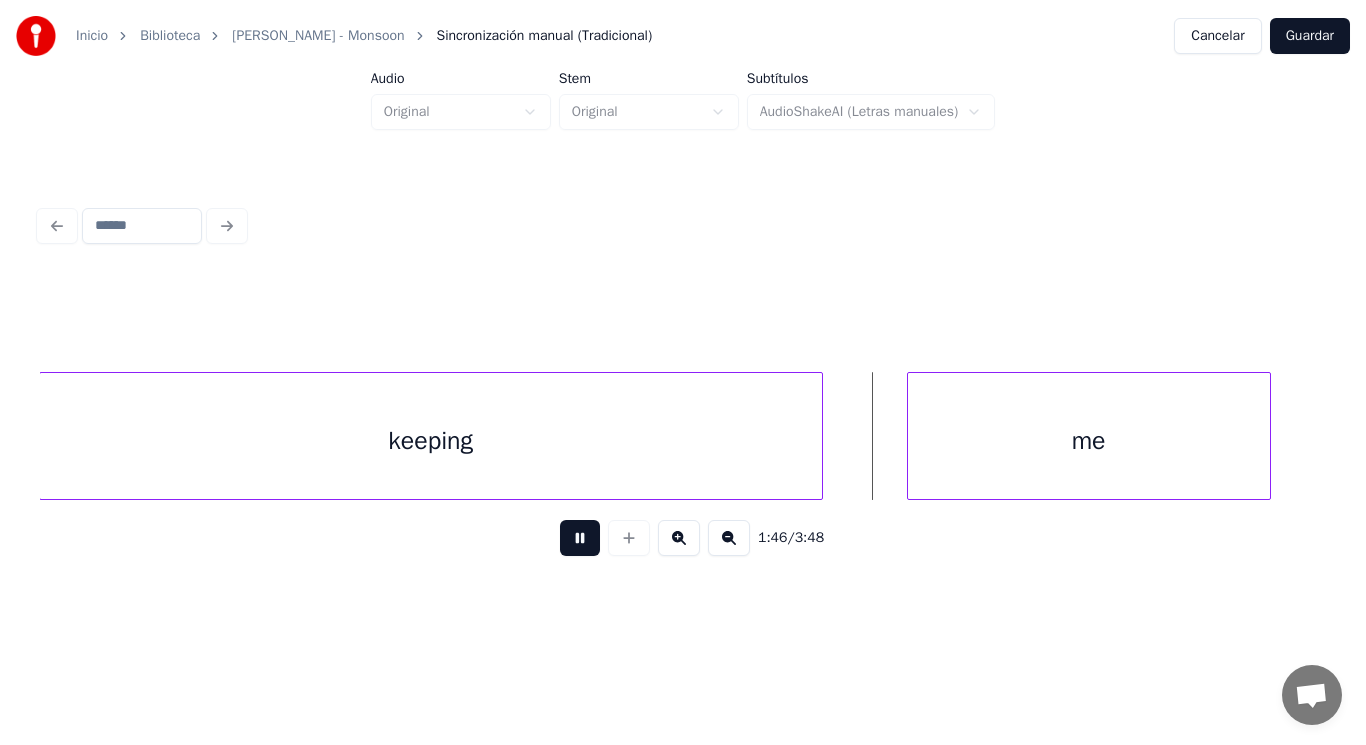drag, startPoint x: 570, startPoint y: 551, endPoint x: 833, endPoint y: 487, distance: 270.67508 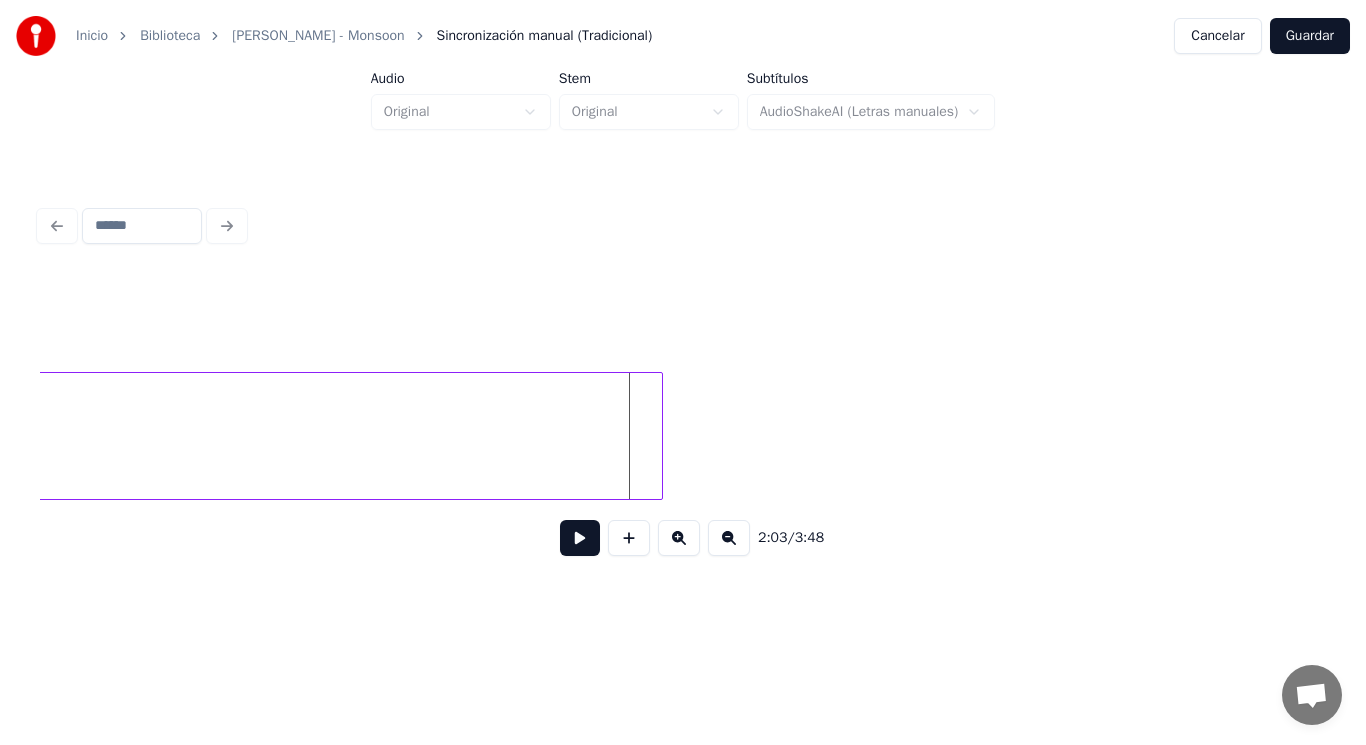 scroll, scrollTop: 0, scrollLeft: 169172, axis: horizontal 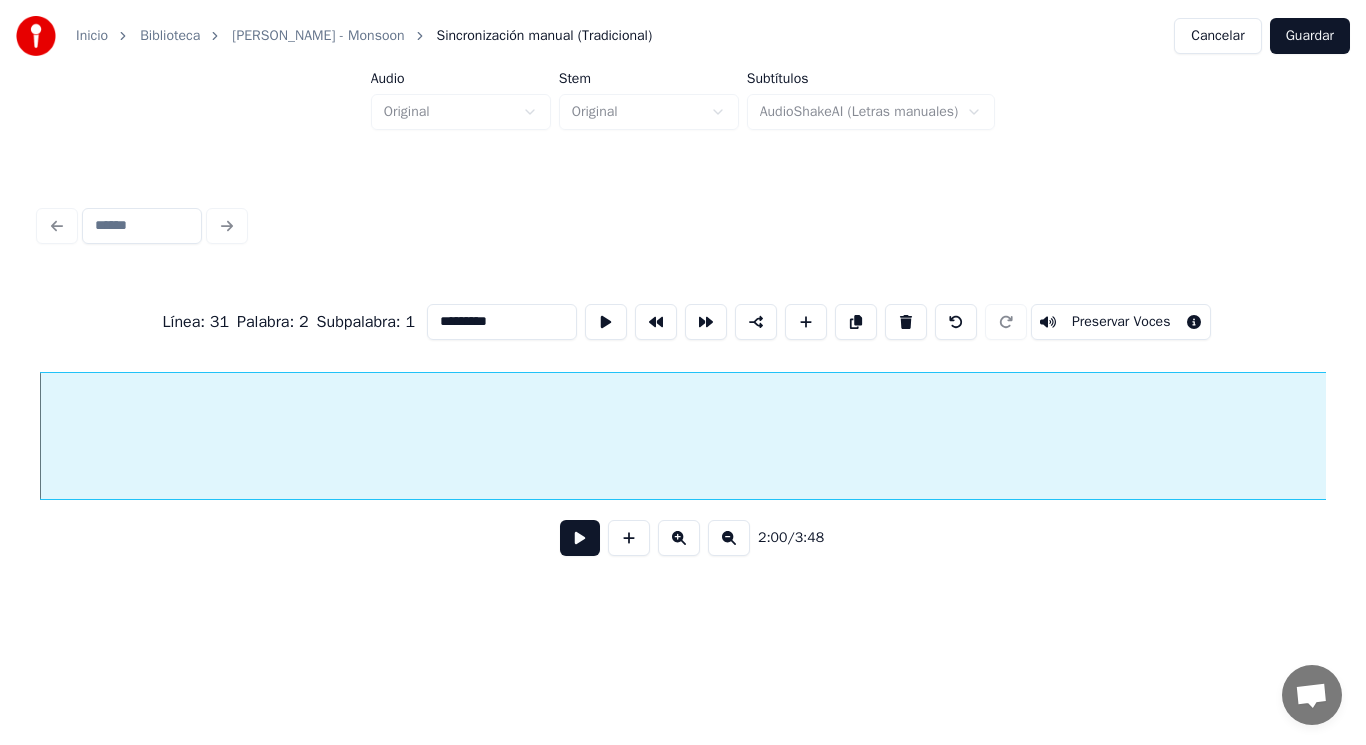 type on "*********" 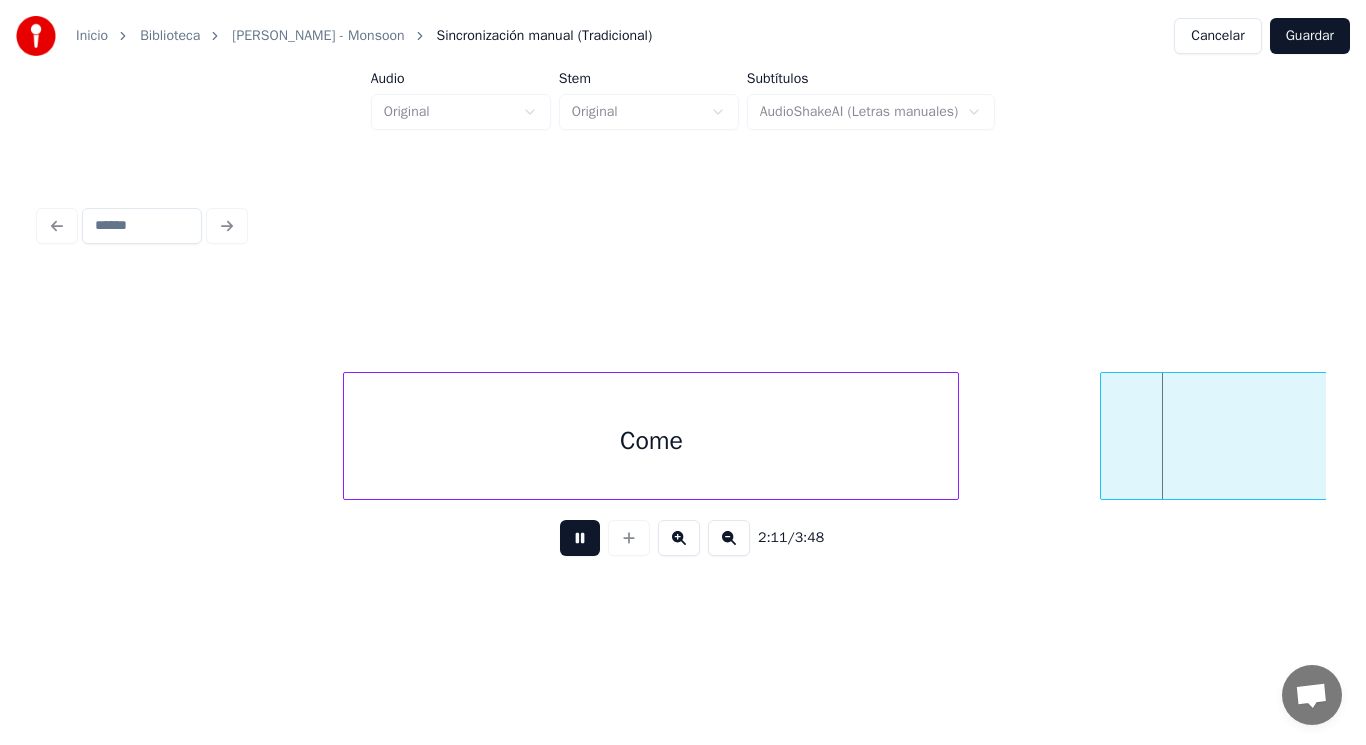 scroll, scrollTop: 0, scrollLeft: 183721, axis: horizontal 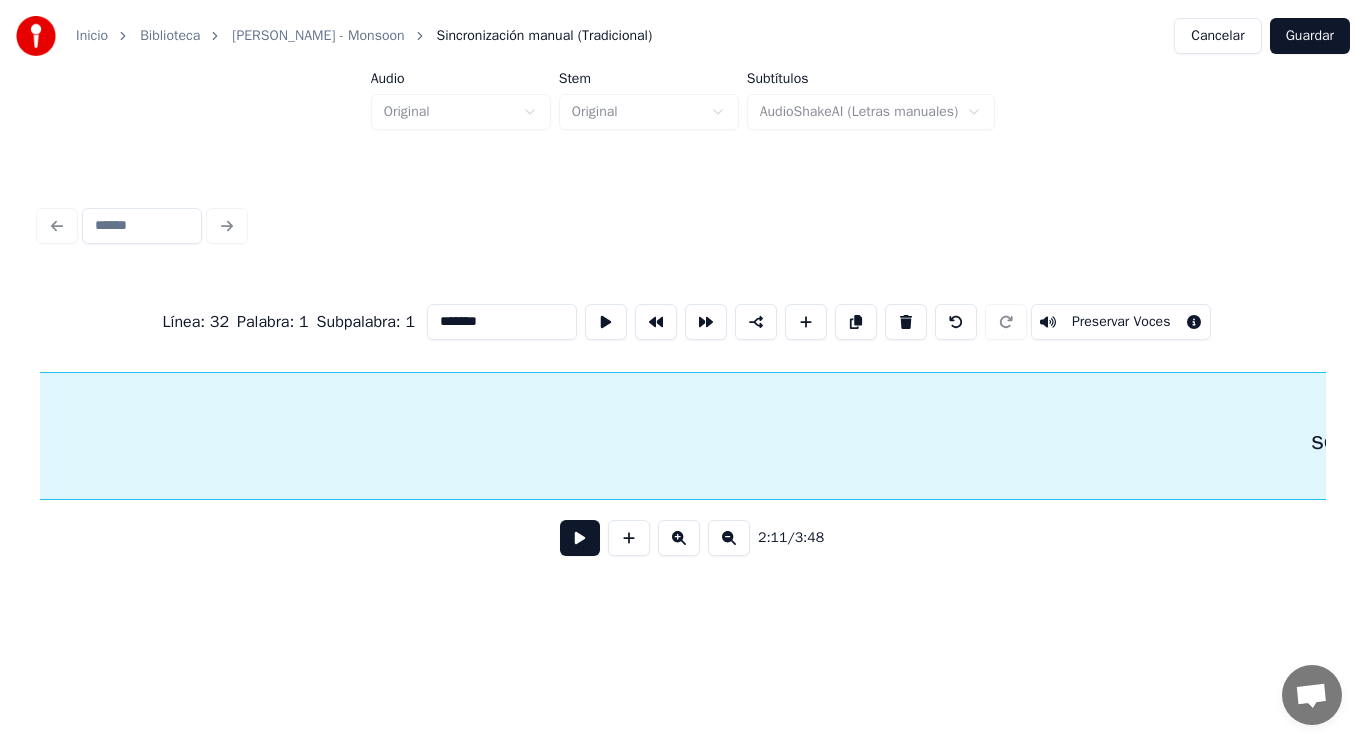 type on "****" 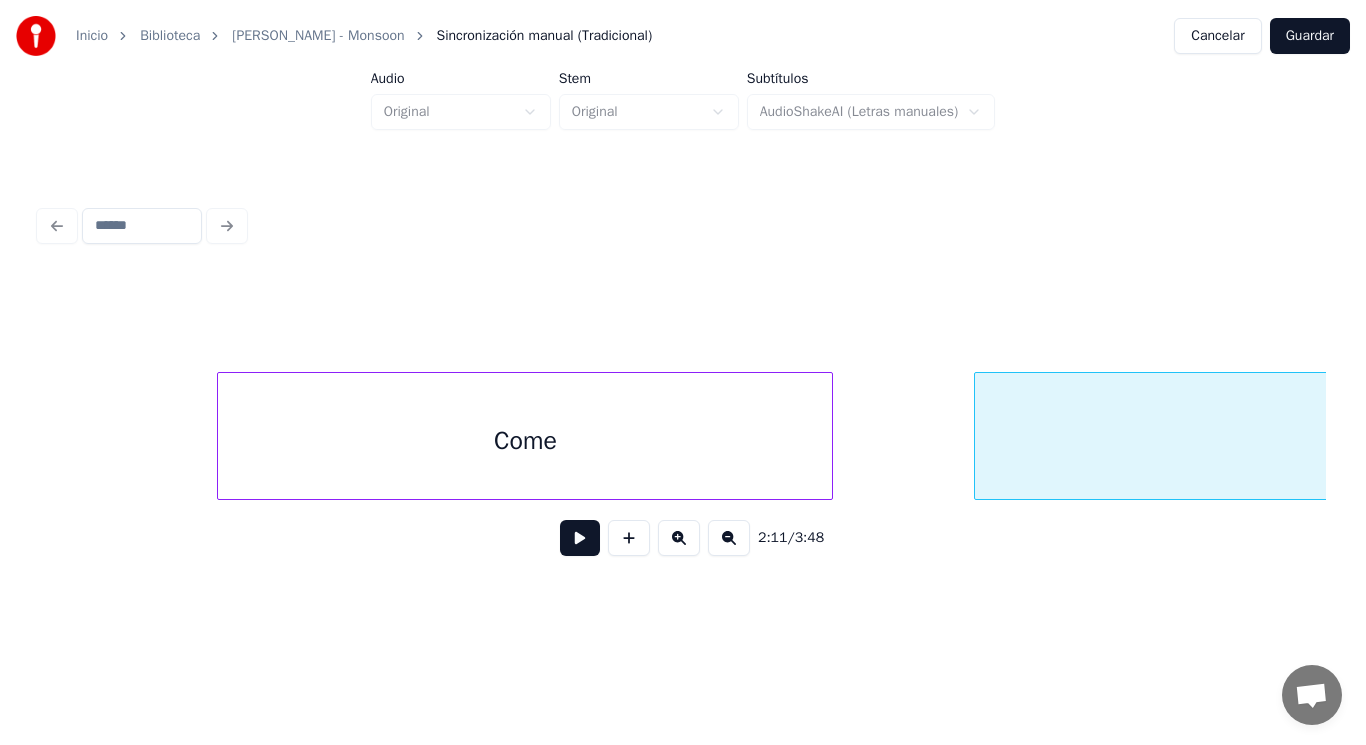 scroll, scrollTop: 0, scrollLeft: 182680, axis: horizontal 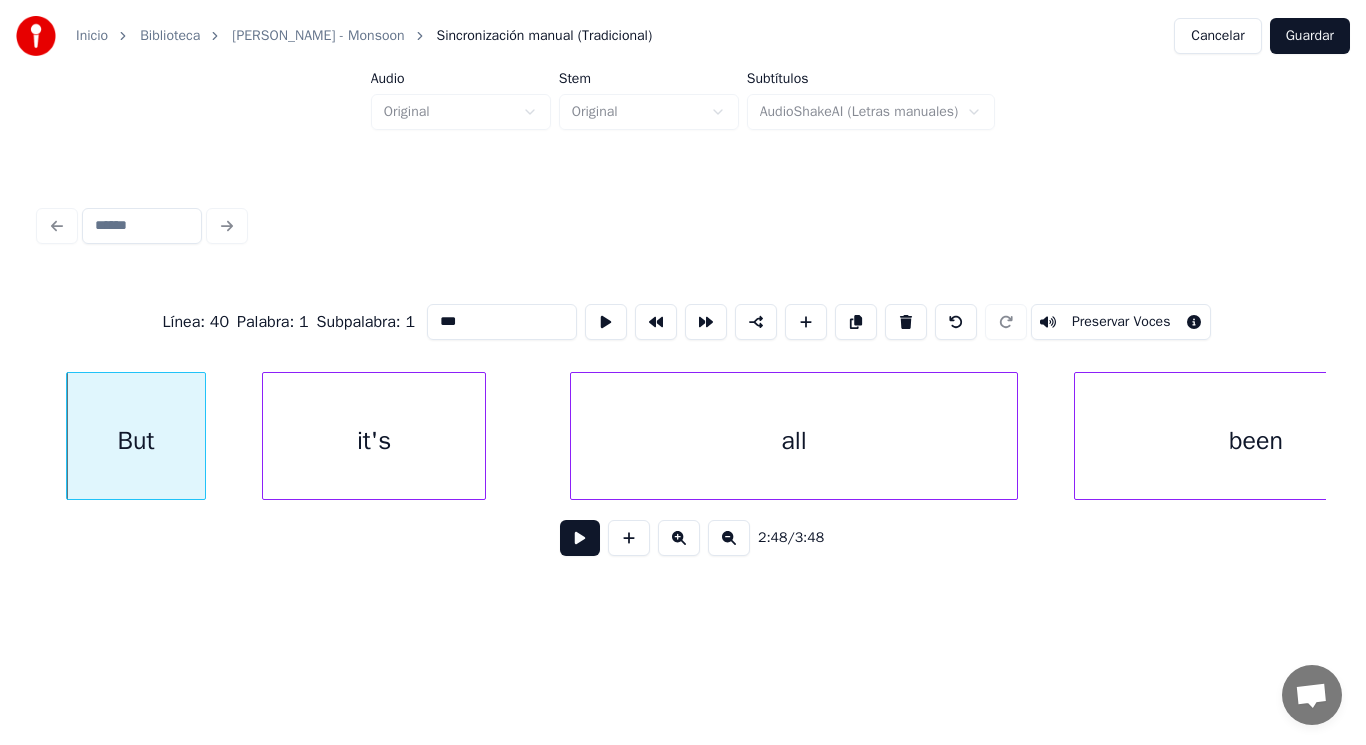 type on "****" 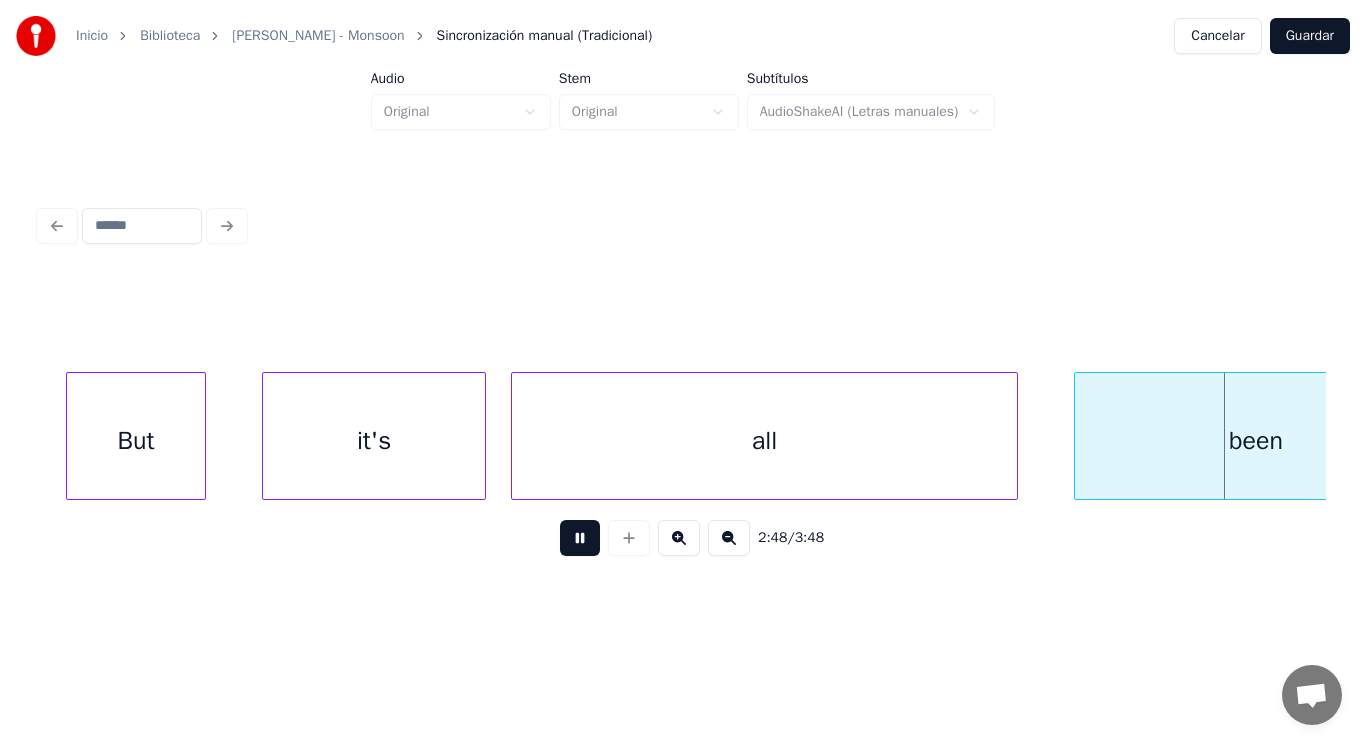 scroll, scrollTop: 0, scrollLeft: 236552, axis: horizontal 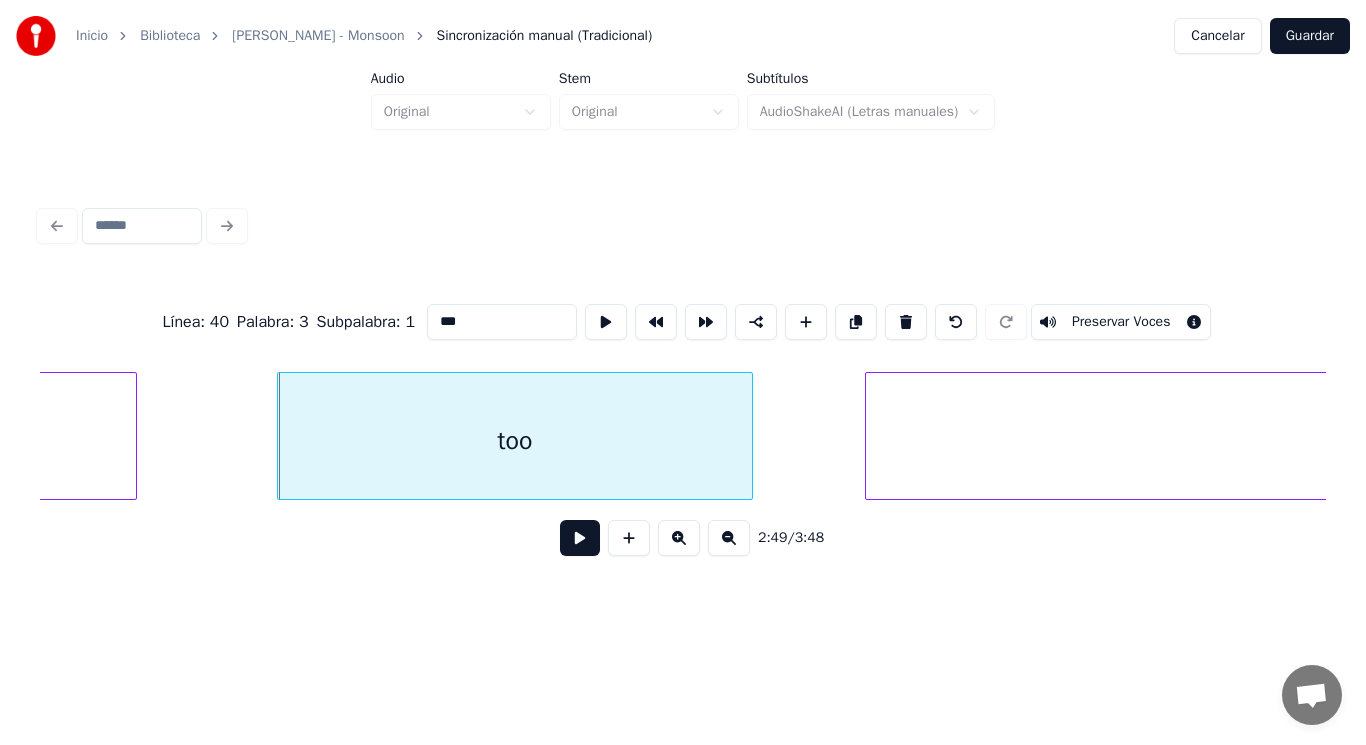 type on "***" 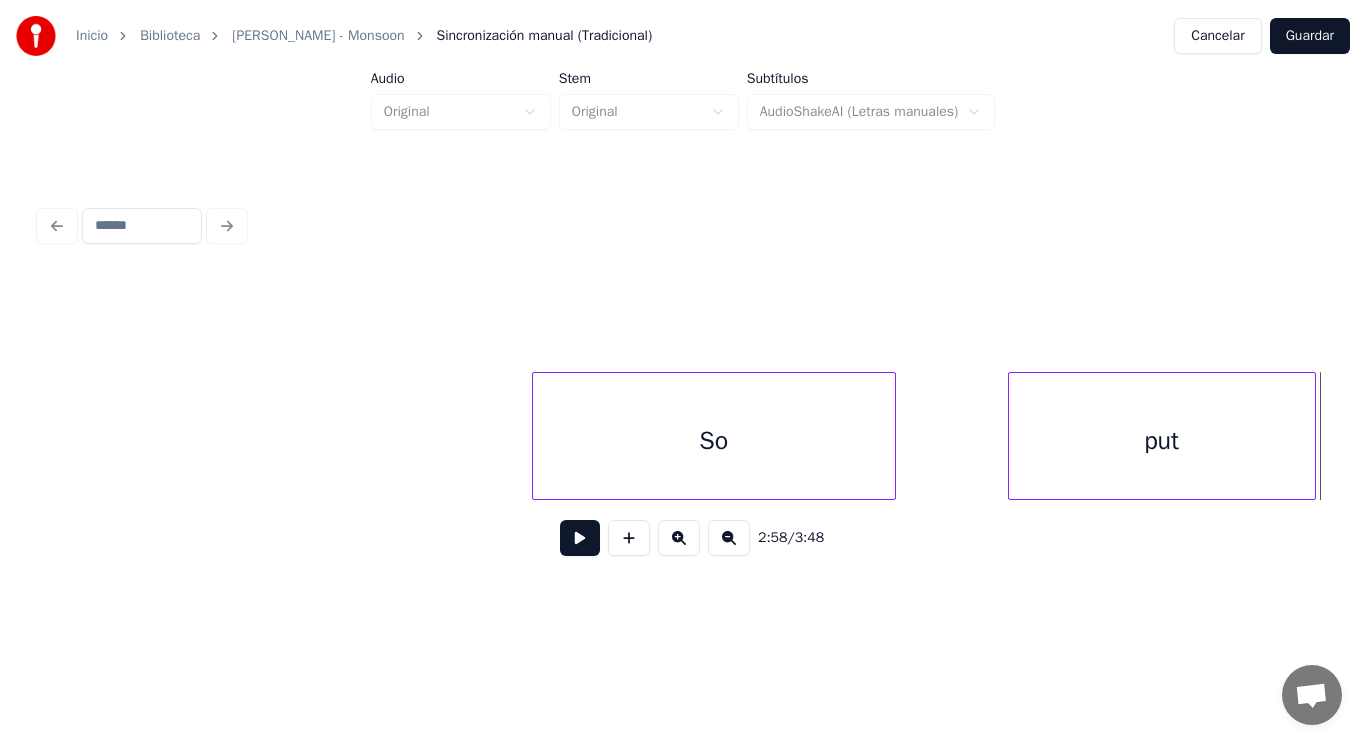 scroll, scrollTop: 0, scrollLeft: 249063, axis: horizontal 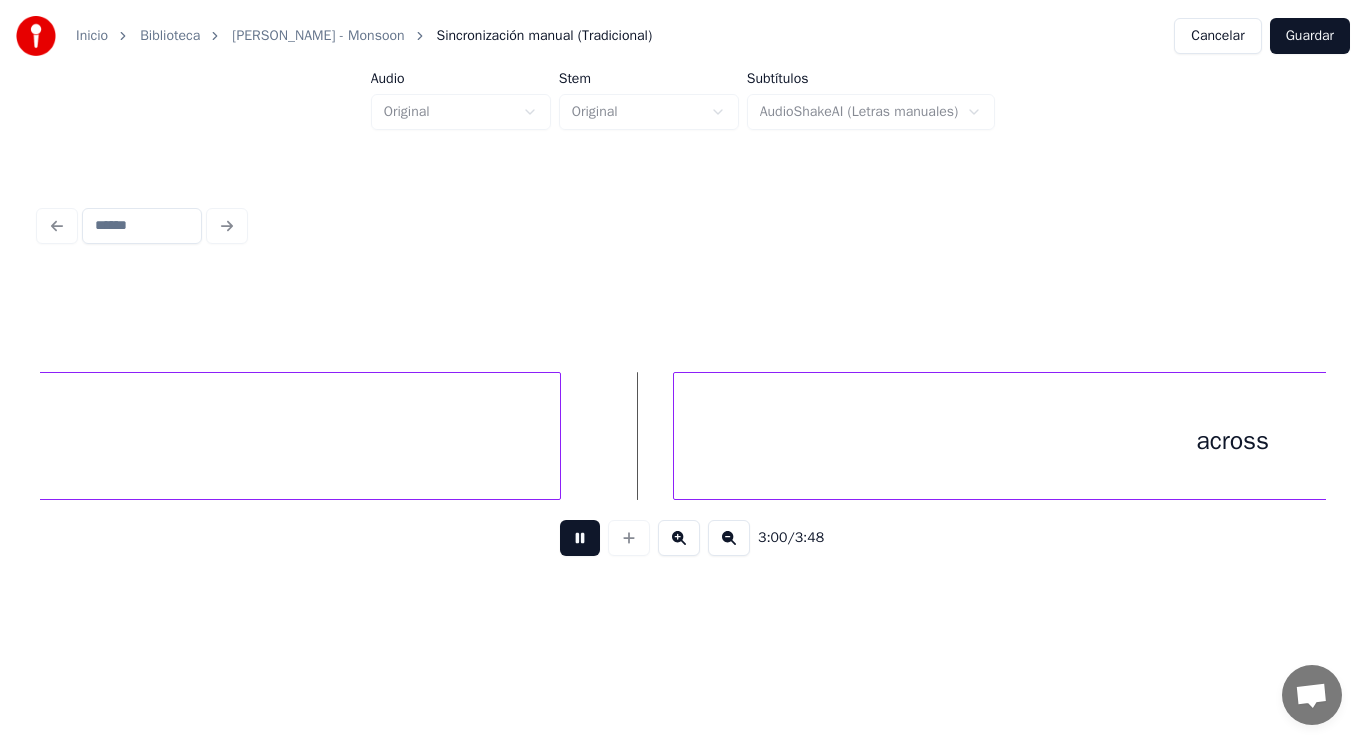 drag, startPoint x: 570, startPoint y: 538, endPoint x: 675, endPoint y: 483, distance: 118.5327 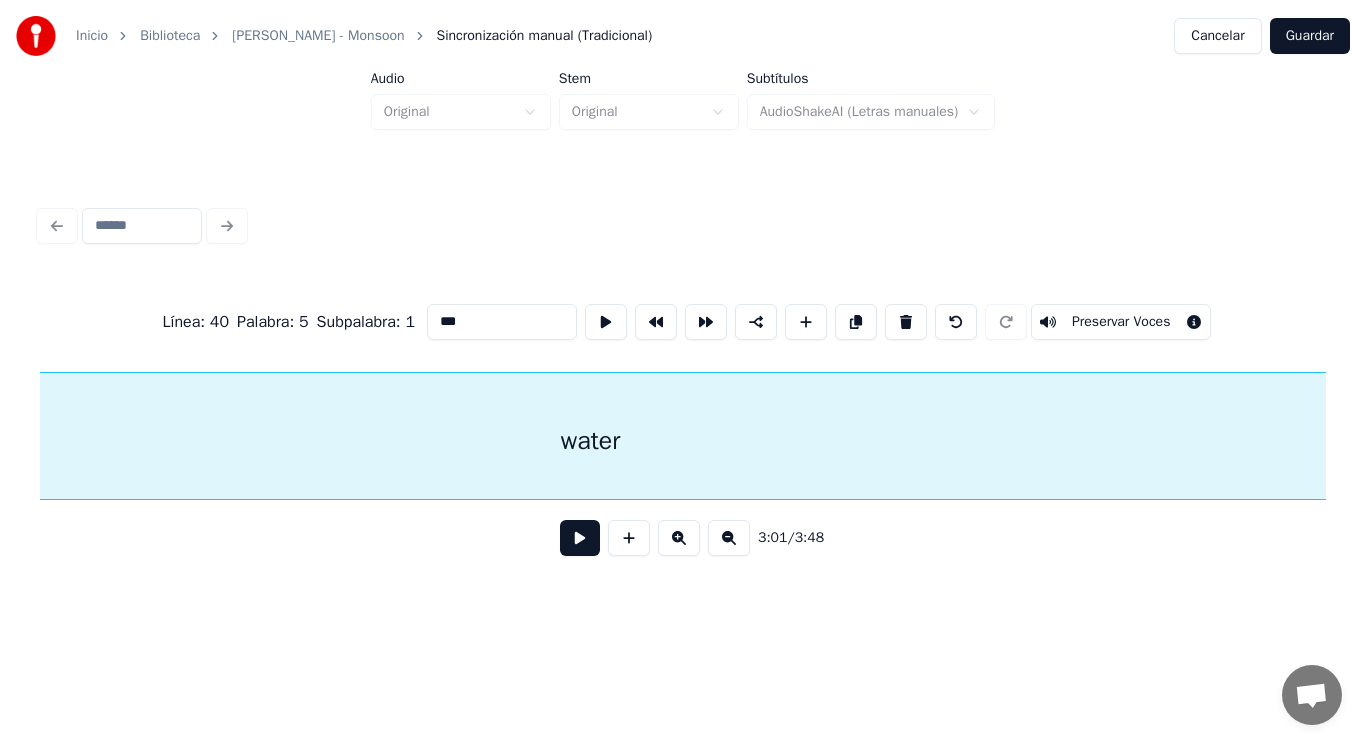 type on "*****" 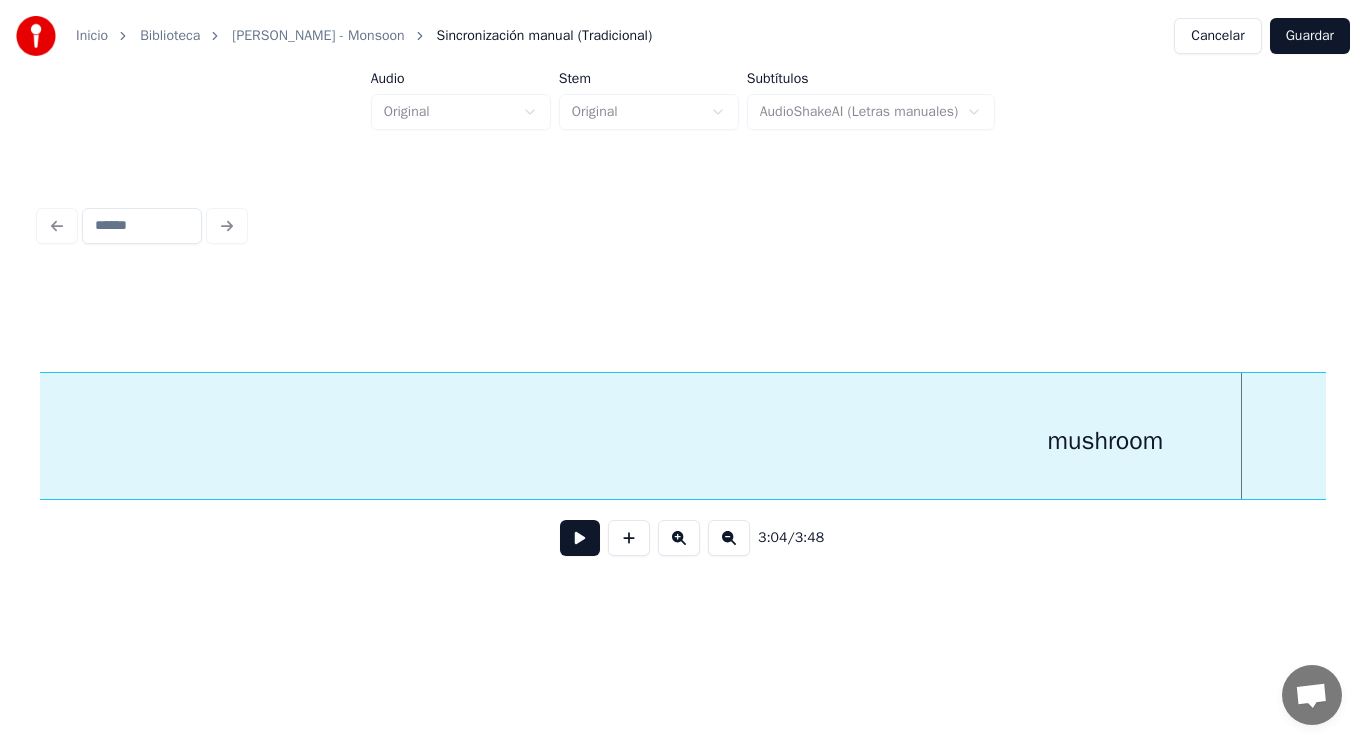 scroll, scrollTop: 0, scrollLeft: 256865, axis: horizontal 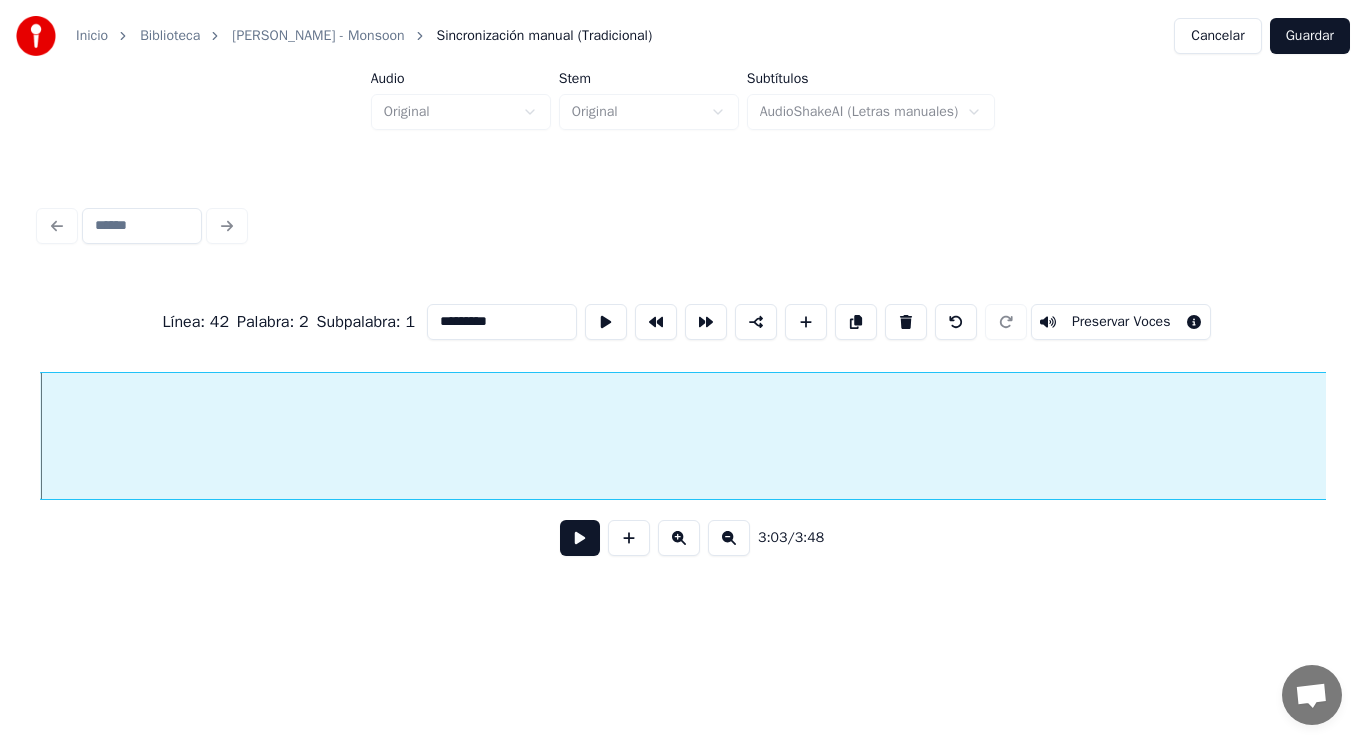 type on "*********" 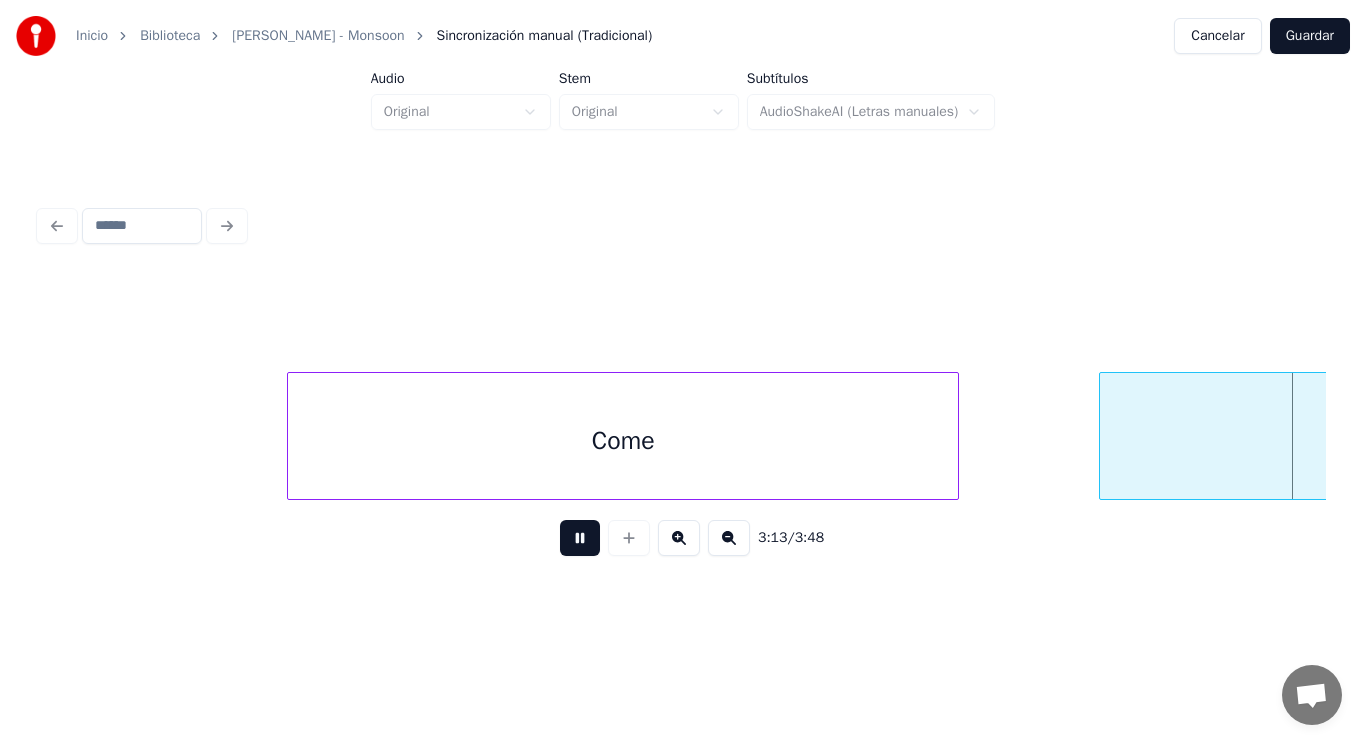 scroll, scrollTop: 0, scrollLeft: 271444, axis: horizontal 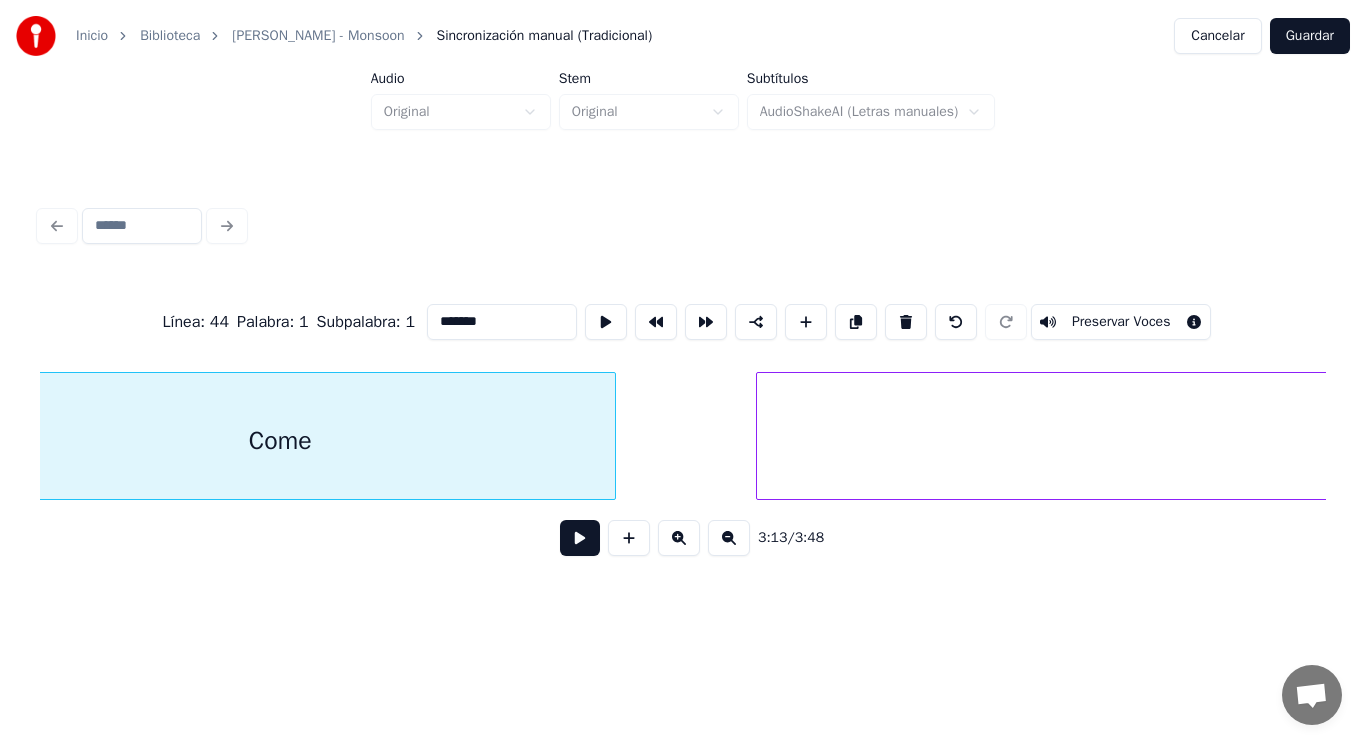 type on "****" 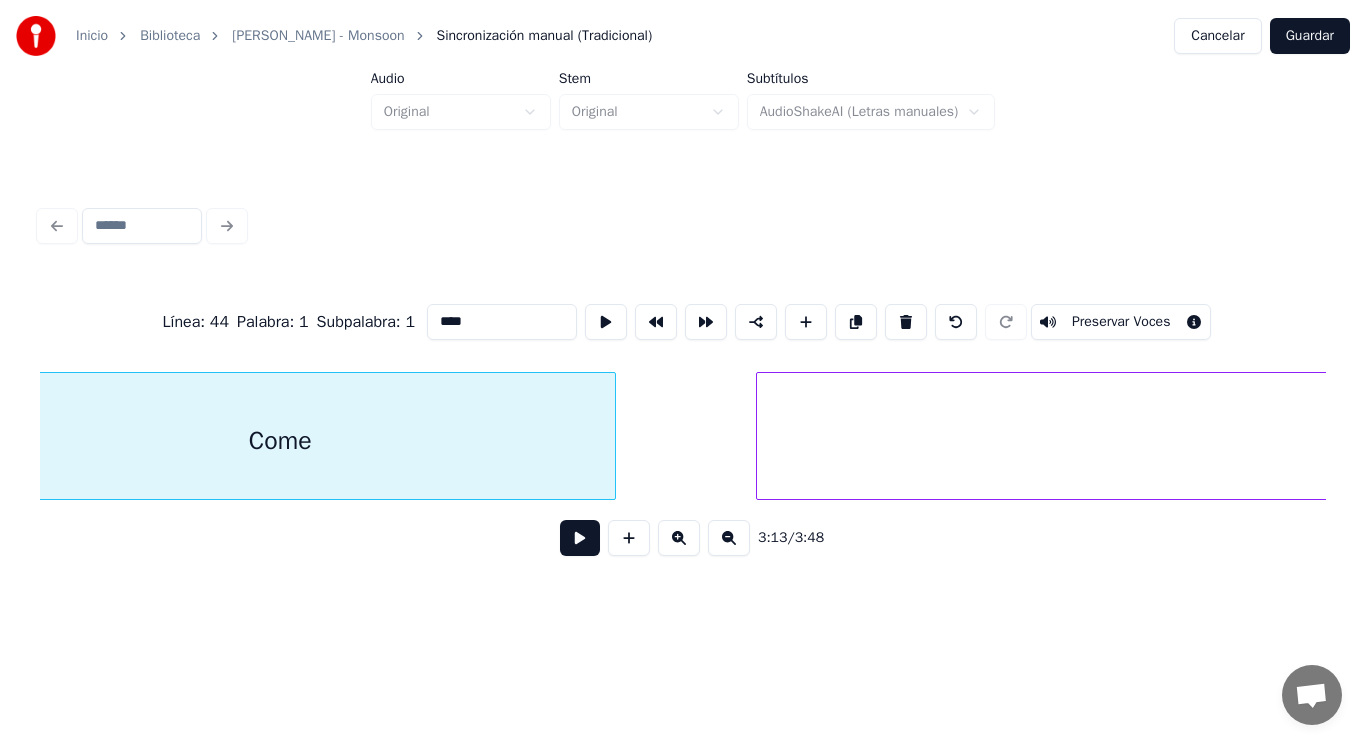 scroll, scrollTop: 0, scrollLeft: 270389, axis: horizontal 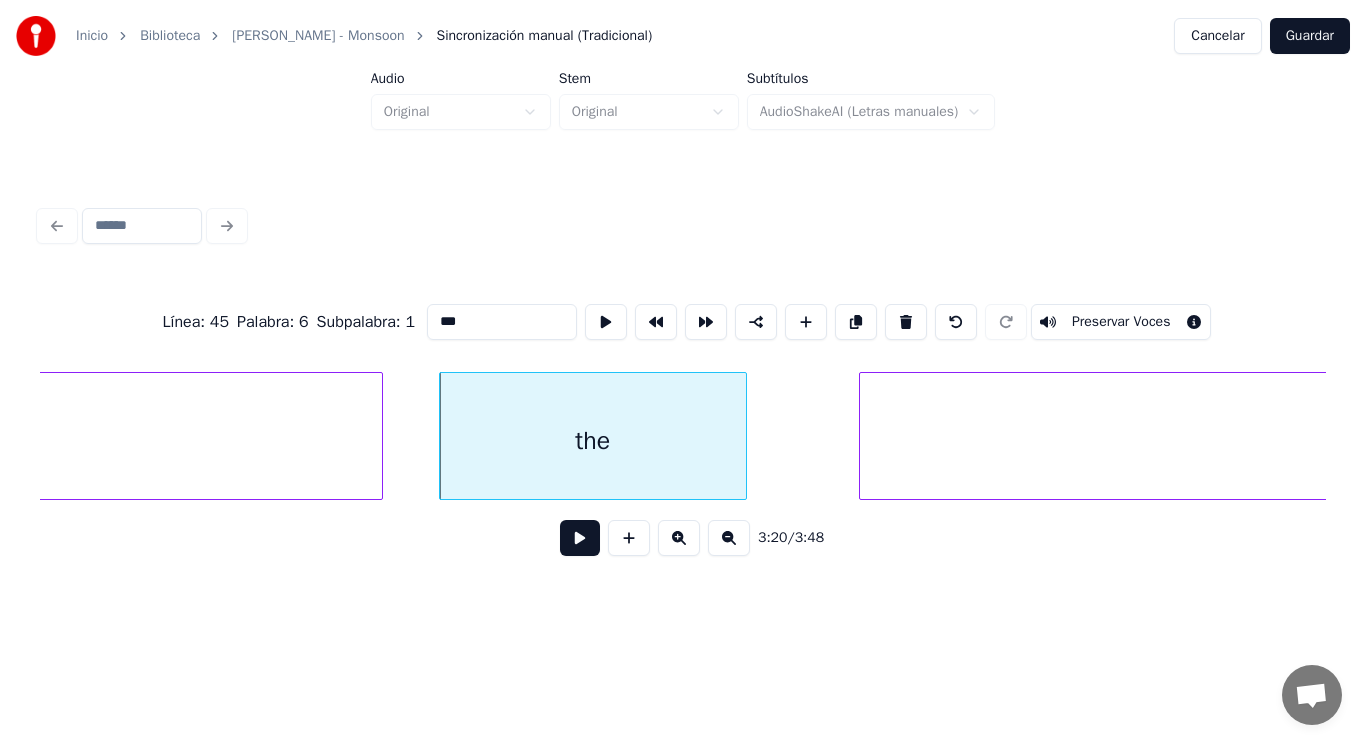 type on "******" 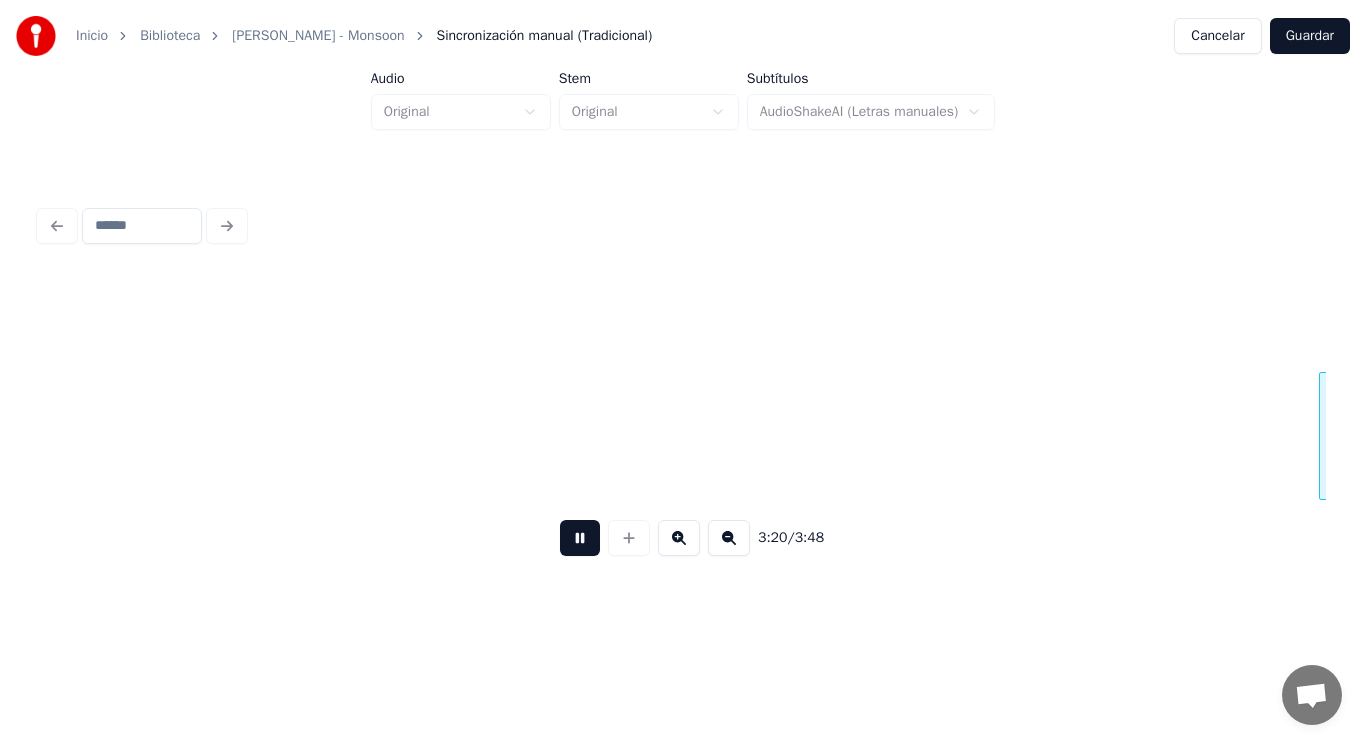 scroll, scrollTop: 0, scrollLeft: 280628, axis: horizontal 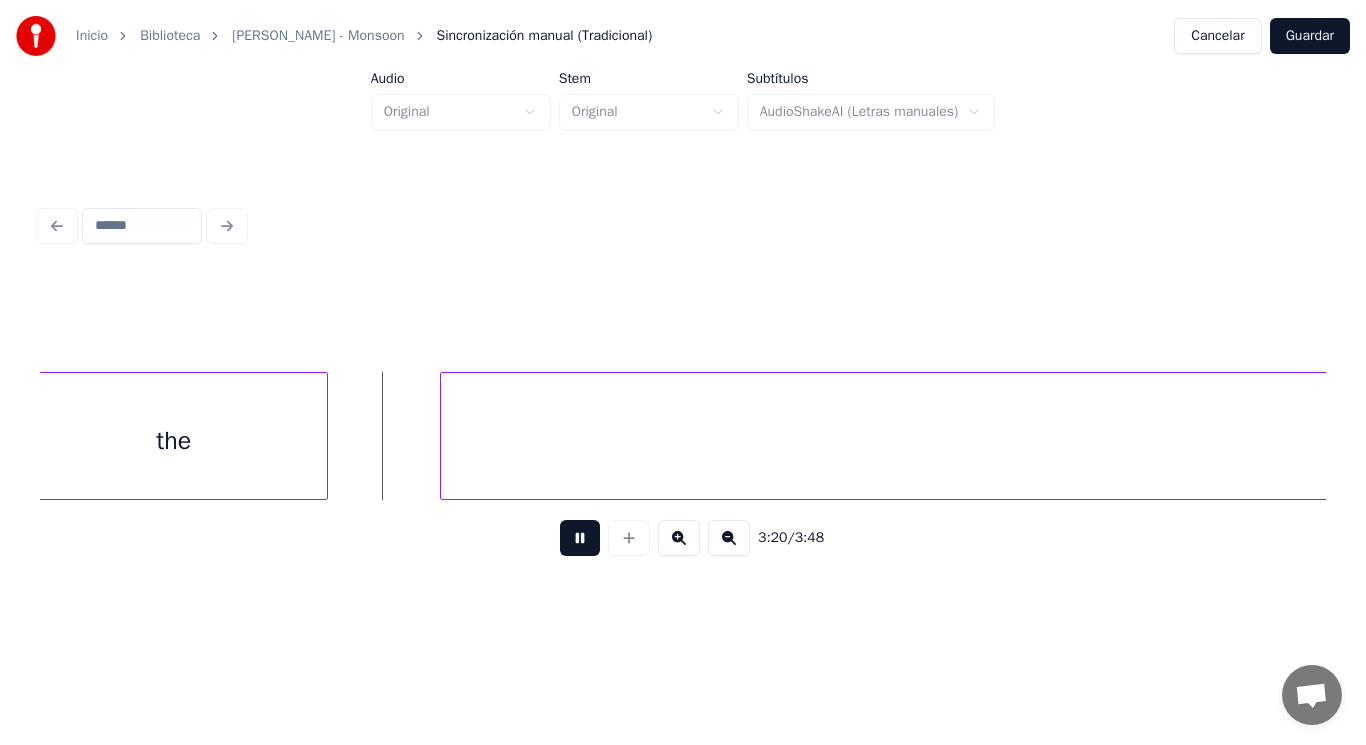 drag, startPoint x: 571, startPoint y: 556, endPoint x: 561, endPoint y: 548, distance: 12.806249 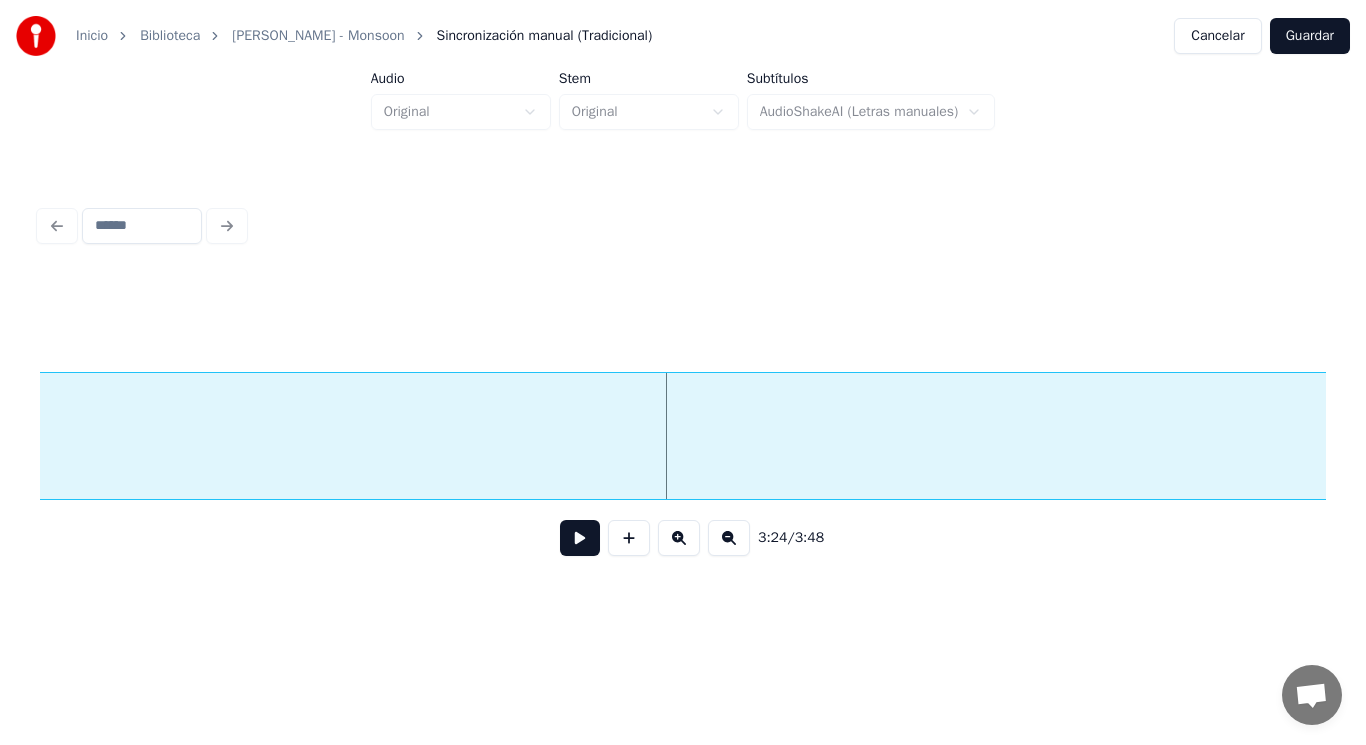 scroll, scrollTop: 0, scrollLeft: 283997, axis: horizontal 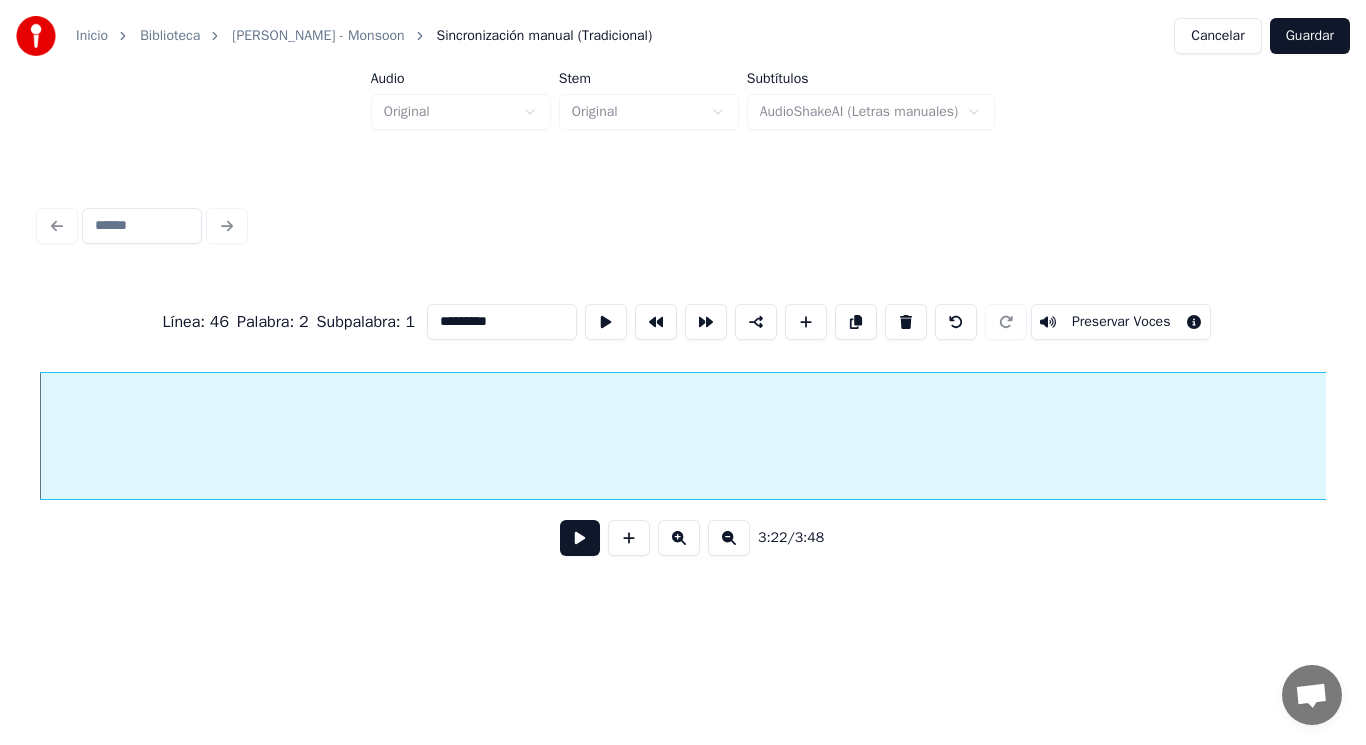 type on "*********" 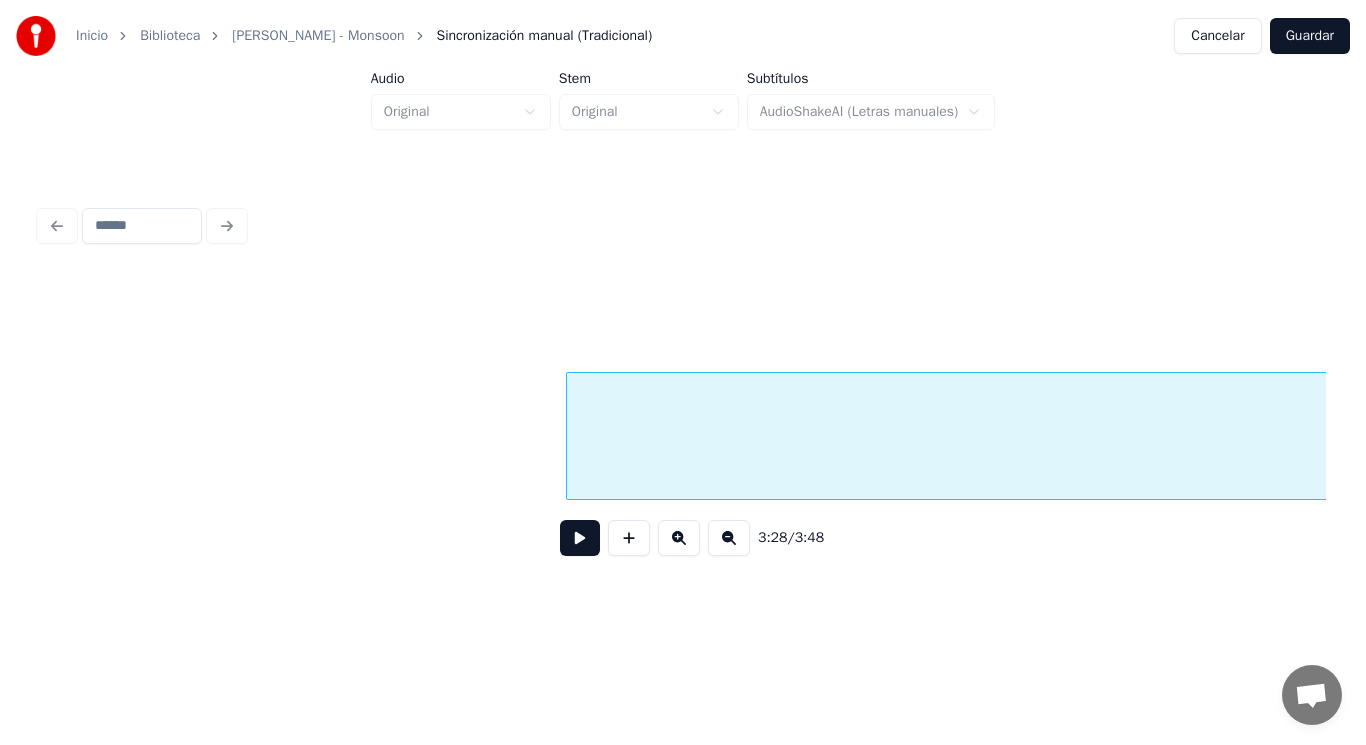 scroll, scrollTop: 0, scrollLeft: 290223, axis: horizontal 